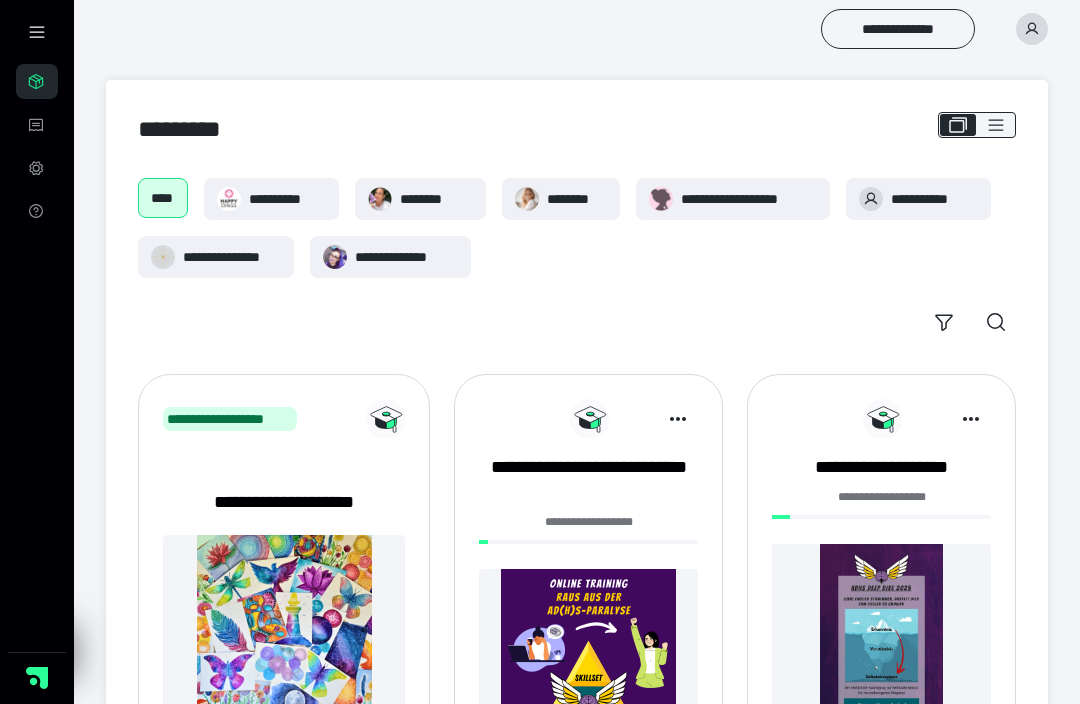 scroll, scrollTop: 0, scrollLeft: 0, axis: both 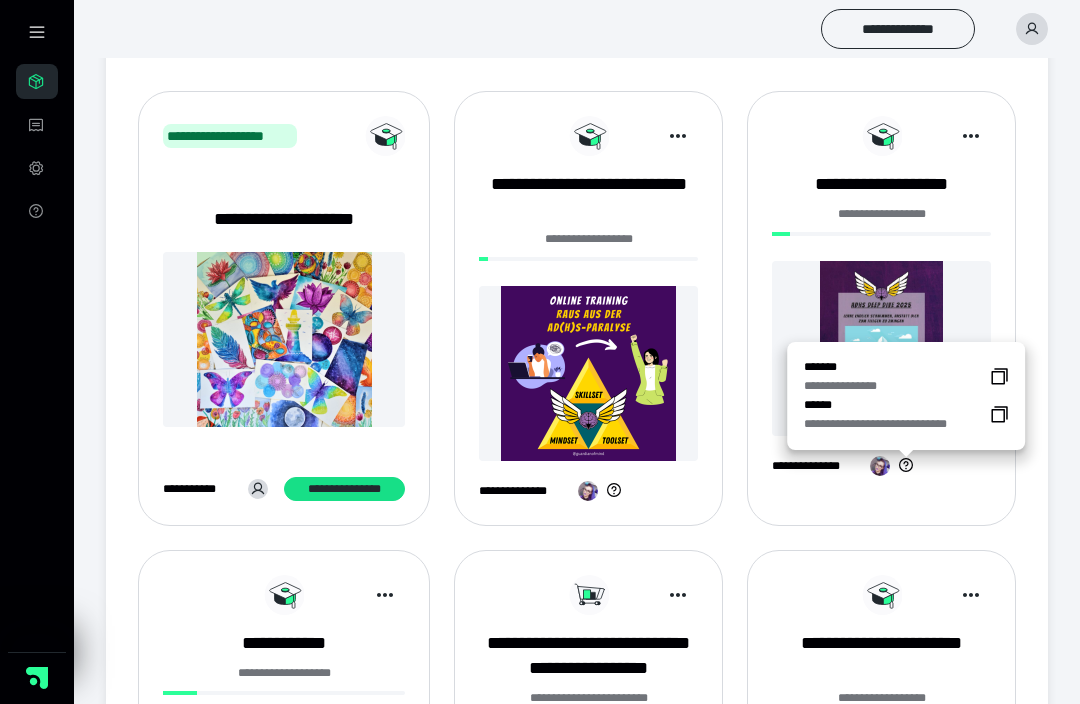 click on "**********" at bounding box center [588, 308] 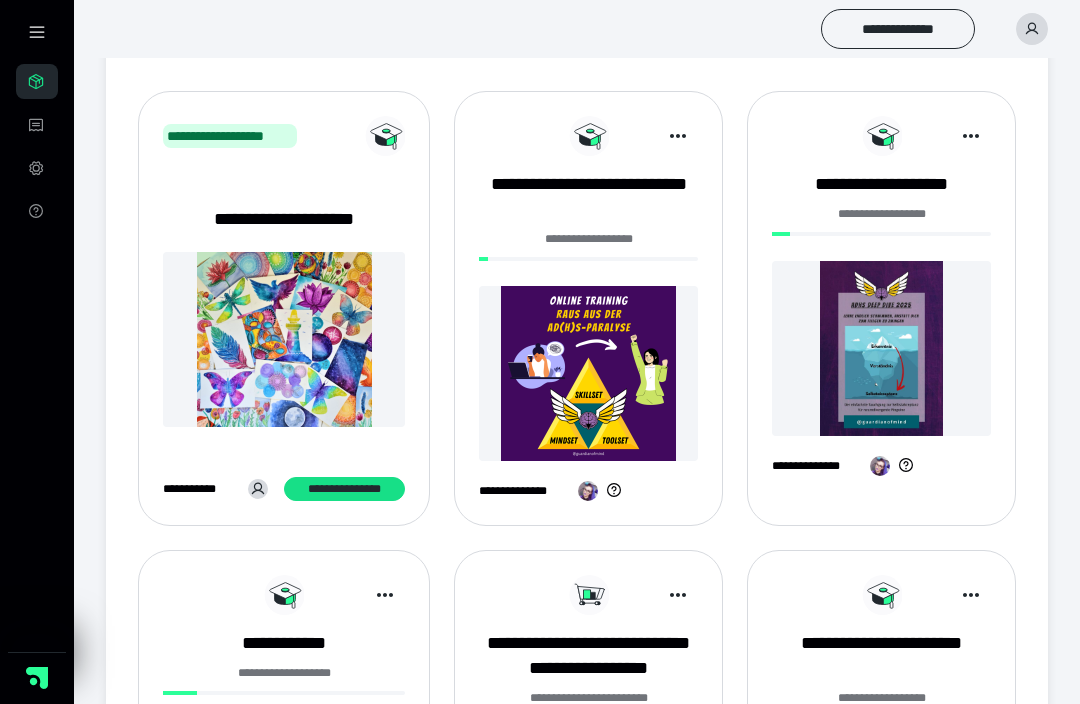 click on "**********" at bounding box center [588, 197] 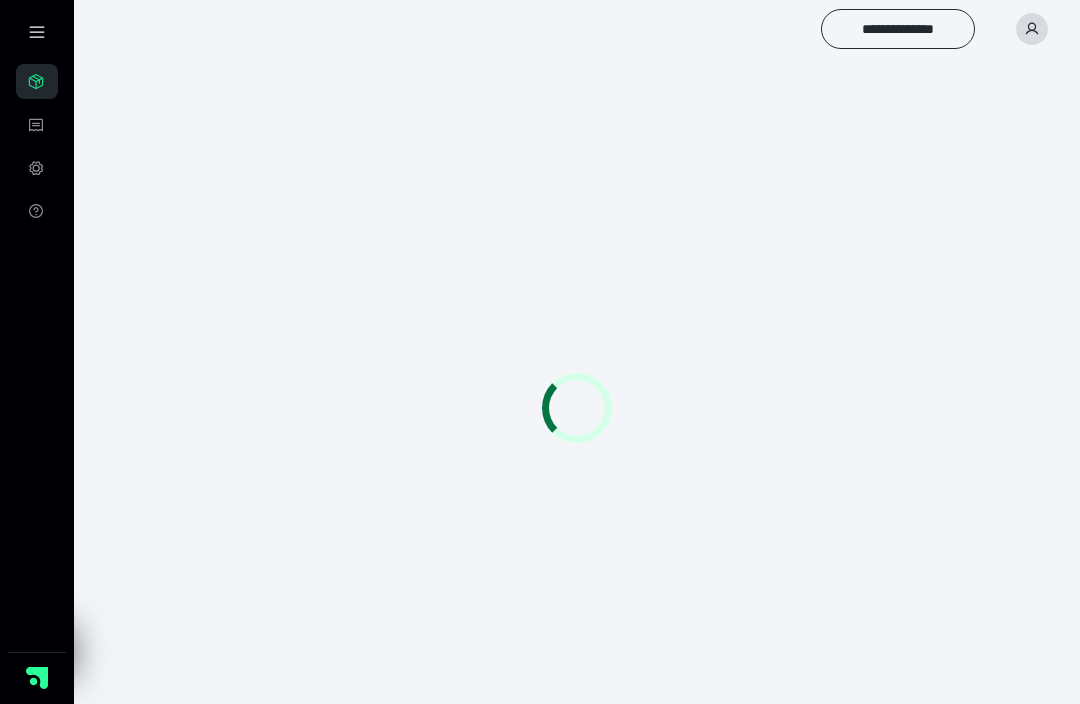 scroll, scrollTop: 0, scrollLeft: 0, axis: both 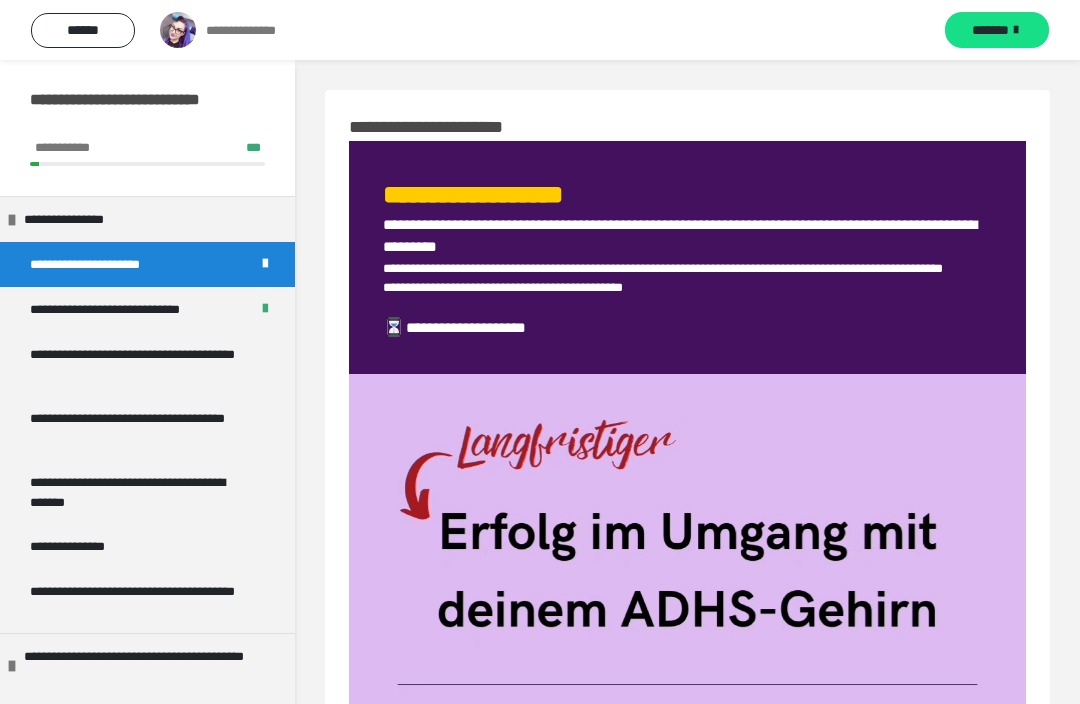 click on "**********" at bounding box center (76, 219) 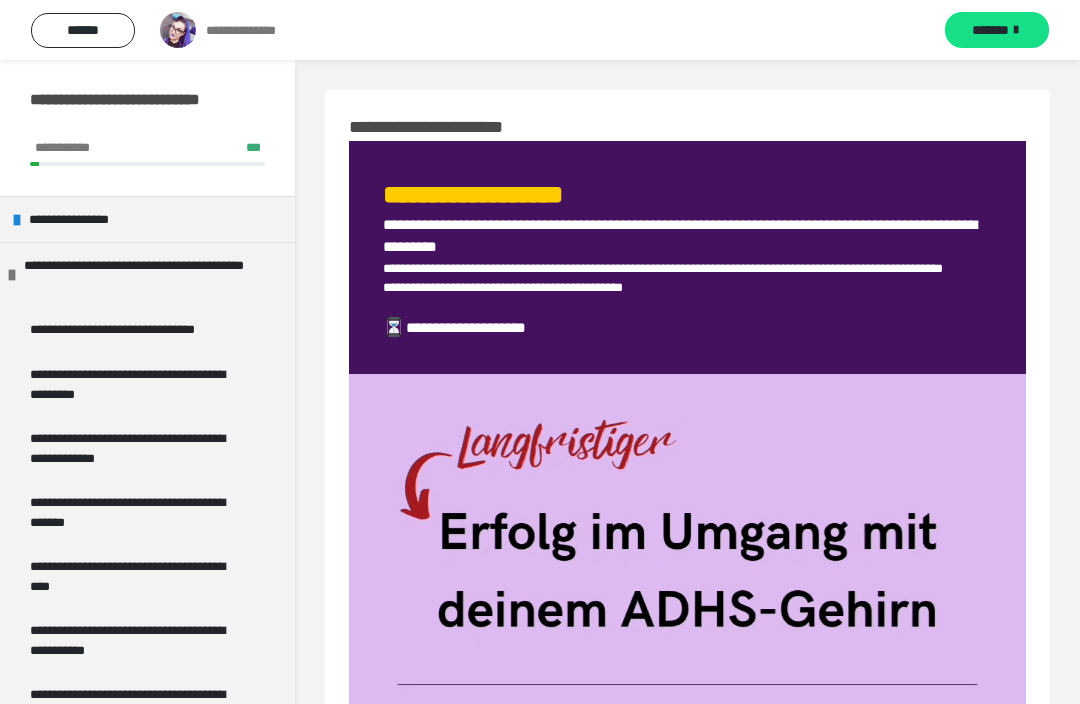 click on "**********" at bounding box center (147, 219) 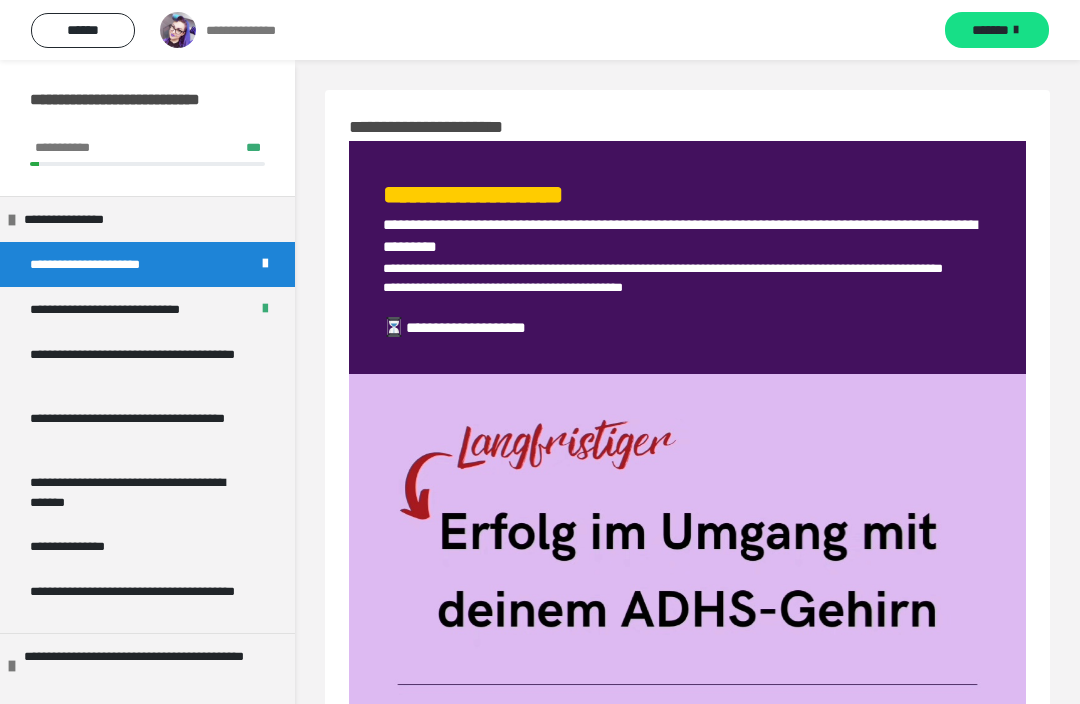 click on "**********" at bounding box center [147, 264] 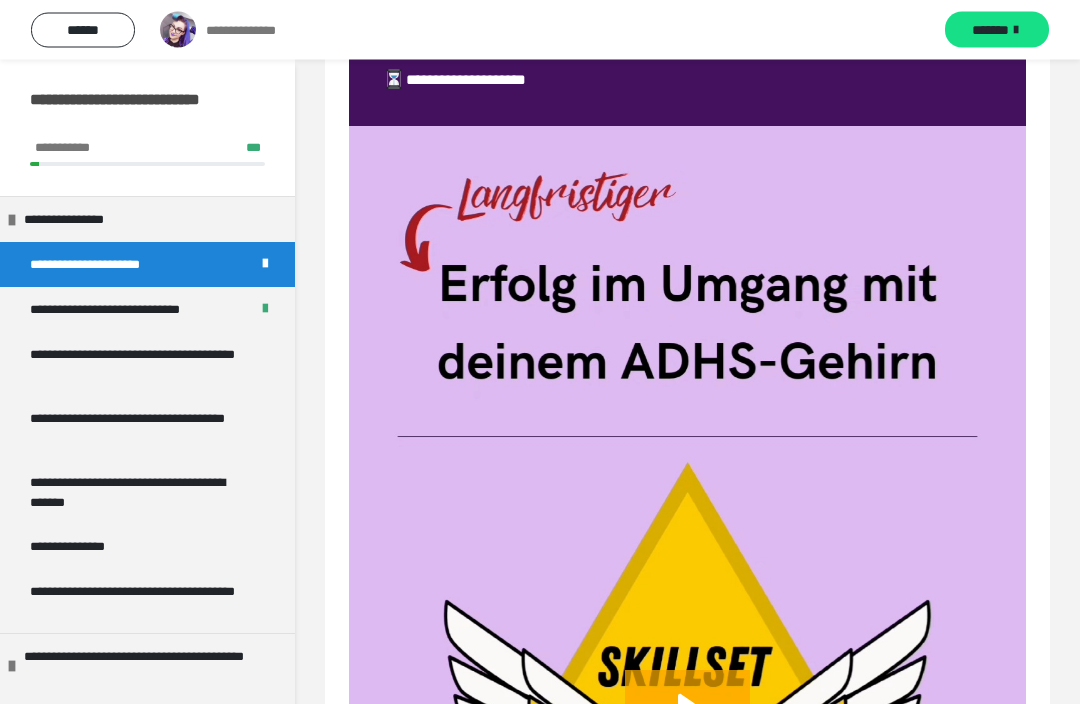 scroll, scrollTop: 0, scrollLeft: 0, axis: both 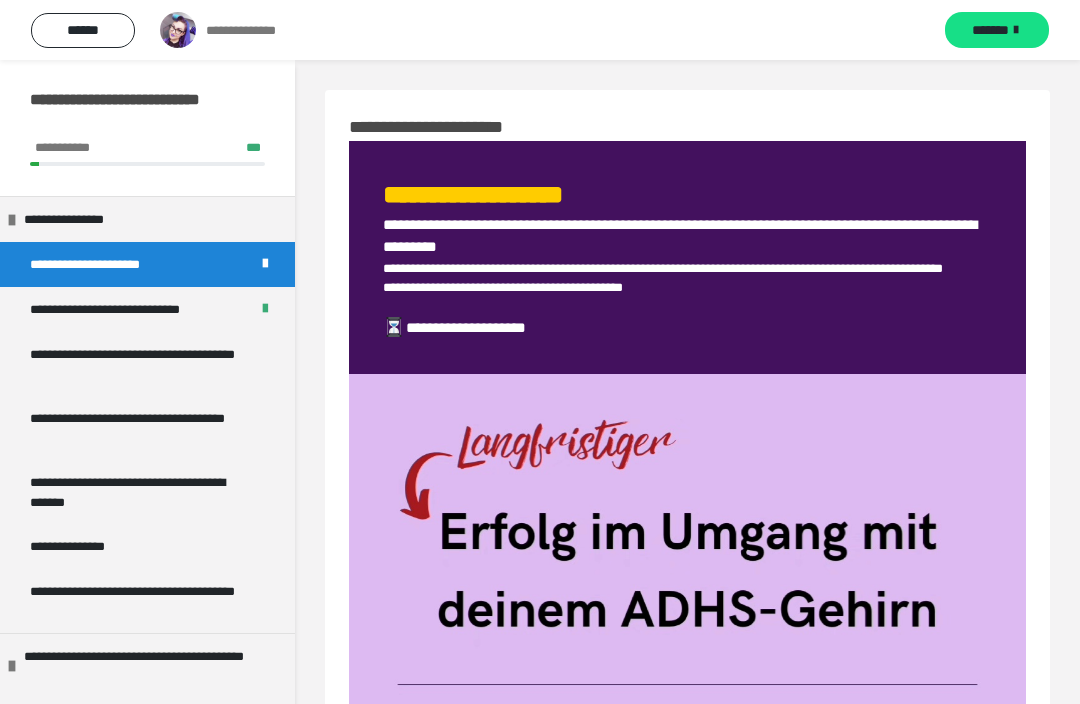 click on "******" at bounding box center (83, 30) 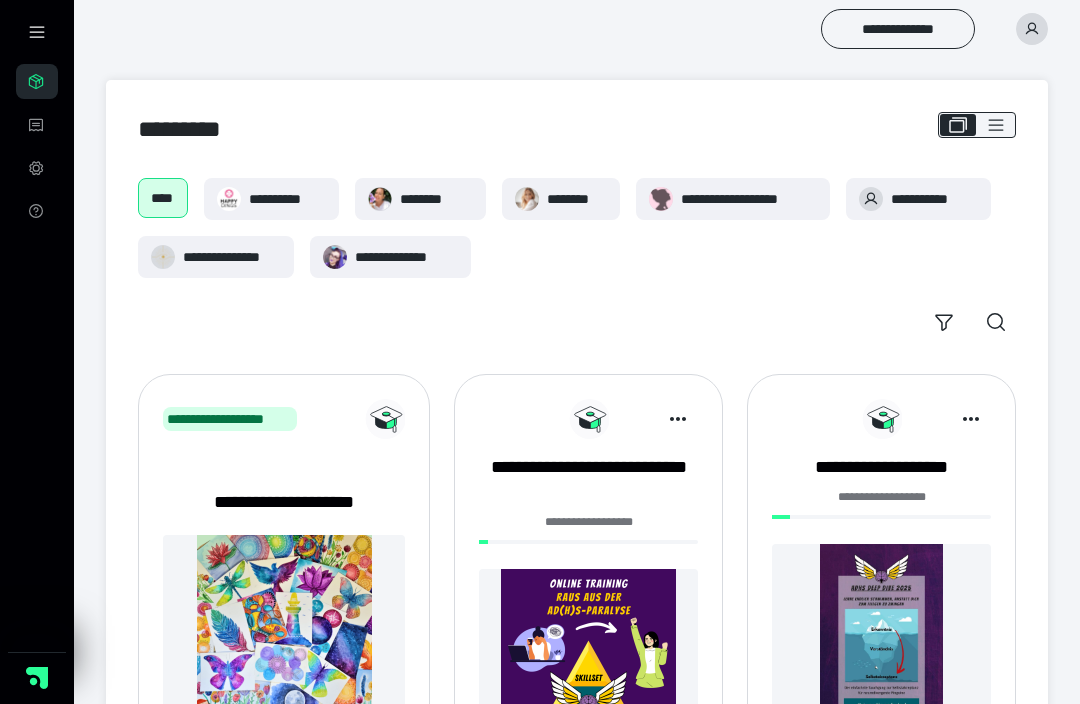 scroll, scrollTop: 1, scrollLeft: 0, axis: vertical 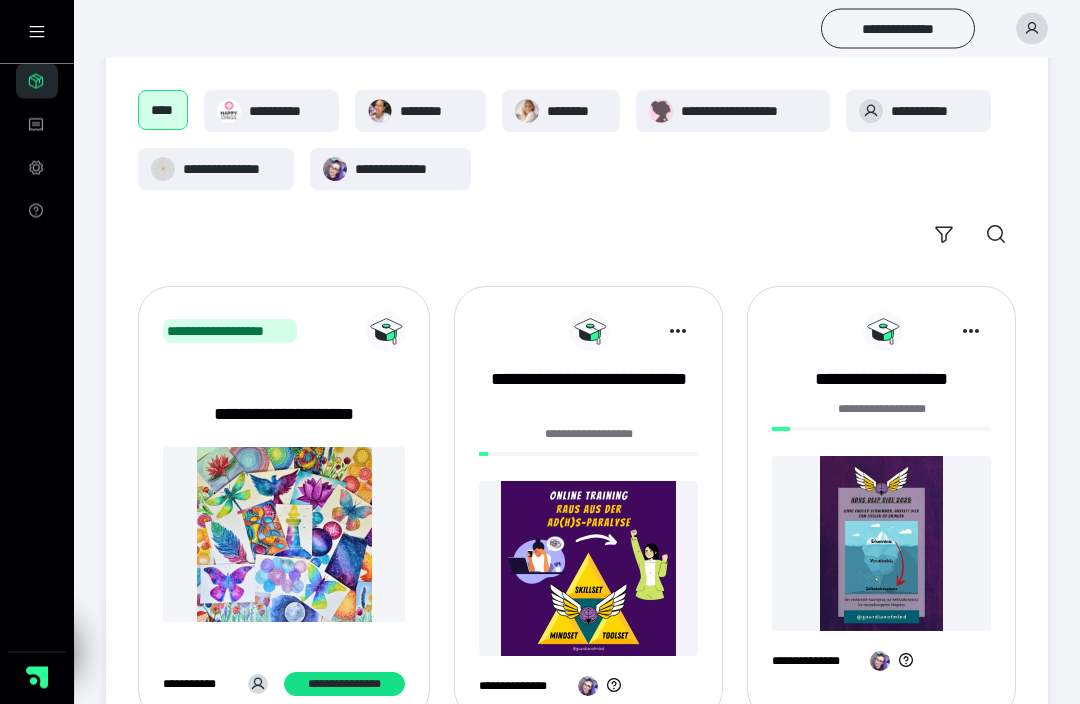 click on "**********" at bounding box center [406, 170] 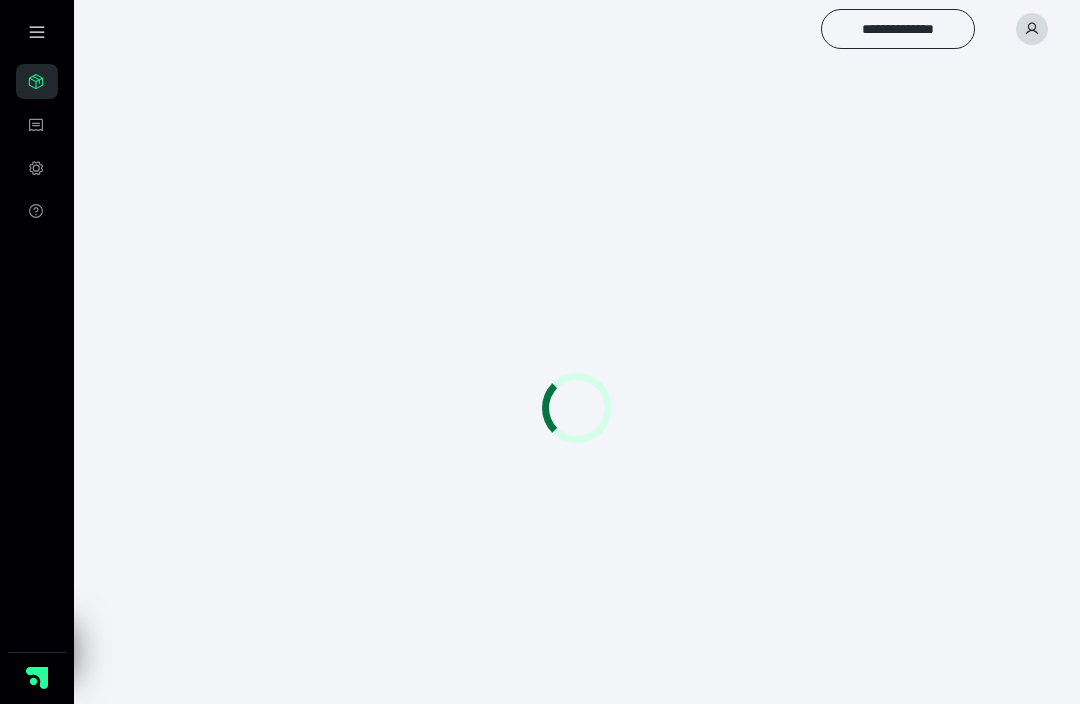 scroll, scrollTop: 0, scrollLeft: 0, axis: both 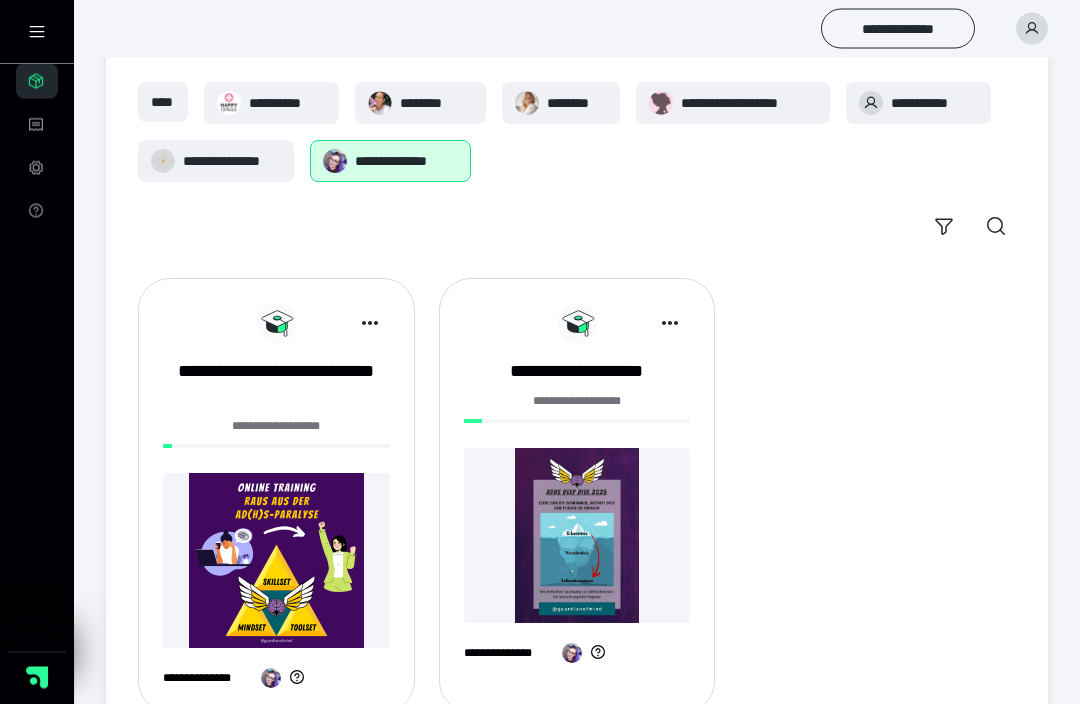 click on "**********" at bounding box center [577, 372] 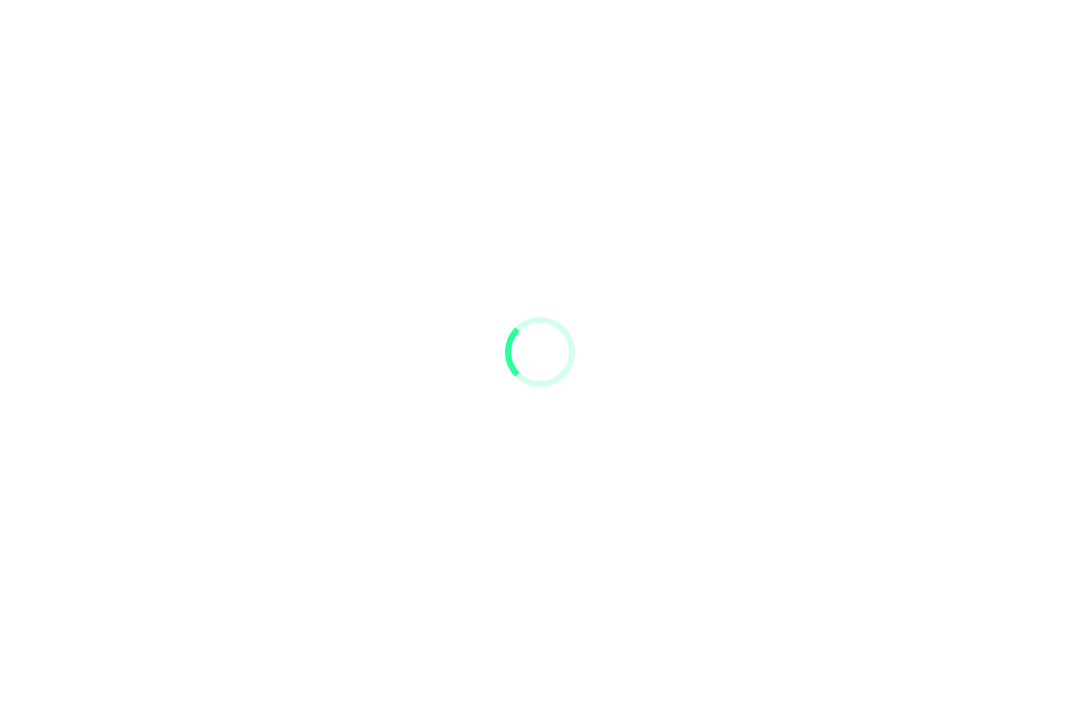 scroll, scrollTop: 0, scrollLeft: 0, axis: both 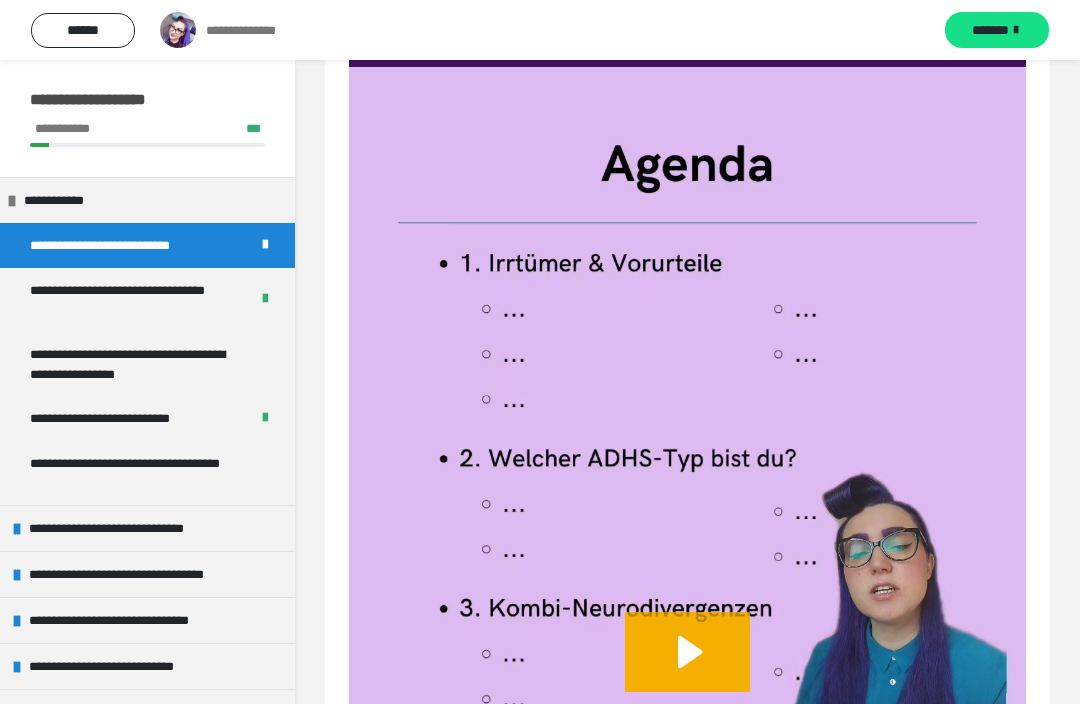 click 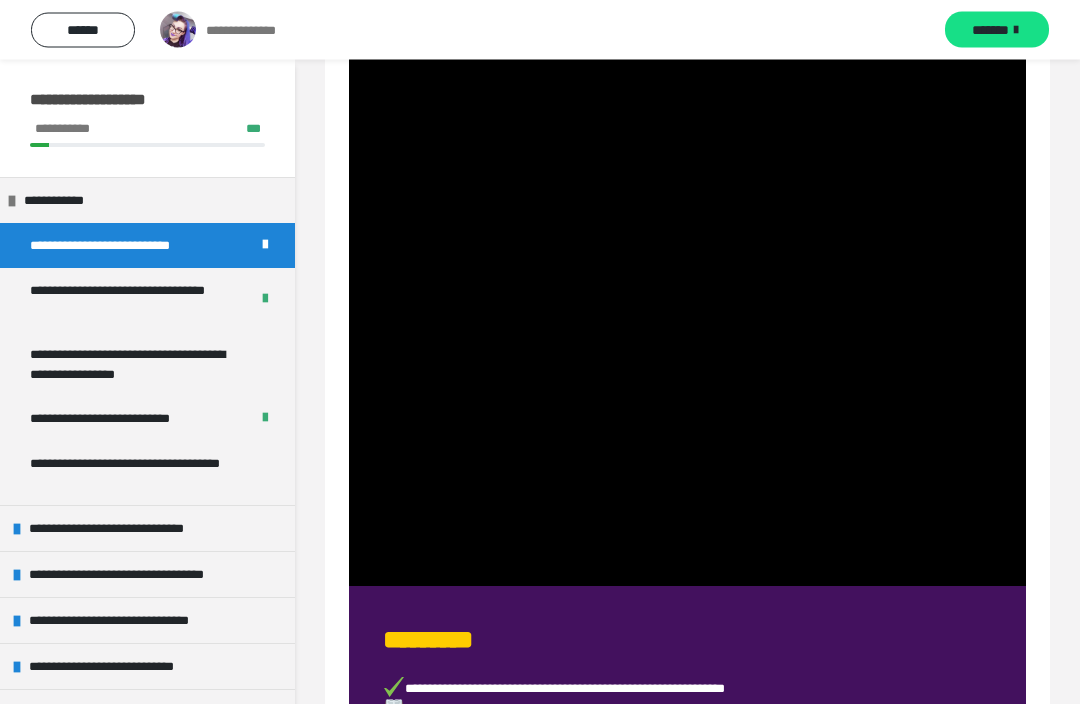 scroll, scrollTop: 933, scrollLeft: 0, axis: vertical 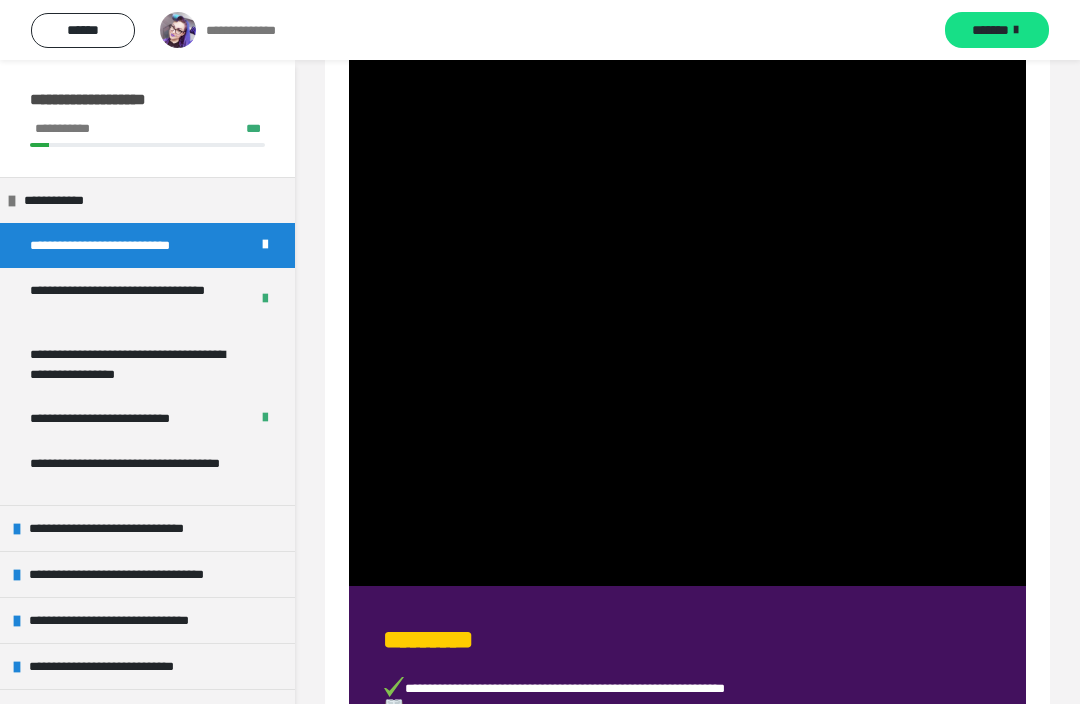 click at bounding box center [687, -16] 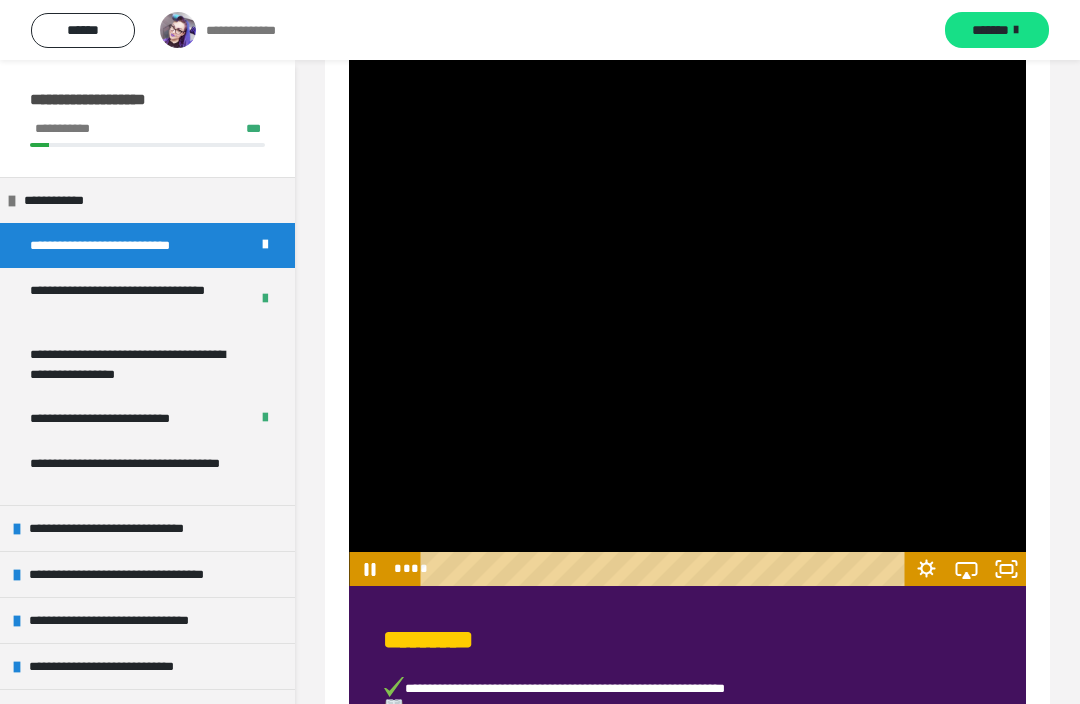 click 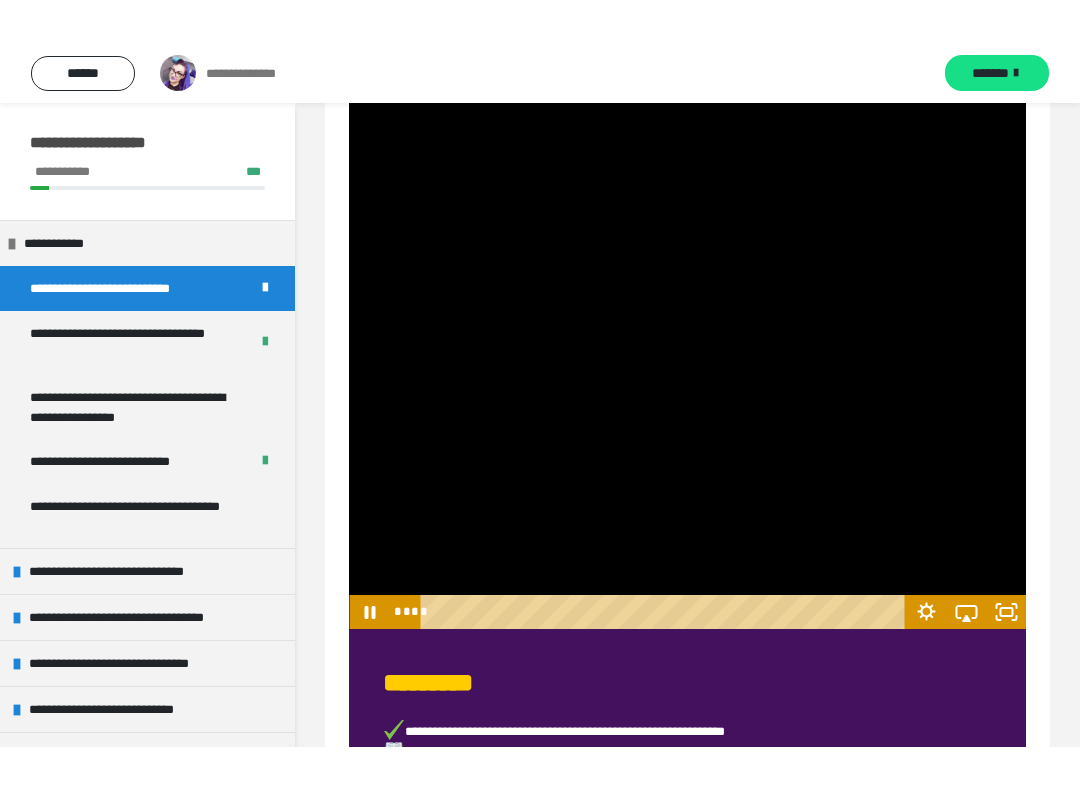scroll, scrollTop: 20, scrollLeft: 0, axis: vertical 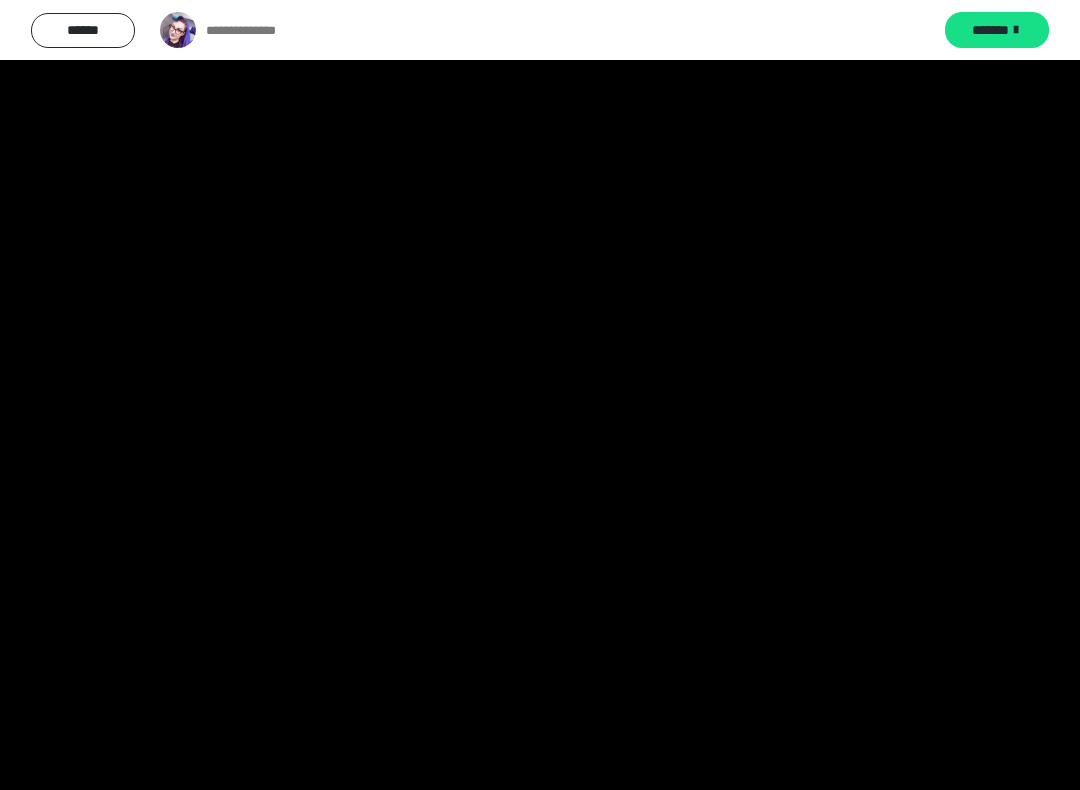 click at bounding box center (540, 395) 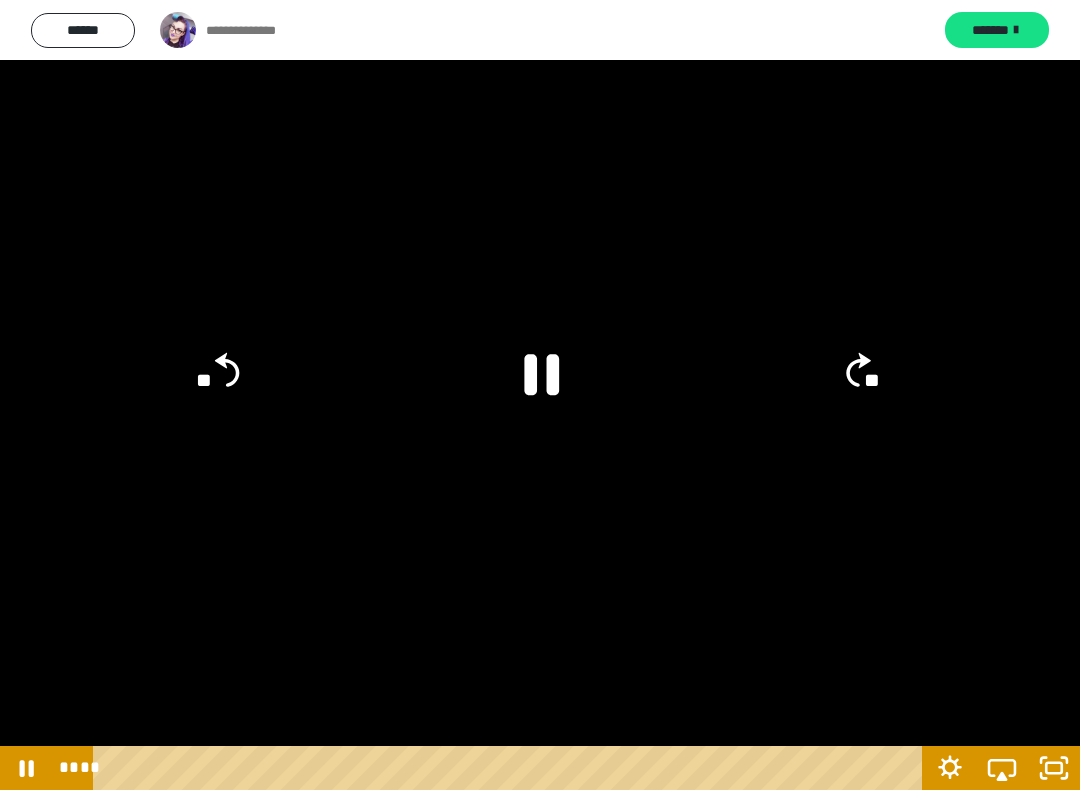 click at bounding box center [540, 395] 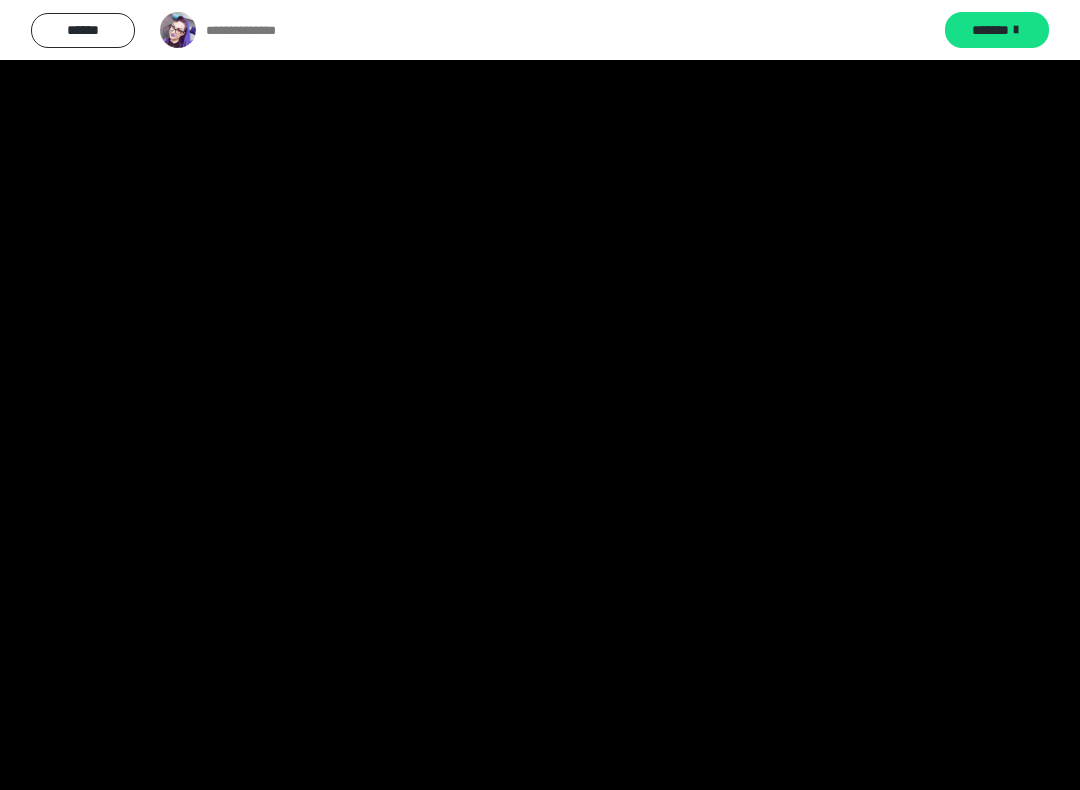 click at bounding box center [540, 395] 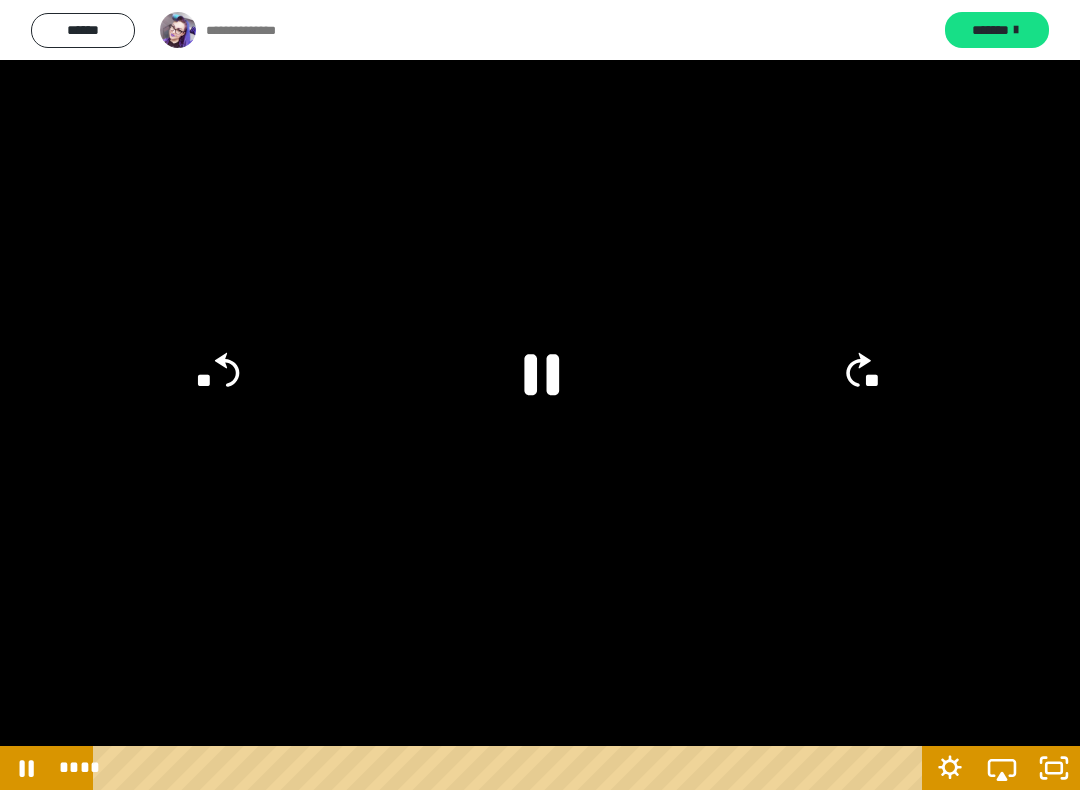 click at bounding box center (540, 395) 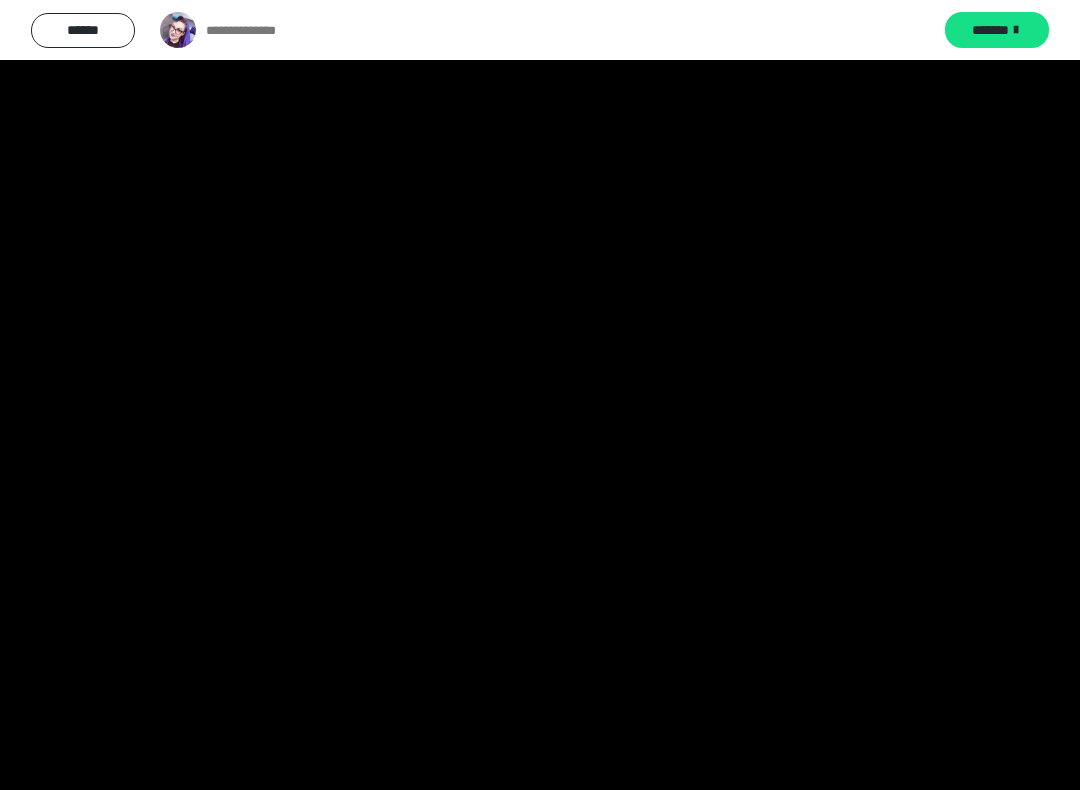 click at bounding box center (540, 395) 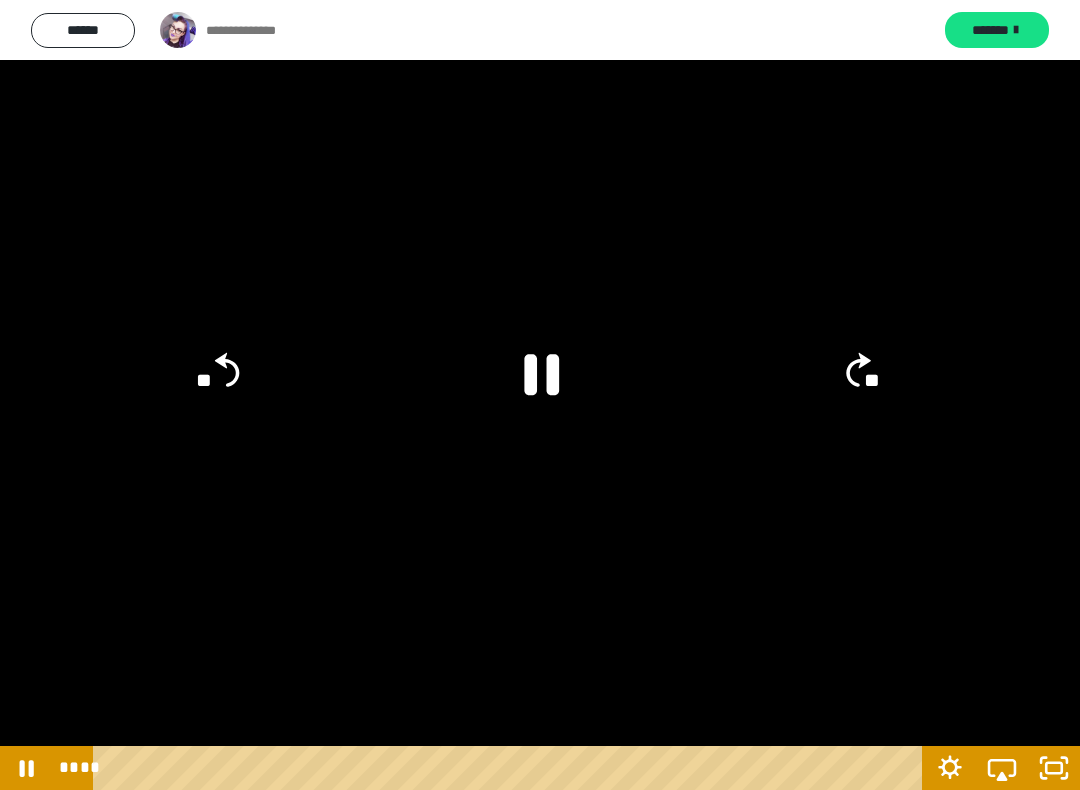 click at bounding box center (540, 395) 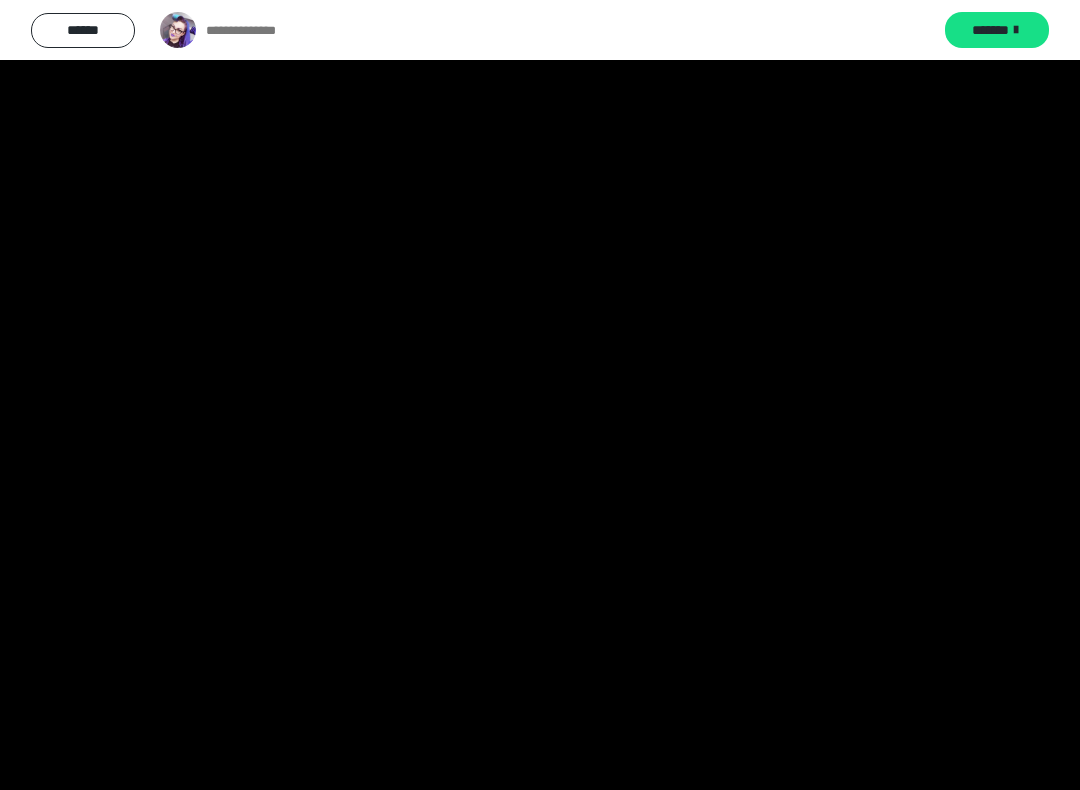 click at bounding box center [540, 395] 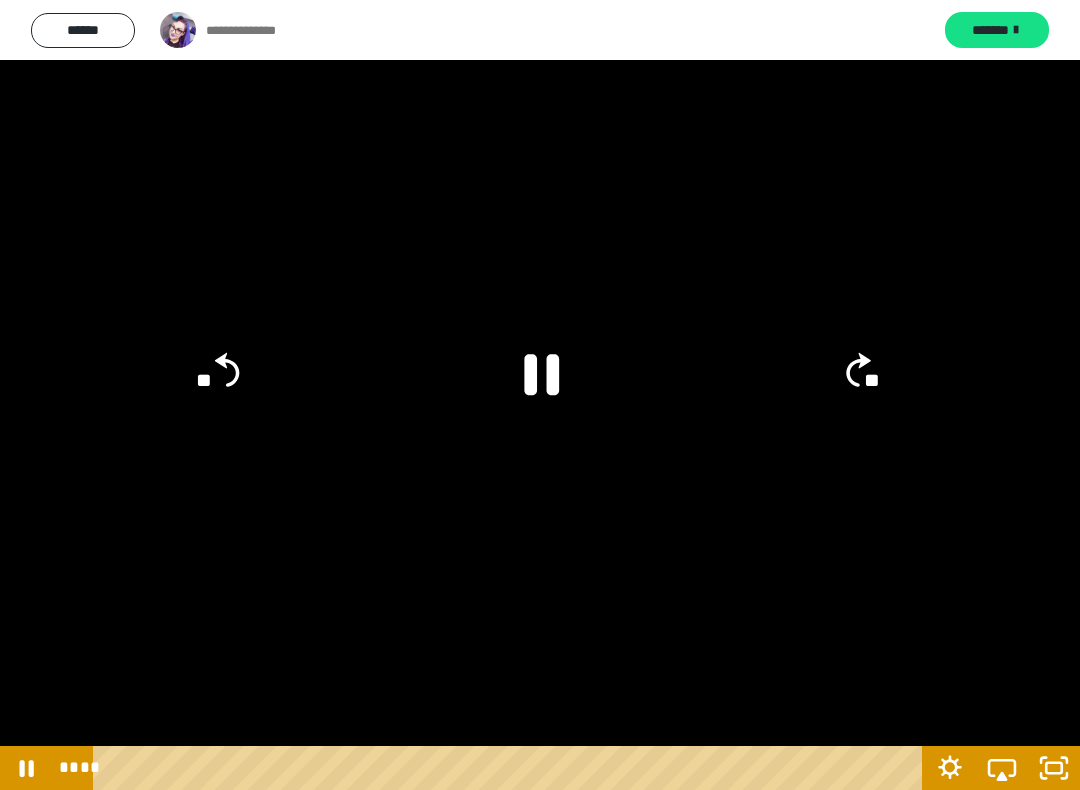 click 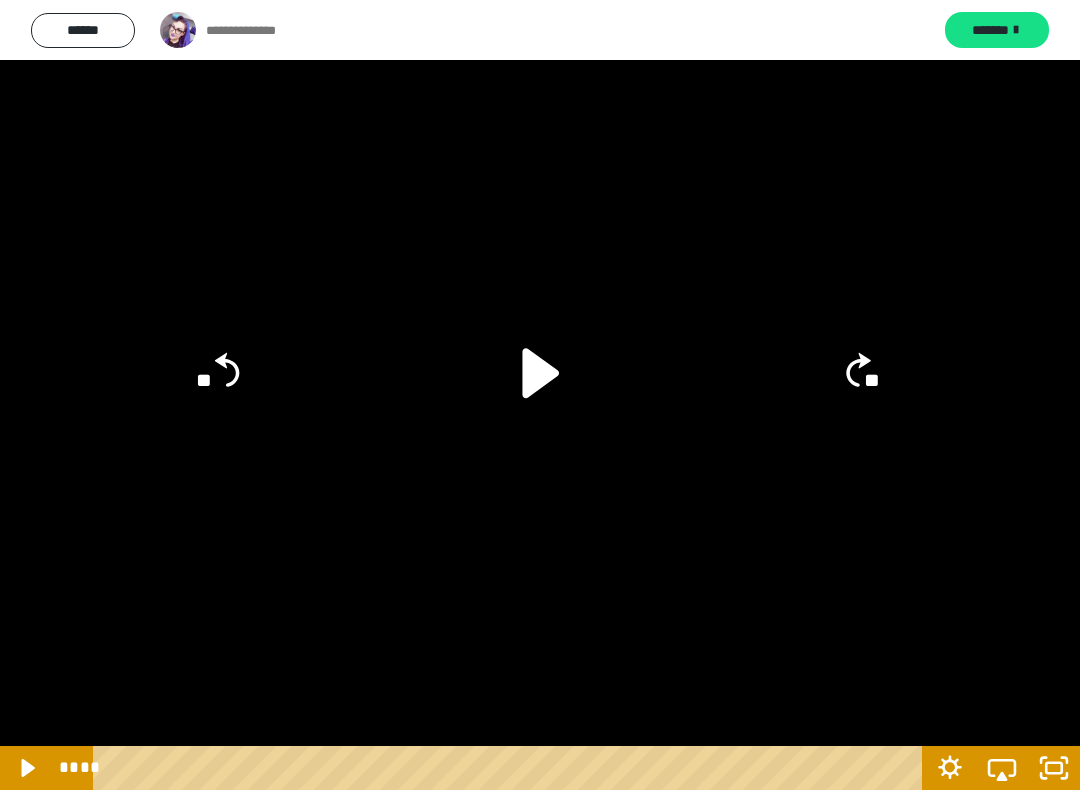 click 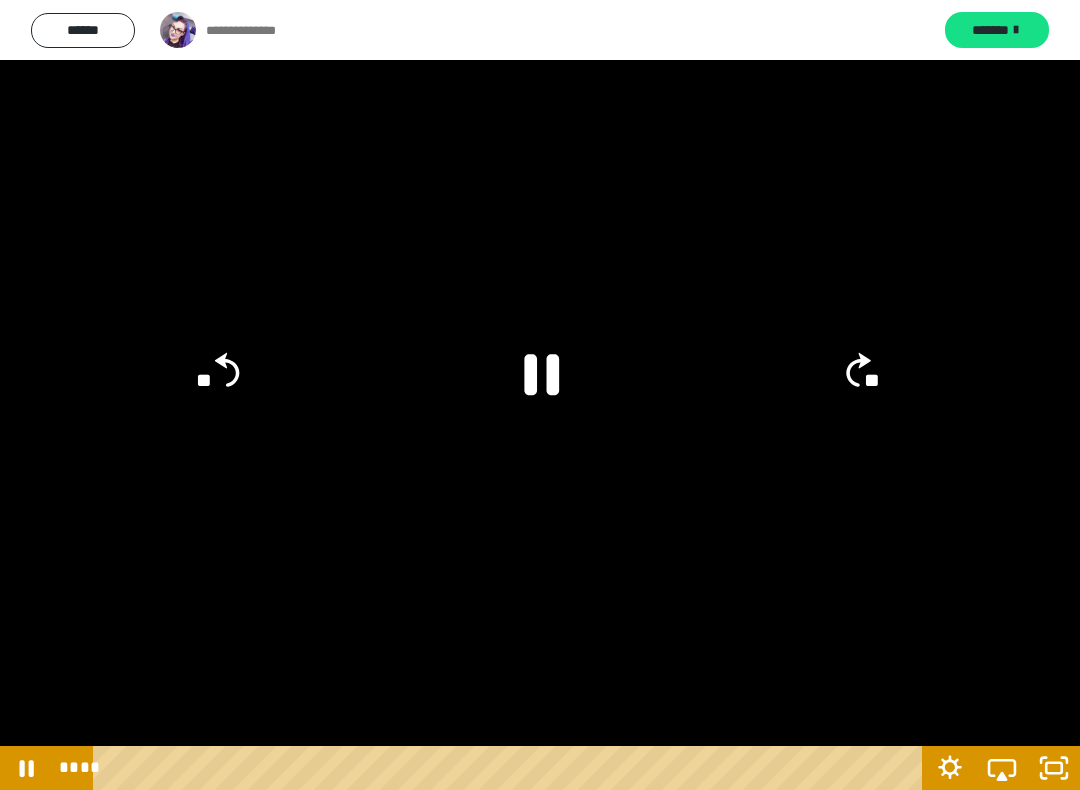 click 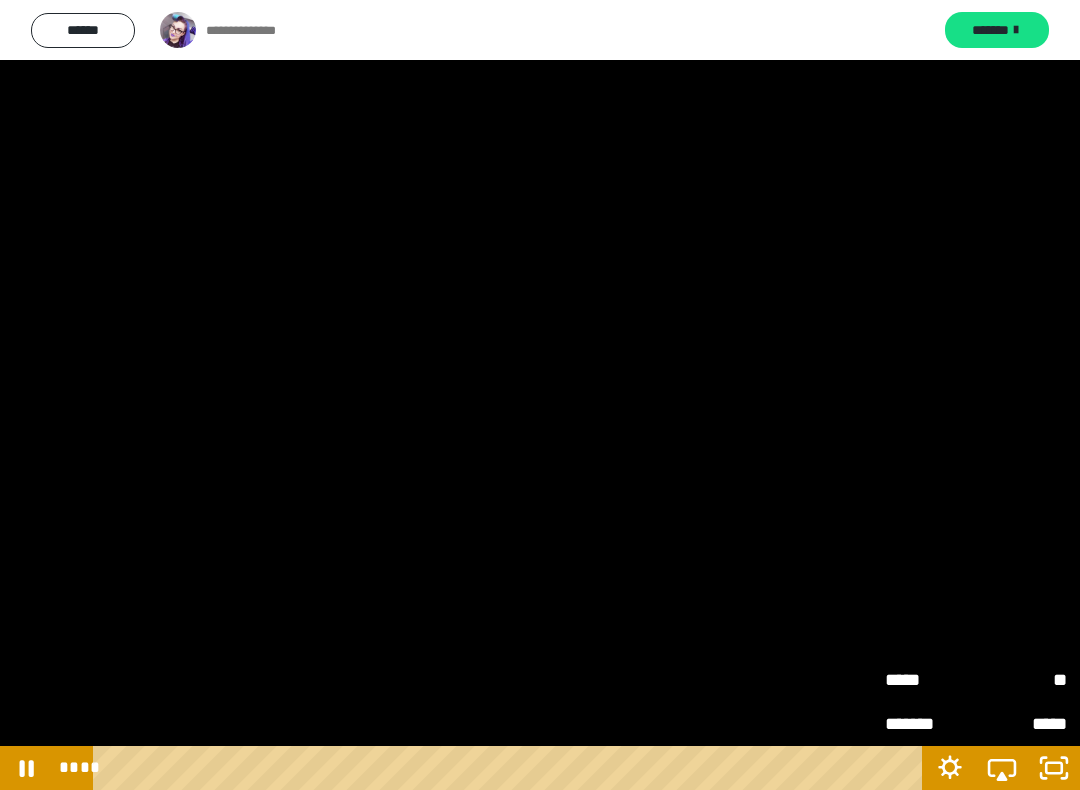 click on "**" at bounding box center [1021, 680] 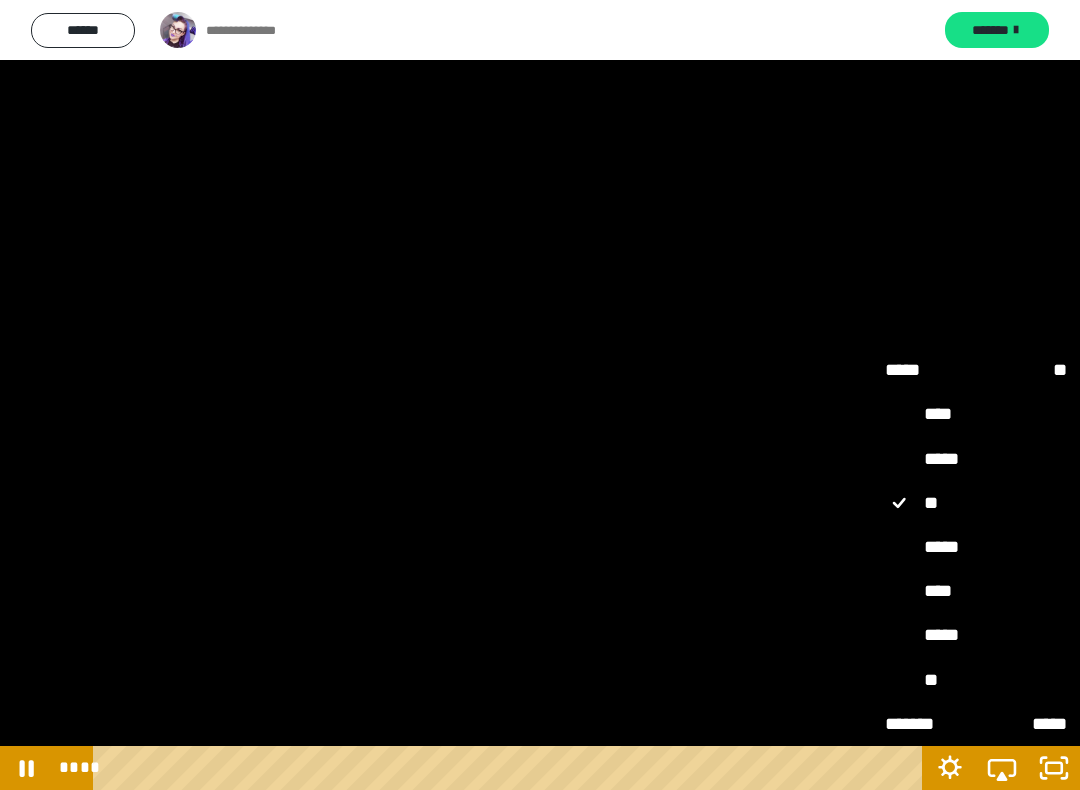 click on "*****" at bounding box center [976, 547] 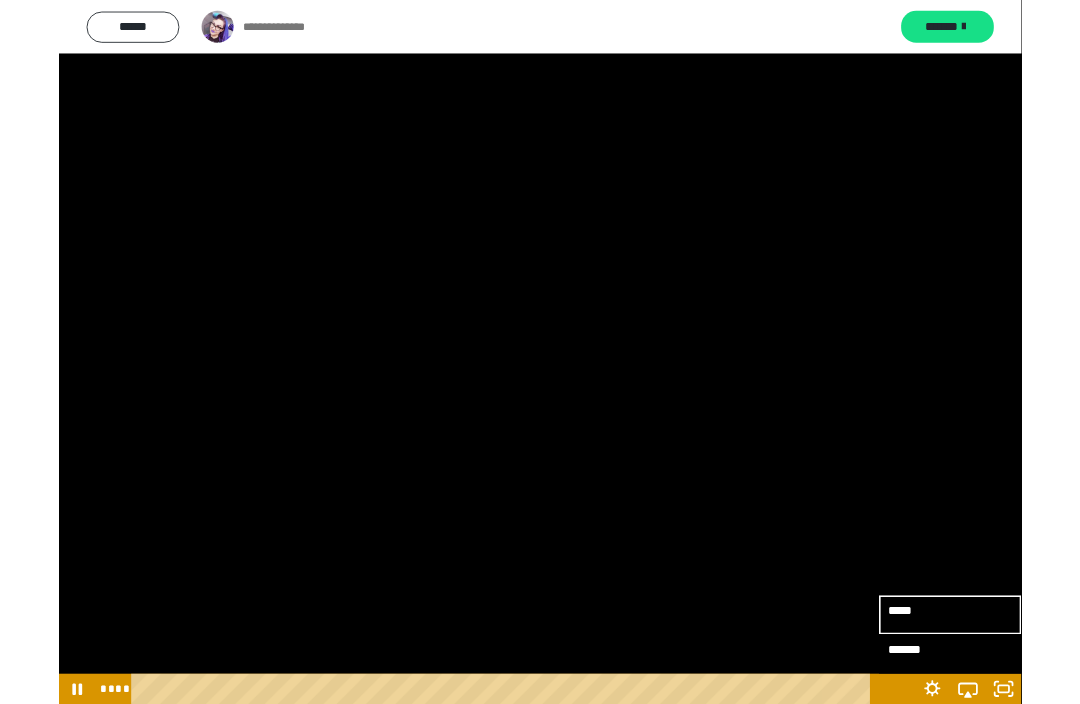 scroll, scrollTop: 933, scrollLeft: 0, axis: vertical 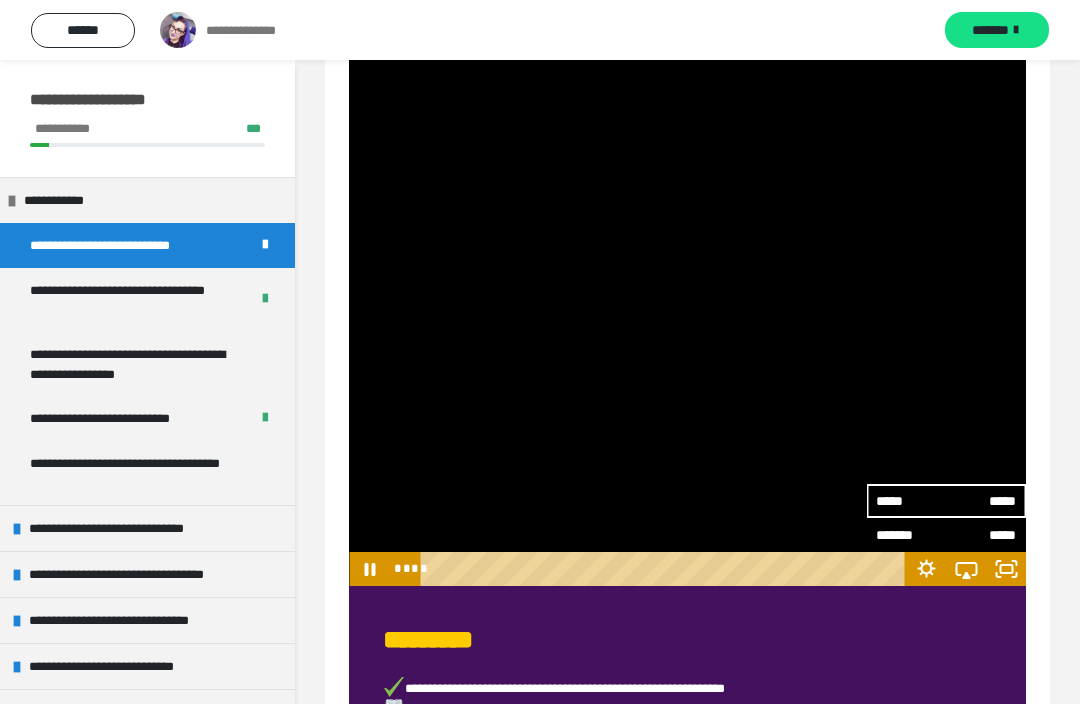 click on "**********" at bounding box center [687, 679] 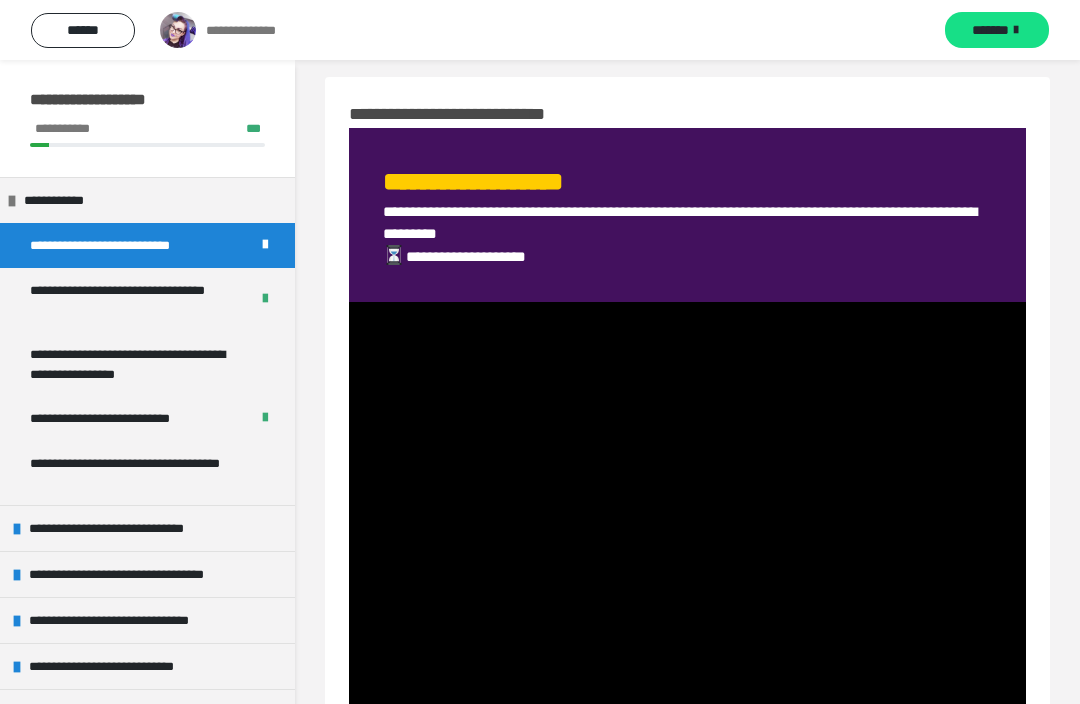 scroll, scrollTop: 0, scrollLeft: 0, axis: both 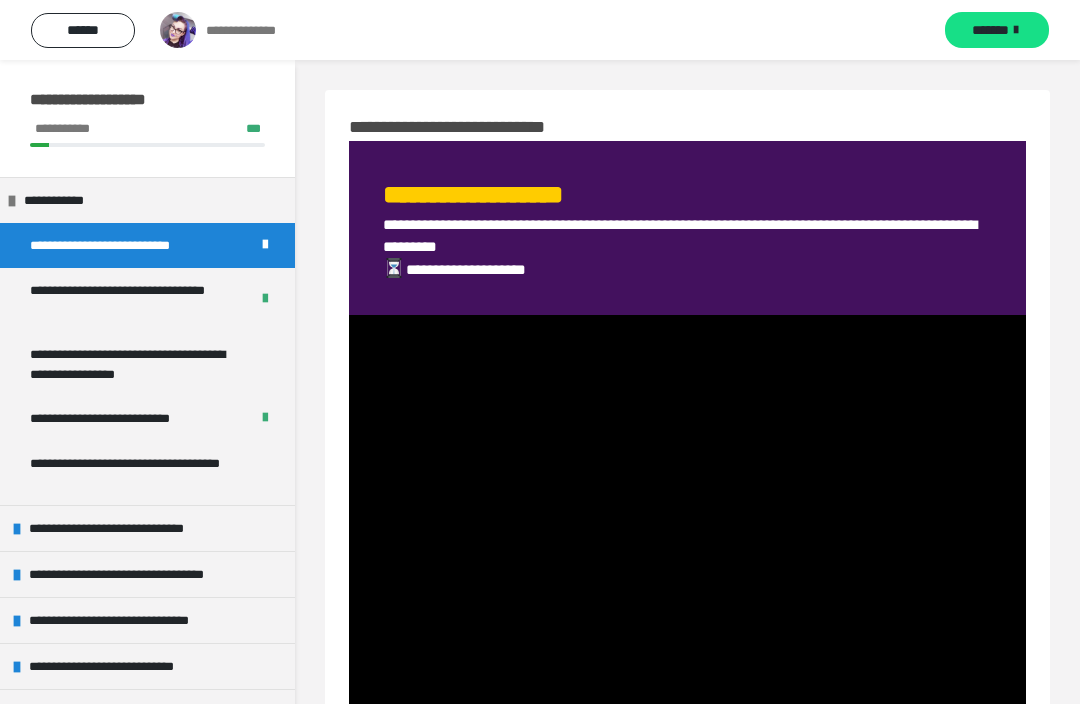 click on "*******" at bounding box center (990, 30) 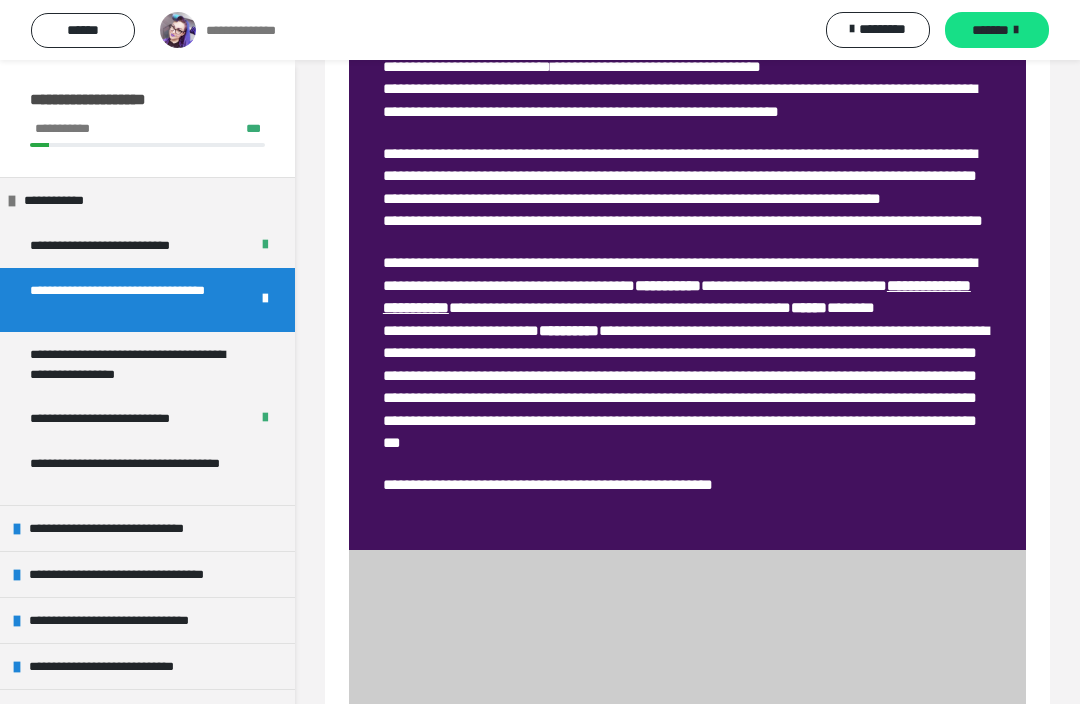 scroll, scrollTop: 247, scrollLeft: 0, axis: vertical 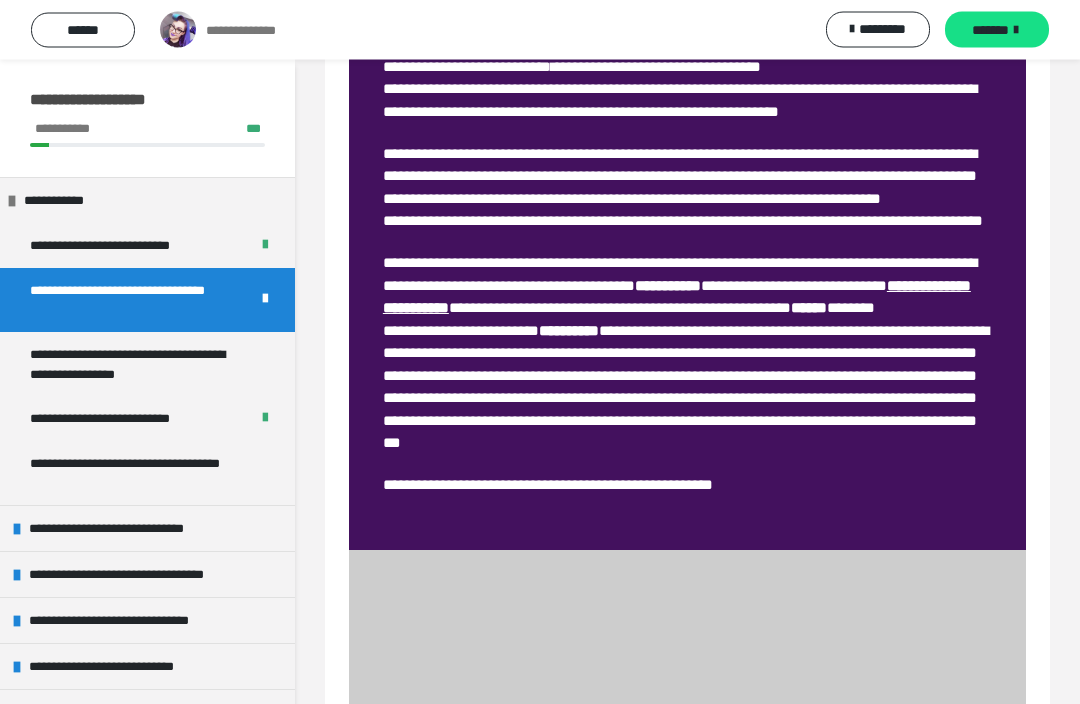click on "*******" at bounding box center [997, 30] 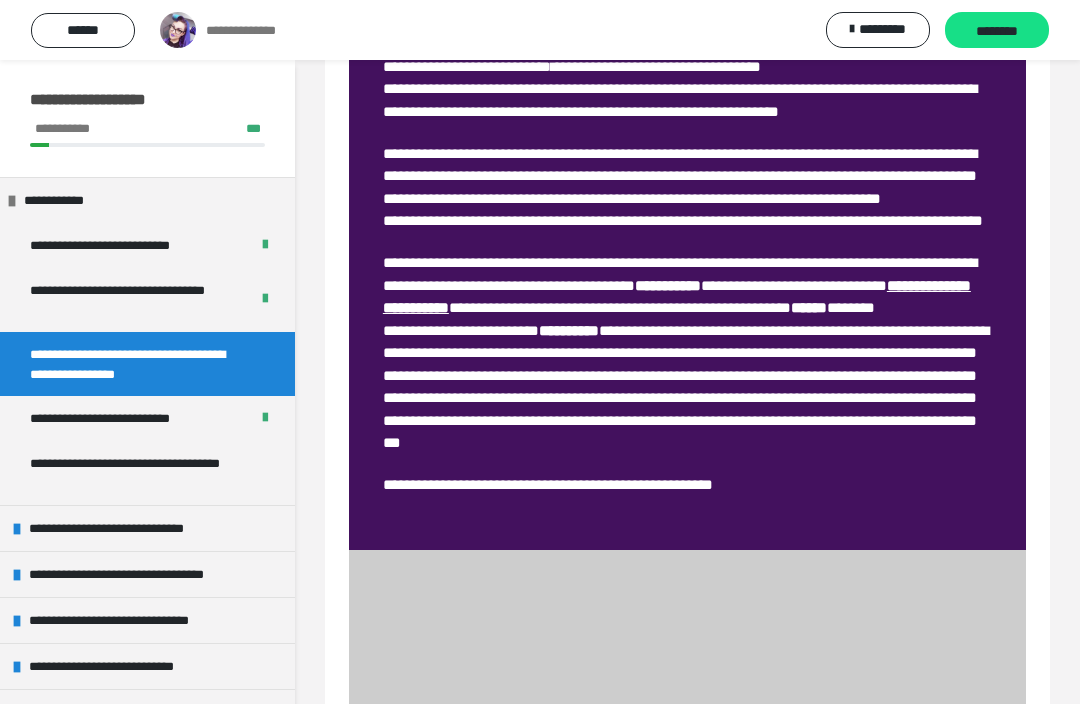 scroll, scrollTop: 149, scrollLeft: 0, axis: vertical 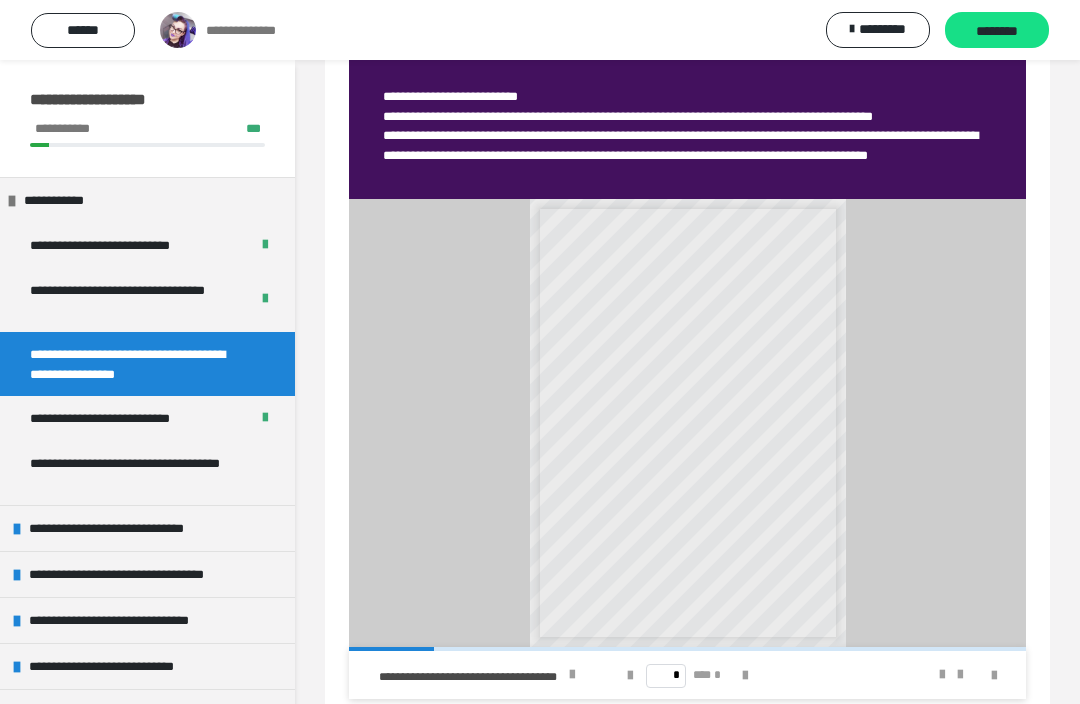 click on "********" at bounding box center (997, 30) 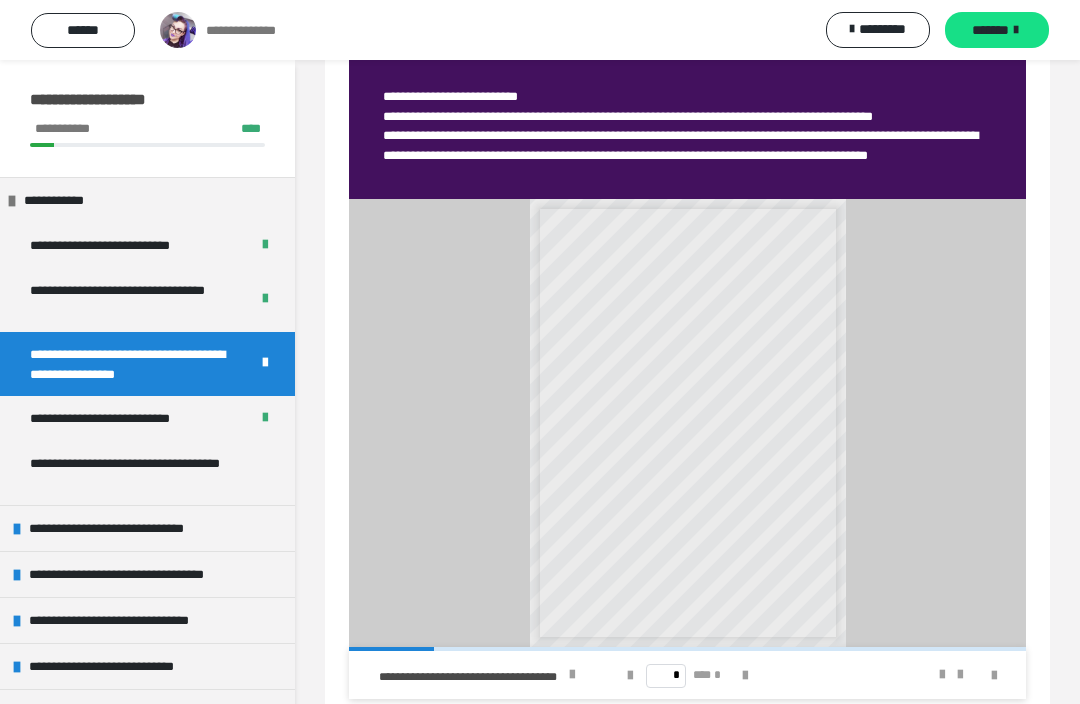 click on "*******" at bounding box center [997, 30] 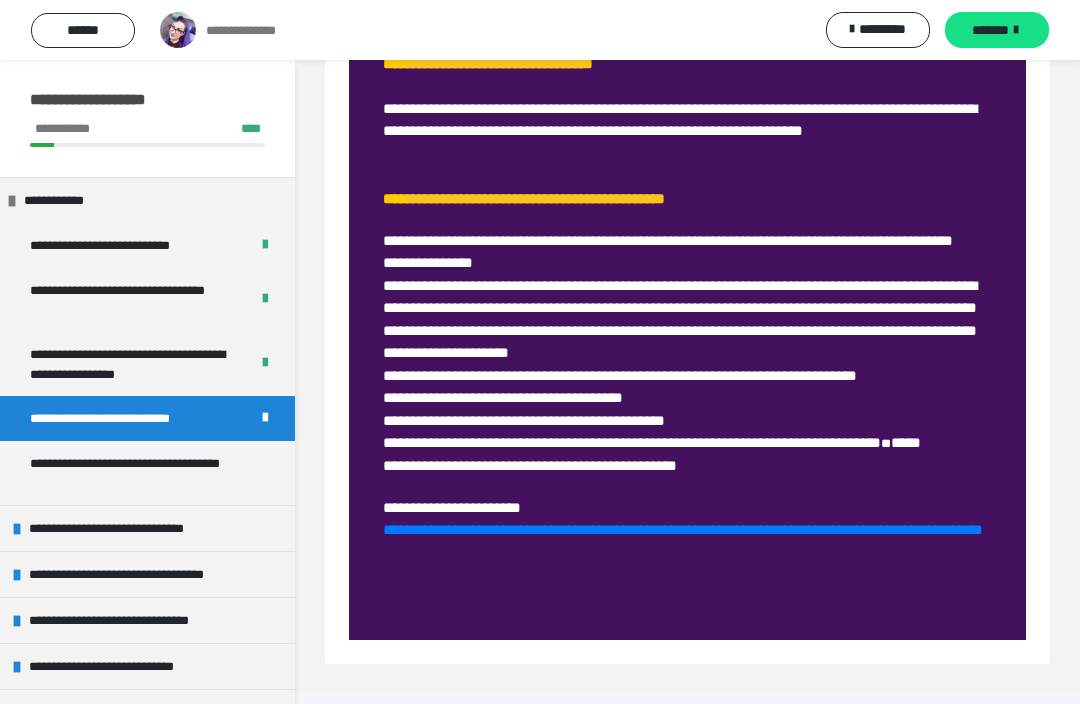 scroll, scrollTop: 753, scrollLeft: 0, axis: vertical 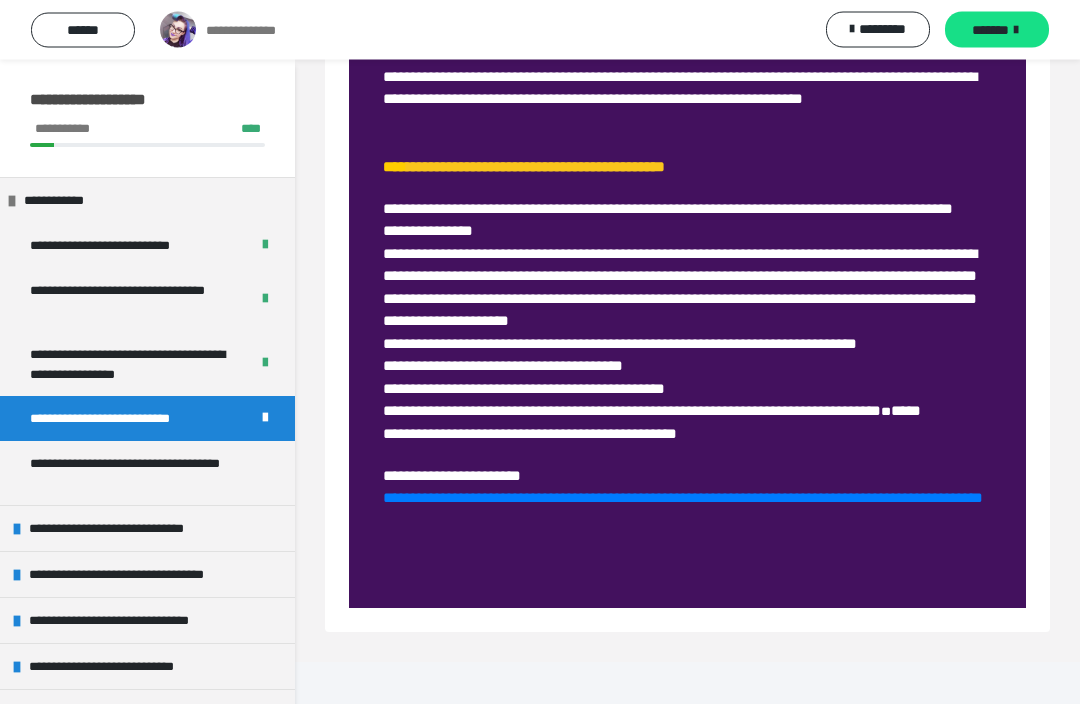 click on "*******" at bounding box center [990, 30] 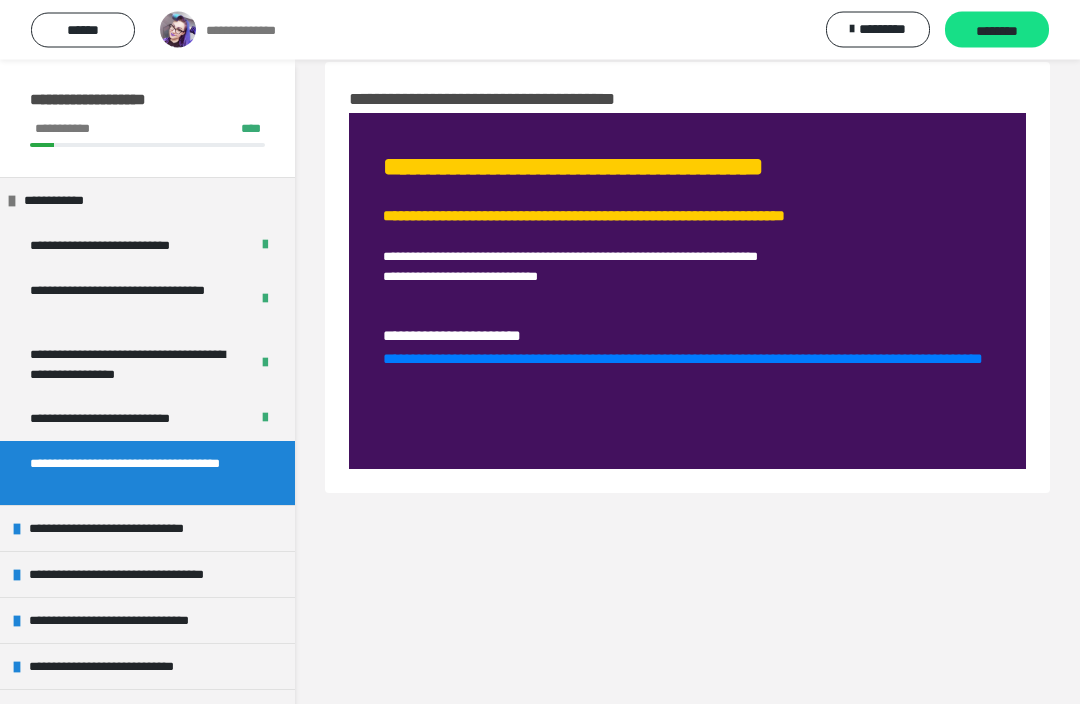 scroll, scrollTop: 60, scrollLeft: 0, axis: vertical 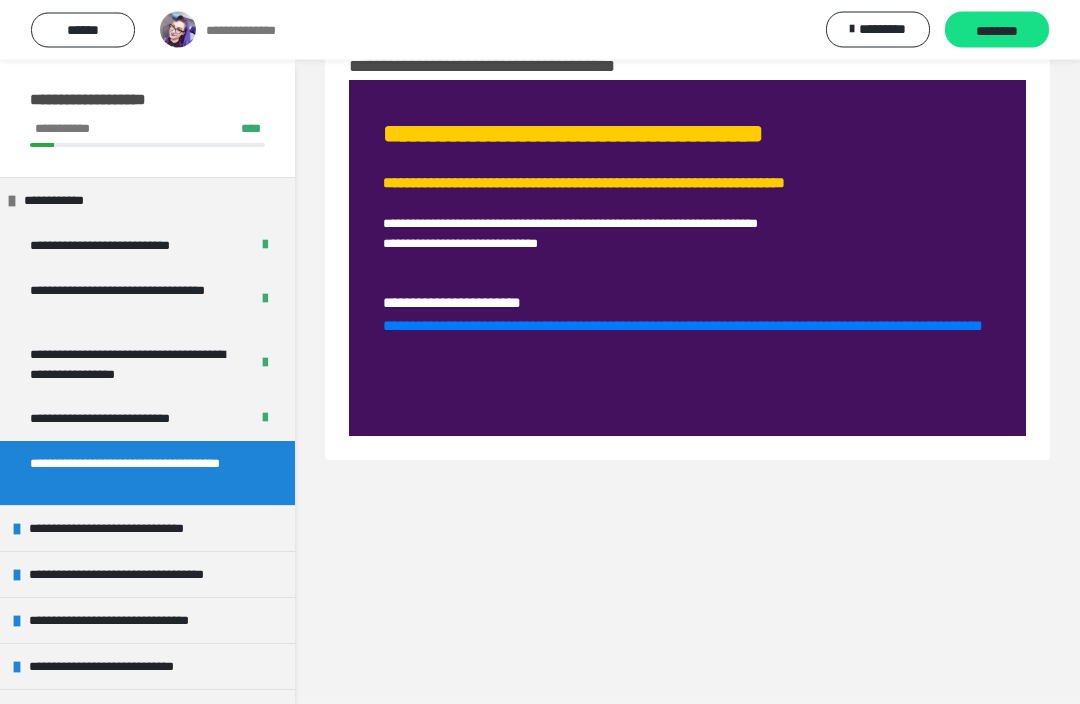 click on "********" at bounding box center [997, 31] 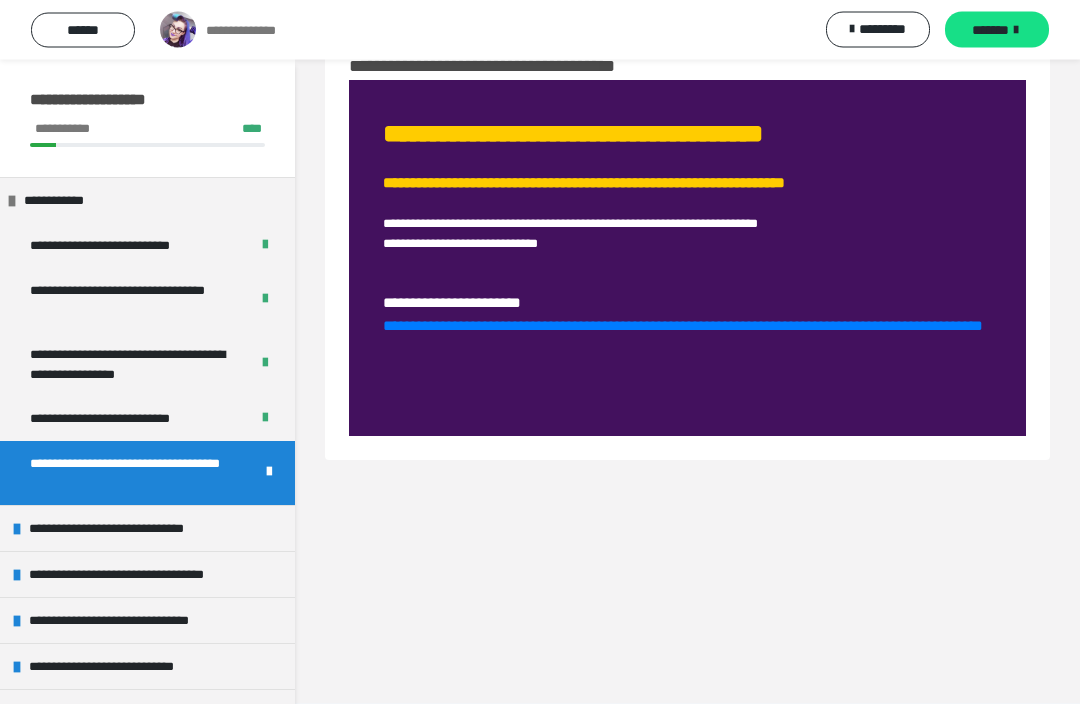 scroll, scrollTop: 60, scrollLeft: 0, axis: vertical 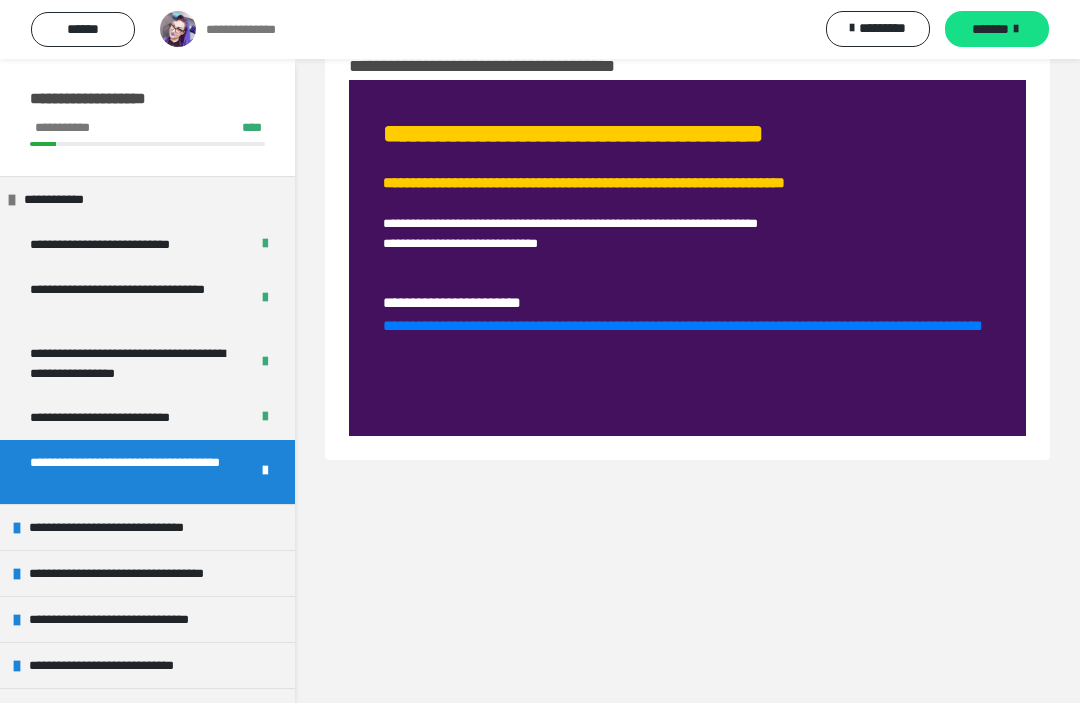 click on "*******" at bounding box center (997, 30) 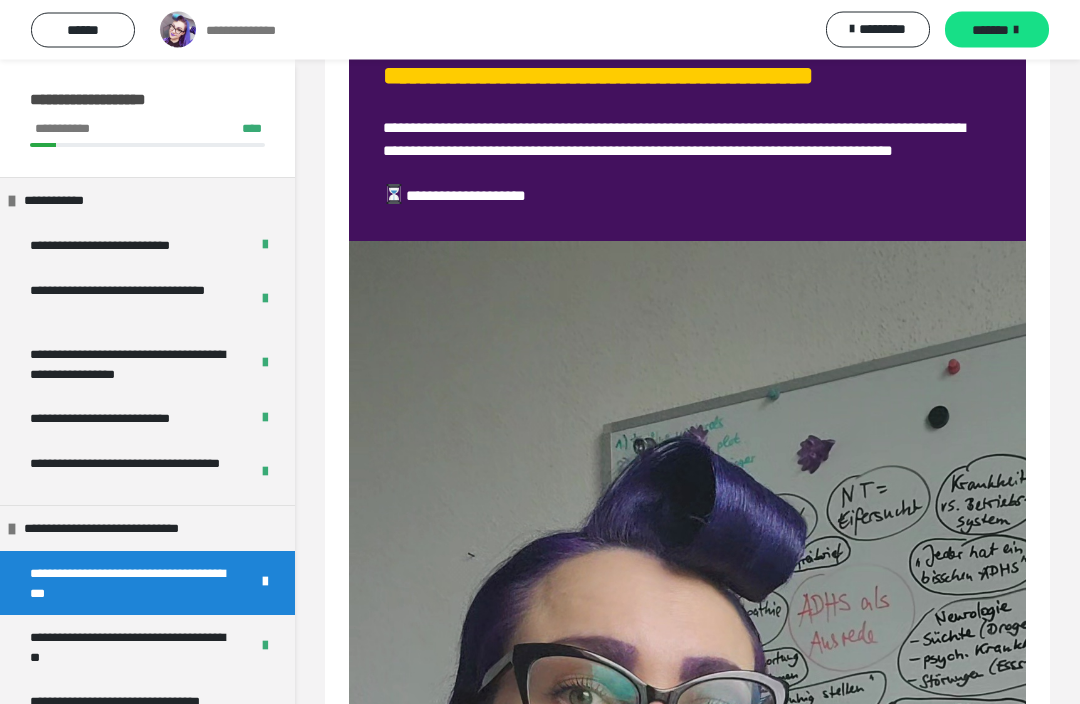 scroll, scrollTop: 120, scrollLeft: 0, axis: vertical 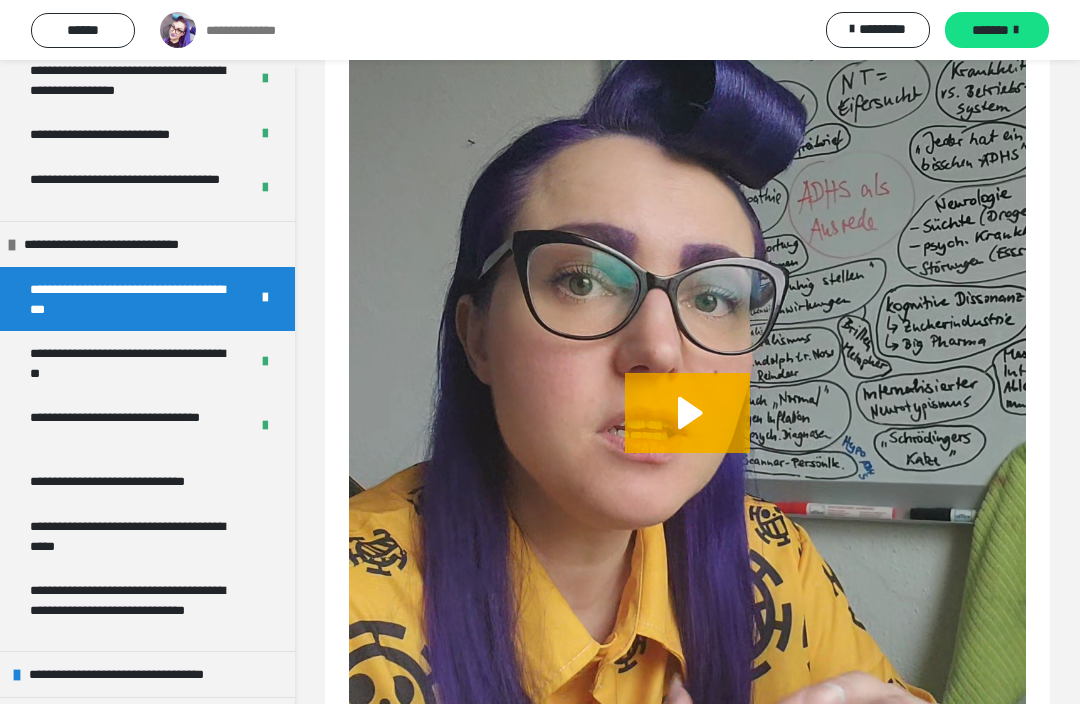 click 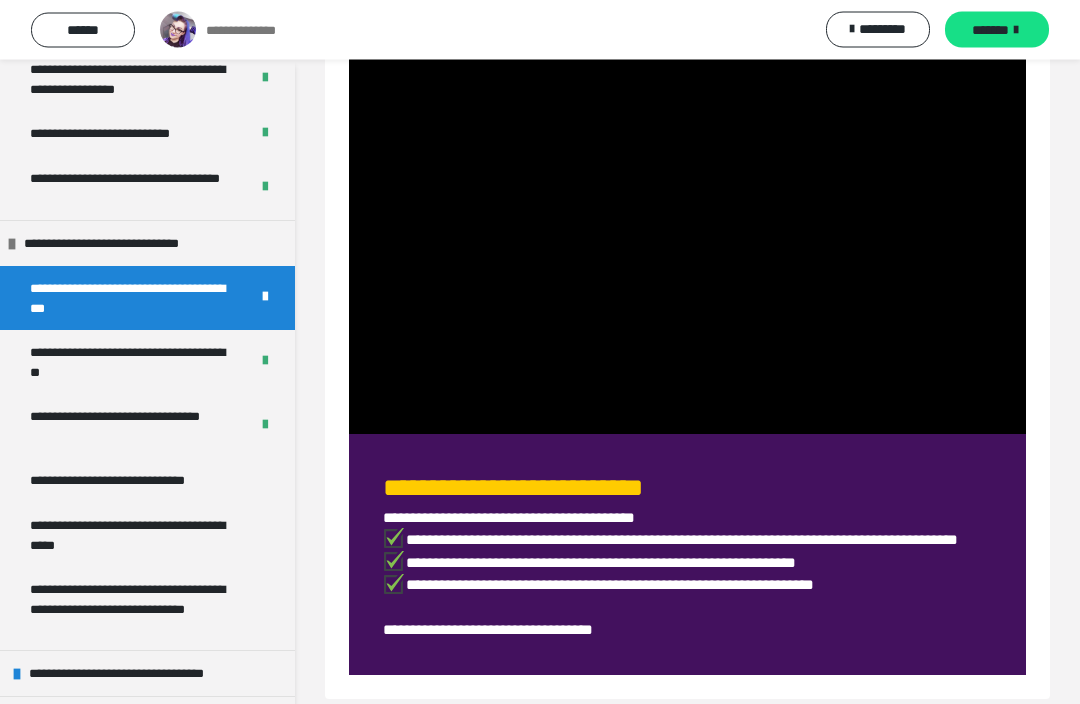 scroll, scrollTop: 1129, scrollLeft: 0, axis: vertical 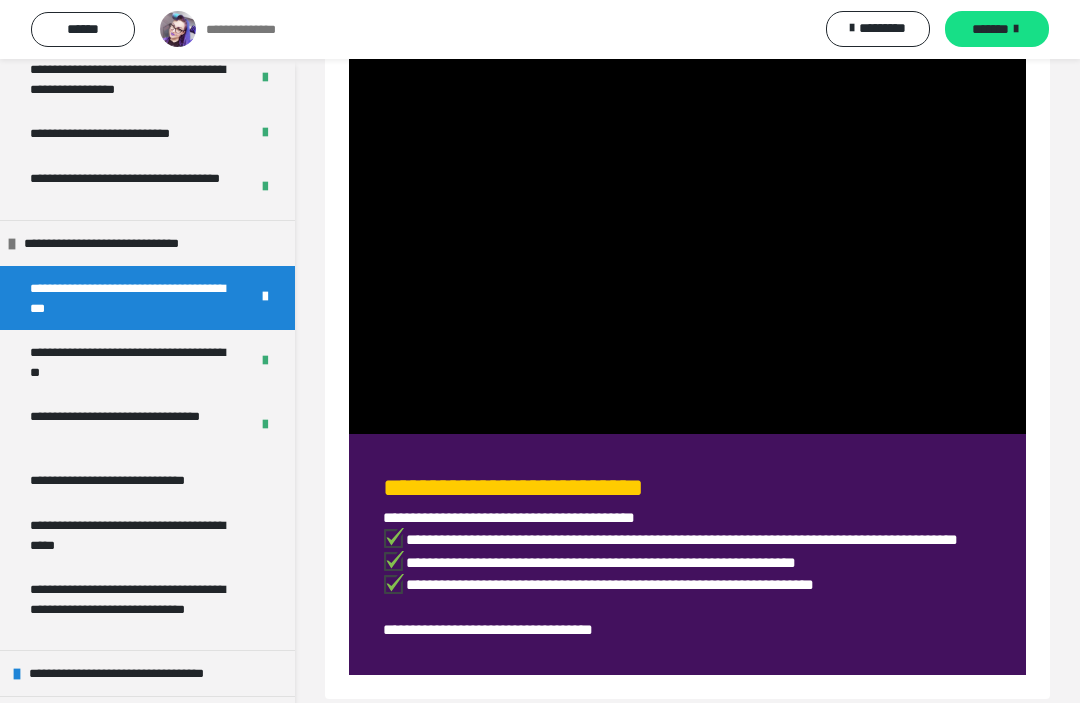 click at bounding box center (687, -167) 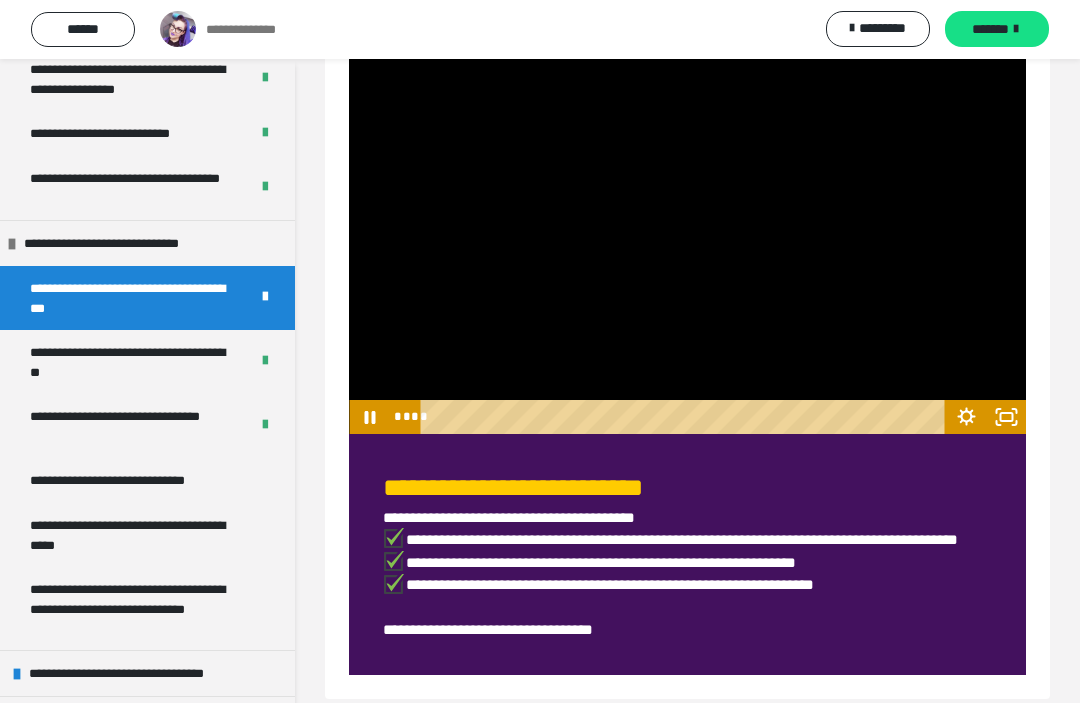 click 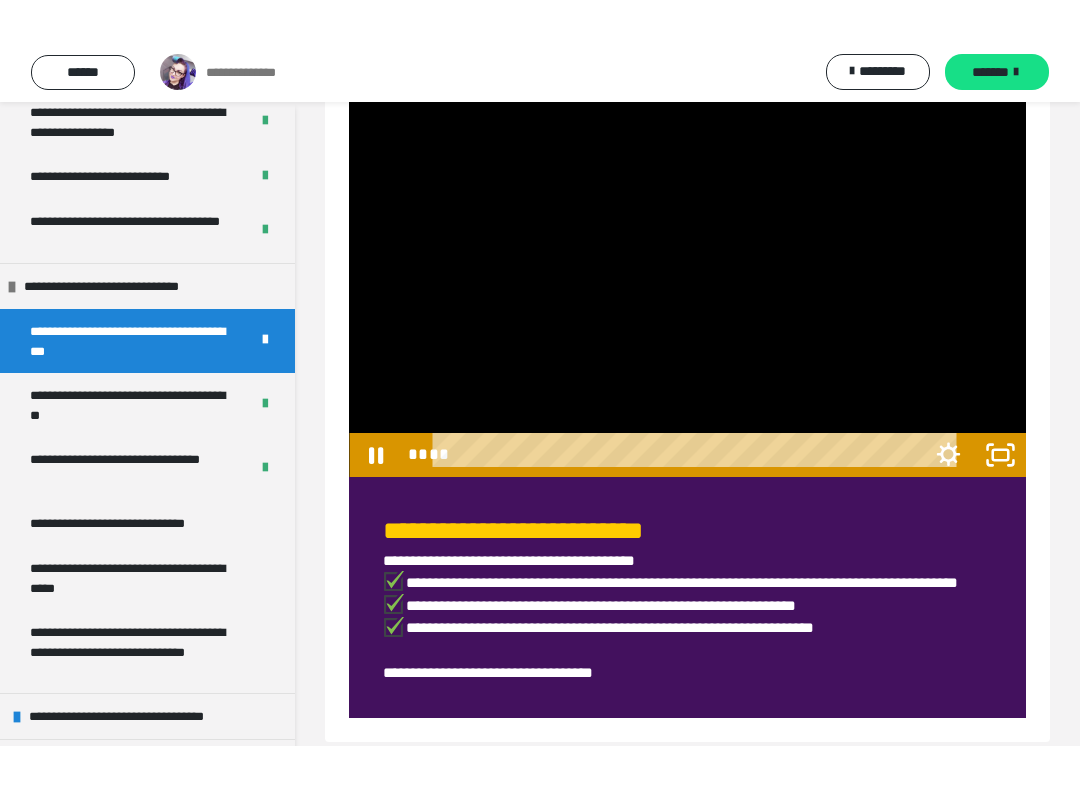 scroll, scrollTop: 20, scrollLeft: 0, axis: vertical 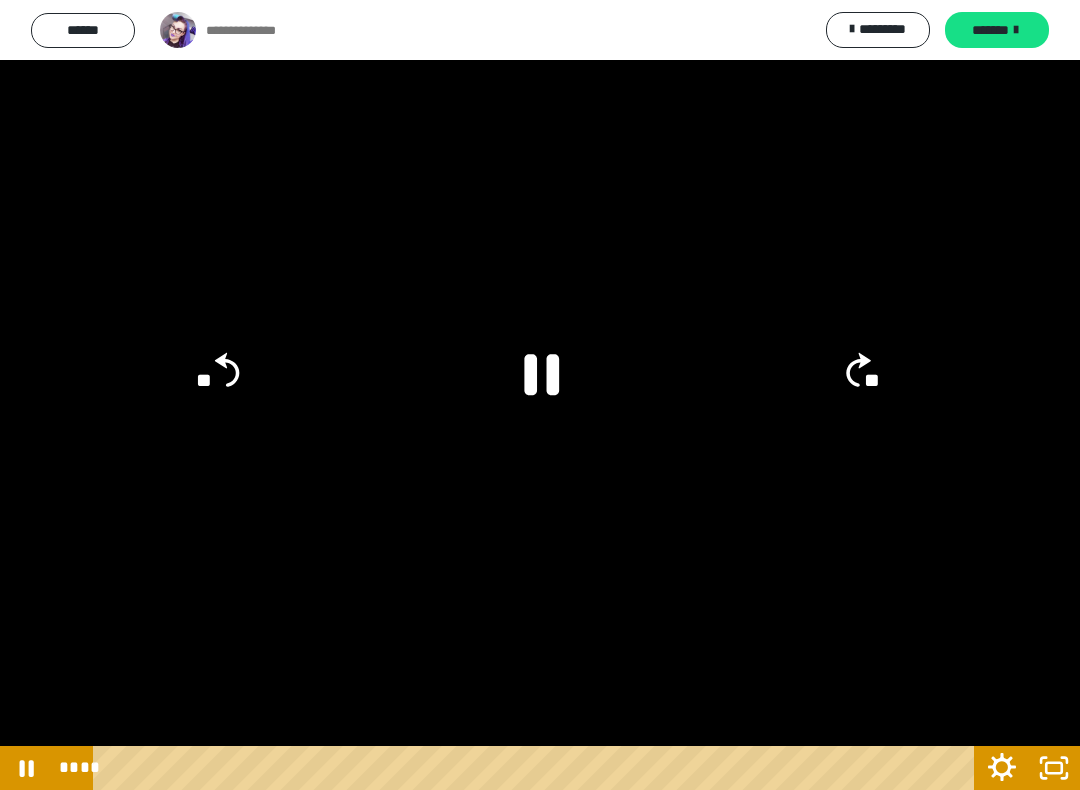 click 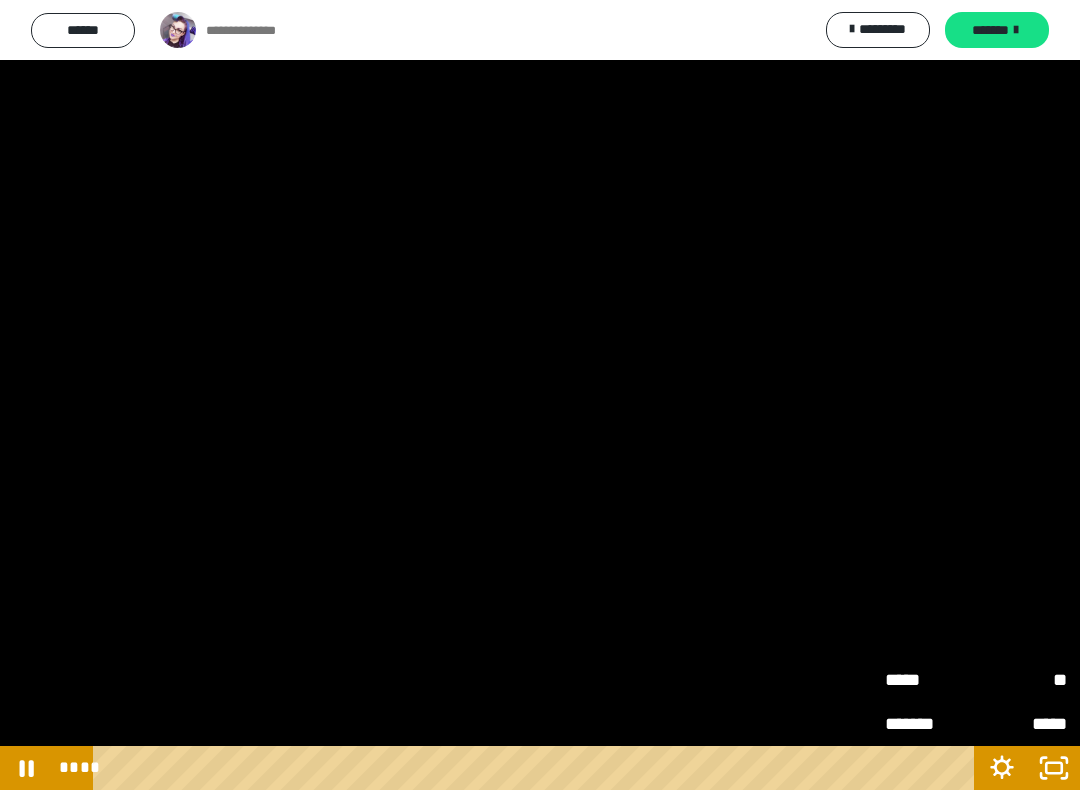 click on "**" at bounding box center [1021, 680] 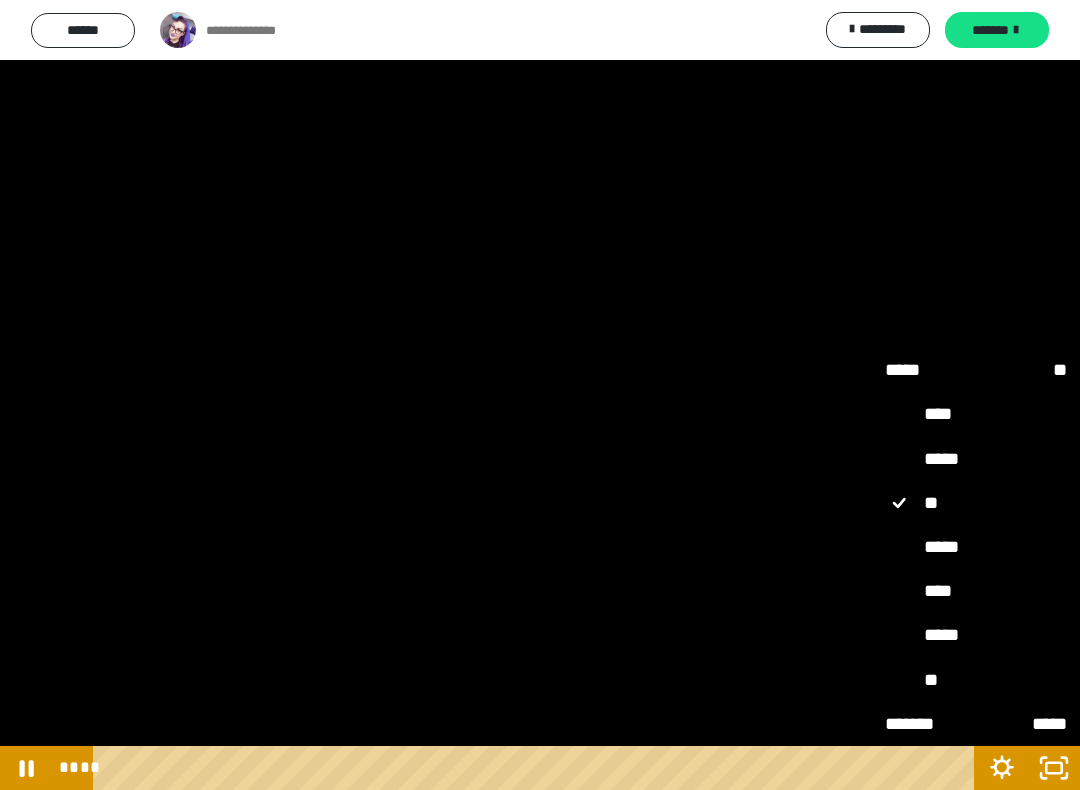 click on "*****" at bounding box center (976, 547) 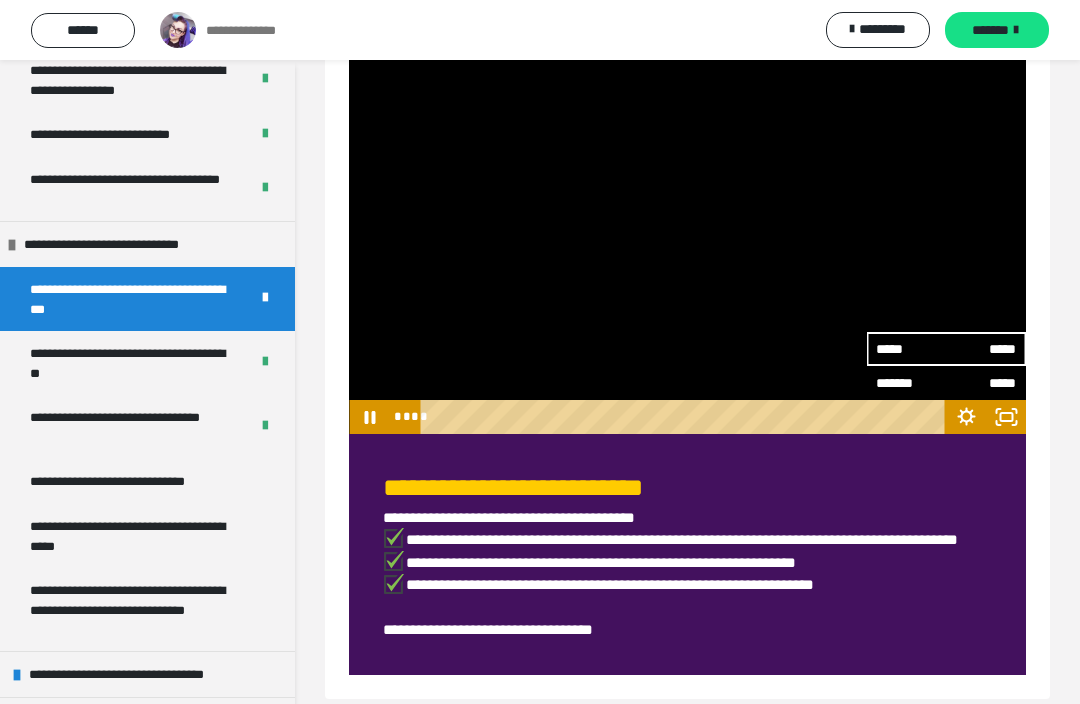 click 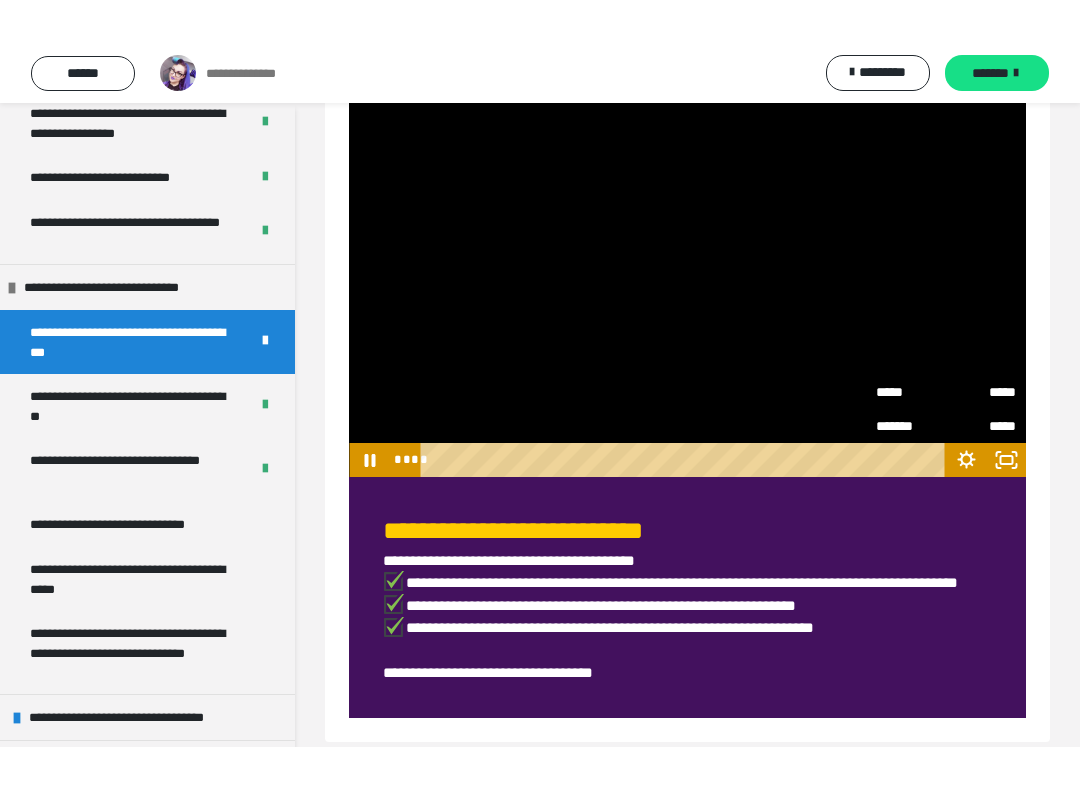 scroll, scrollTop: 20, scrollLeft: 0, axis: vertical 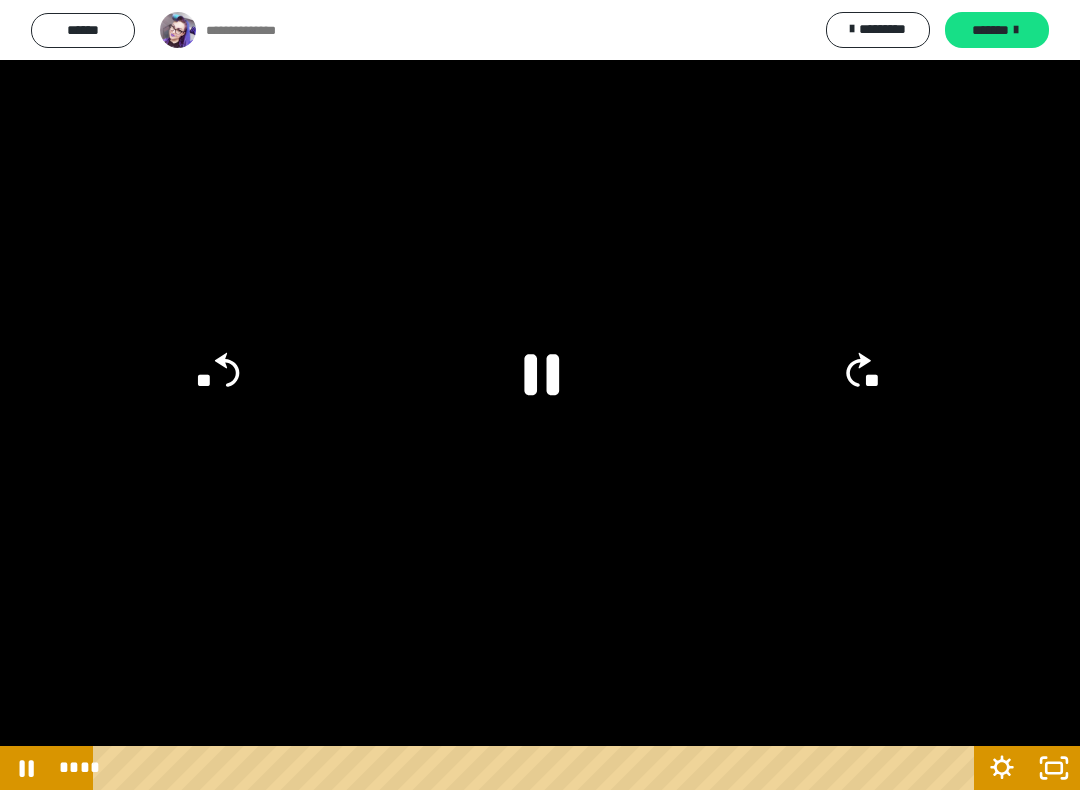 click 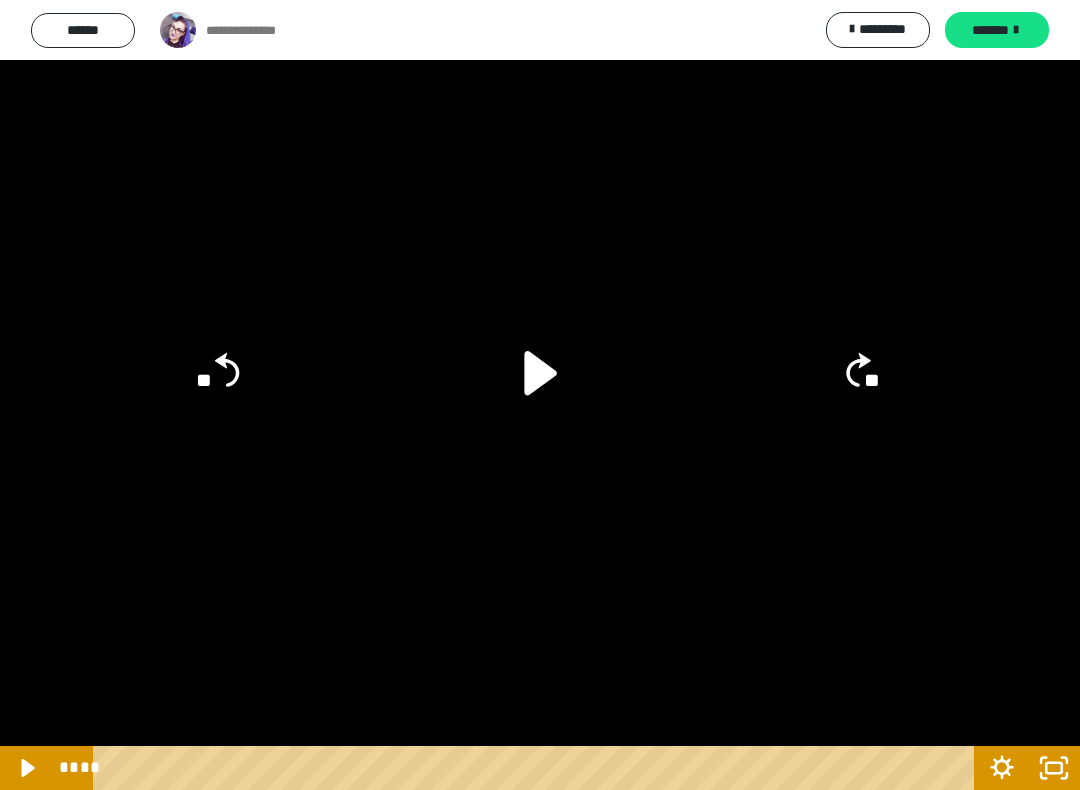 click 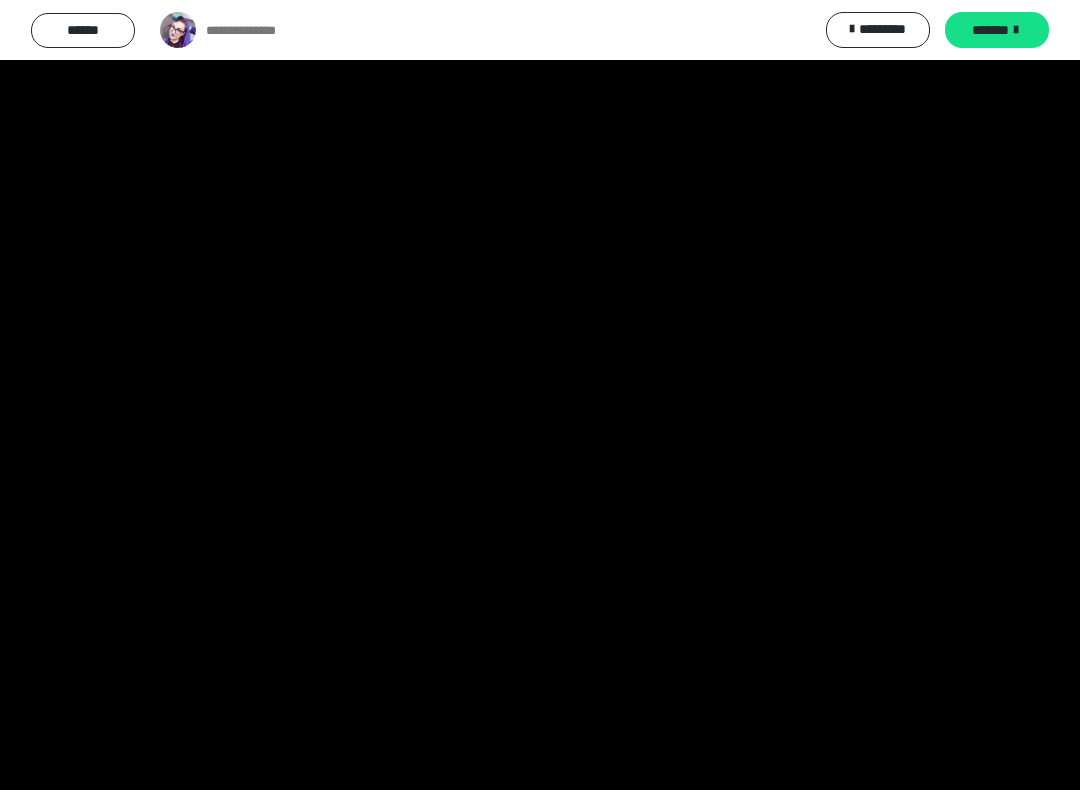 click at bounding box center (540, 395) 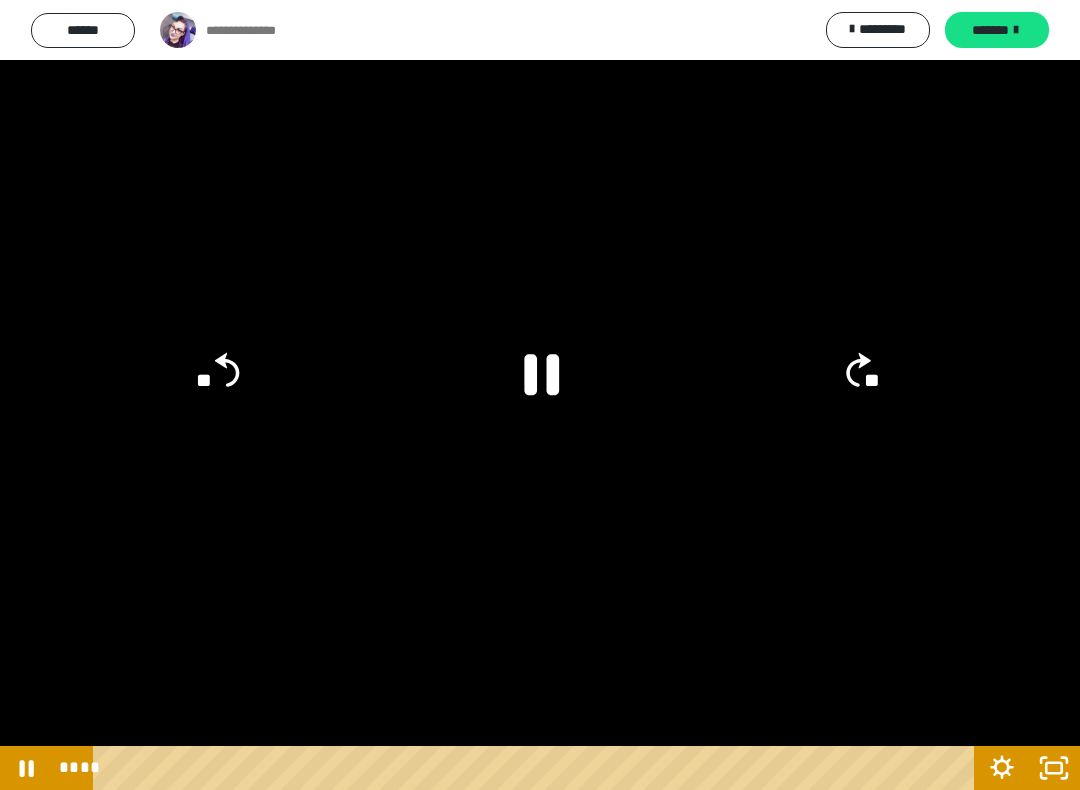 click 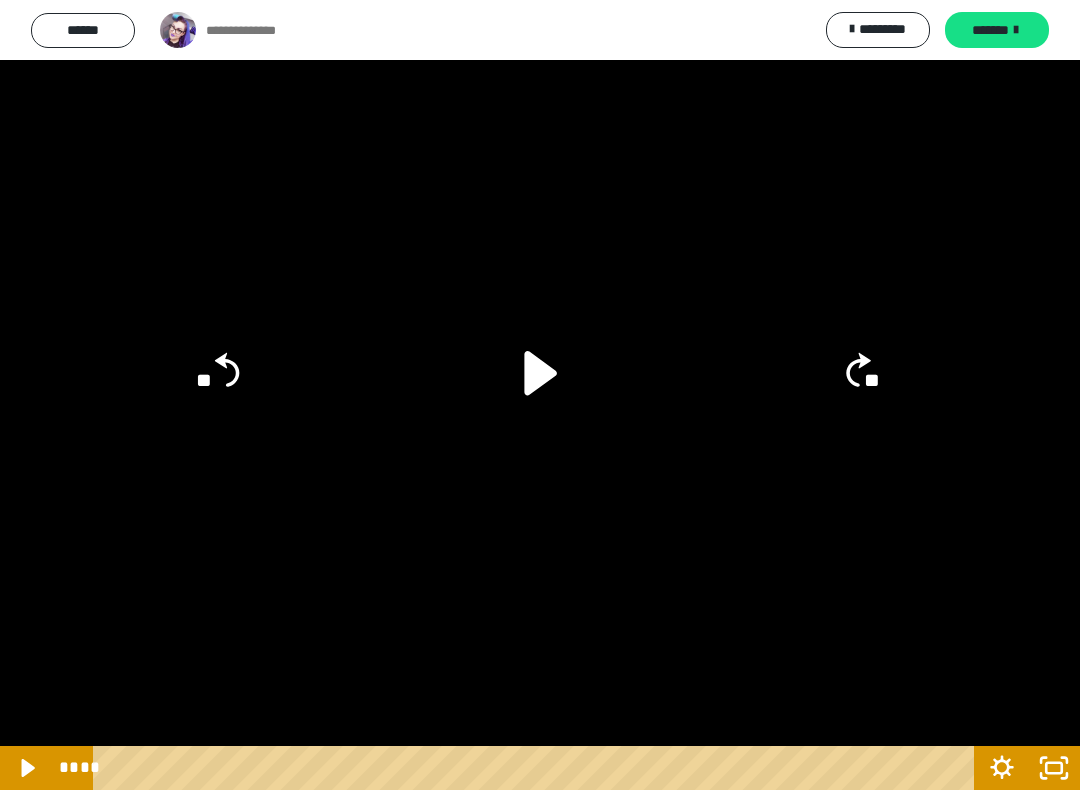 click 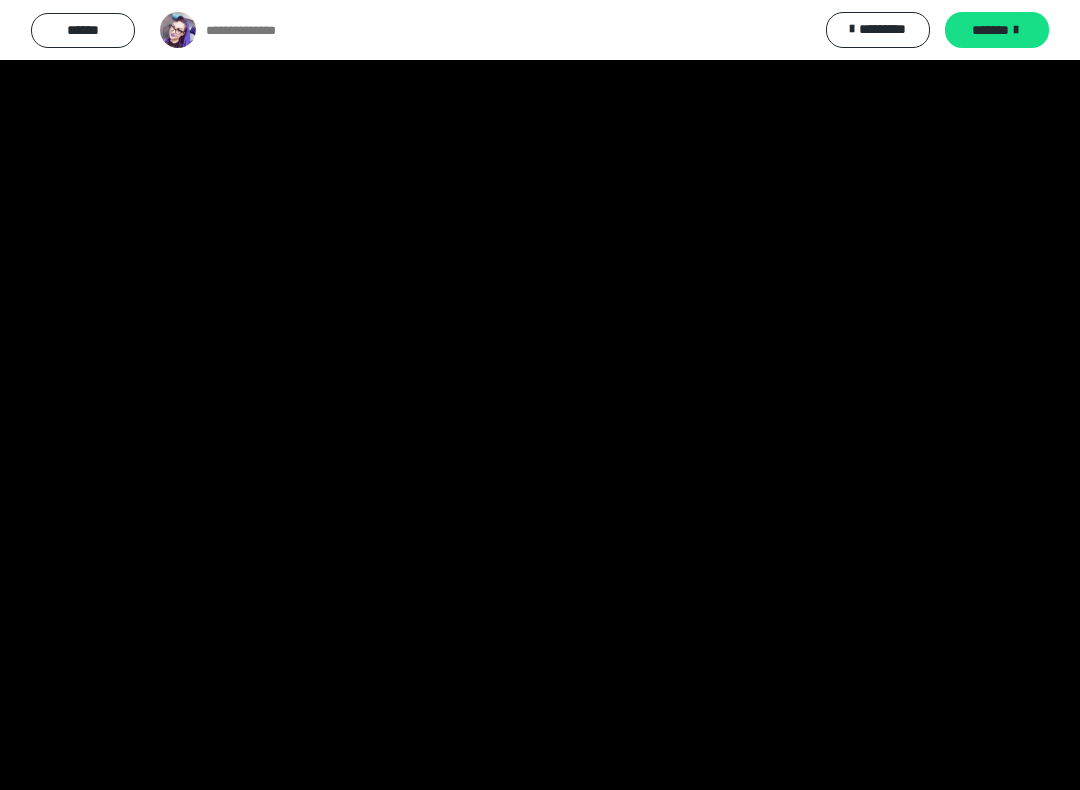 click at bounding box center [540, 395] 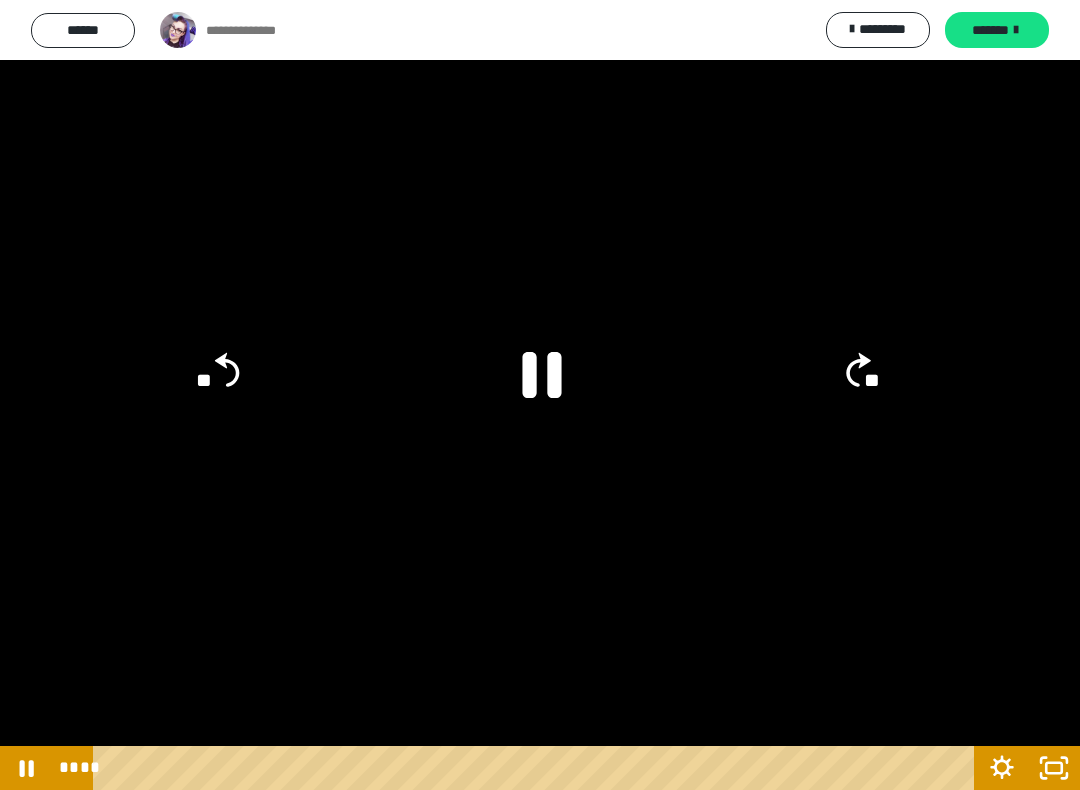 click 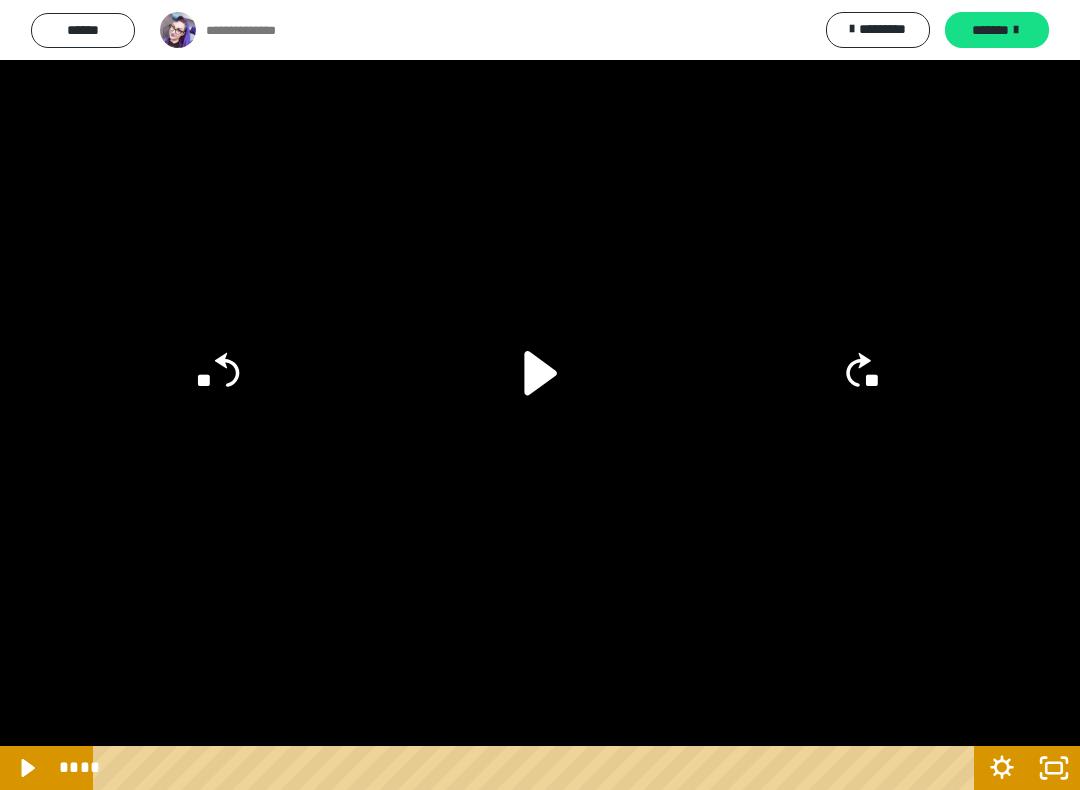 click on "**" 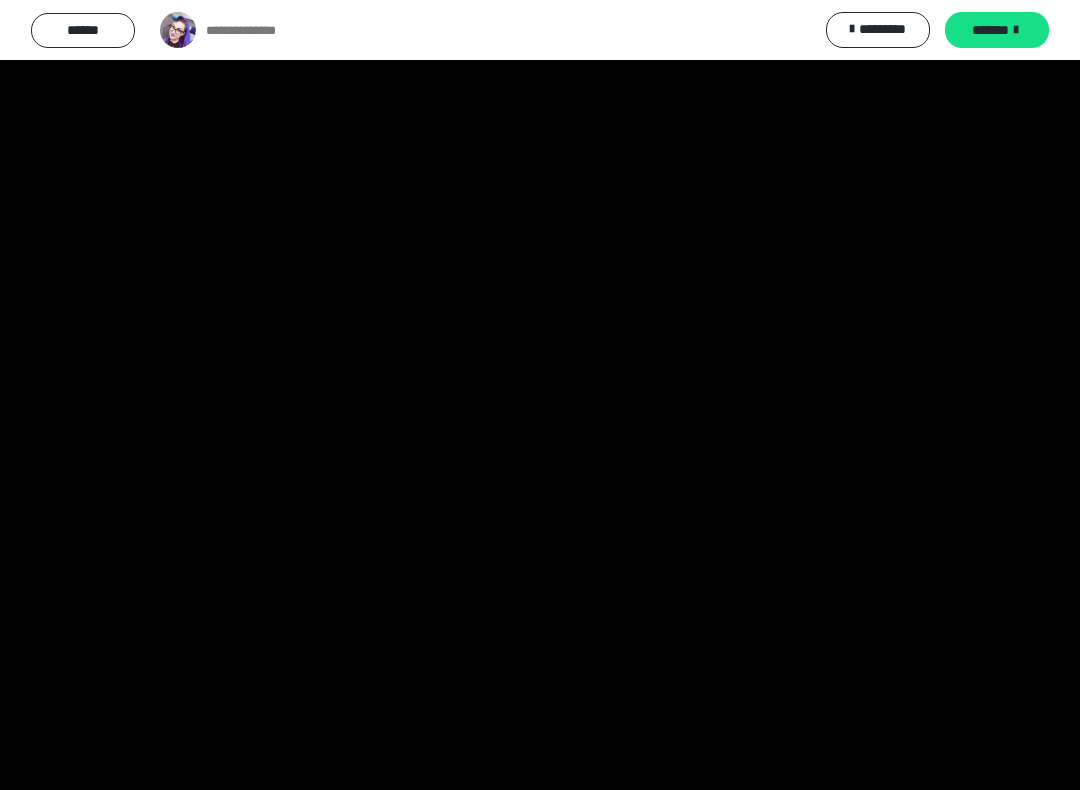 click at bounding box center [540, 395] 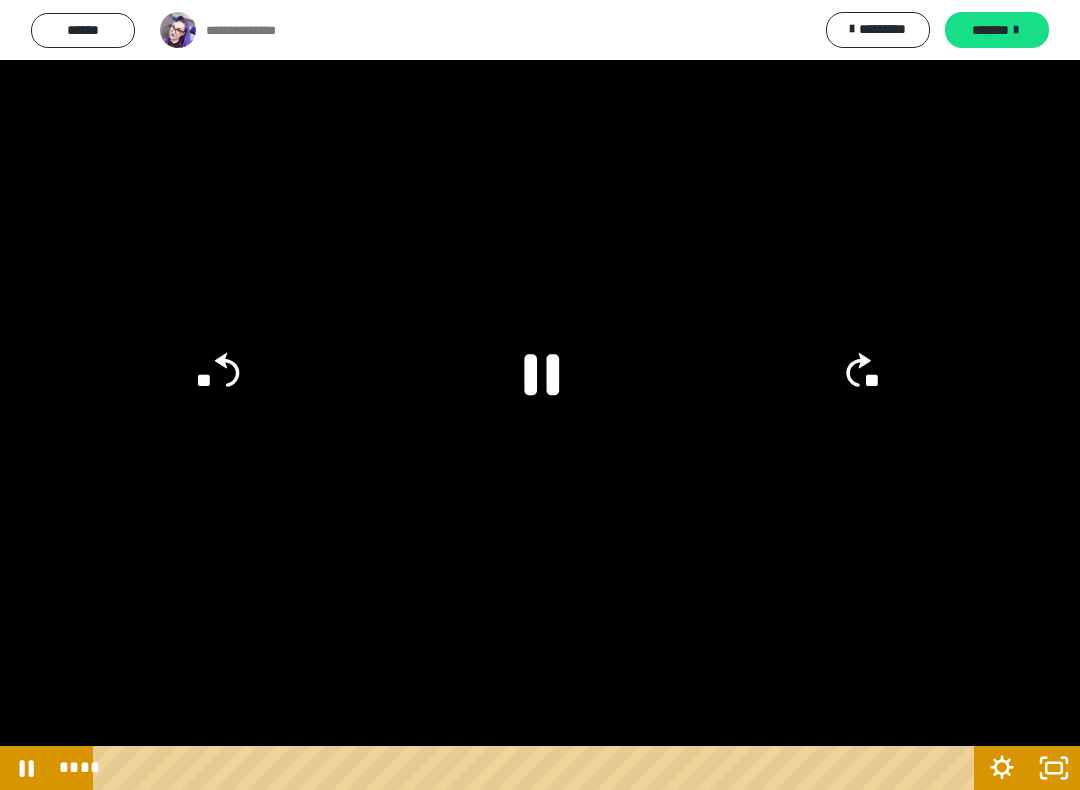 click 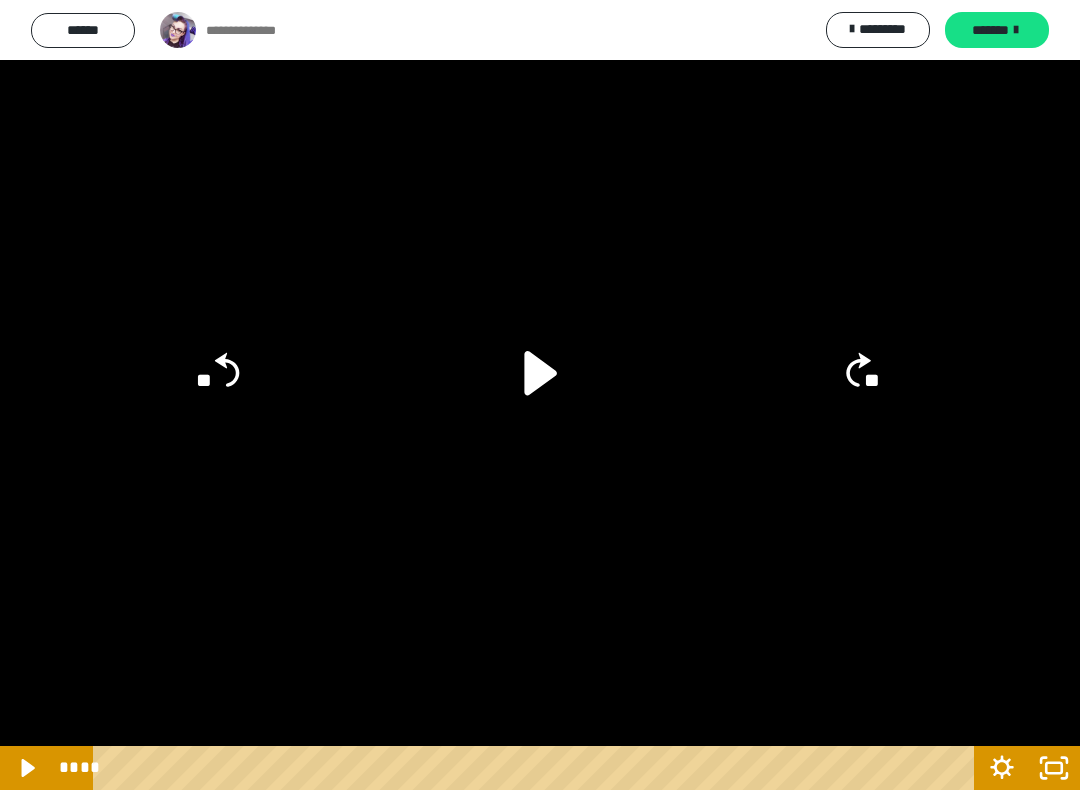 click 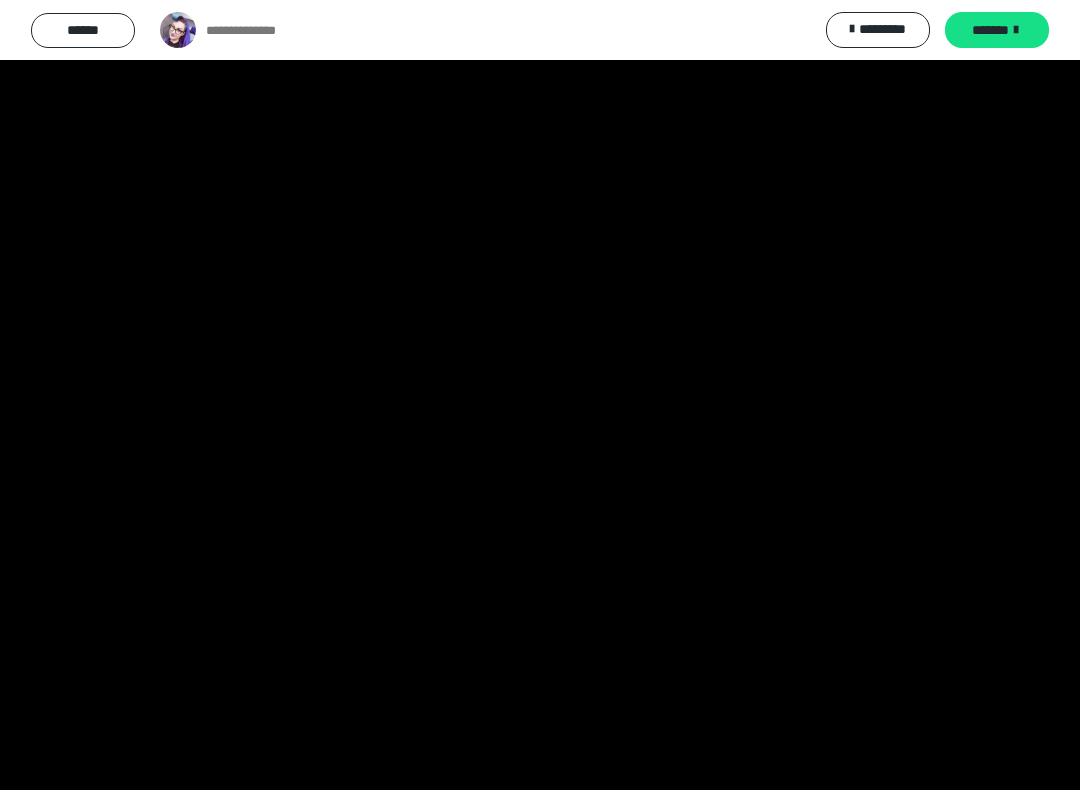 click at bounding box center [540, 395] 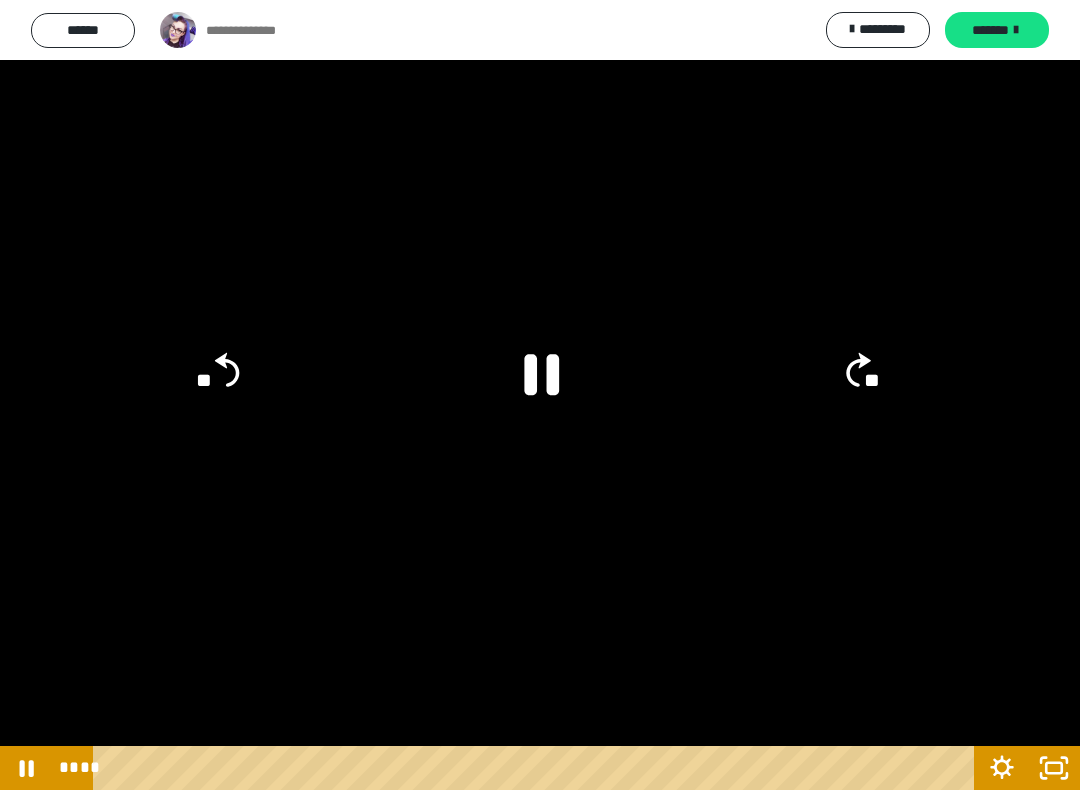 click on "**" 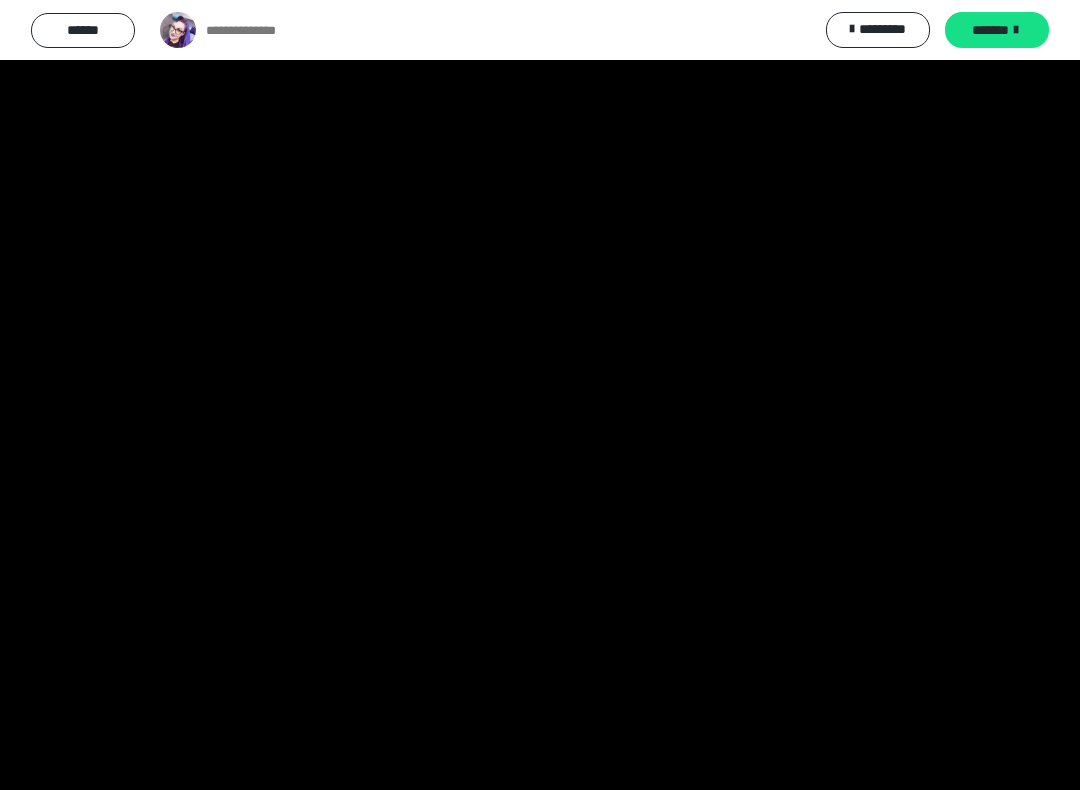 click at bounding box center (540, 395) 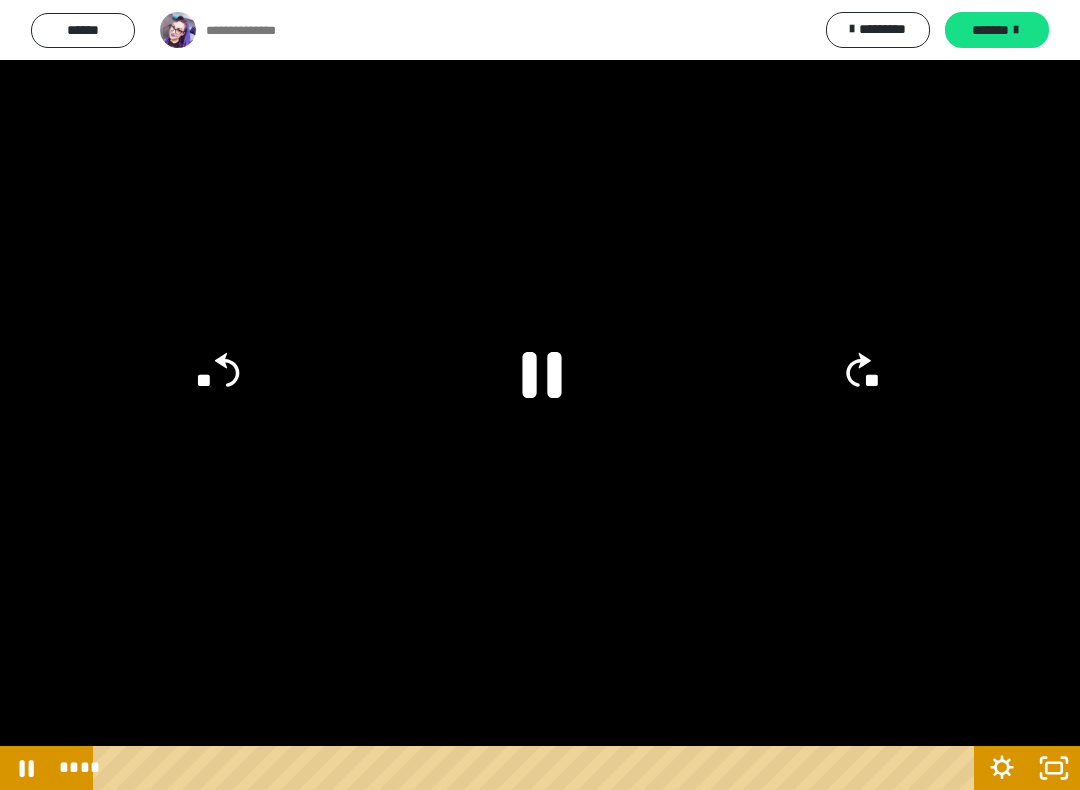 click 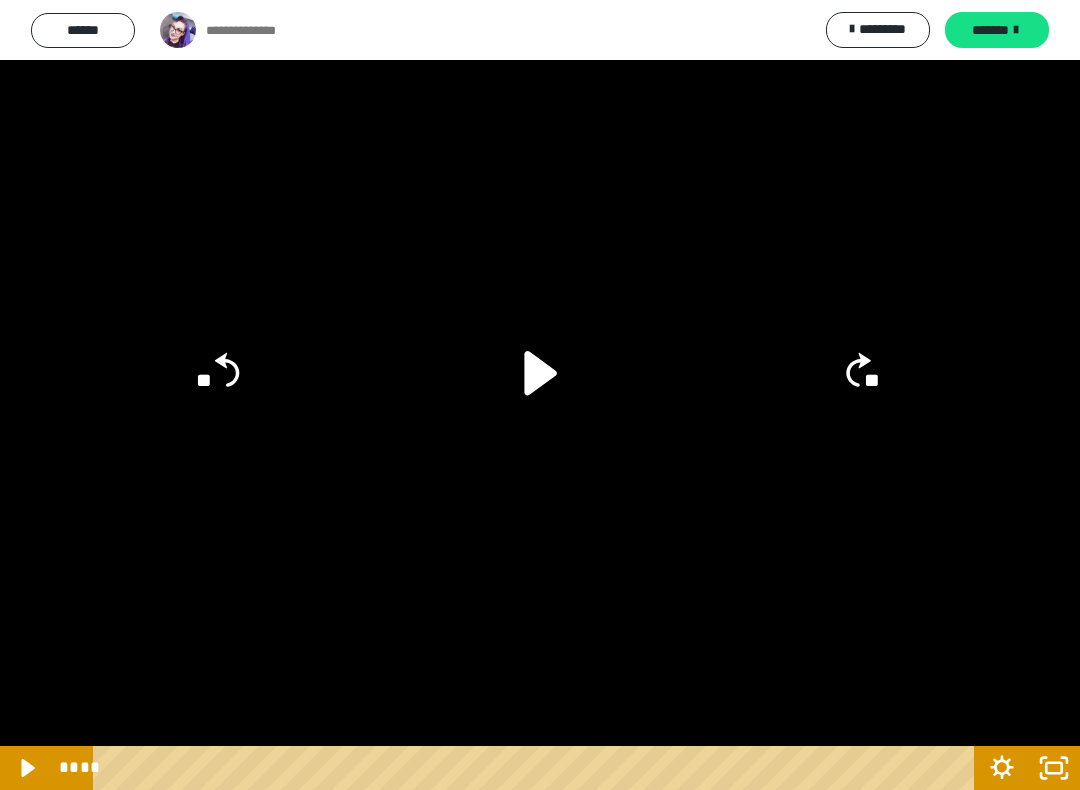 click 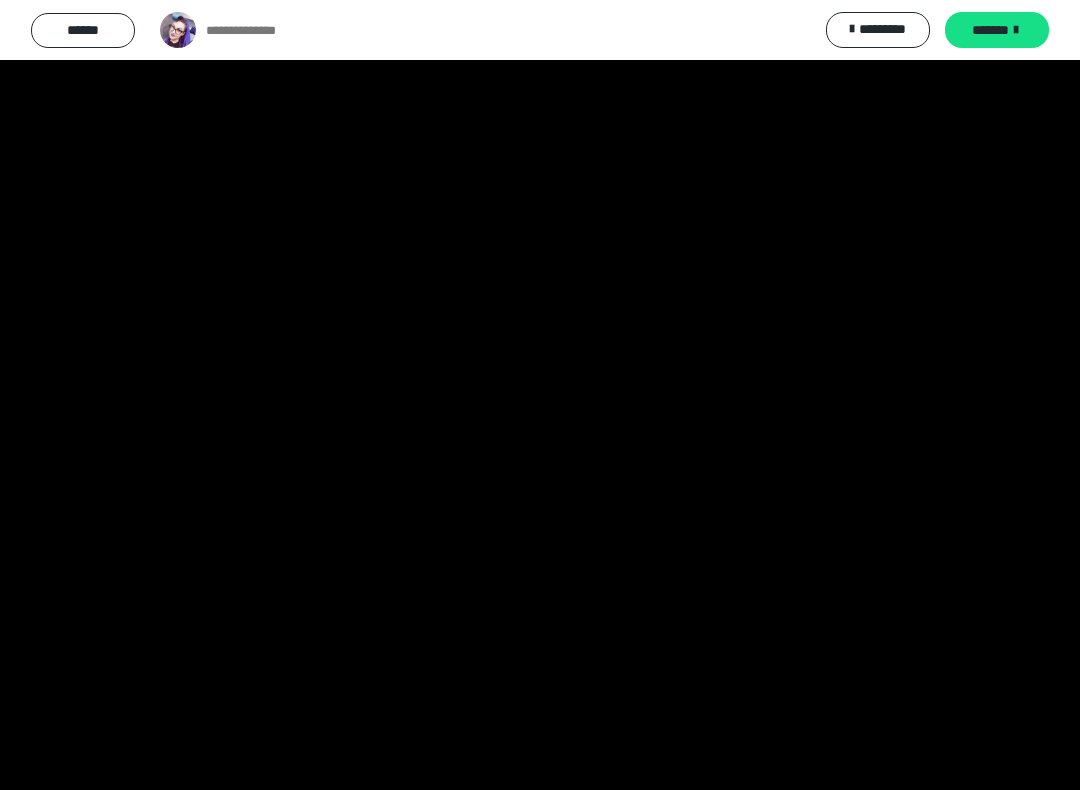 click 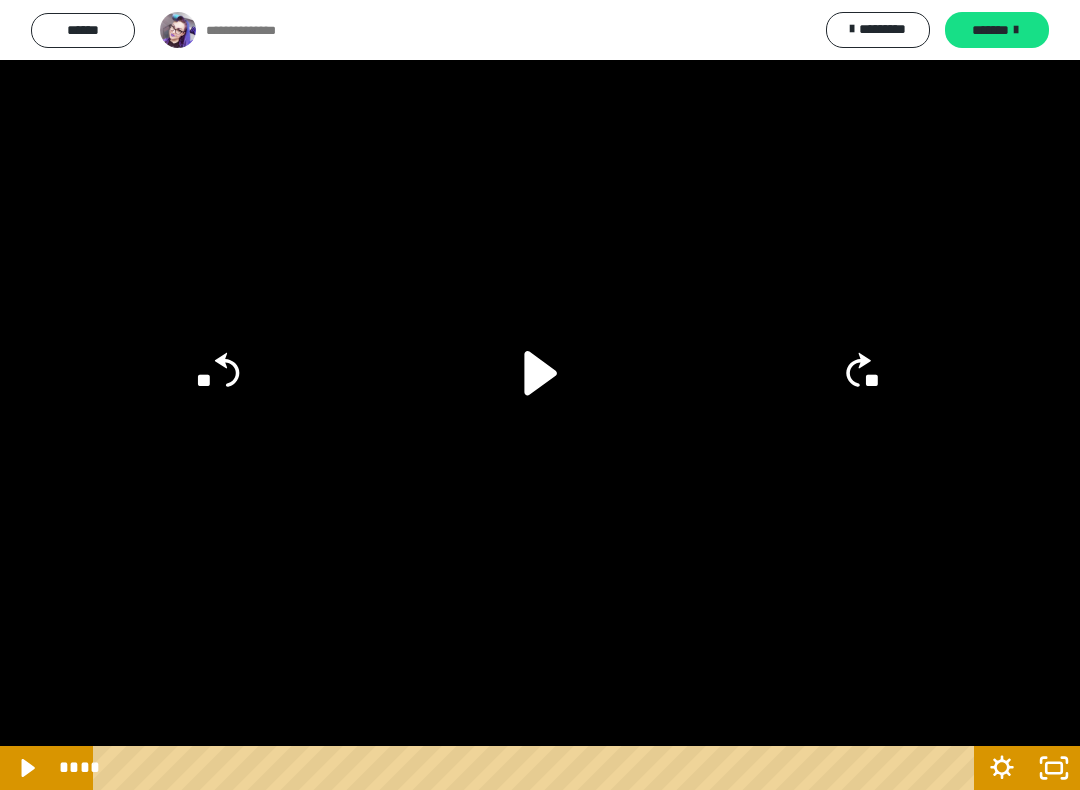 click 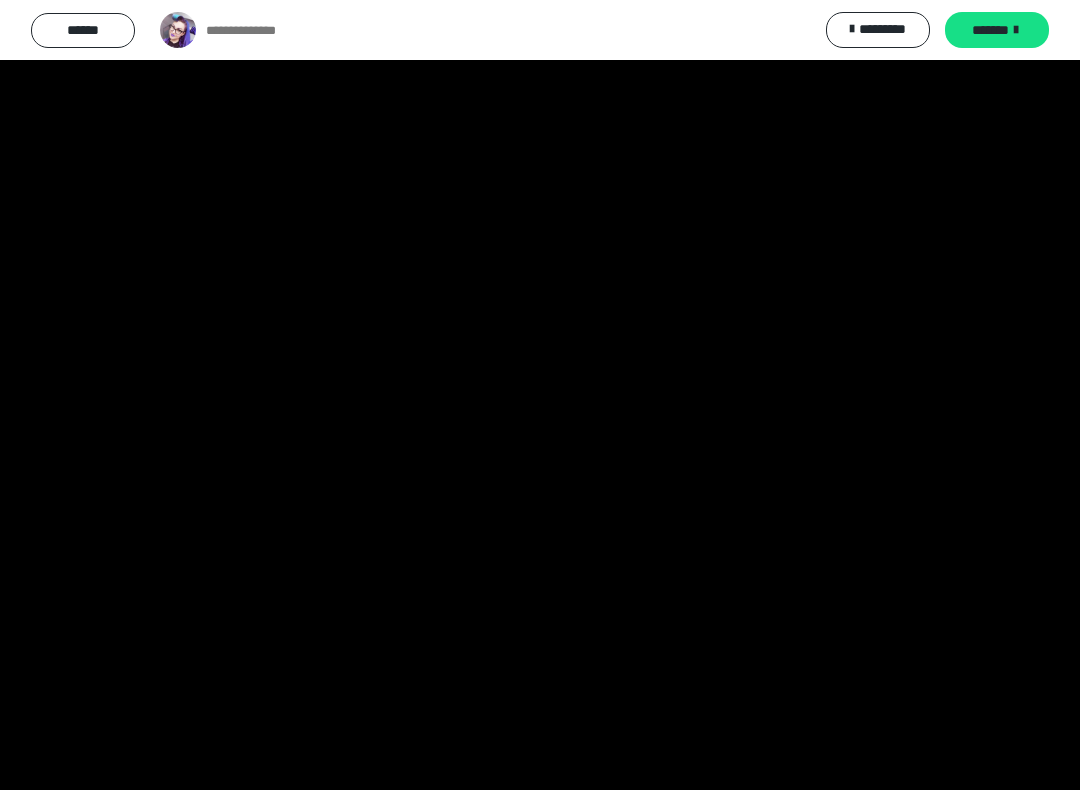 click at bounding box center [540, 395] 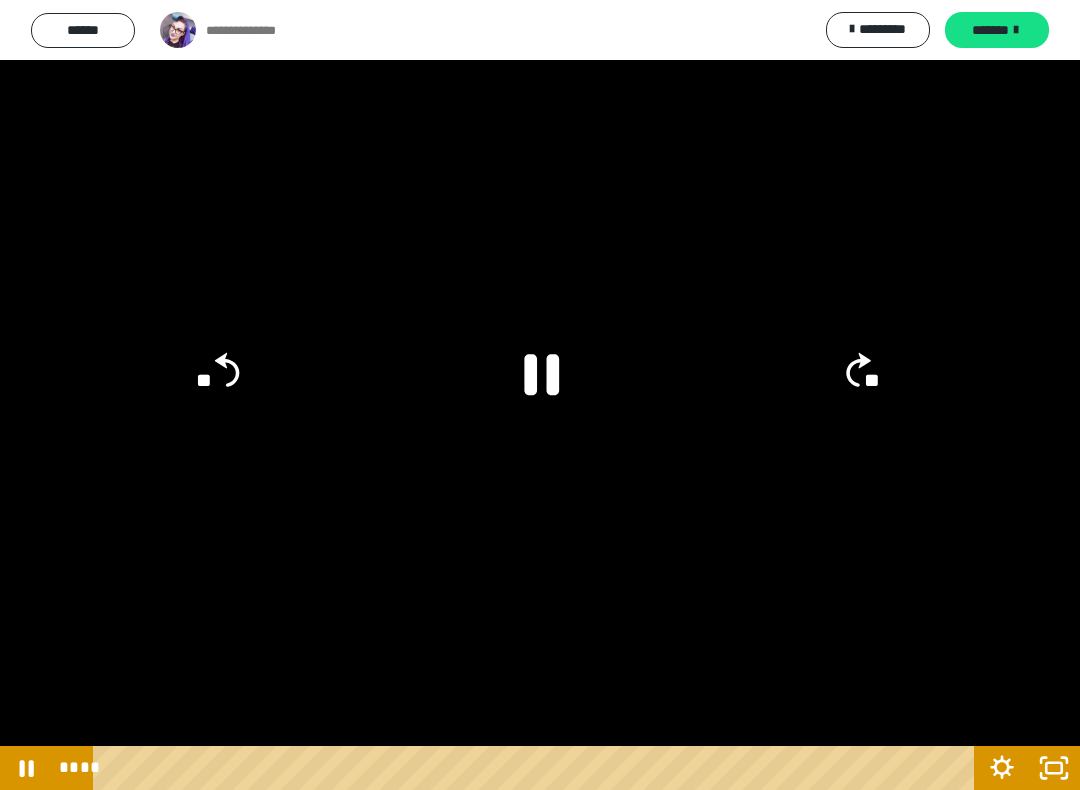 click 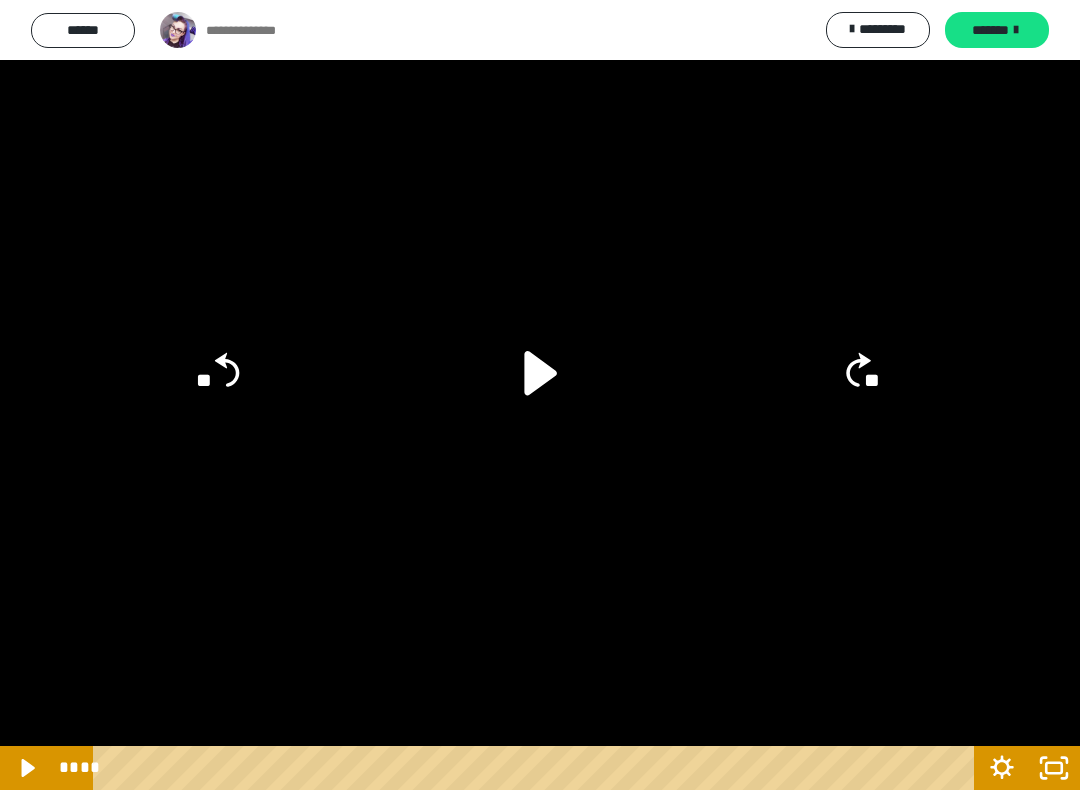 click 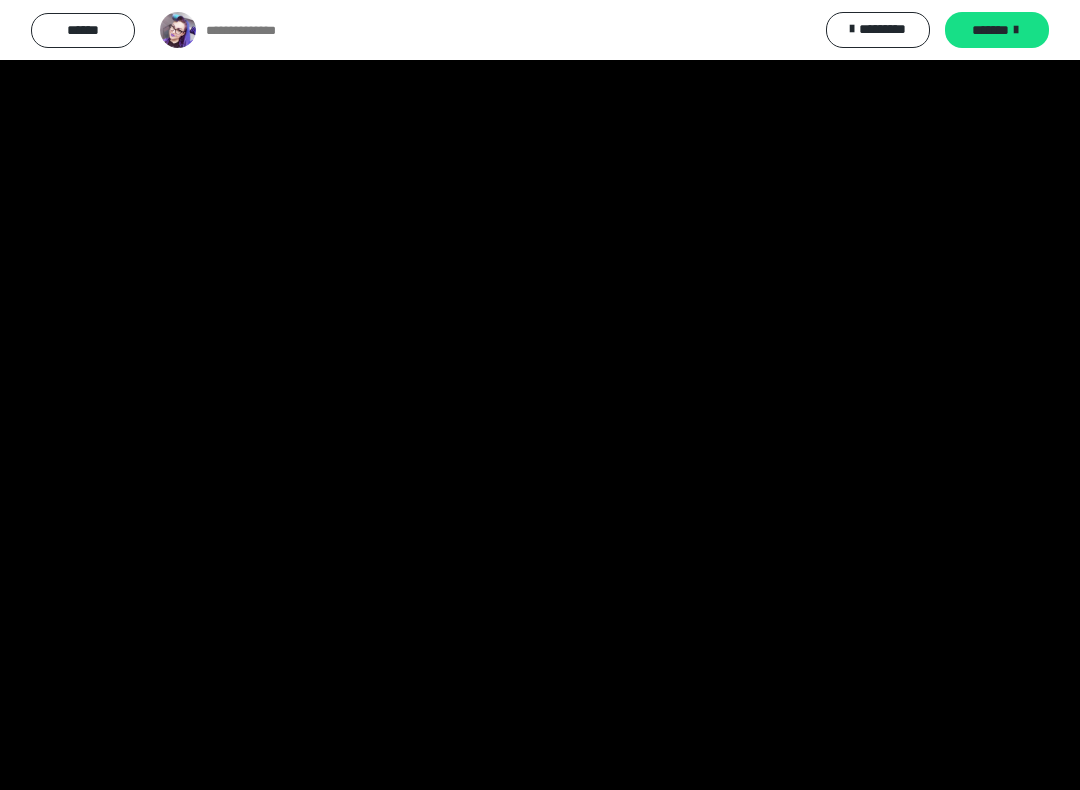 click at bounding box center [540, 395] 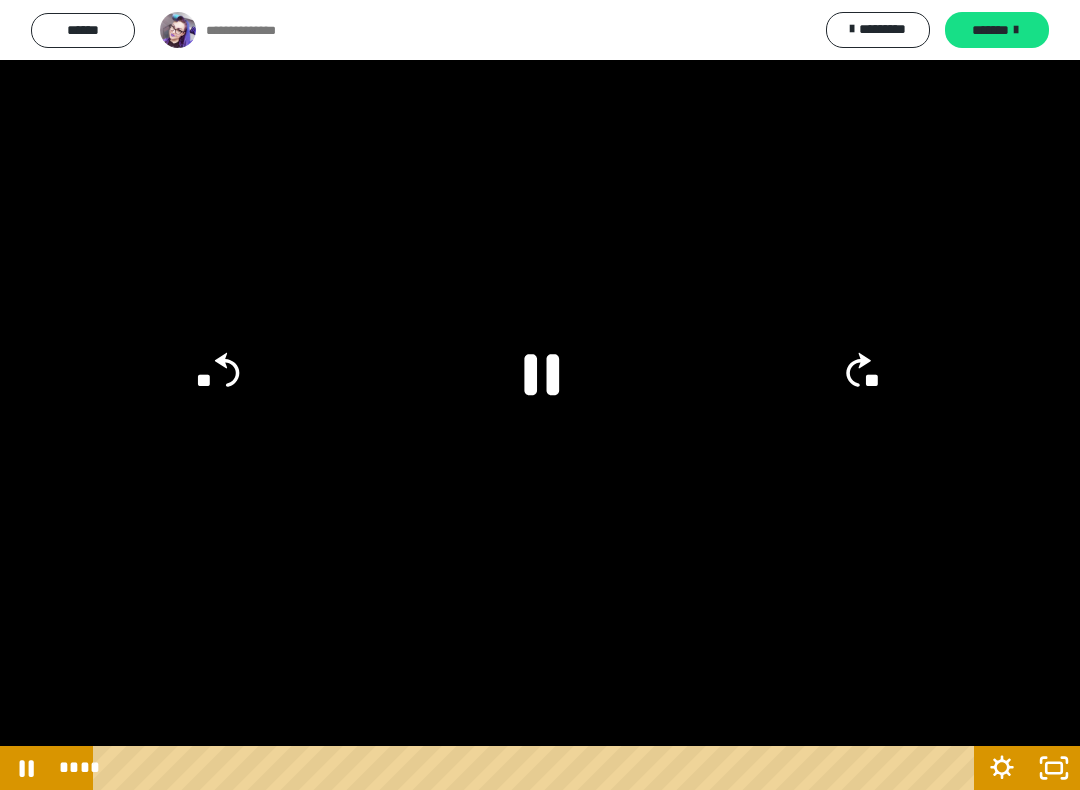 click 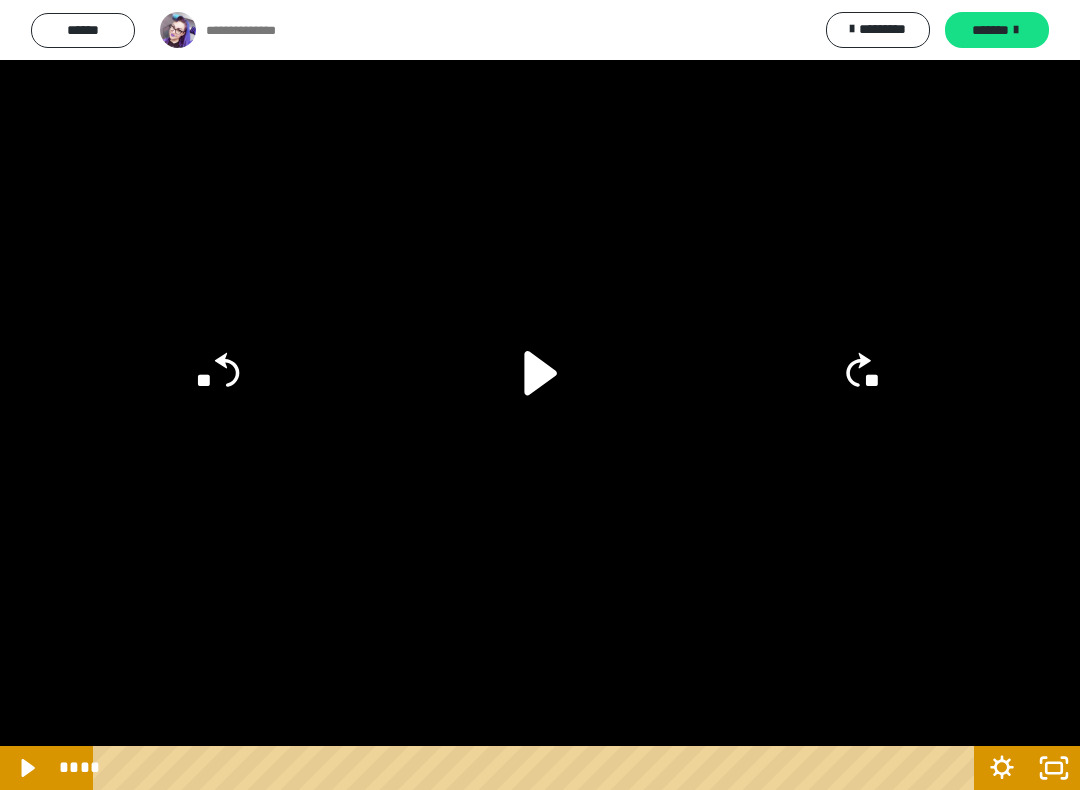 click 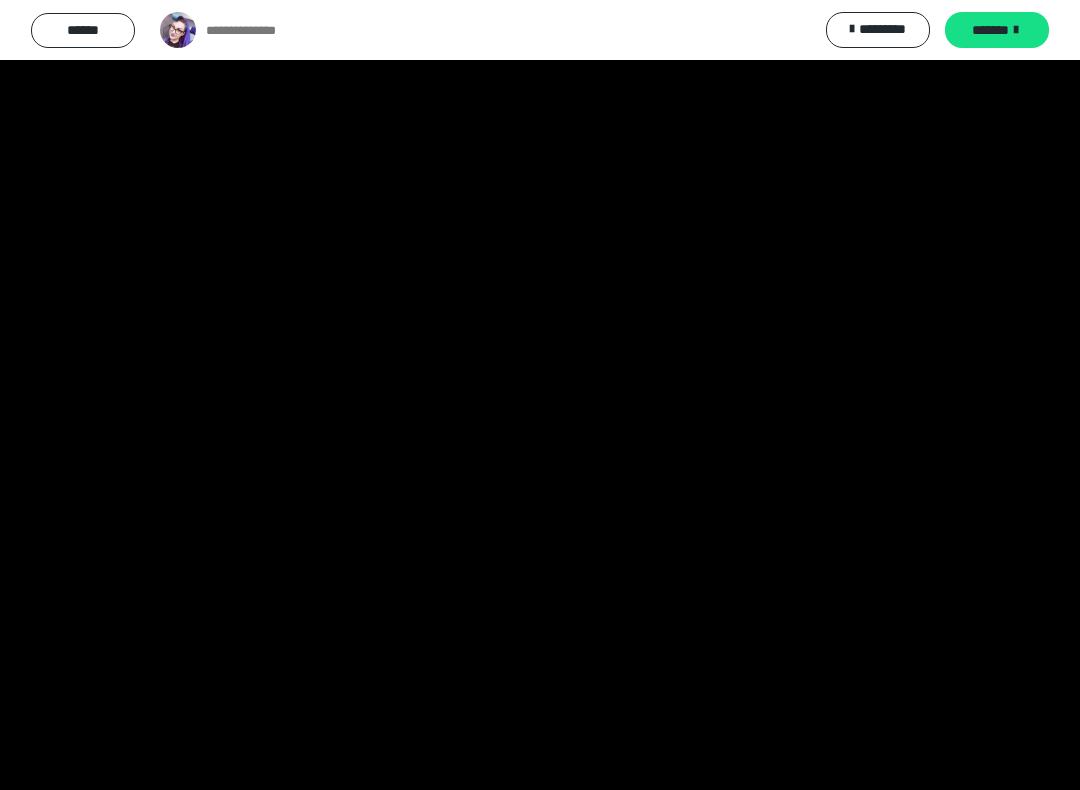 click at bounding box center [540, 395] 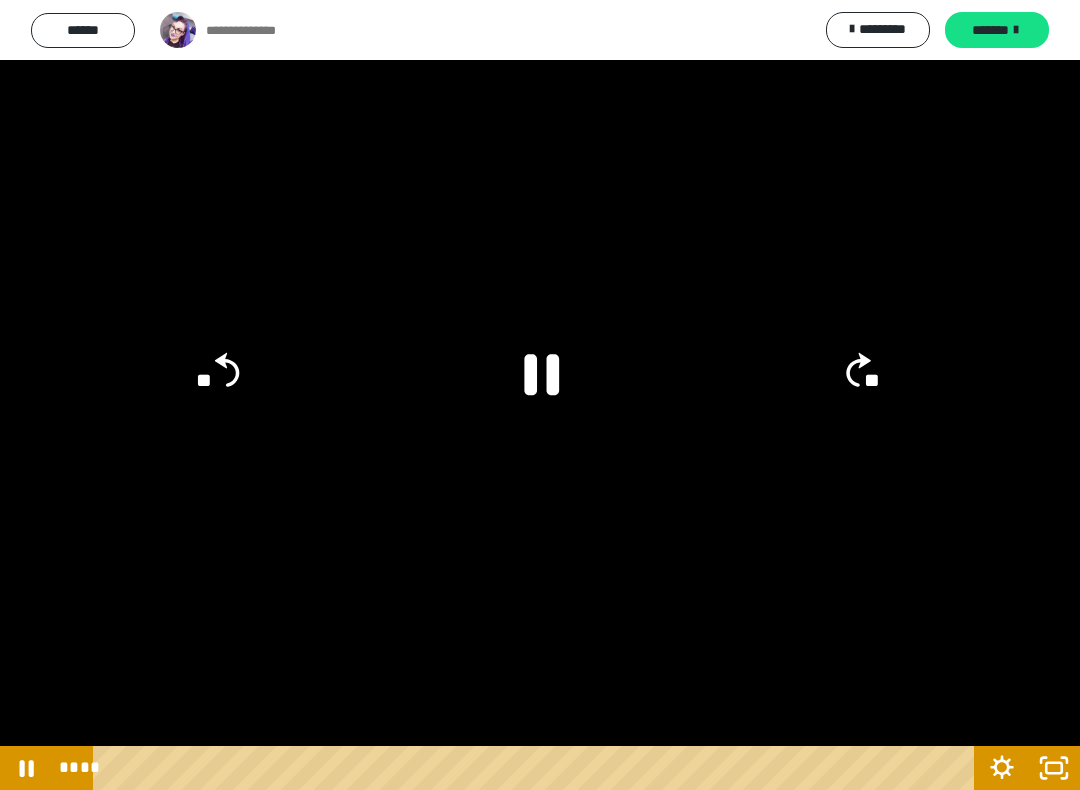 click at bounding box center [540, 395] 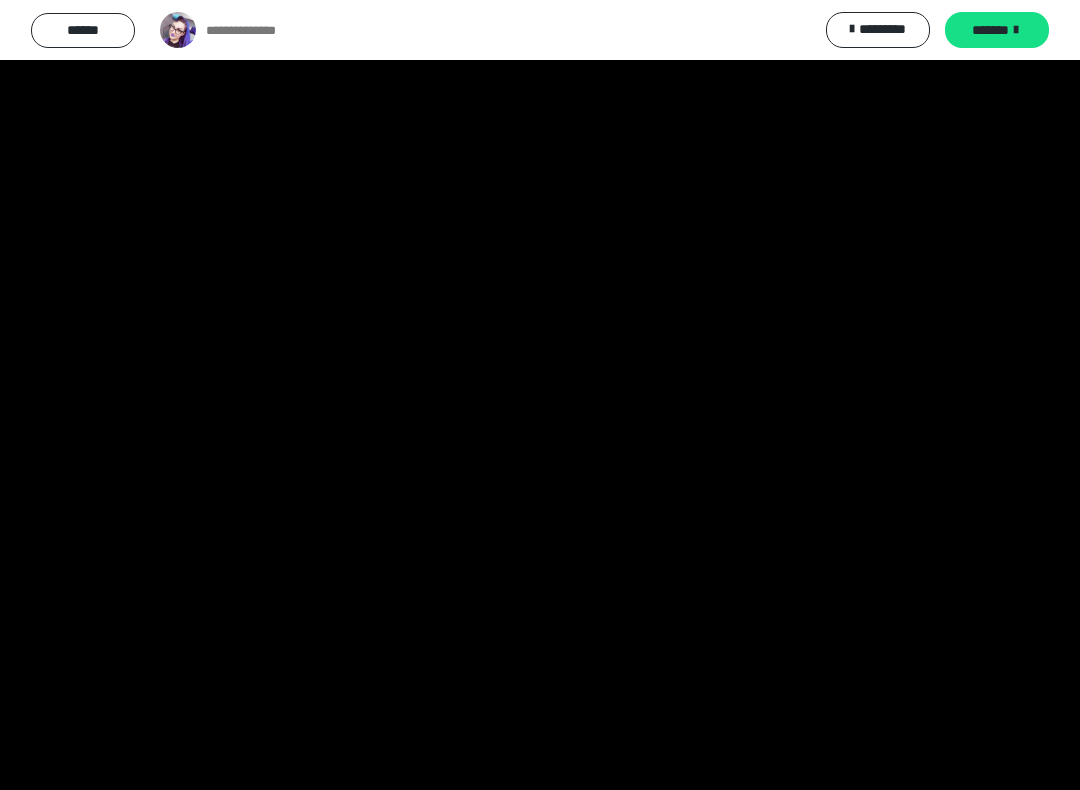 click at bounding box center (540, 395) 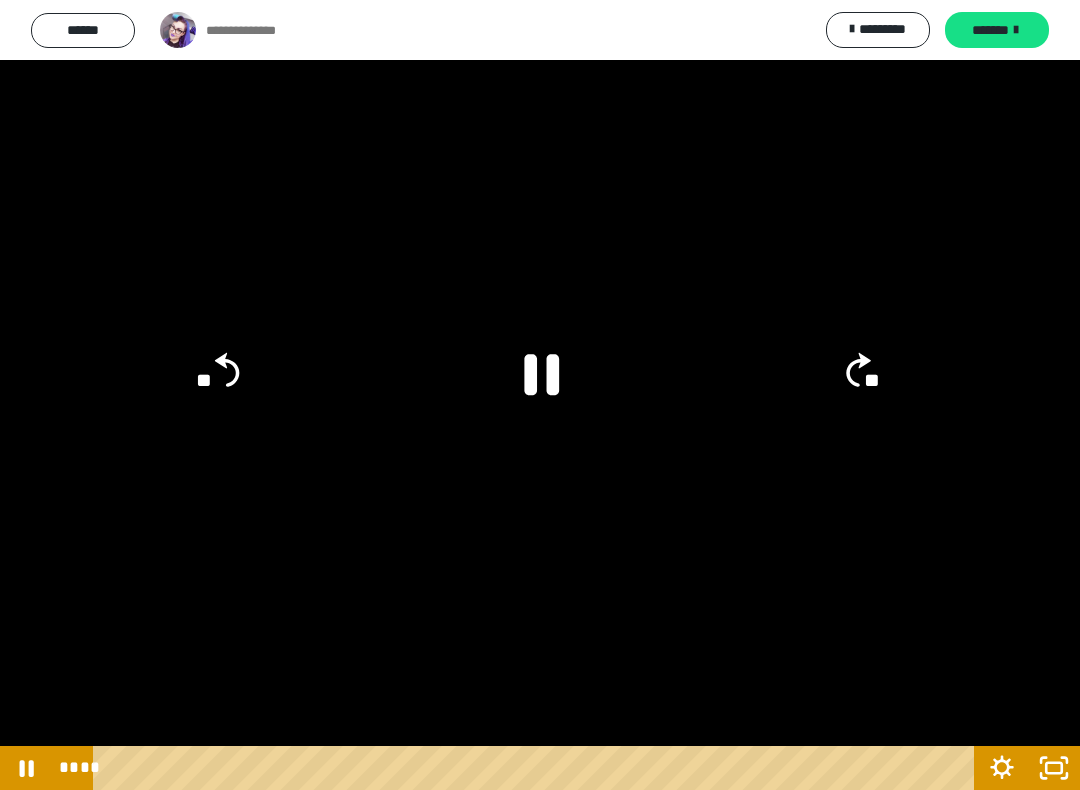 click 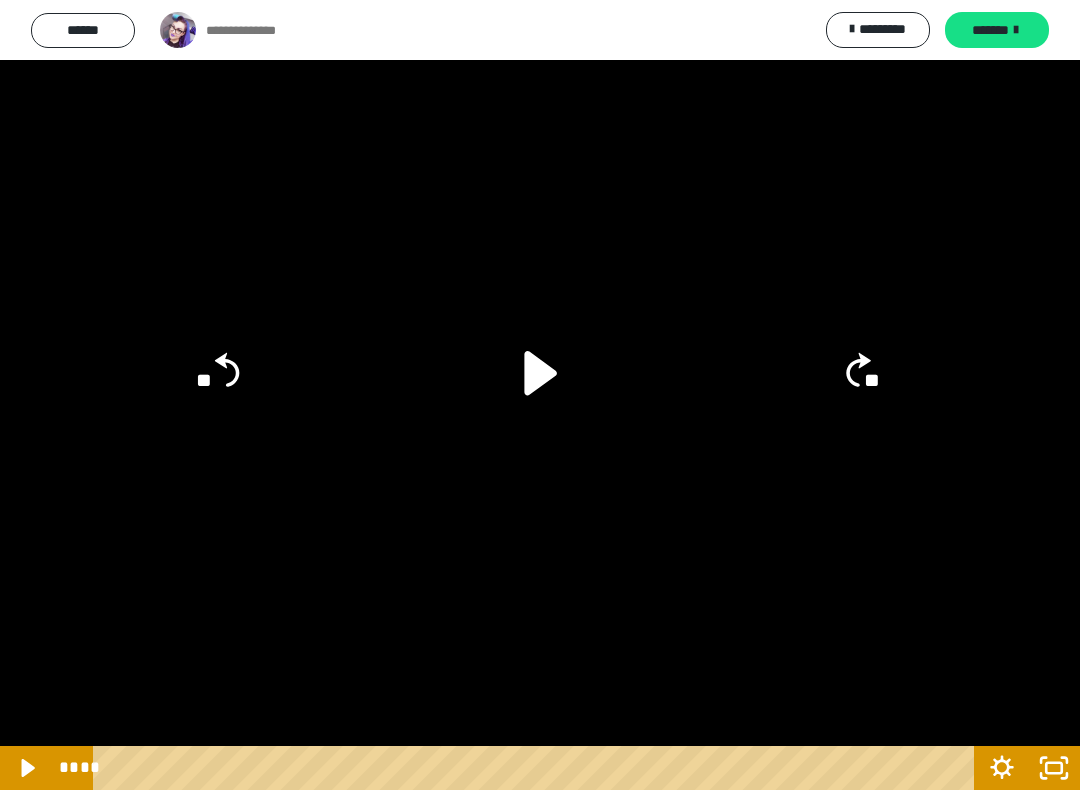 click on "**" 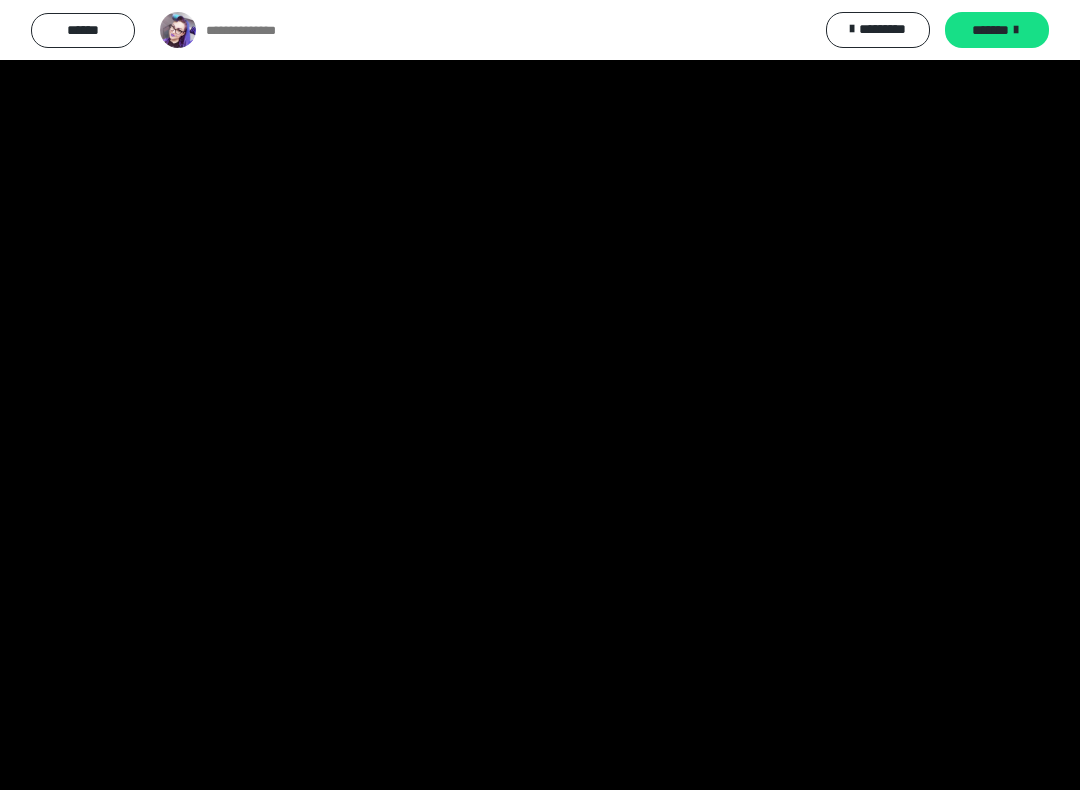 click at bounding box center (540, 395) 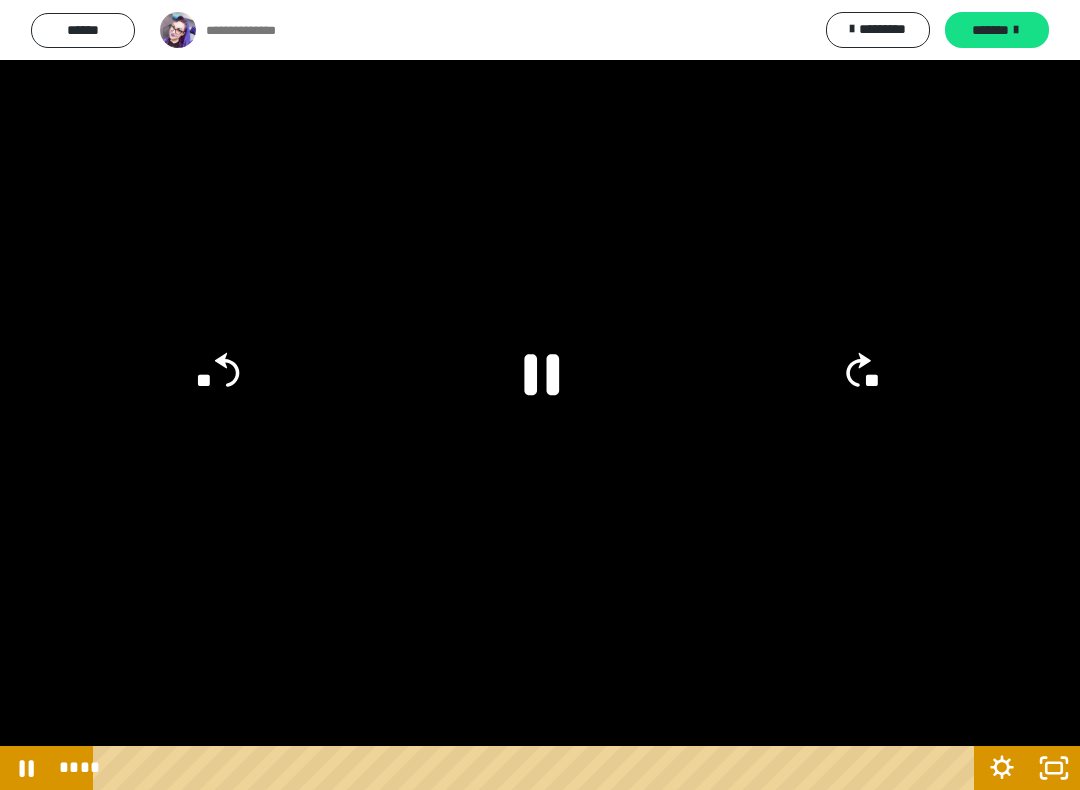 click 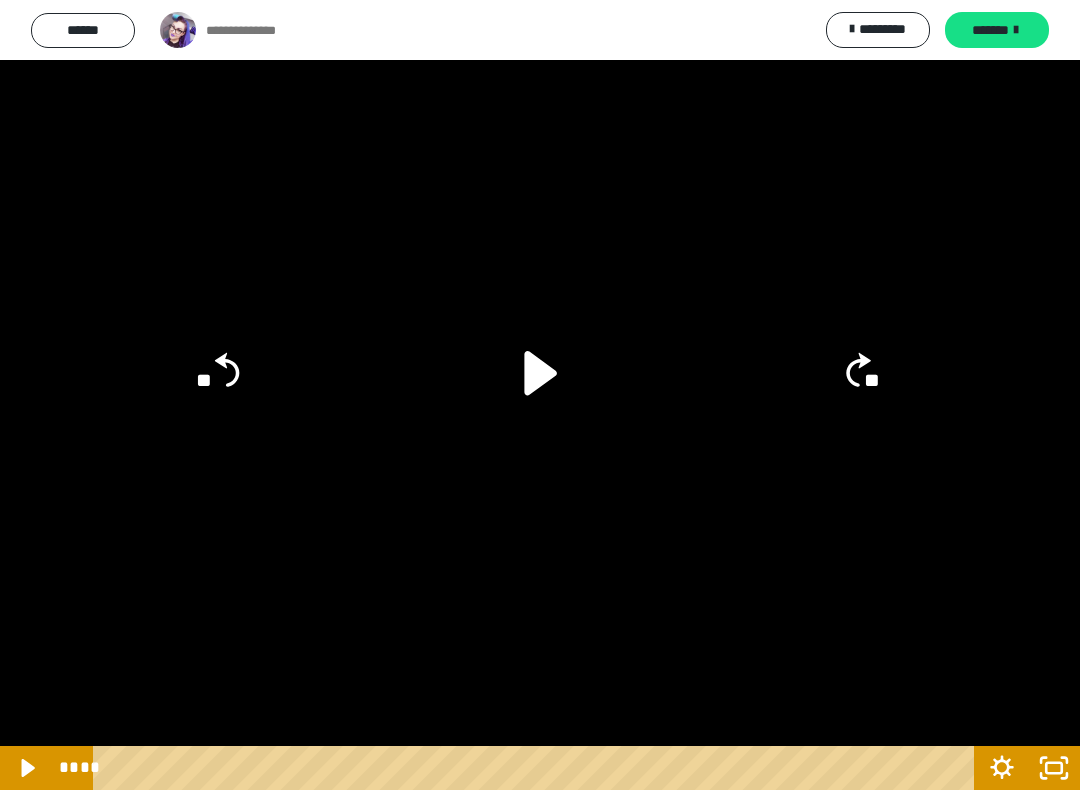 click 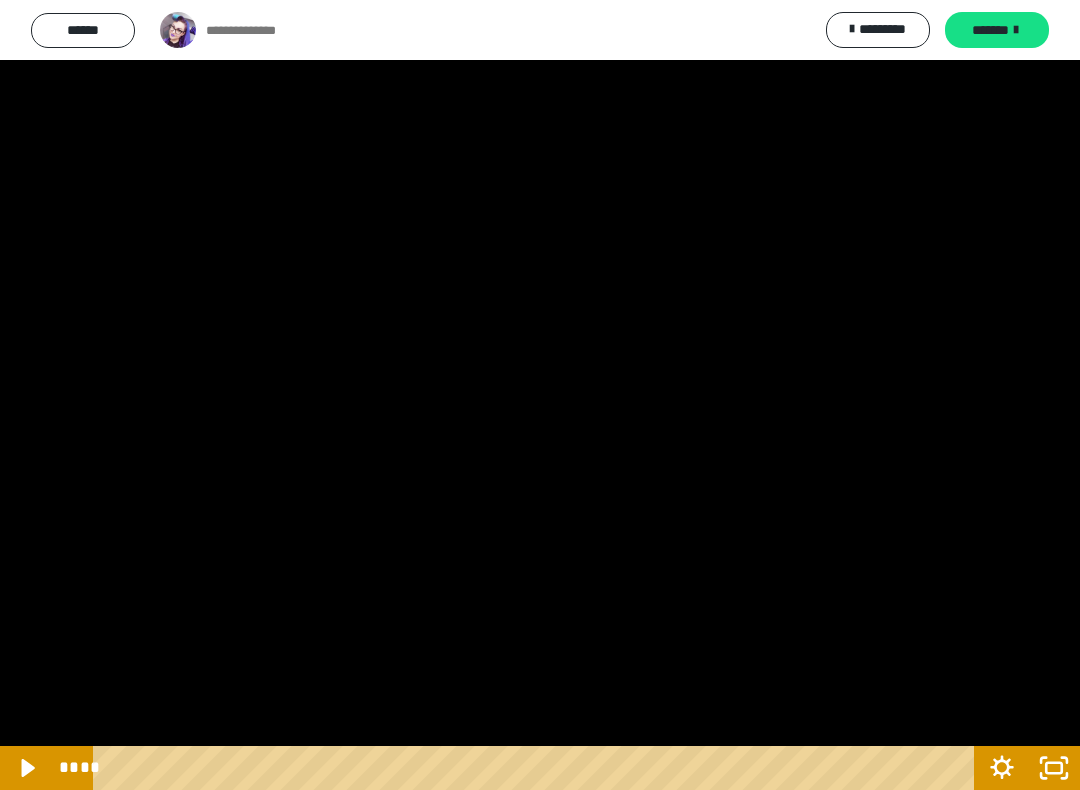 click at bounding box center [540, 395] 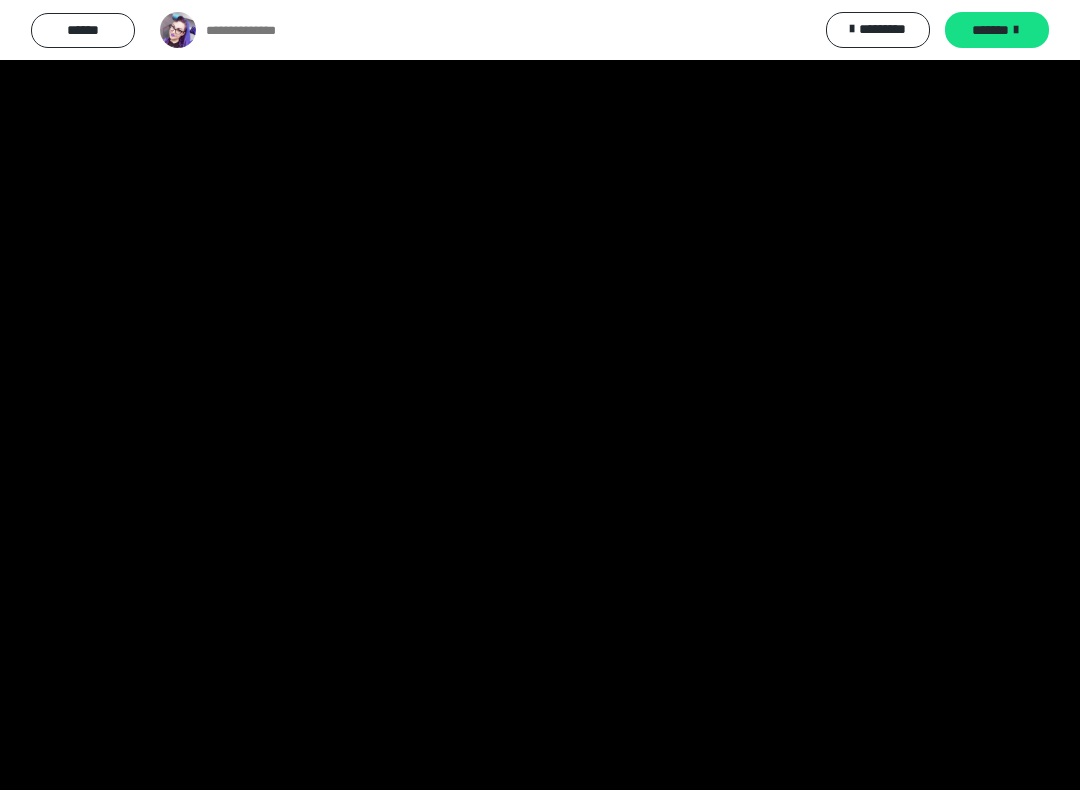 click at bounding box center (540, 395) 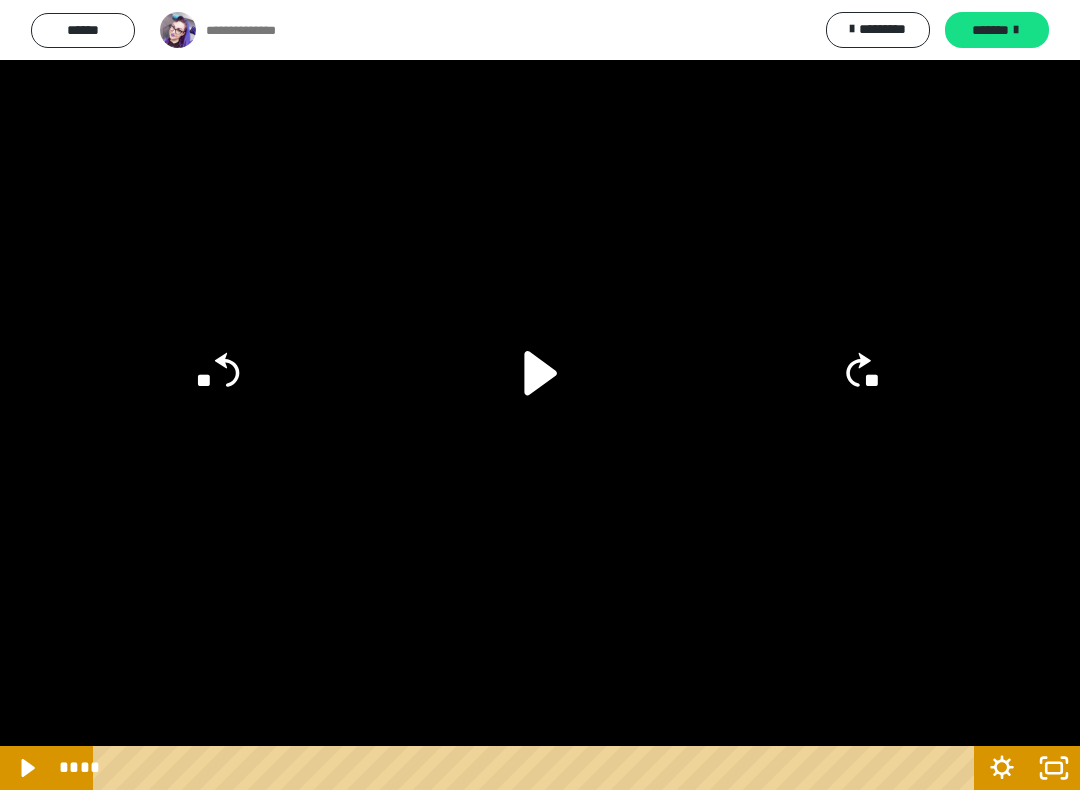 click 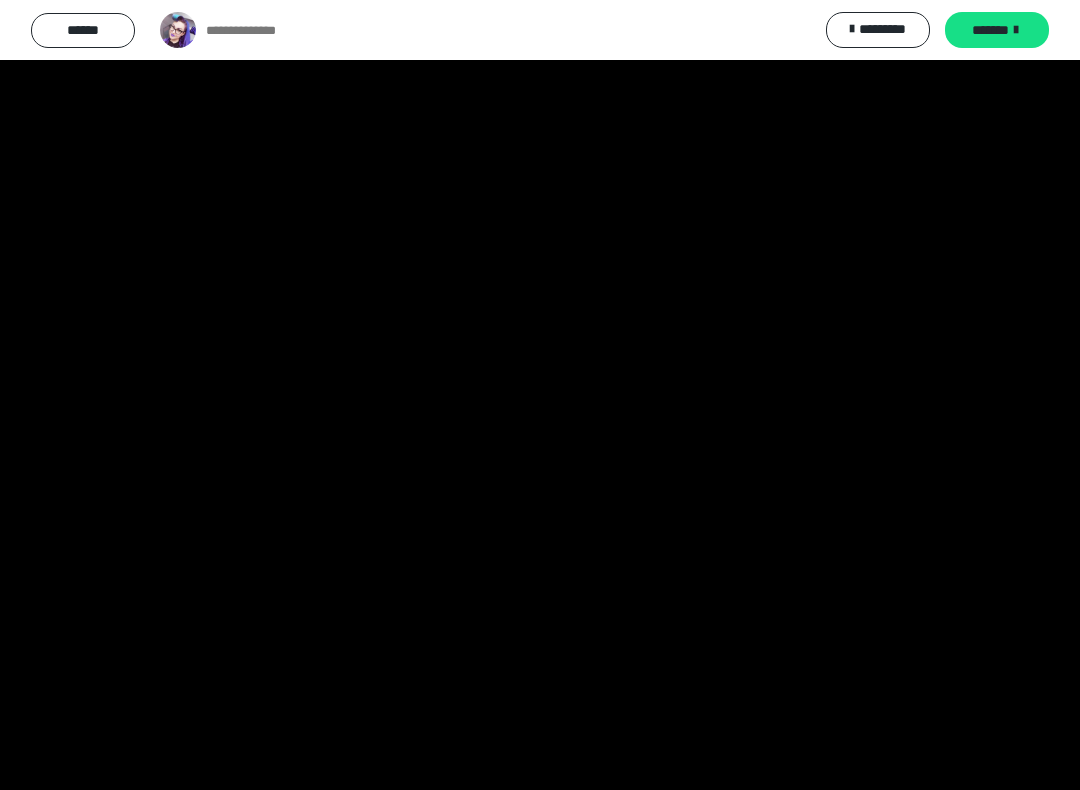 click at bounding box center (540, 395) 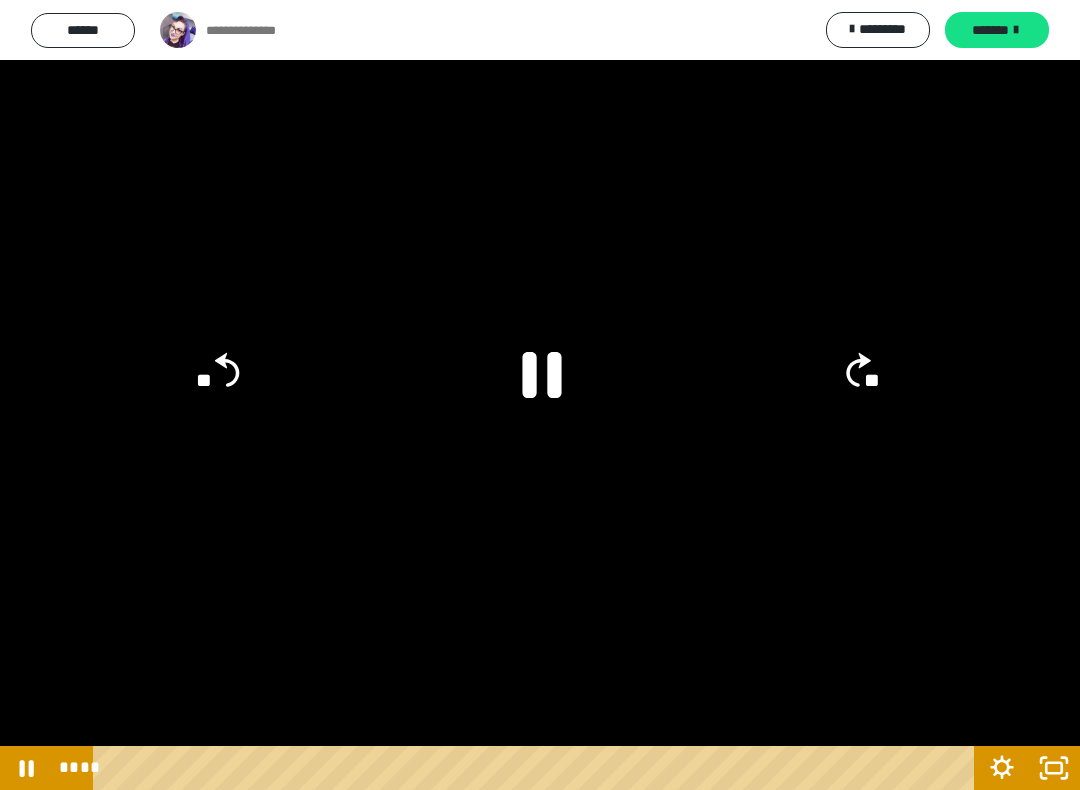 click 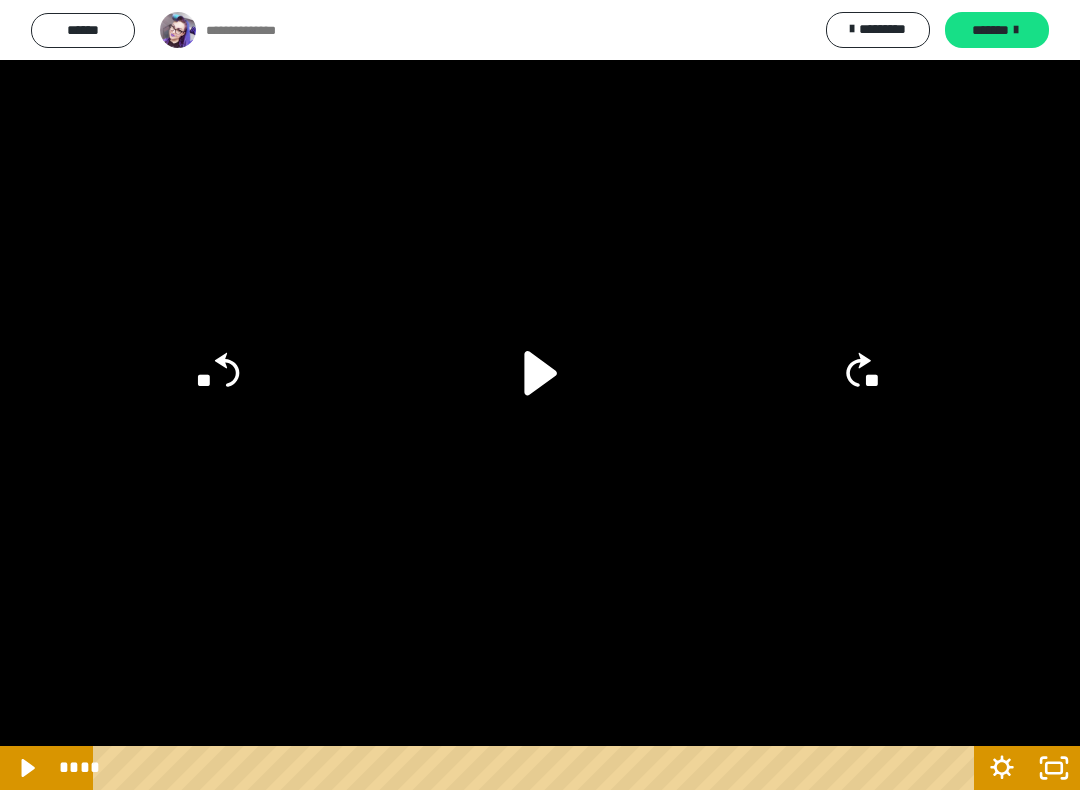 click 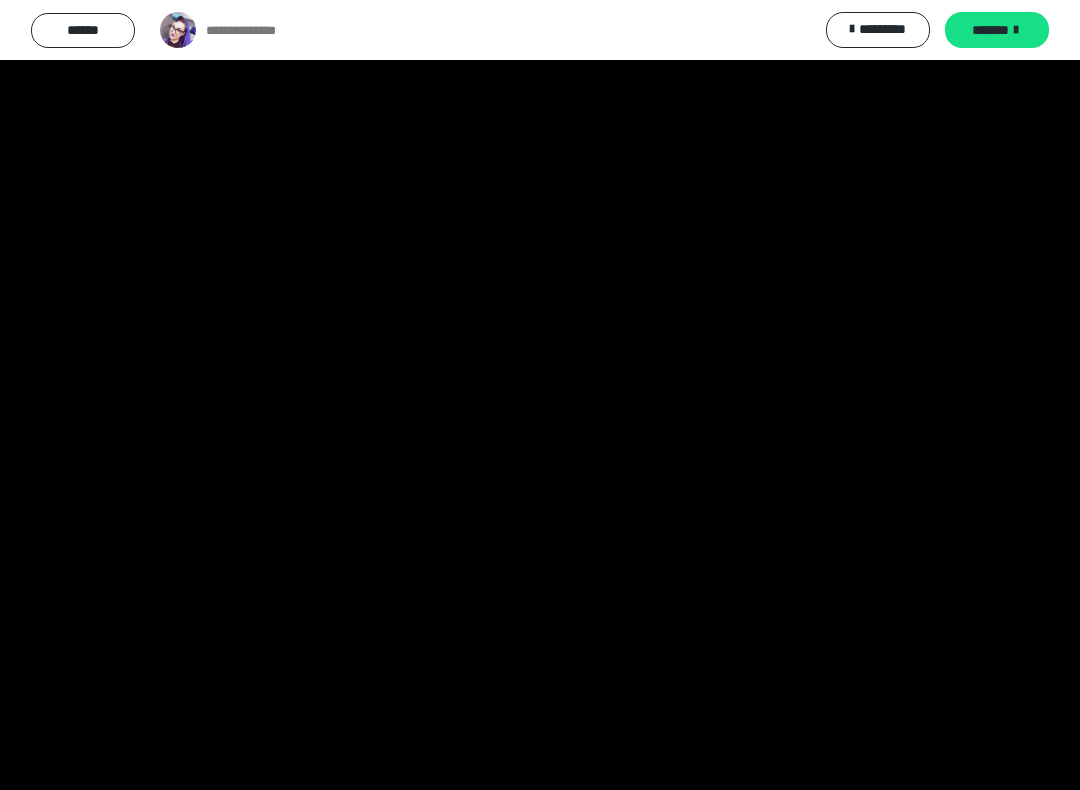 click at bounding box center (540, 395) 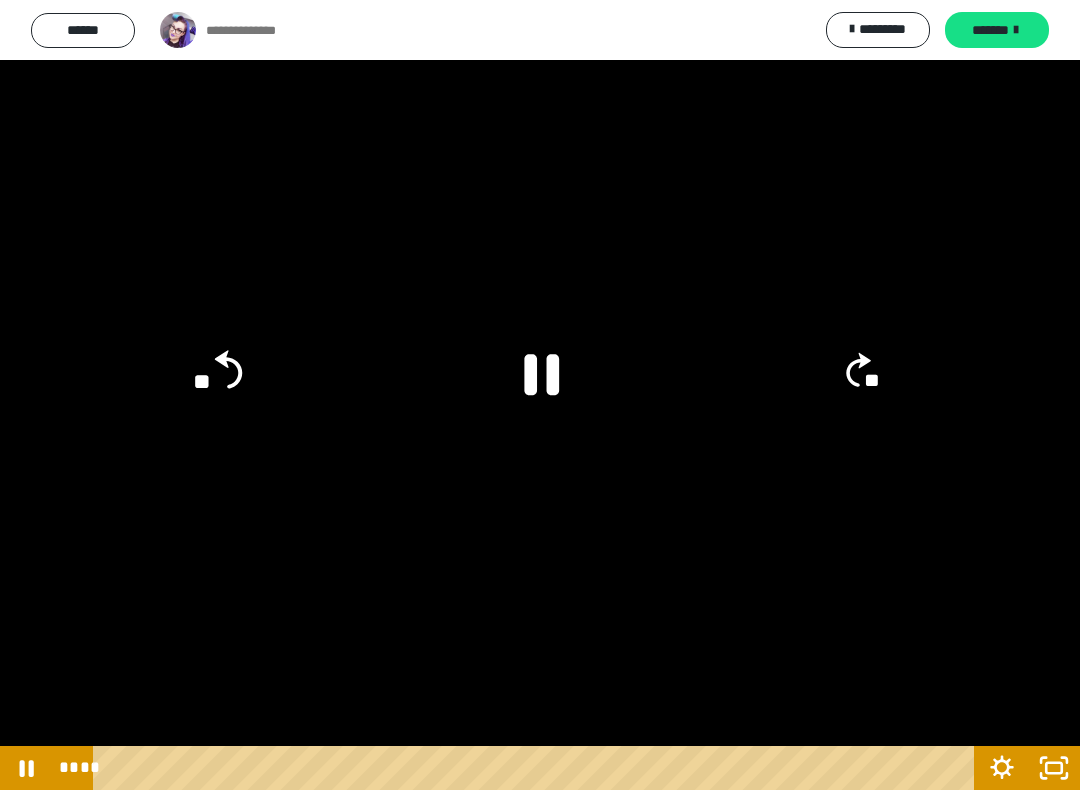 click on "**" 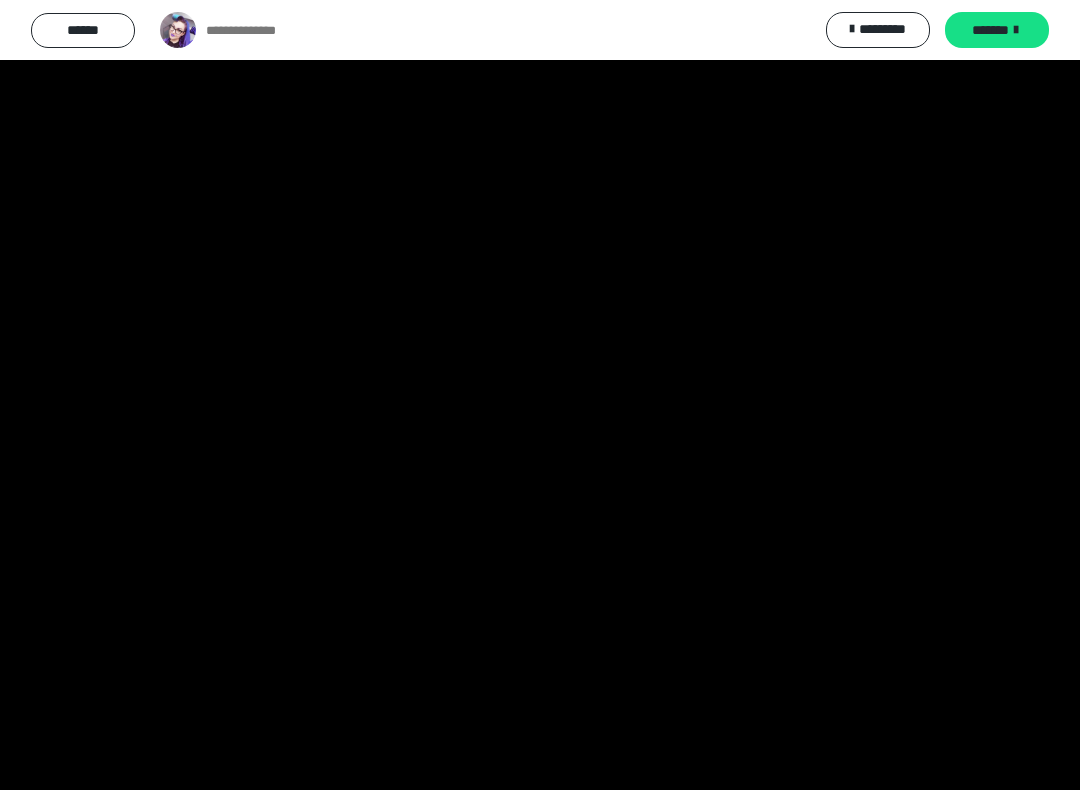 click at bounding box center (540, 395) 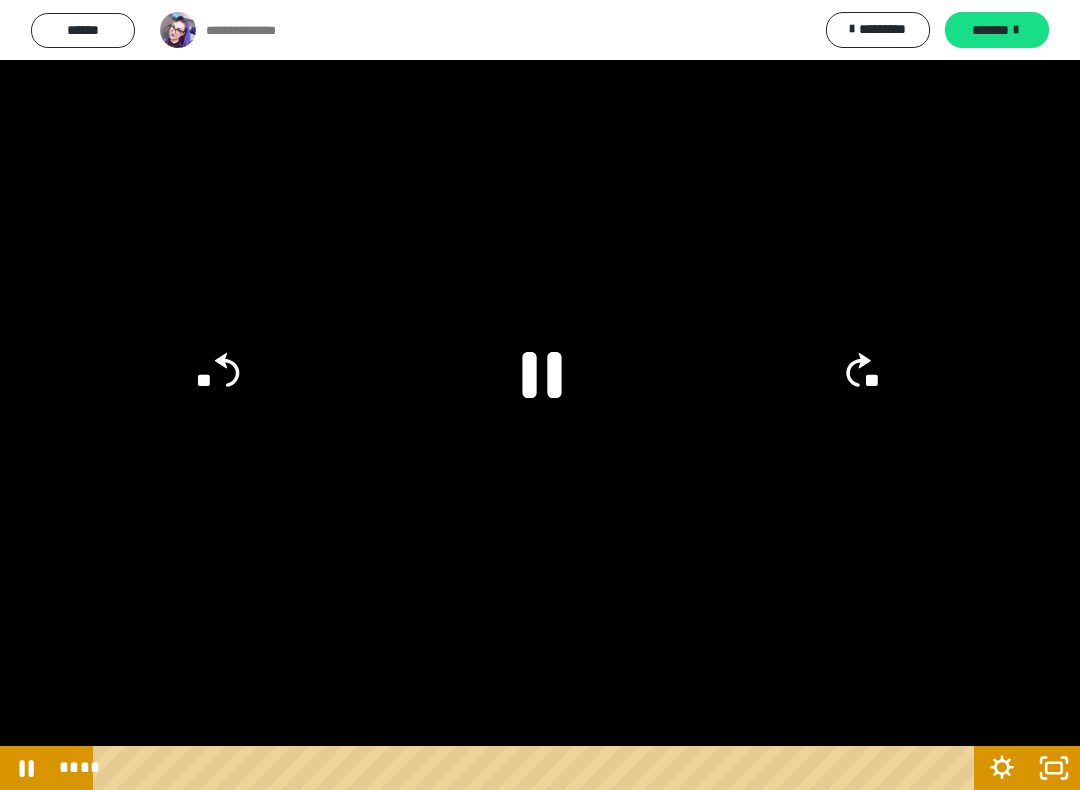 click 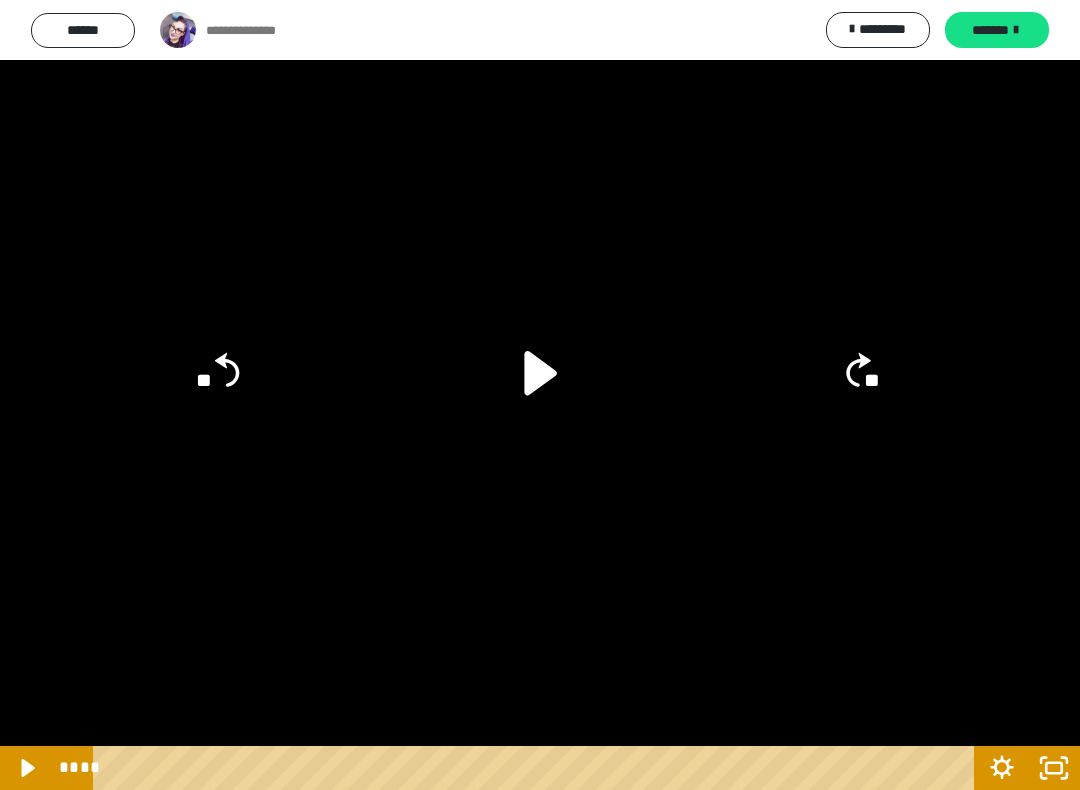 click at bounding box center [540, 395] 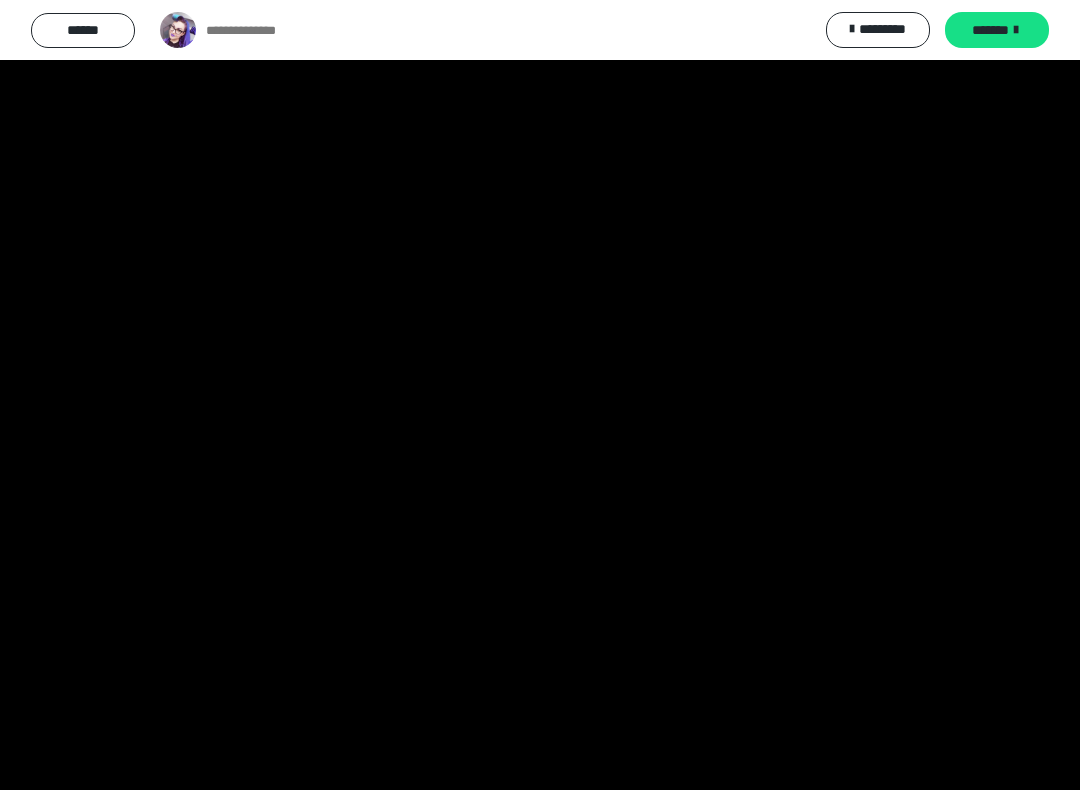 click at bounding box center (540, 395) 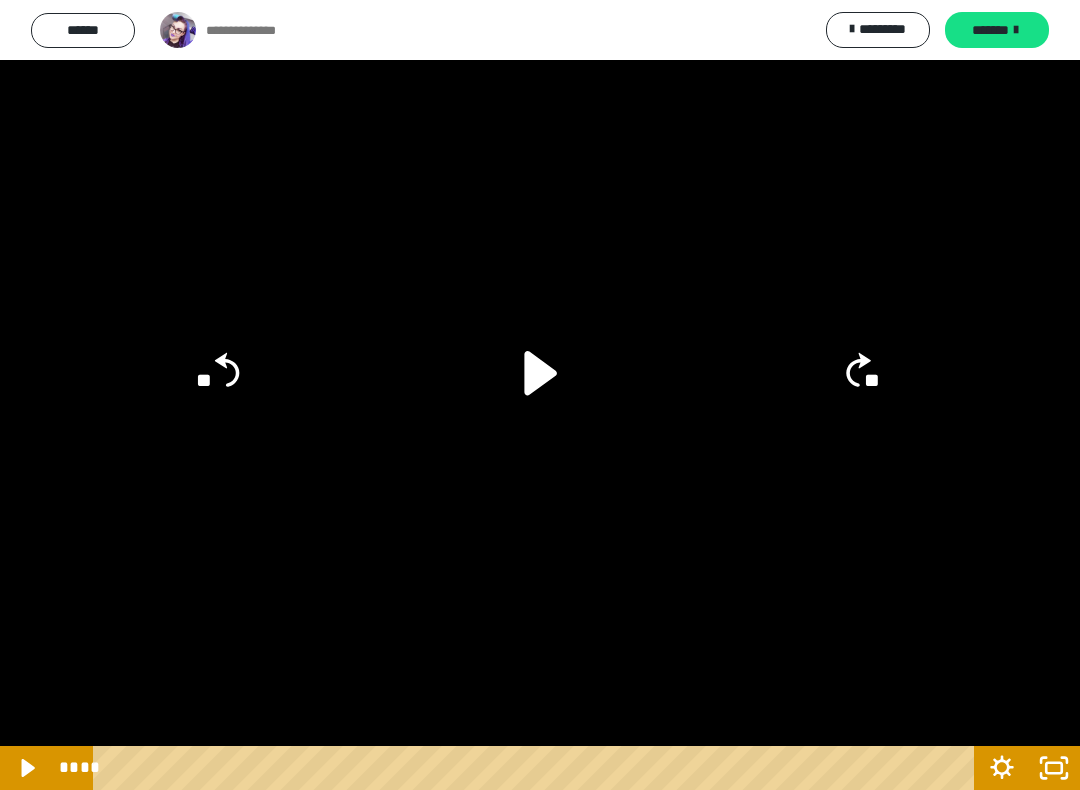 click at bounding box center [540, 395] 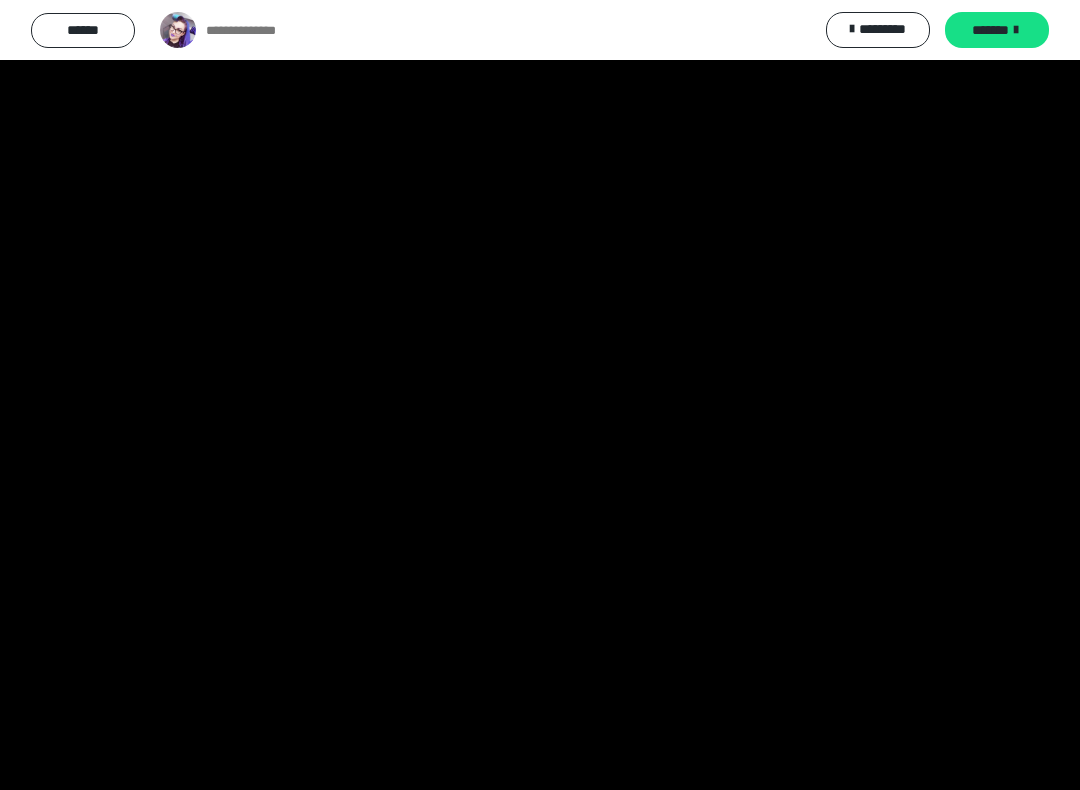 click at bounding box center (540, 395) 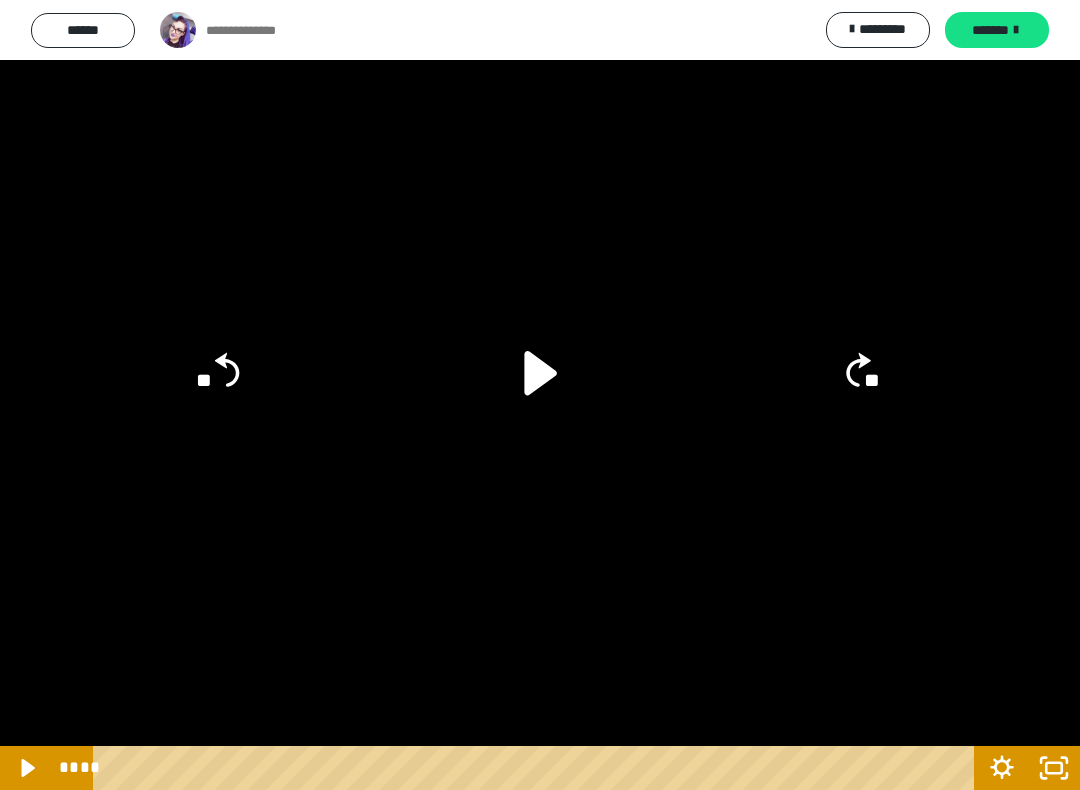click on "**" 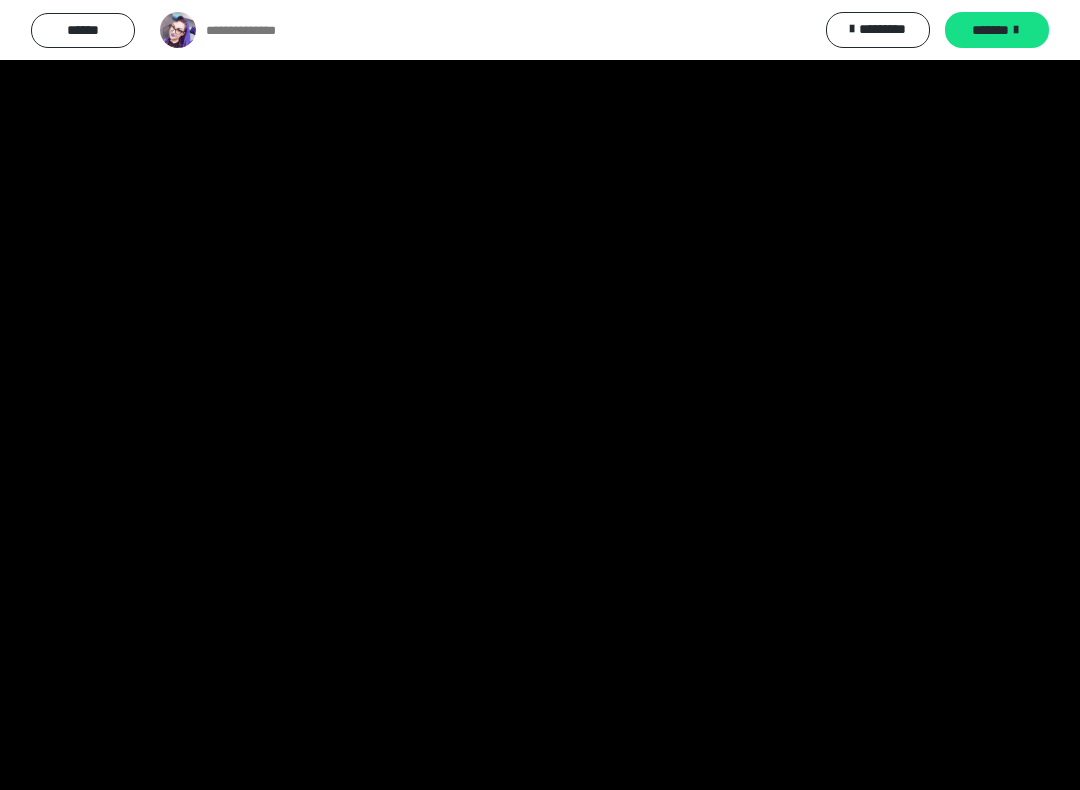 click at bounding box center [540, 395] 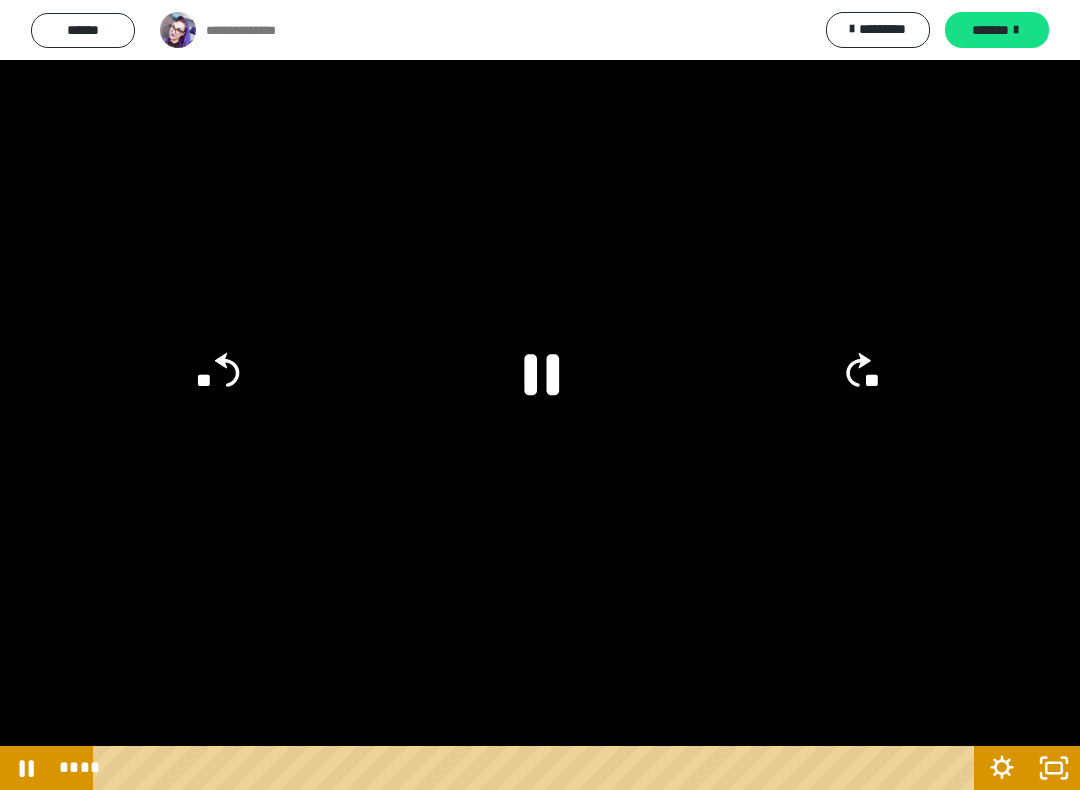 click on "**" 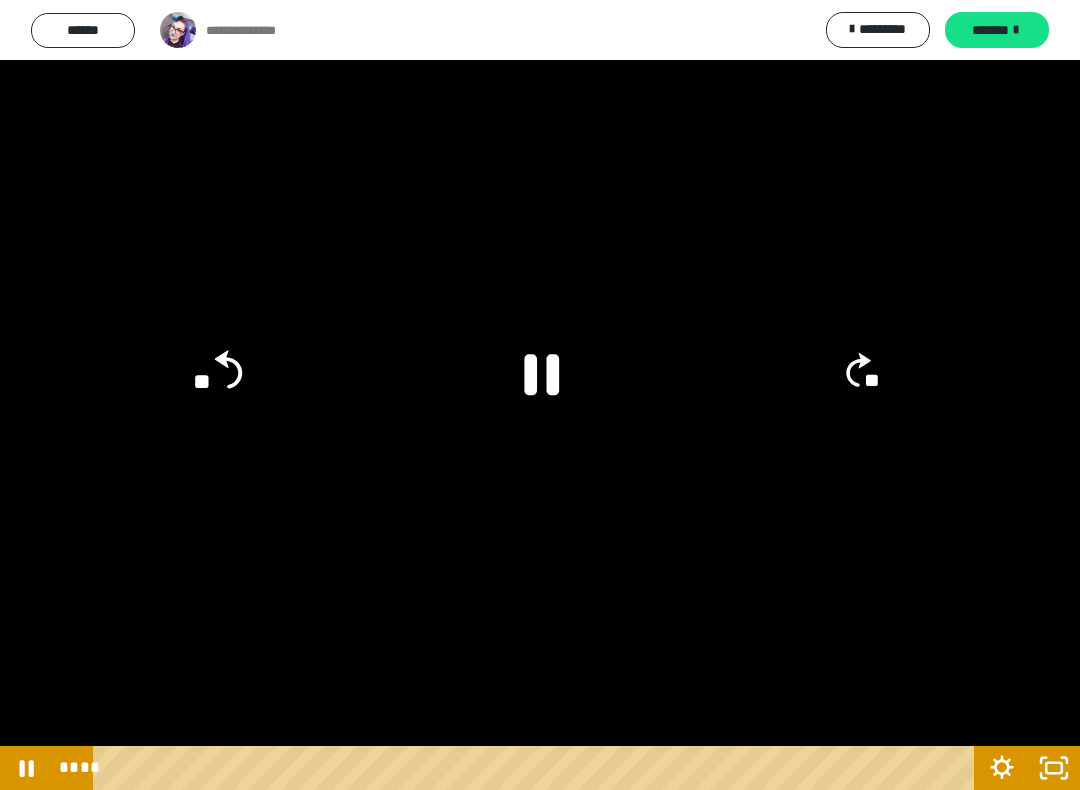 click on "**" 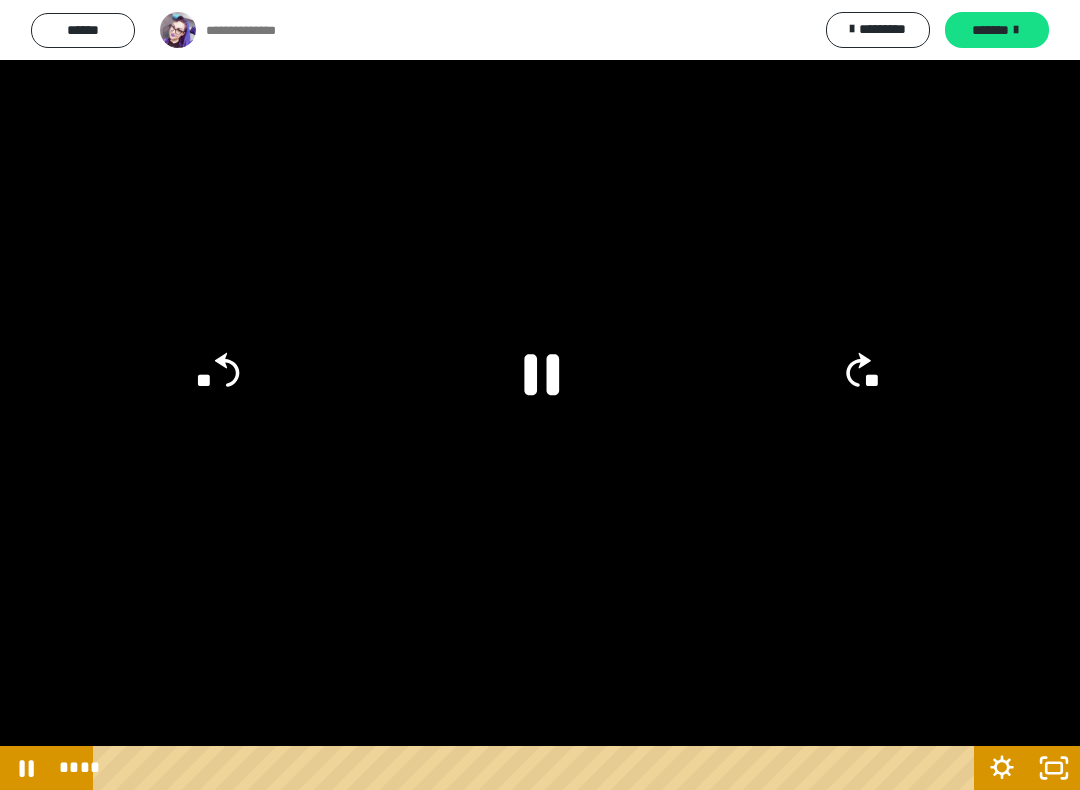 click on "**" 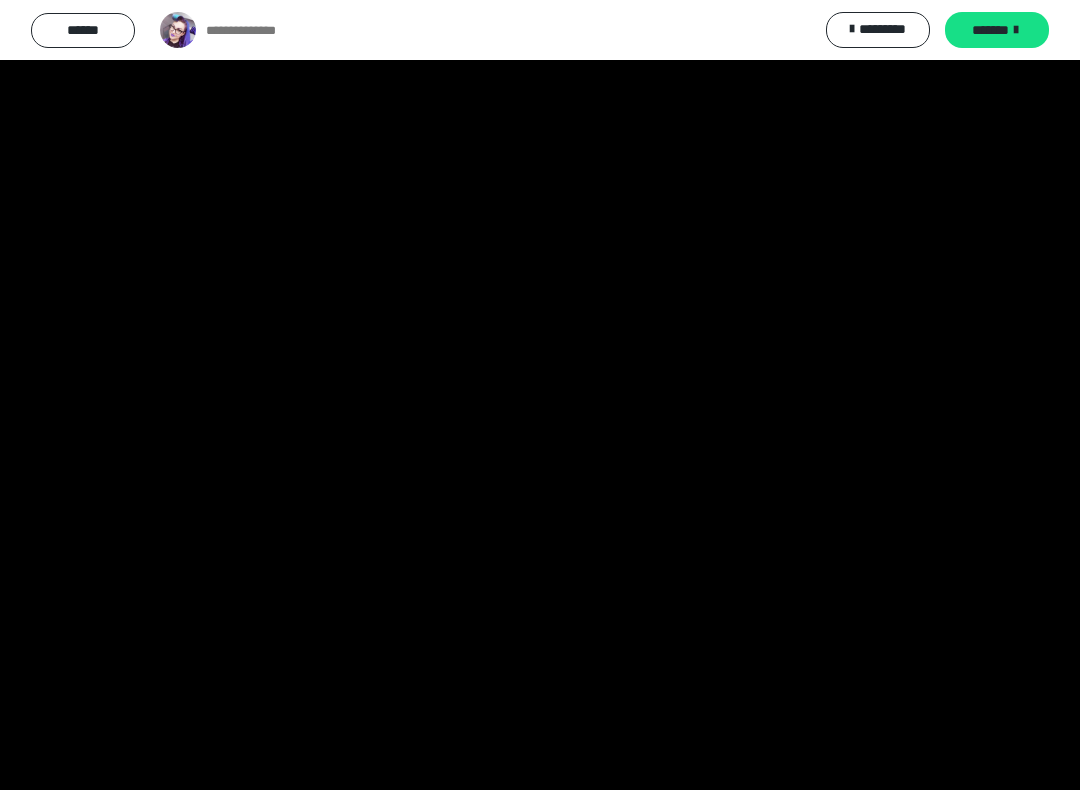 click at bounding box center (540, 395) 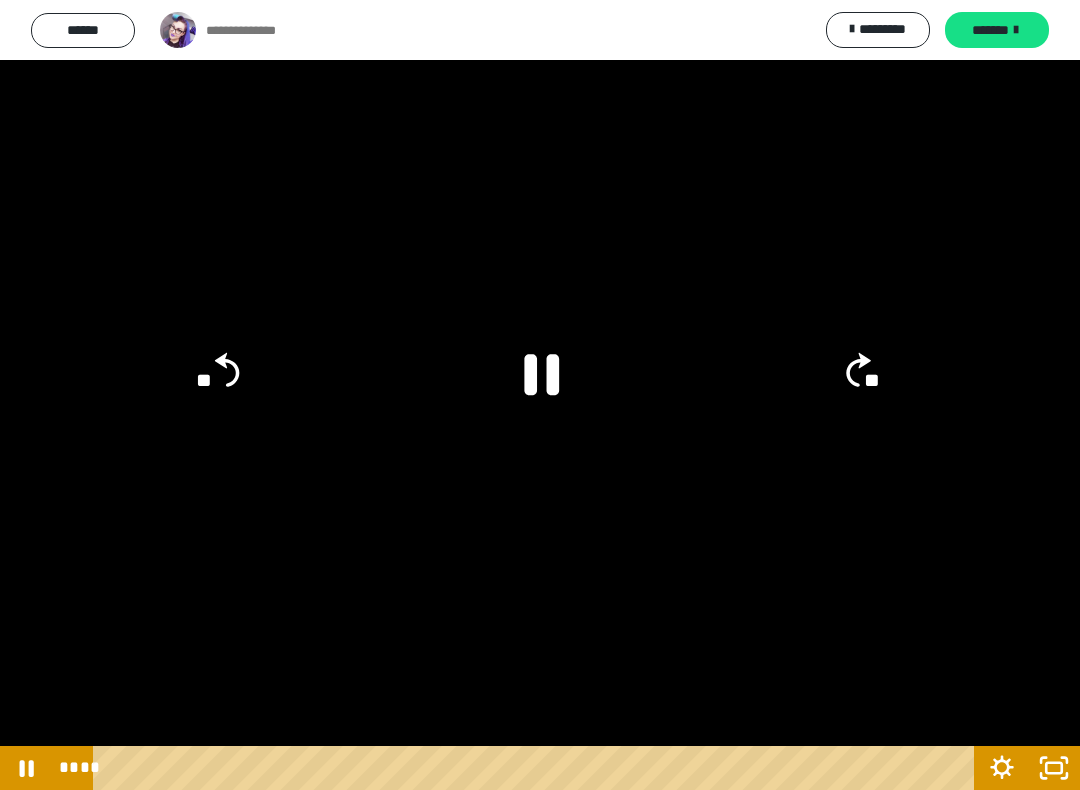 click 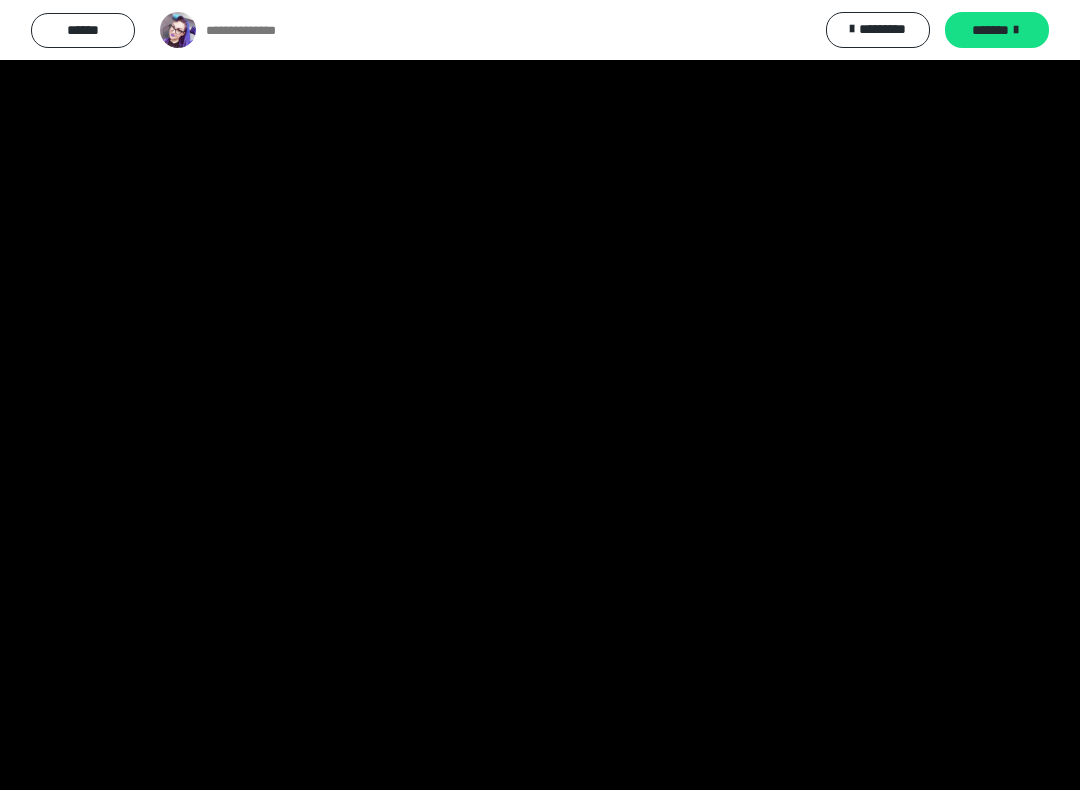 click at bounding box center [540, 395] 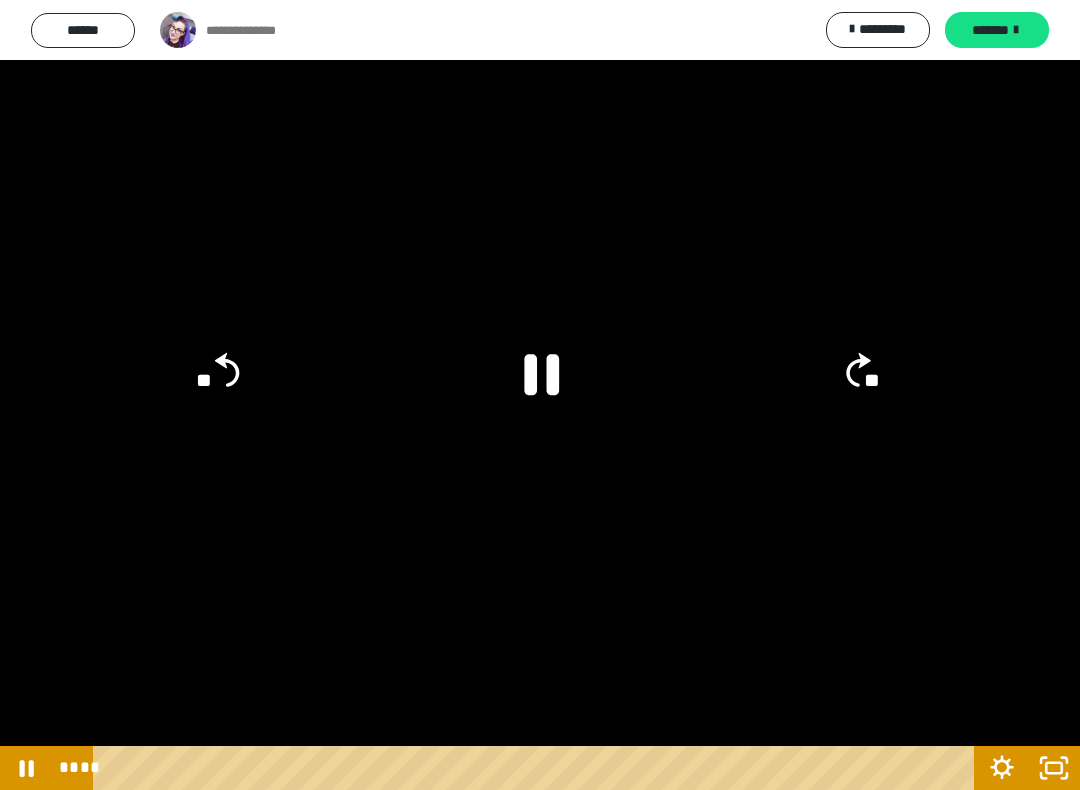 click on "**" 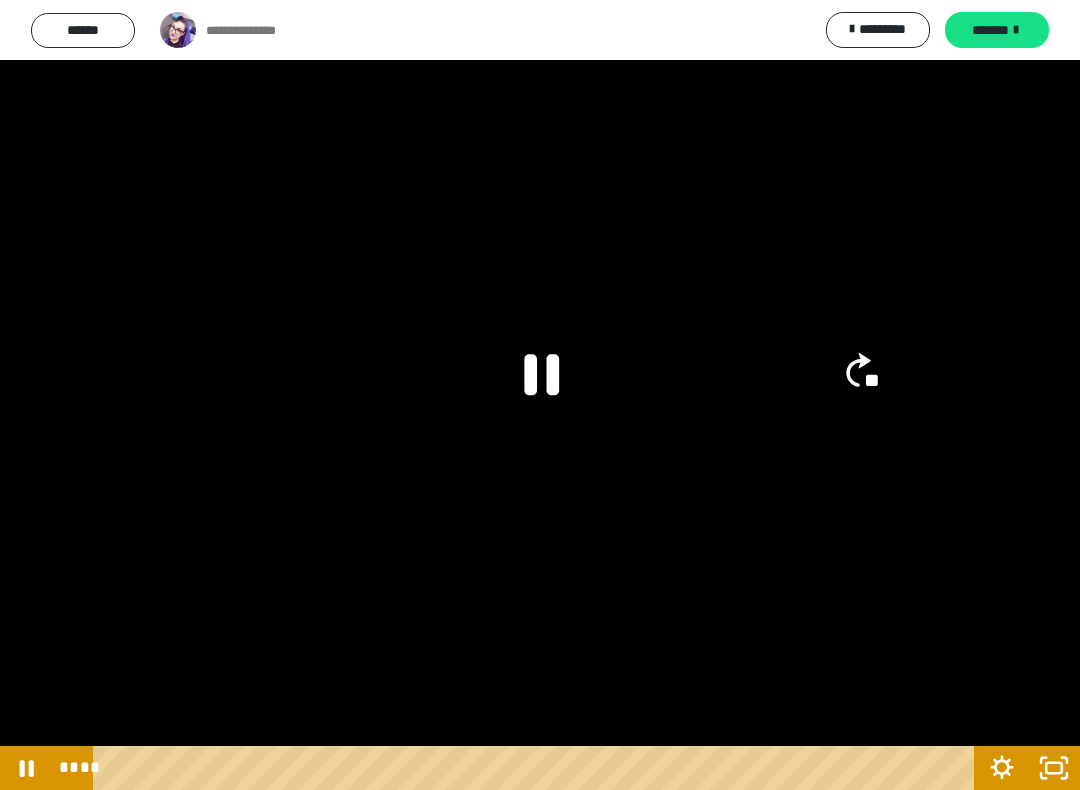 click on "**" 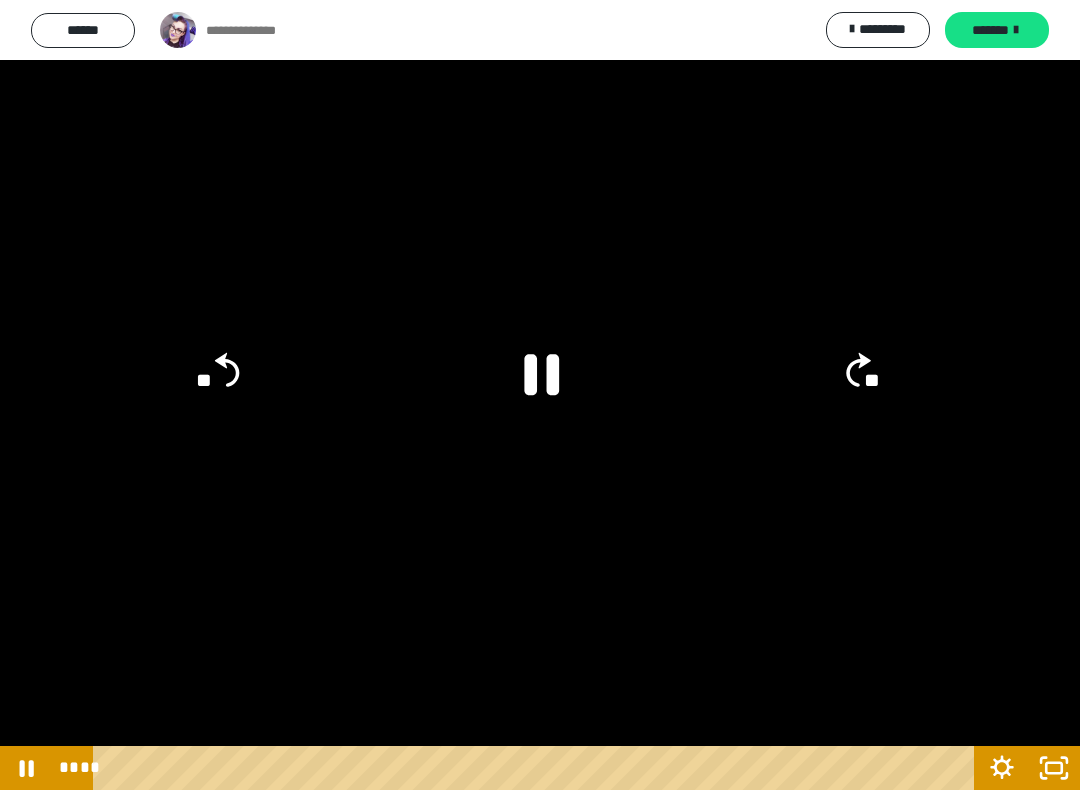 click on "**" 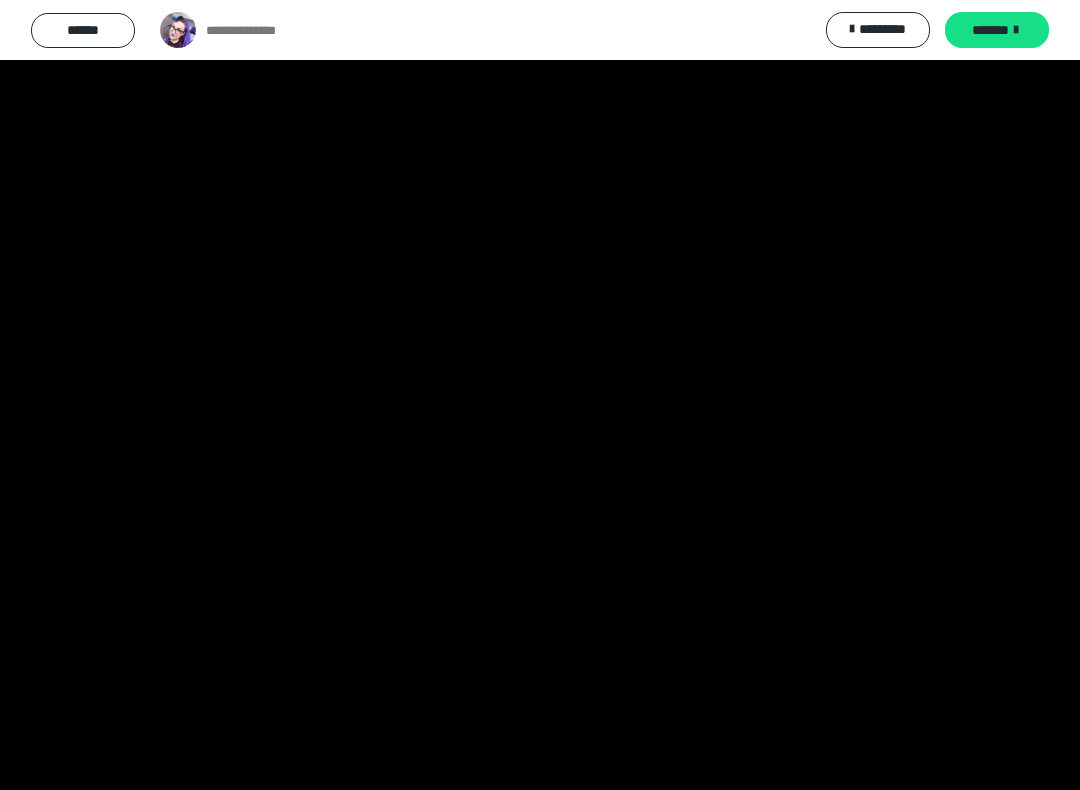 click at bounding box center [540, 395] 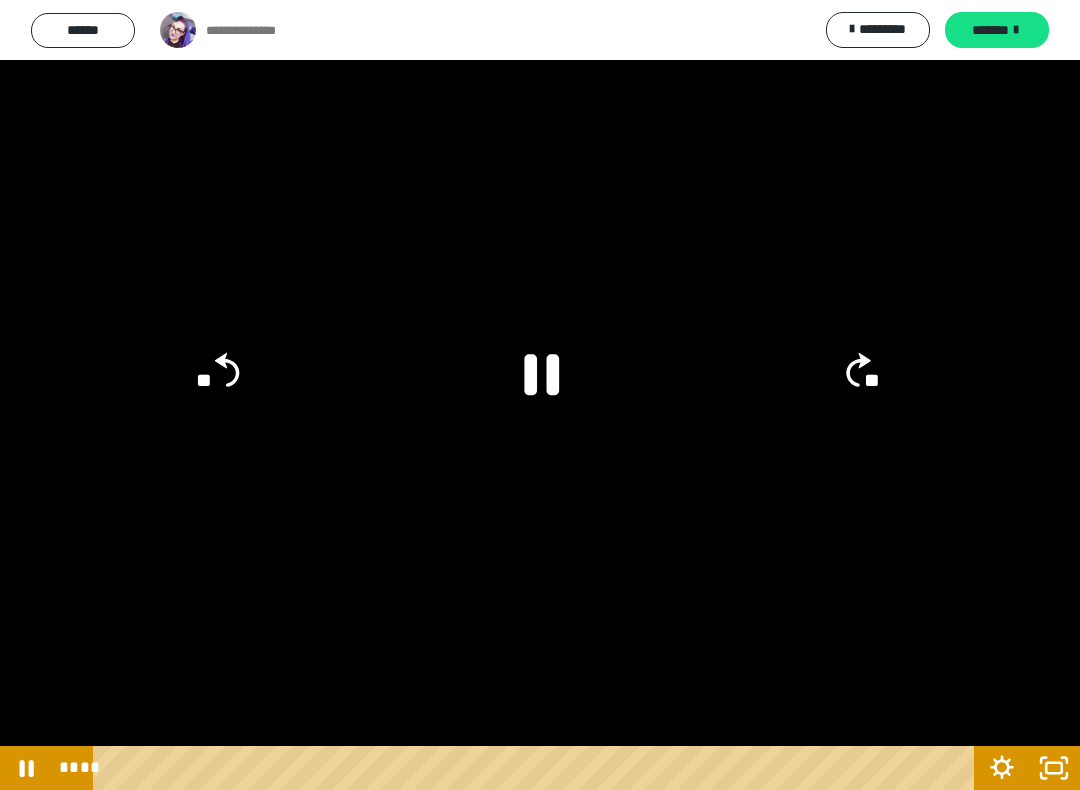 click at bounding box center (540, 395) 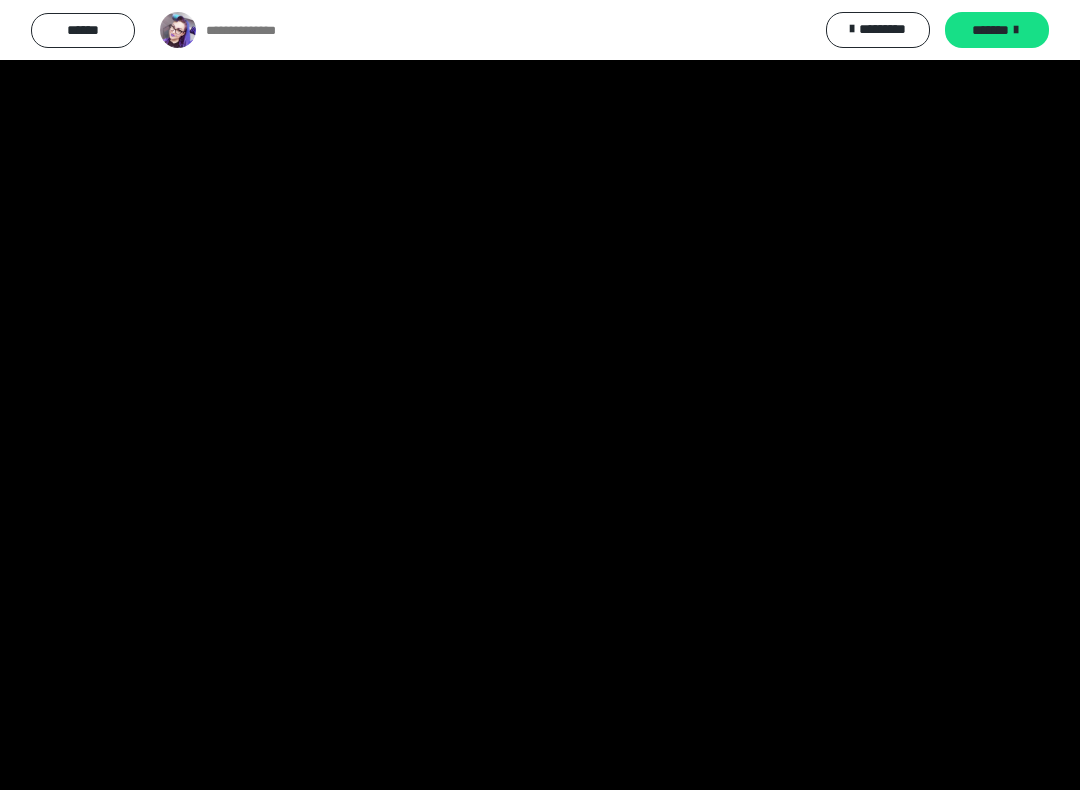 click at bounding box center [540, 395] 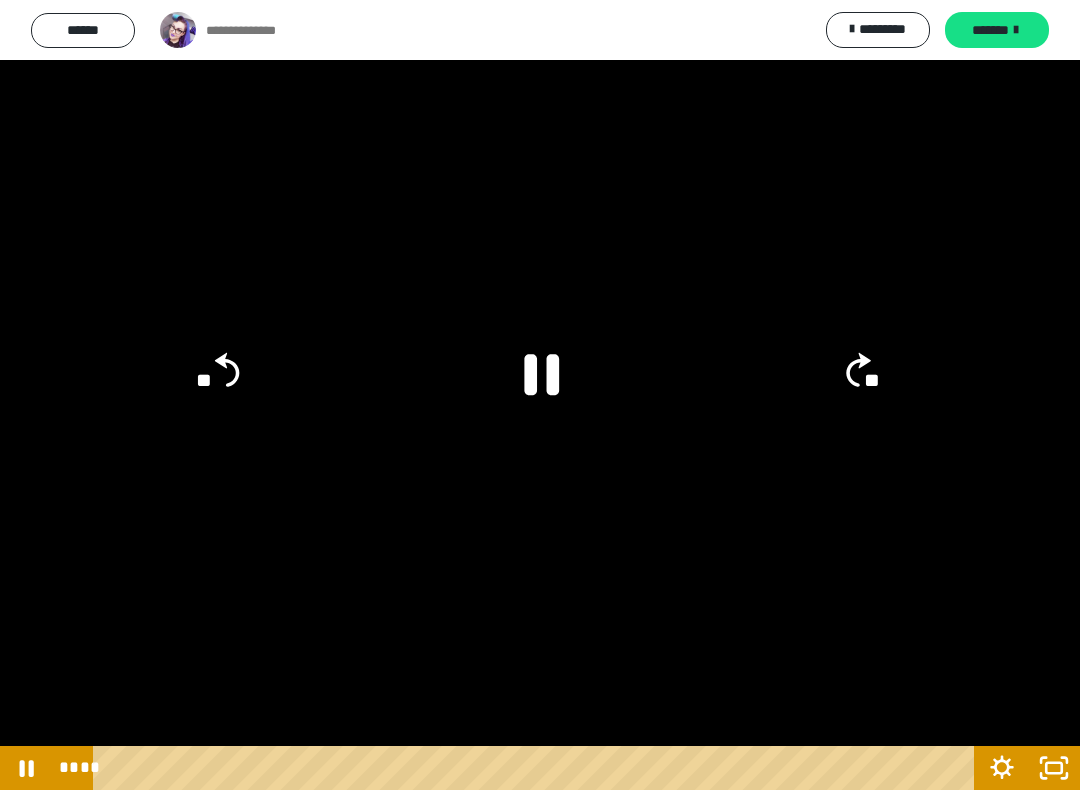 click on "**" 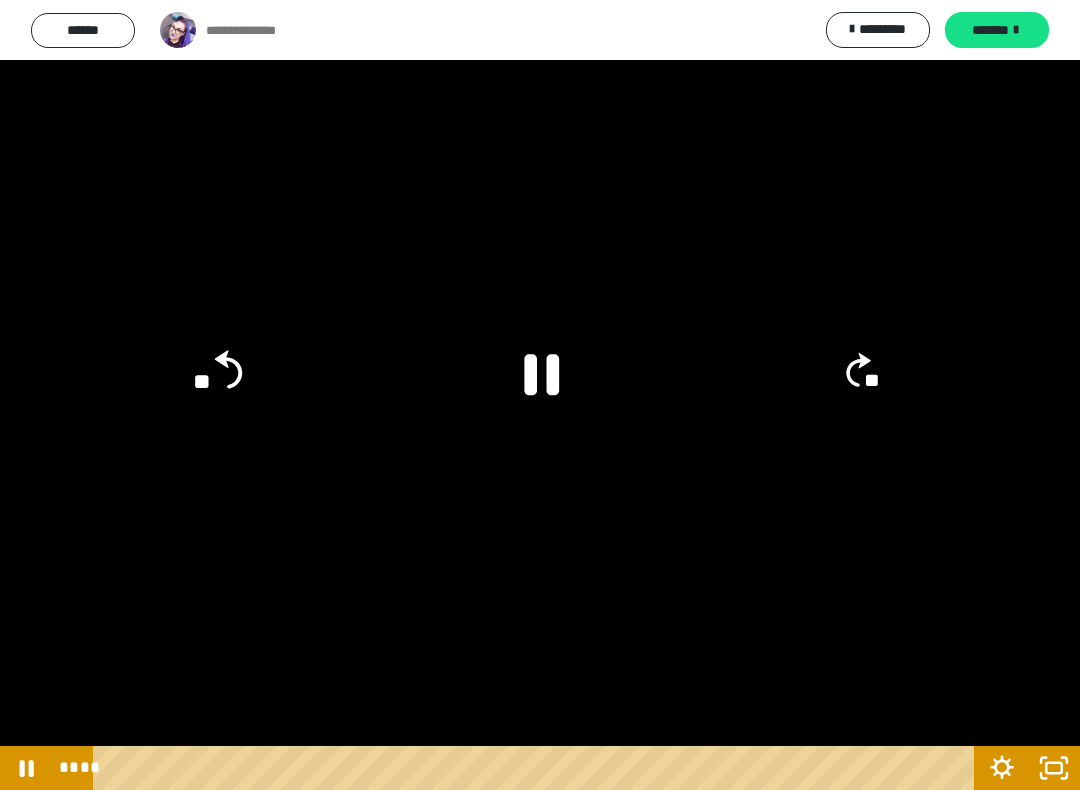 click on "**" 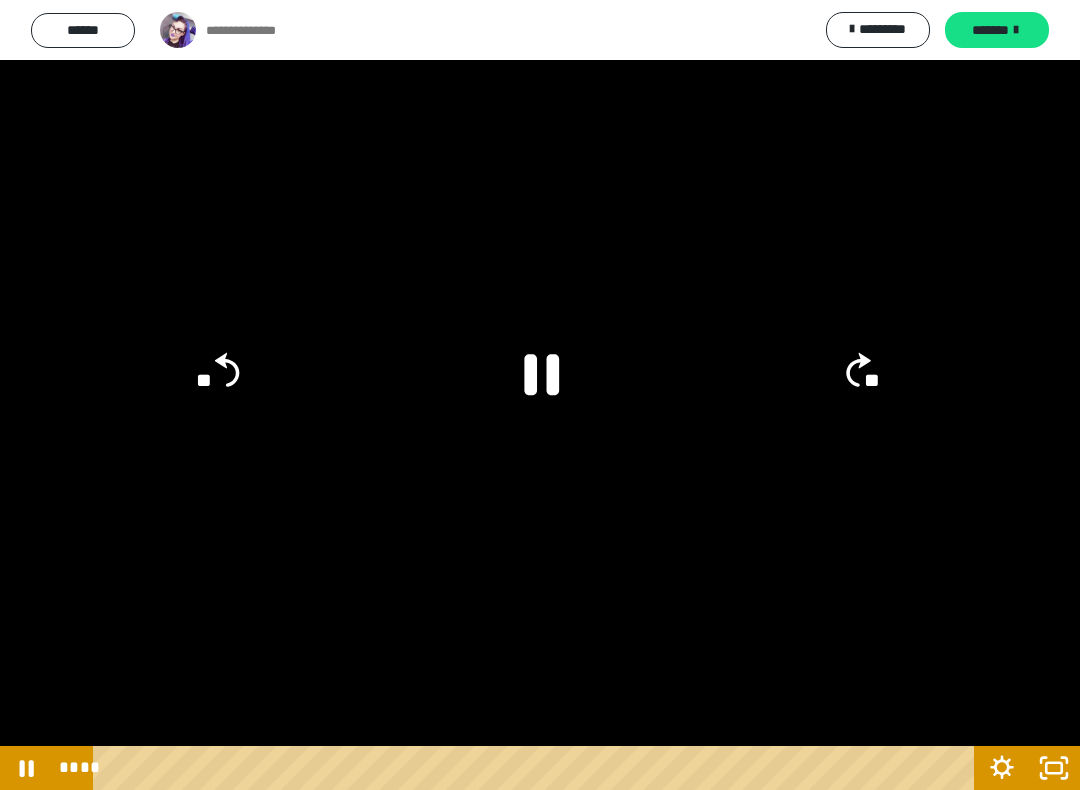 click on "**" 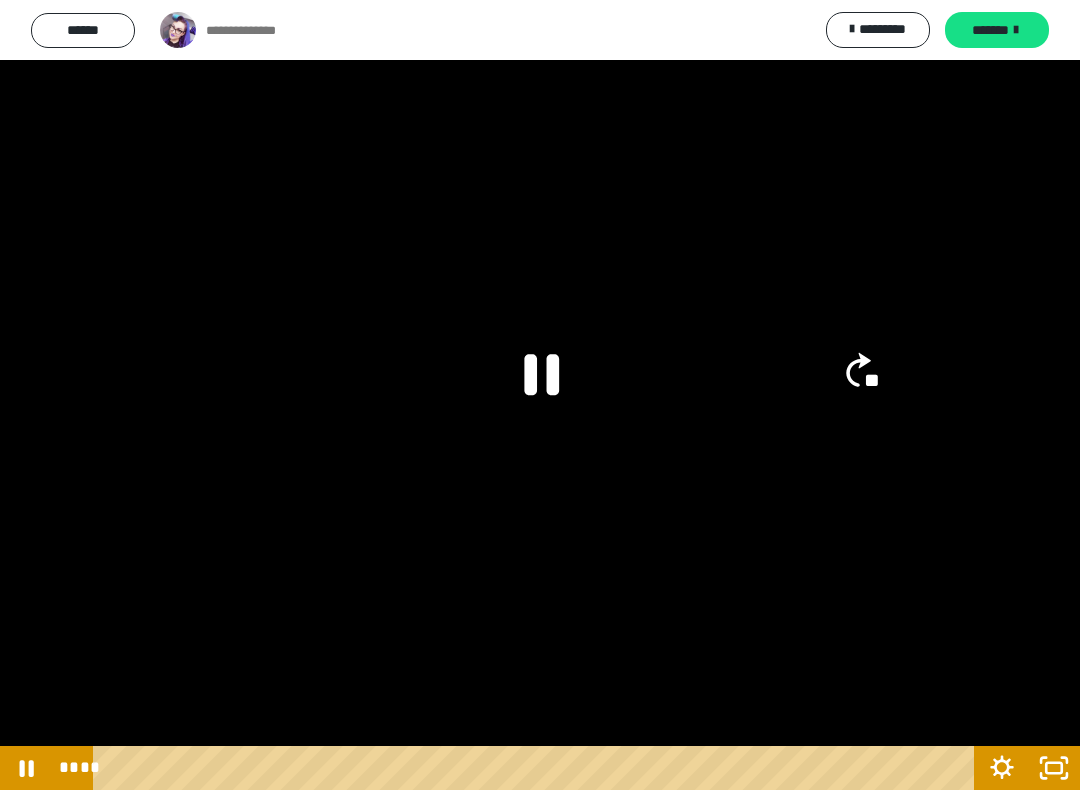 click on "**" 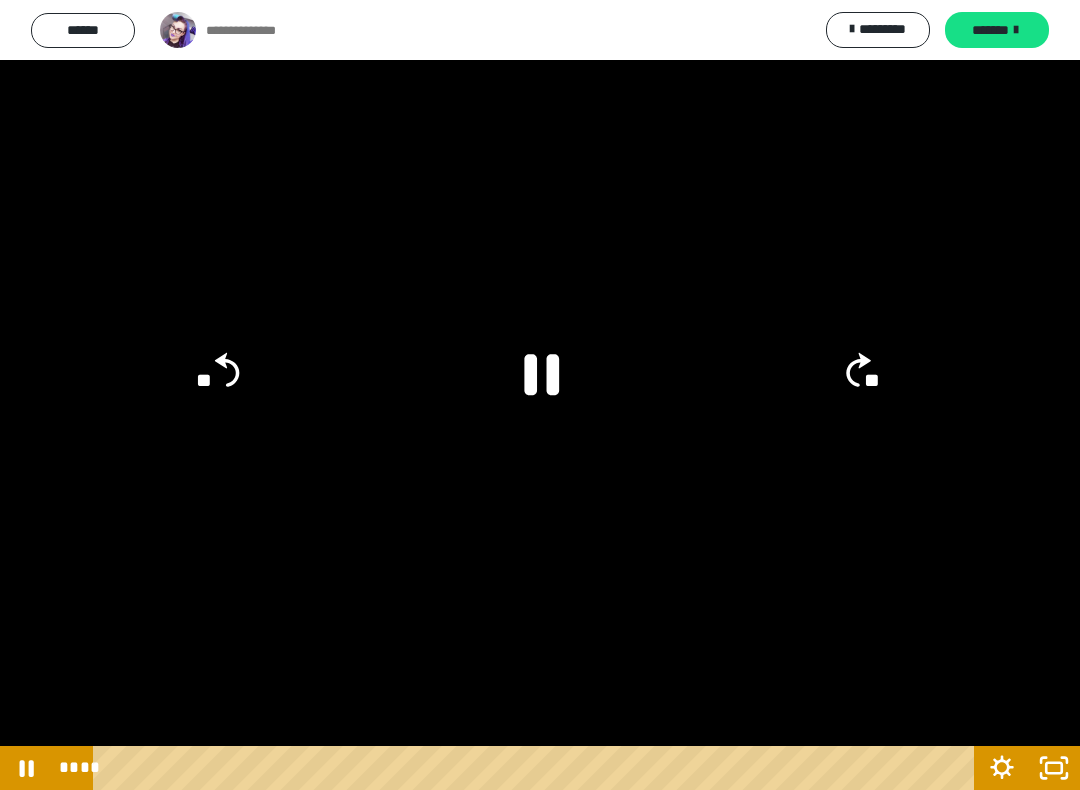 click on "**" 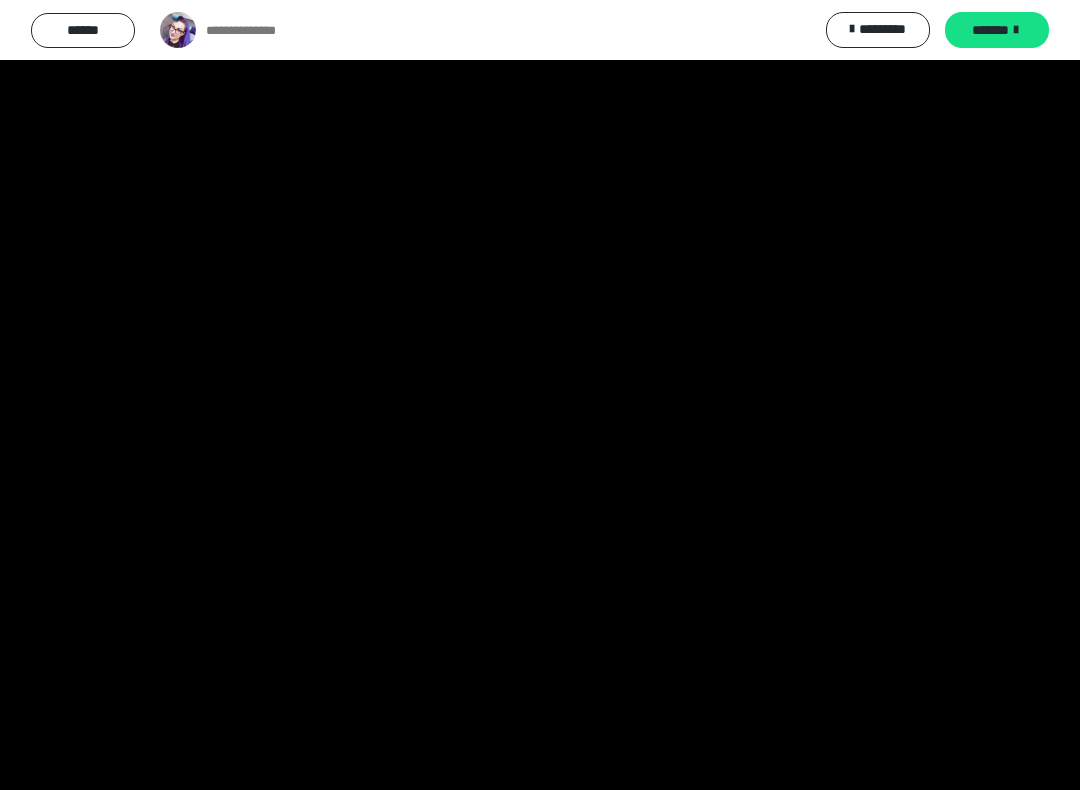 click at bounding box center (540, 395) 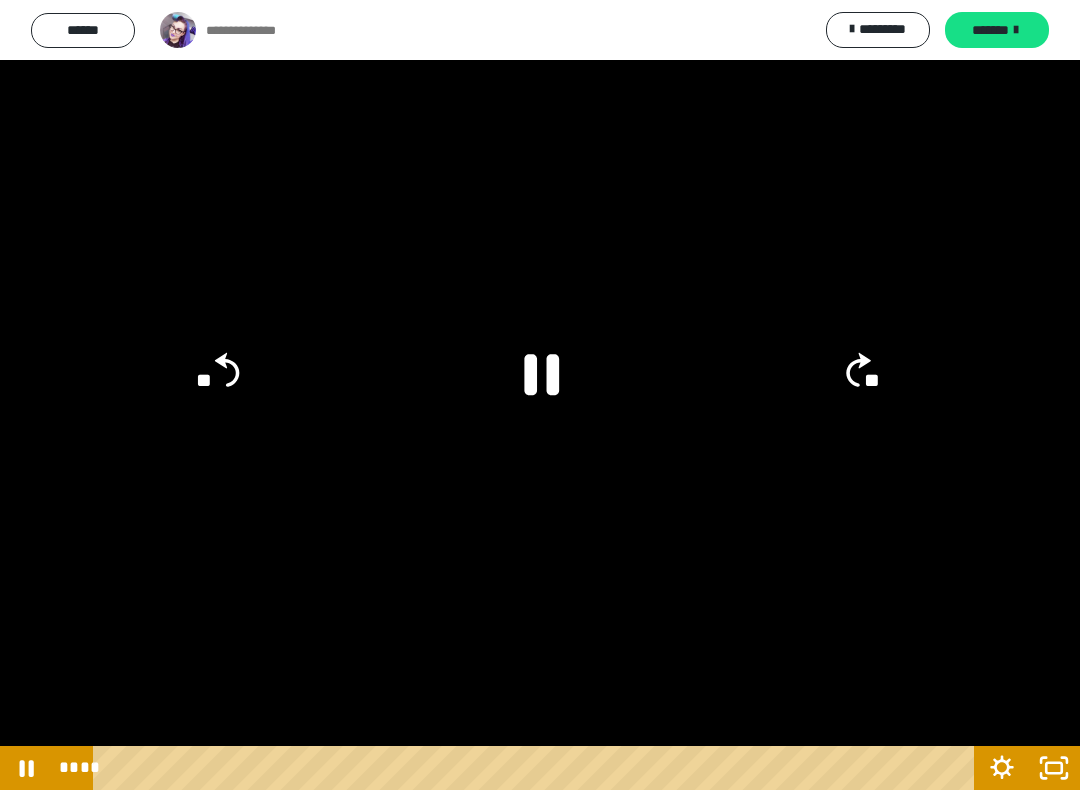 click 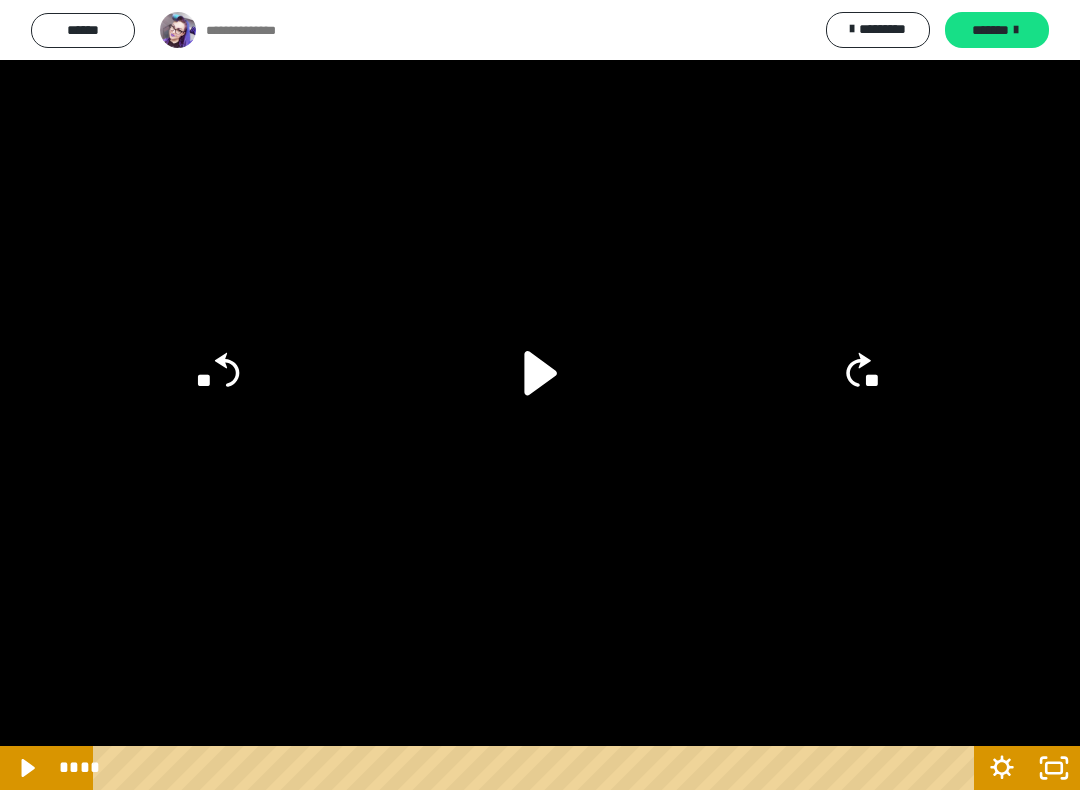 click on "**" 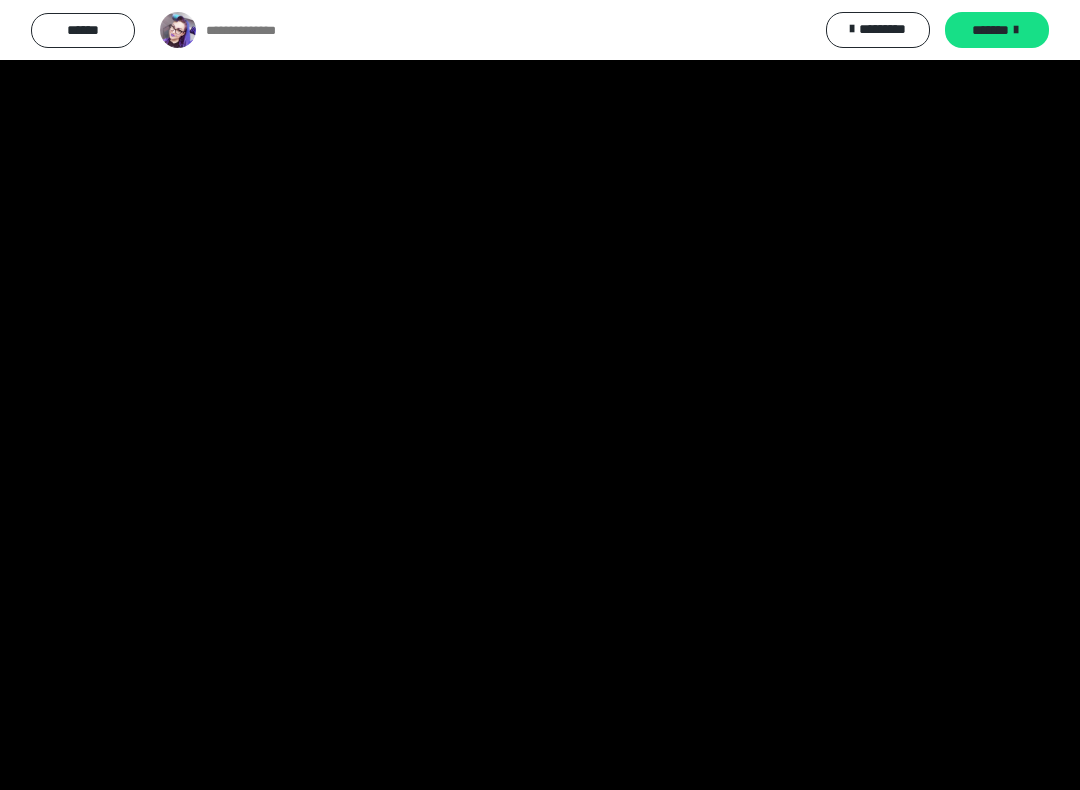 click at bounding box center [540, 395] 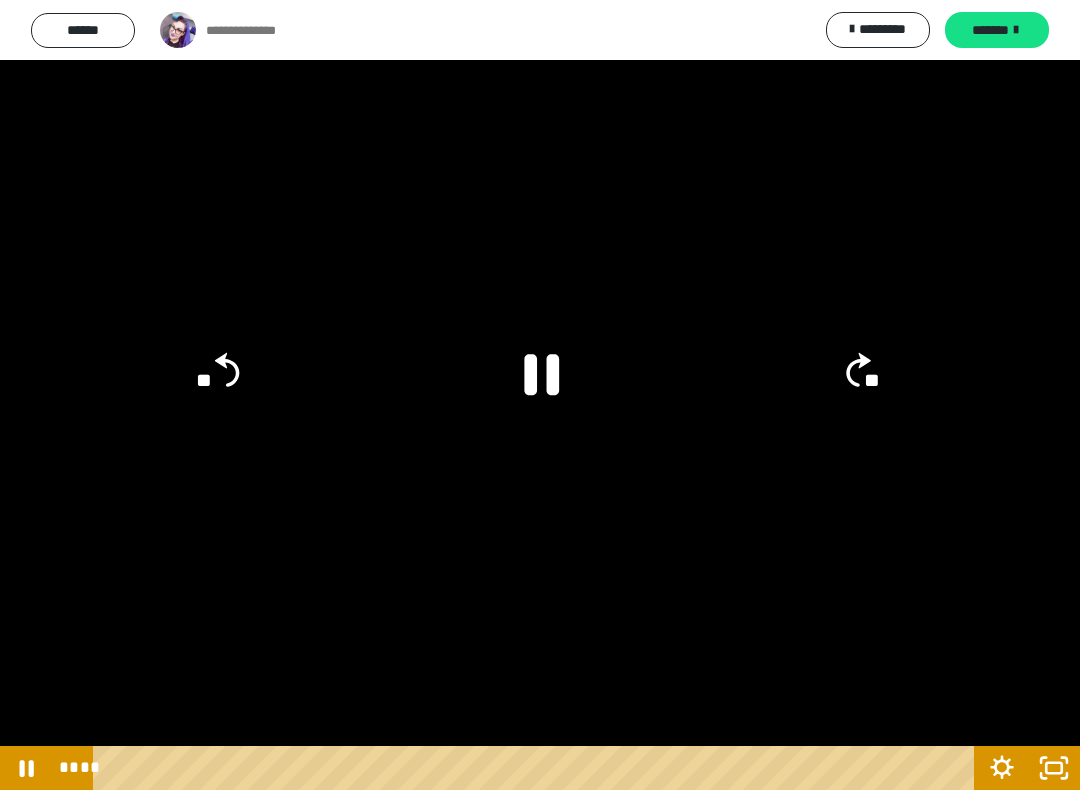 click 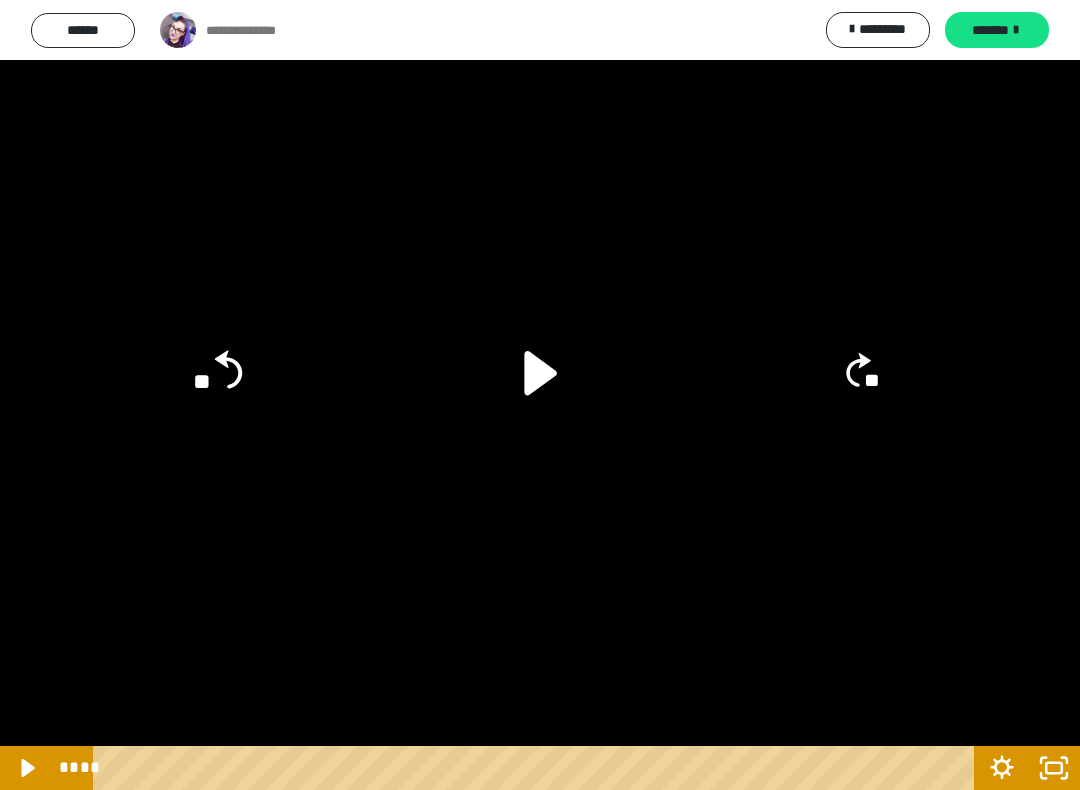 click on "**" 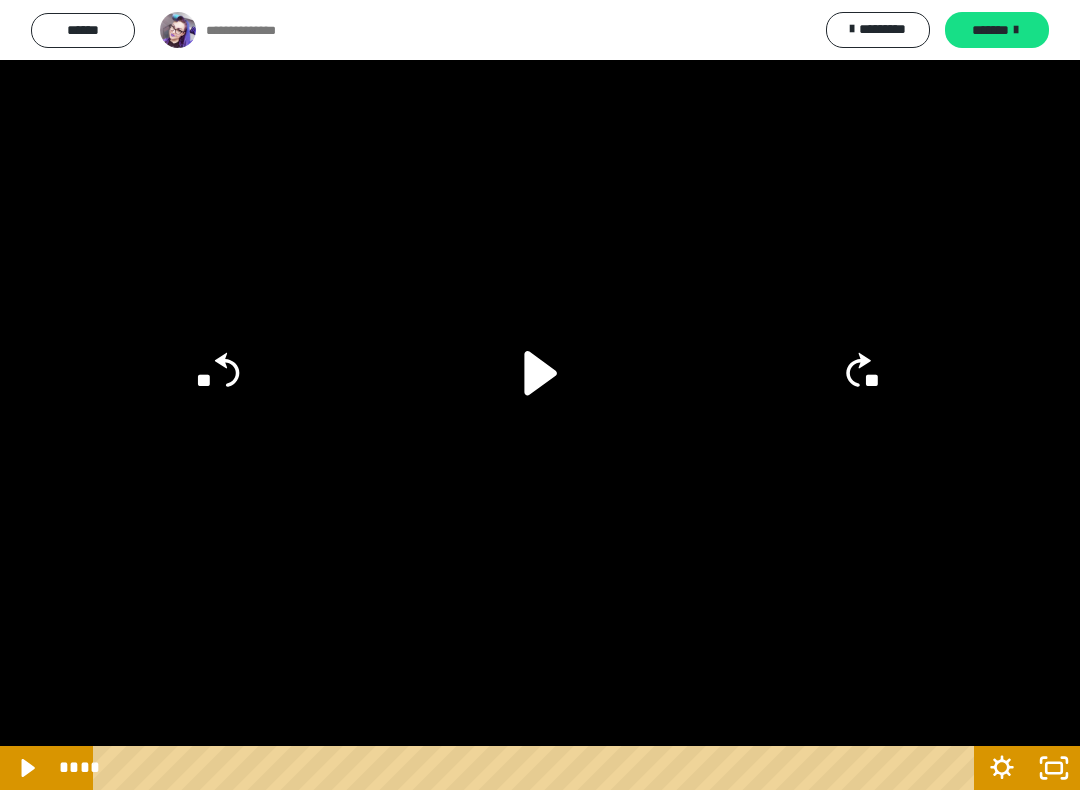 click 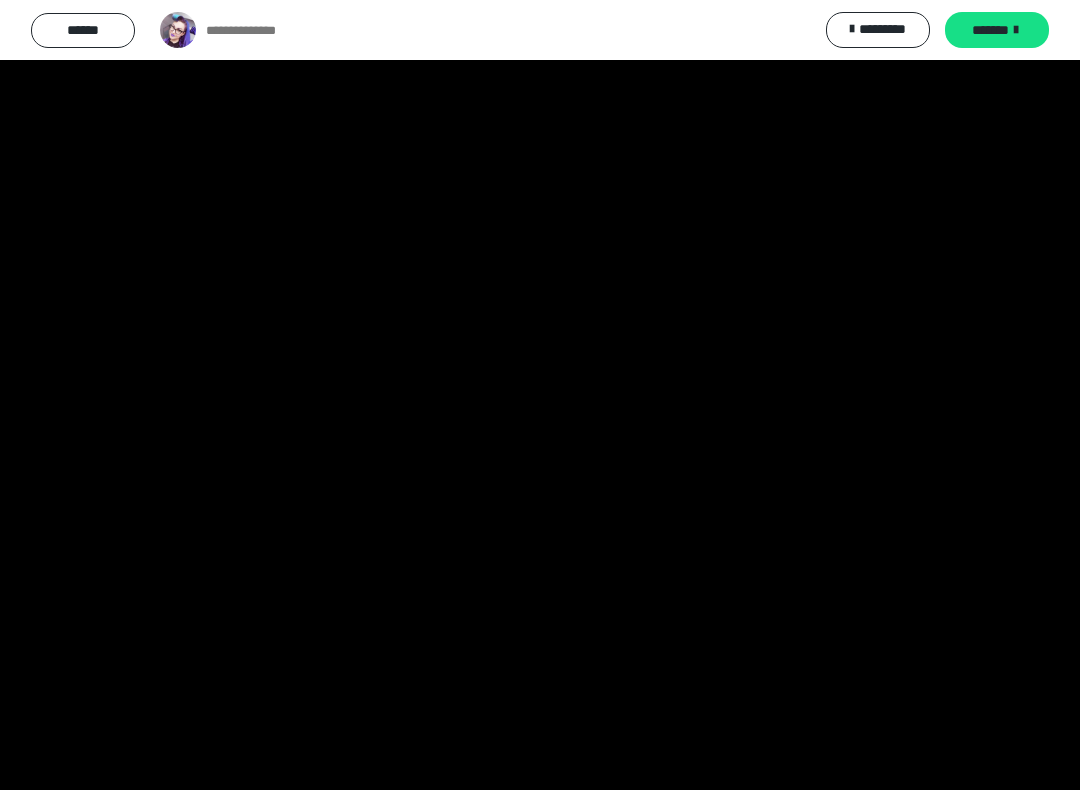click at bounding box center [540, 395] 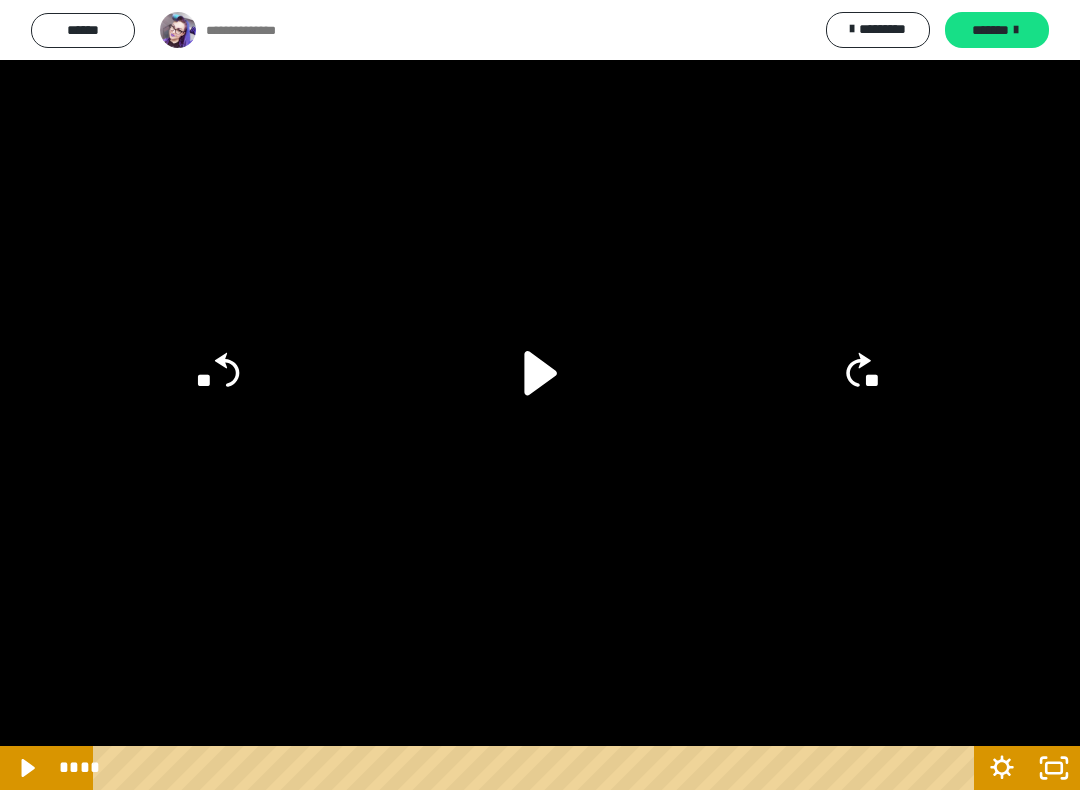 click on "**" 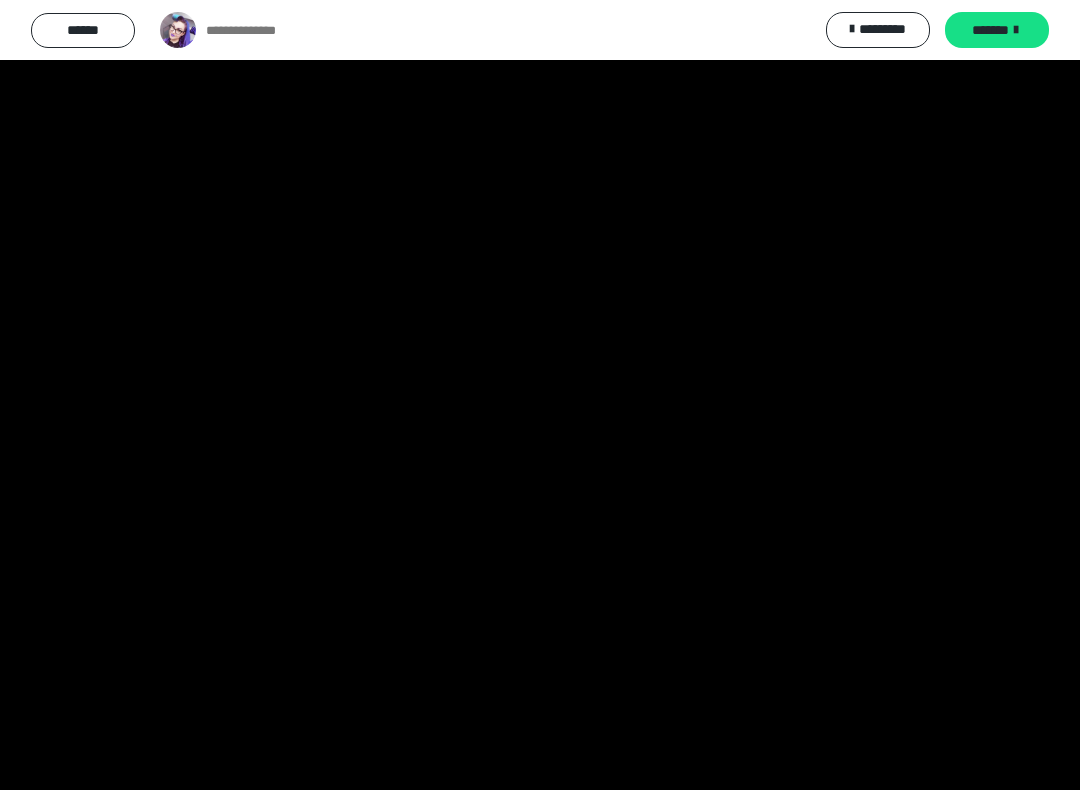 click at bounding box center (540, 395) 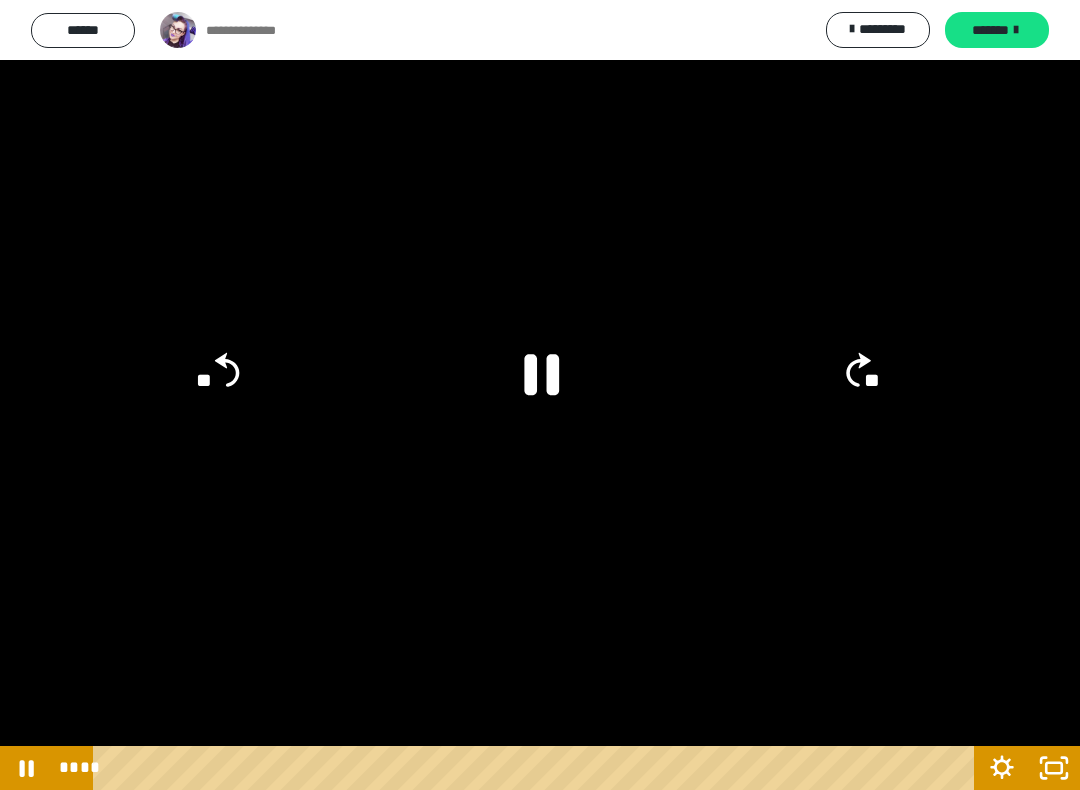 click 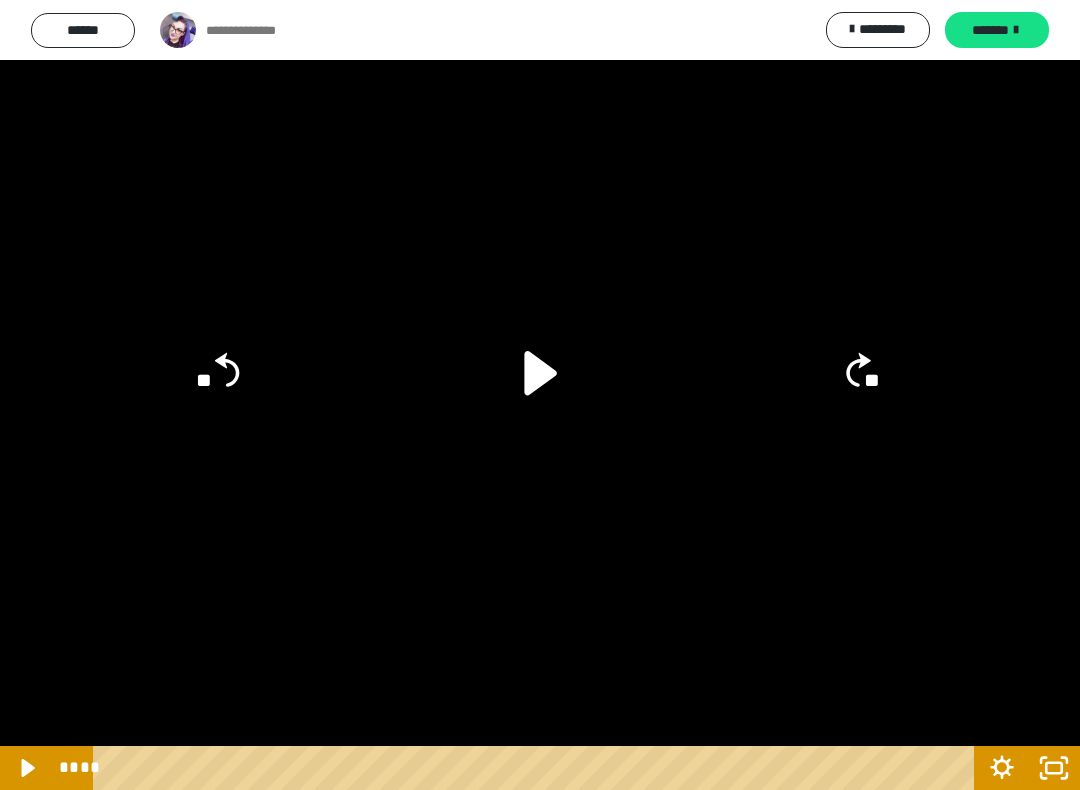 click 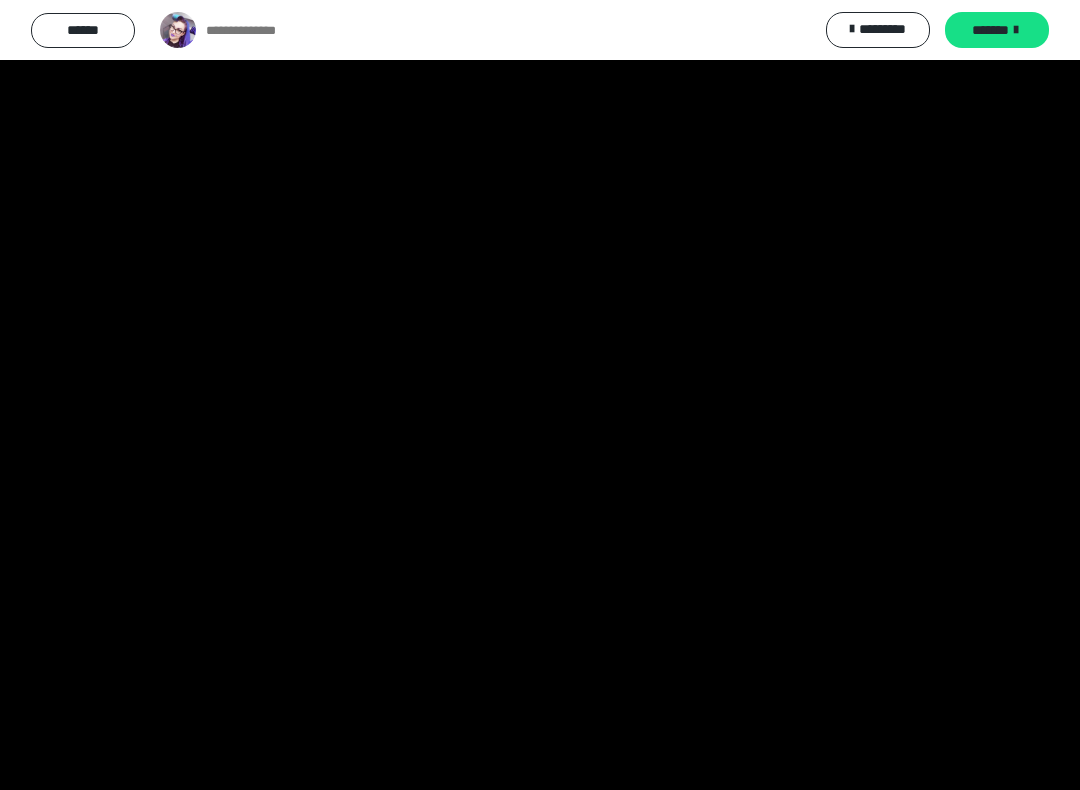 click at bounding box center [540, 395] 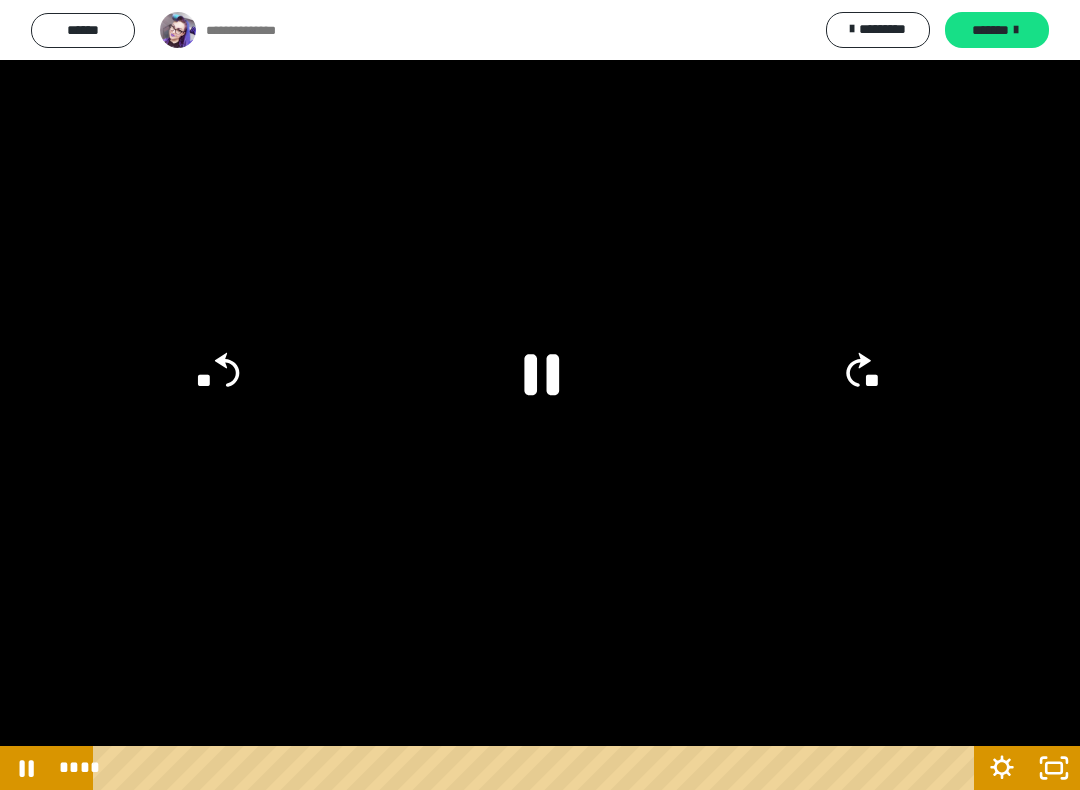 click 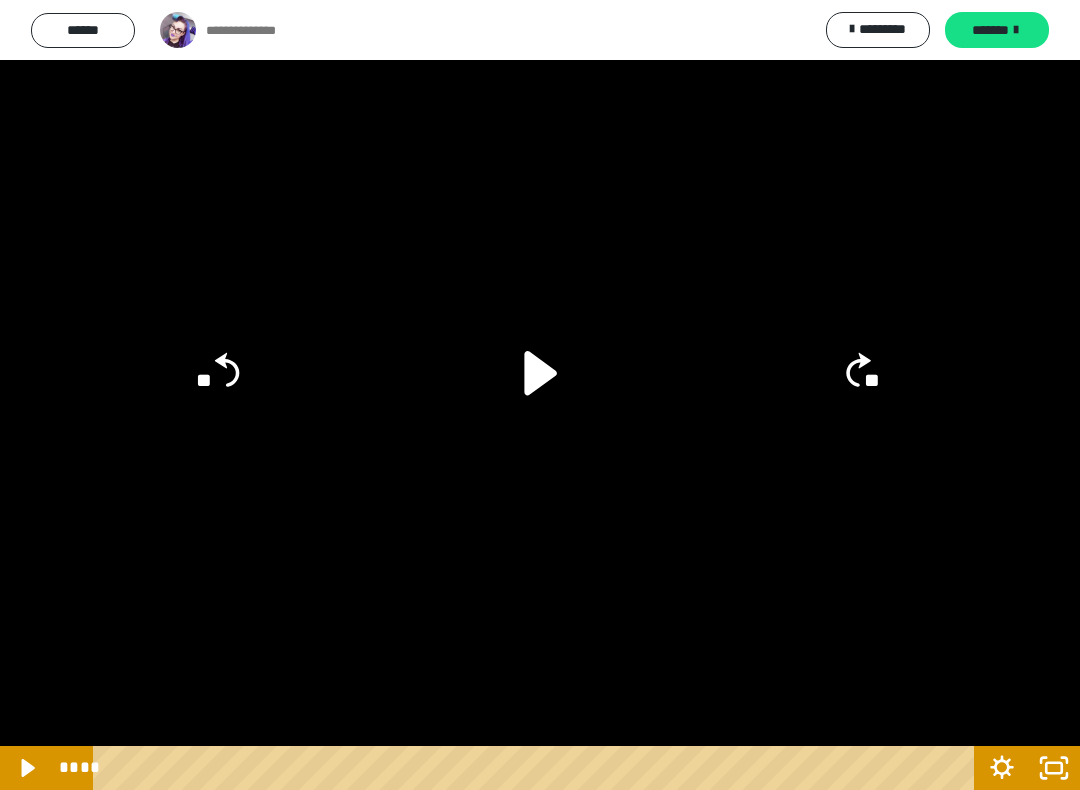 click 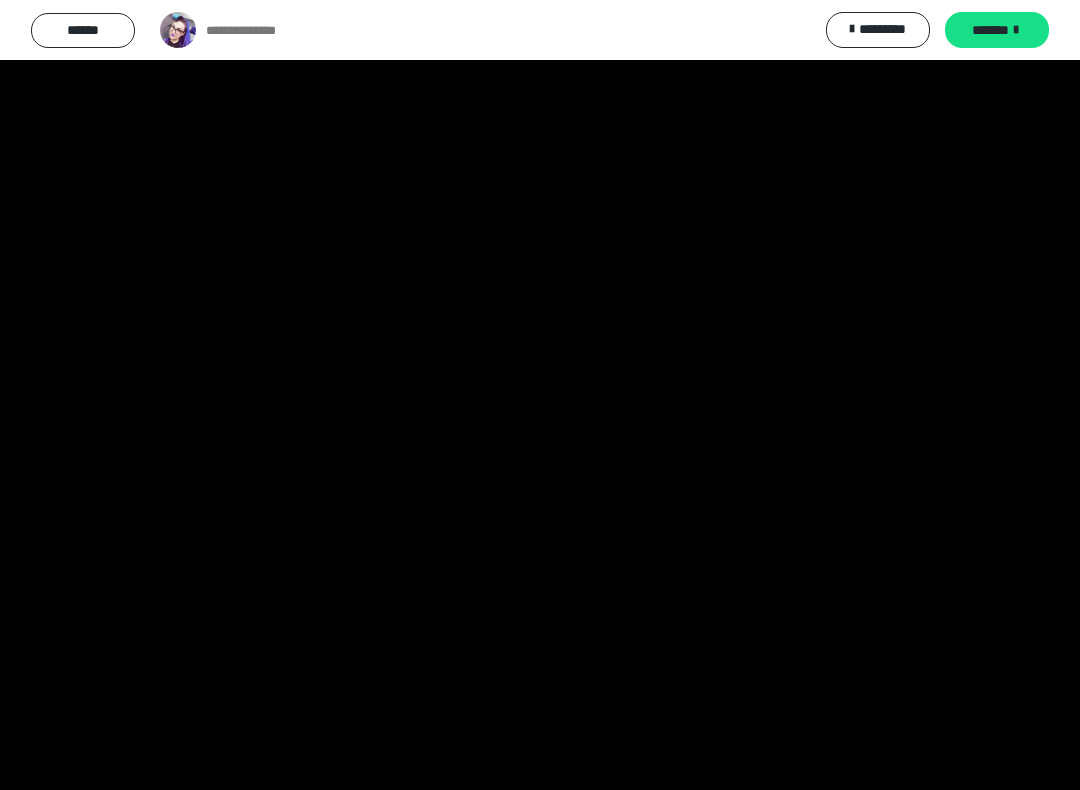 click at bounding box center (540, 395) 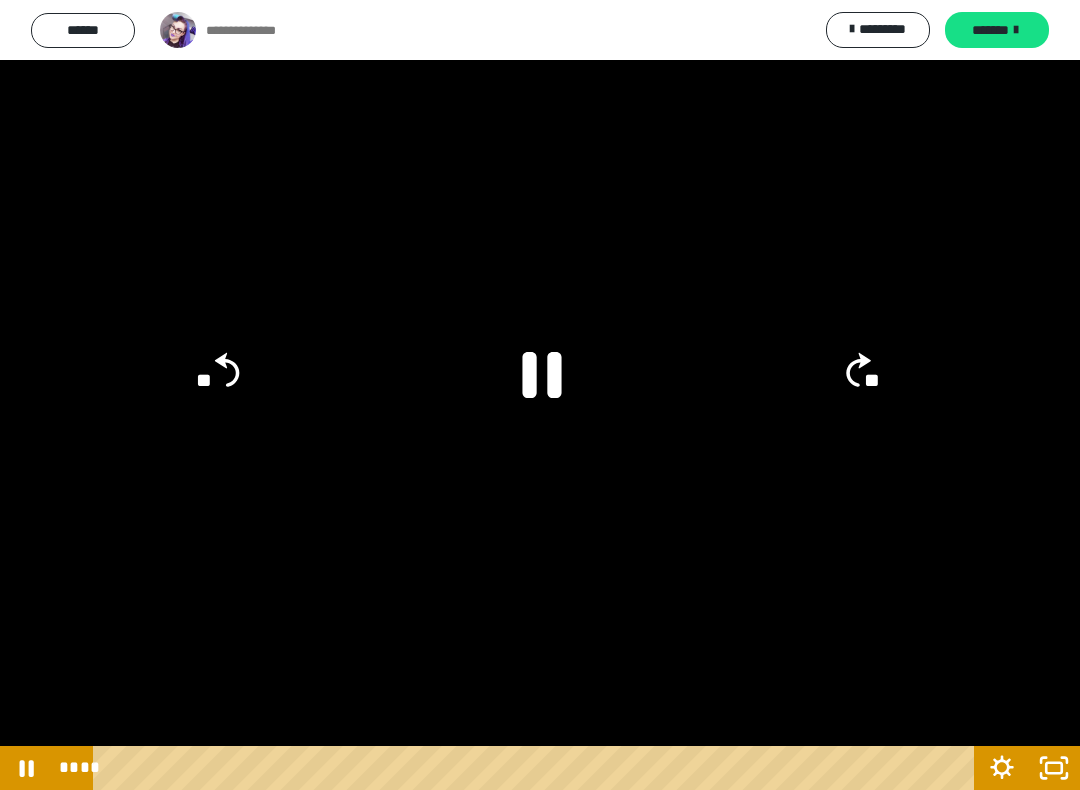 click 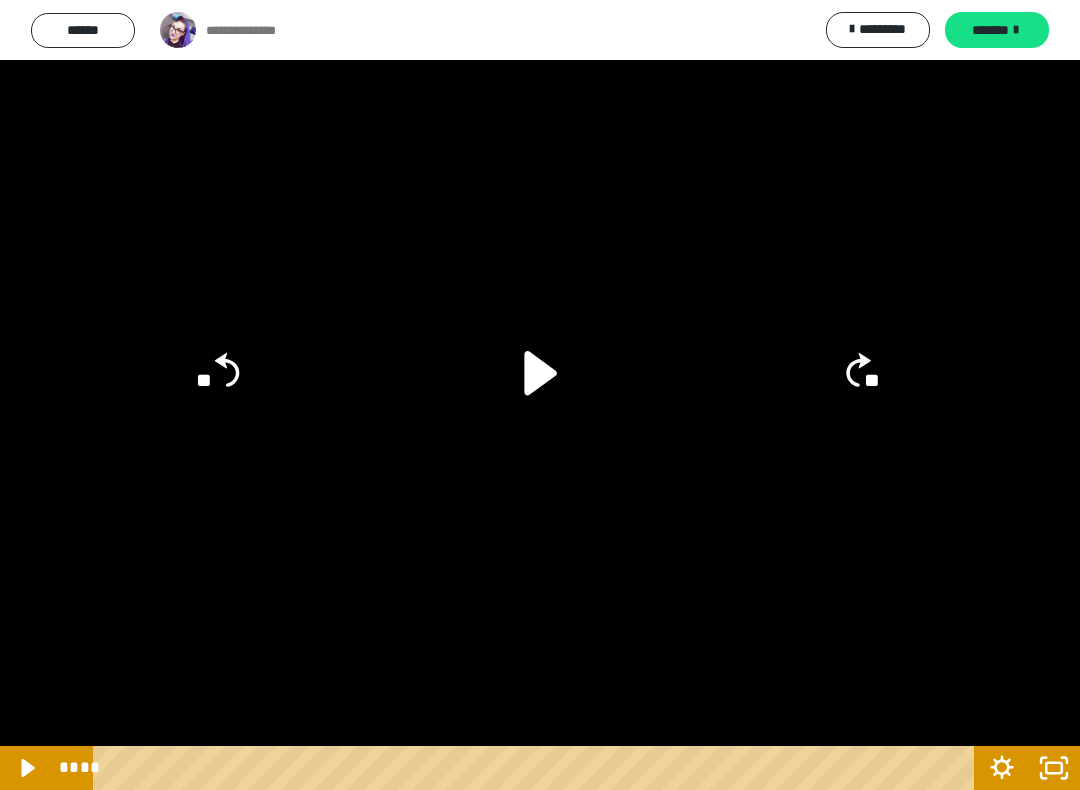 click 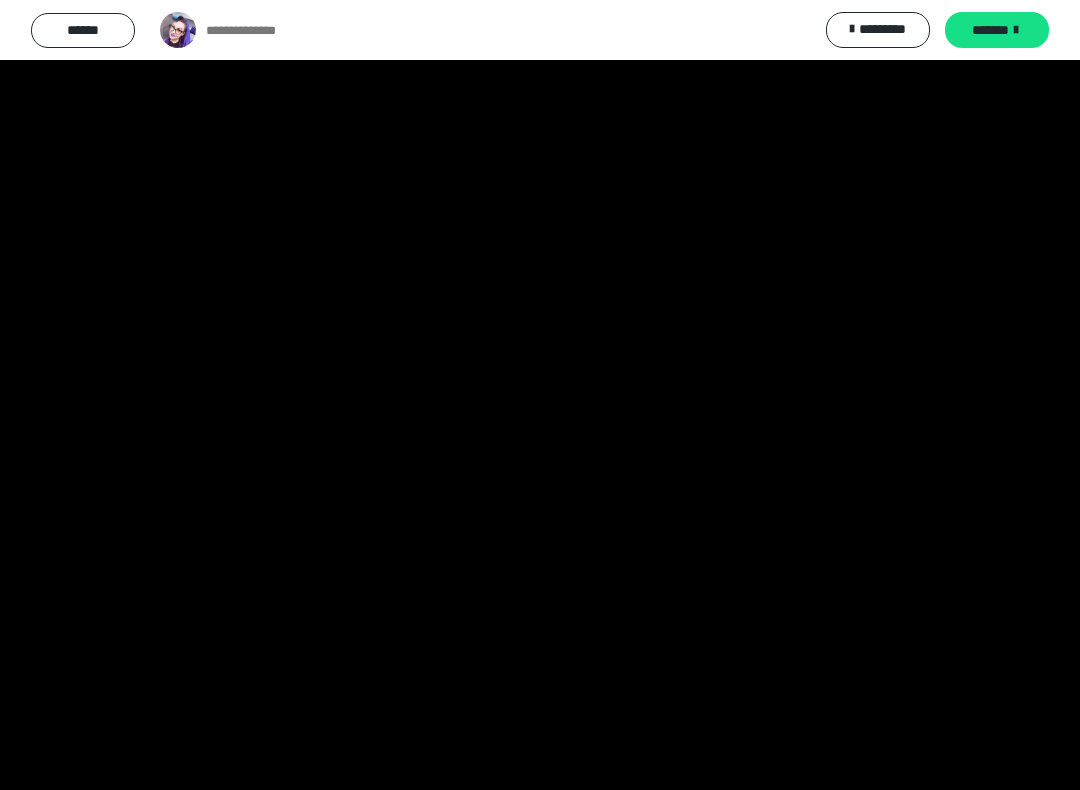 click at bounding box center [540, 395] 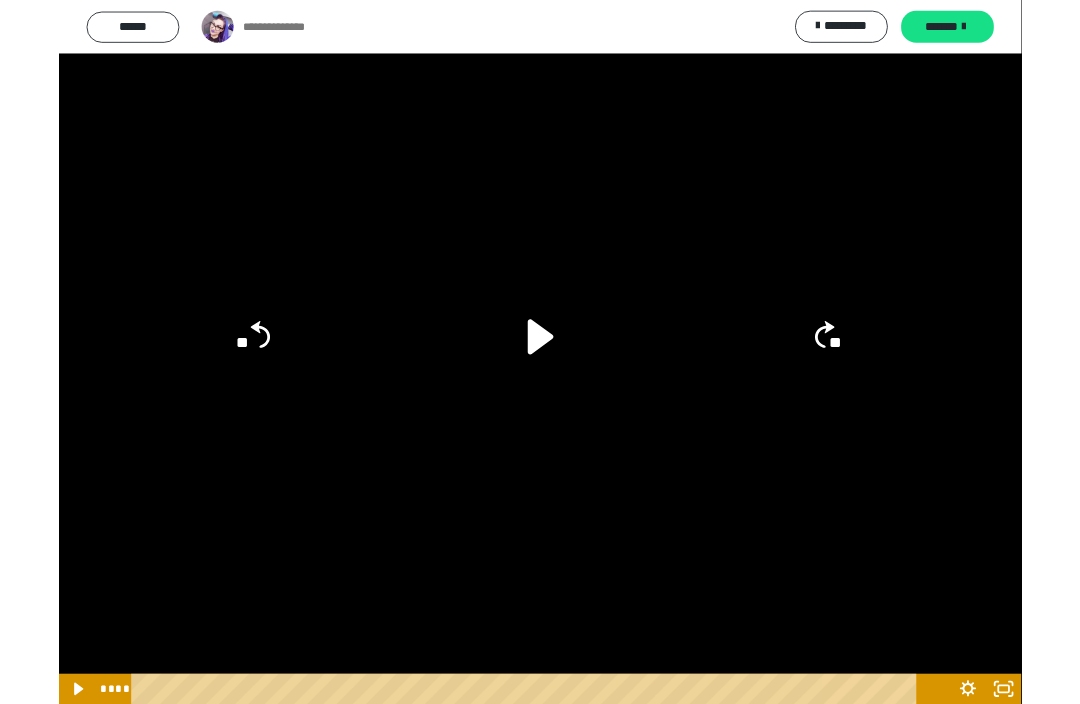 scroll, scrollTop: 1109, scrollLeft: 0, axis: vertical 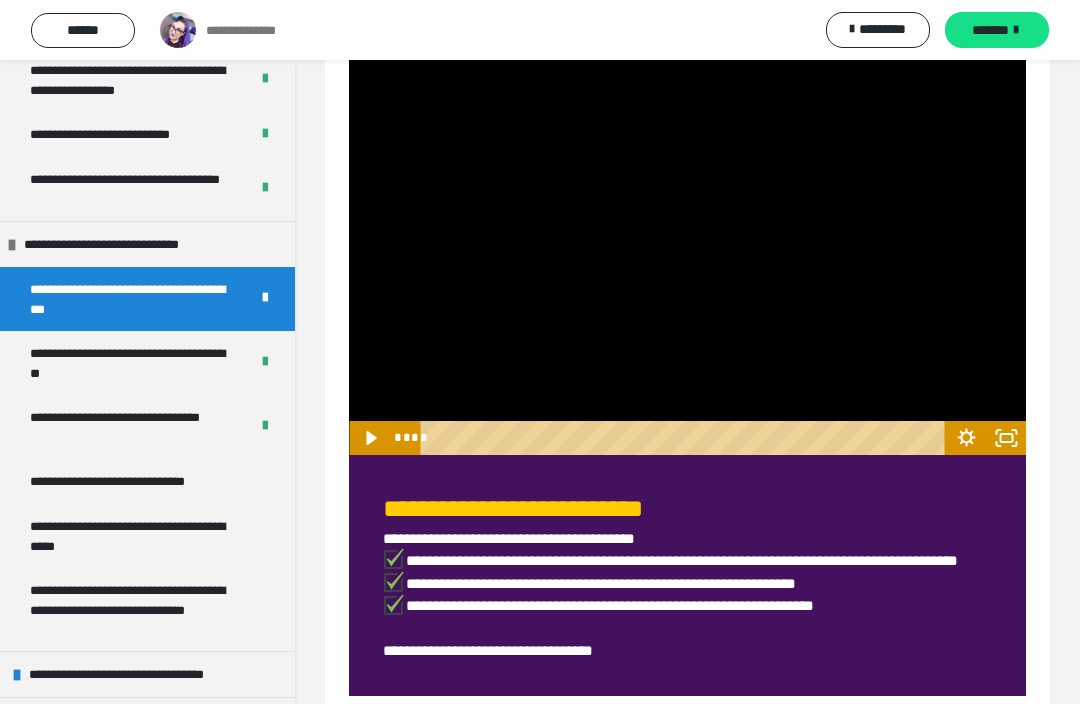 click on "*******" at bounding box center (997, 30) 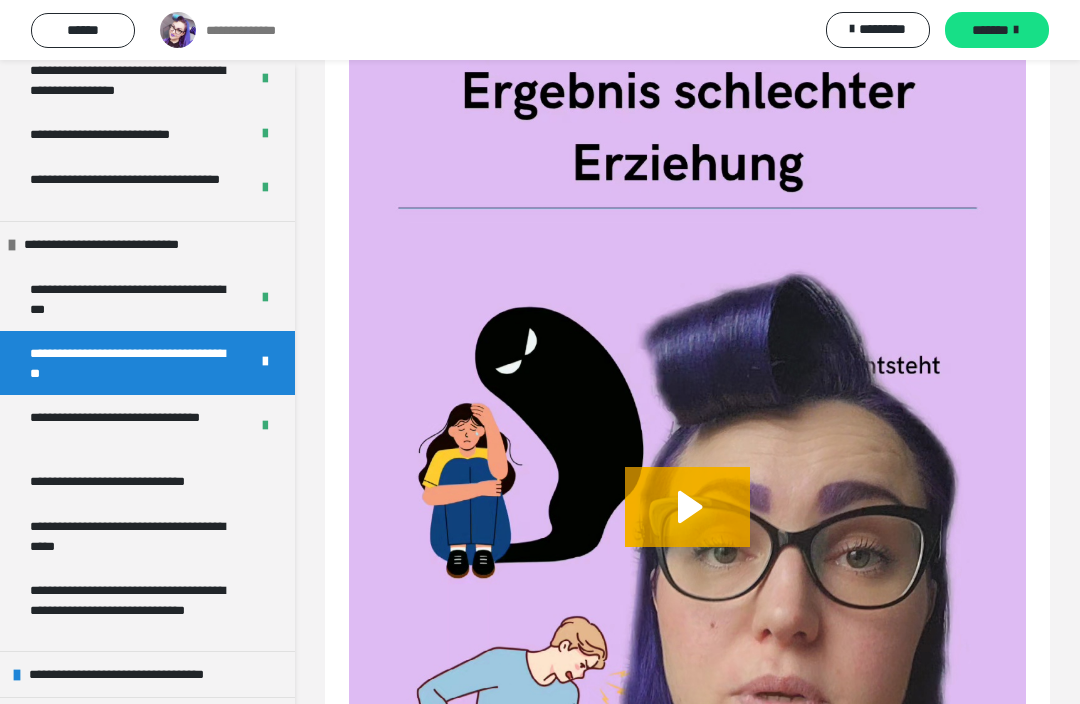 scroll, scrollTop: 445, scrollLeft: 0, axis: vertical 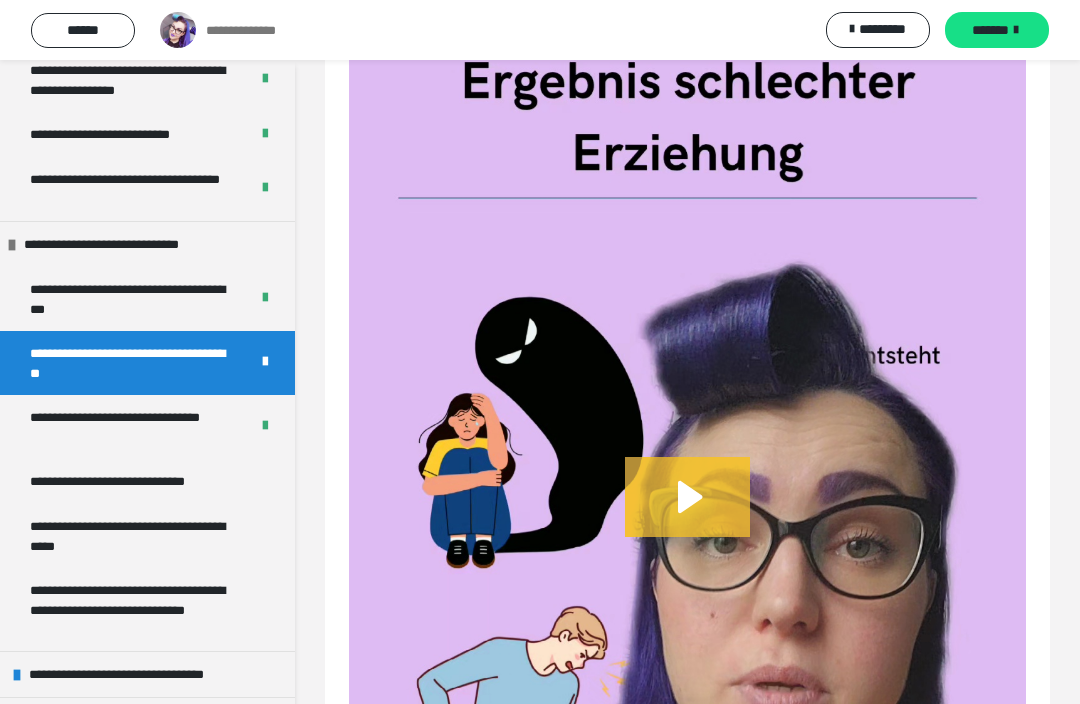 click 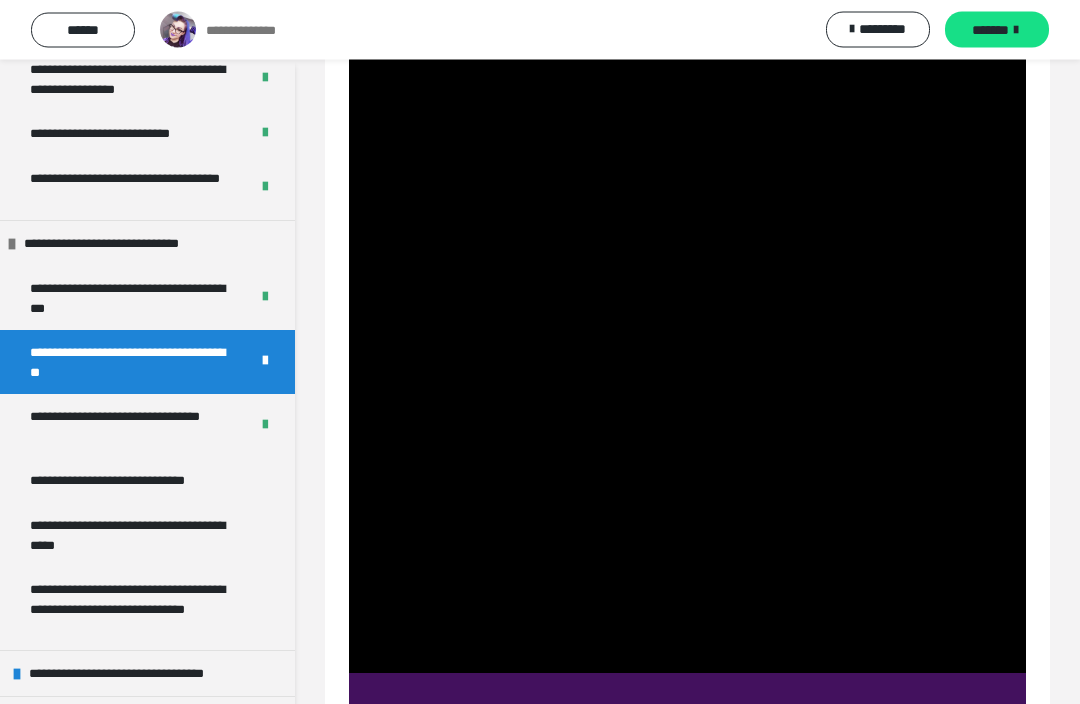 scroll, scrollTop: 900, scrollLeft: 0, axis: vertical 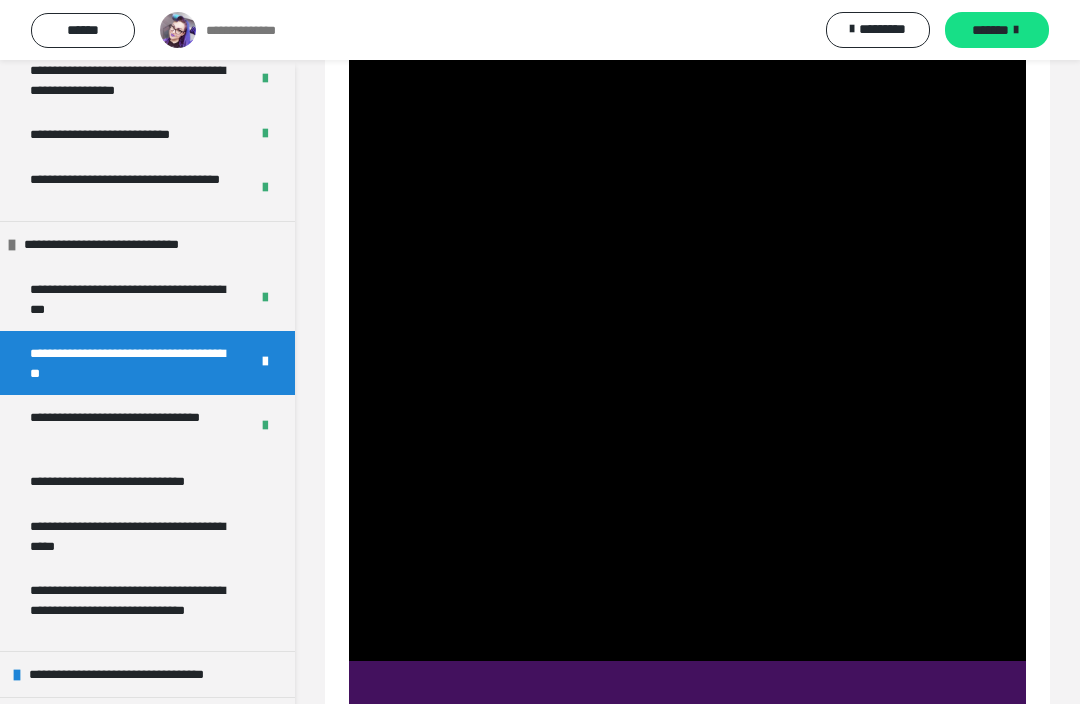 click at bounding box center (687, 59) 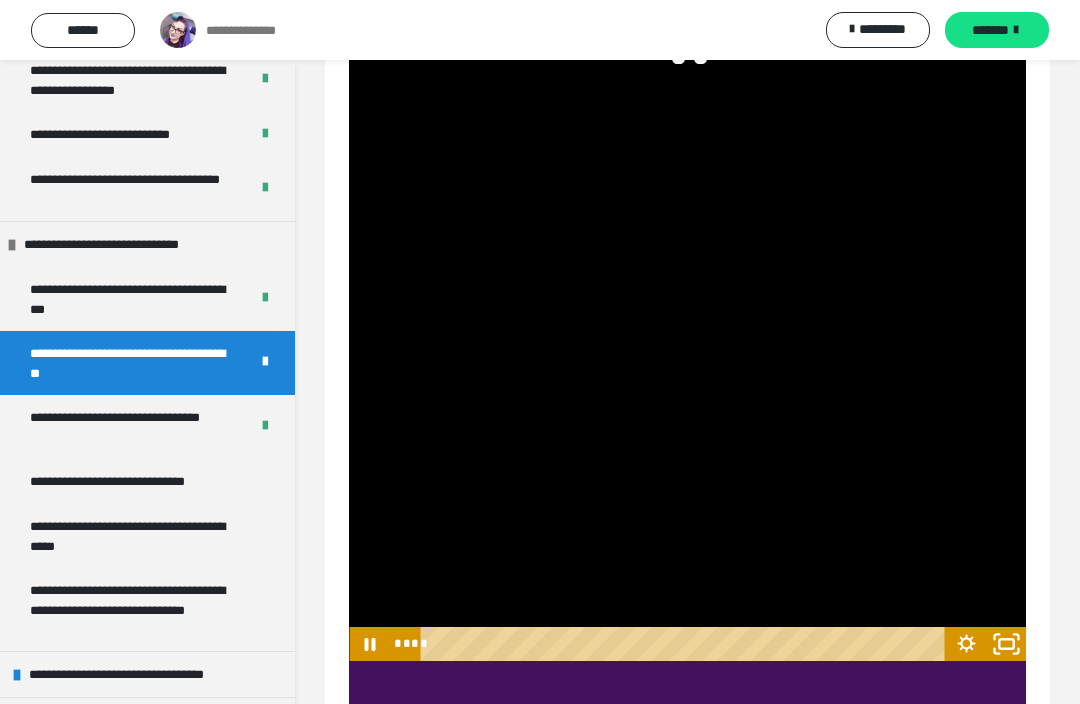 click 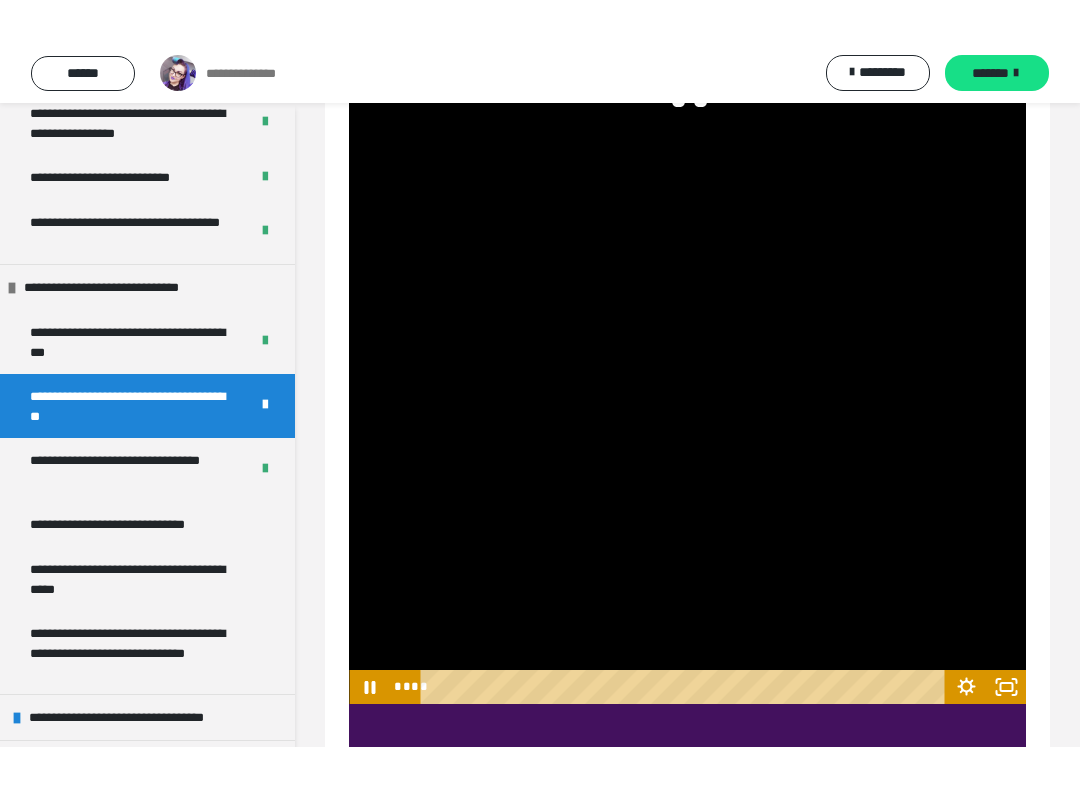 scroll, scrollTop: 20, scrollLeft: 0, axis: vertical 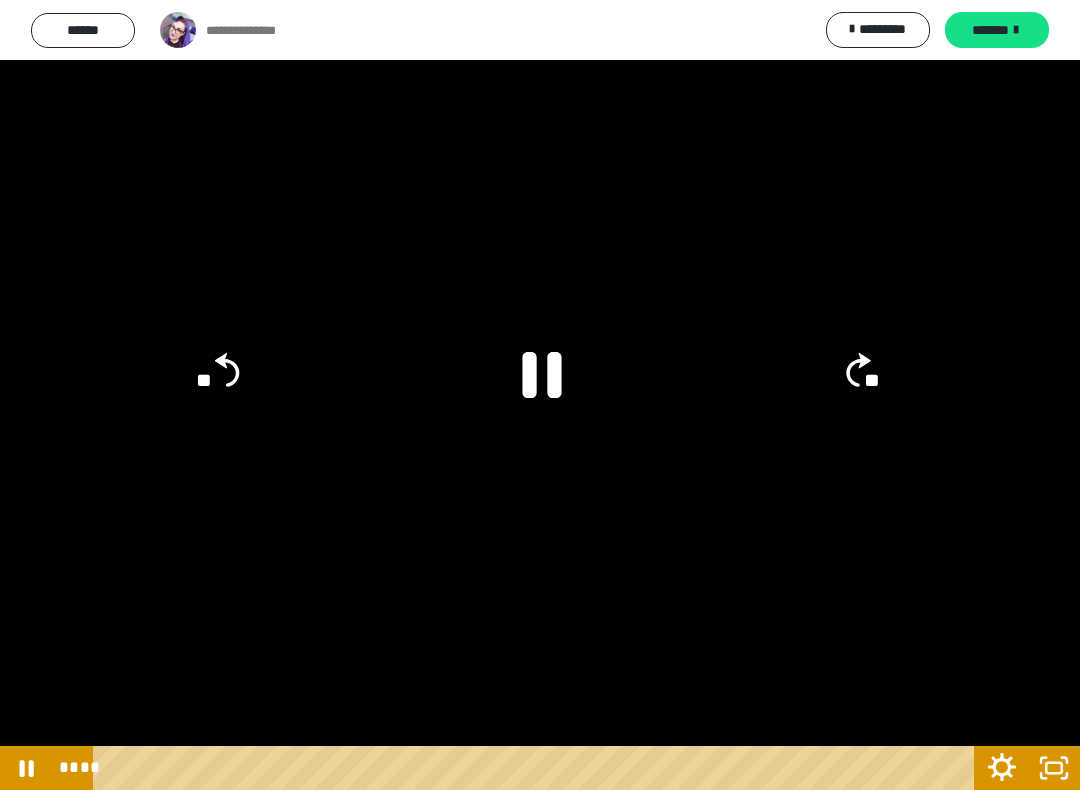 click 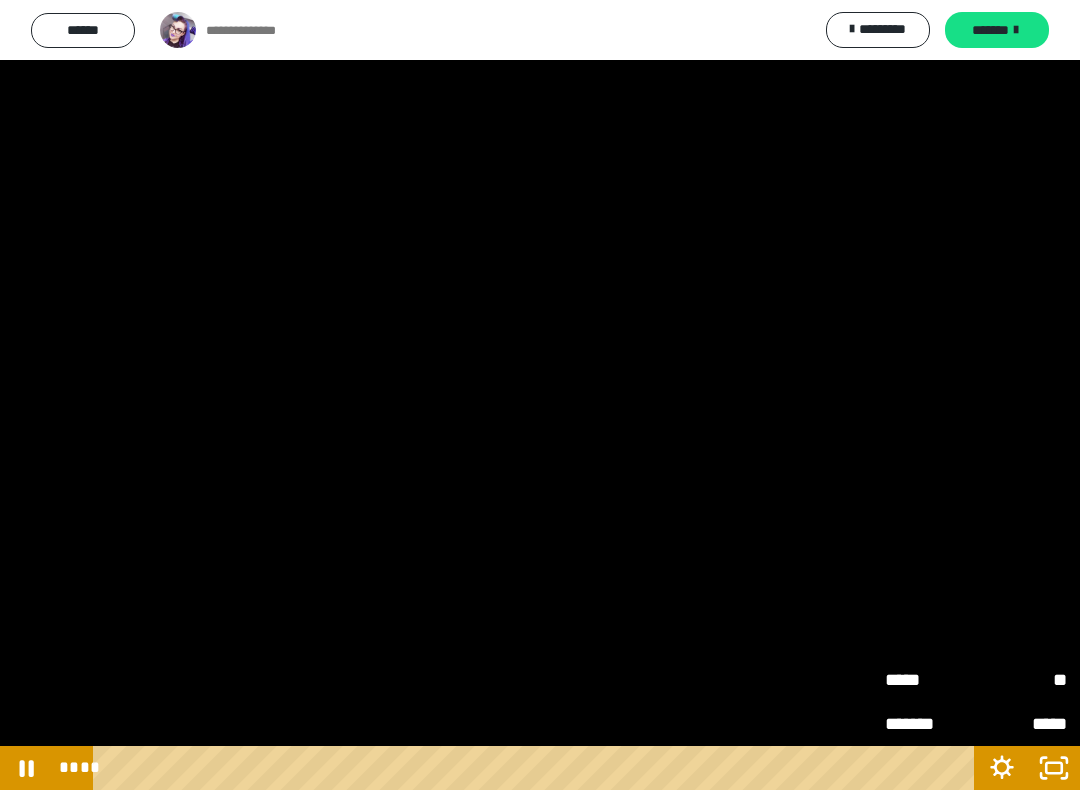 click on "*****" at bounding box center (930, 680) 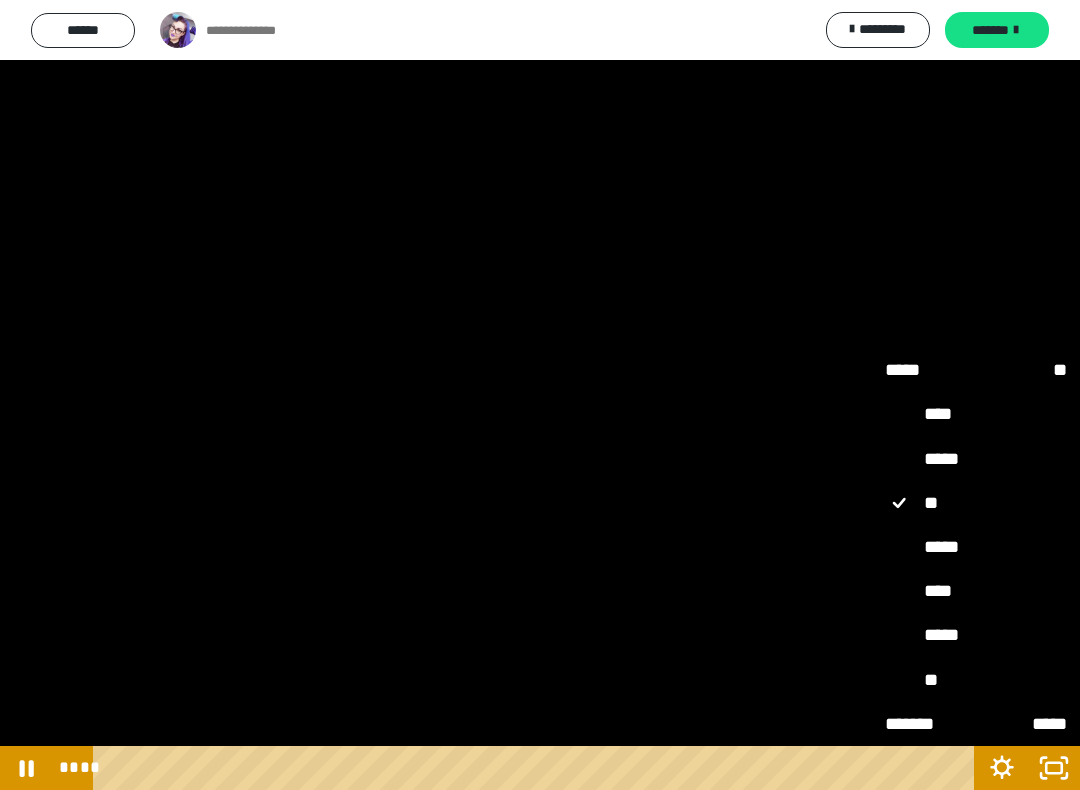 click on "*****" at bounding box center (976, 547) 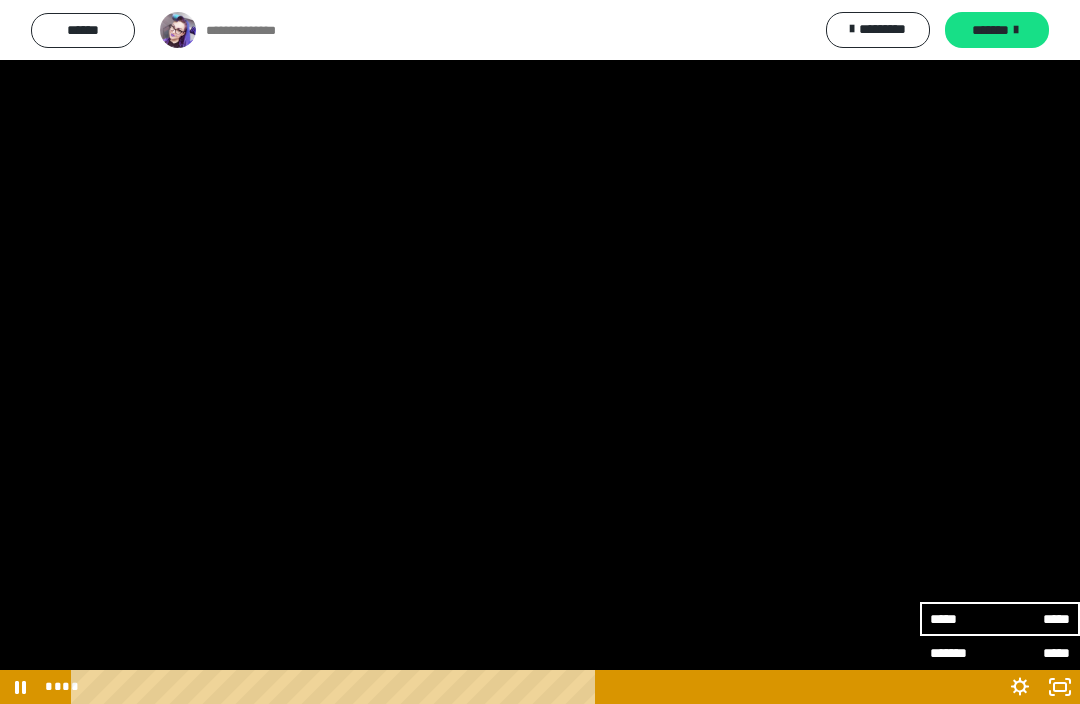 scroll, scrollTop: 929, scrollLeft: 0, axis: vertical 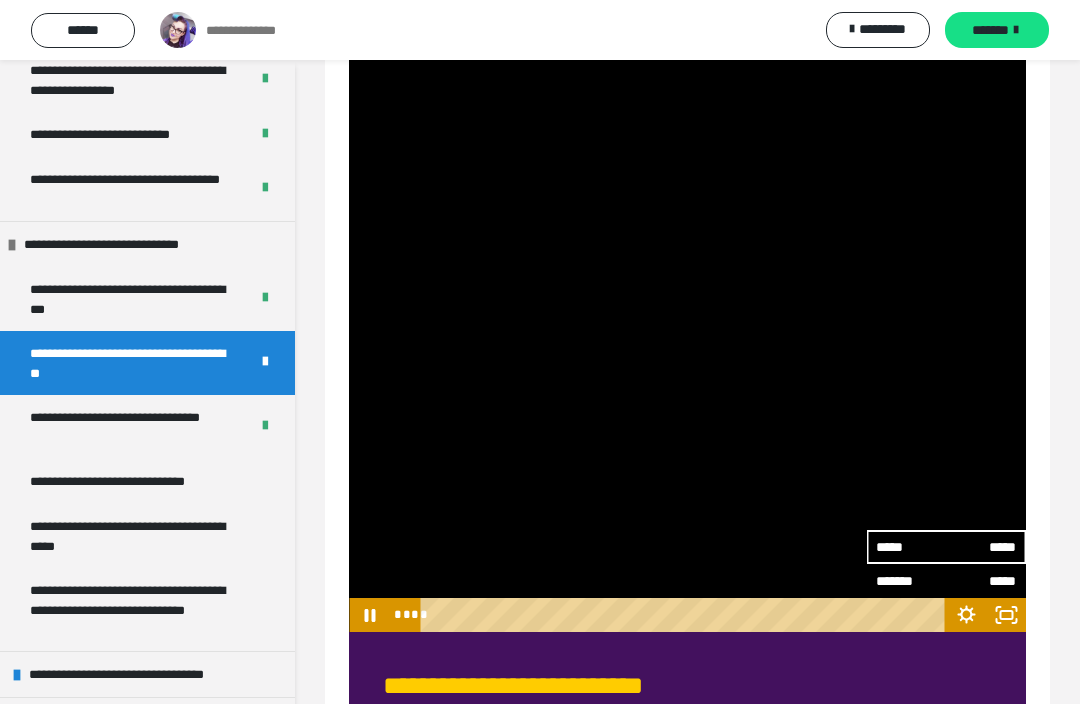click 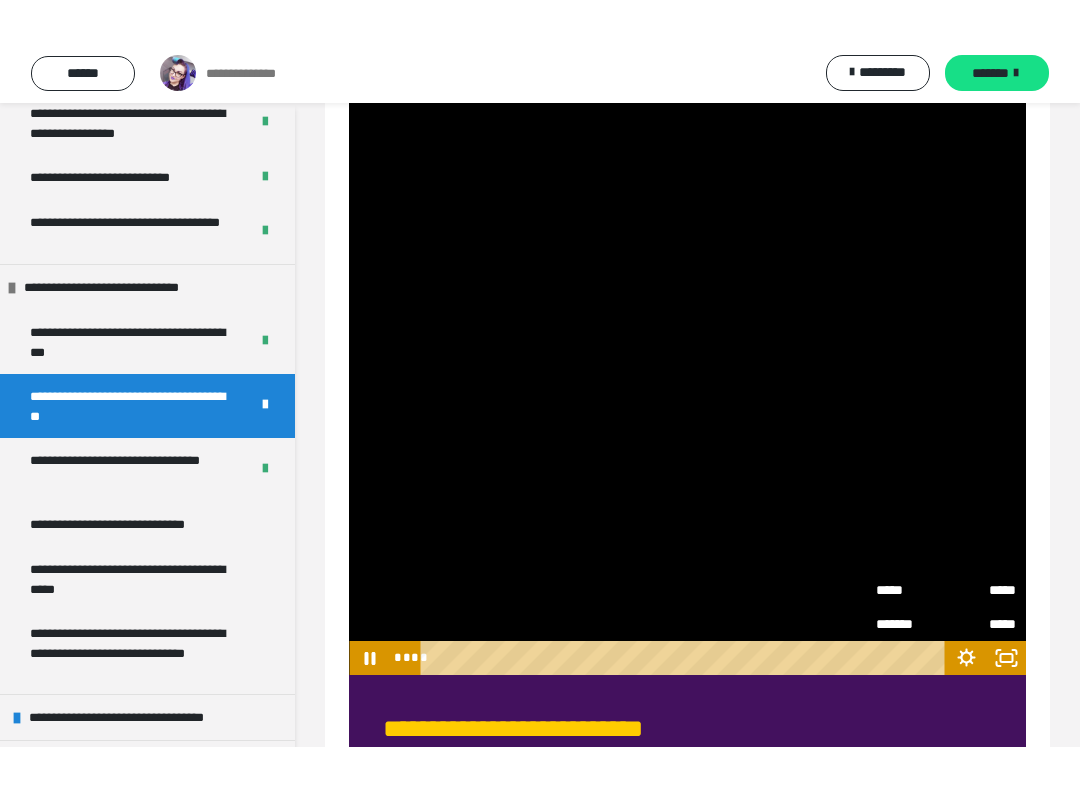 scroll, scrollTop: 20, scrollLeft: 0, axis: vertical 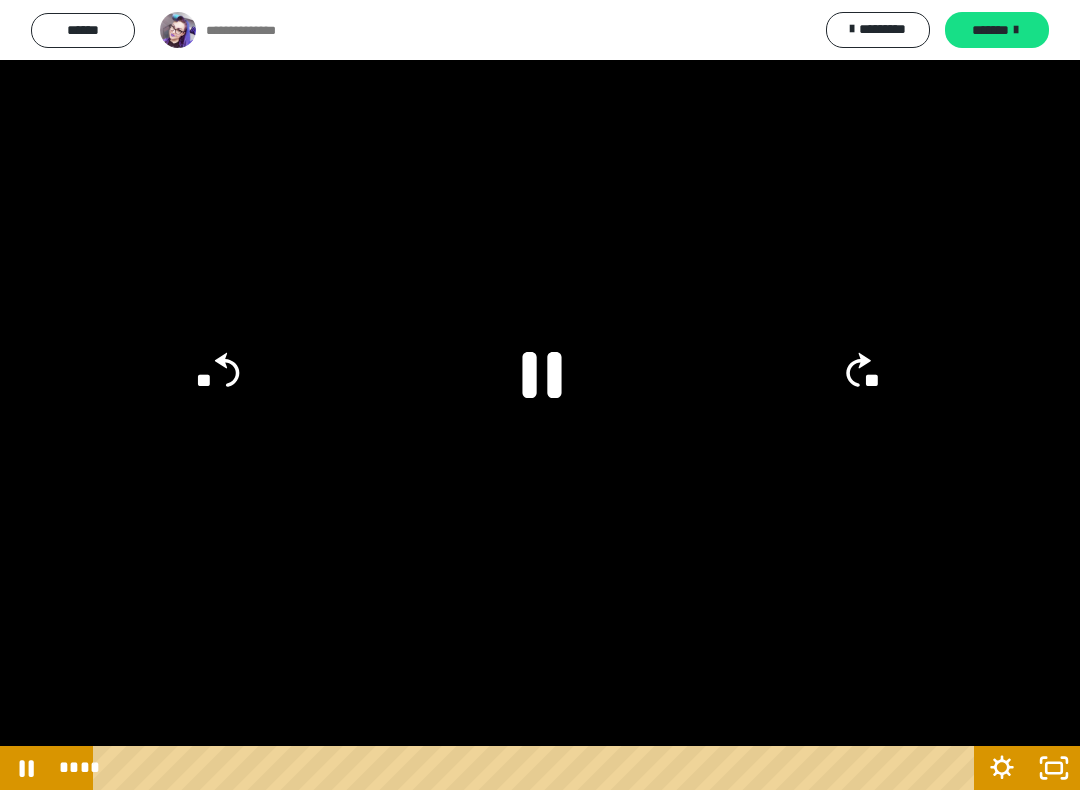click at bounding box center (540, 395) 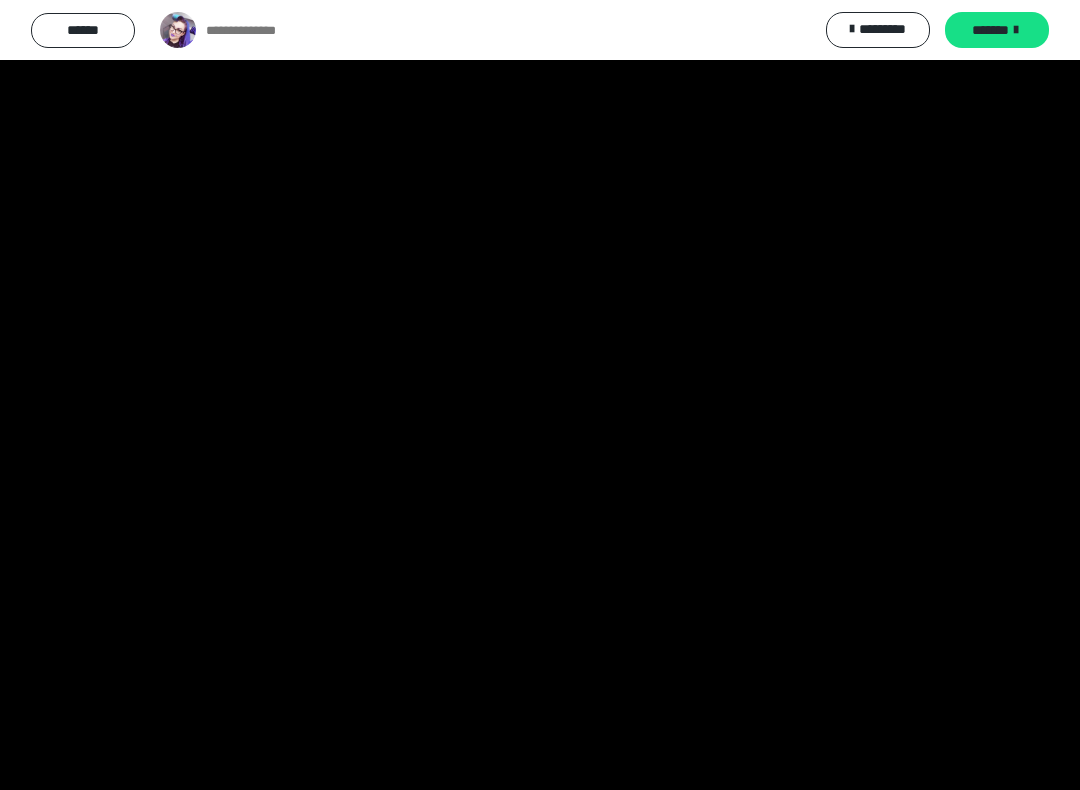 click at bounding box center [540, 395] 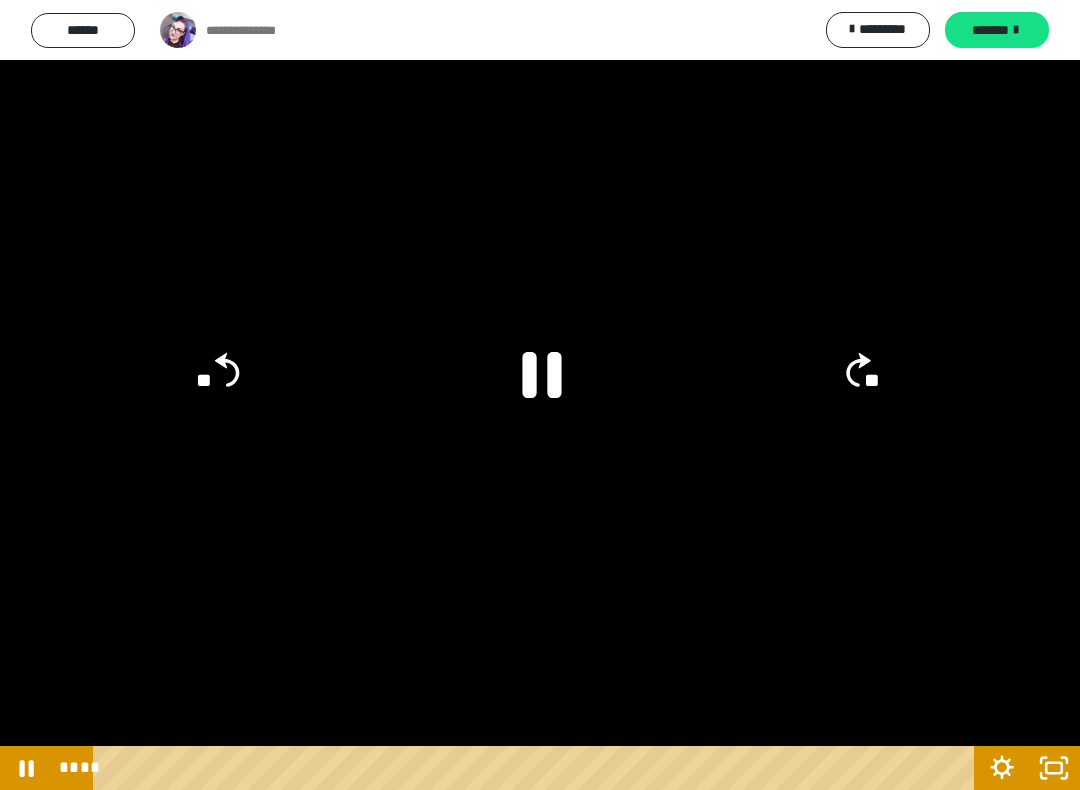 click 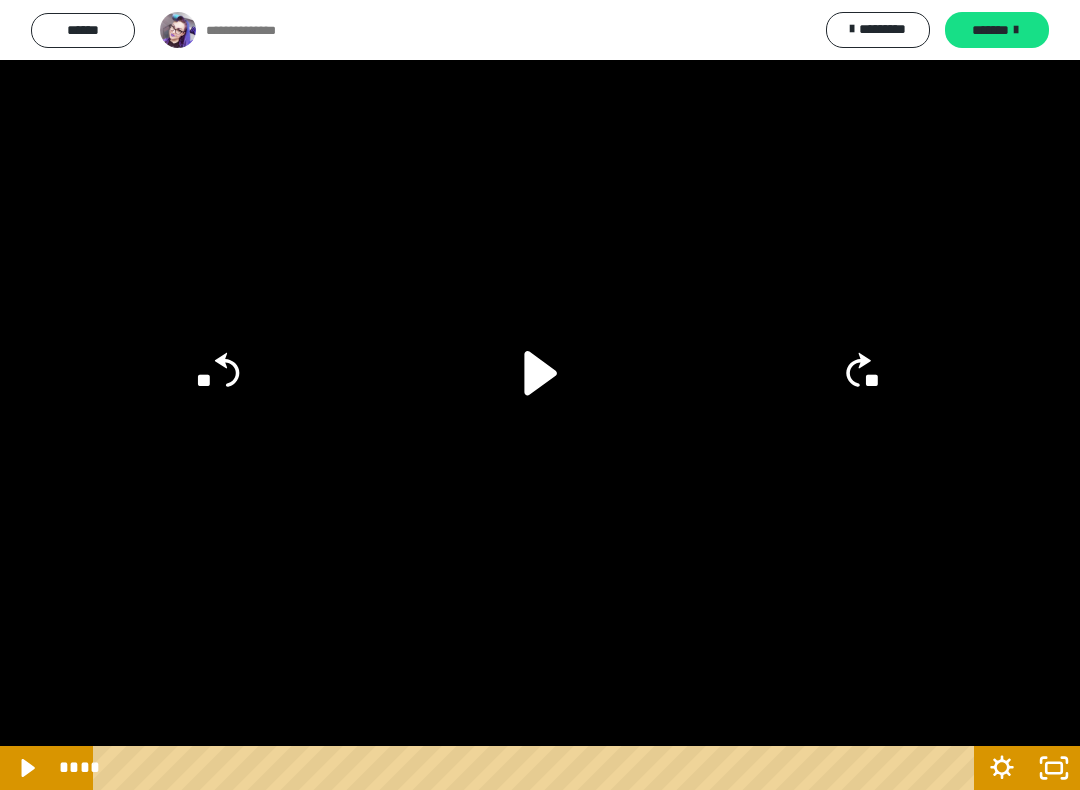 click 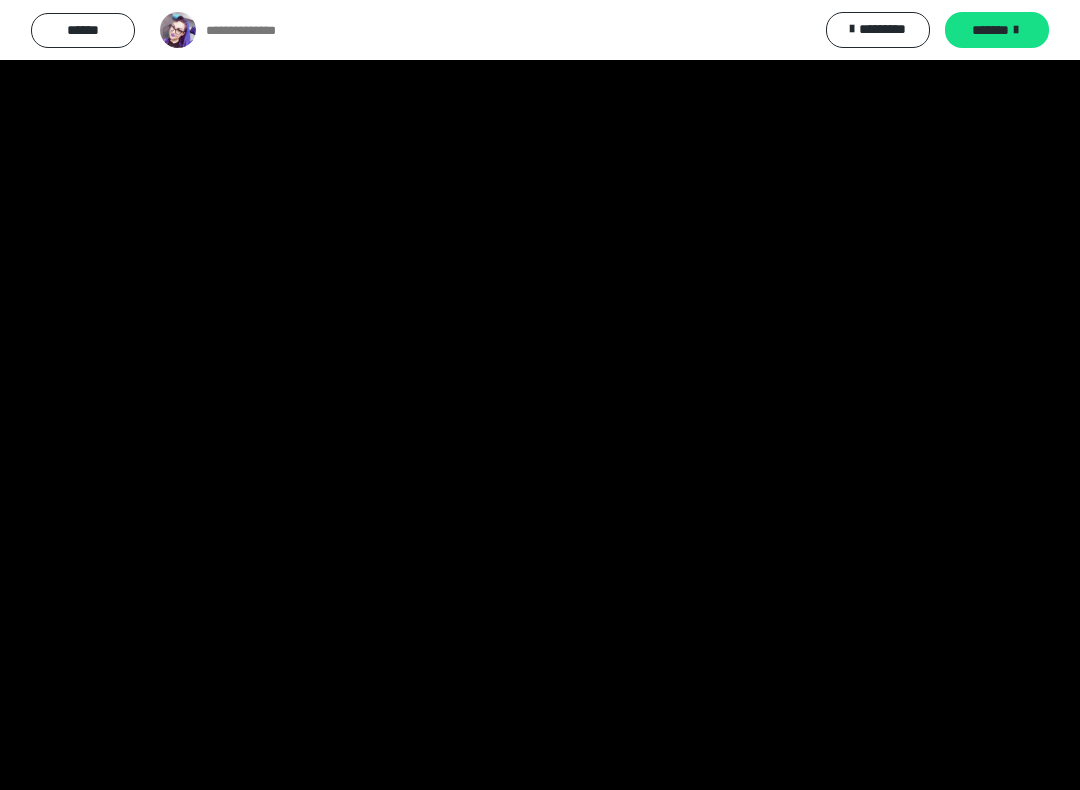 click at bounding box center (540, 395) 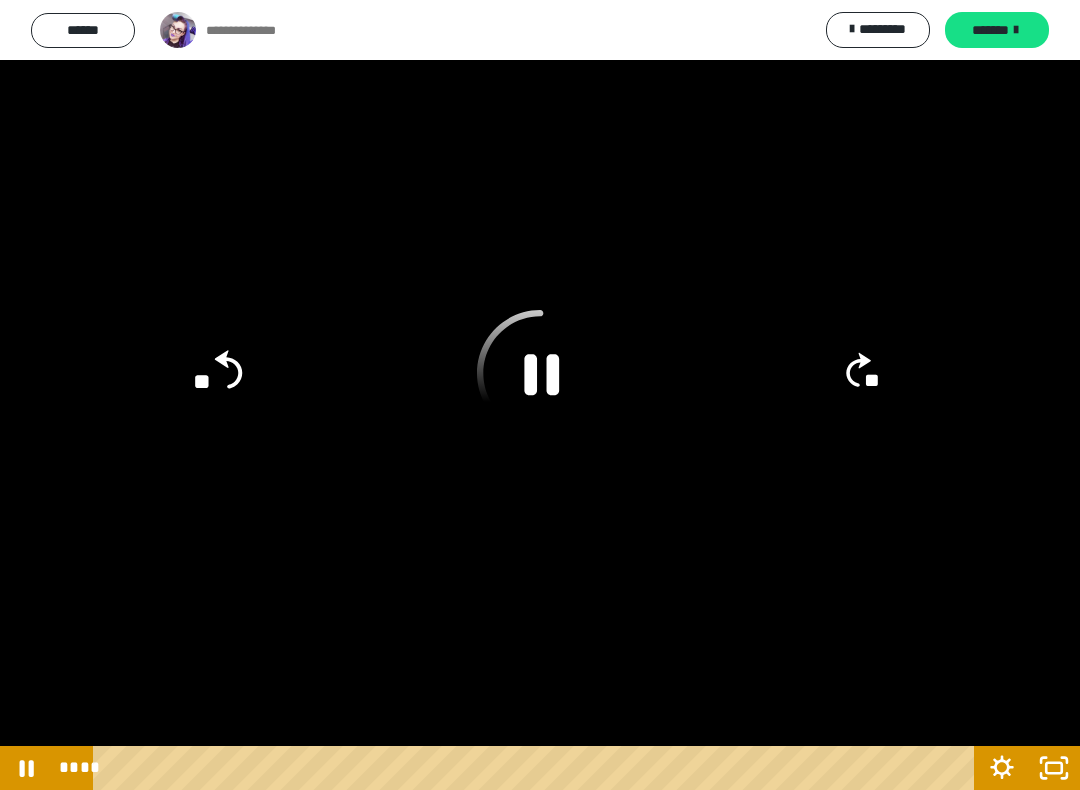 click on "**" 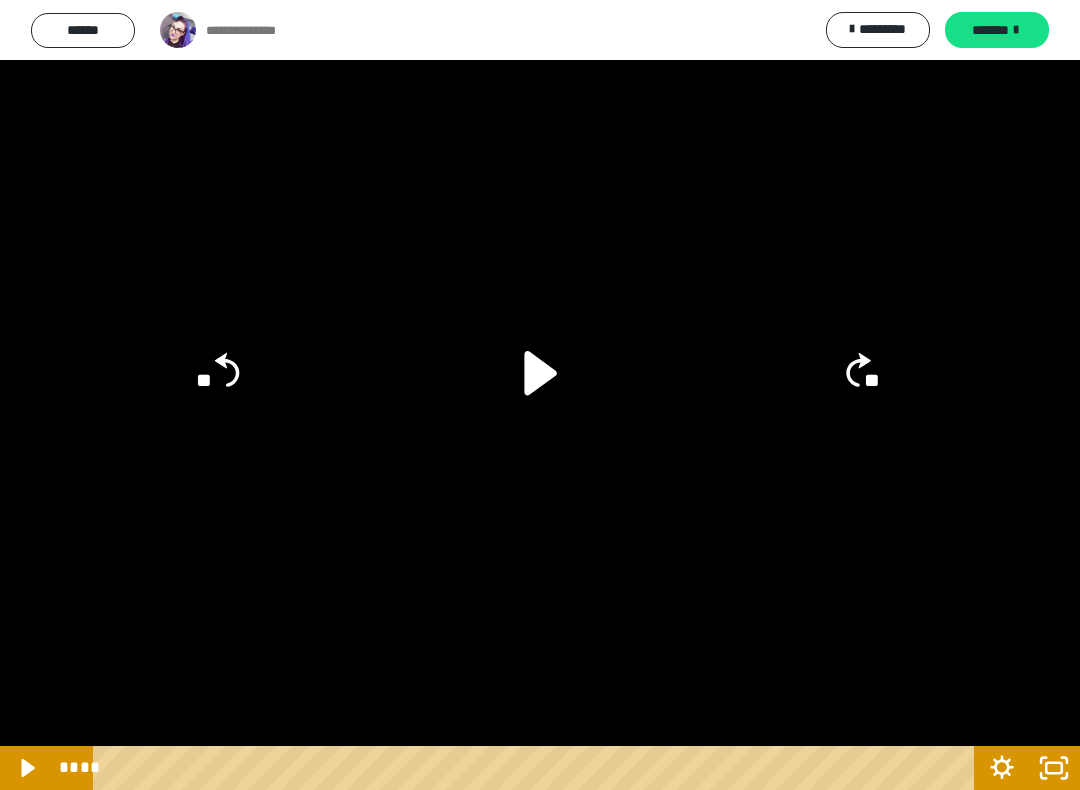 click at bounding box center [540, 395] 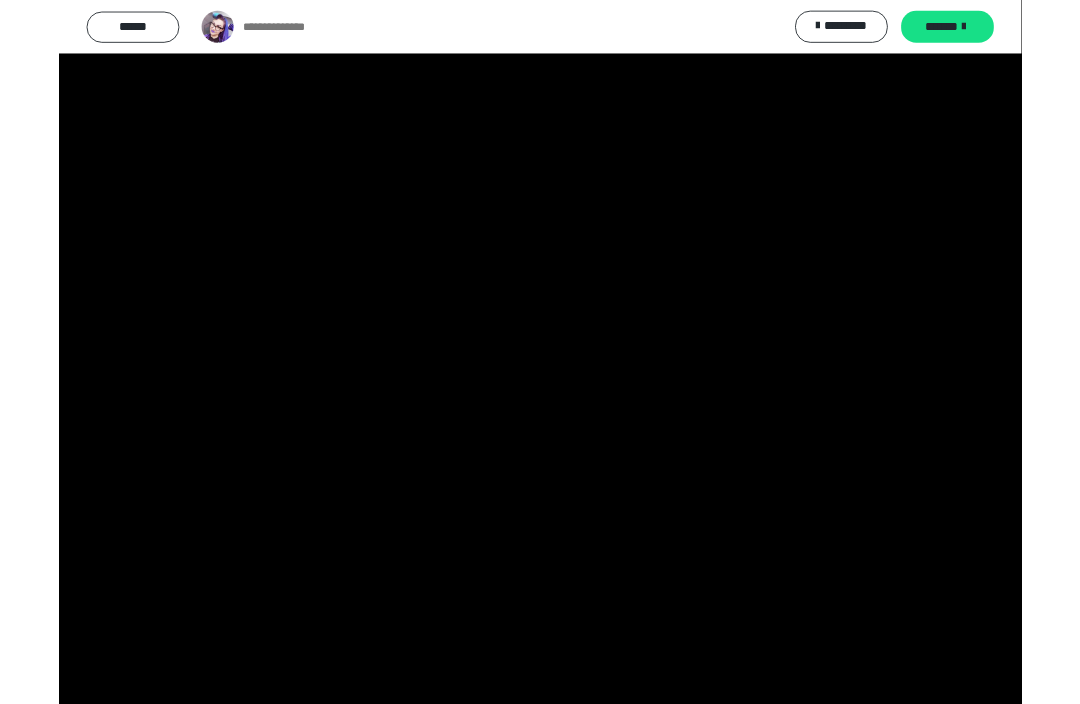 scroll, scrollTop: 929, scrollLeft: 0, axis: vertical 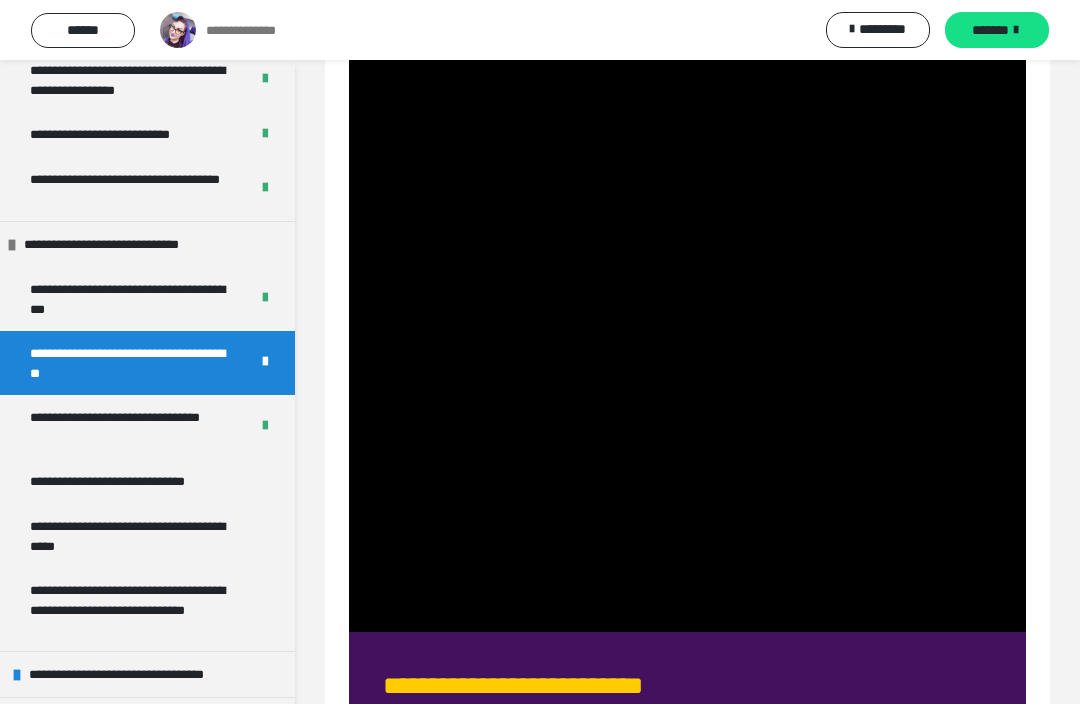click at bounding box center [687, 30] 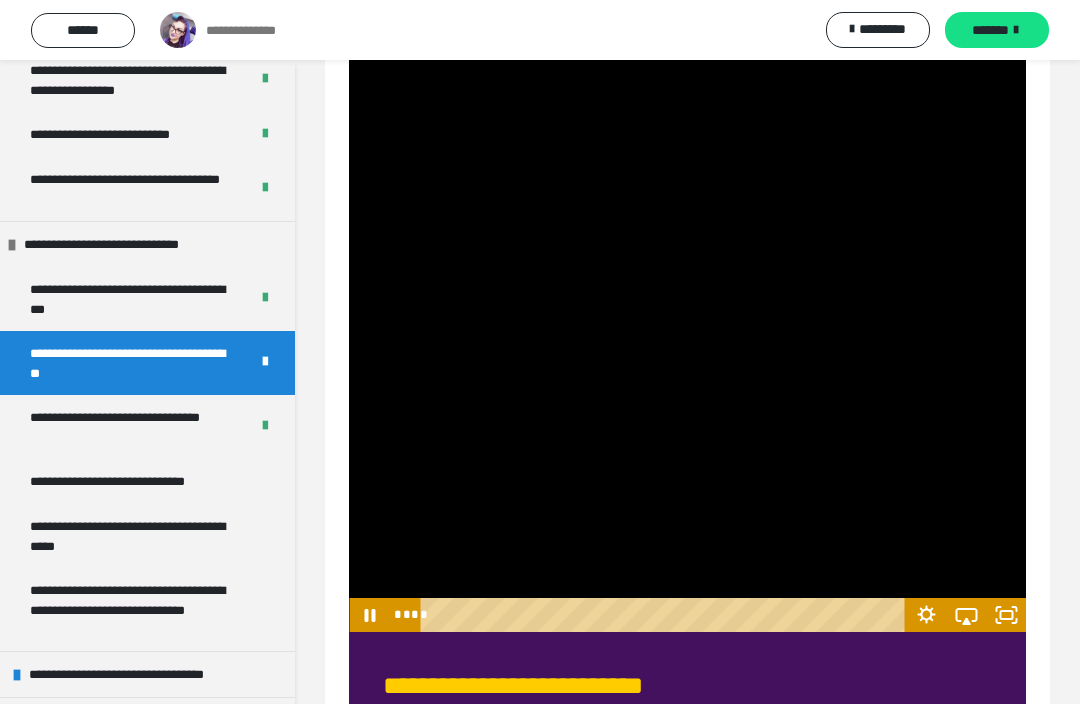 click 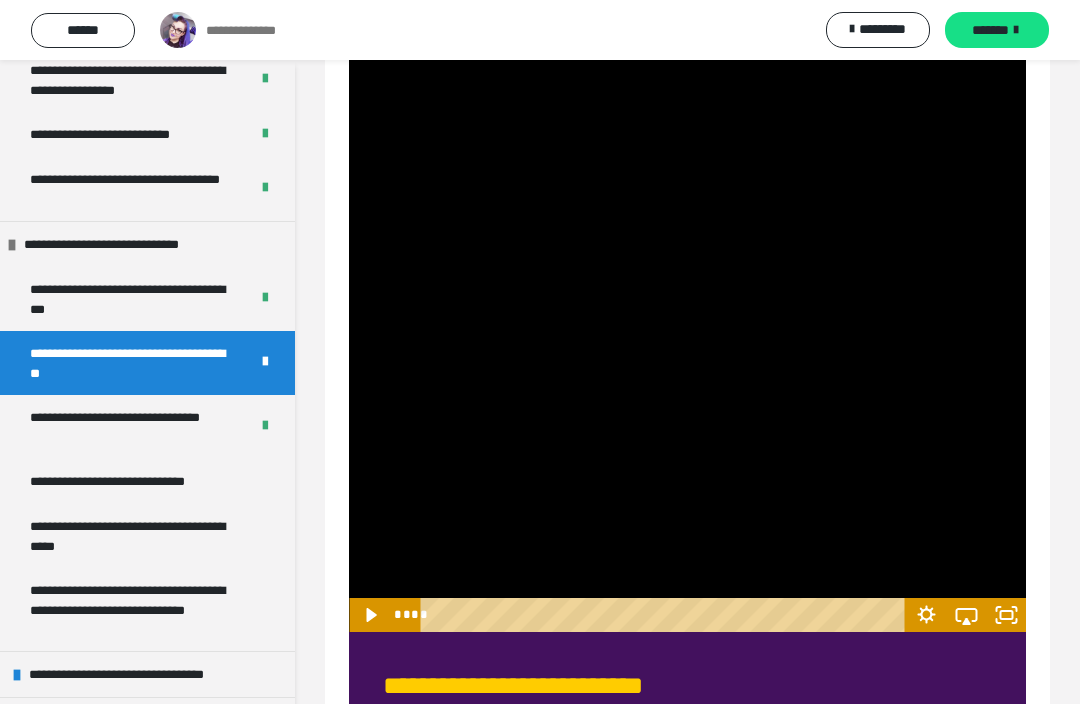 click 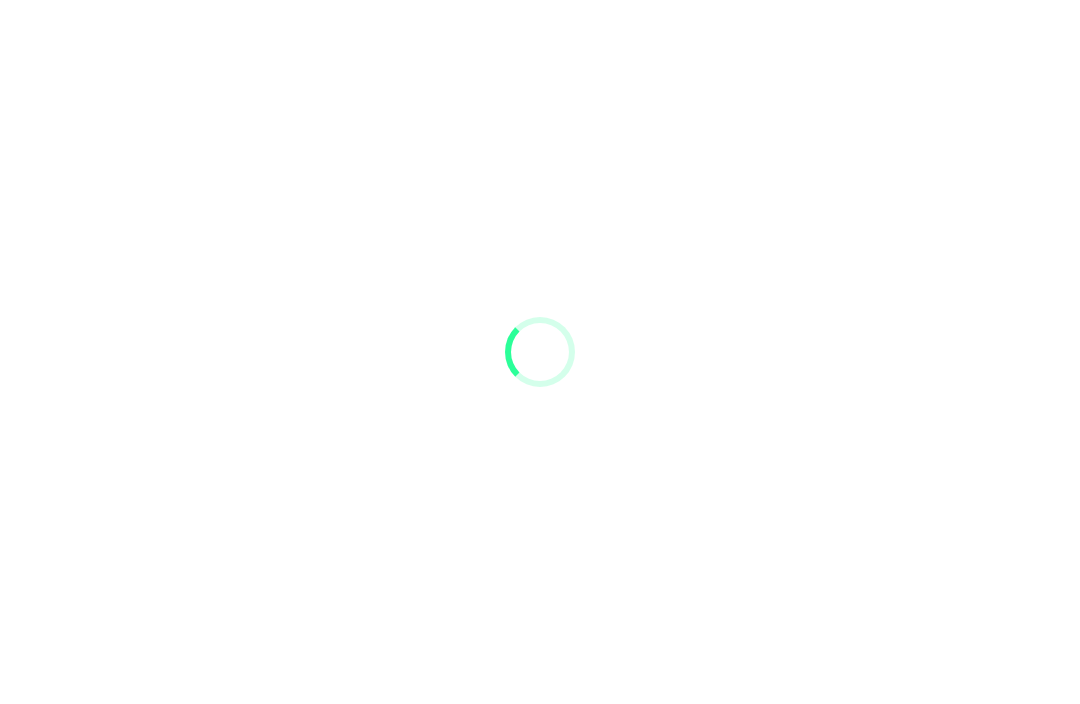 scroll, scrollTop: 0, scrollLeft: 0, axis: both 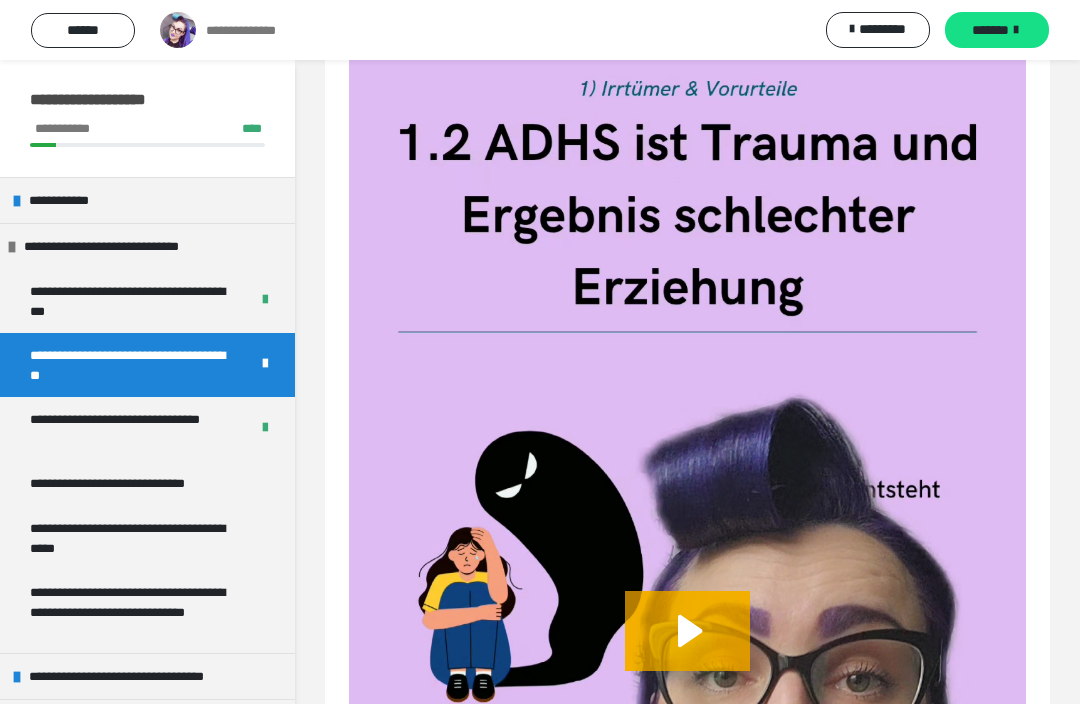 click 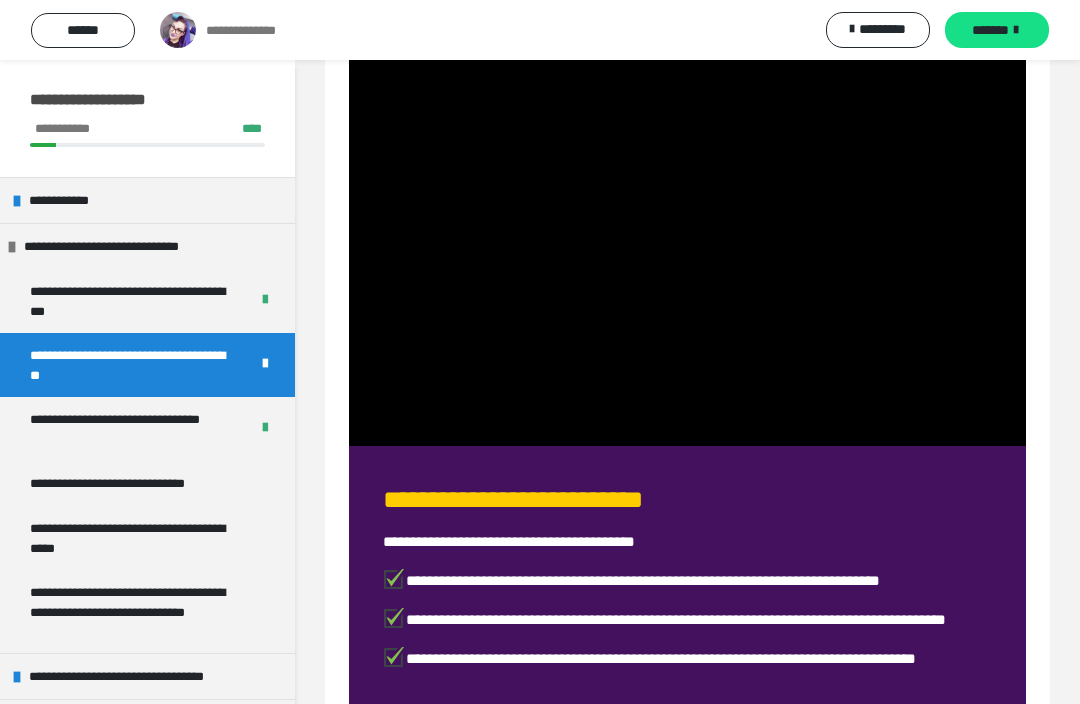 scroll, scrollTop: 1110, scrollLeft: 0, axis: vertical 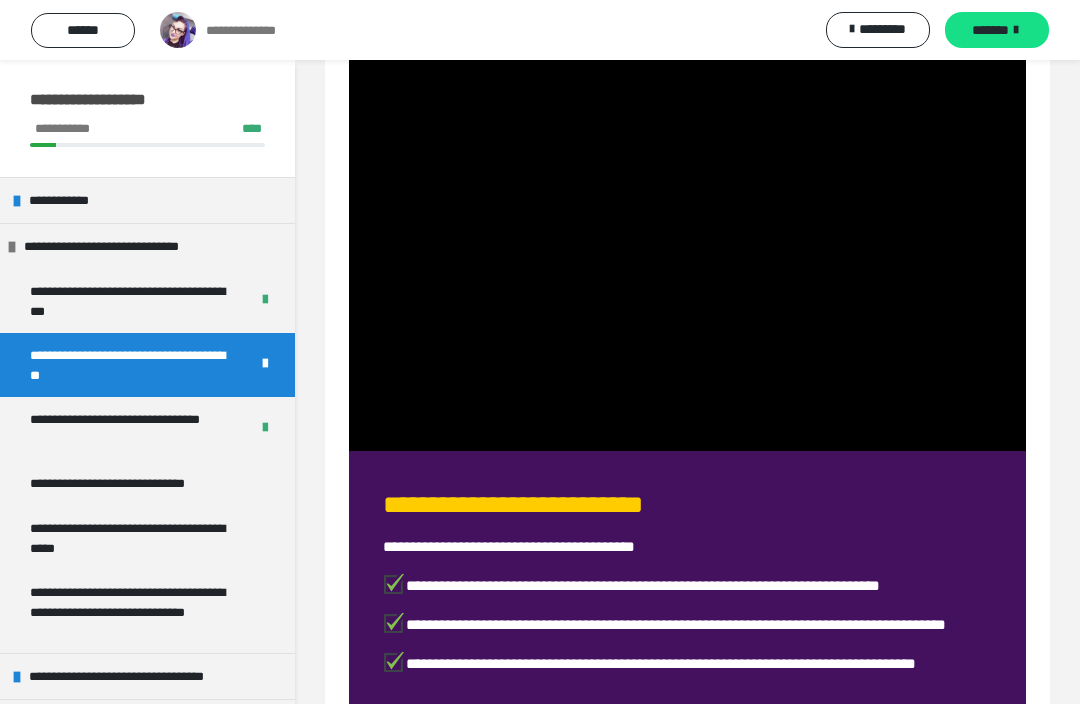 click at bounding box center [687, -151] 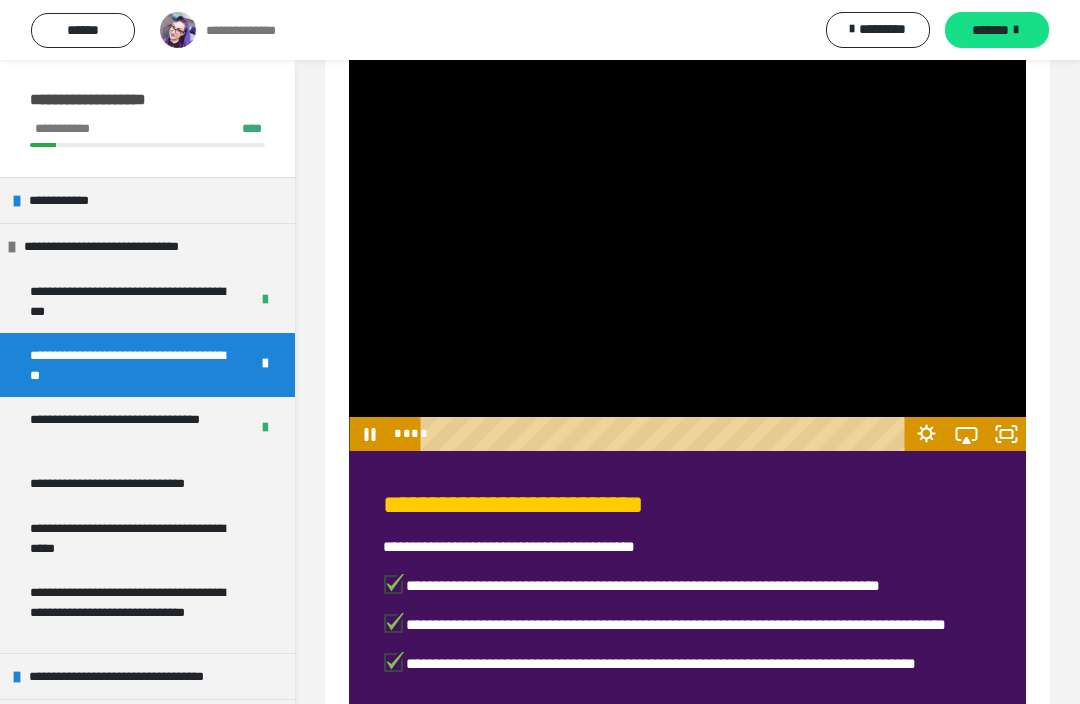 click 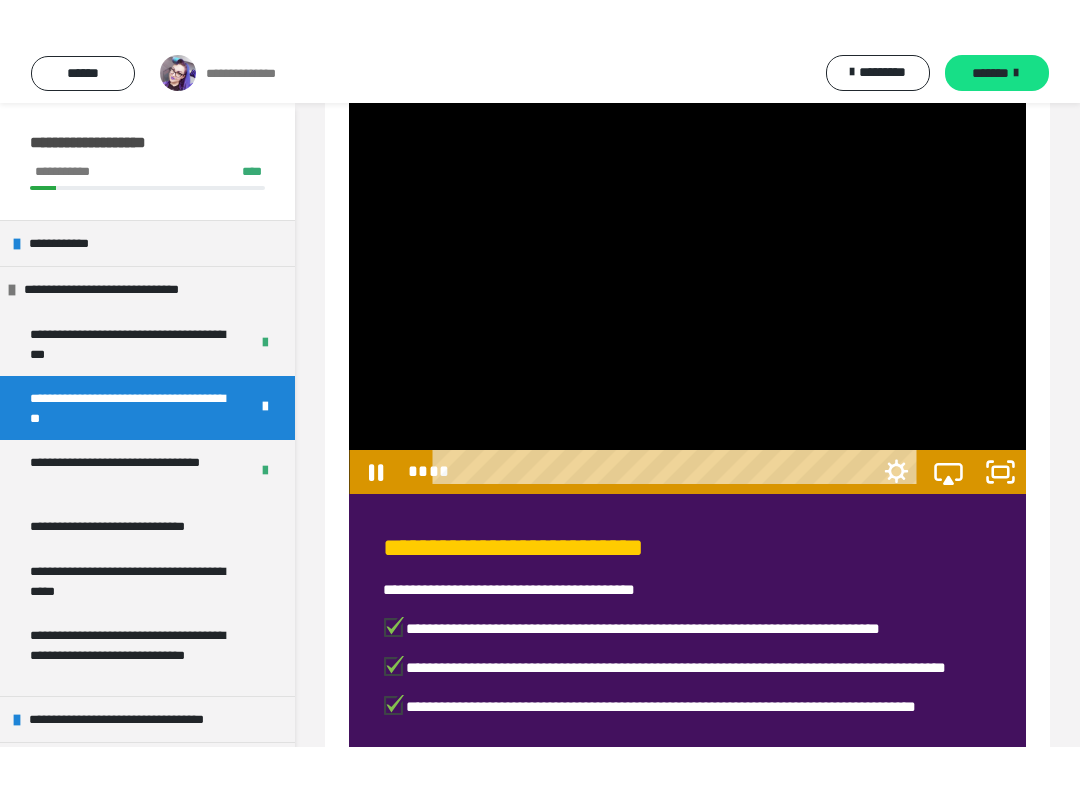 scroll, scrollTop: 20, scrollLeft: 0, axis: vertical 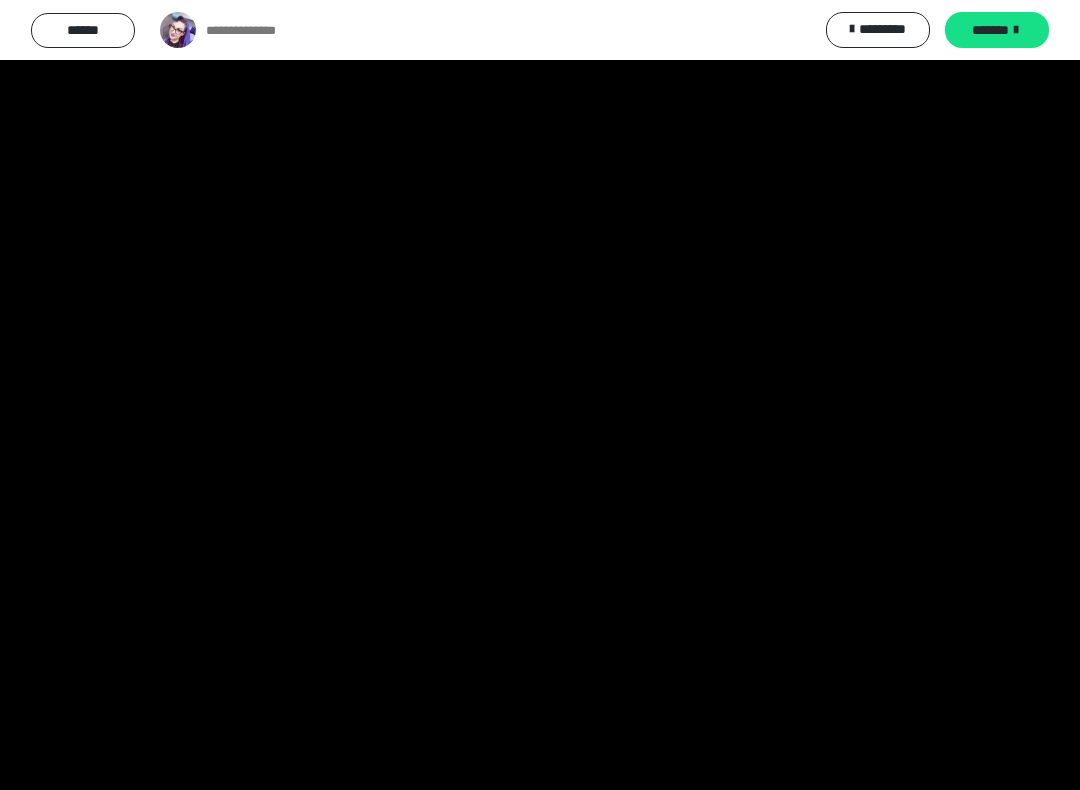 click at bounding box center [540, 395] 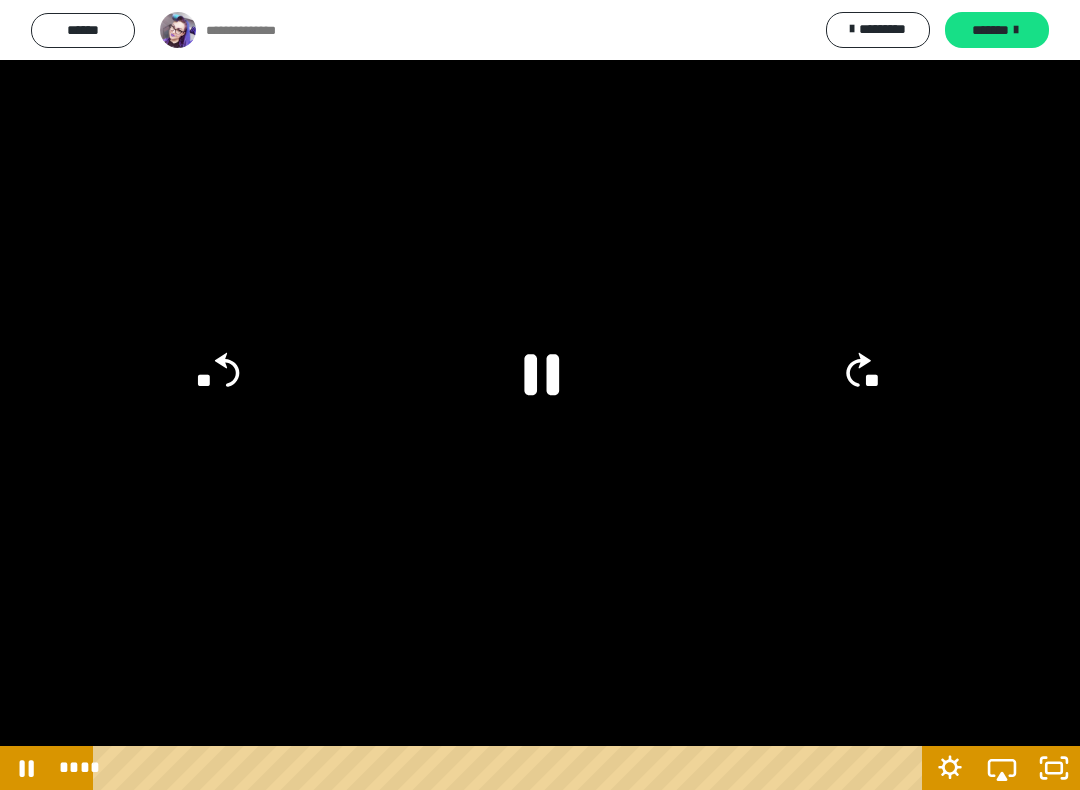 click 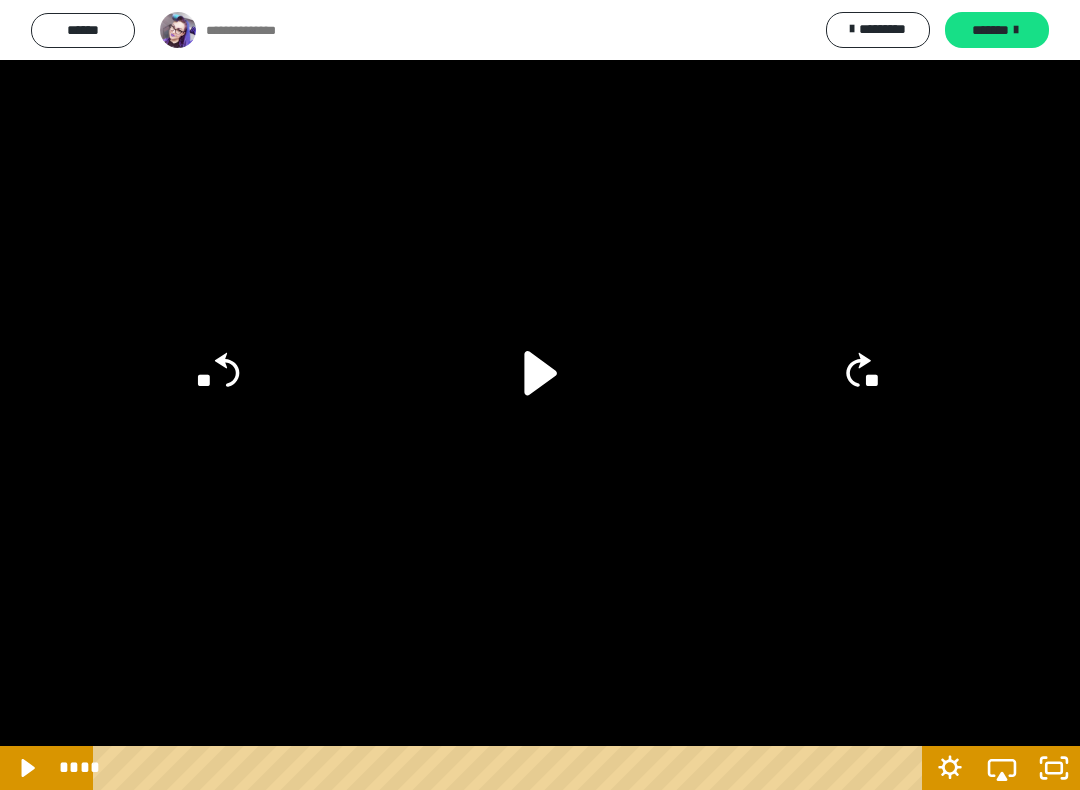 click 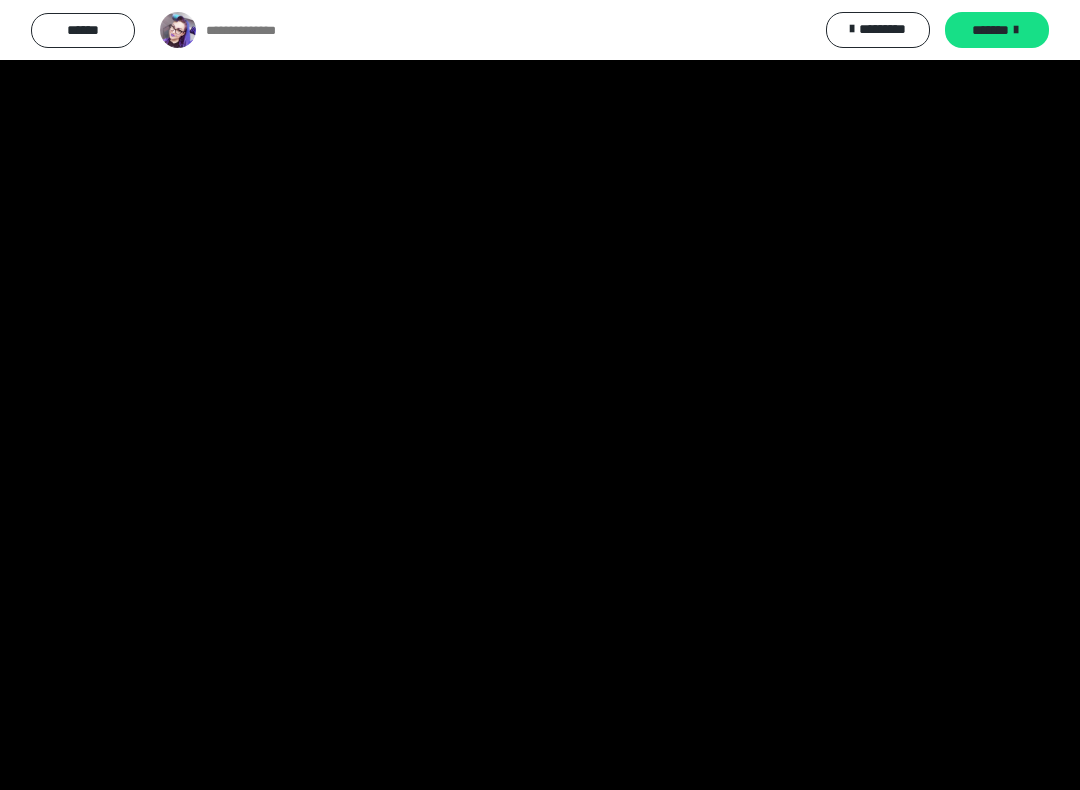 click at bounding box center (540, 395) 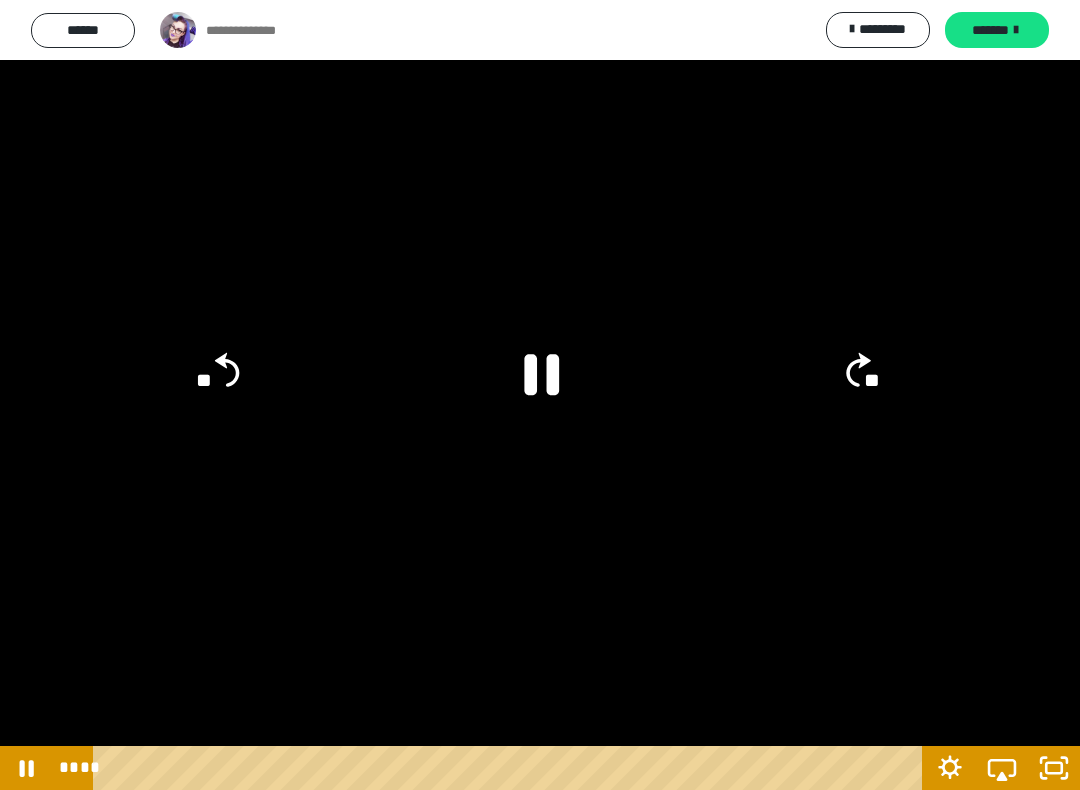 click 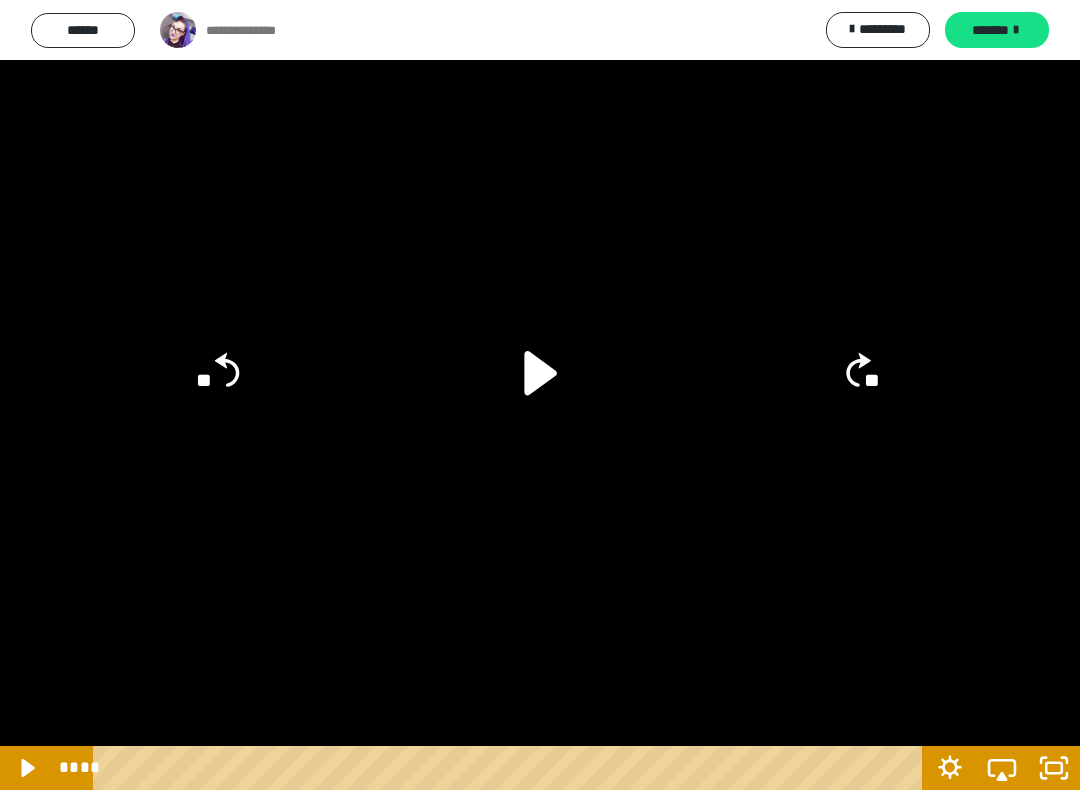 click 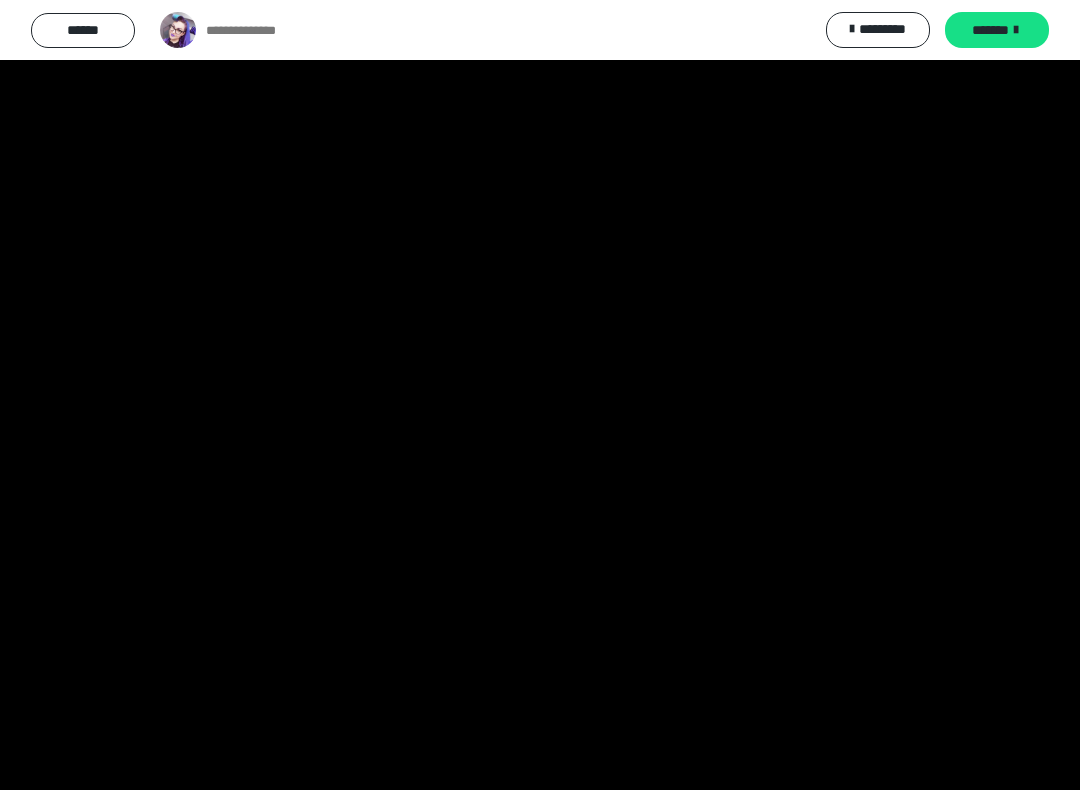 click at bounding box center (540, 395) 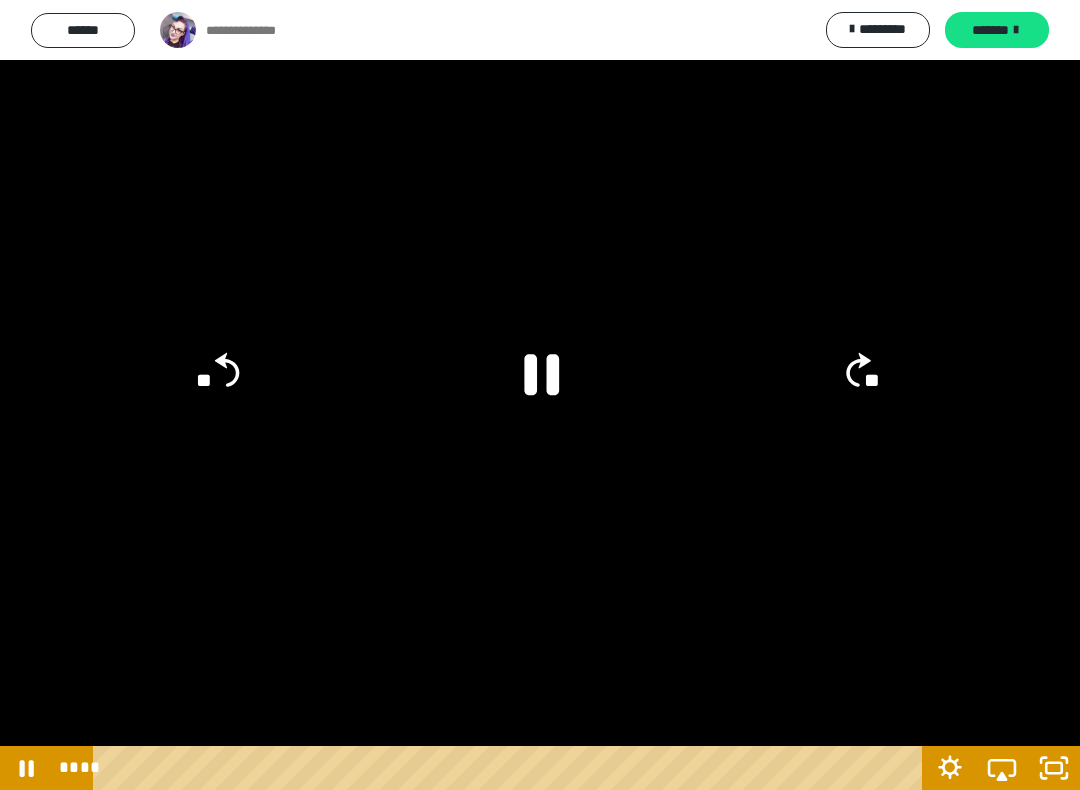 click 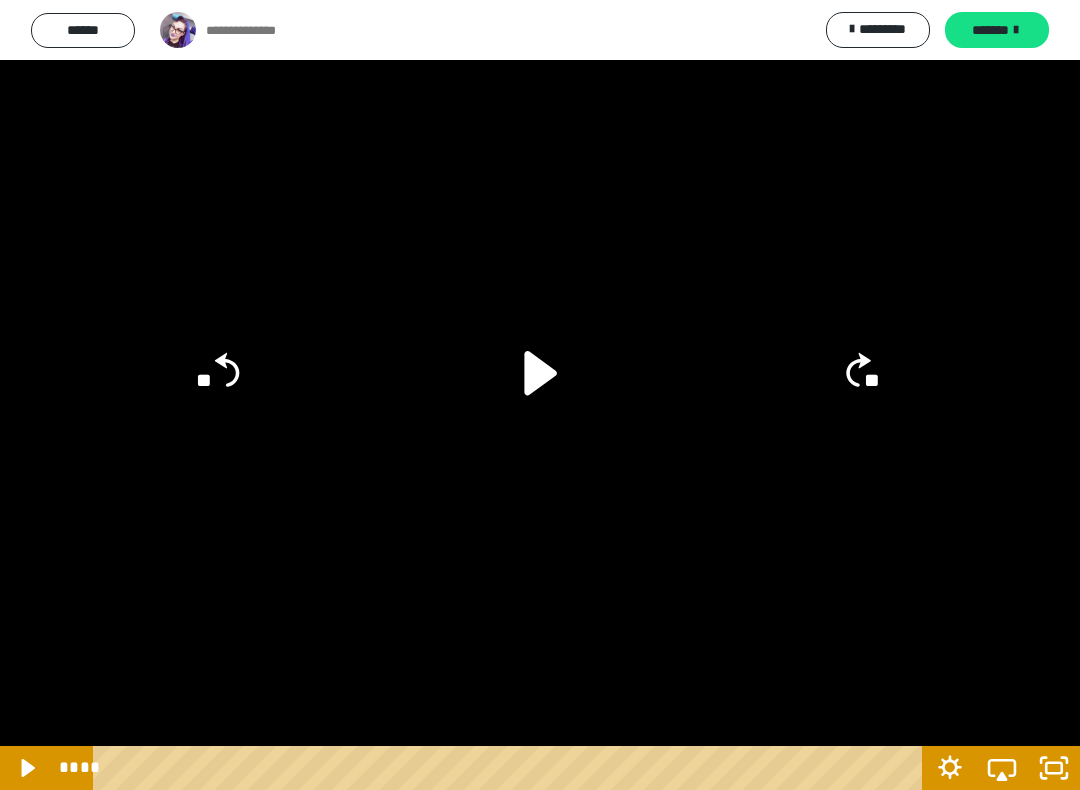 click 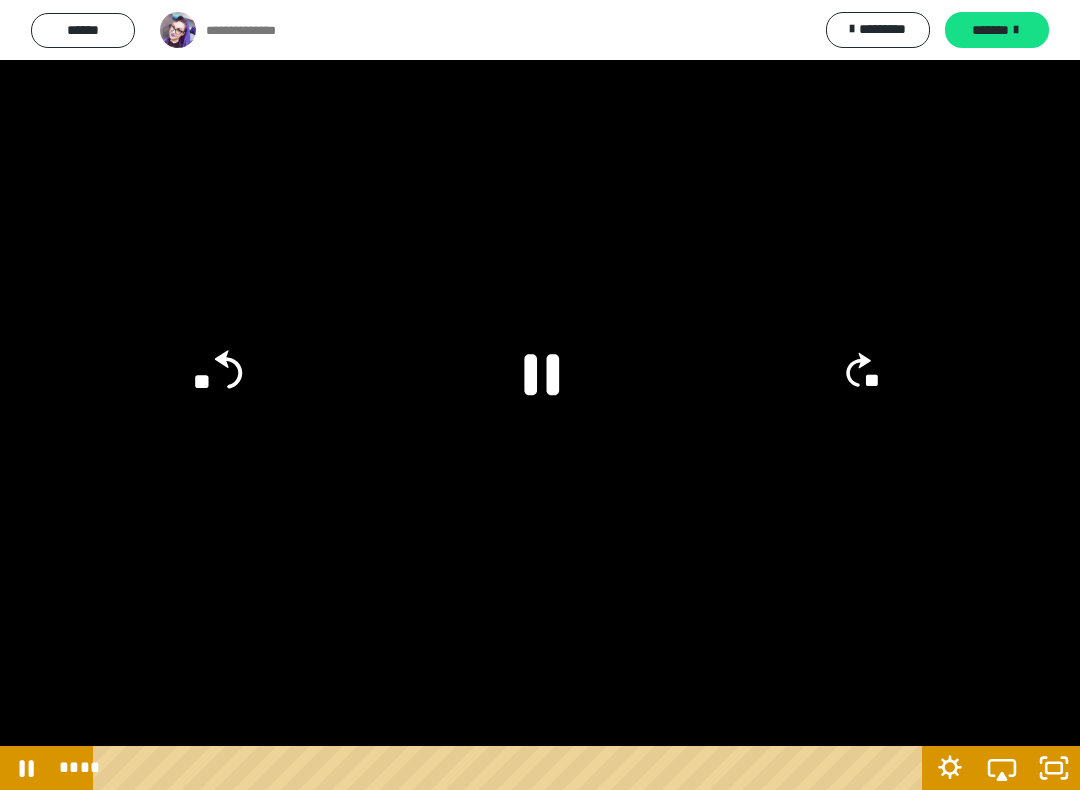 click 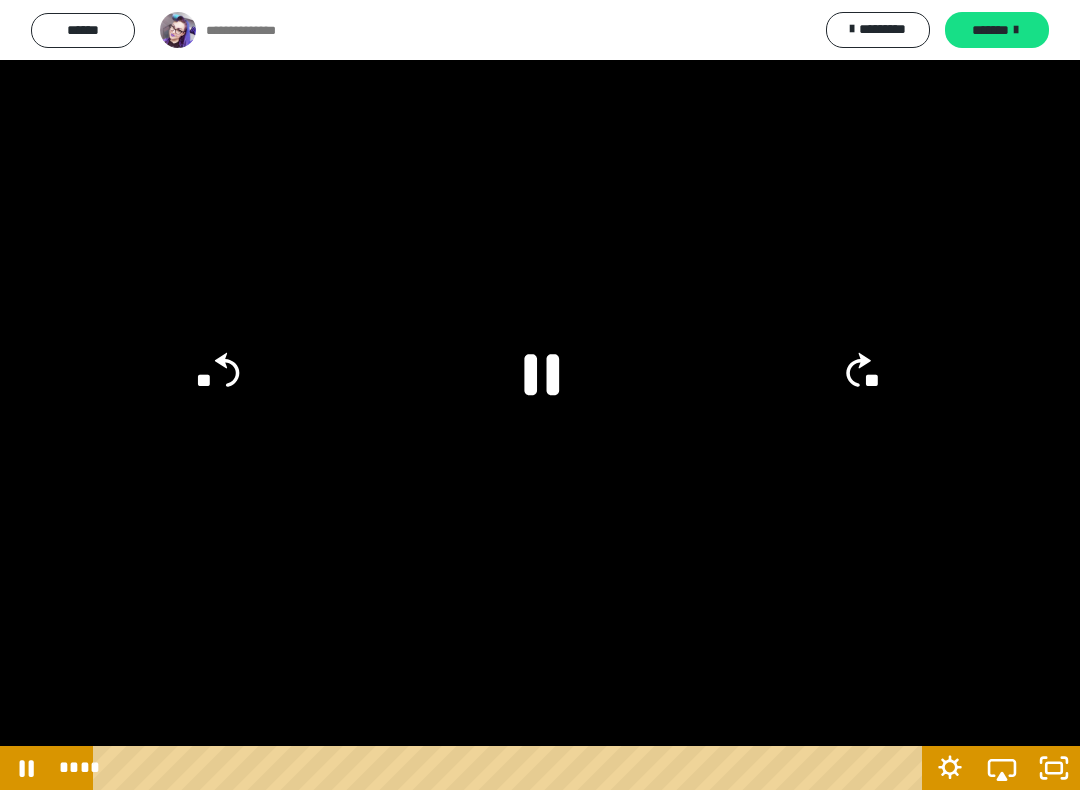 click 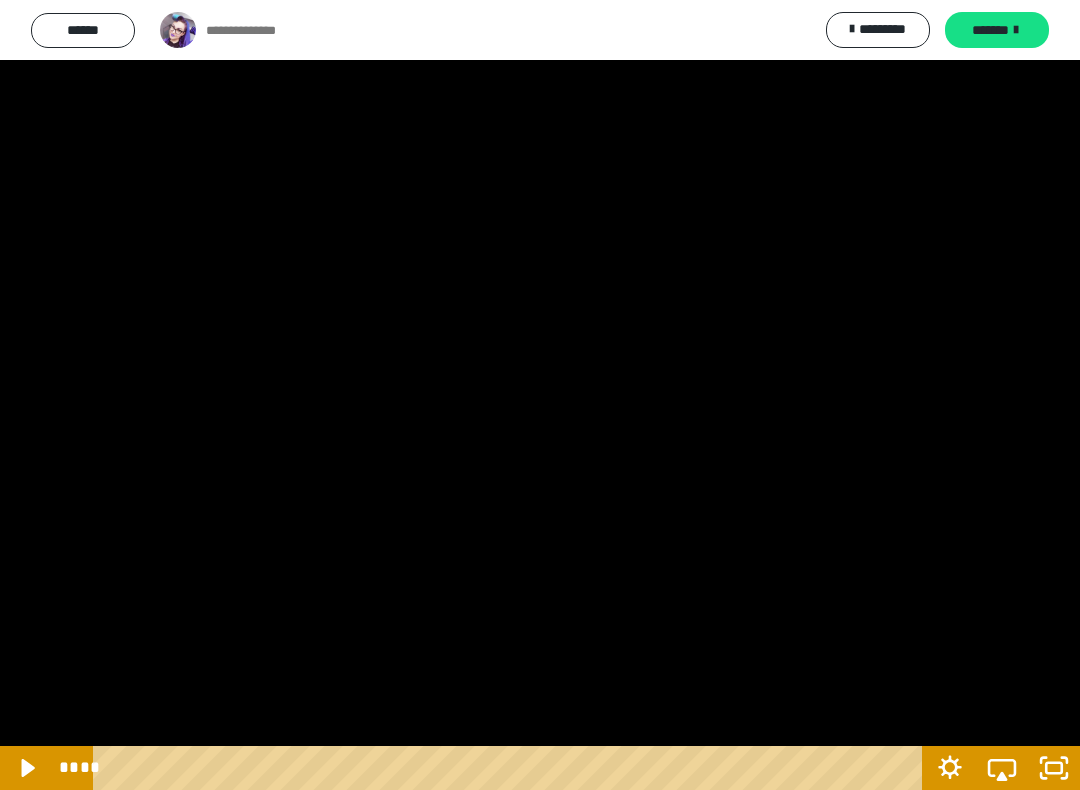 click at bounding box center (540, 395) 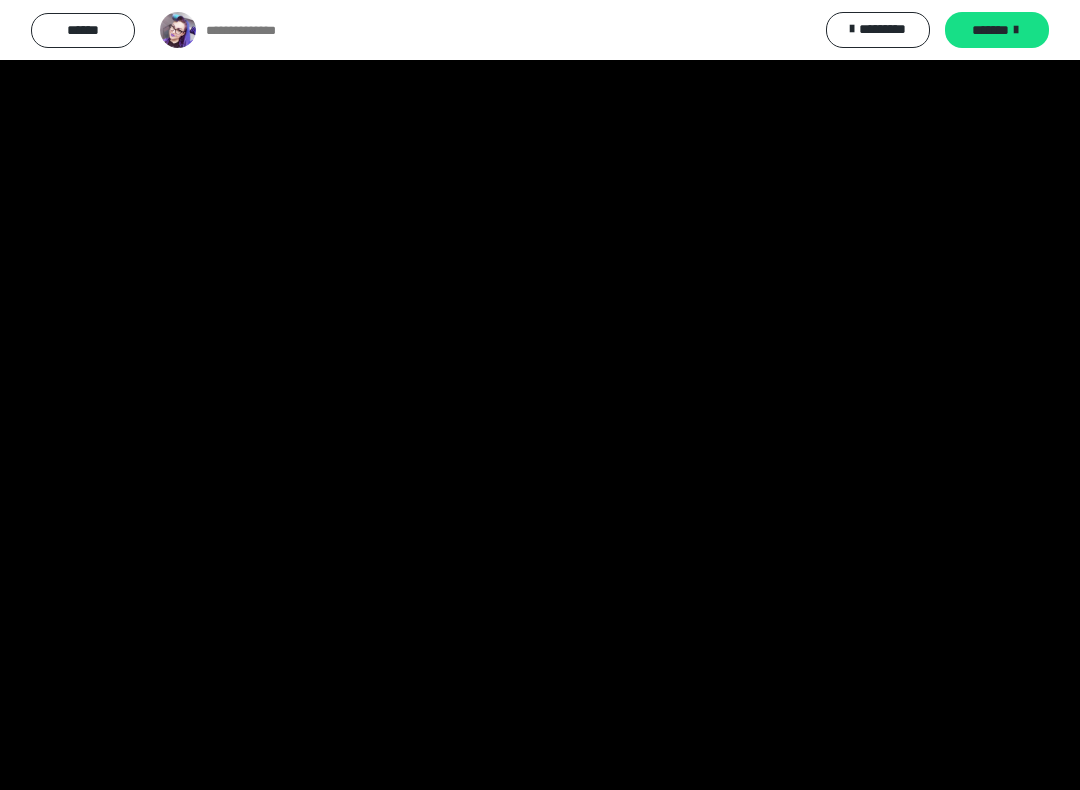 click at bounding box center [540, 395] 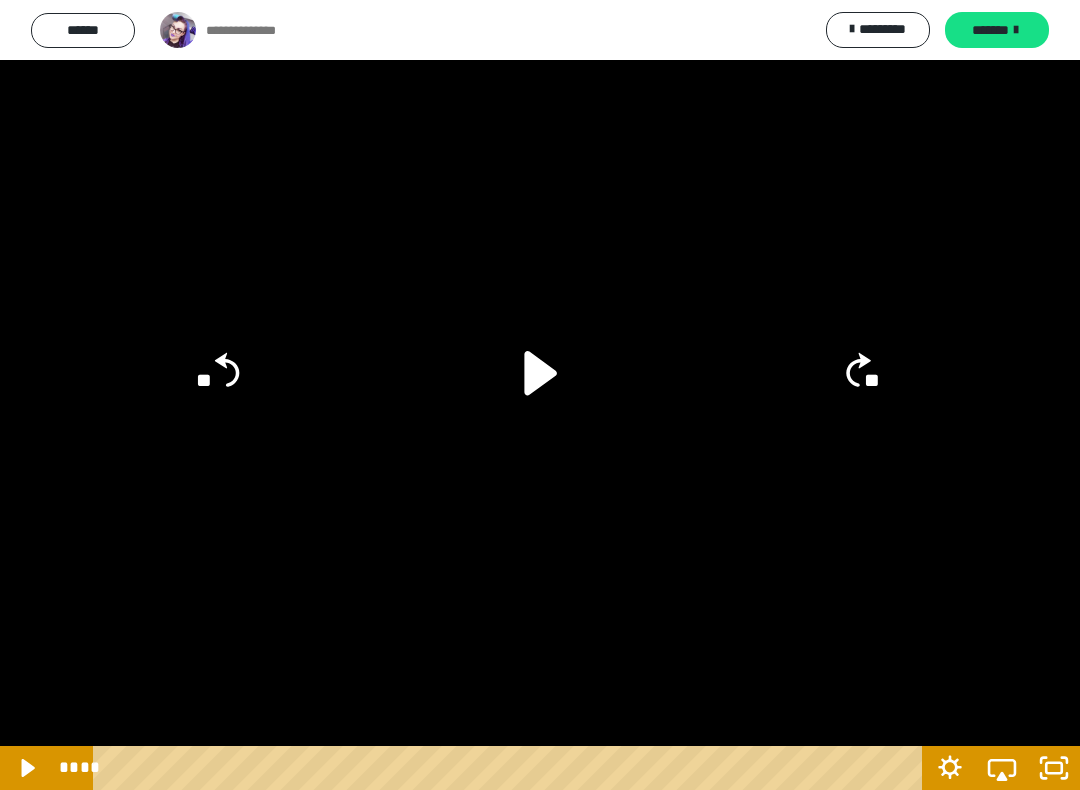 click 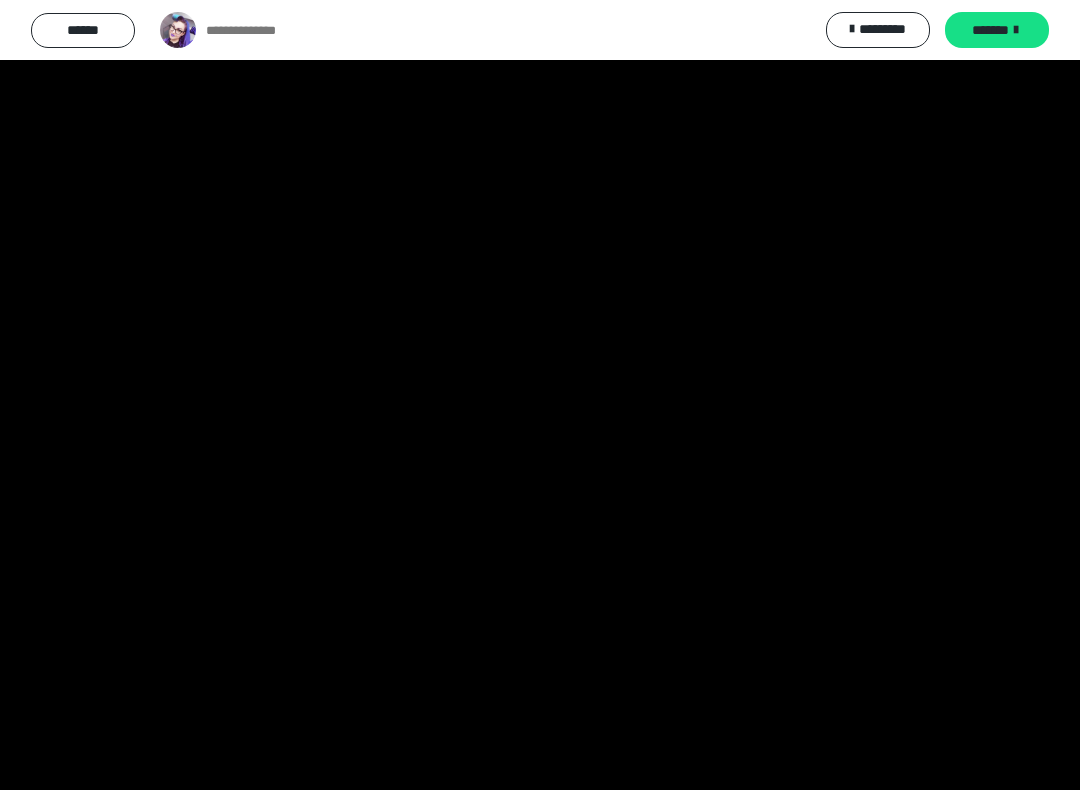 click at bounding box center [540, 395] 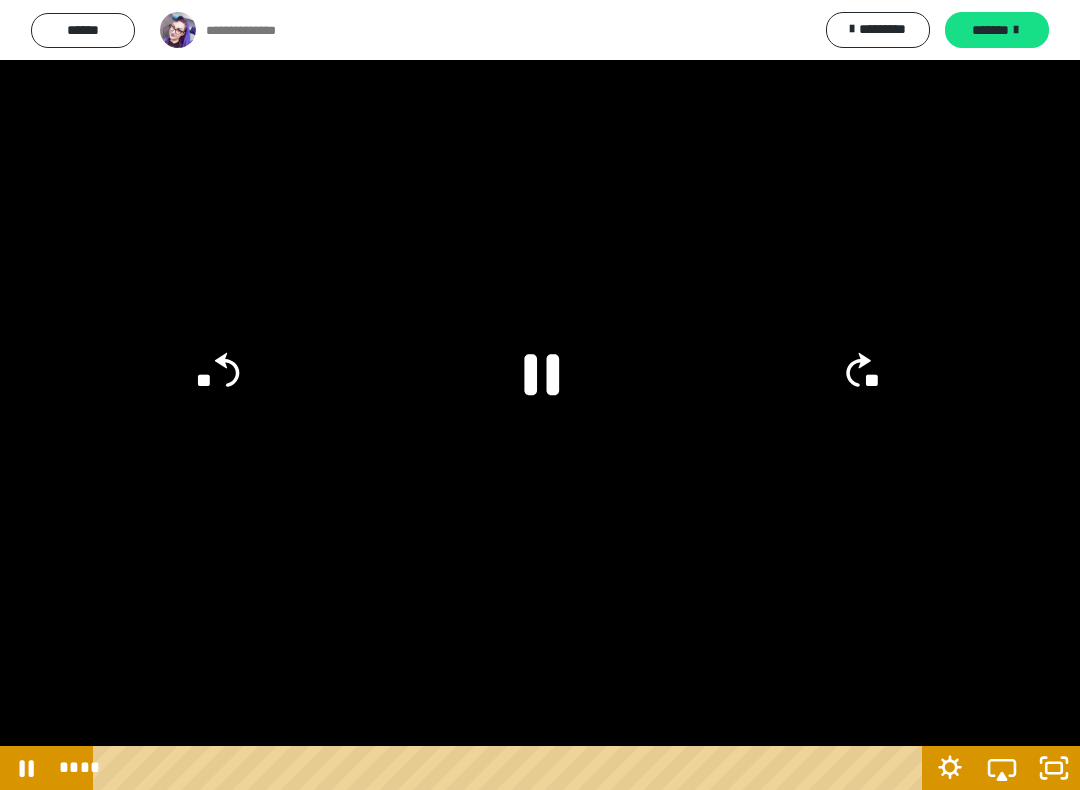 click 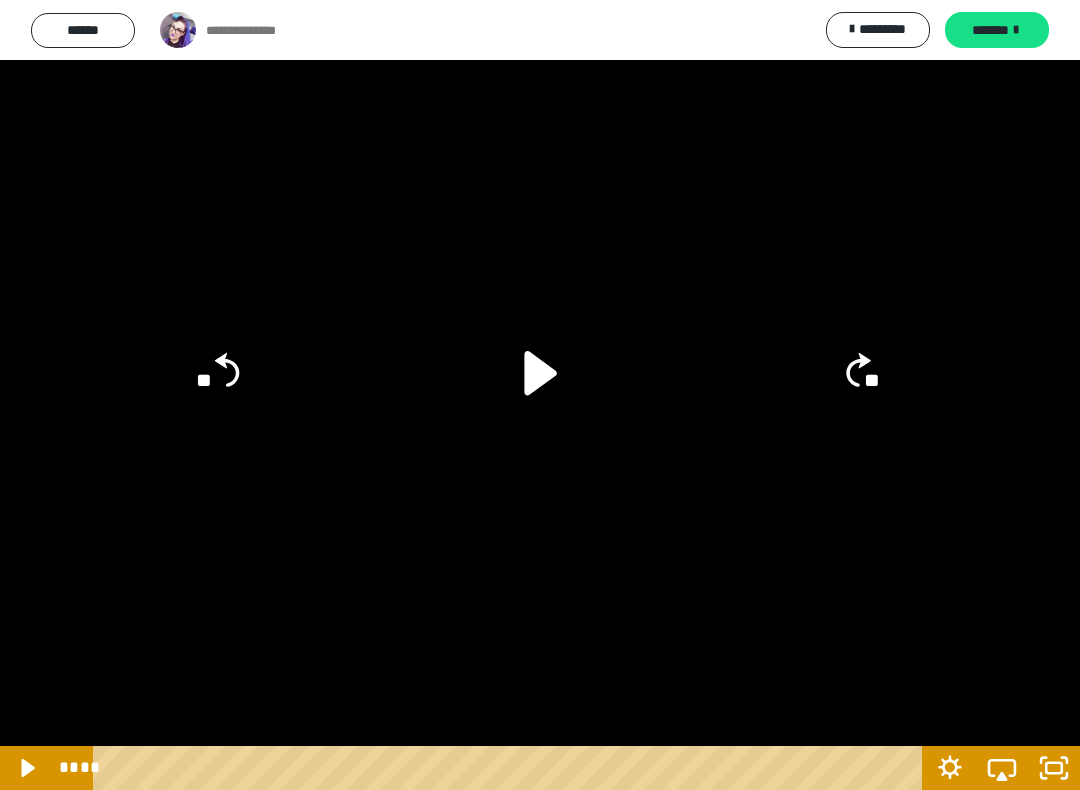 click 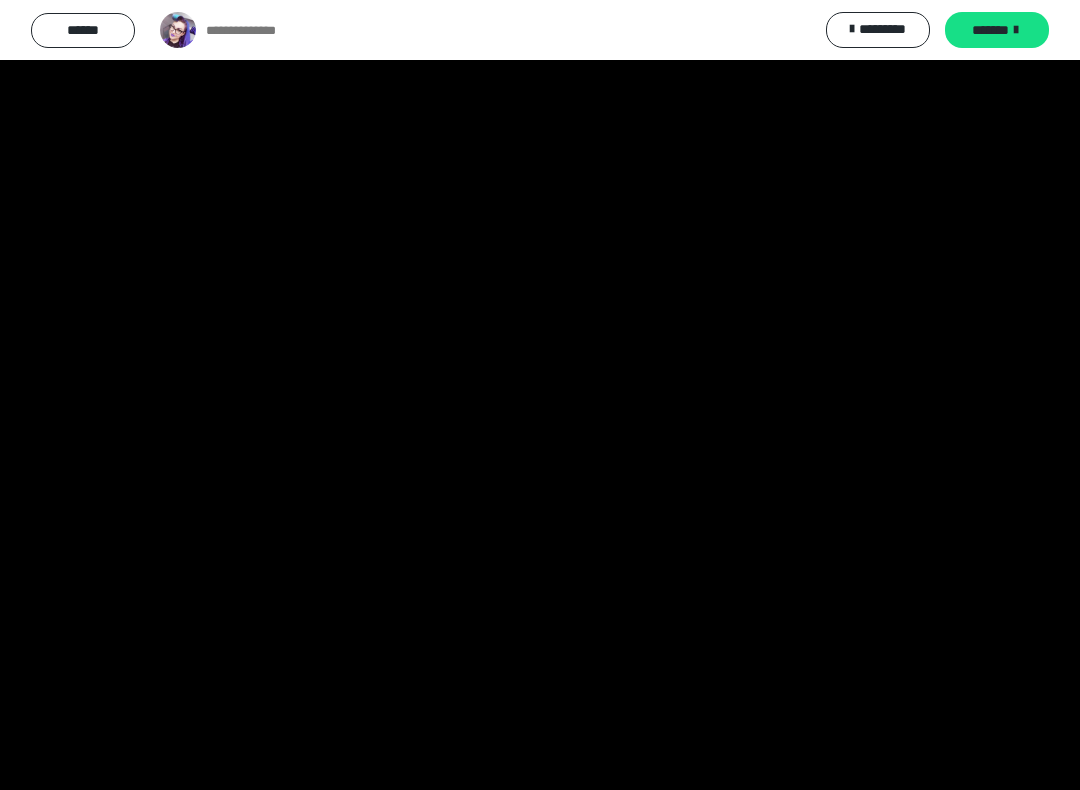 click at bounding box center (540, 395) 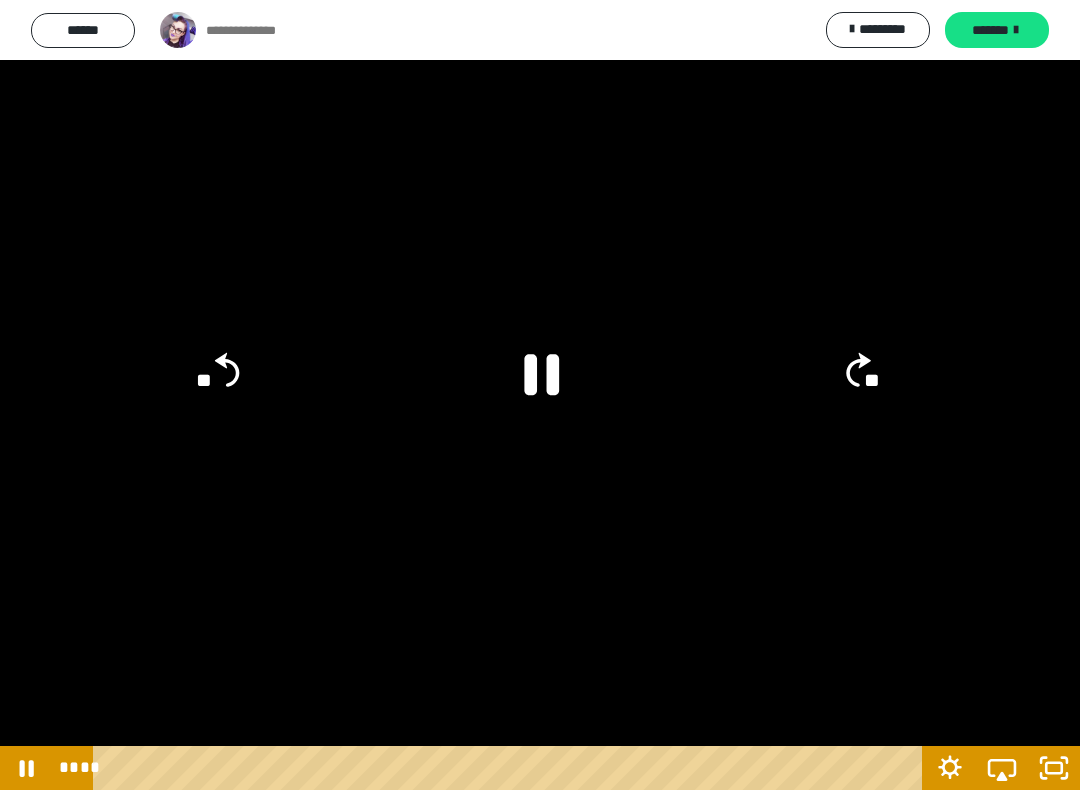 click on "**" 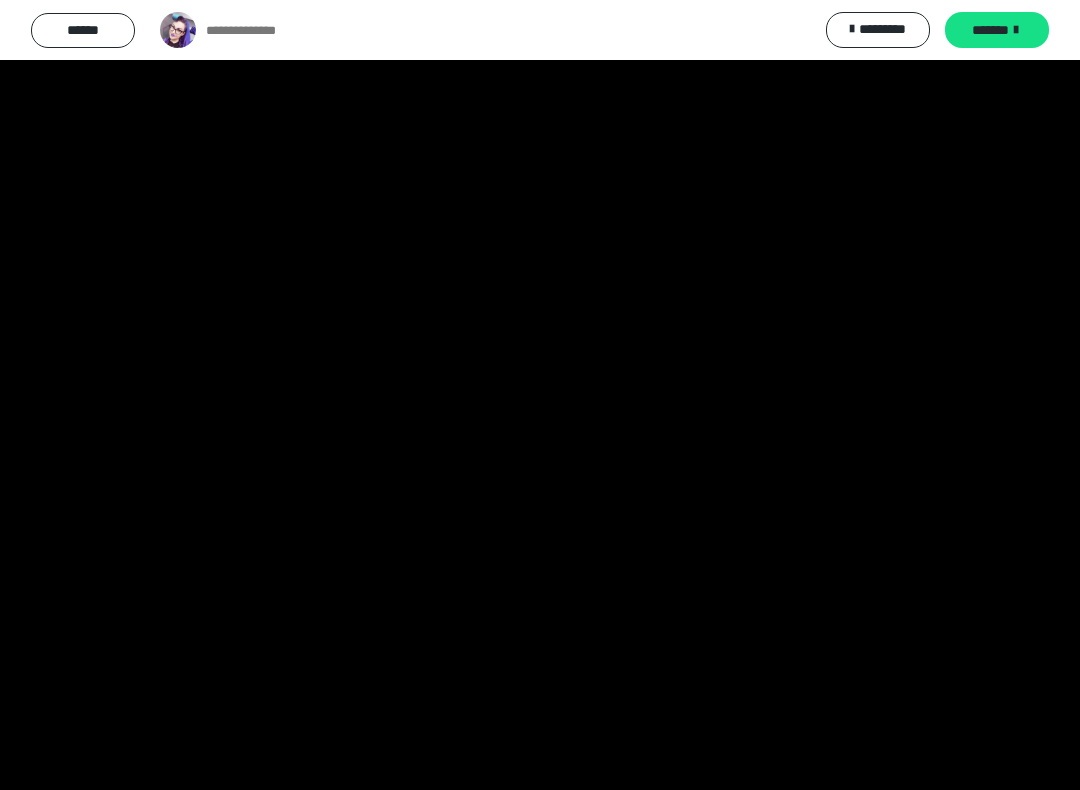 click at bounding box center (540, 395) 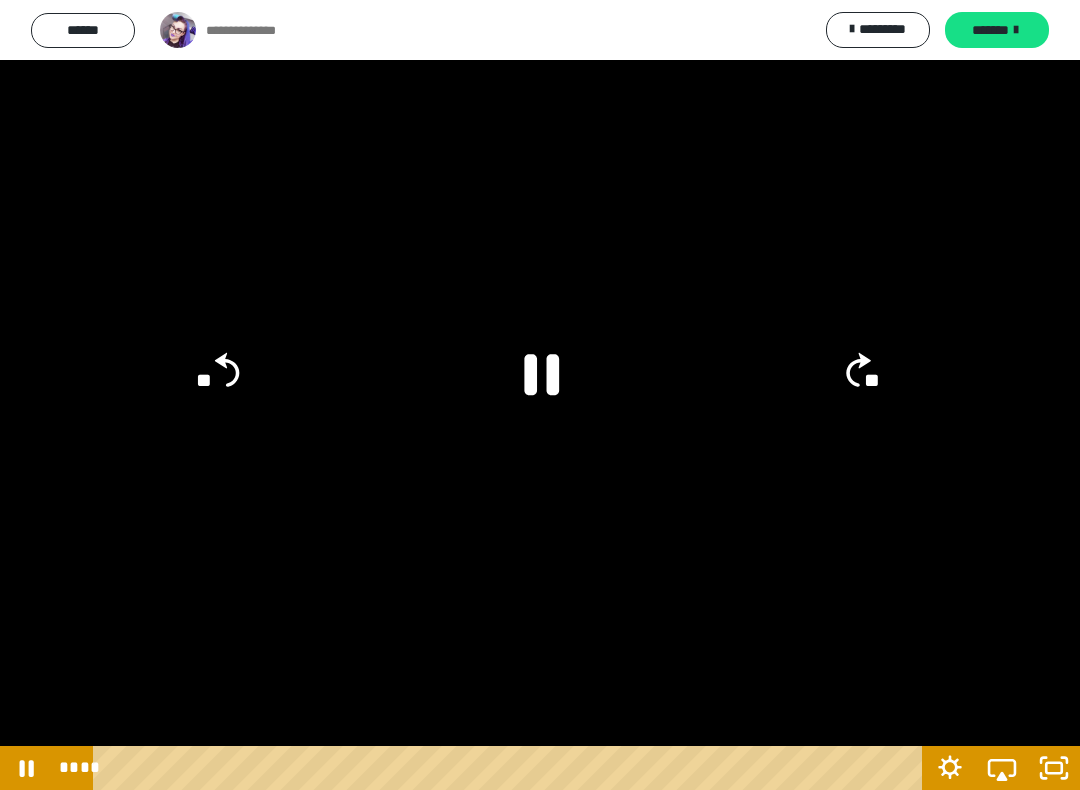 click 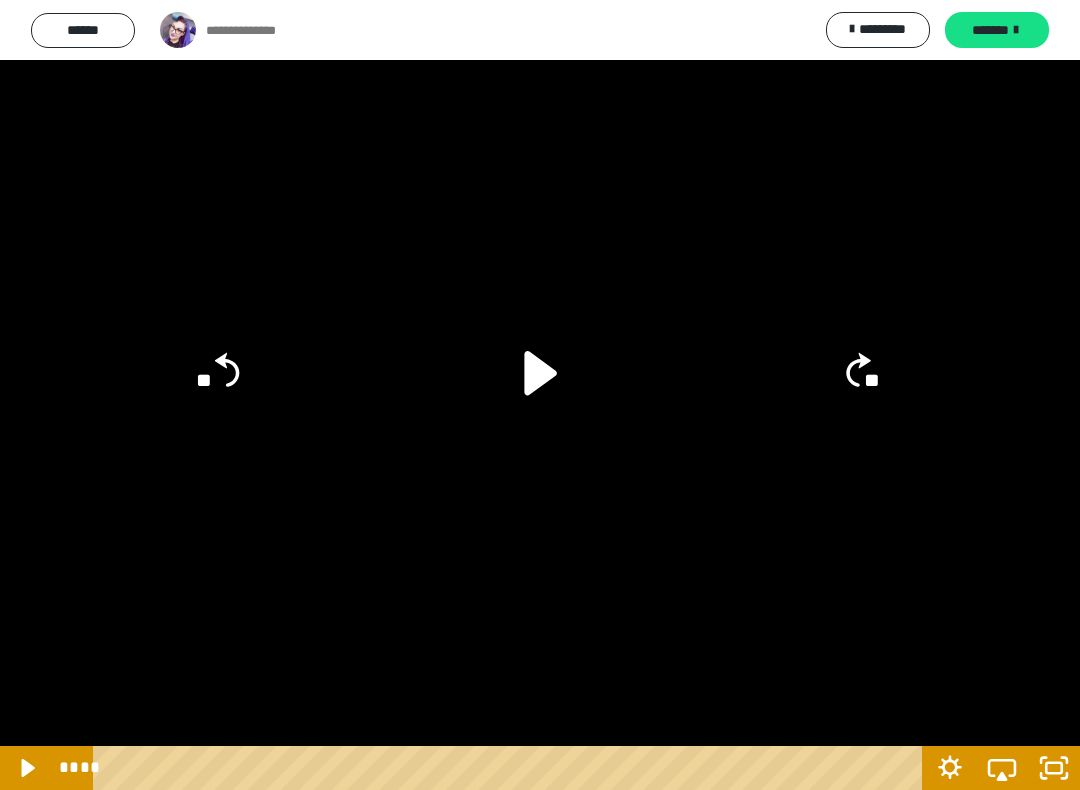 click 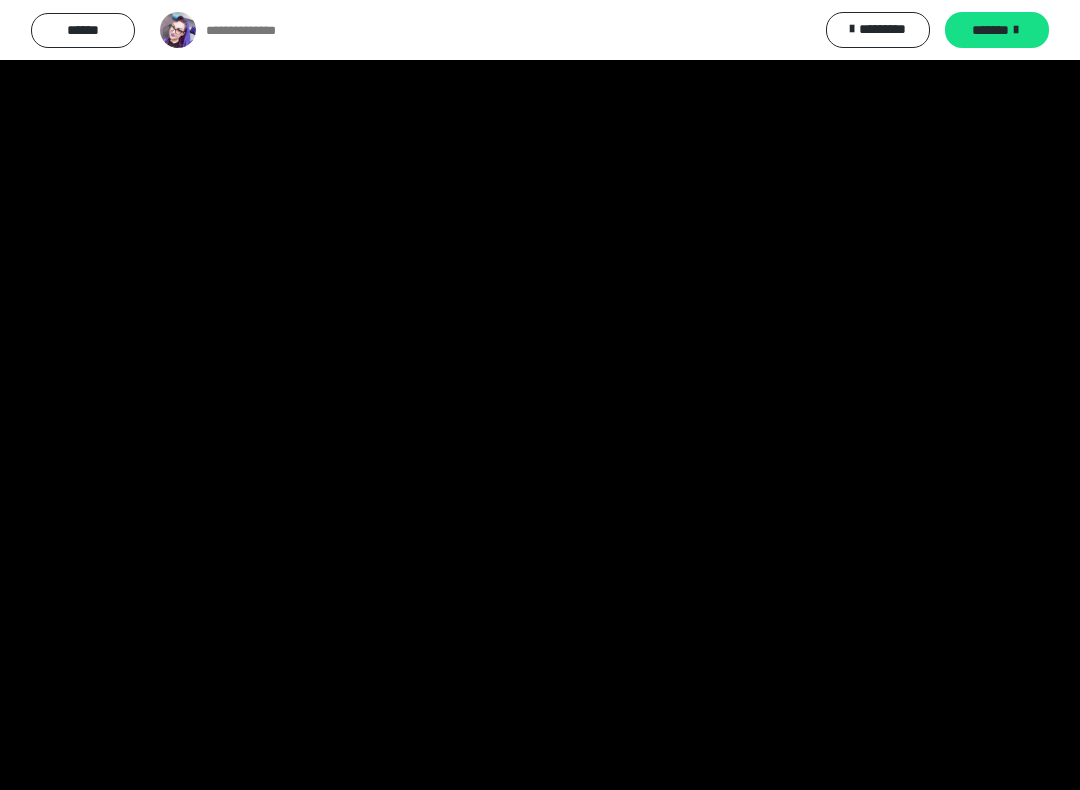 click at bounding box center (540, 395) 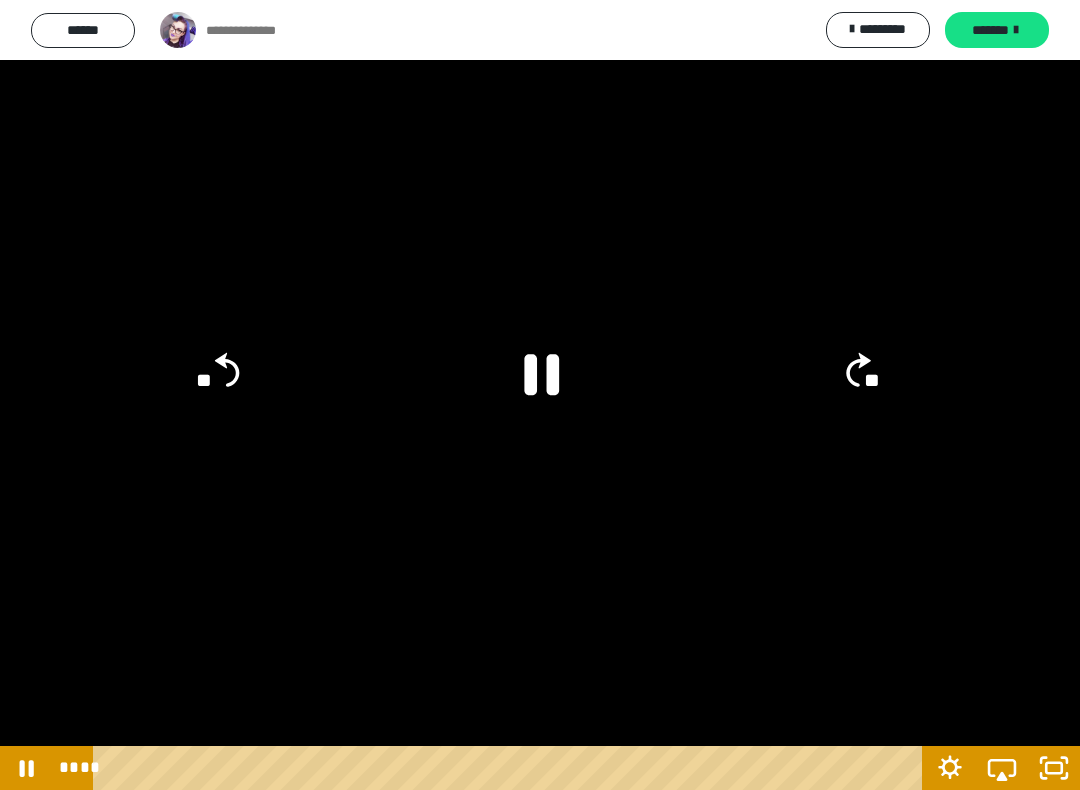 click 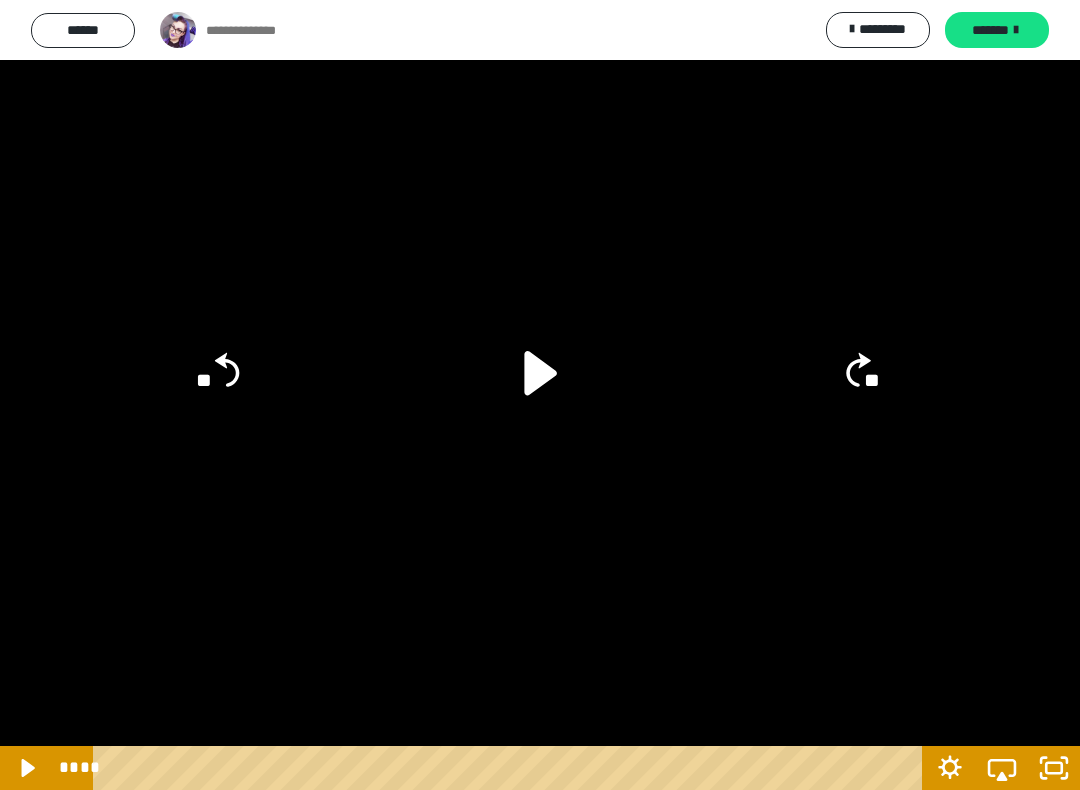 click at bounding box center [540, 395] 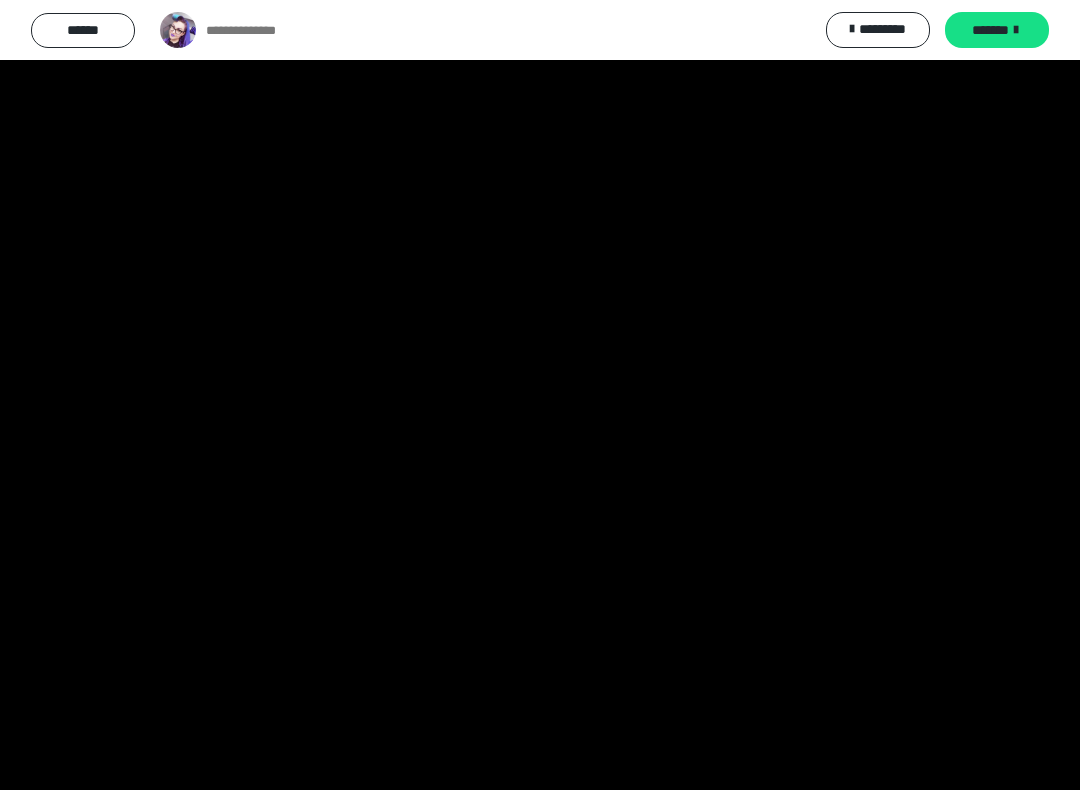 click at bounding box center [540, 395] 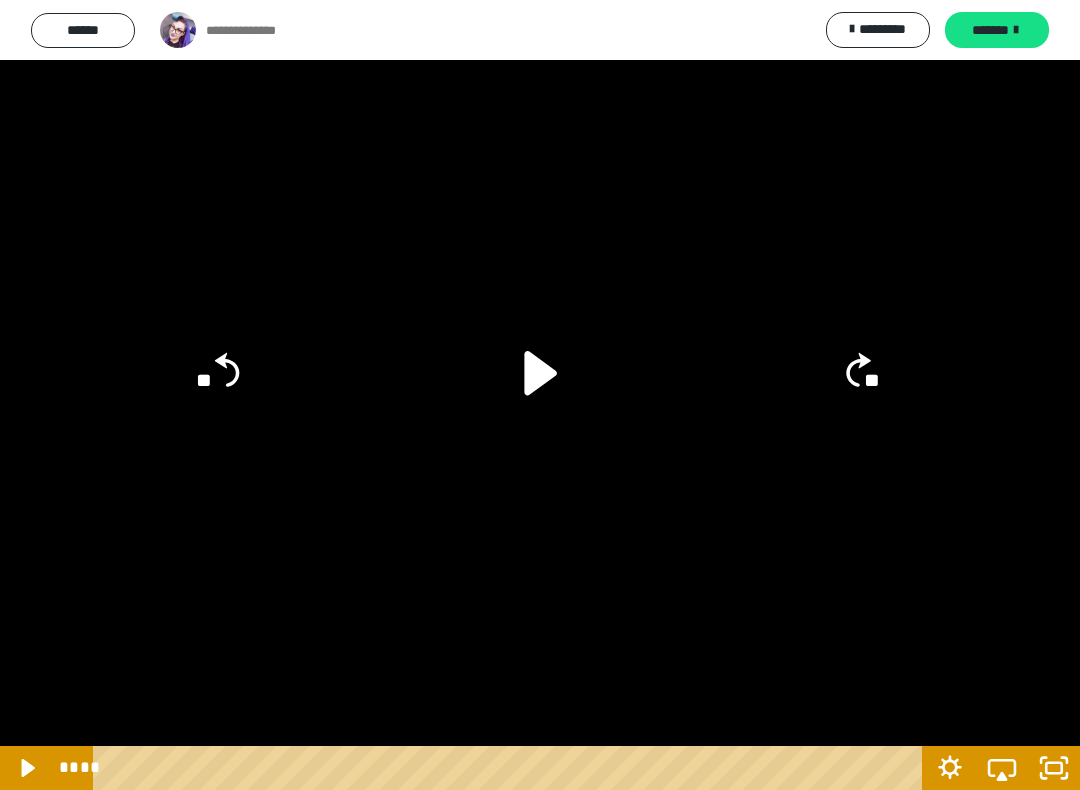 click 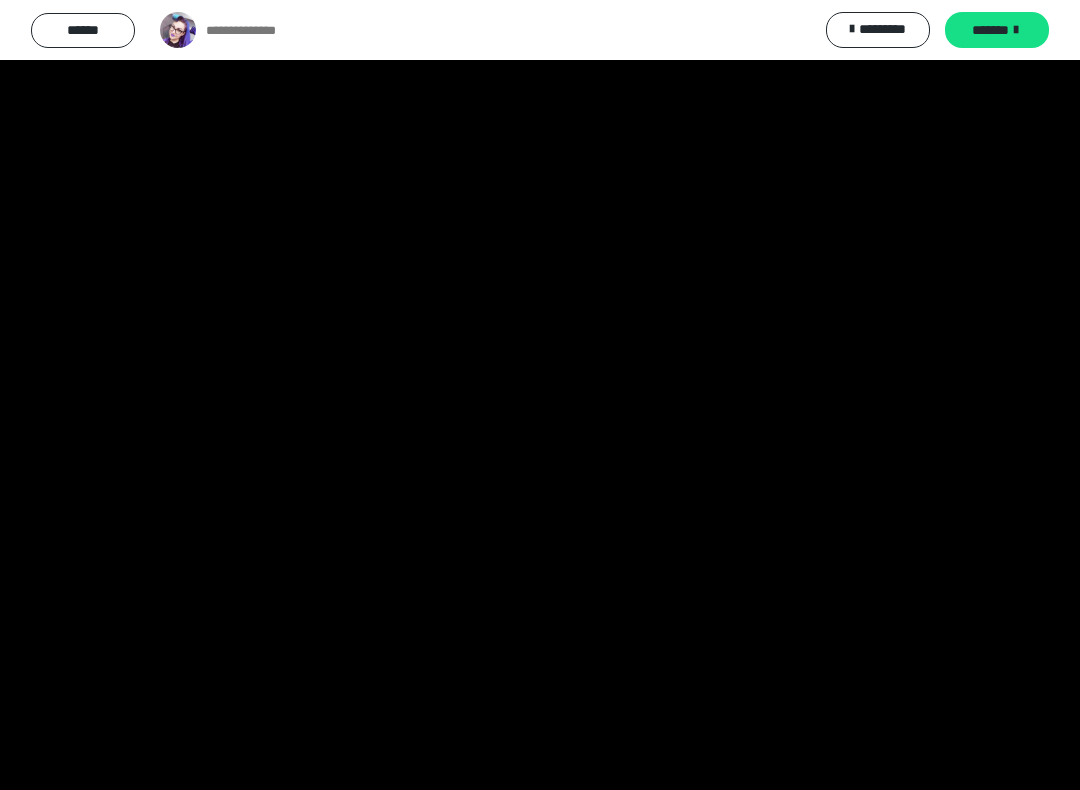 click at bounding box center [540, 395] 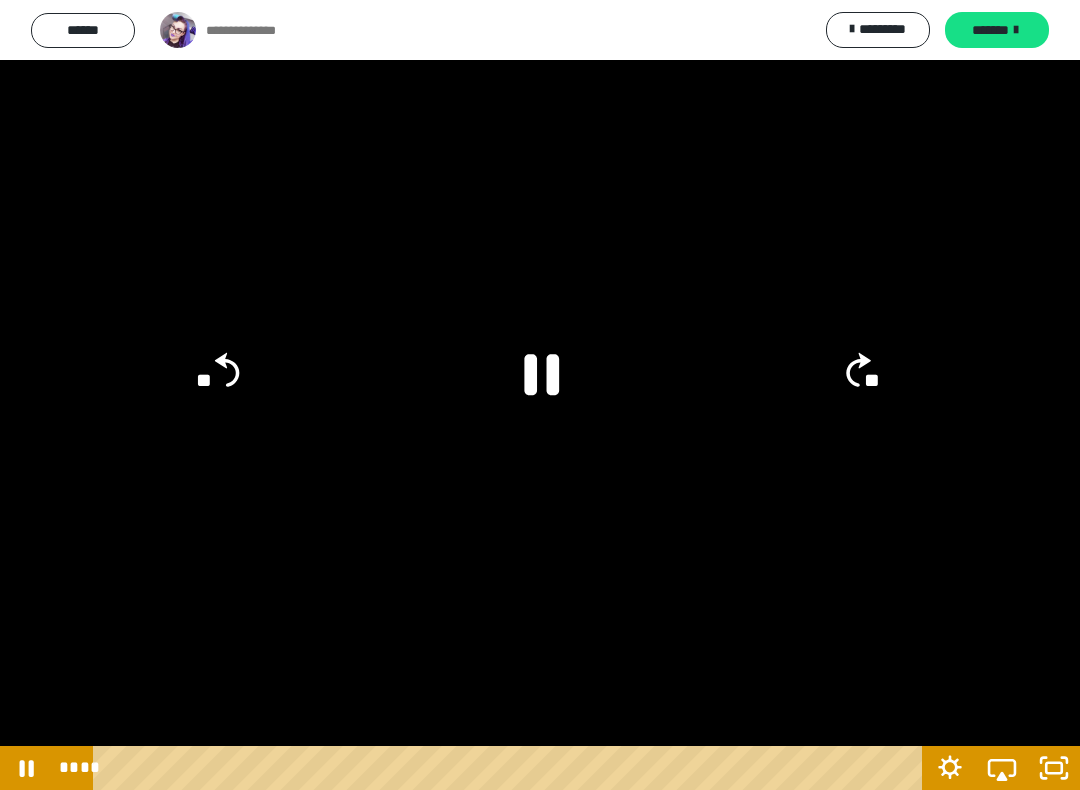 click 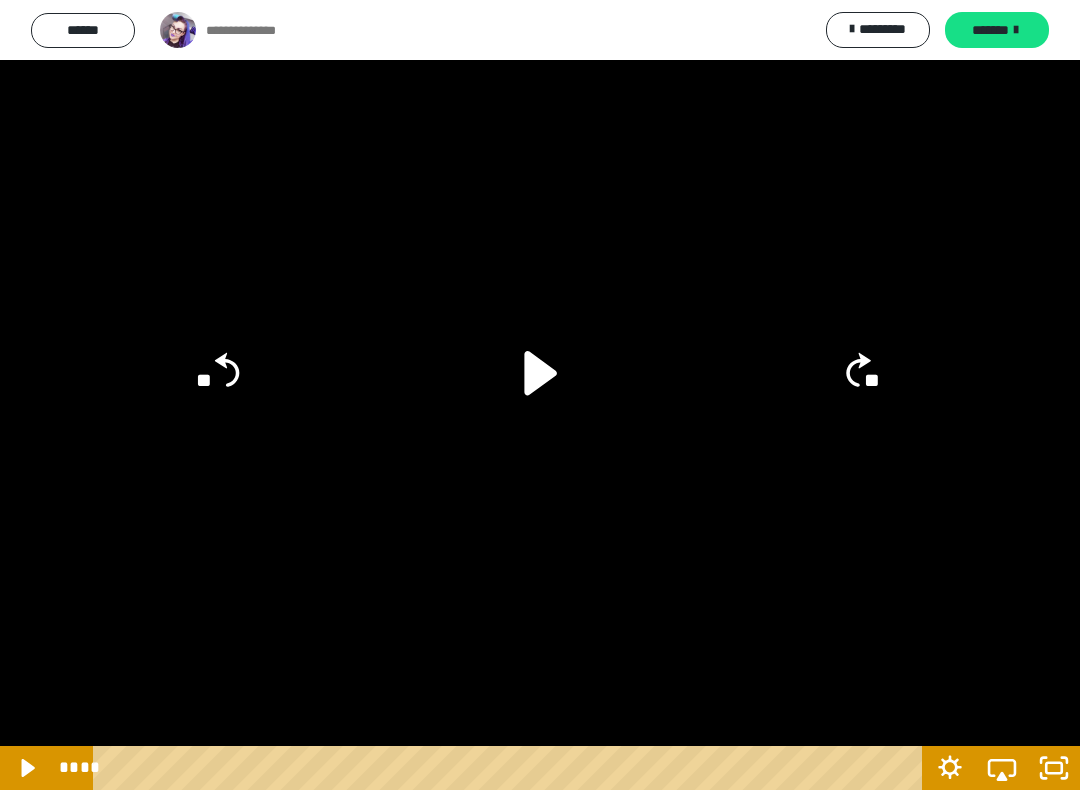 click 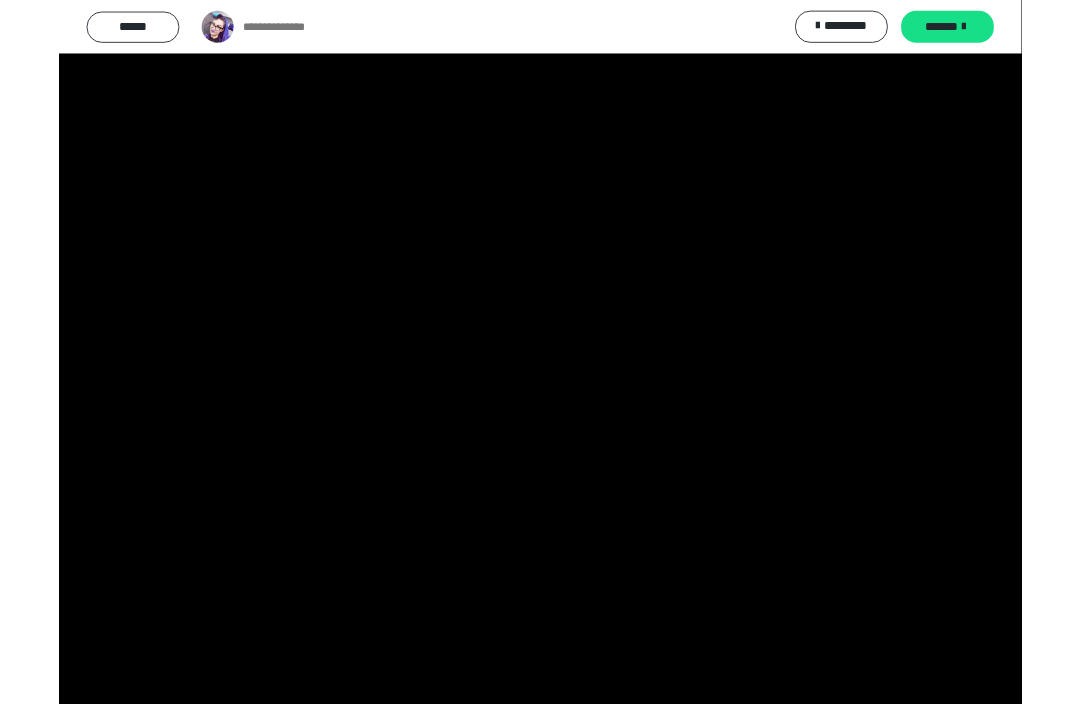 scroll, scrollTop: 1110, scrollLeft: 0, axis: vertical 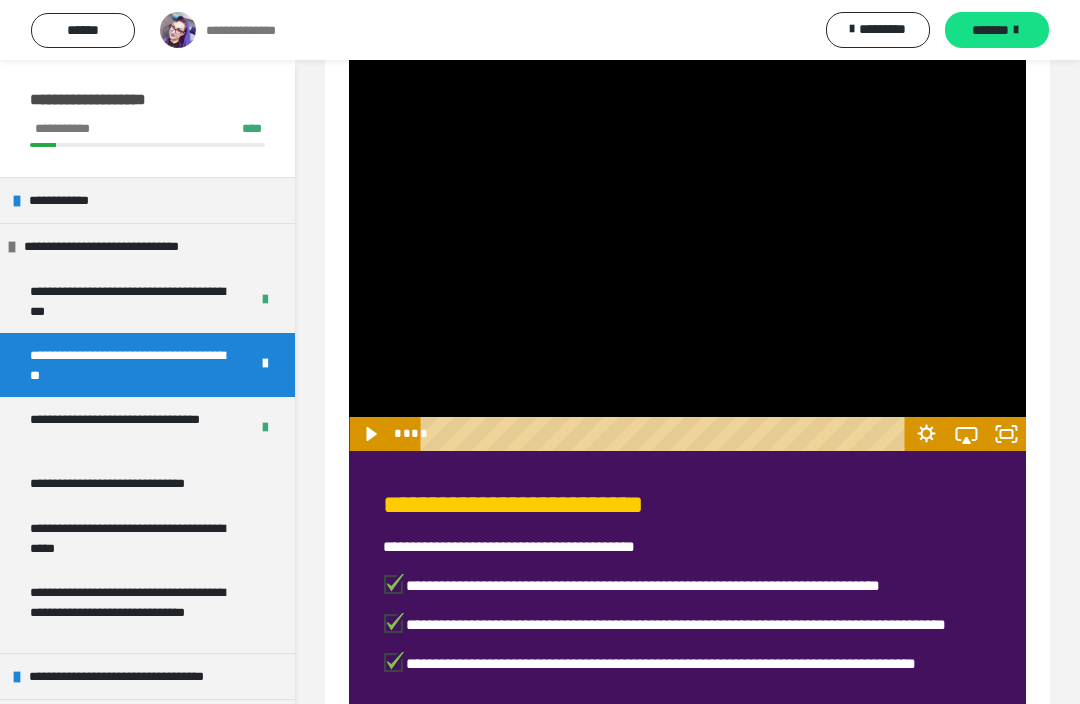 click on "*******" at bounding box center (997, 30) 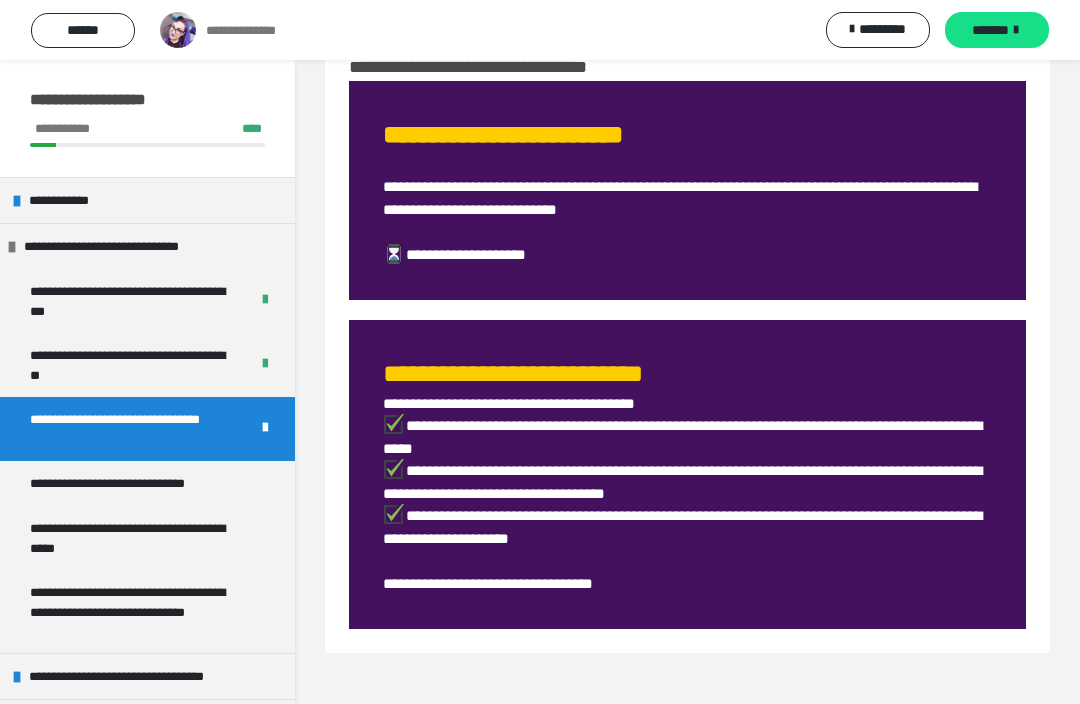 scroll, scrollTop: 126, scrollLeft: 0, axis: vertical 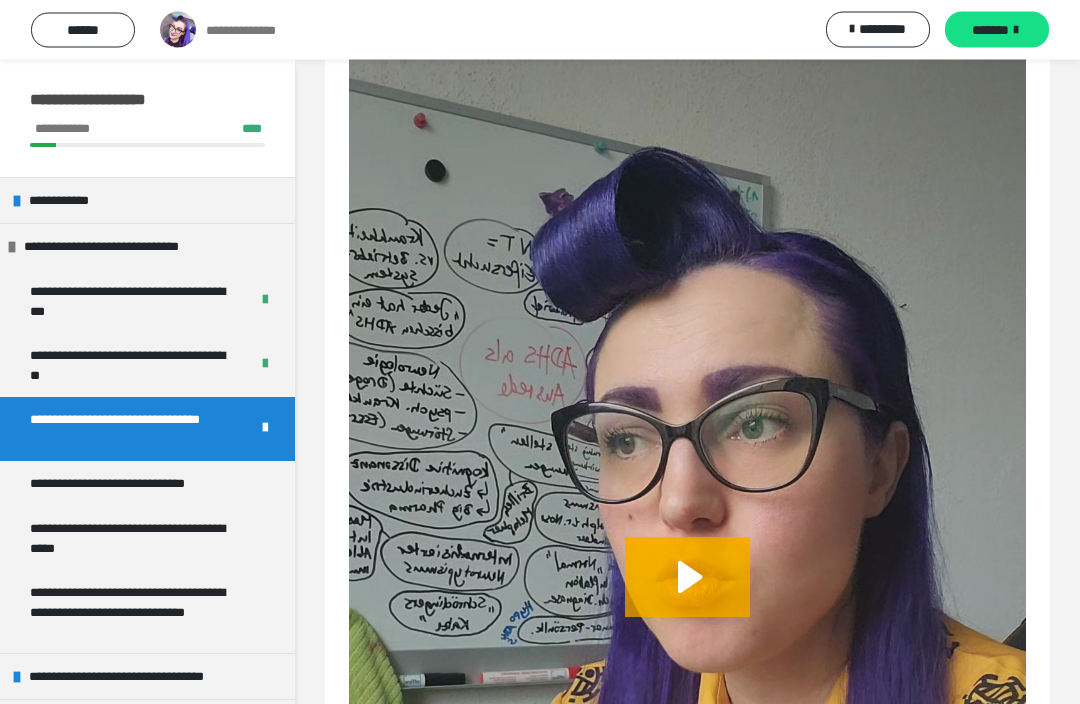 click 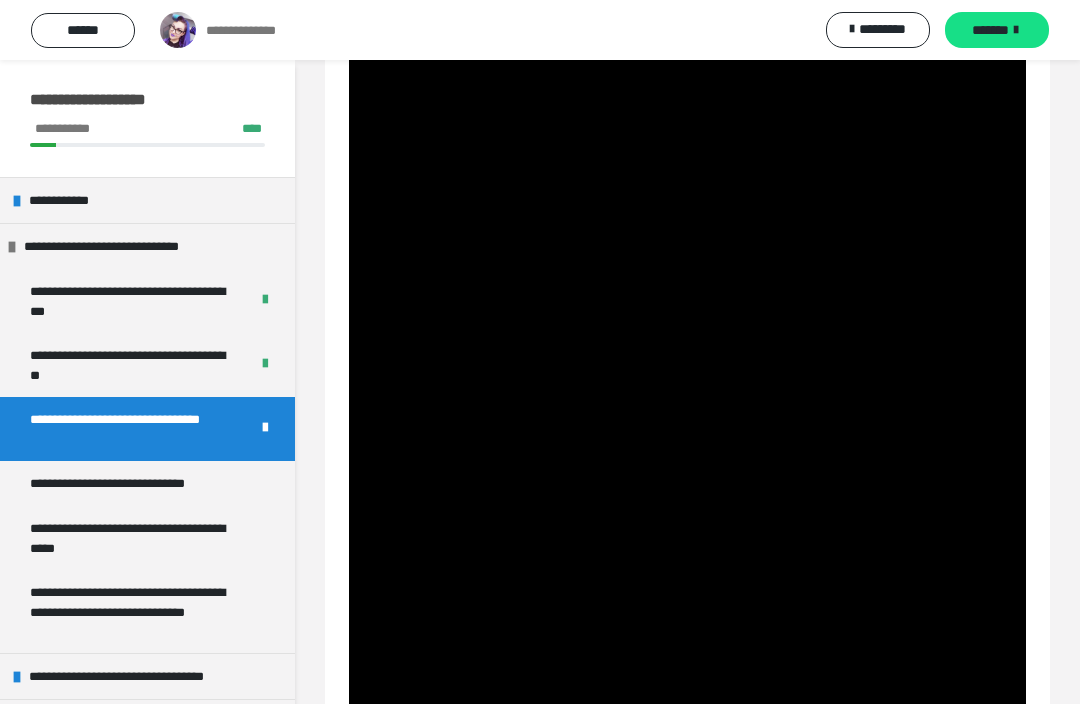 click at bounding box center [687, 594] 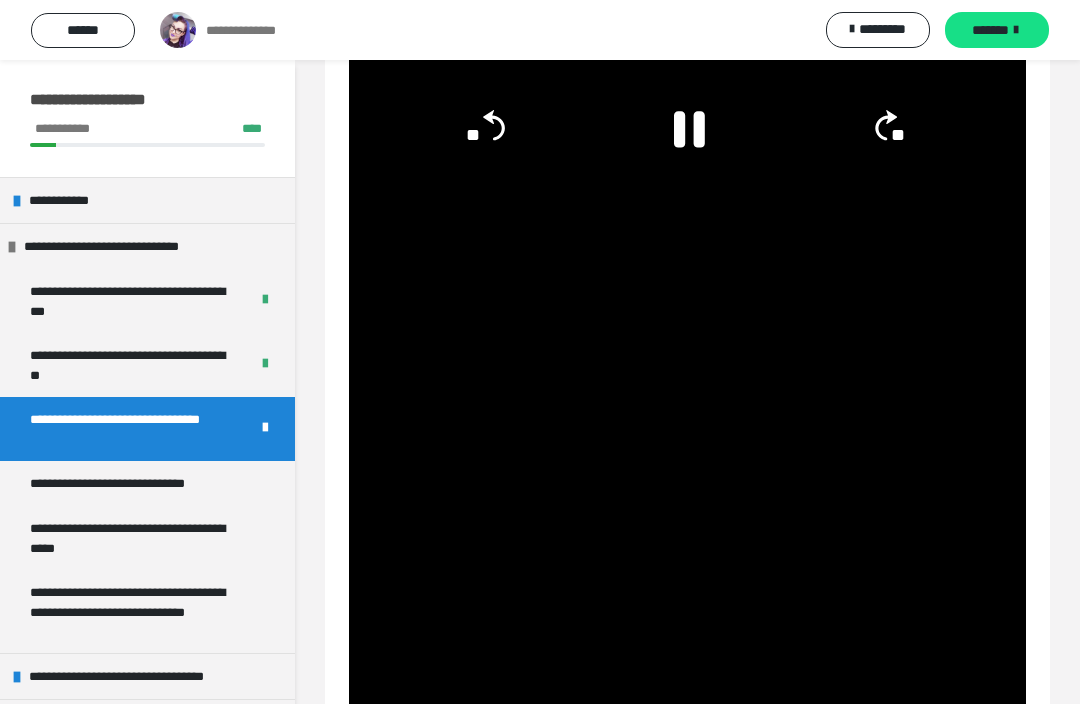 scroll, scrollTop: 825, scrollLeft: 0, axis: vertical 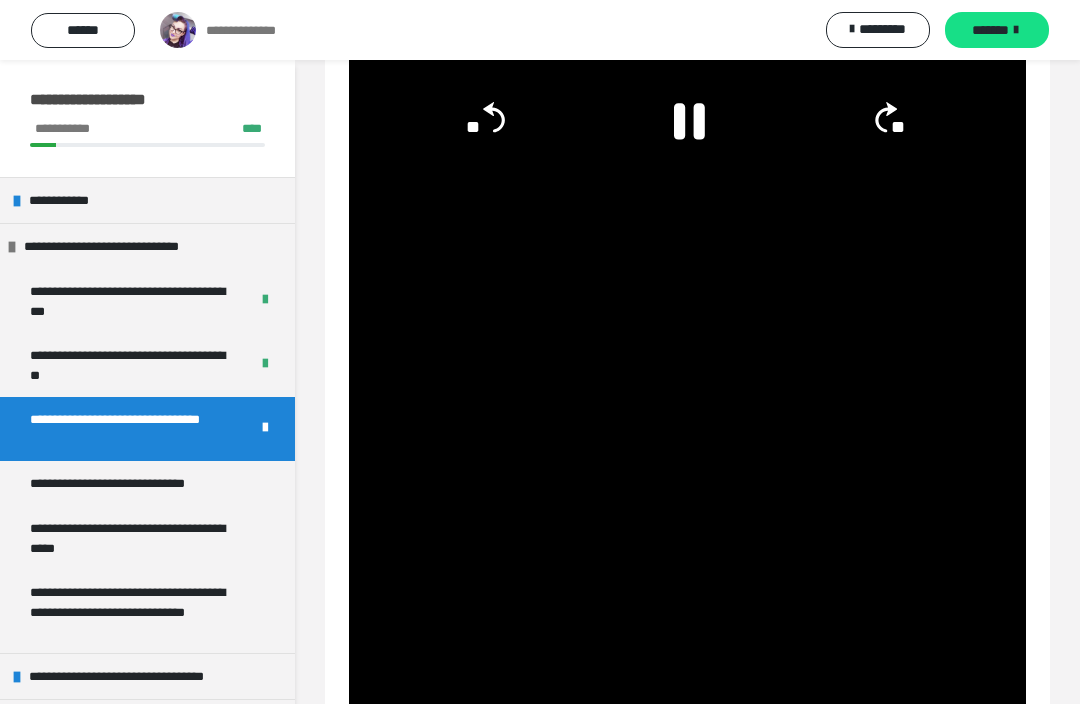 click 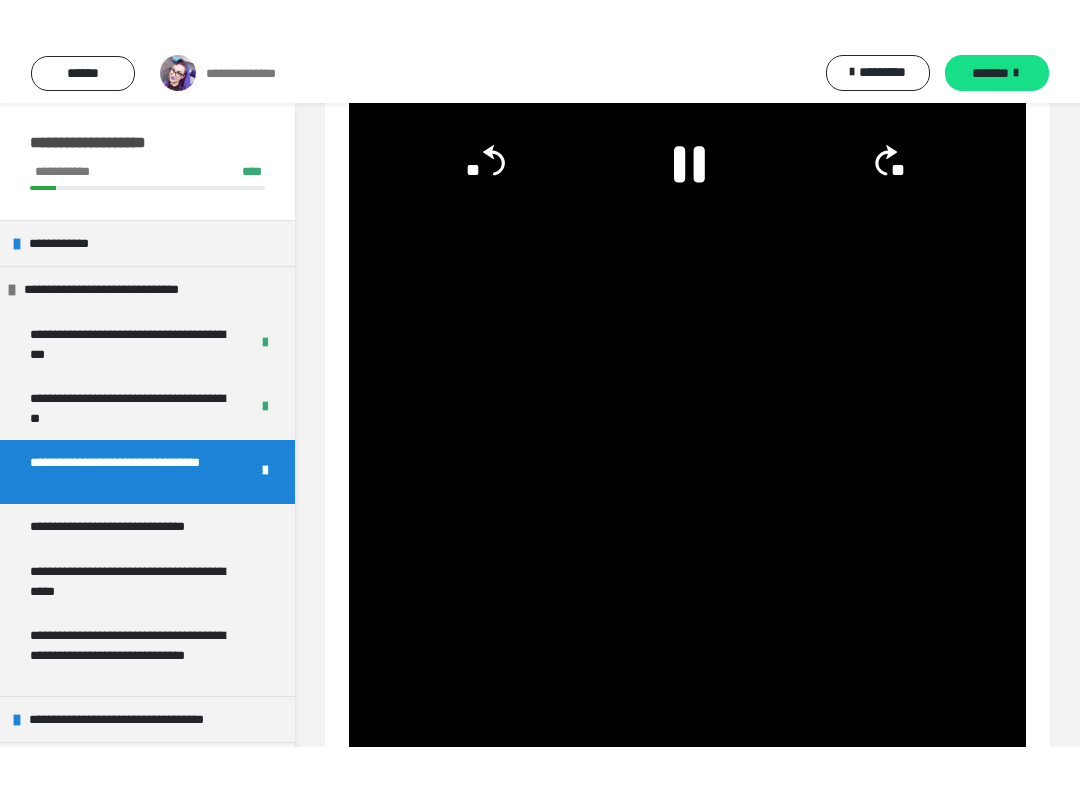 scroll, scrollTop: 20, scrollLeft: 0, axis: vertical 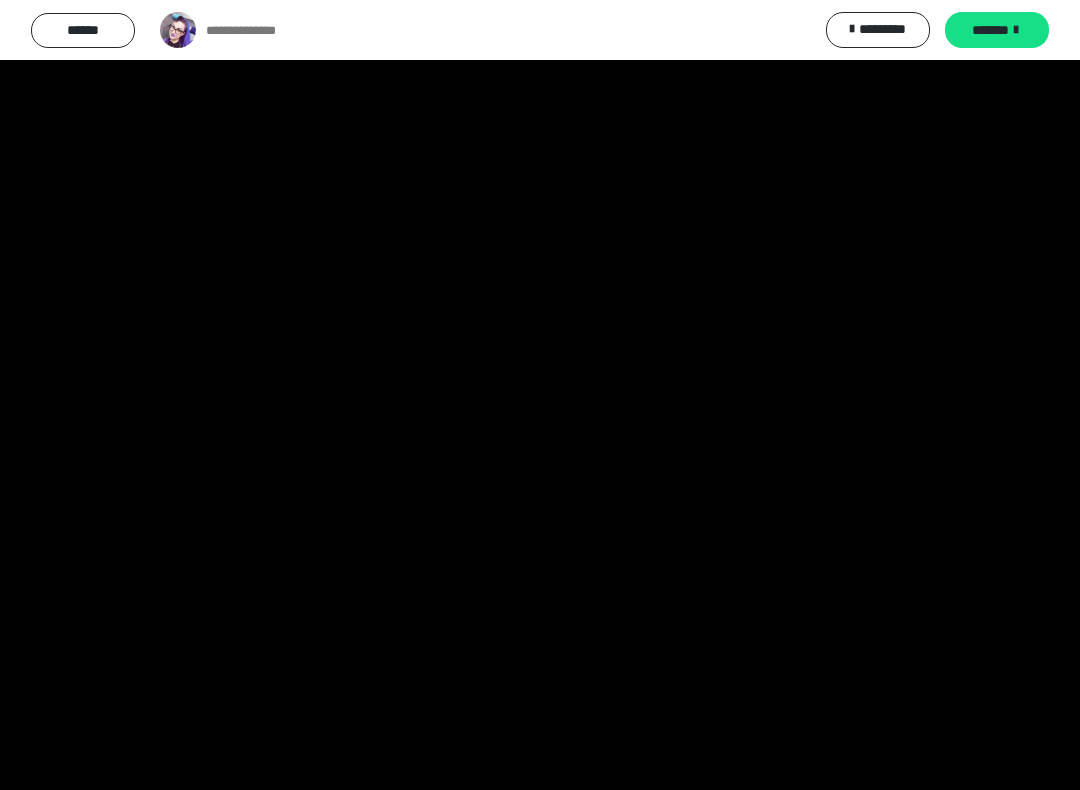 click at bounding box center [540, 395] 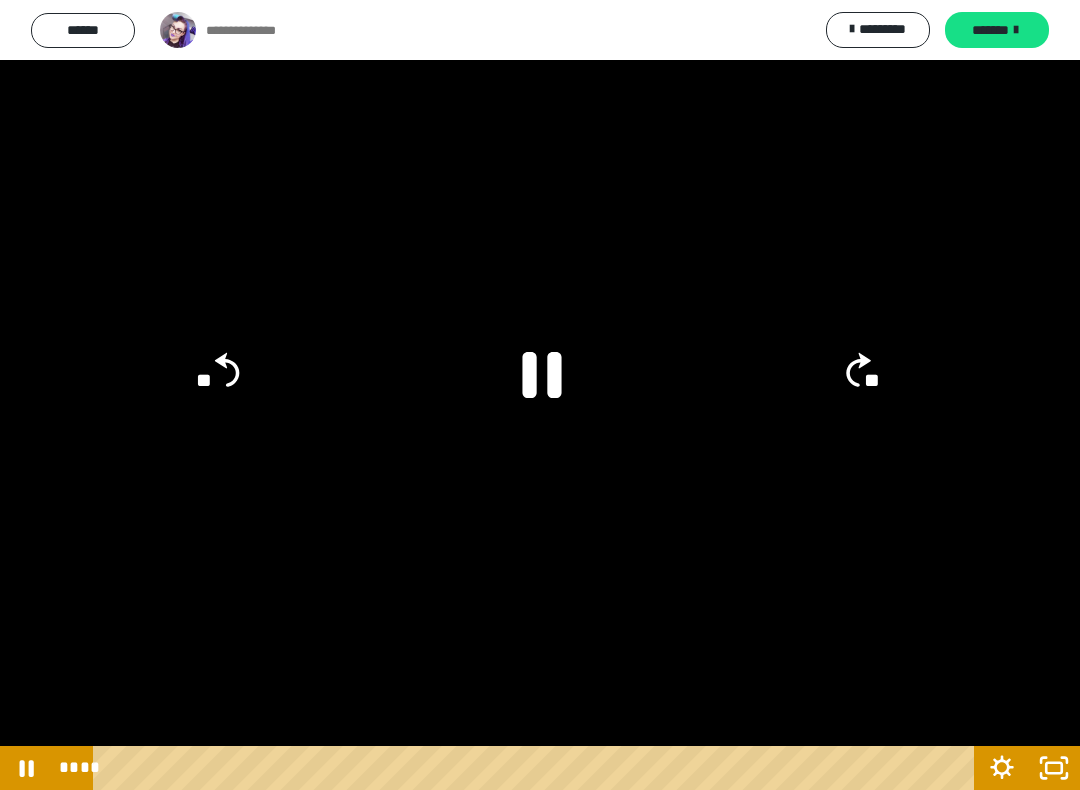 click 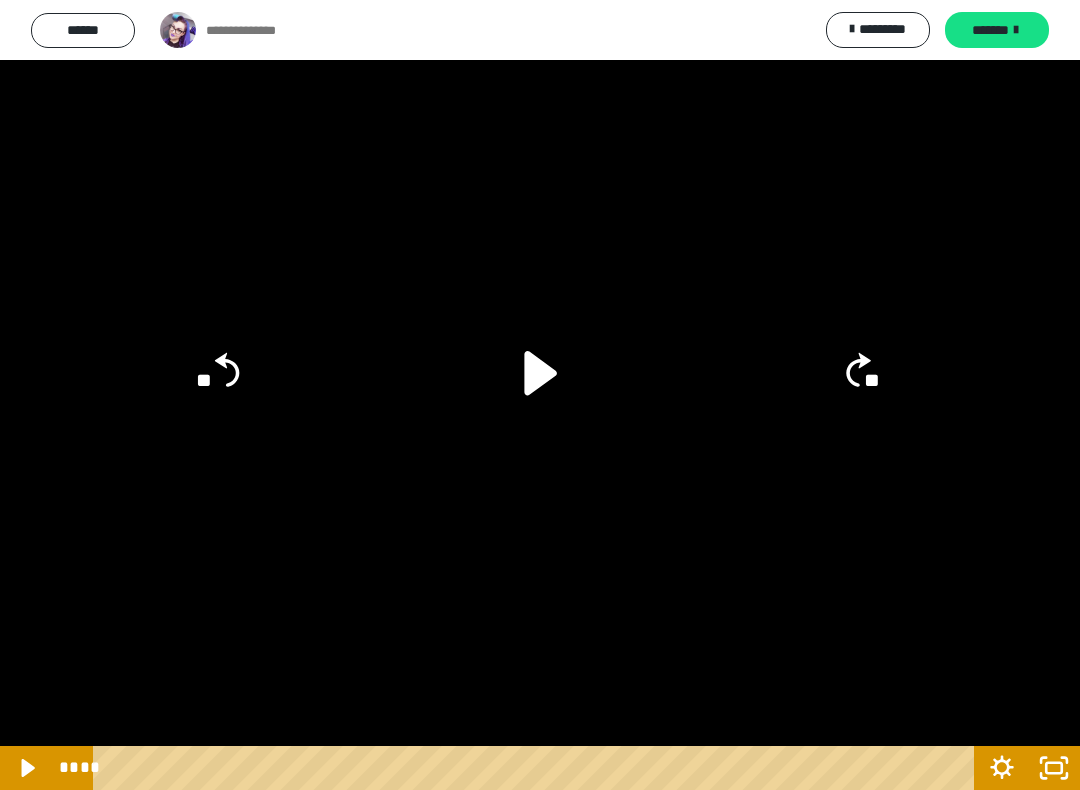 click 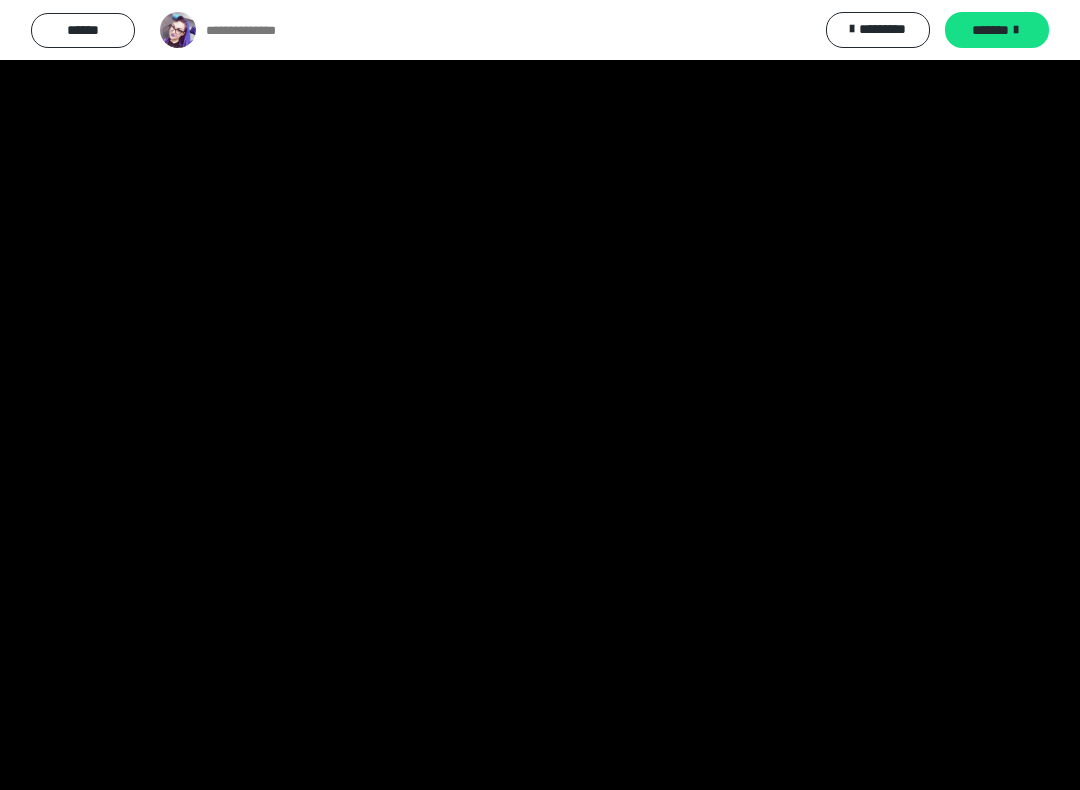click at bounding box center (540, 395) 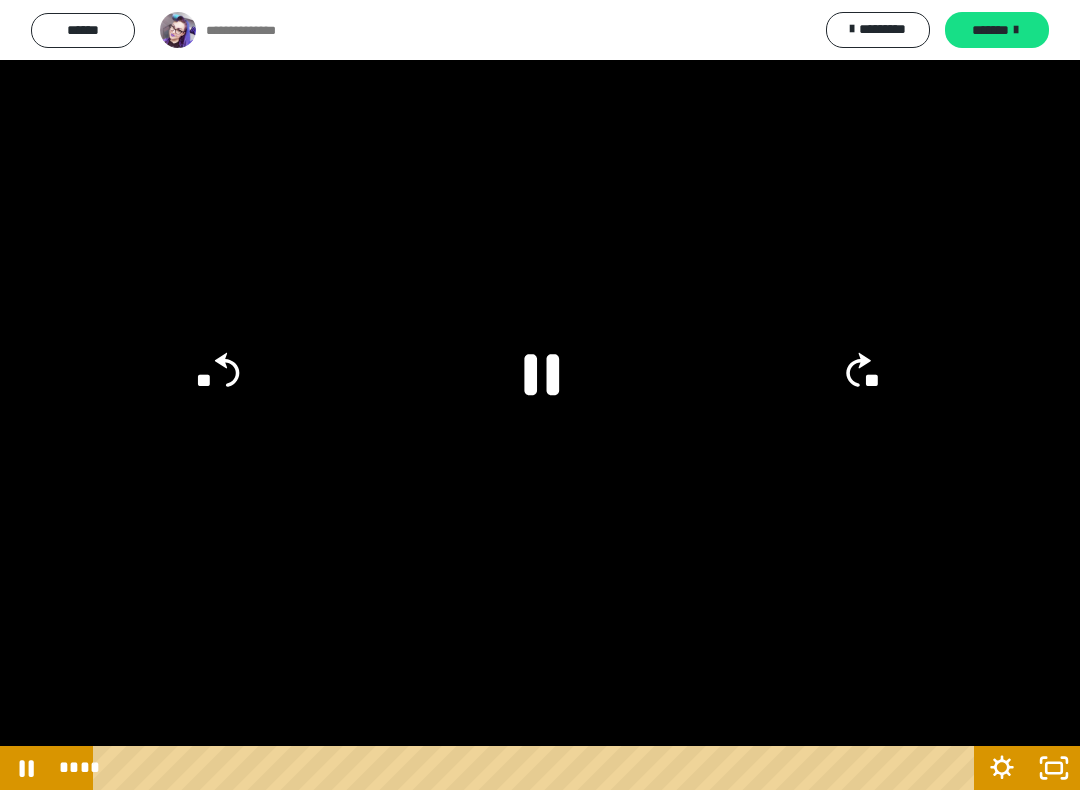click on "**" 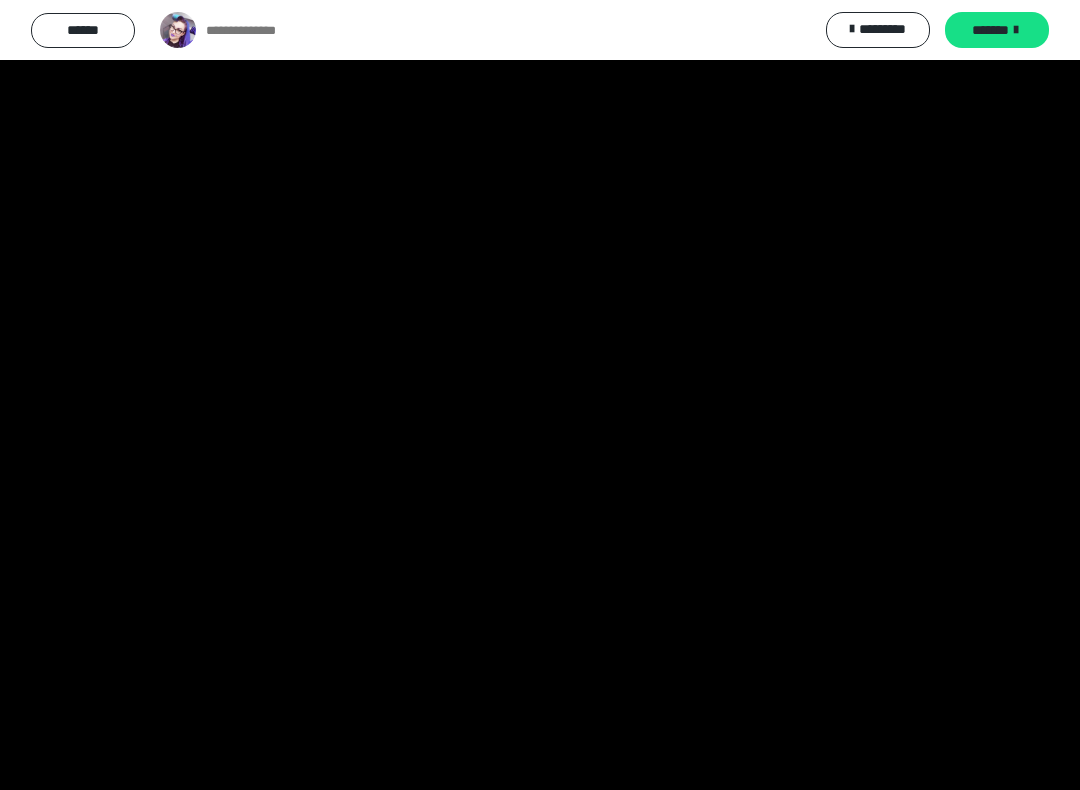 click at bounding box center [540, 395] 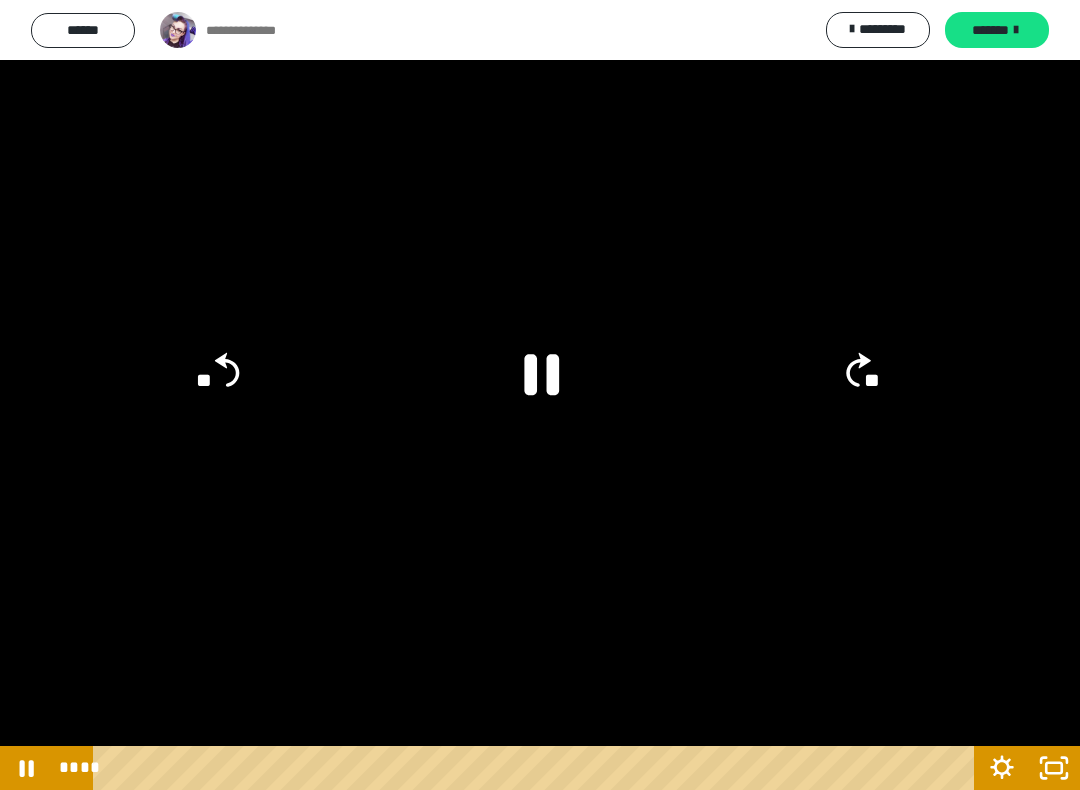 click 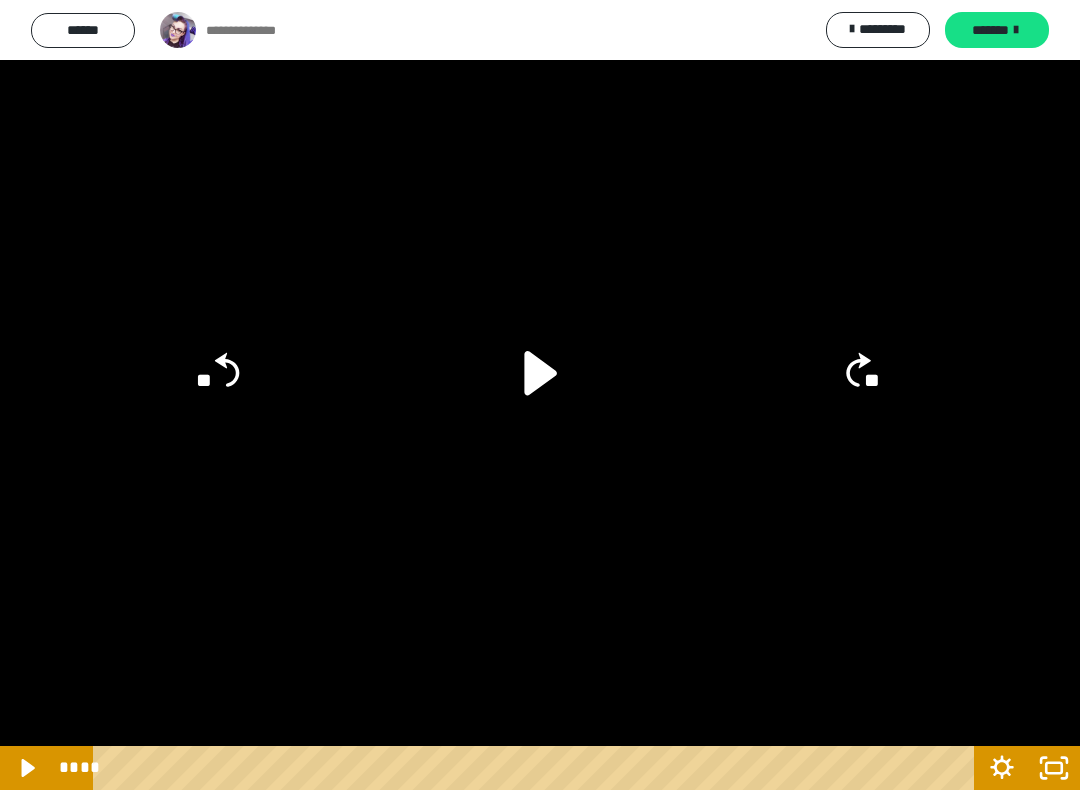 click 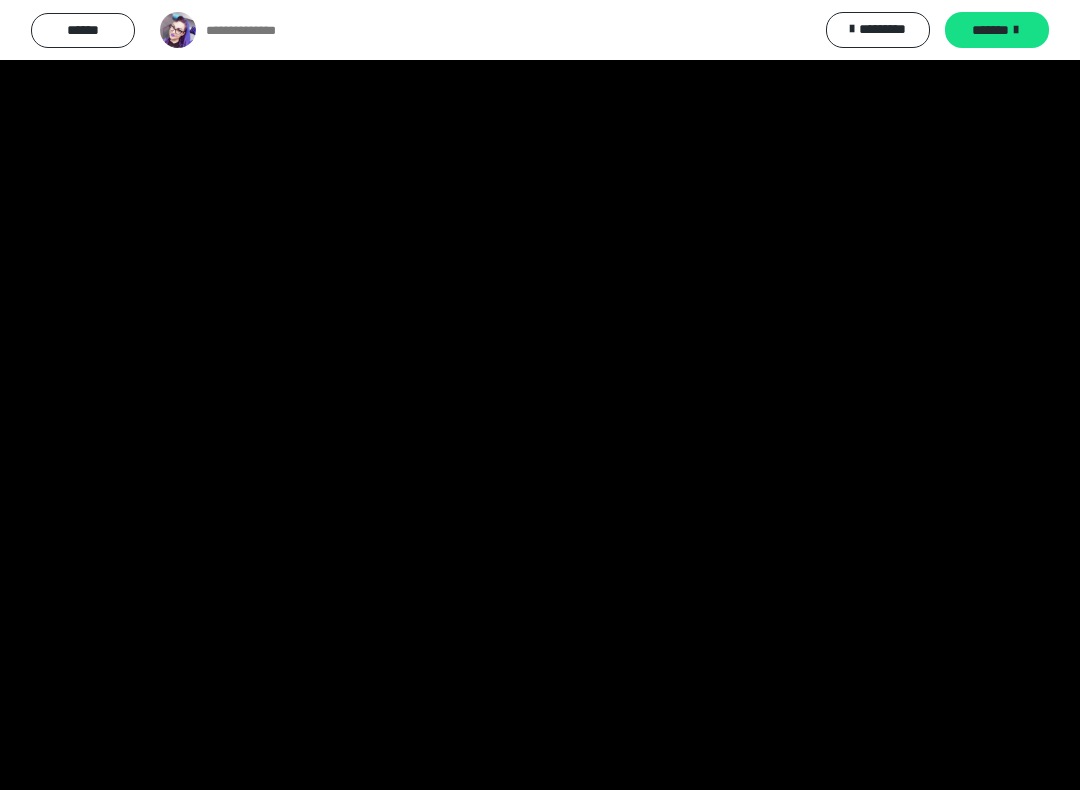 click at bounding box center (540, 395) 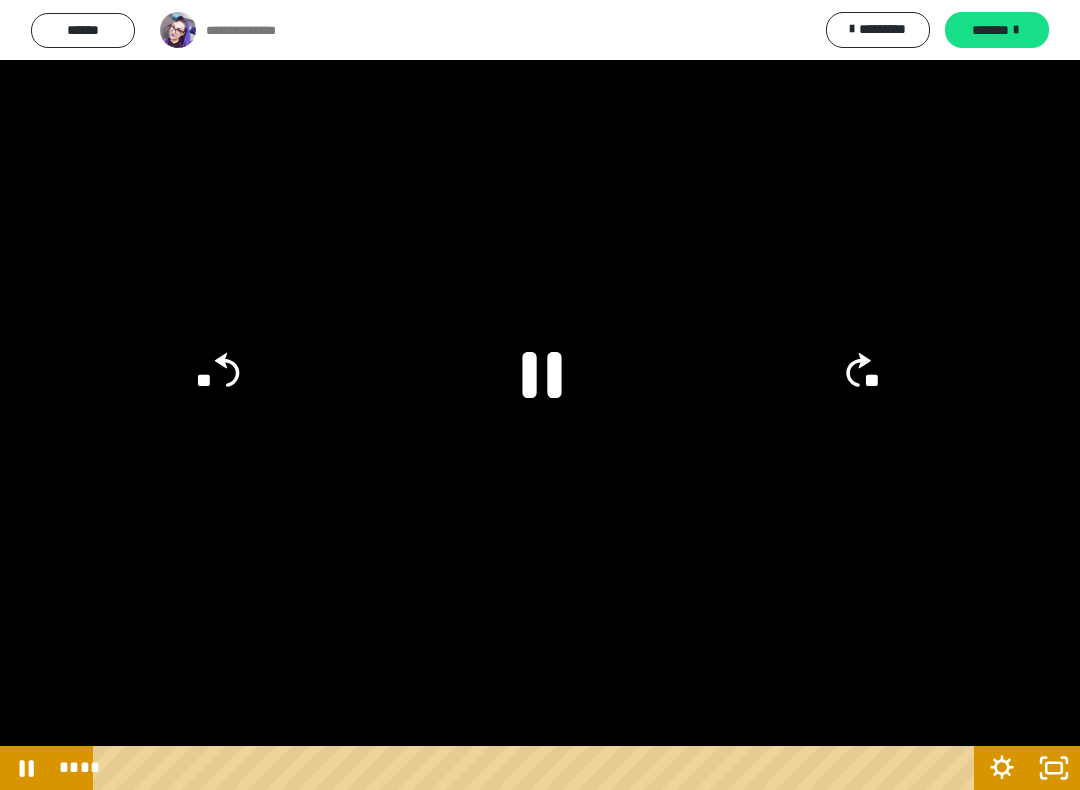click 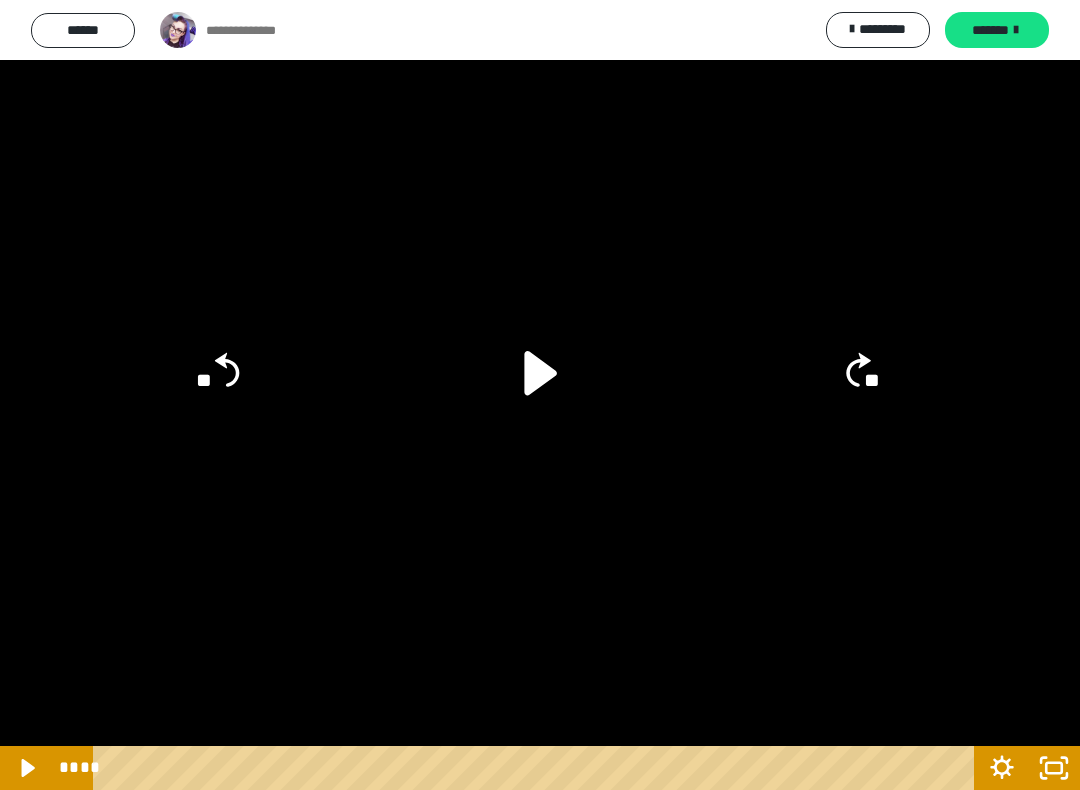click 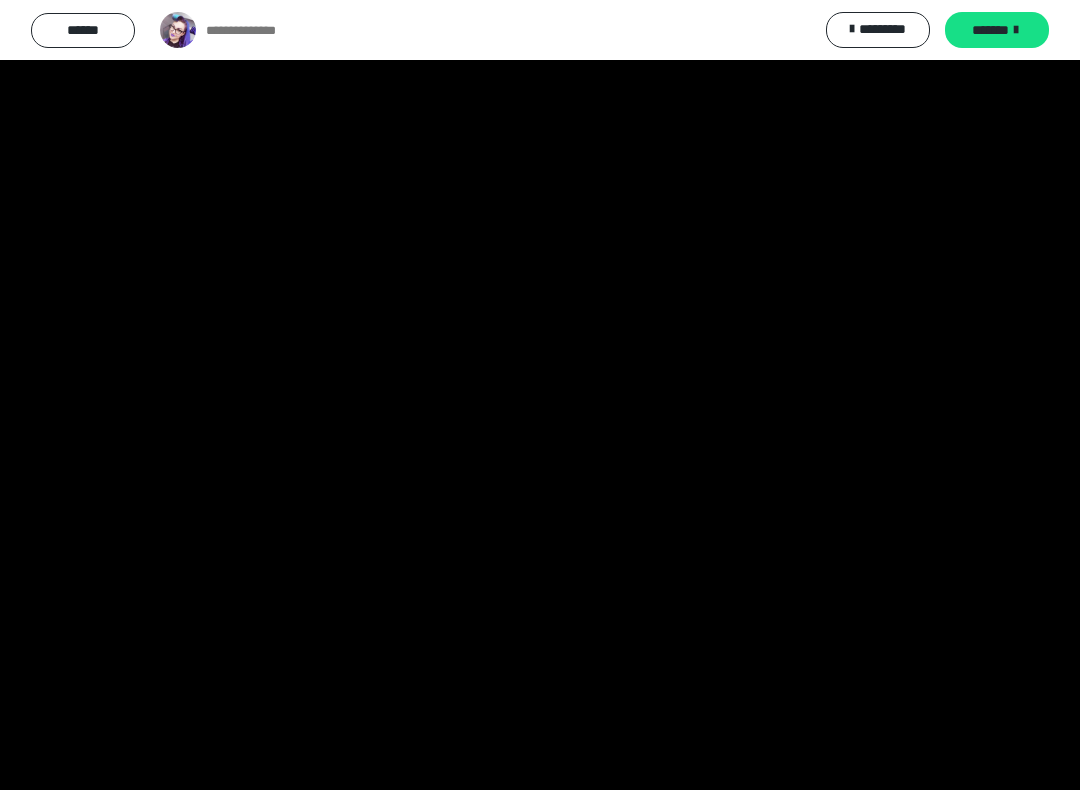 click at bounding box center [540, 395] 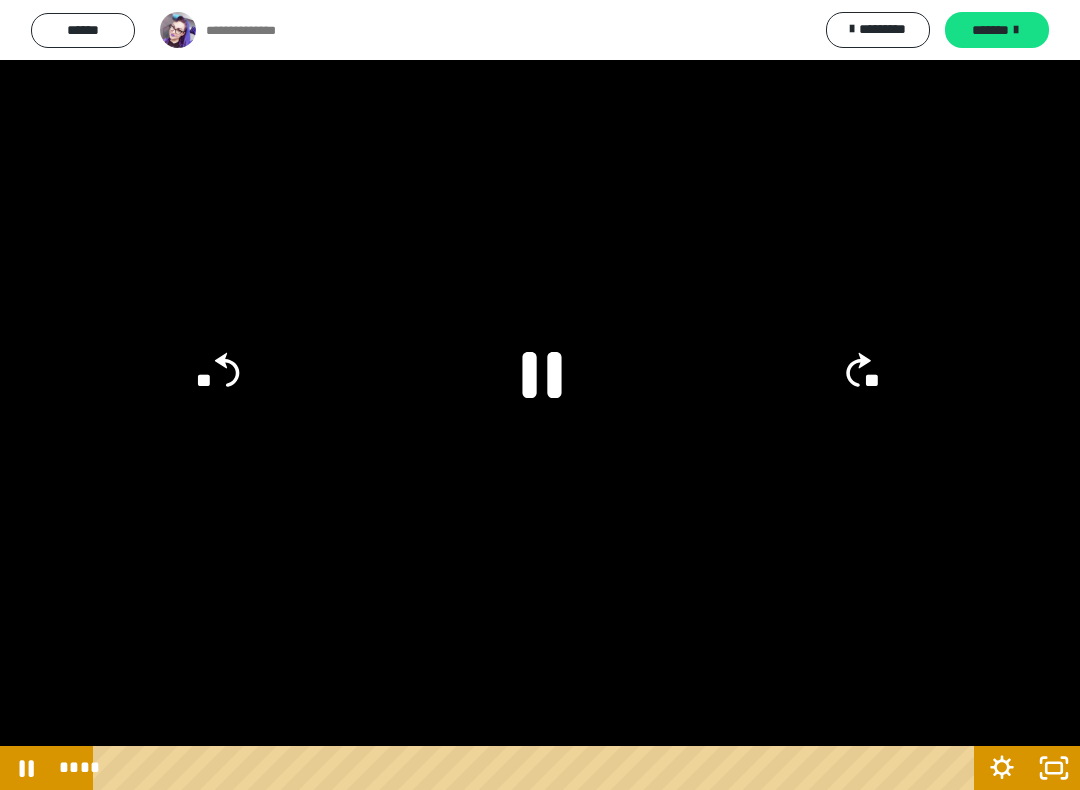 click 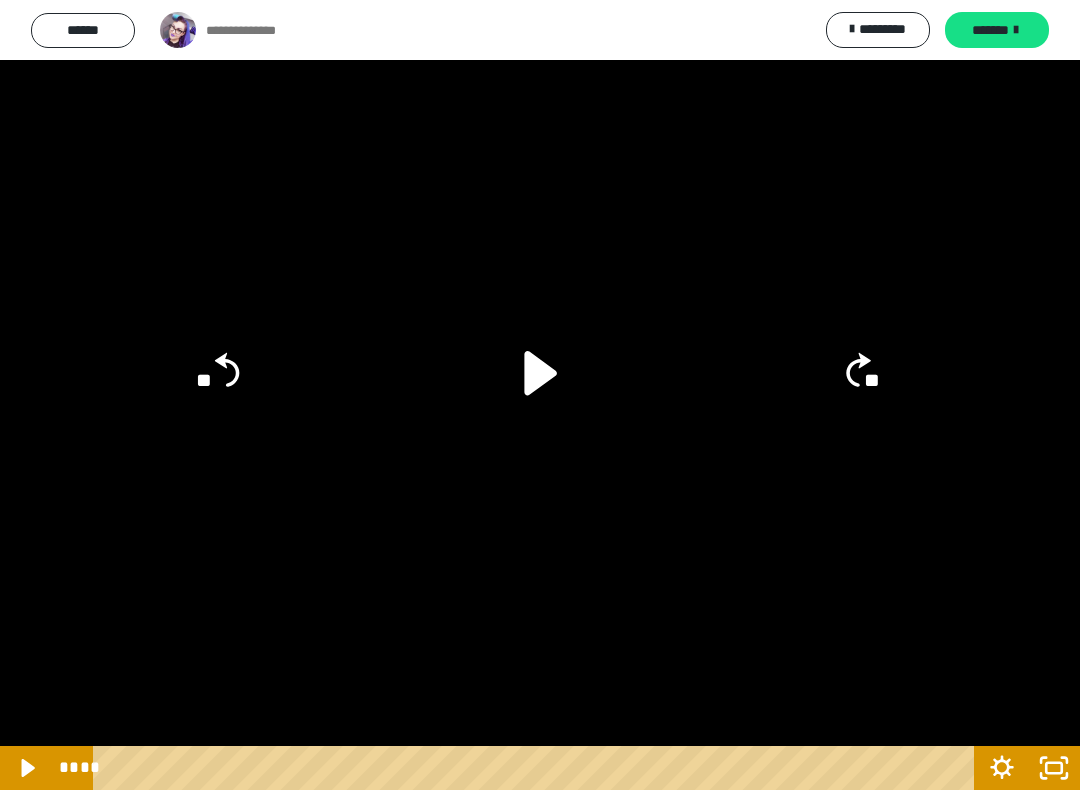 click at bounding box center (540, 395) 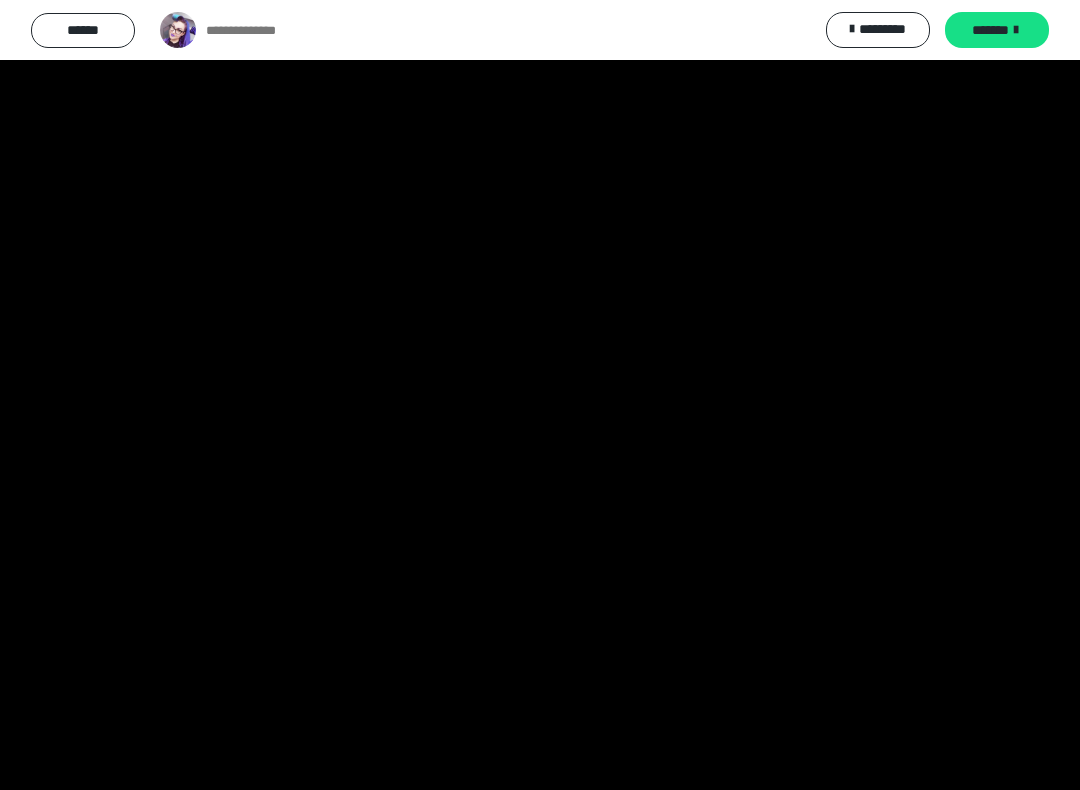 click at bounding box center [540, 395] 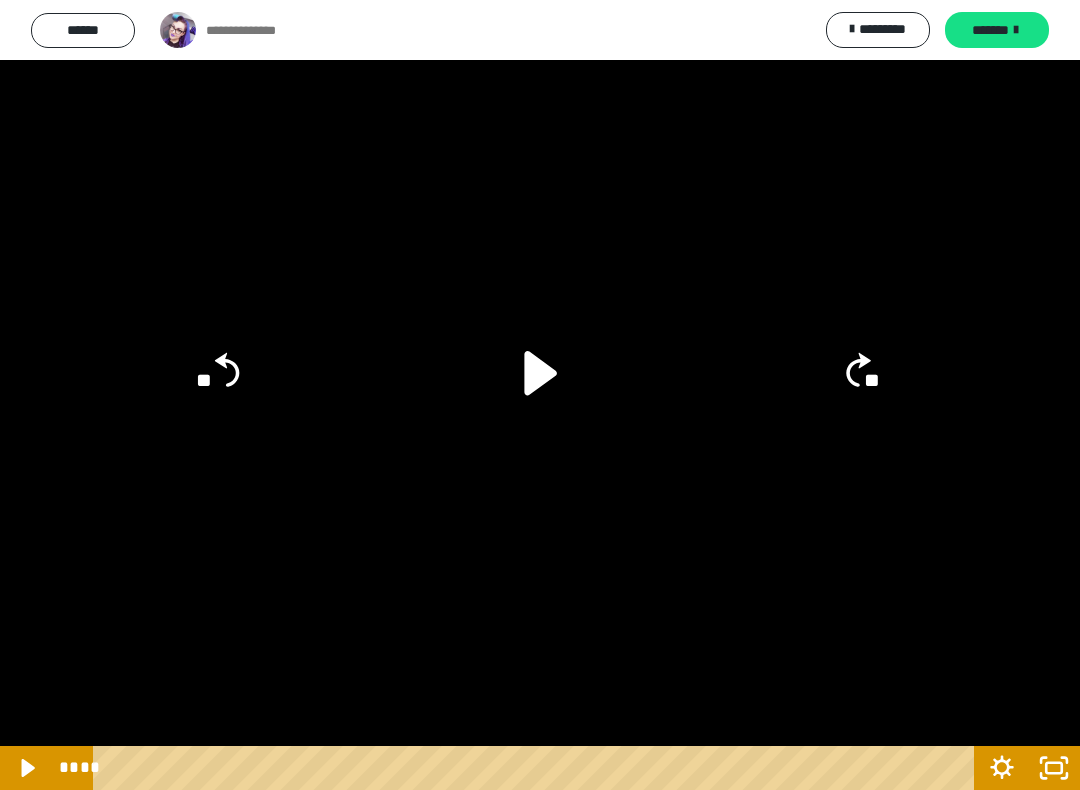 click 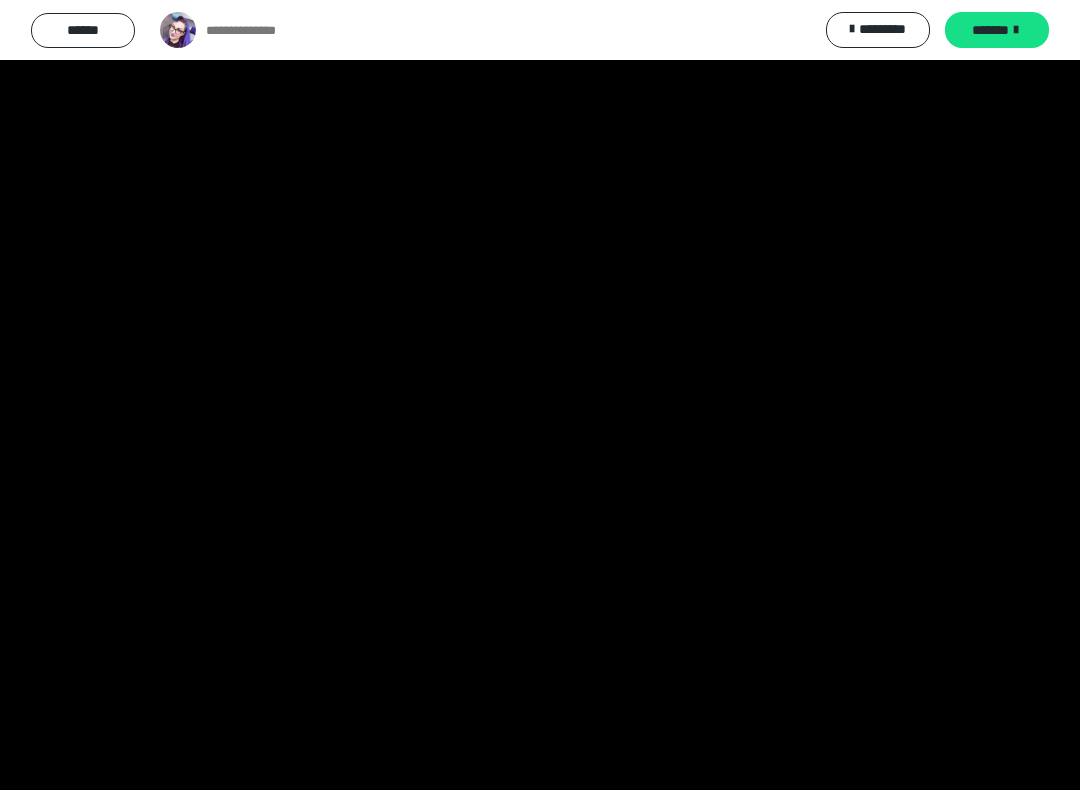 click at bounding box center (540, 395) 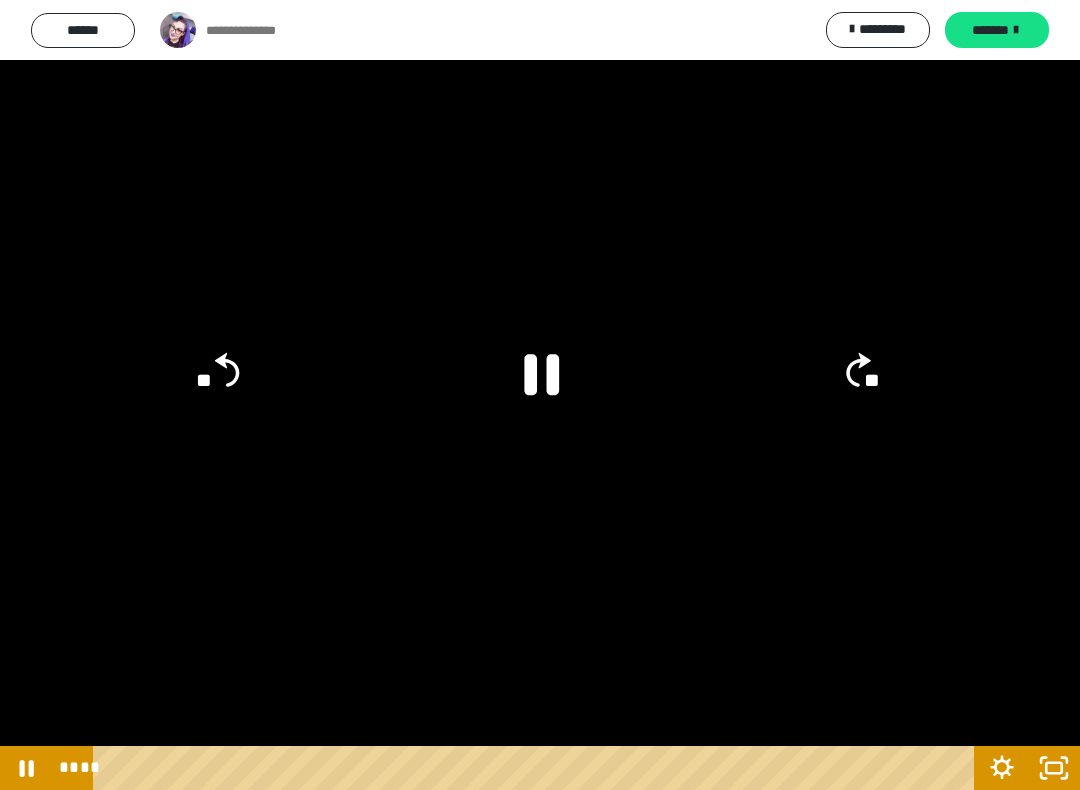 click 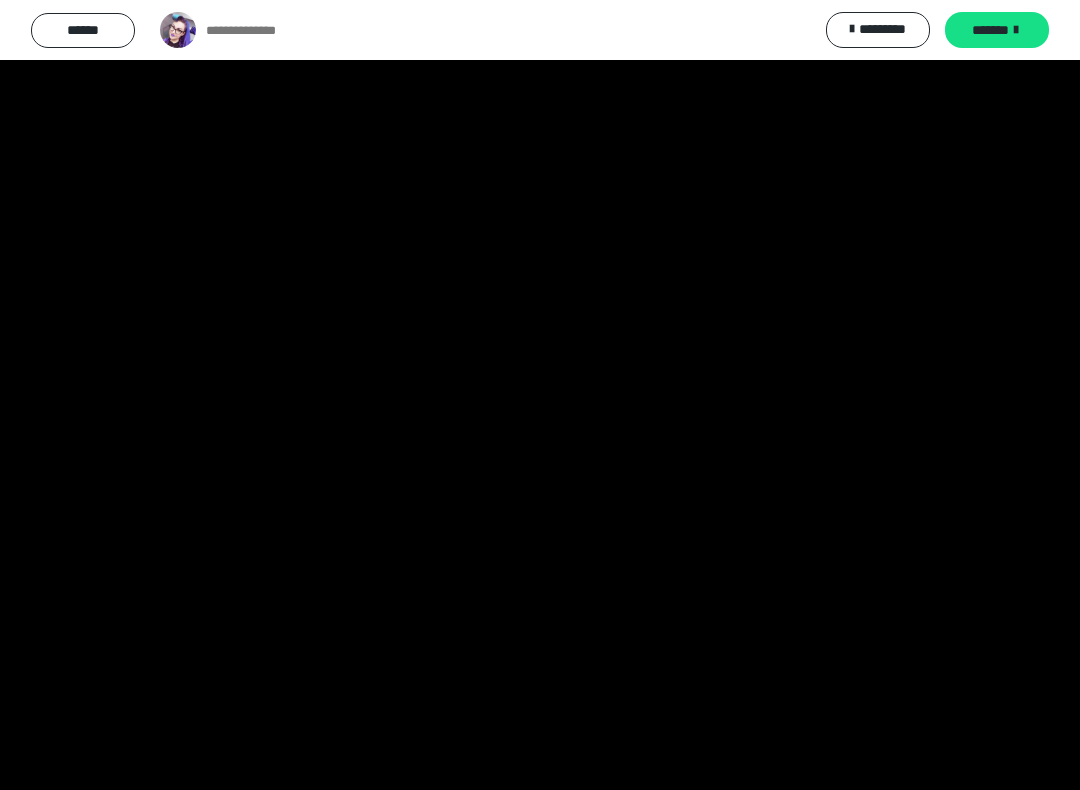 click at bounding box center [540, 395] 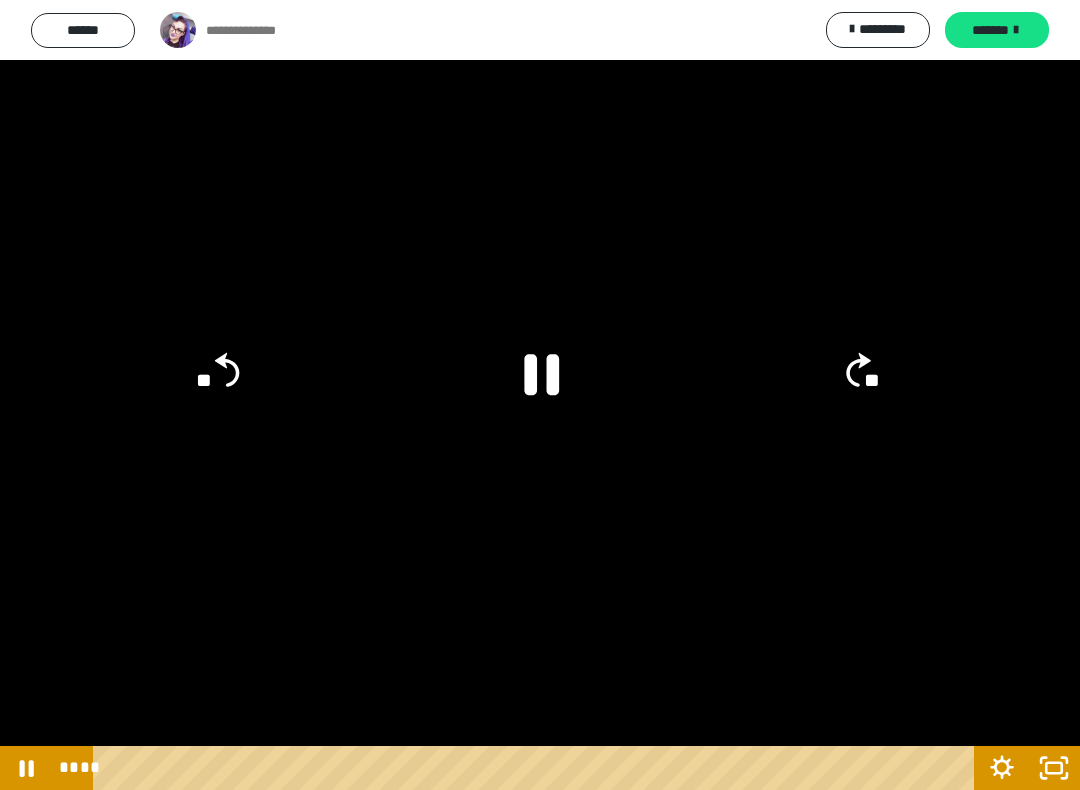 click 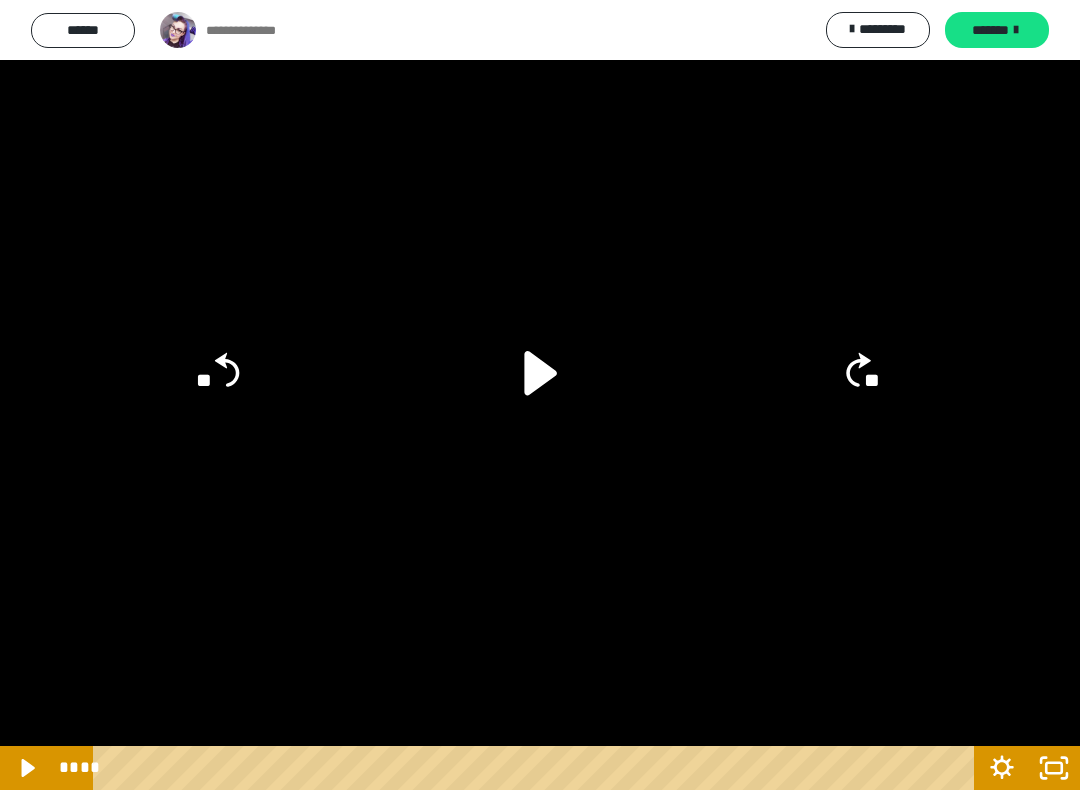 click 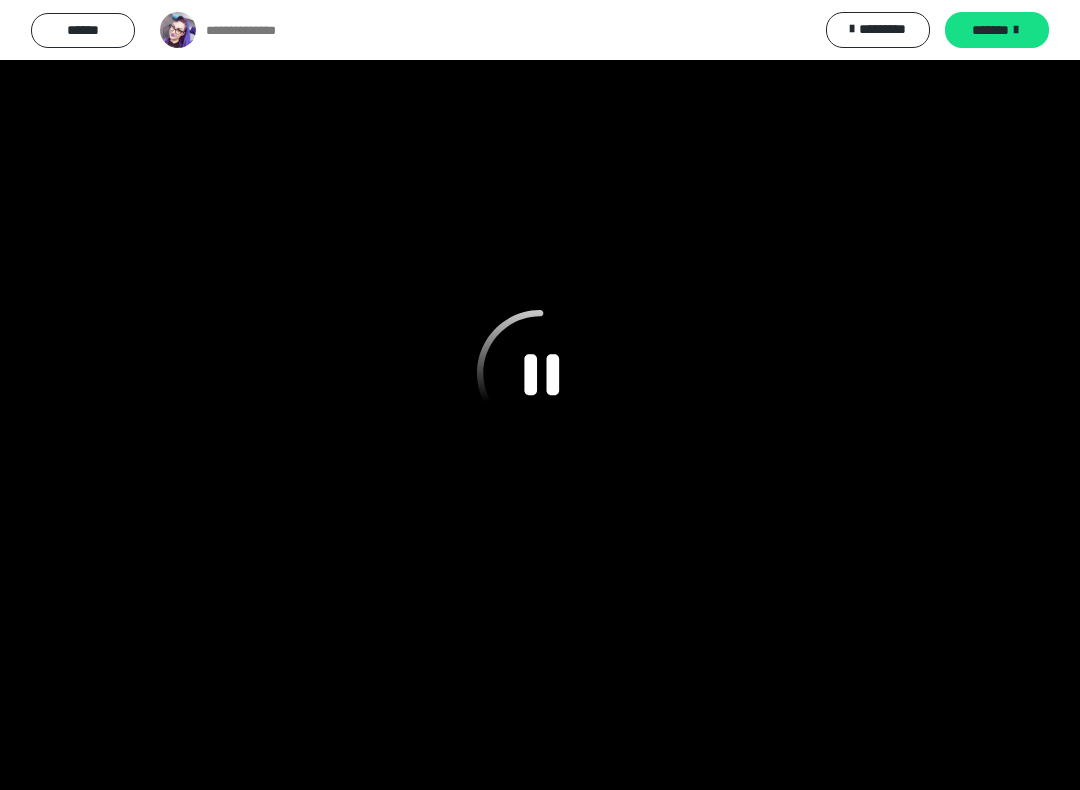 click at bounding box center [540, 395] 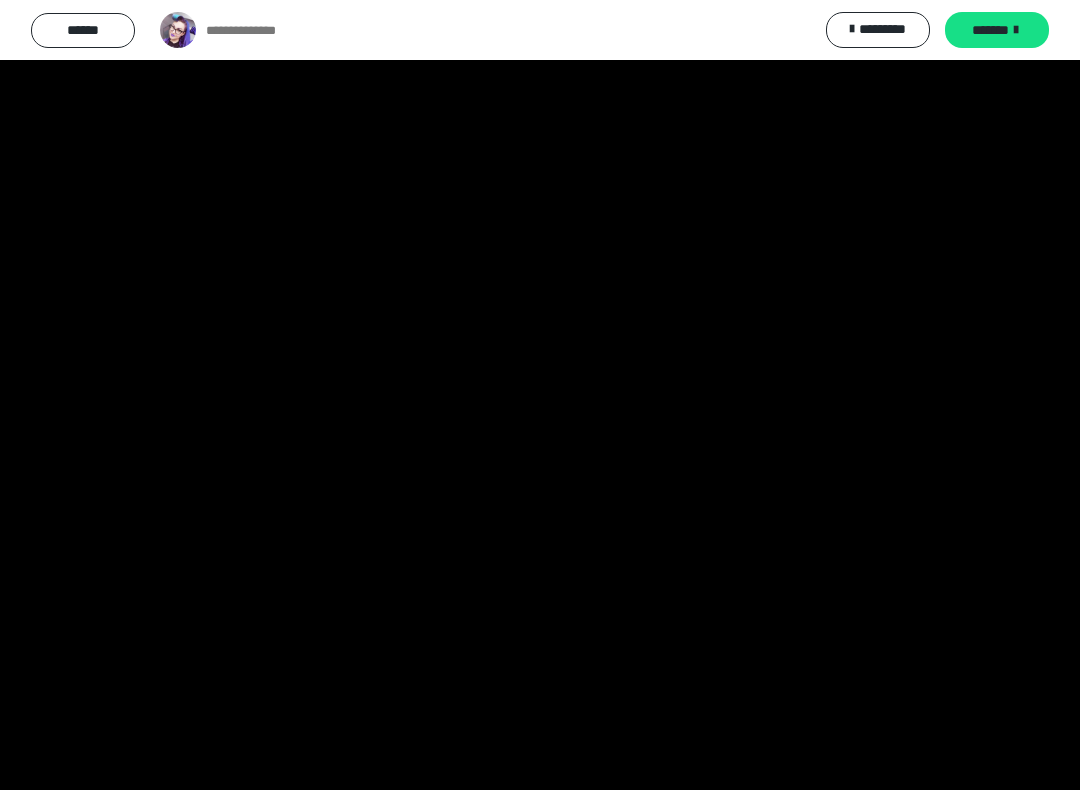 click at bounding box center [540, 395] 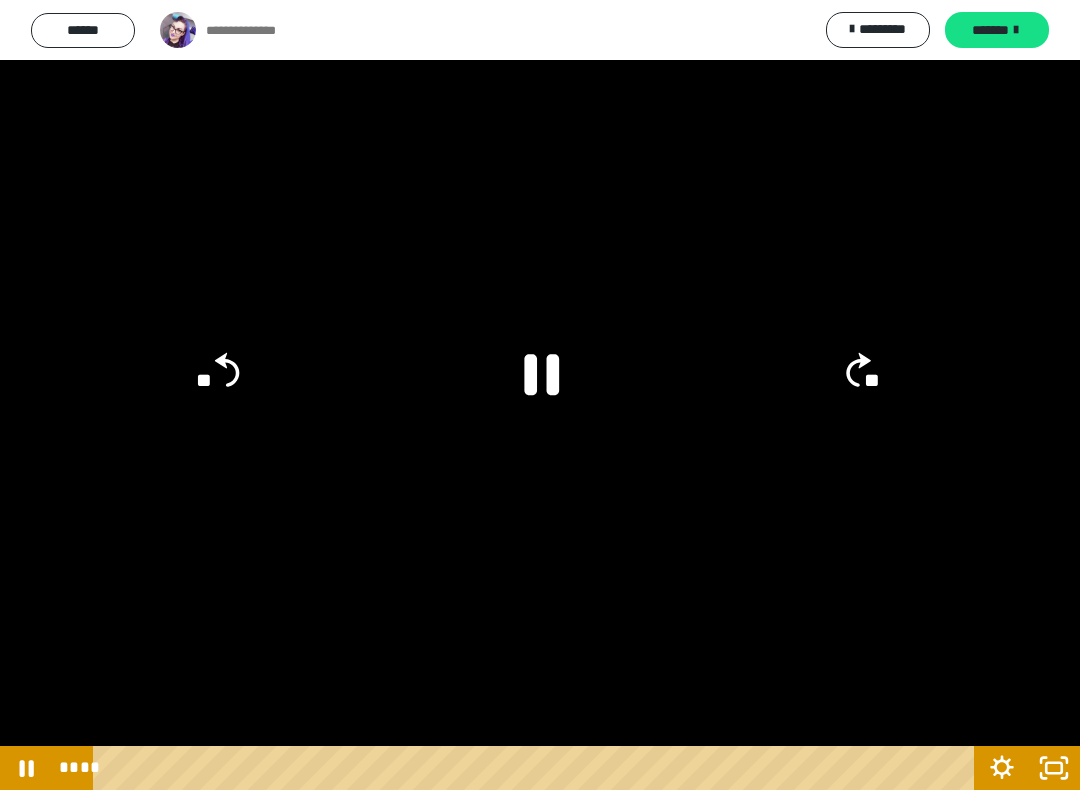 click 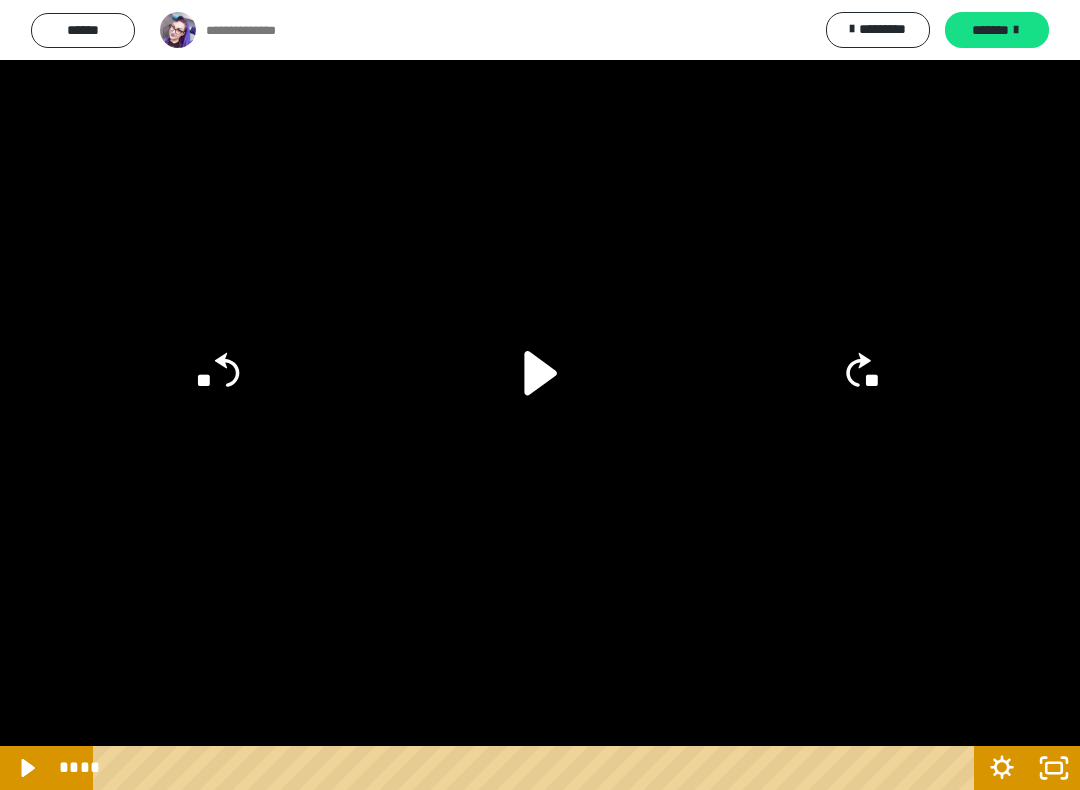 click 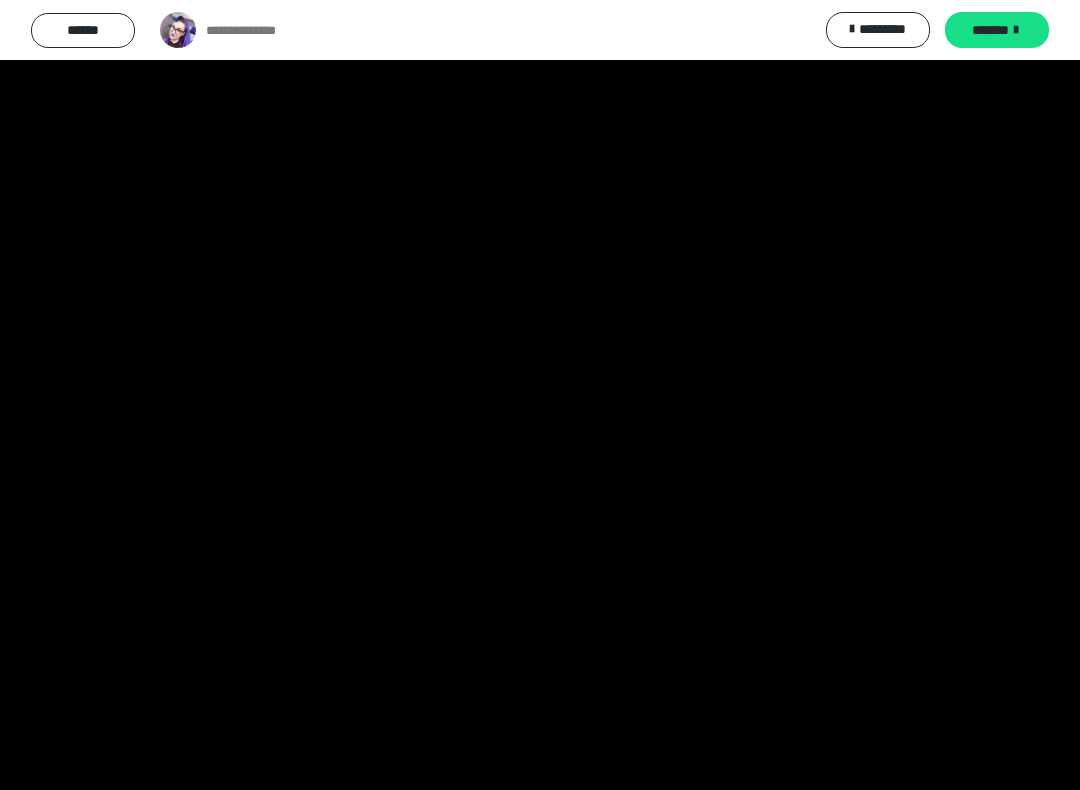 click at bounding box center [540, 395] 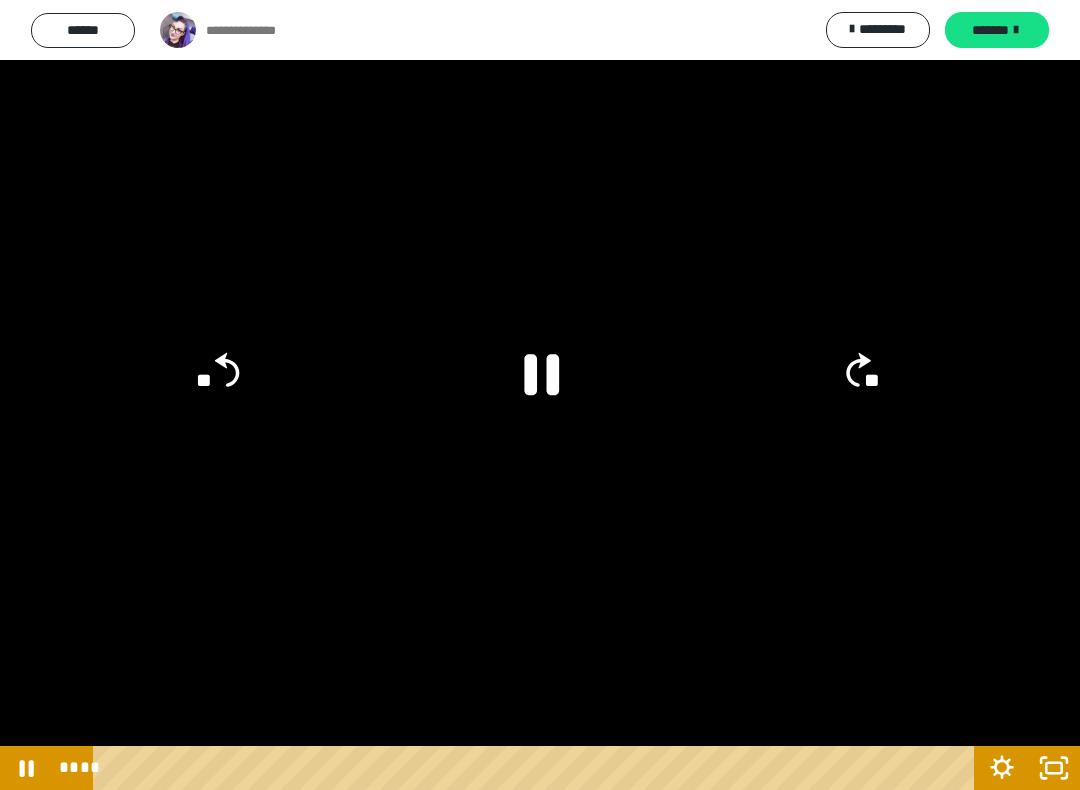 click 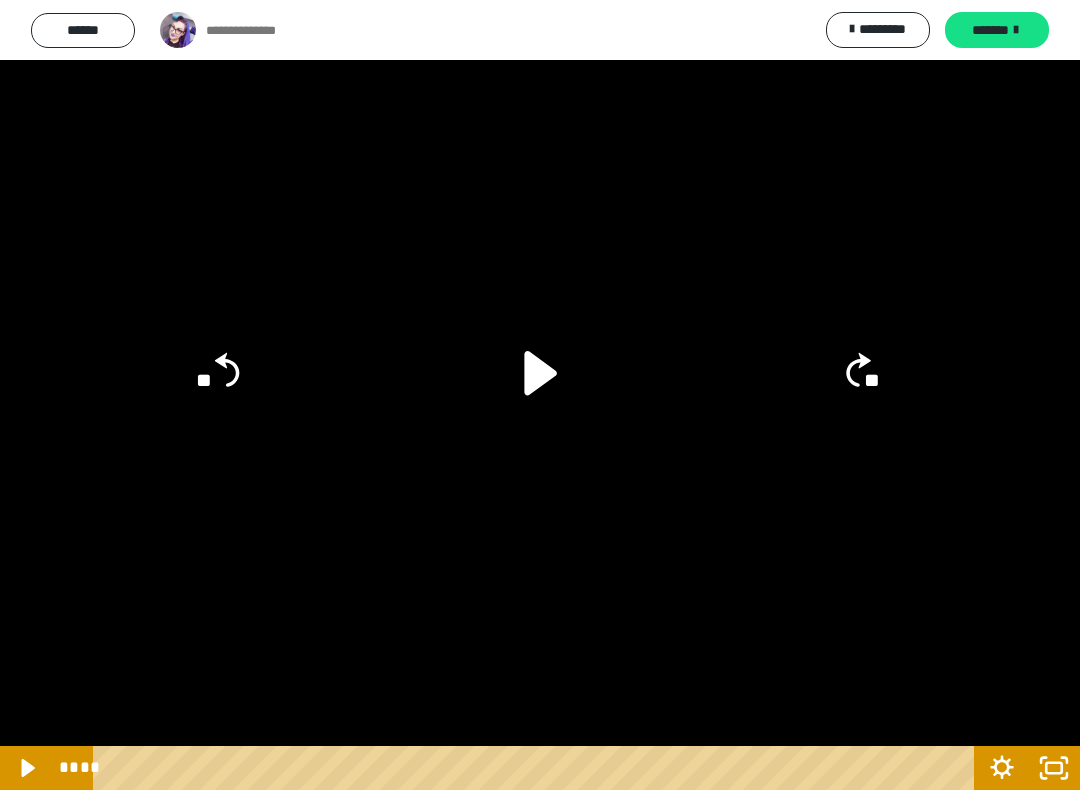 click 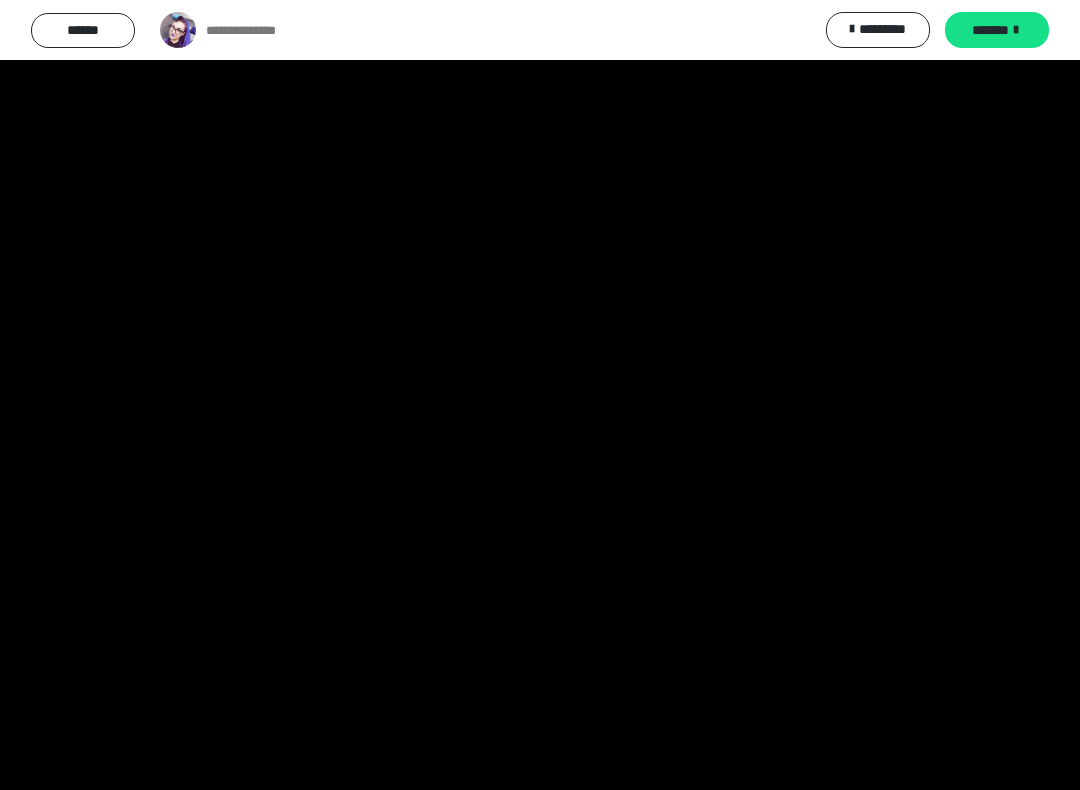 click at bounding box center [540, 395] 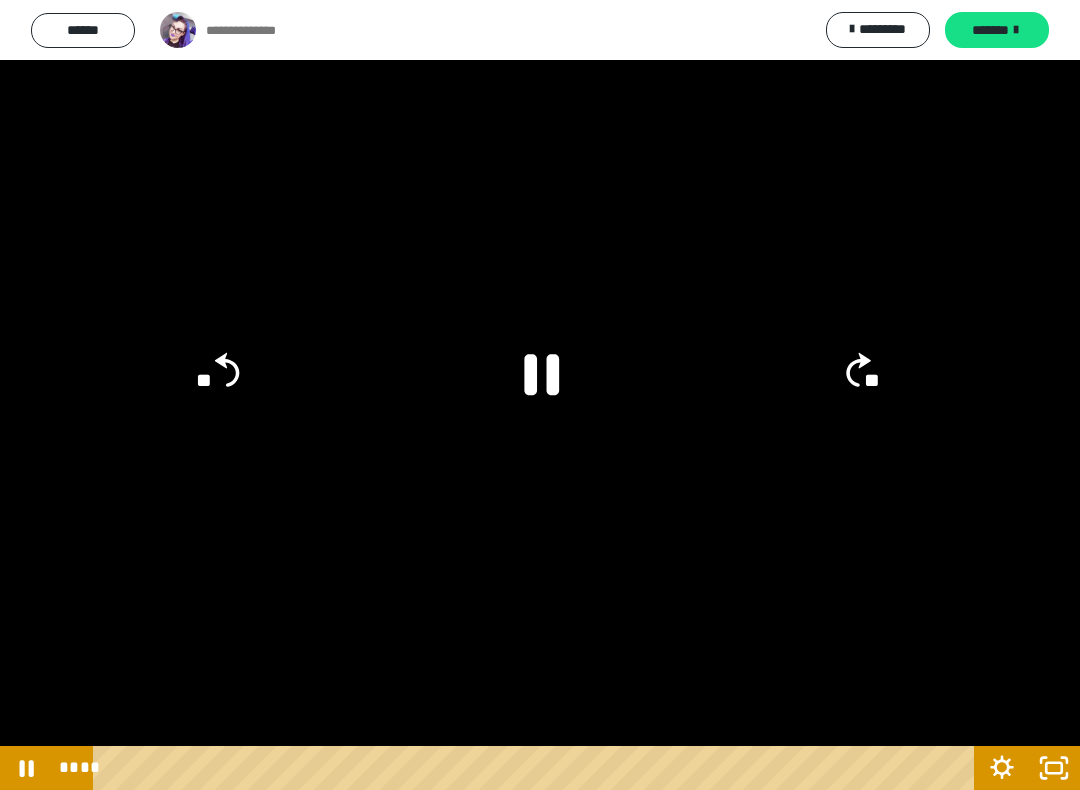 click on "**" 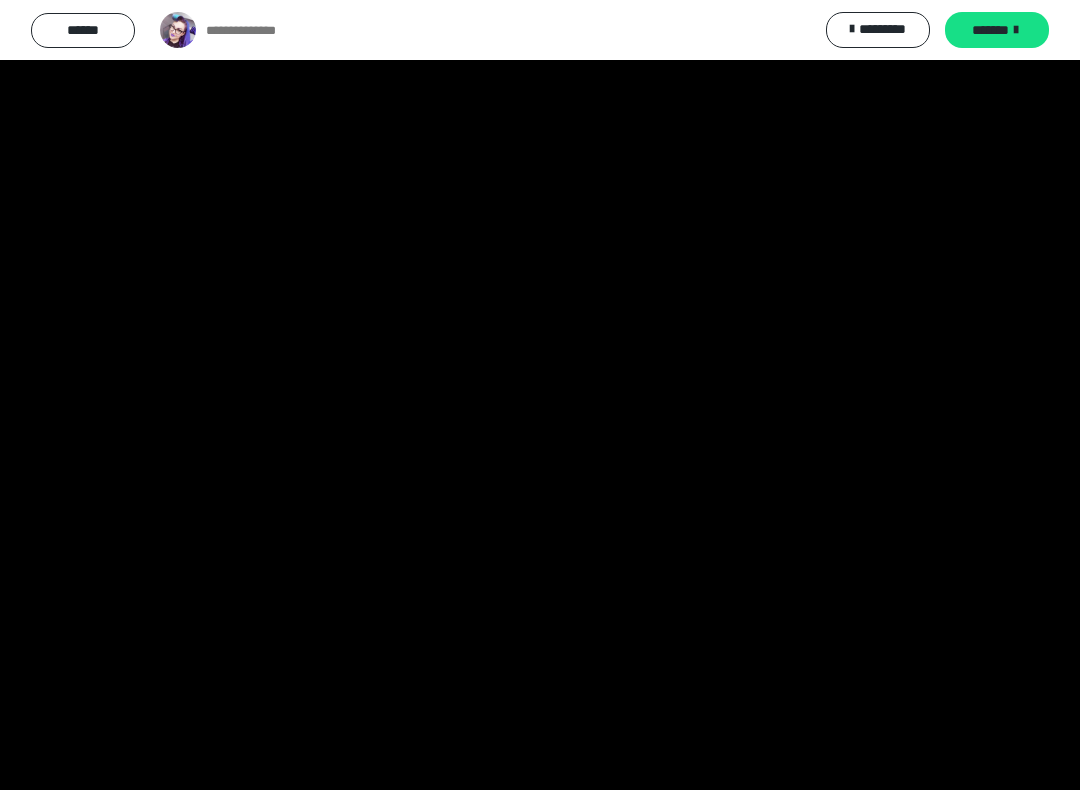 click at bounding box center [540, 395] 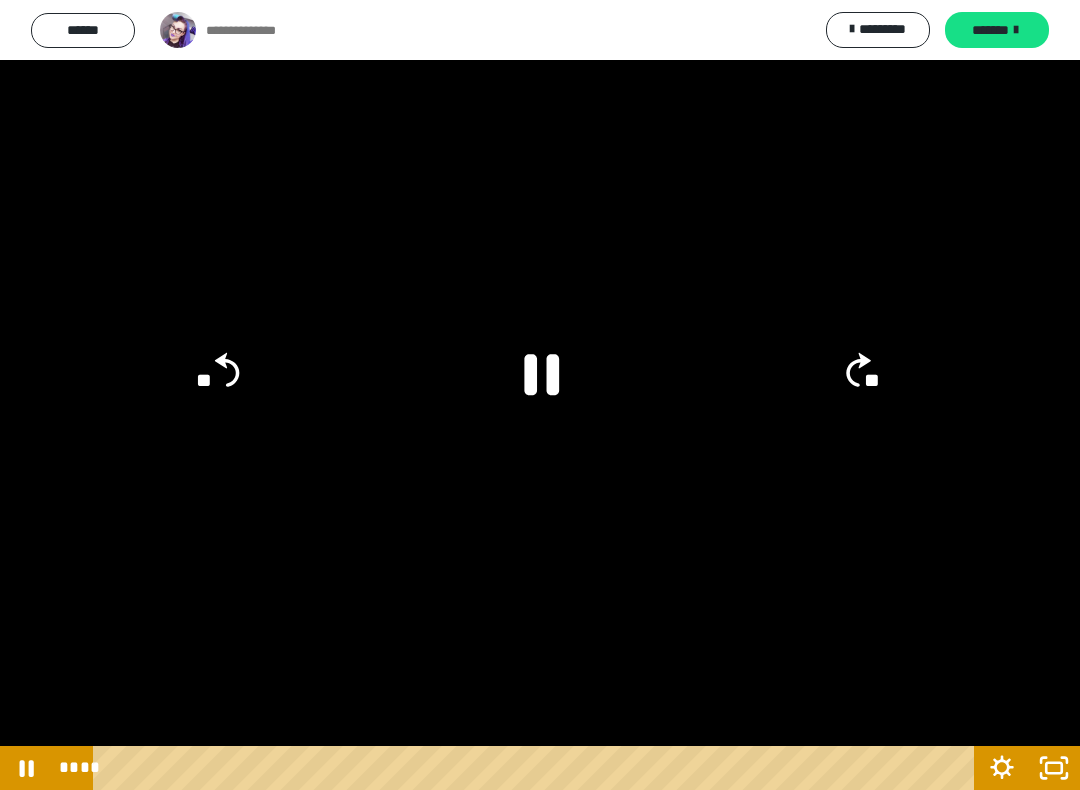 click 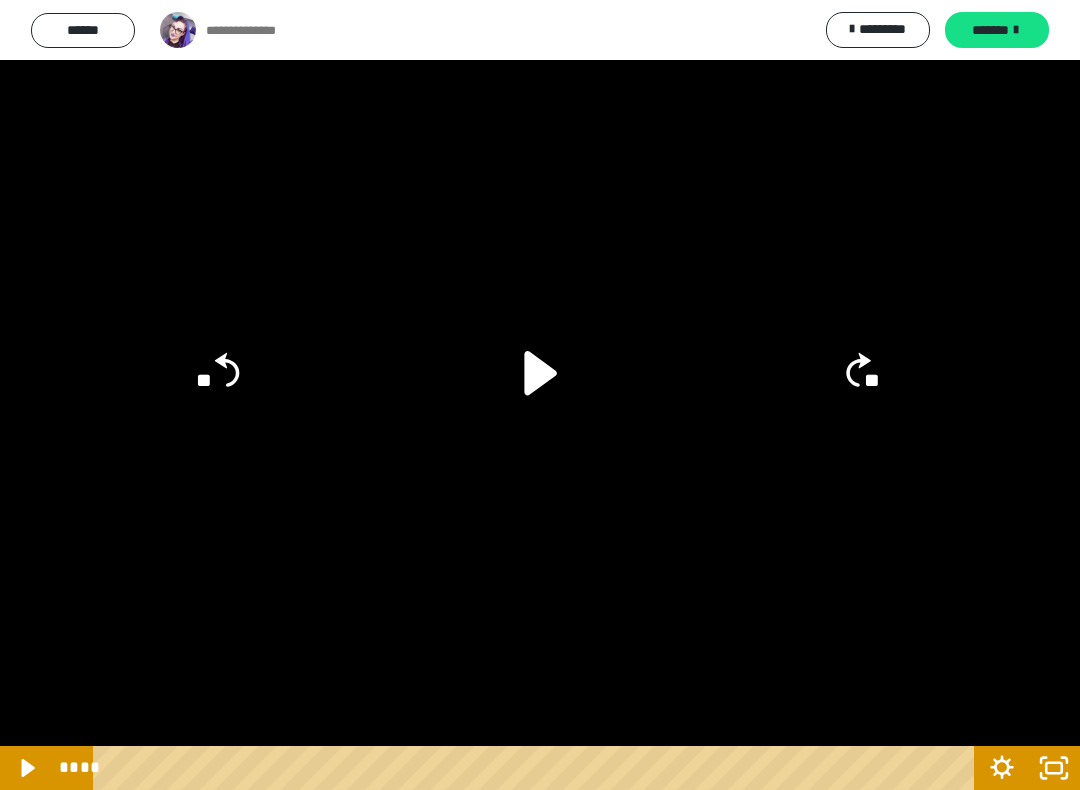 click 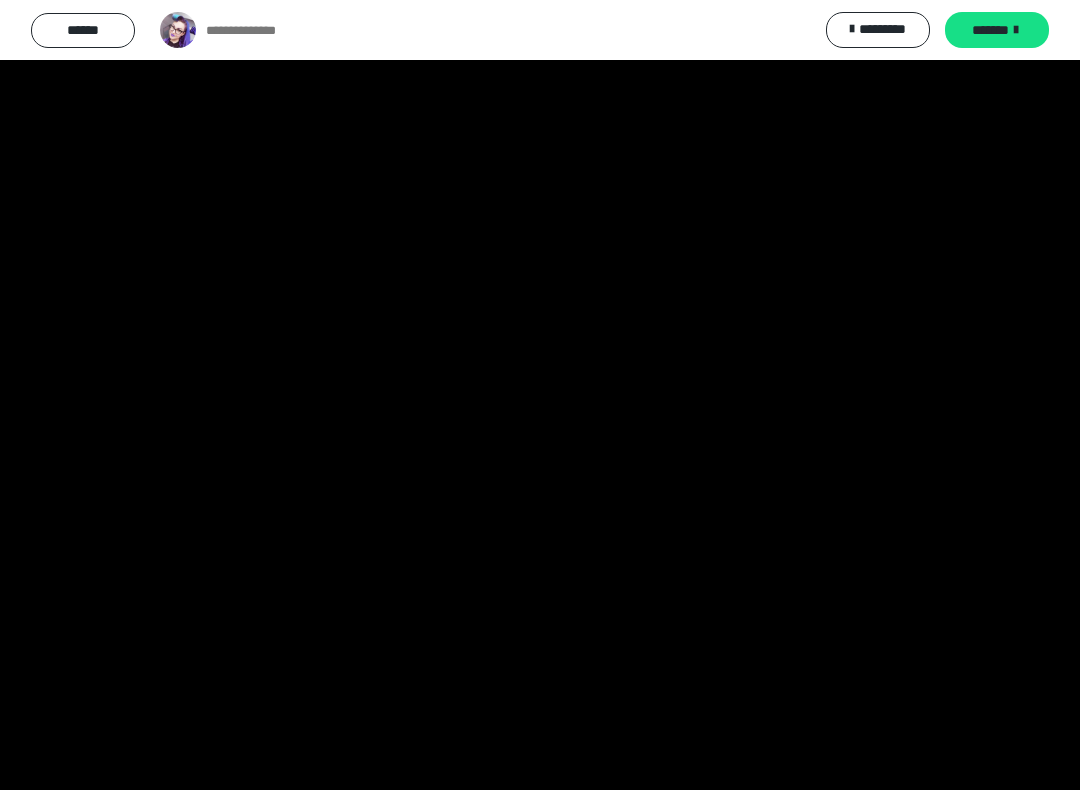 click at bounding box center (540, 395) 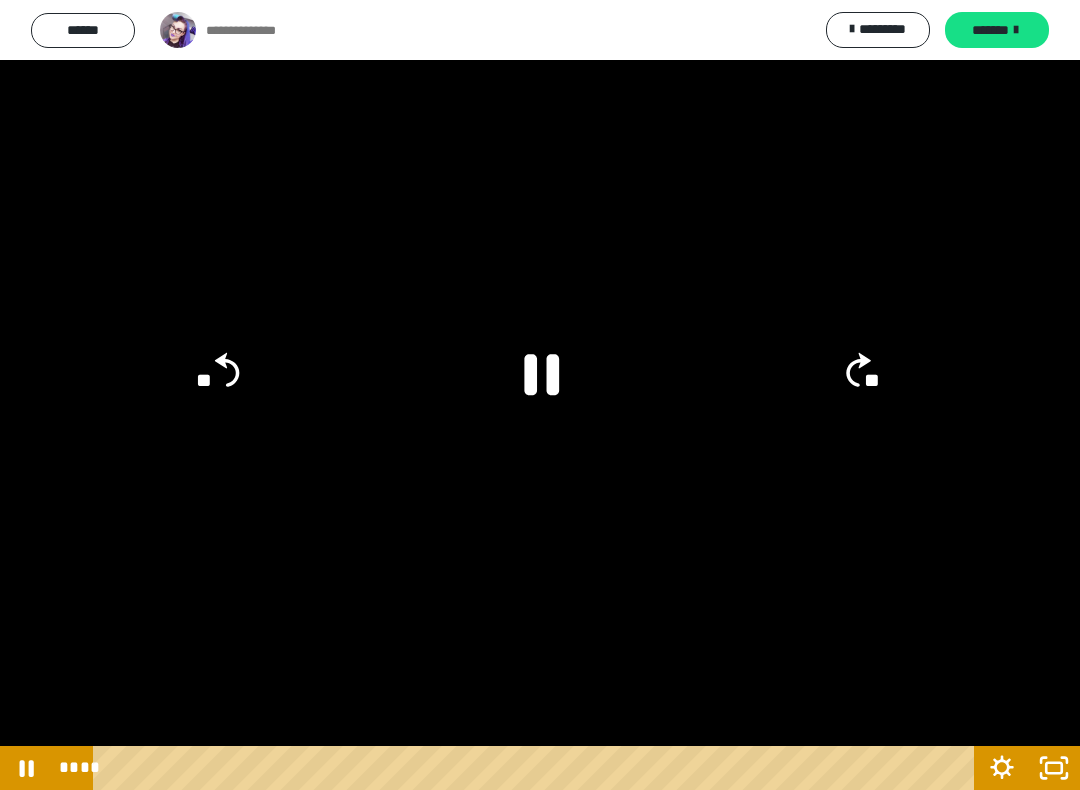 click on "**" 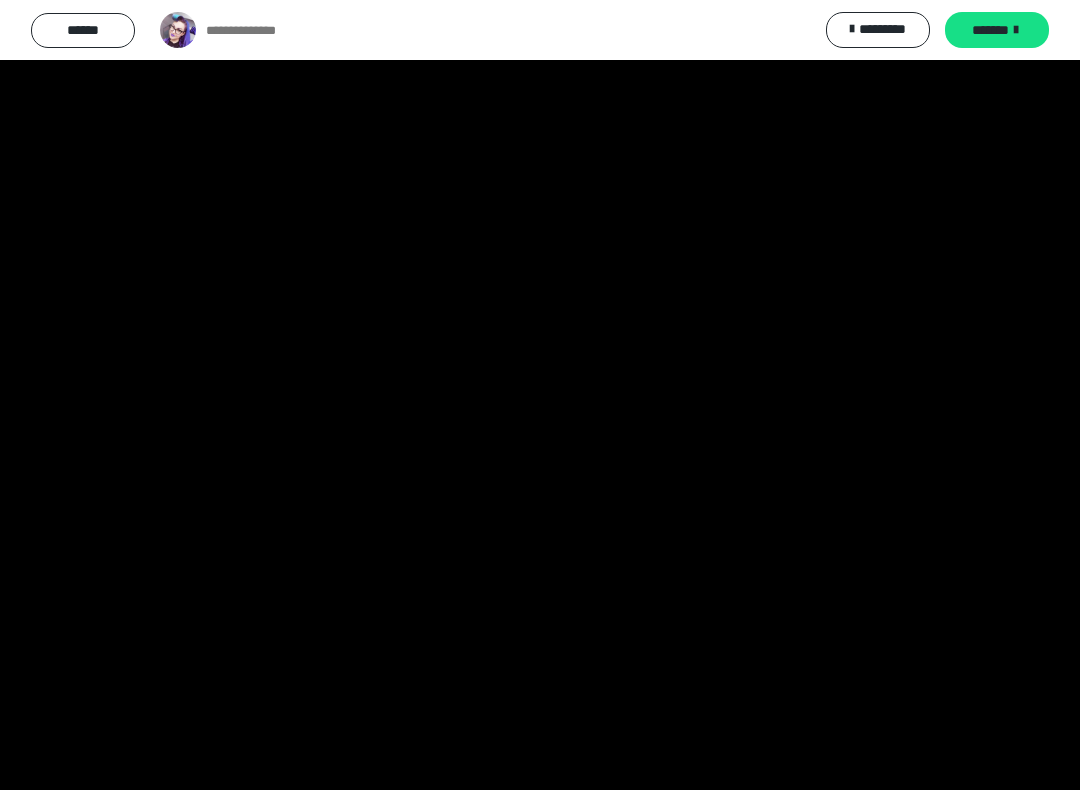 click at bounding box center (540, 395) 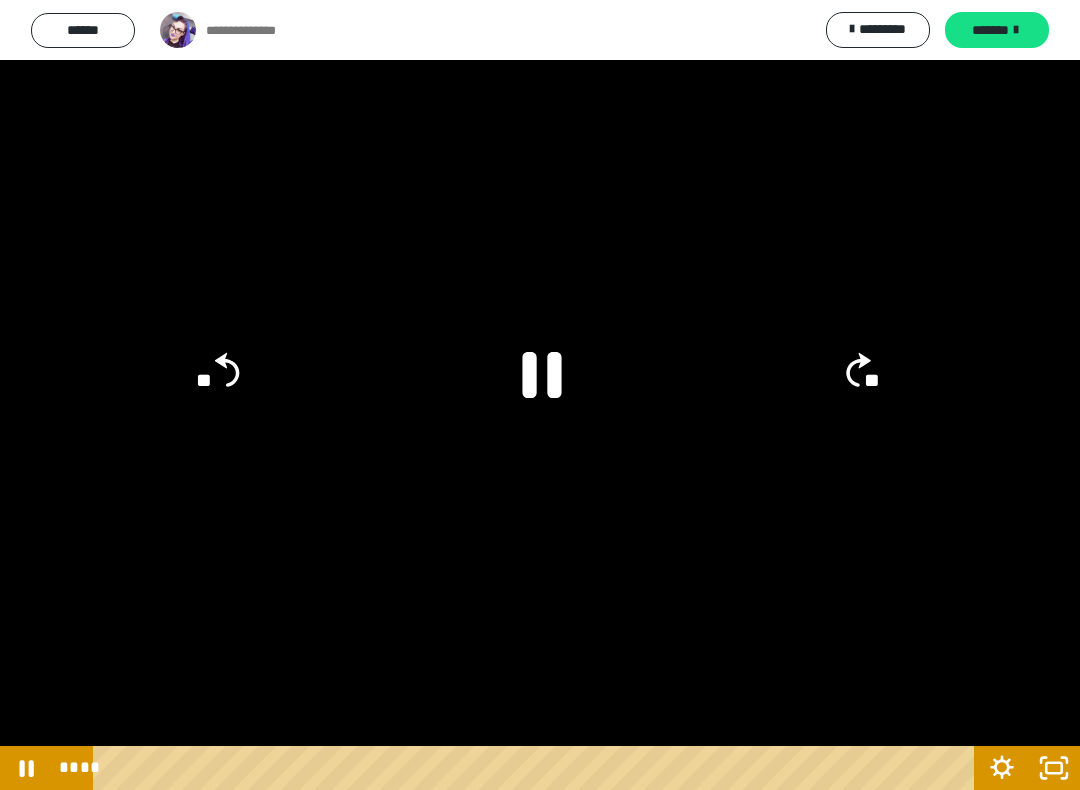 click 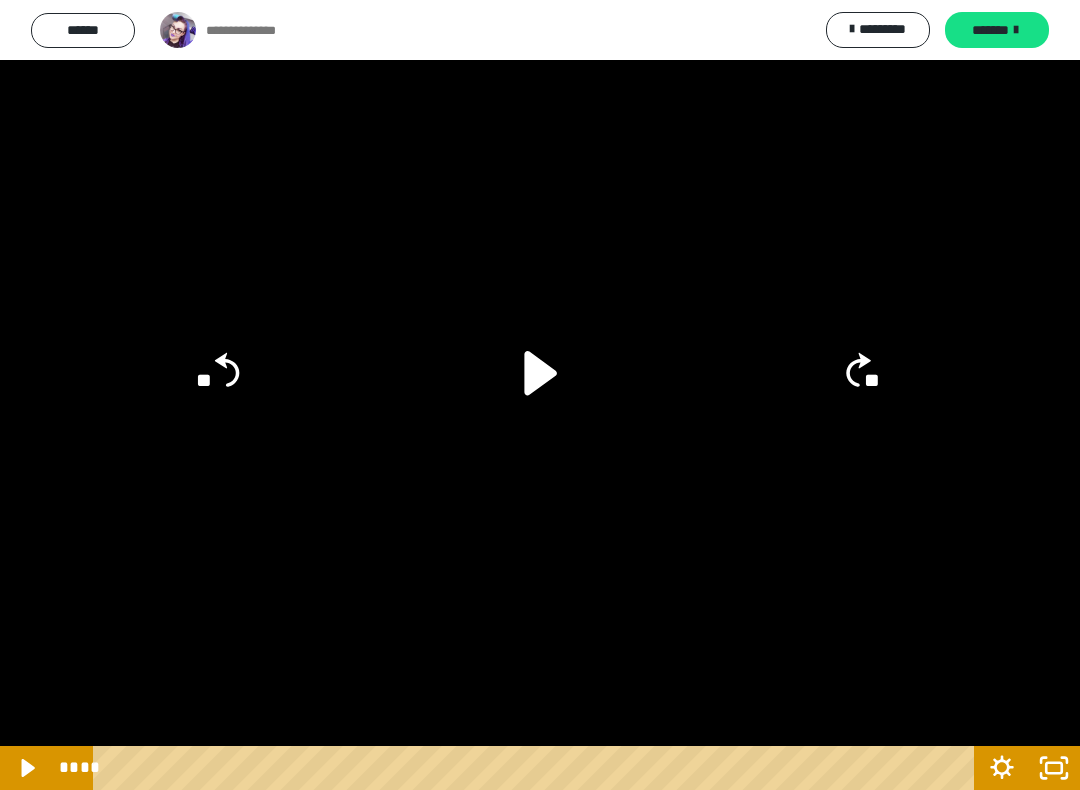 click 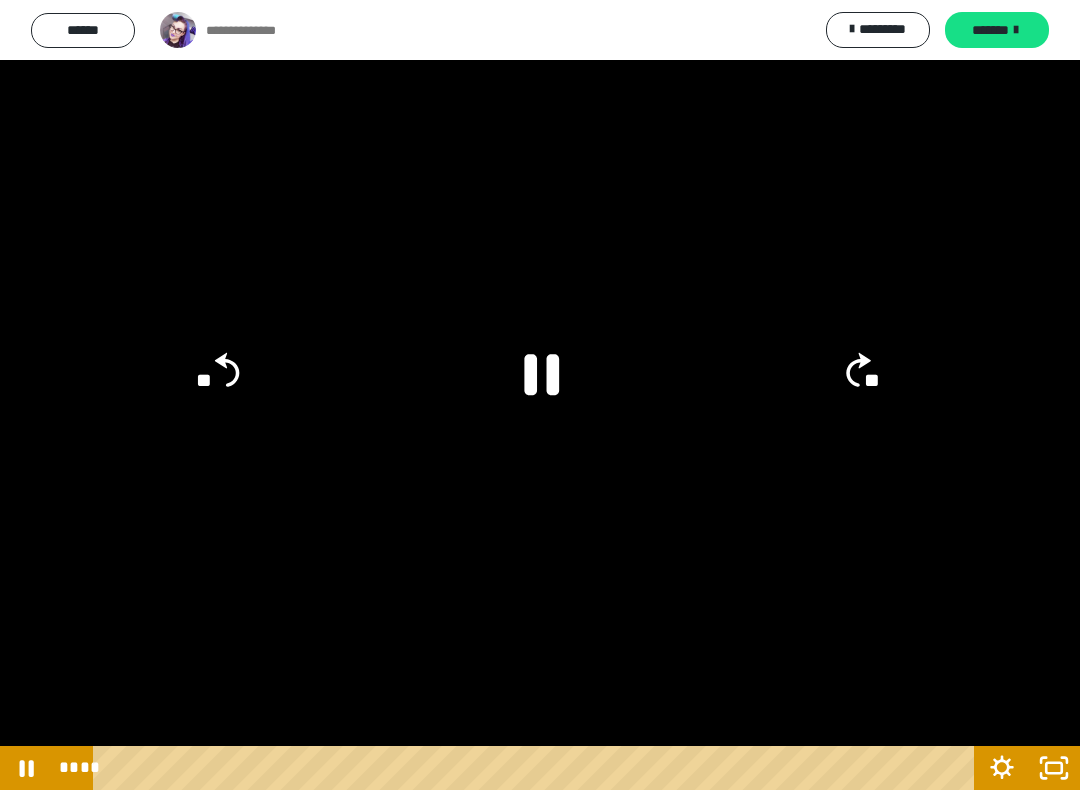 click on "**" 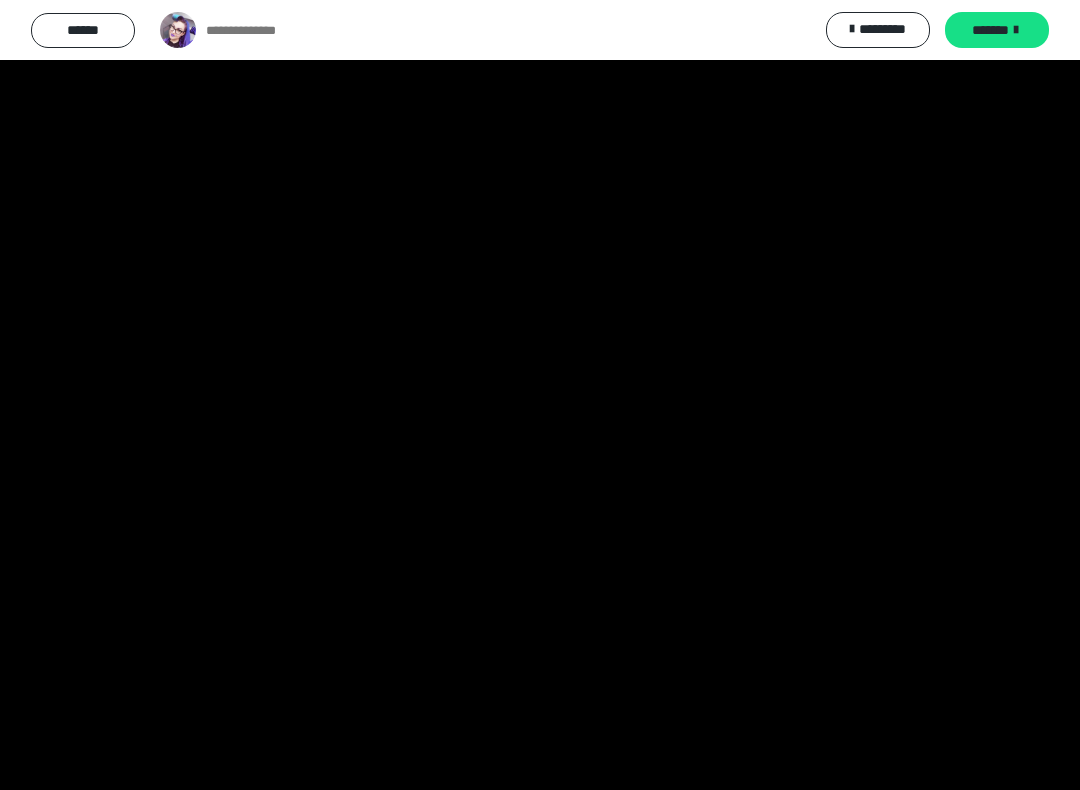 click at bounding box center (540, 395) 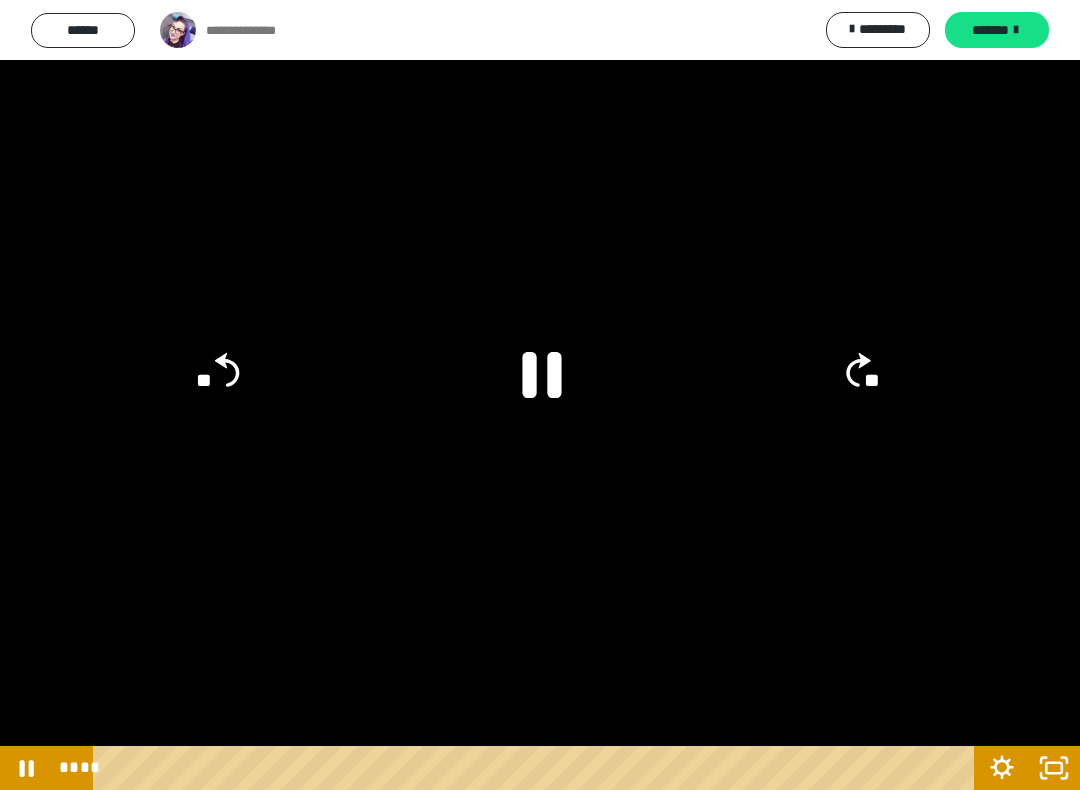 click 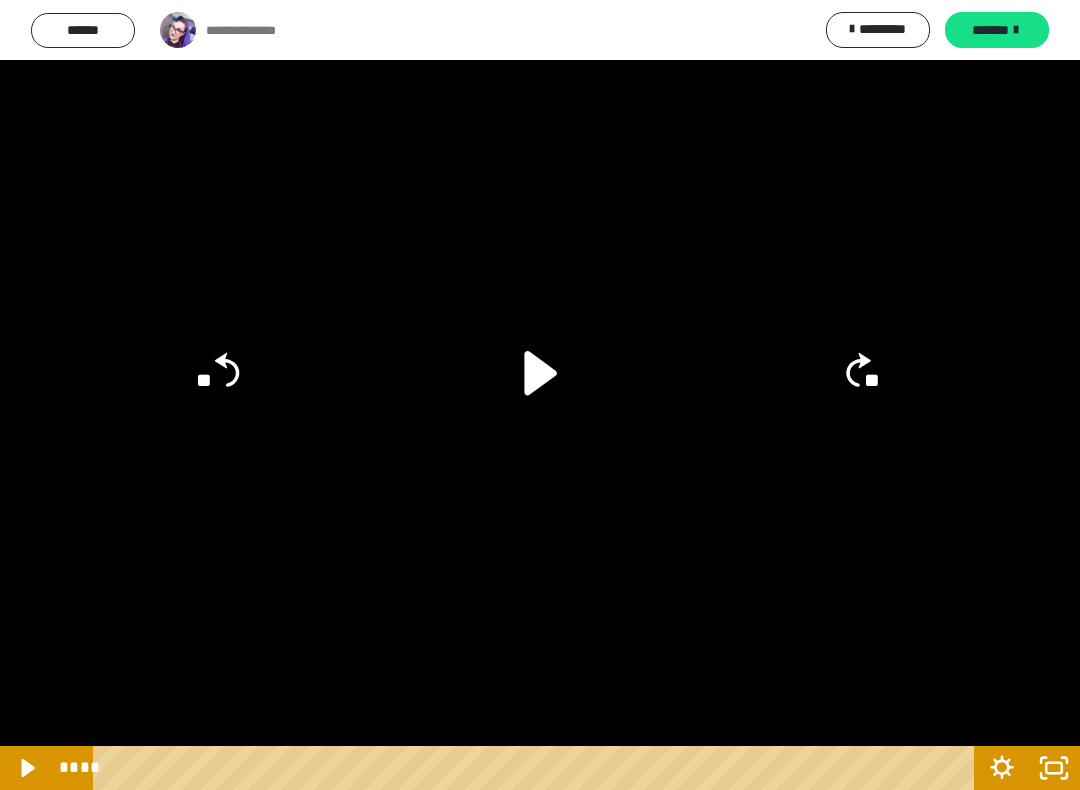 click 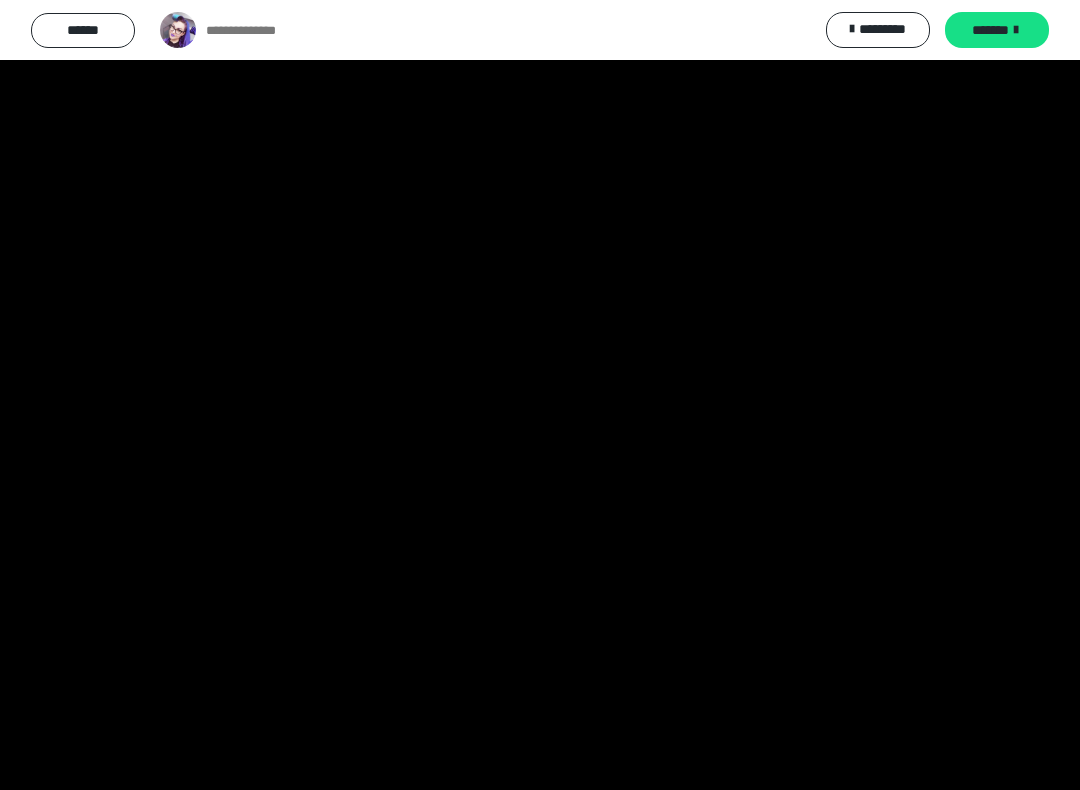 click at bounding box center [540, 395] 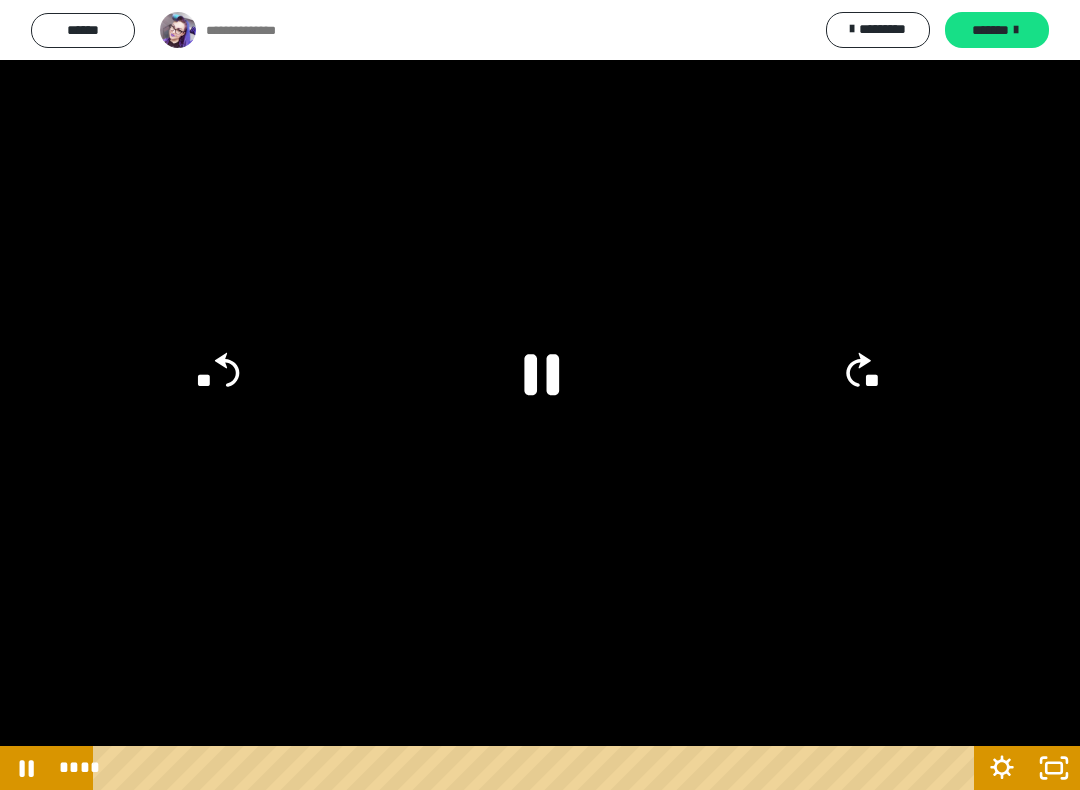 click 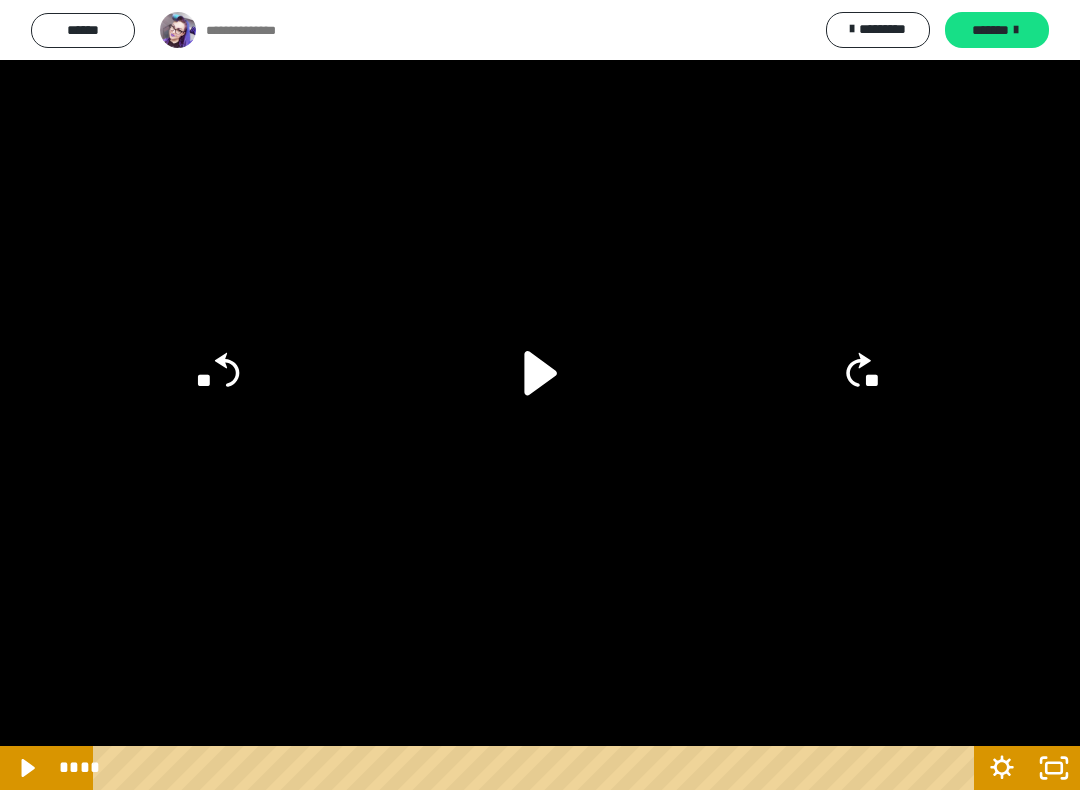 click on "**" 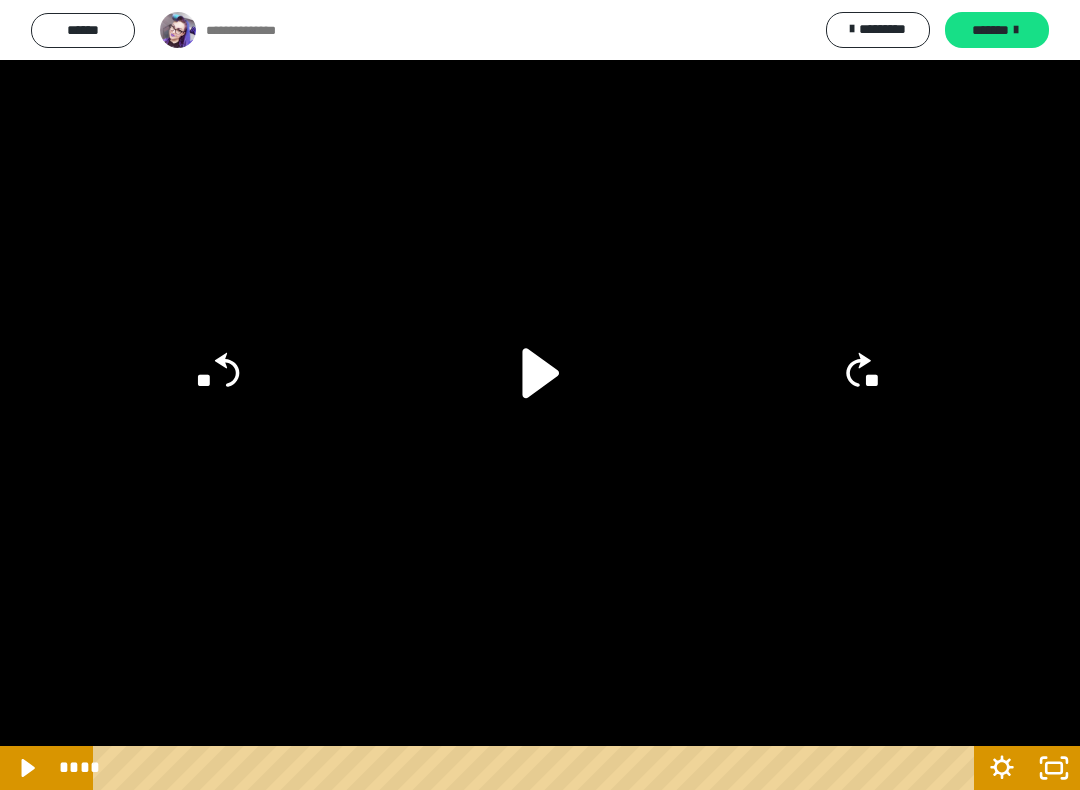 click 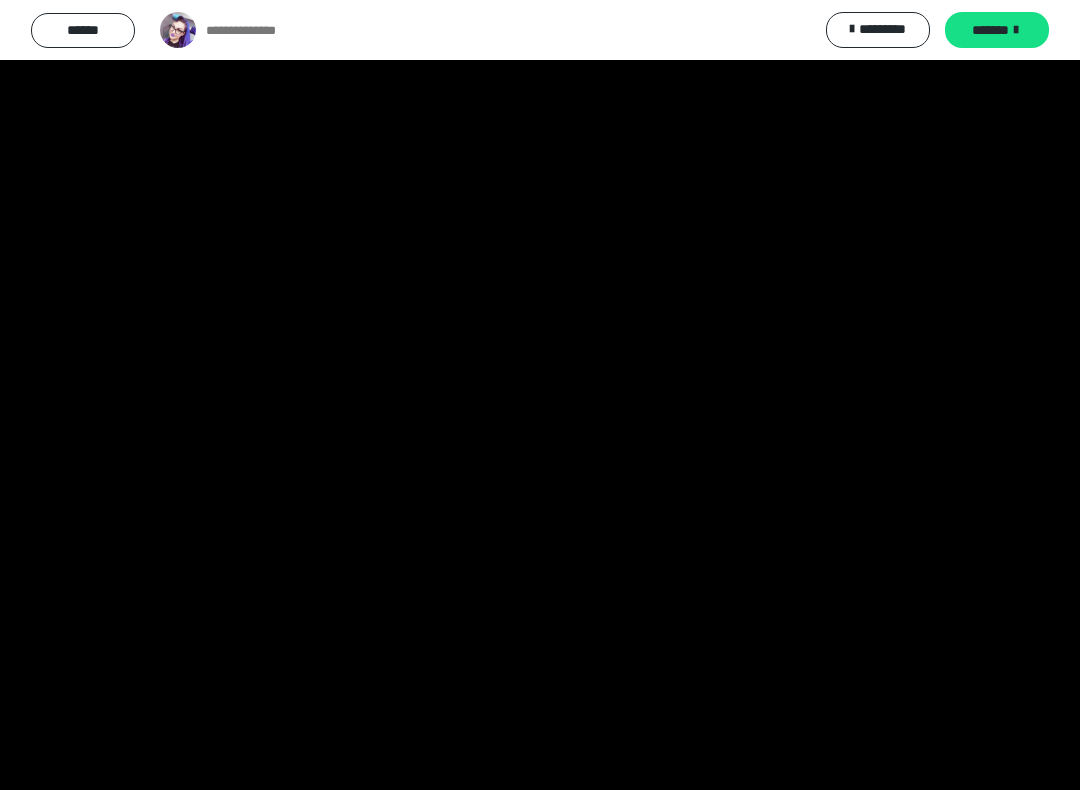 click at bounding box center (540, 395) 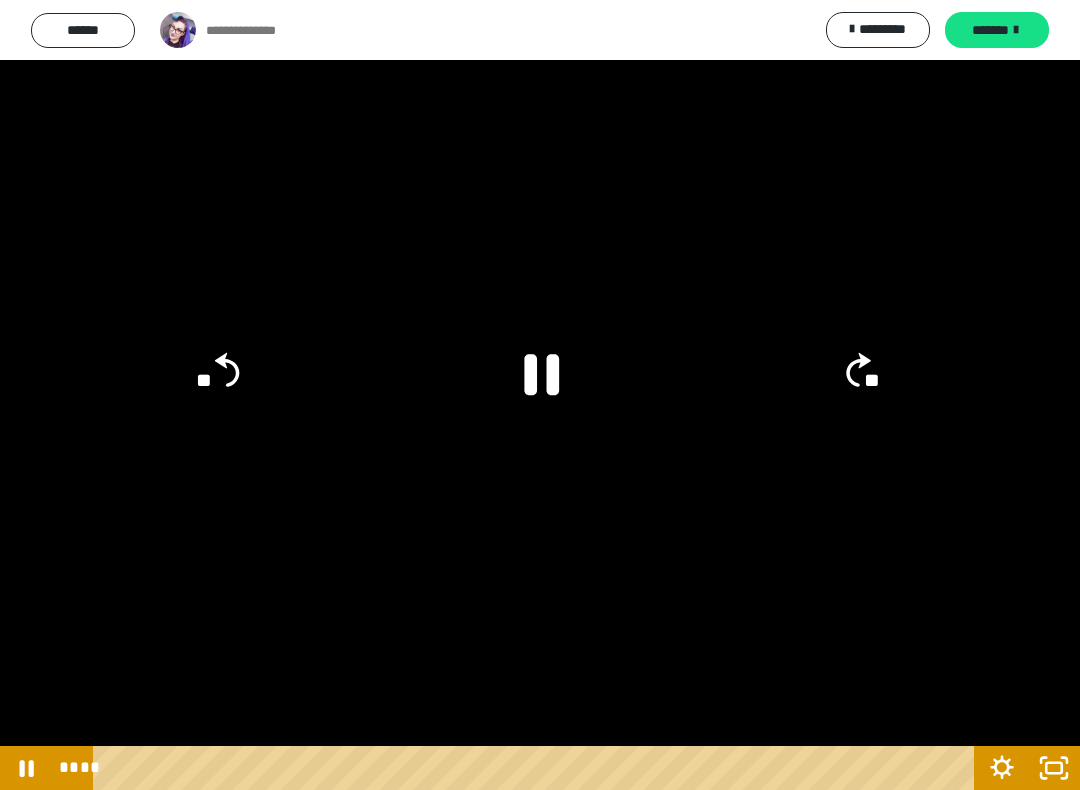 click on "**" 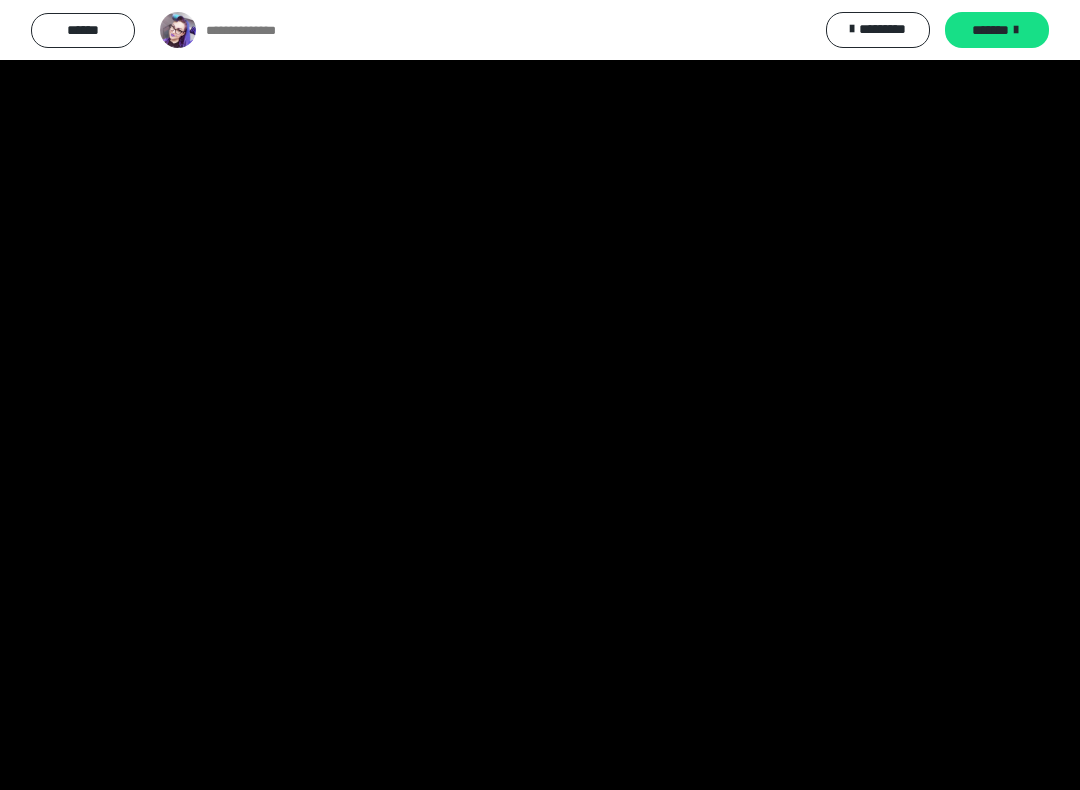 click at bounding box center [540, 395] 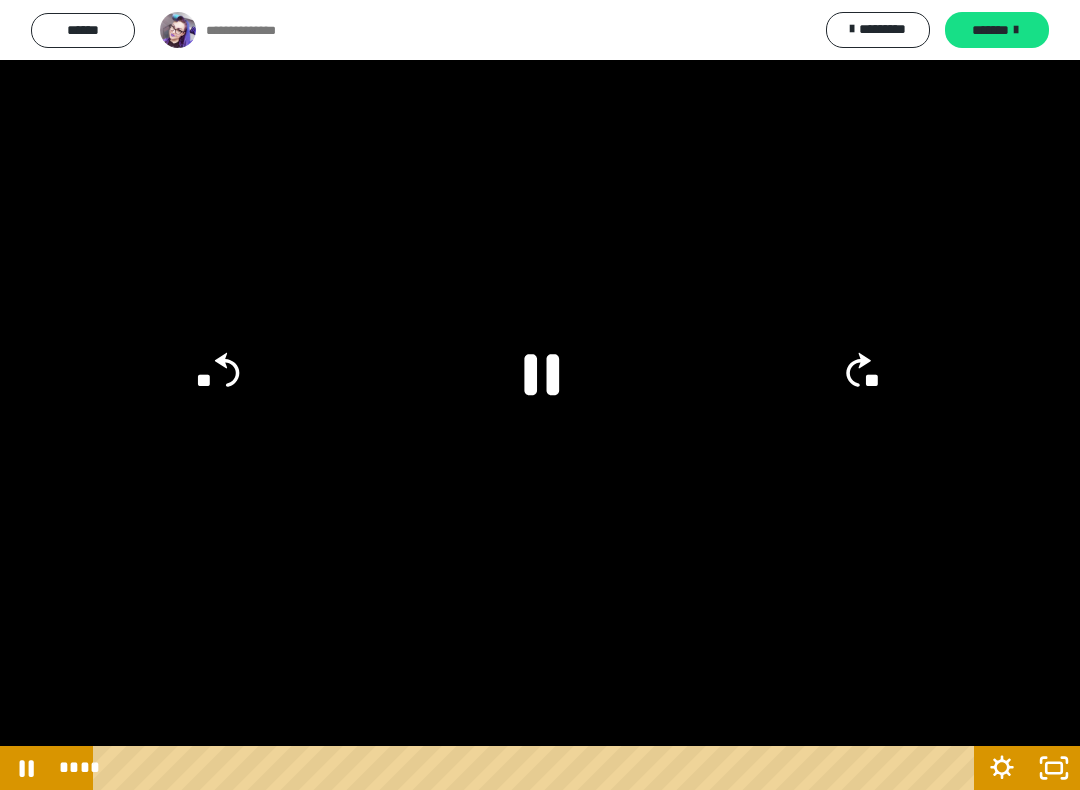 click 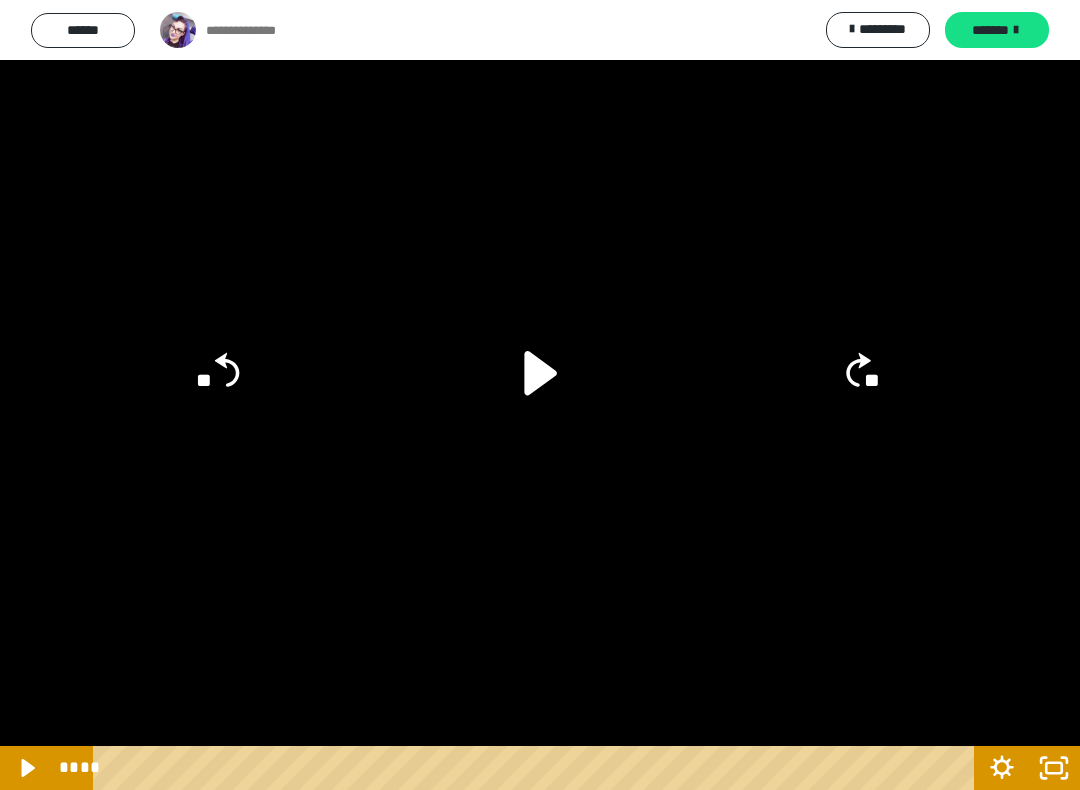 click 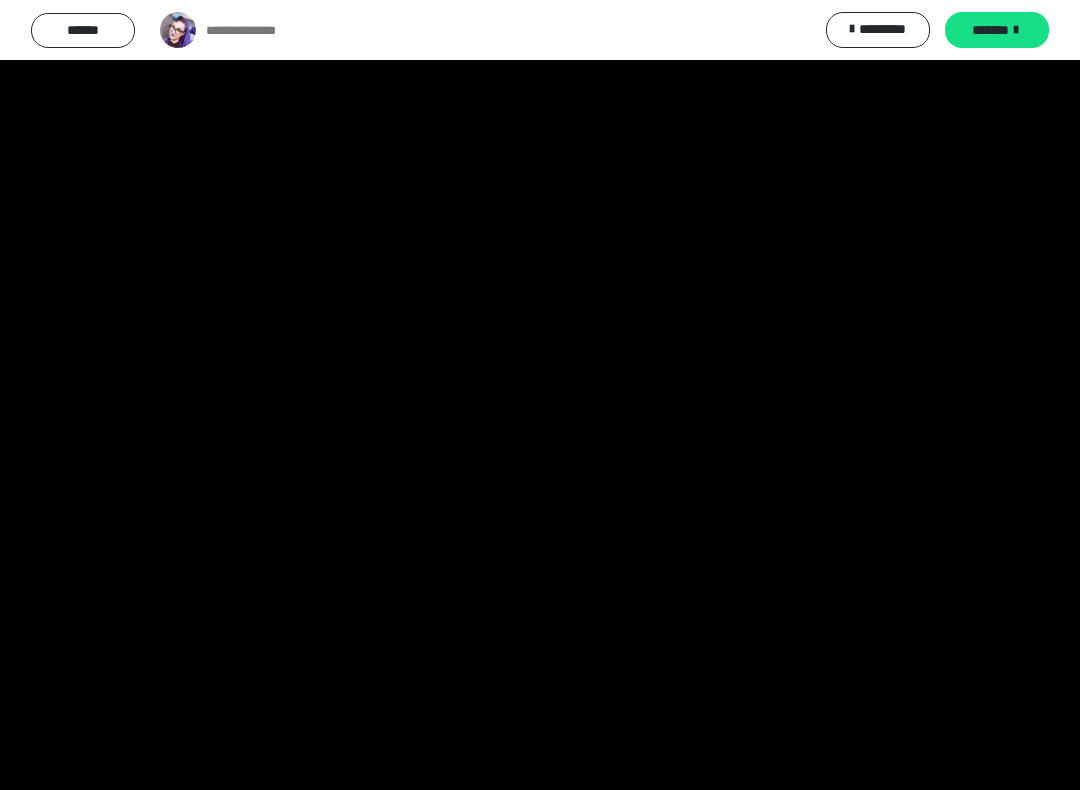 click at bounding box center (540, 395) 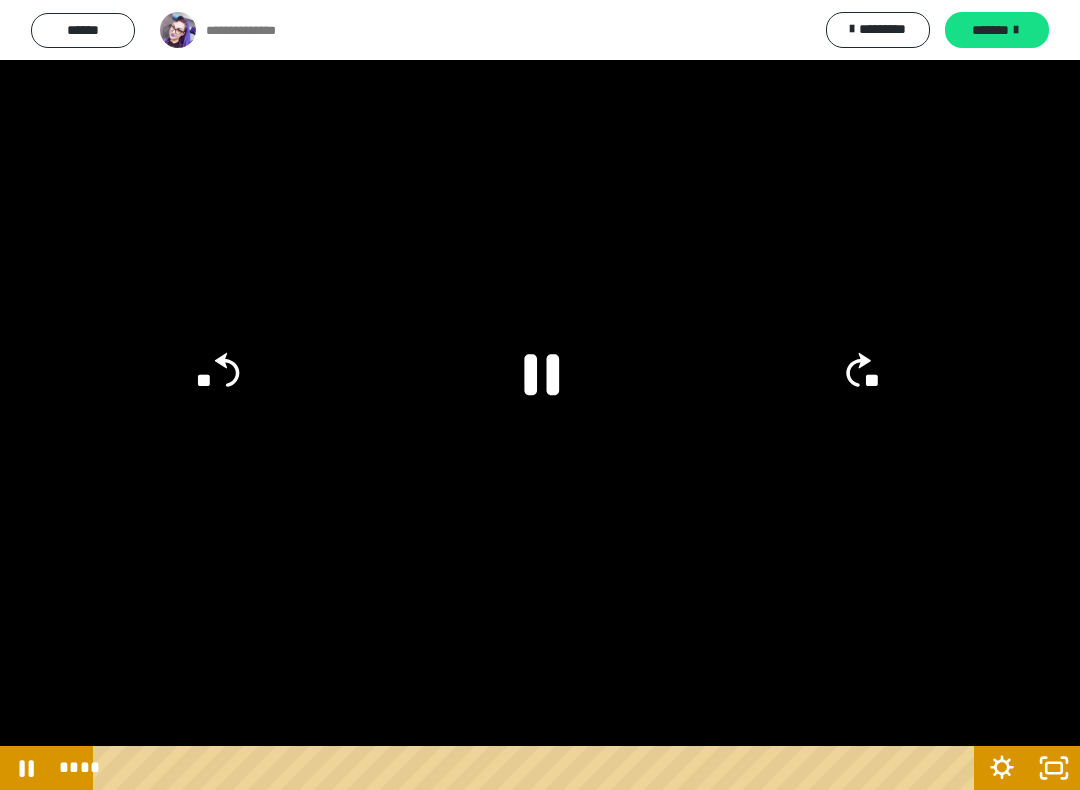 click 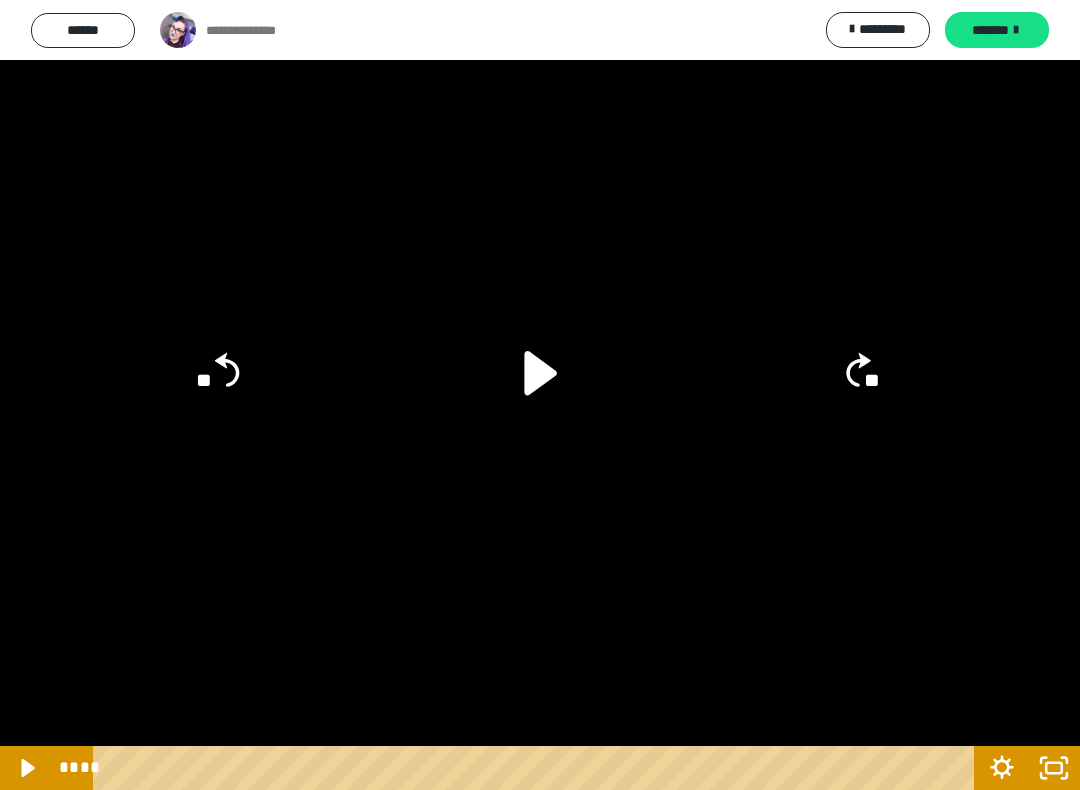 click 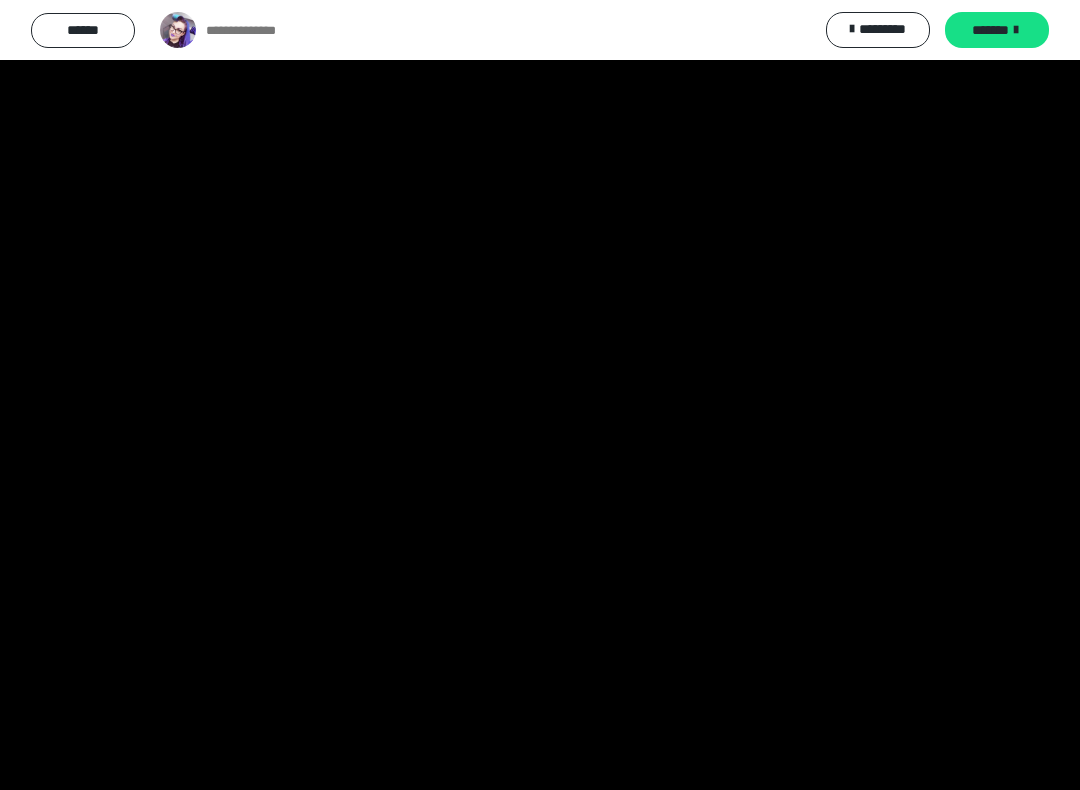 click at bounding box center (540, 395) 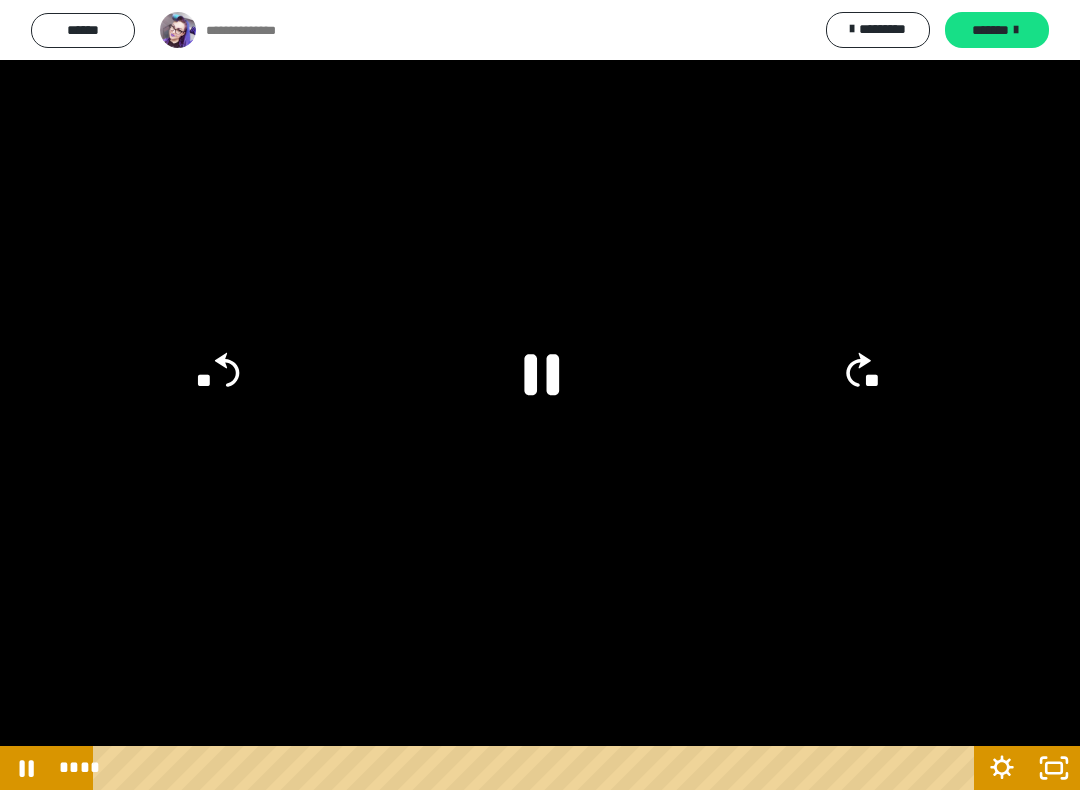 click on "**" 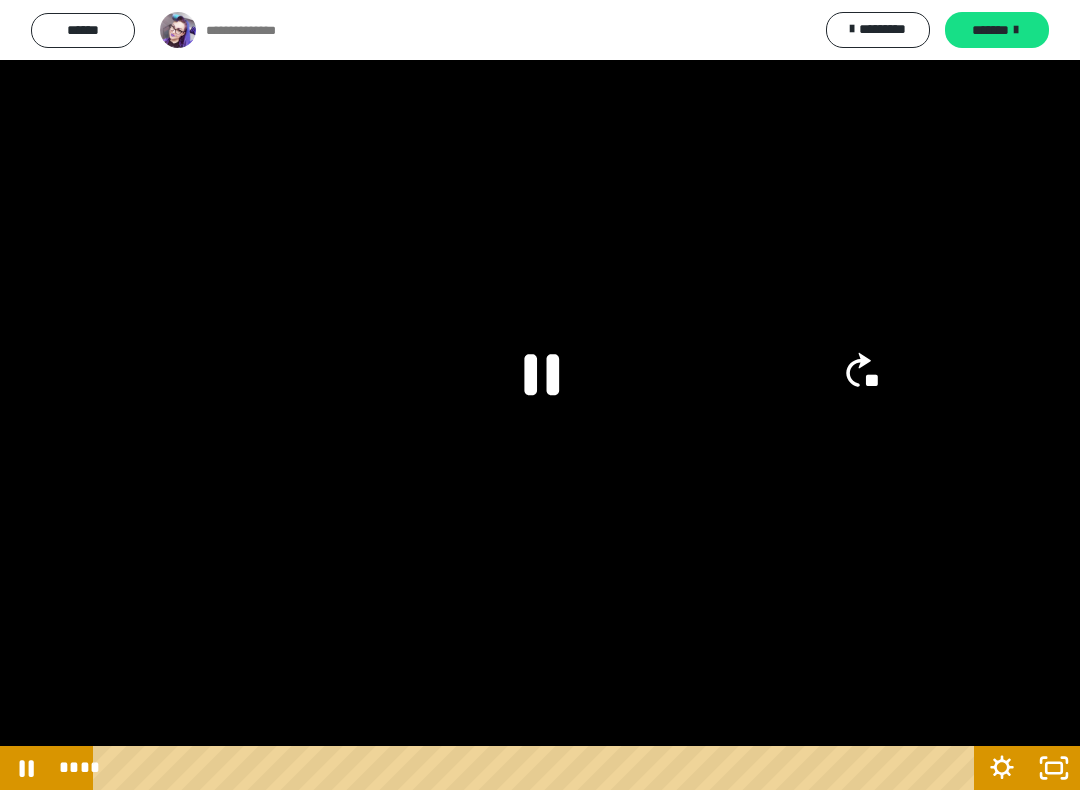 click on "**" 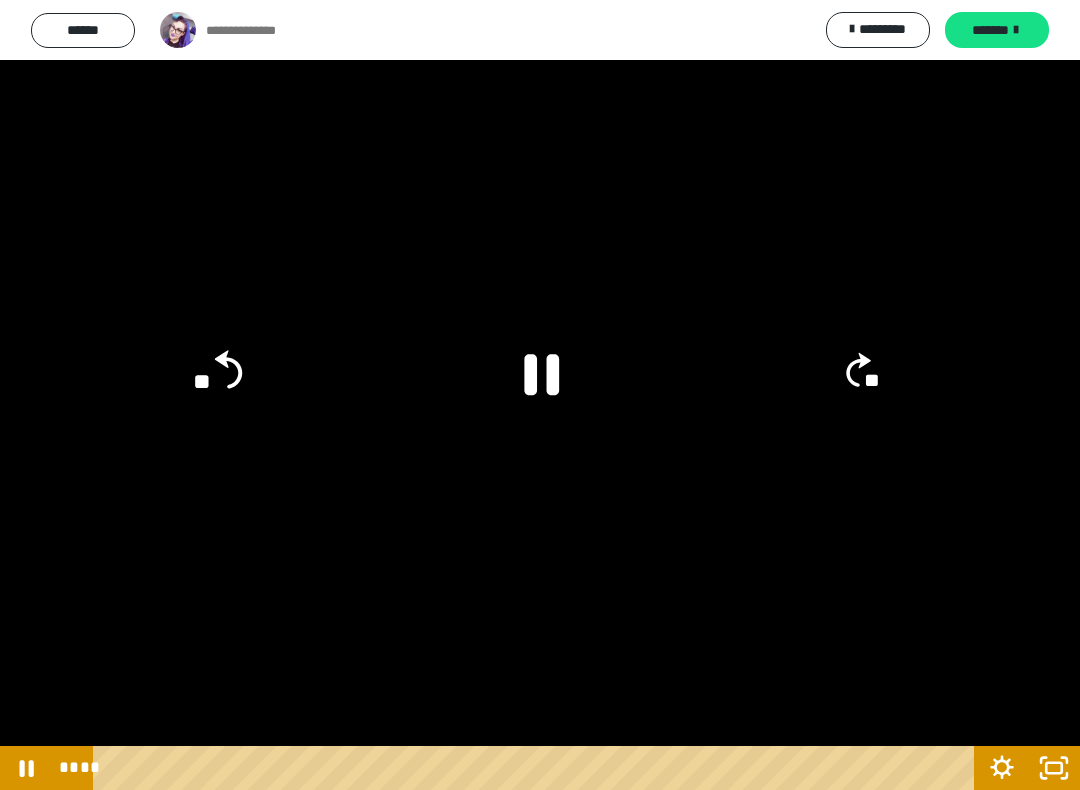 click on "**" 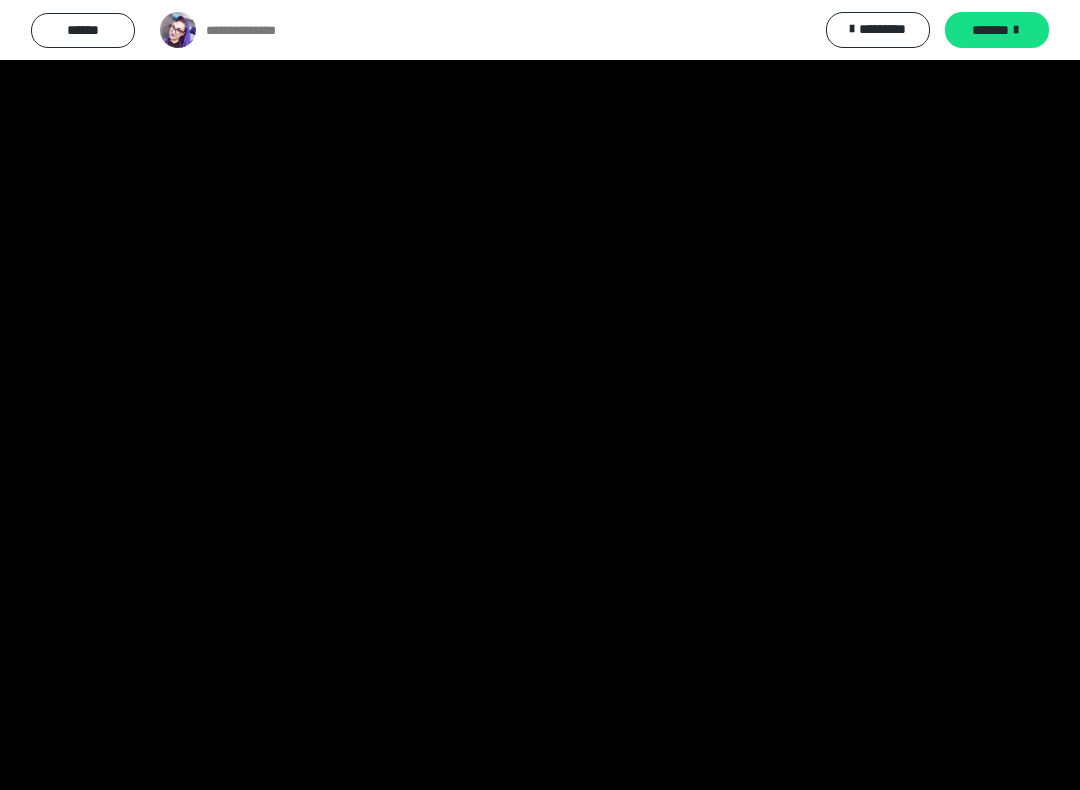 click at bounding box center [540, 395] 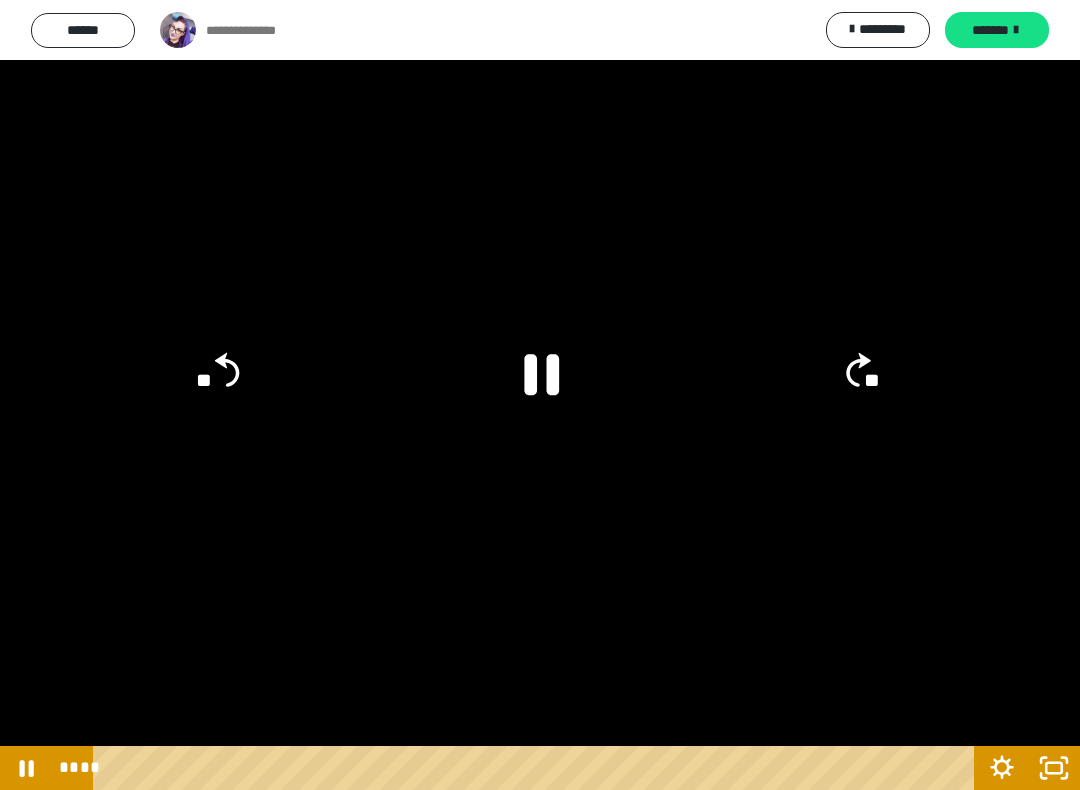 click 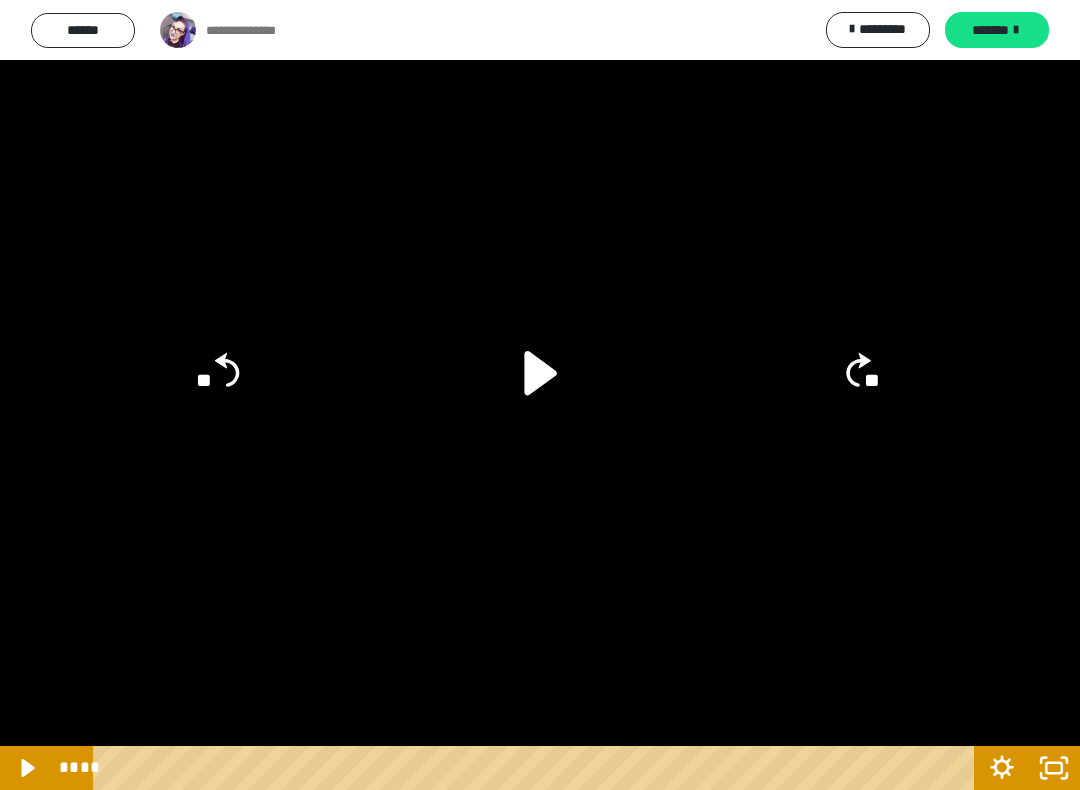 click 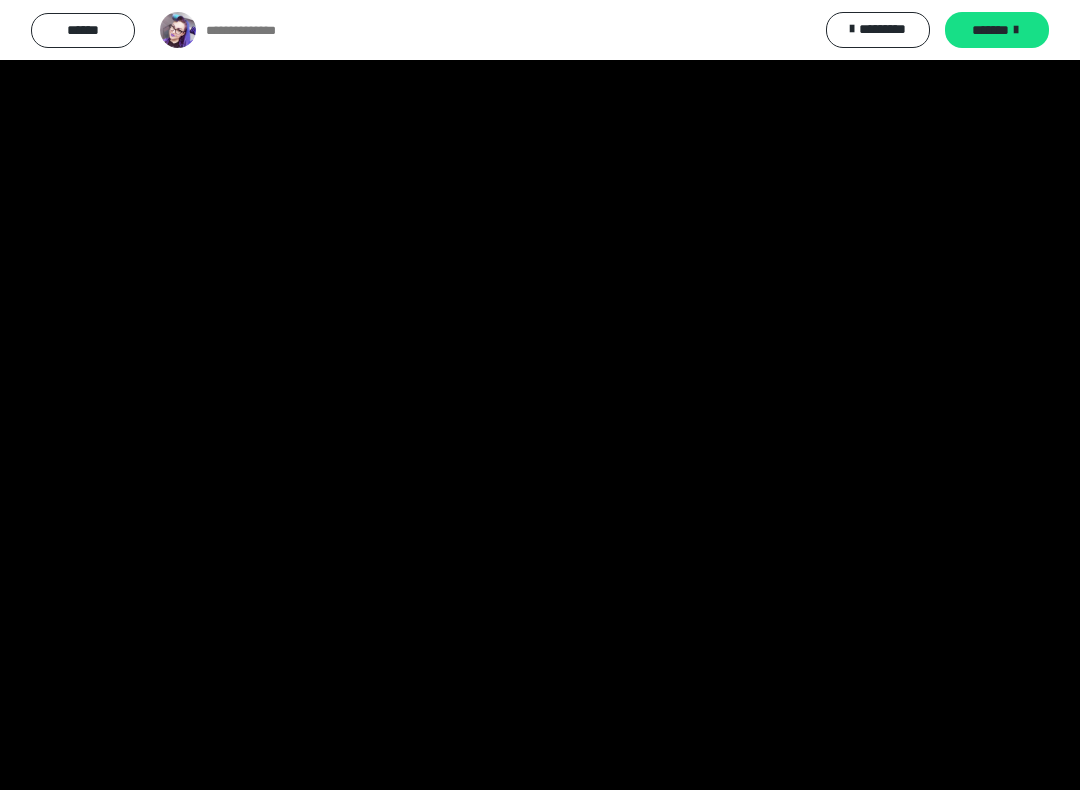 click at bounding box center (540, 395) 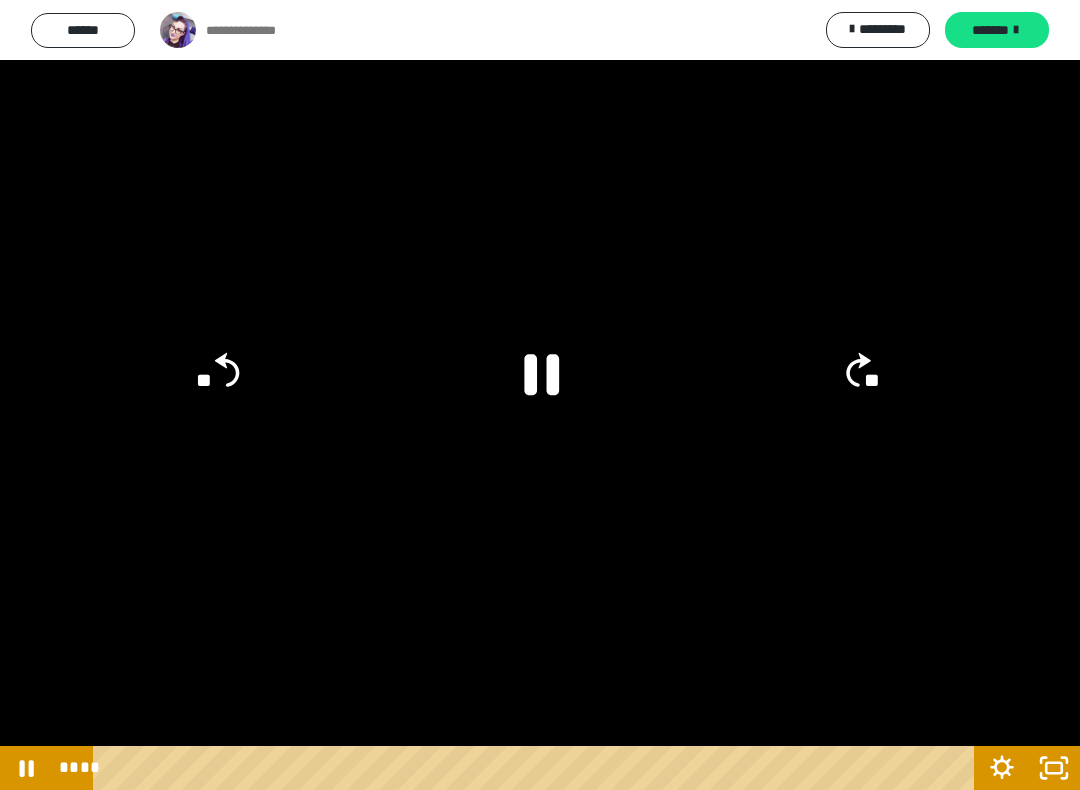 click 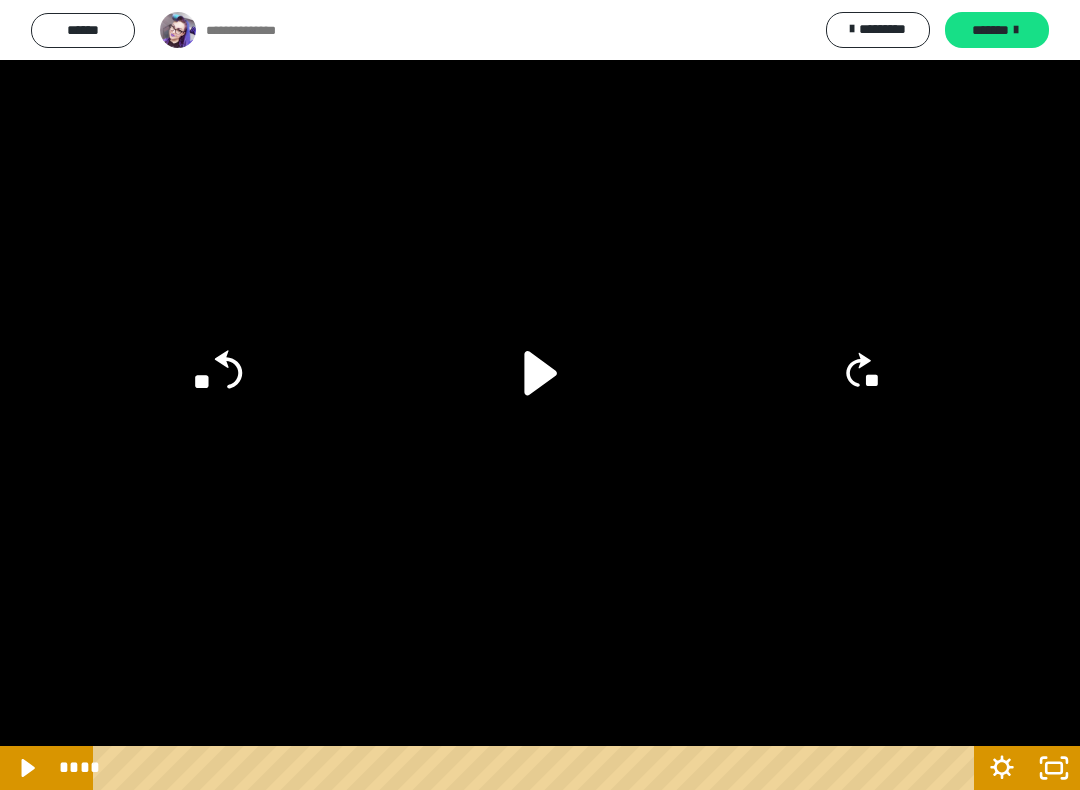 click on "**" 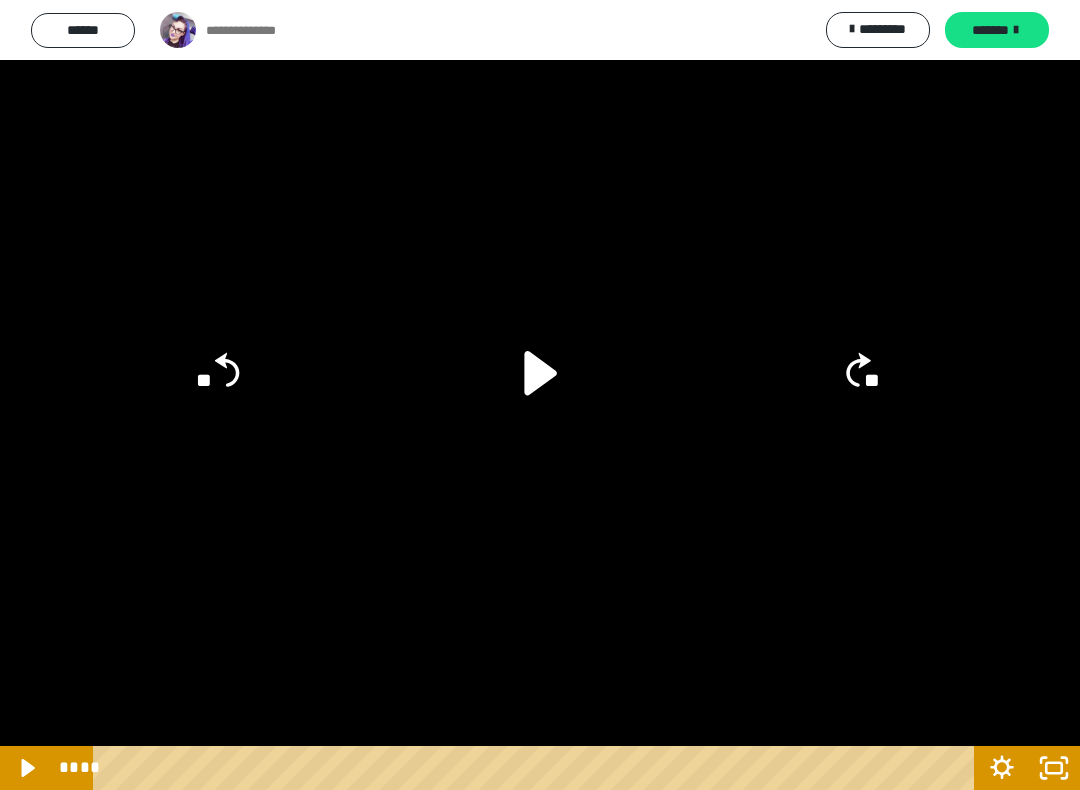click 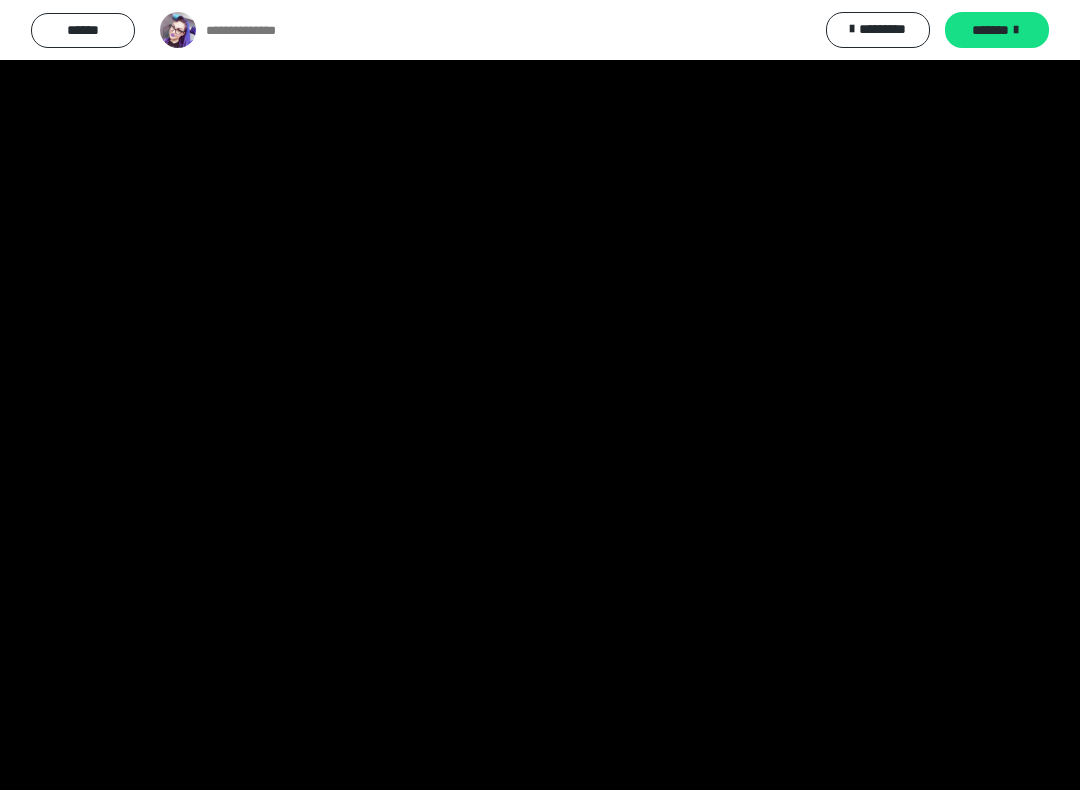 click at bounding box center (540, 395) 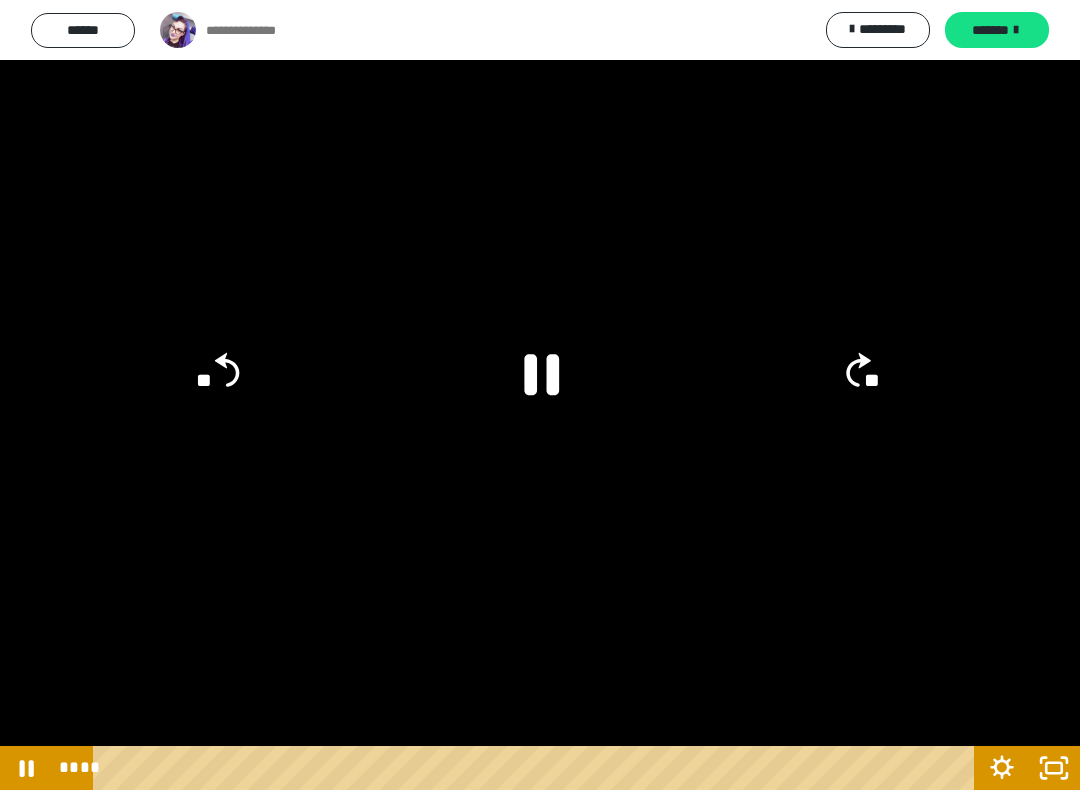 click 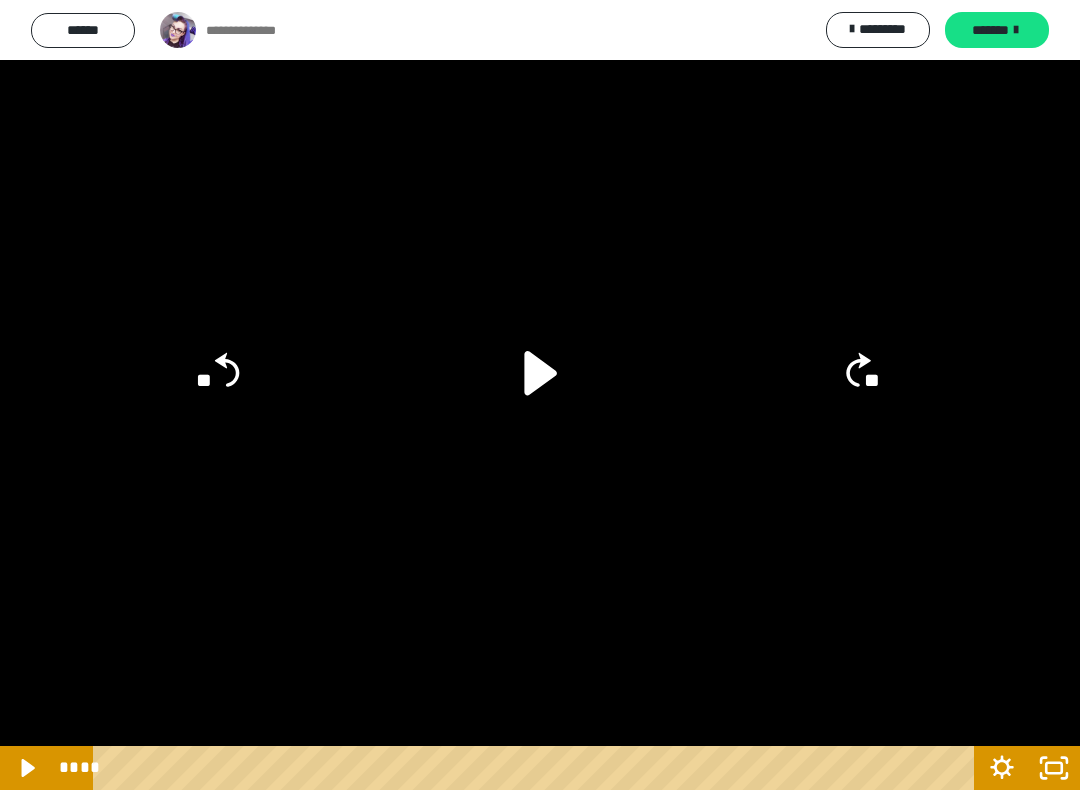 click 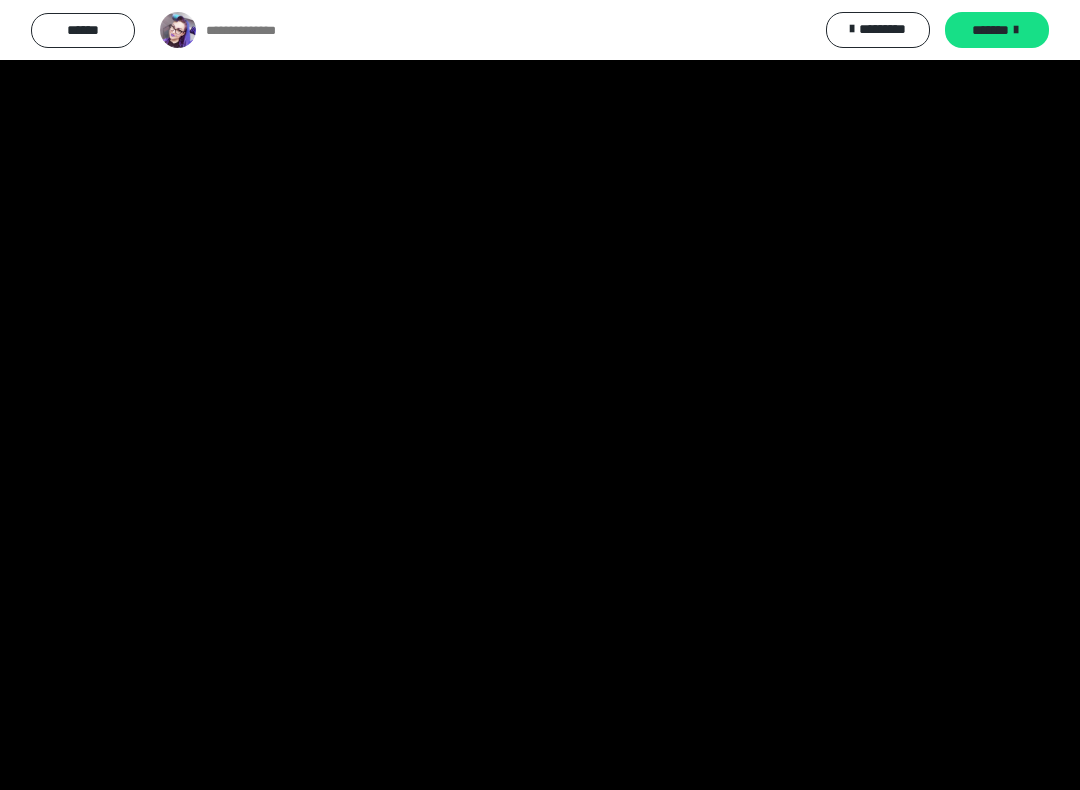 click at bounding box center (540, 395) 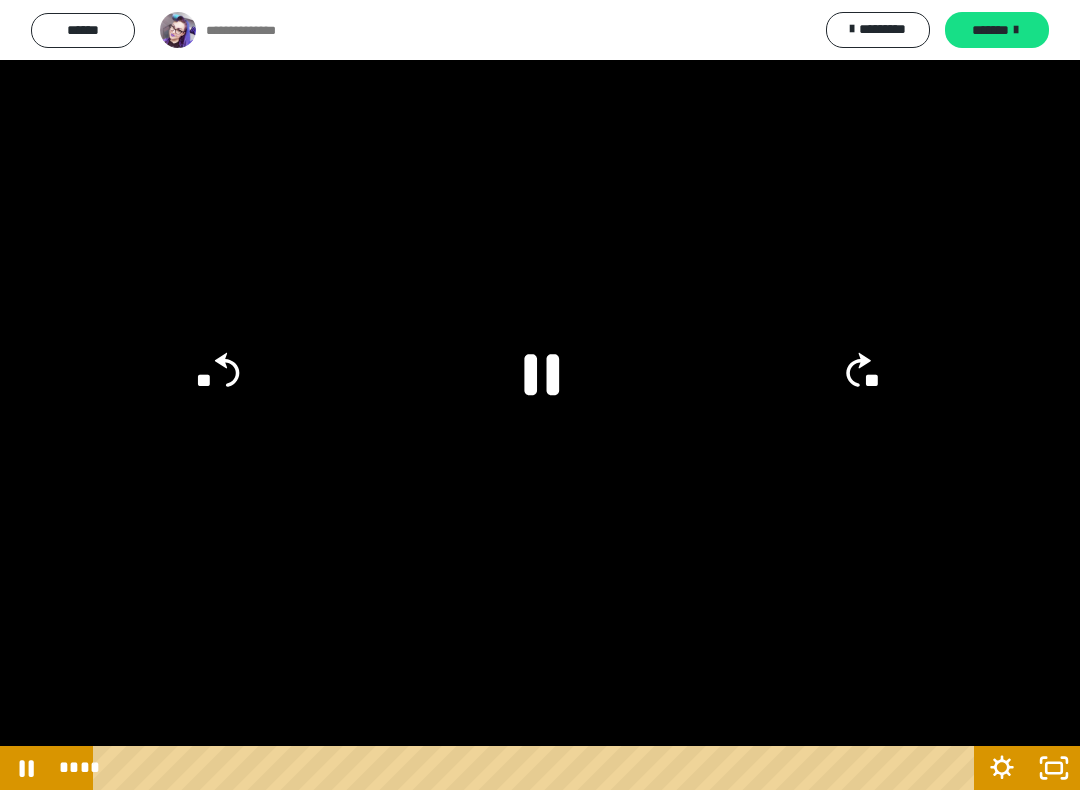click on "**" 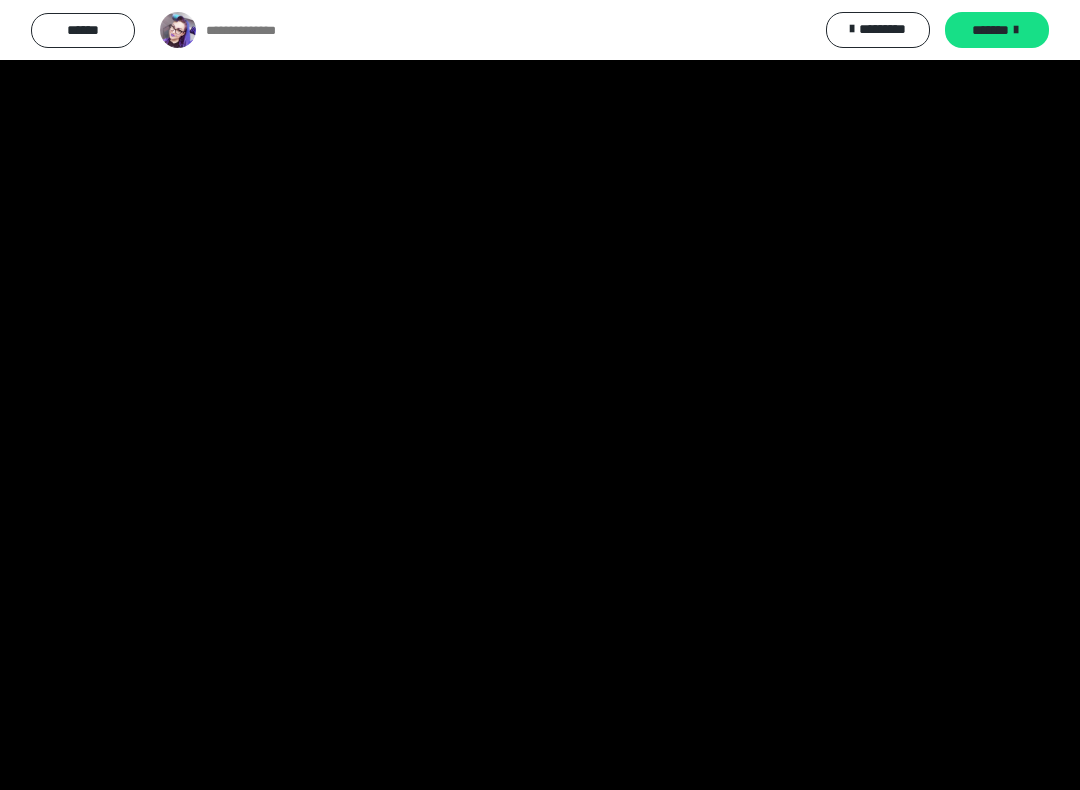 click at bounding box center [540, 395] 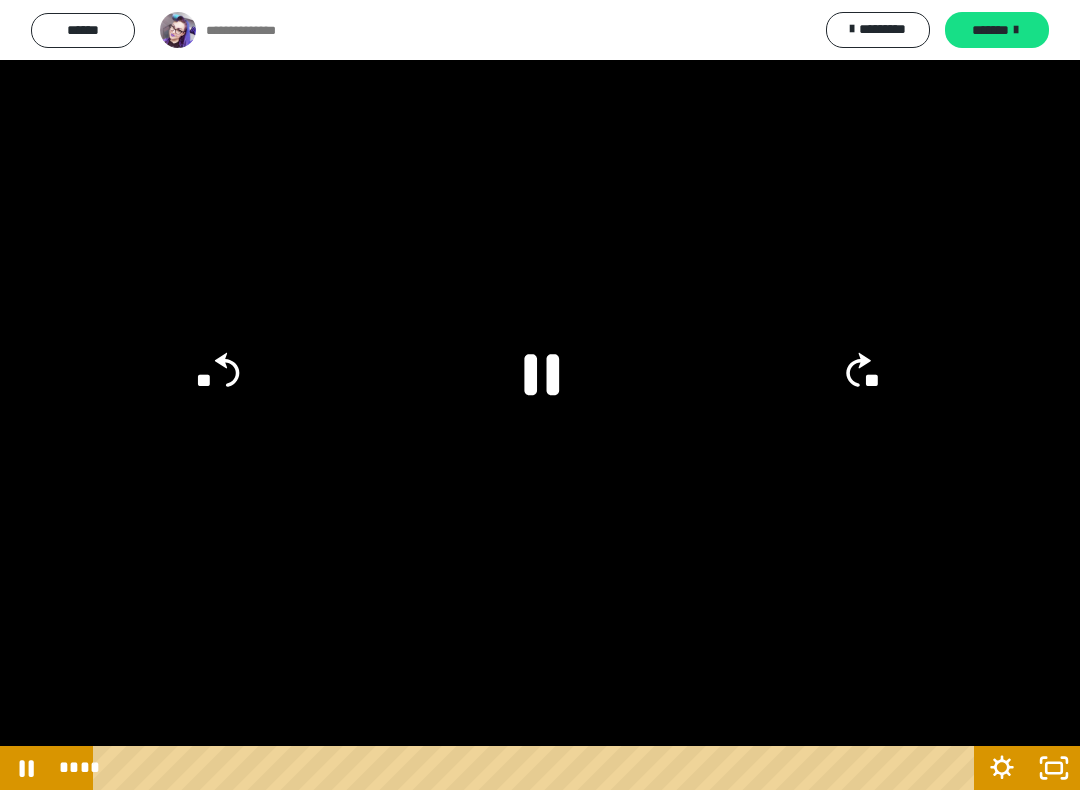 click on "**" 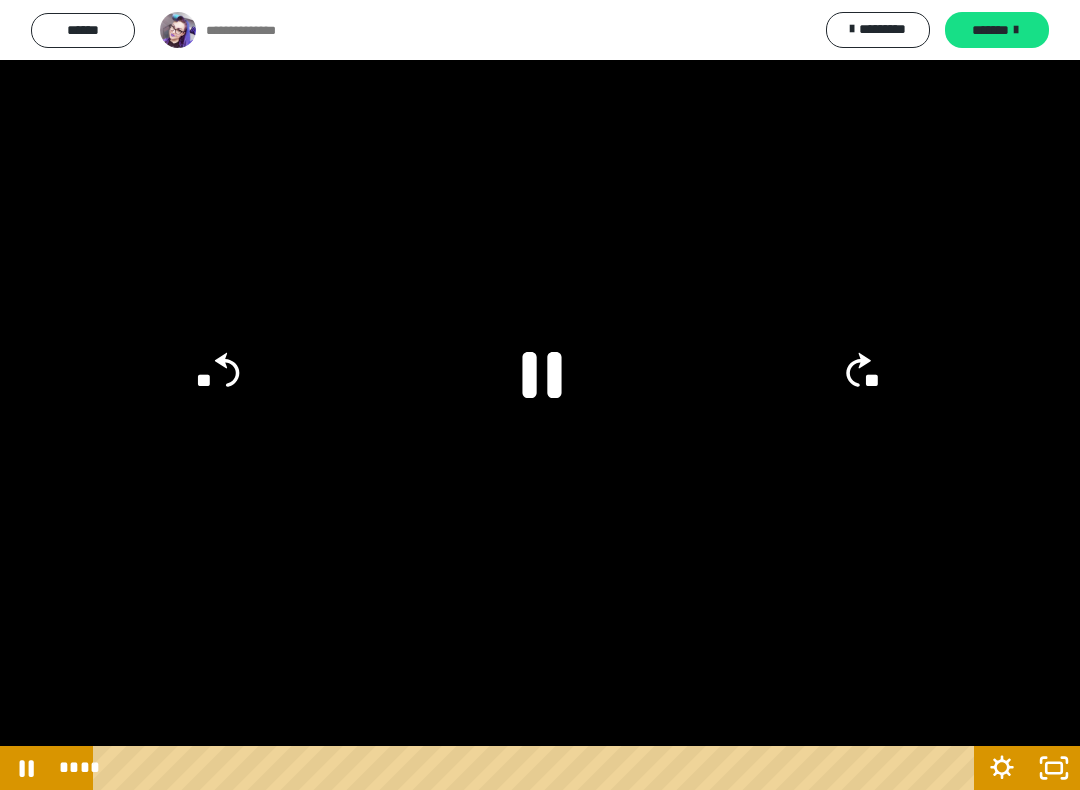 click 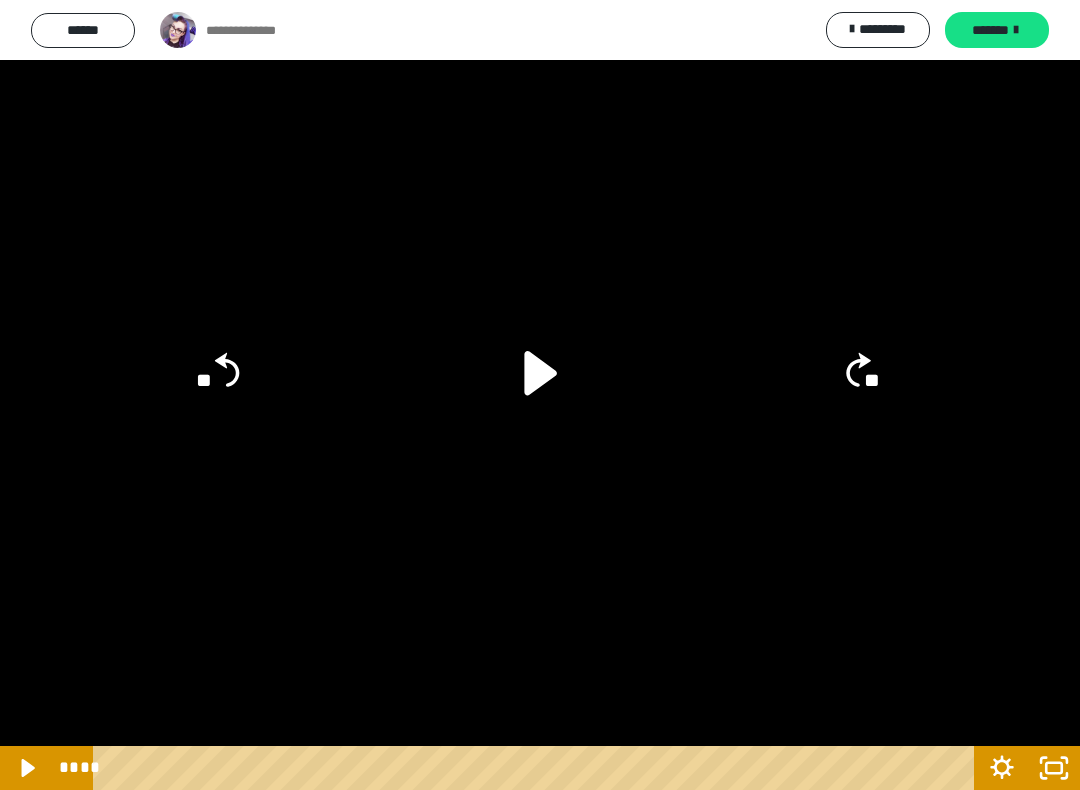 click 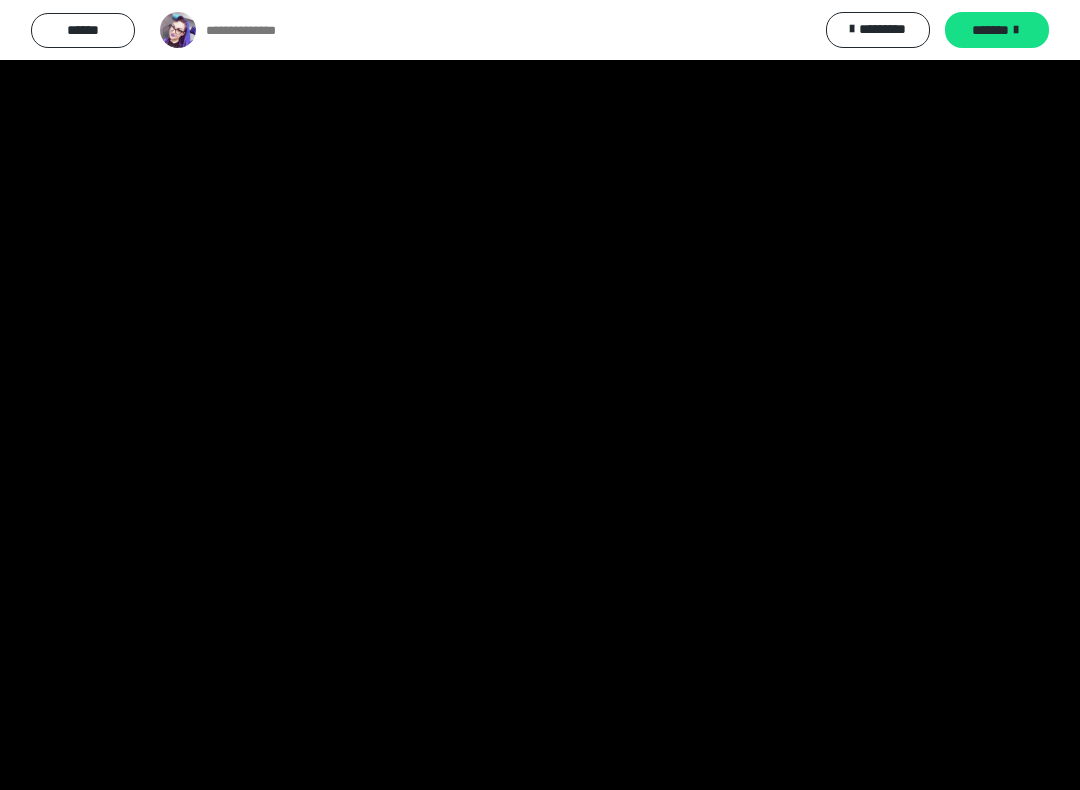 click at bounding box center [540, 395] 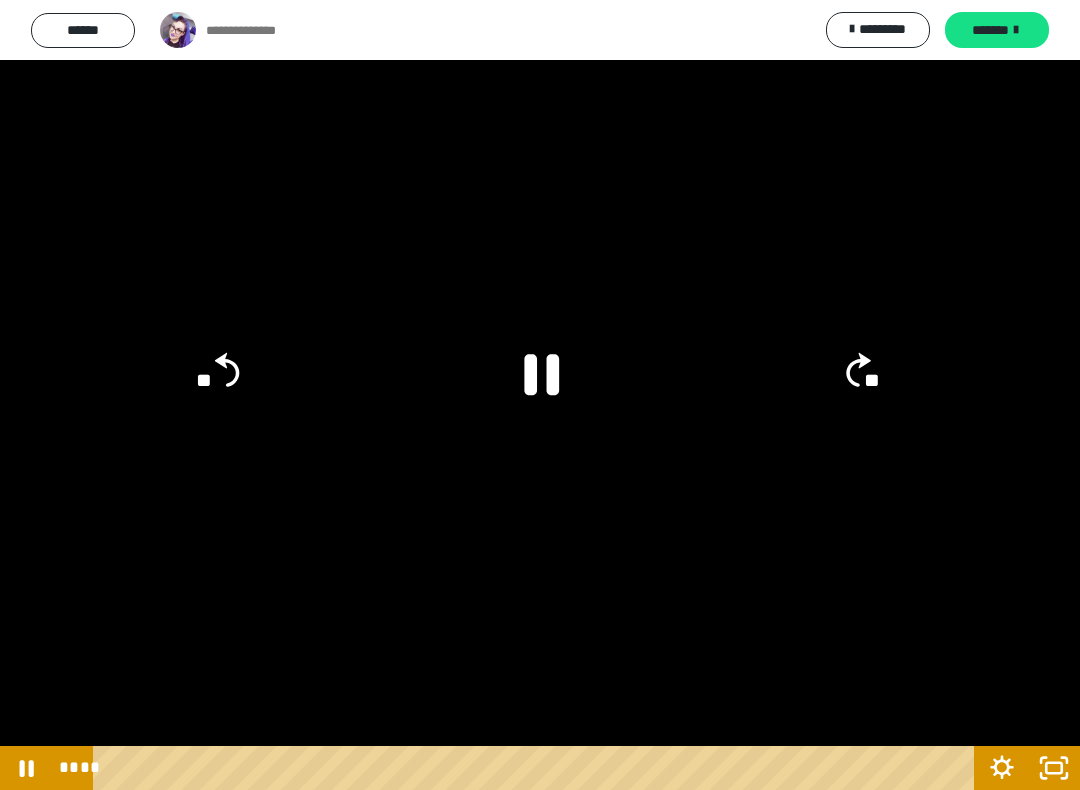 click 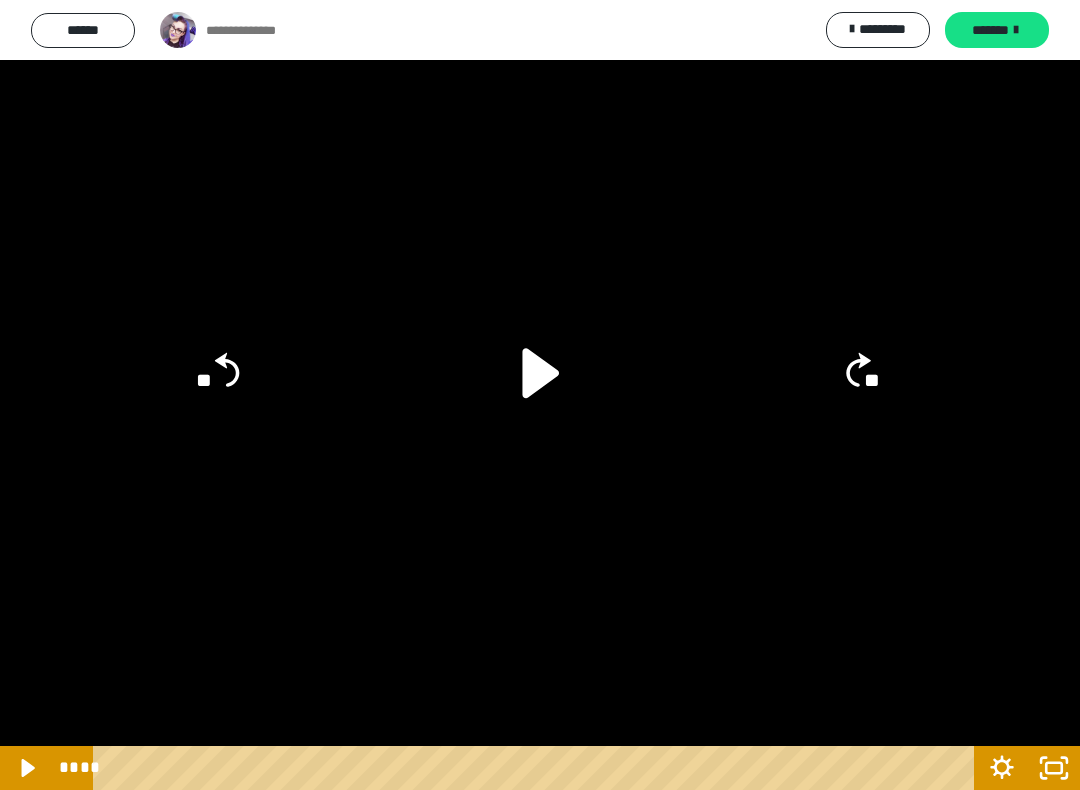 click 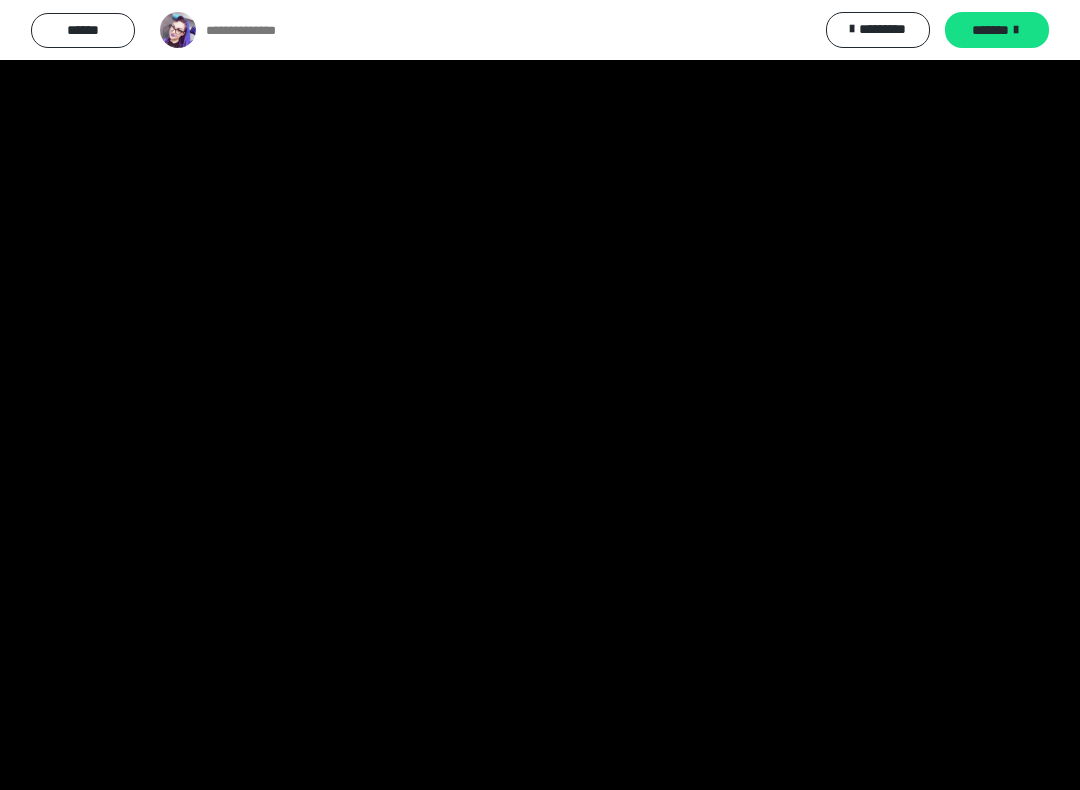 click at bounding box center [540, 395] 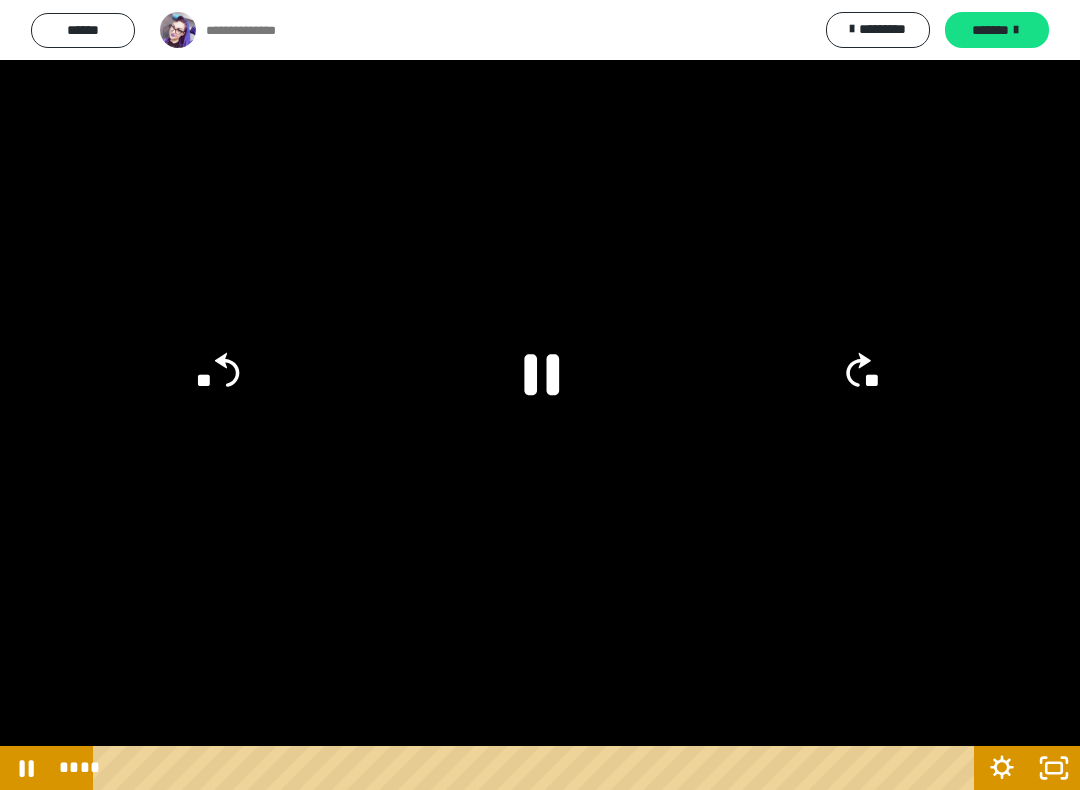 click 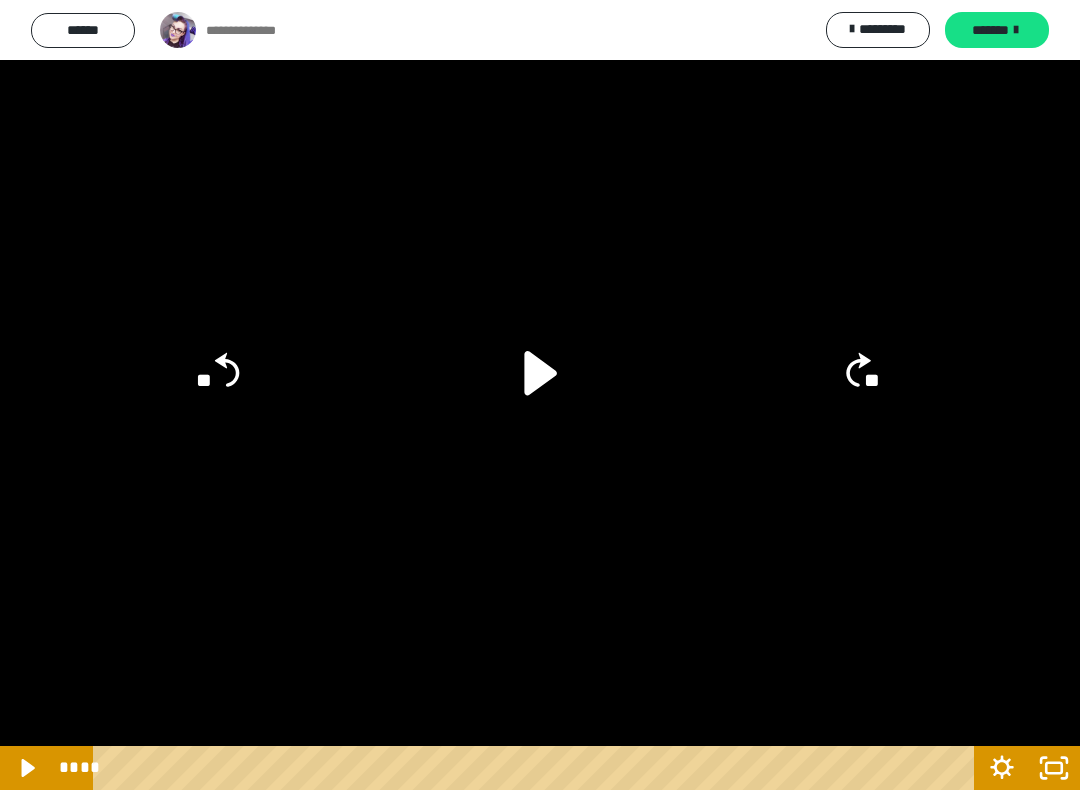 click on "**" 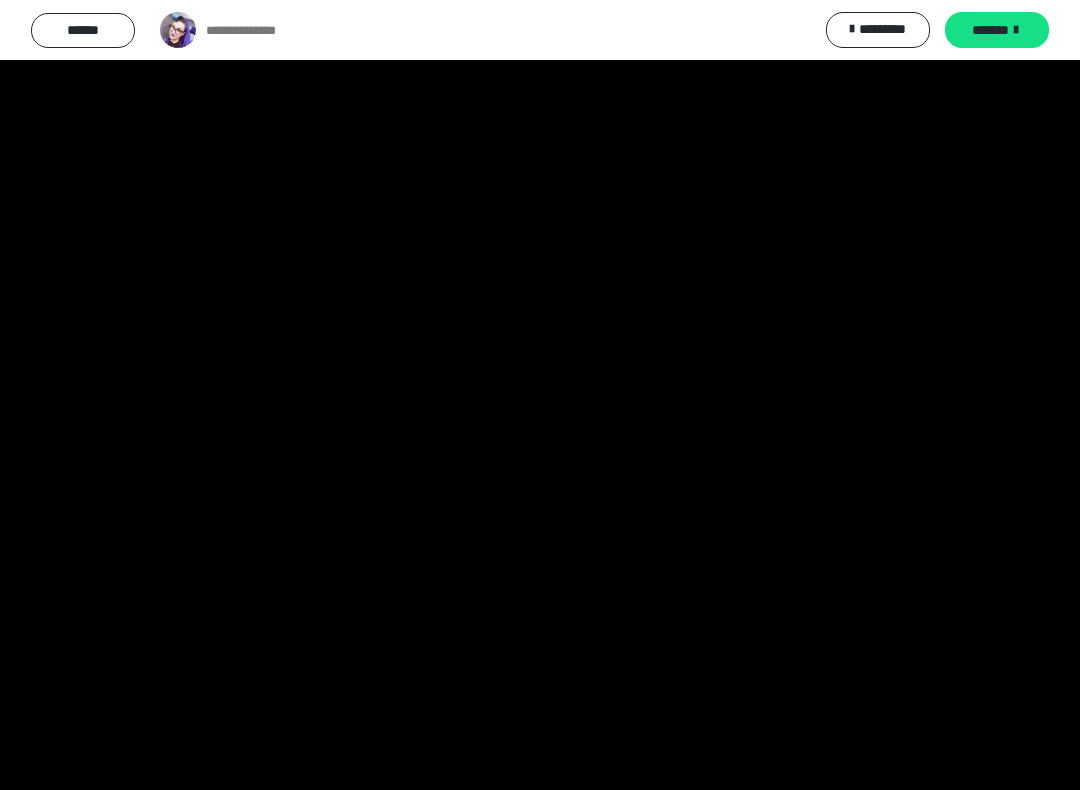 click at bounding box center (540, 395) 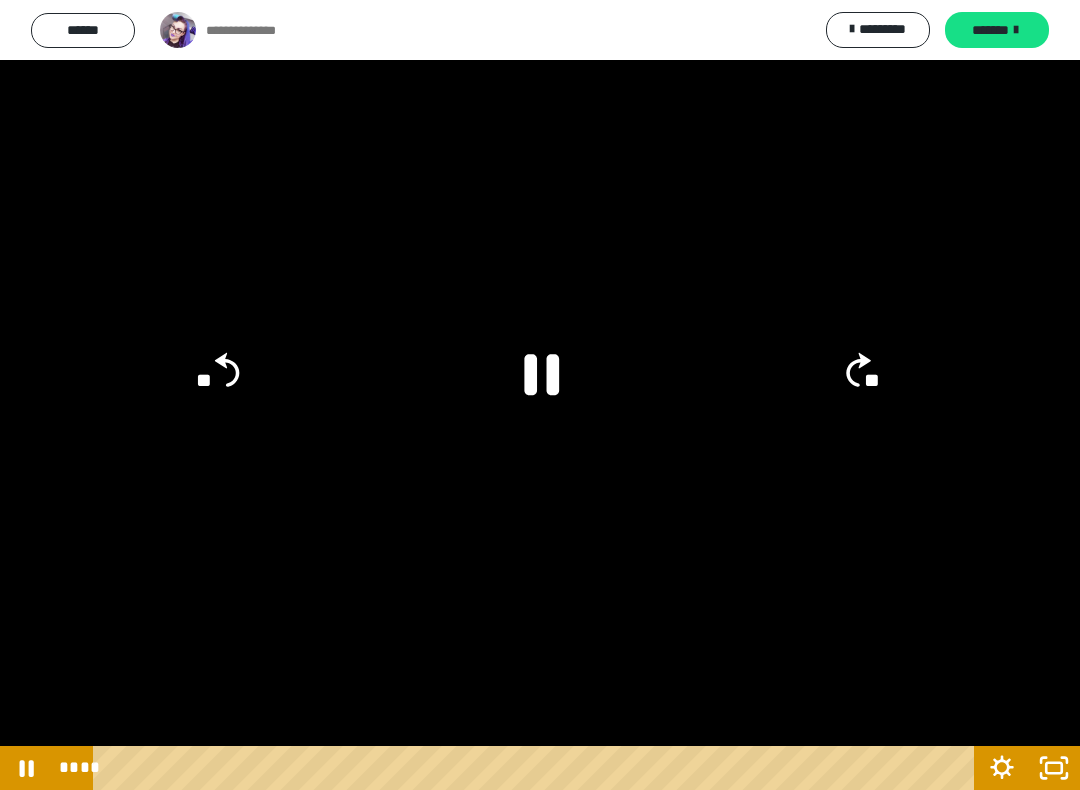 click 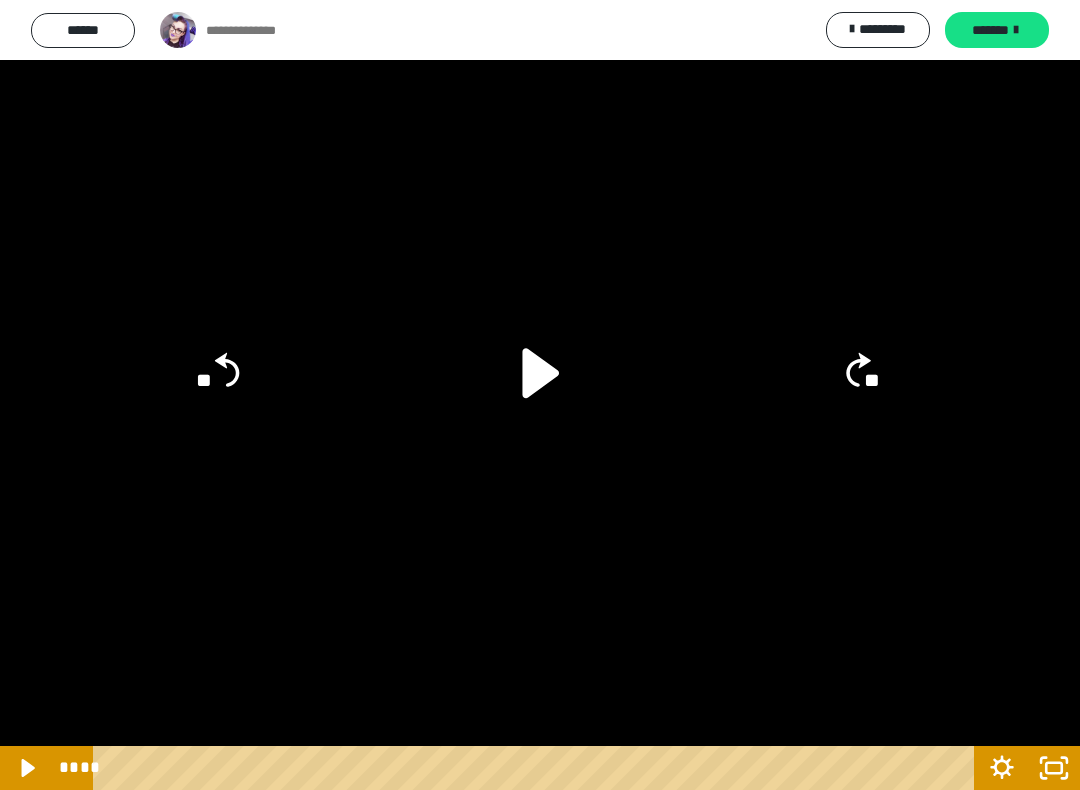 click 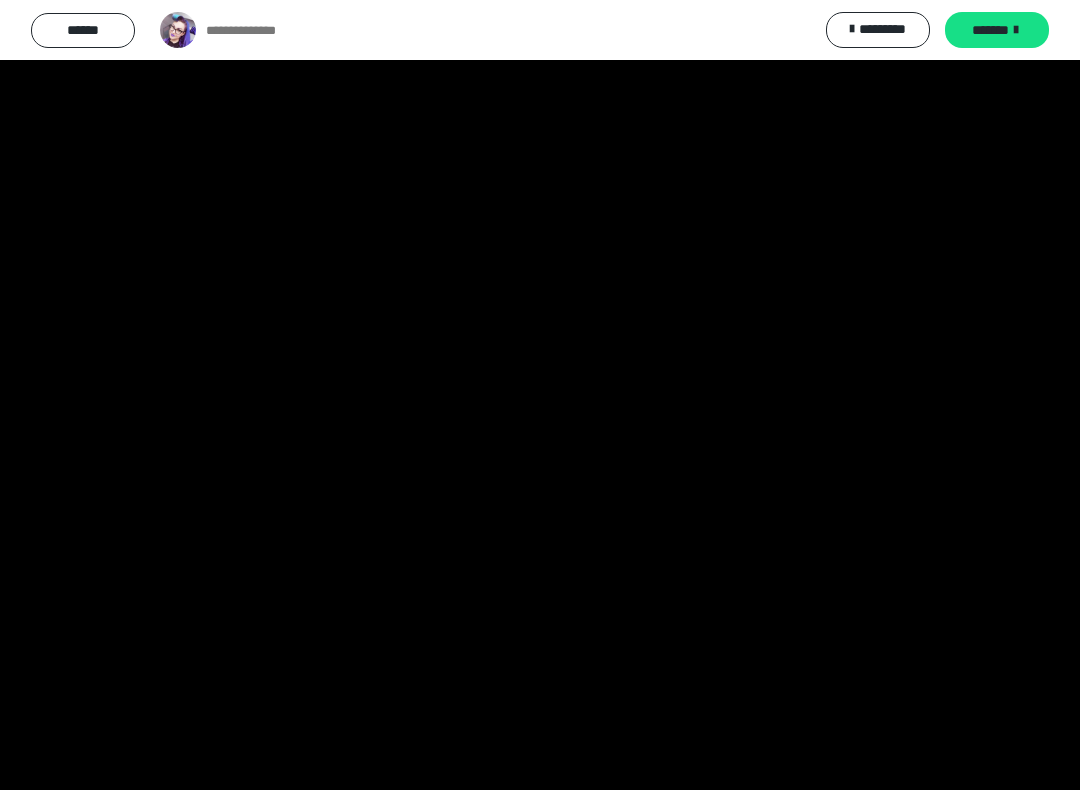 click at bounding box center [540, 395] 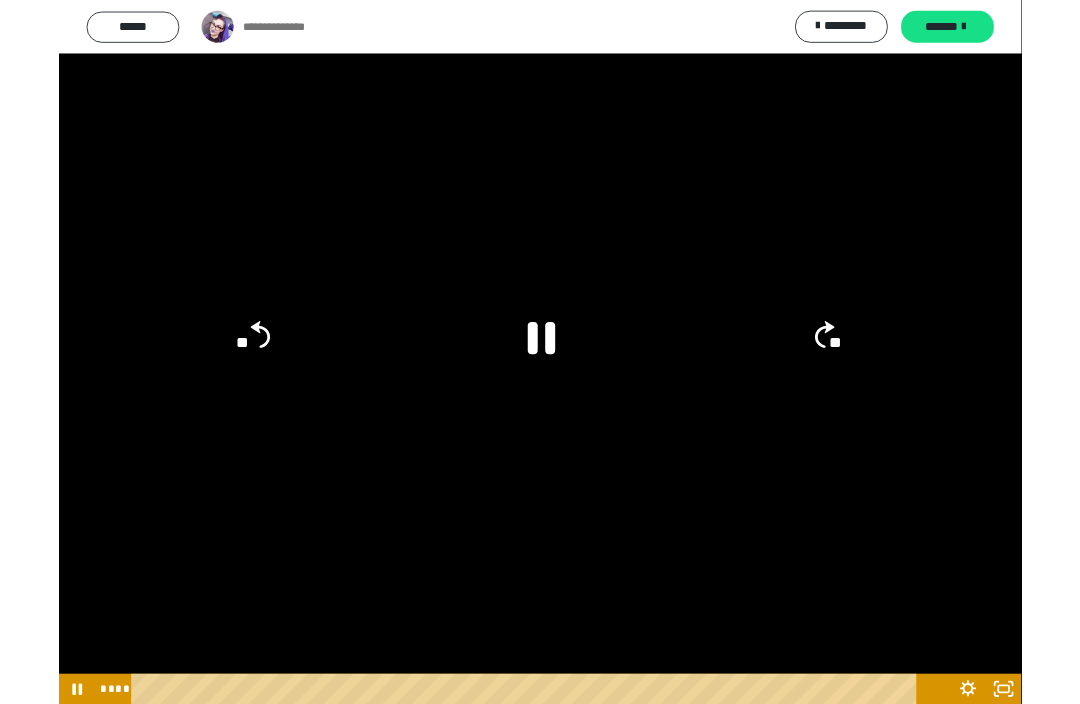 scroll, scrollTop: 825, scrollLeft: 0, axis: vertical 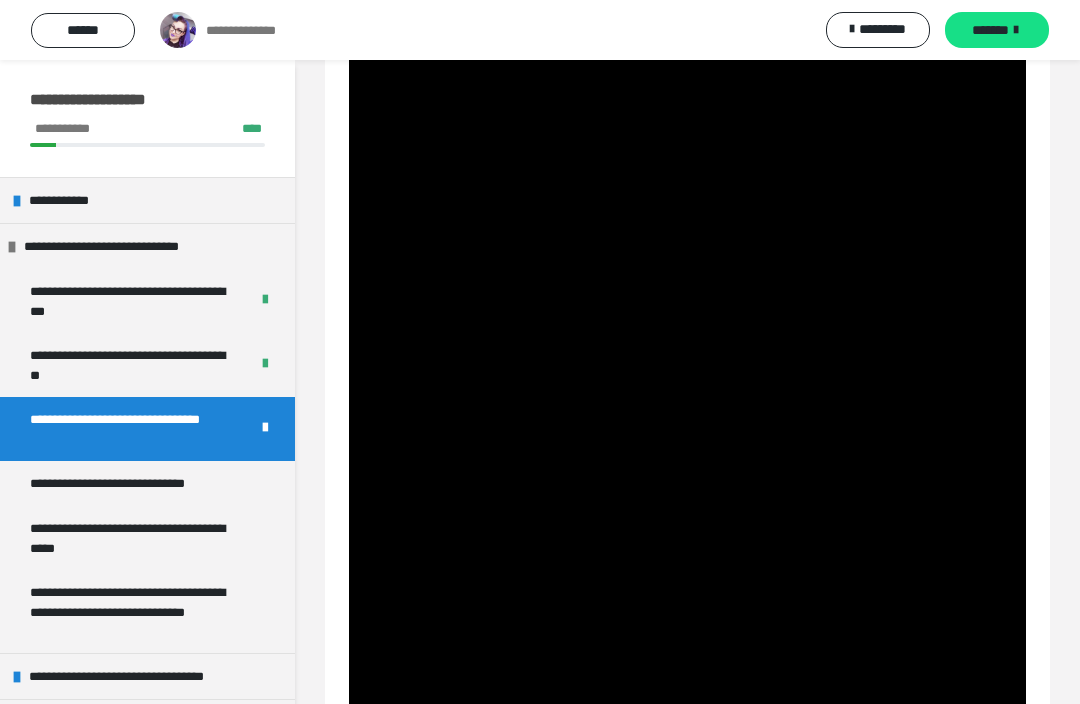 click on "*******" at bounding box center [990, 30] 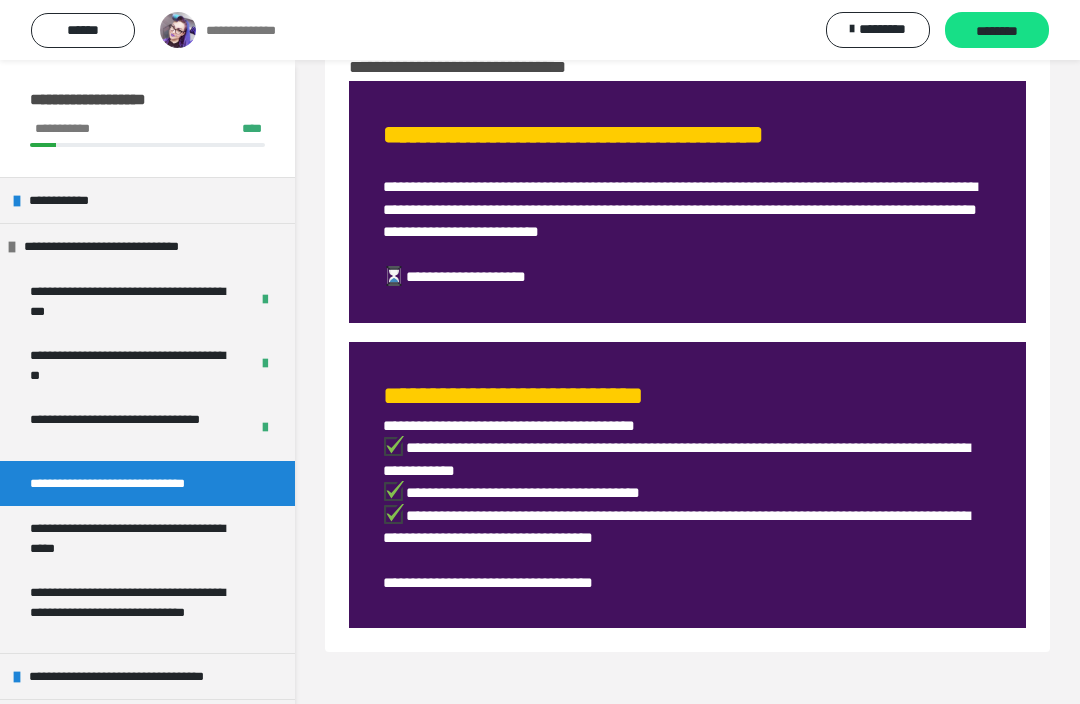 scroll, scrollTop: 126, scrollLeft: 0, axis: vertical 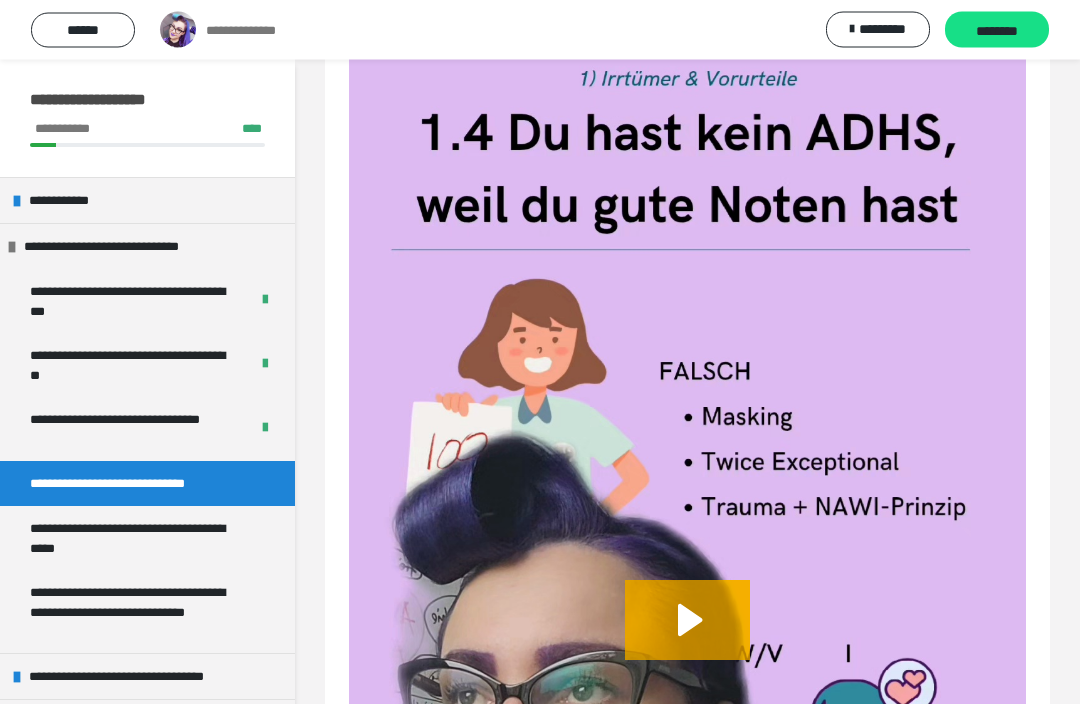 click 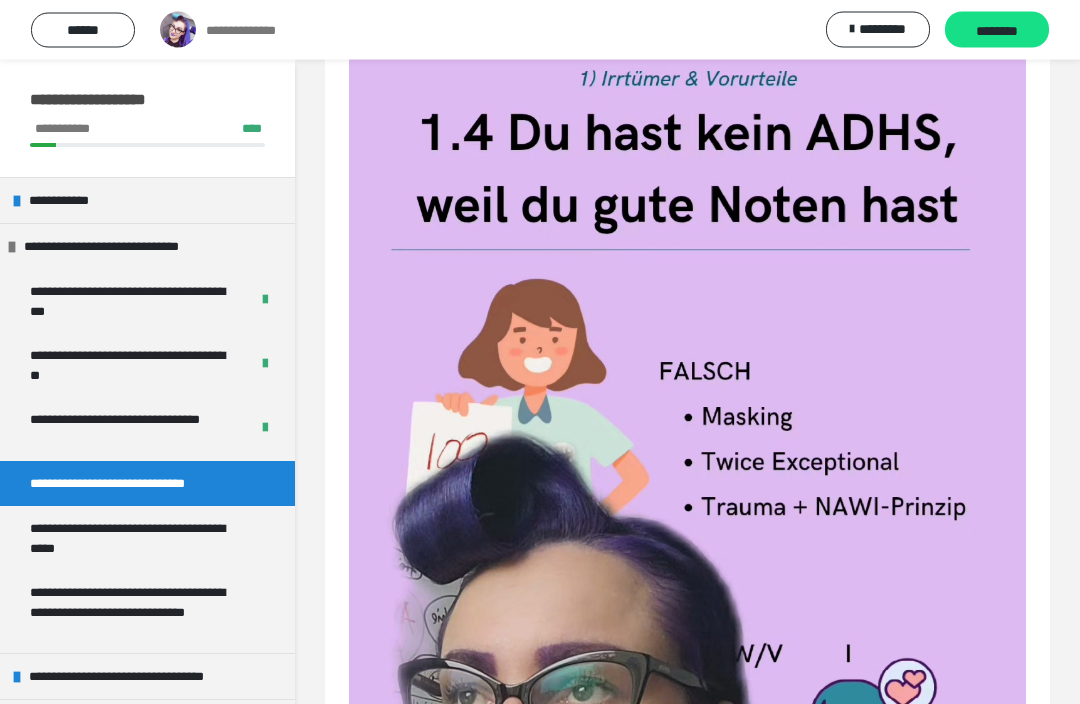 scroll, scrollTop: 347, scrollLeft: 0, axis: vertical 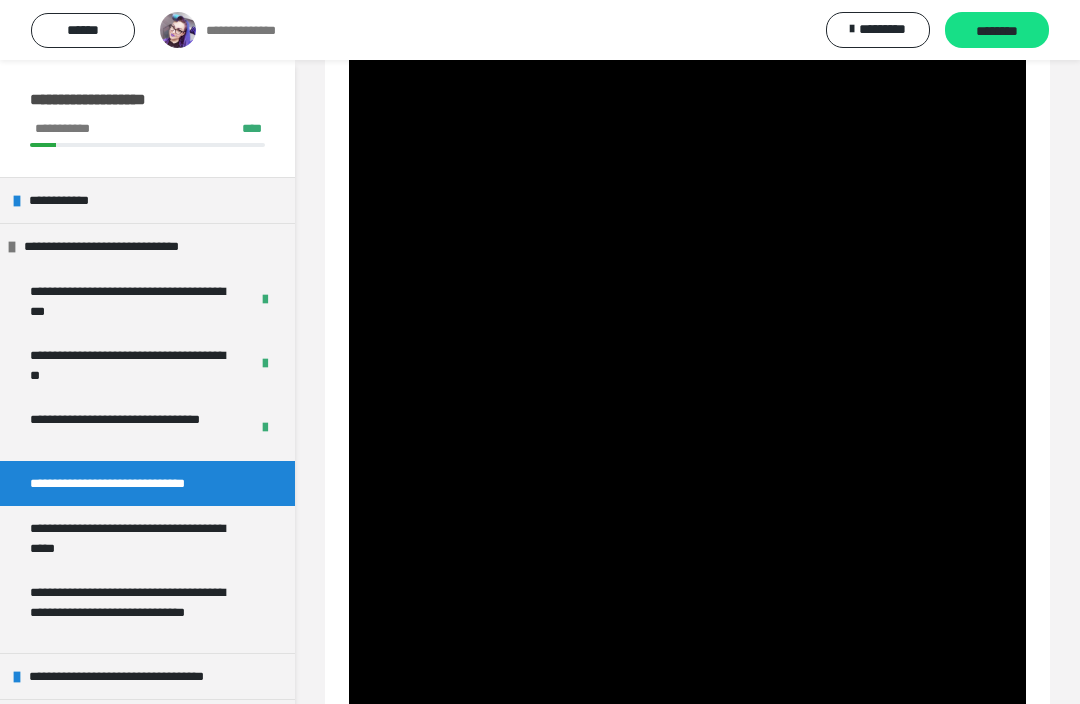 click at bounding box center [687, 638] 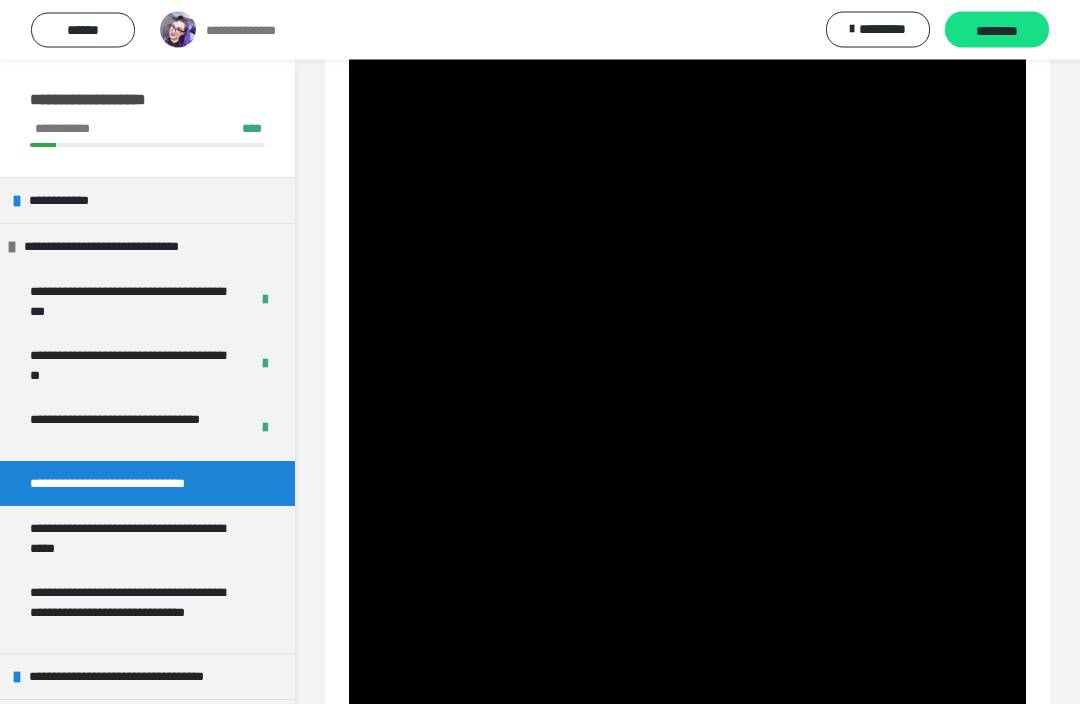 scroll, scrollTop: 836, scrollLeft: 0, axis: vertical 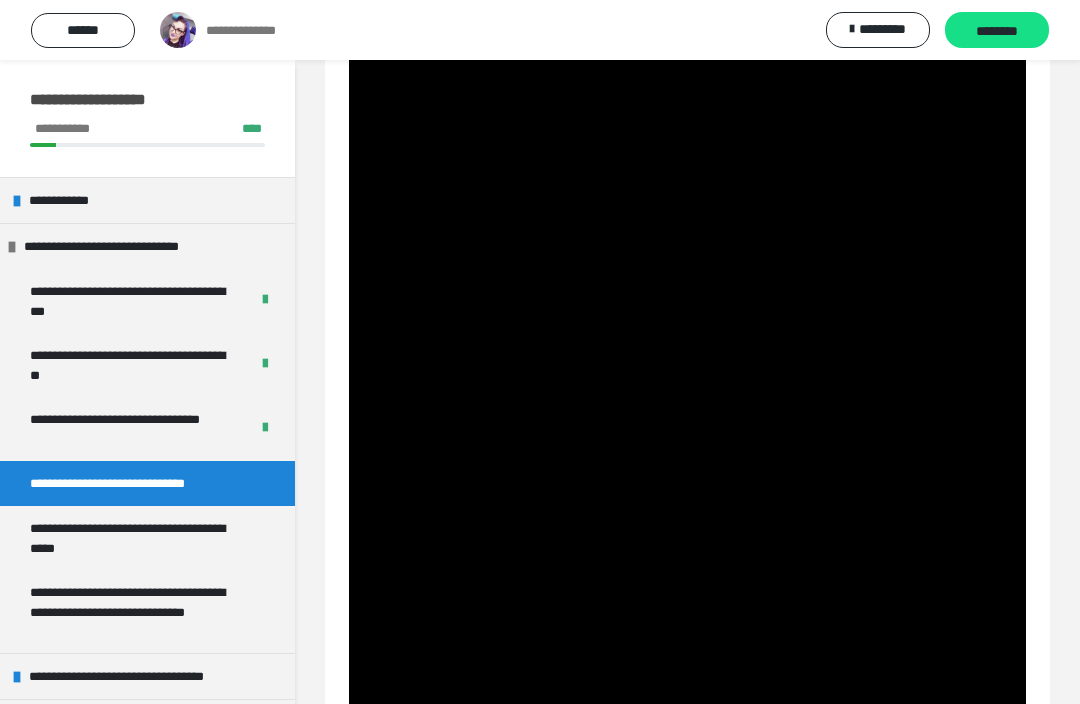 click at bounding box center [687, 149] 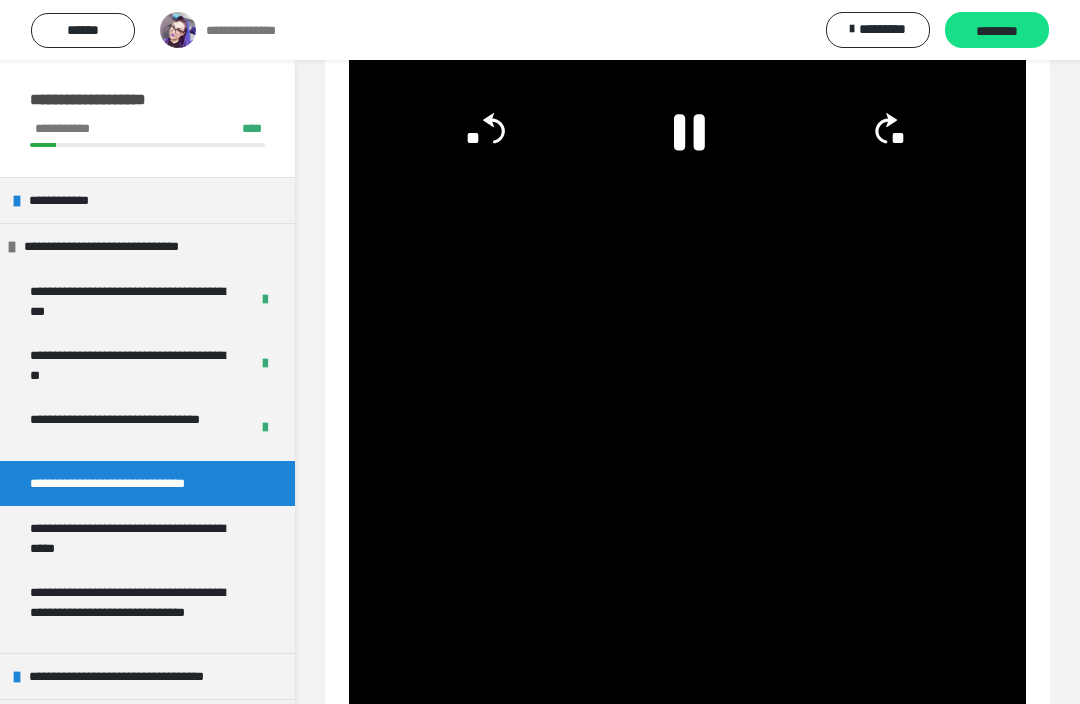 click 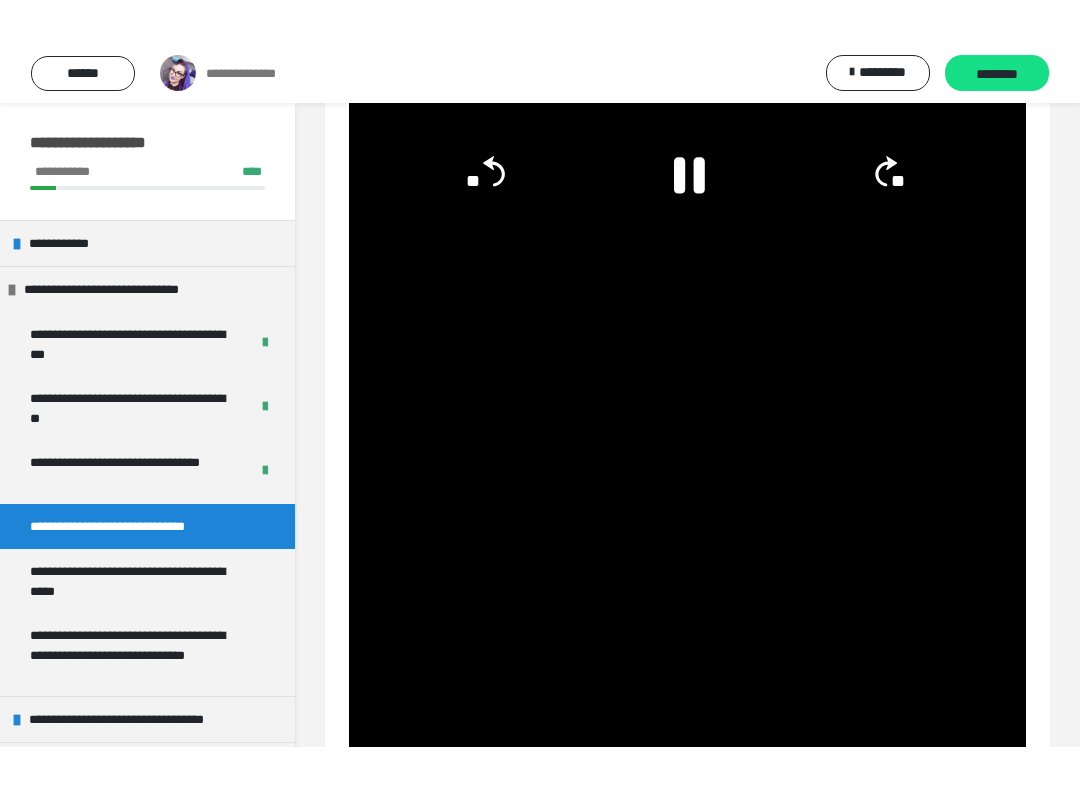scroll, scrollTop: 20, scrollLeft: 0, axis: vertical 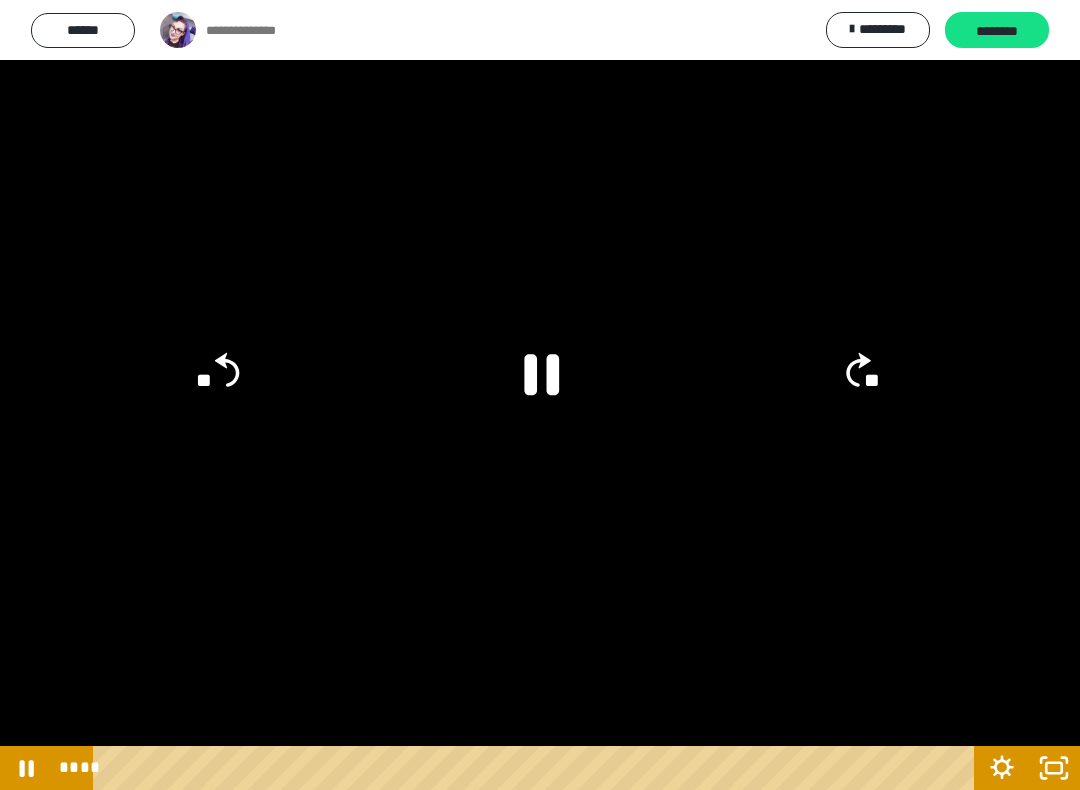 click 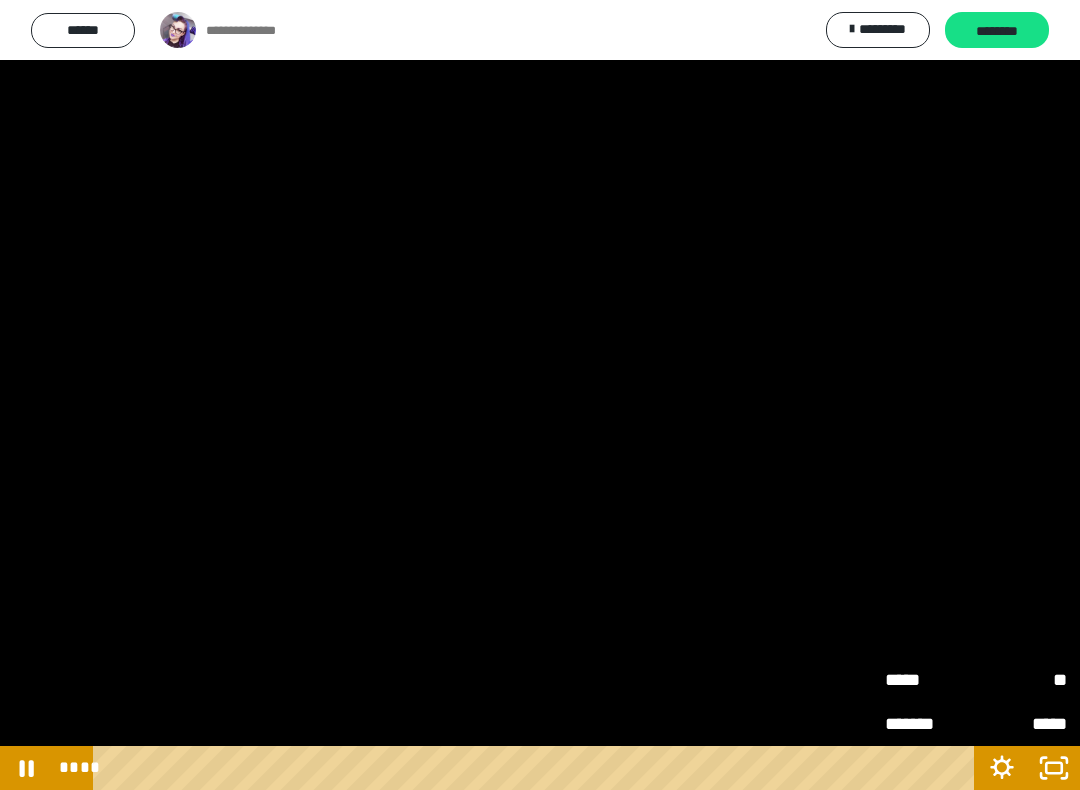 click 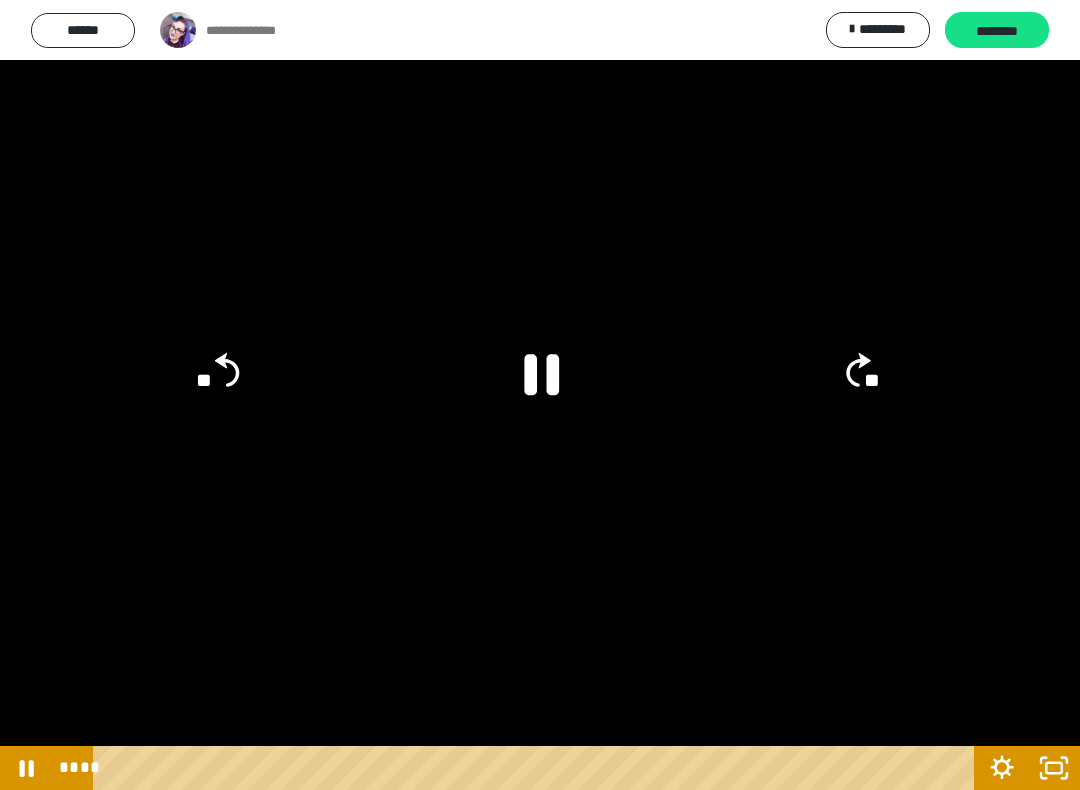 click 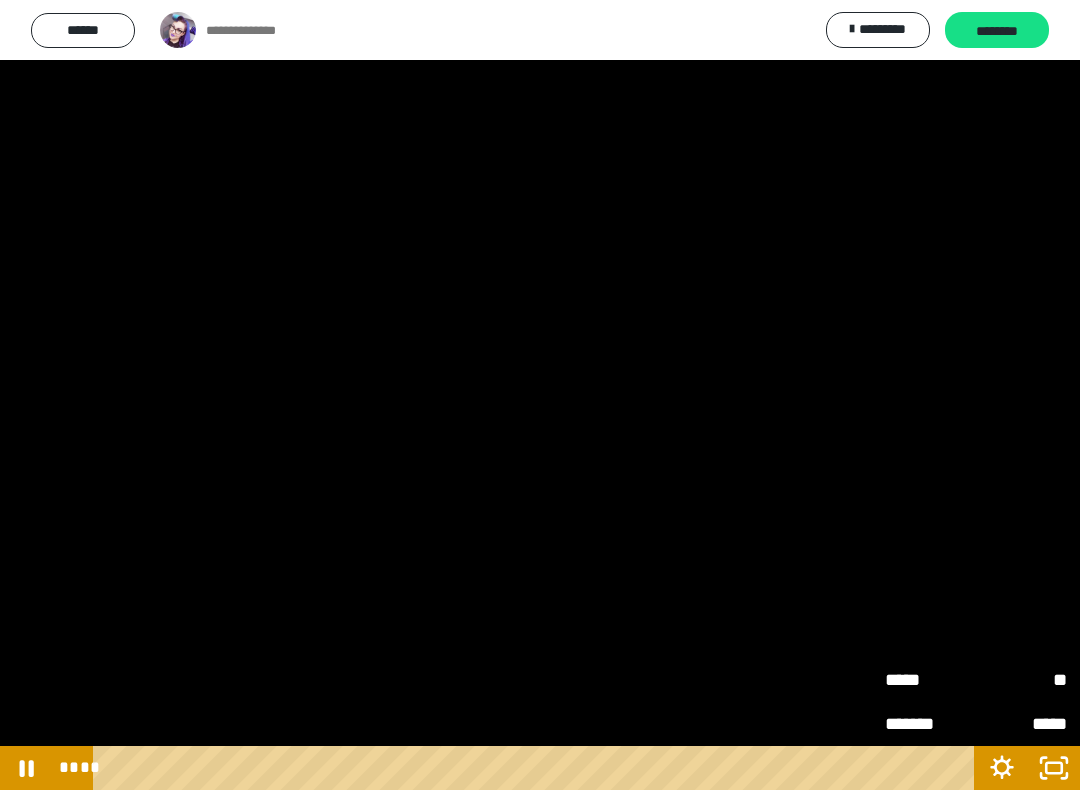 click on "**" at bounding box center (1021, 680) 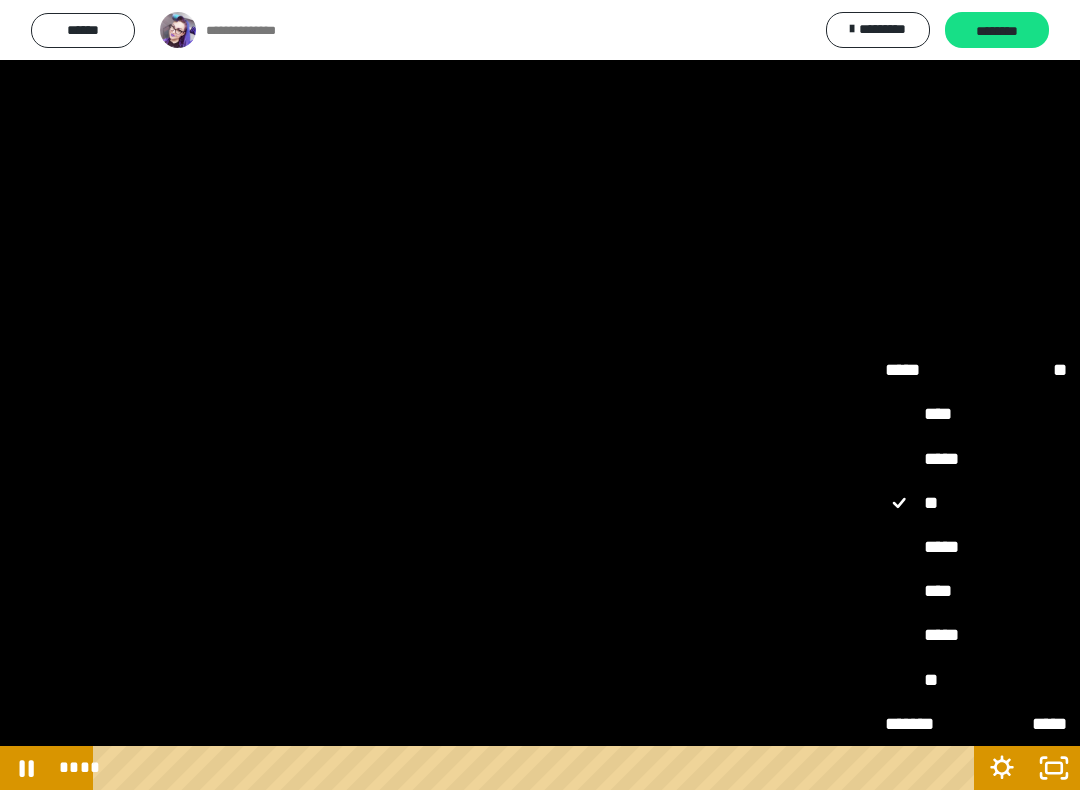 click on "*****" at bounding box center (976, 547) 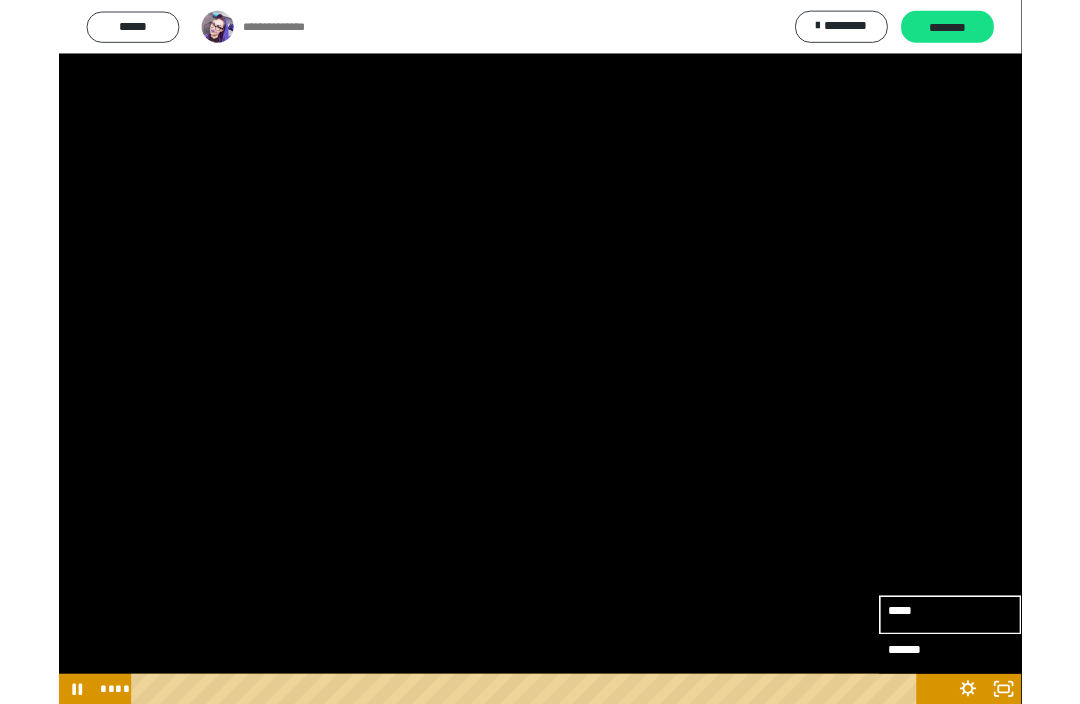 scroll, scrollTop: 836, scrollLeft: 0, axis: vertical 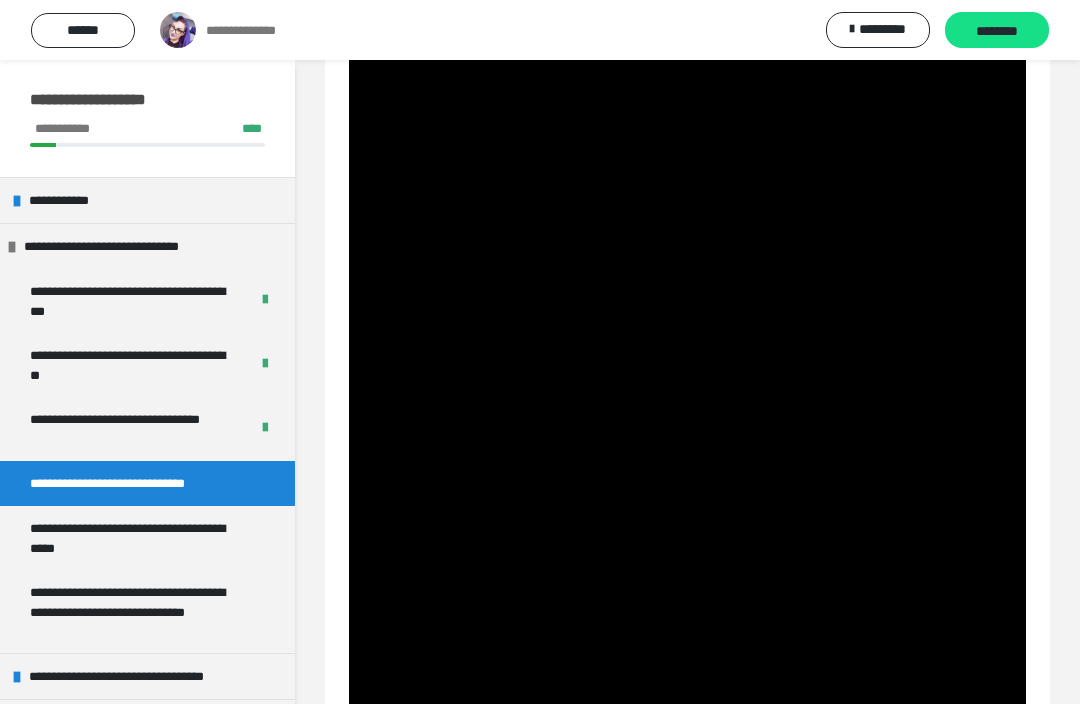 click at bounding box center [687, 149] 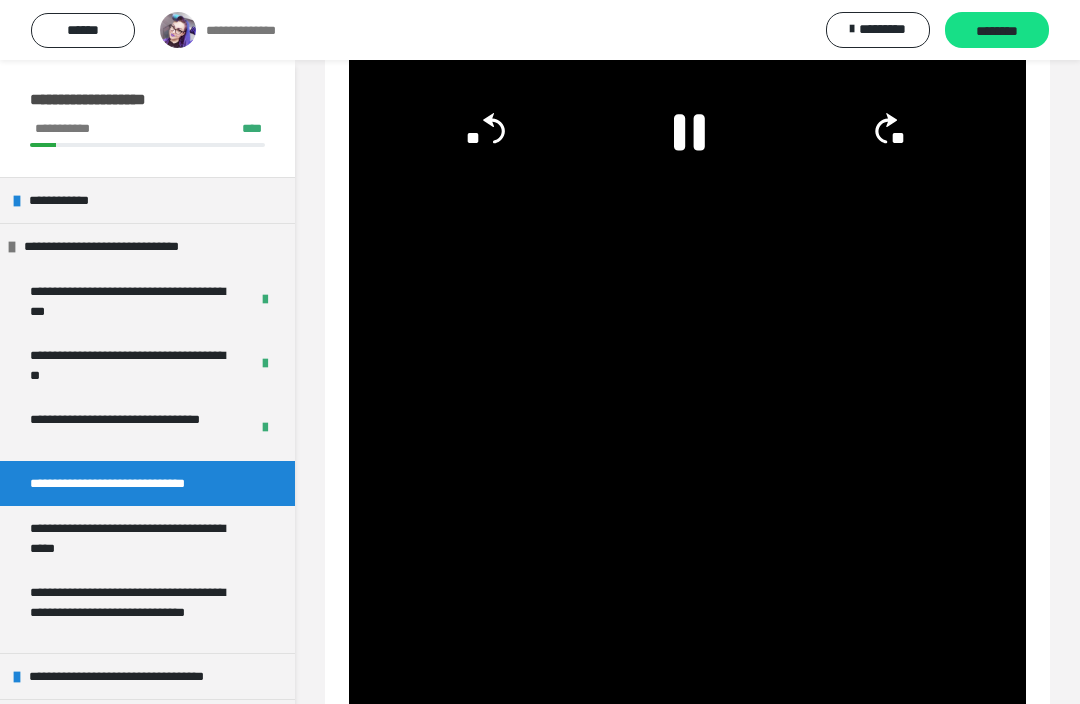 click 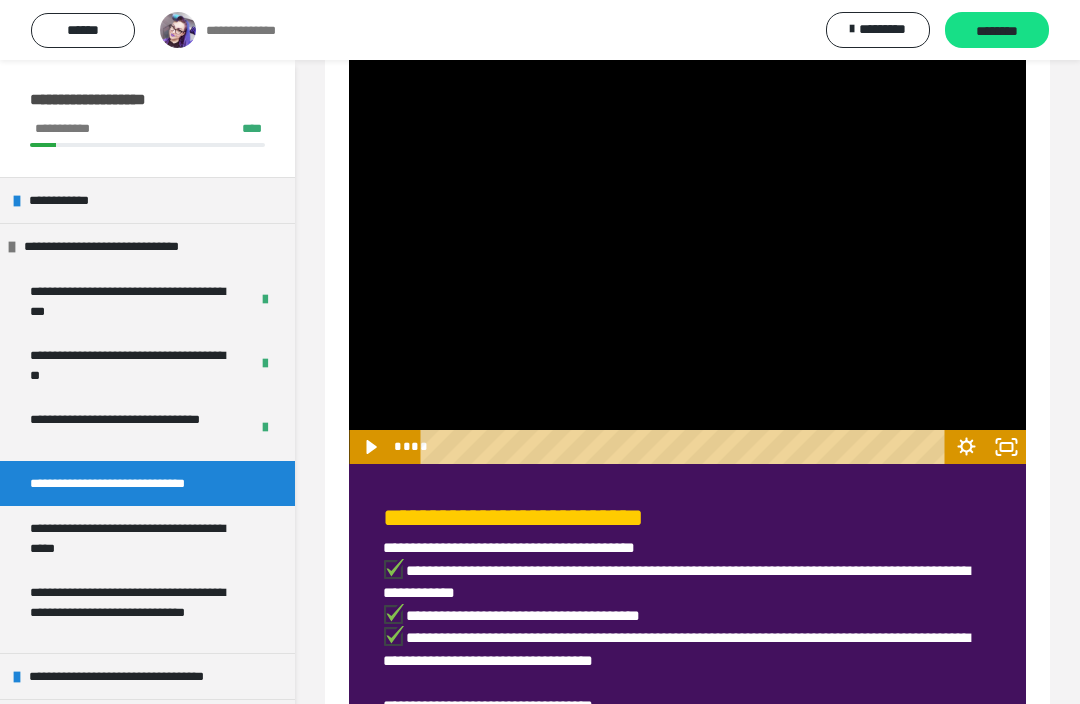 scroll, scrollTop: 1131, scrollLeft: 0, axis: vertical 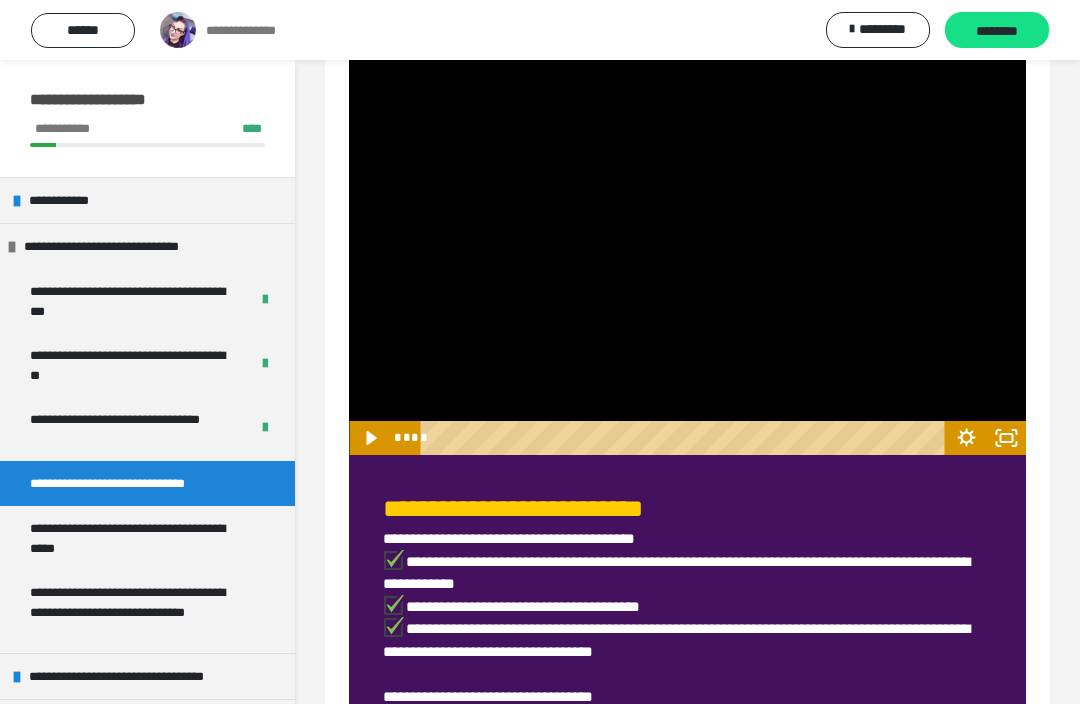 click 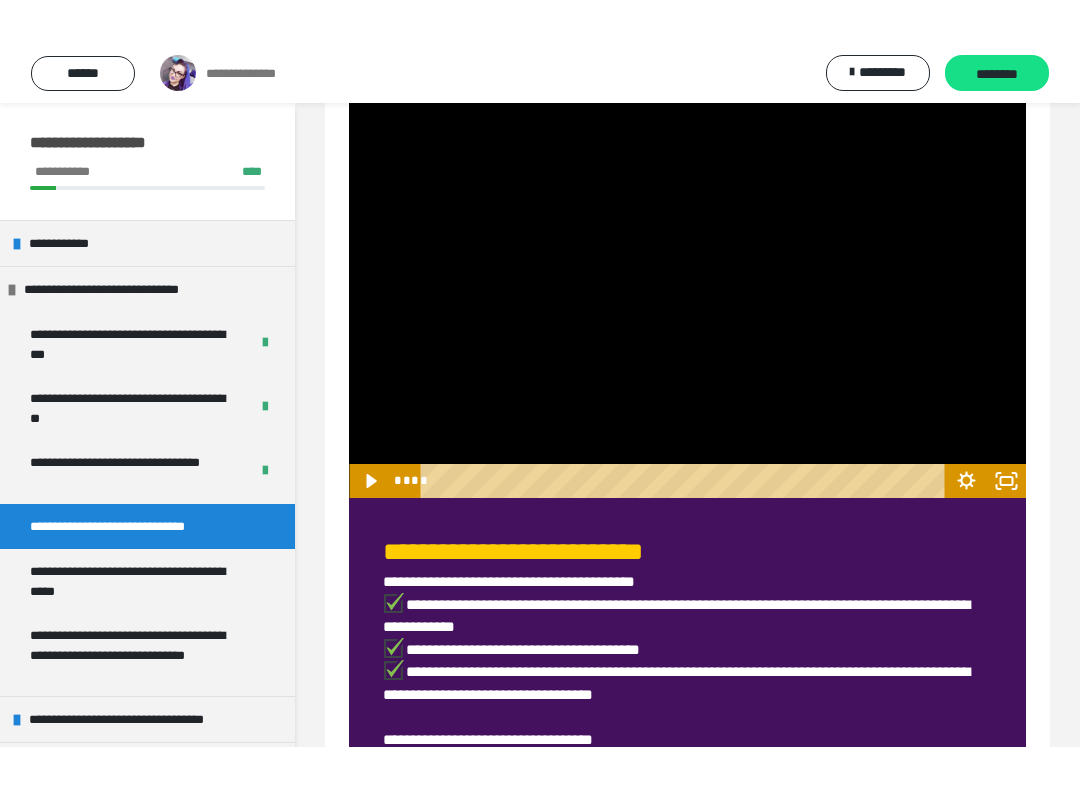 scroll, scrollTop: 20, scrollLeft: 0, axis: vertical 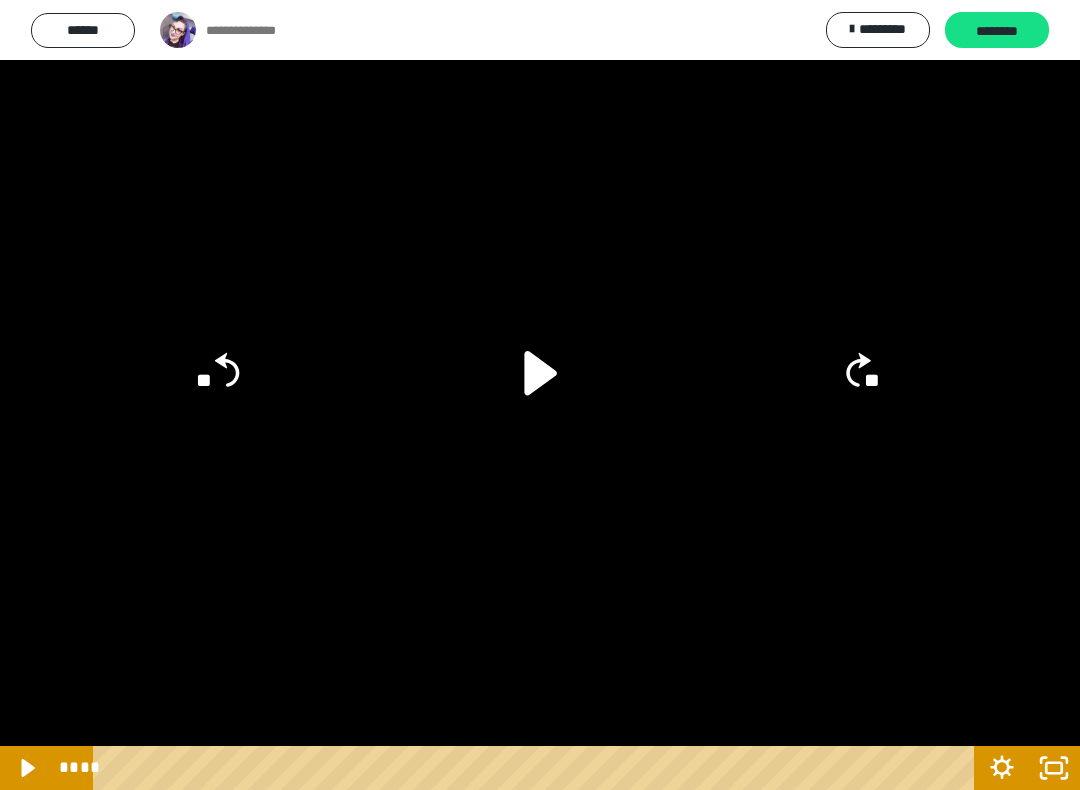 click 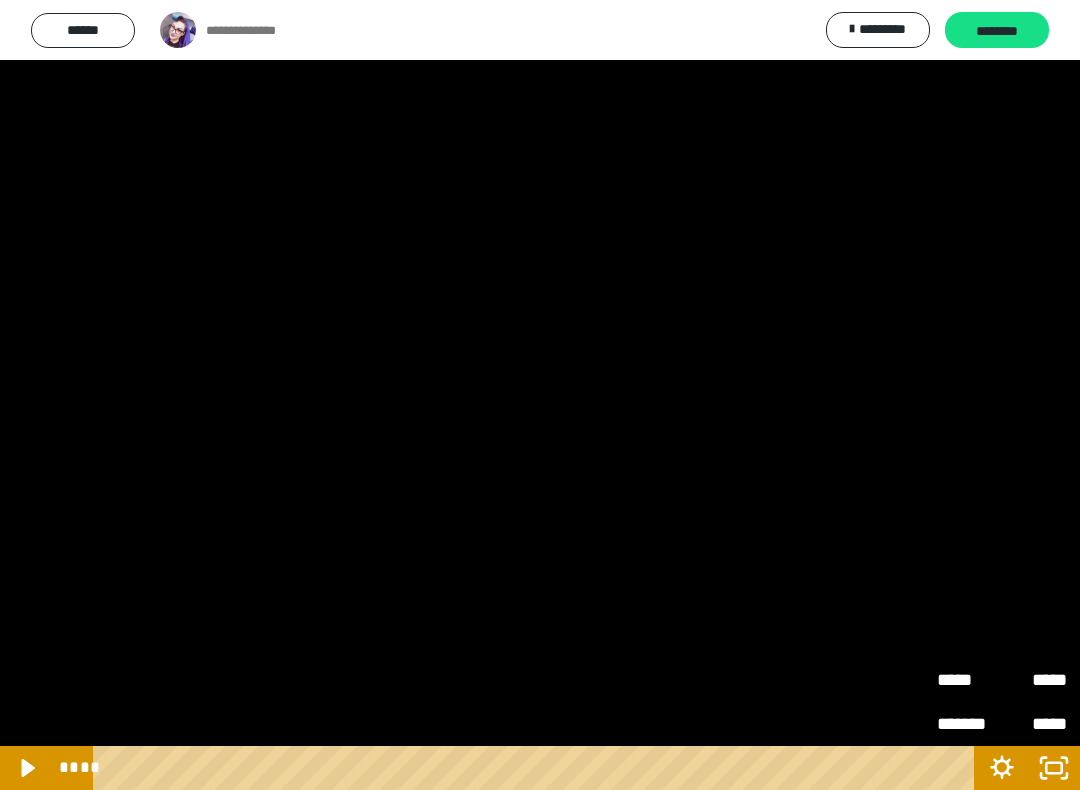 click at bounding box center (540, 395) 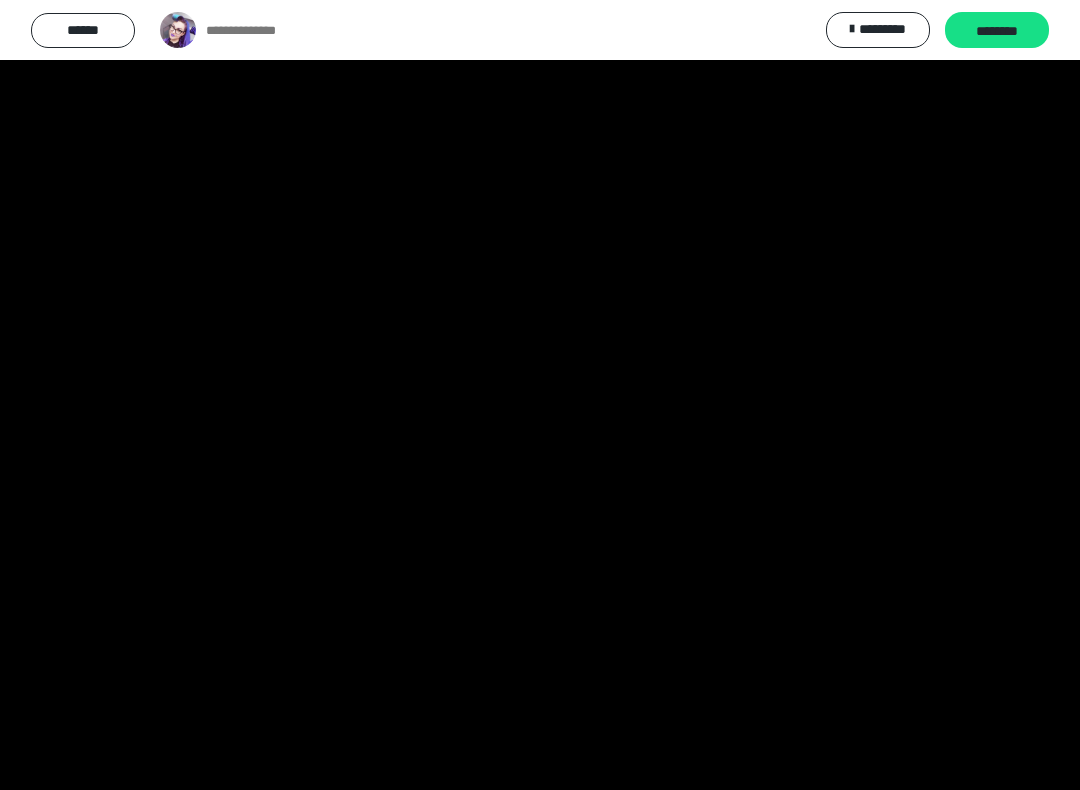 click at bounding box center (540, 395) 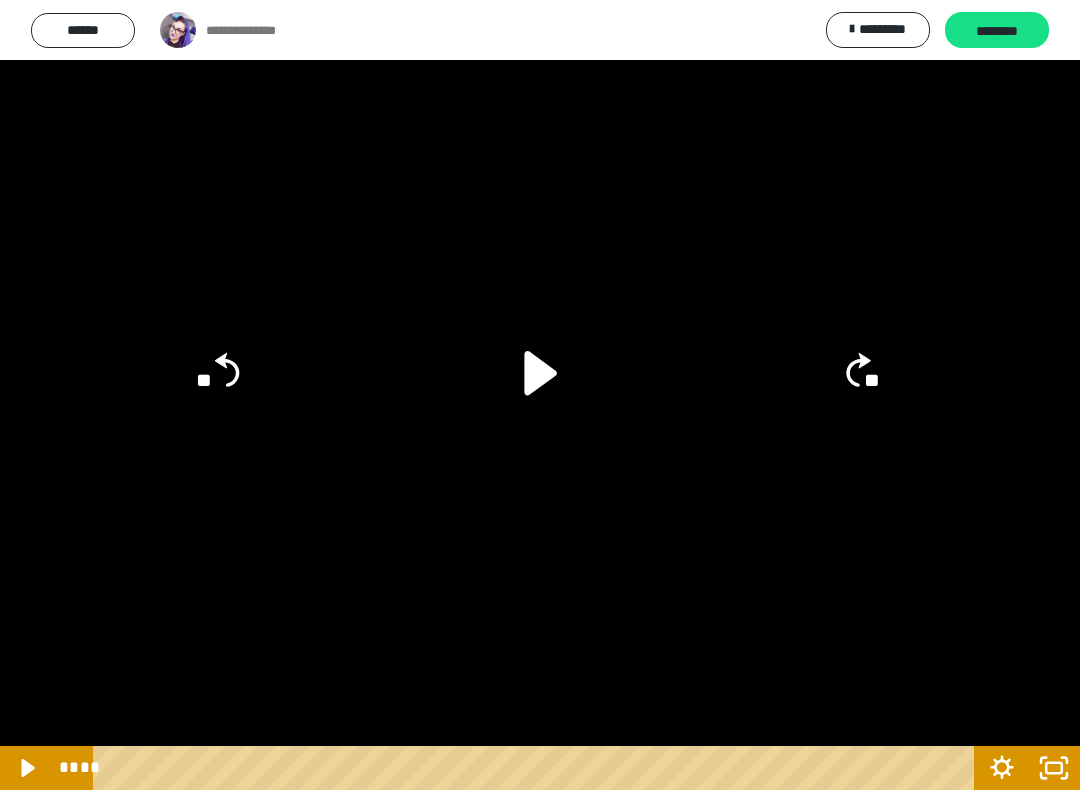 click on "**" 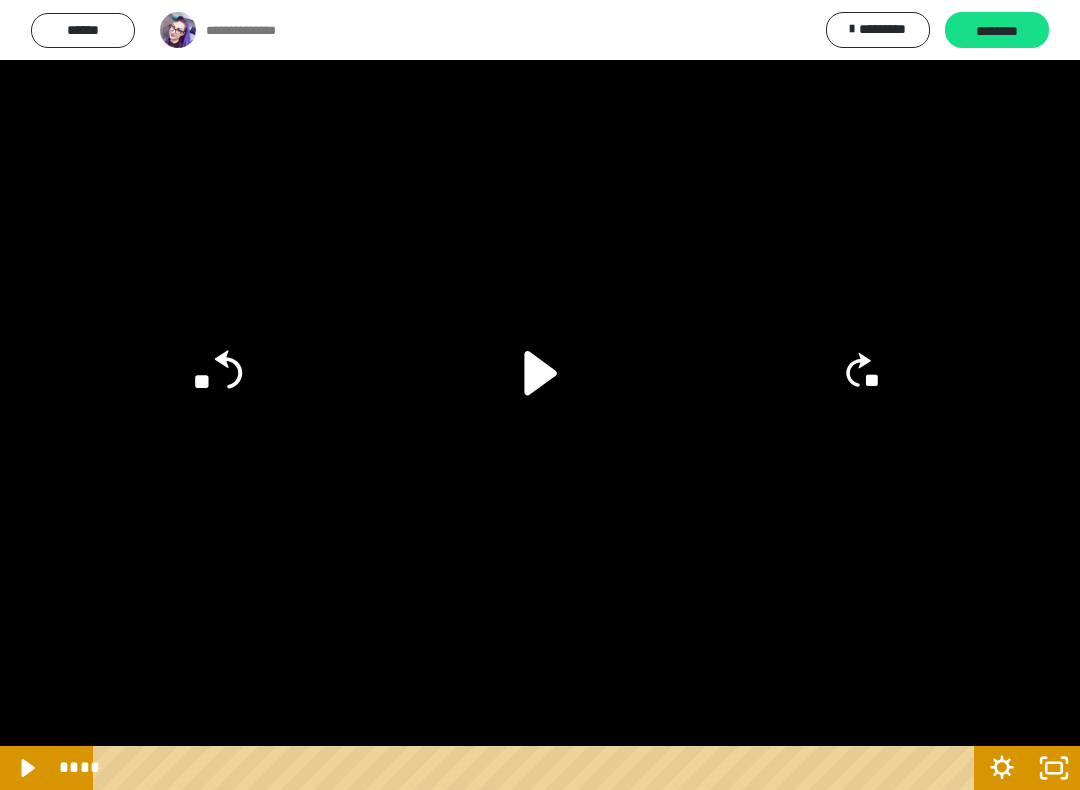 click 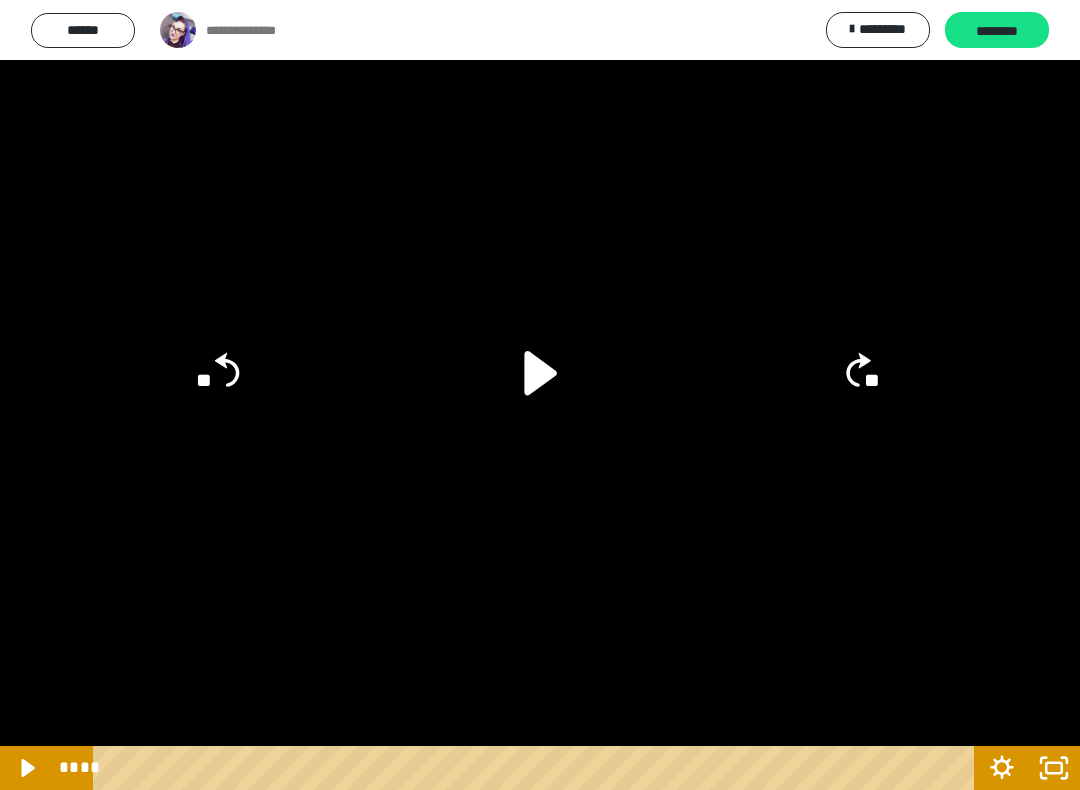click 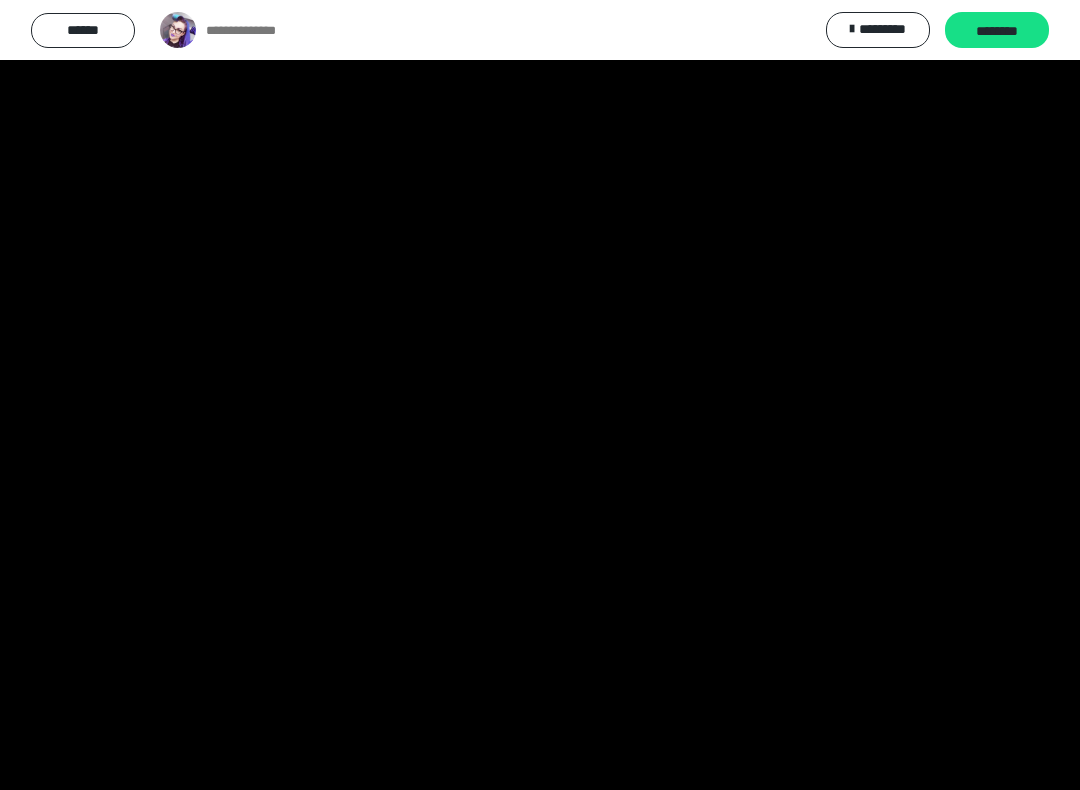 click at bounding box center [540, 395] 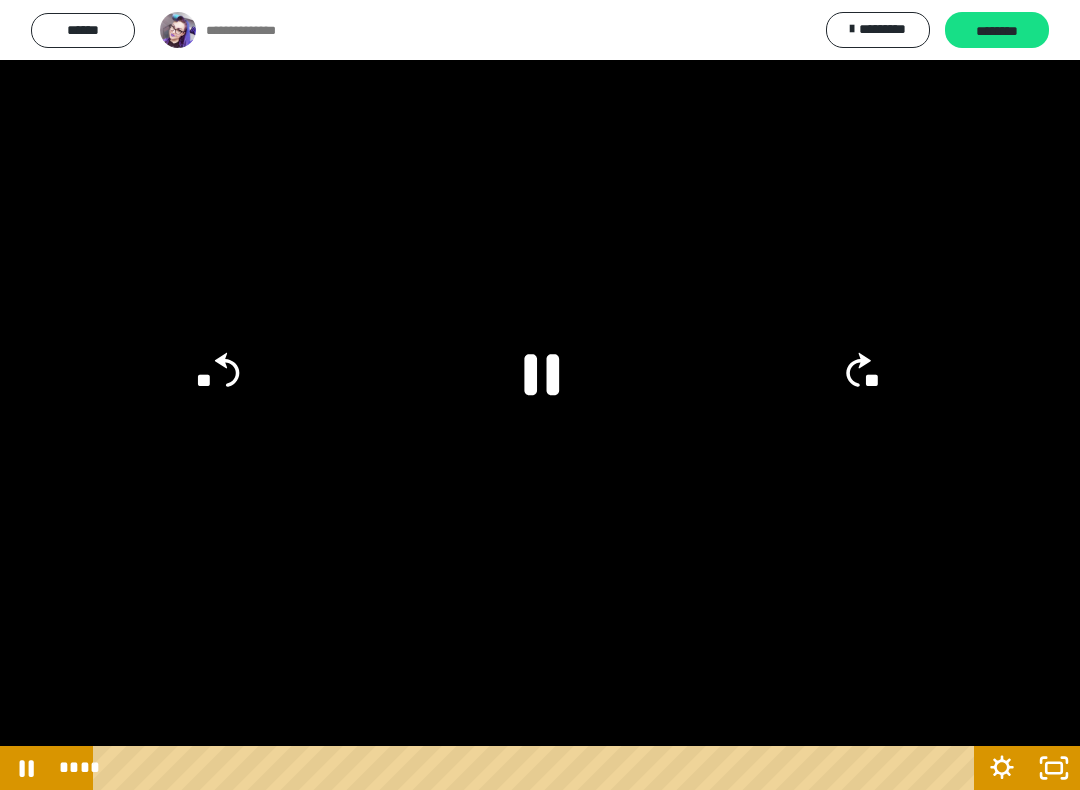 click 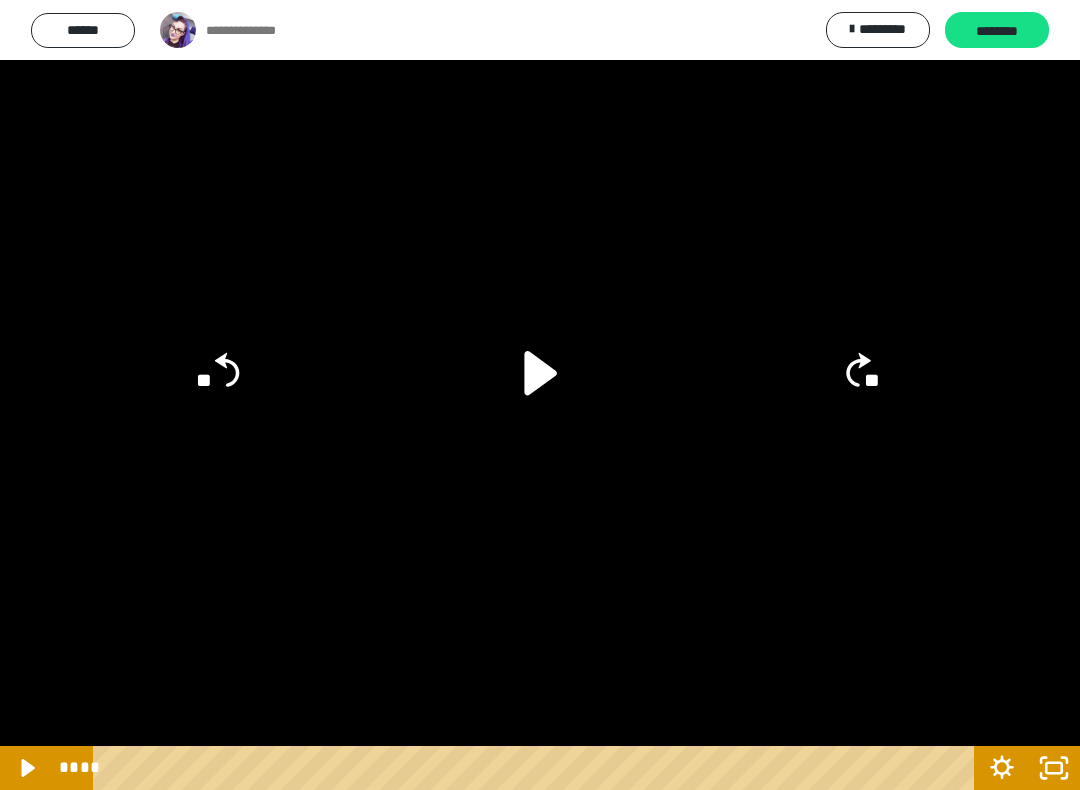 click 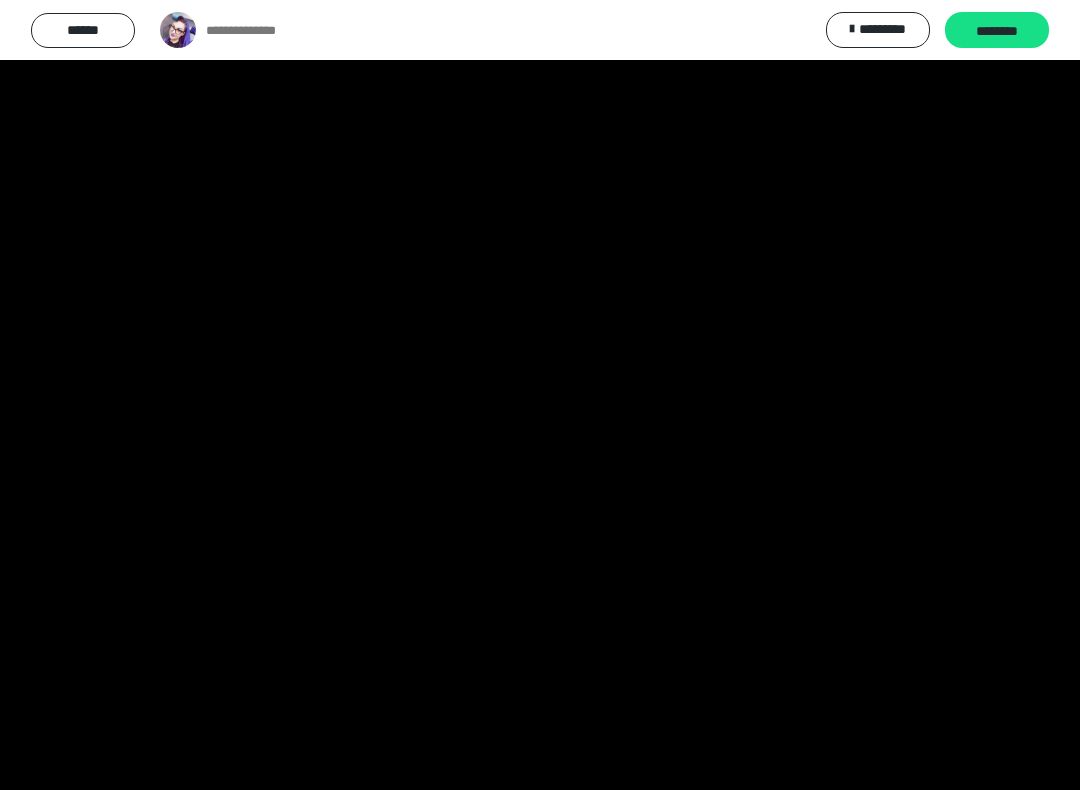click at bounding box center (540, 395) 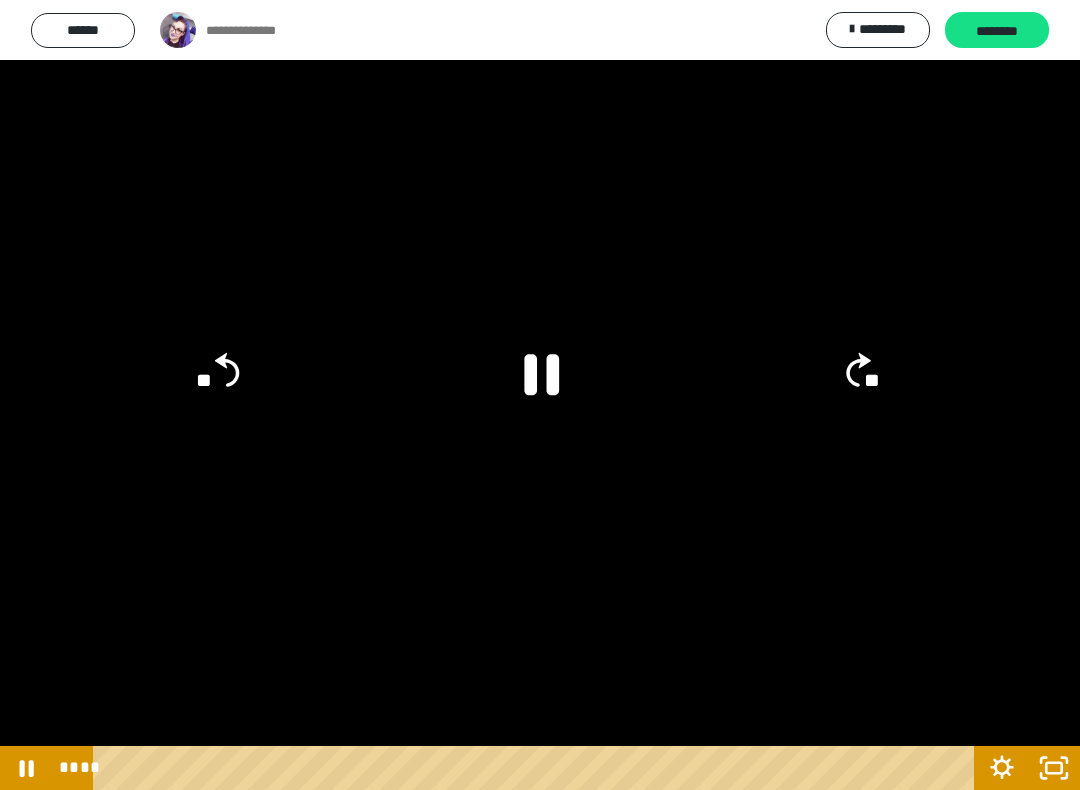 click 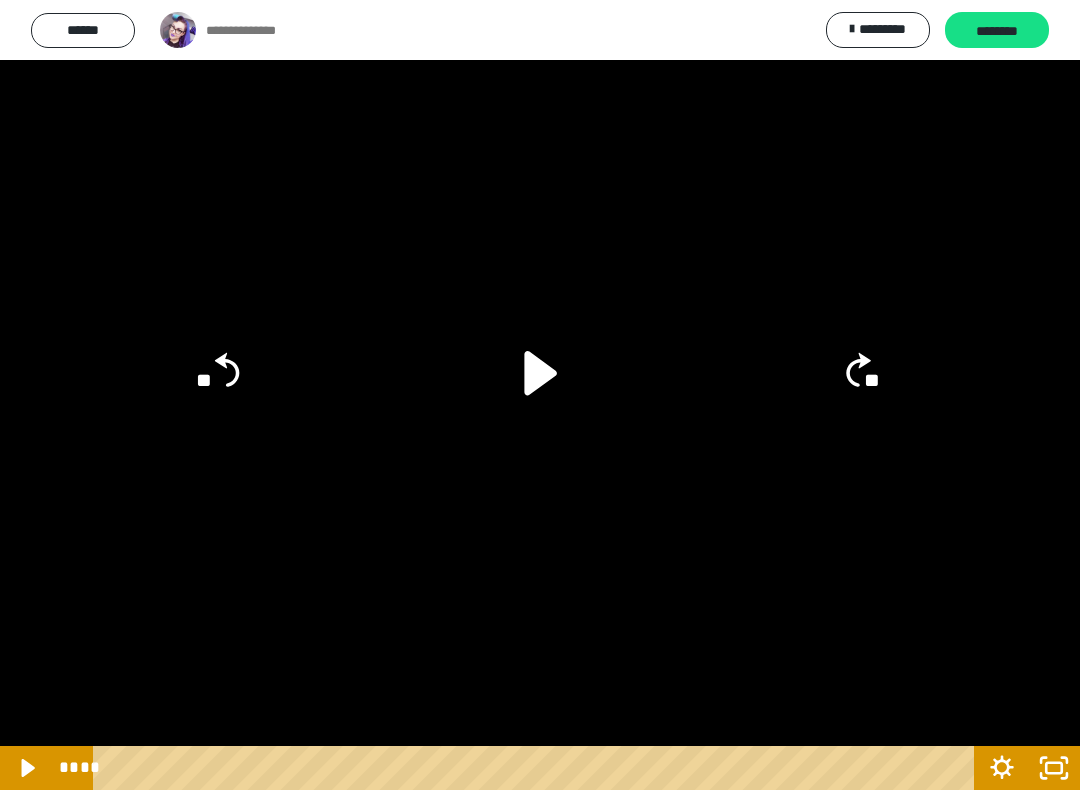 click 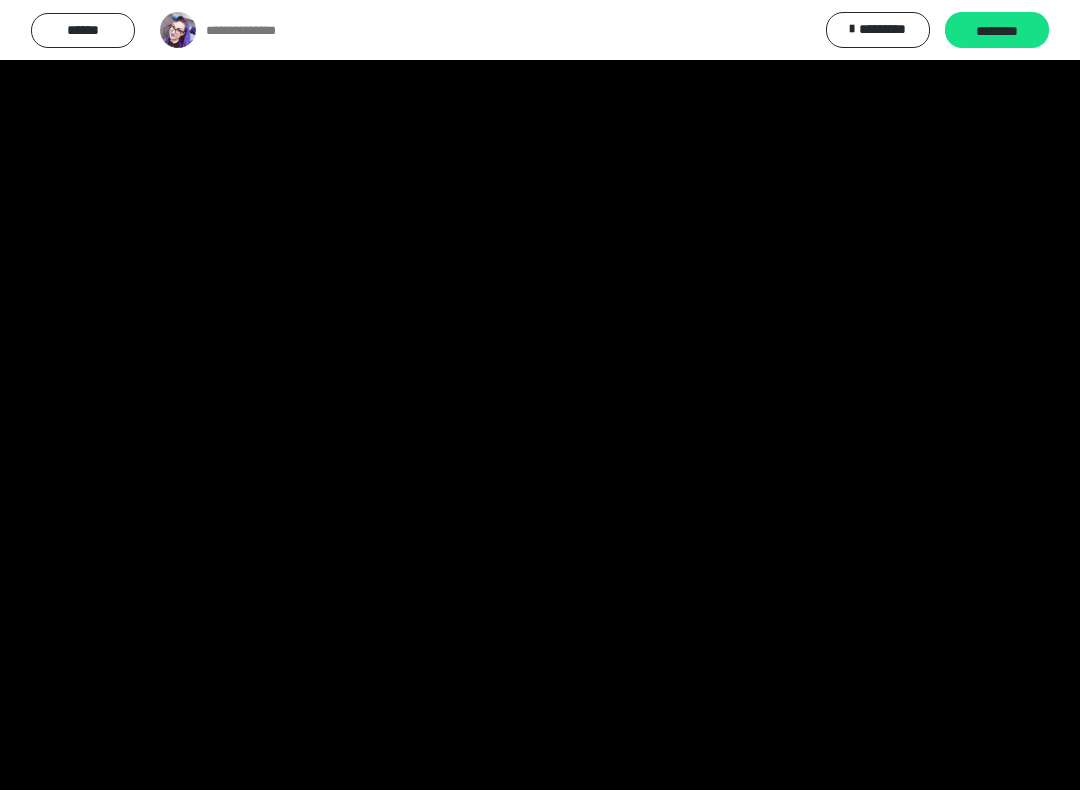 click at bounding box center (540, 395) 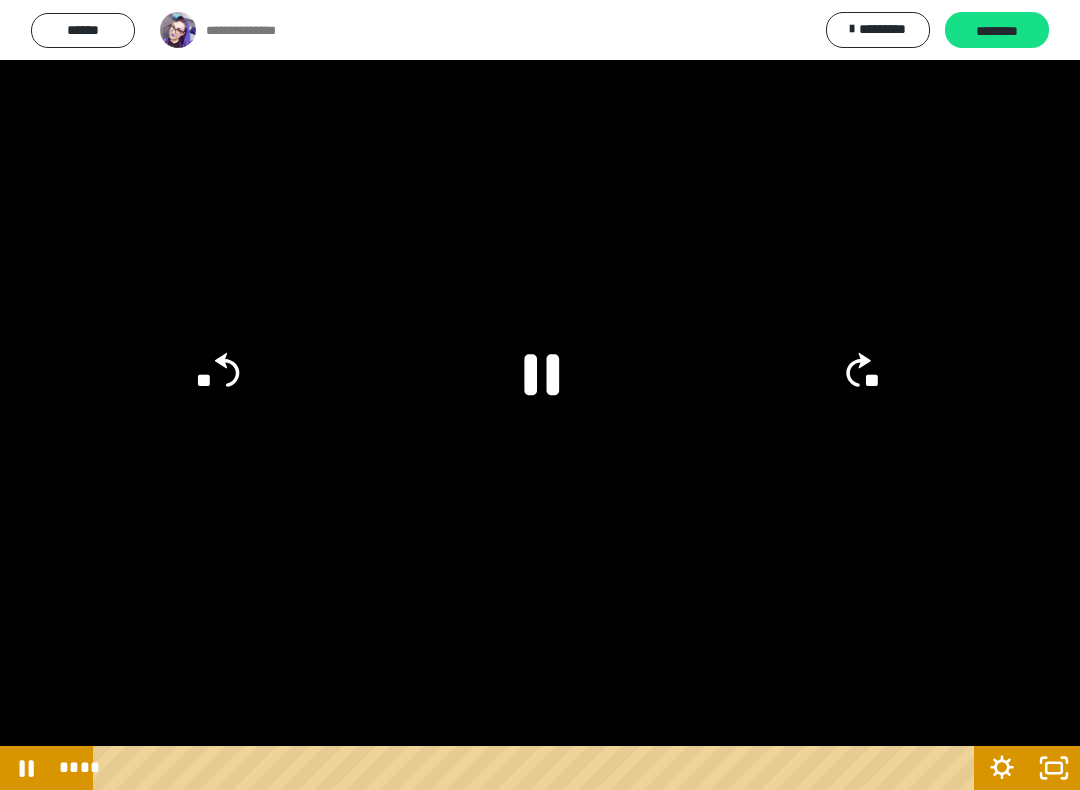 click 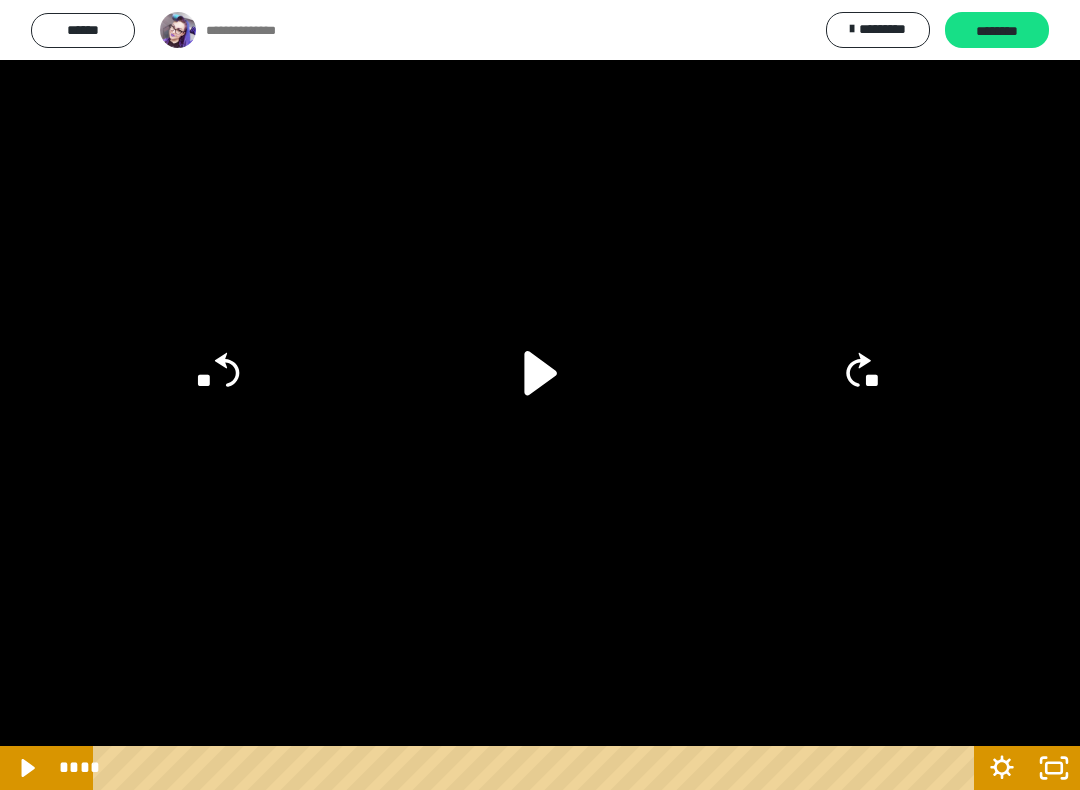 click on "**" 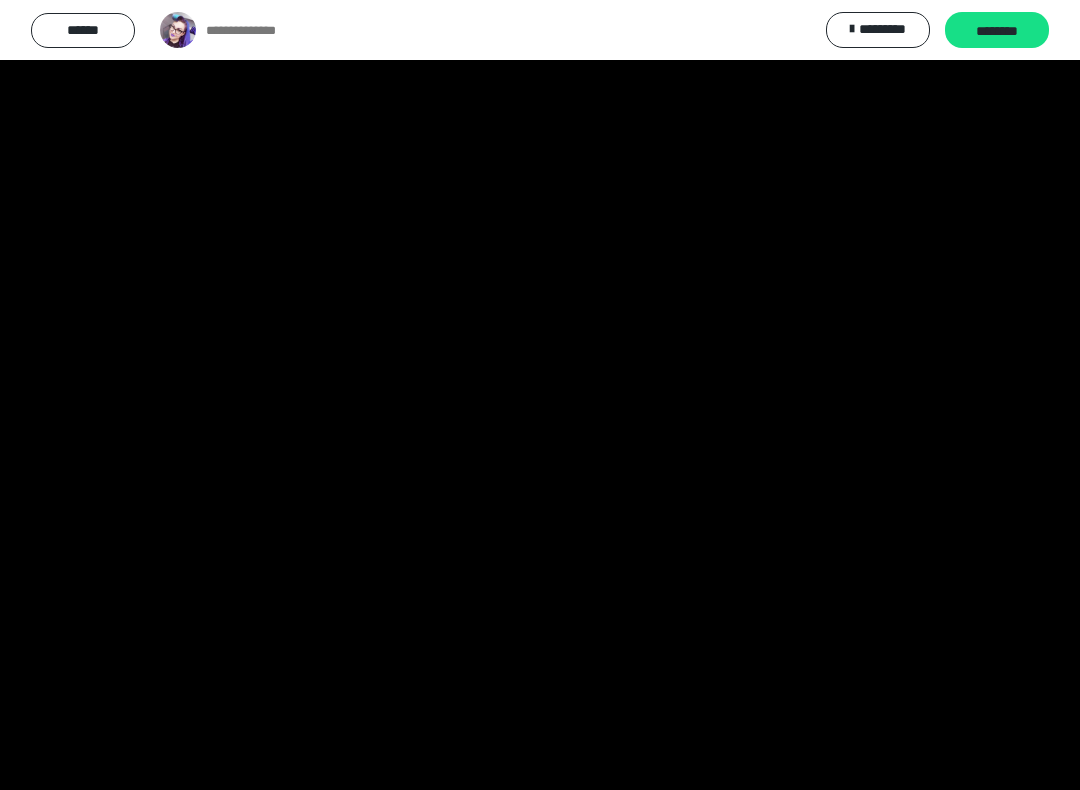 click at bounding box center [540, 395] 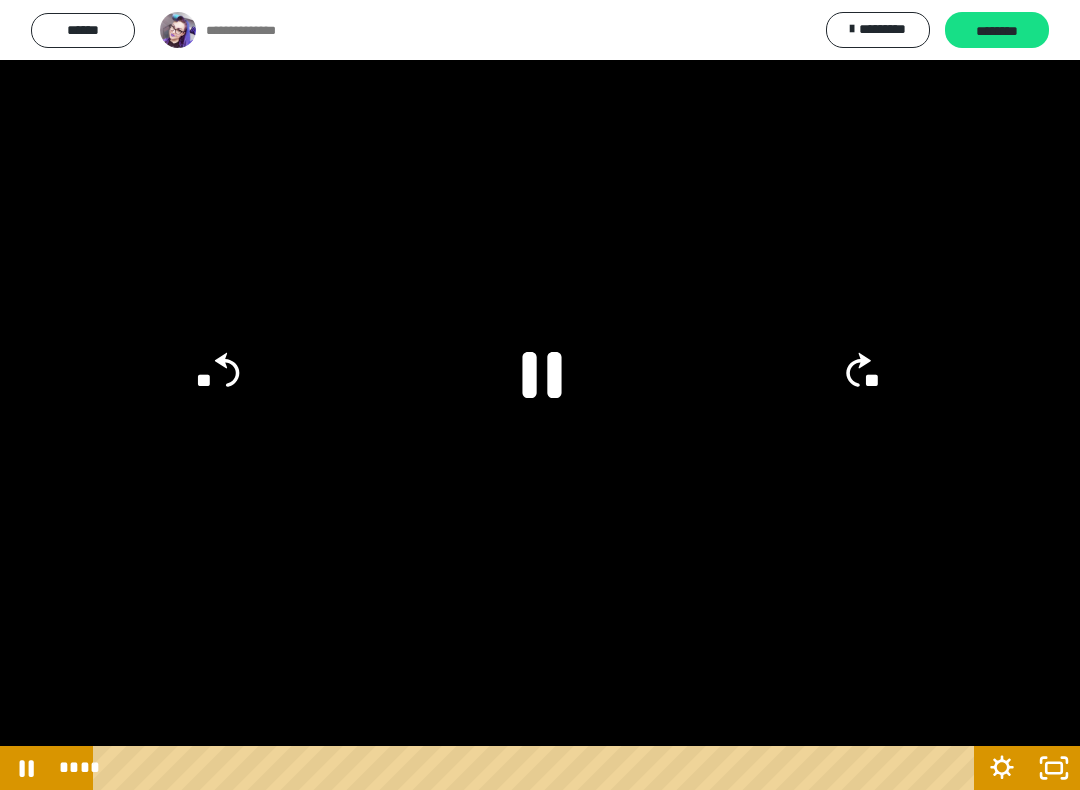 click 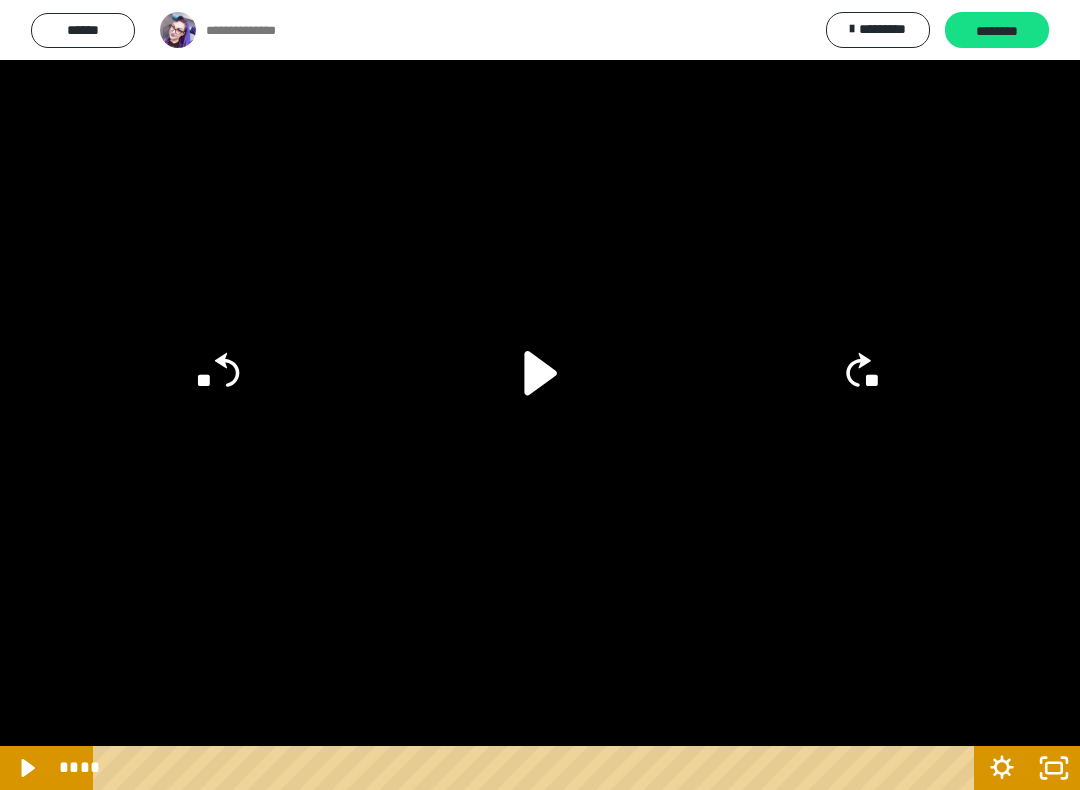 click 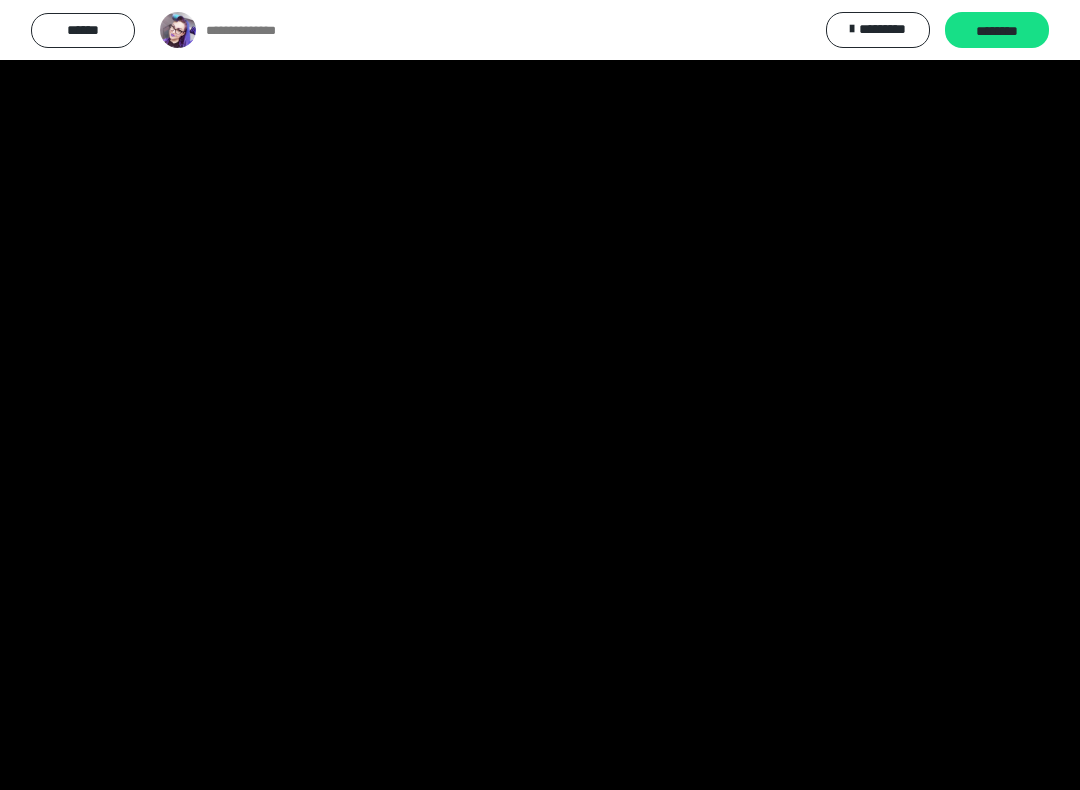click at bounding box center [540, 395] 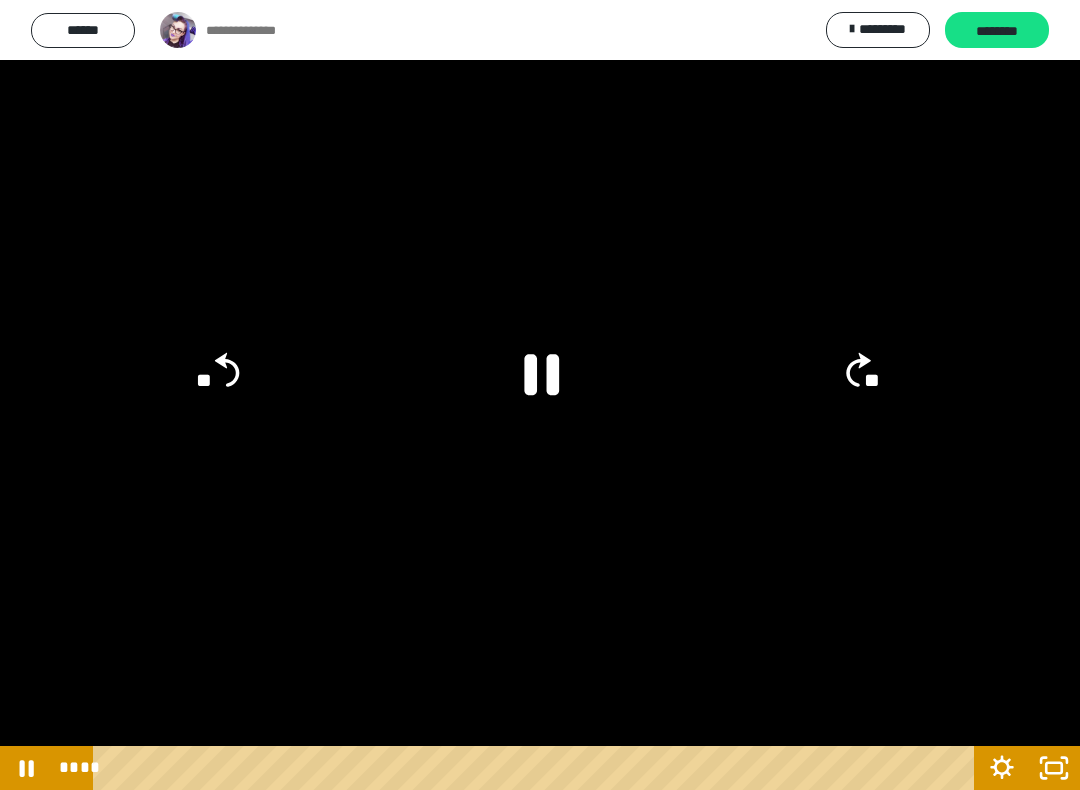 click 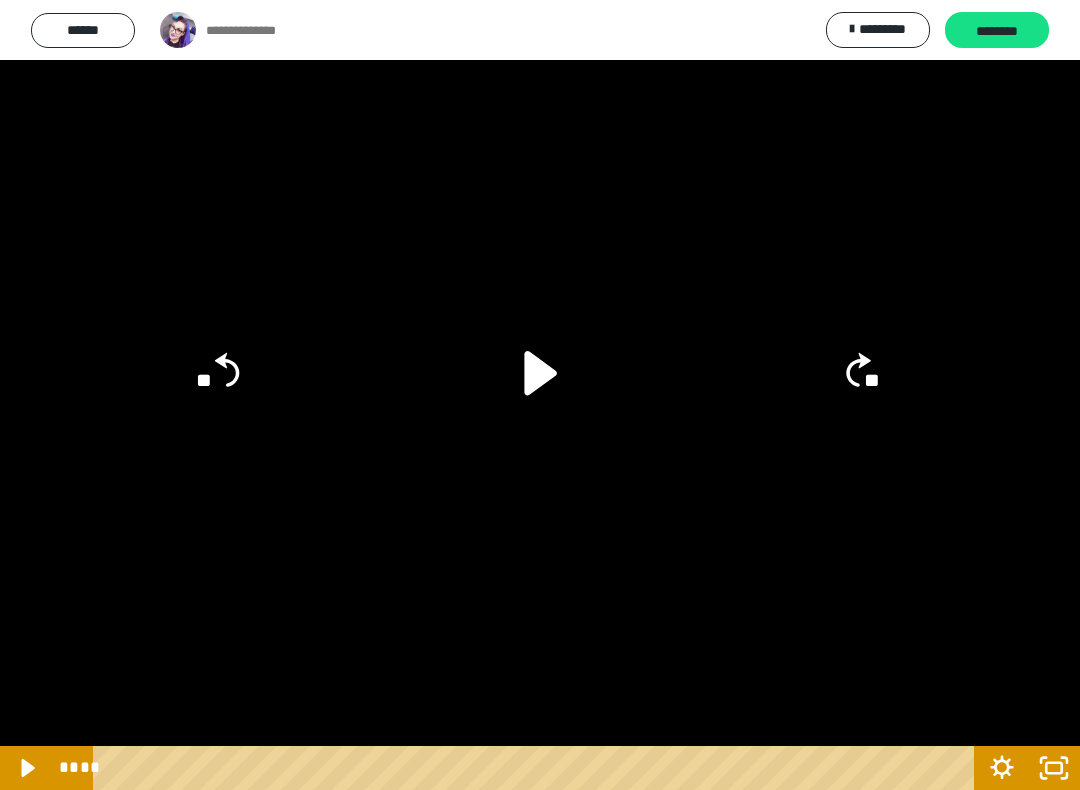 click on "**" 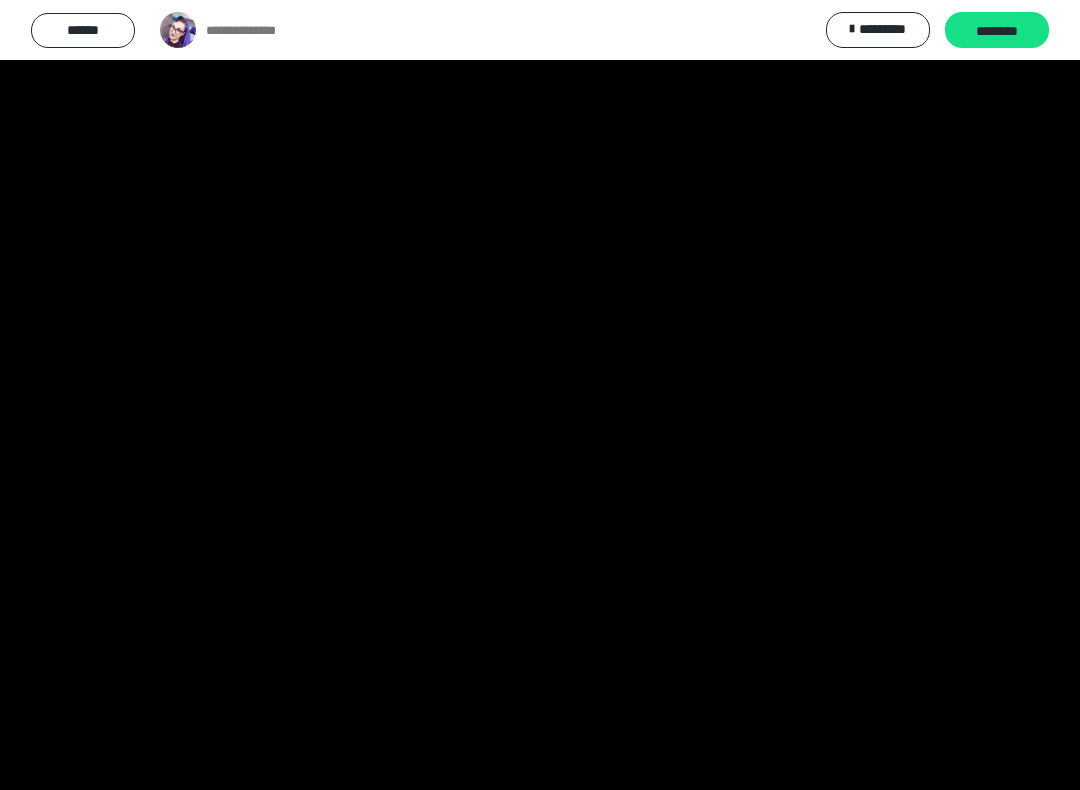 click at bounding box center [540, 395] 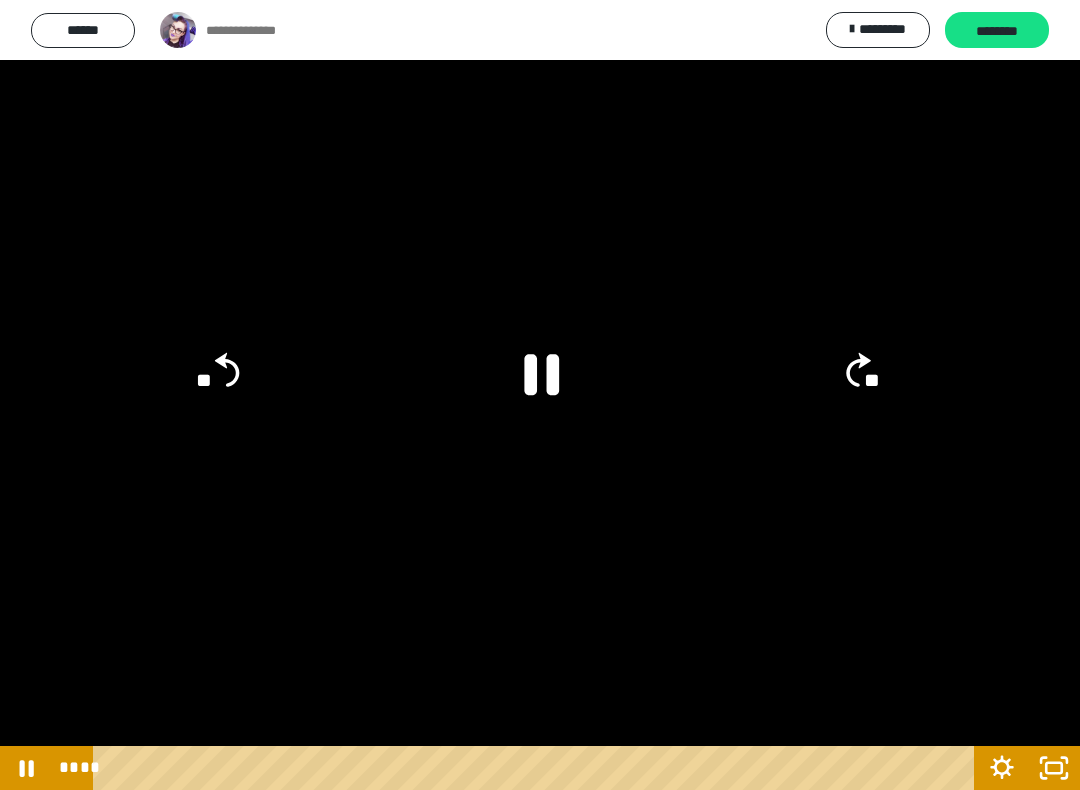 click on "**" 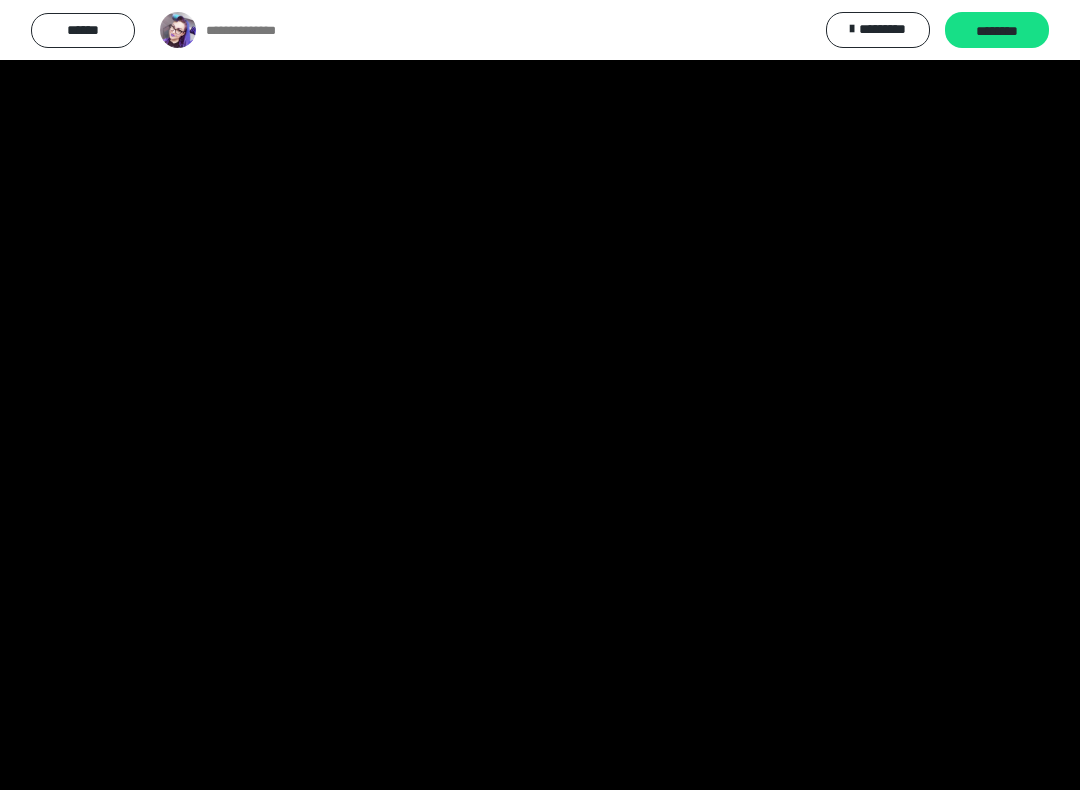 click at bounding box center [540, 395] 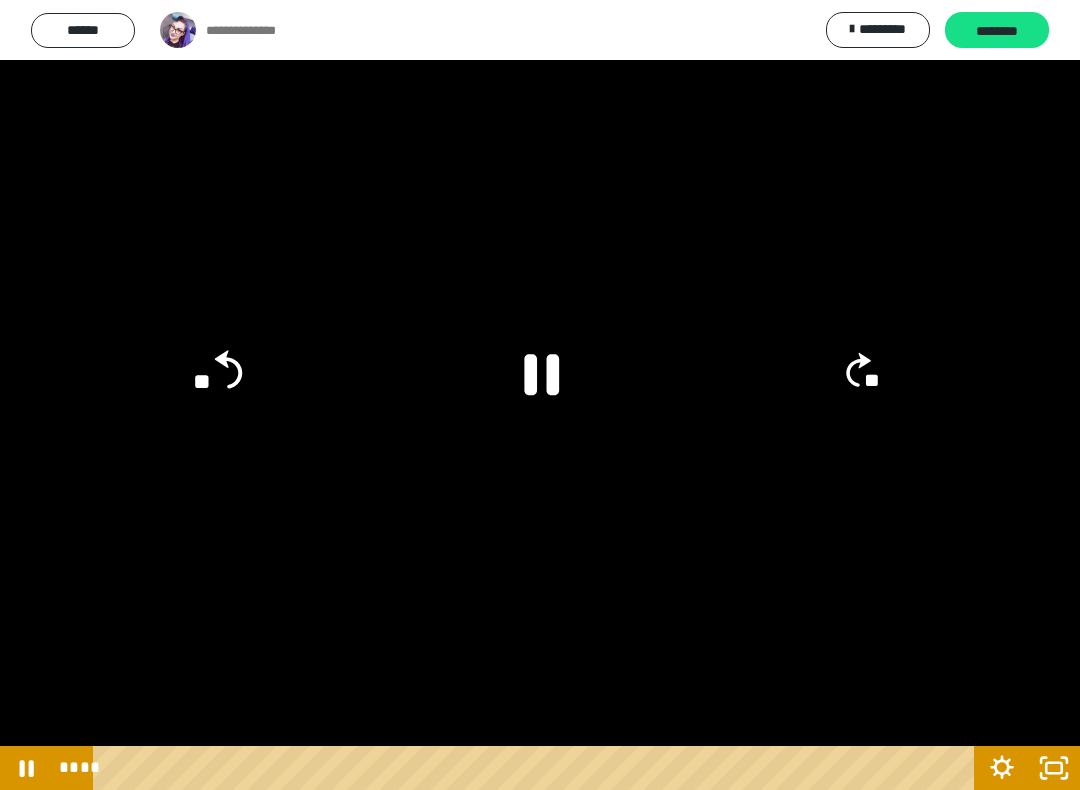 click on "**" 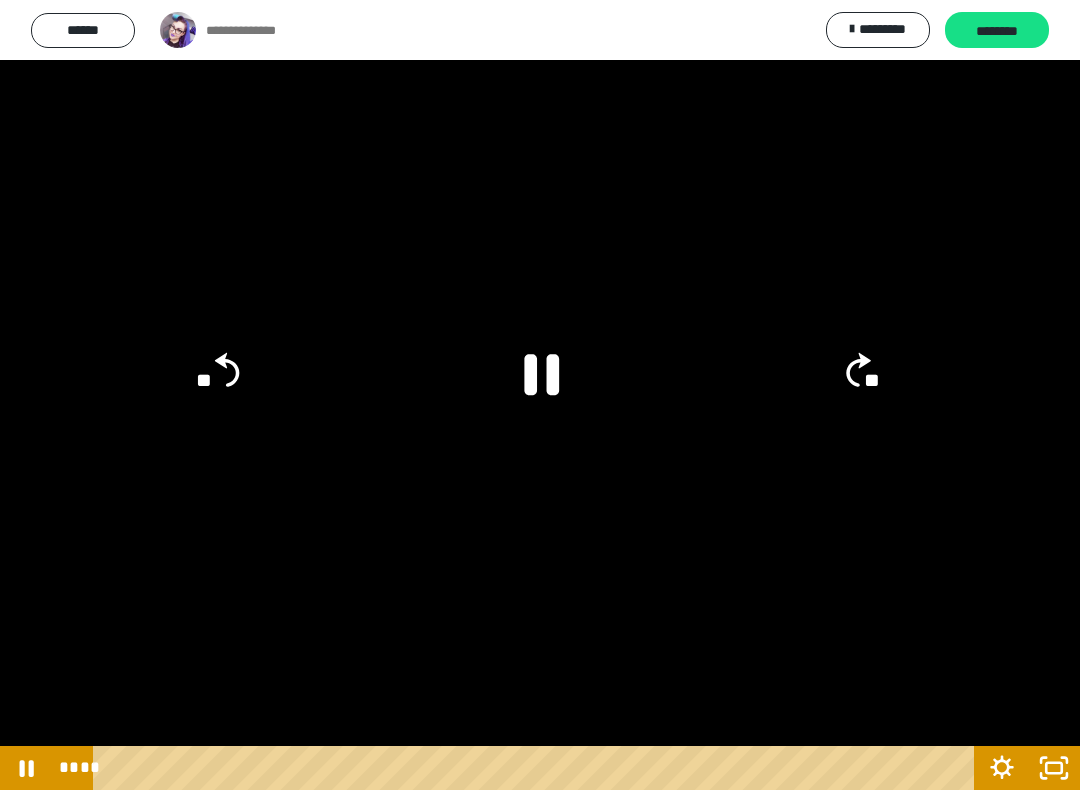 click on "**" 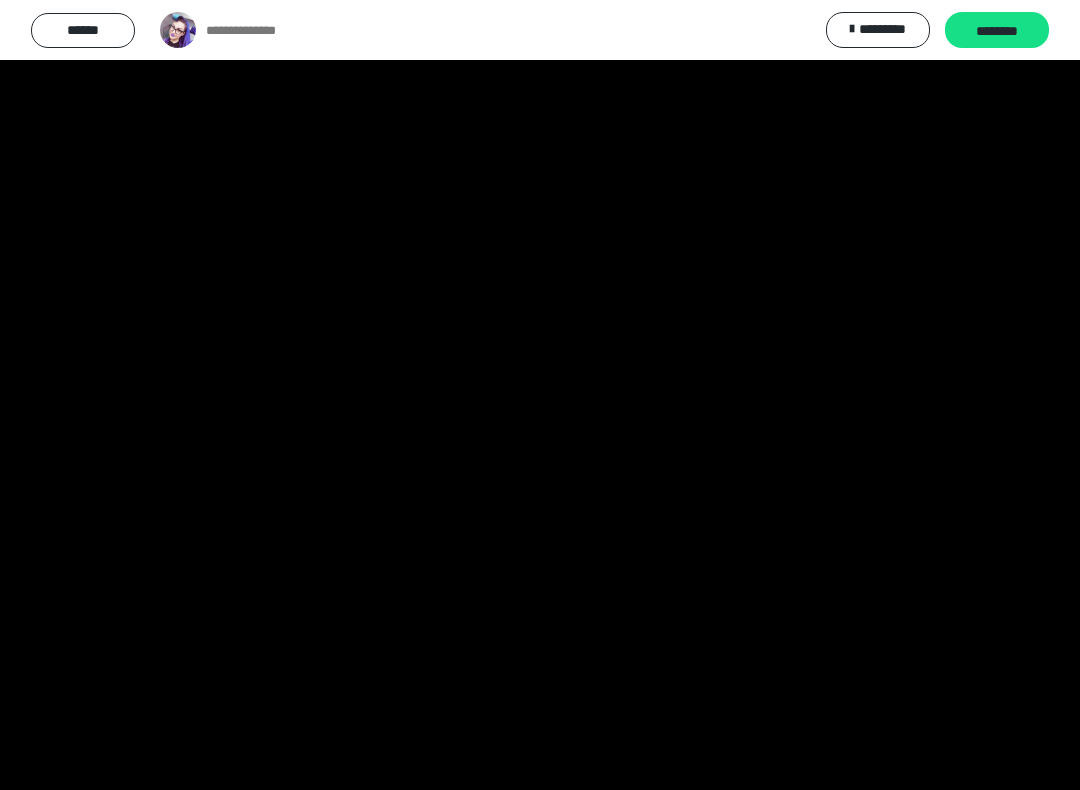 click at bounding box center (540, 395) 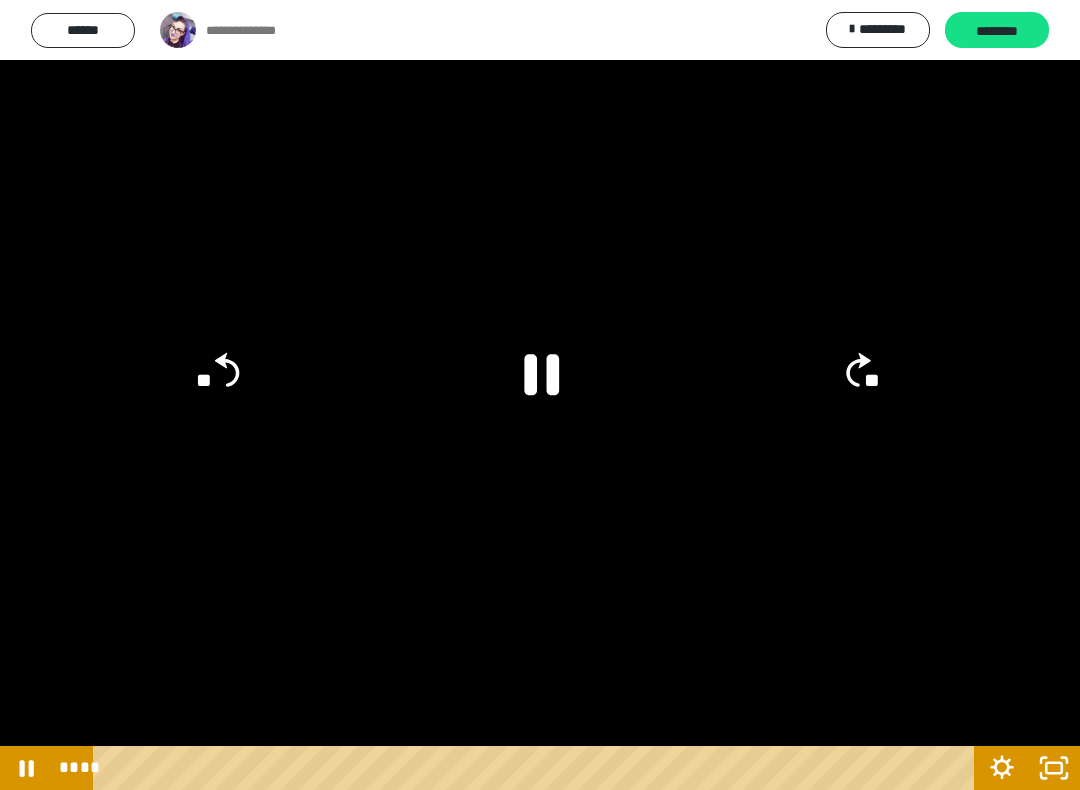 click 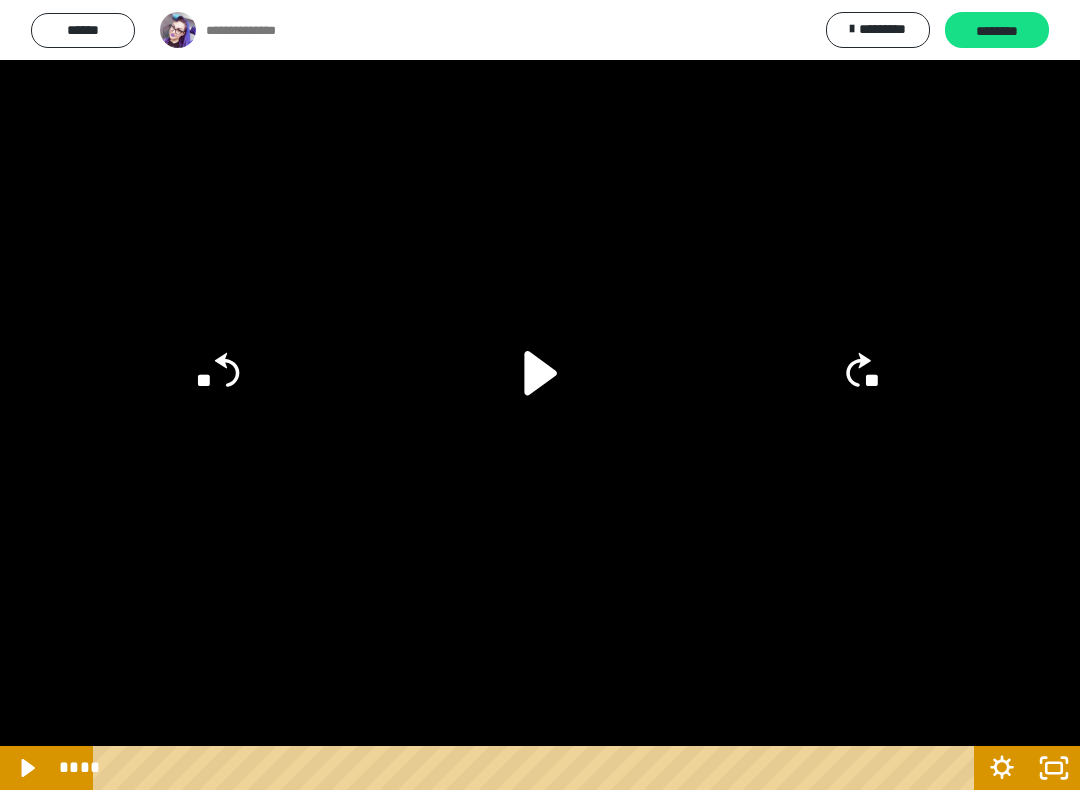 click 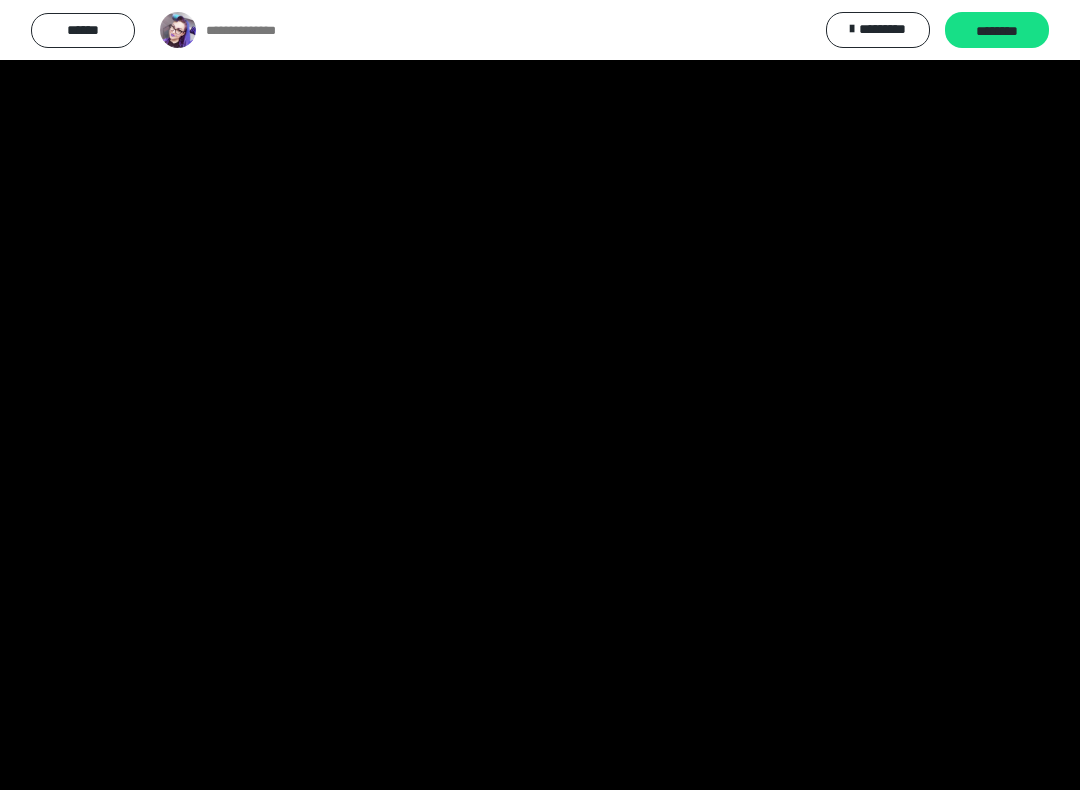 click at bounding box center (540, 395) 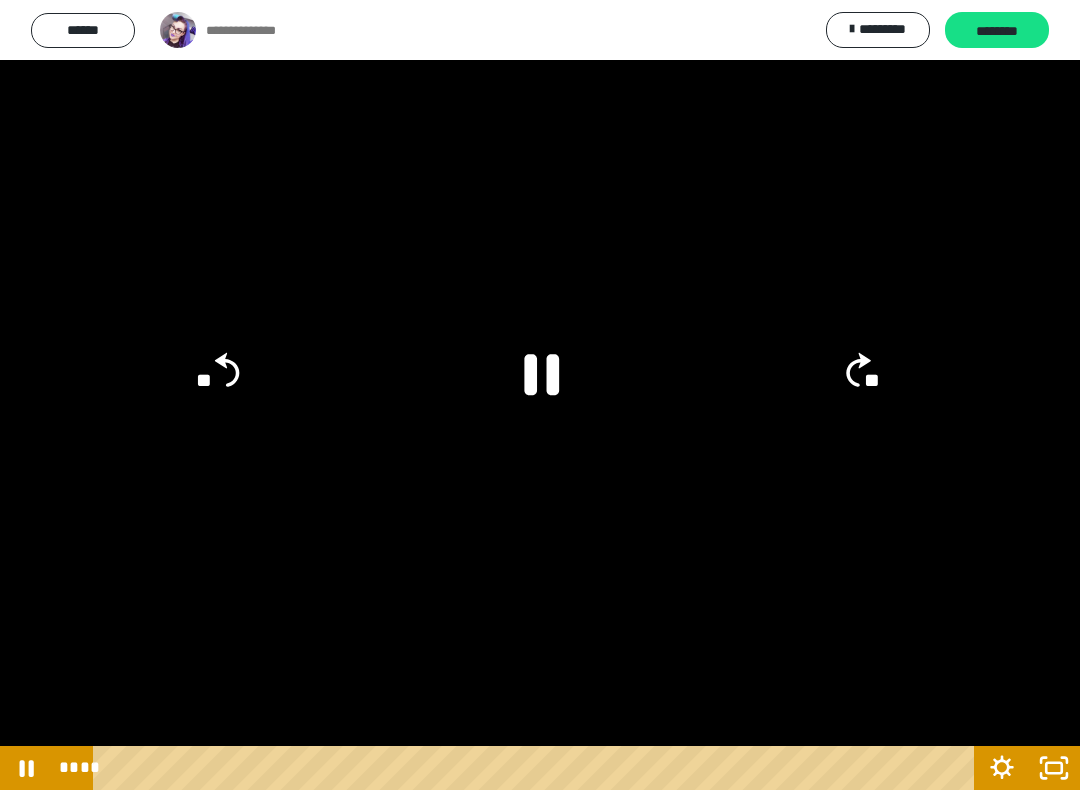 click 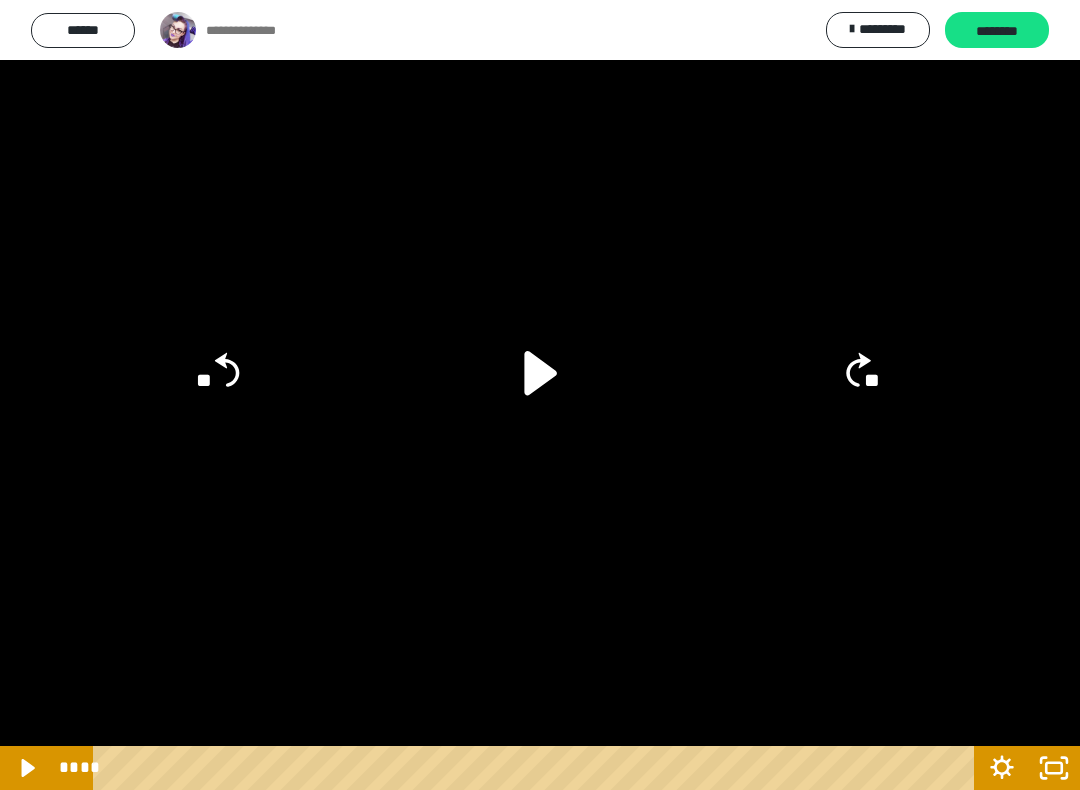 click 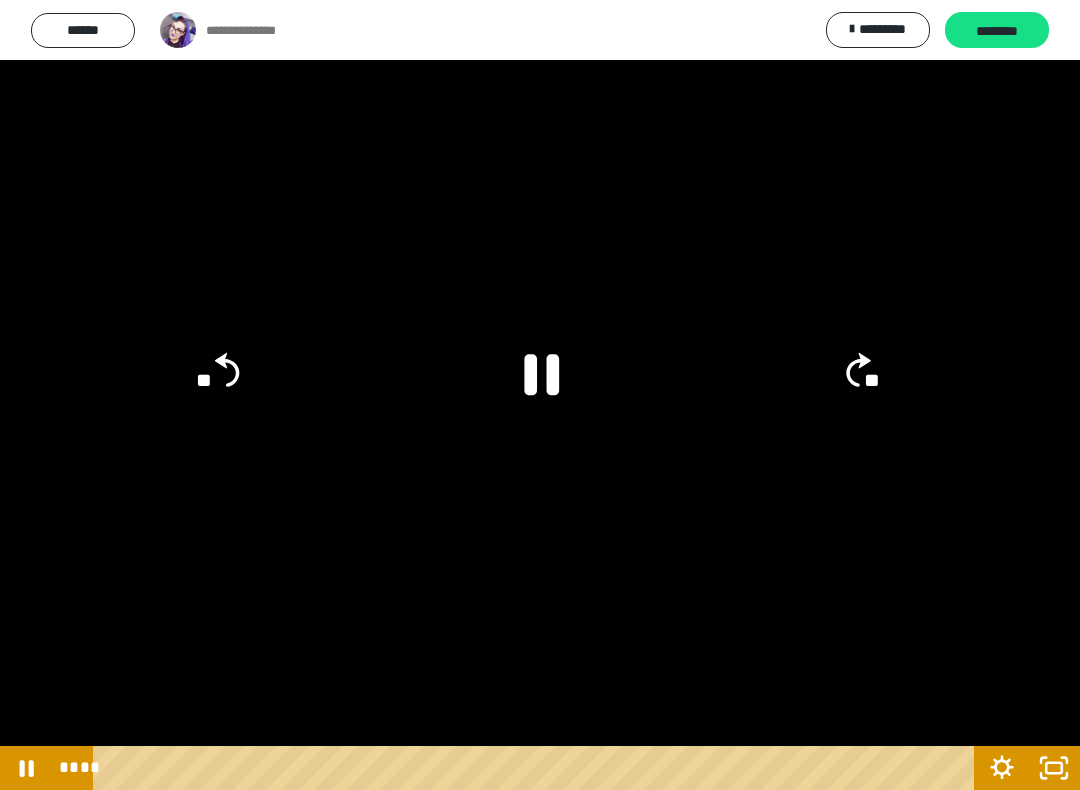 click 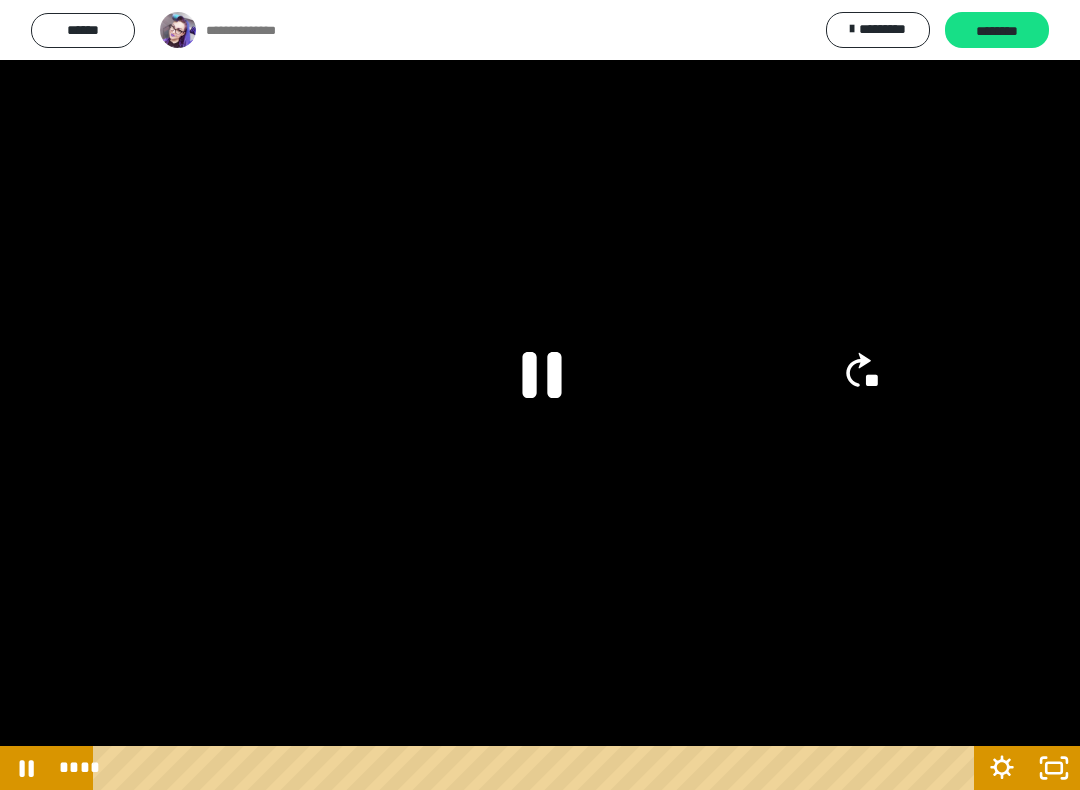 click 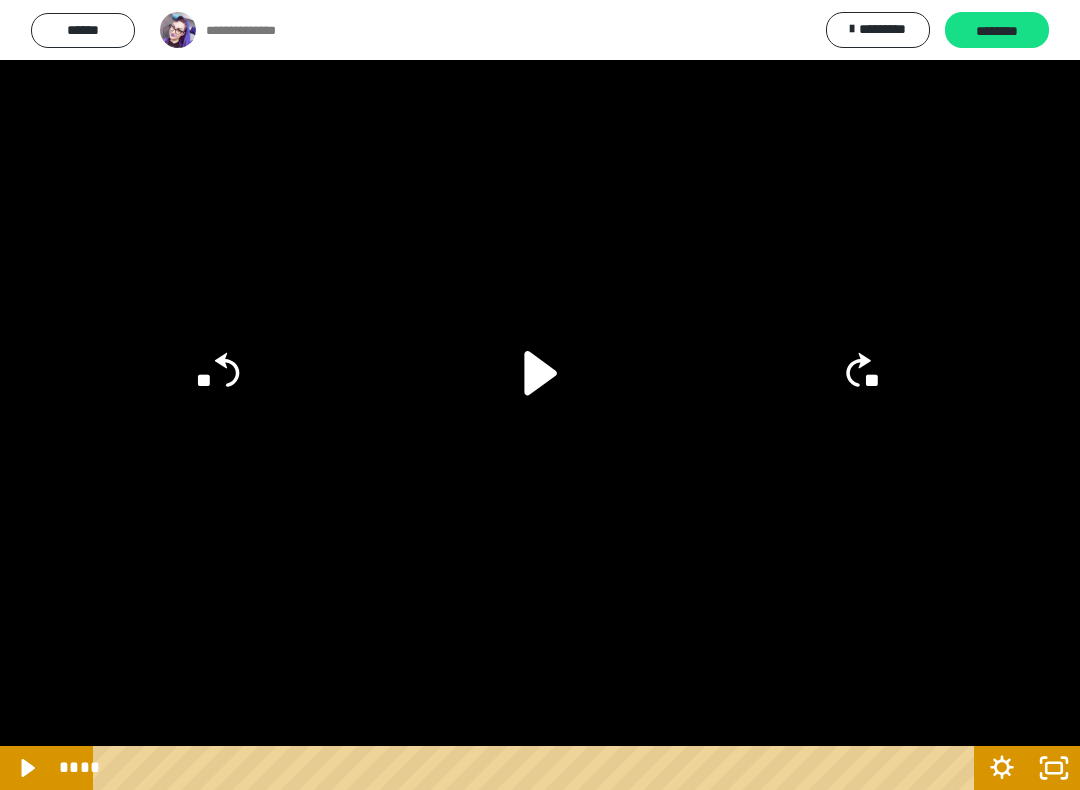 click 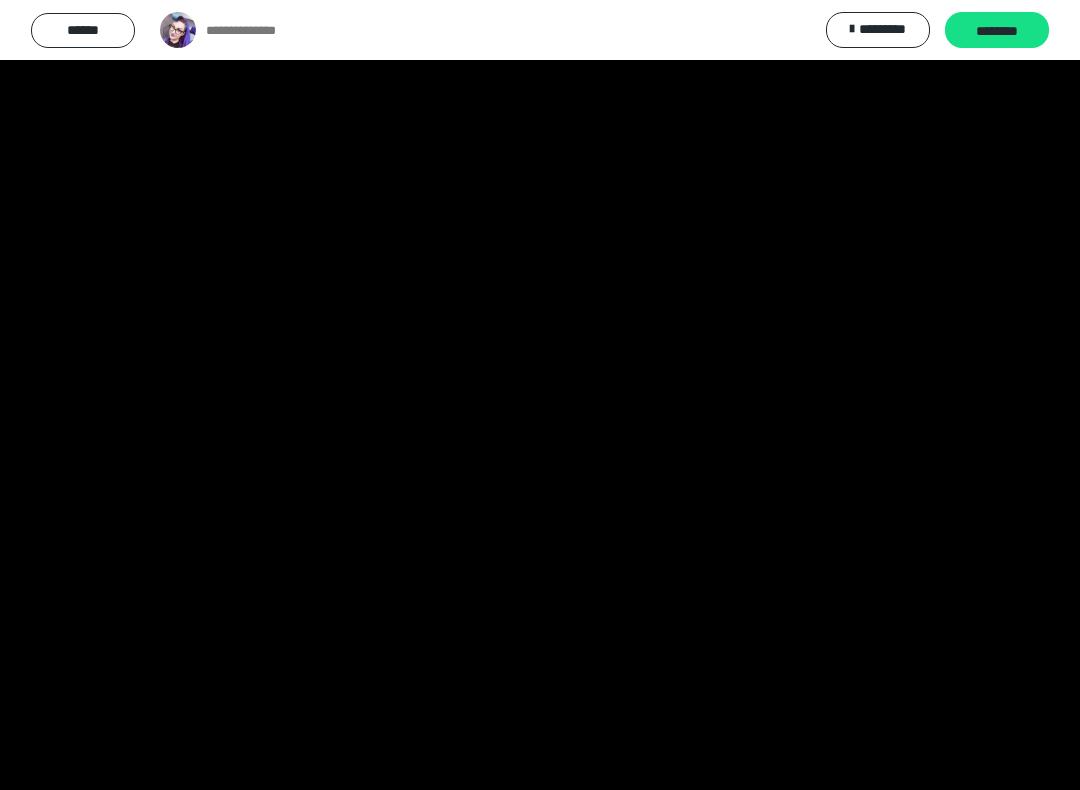 click at bounding box center (540, 395) 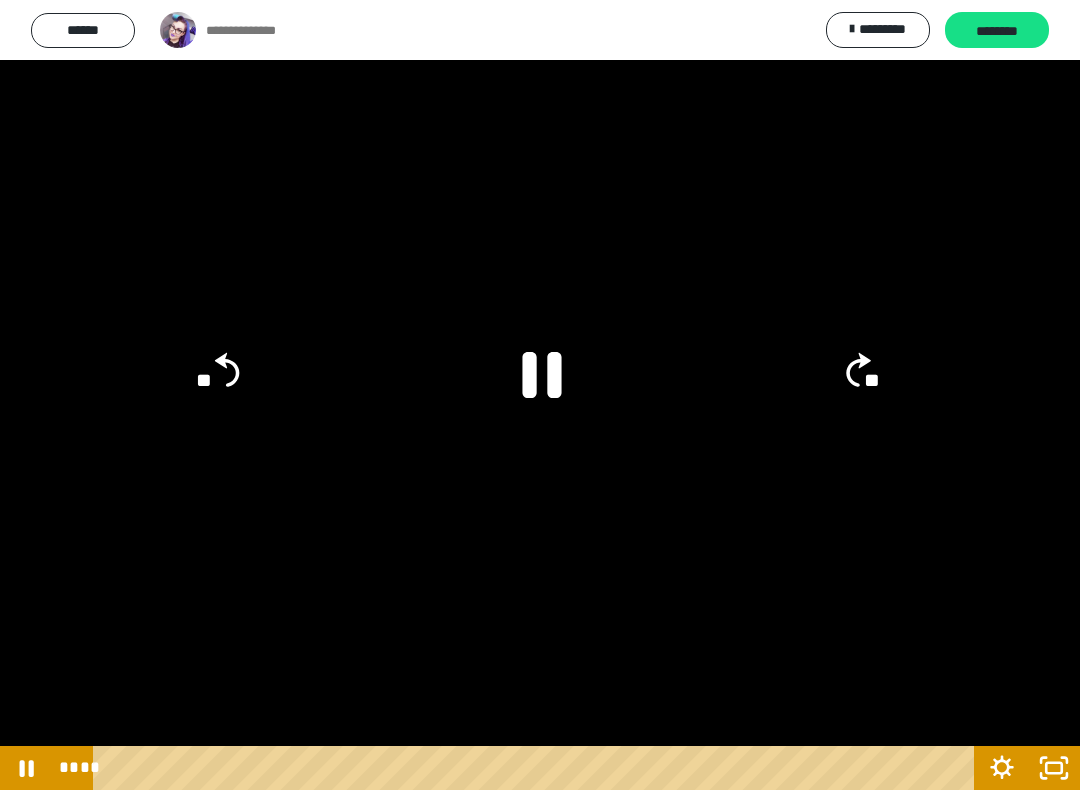 click 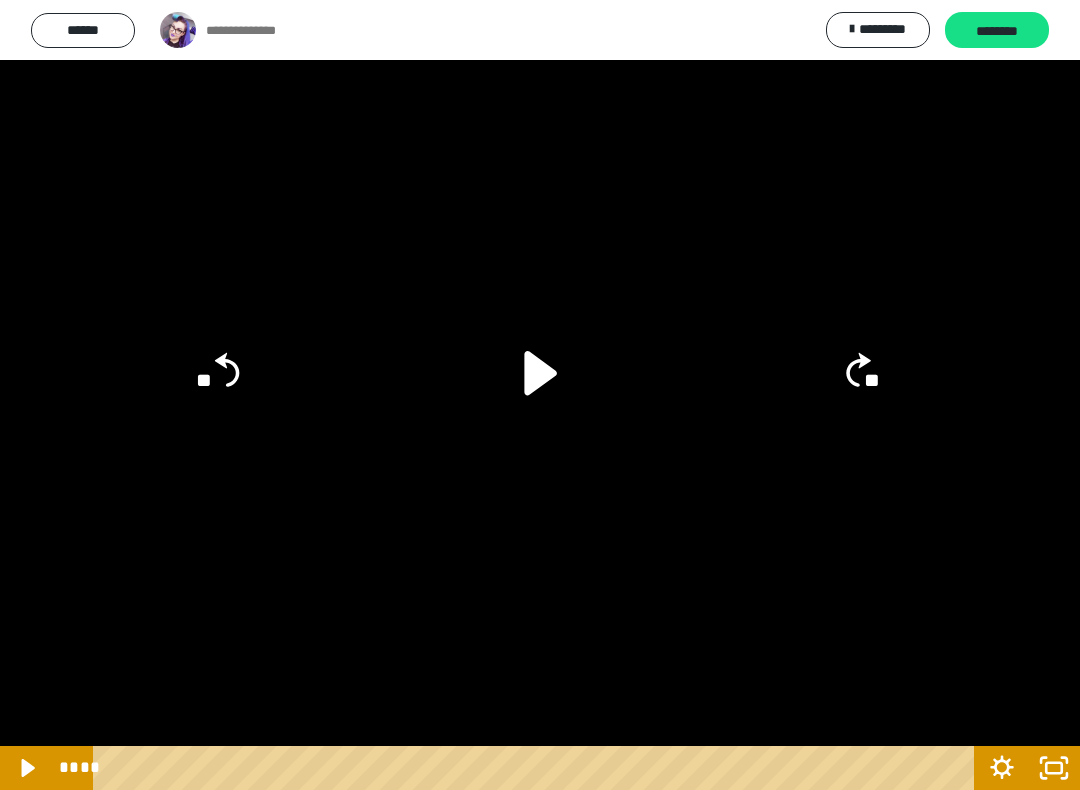 click 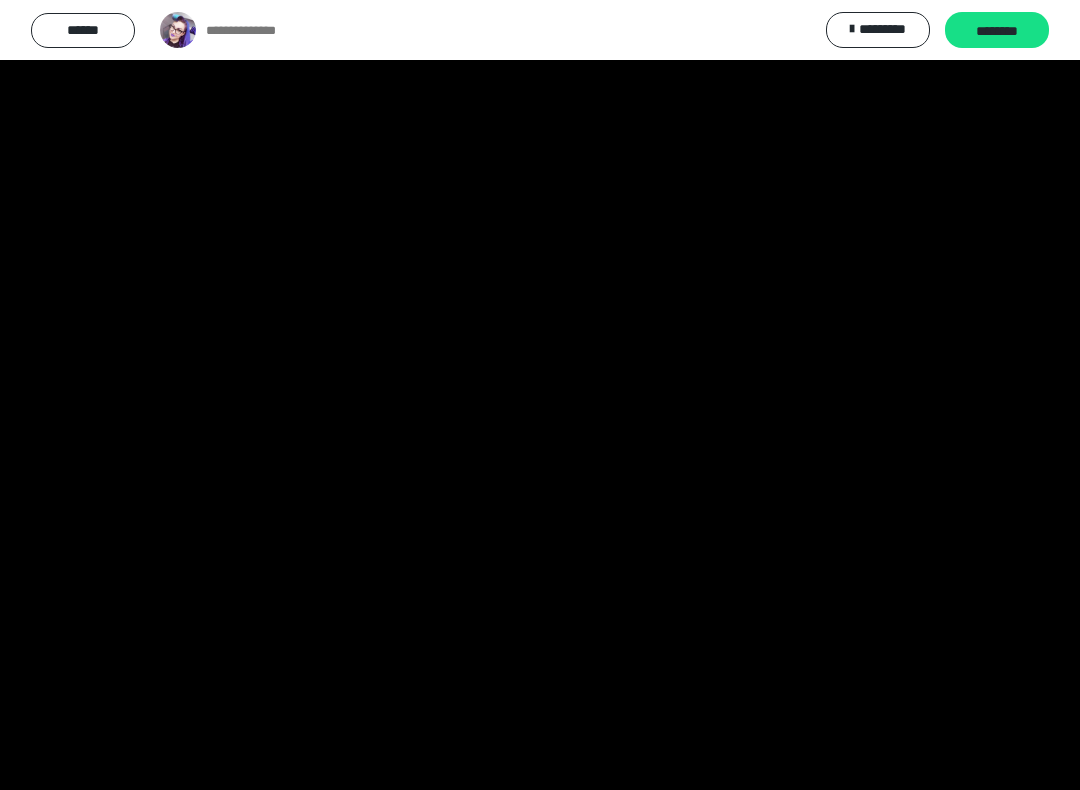 click at bounding box center [540, 395] 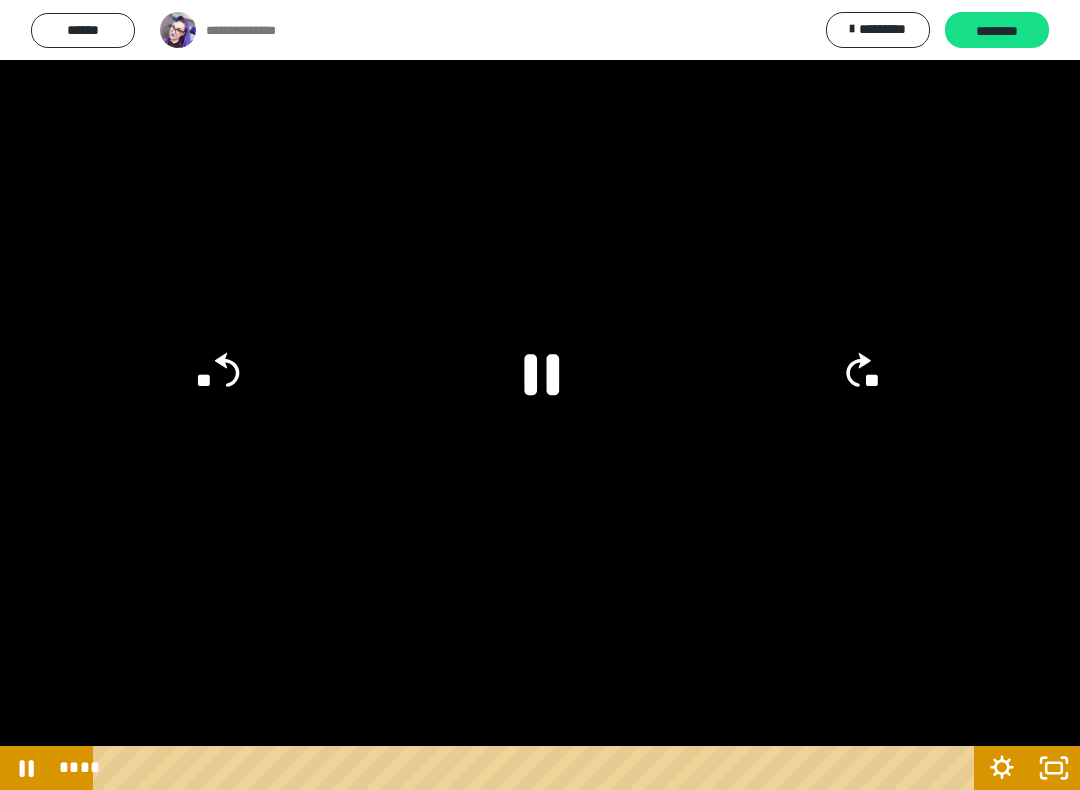 click 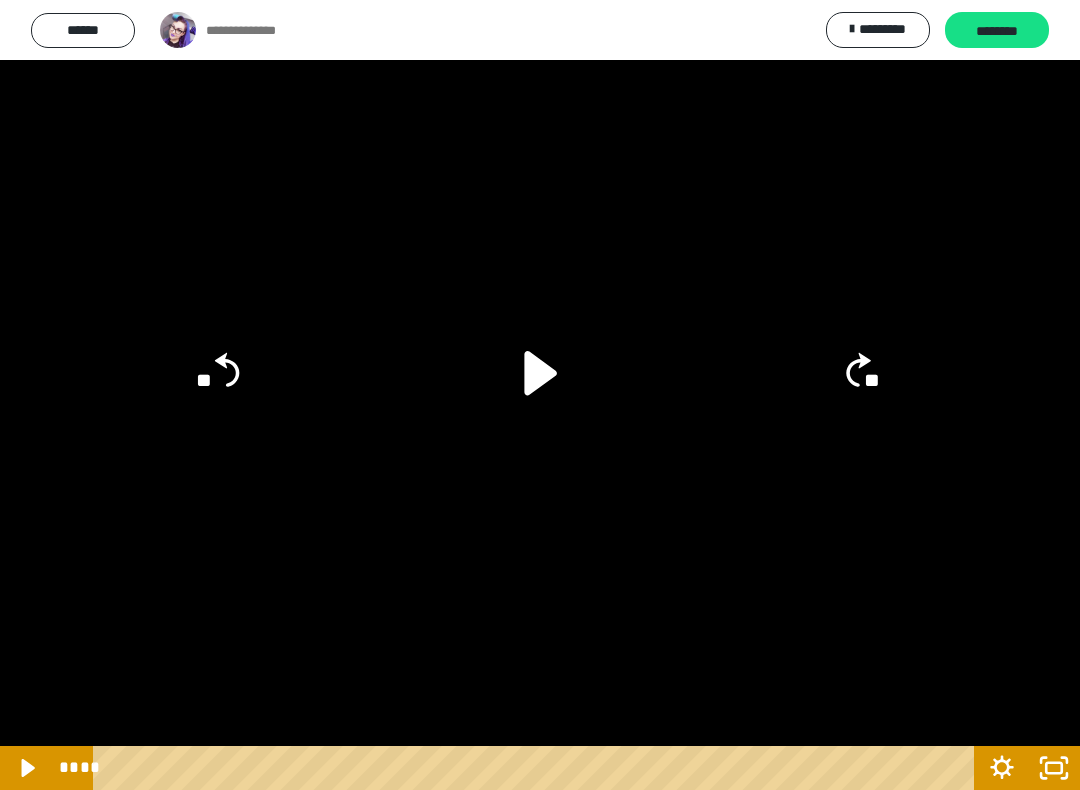click 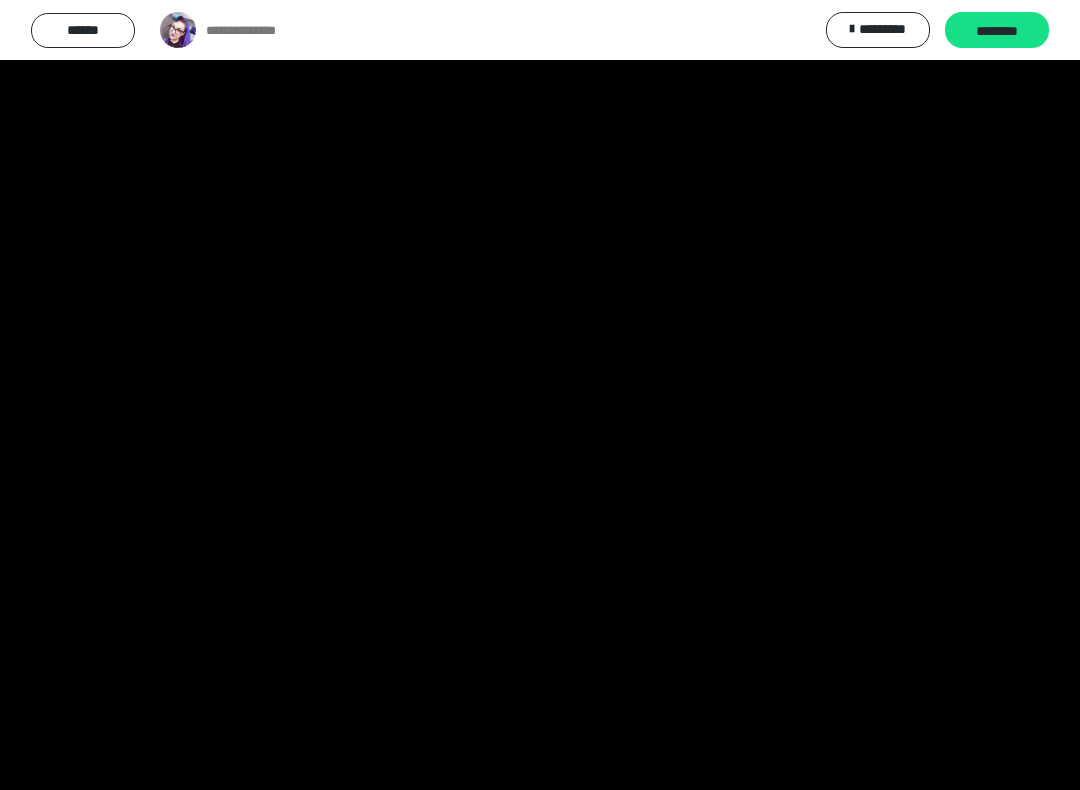click at bounding box center (540, 395) 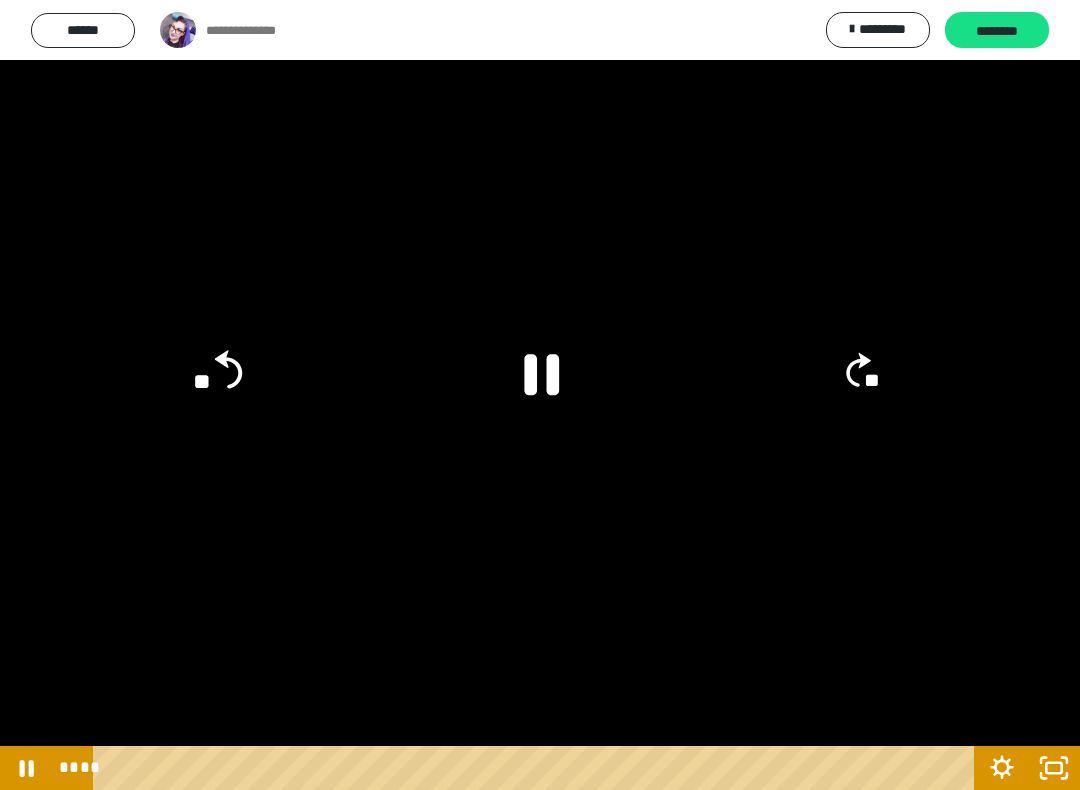 click 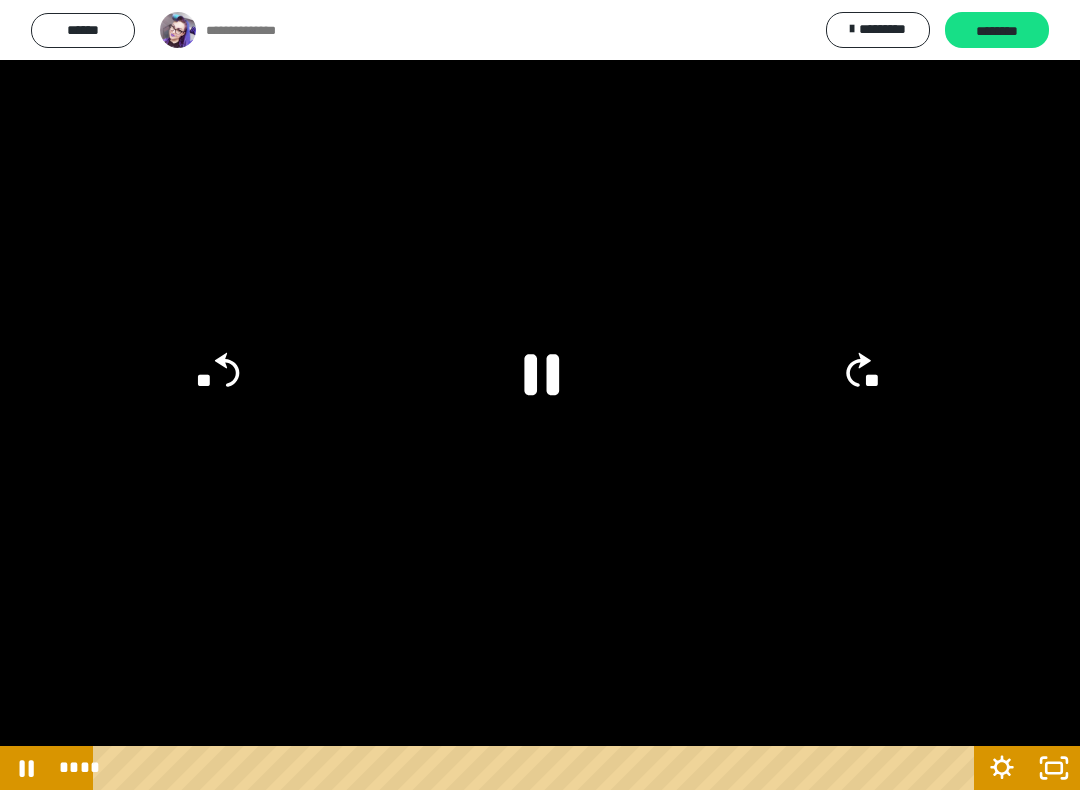 click on "**" 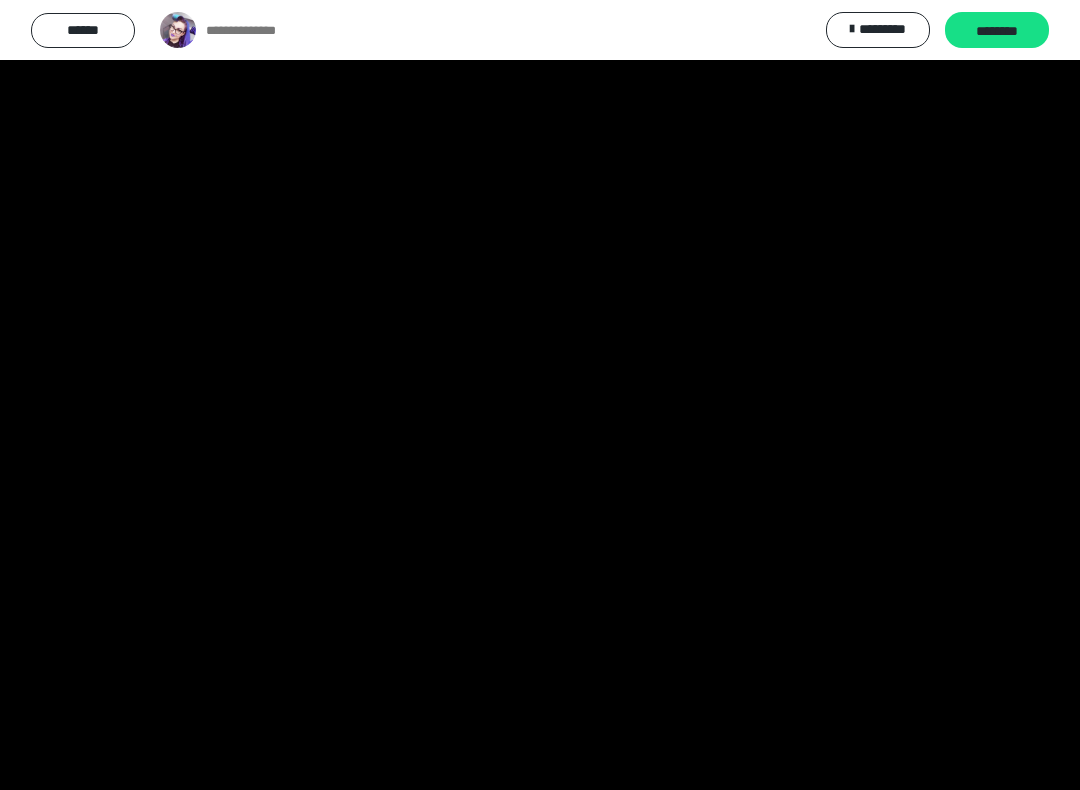 click at bounding box center (540, 395) 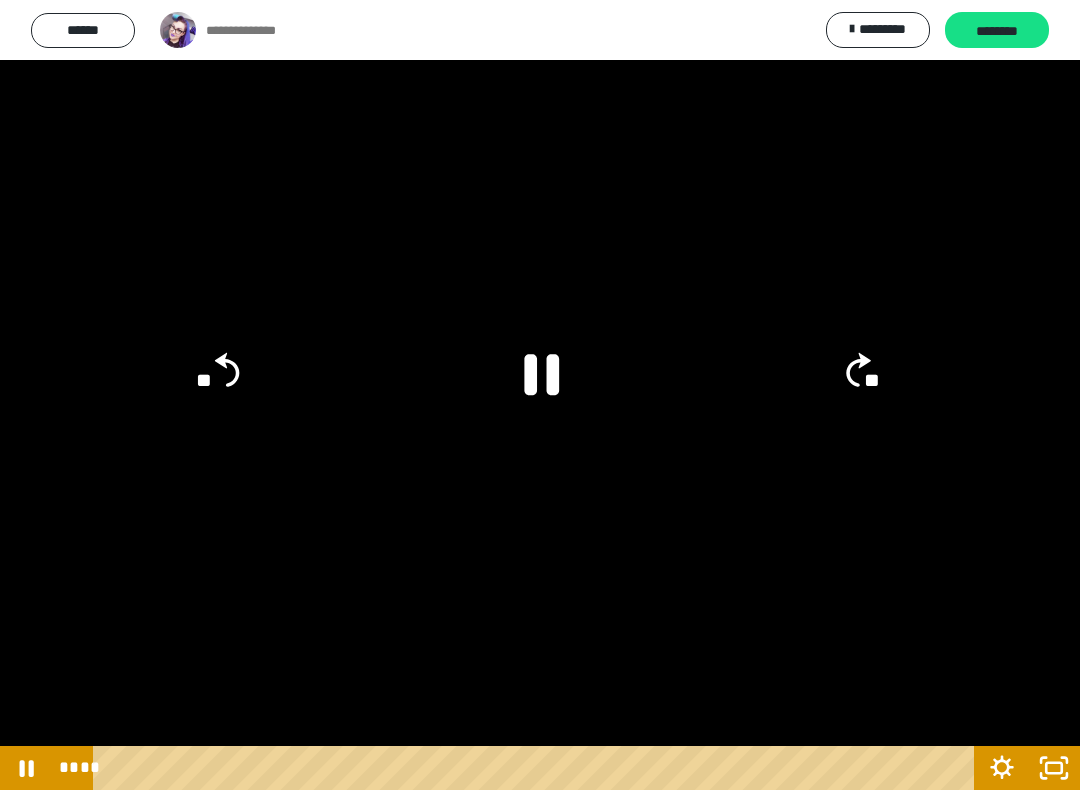 click 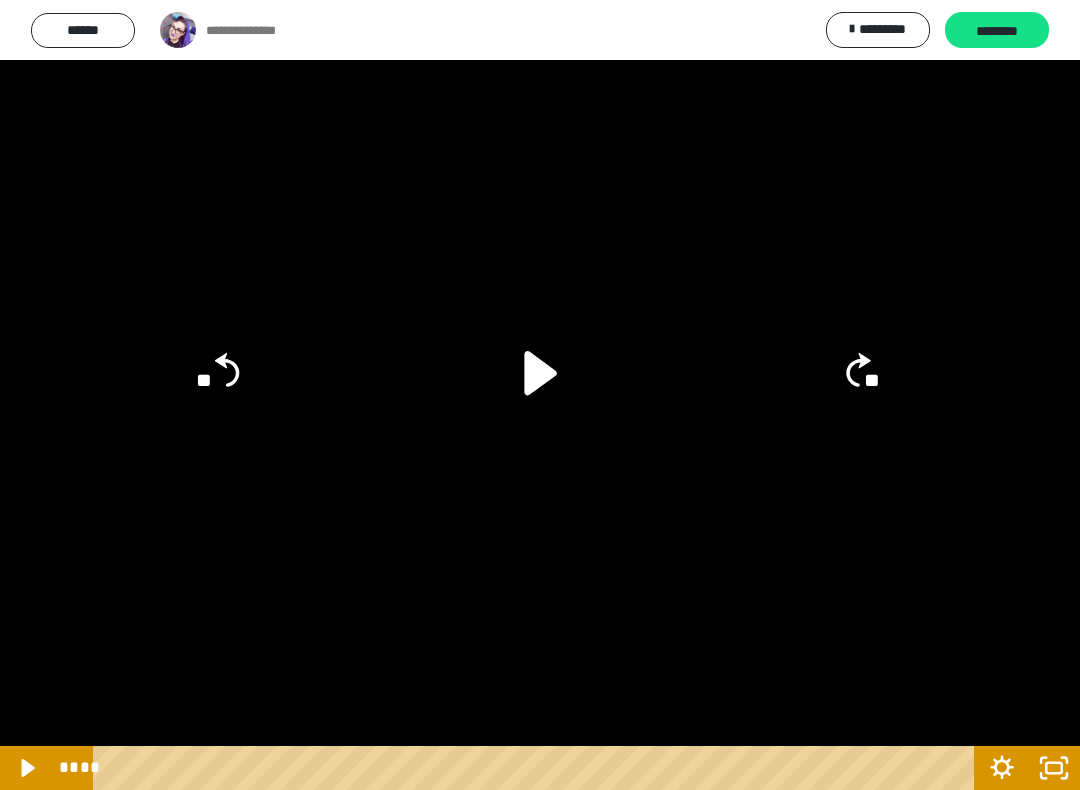 click 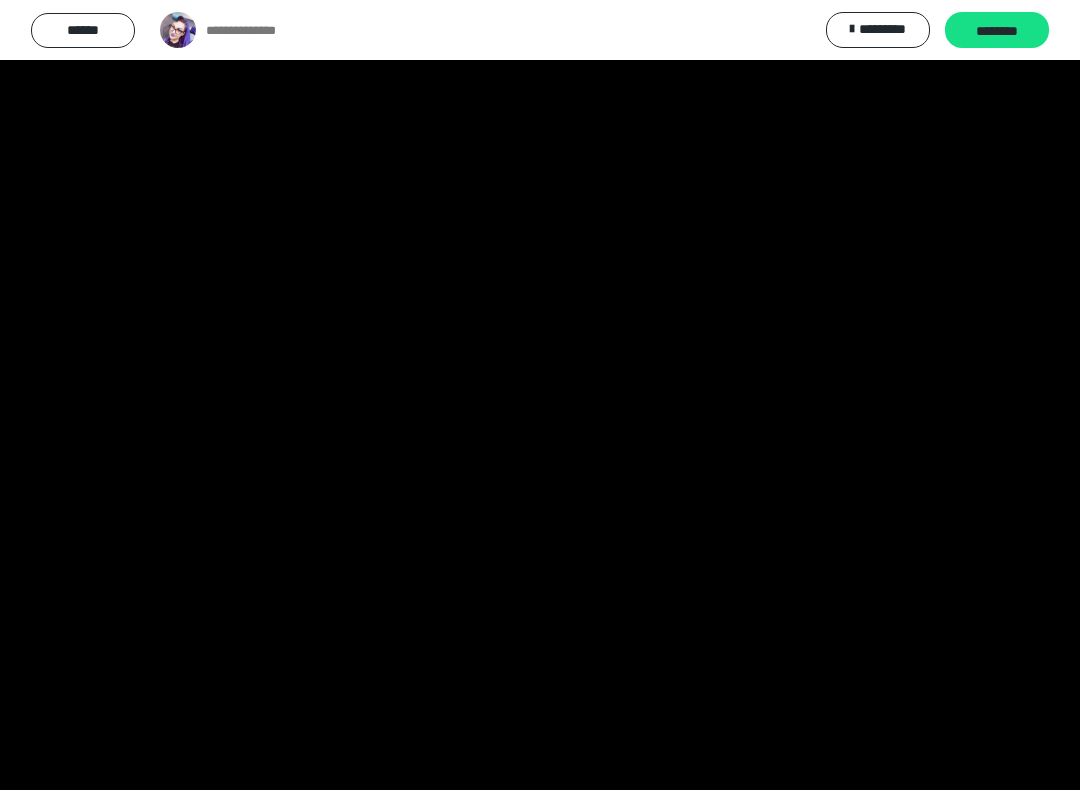 click at bounding box center [540, 395] 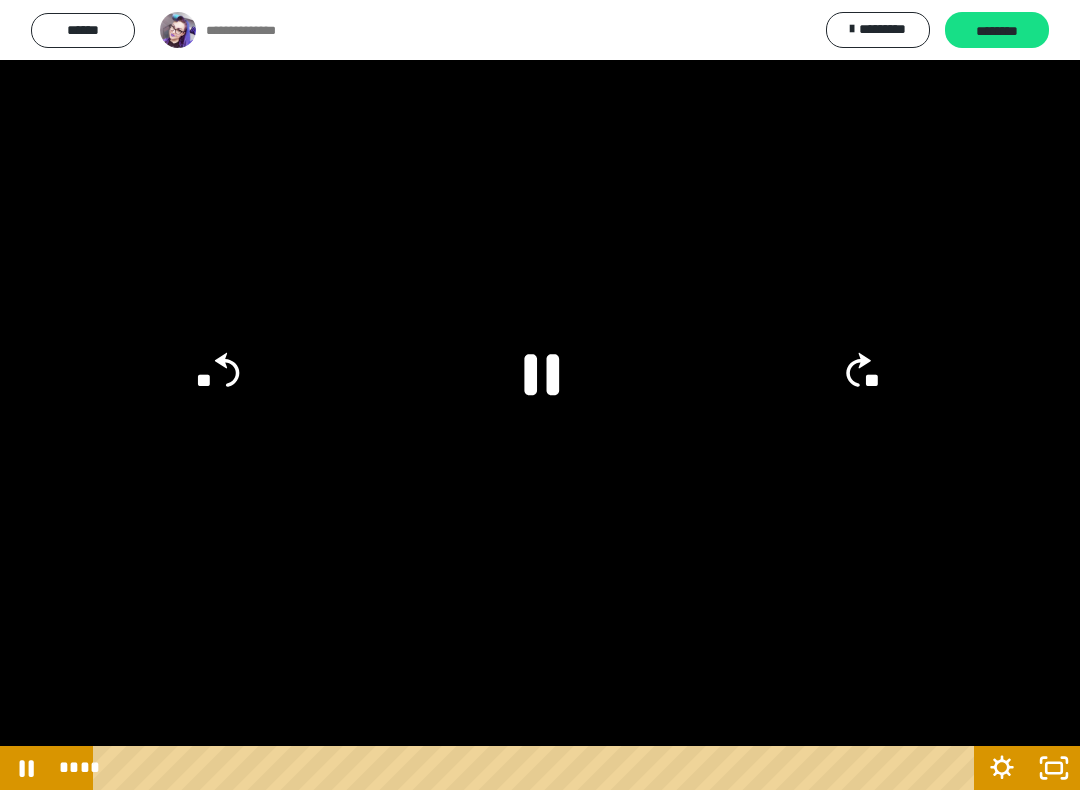 click on "**" 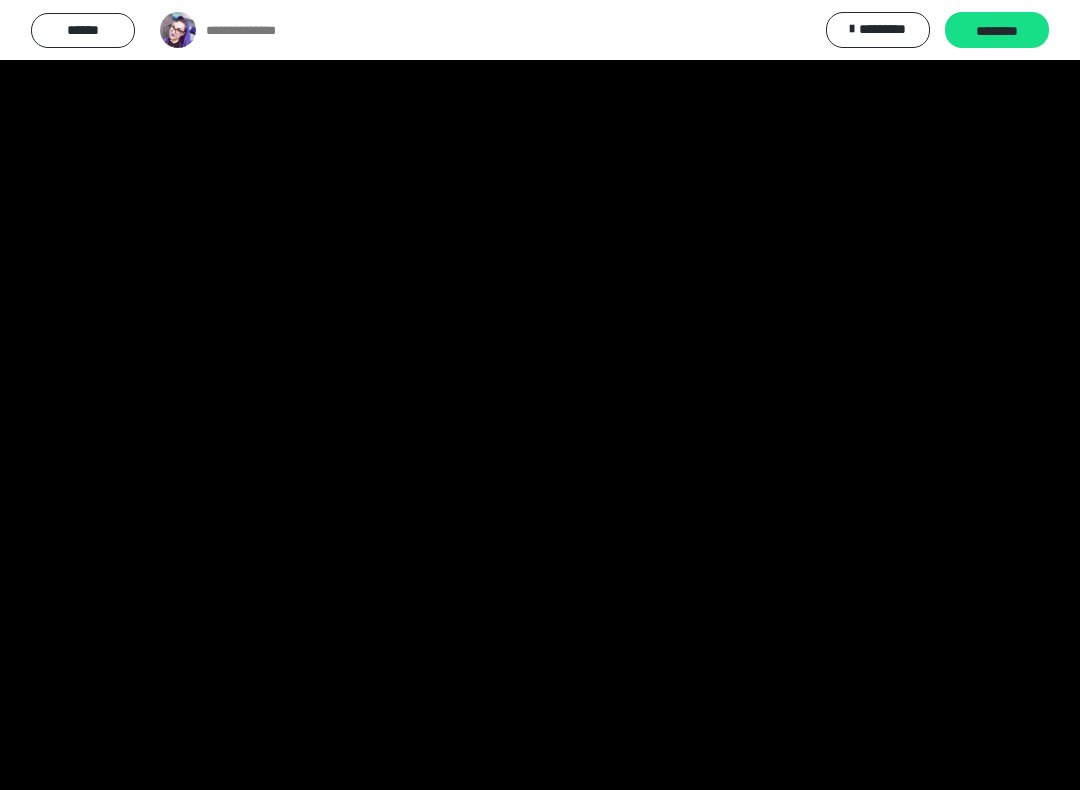 click at bounding box center (540, 395) 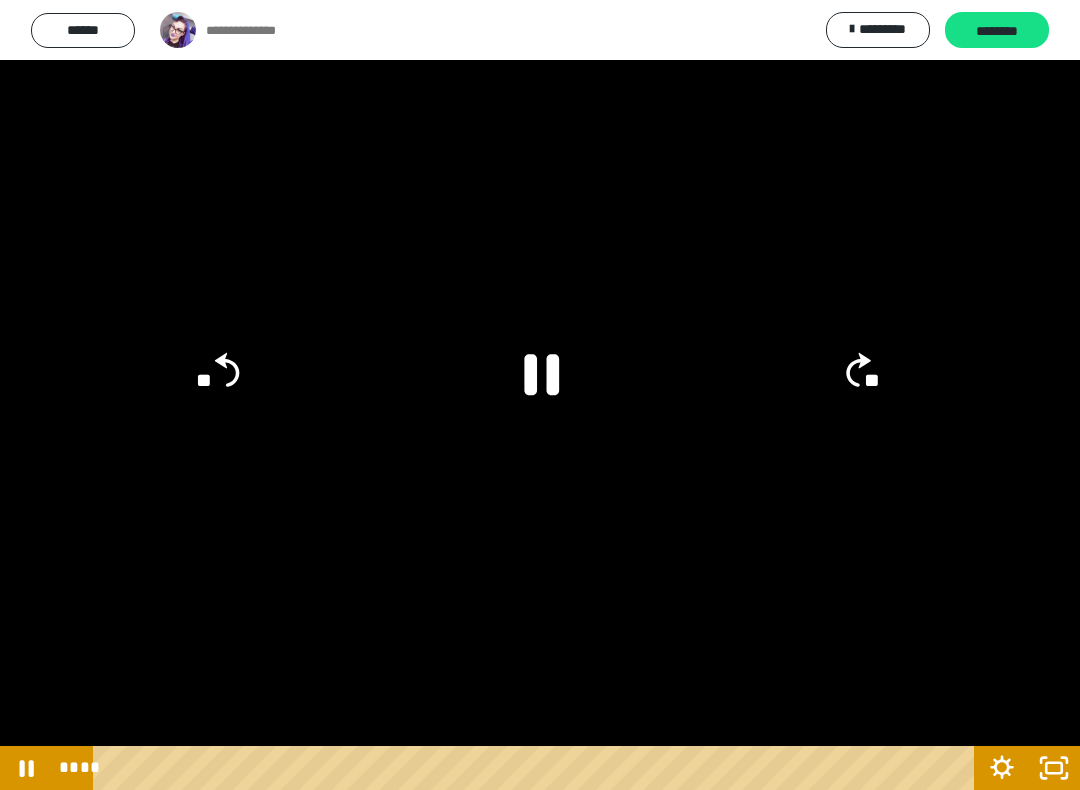 click 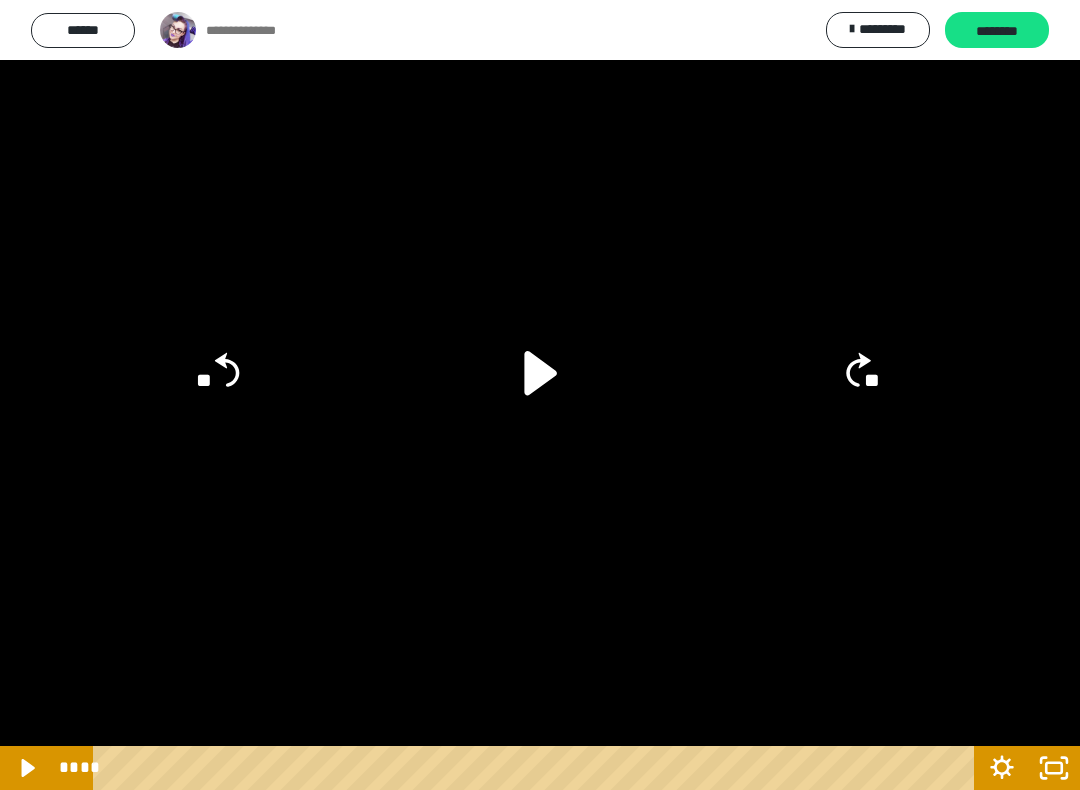 click 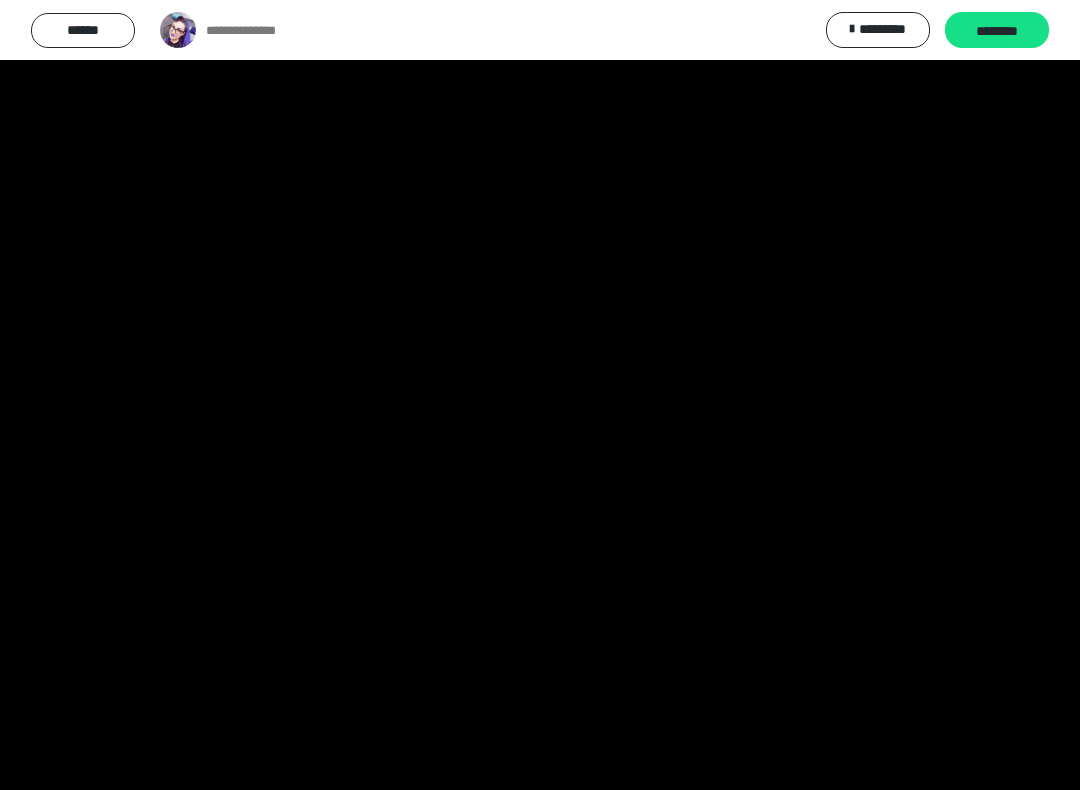 click at bounding box center [540, 395] 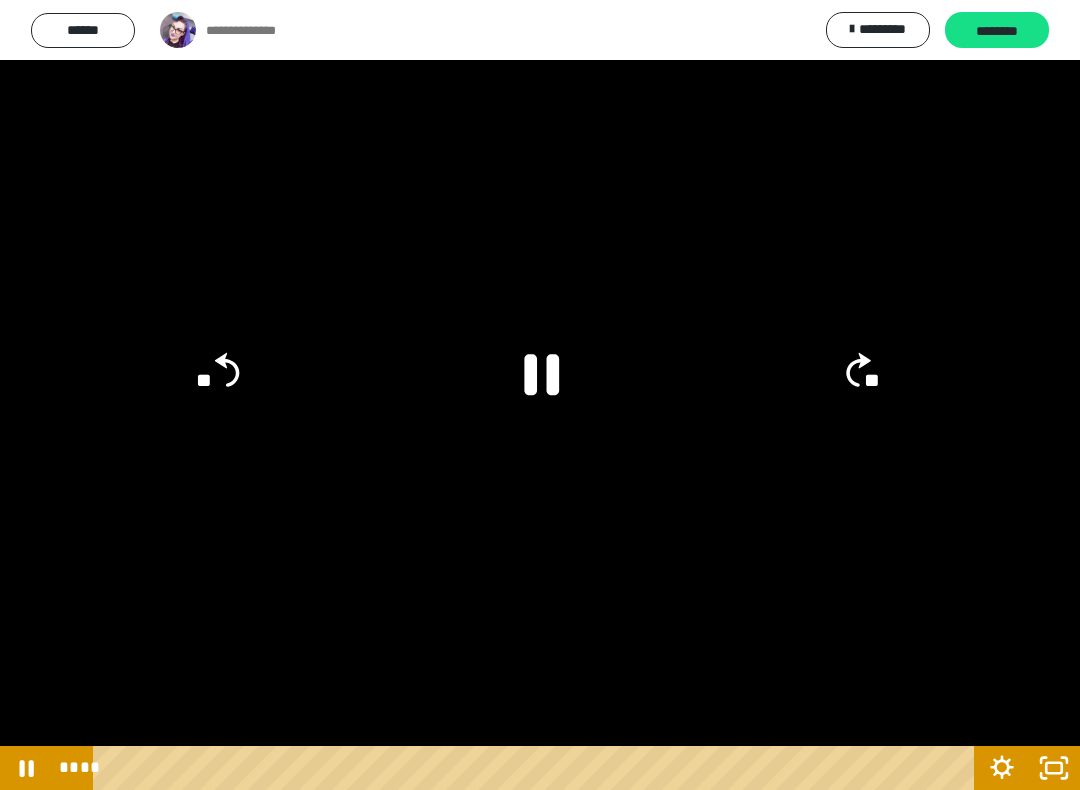 click on "**" 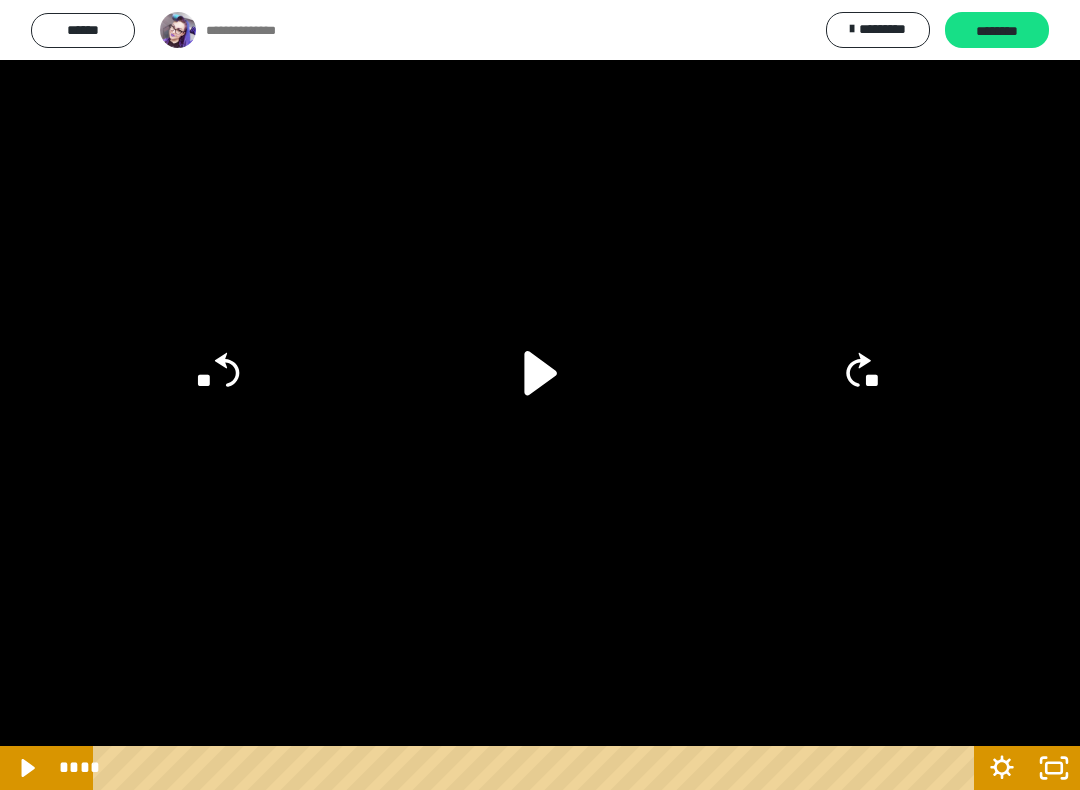 click 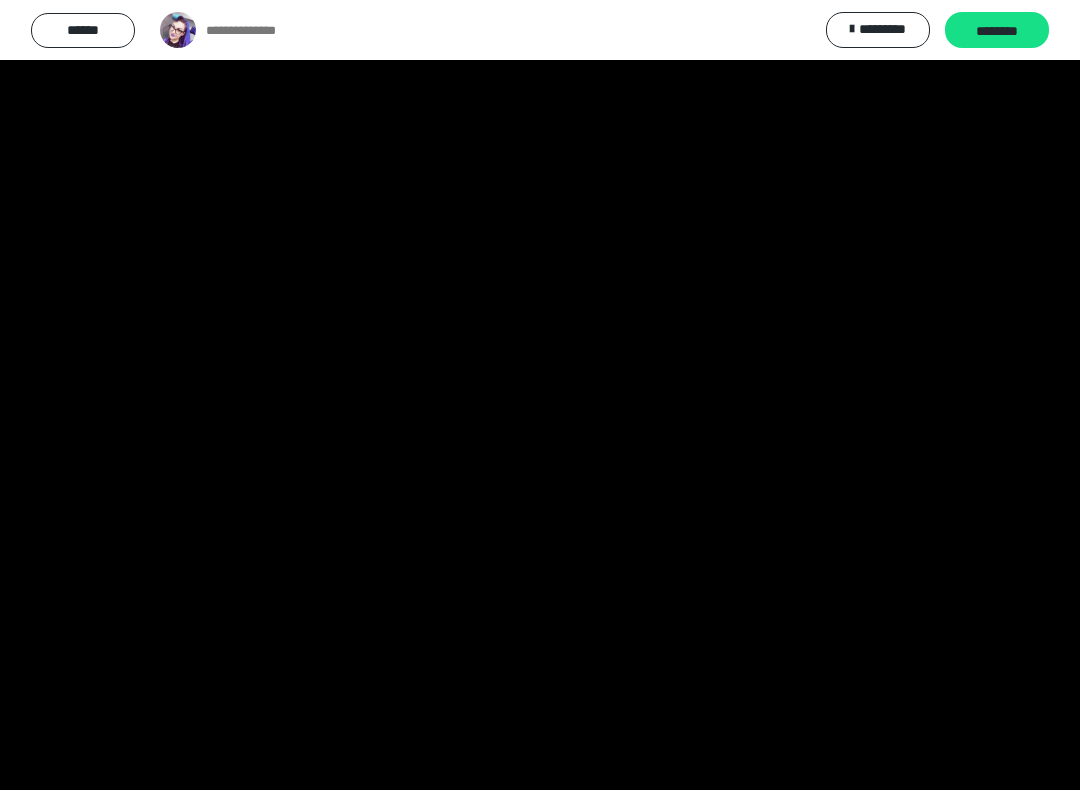 click at bounding box center (540, 395) 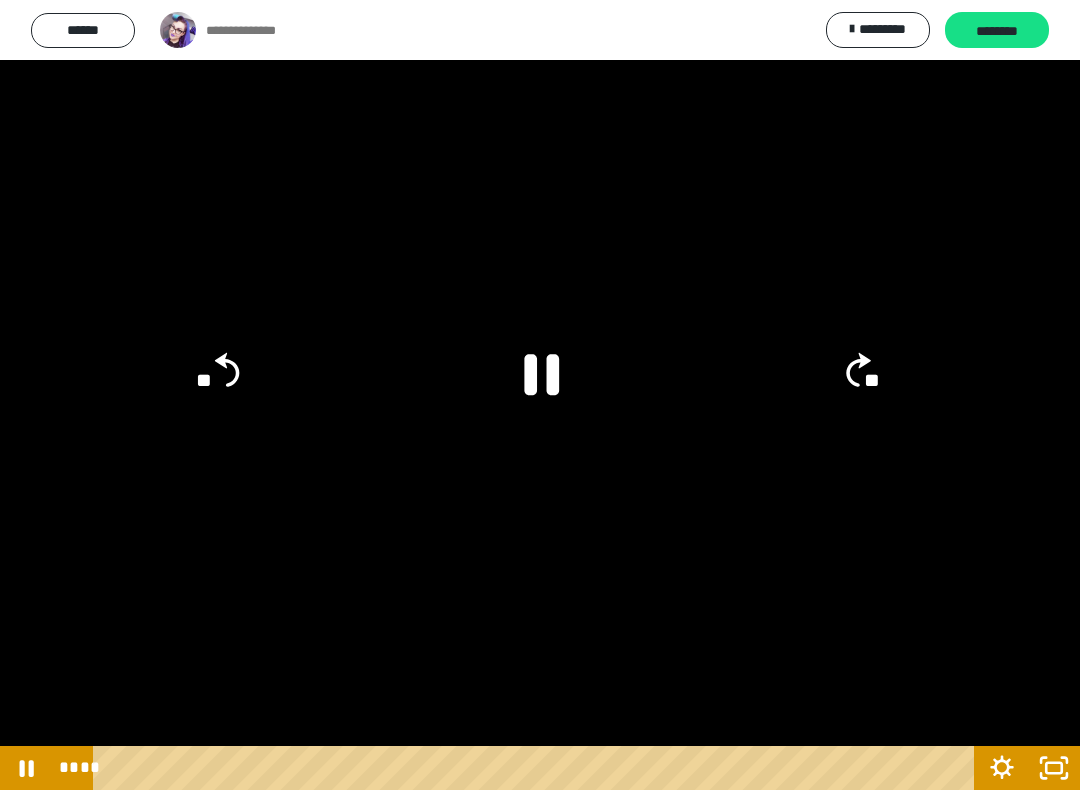 click 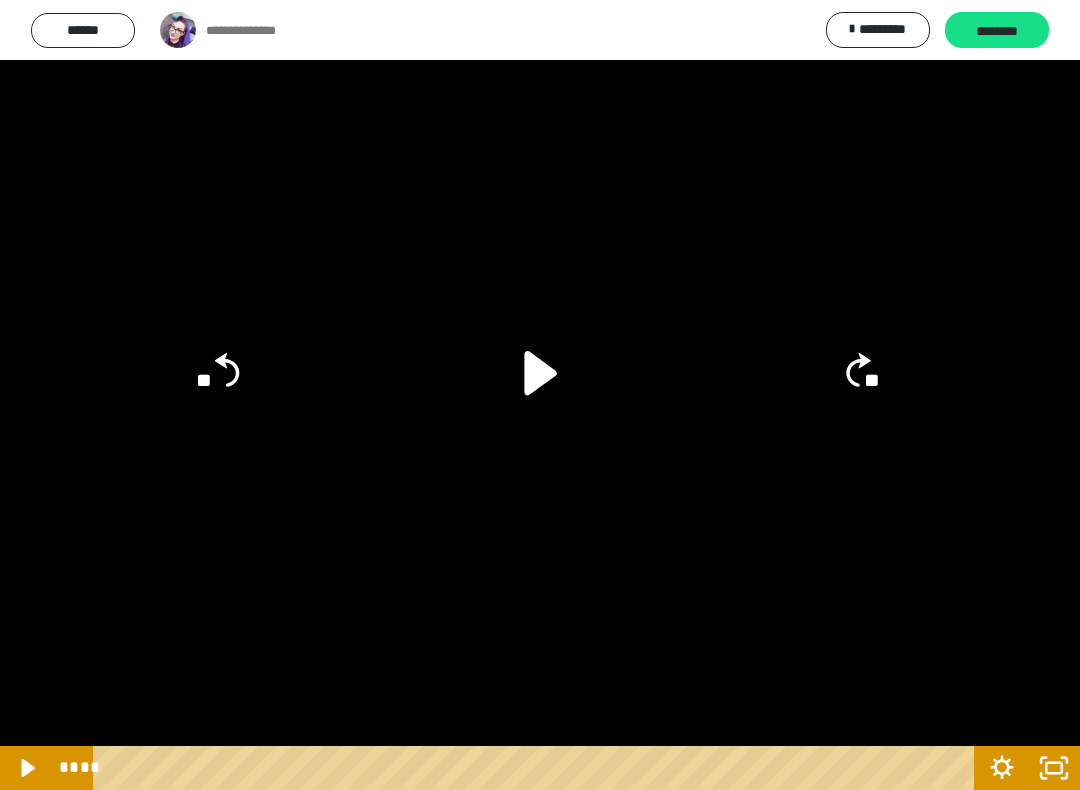 click on "**" 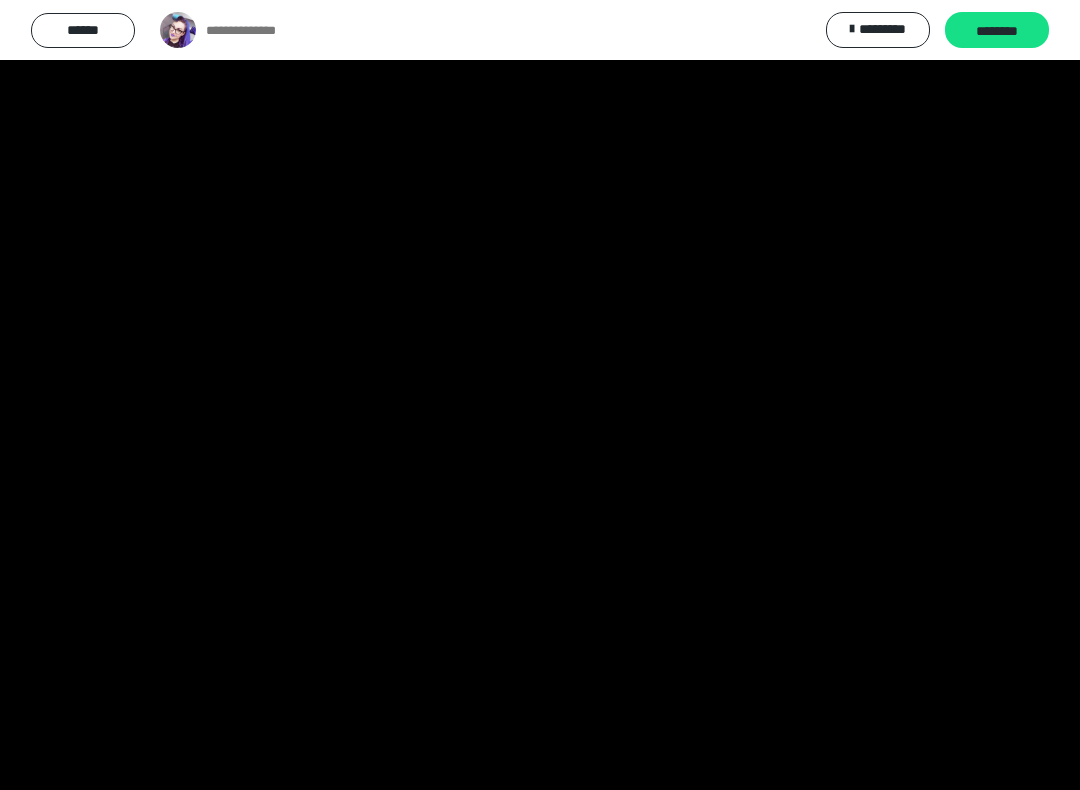 click at bounding box center (540, 395) 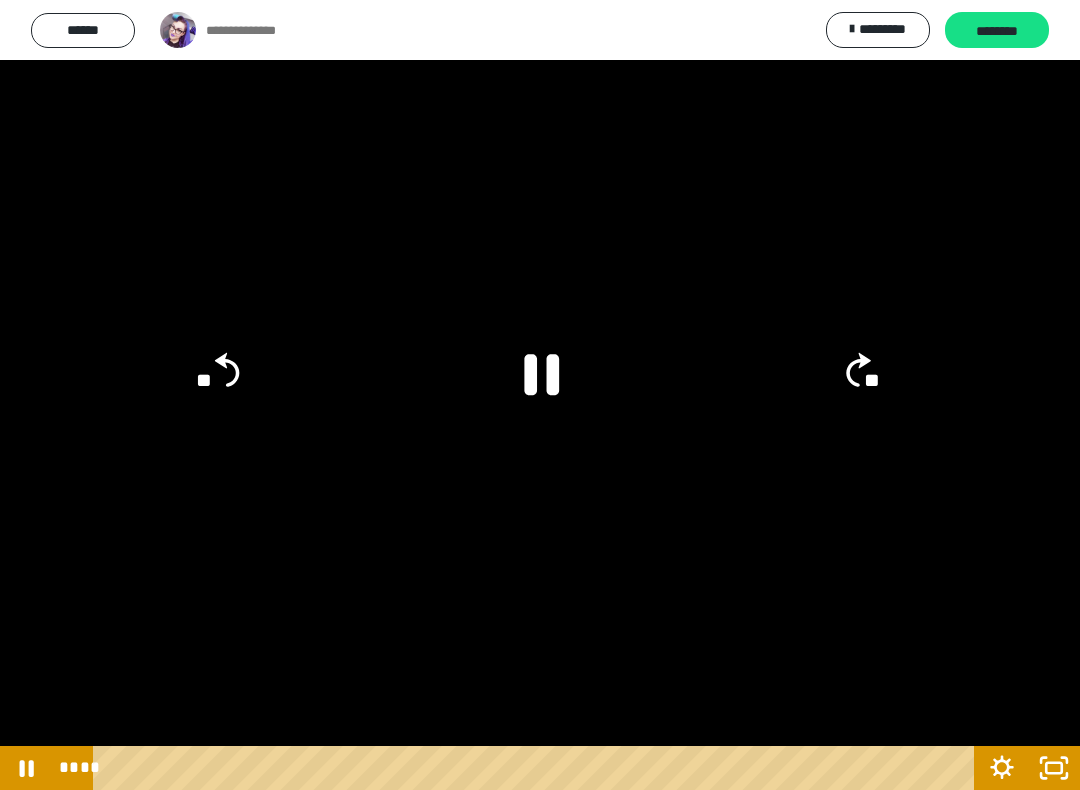 click on "**" 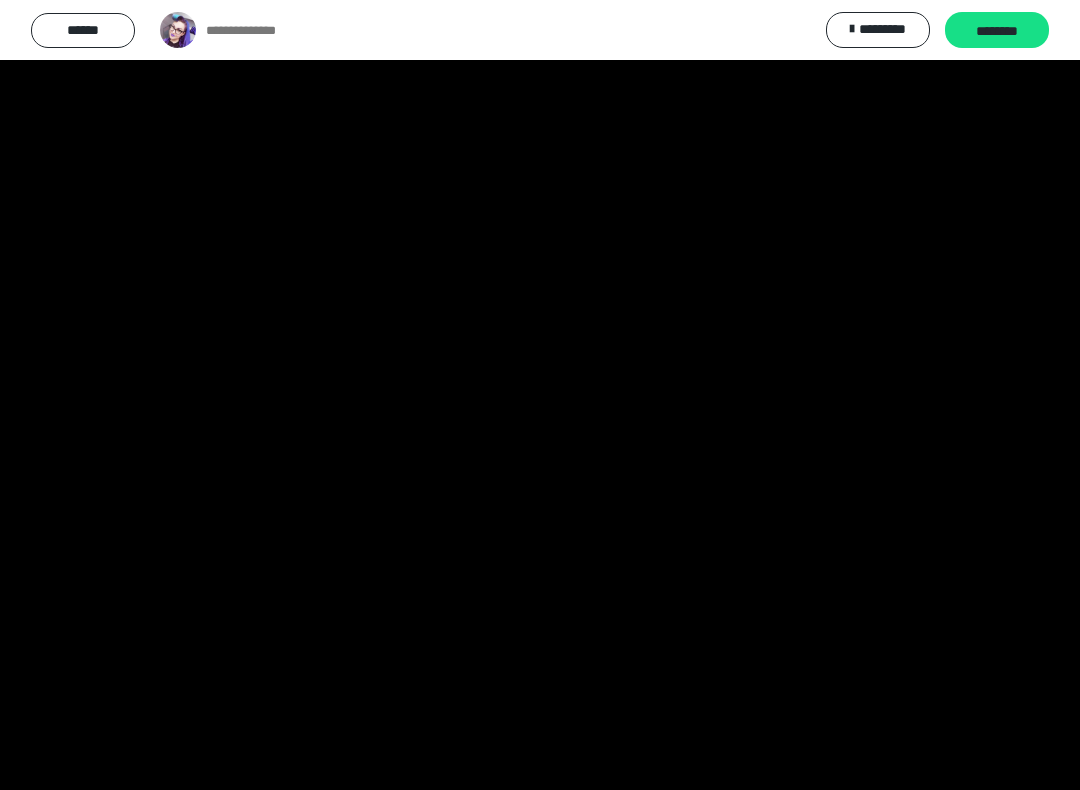 click at bounding box center (540, 395) 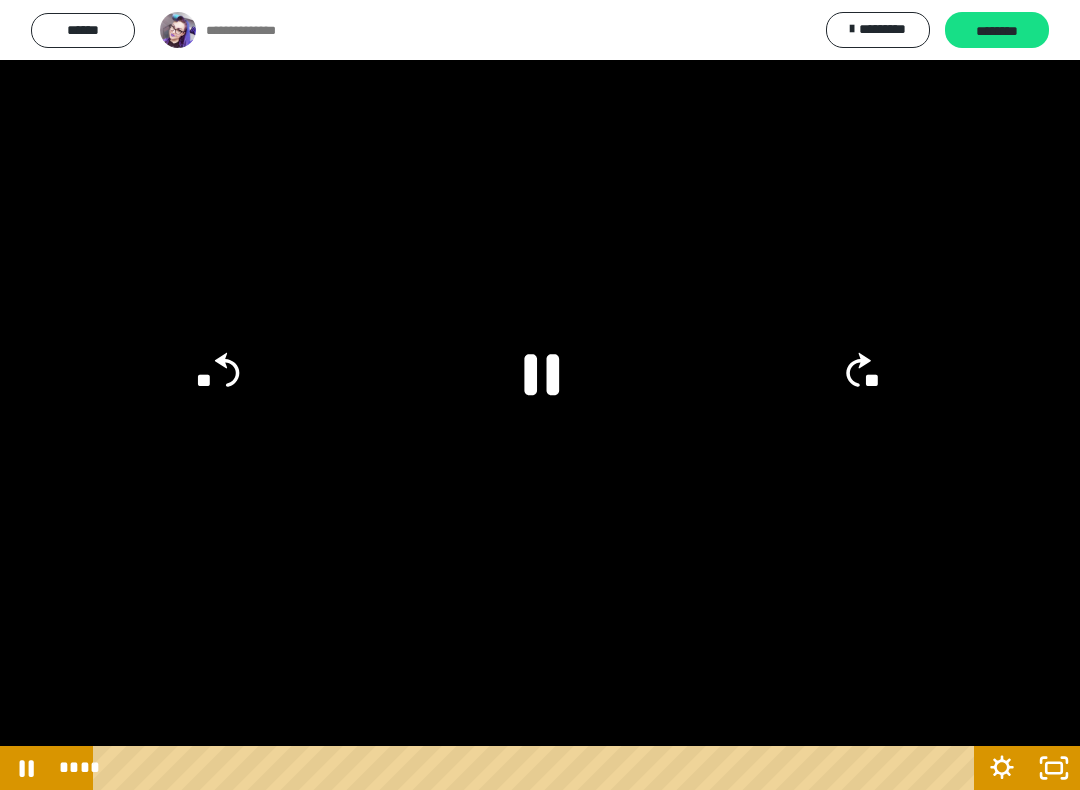 click 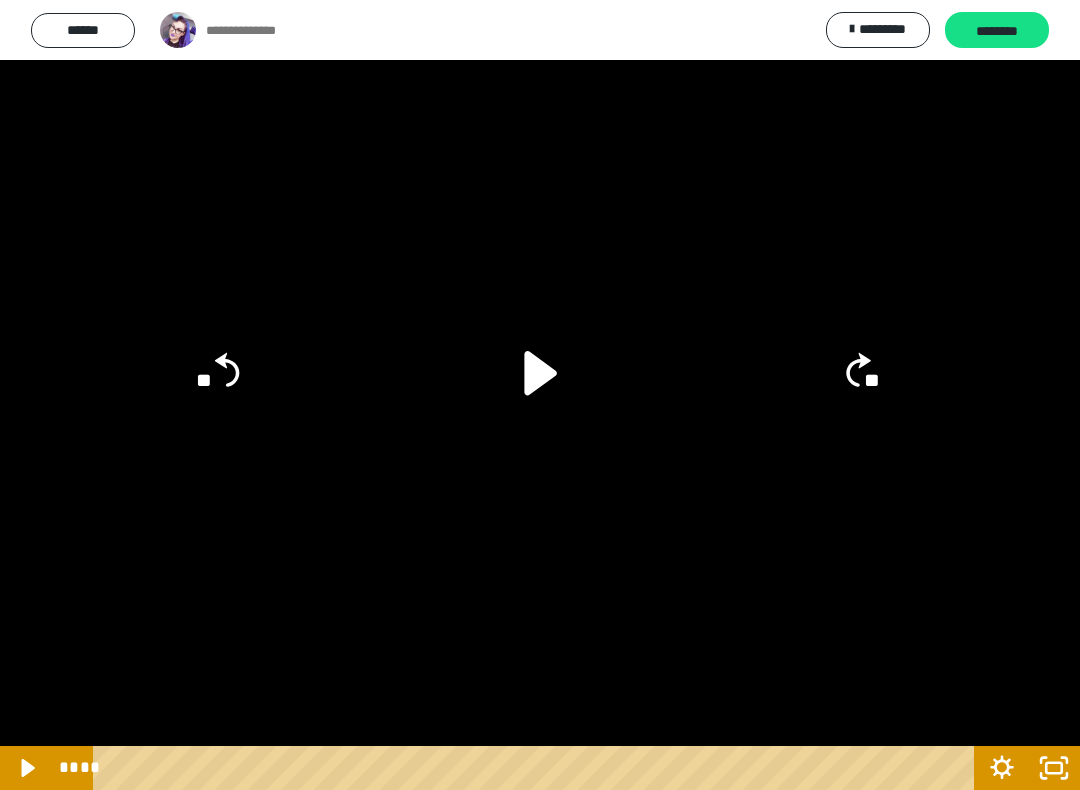 click 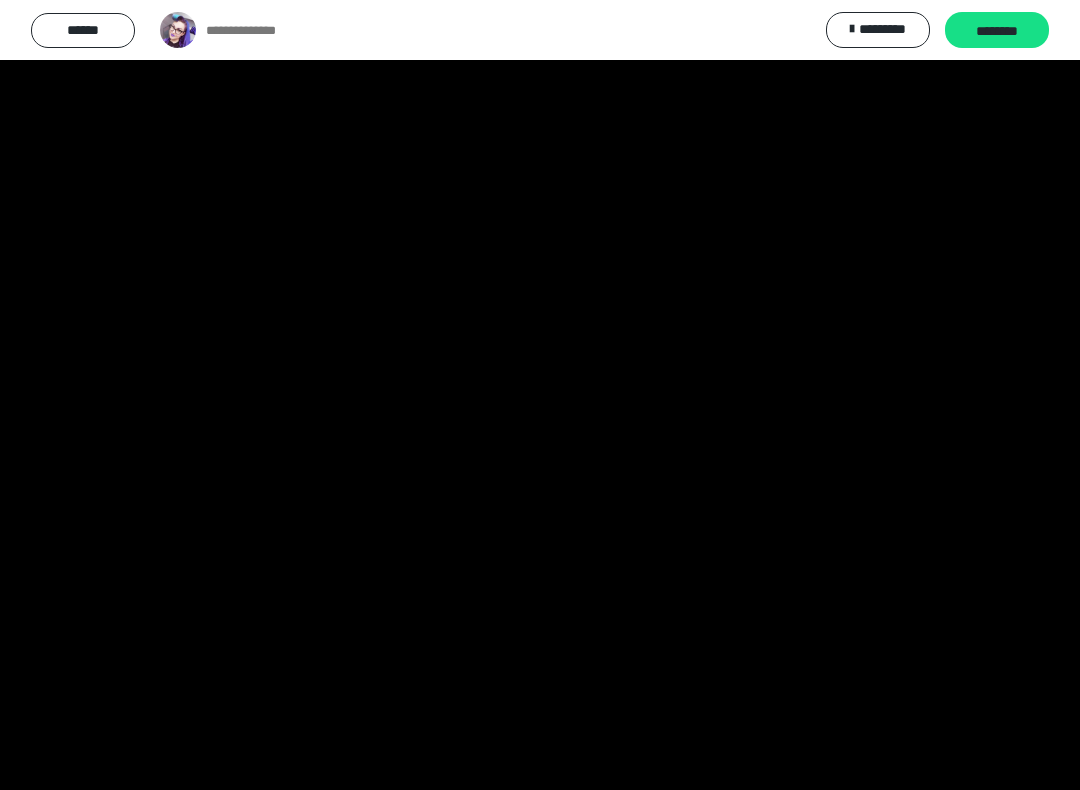 click at bounding box center [540, 395] 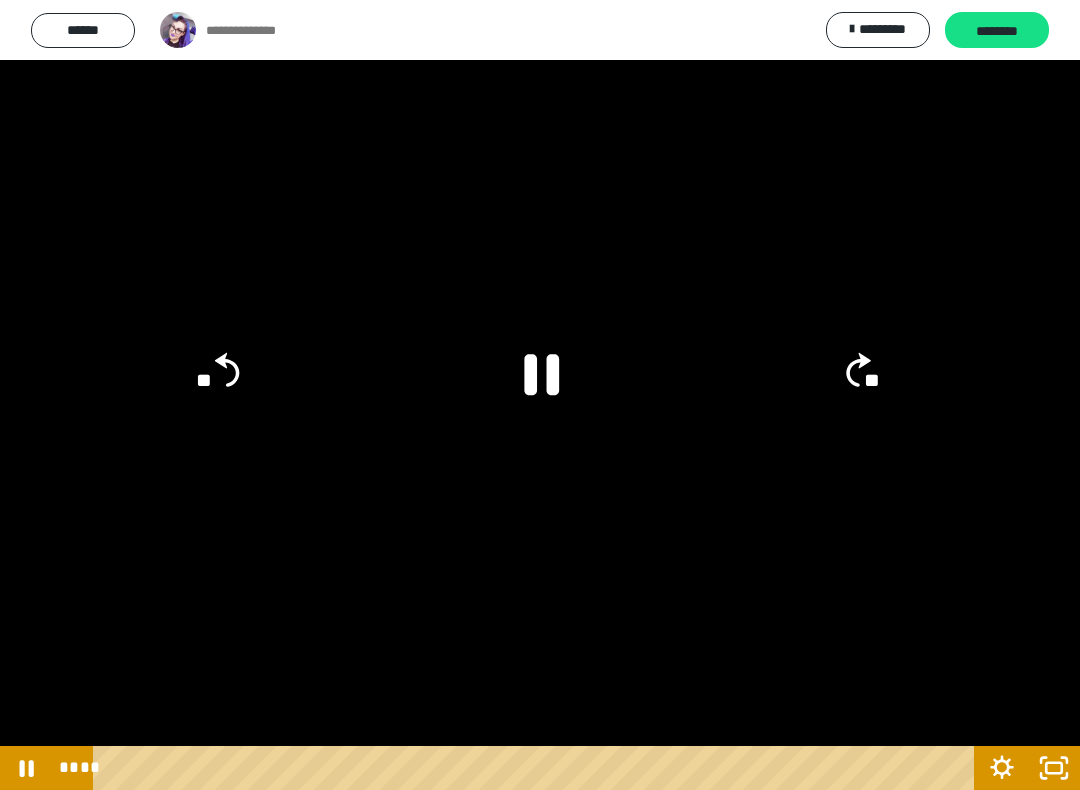 click 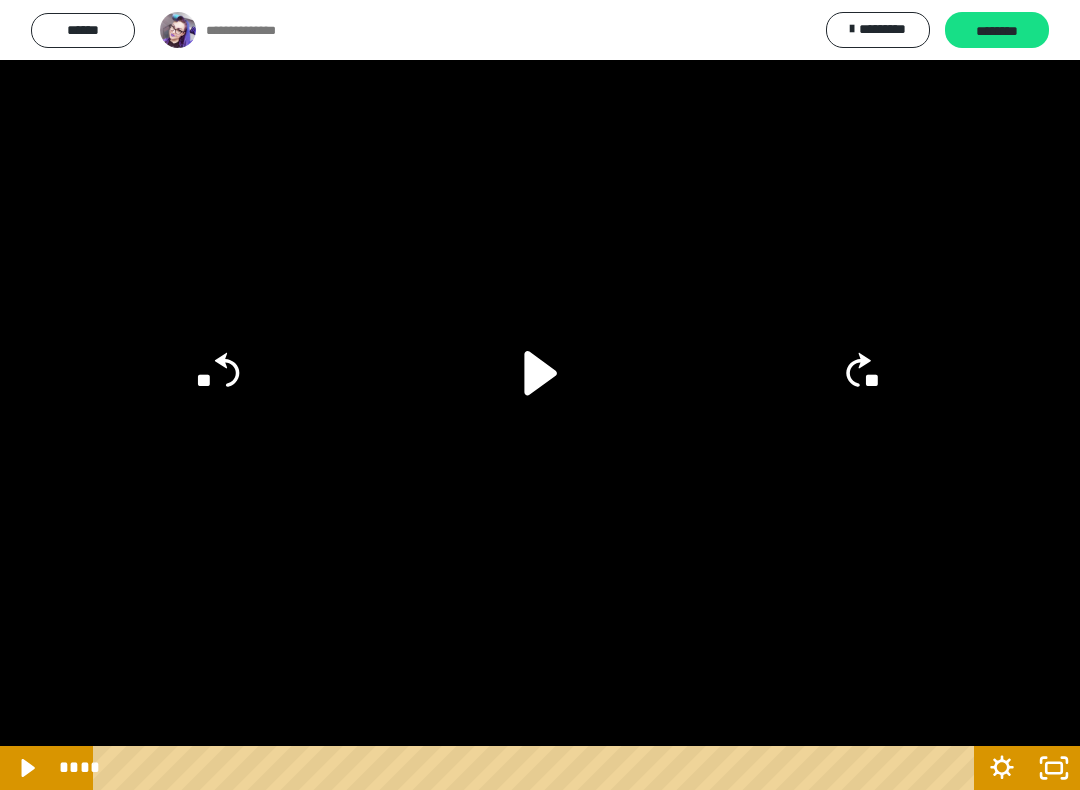 click 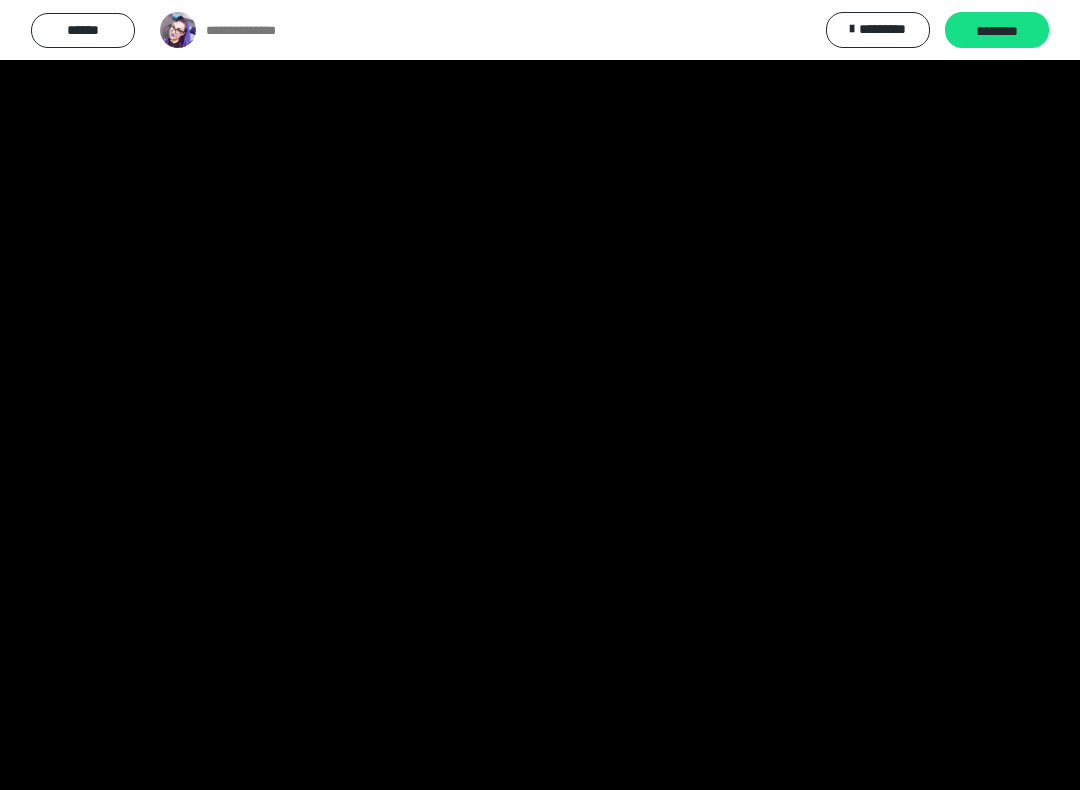 click at bounding box center (540, 395) 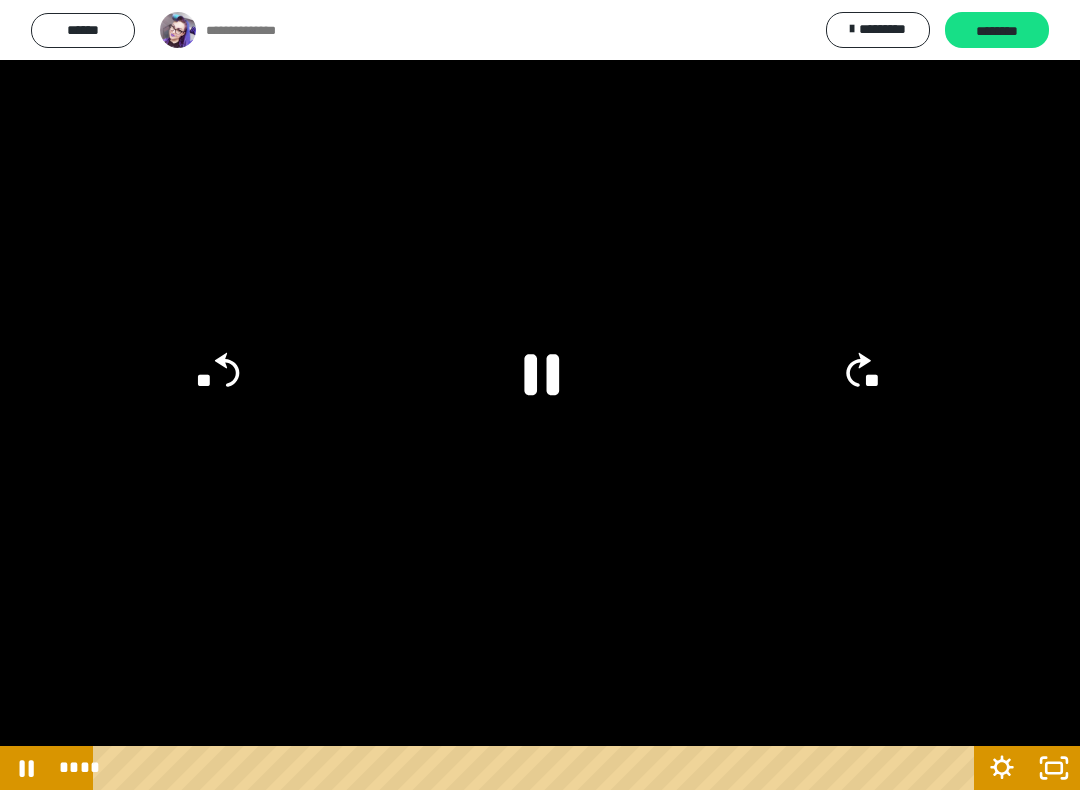 click 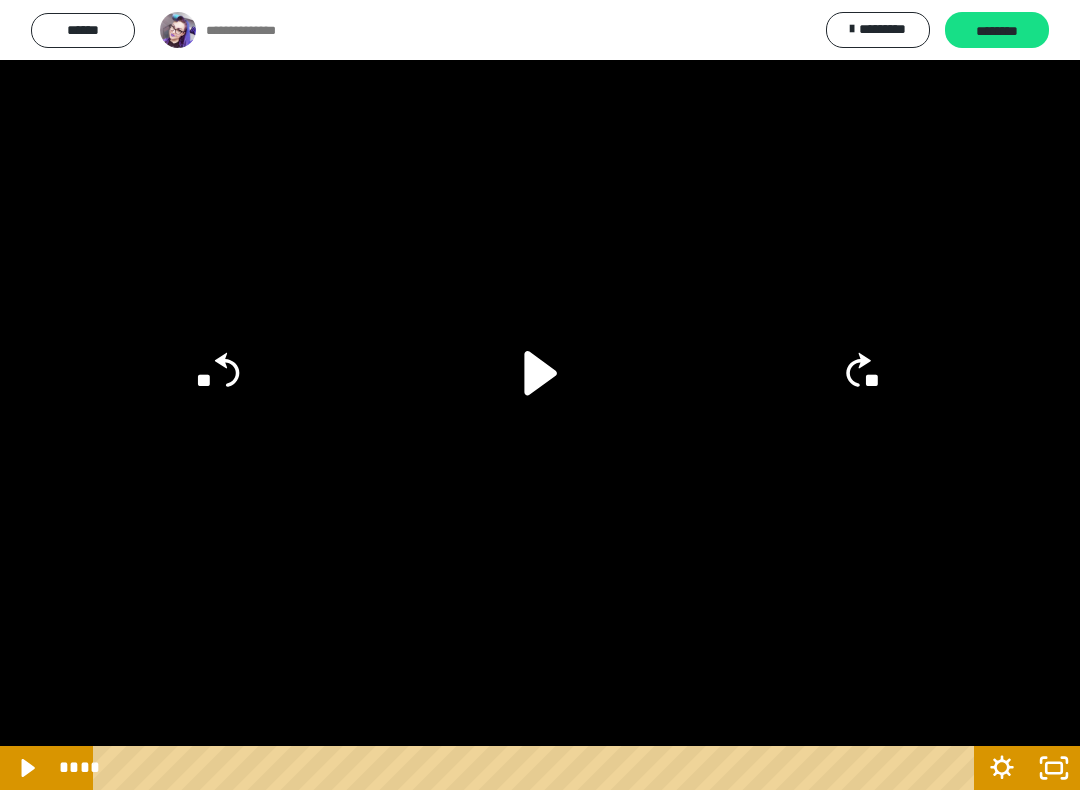click on "**" 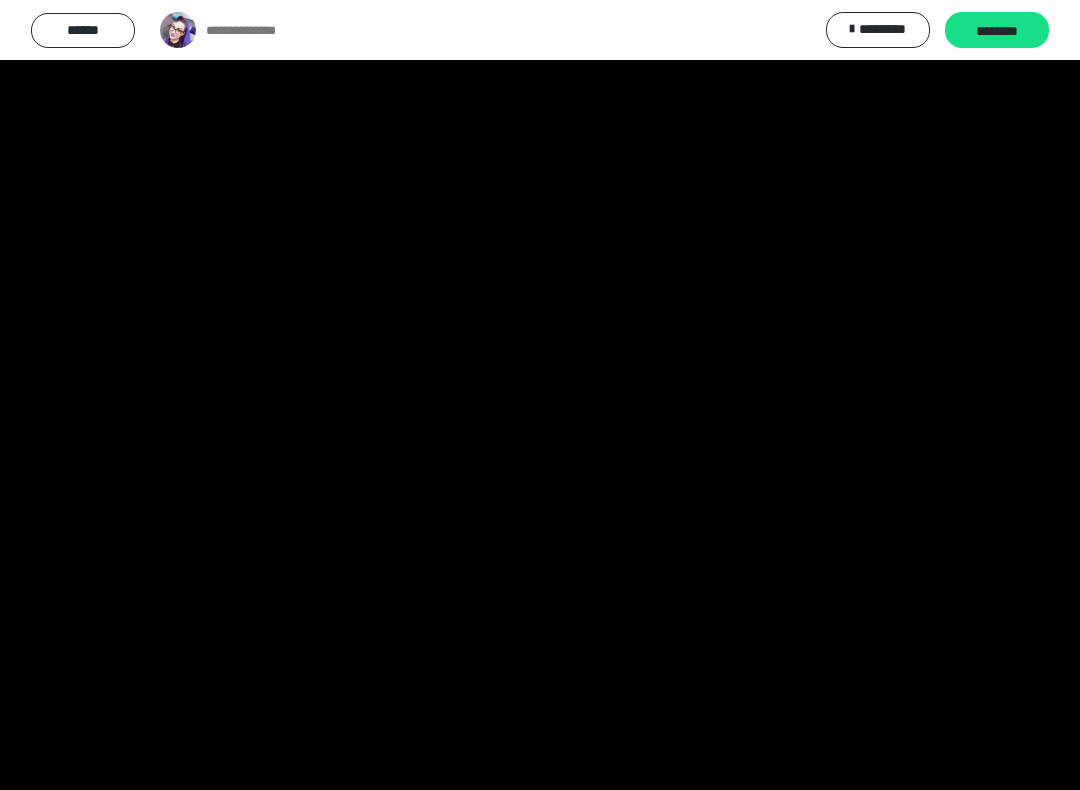 click at bounding box center (540, 395) 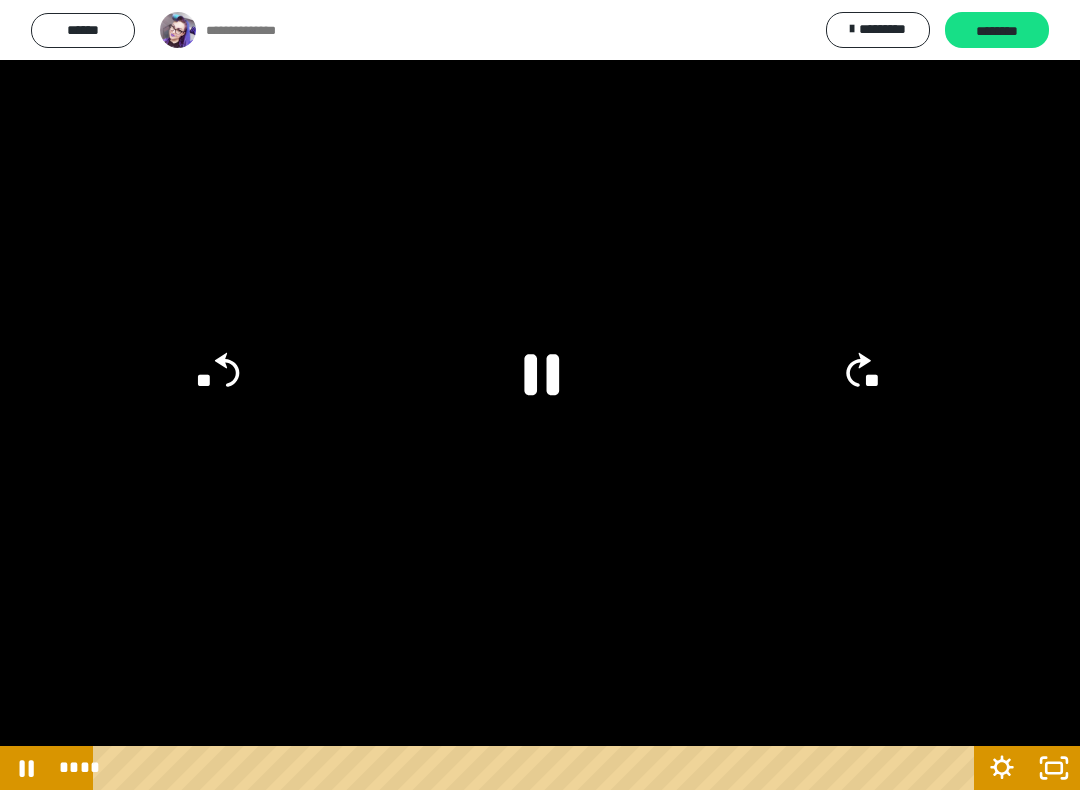 click 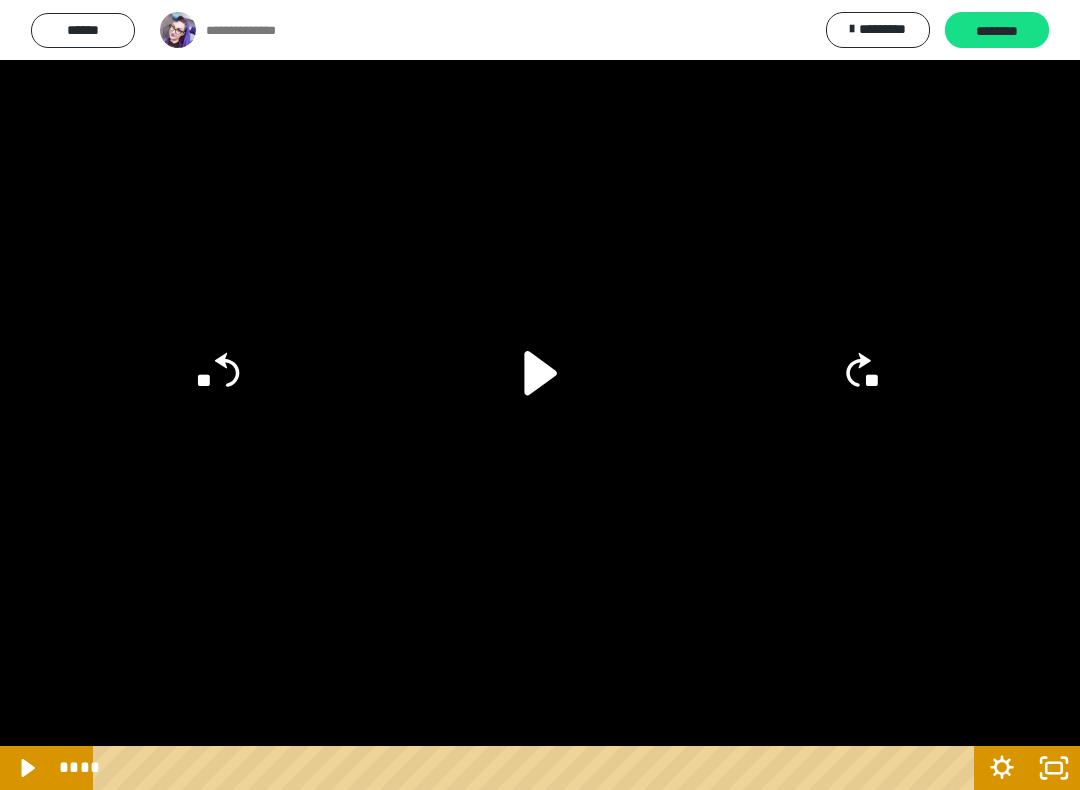click 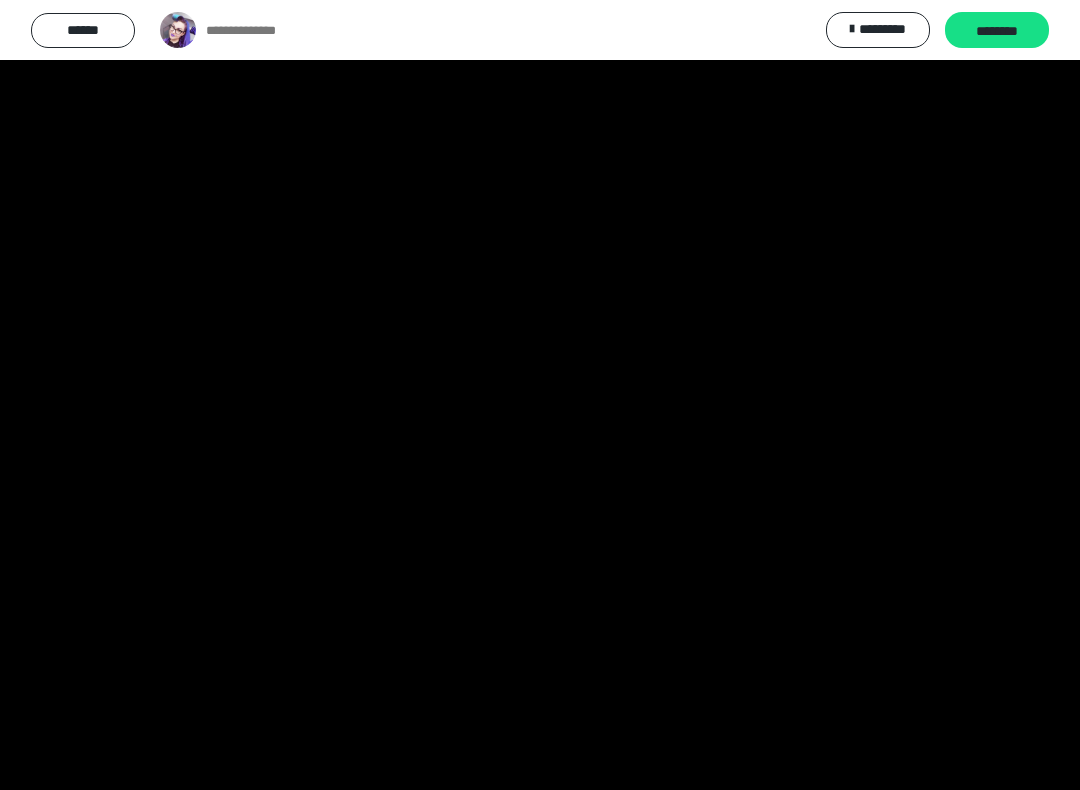click at bounding box center [540, 395] 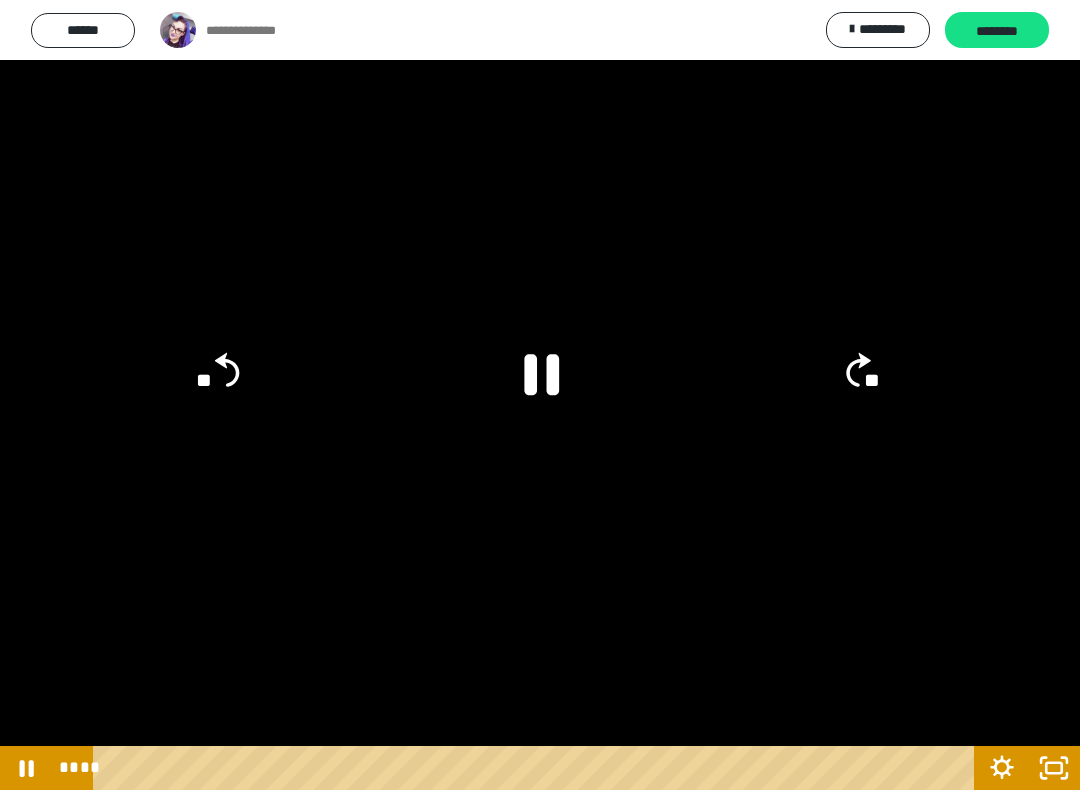 click on "**" 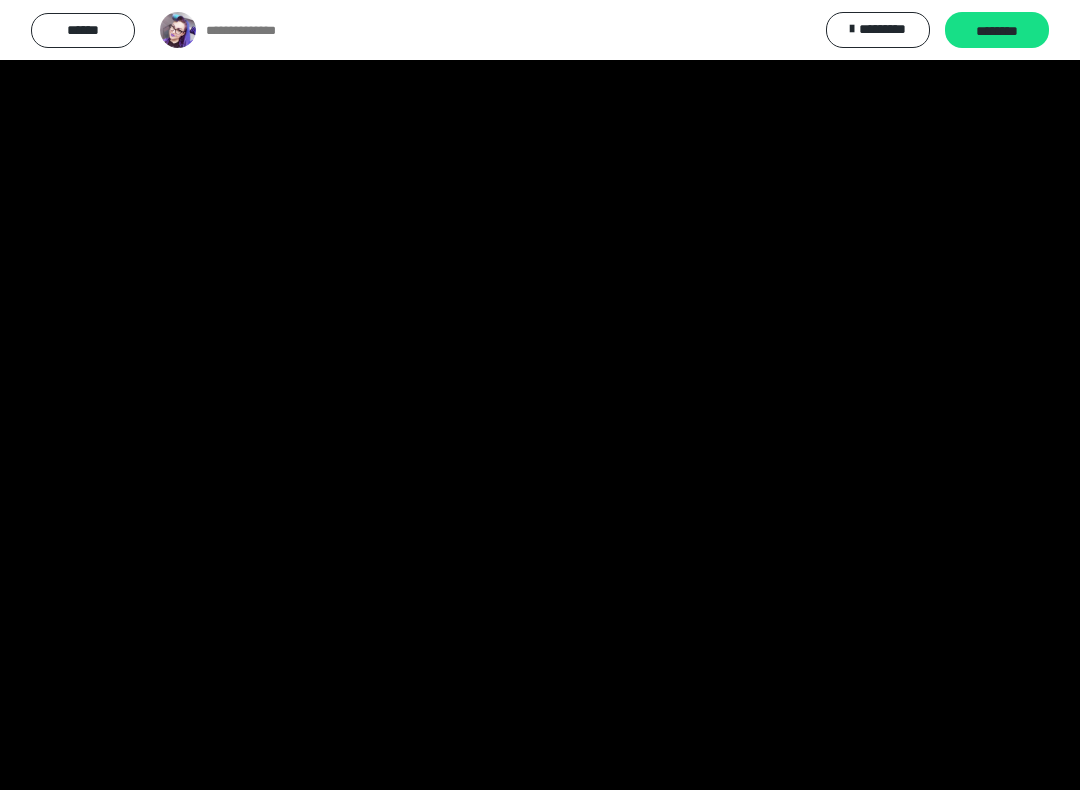 click at bounding box center (540, 395) 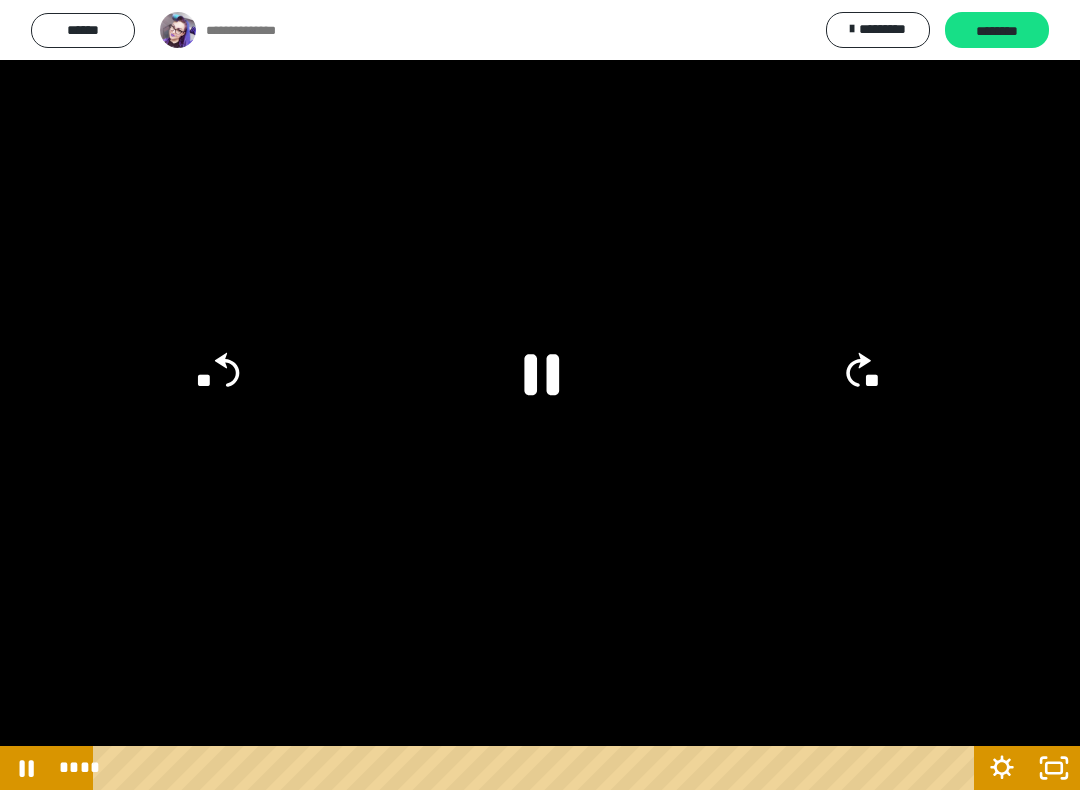 click 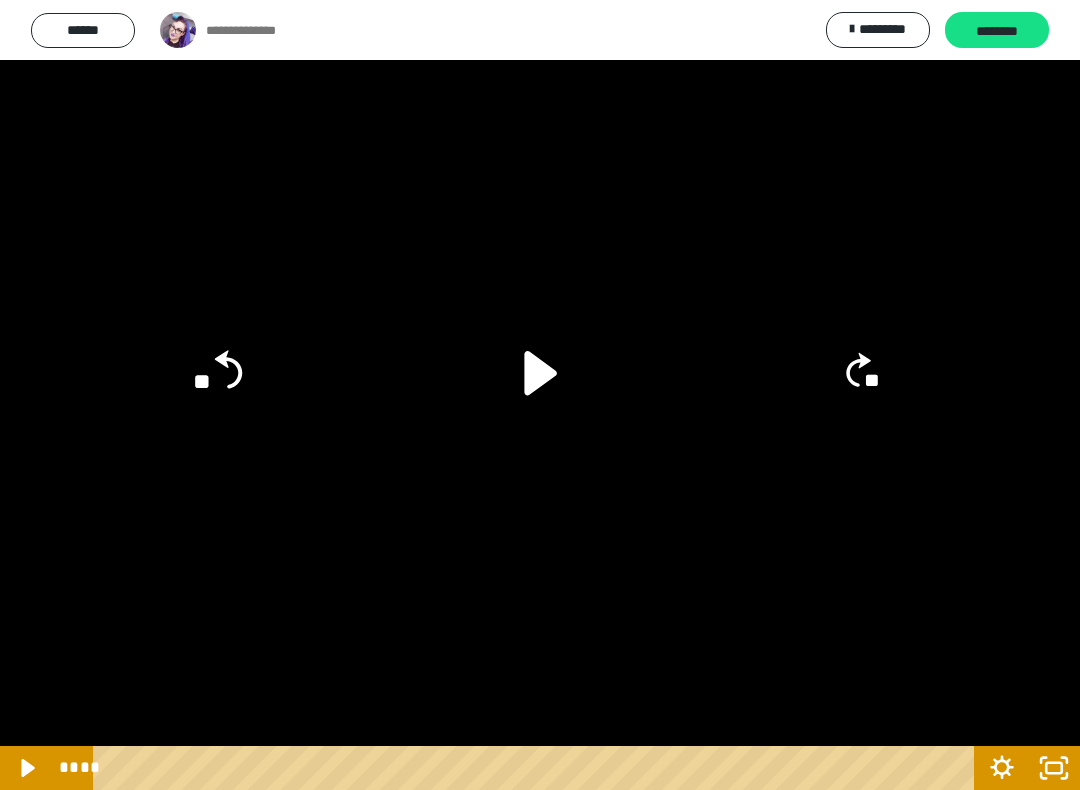 click on "**" 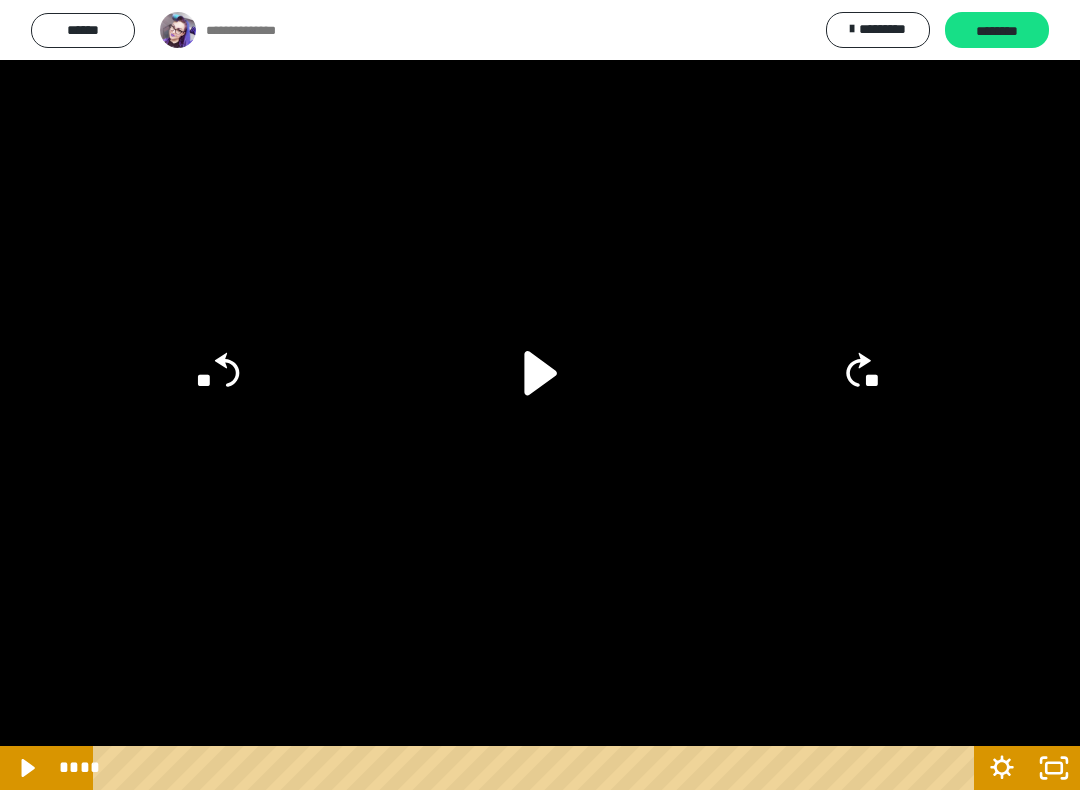 click 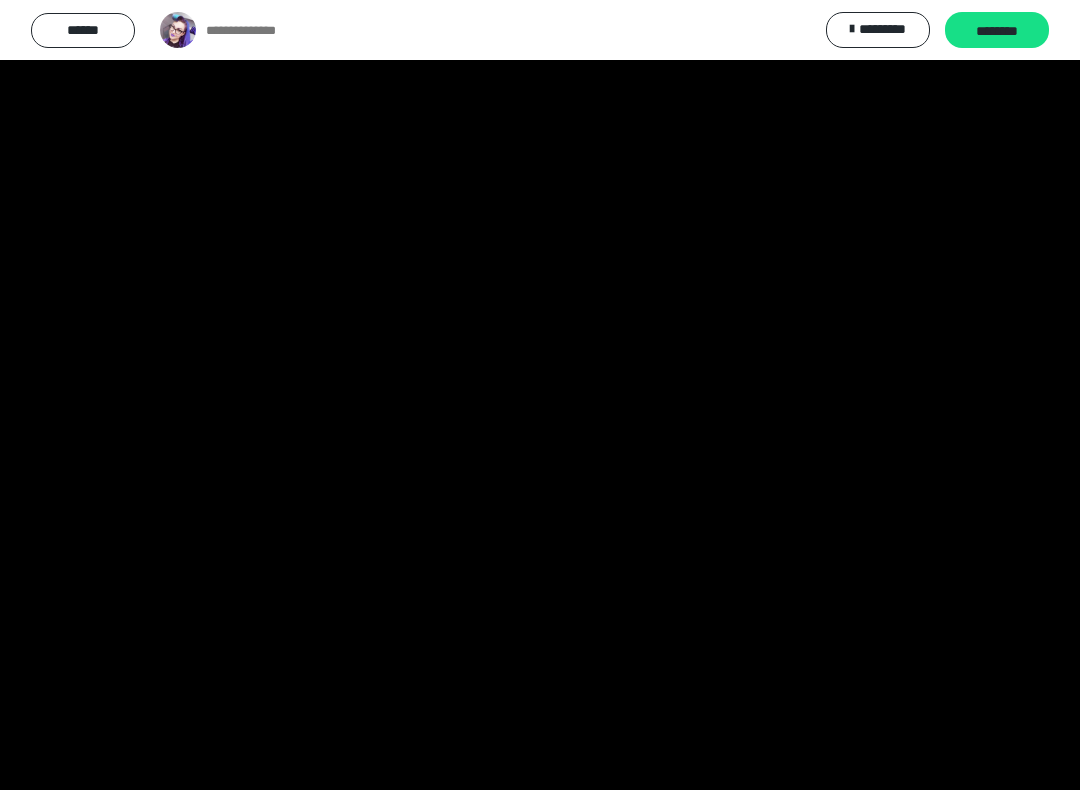 click at bounding box center [540, 395] 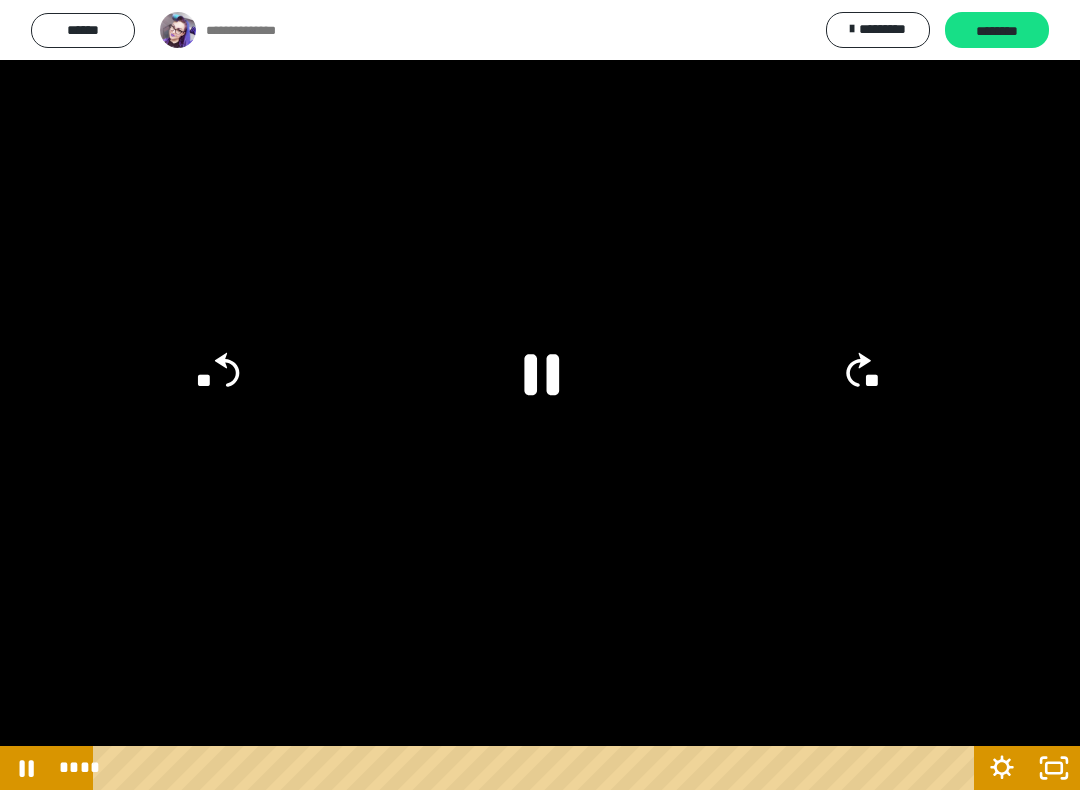 click 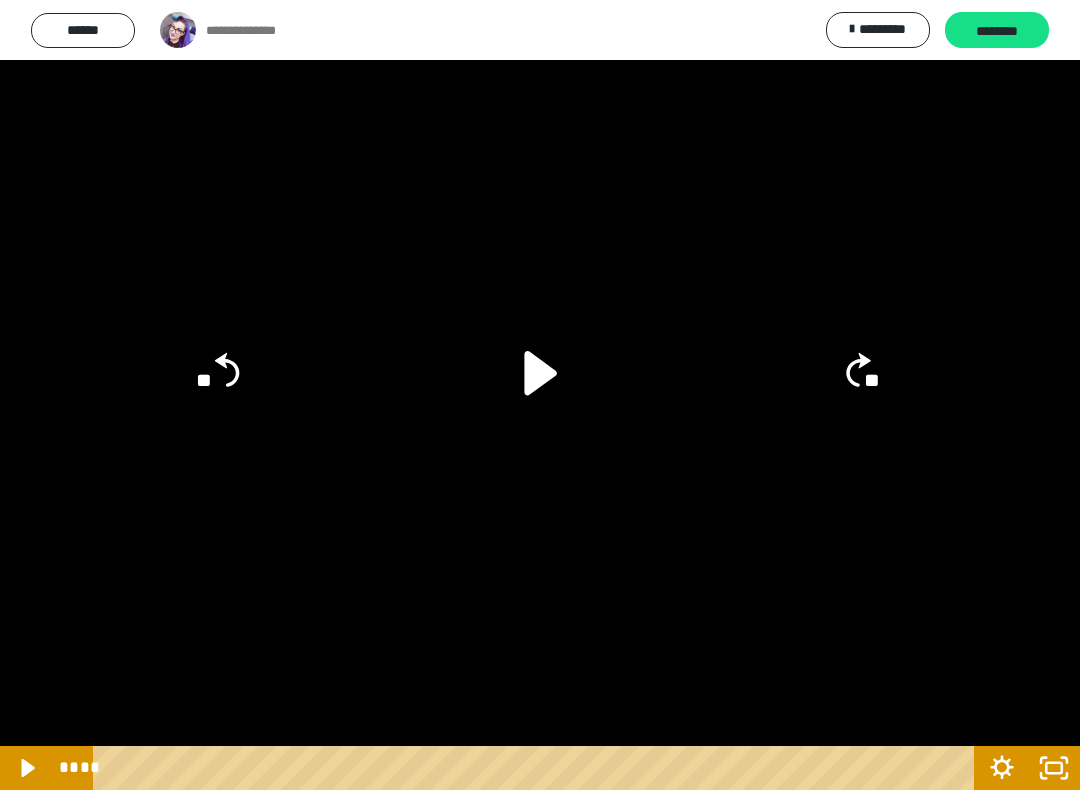 click on "**" 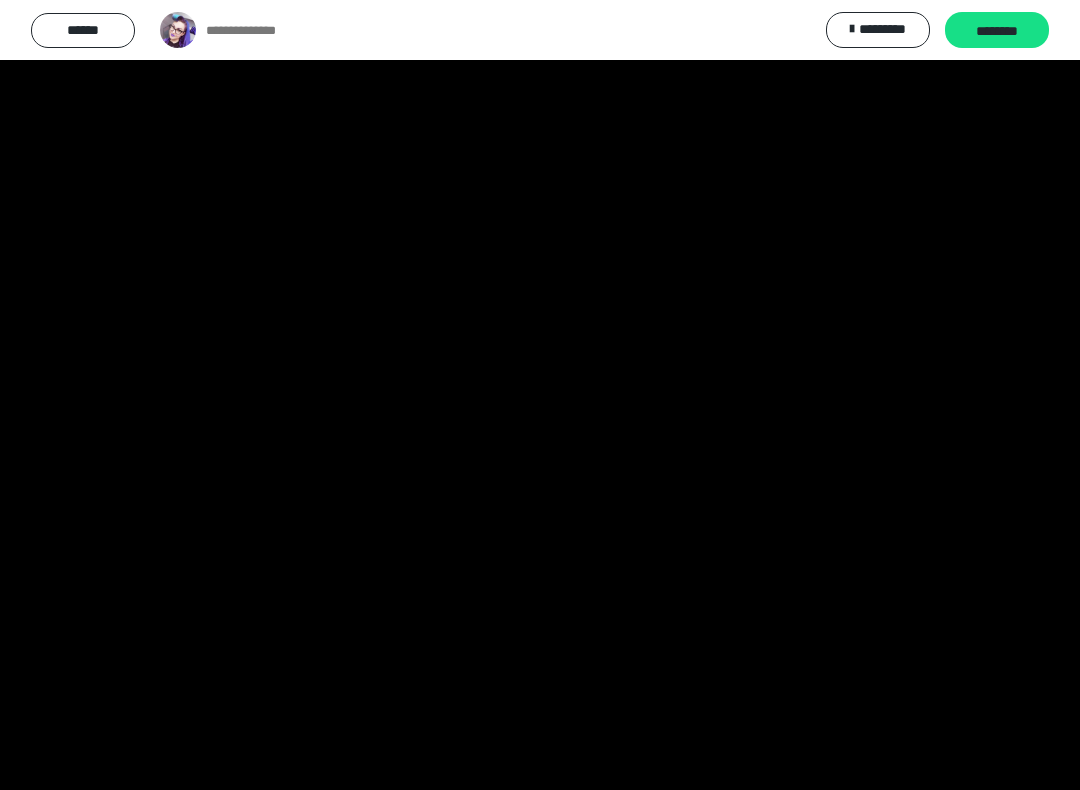 click at bounding box center [540, 395] 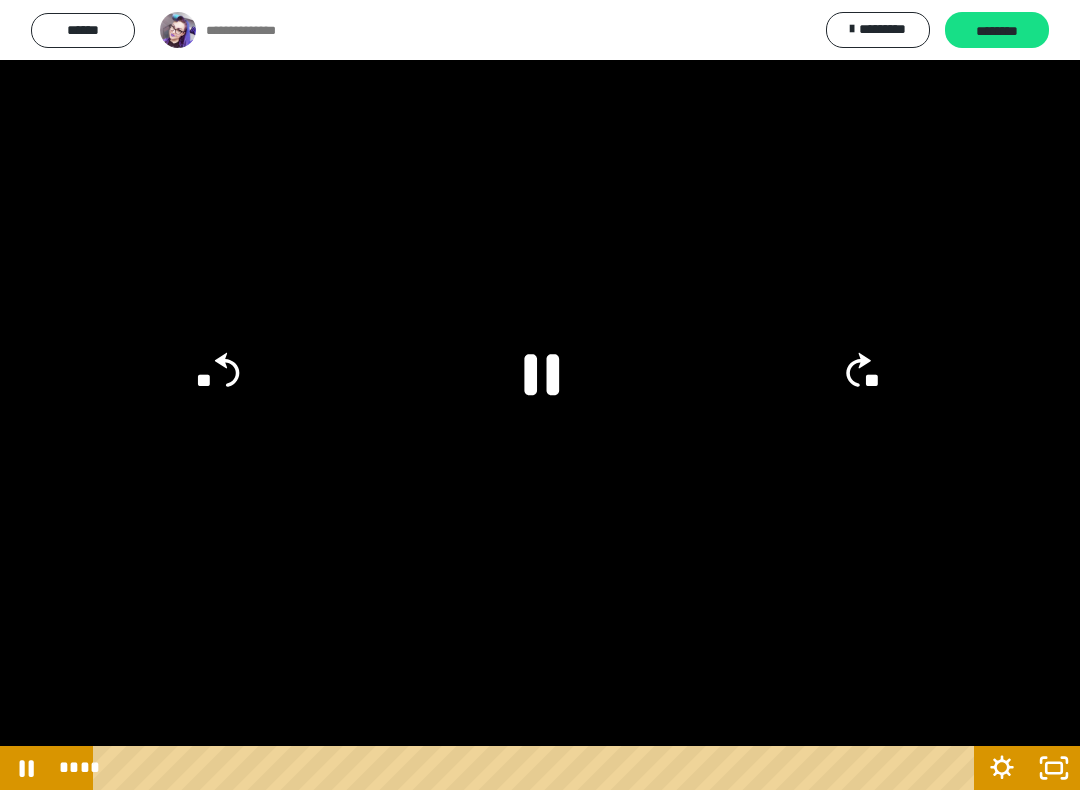 click on "**" 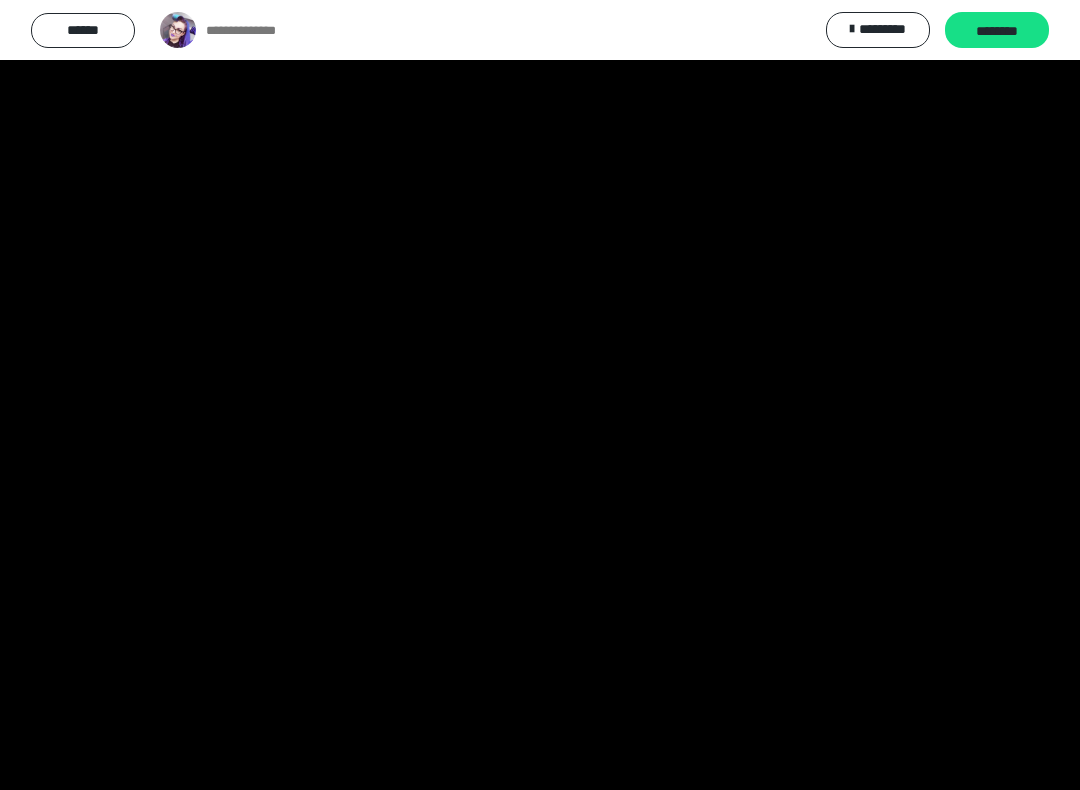click at bounding box center [540, 395] 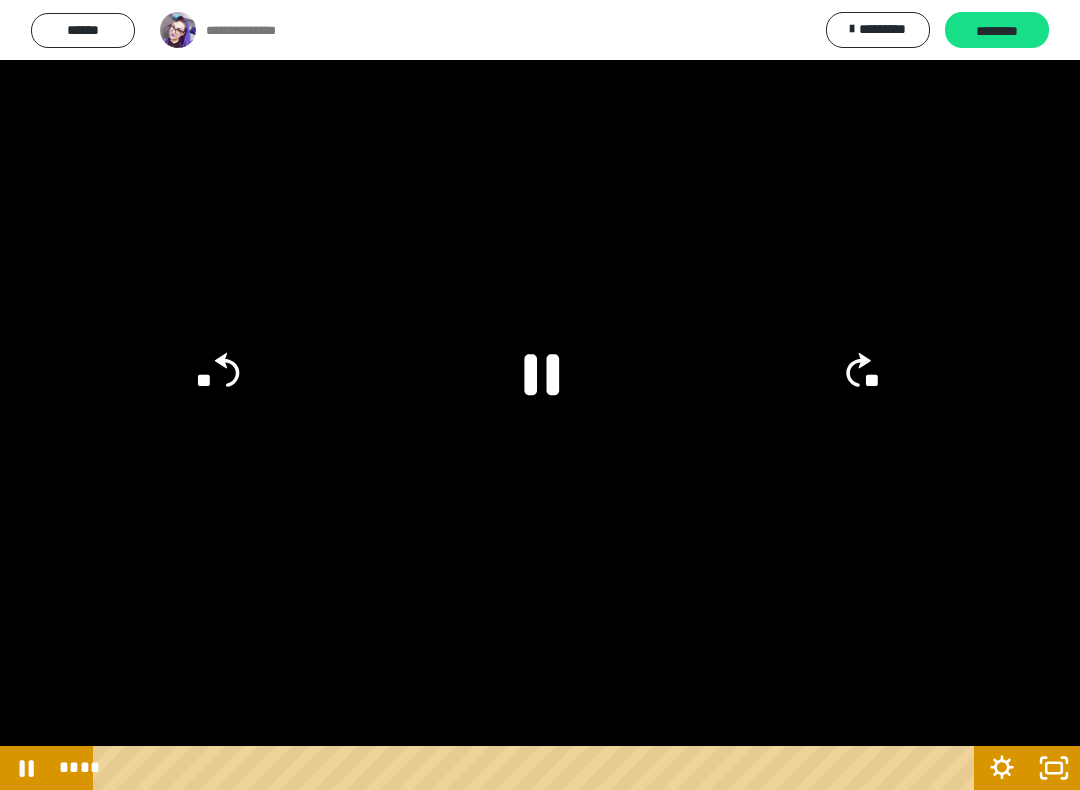 click 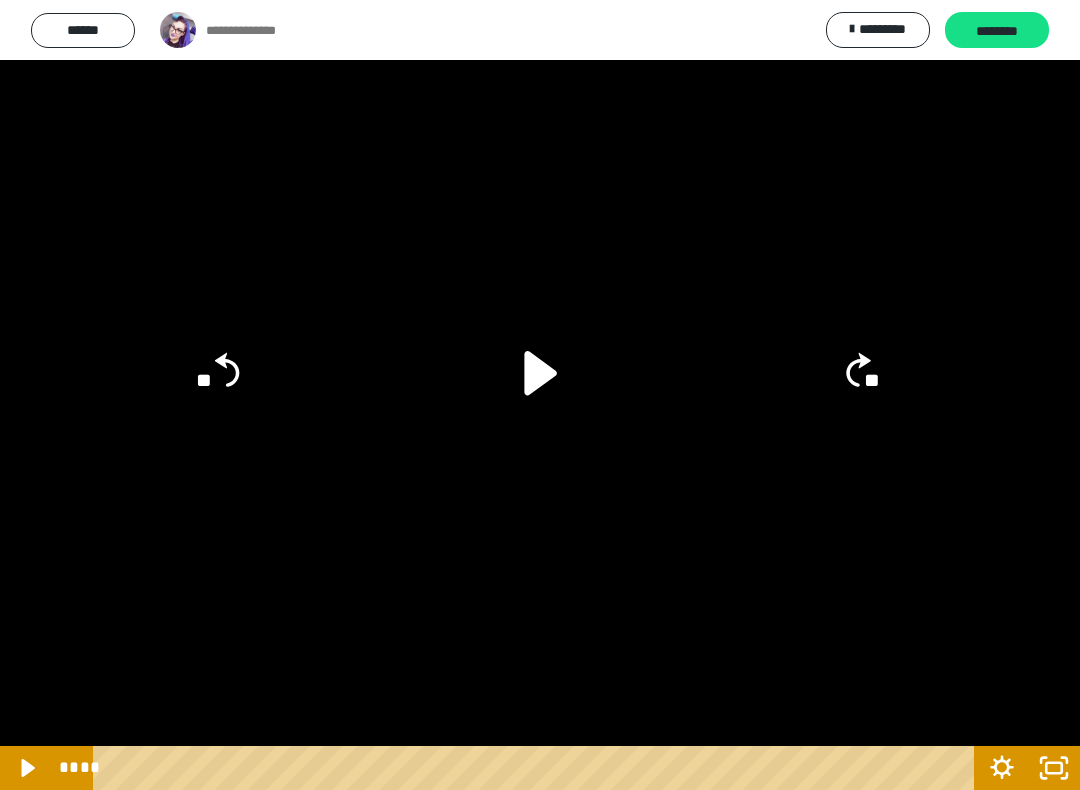 click 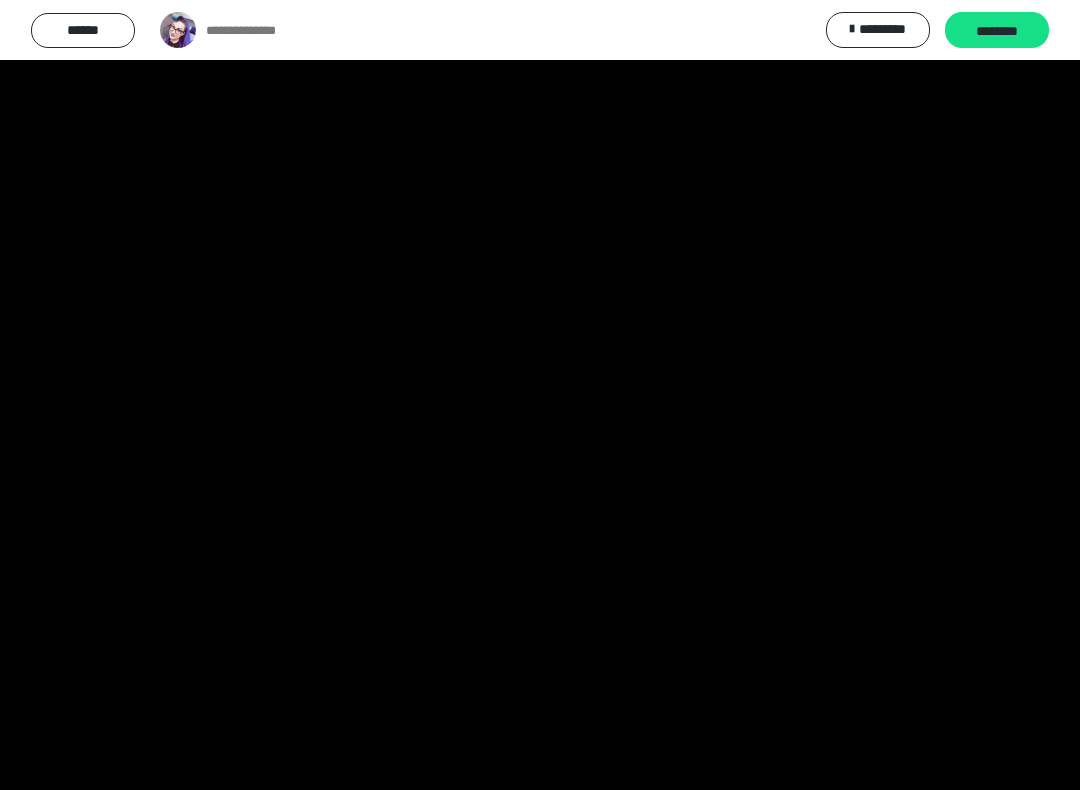 click at bounding box center (540, 395) 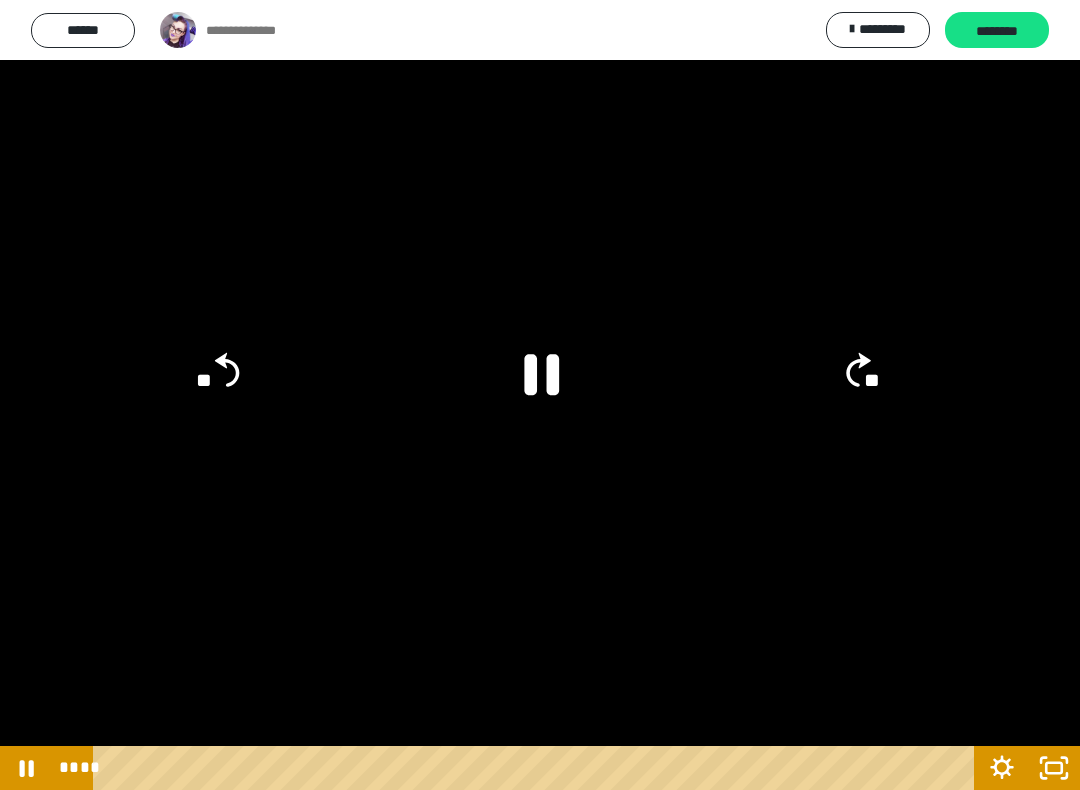 click on "**" 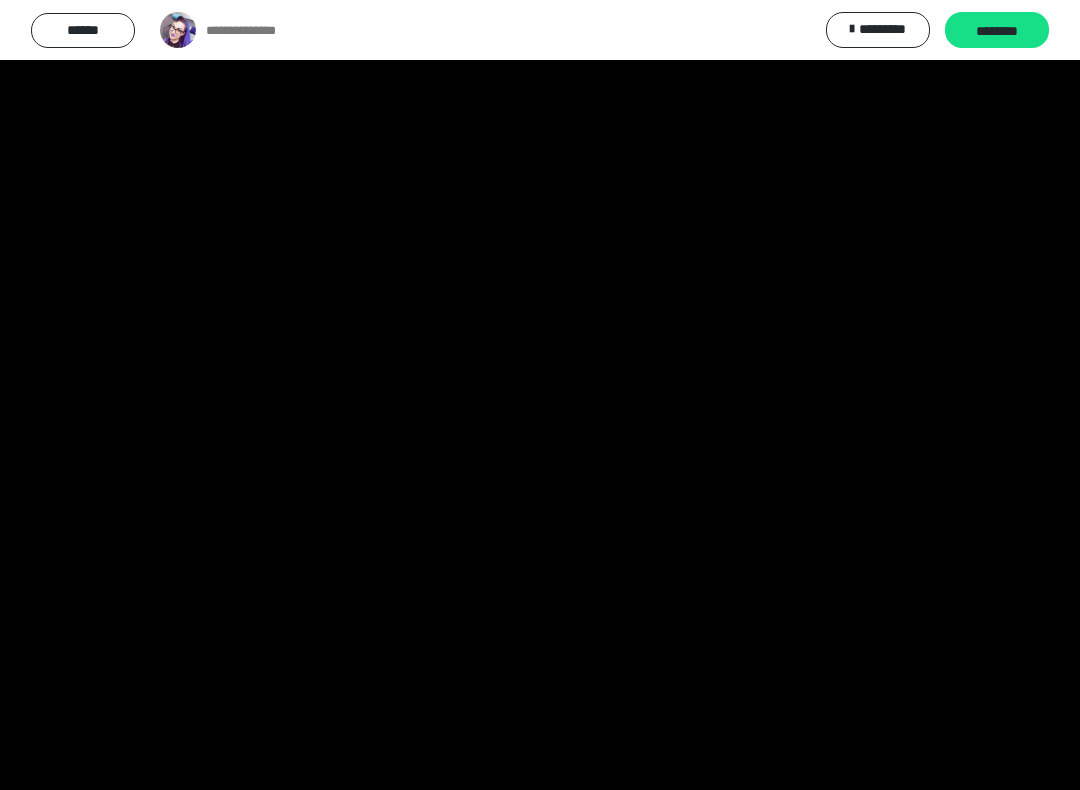 click at bounding box center (540, 395) 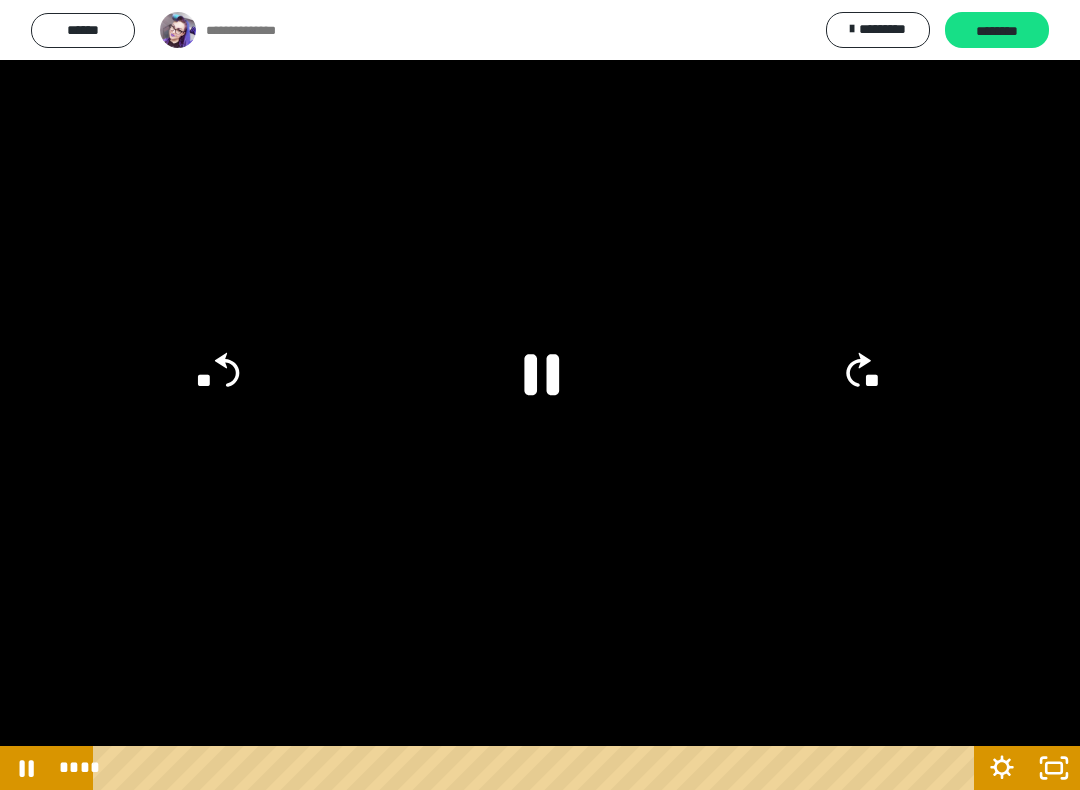 click 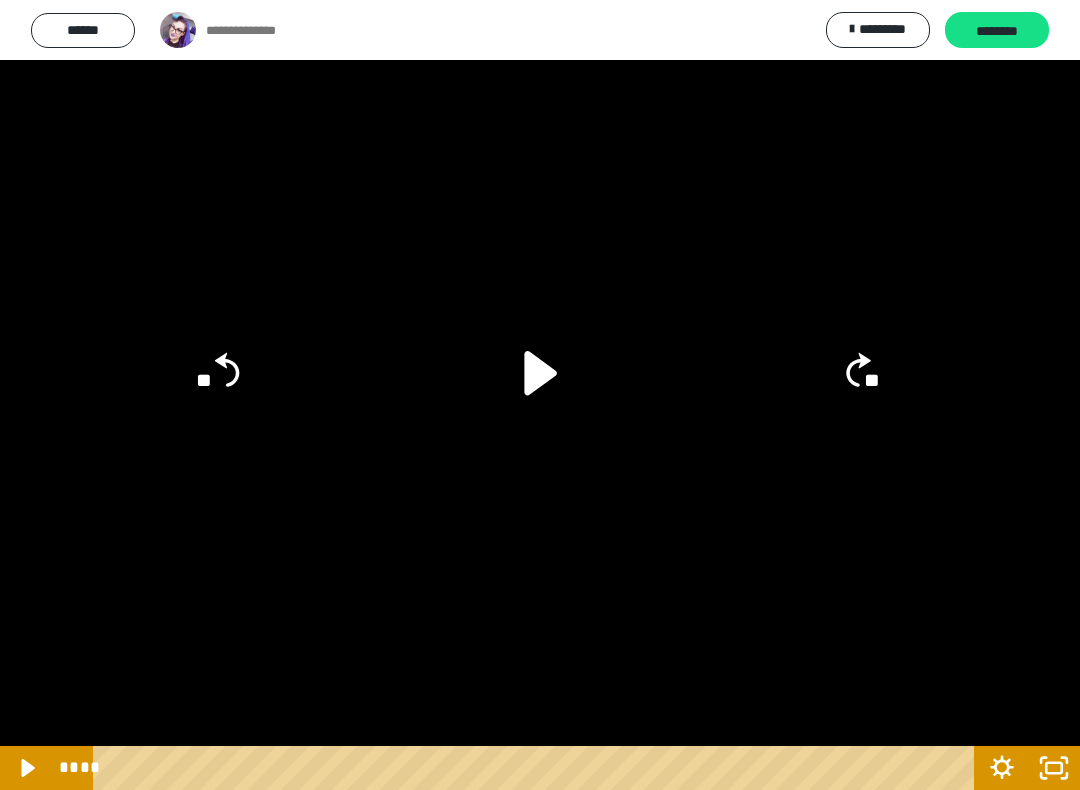 click 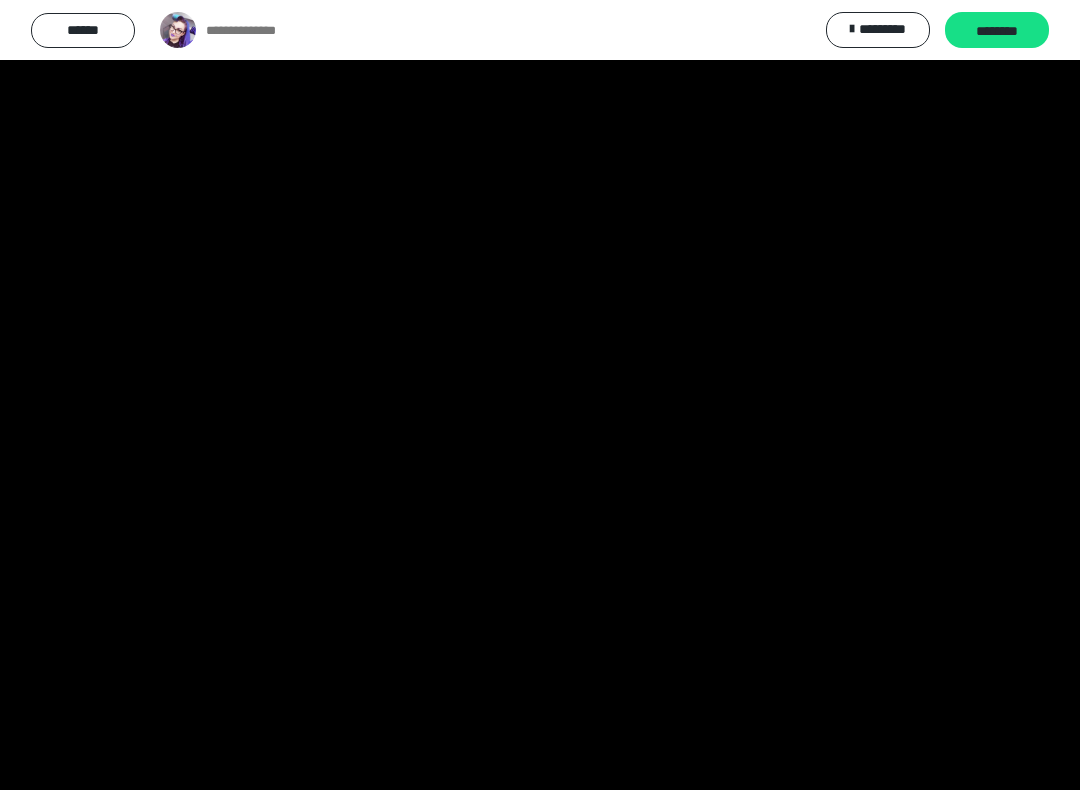 click at bounding box center [540, 395] 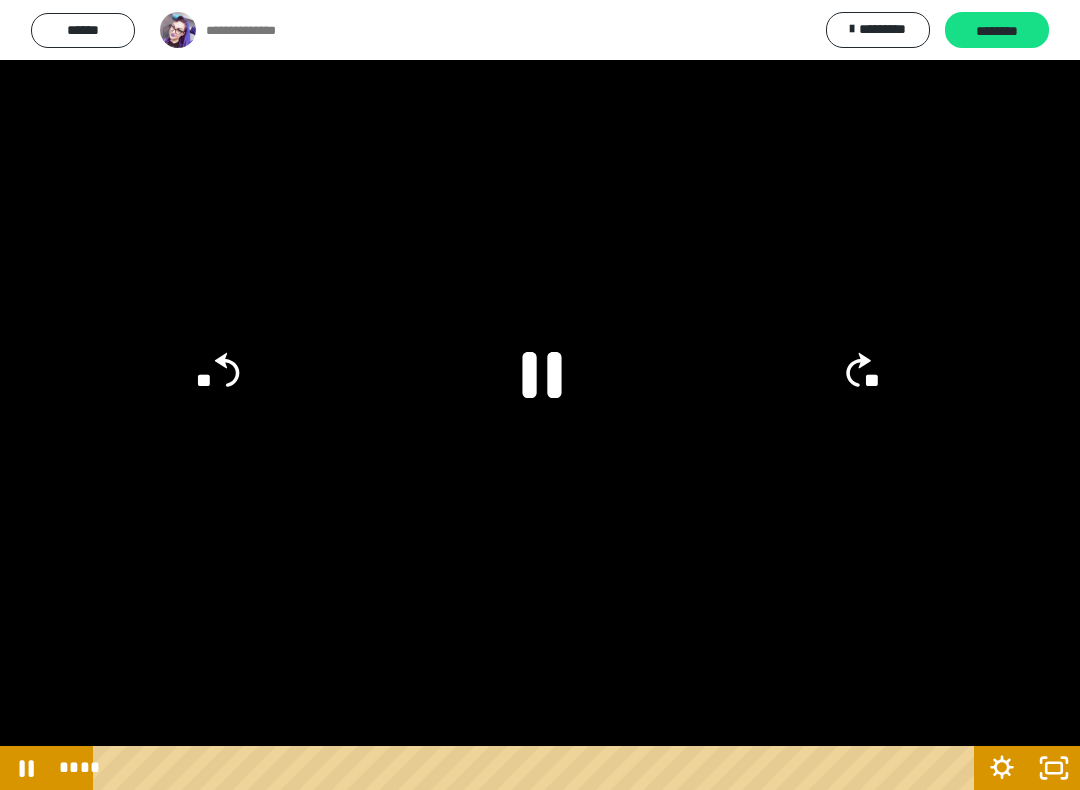 click 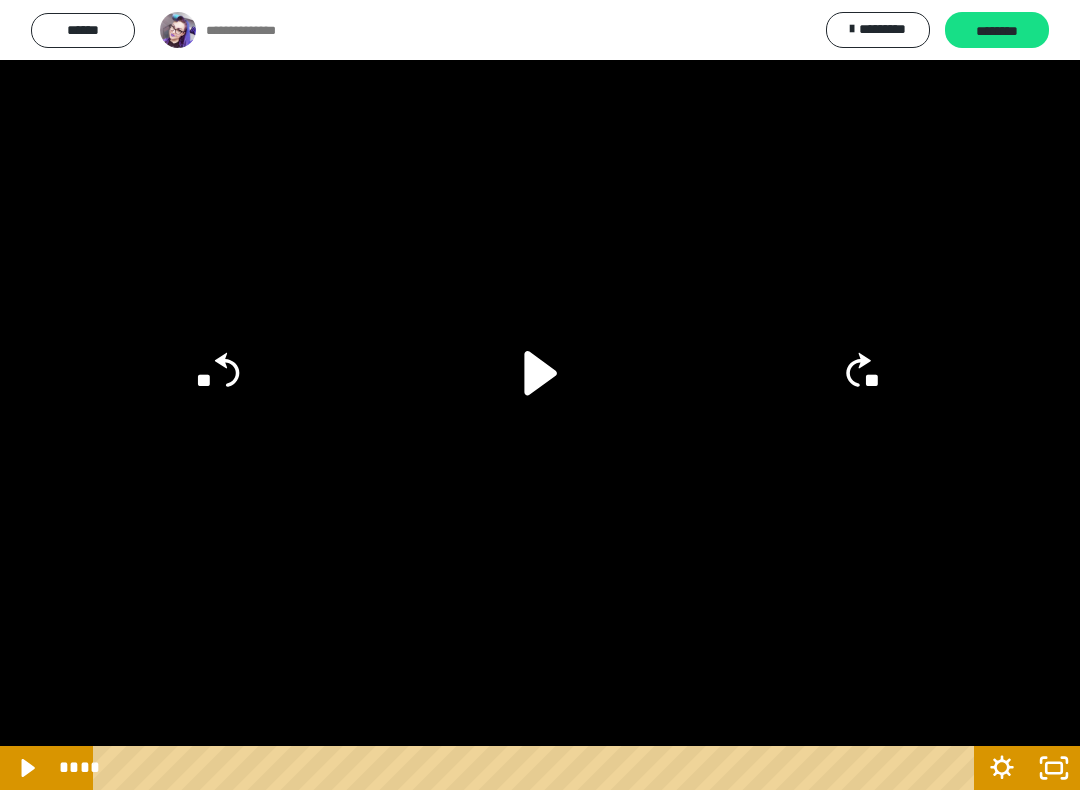click 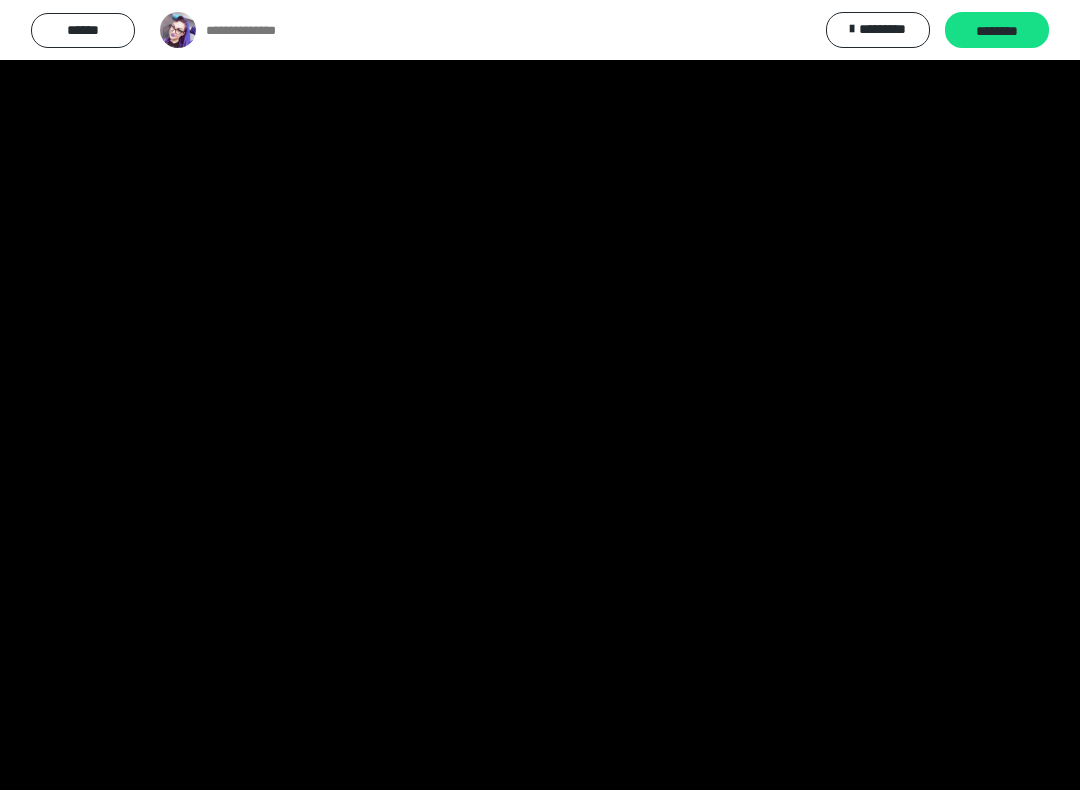 click at bounding box center [540, 395] 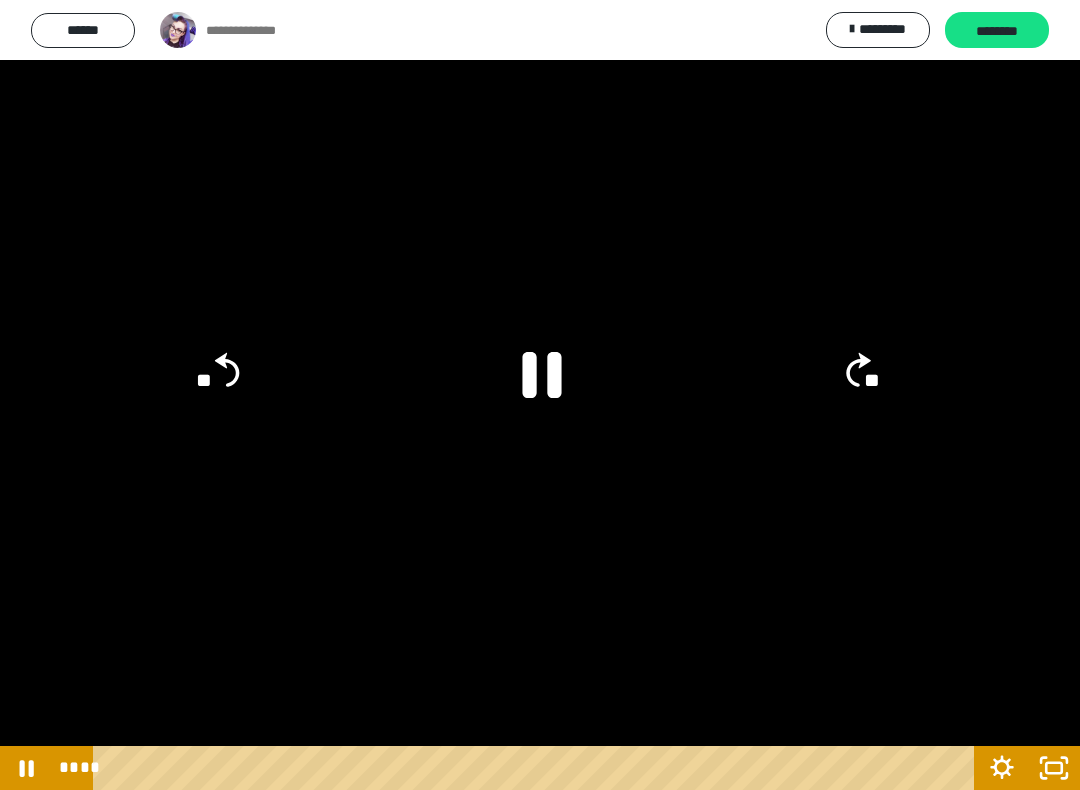 click 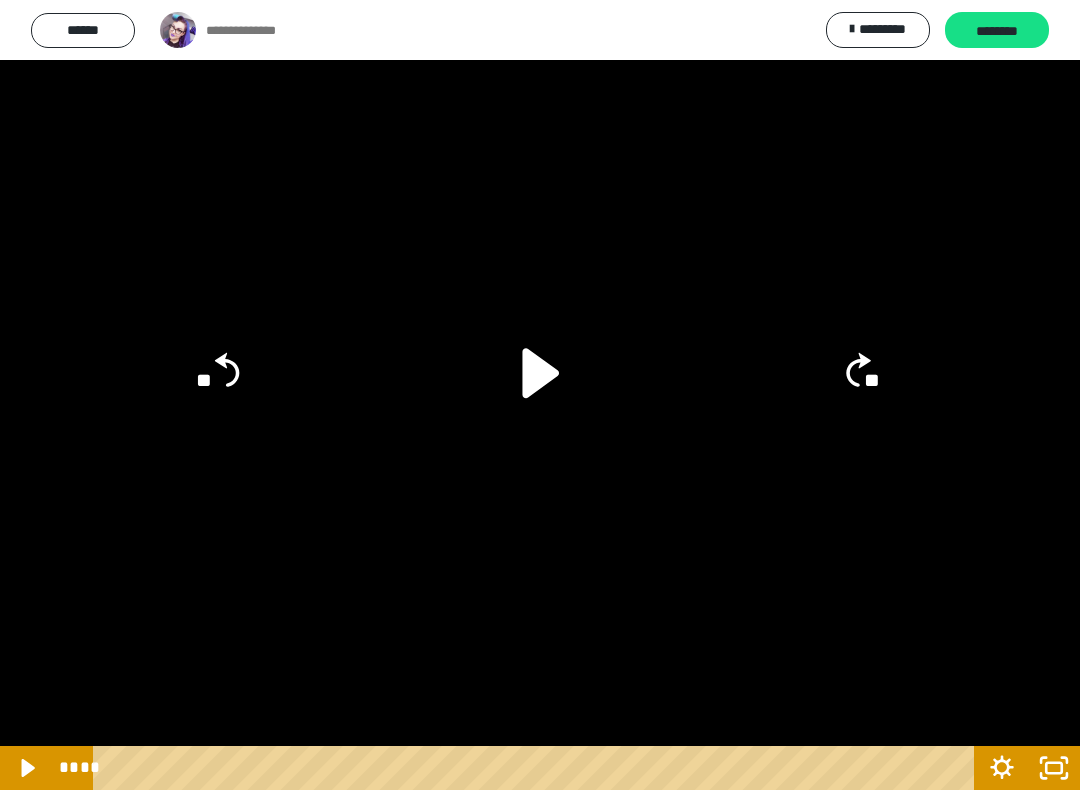 click 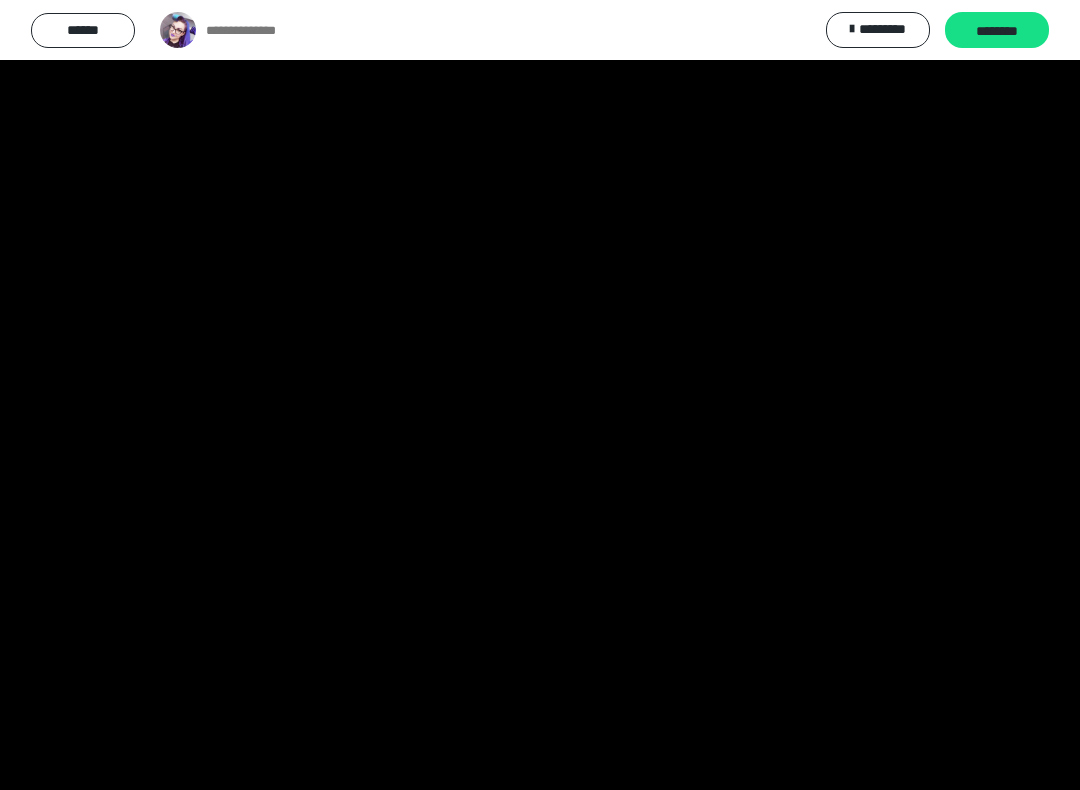 click at bounding box center [540, 395] 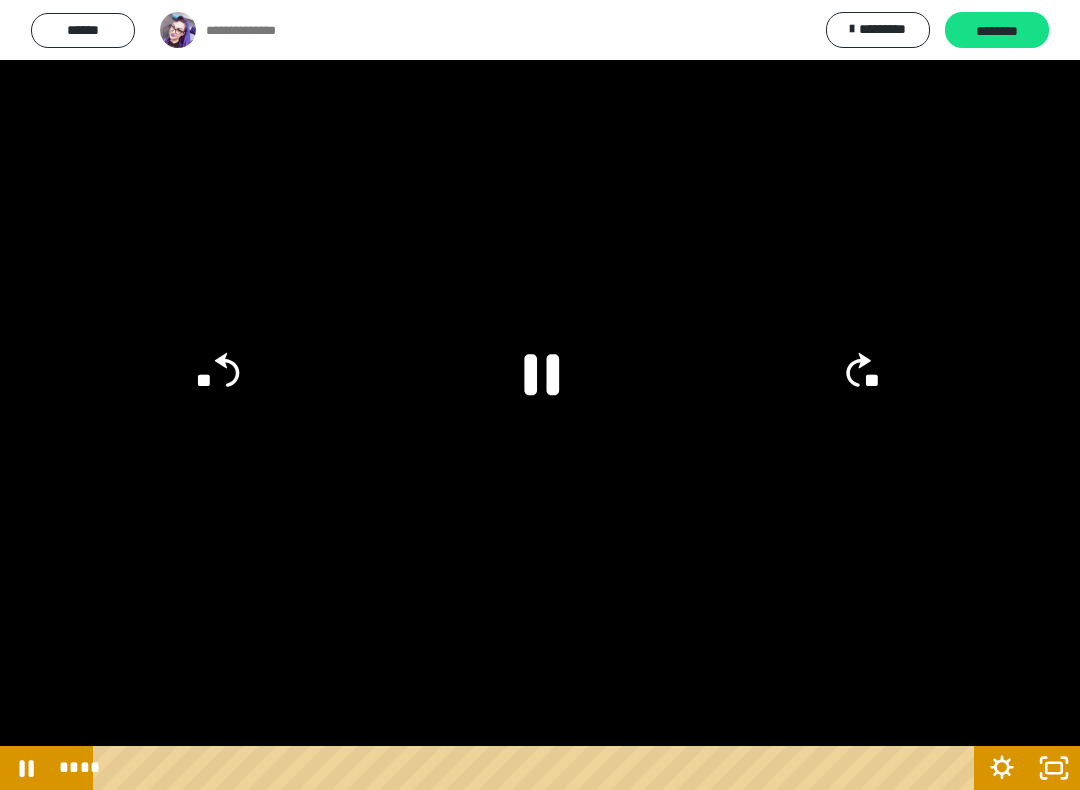 click 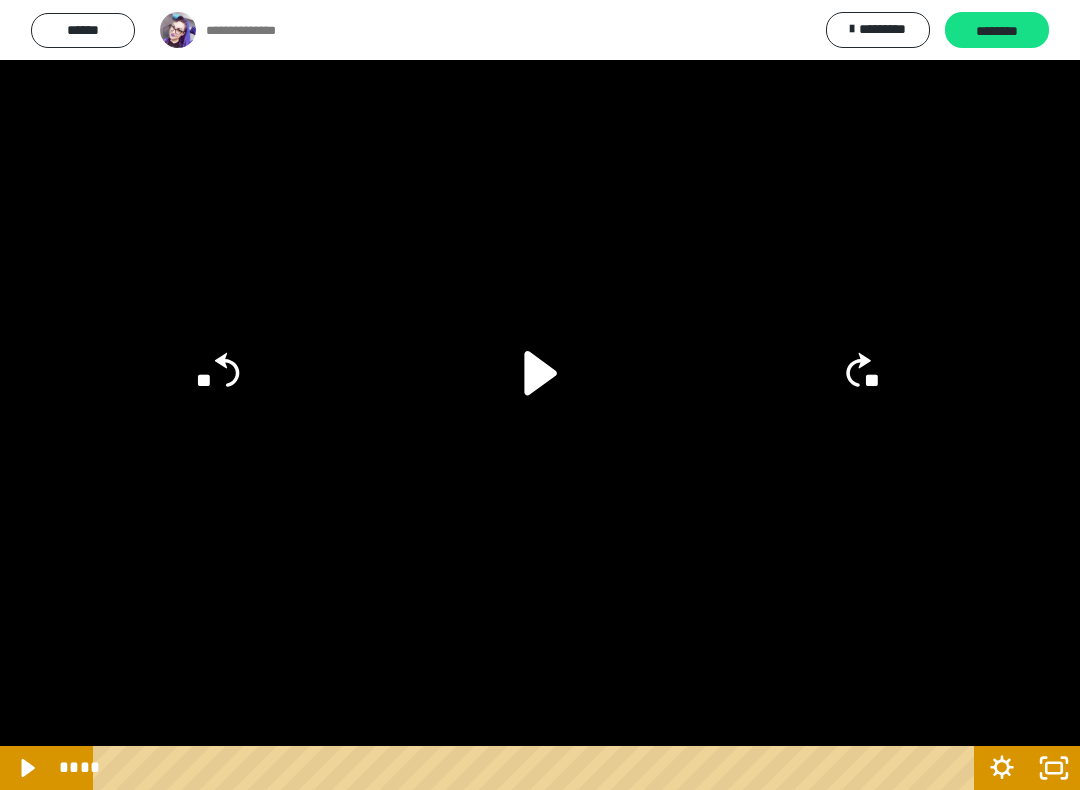 click 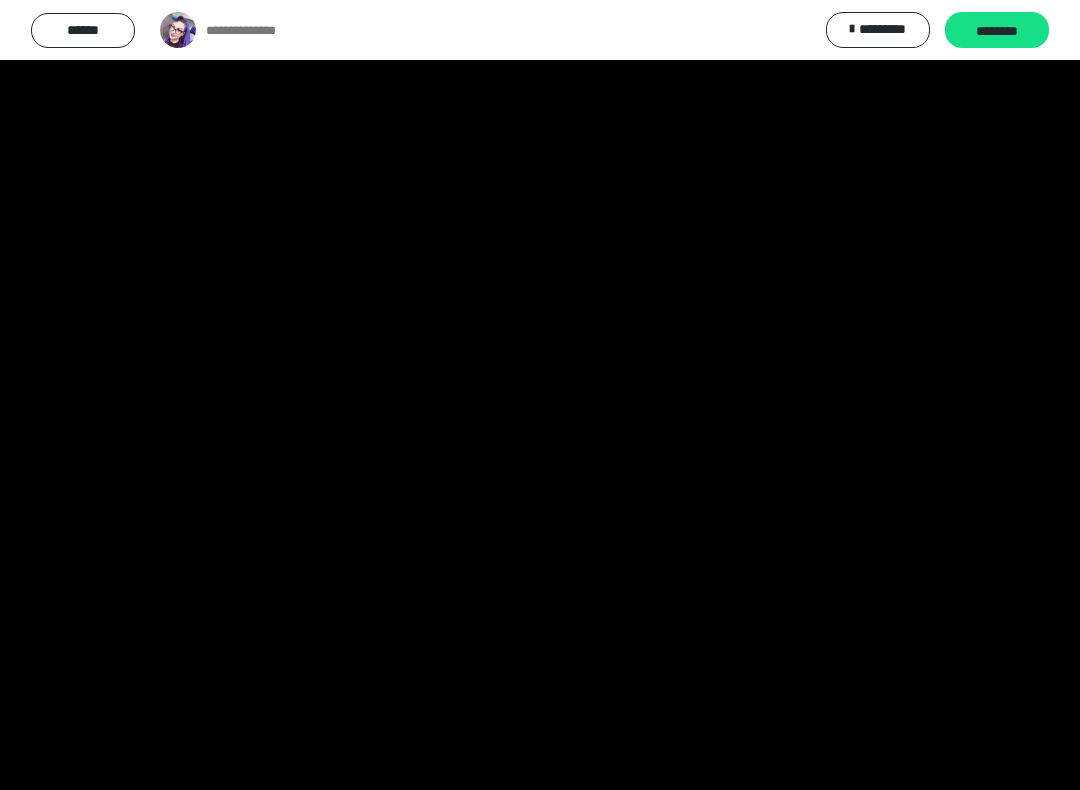 click at bounding box center (540, 395) 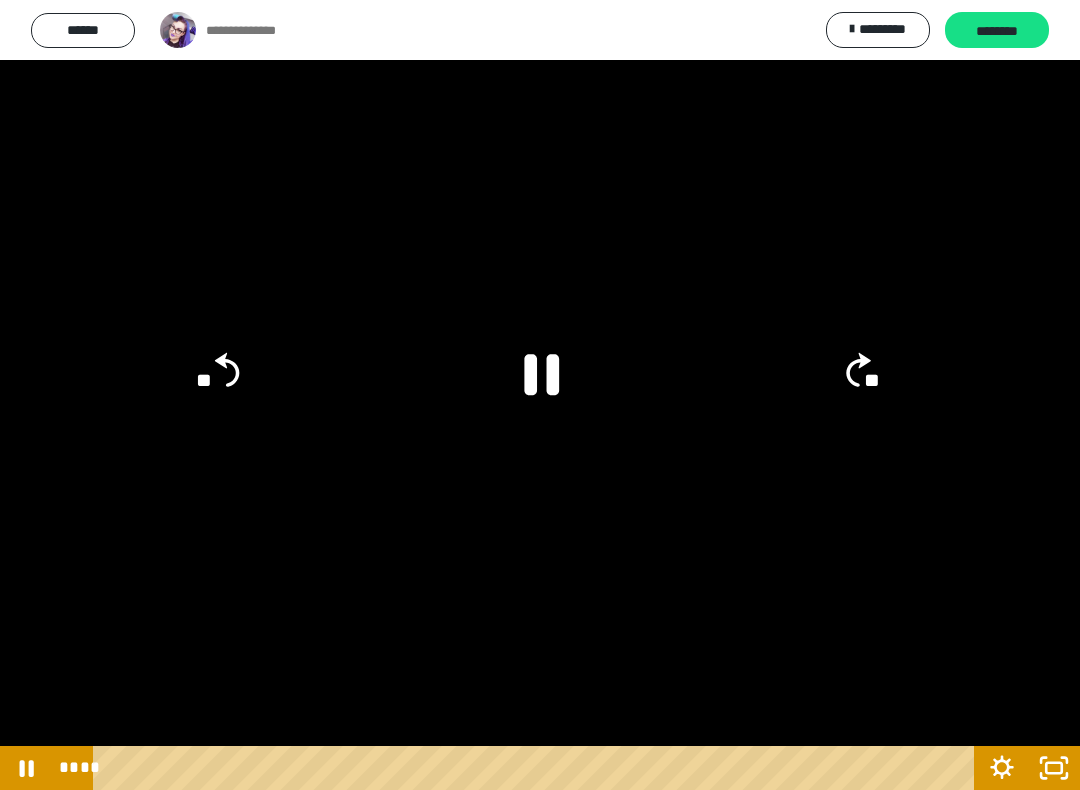 click 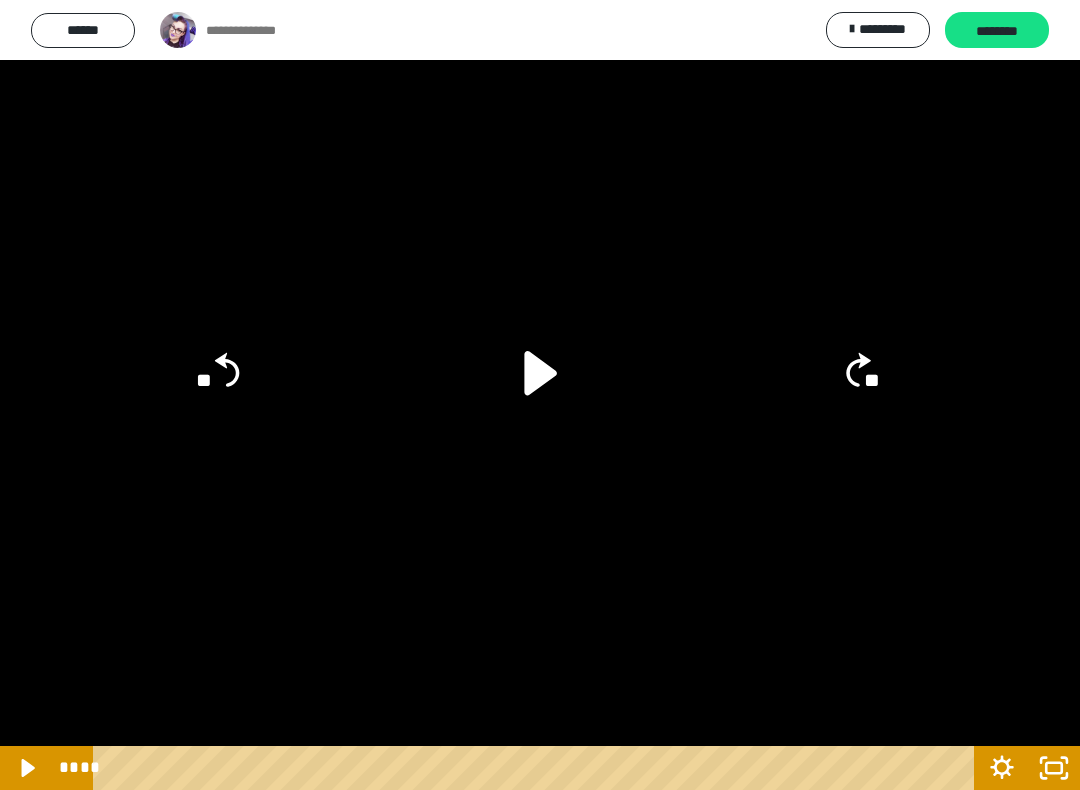 click 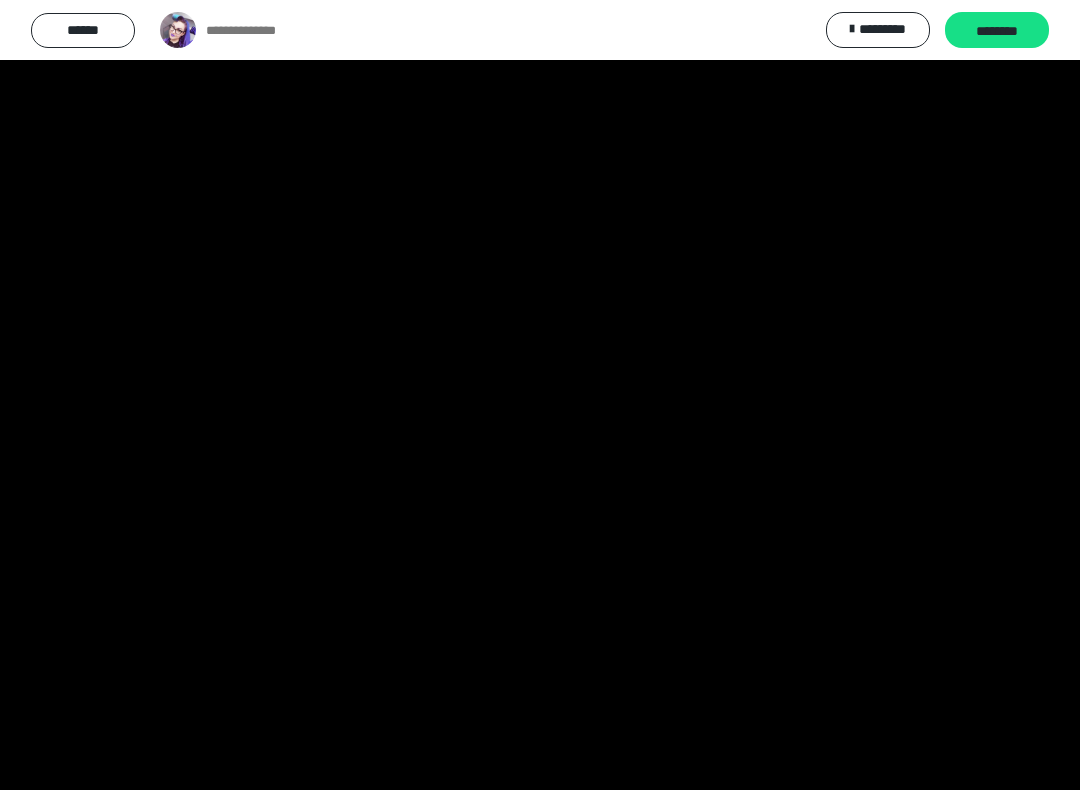 click at bounding box center [540, 395] 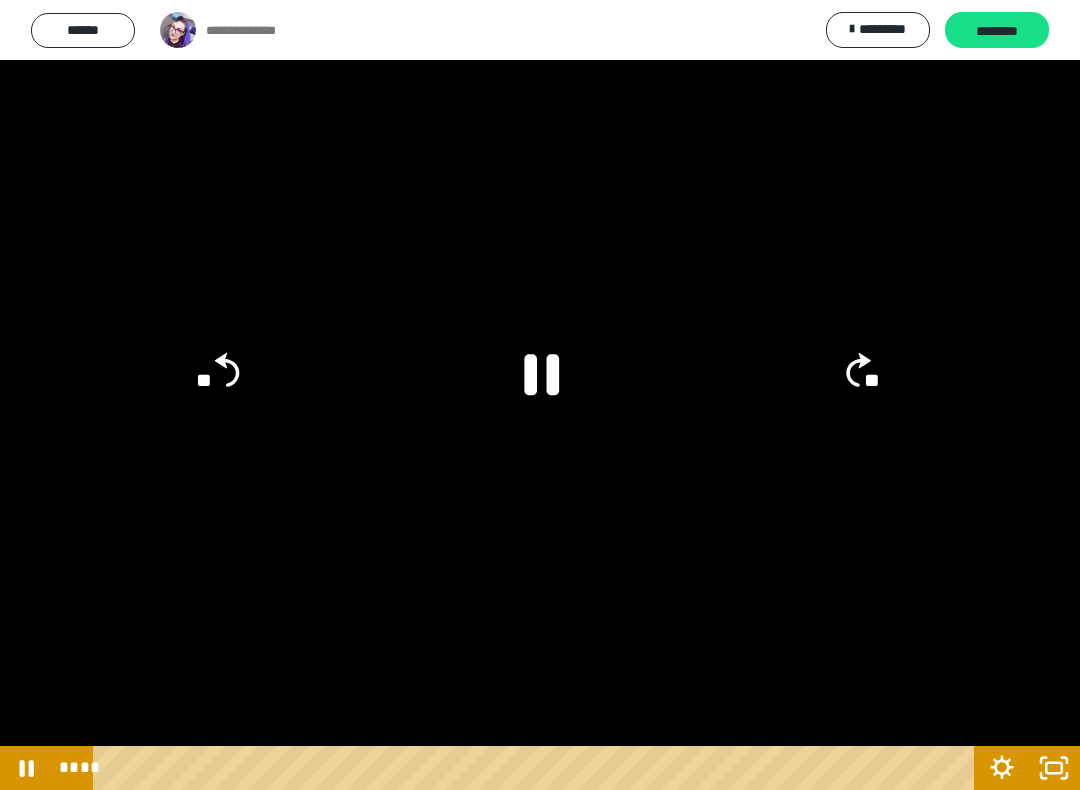 click 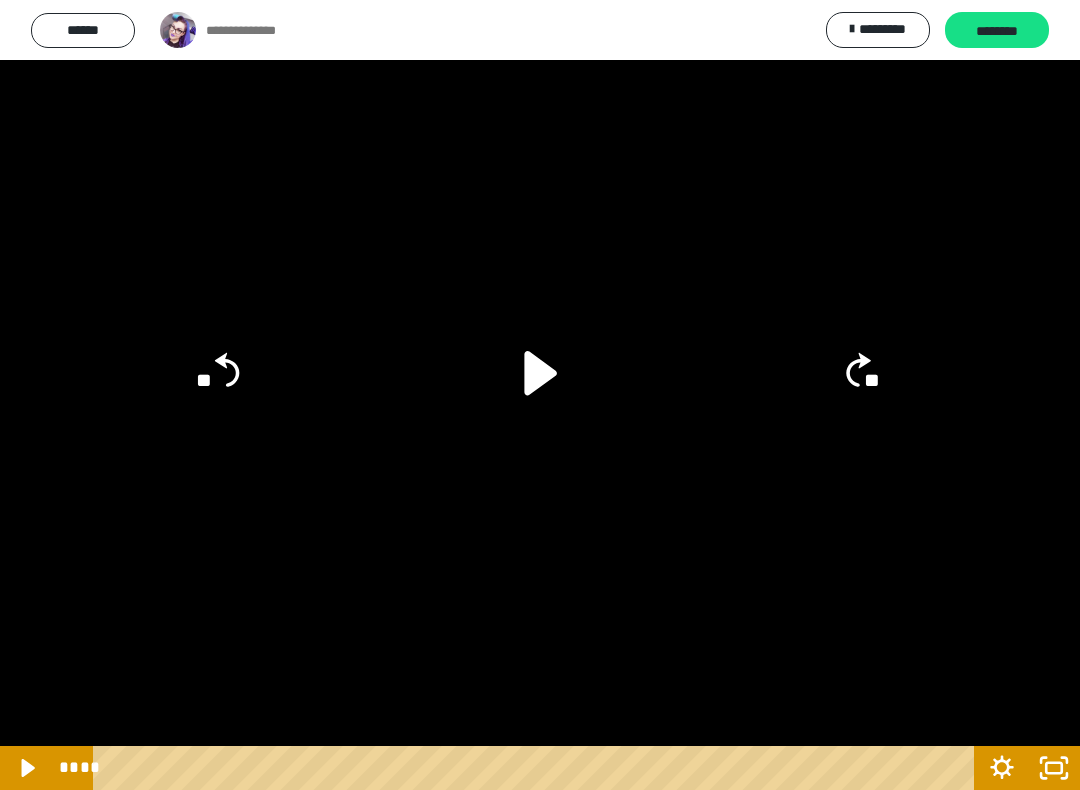 click 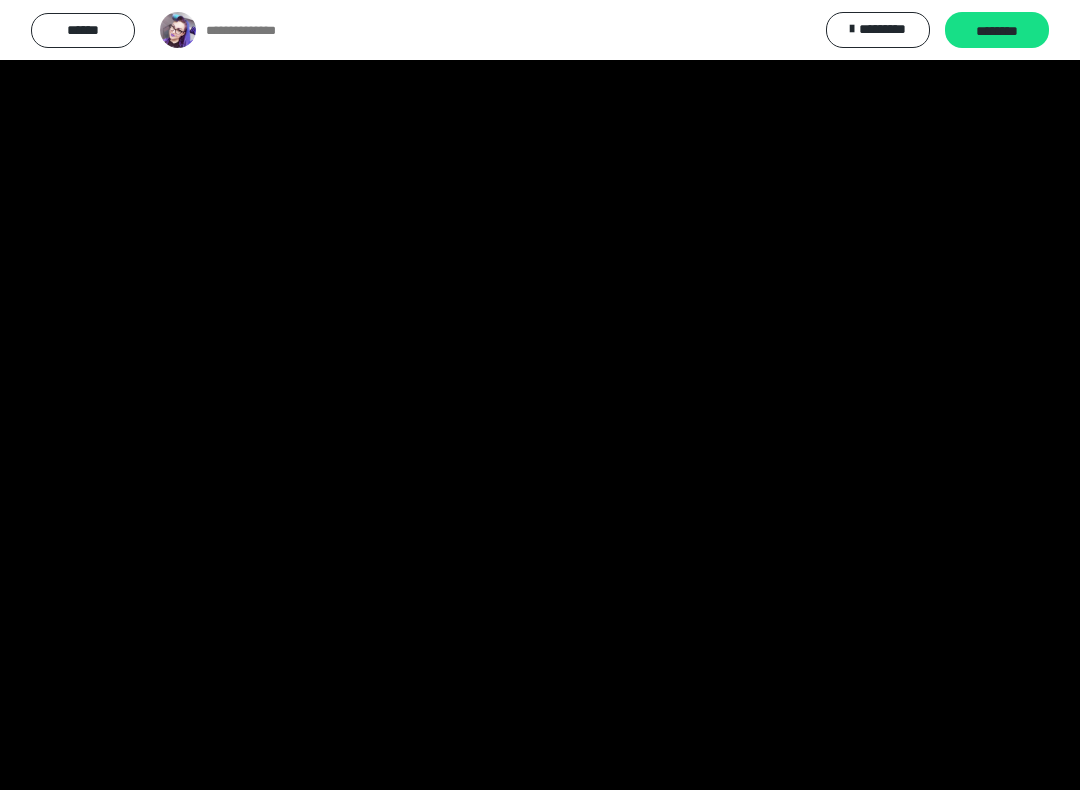 click at bounding box center (540, 395) 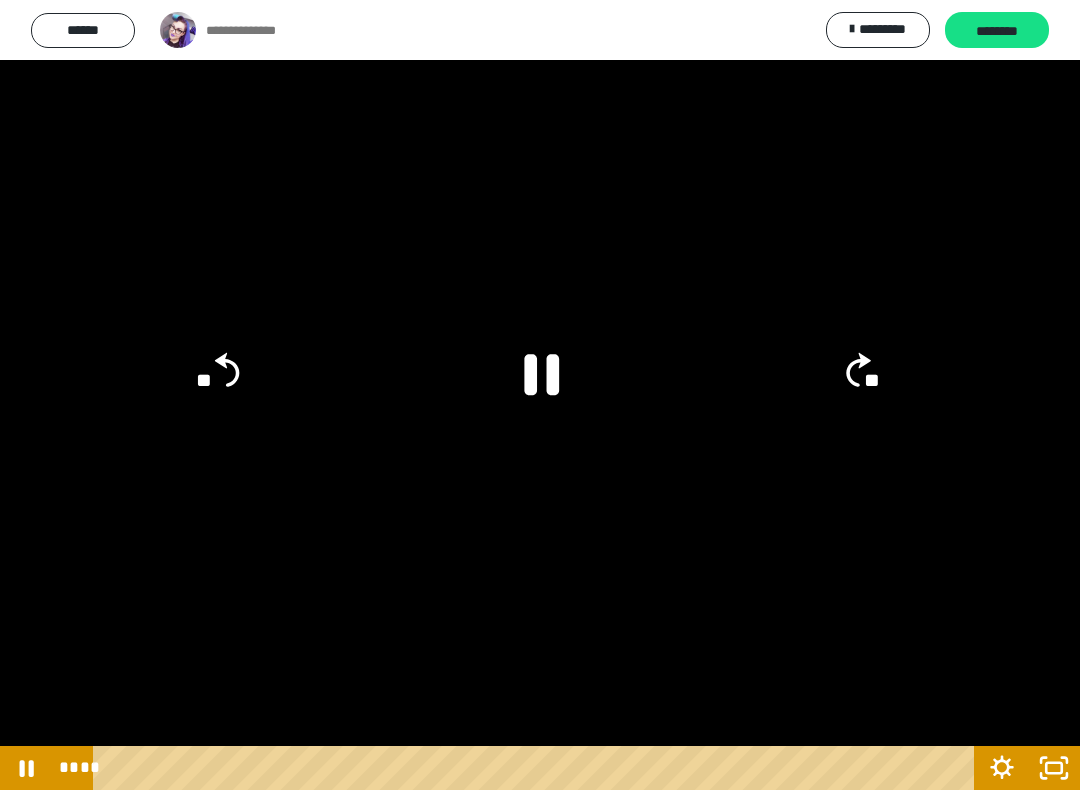 click 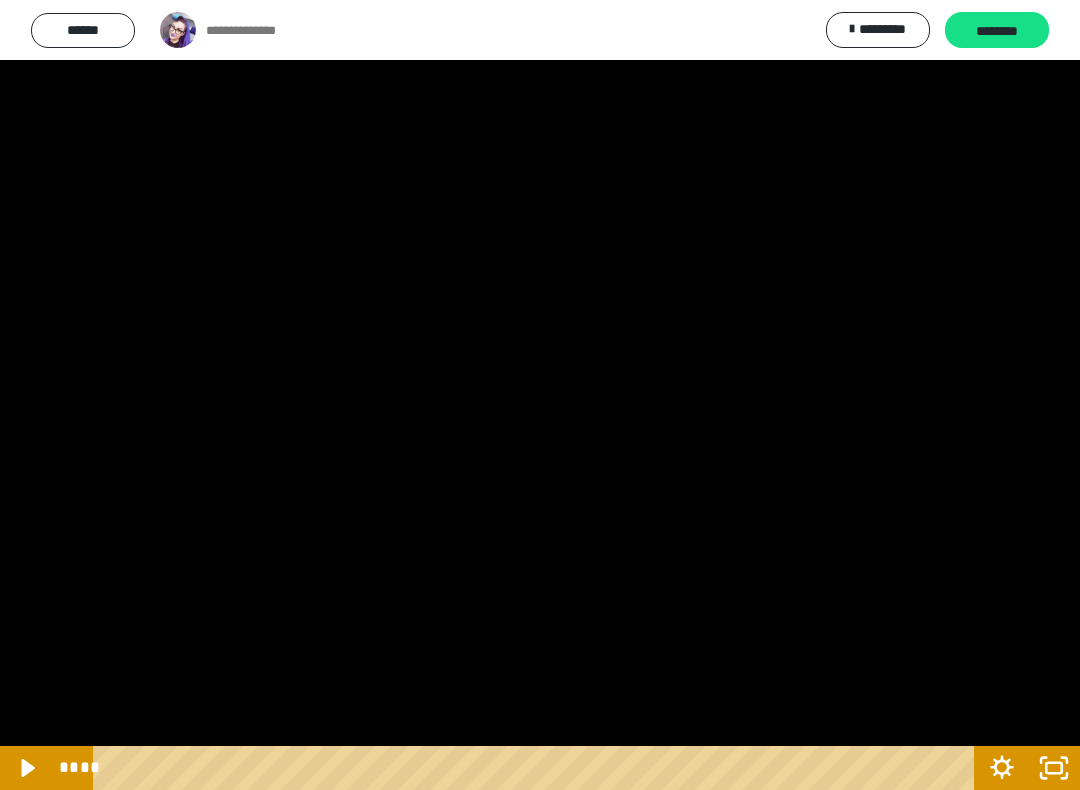 click at bounding box center [540, 395] 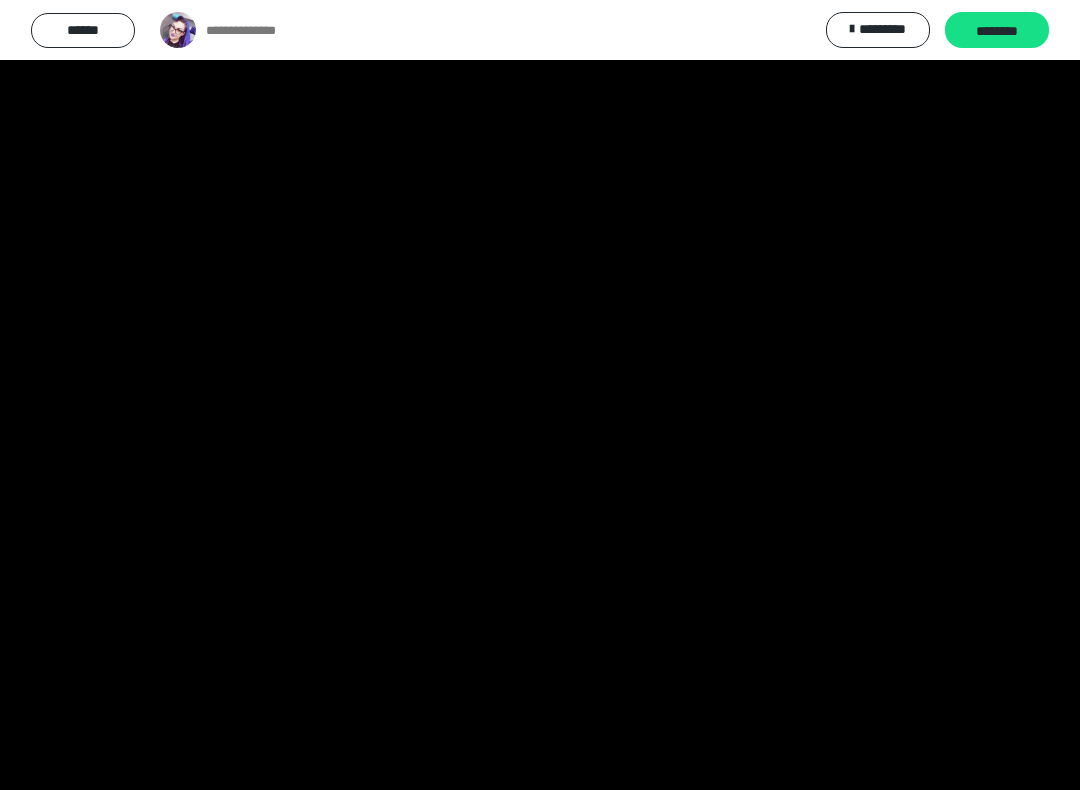 click at bounding box center [540, 395] 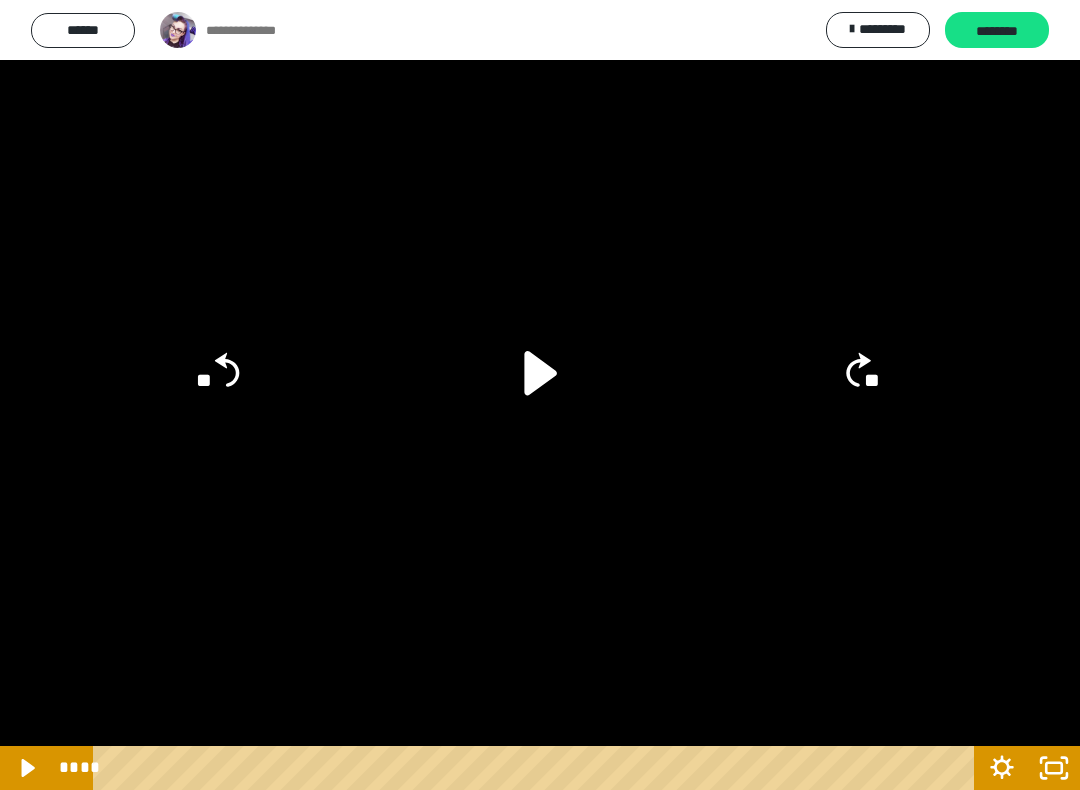click 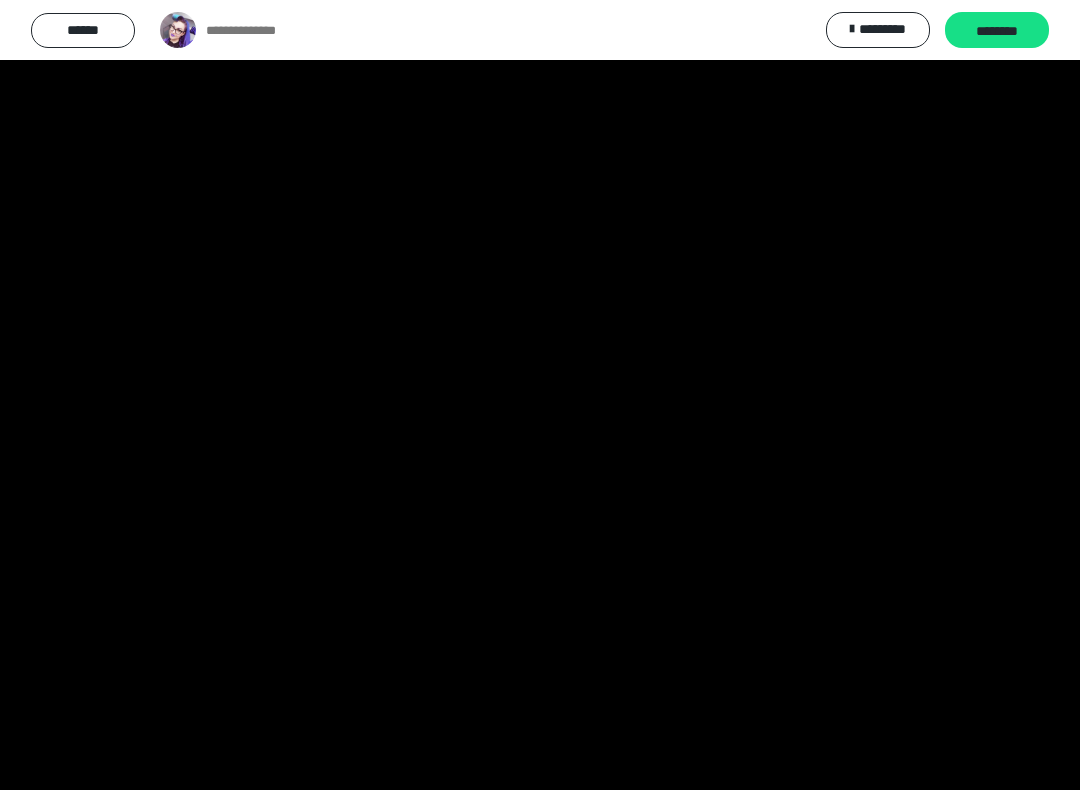 click at bounding box center (540, 395) 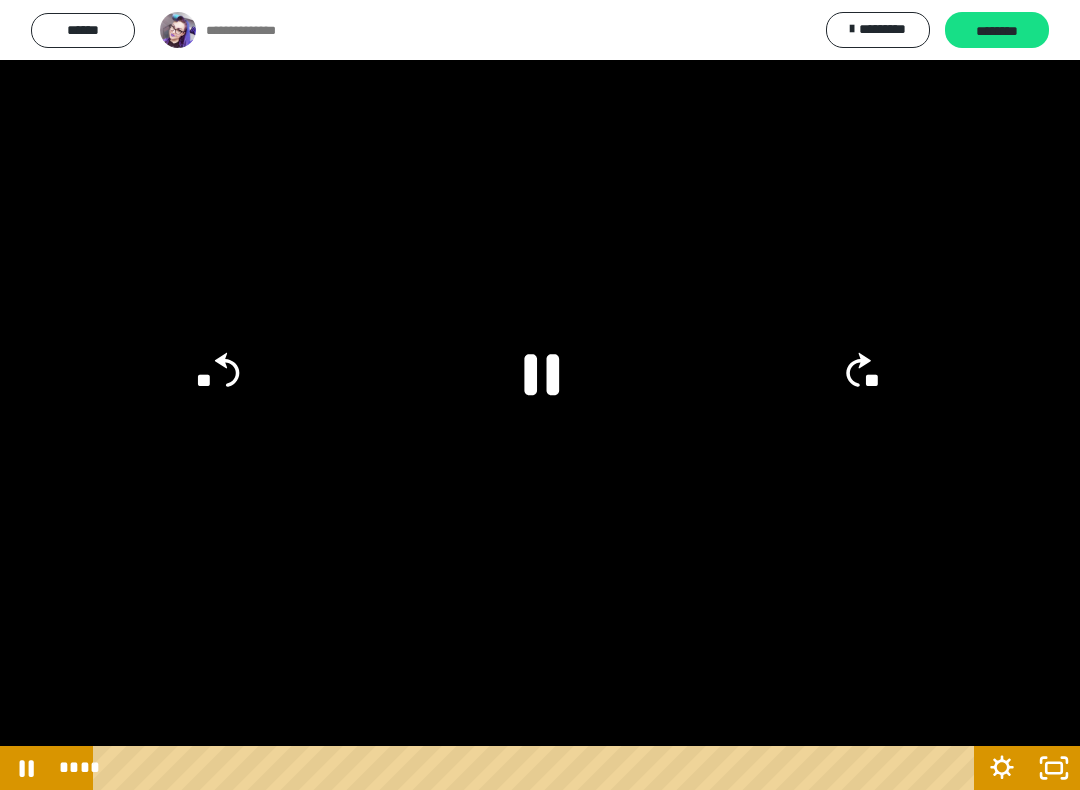 click 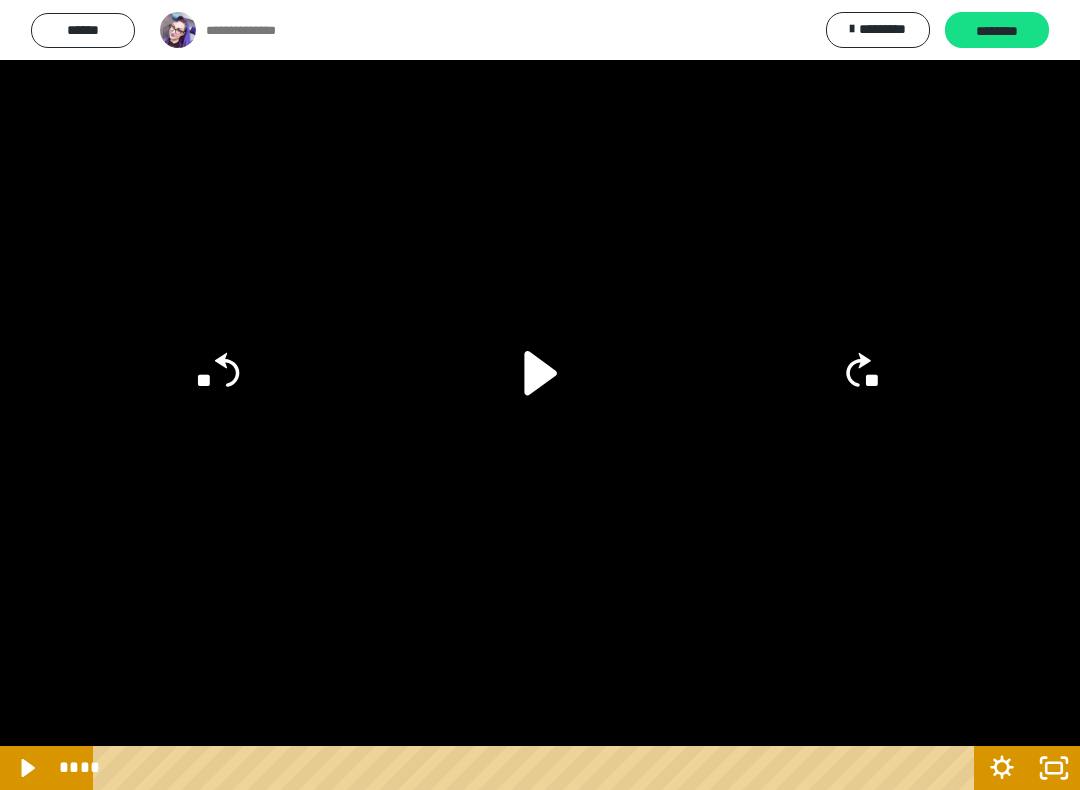 click 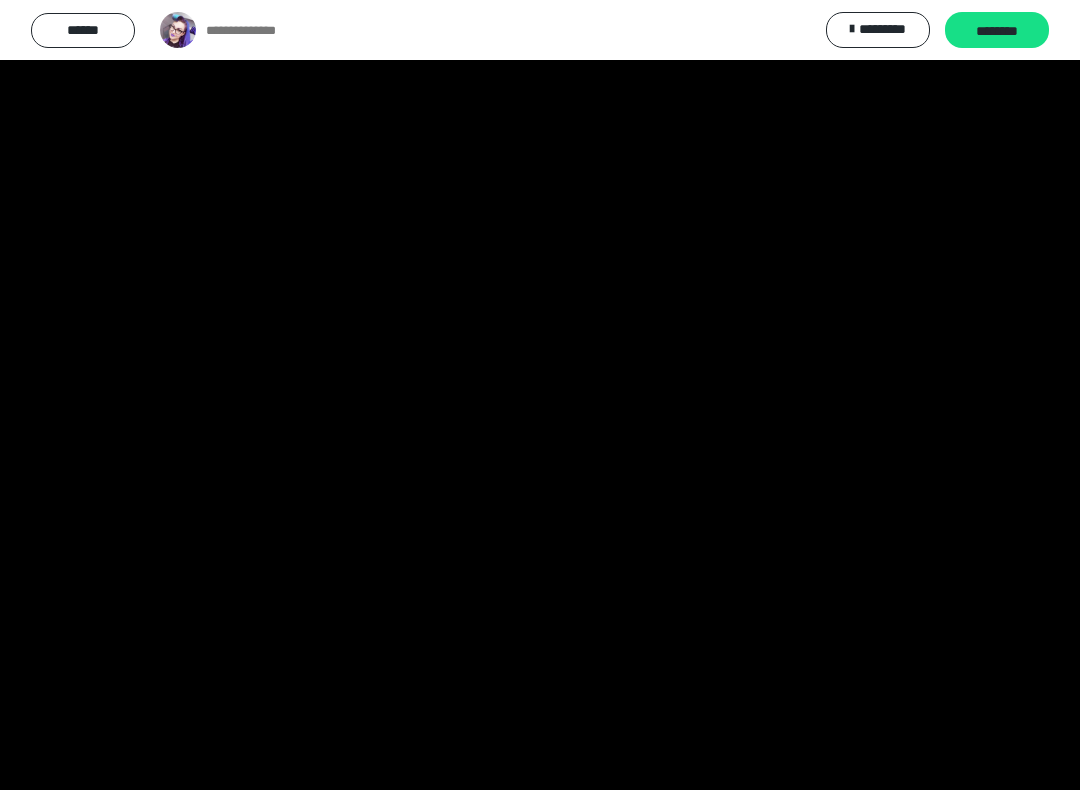 click at bounding box center [540, 395] 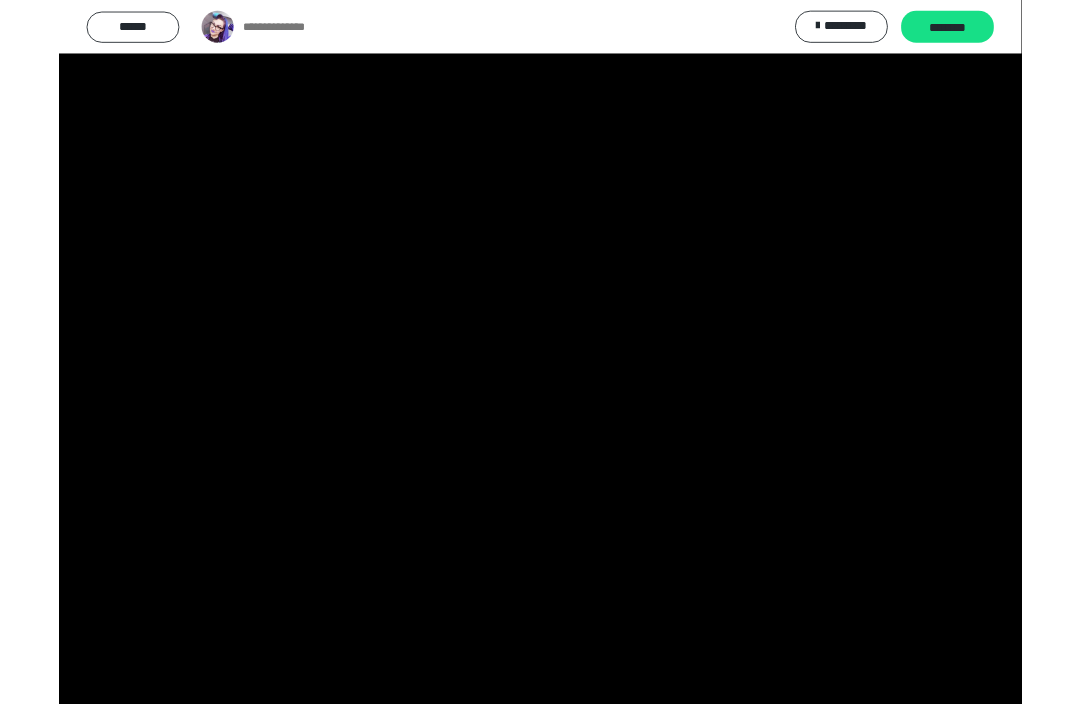 scroll, scrollTop: 1131, scrollLeft: 0, axis: vertical 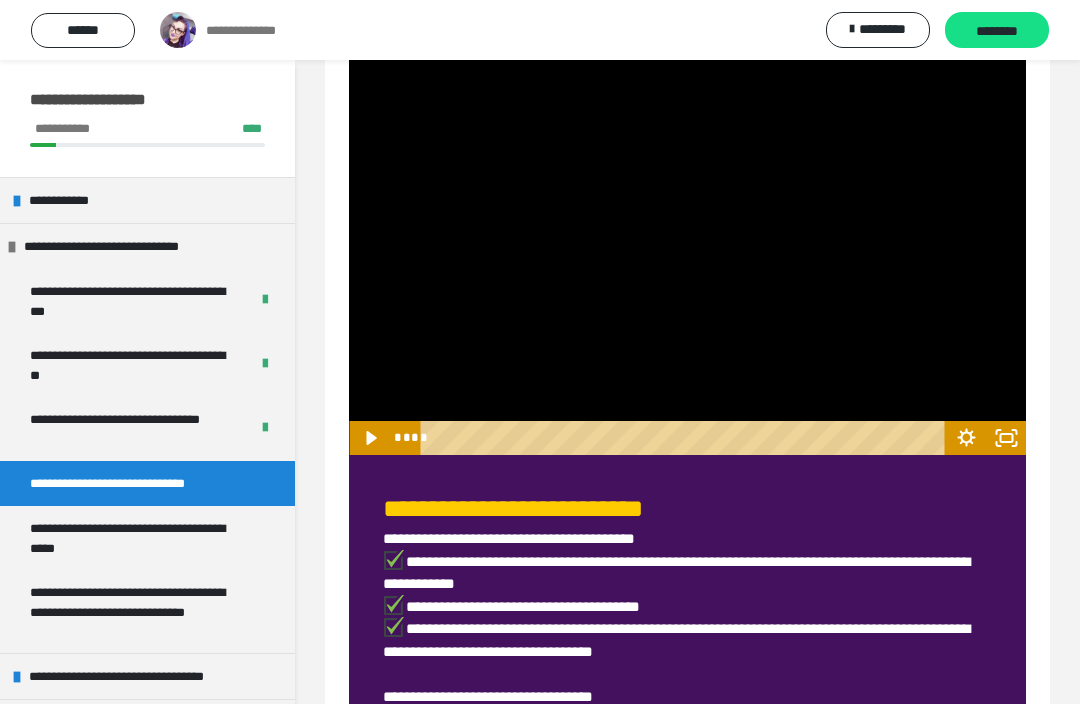 click on "********" at bounding box center [997, 31] 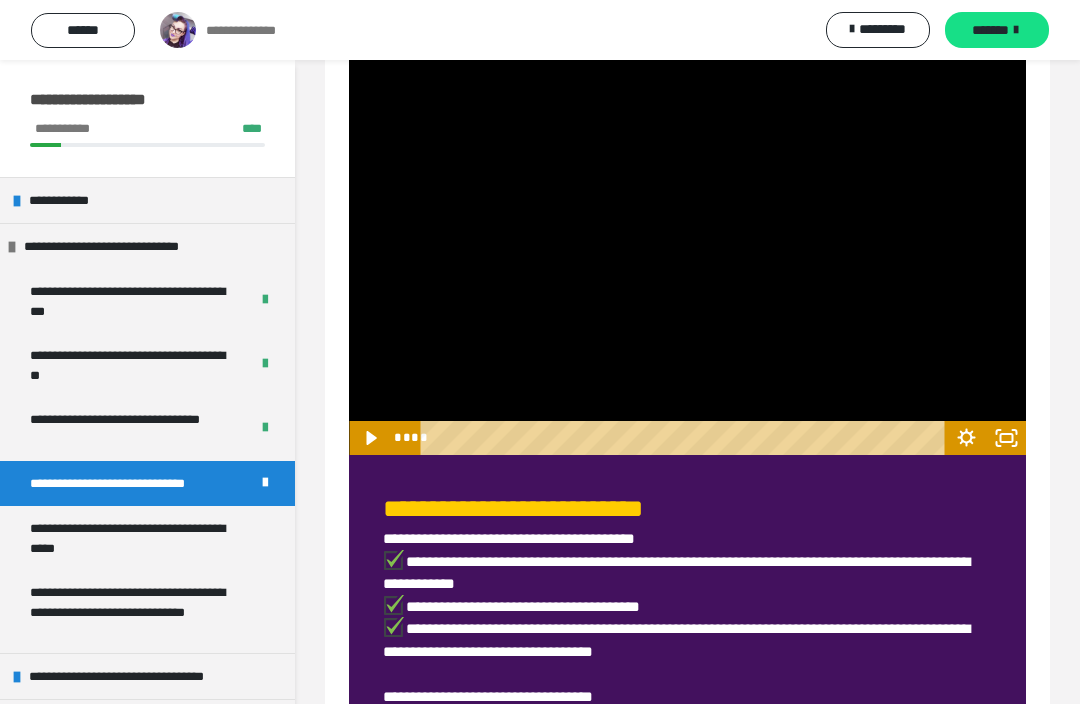 click on "*******" at bounding box center (997, 30) 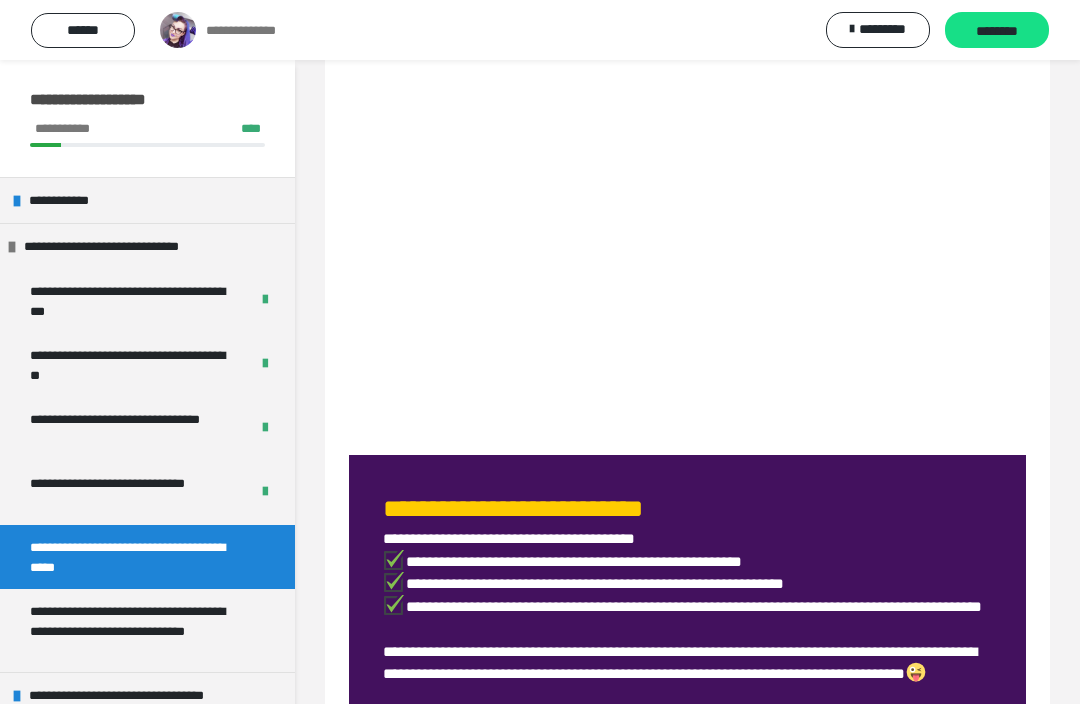 scroll, scrollTop: 0, scrollLeft: 0, axis: both 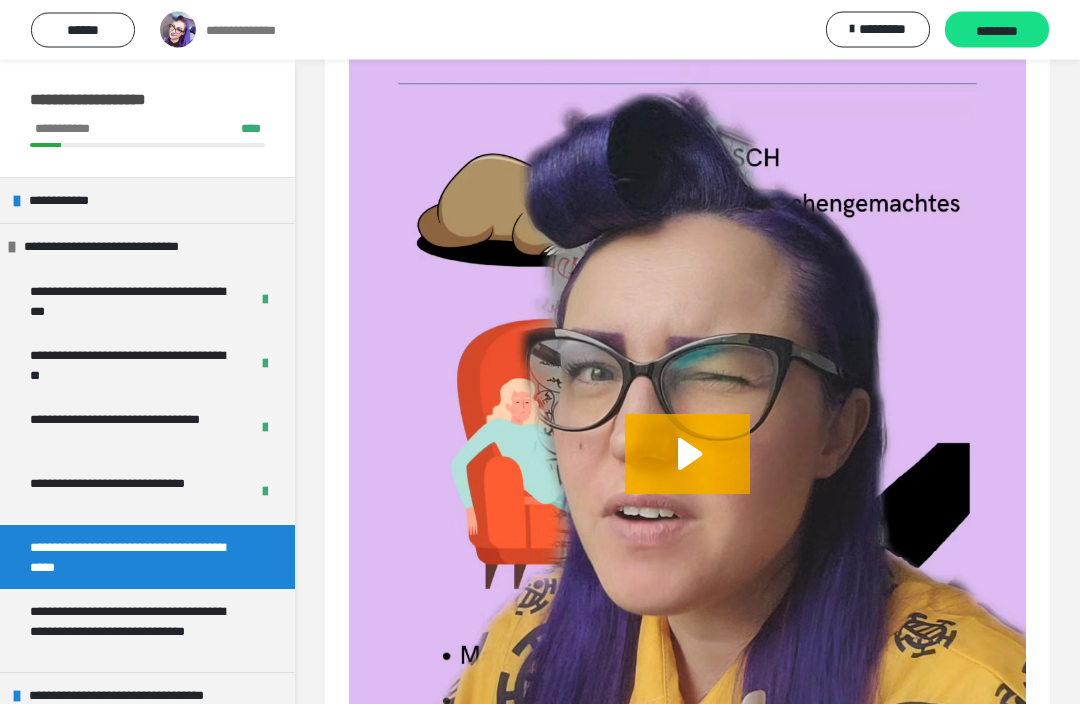 click 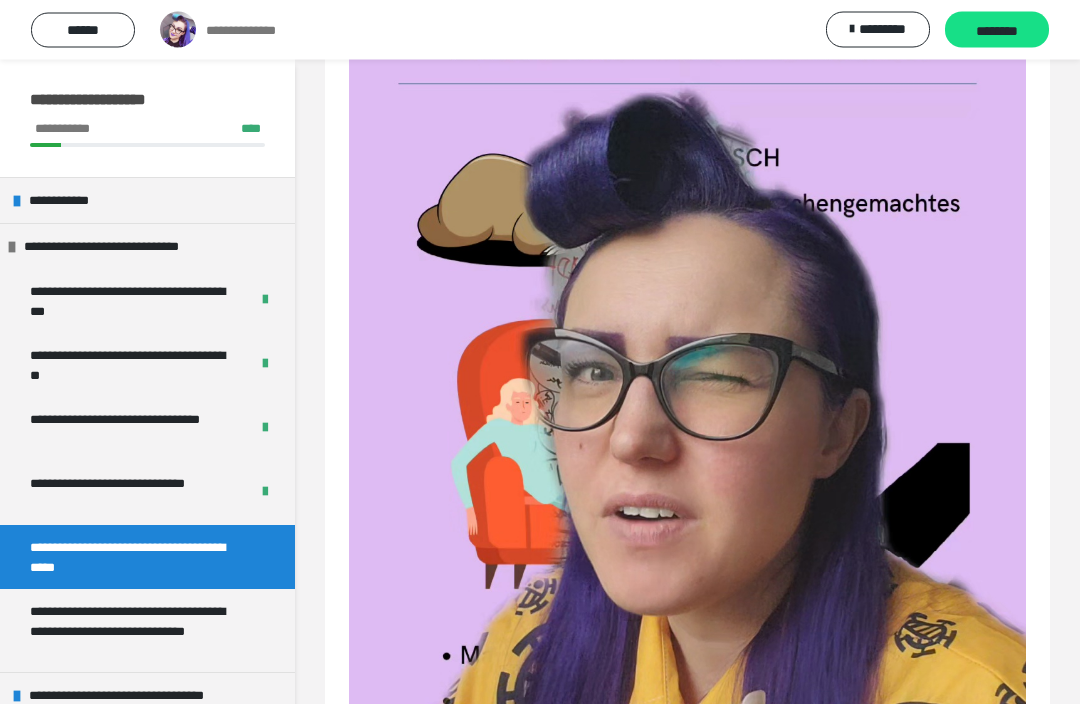scroll, scrollTop: 513, scrollLeft: 0, axis: vertical 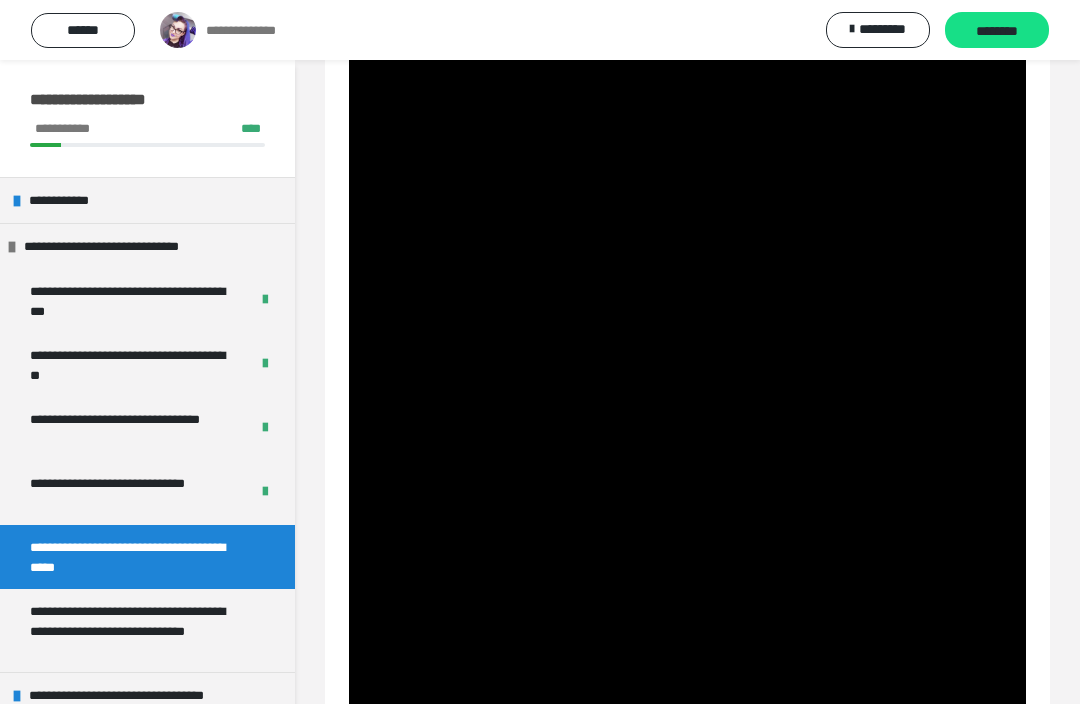 click at bounding box center [687, 472] 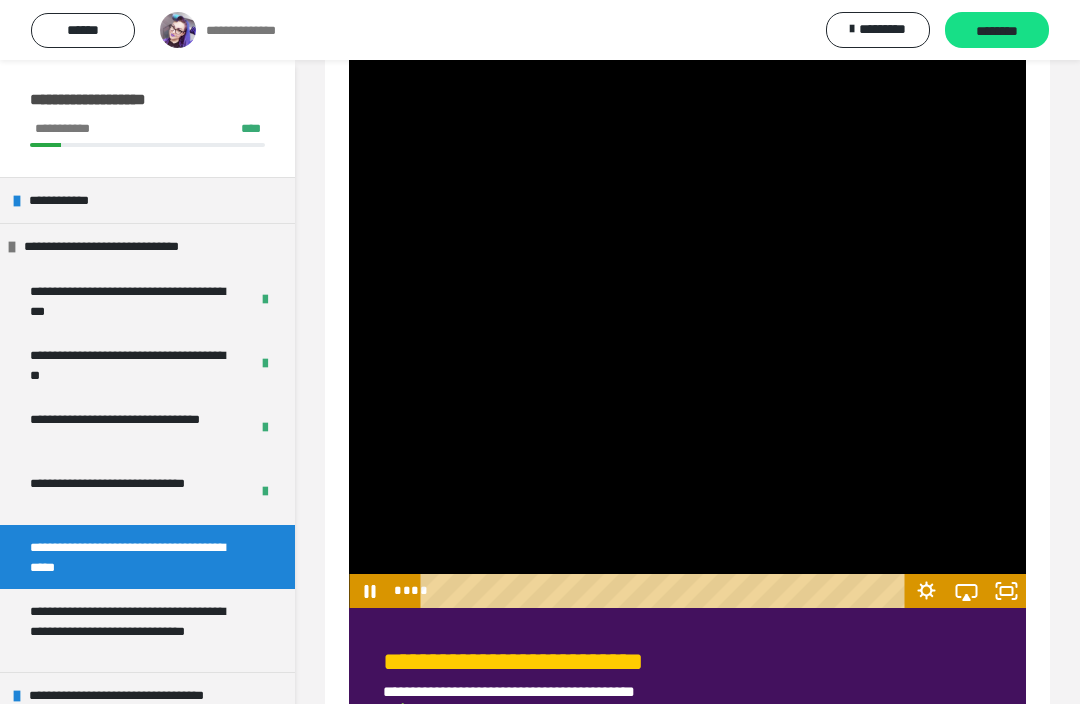 click 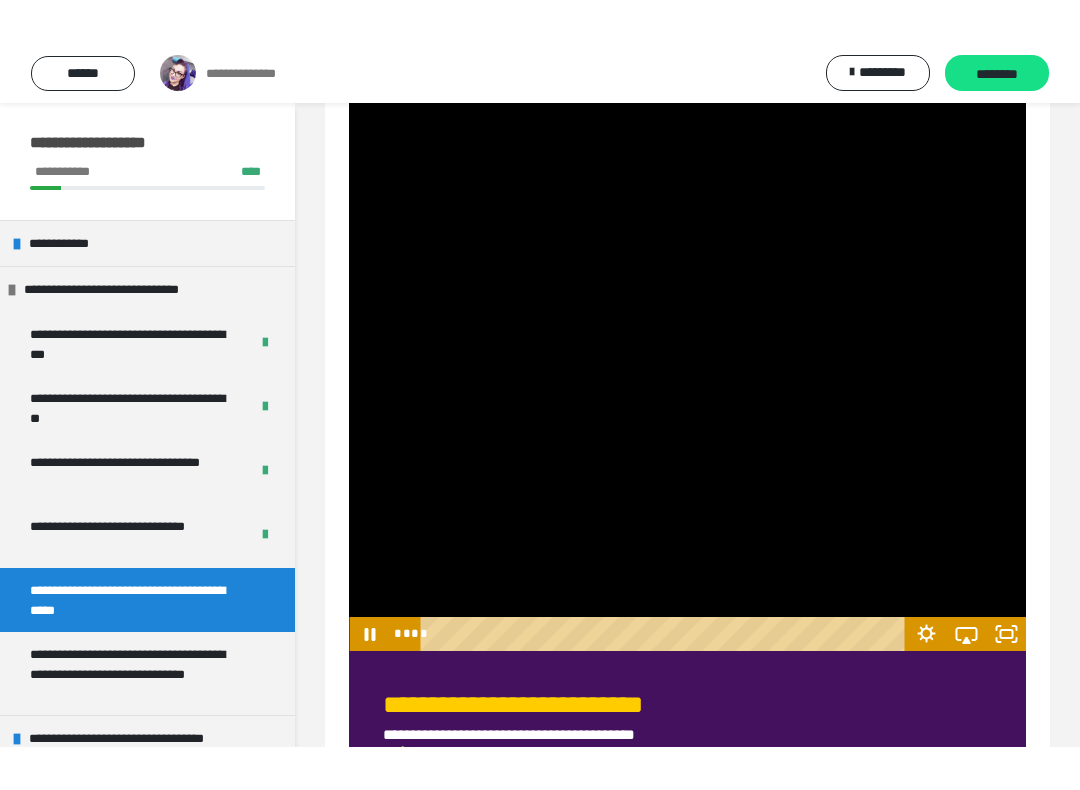 scroll, scrollTop: 20, scrollLeft: 0, axis: vertical 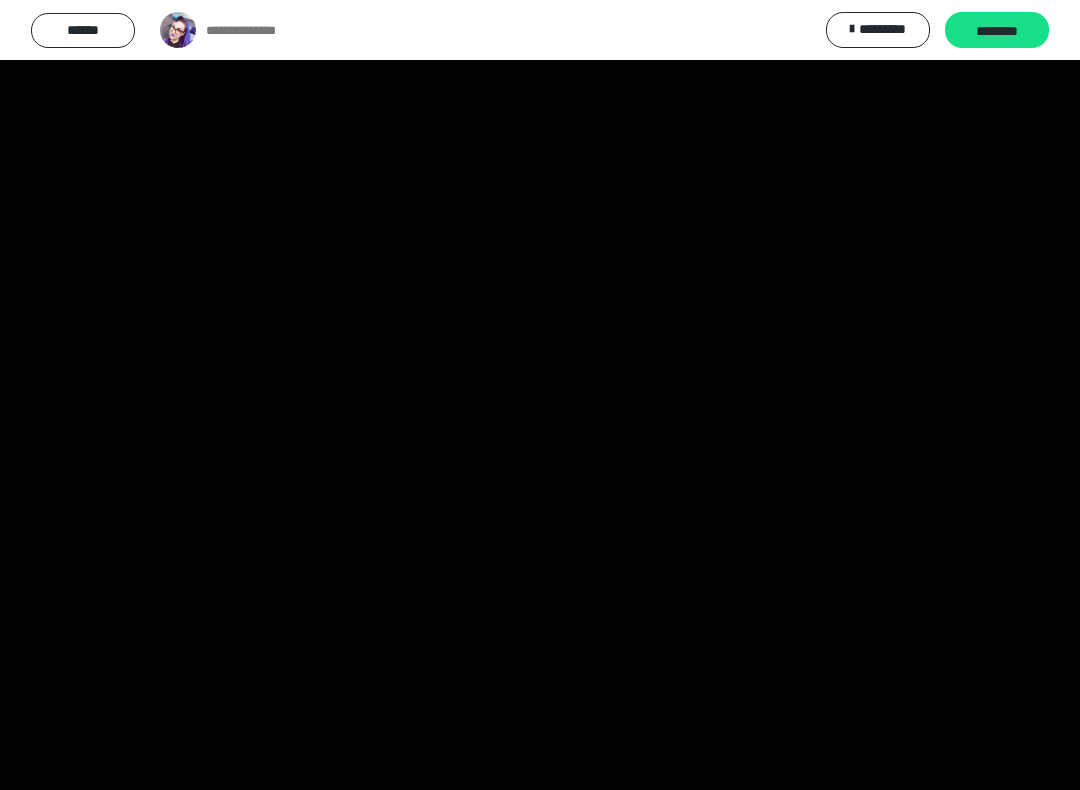 click 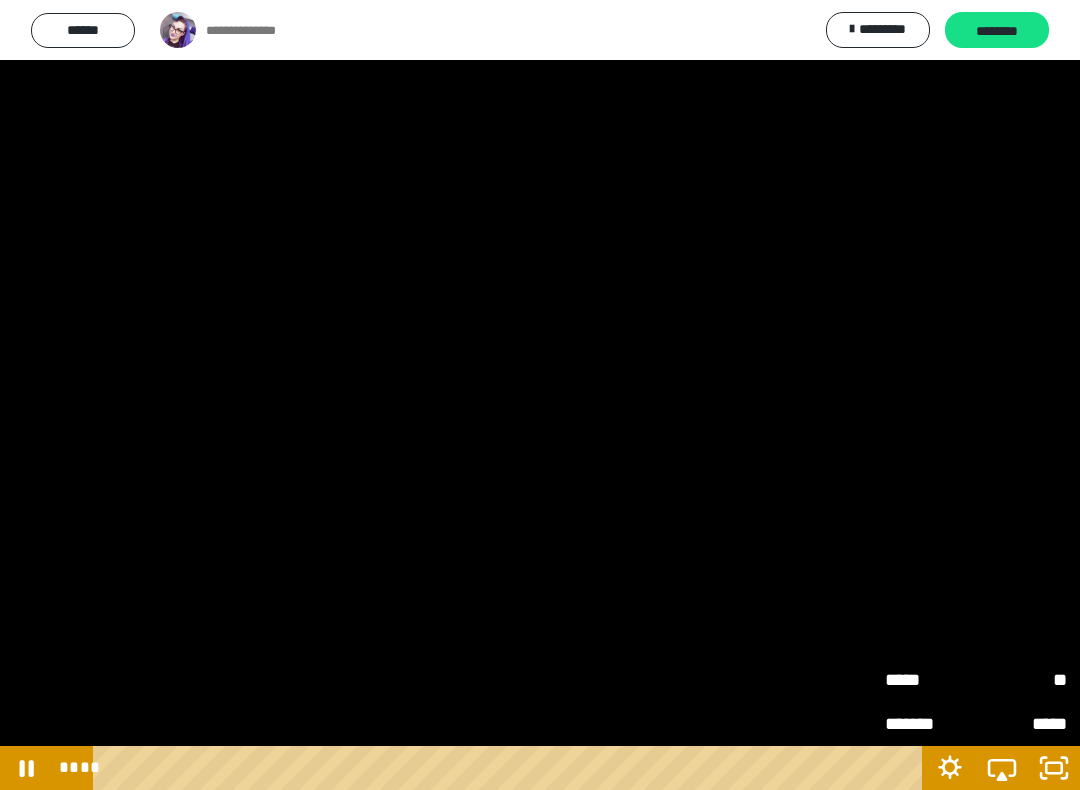 click on "**" at bounding box center [1021, 680] 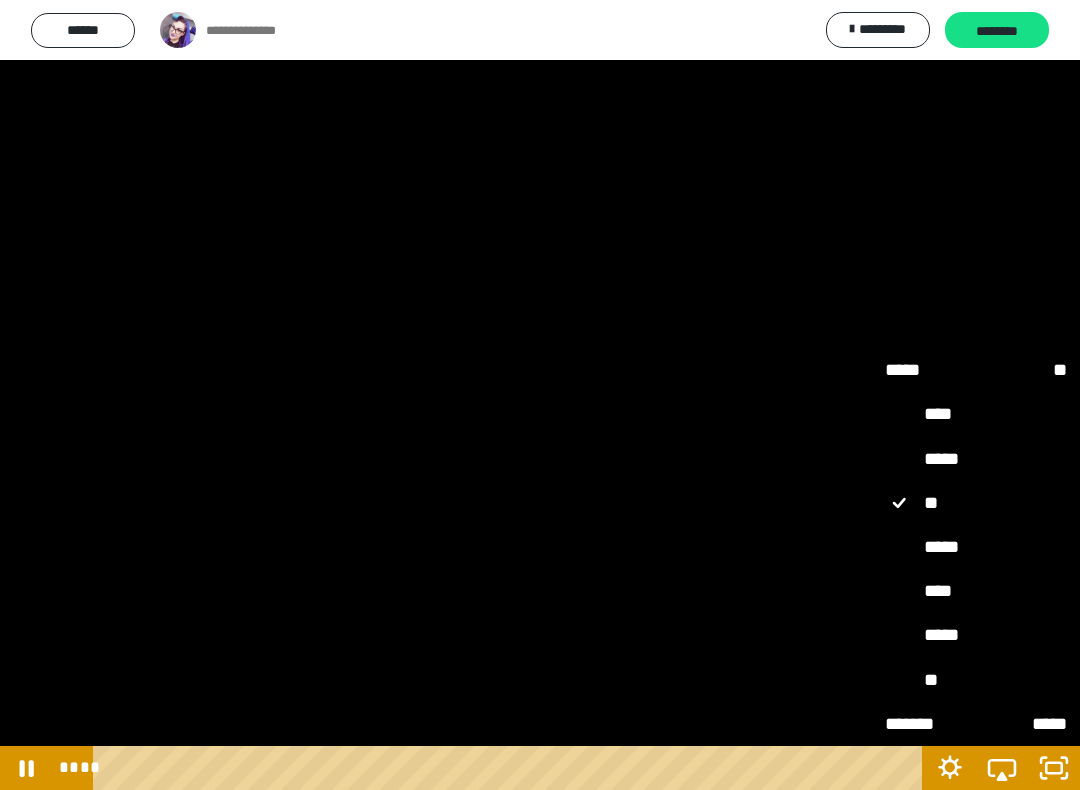 click on "*****" at bounding box center [976, 547] 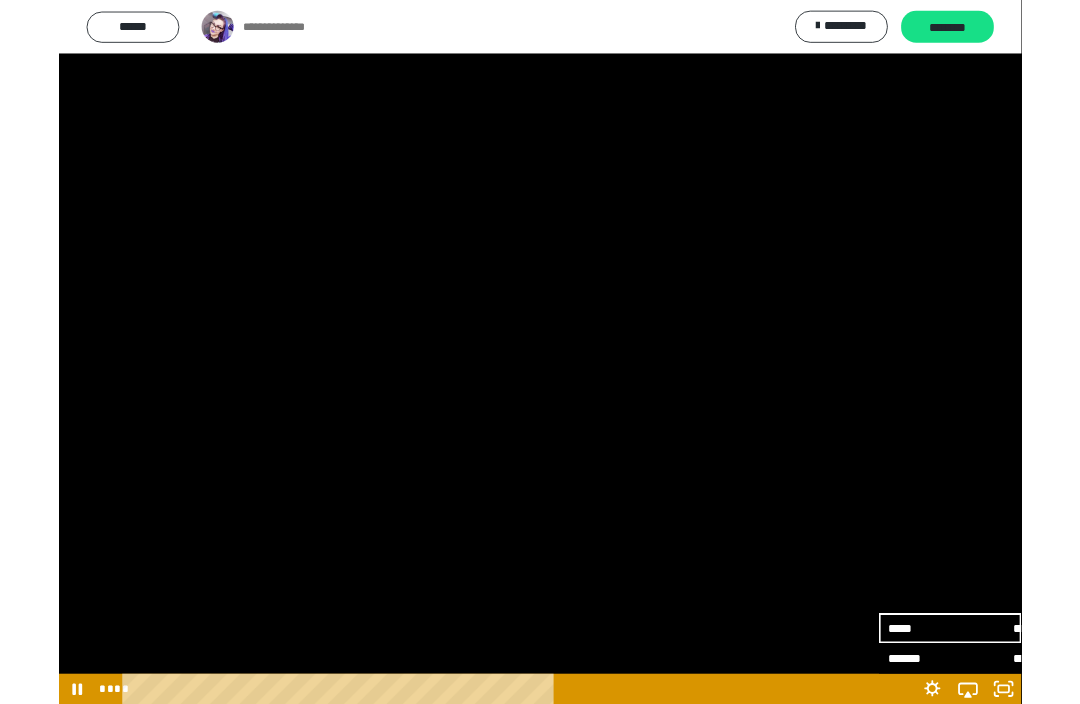 scroll, scrollTop: 978, scrollLeft: 0, axis: vertical 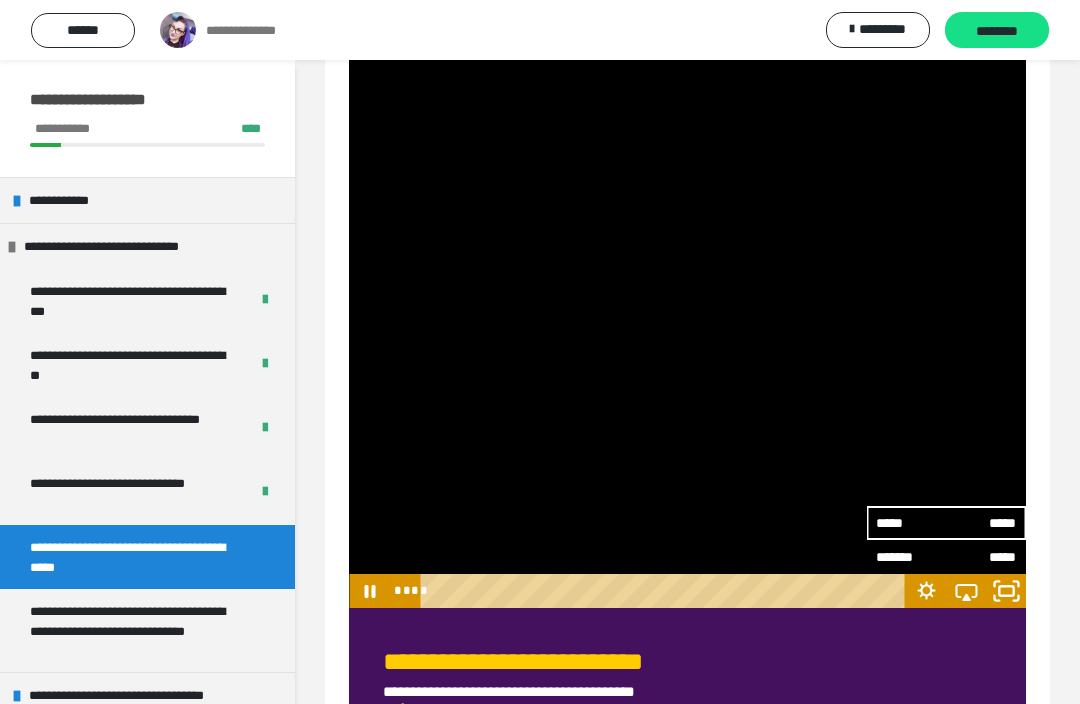 click 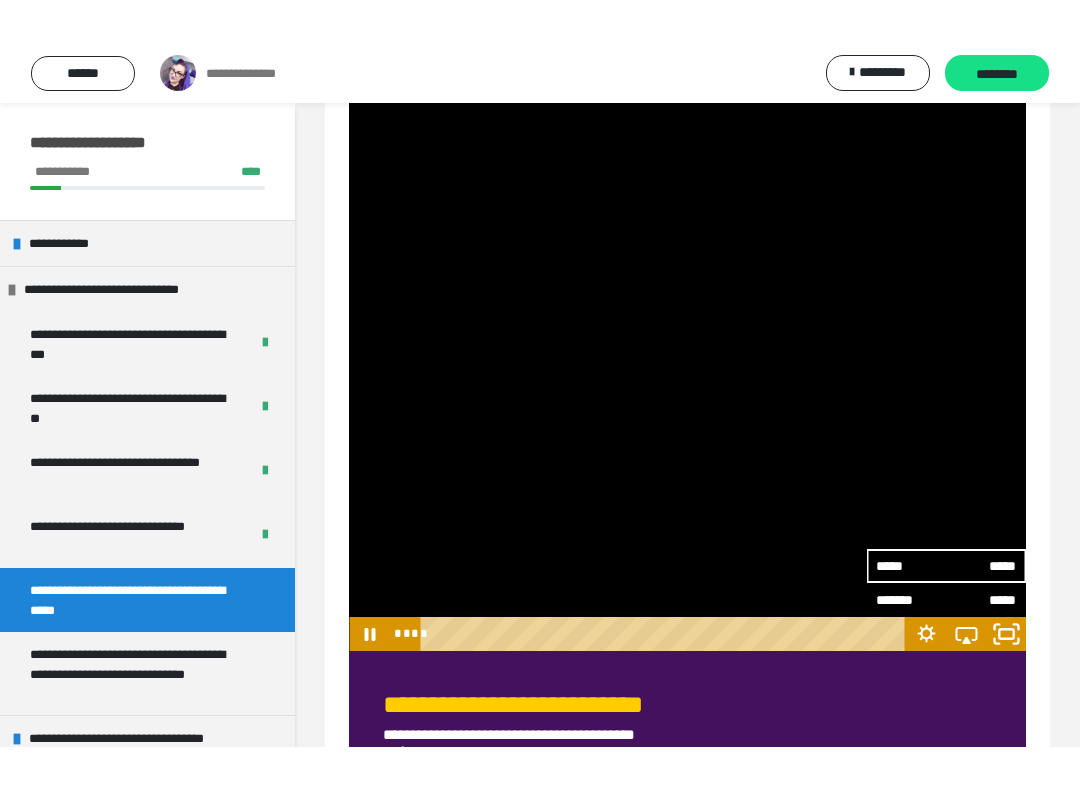scroll, scrollTop: 20, scrollLeft: 0, axis: vertical 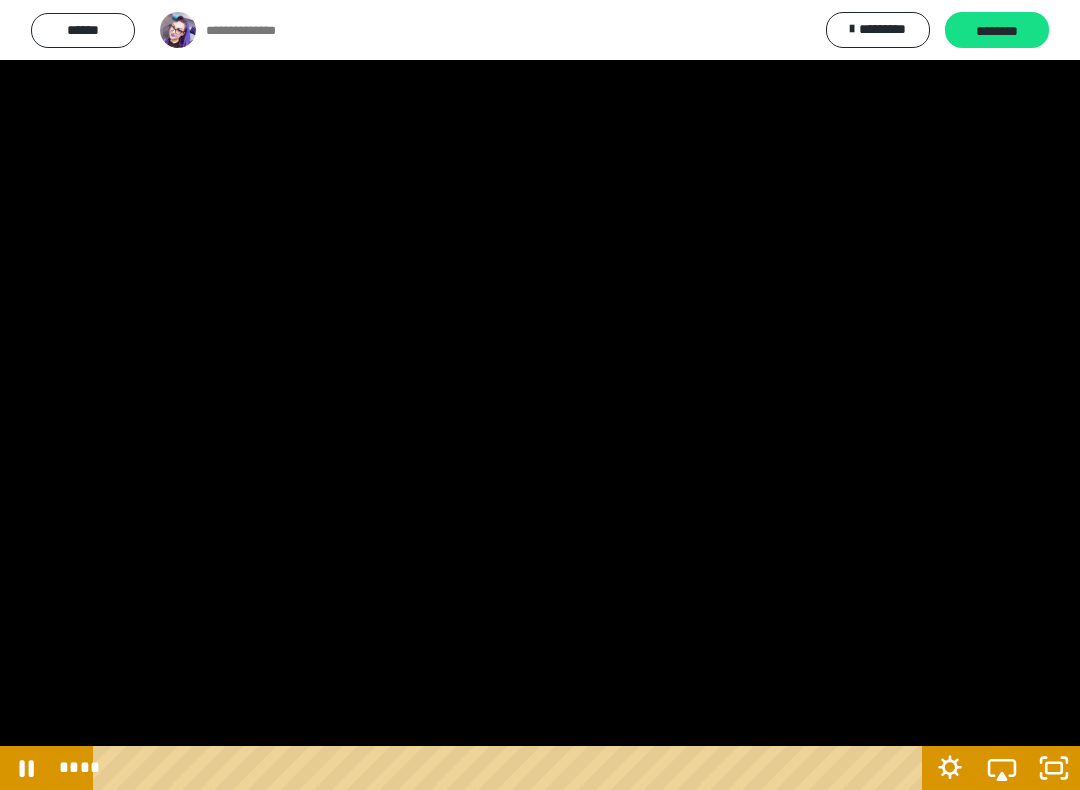 click at bounding box center (540, 395) 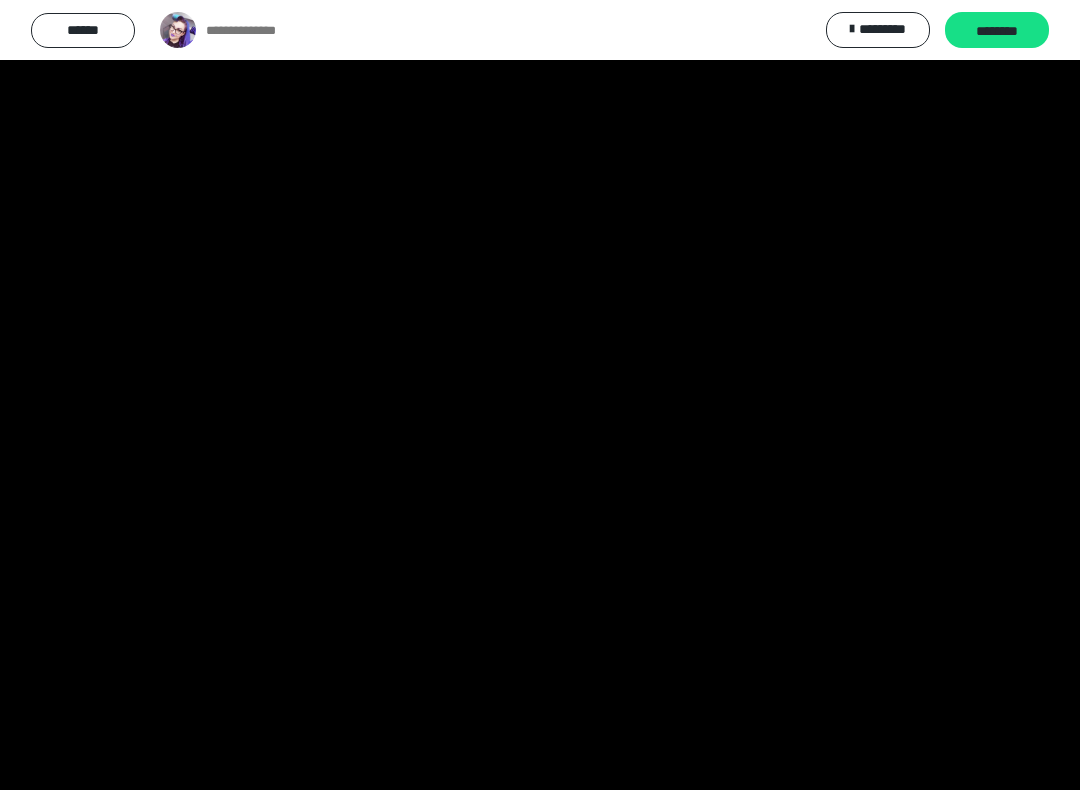 click at bounding box center (540, 395) 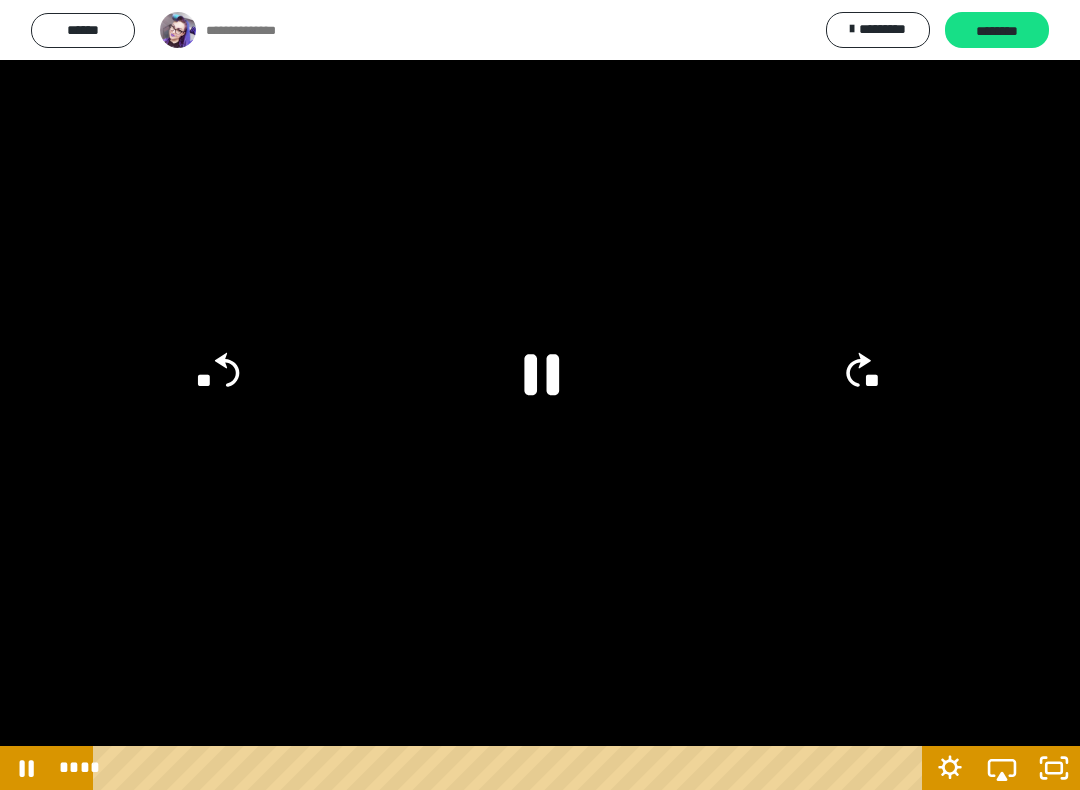click 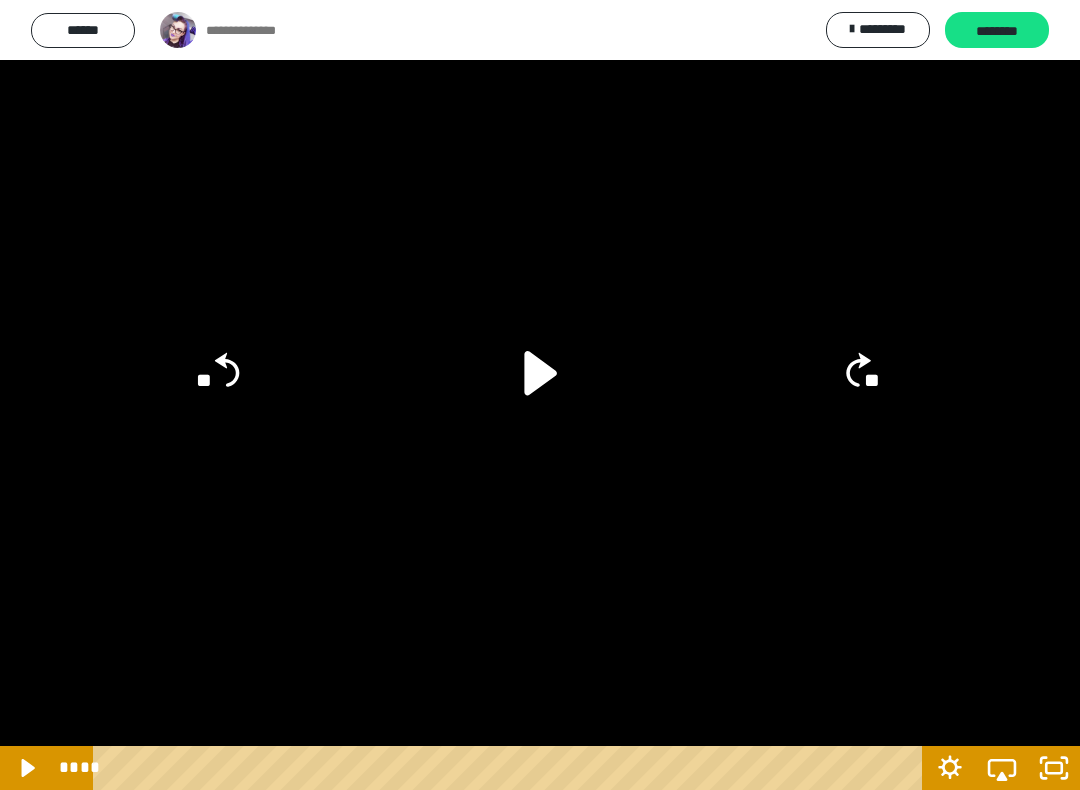 click on "**" 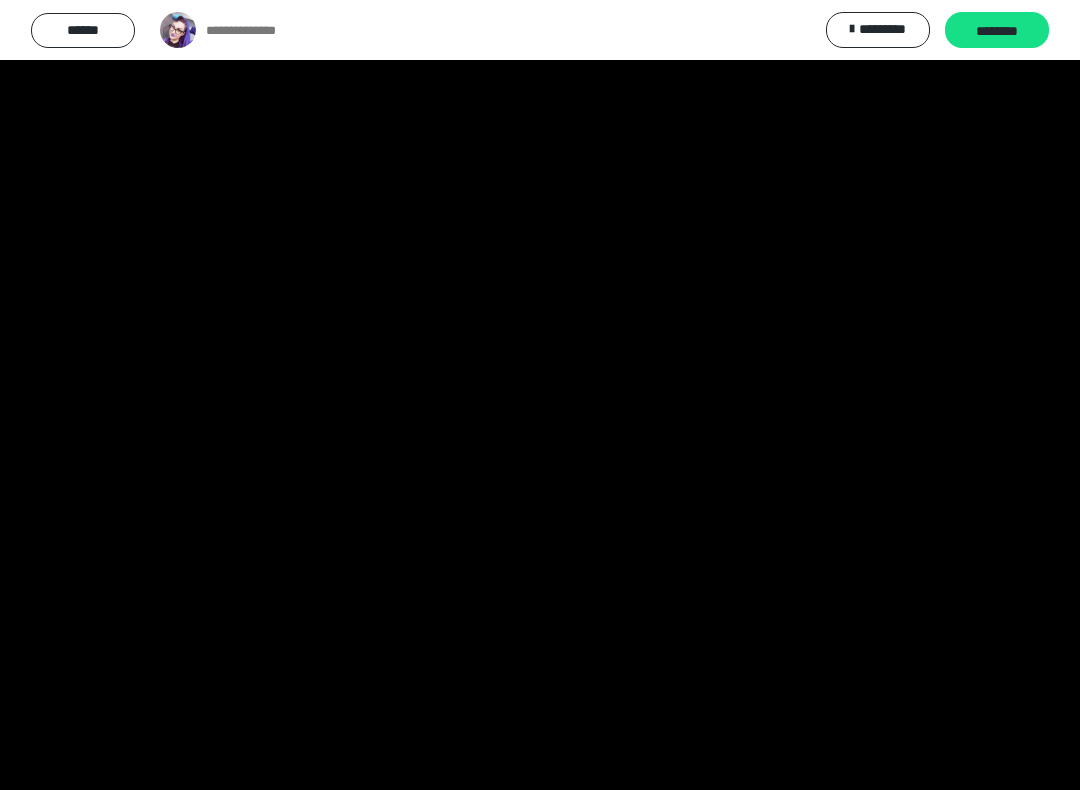 click at bounding box center (540, 395) 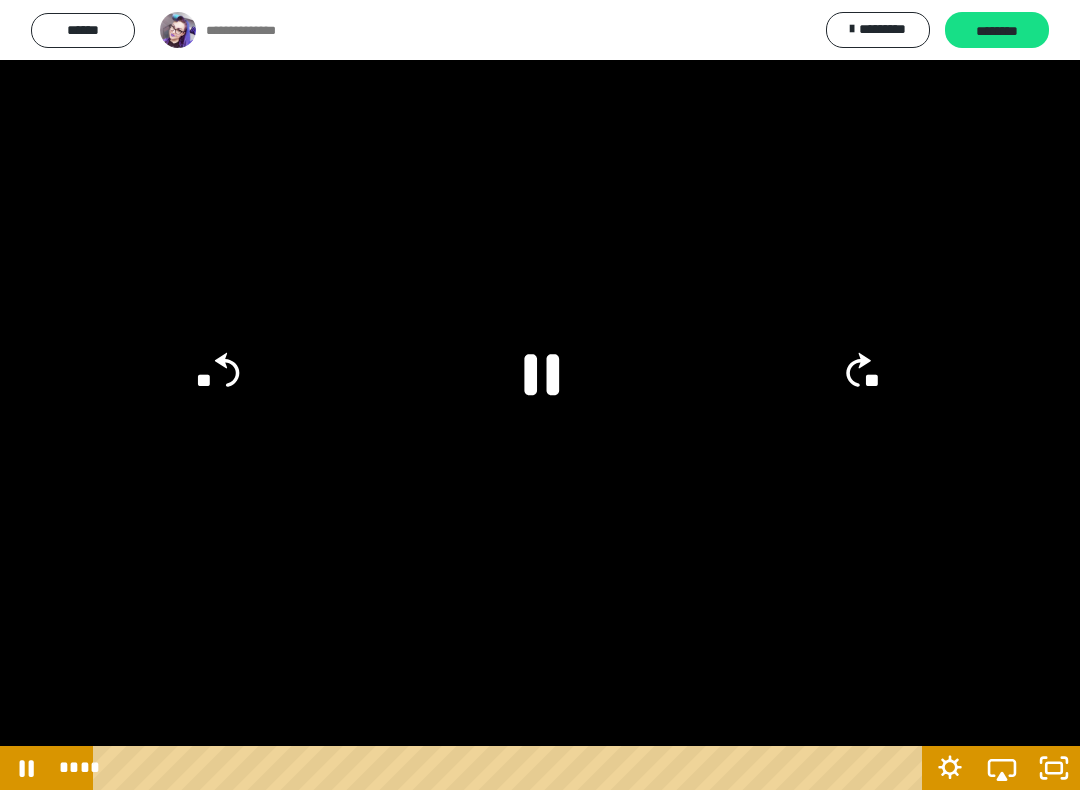 click 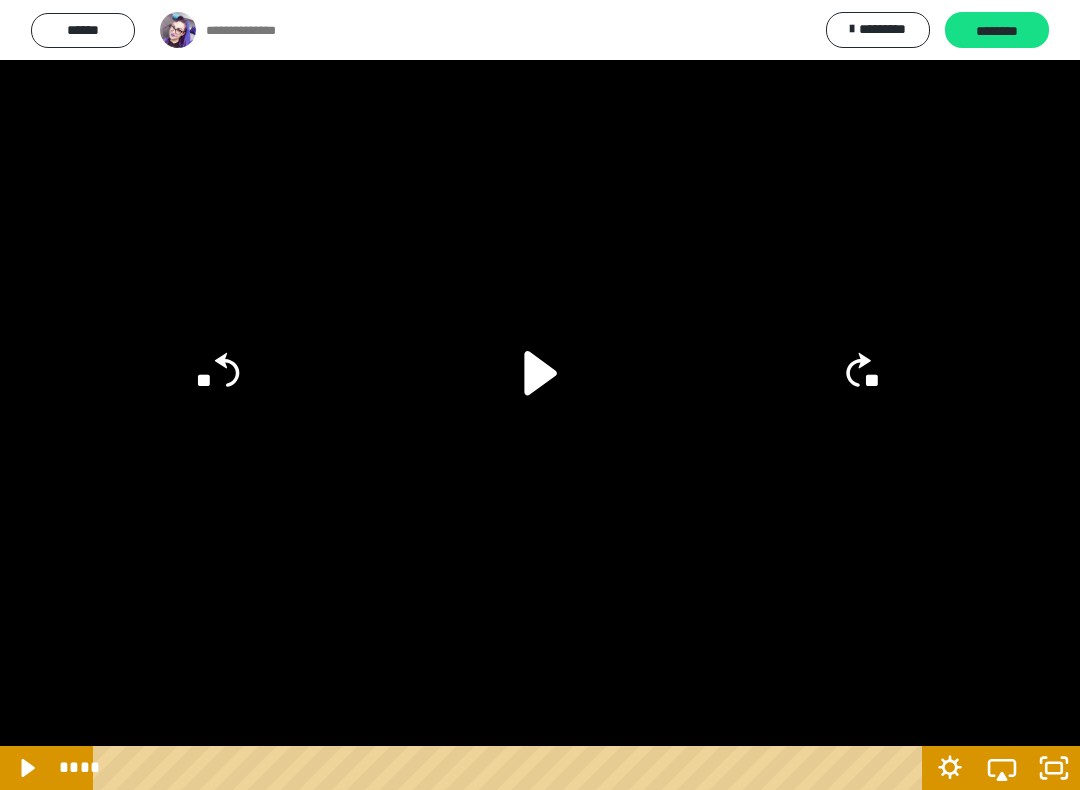 click 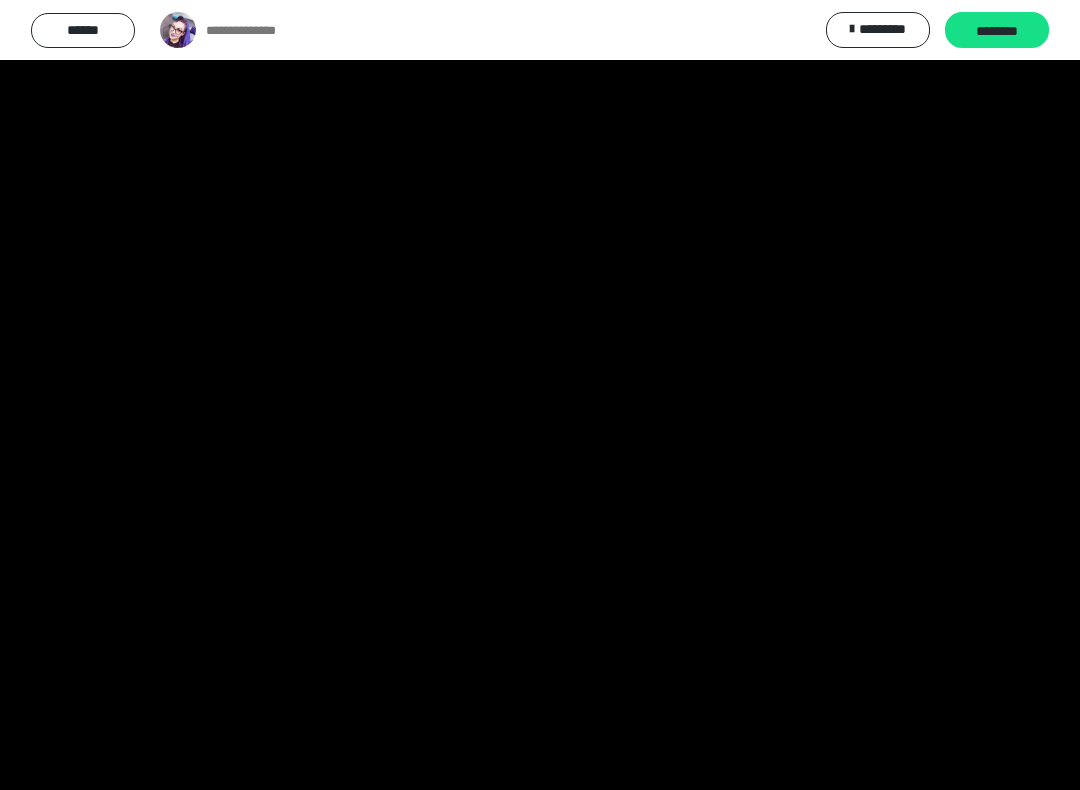 click at bounding box center [540, 395] 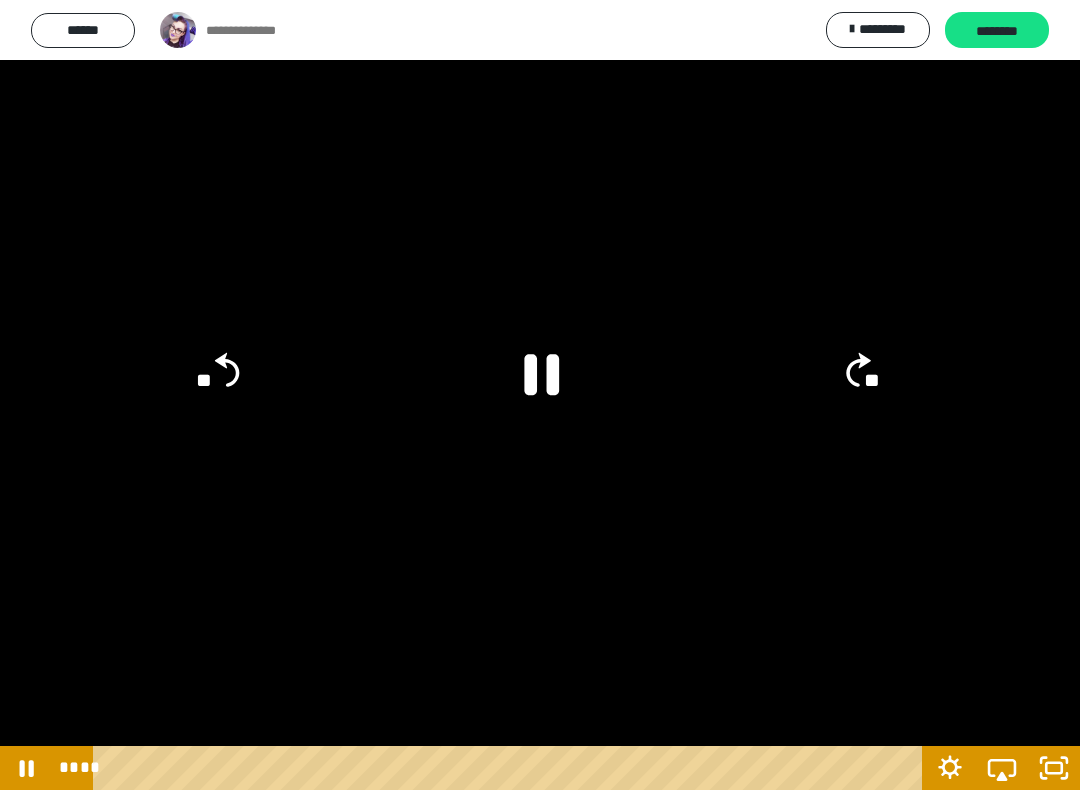 click on "**" 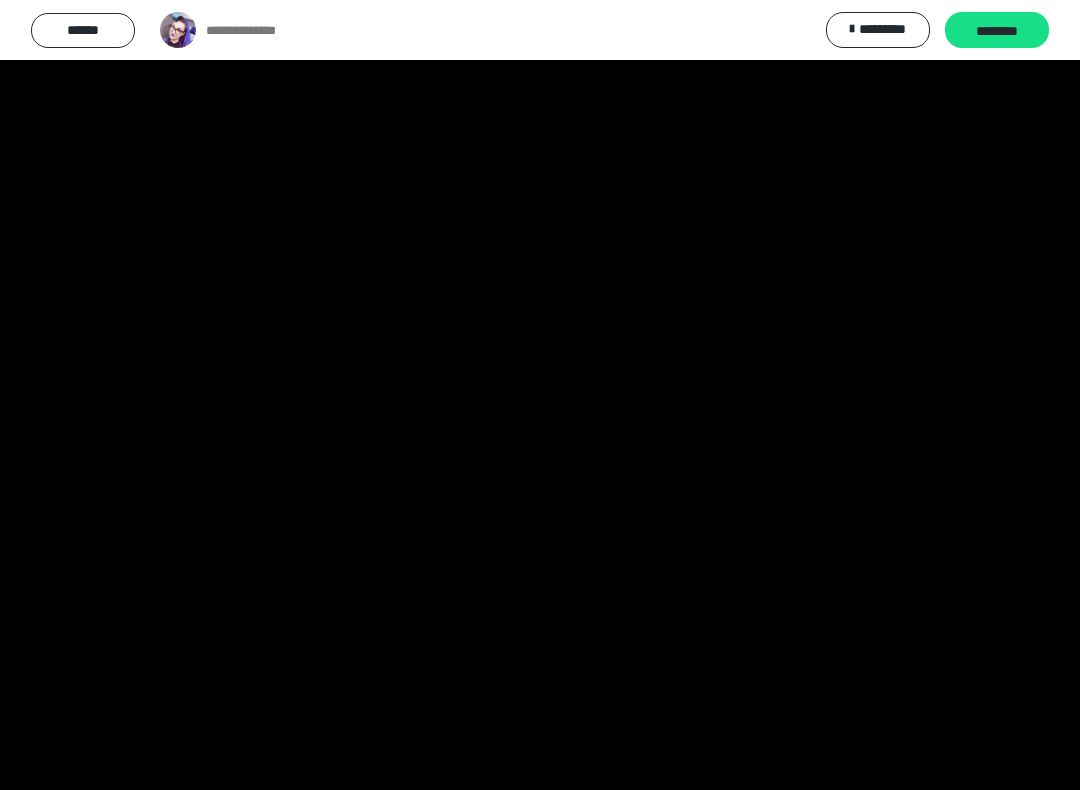 click at bounding box center [540, 395] 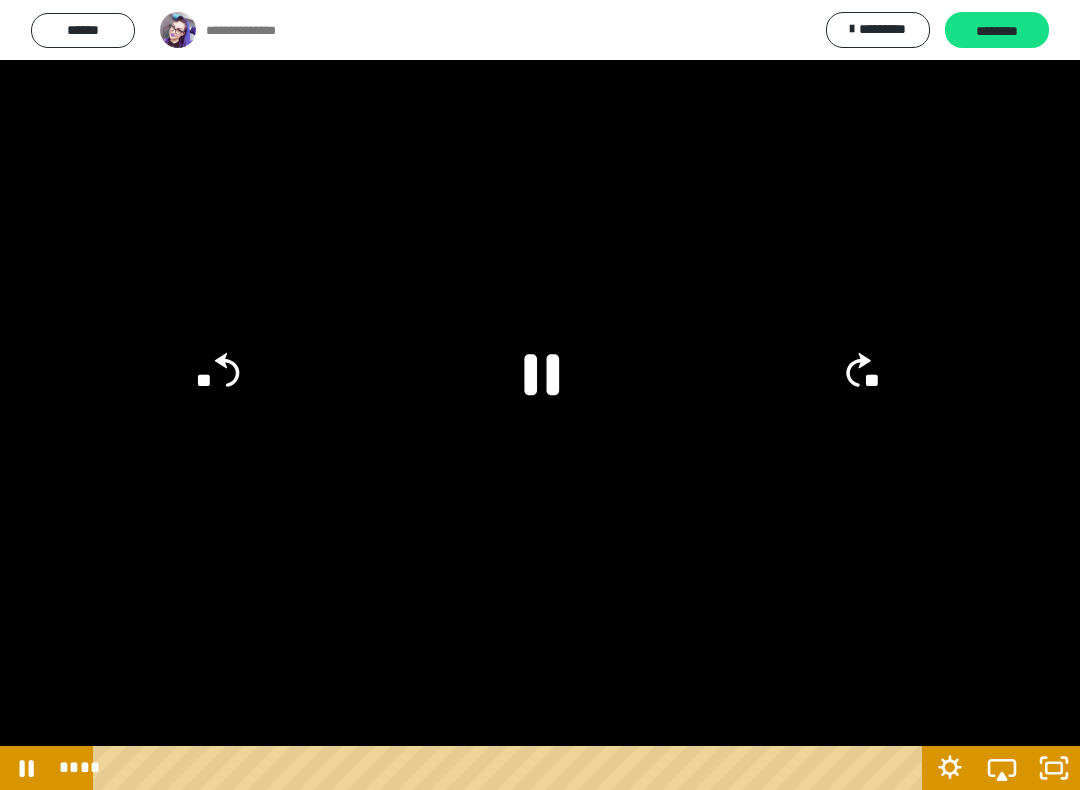 click 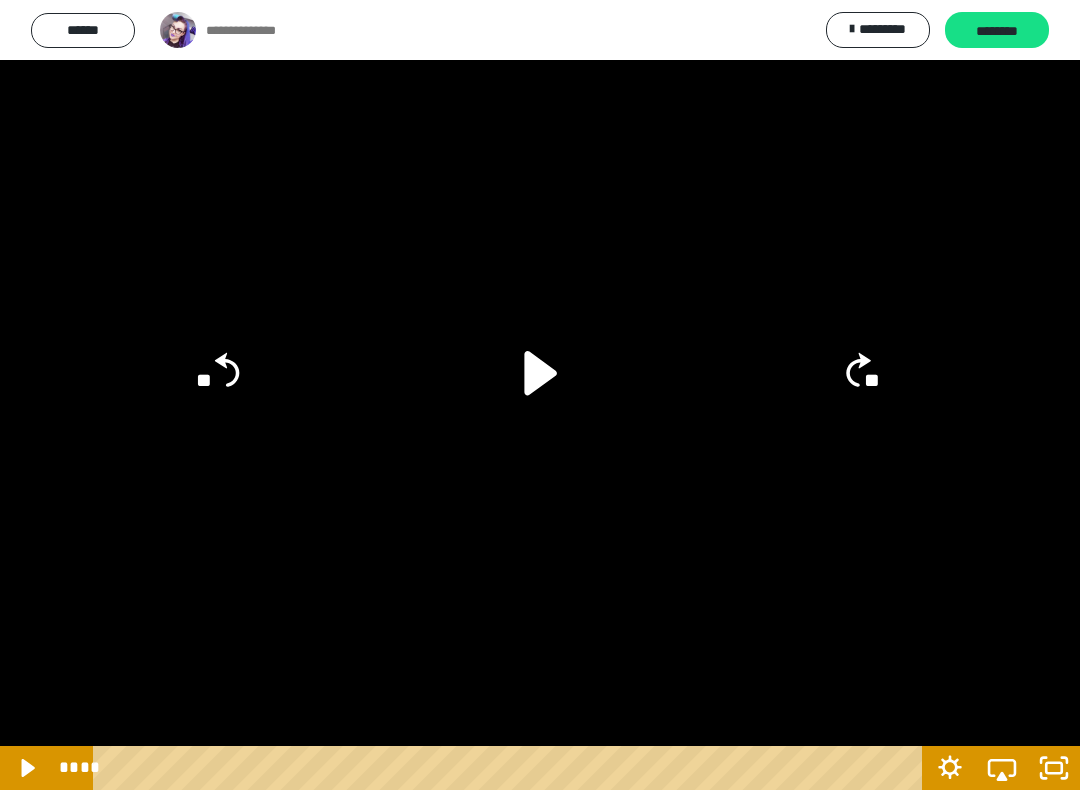 click on "**" 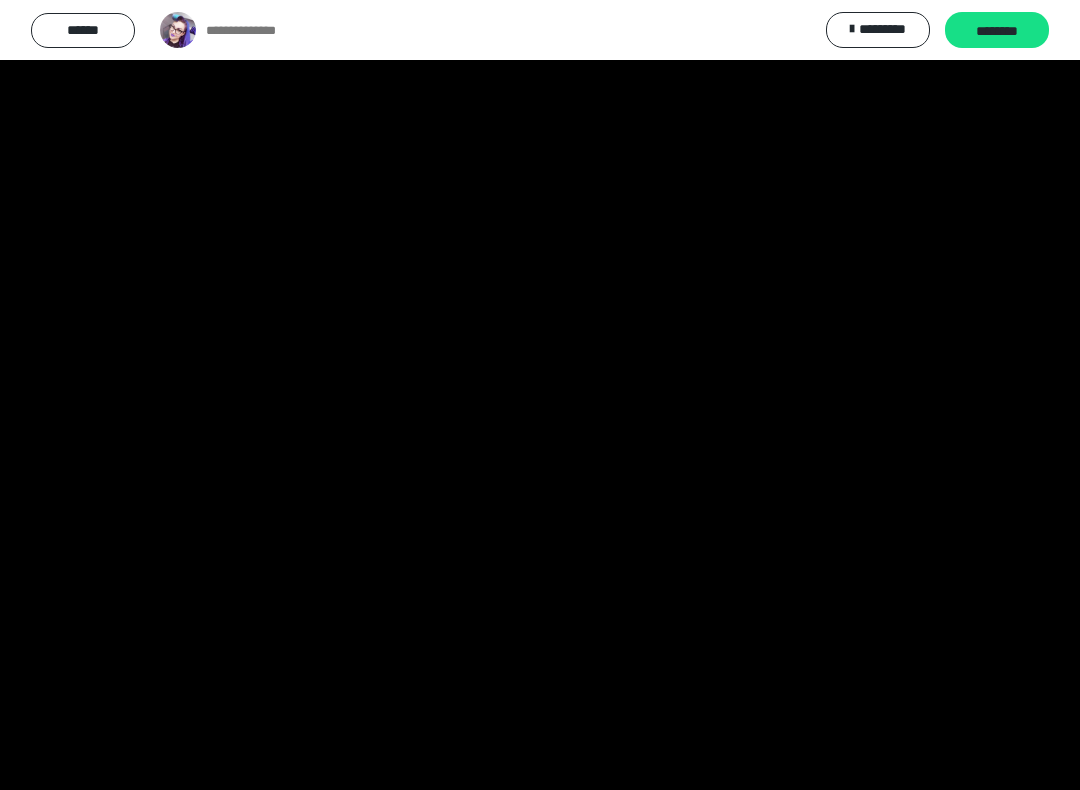 click at bounding box center [540, 395] 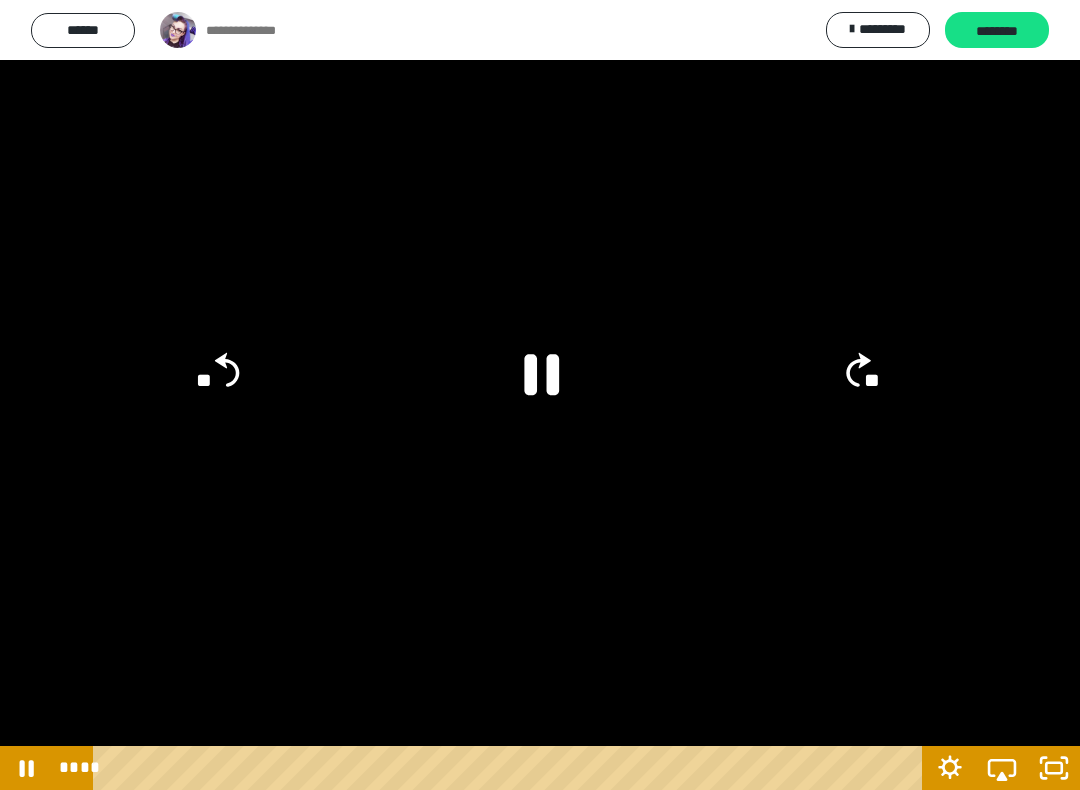 click 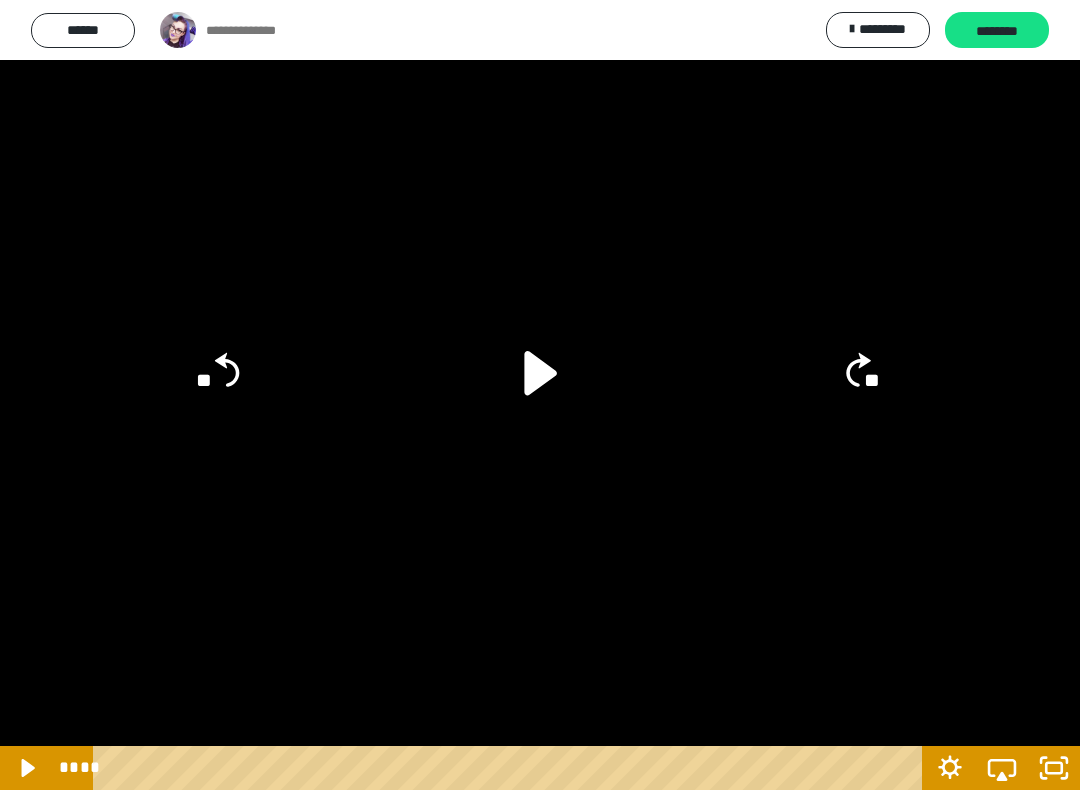 click 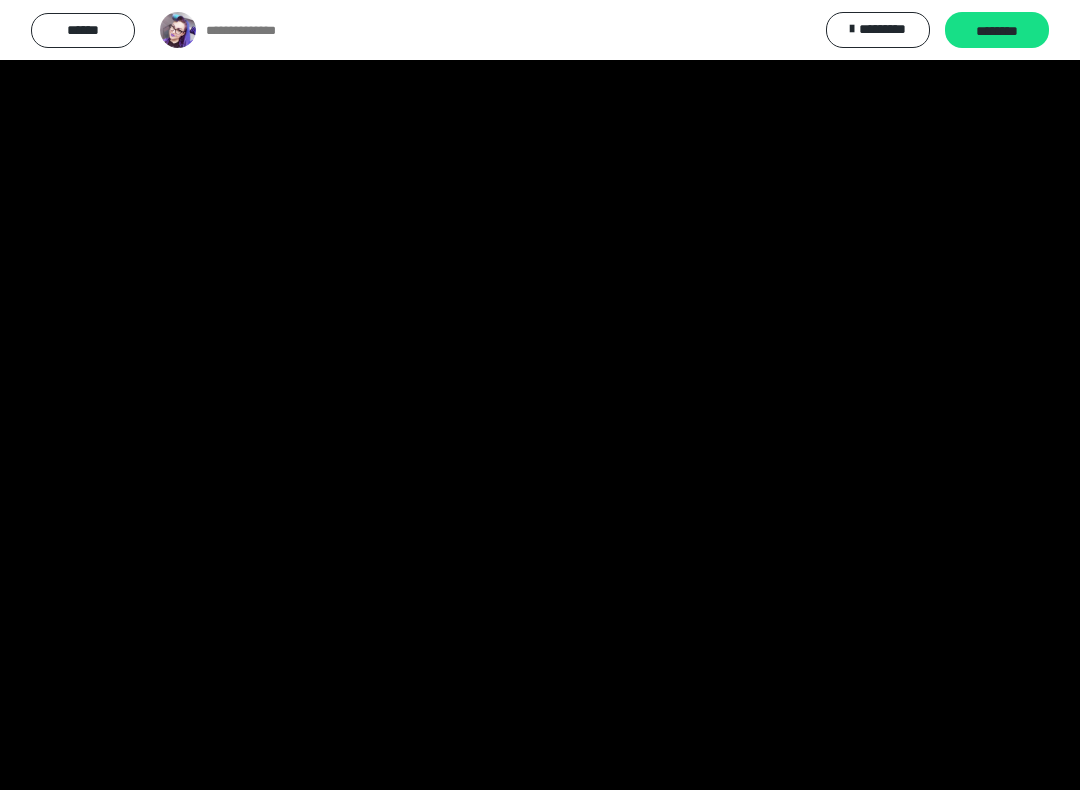click at bounding box center (540, 395) 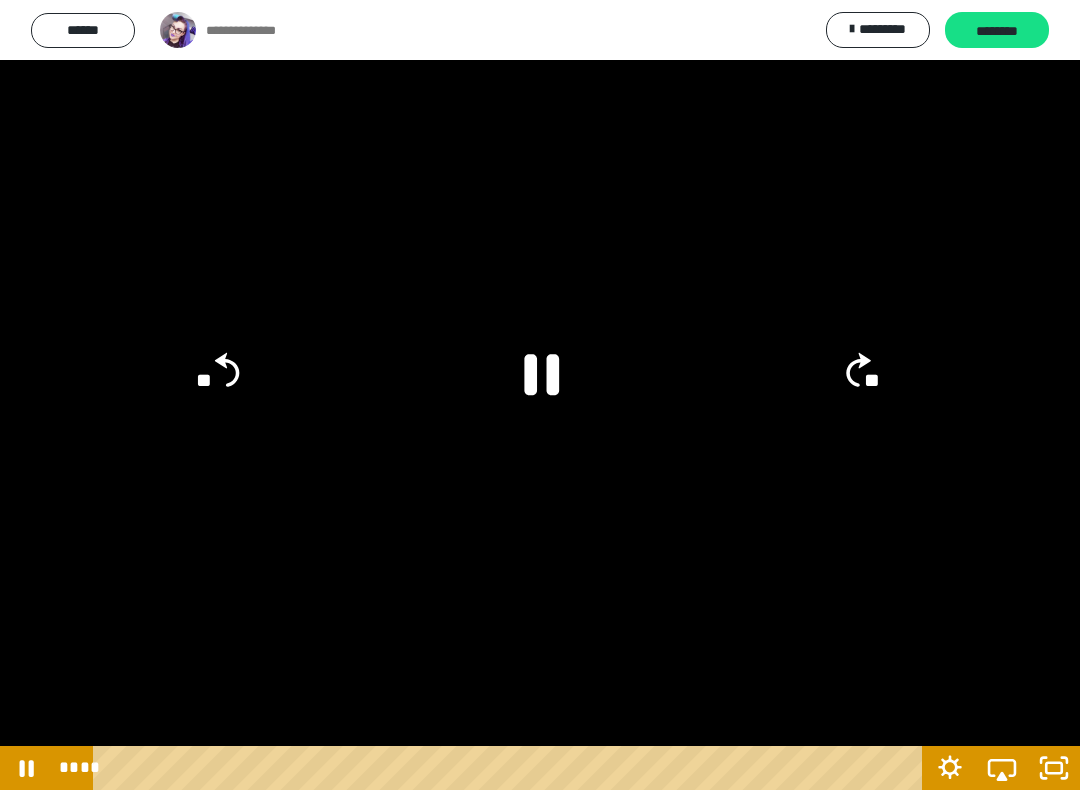 click 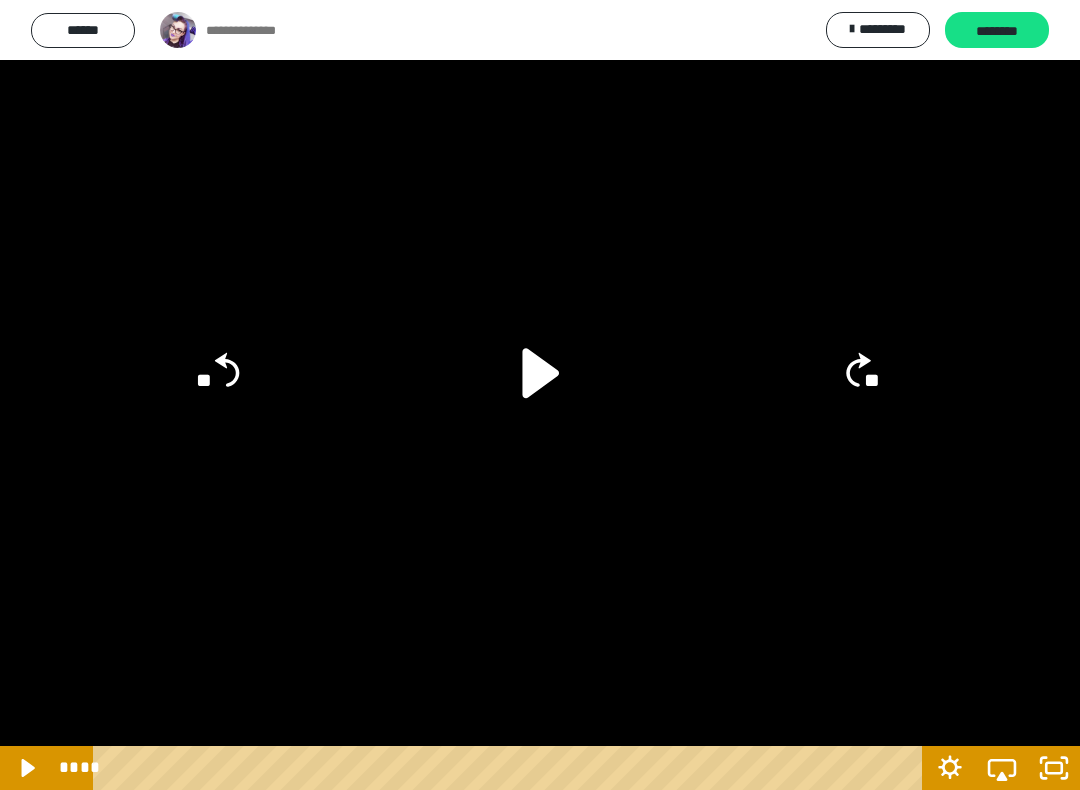 click 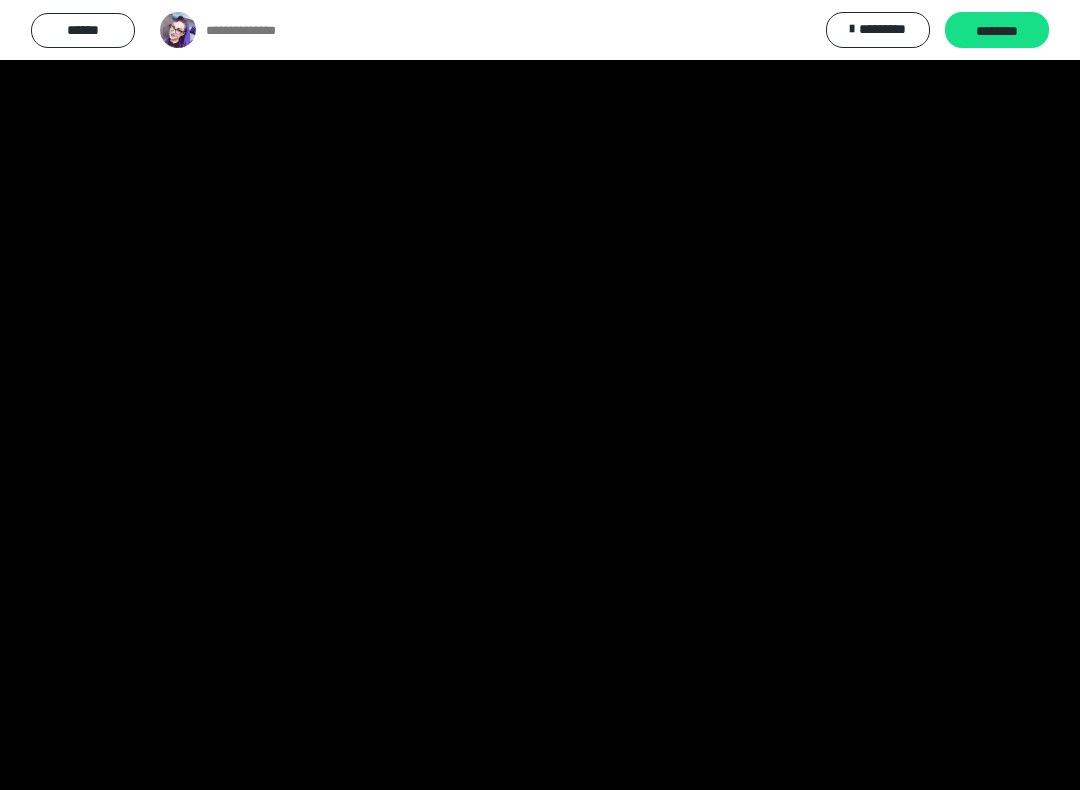 click at bounding box center (540, 395) 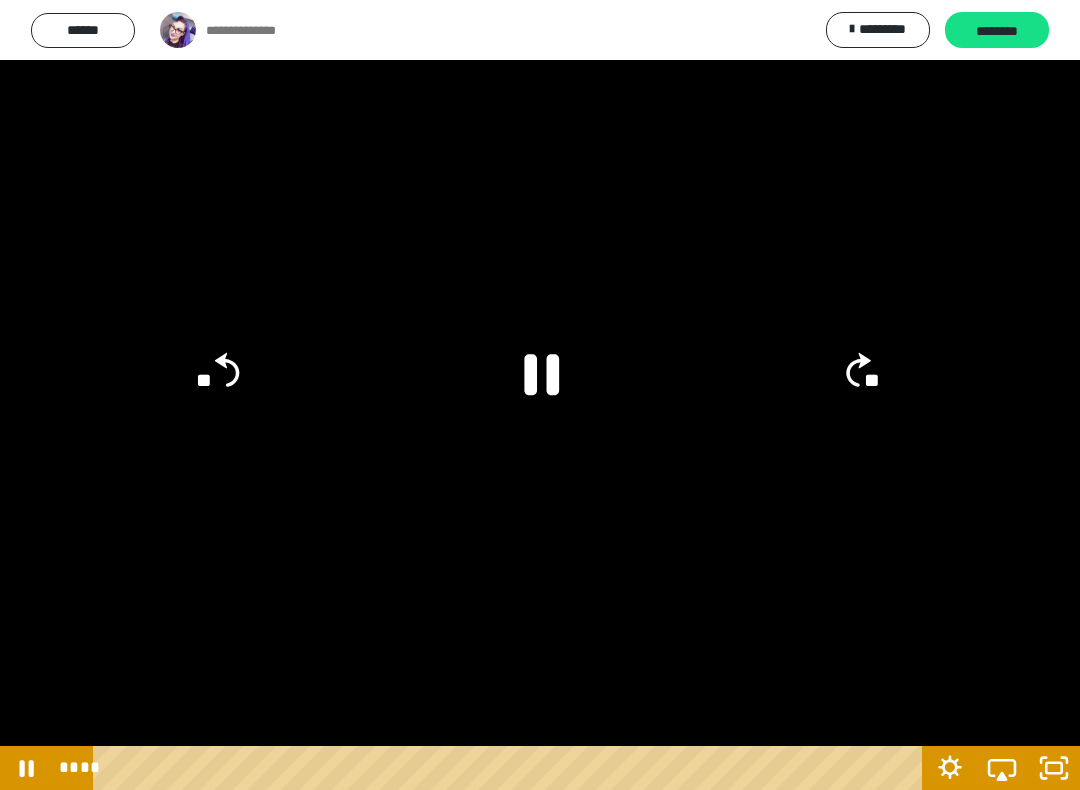 click on "**" 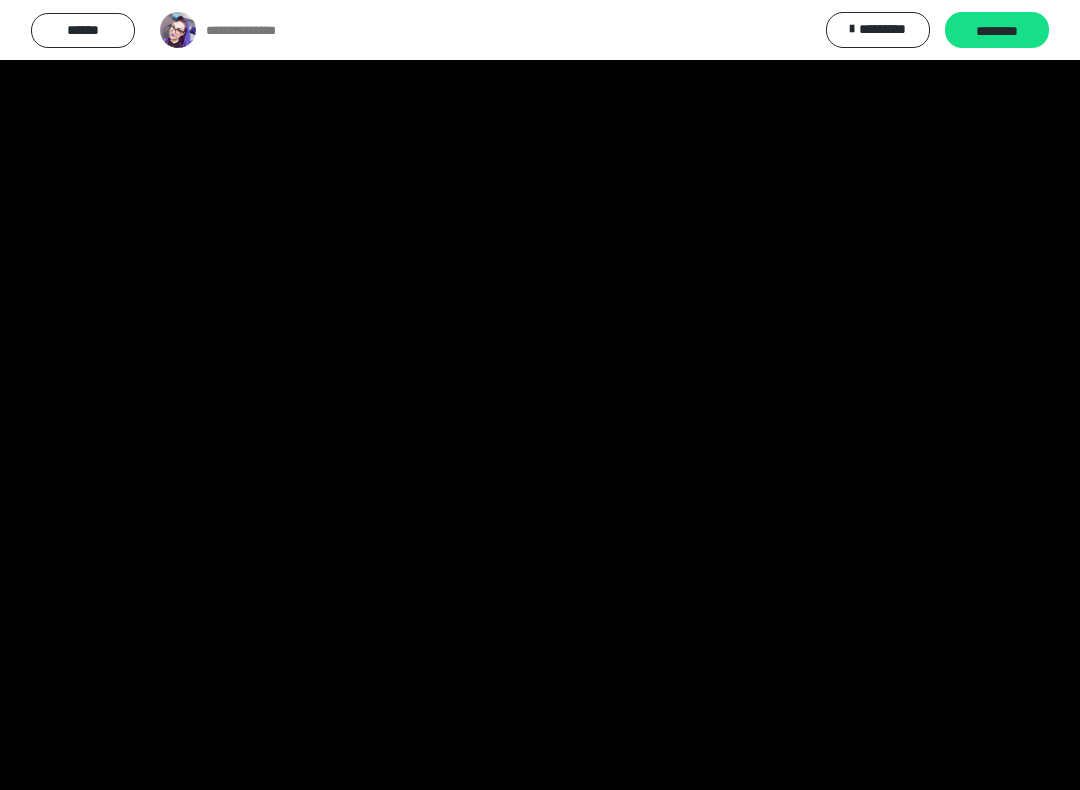 click at bounding box center (540, 395) 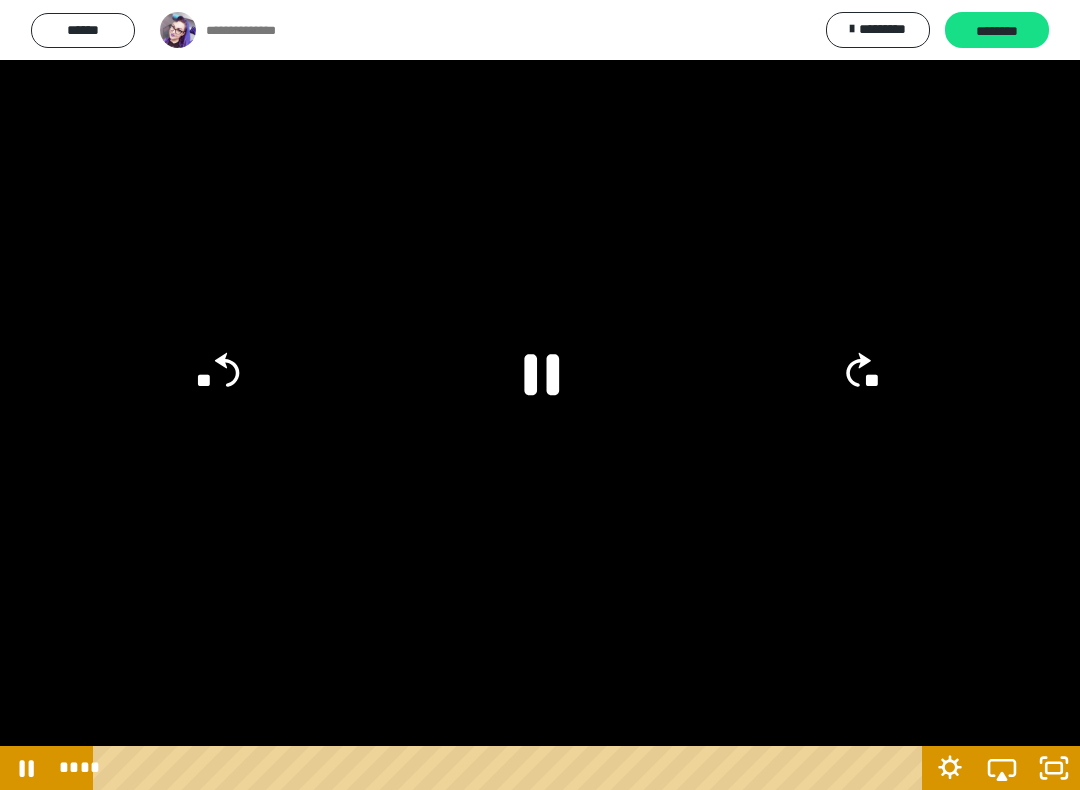 click 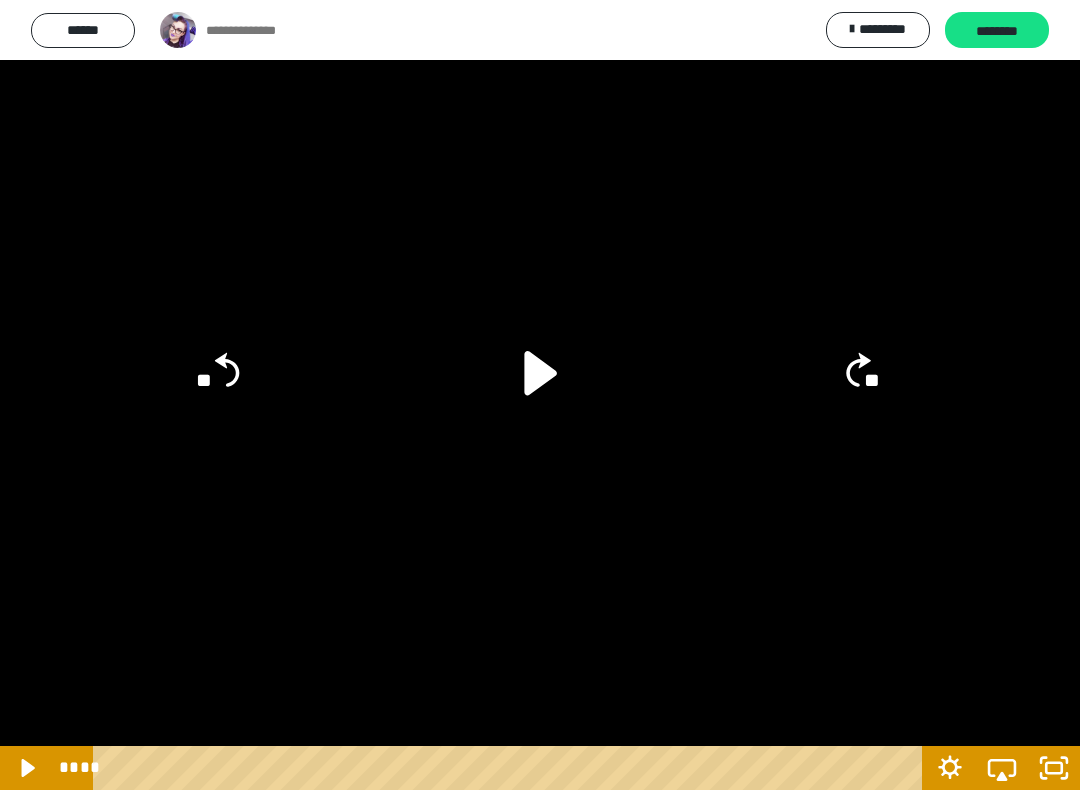 click on "**" 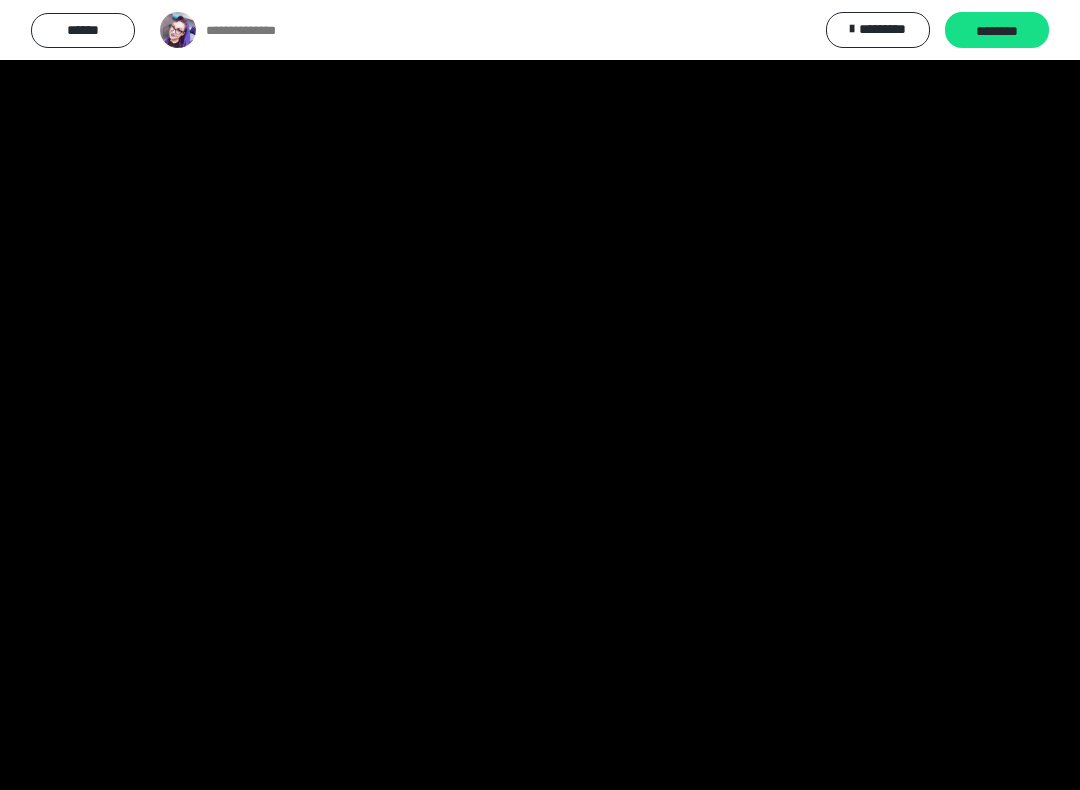 click at bounding box center (540, 395) 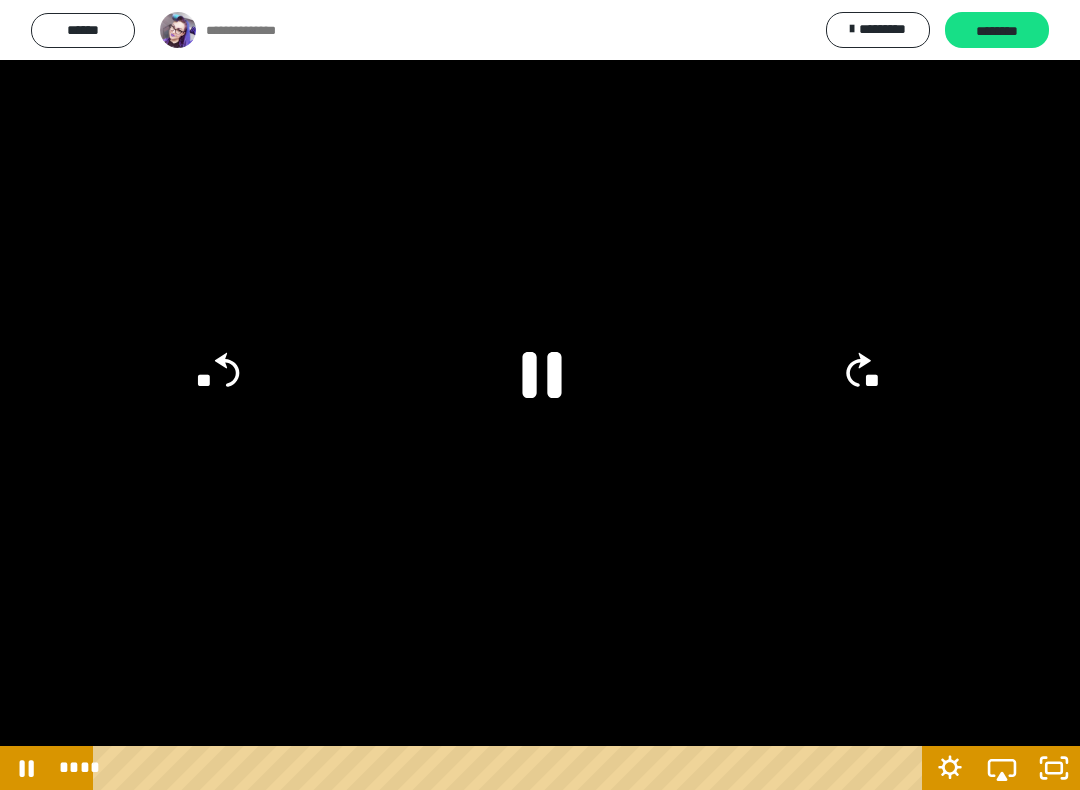 click 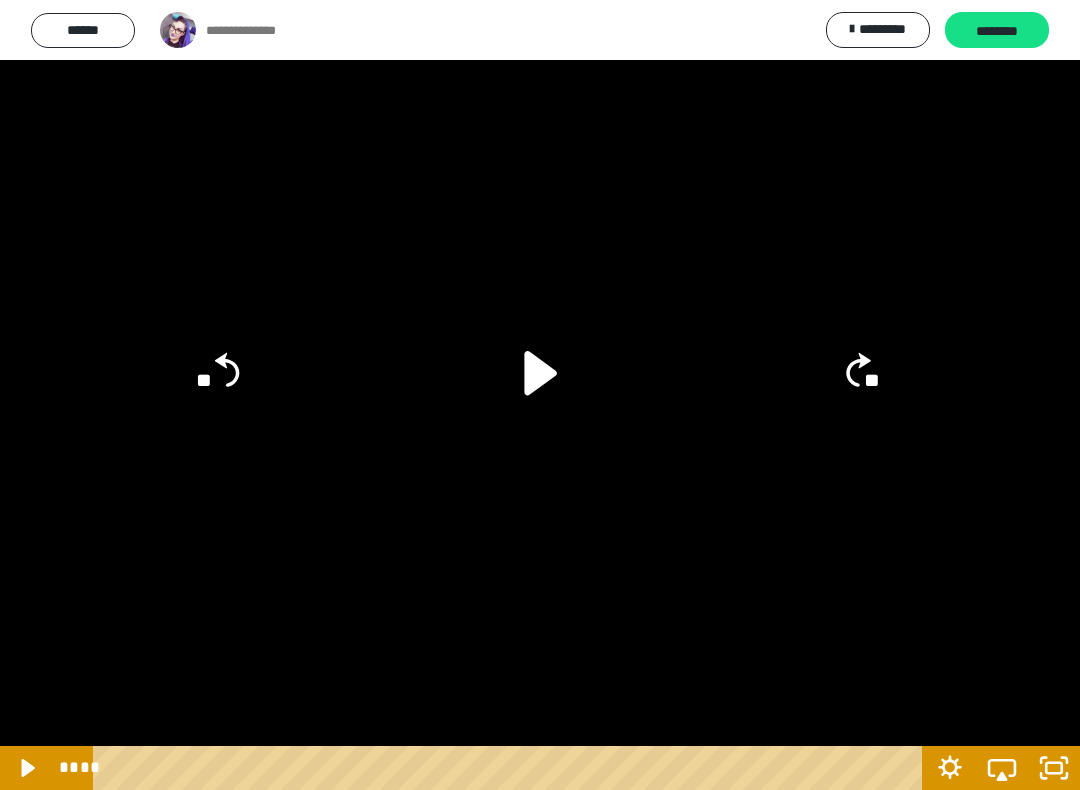 click 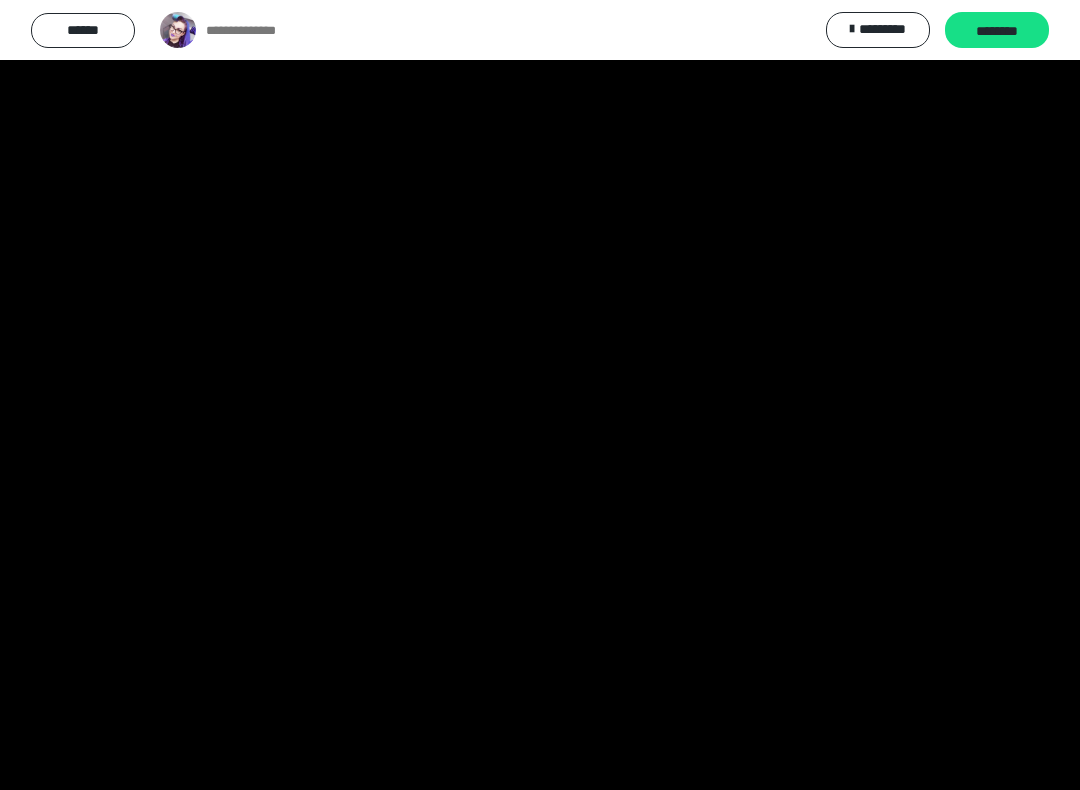 click at bounding box center (540, 395) 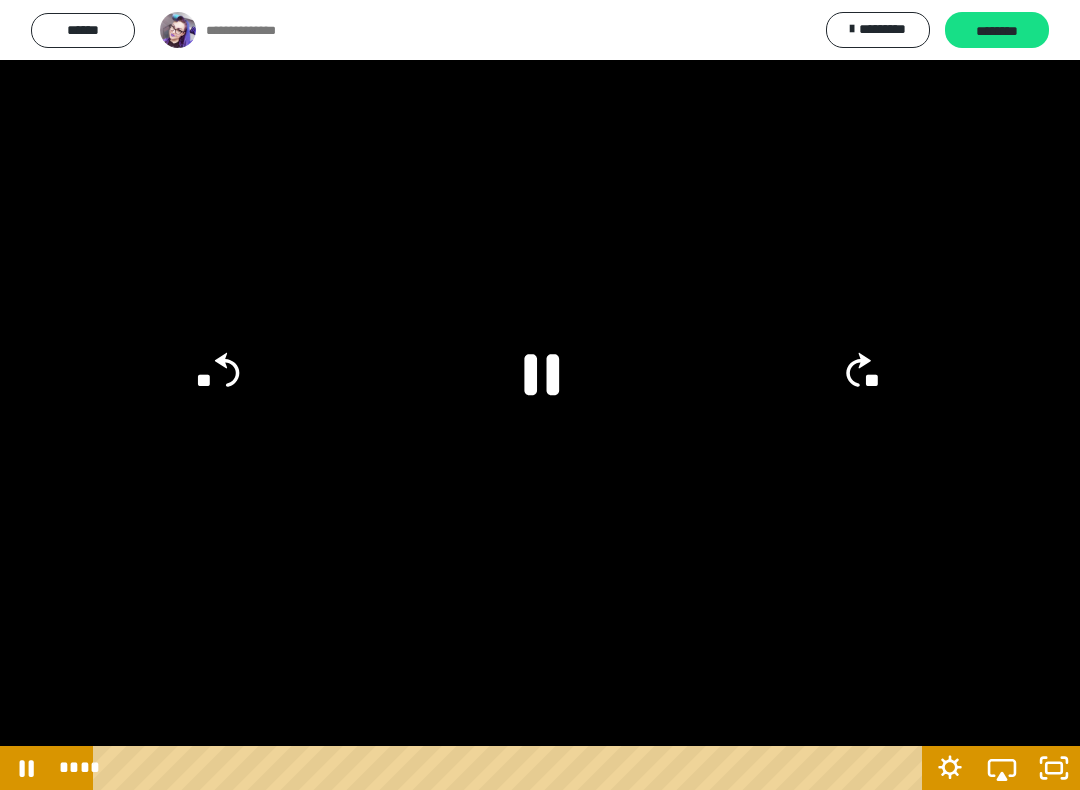 click 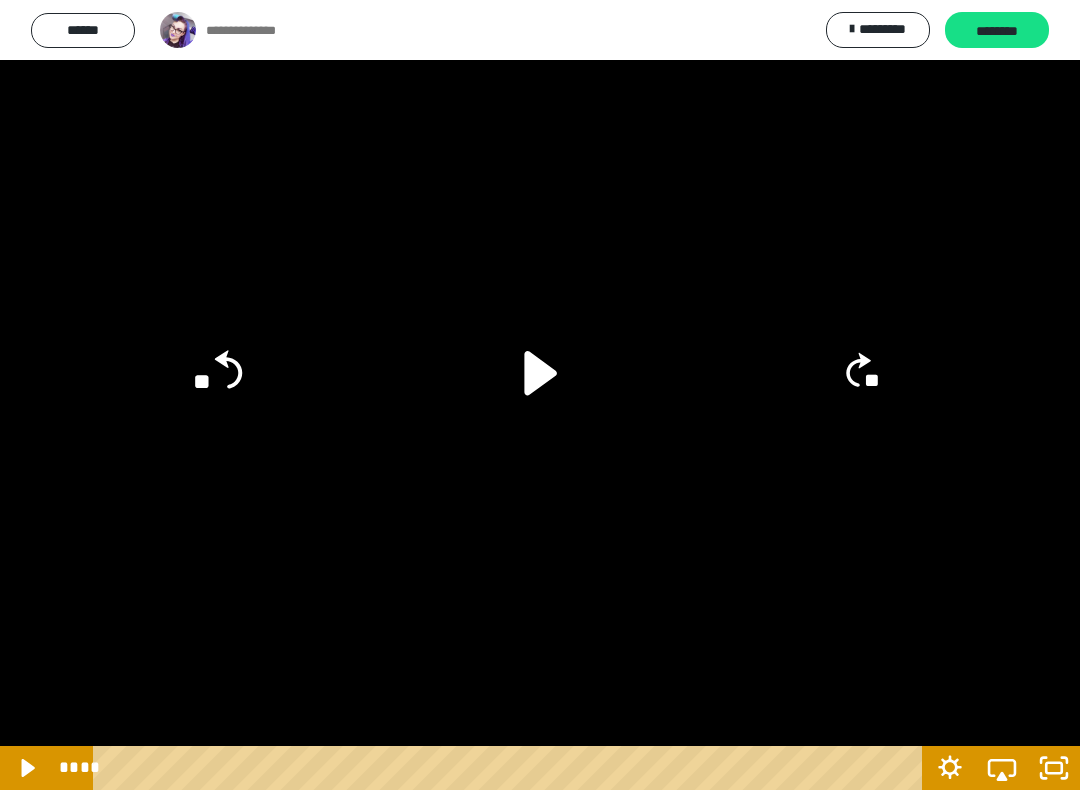 click on "**" 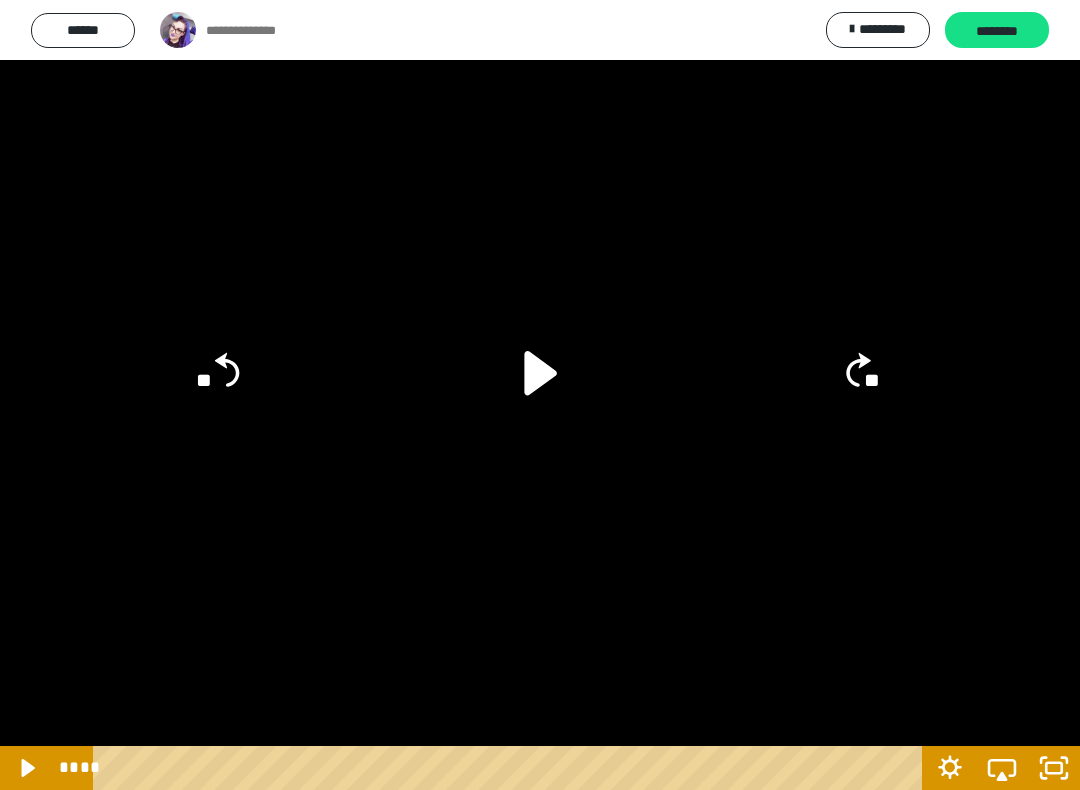 click 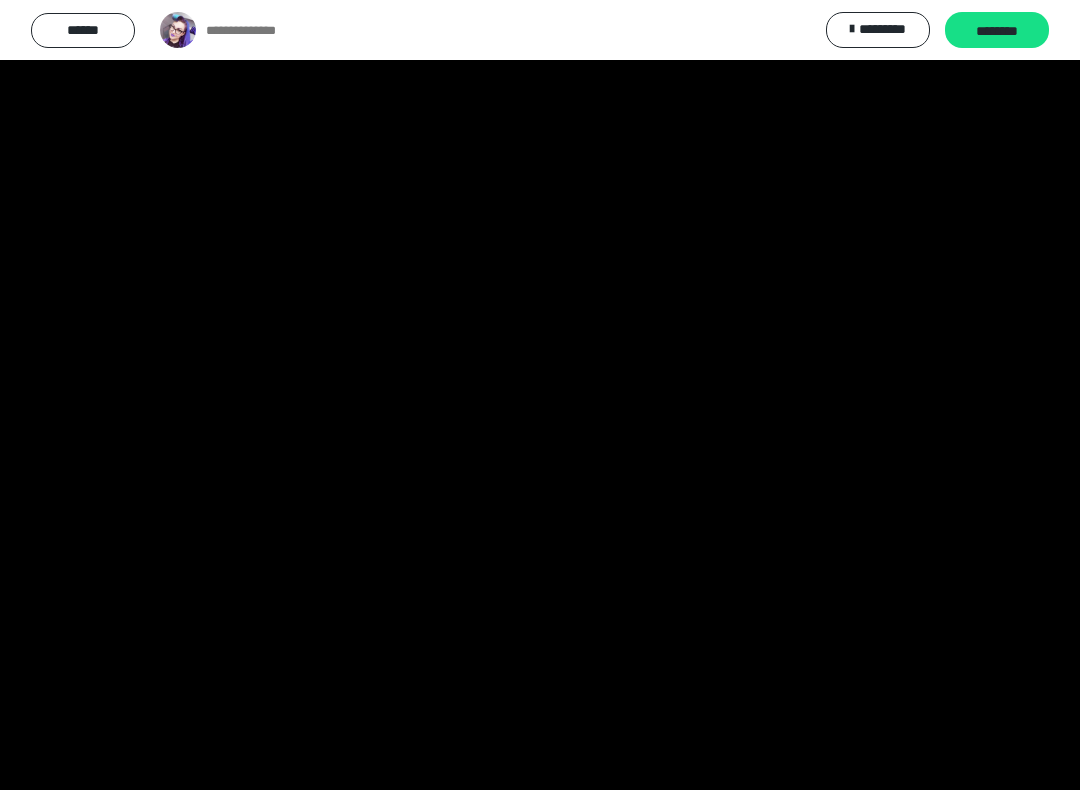 click at bounding box center (540, 395) 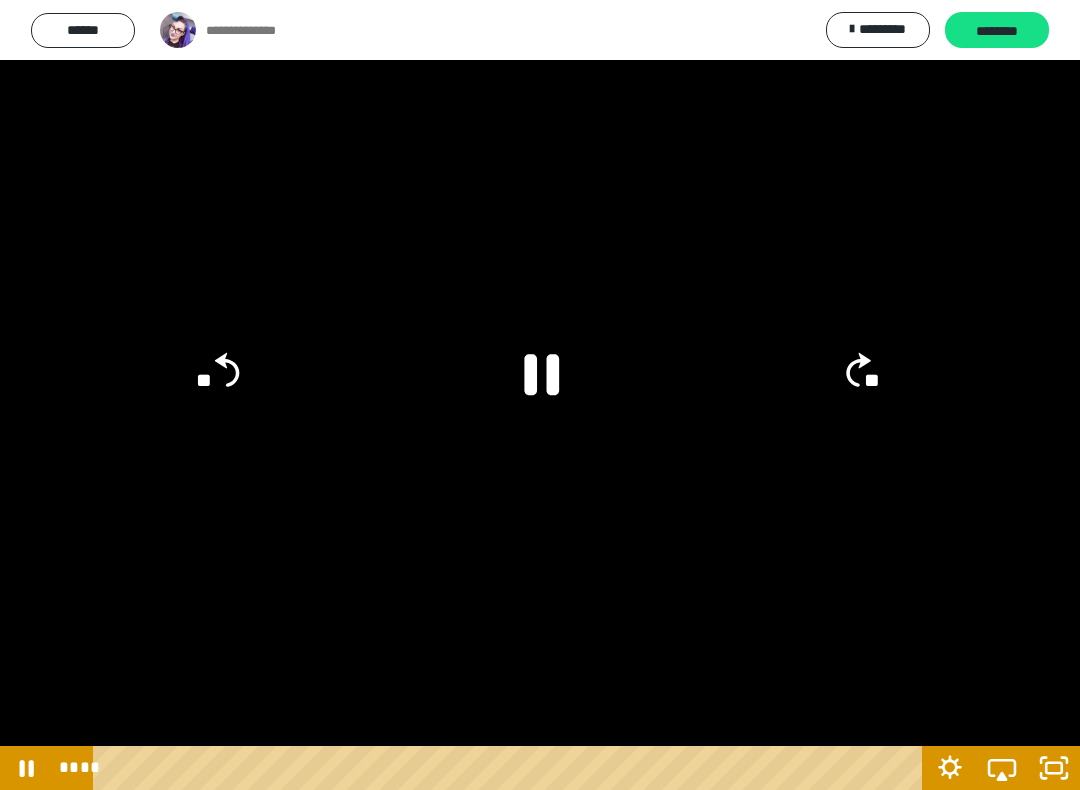 click 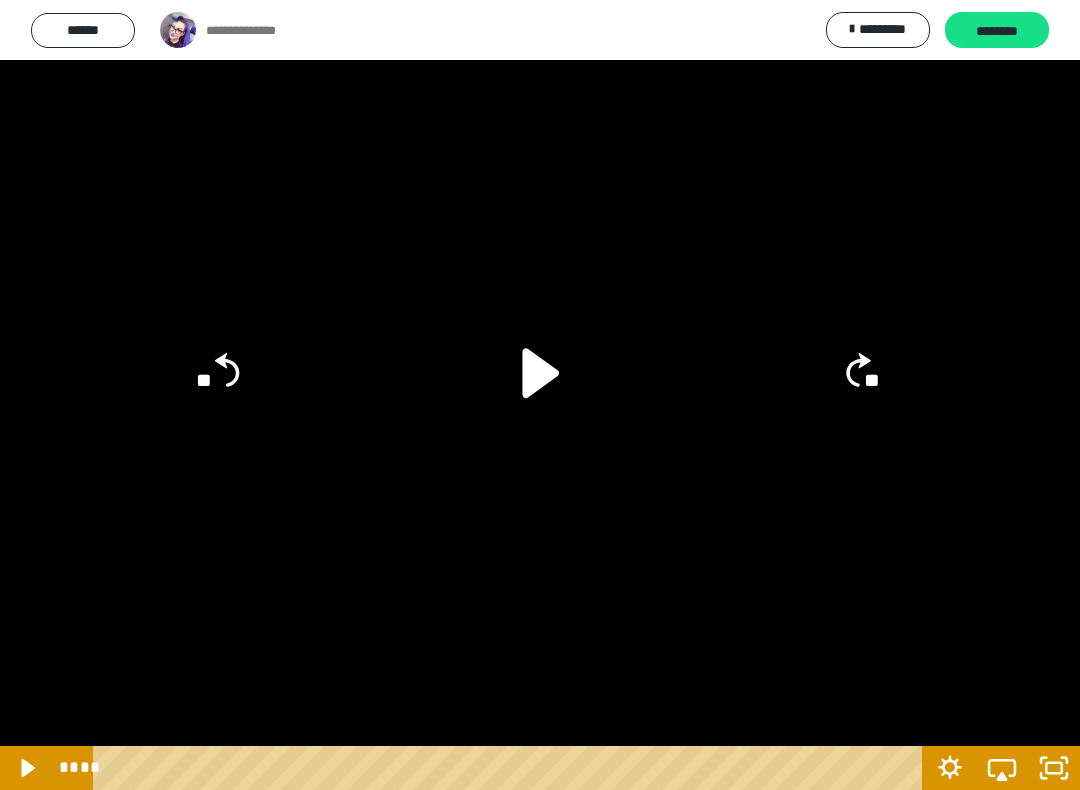 click 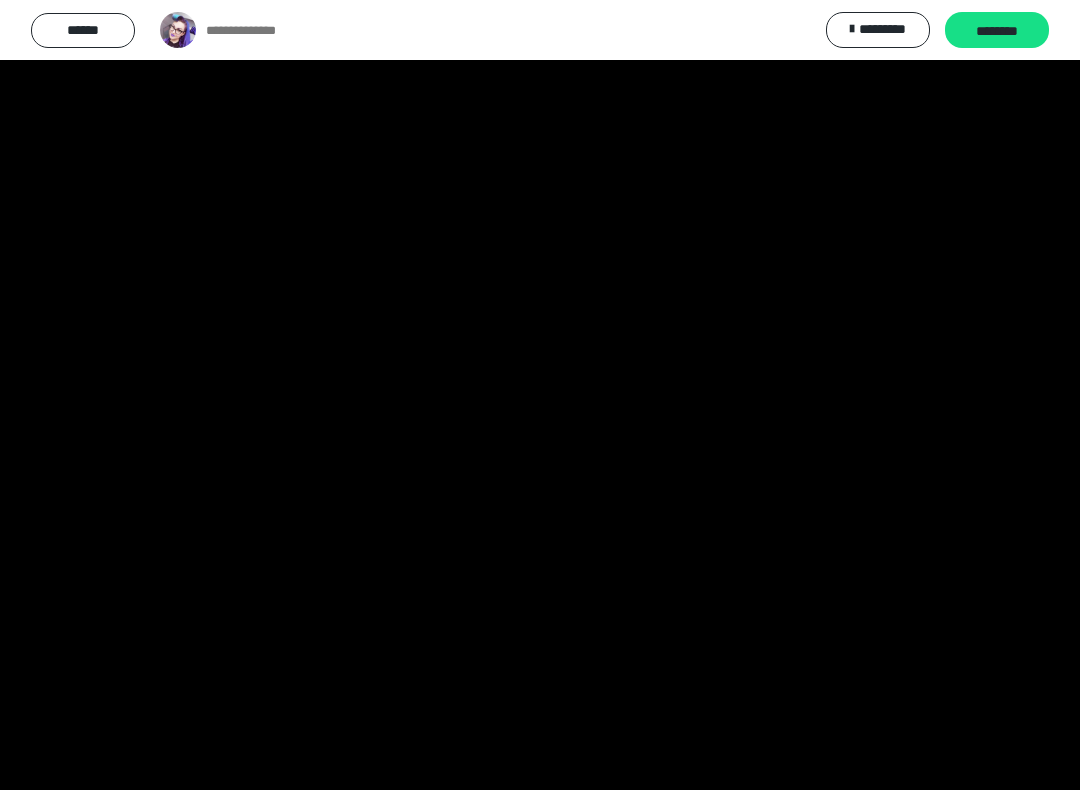 click at bounding box center (540, 395) 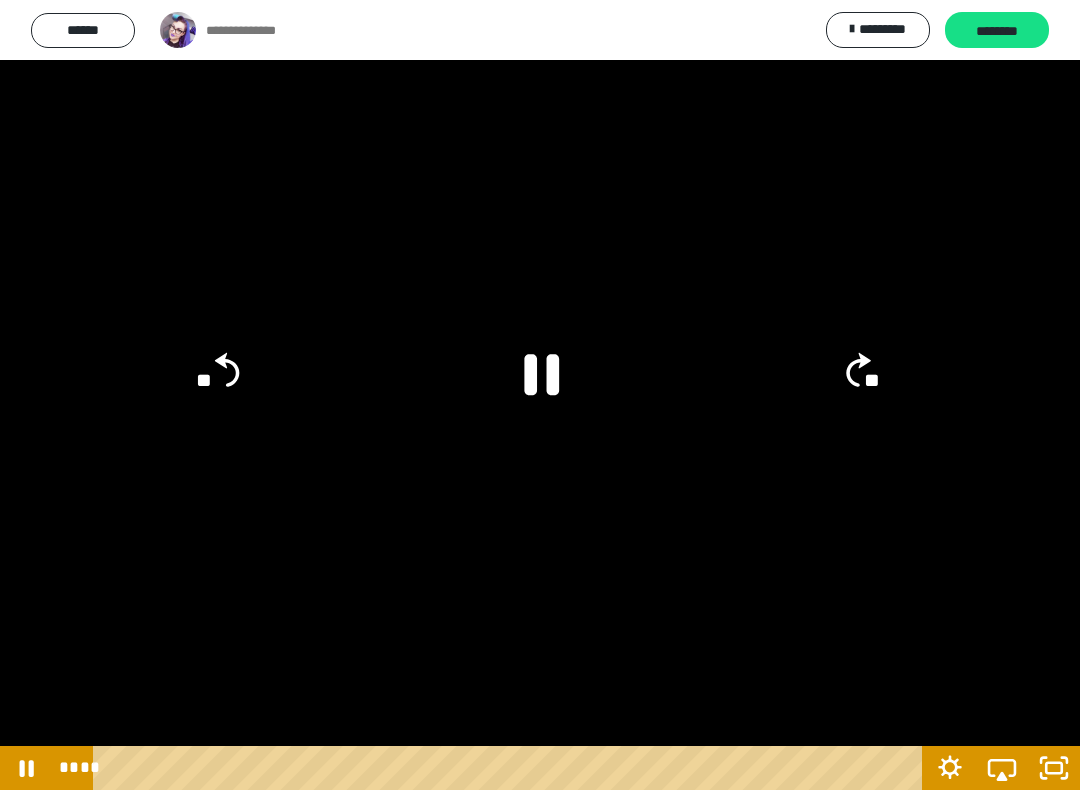 click 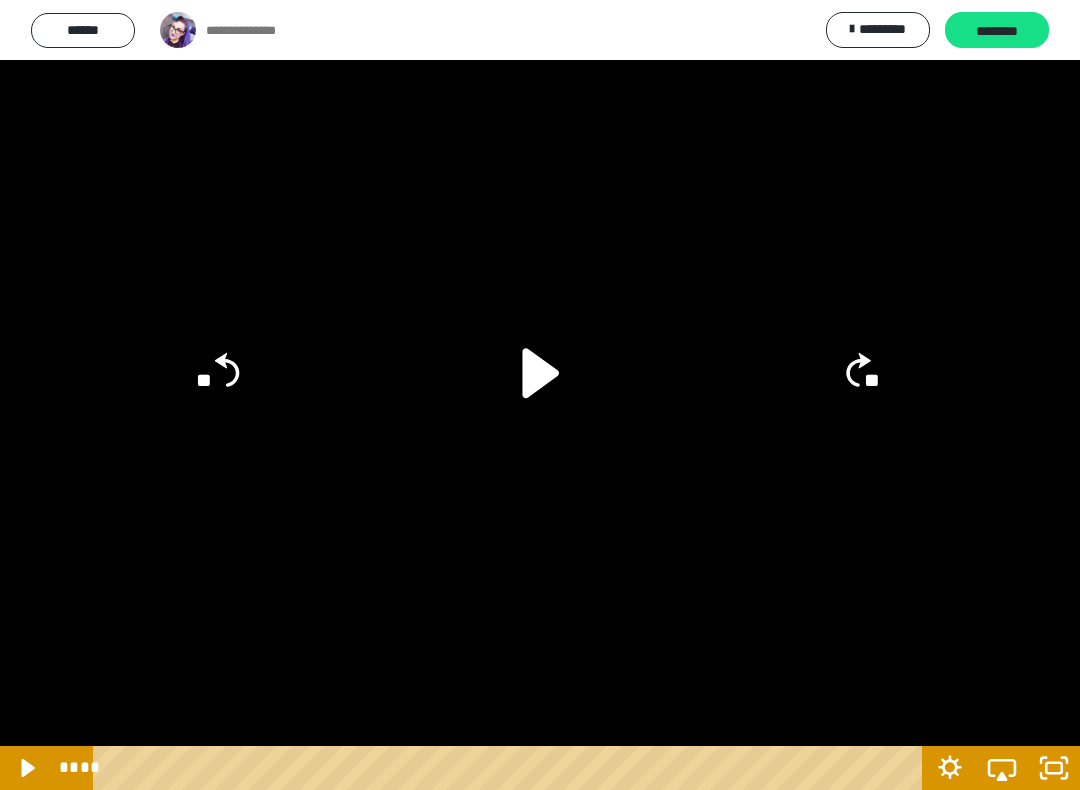 click 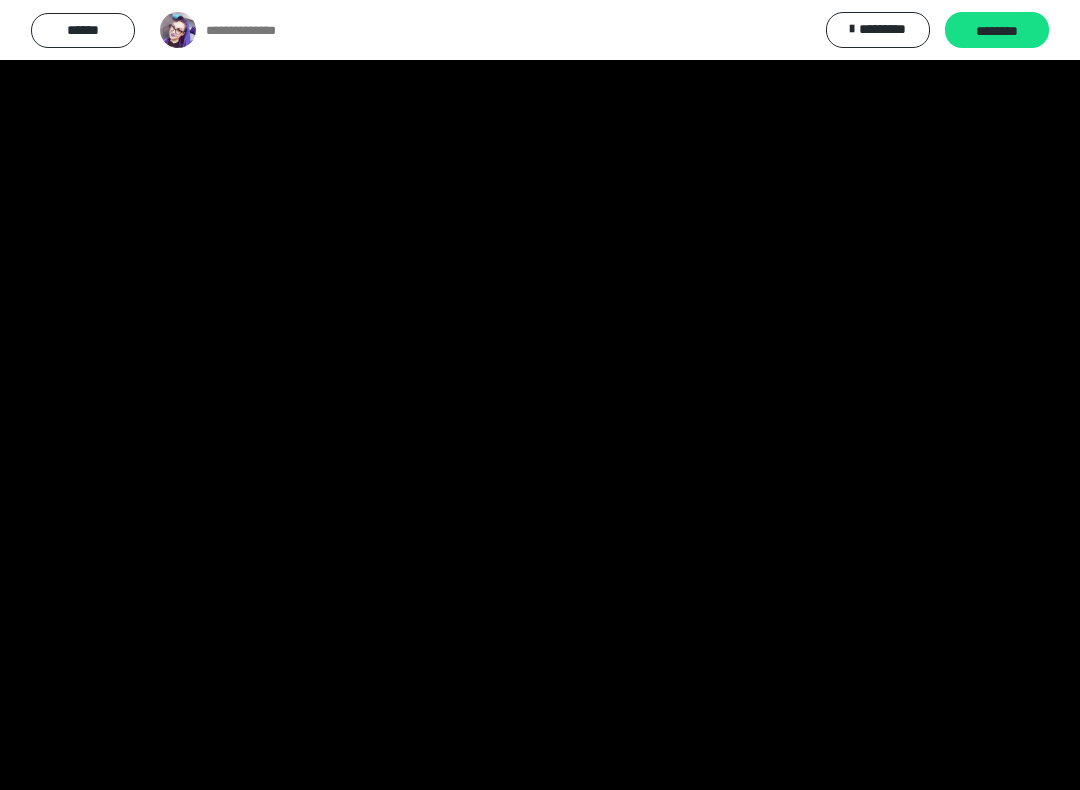 click at bounding box center (540, 395) 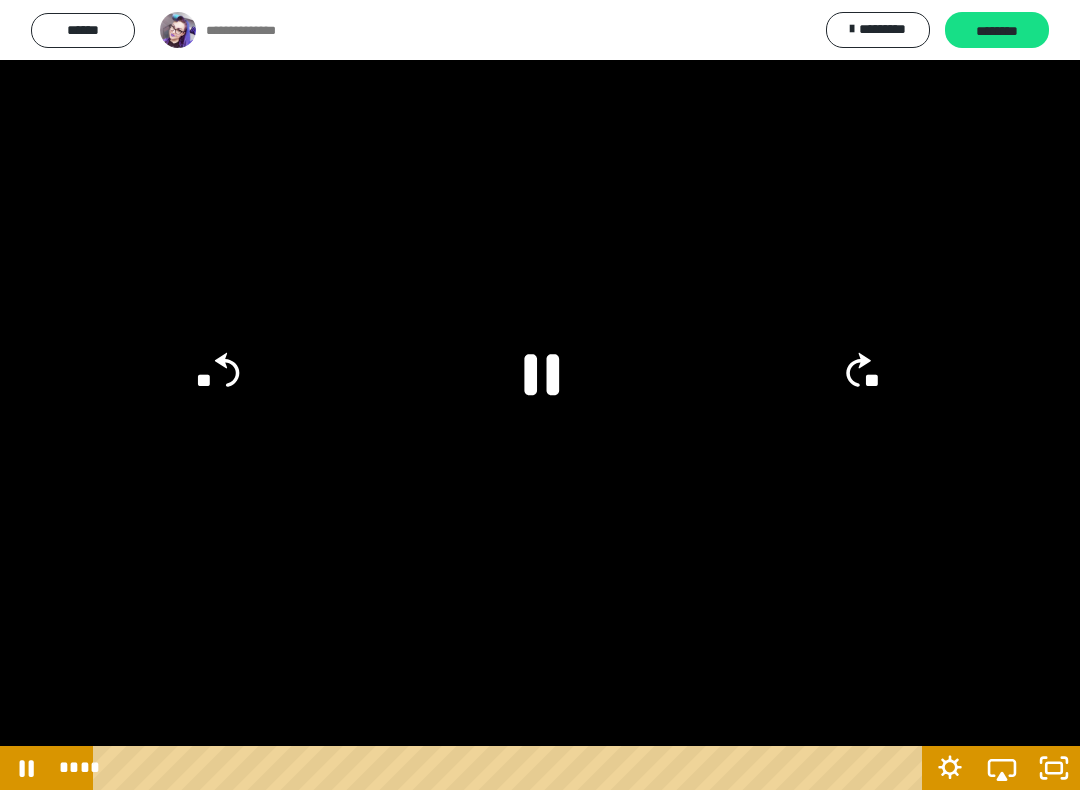 click 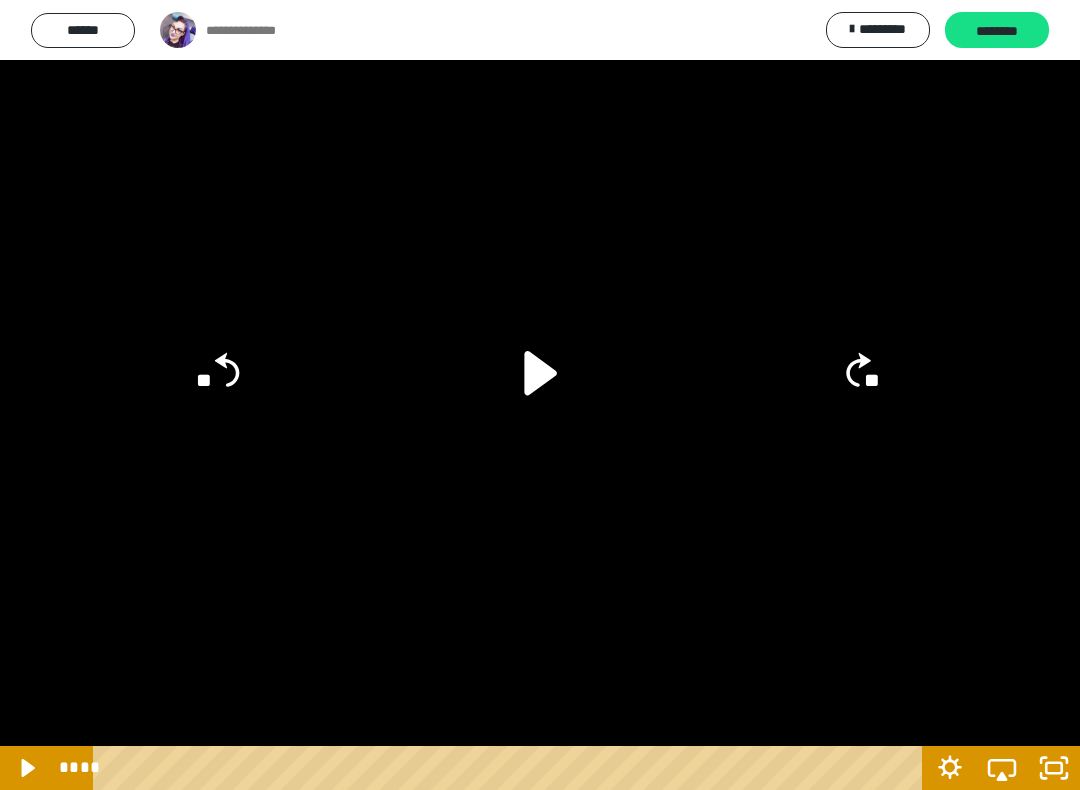 click 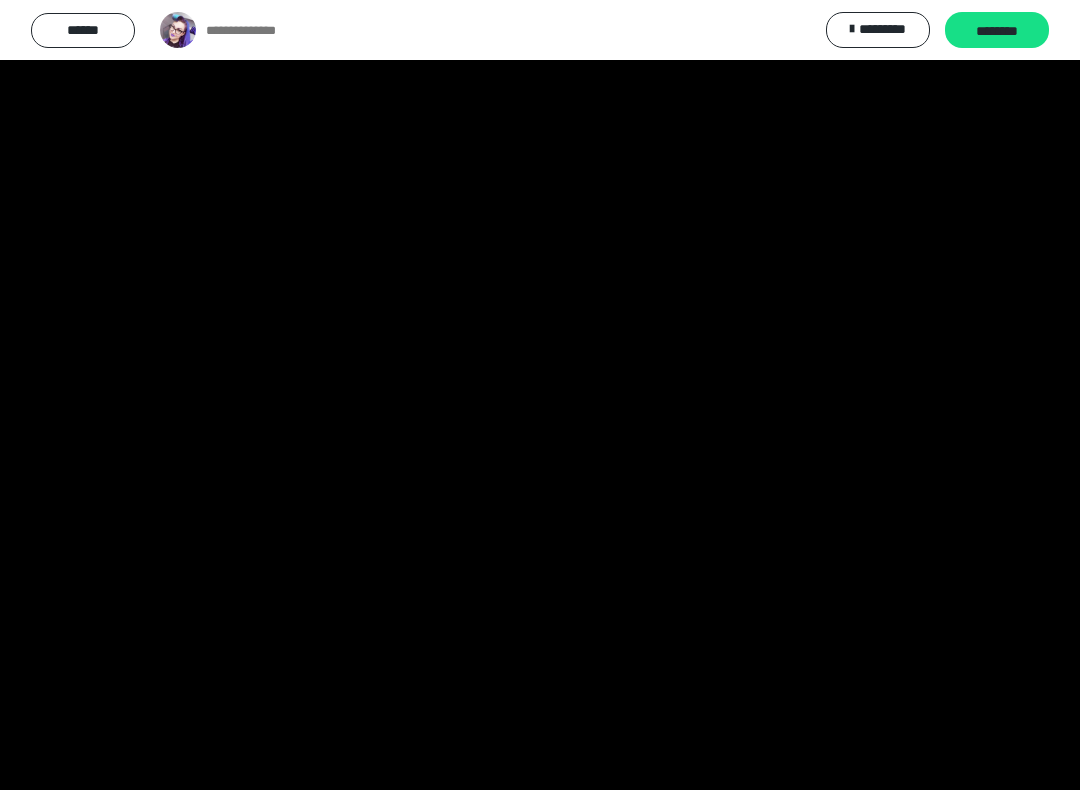 click at bounding box center [540, 395] 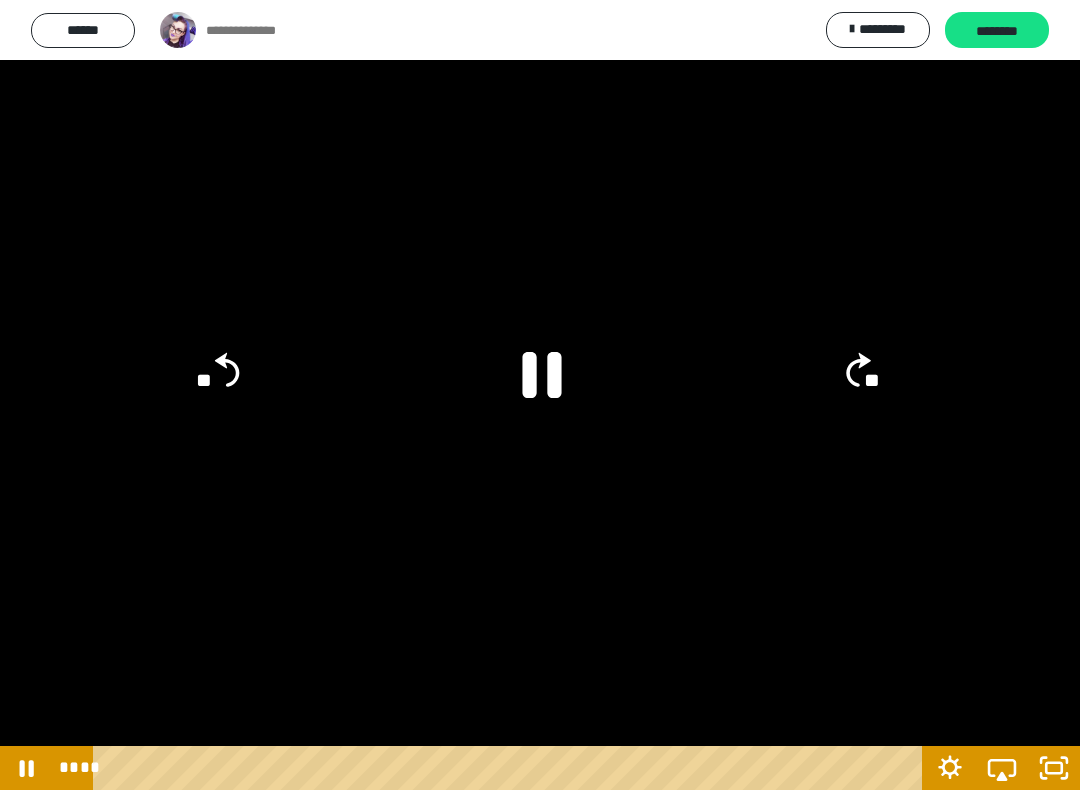 click 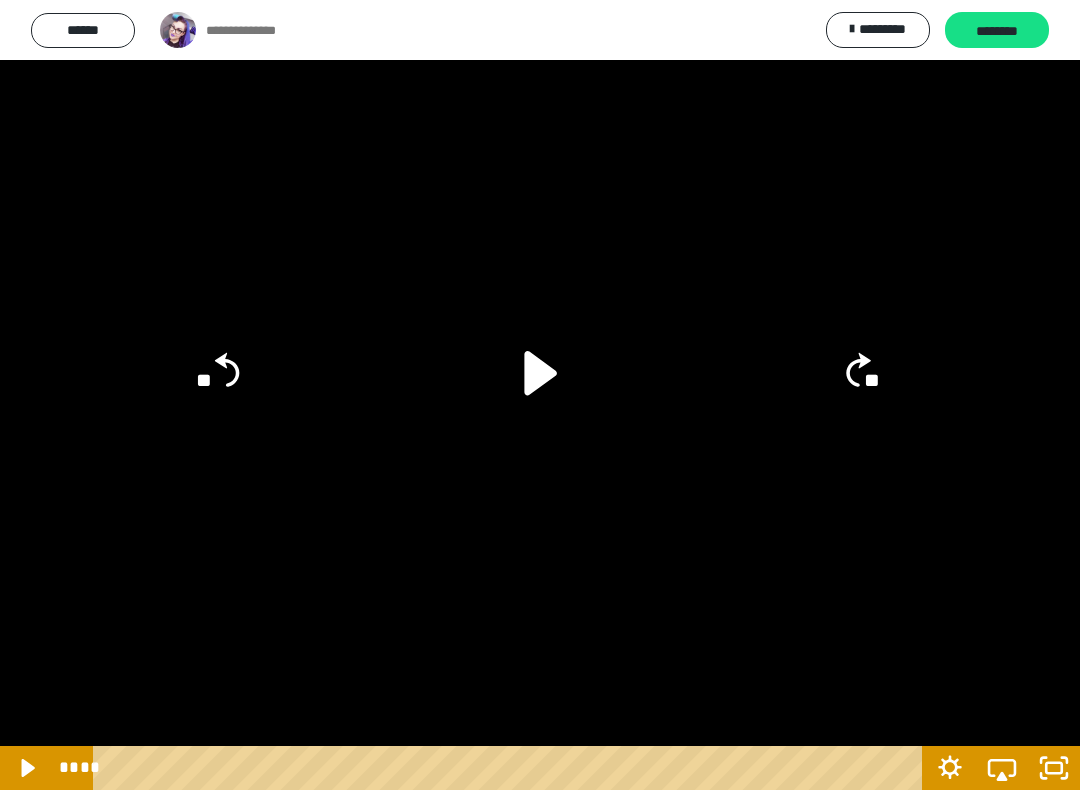 click 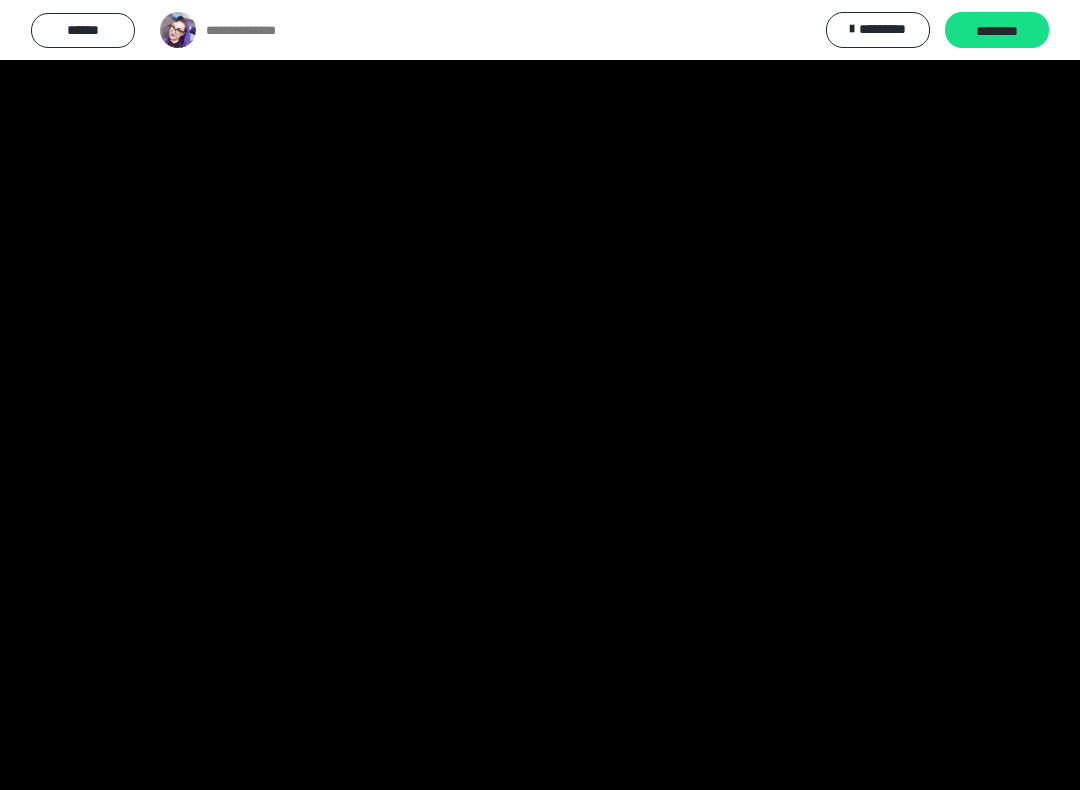 click at bounding box center [540, 395] 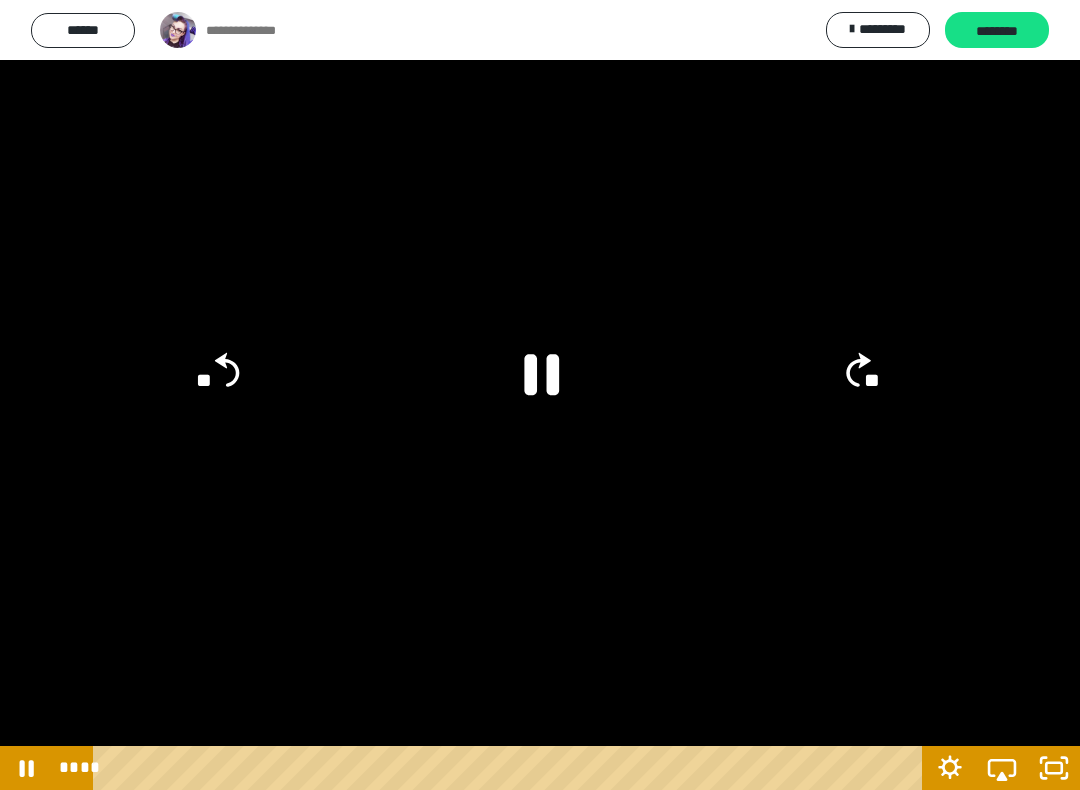 click 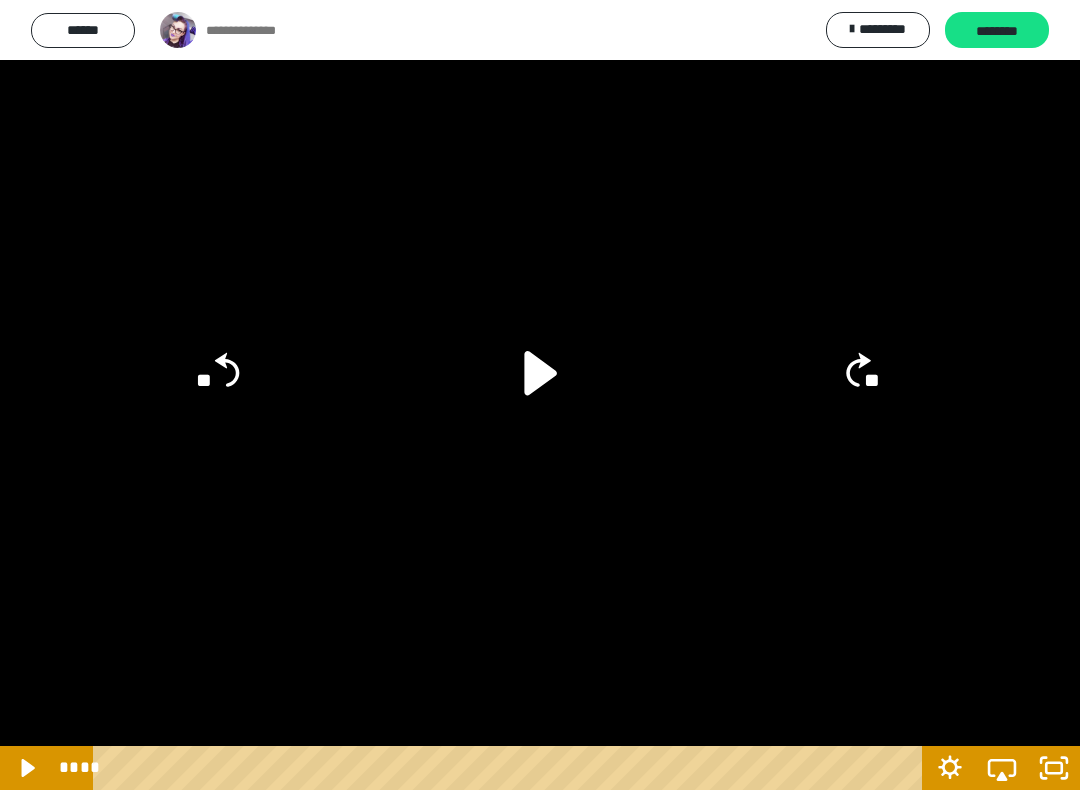 click on "**" 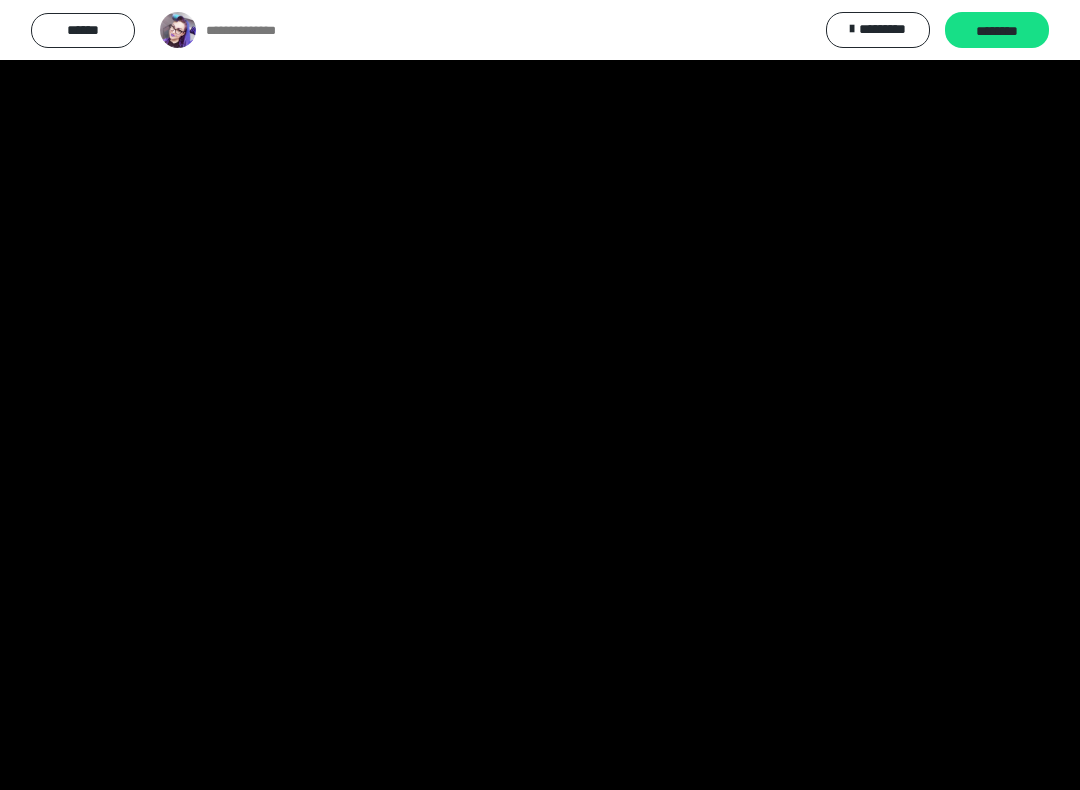 click at bounding box center (540, 395) 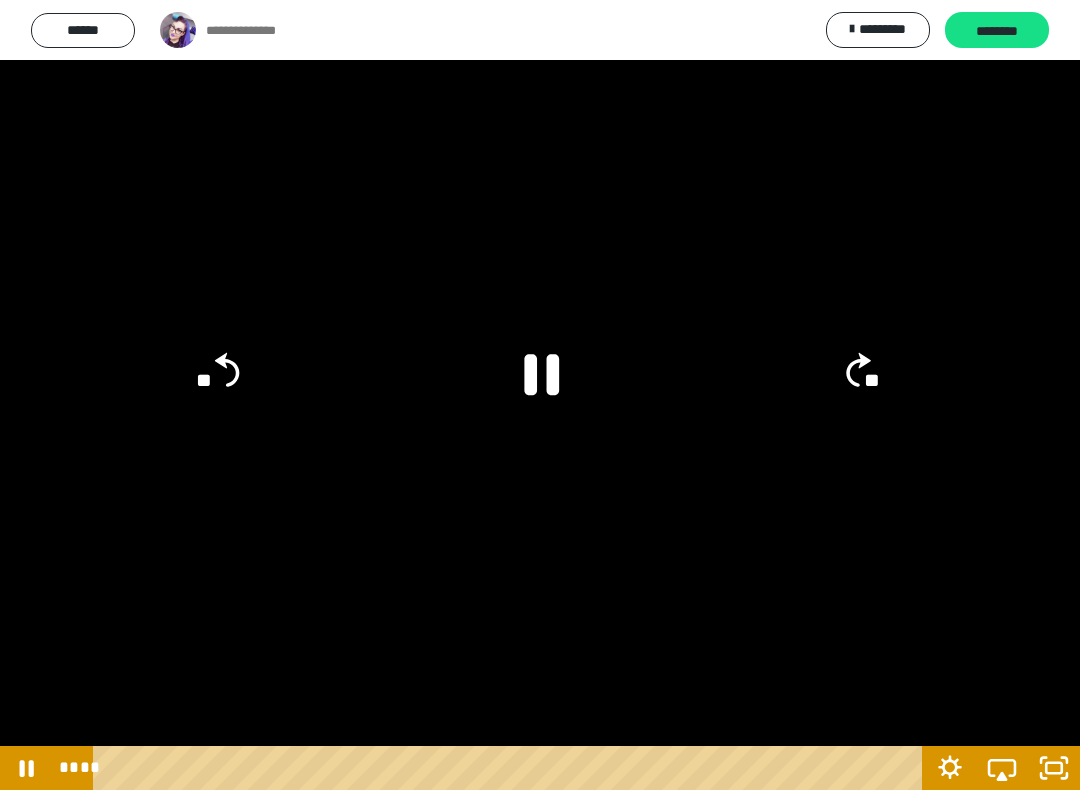 click 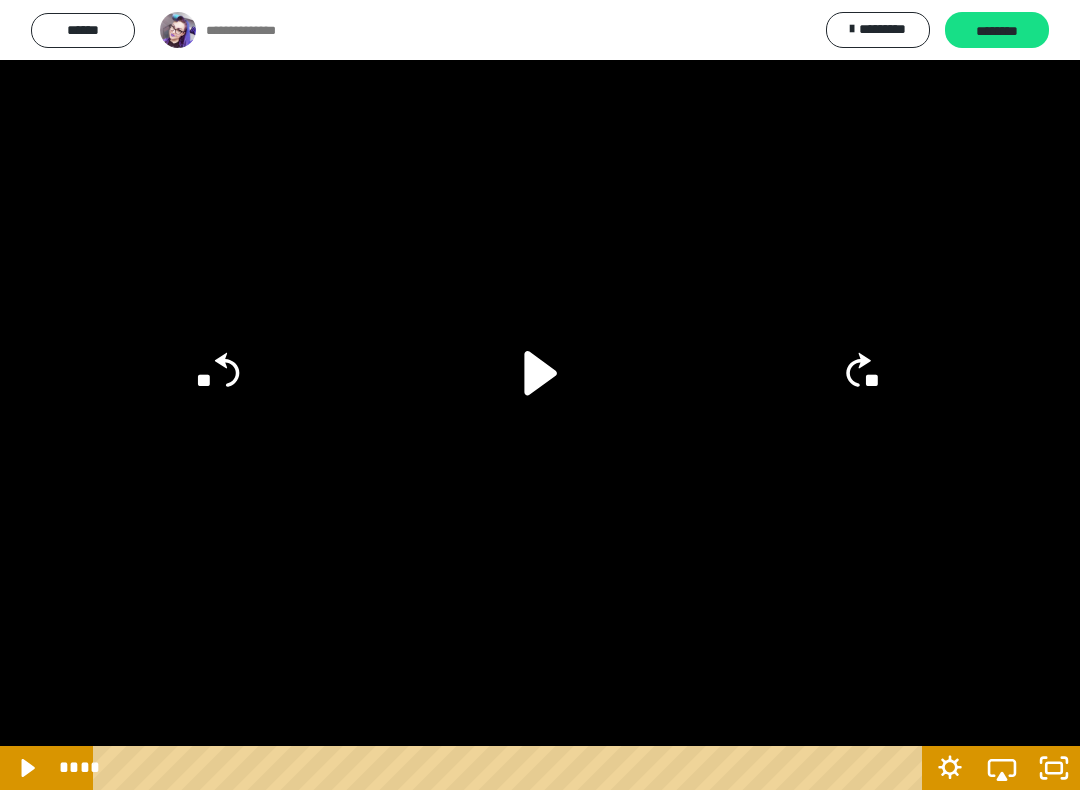 click 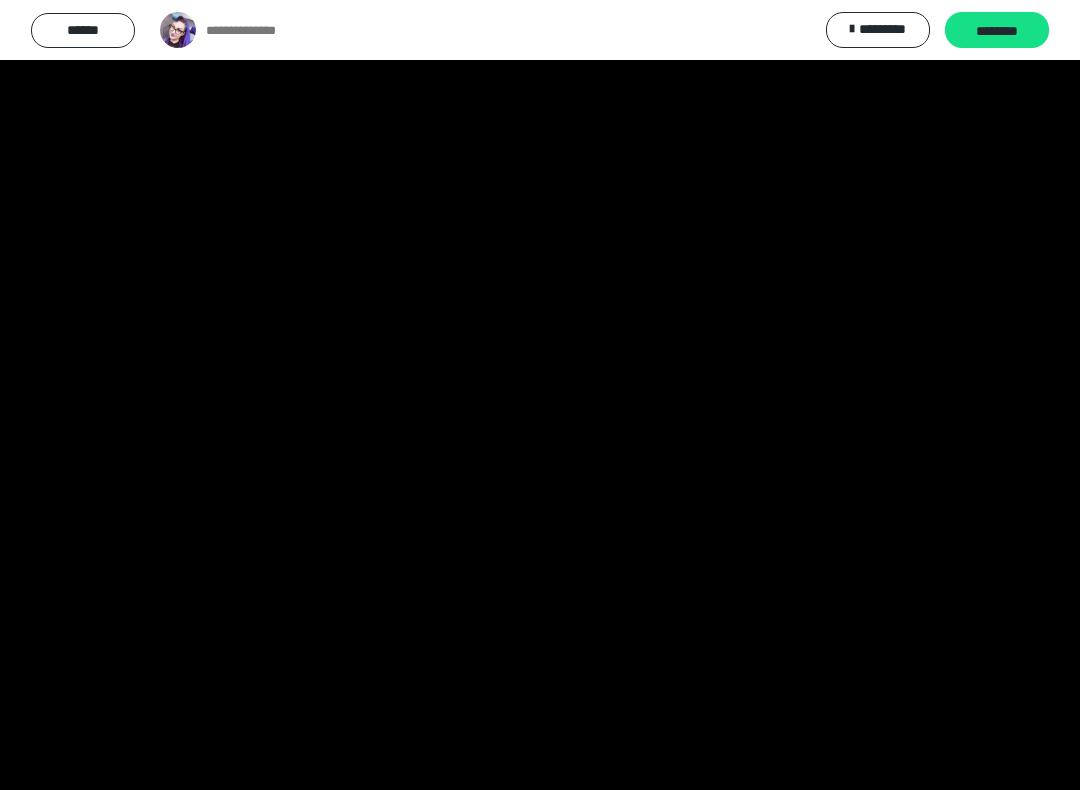 click at bounding box center [540, 395] 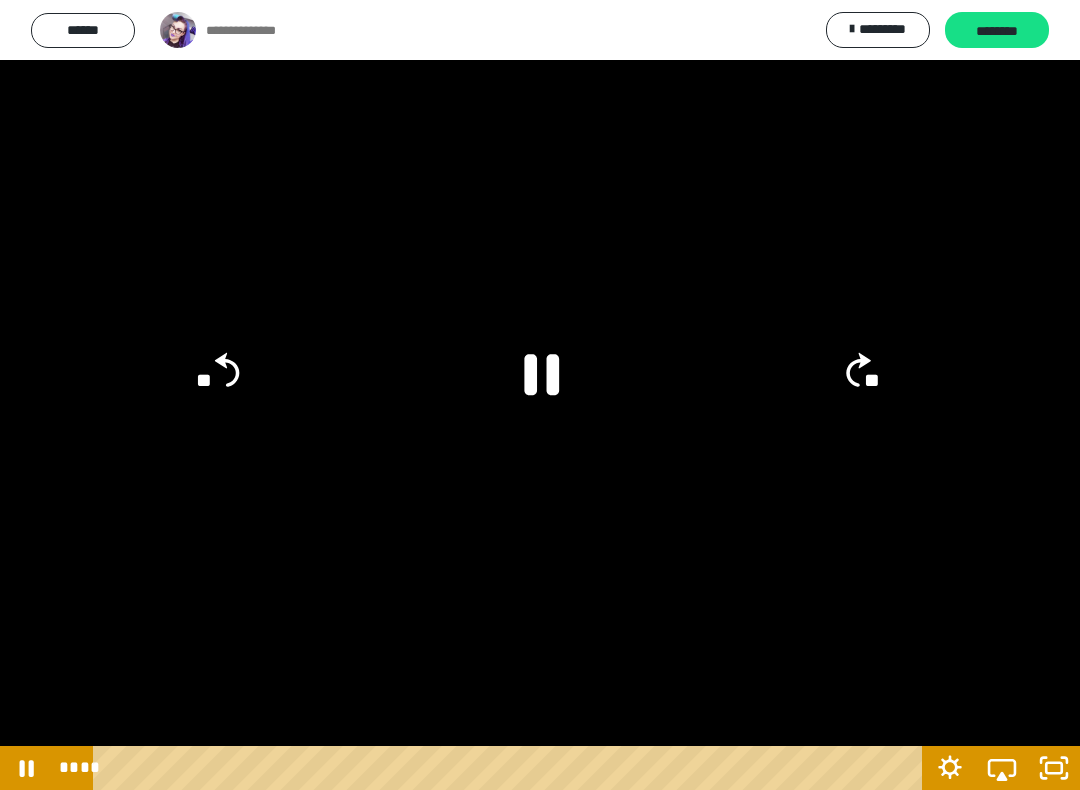click 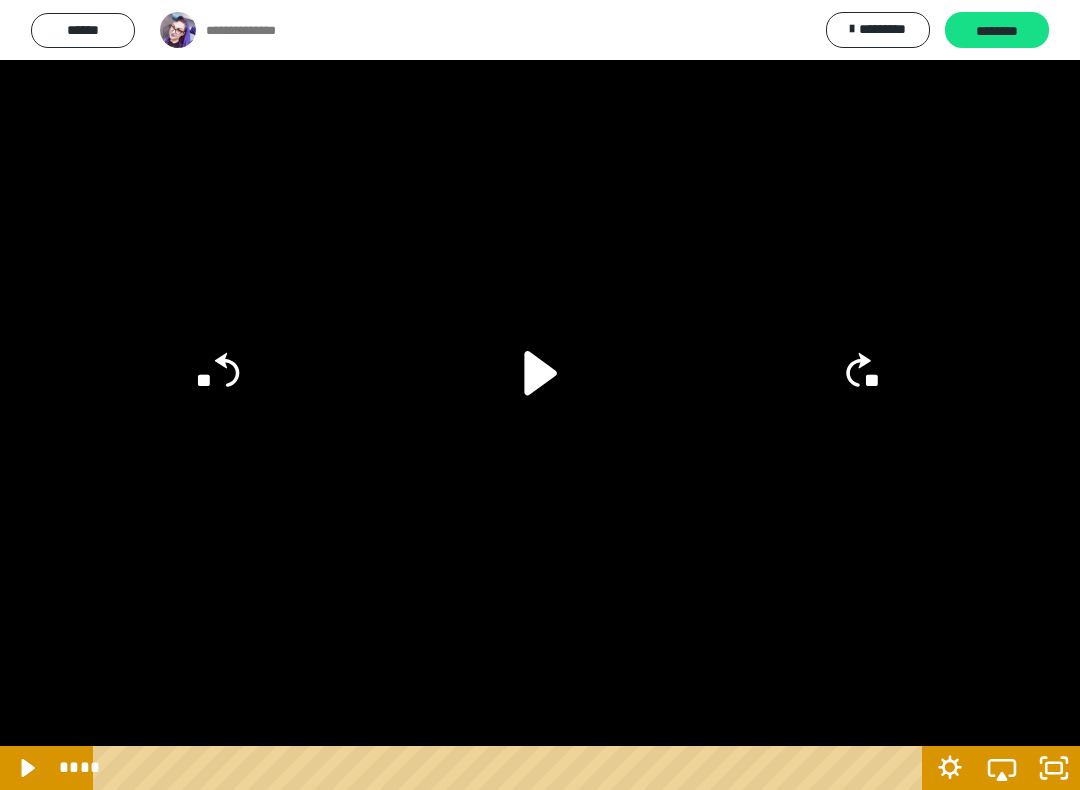 click 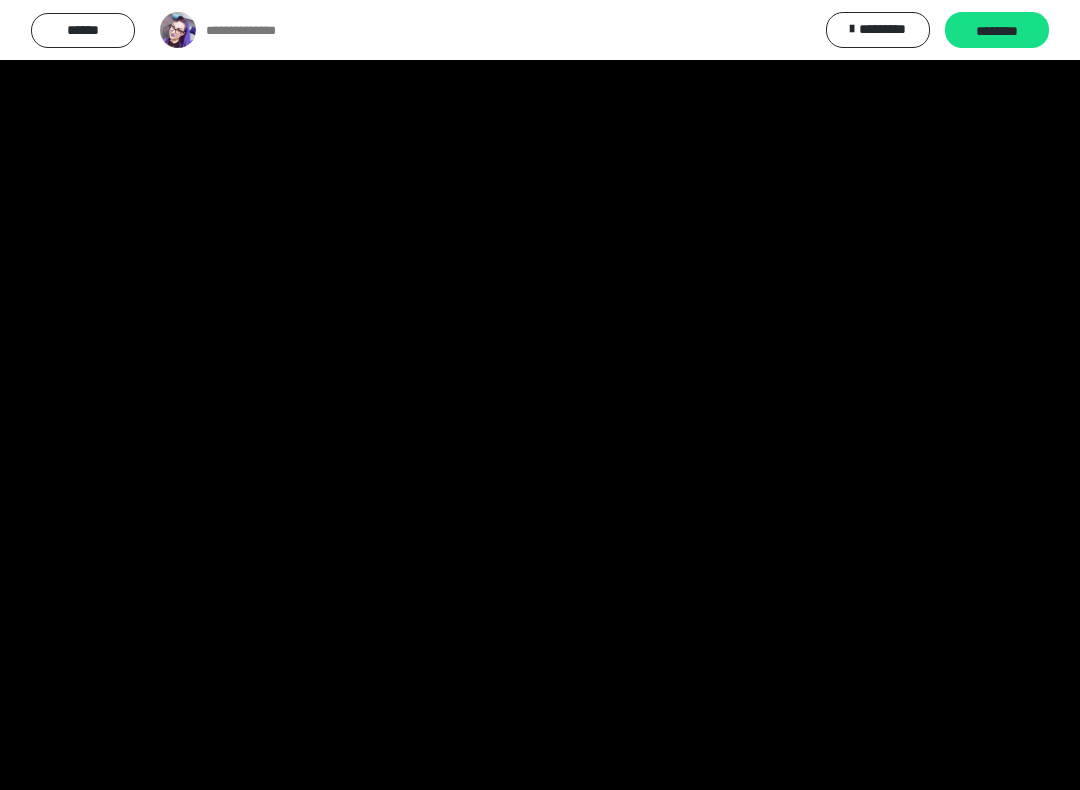 click at bounding box center [540, 395] 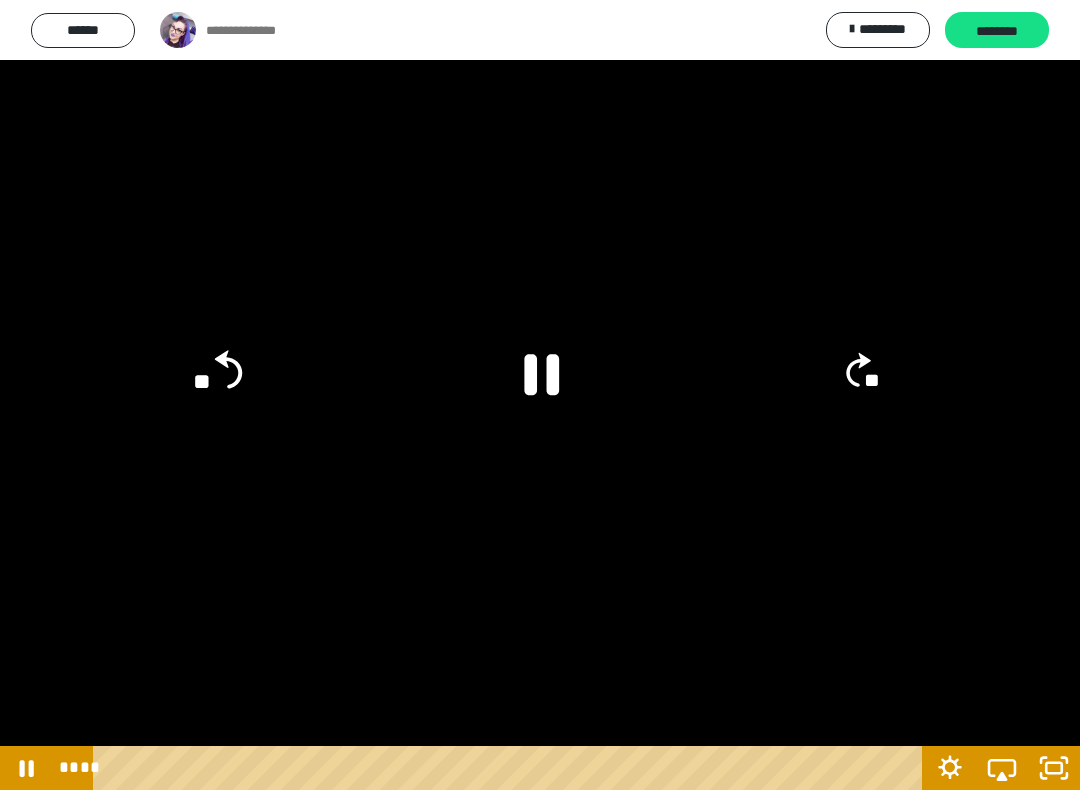 click on "**" 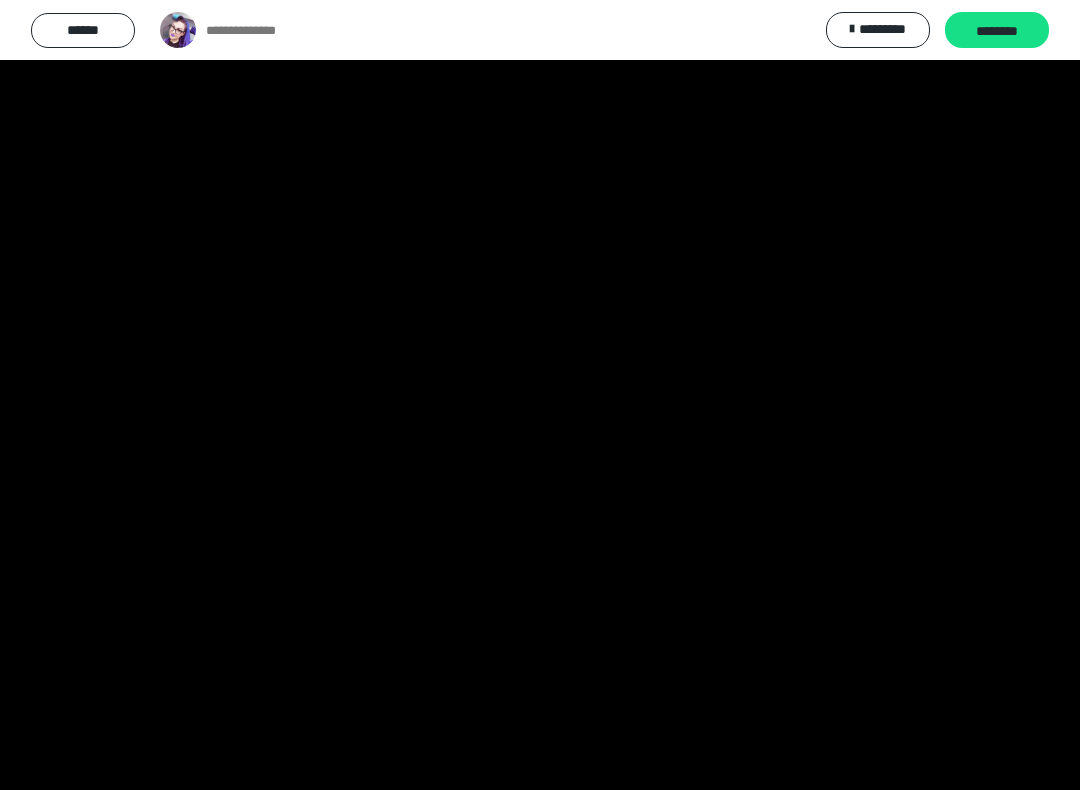click at bounding box center (540, 395) 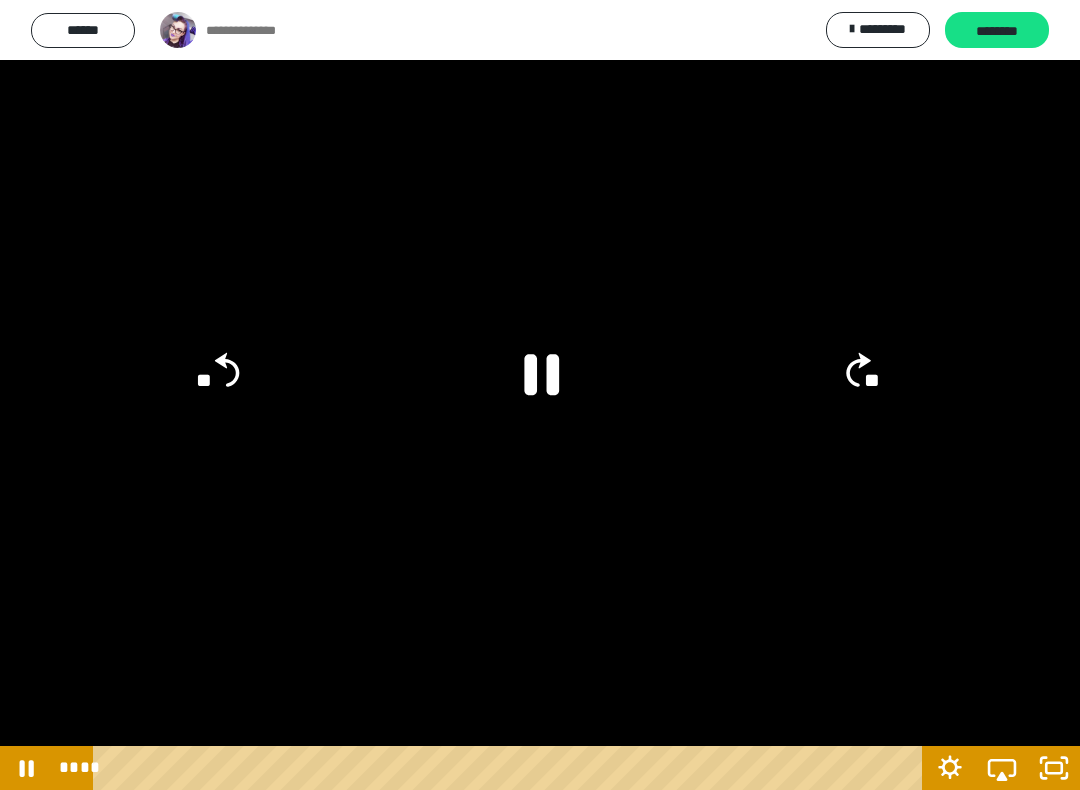 click 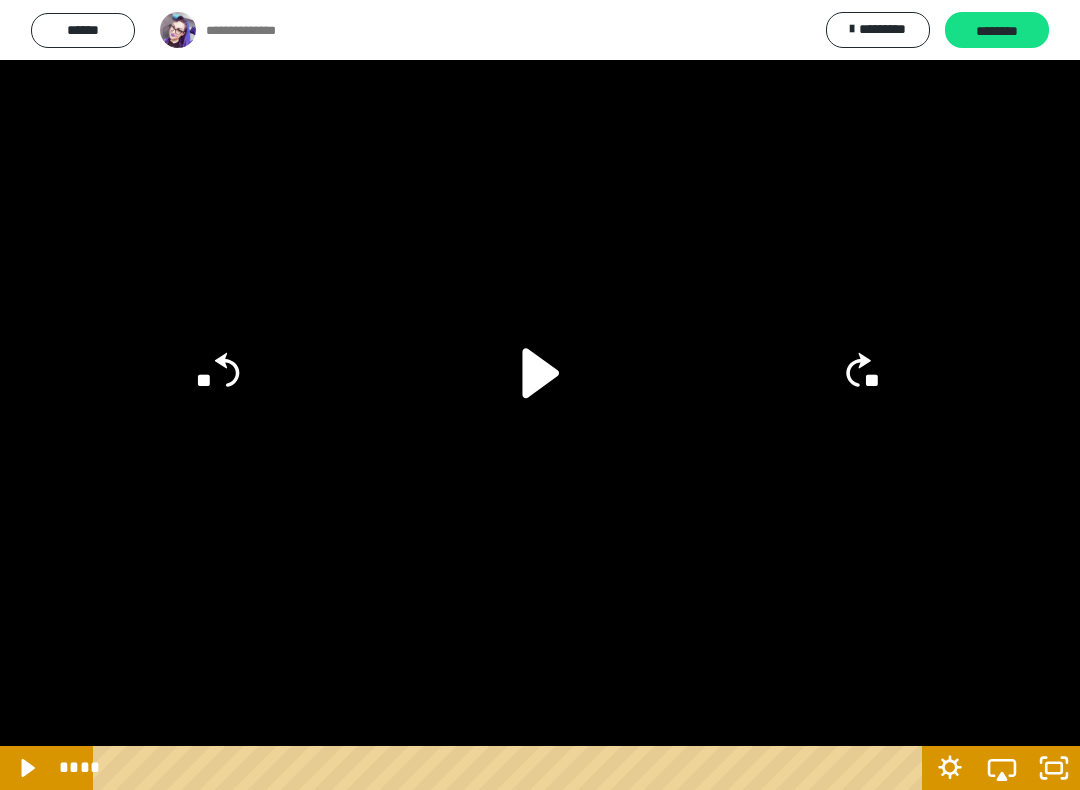 click 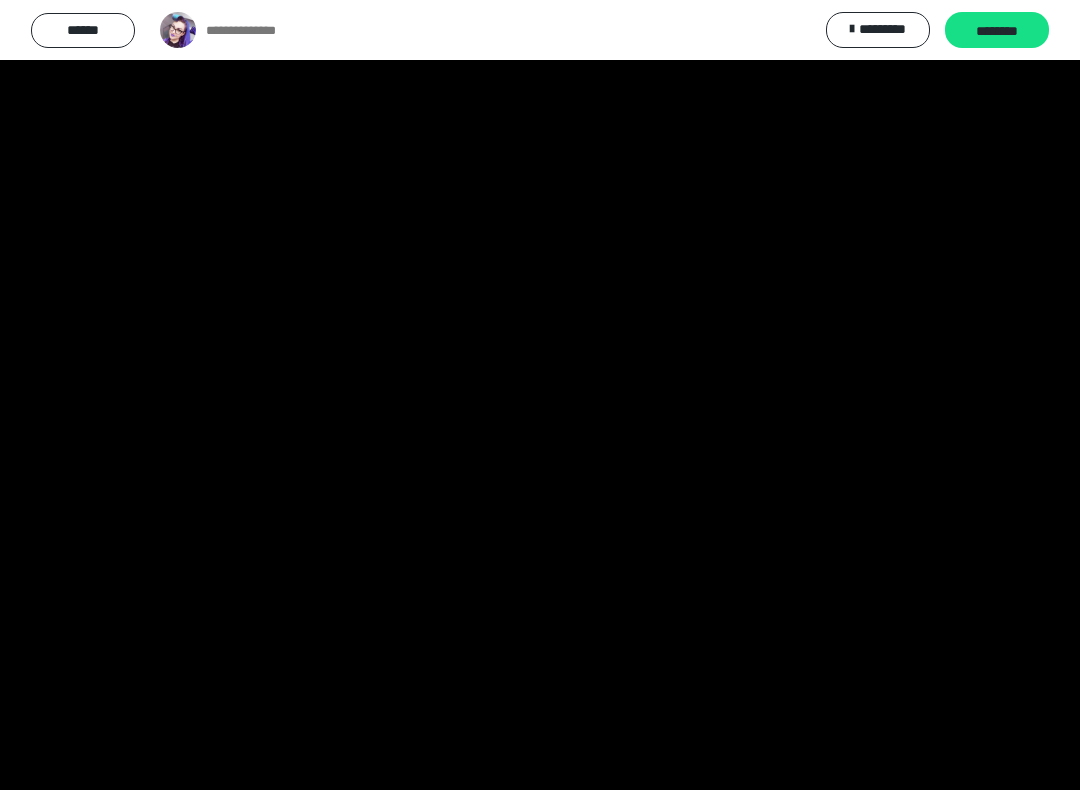 click at bounding box center [540, 395] 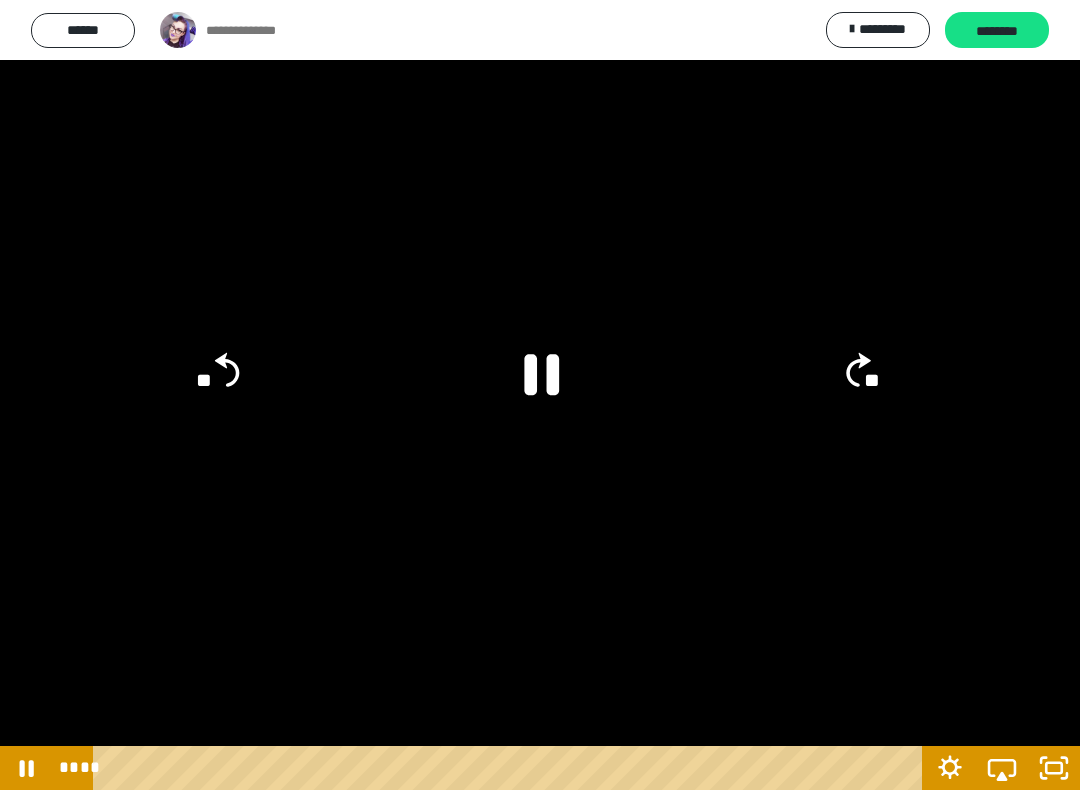 click 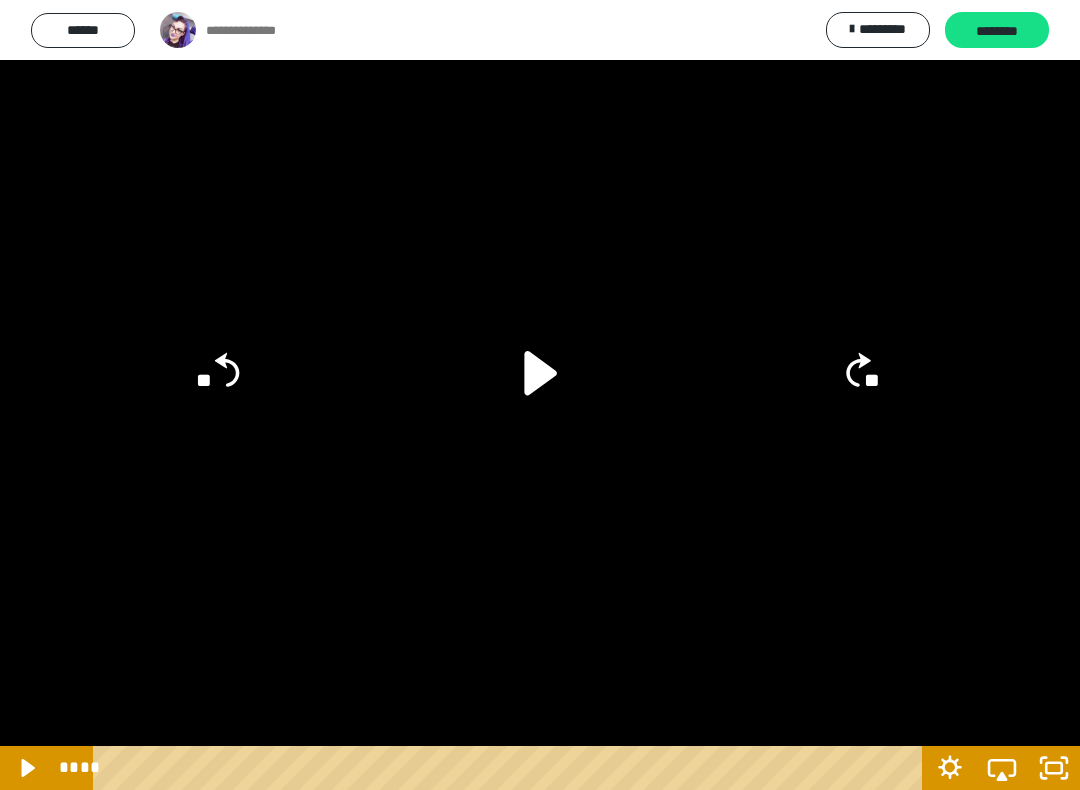 click 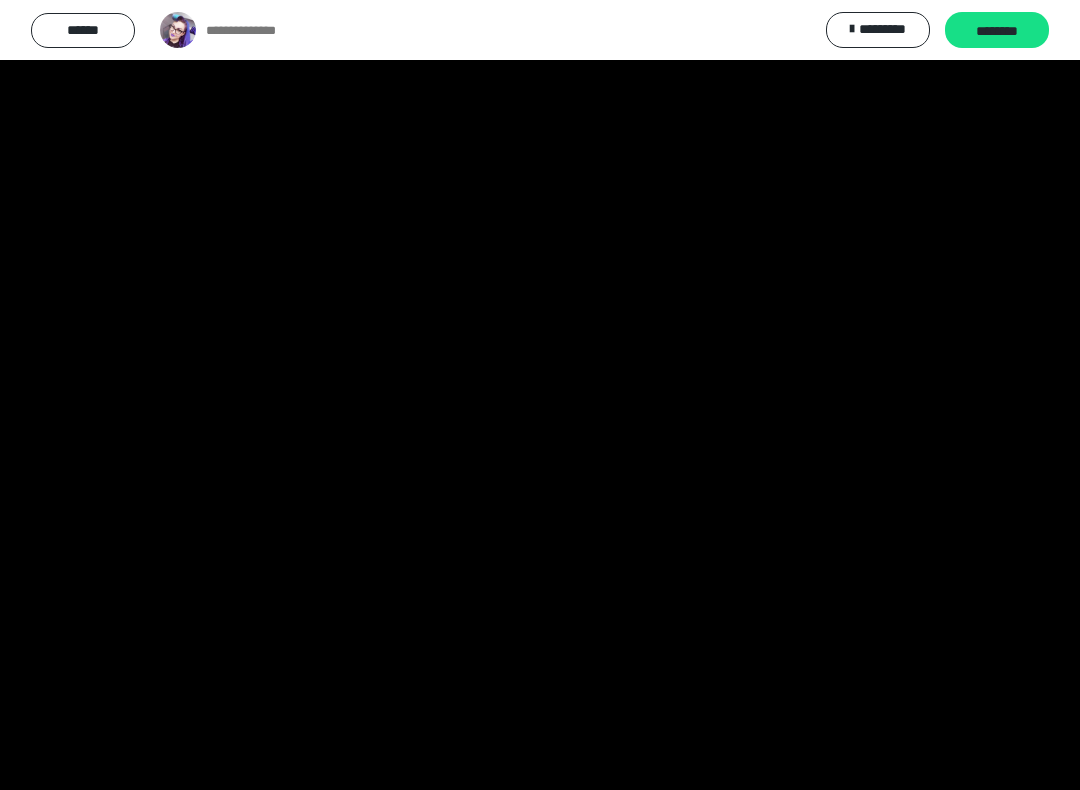 click at bounding box center [540, 395] 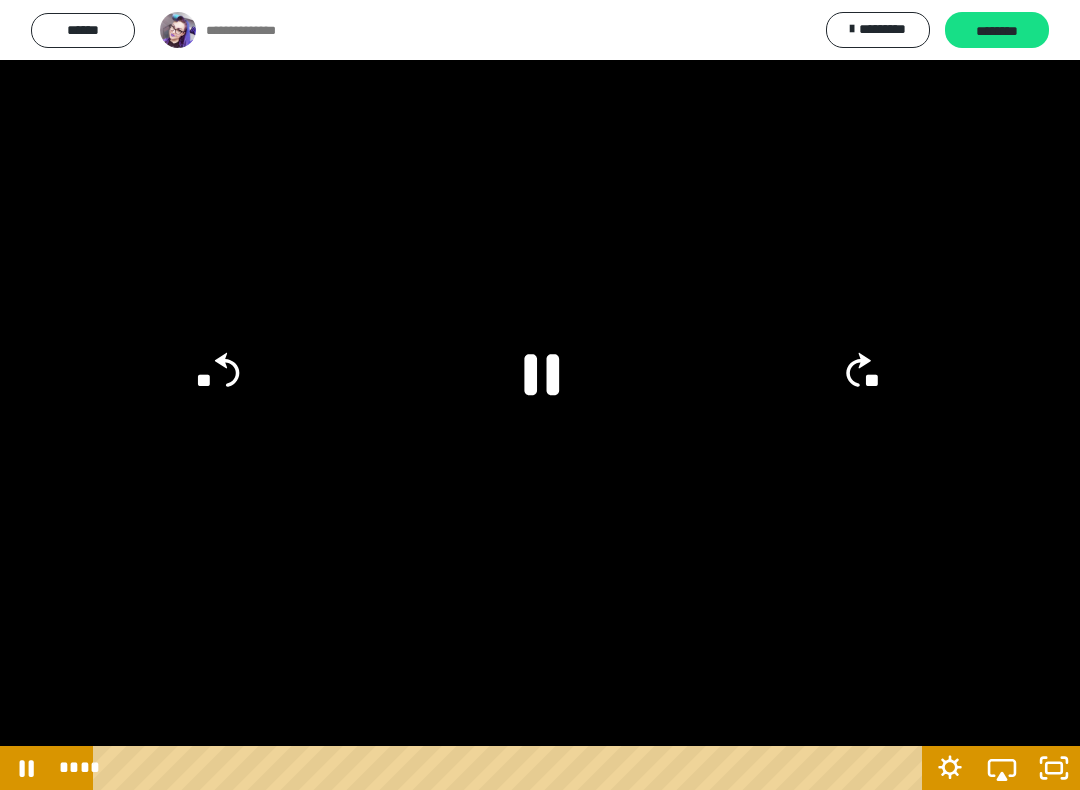 click 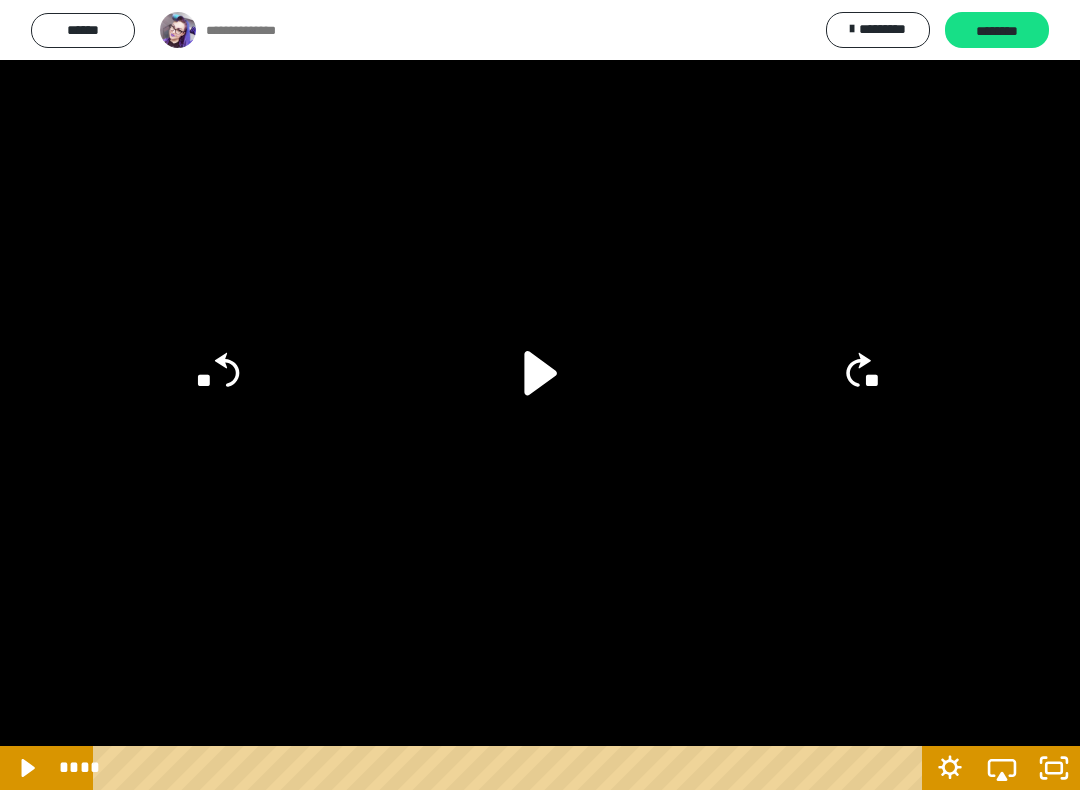 click 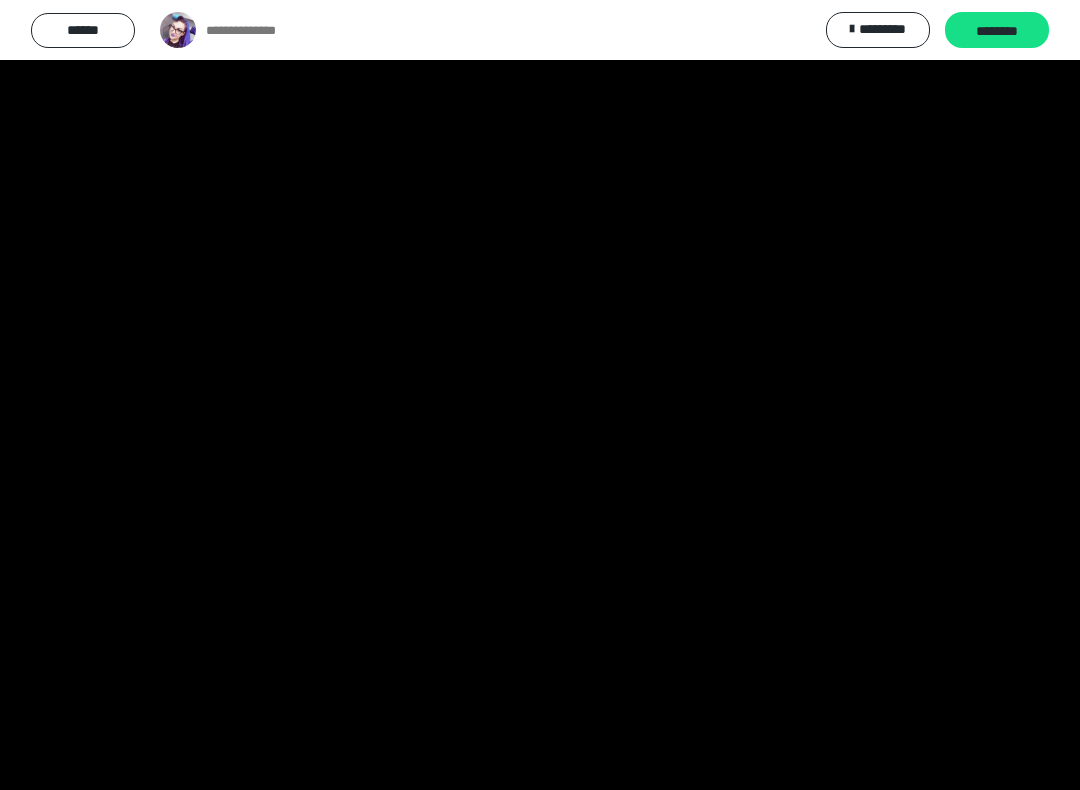 click at bounding box center [540, 395] 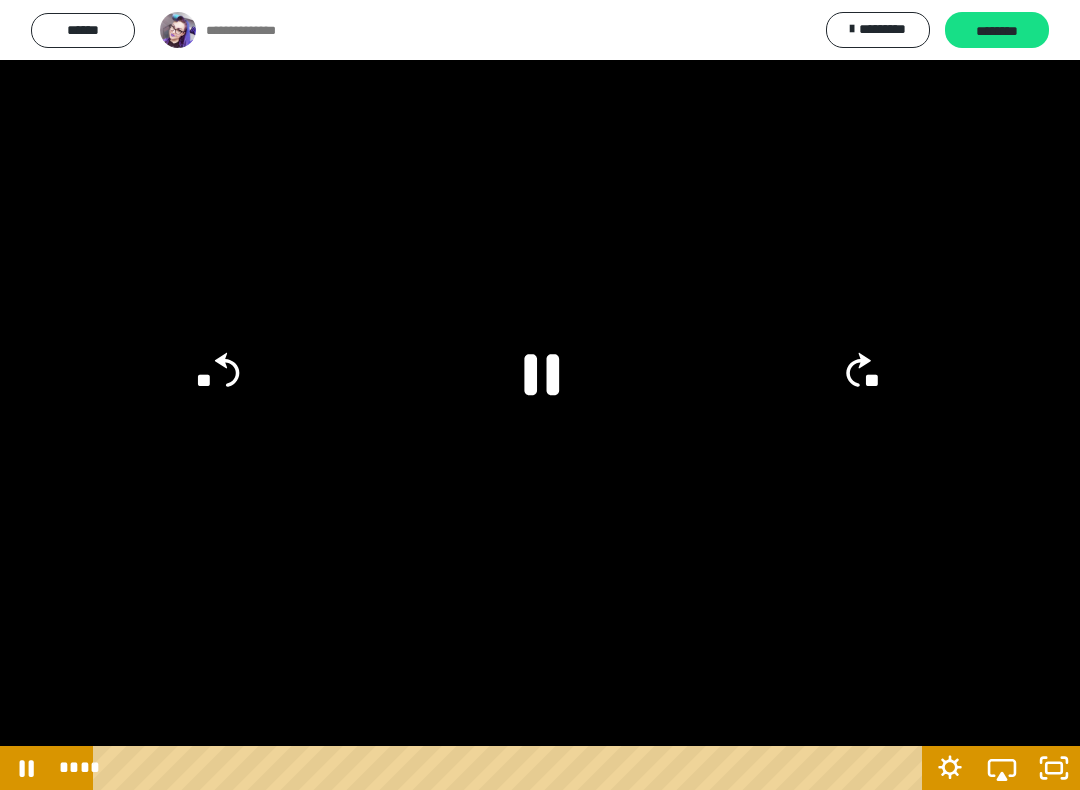 click 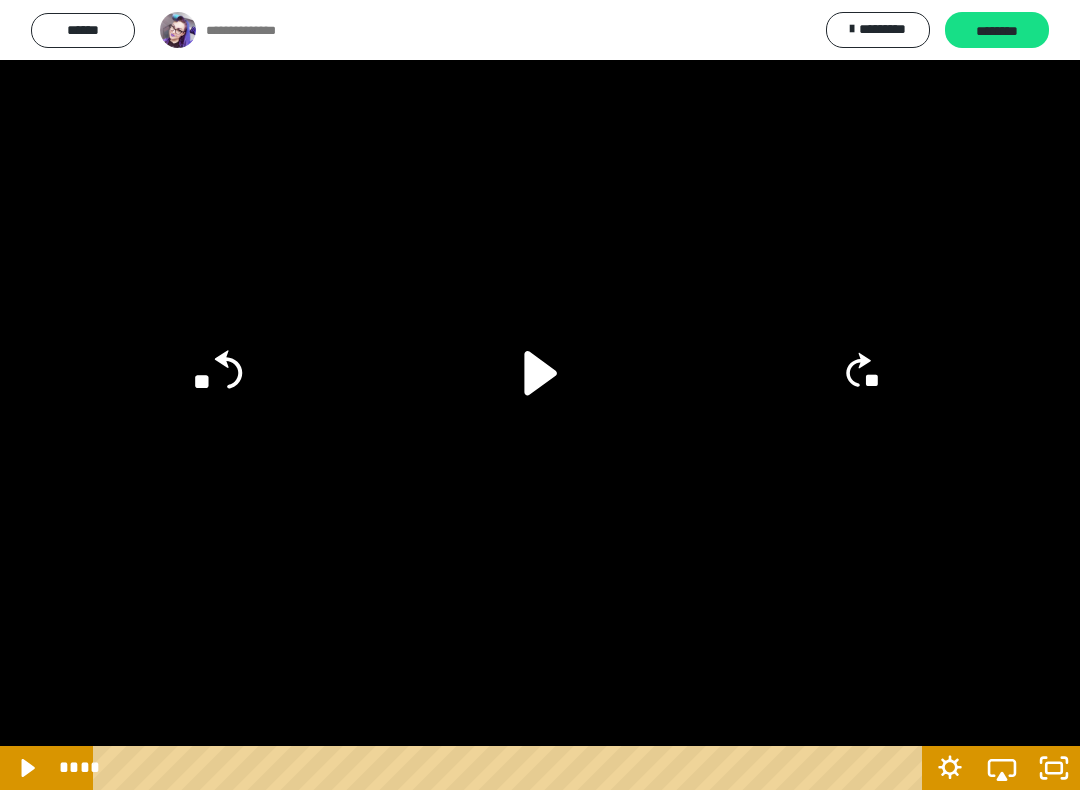 click on "**" 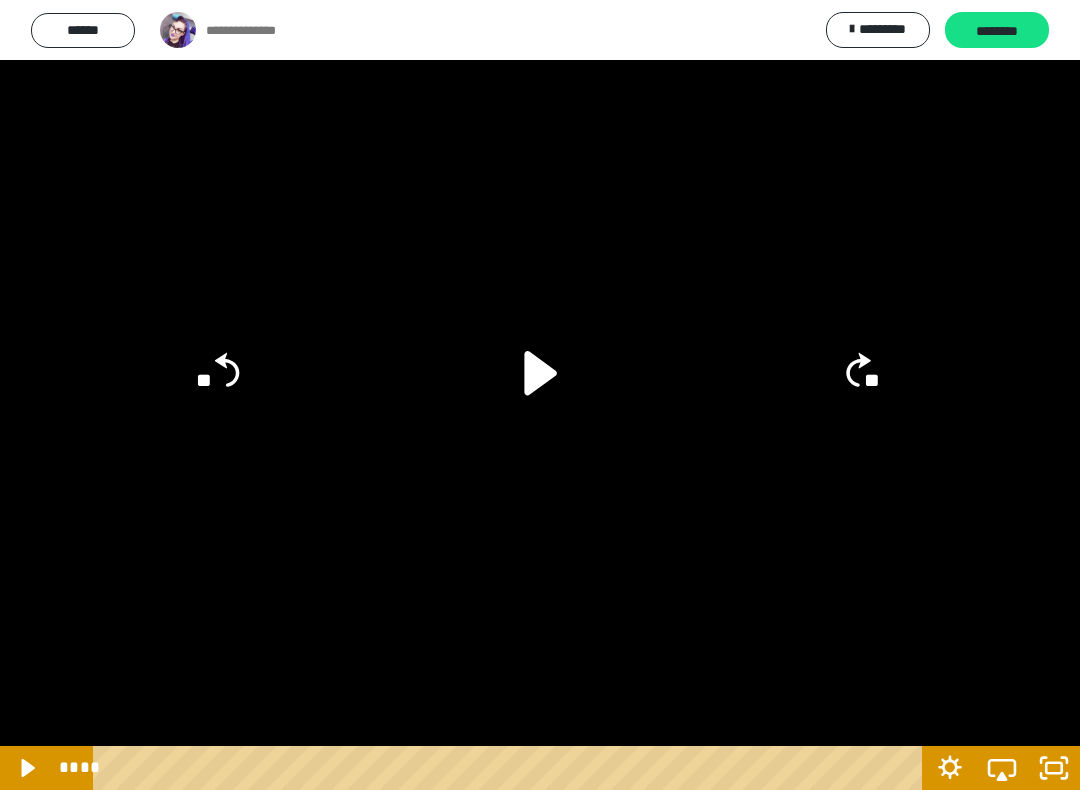 click 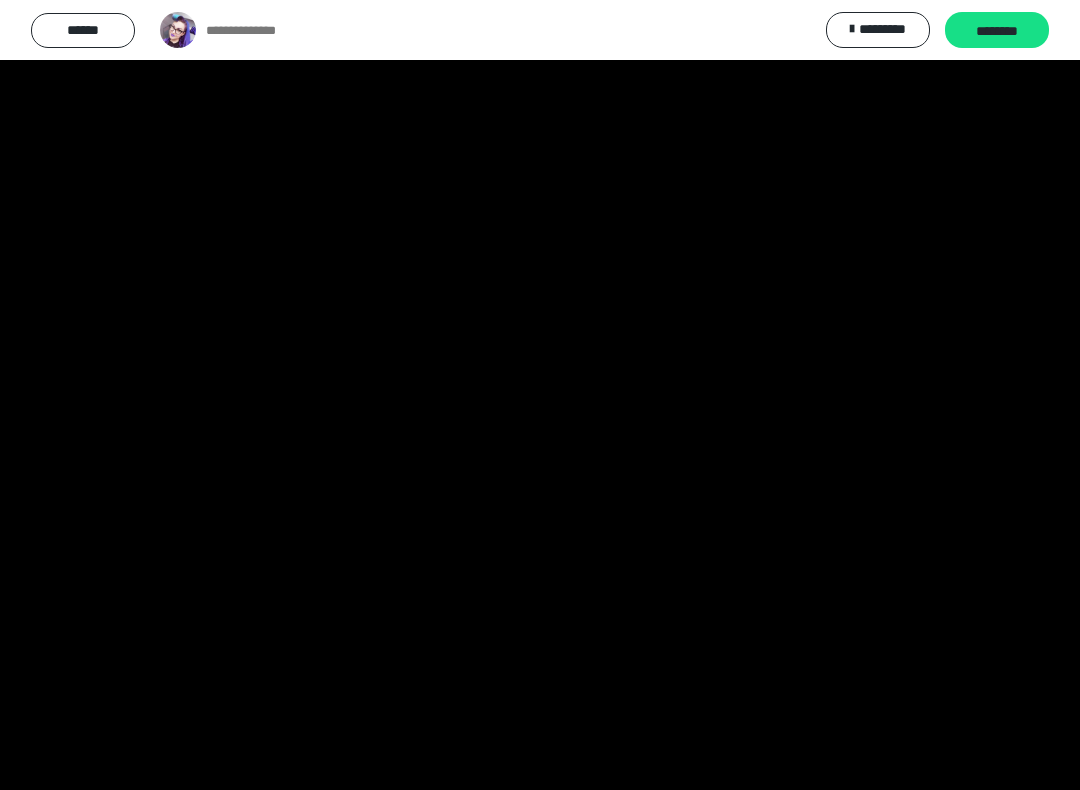 click at bounding box center (540, 395) 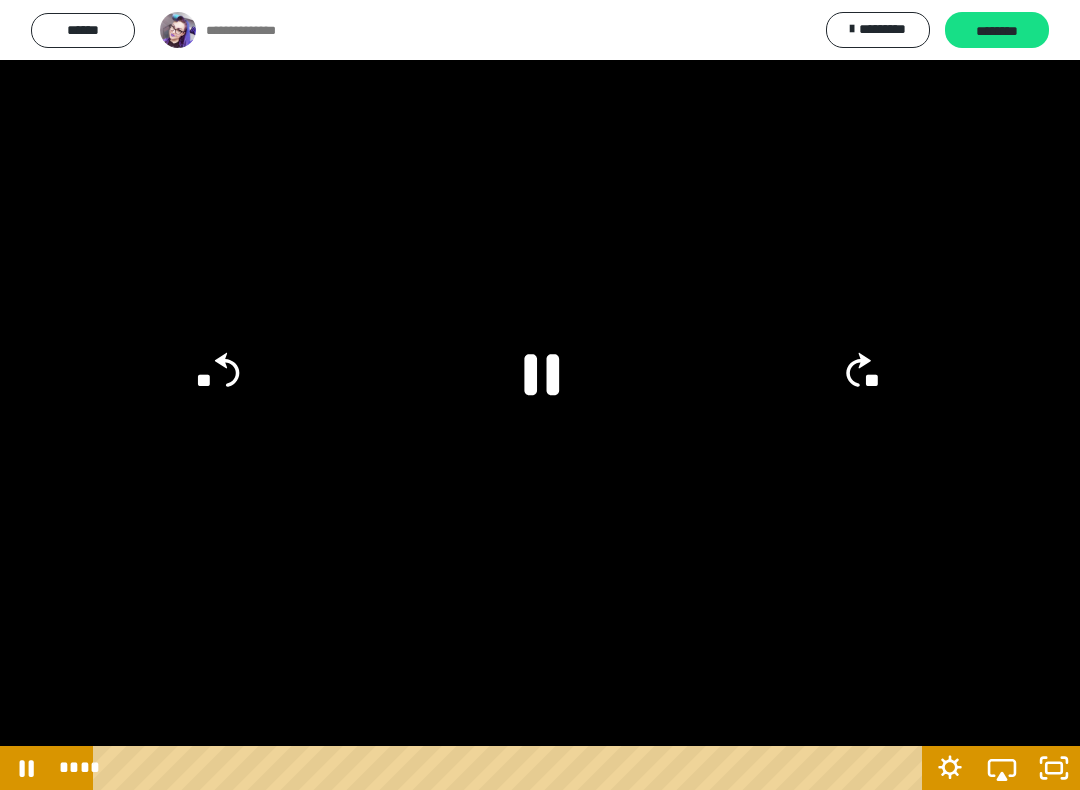 click on "**" 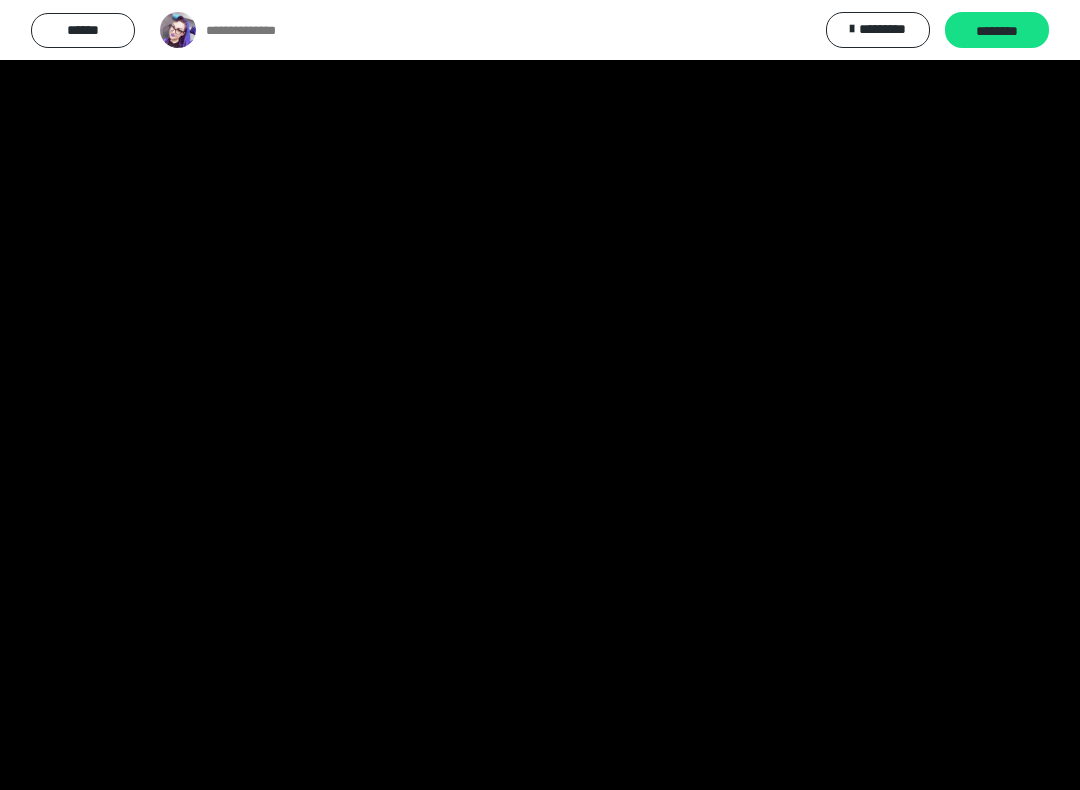click at bounding box center [540, 395] 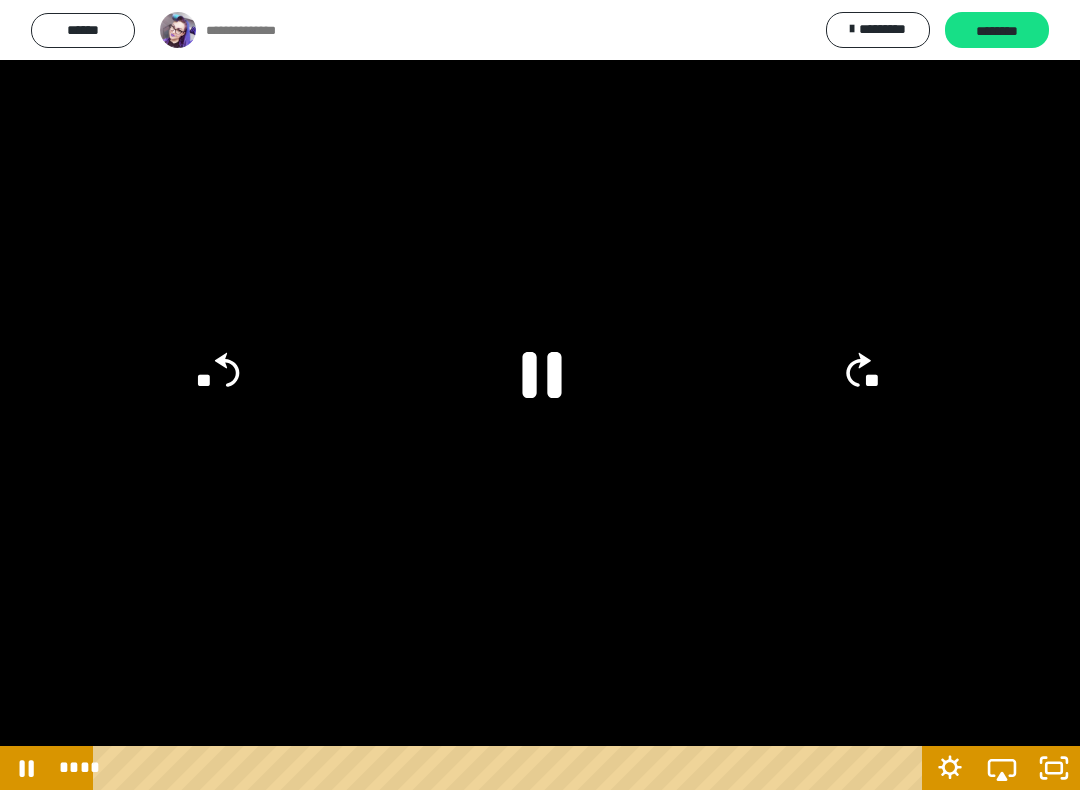 click 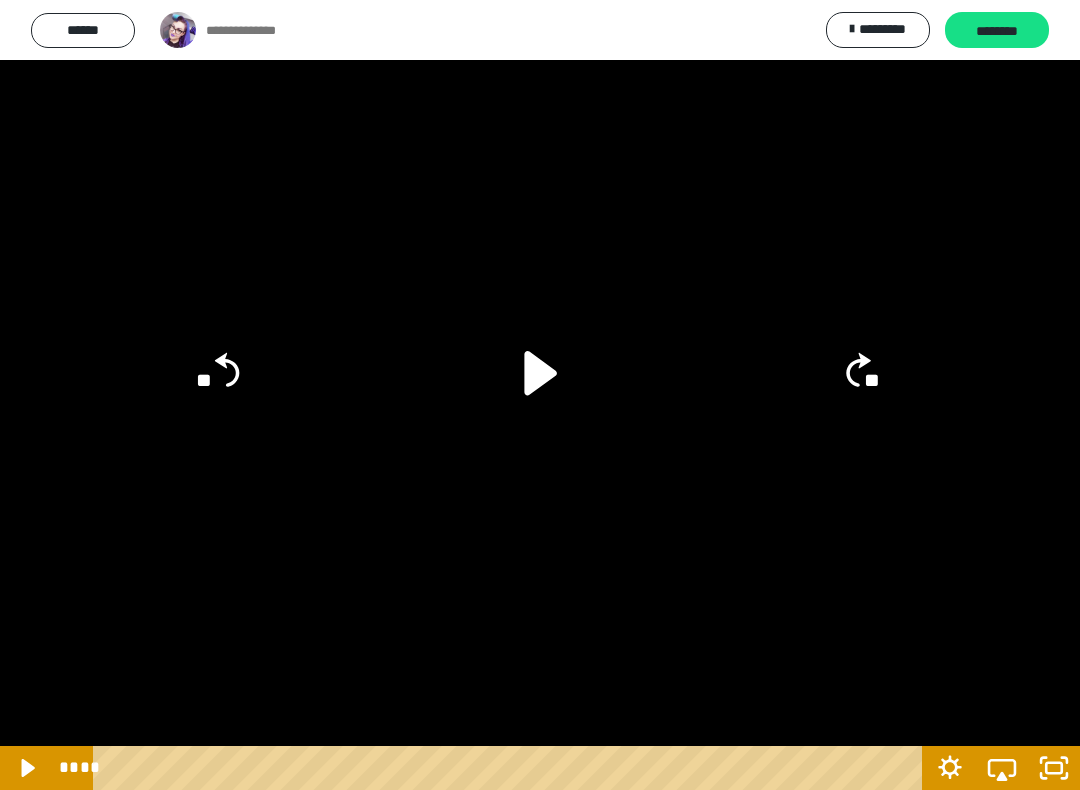 click 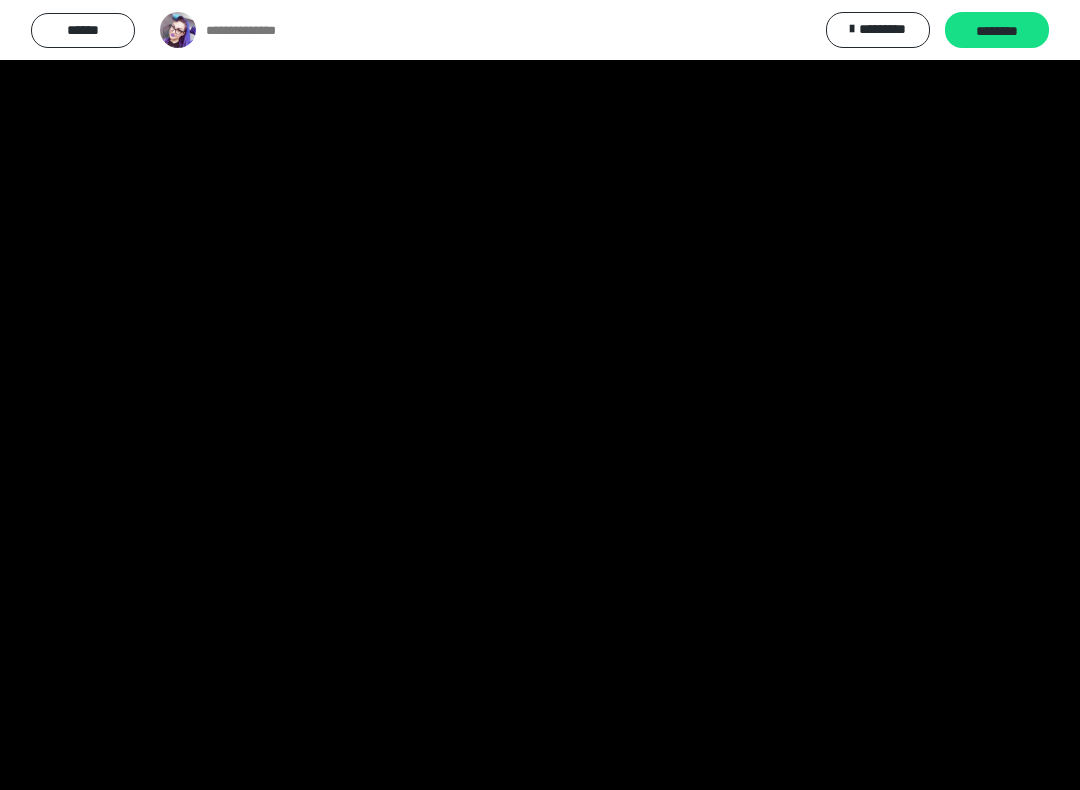 click at bounding box center (540, 395) 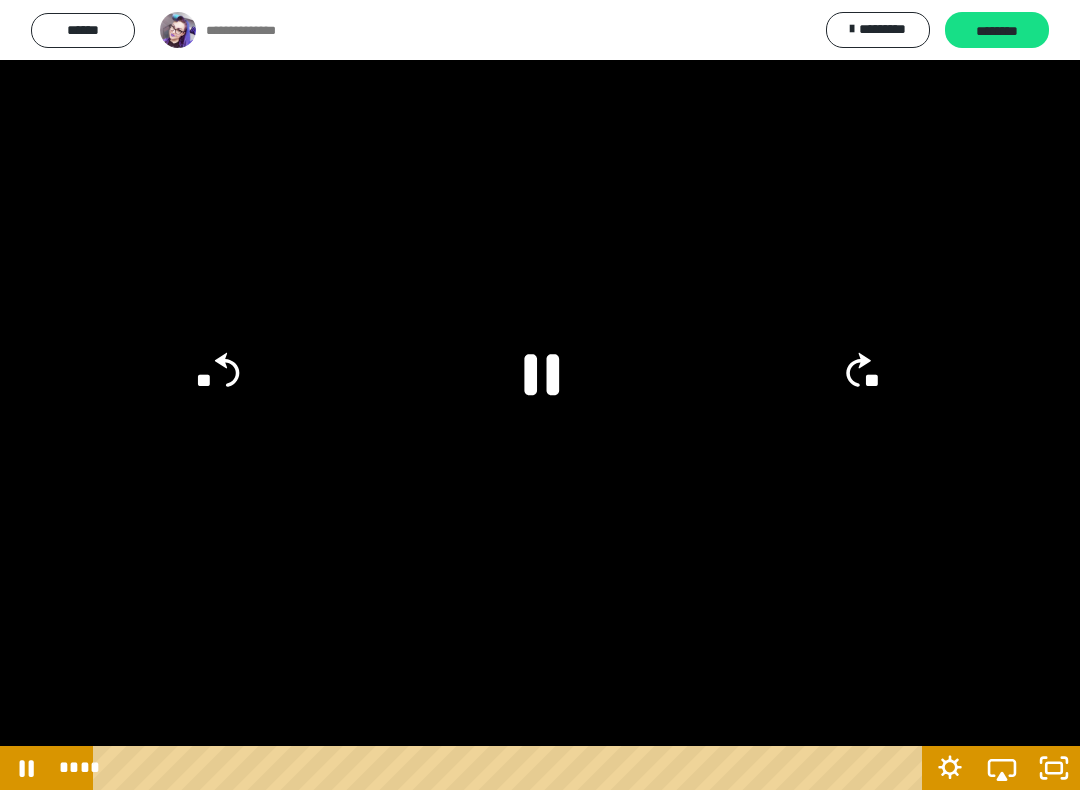 click on "**" 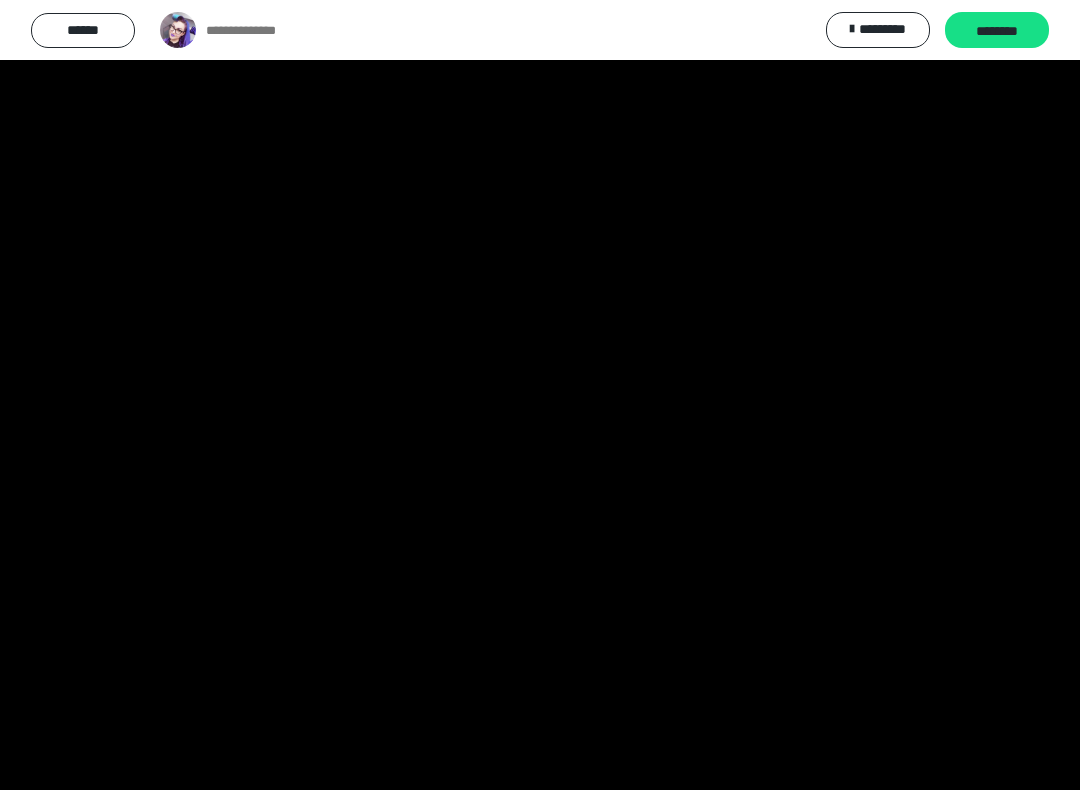click at bounding box center (540, 395) 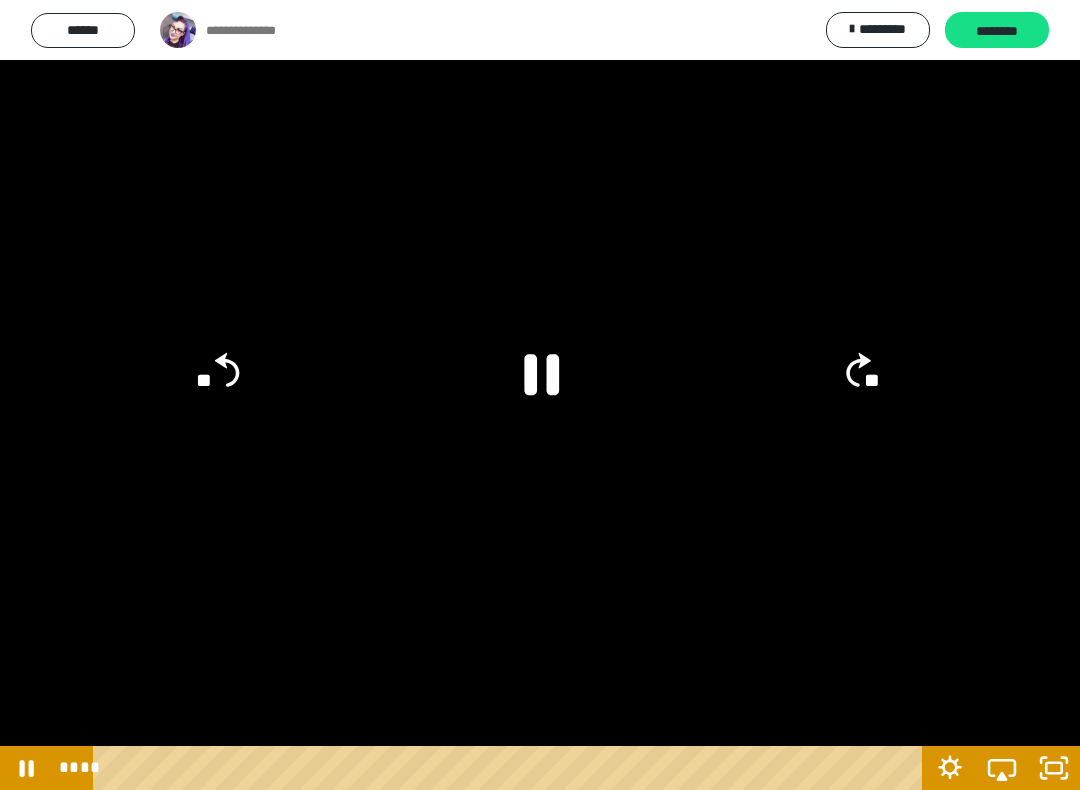 click 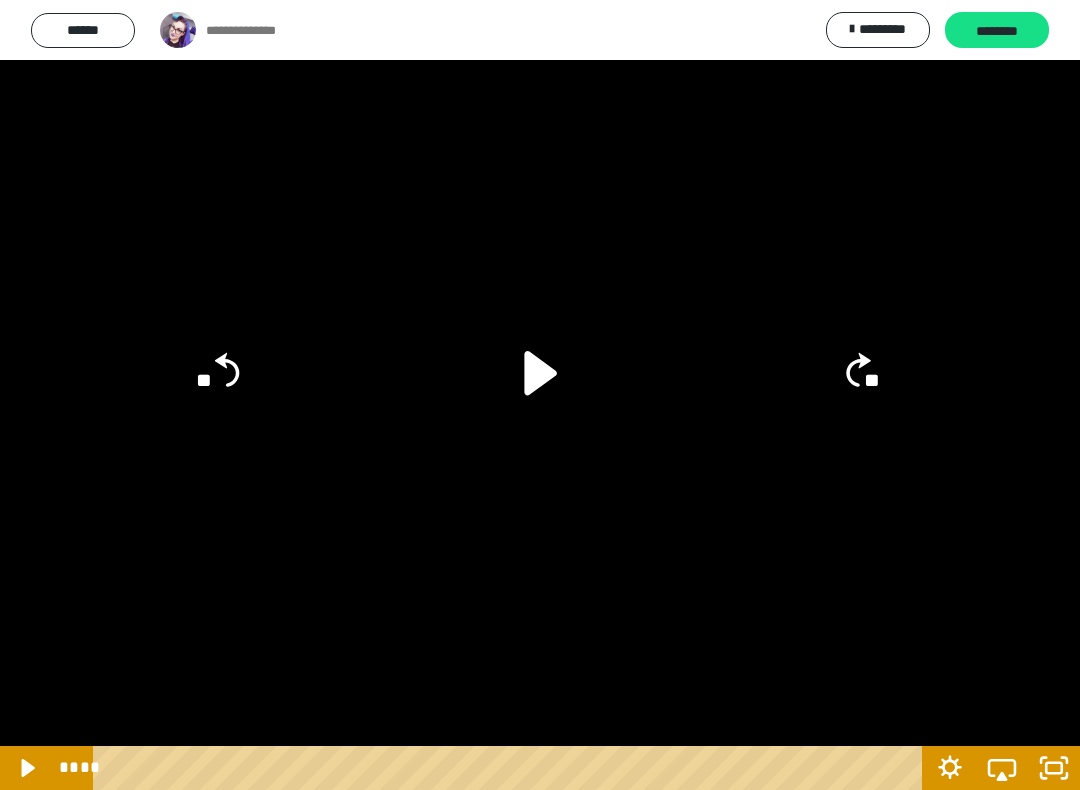 click on "**" 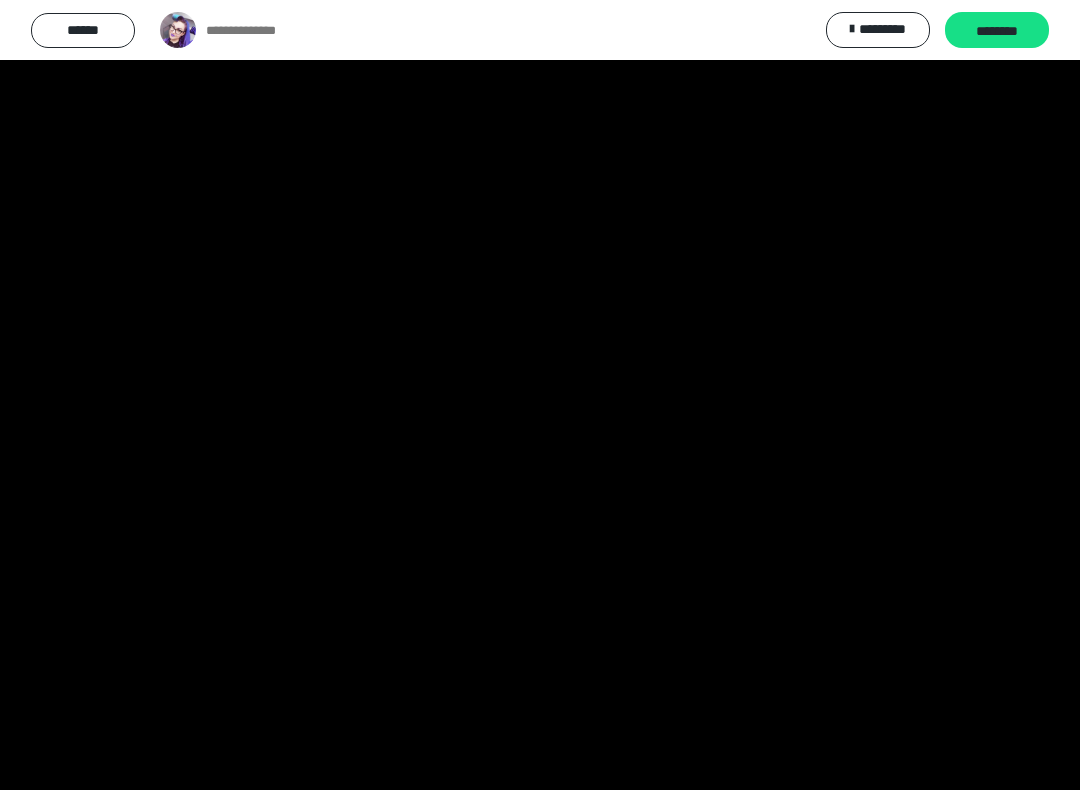 click at bounding box center [540, 395] 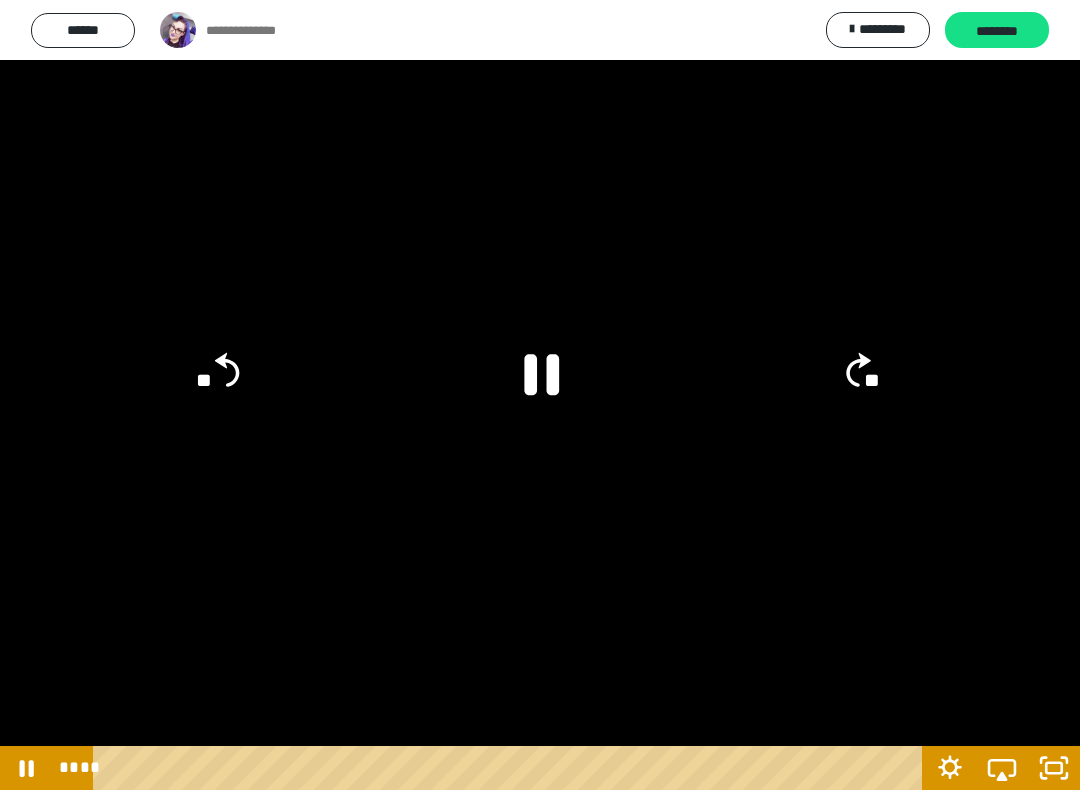 click on "**" 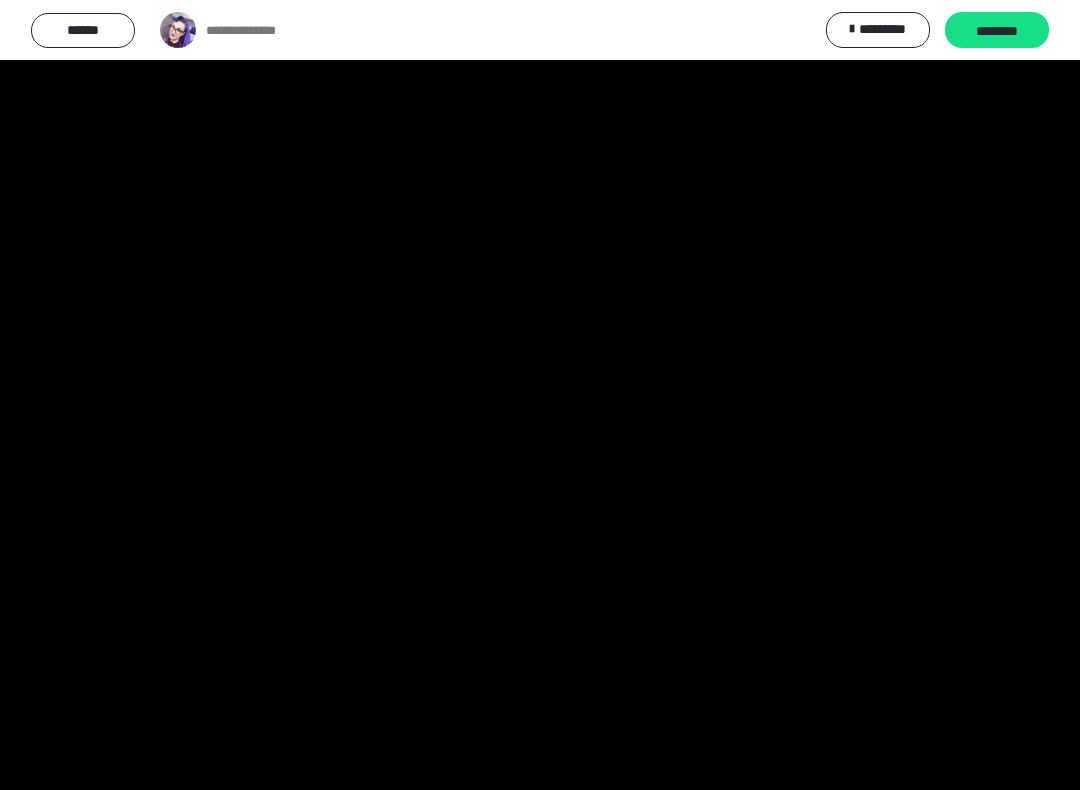 click at bounding box center [540, 395] 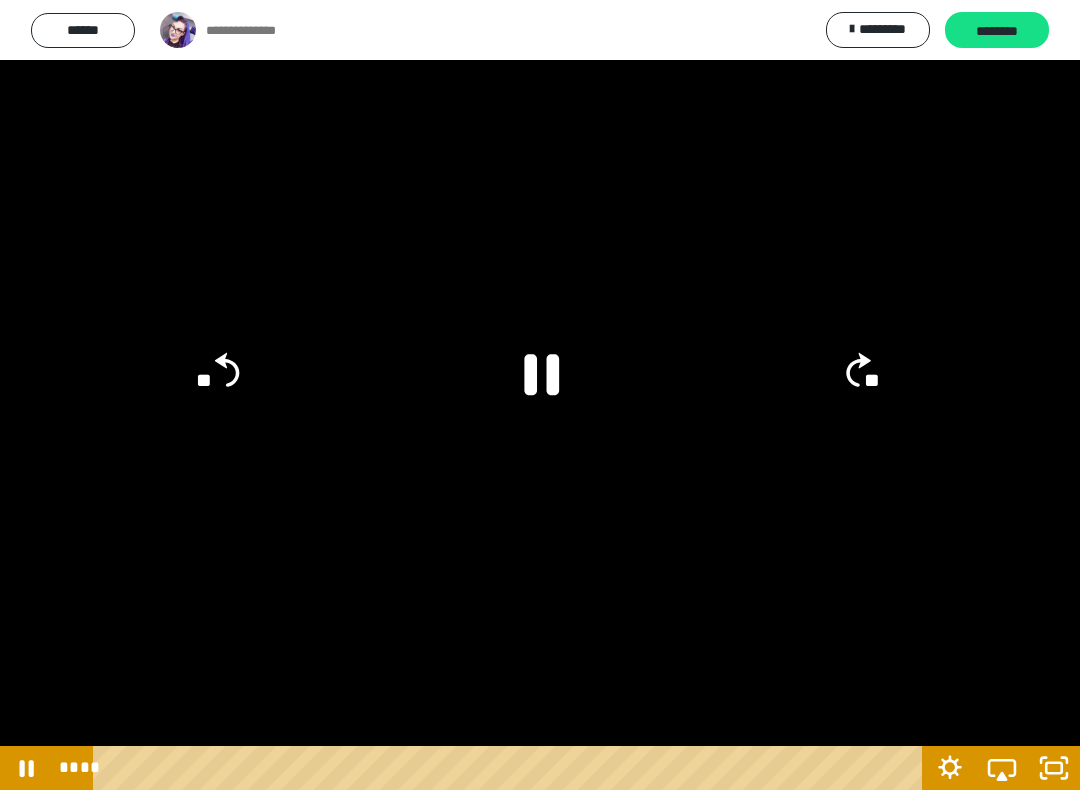 click on "**" 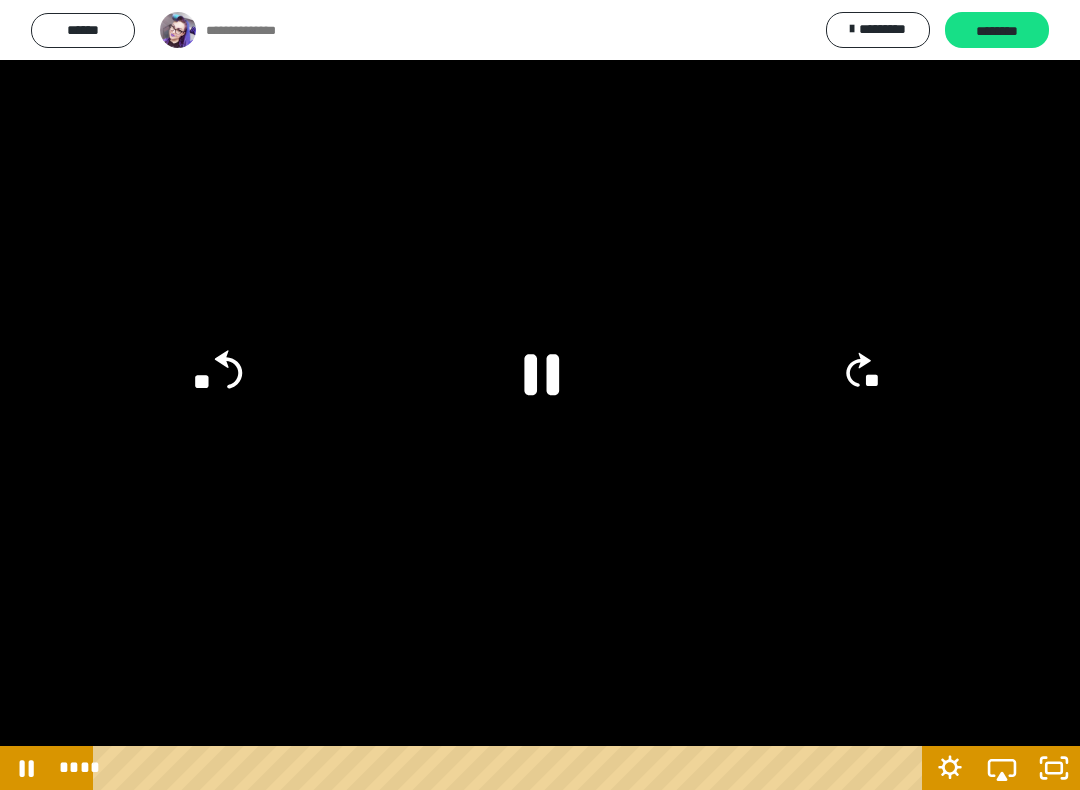 click on "**" 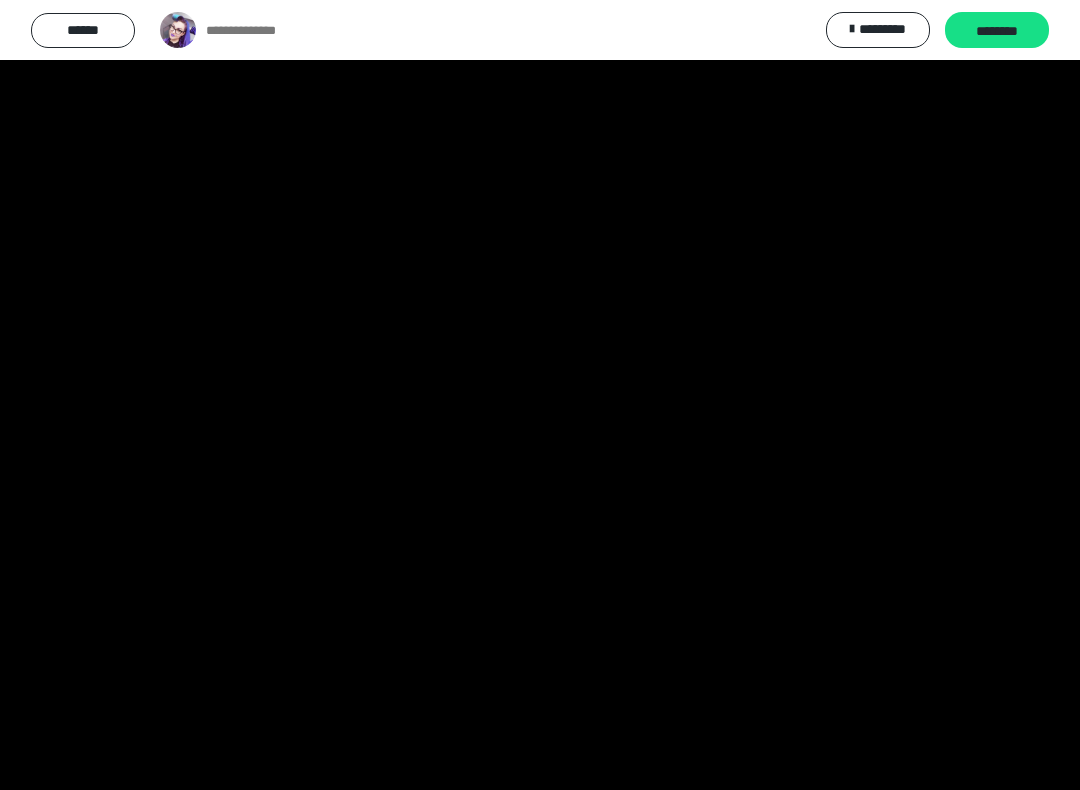 click at bounding box center (540, 395) 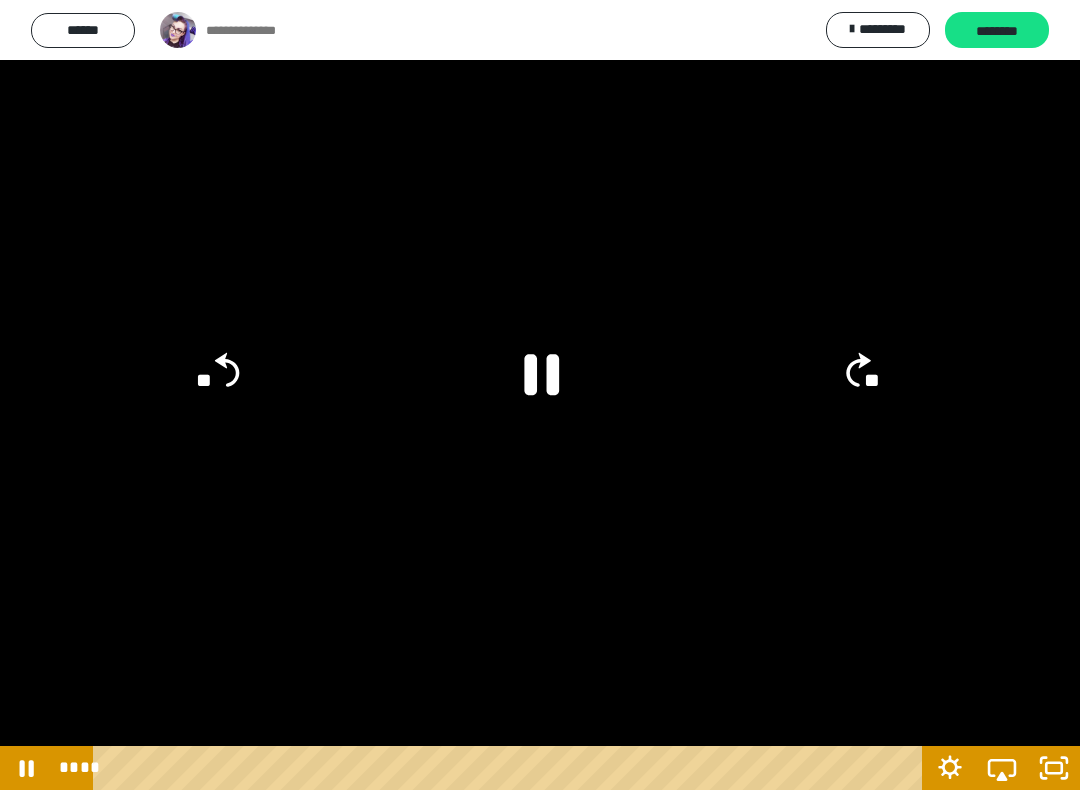 click 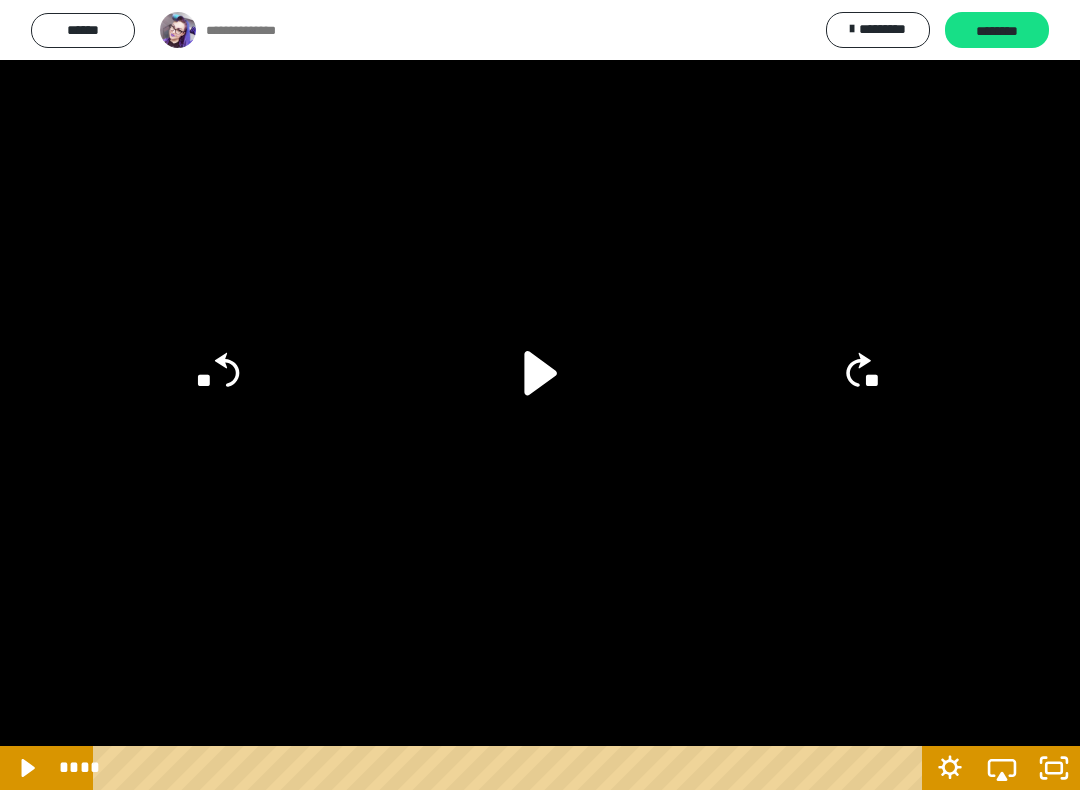 click 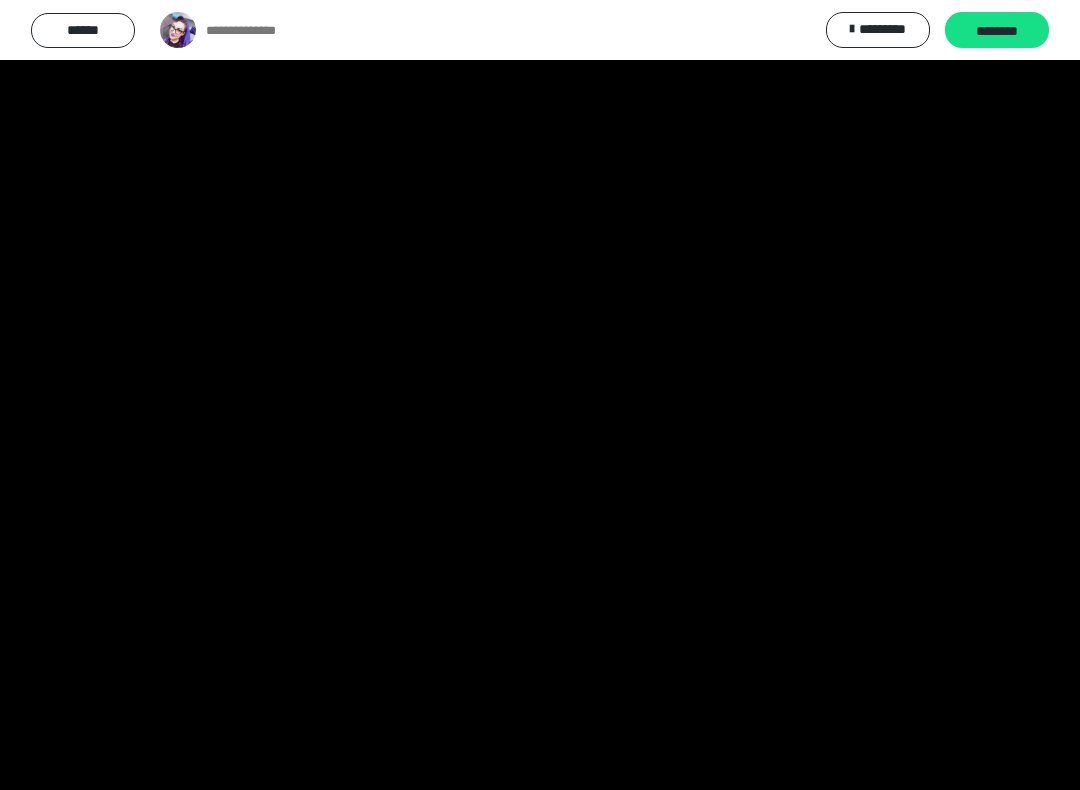 click at bounding box center [540, 395] 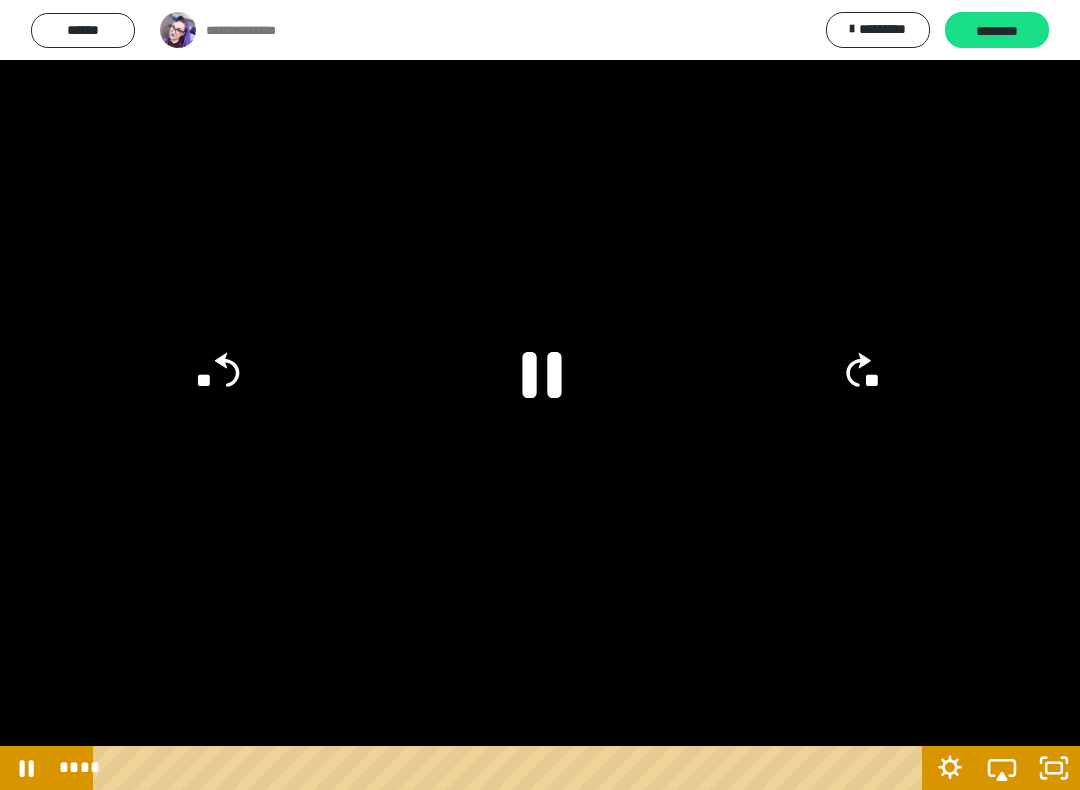 click 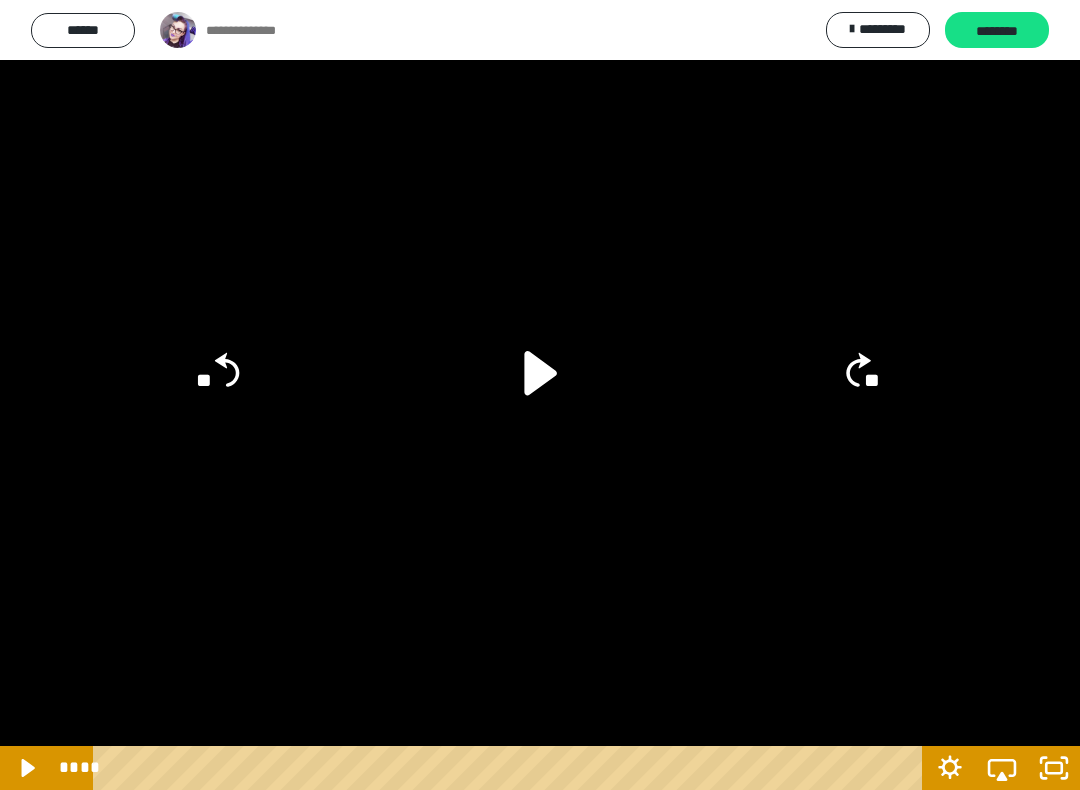 click on "**" 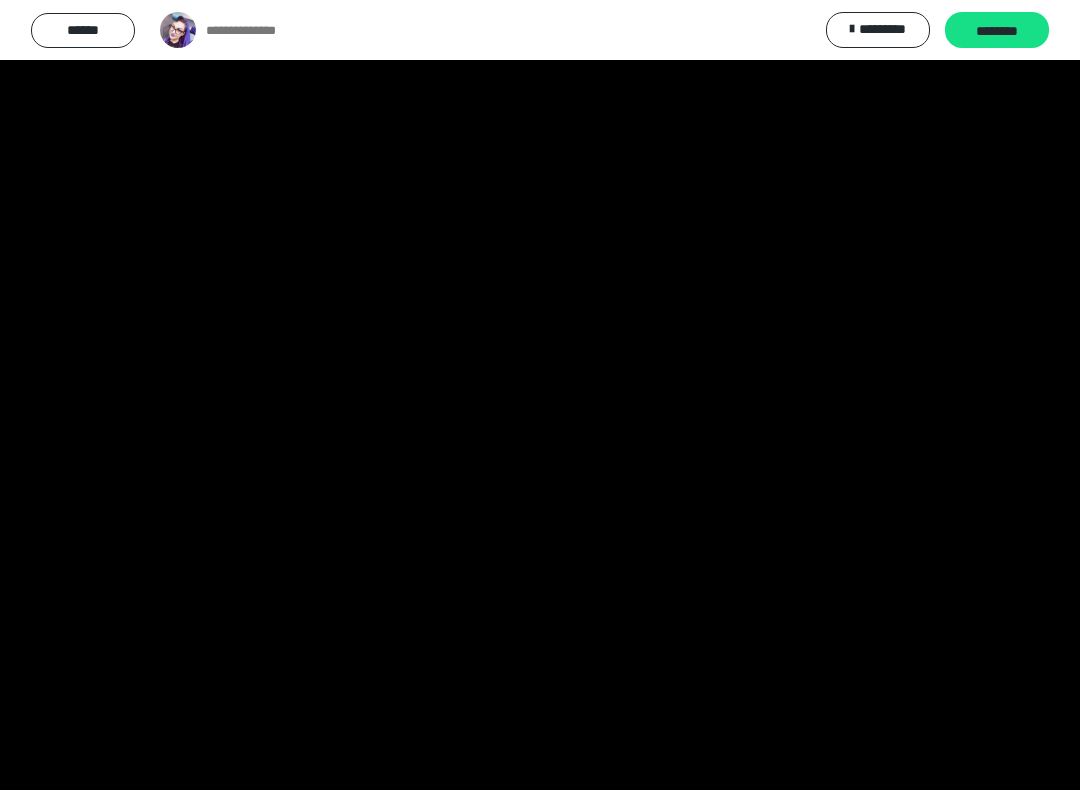 click at bounding box center [540, 395] 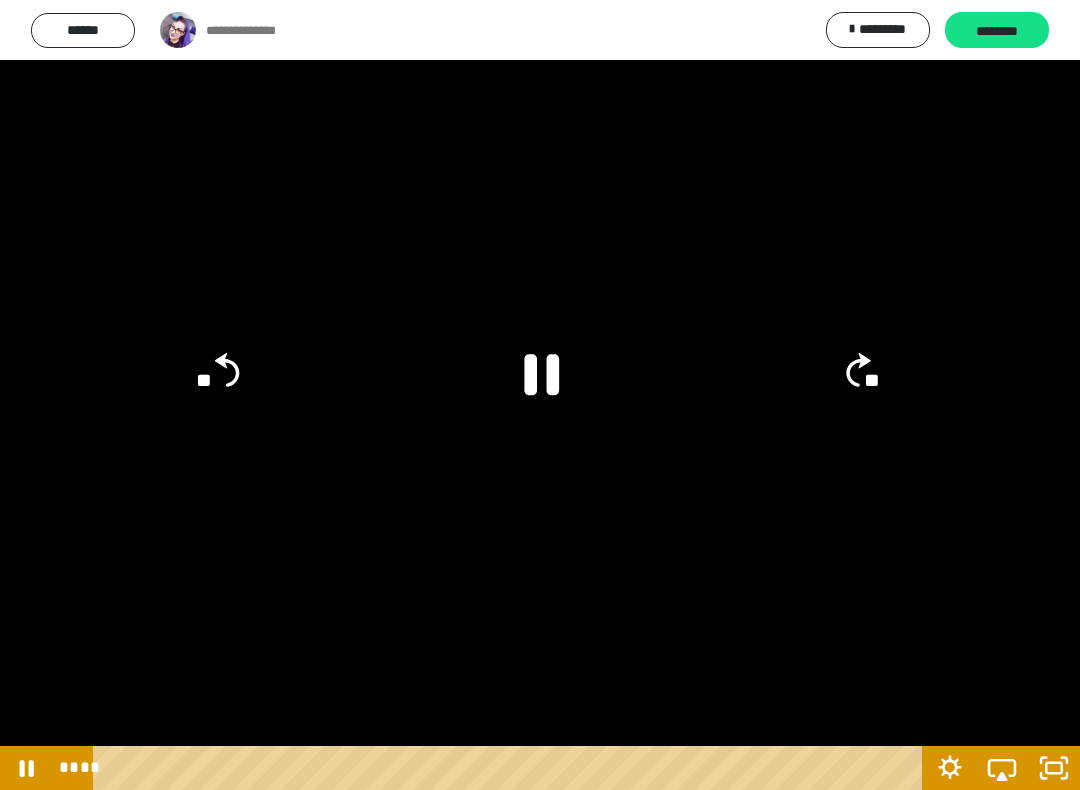 click 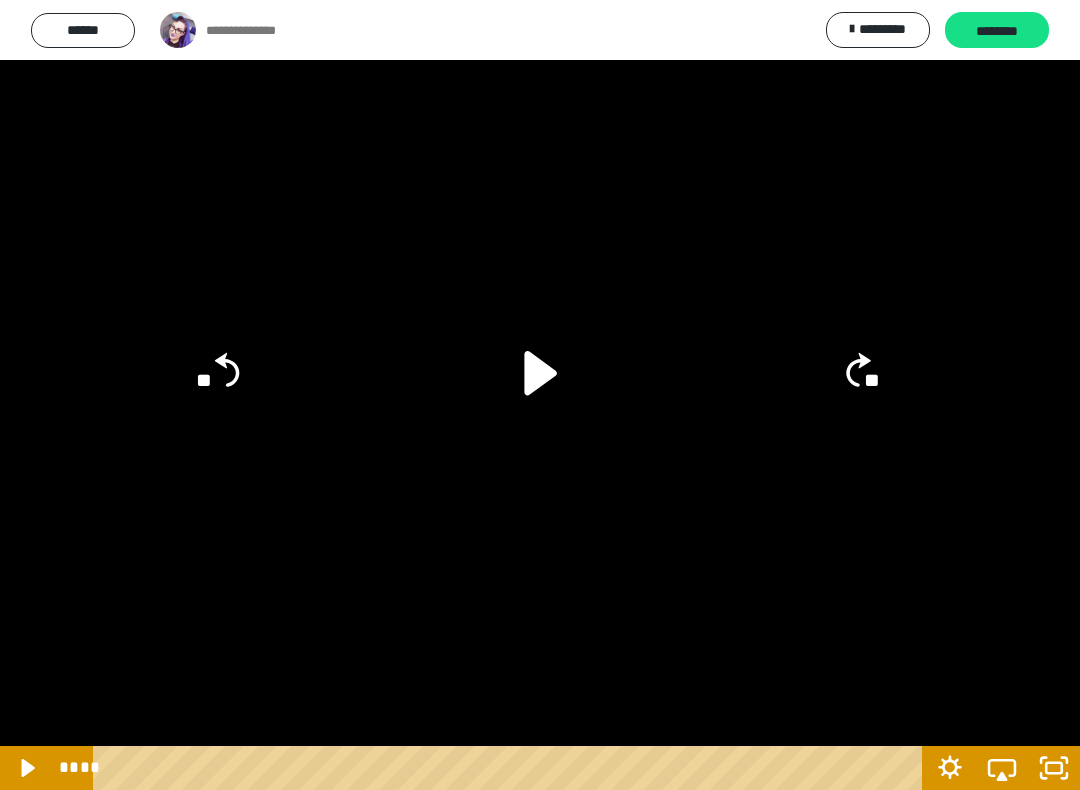 click on "**" 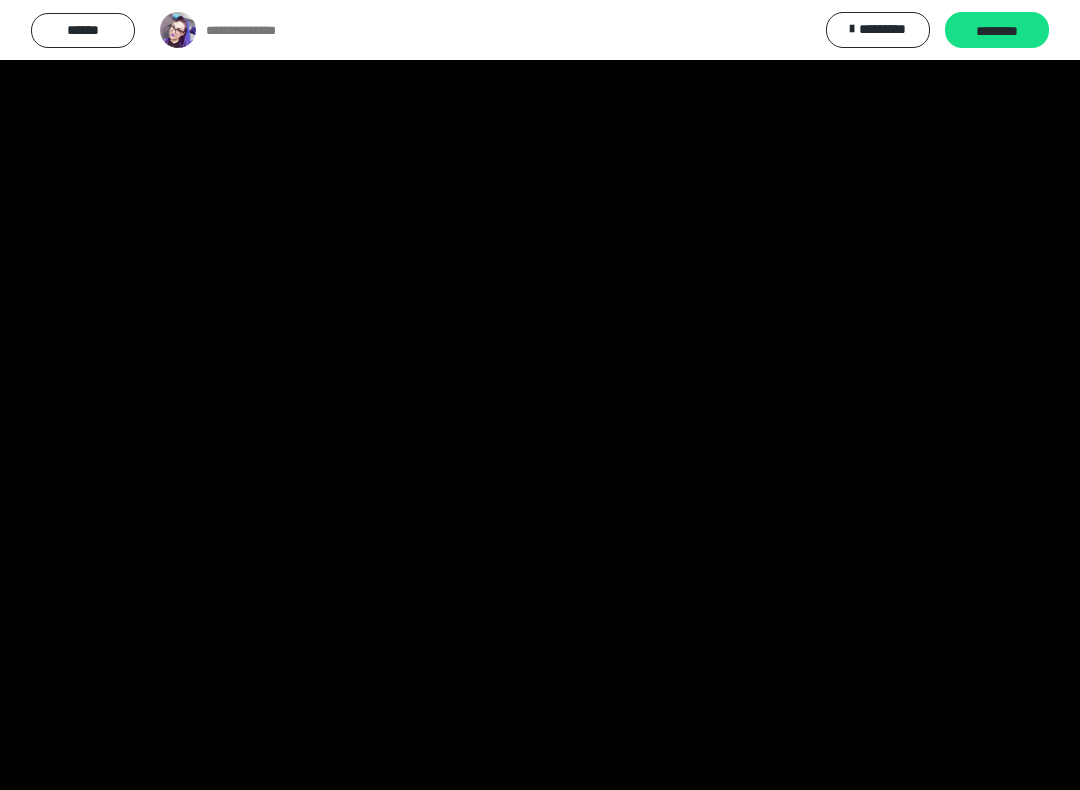 click at bounding box center (540, 395) 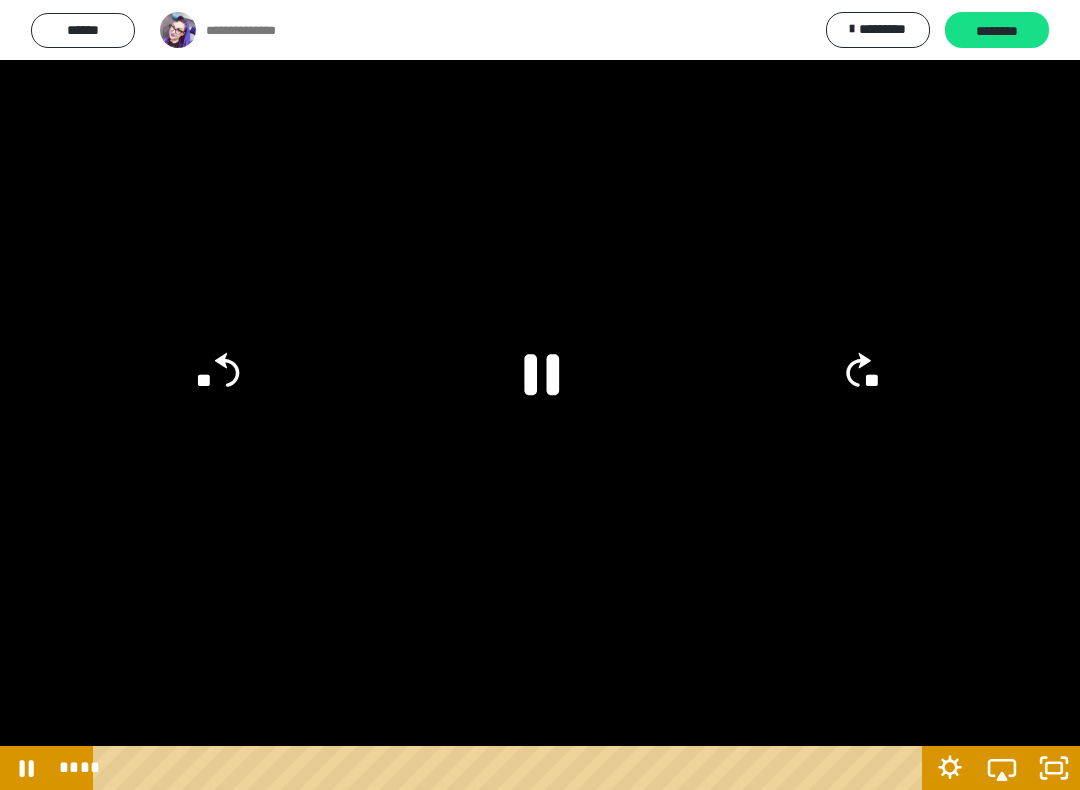 click on "**" 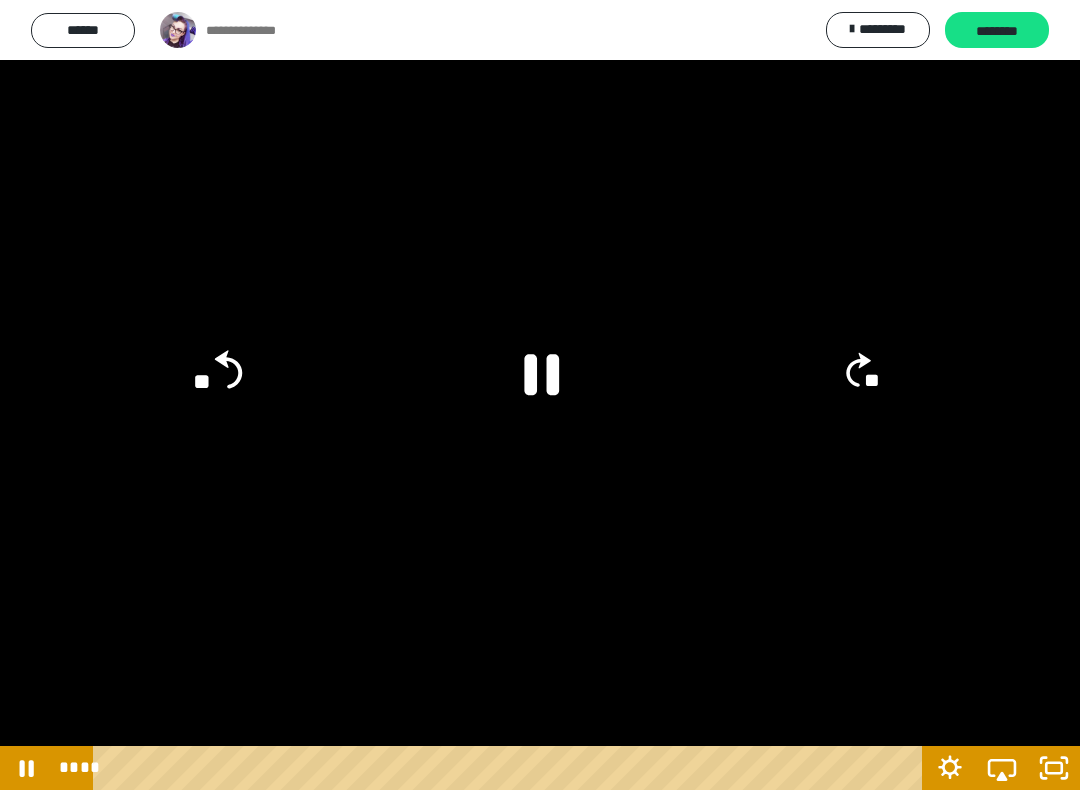 click on "**" 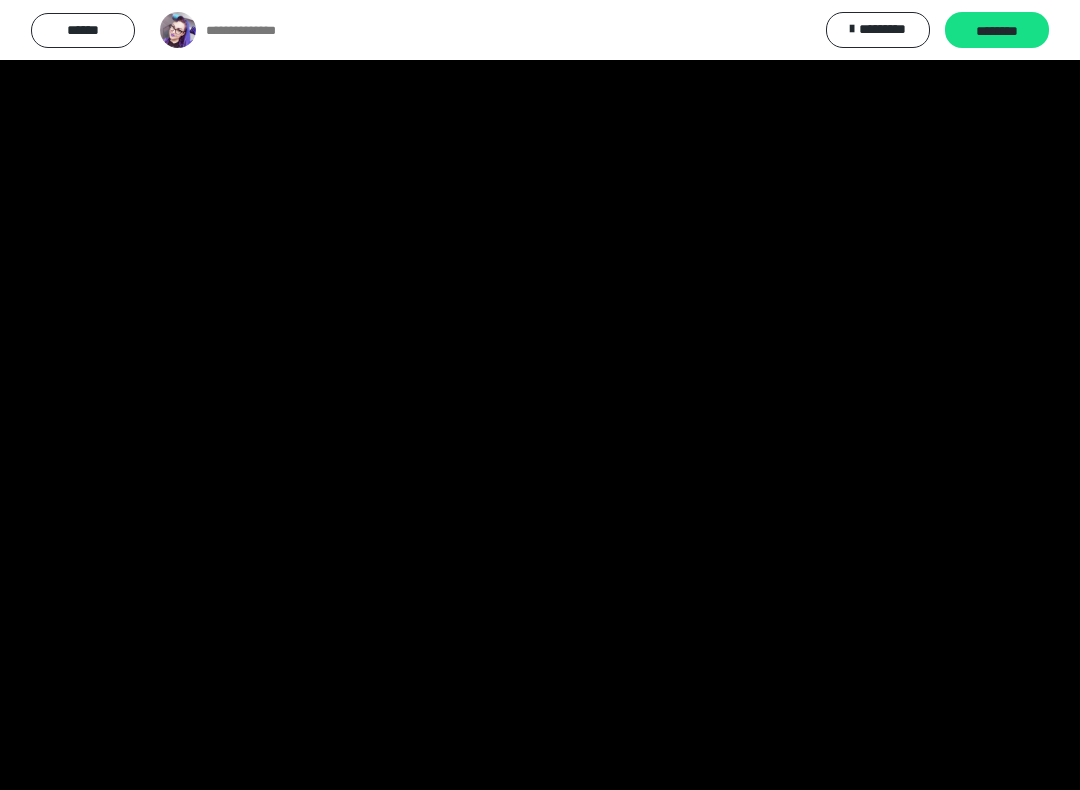 click at bounding box center [540, 395] 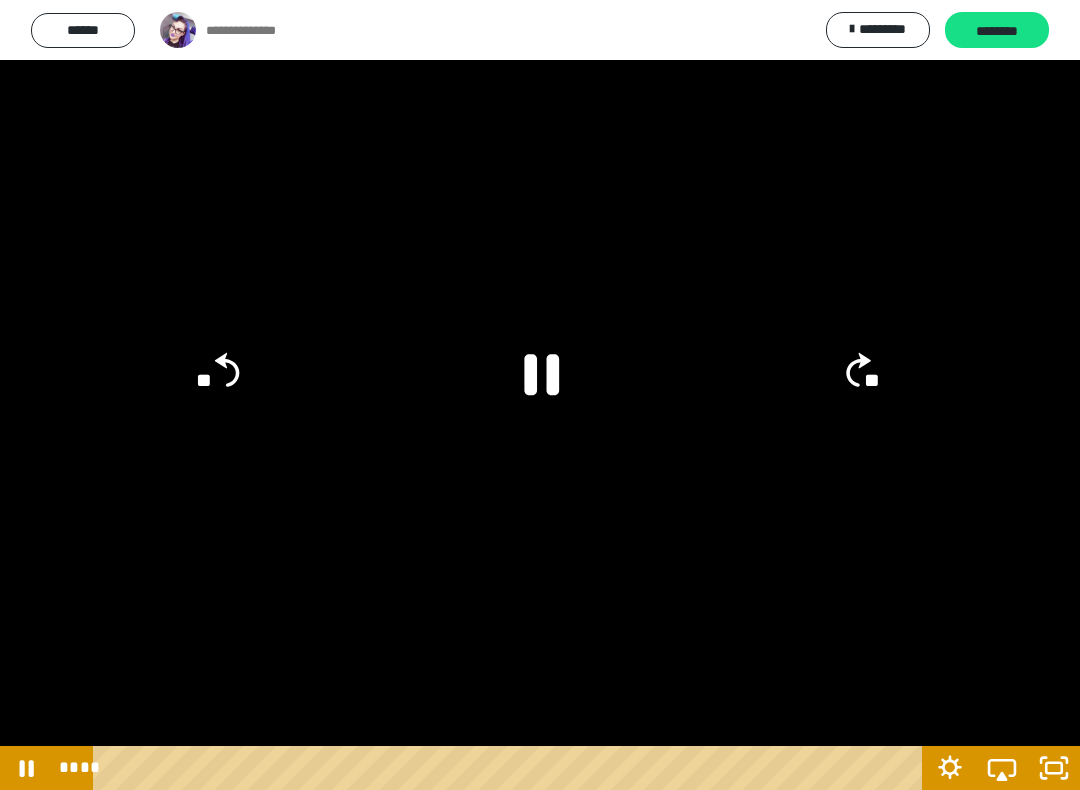 click 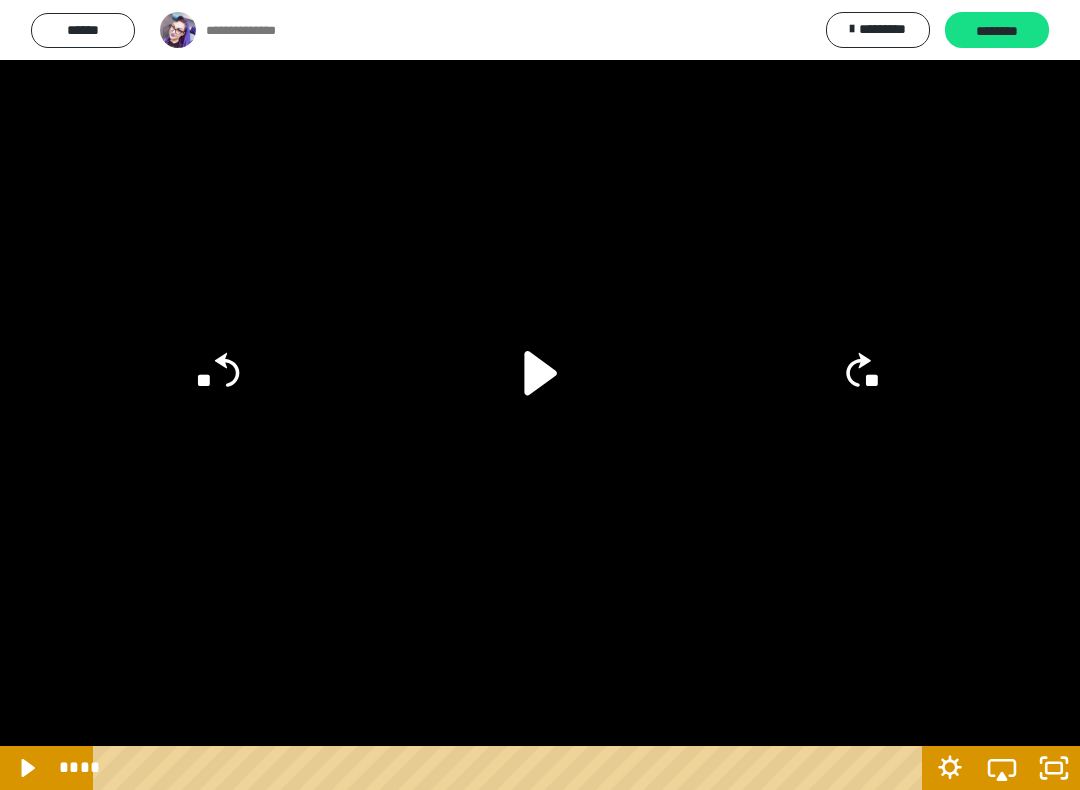 click 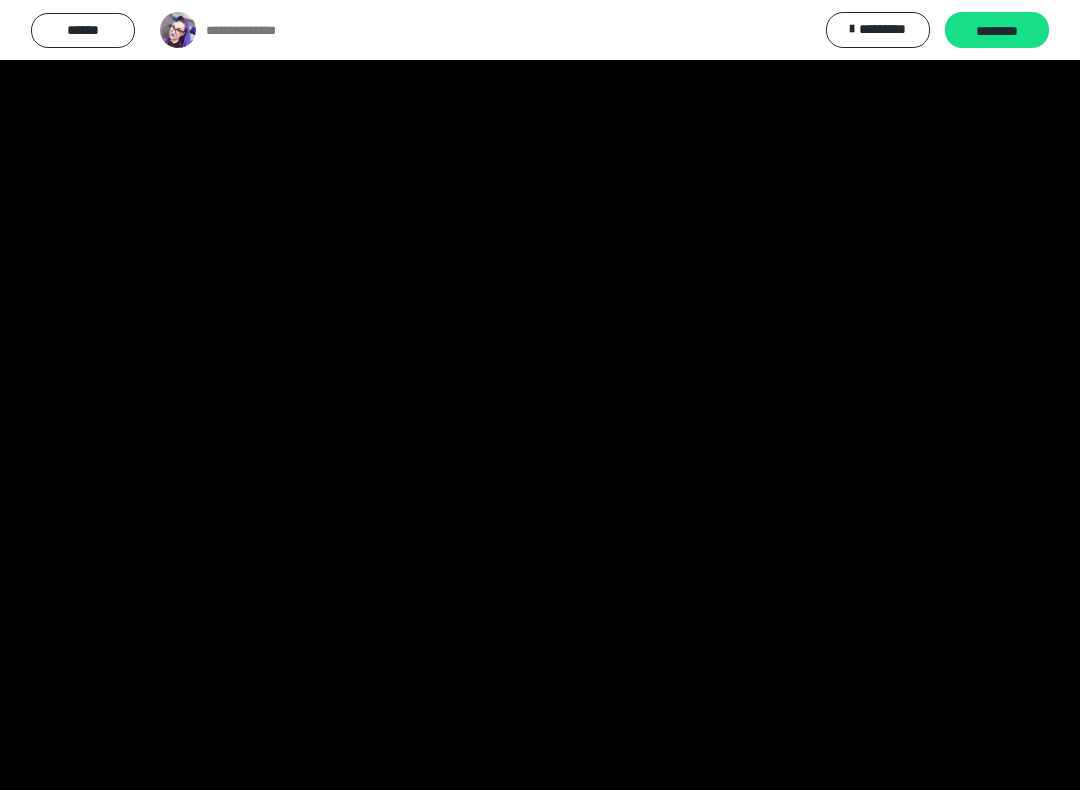 click at bounding box center (540, 395) 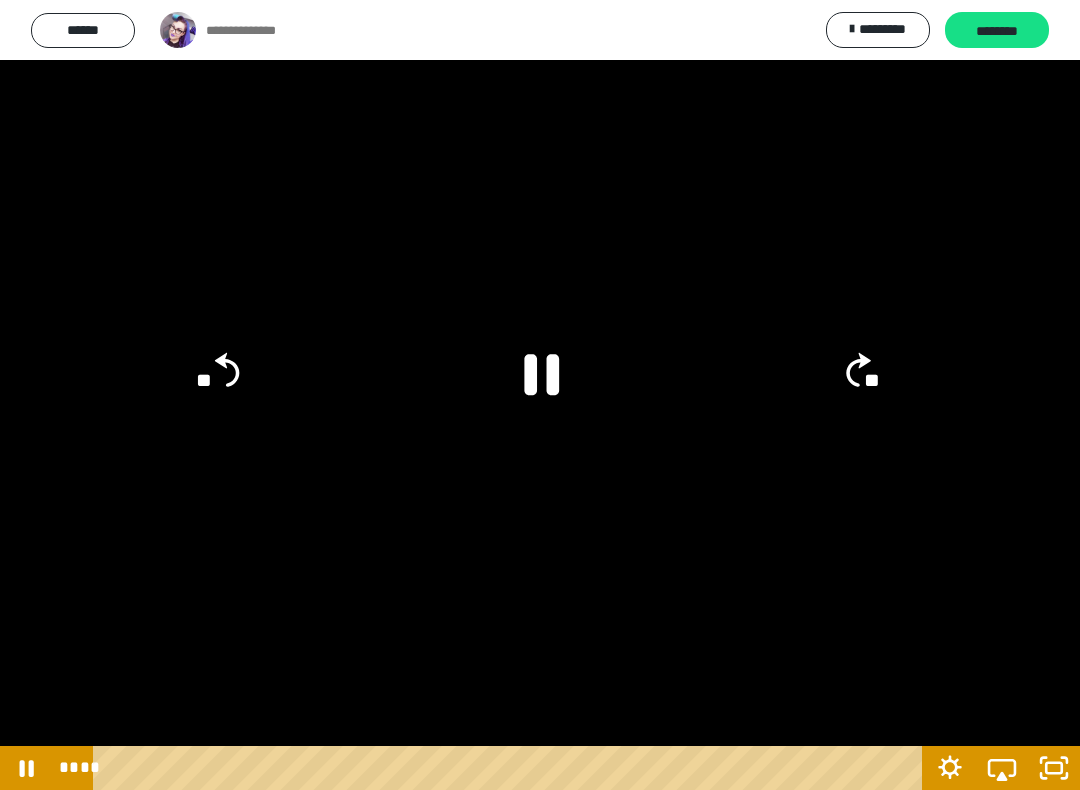 click 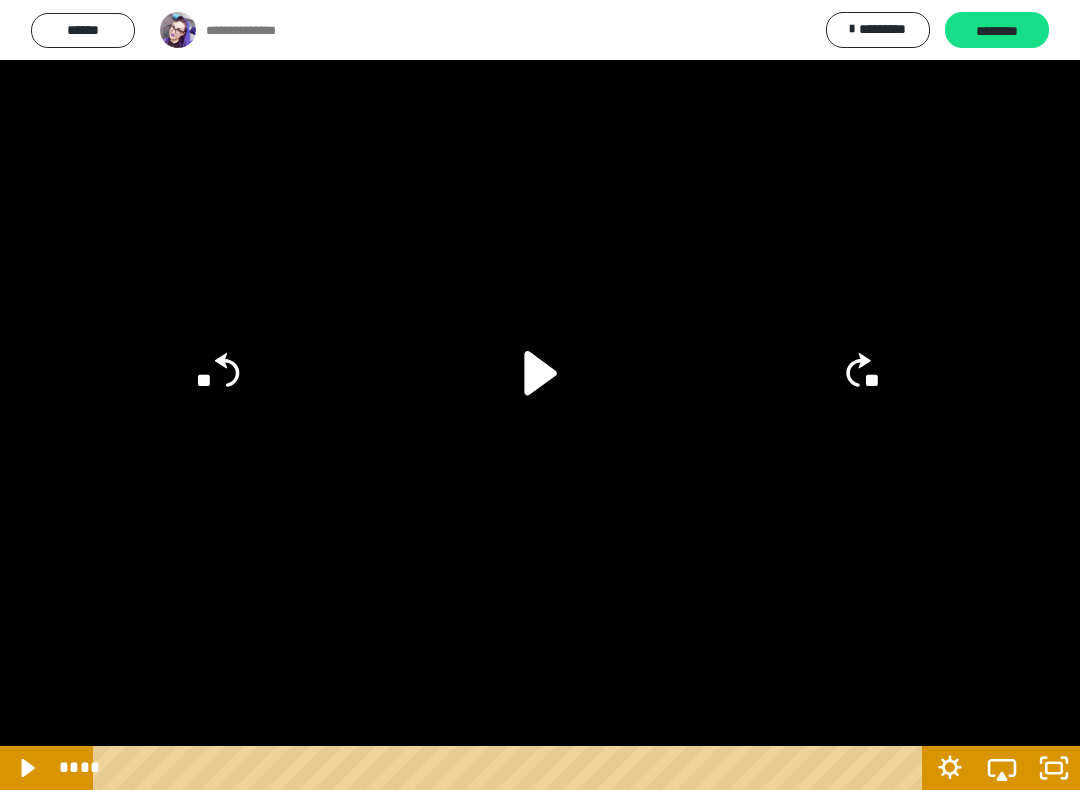 click on "**" 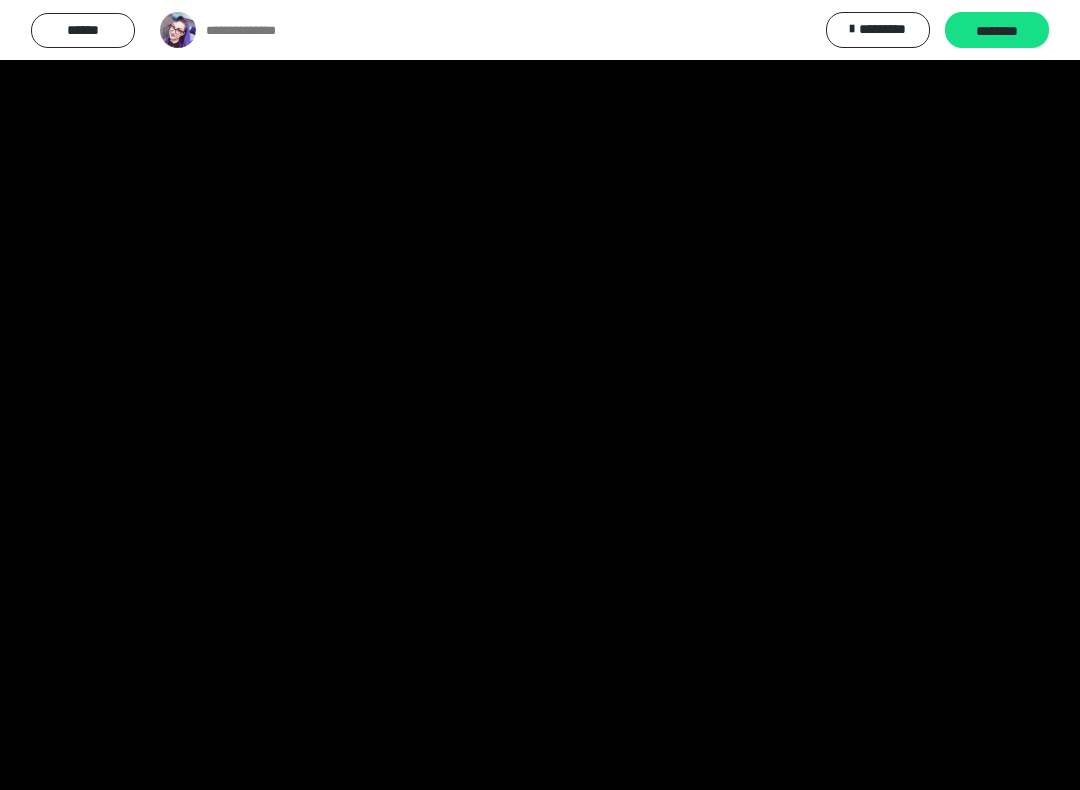 click at bounding box center (540, 395) 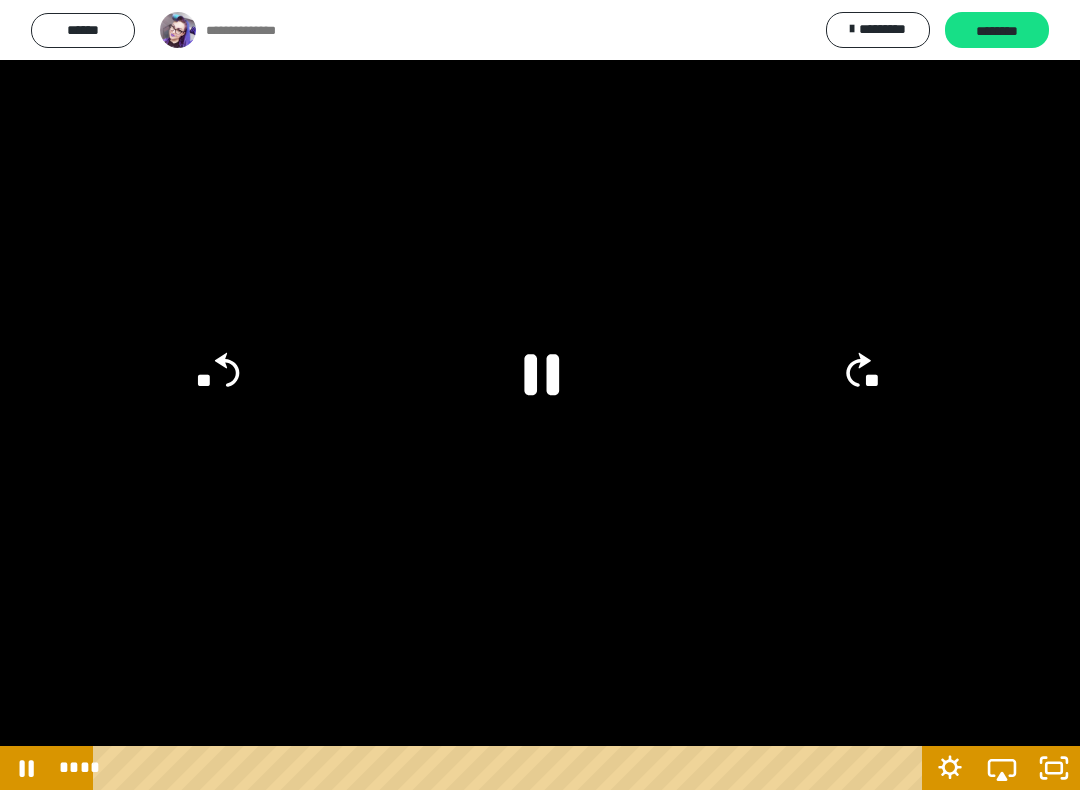 click 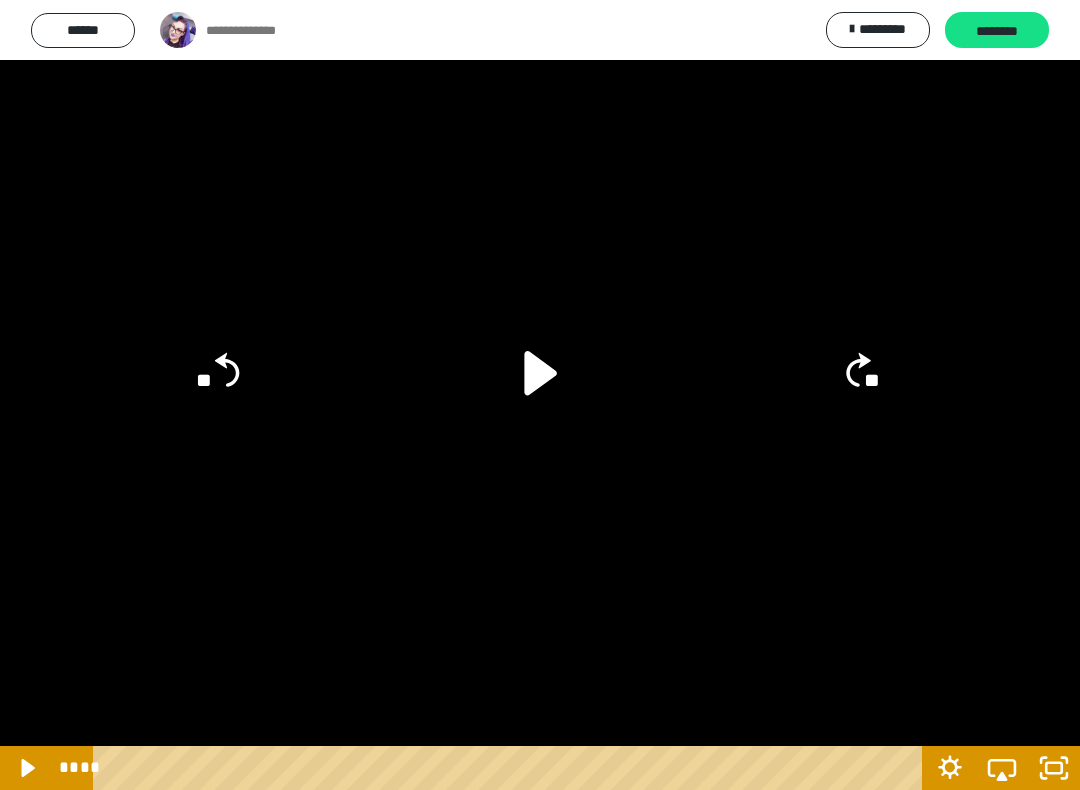 click 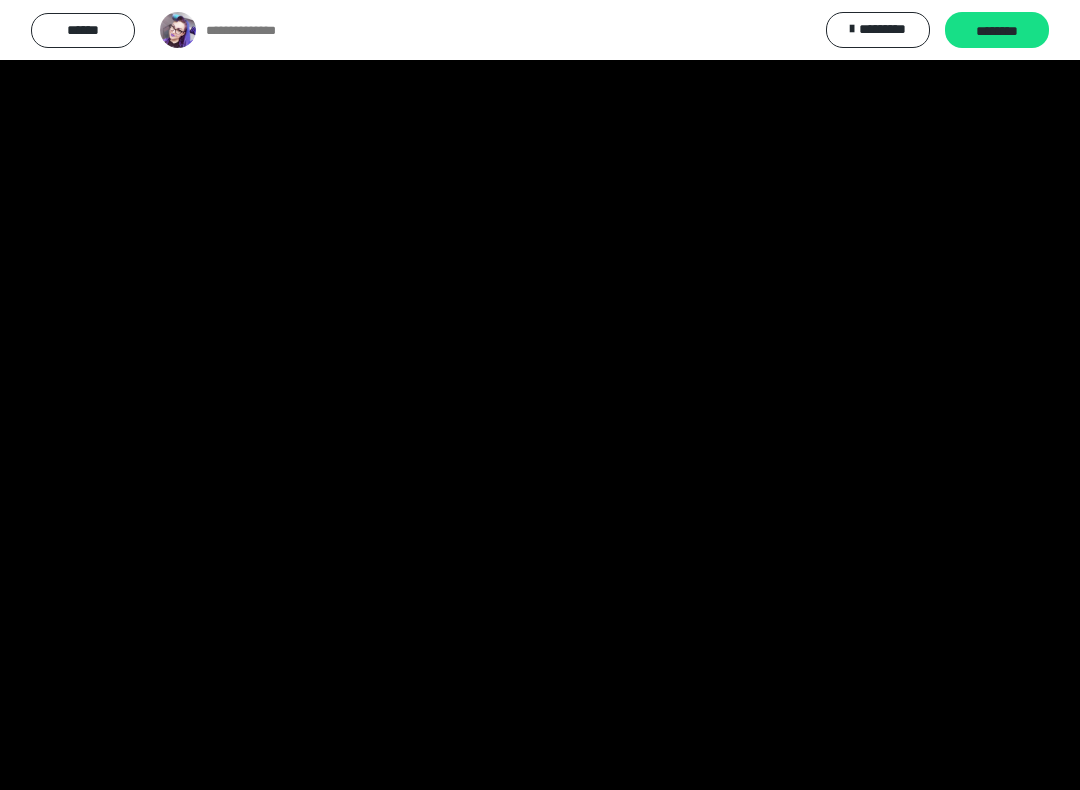 click at bounding box center [540, 395] 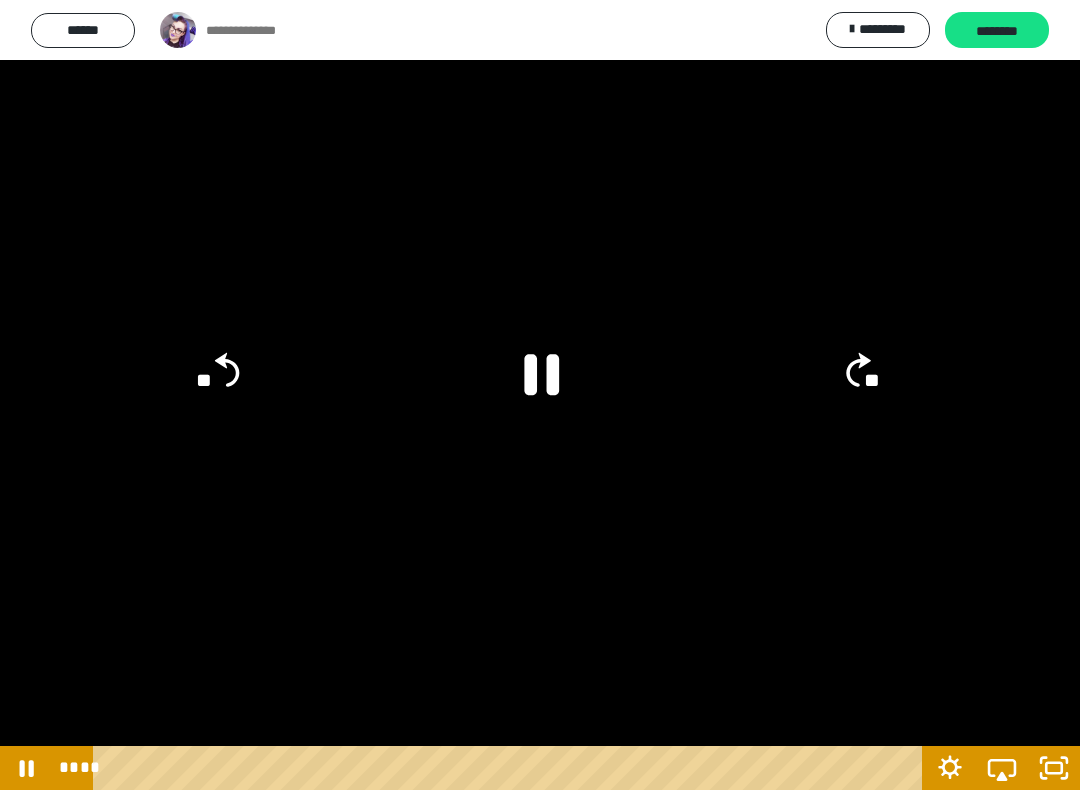 click 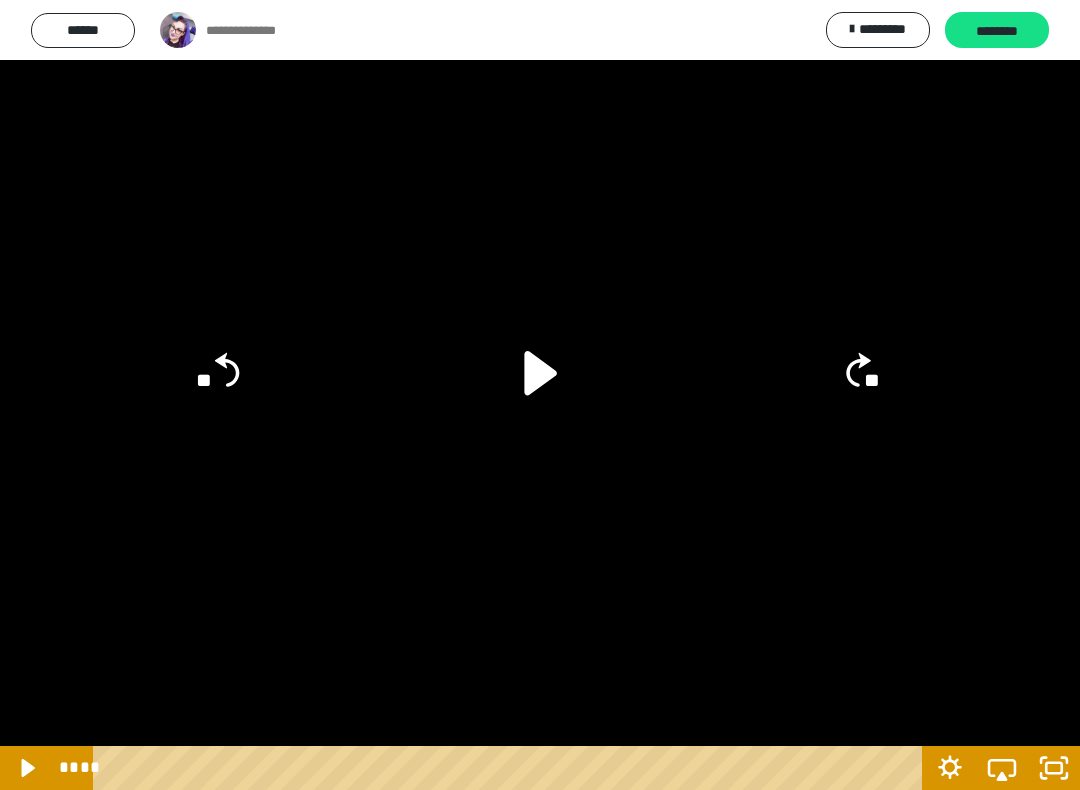 click on "**" 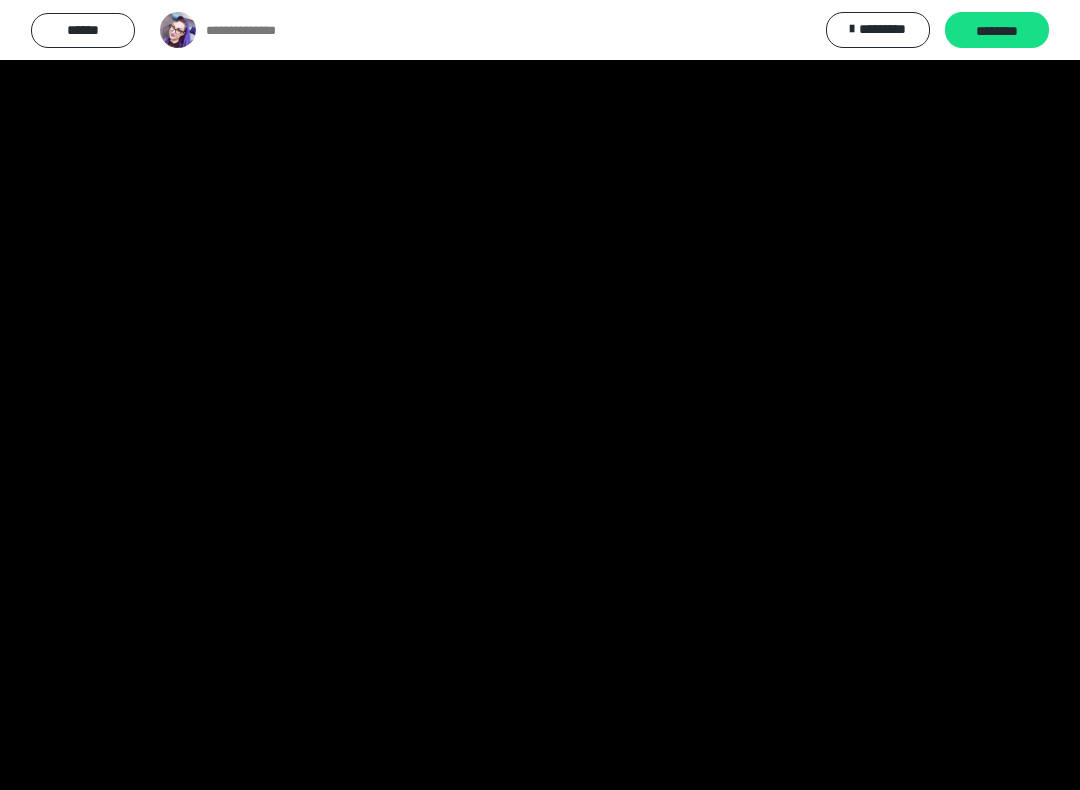 click at bounding box center (540, 395) 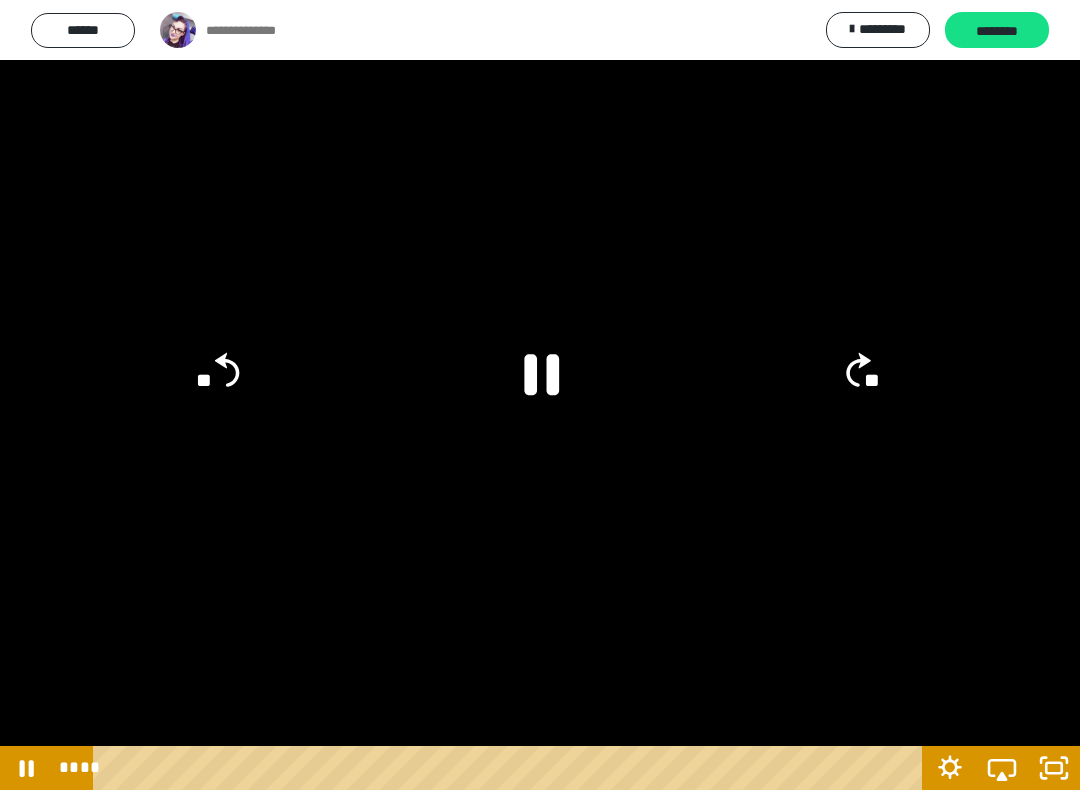 click 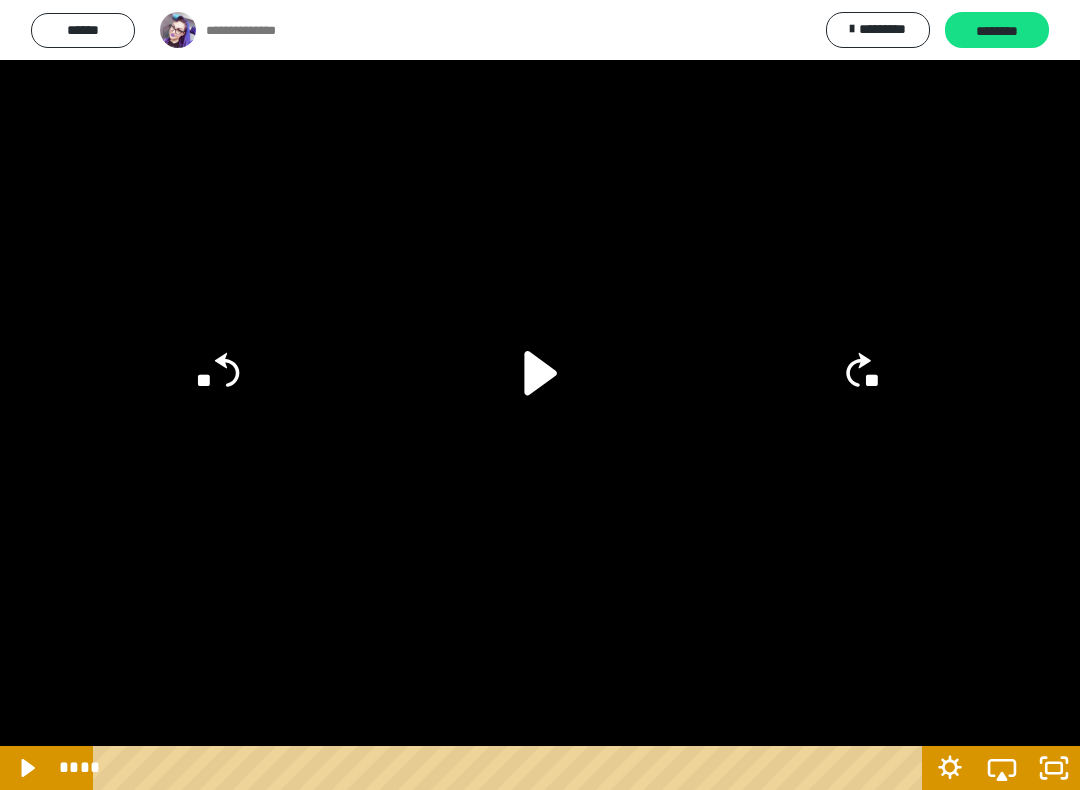 click on "**" 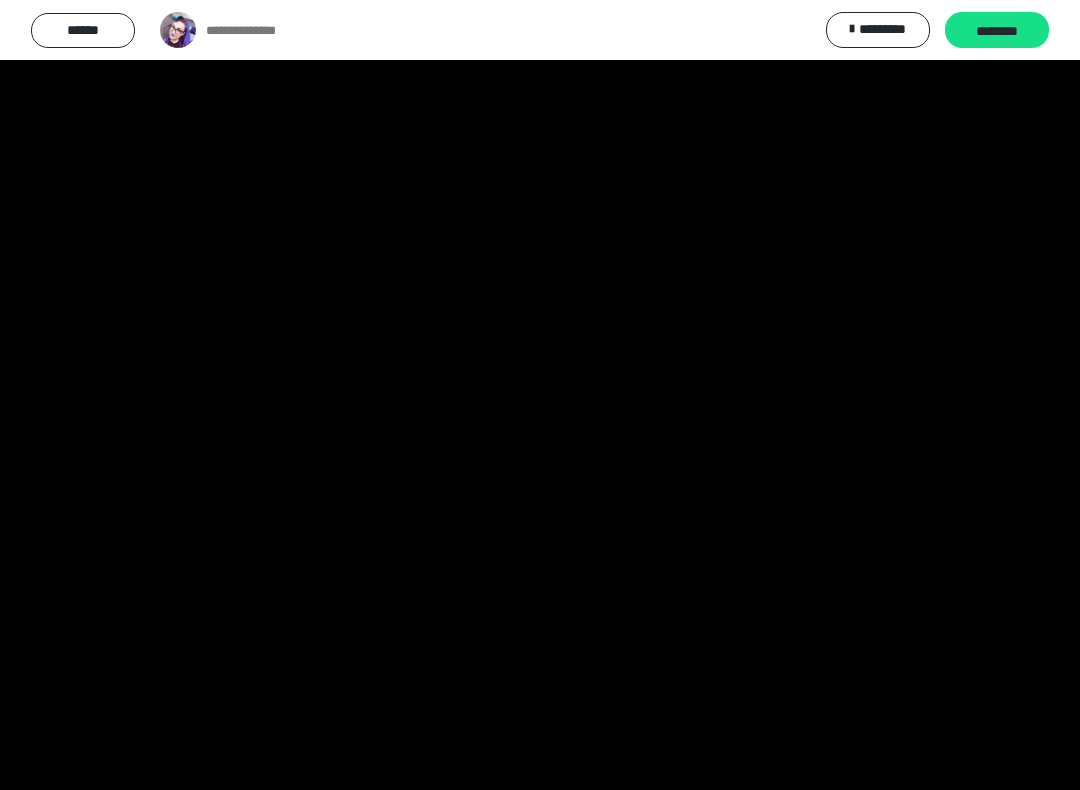 click at bounding box center [540, 395] 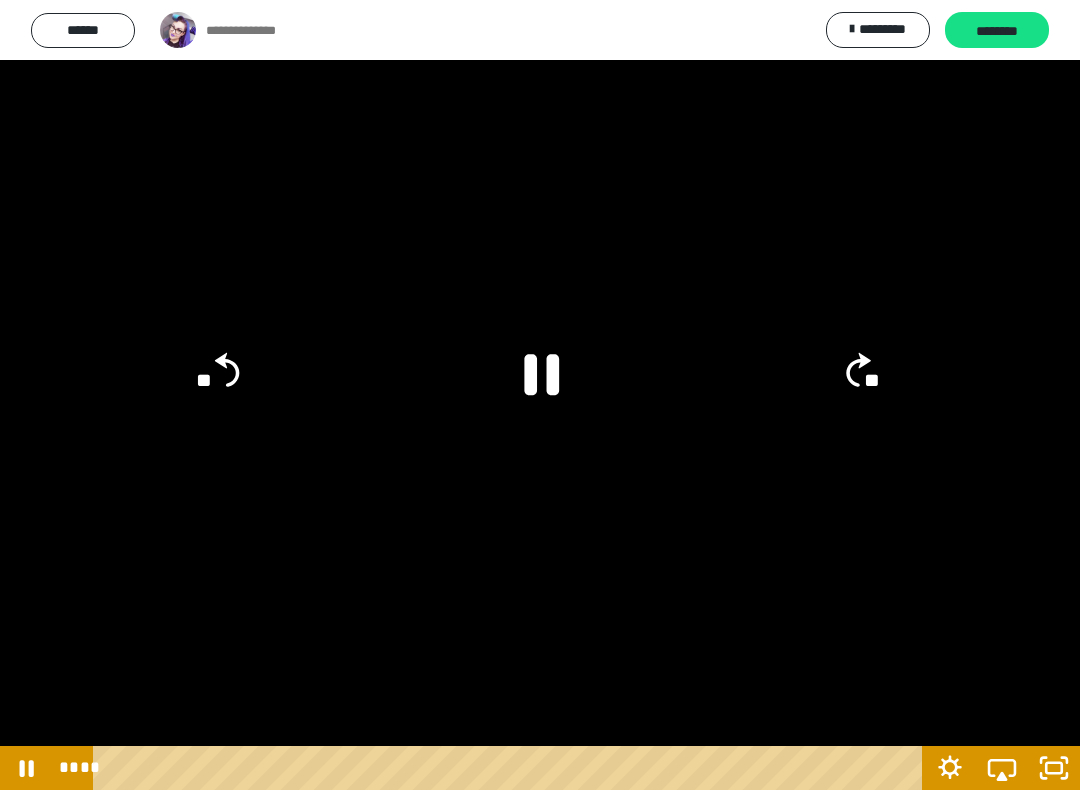 click 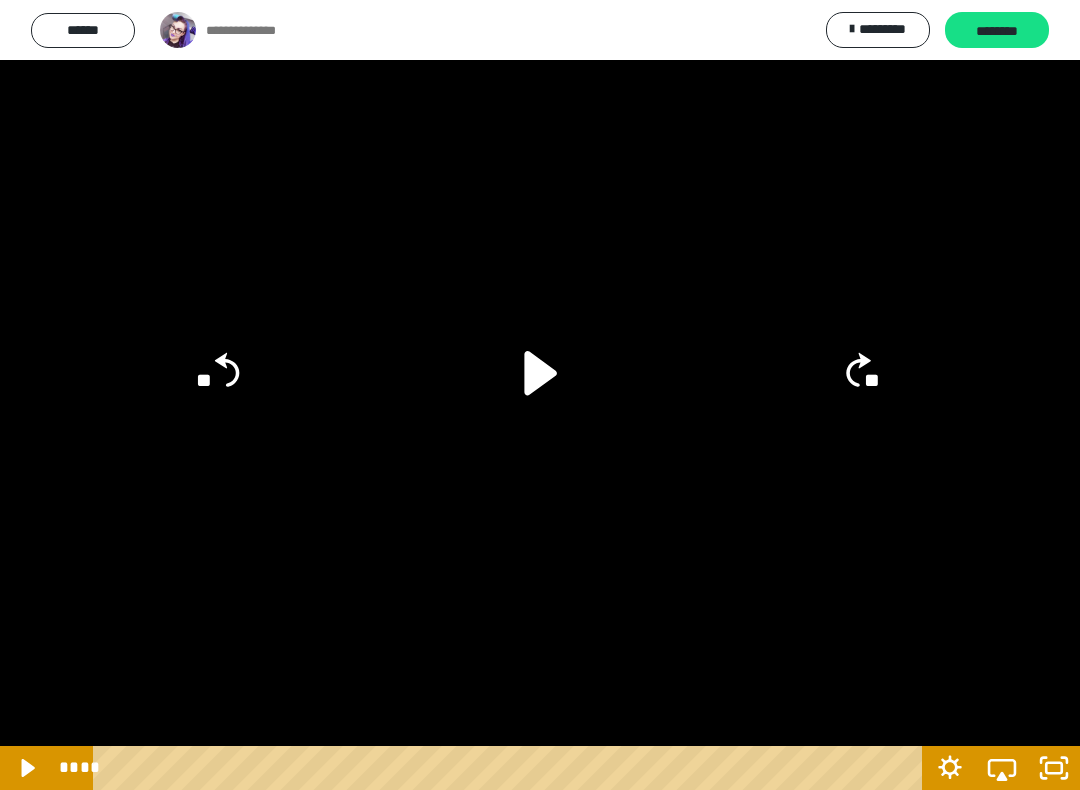 click 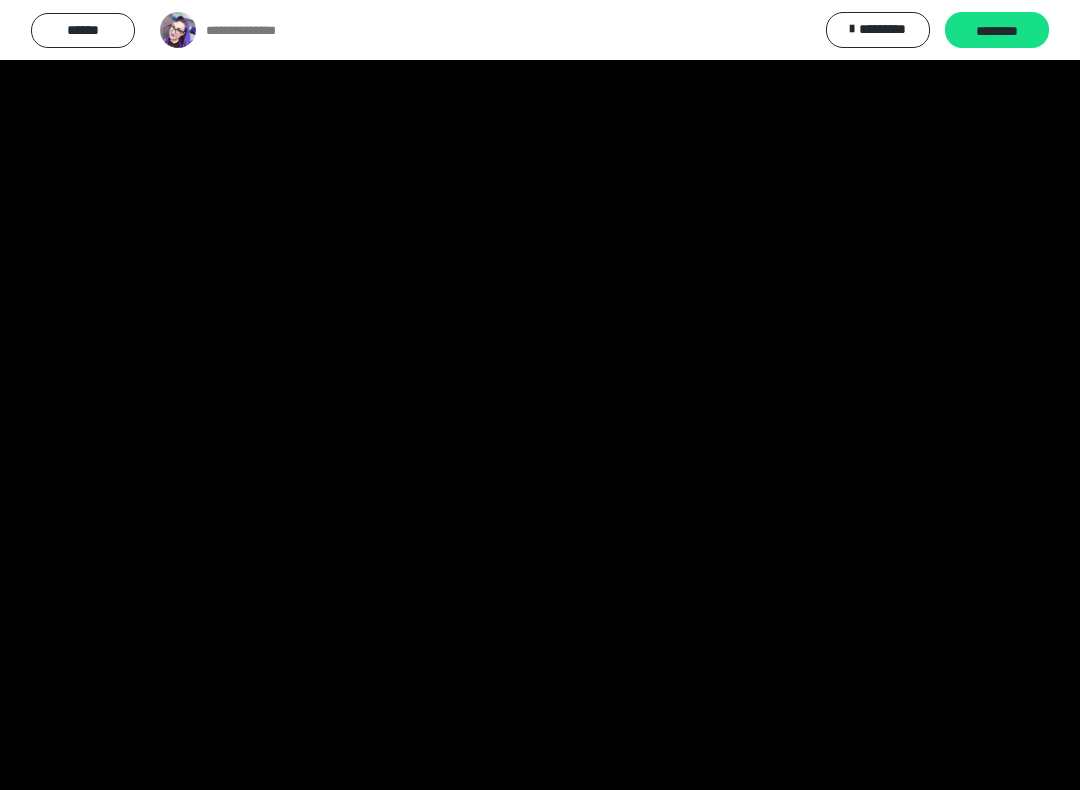 click at bounding box center [540, 395] 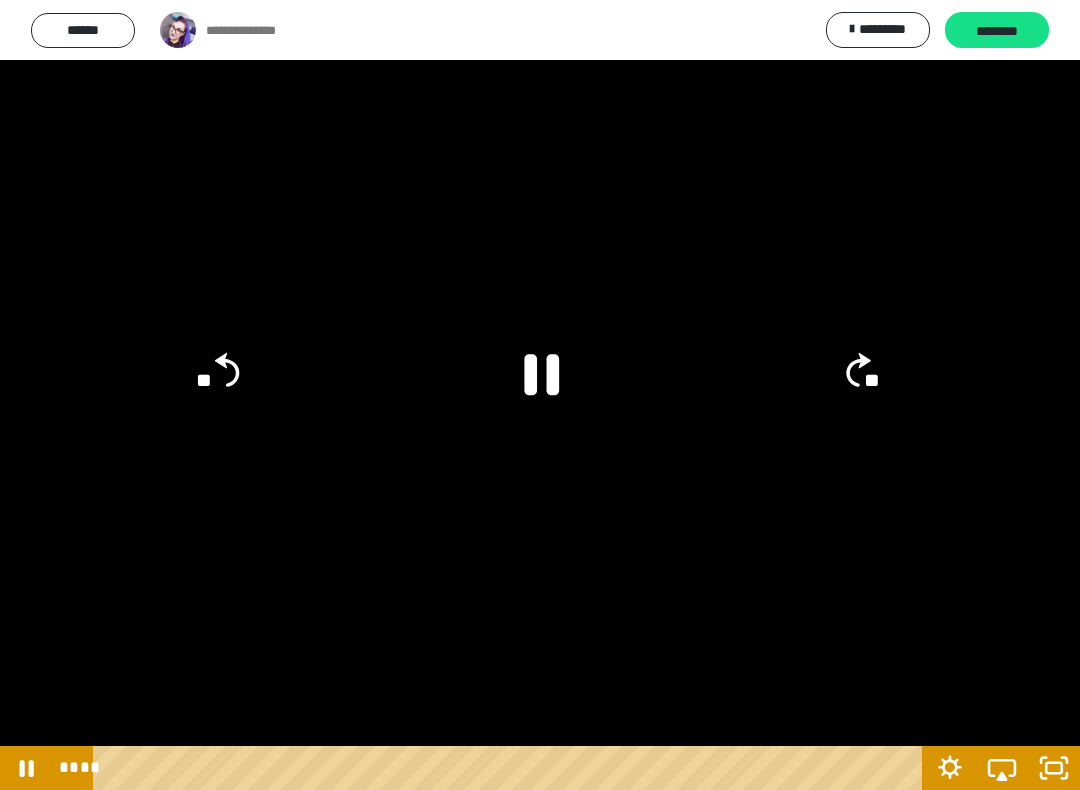 click 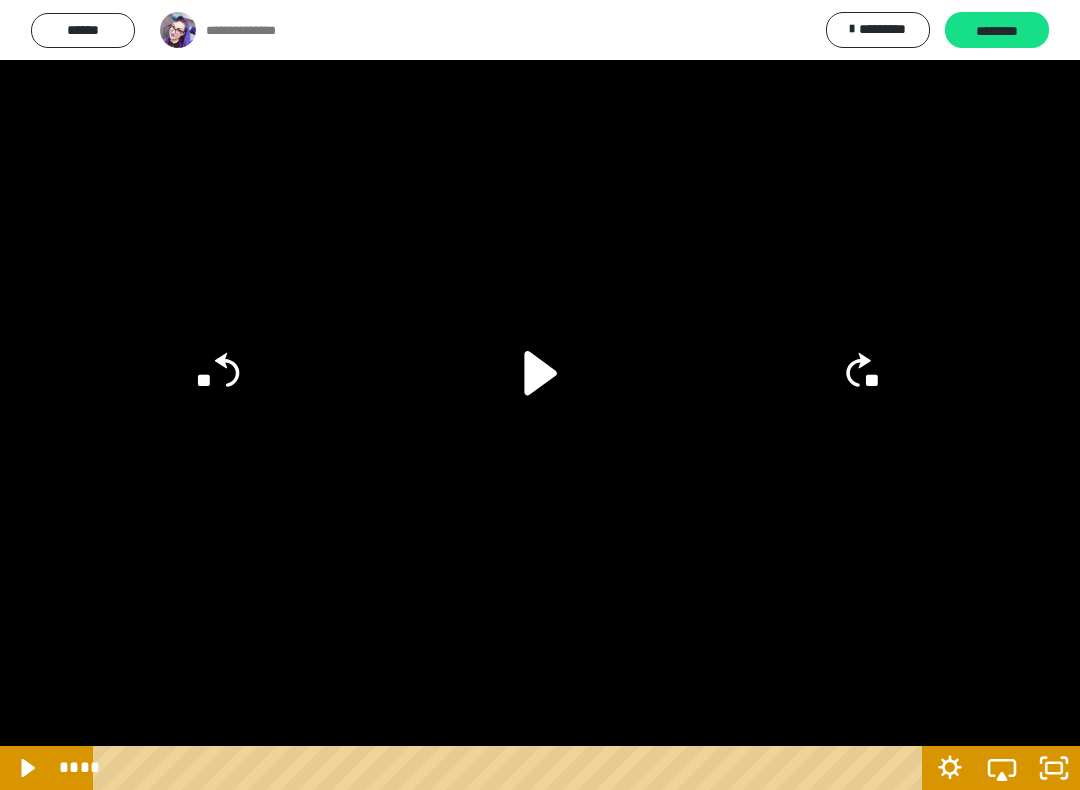 click 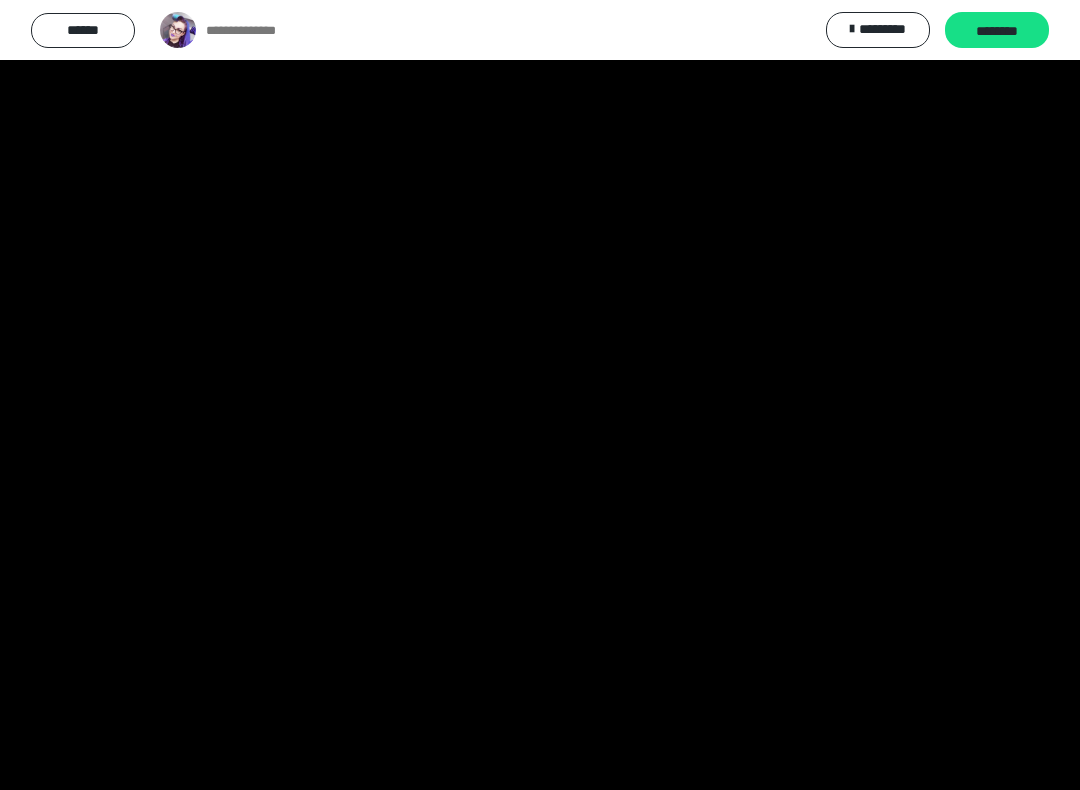 click at bounding box center [540, 395] 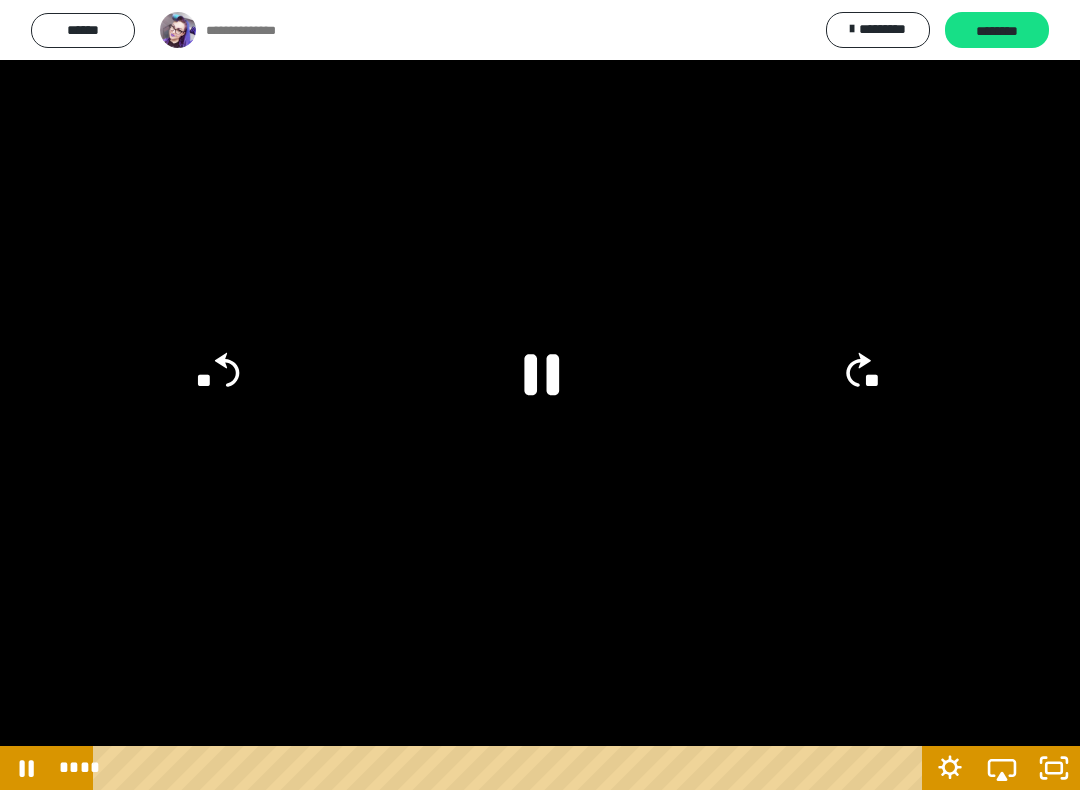 click on "**" 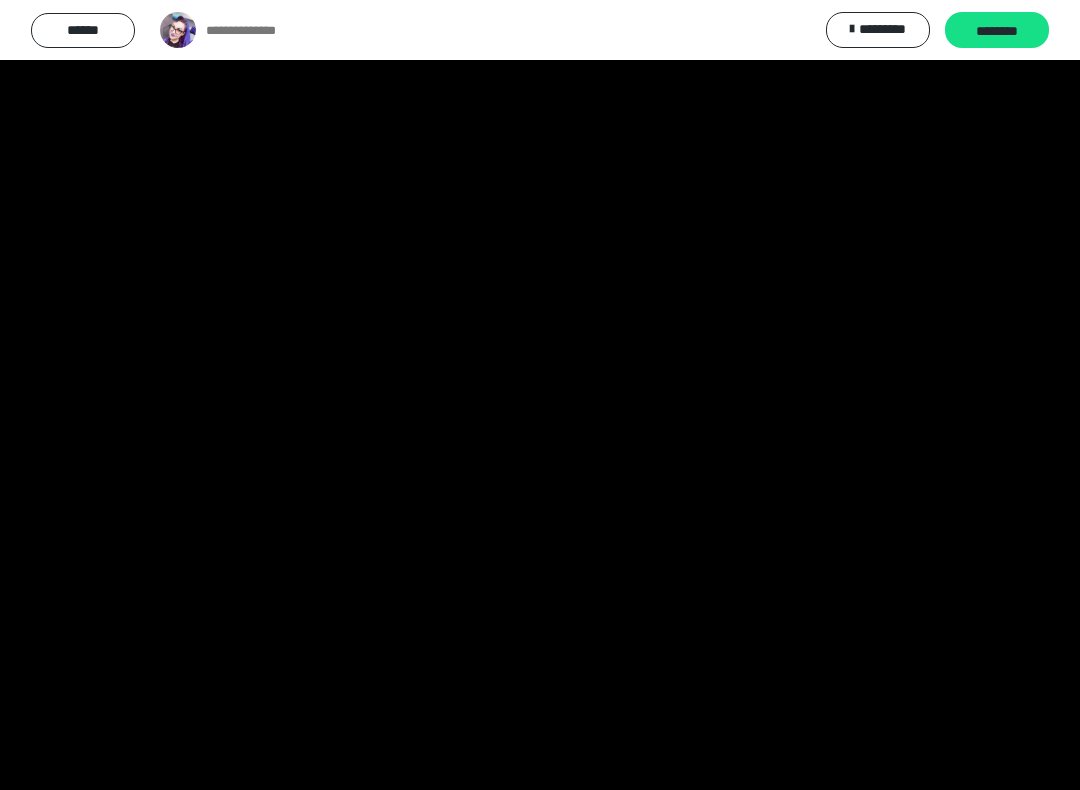 click at bounding box center (540, 395) 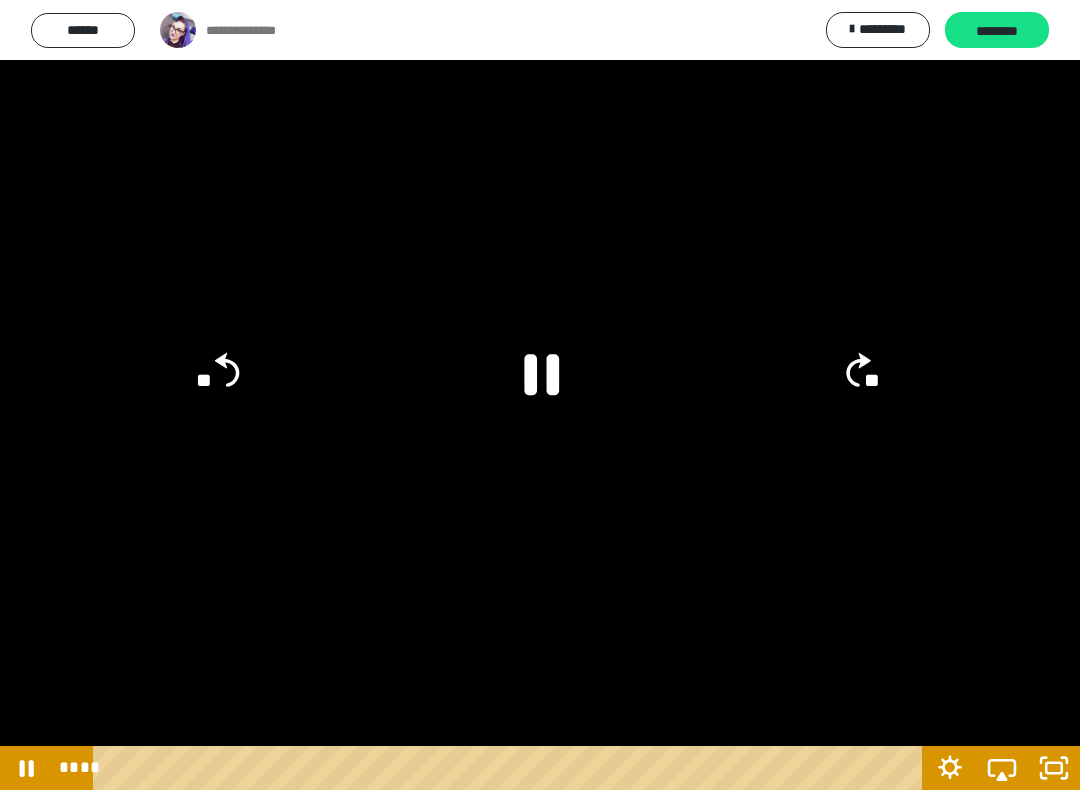 click 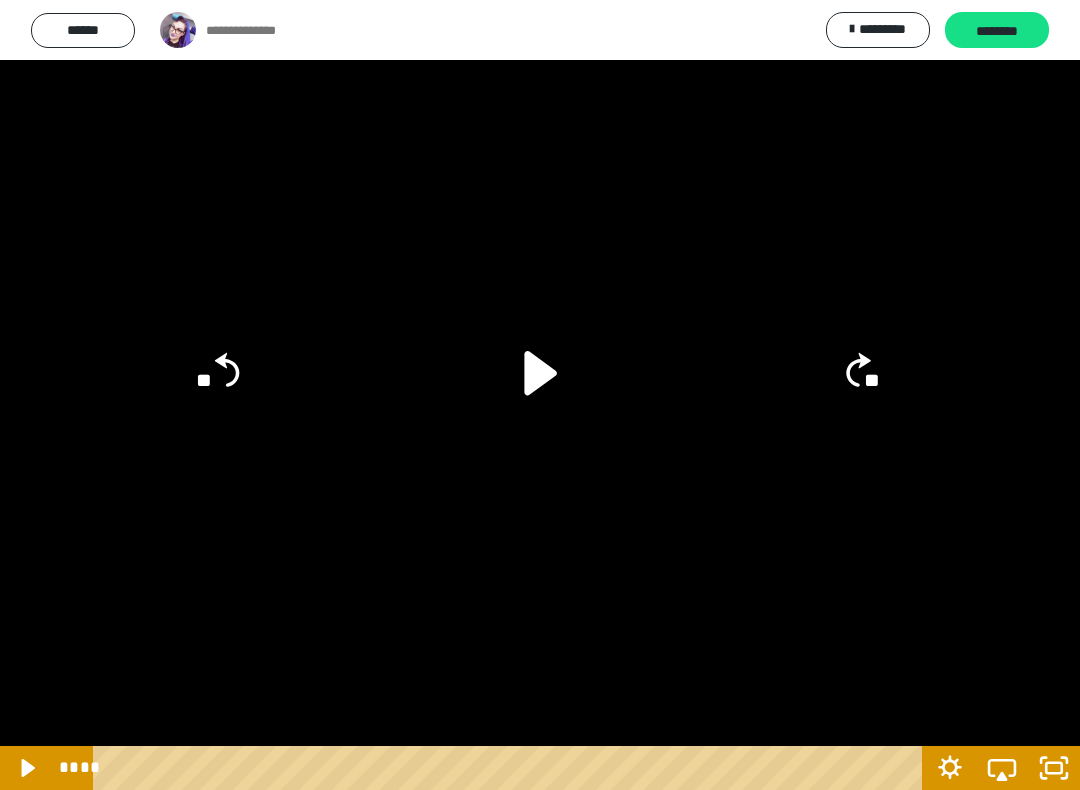 click on "**" 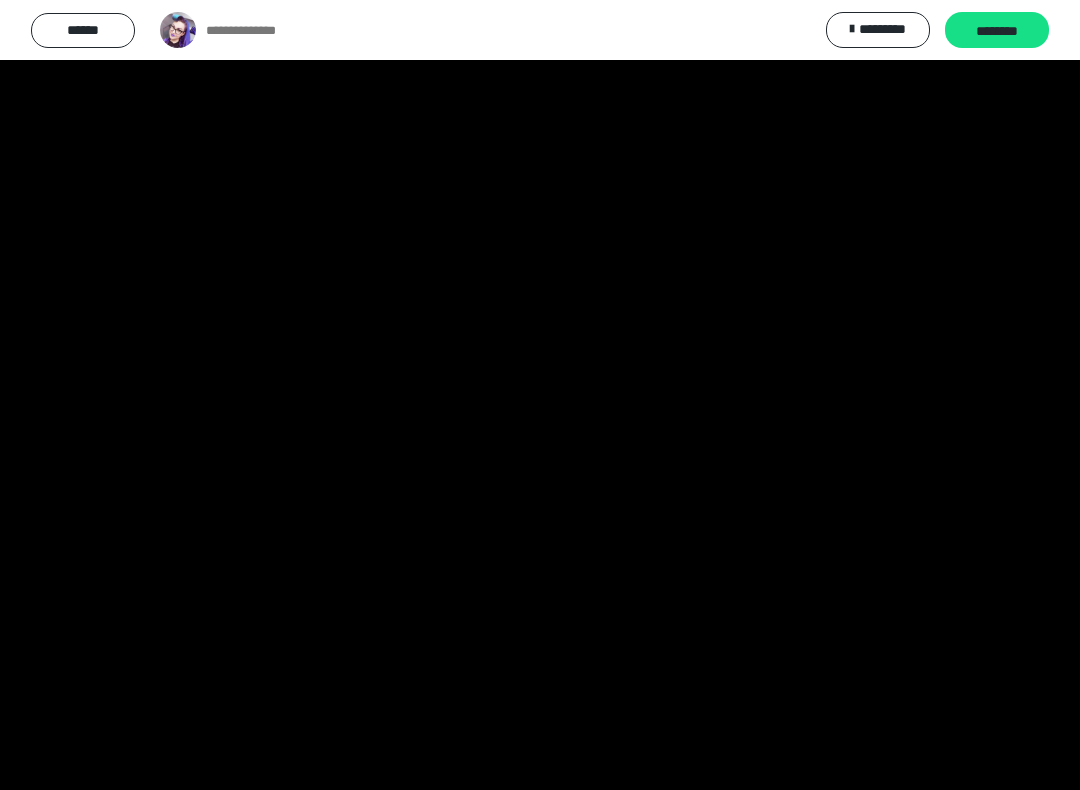 click at bounding box center (540, 395) 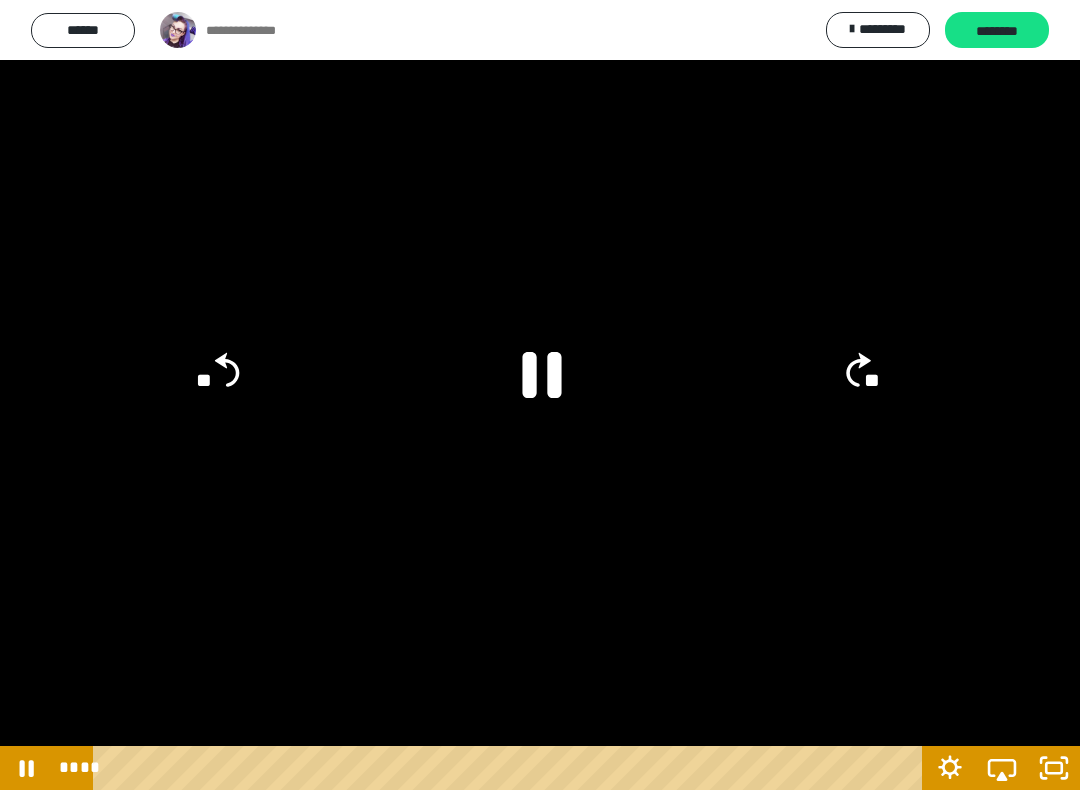 click 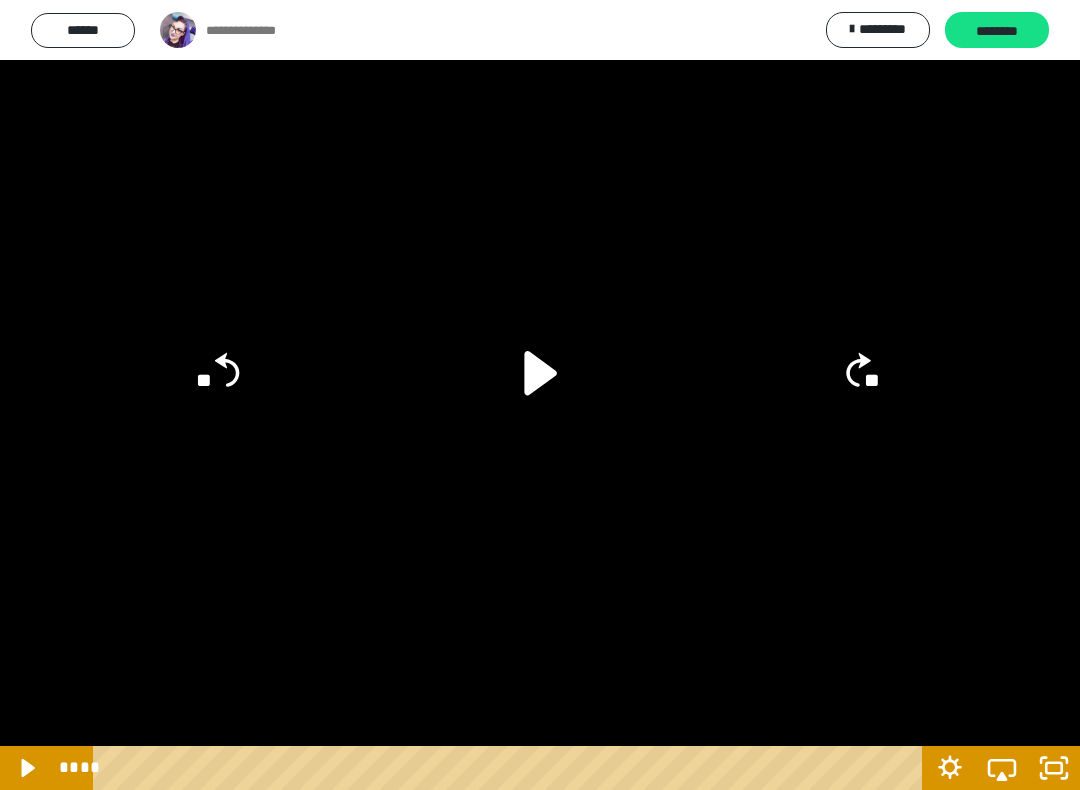 click 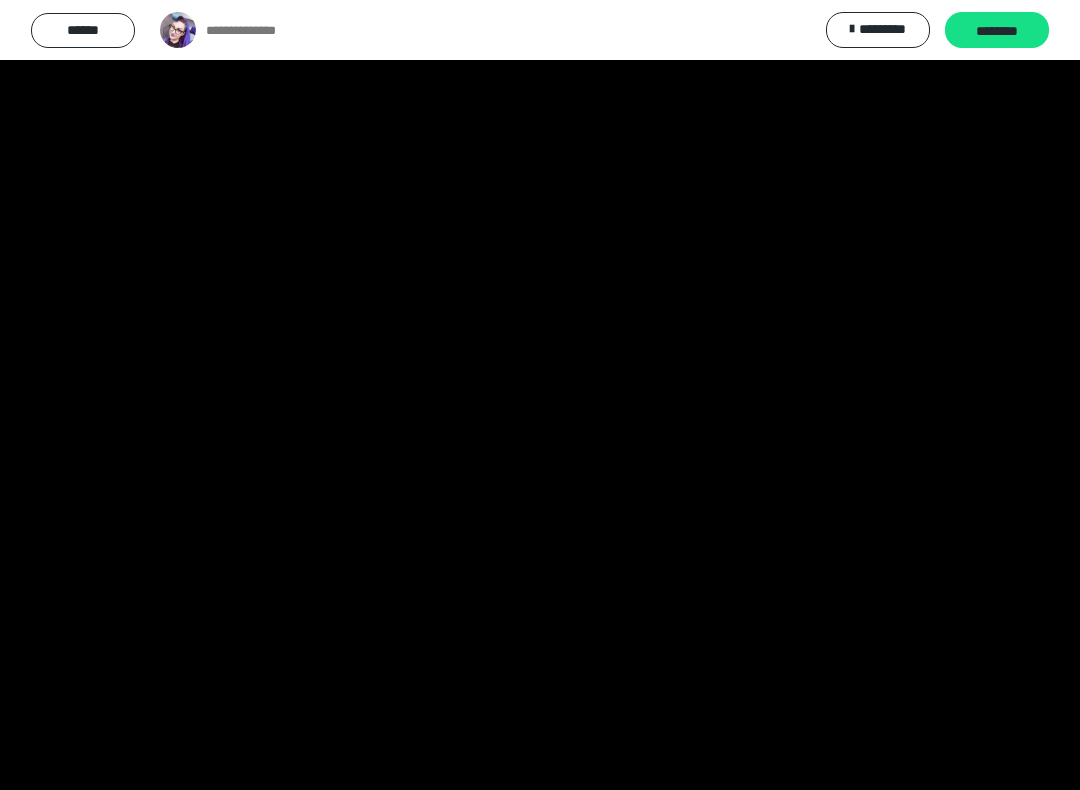 click at bounding box center [540, 395] 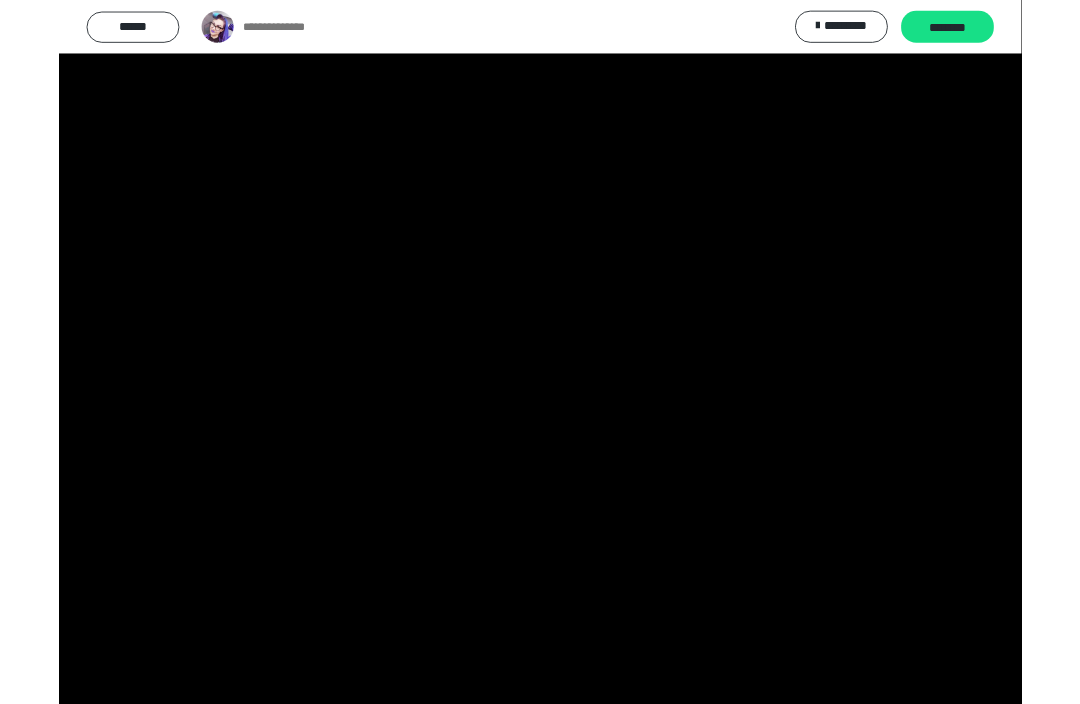 scroll, scrollTop: 978, scrollLeft: 0, axis: vertical 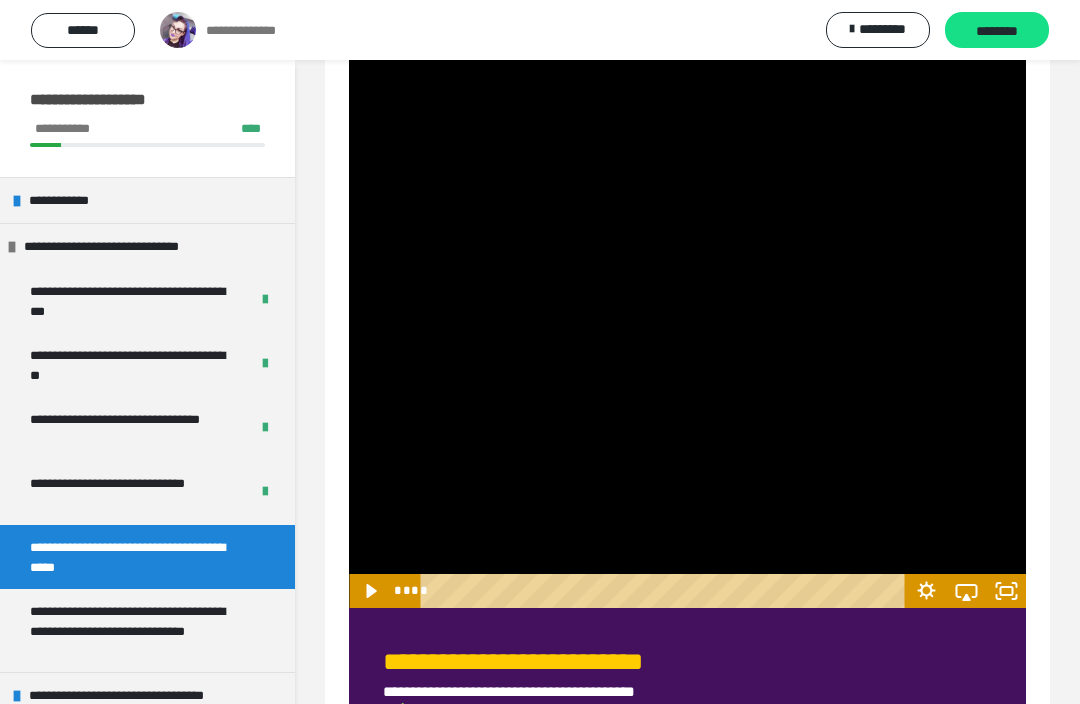 click on "********" at bounding box center [997, 31] 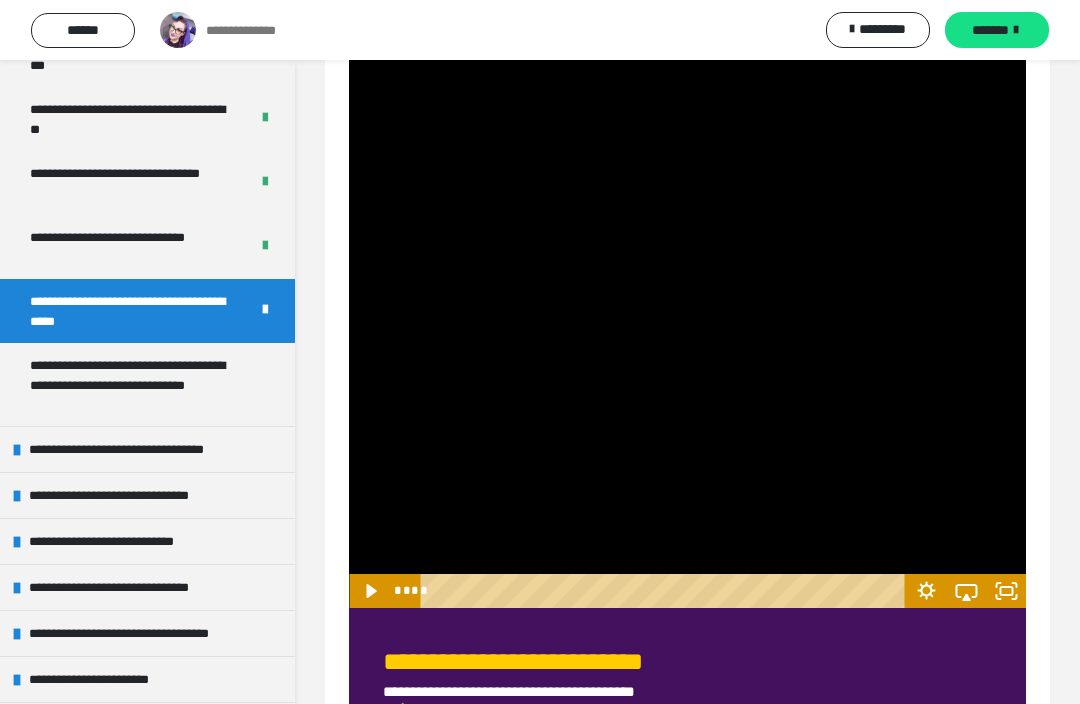 scroll, scrollTop: 248, scrollLeft: 0, axis: vertical 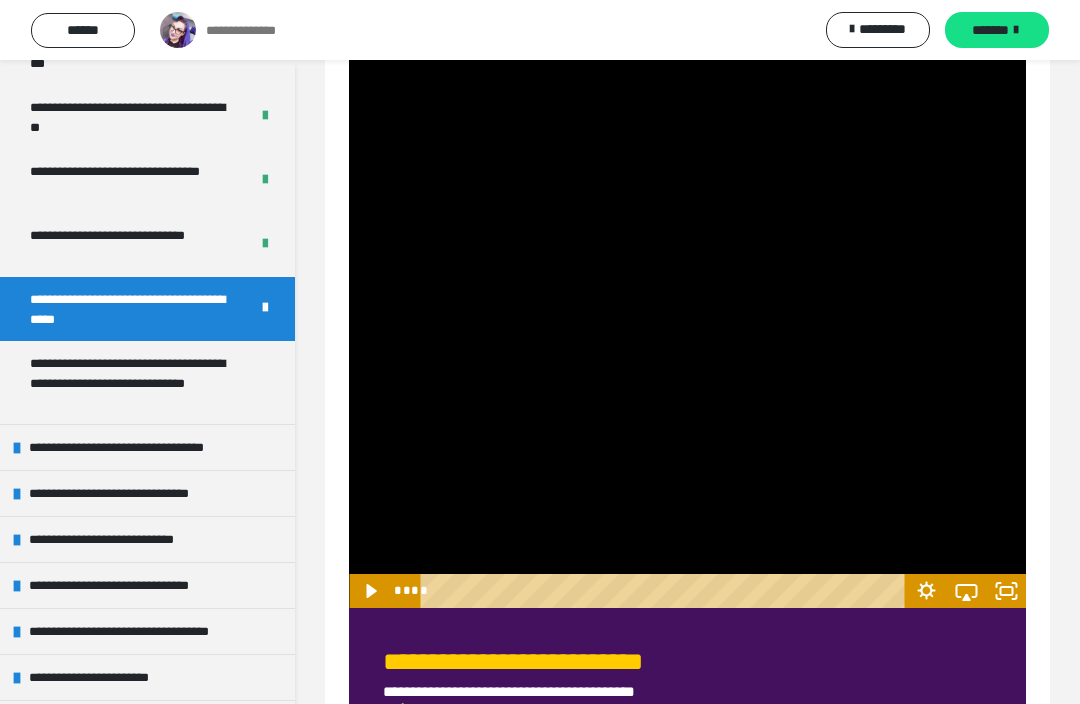 click on "*******" at bounding box center (990, 30) 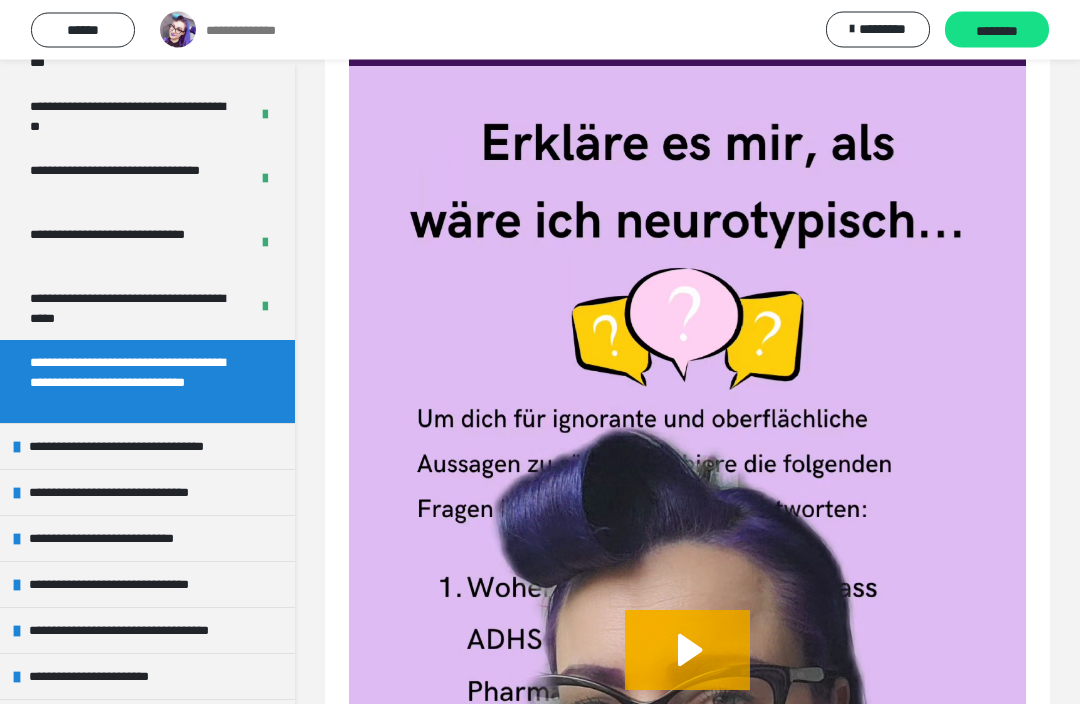 scroll, scrollTop: 294, scrollLeft: 0, axis: vertical 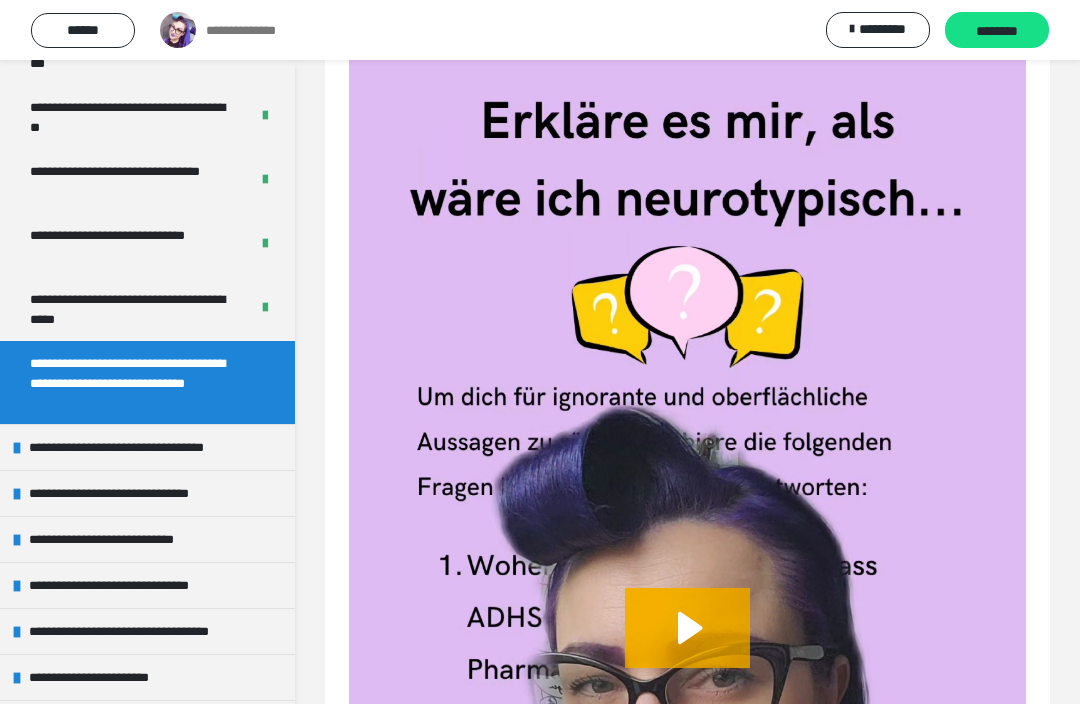 click 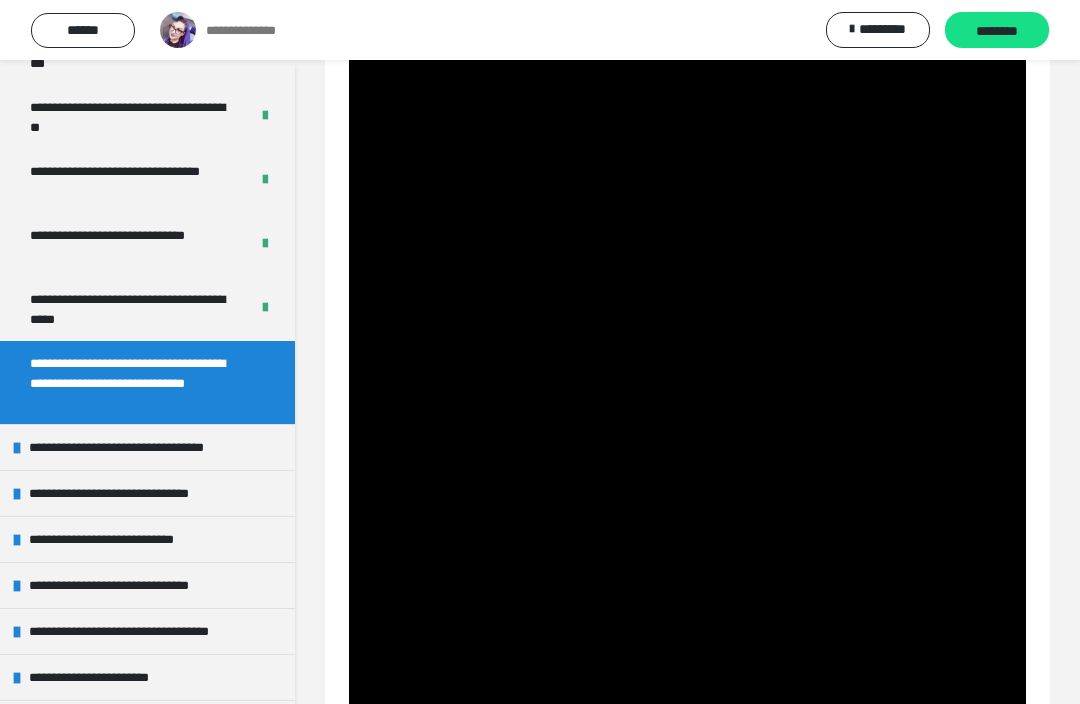 click at bounding box center [687, 646] 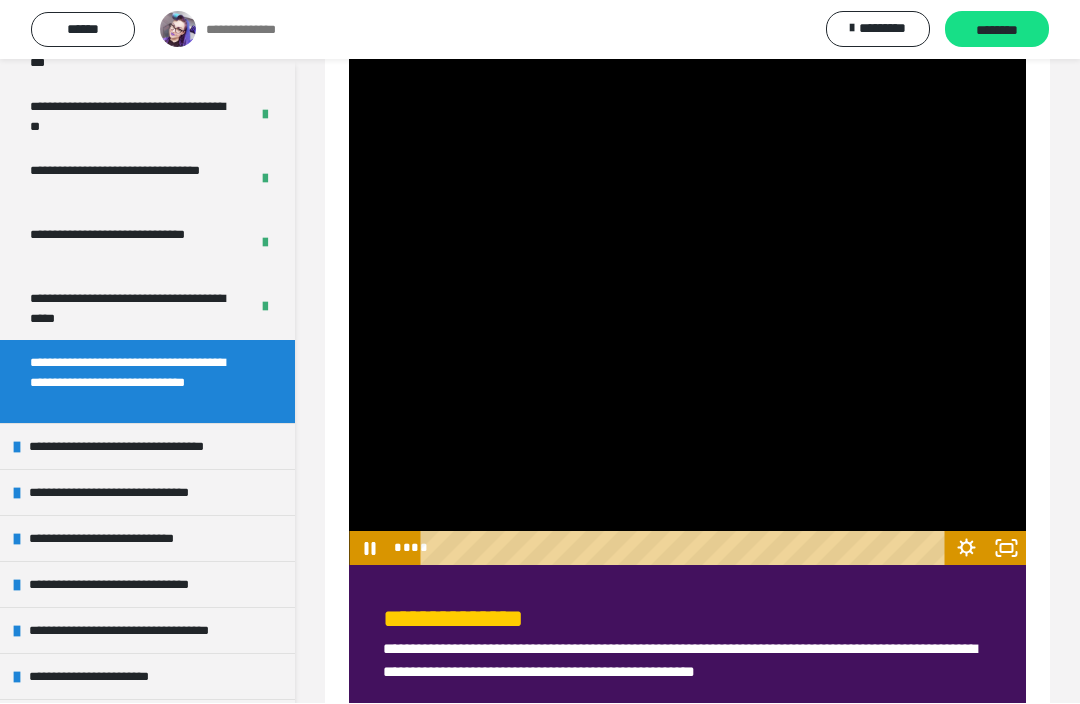 click 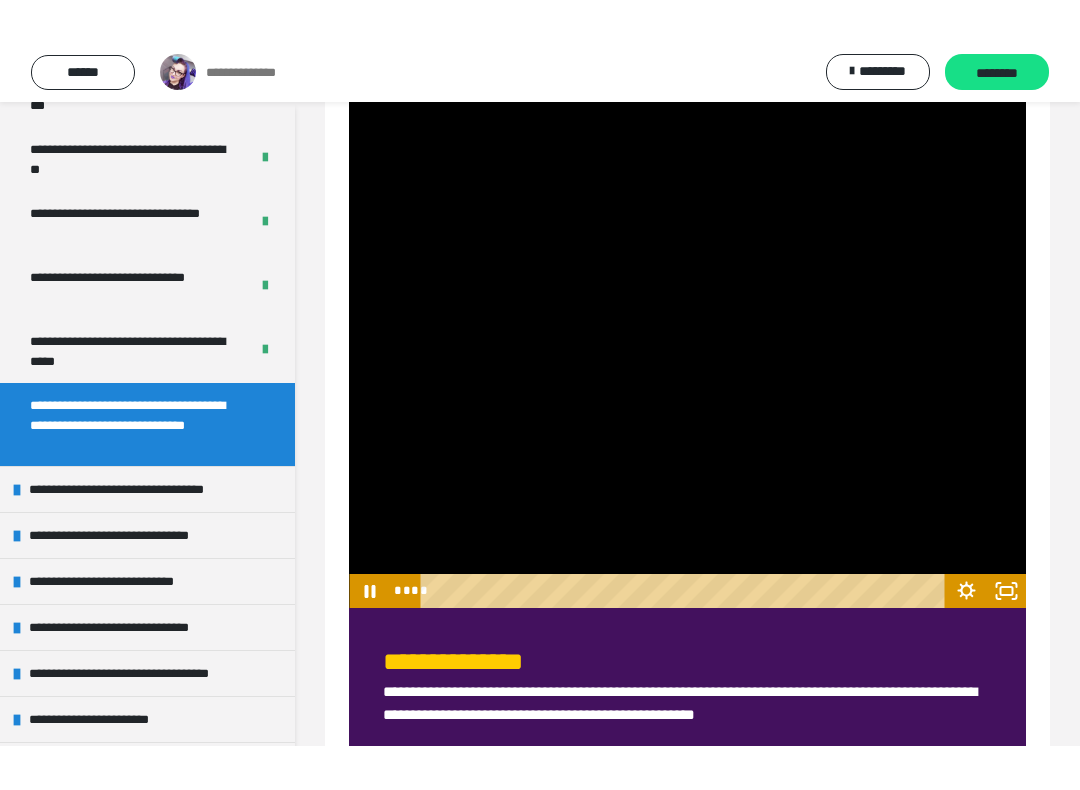 scroll, scrollTop: 20, scrollLeft: 0, axis: vertical 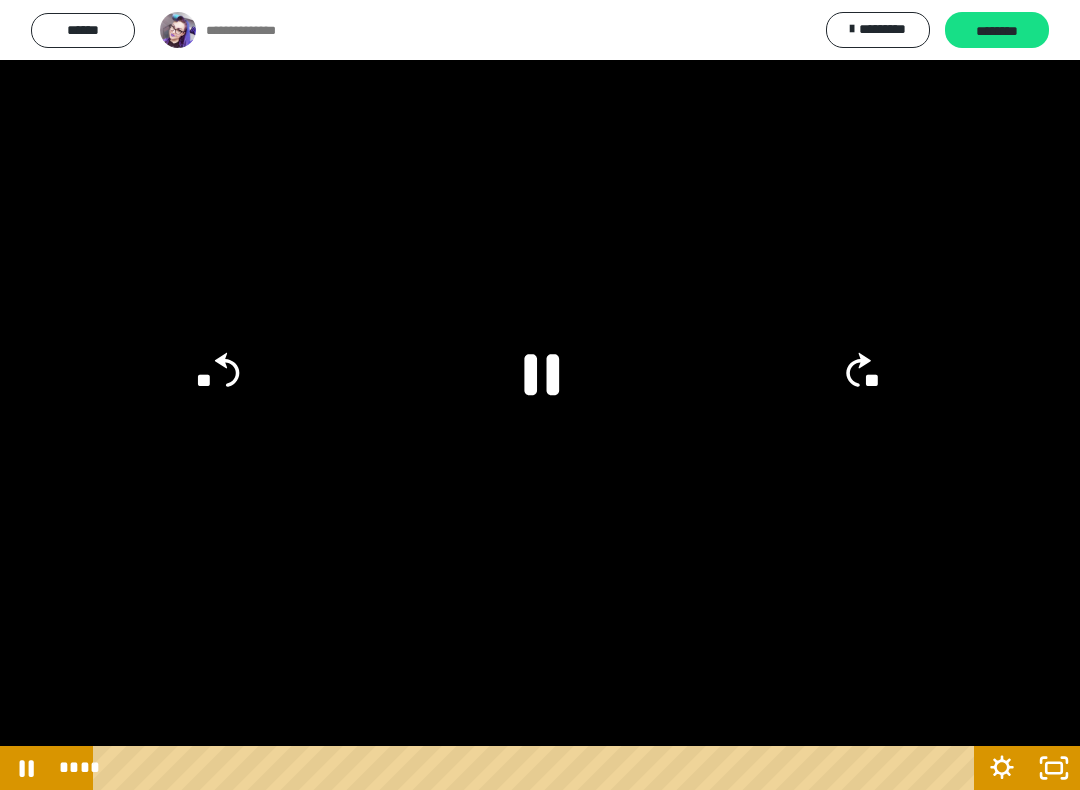 click 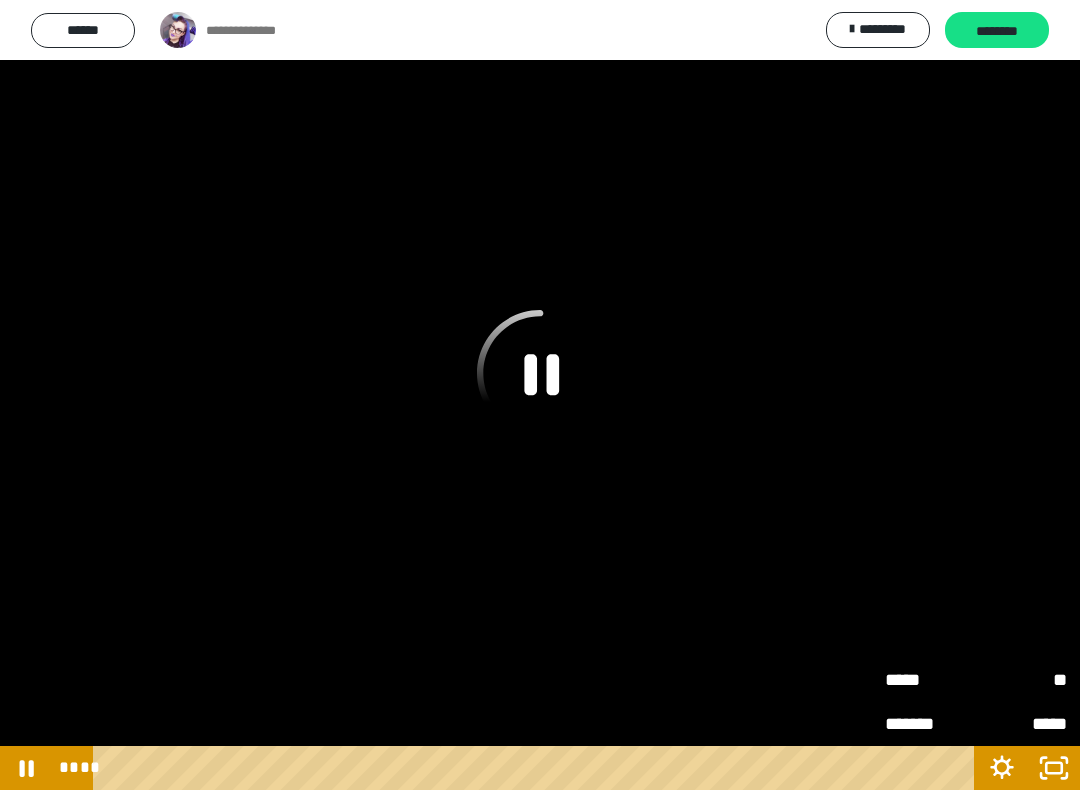 click on "**" at bounding box center [1021, 680] 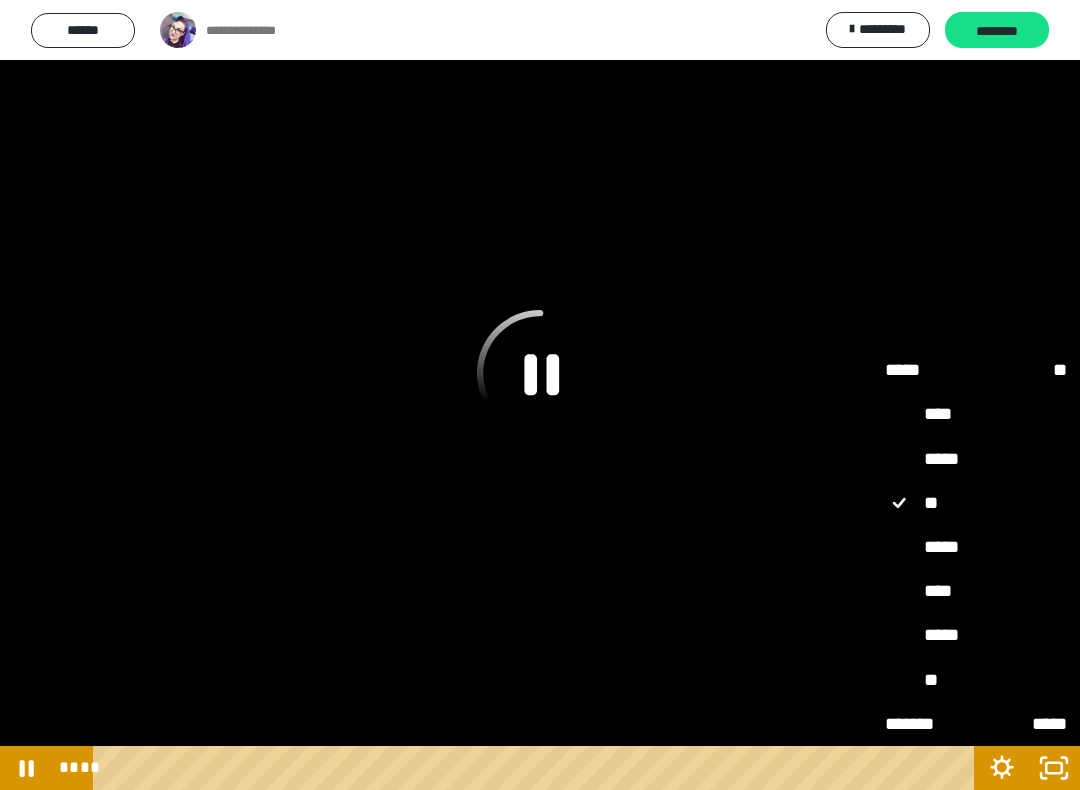 click on "*****" at bounding box center [976, 547] 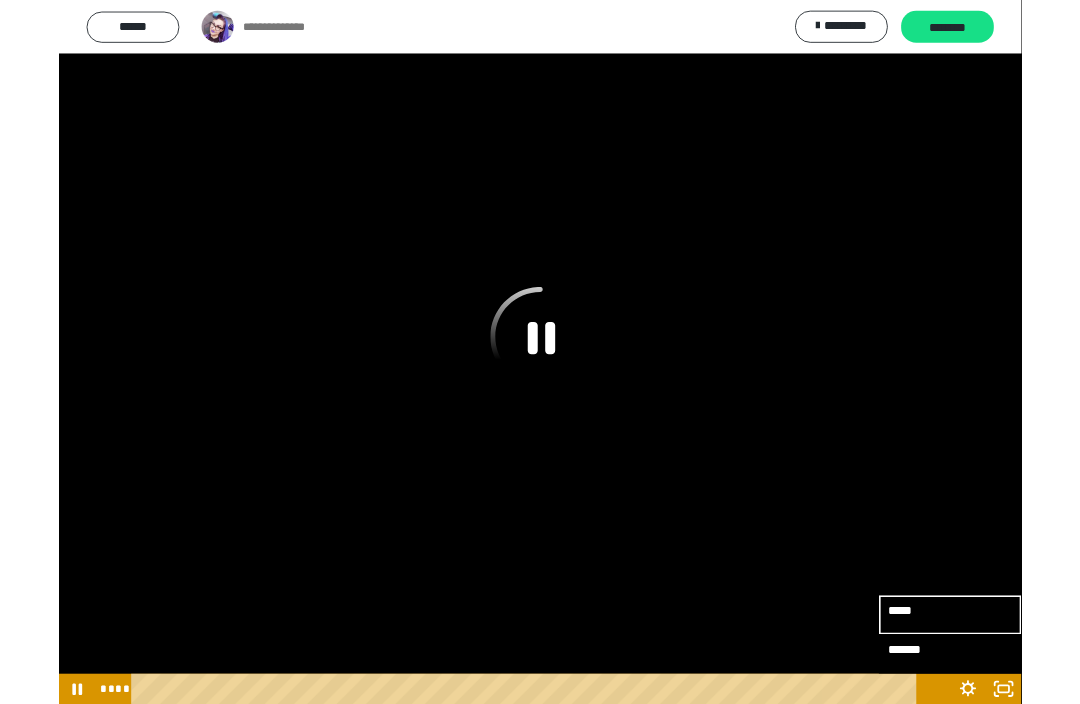 scroll, scrollTop: 976, scrollLeft: 0, axis: vertical 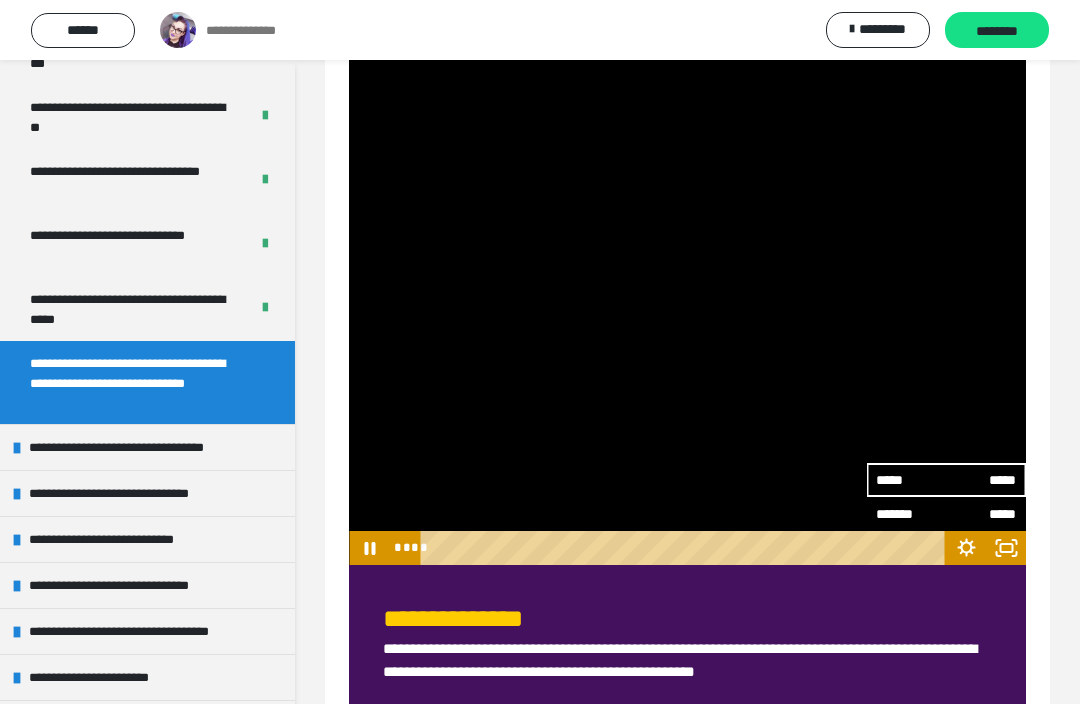 click at bounding box center [687, -36] 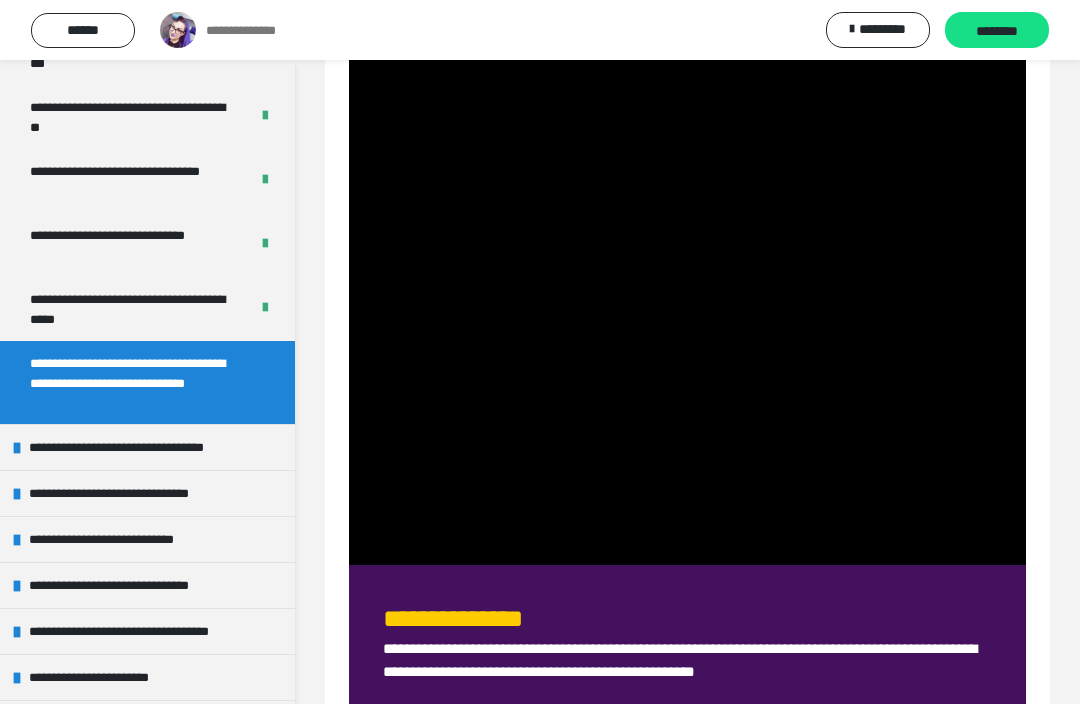 click at bounding box center (687, -36) 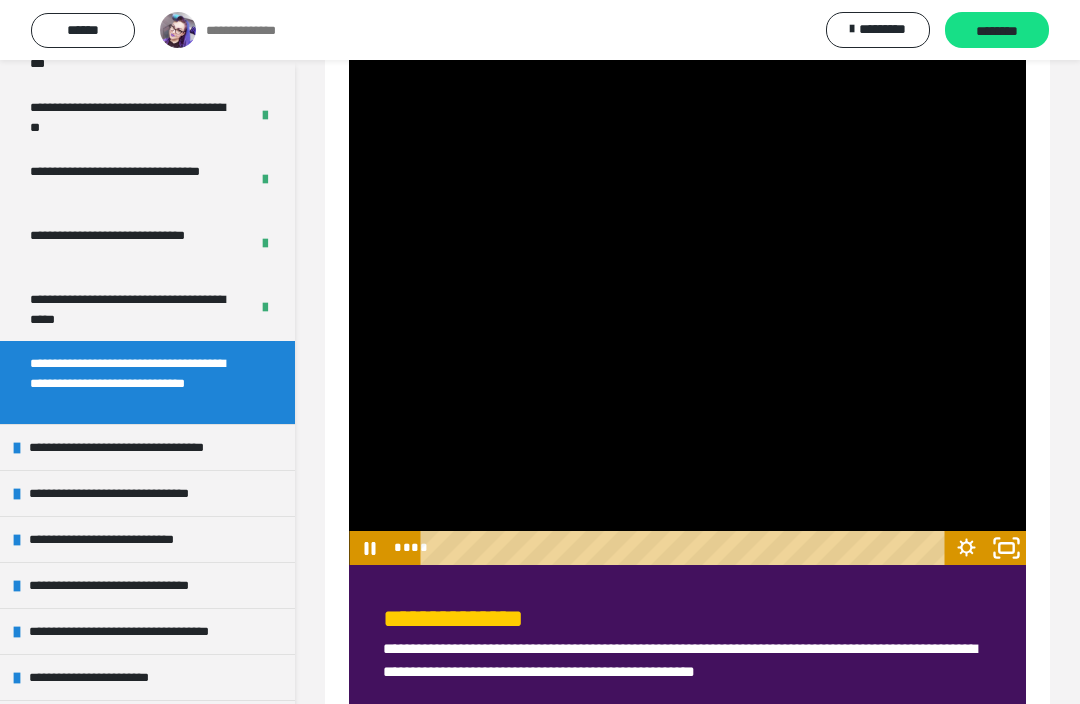 click 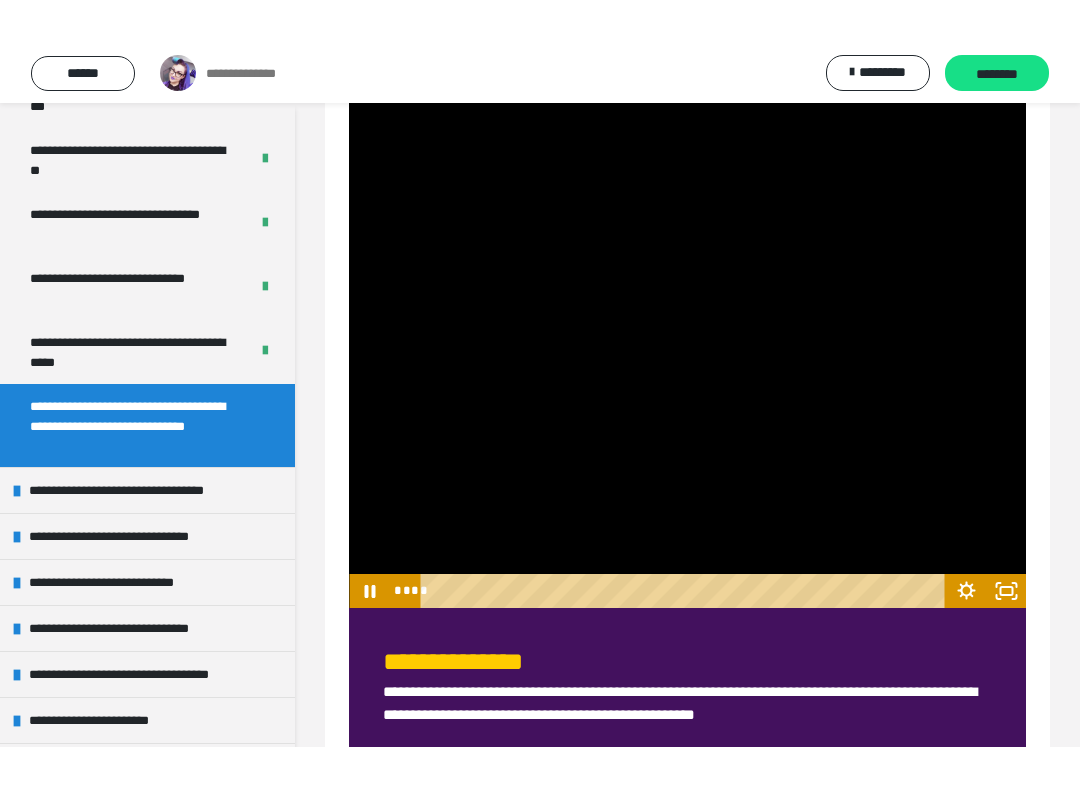 scroll, scrollTop: 20, scrollLeft: 0, axis: vertical 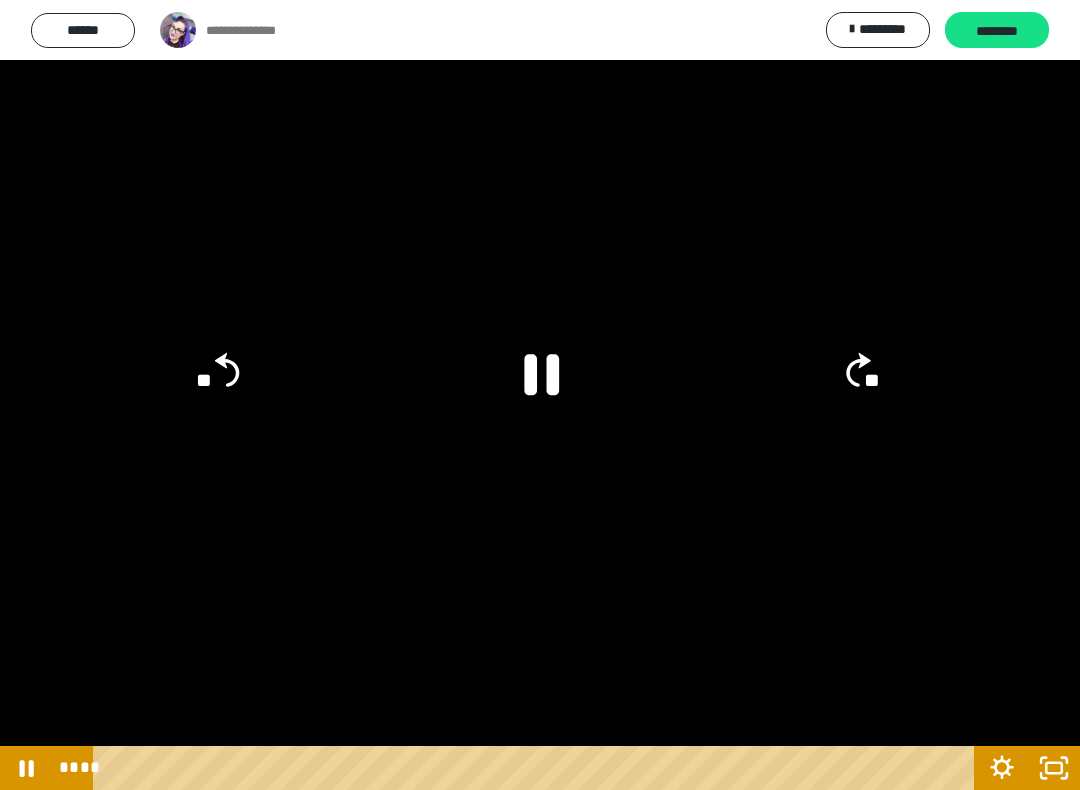 click 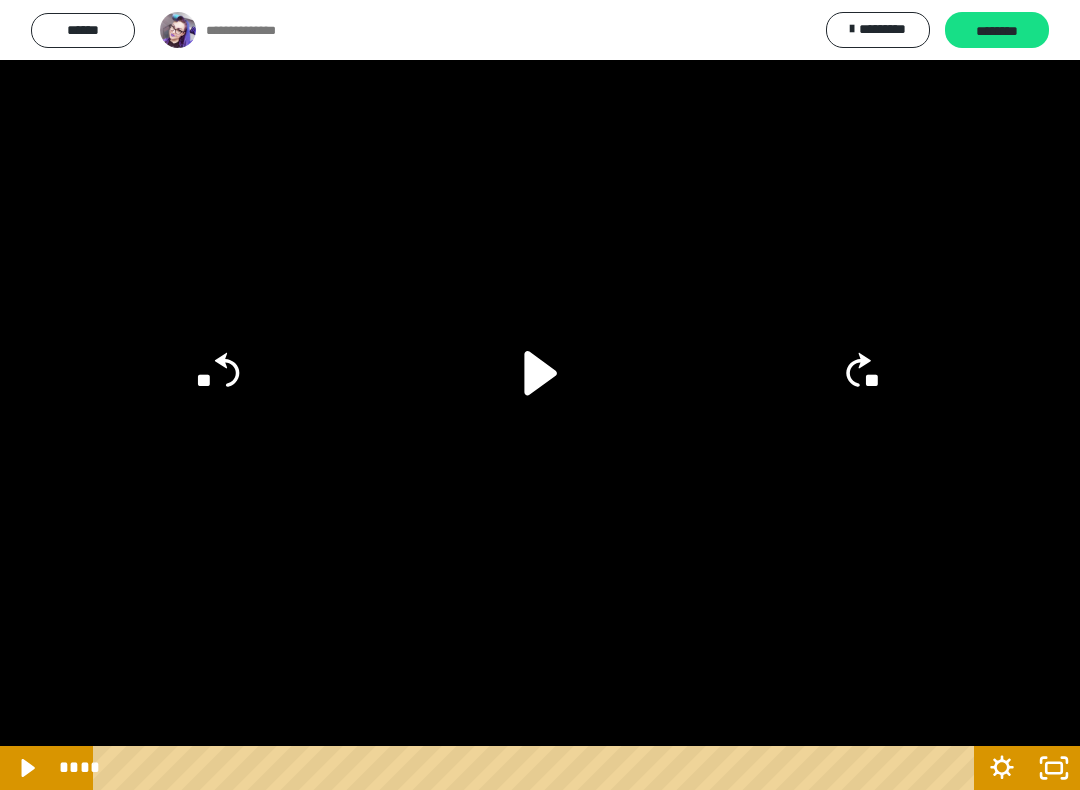 click 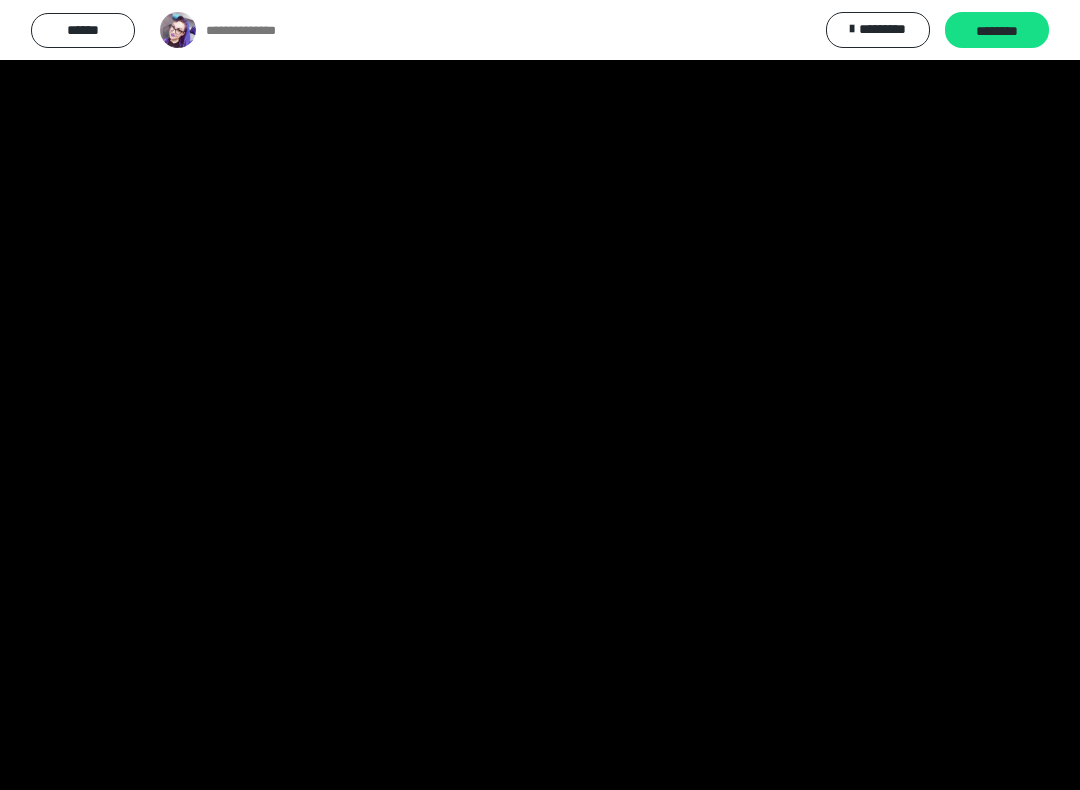 click at bounding box center (540, 395) 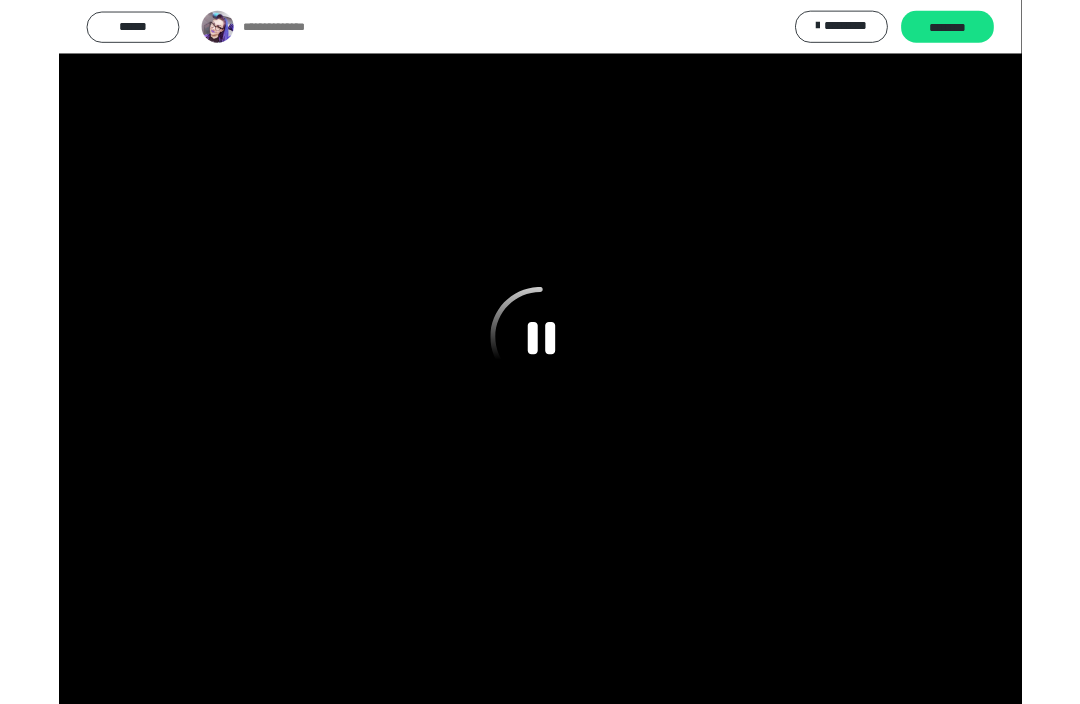 scroll, scrollTop: 955, scrollLeft: 0, axis: vertical 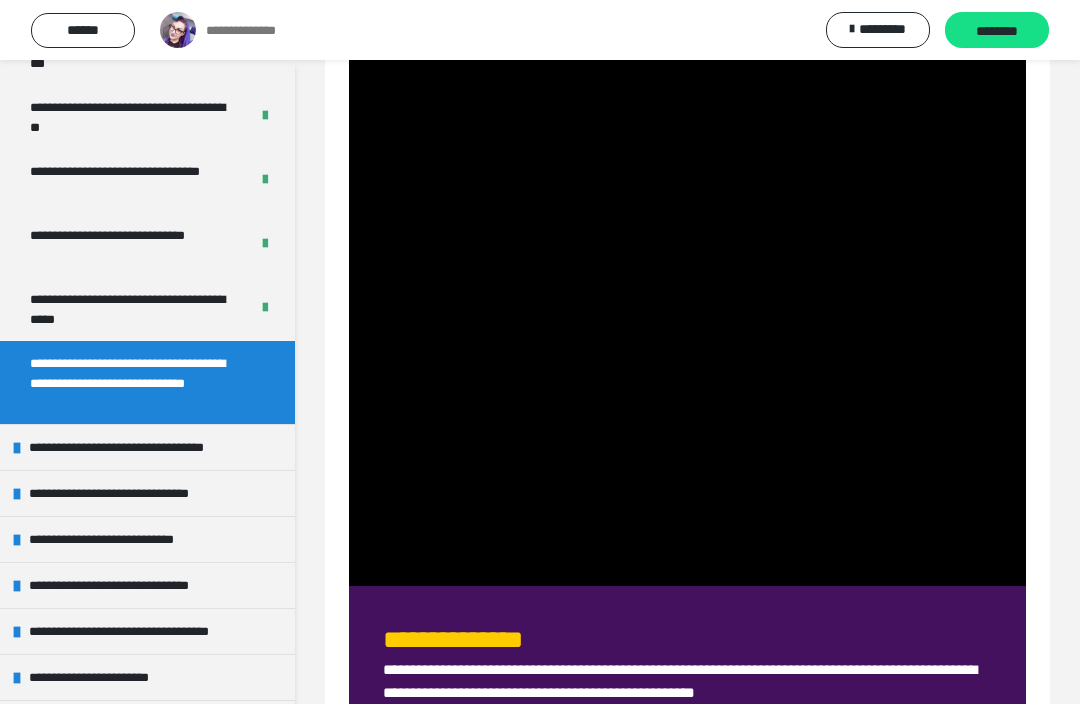 click at bounding box center [687, -15] 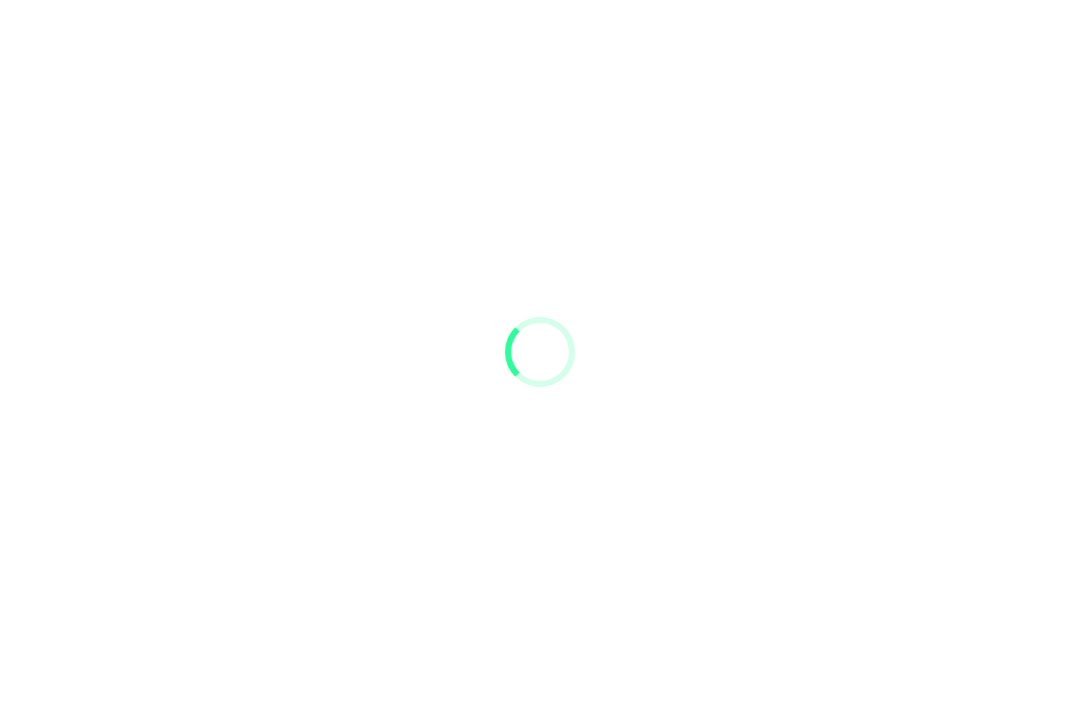 scroll, scrollTop: 0, scrollLeft: 0, axis: both 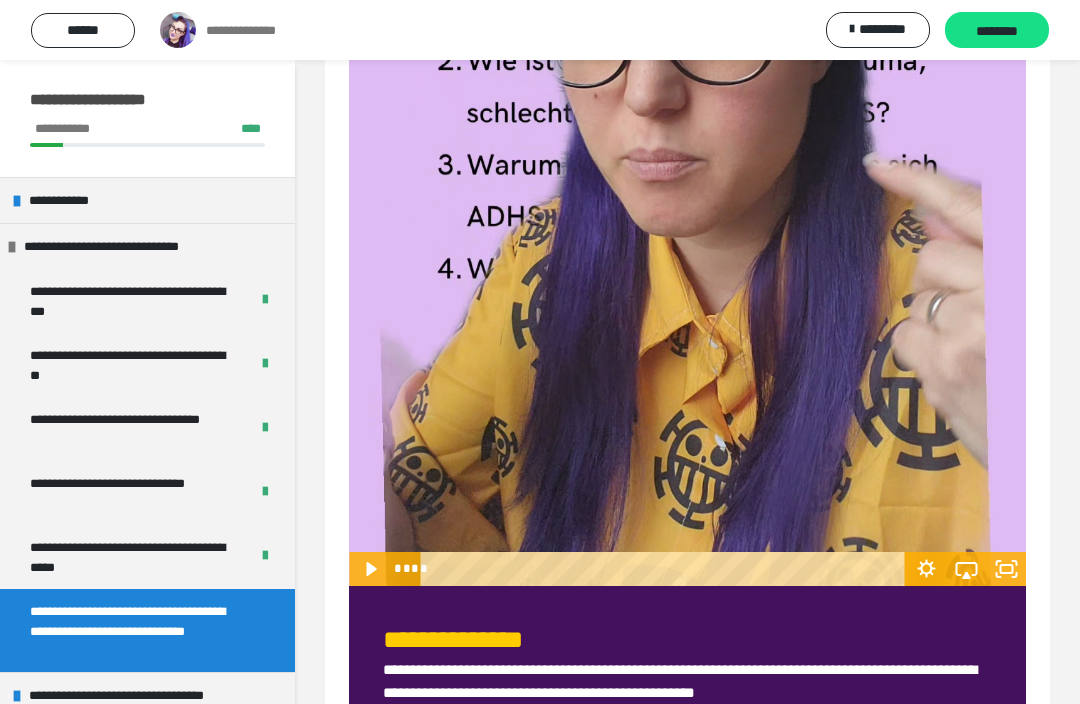 click 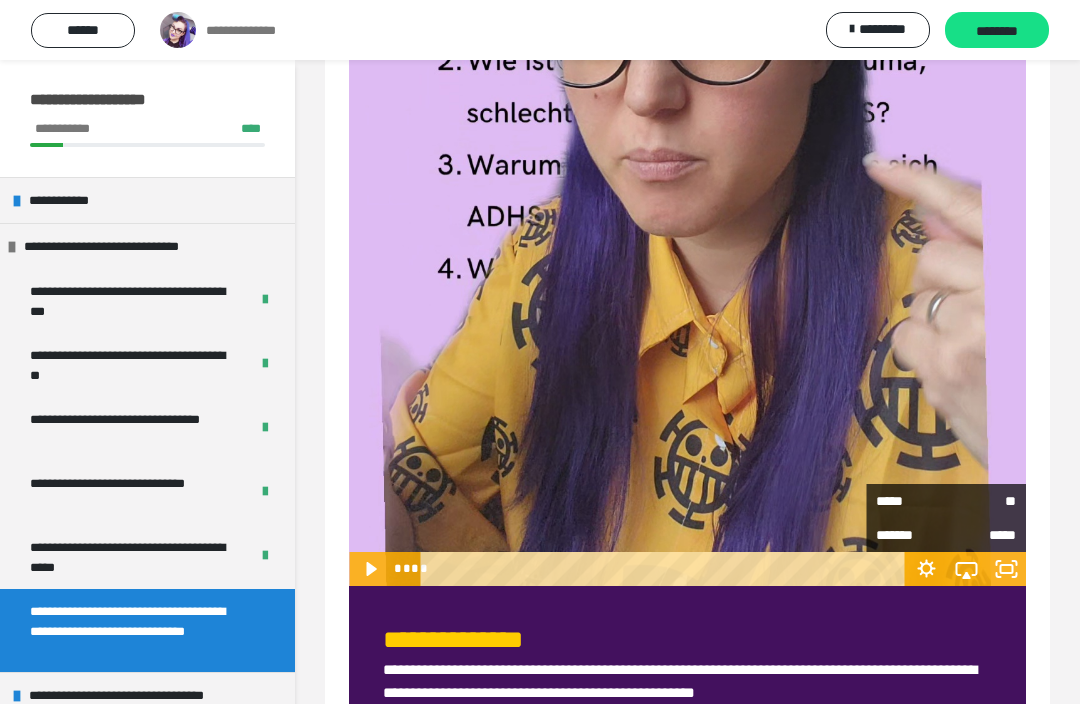 click on "*****" at bounding box center (911, 501) 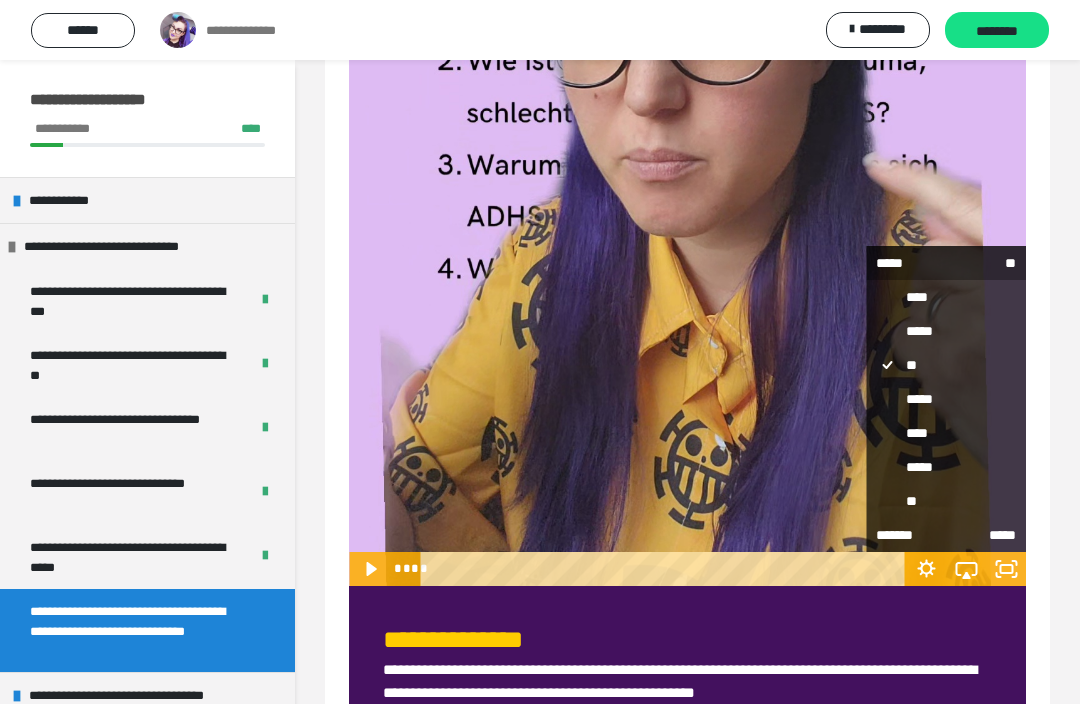 click on "*****" at bounding box center [946, 399] 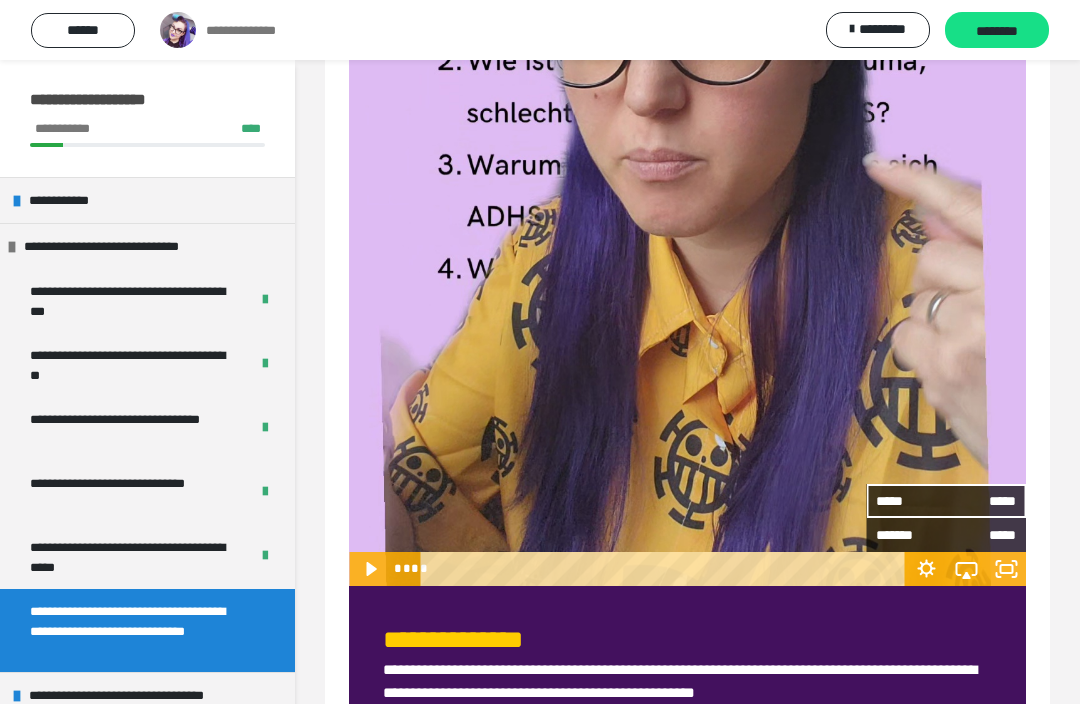 click 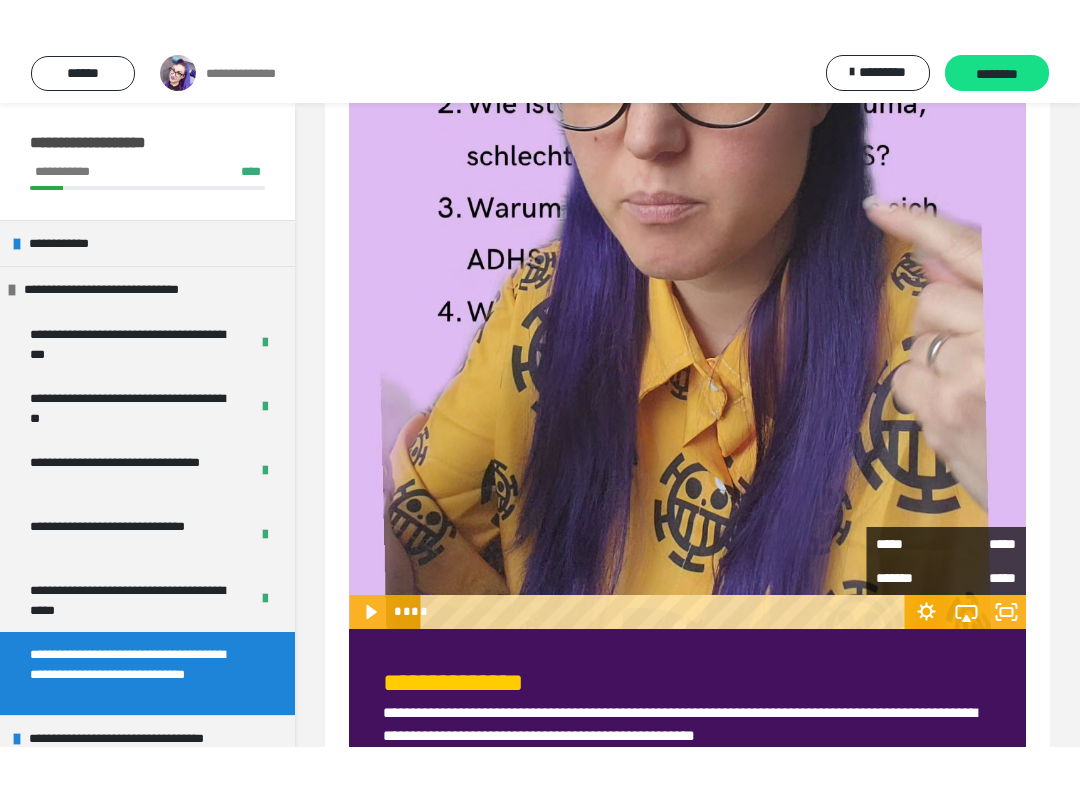 scroll, scrollTop: 20, scrollLeft: 0, axis: vertical 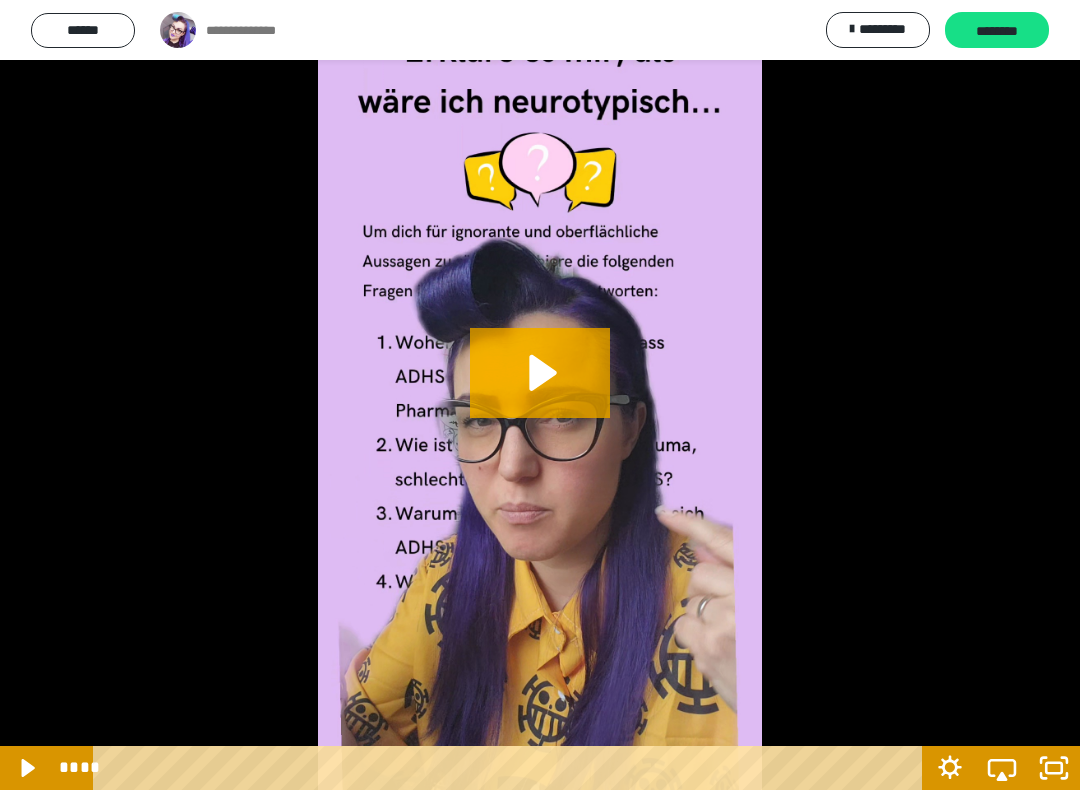click 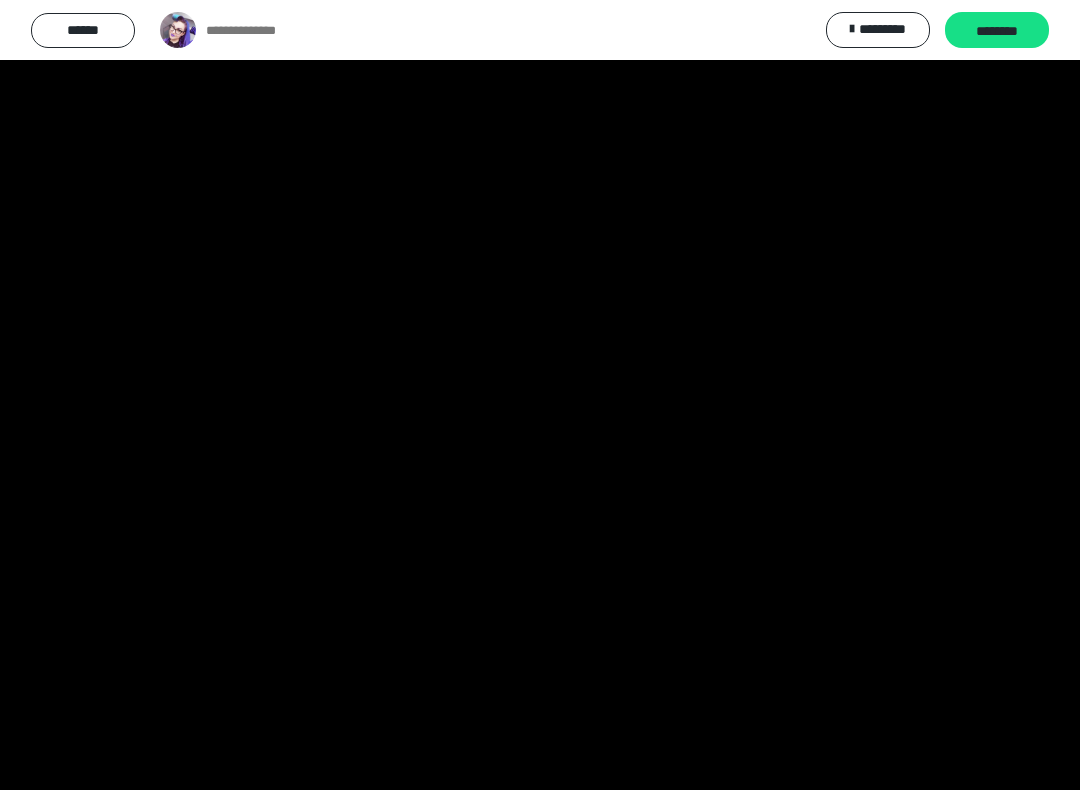 click at bounding box center [540, 395] 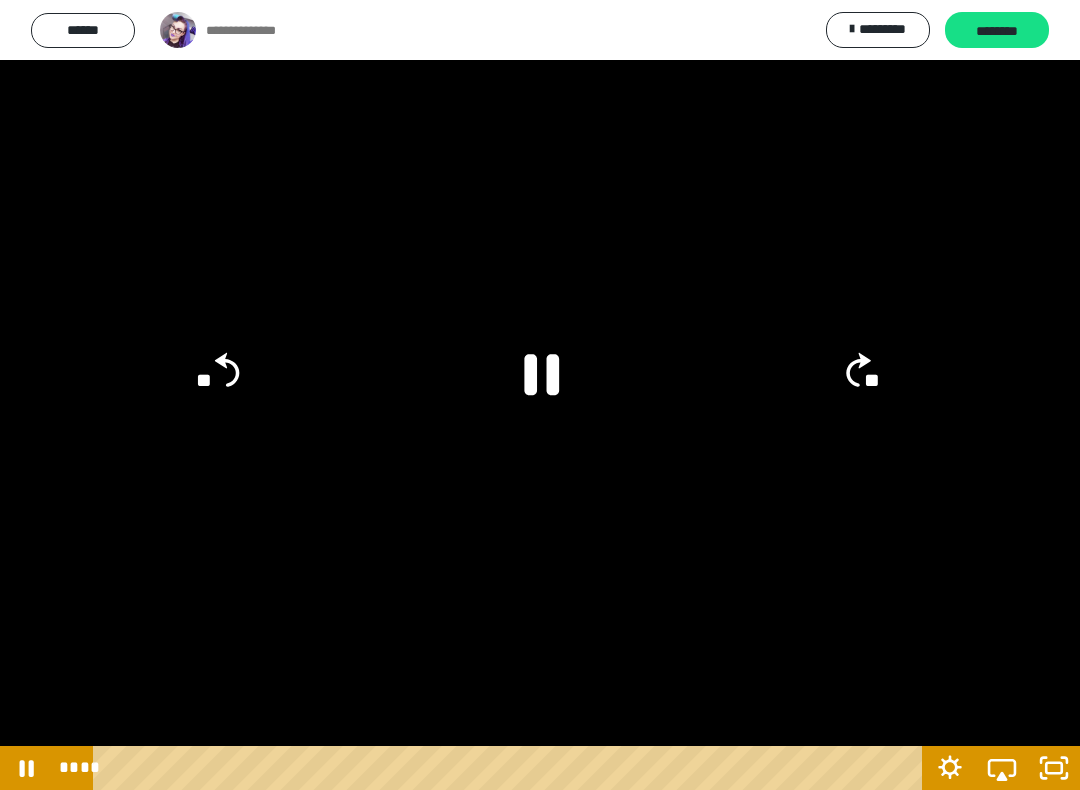 click on "**" 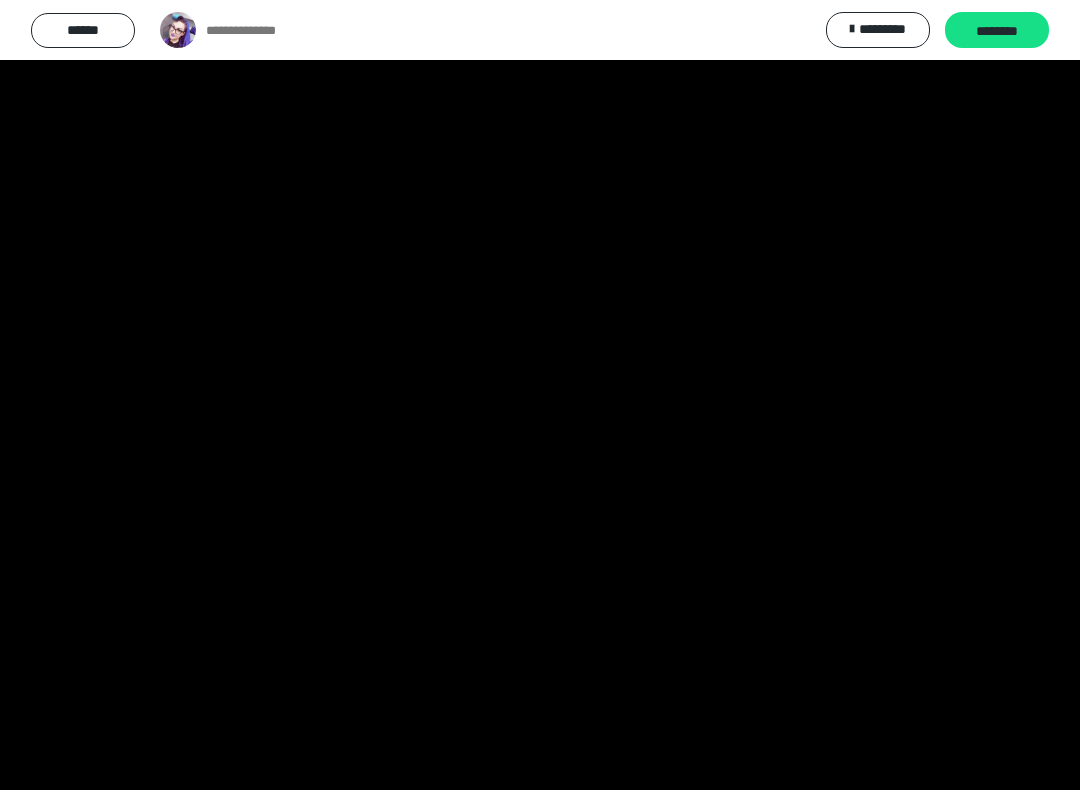 click at bounding box center (540, 395) 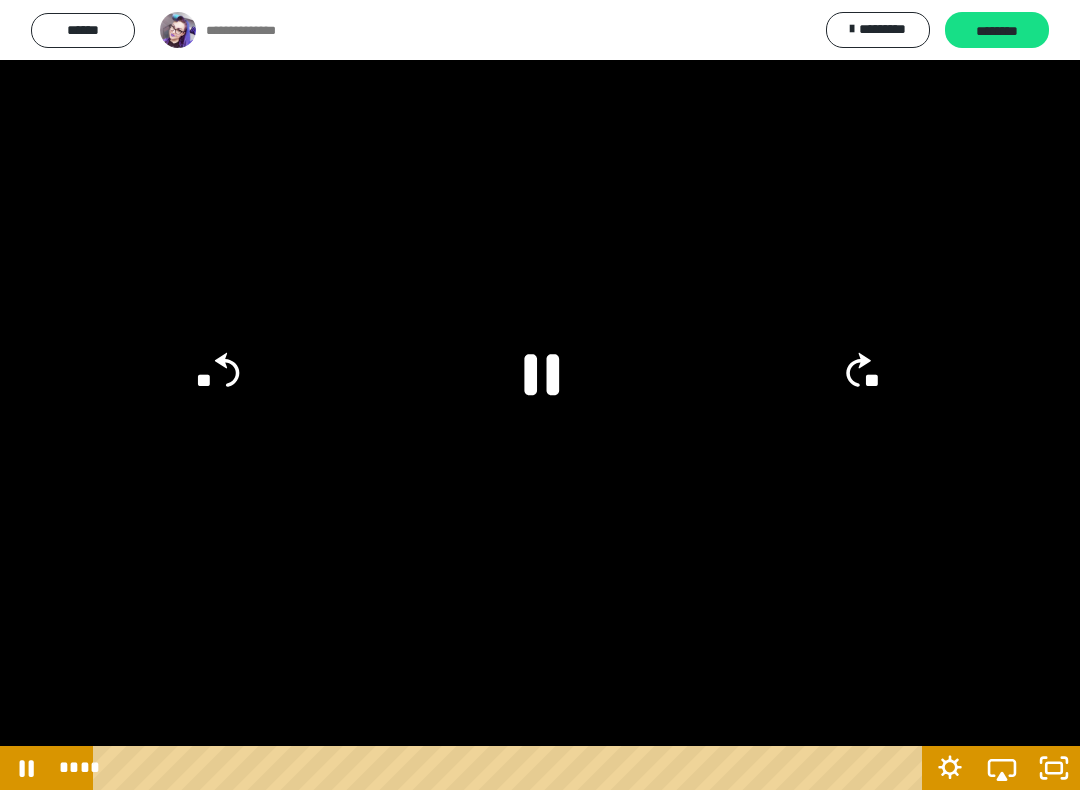 click on "**" 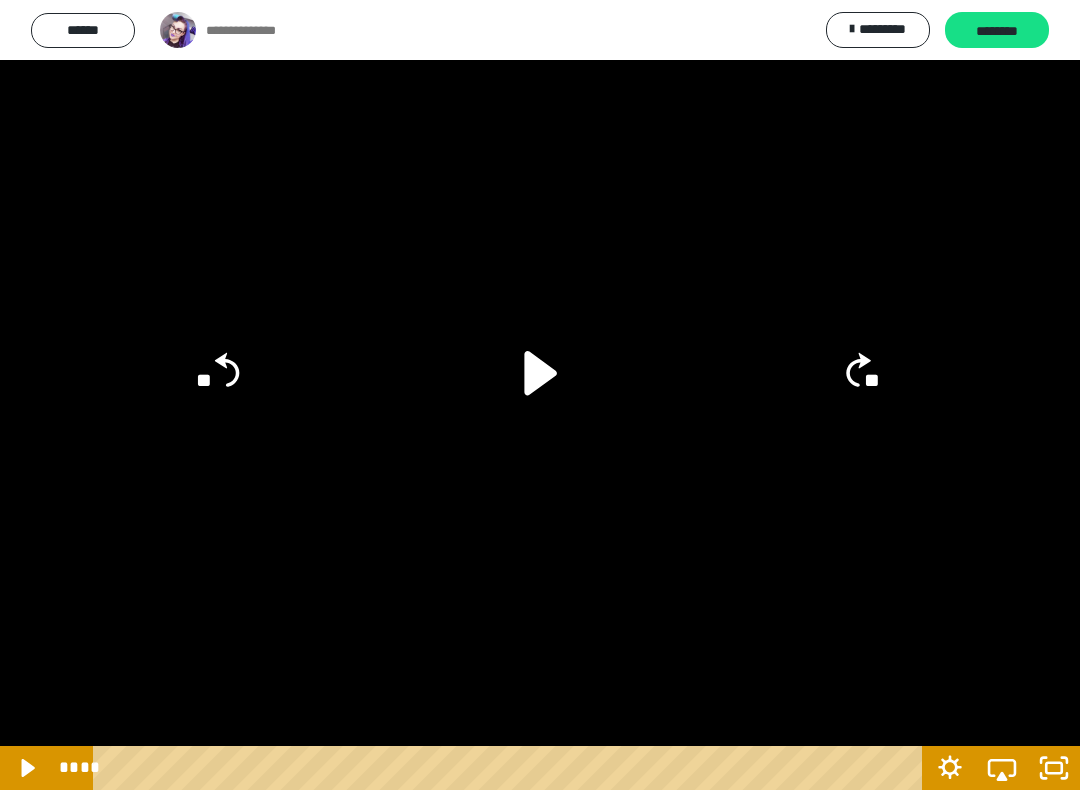 click 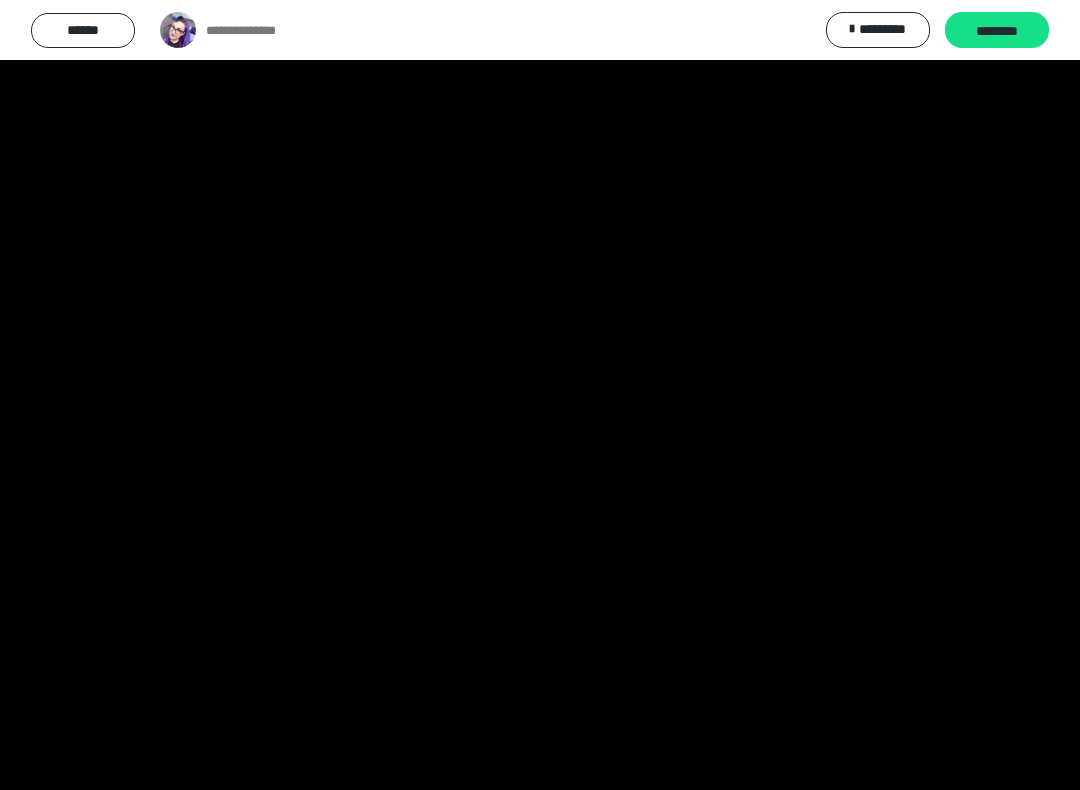 click at bounding box center (540, 395) 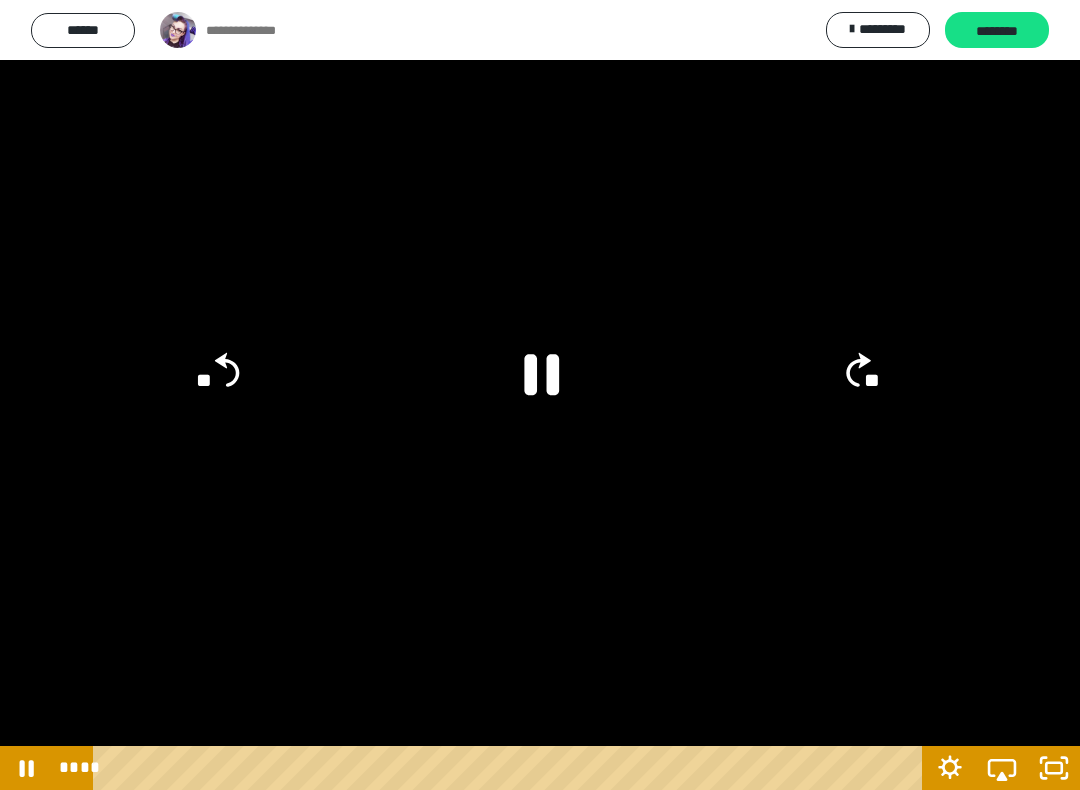 click 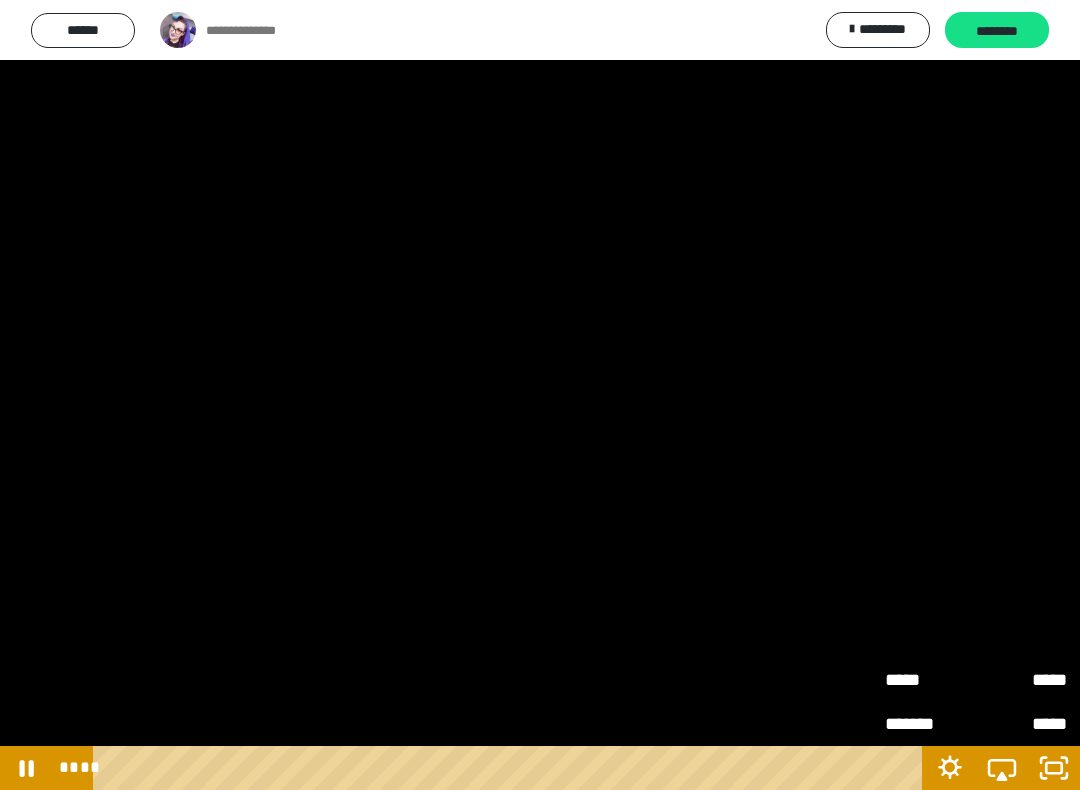 click on "*****" at bounding box center (1021, 672) 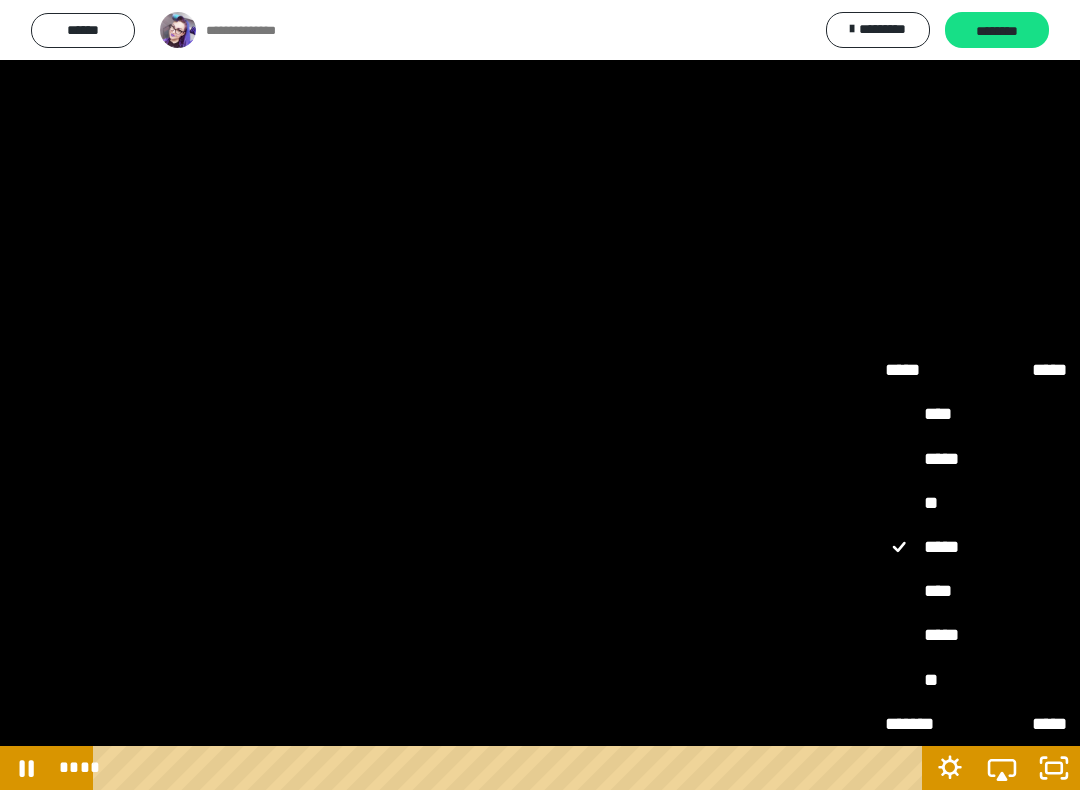 click on "****" at bounding box center (976, 591) 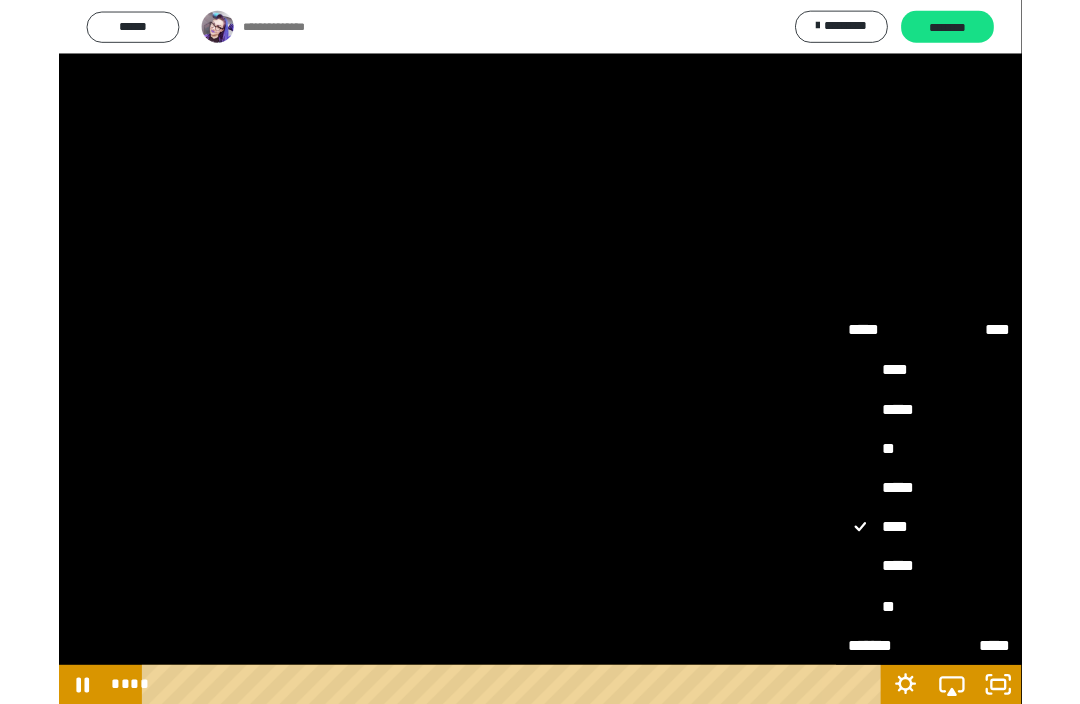 scroll, scrollTop: 955, scrollLeft: 0, axis: vertical 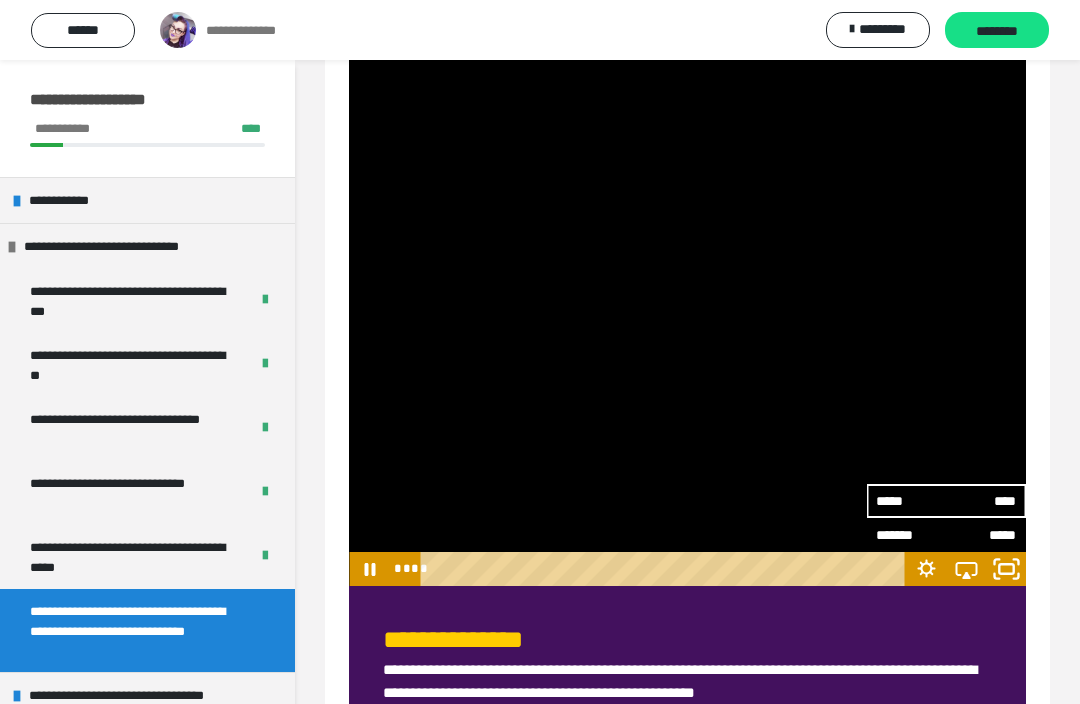 click 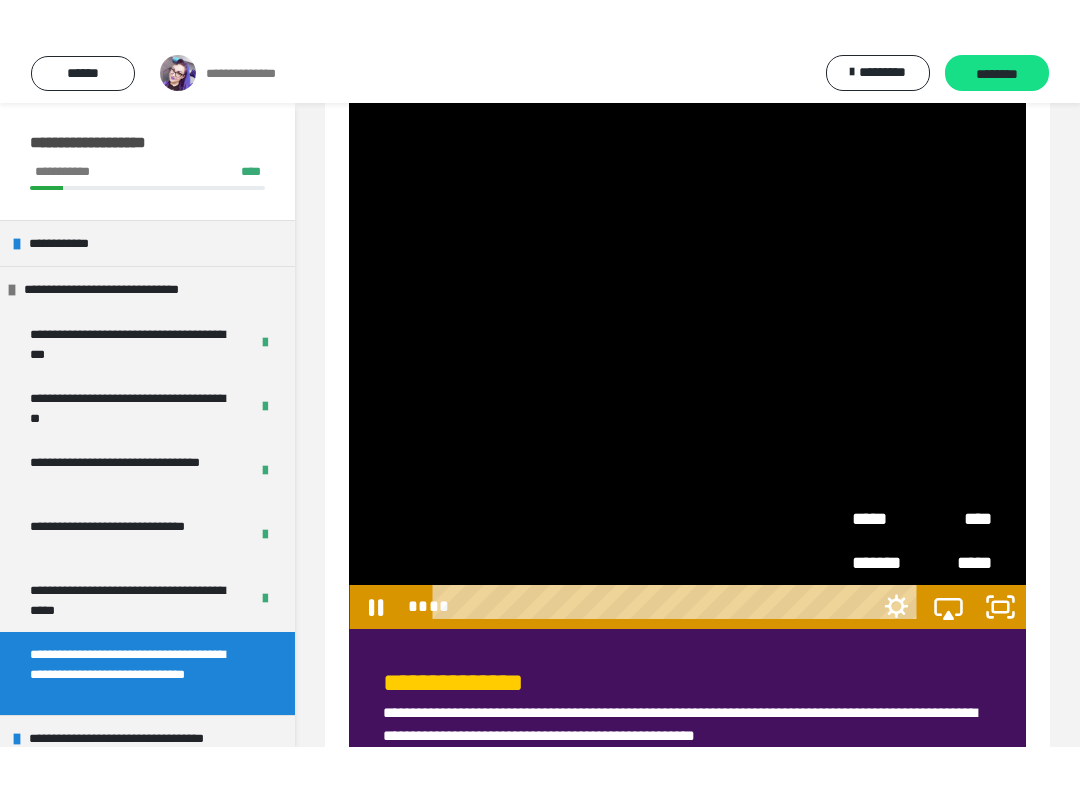 scroll, scrollTop: 20, scrollLeft: 0, axis: vertical 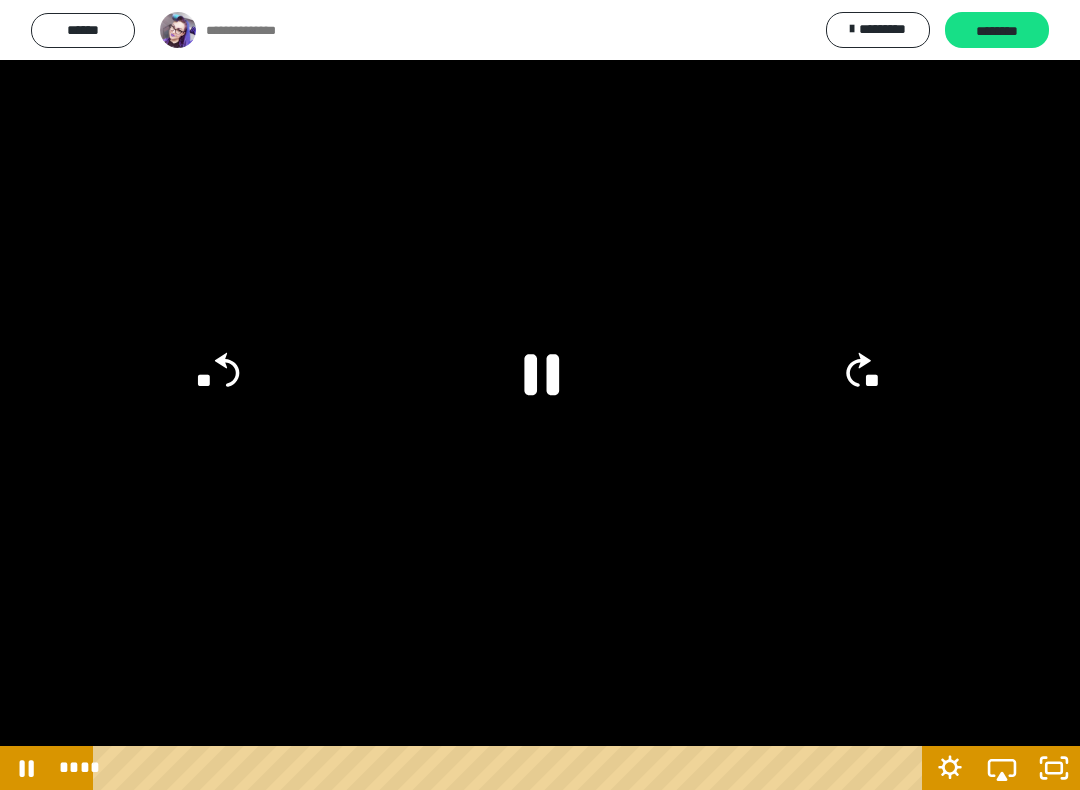 click 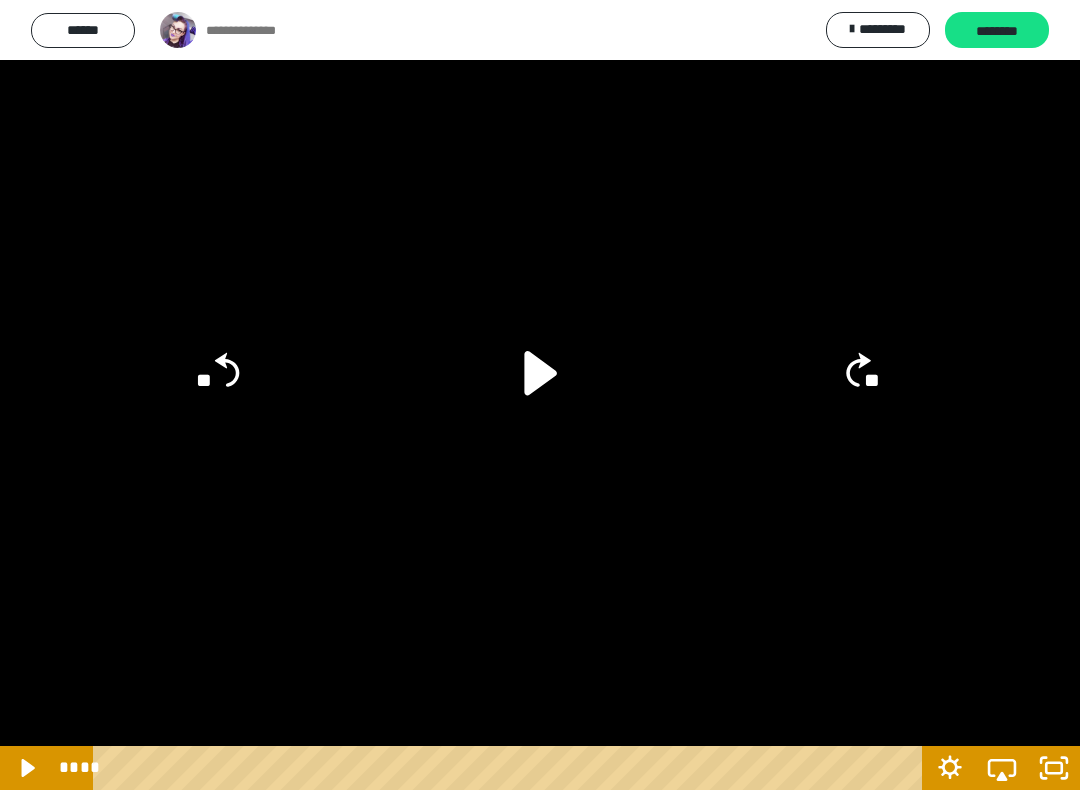 click 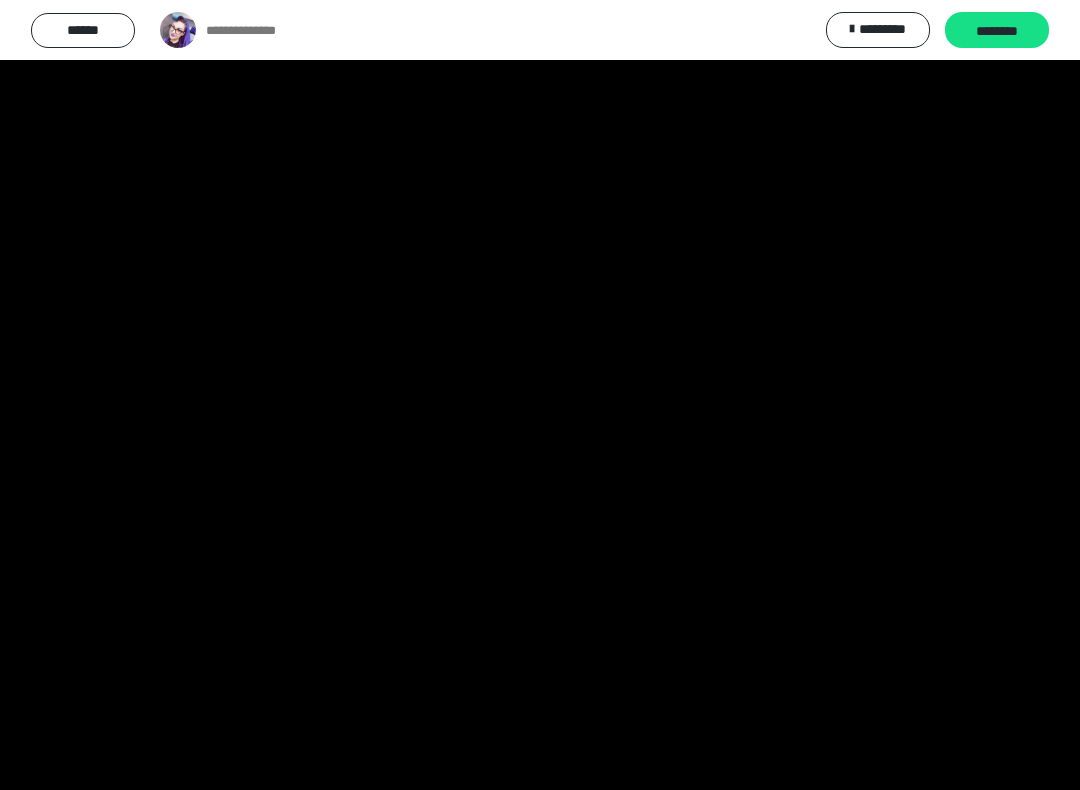click at bounding box center (540, 395) 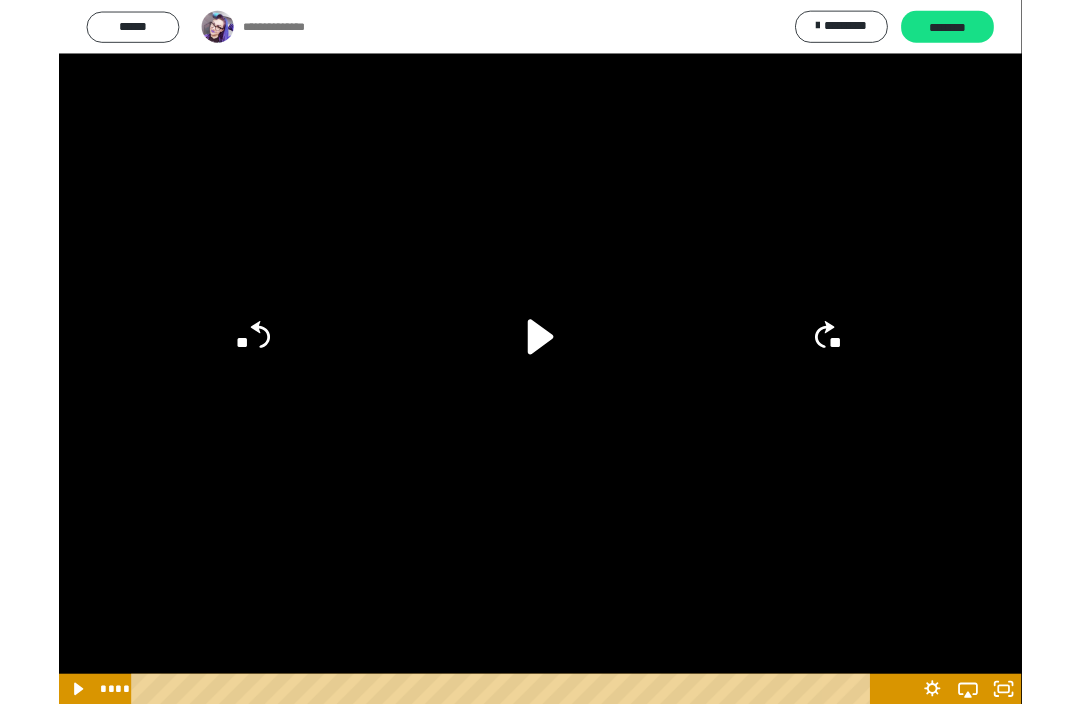 scroll, scrollTop: 955, scrollLeft: 0, axis: vertical 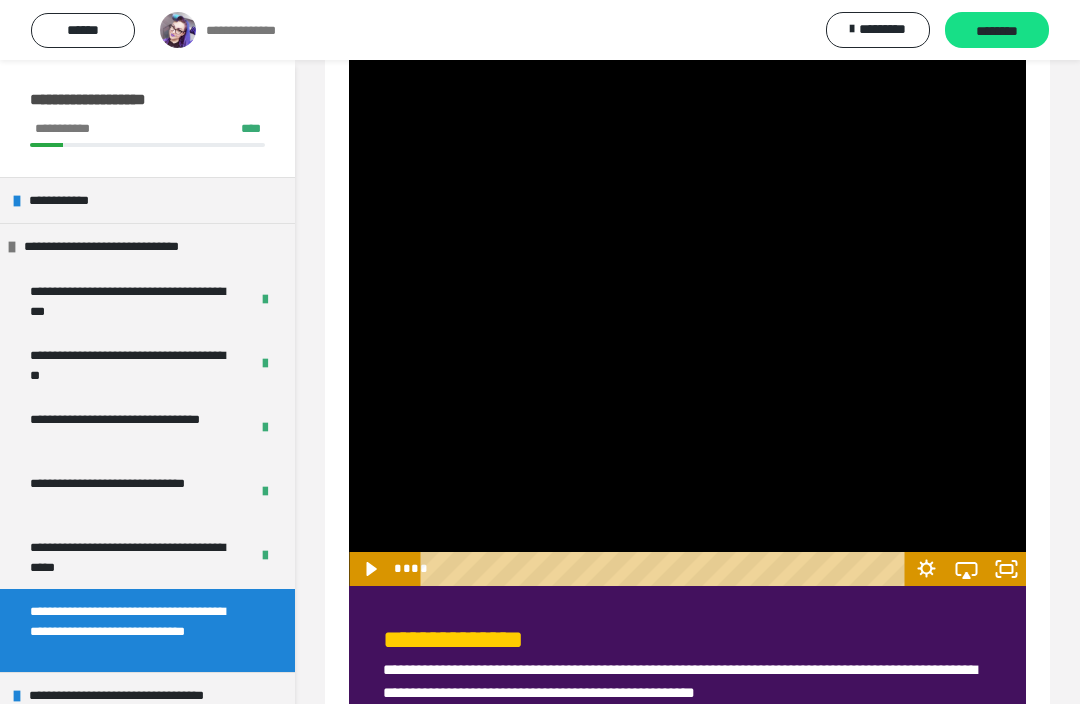click on "********" at bounding box center (997, 31) 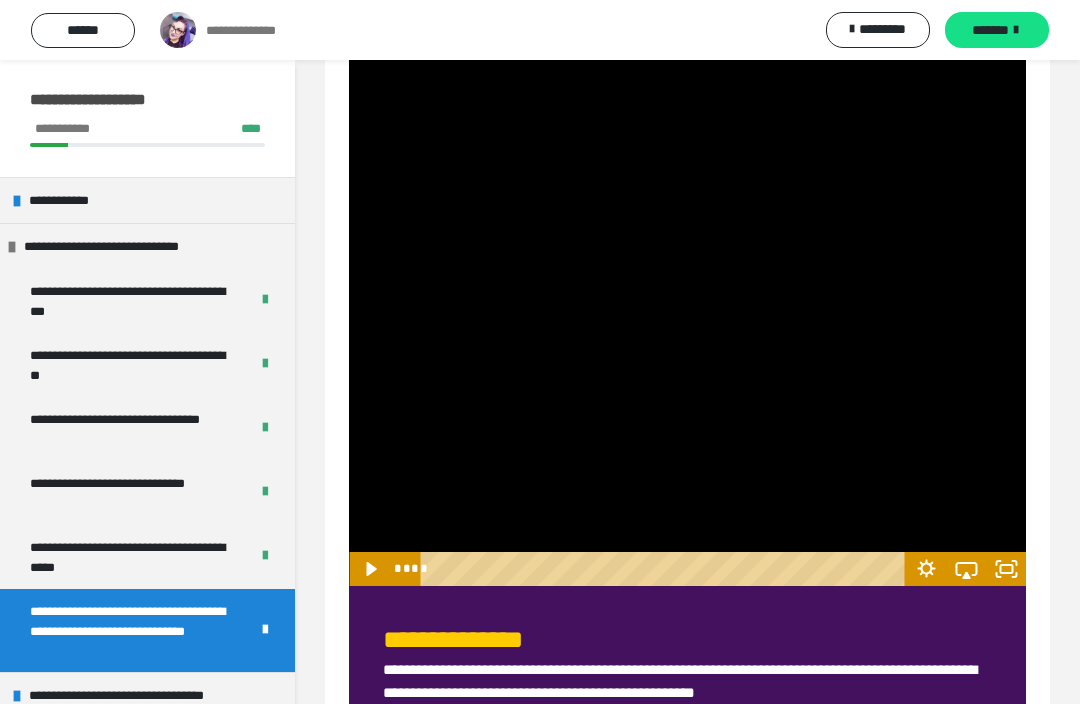 click on "*******" at bounding box center (990, 30) 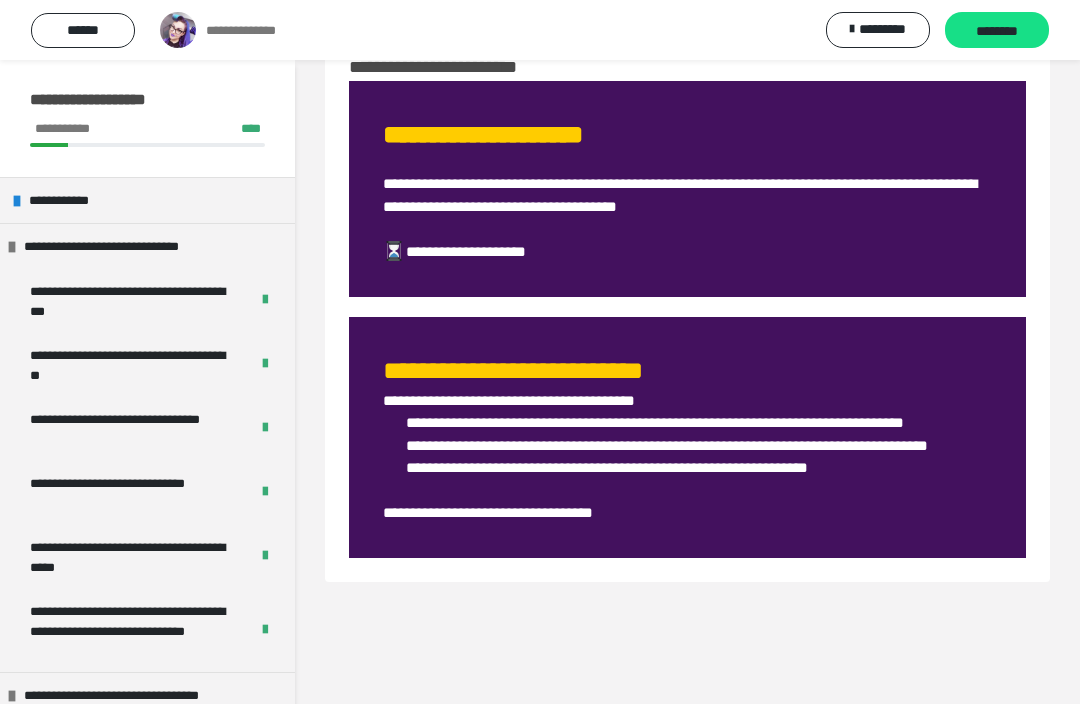 scroll, scrollTop: 126, scrollLeft: 0, axis: vertical 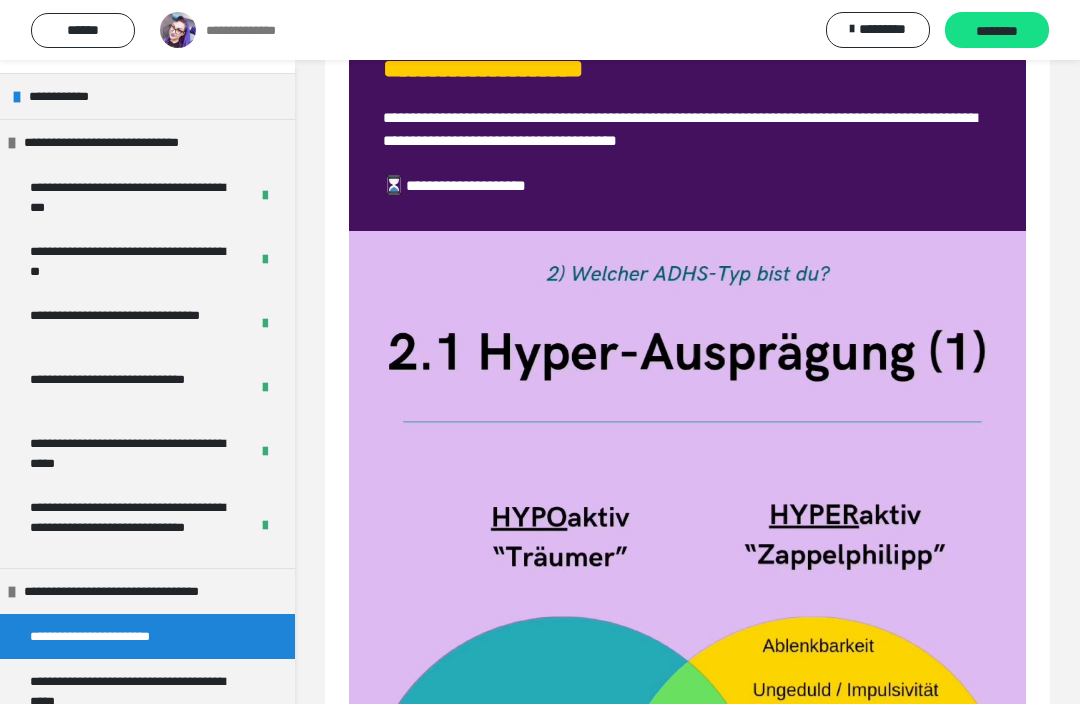 click at bounding box center (12, 143) 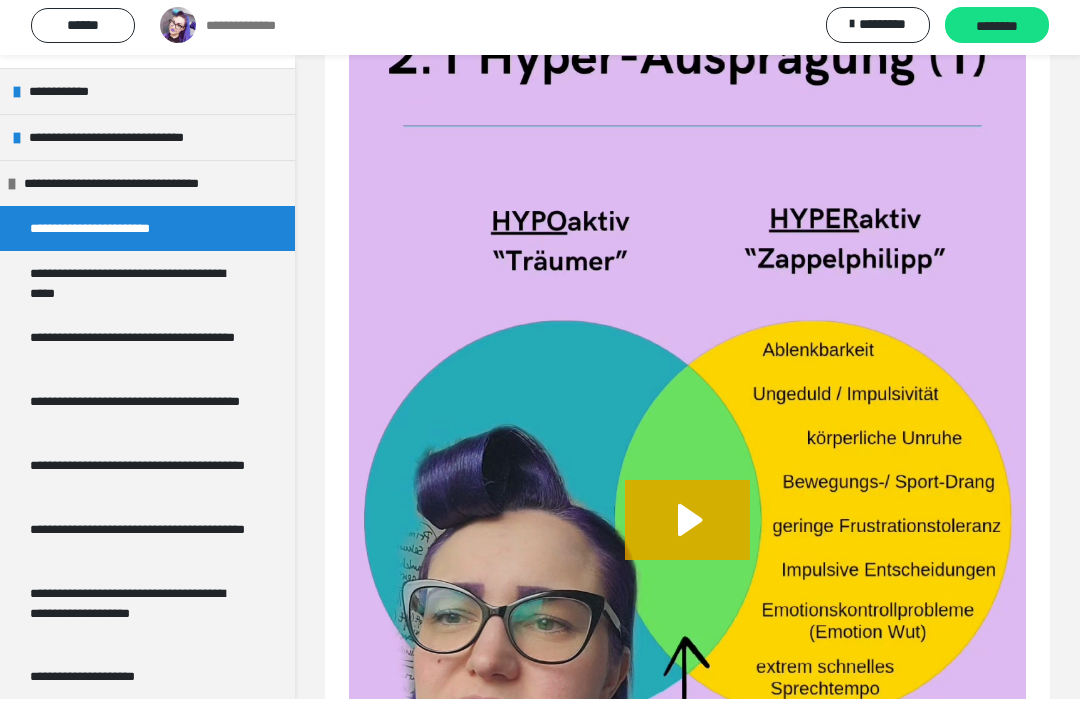 click 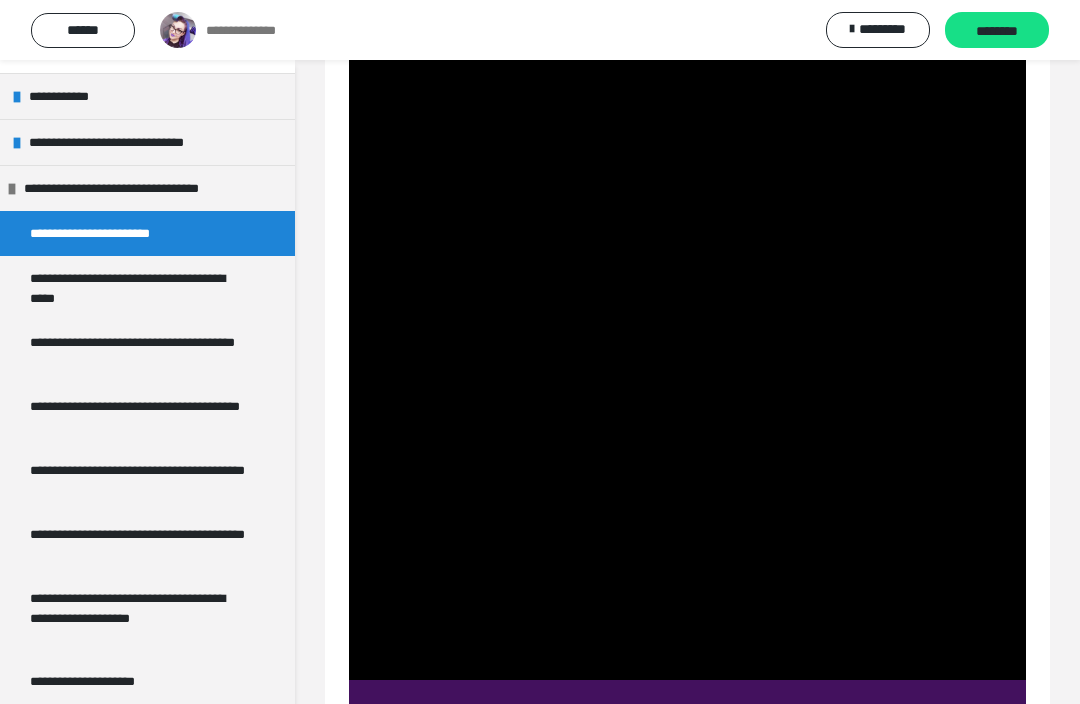 scroll, scrollTop: 883, scrollLeft: 0, axis: vertical 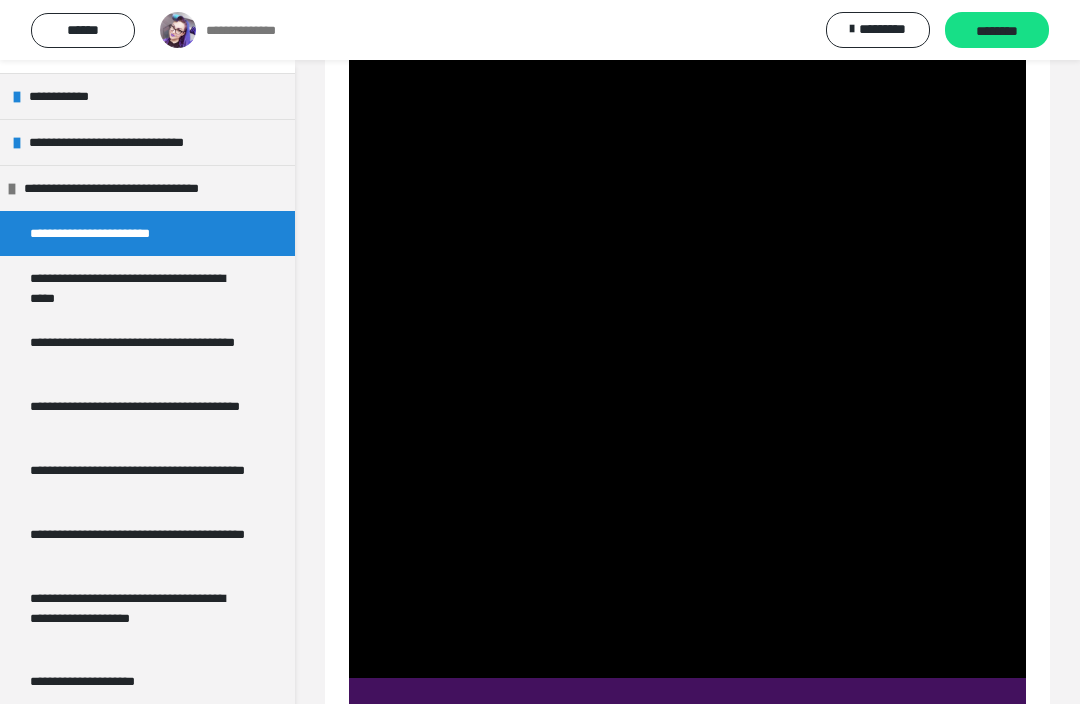 click at bounding box center [687, 76] 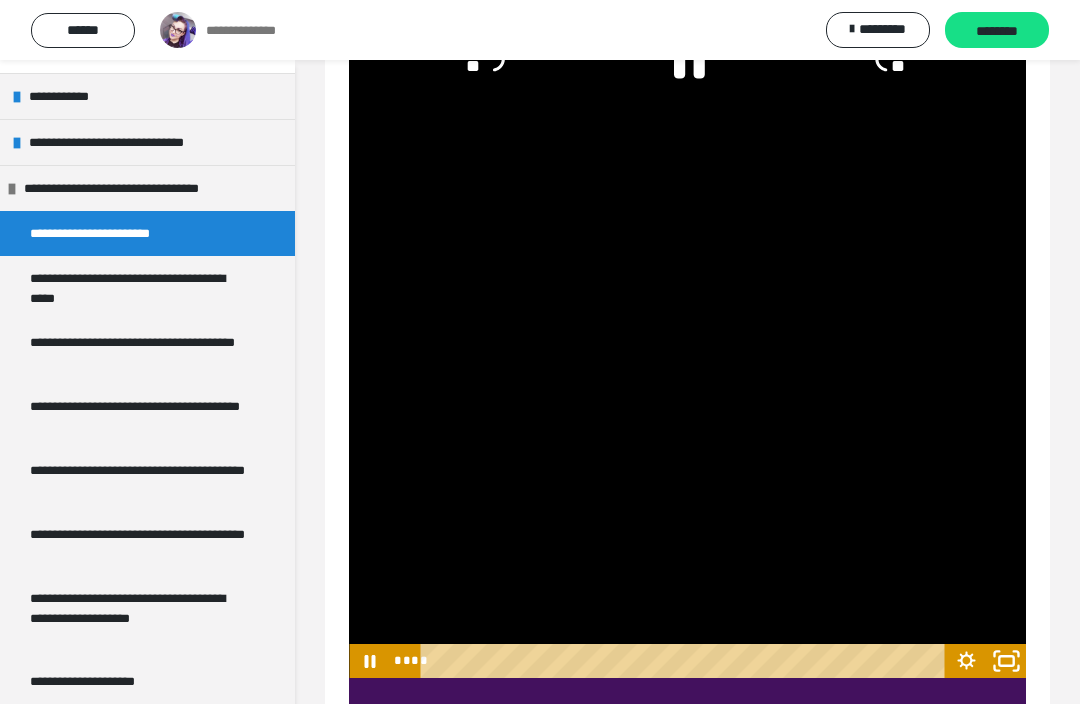 click 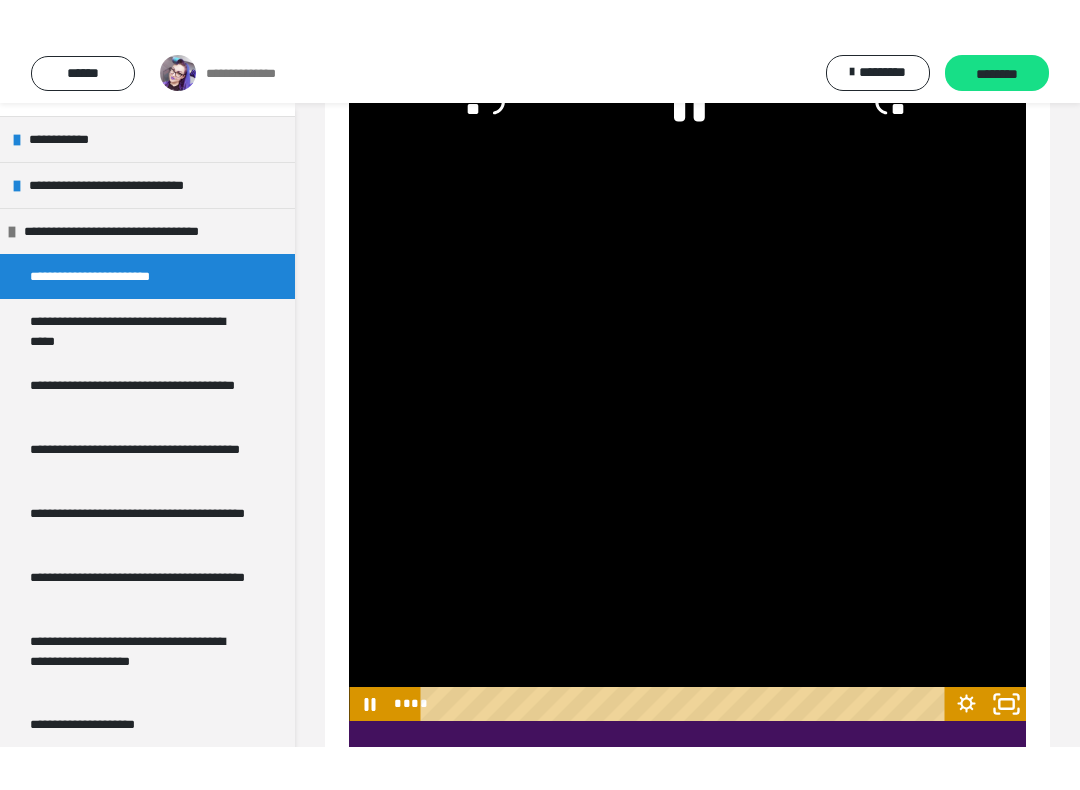 scroll, scrollTop: 20, scrollLeft: 0, axis: vertical 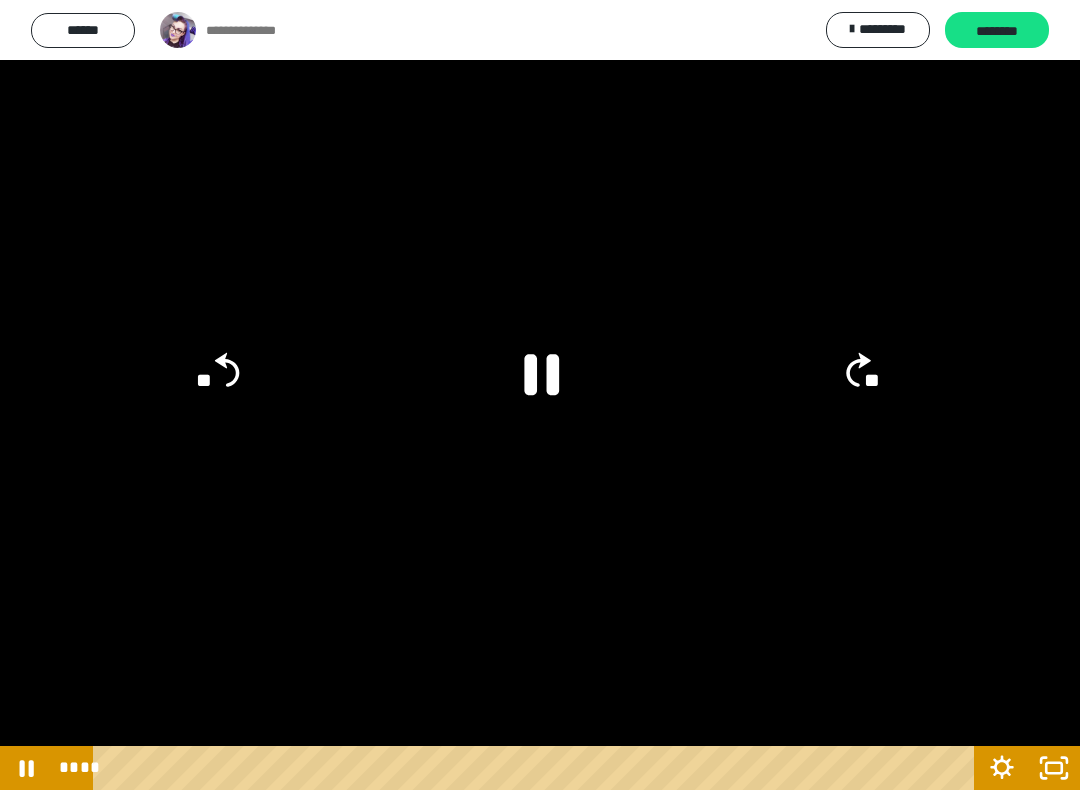 click 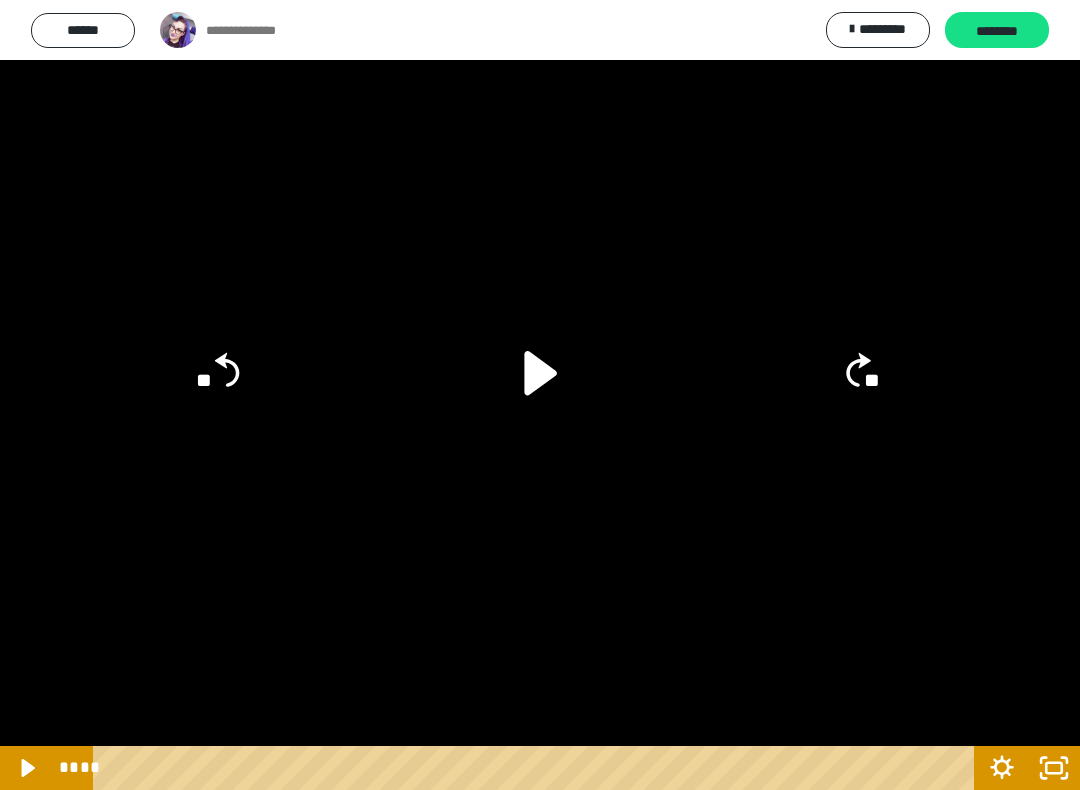 click 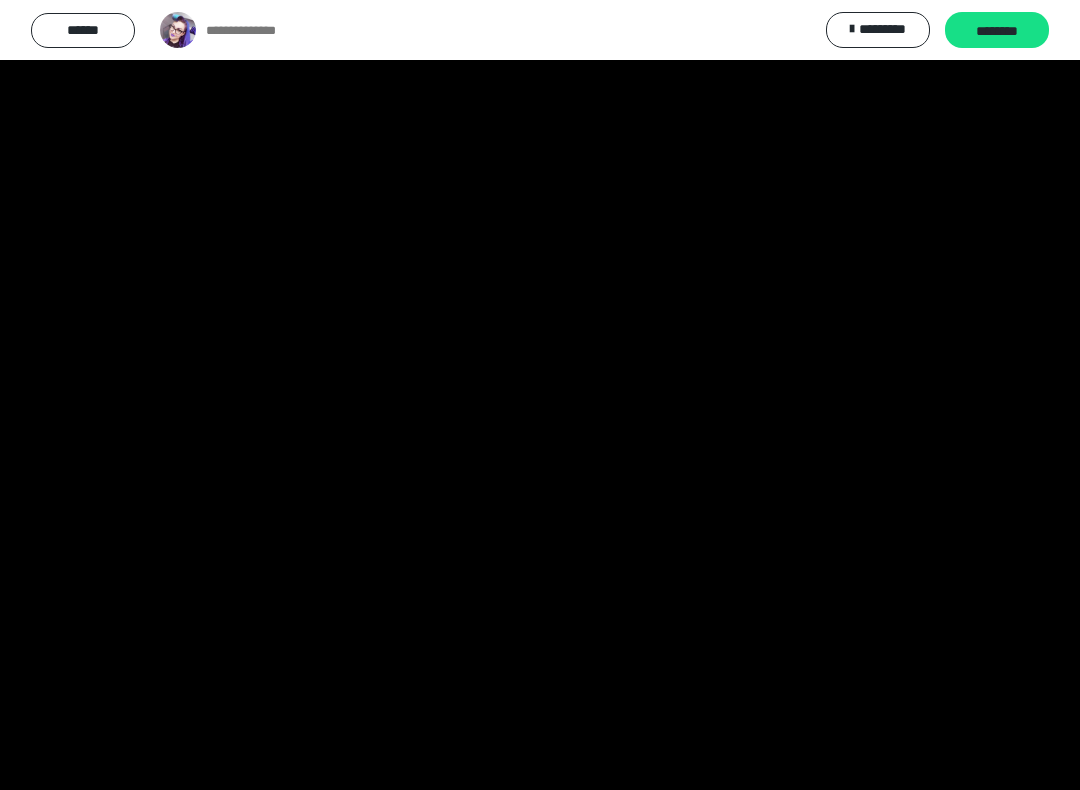 click at bounding box center [540, 395] 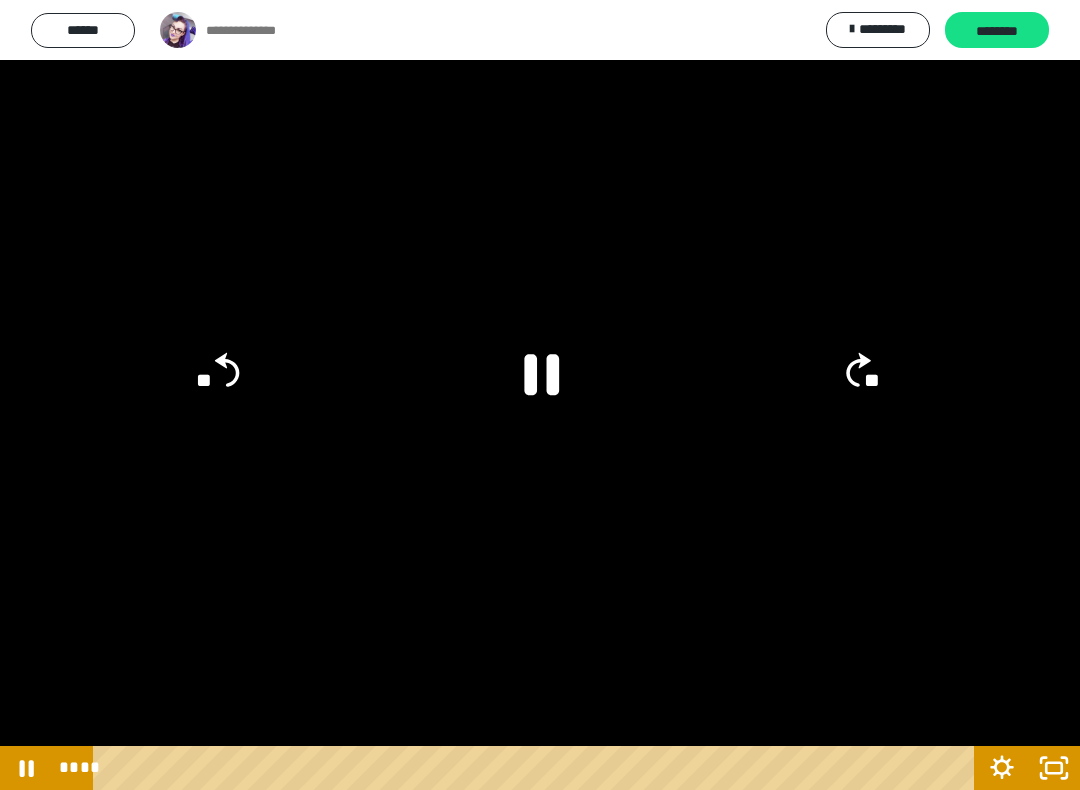 click 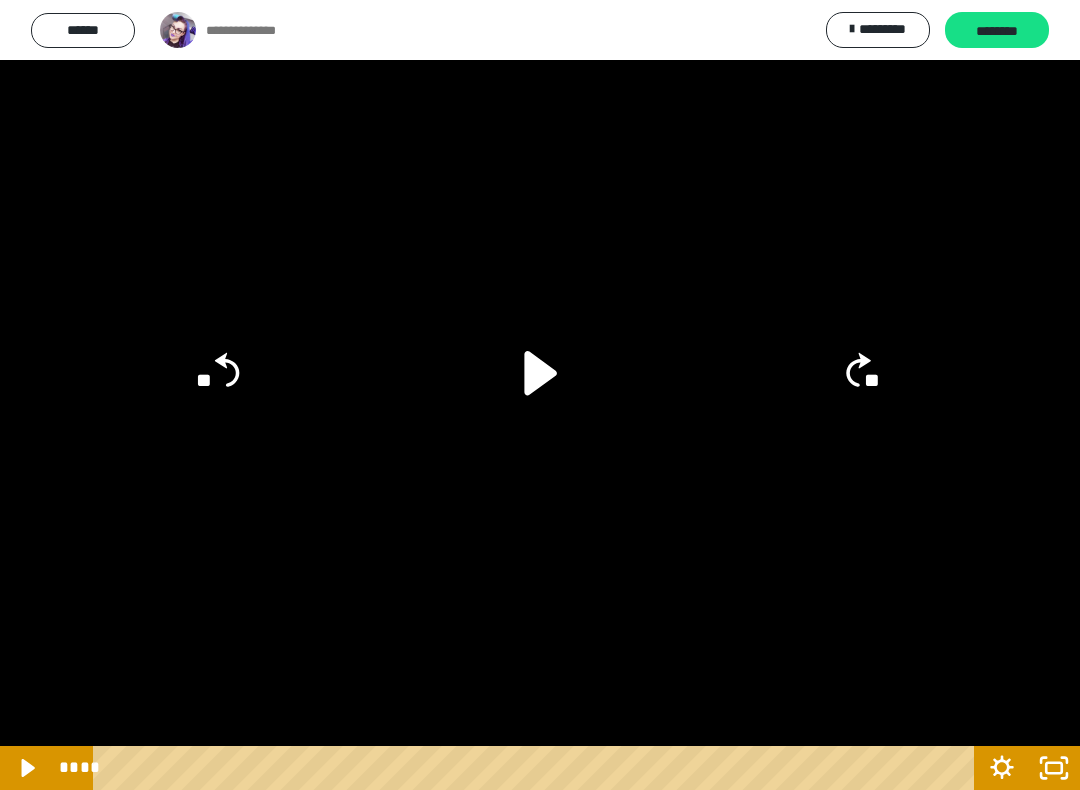 click 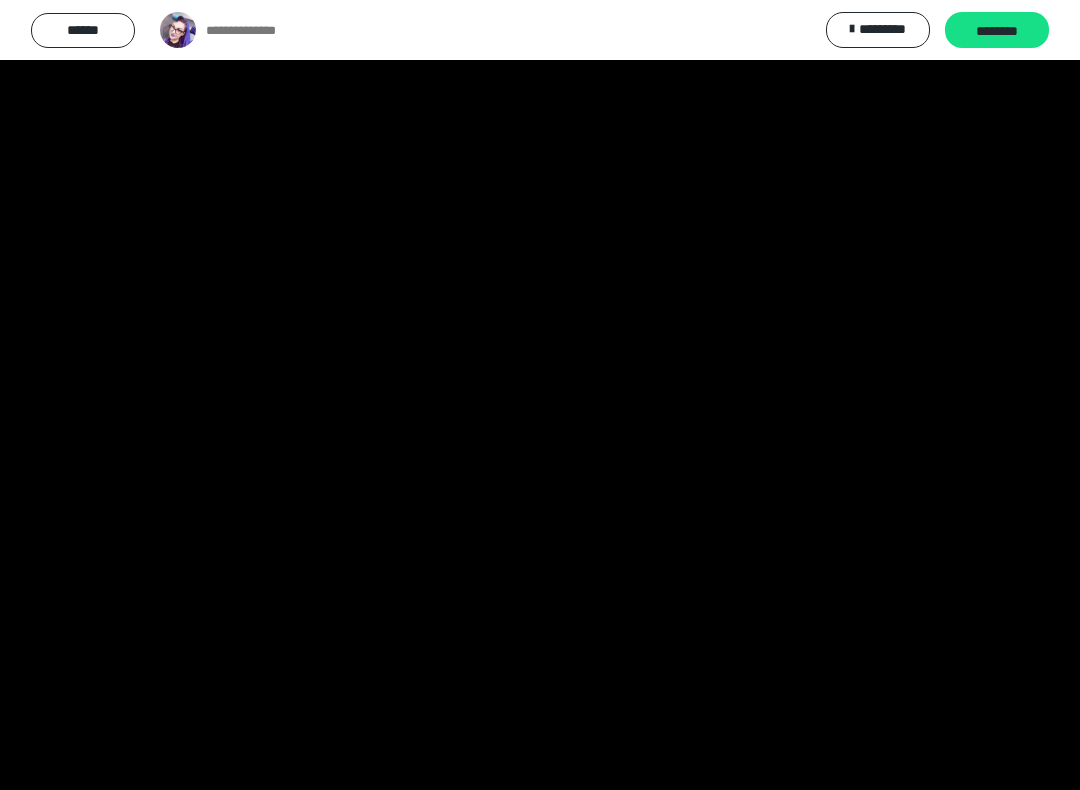 click at bounding box center (540, 395) 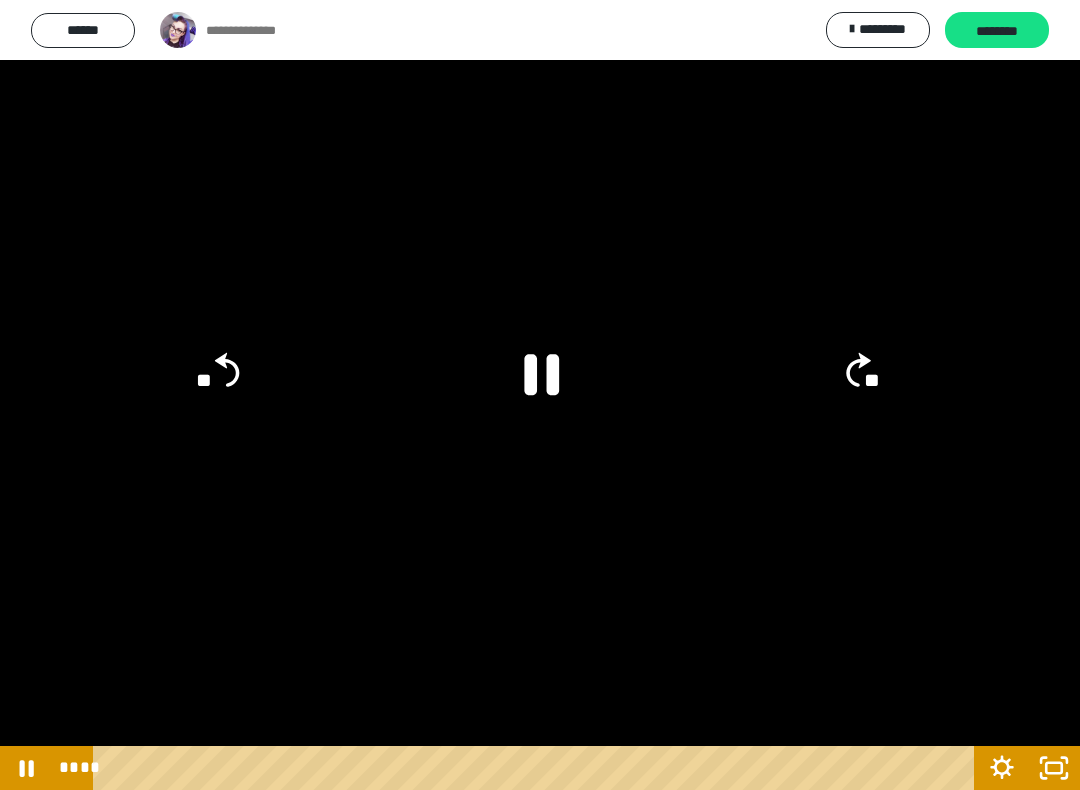 click 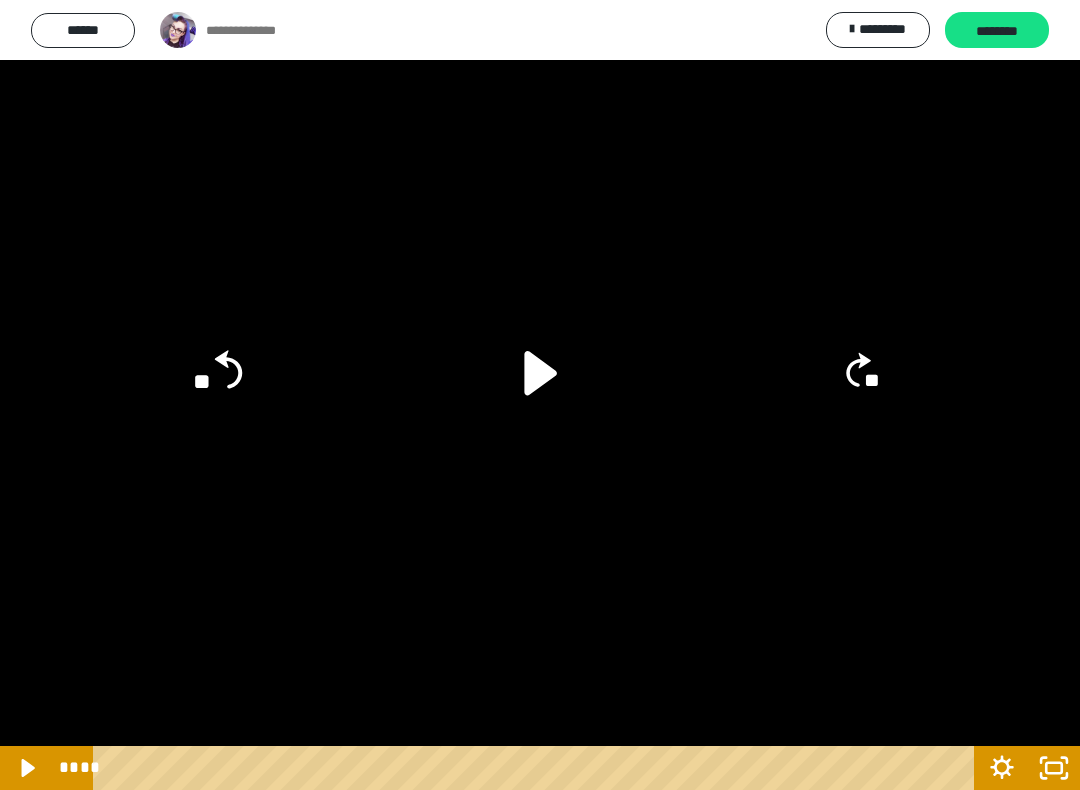click on "**" 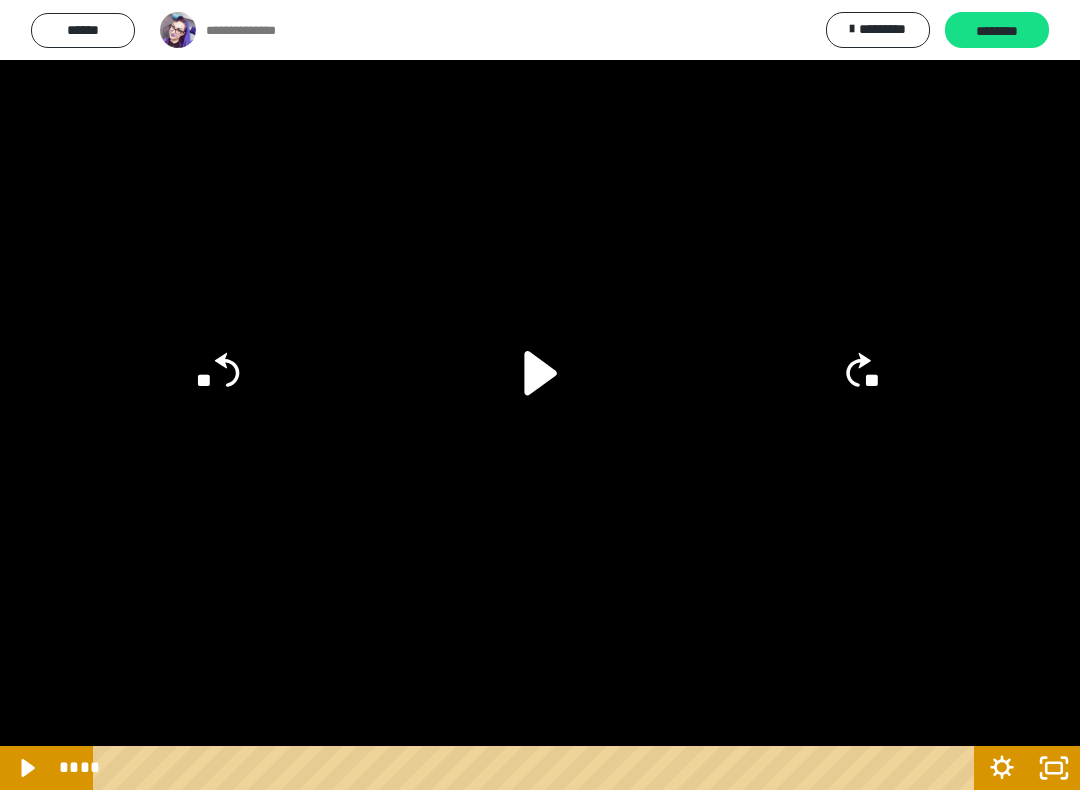 click 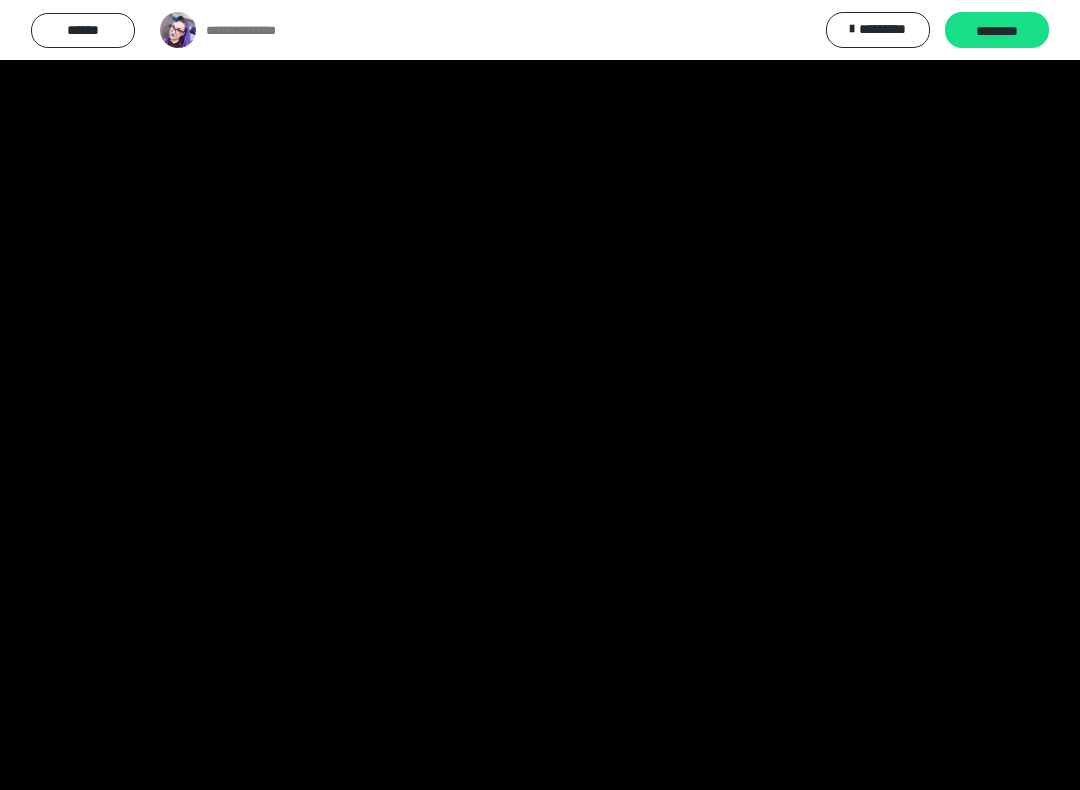 click at bounding box center (540, 395) 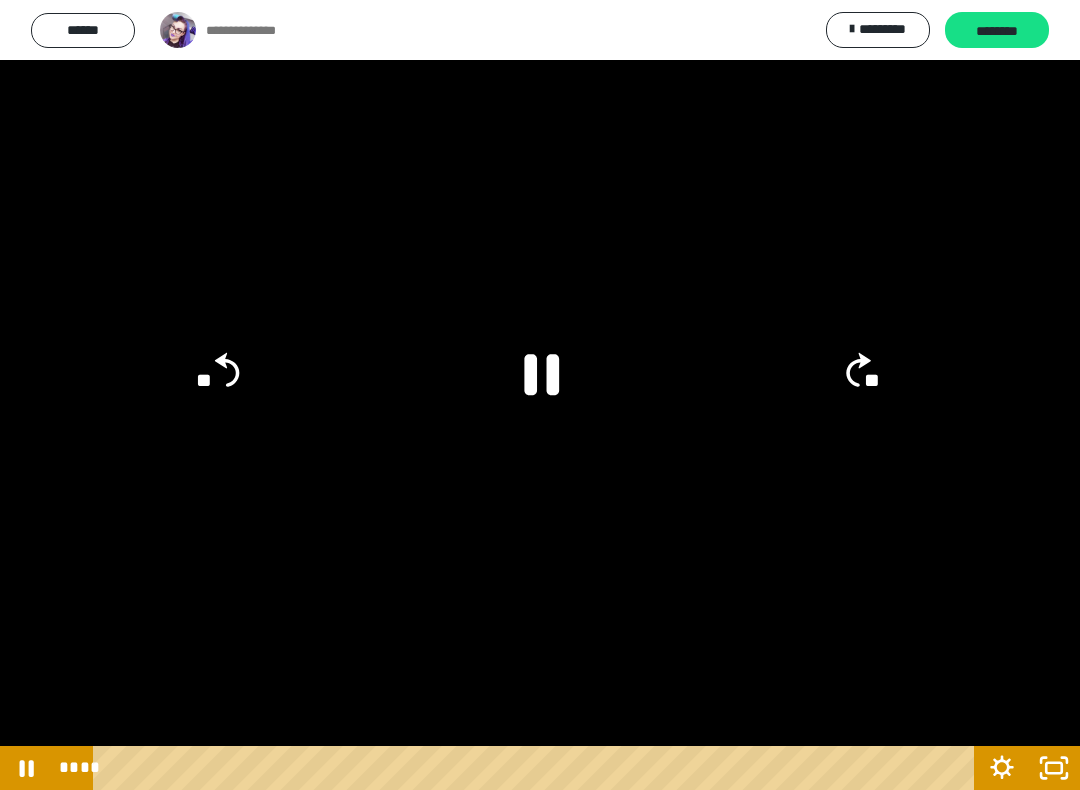 click 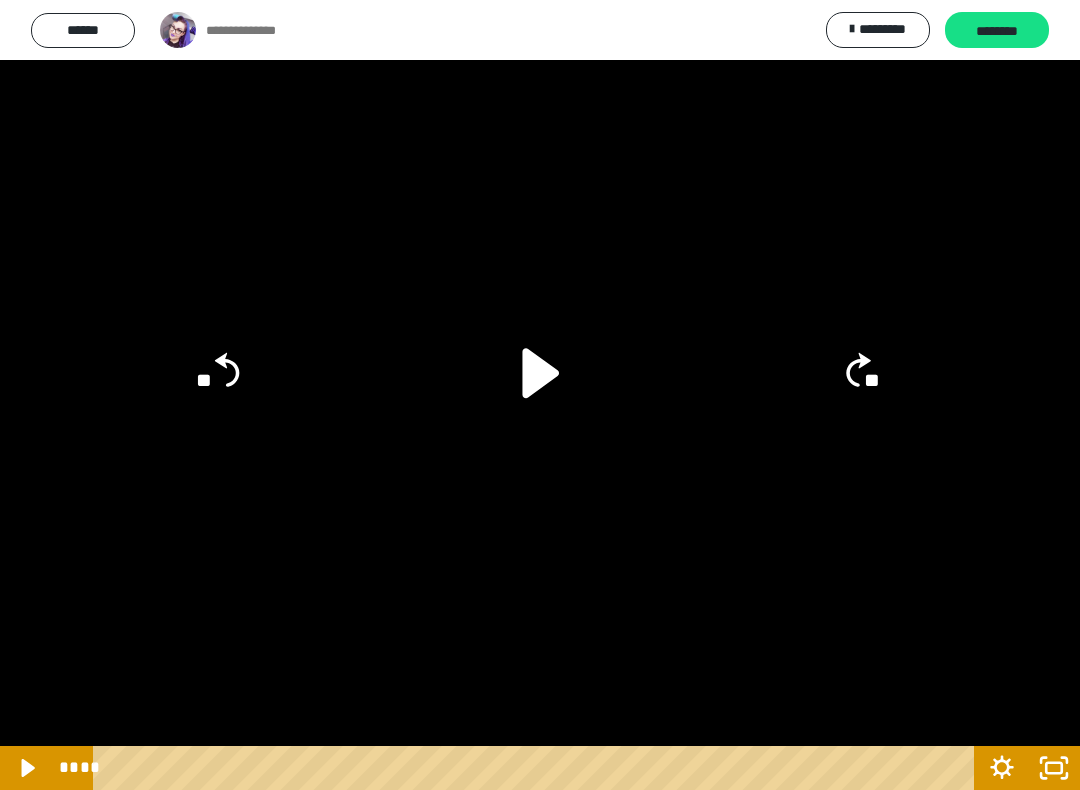 click 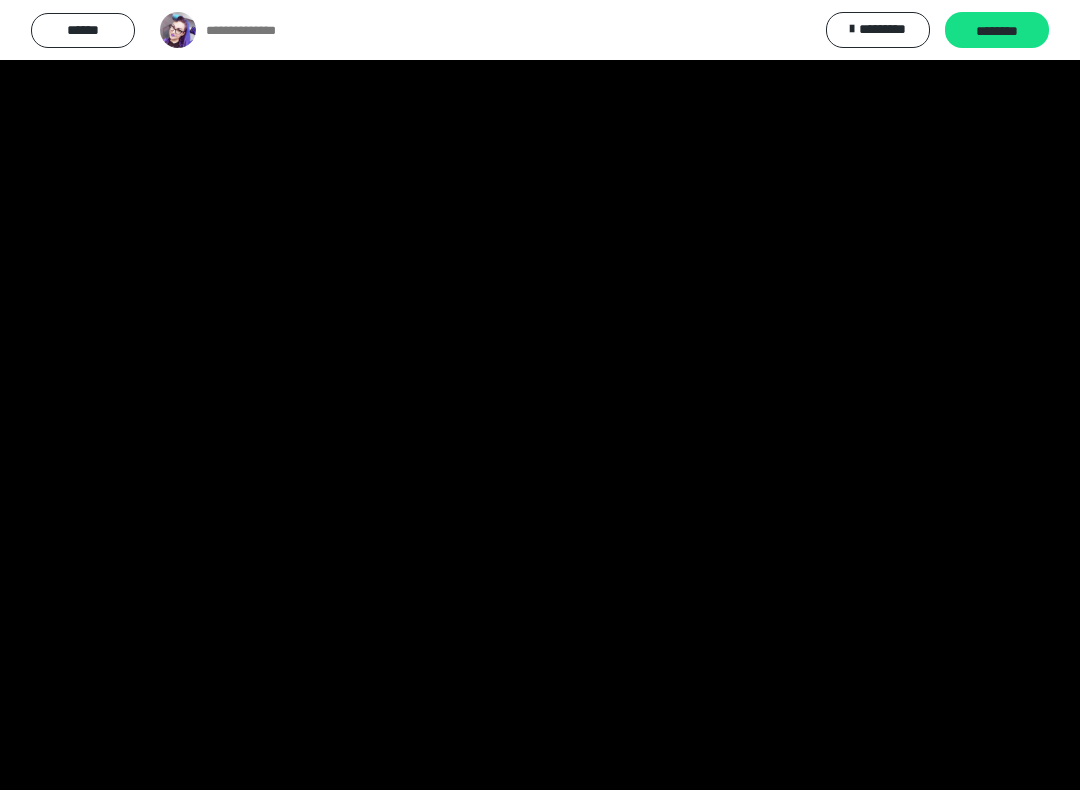 click at bounding box center (540, 395) 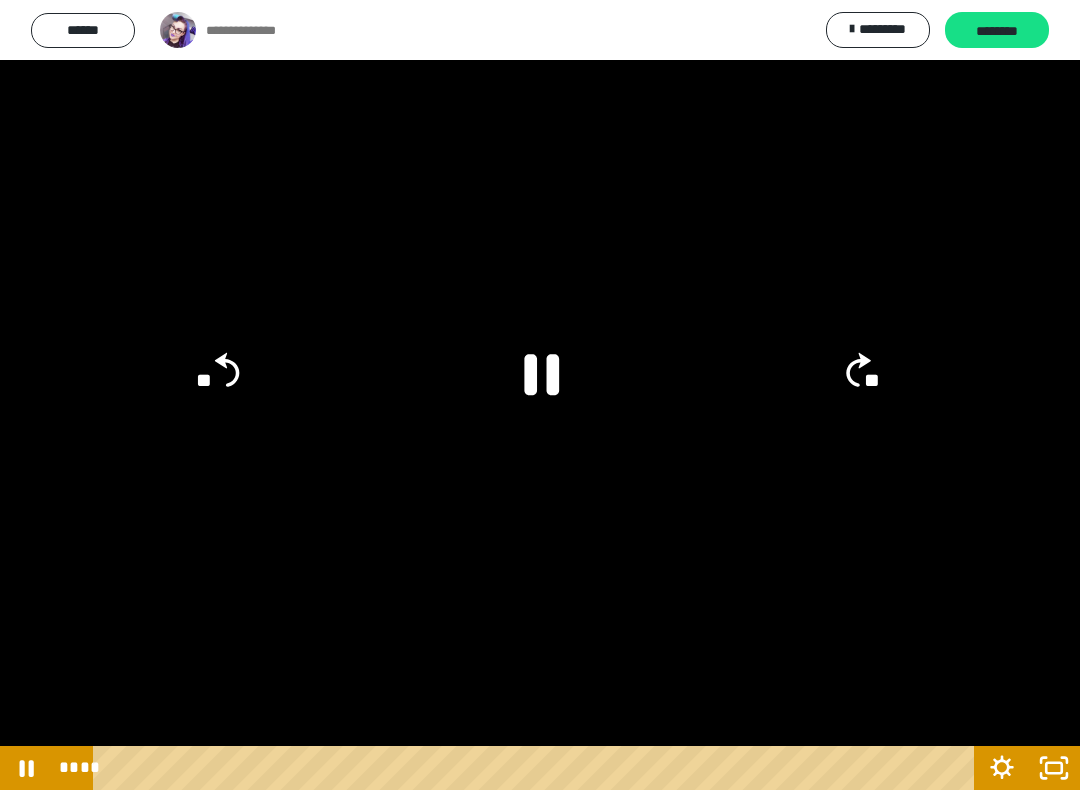 click on "**" 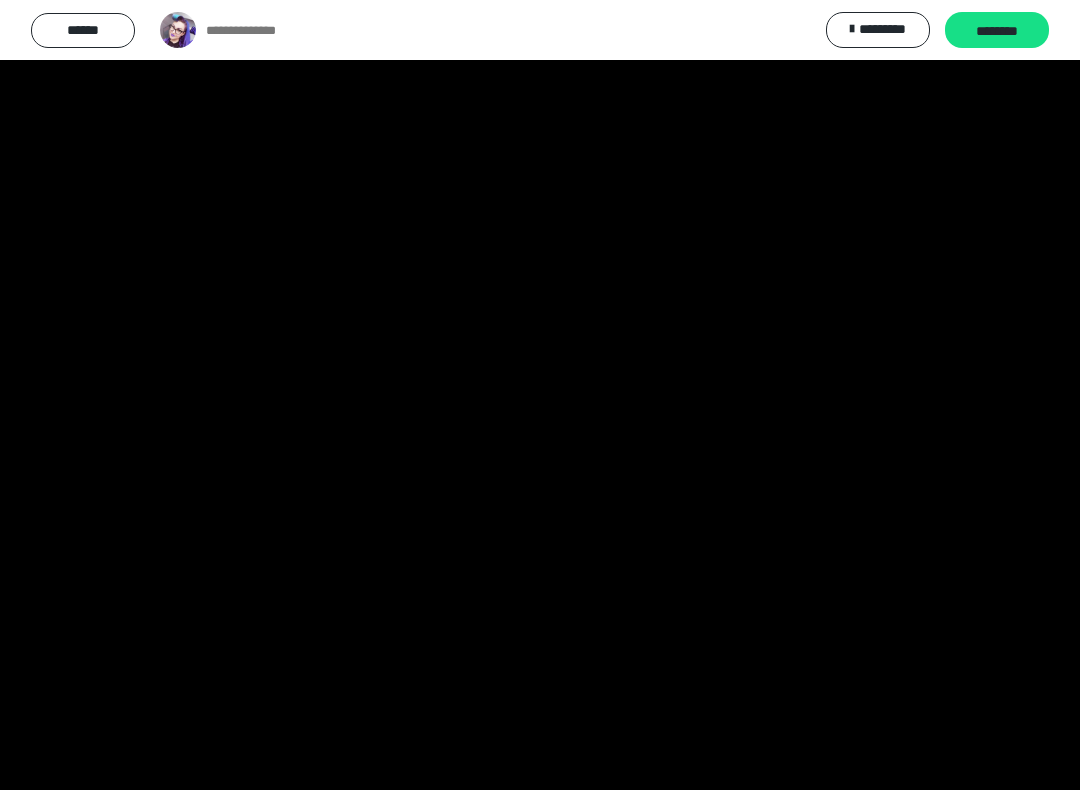 click at bounding box center (540, 395) 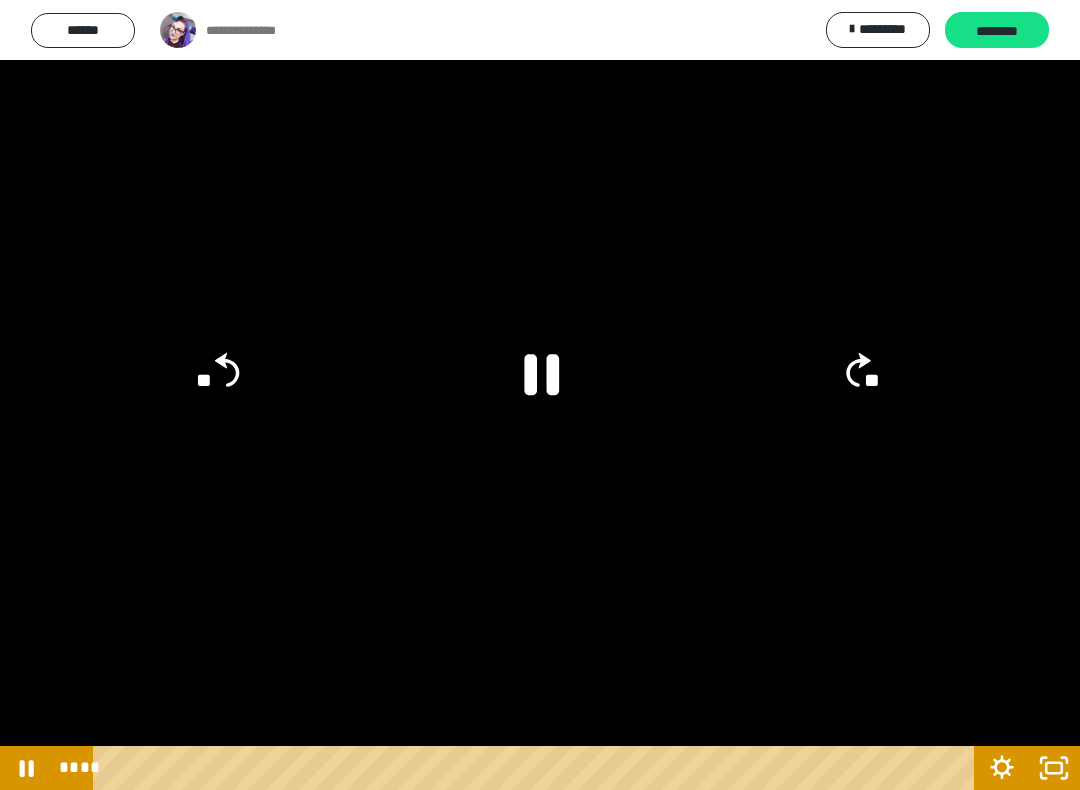 click 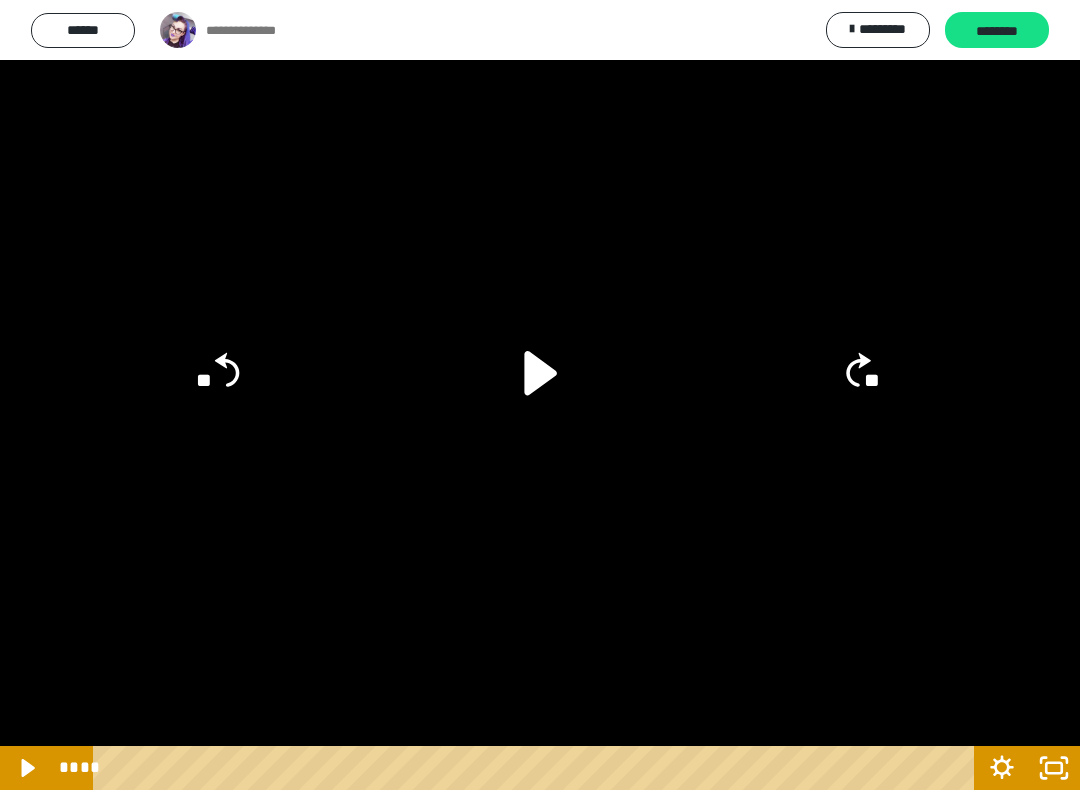 click 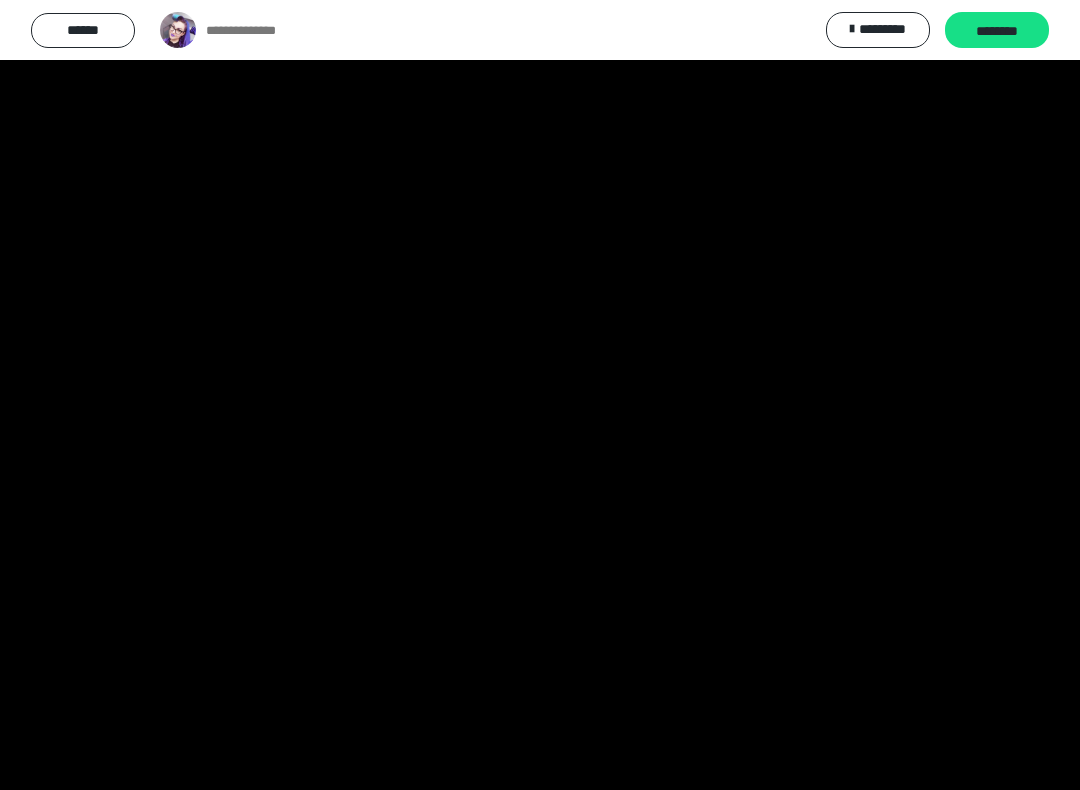 click at bounding box center [540, 395] 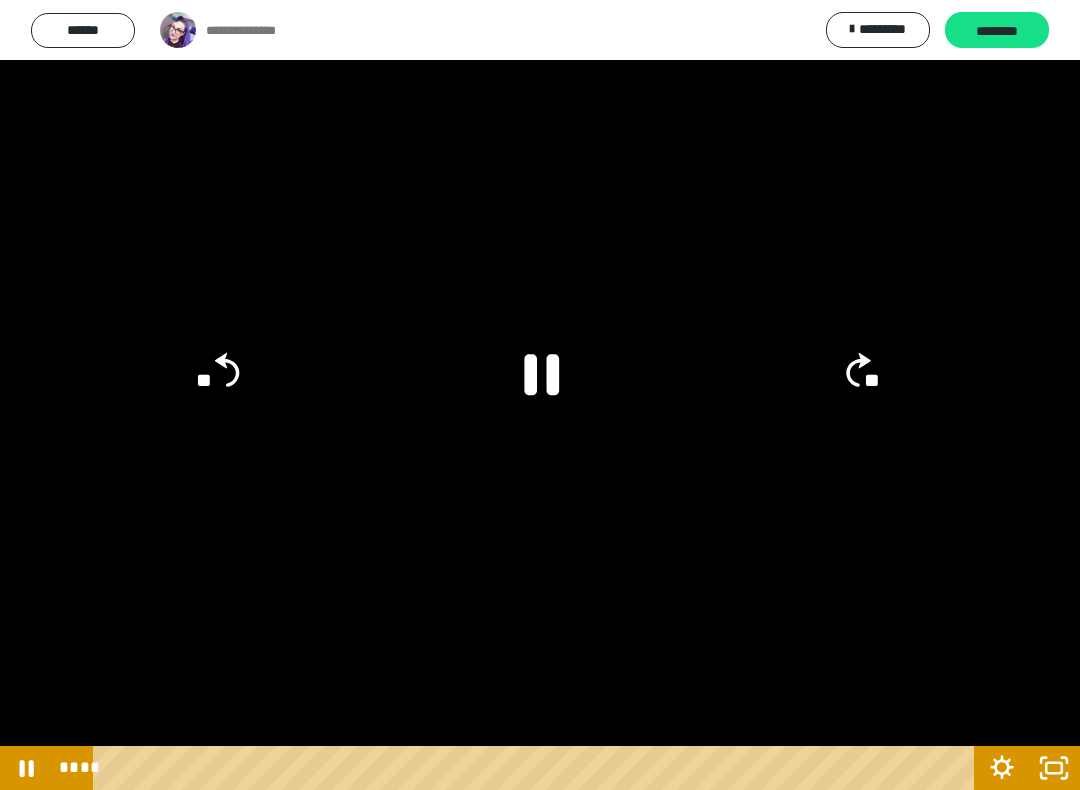click 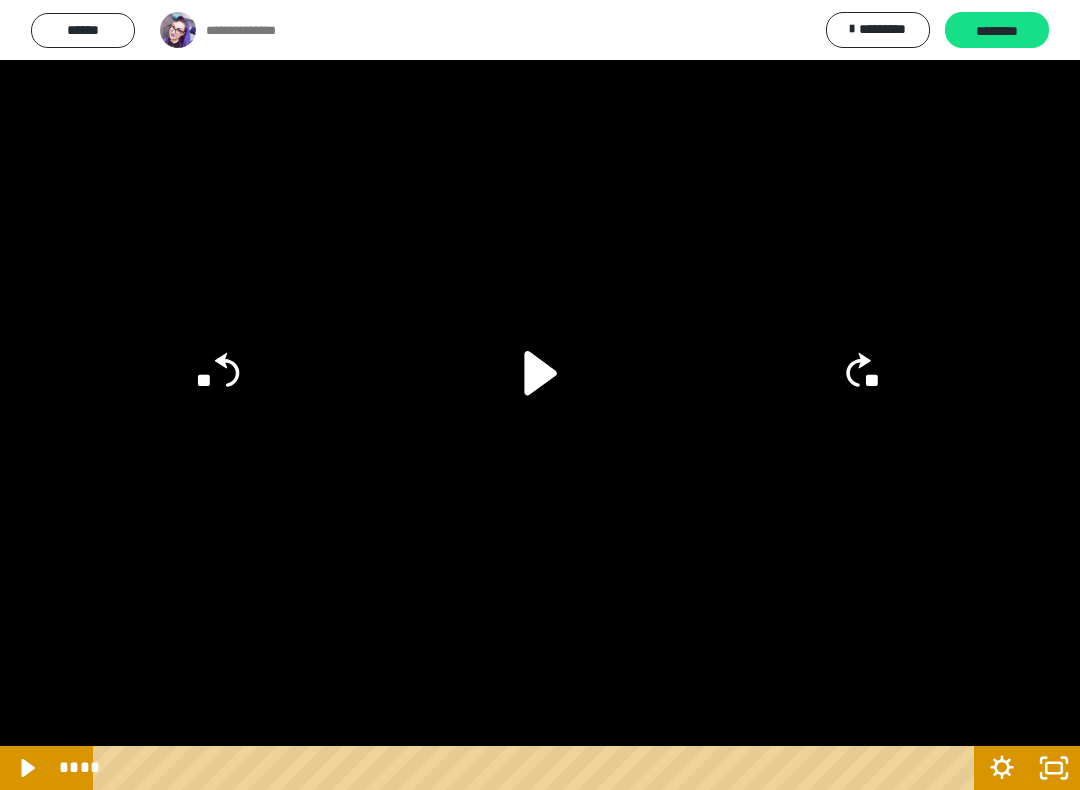 click on "**" 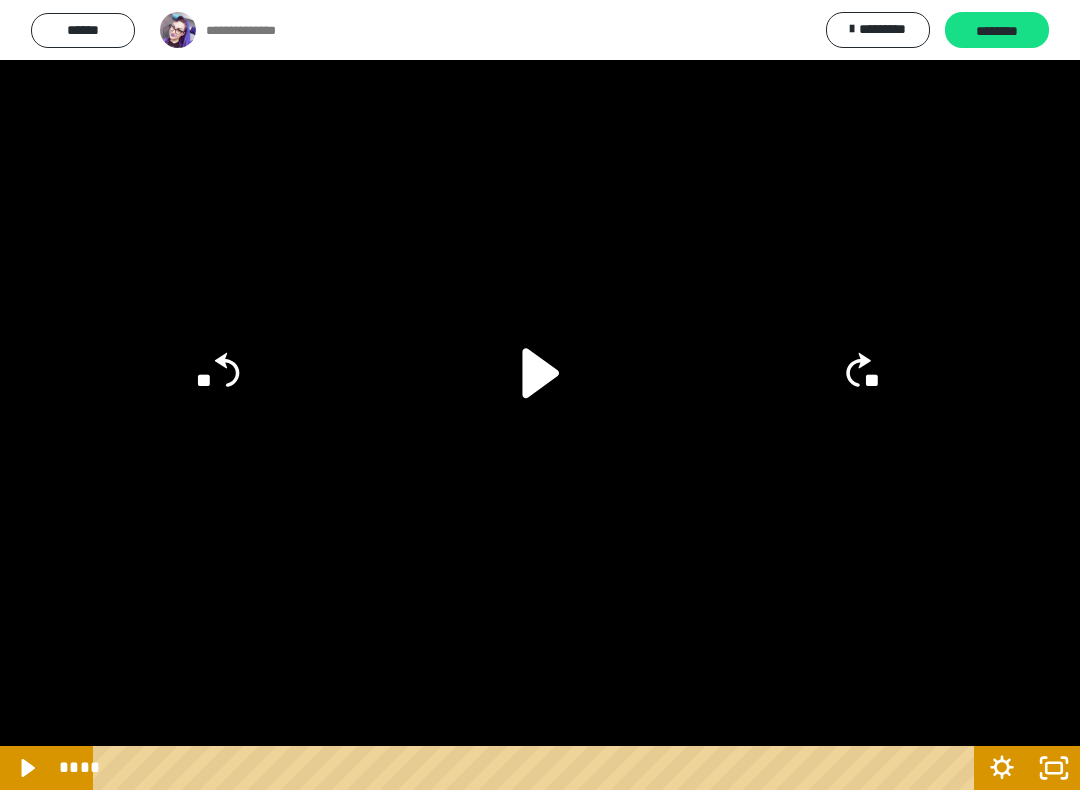 click 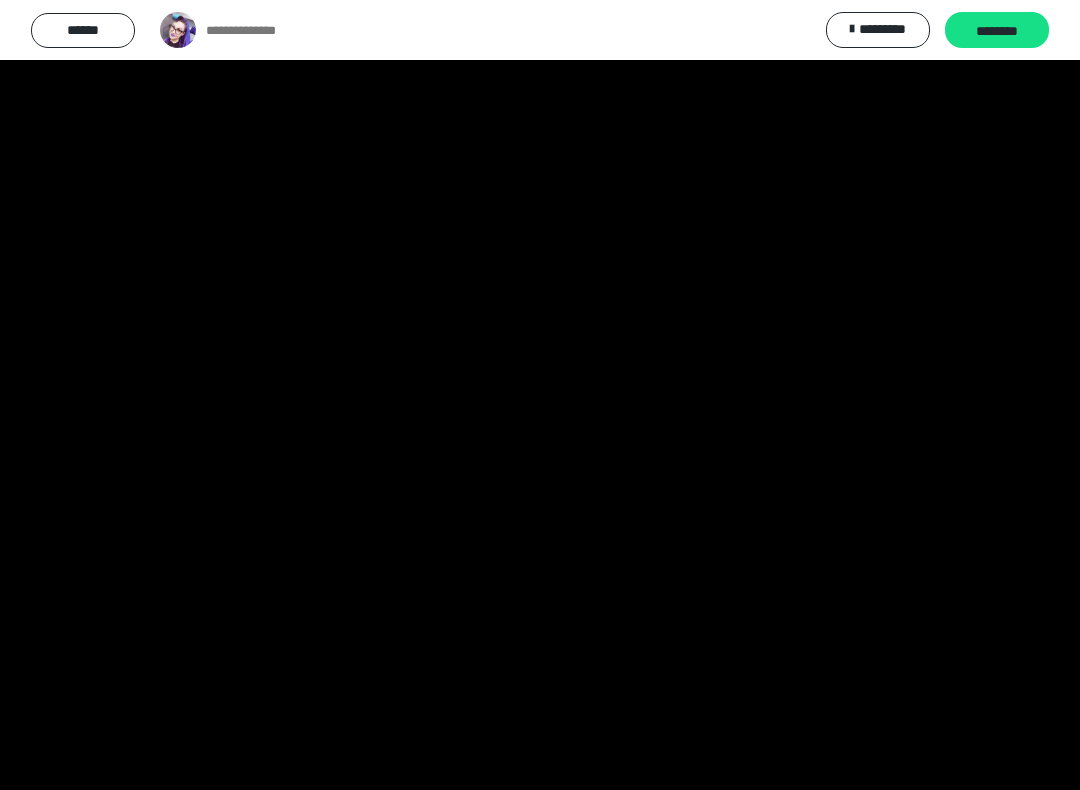 click at bounding box center (540, 395) 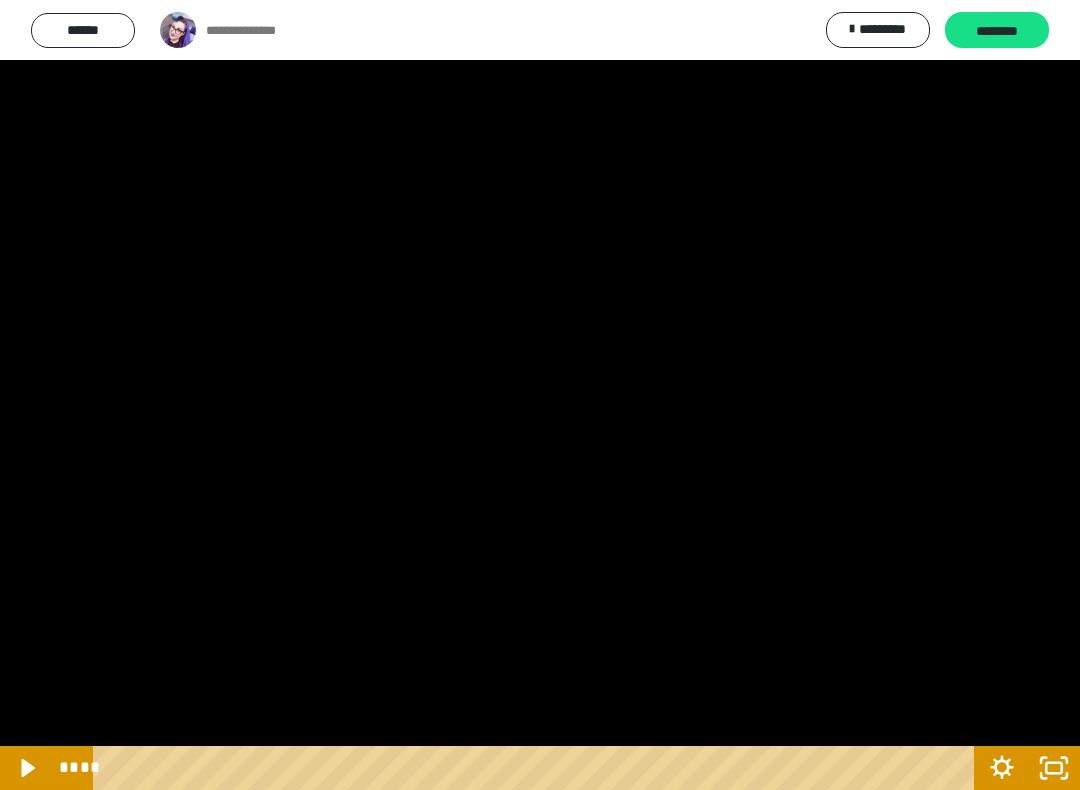 click at bounding box center [540, 395] 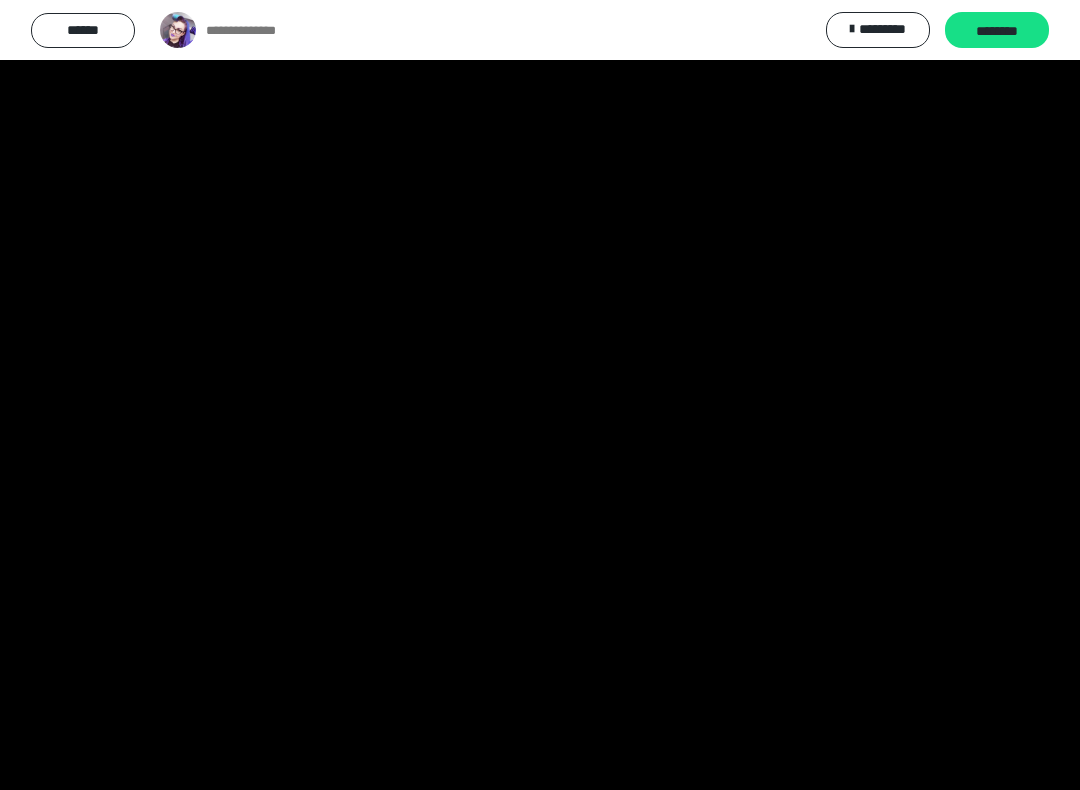 click at bounding box center [540, 395] 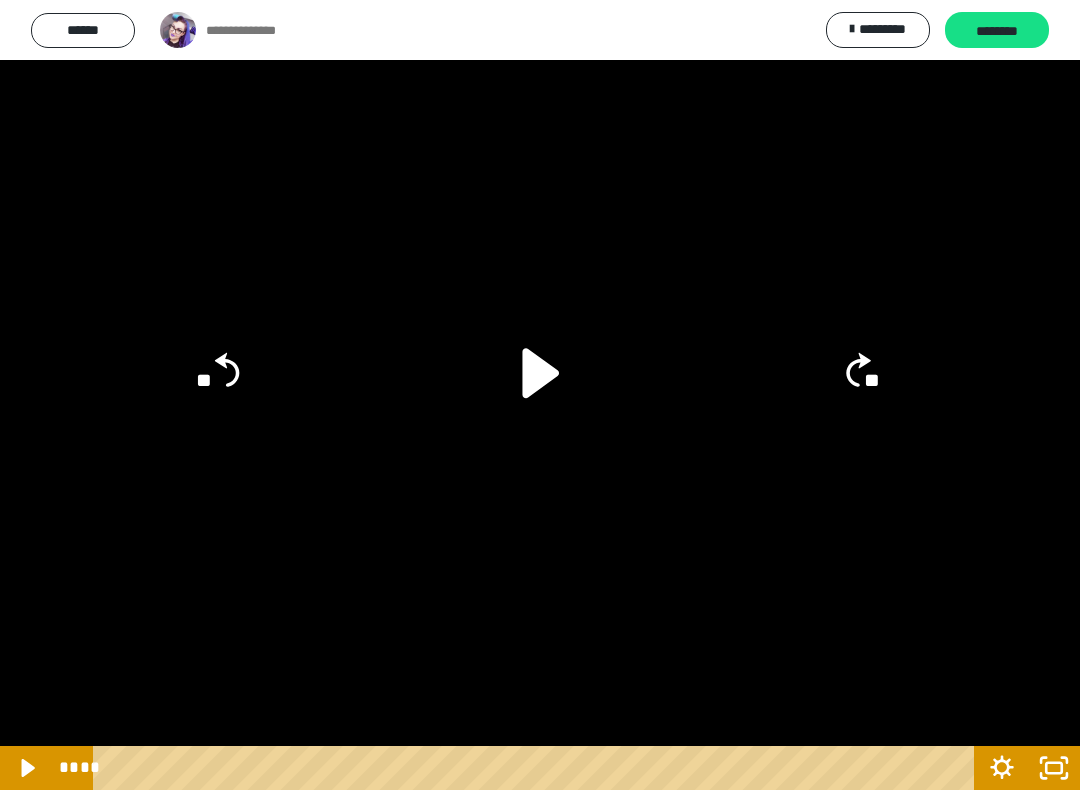 click 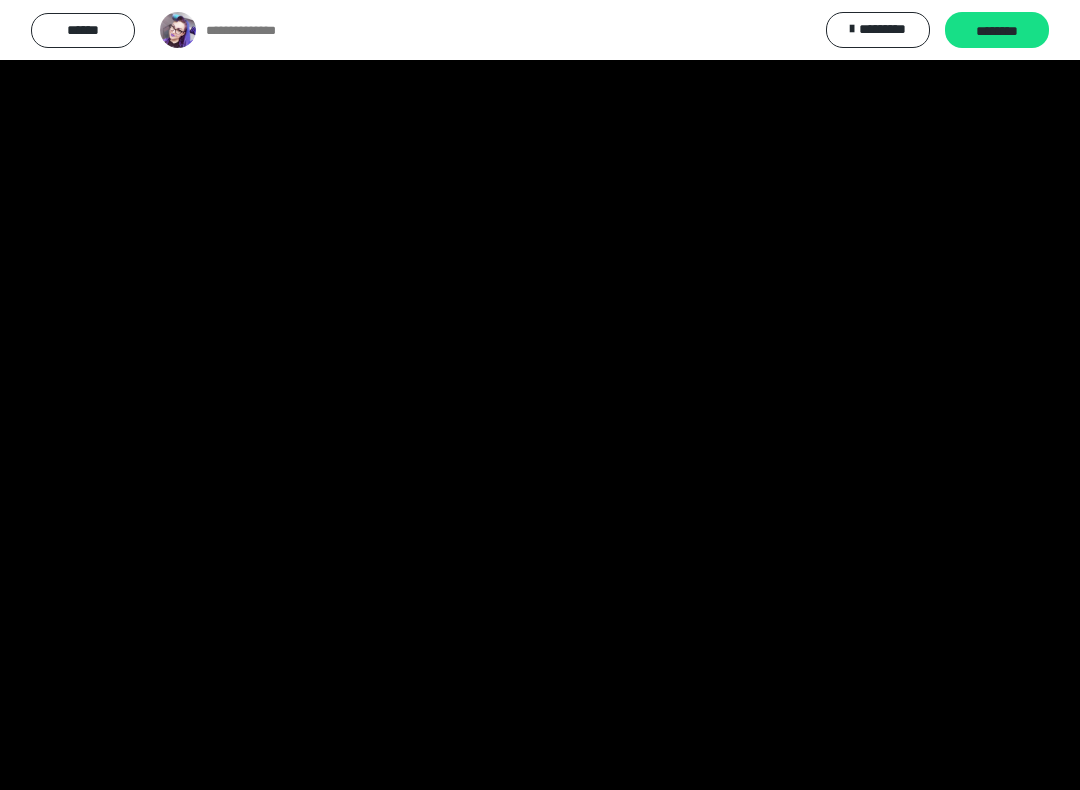 click at bounding box center (540, 395) 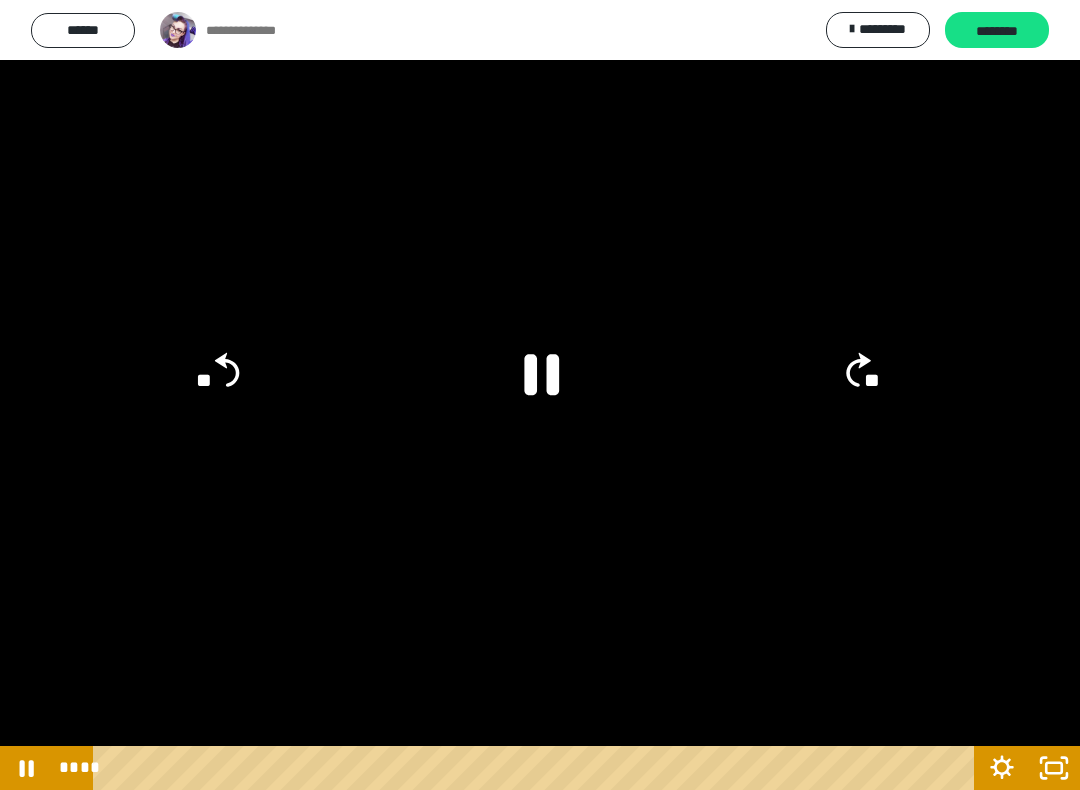 click 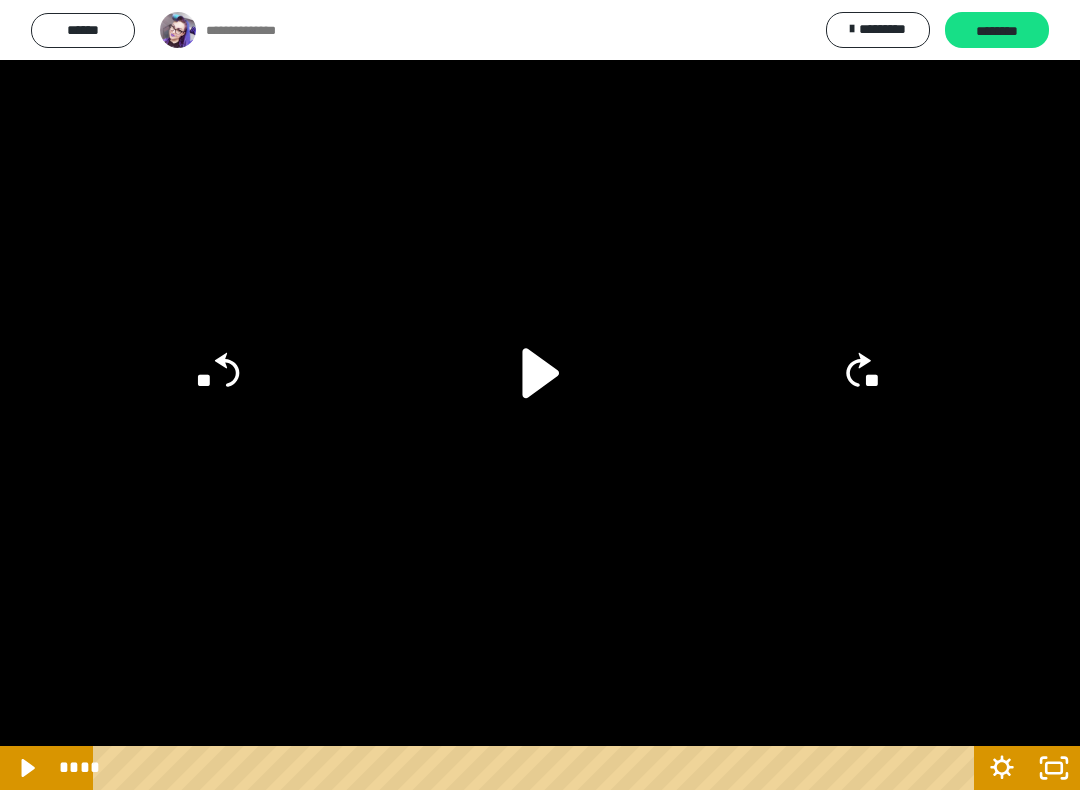 click 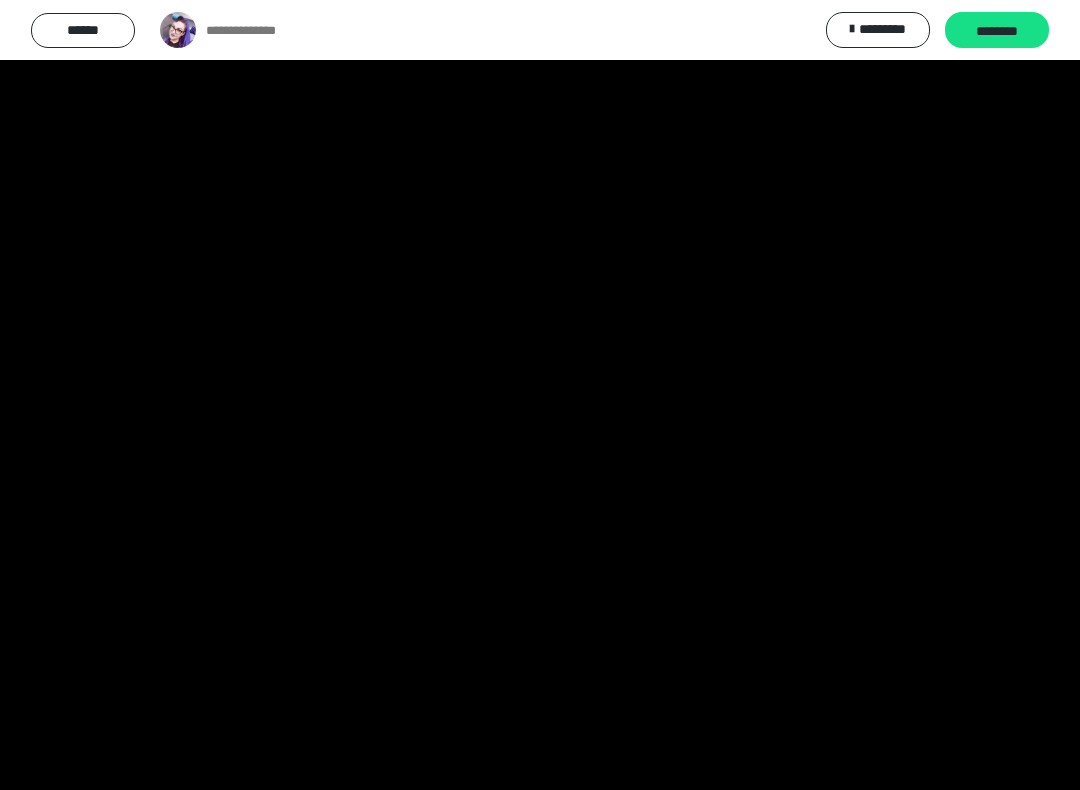 click at bounding box center [540, 395] 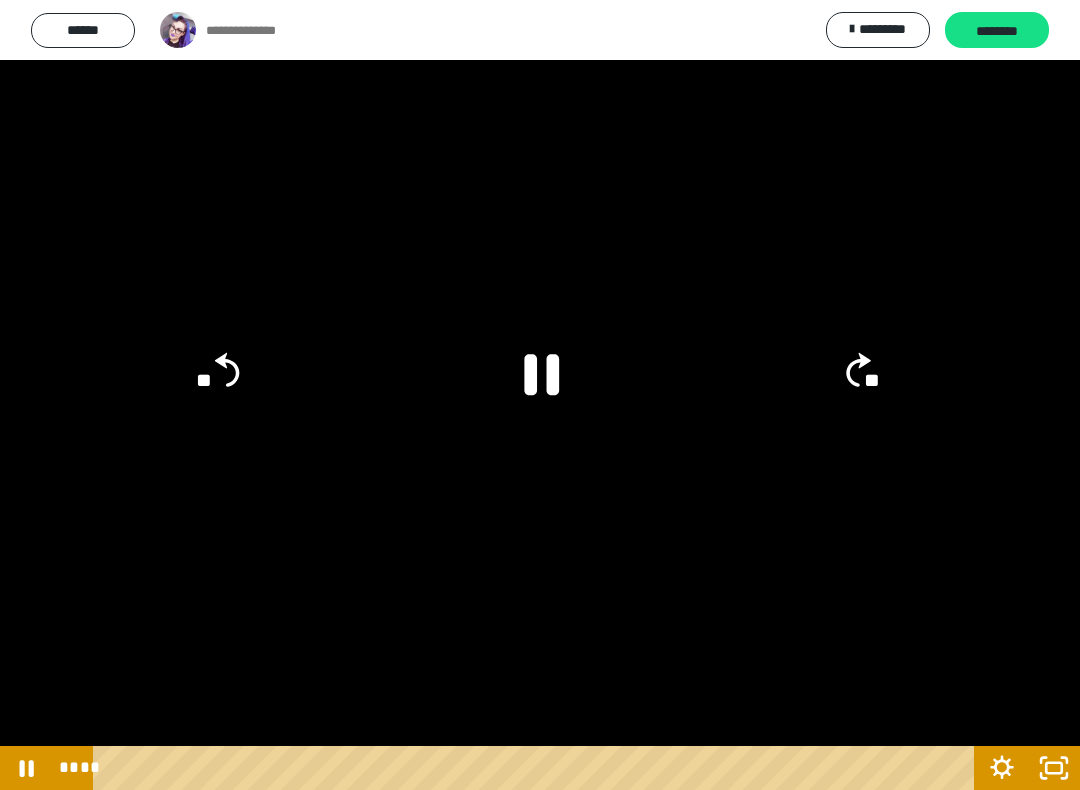 click on "**" 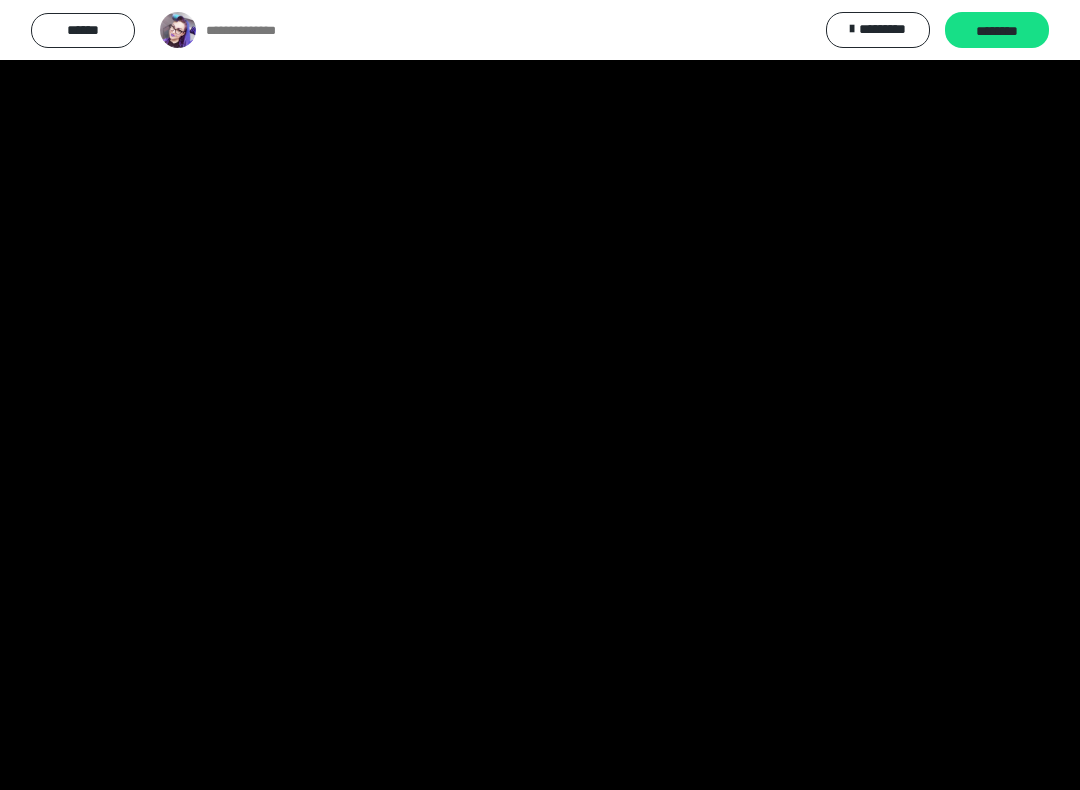 click at bounding box center (540, 395) 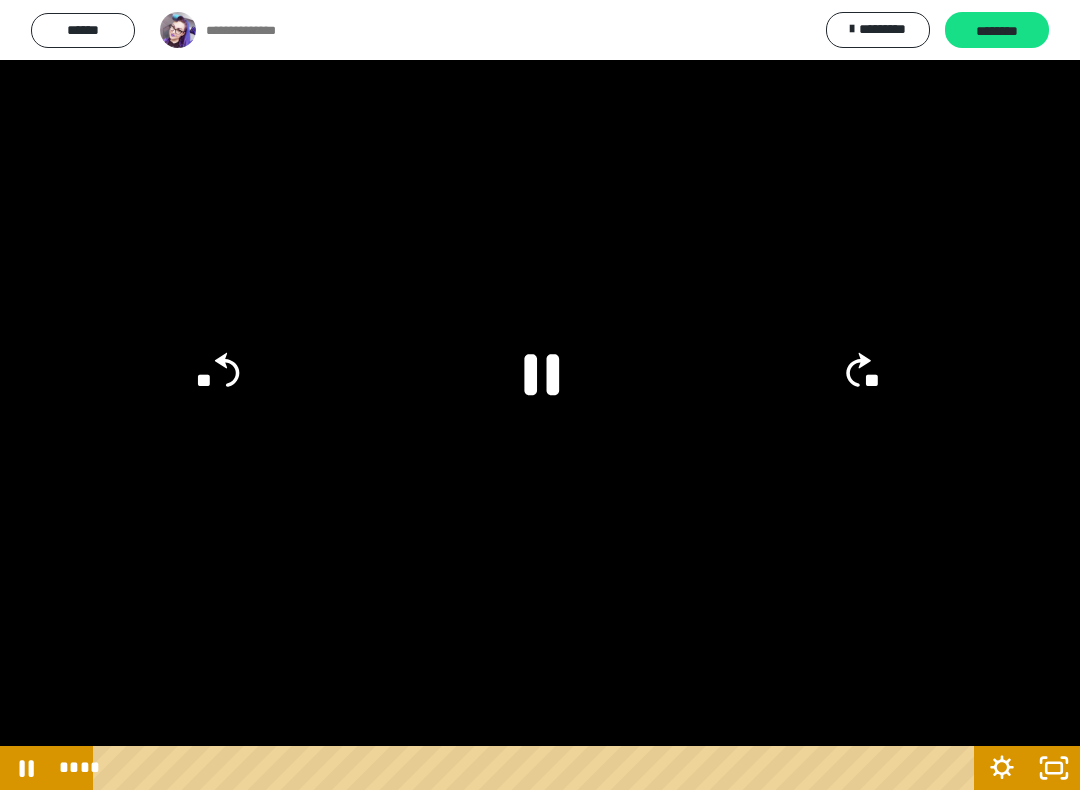 click 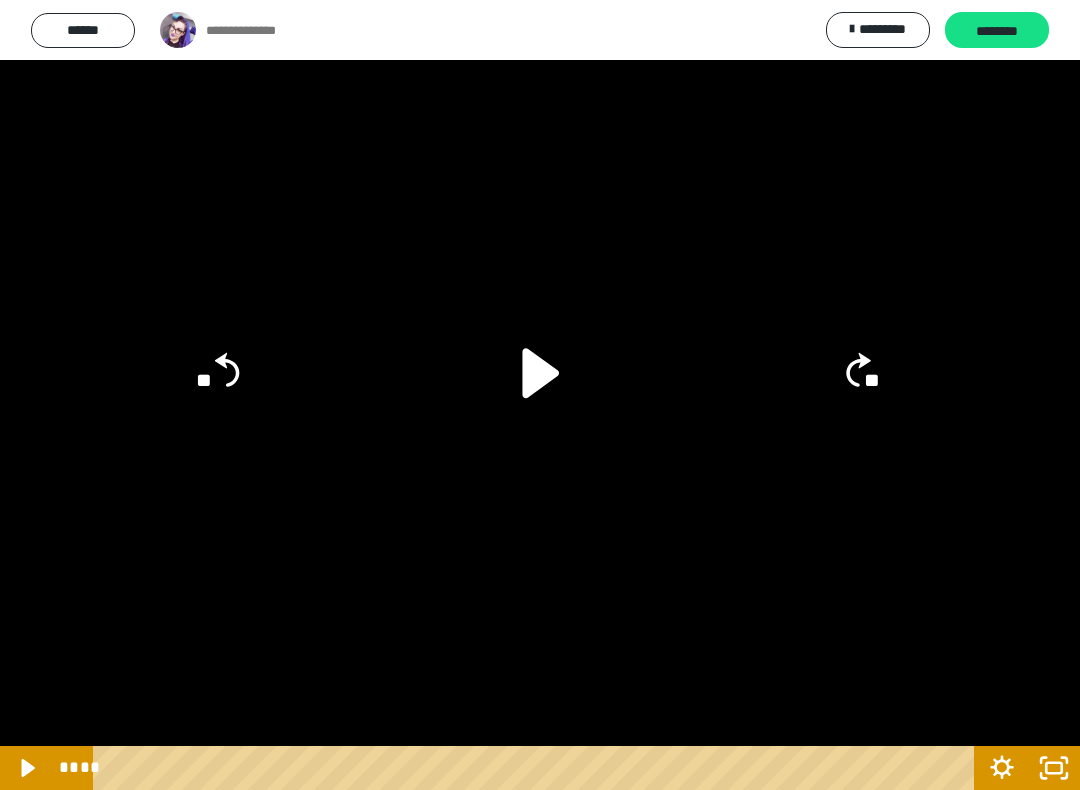 click 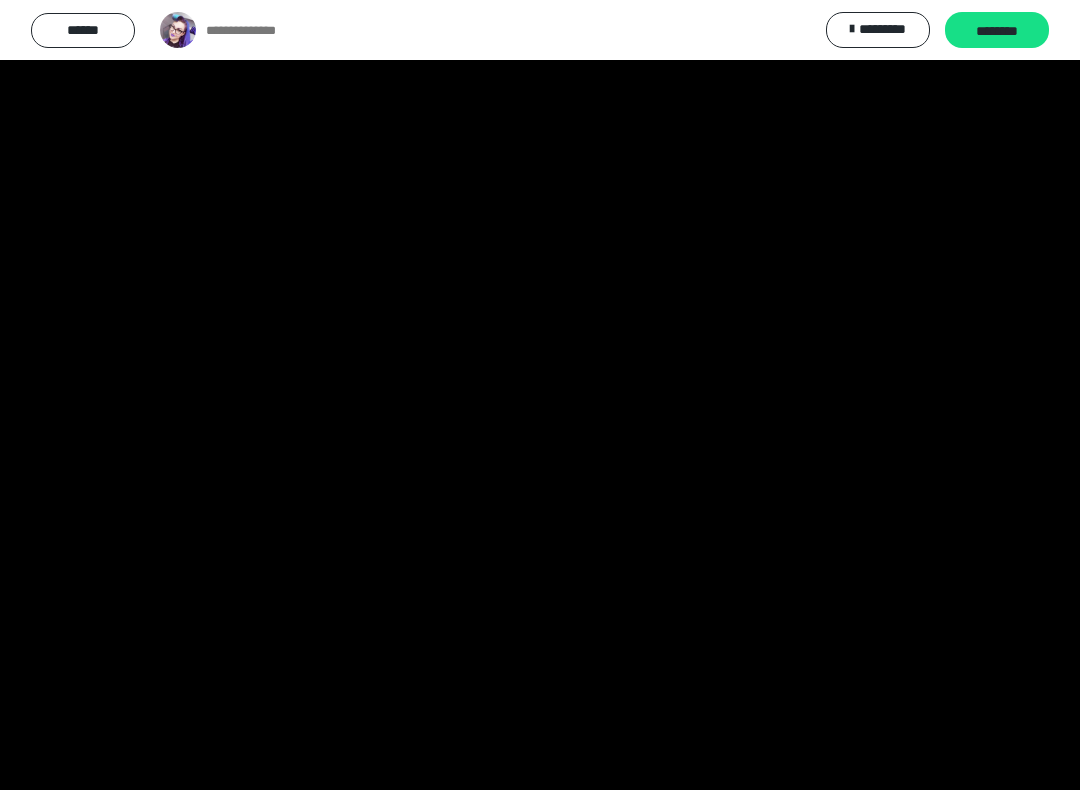 click at bounding box center [540, 395] 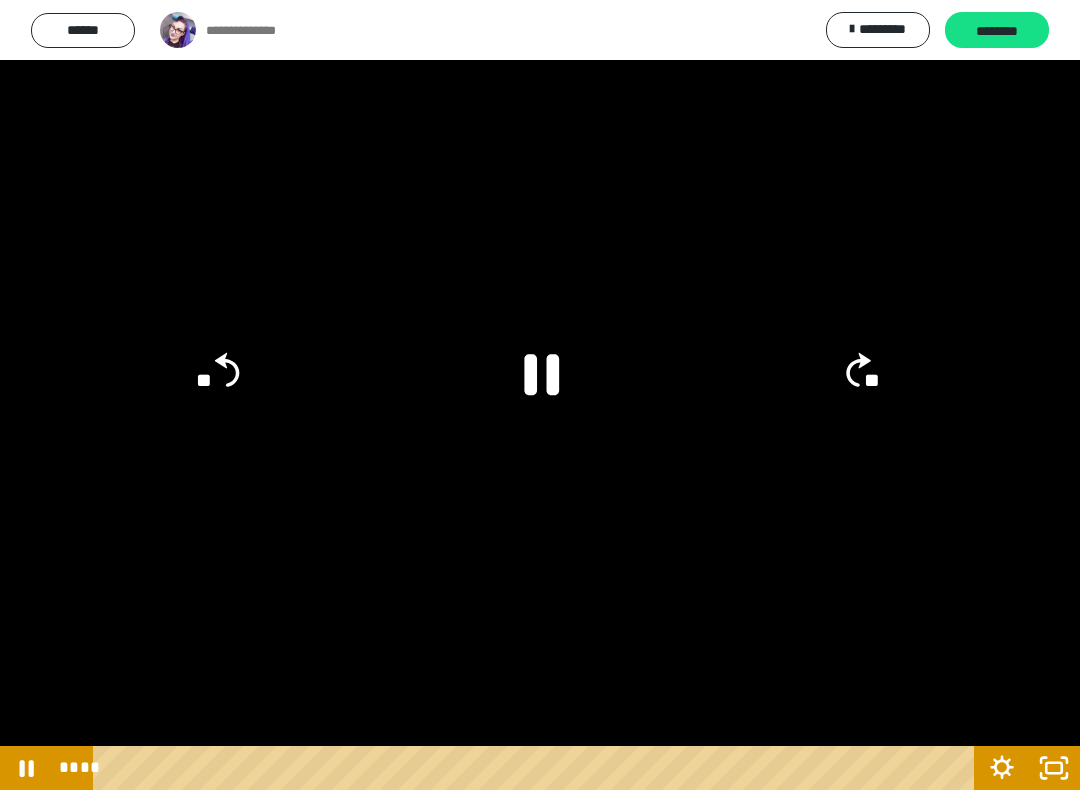 click on "**" 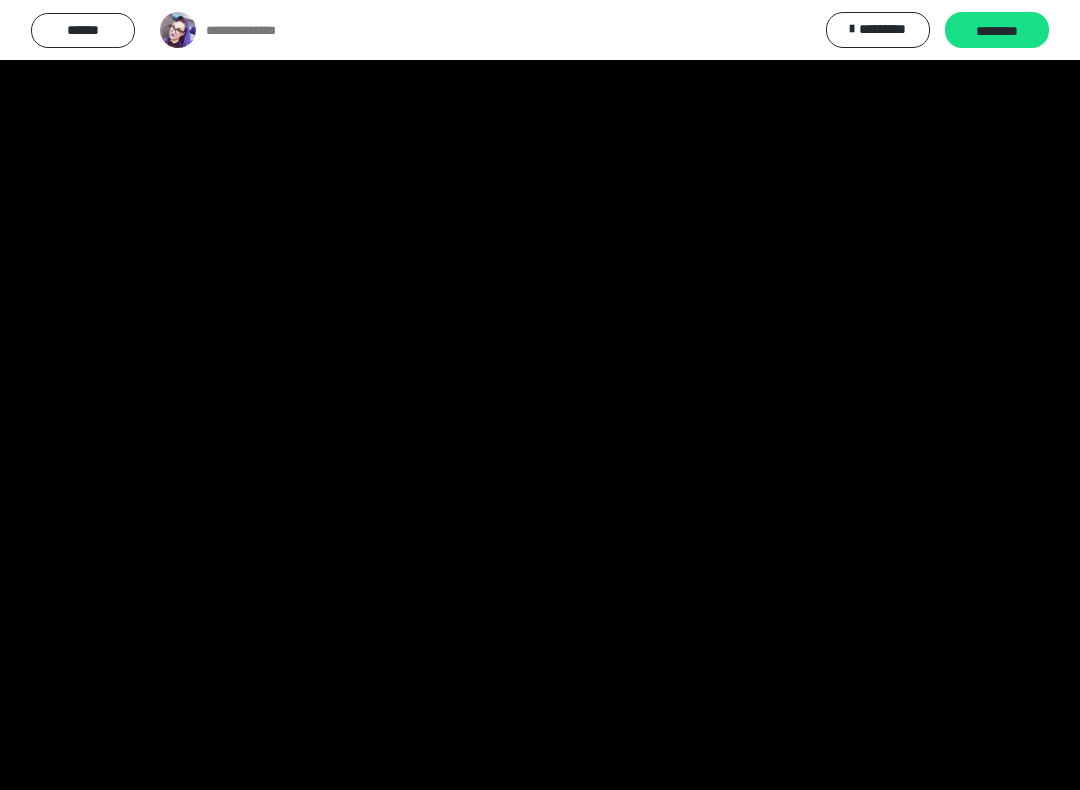 click at bounding box center (540, 395) 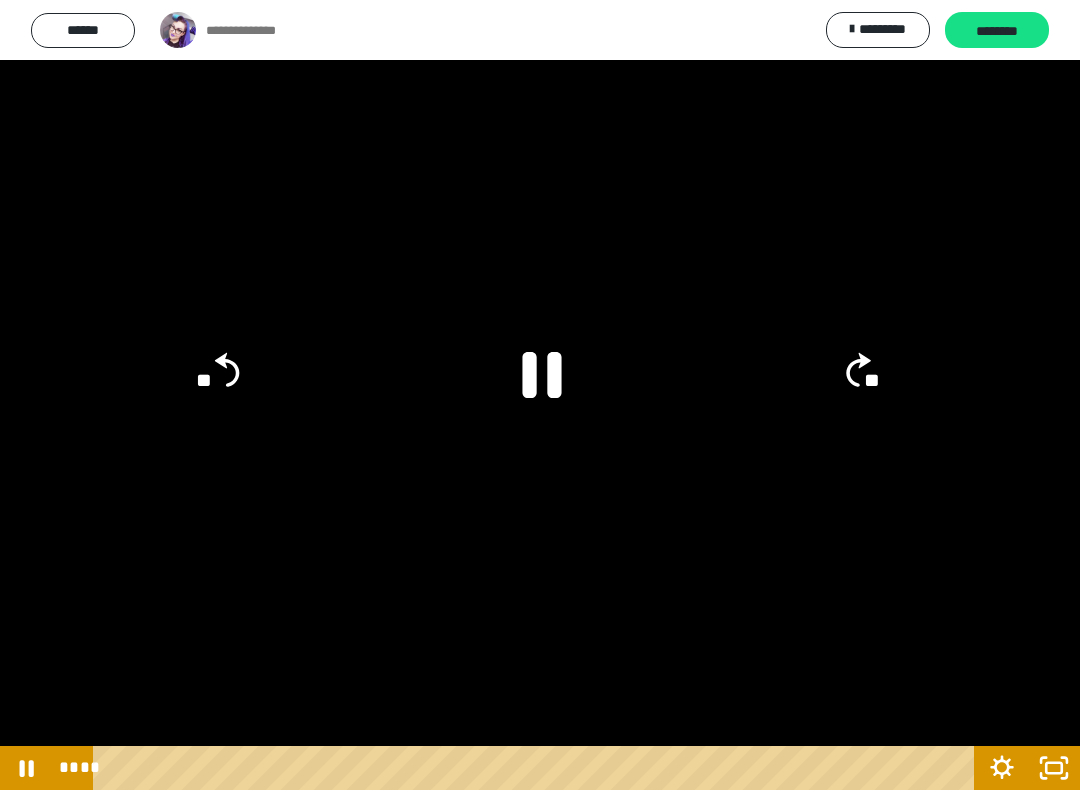 click 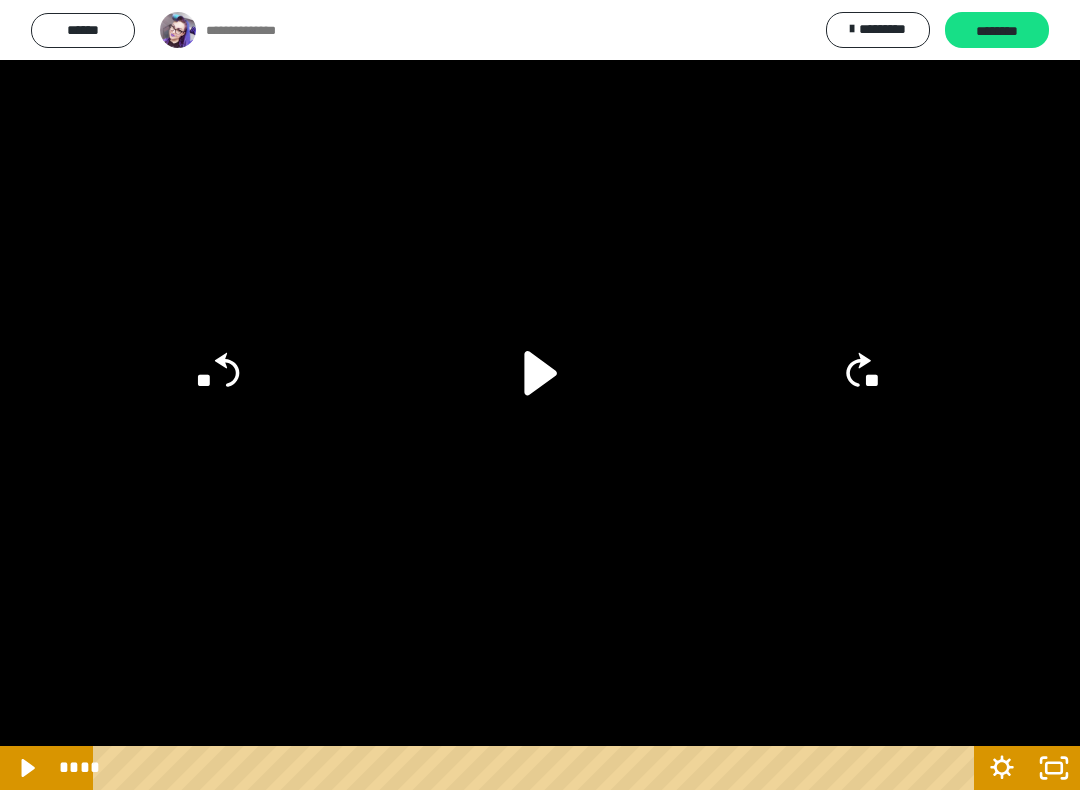 click 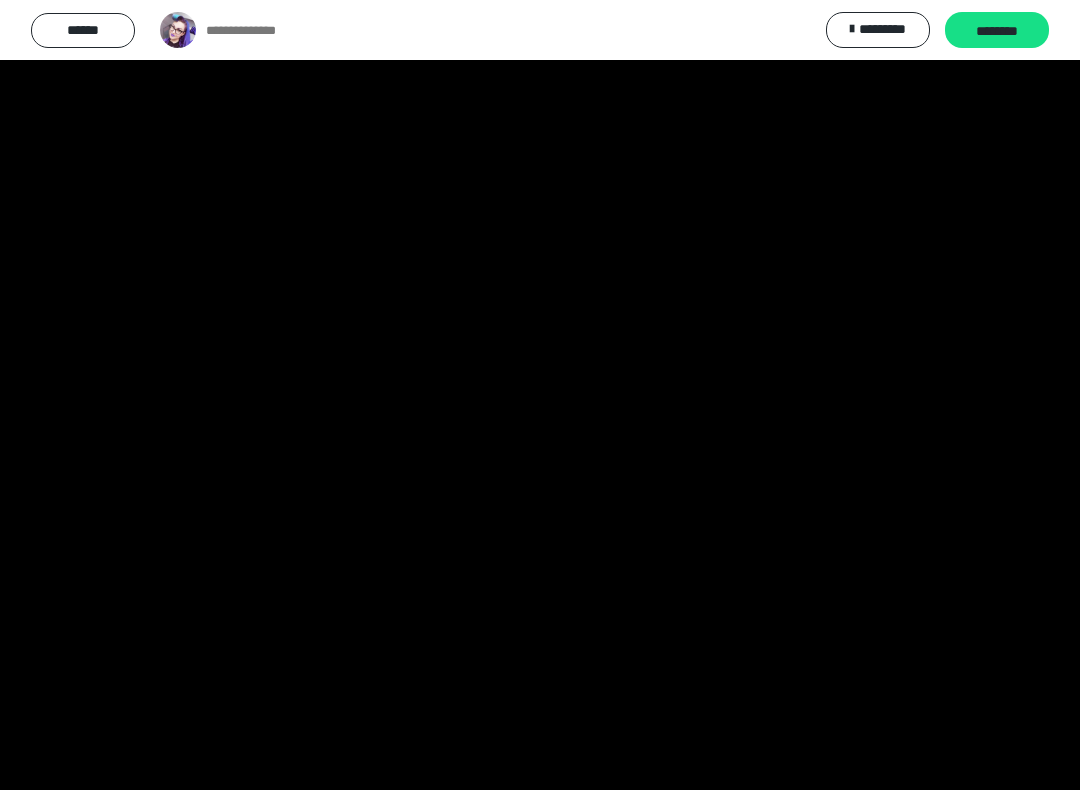 click at bounding box center [540, 395] 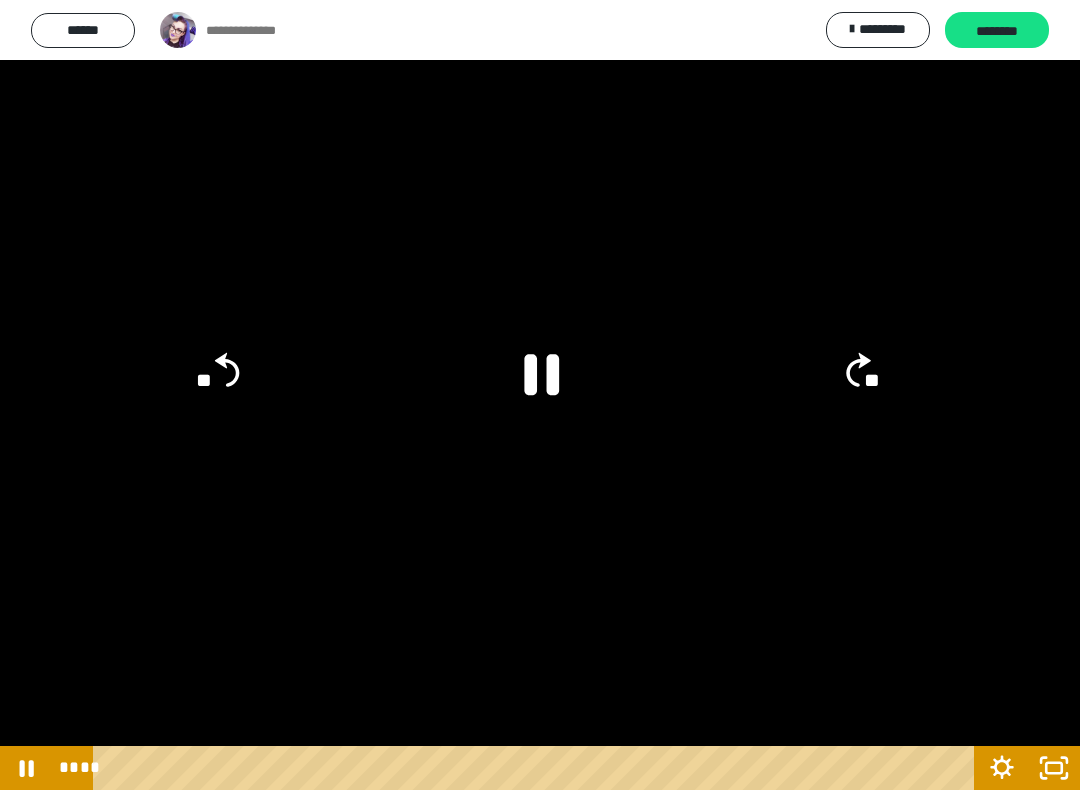 click 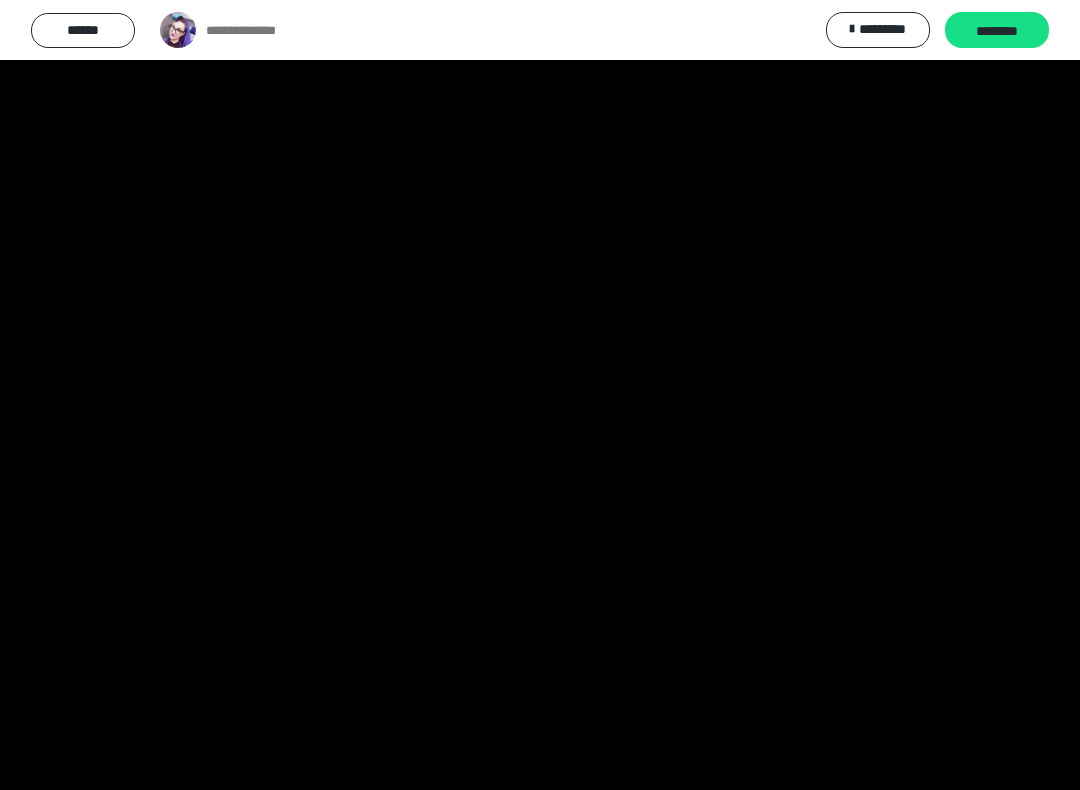click at bounding box center [540, 395] 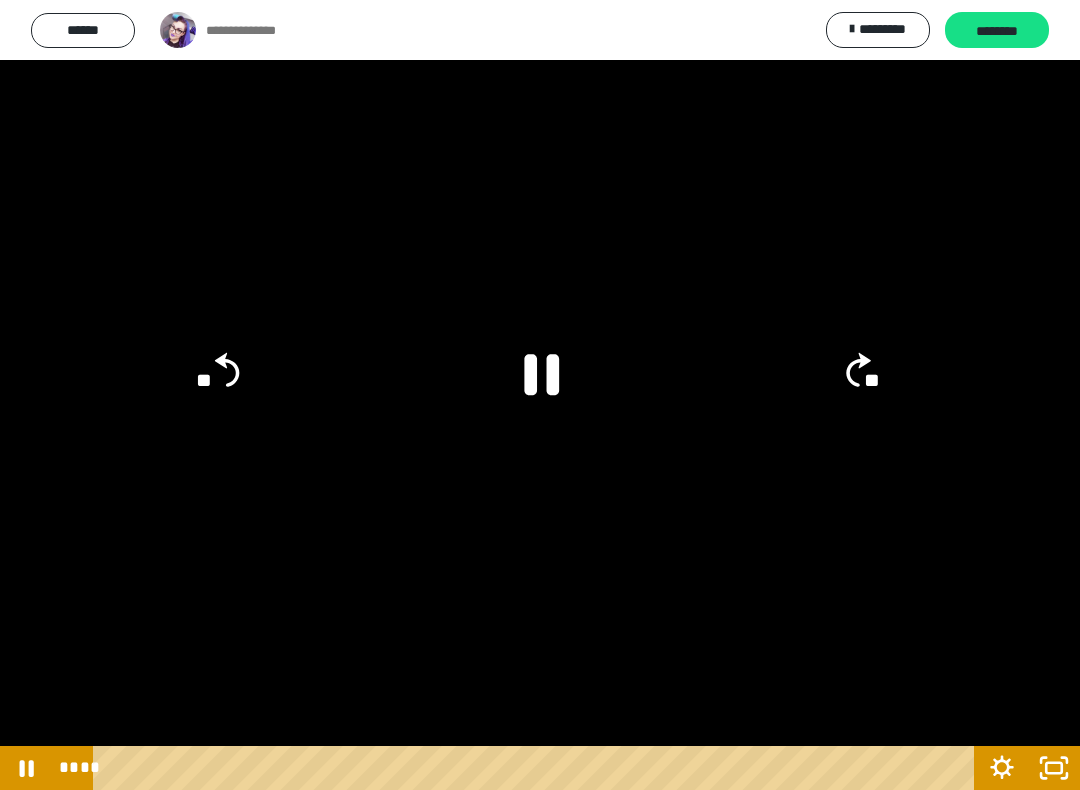 click 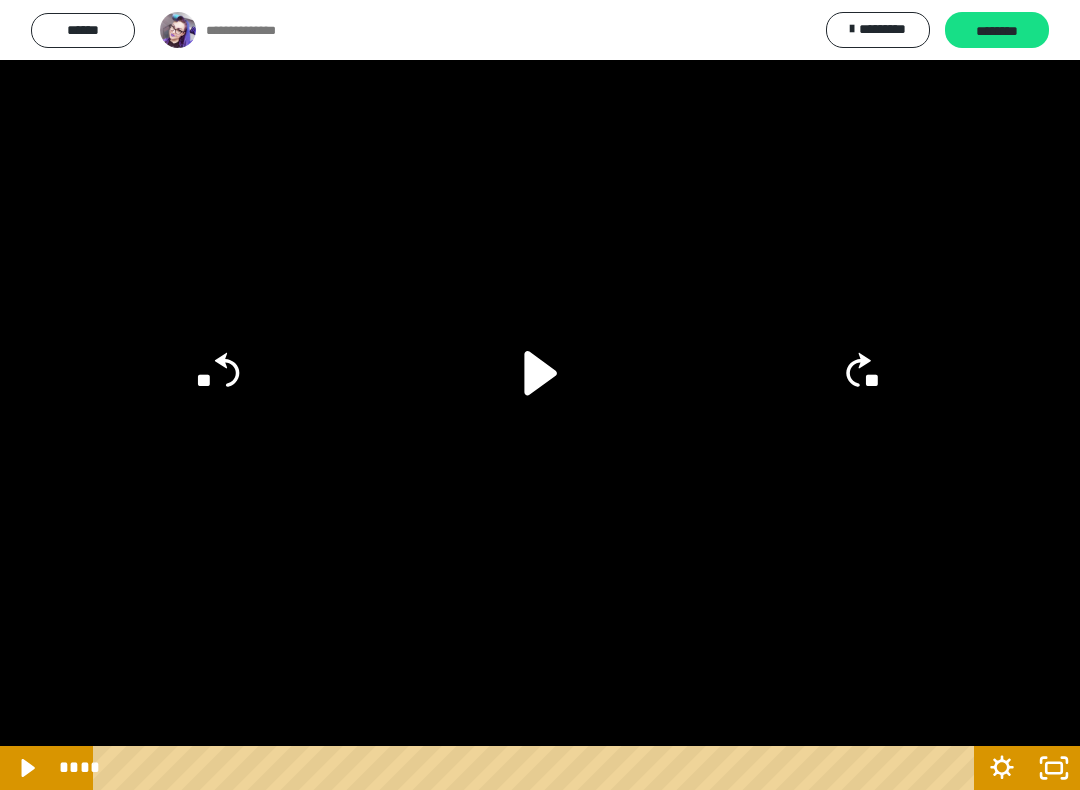 click 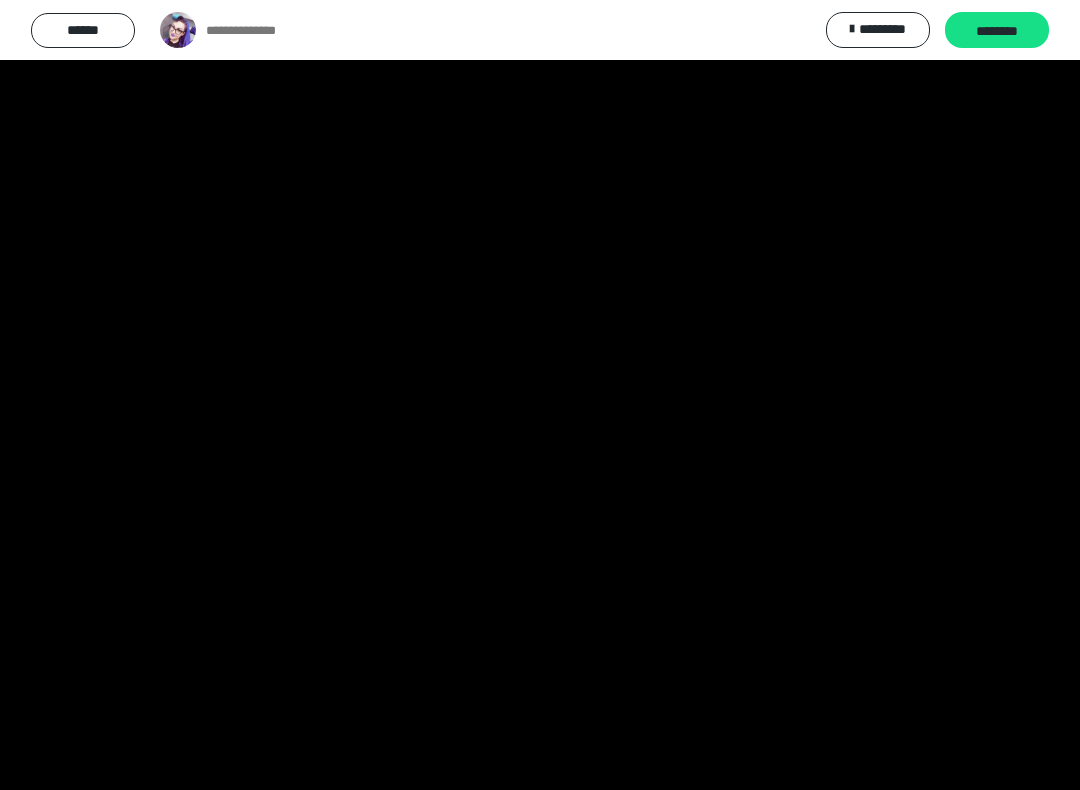 click at bounding box center [540, 395] 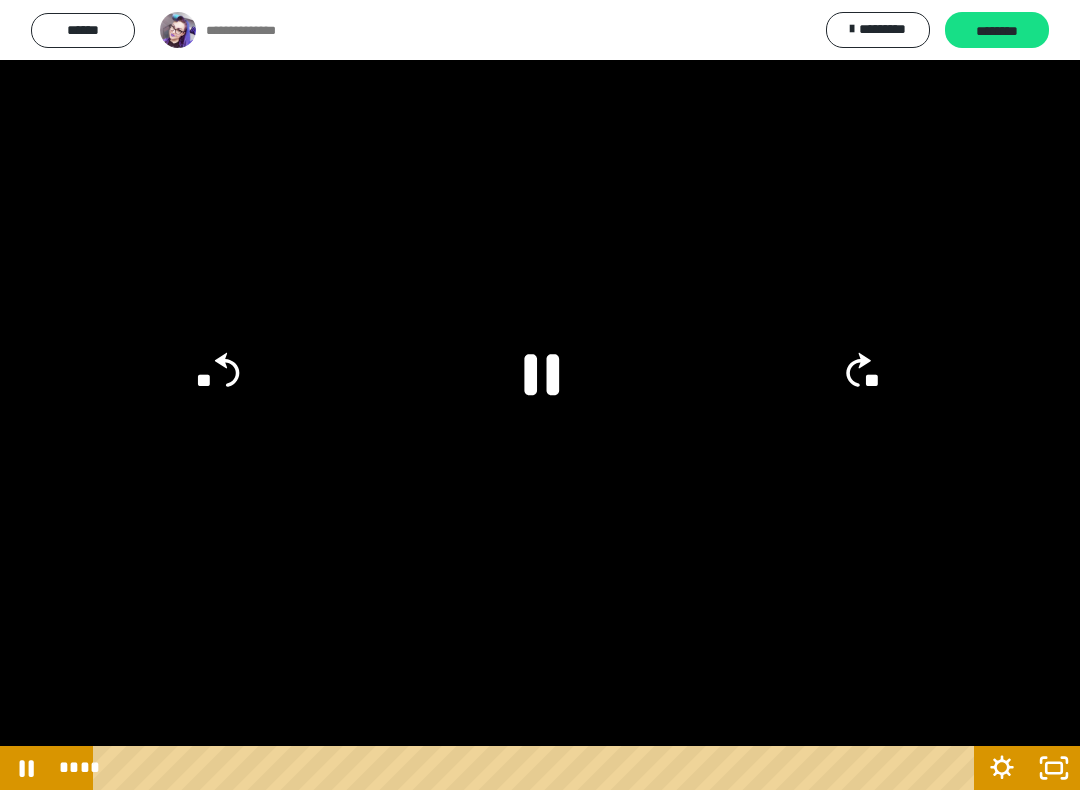 click 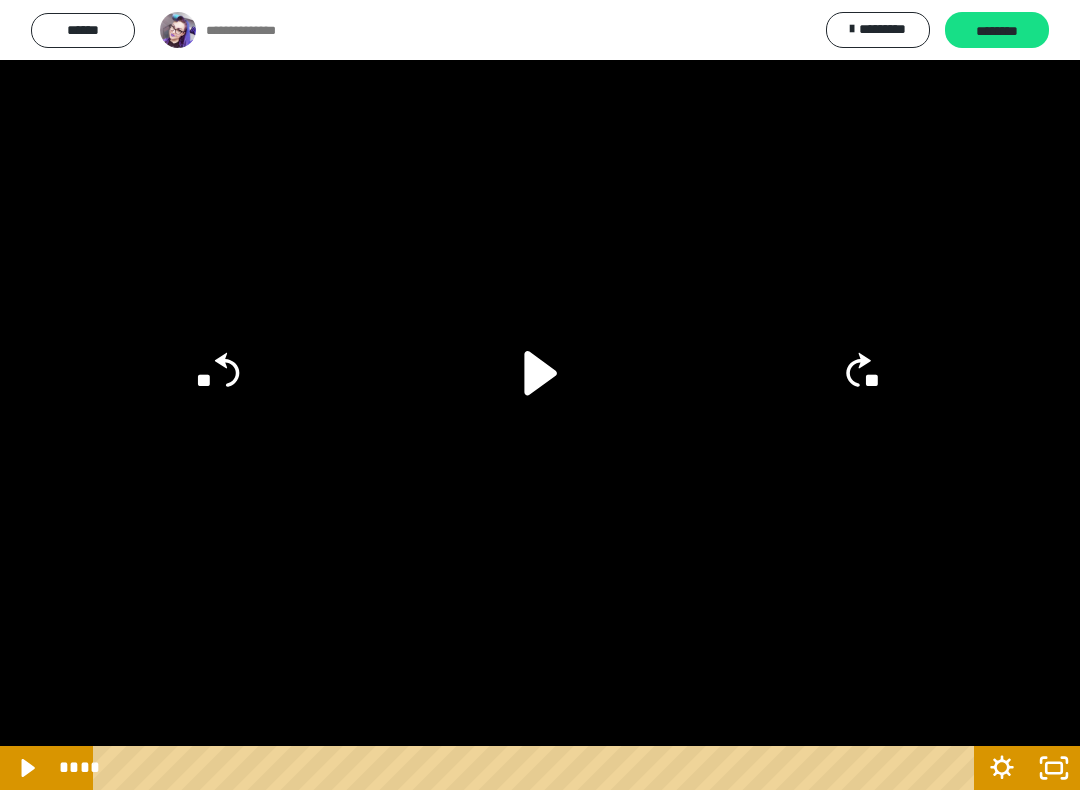 click on "**" 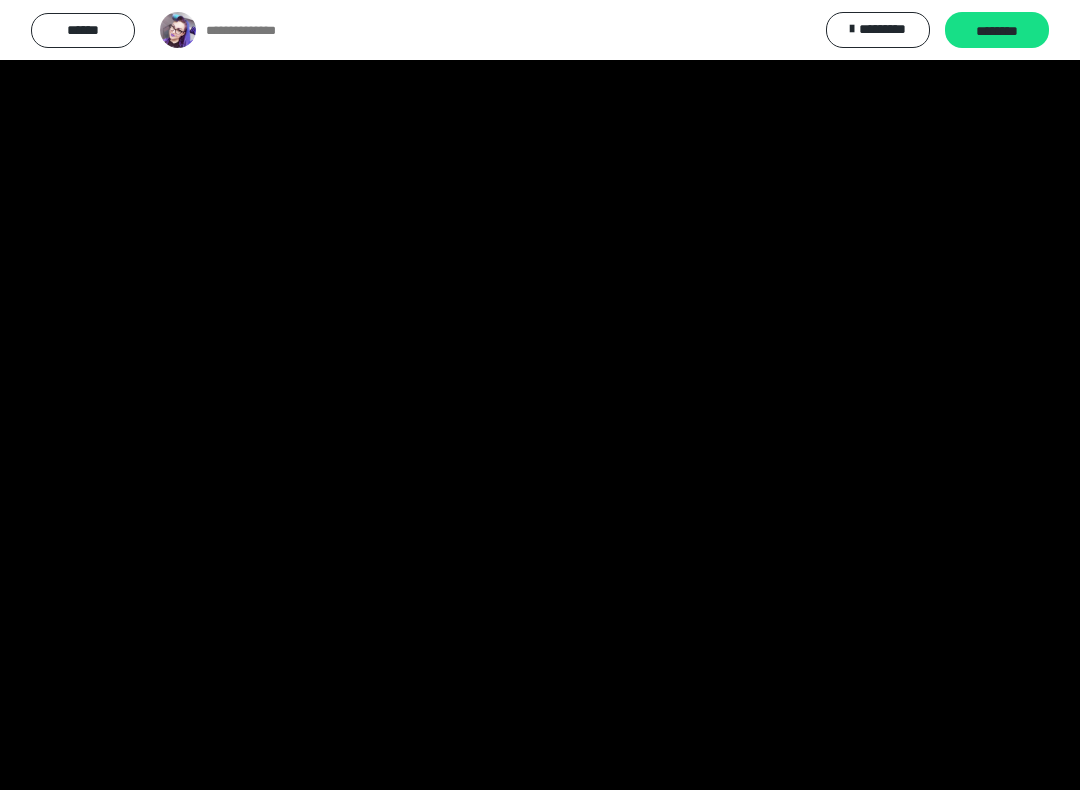 click at bounding box center (540, 395) 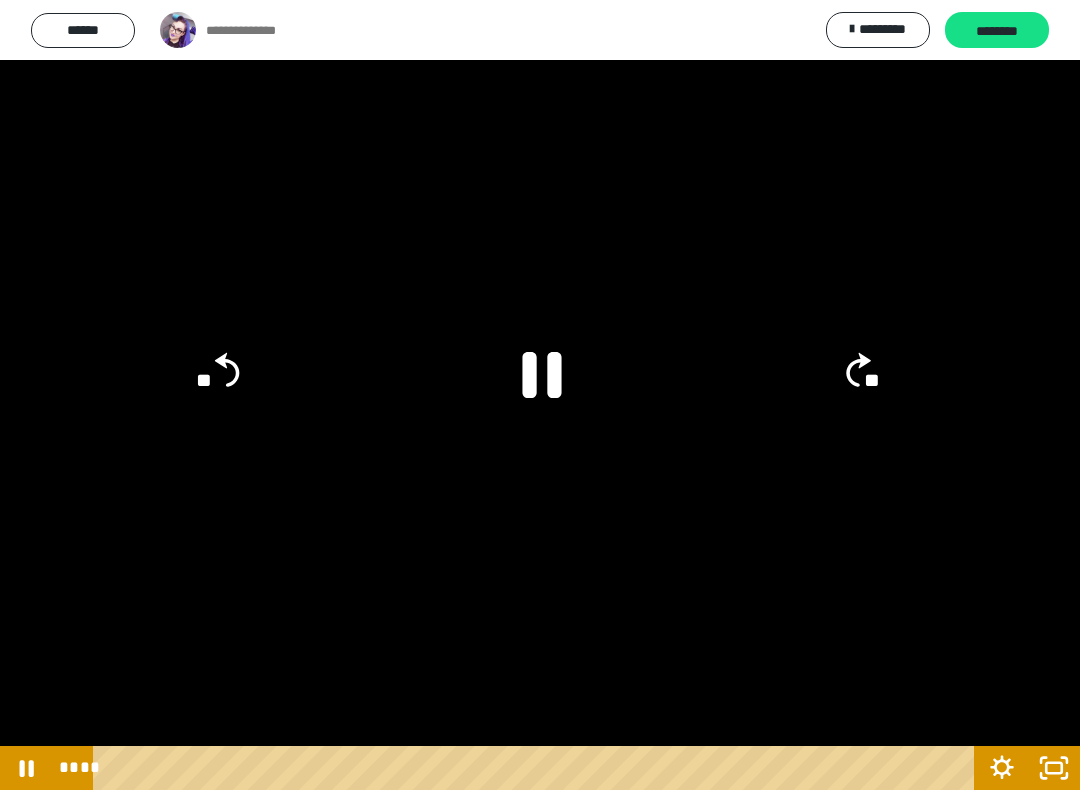 click 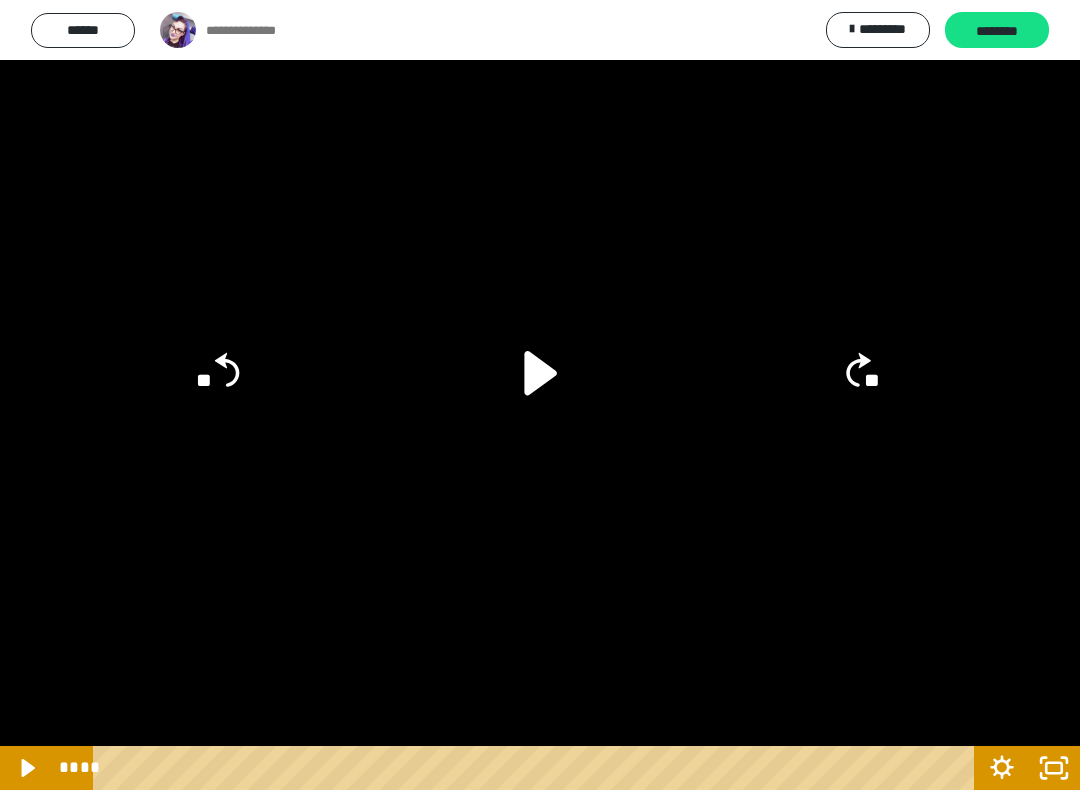 click 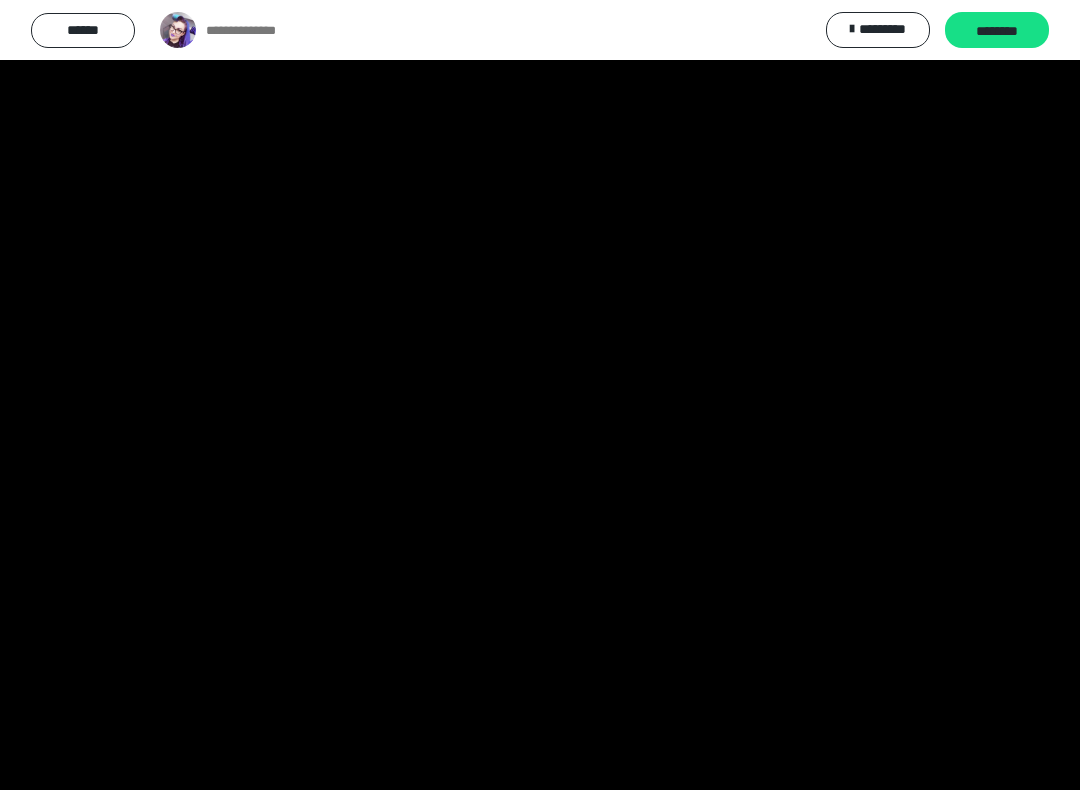 click at bounding box center [540, 395] 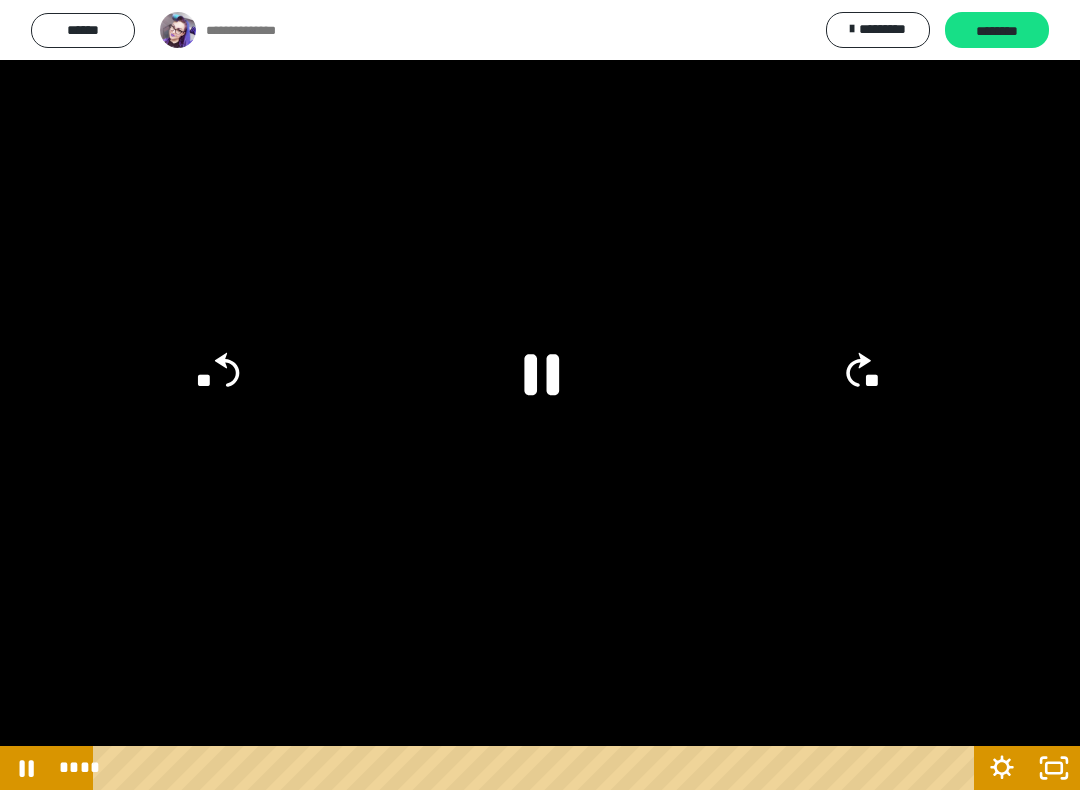 click on "**" 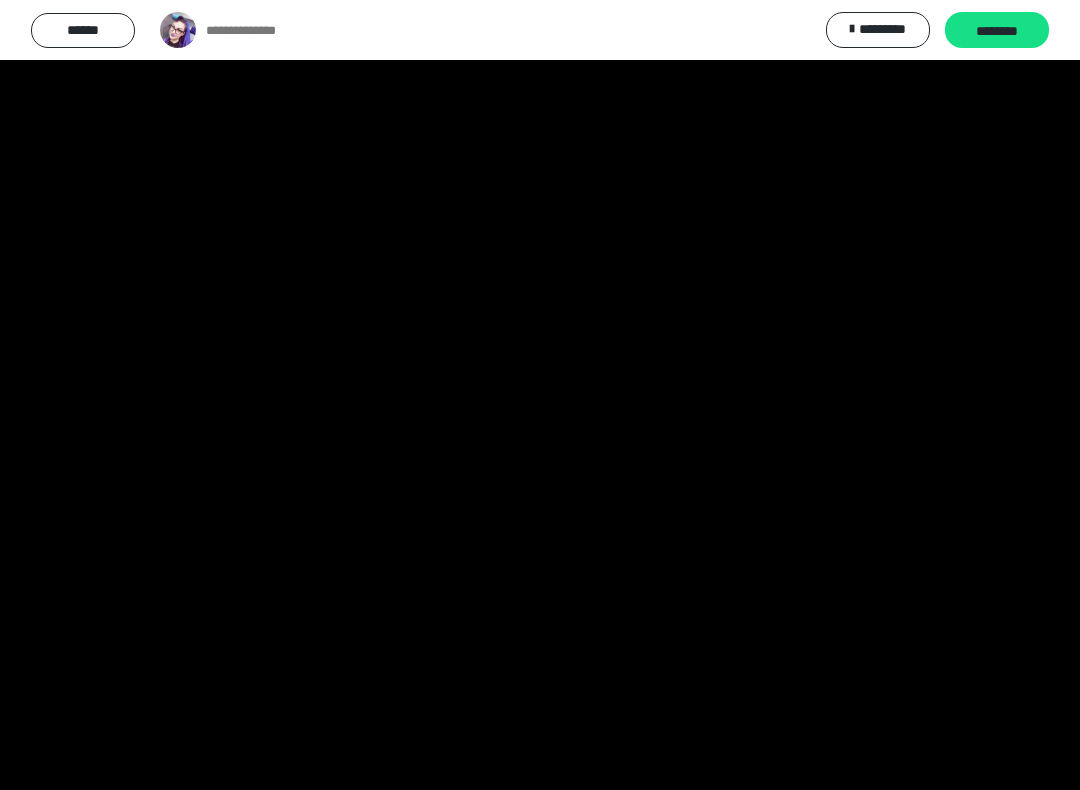 click at bounding box center [540, 395] 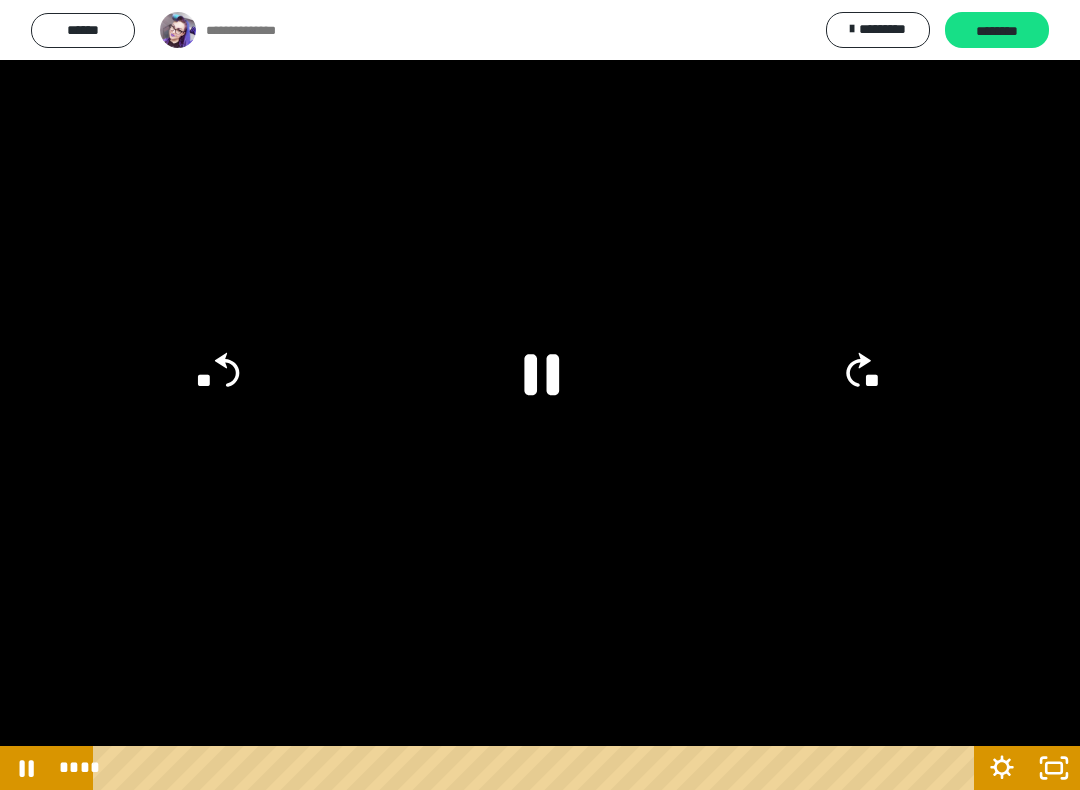 click on "**" 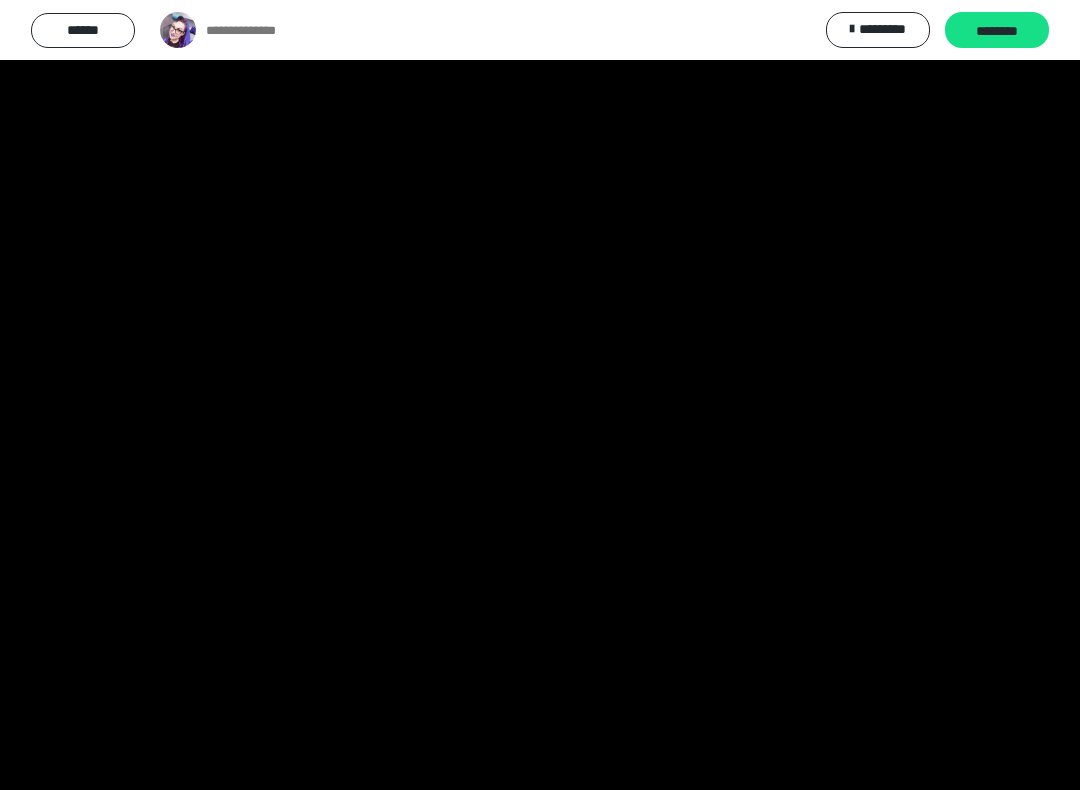 click at bounding box center [540, 395] 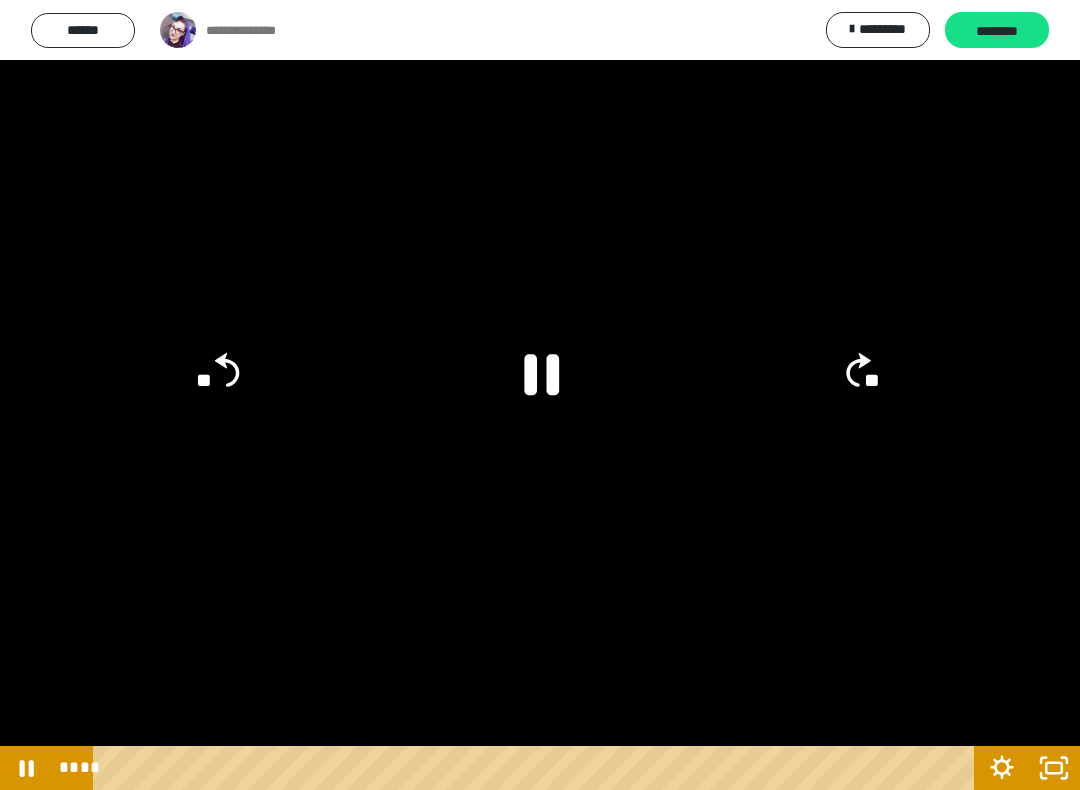 click 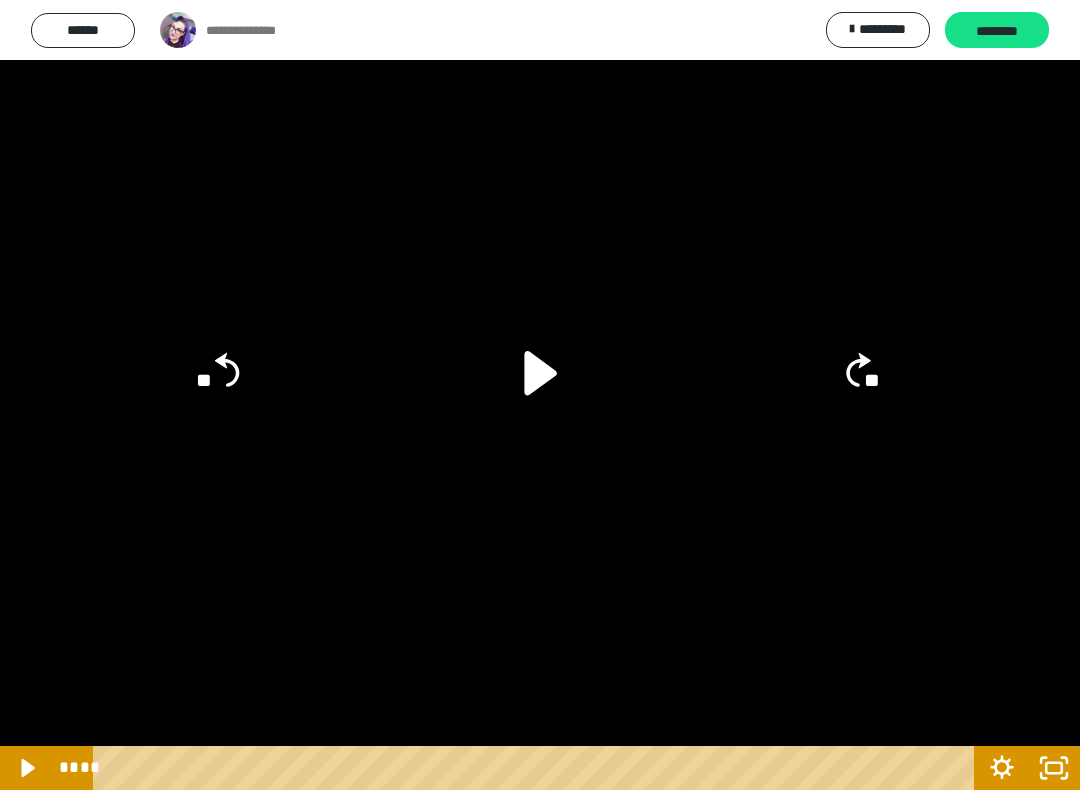 click 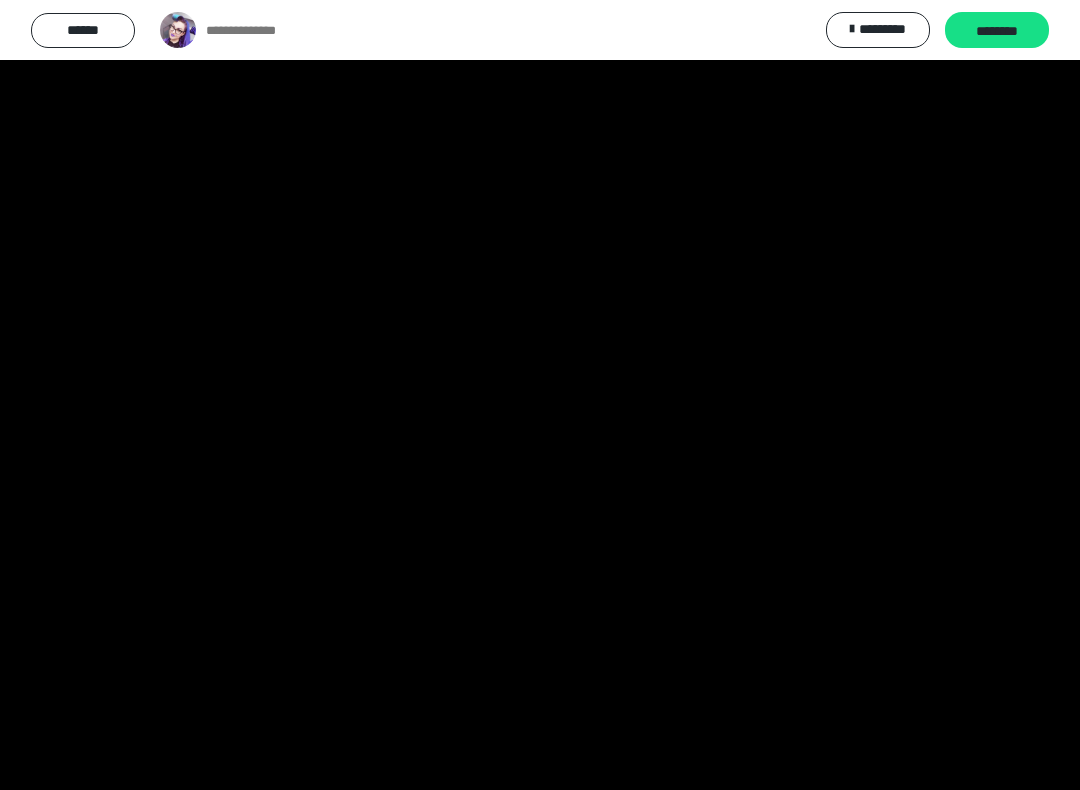 click at bounding box center (540, 395) 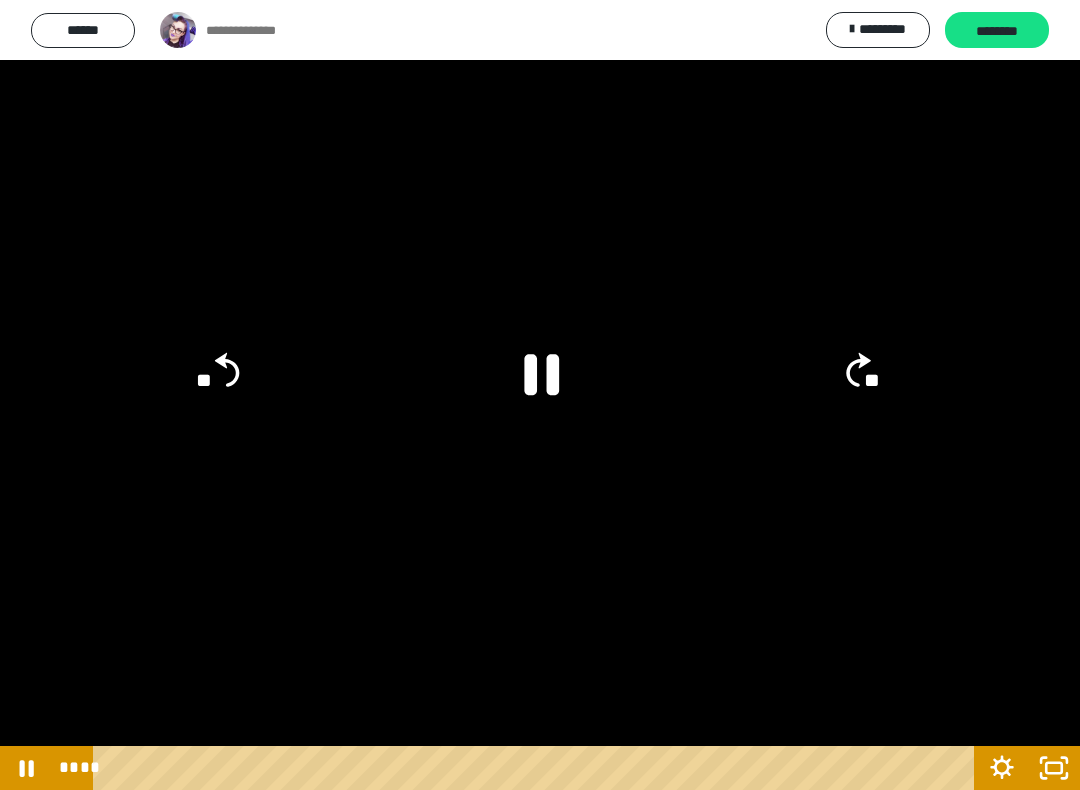 click 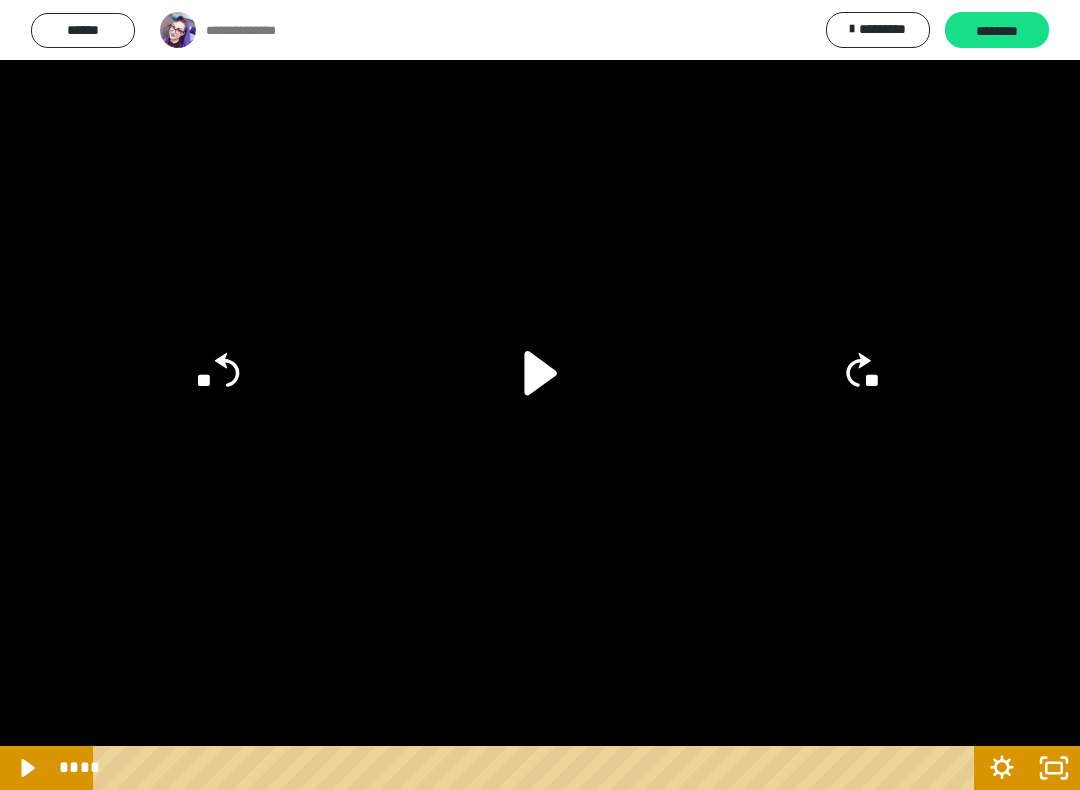 click 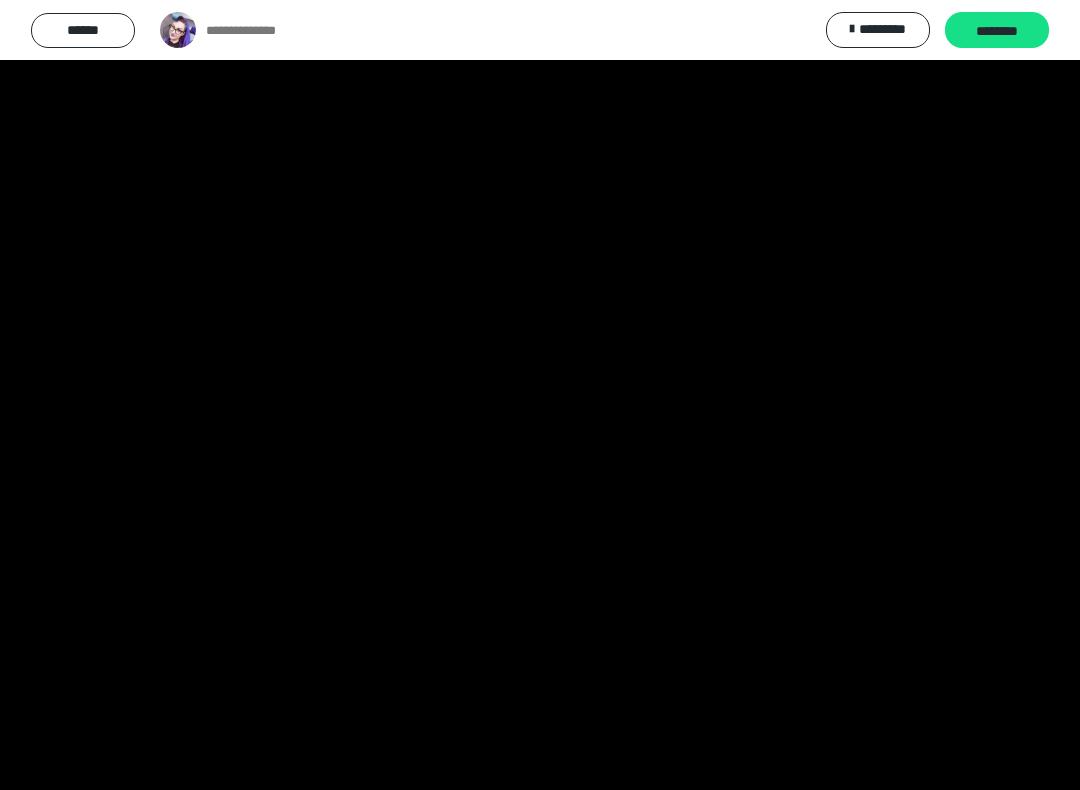 click at bounding box center (540, 395) 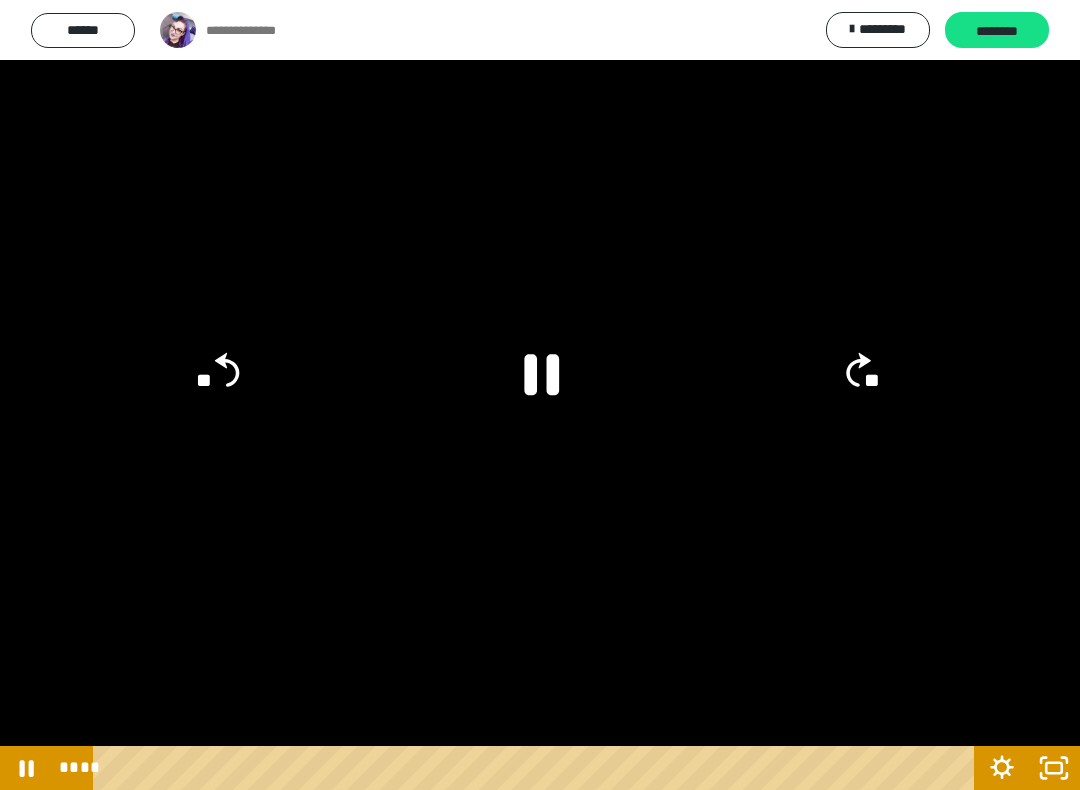 click 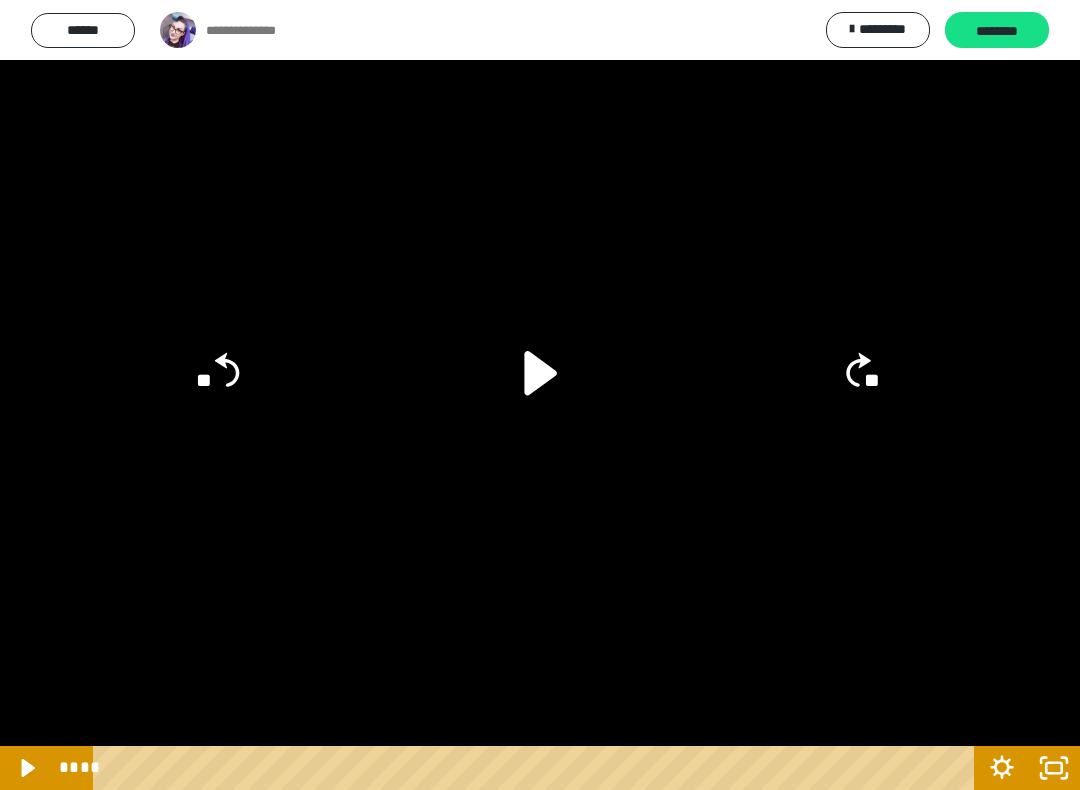 click 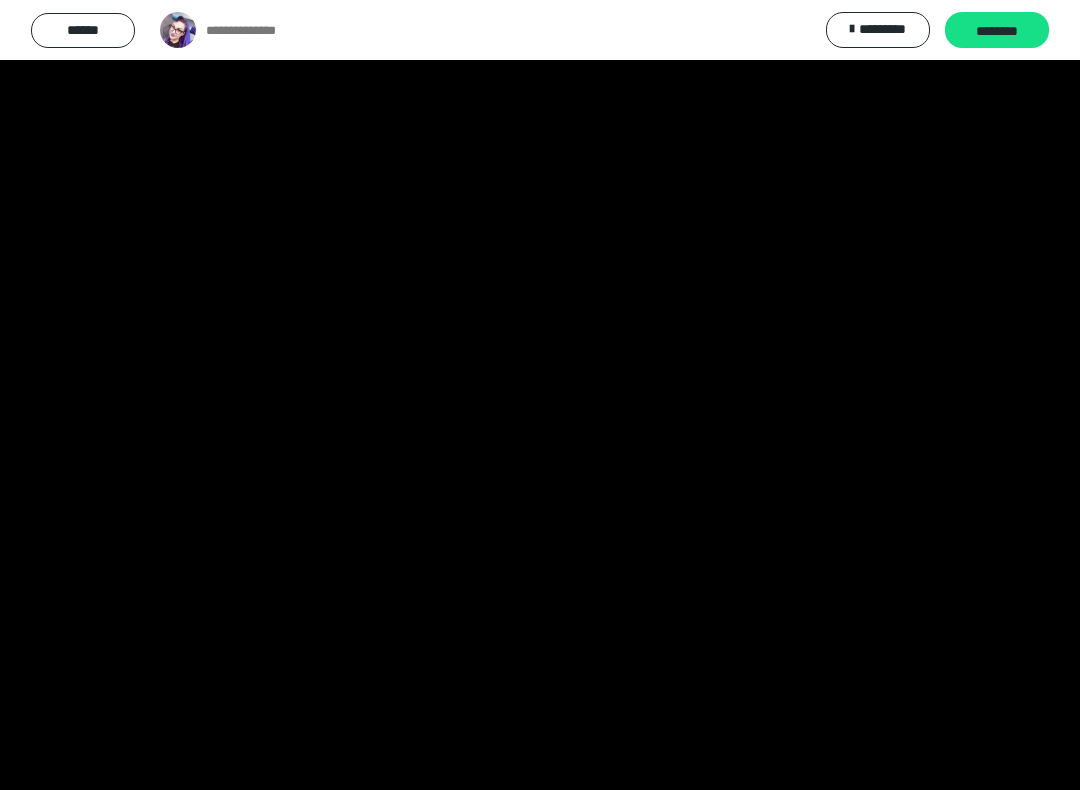 click at bounding box center [540, 395] 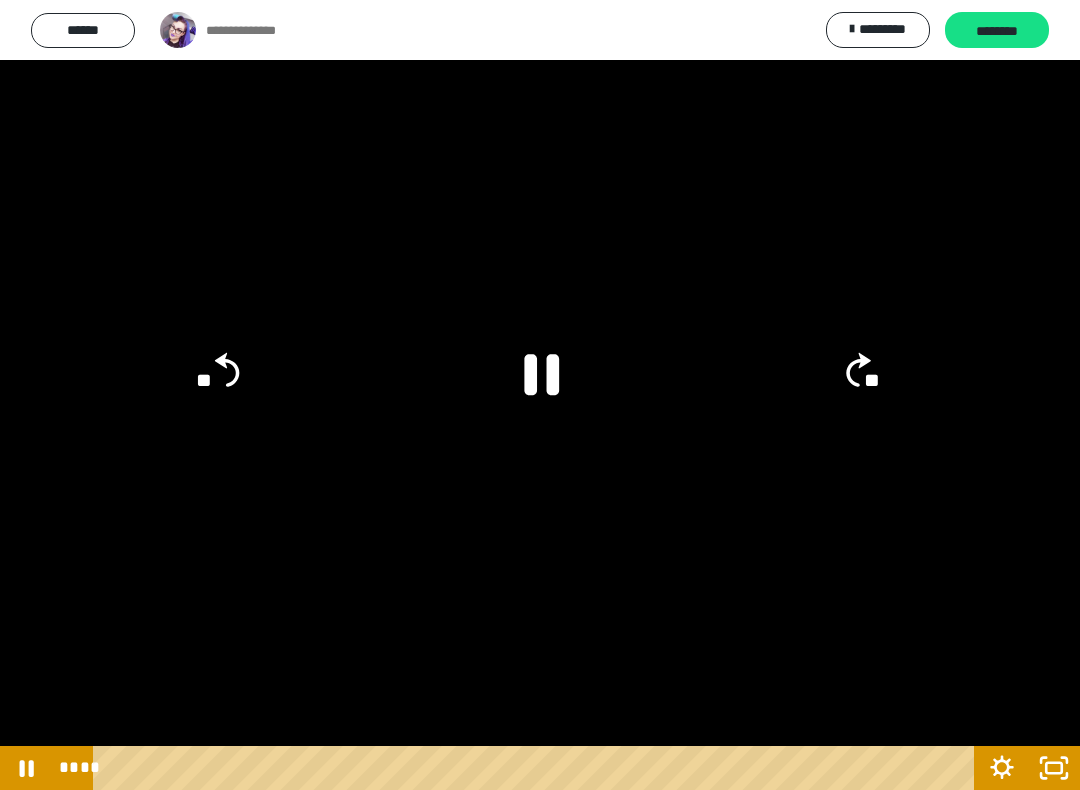click on "**" 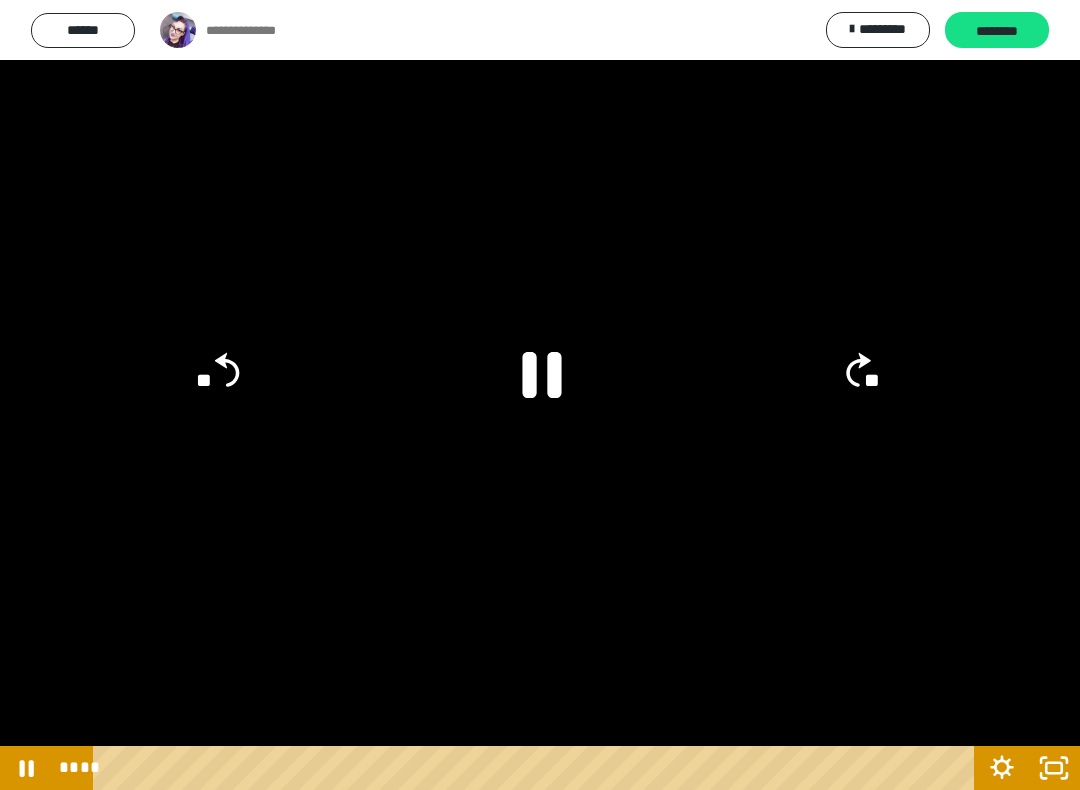 click 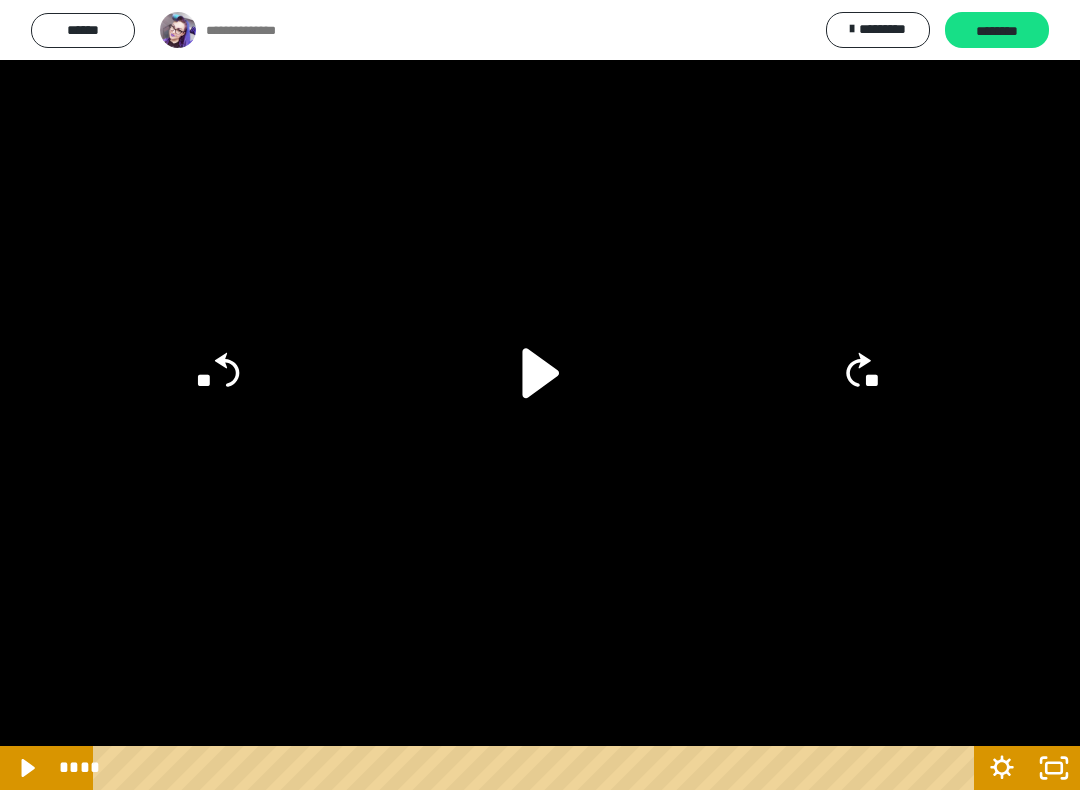 click 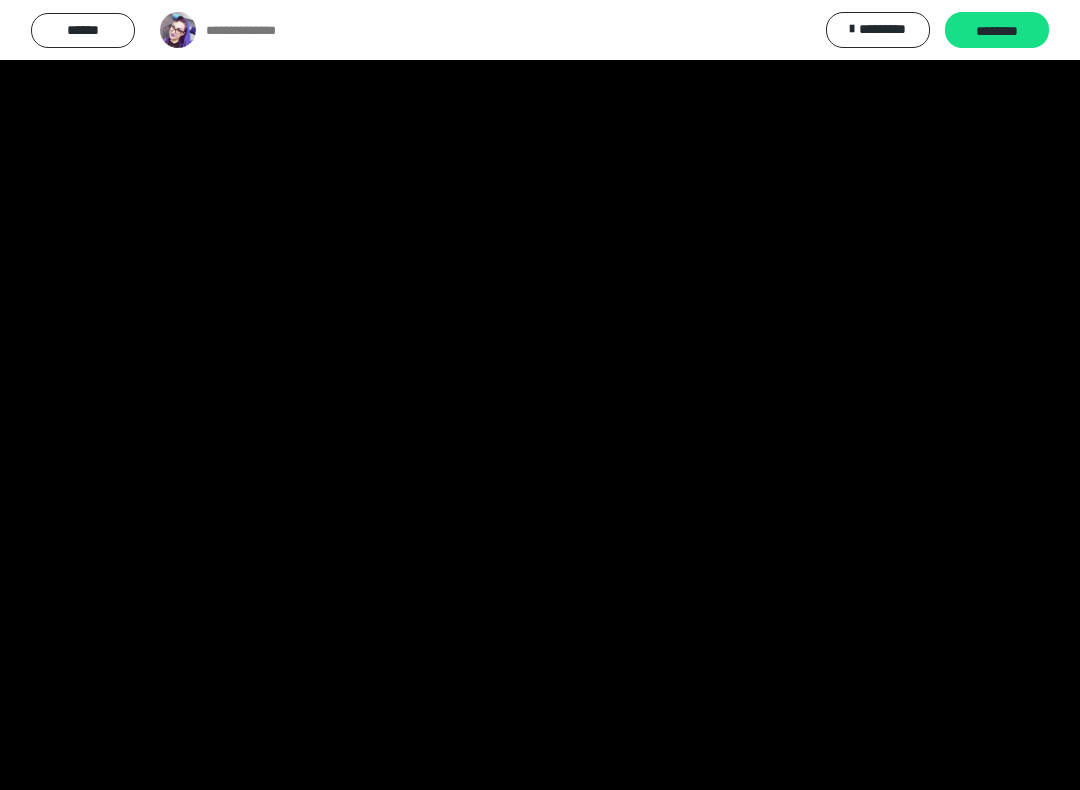 click at bounding box center [540, 395] 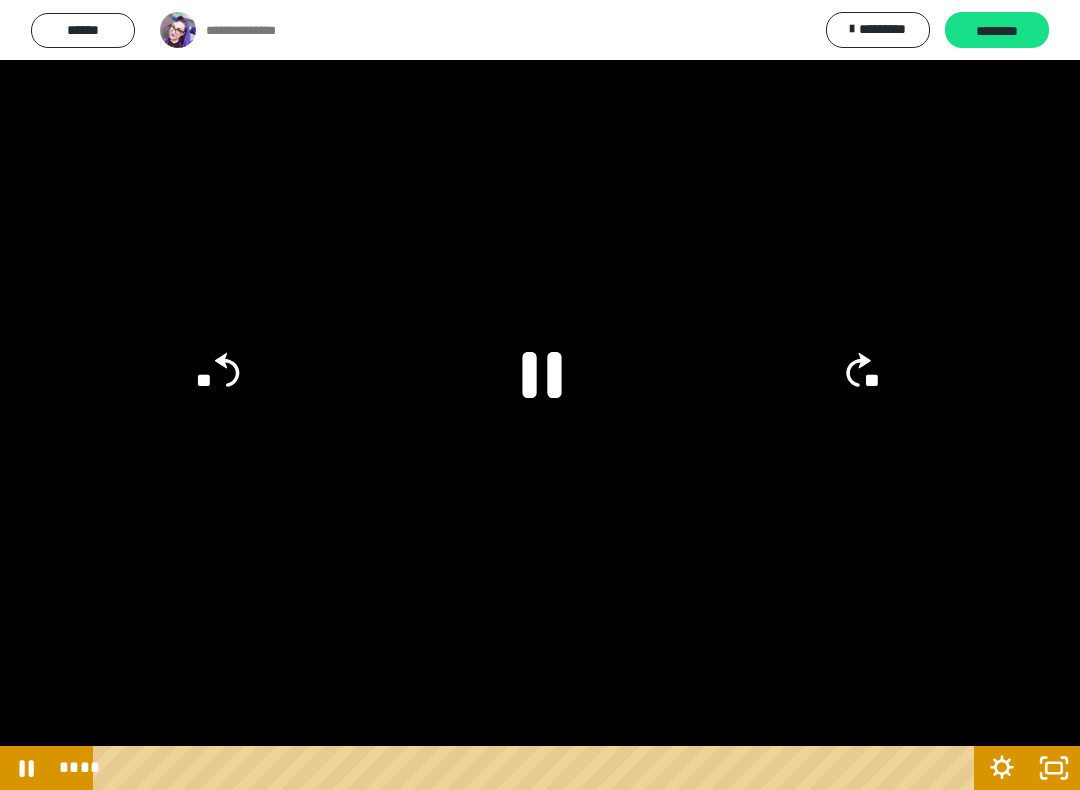 click 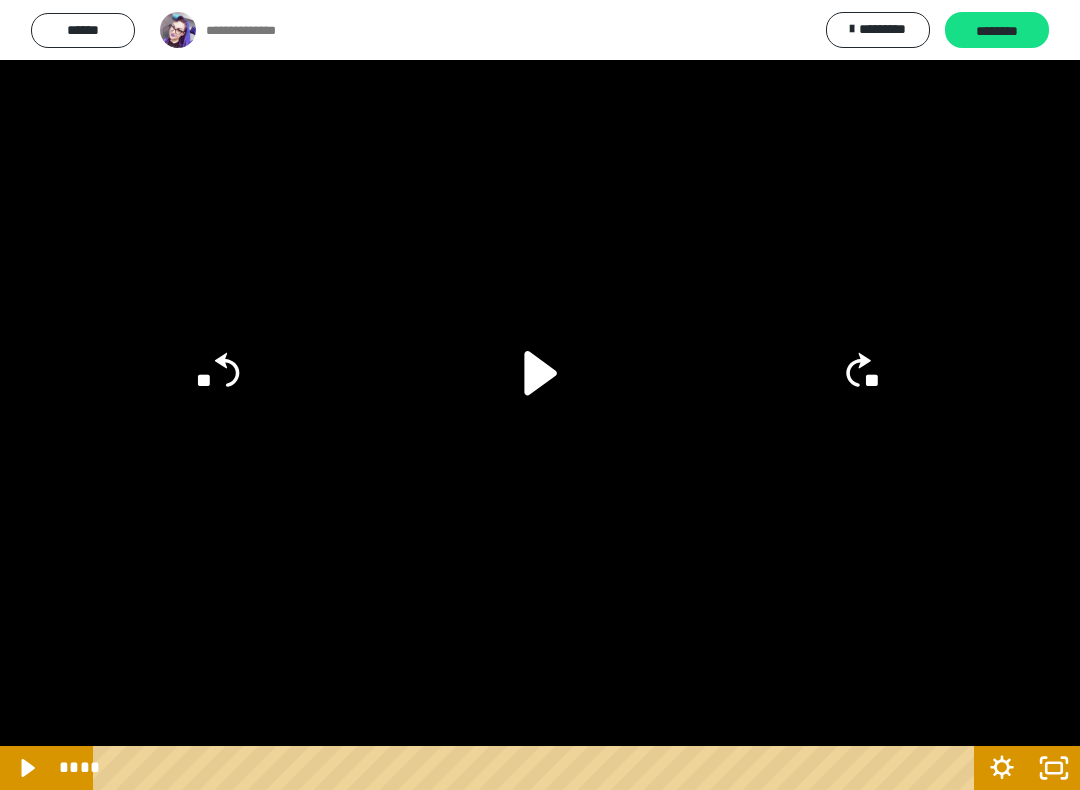 click on "**" 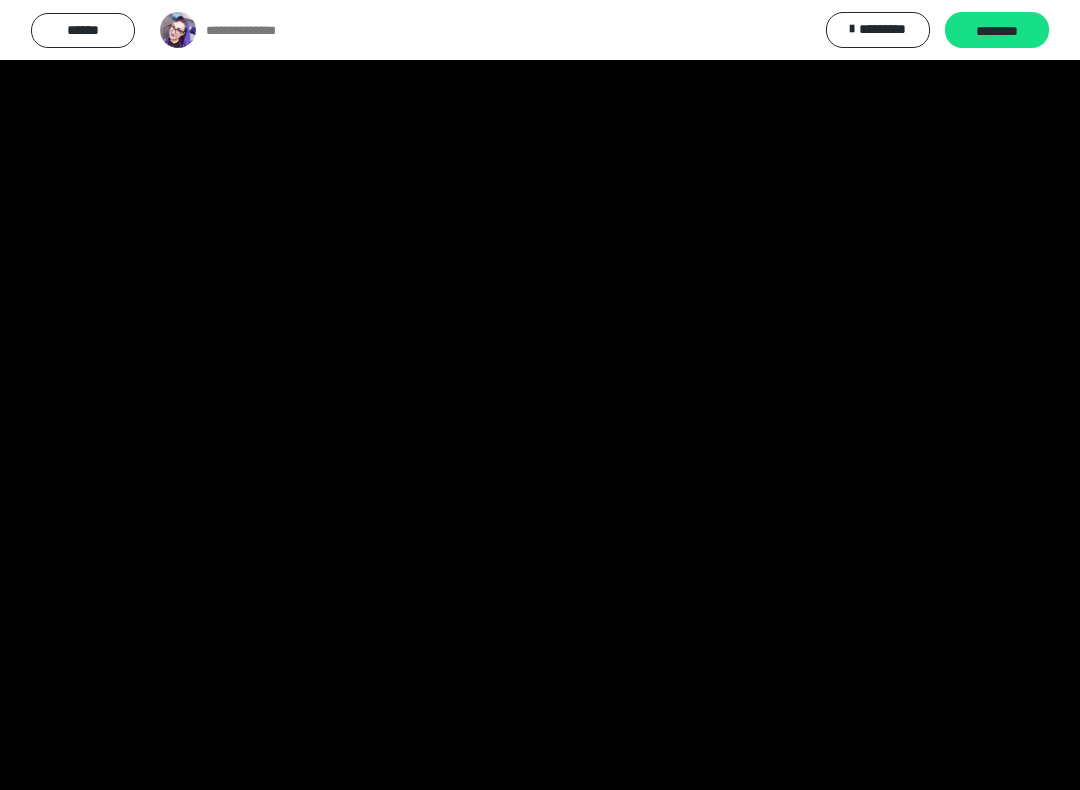 click at bounding box center (540, 395) 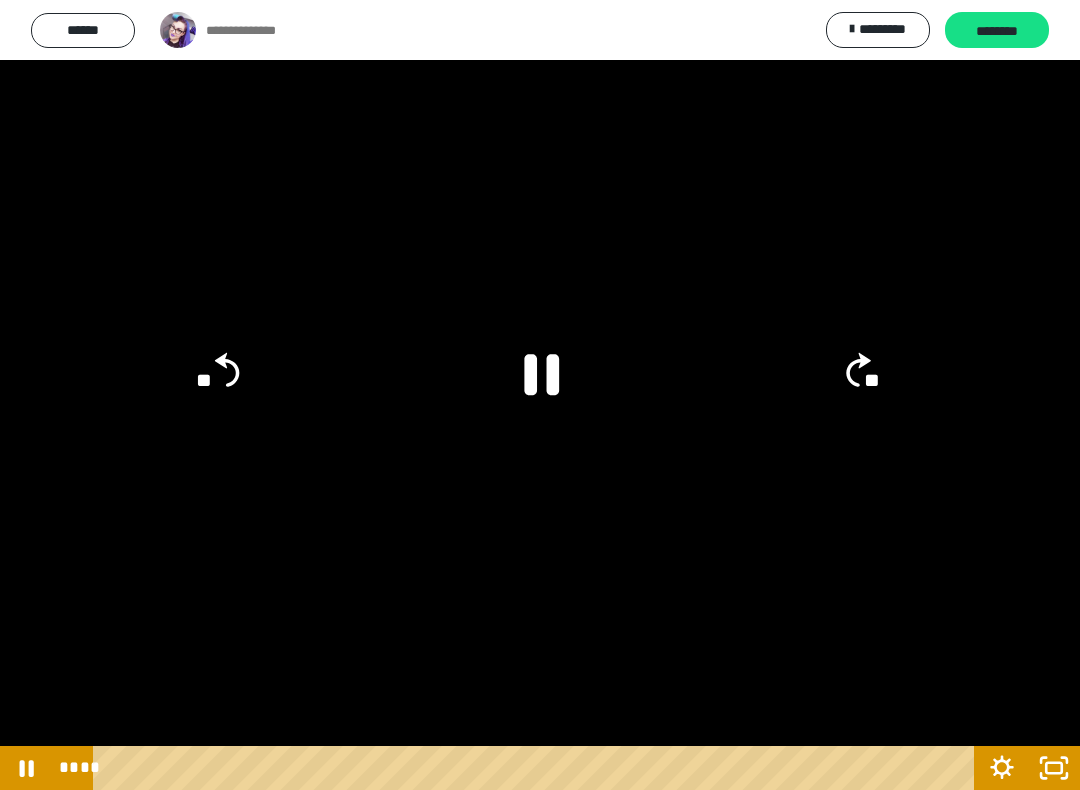 click 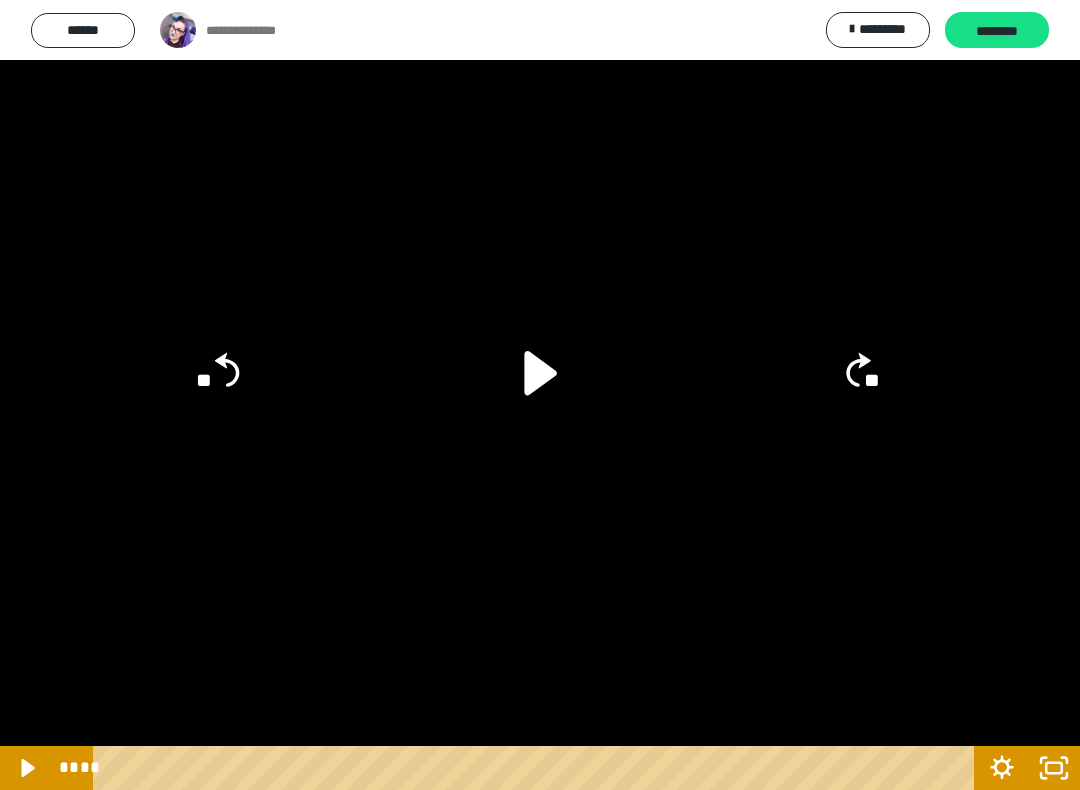 click on "**" 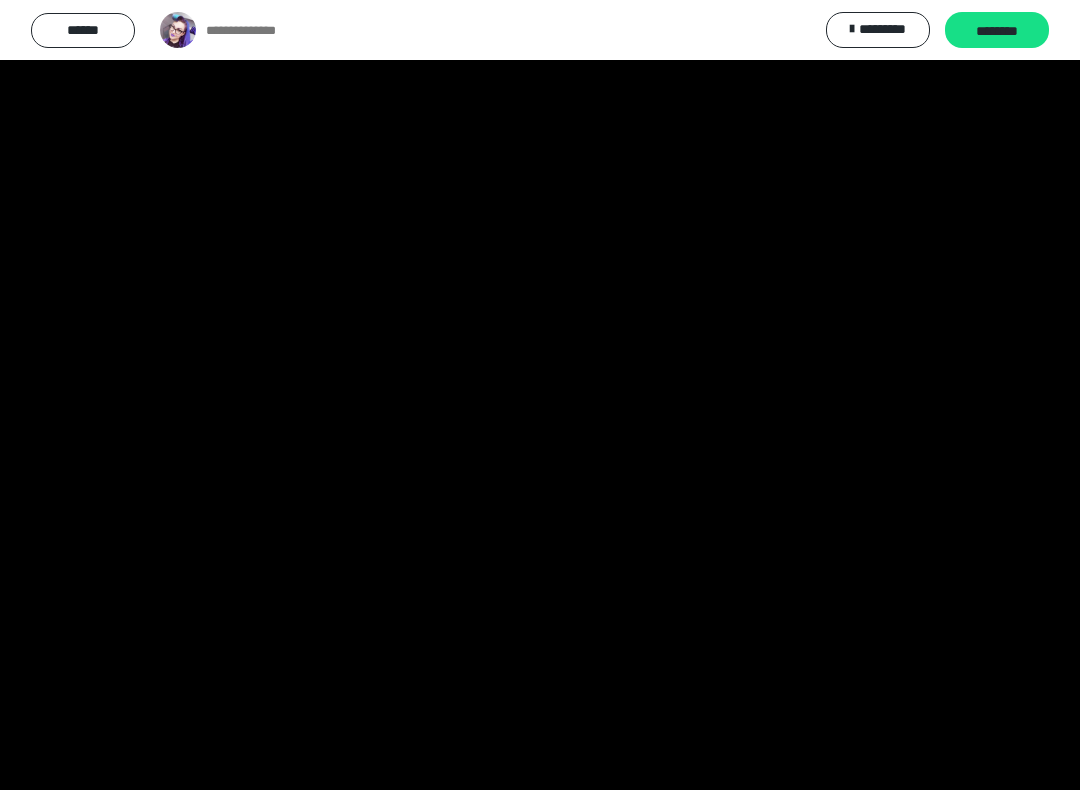 click at bounding box center [540, 395] 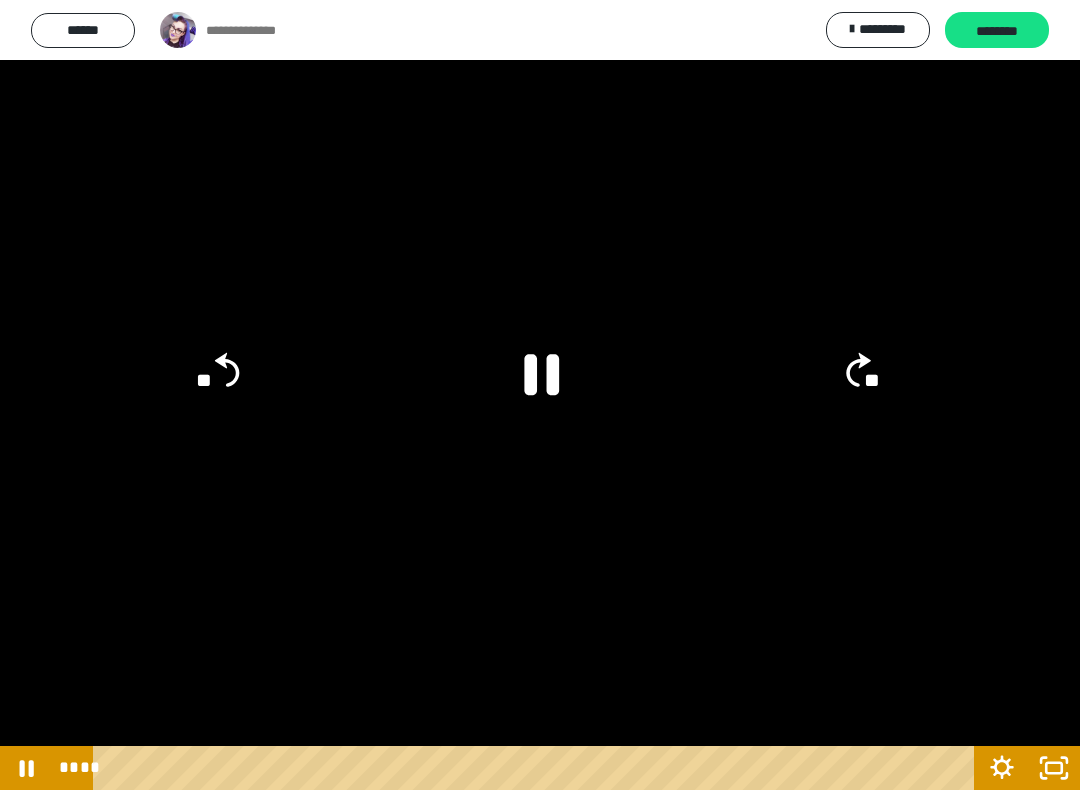 click 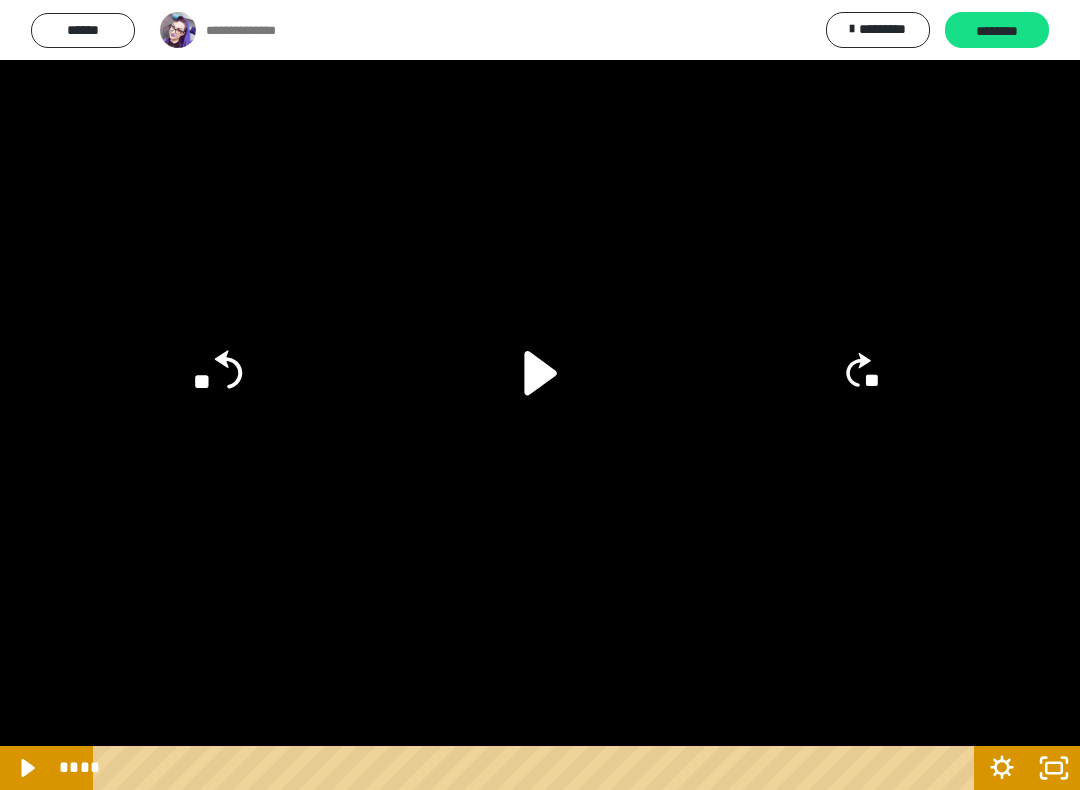 click on "**" 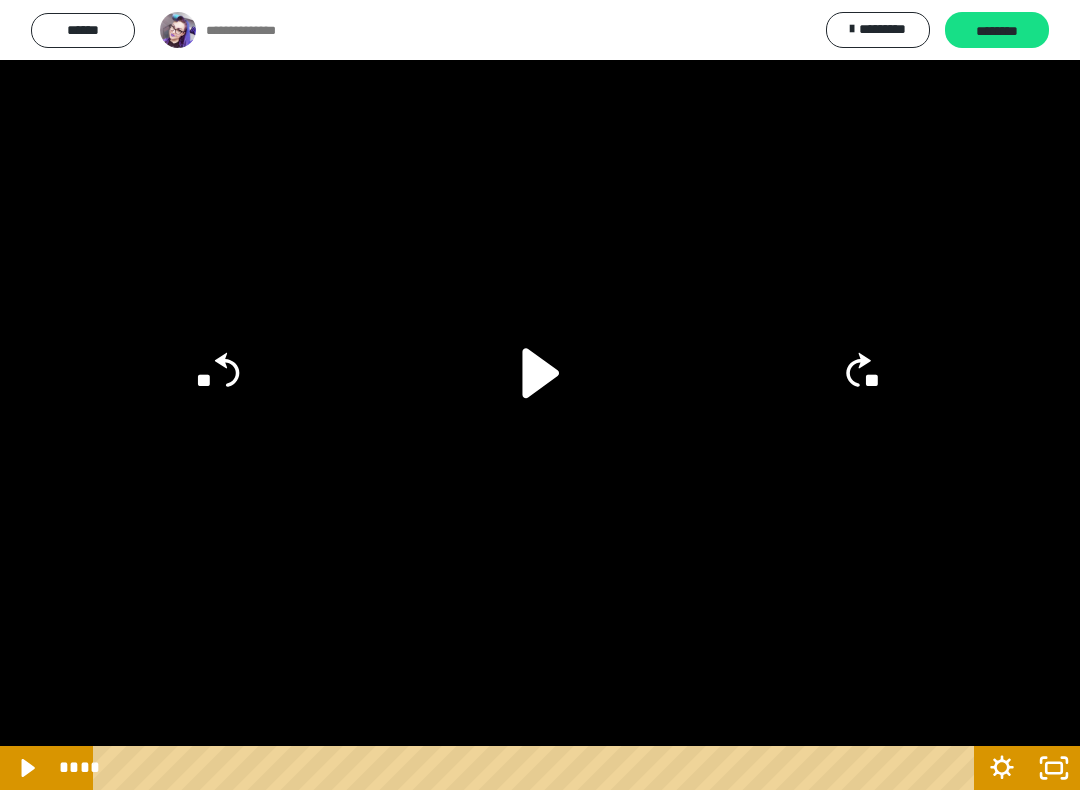 click 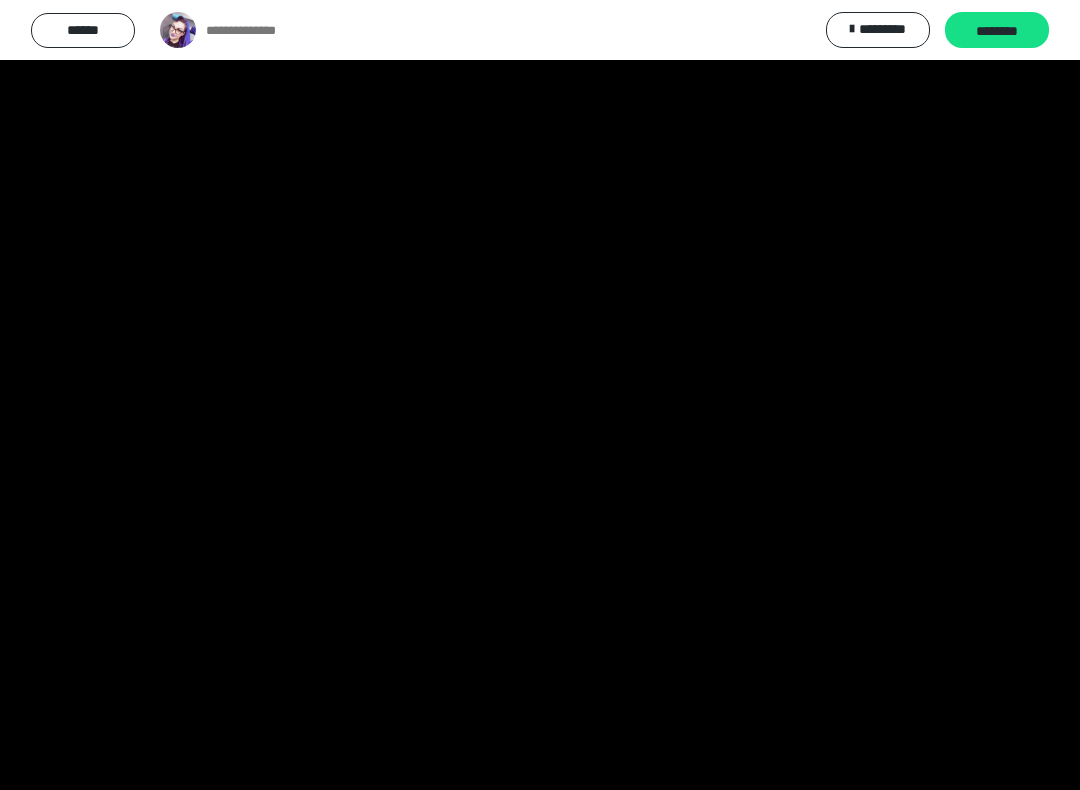 click at bounding box center (540, 395) 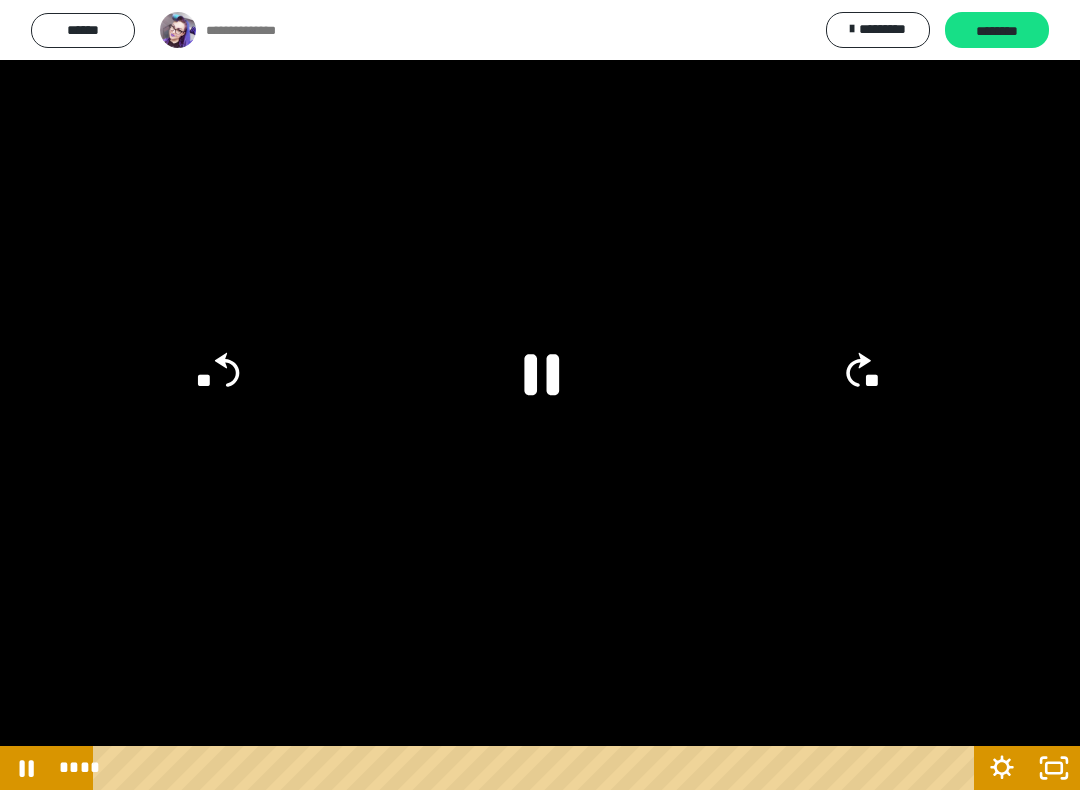 click 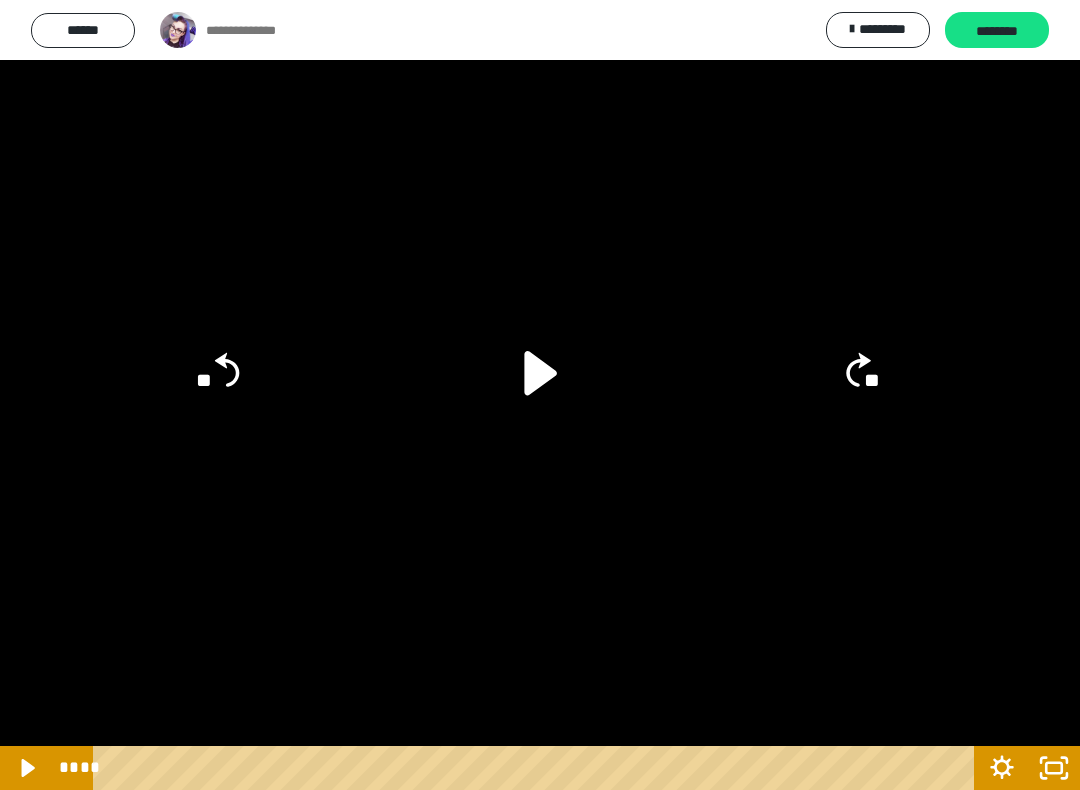 click on "**" 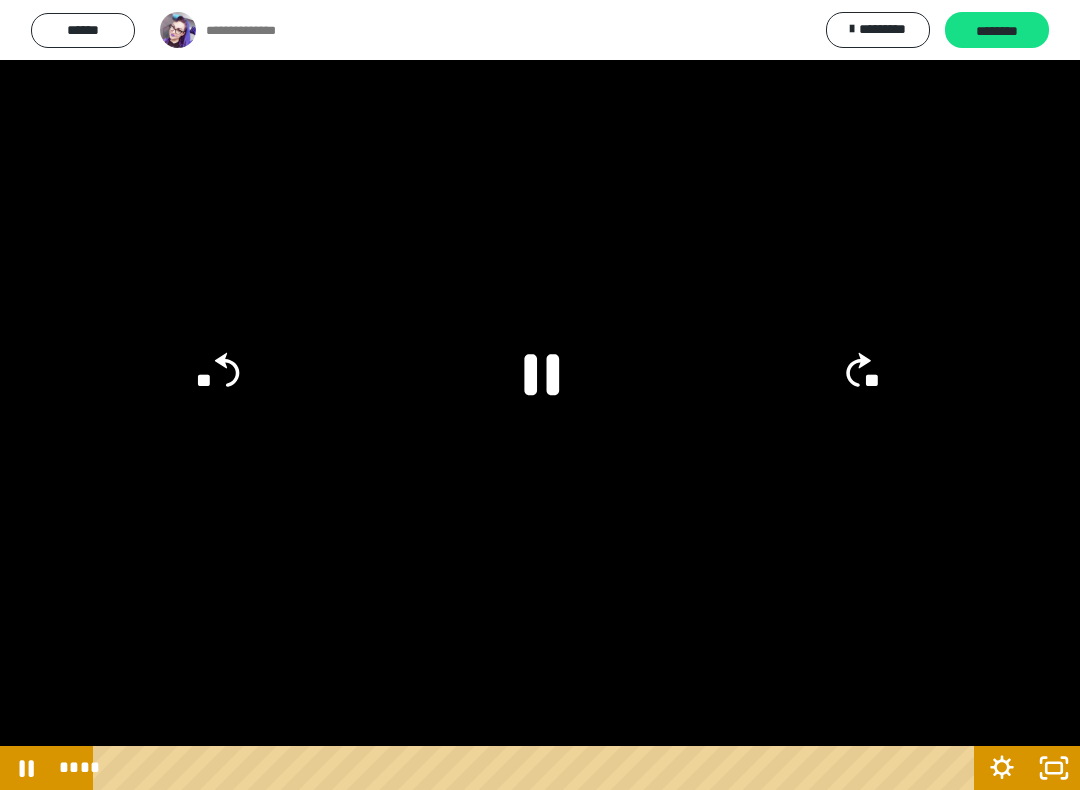 click on "**" 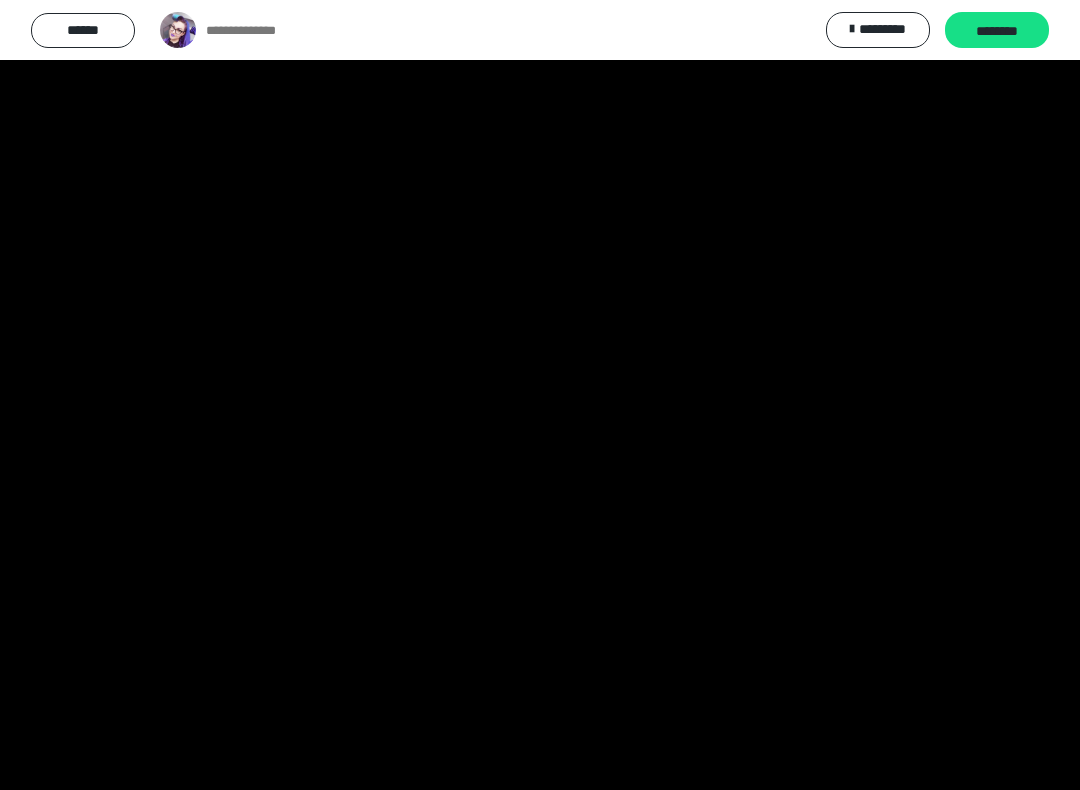 click at bounding box center [540, 395] 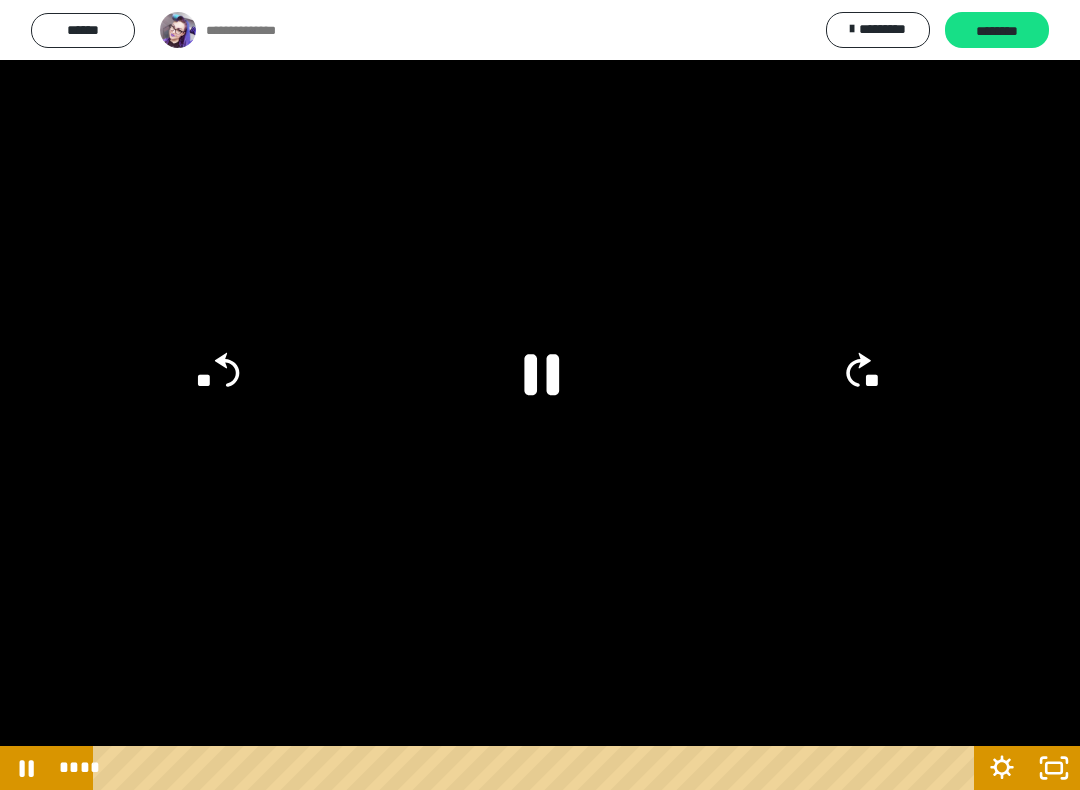 click on "**" 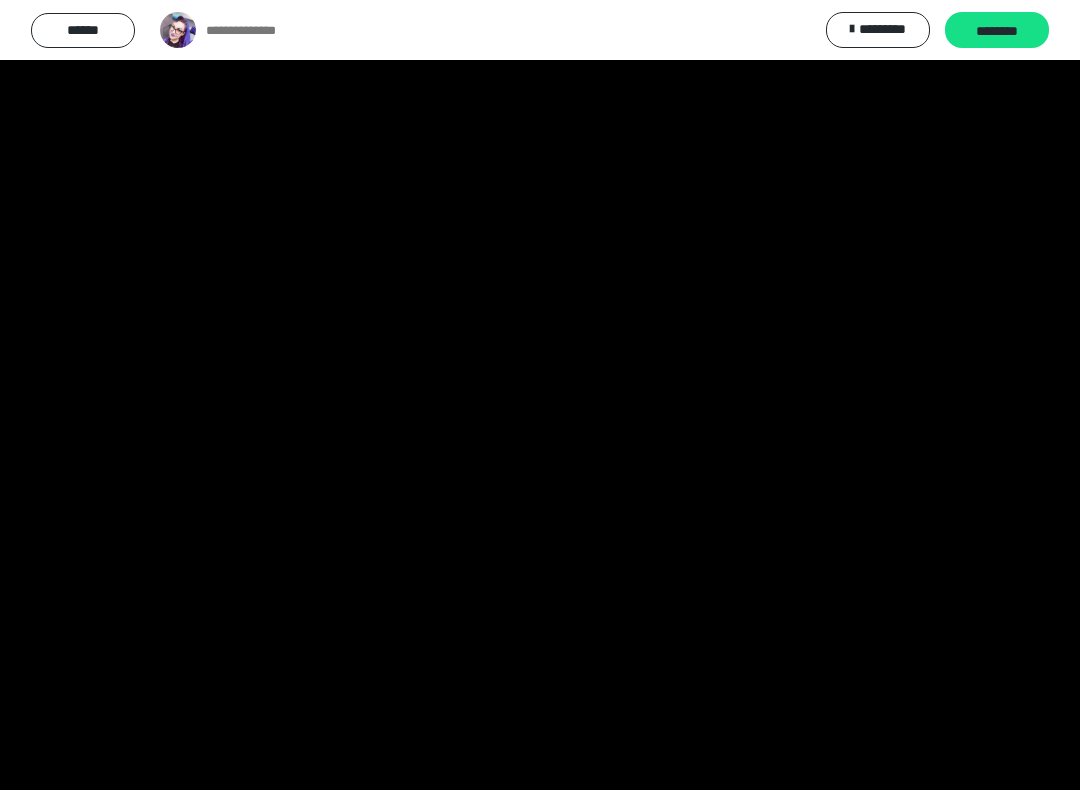 click at bounding box center [540, 395] 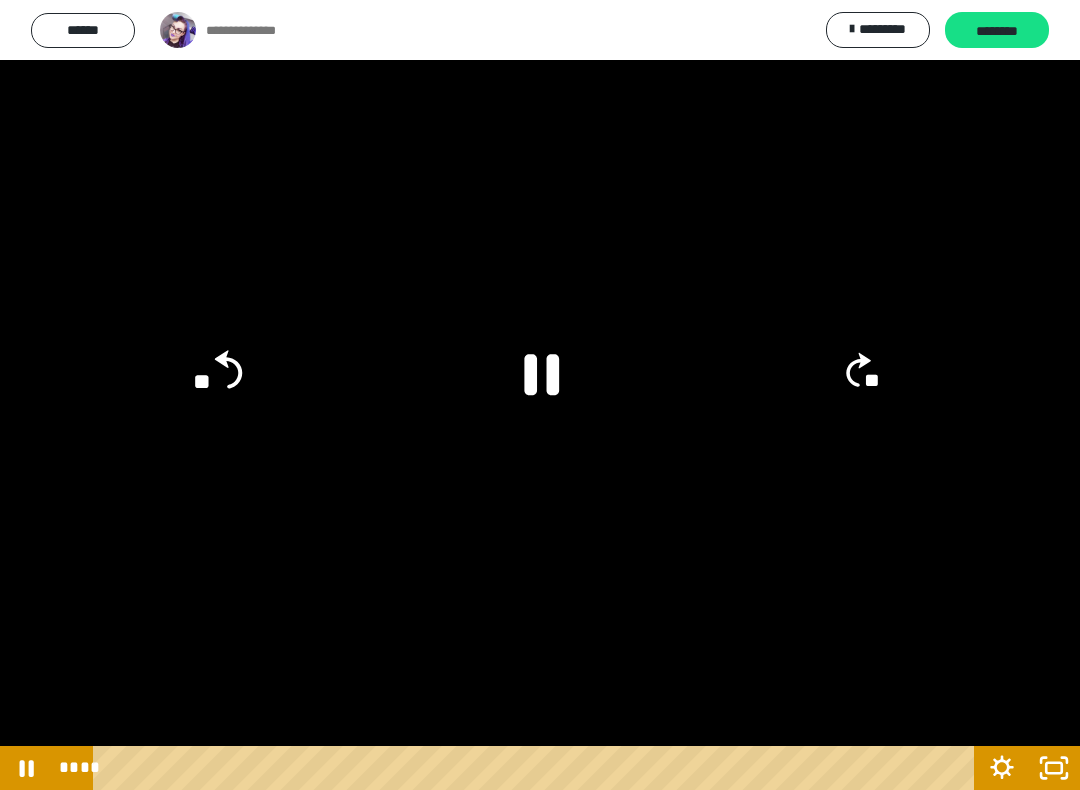 click on "**" 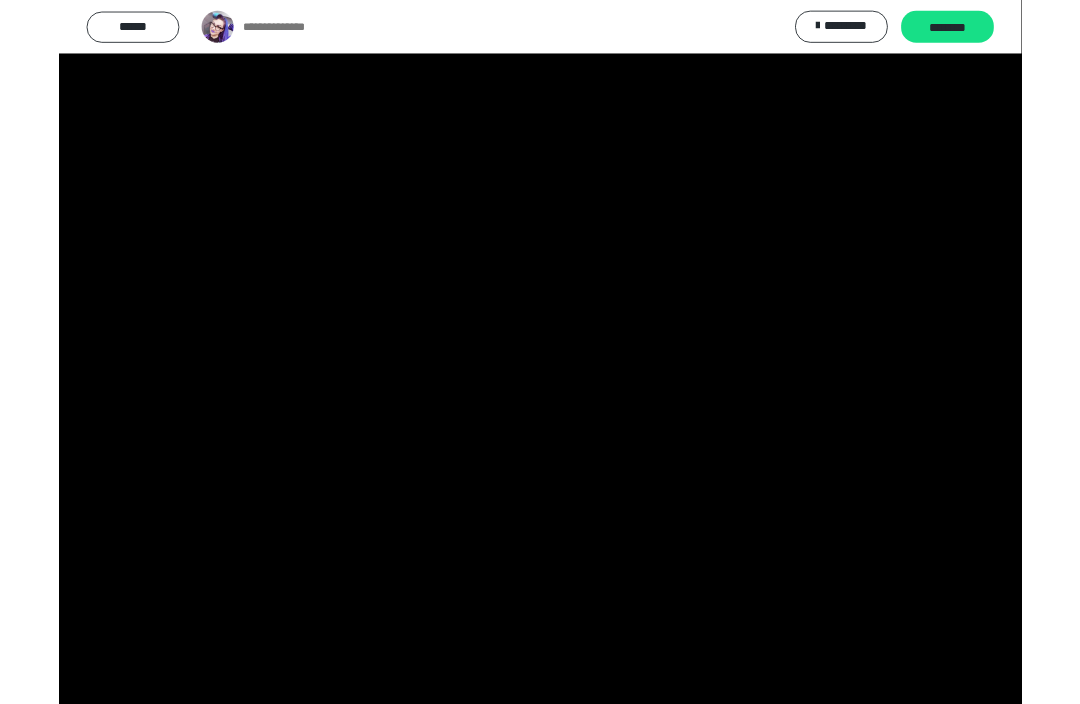 scroll, scrollTop: 883, scrollLeft: 0, axis: vertical 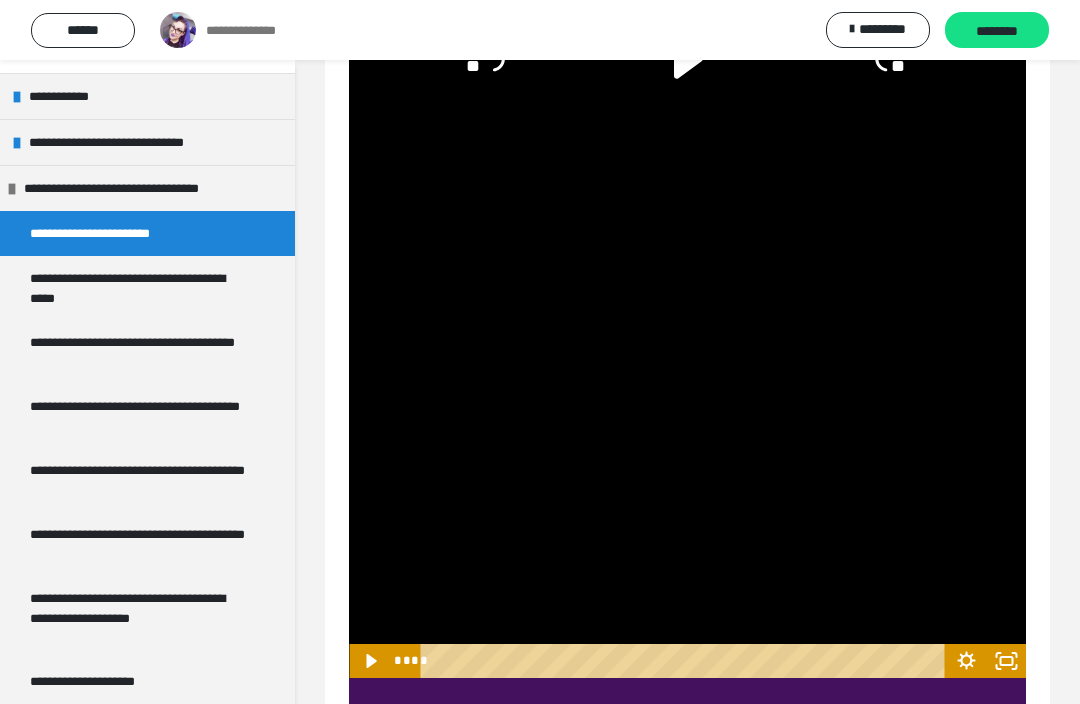click on "********" at bounding box center [997, 30] 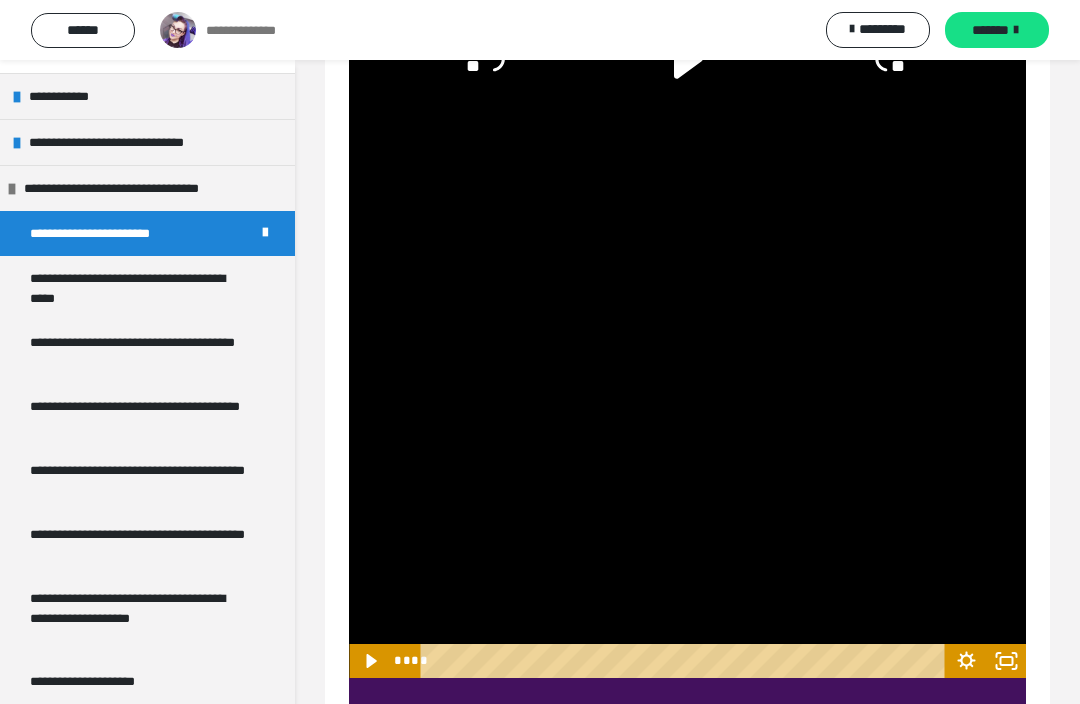 click on "*******" at bounding box center (997, 30) 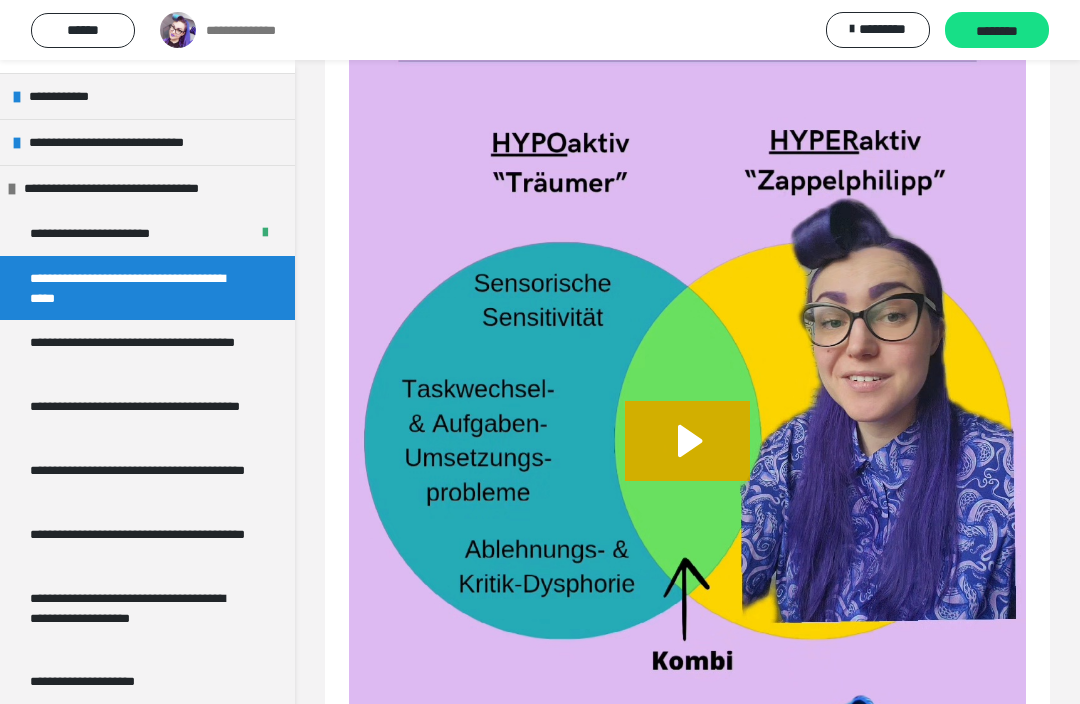 scroll, scrollTop: 497, scrollLeft: 0, axis: vertical 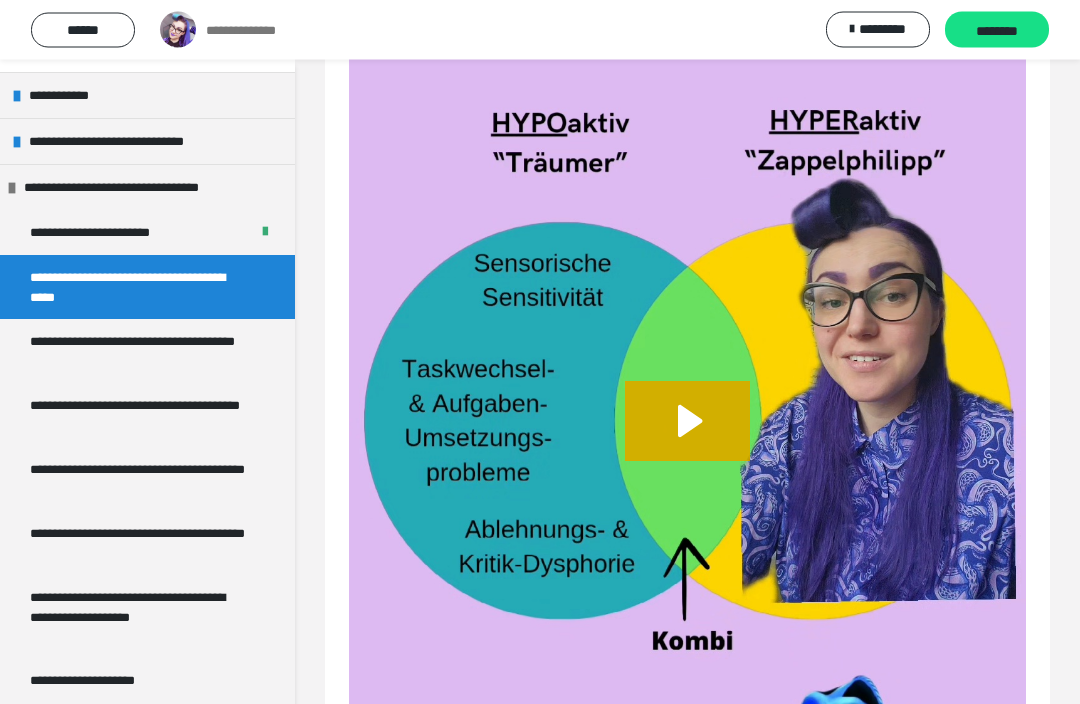 click 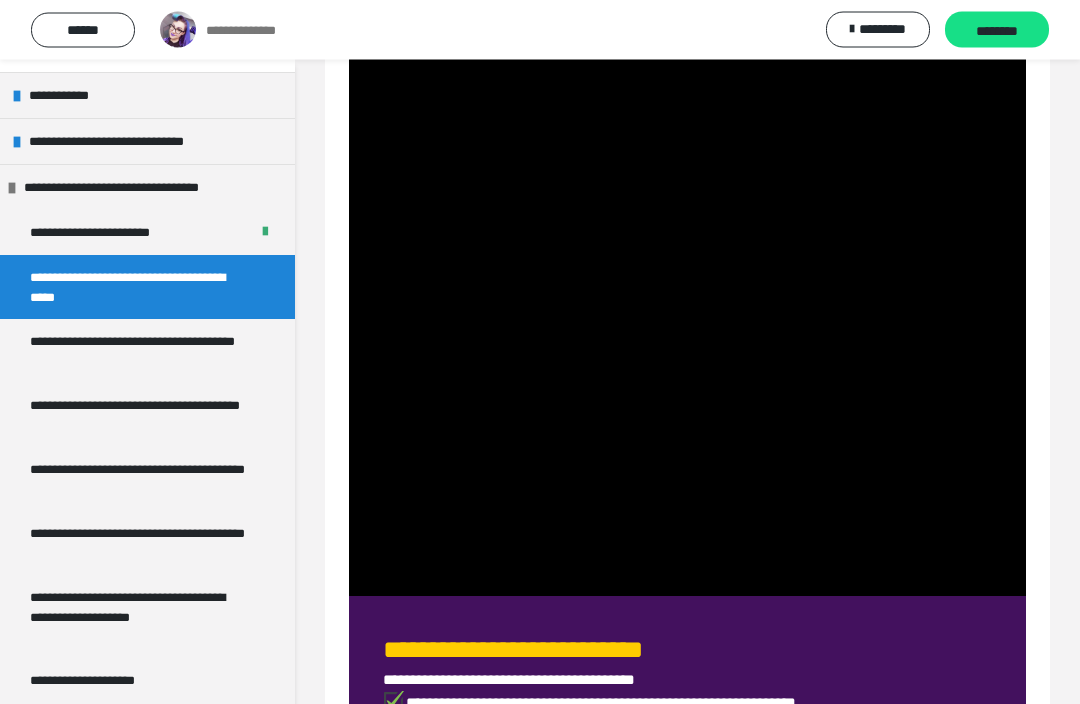 scroll, scrollTop: 940, scrollLeft: 0, axis: vertical 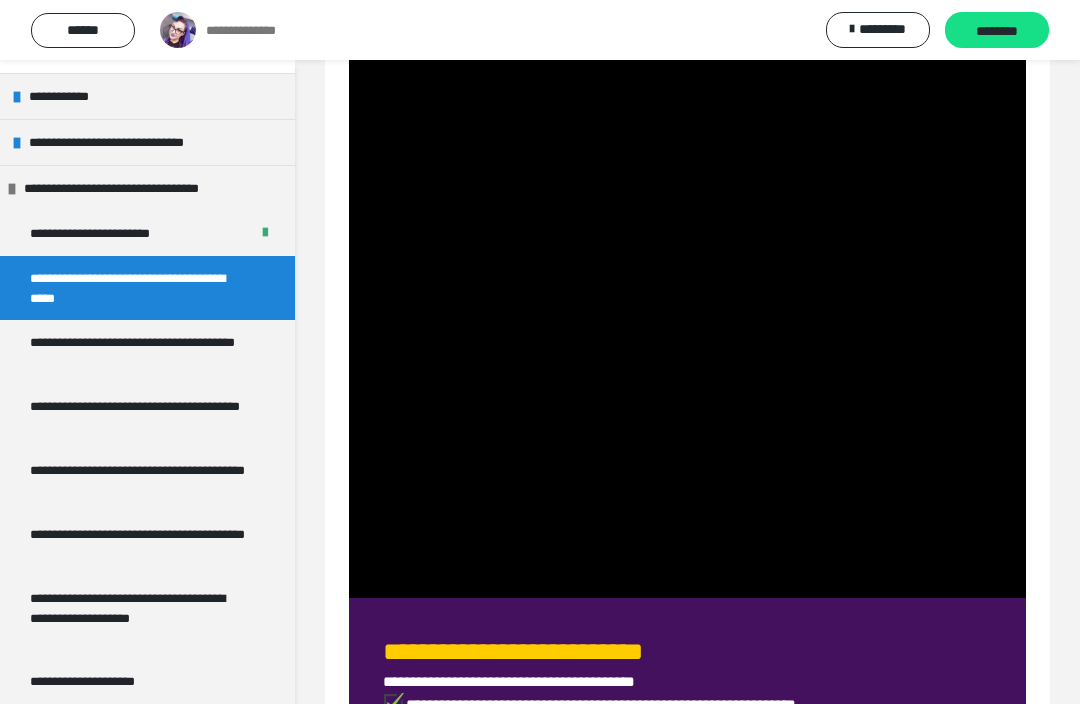 click at bounding box center [687, -3] 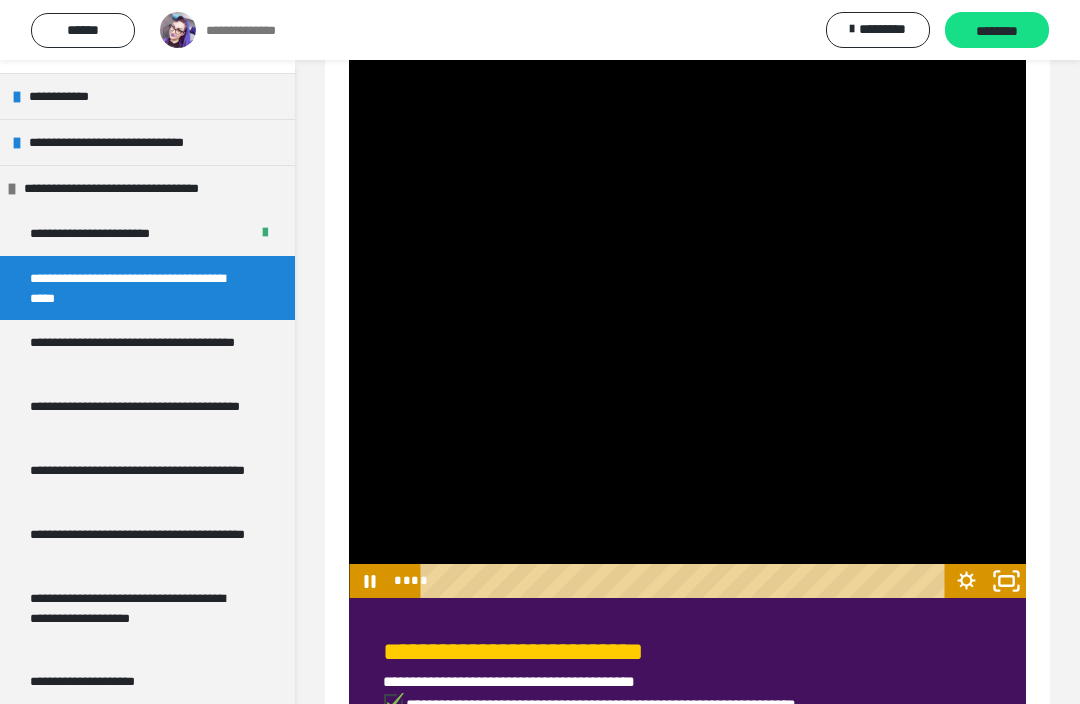 click 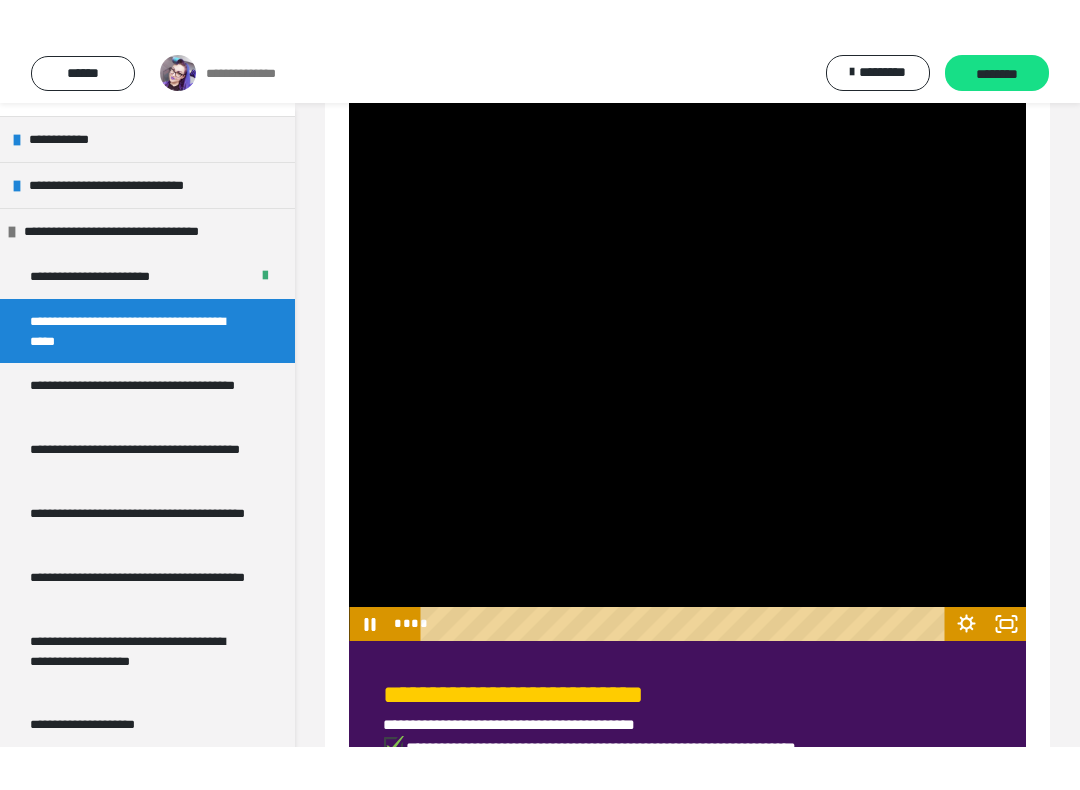 scroll, scrollTop: 20, scrollLeft: 0, axis: vertical 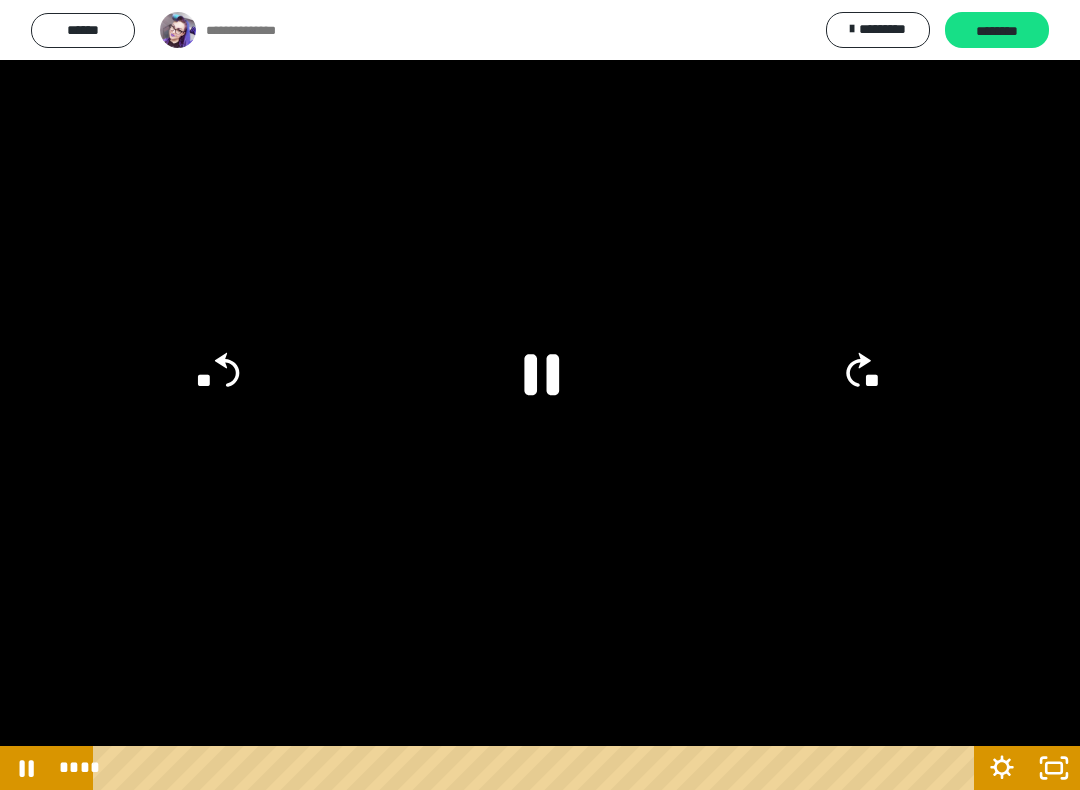 click 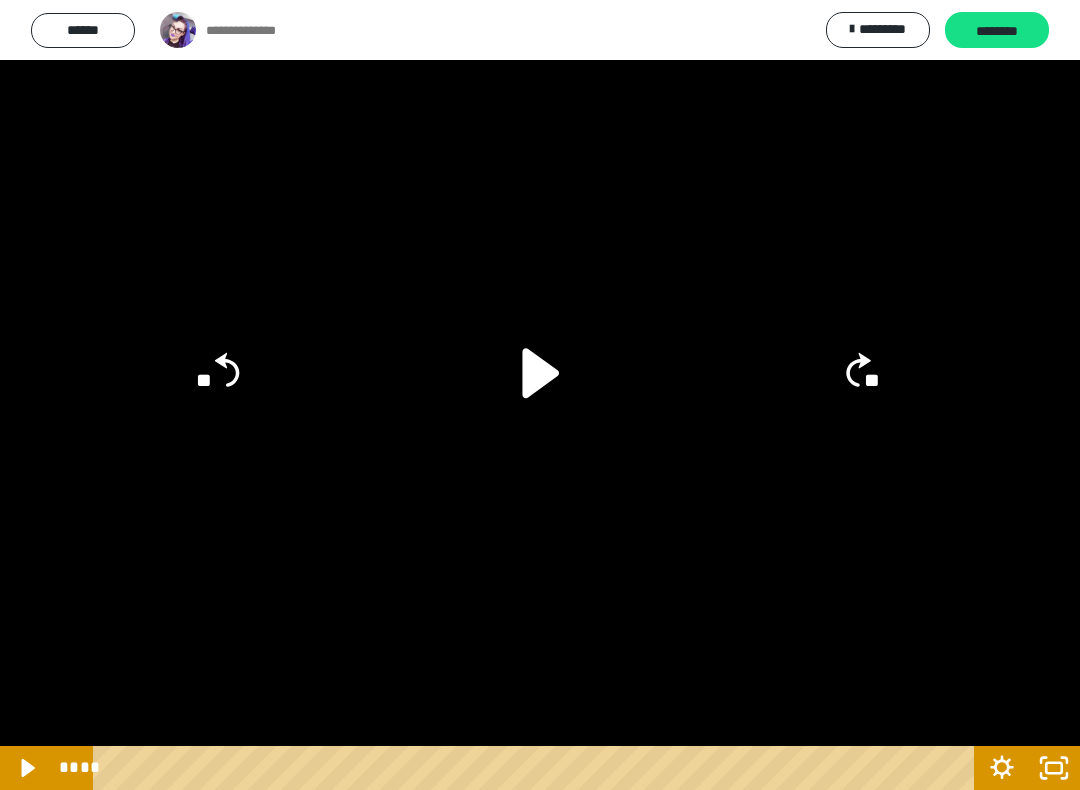 click 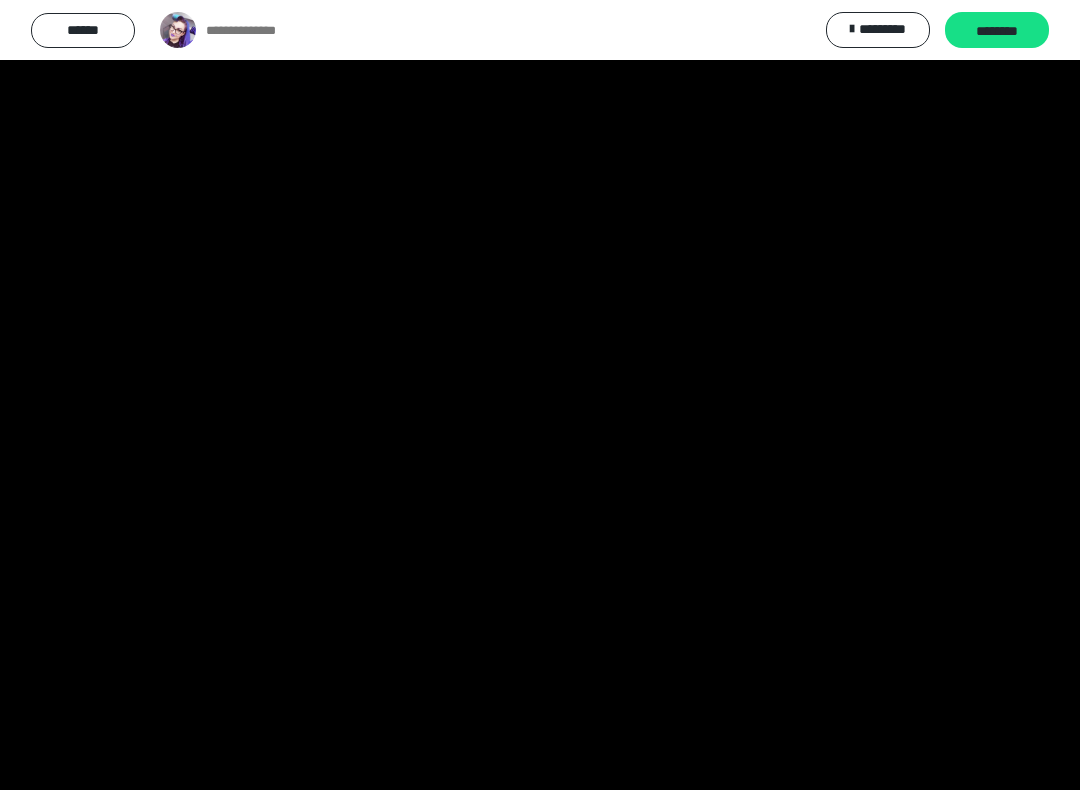click at bounding box center [540, 395] 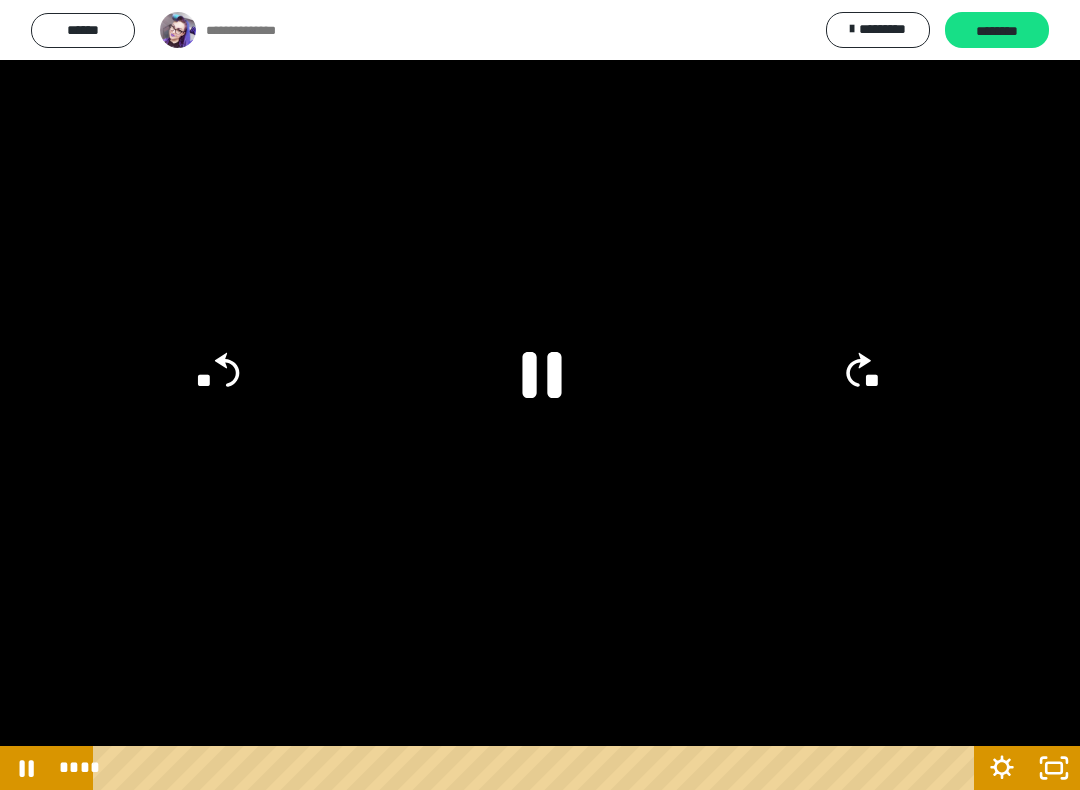 click 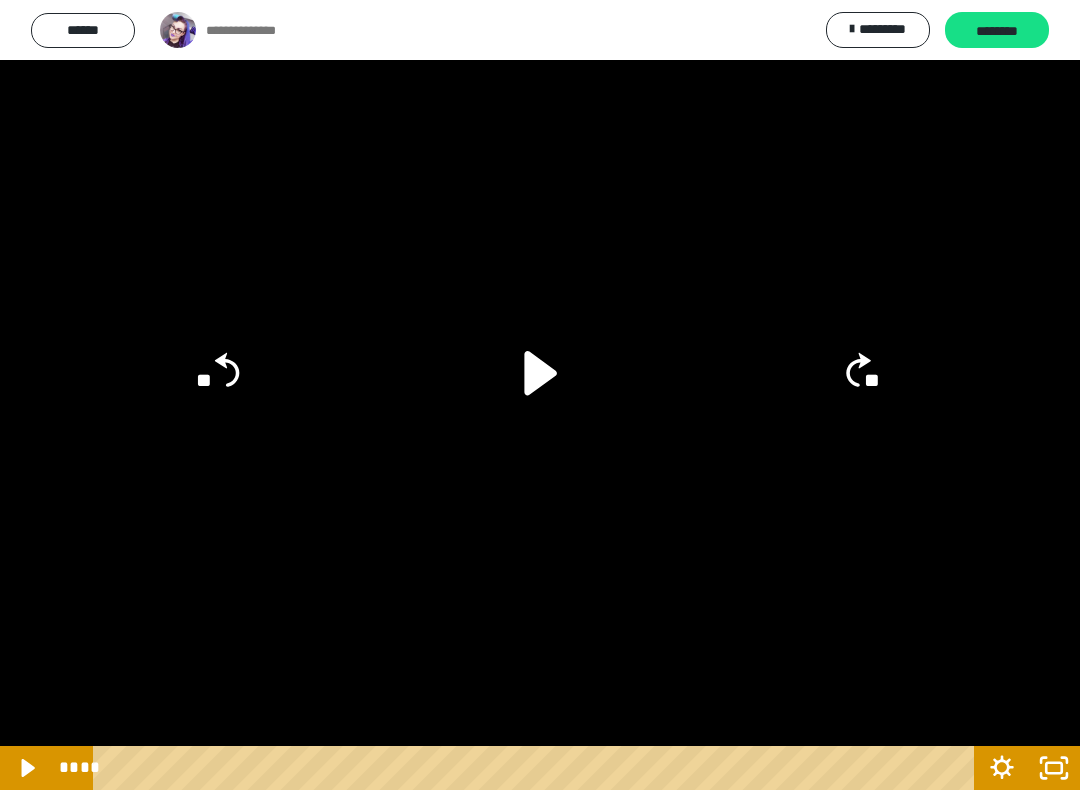 click 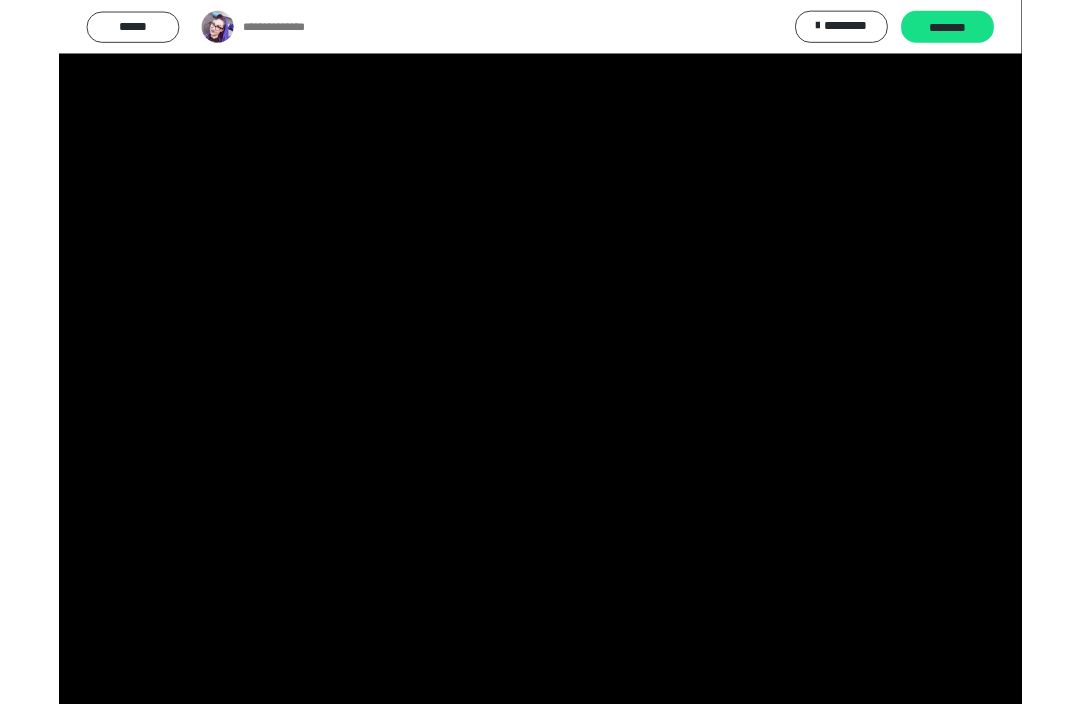 scroll, scrollTop: 940, scrollLeft: 0, axis: vertical 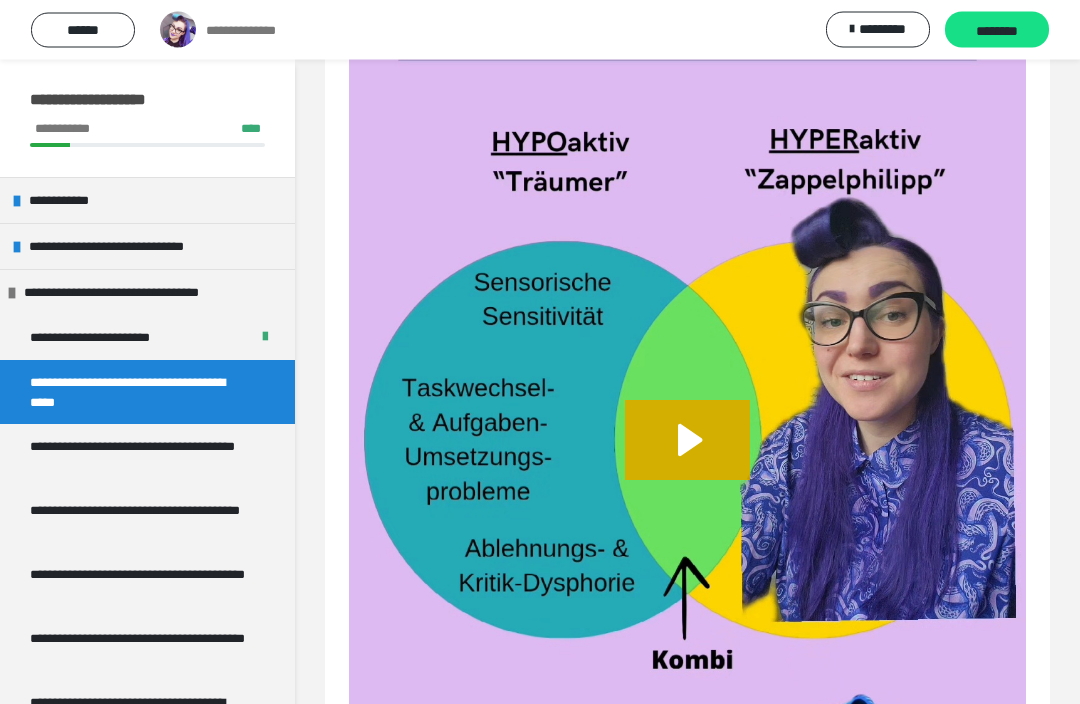 click 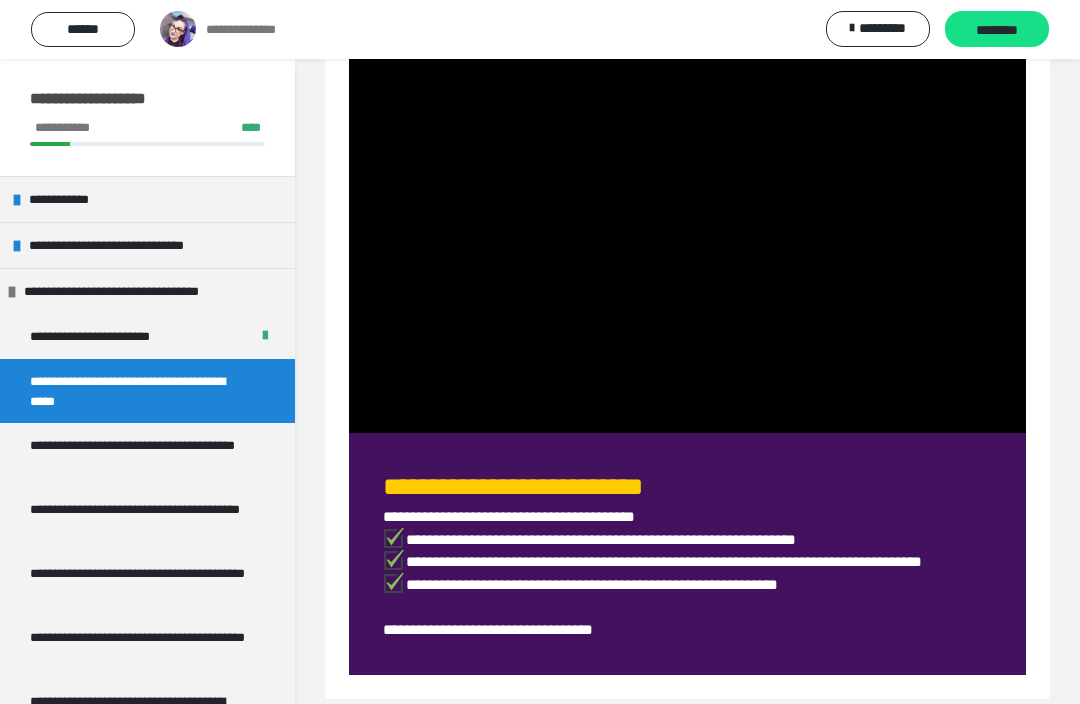 scroll, scrollTop: 1104, scrollLeft: 0, axis: vertical 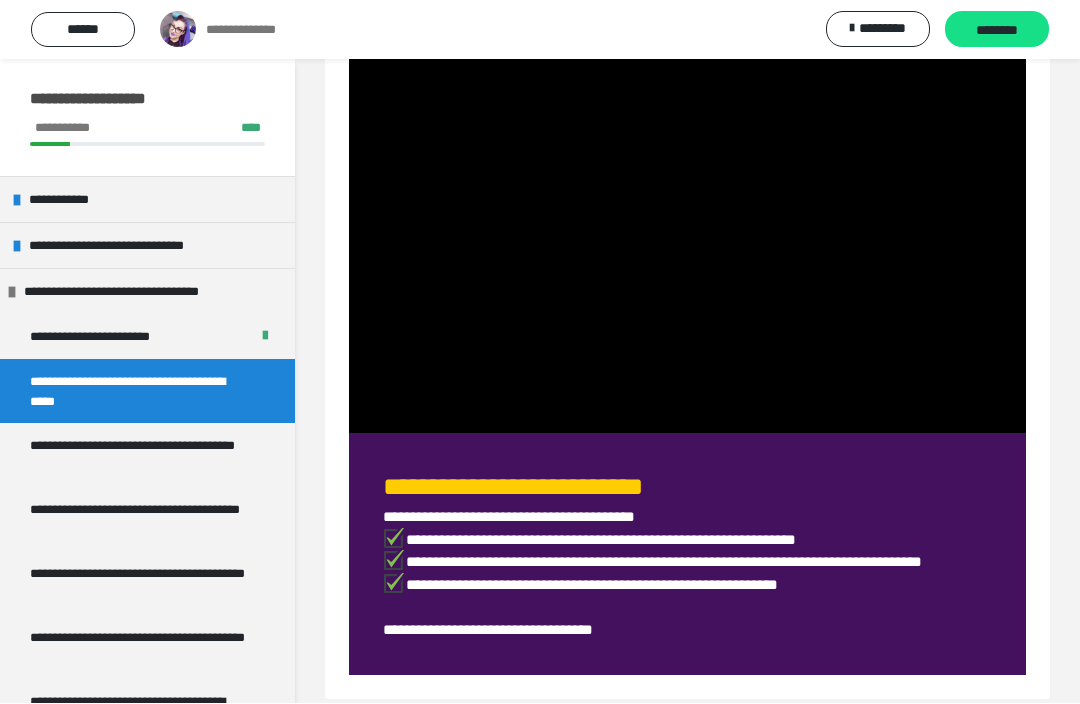 click at bounding box center (687, -167) 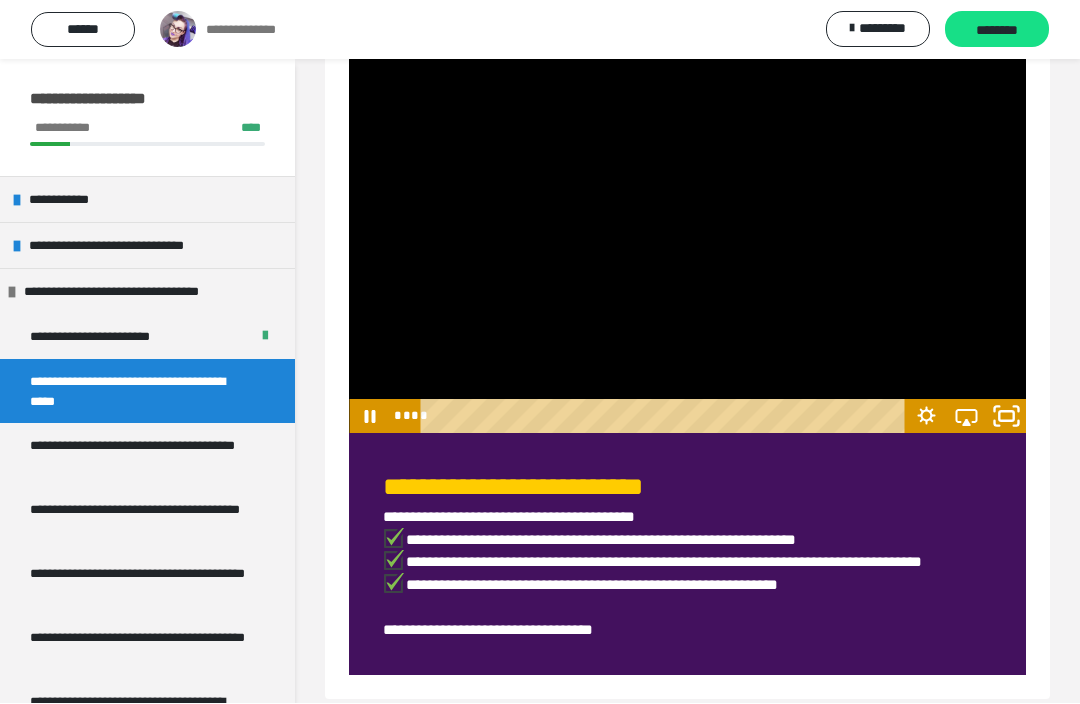 click 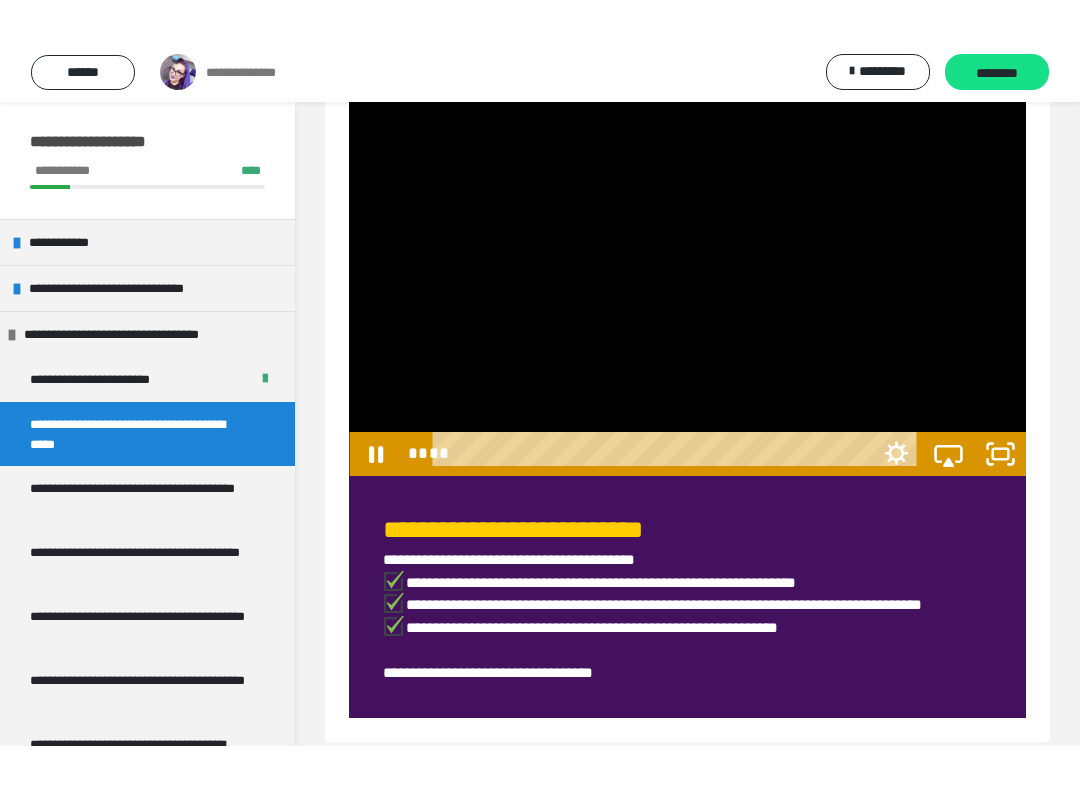scroll, scrollTop: 20, scrollLeft: 0, axis: vertical 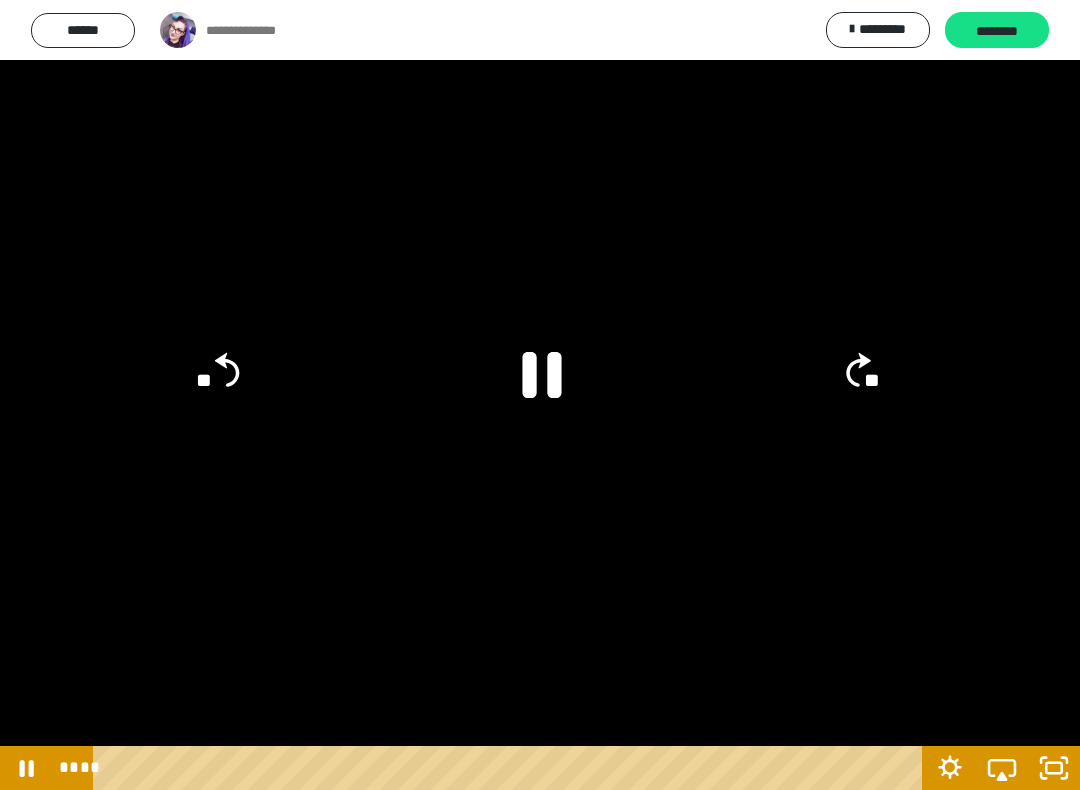 click 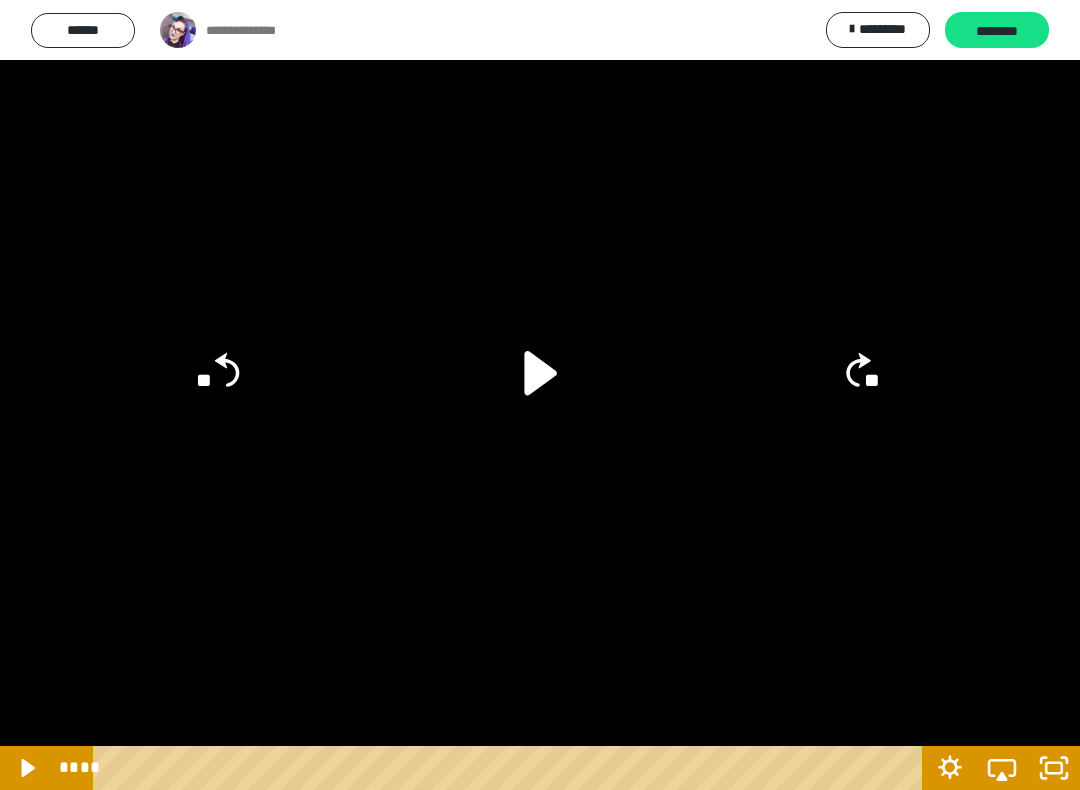 click 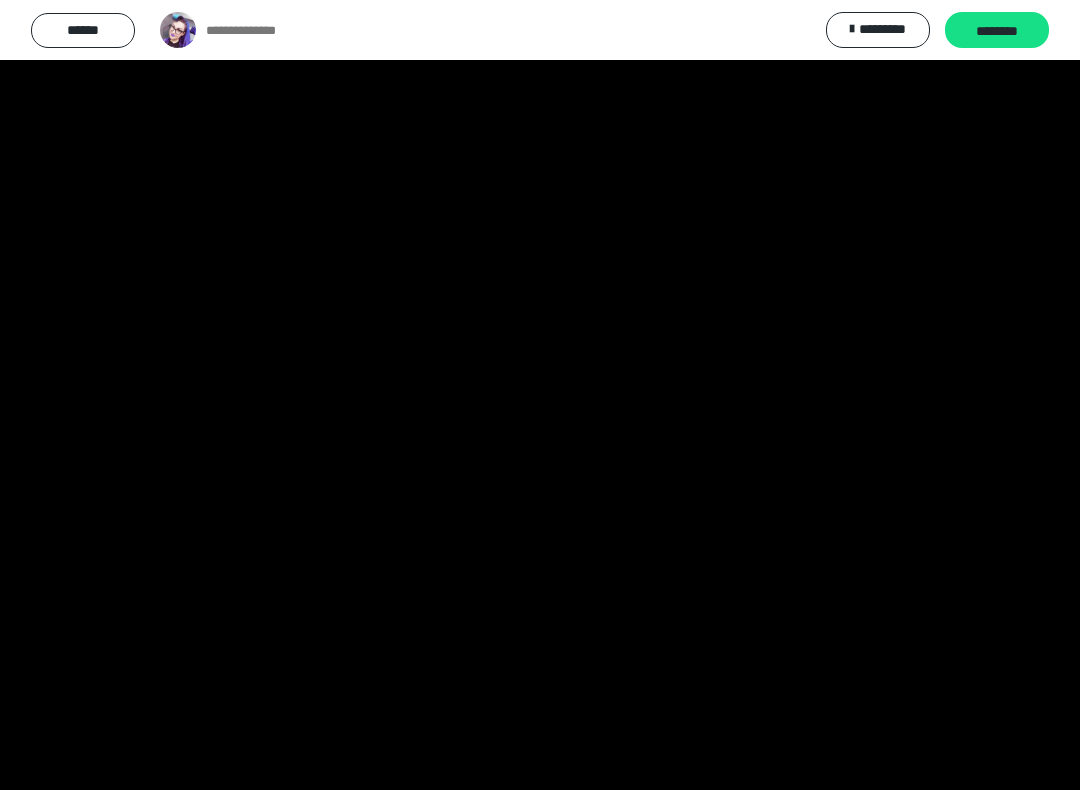 click at bounding box center [540, 395] 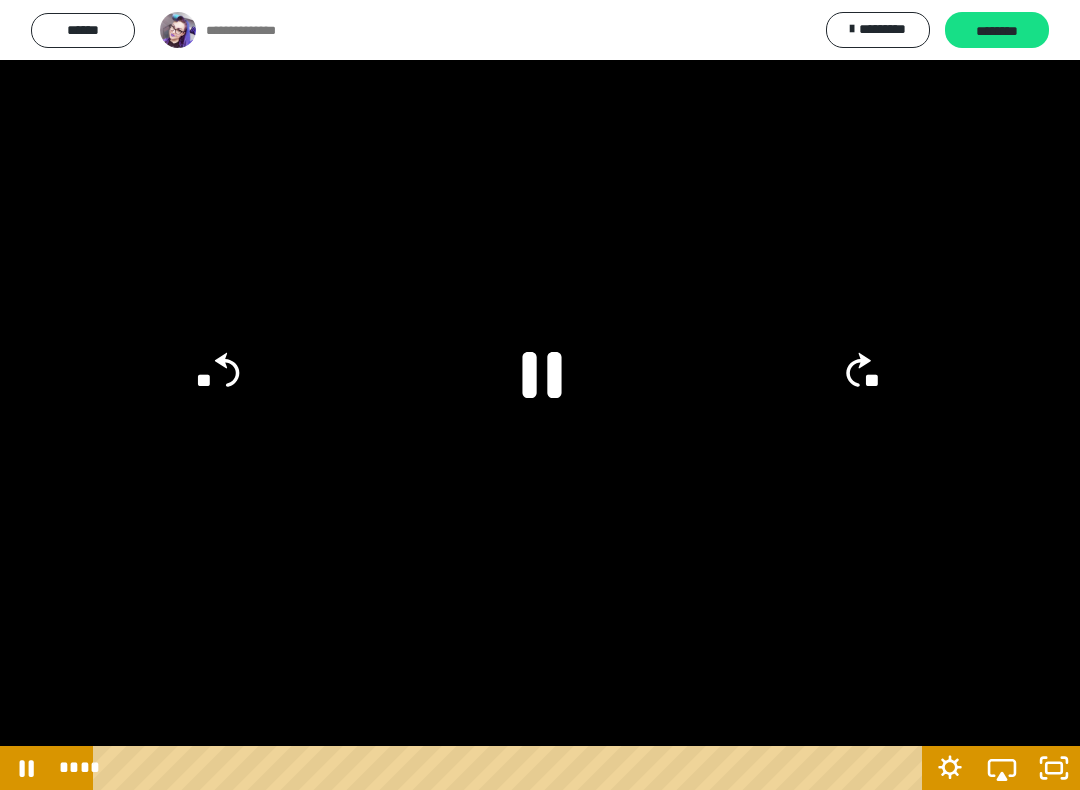 click 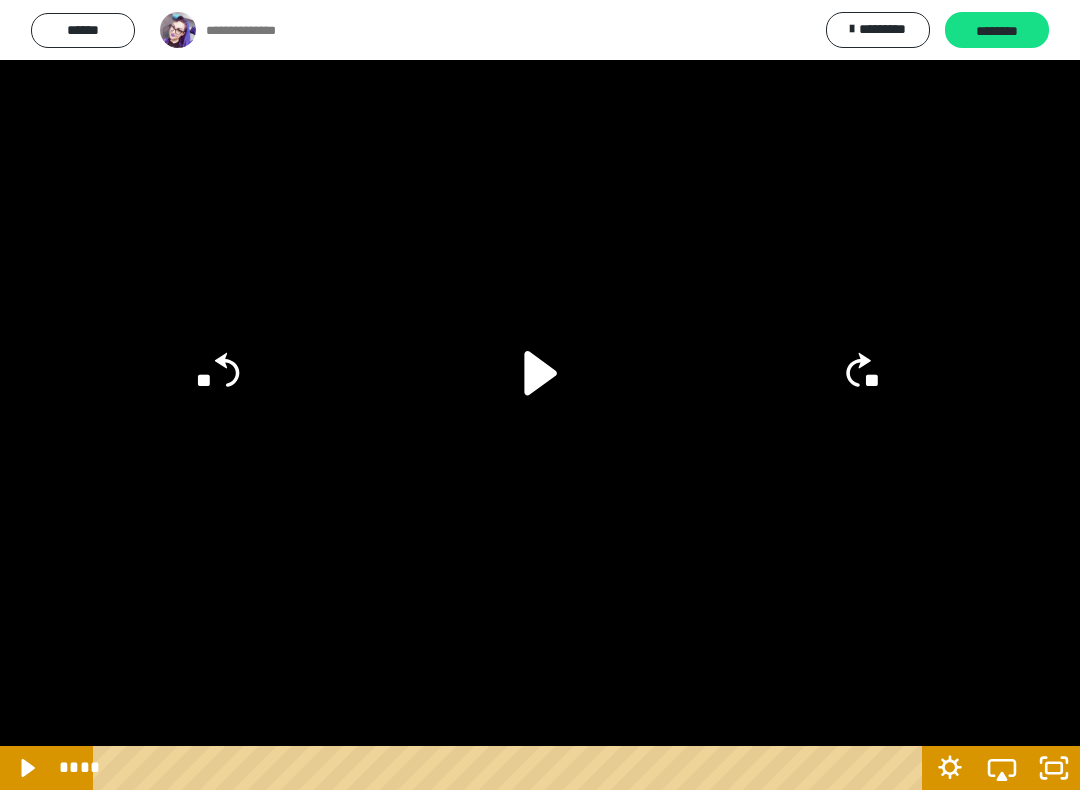 click 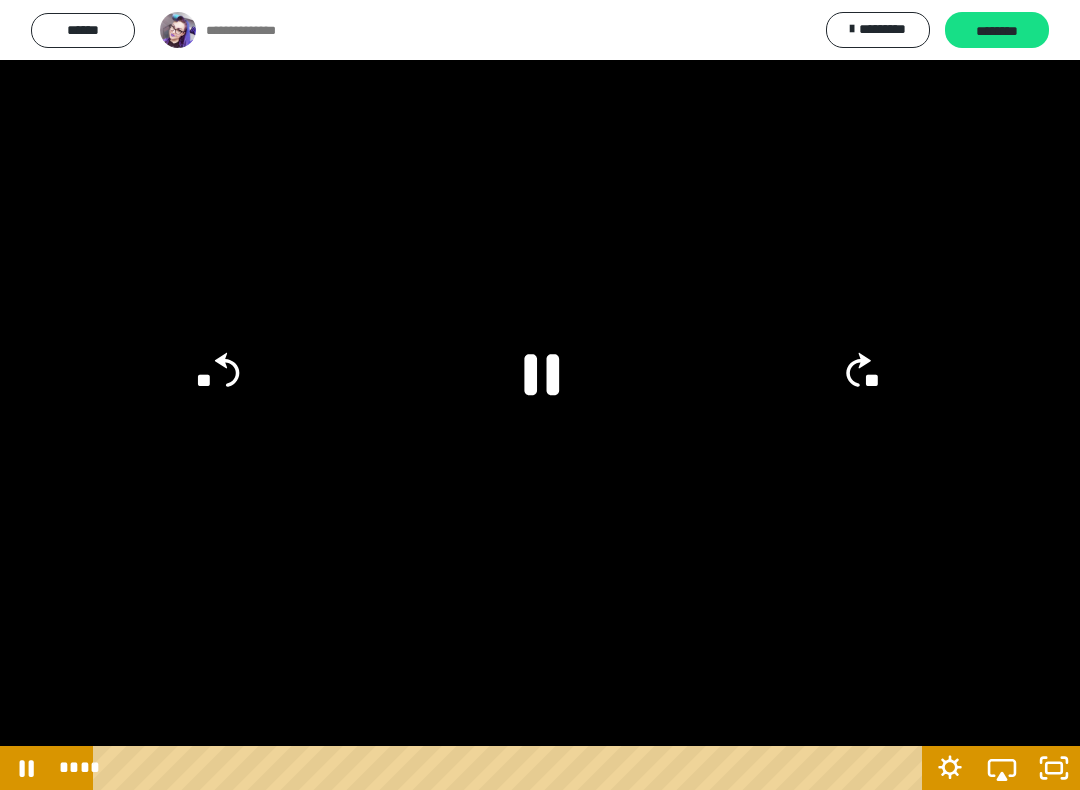 click on "**" 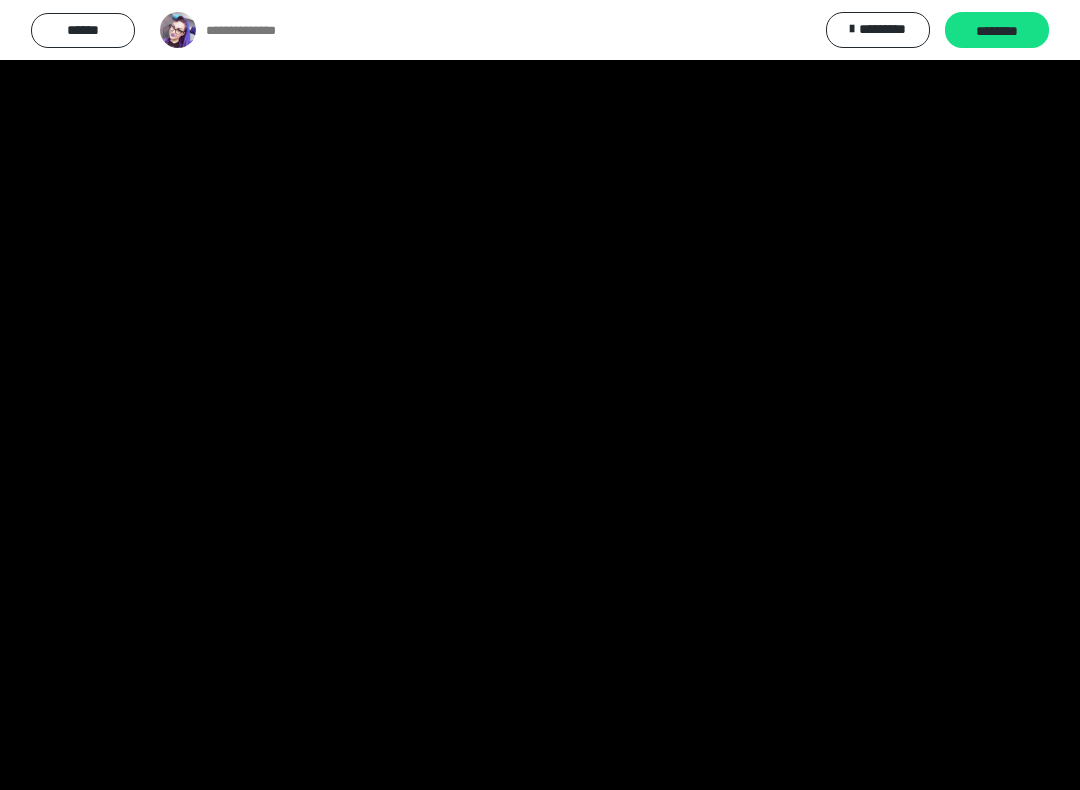 click at bounding box center (540, 395) 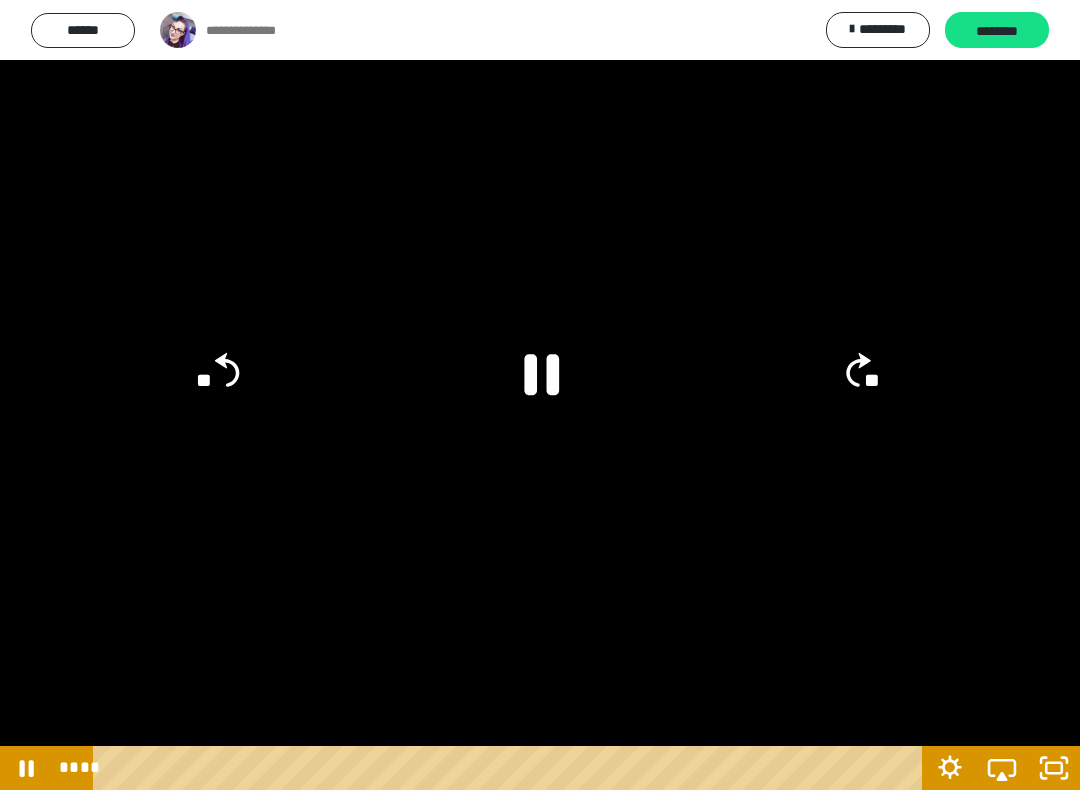 click 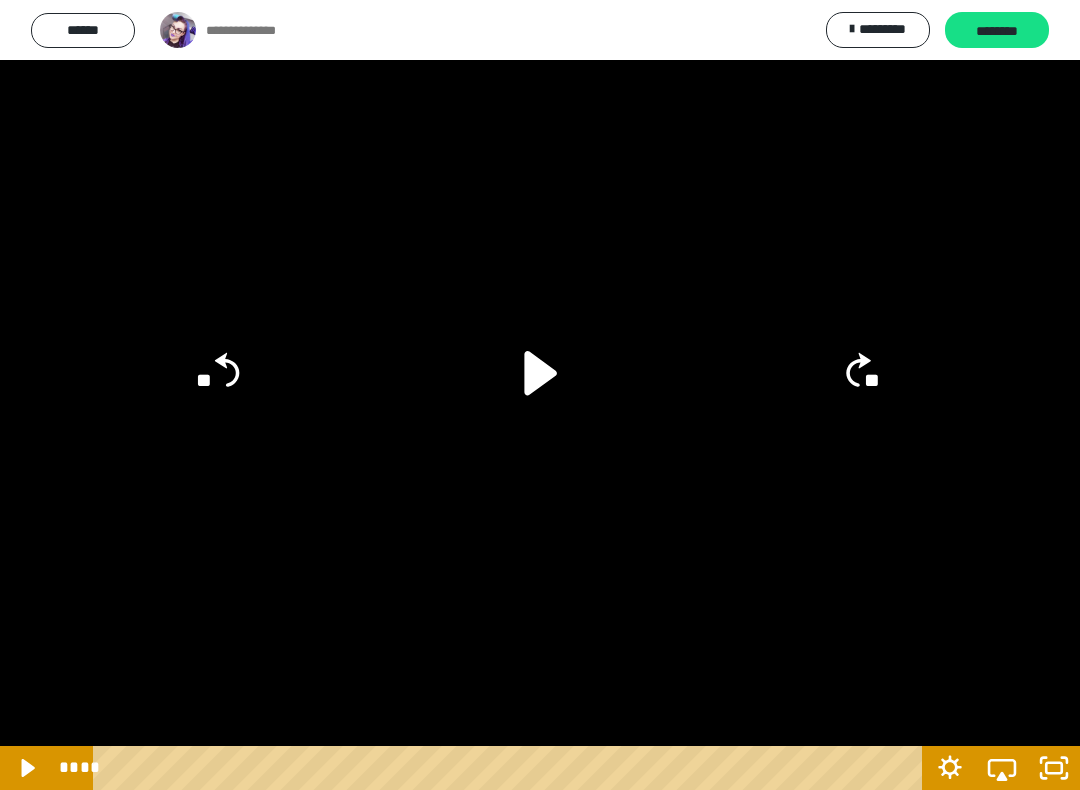 click 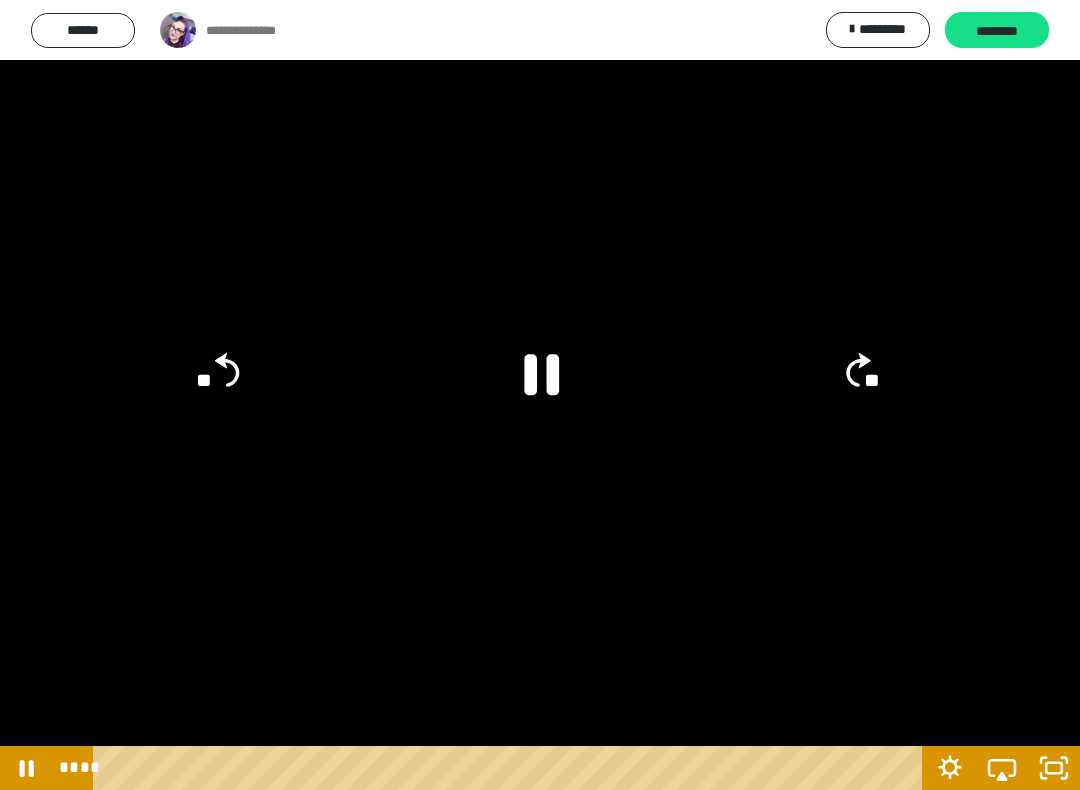 click 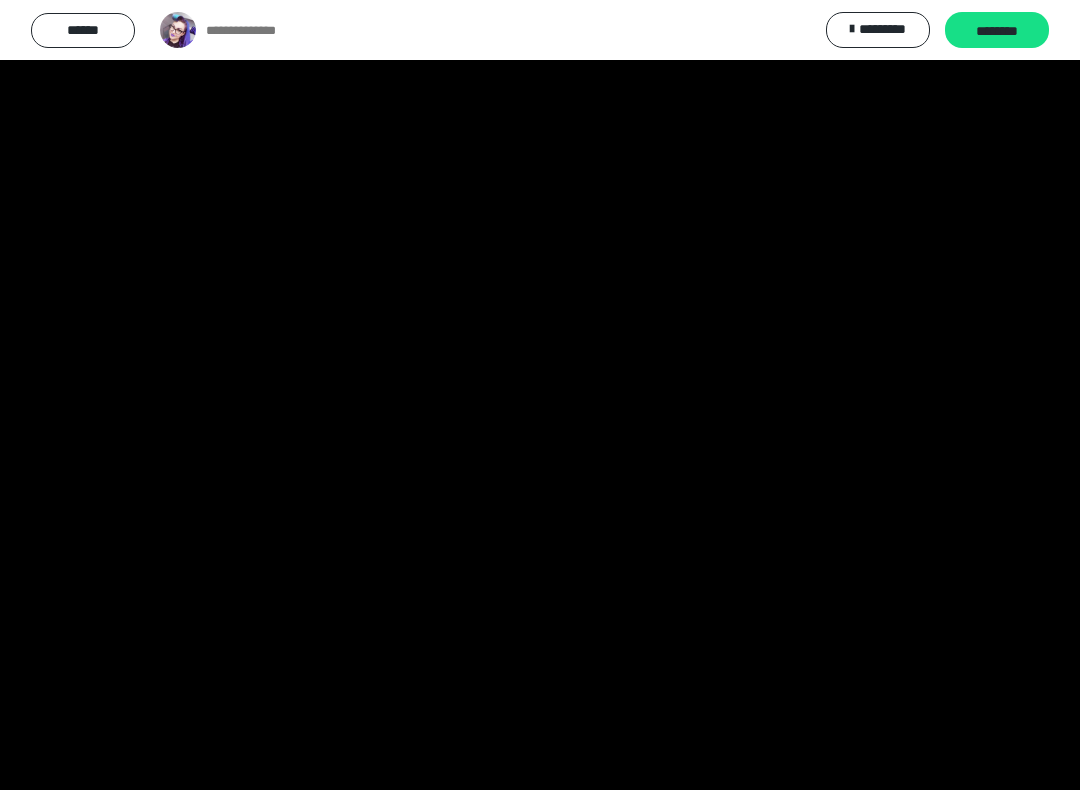 click at bounding box center [540, 395] 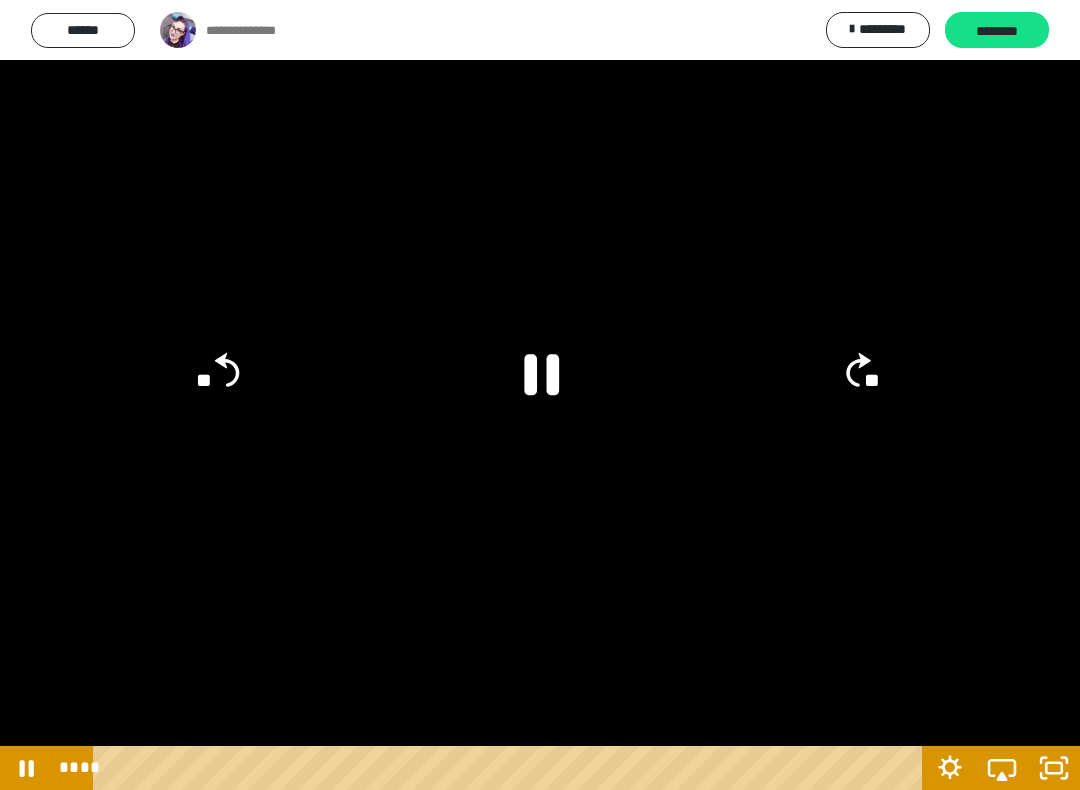 click 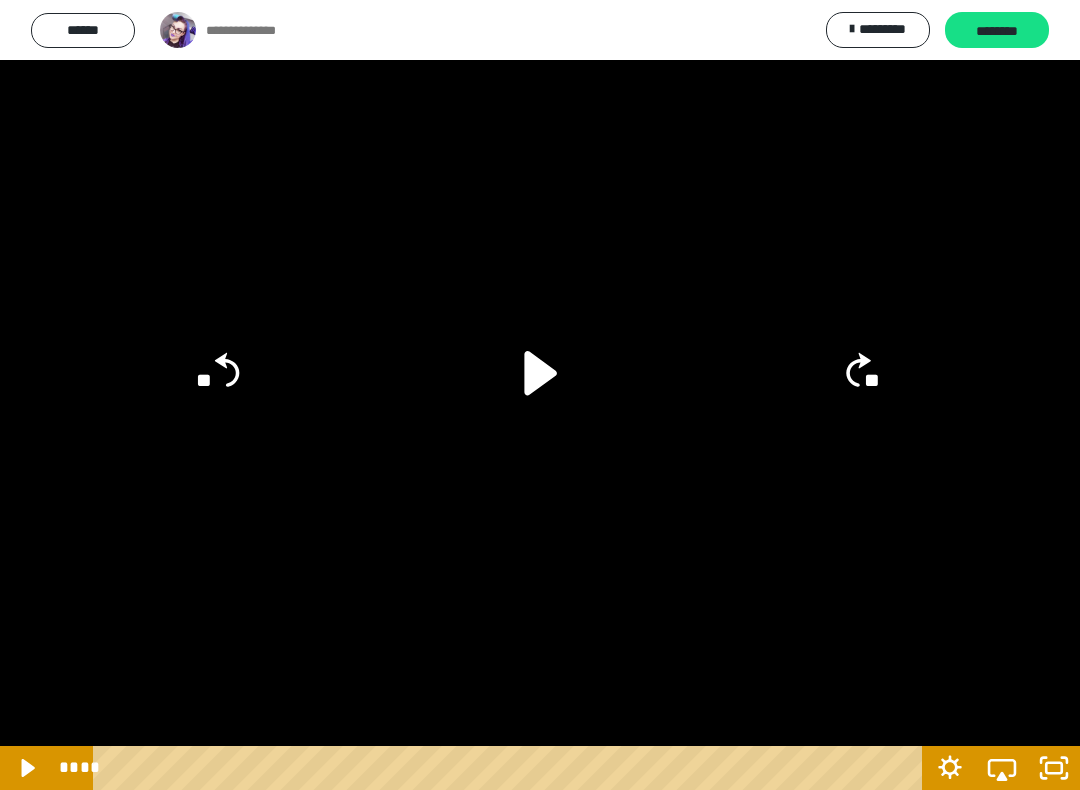 click 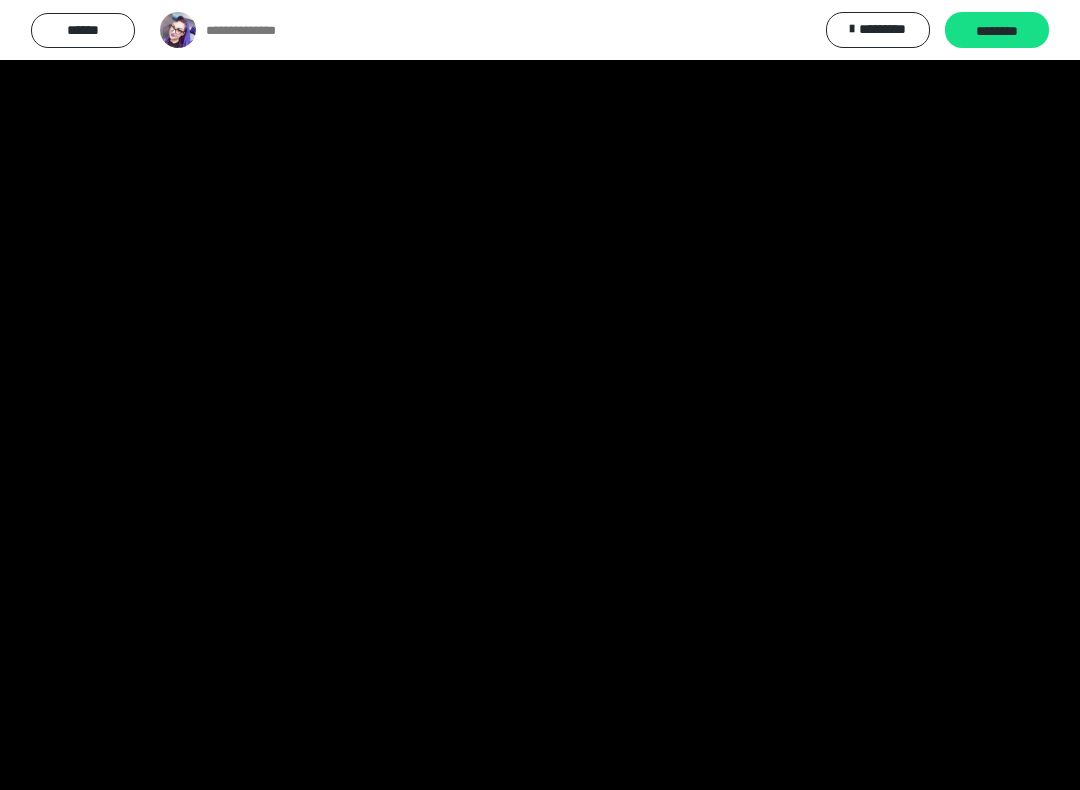 click at bounding box center [540, 395] 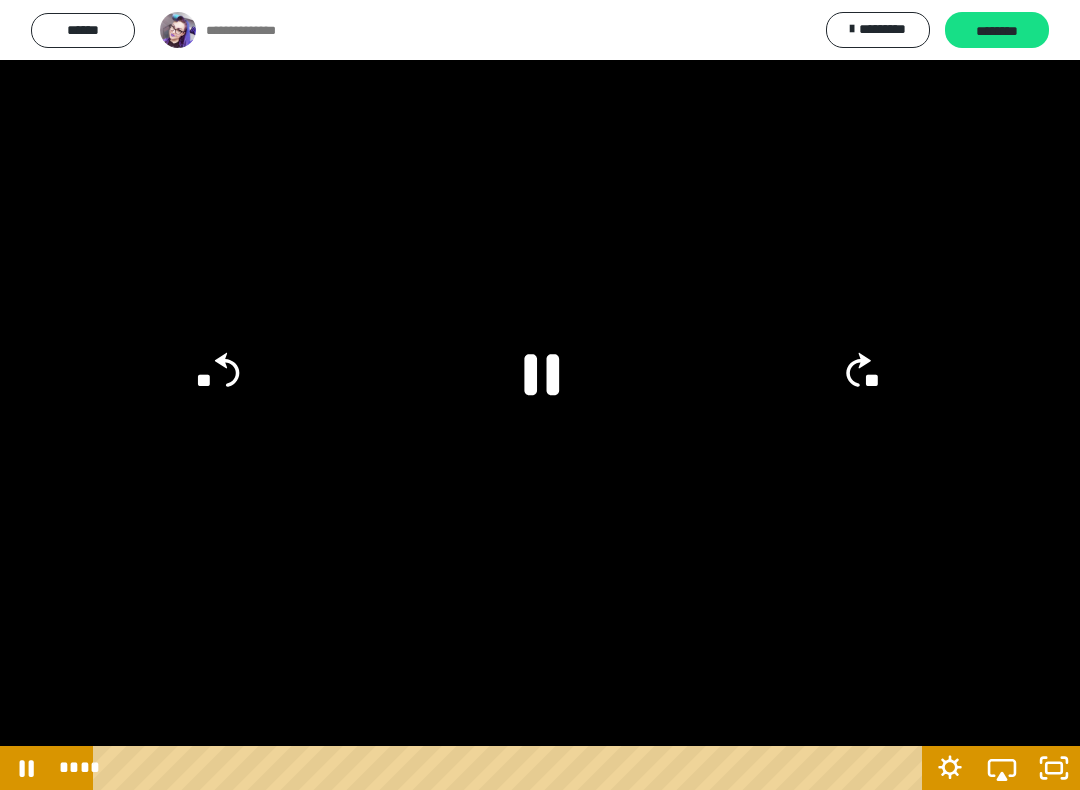 click on "**" 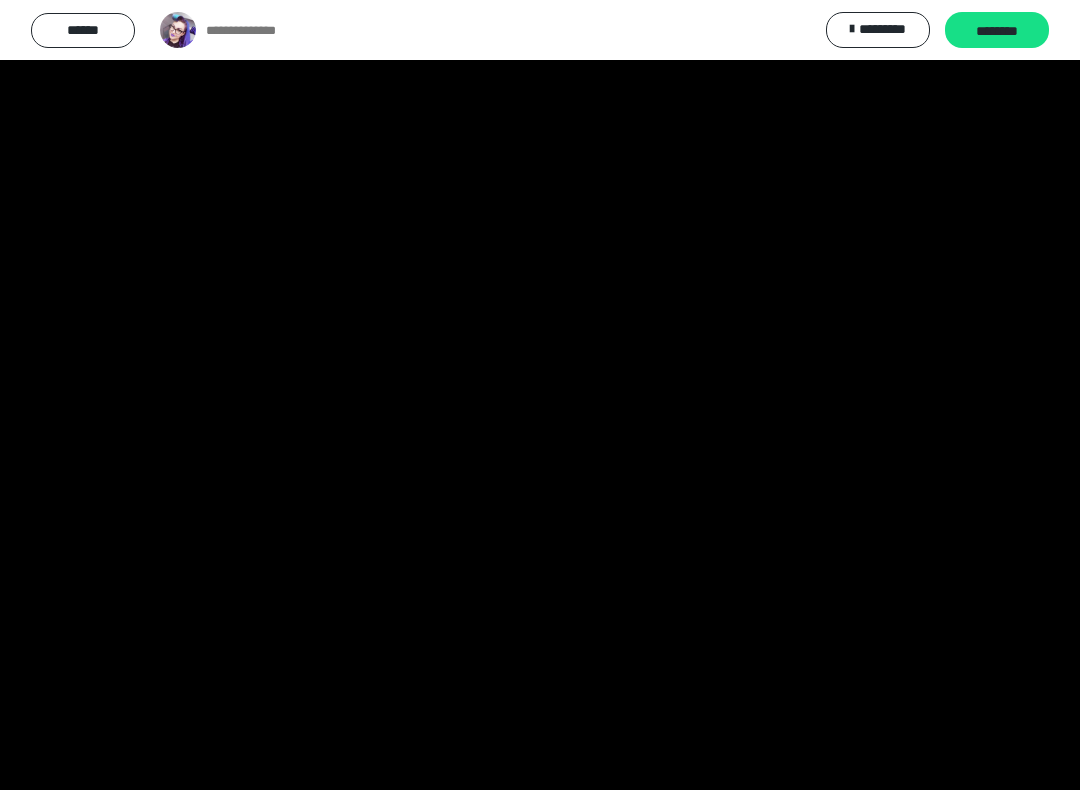 click at bounding box center [540, 395] 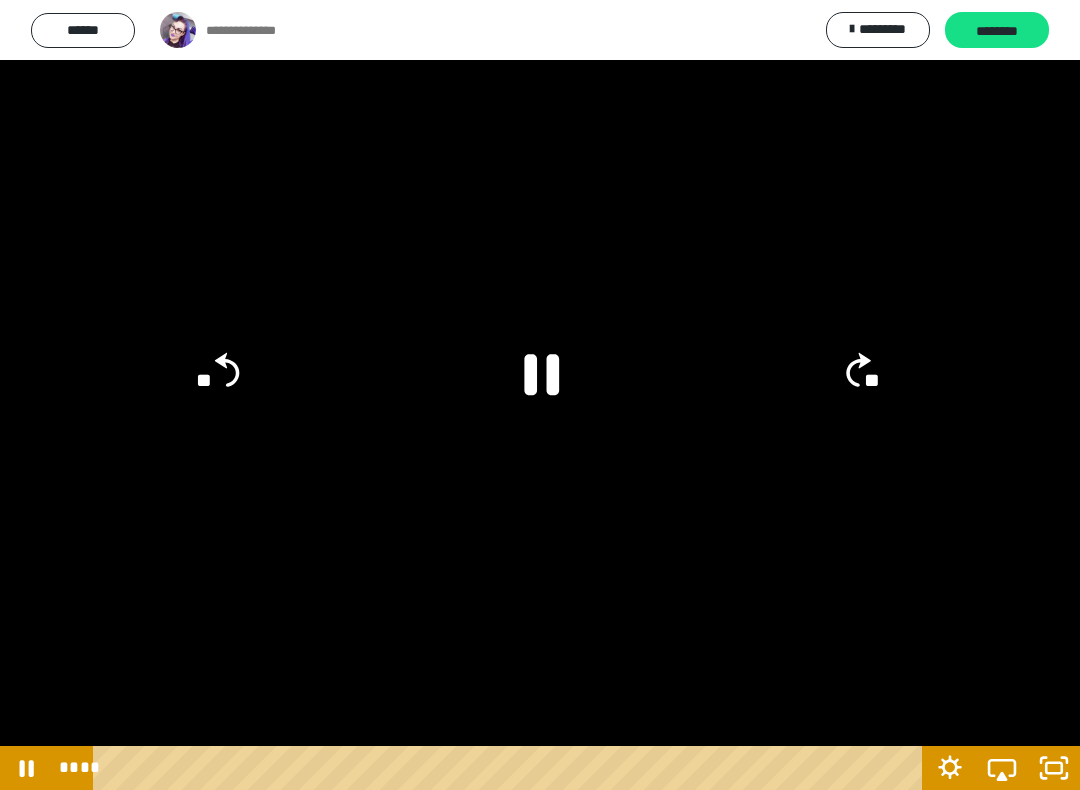 click 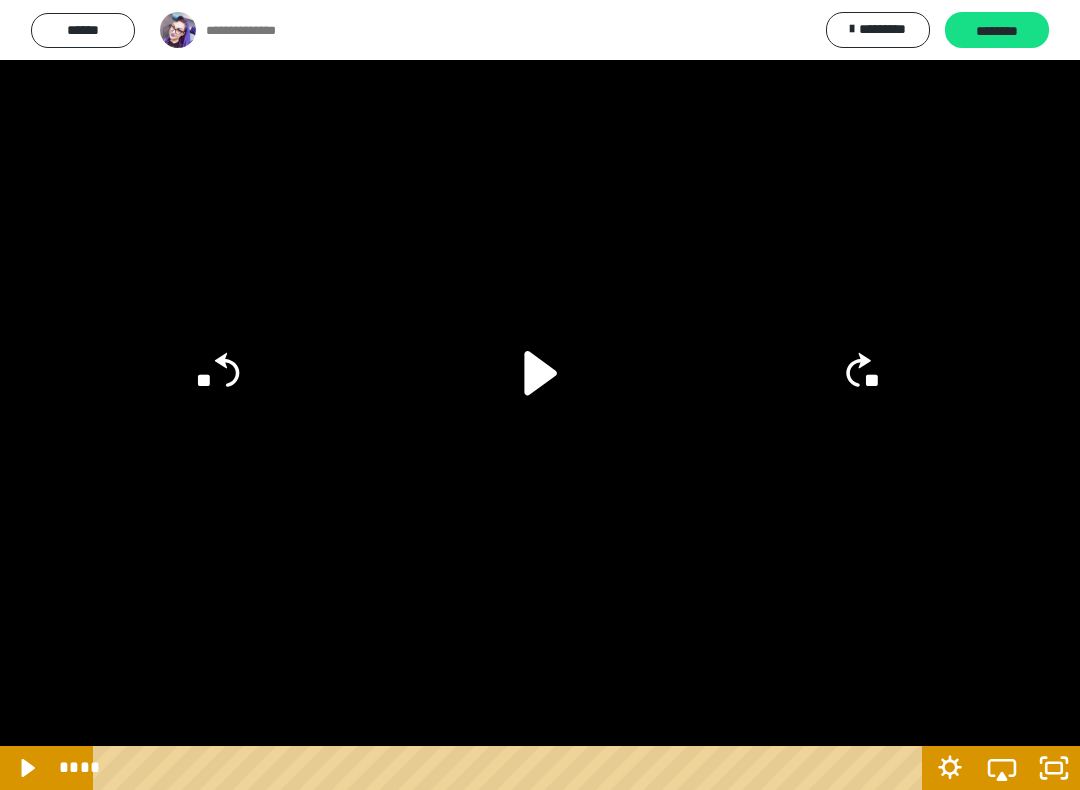 click on "**" 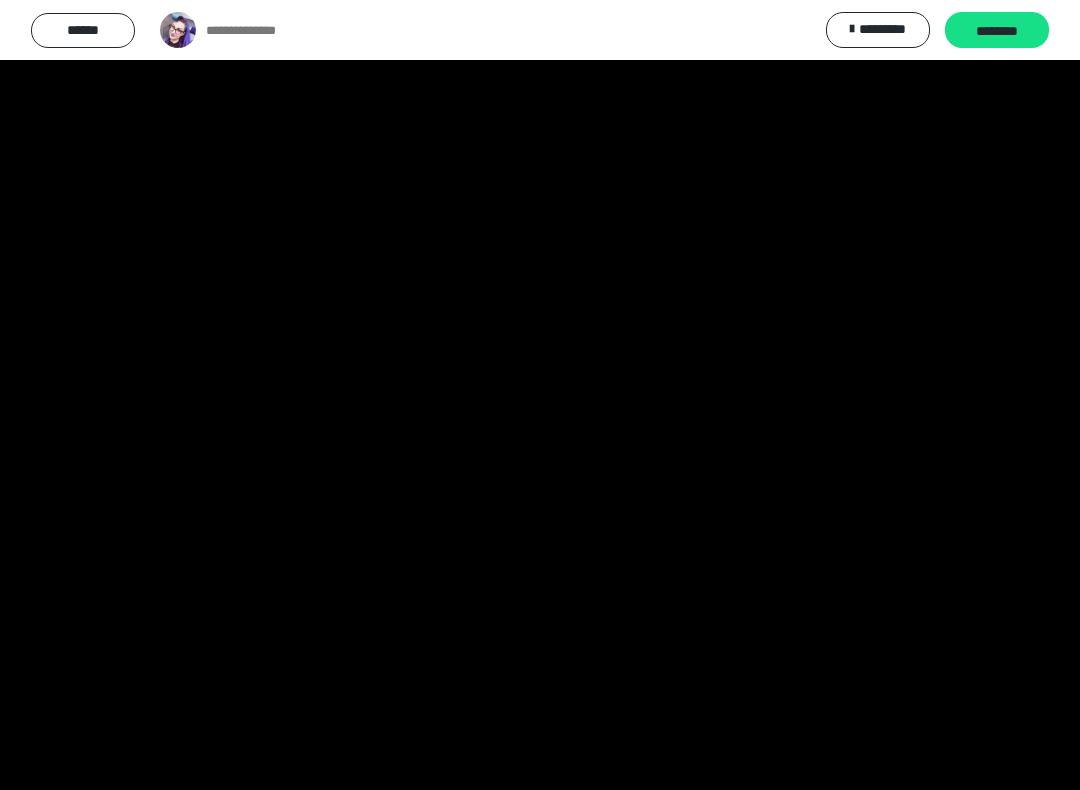 click at bounding box center (540, 395) 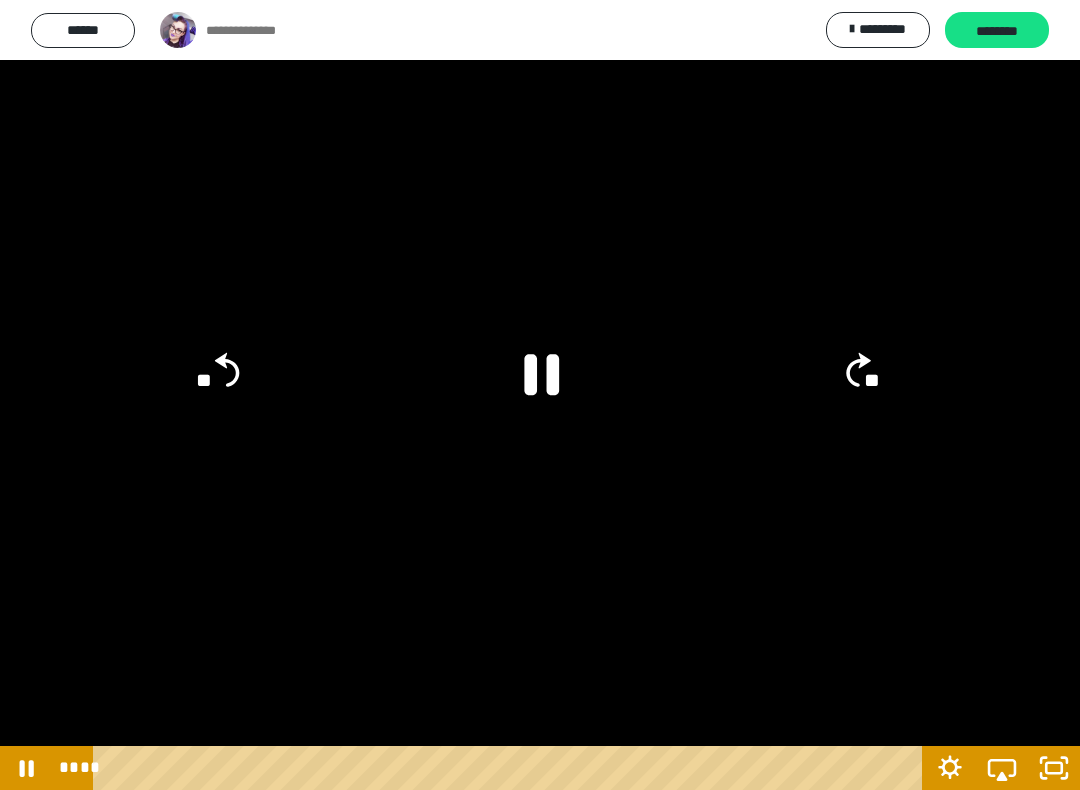 click 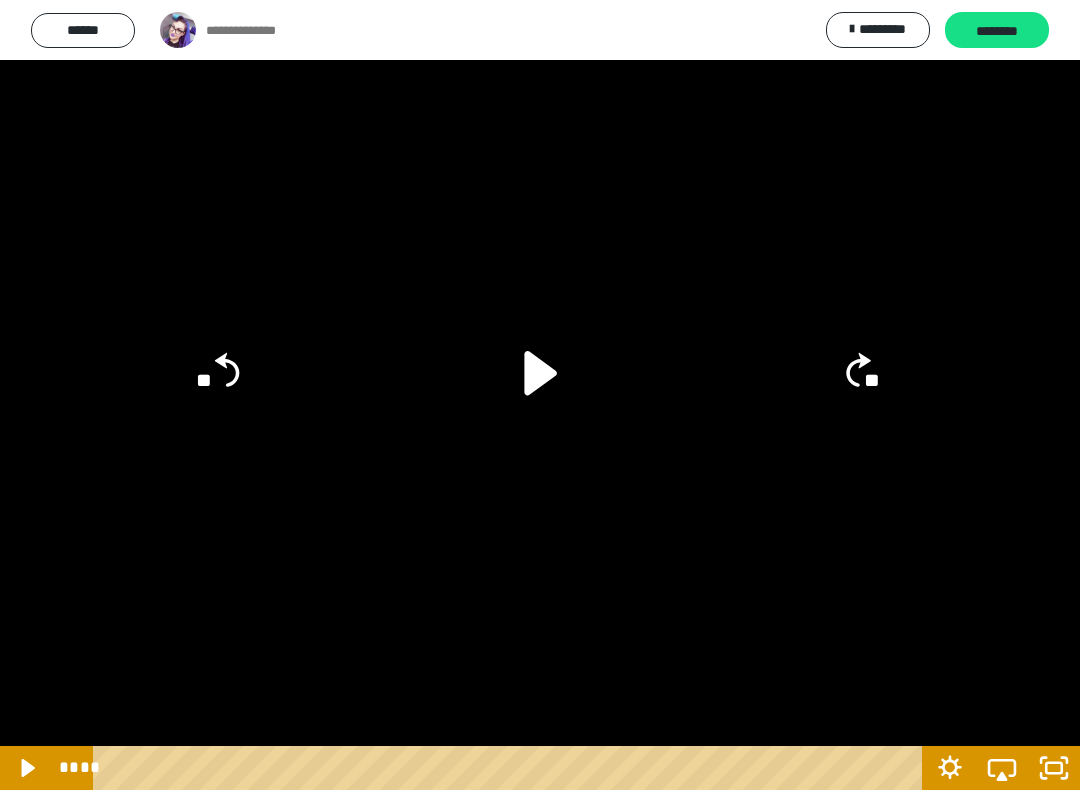 click 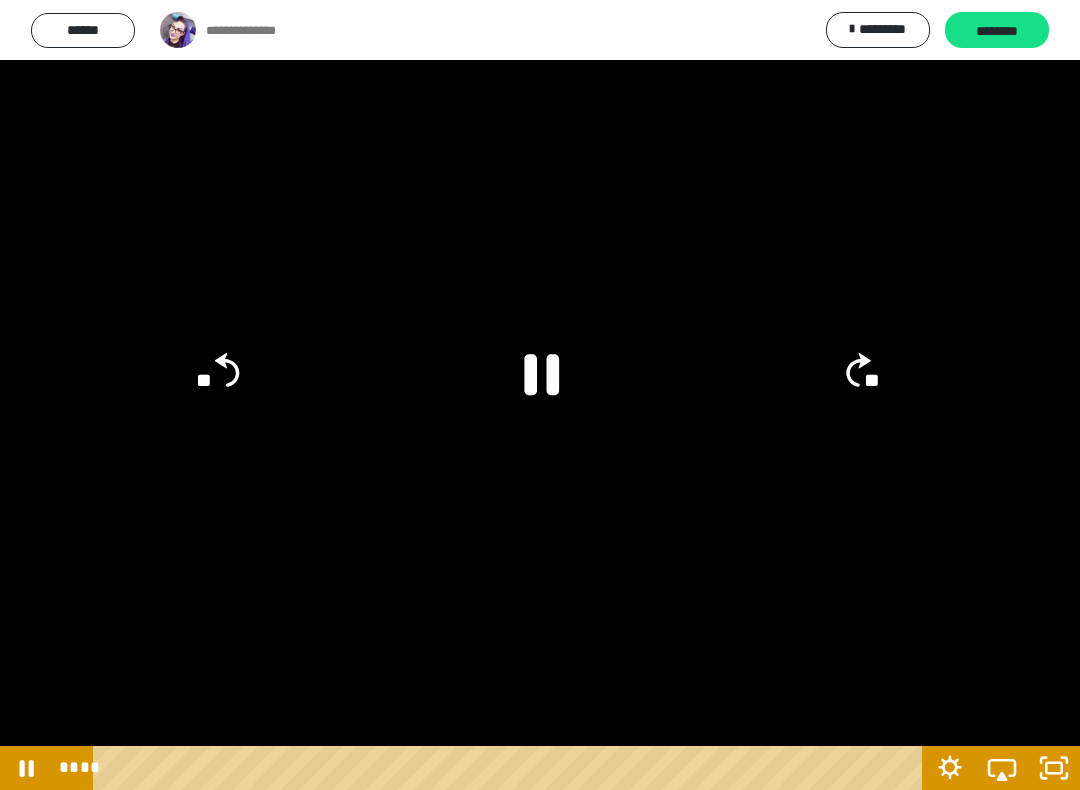 click on "**" 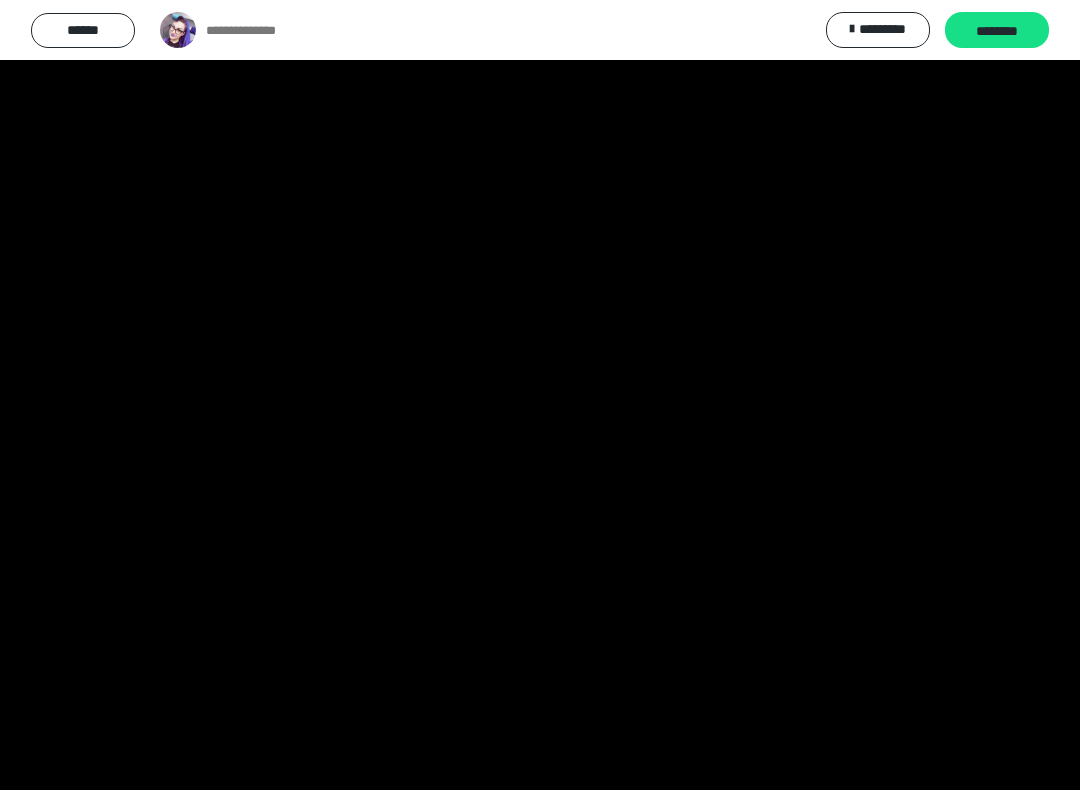 click at bounding box center (540, 395) 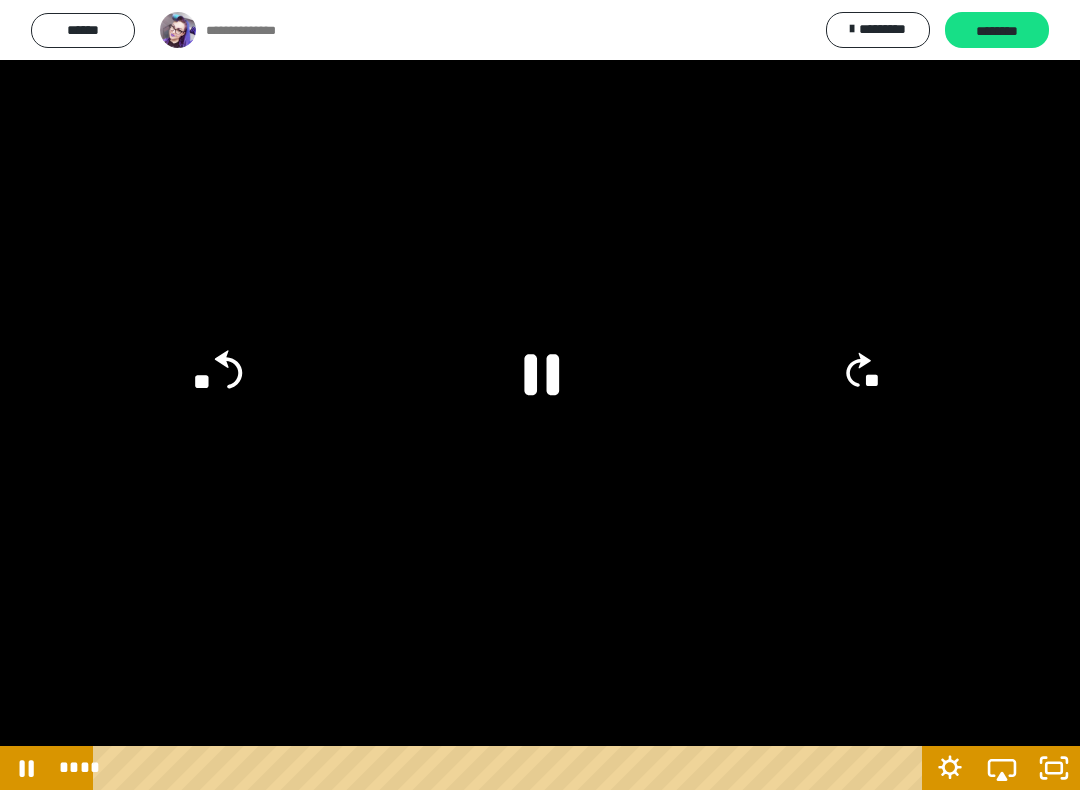 click on "**" 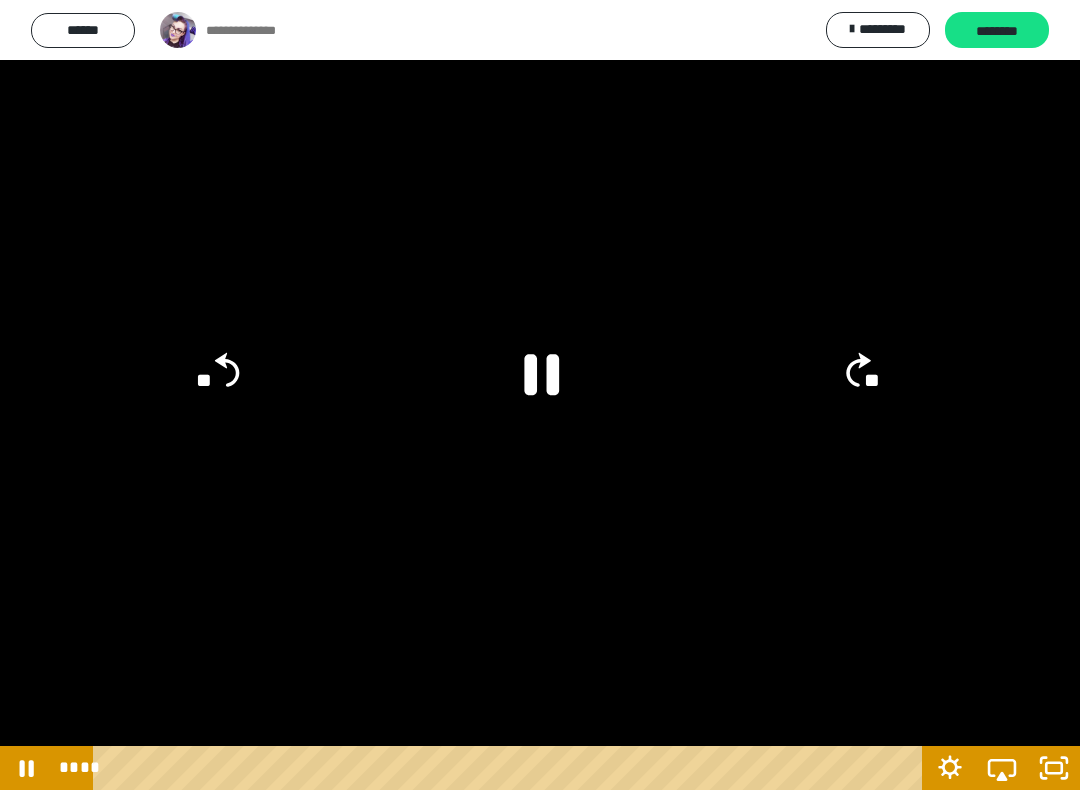click on "**" 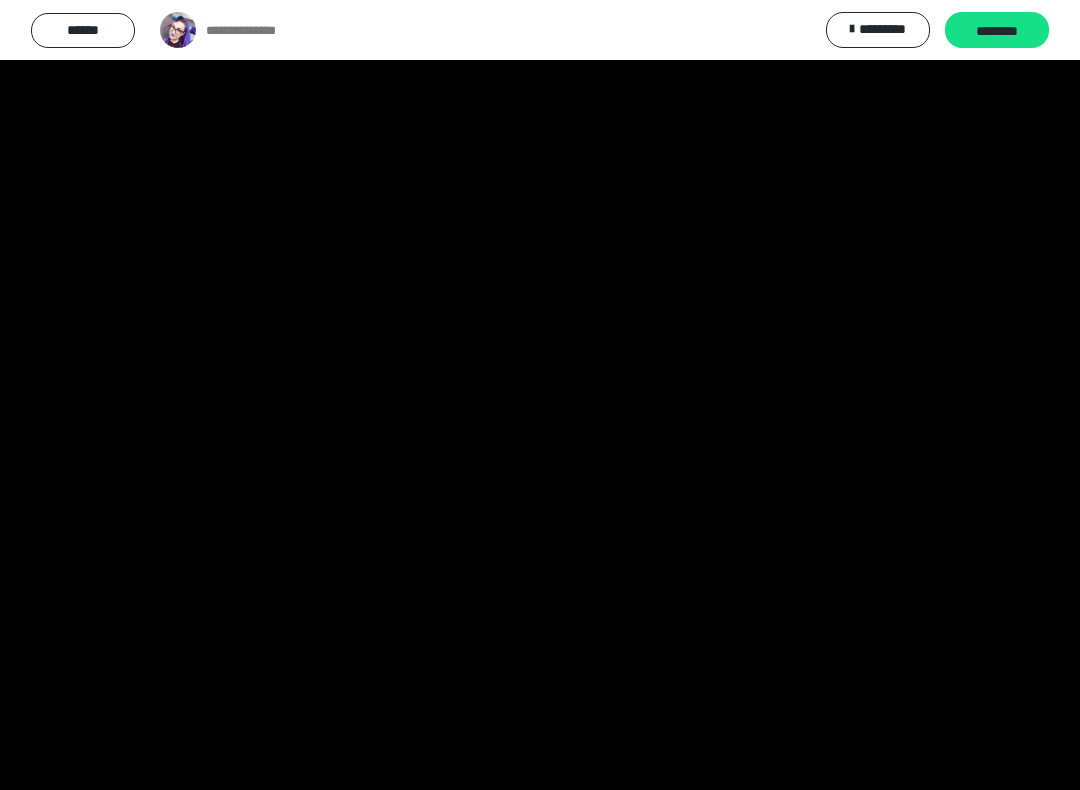click at bounding box center (540, 395) 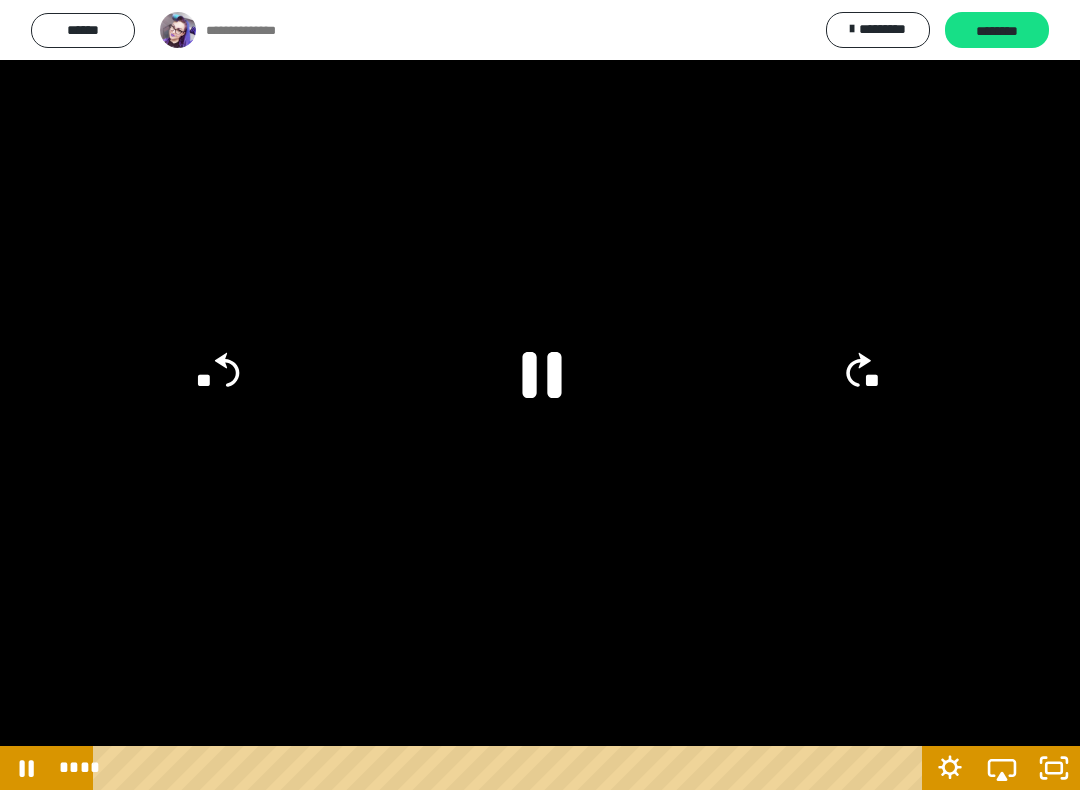 click 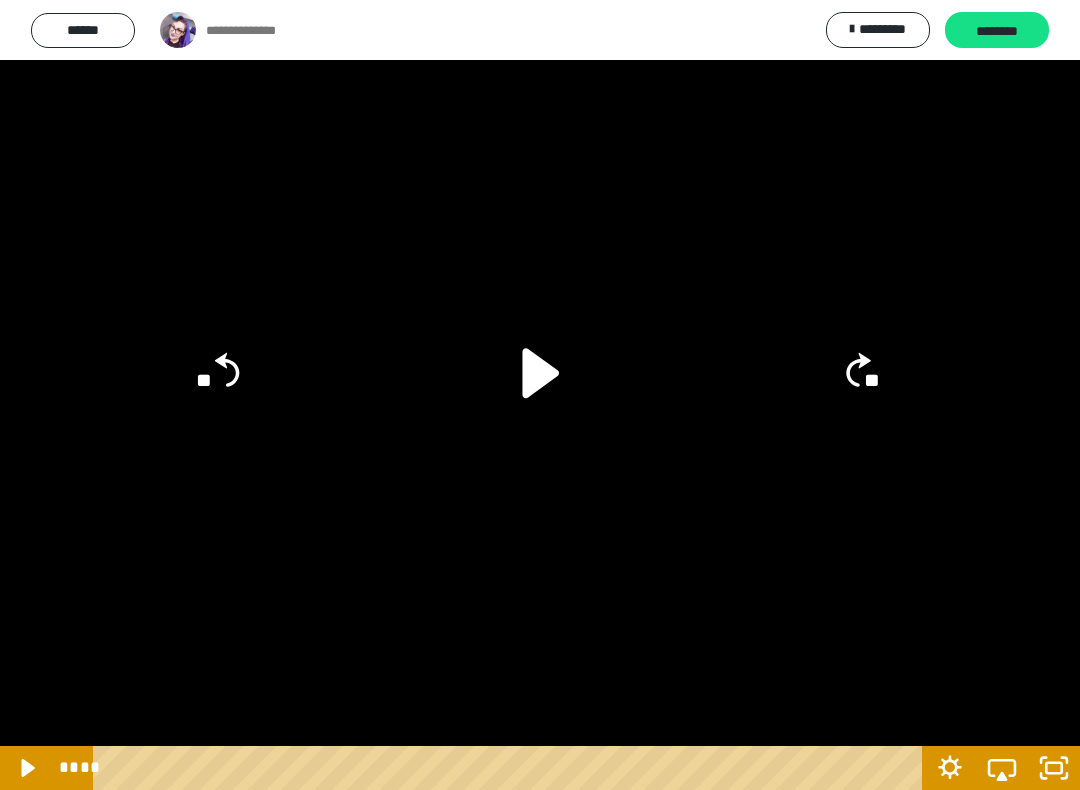click 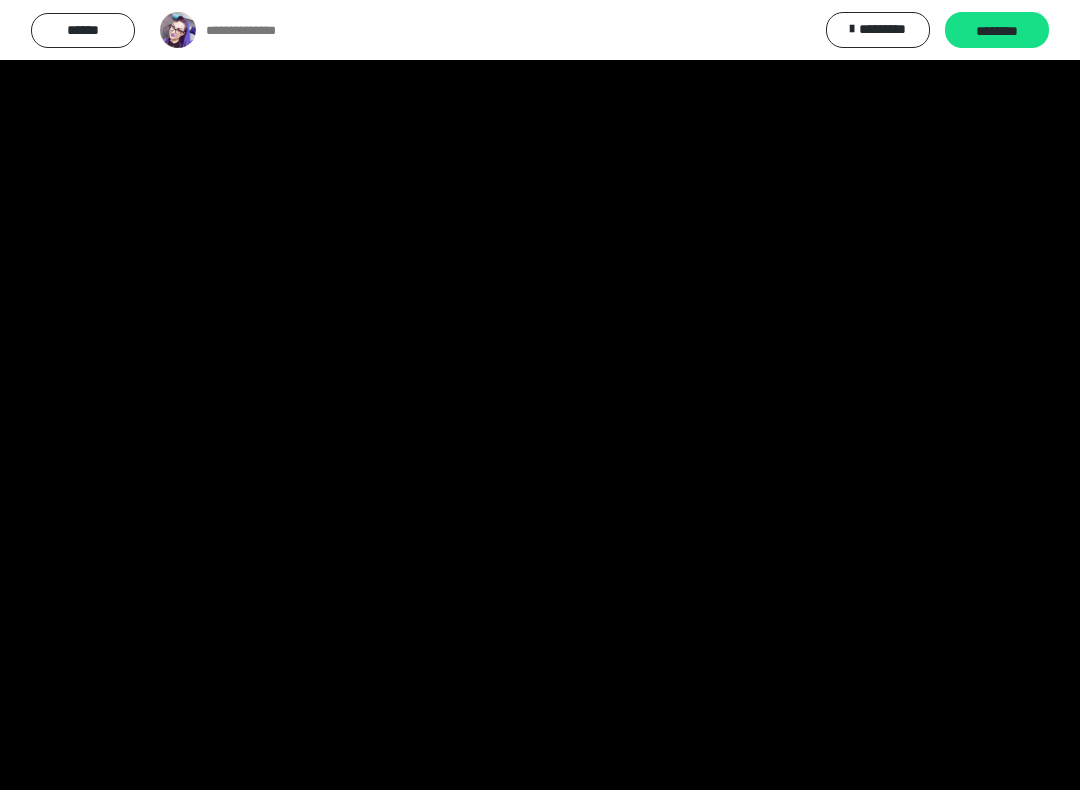 click at bounding box center [540, 395] 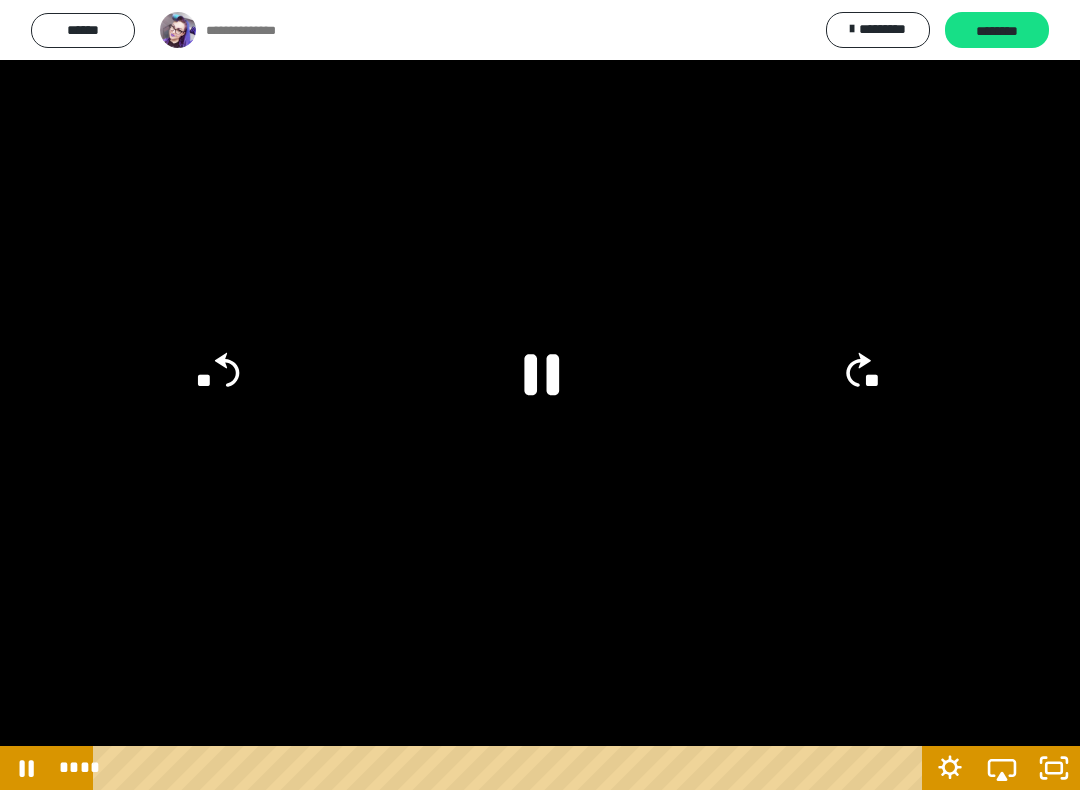 click at bounding box center (540, 395) 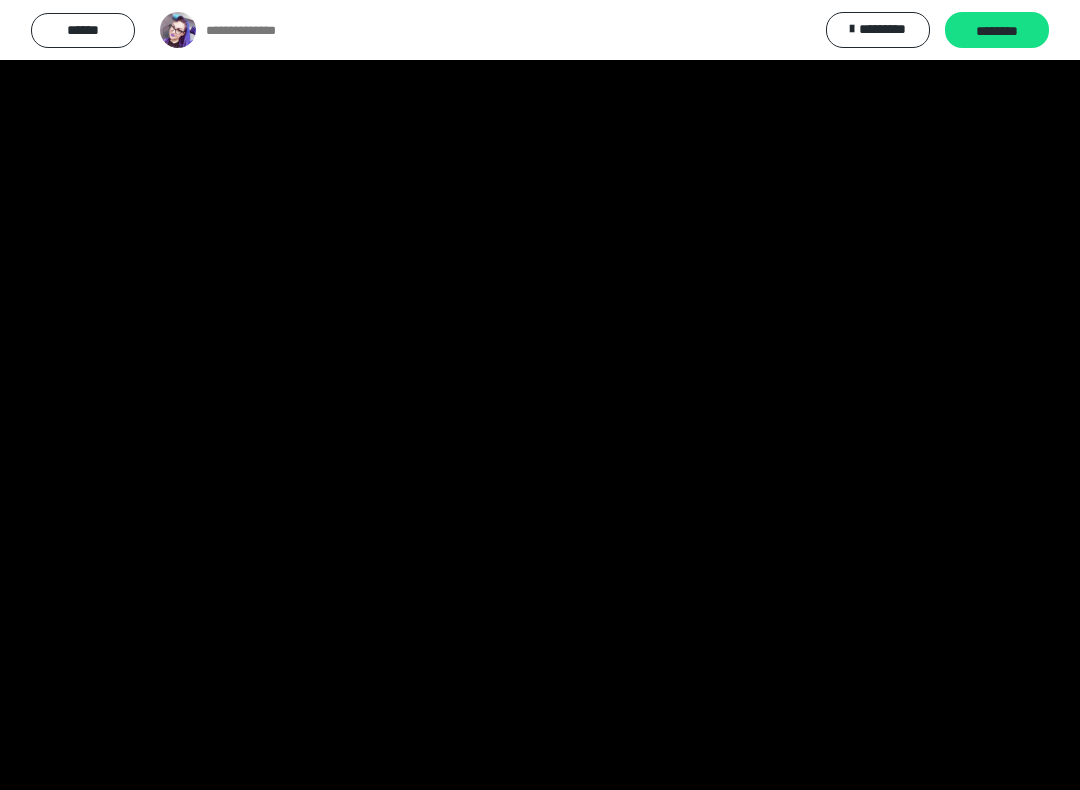 click at bounding box center [540, 395] 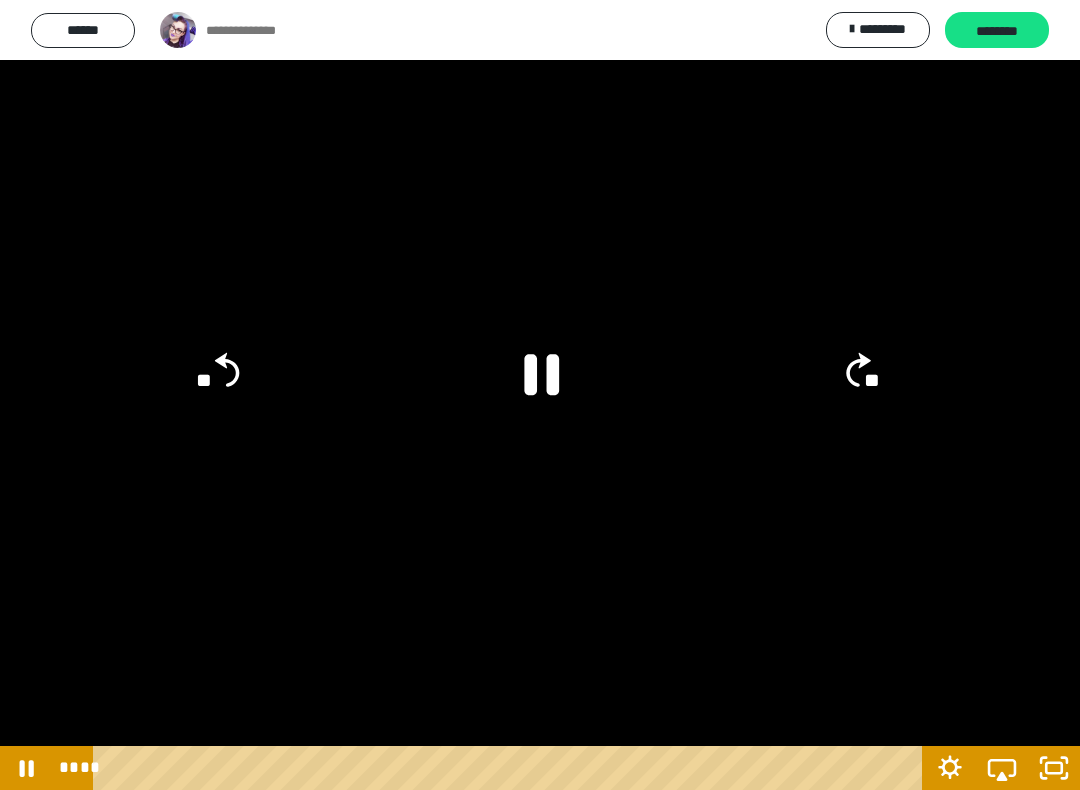 click on "**" 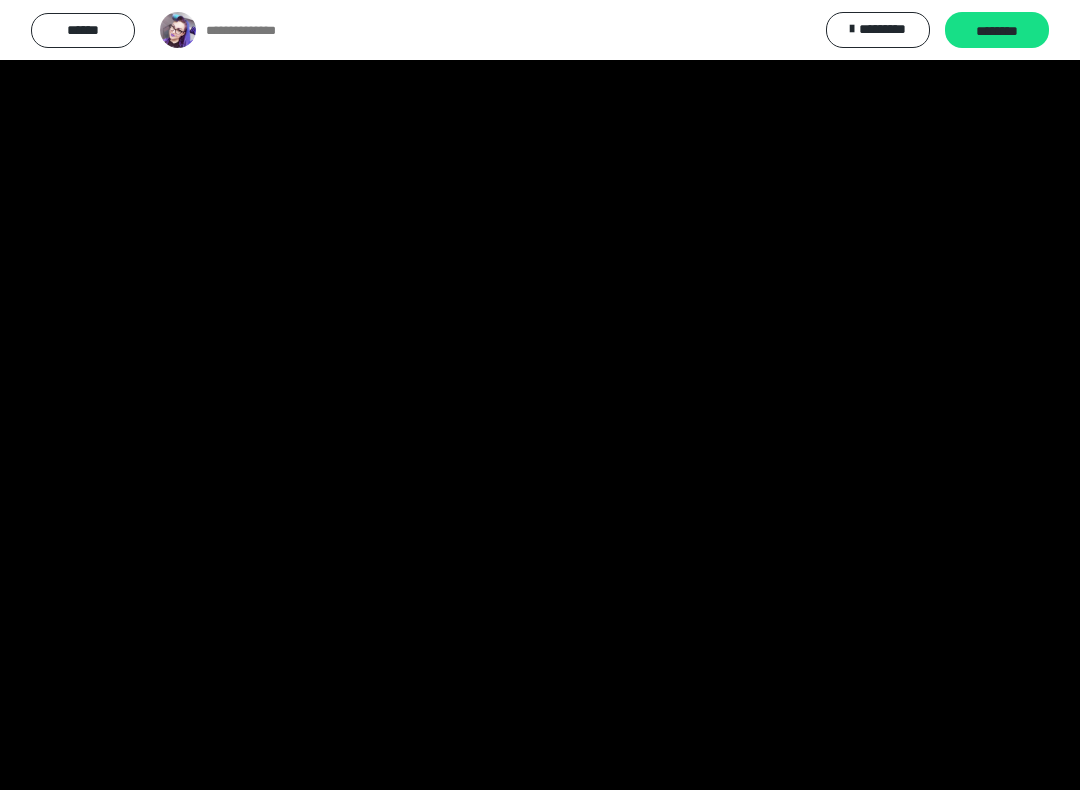 click at bounding box center (540, 395) 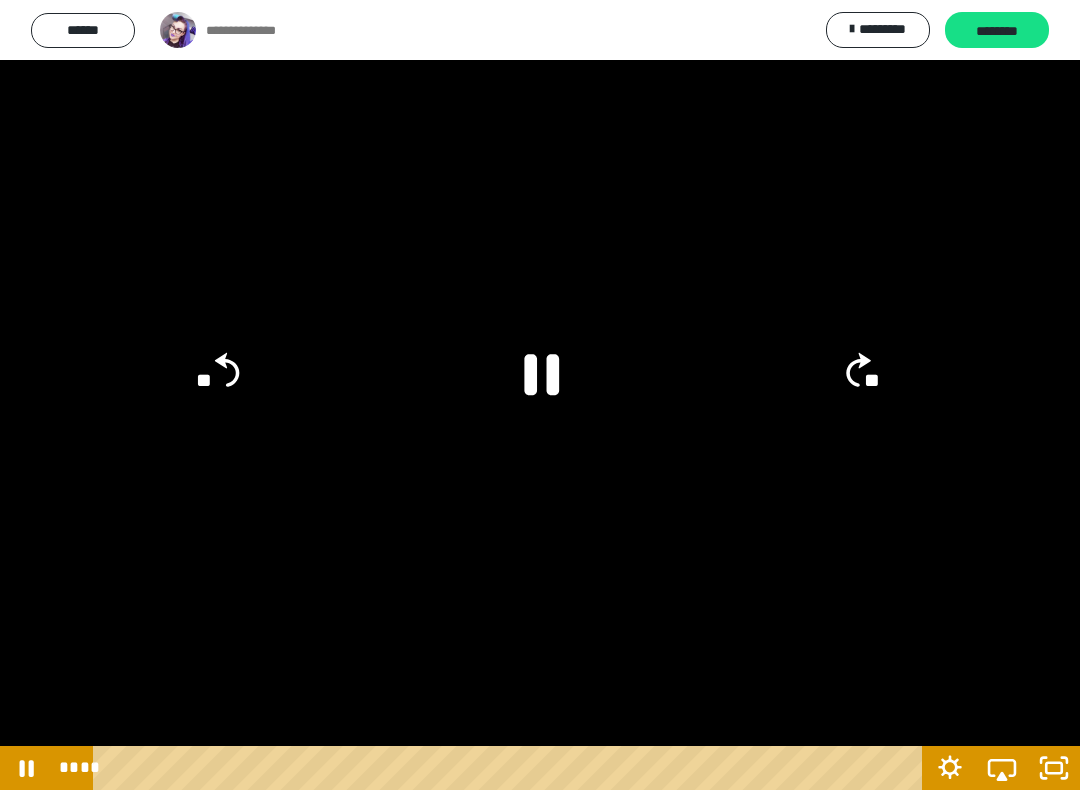 click 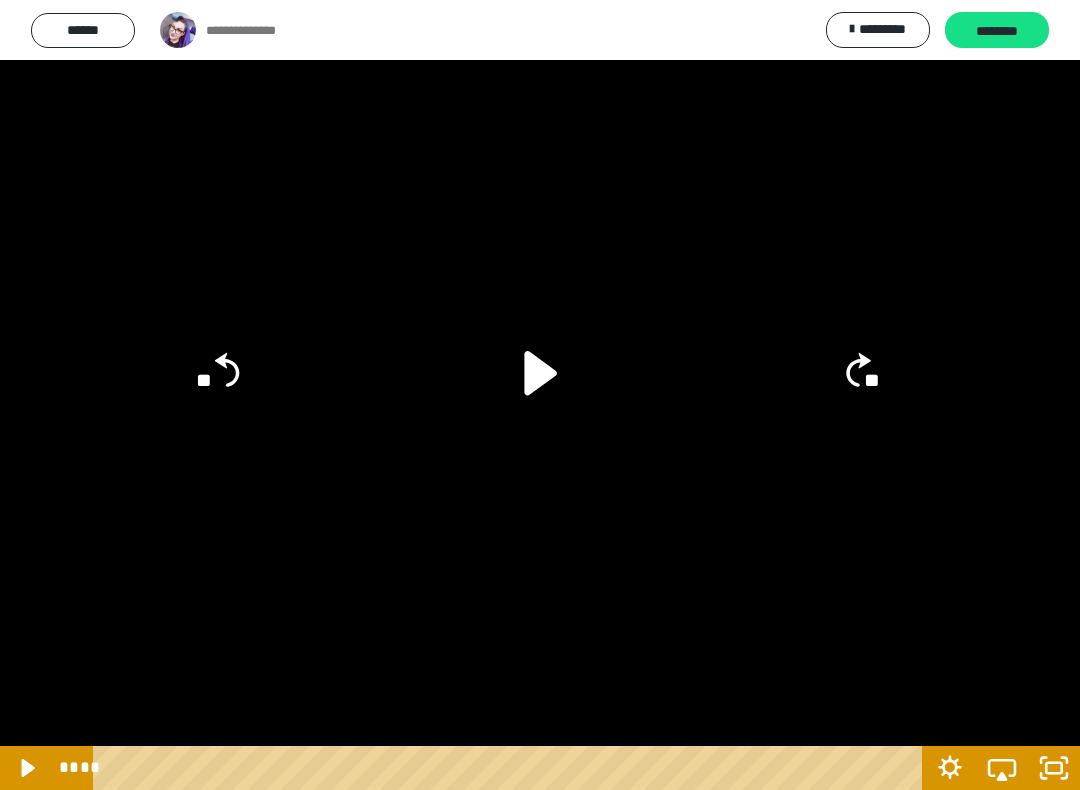 click on "**" 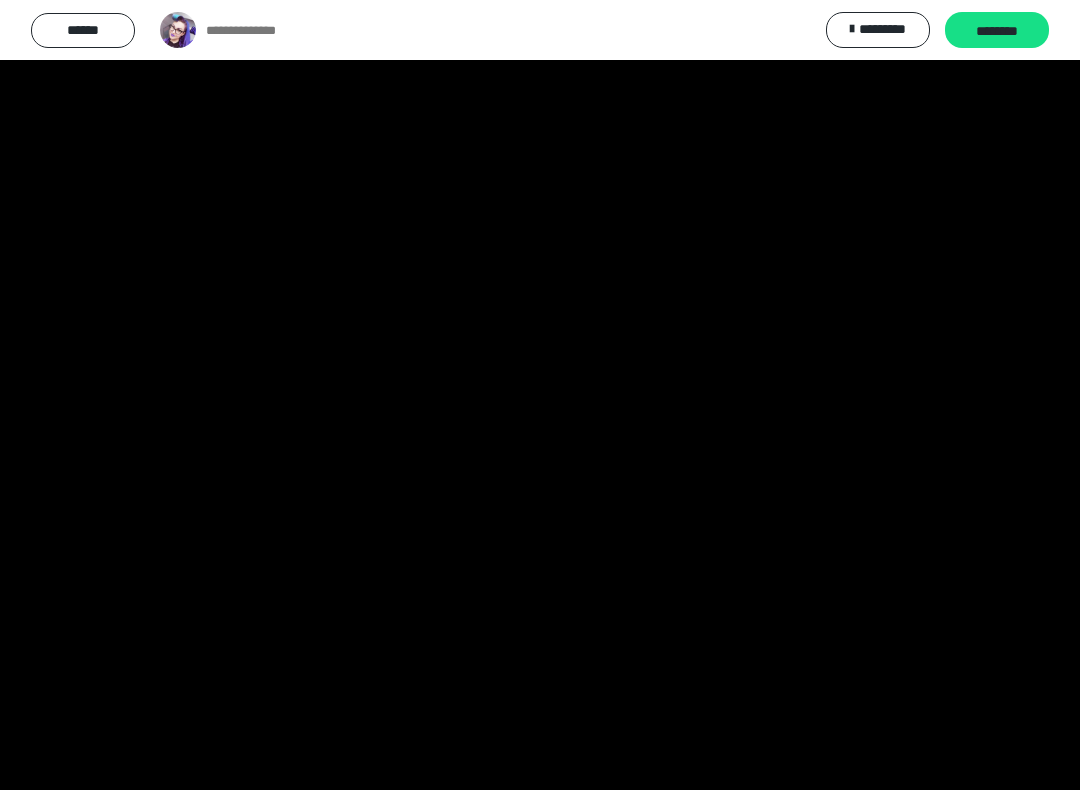 click at bounding box center (540, 395) 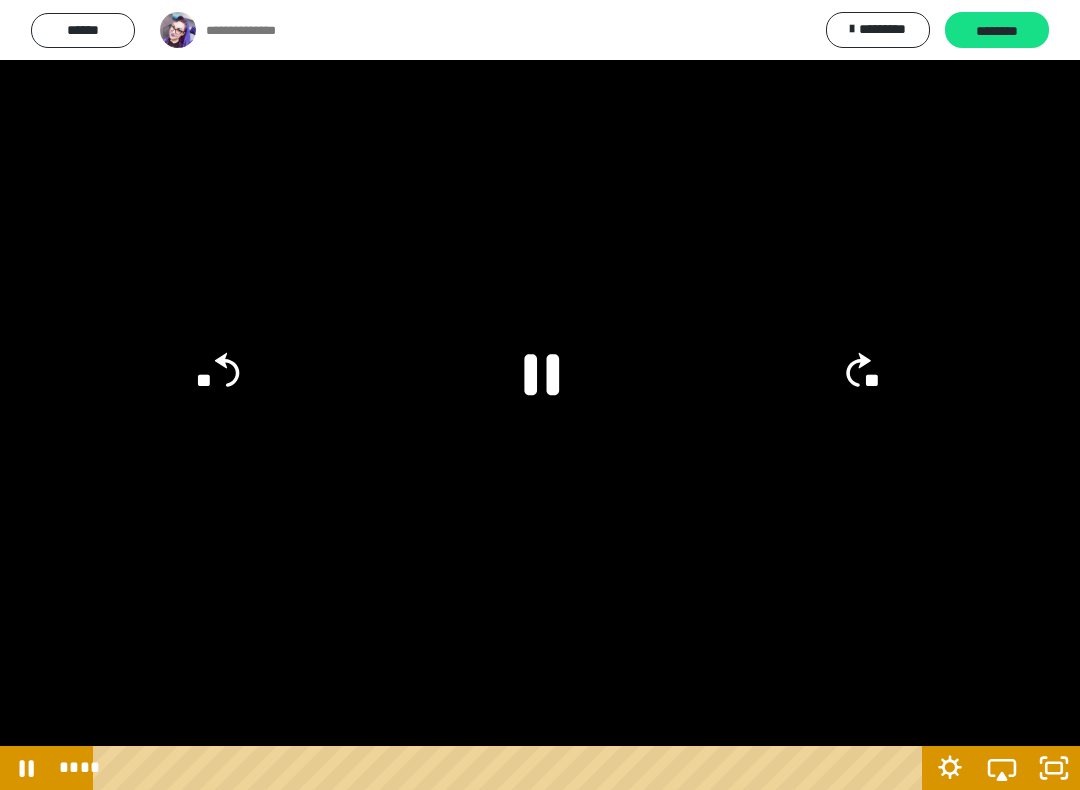 click 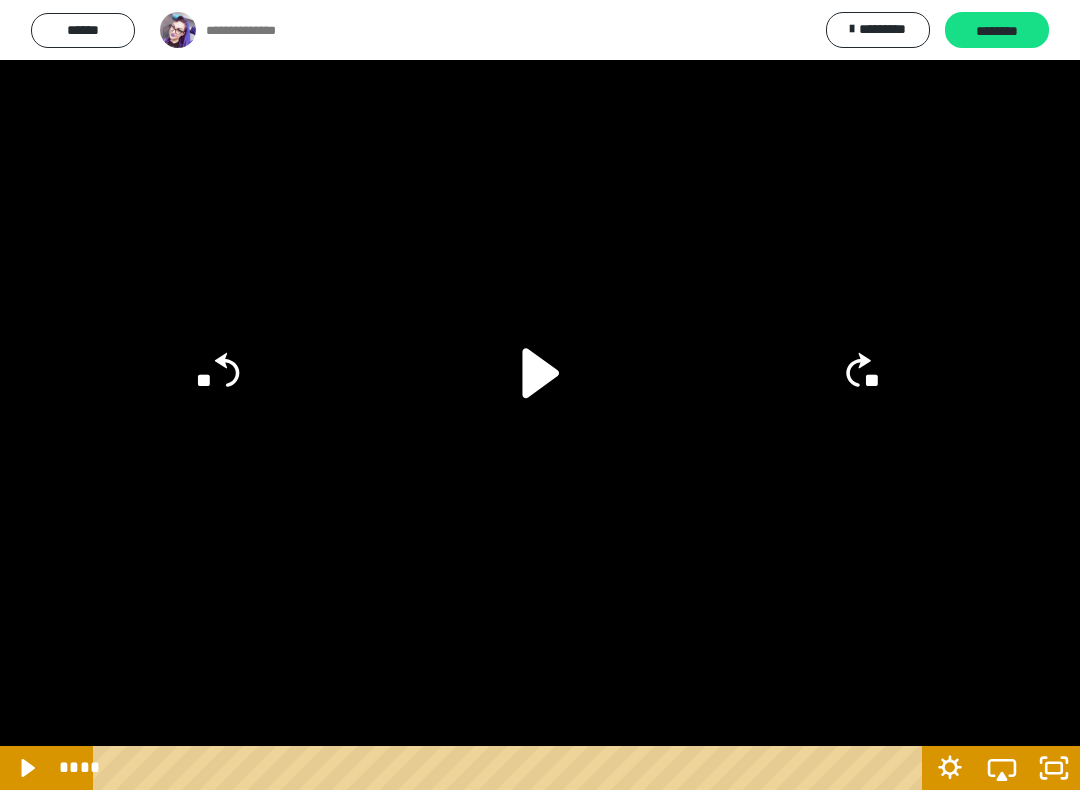click 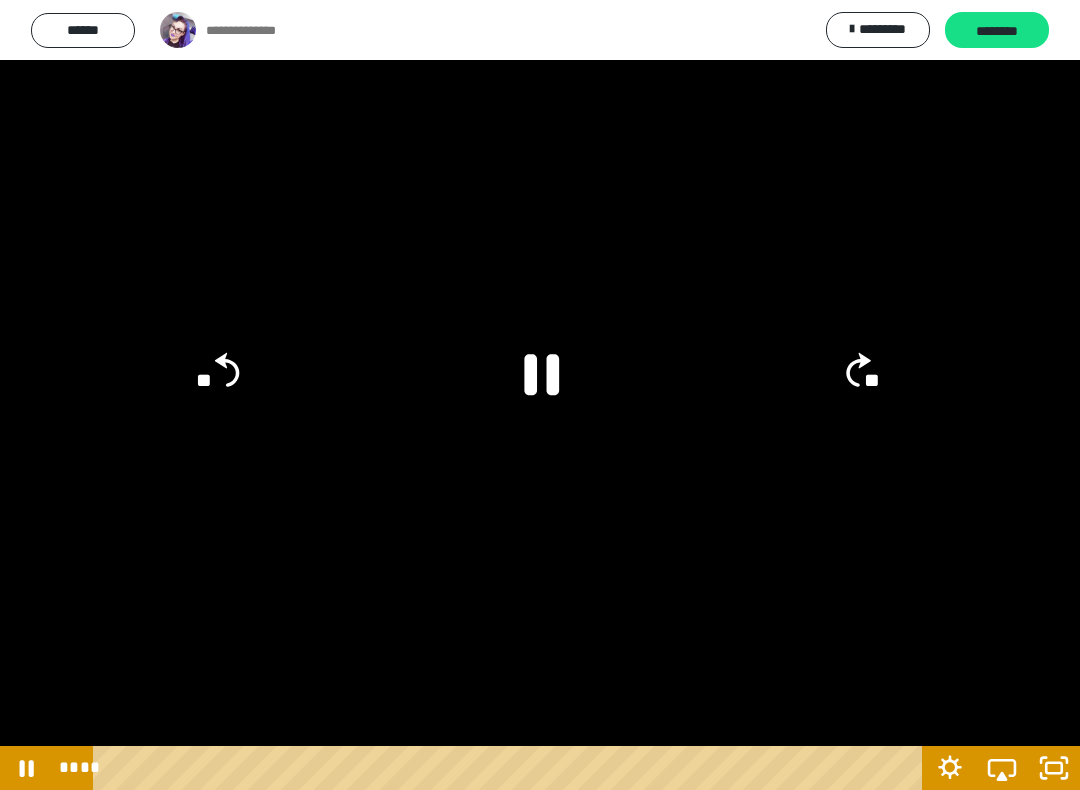 click on "**" 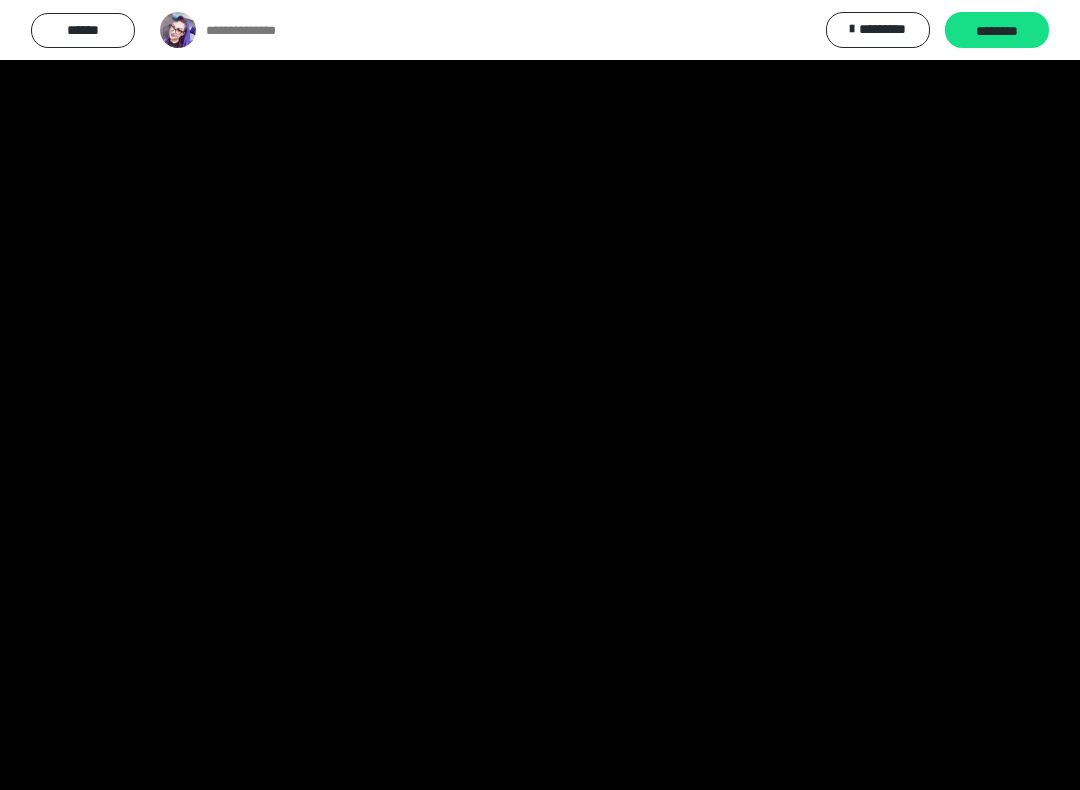 click at bounding box center (540, 395) 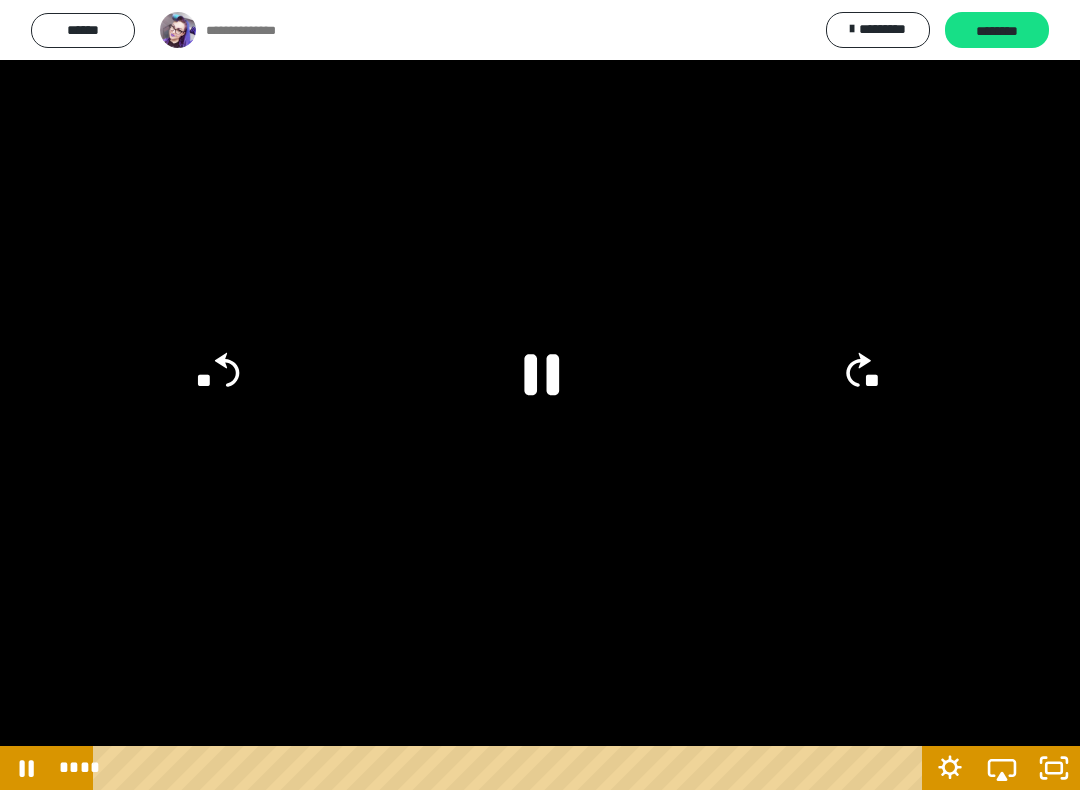 click 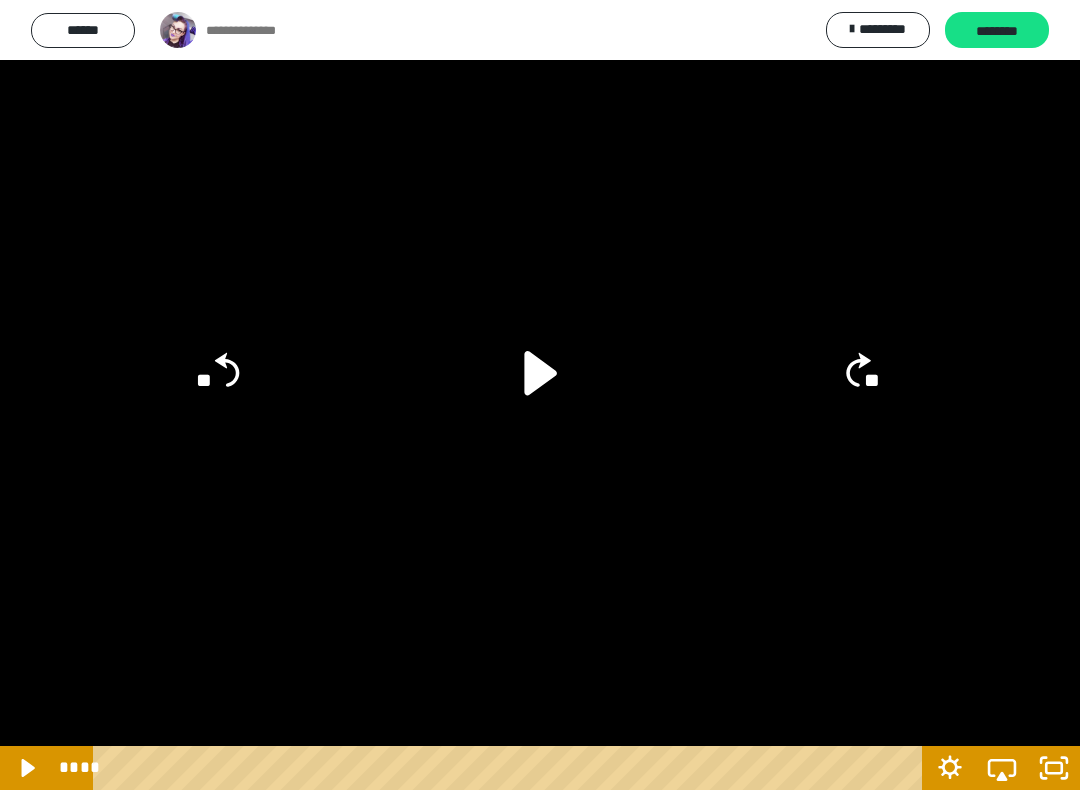 click 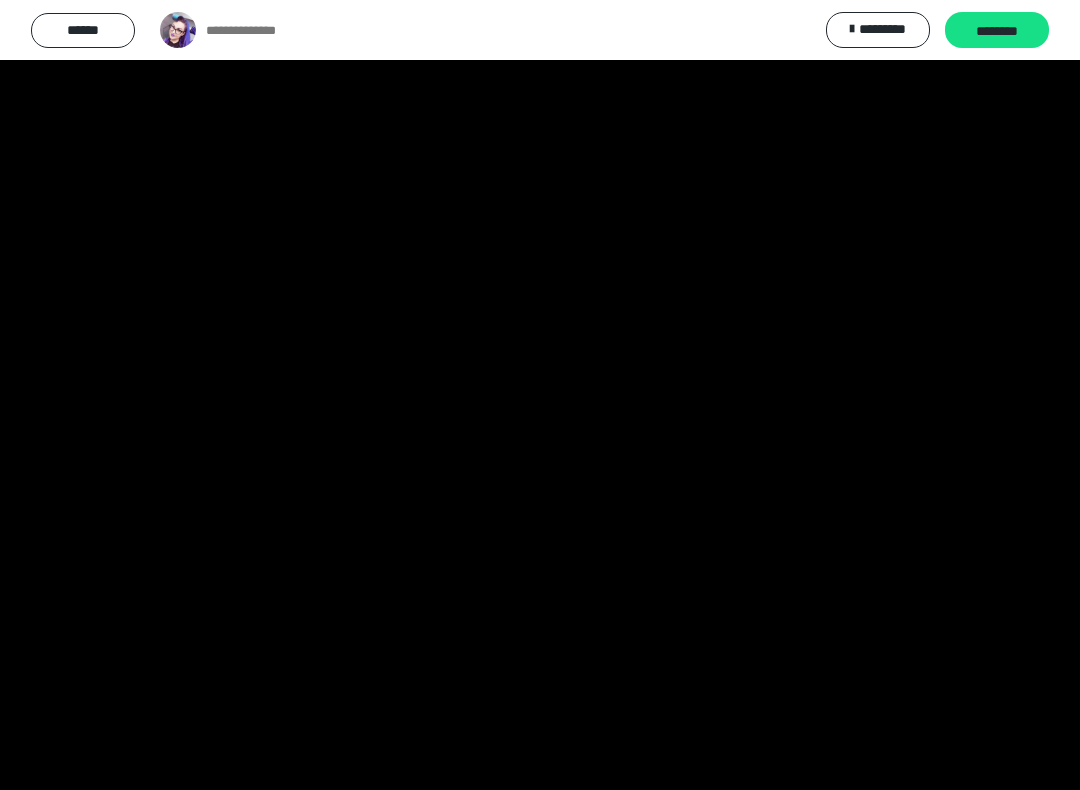 click at bounding box center (540, 395) 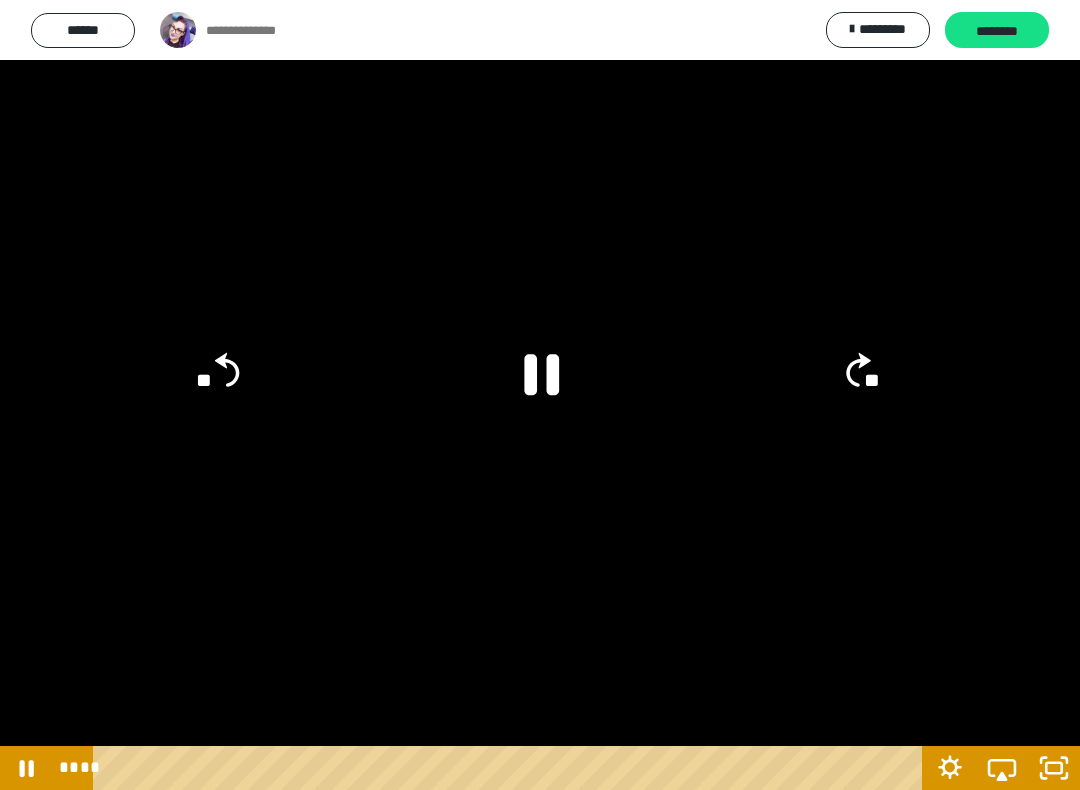 click on "**" 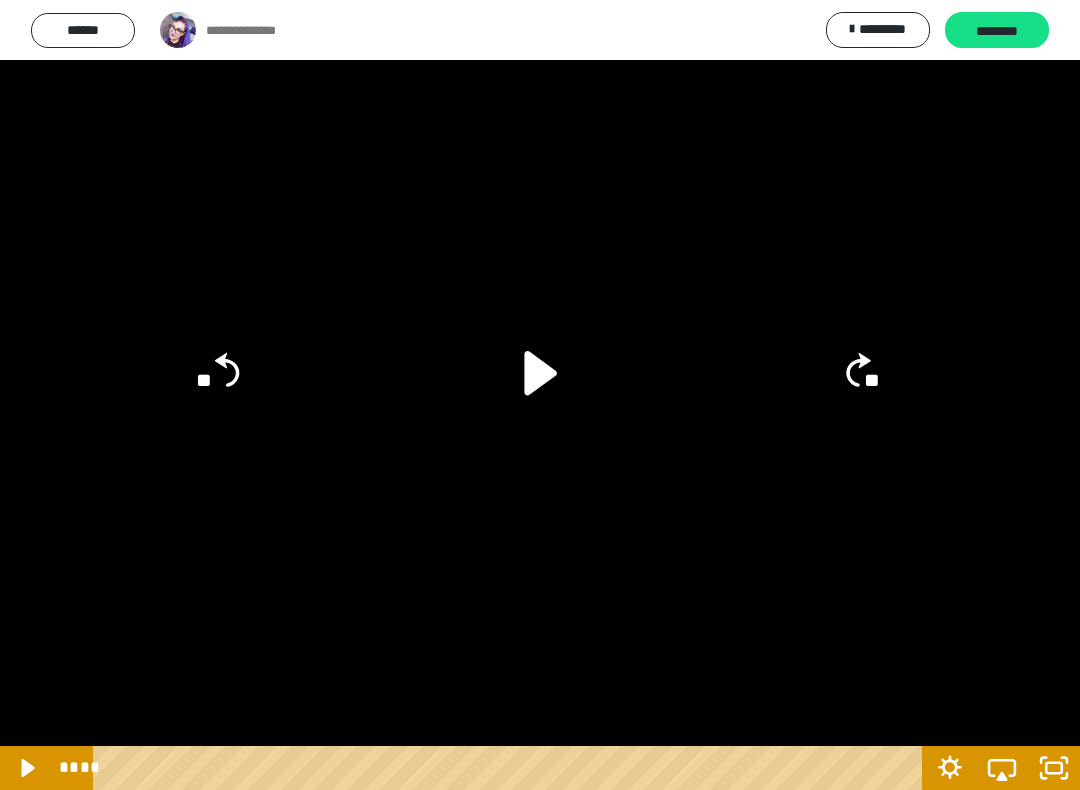 click 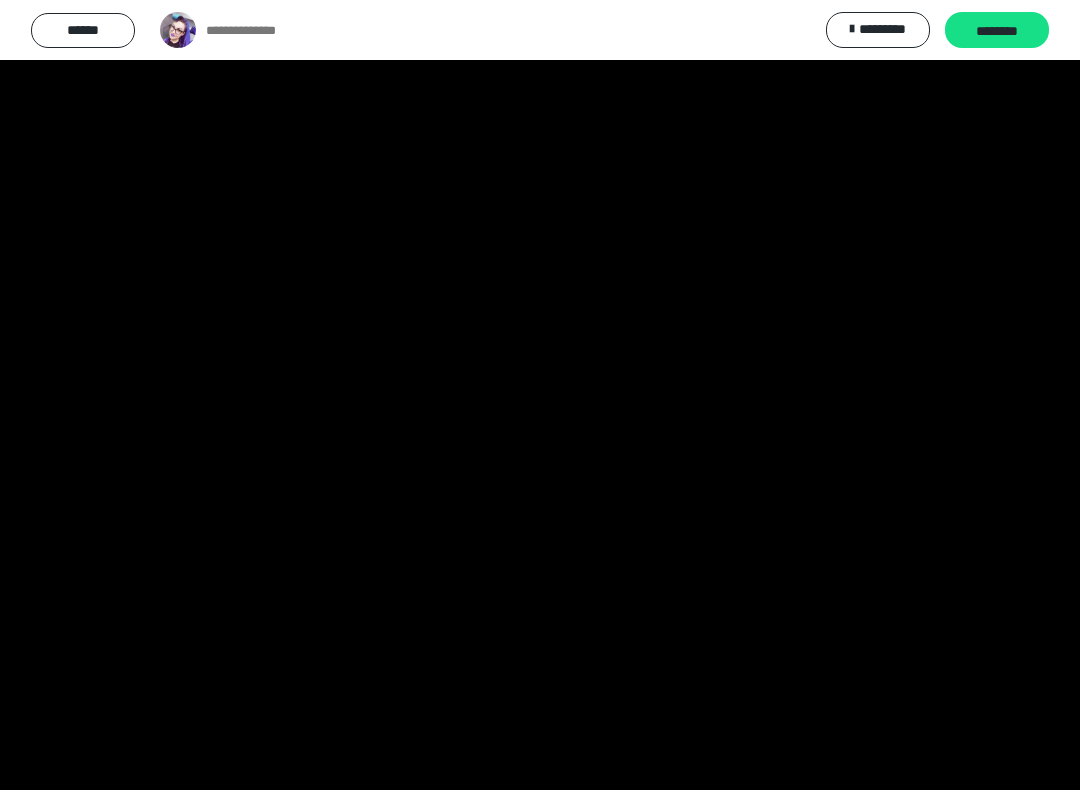 click at bounding box center (540, 395) 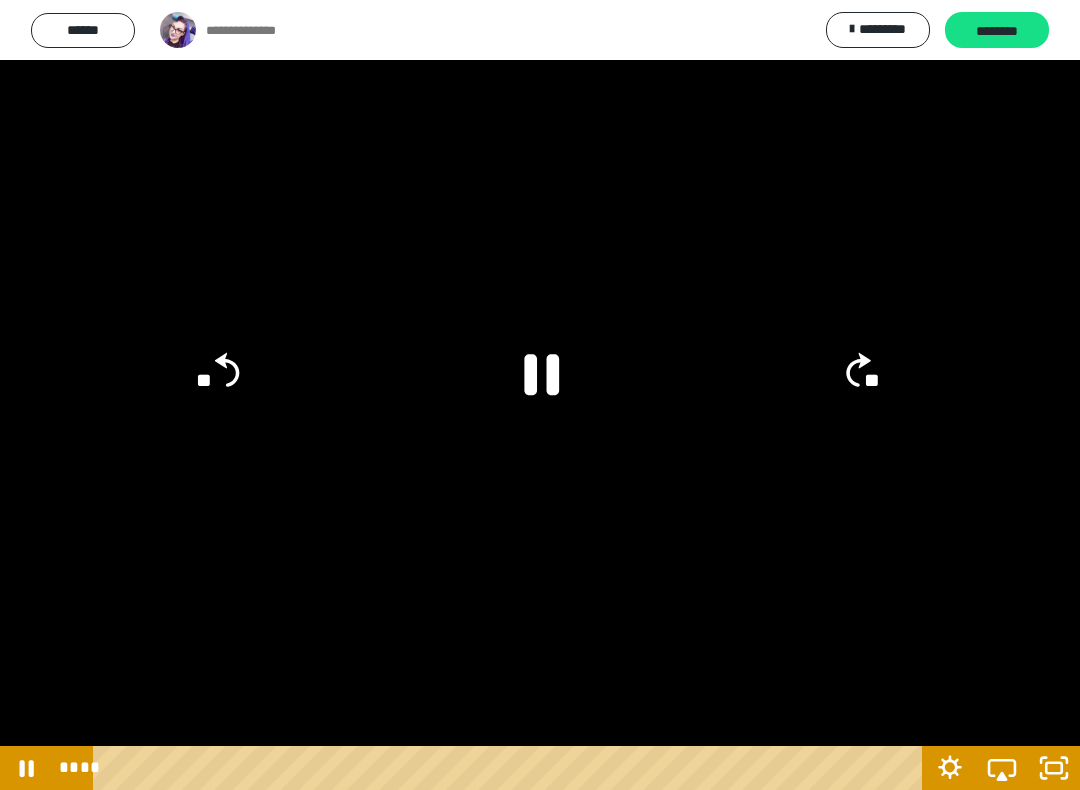 click 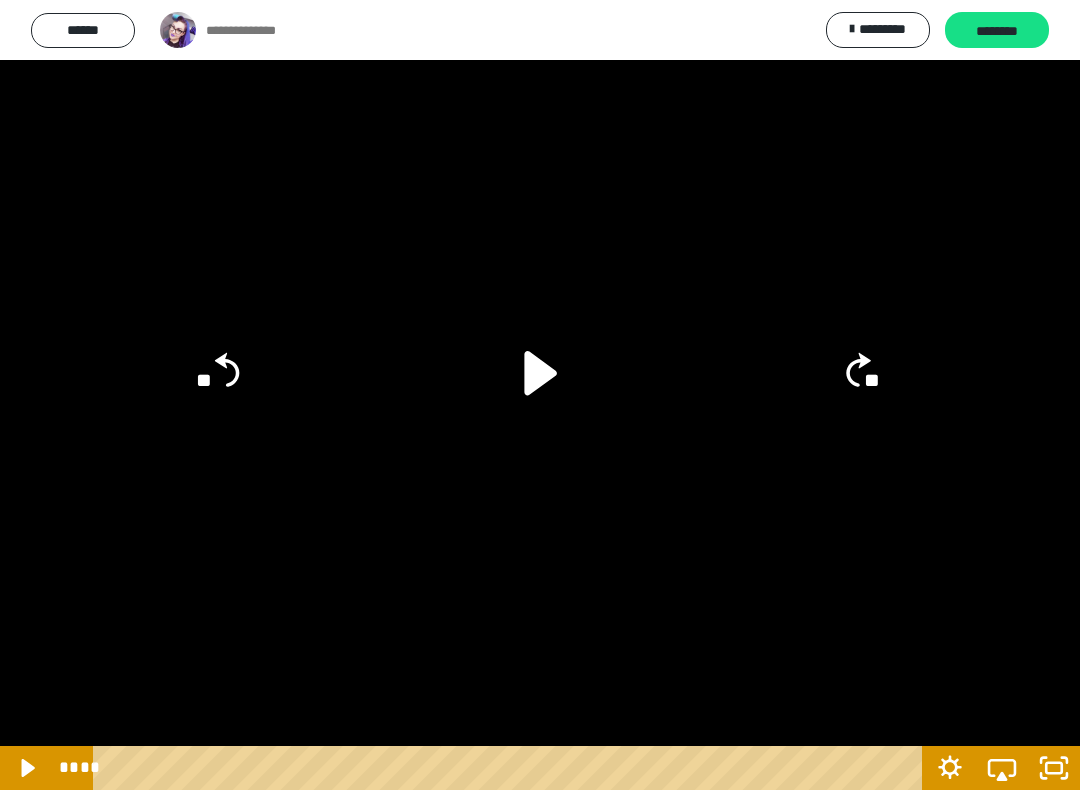 click on "**" 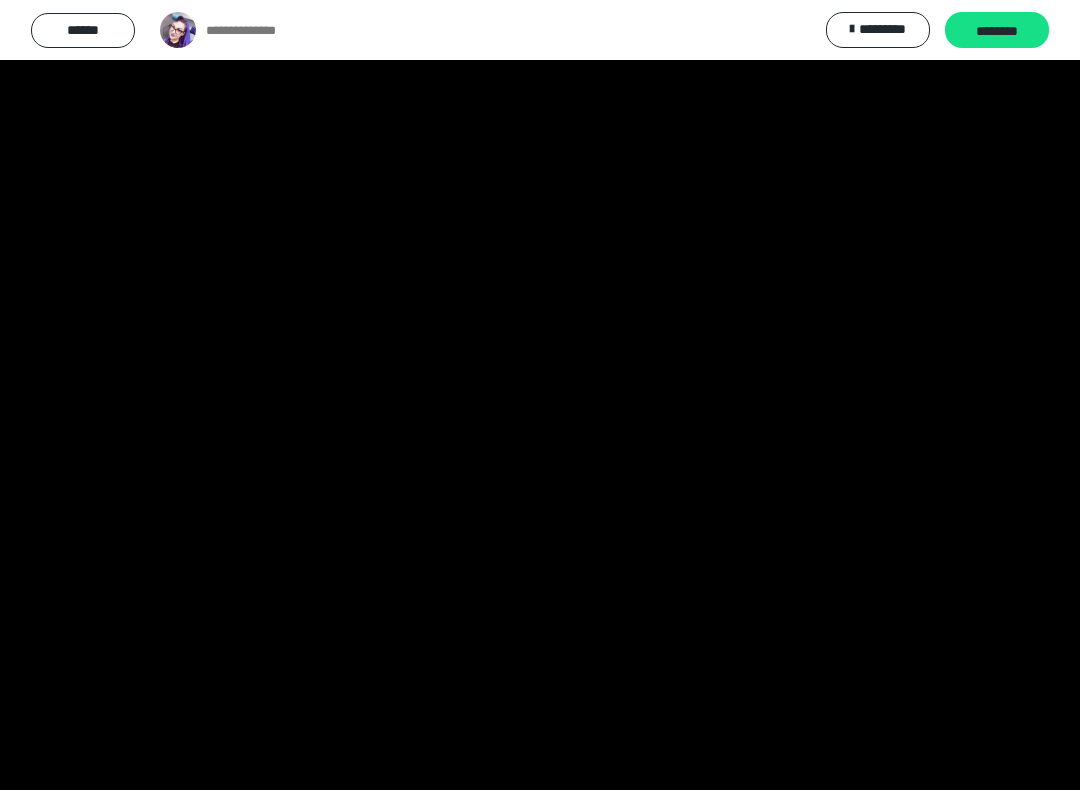 click at bounding box center [540, 395] 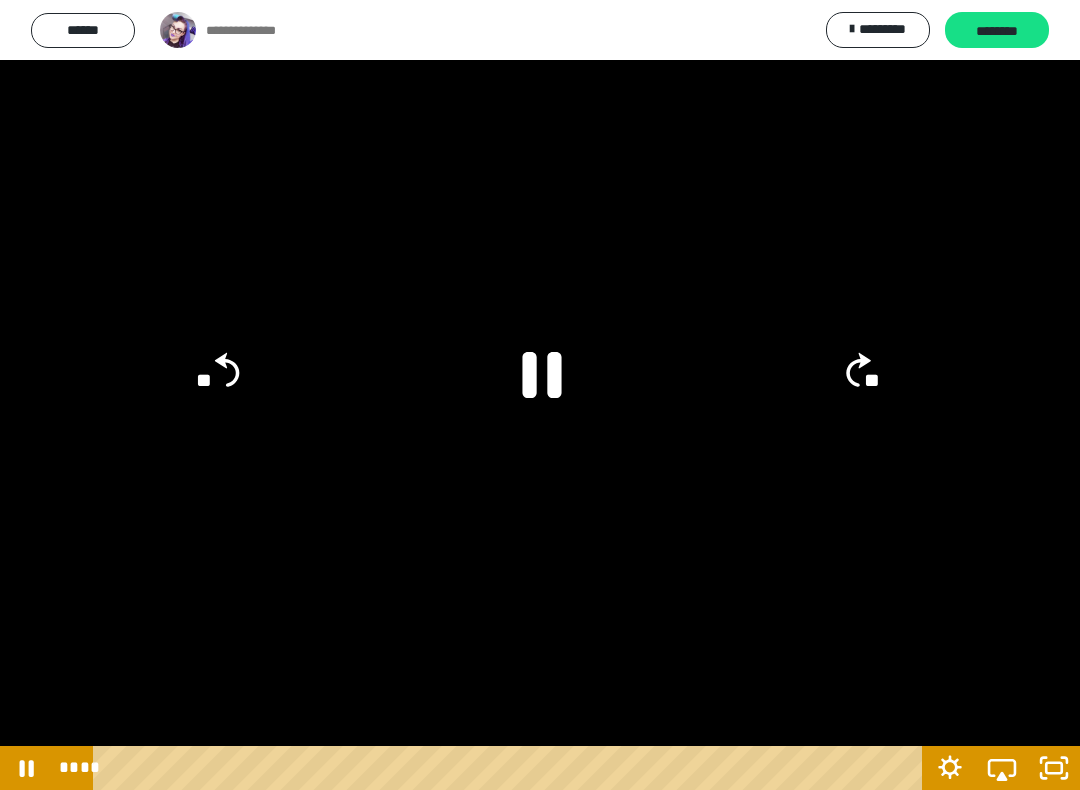 click 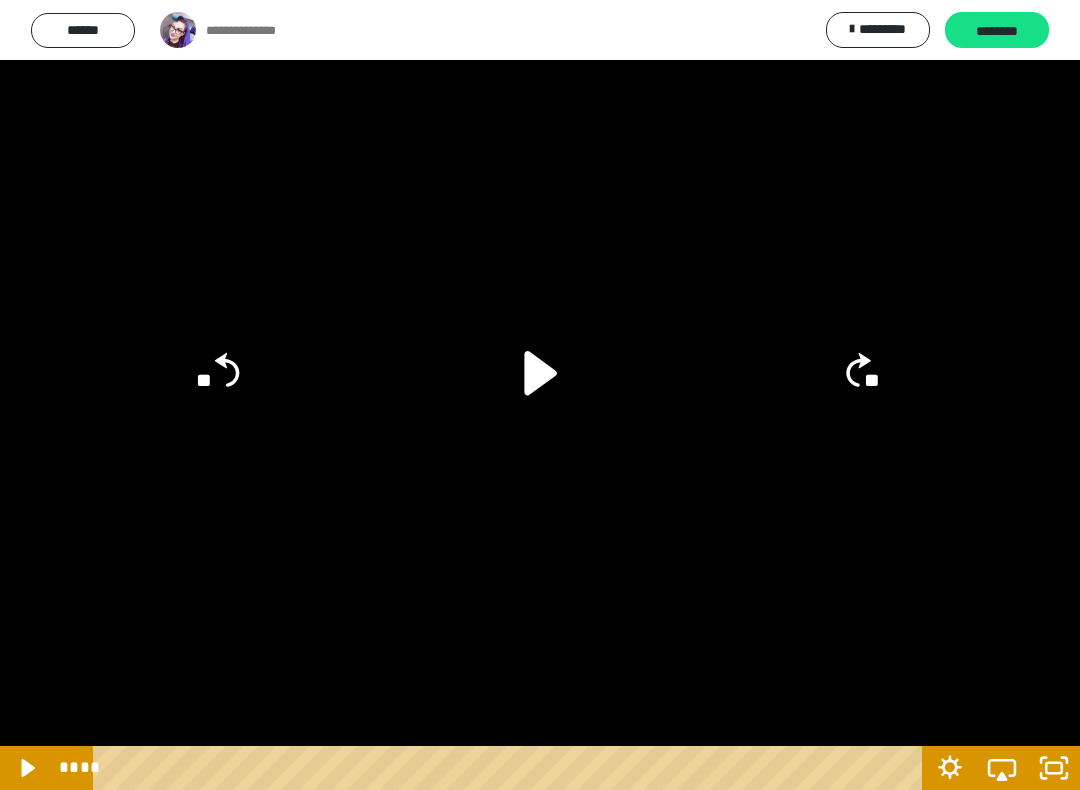 click on "**" 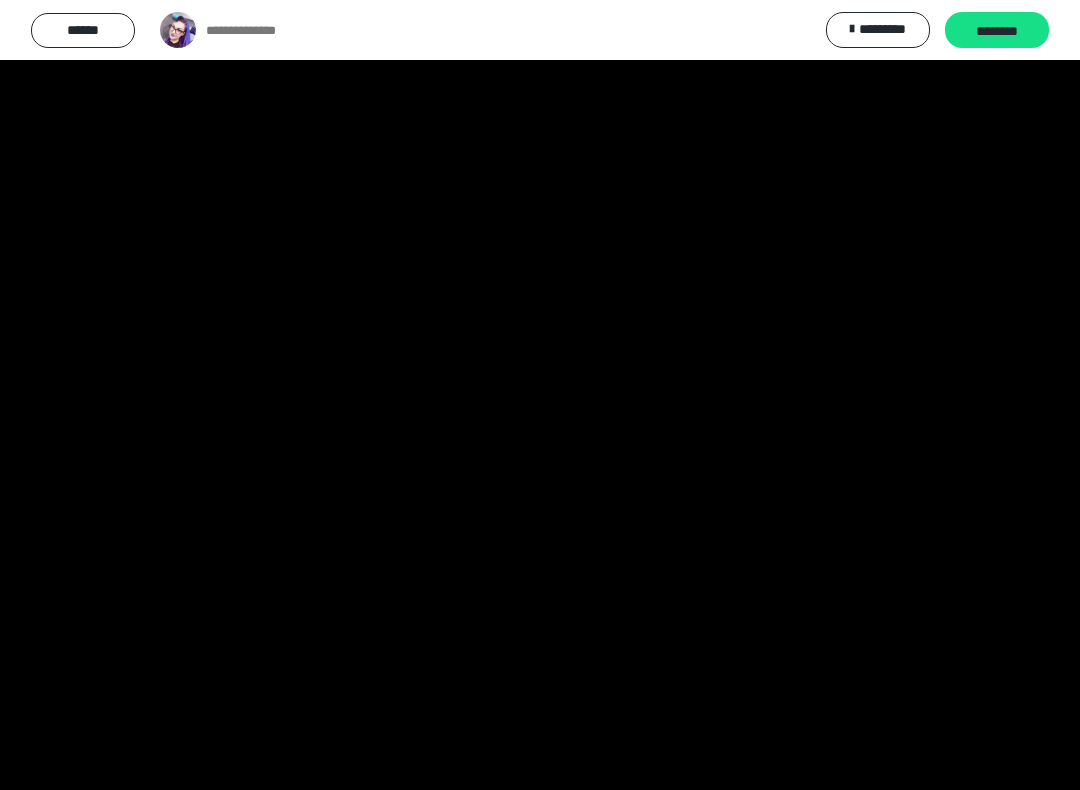 click at bounding box center [540, 395] 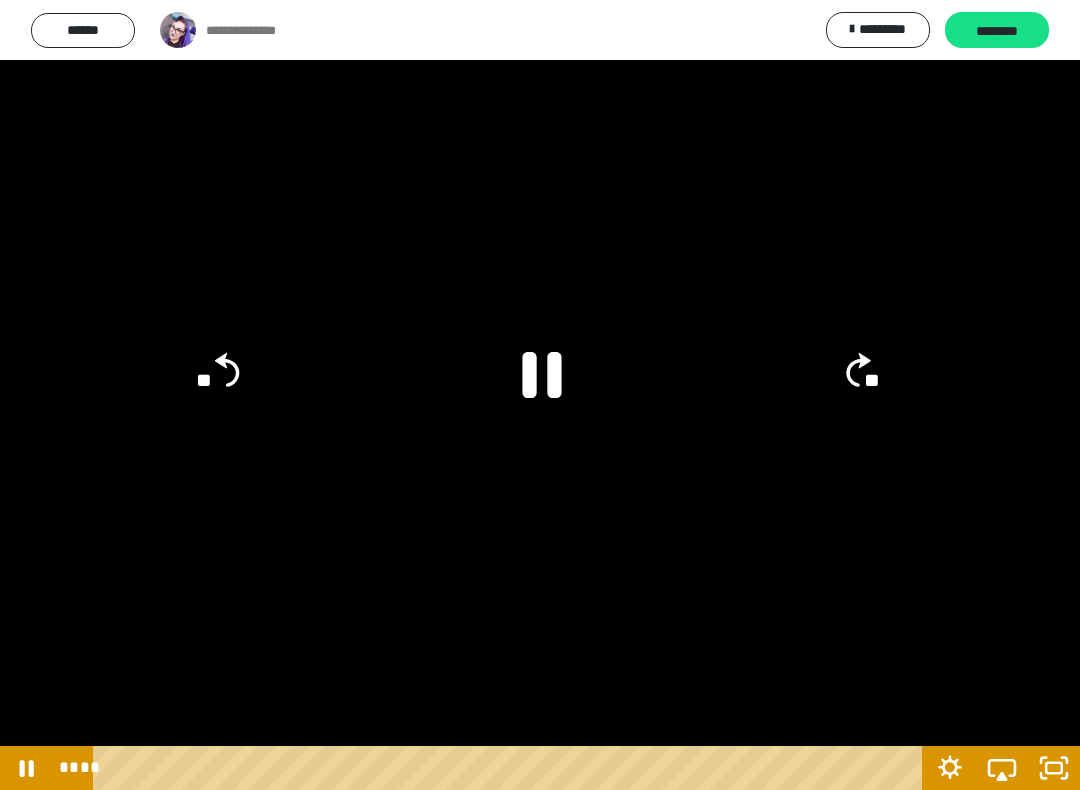 click 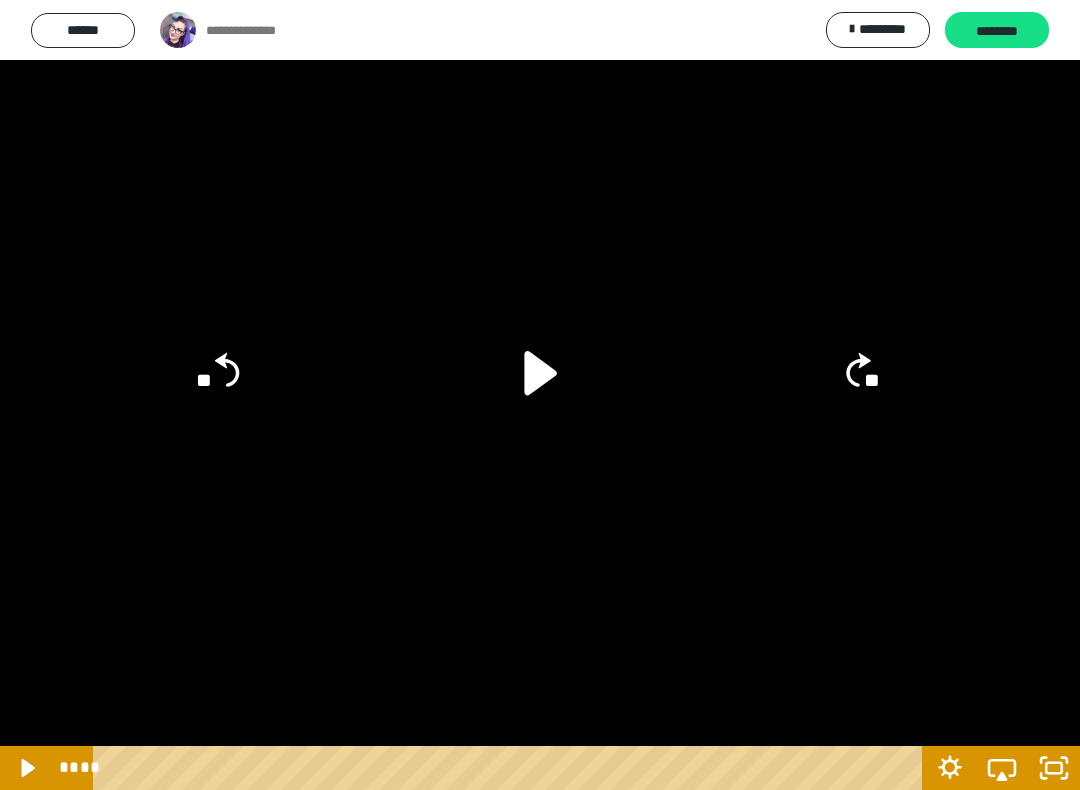 click 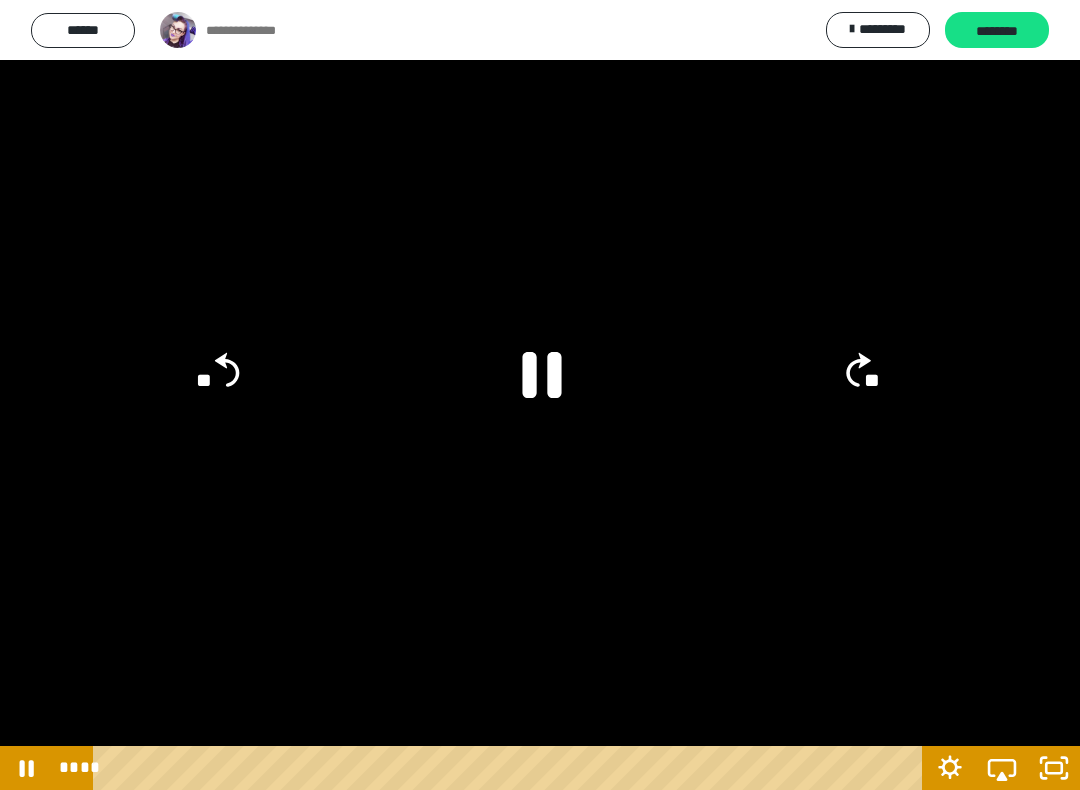 click 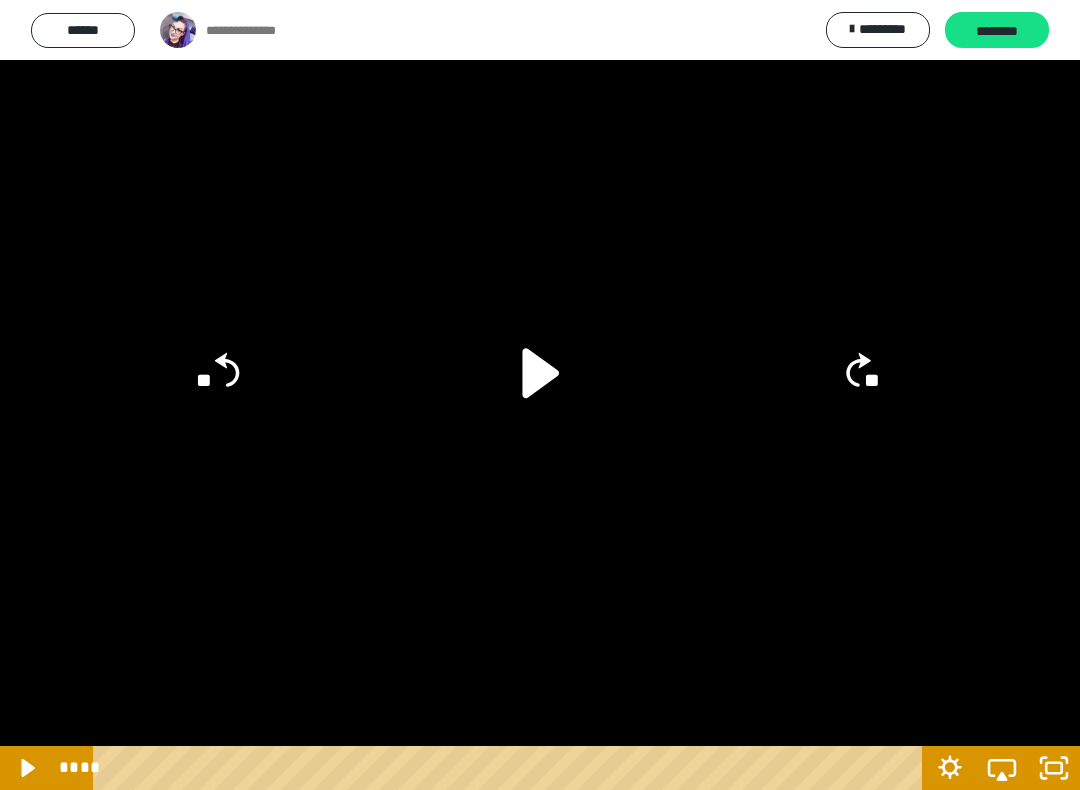 click 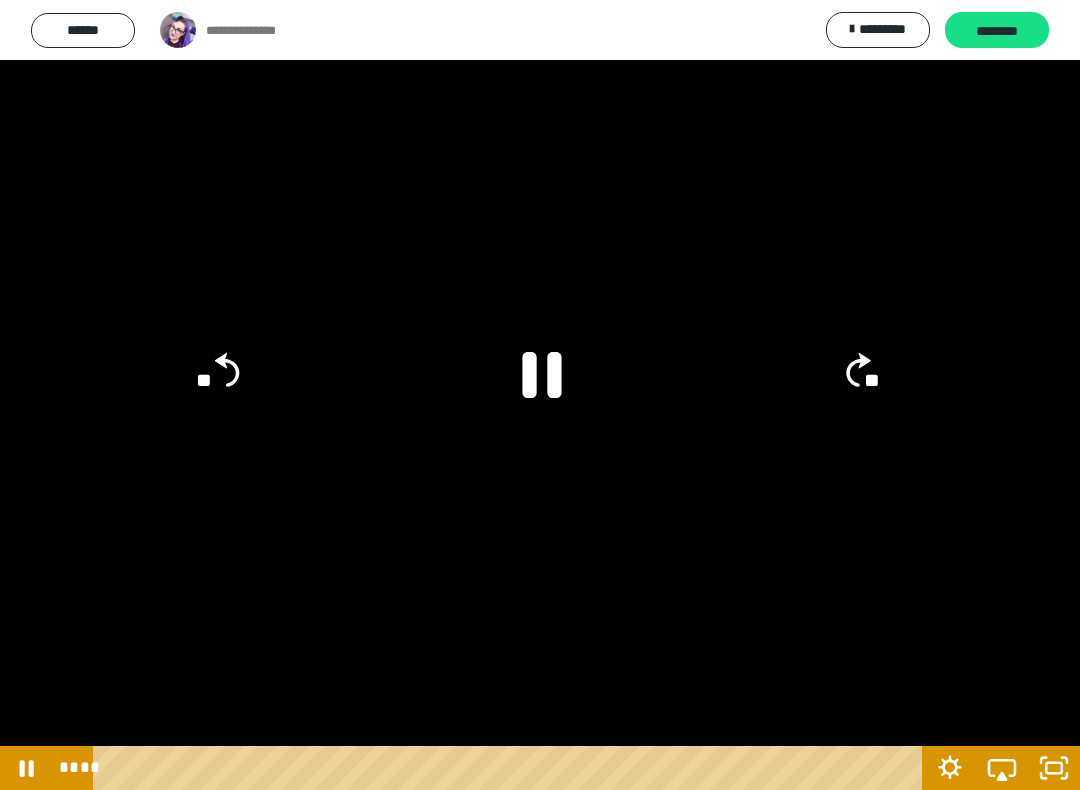 click 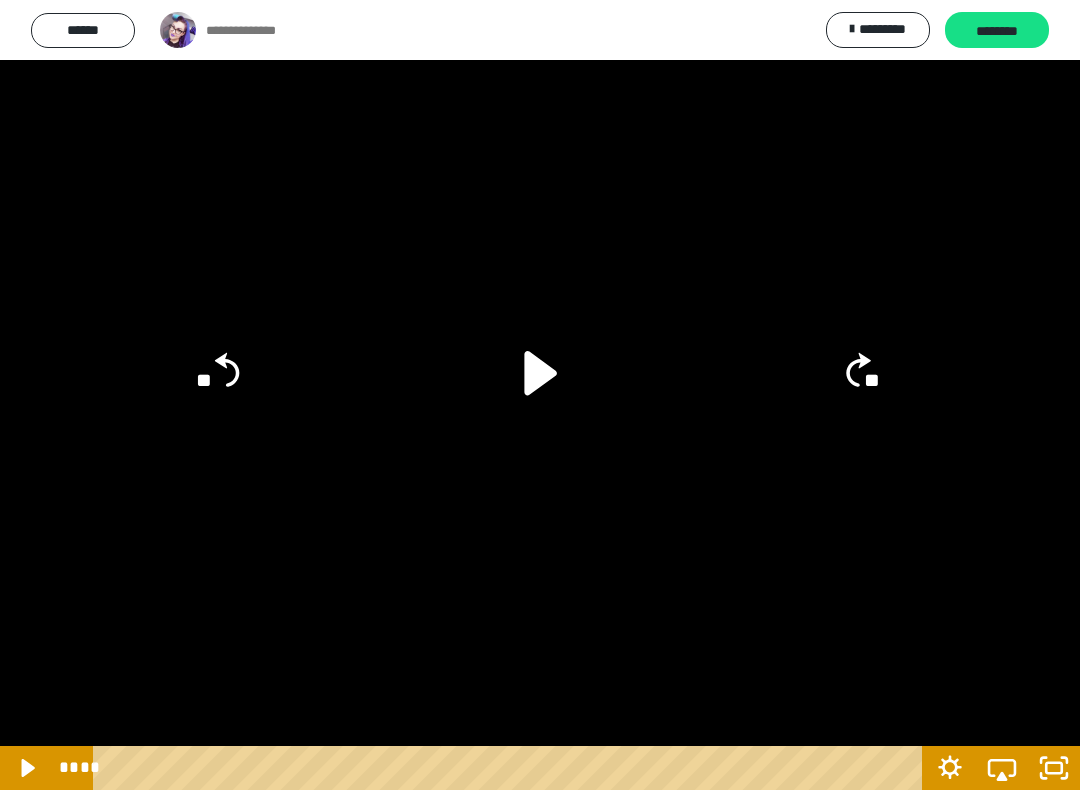 click 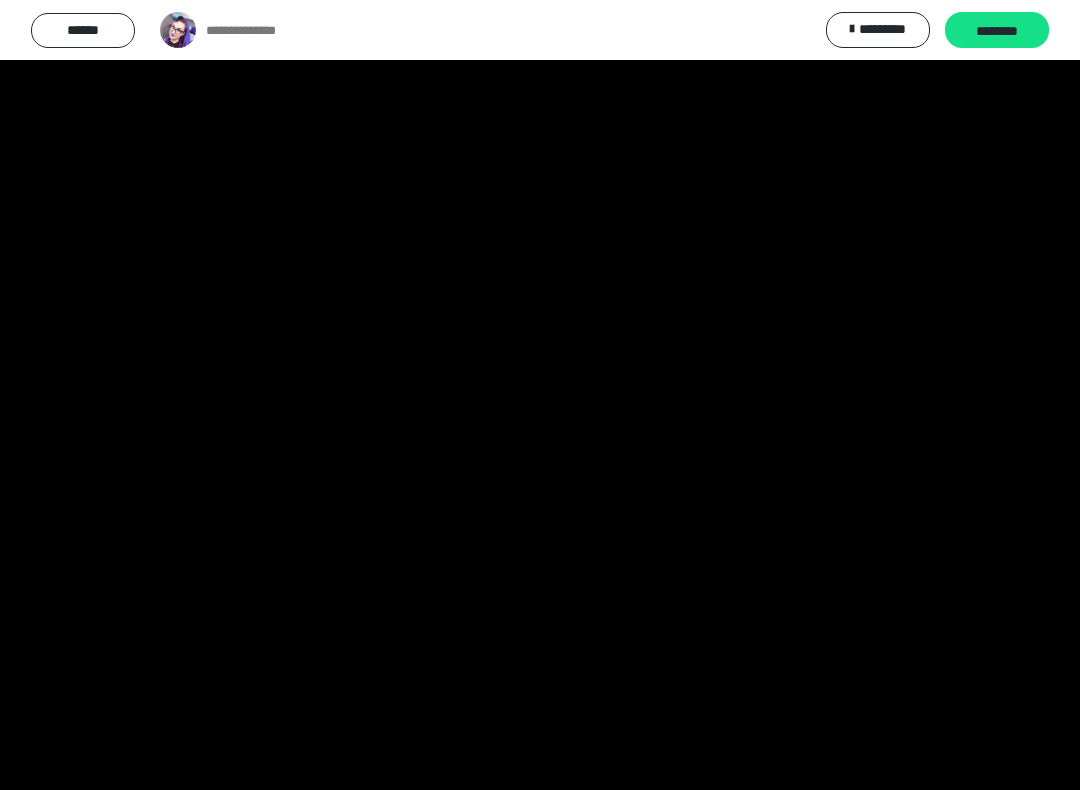 click at bounding box center [540, 395] 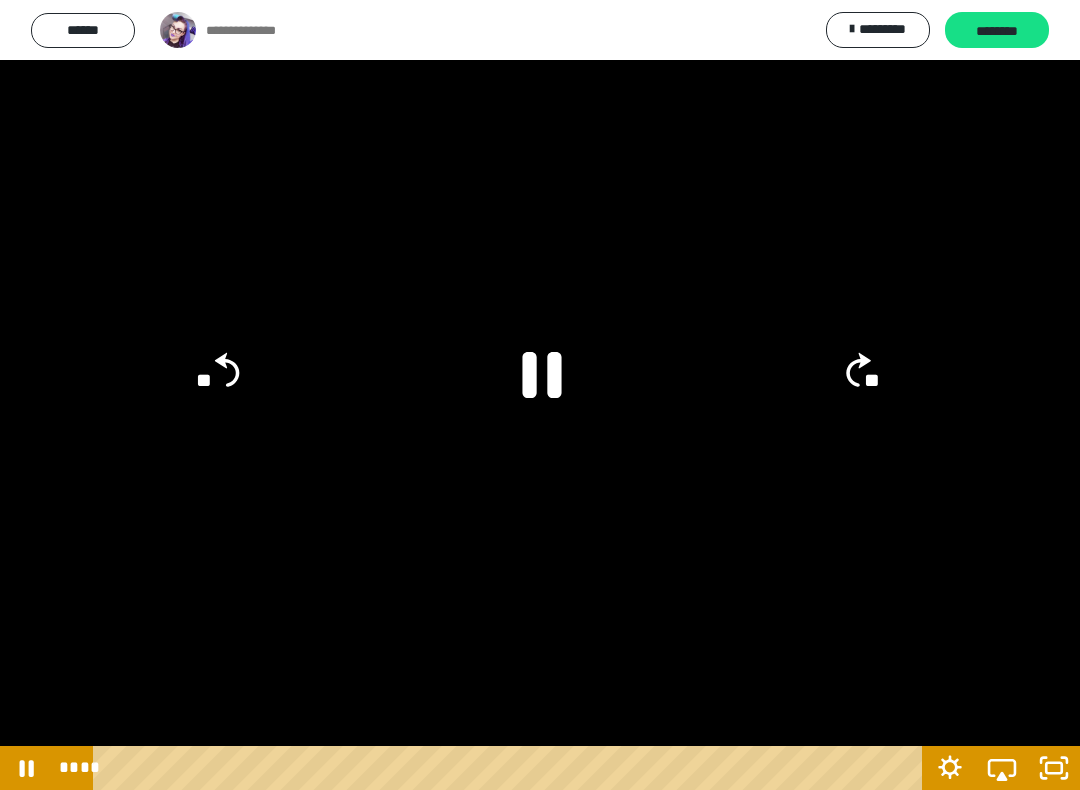 click 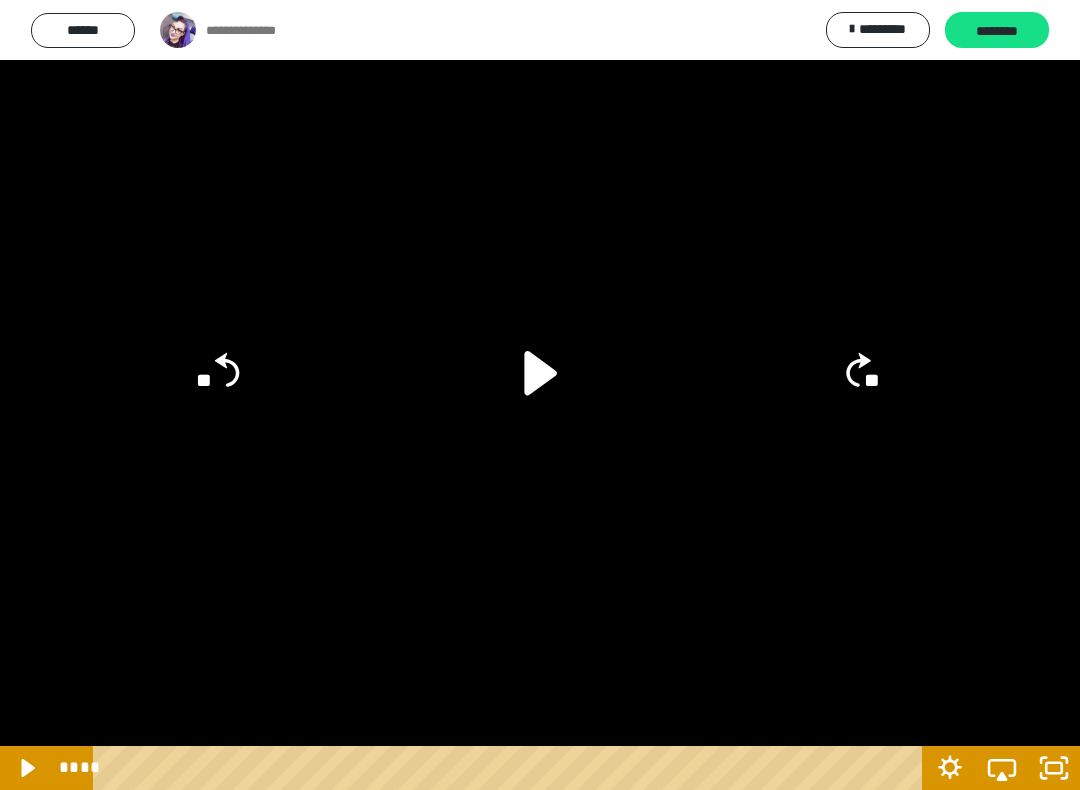 click 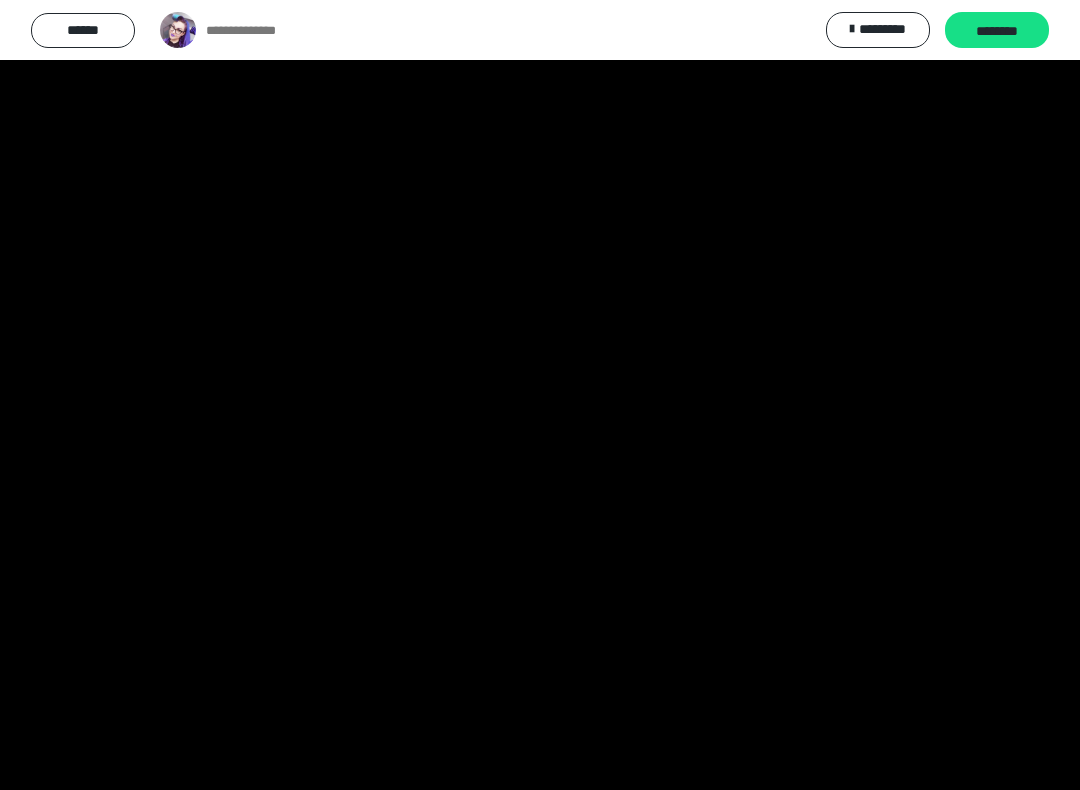 click at bounding box center (540, 395) 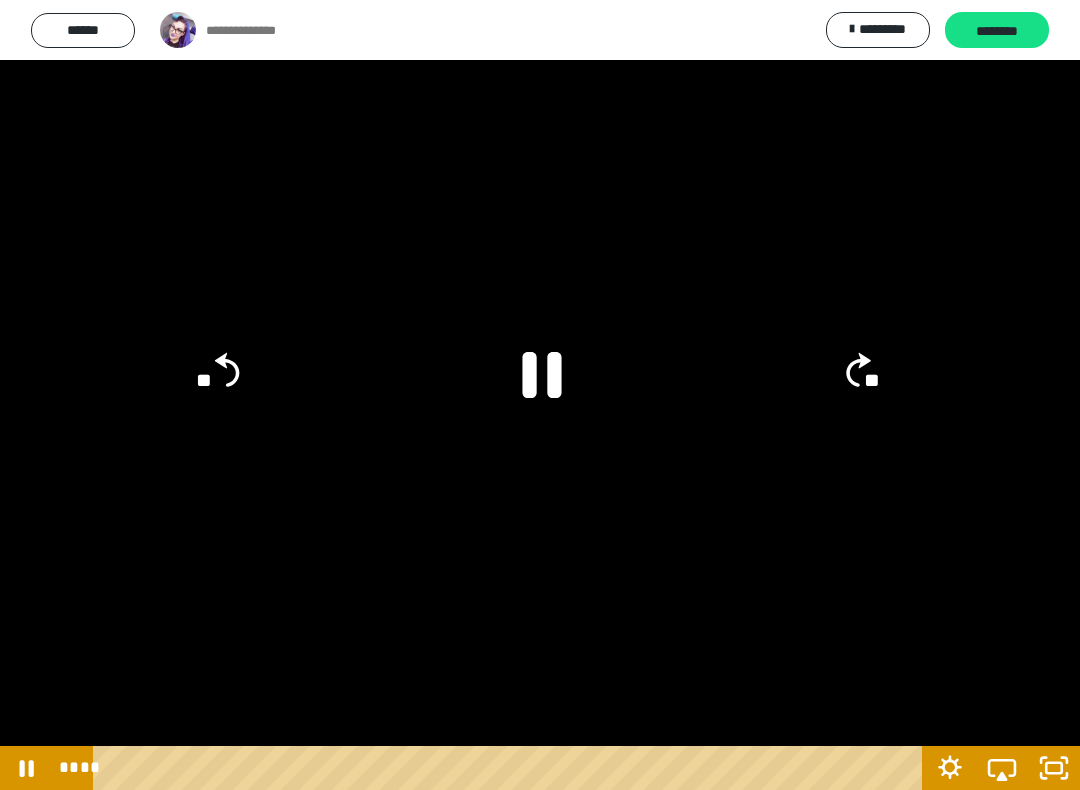 click 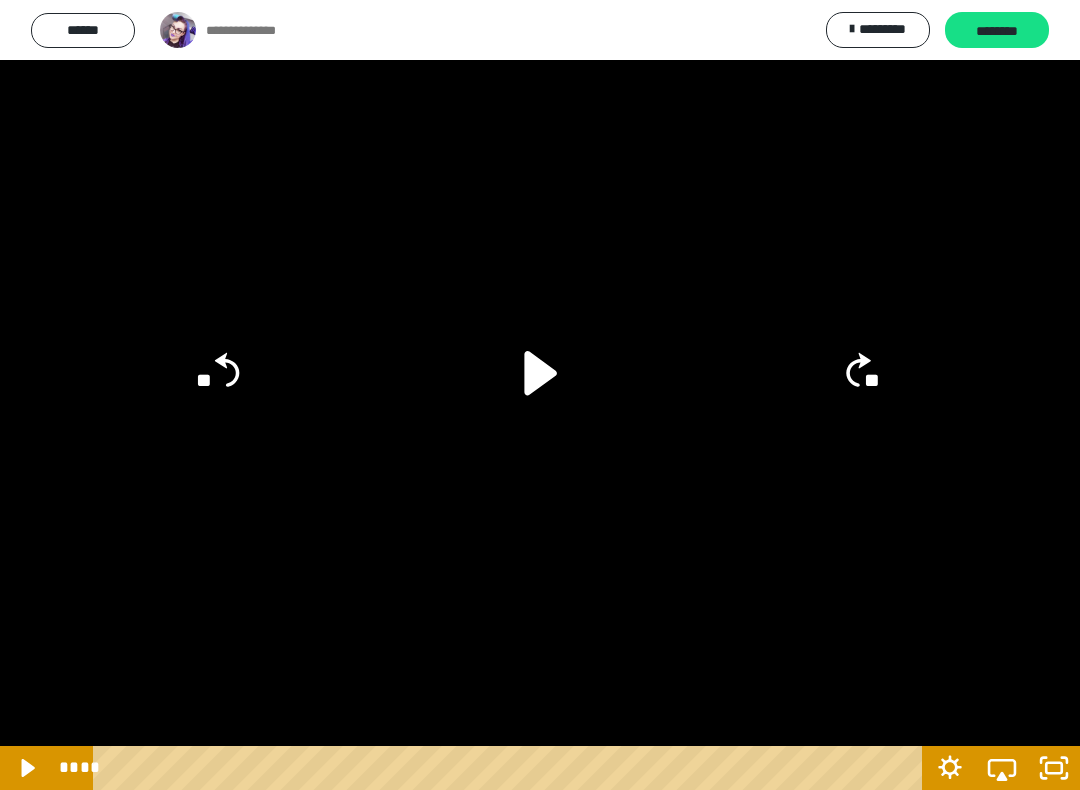 click 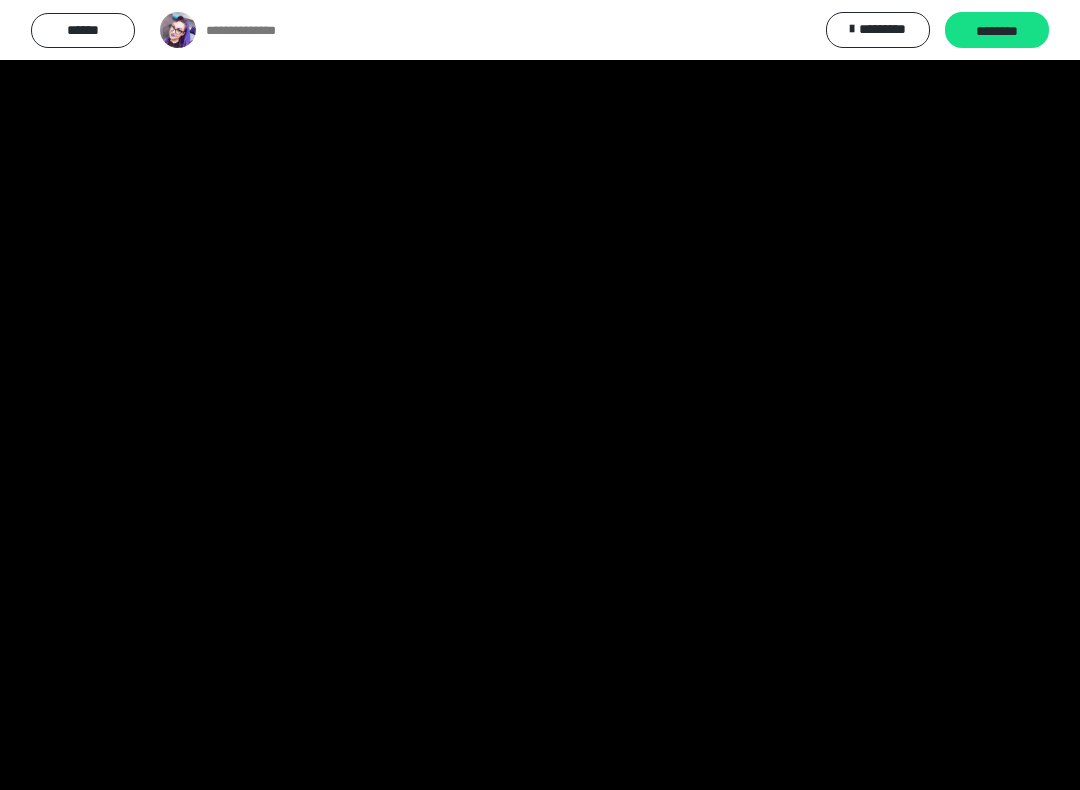 click at bounding box center (540, 395) 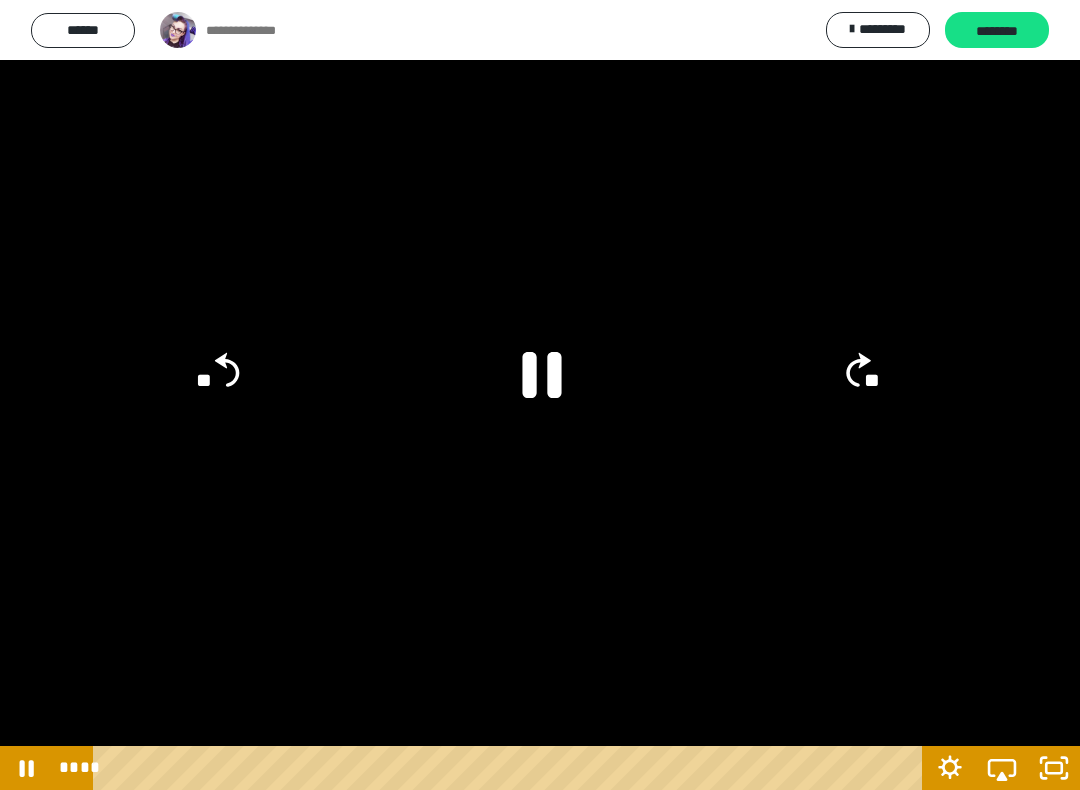 click 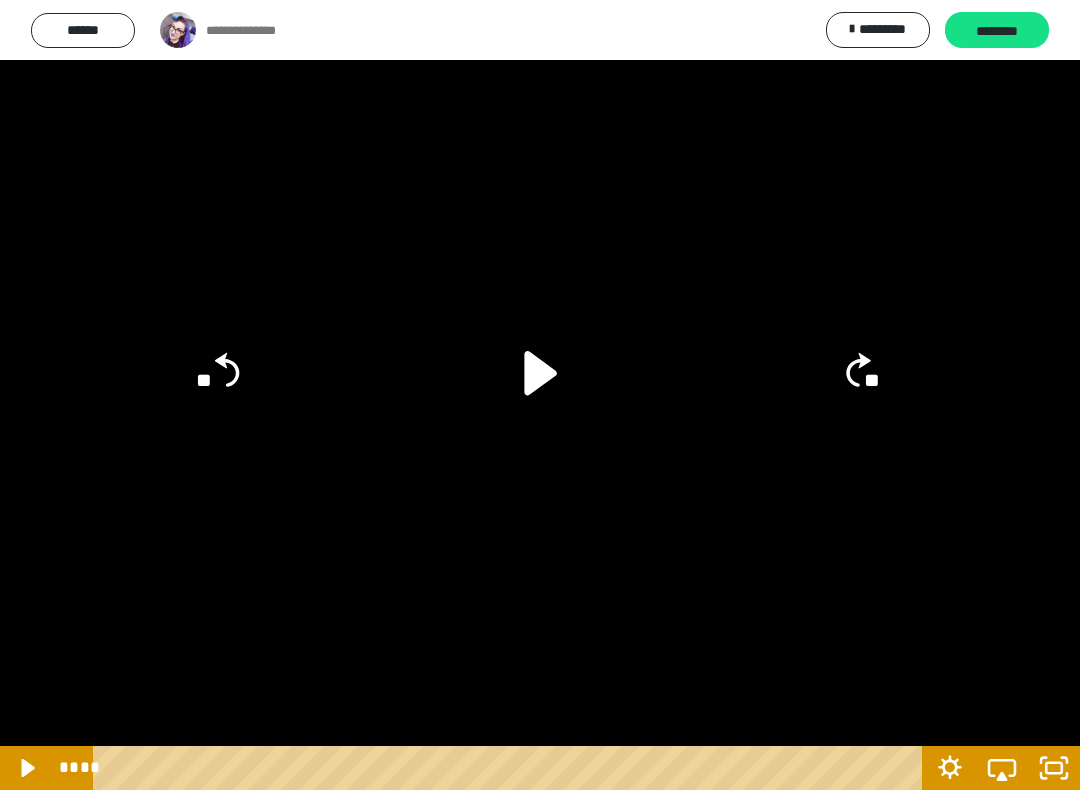 click 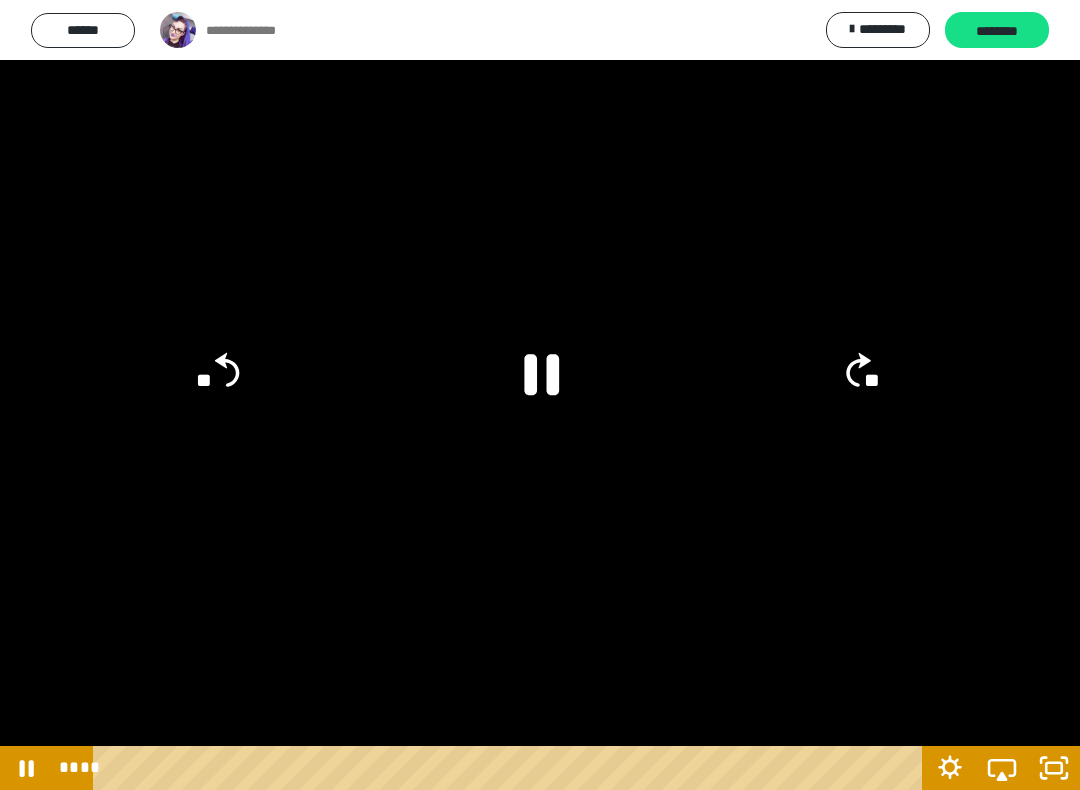 click at bounding box center [540, 395] 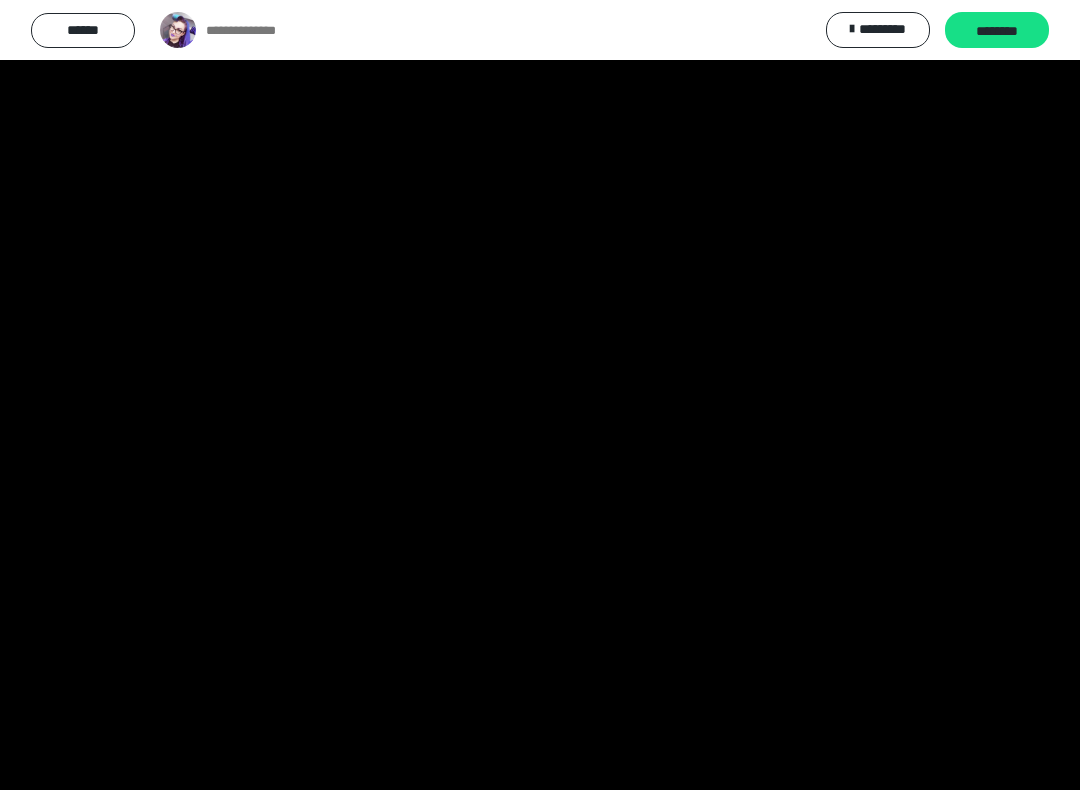 click at bounding box center [540, 395] 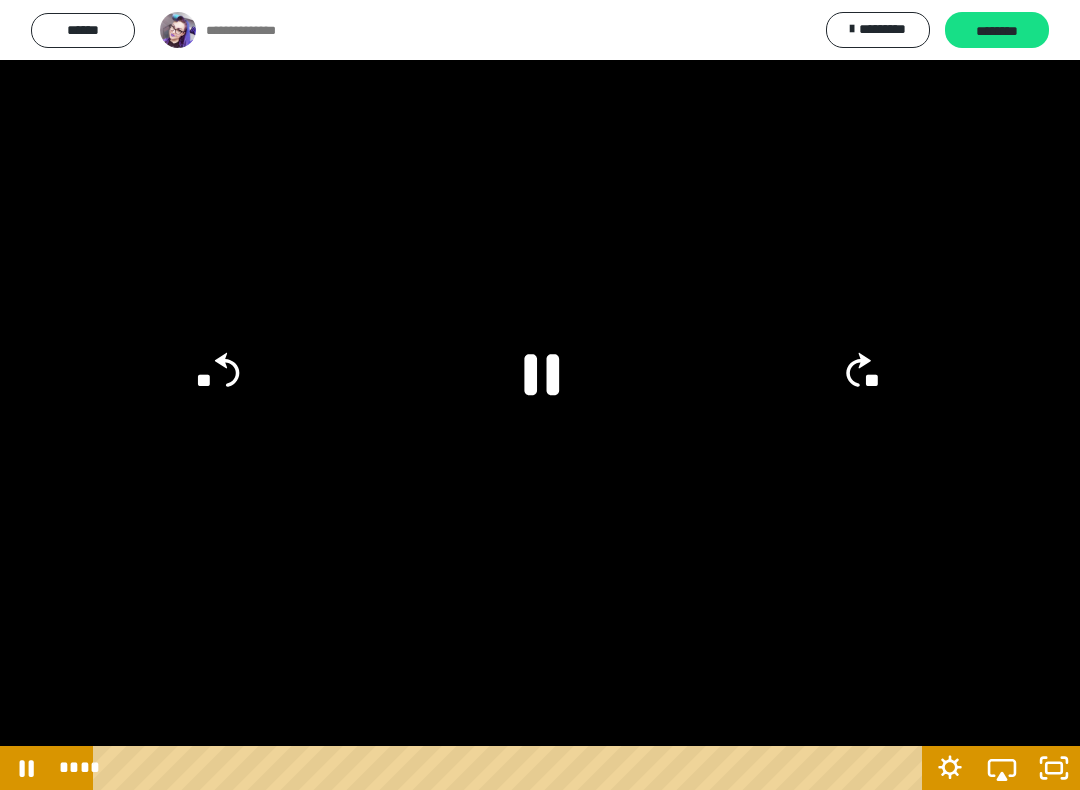 click at bounding box center (540, 395) 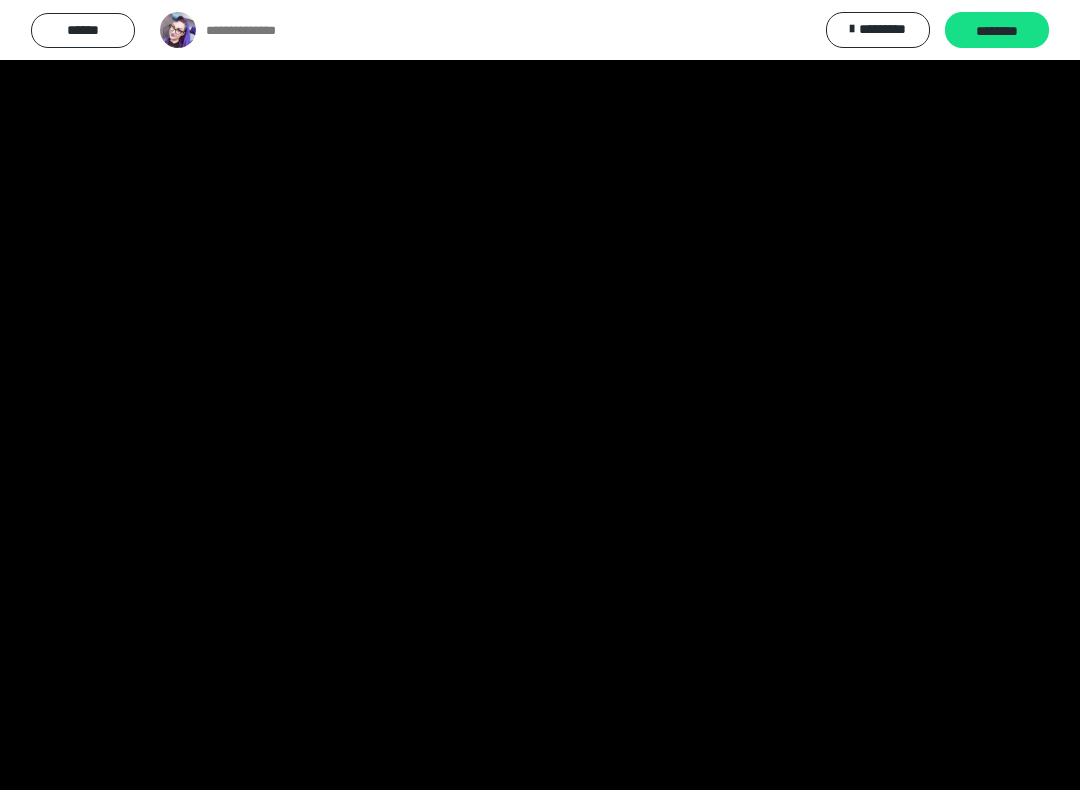 click at bounding box center (540, 395) 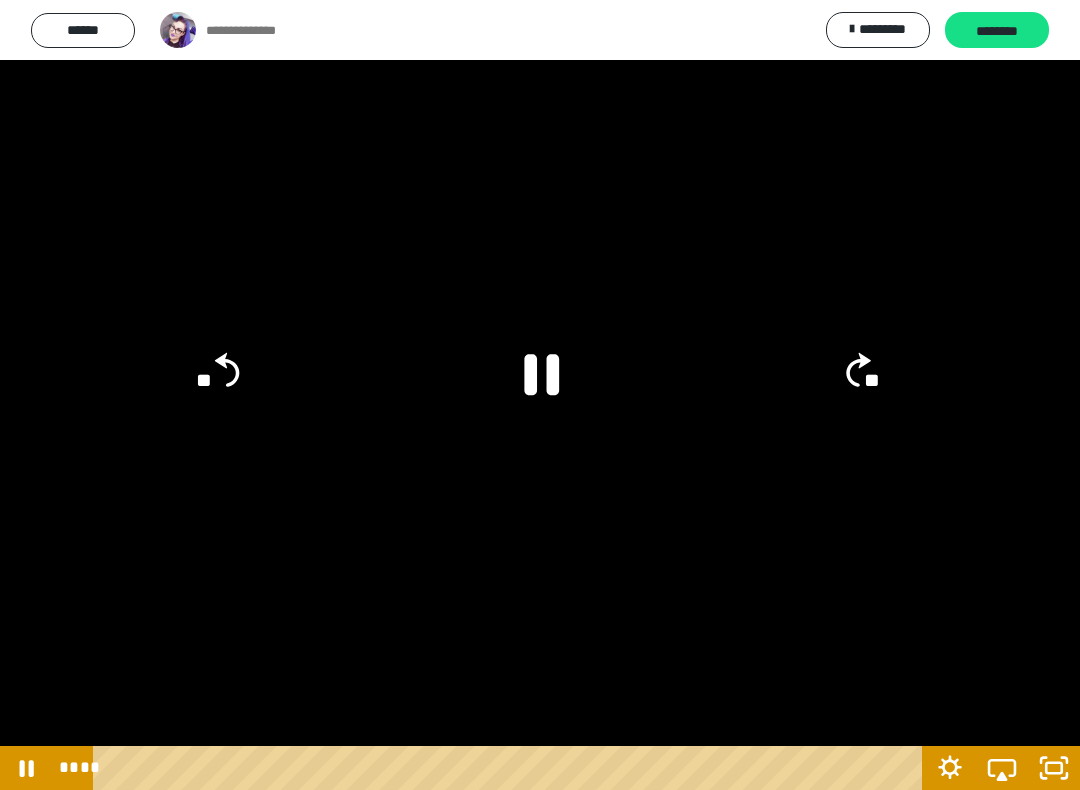 click on "**" 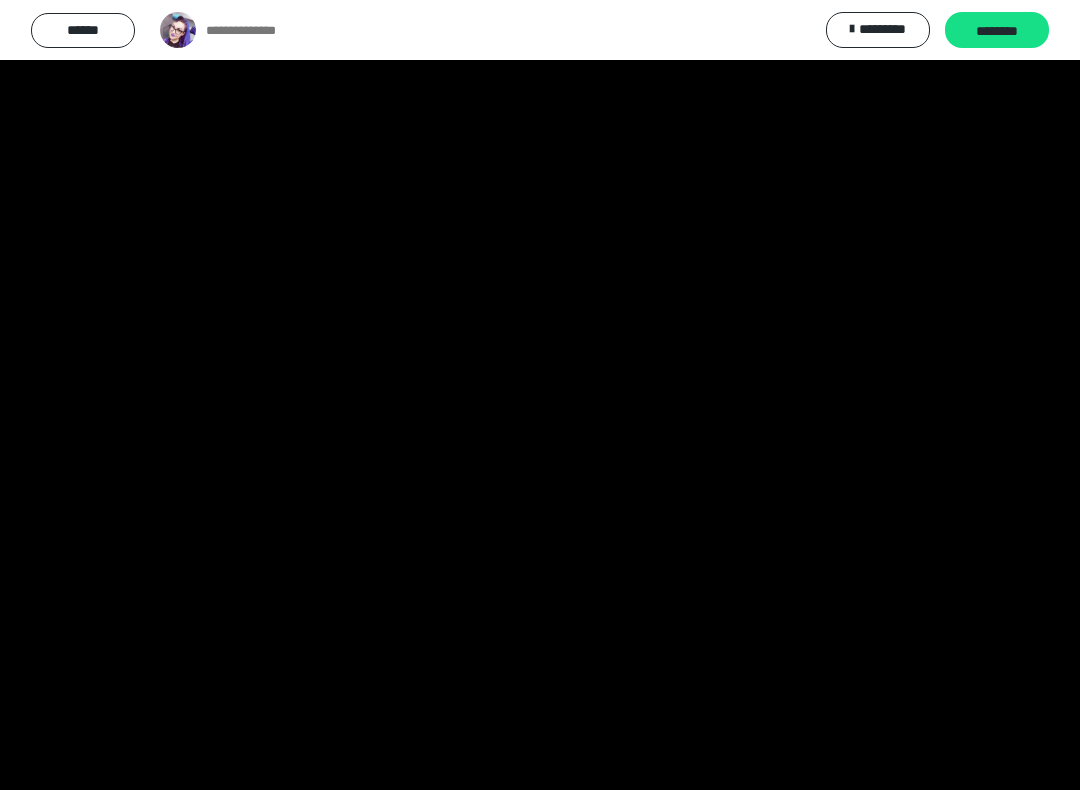 click at bounding box center (540, 395) 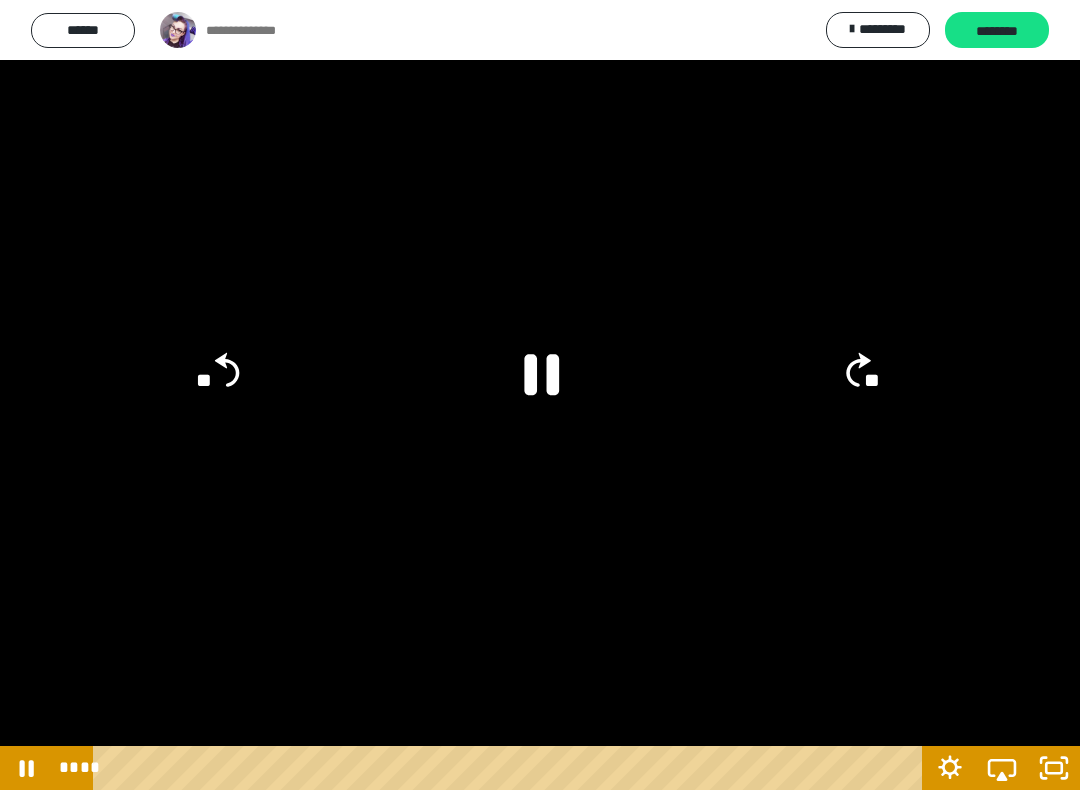 click on "**" 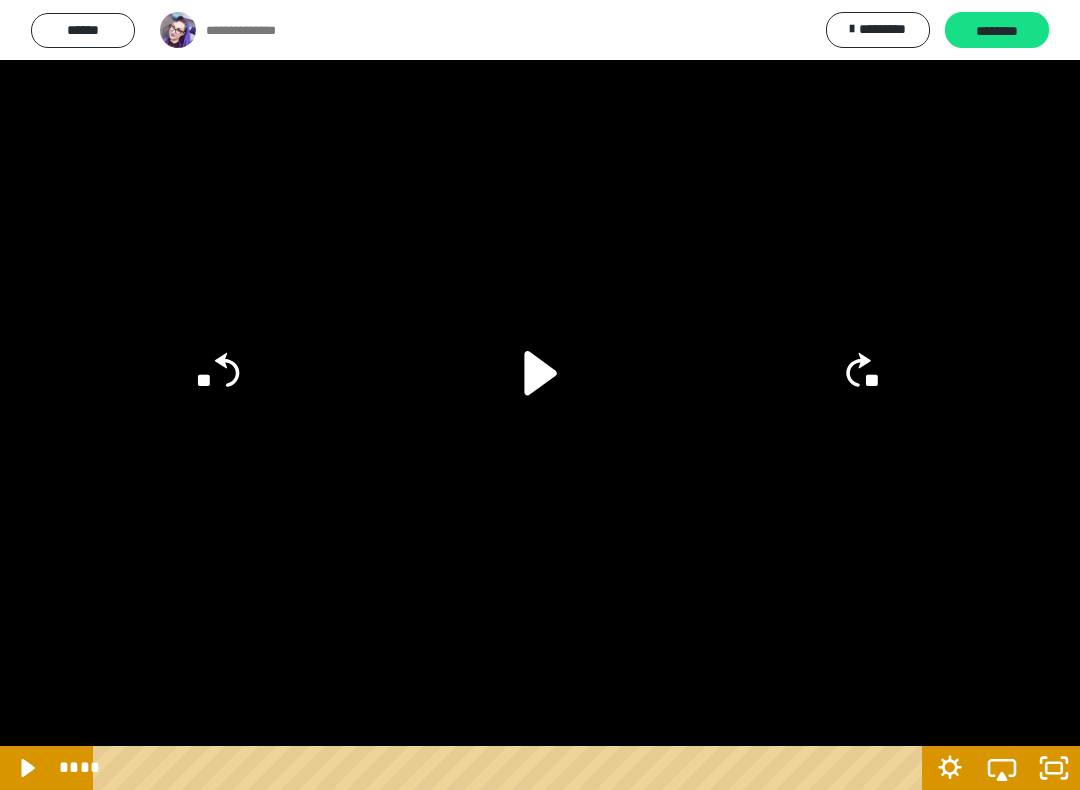 click 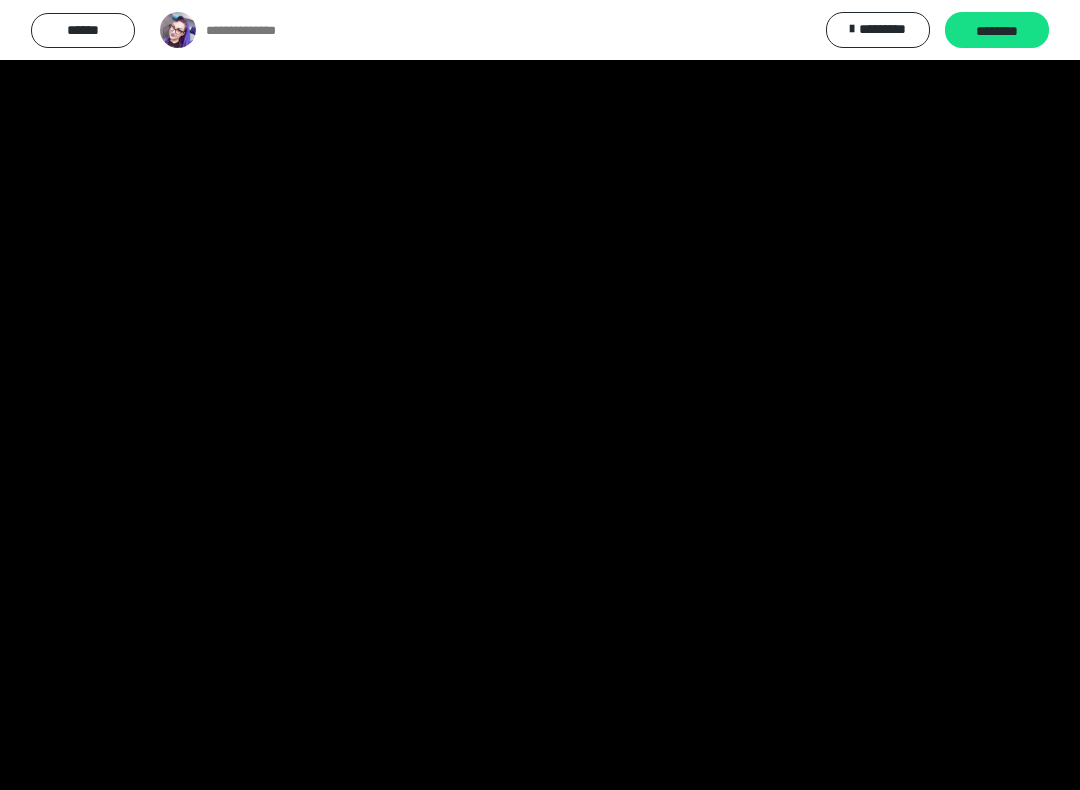 click at bounding box center (540, 395) 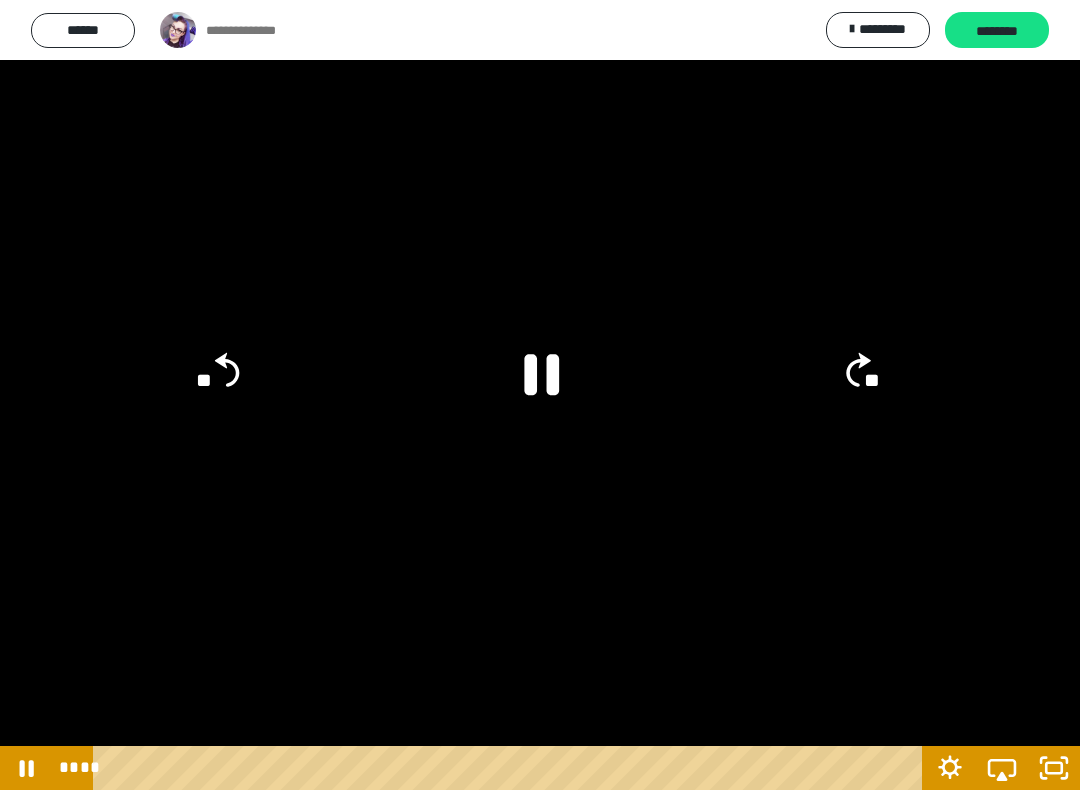 click 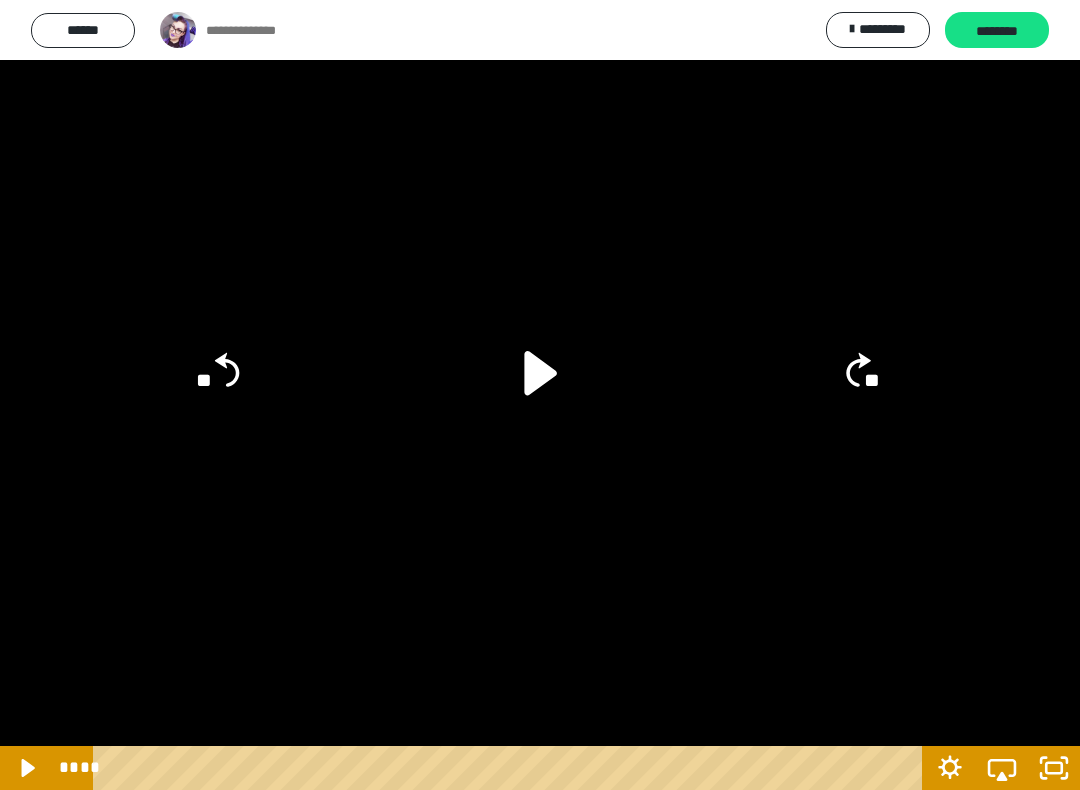 click 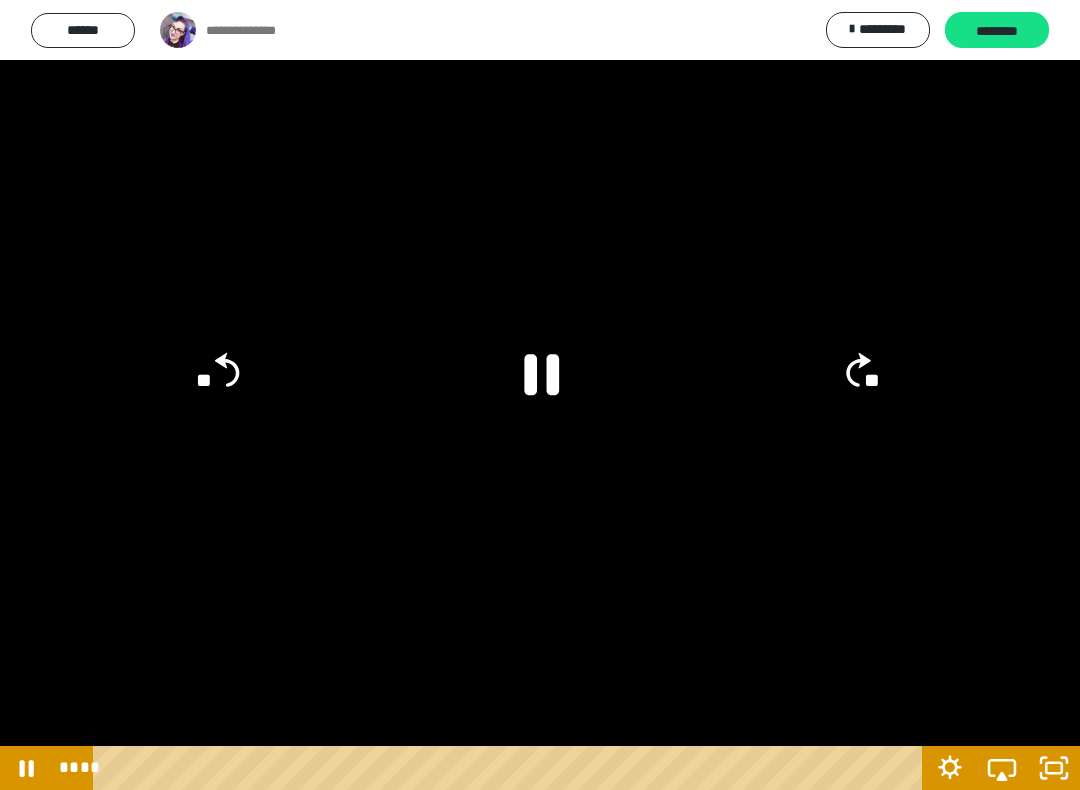 click 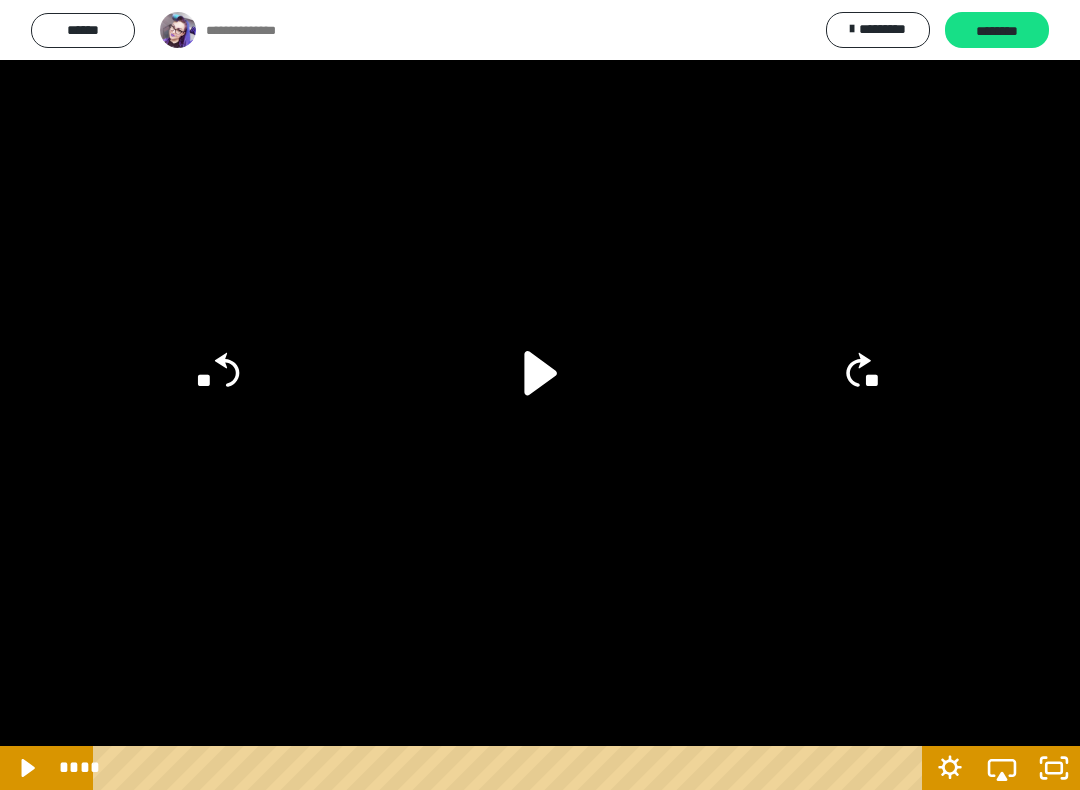 click at bounding box center (540, 395) 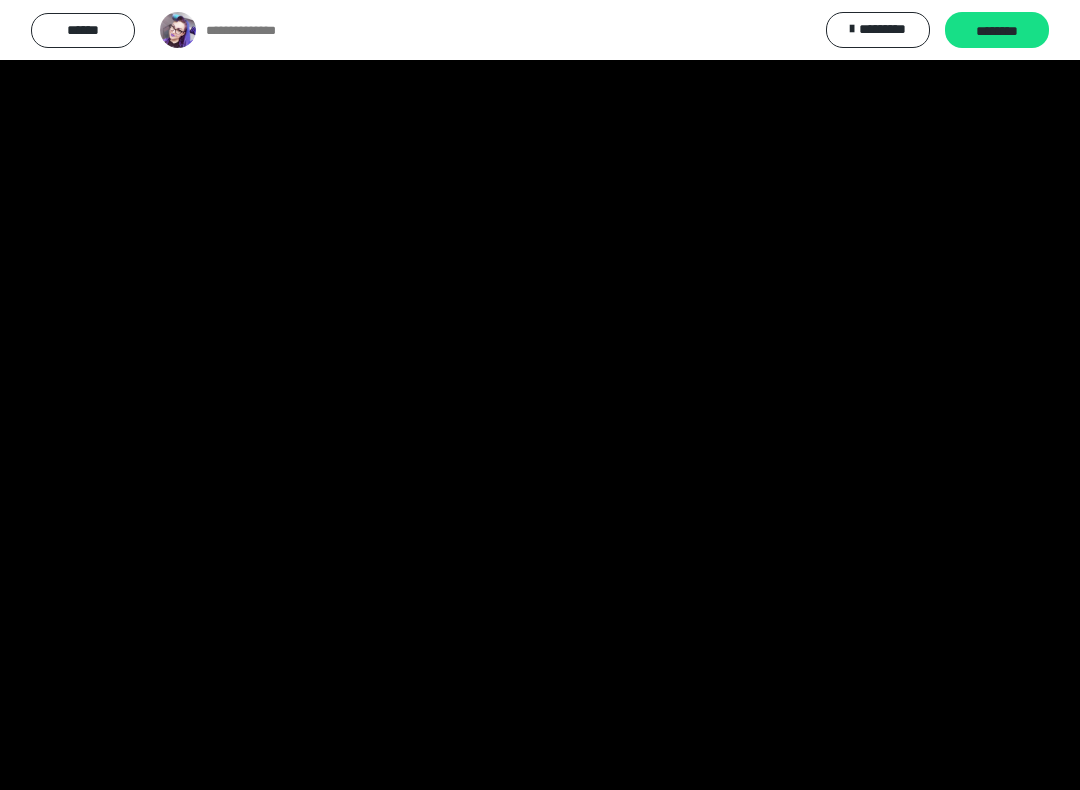 click at bounding box center (540, 395) 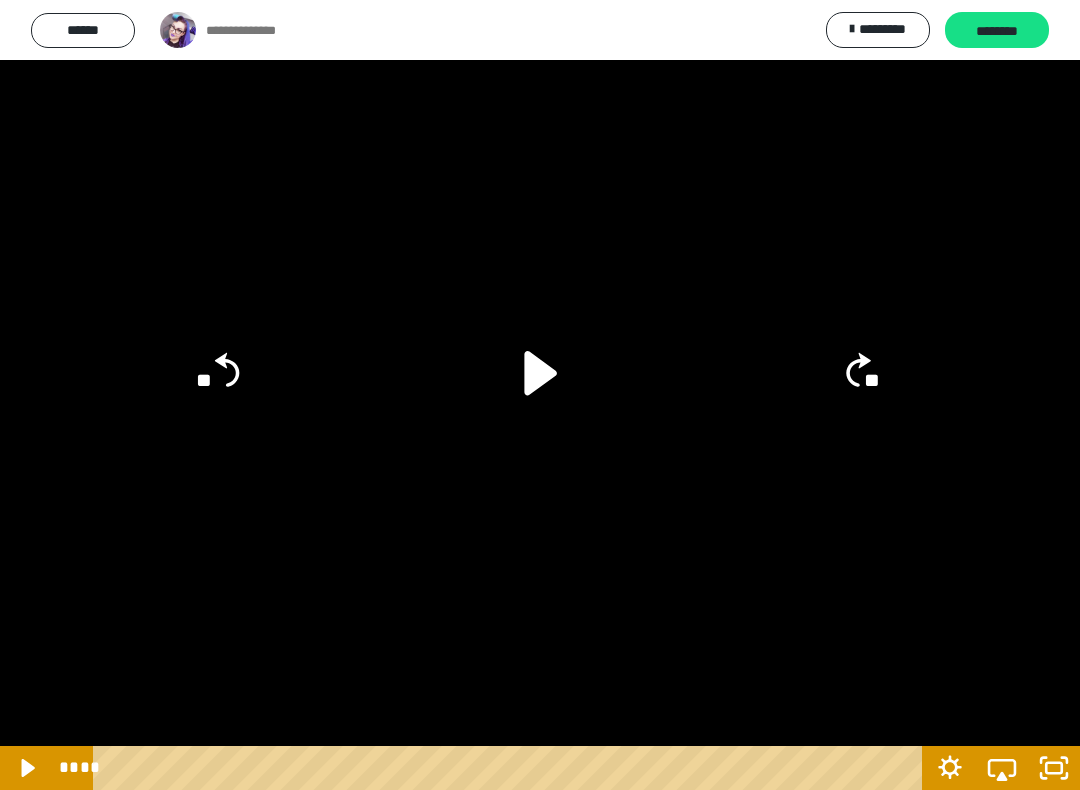 click 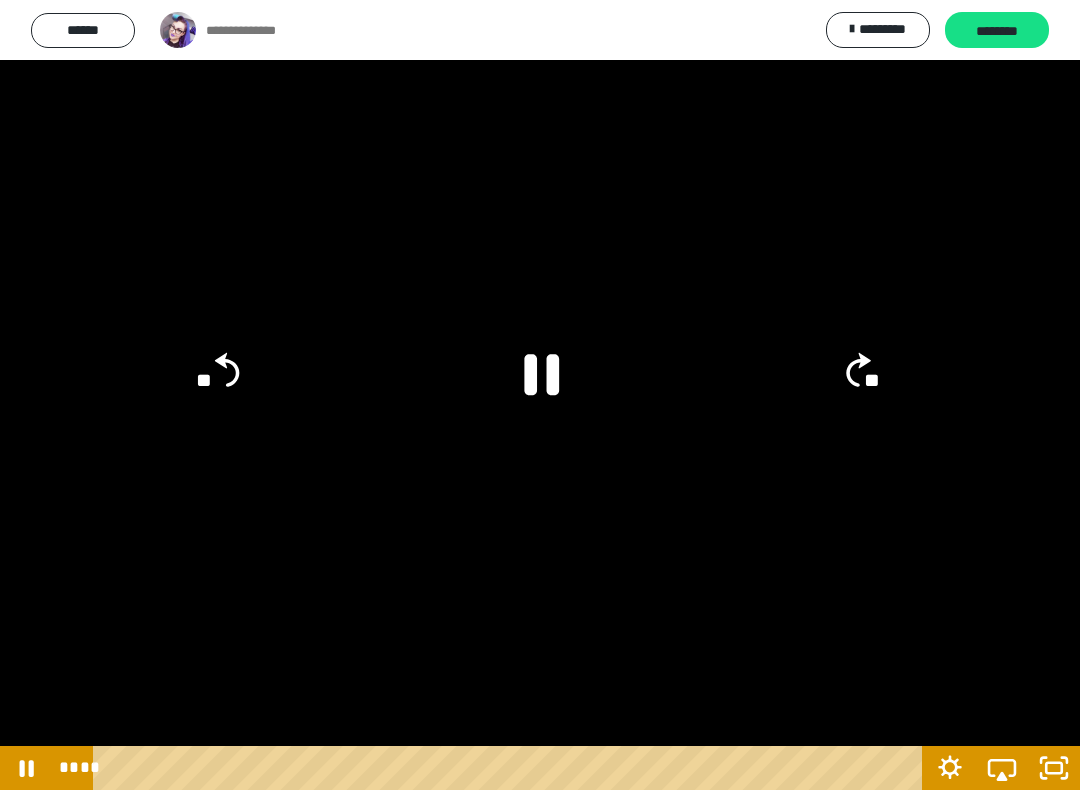 click on "**" 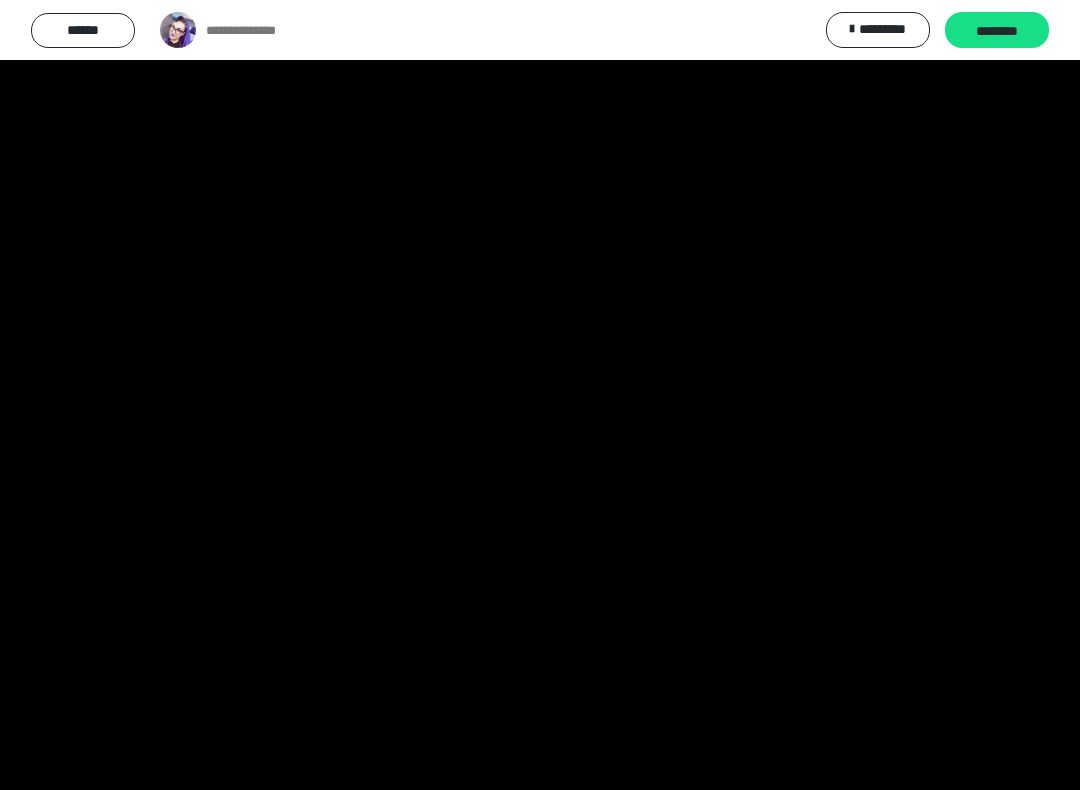 click at bounding box center (540, 395) 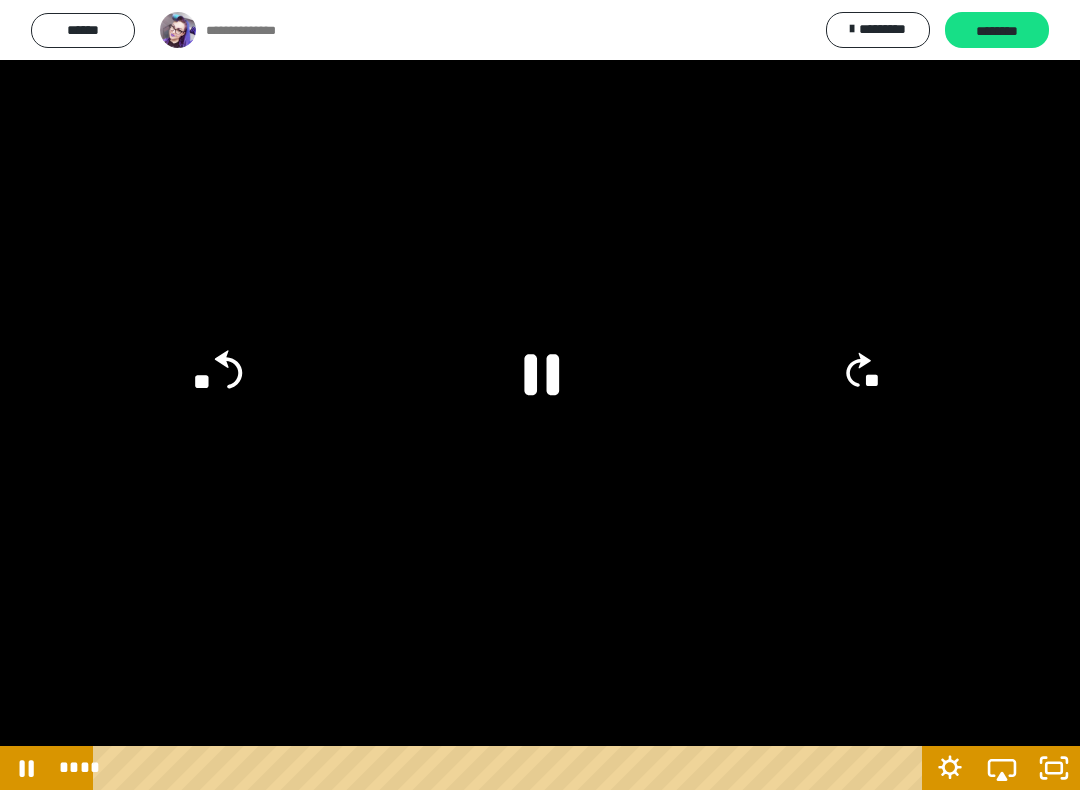 click 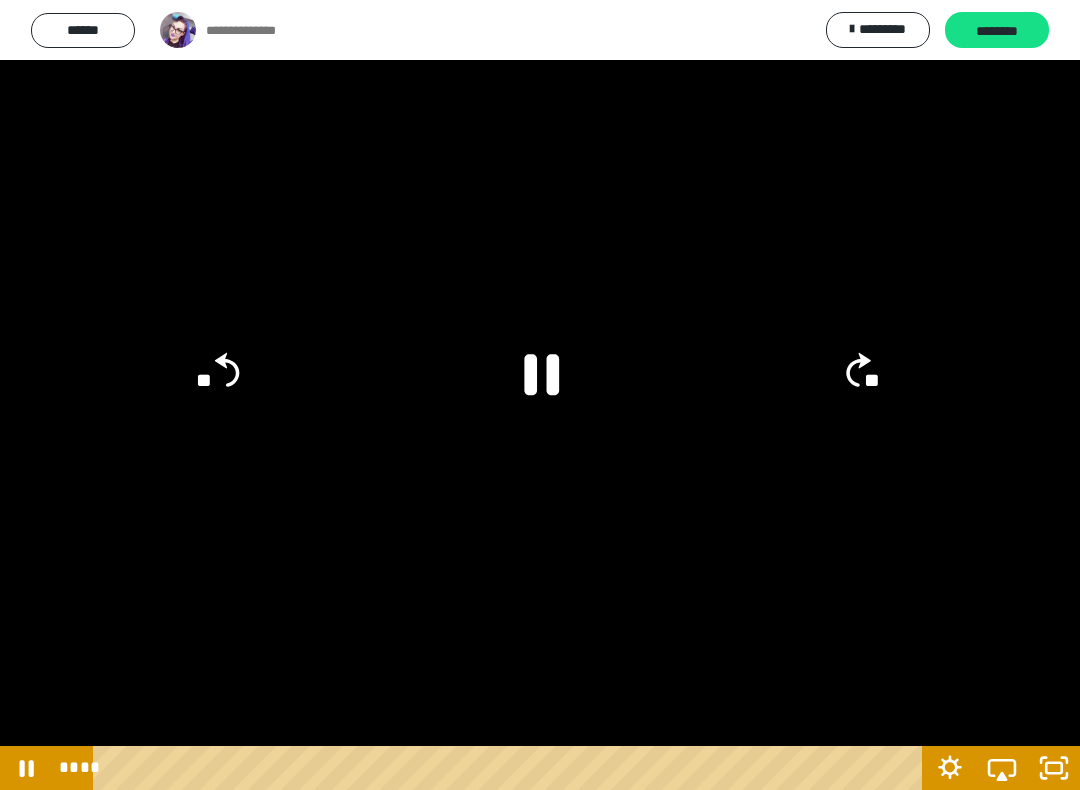 click on "**" 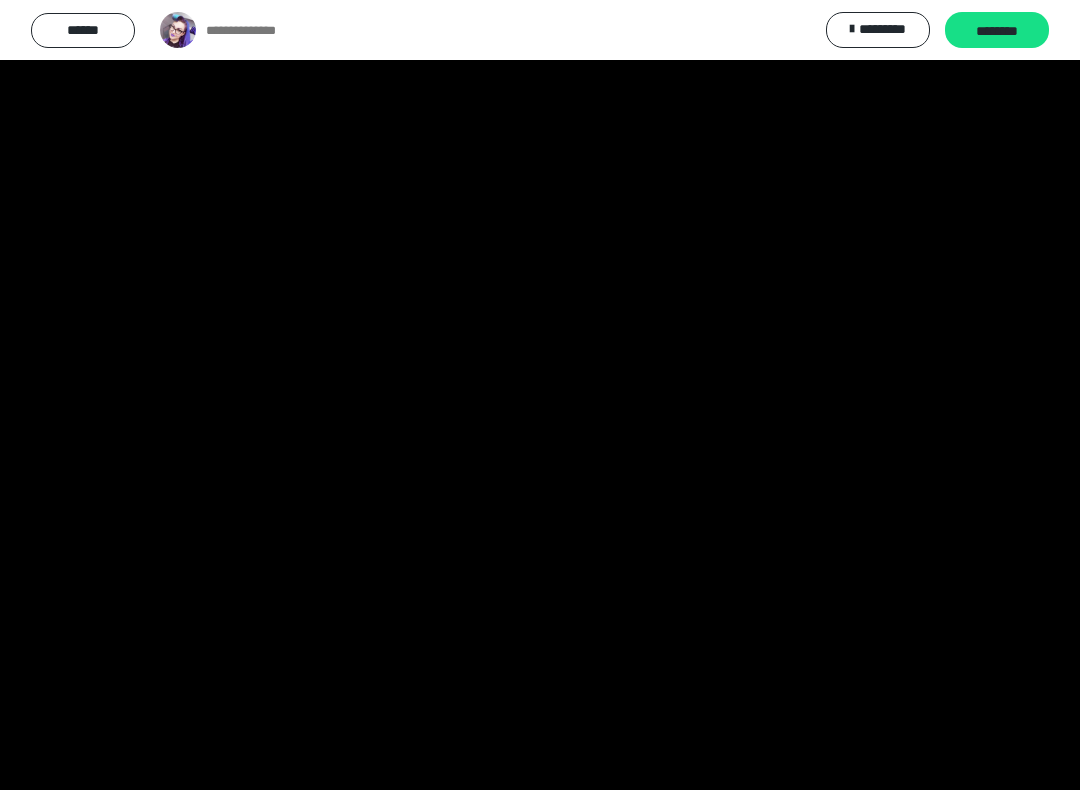 click at bounding box center [540, 395] 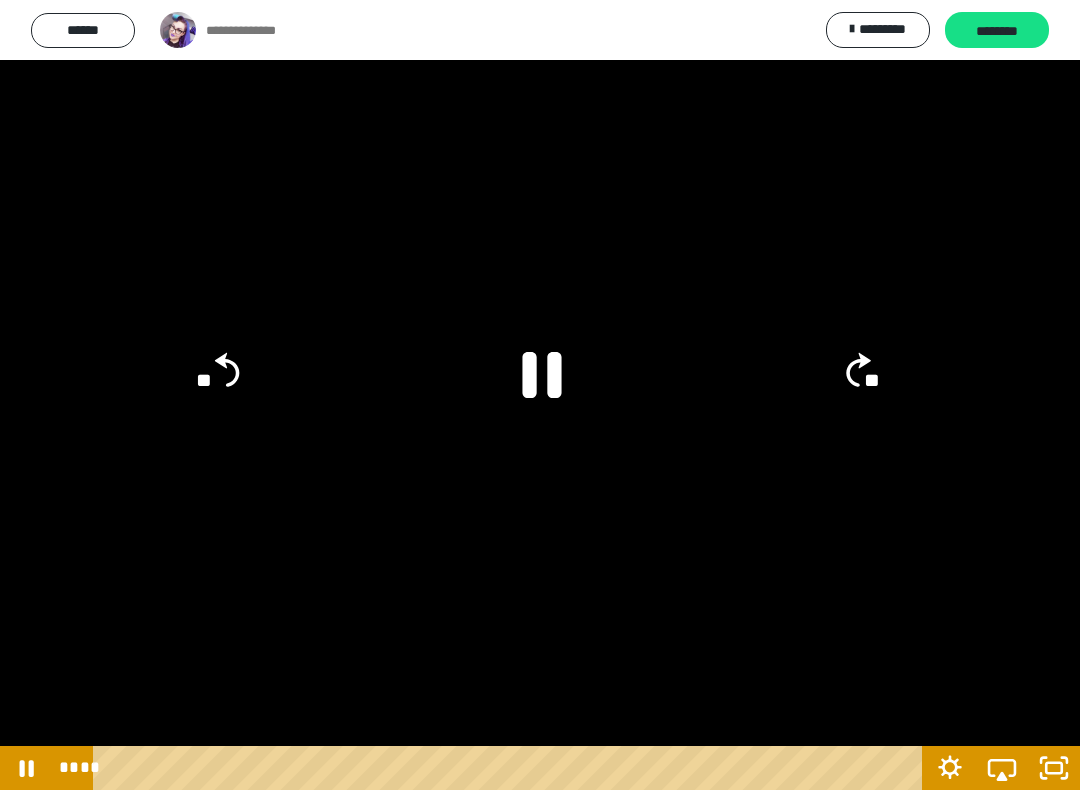 click 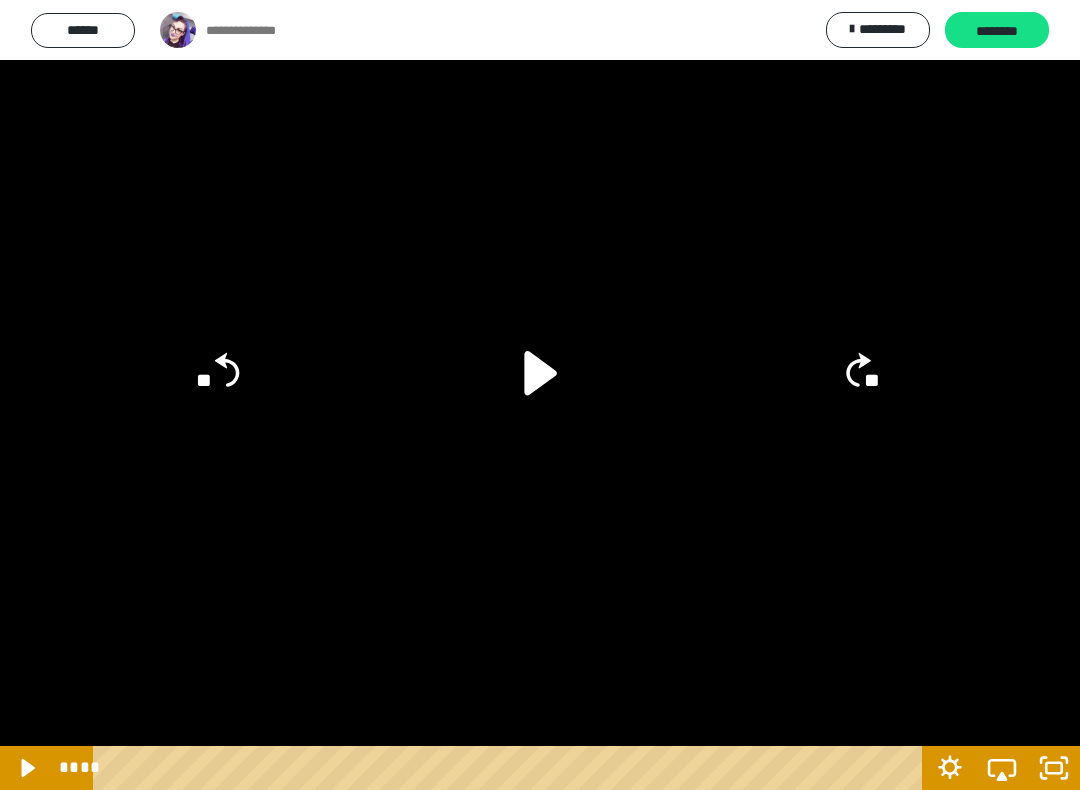 click 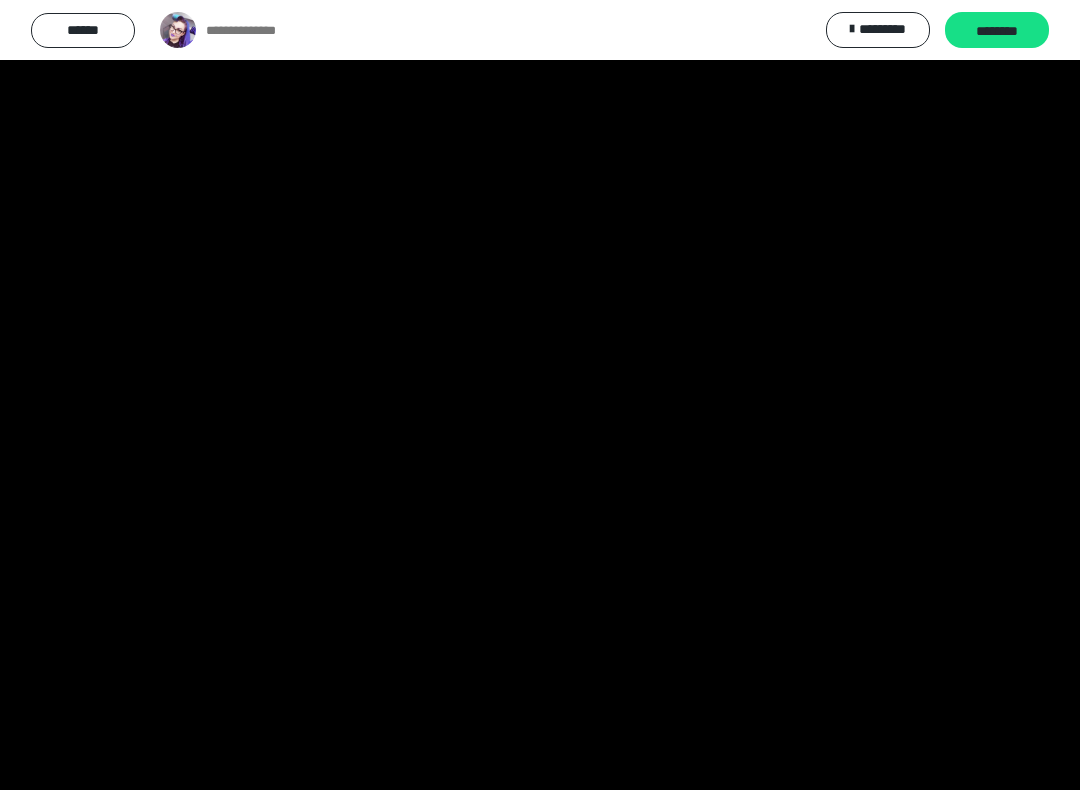 click at bounding box center (540, 395) 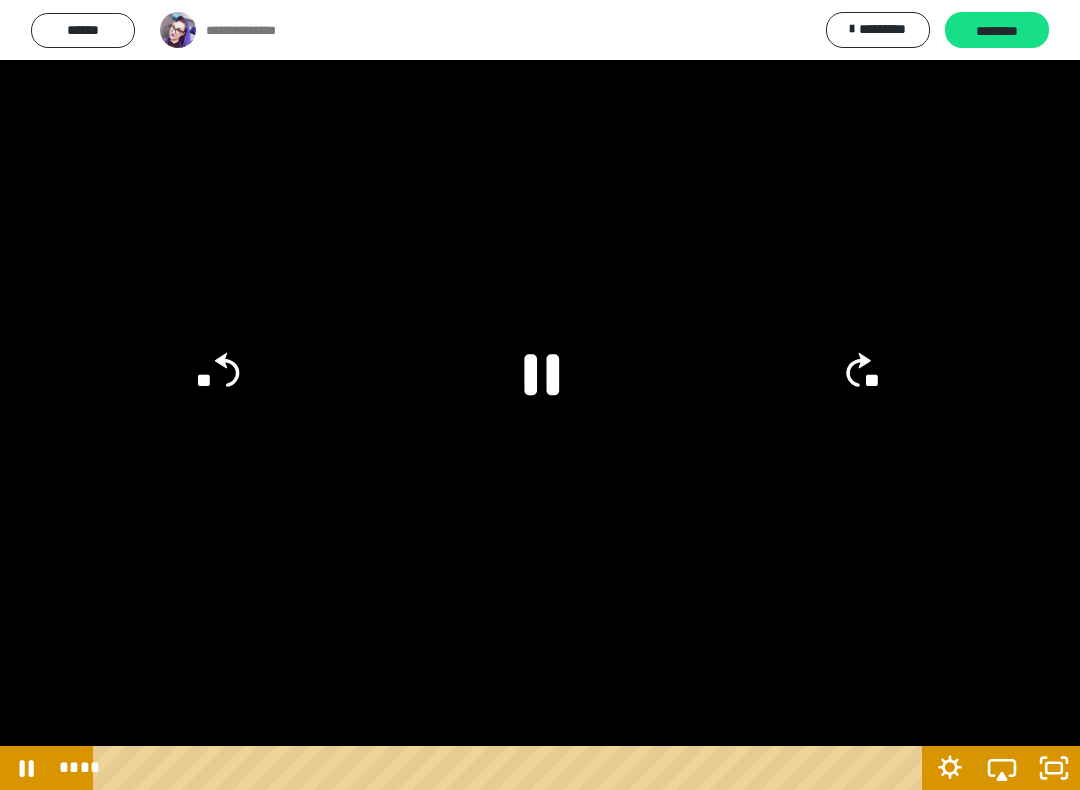 click 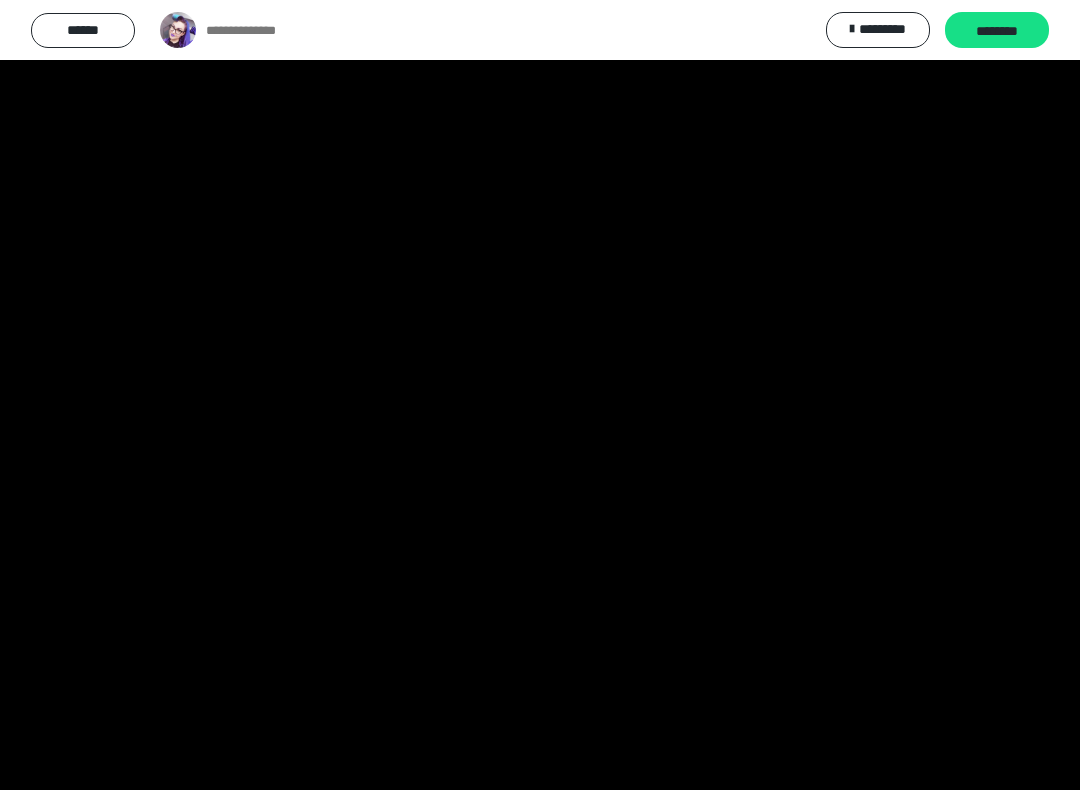 click at bounding box center [540, 395] 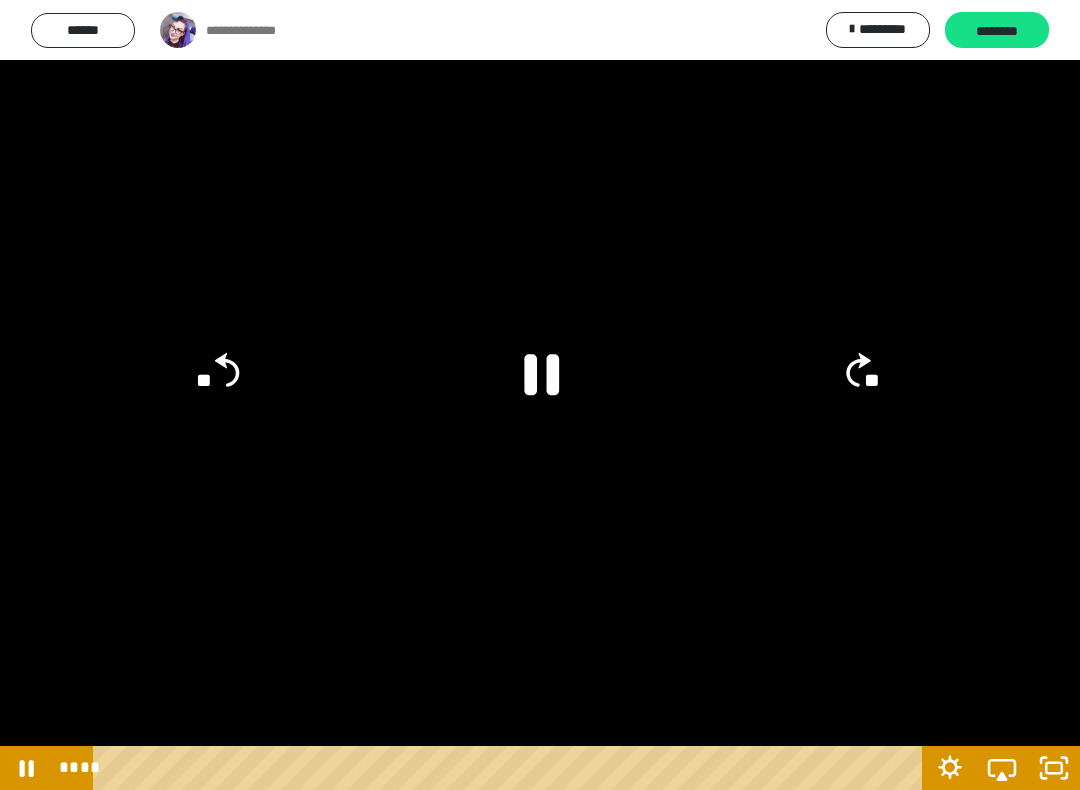 click on "**" 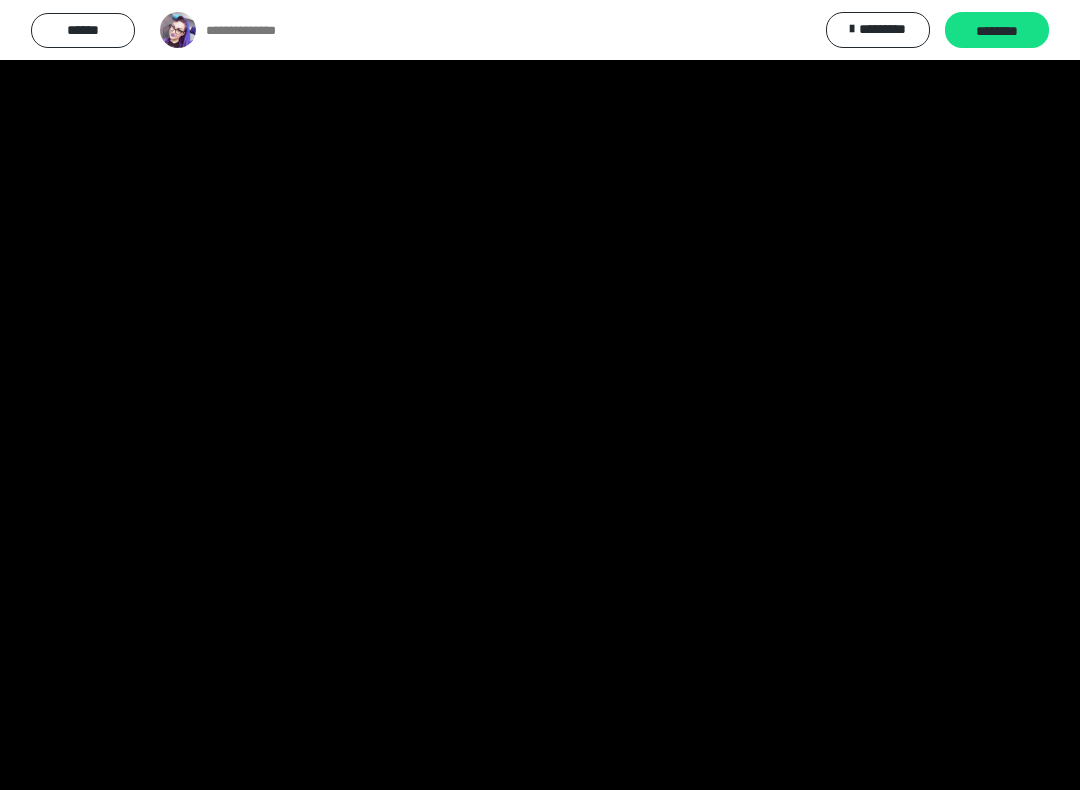 click at bounding box center [540, 395] 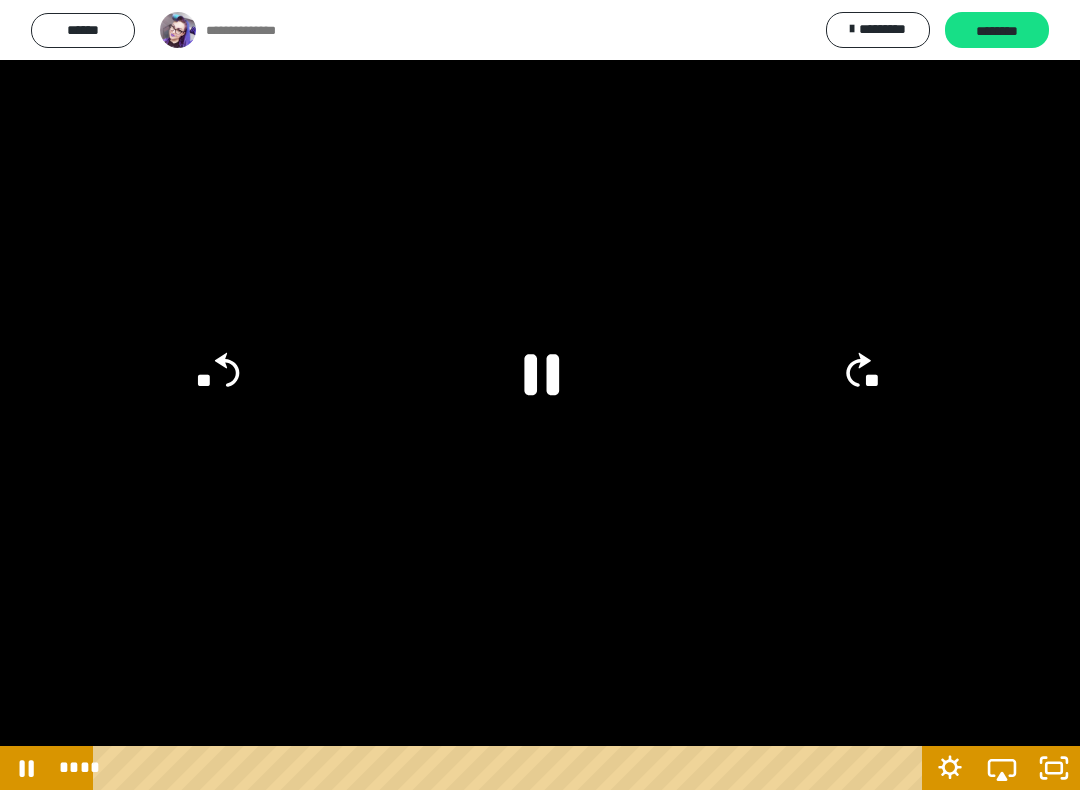 click 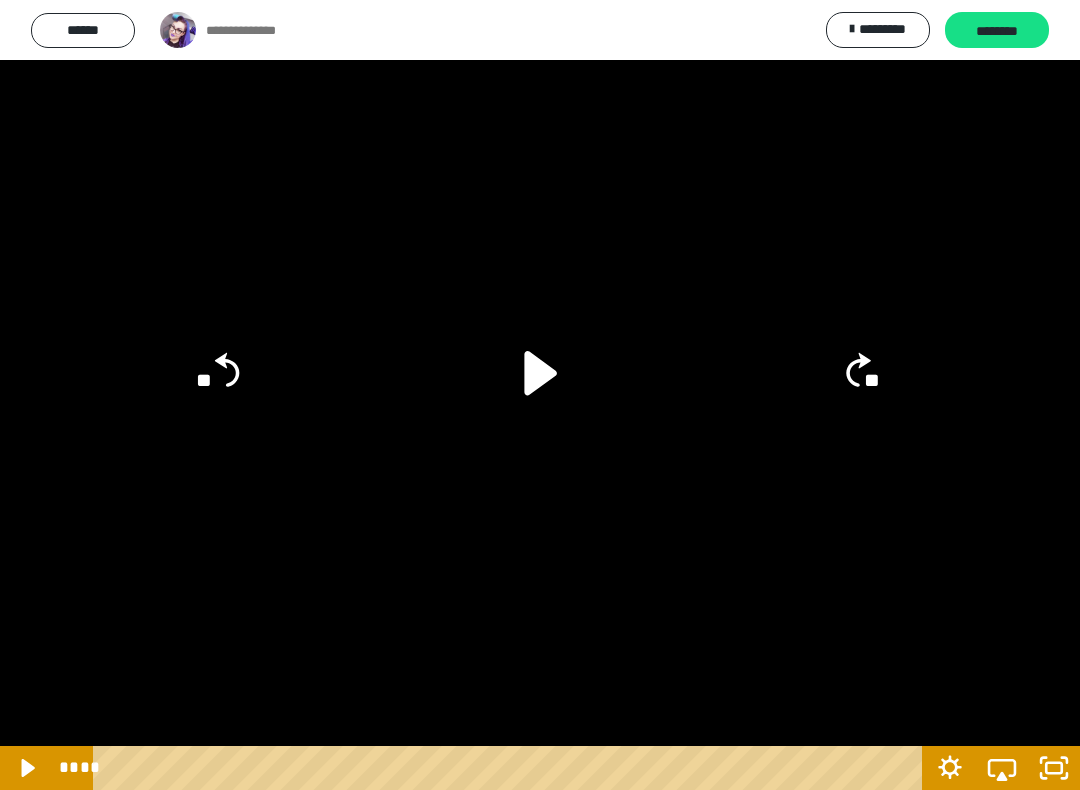 click at bounding box center (540, 395) 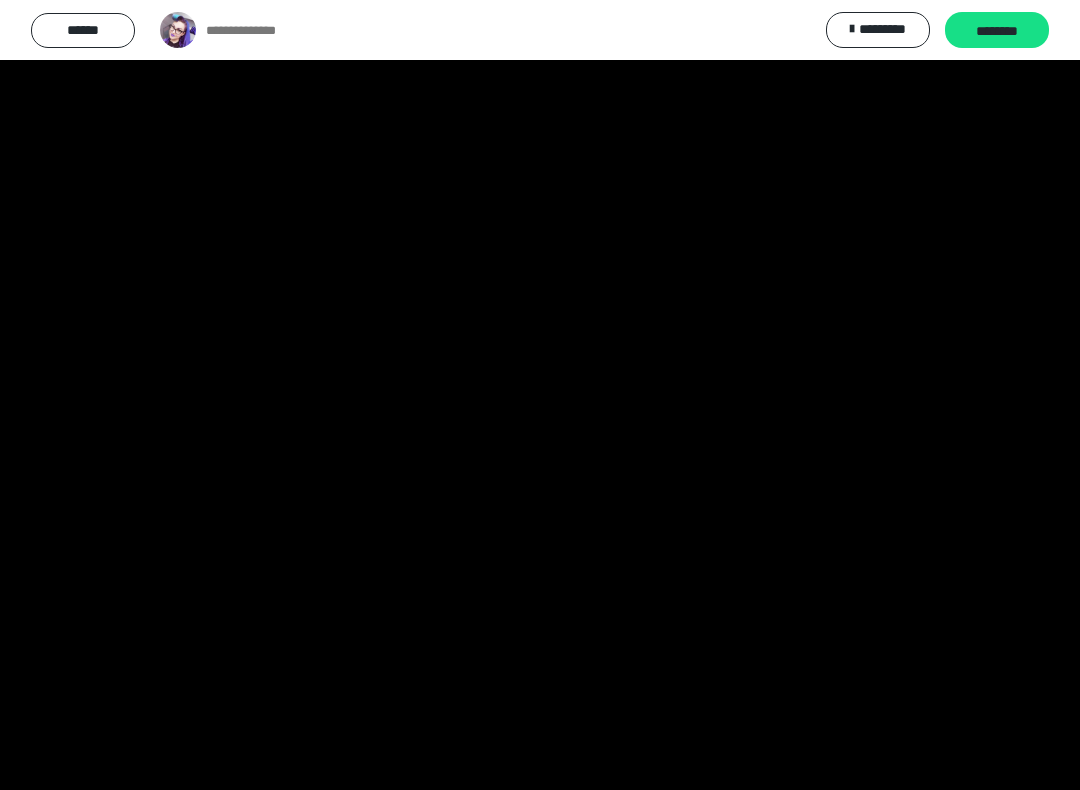click at bounding box center (540, 395) 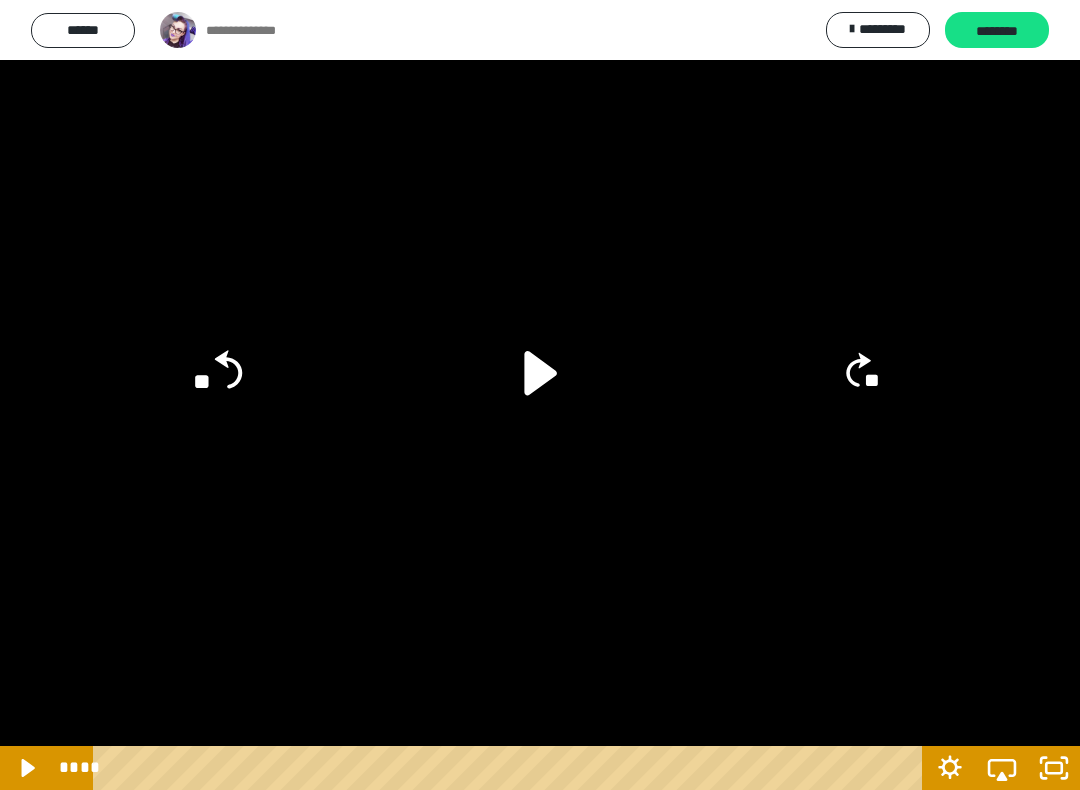 click on "**" 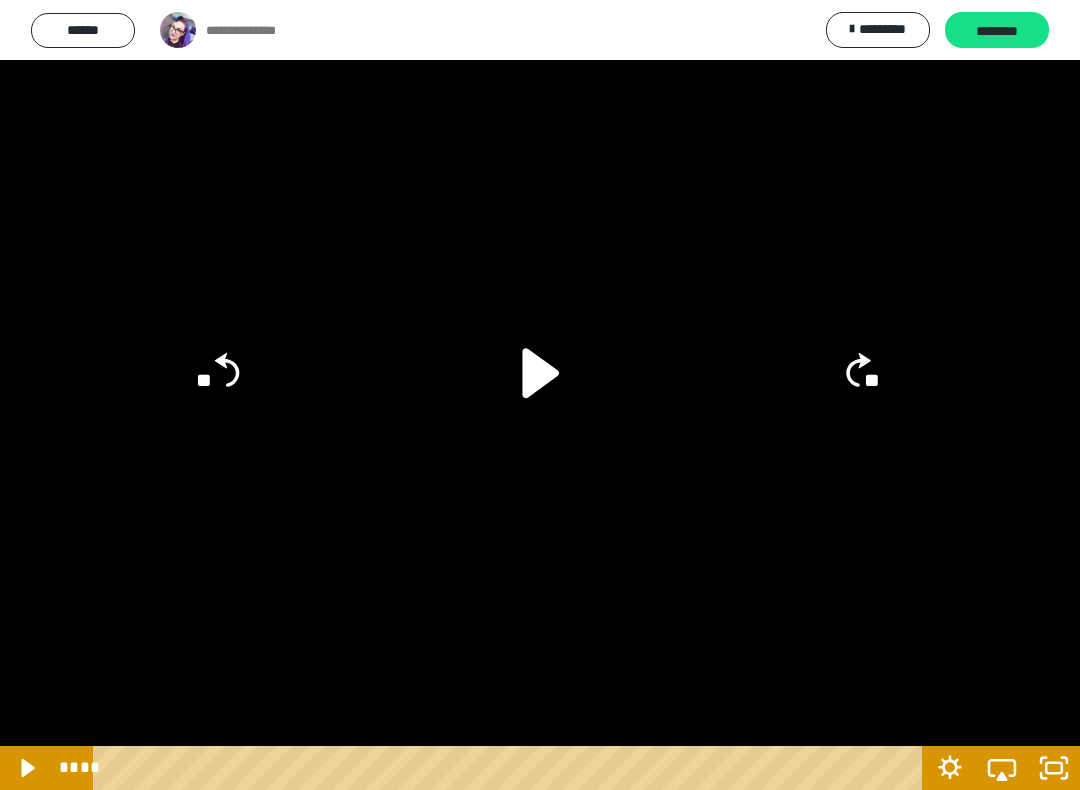 click 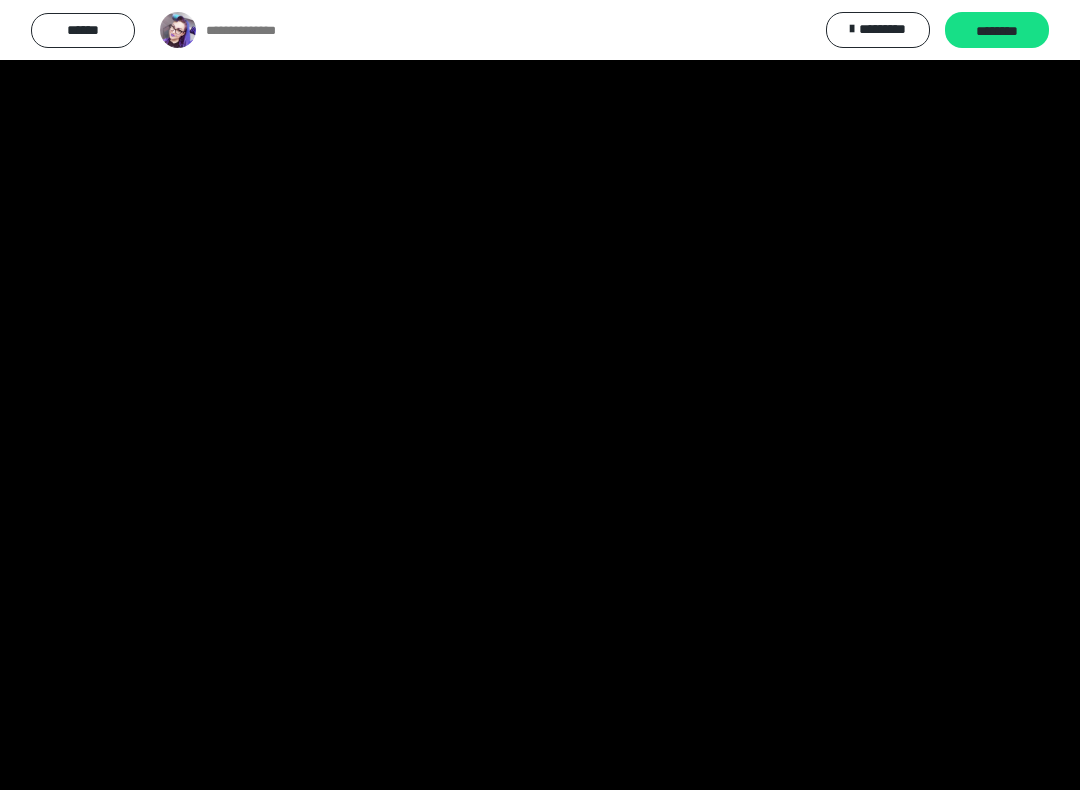 click at bounding box center [540, 395] 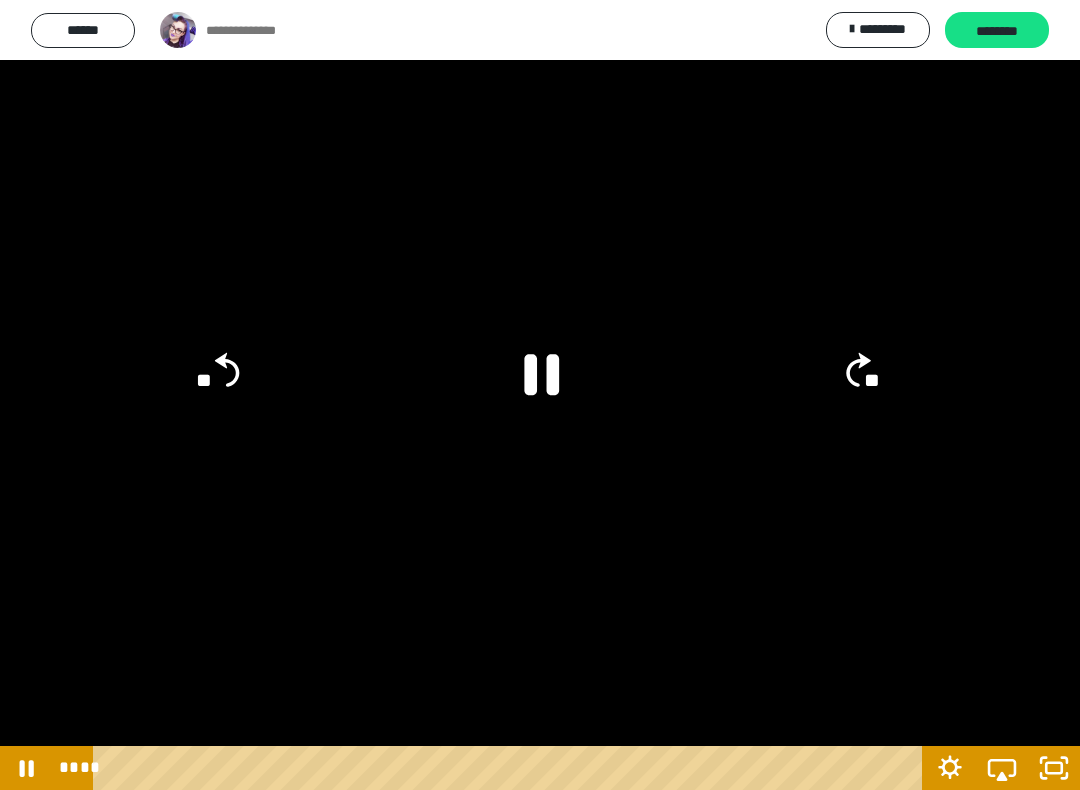 click on "**" 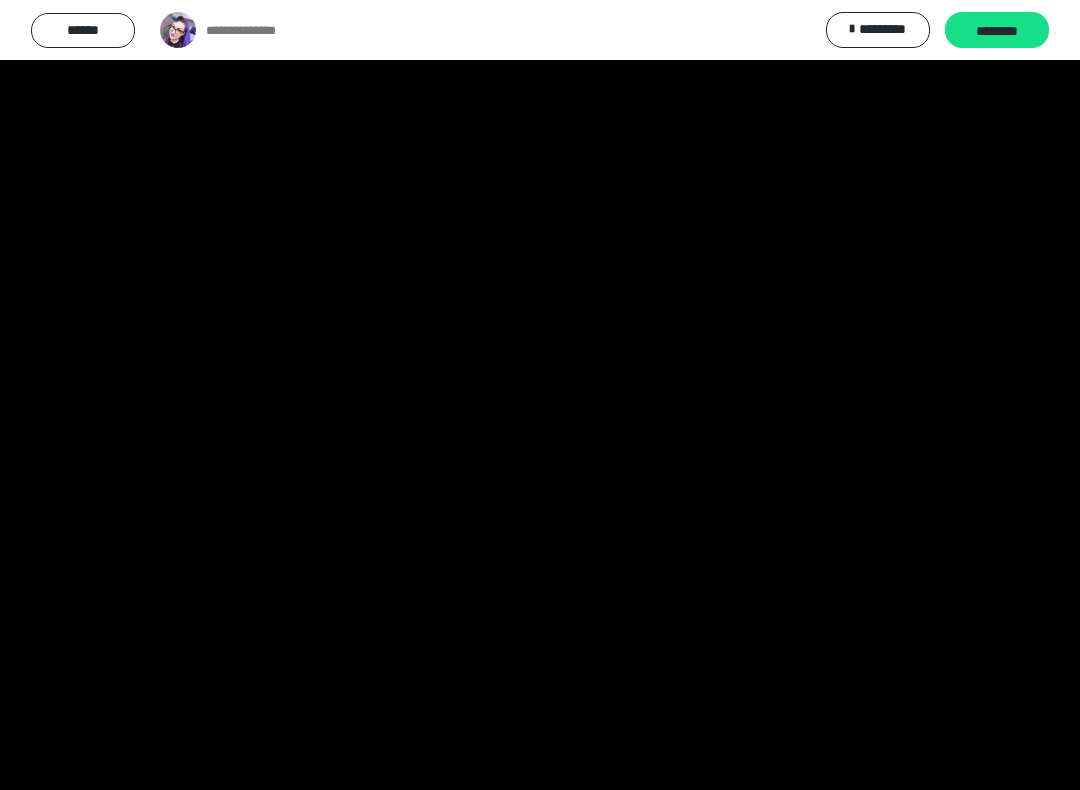 click at bounding box center [540, 395] 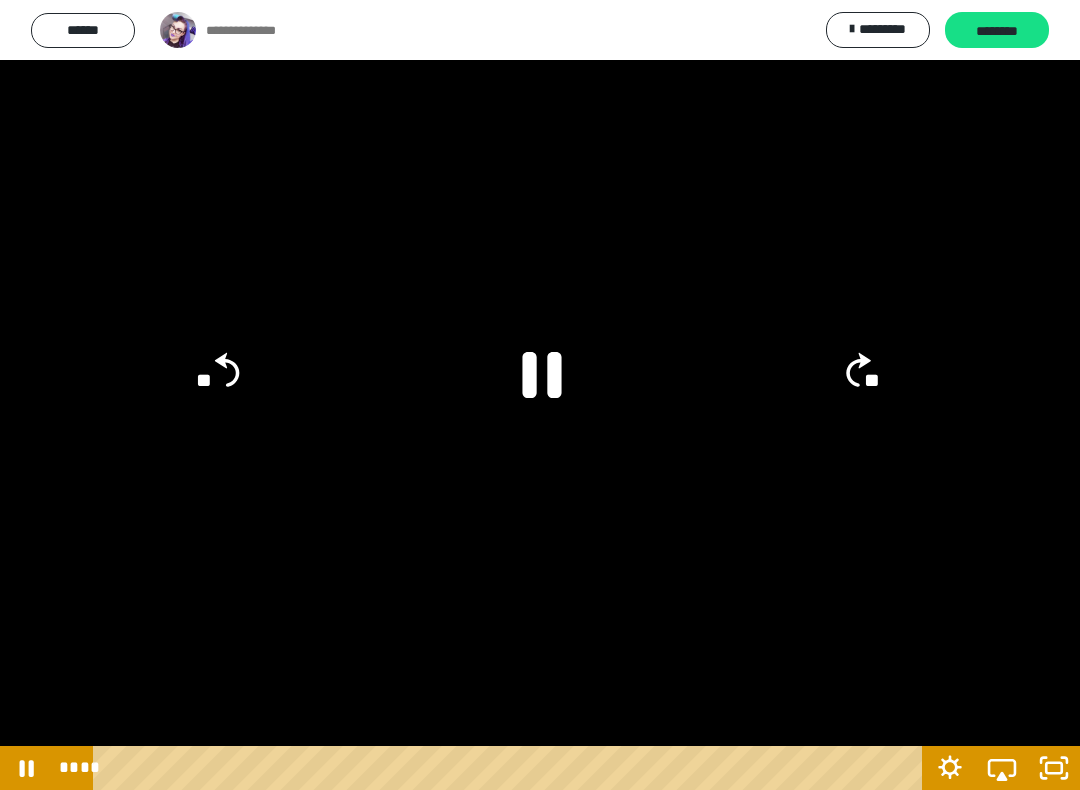 click 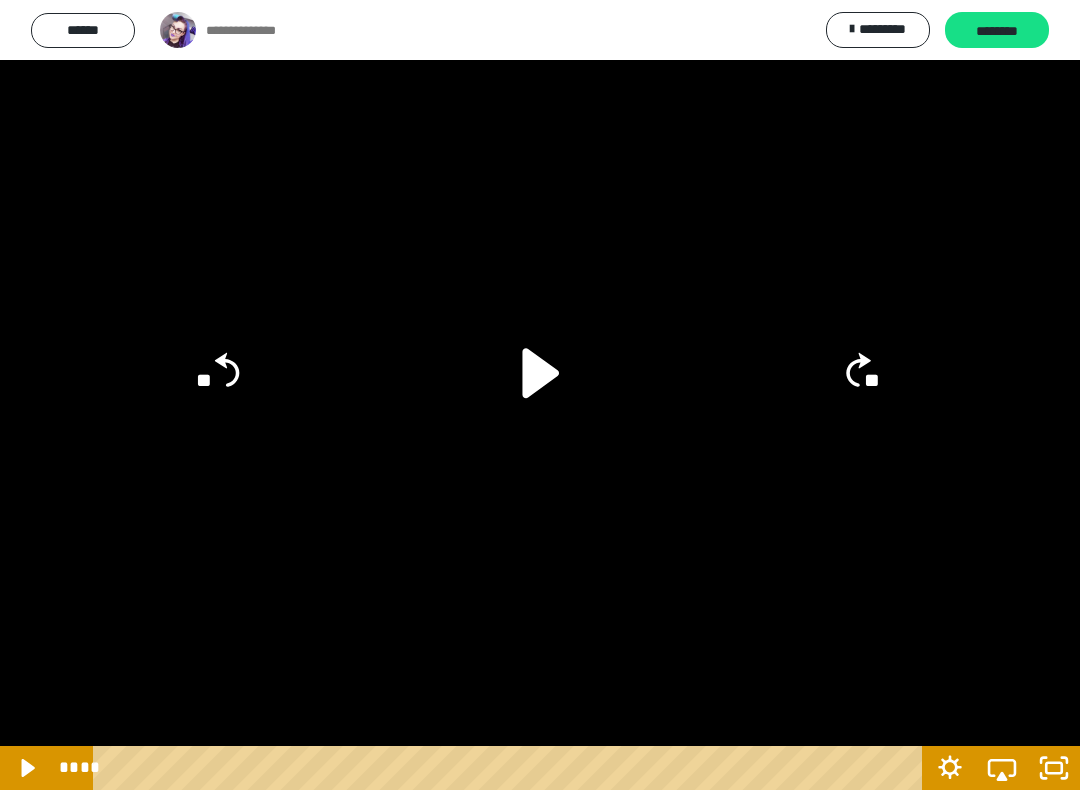 click 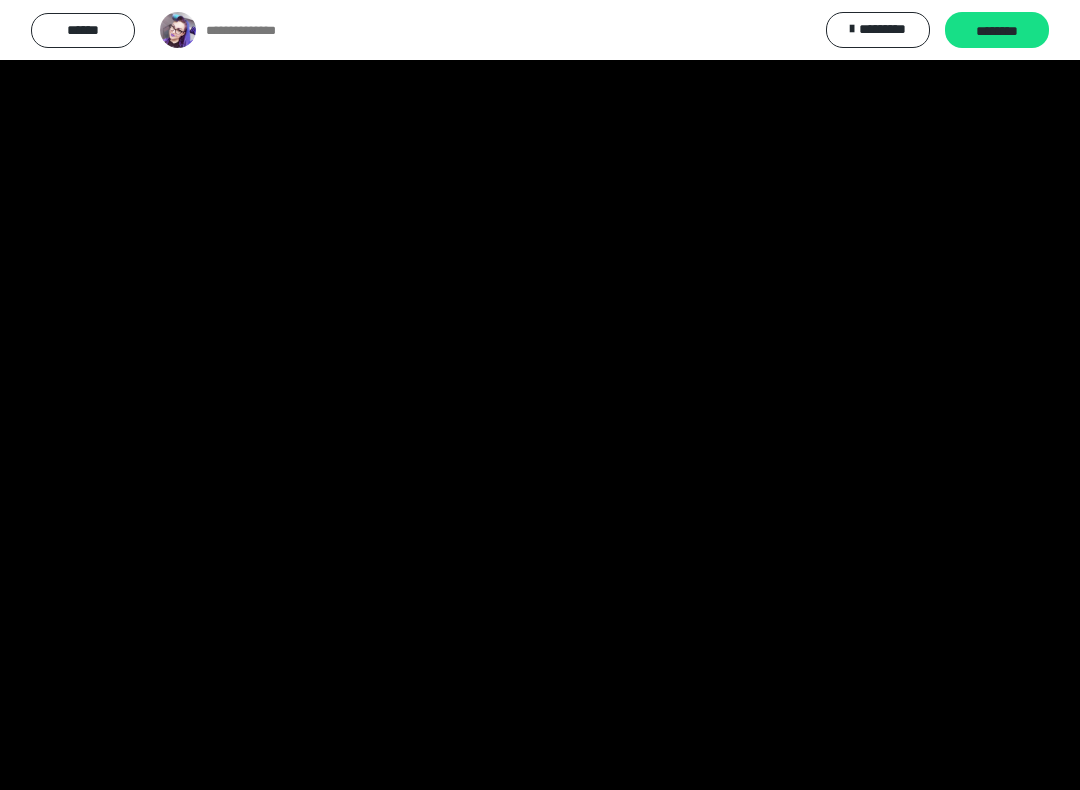click at bounding box center (540, 395) 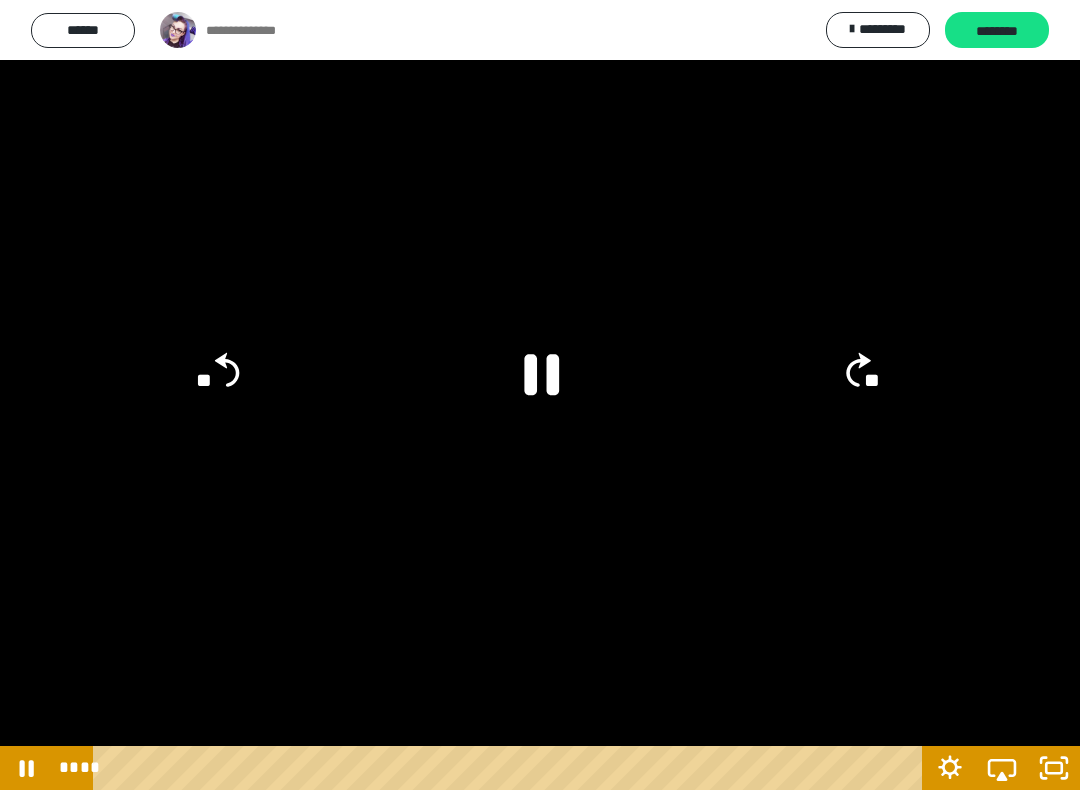 click 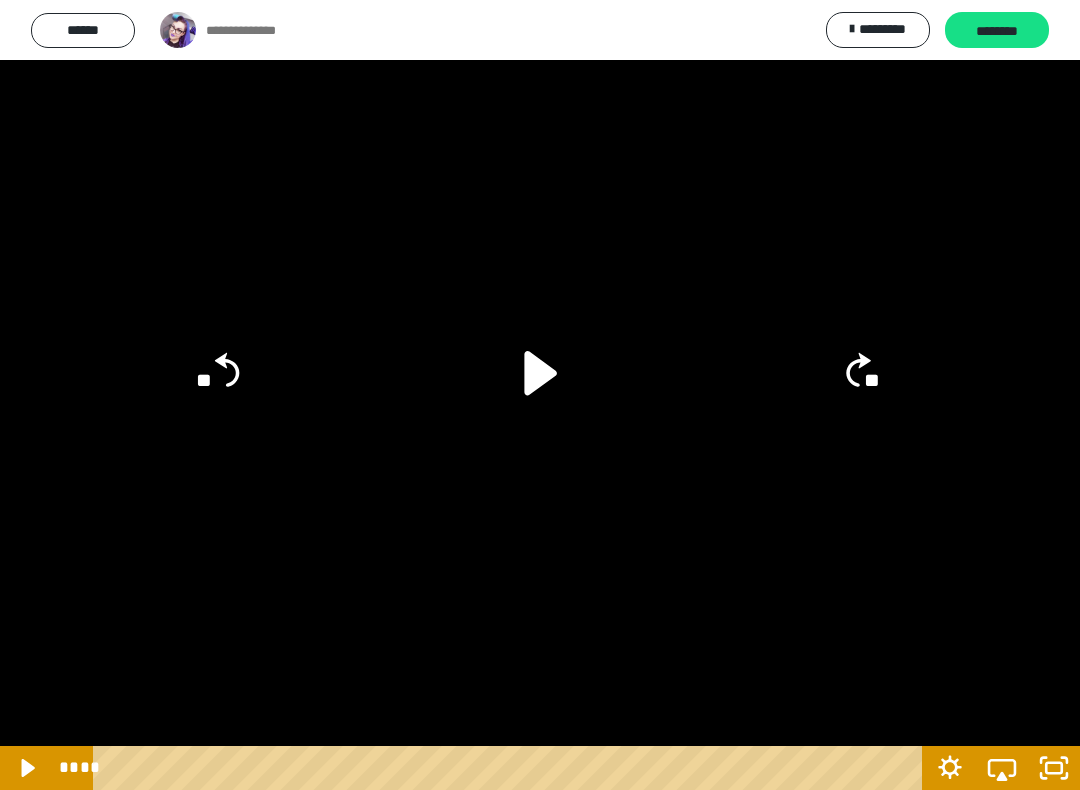 click 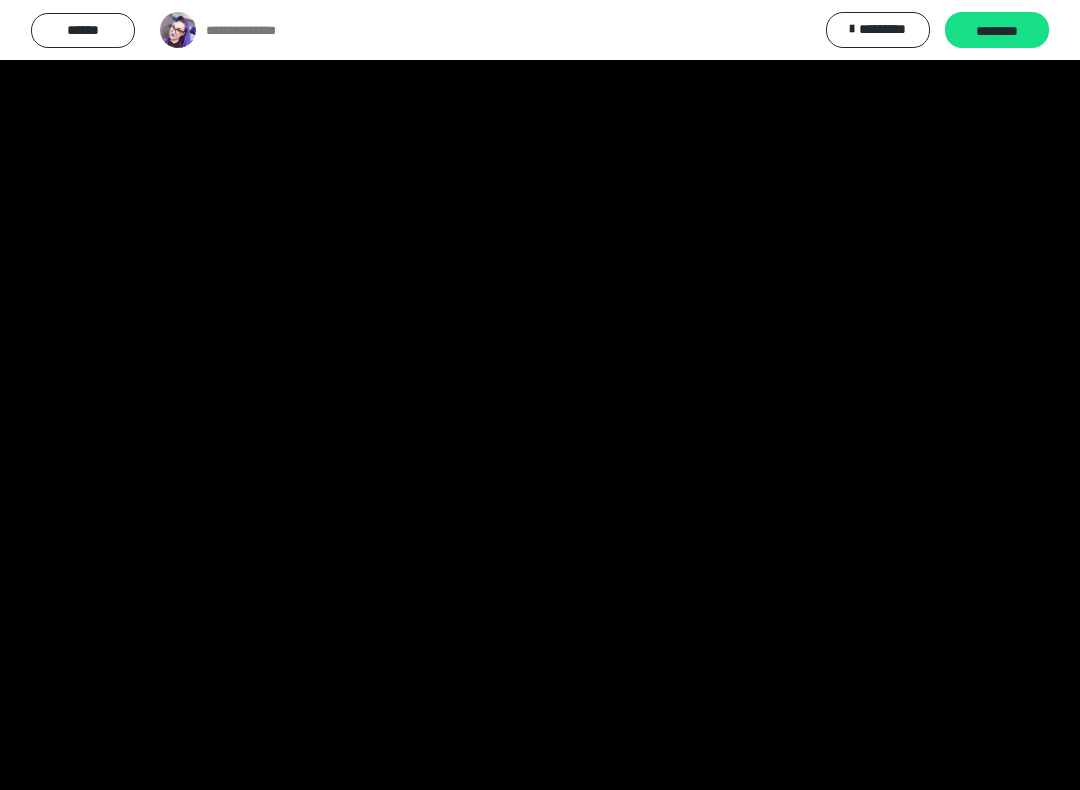 click at bounding box center (540, 395) 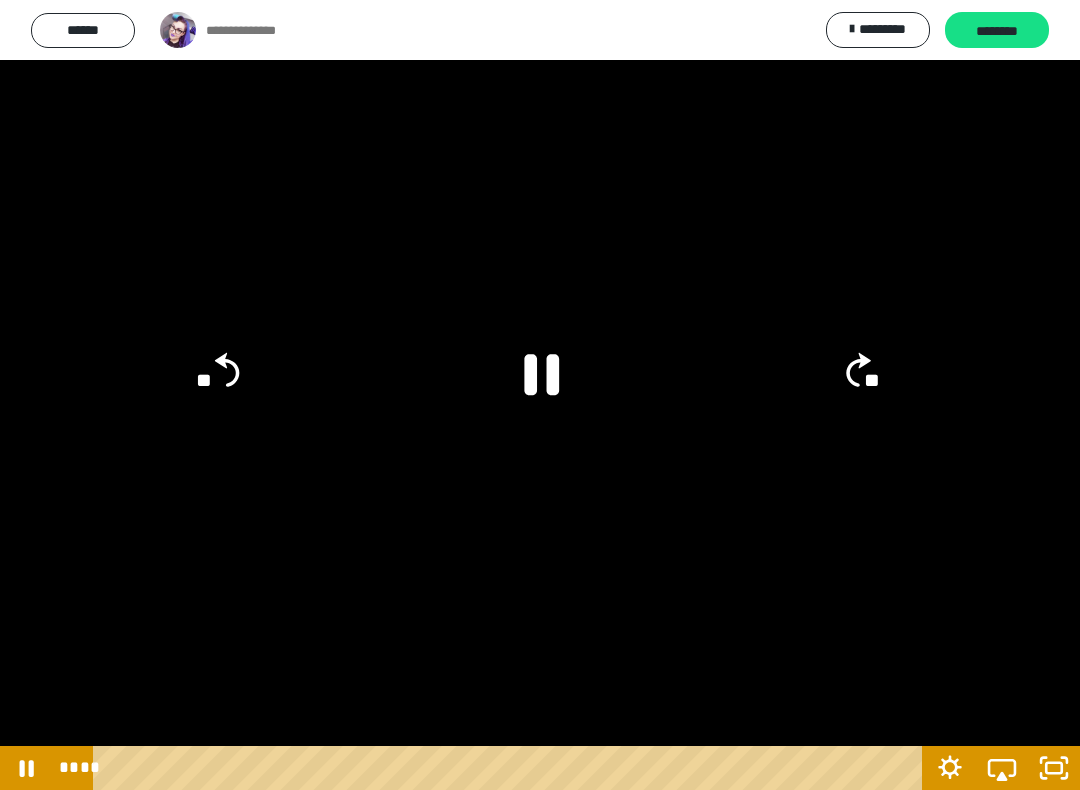 click on "**" 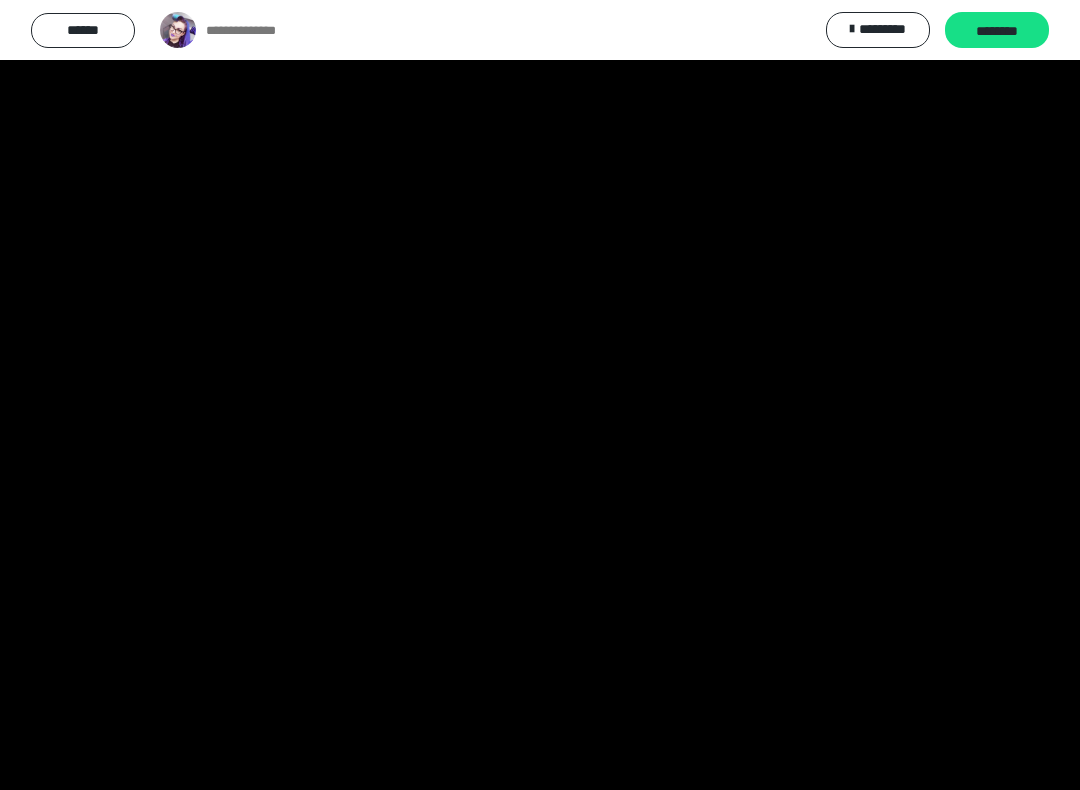 click at bounding box center [540, 395] 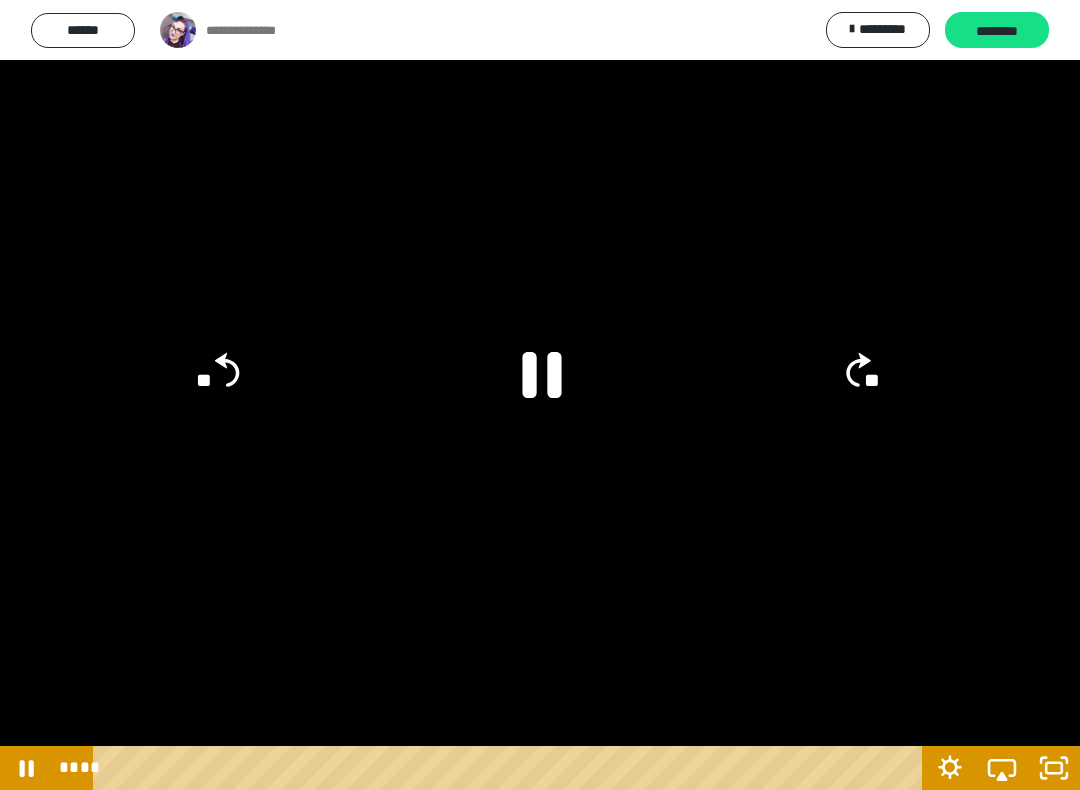 click 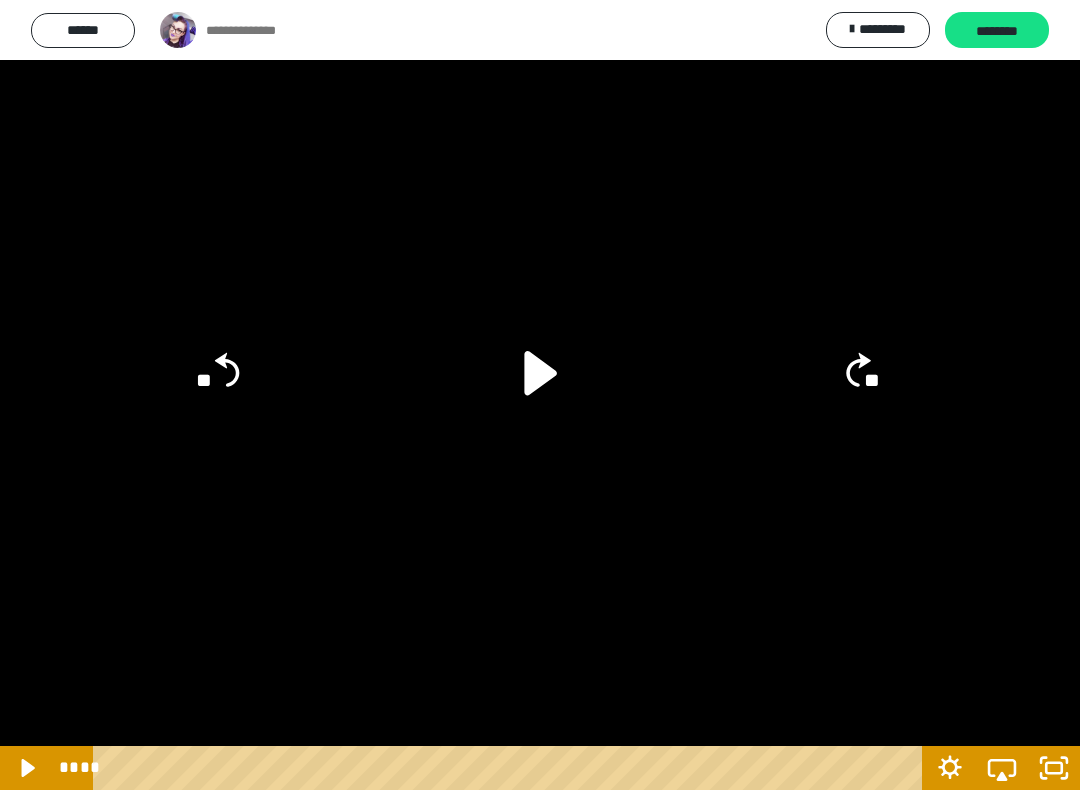 click 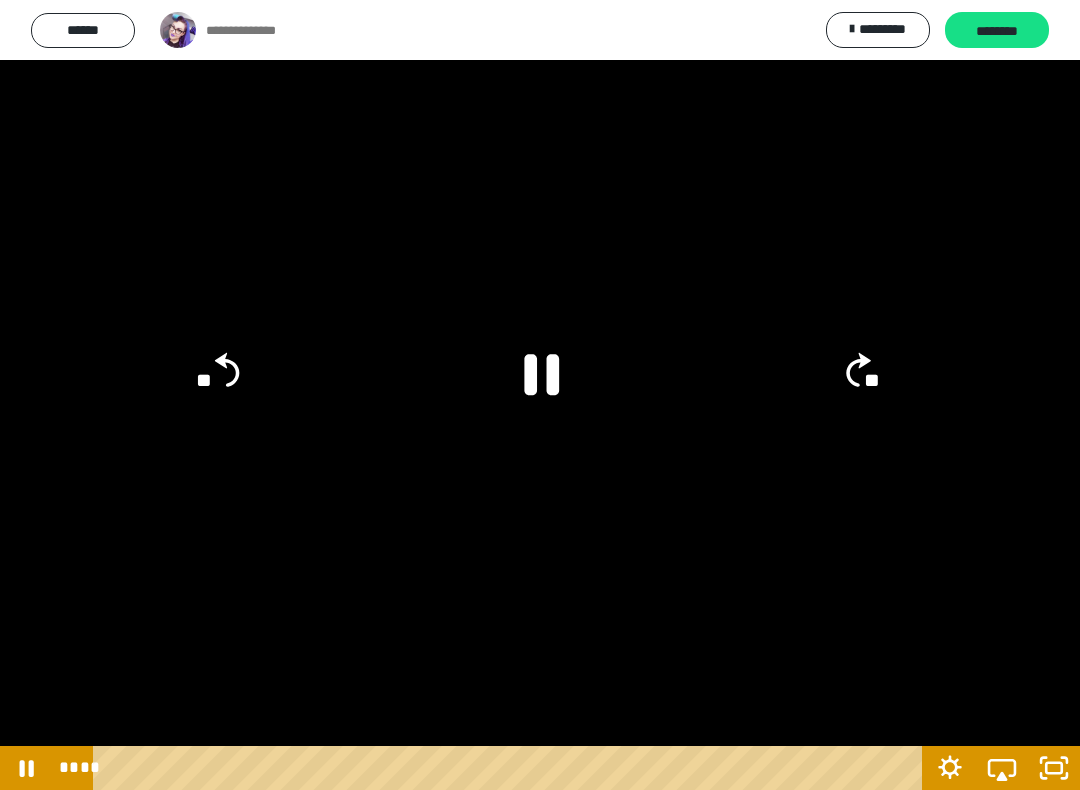 click on "**" 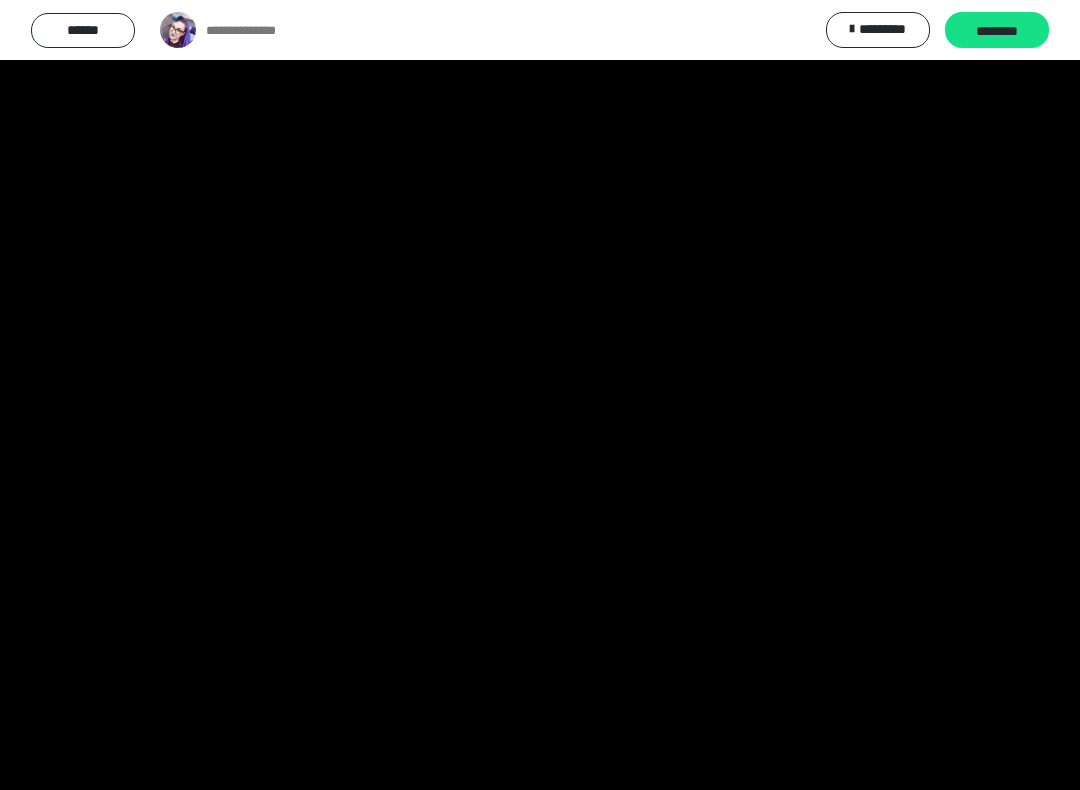 click at bounding box center (540, 395) 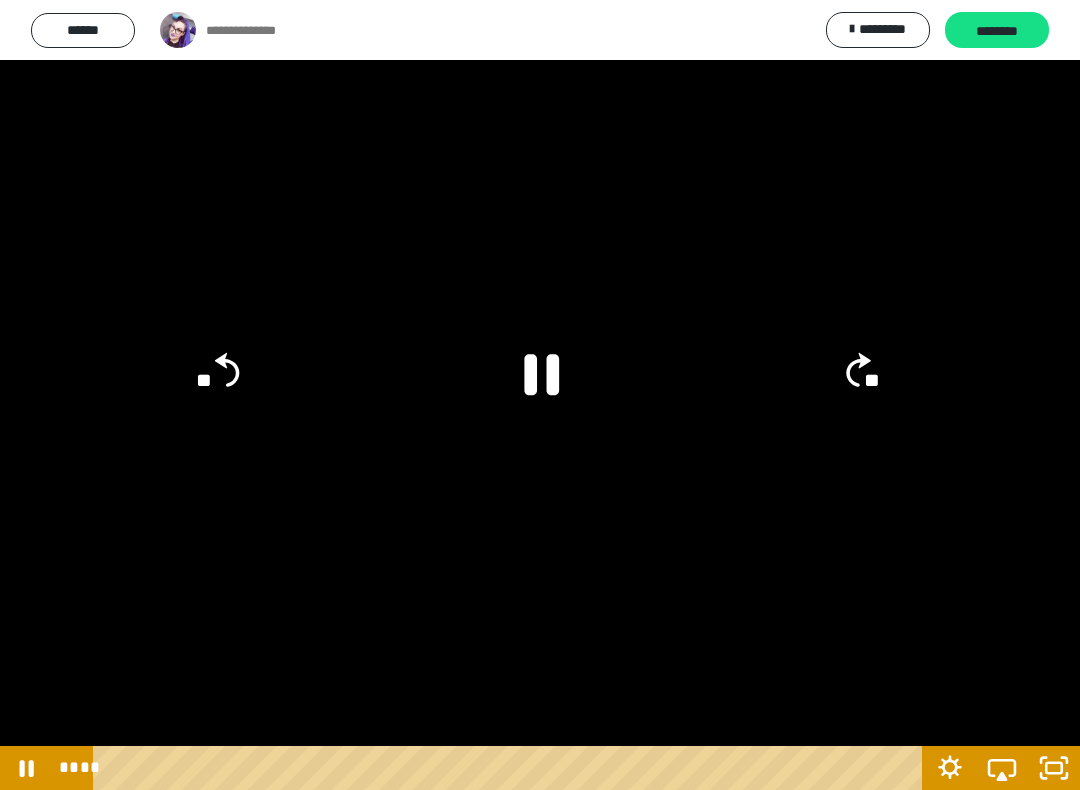 click 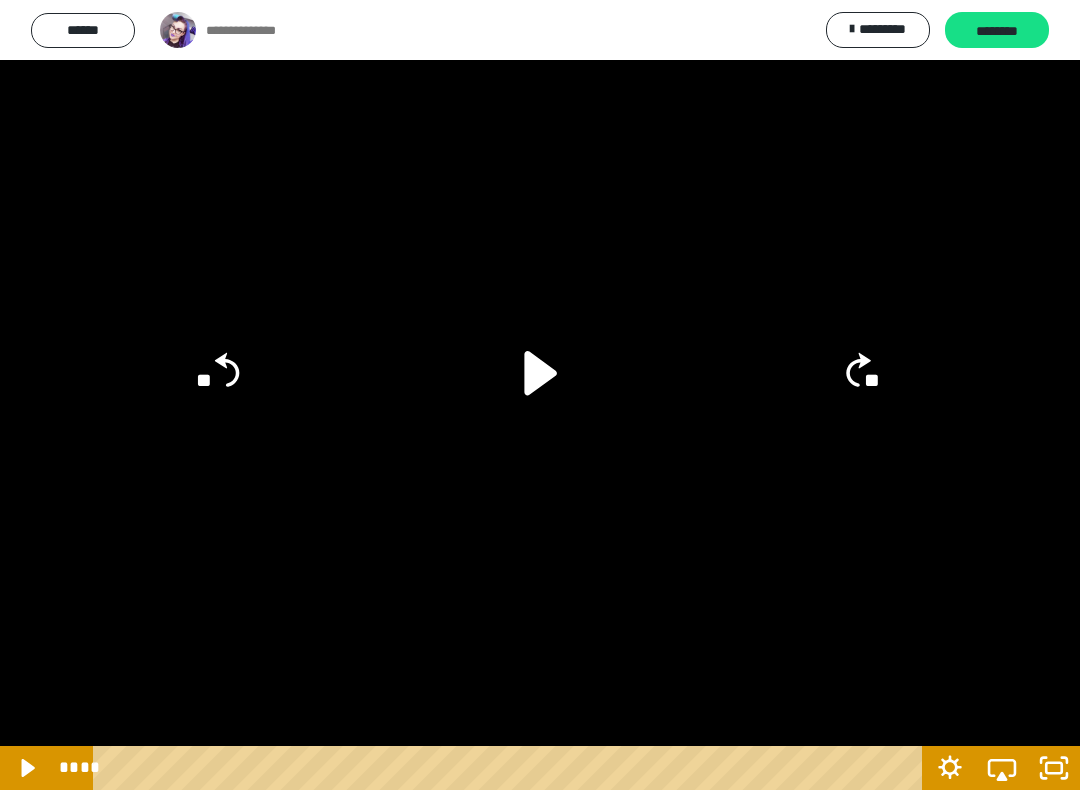click 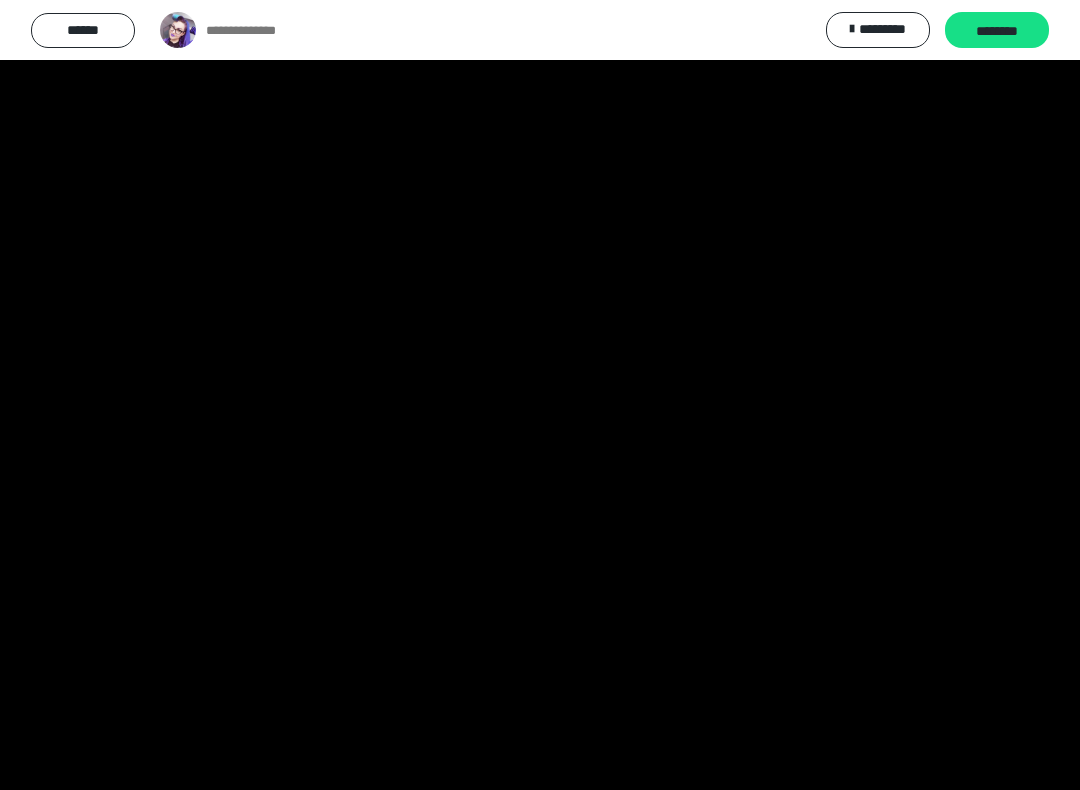 click at bounding box center [540, 395] 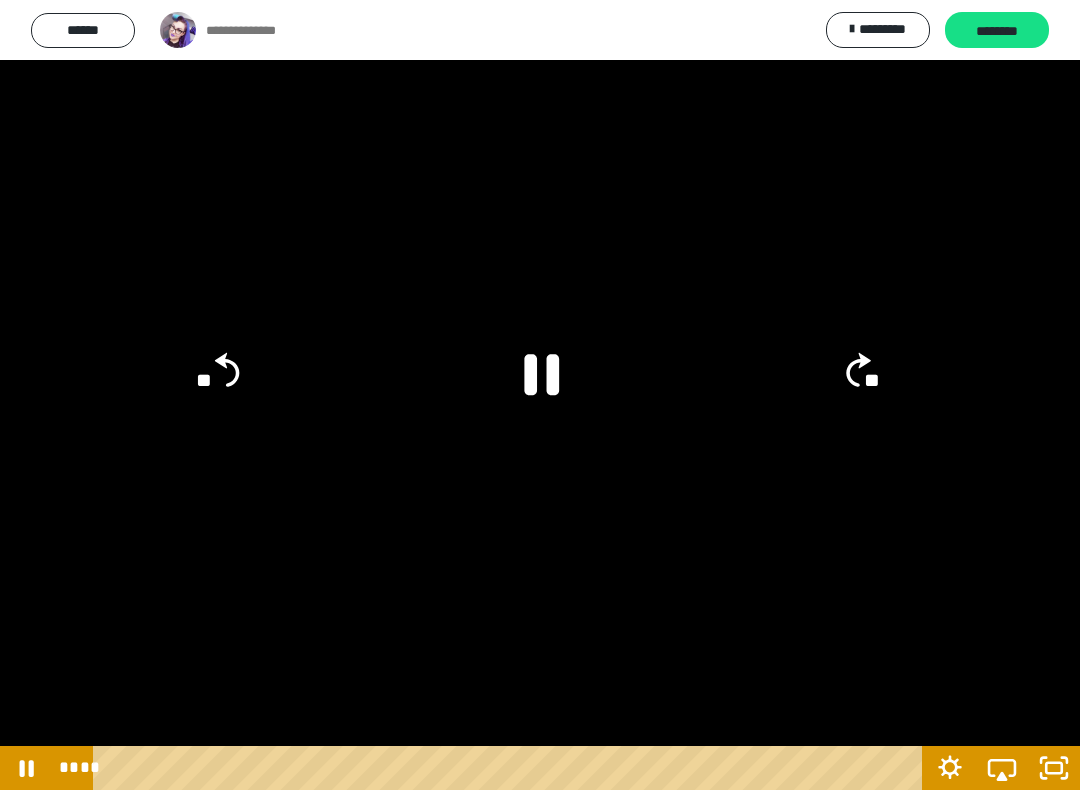 click on "**" 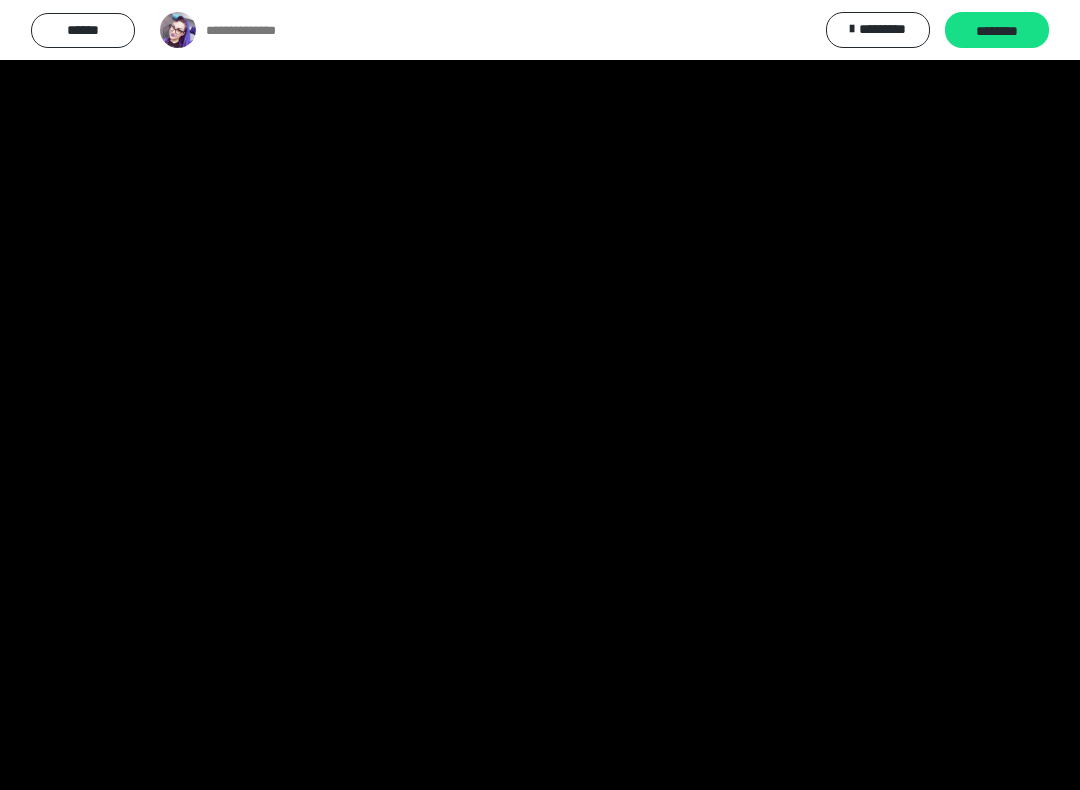click at bounding box center [540, 395] 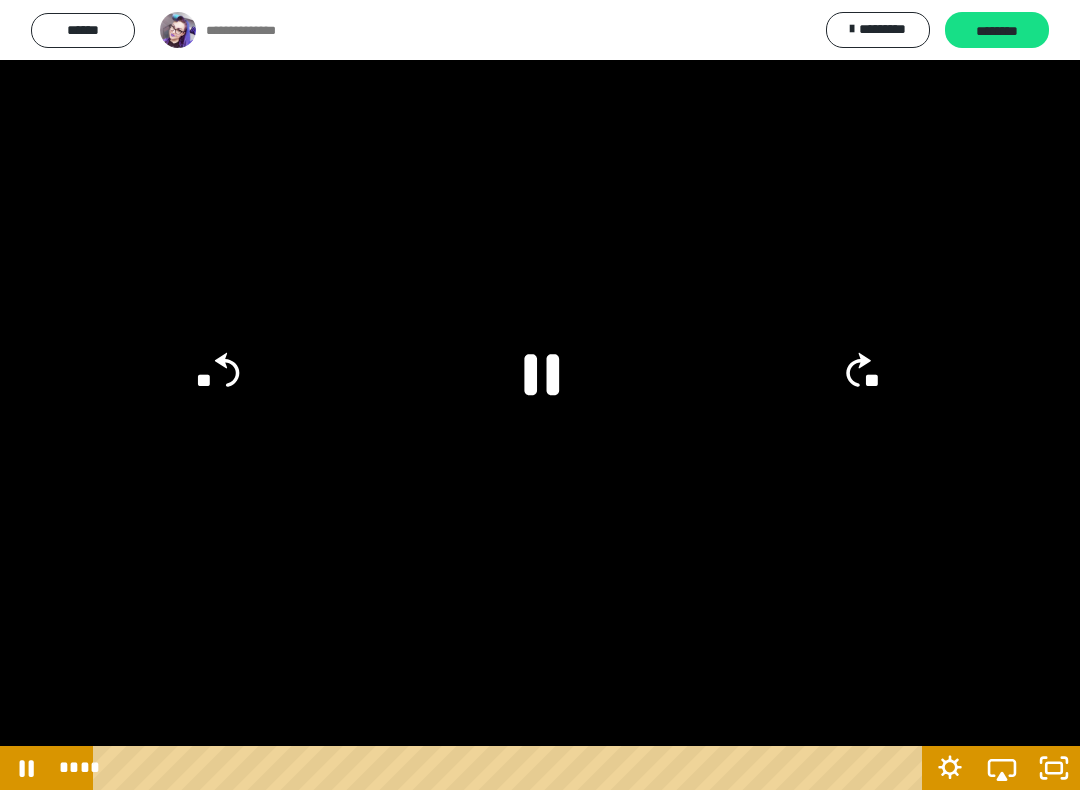 click 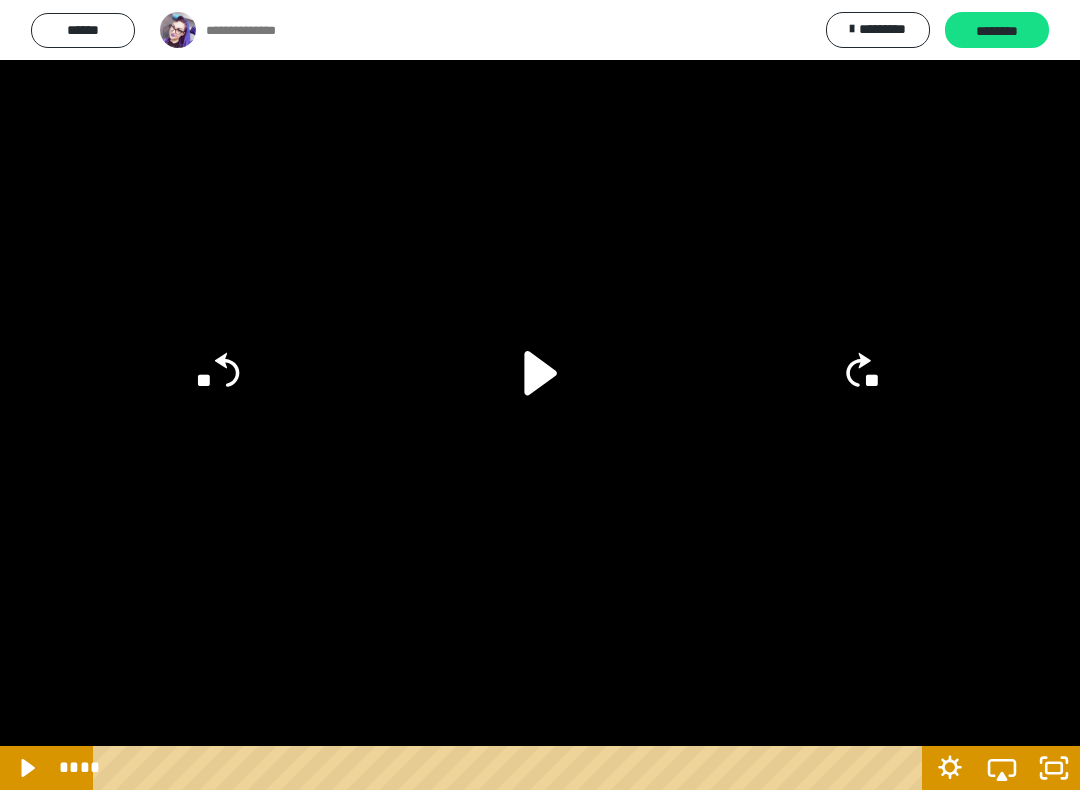 click 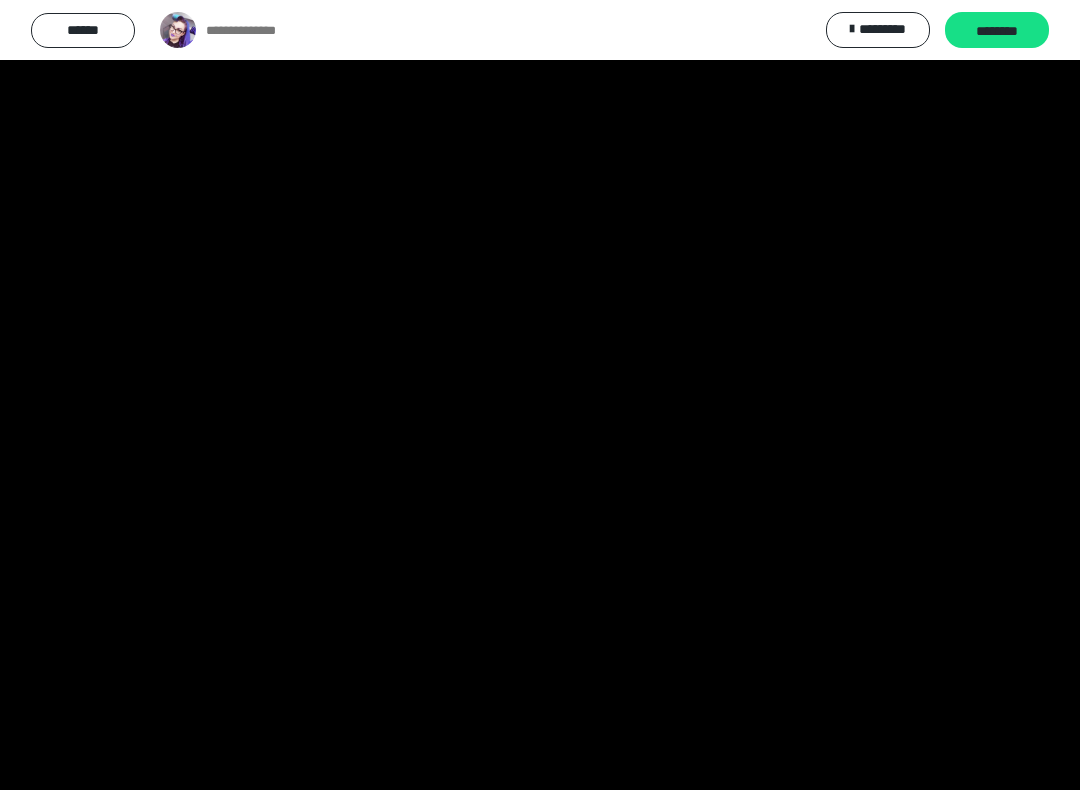 click at bounding box center (540, 395) 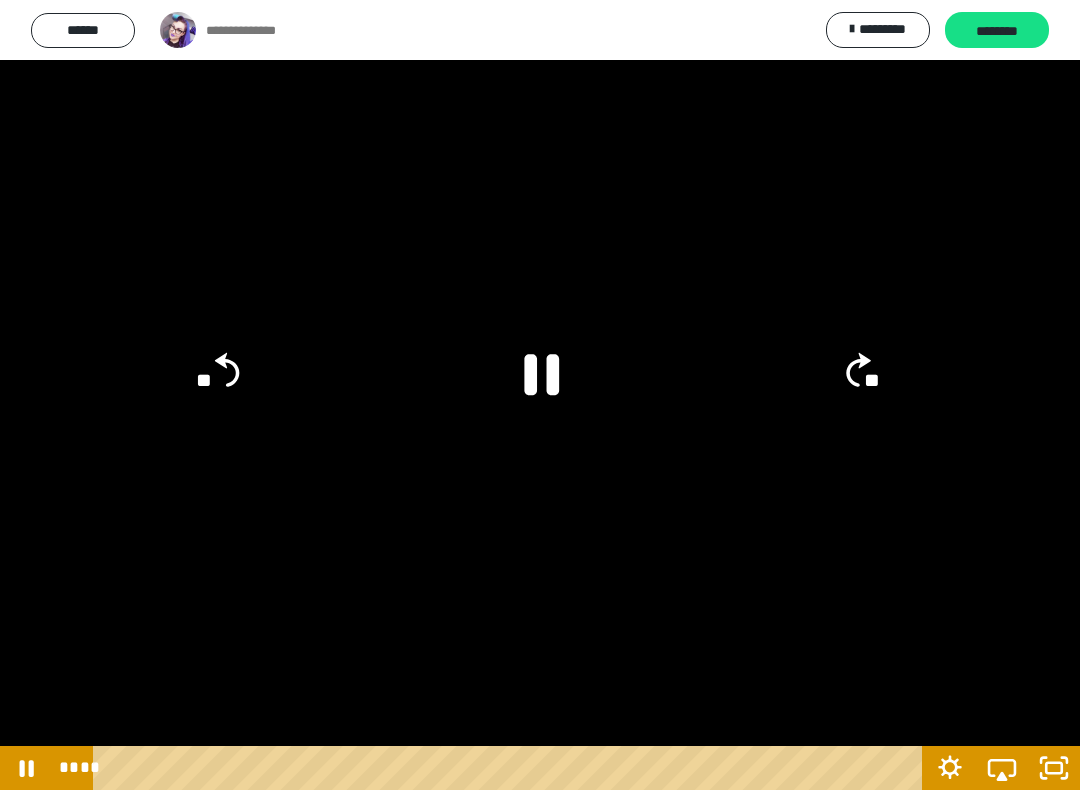 click 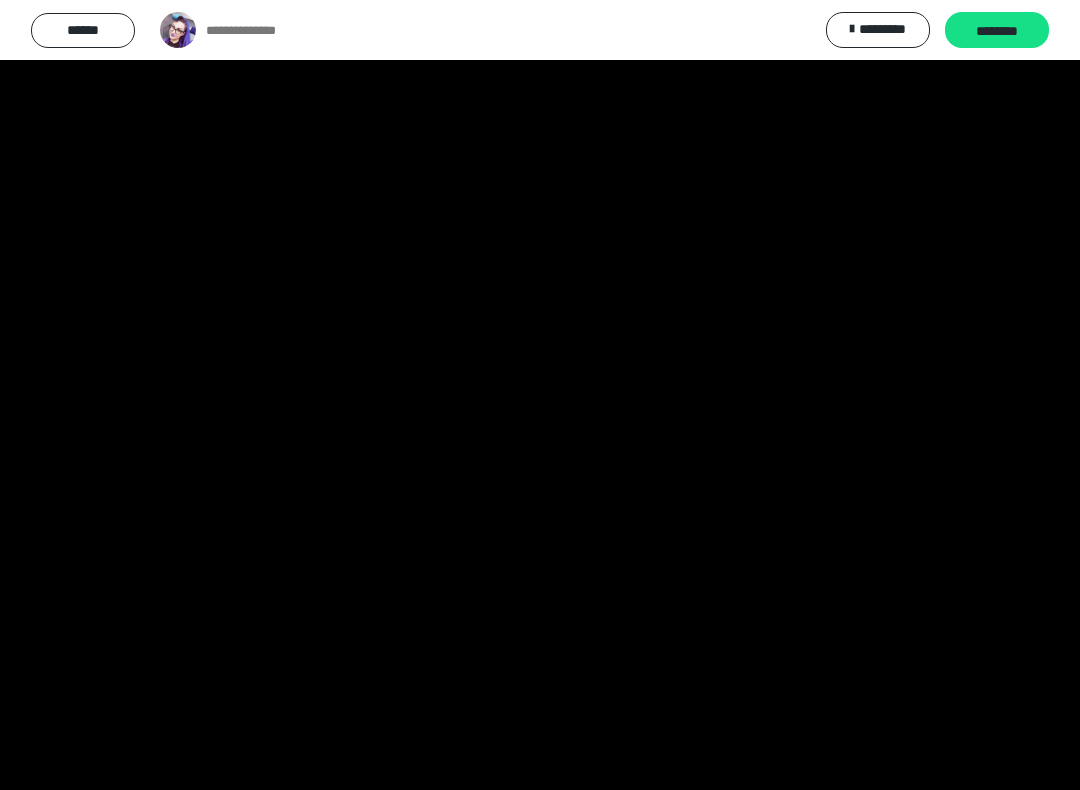 click at bounding box center (540, 395) 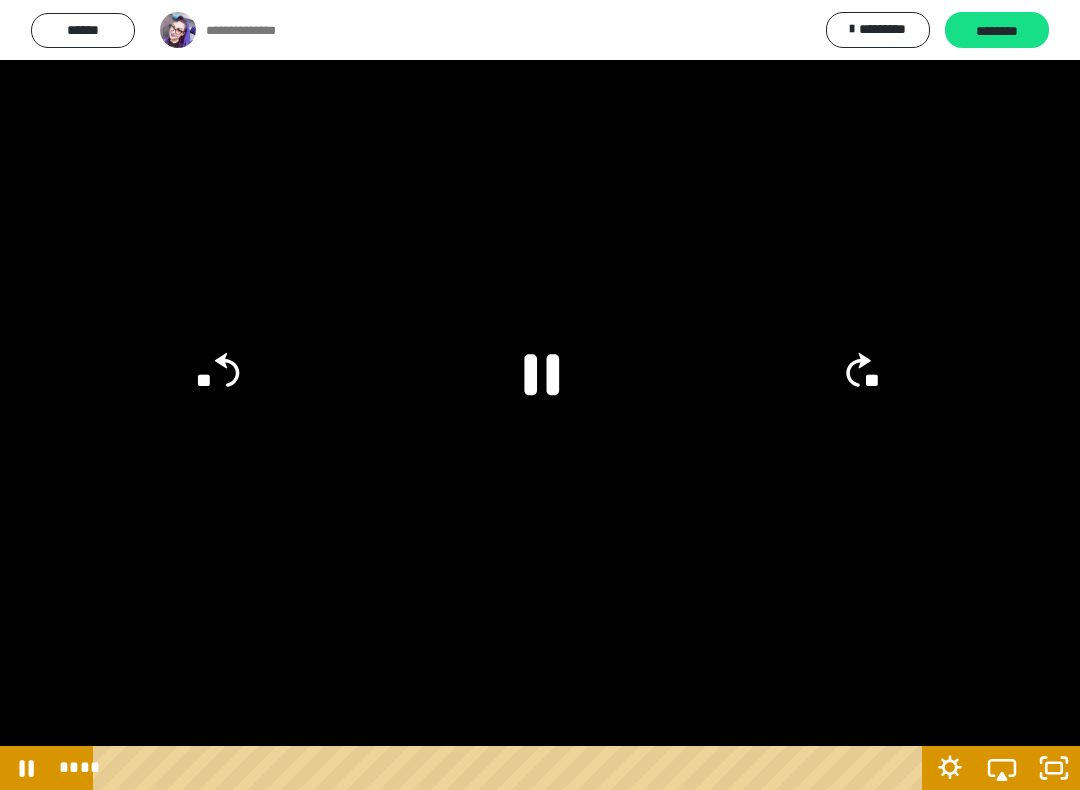 click on "**" 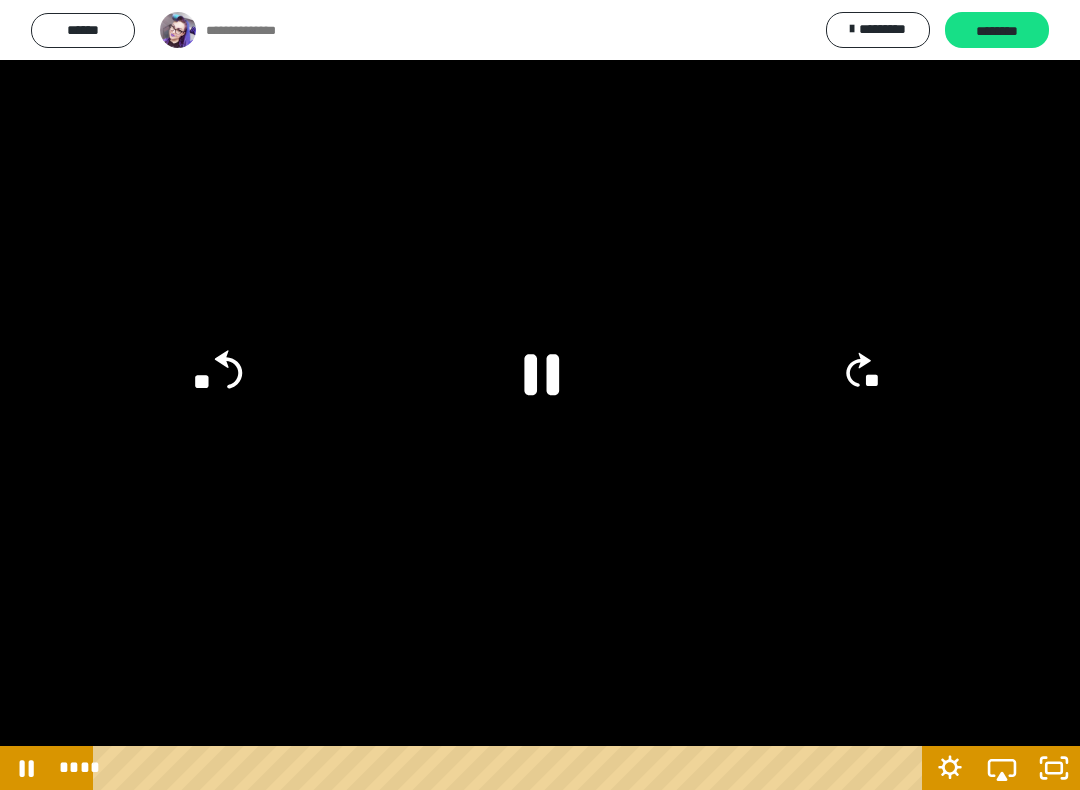 click 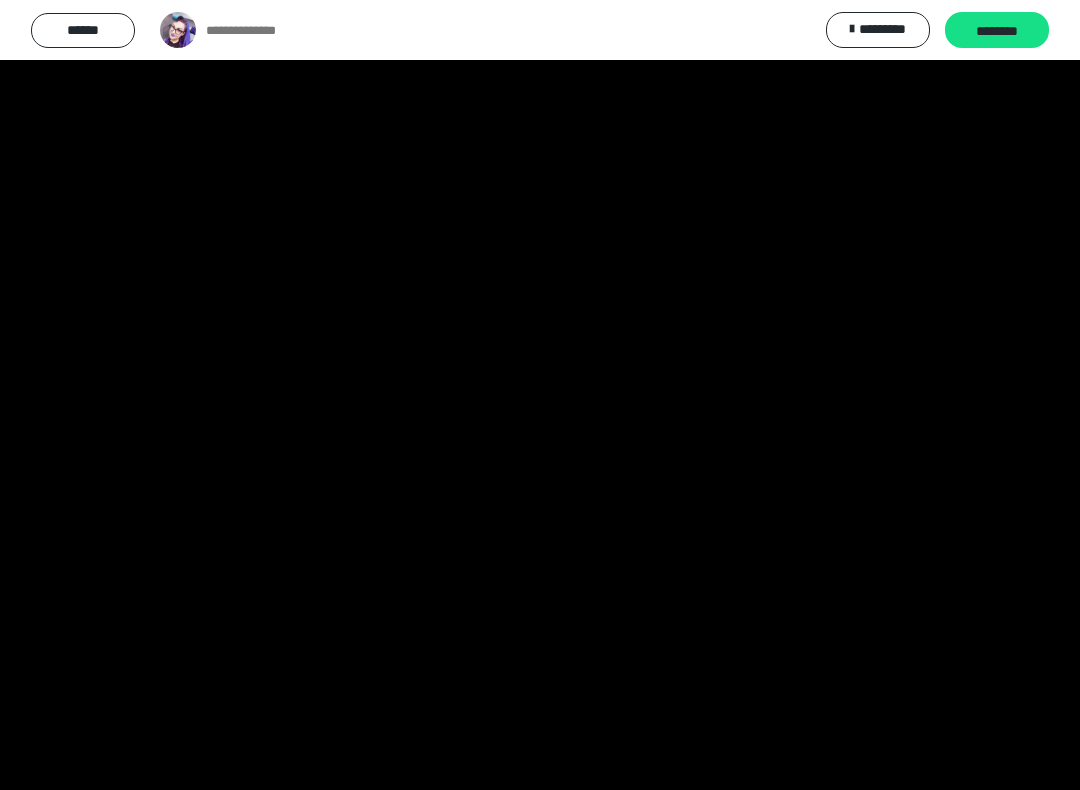 click at bounding box center (540, 395) 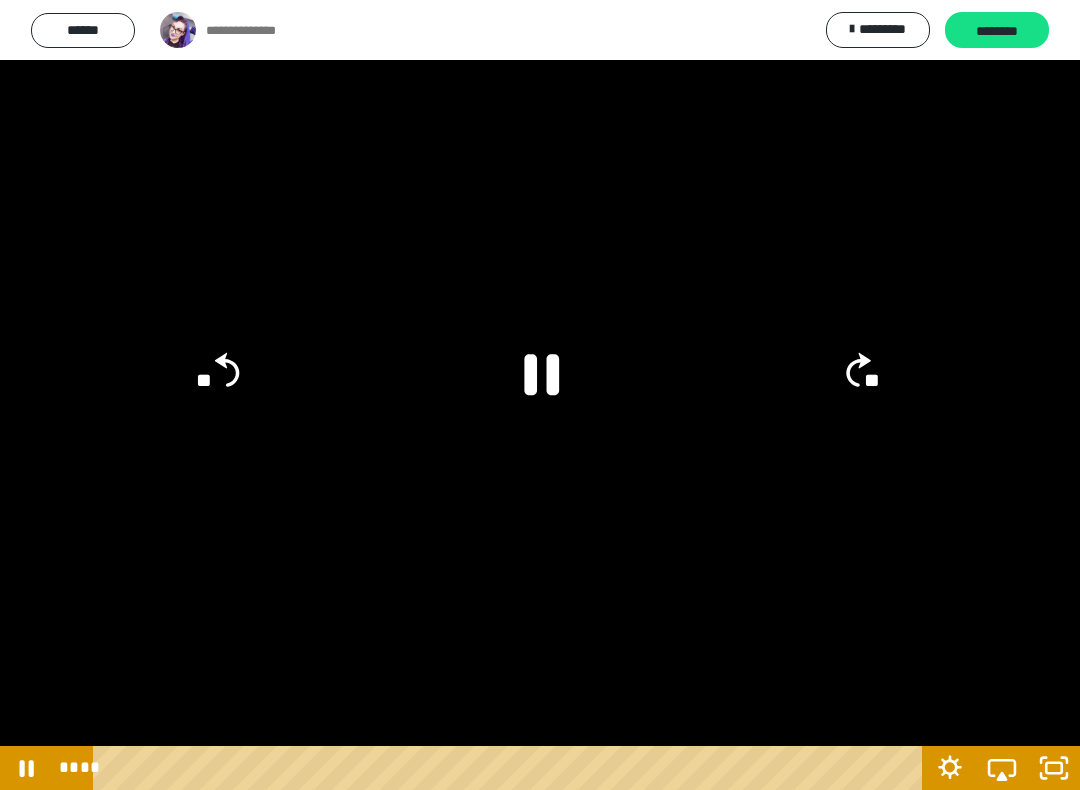 click 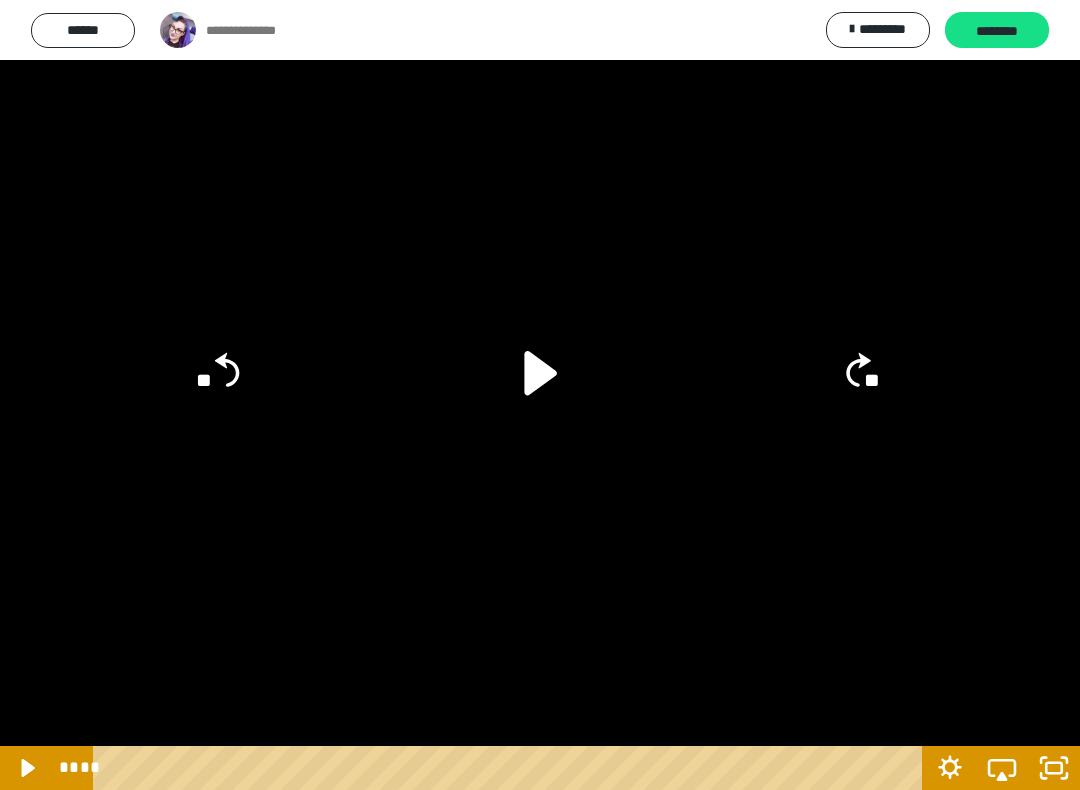 click 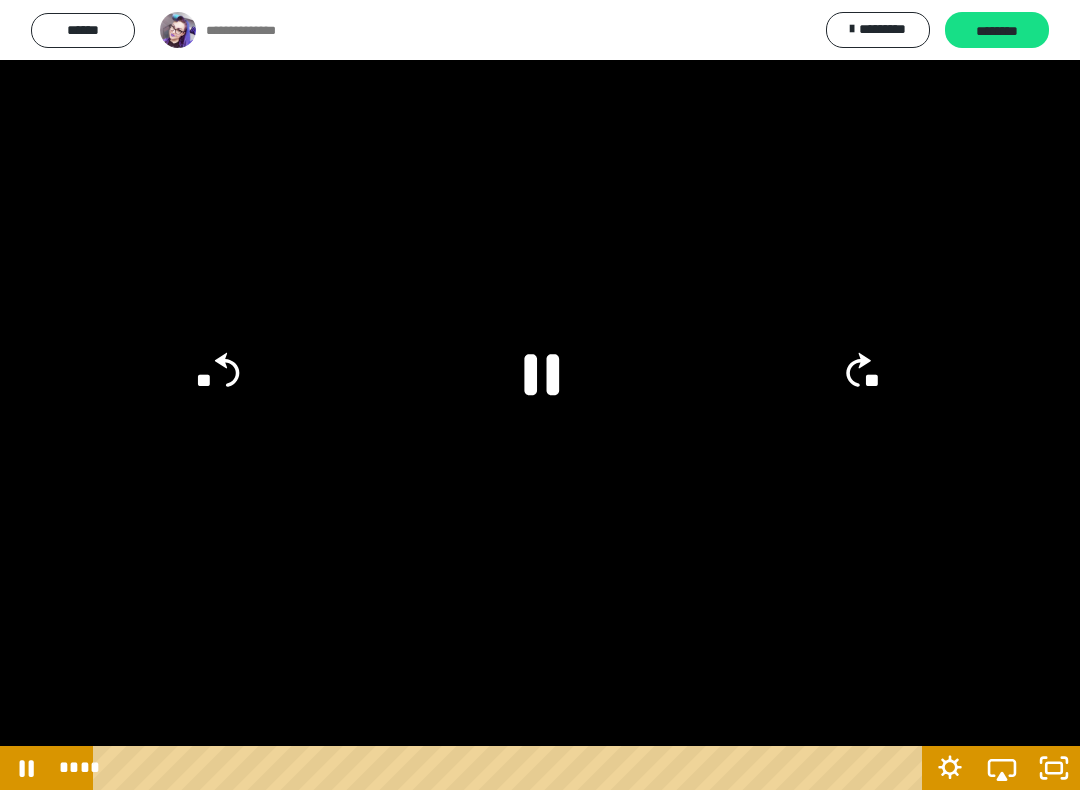click on "**" 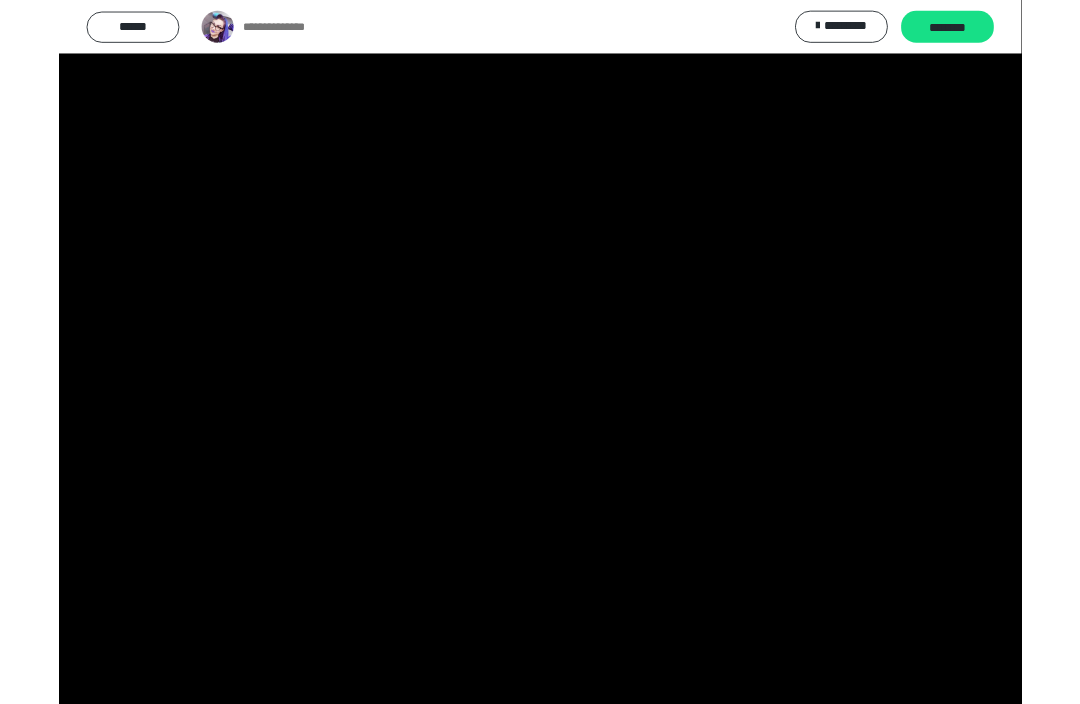scroll, scrollTop: 1105, scrollLeft: 0, axis: vertical 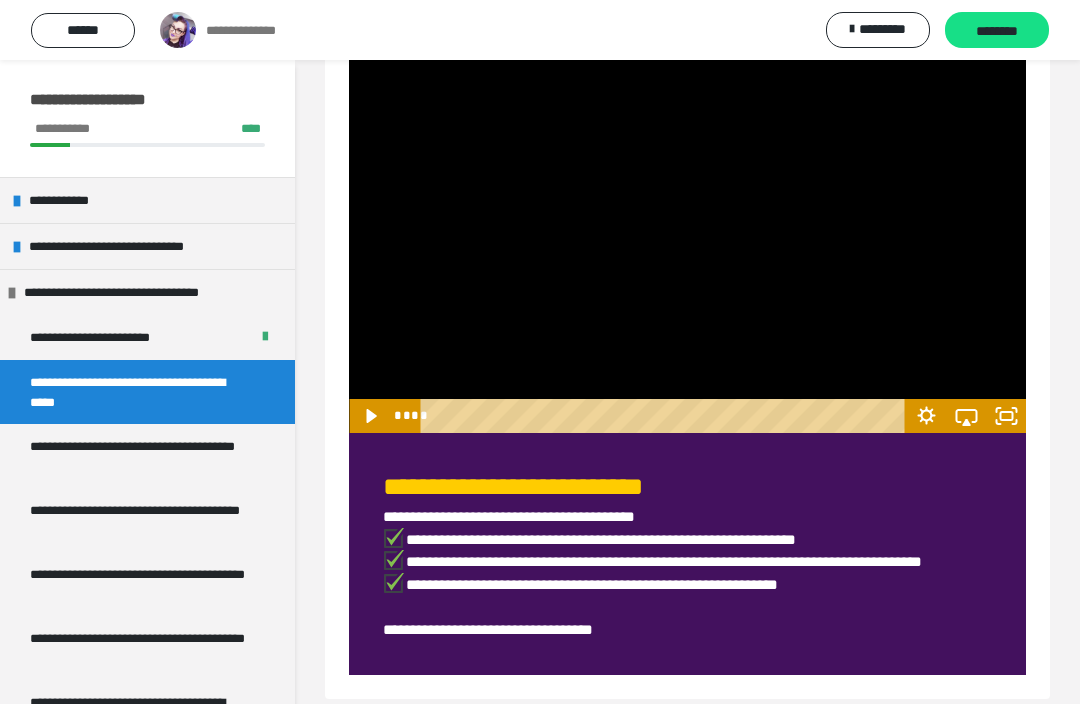 click on "********" at bounding box center (997, 31) 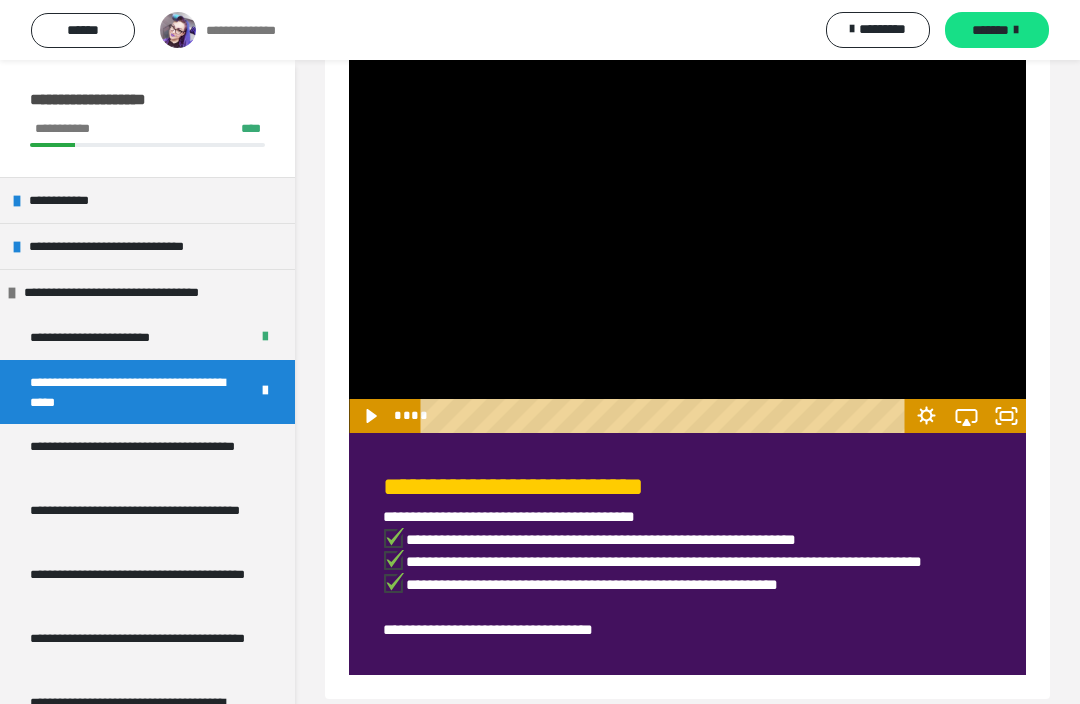 click on "*******" at bounding box center [997, 30] 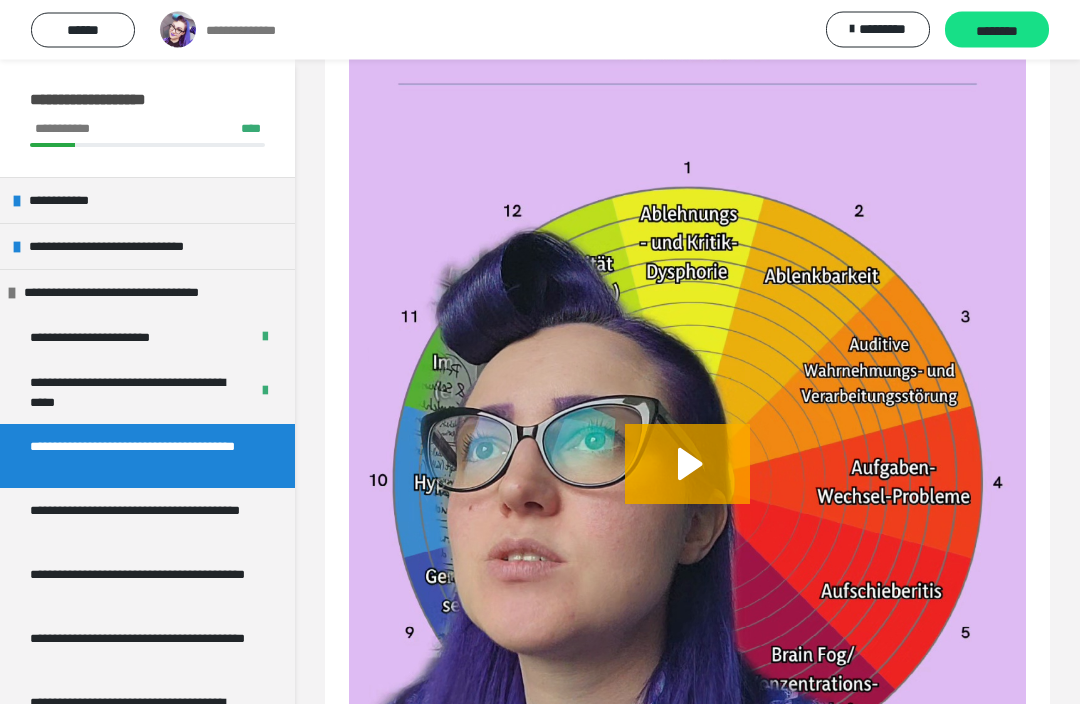 scroll, scrollTop: 586, scrollLeft: 0, axis: vertical 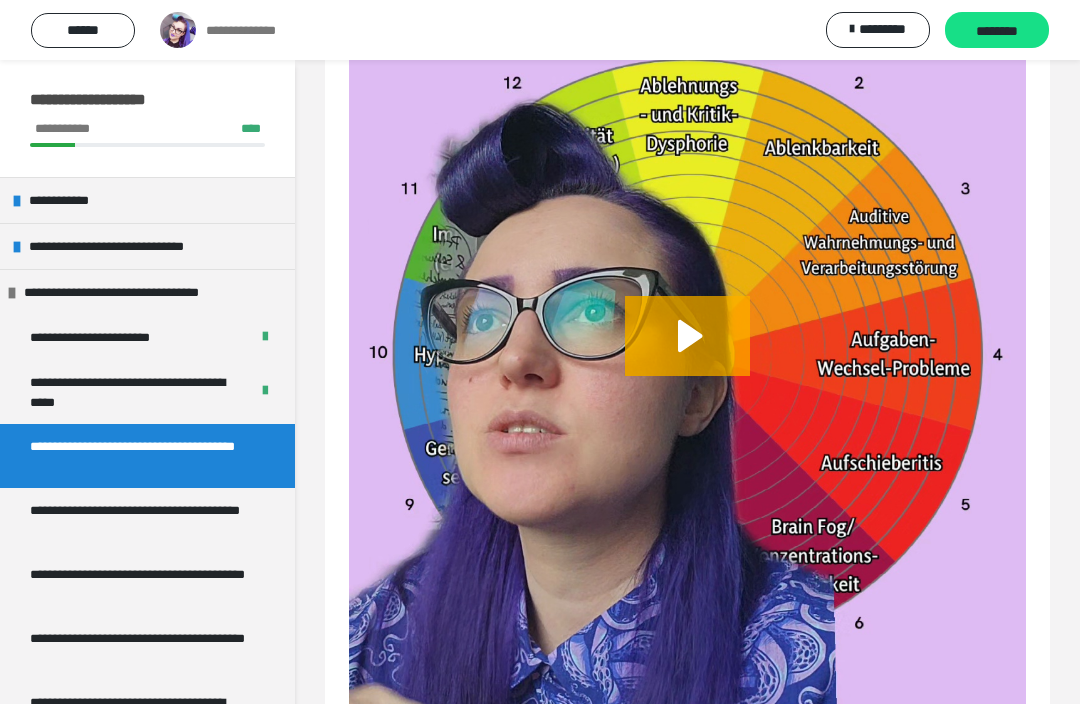 click 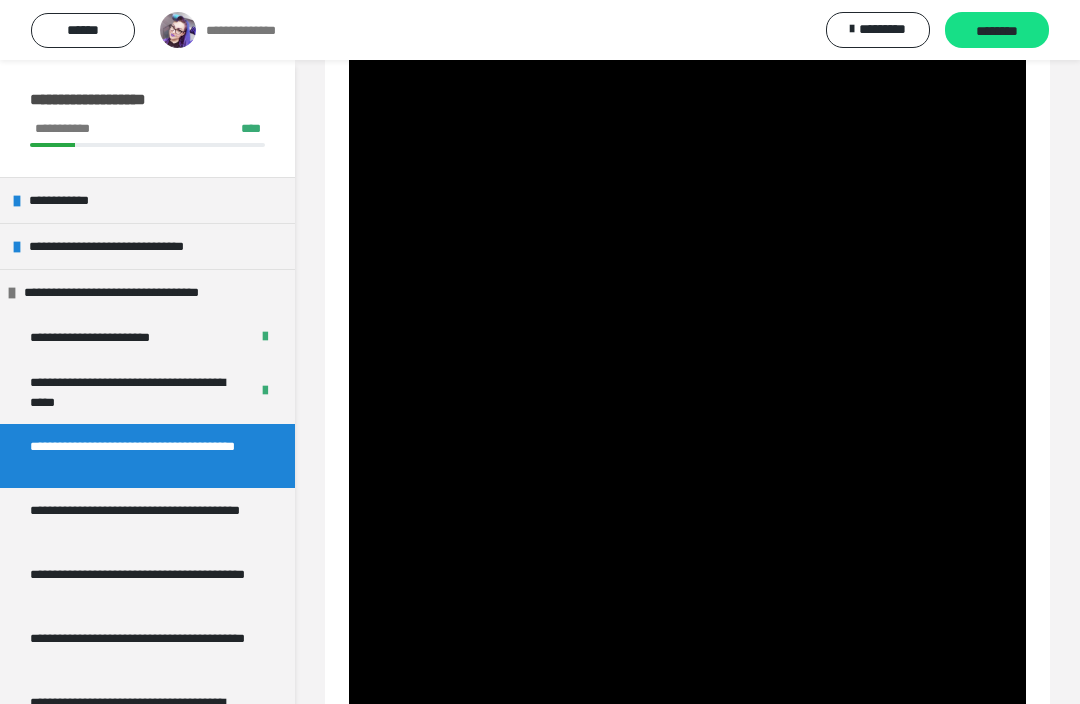 click at bounding box center (687, 354) 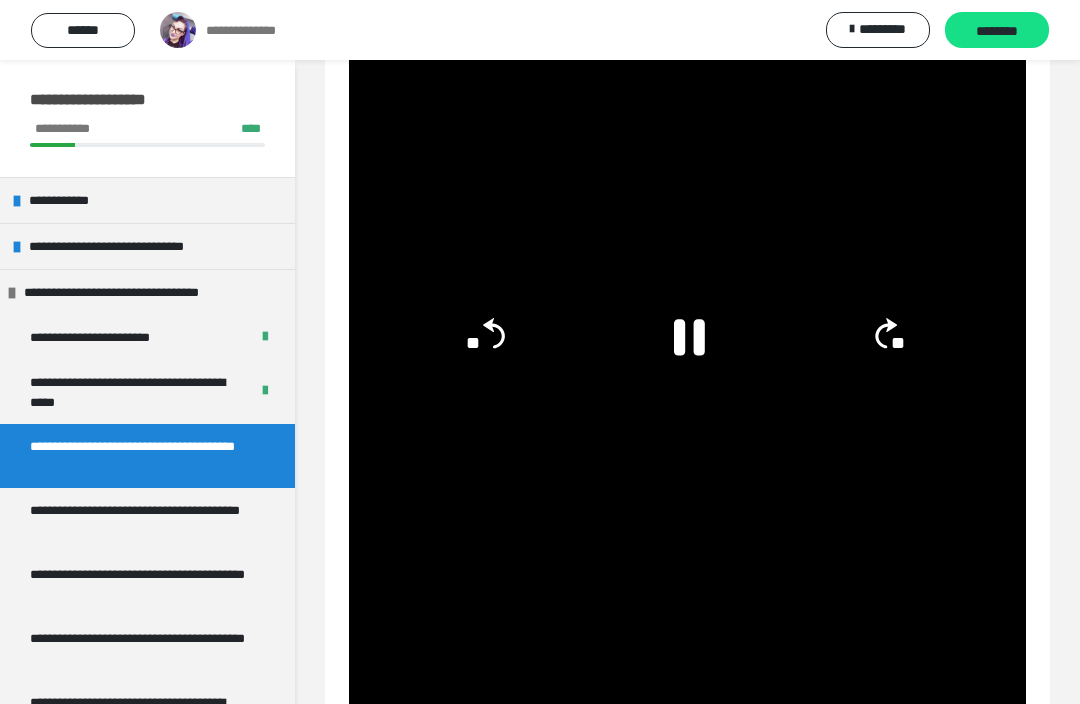 click 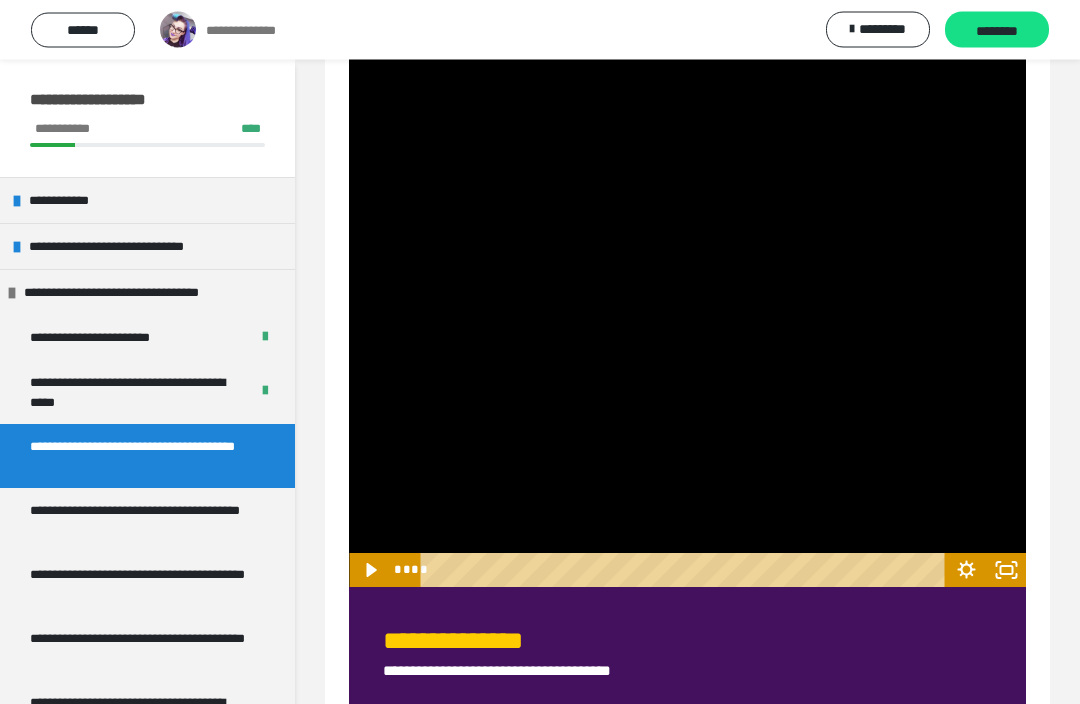 click 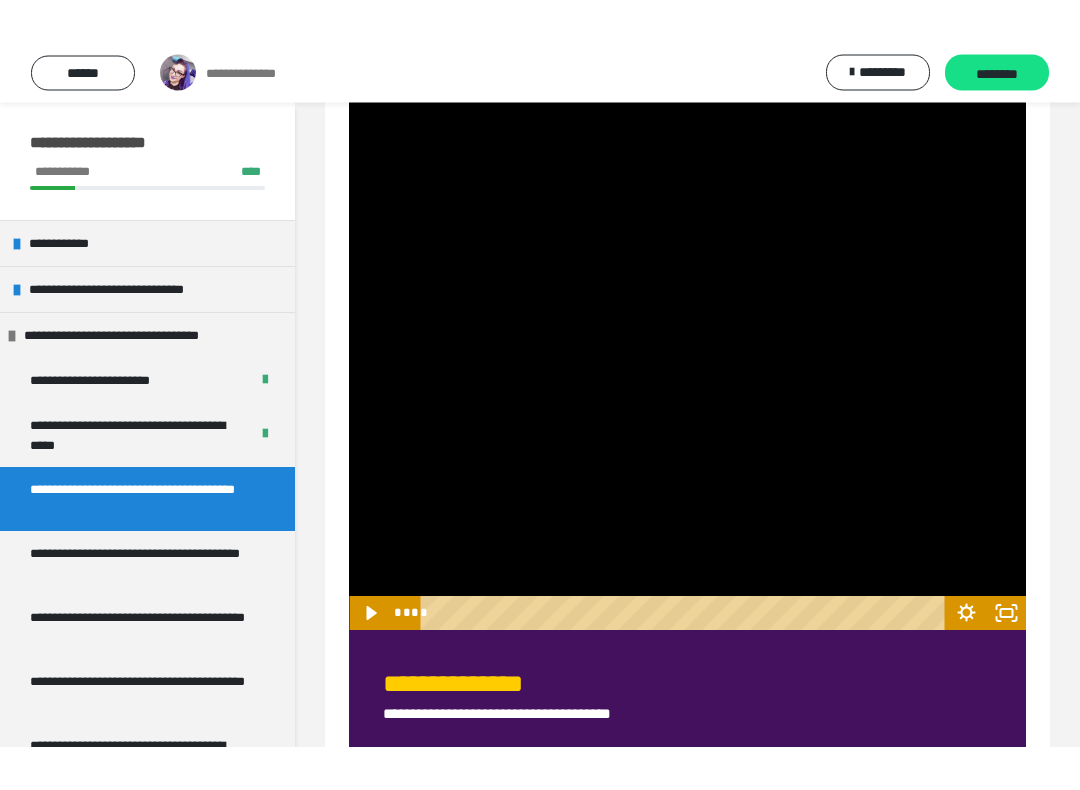 scroll, scrollTop: 20, scrollLeft: 0, axis: vertical 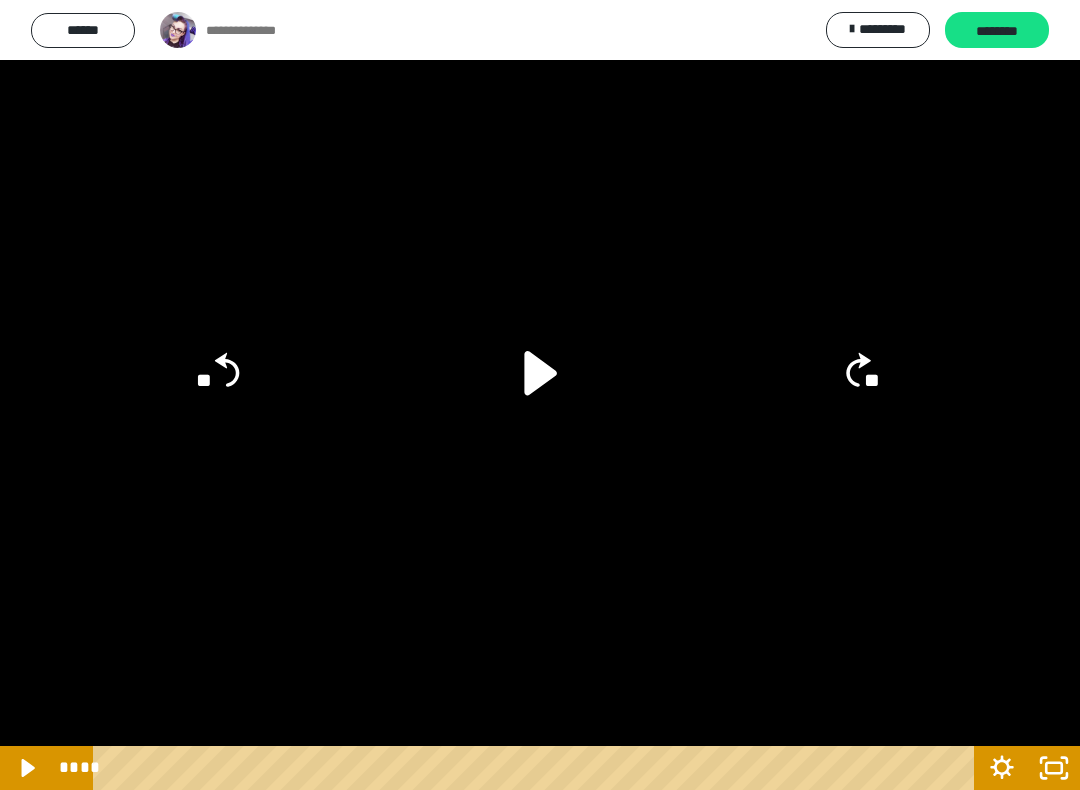 click 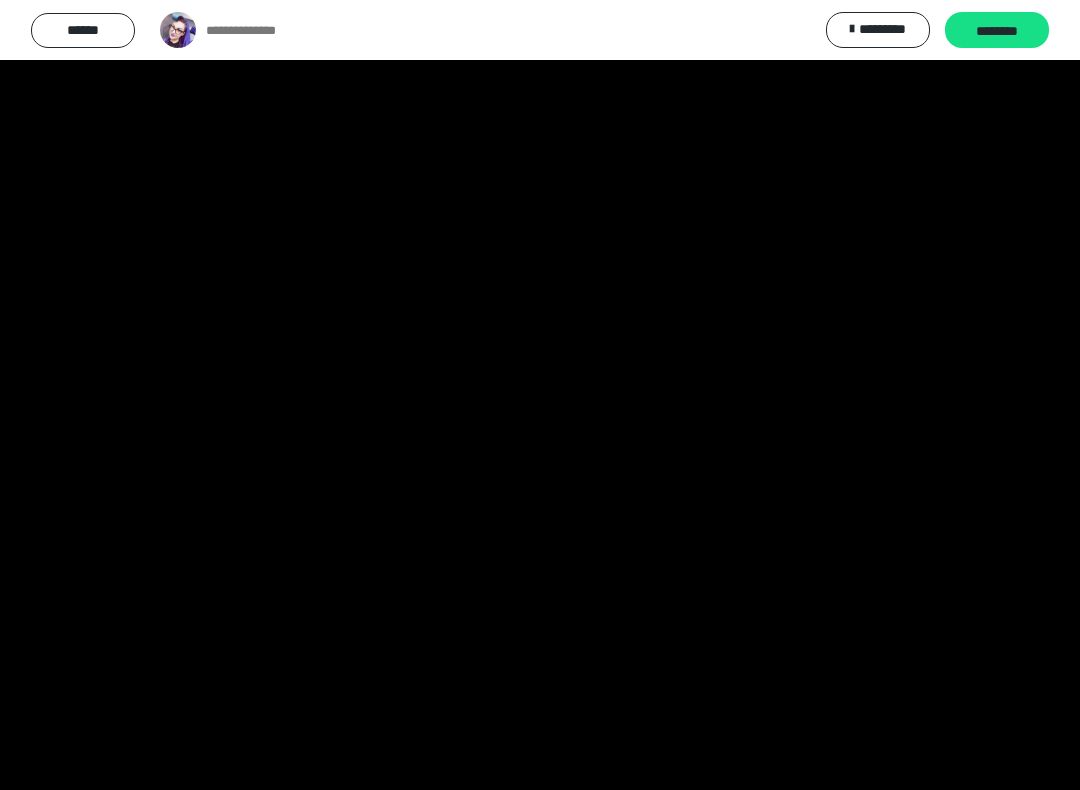 click at bounding box center (540, 395) 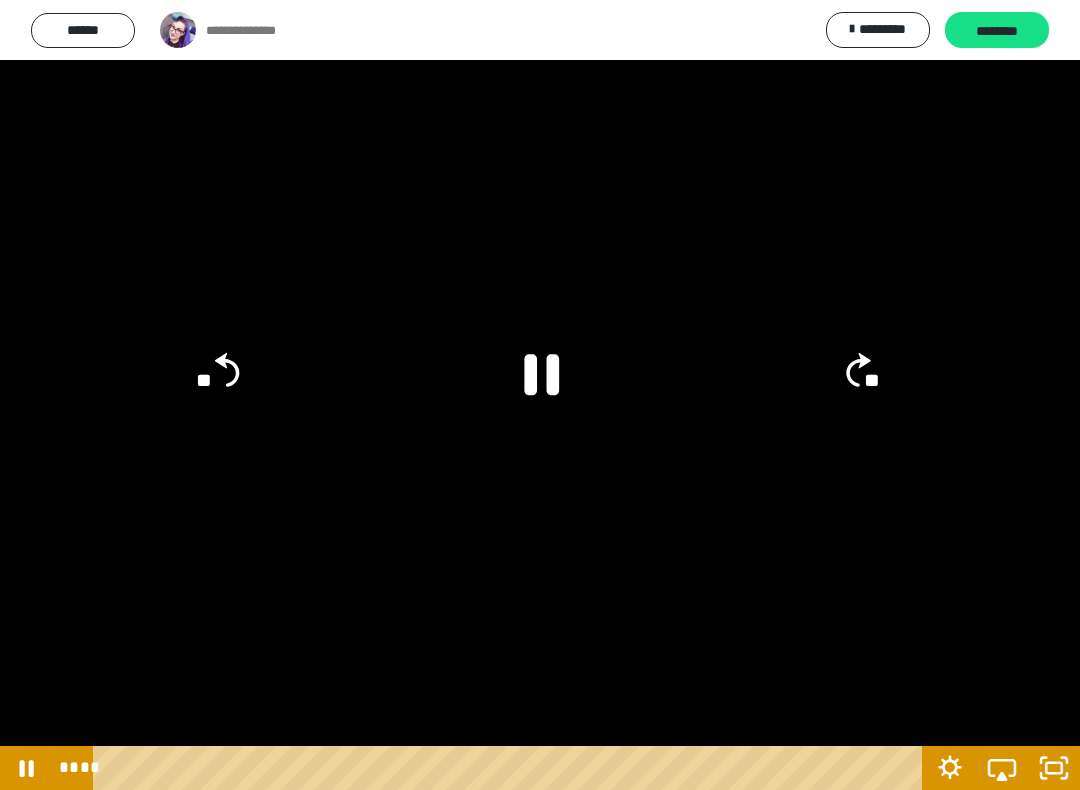 click 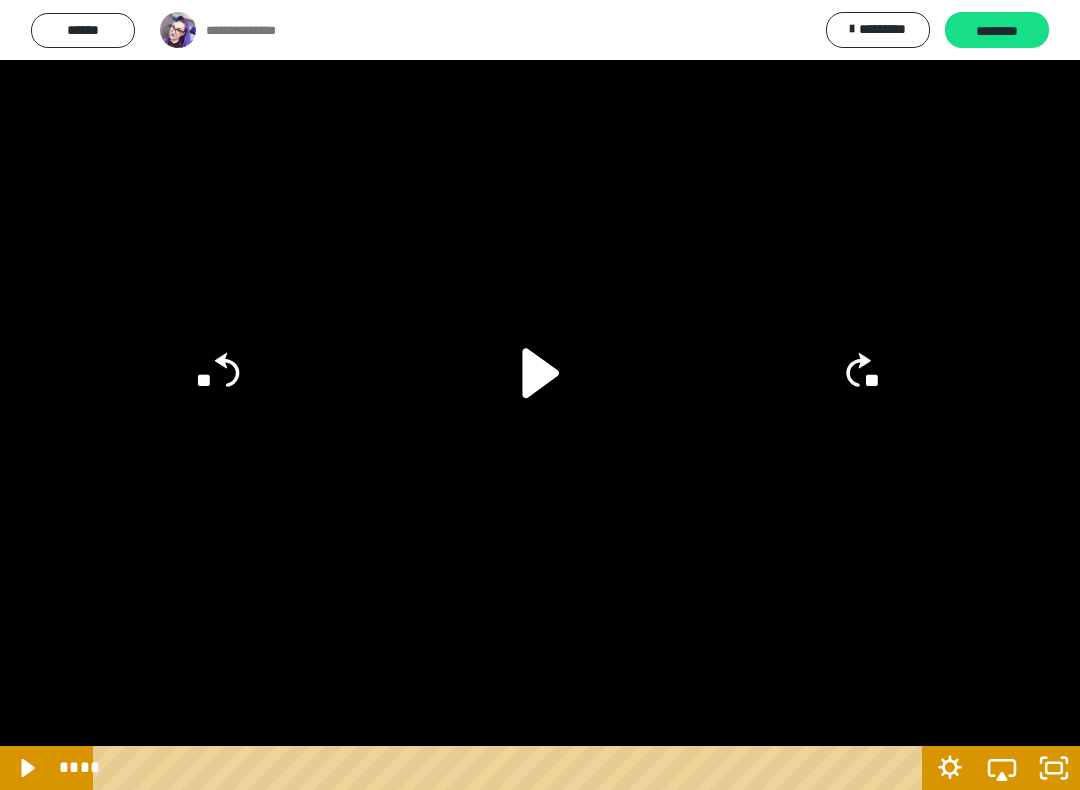 click 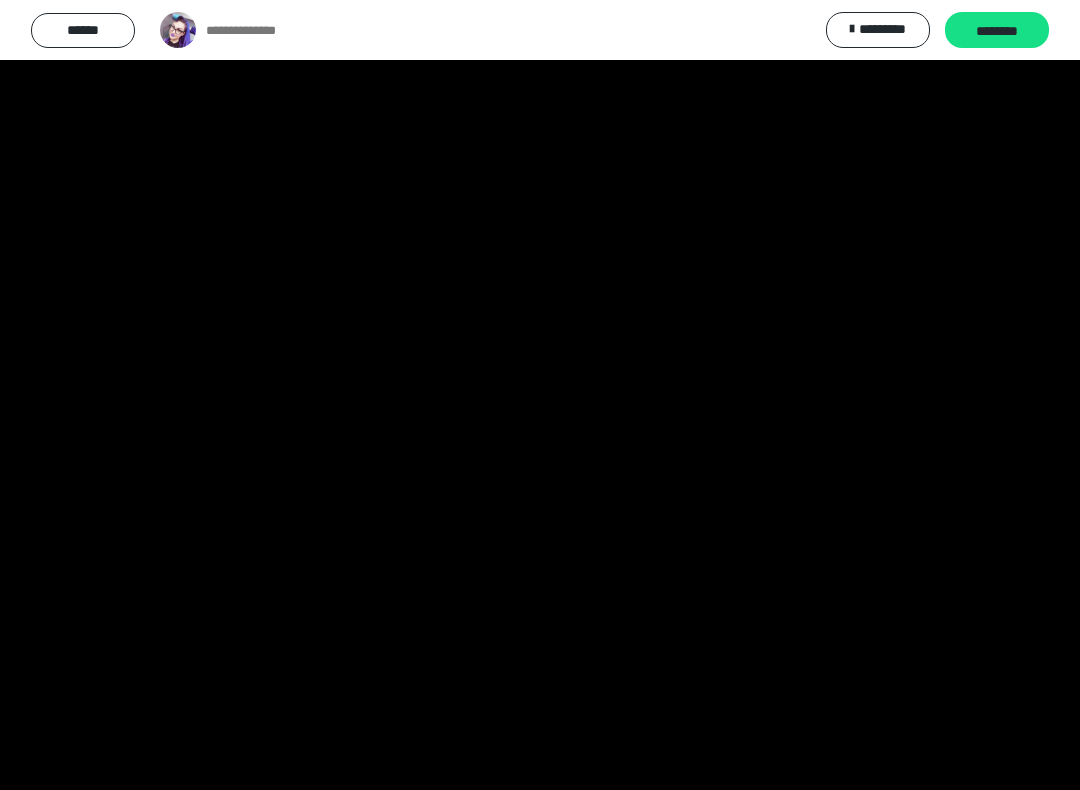 click at bounding box center (540, 395) 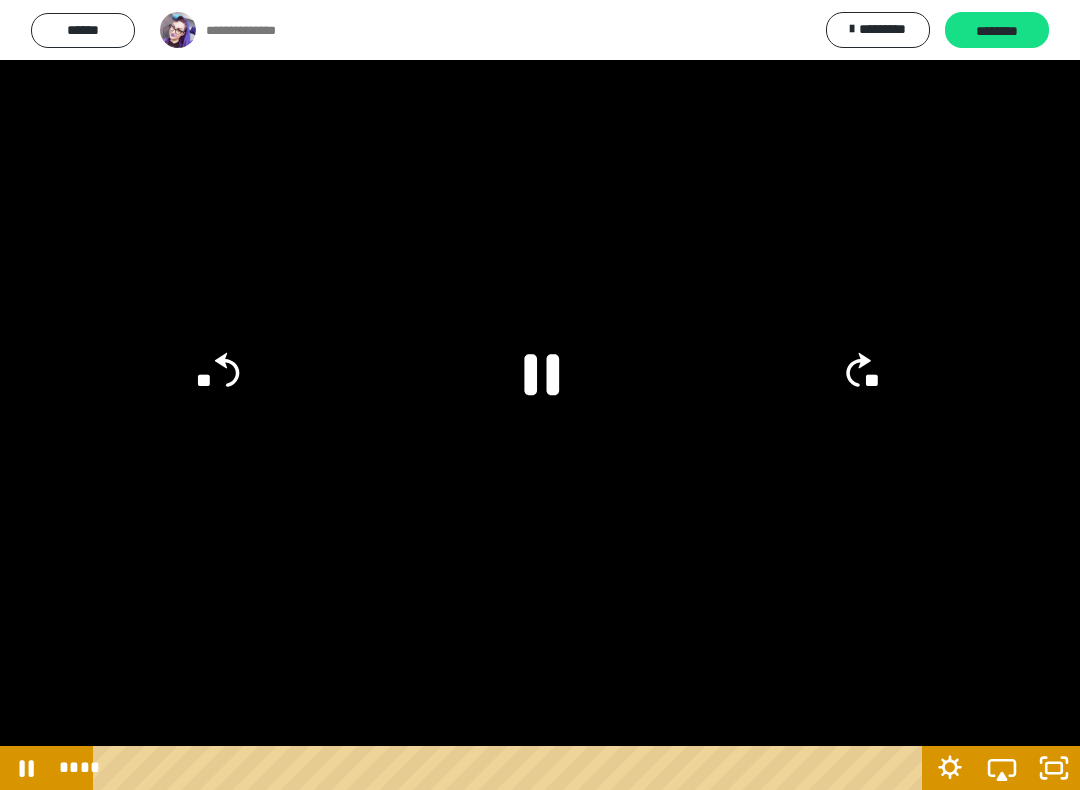 click on "**" 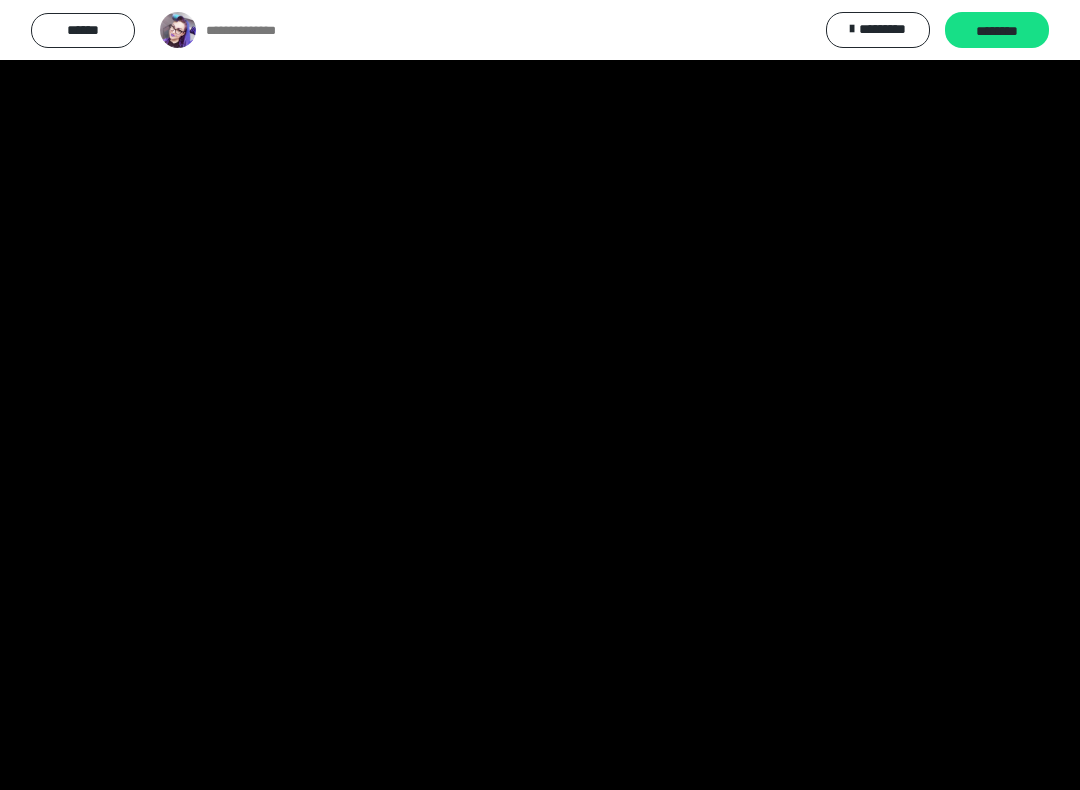 click at bounding box center [540, 395] 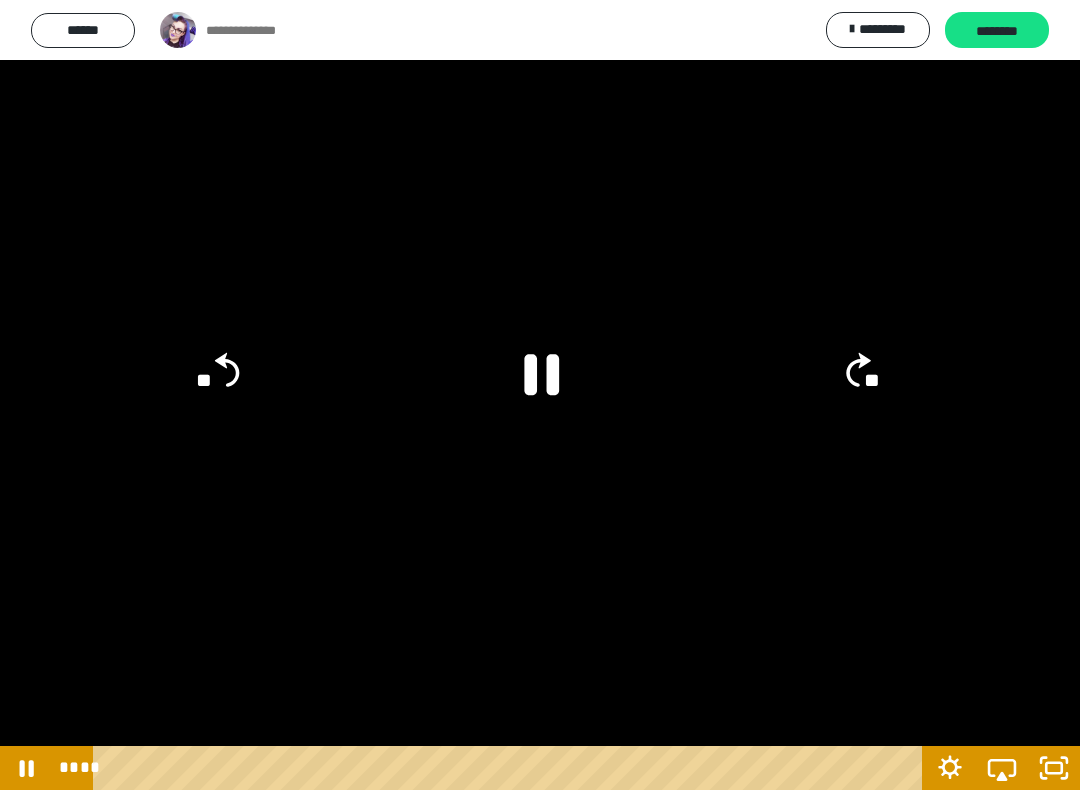 click 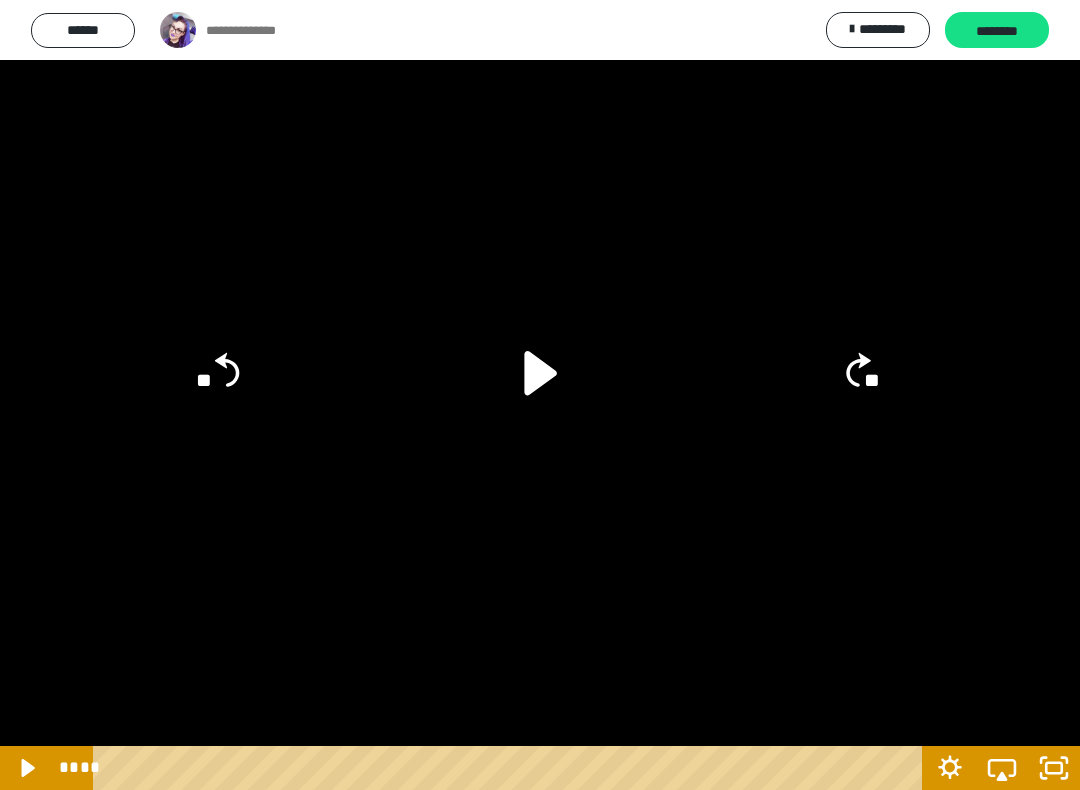 click 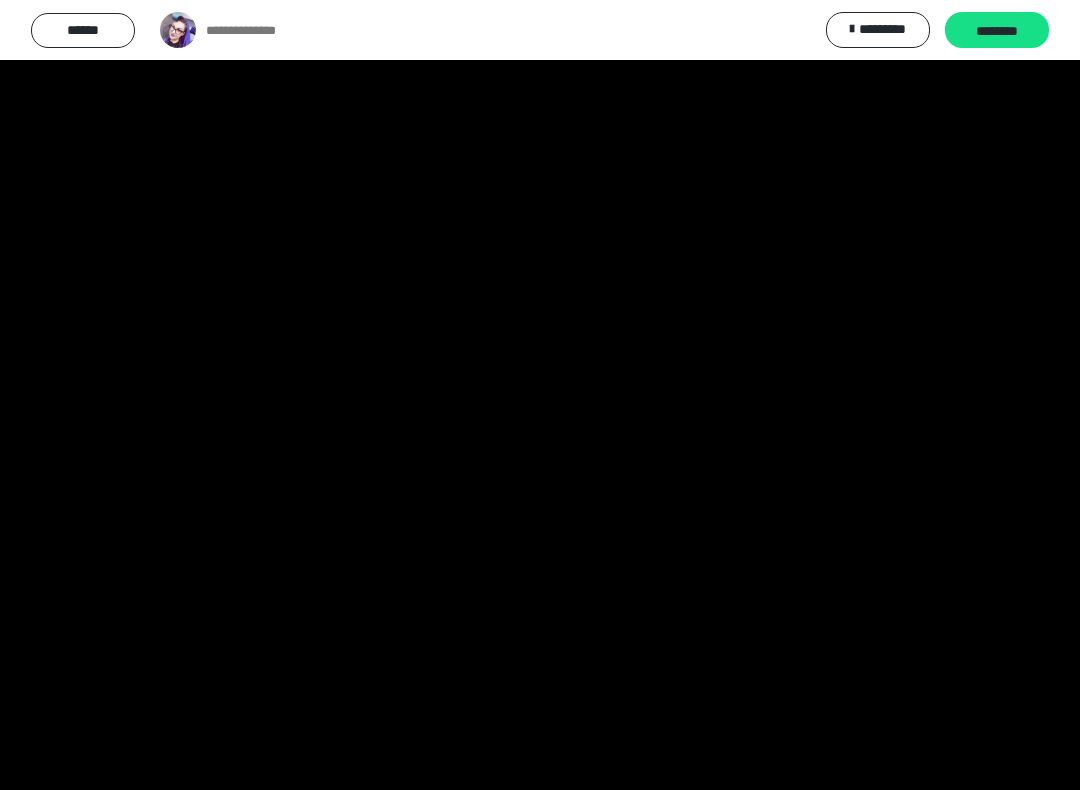 click at bounding box center [540, 395] 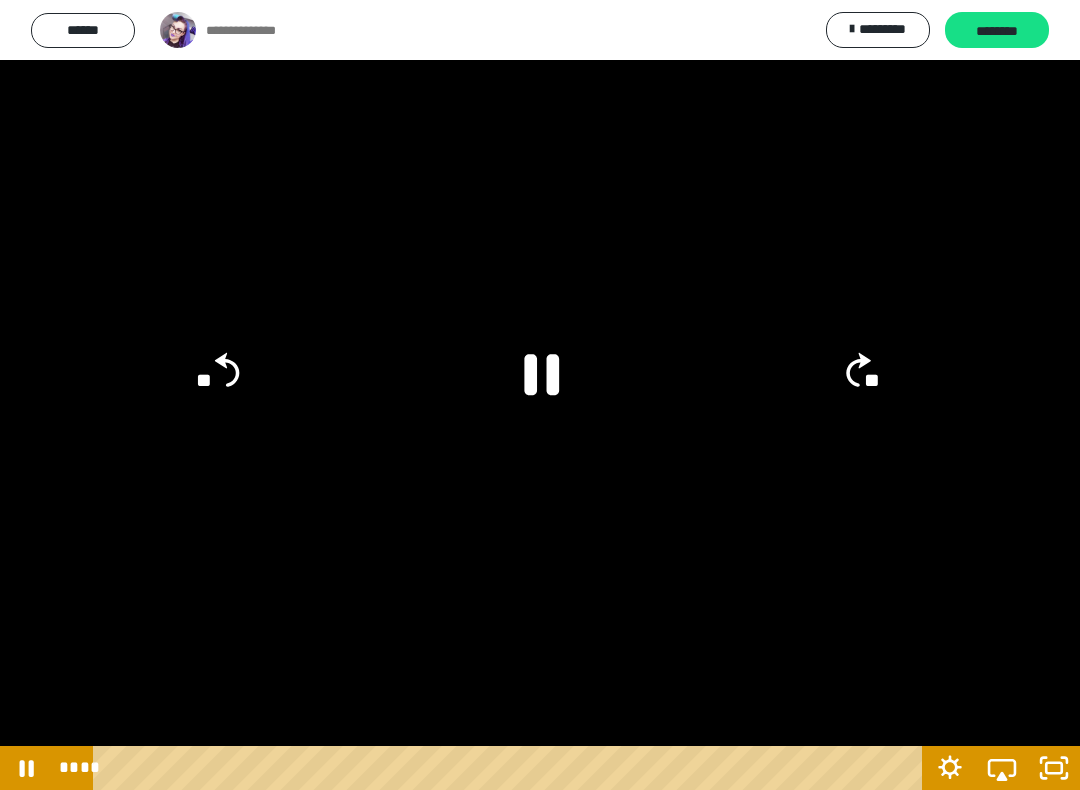 click 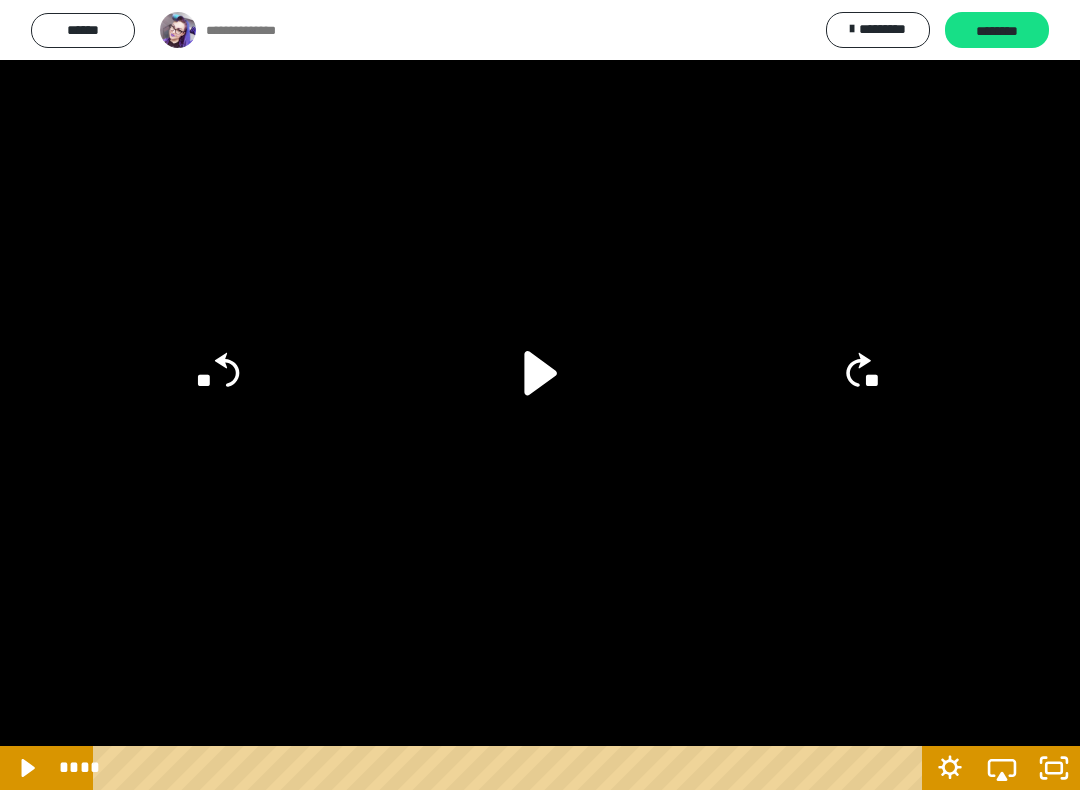 click 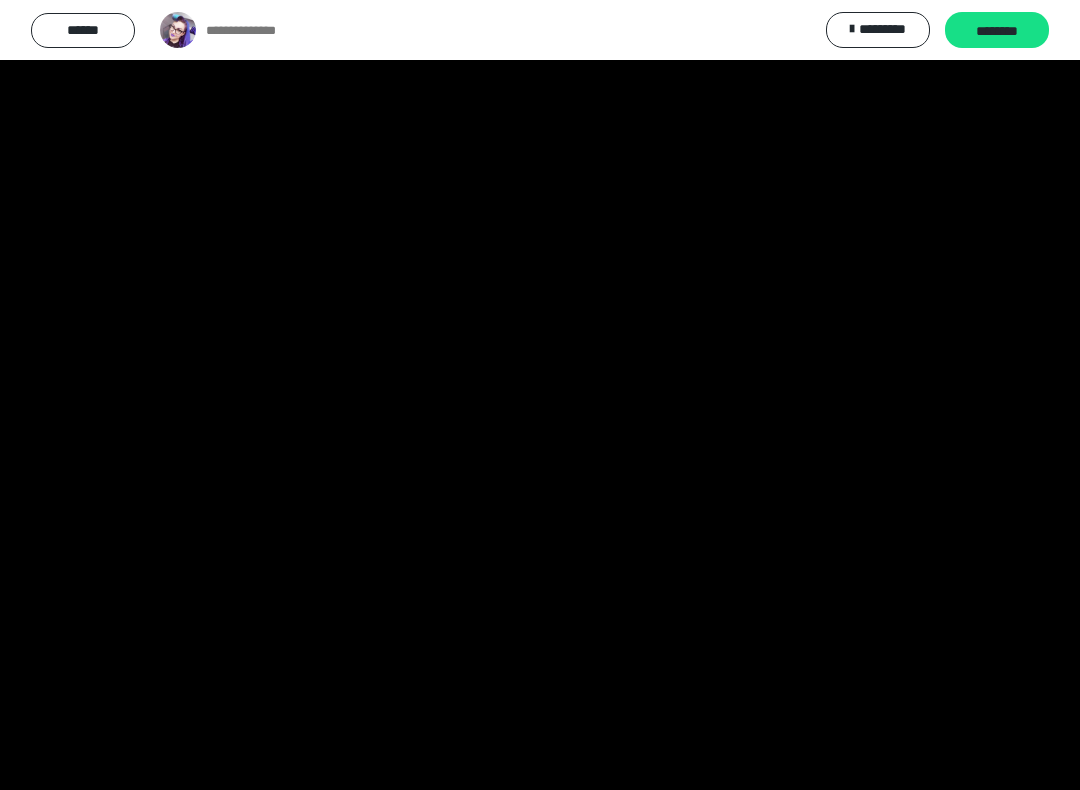 click at bounding box center (540, 395) 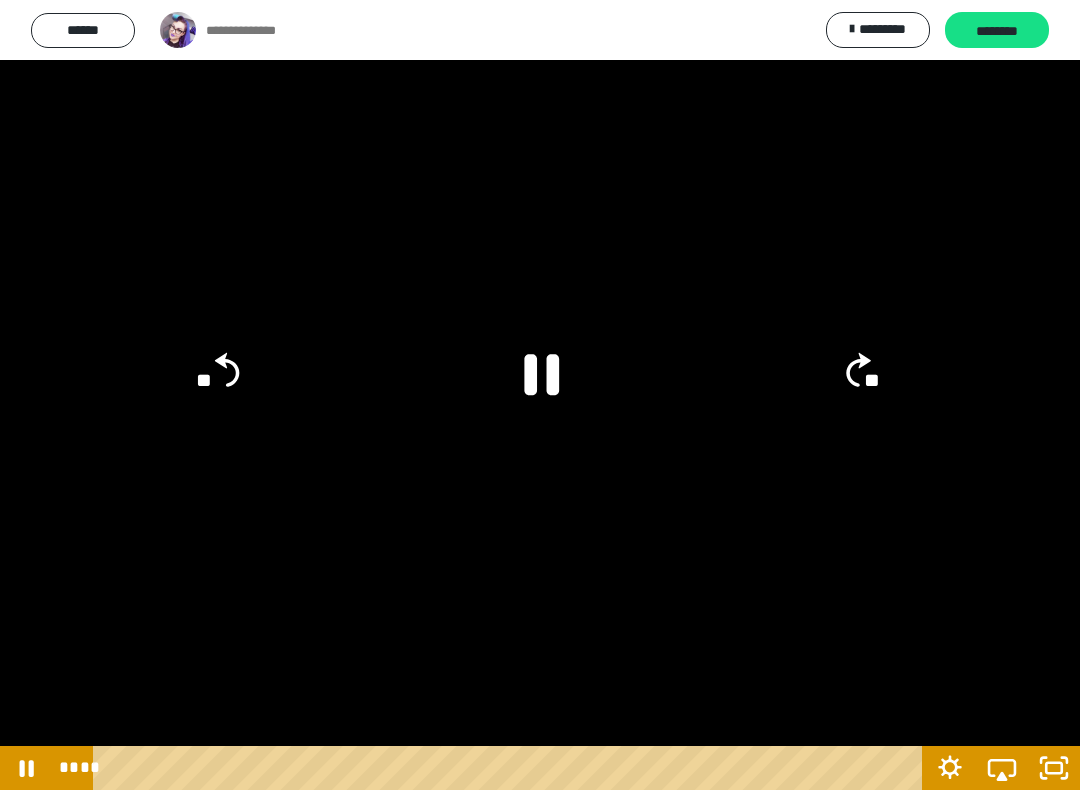 click on "**" 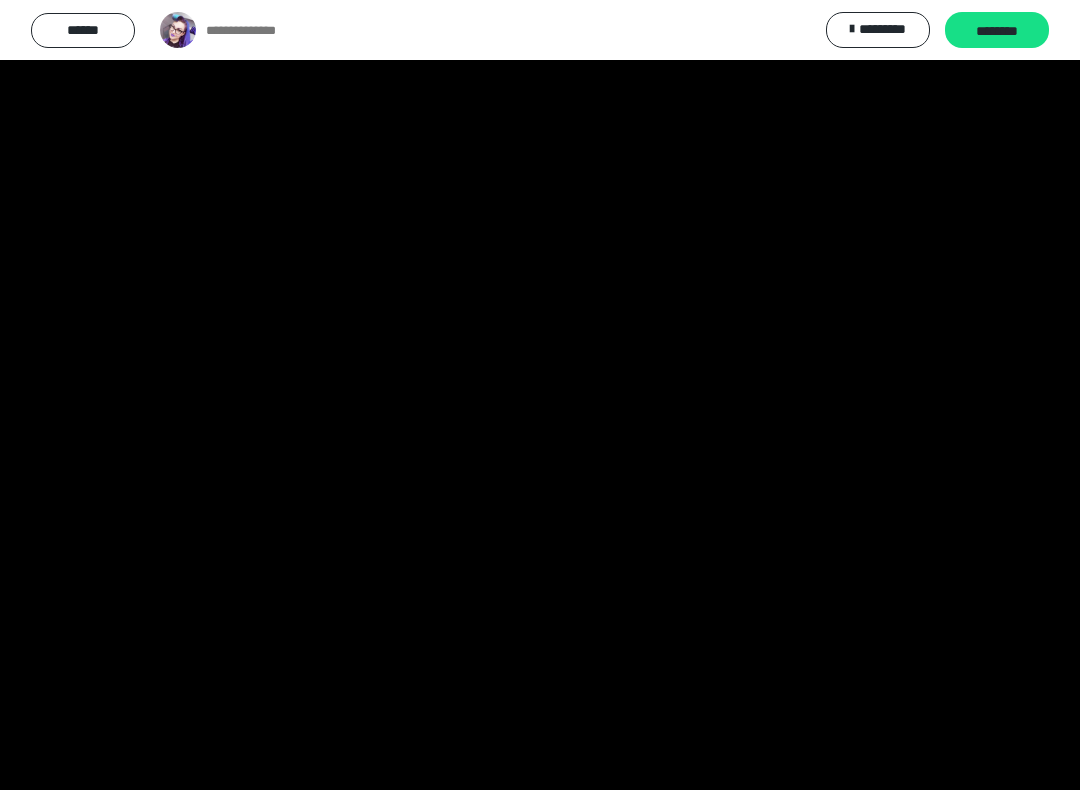 click at bounding box center [540, 395] 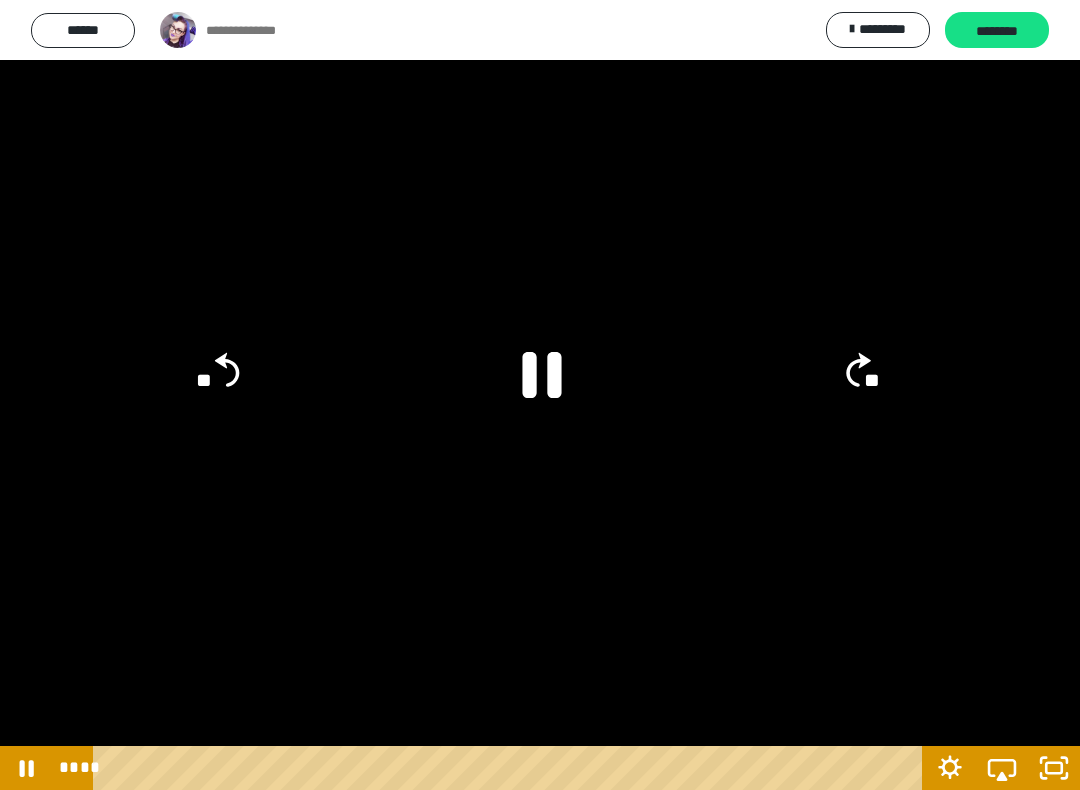 click 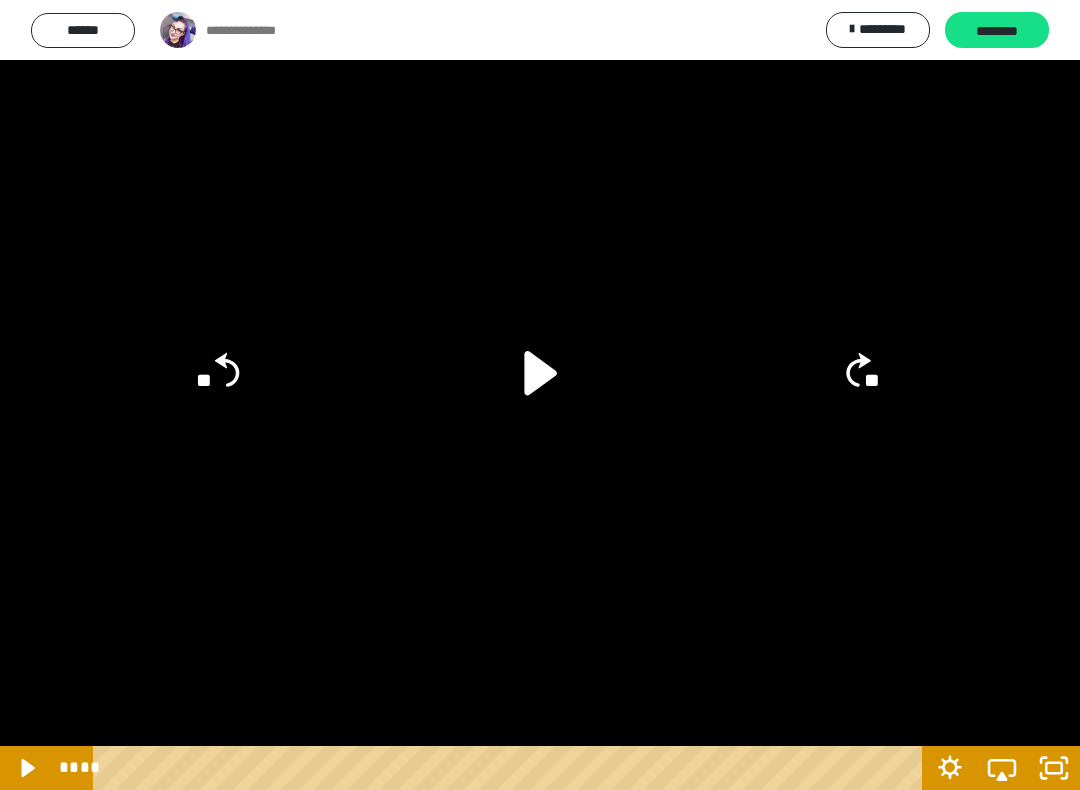 click 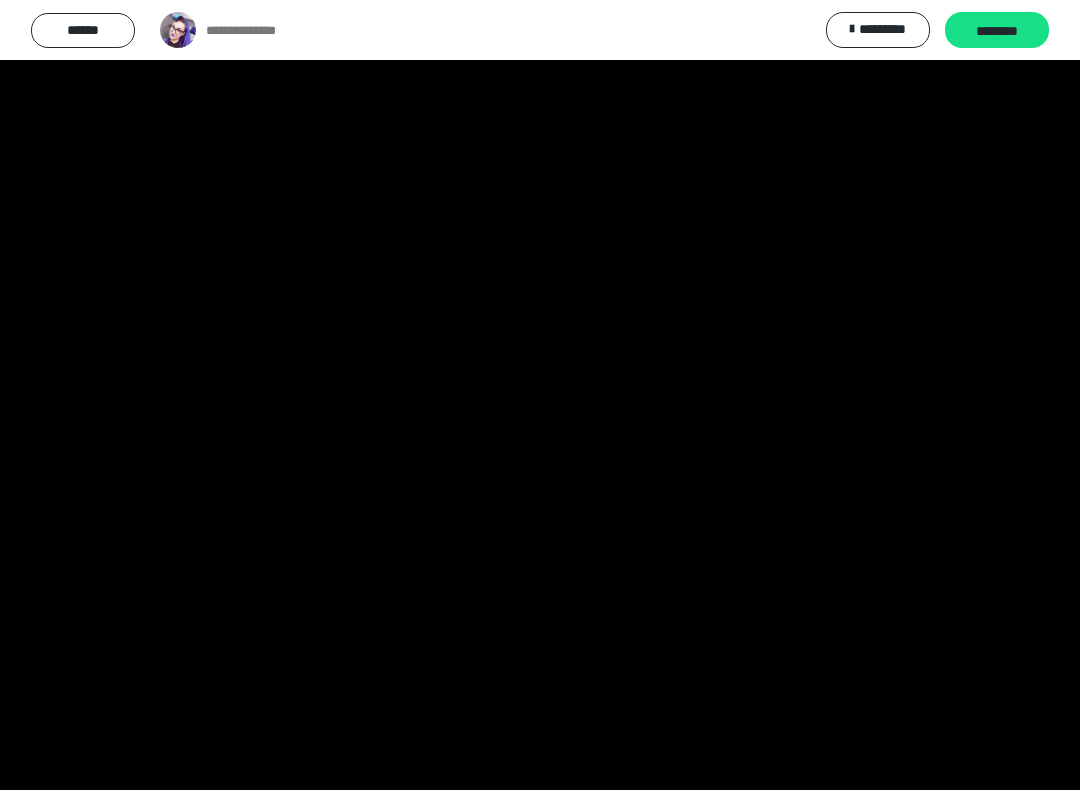 click at bounding box center [540, 395] 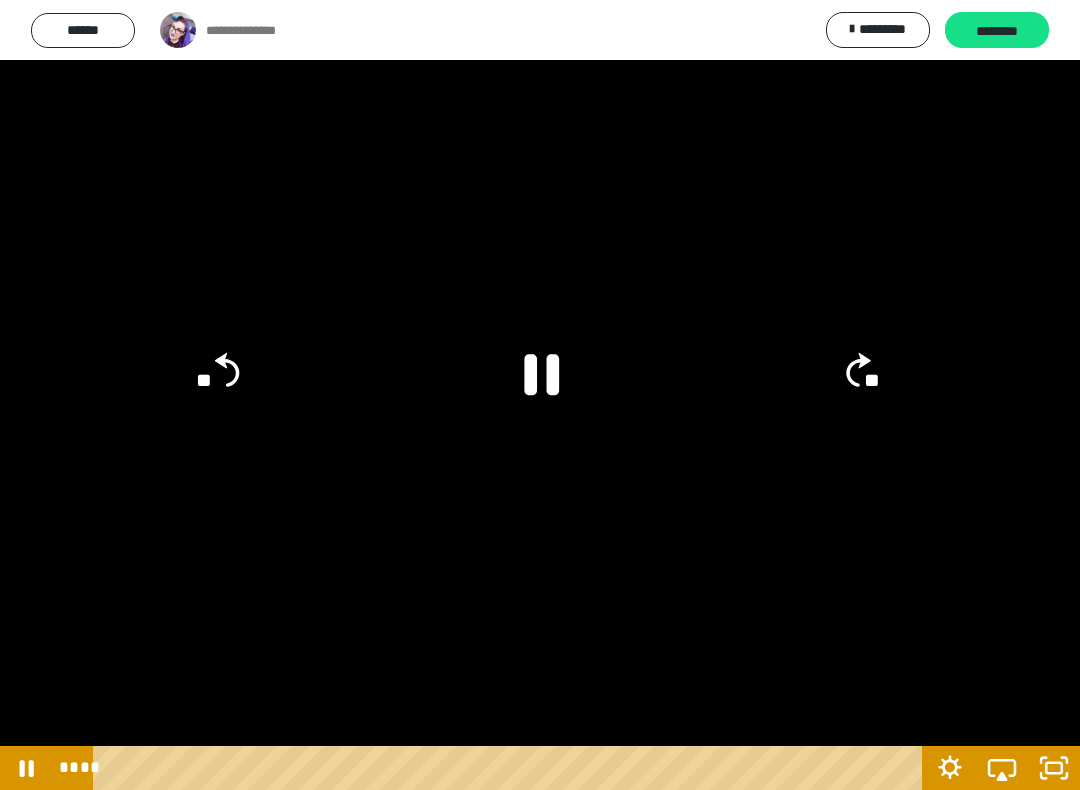 click 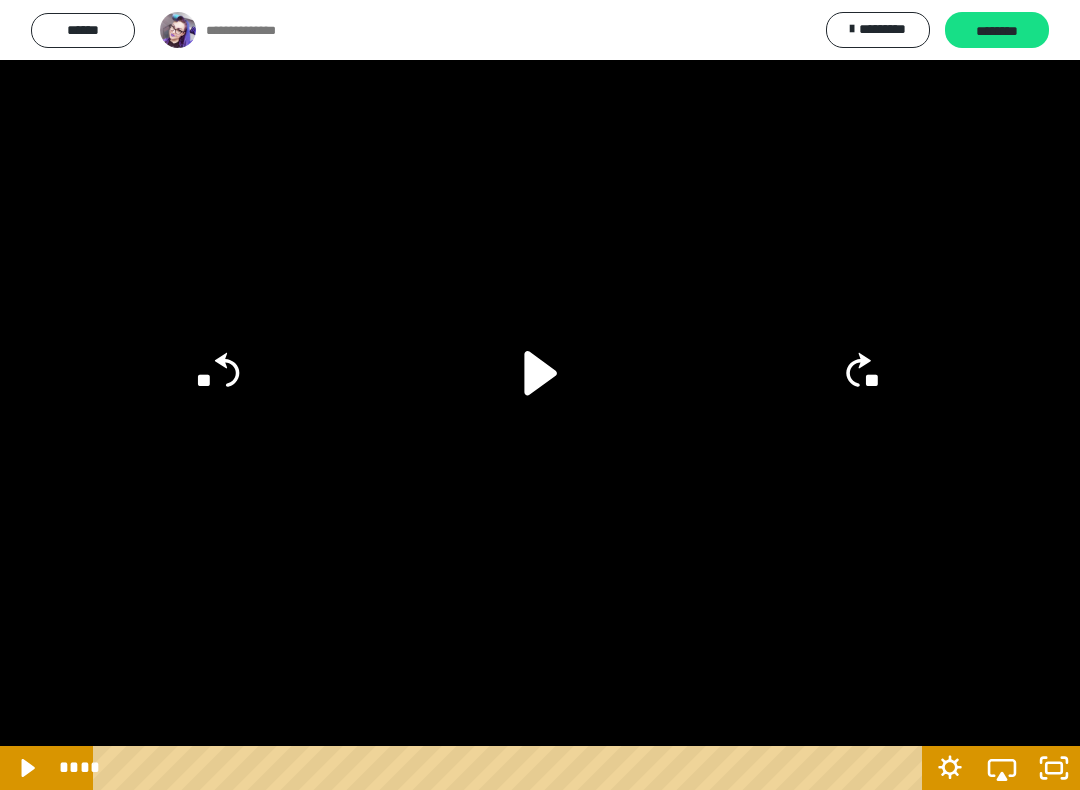 click on "**" 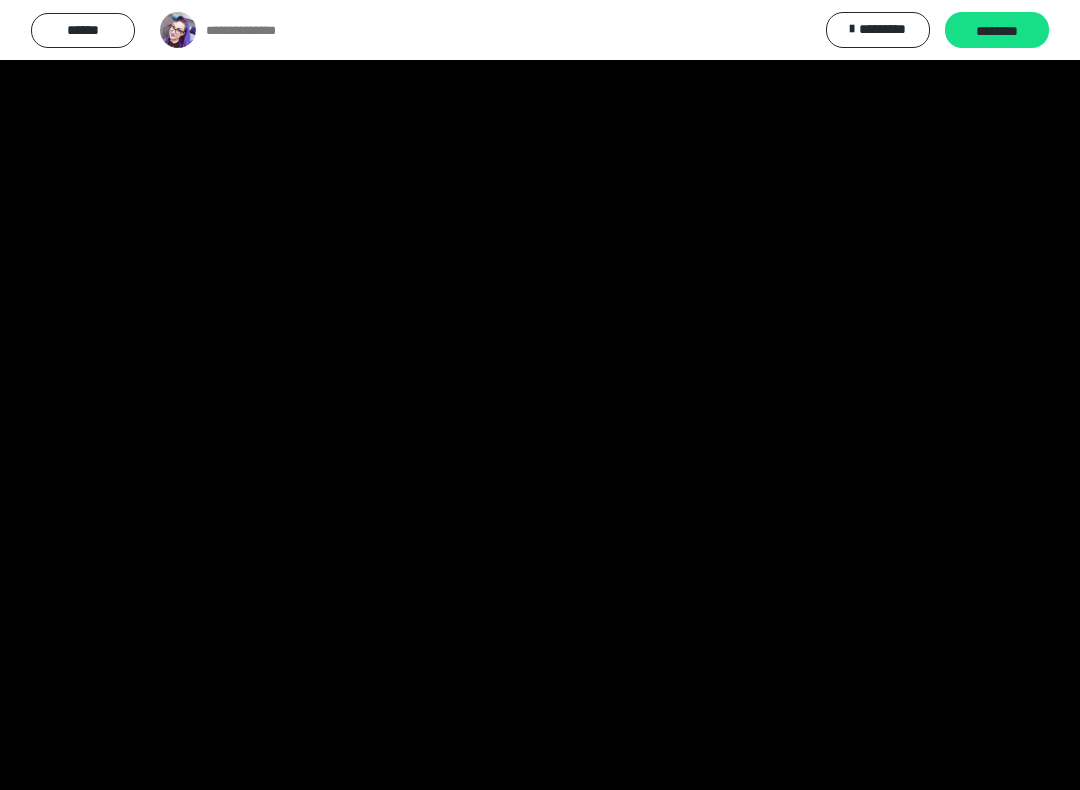 click at bounding box center (540, 395) 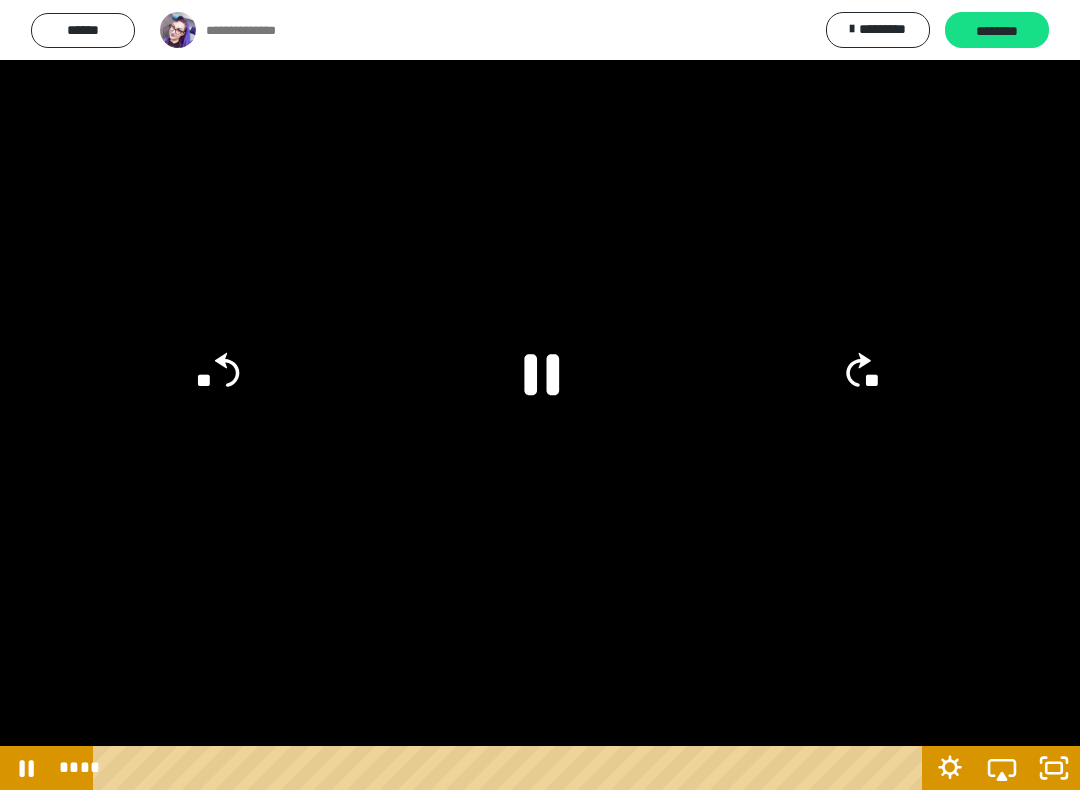 click on "**" 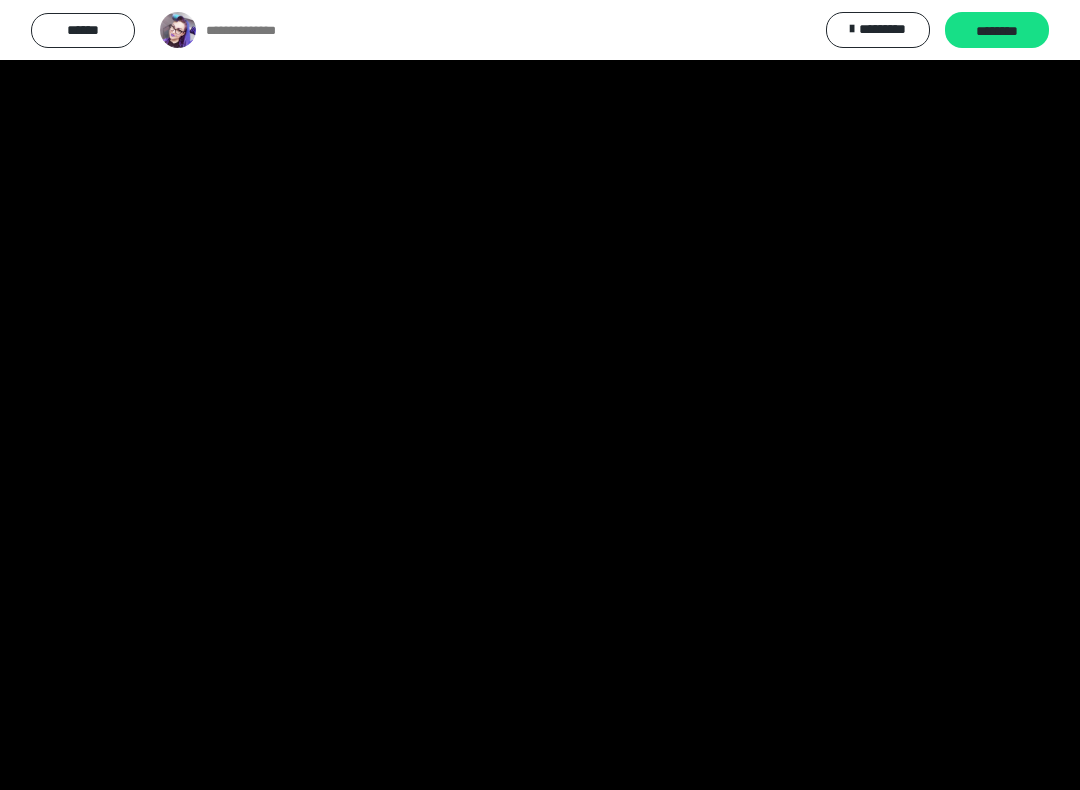 click at bounding box center (540, 395) 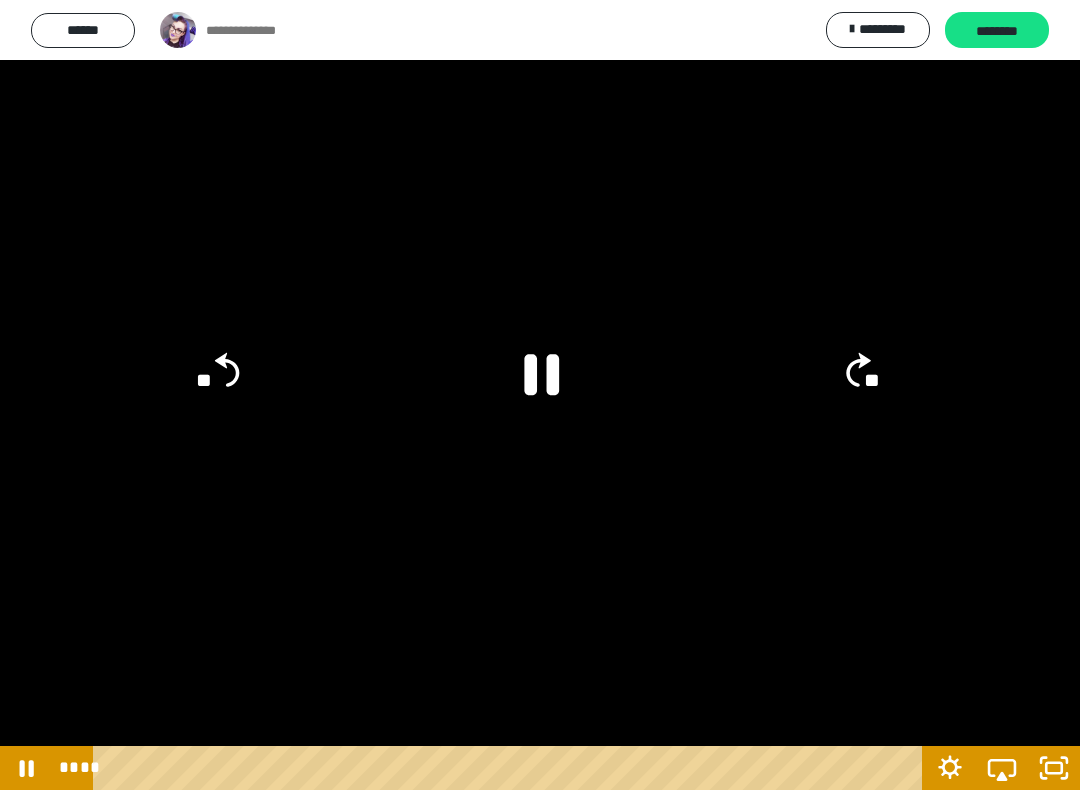 click 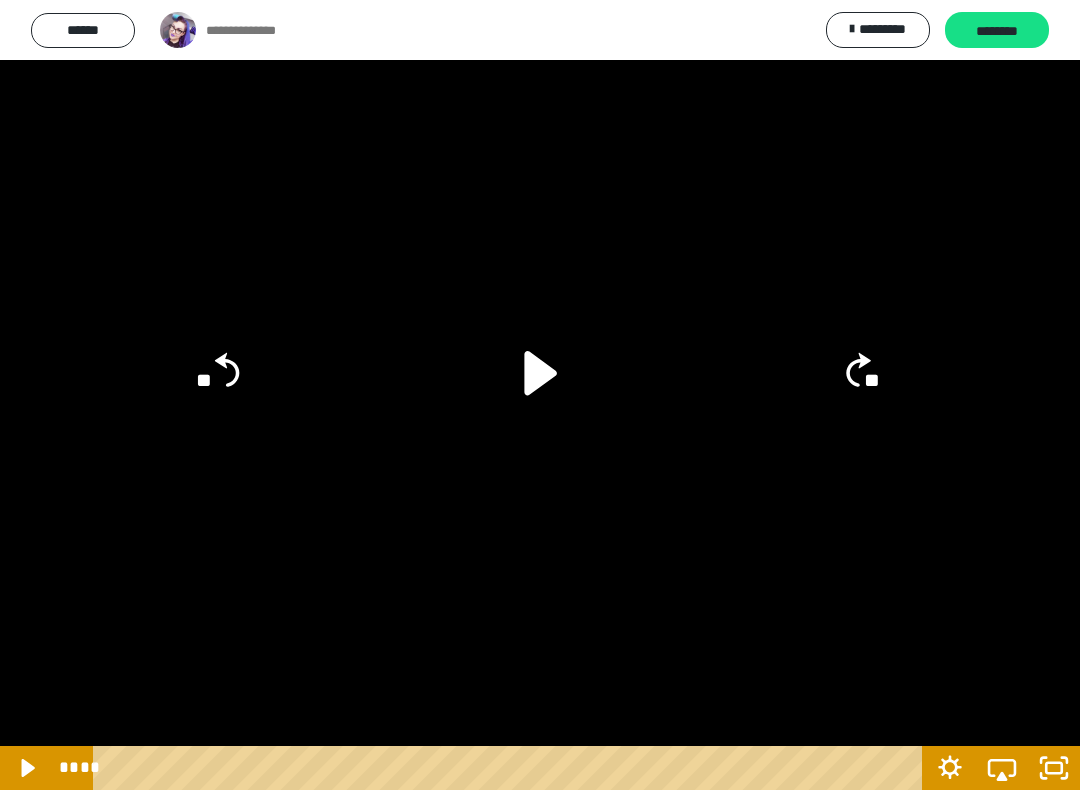 click at bounding box center (540, 395) 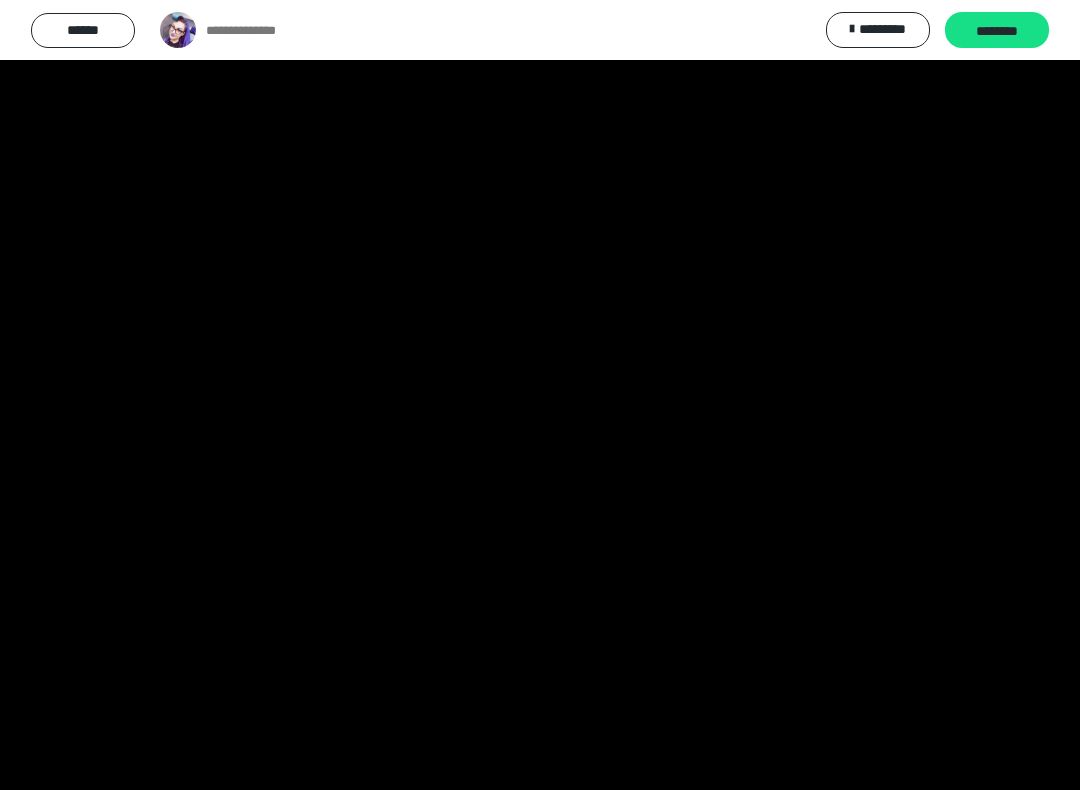click at bounding box center (540, 395) 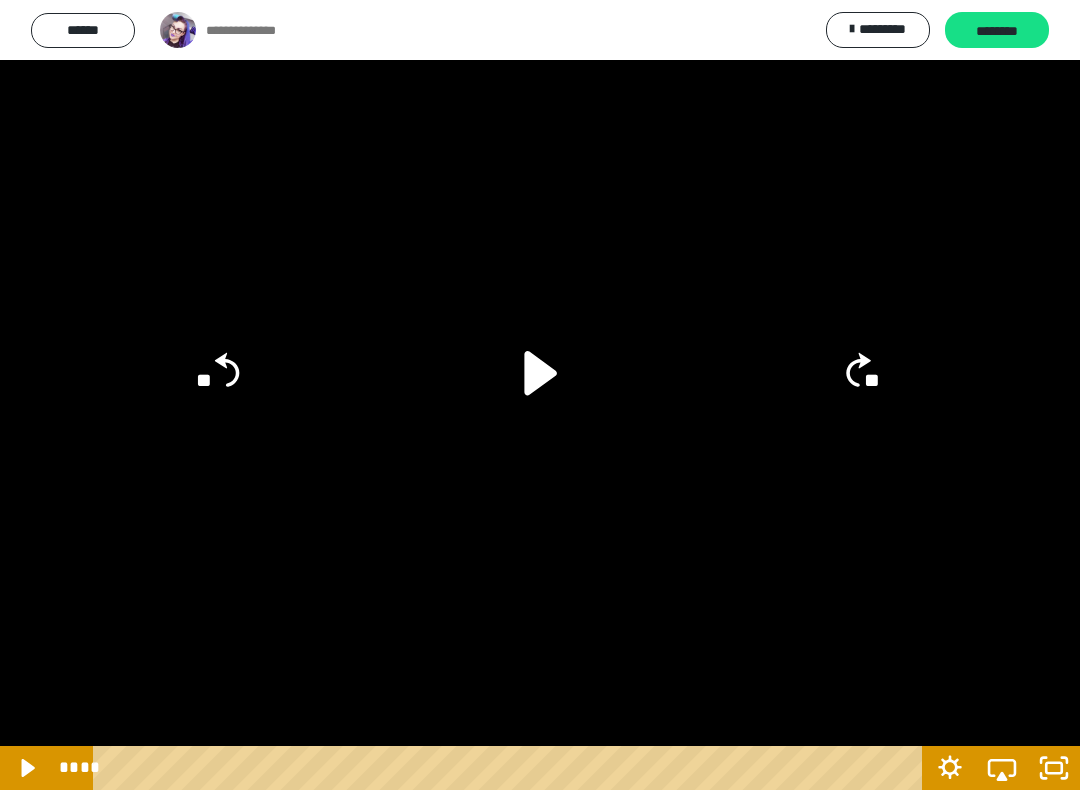 click 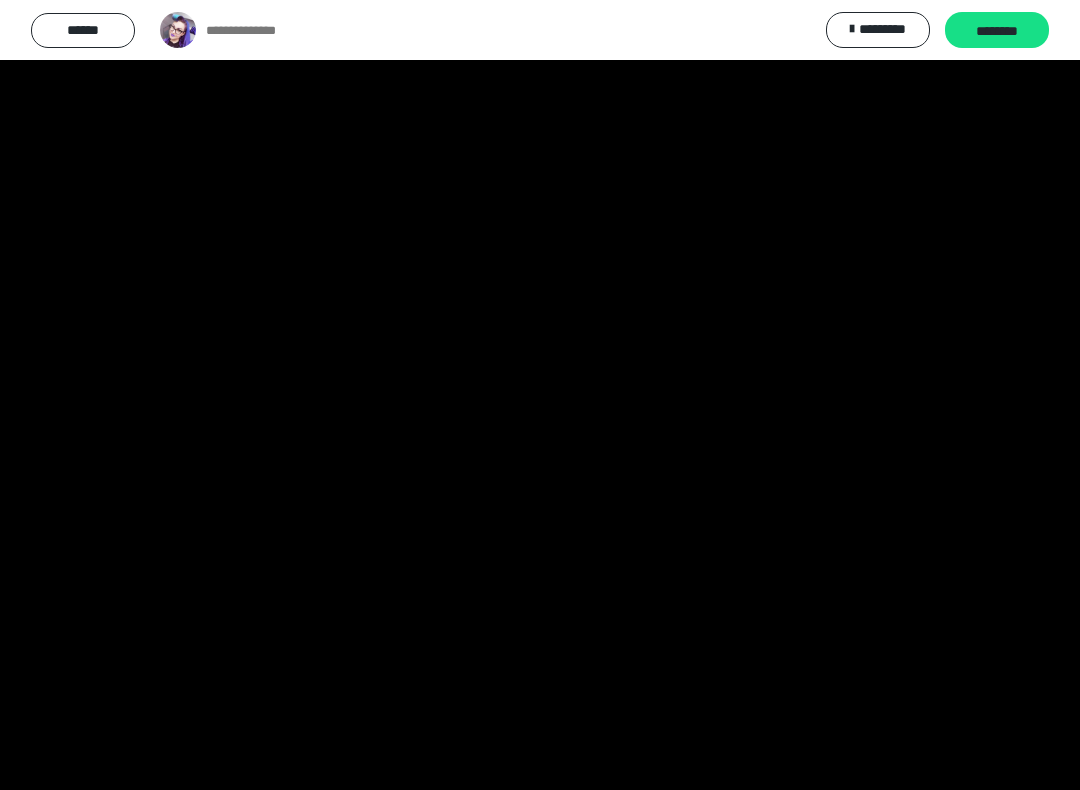 click at bounding box center (540, 395) 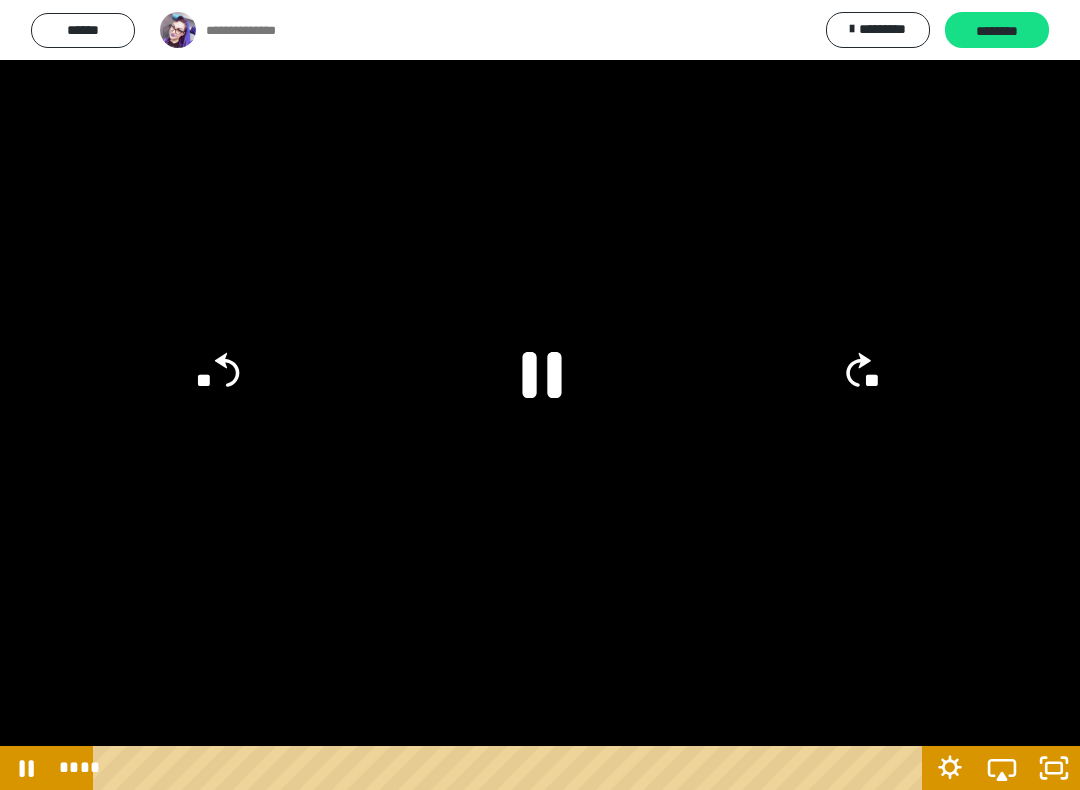 click 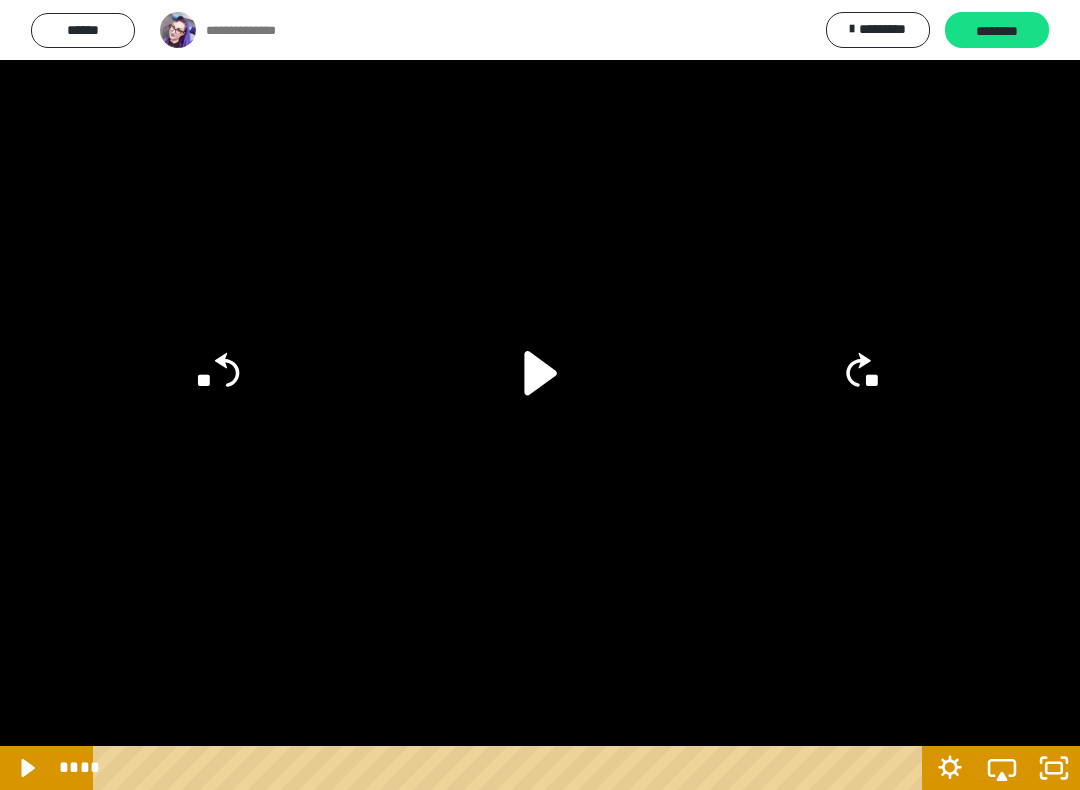 click 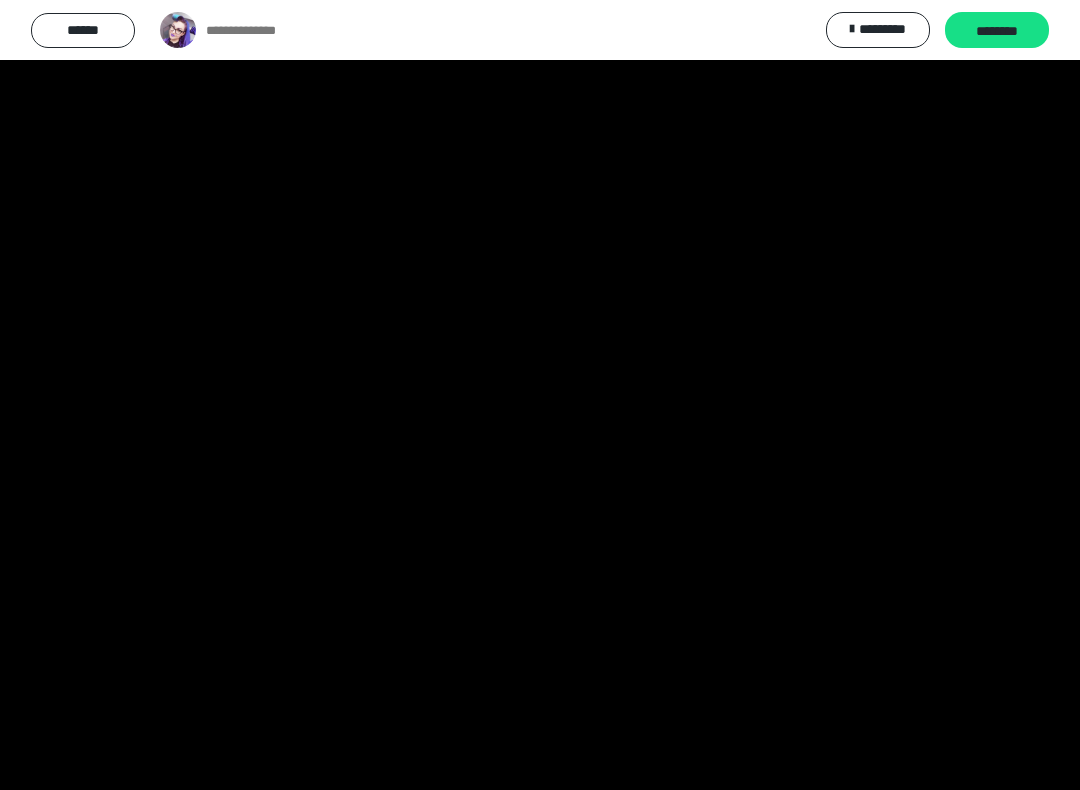 click at bounding box center [540, 395] 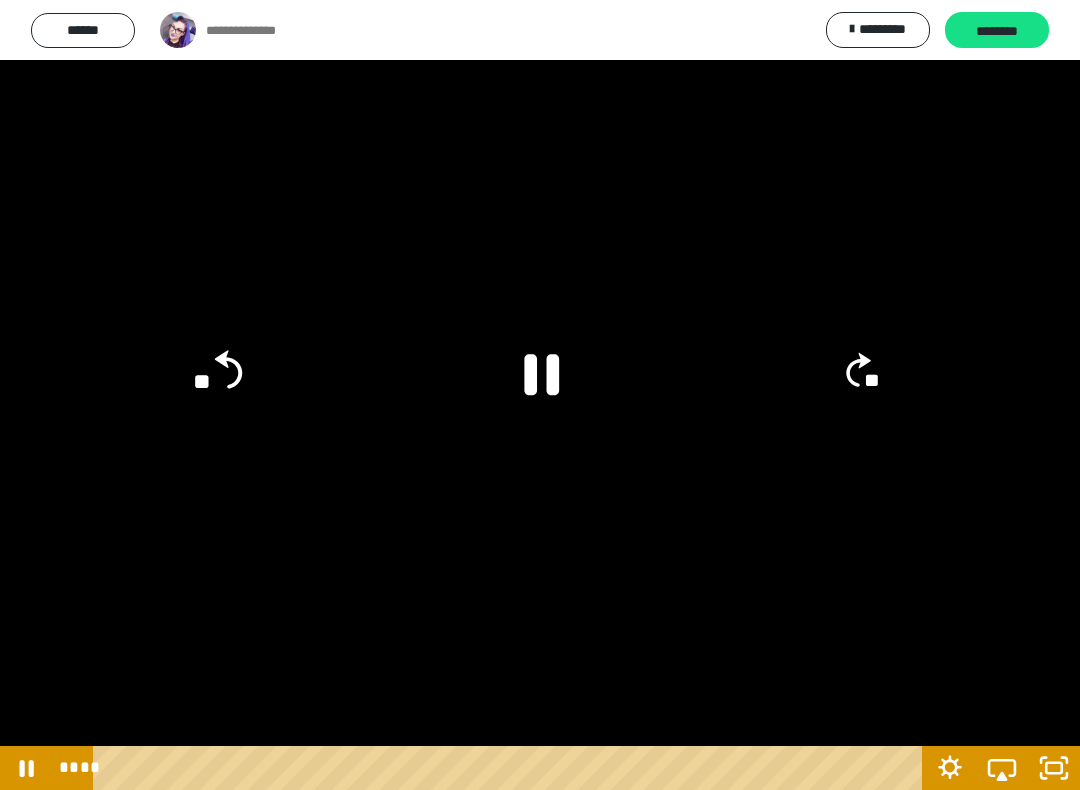 click on "**" 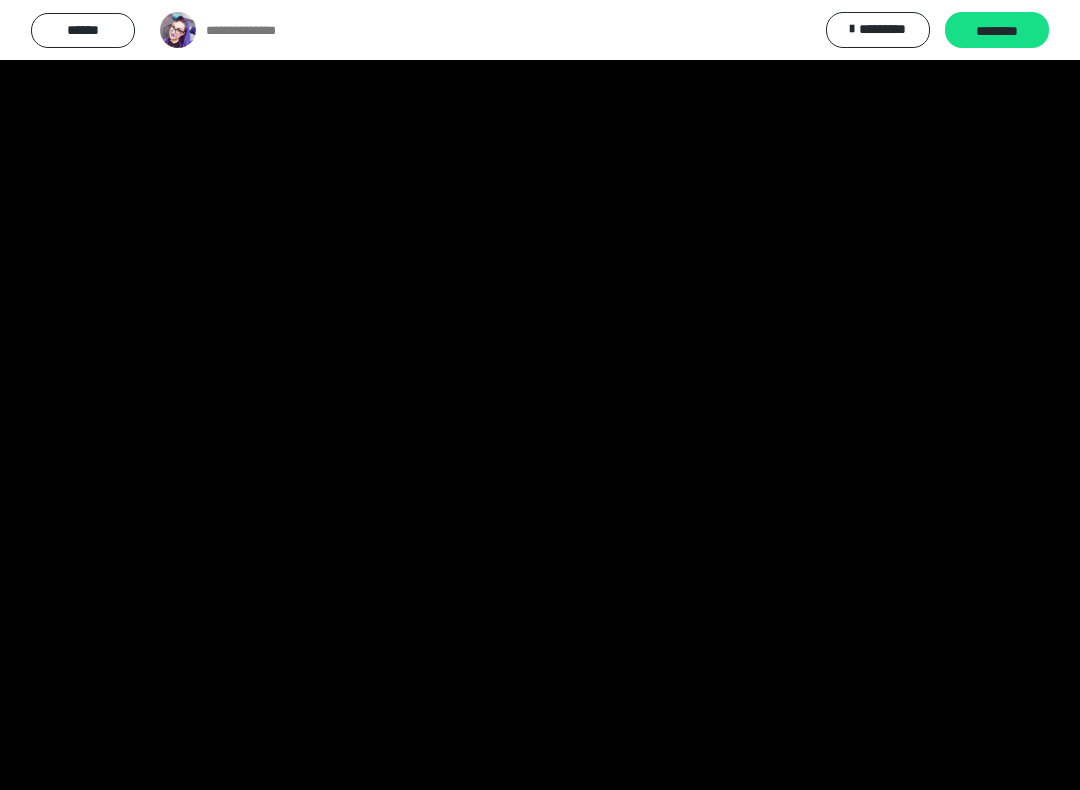 click at bounding box center [540, 395] 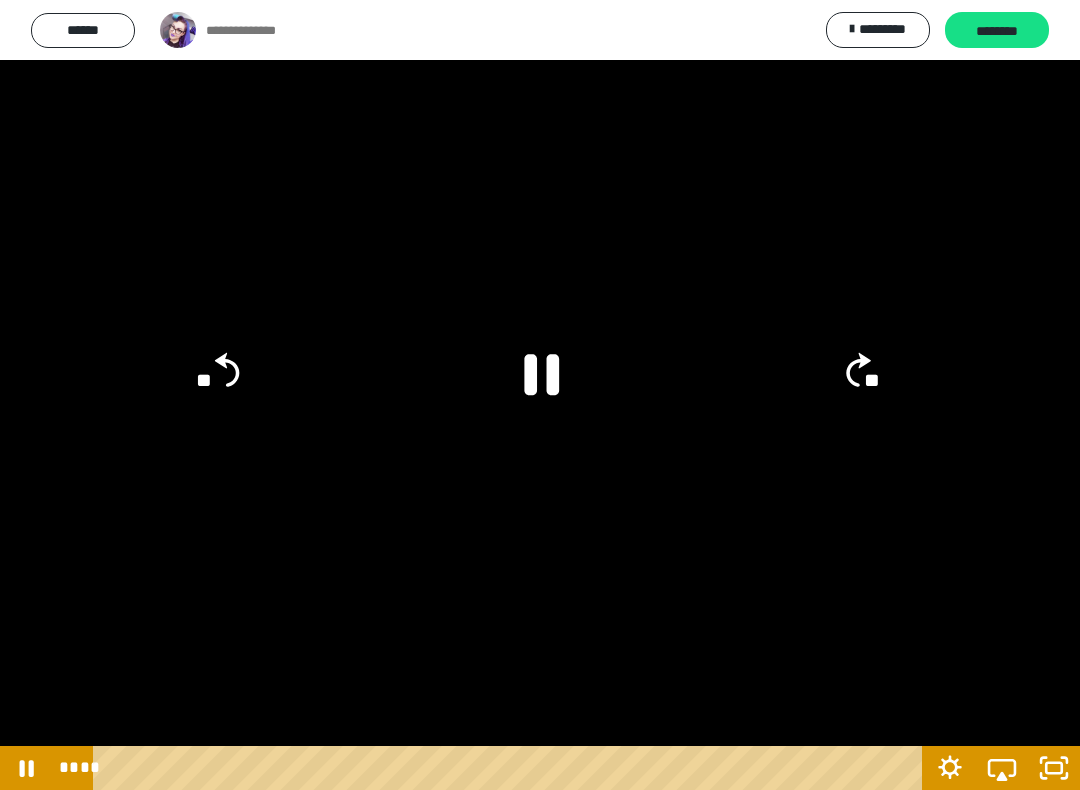 click on "**" 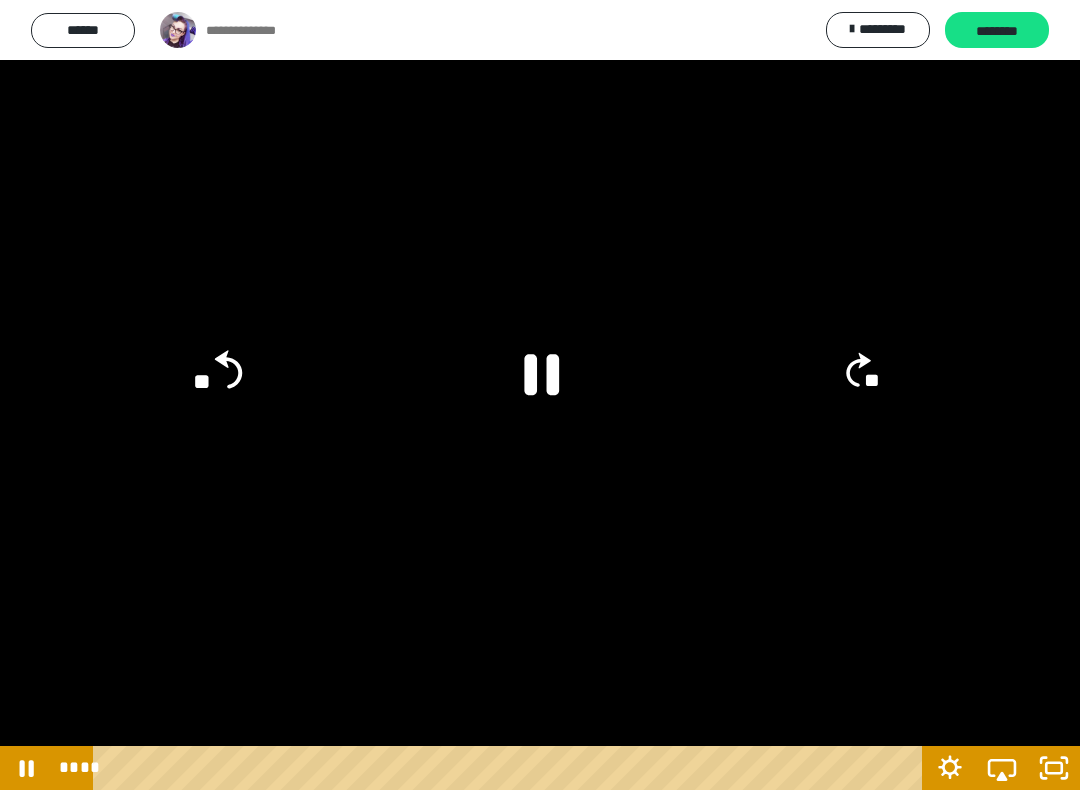 click on "**" 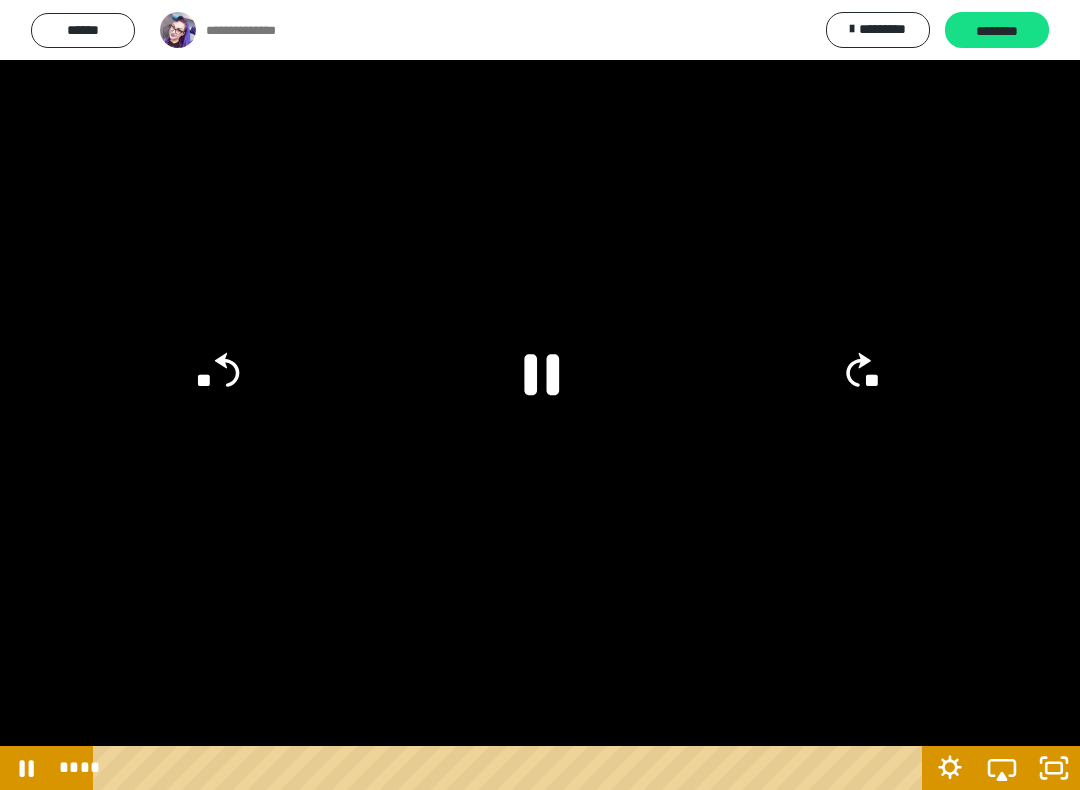 click at bounding box center [540, 395] 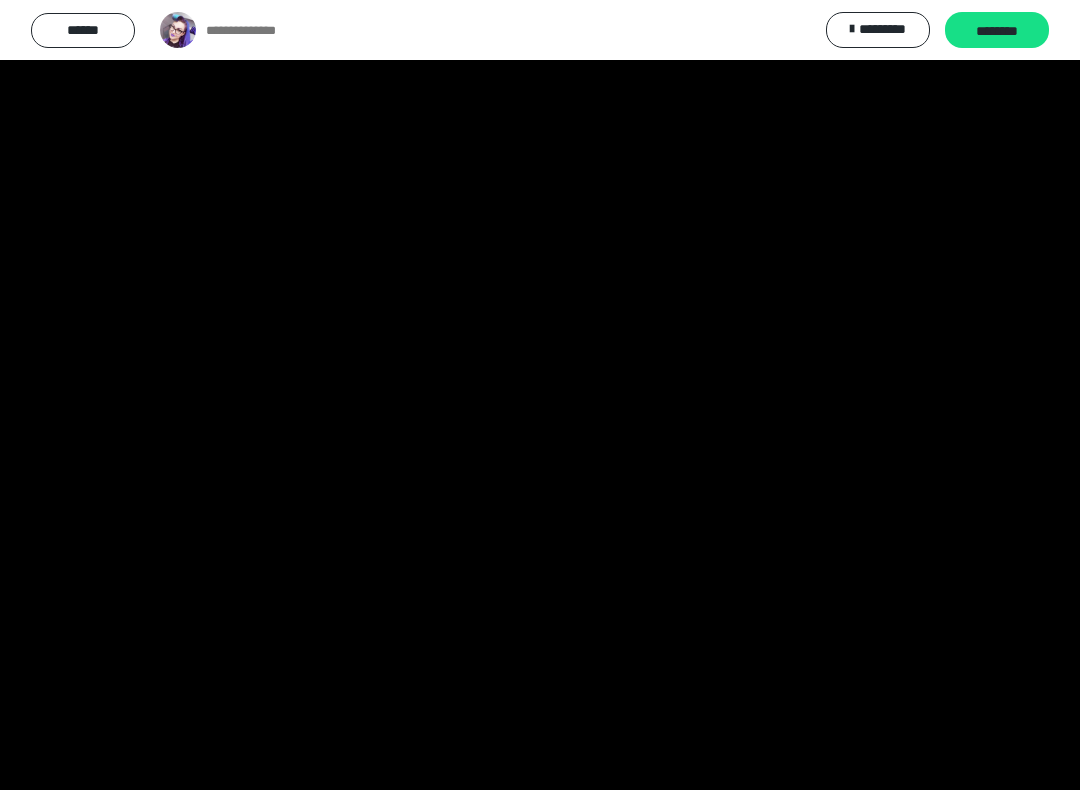 click at bounding box center (540, 395) 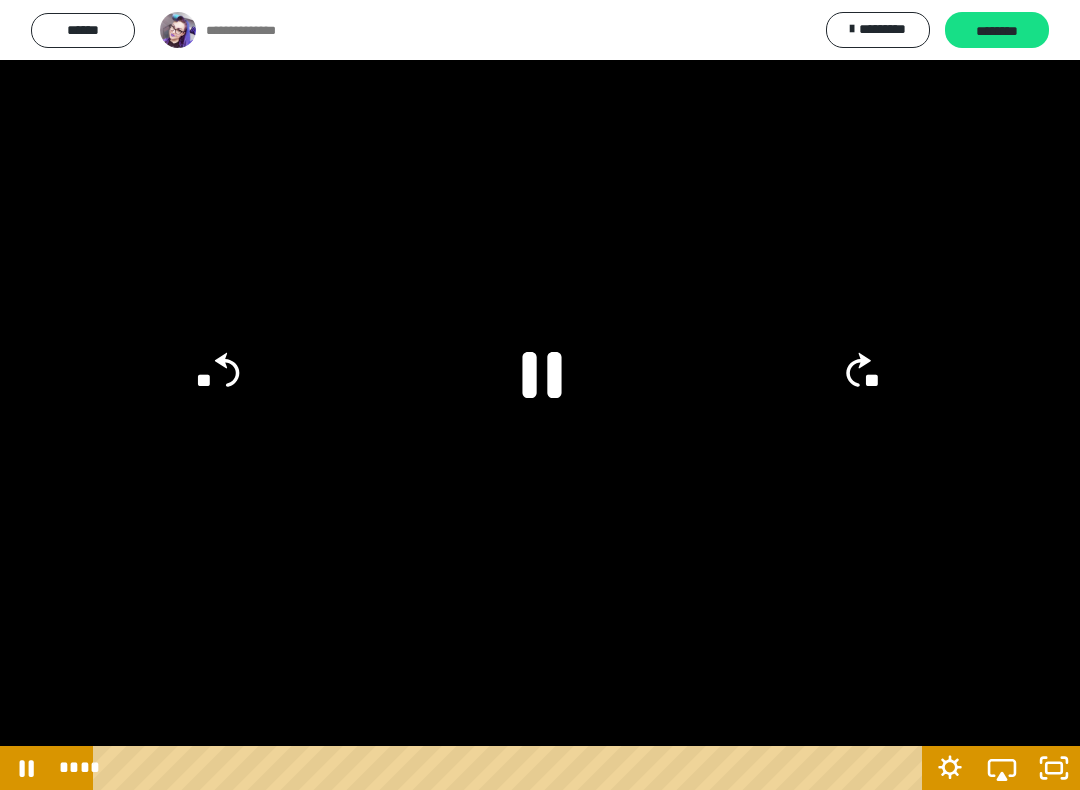 click 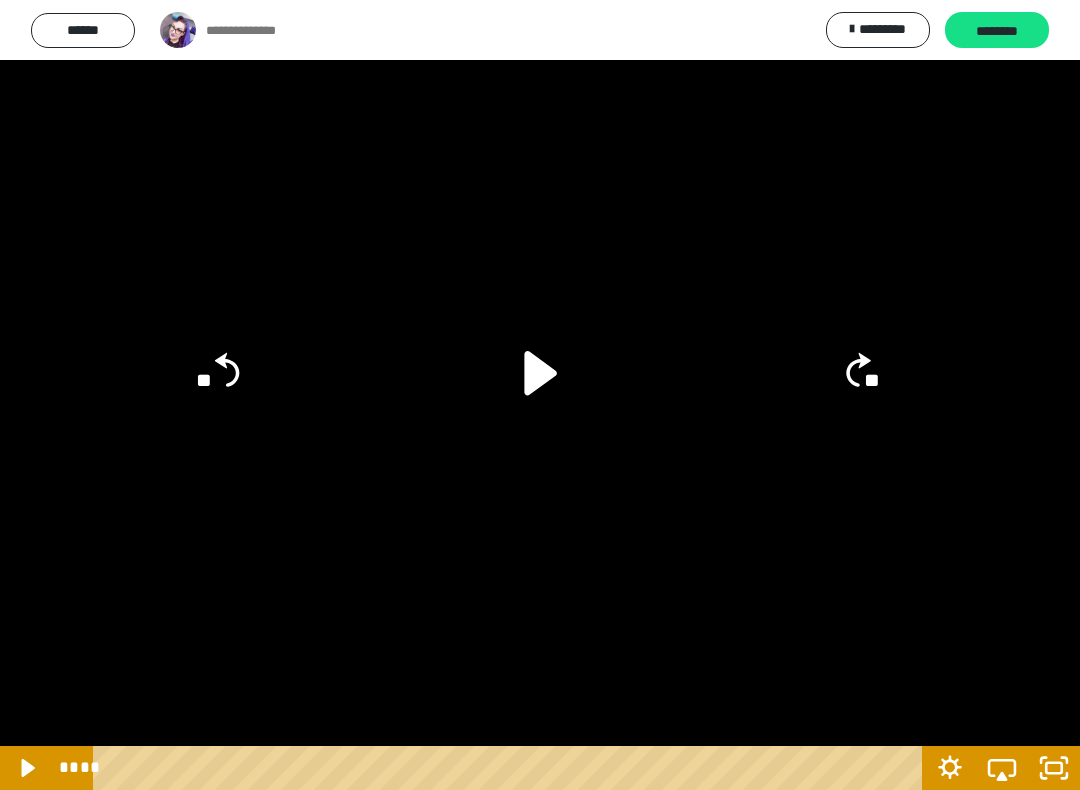 click on "**" 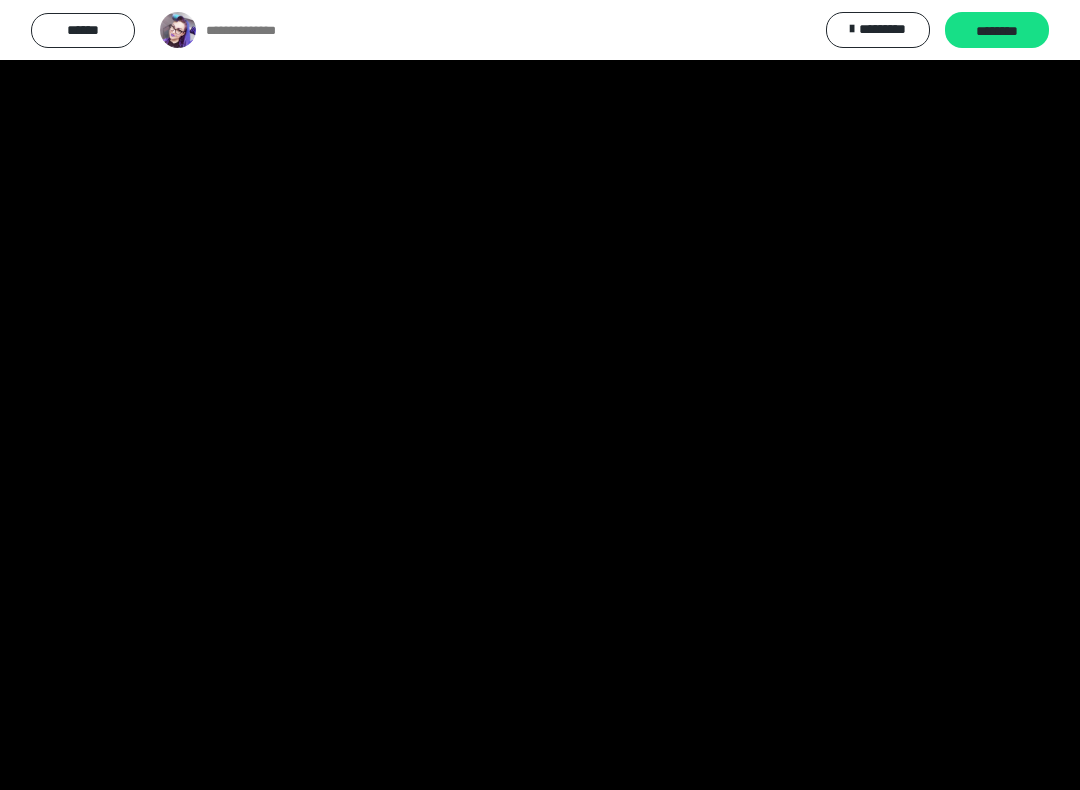 click at bounding box center [540, 395] 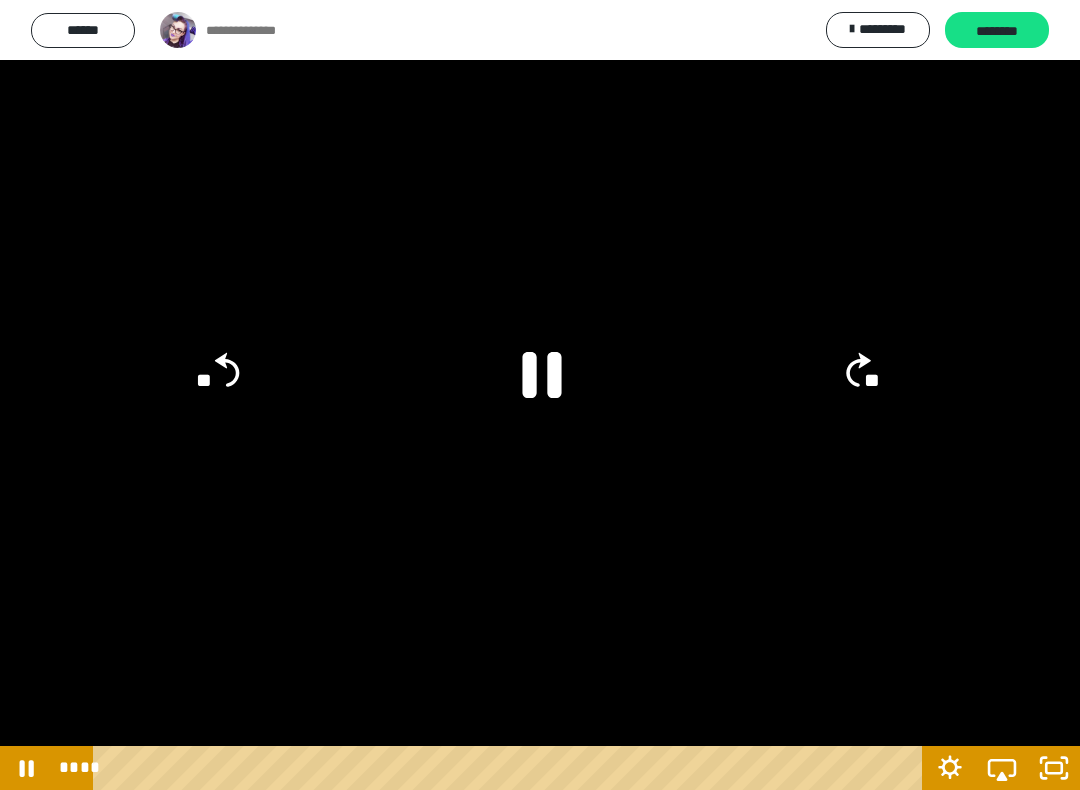 click 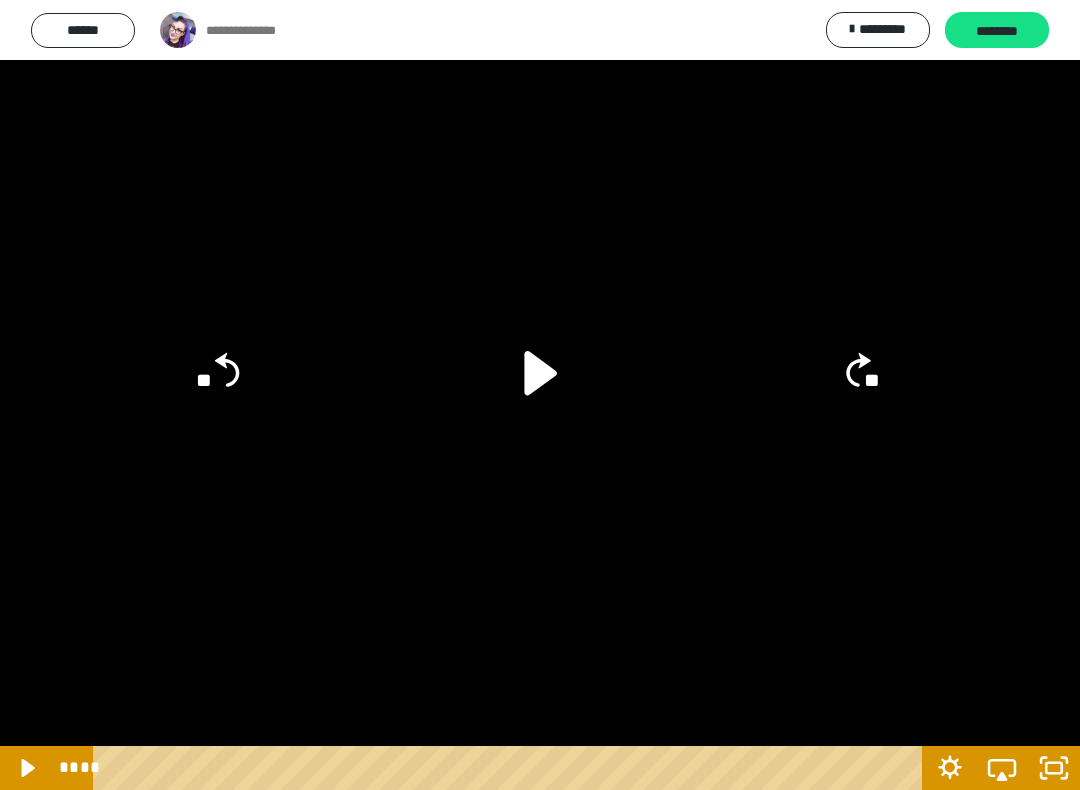 click 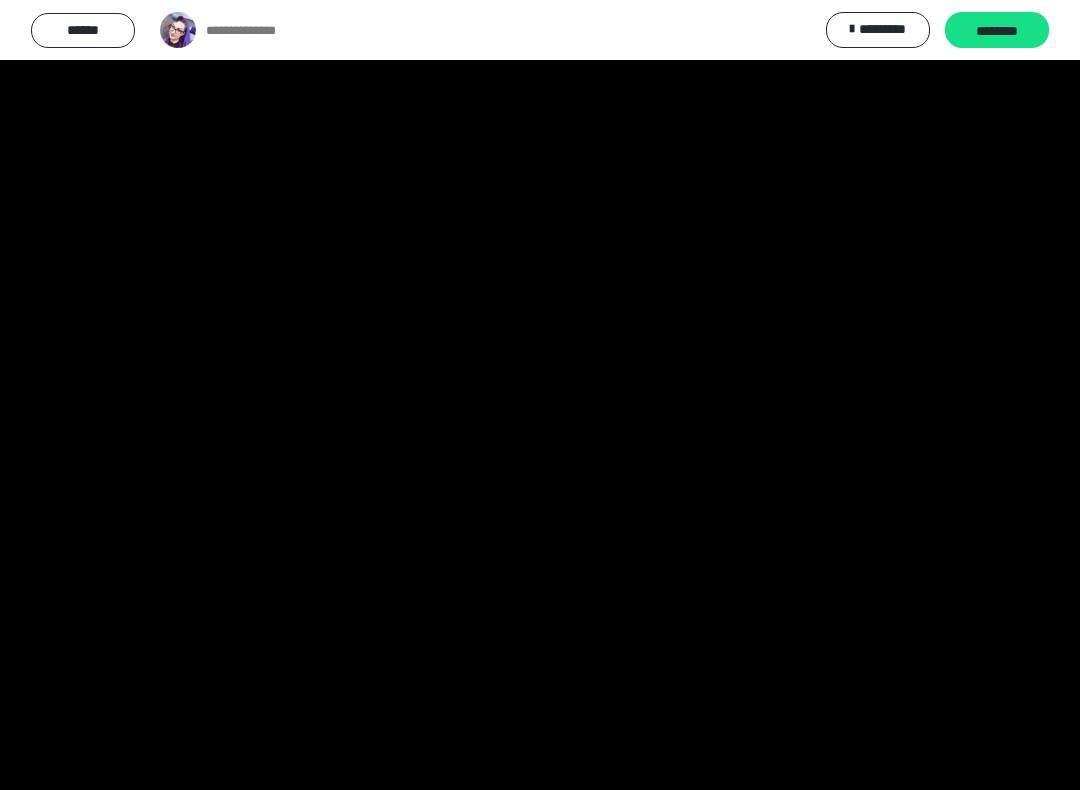 click at bounding box center [540, 395] 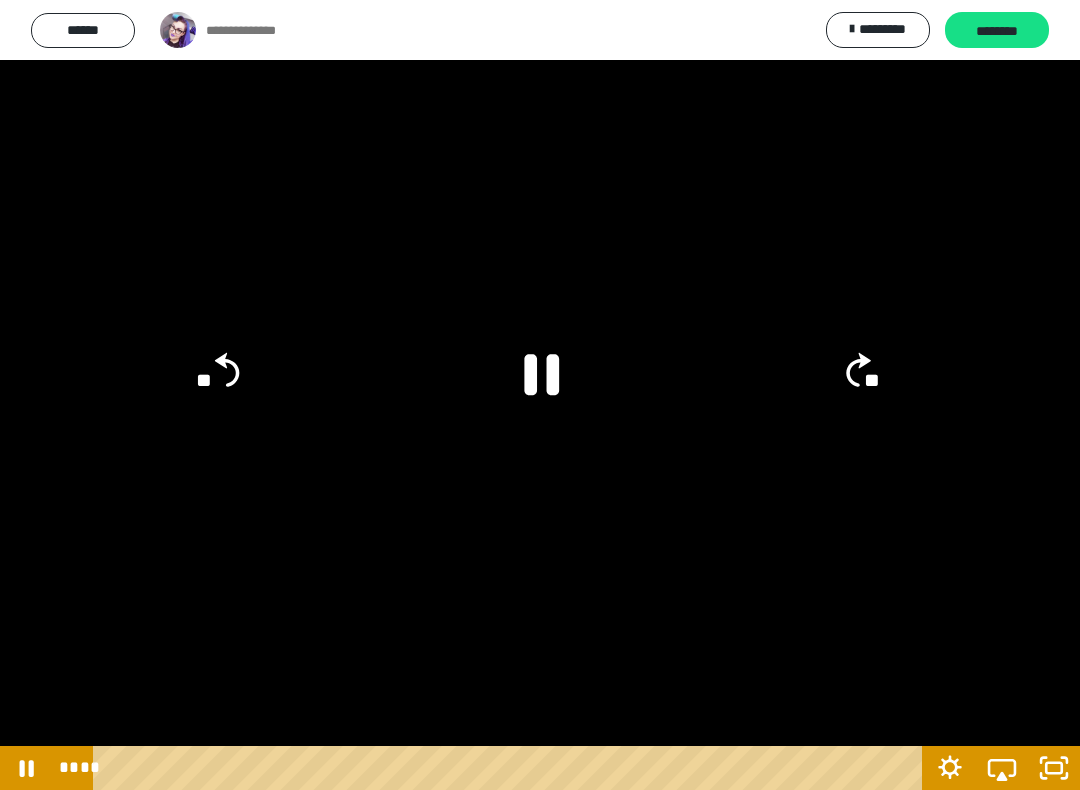 click 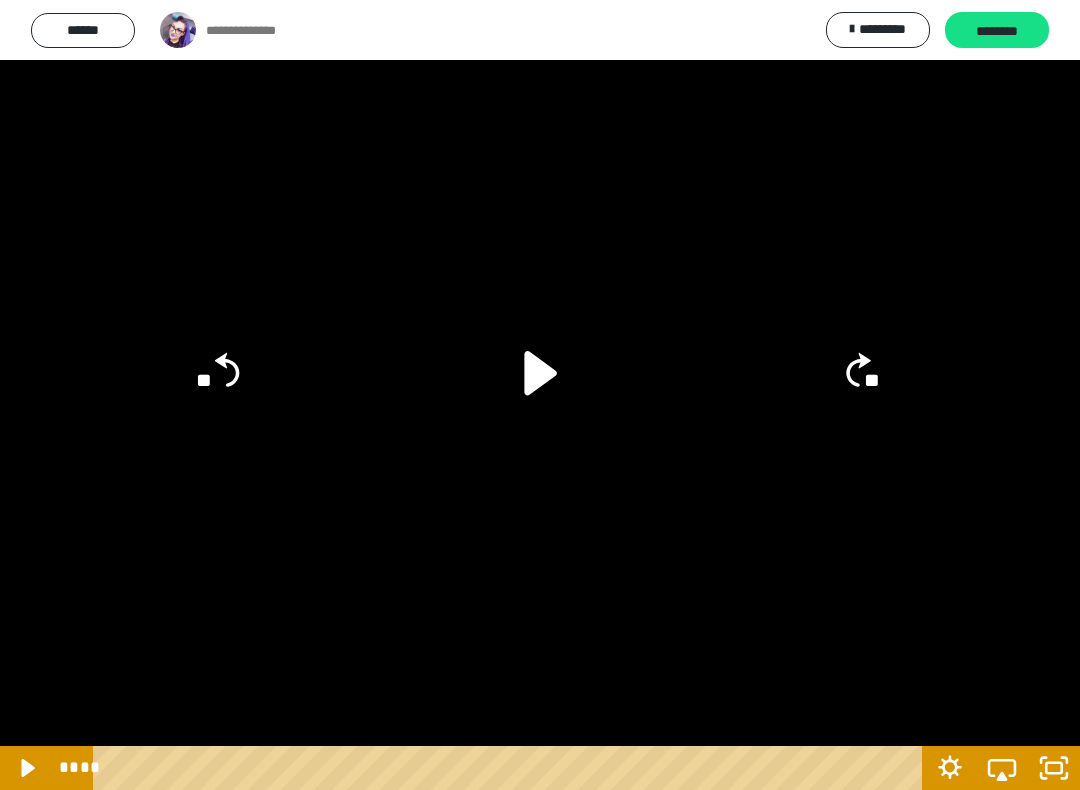 click 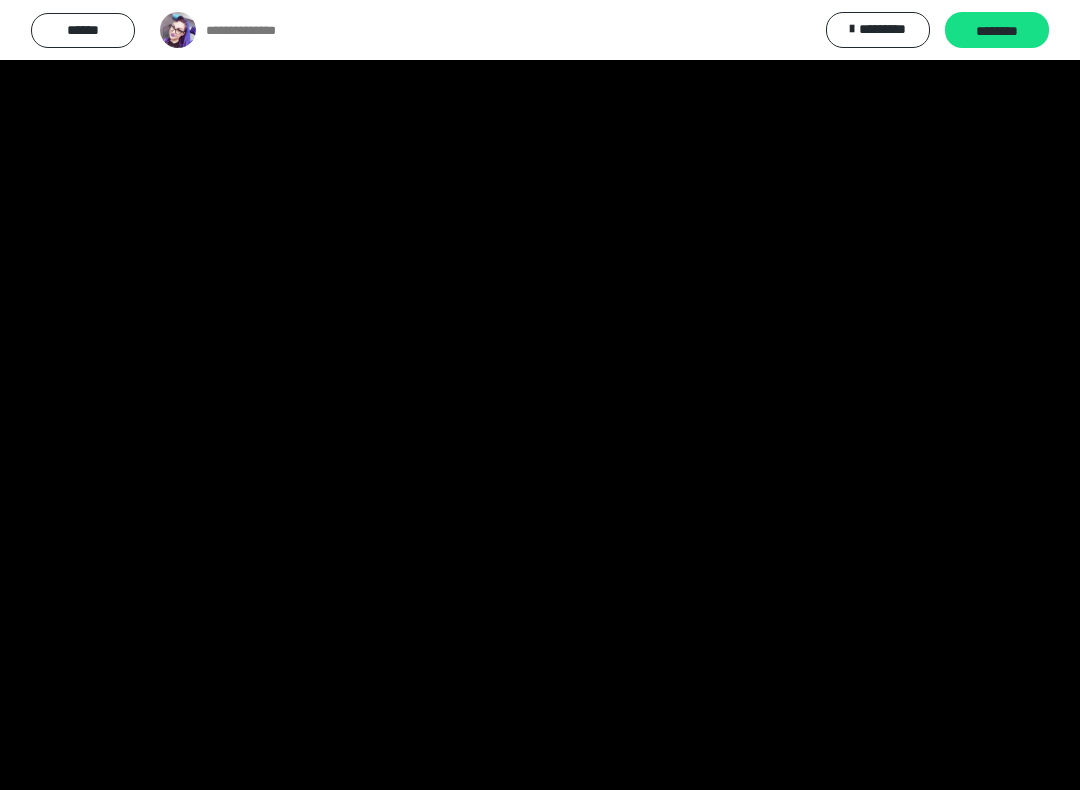 click at bounding box center (540, 395) 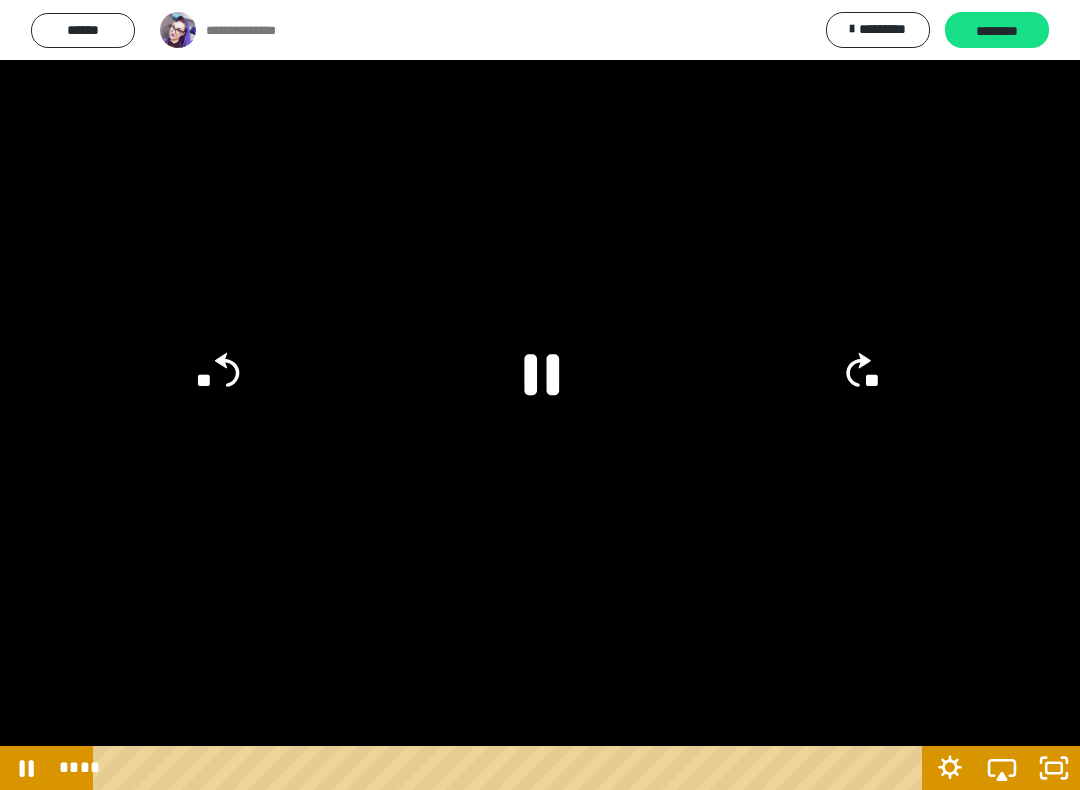click on "**" 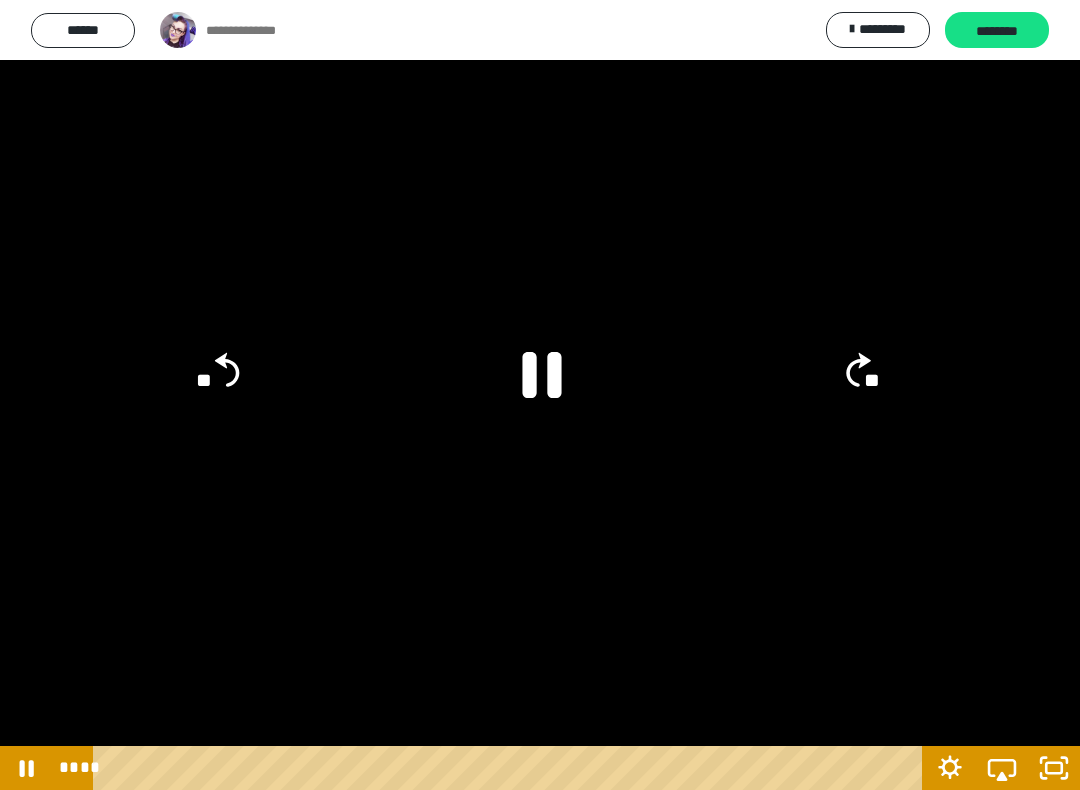 click 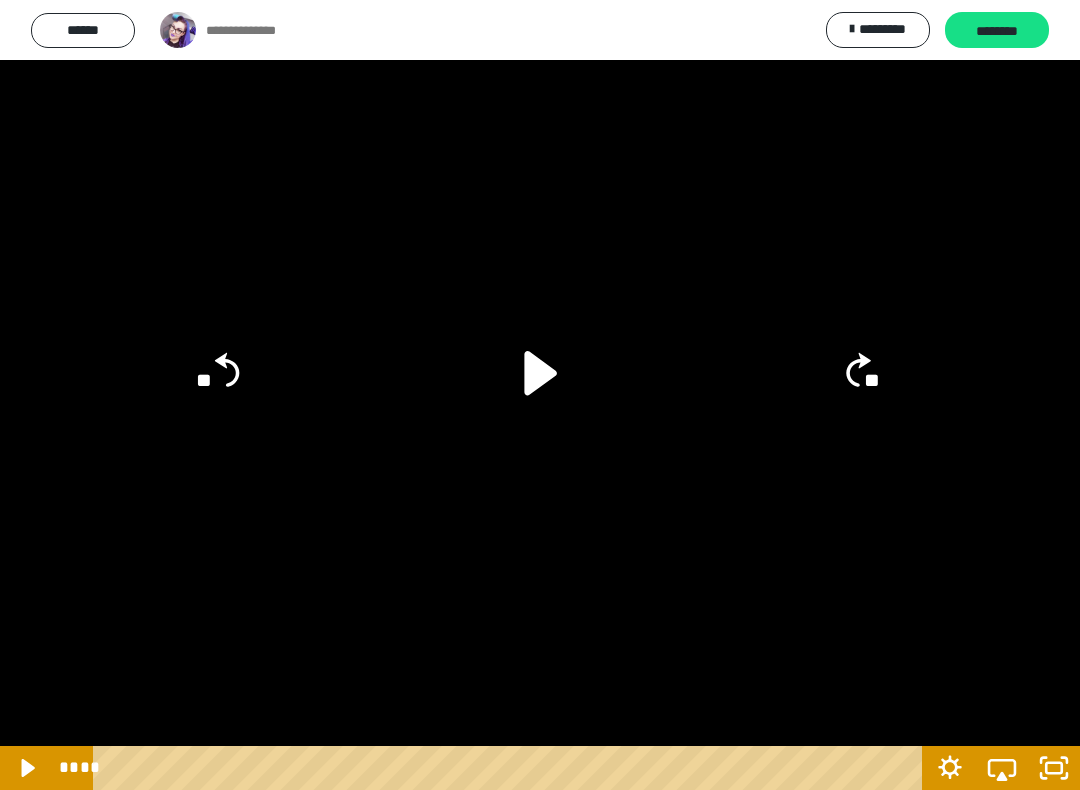 click 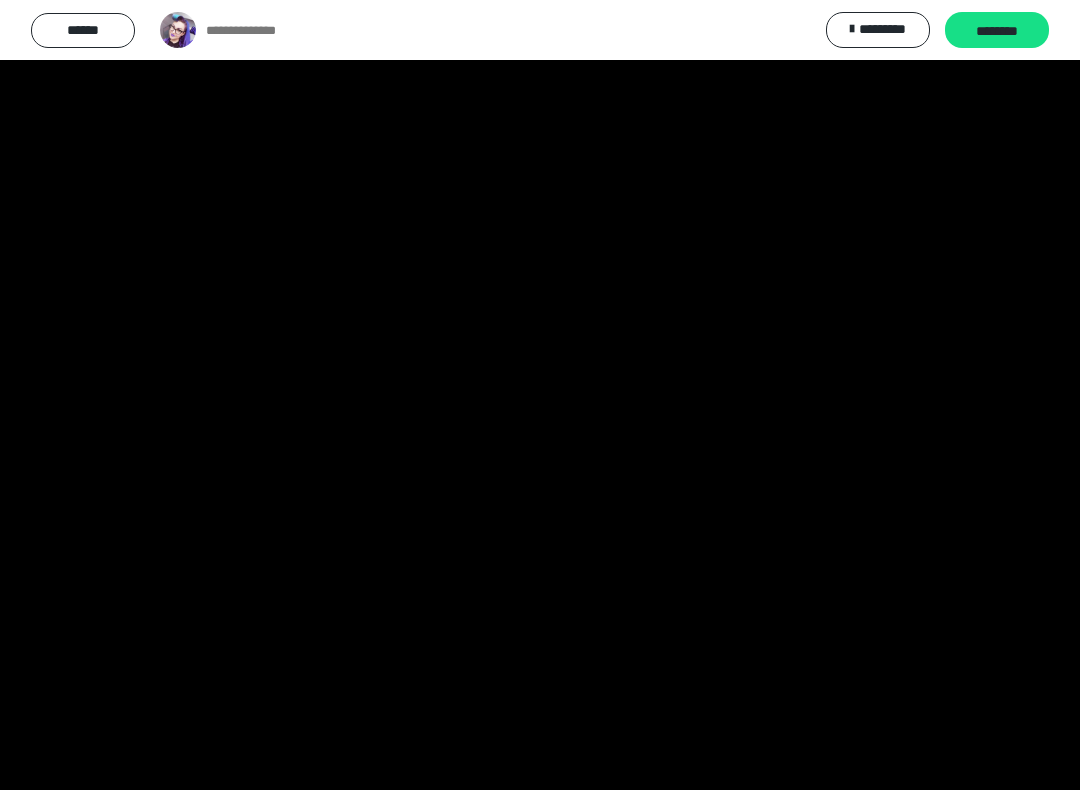 click at bounding box center (540, 395) 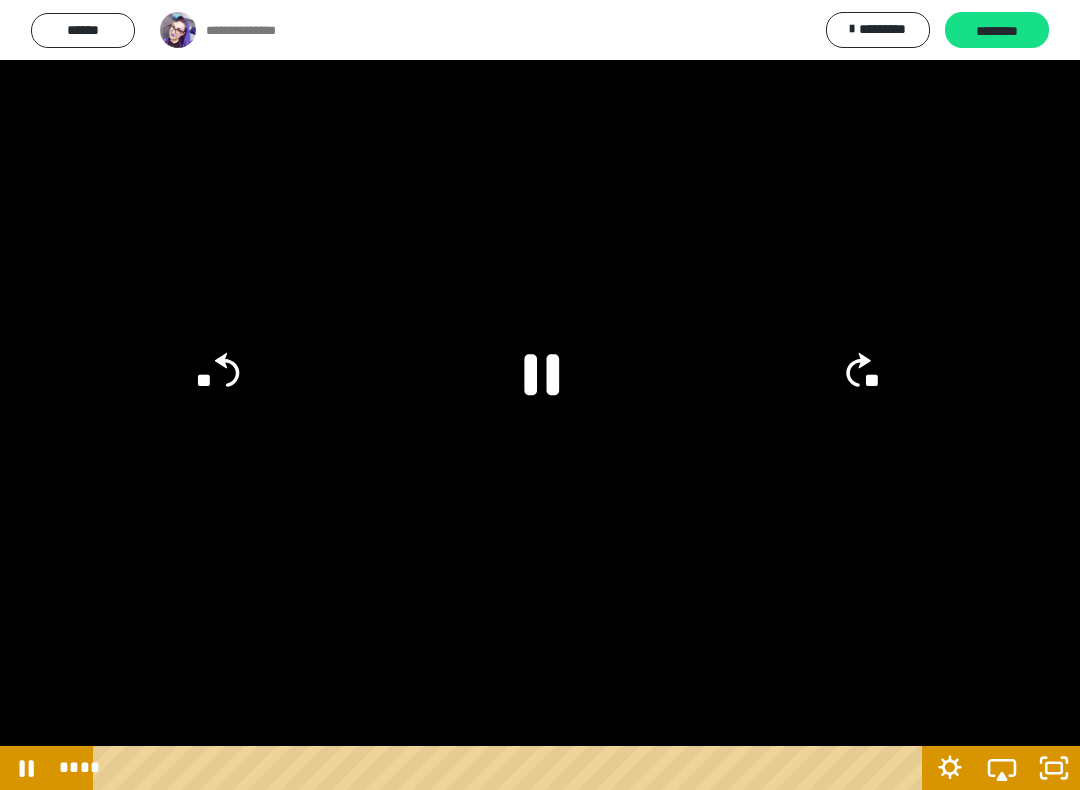 click 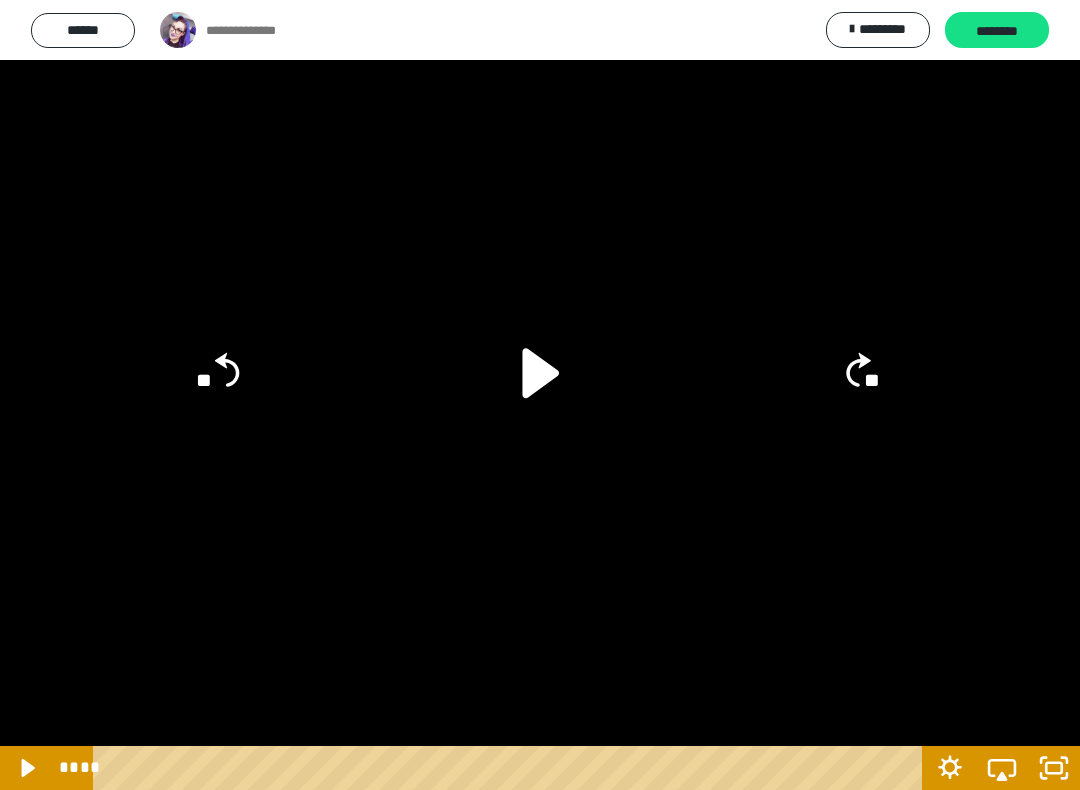 click 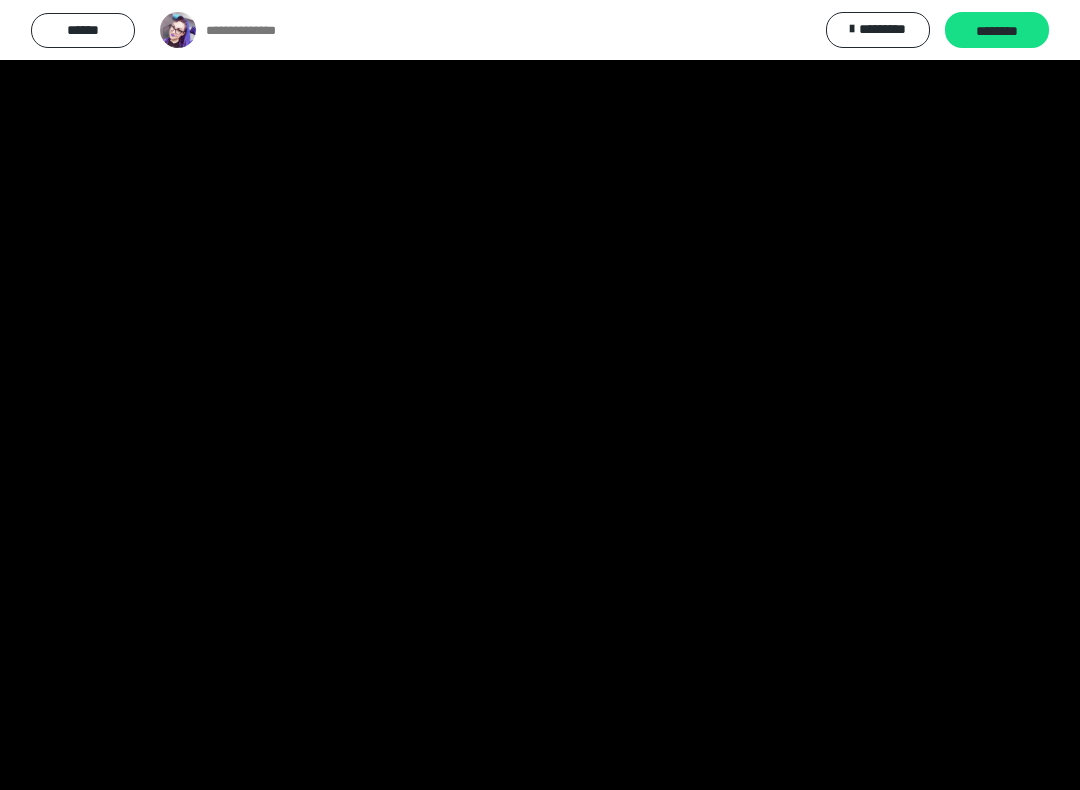 click at bounding box center (540, 395) 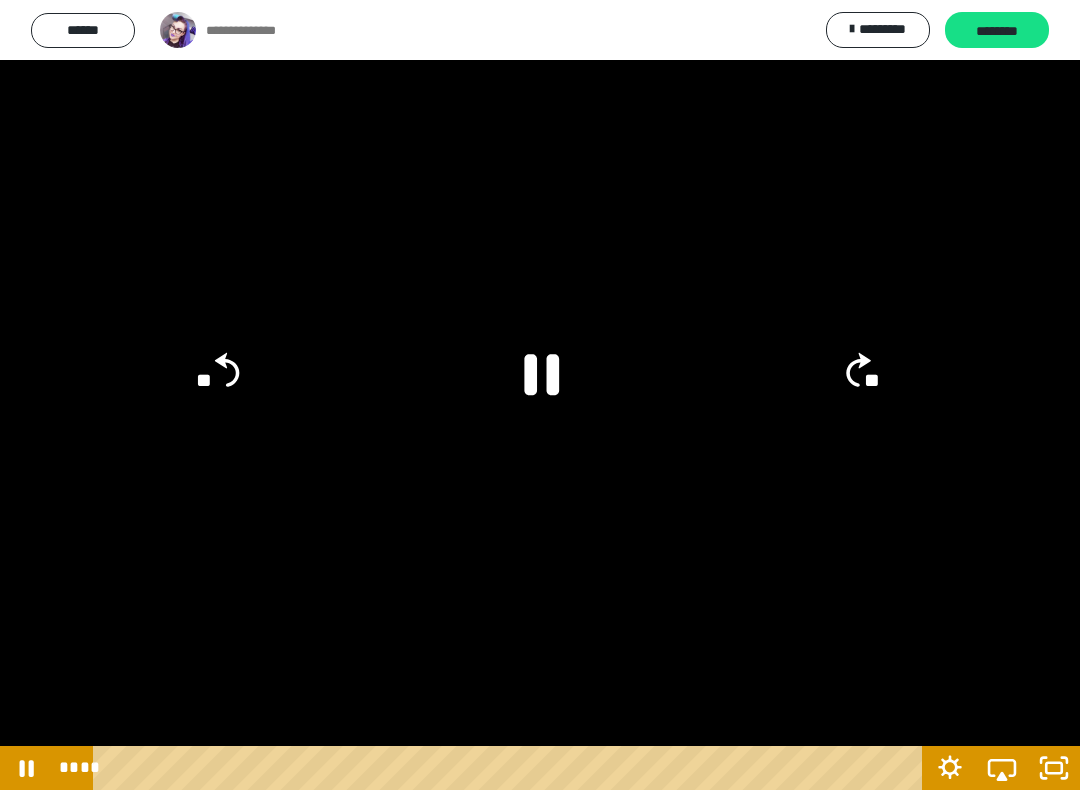 click 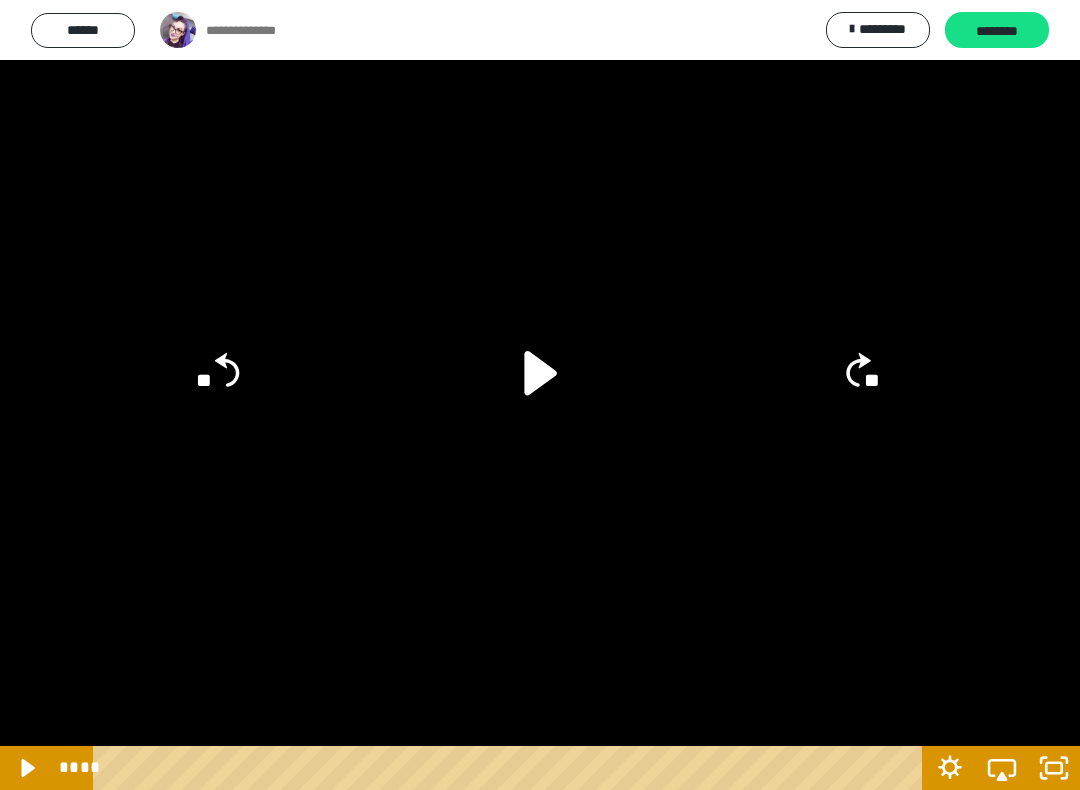 click 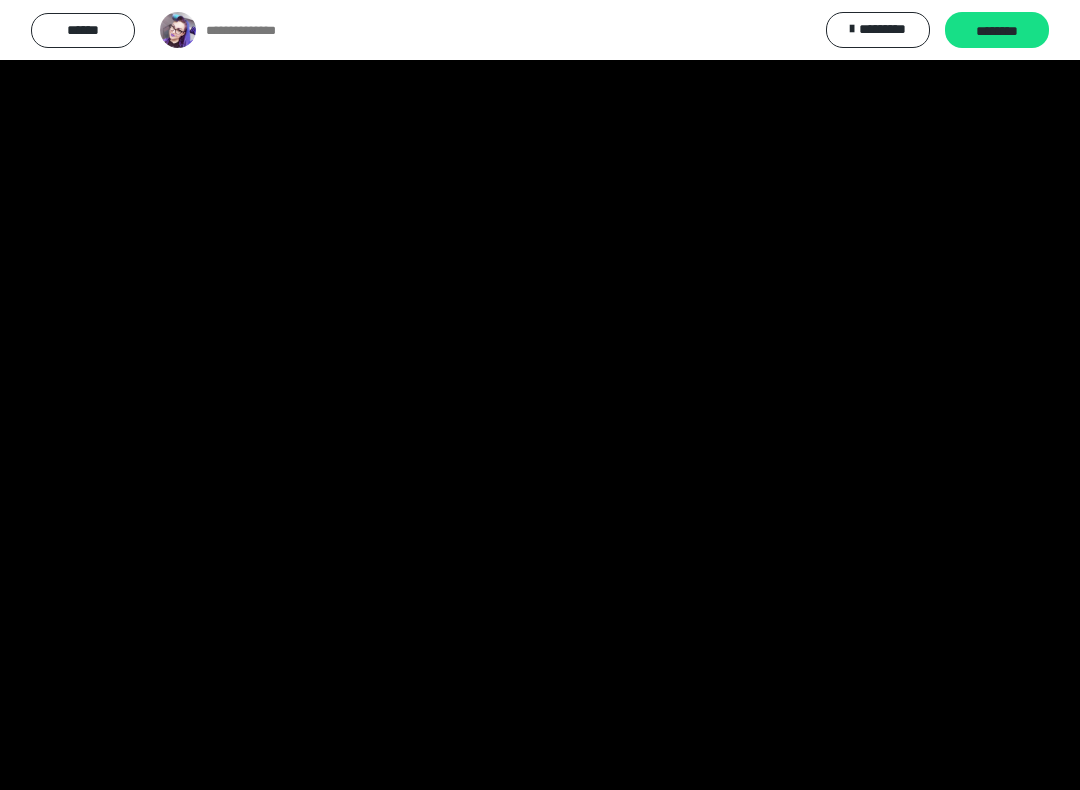 click at bounding box center (540, 395) 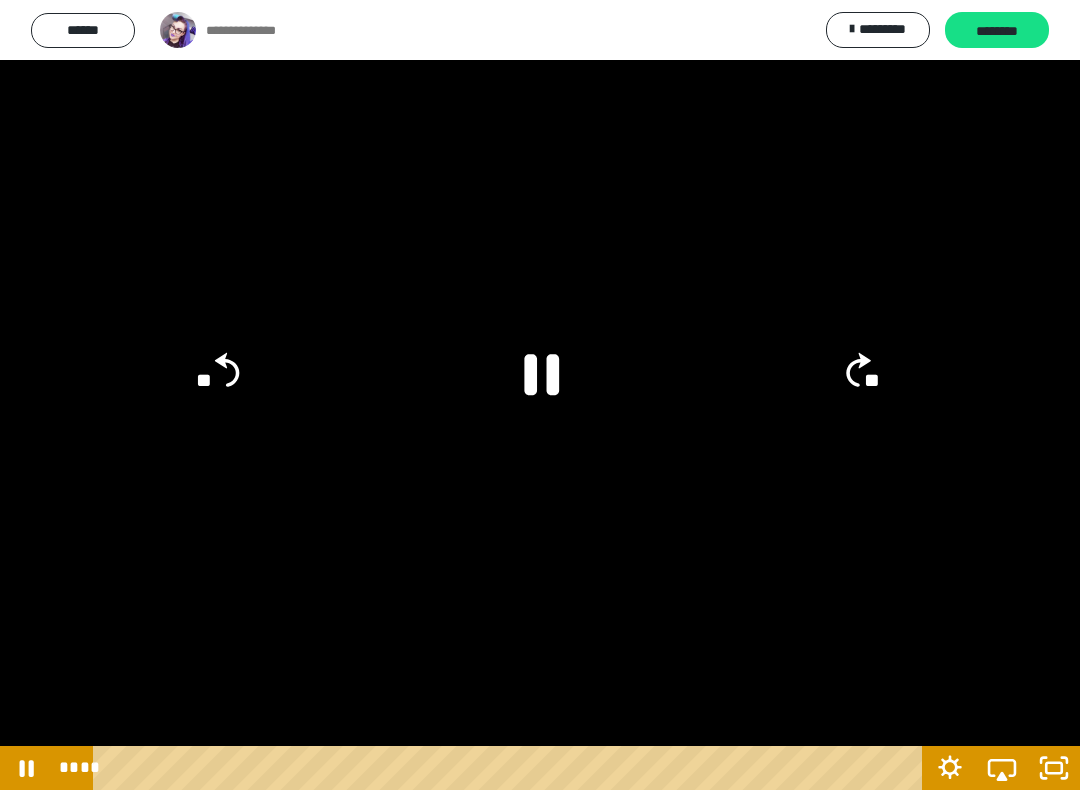 click 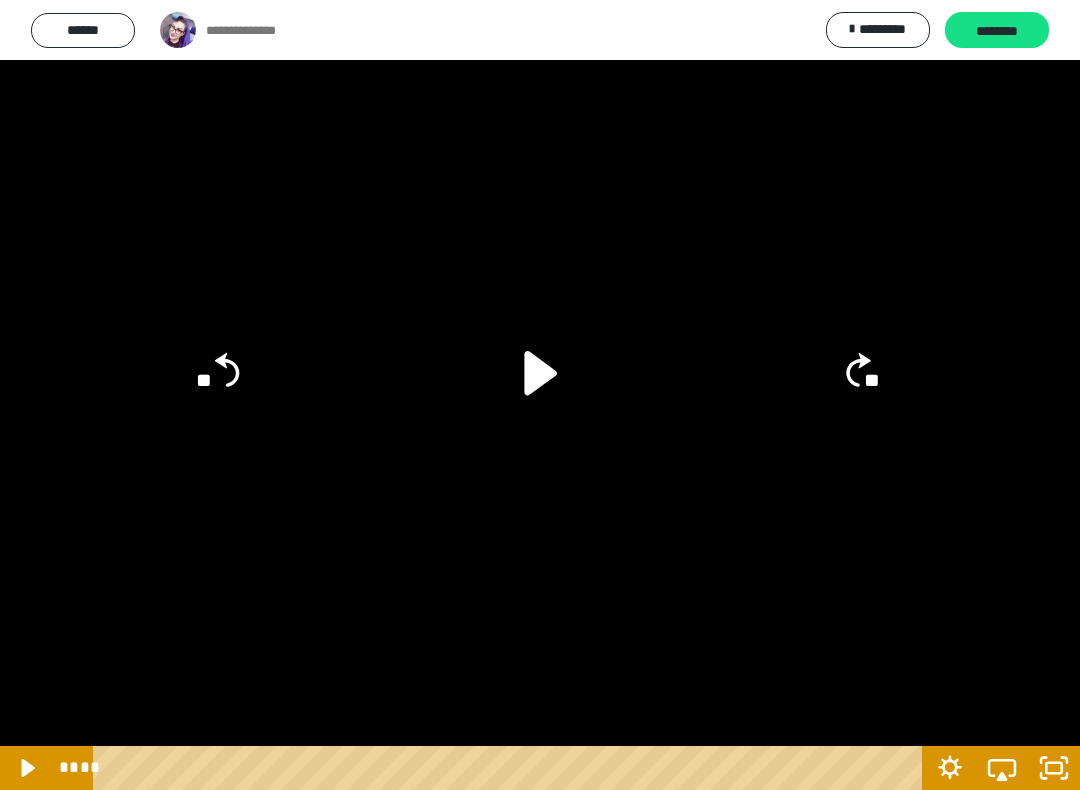 click on "**" 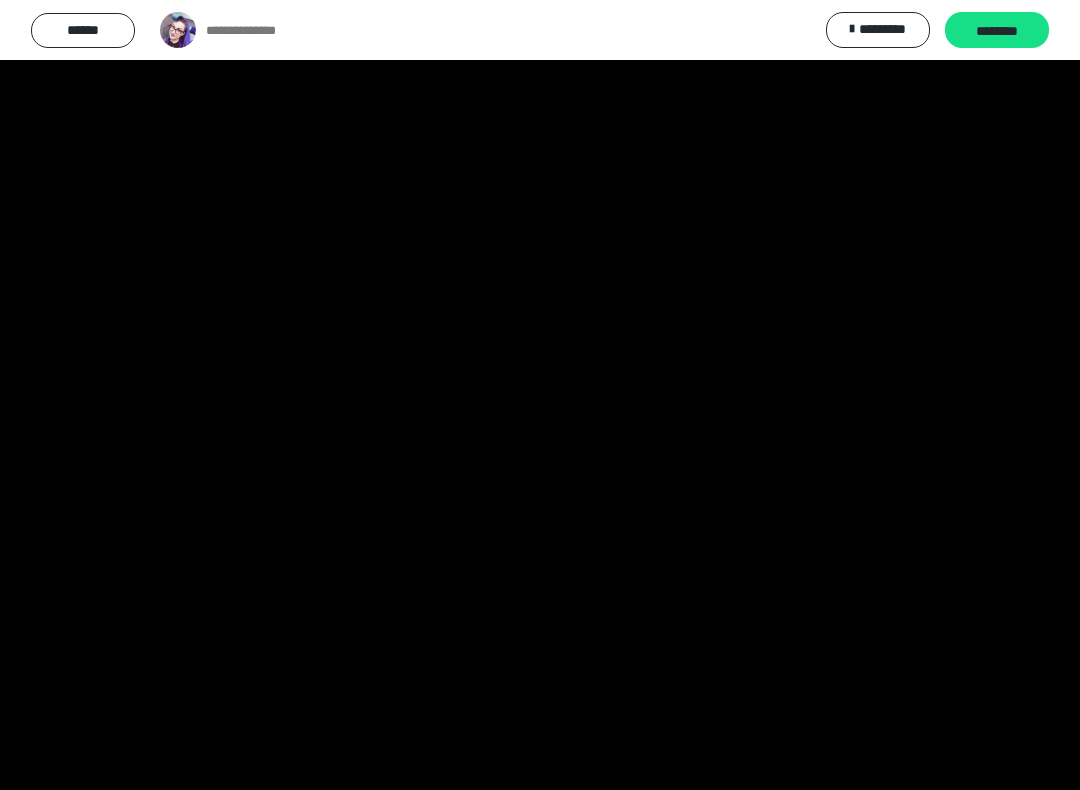 click at bounding box center [540, 395] 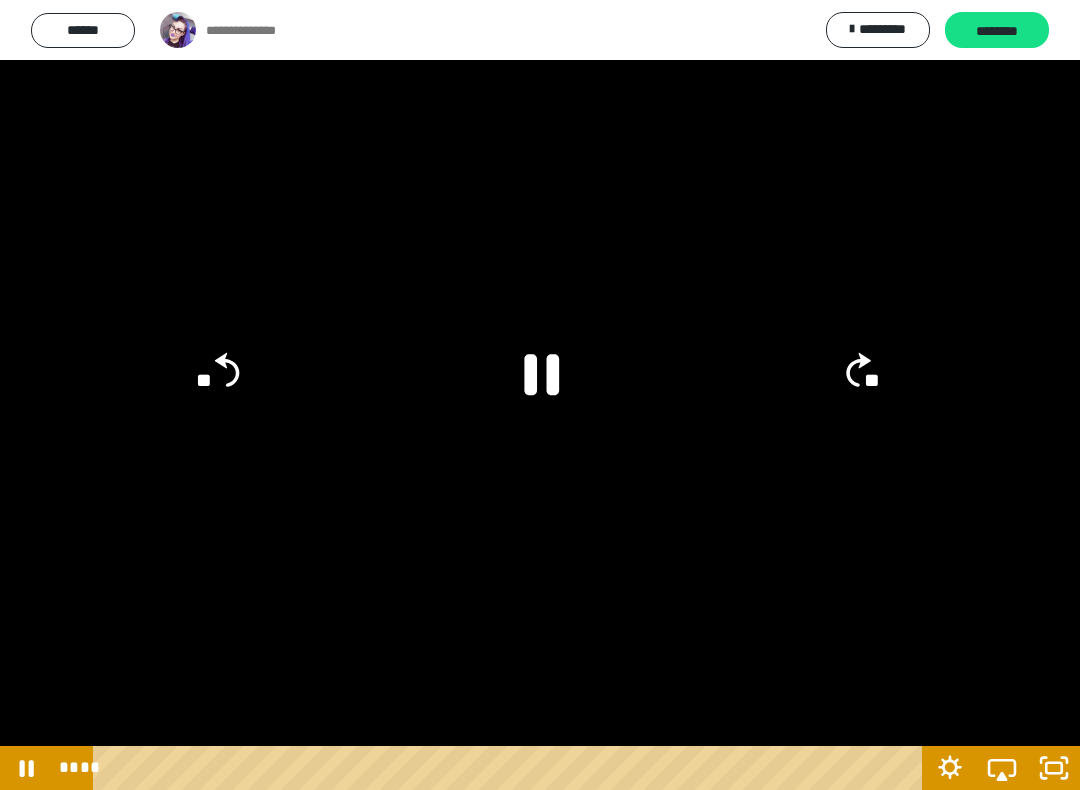 click on "**" 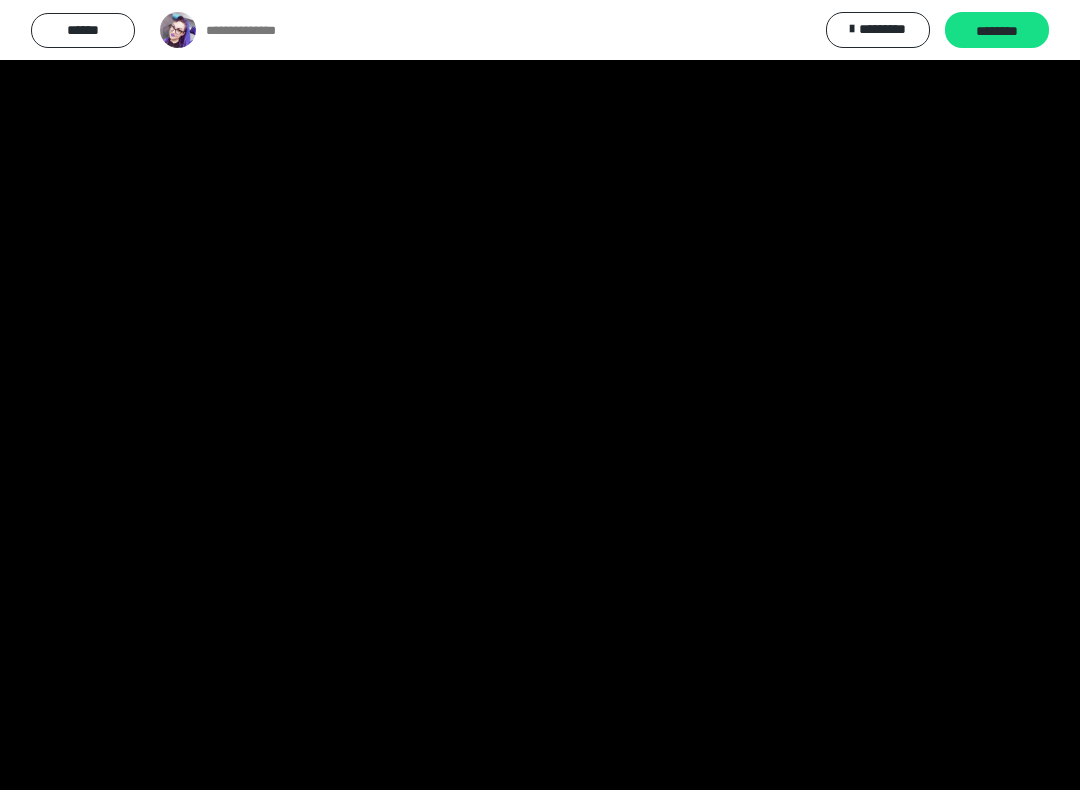 click at bounding box center (540, 395) 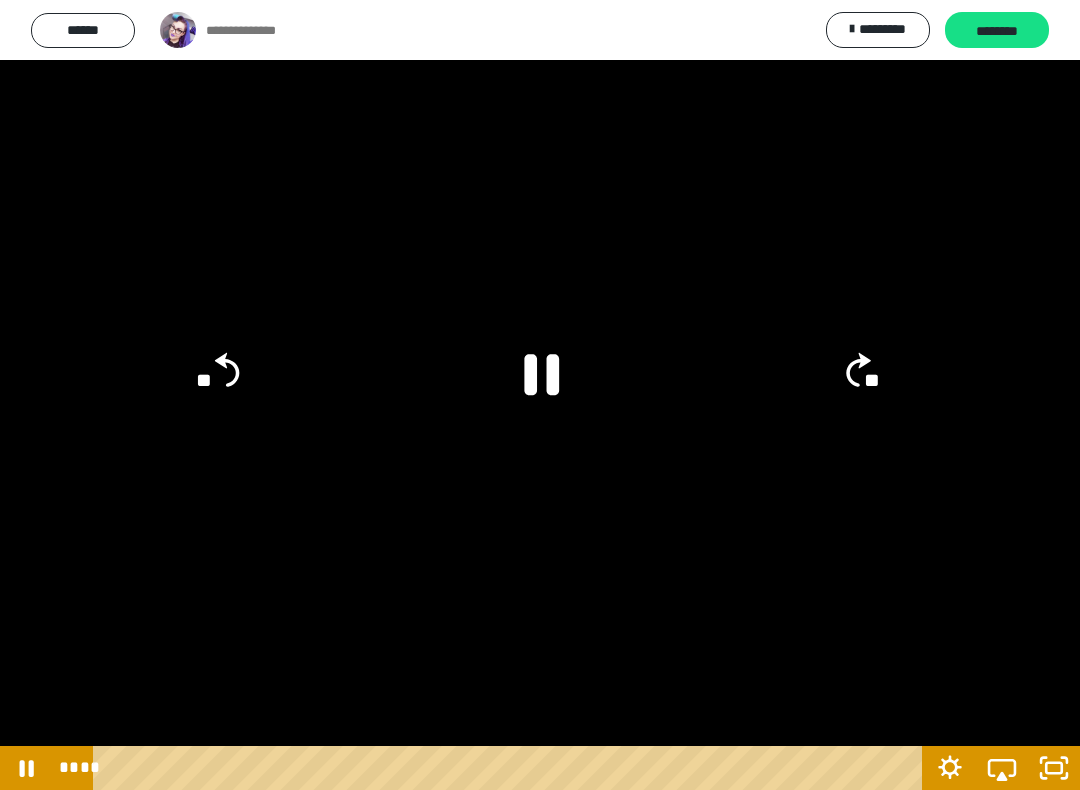 click on "**" 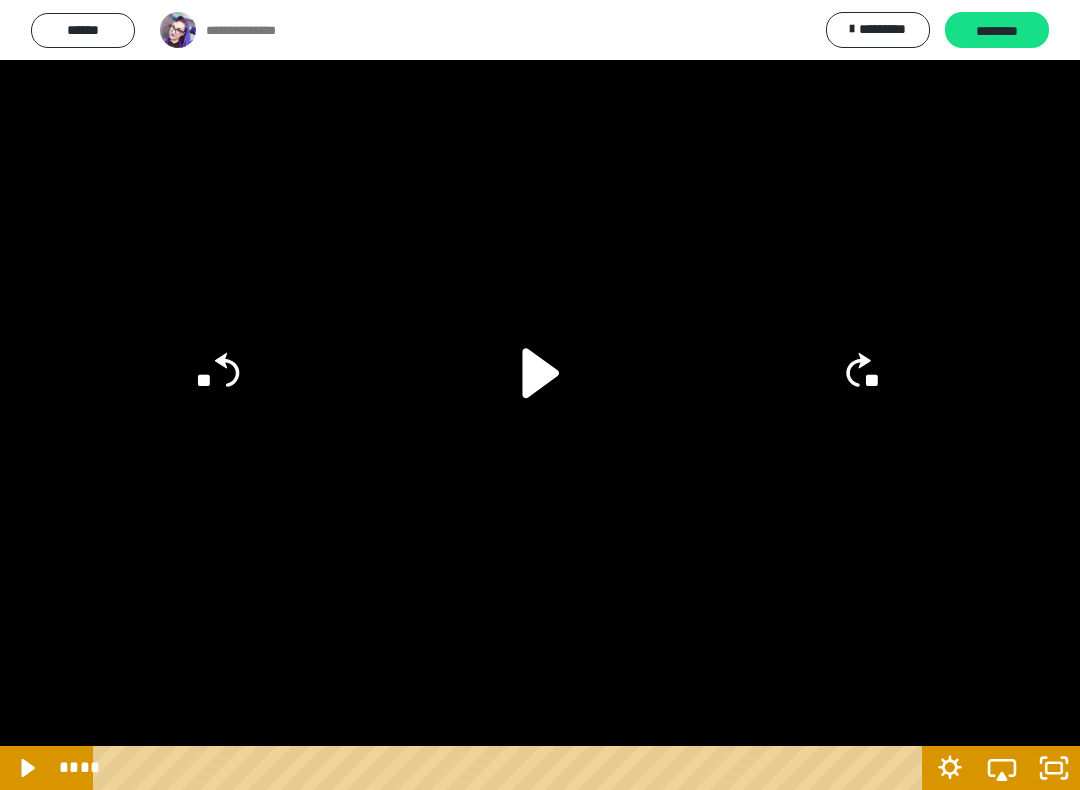 click 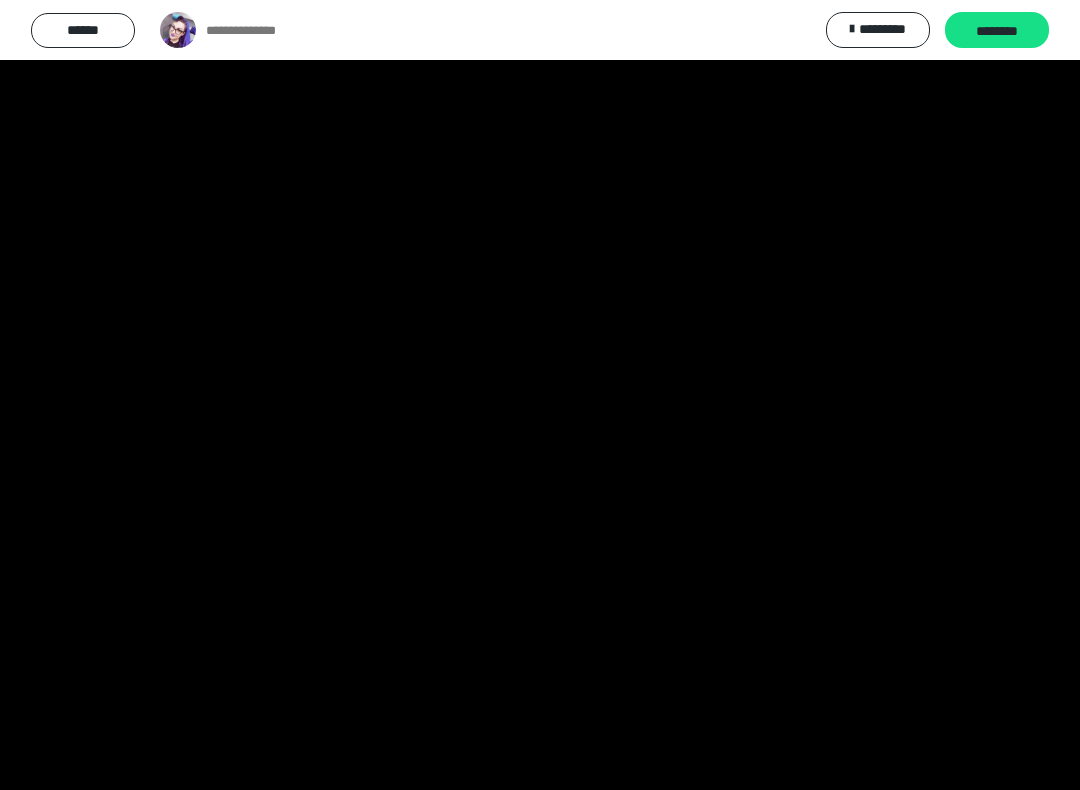 click at bounding box center [540, 395] 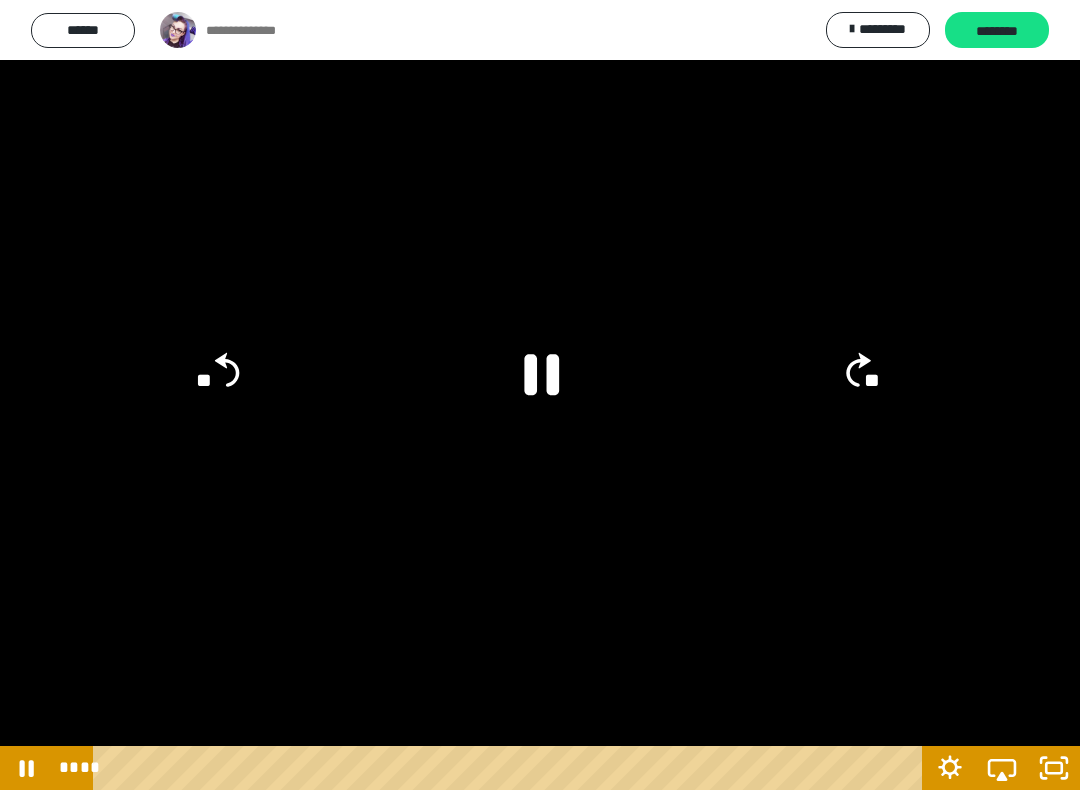 click 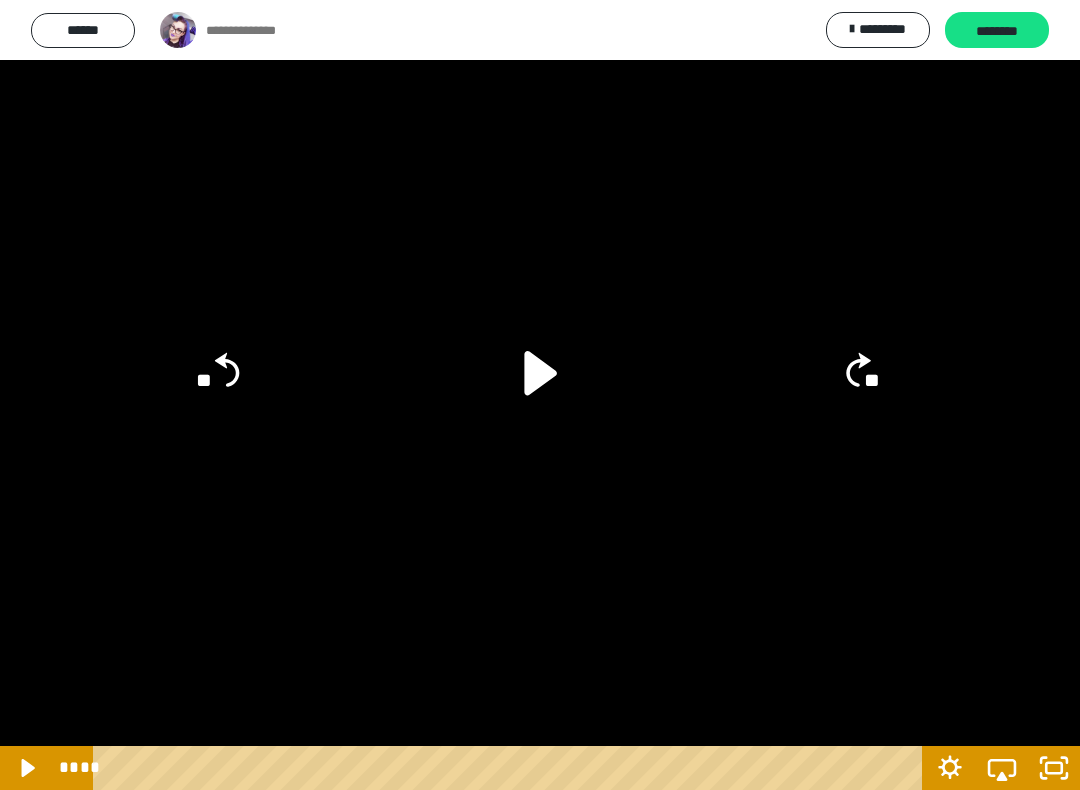 click on "**" 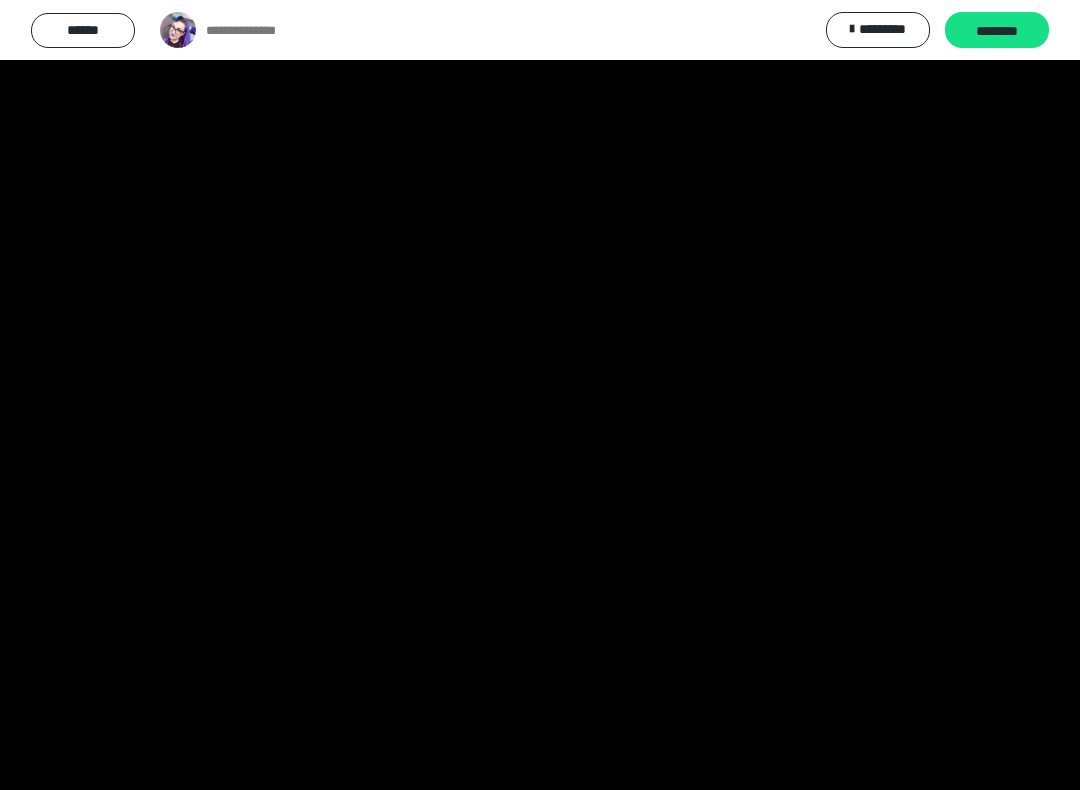 click at bounding box center (540, 395) 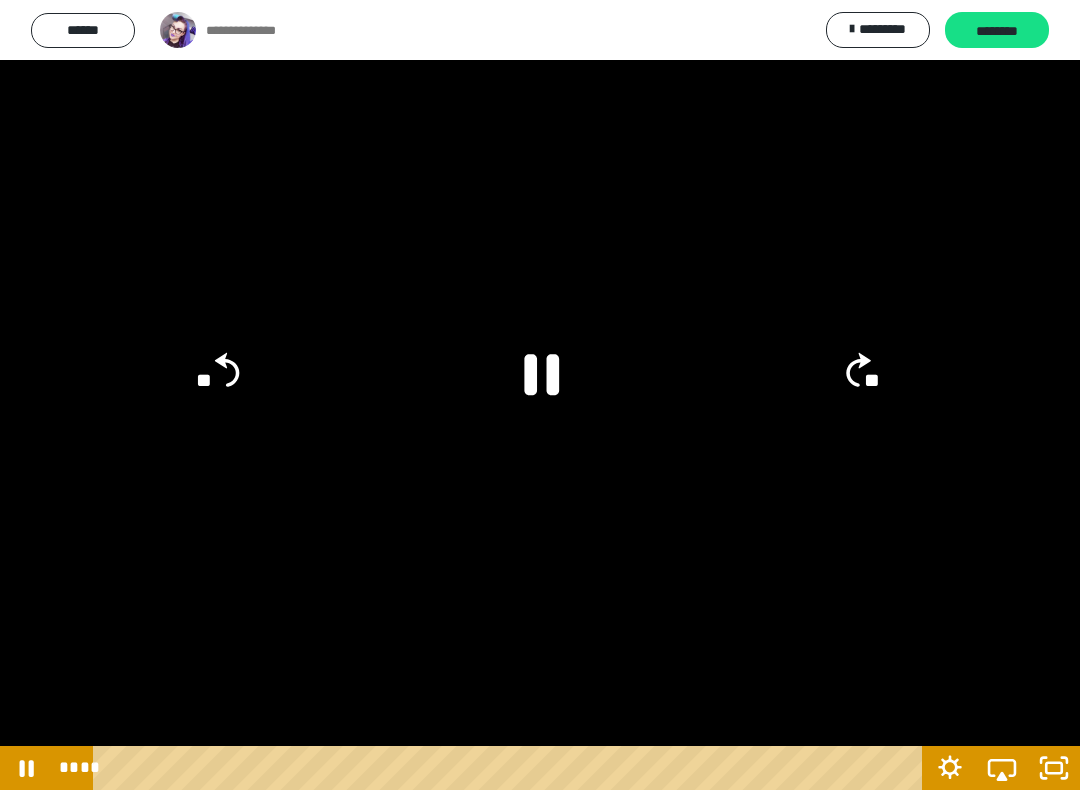 click on "**" 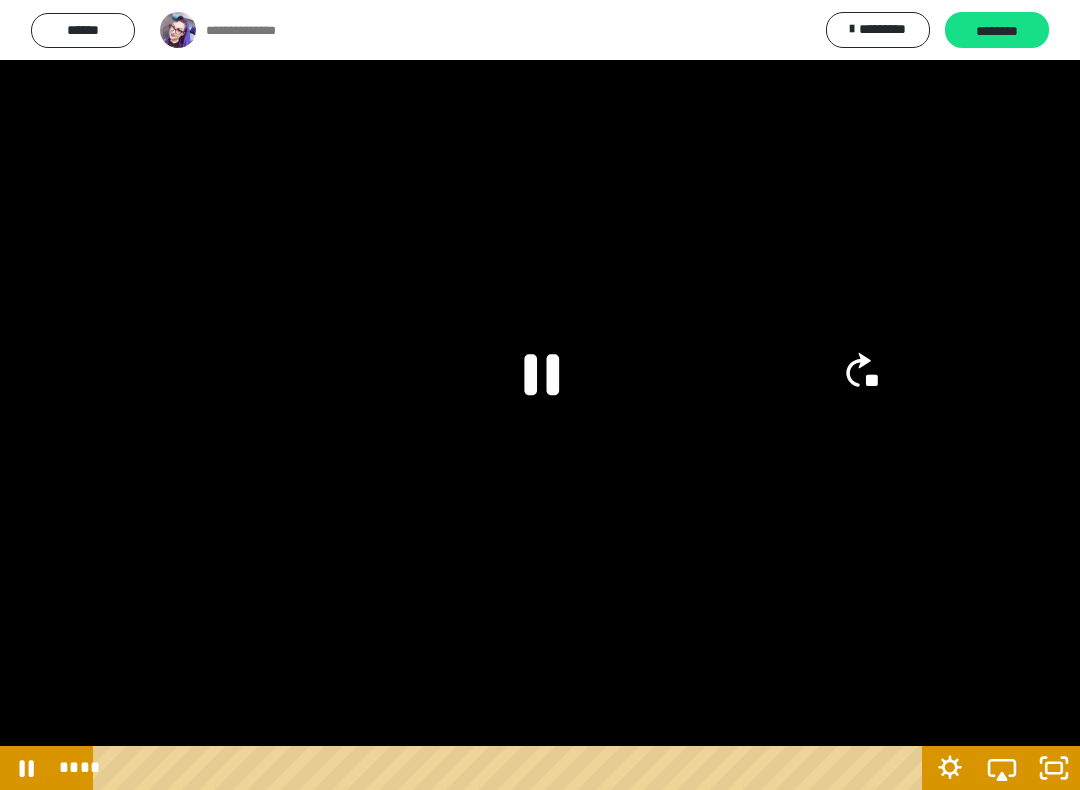 click on "**" 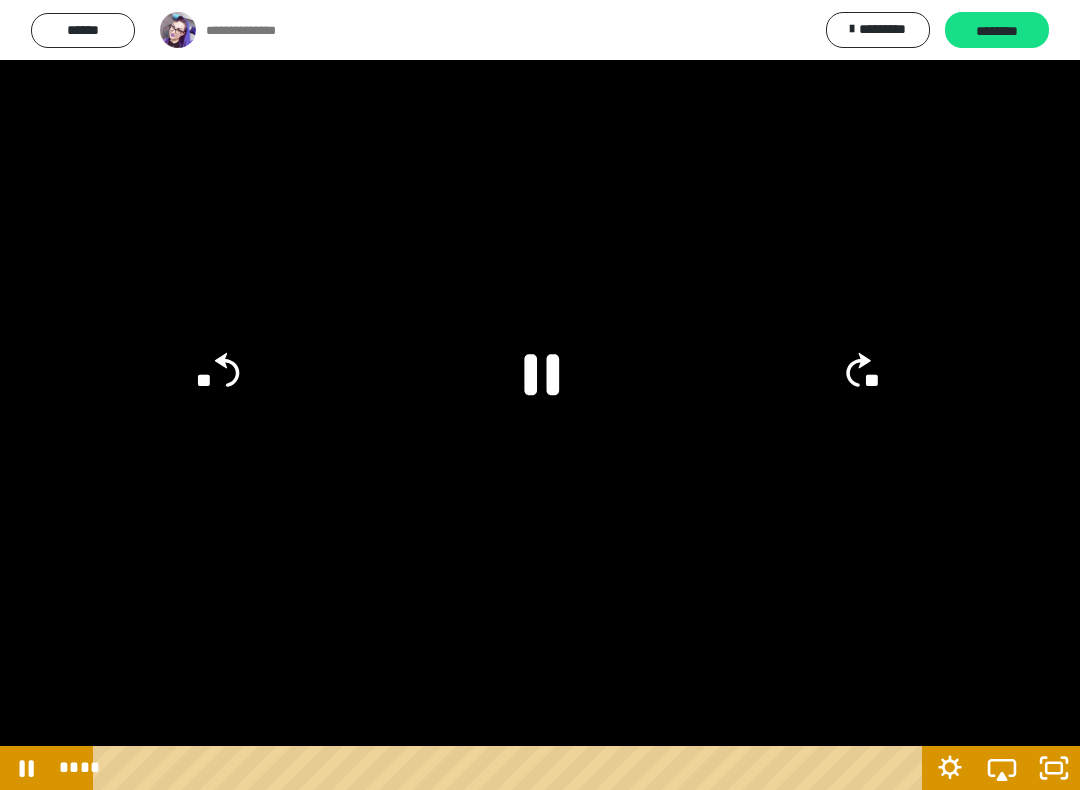 click on "**" 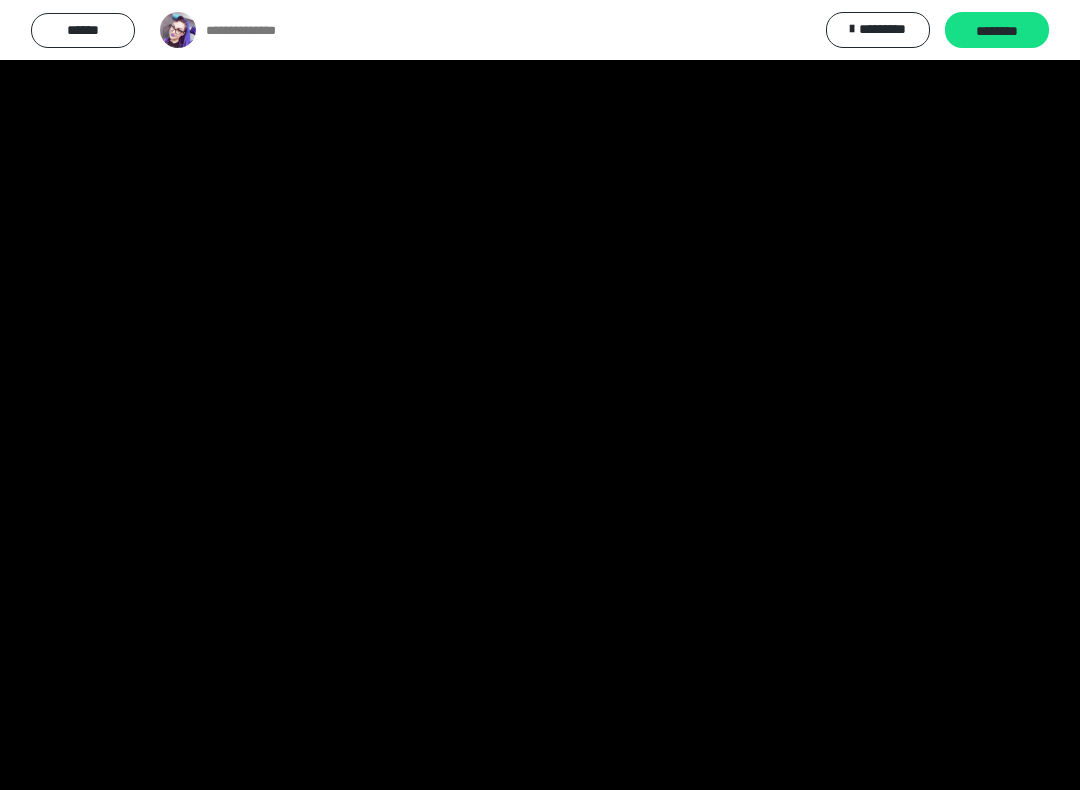 click at bounding box center (540, 395) 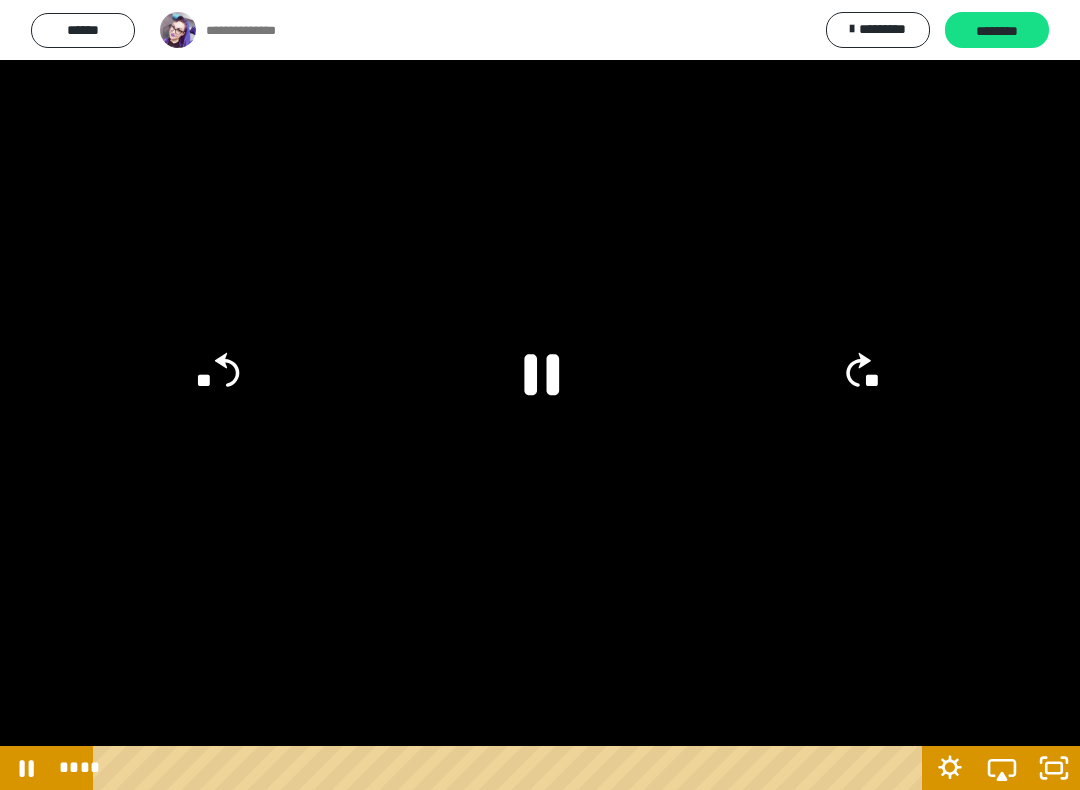 click 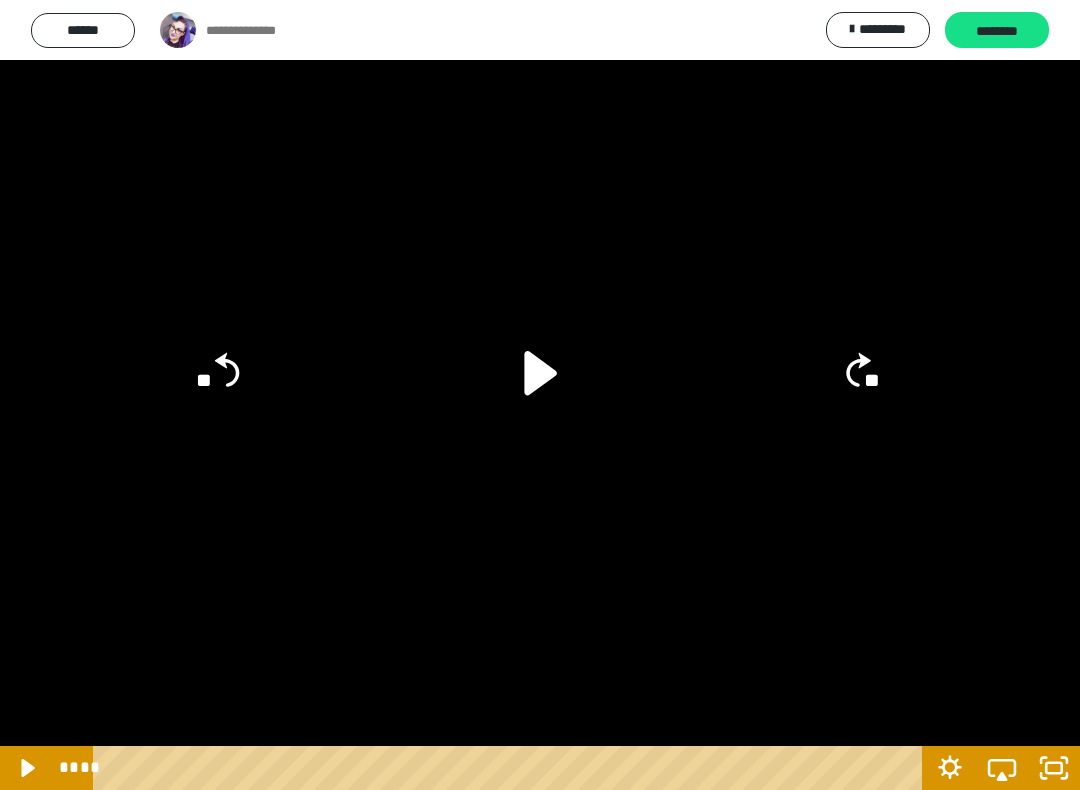 click on "**" 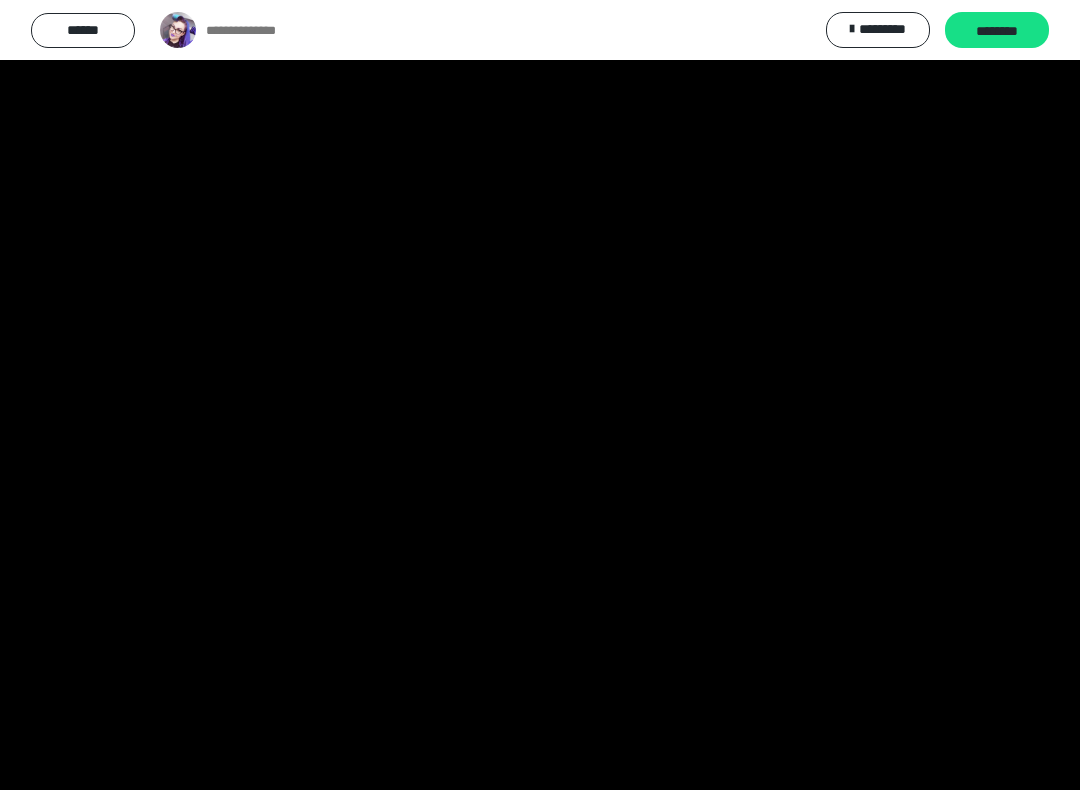click at bounding box center [540, 395] 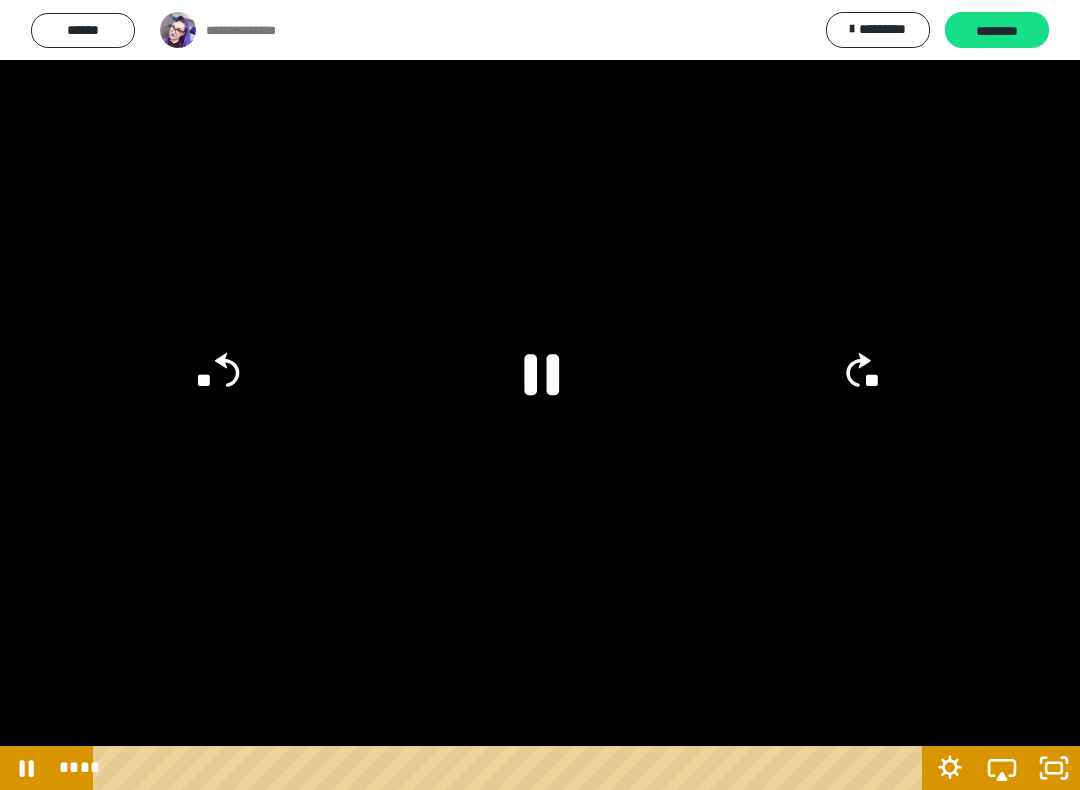 click 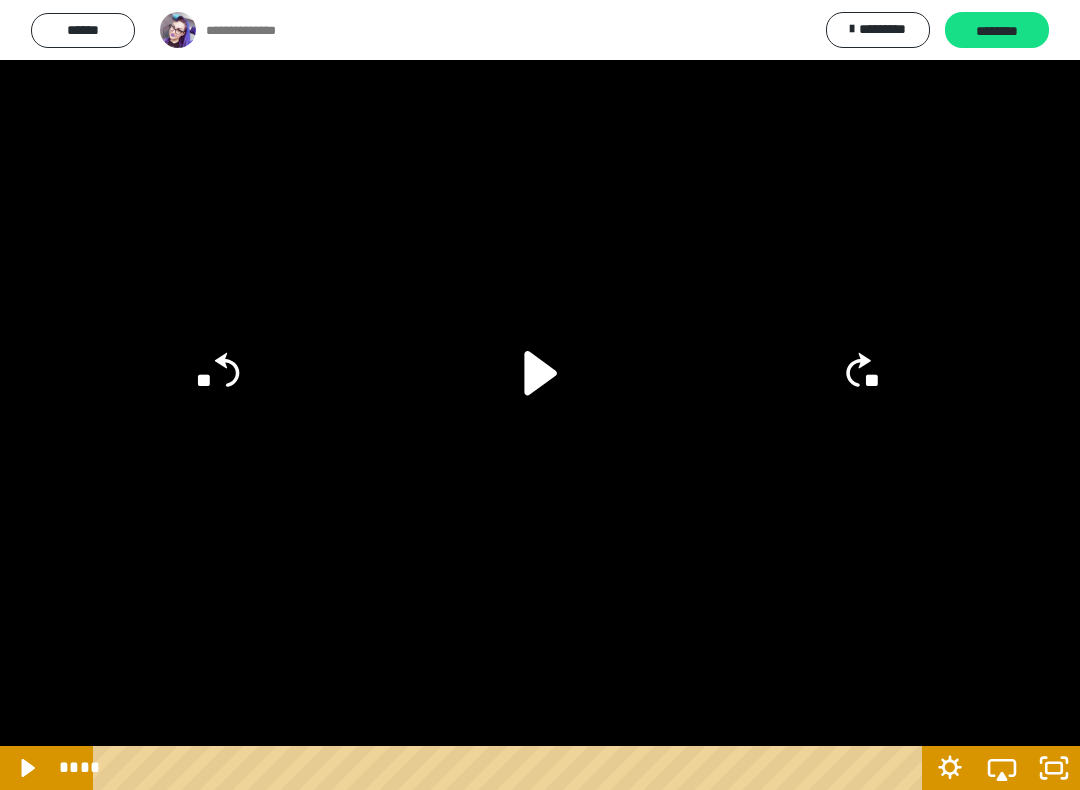 click on "**" 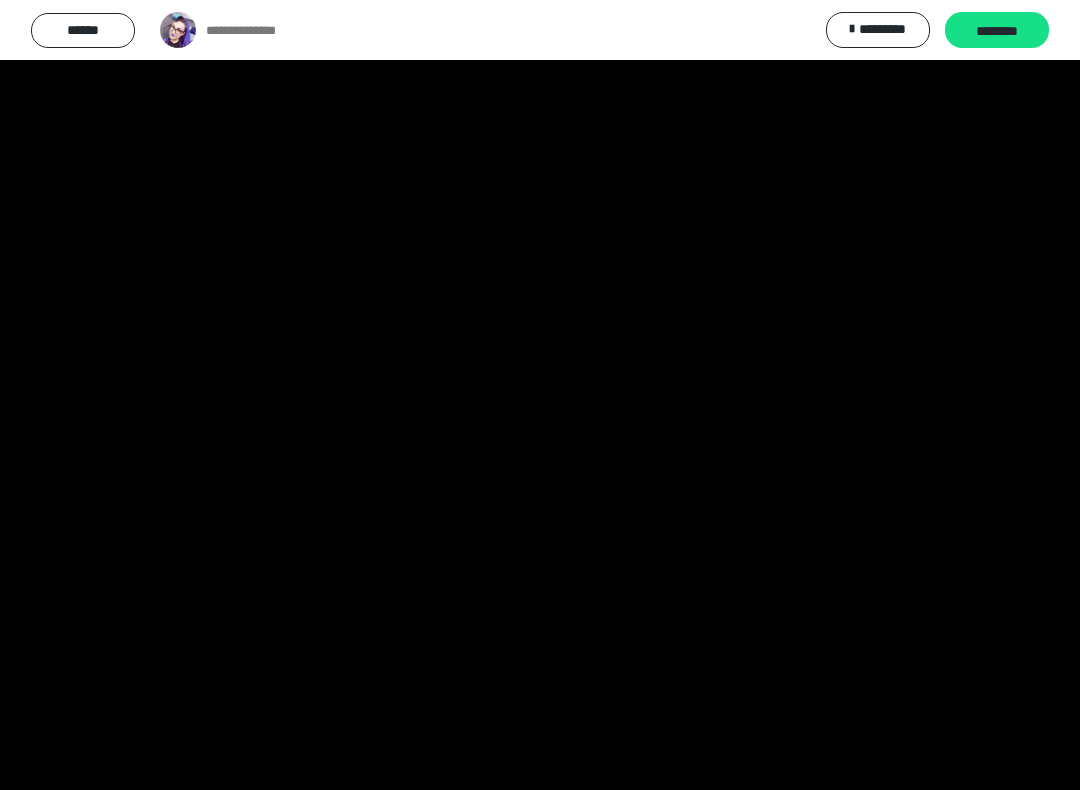 click at bounding box center [540, 395] 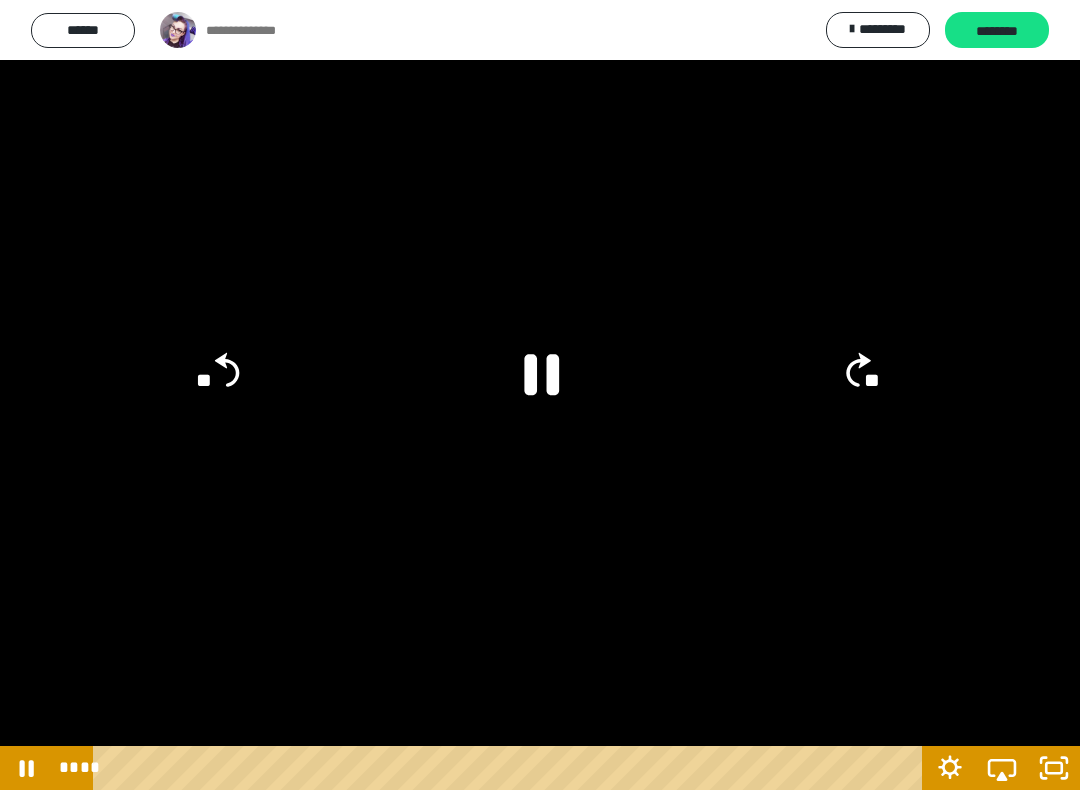 click 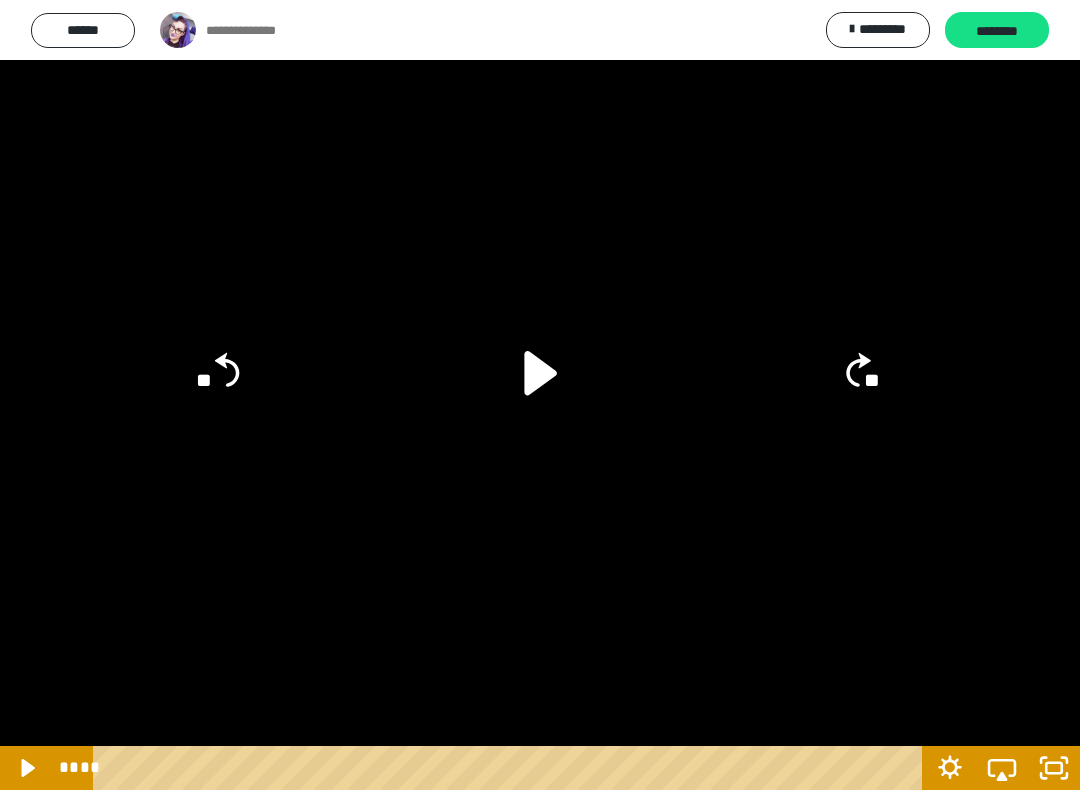 click 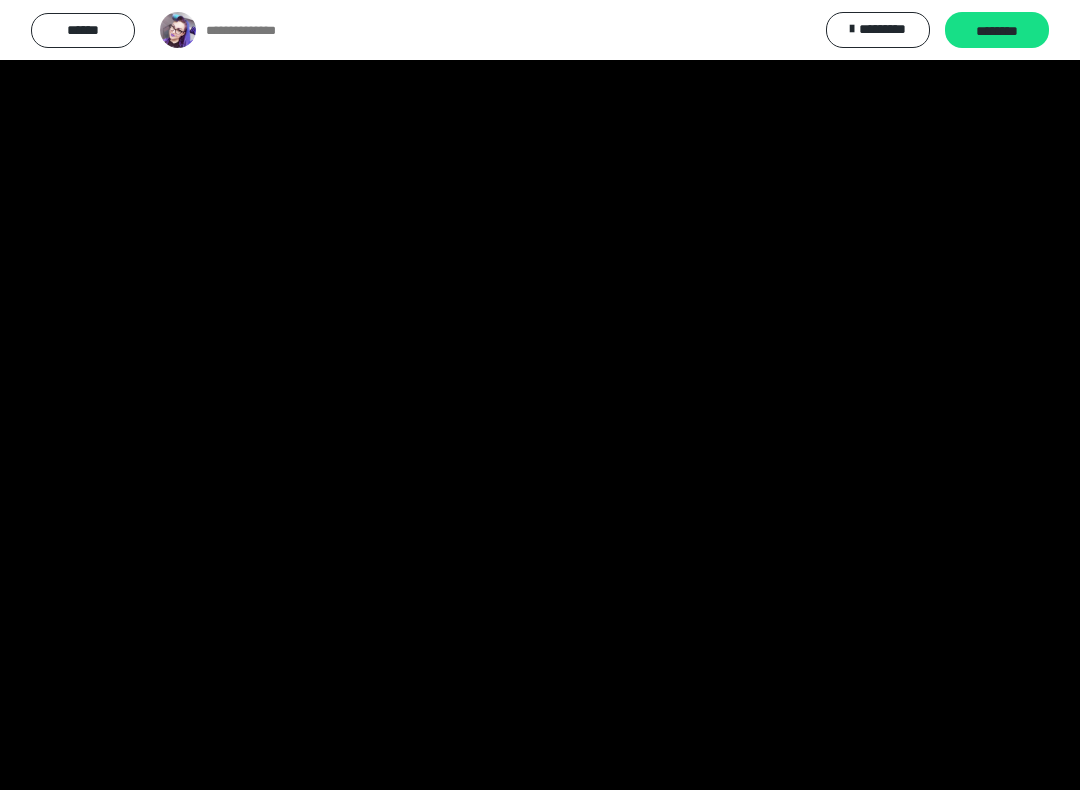 click at bounding box center [540, 395] 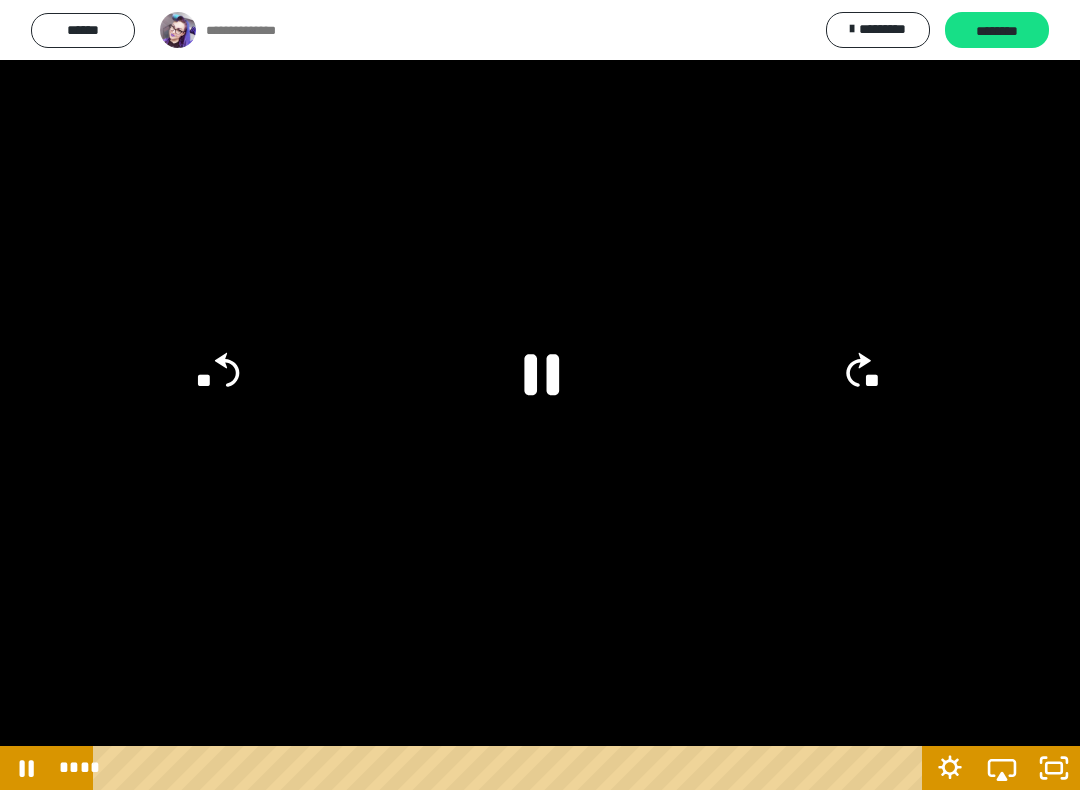 click on "**" 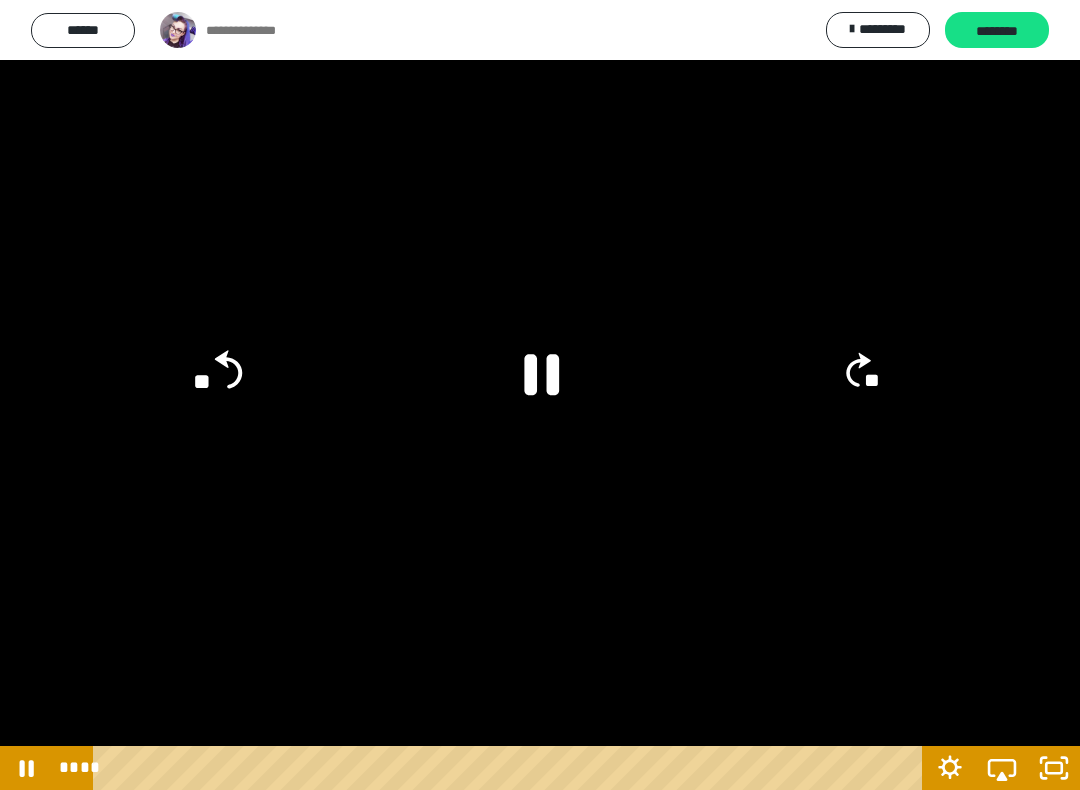 click on "**" 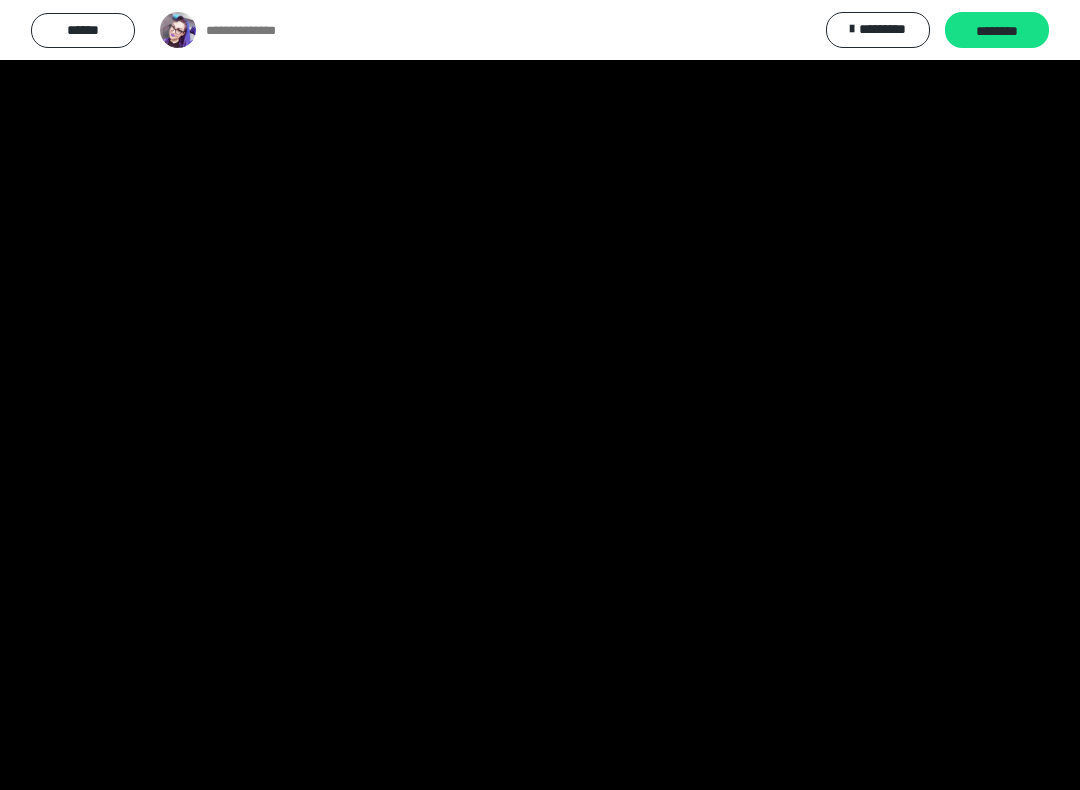 click at bounding box center (540, 395) 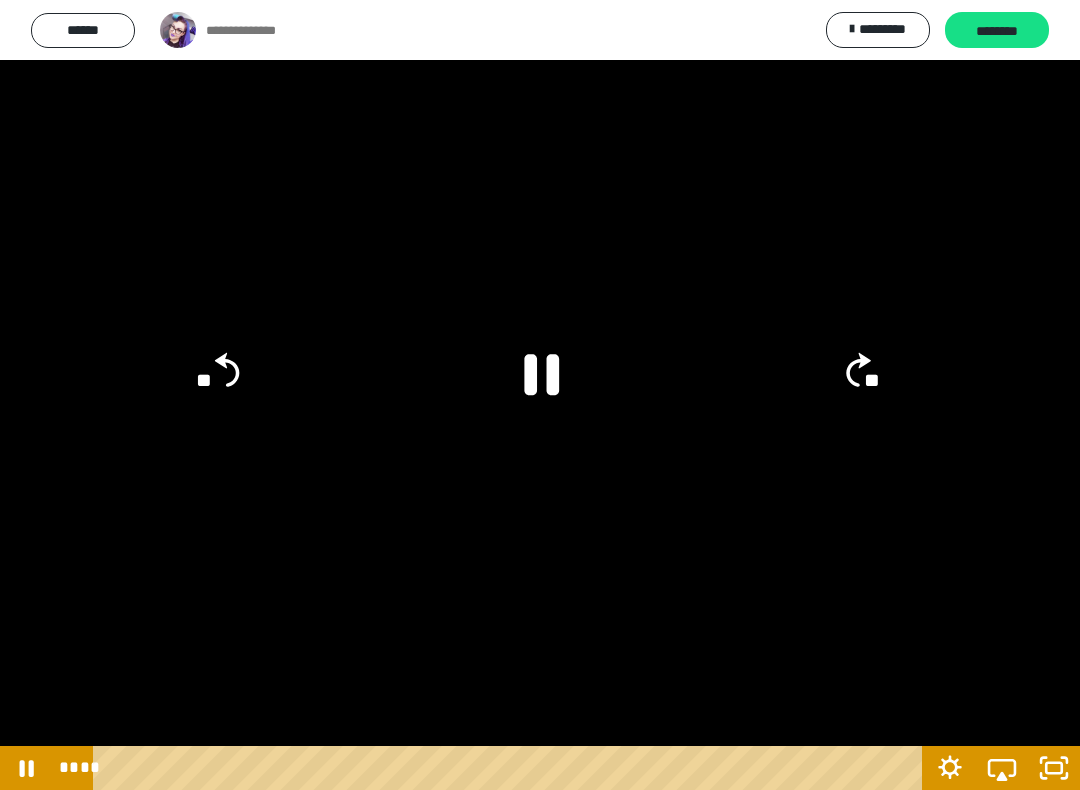 click 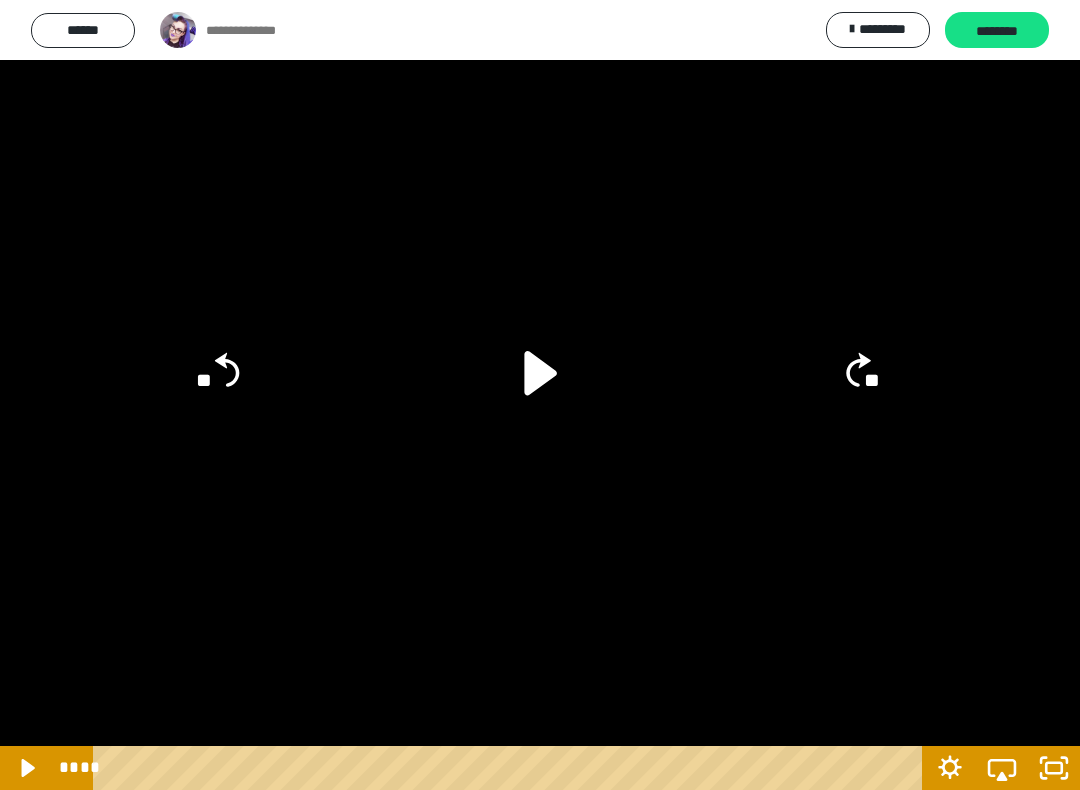 click on "**" 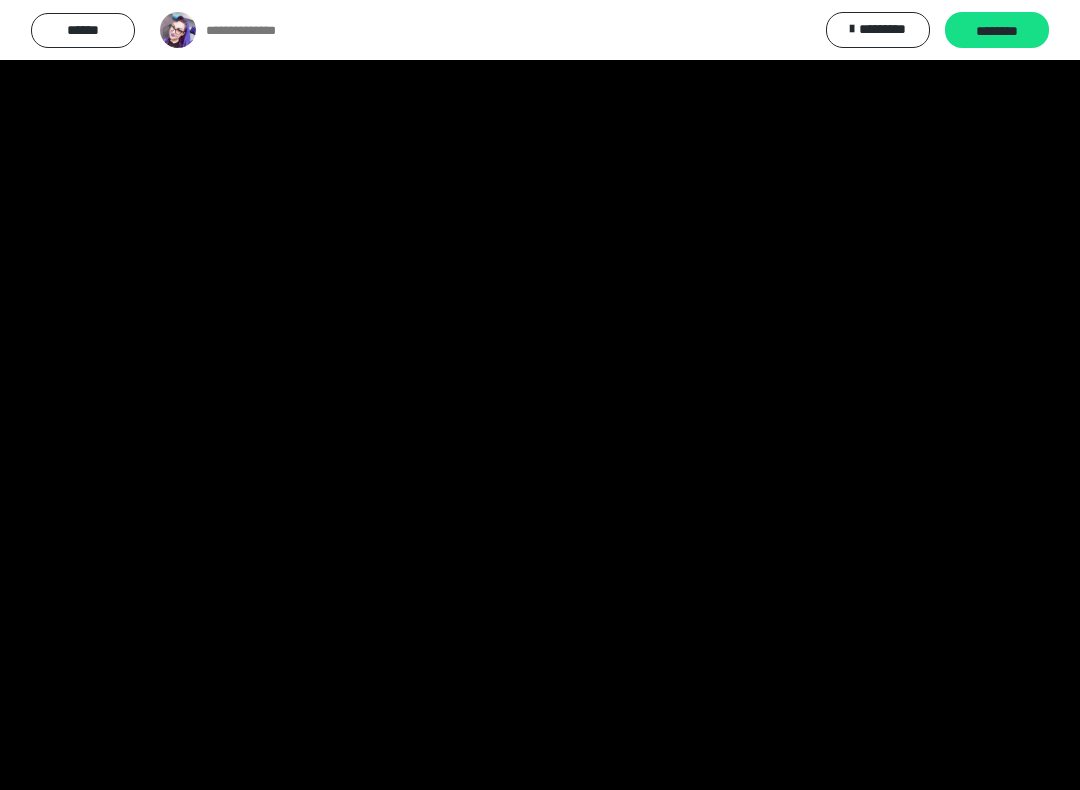 click at bounding box center (540, 395) 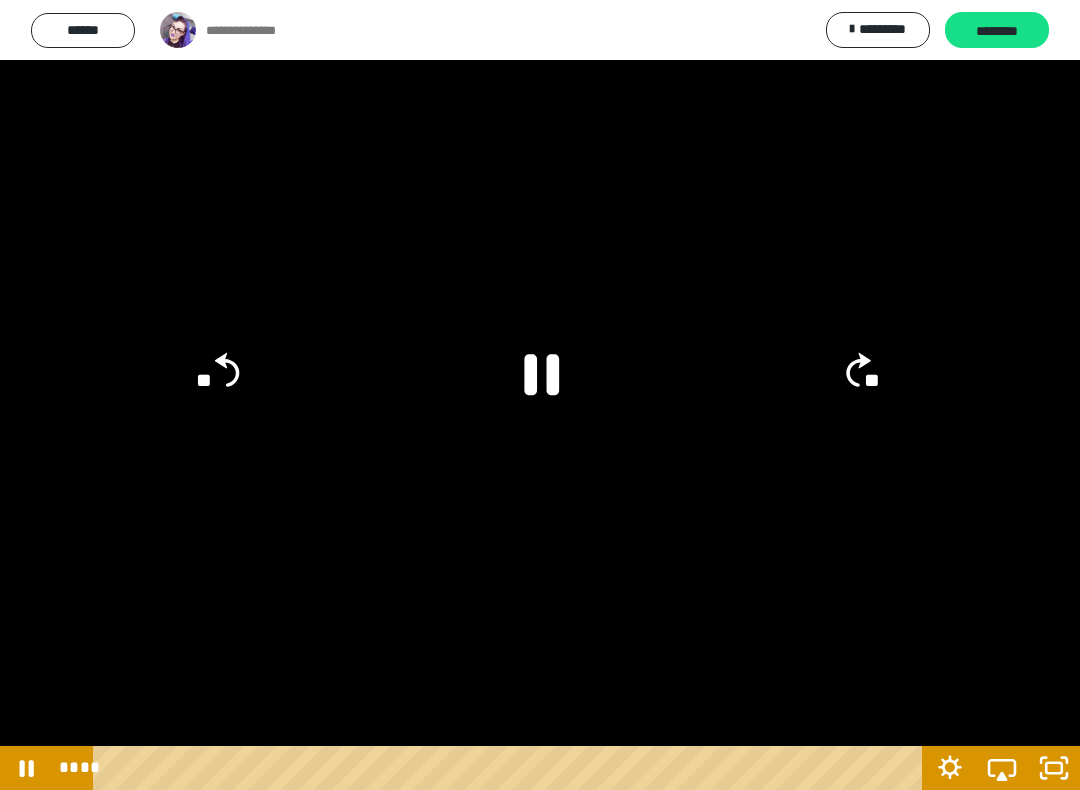 click on "**" 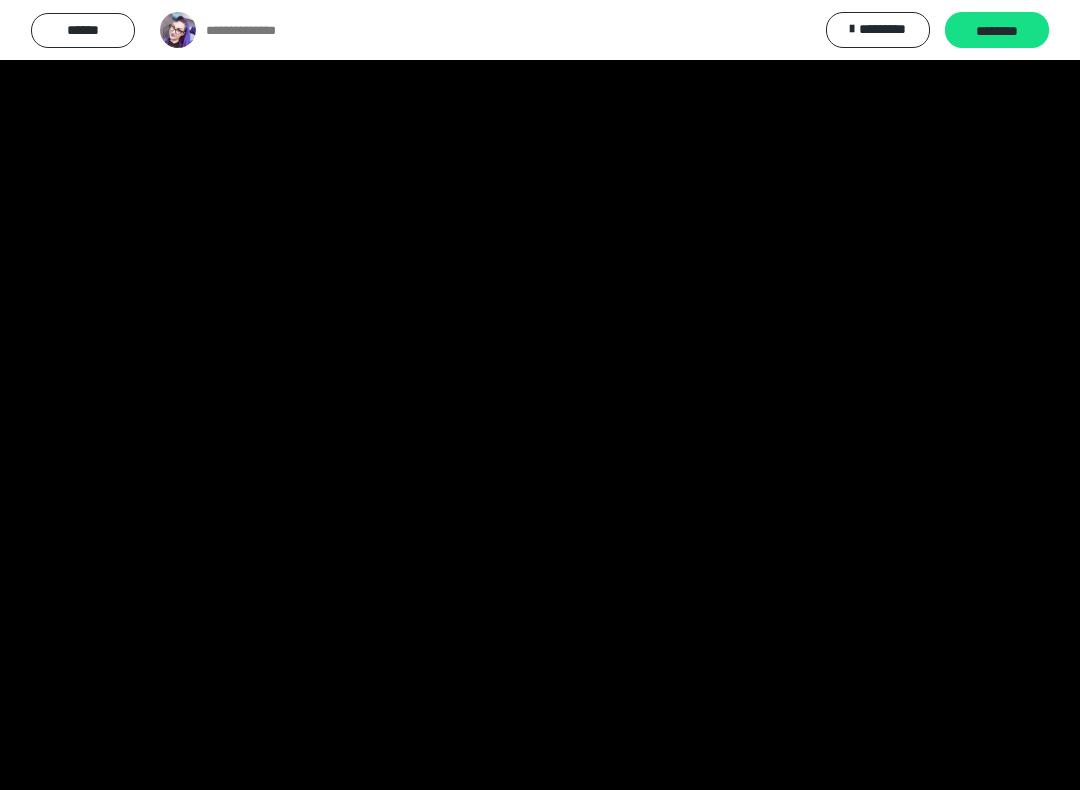 click at bounding box center (540, 395) 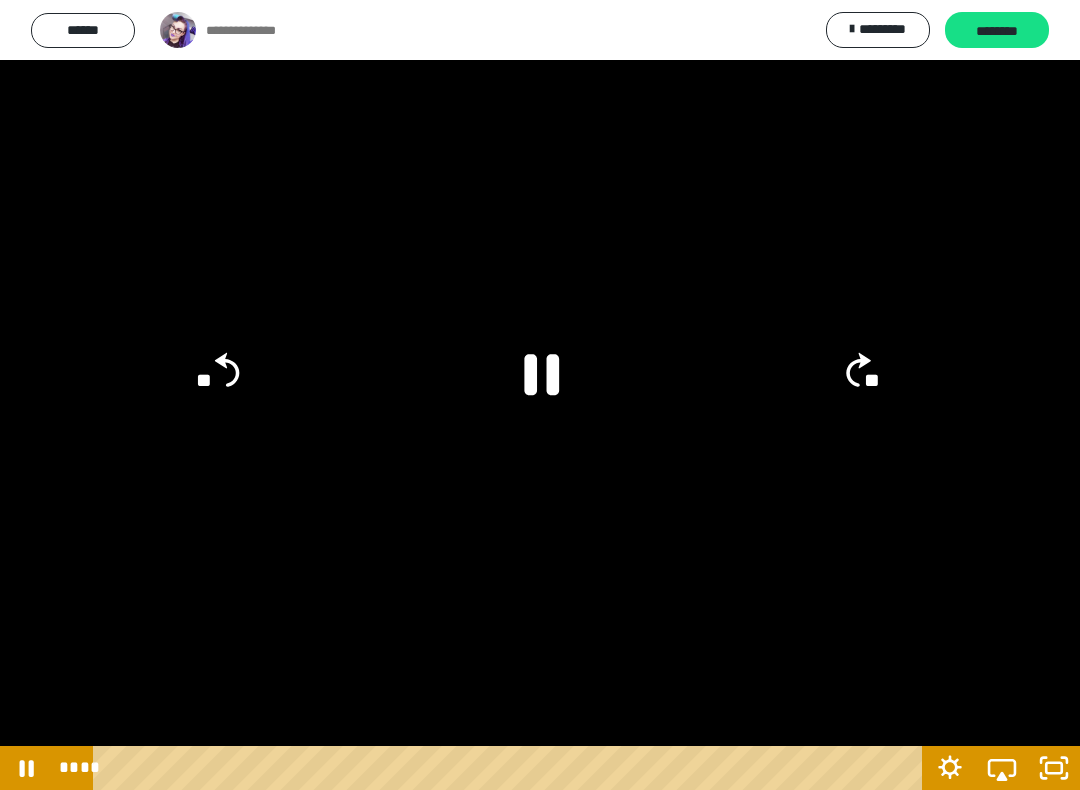 click 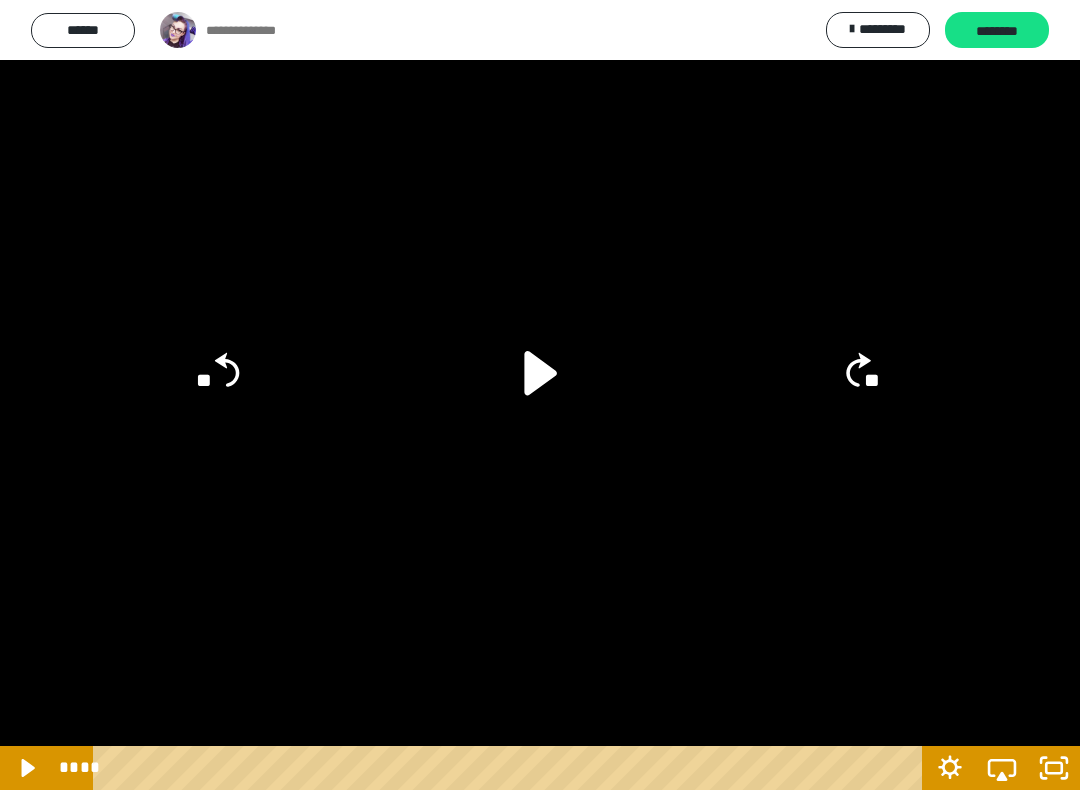click 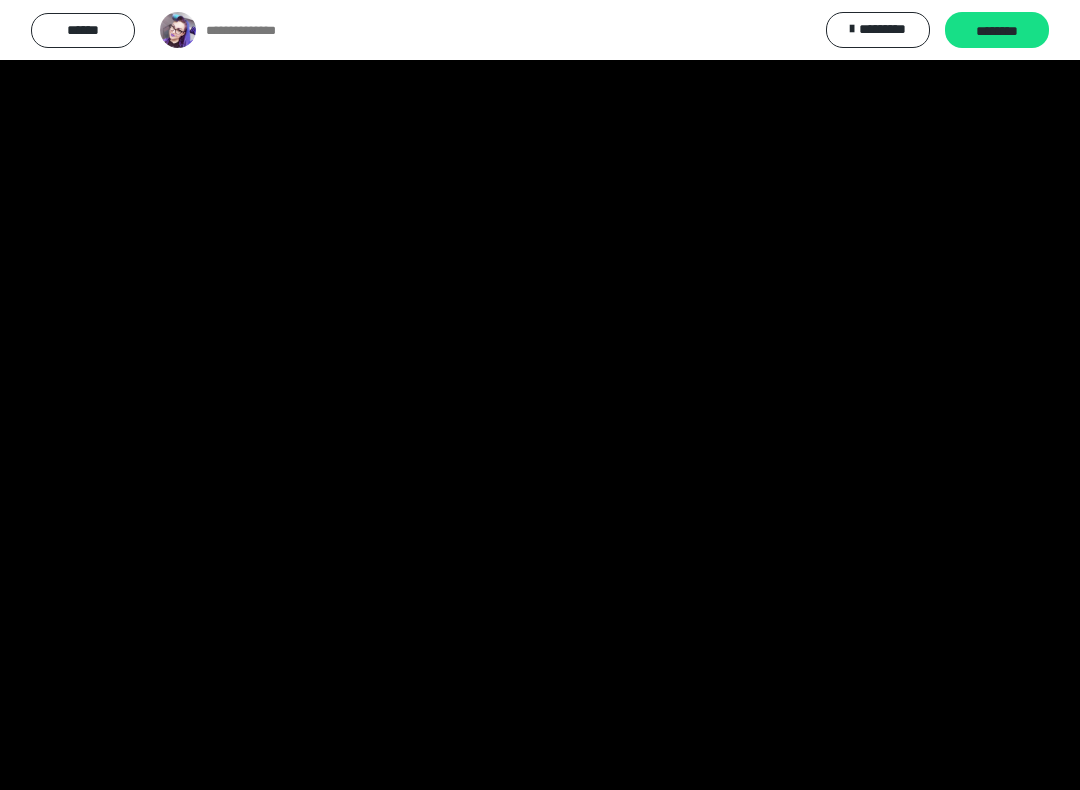 click at bounding box center (540, 395) 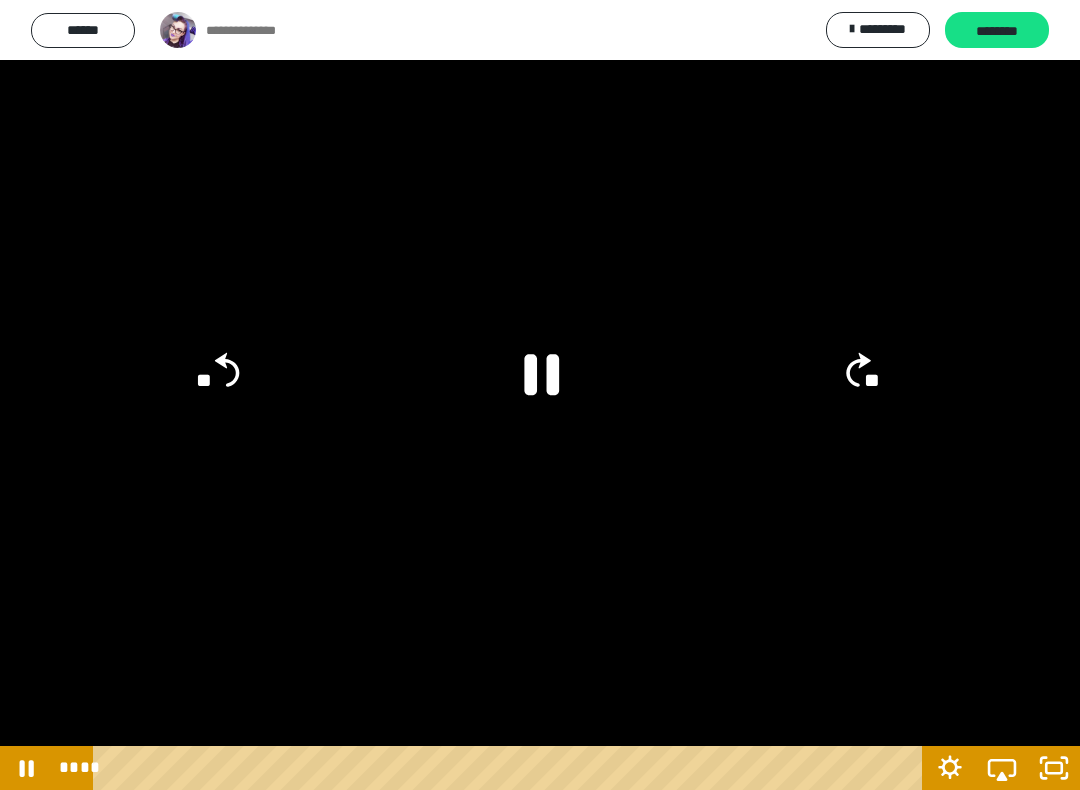 click on "**" 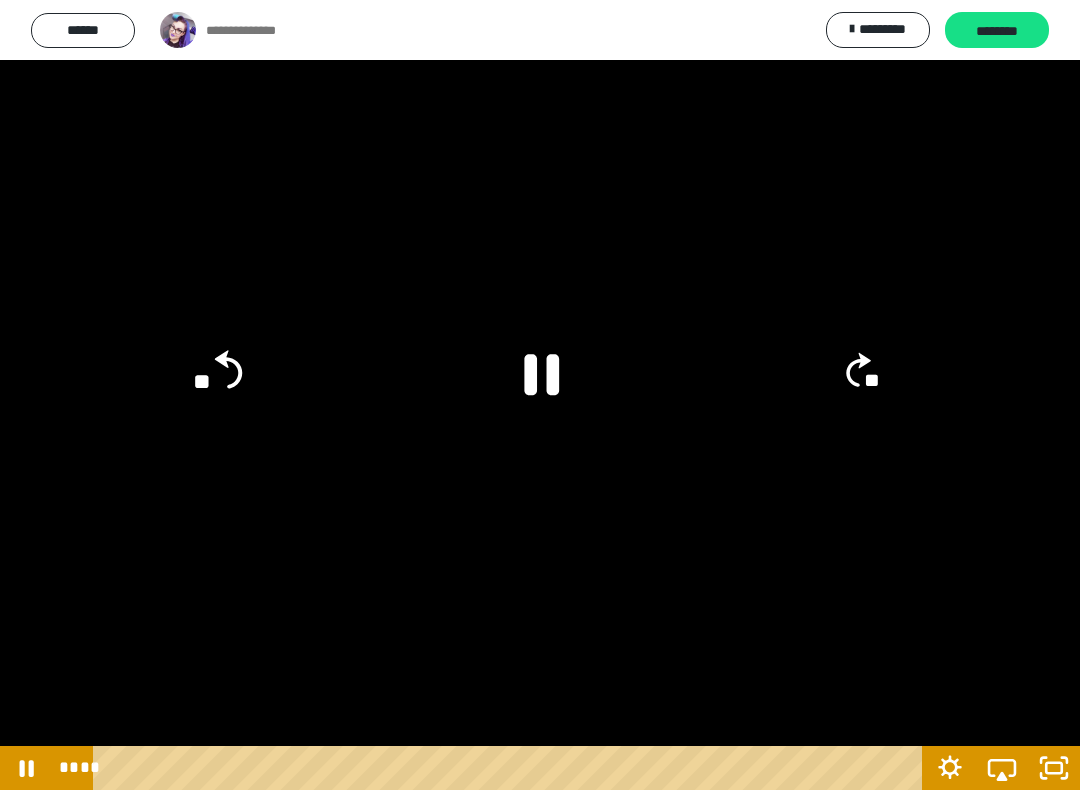 click on "**" 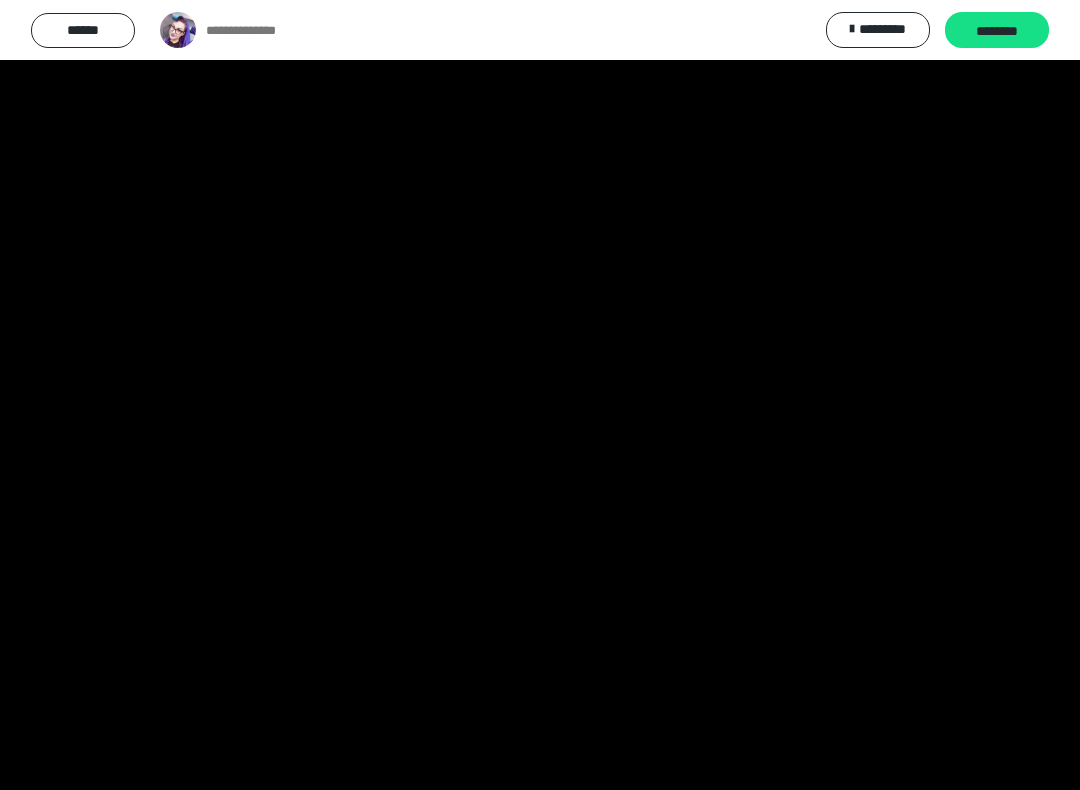 click at bounding box center (540, 395) 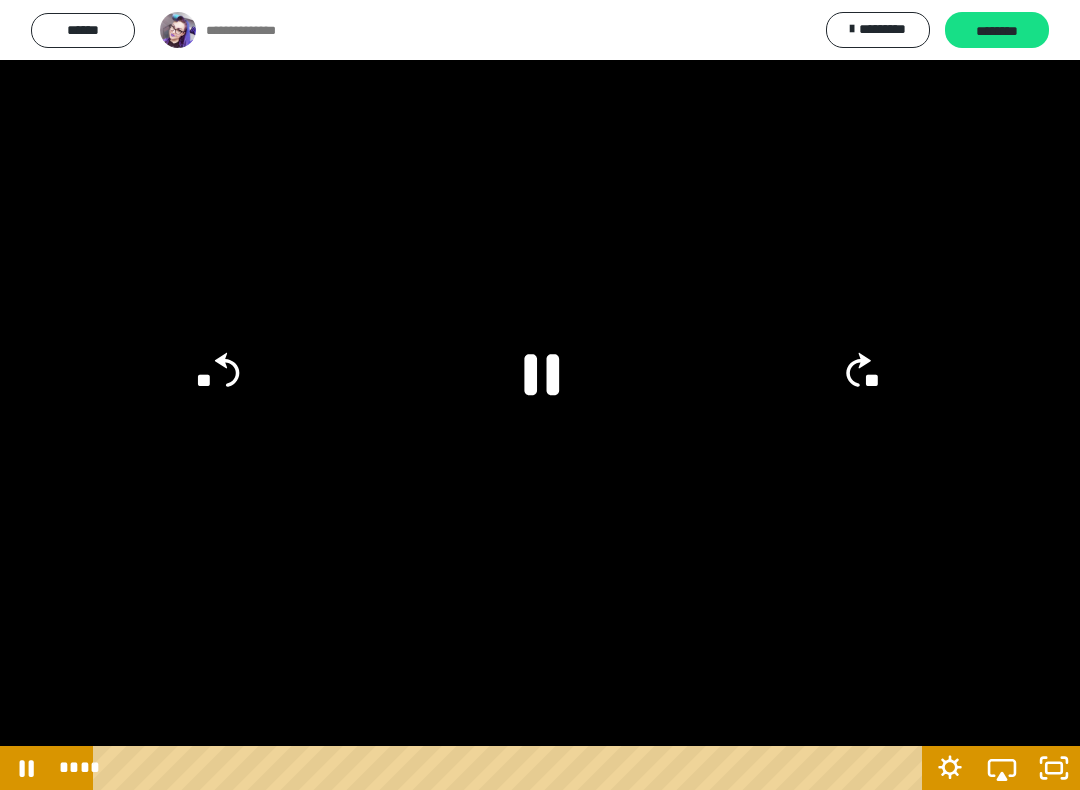click on "**" 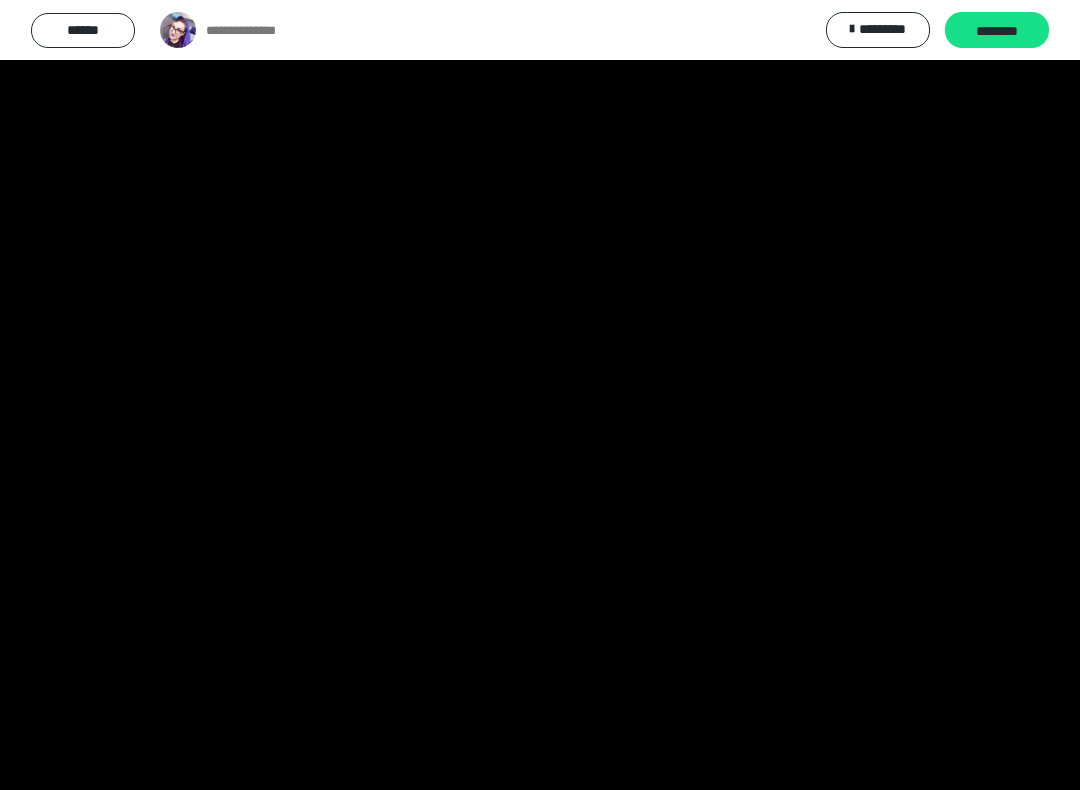 click at bounding box center [540, 395] 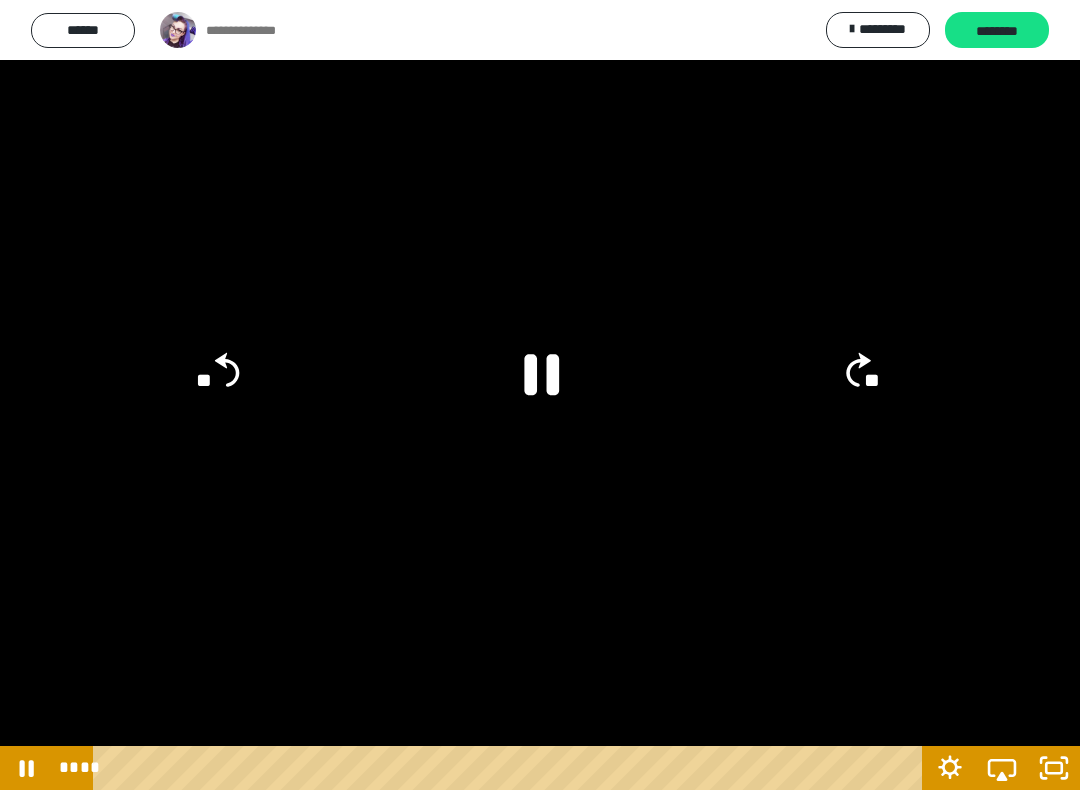 click 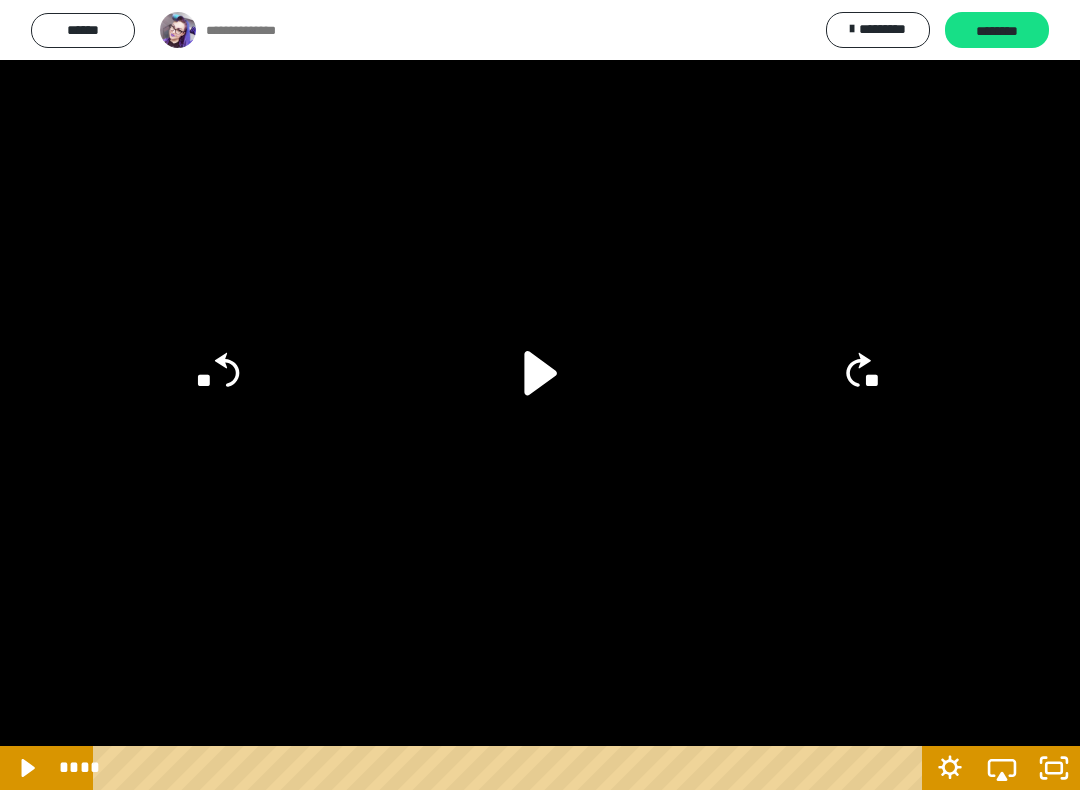 click 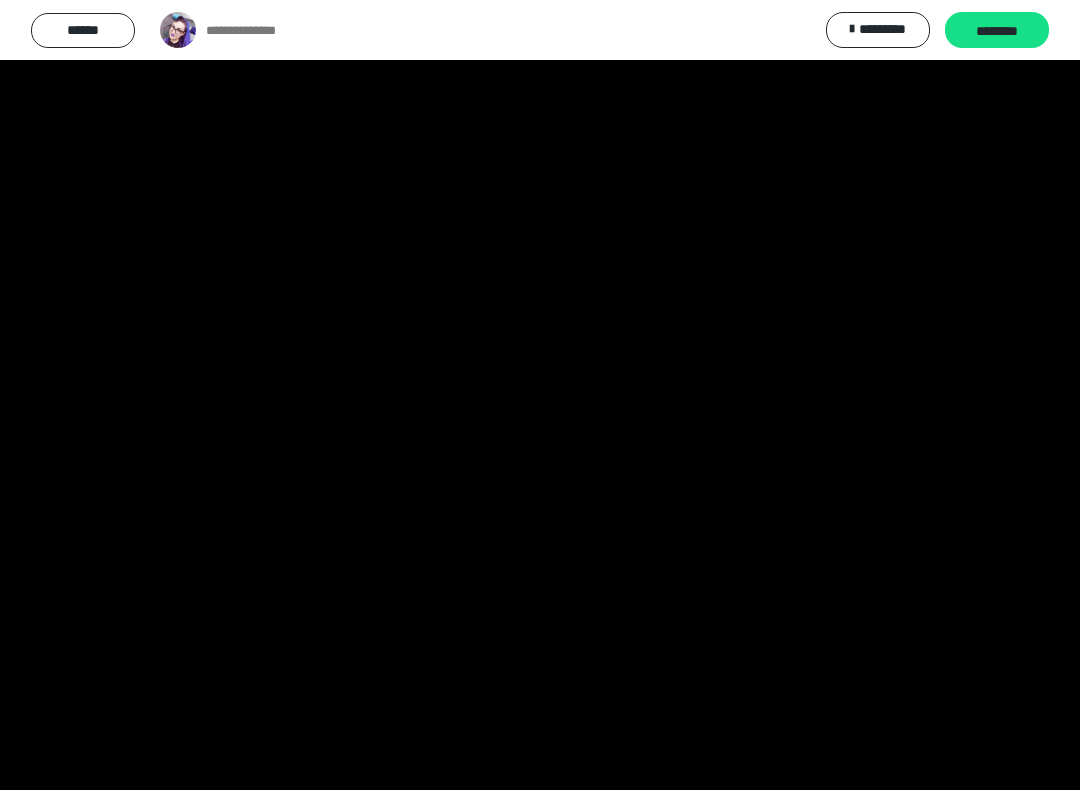click at bounding box center [540, 395] 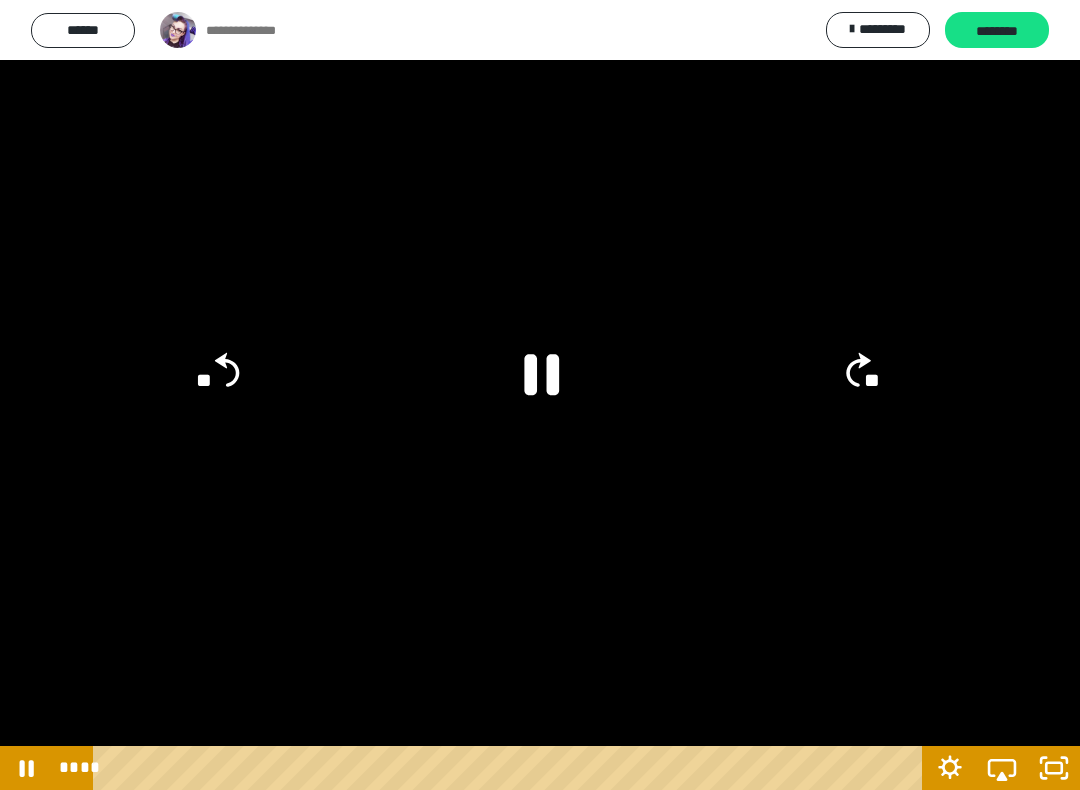 click 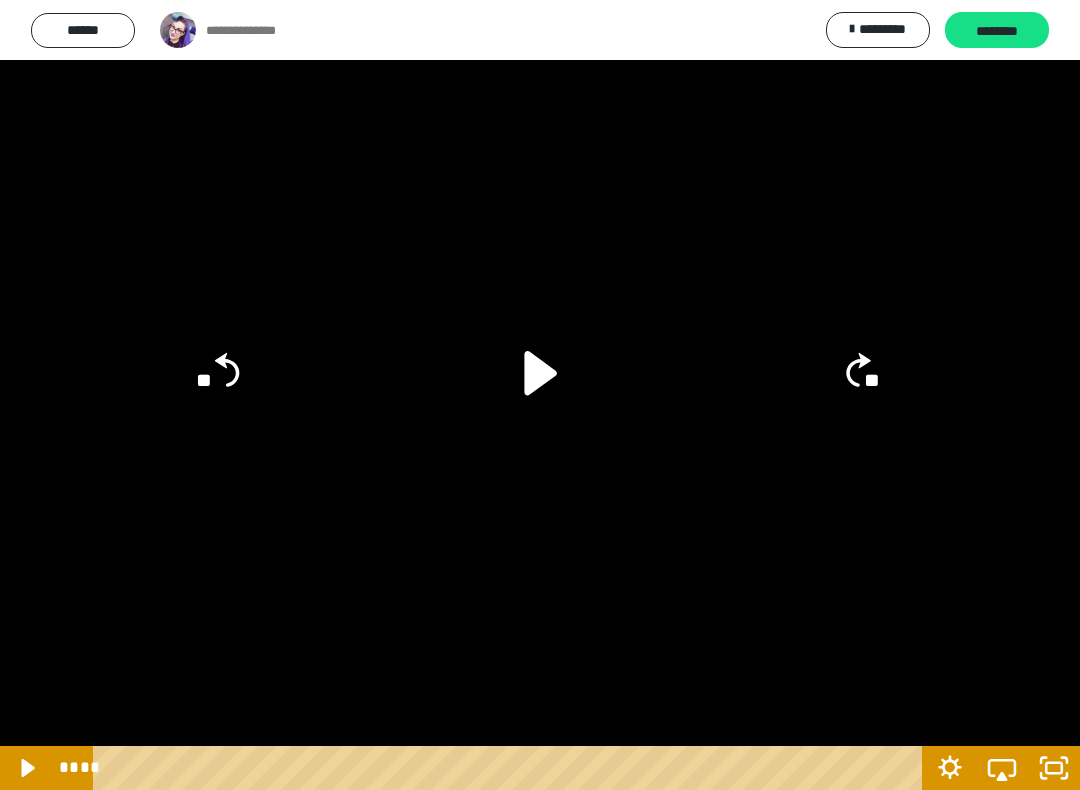 click 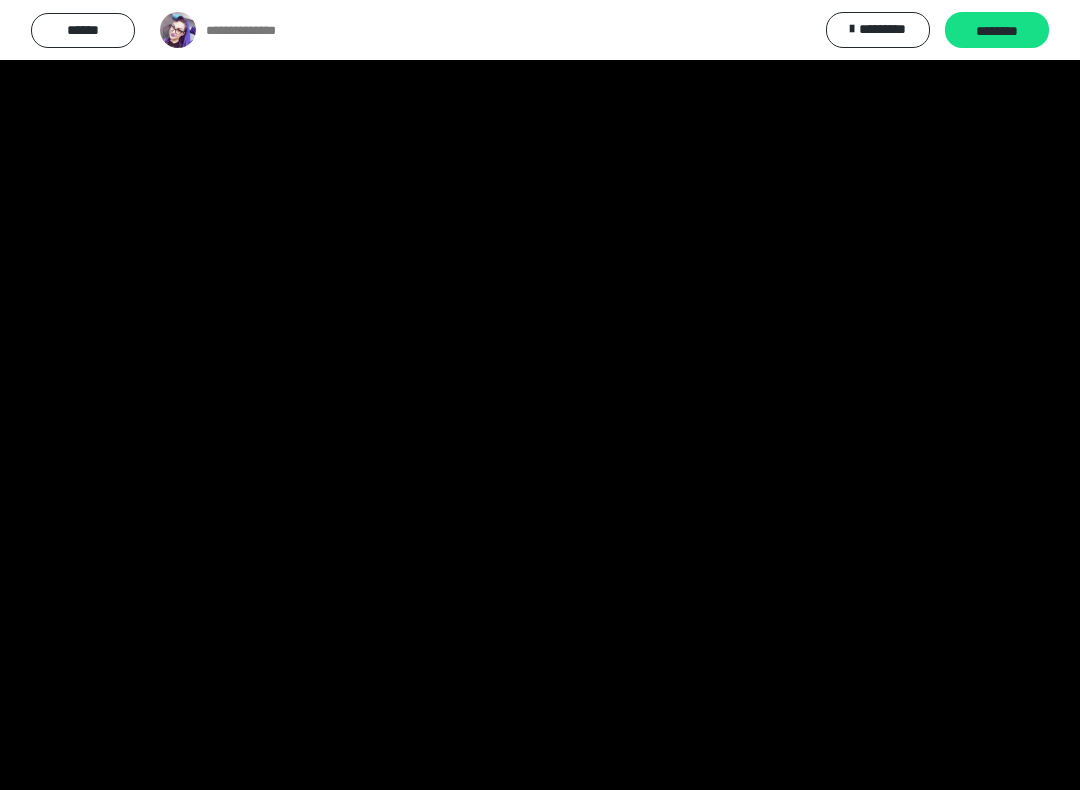 click at bounding box center (540, 395) 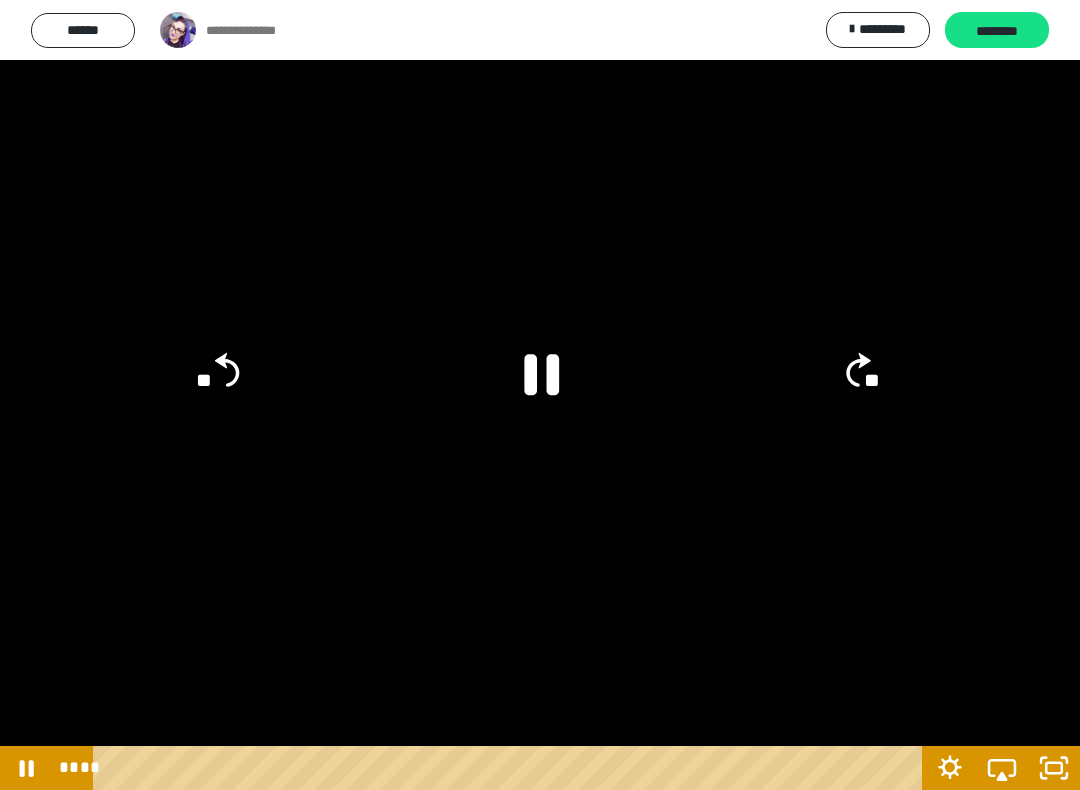 click 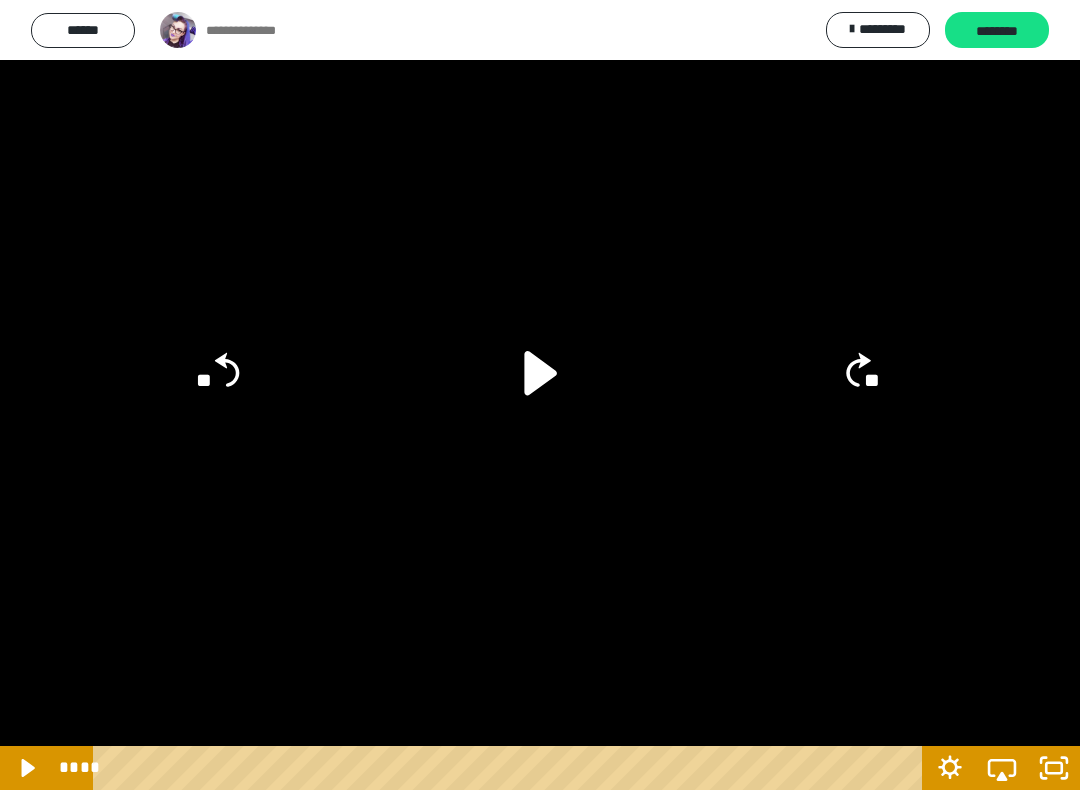 click 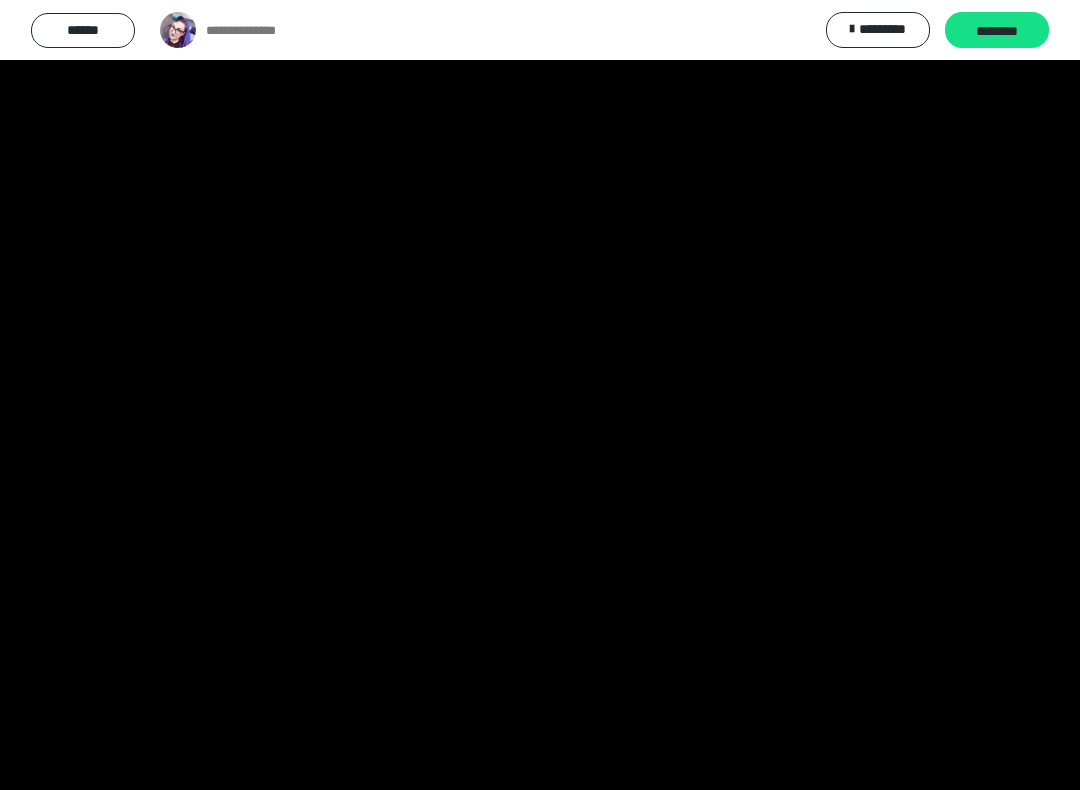 click at bounding box center [540, 395] 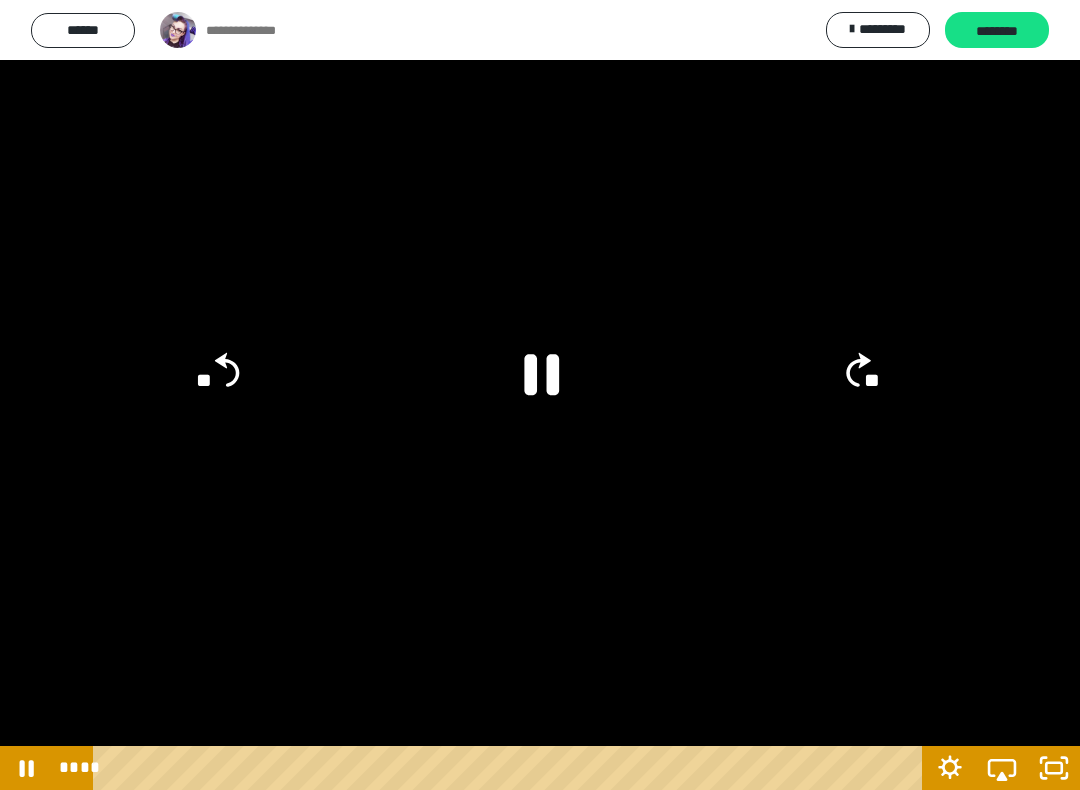 click on "**" 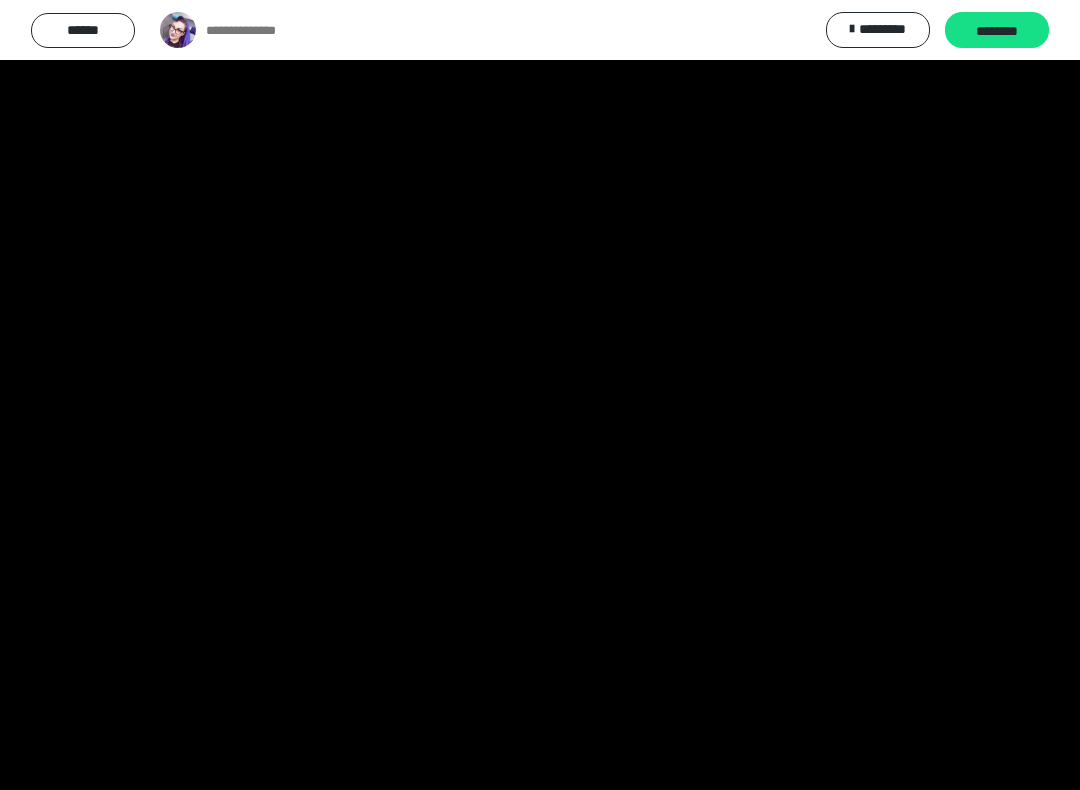 click at bounding box center [540, 395] 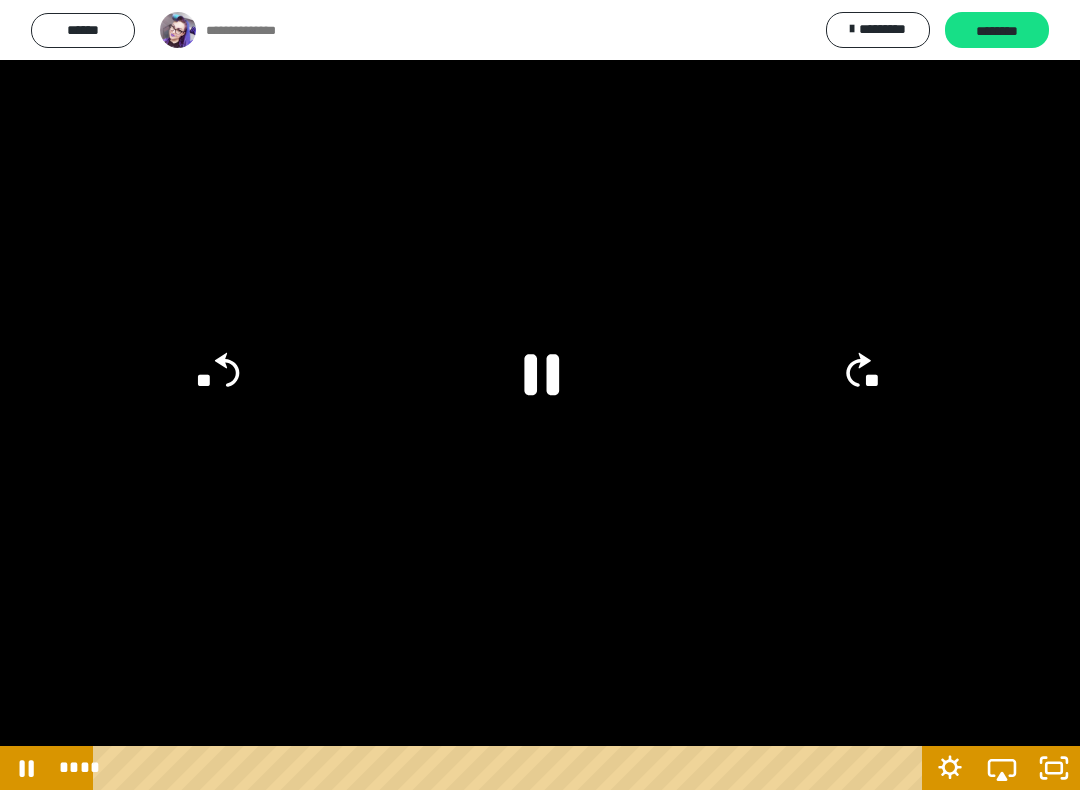 click 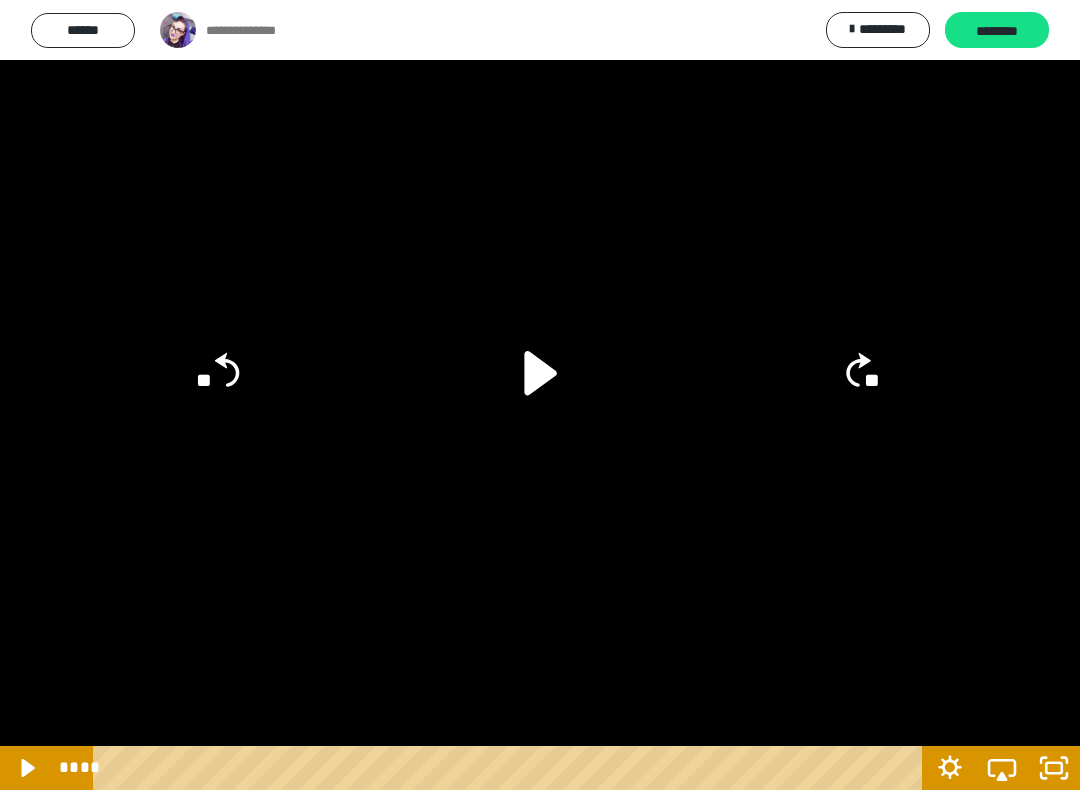 click 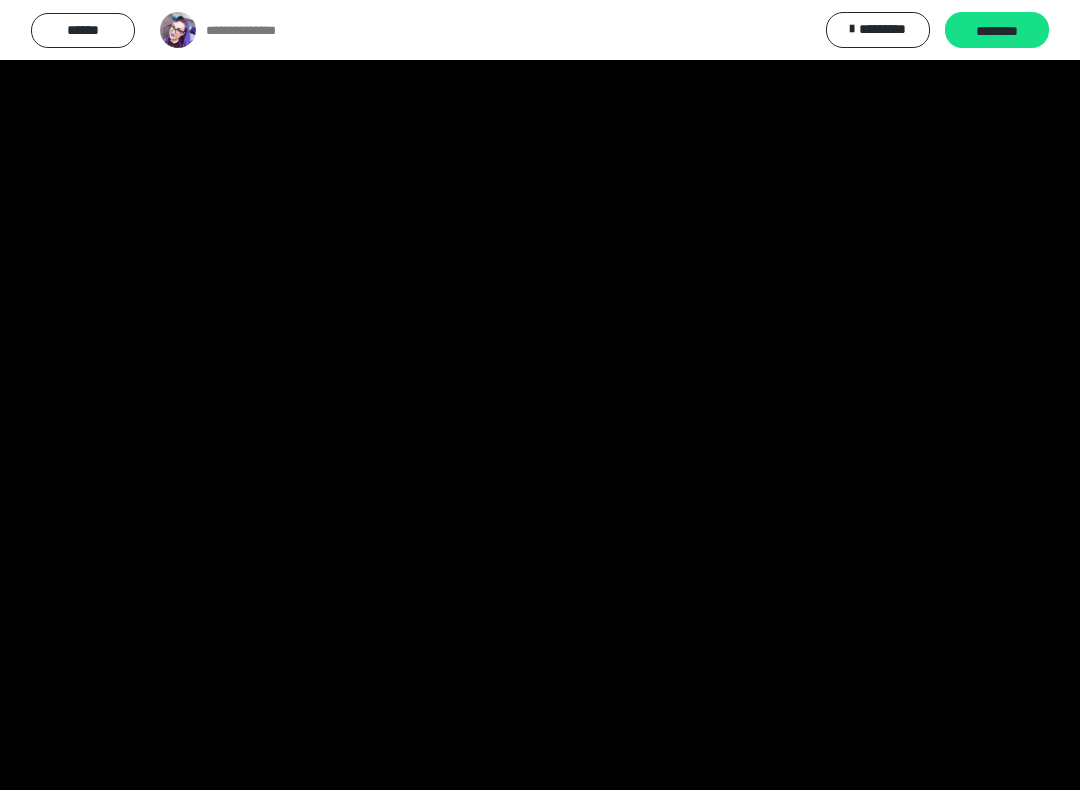 click at bounding box center [540, 395] 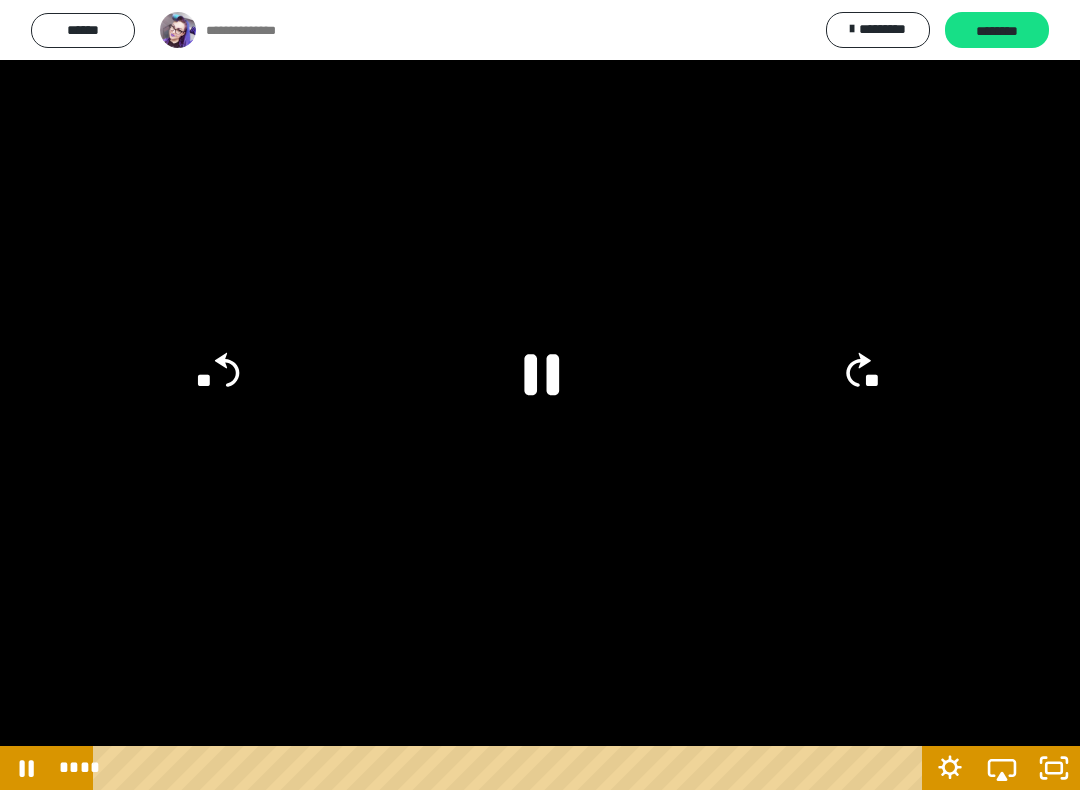 click on "**" 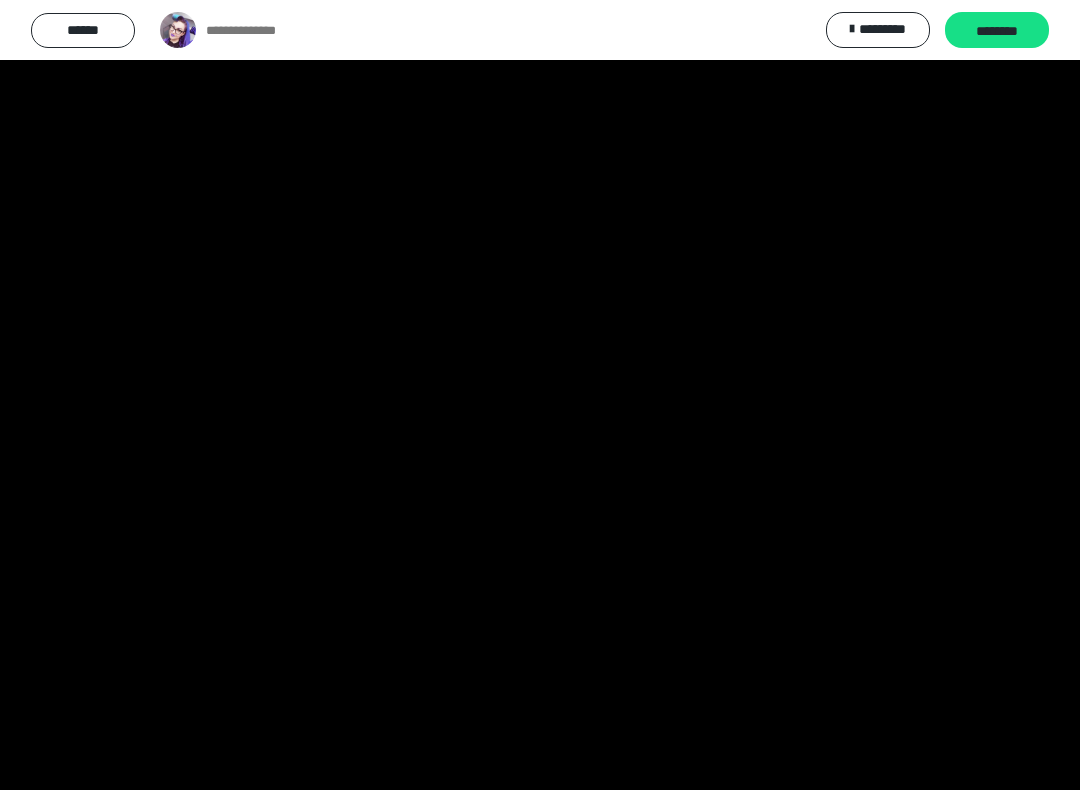 click at bounding box center [540, 395] 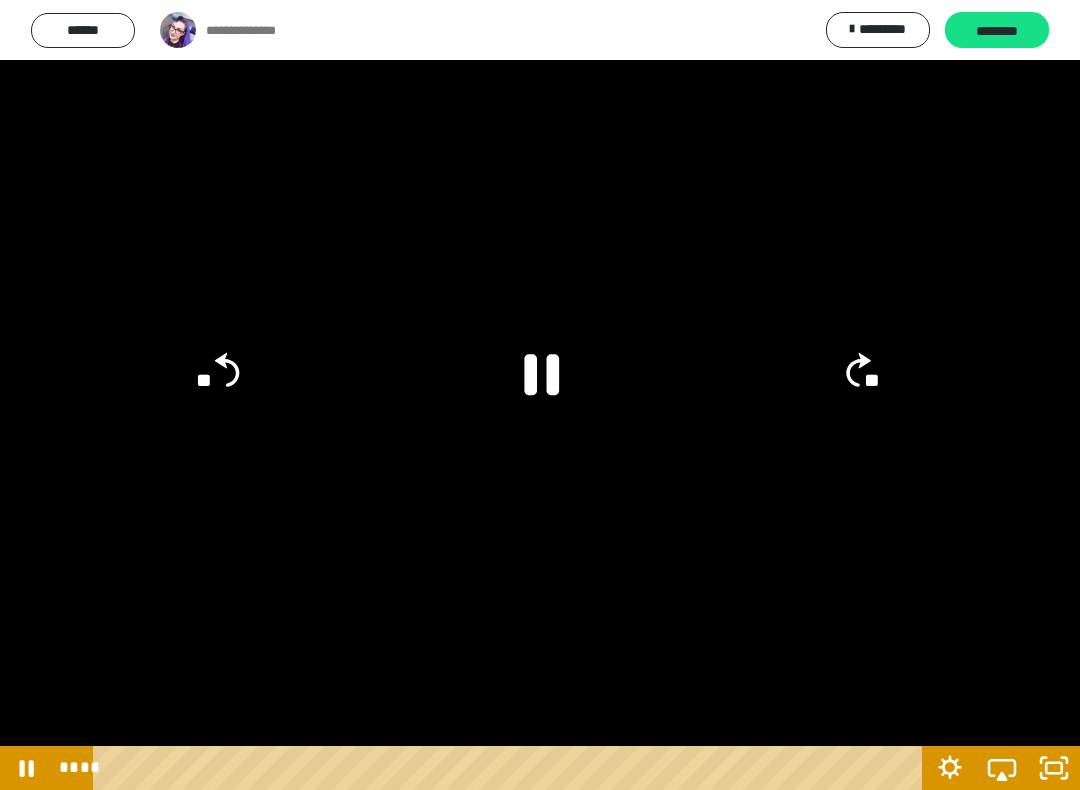 click 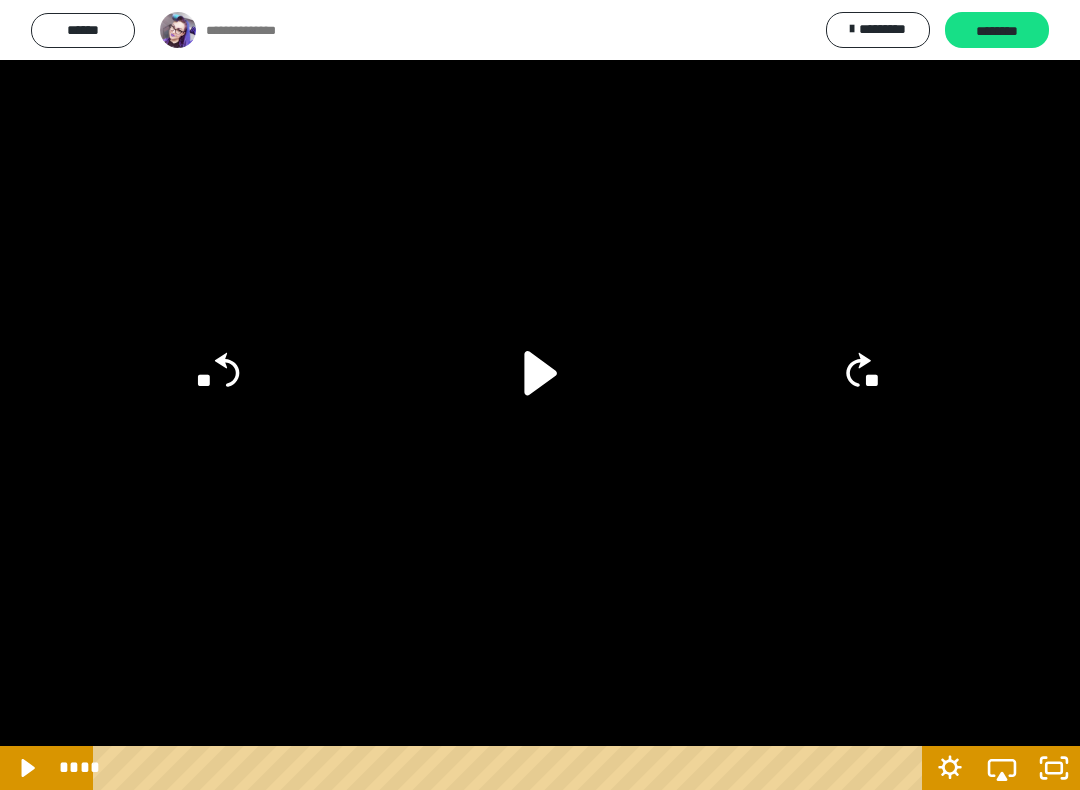 click on "**" 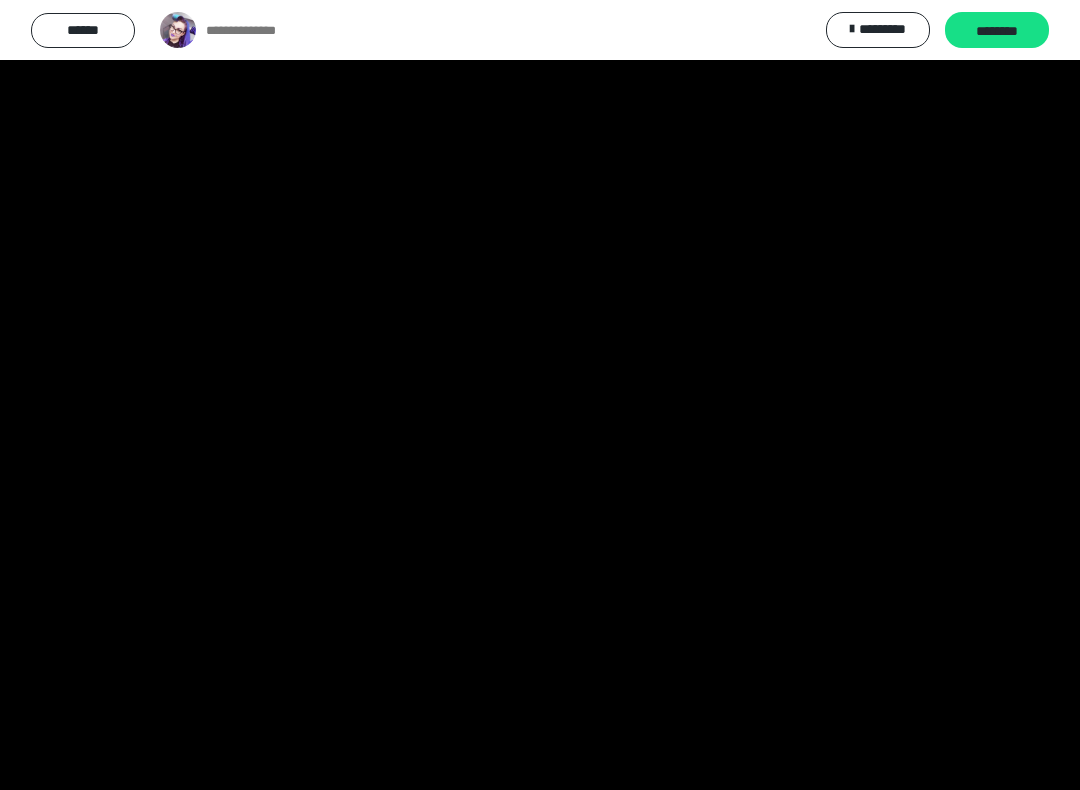 click at bounding box center (540, 395) 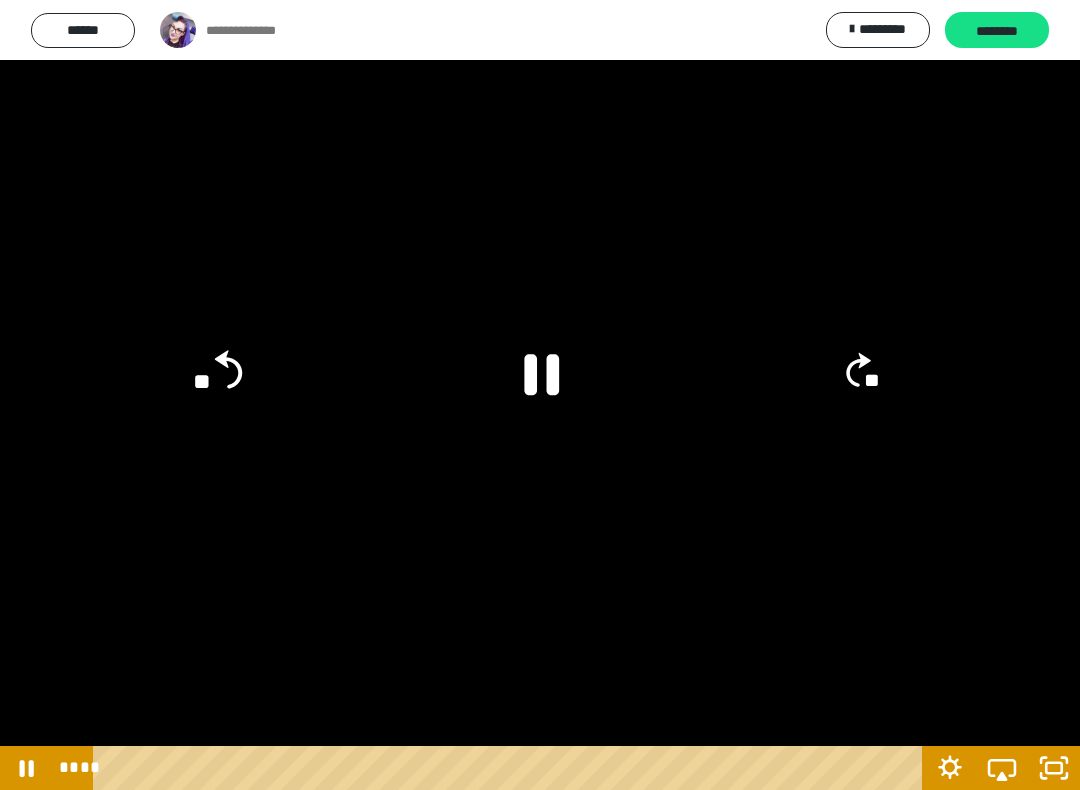 click on "**" 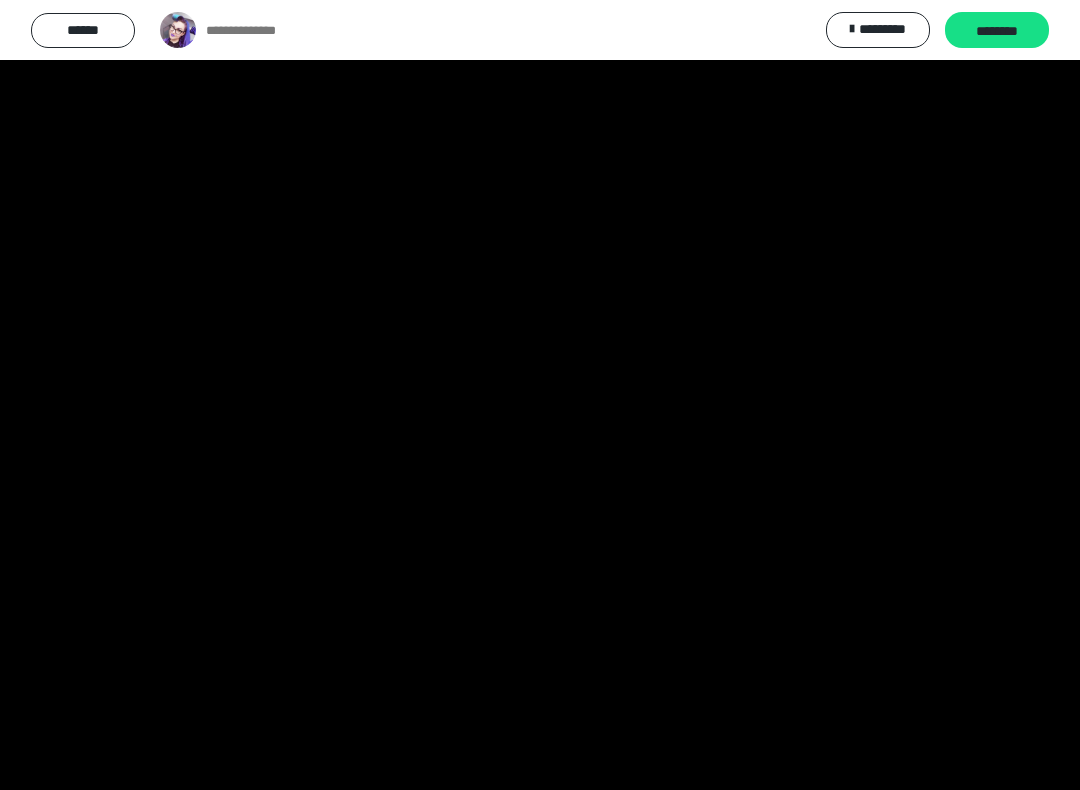 click at bounding box center [540, 395] 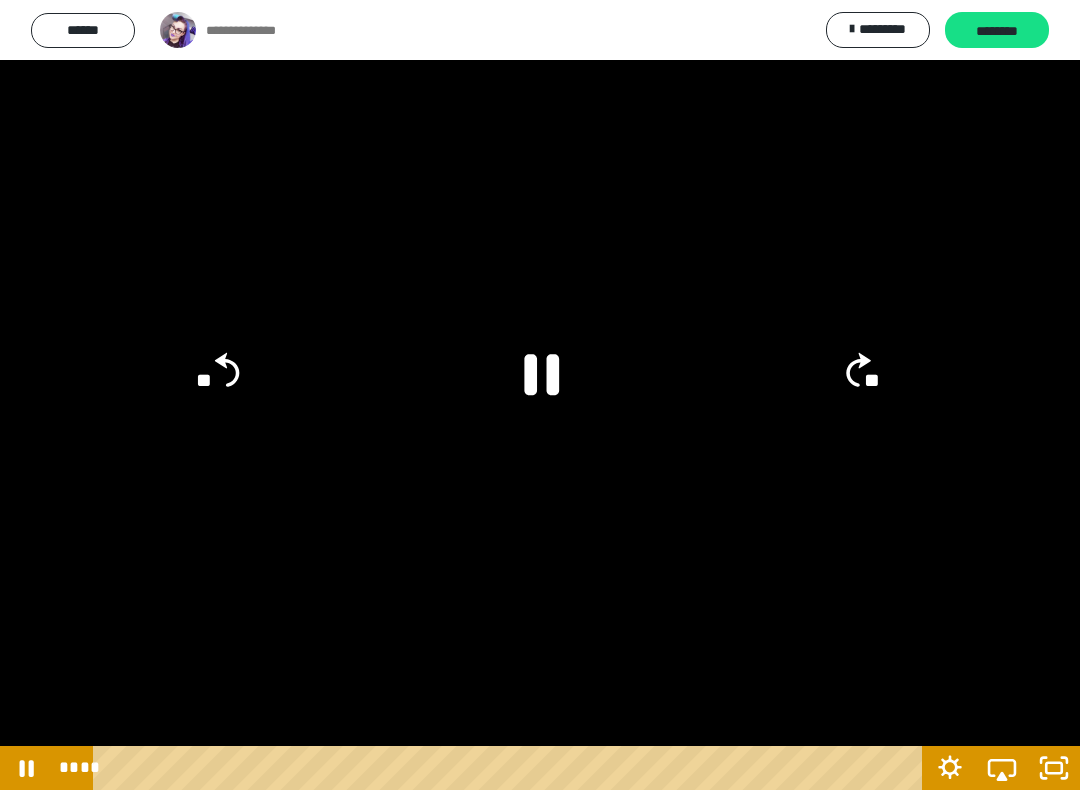 click 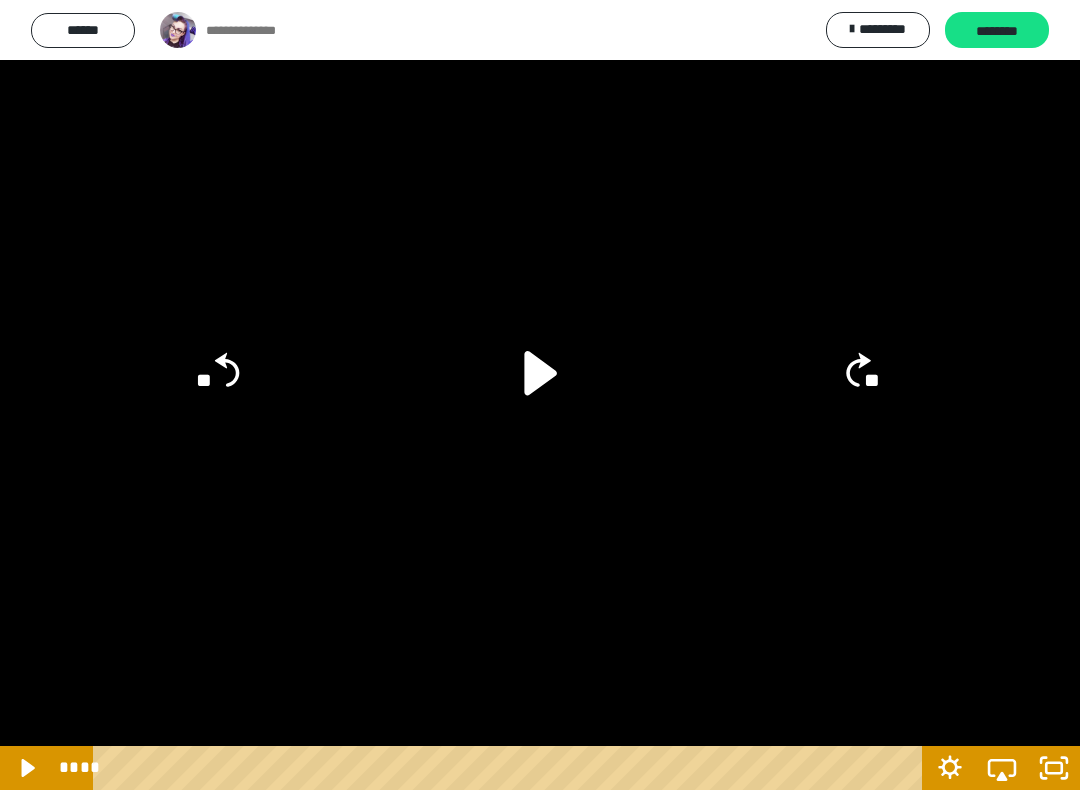 click on "**" 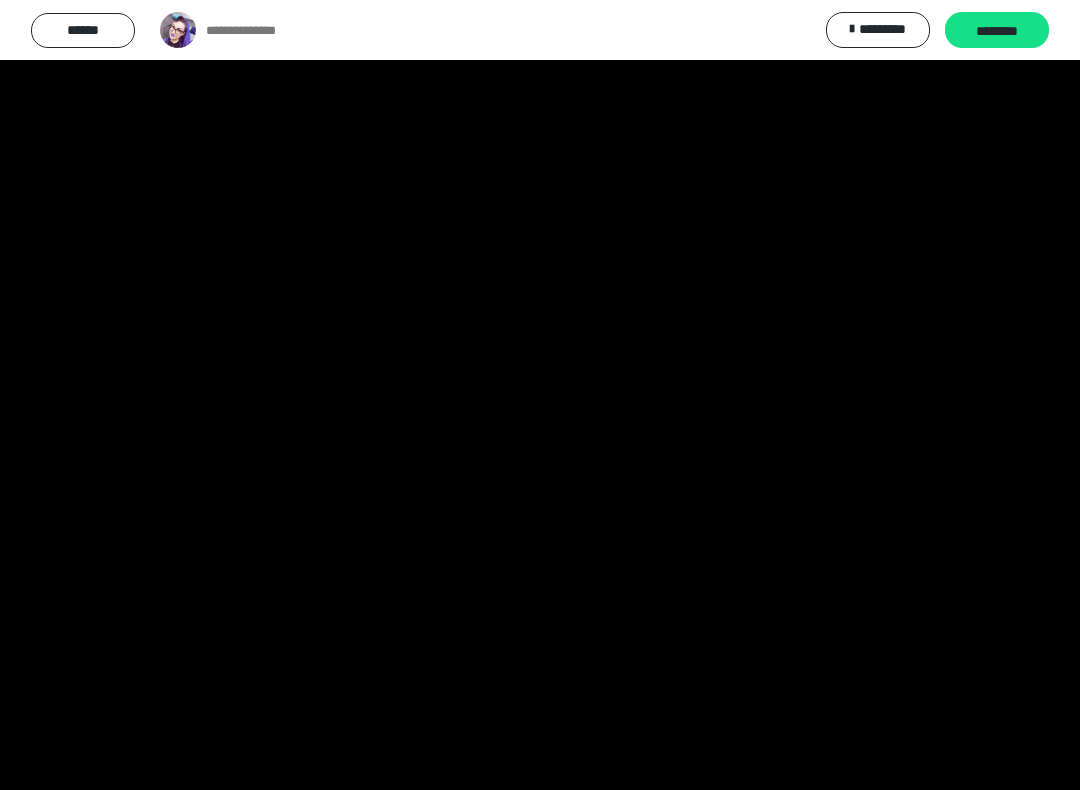 click at bounding box center [540, 395] 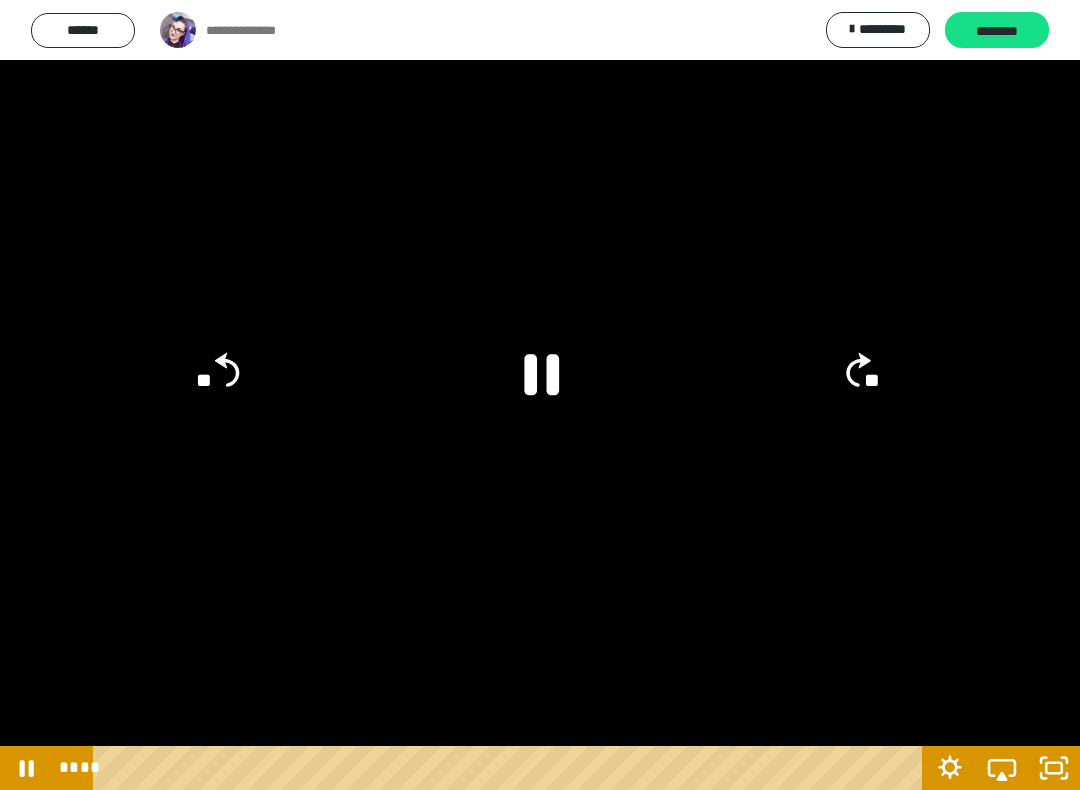 click 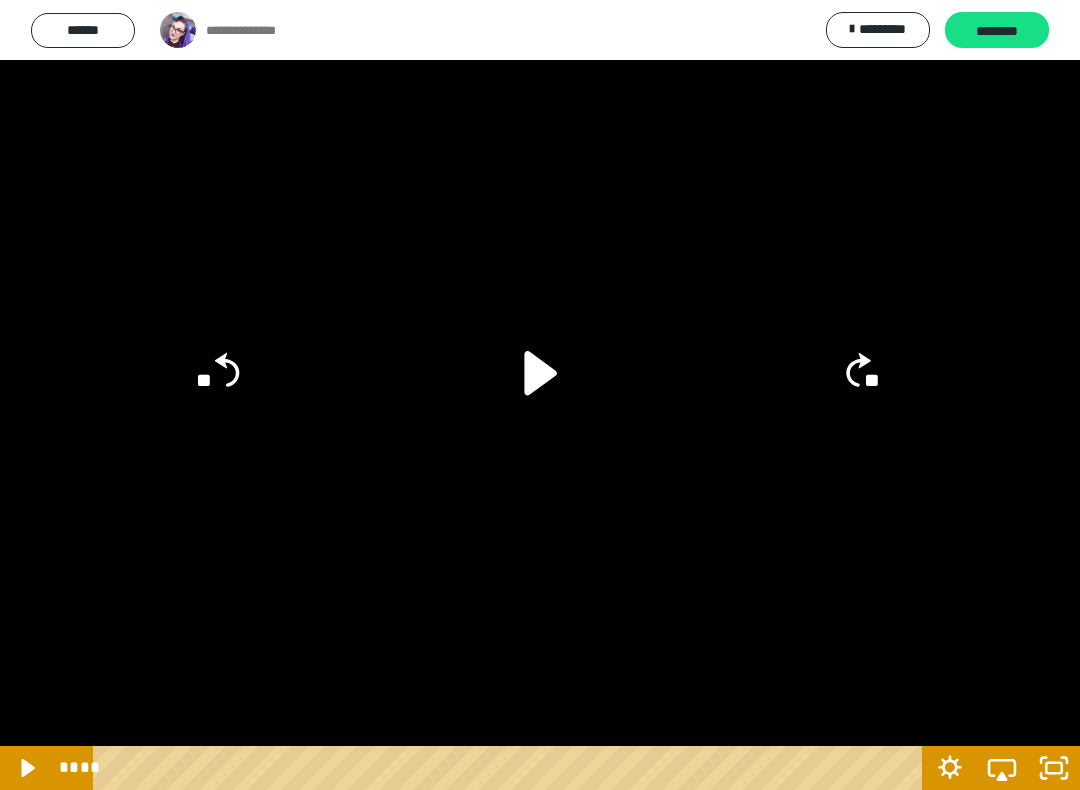 click 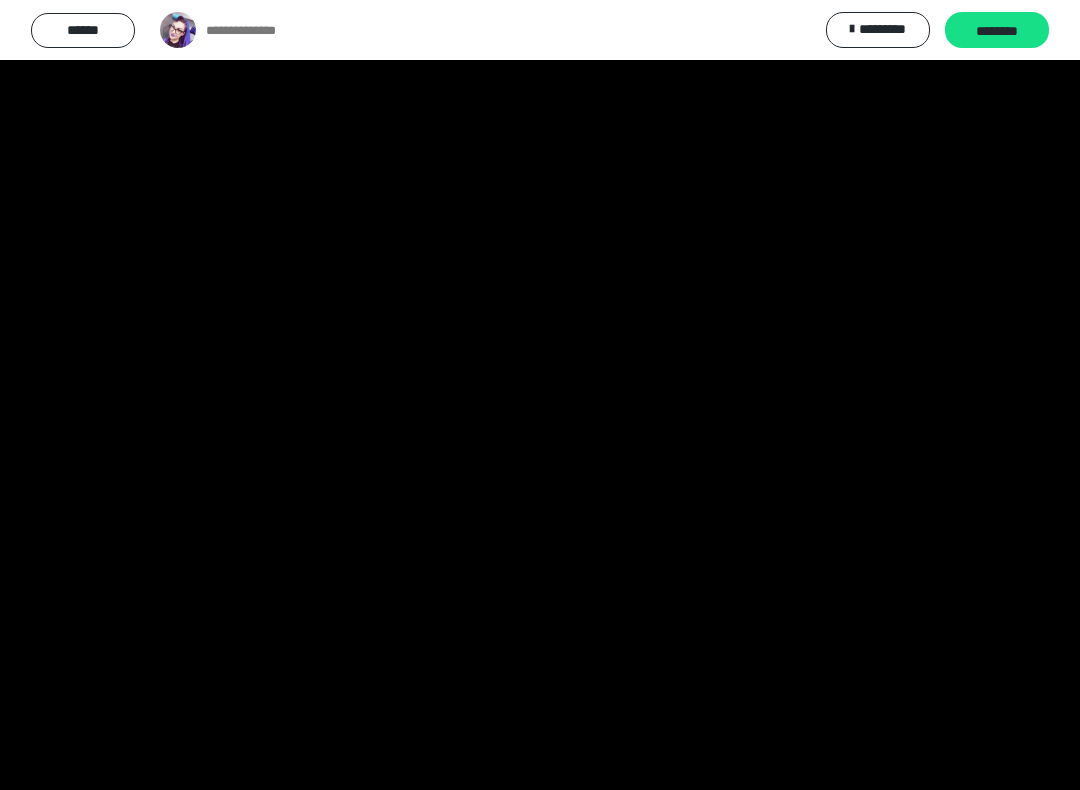 click at bounding box center (540, 395) 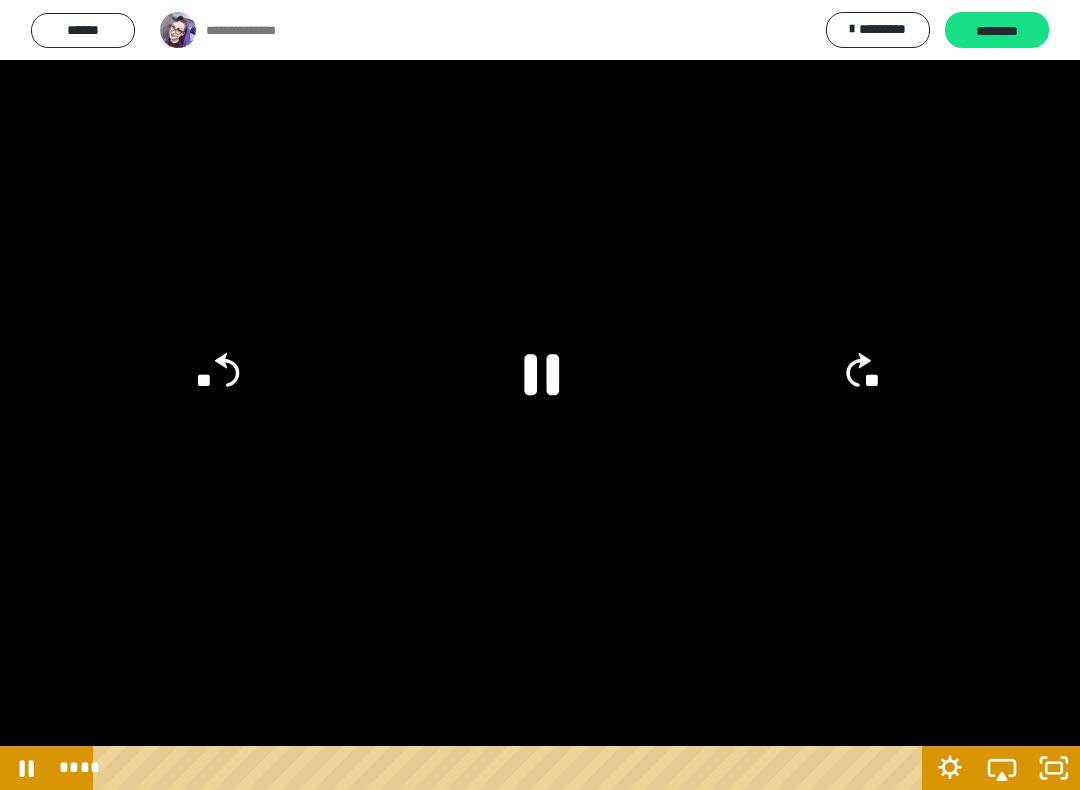 click 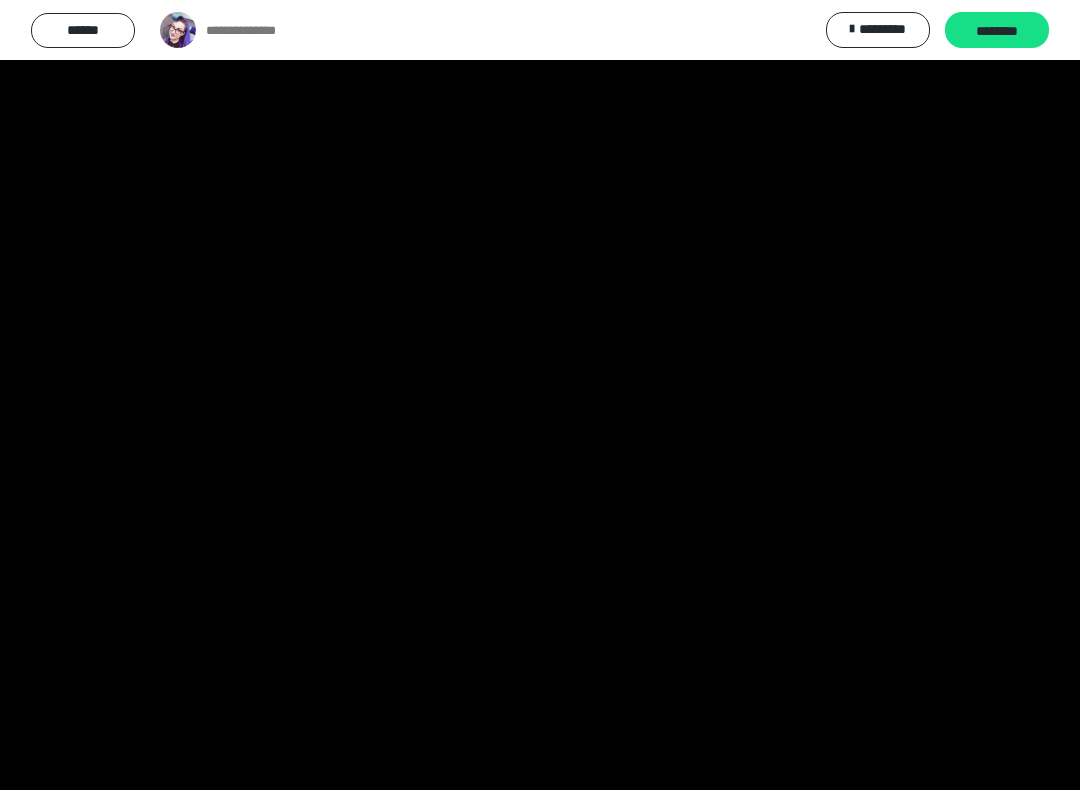 click at bounding box center [540, 395] 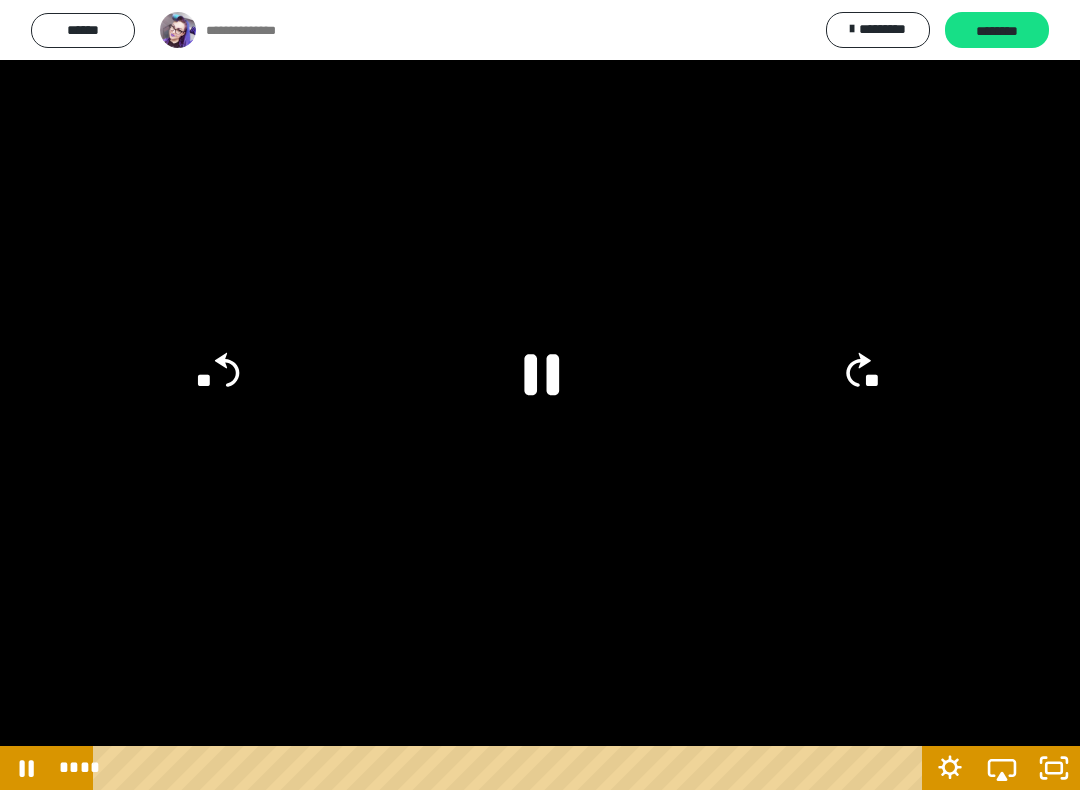 click 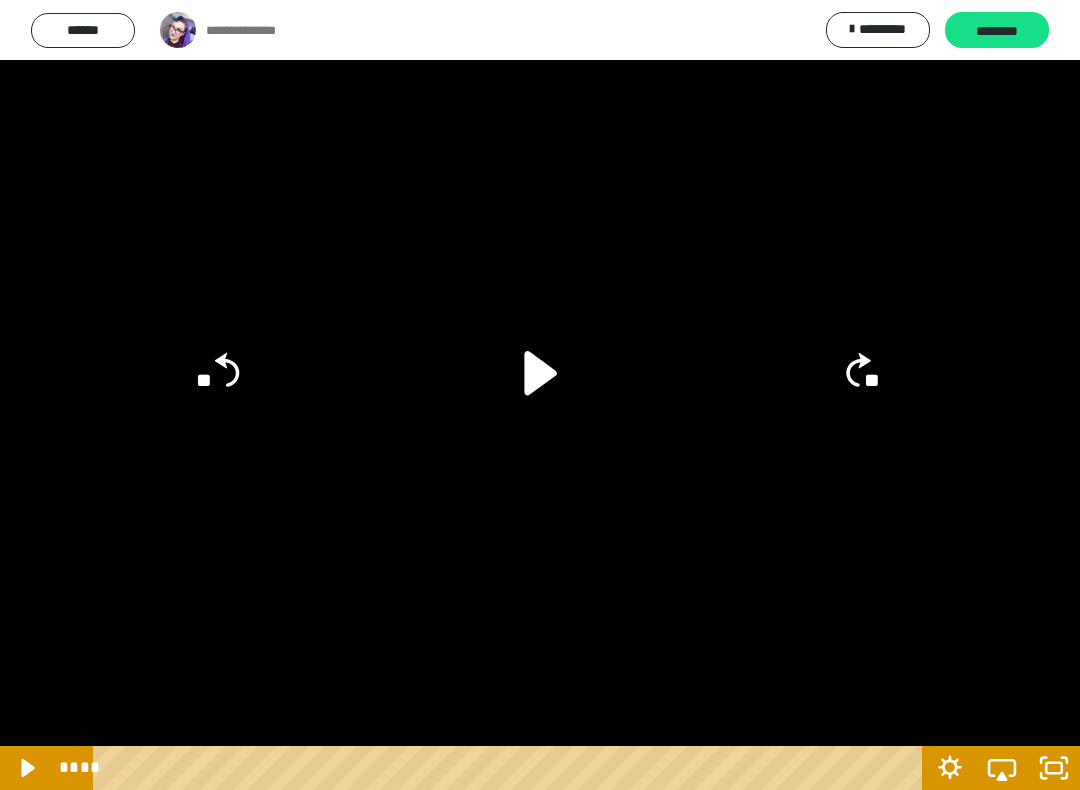 click 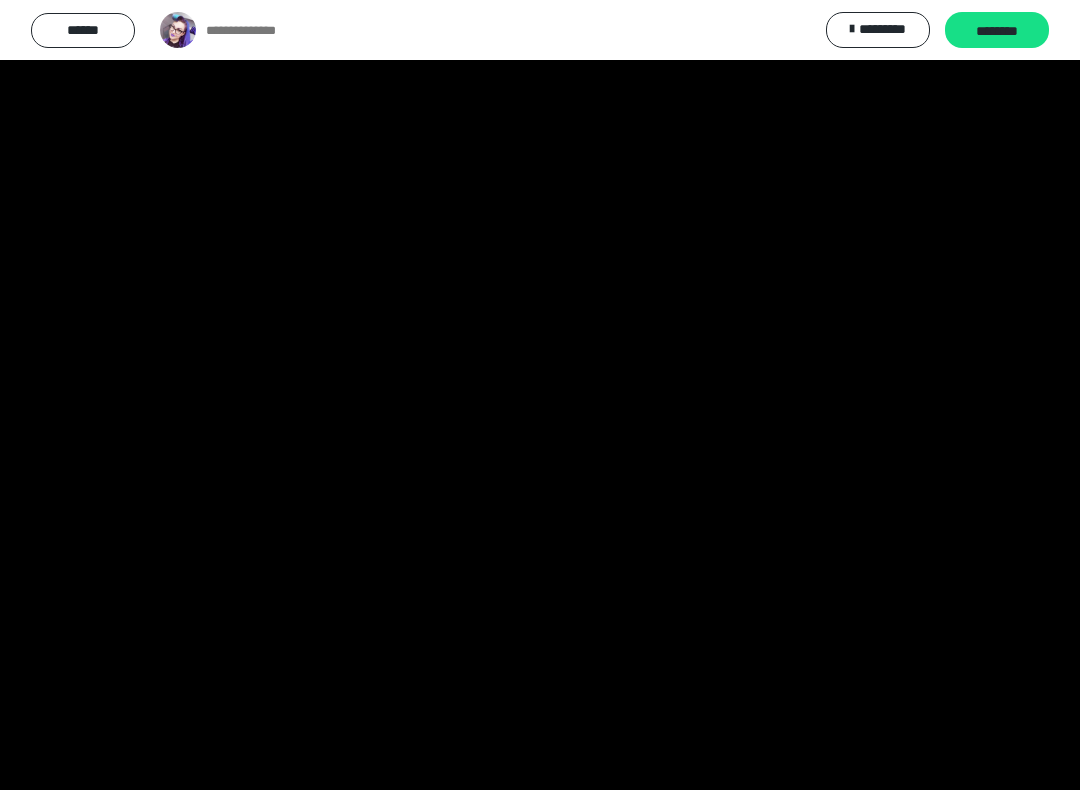 click at bounding box center [540, 395] 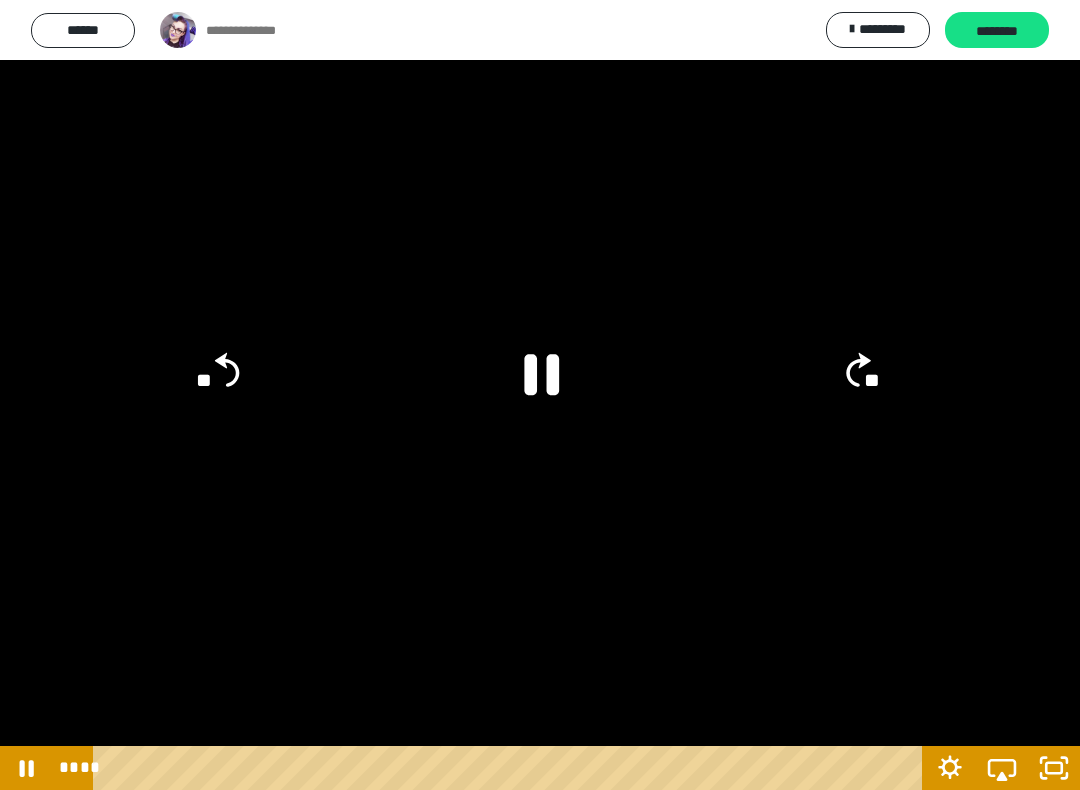 click on "**" 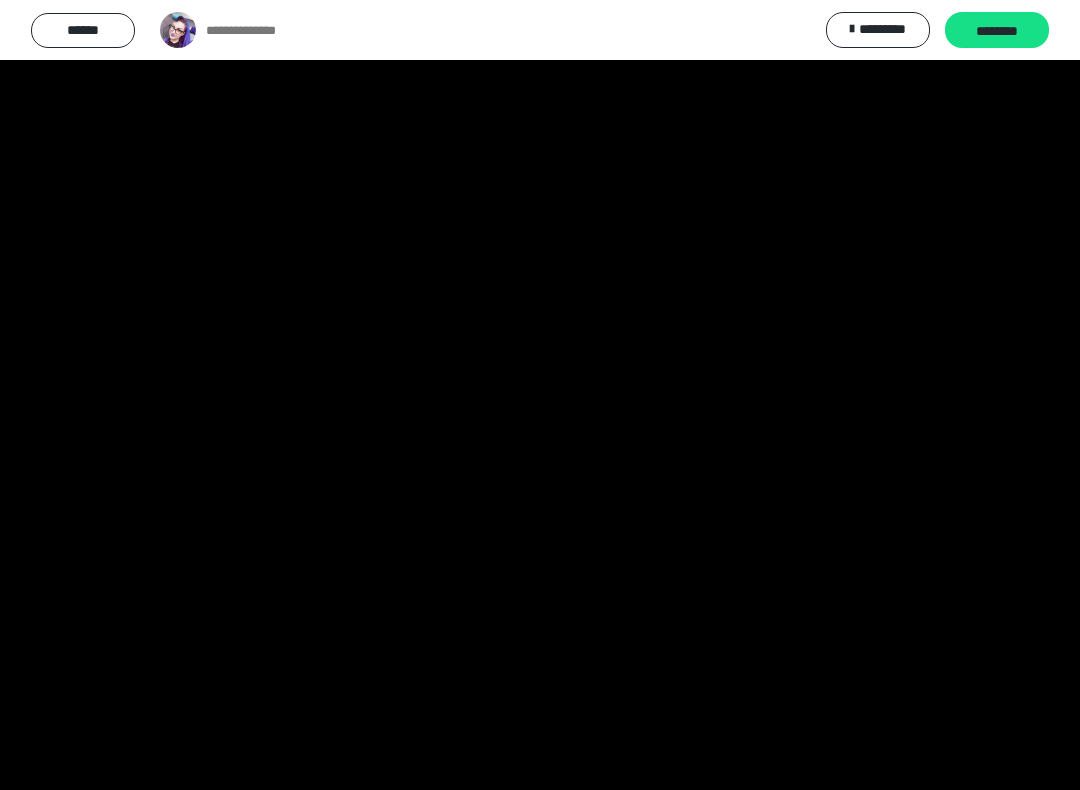 click at bounding box center [540, 395] 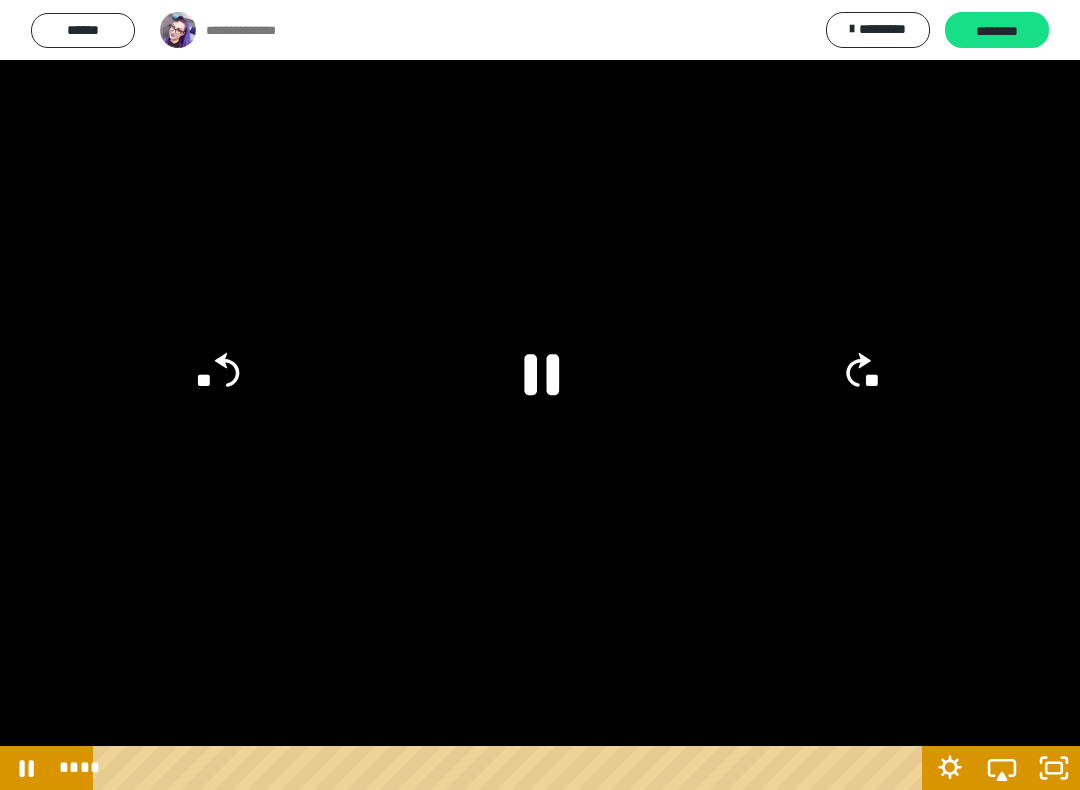 click 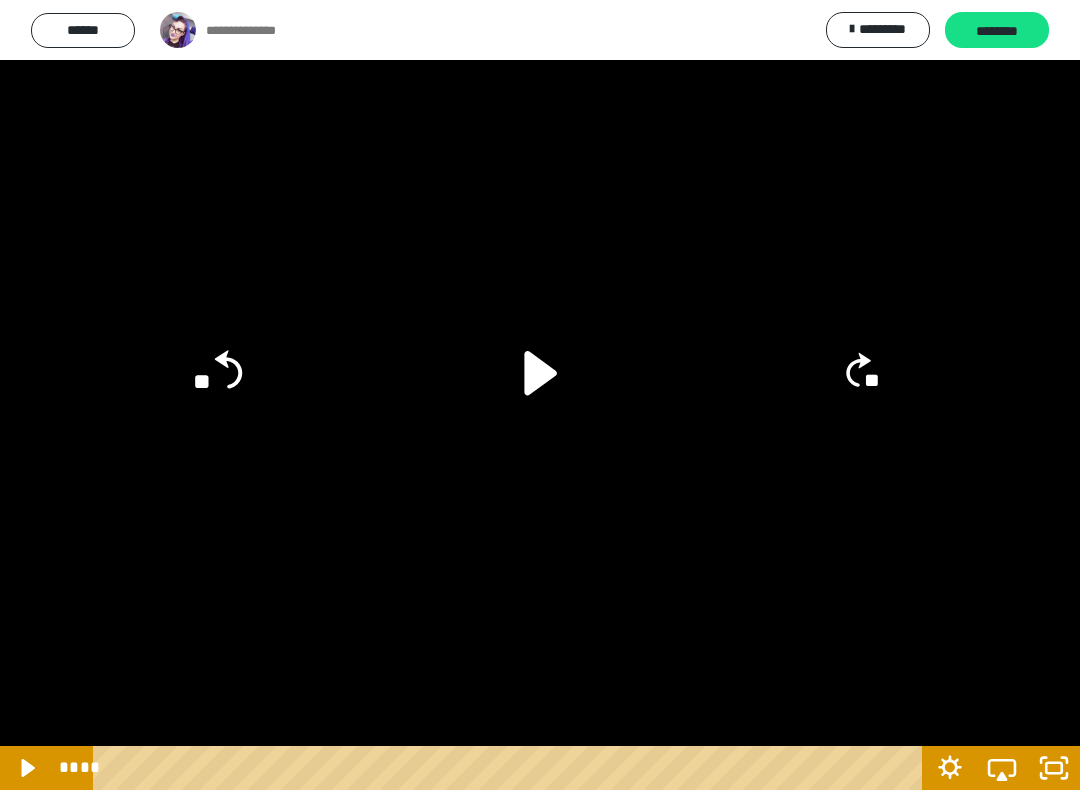 click on "**" 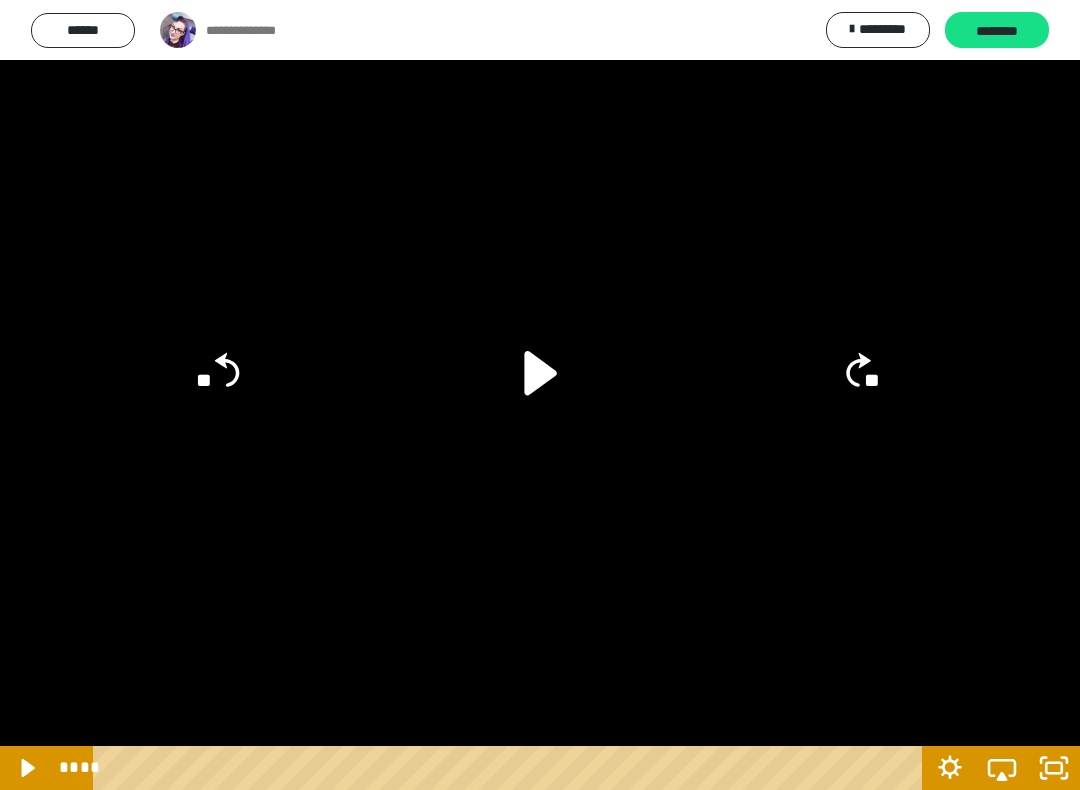 click 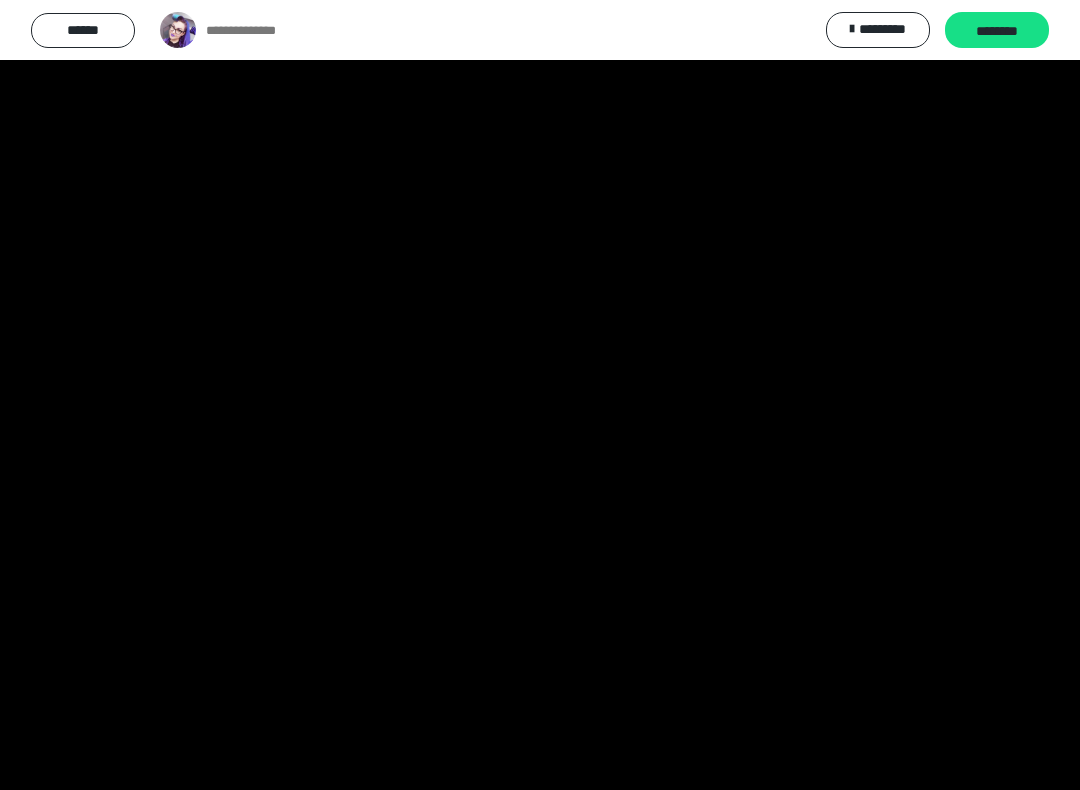 click at bounding box center (540, 395) 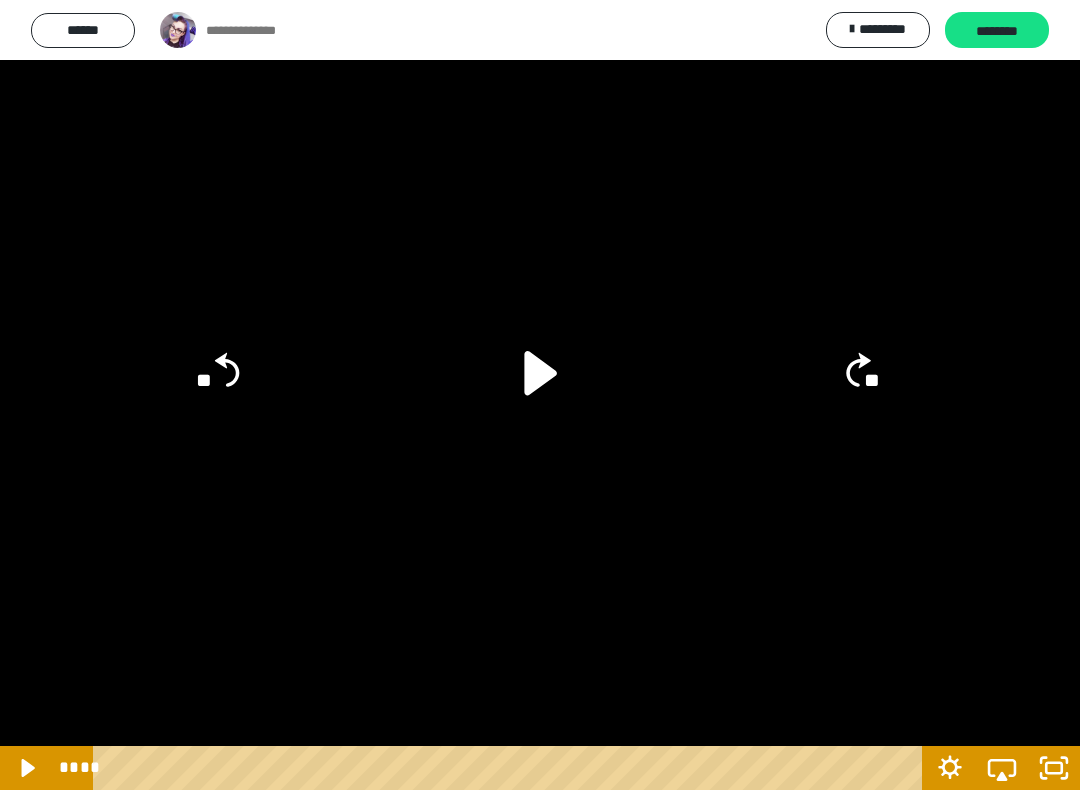 click 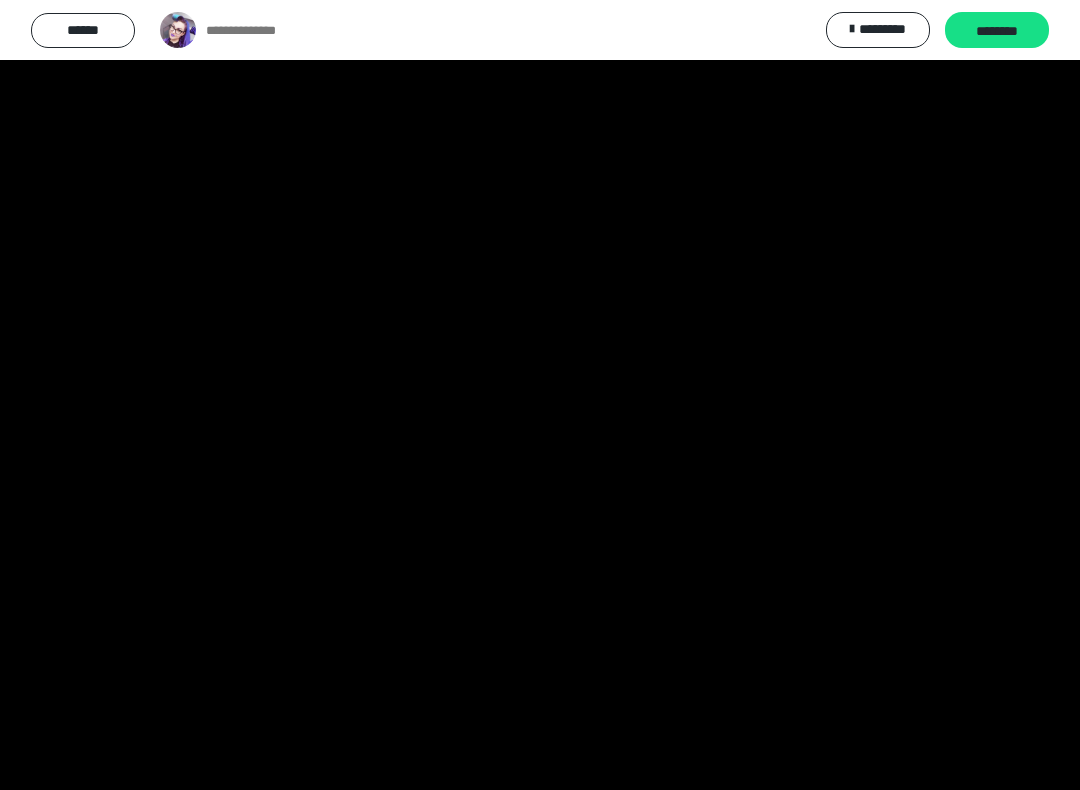 click at bounding box center [540, 395] 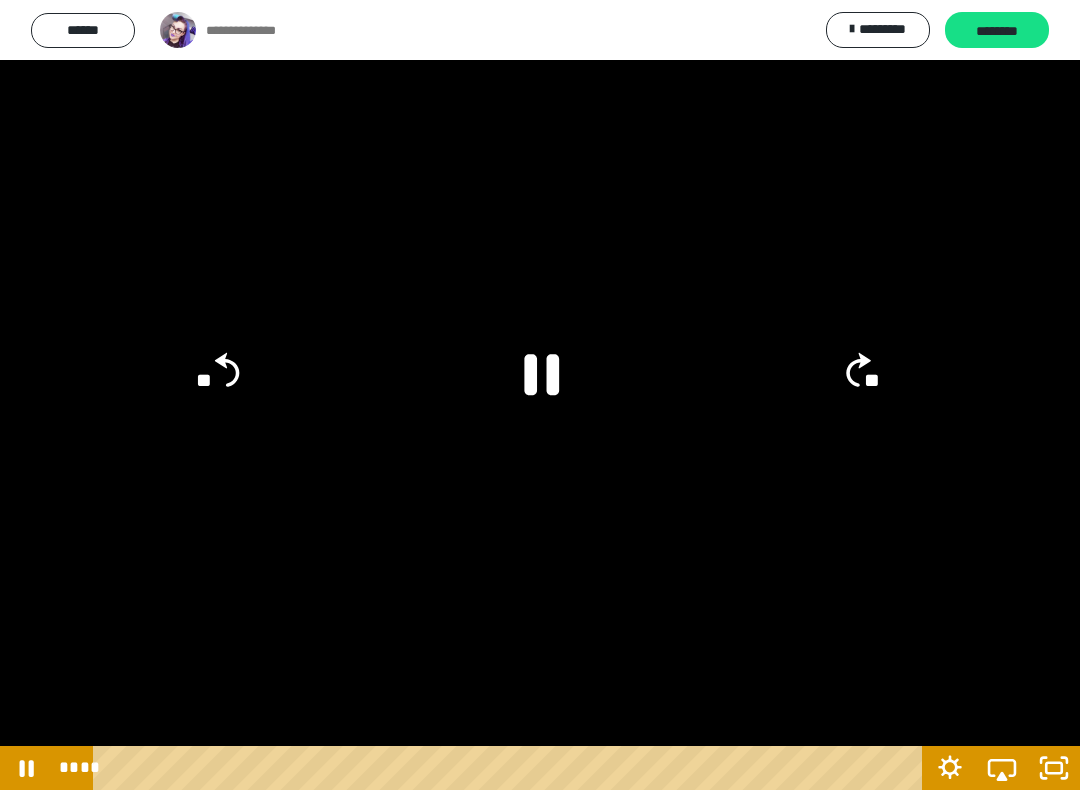 click 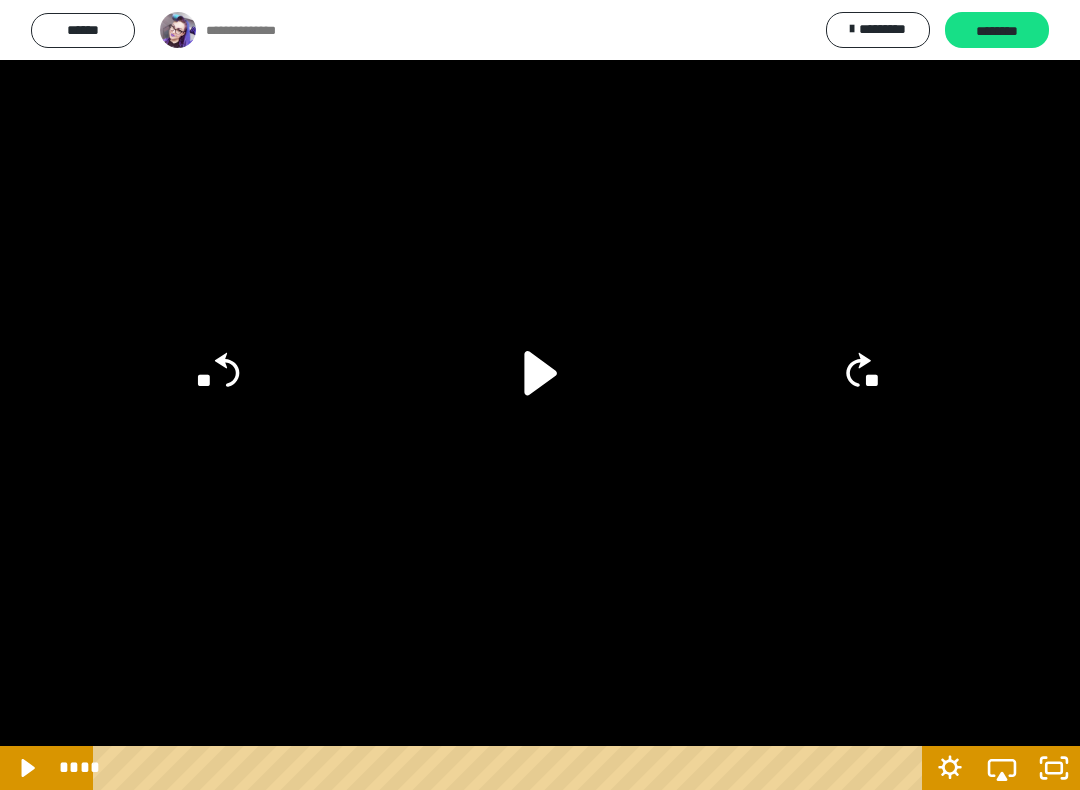click 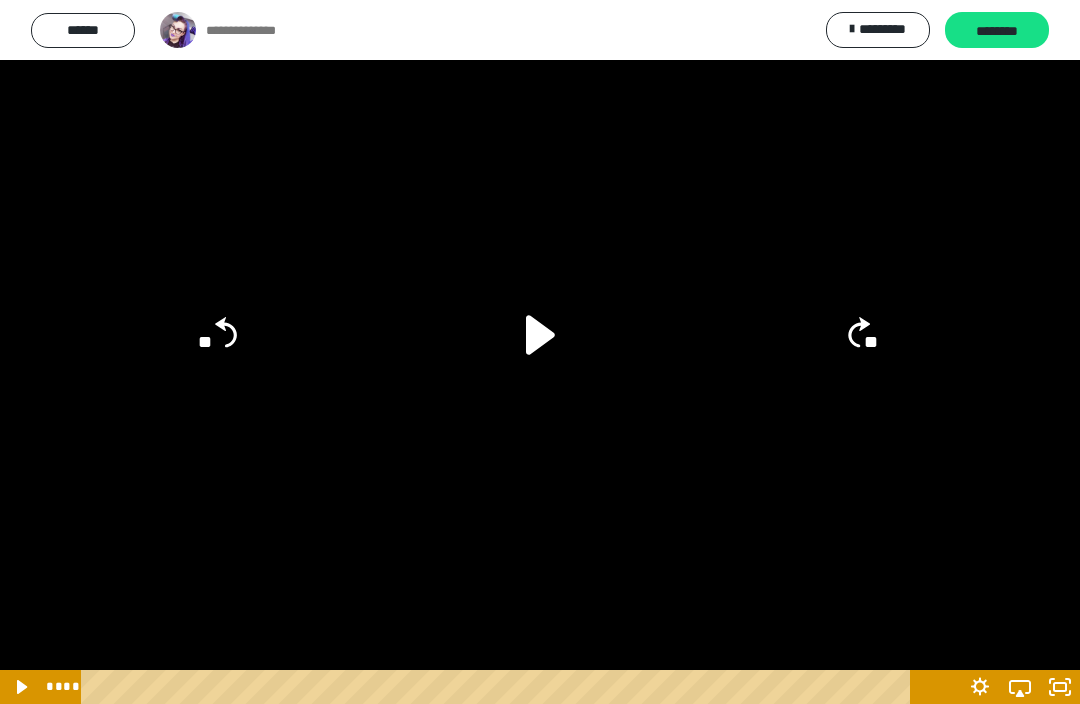 scroll, scrollTop: 954, scrollLeft: 0, axis: vertical 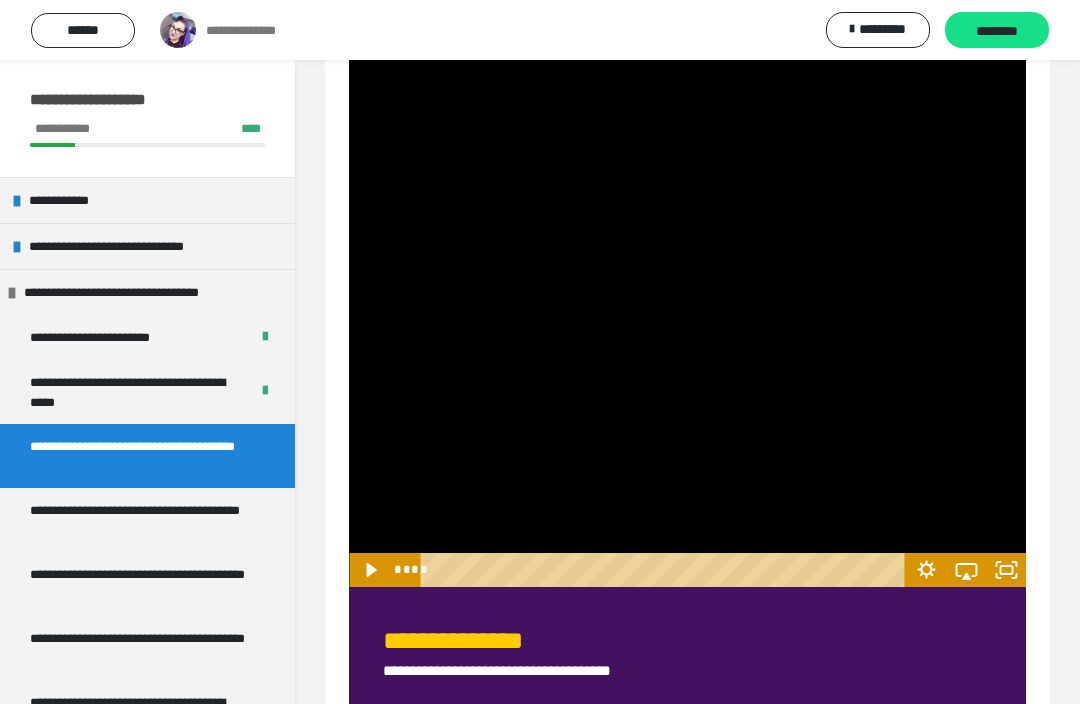 click on "********" at bounding box center (997, 30) 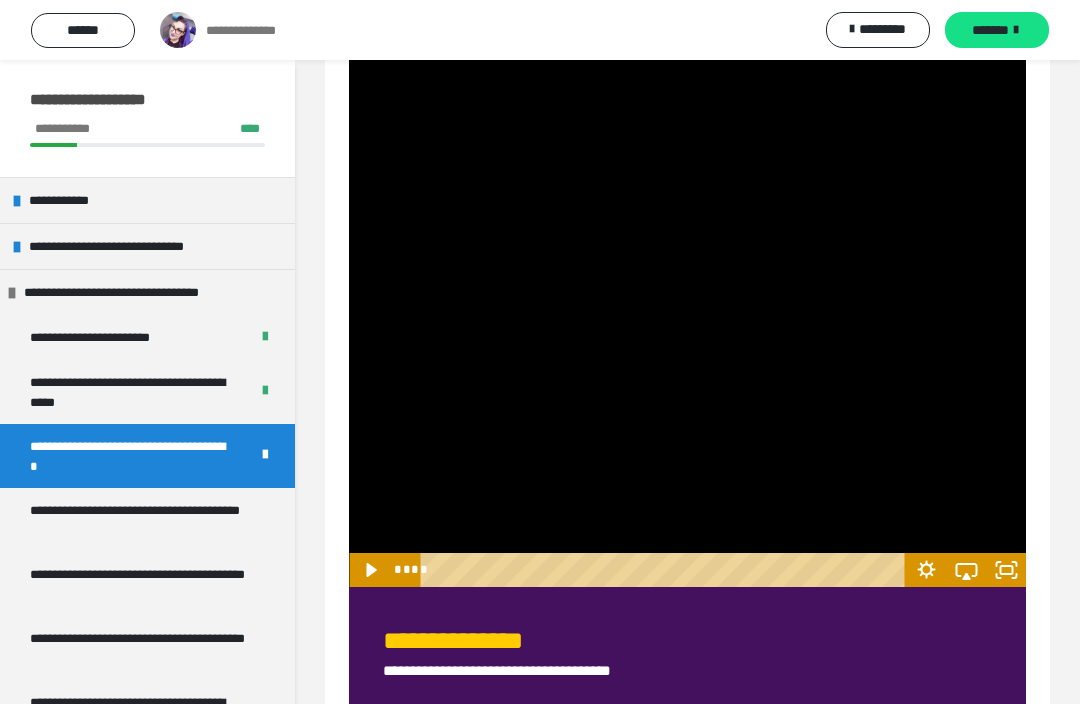 click on "*******" at bounding box center (997, 30) 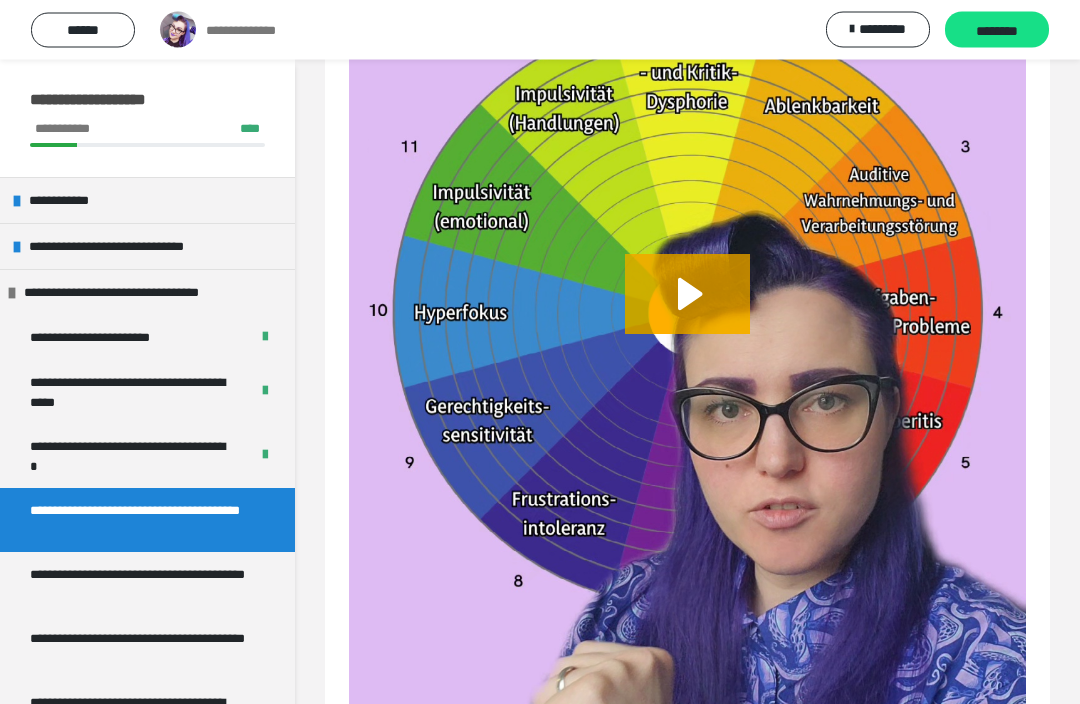 scroll, scrollTop: 628, scrollLeft: 0, axis: vertical 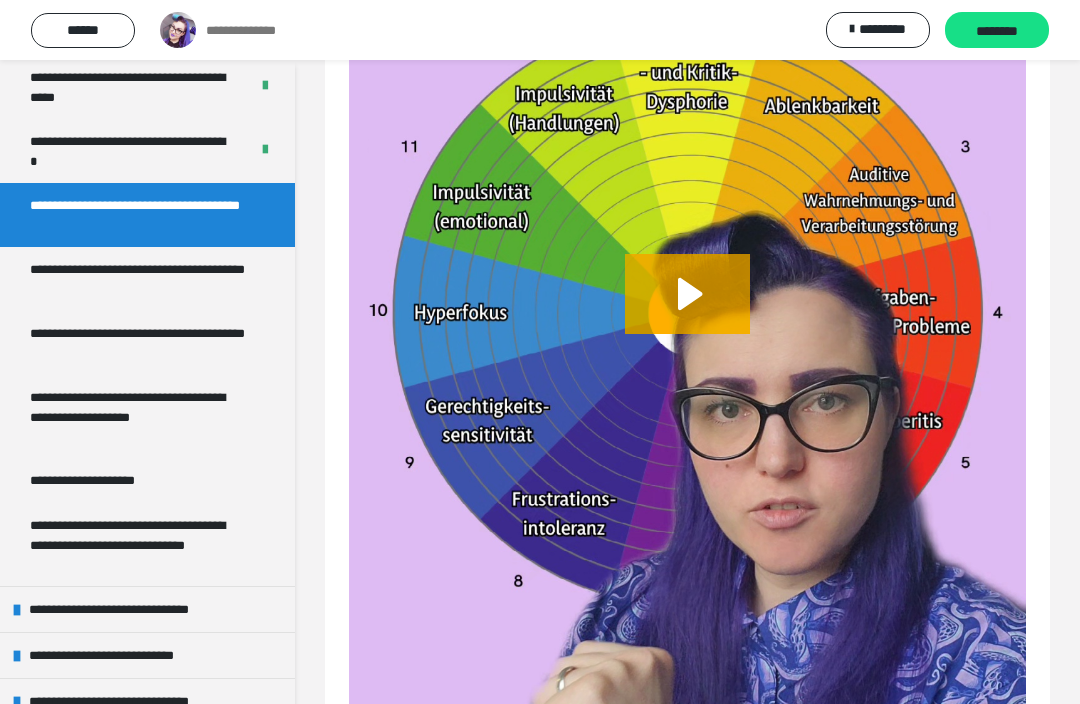 click 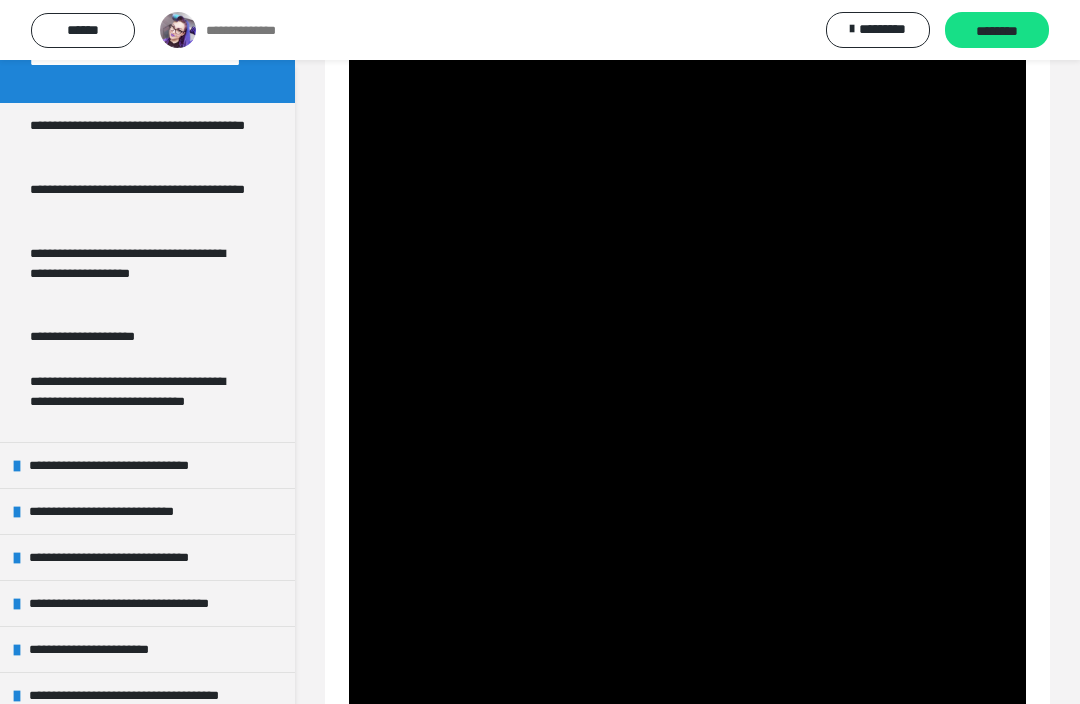scroll, scrollTop: 448, scrollLeft: 0, axis: vertical 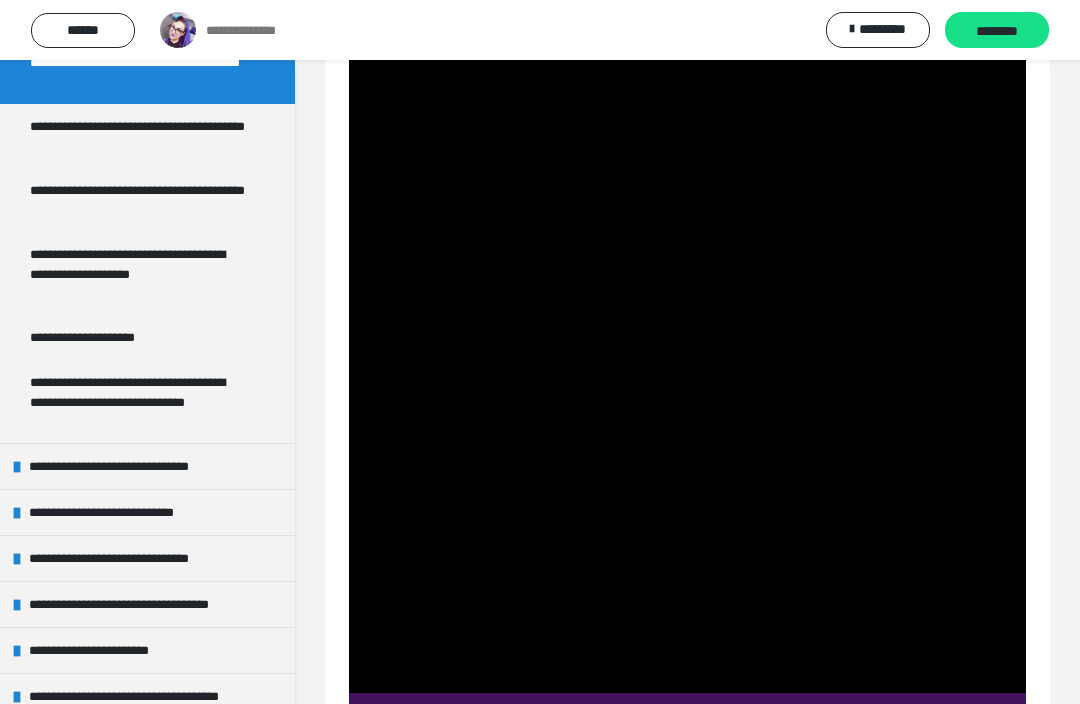 click at bounding box center (687, 92) 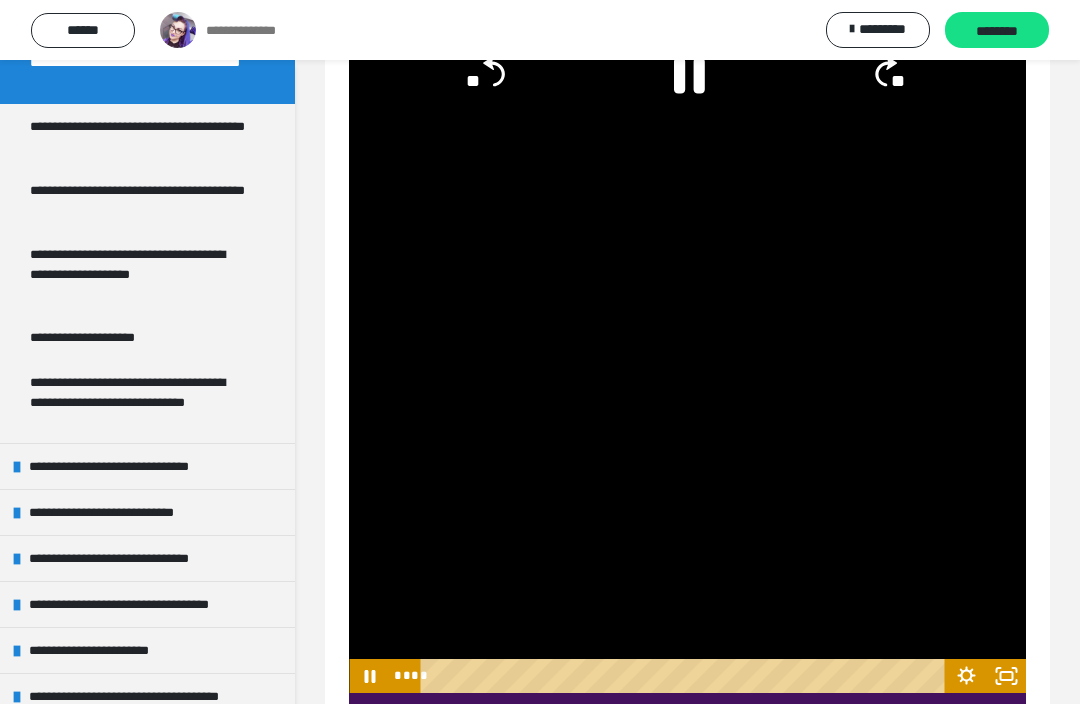 click 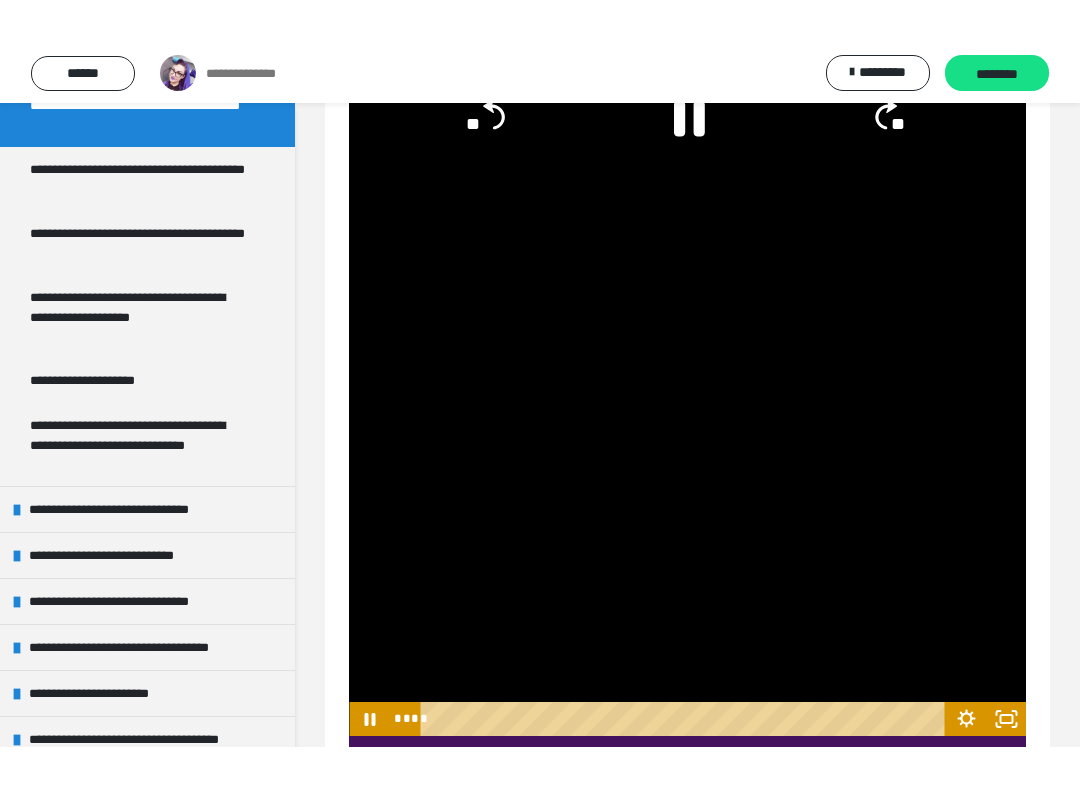 scroll, scrollTop: 20, scrollLeft: 0, axis: vertical 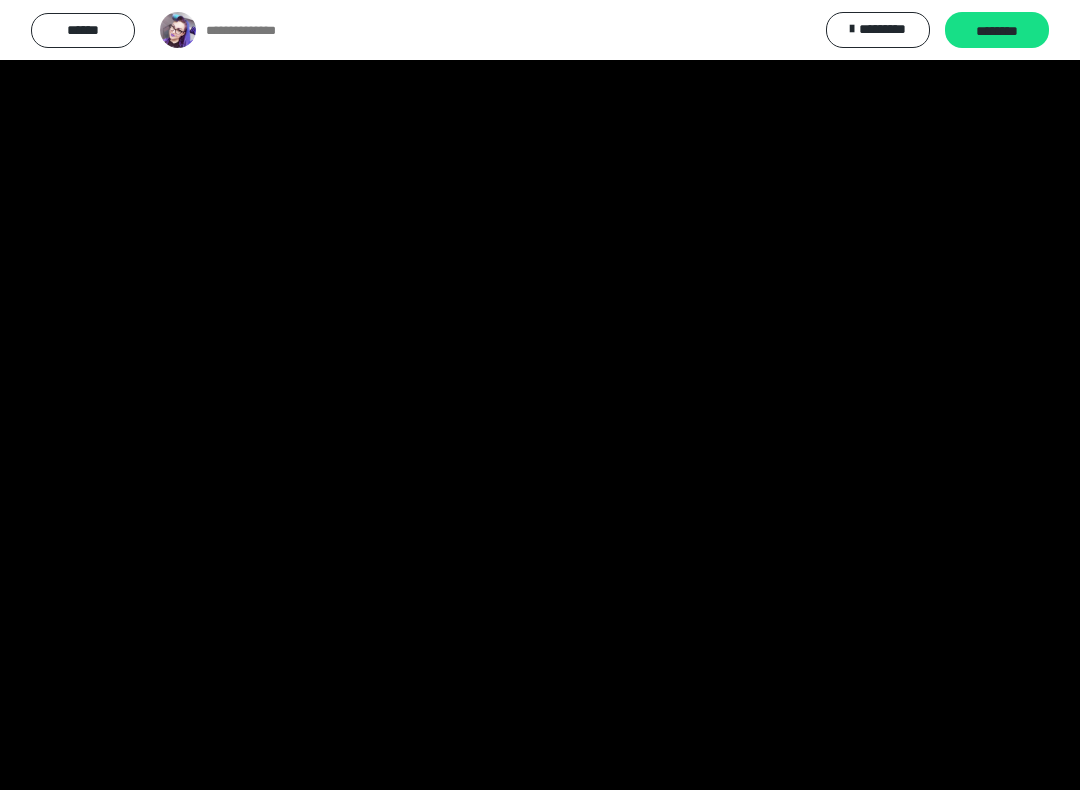 click at bounding box center (540, 395) 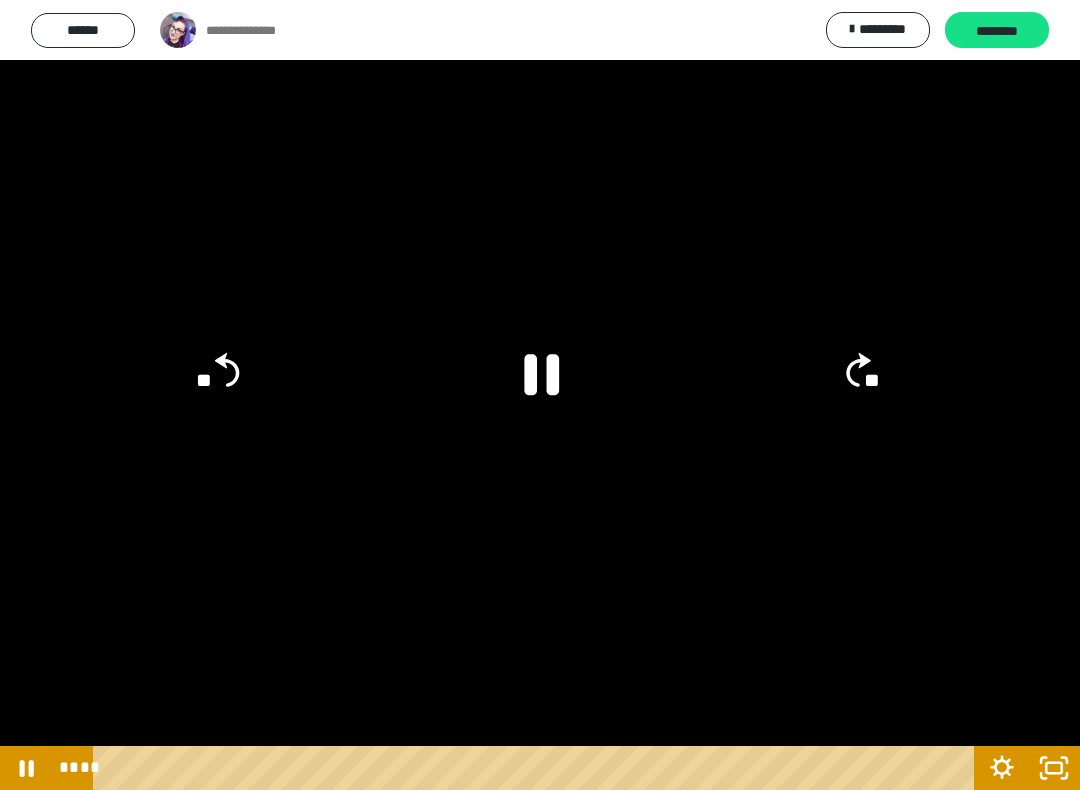 click 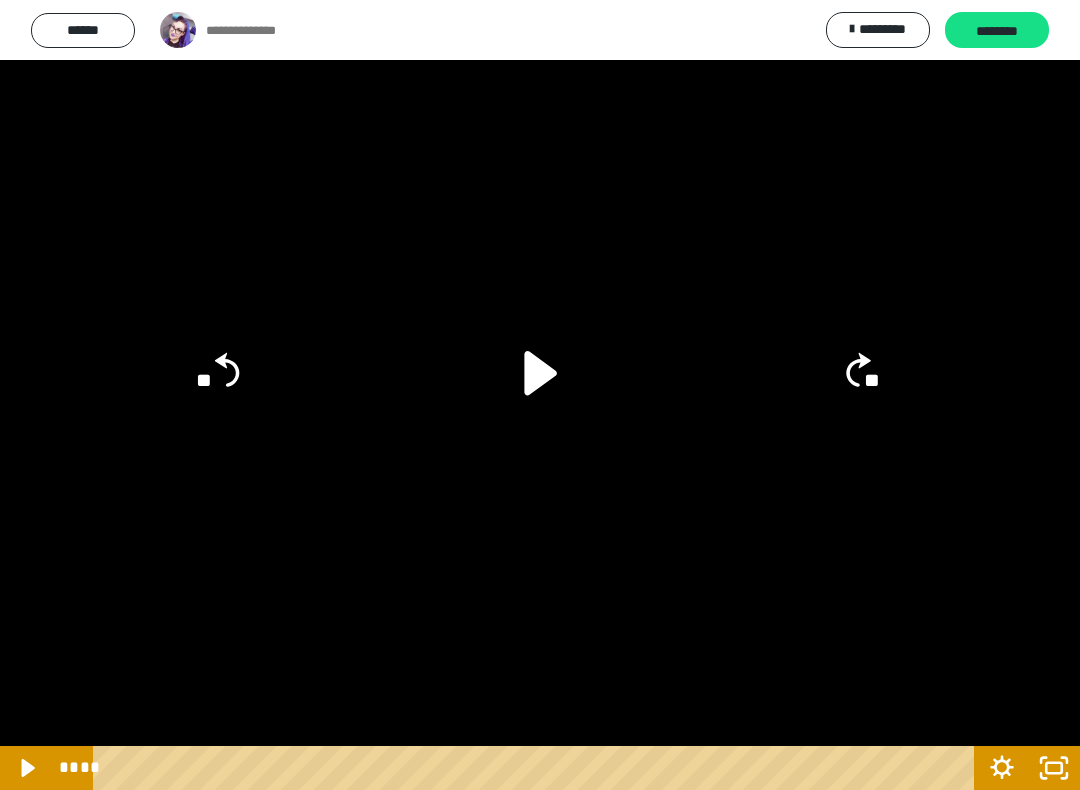 click 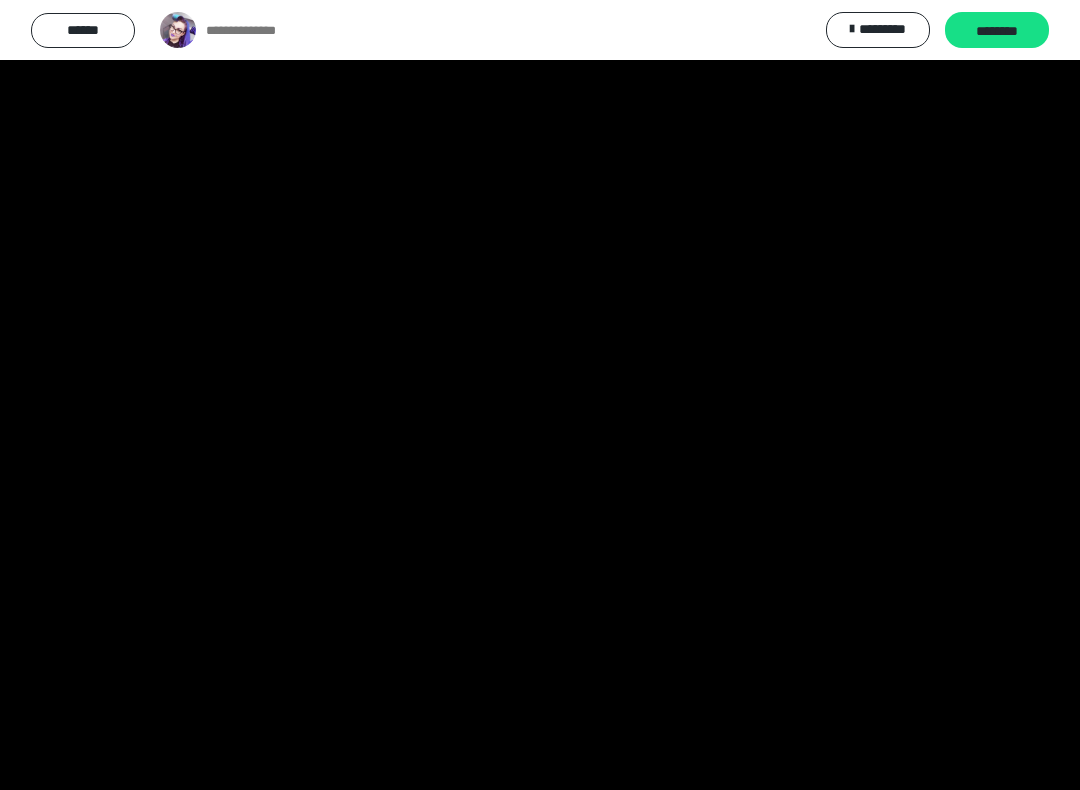 click at bounding box center (540, 395) 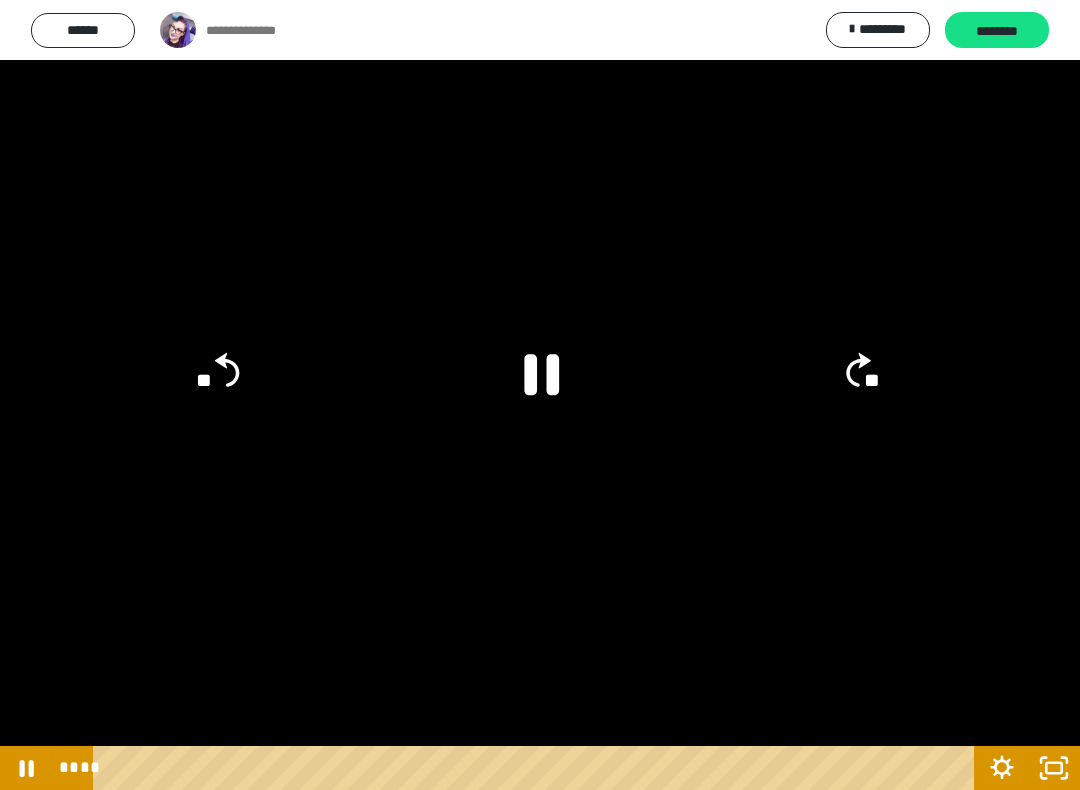 click 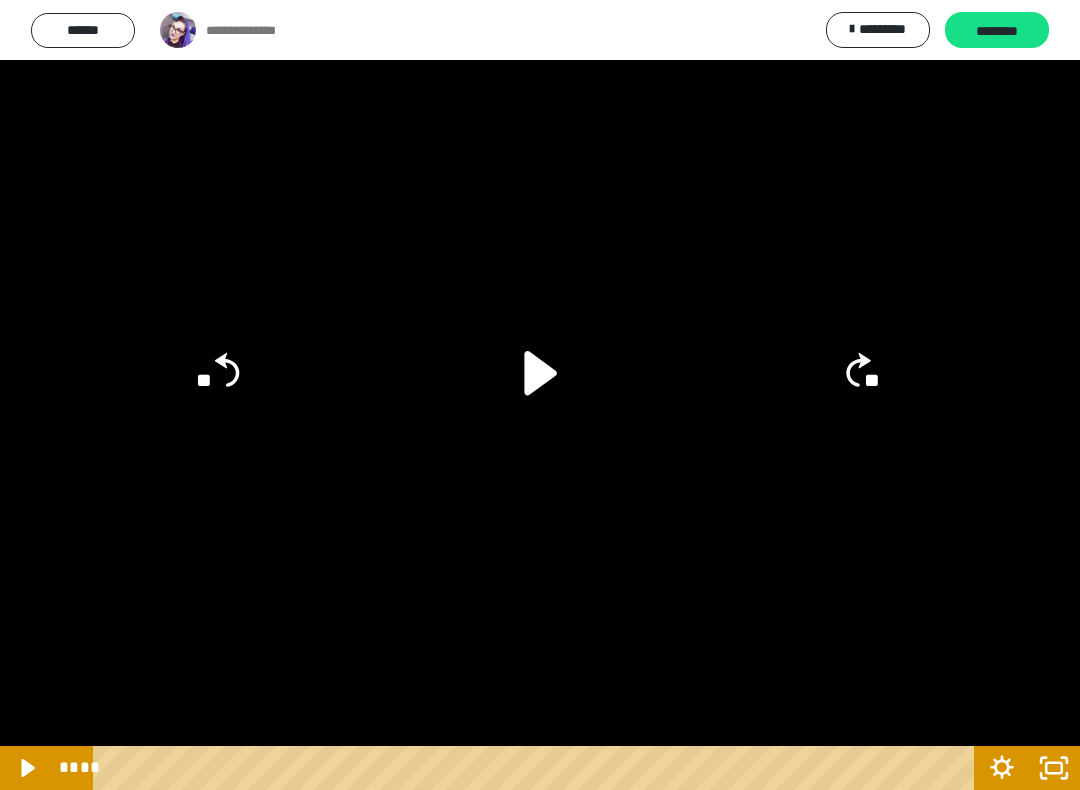 click 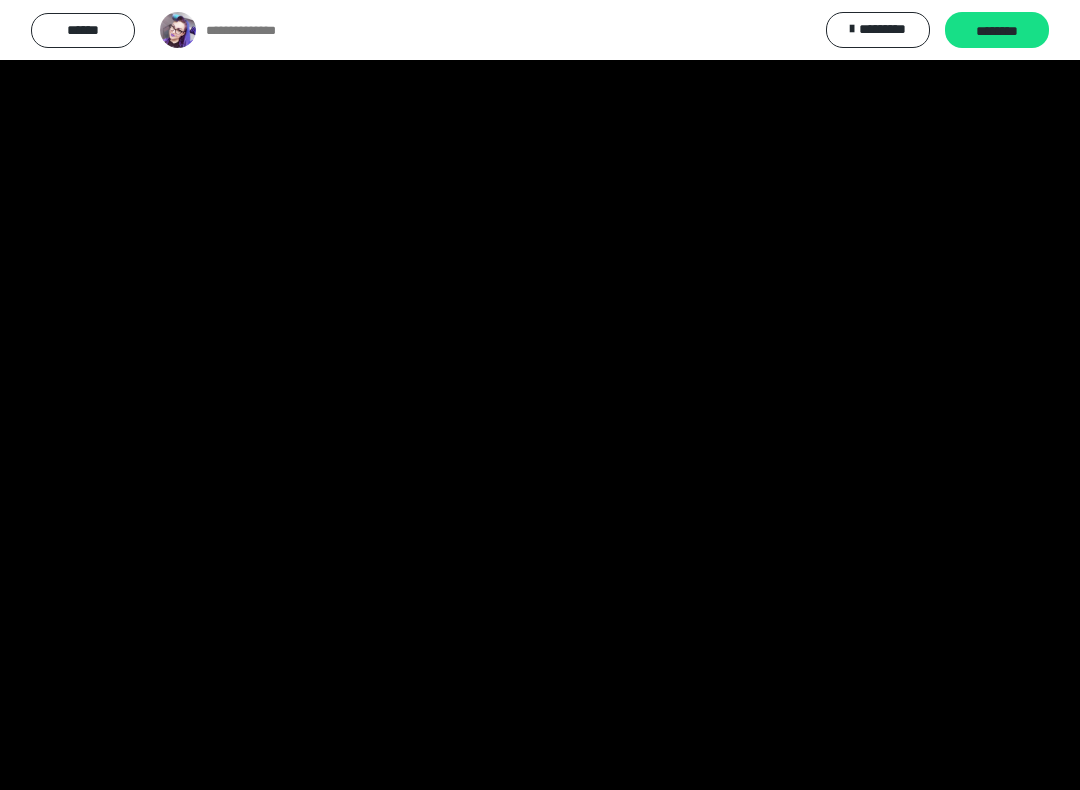 click at bounding box center (540, 395) 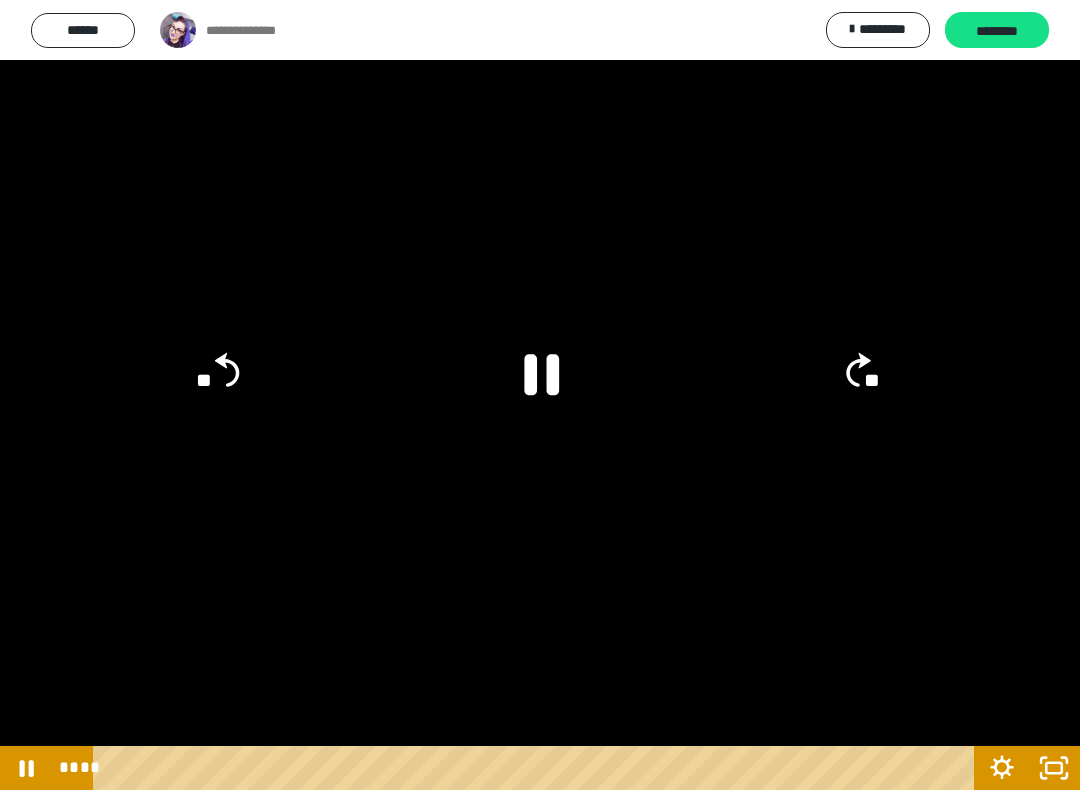 click 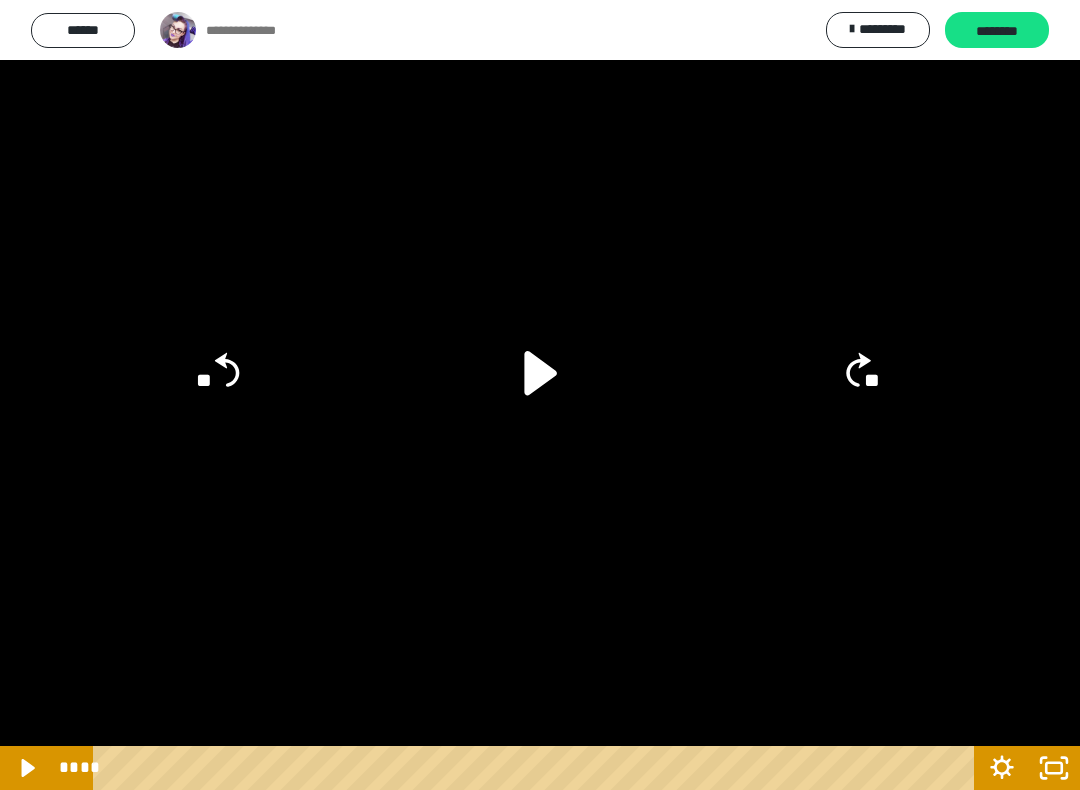 click 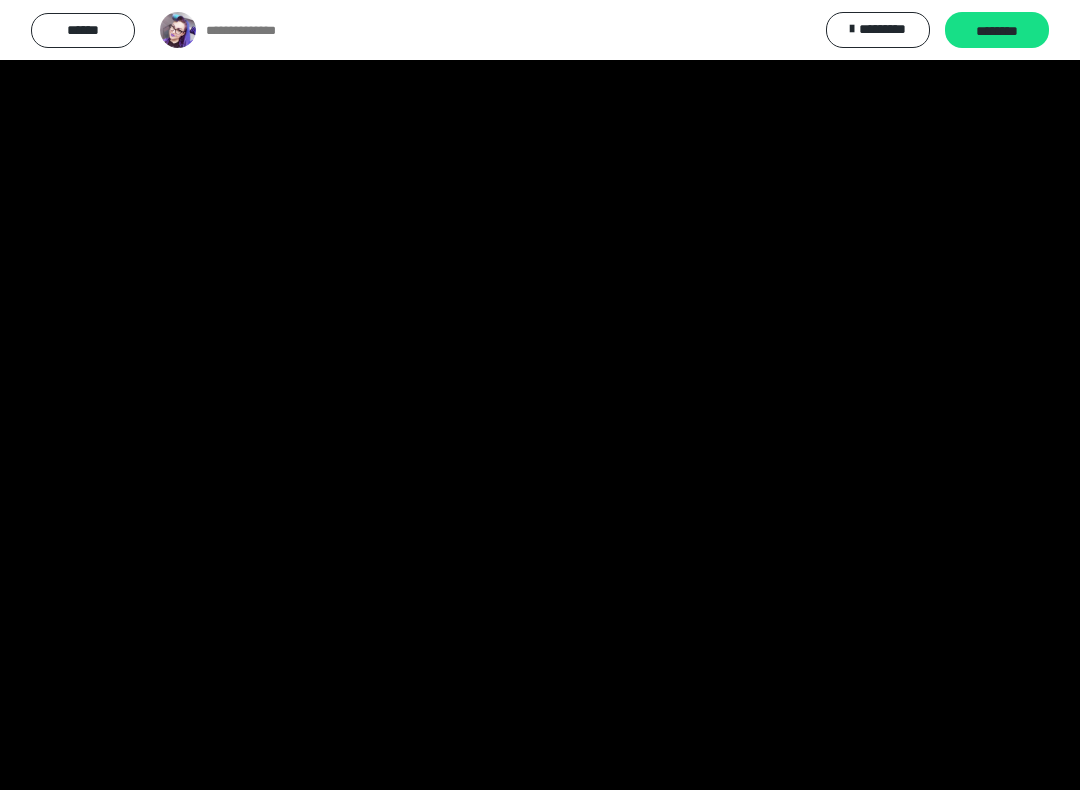 click at bounding box center (540, 395) 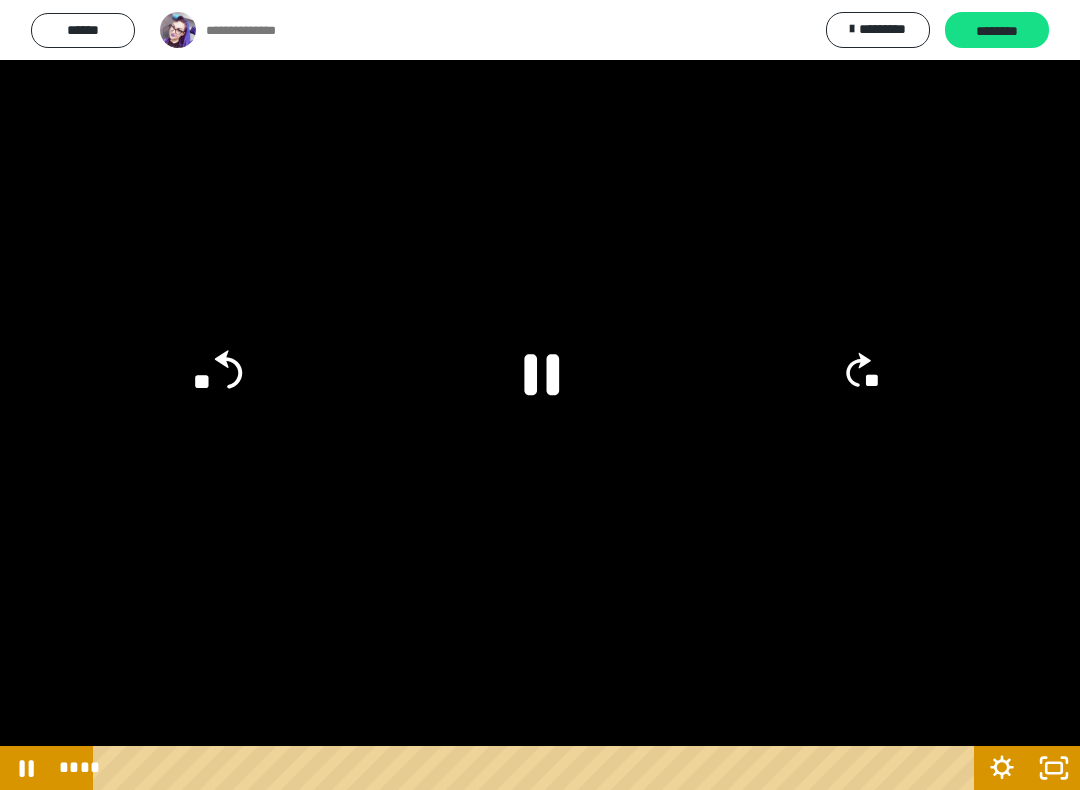 click on "**" 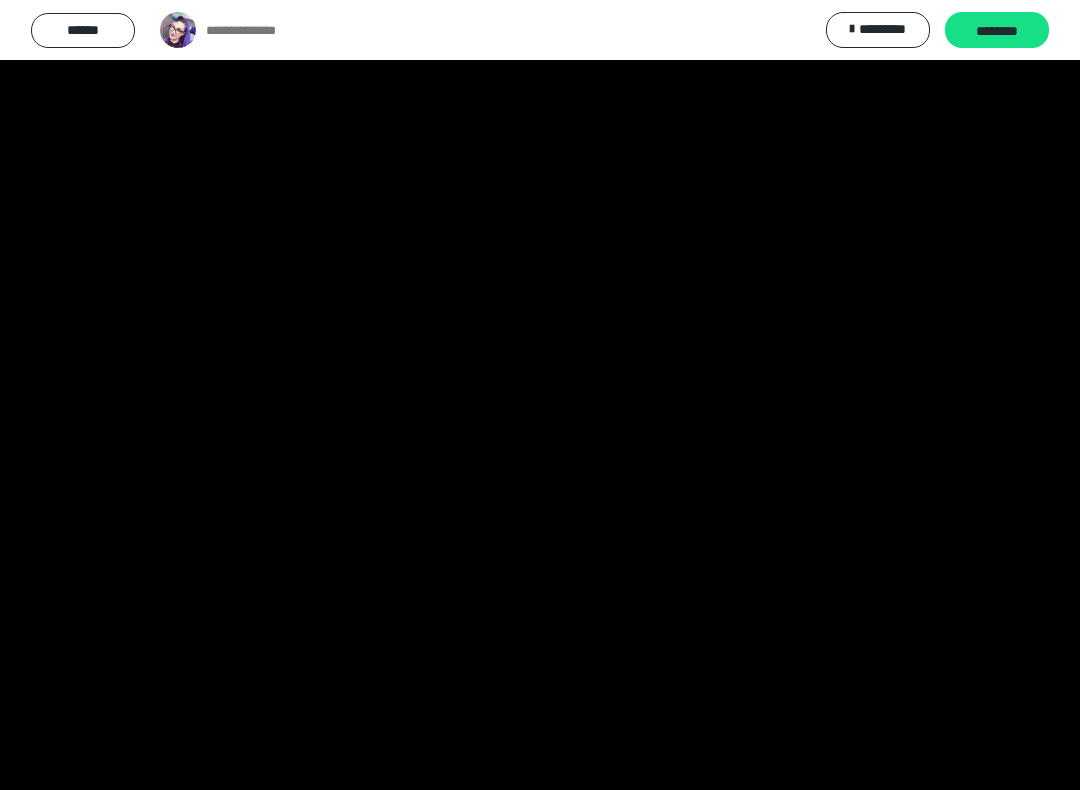 click at bounding box center [540, 395] 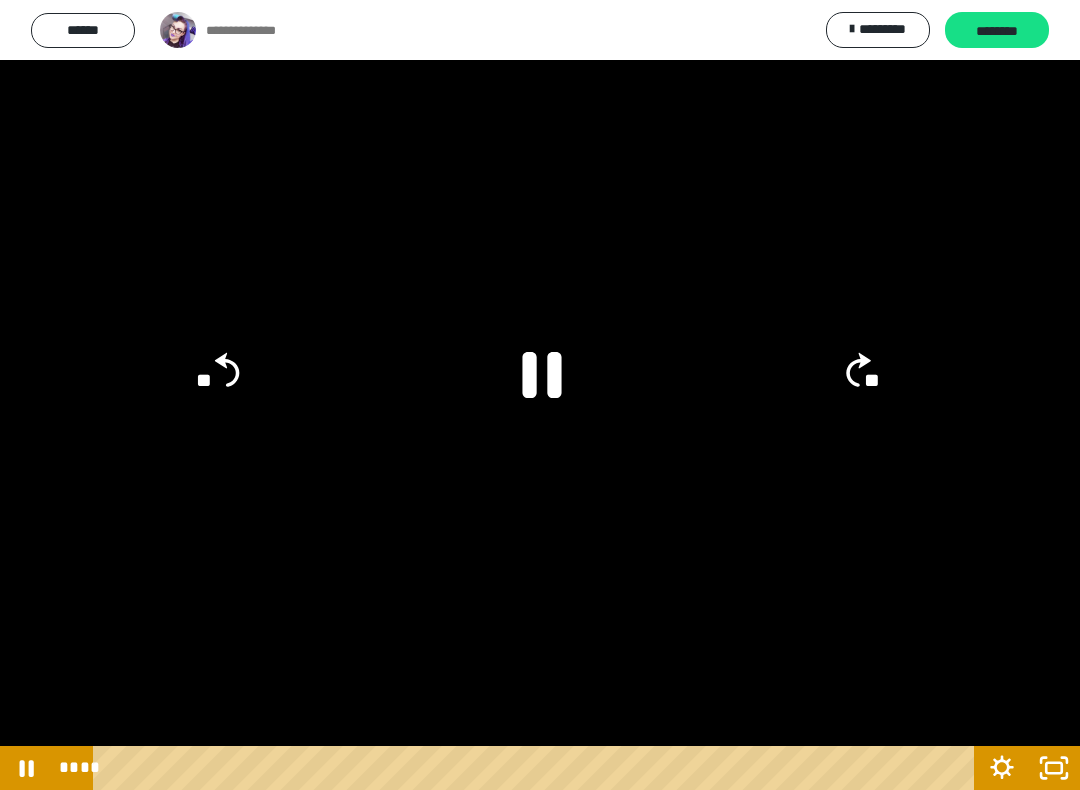 click 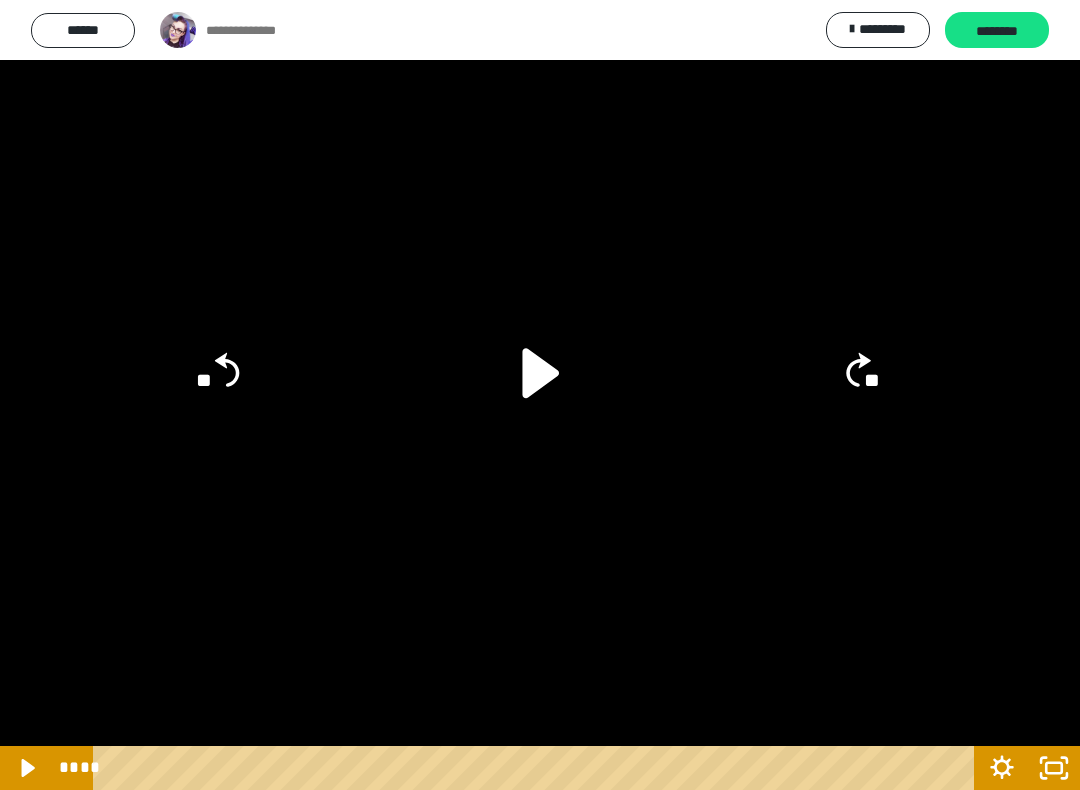 click 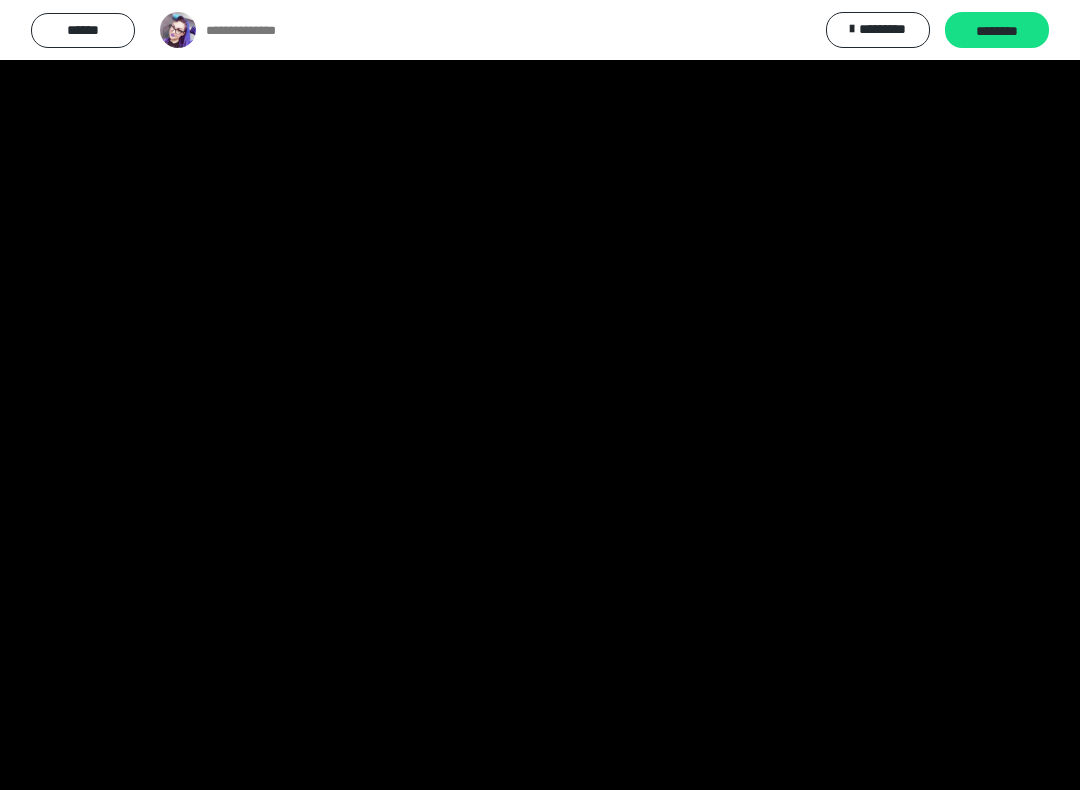 click at bounding box center [540, 395] 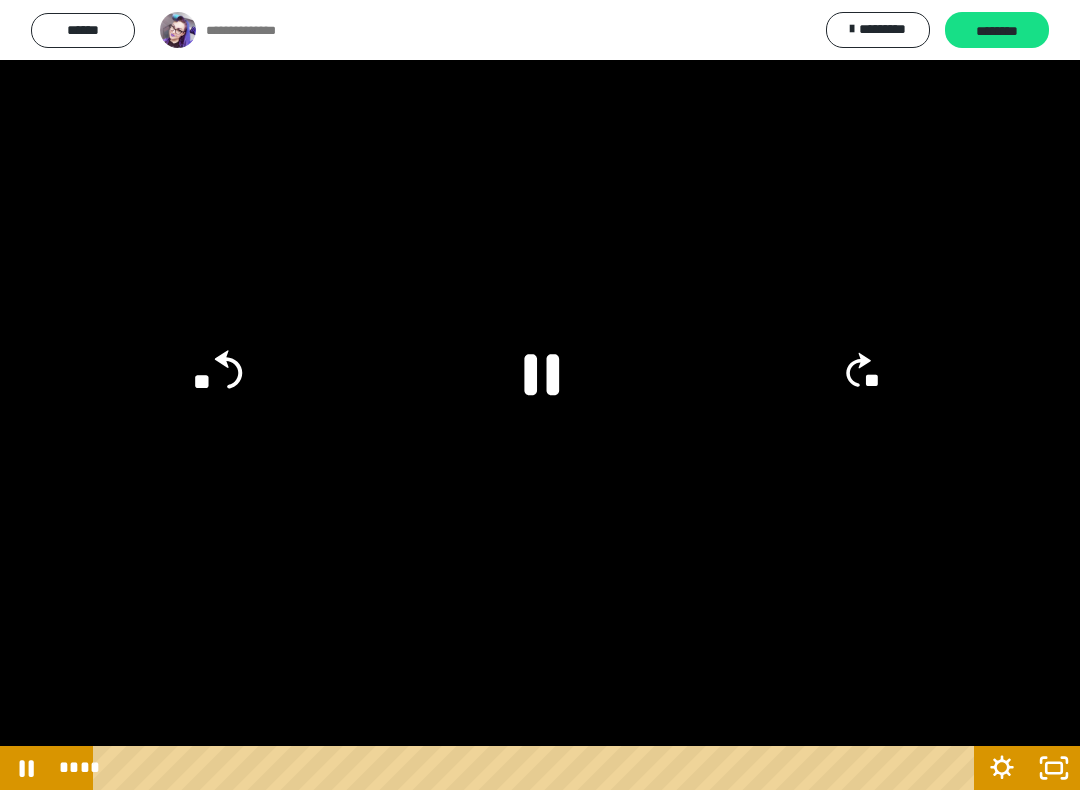 click on "**" 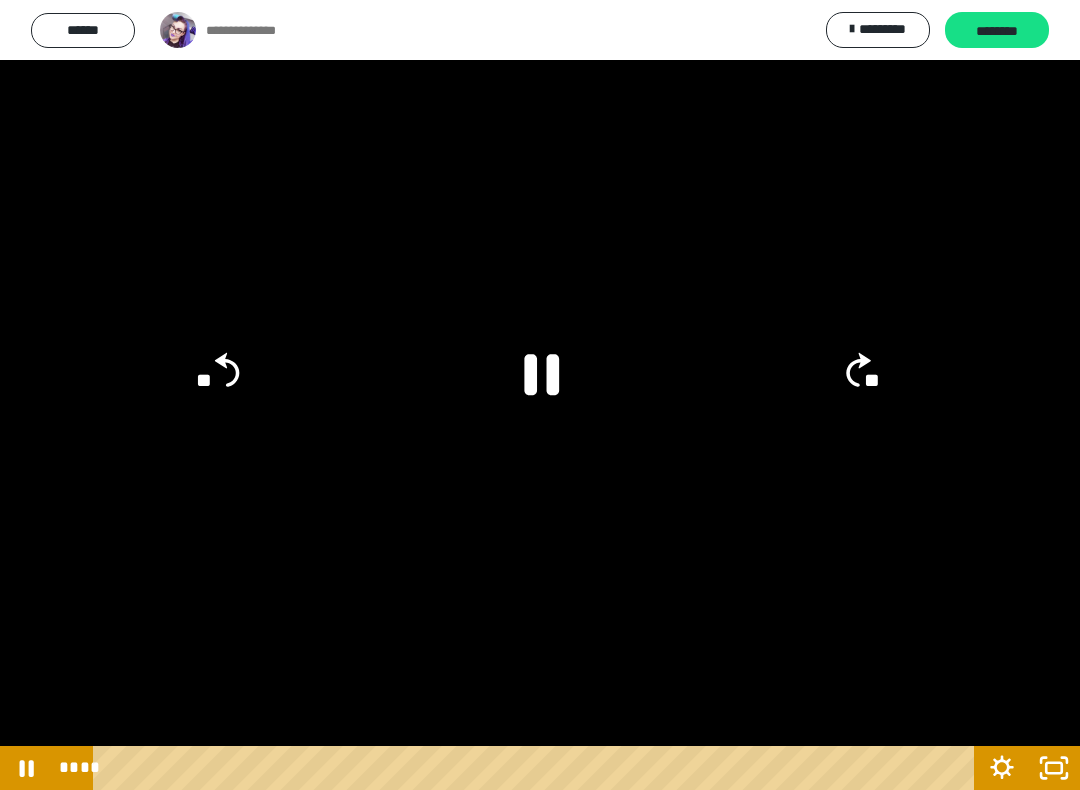click 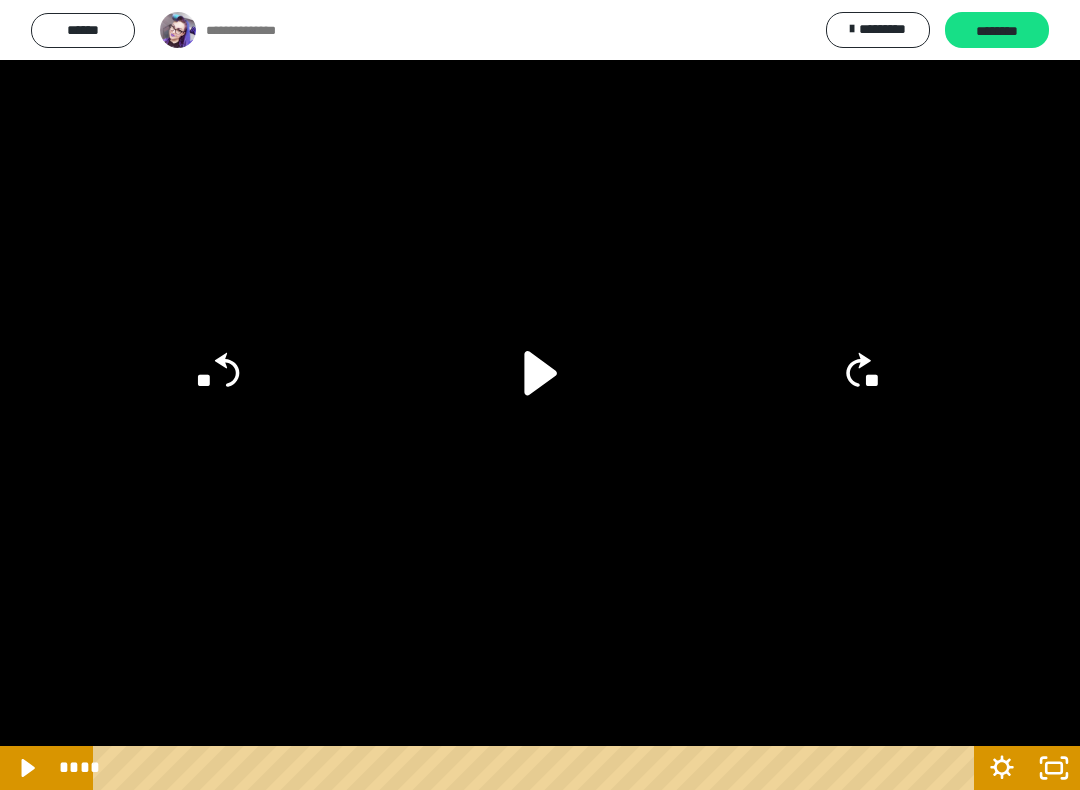 click 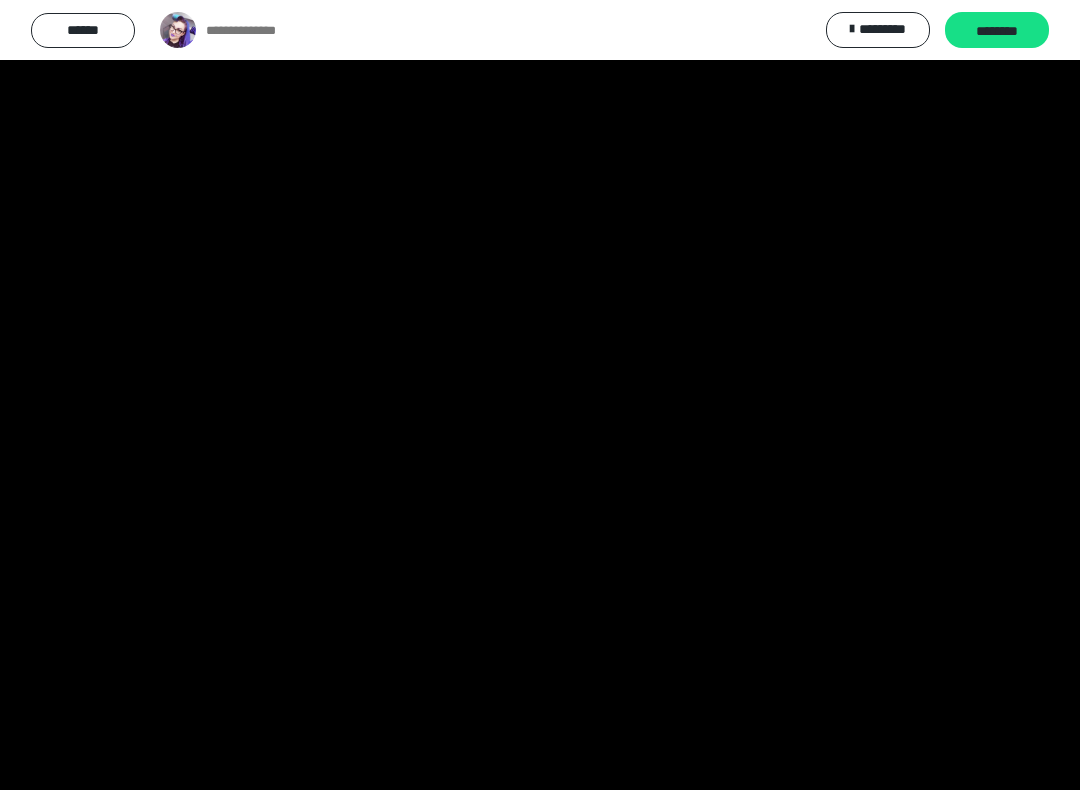 click at bounding box center [540, 395] 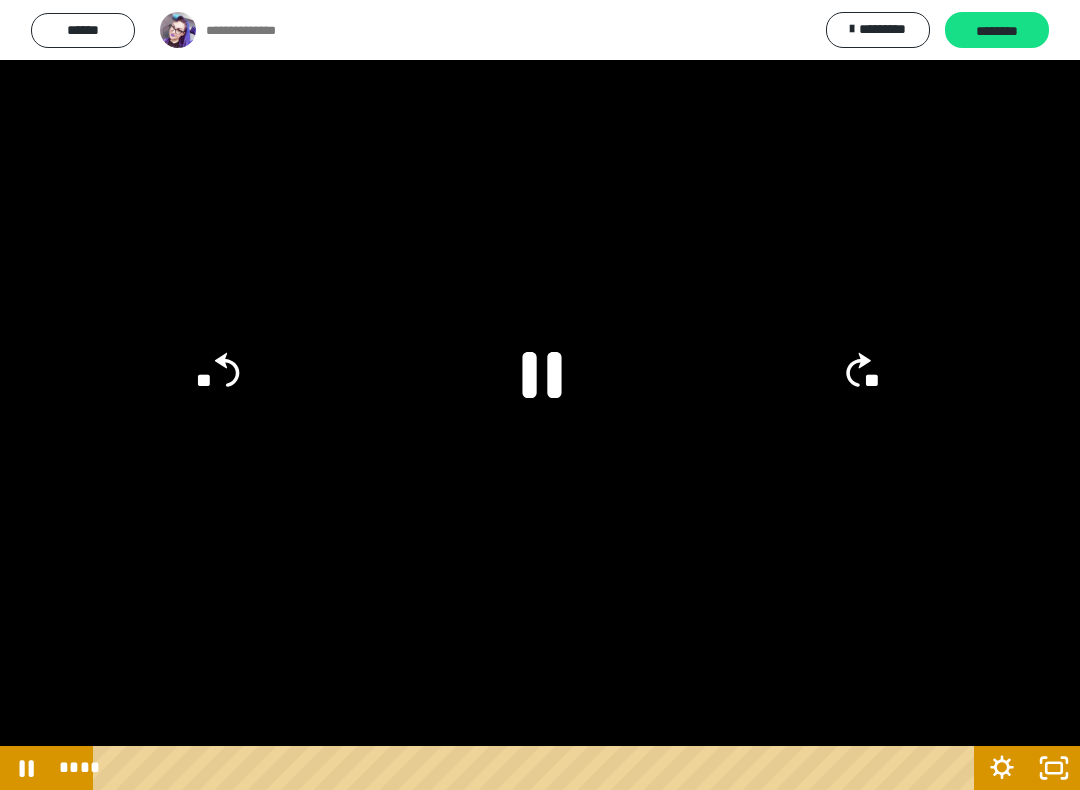 click 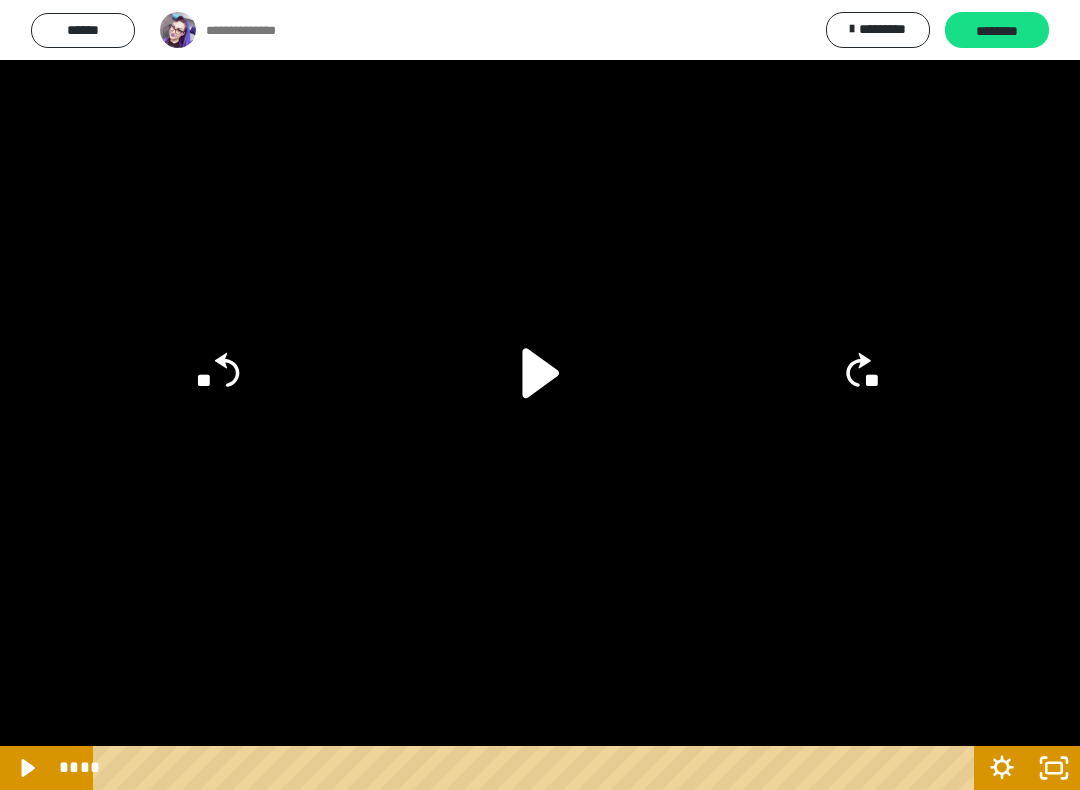 click 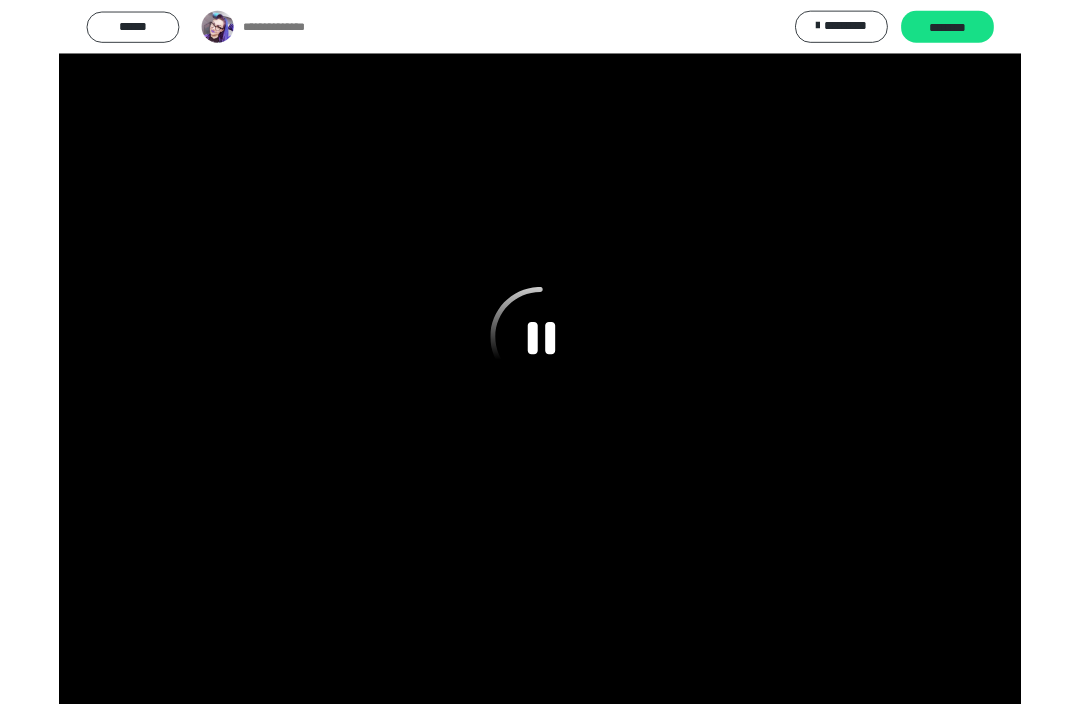 scroll, scrollTop: 848, scrollLeft: 0, axis: vertical 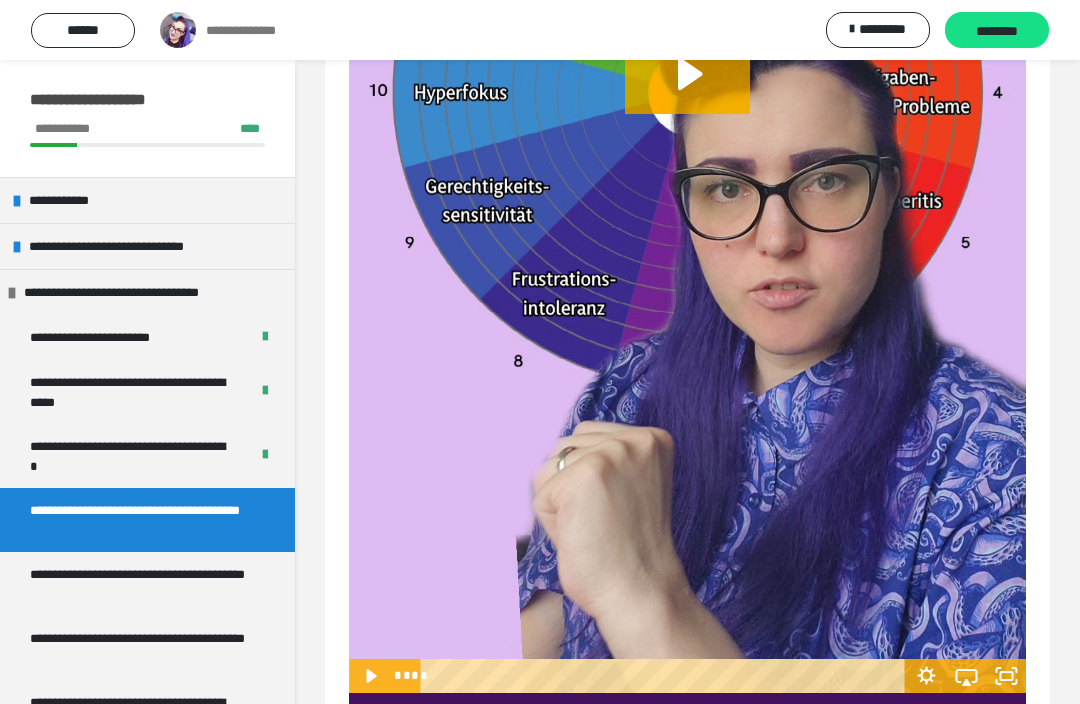 click 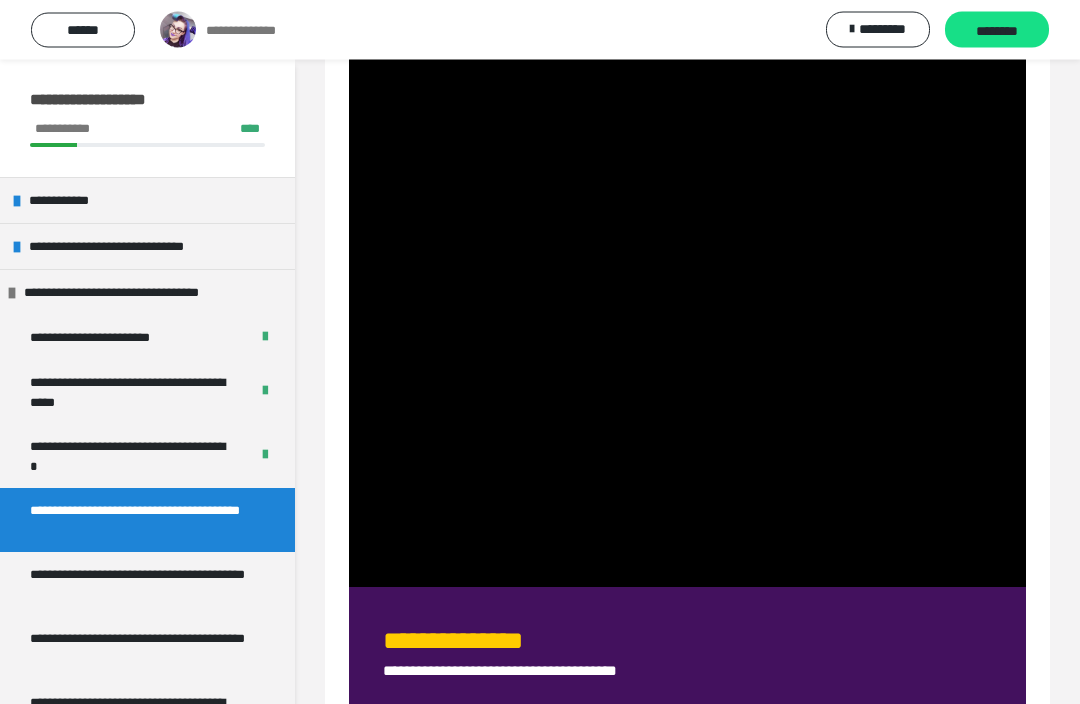 click at bounding box center (687, -13) 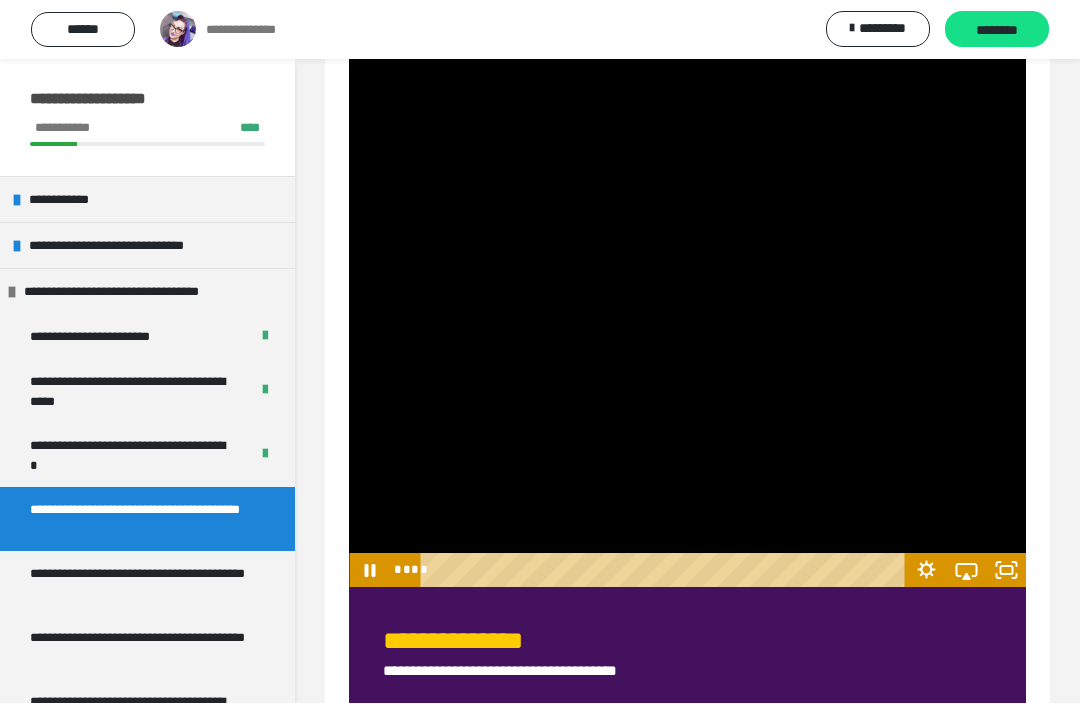 click 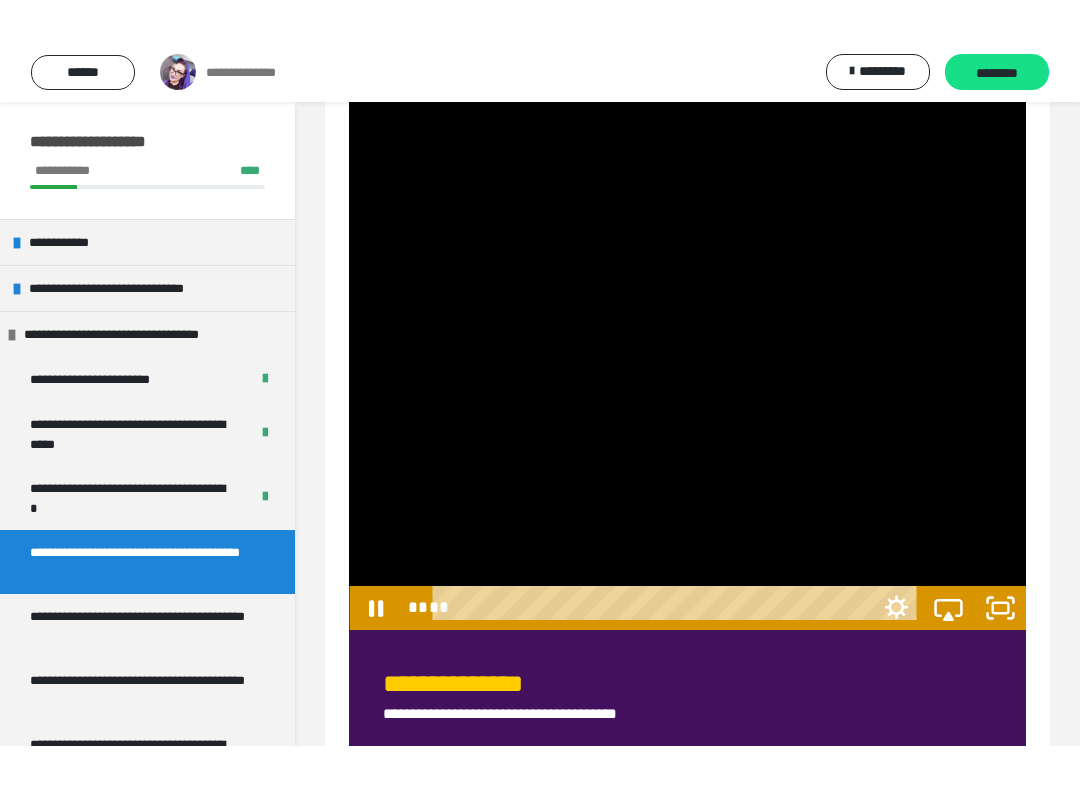scroll, scrollTop: 20, scrollLeft: 0, axis: vertical 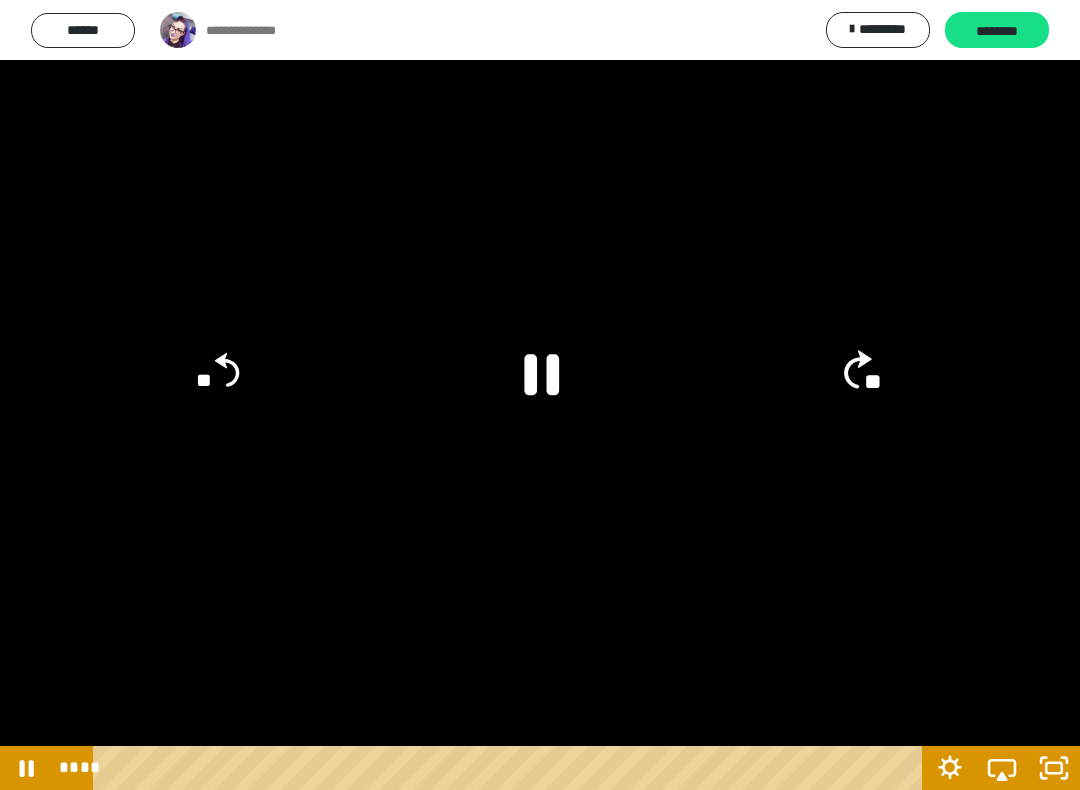 click on "**" 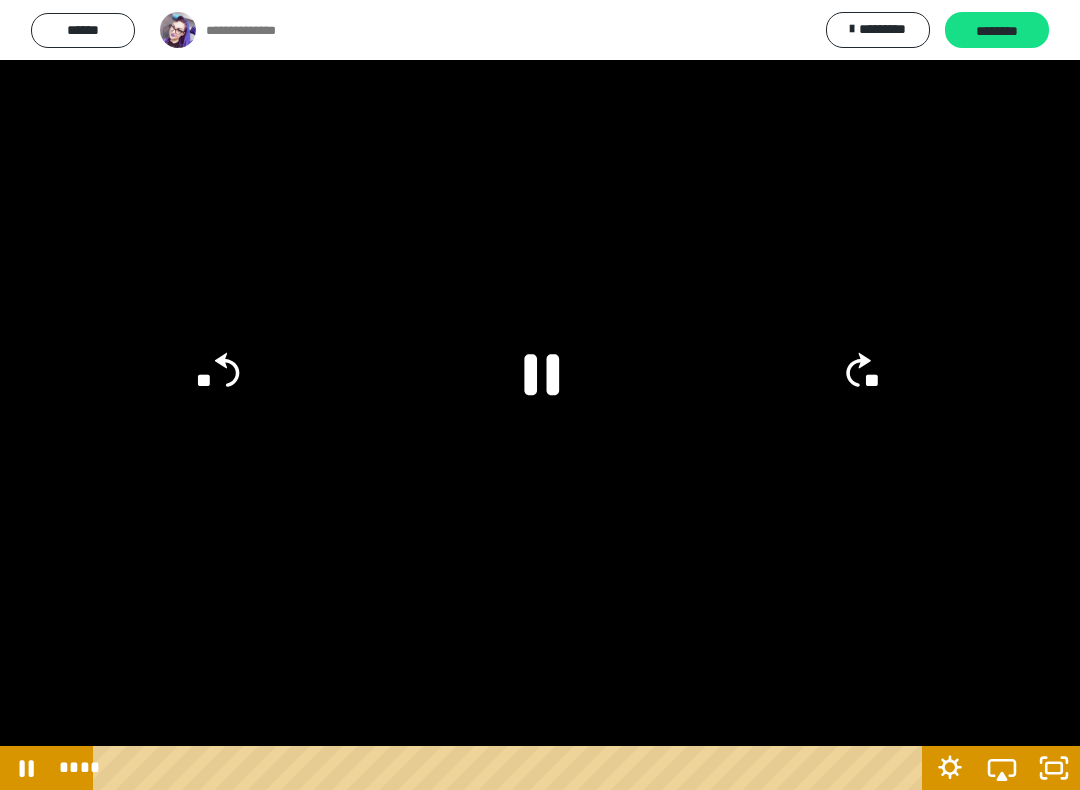 click 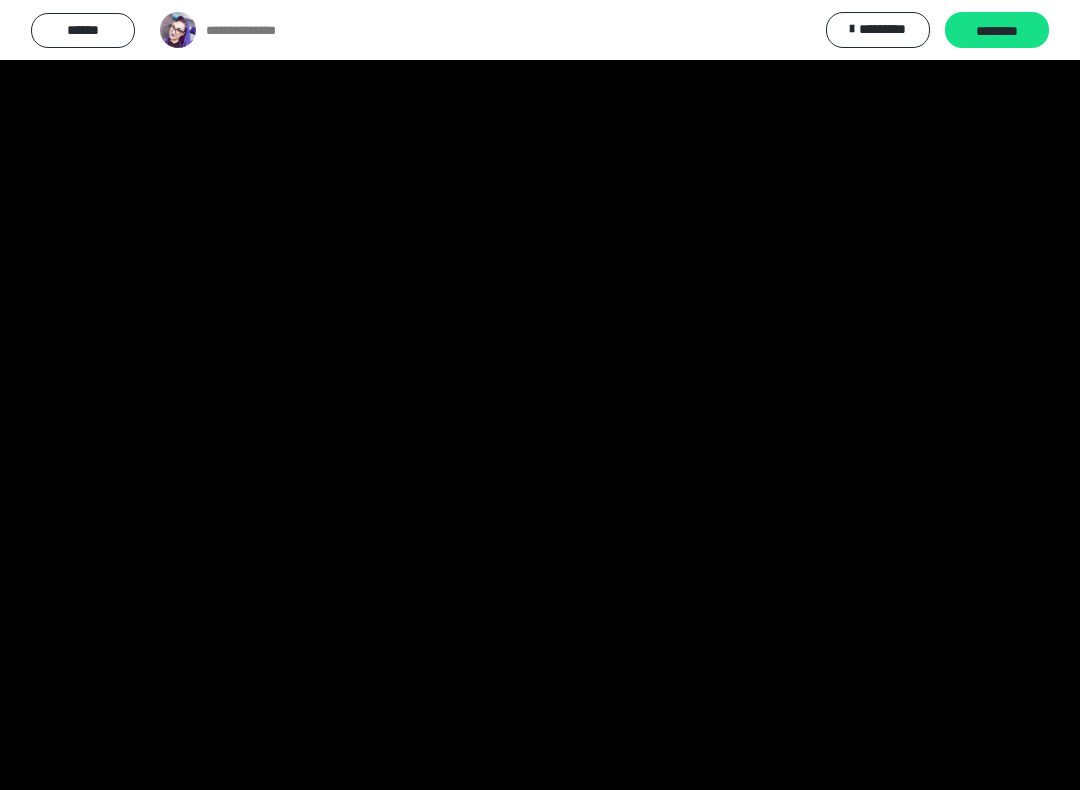 click at bounding box center (540, 395) 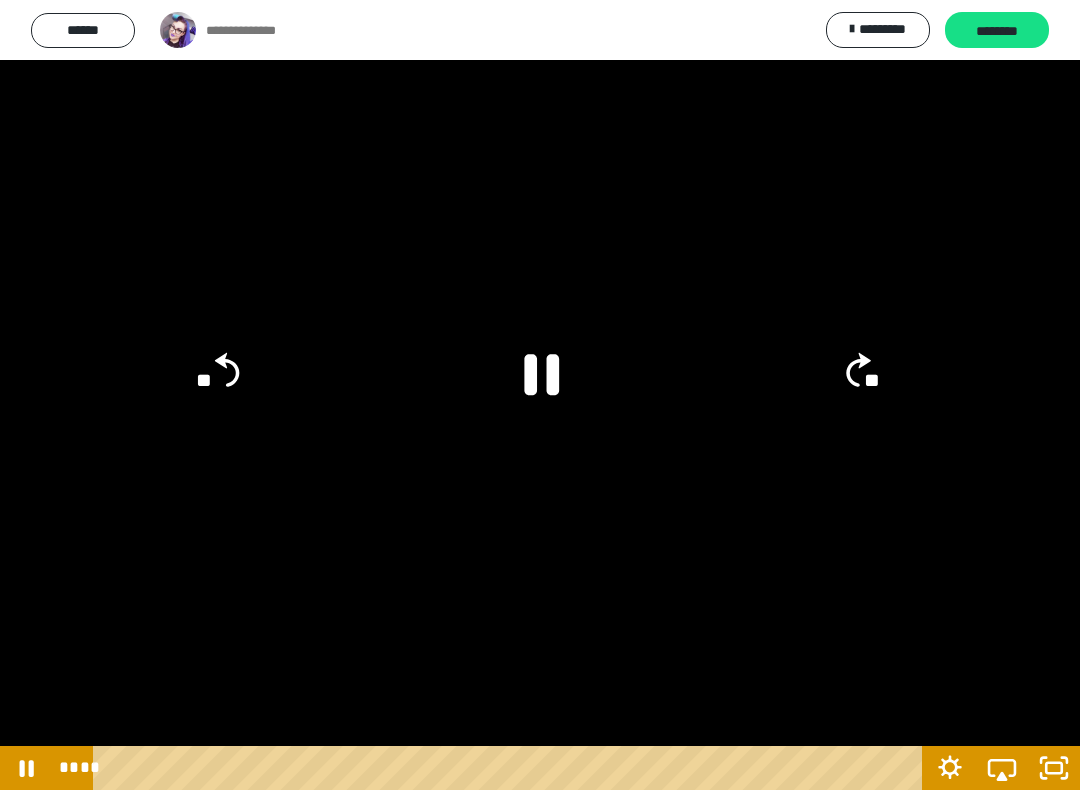 click on "**" 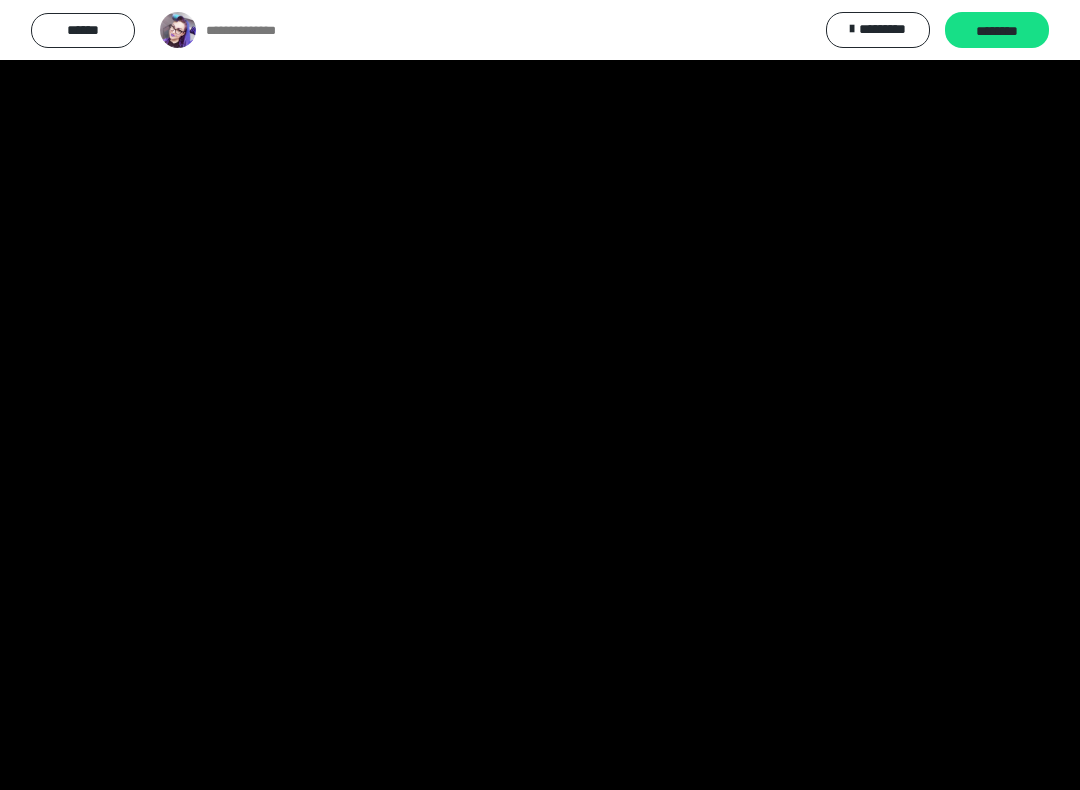 click at bounding box center (540, 395) 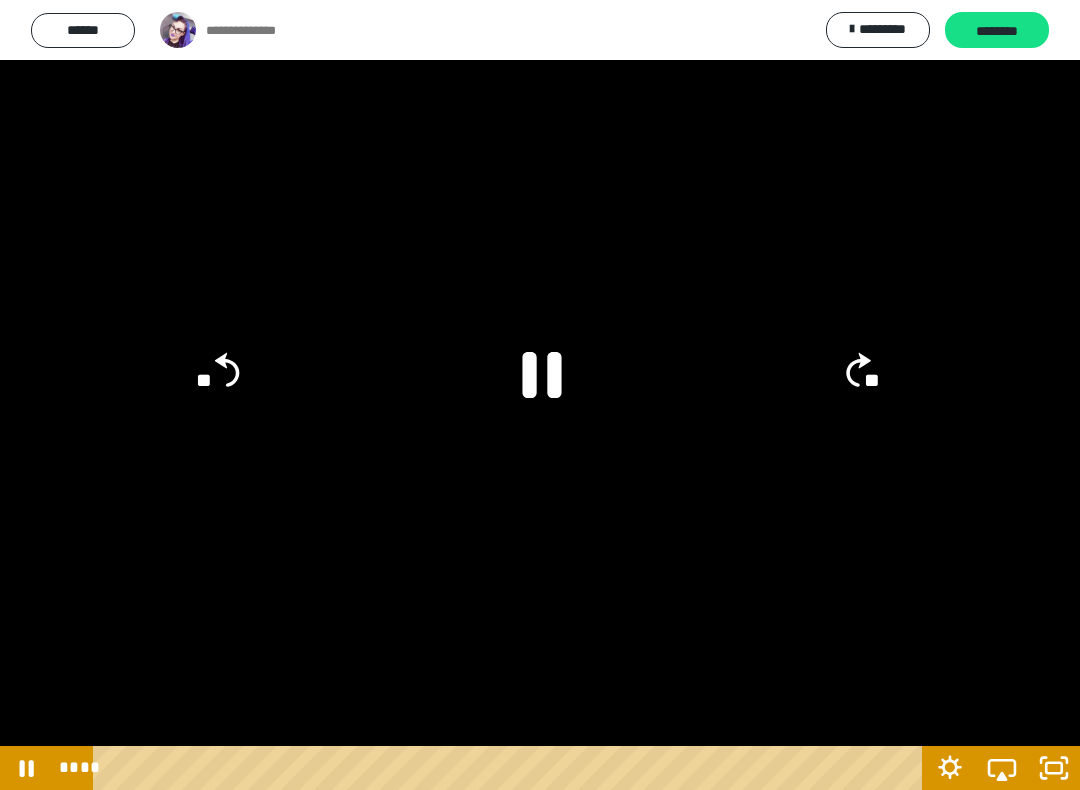click 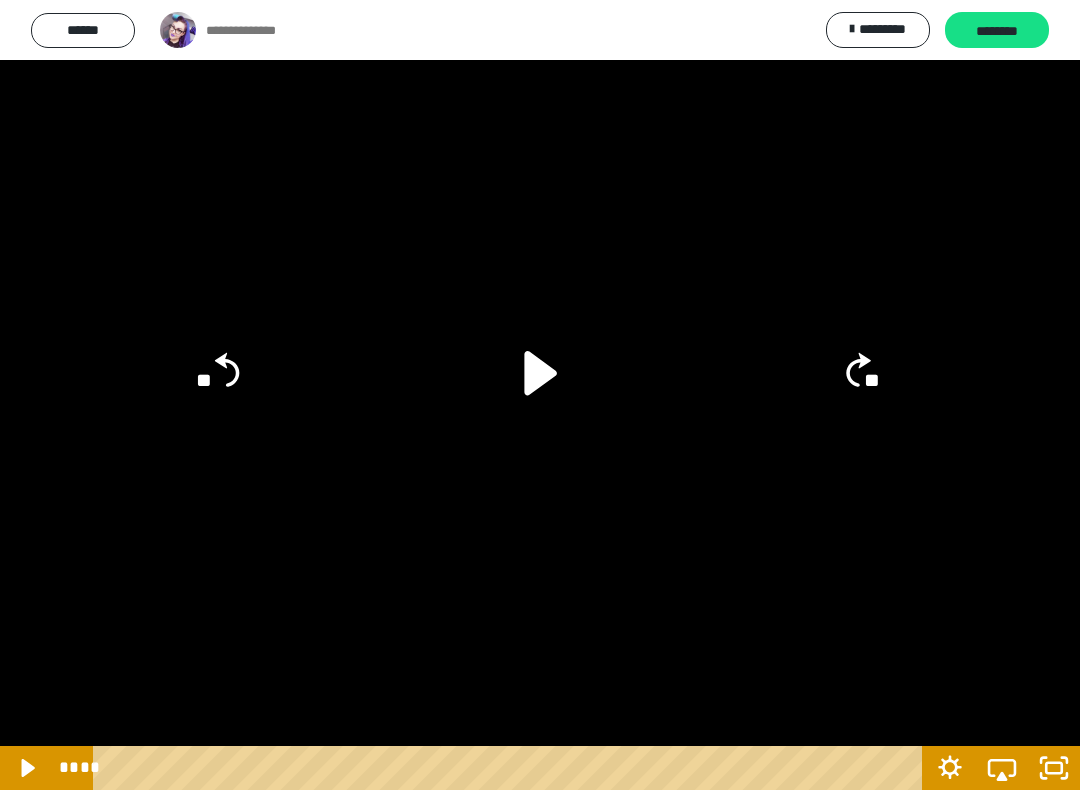 click 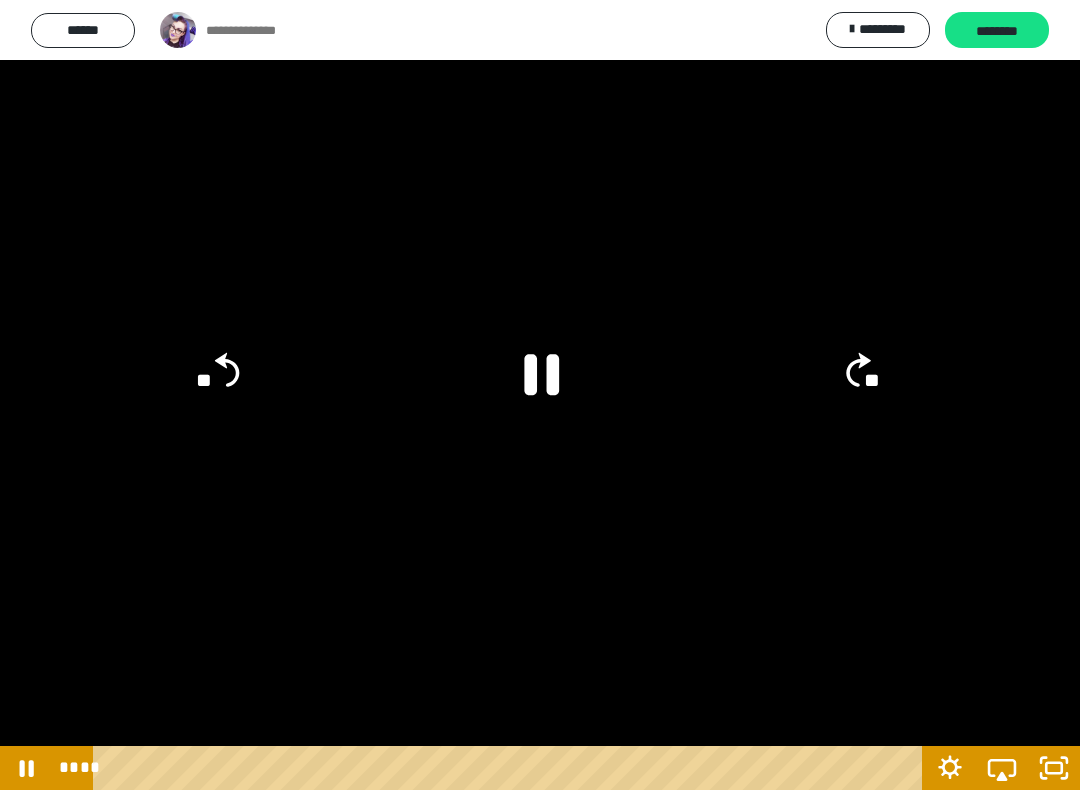 click on "**" 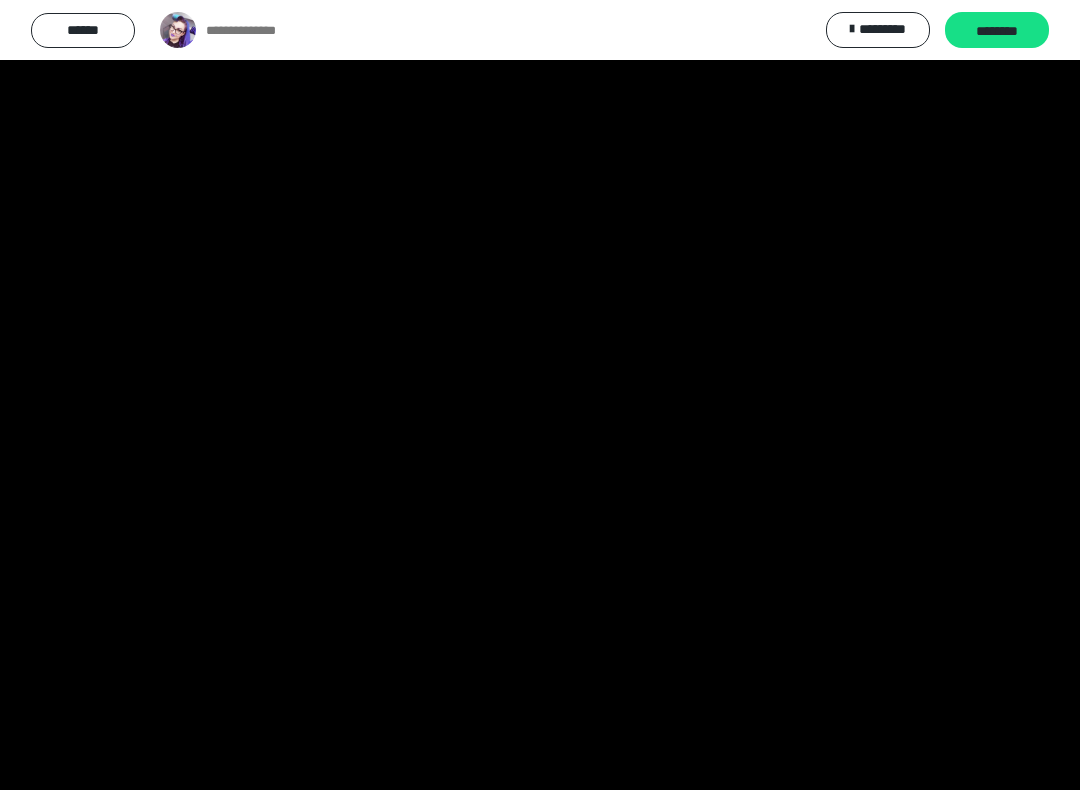 click at bounding box center [540, 395] 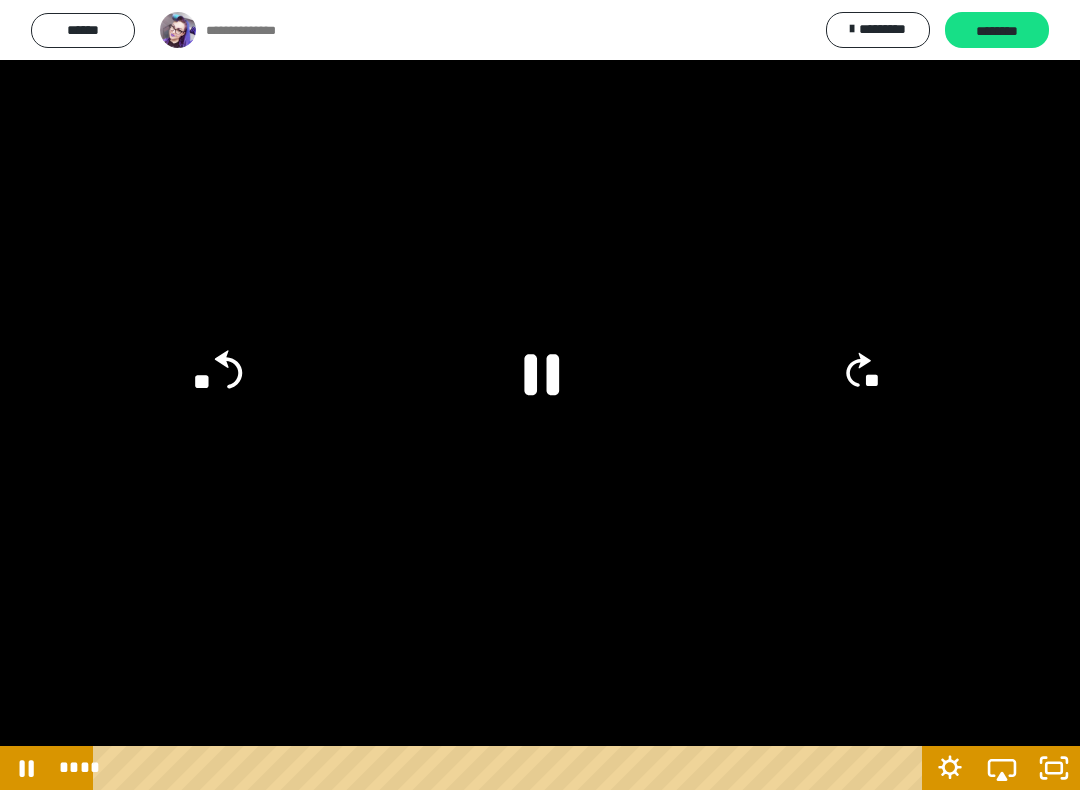 click on "**" 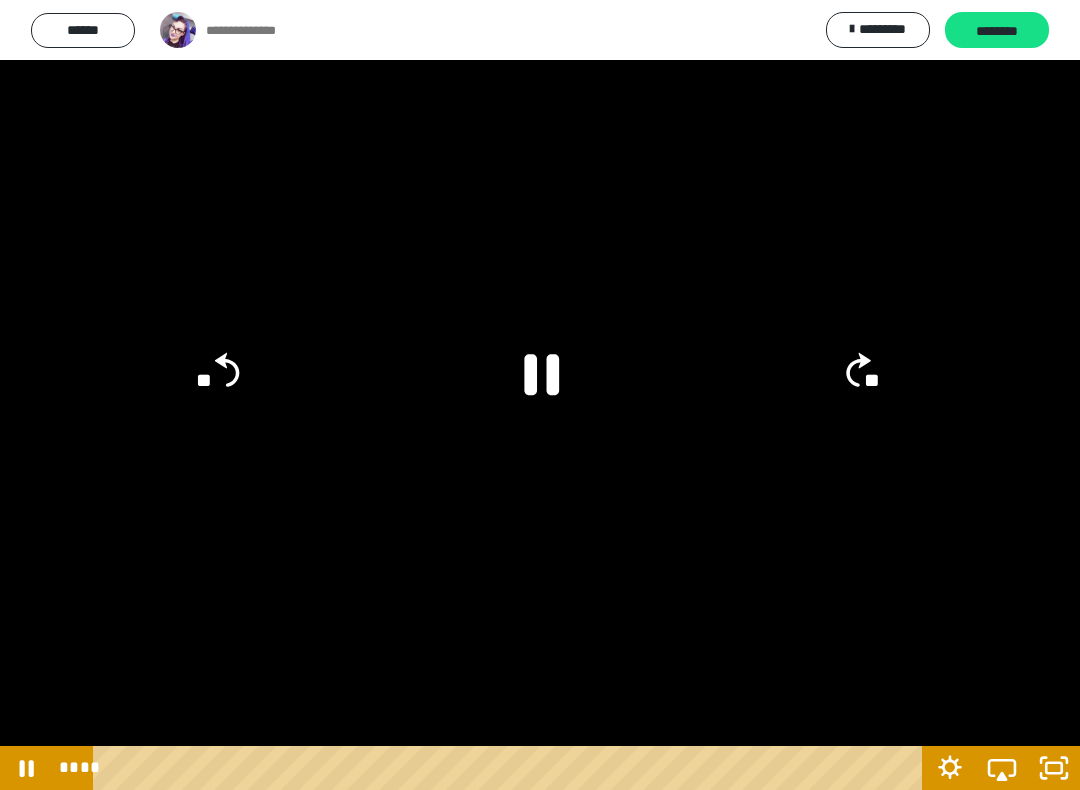 click 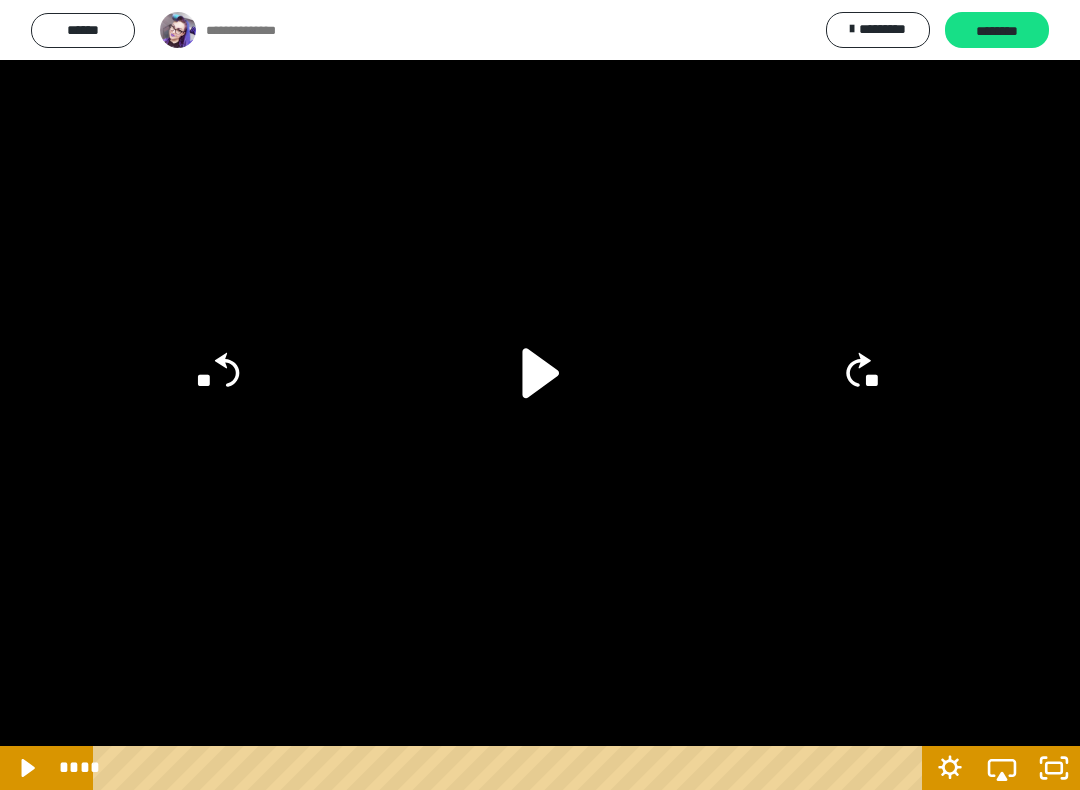 click 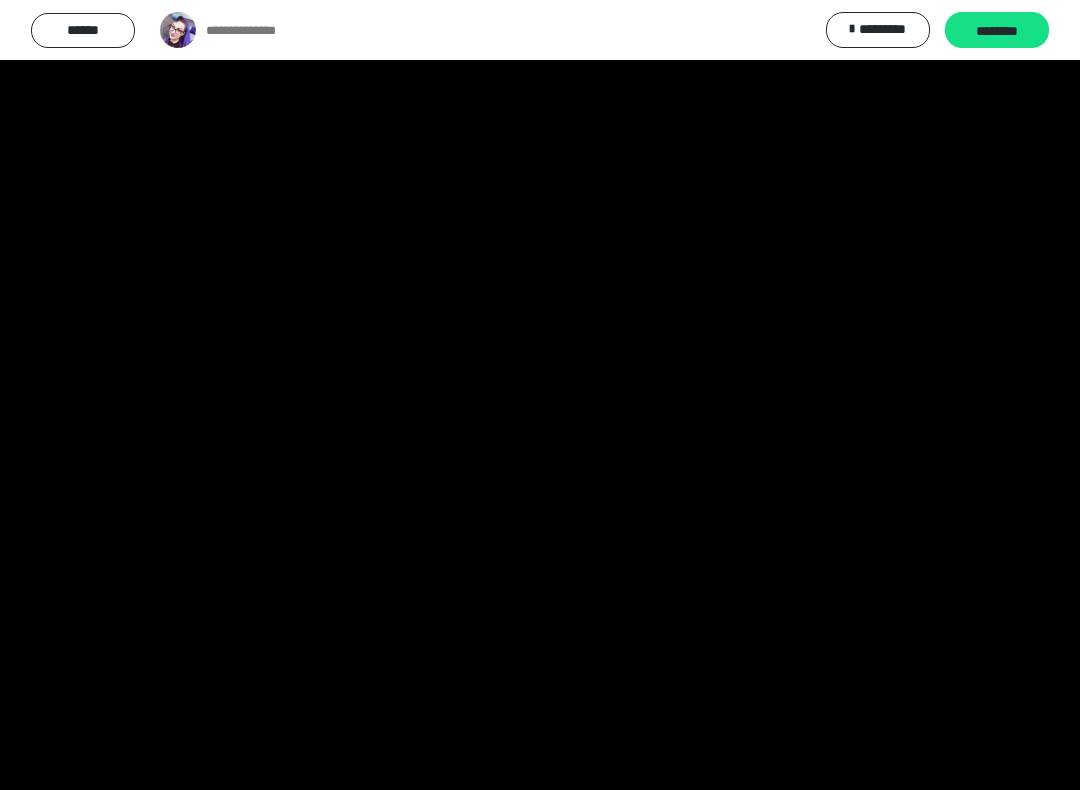 click at bounding box center (540, 395) 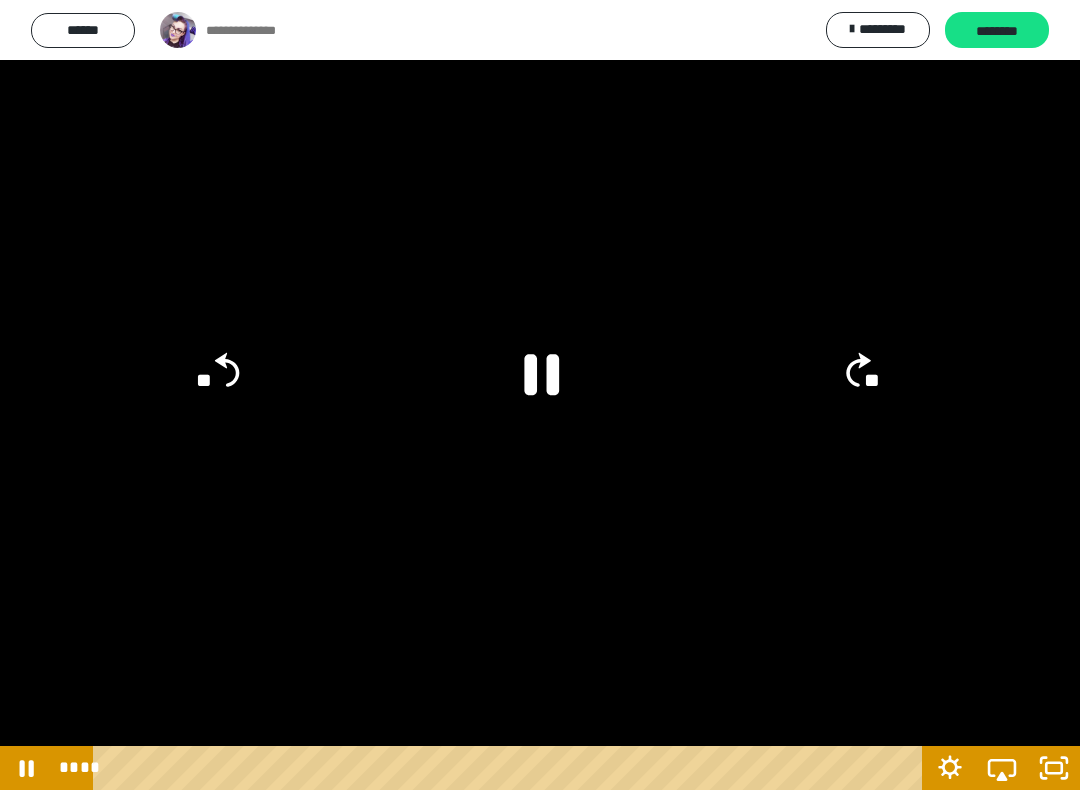 click 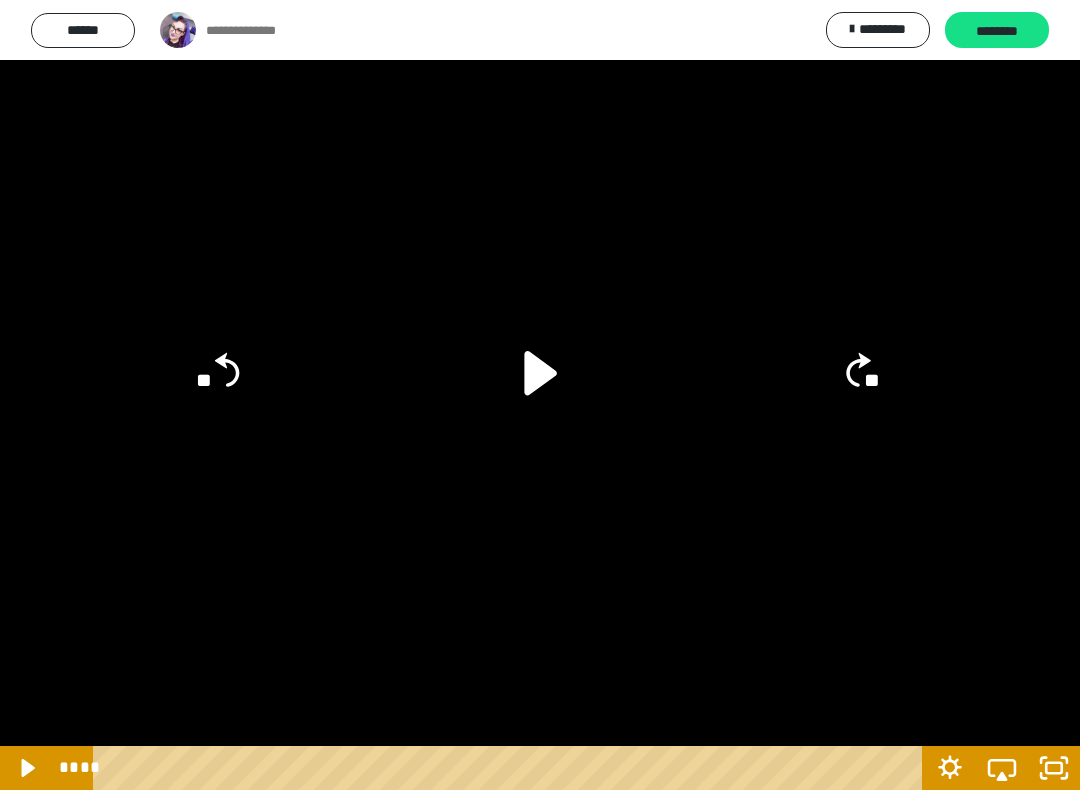 click 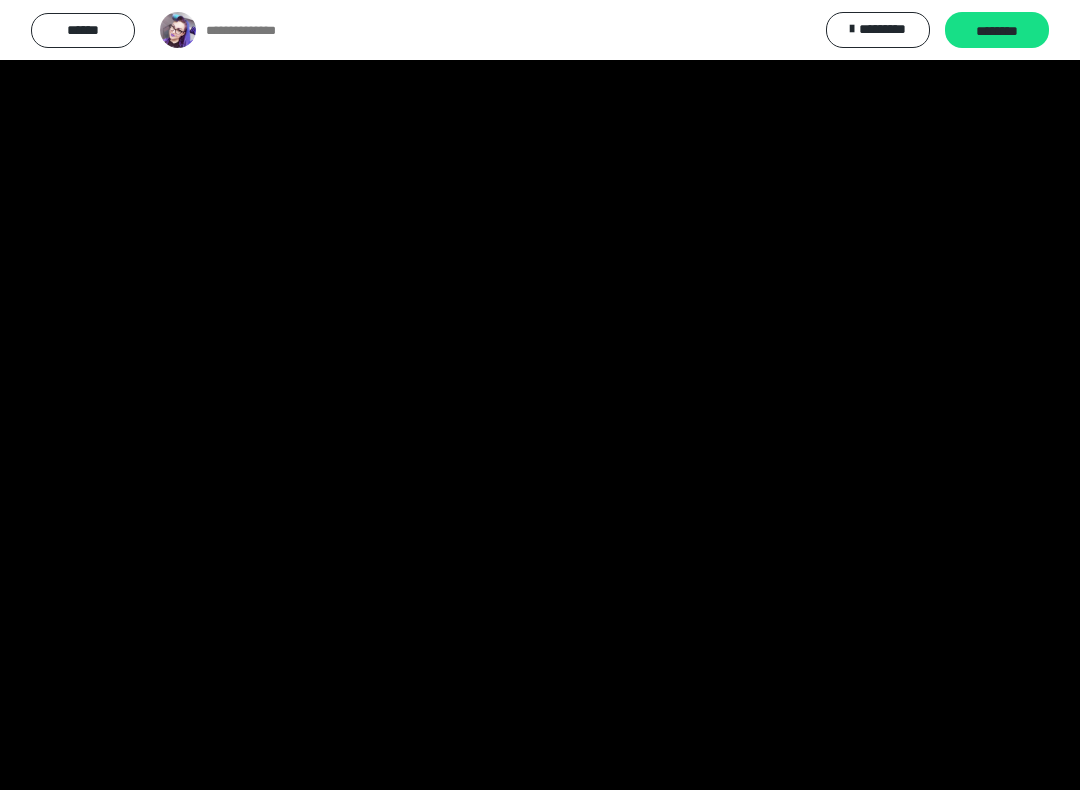 click at bounding box center [540, 395] 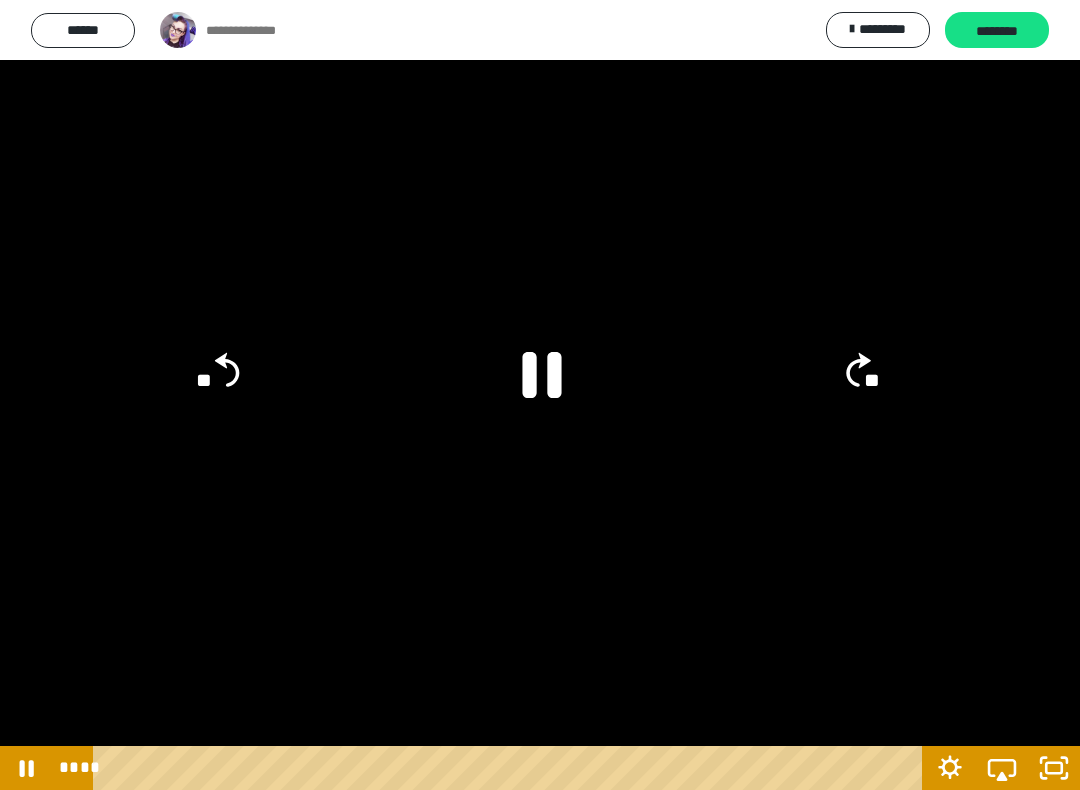 click 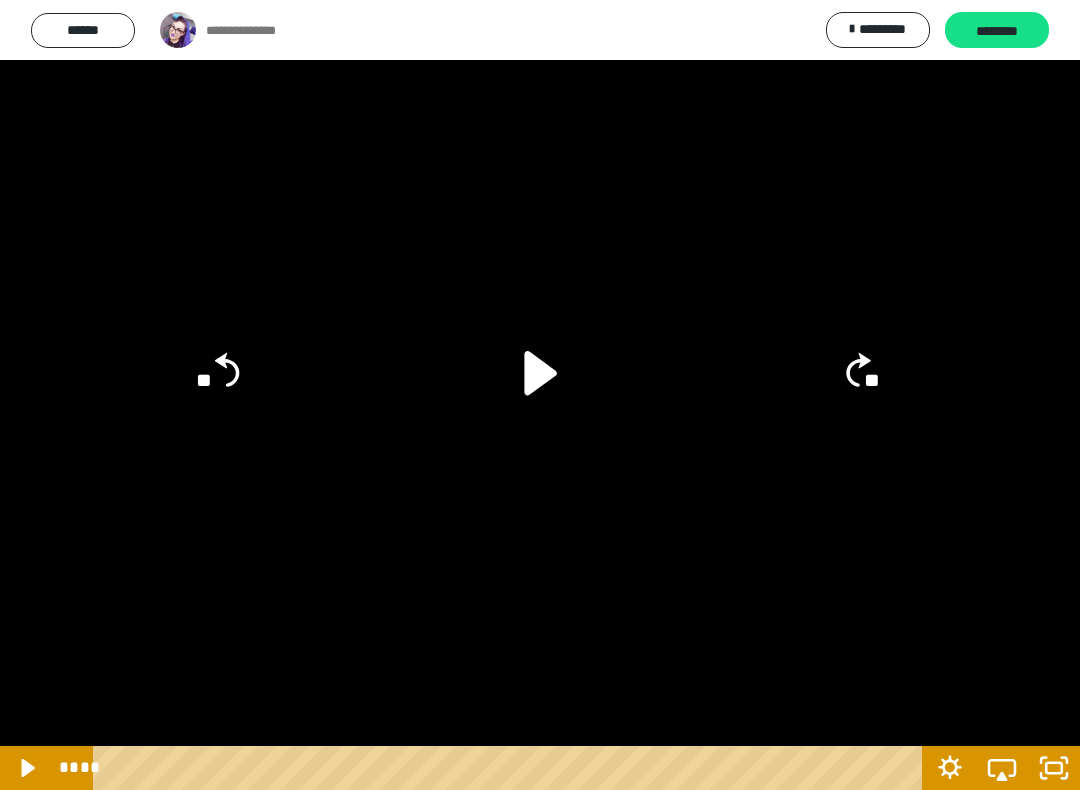 click 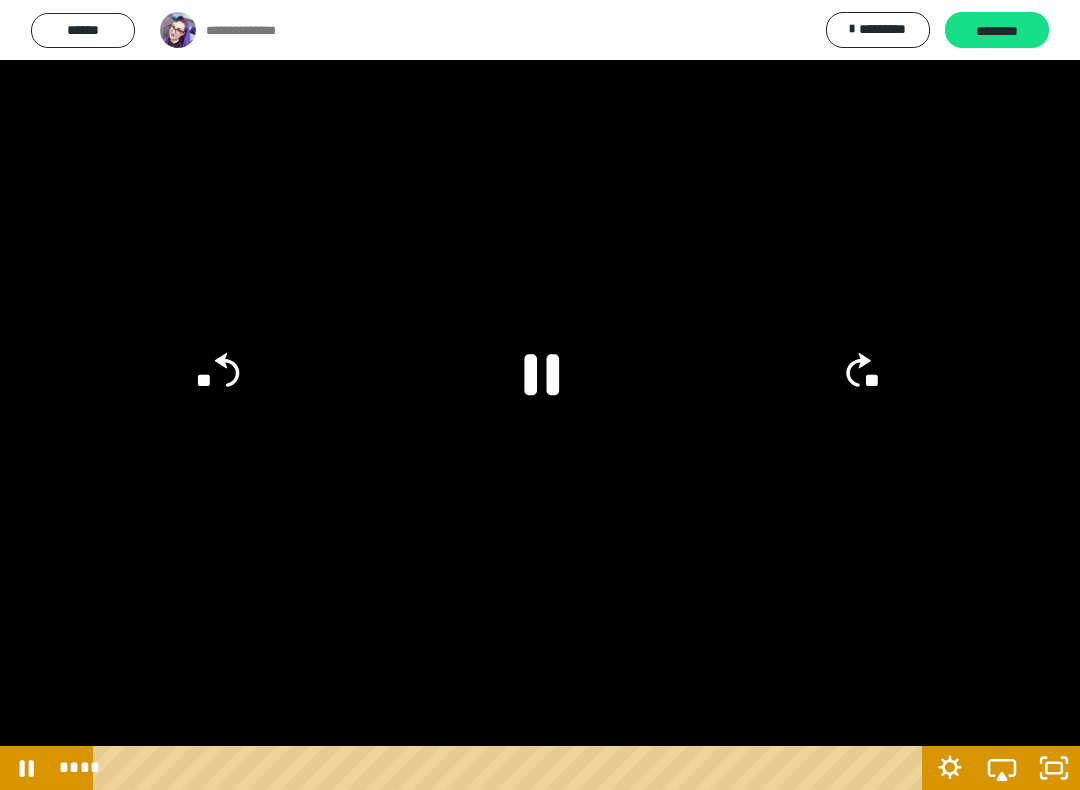 click on "**" 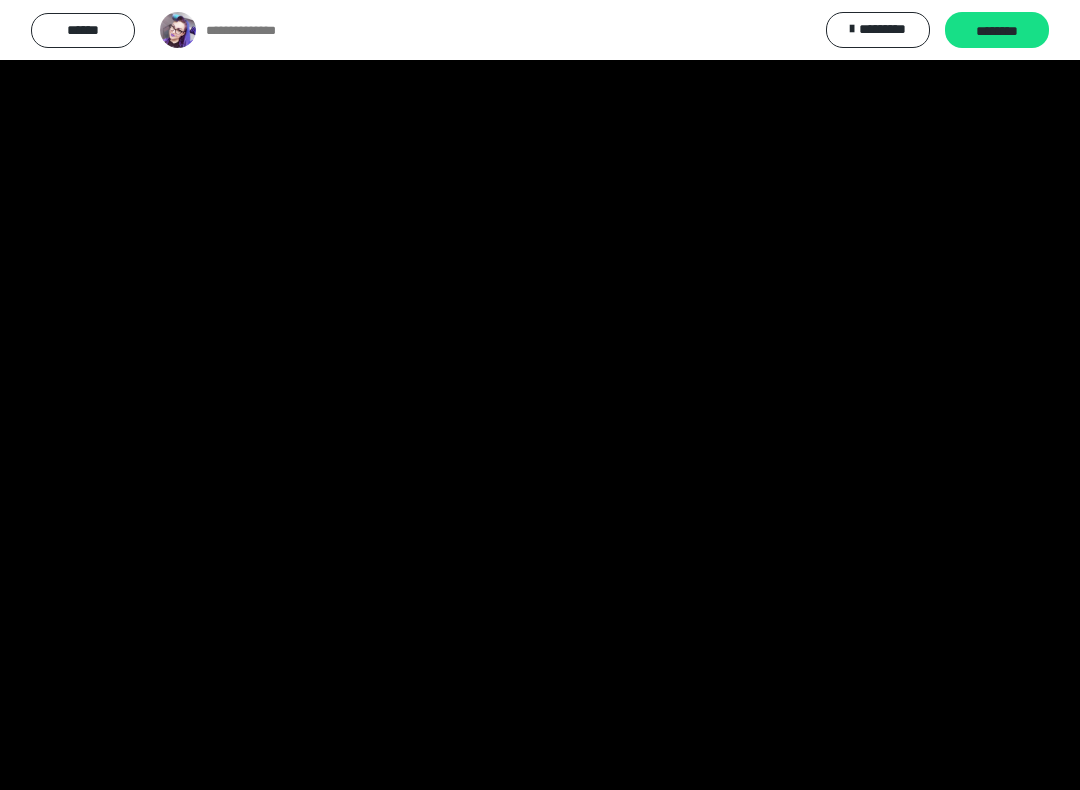 click at bounding box center [540, 395] 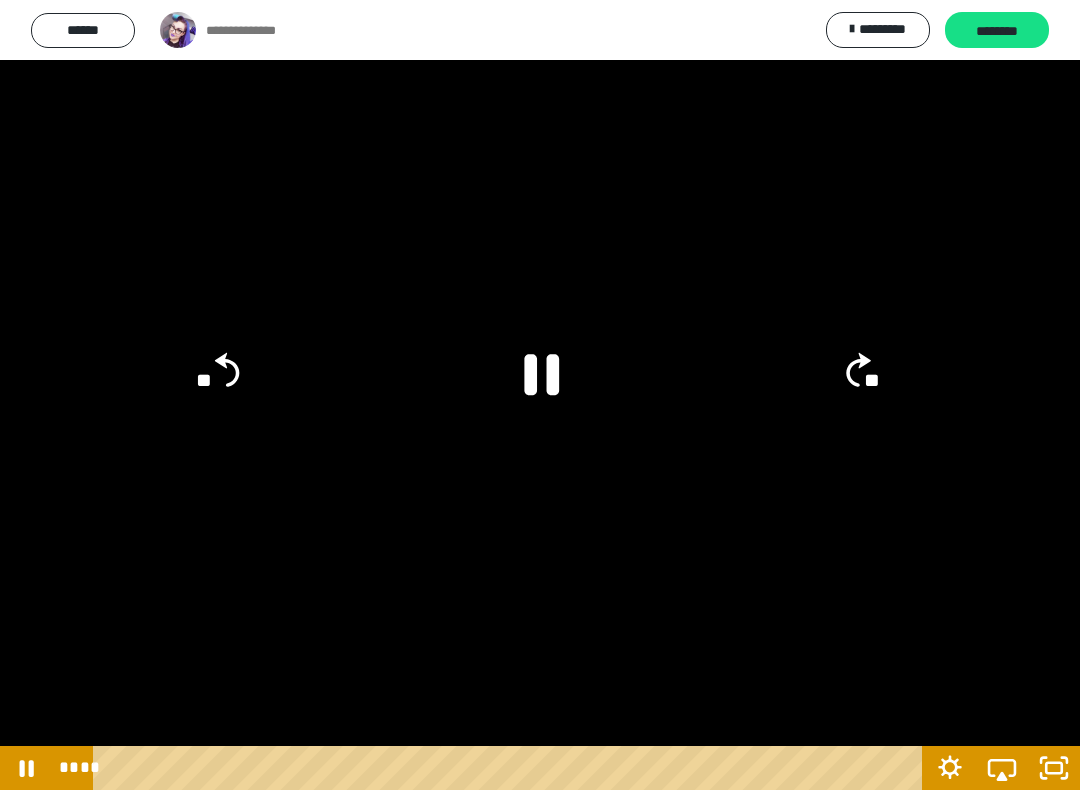 click 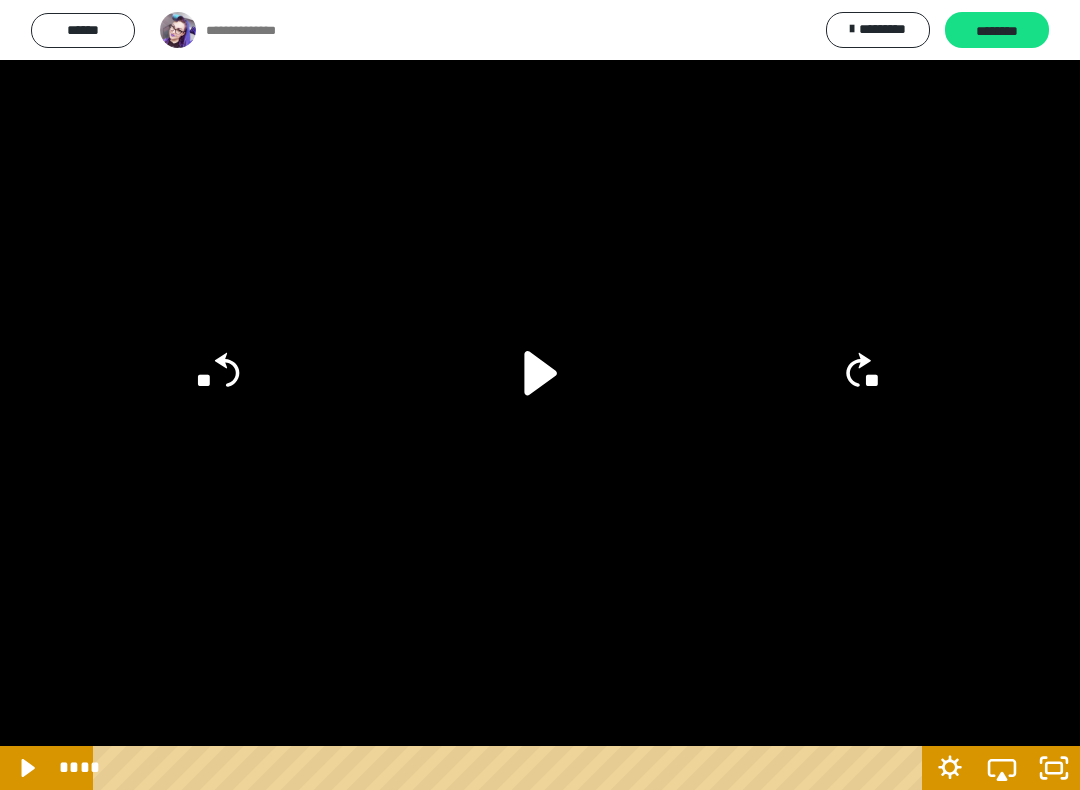 click 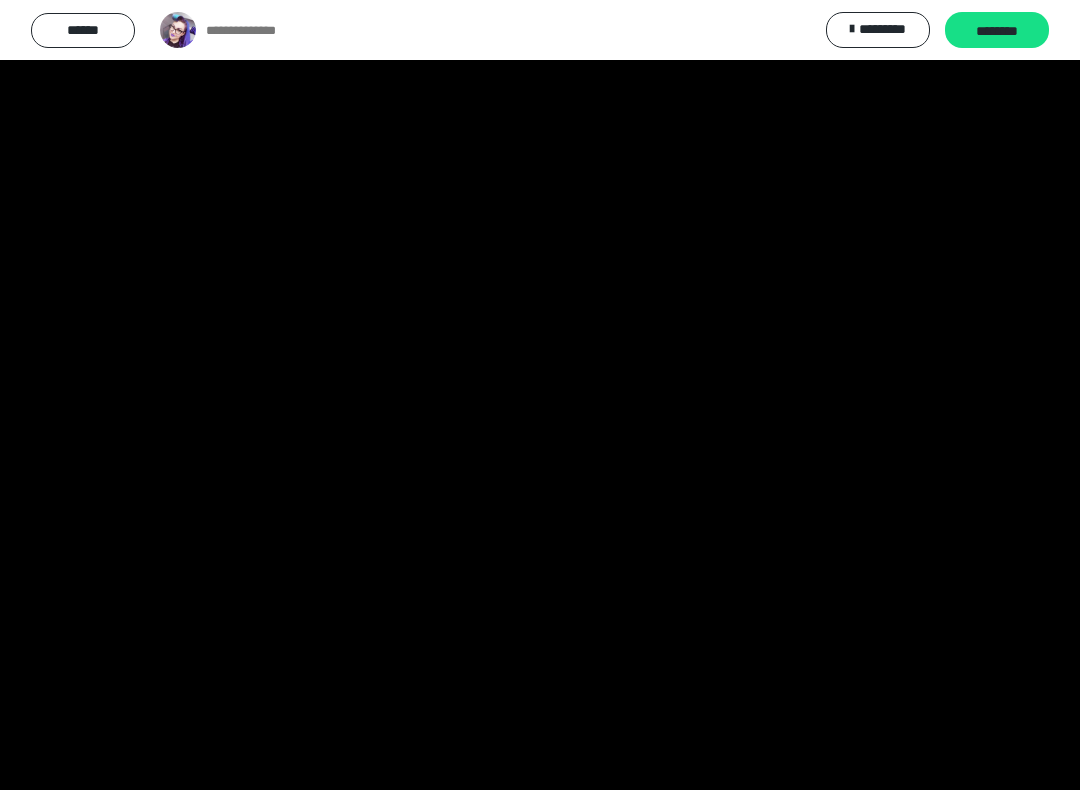 click at bounding box center (540, 395) 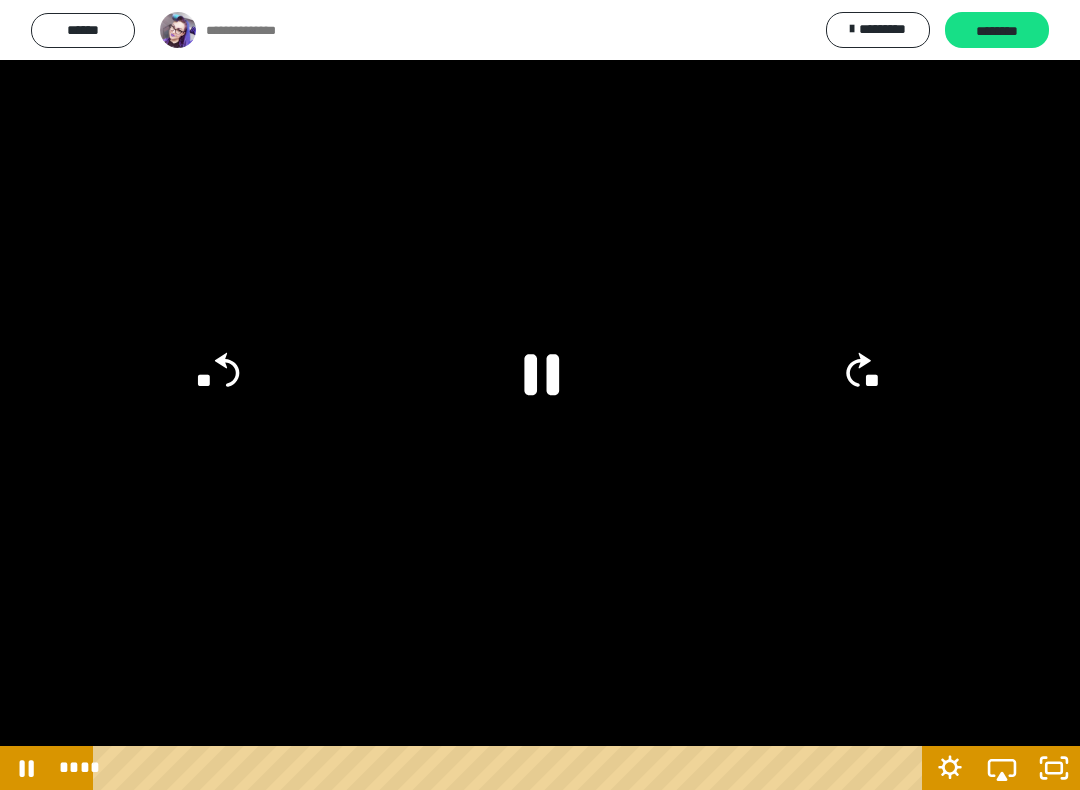 click on "**" 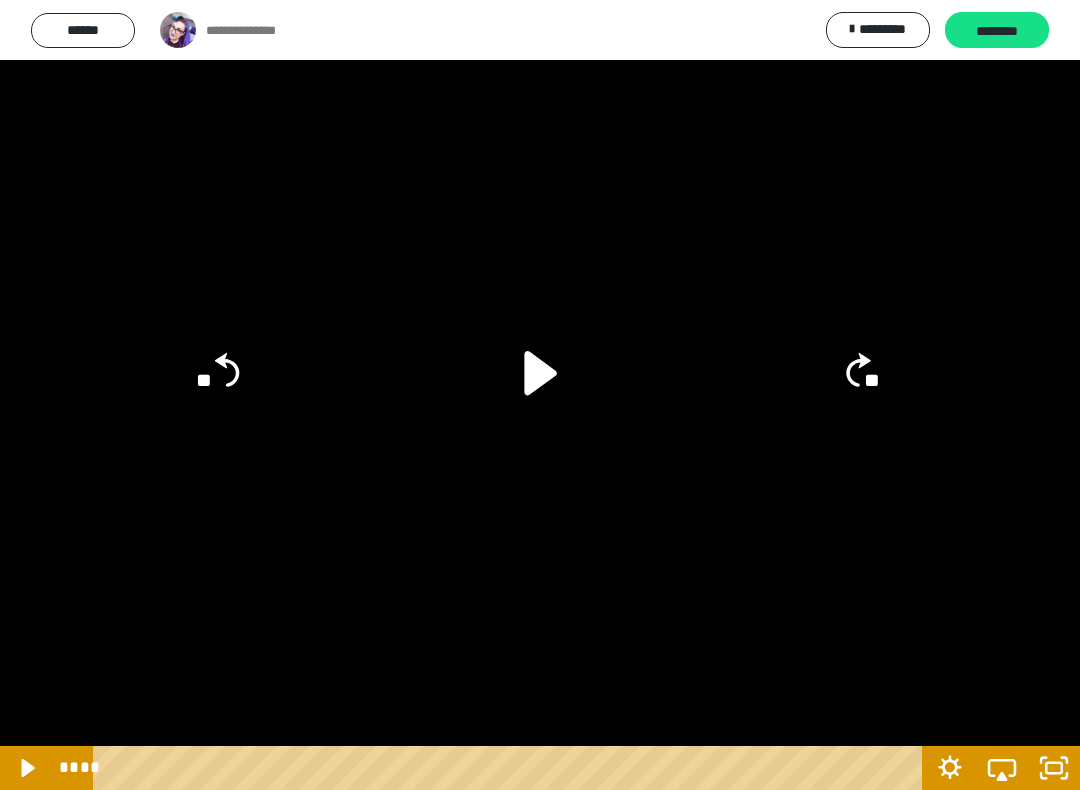 click 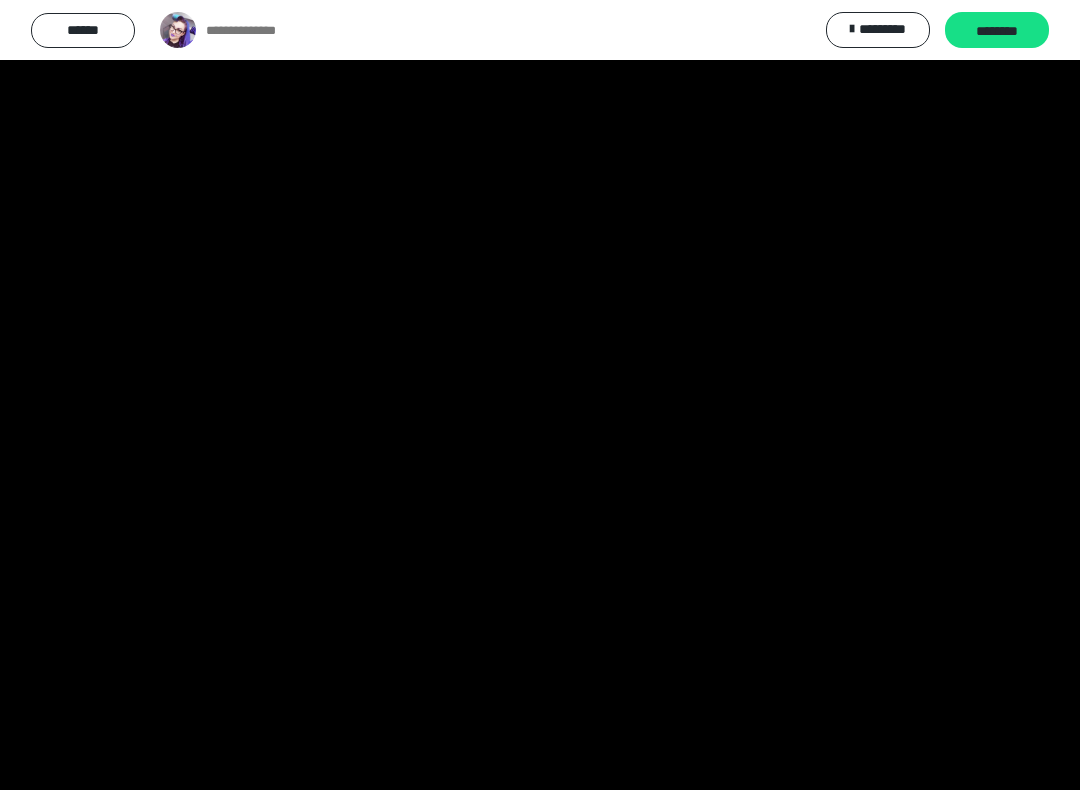 click at bounding box center (540, 395) 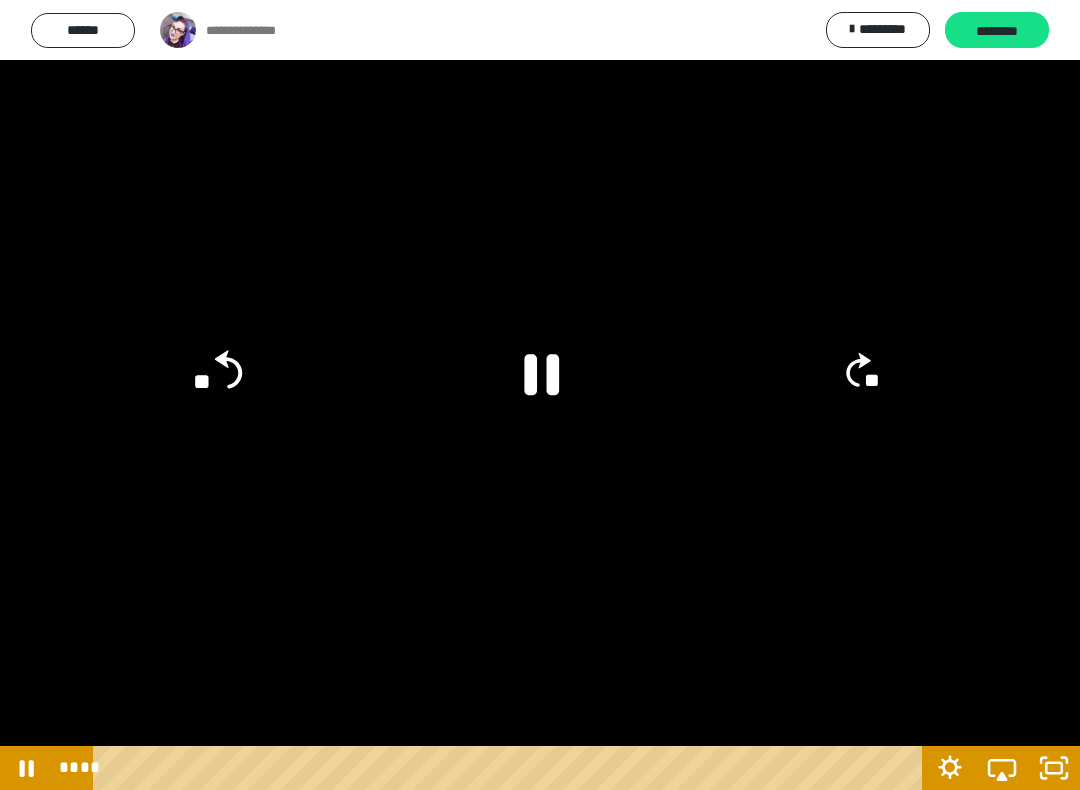click on "**" 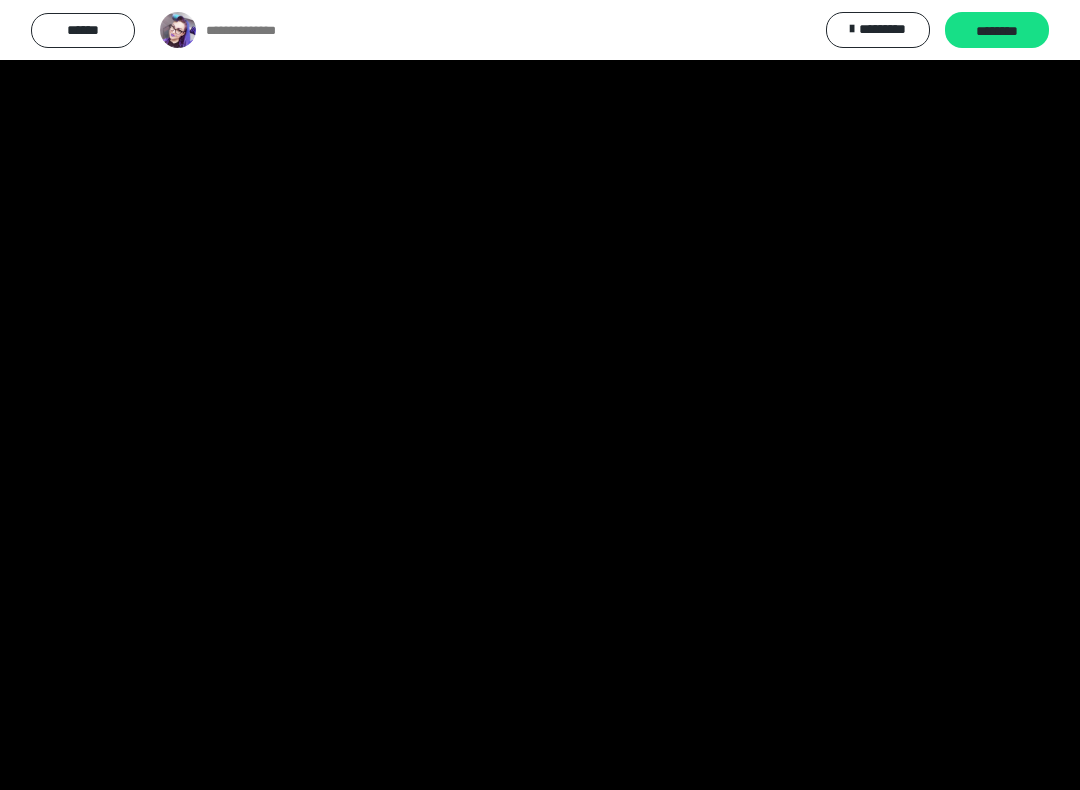 click at bounding box center (540, 395) 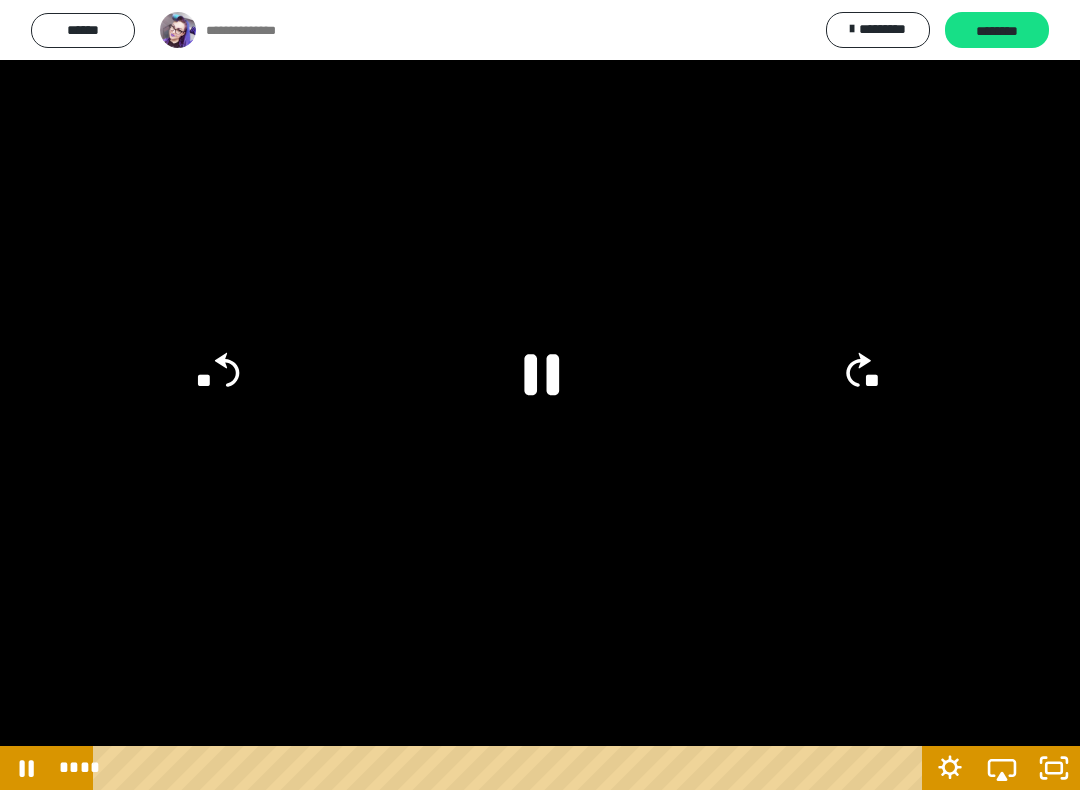 click on "**" 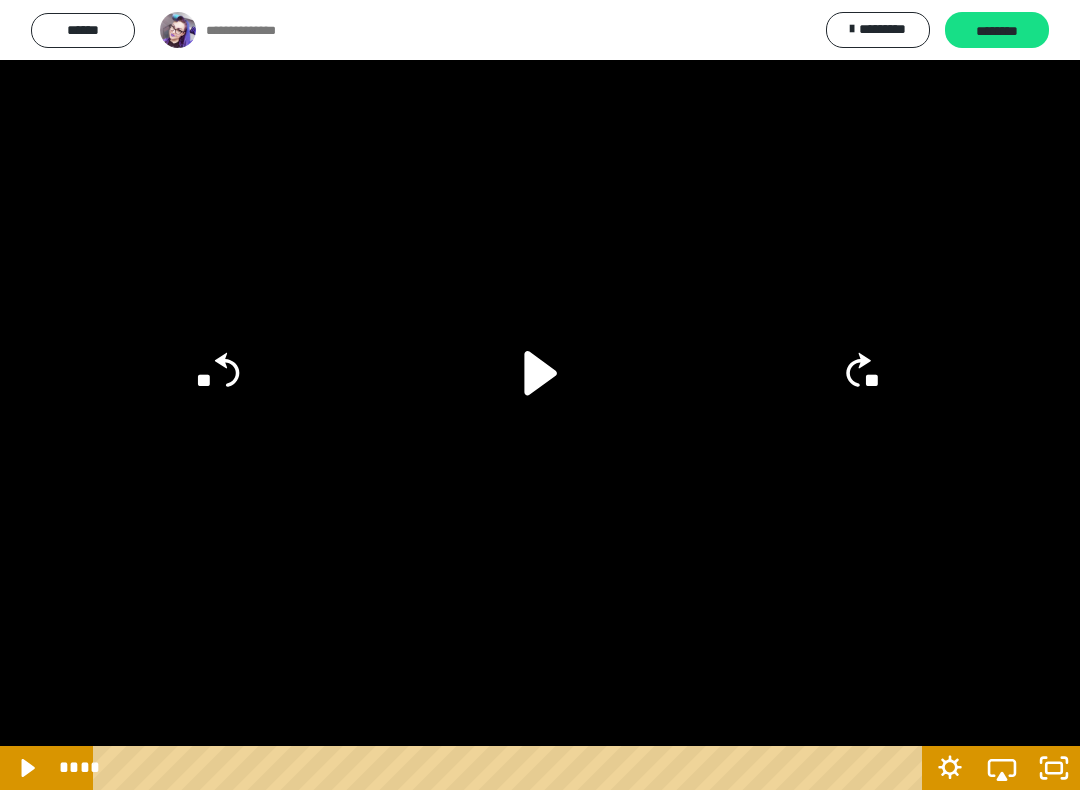 click 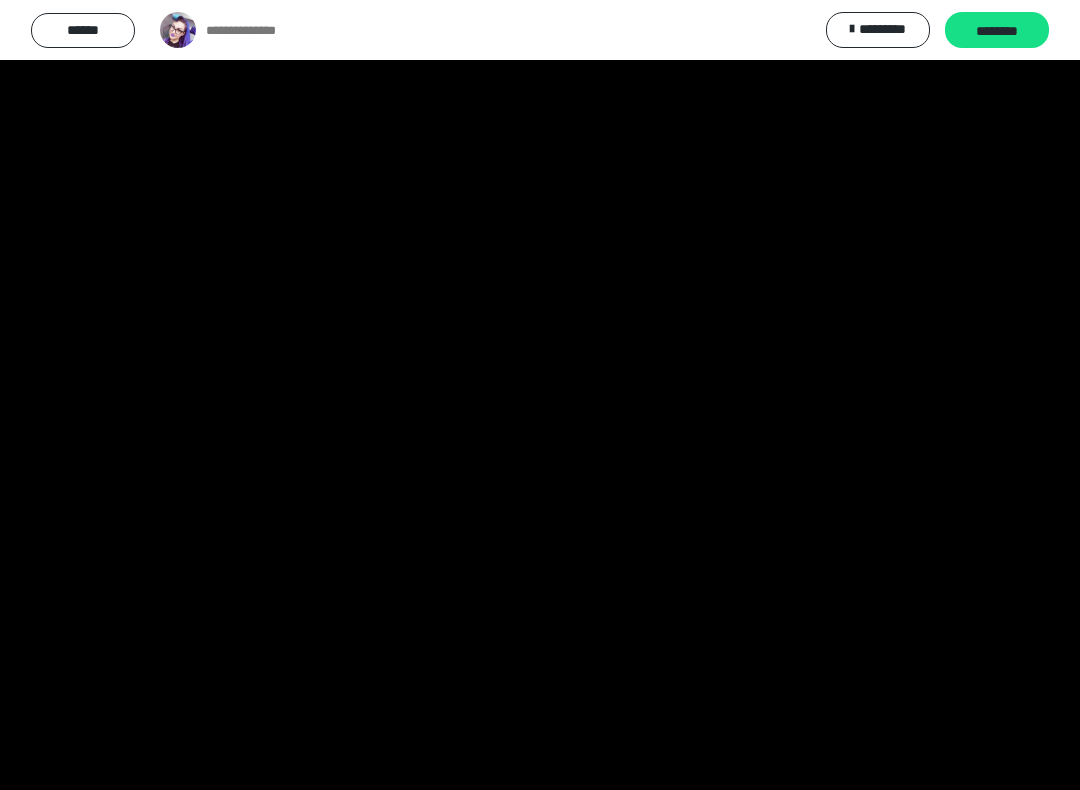 click at bounding box center (540, 395) 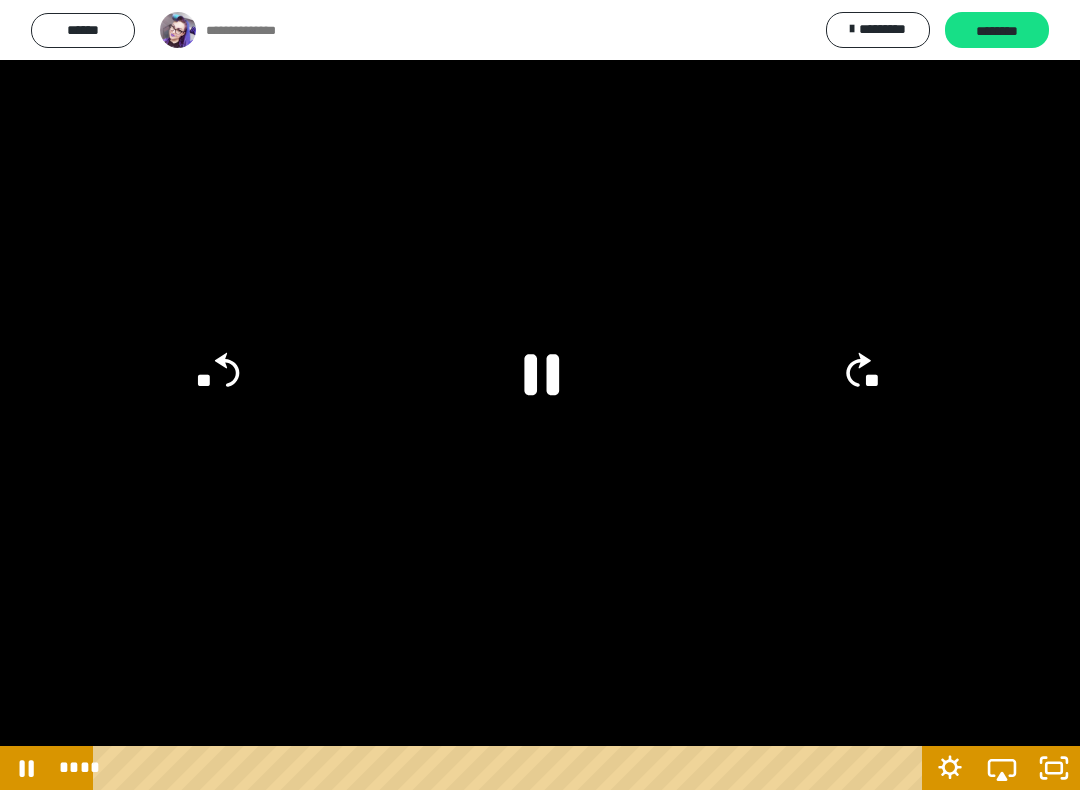 click on "**" 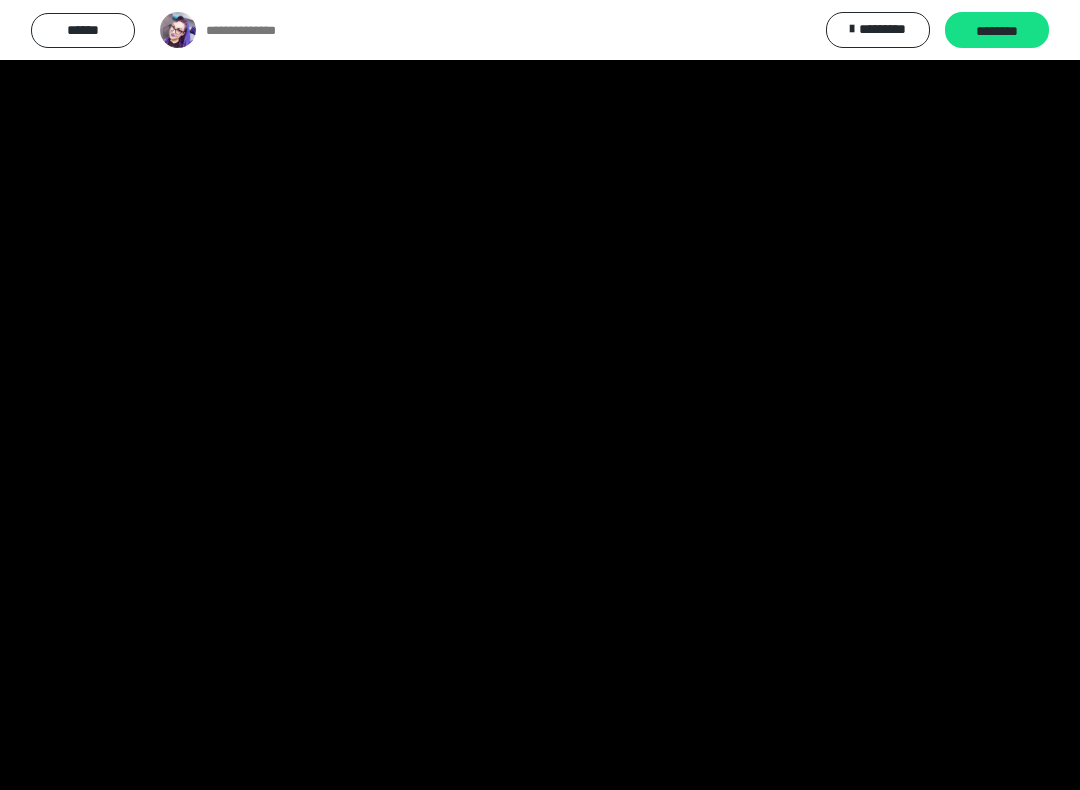 click at bounding box center [540, 395] 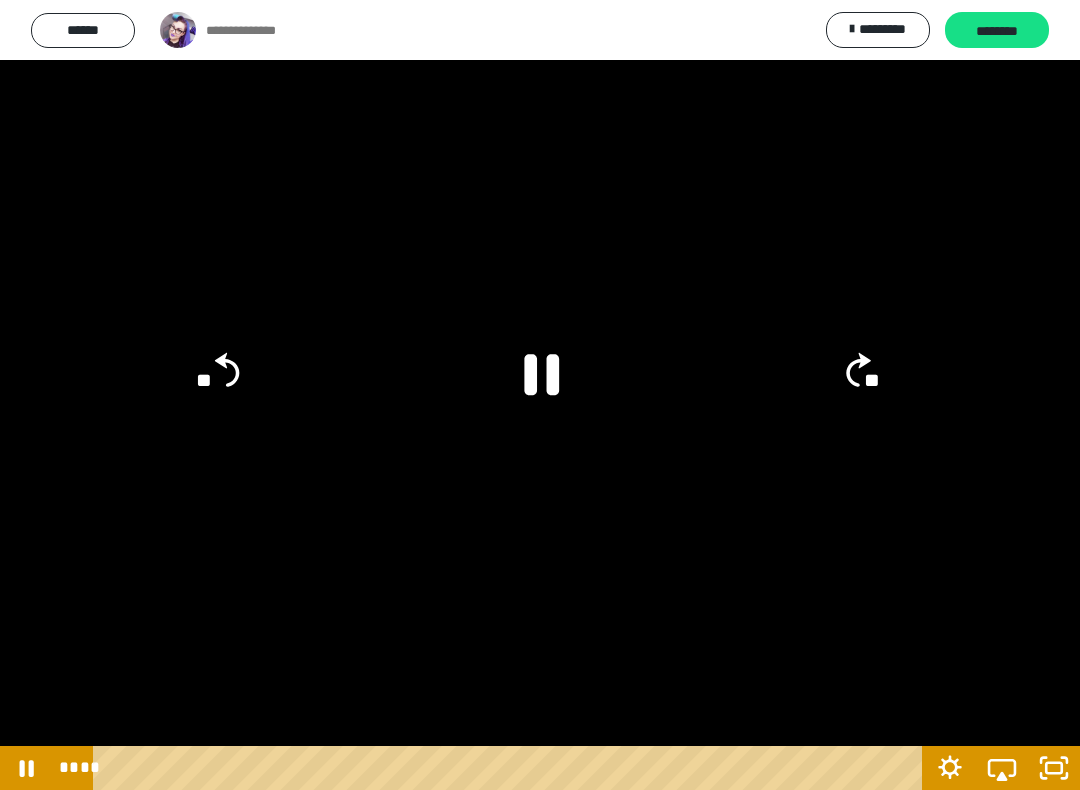 click on "**" 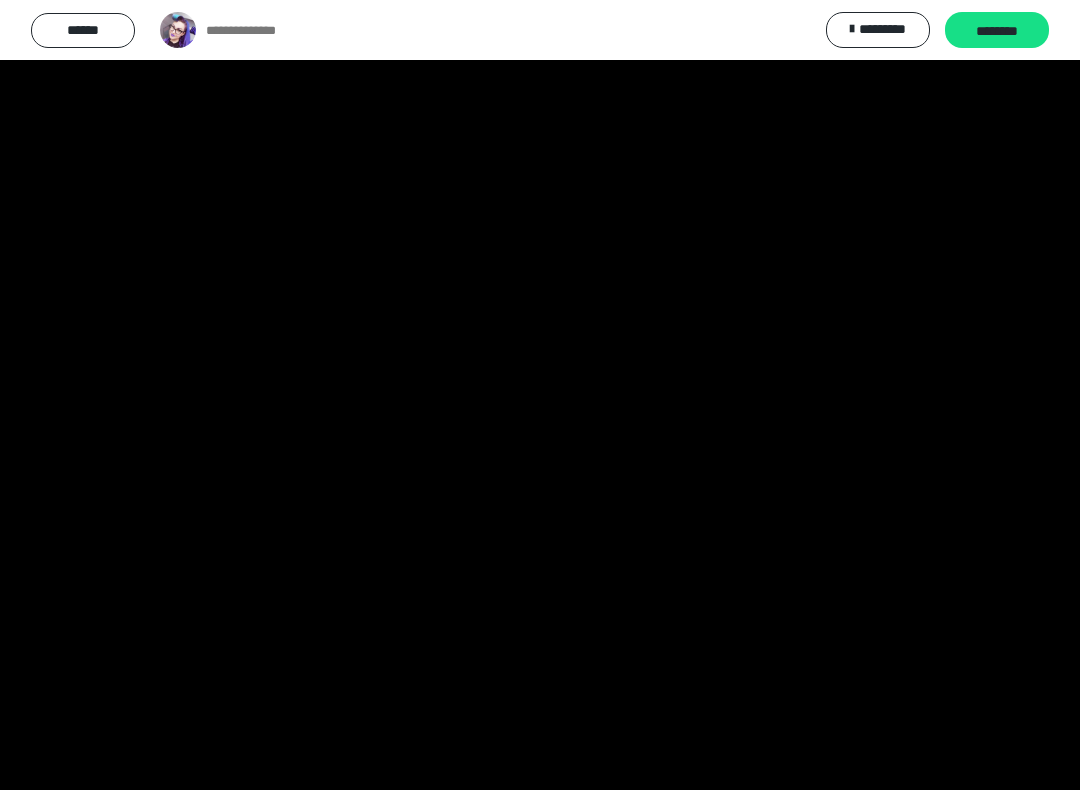 click at bounding box center [540, 395] 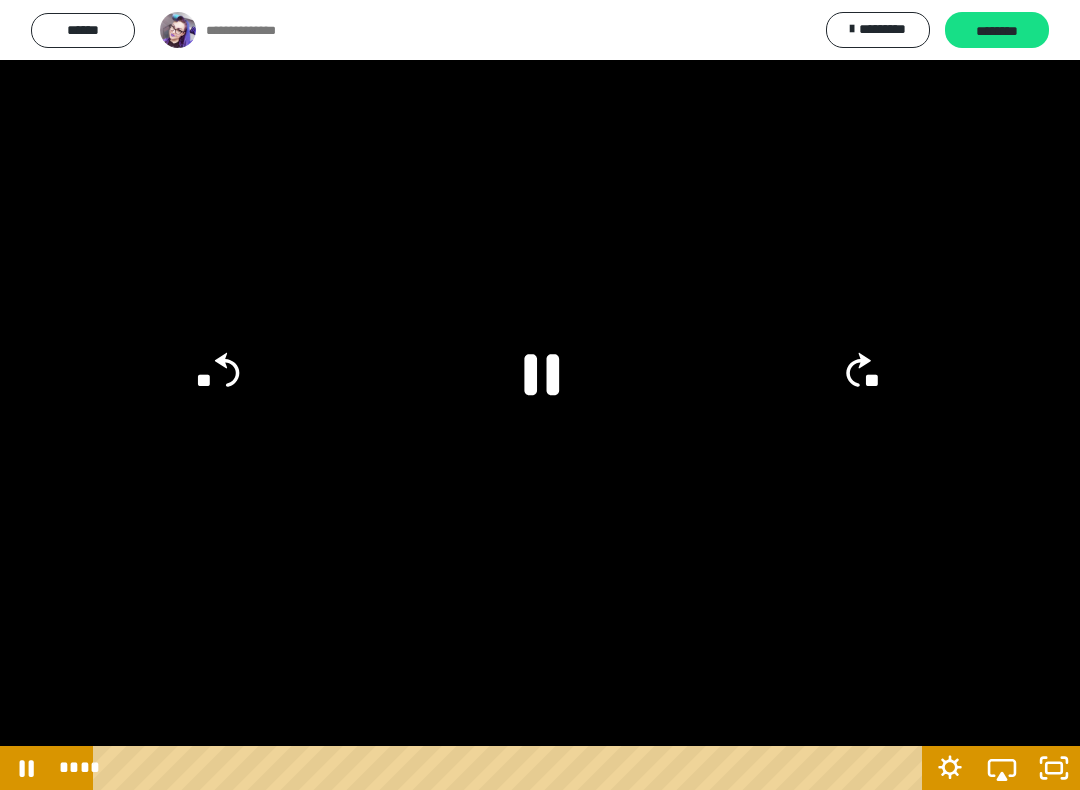 click on "**" 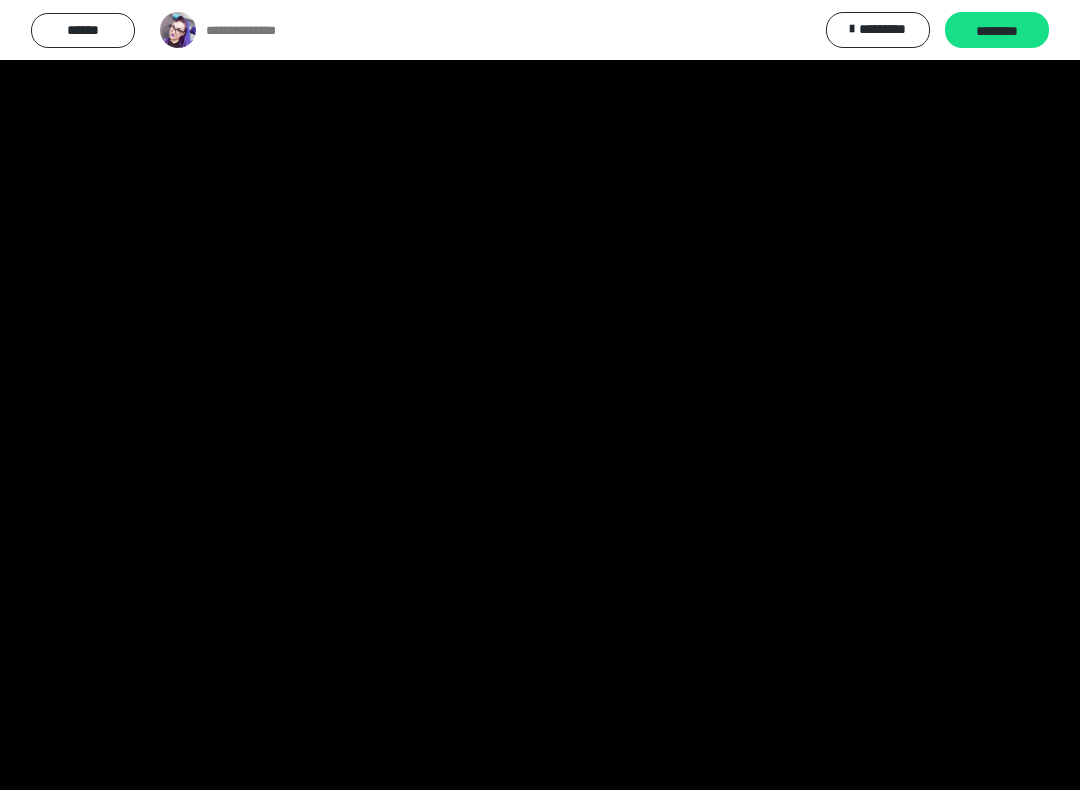click at bounding box center [540, 395] 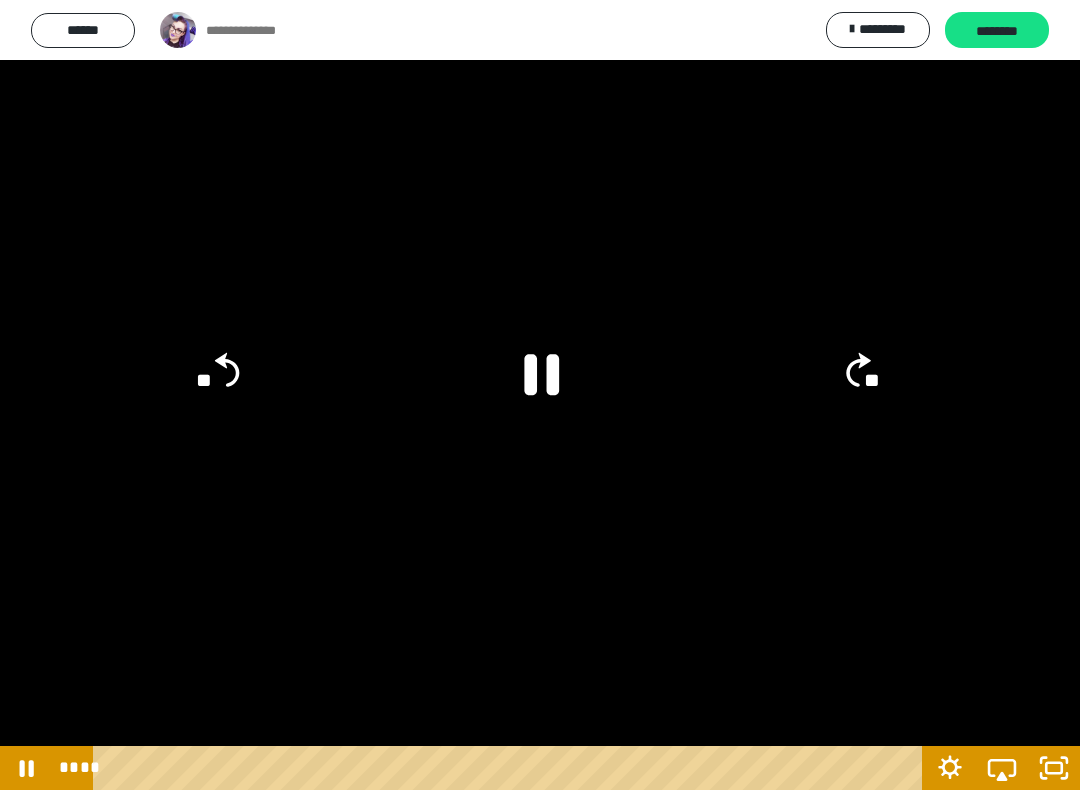 click 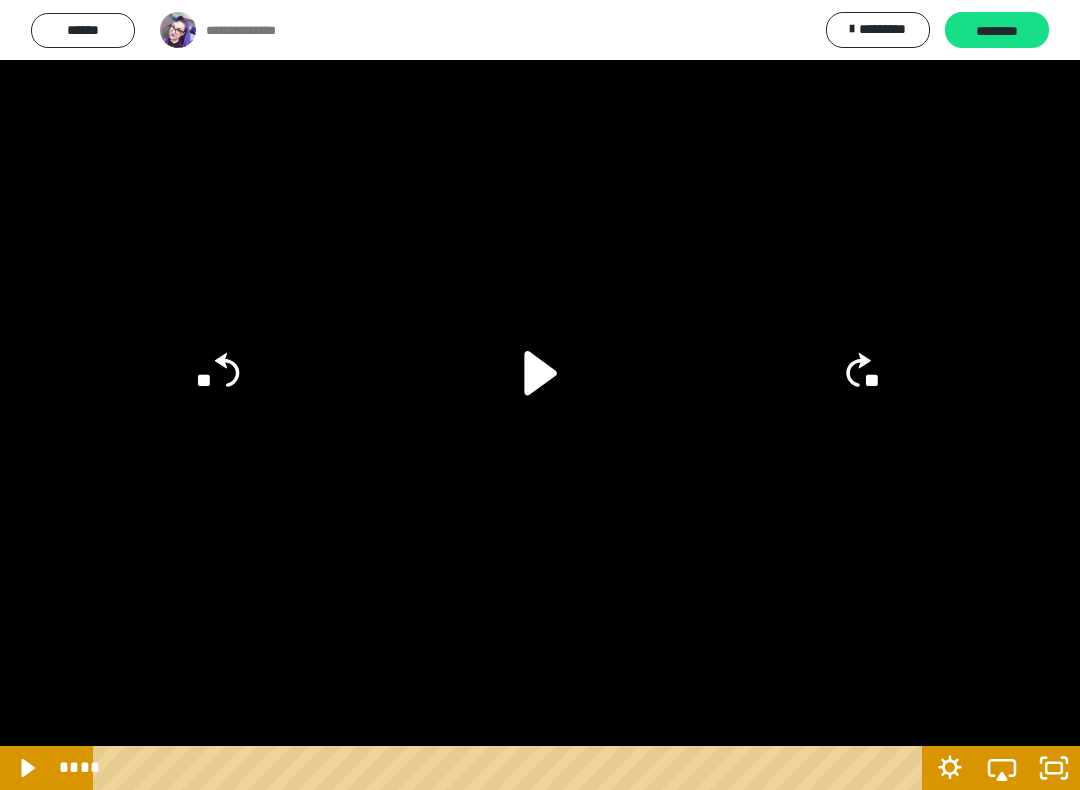 click 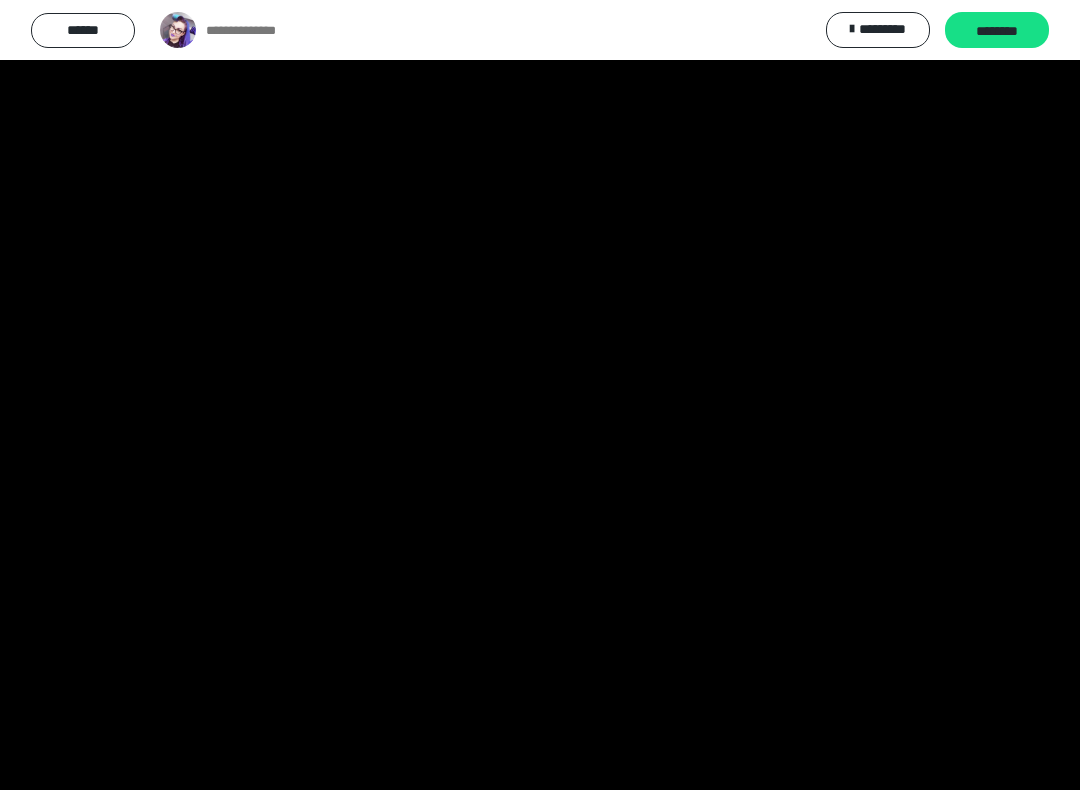 click at bounding box center (540, 395) 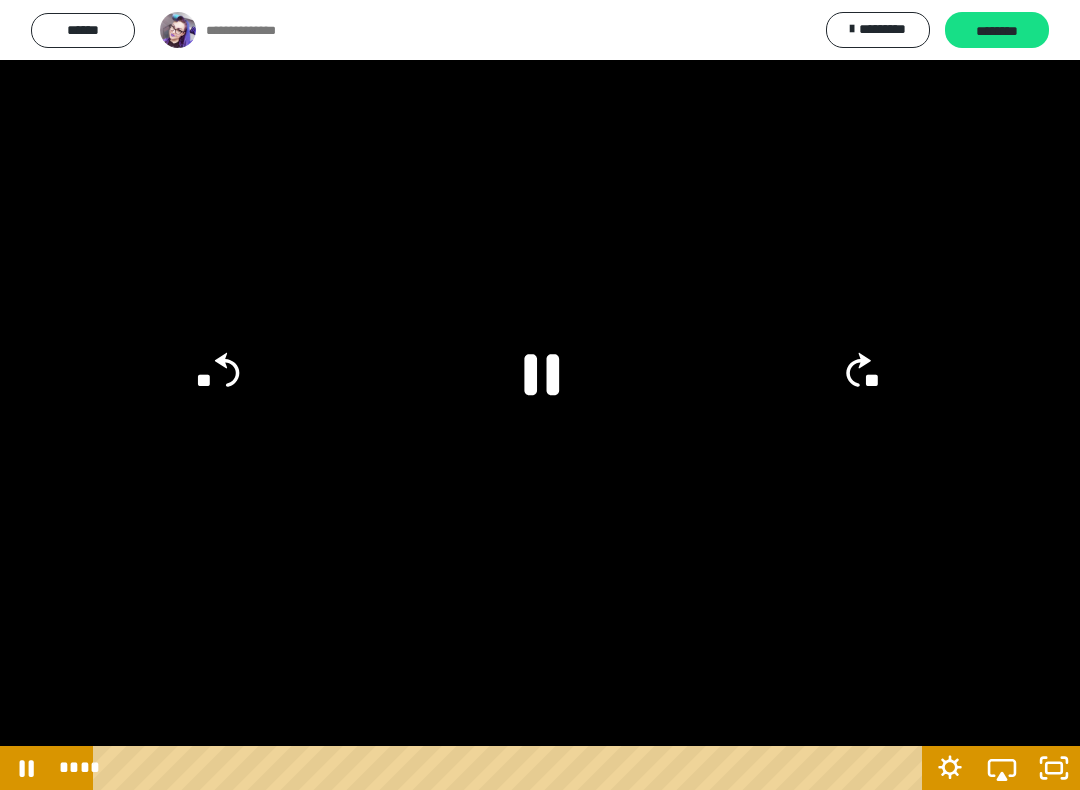 click on "**" 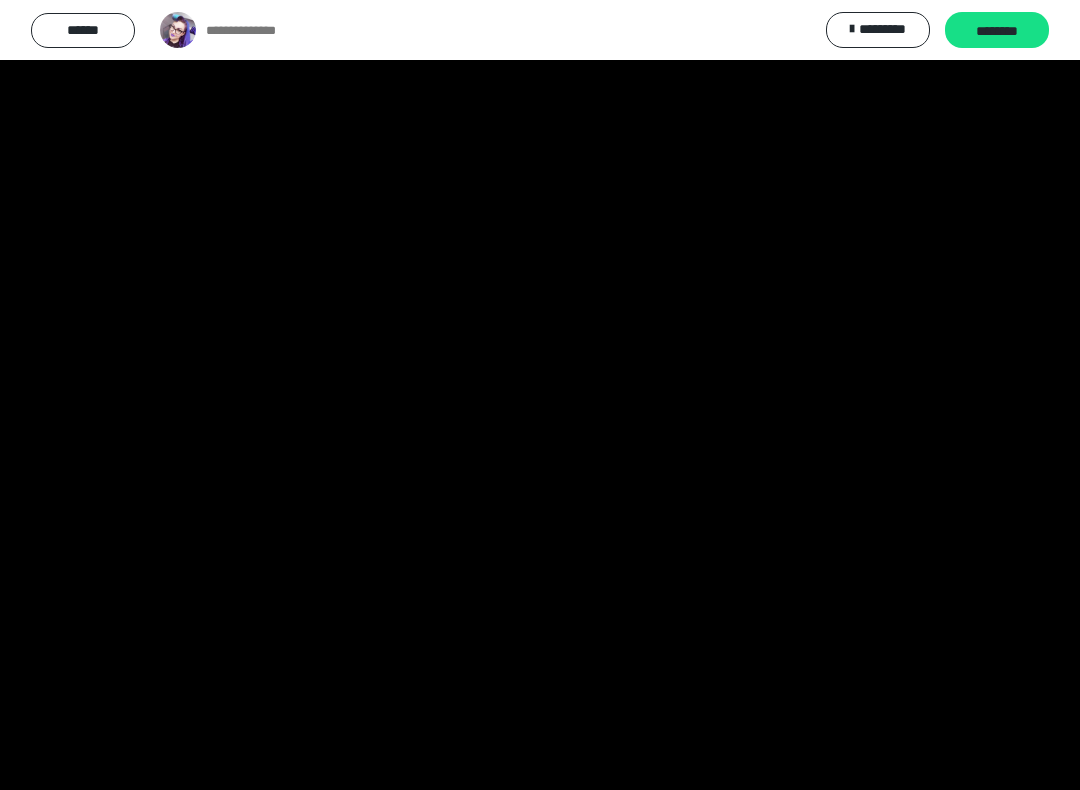 click at bounding box center [540, 395] 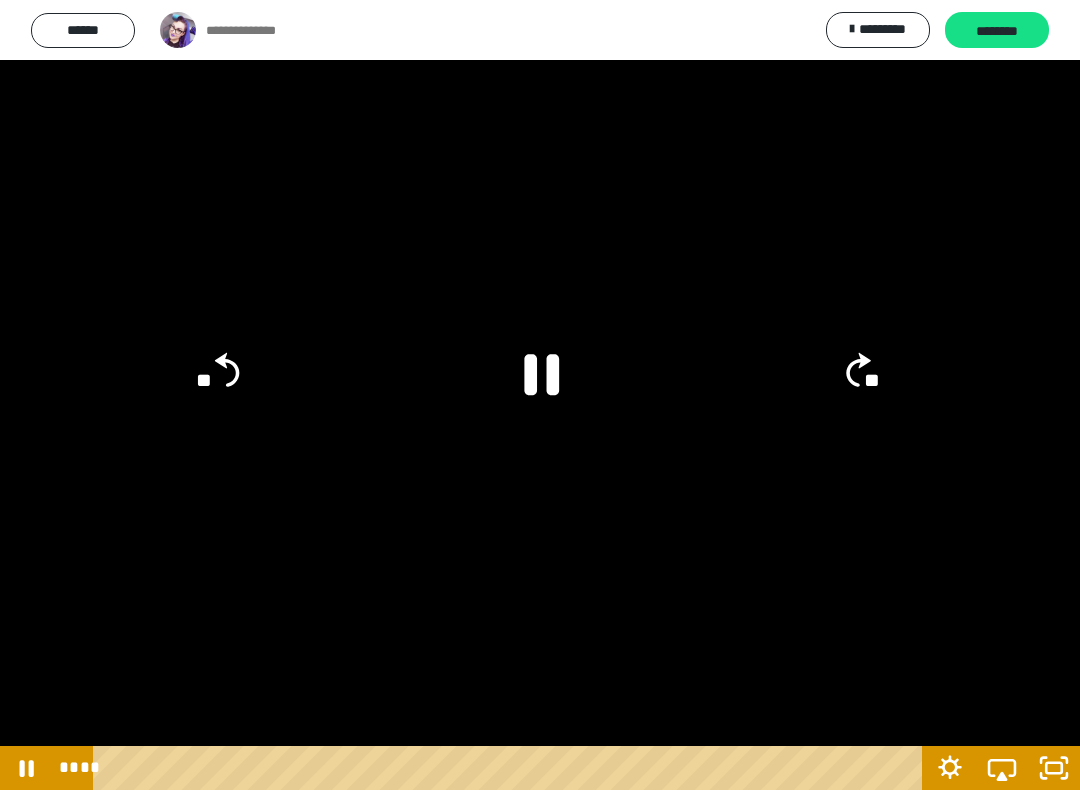 click on "**" 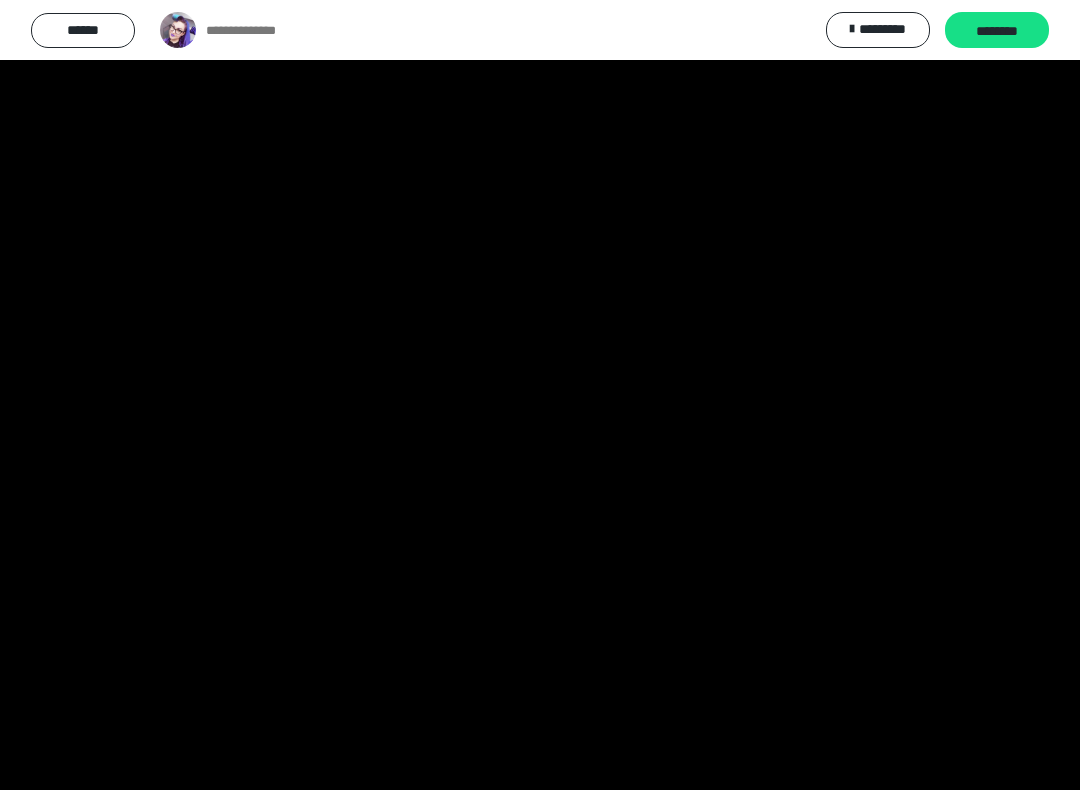click at bounding box center (540, 395) 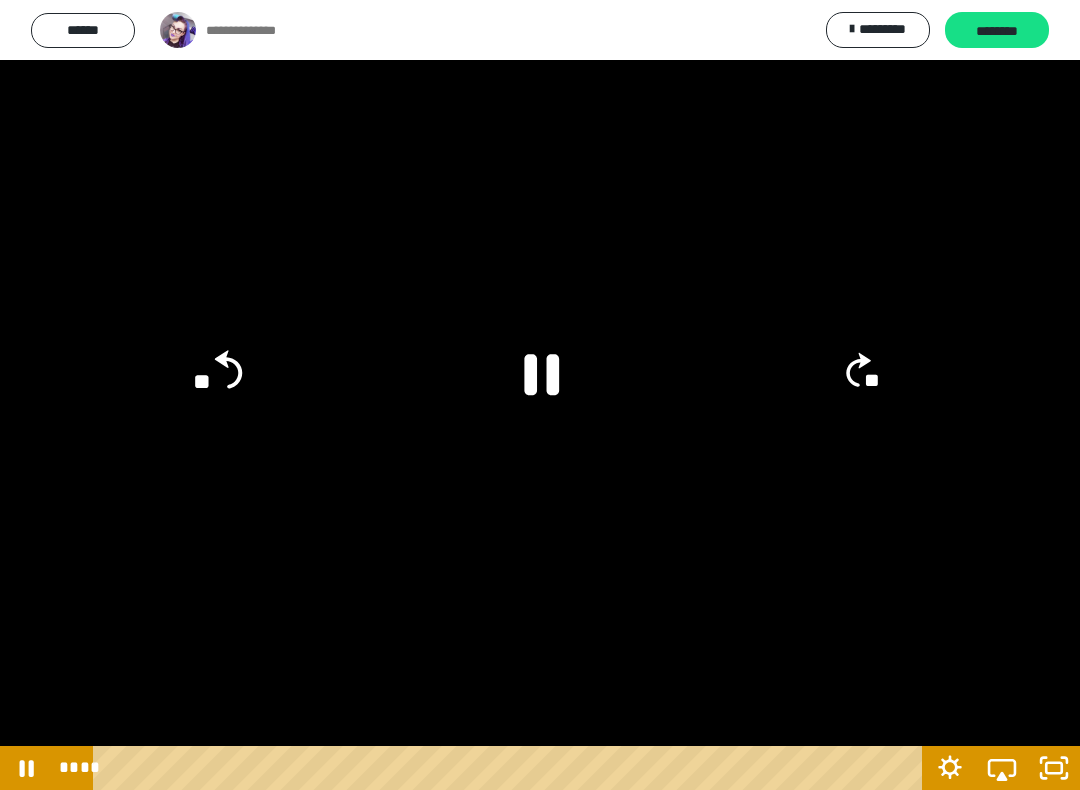 click on "**" 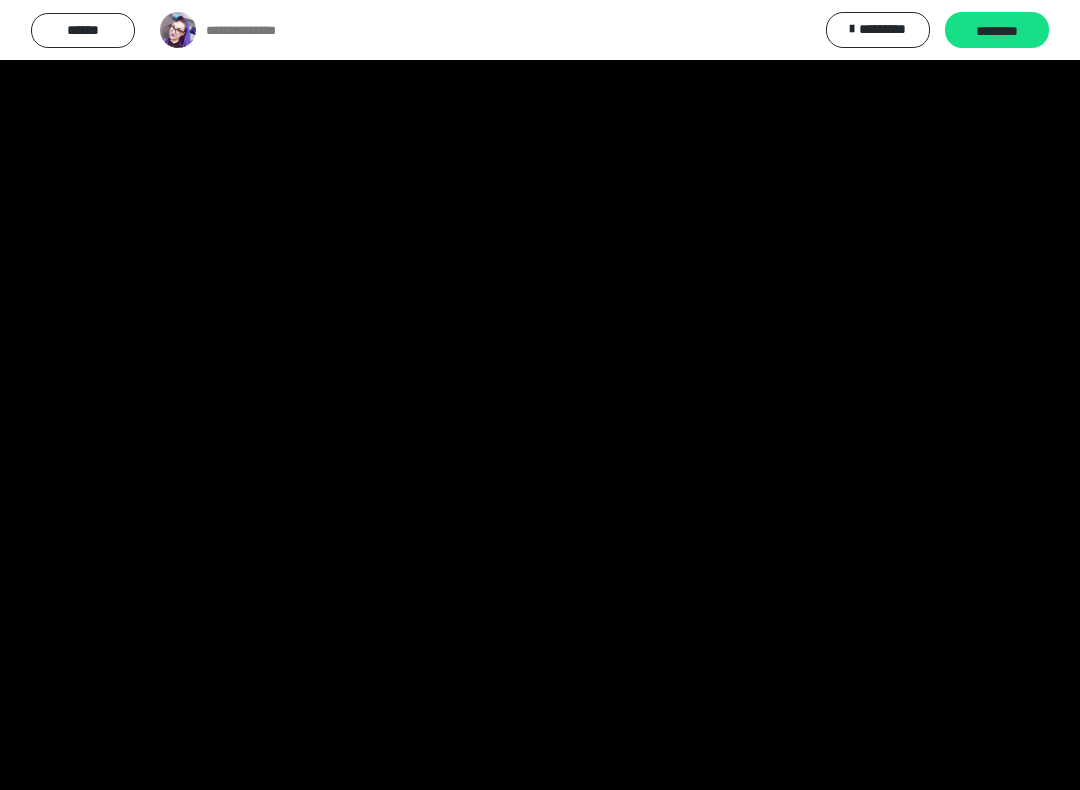 click at bounding box center (540, 395) 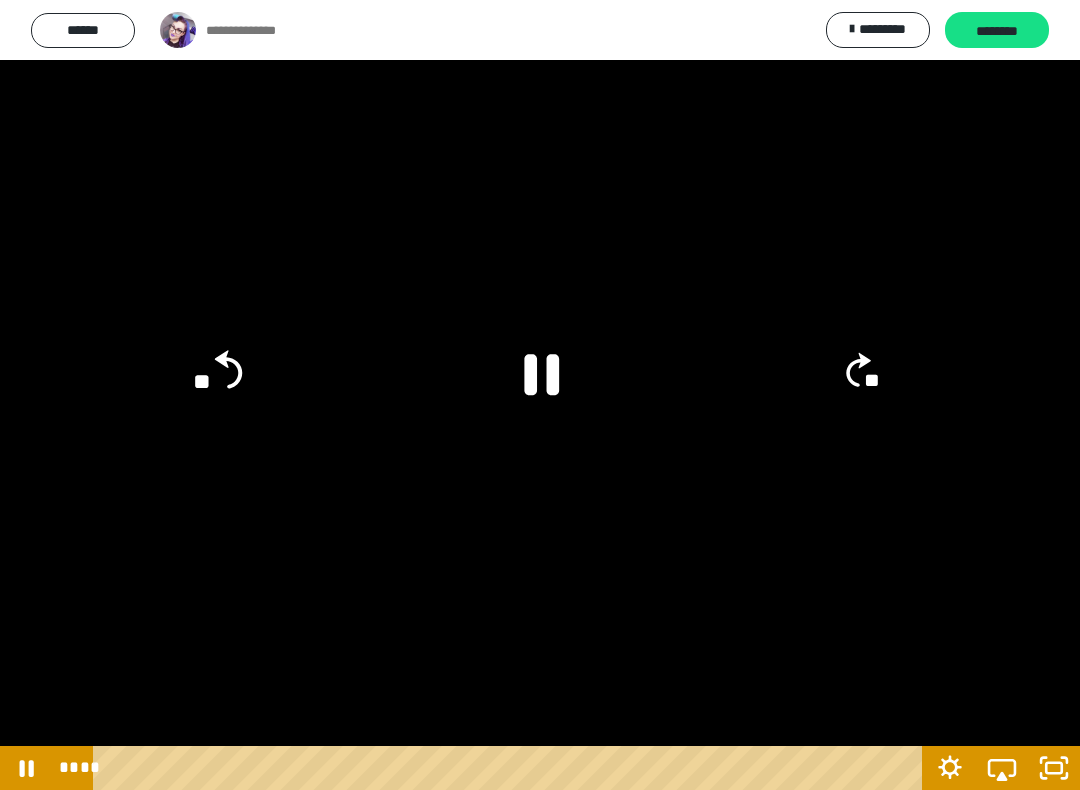 click on "**" 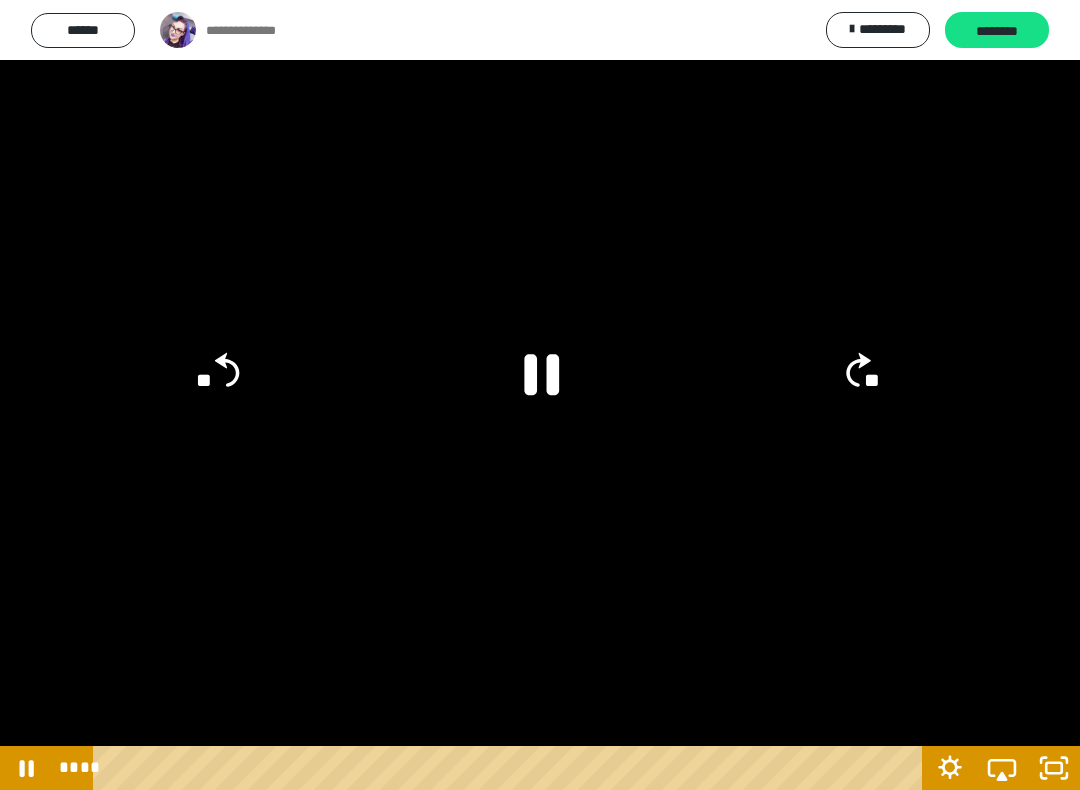 click on "**" 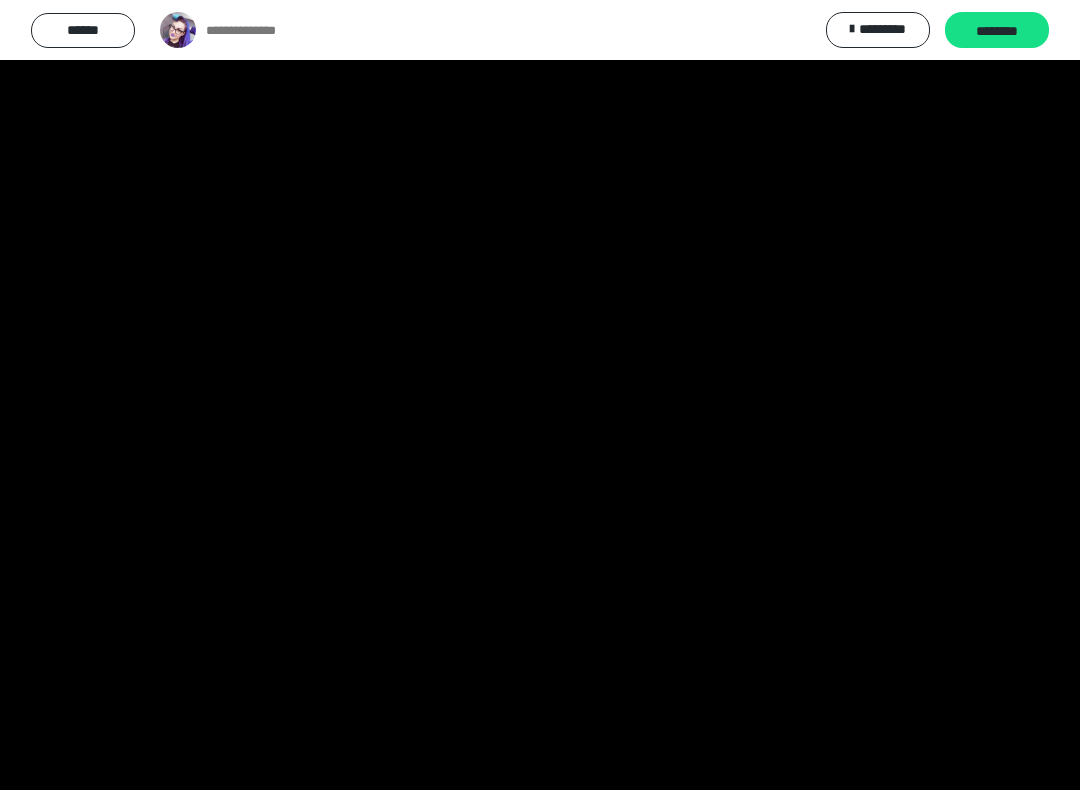 click at bounding box center [540, 395] 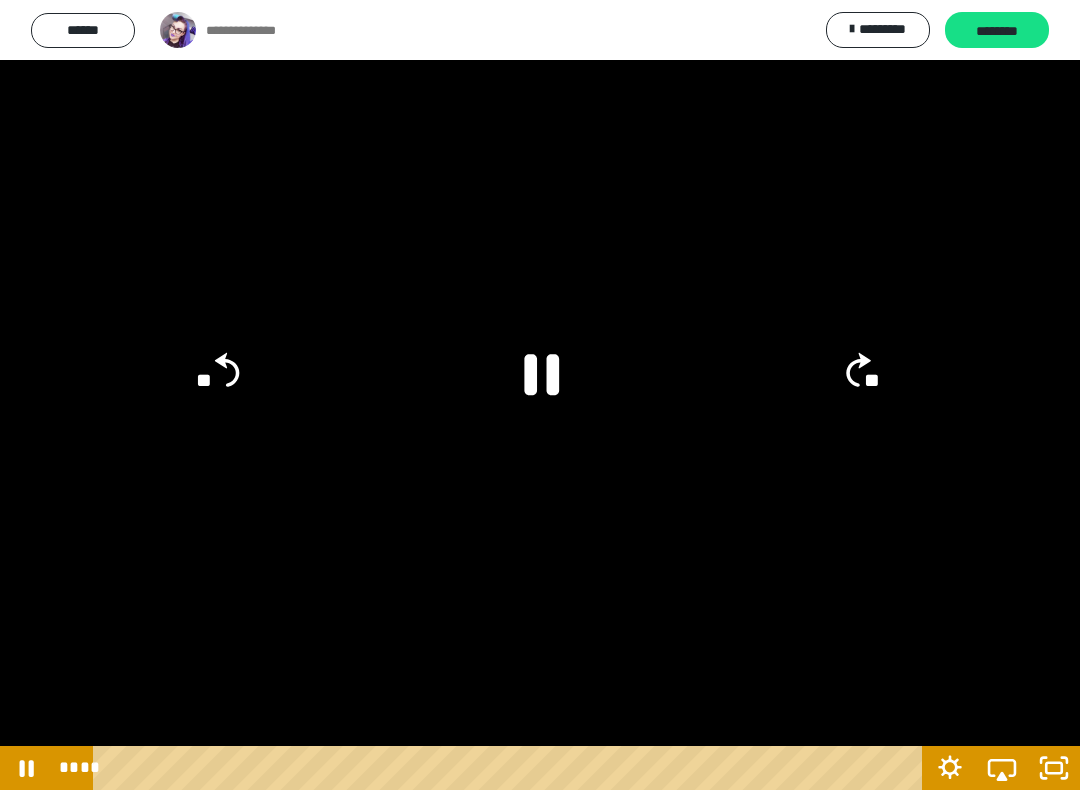 click 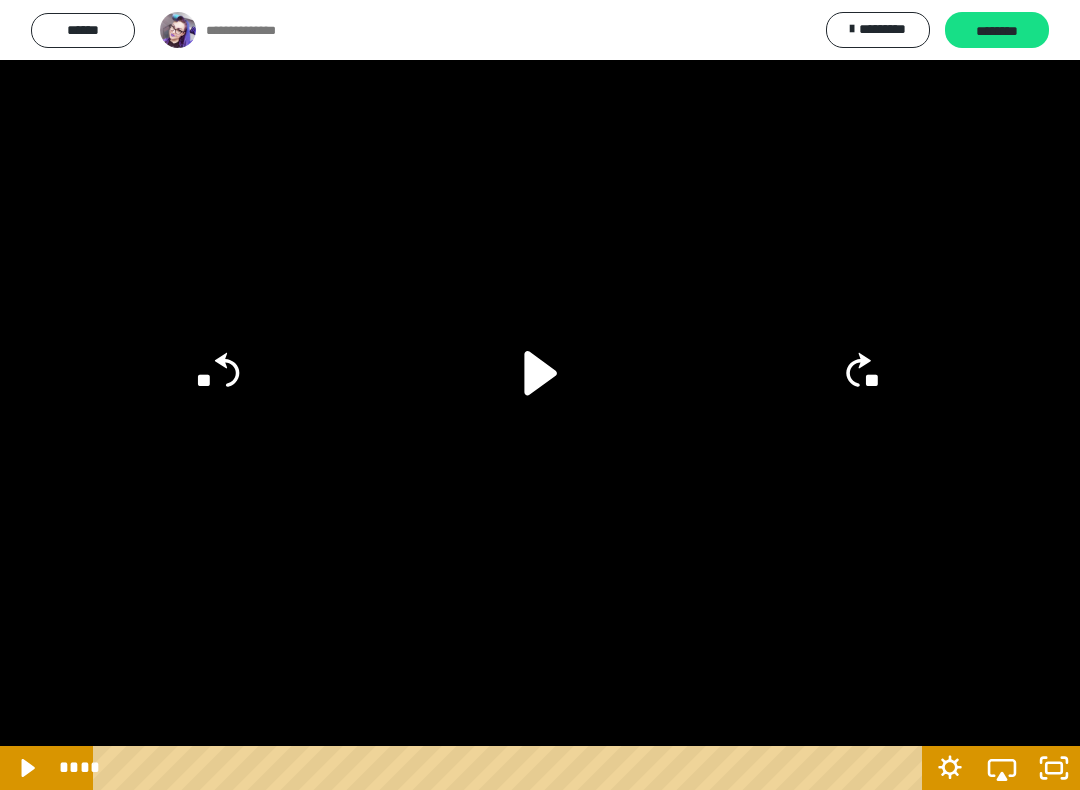 click 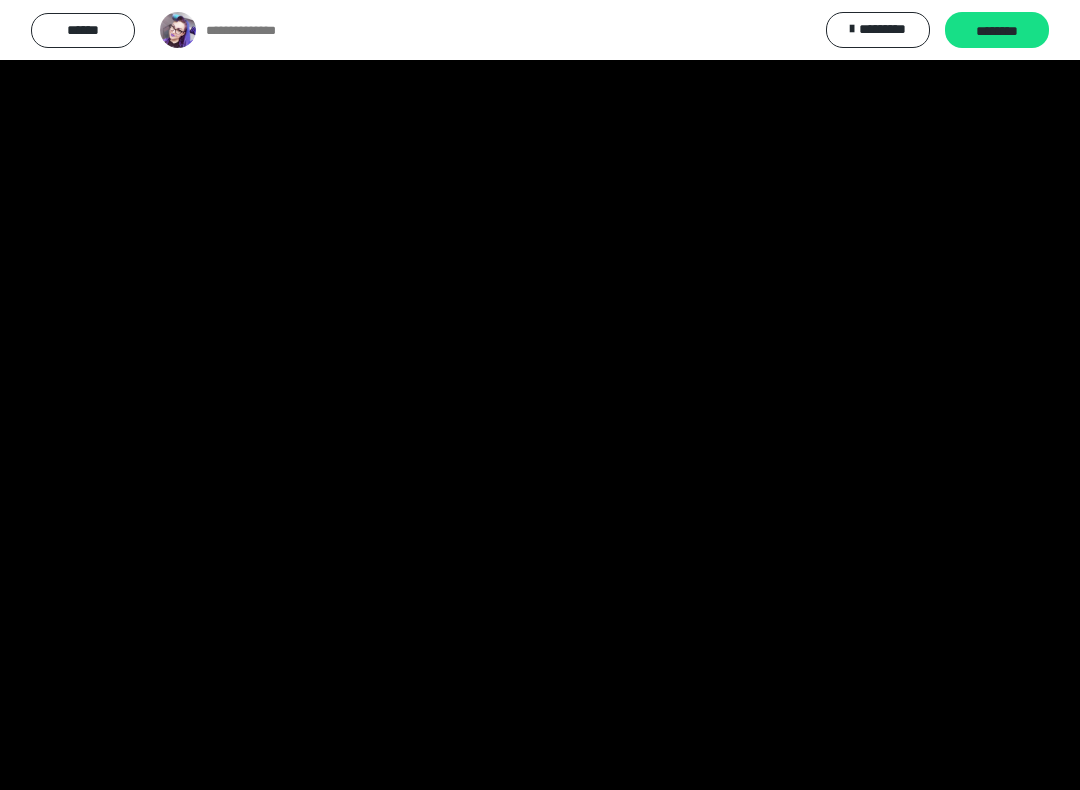 click at bounding box center [540, 395] 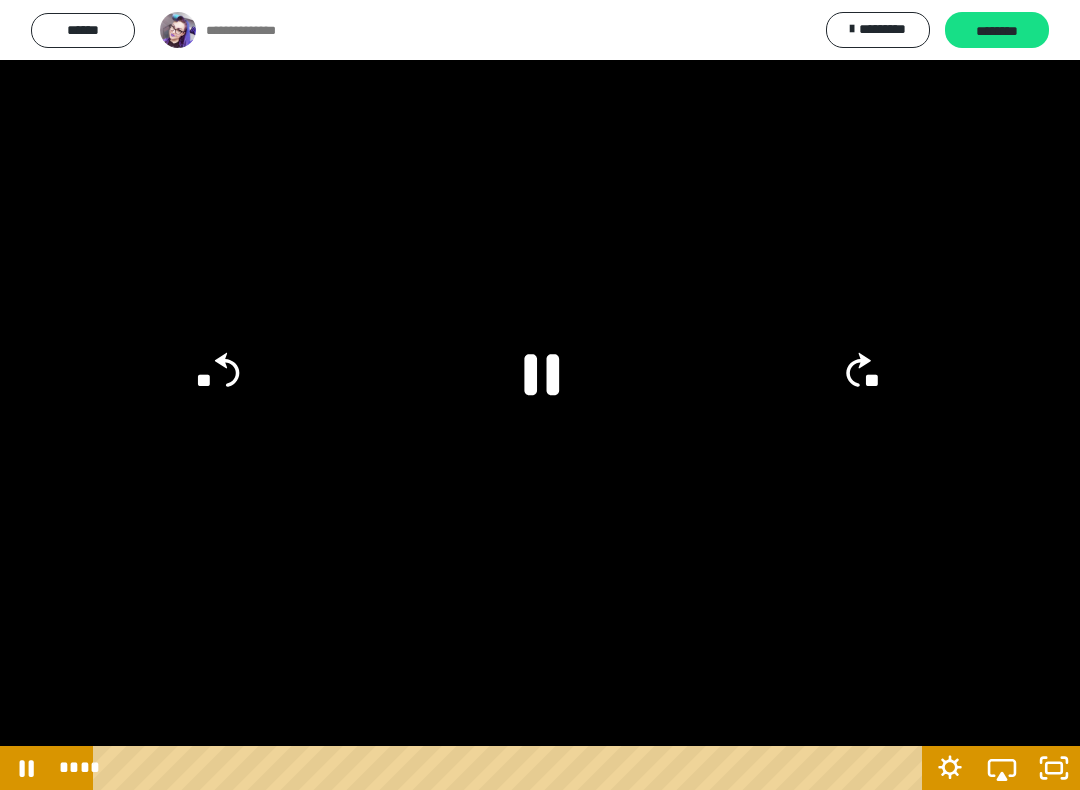 click on "**" 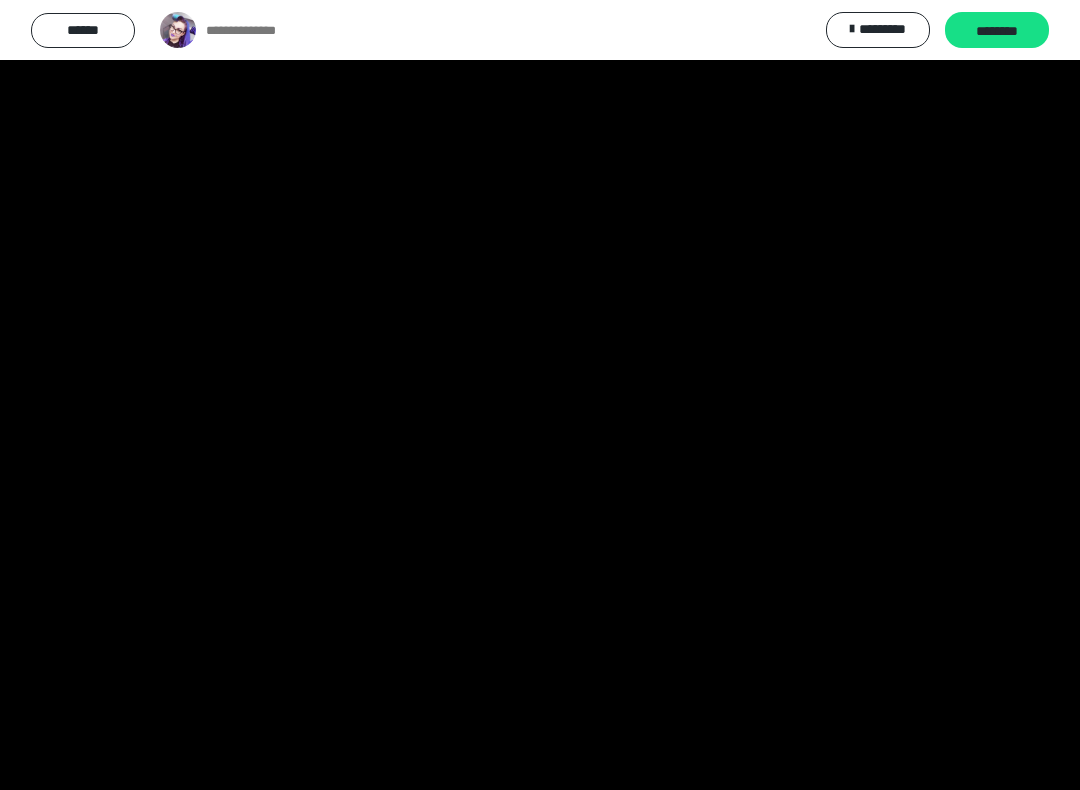 click at bounding box center [540, 395] 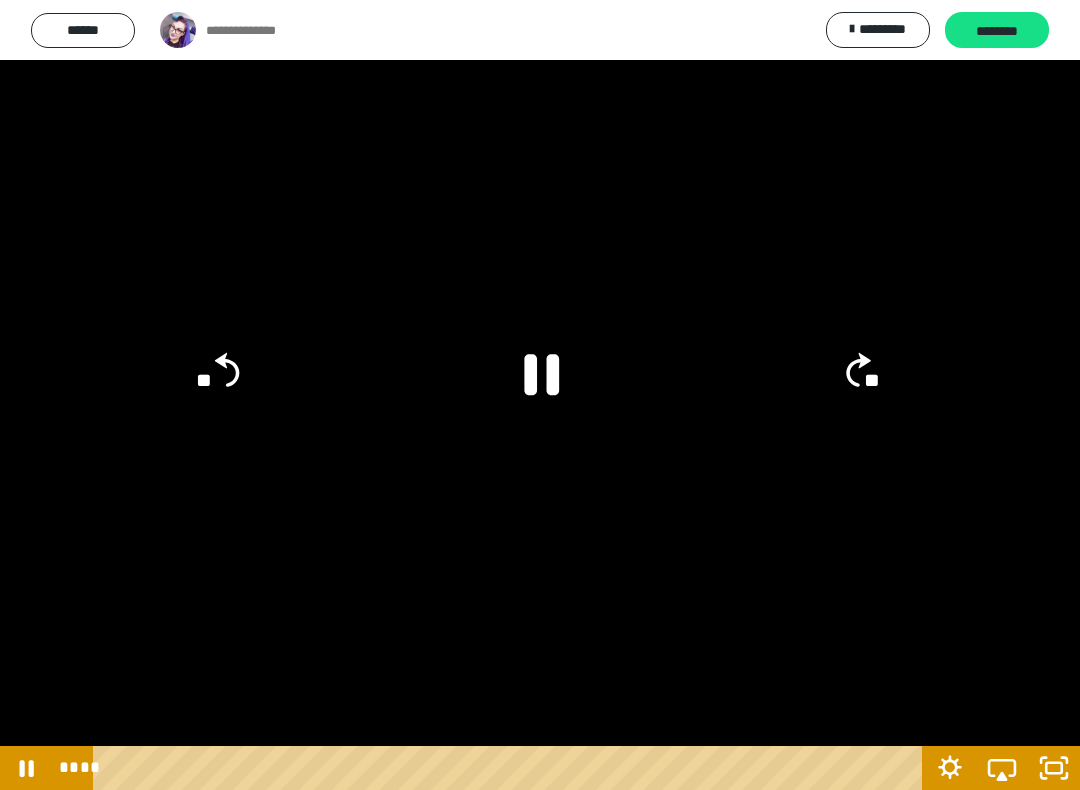click 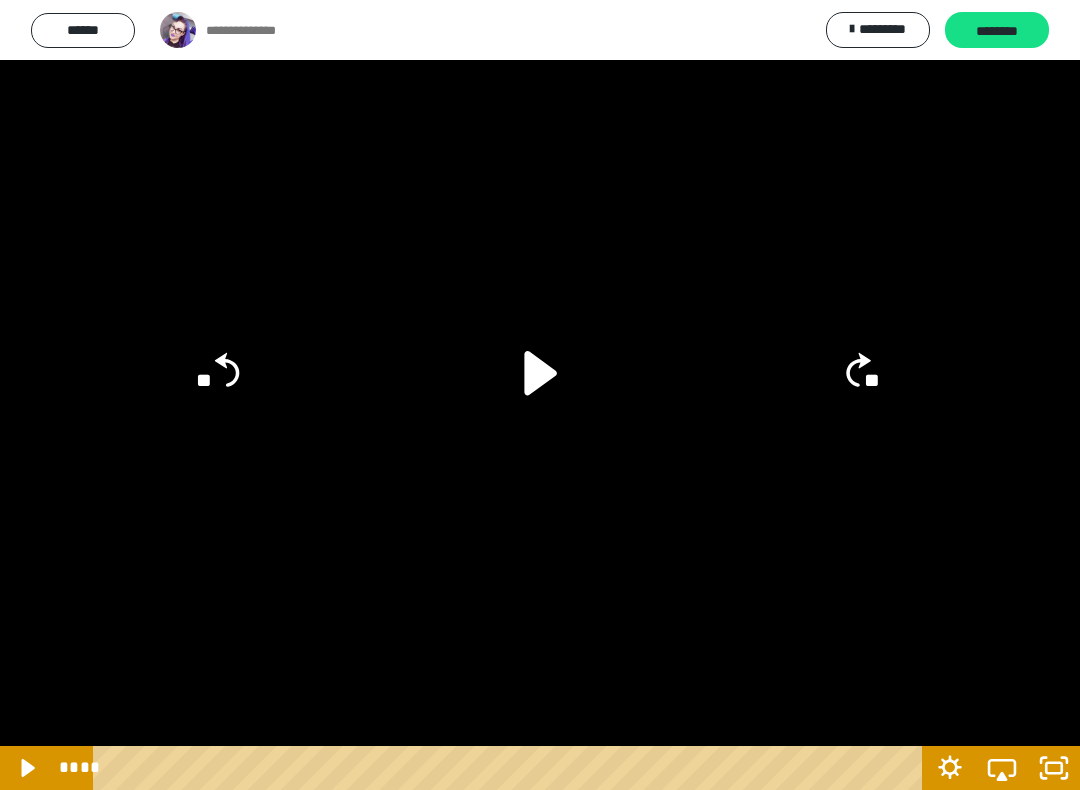click 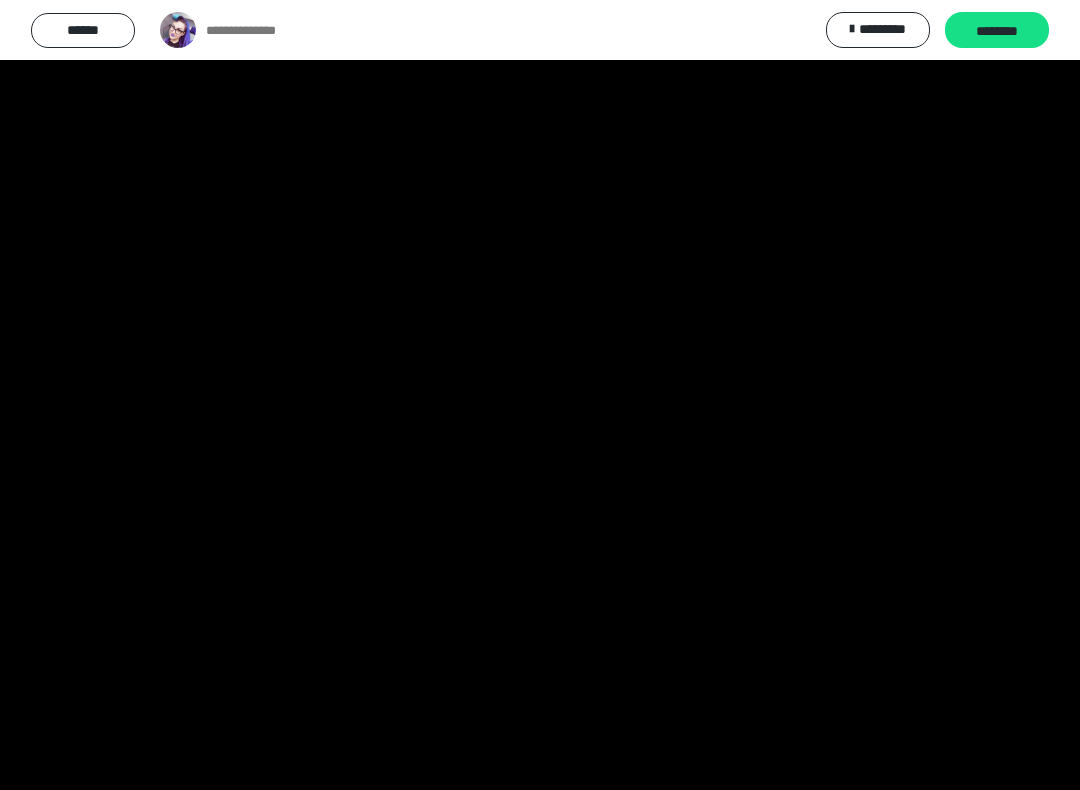 click at bounding box center (540, 395) 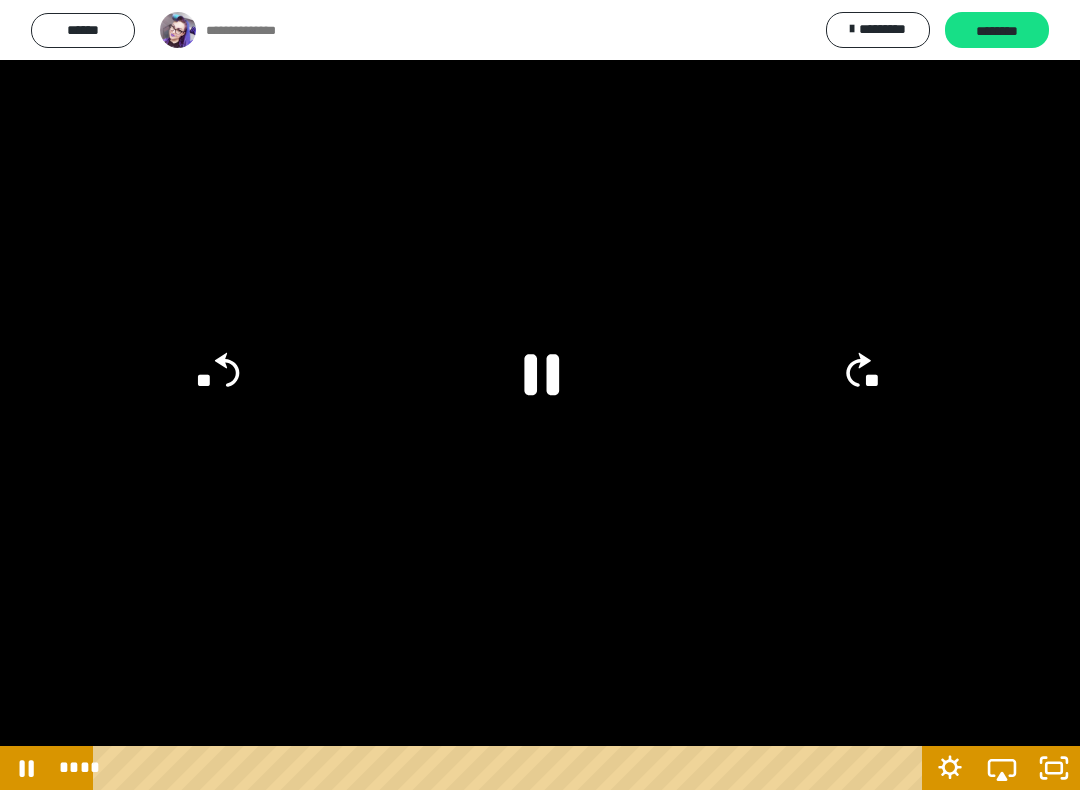 click 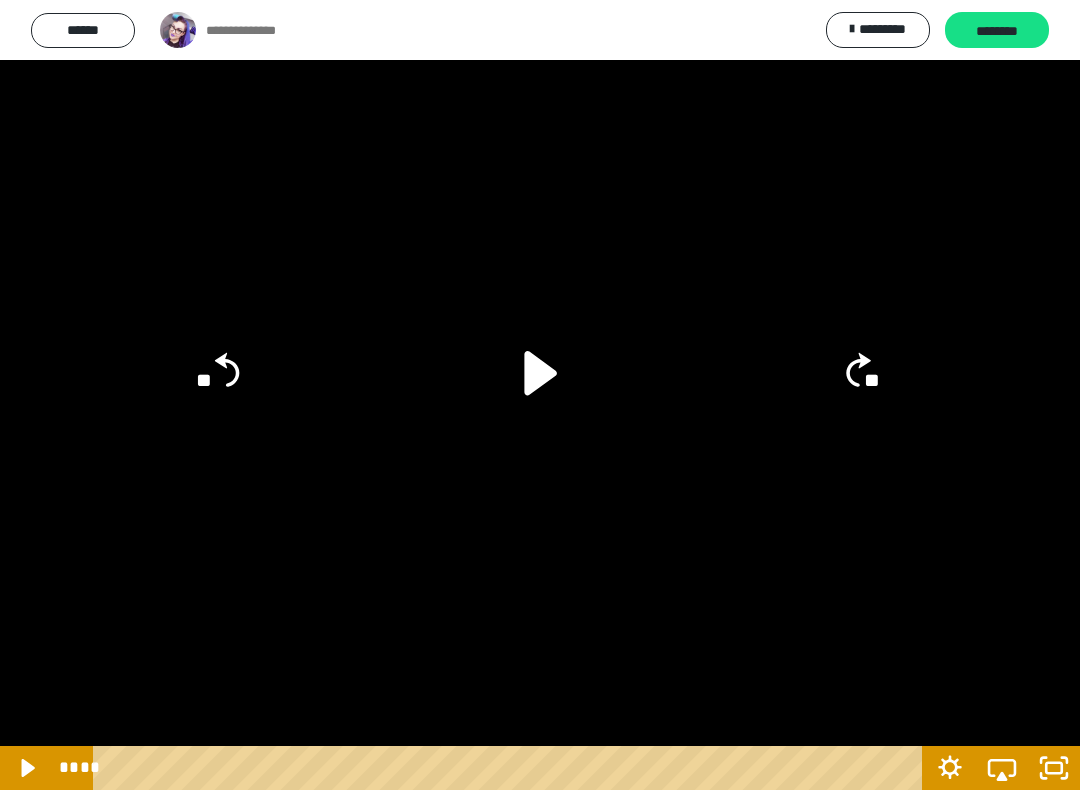 click on "**" 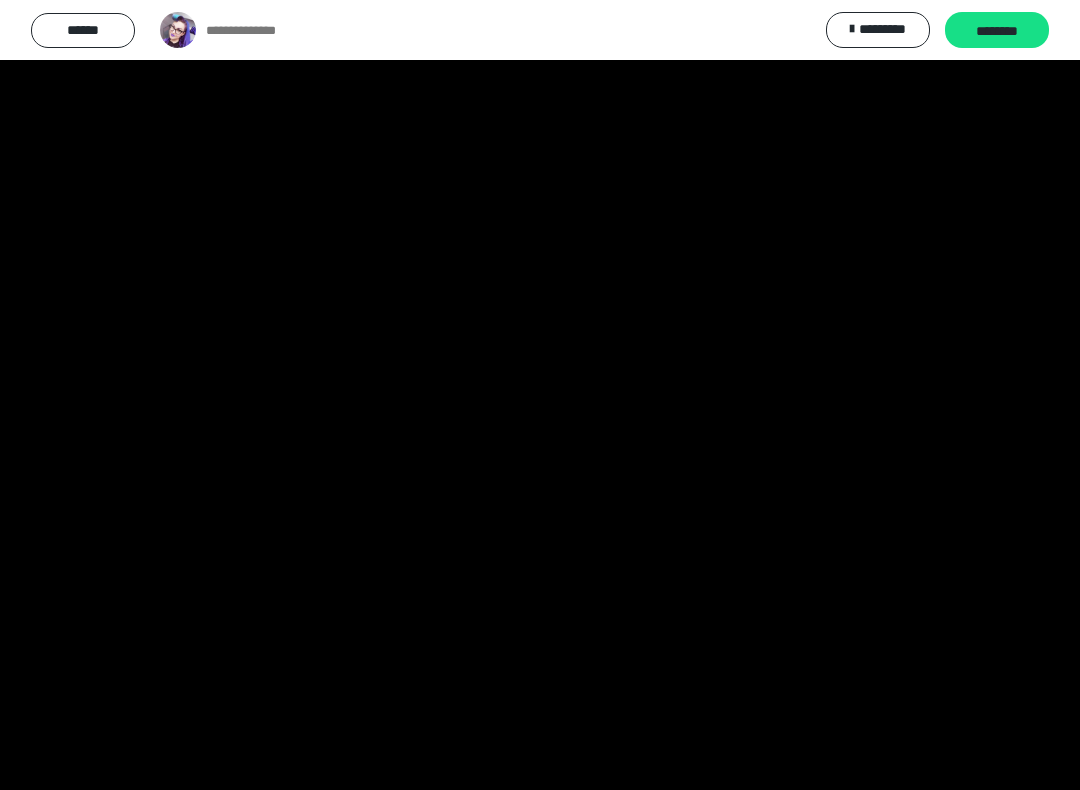 click at bounding box center (540, 395) 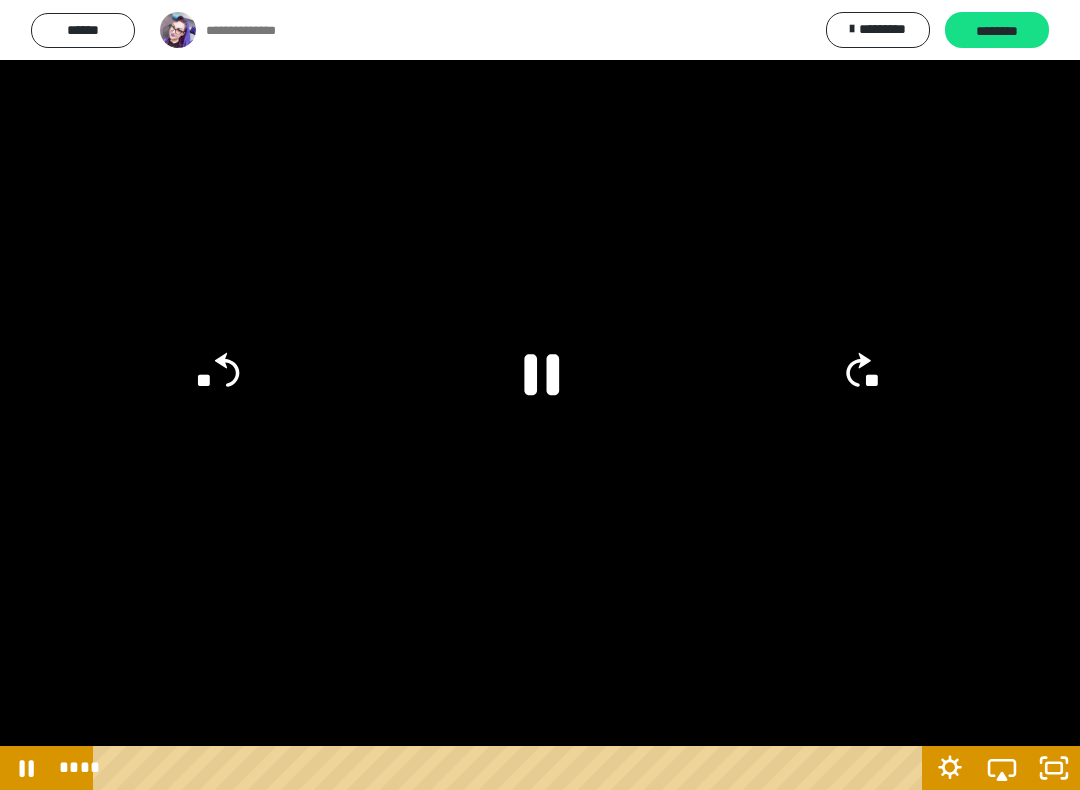 click on "**" 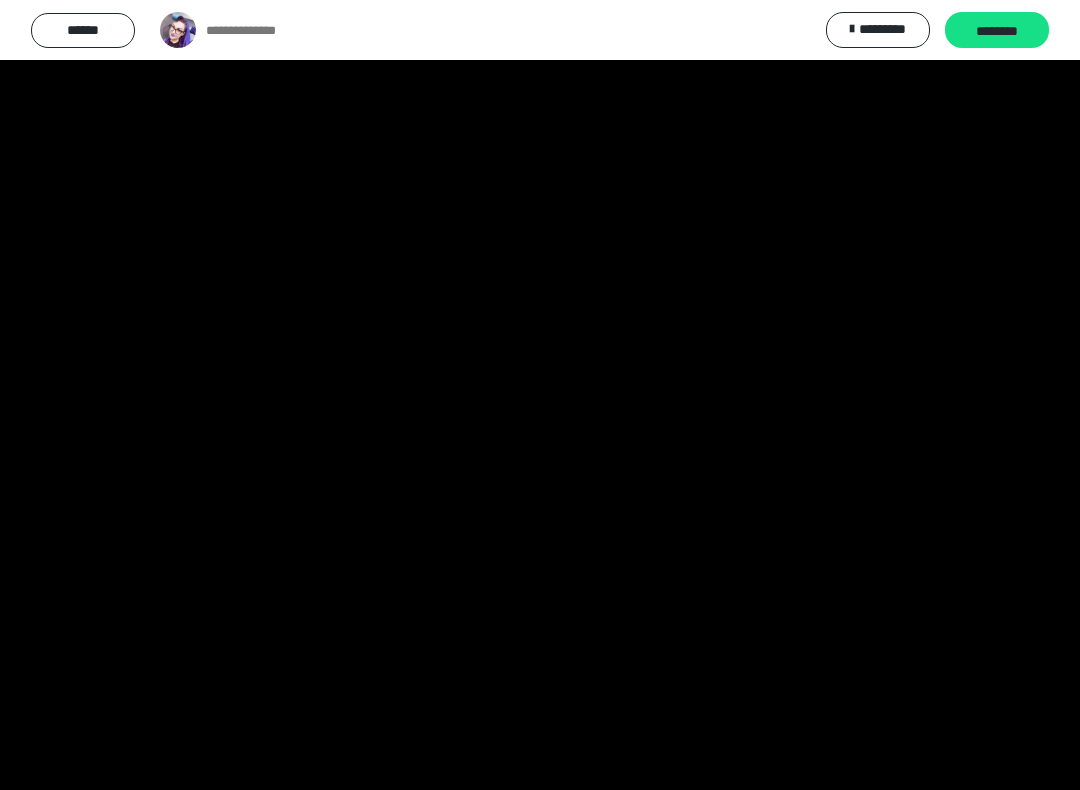 click at bounding box center (540, 395) 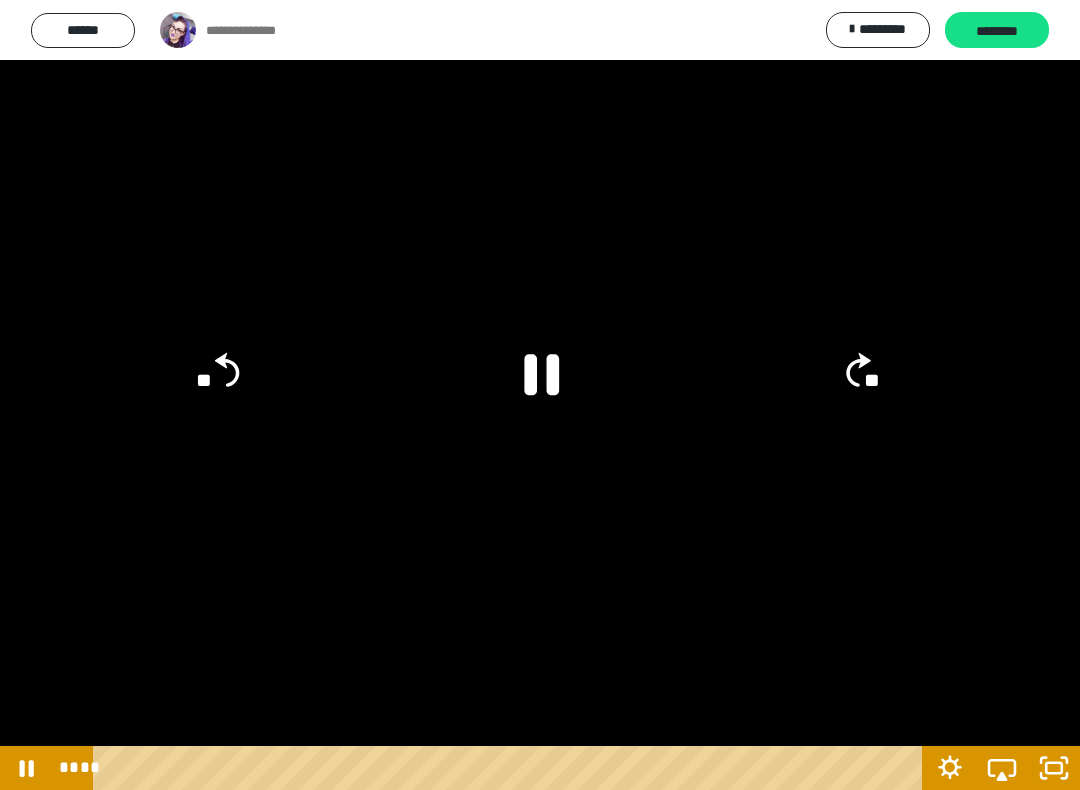 click on "**" 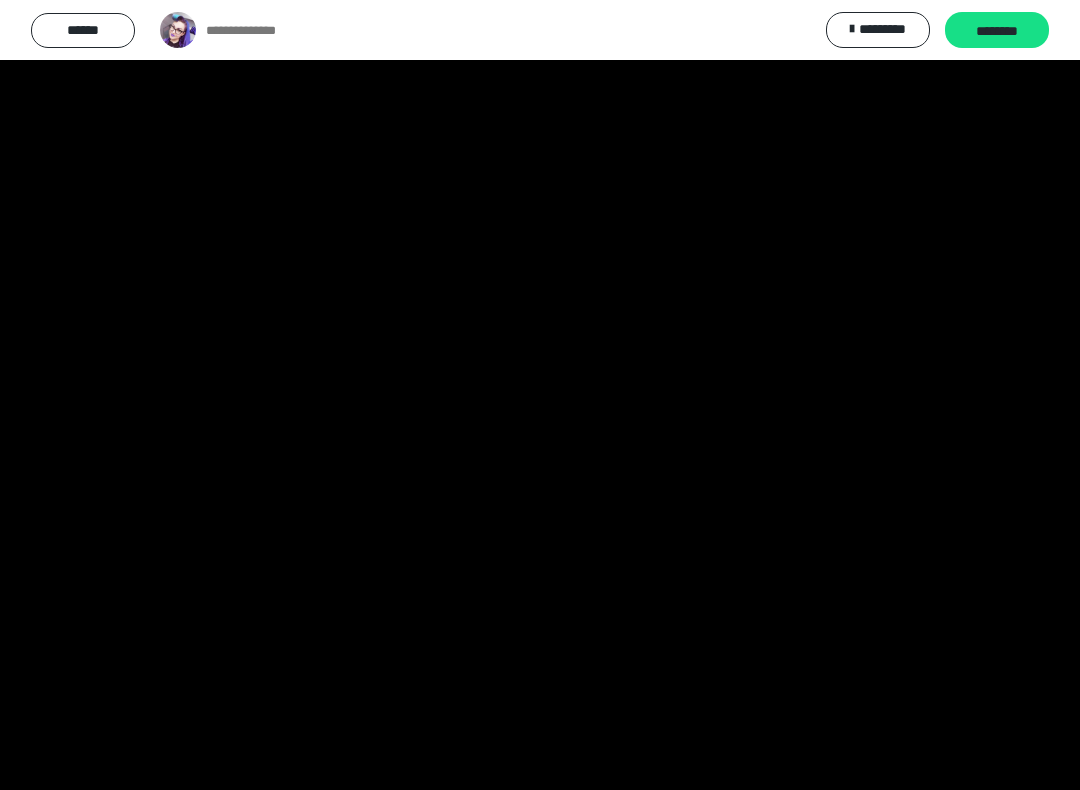 click at bounding box center [540, 395] 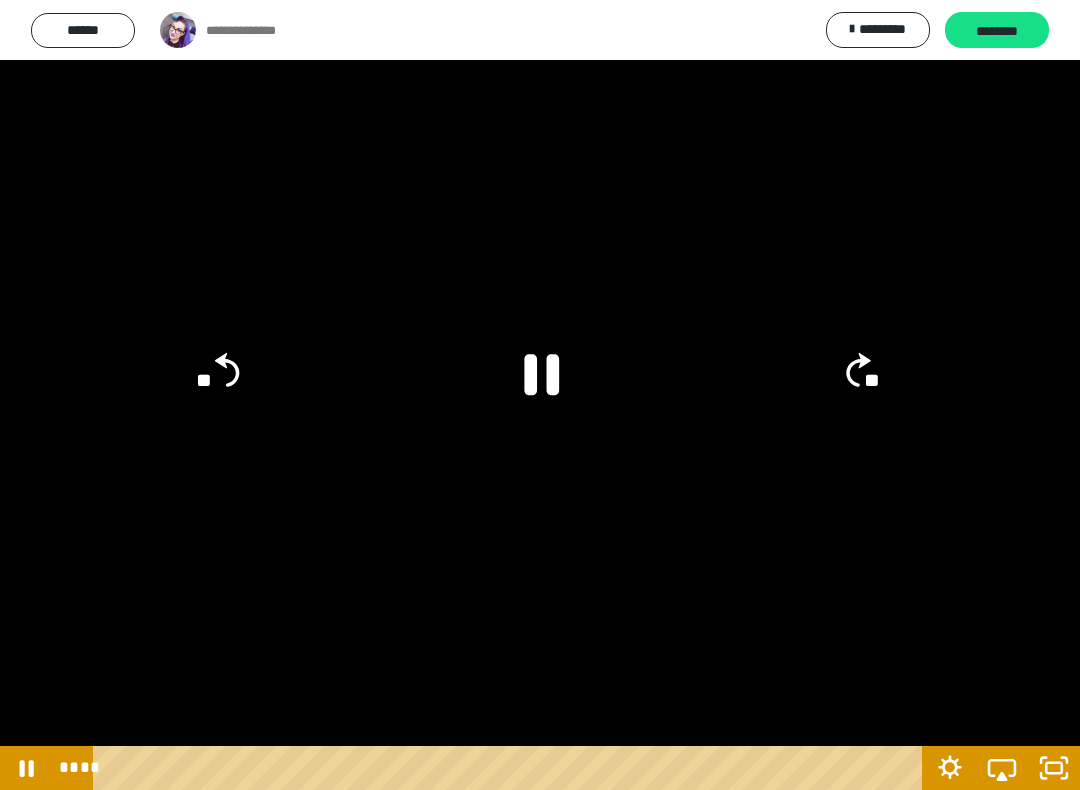 click 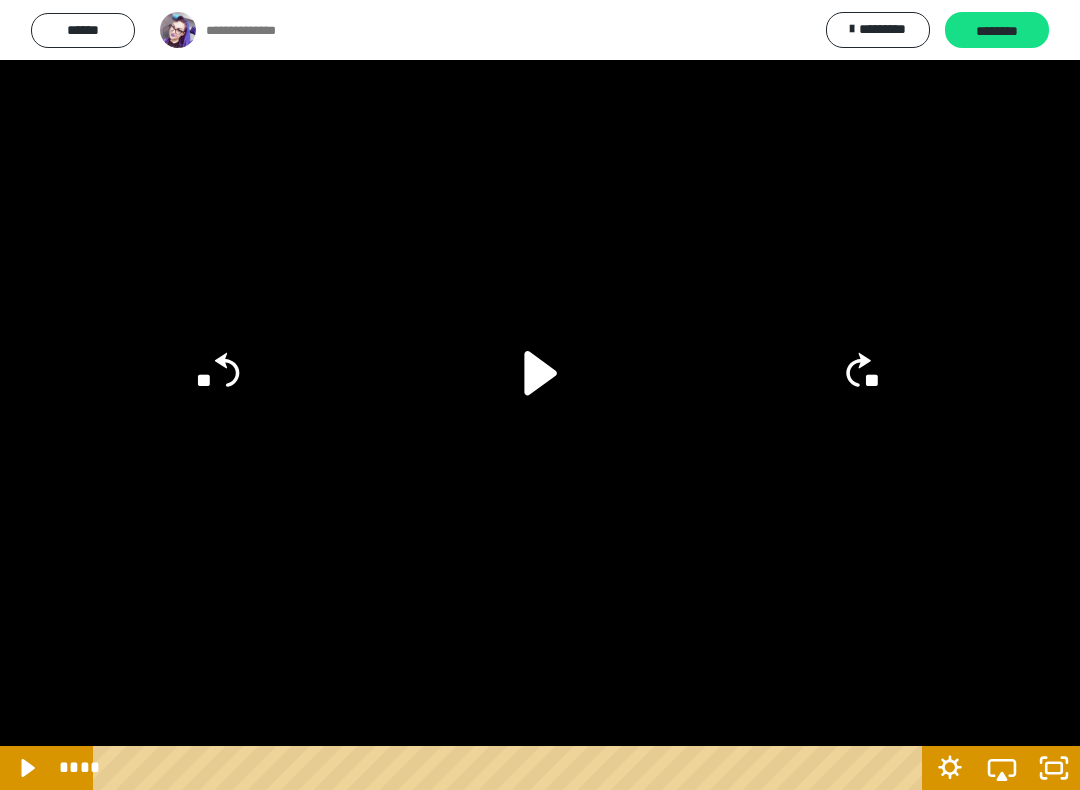 click 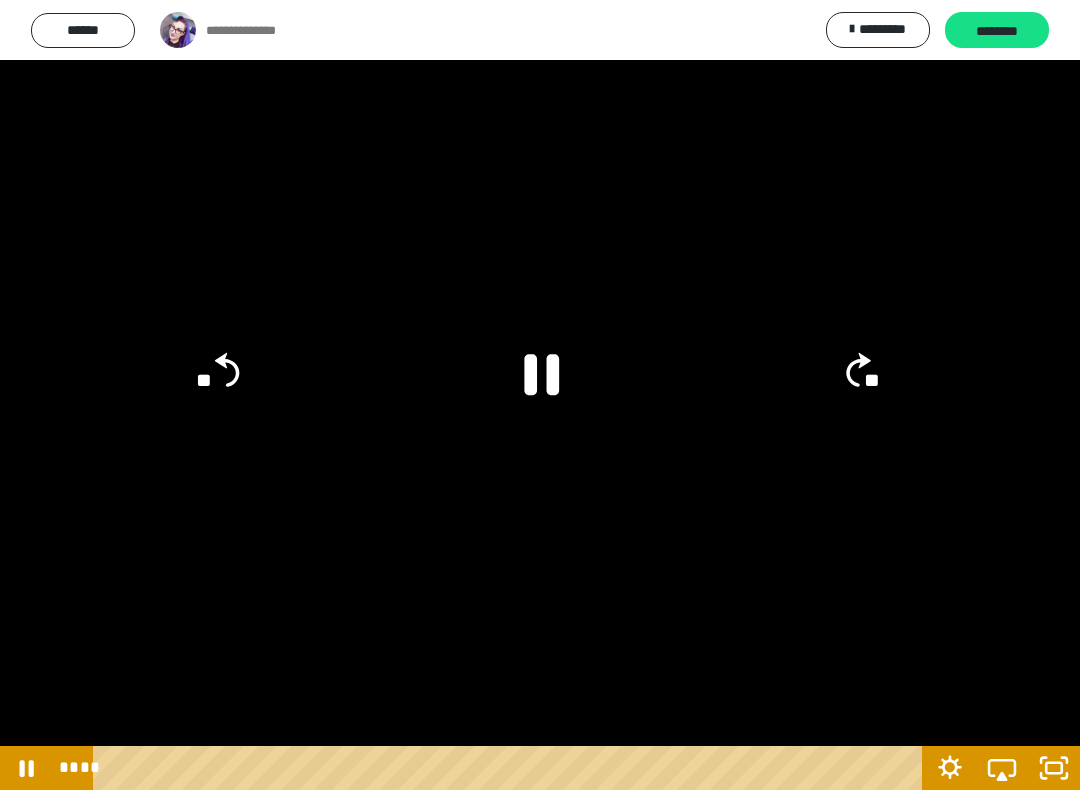 click on "**" 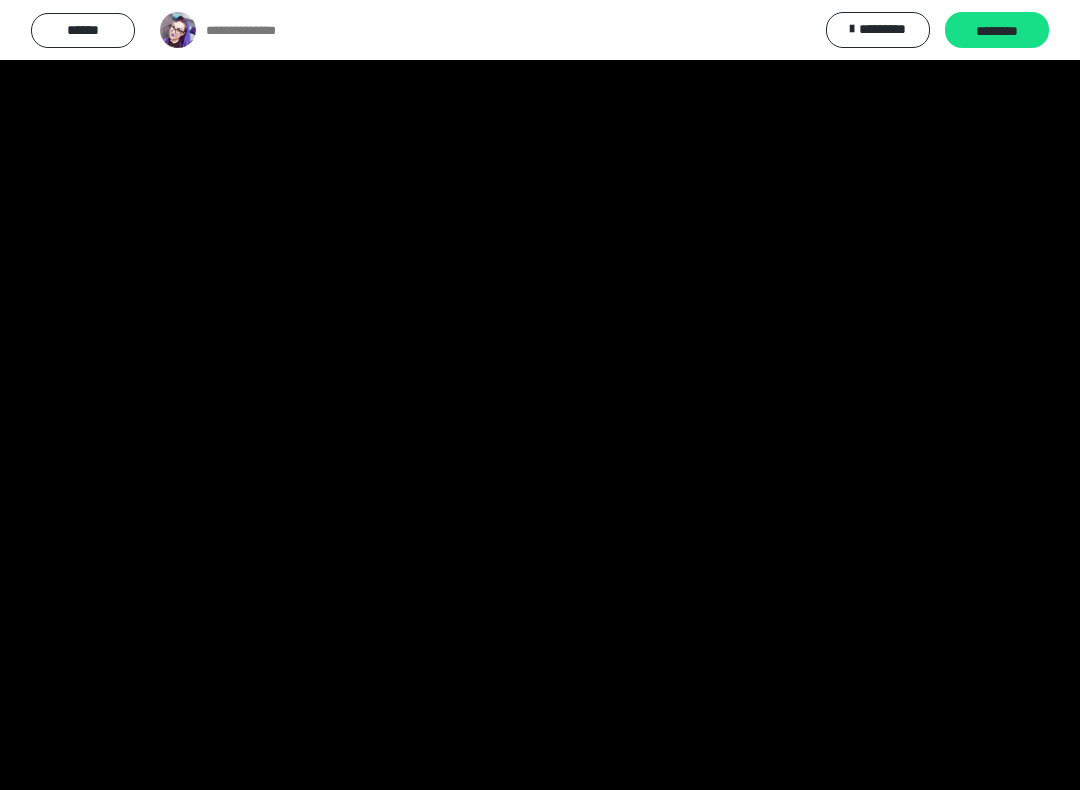 click at bounding box center (540, 395) 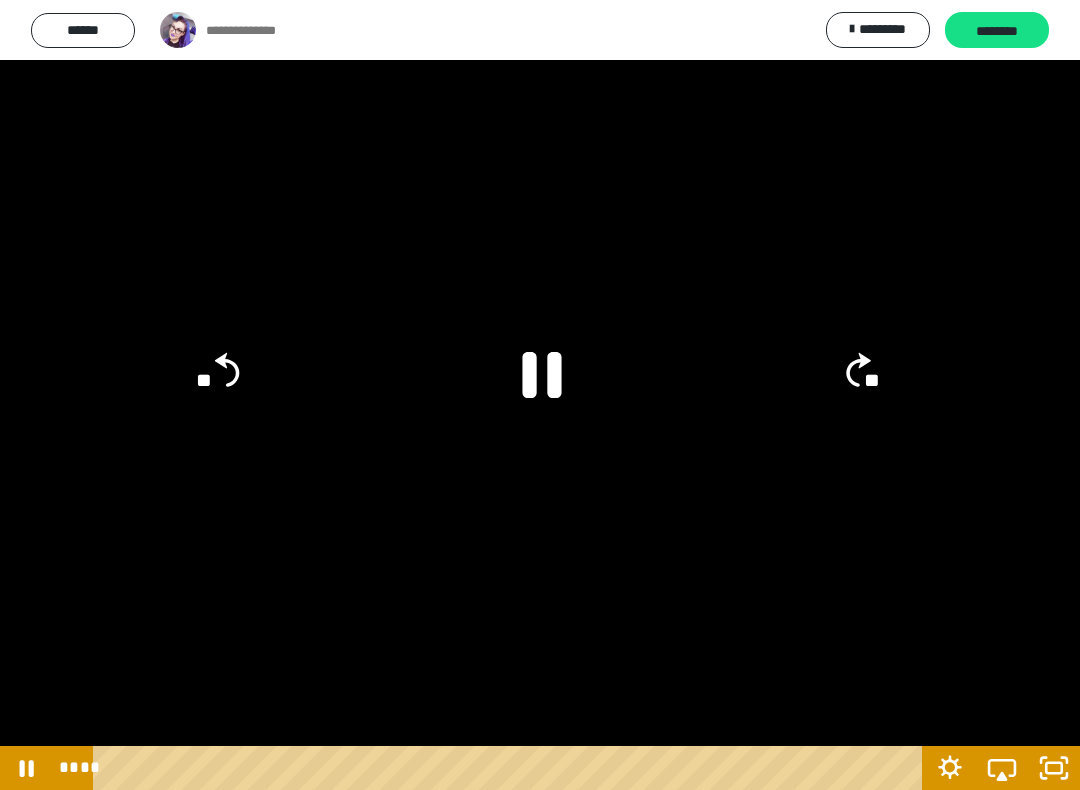 click 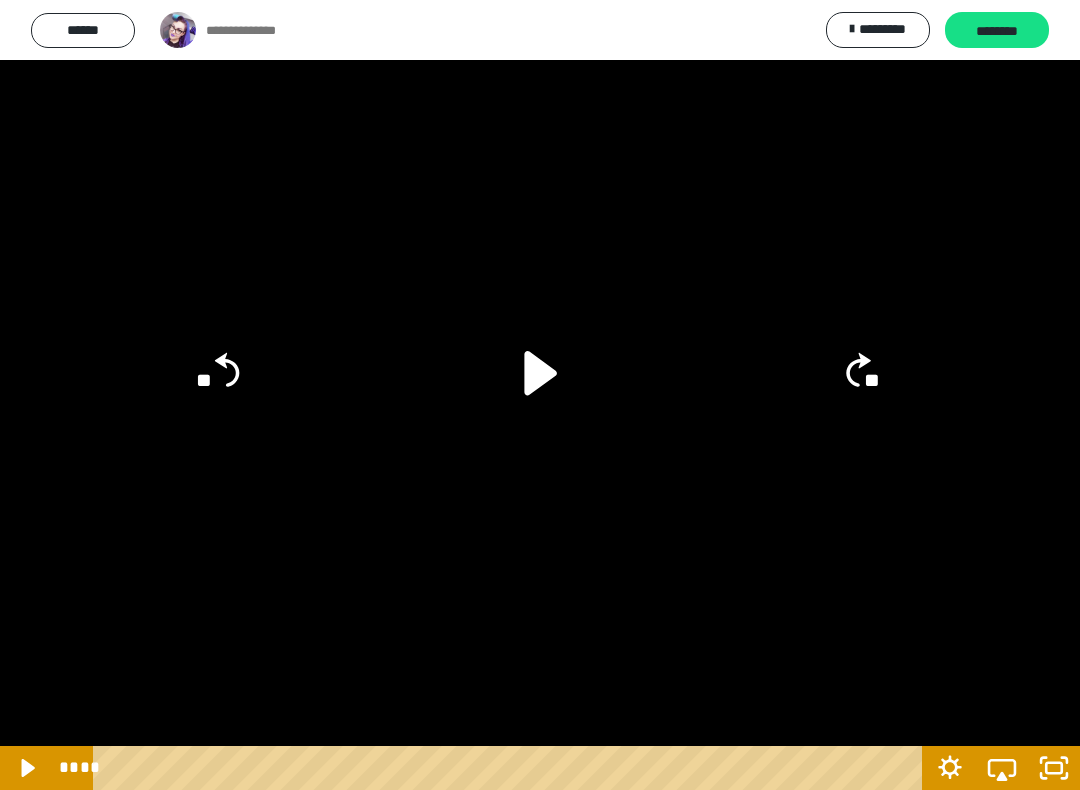 click 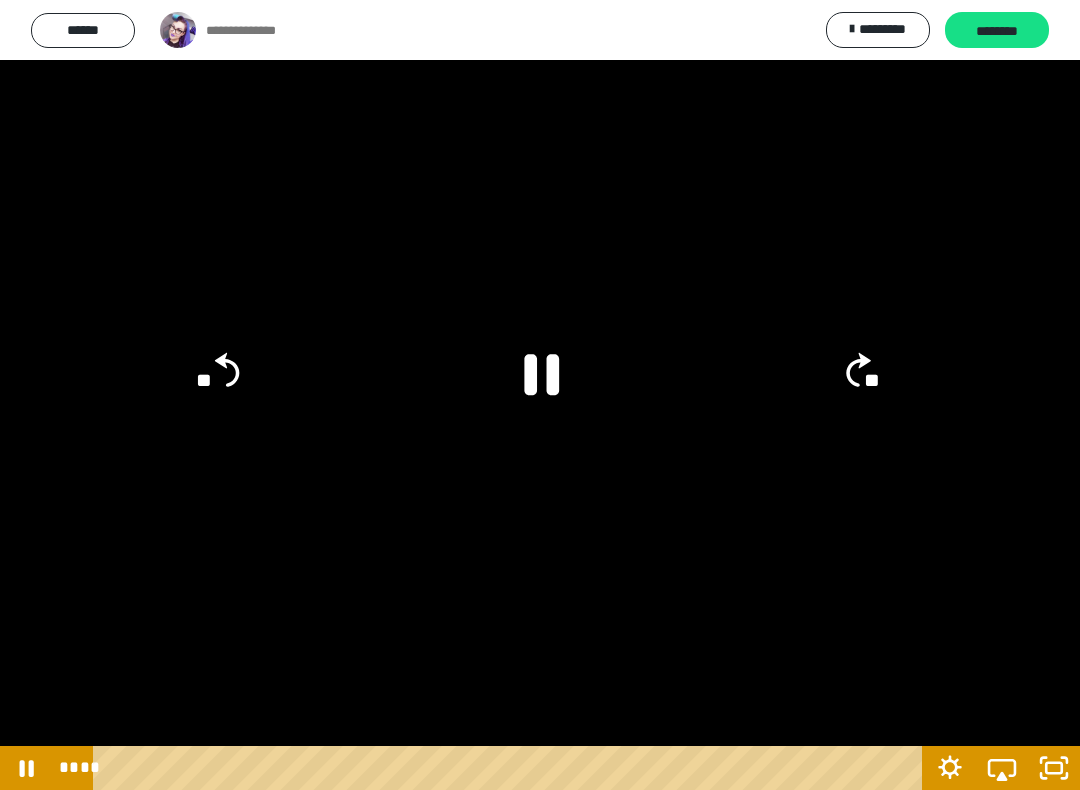 click on "**" 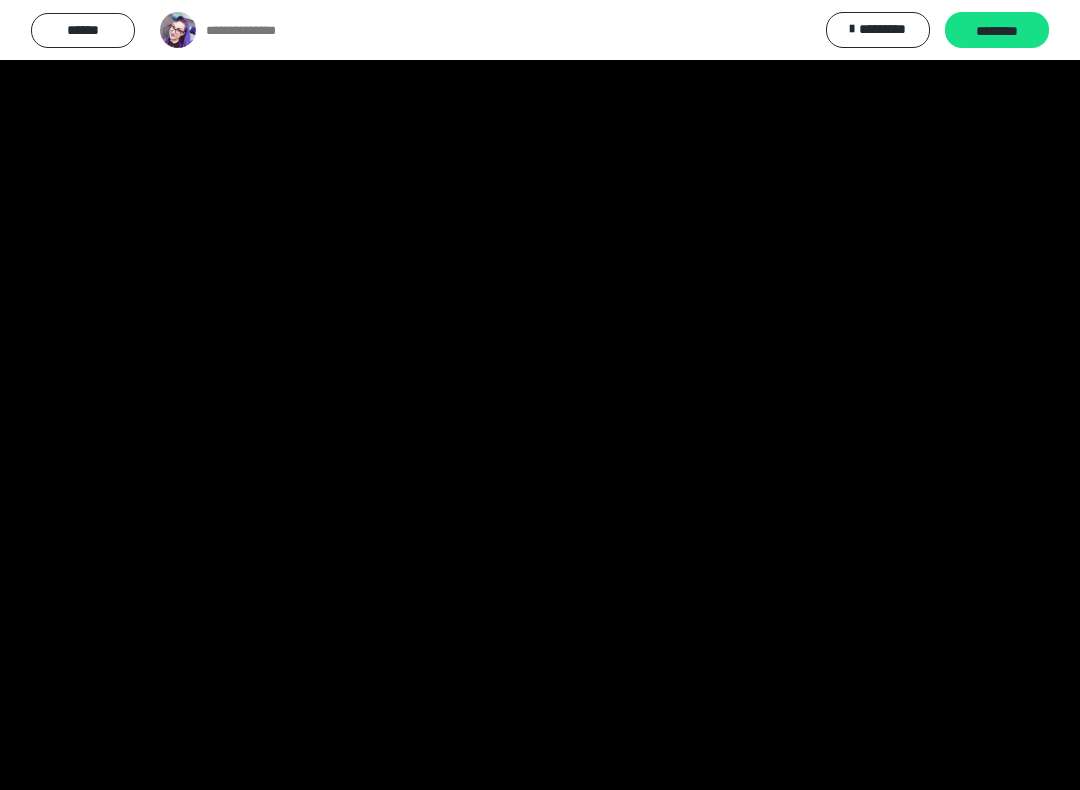 click at bounding box center (540, 395) 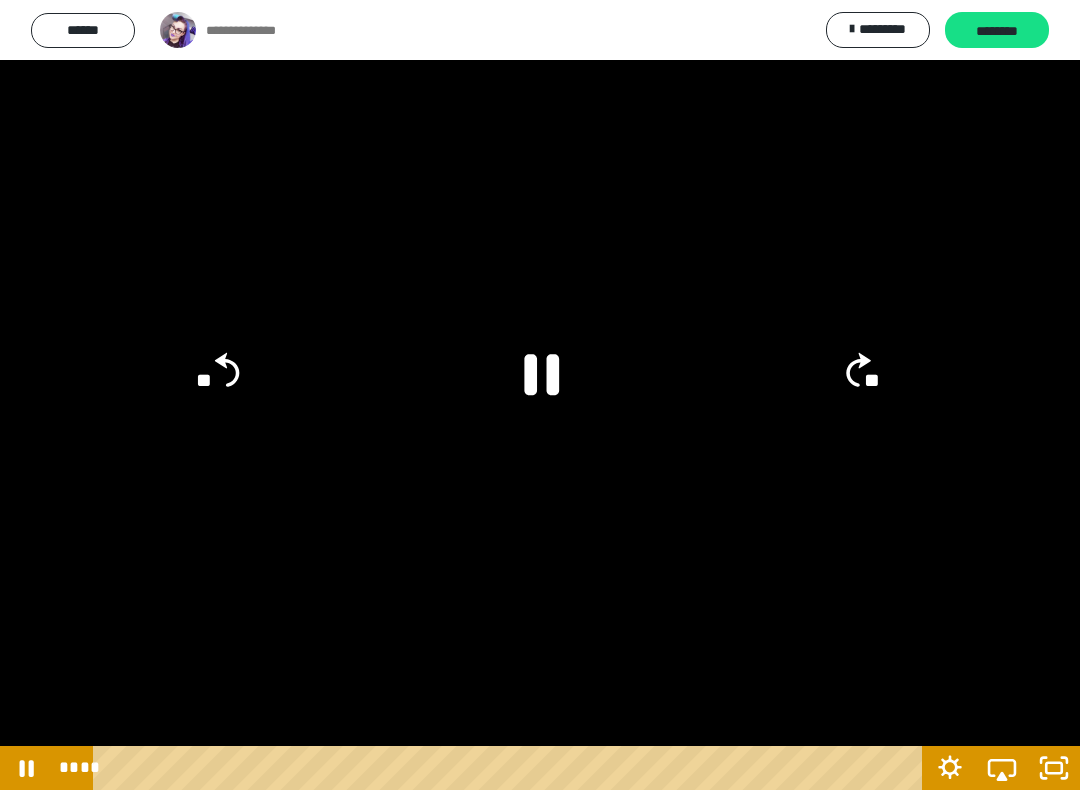 click 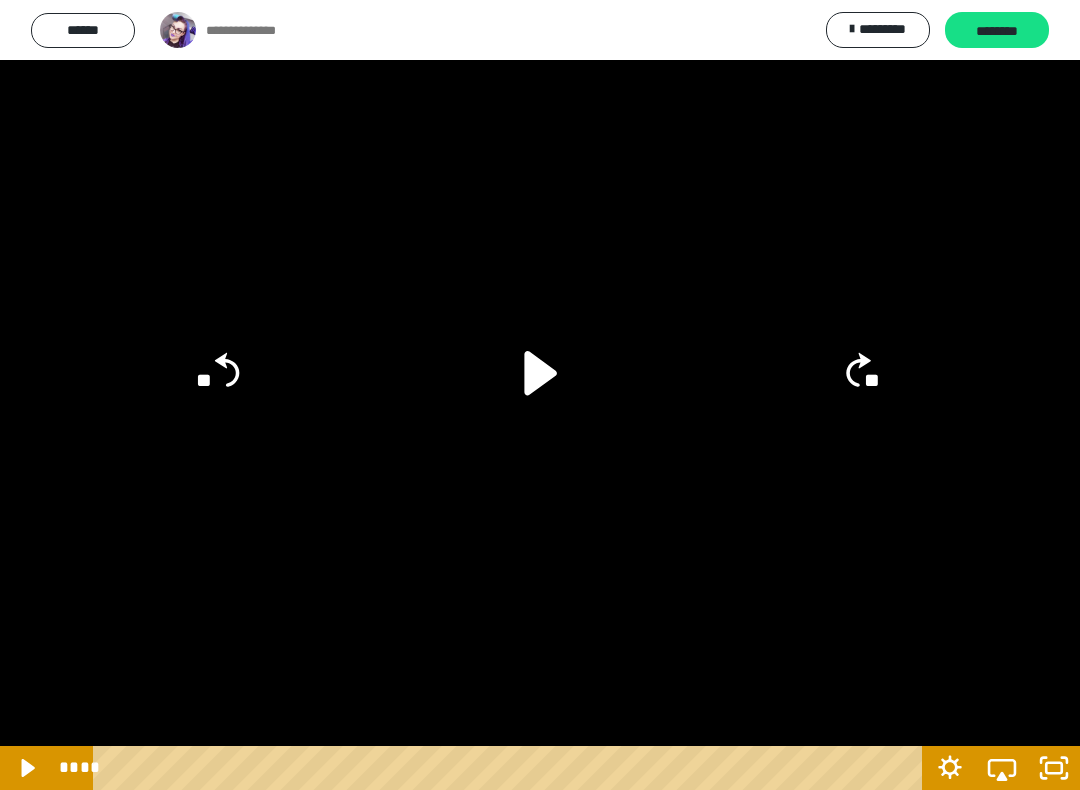 click 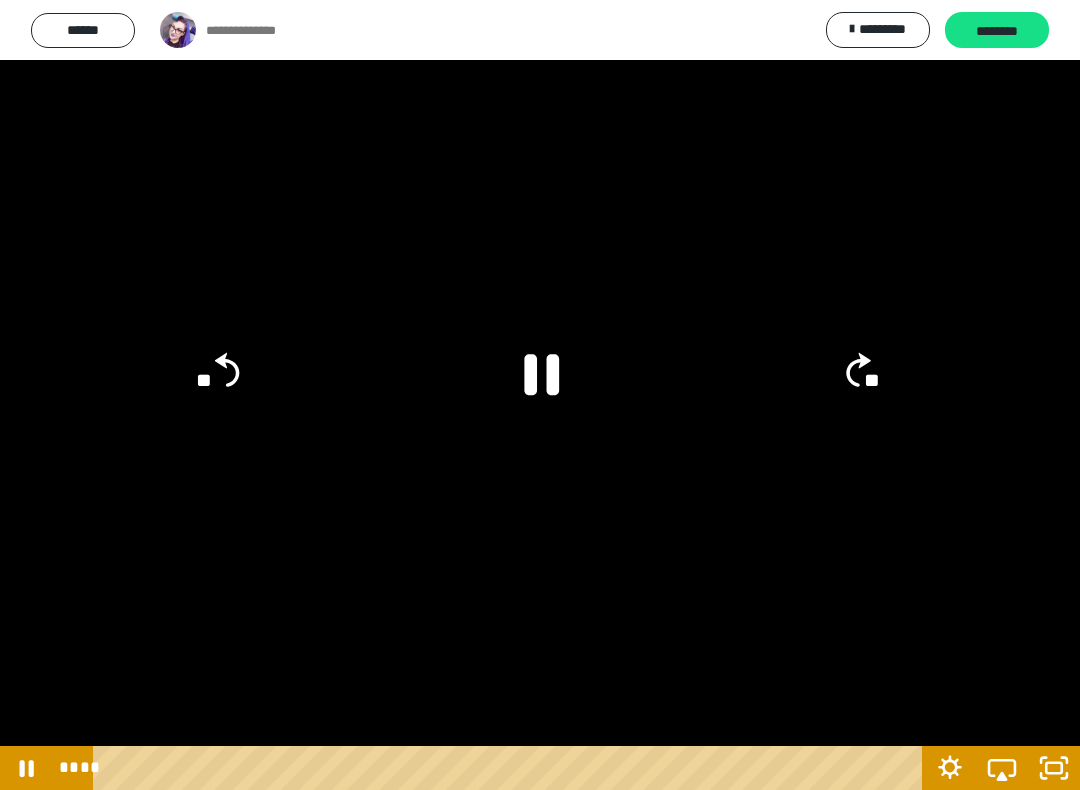 click 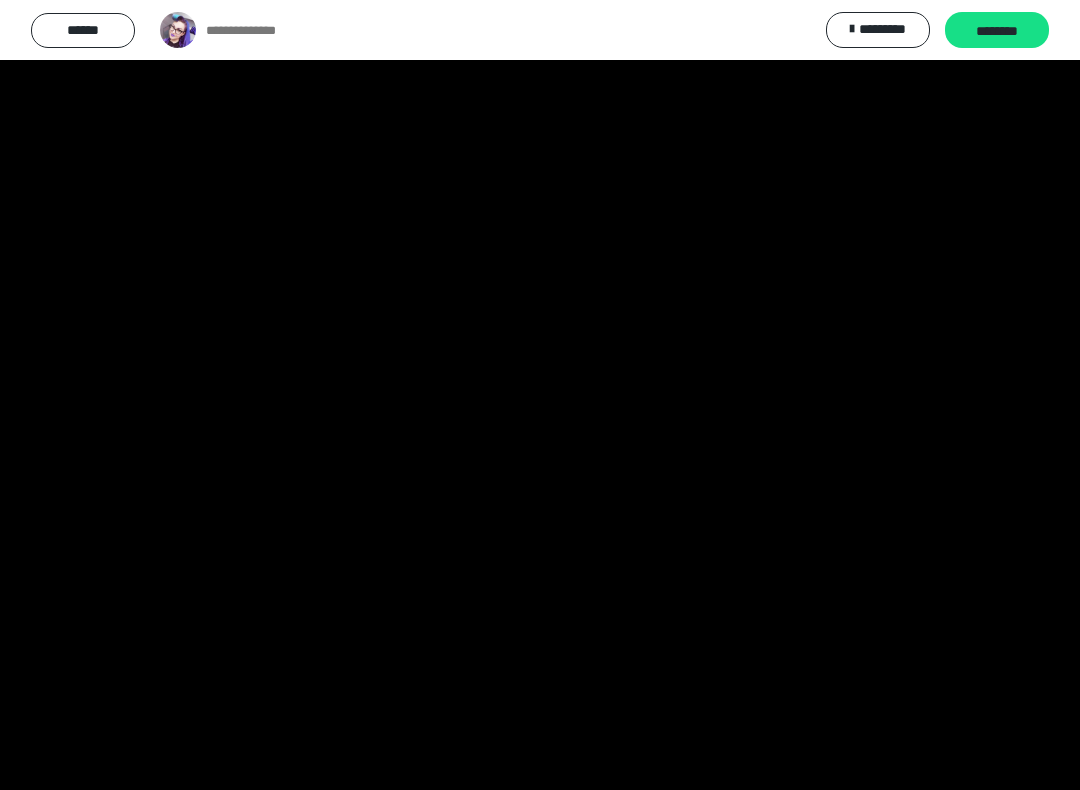 click at bounding box center [540, 395] 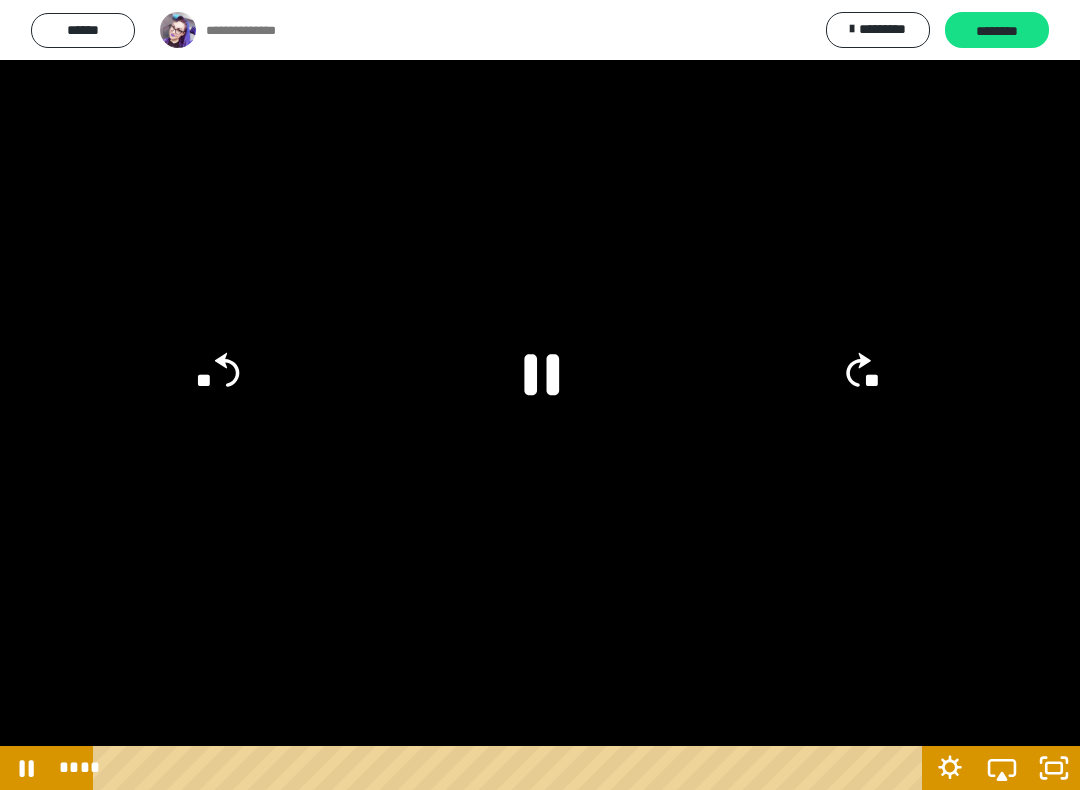 click on "**" 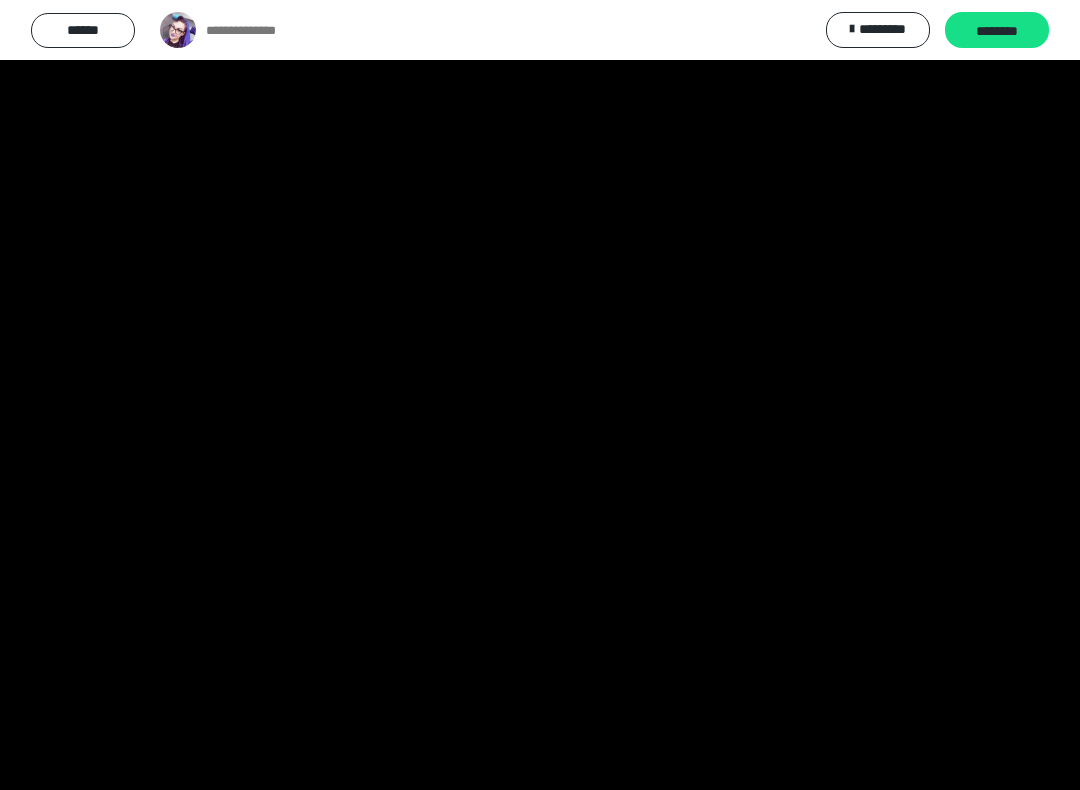 click at bounding box center [540, 395] 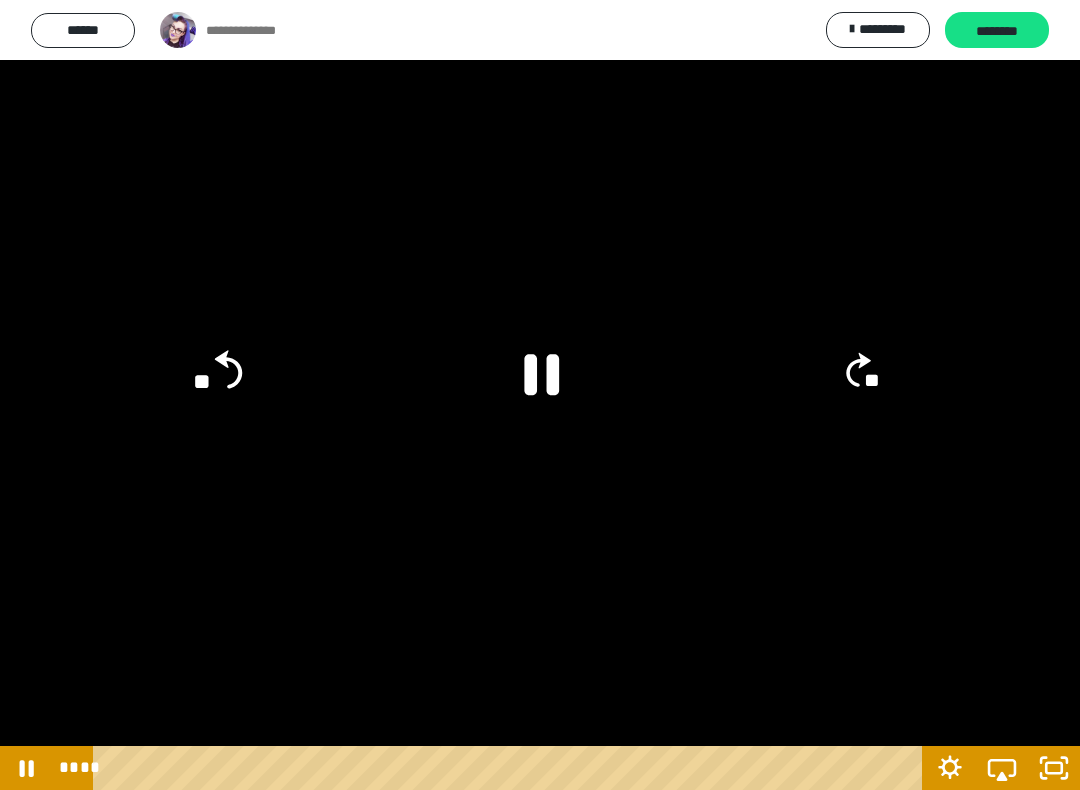 click on "**" 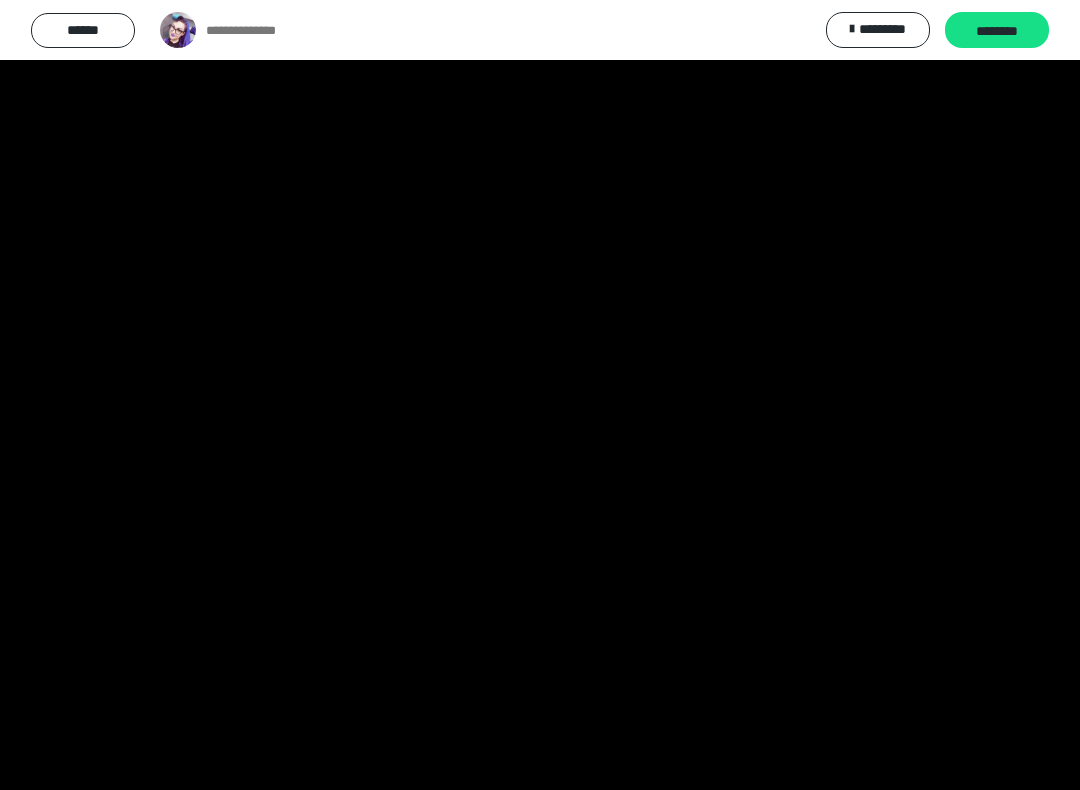 click at bounding box center [540, 395] 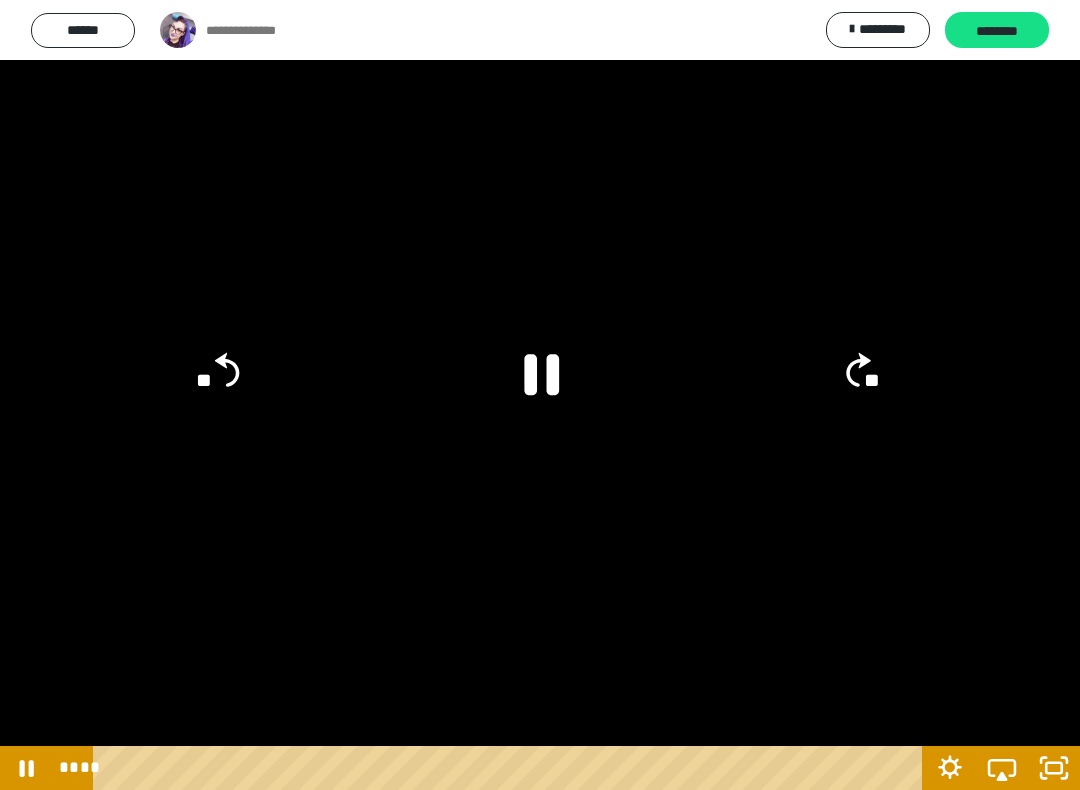click 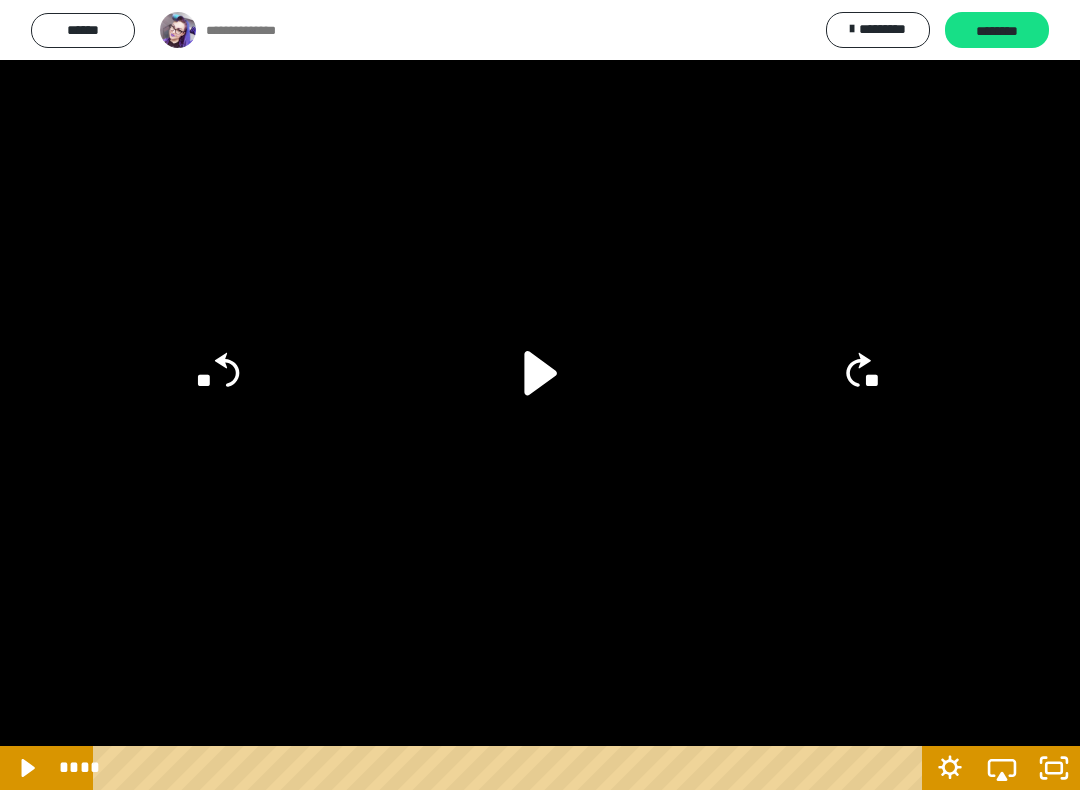 click on "**" 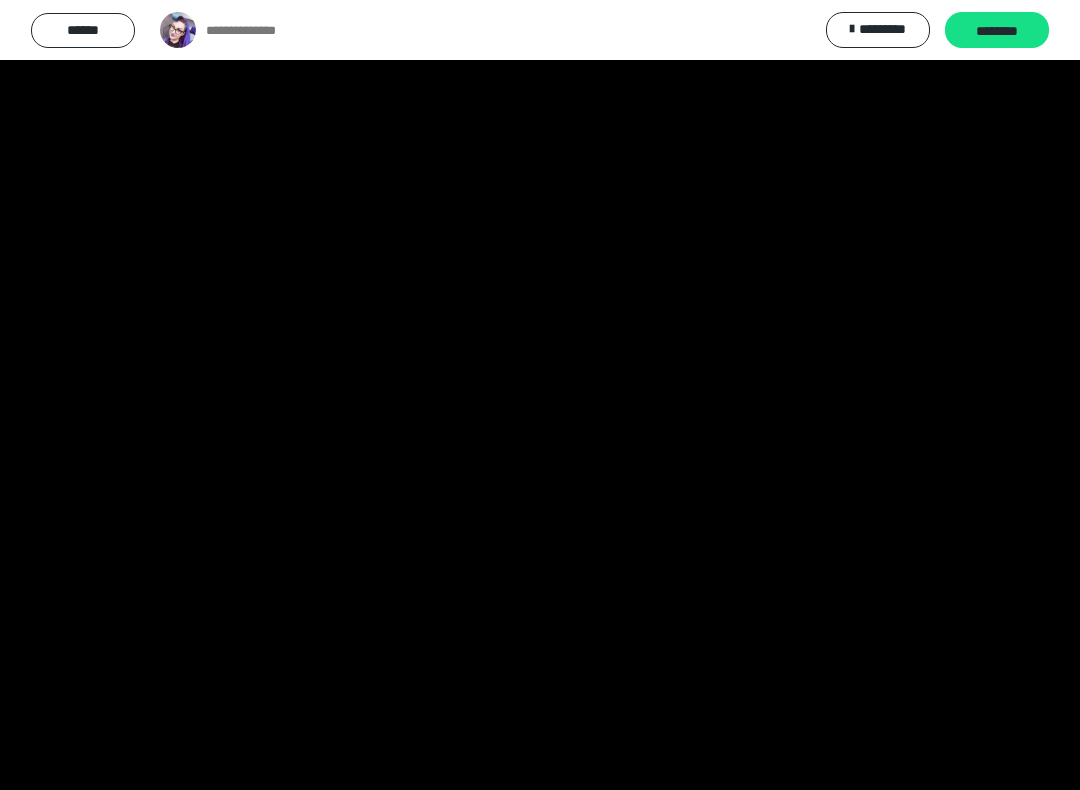 click at bounding box center (540, 395) 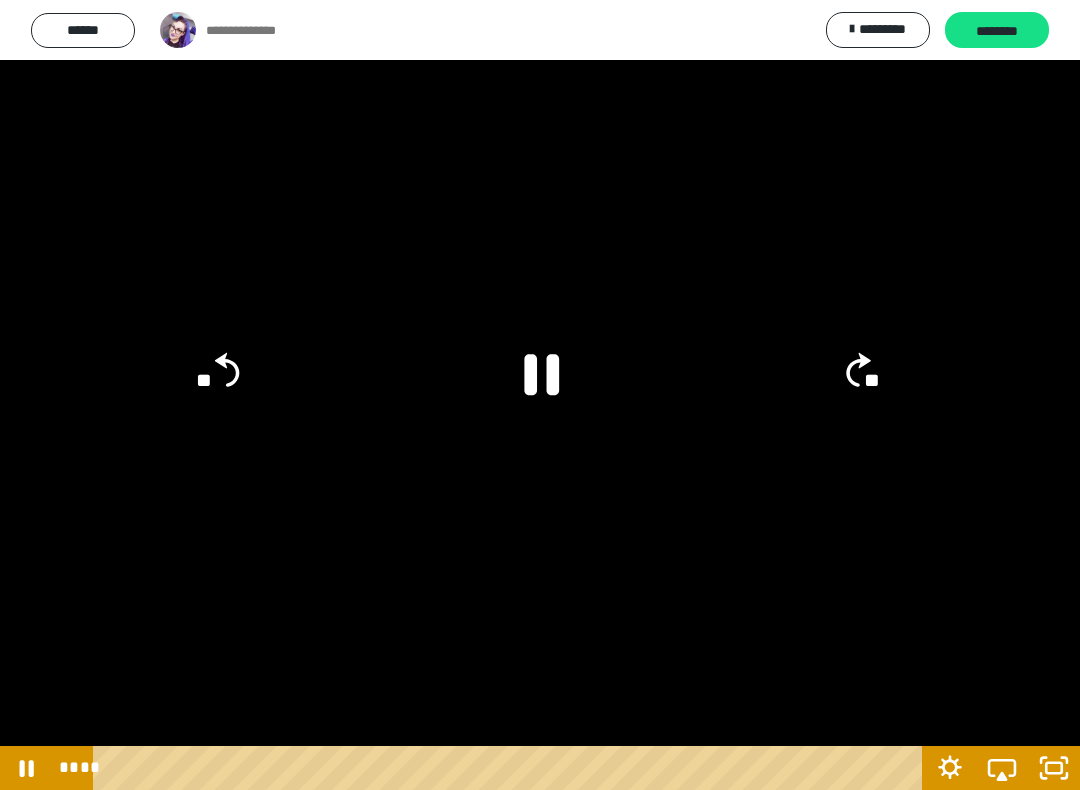 click on "**" 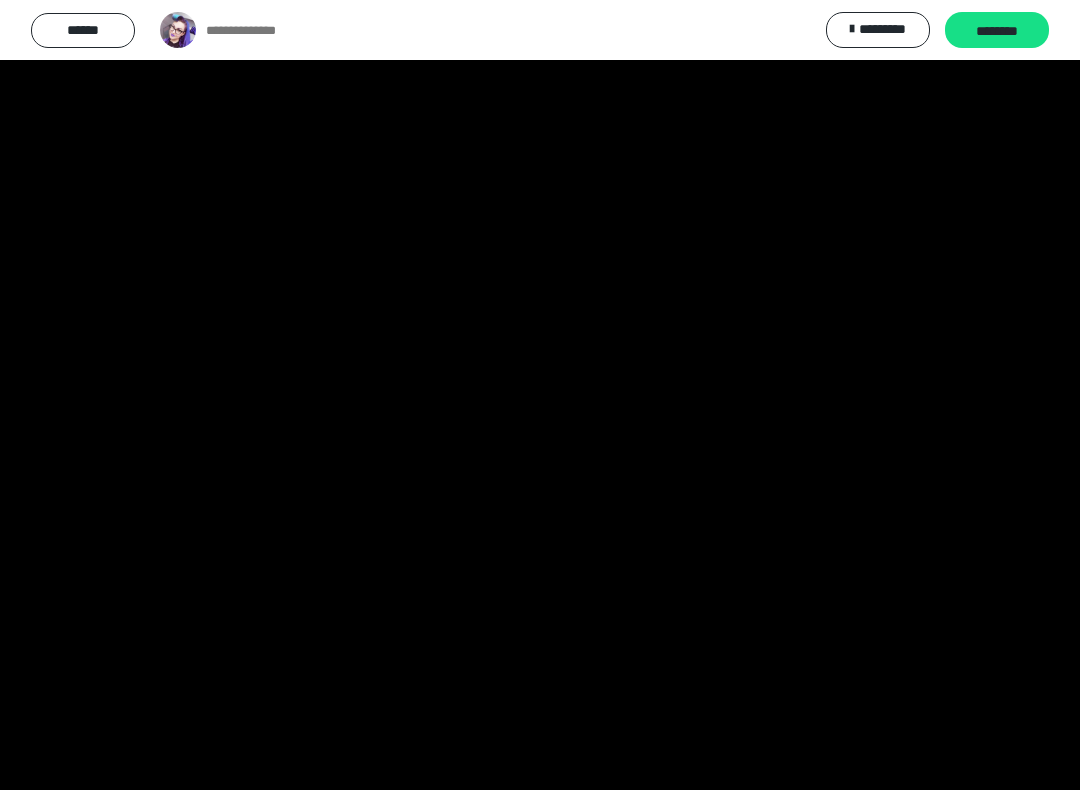 click at bounding box center (540, 395) 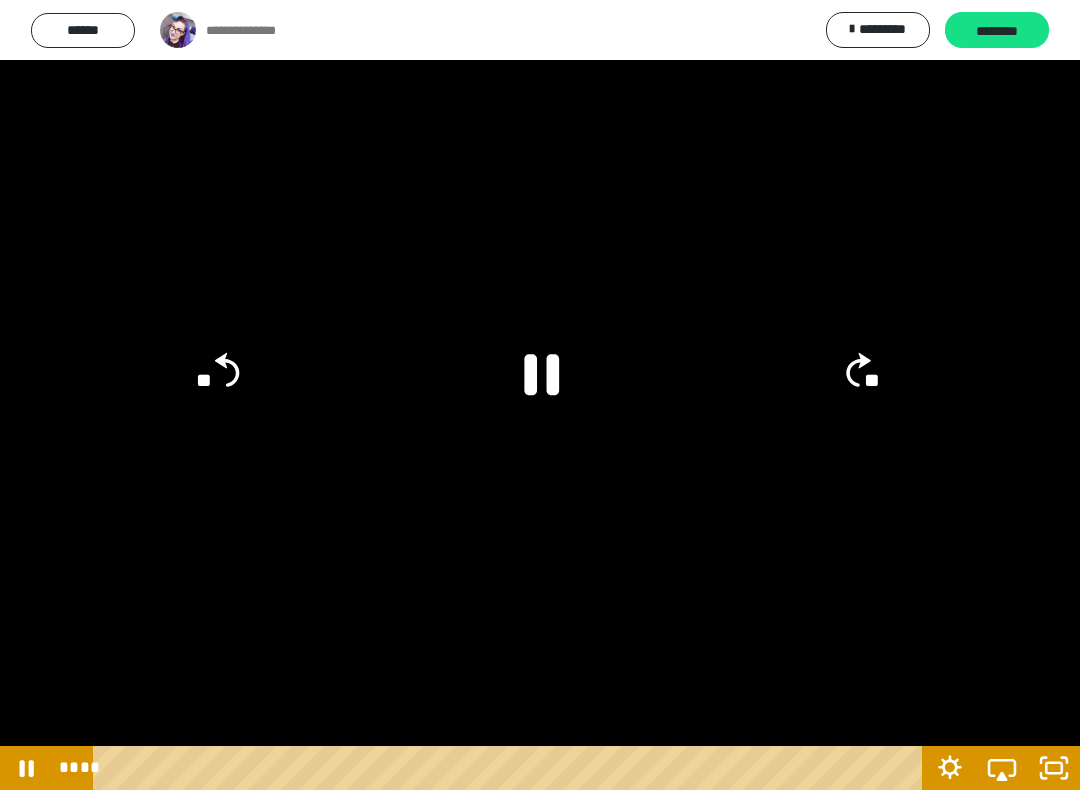 click 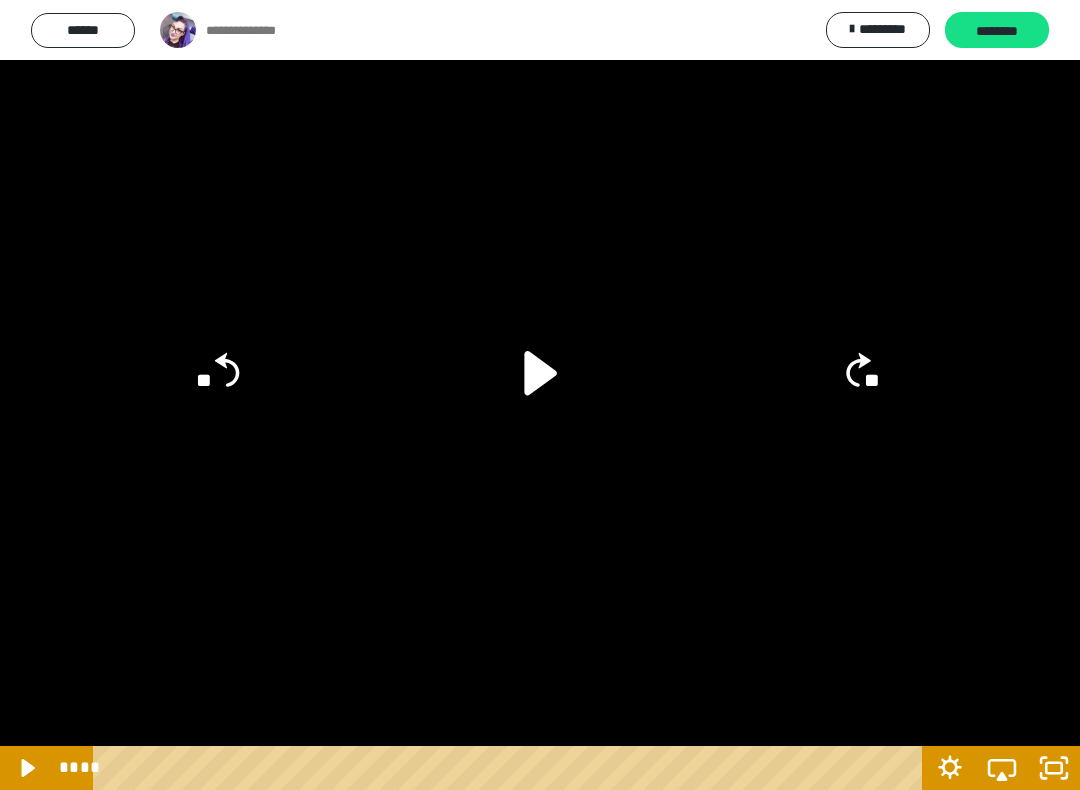 click 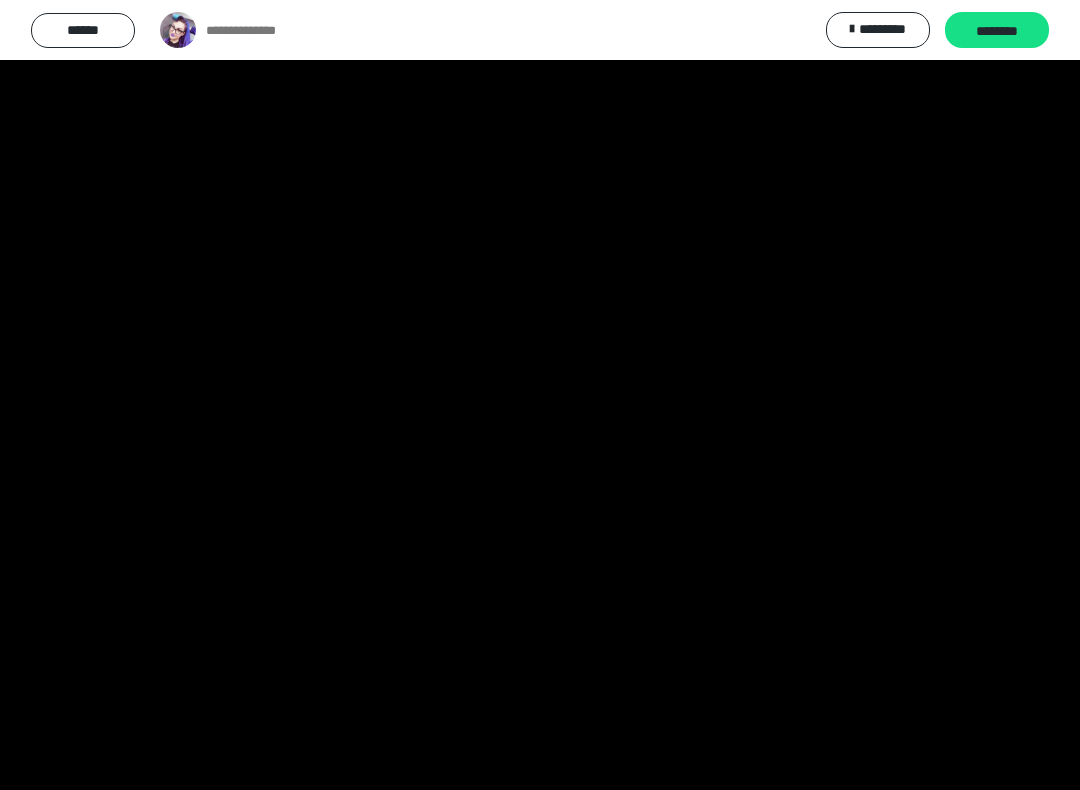click at bounding box center [540, 395] 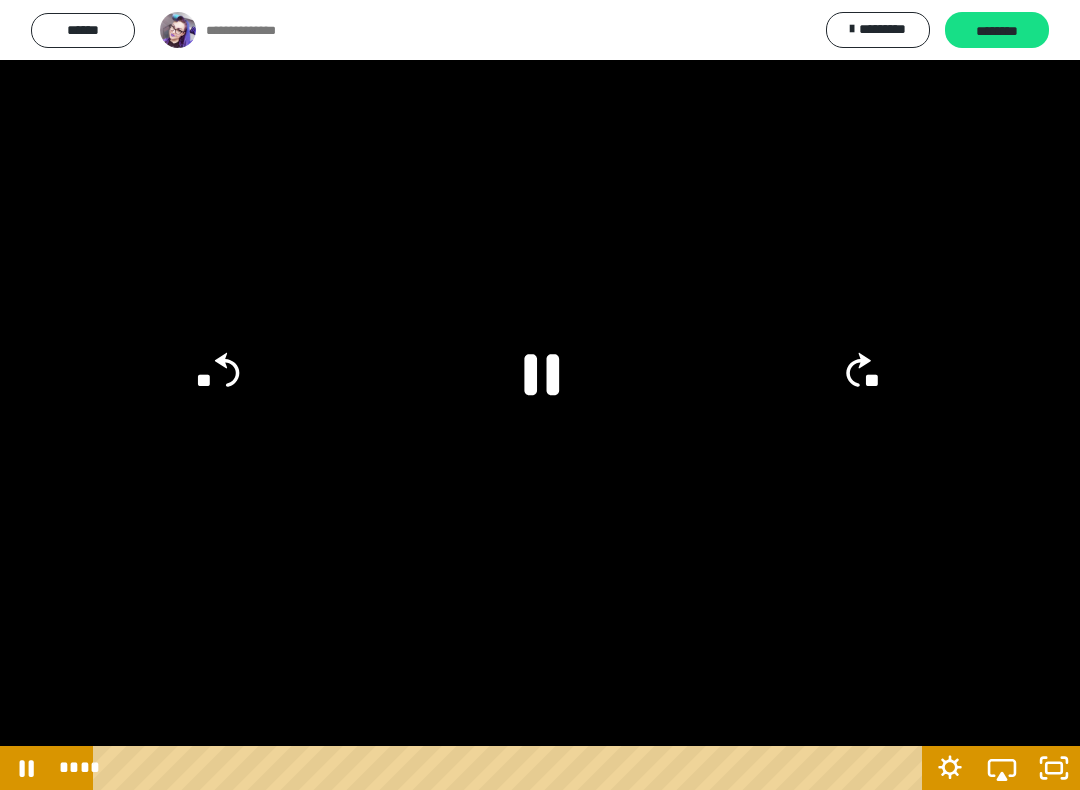 click 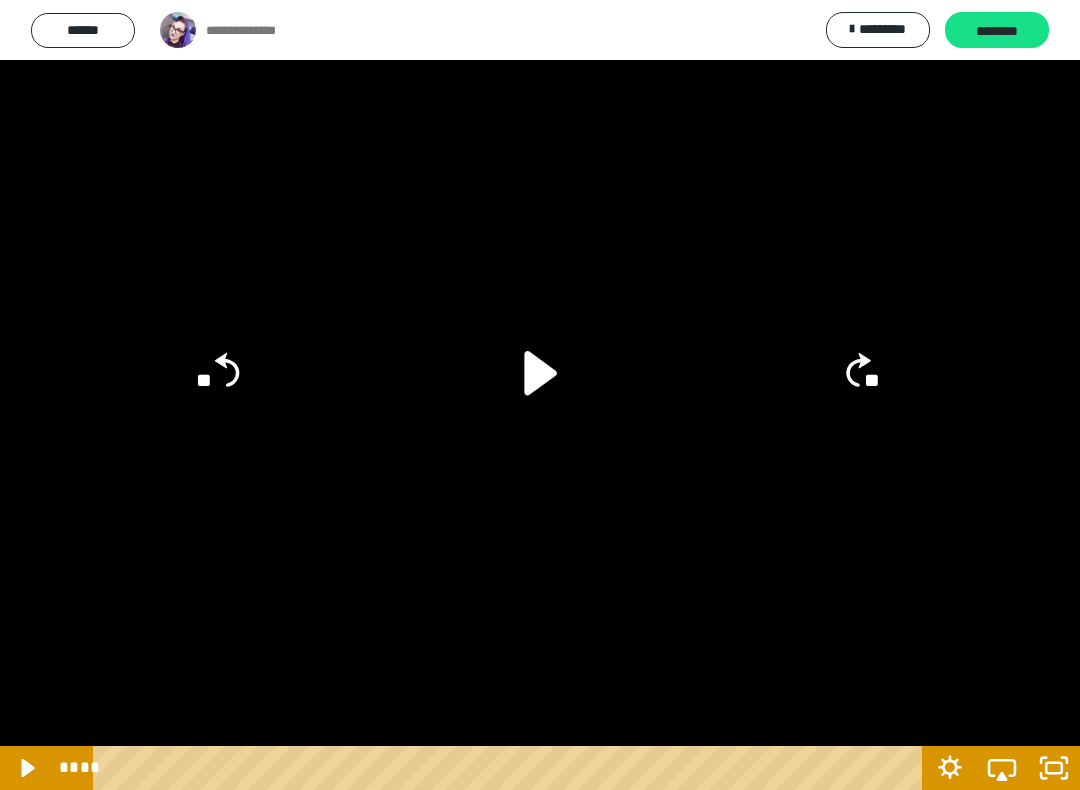 click 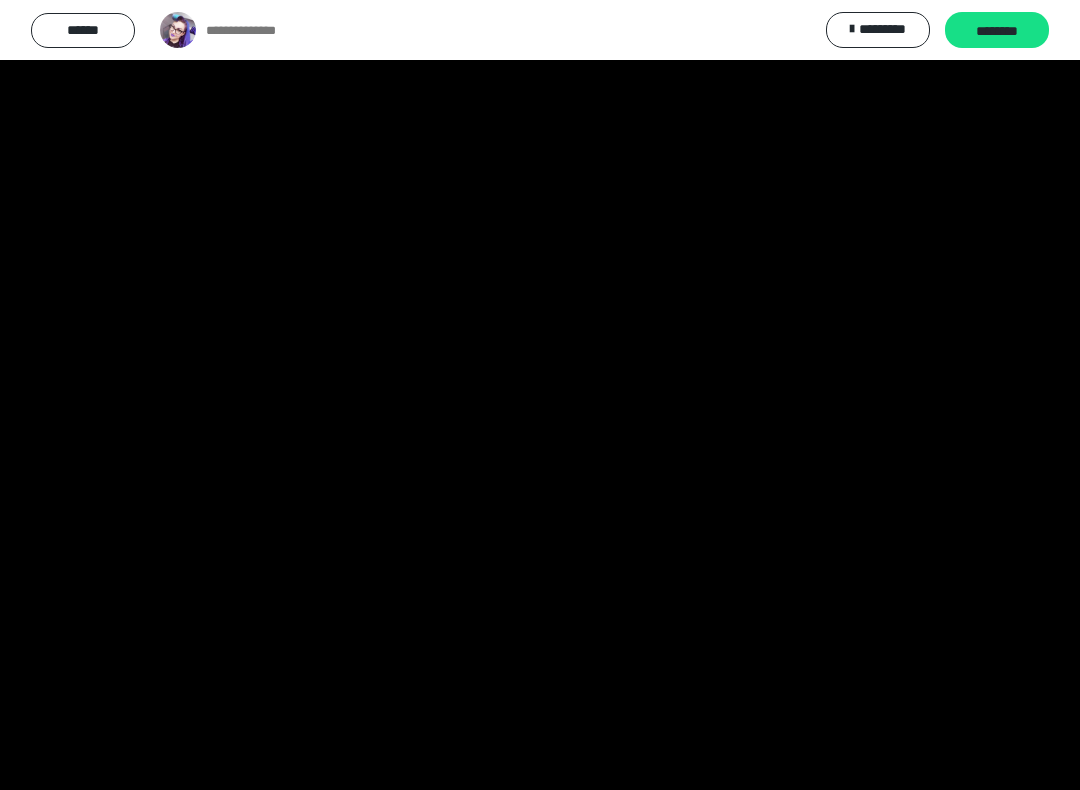 click at bounding box center (540, 395) 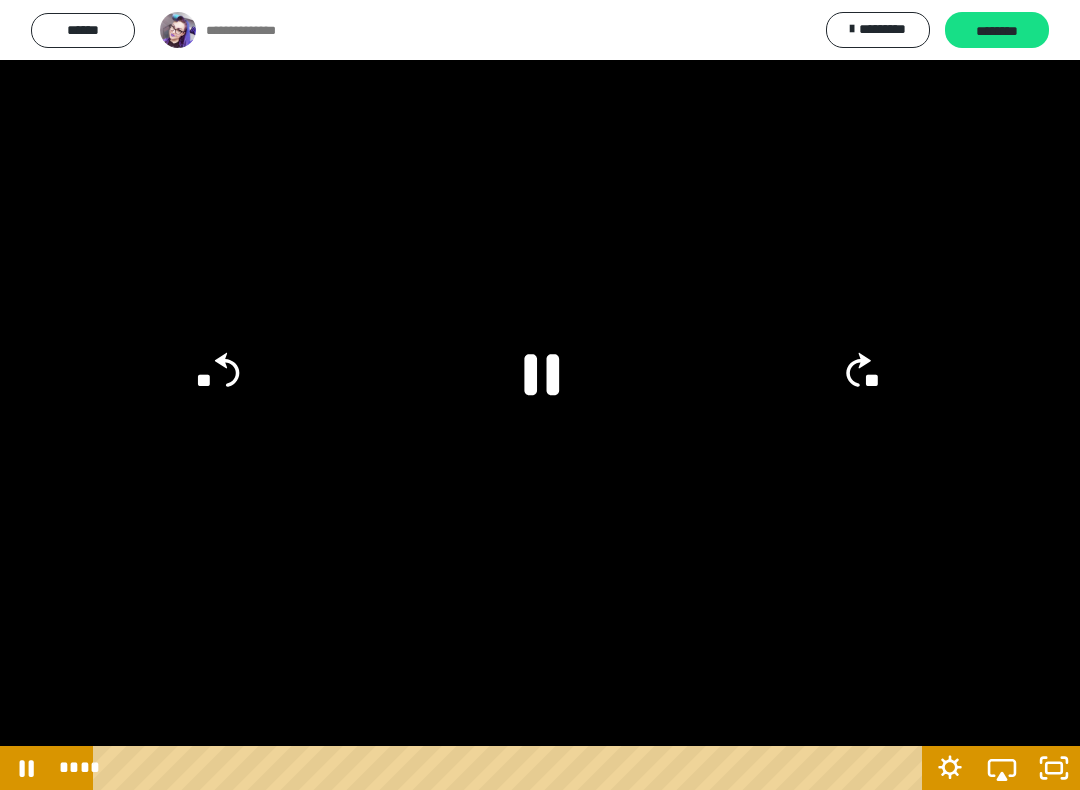 click 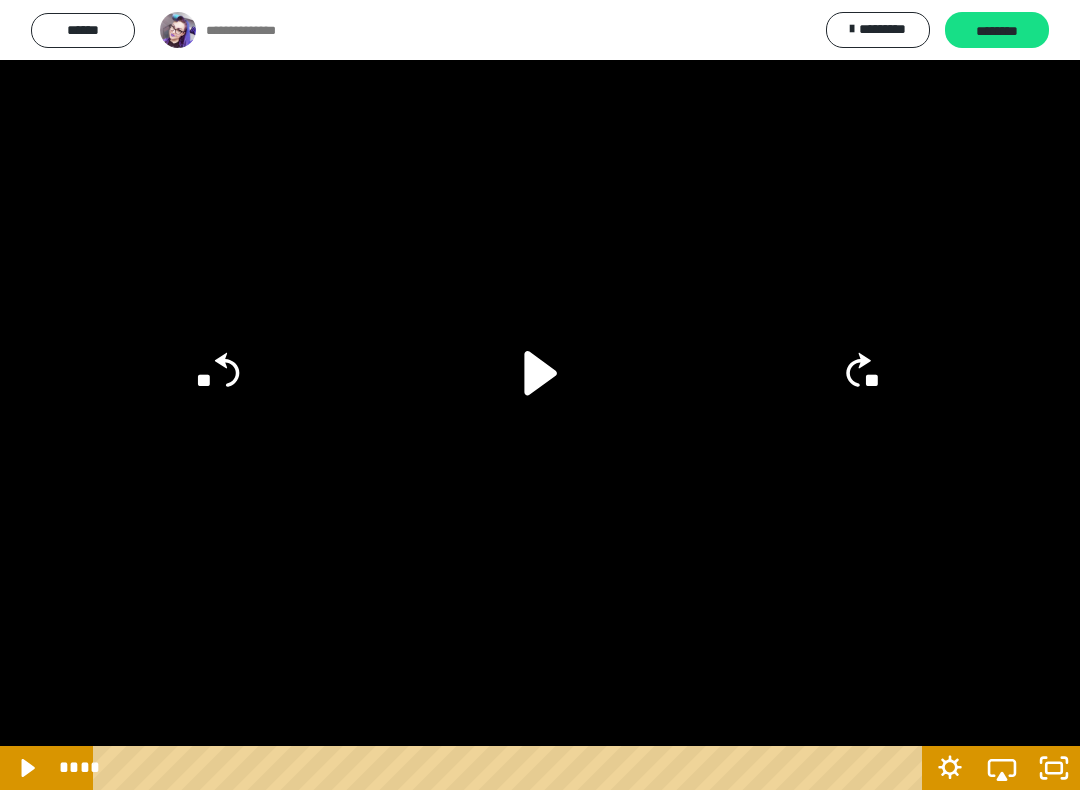 click 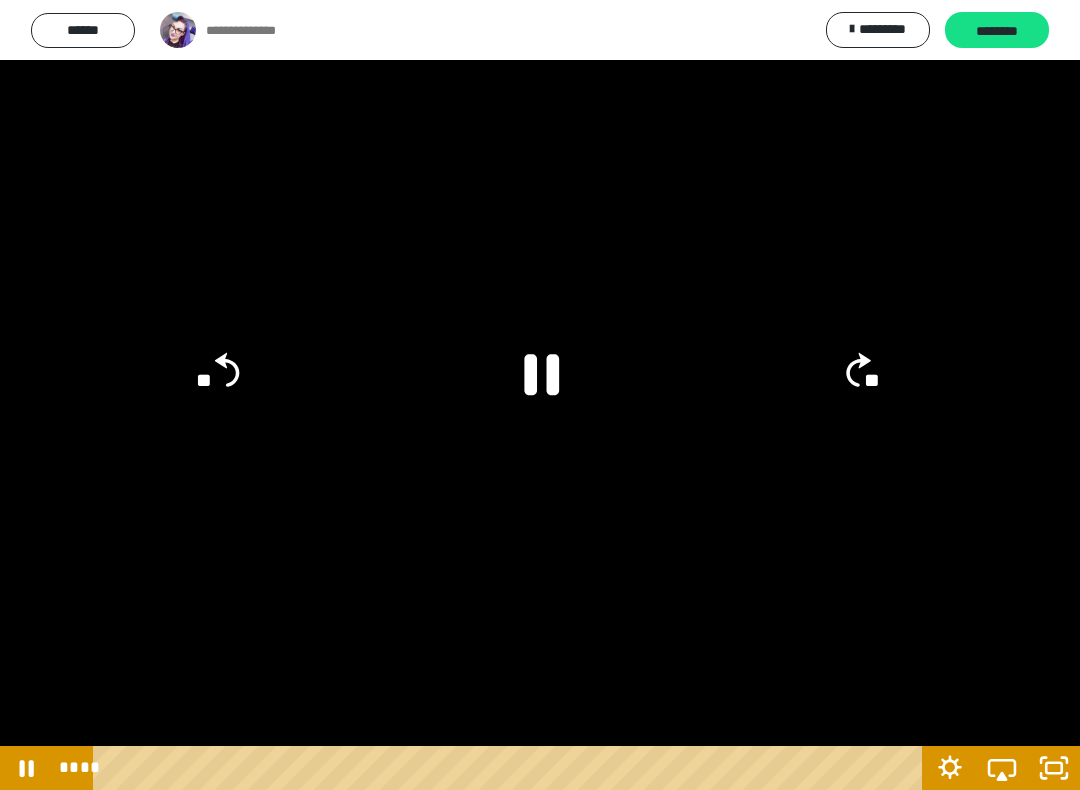 click 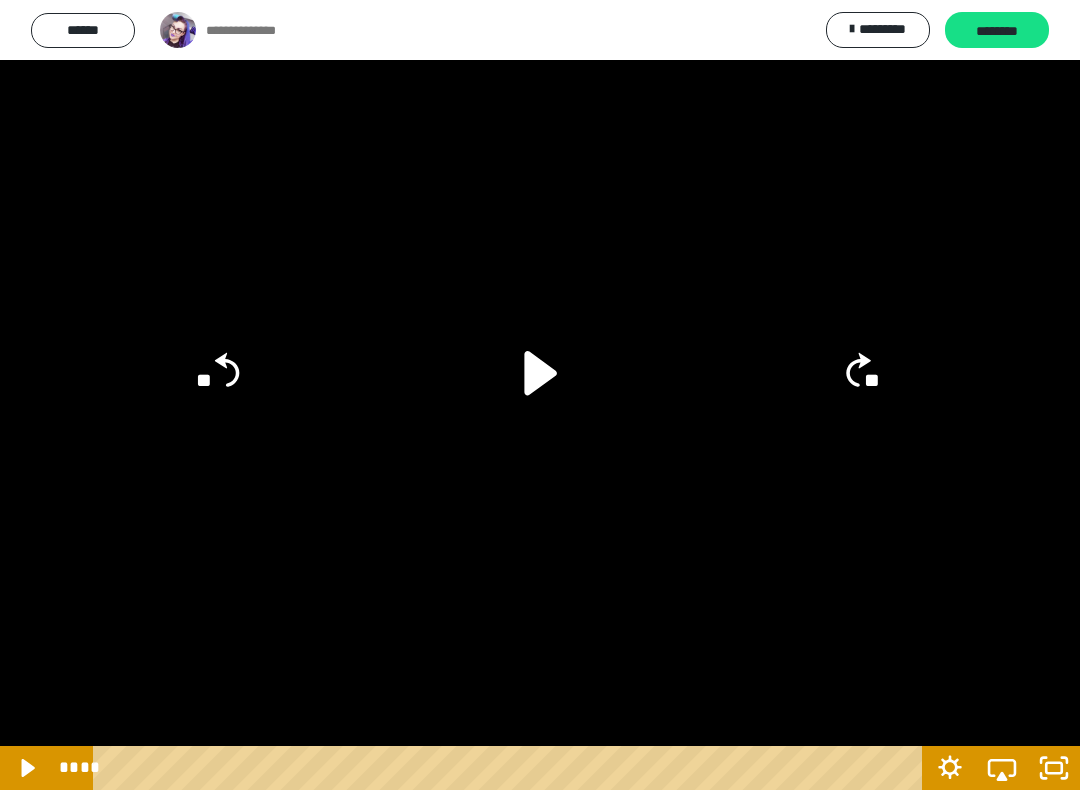 click 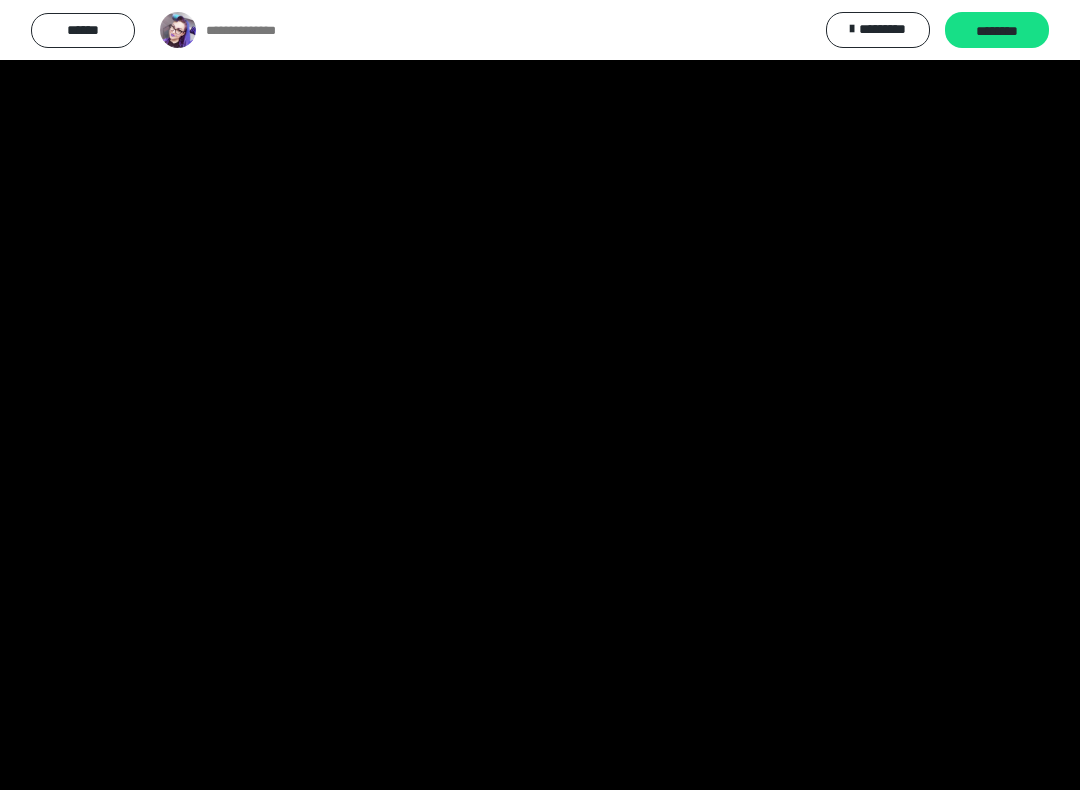 click at bounding box center [540, 395] 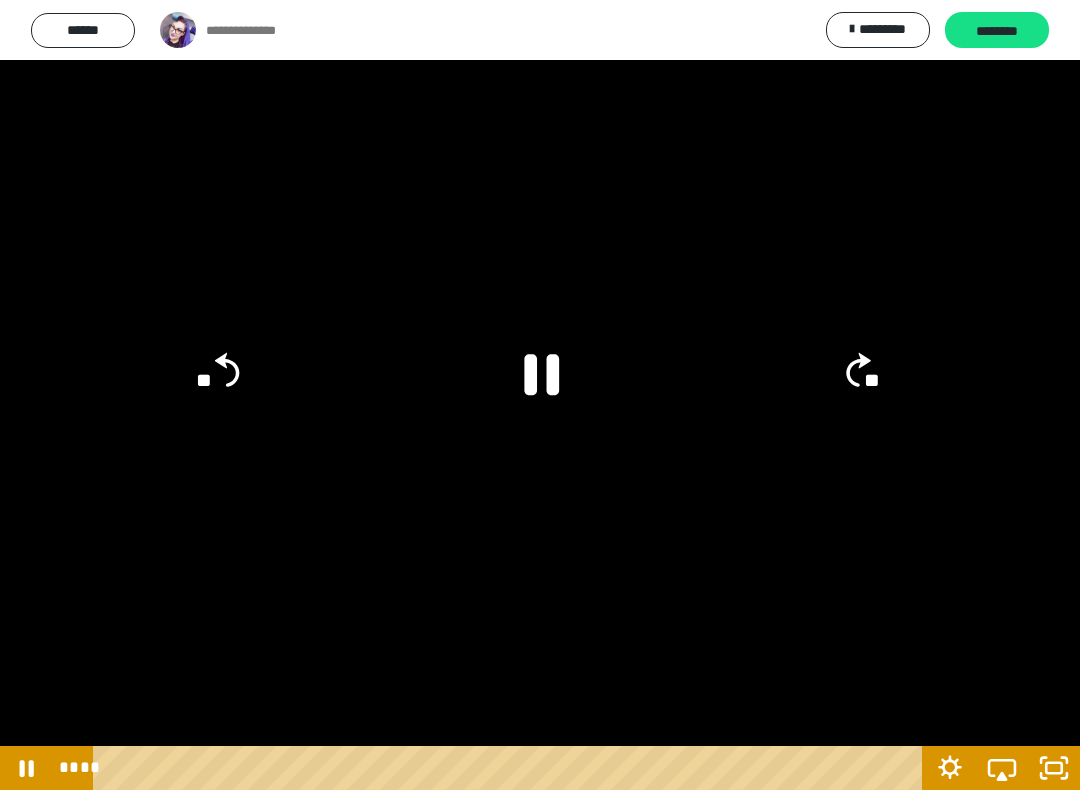click 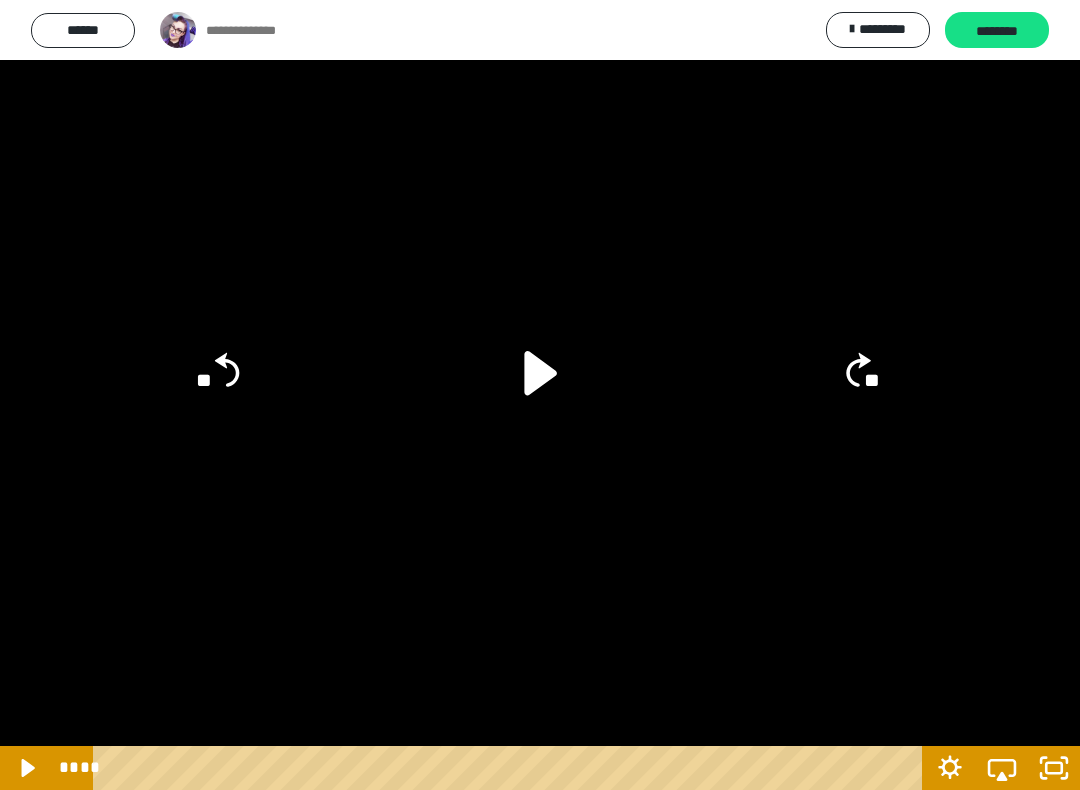 click 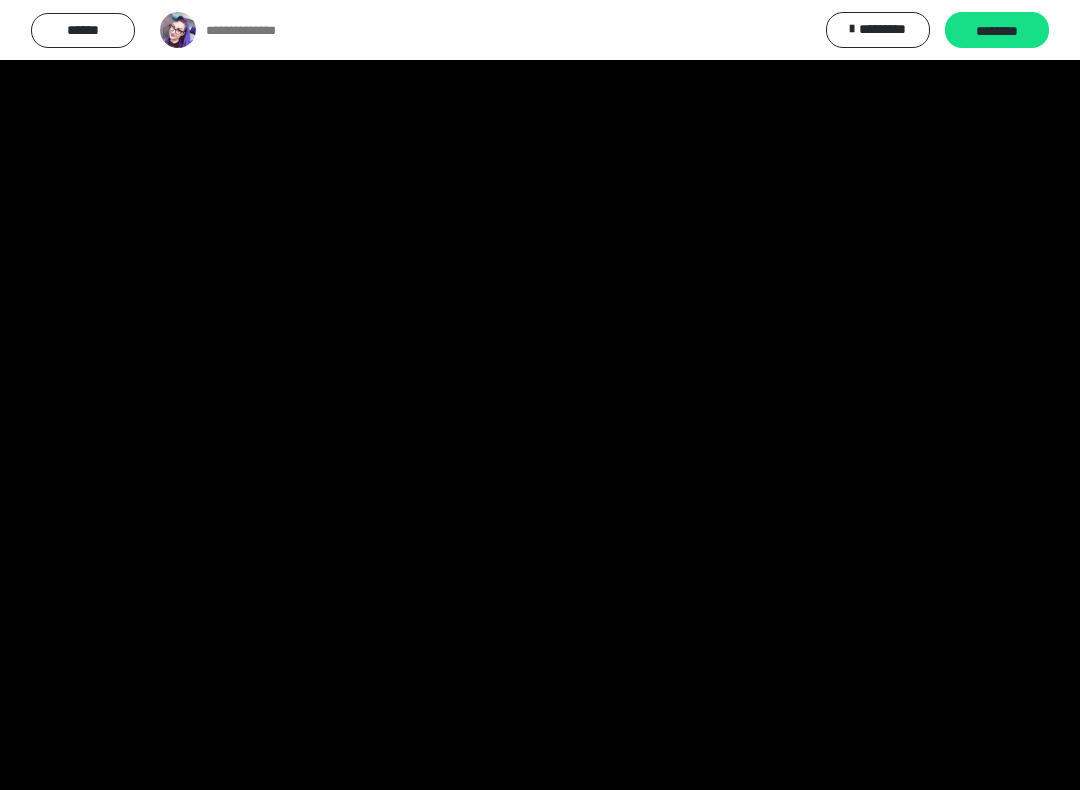click at bounding box center [540, 395] 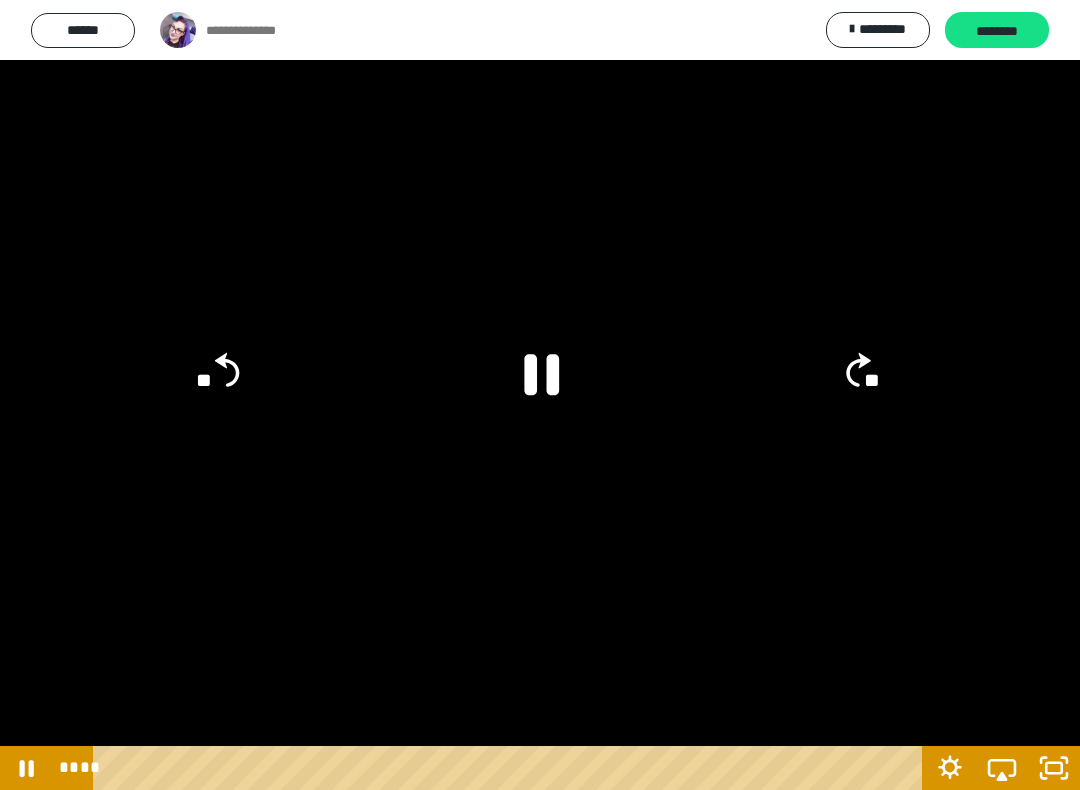 click on "**" 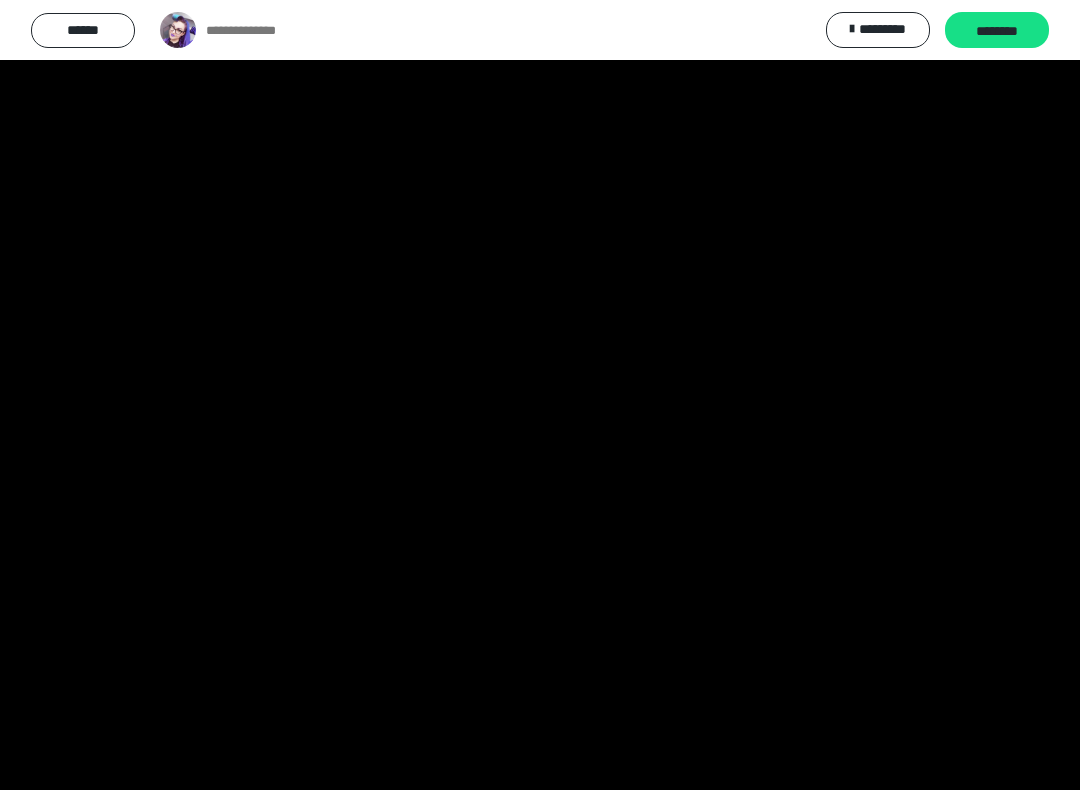 click at bounding box center [540, 395] 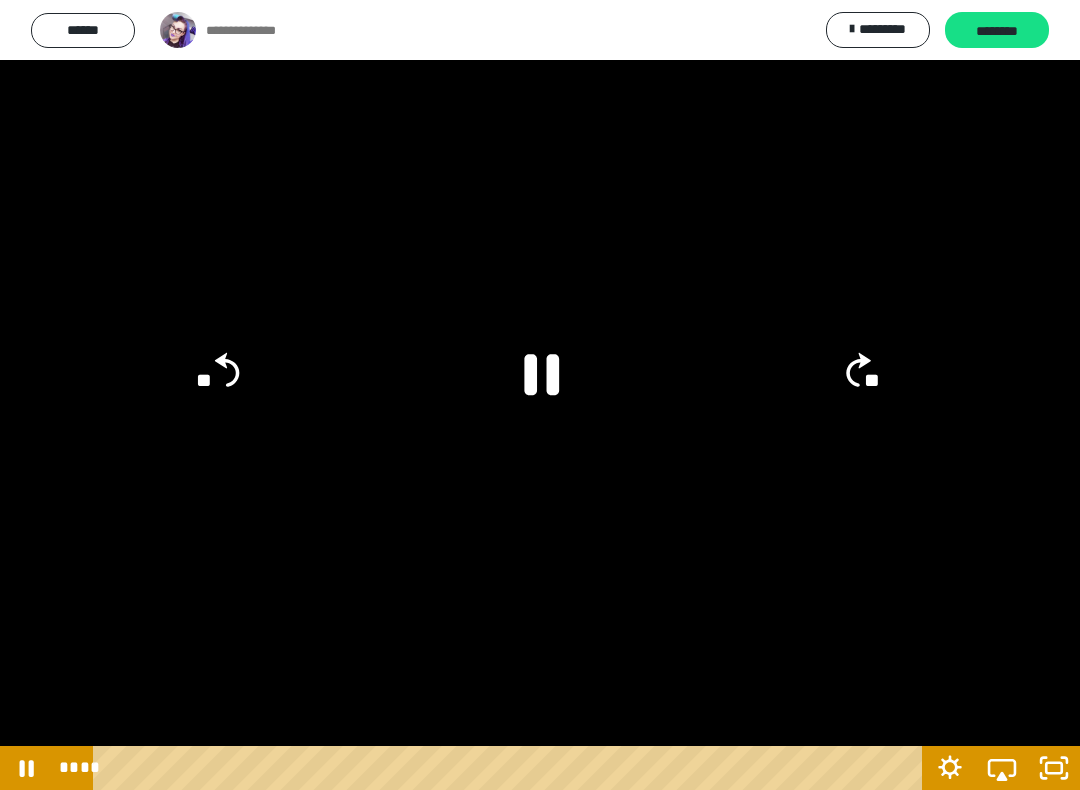 click 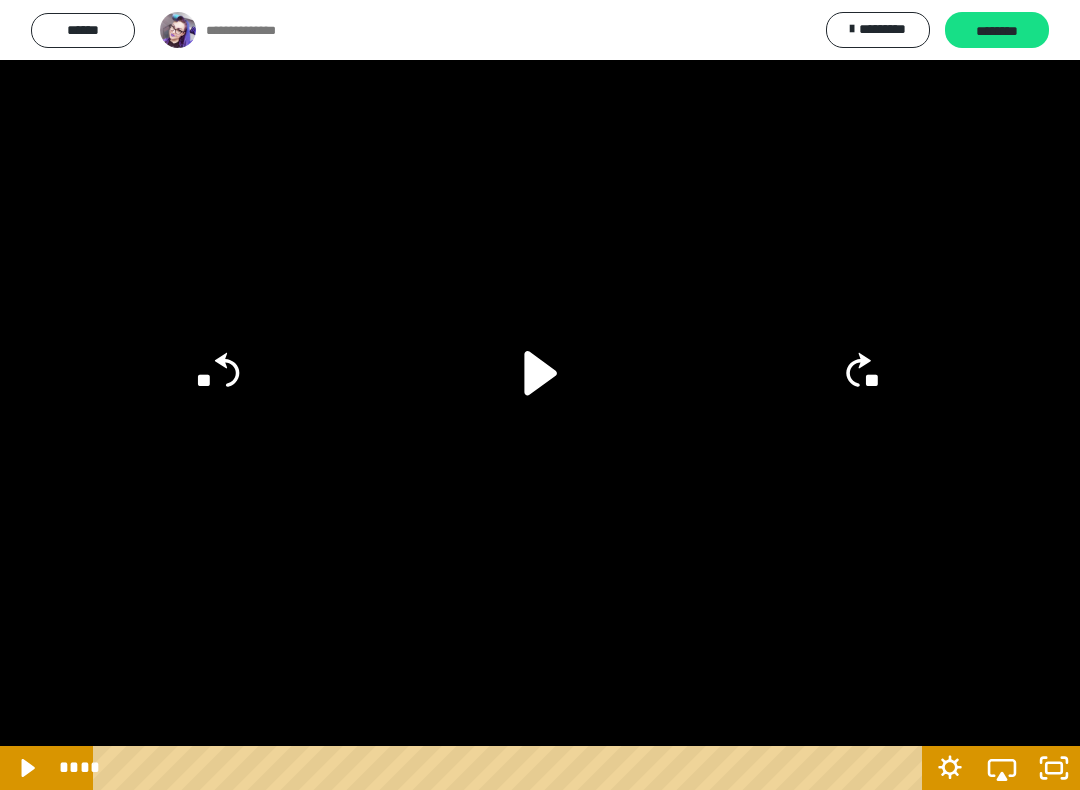 click 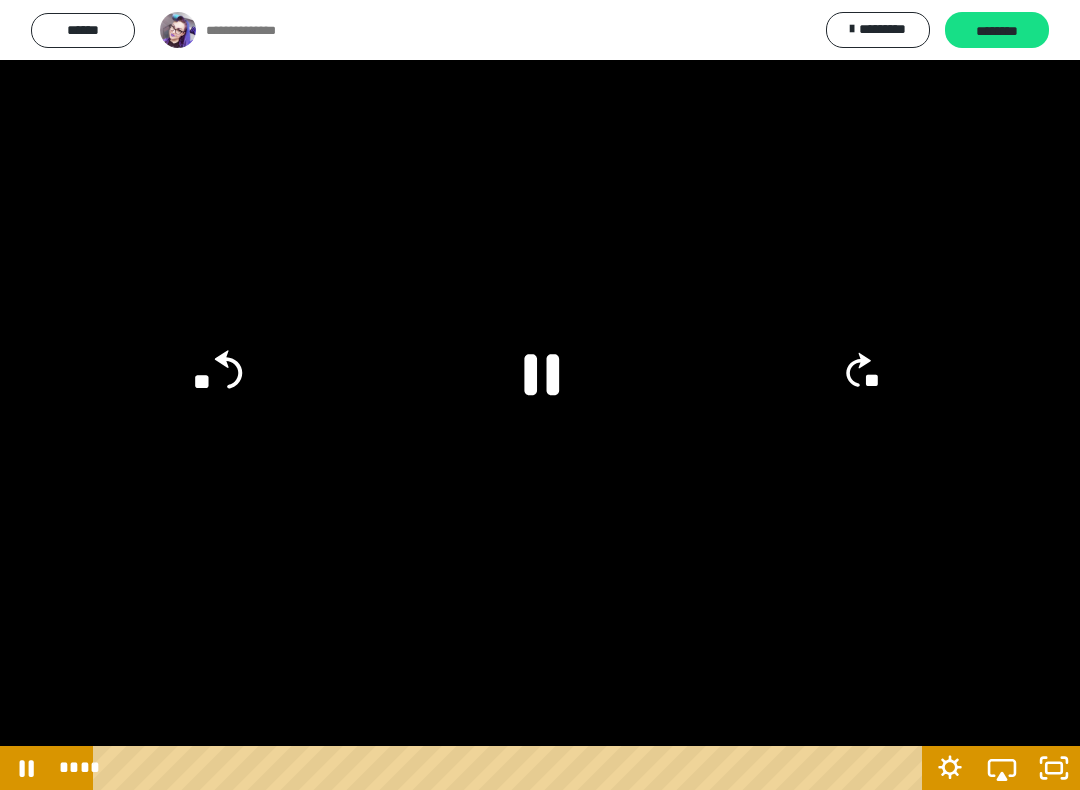 click on "**" 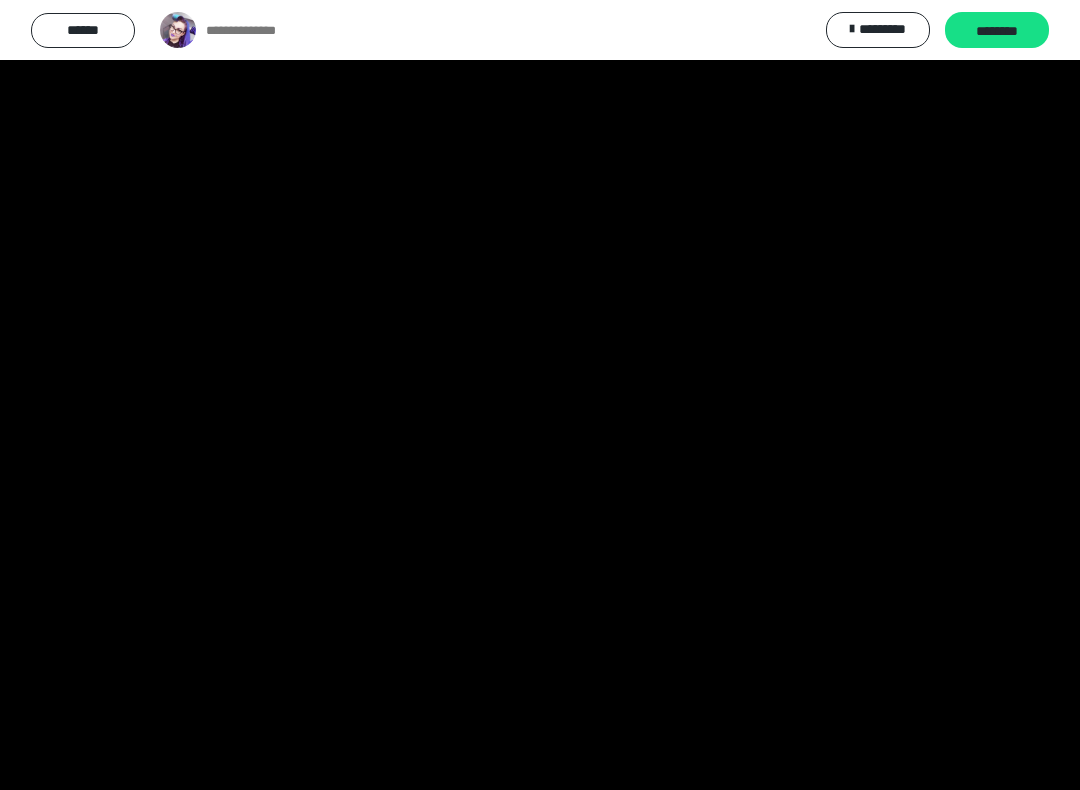 click at bounding box center [540, 395] 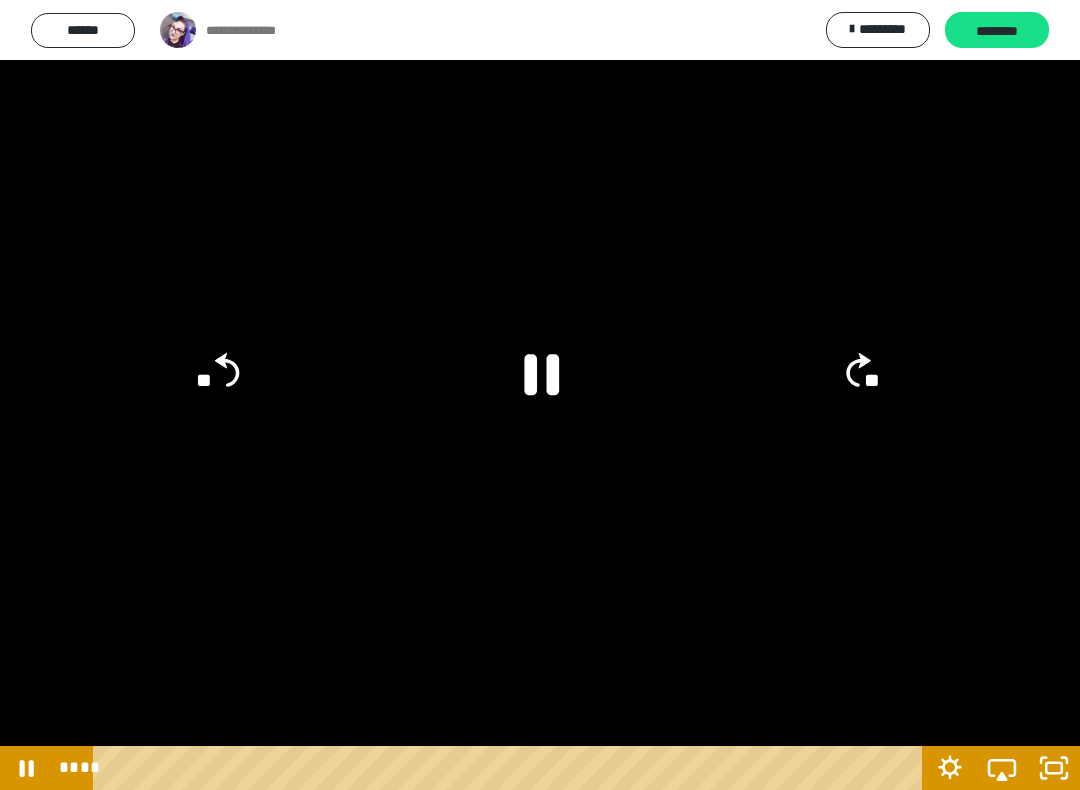 click 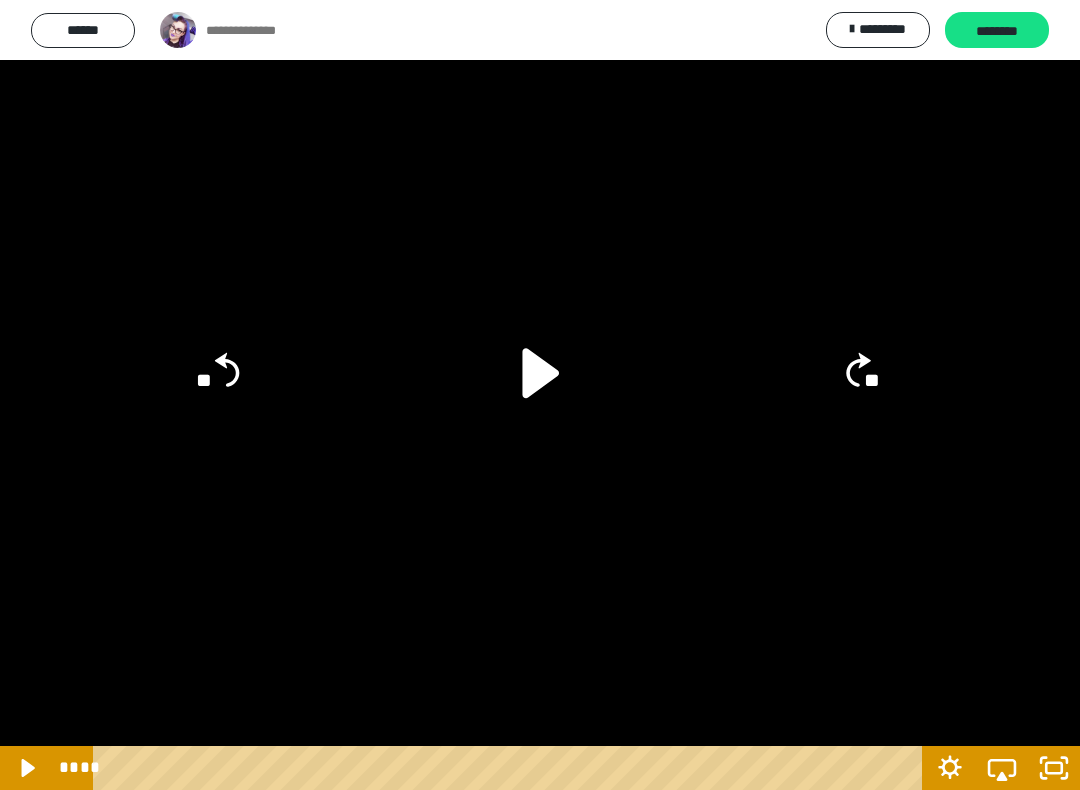 click 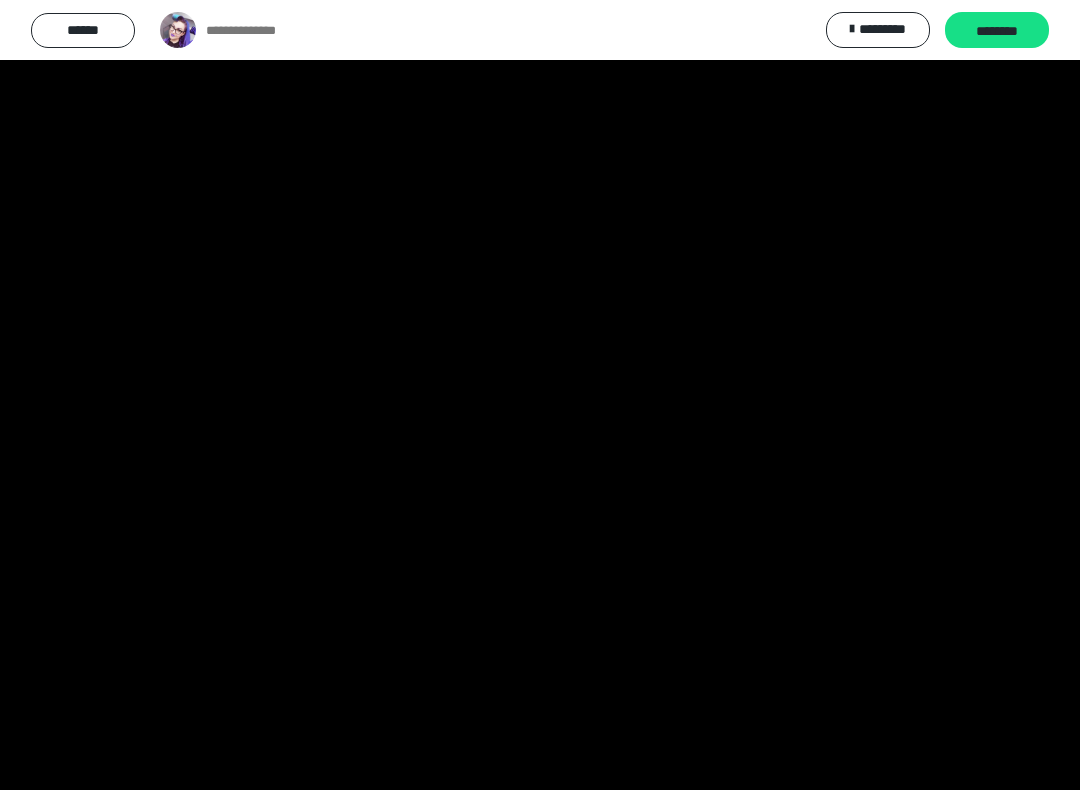 click at bounding box center (540, 395) 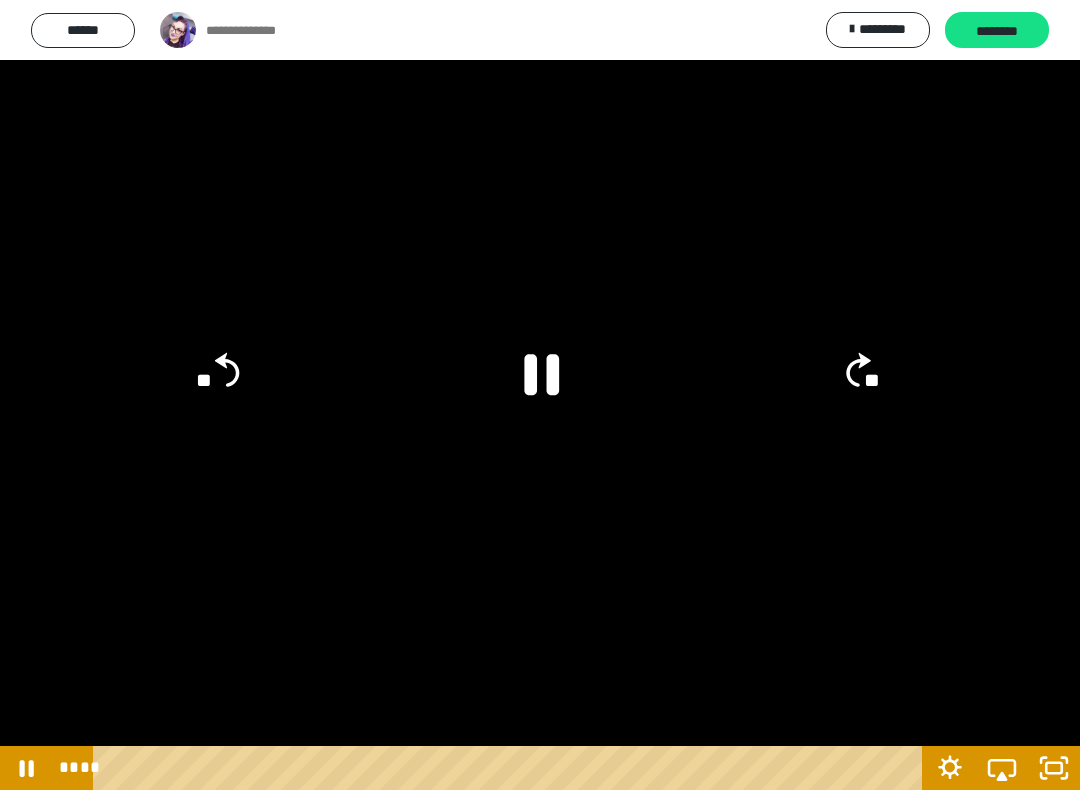 click 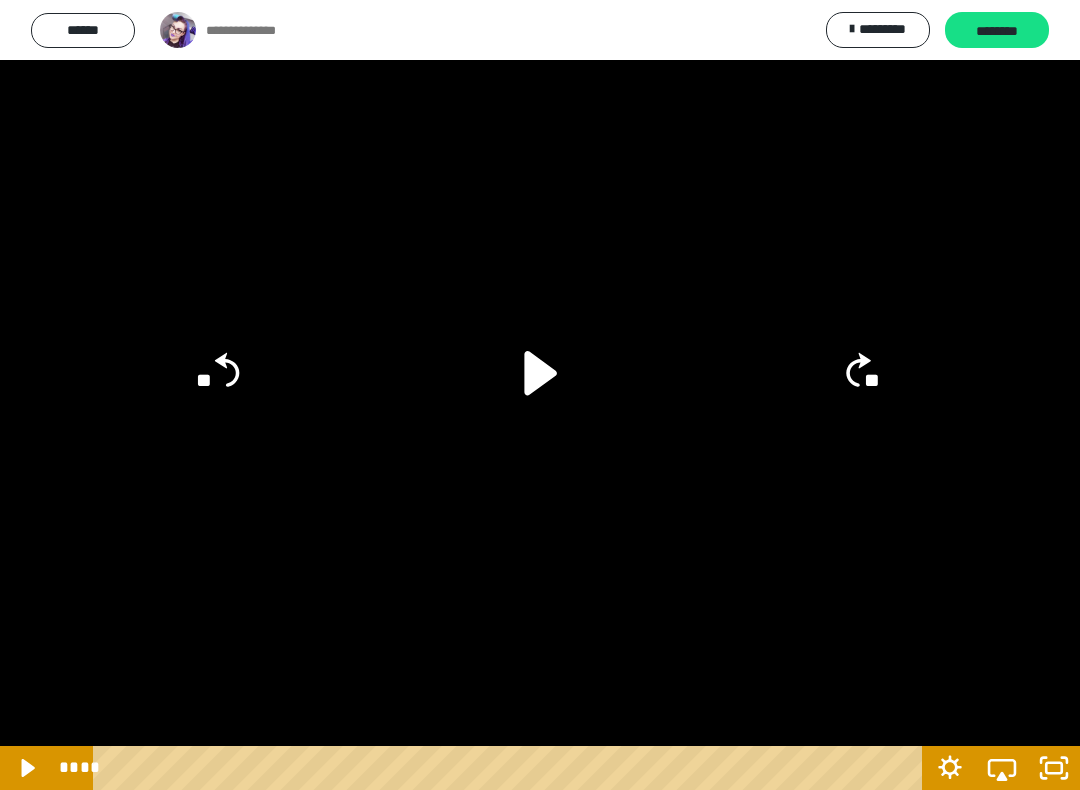 click 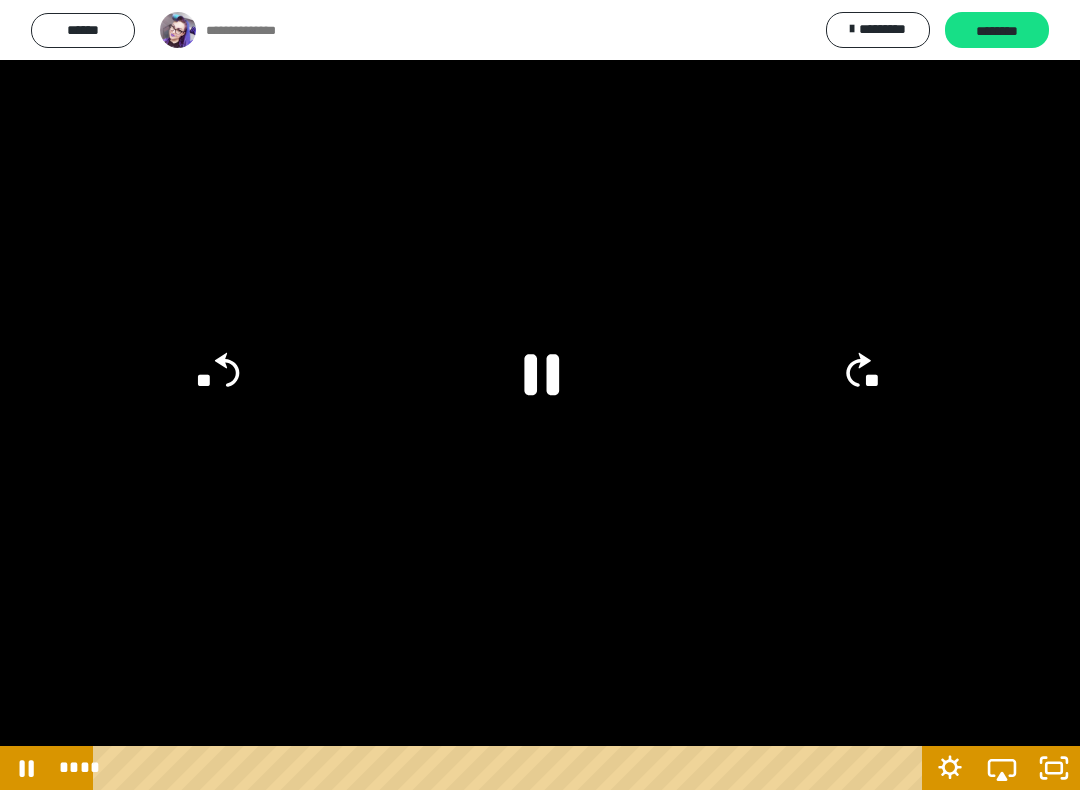 click on "**" 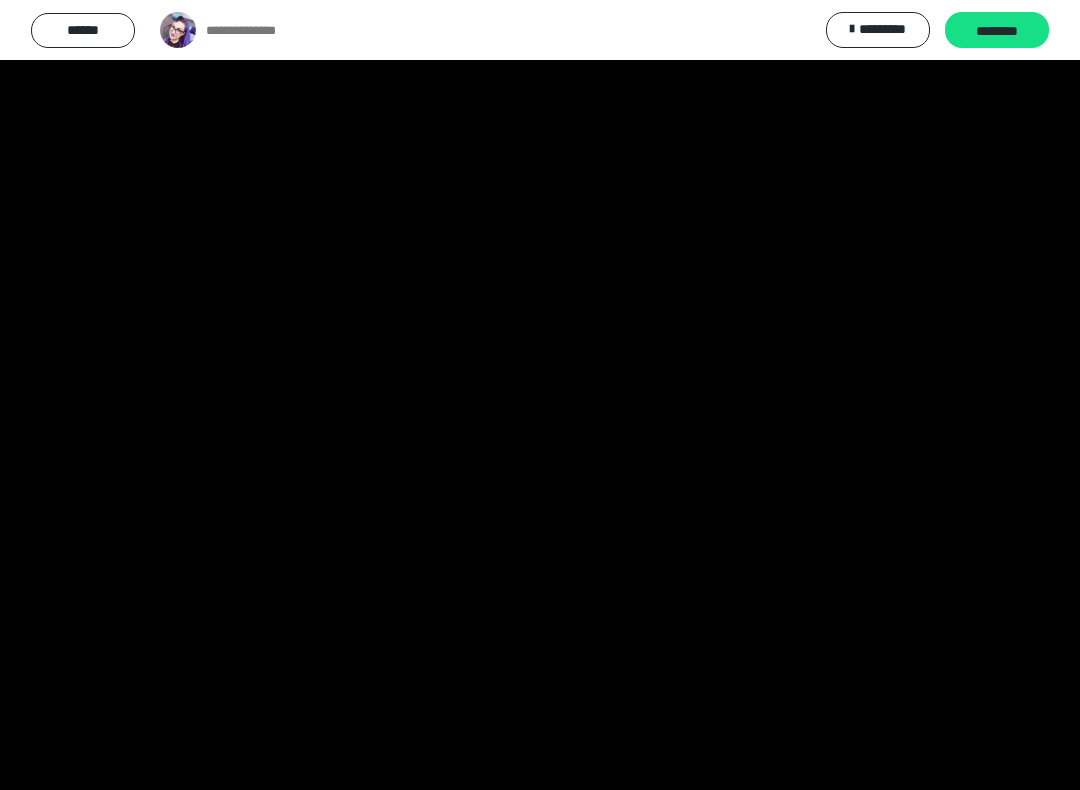 click at bounding box center [540, 395] 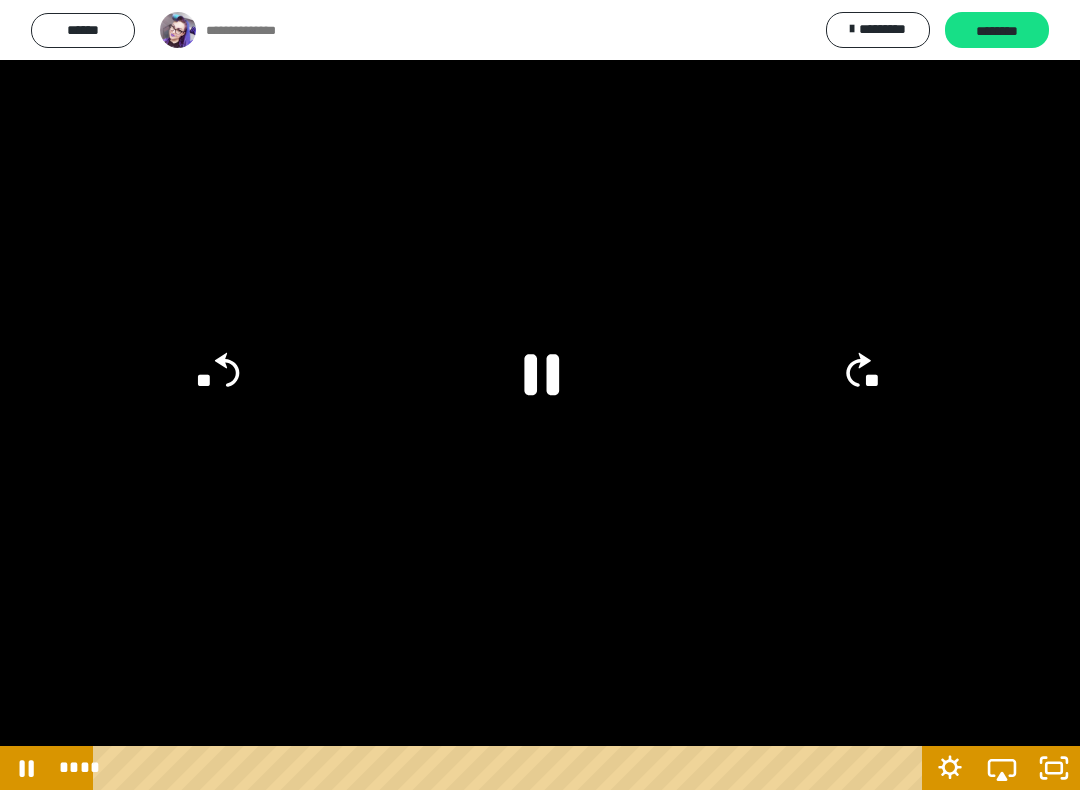 click 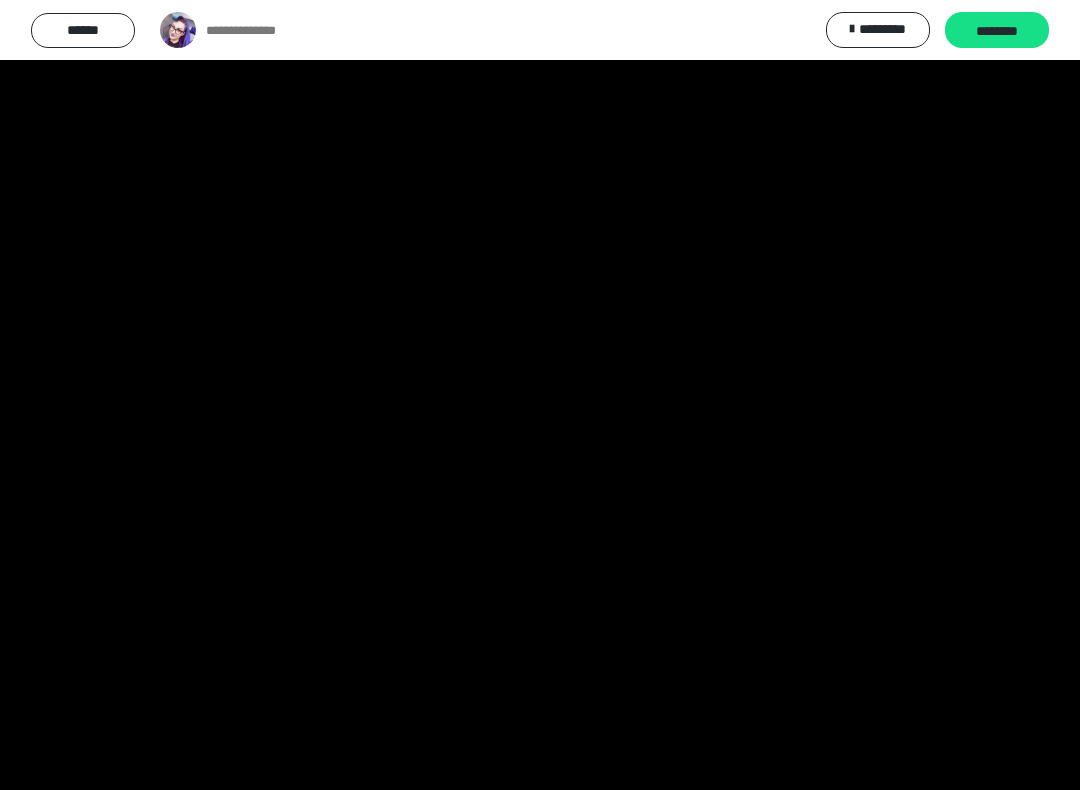 click at bounding box center (540, 395) 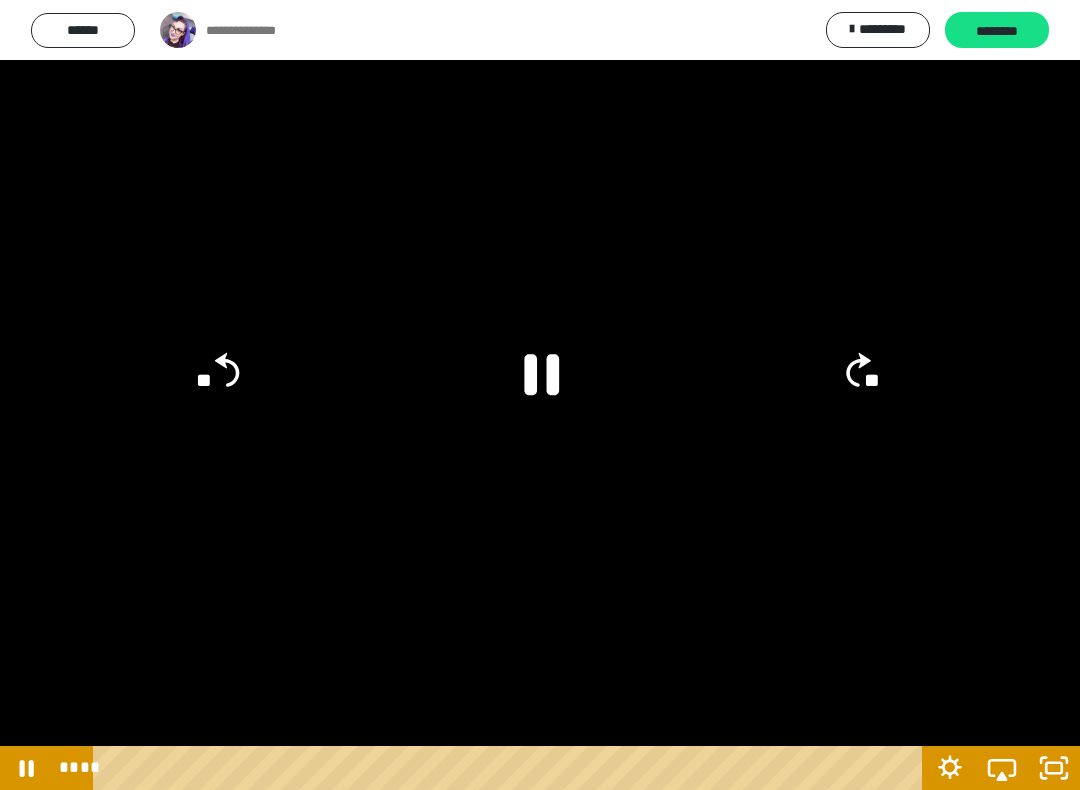 click 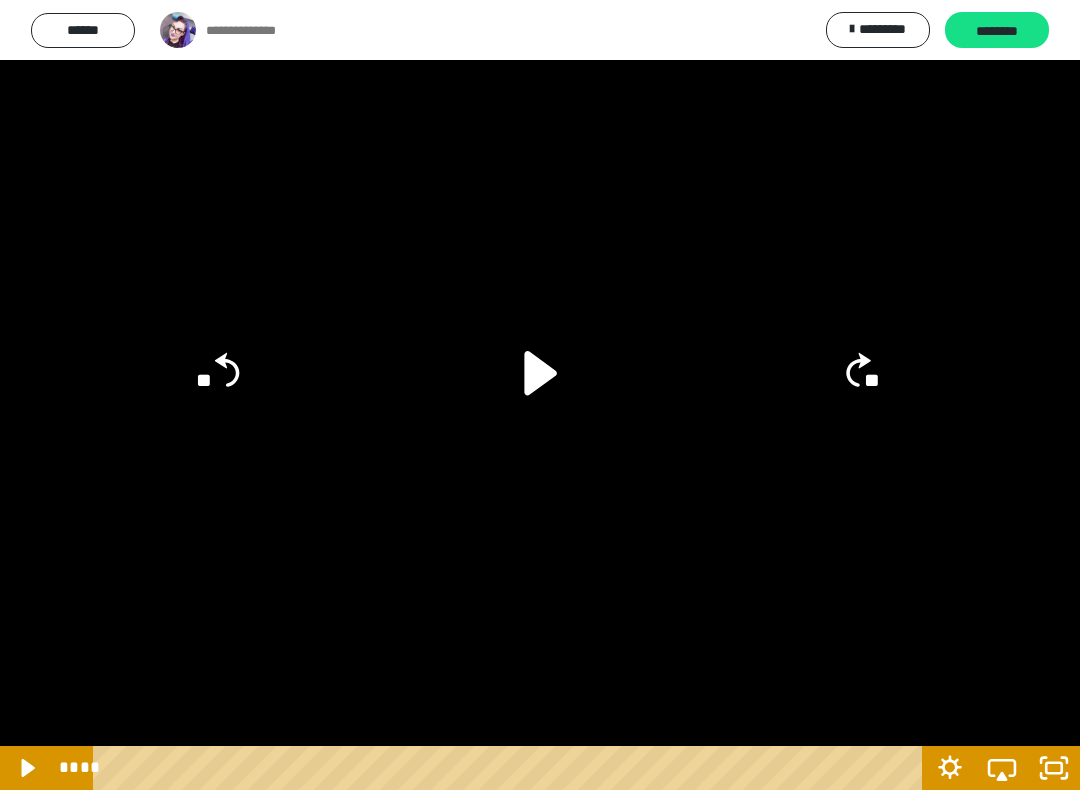 click 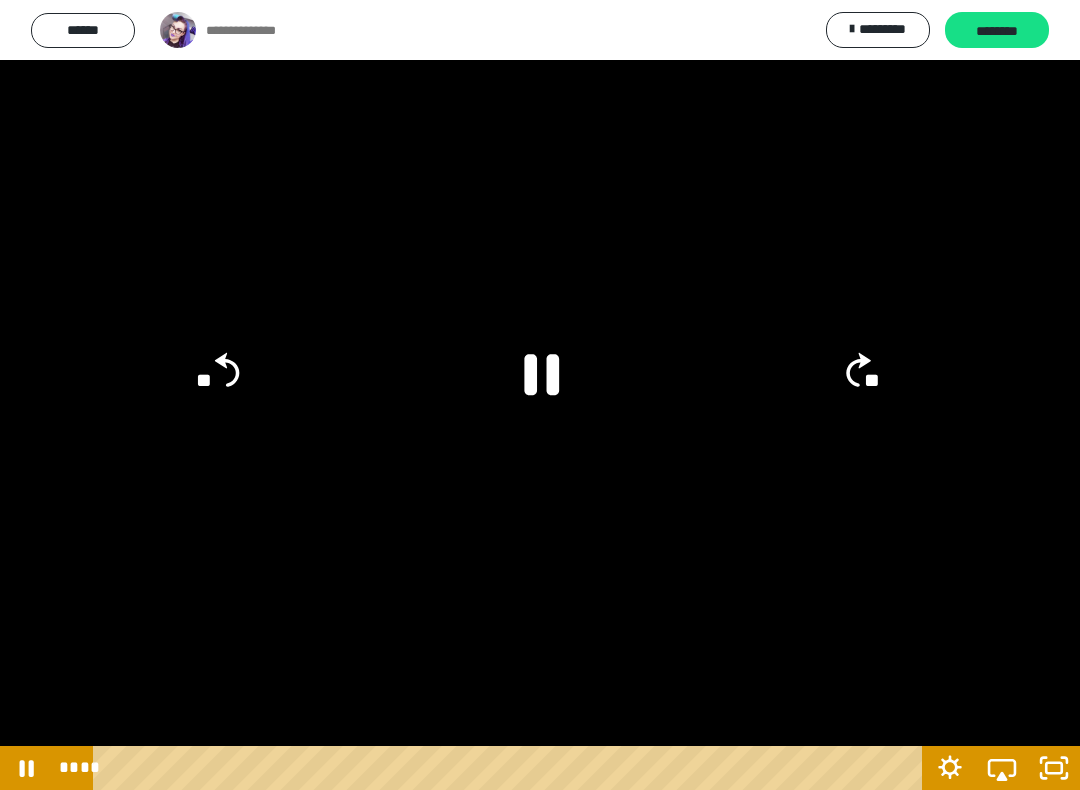 click 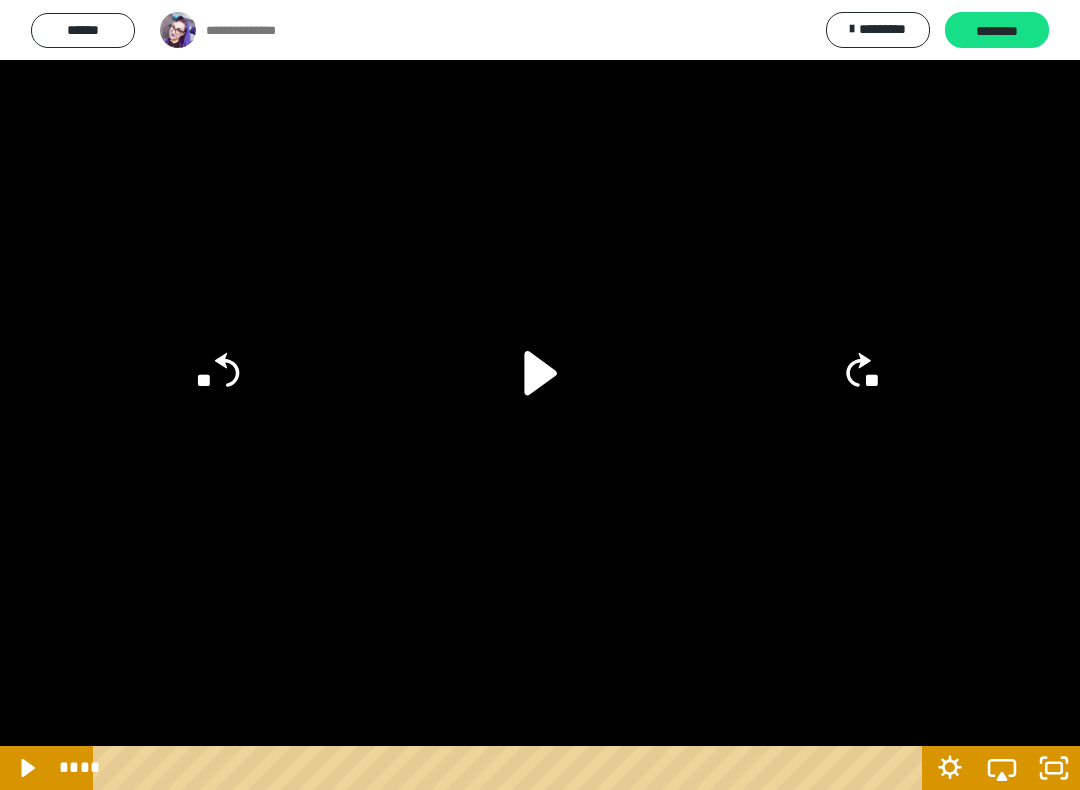 click on "**" 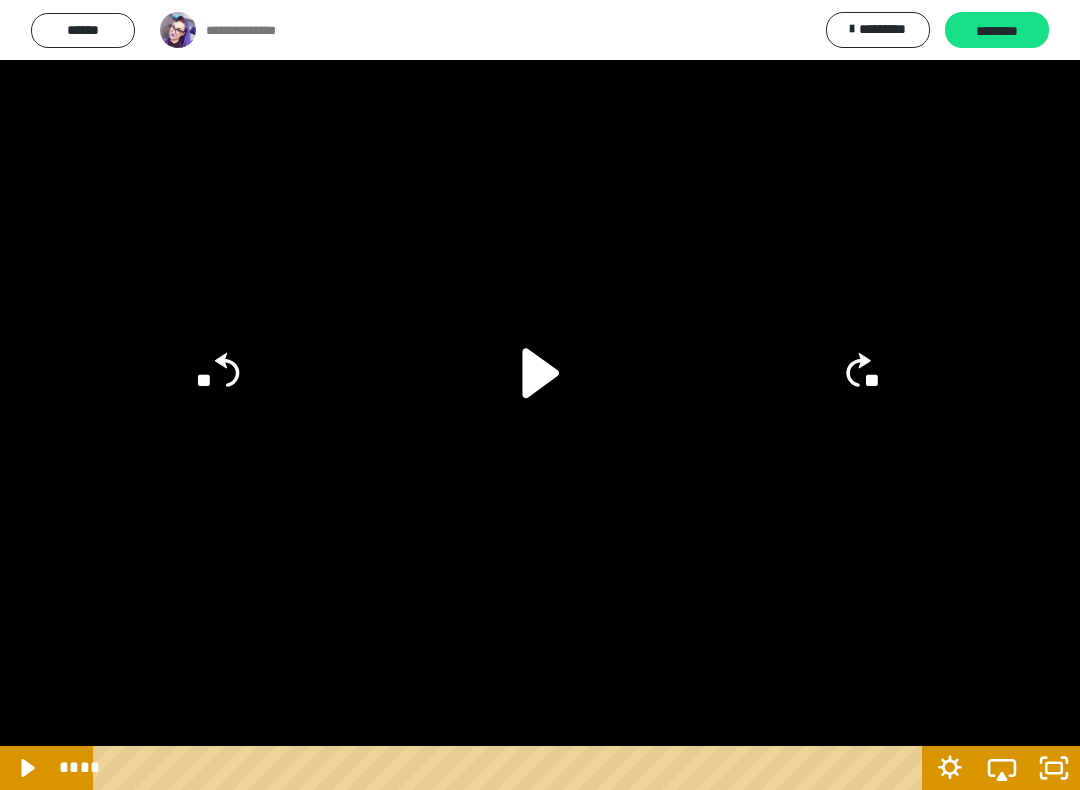 click 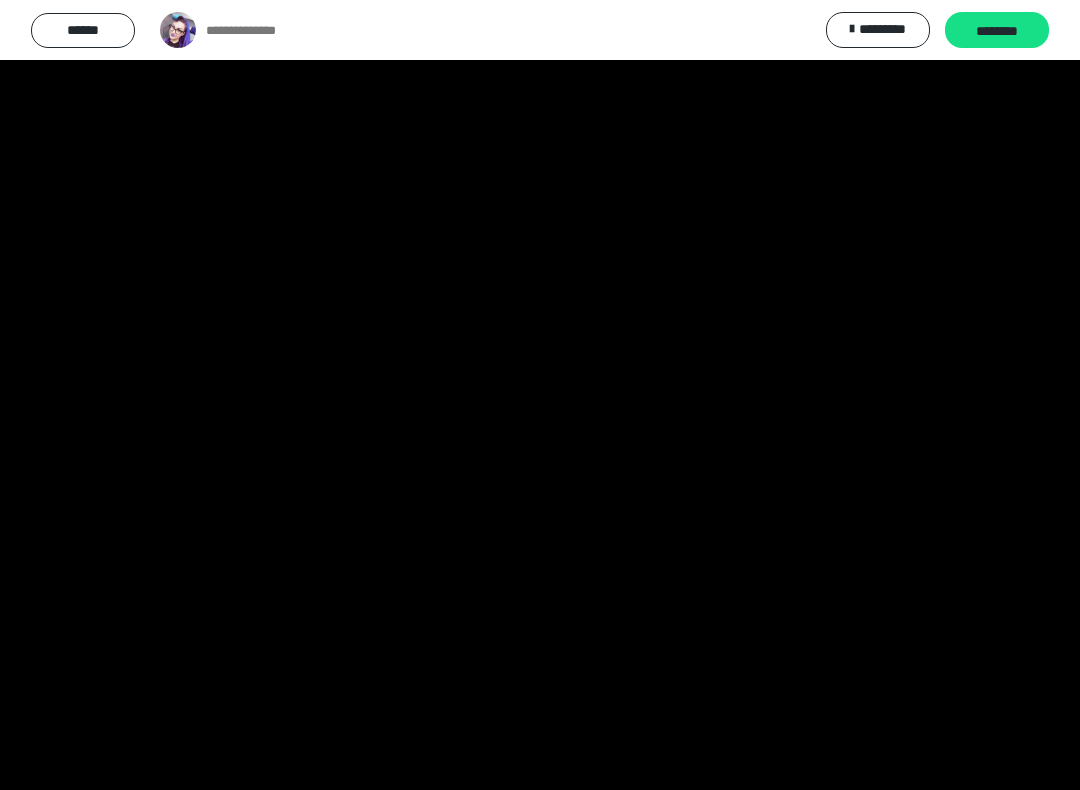 click at bounding box center [540, 395] 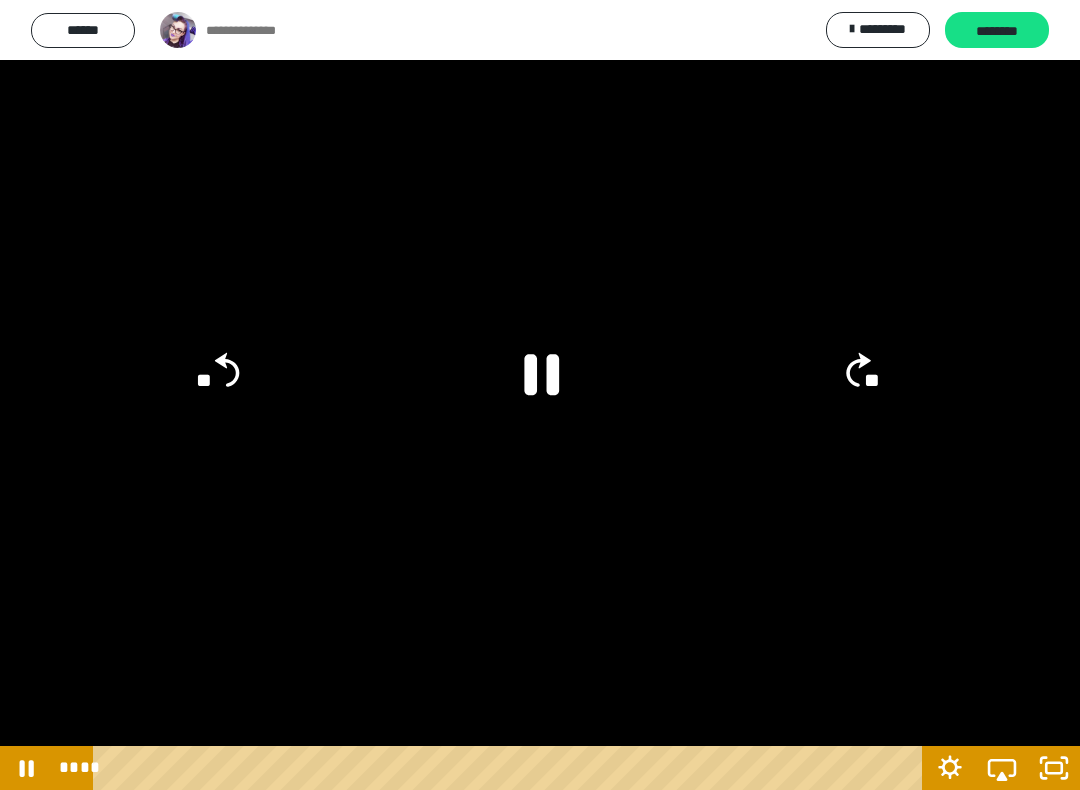 click 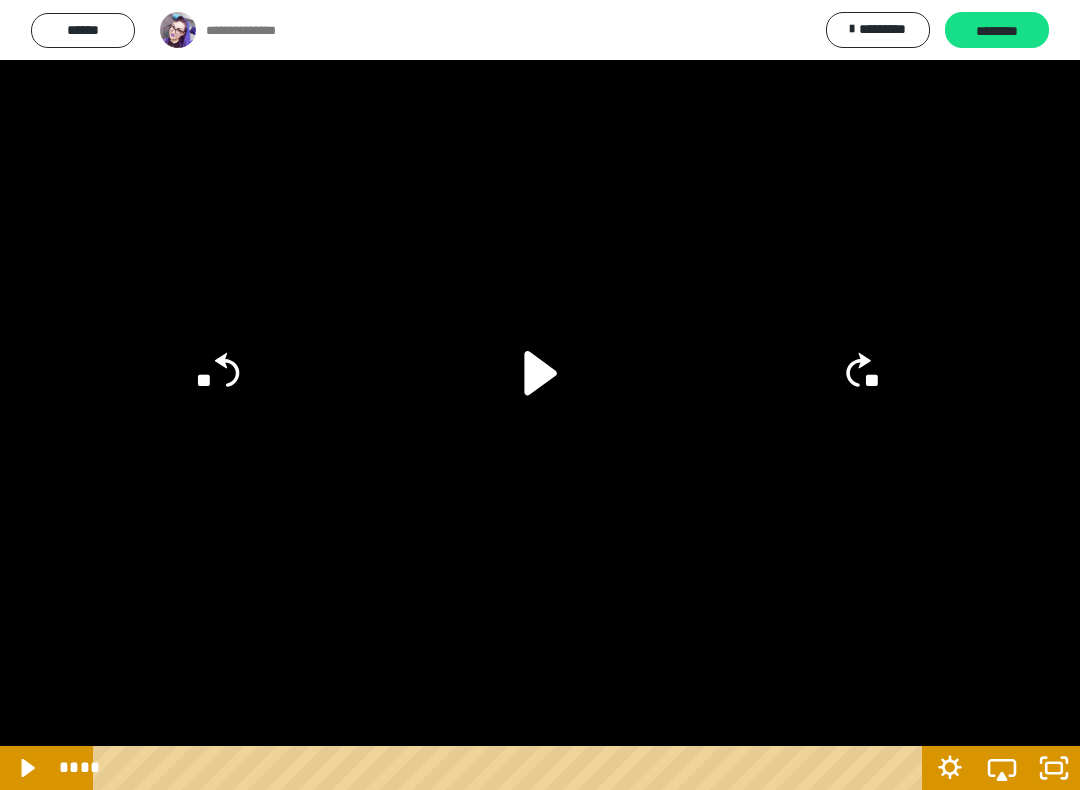 click 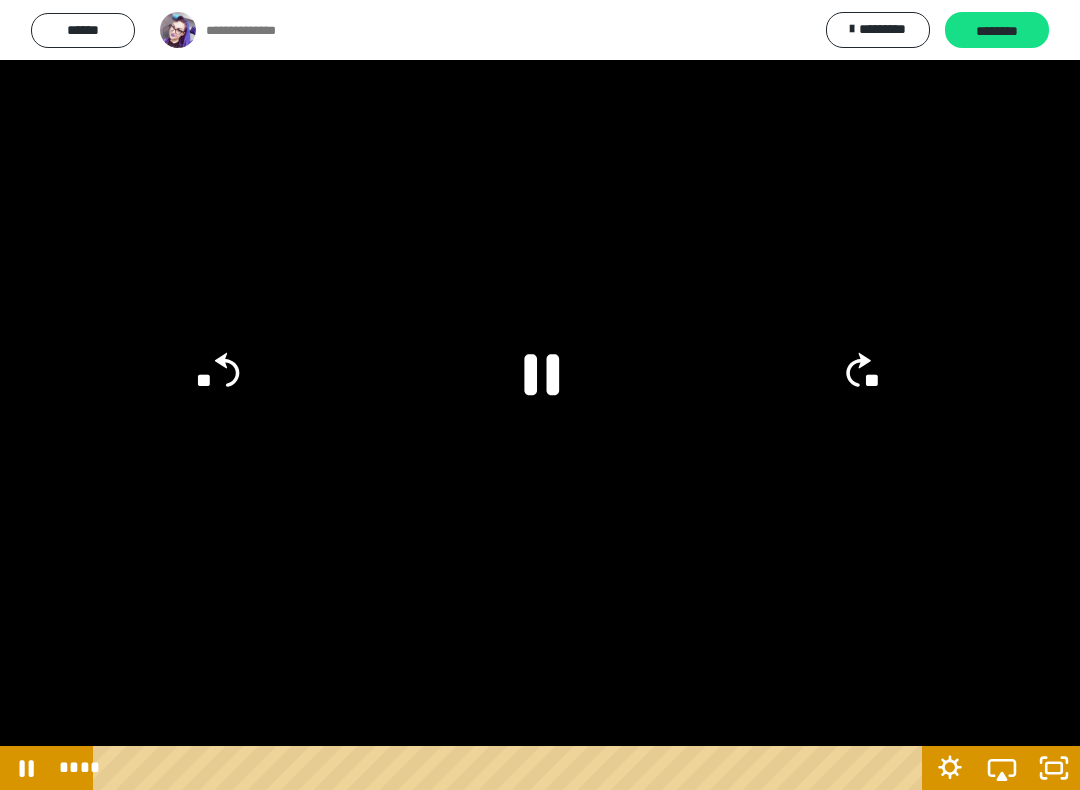 click on "**" 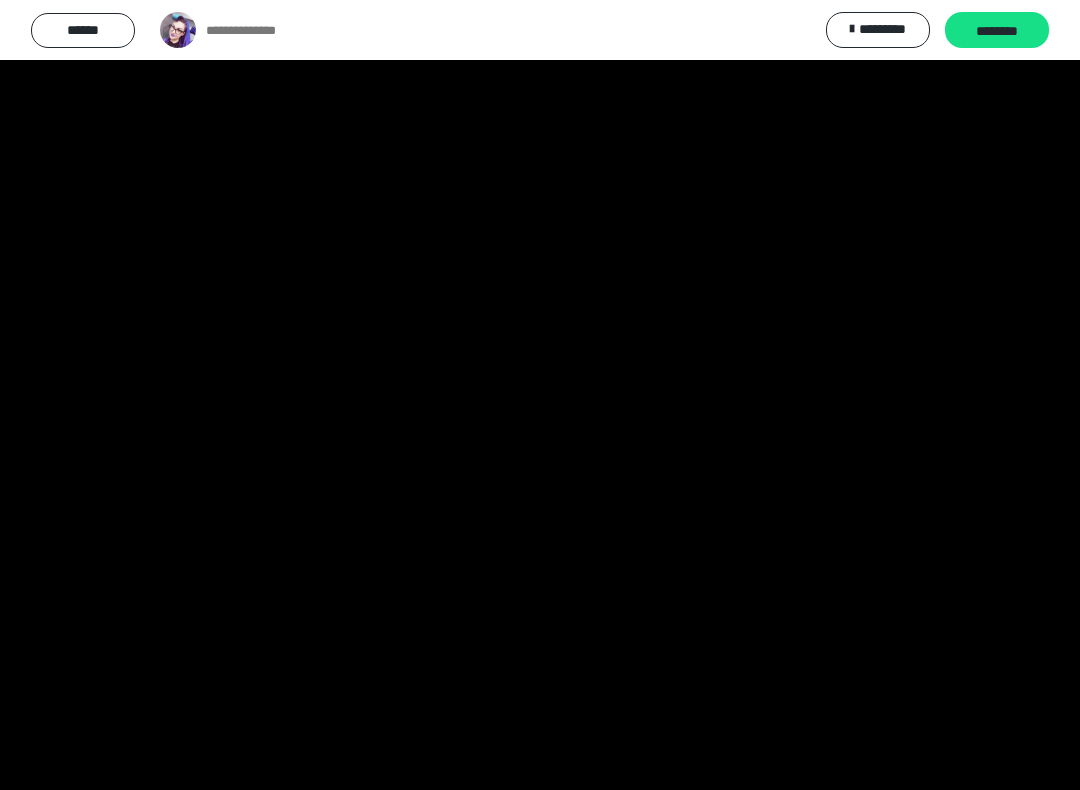click at bounding box center [540, 395] 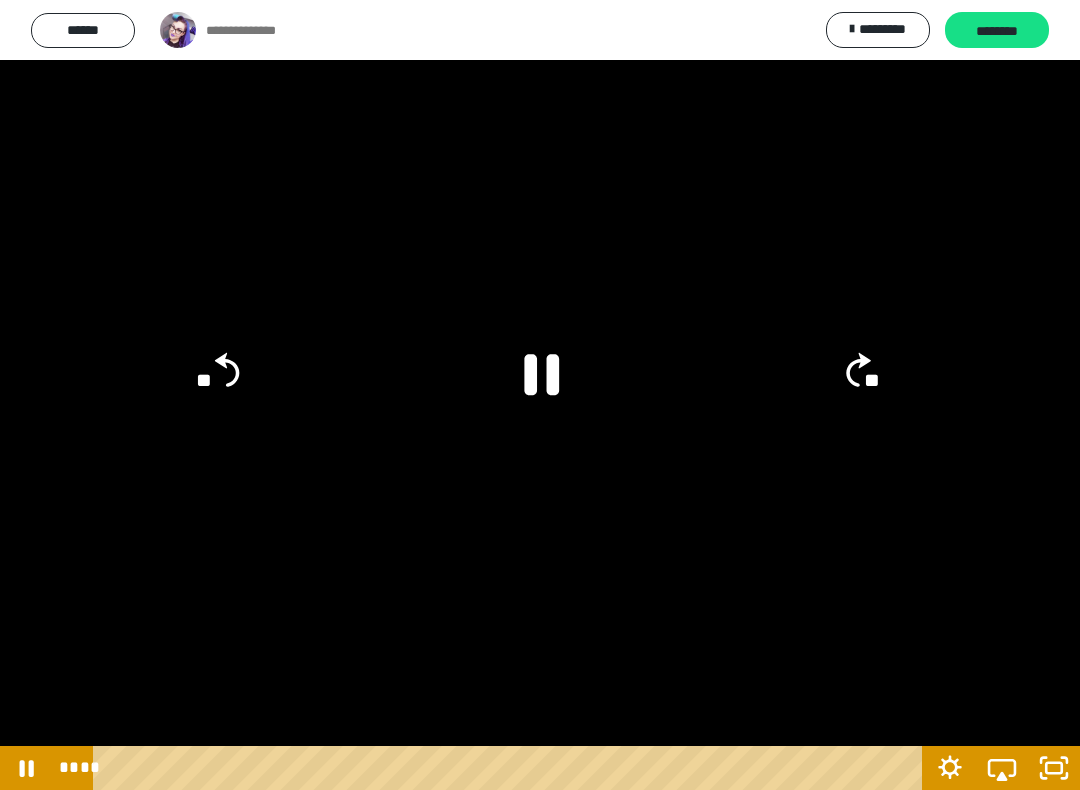 click on "**" 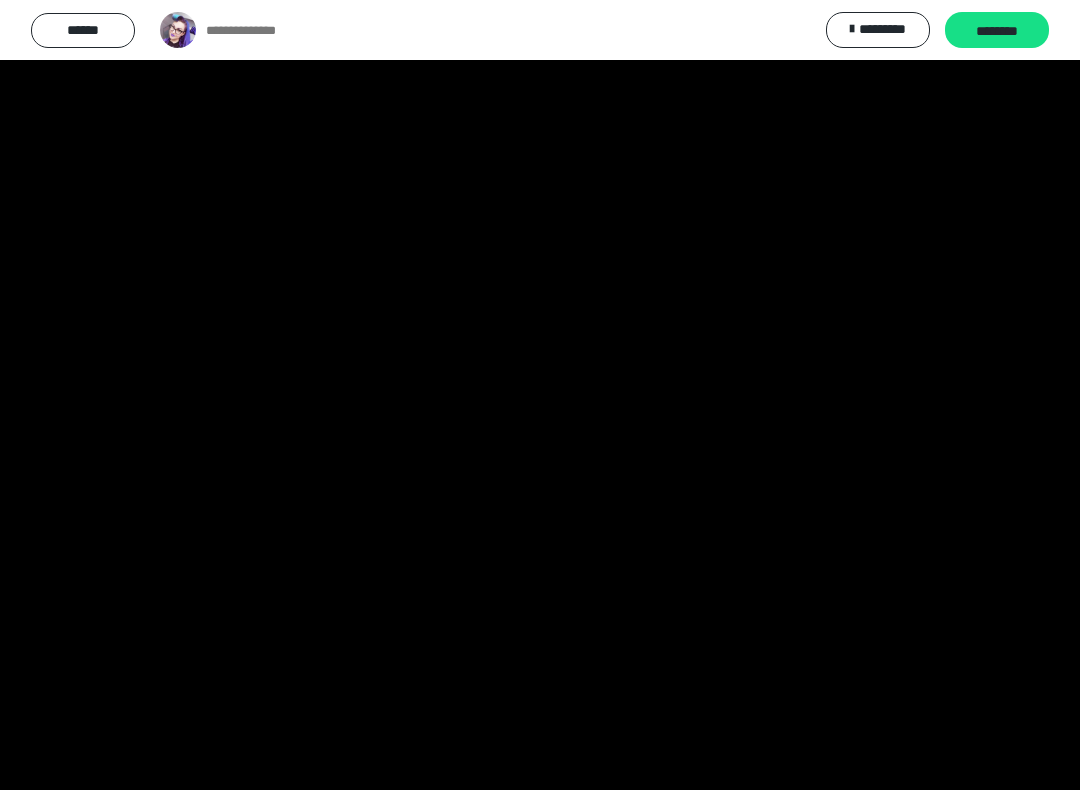 click at bounding box center [540, 395] 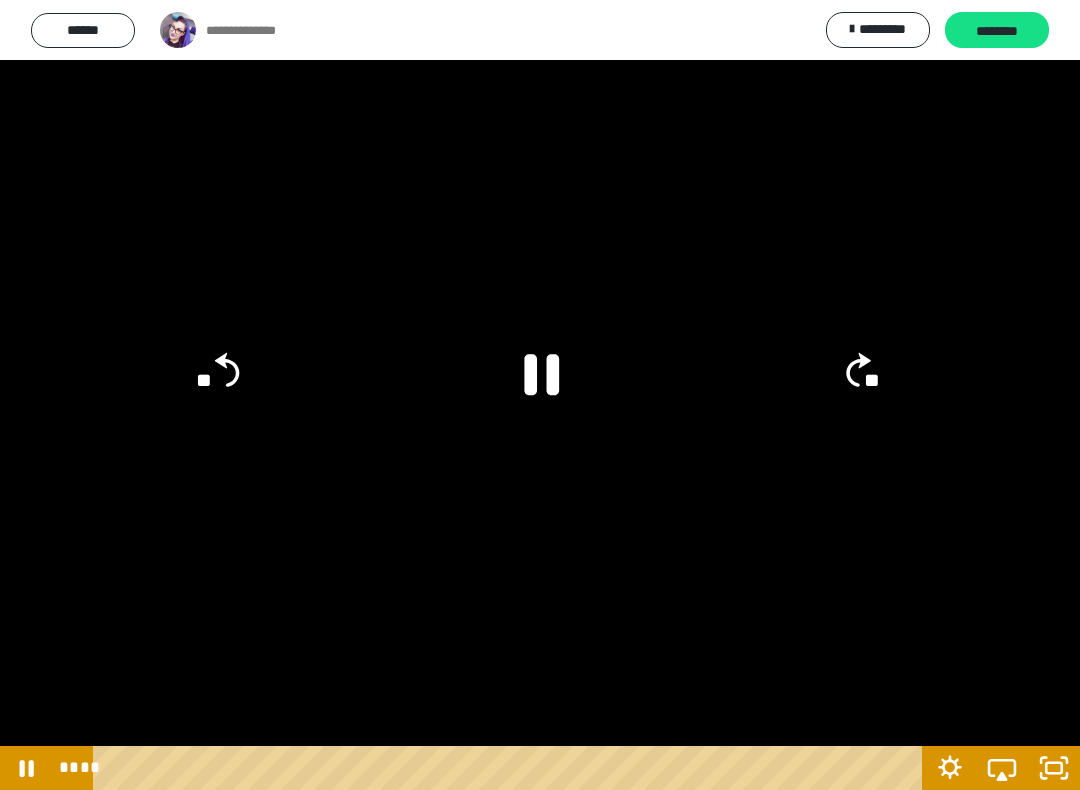click 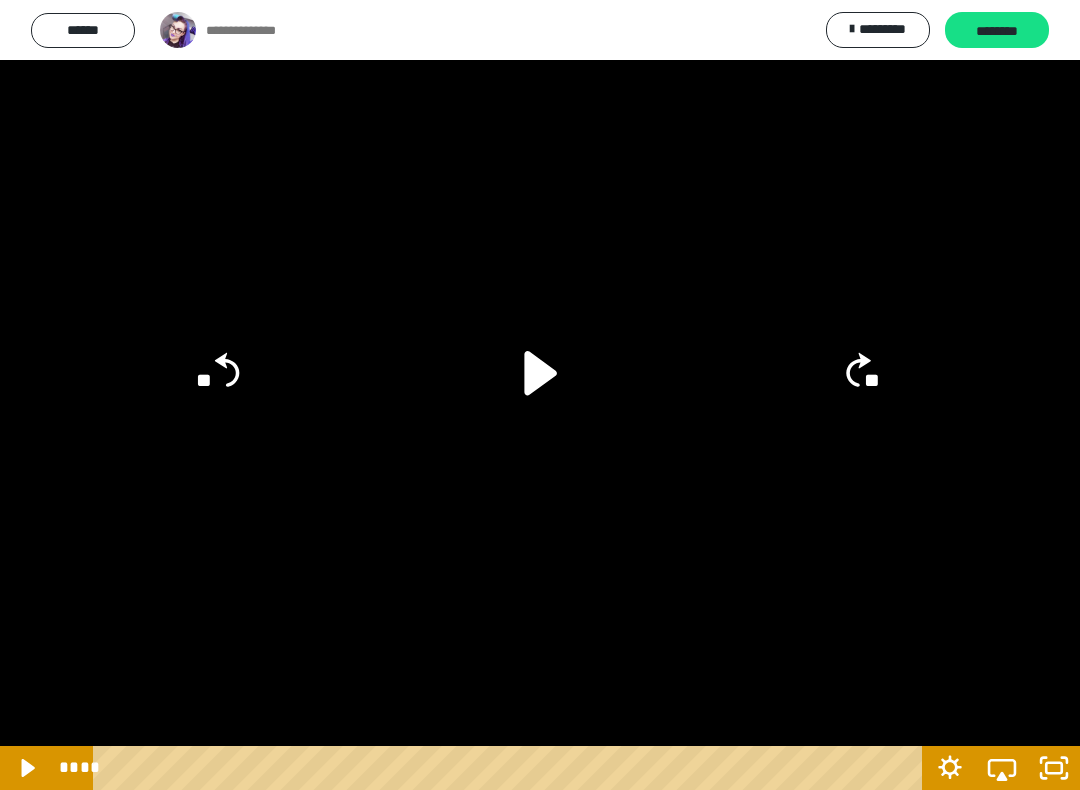 click 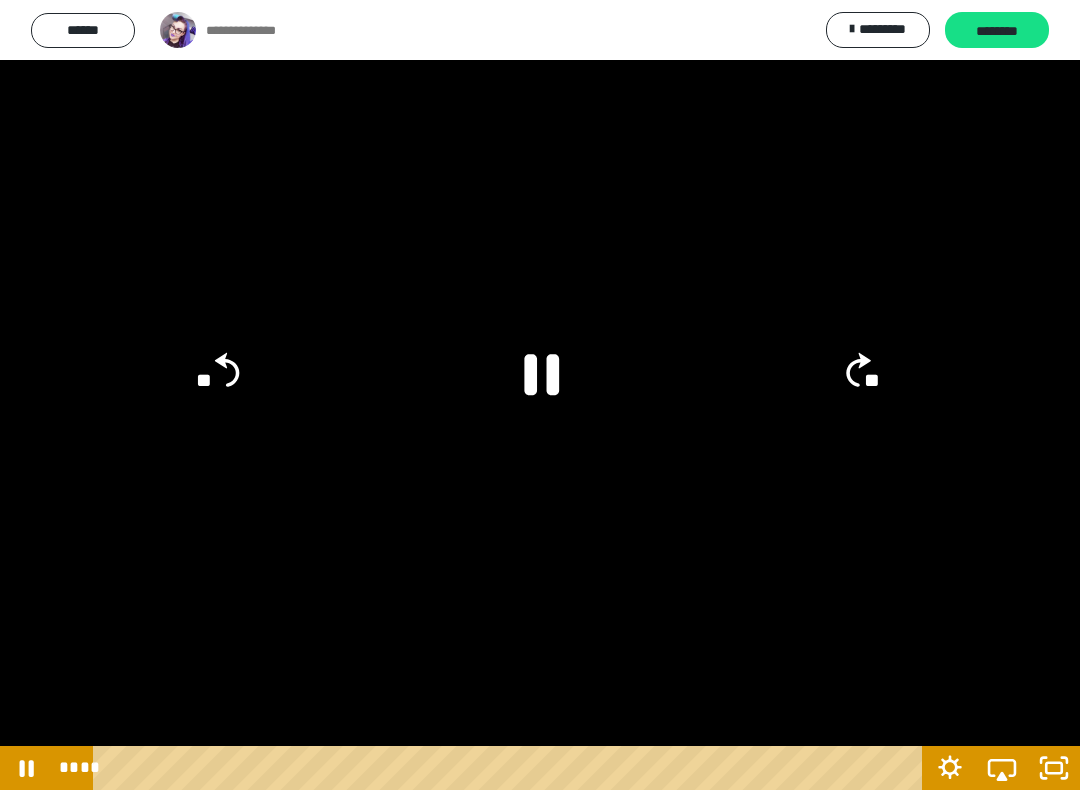 click on "**" 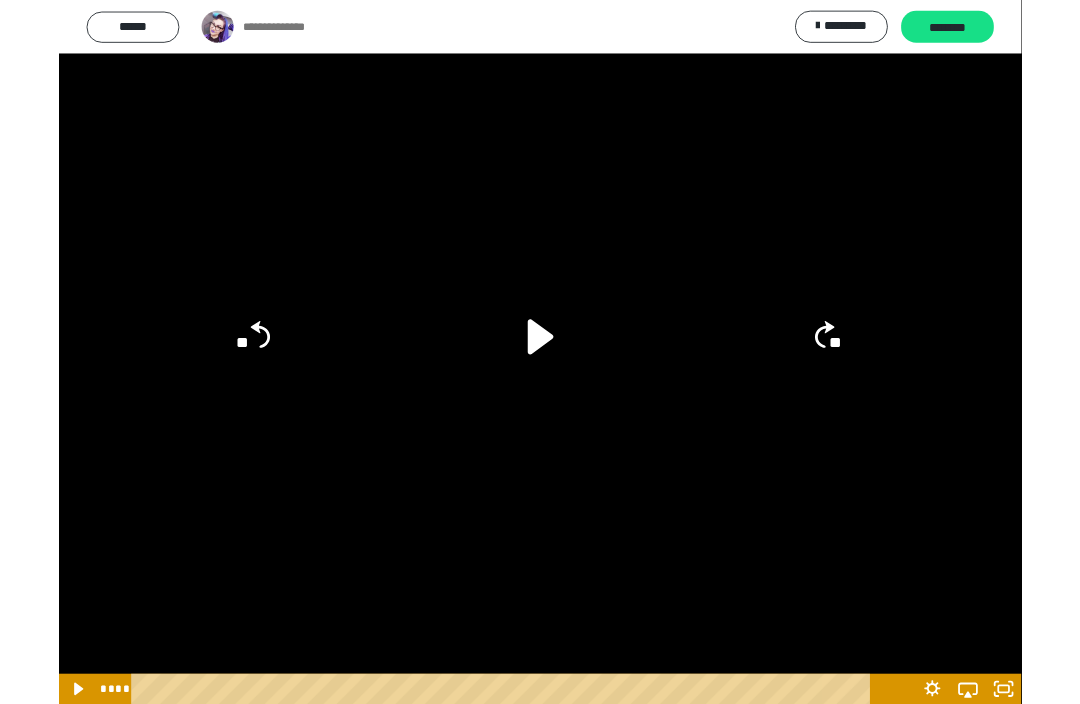 scroll, scrollTop: 954, scrollLeft: 0, axis: vertical 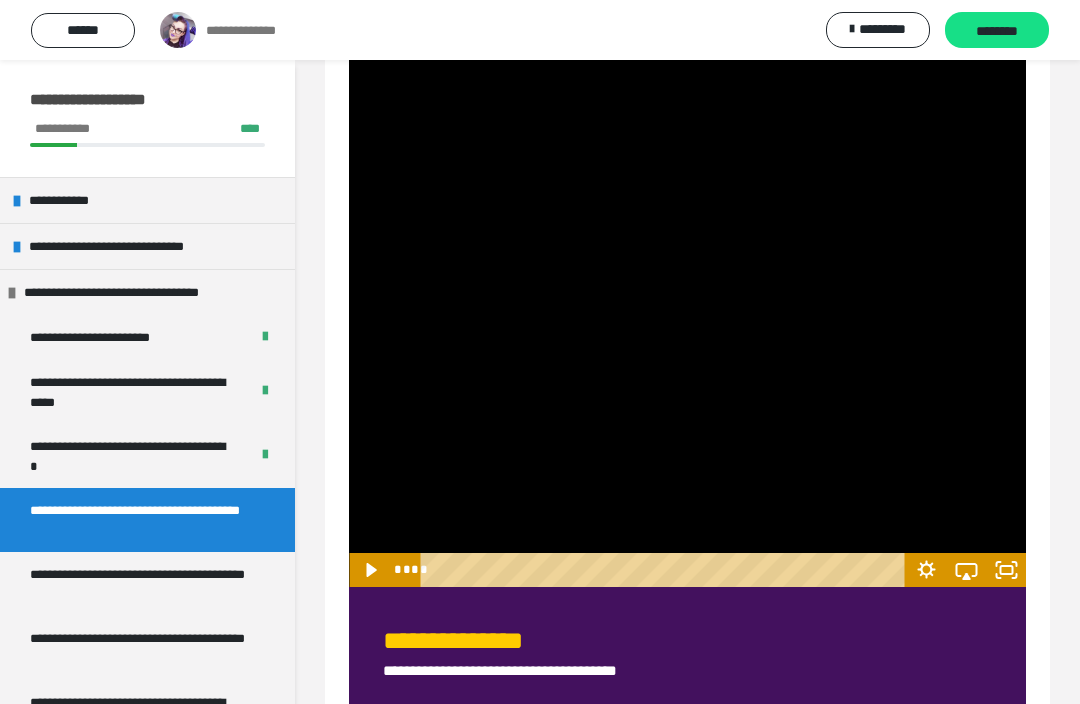 click on "********" at bounding box center (997, 31) 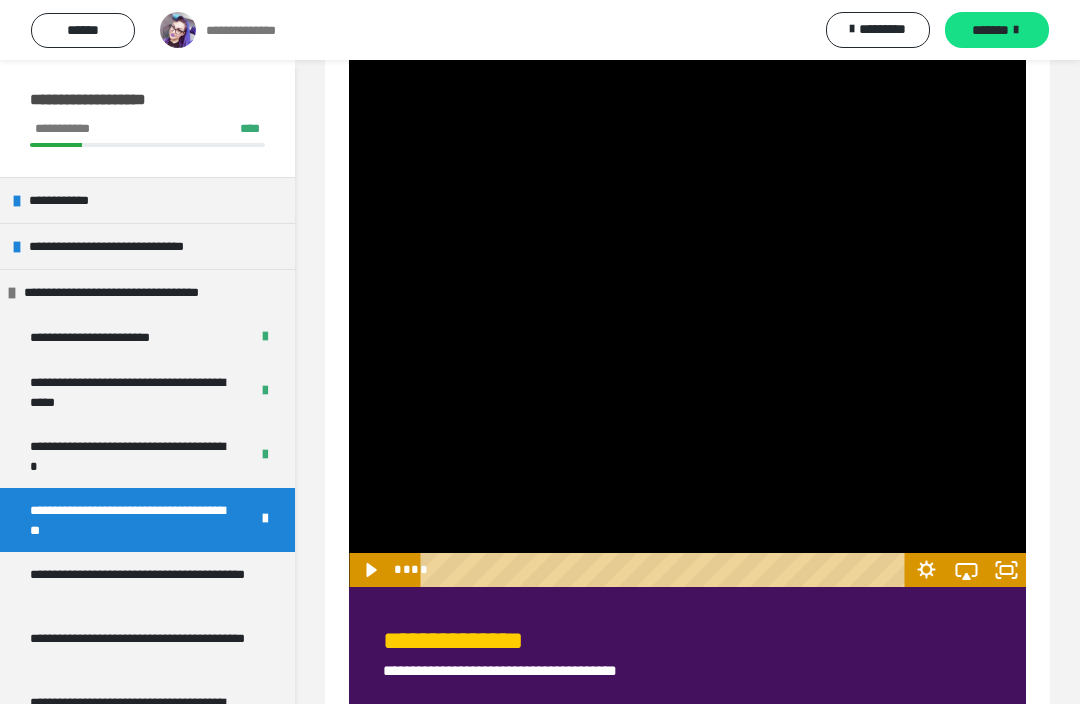 click on "*******" at bounding box center (990, 30) 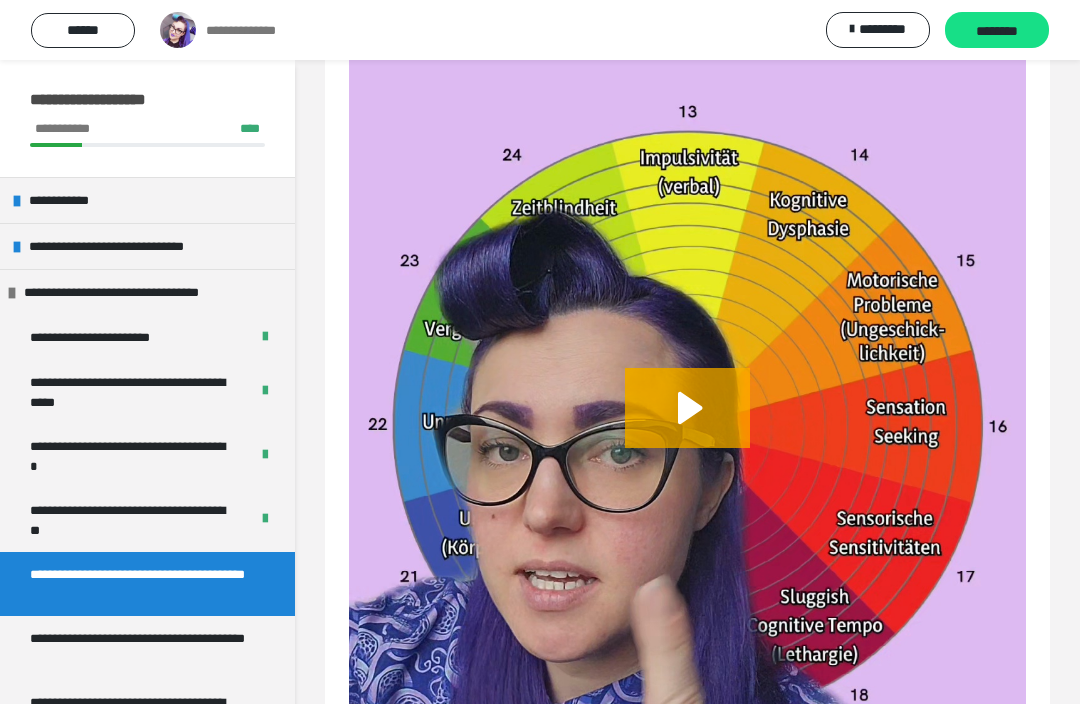 scroll, scrollTop: 510, scrollLeft: 0, axis: vertical 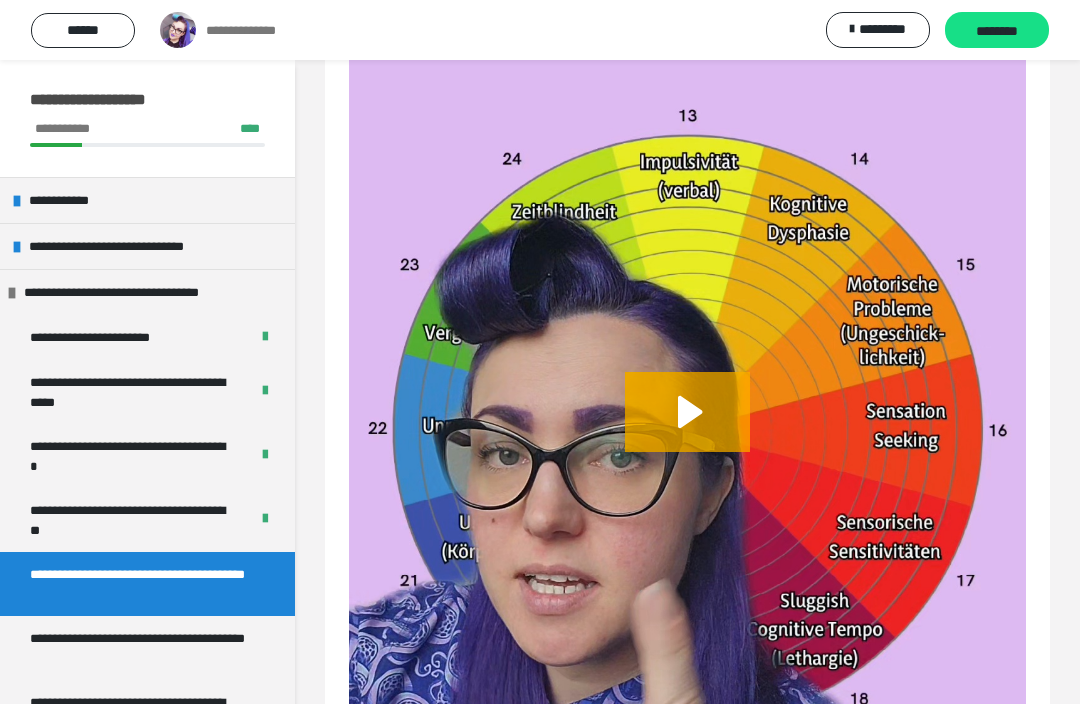 click 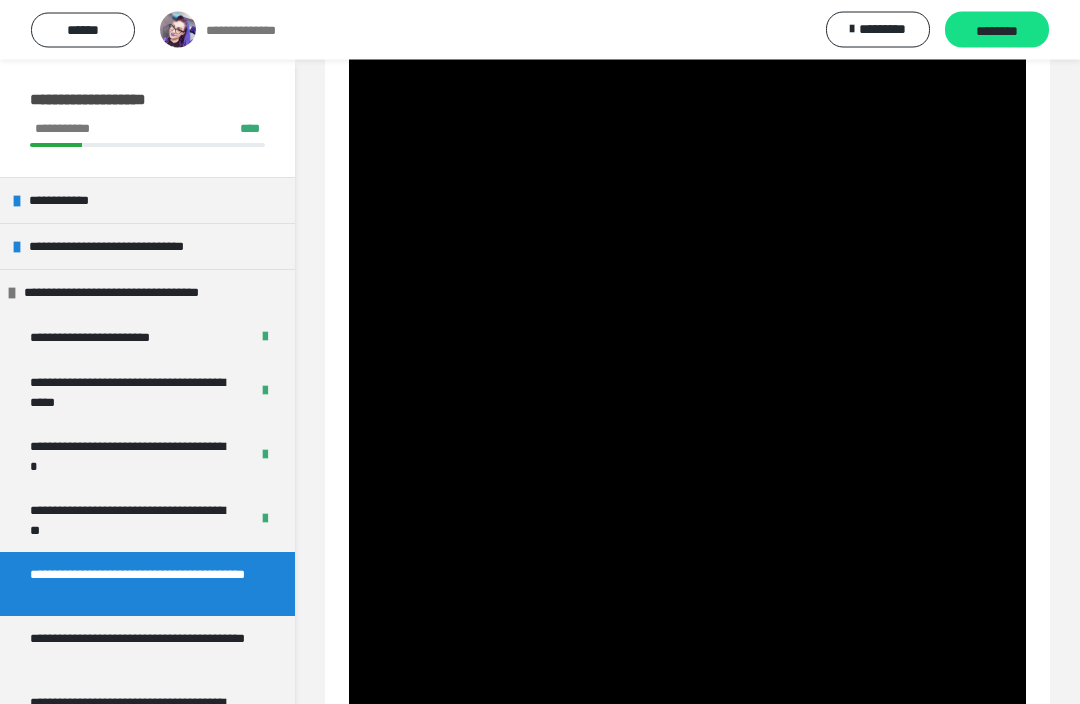 scroll, scrollTop: 839, scrollLeft: 0, axis: vertical 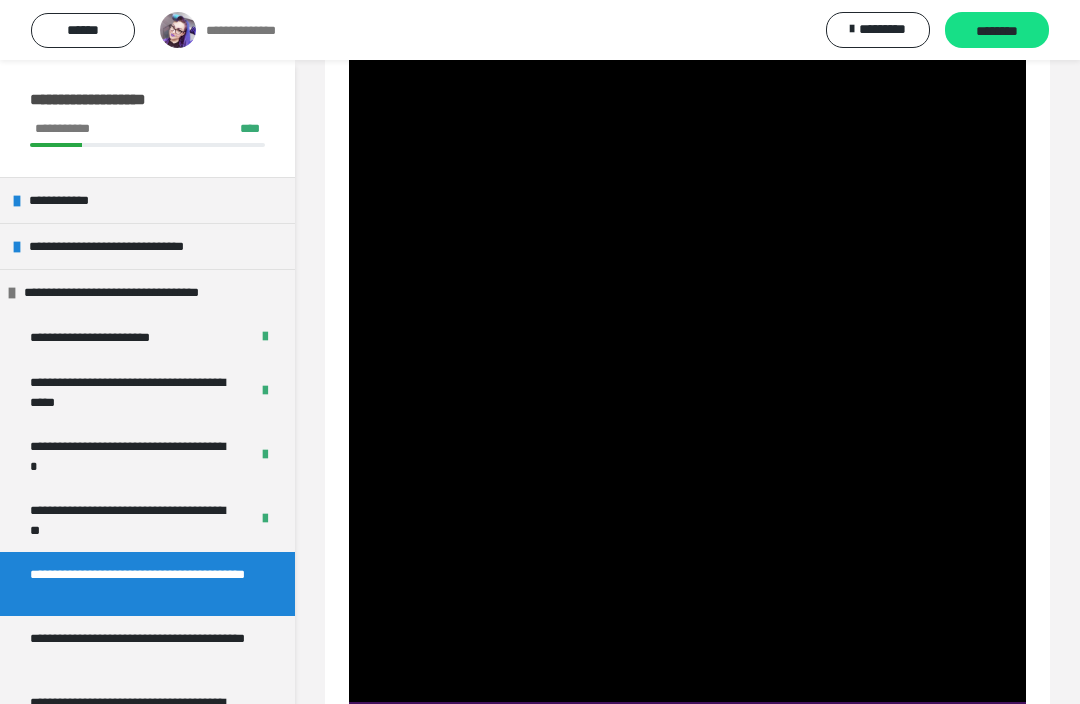 click at bounding box center (687, 101) 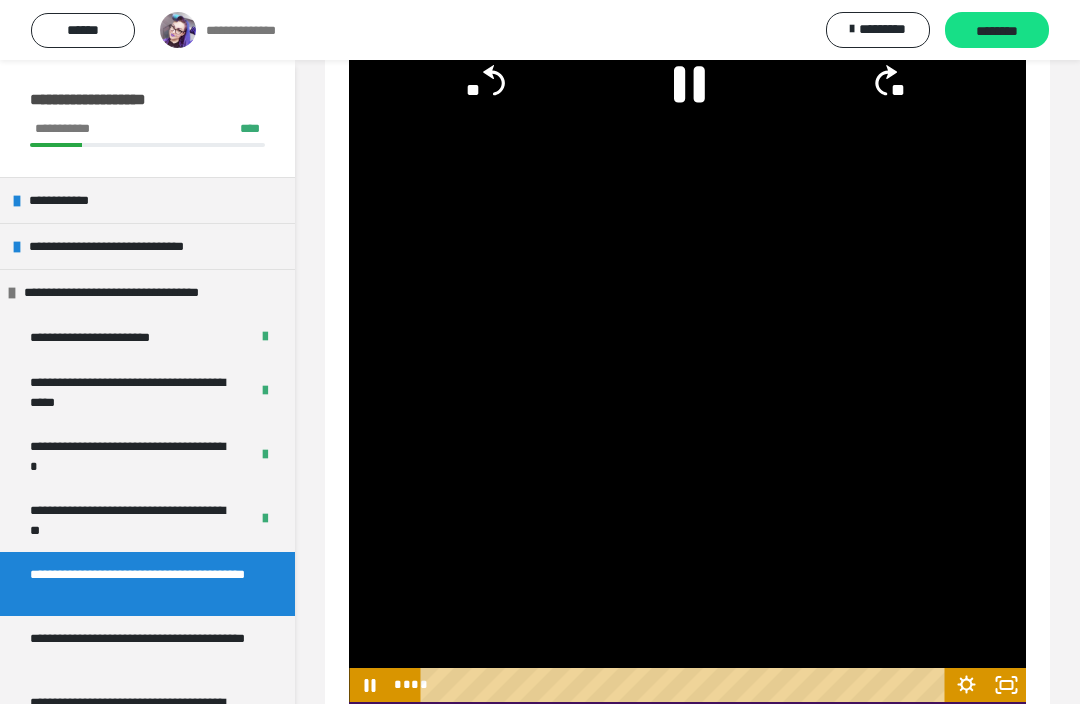 click 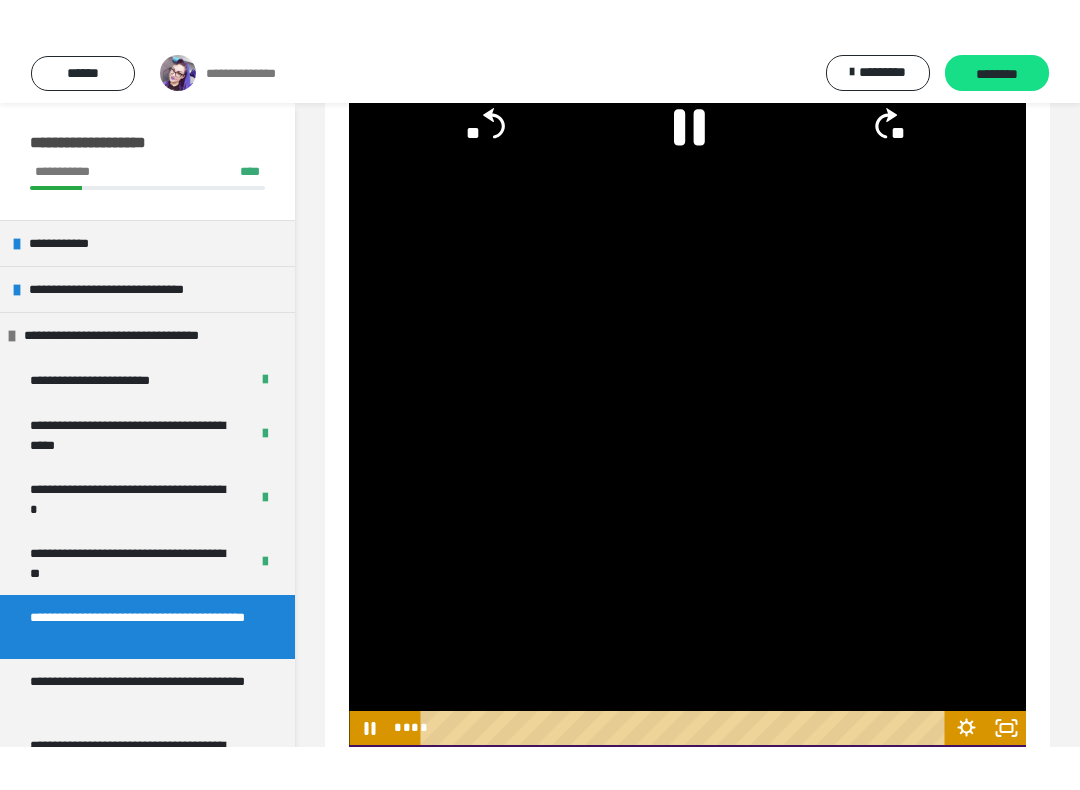 scroll, scrollTop: 20, scrollLeft: 0, axis: vertical 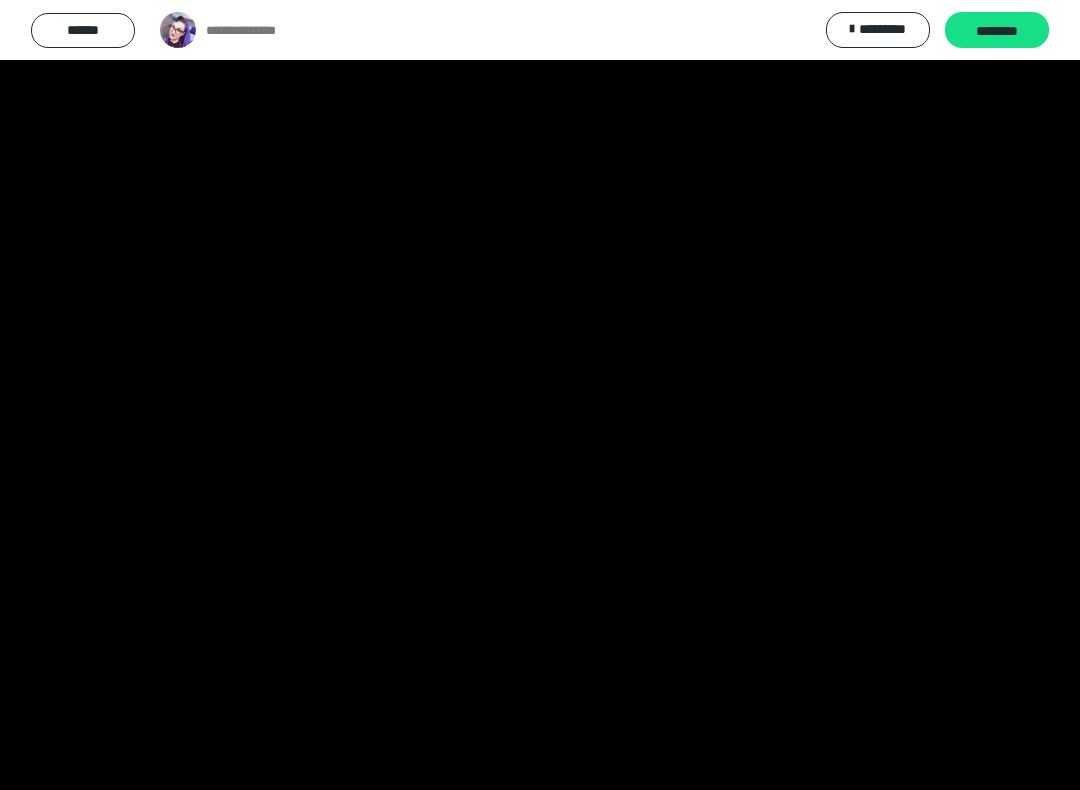 click at bounding box center (540, 395) 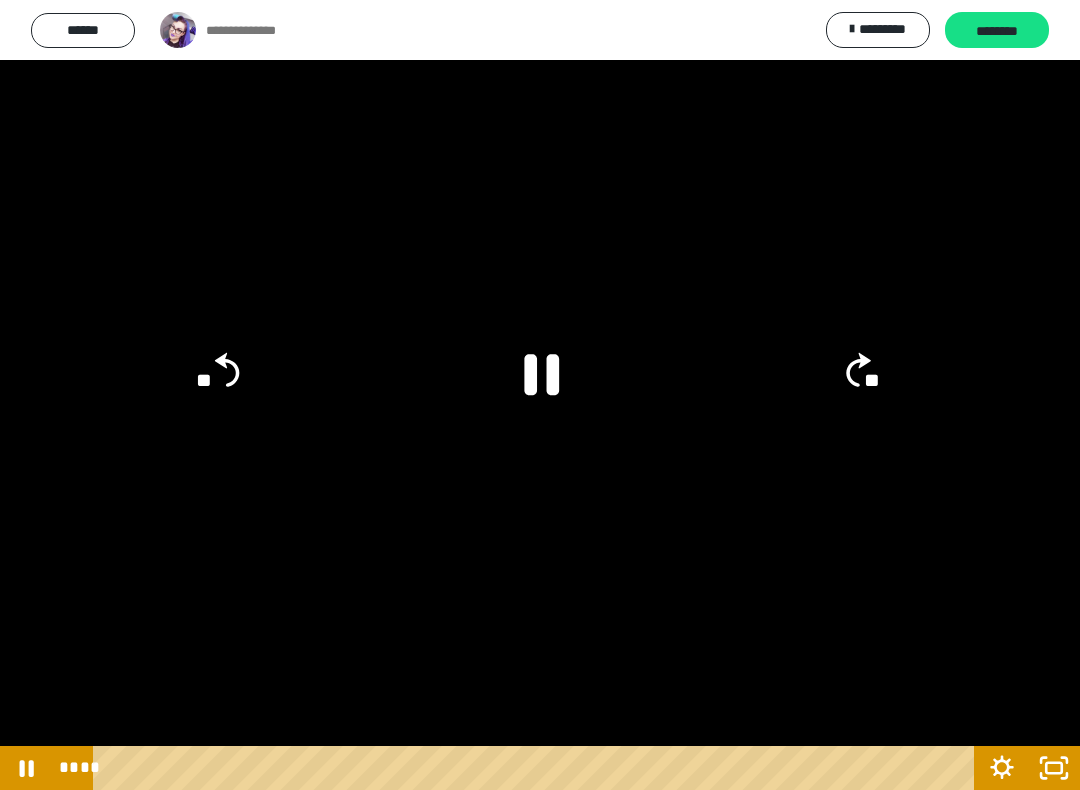 click 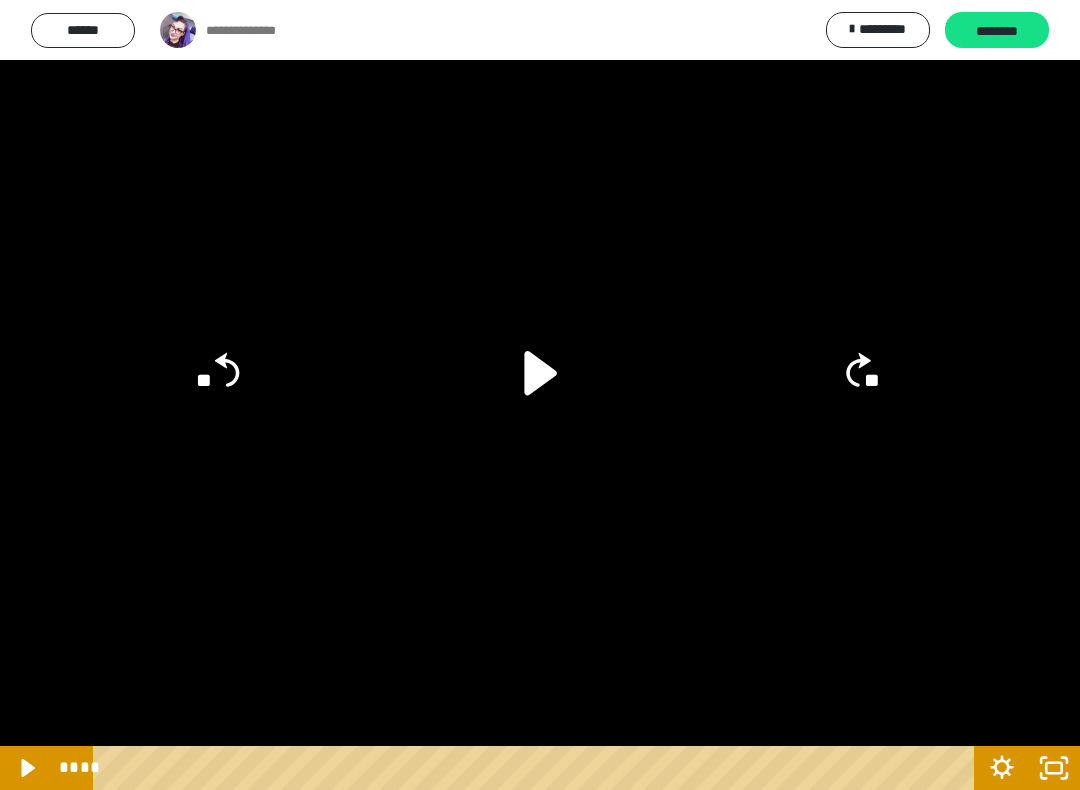 click 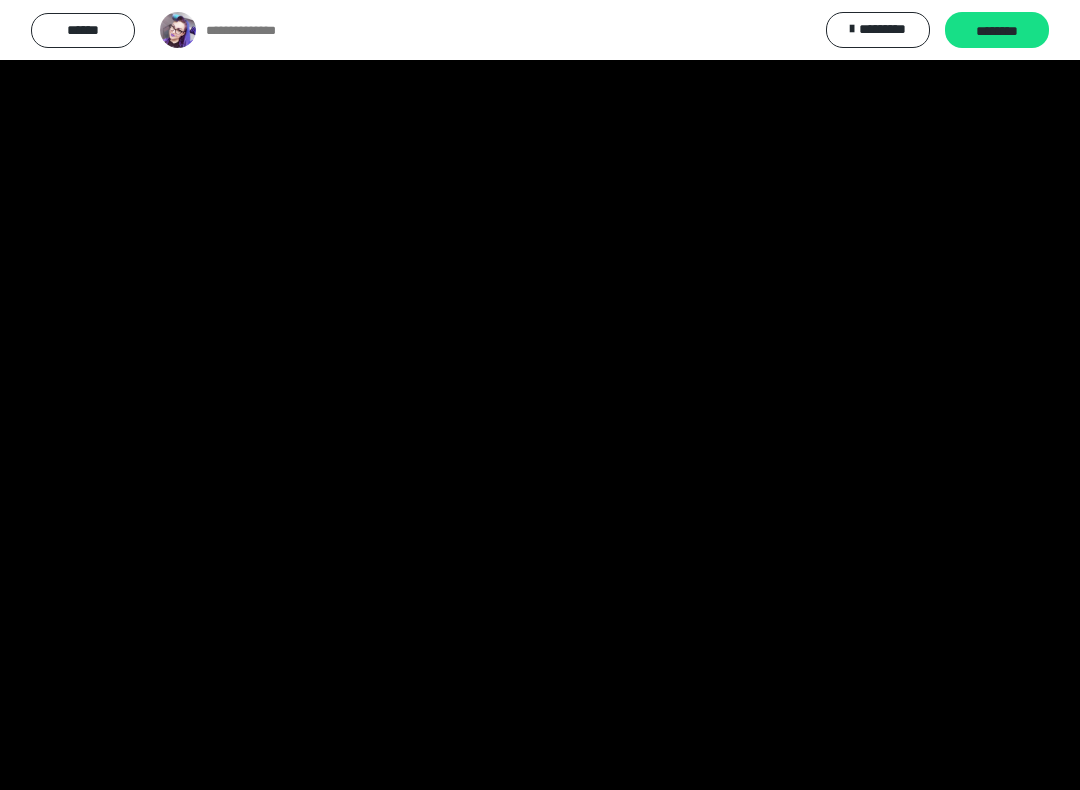 click at bounding box center [540, 395] 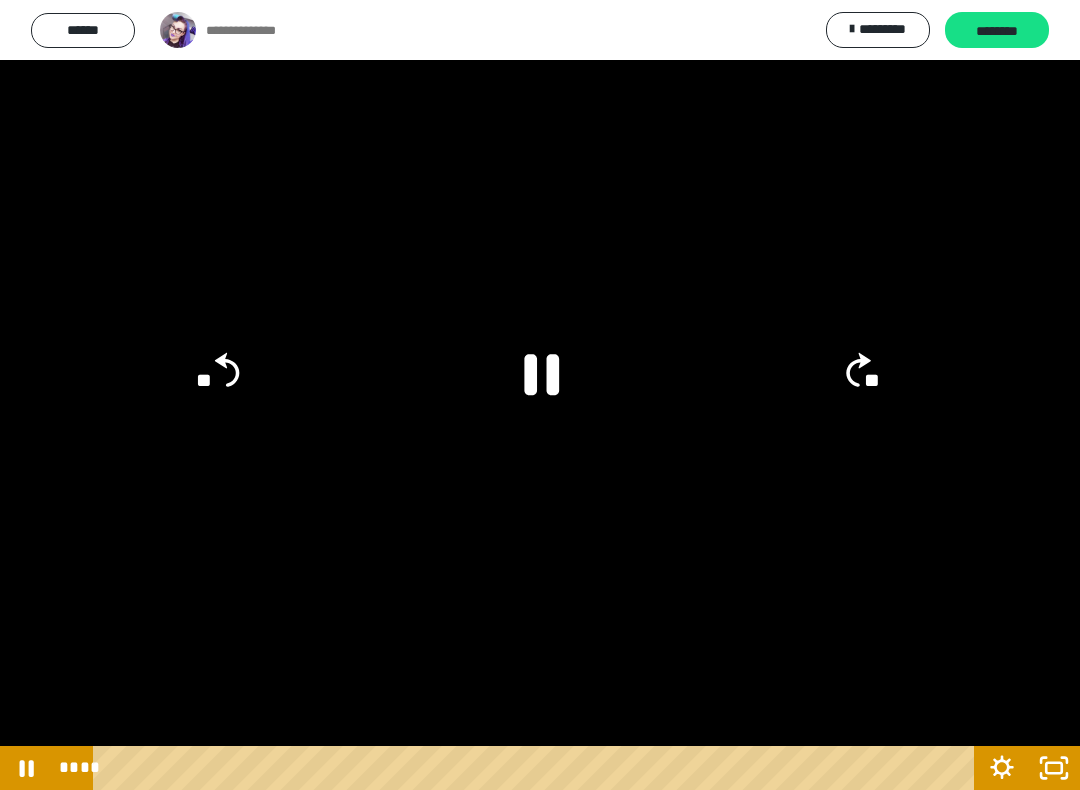 click 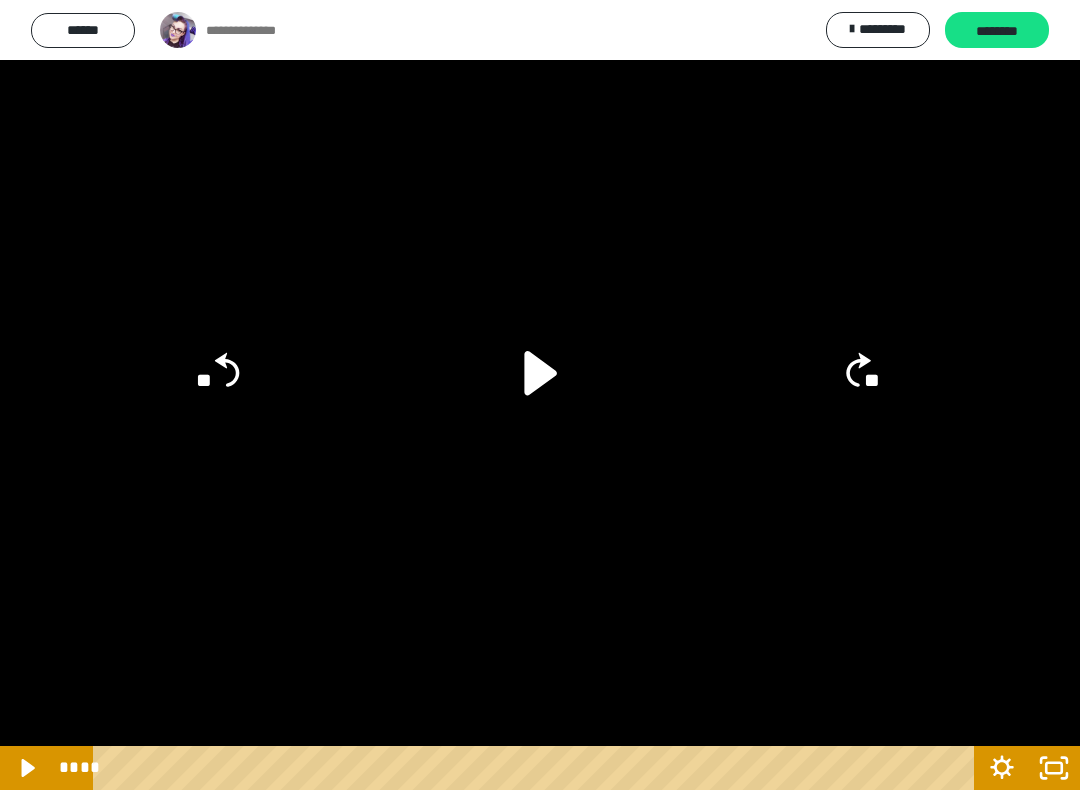 click 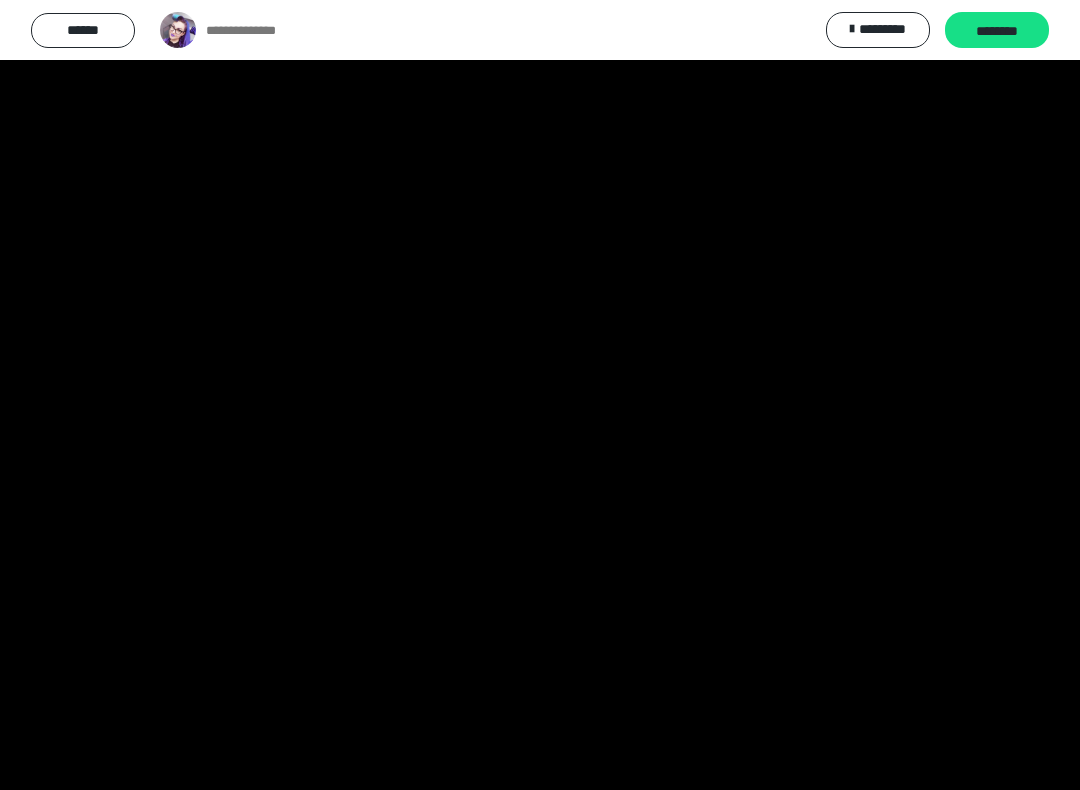 click at bounding box center (540, 395) 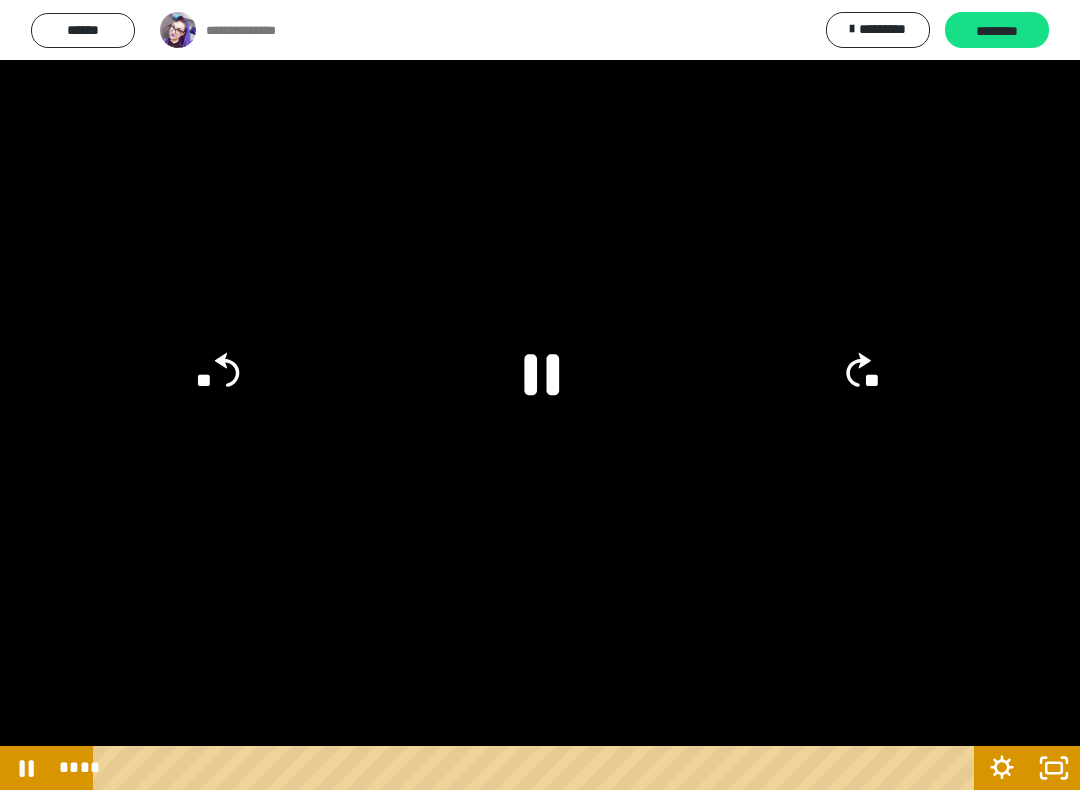 click on "**" 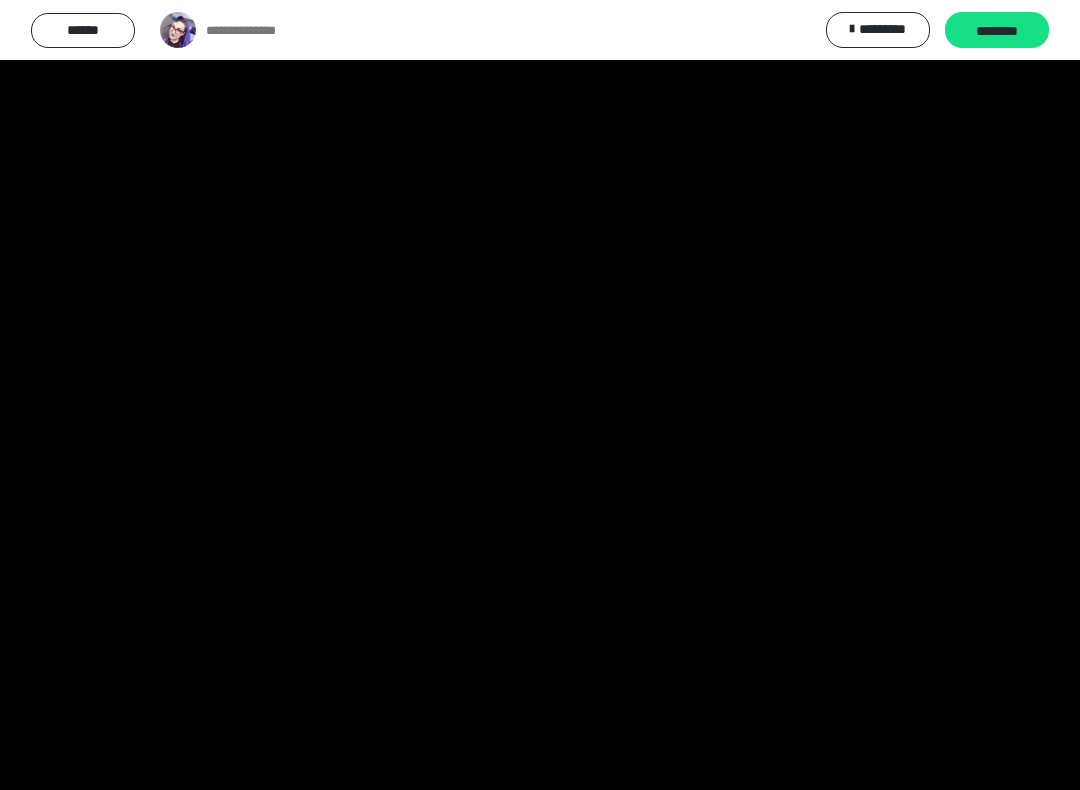 click at bounding box center [540, 395] 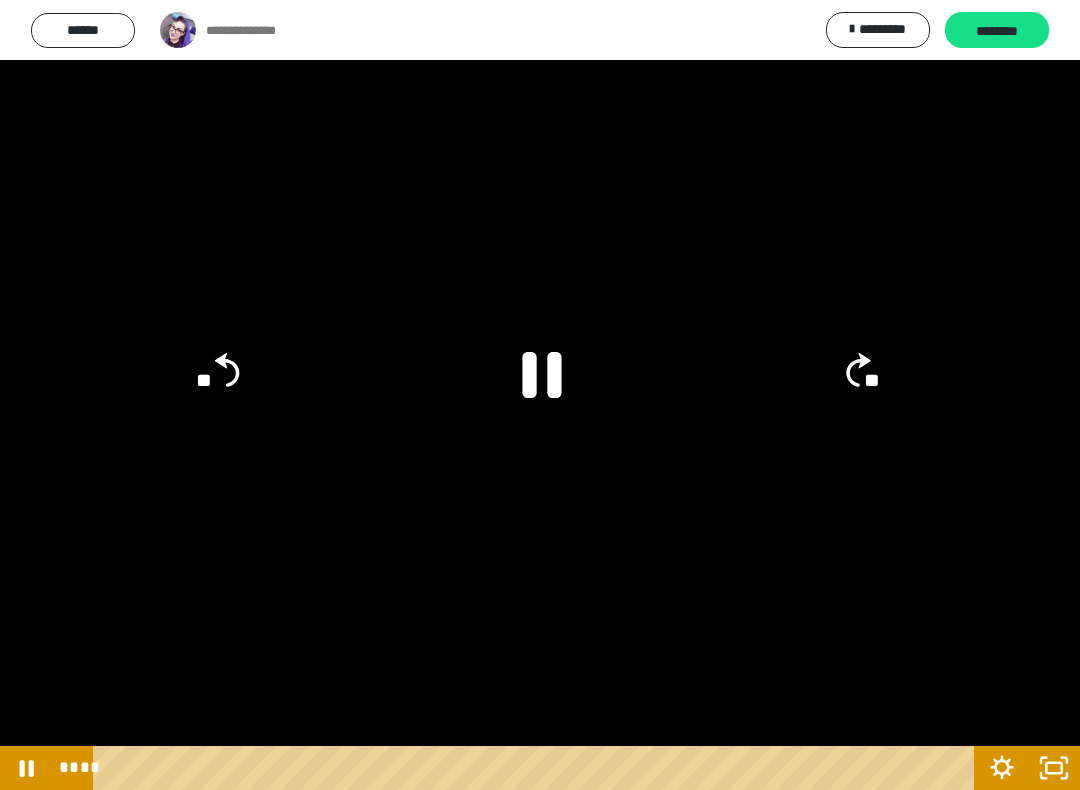 click 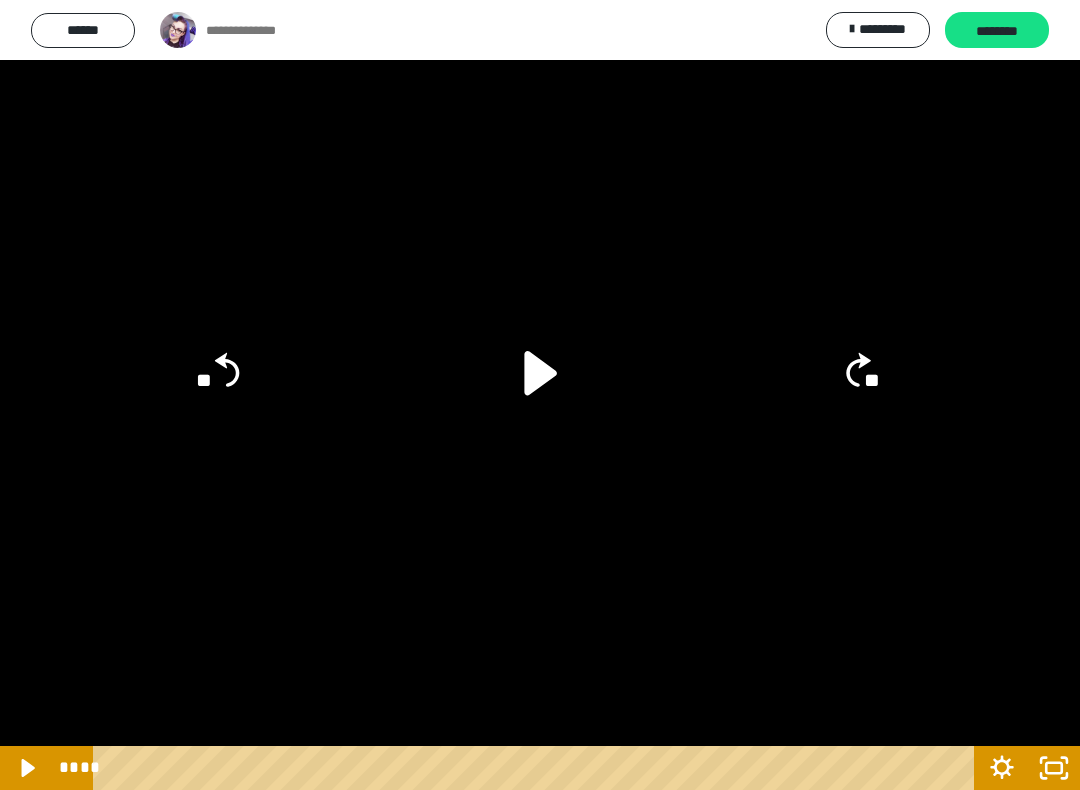 click 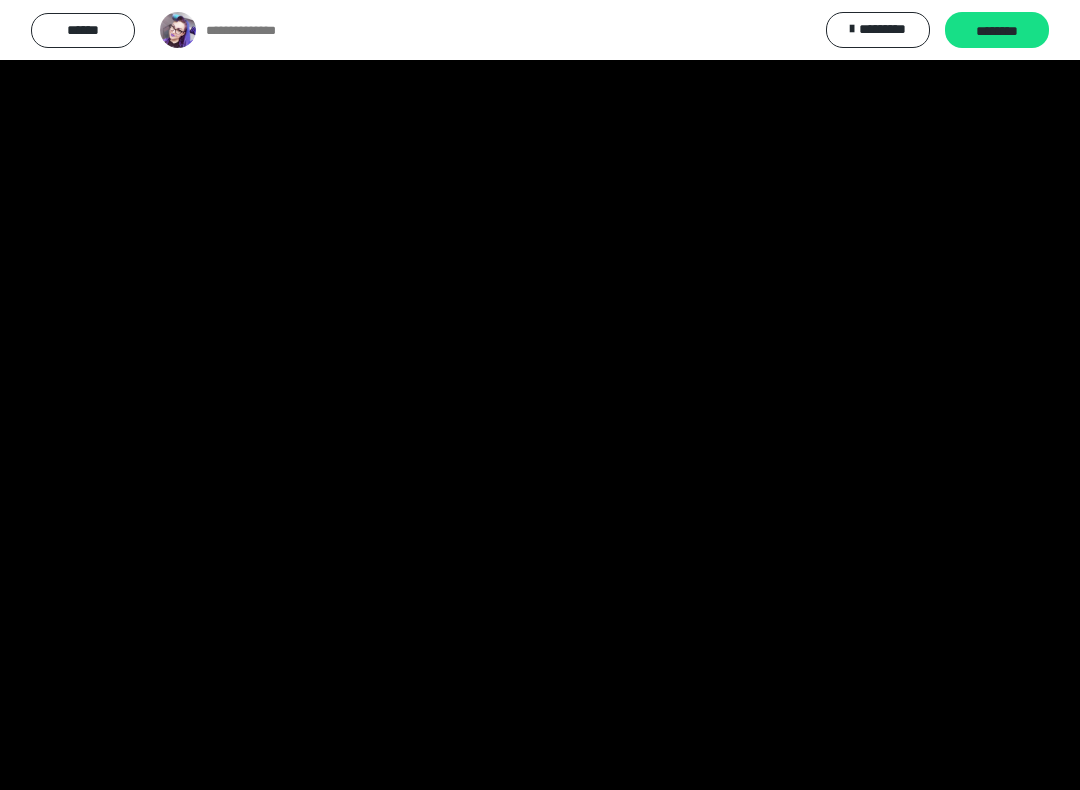 click at bounding box center [540, 395] 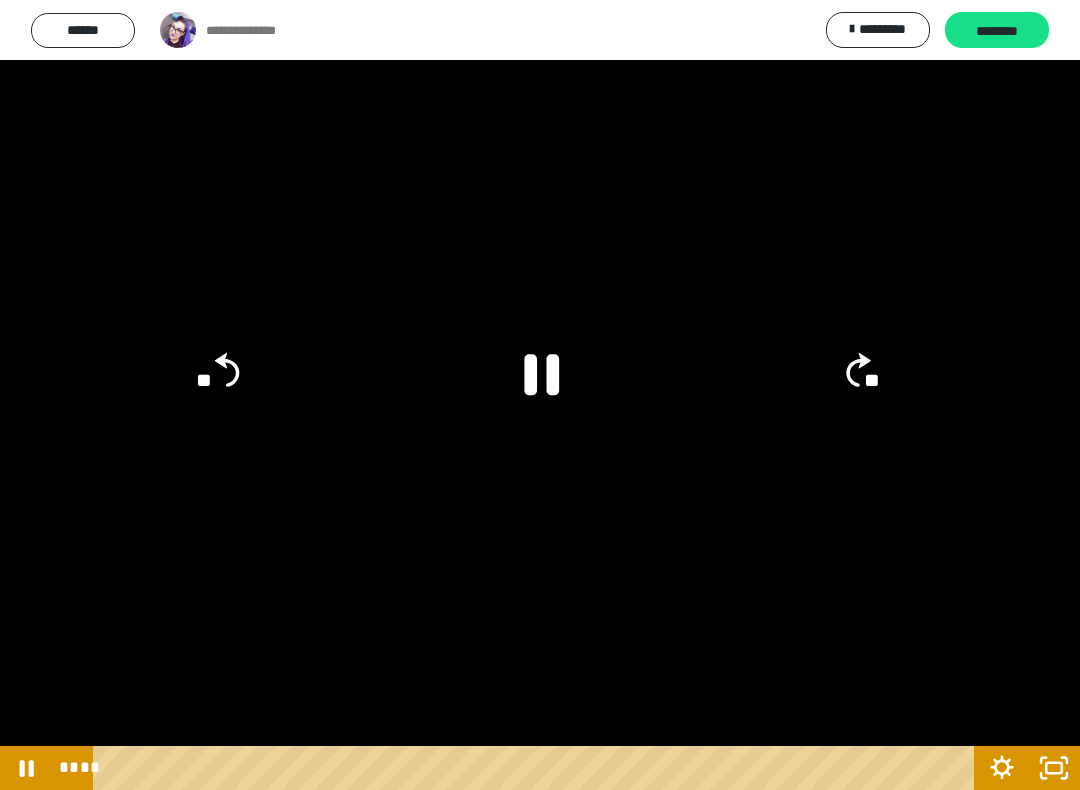 click on "**" 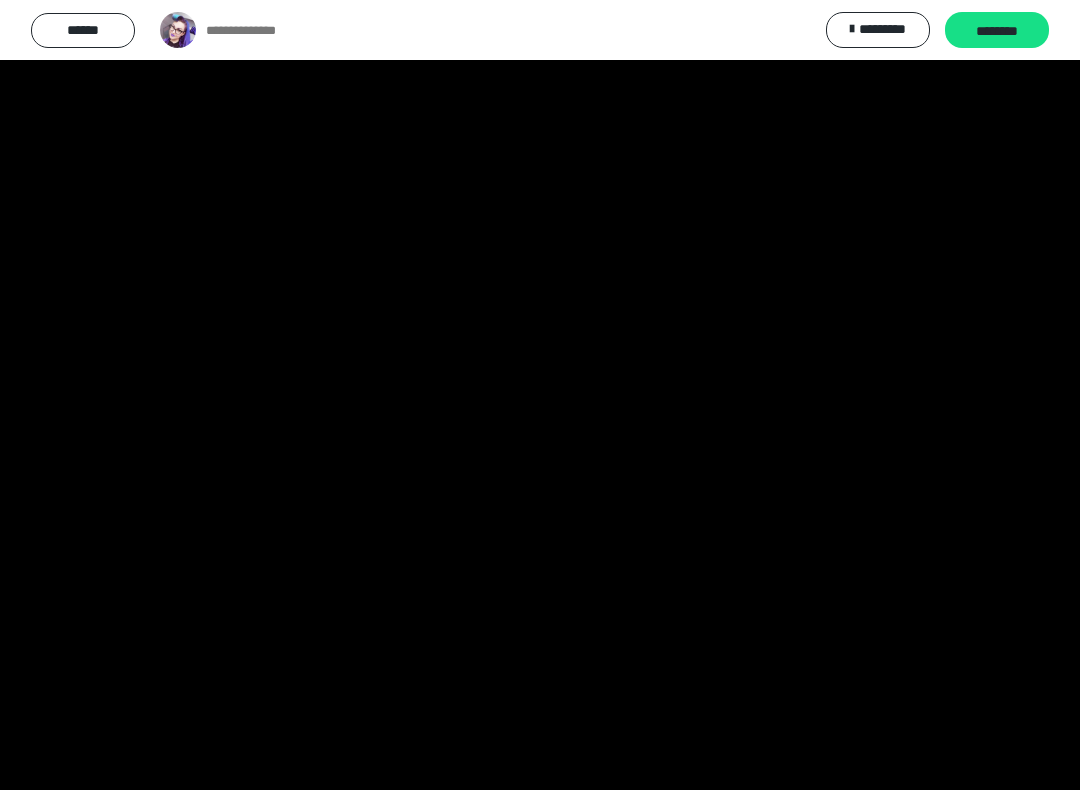 click at bounding box center [540, 395] 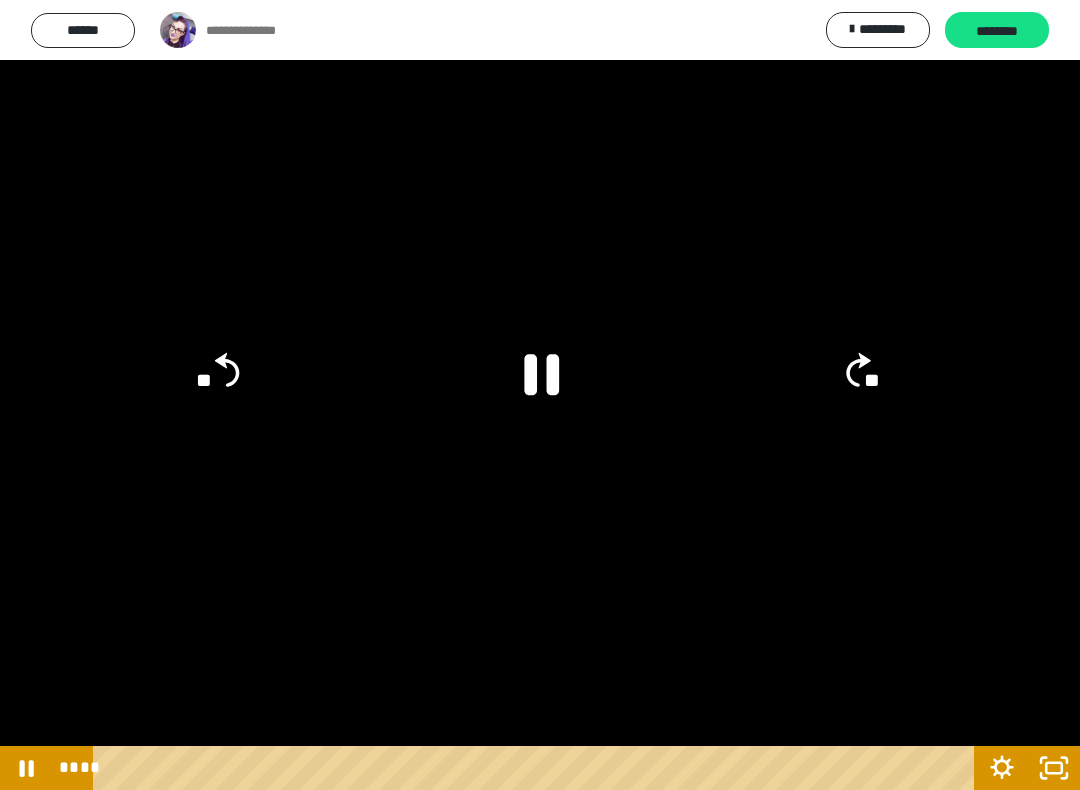click 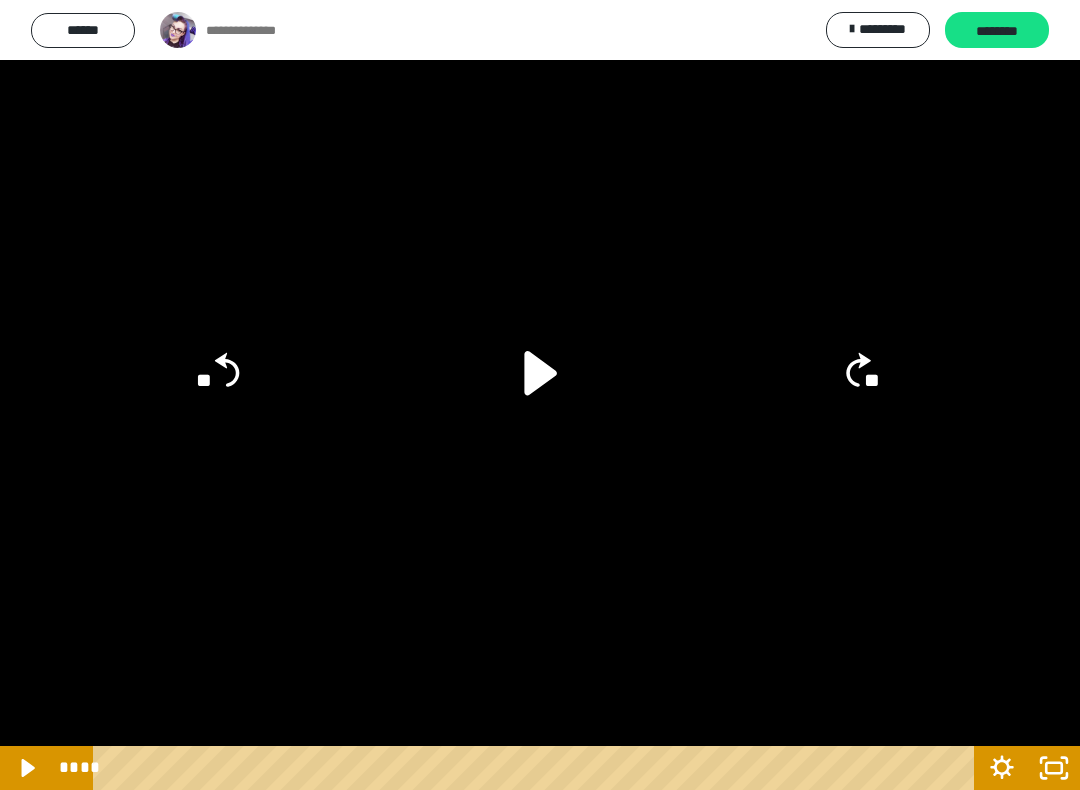 click on "**" 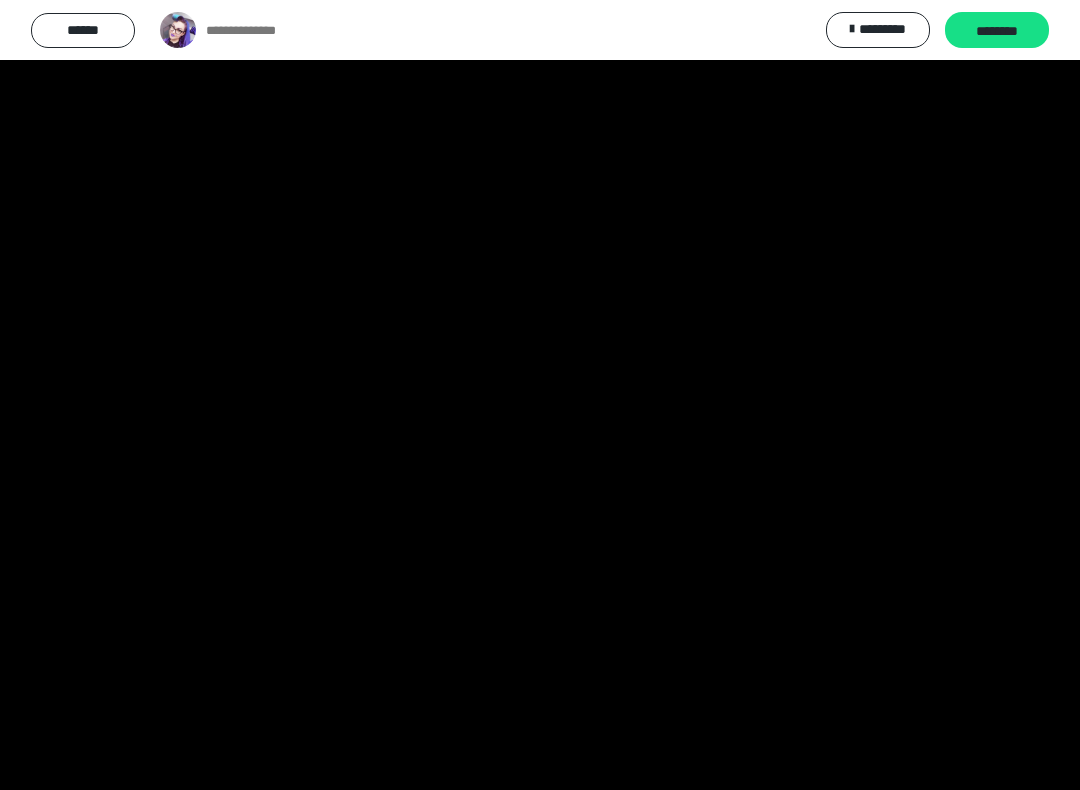 click at bounding box center (540, 395) 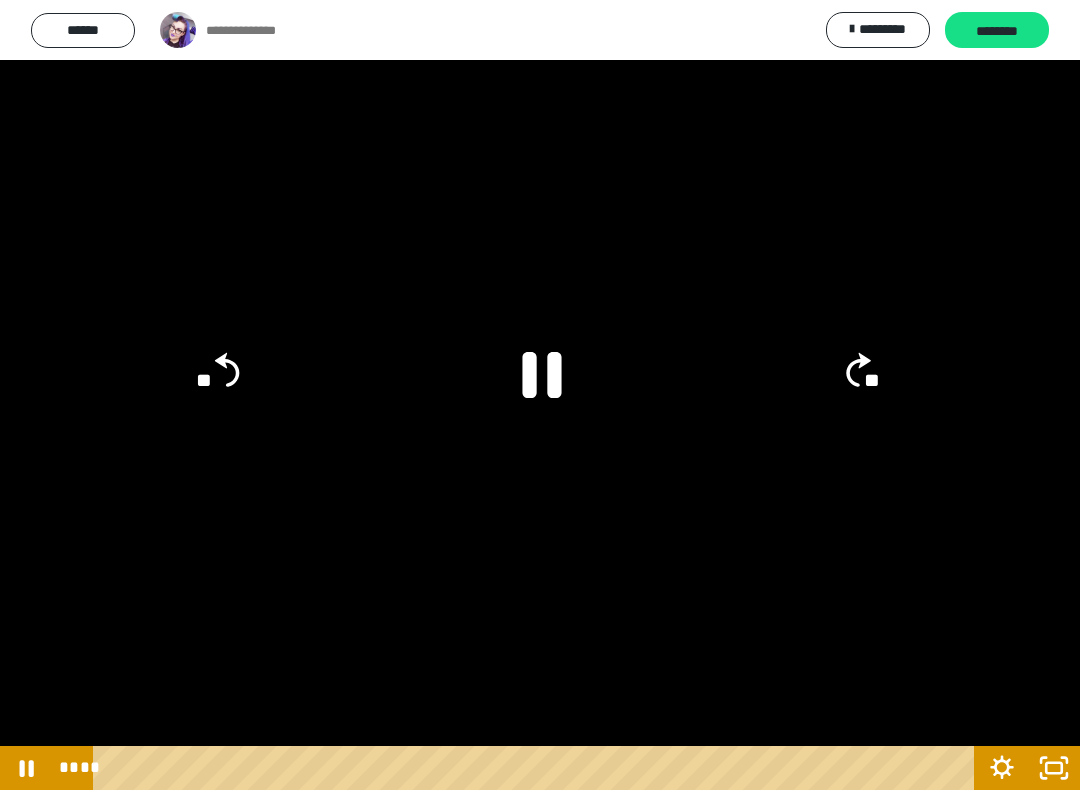 click 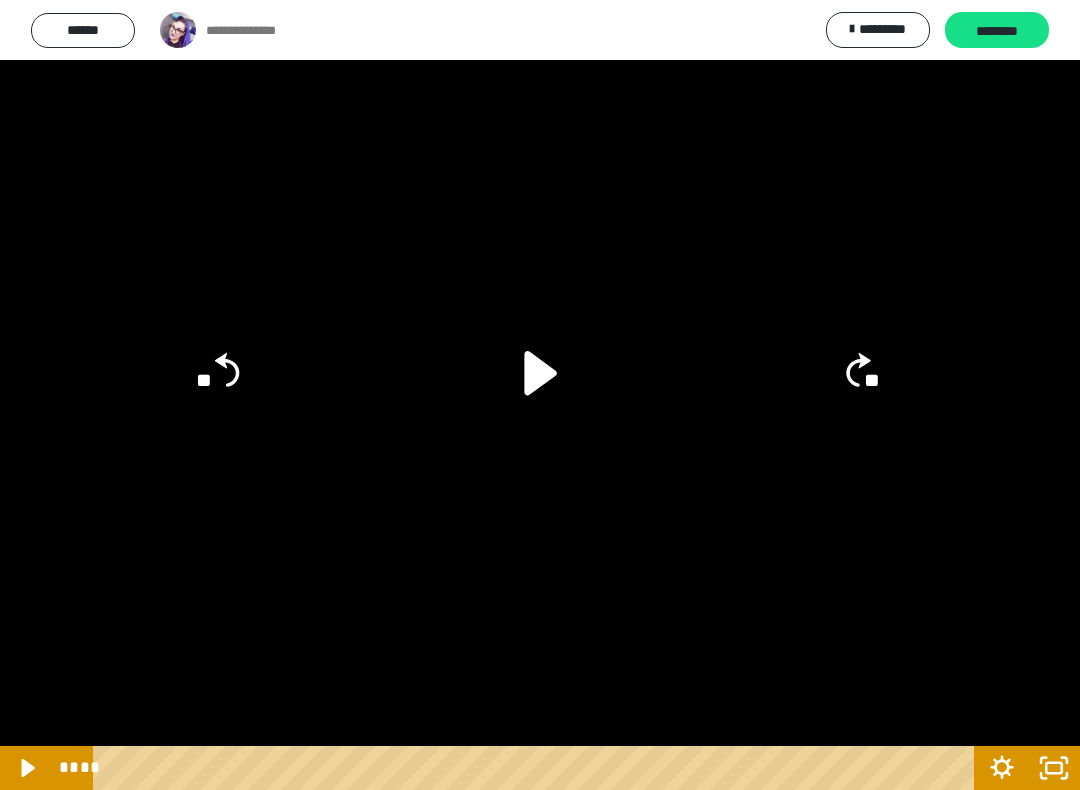 click 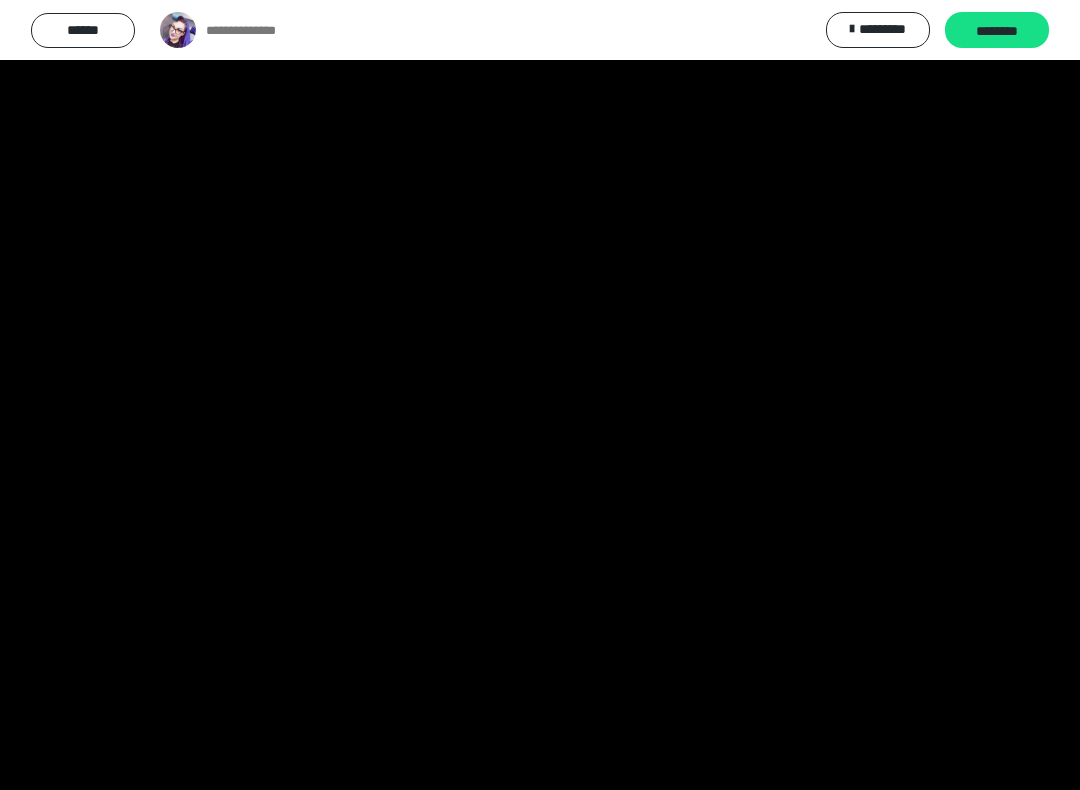 click at bounding box center (540, 395) 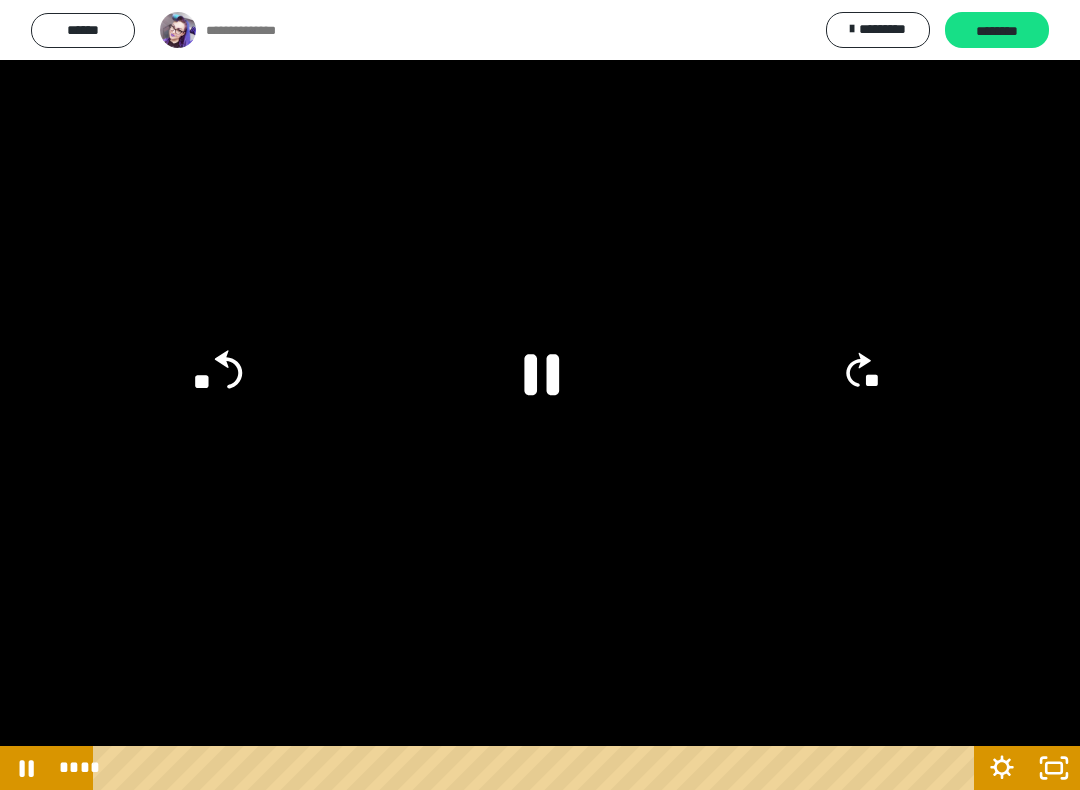 click on "**" 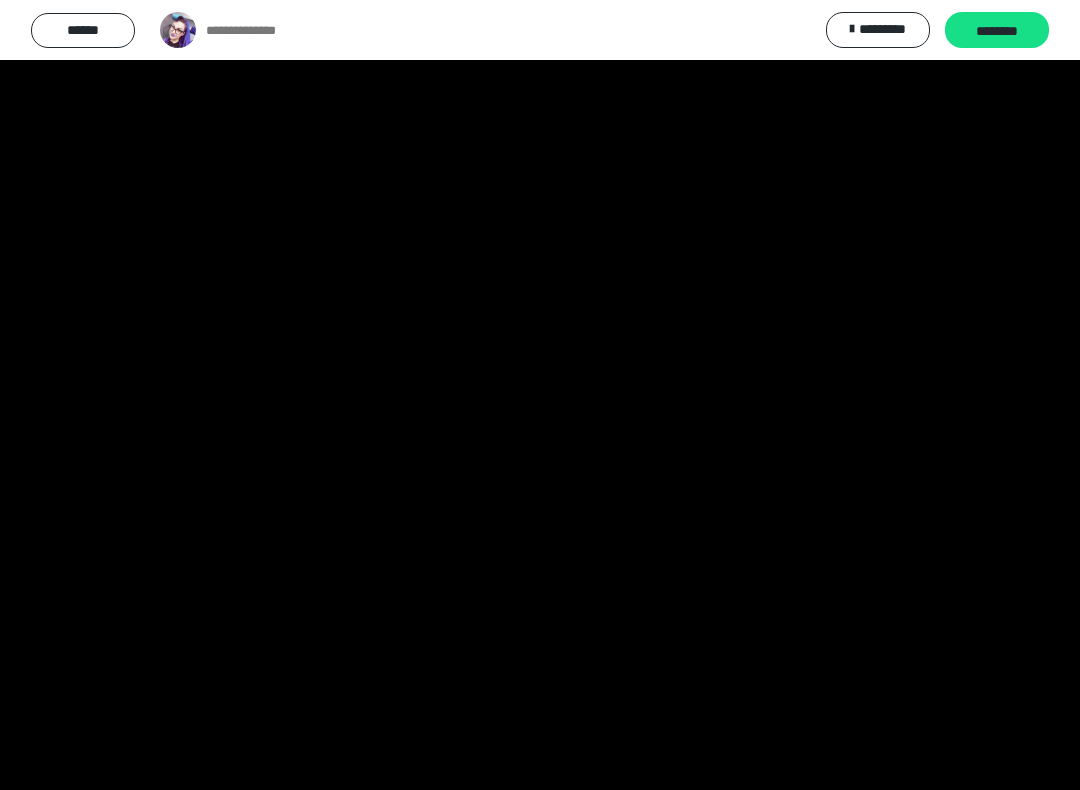 click at bounding box center [540, 395] 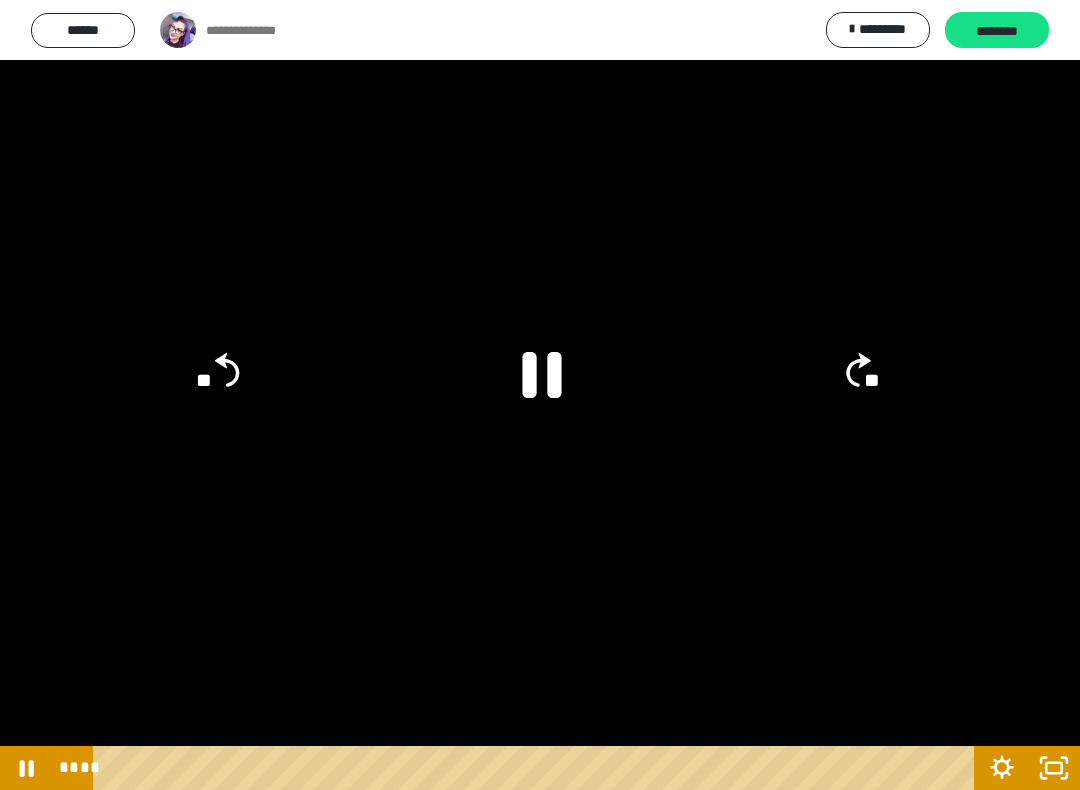 click 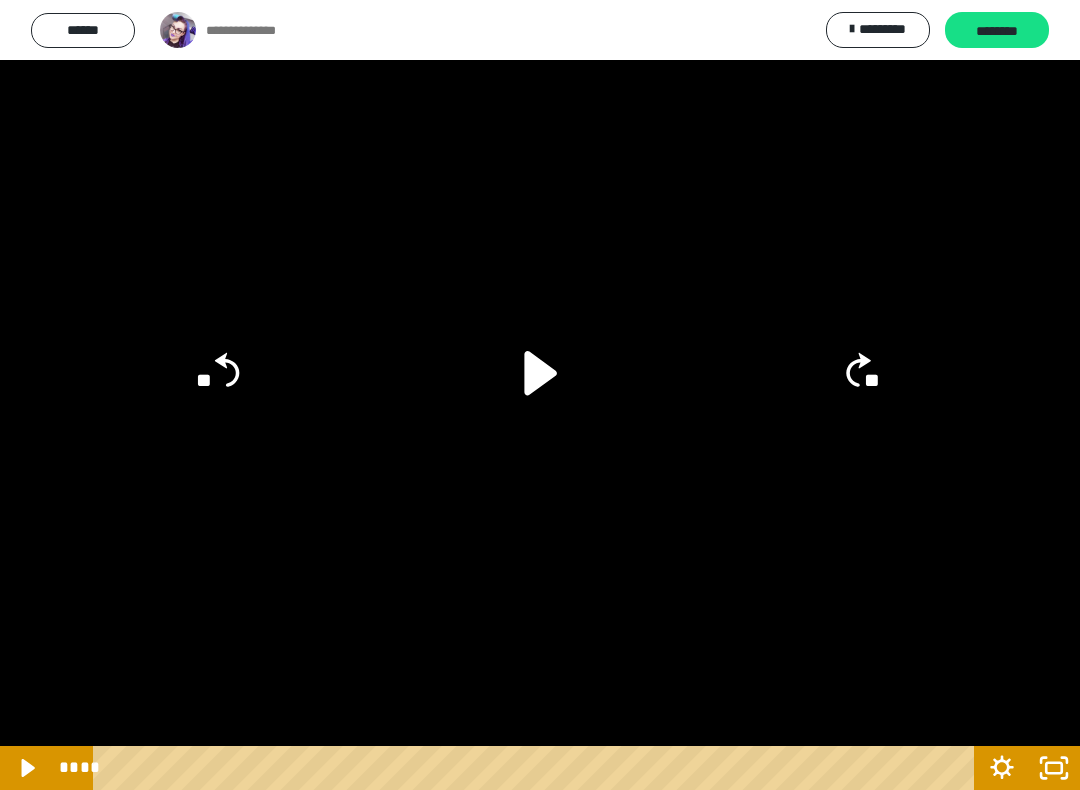 click 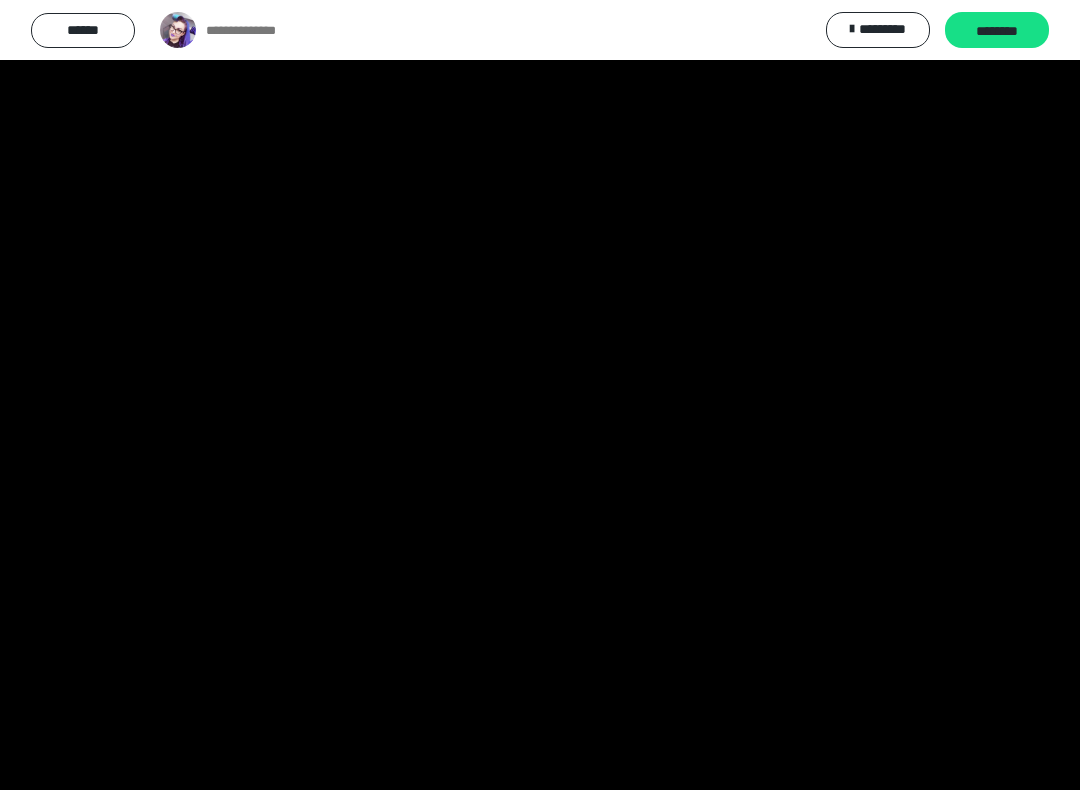 click at bounding box center [540, 395] 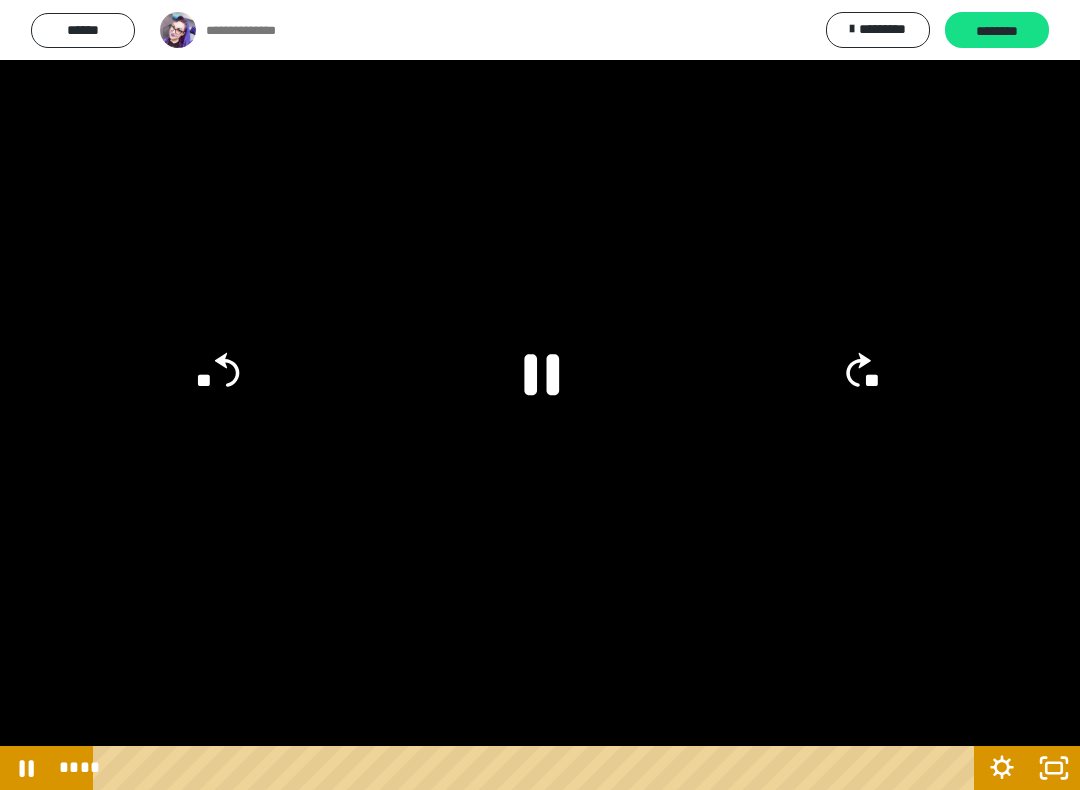 click 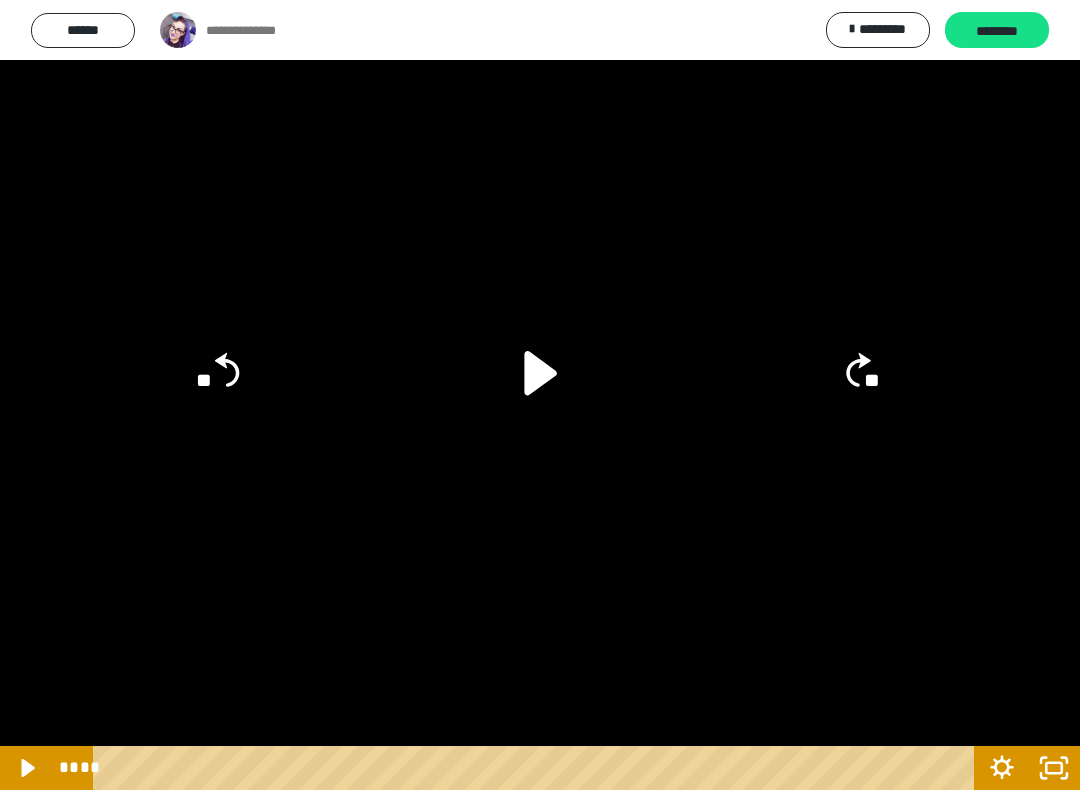 click 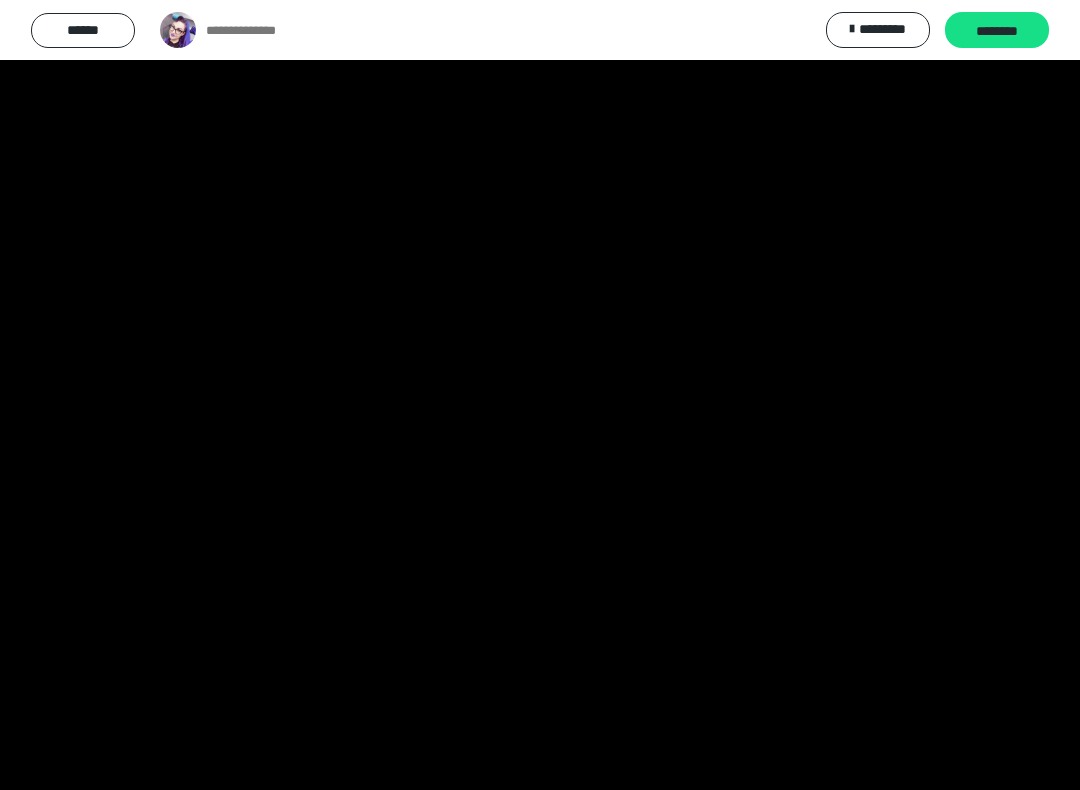click at bounding box center (540, 395) 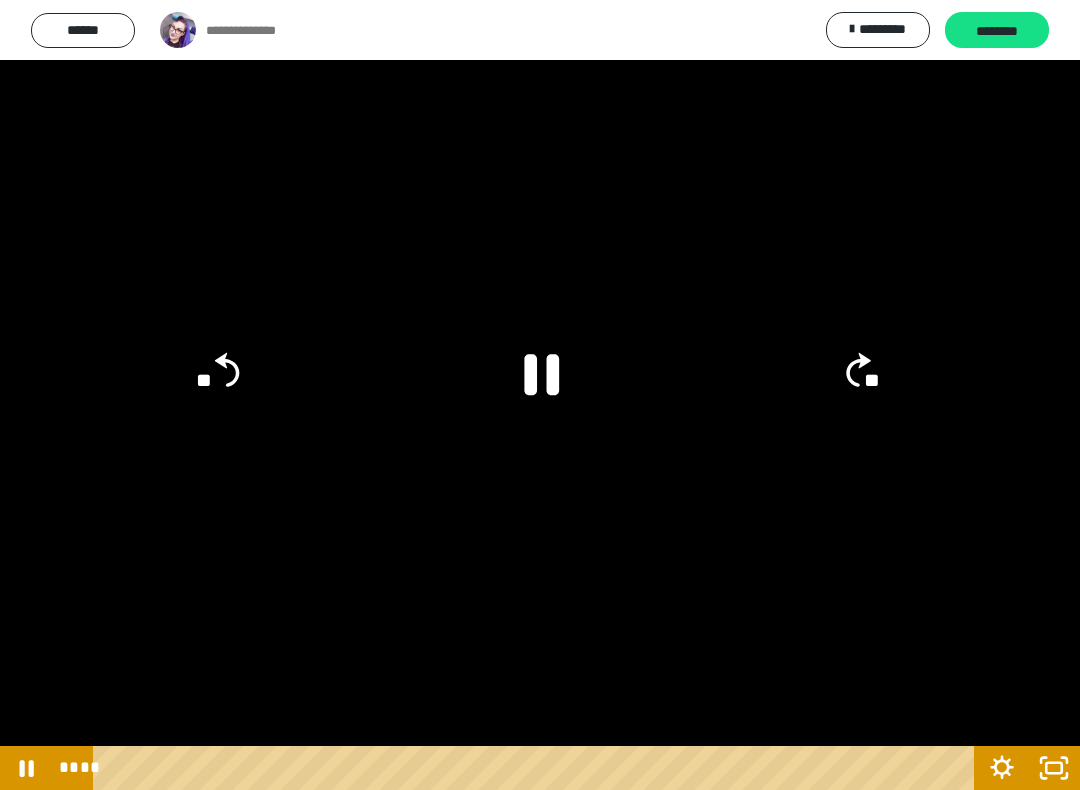 click 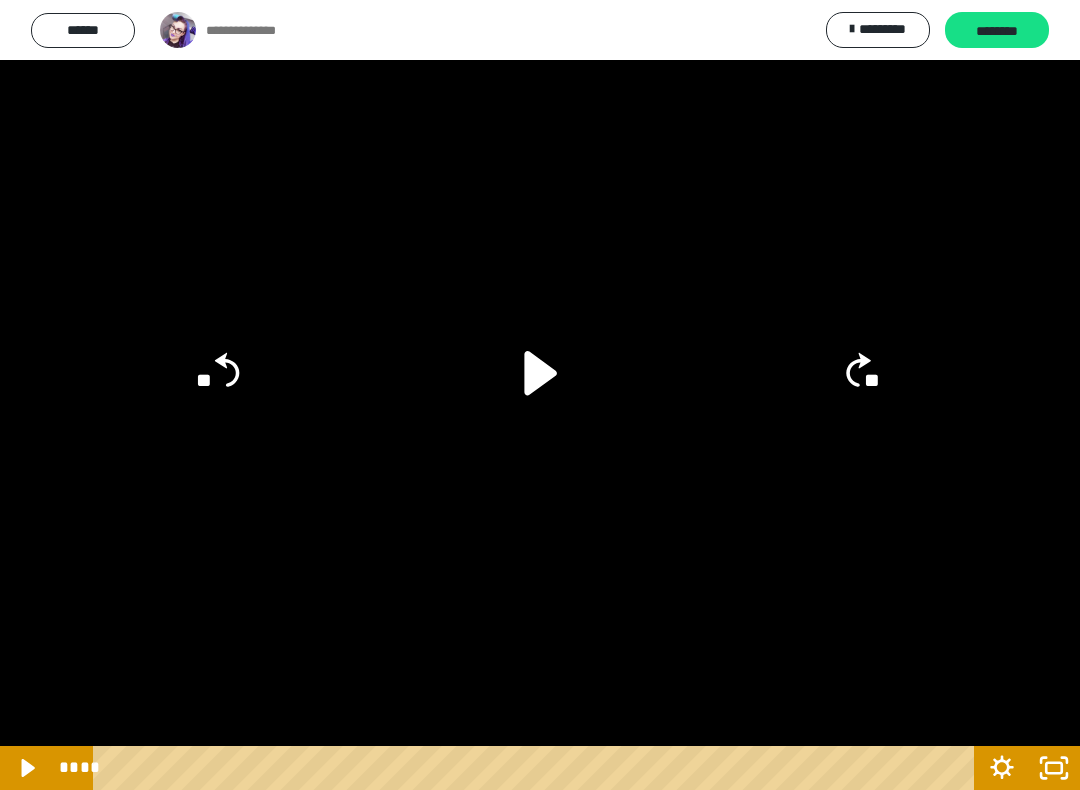 click 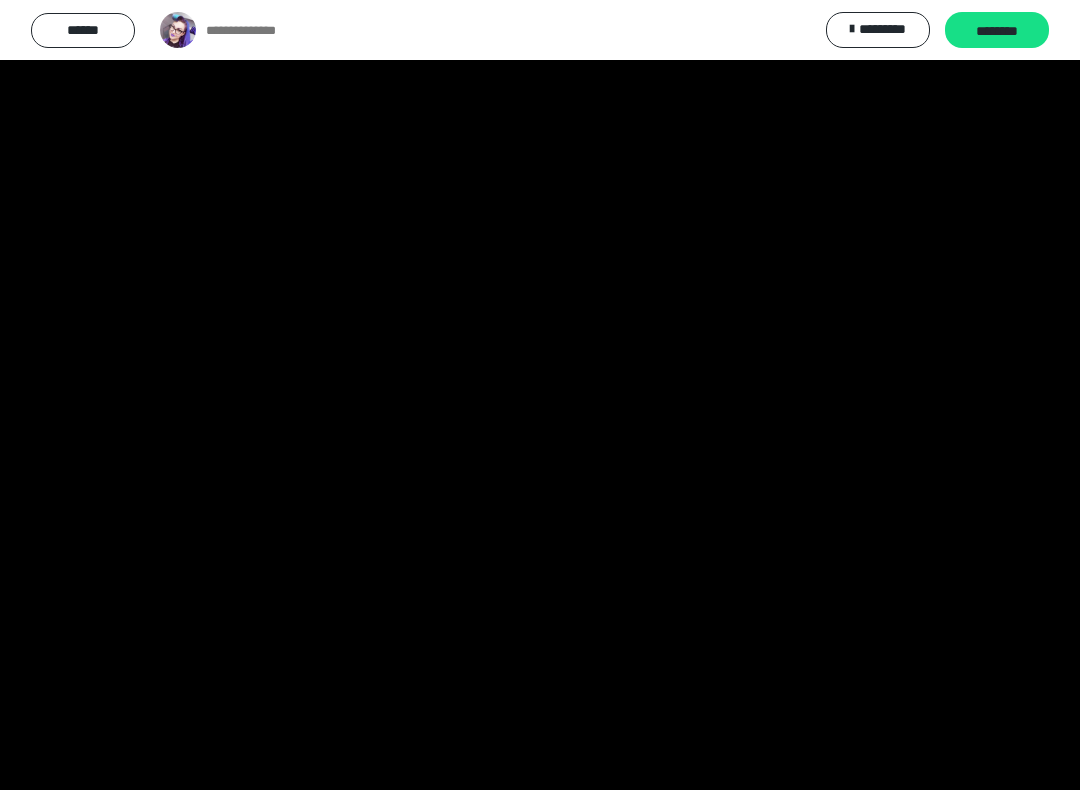 click at bounding box center (540, 395) 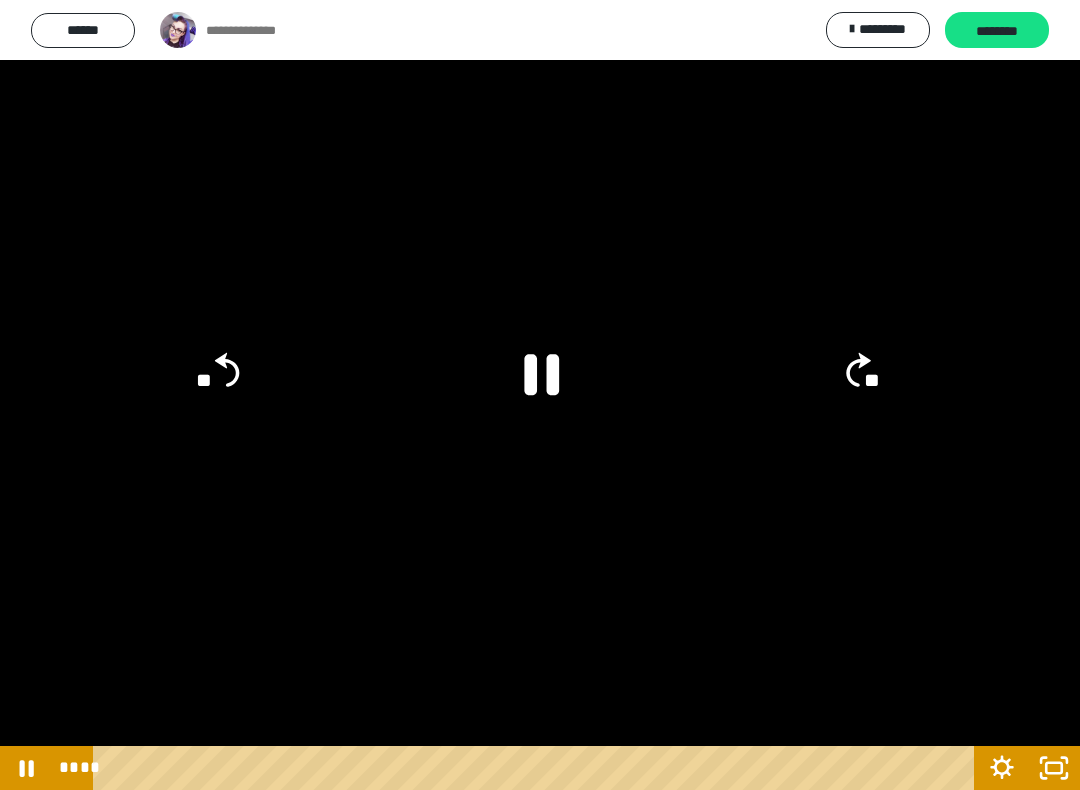 click on "**" 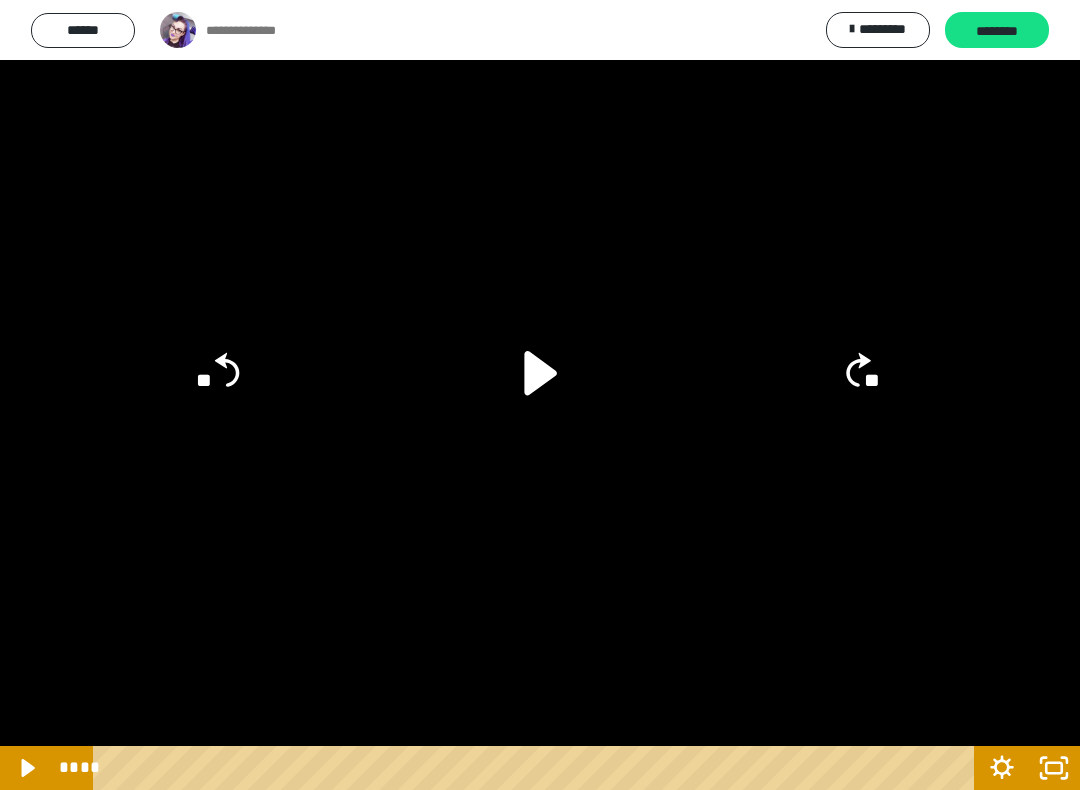 click on "**" 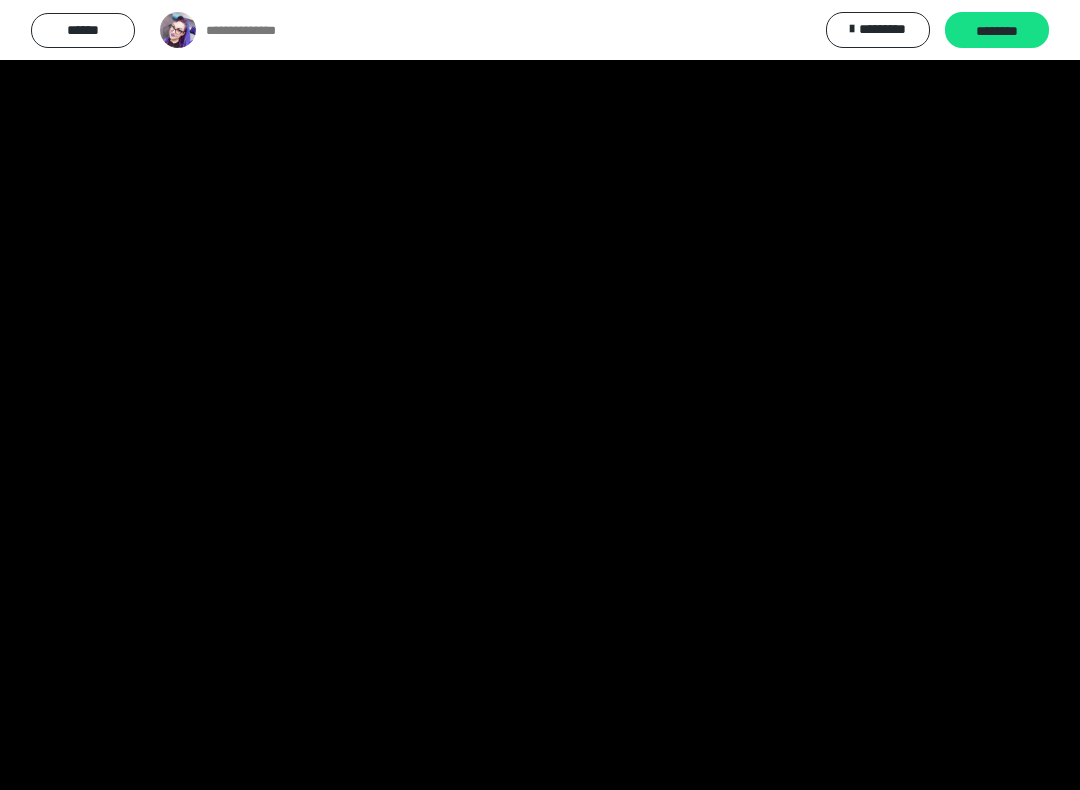 click at bounding box center [540, 395] 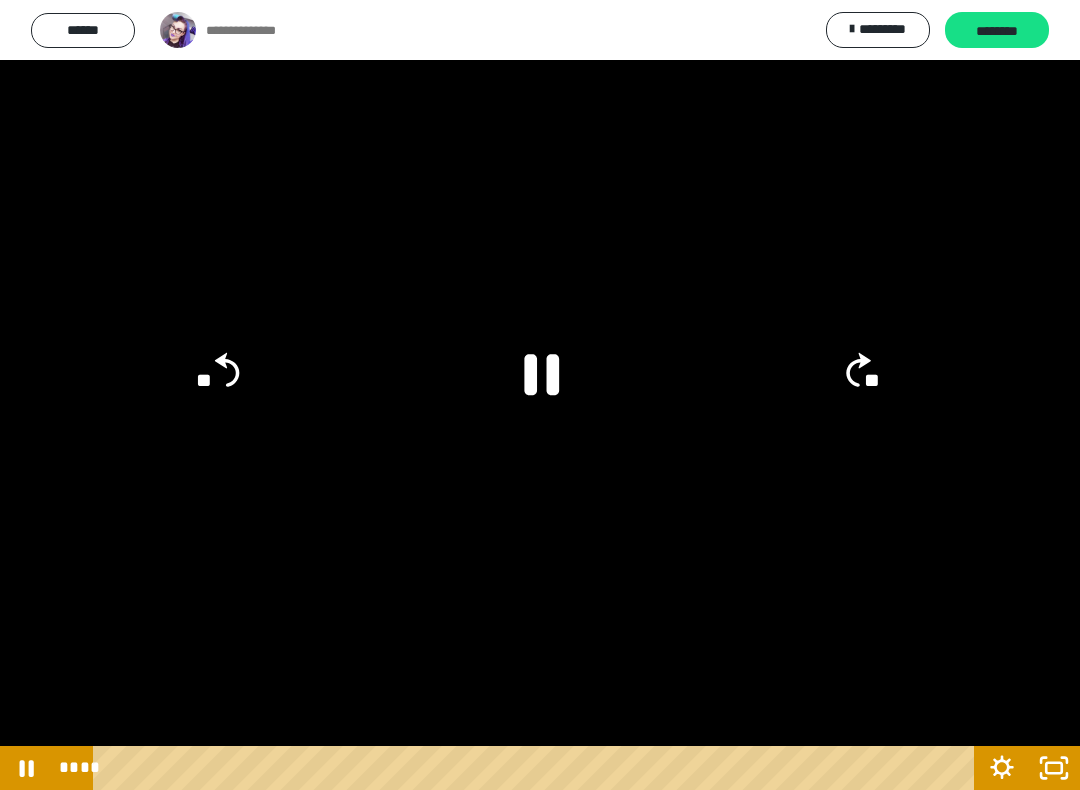 click 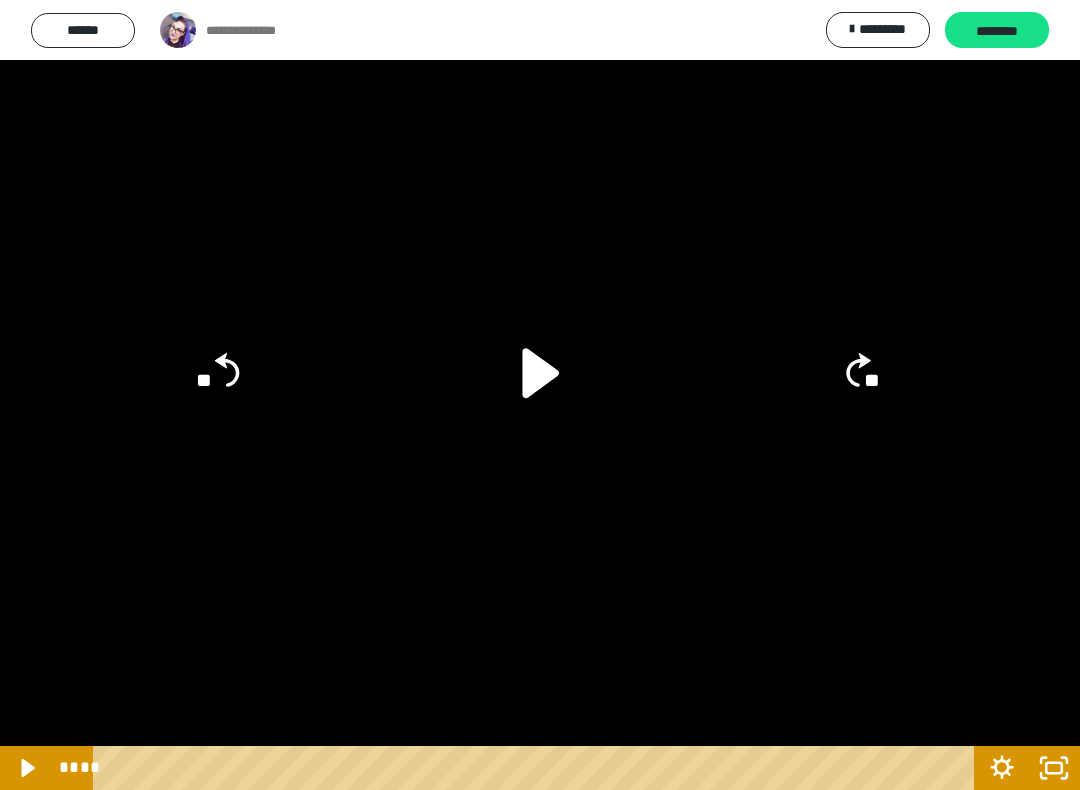 click 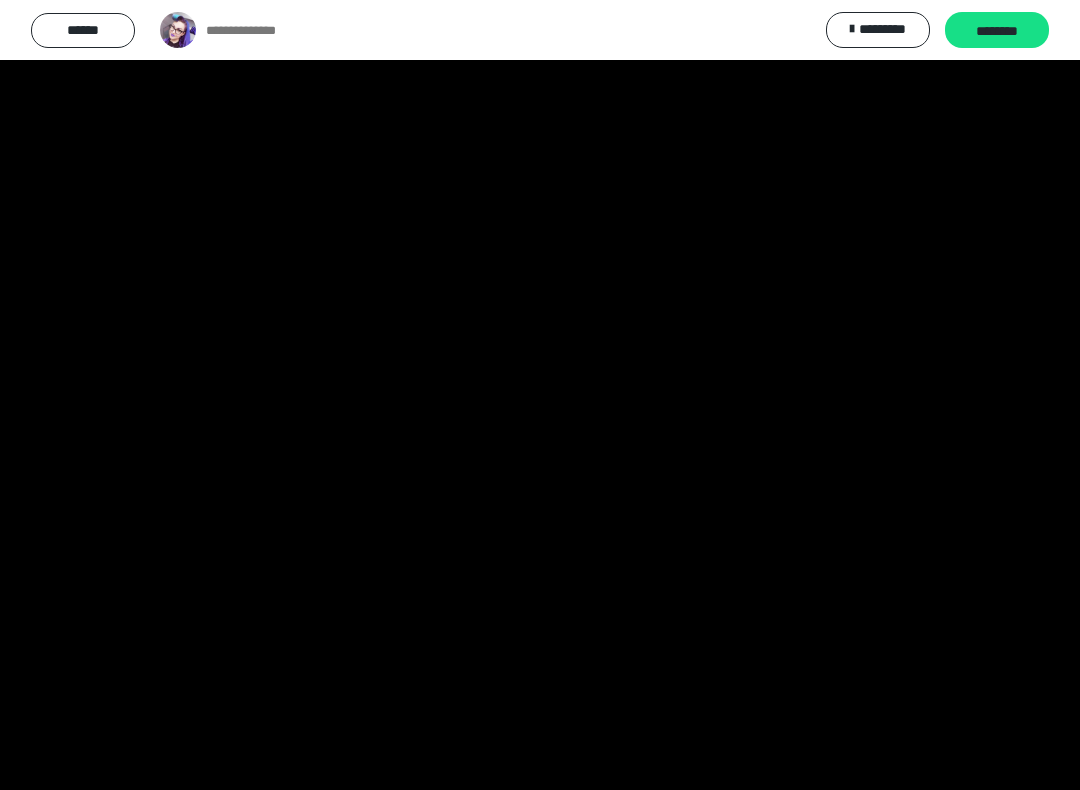click at bounding box center [540, 395] 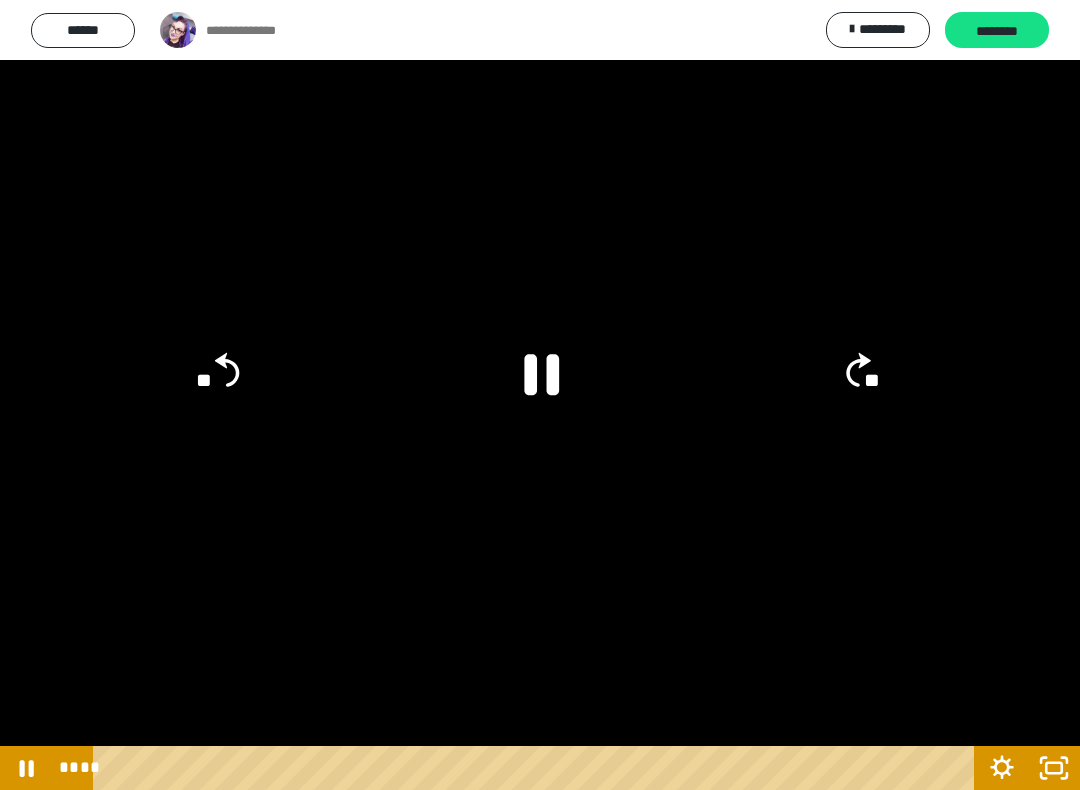 click 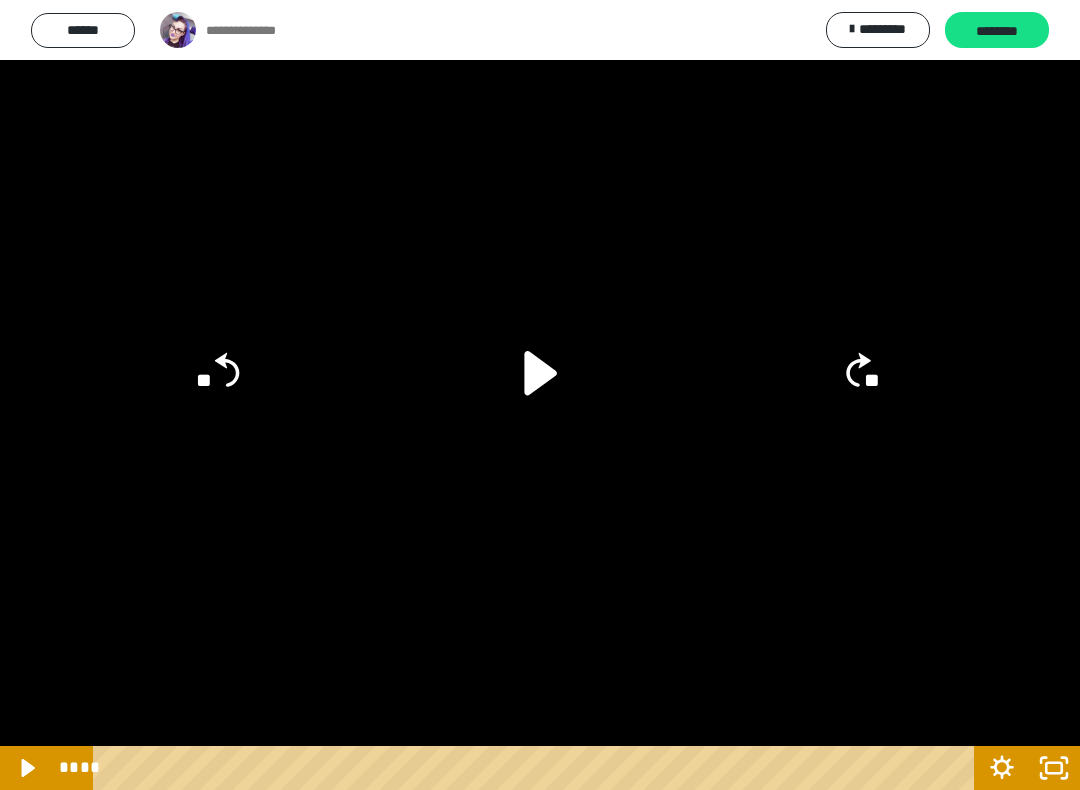click 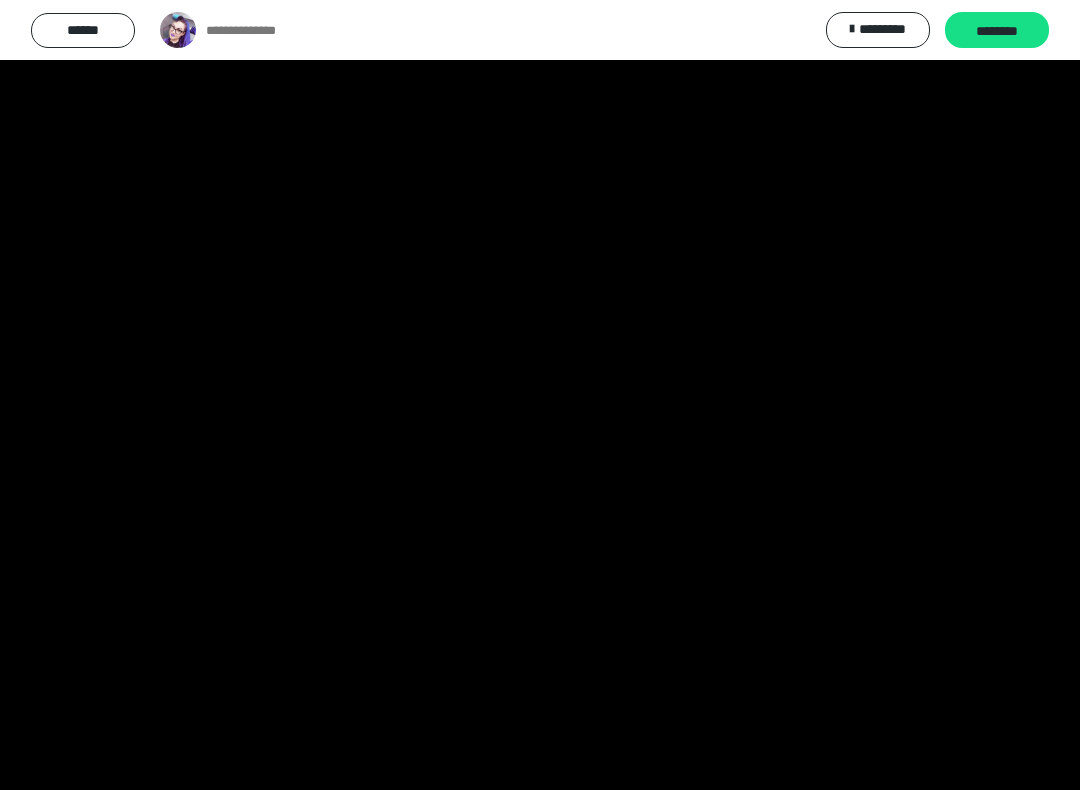 click at bounding box center [540, 395] 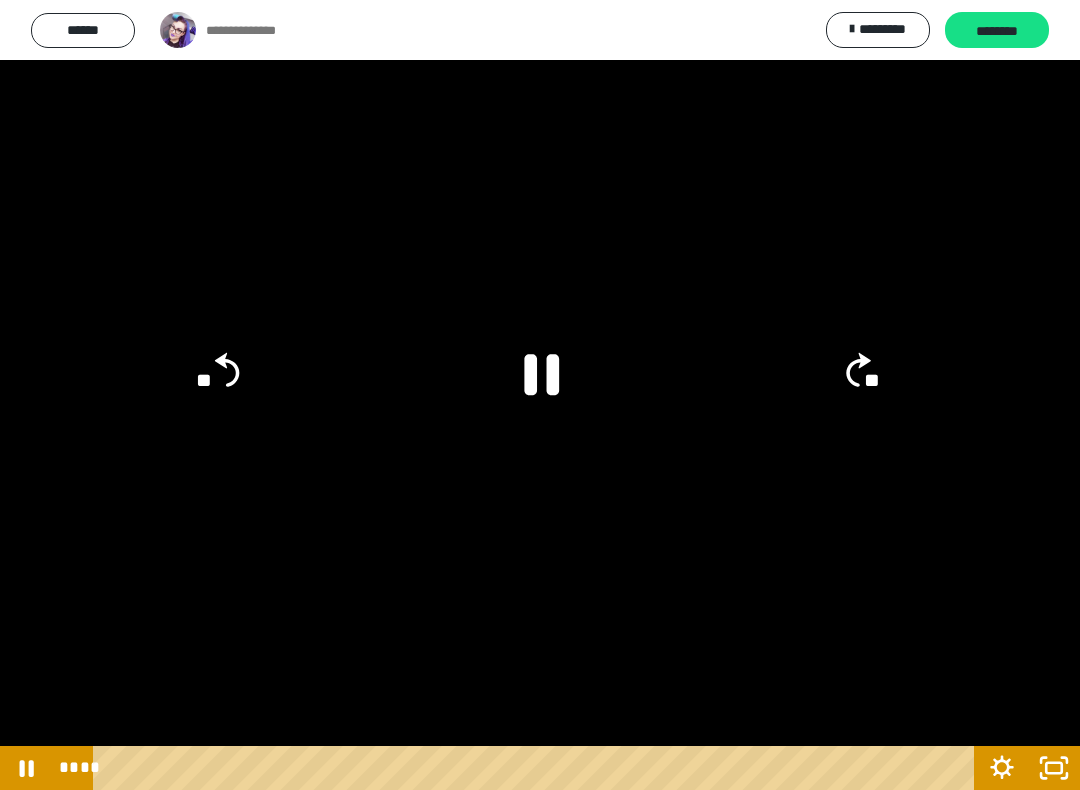 click on "**" 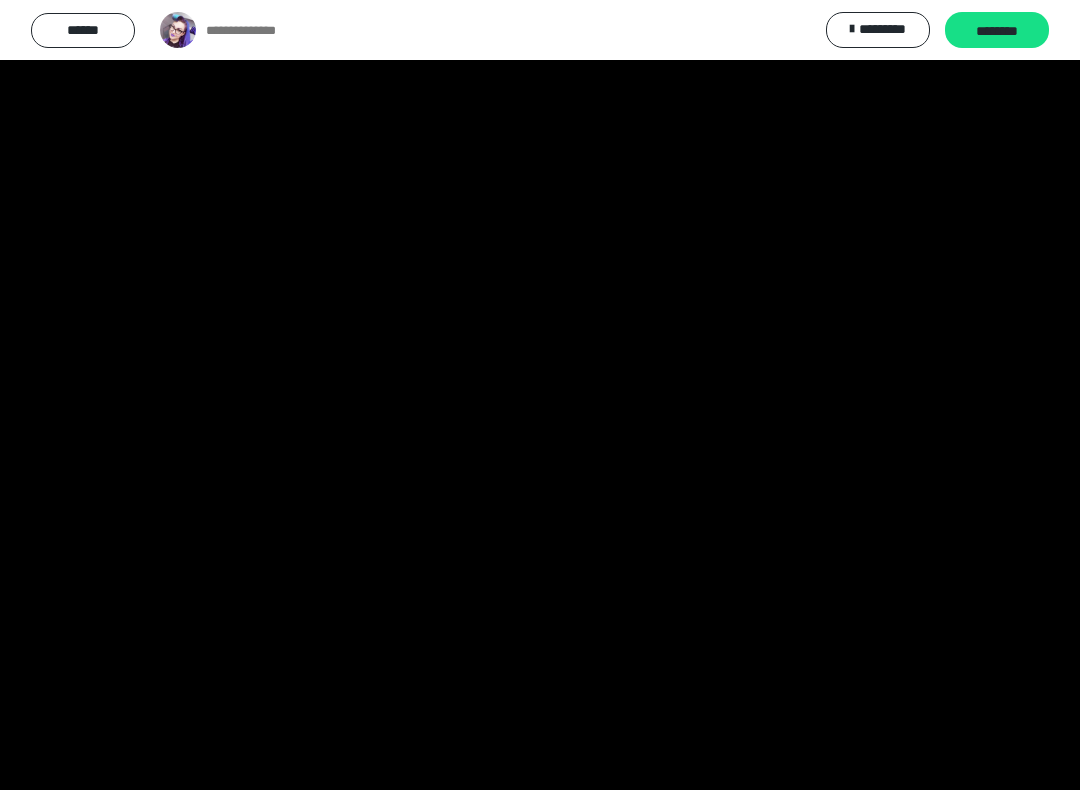 click at bounding box center (540, 395) 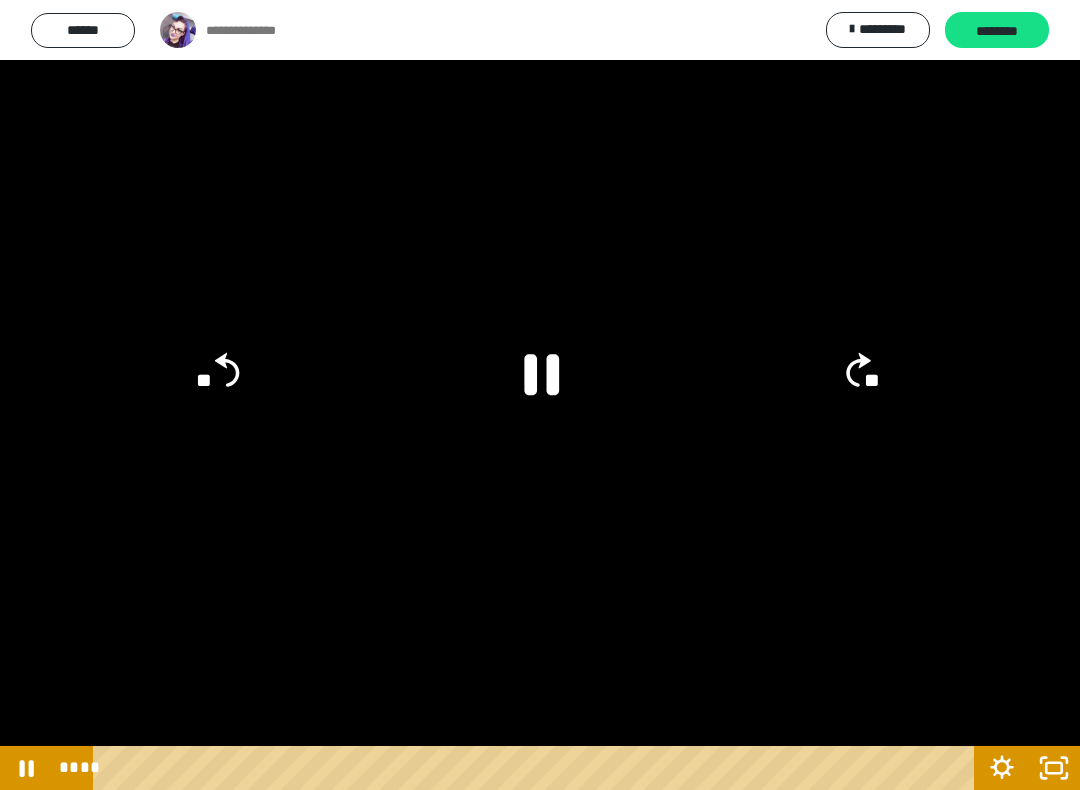 click 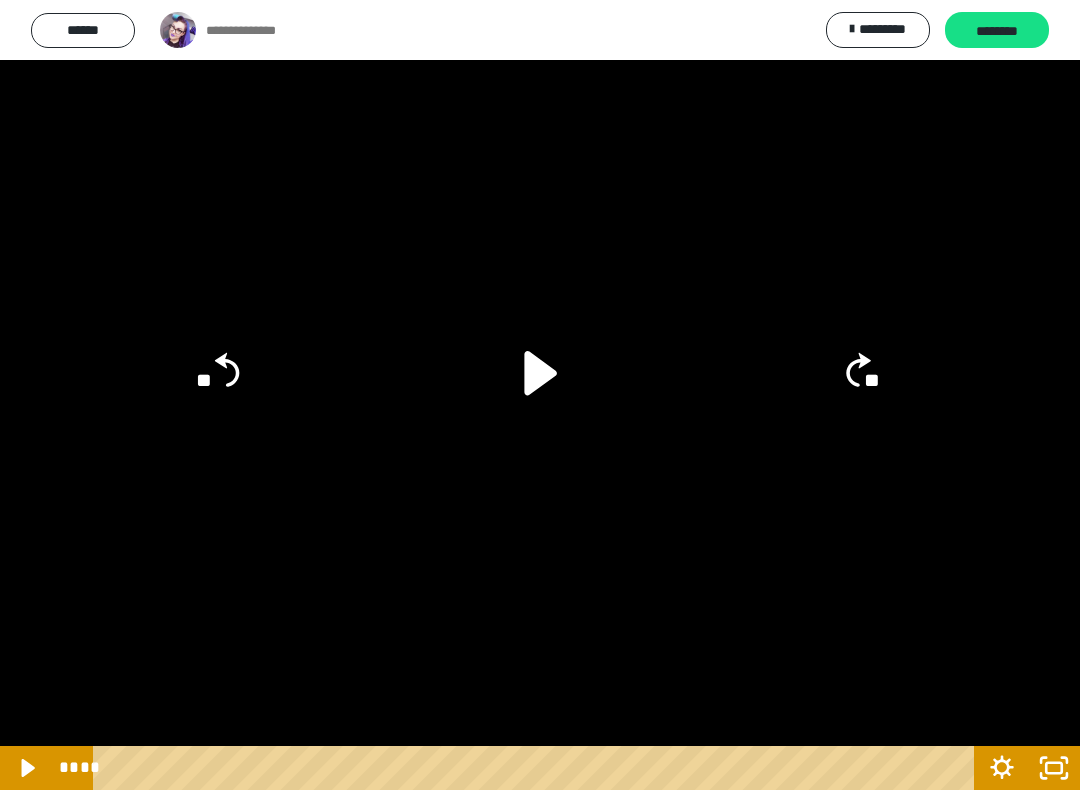 click 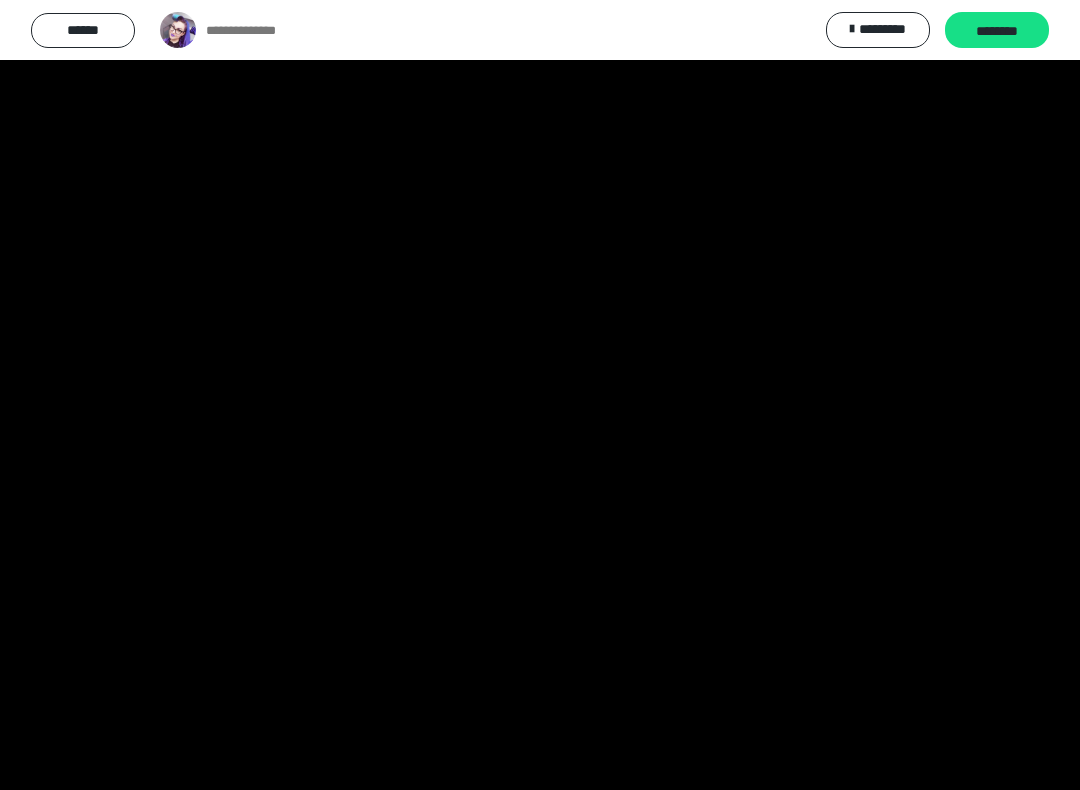 click at bounding box center [540, 395] 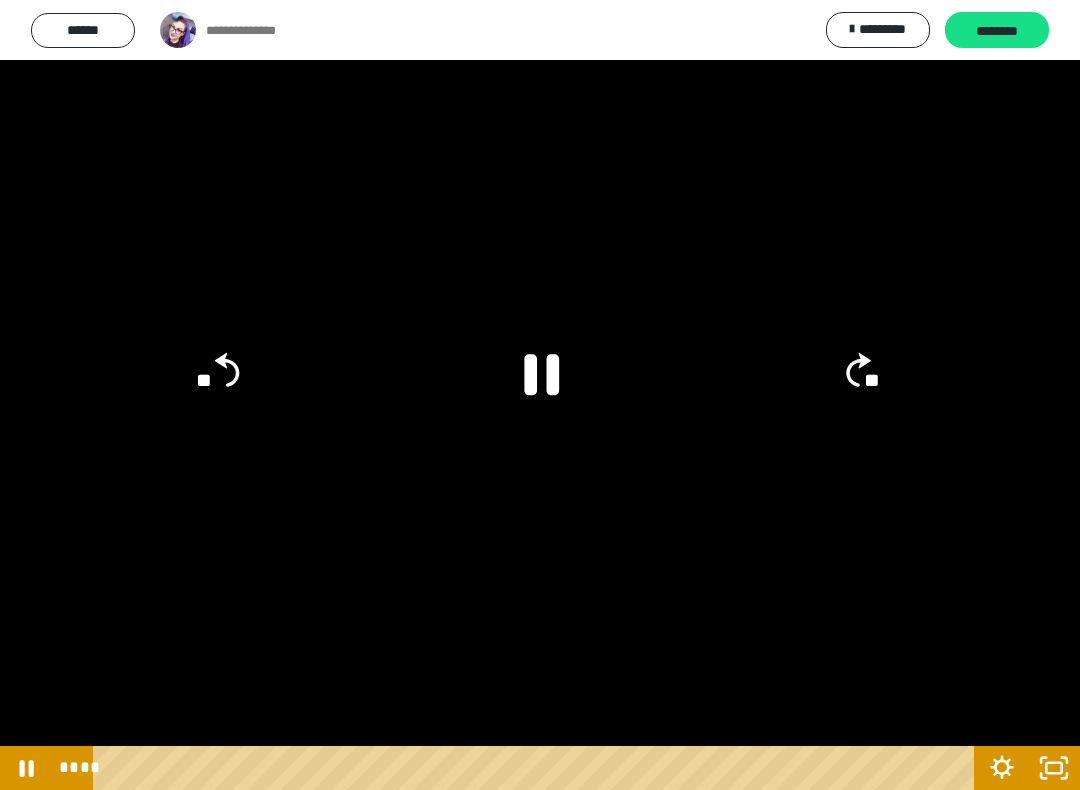 click on "**" 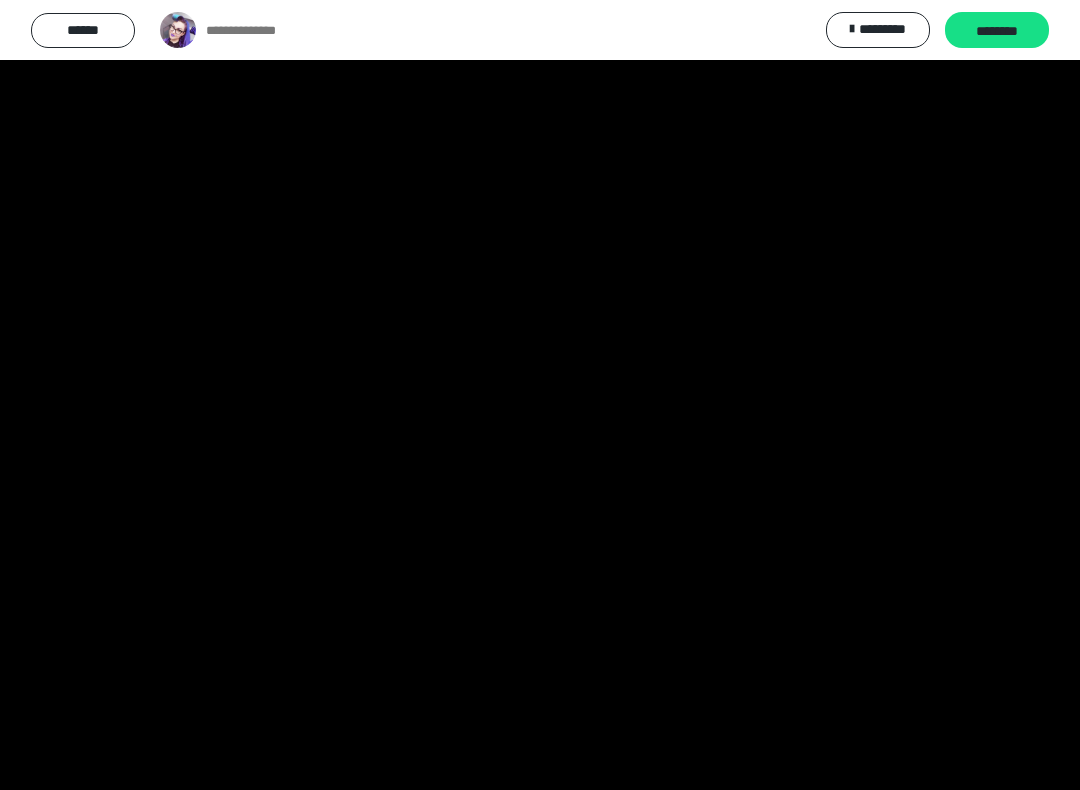 click at bounding box center (540, 395) 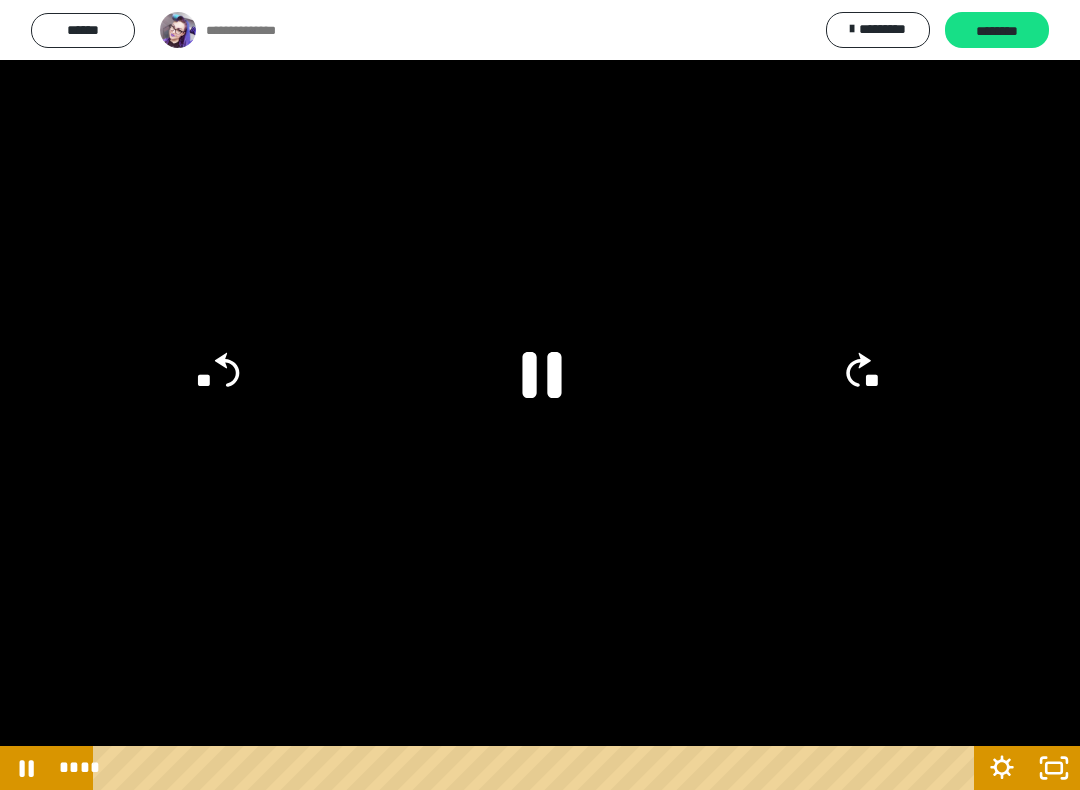 click 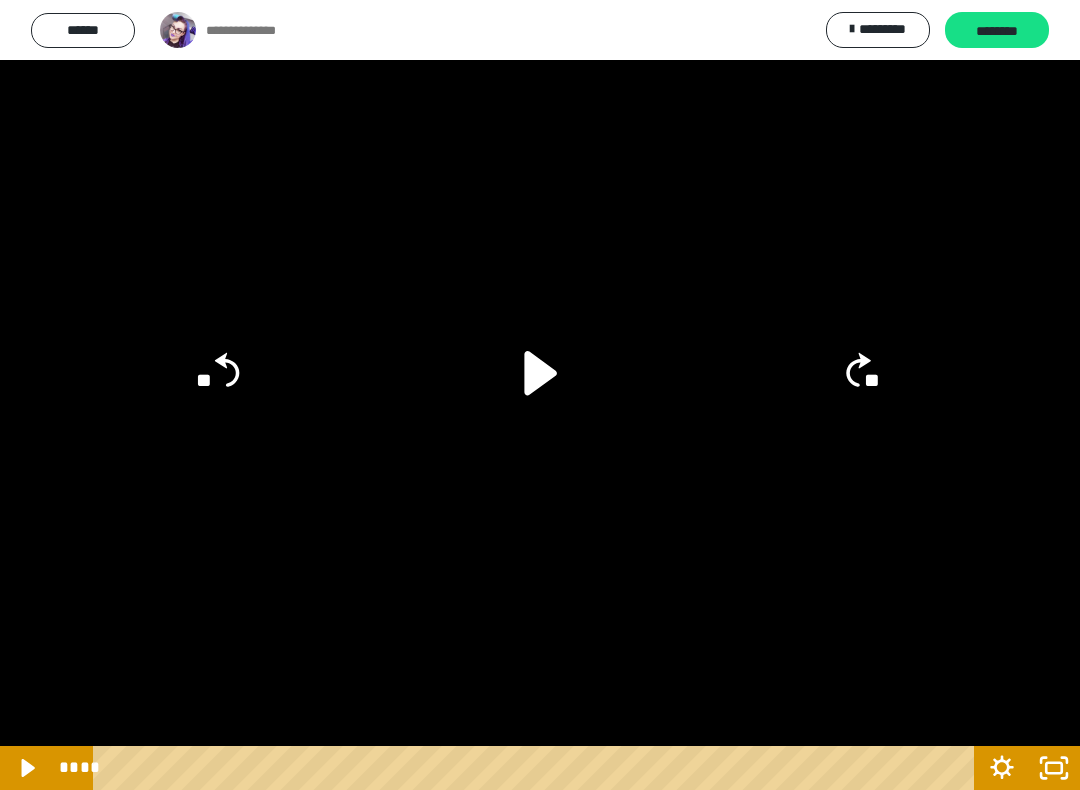 click 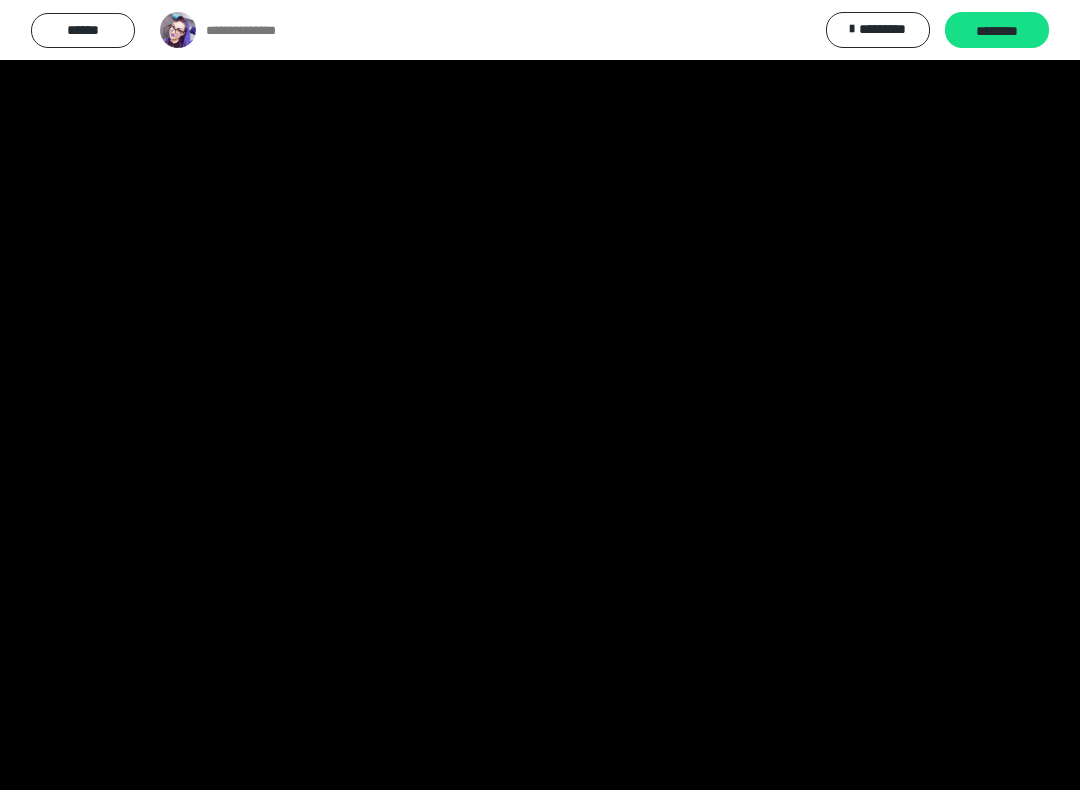 click at bounding box center (540, 395) 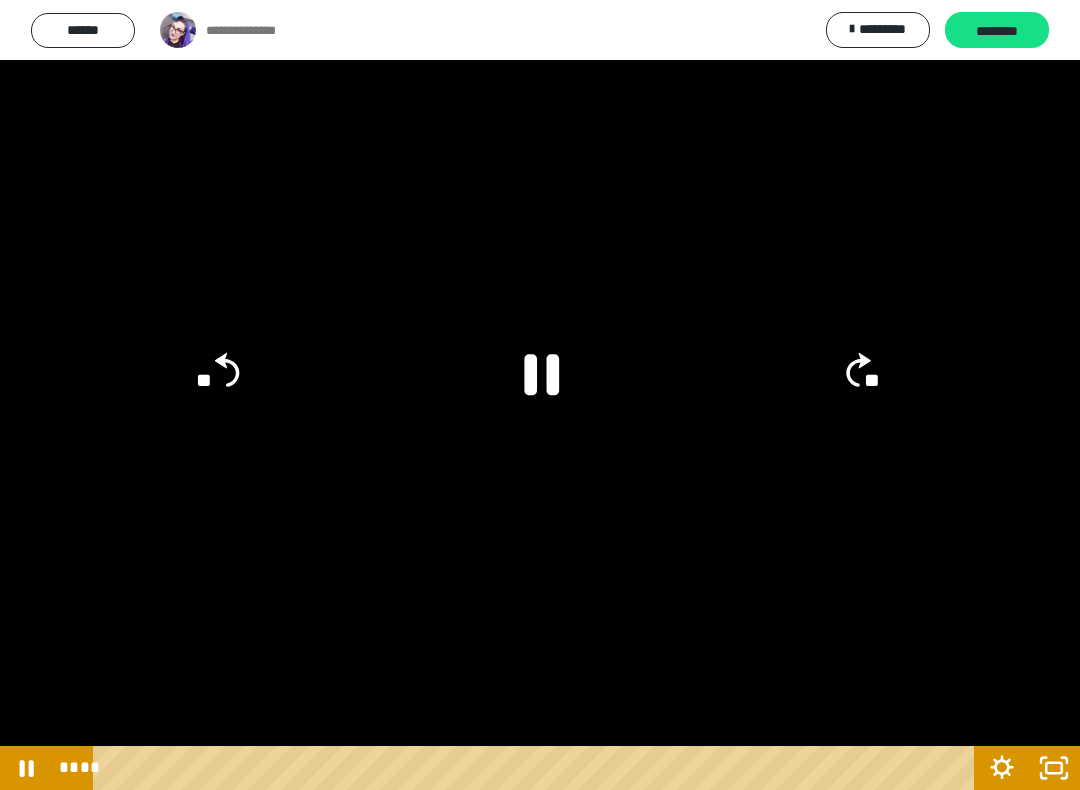 click 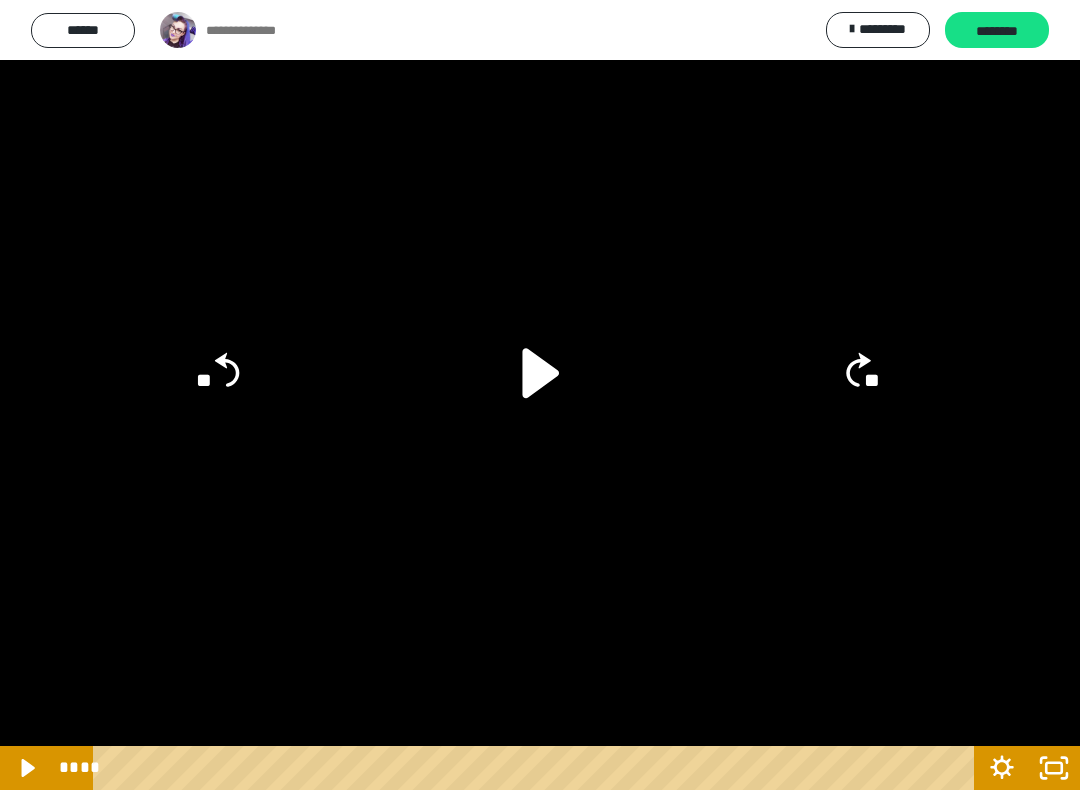 click 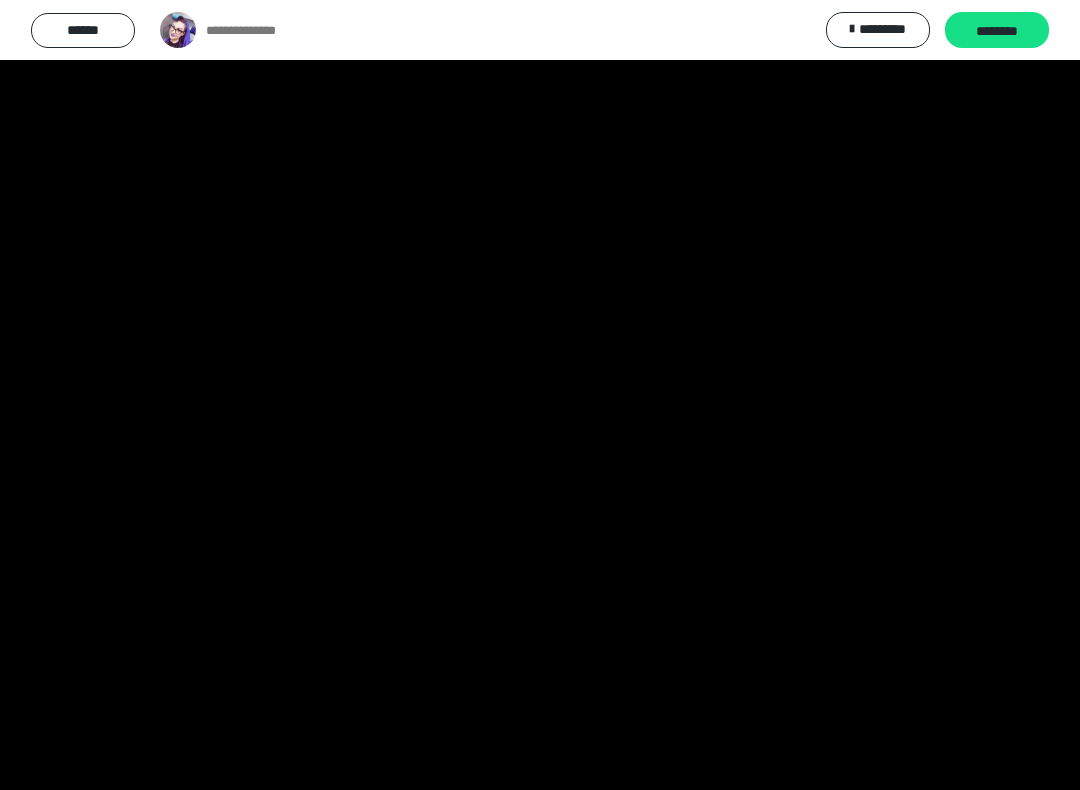 click at bounding box center [540, 395] 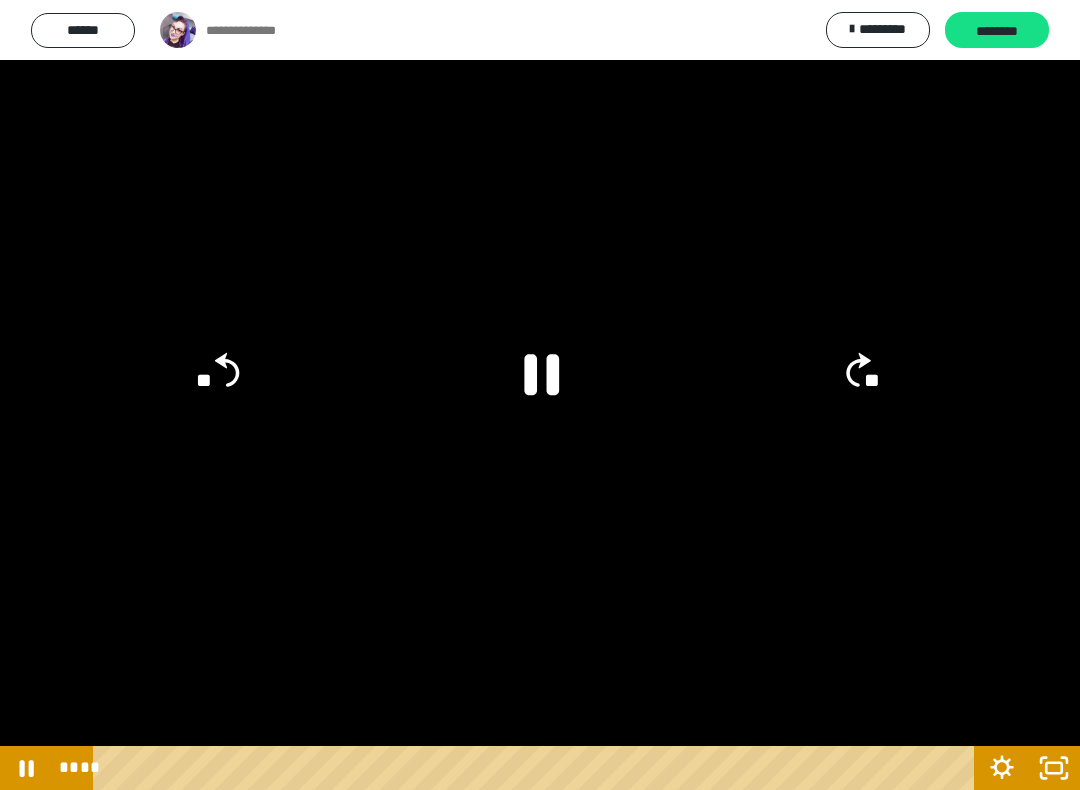 click on "**" 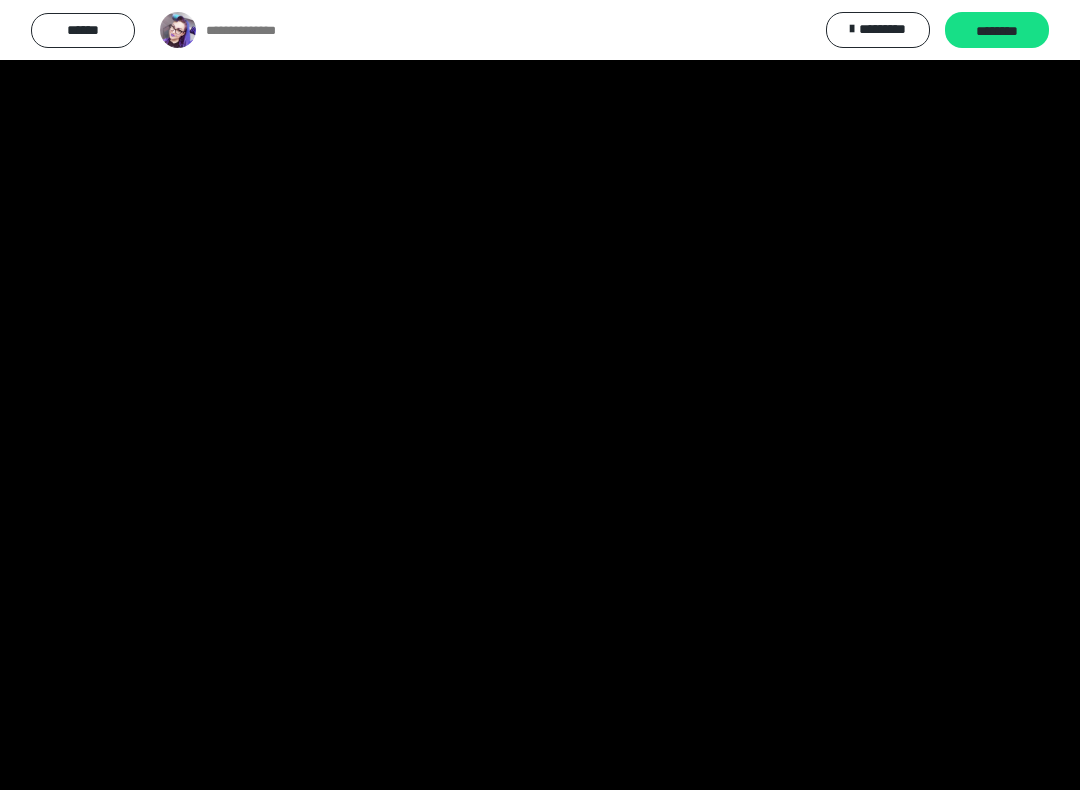 click at bounding box center (540, 395) 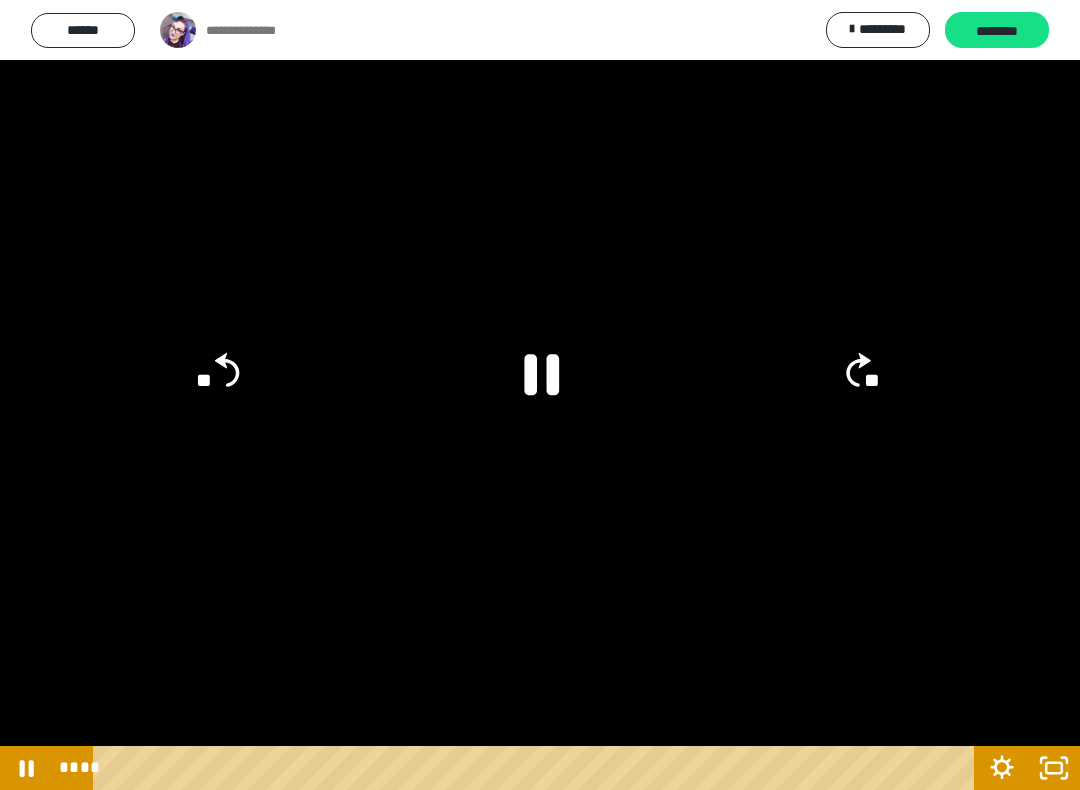 click 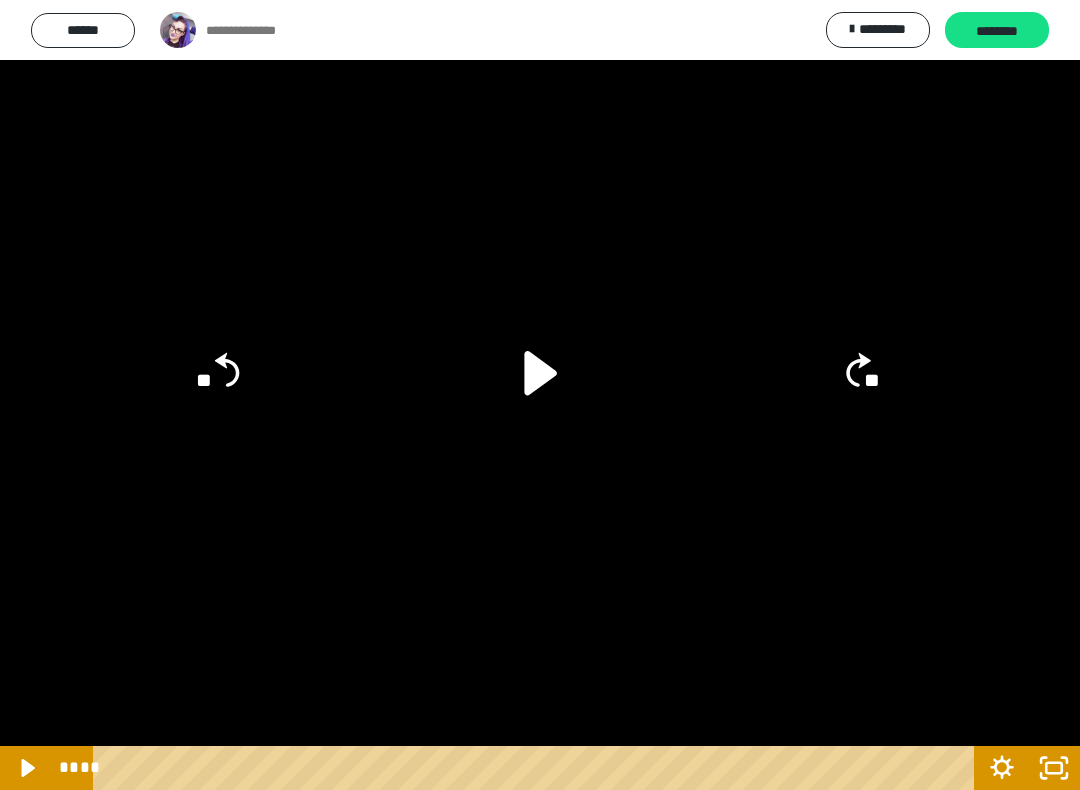 click on "**" 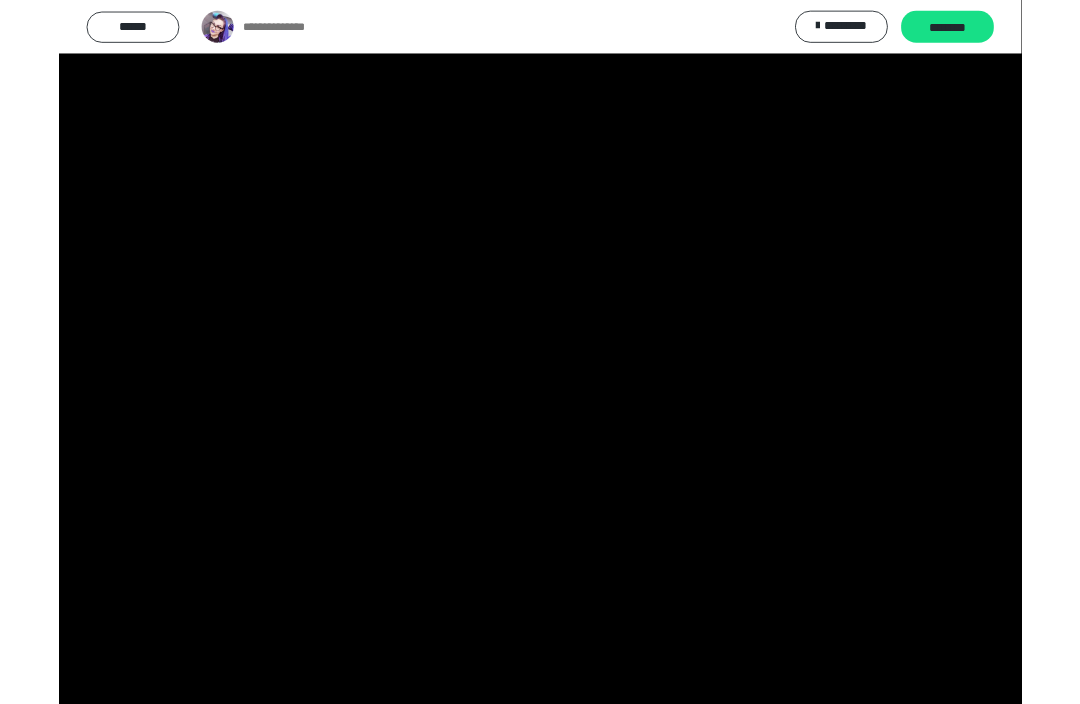 scroll, scrollTop: 839, scrollLeft: 0, axis: vertical 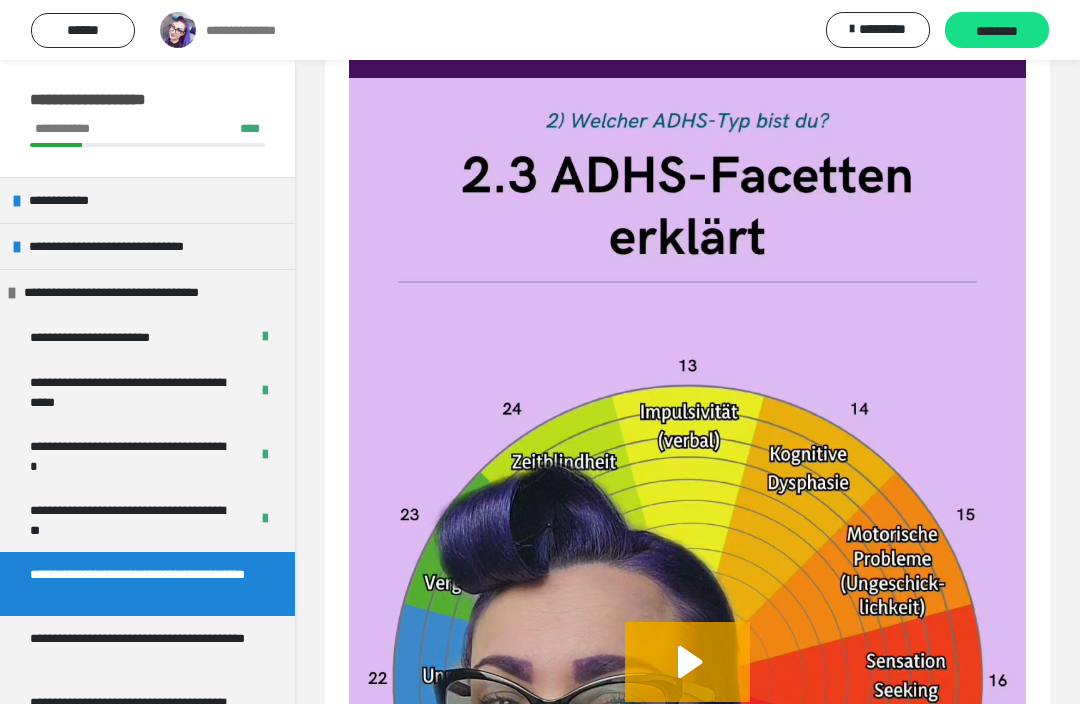 click 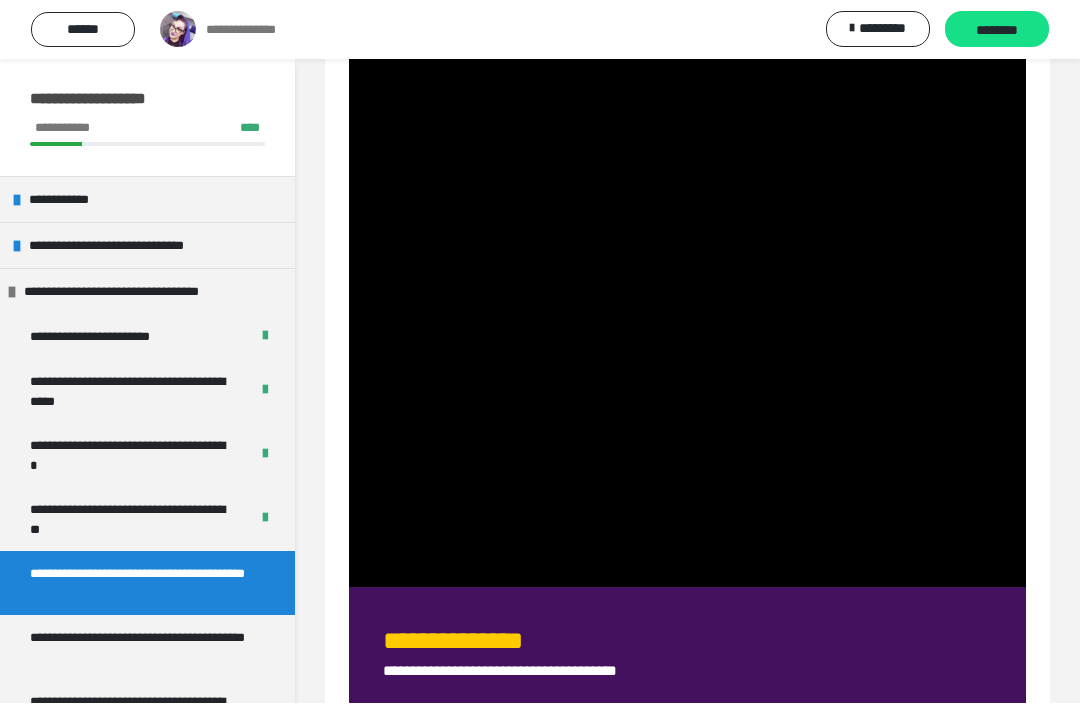 click at bounding box center (687, -13) 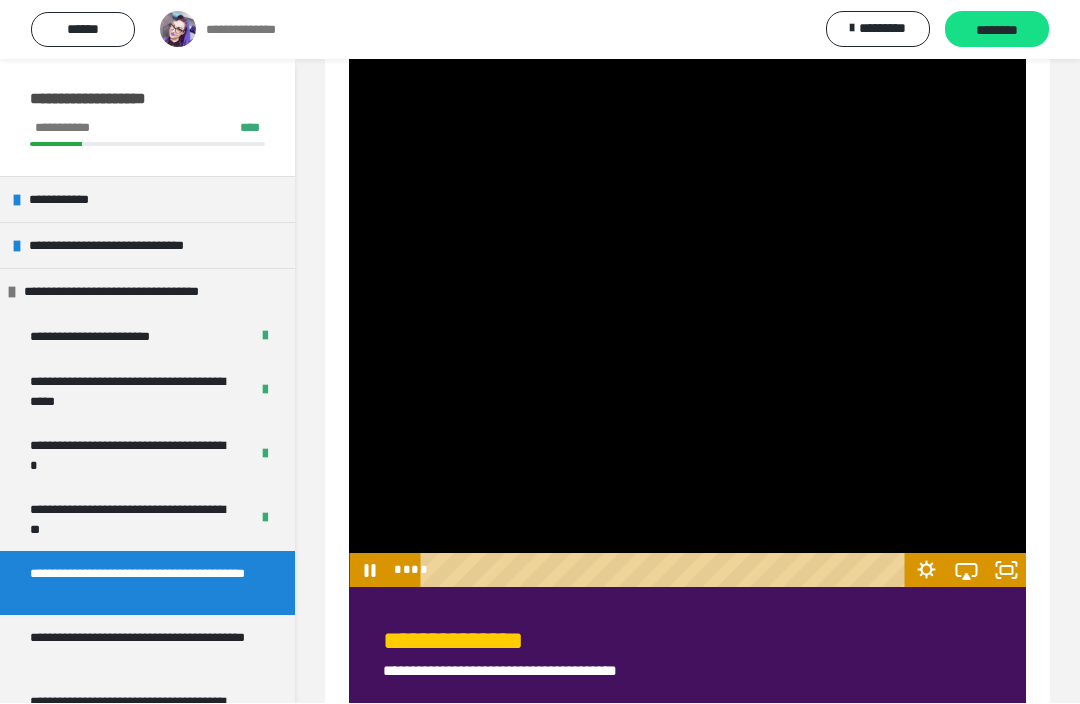 click 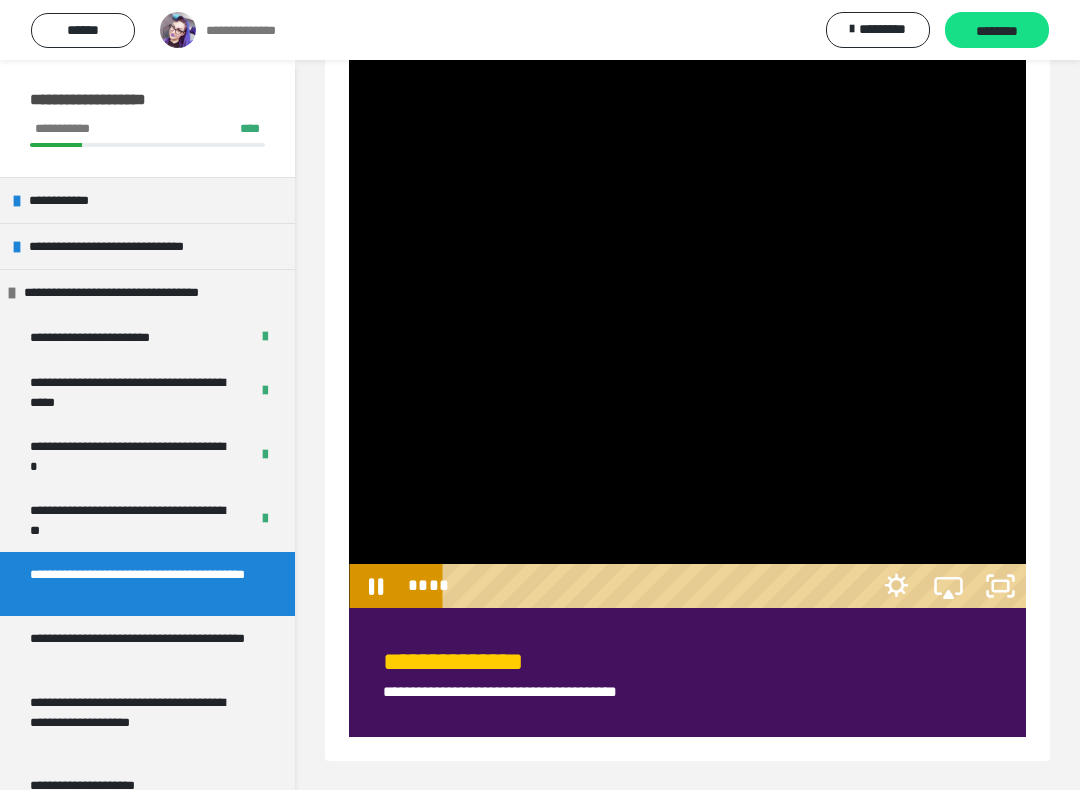 scroll, scrollTop: 20, scrollLeft: 0, axis: vertical 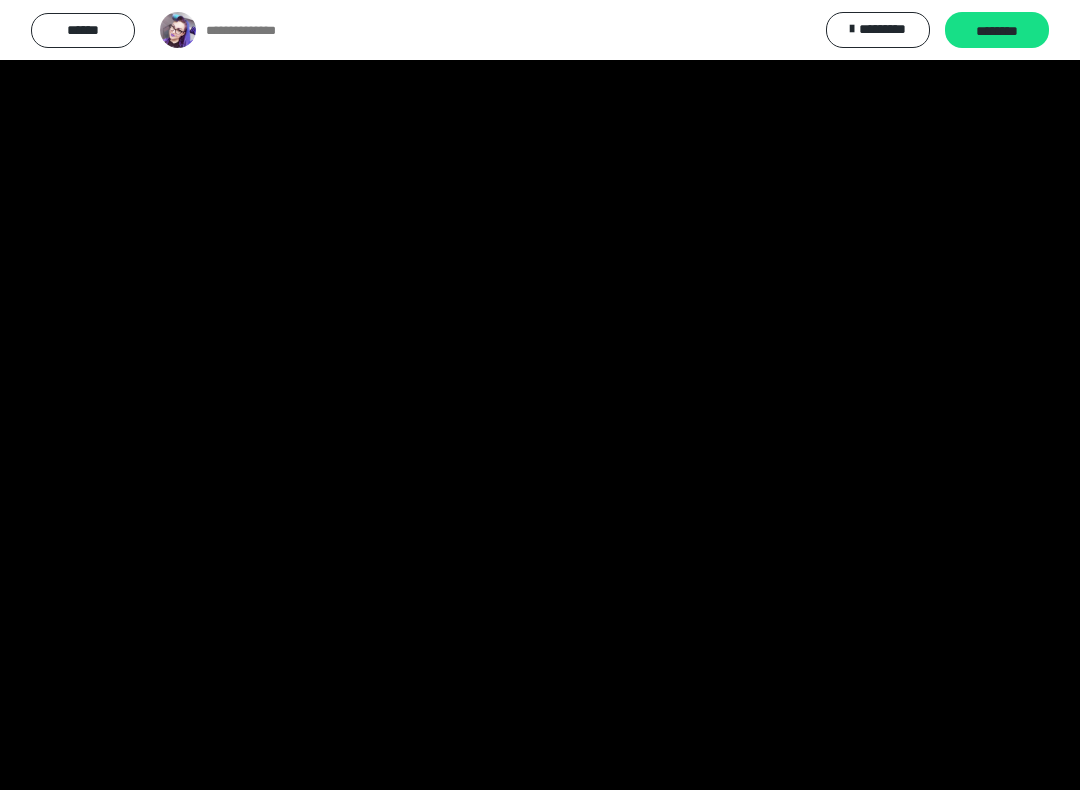 click at bounding box center [540, 395] 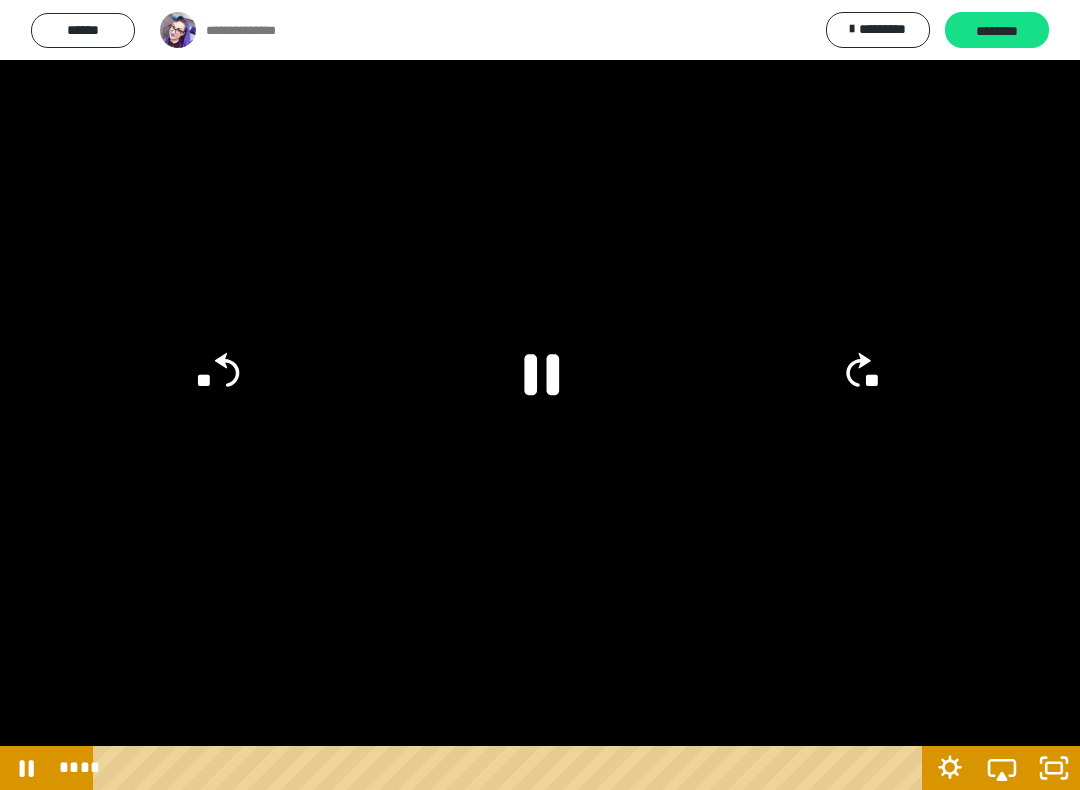 click on "**" 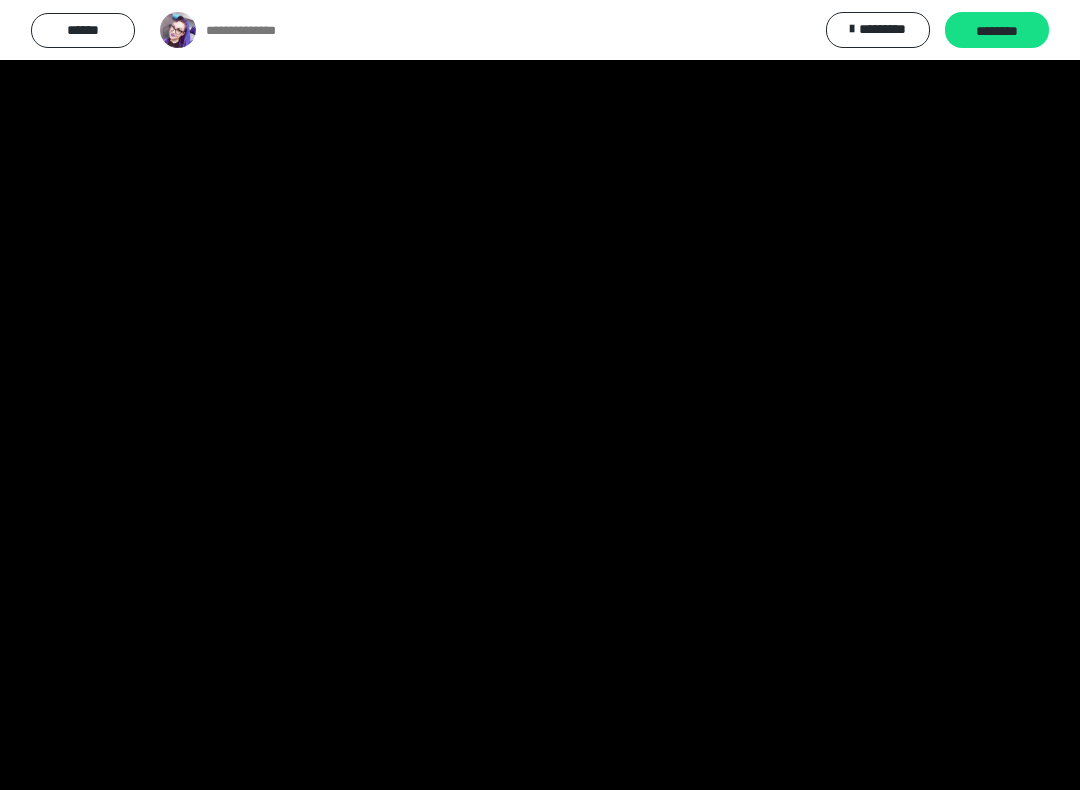 click at bounding box center (540, 395) 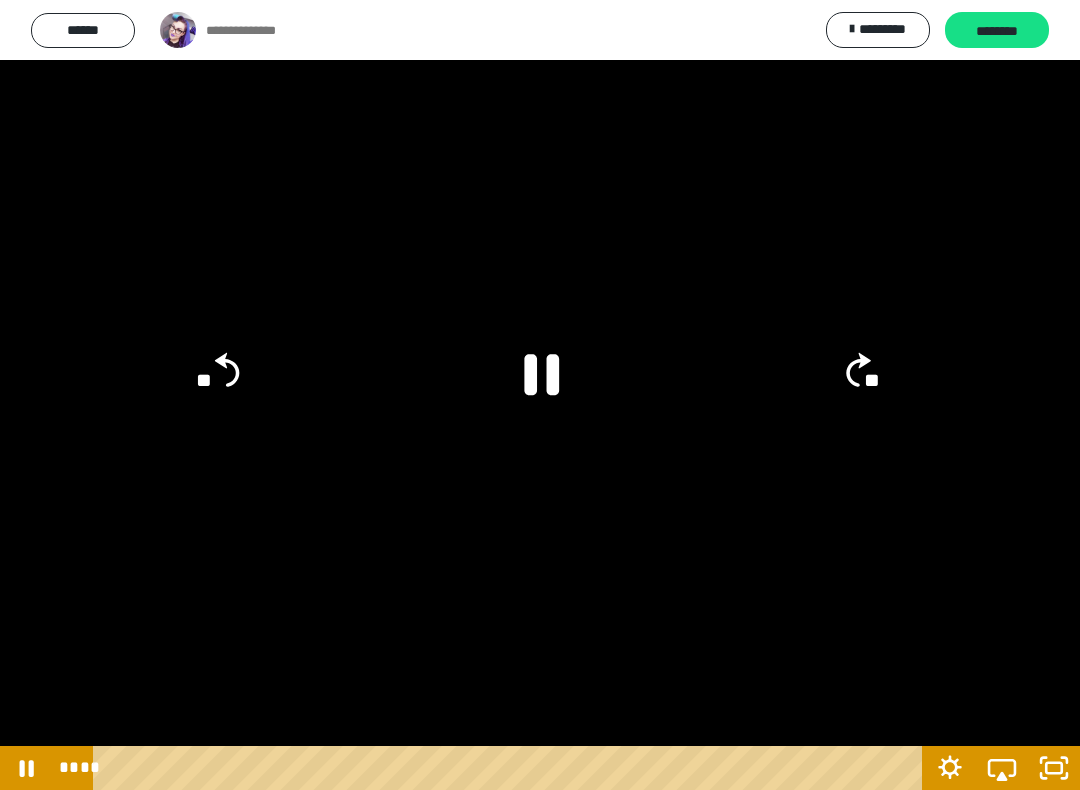click 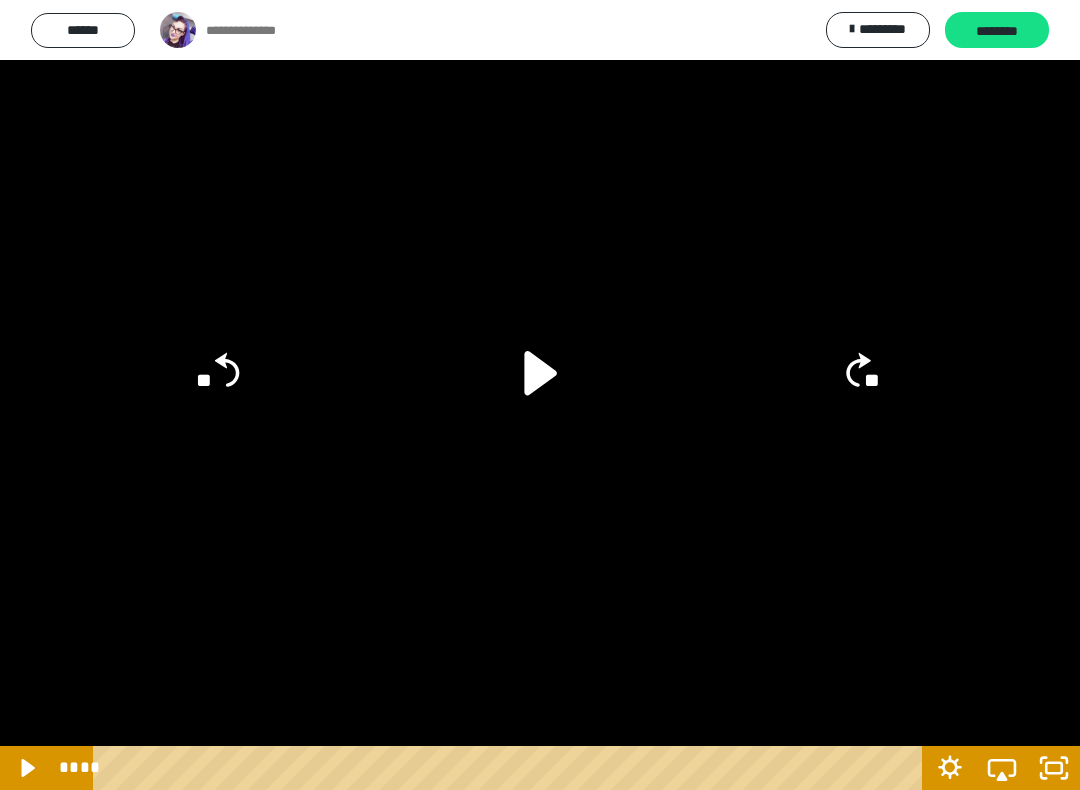 click 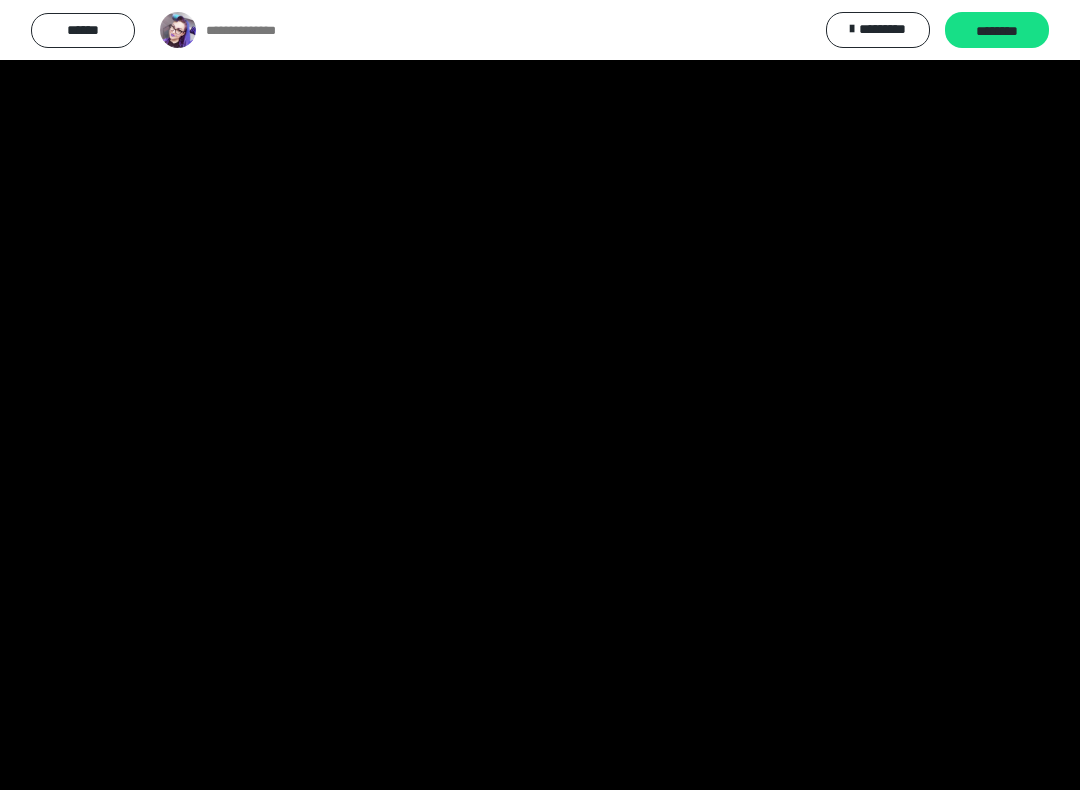 click at bounding box center [540, 395] 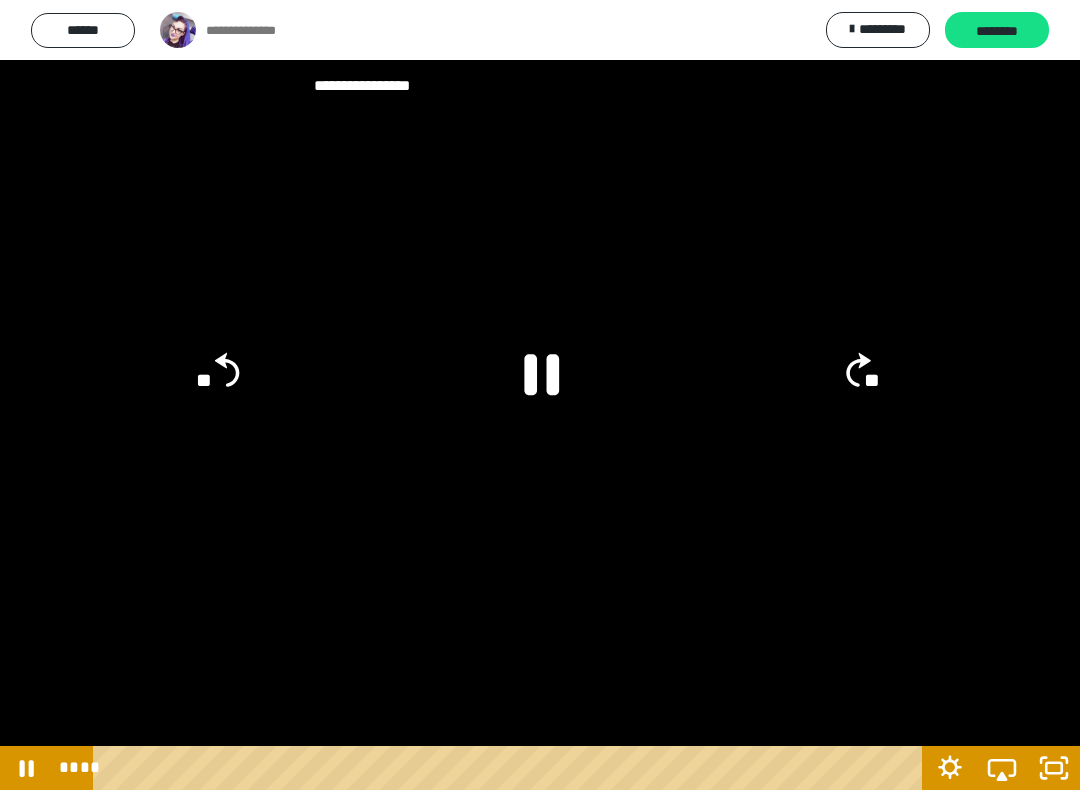 click 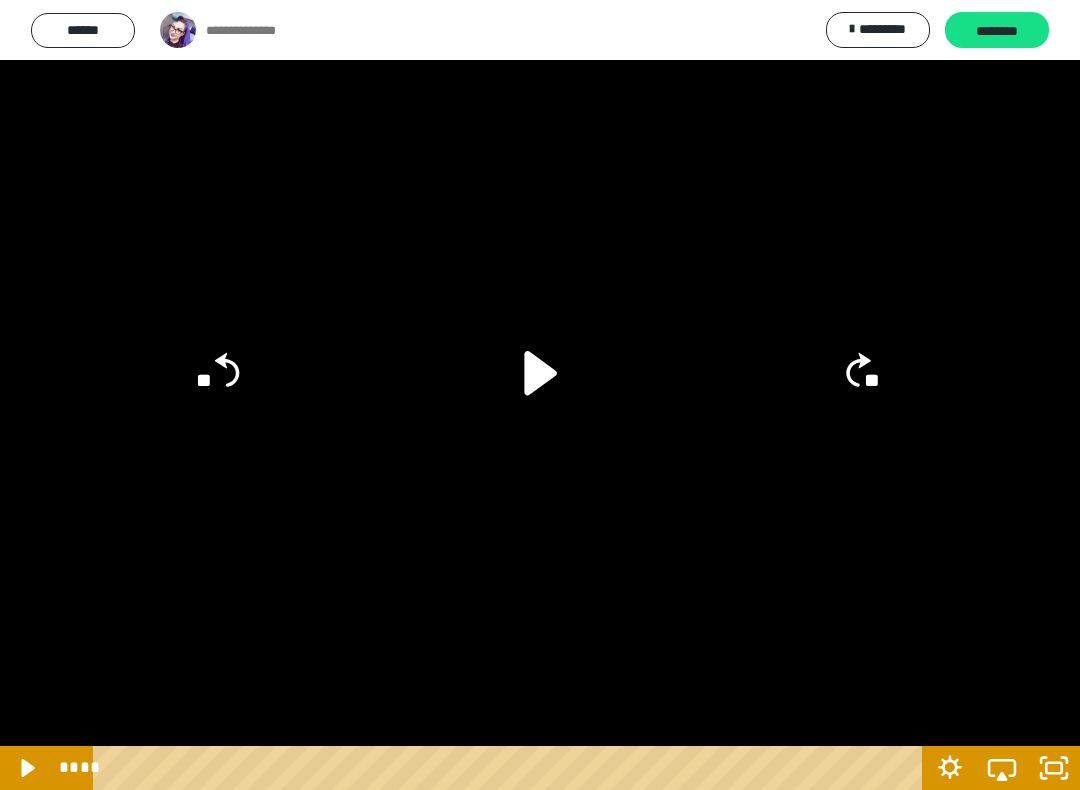 click 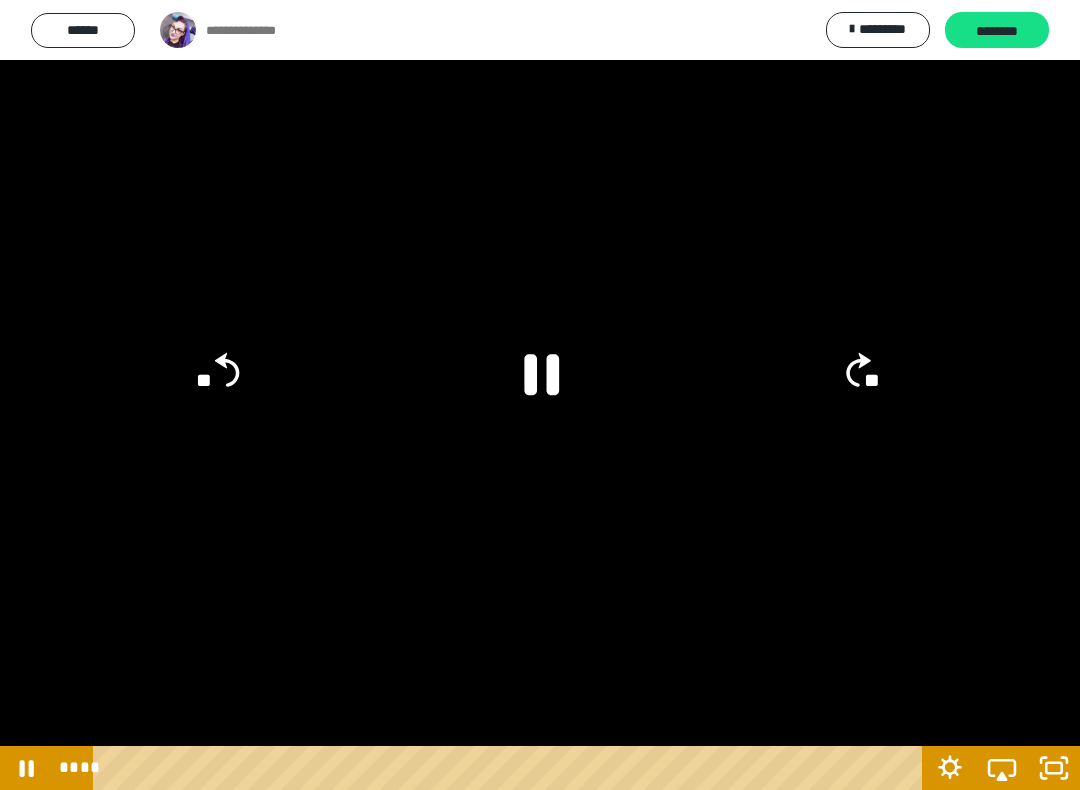 click on "**" 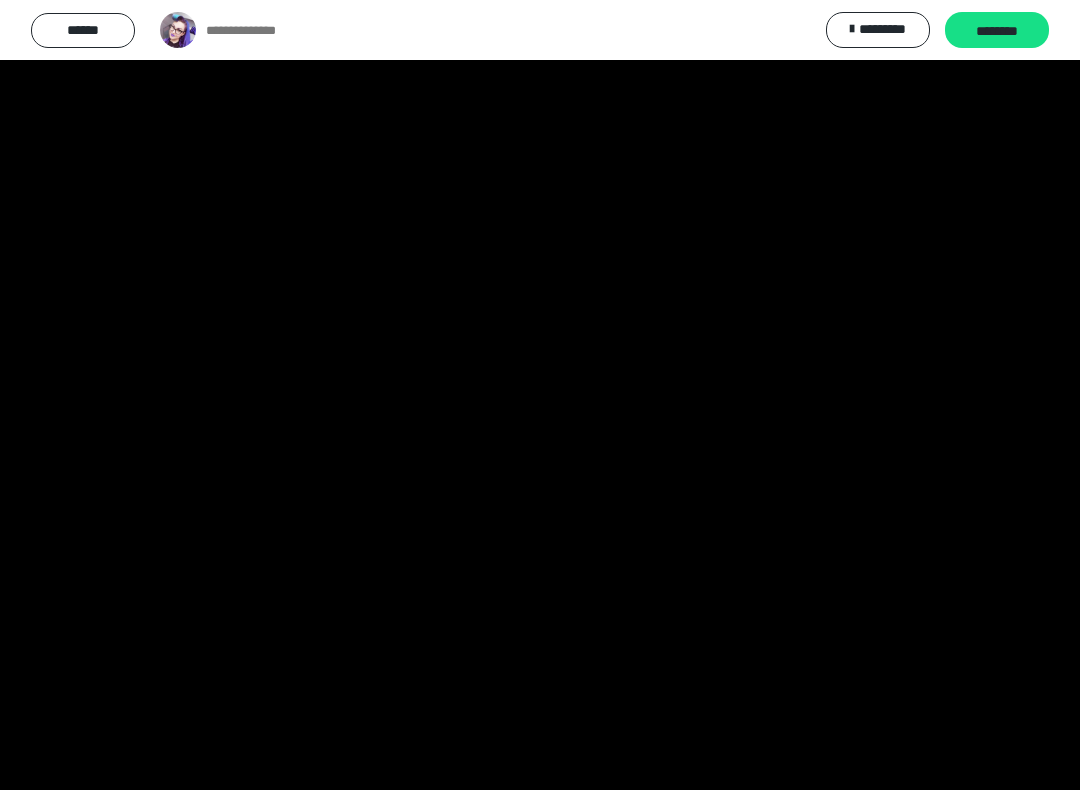 click at bounding box center (540, 395) 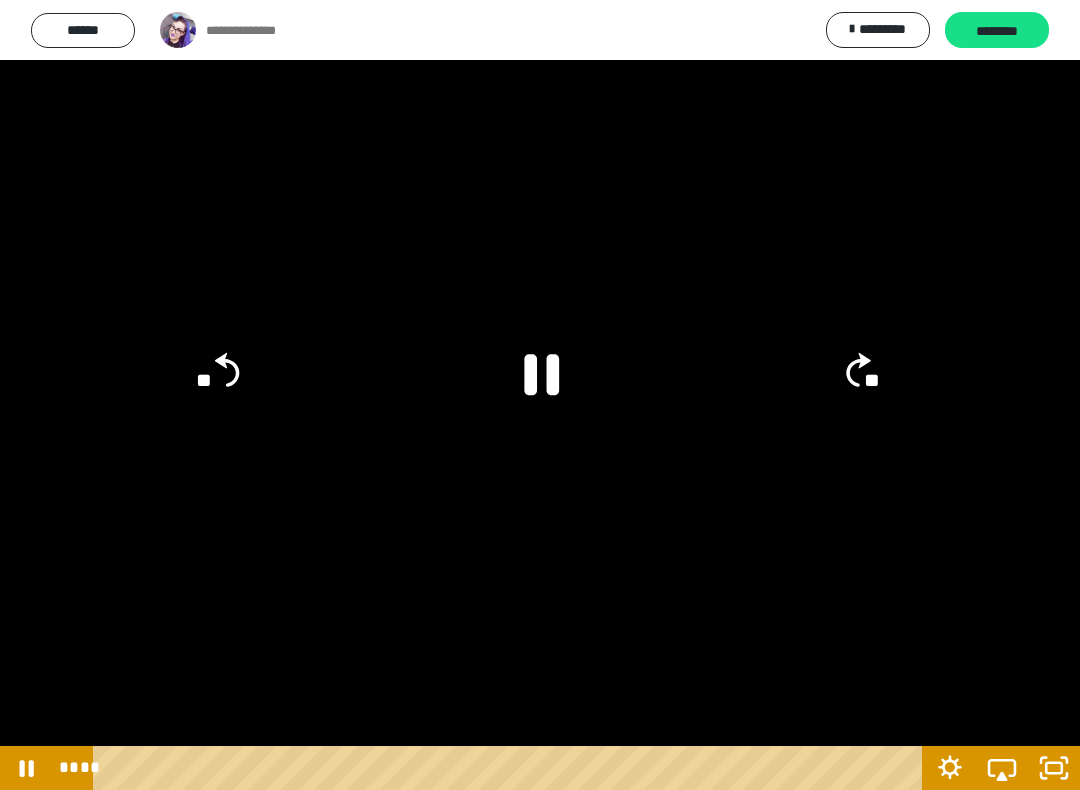 click 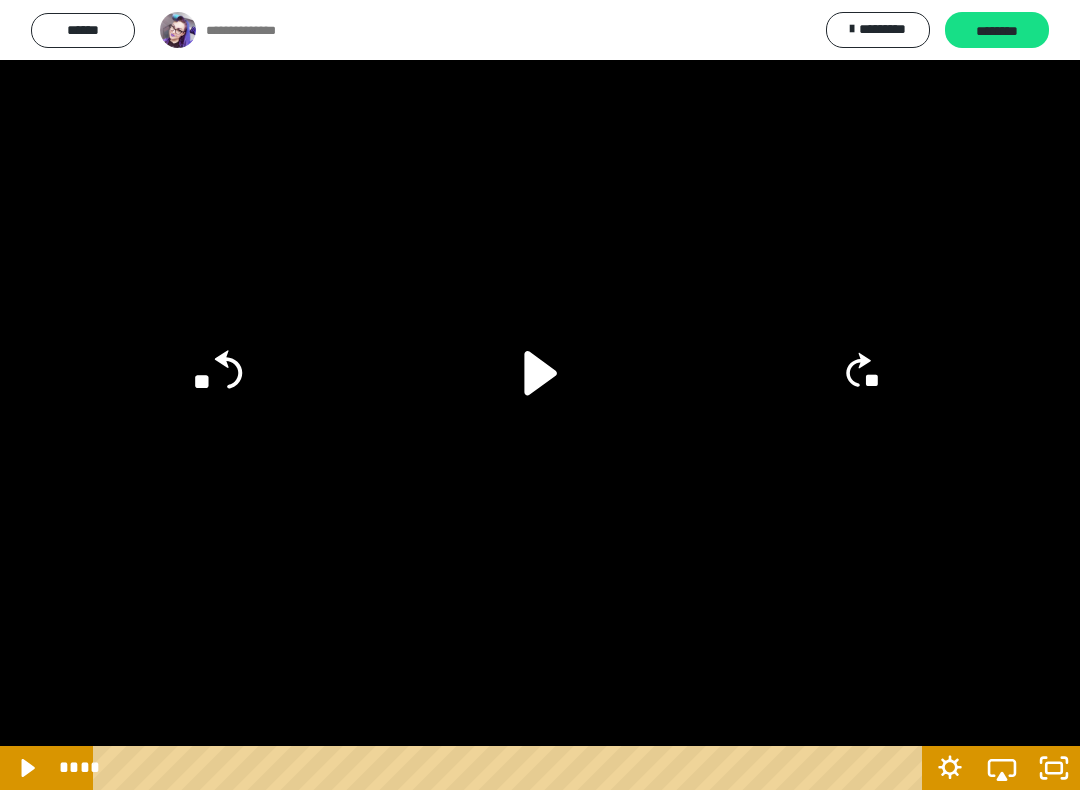 click on "**" 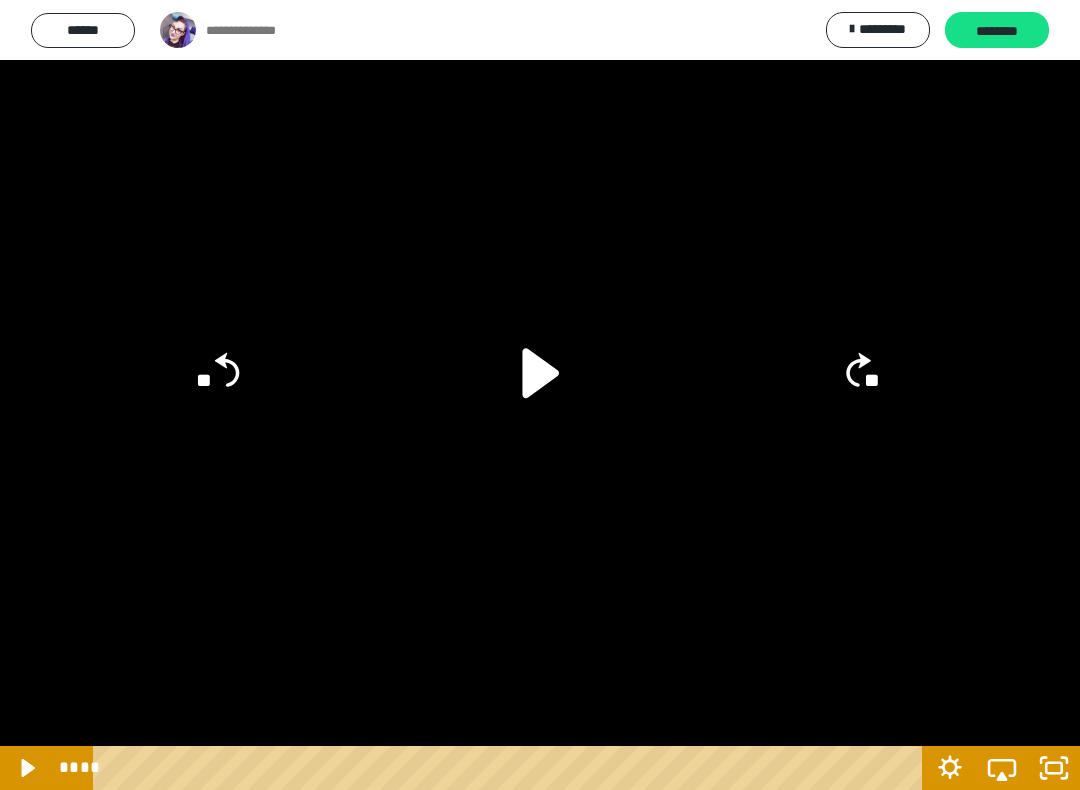 click 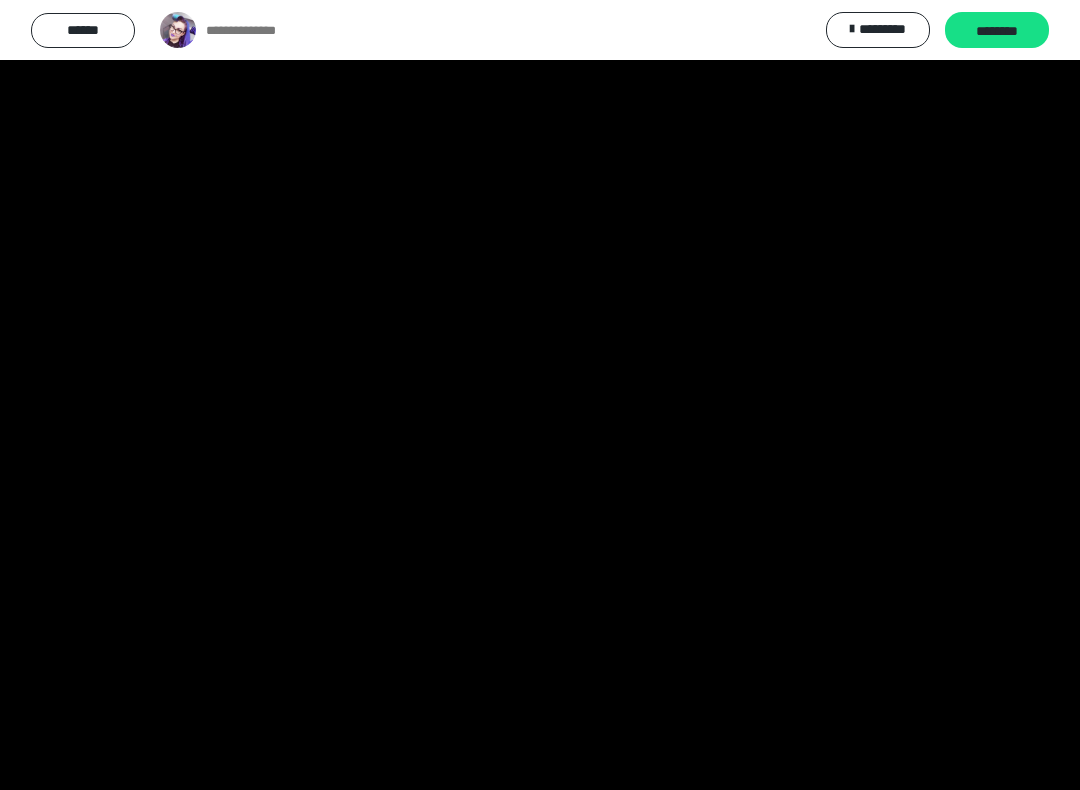 click at bounding box center (540, 395) 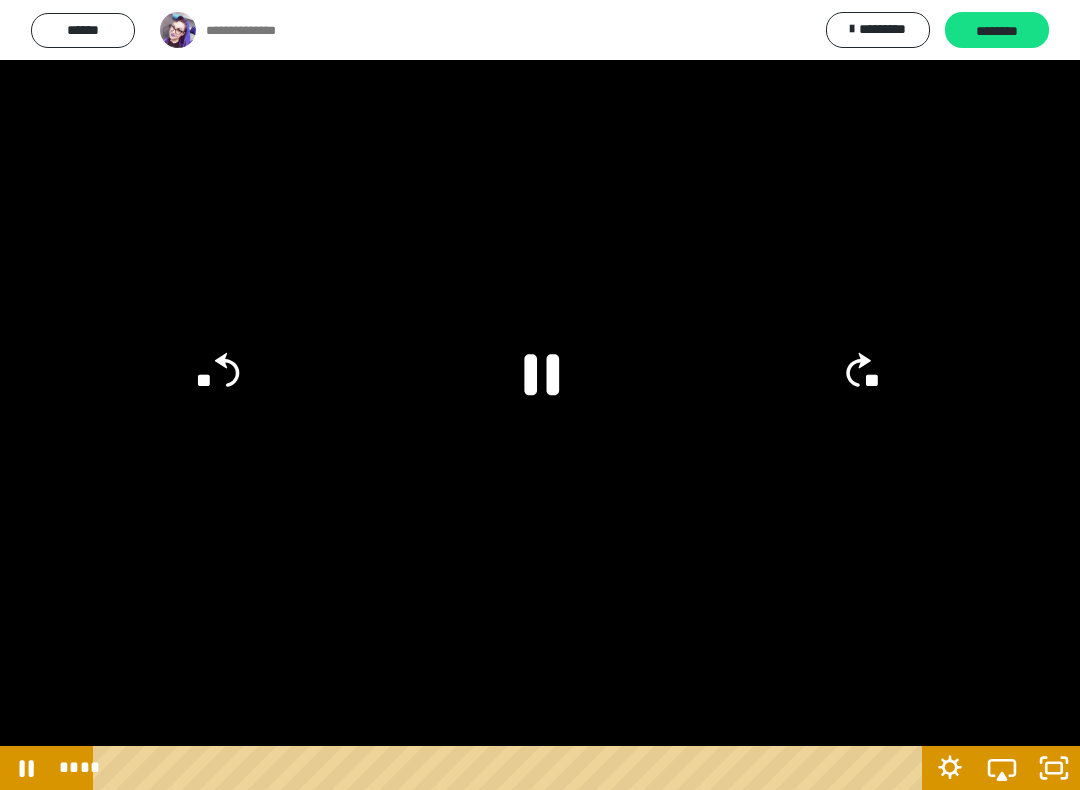click 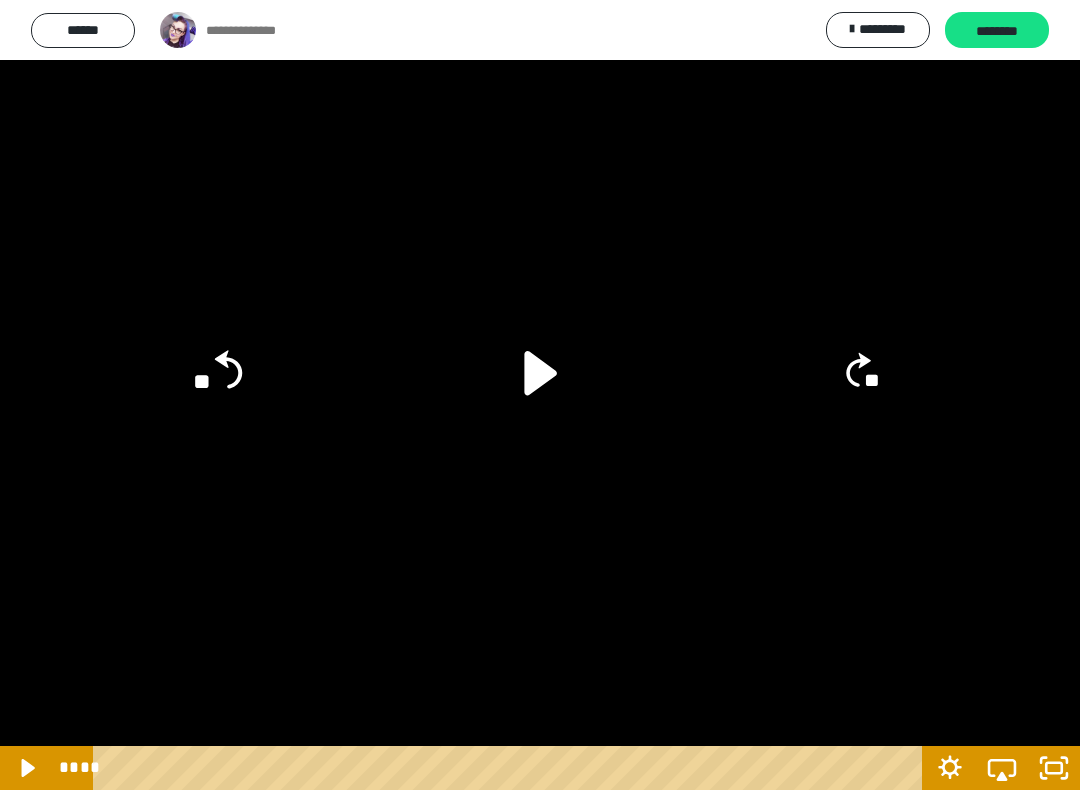 click on "**" 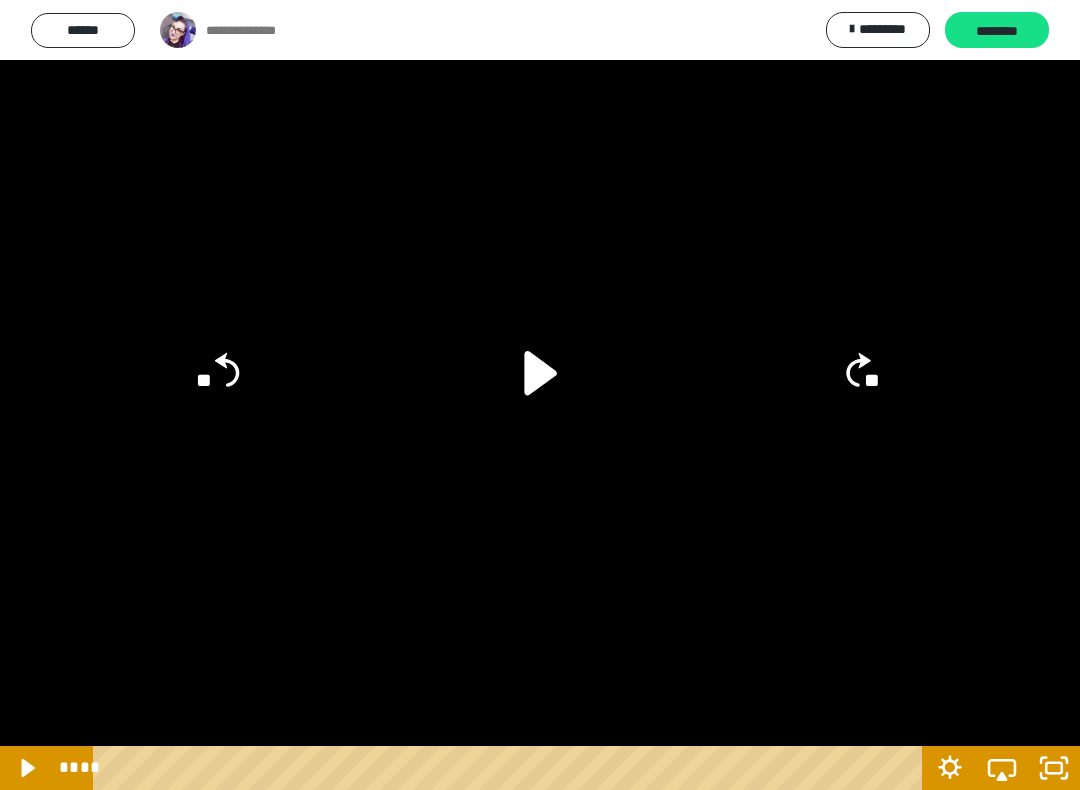 click 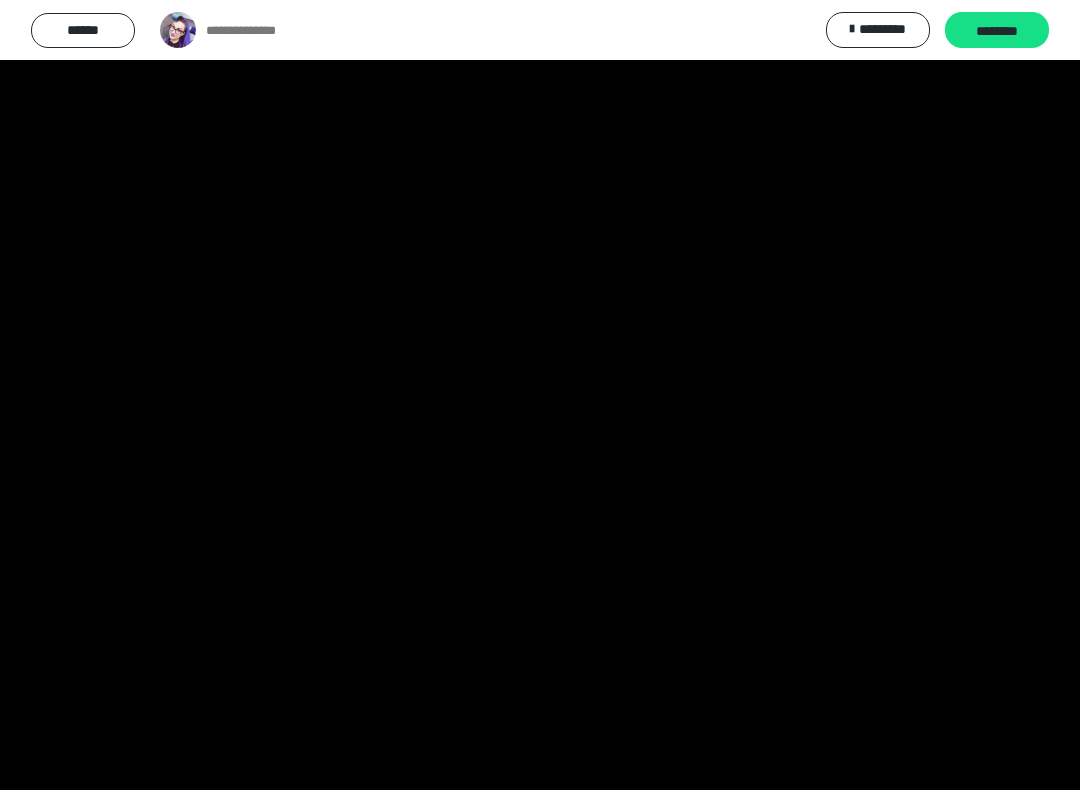 click at bounding box center (540, 395) 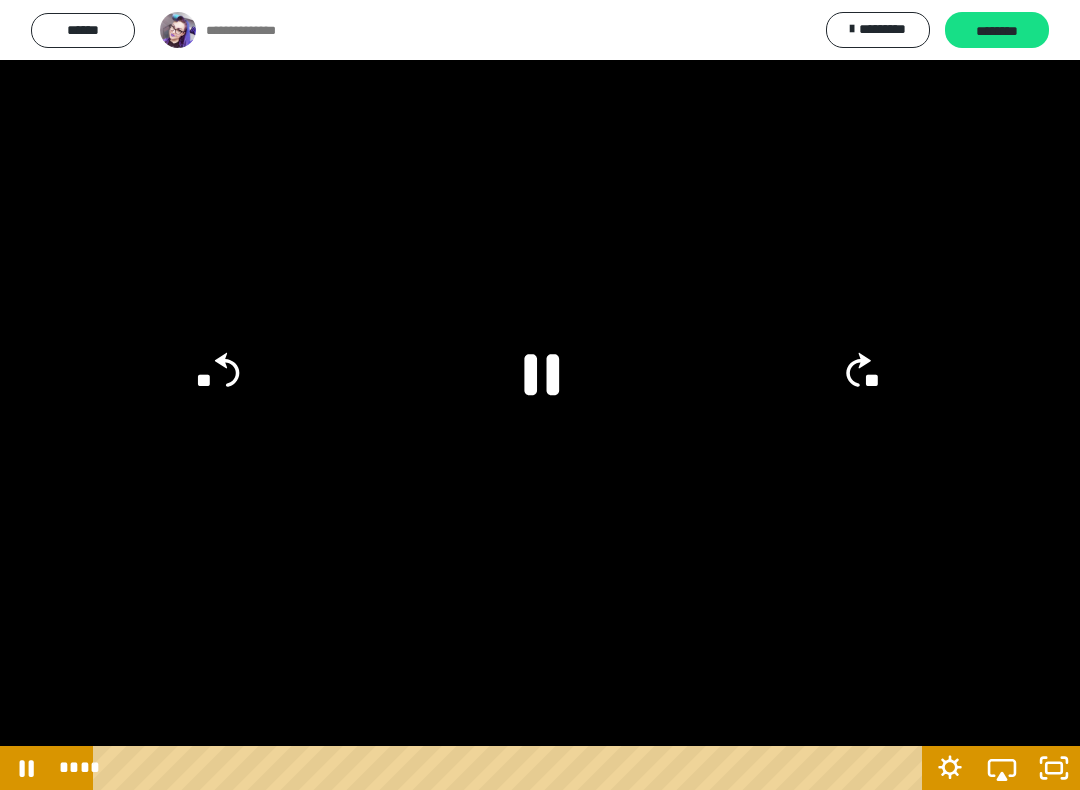 click 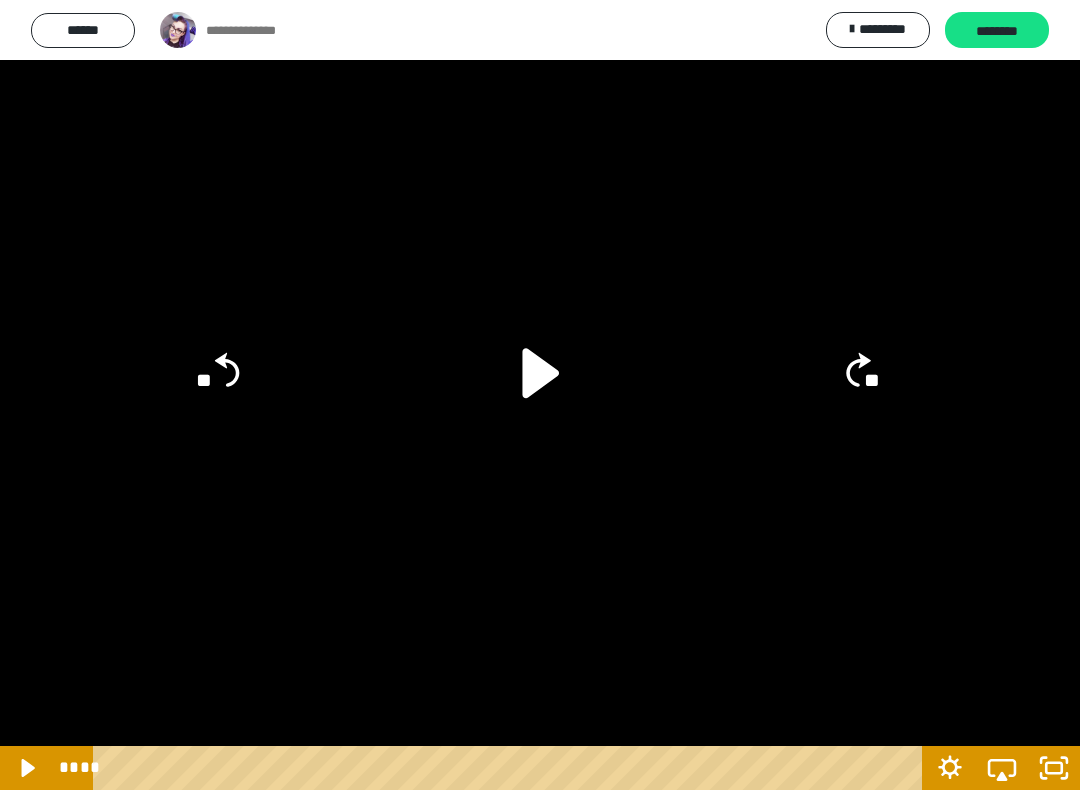 click 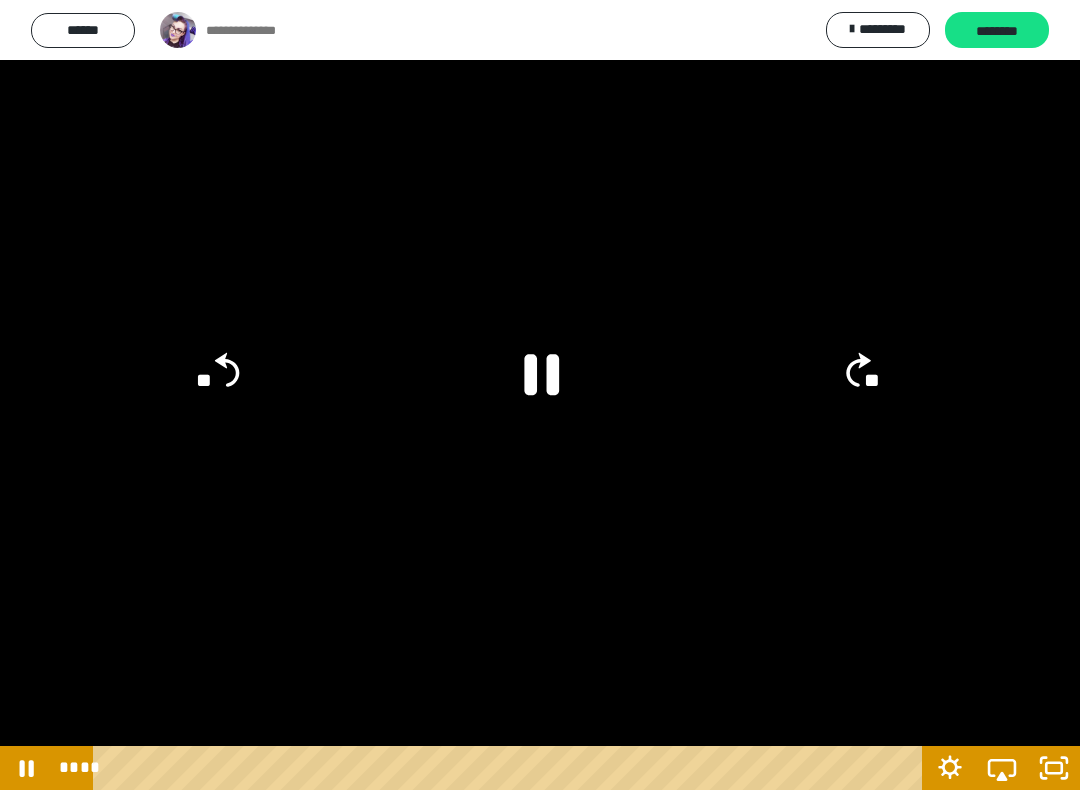 click at bounding box center [540, 395] 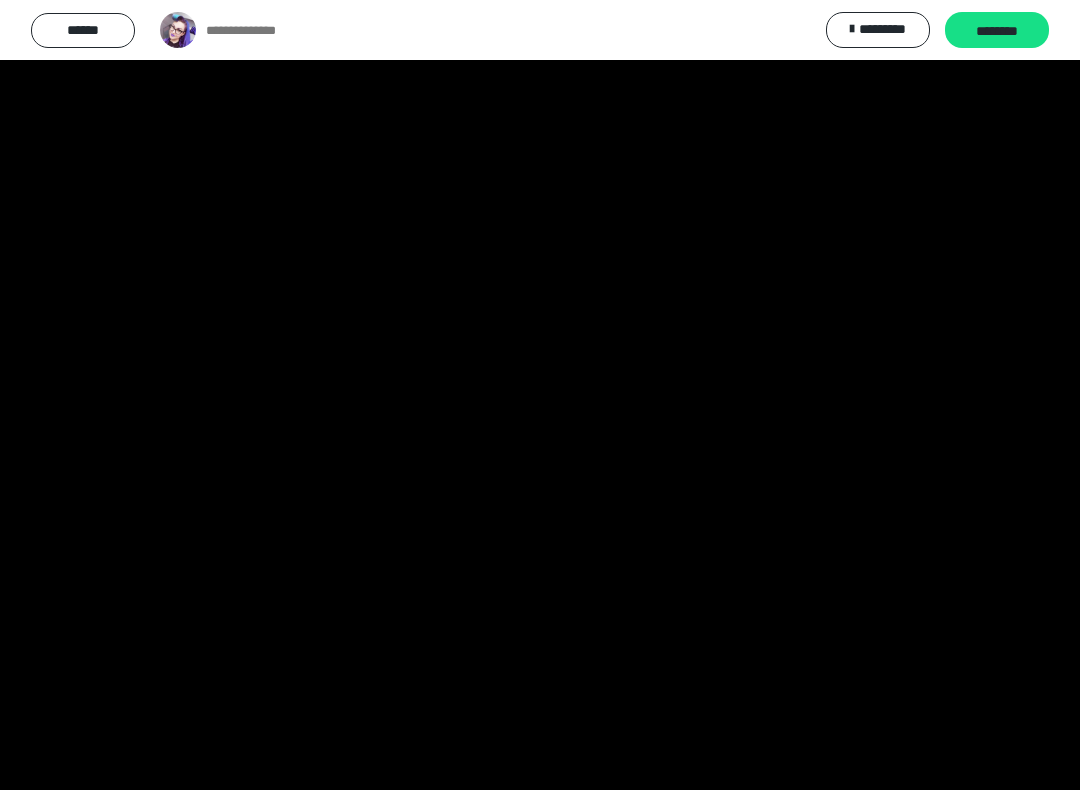 click at bounding box center (540, 395) 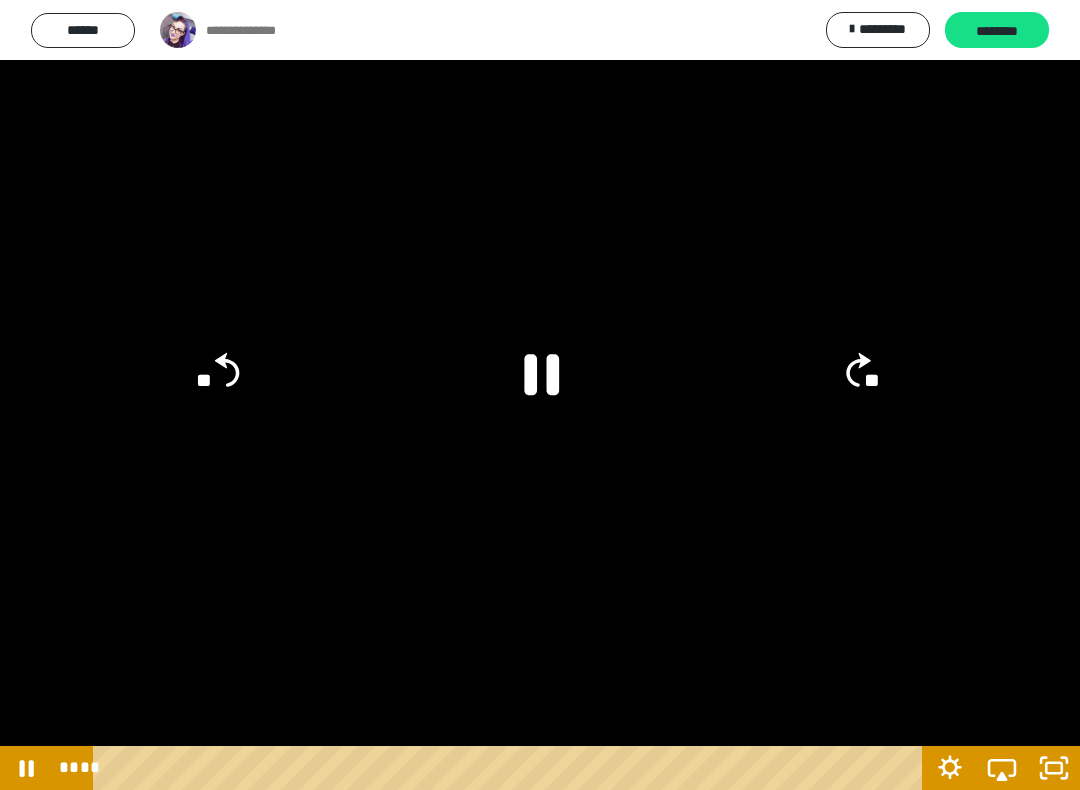 click on "**" 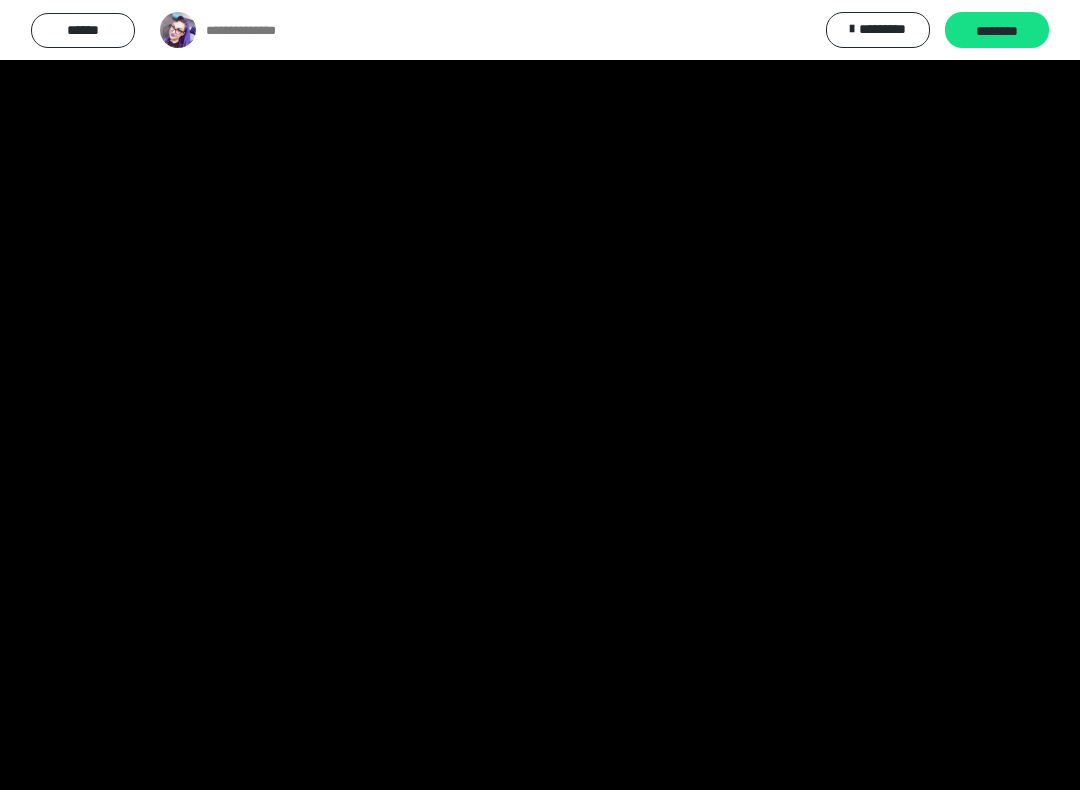 click at bounding box center (540, 395) 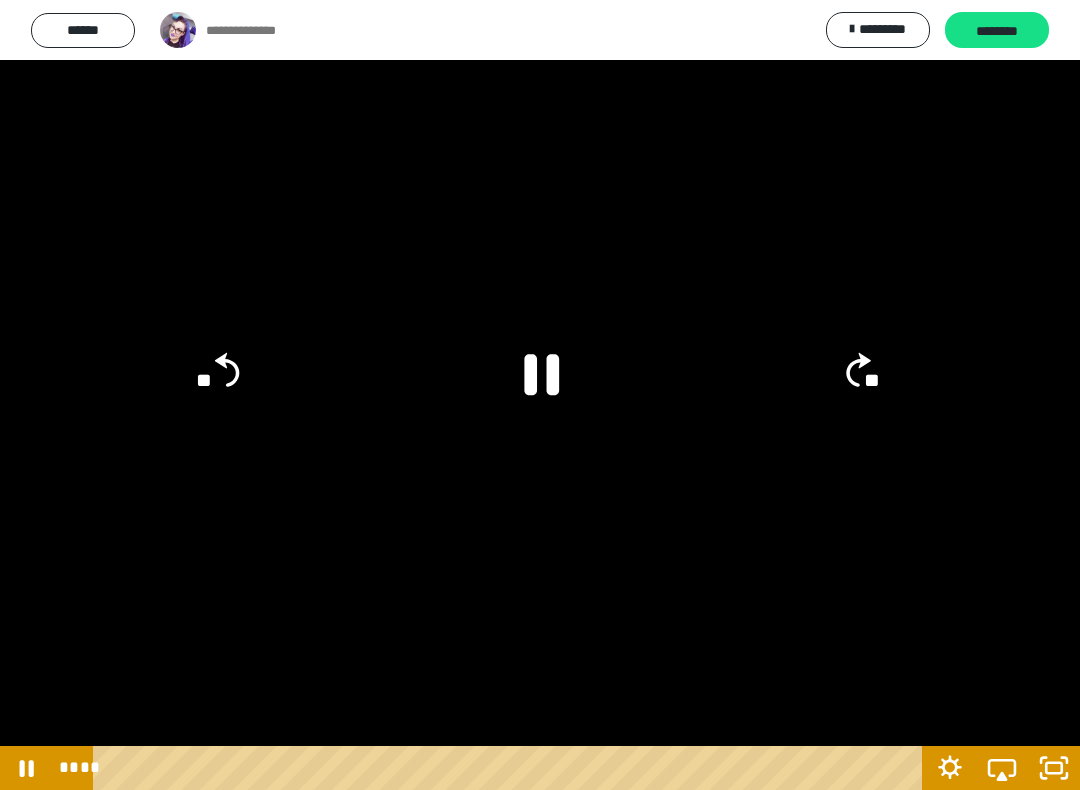 click 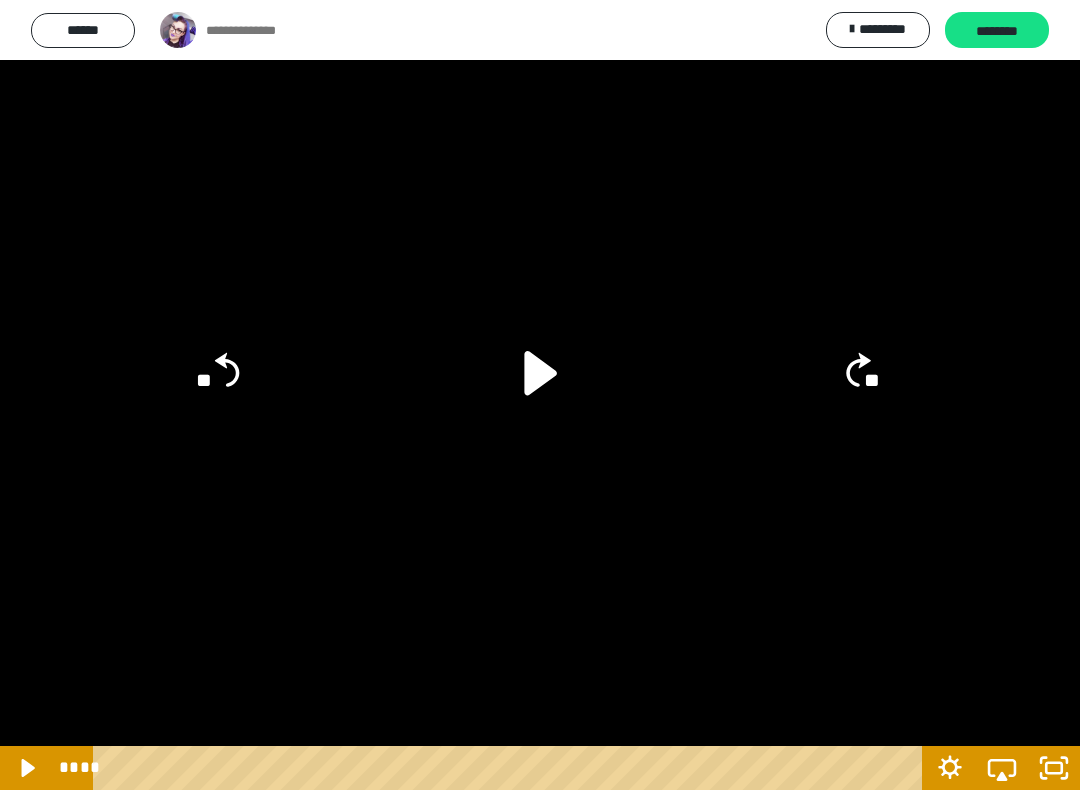 click on "**" 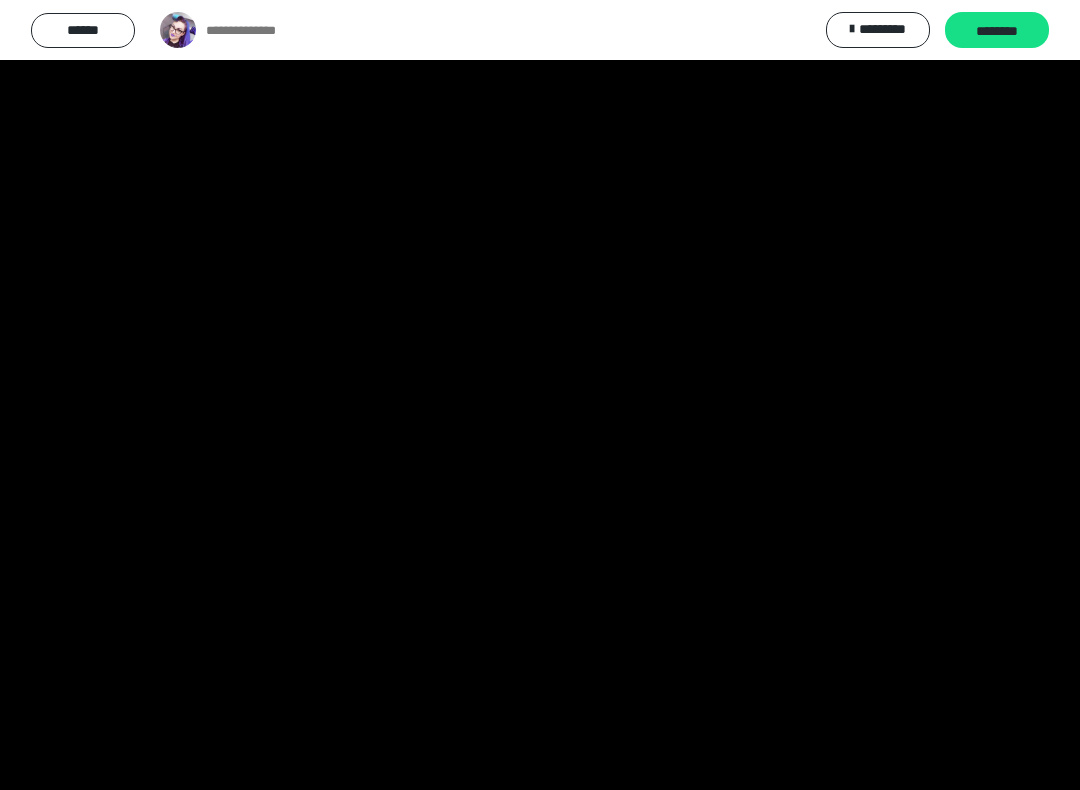 click at bounding box center [540, 395] 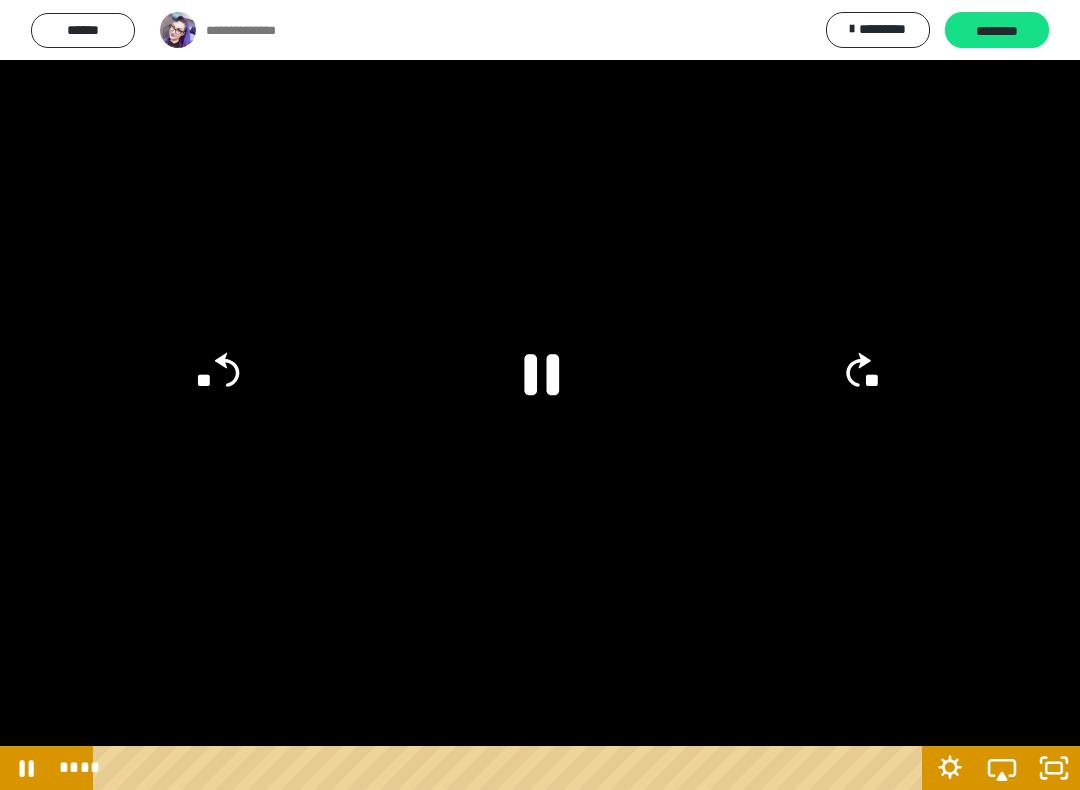 click 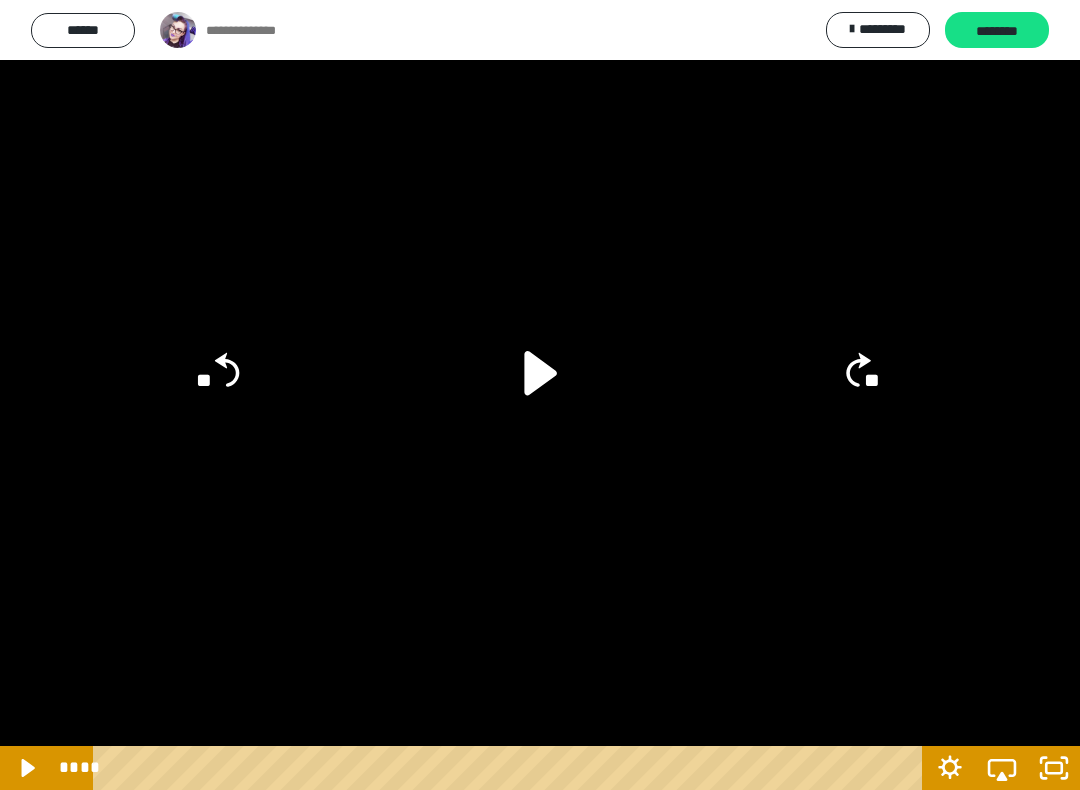 click 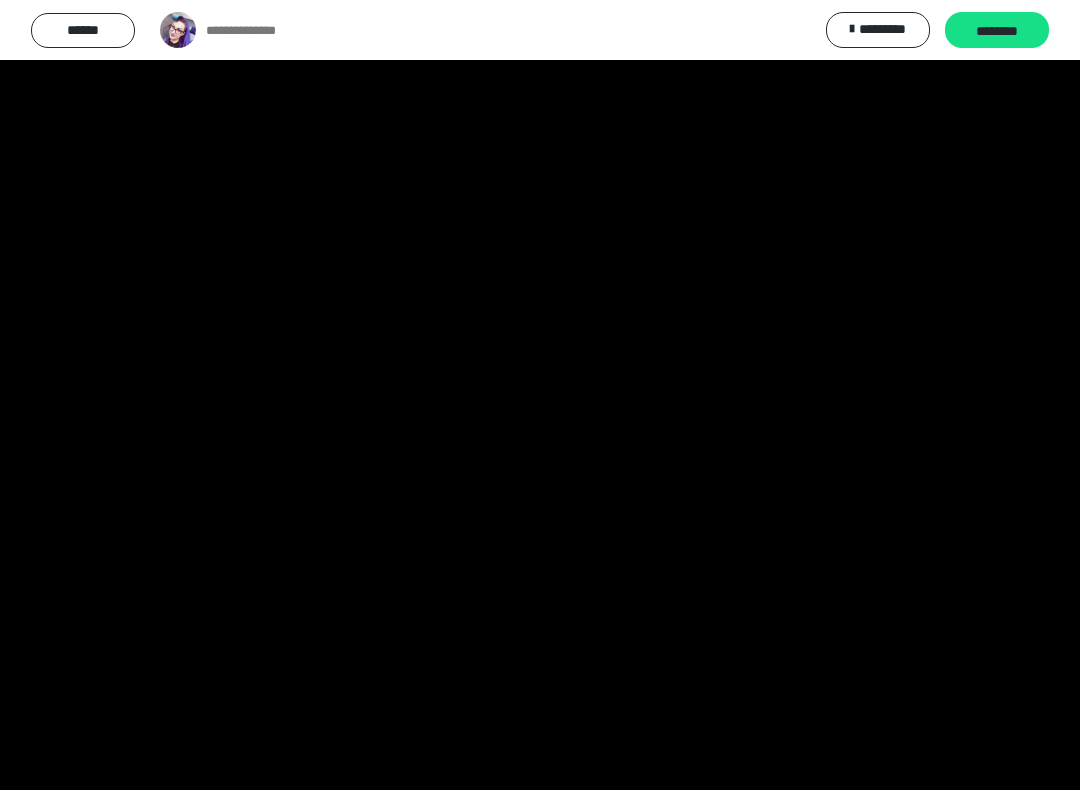 click at bounding box center (540, 395) 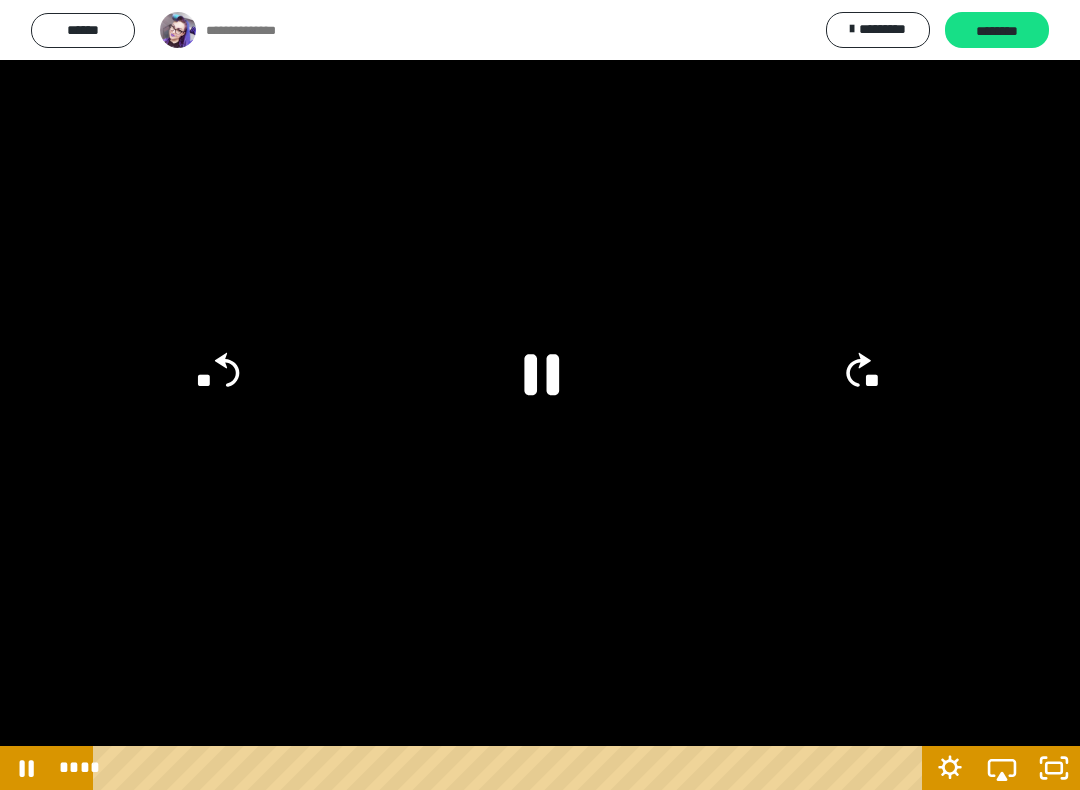 click 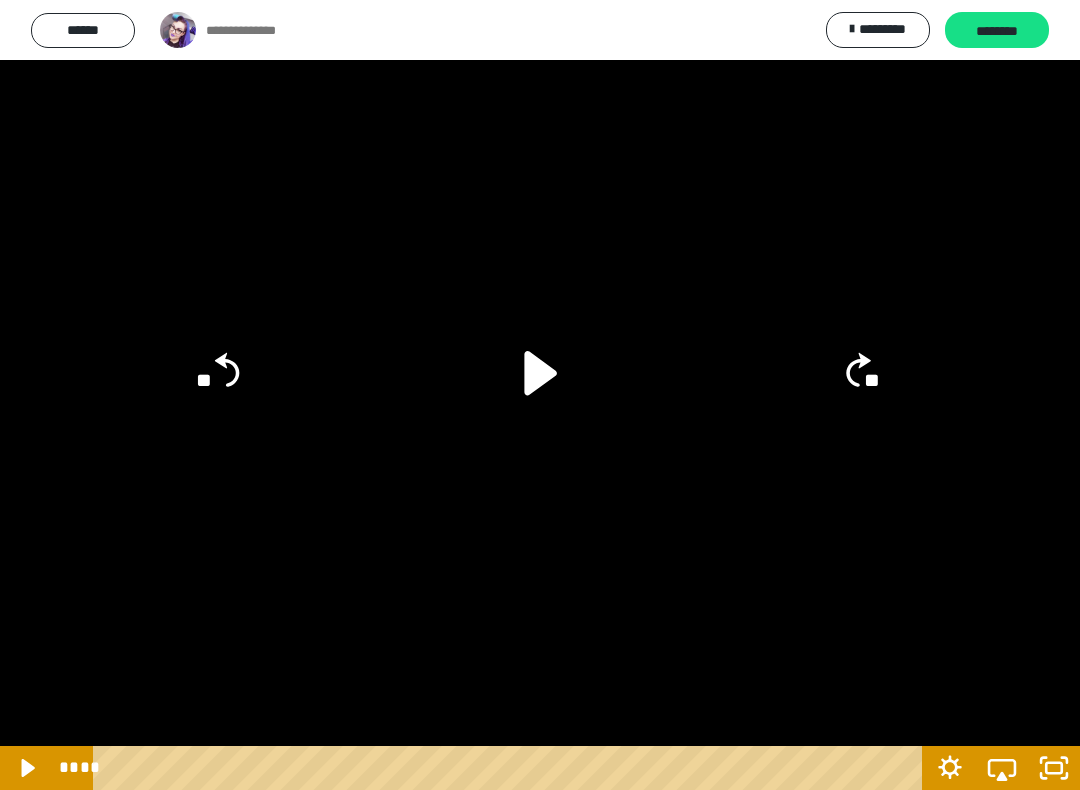 click 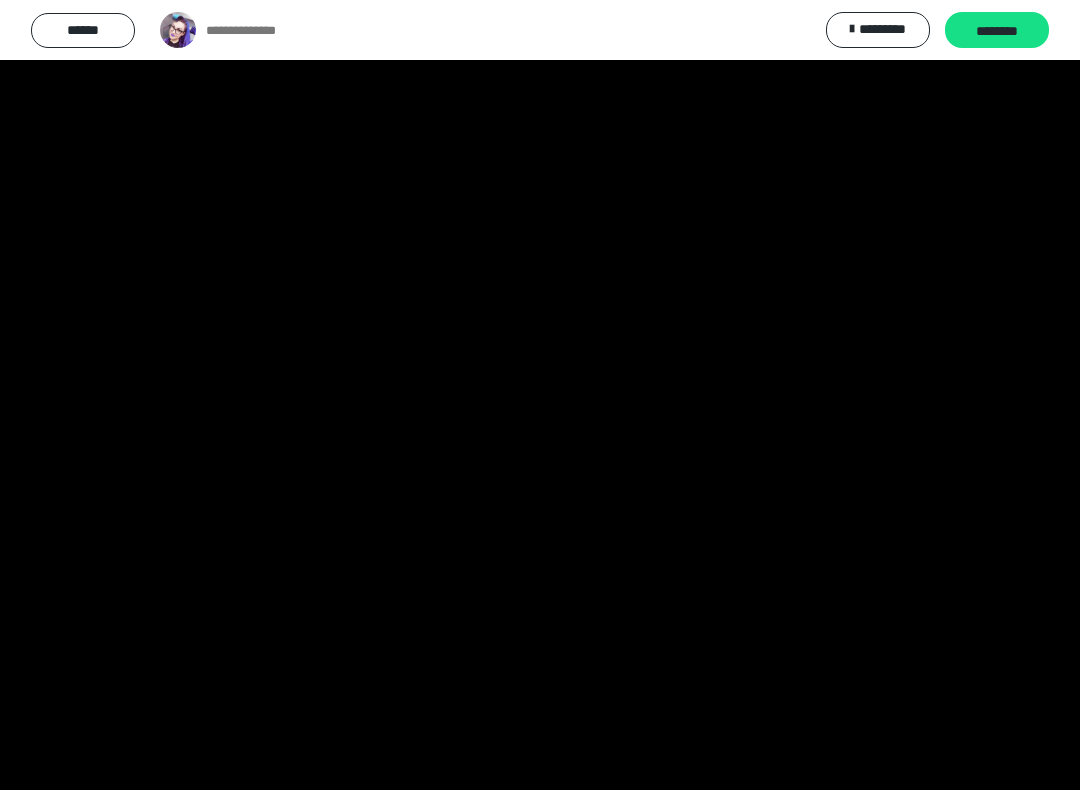 click at bounding box center (540, 395) 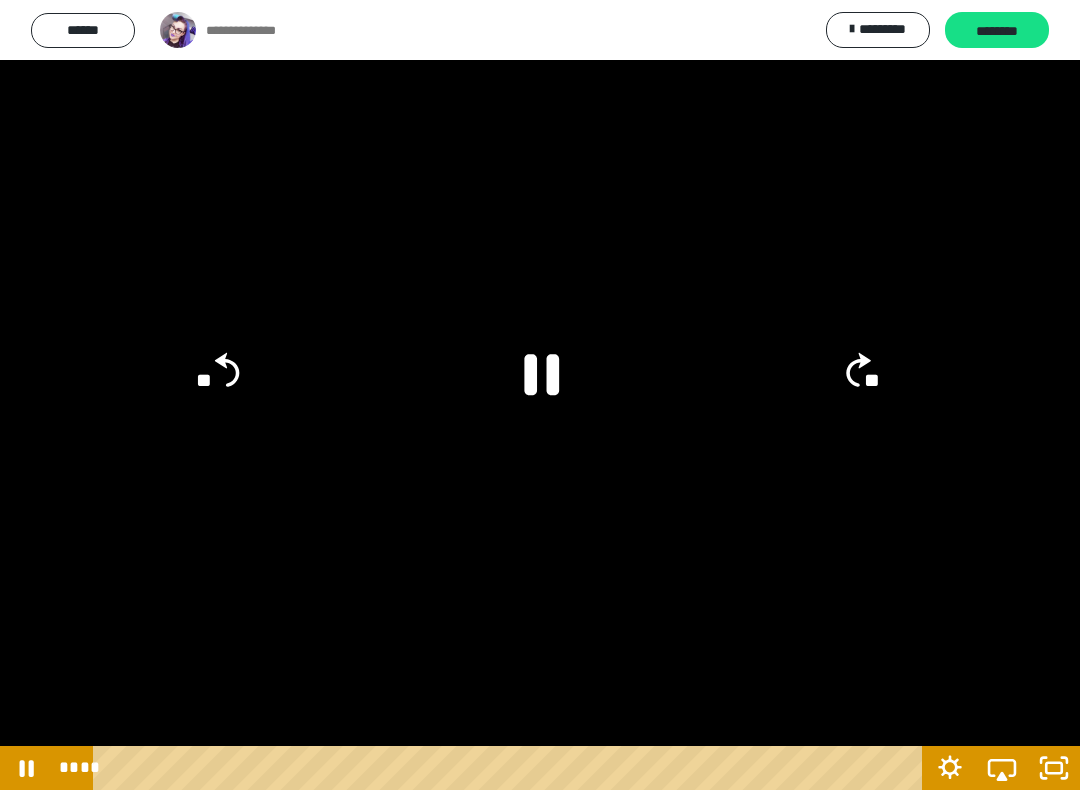 click 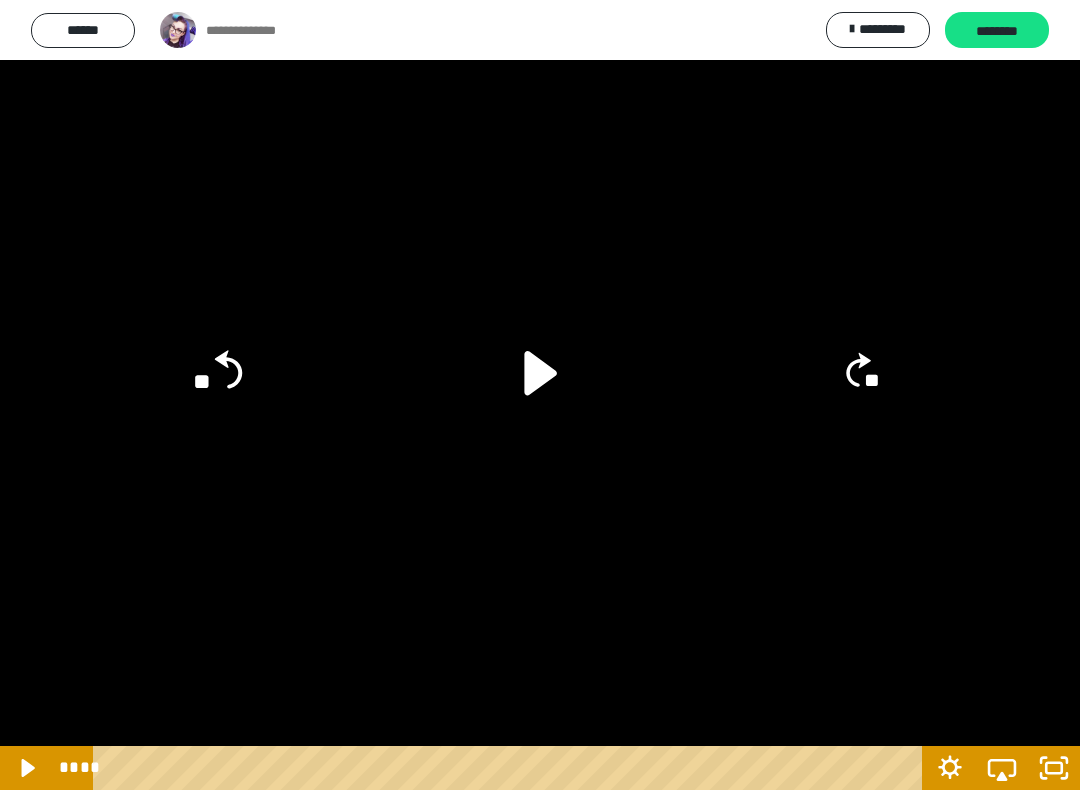 click on "**" 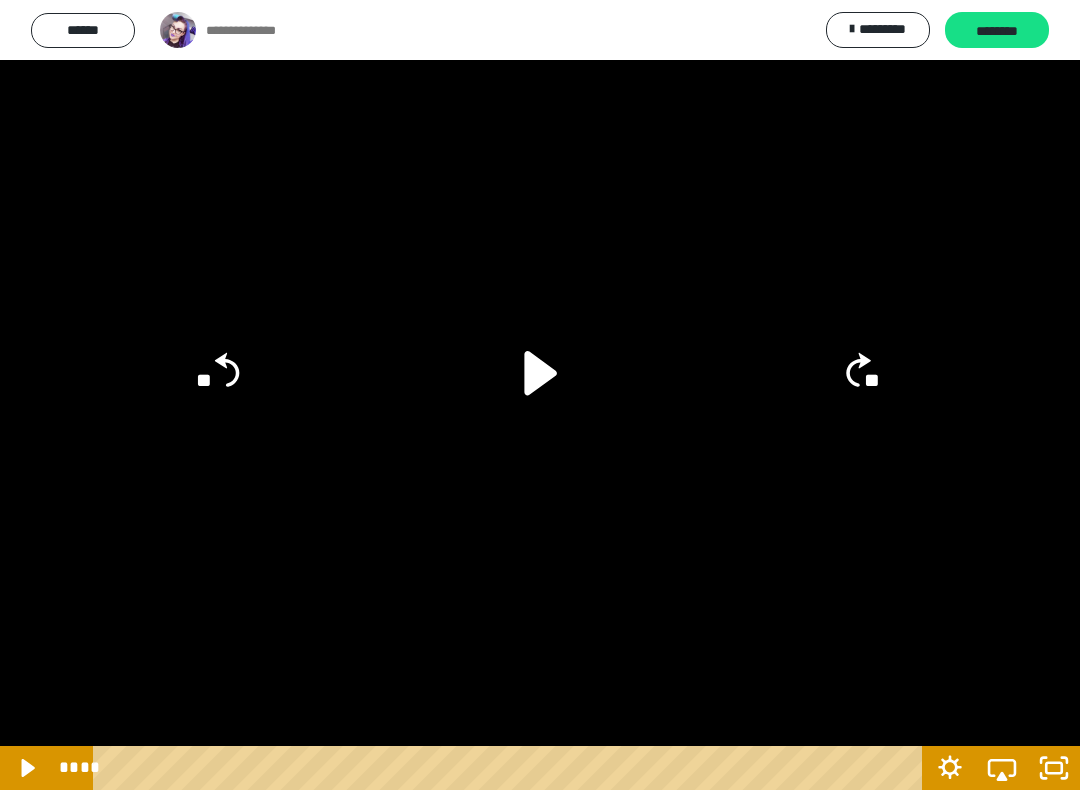 click 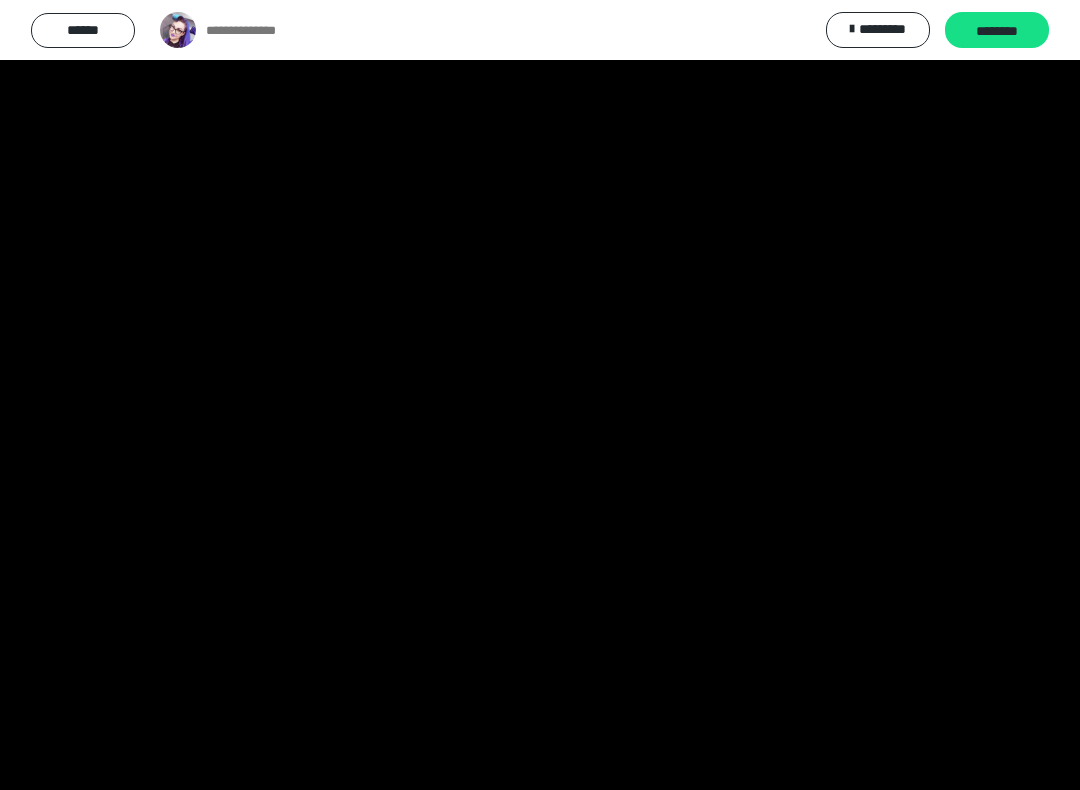 click at bounding box center (540, 395) 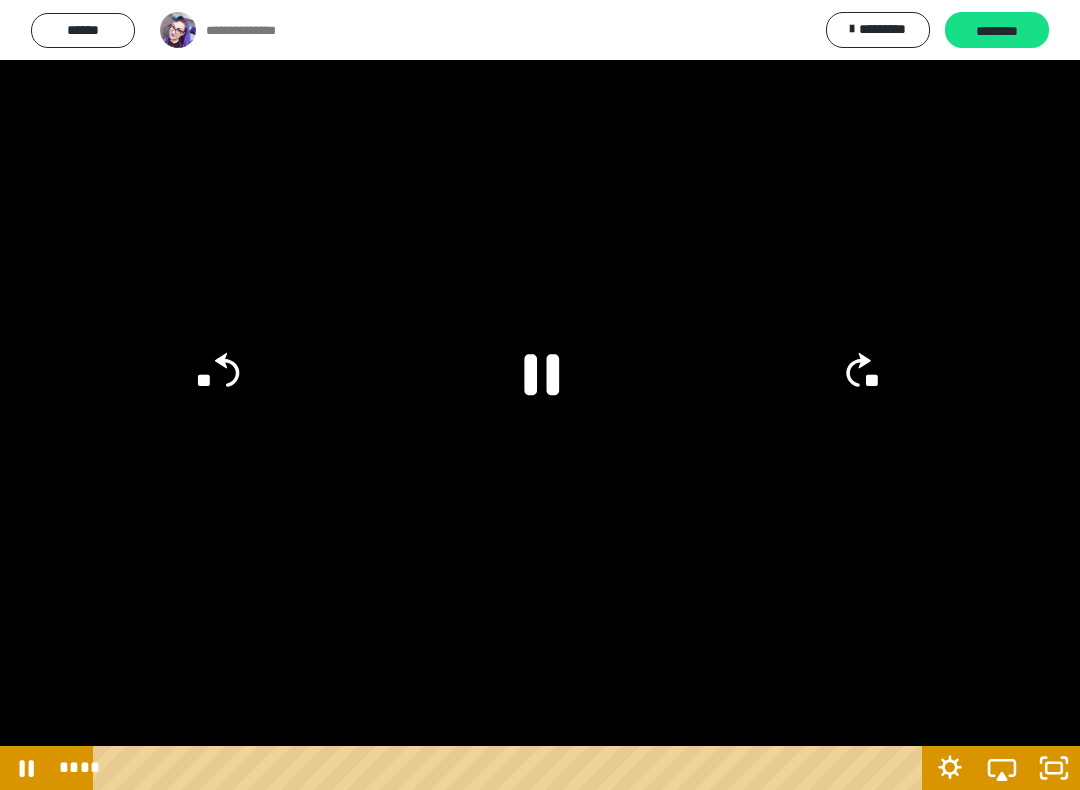 click 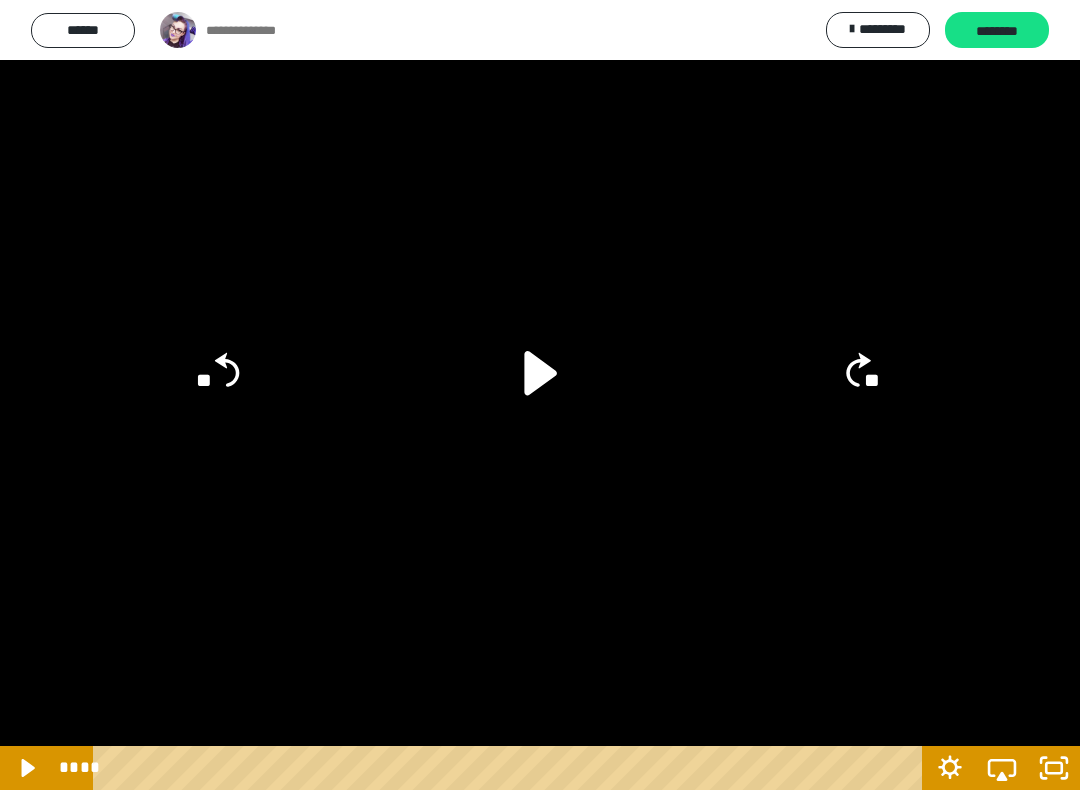 click on "**" 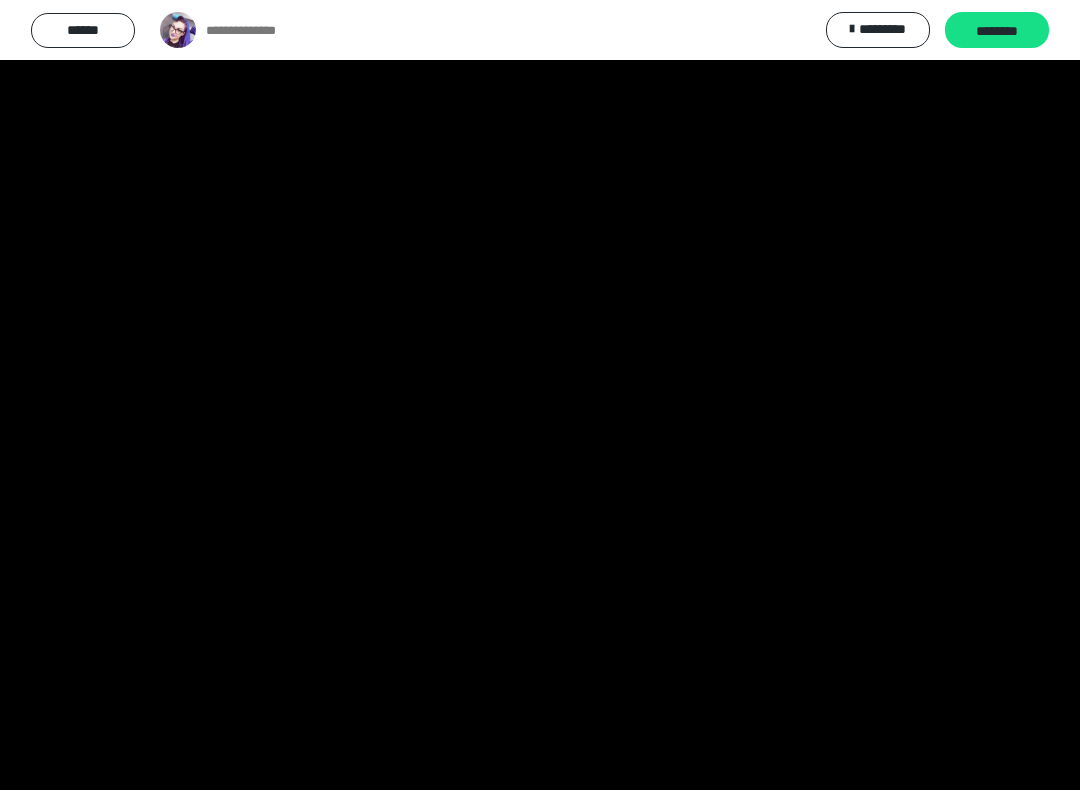 click at bounding box center [540, 395] 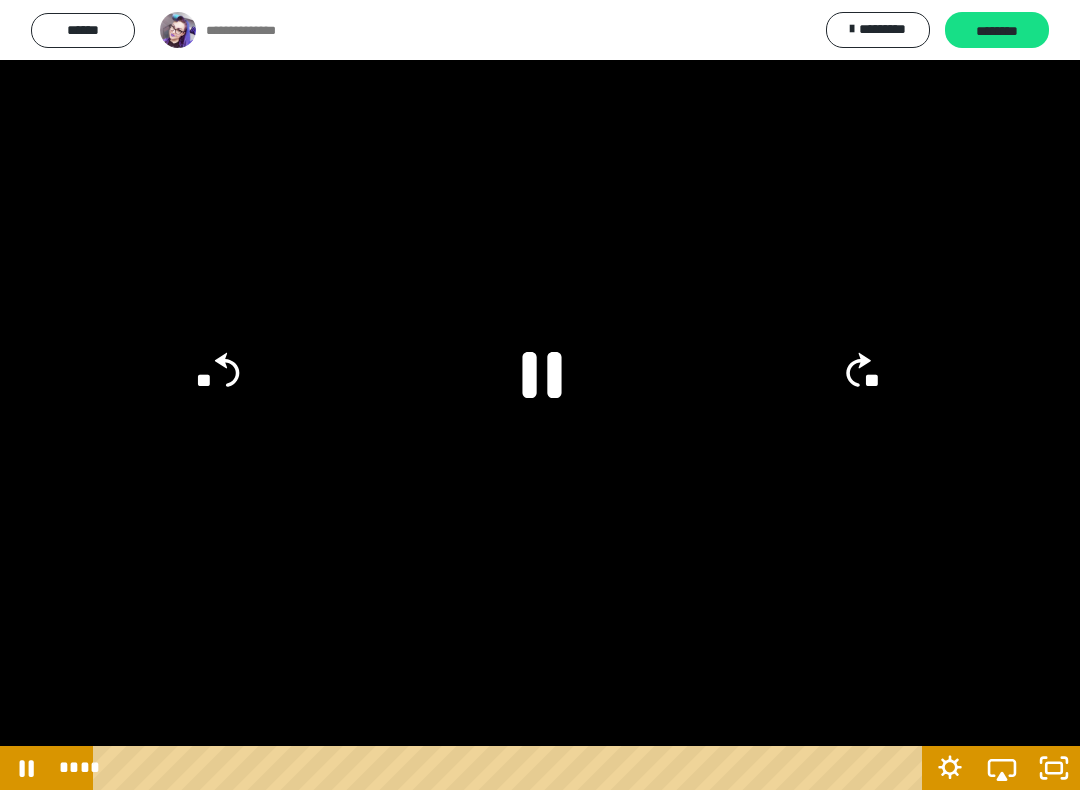 click 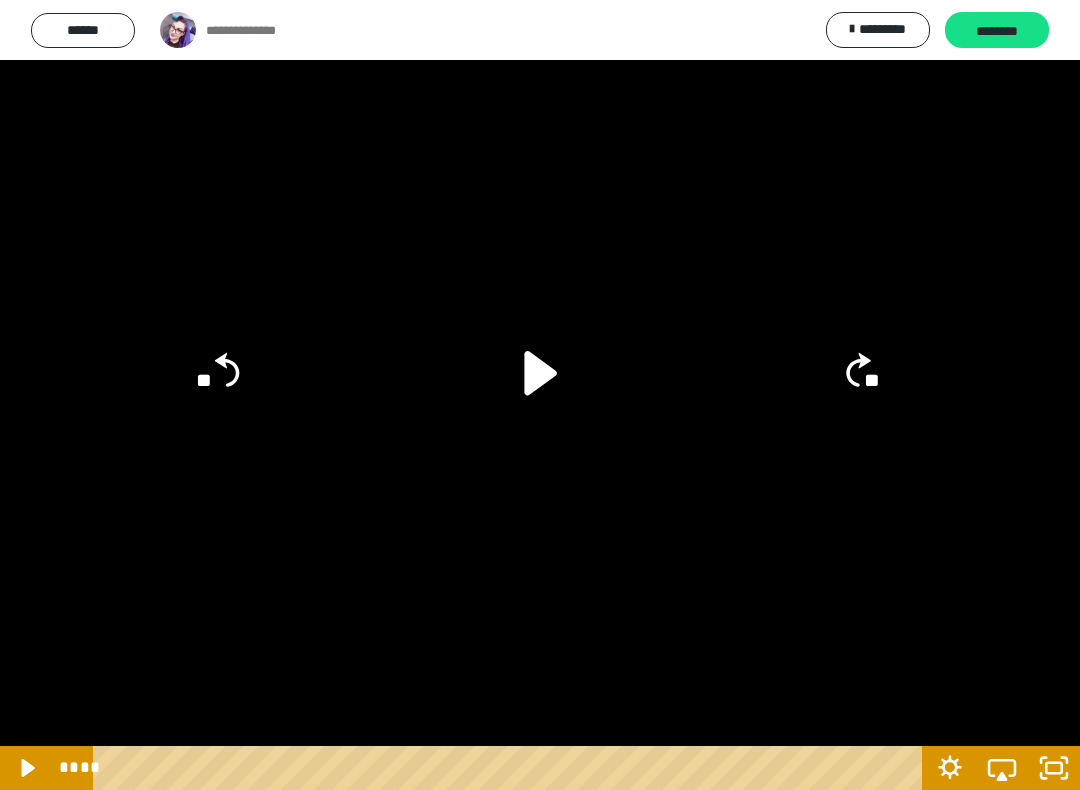 click at bounding box center (540, 395) 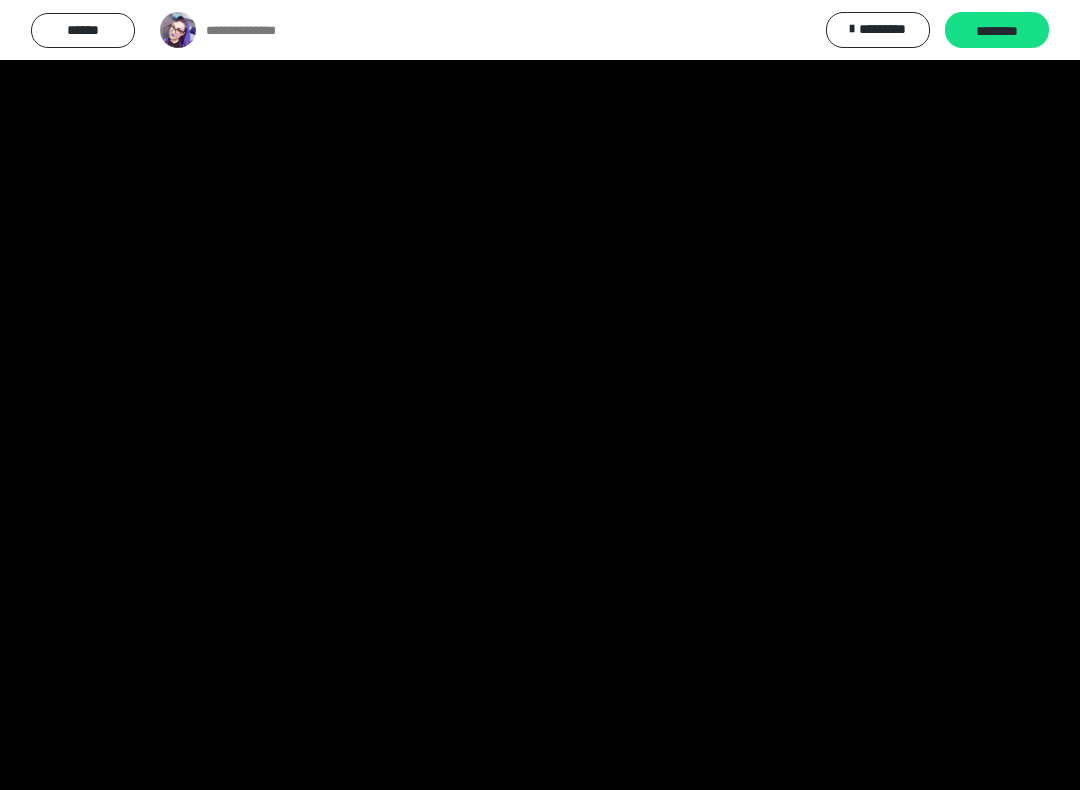 click at bounding box center (540, 395) 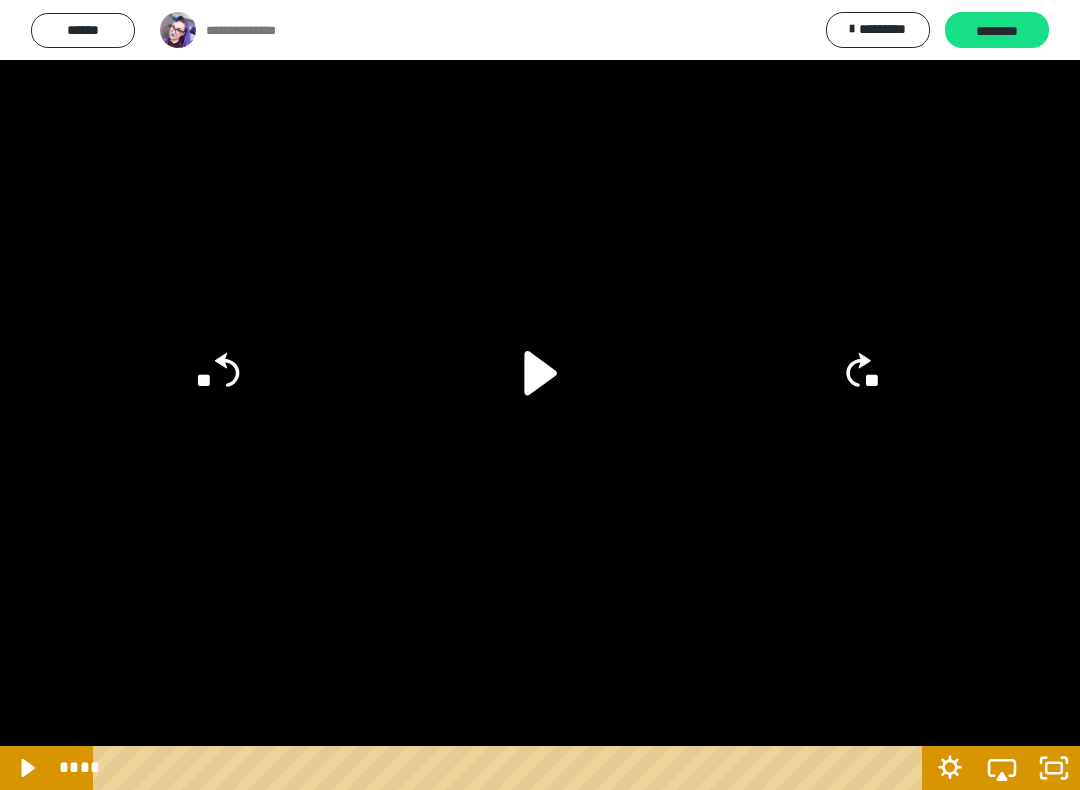 click 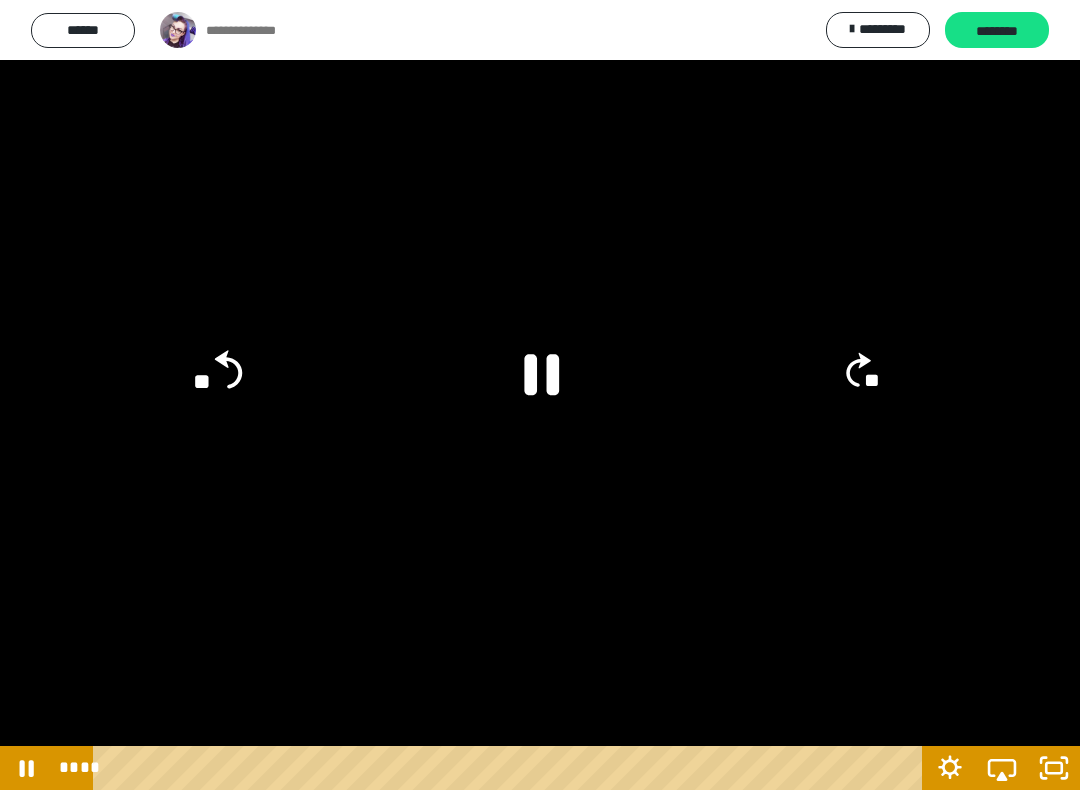 click 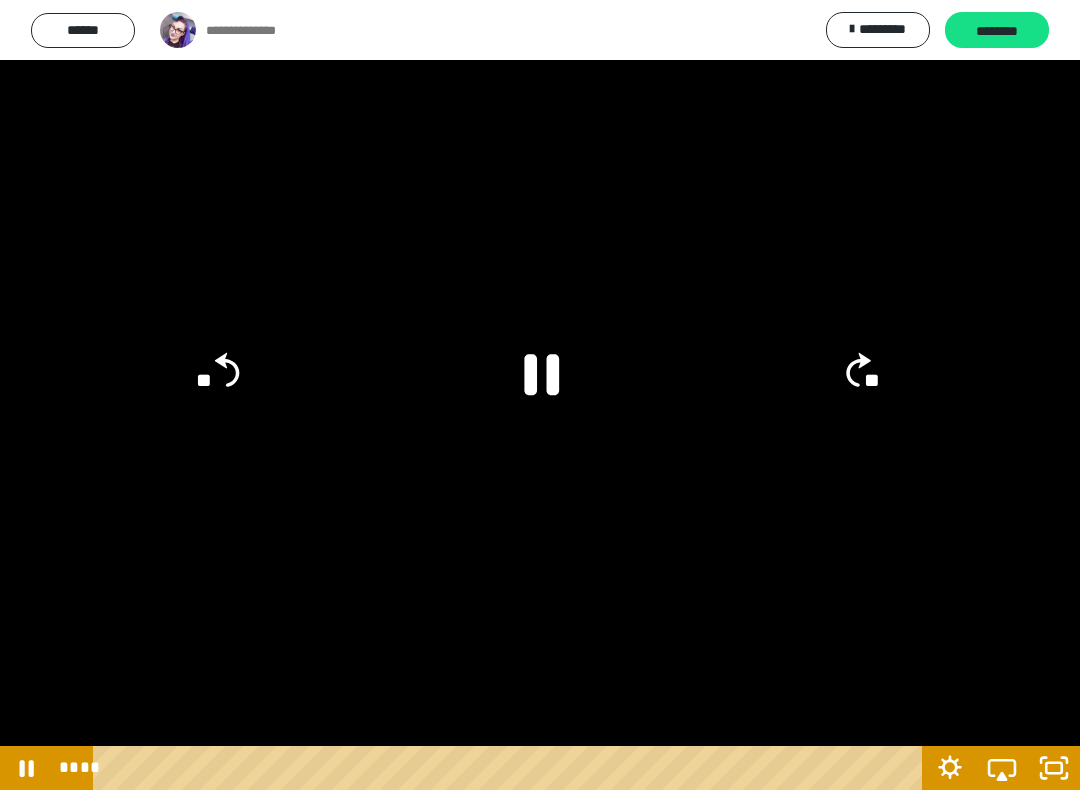 click at bounding box center (540, 395) 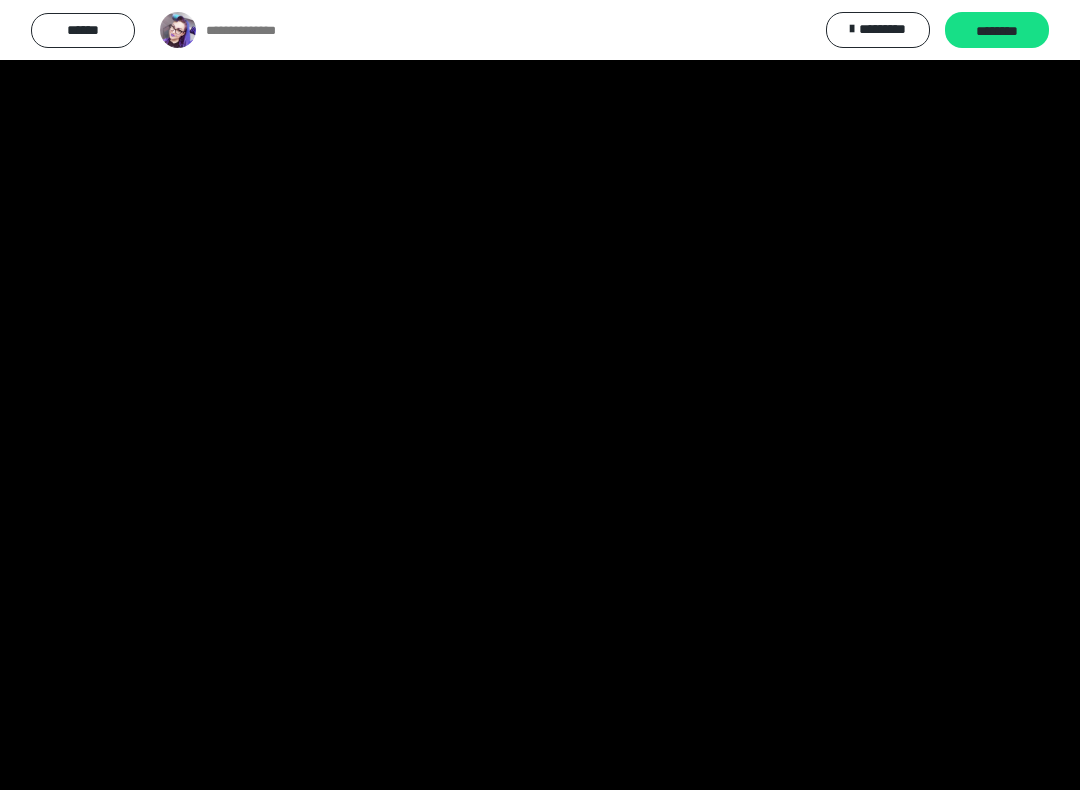 click at bounding box center [540, 395] 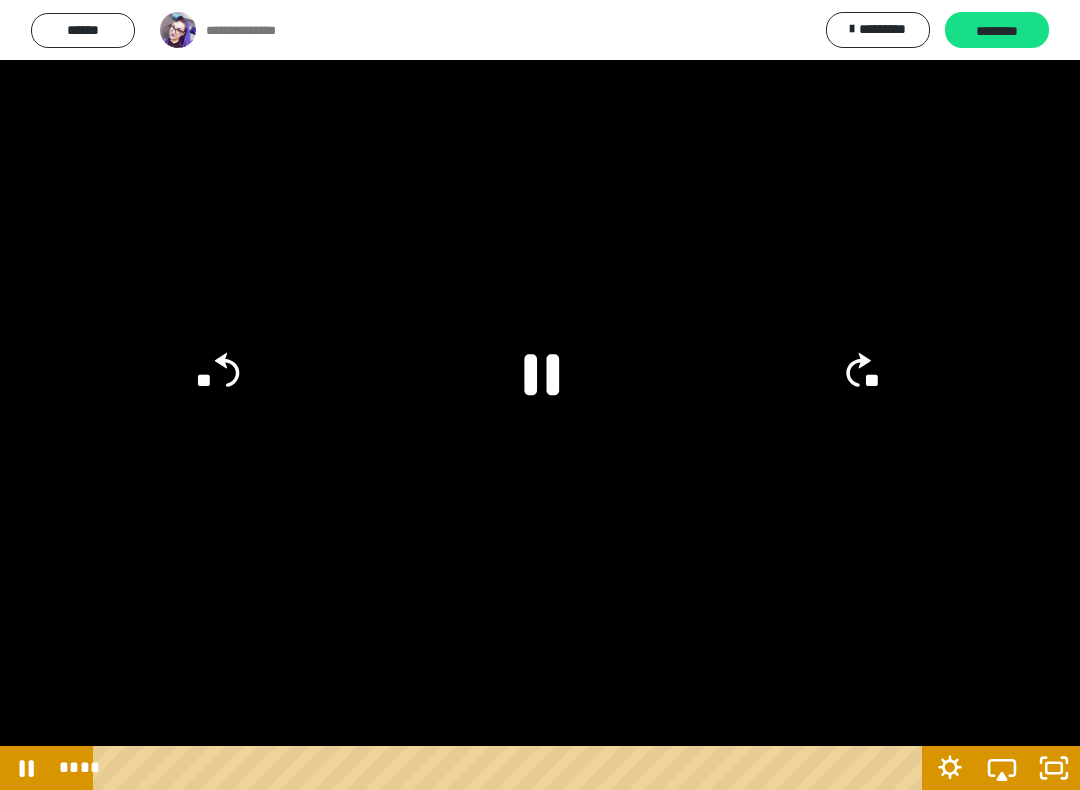 click 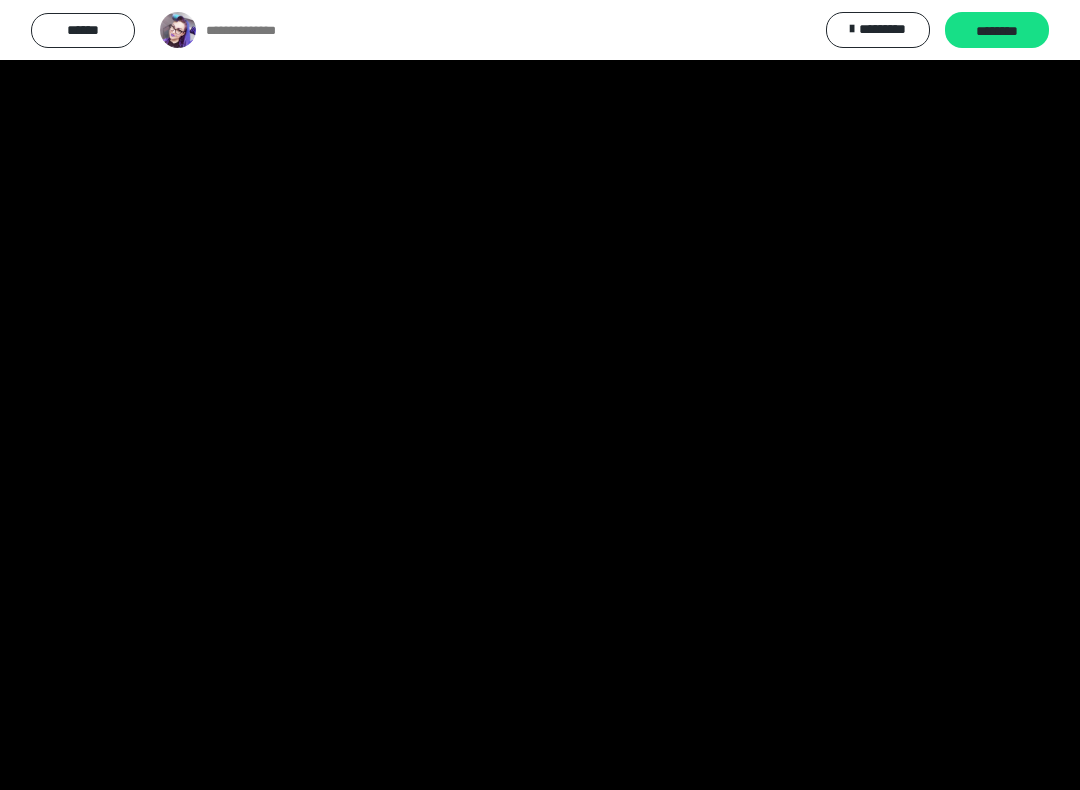 click at bounding box center [540, 395] 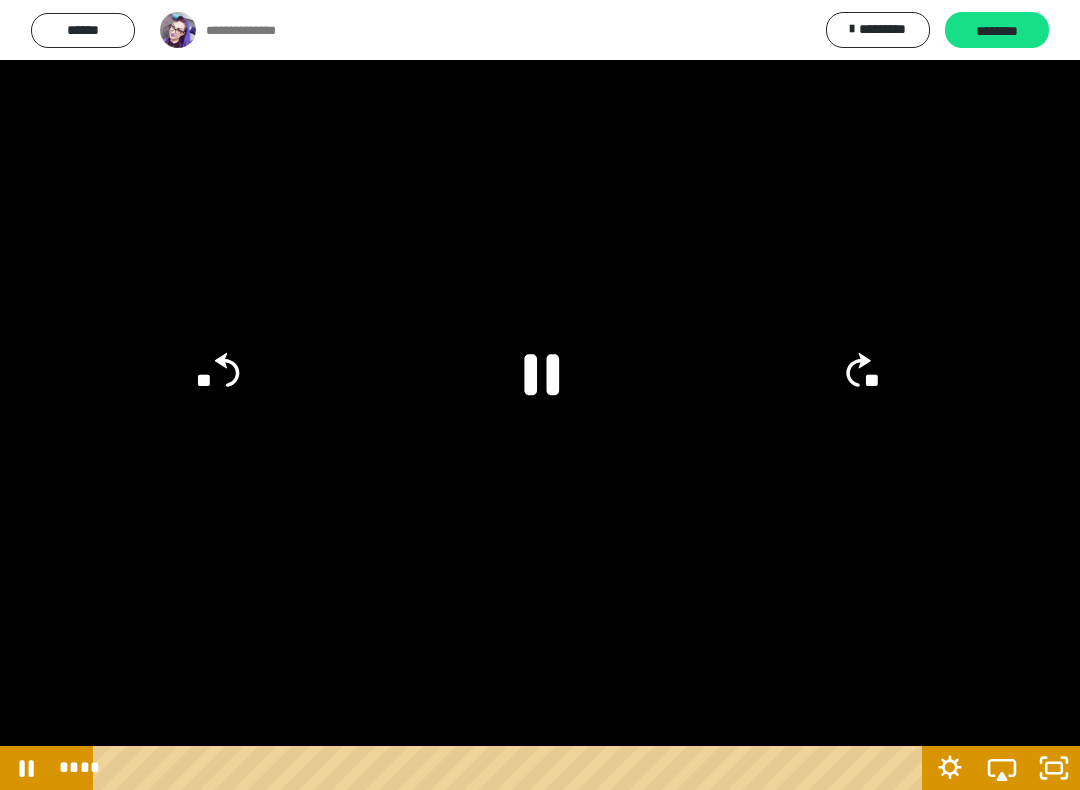 click 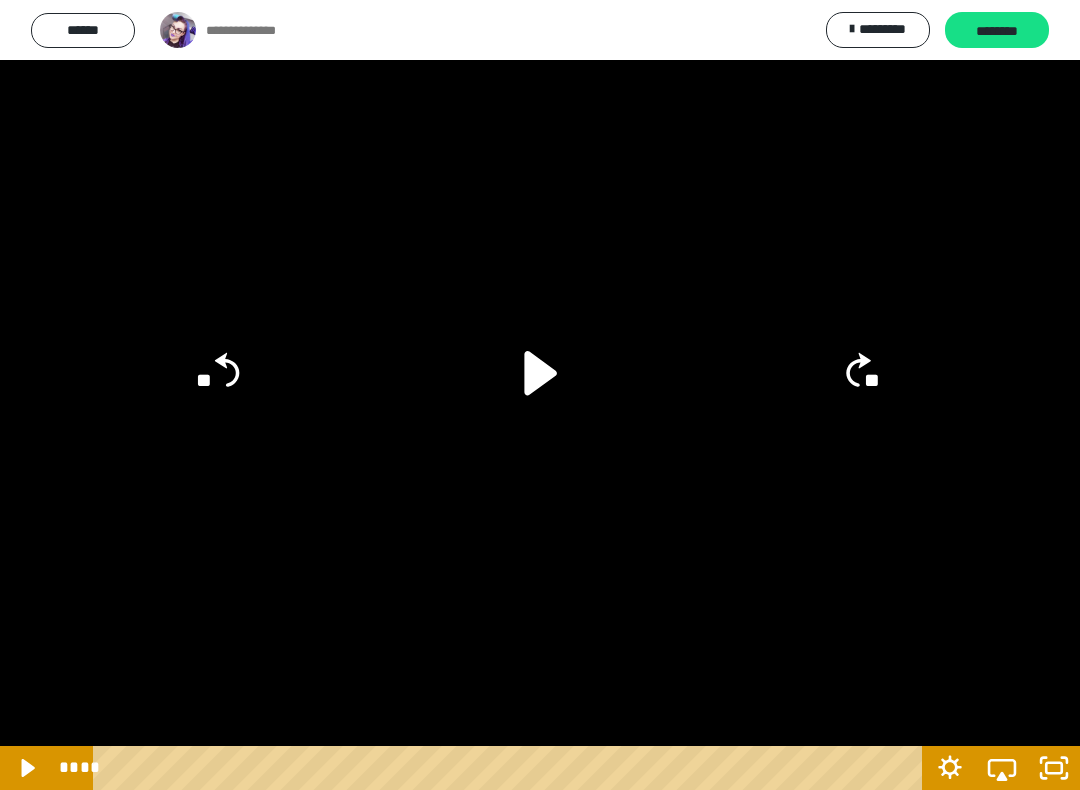click 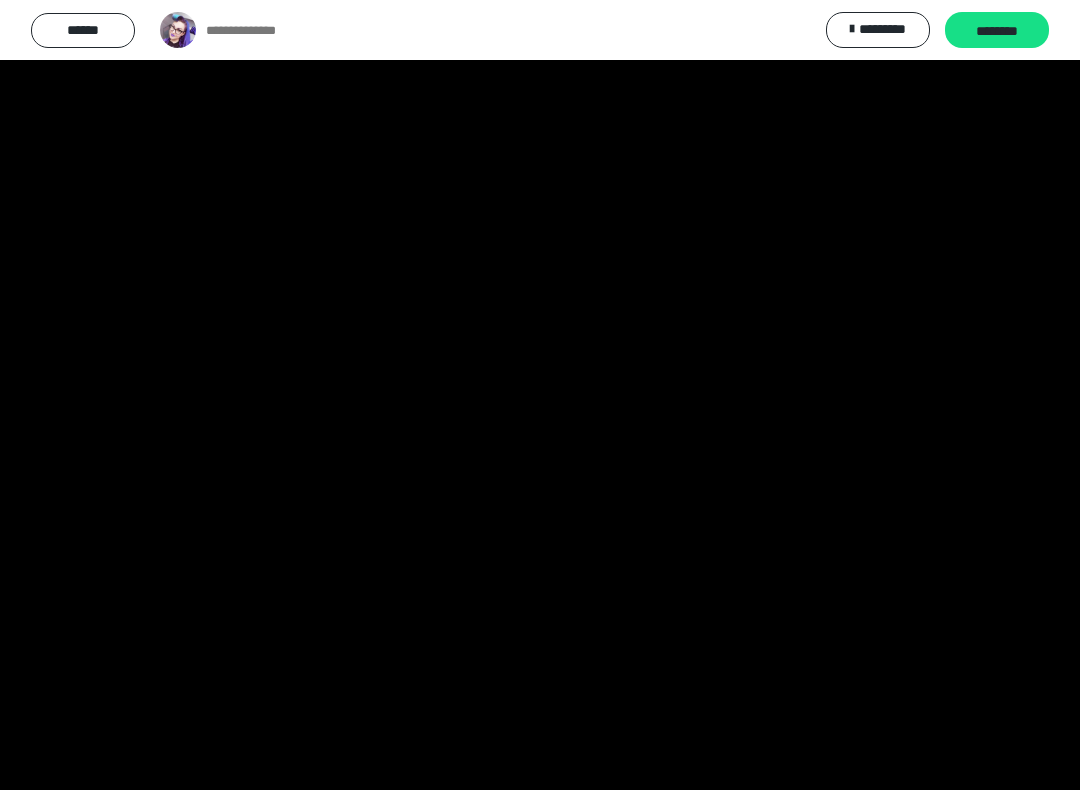 click at bounding box center (540, 395) 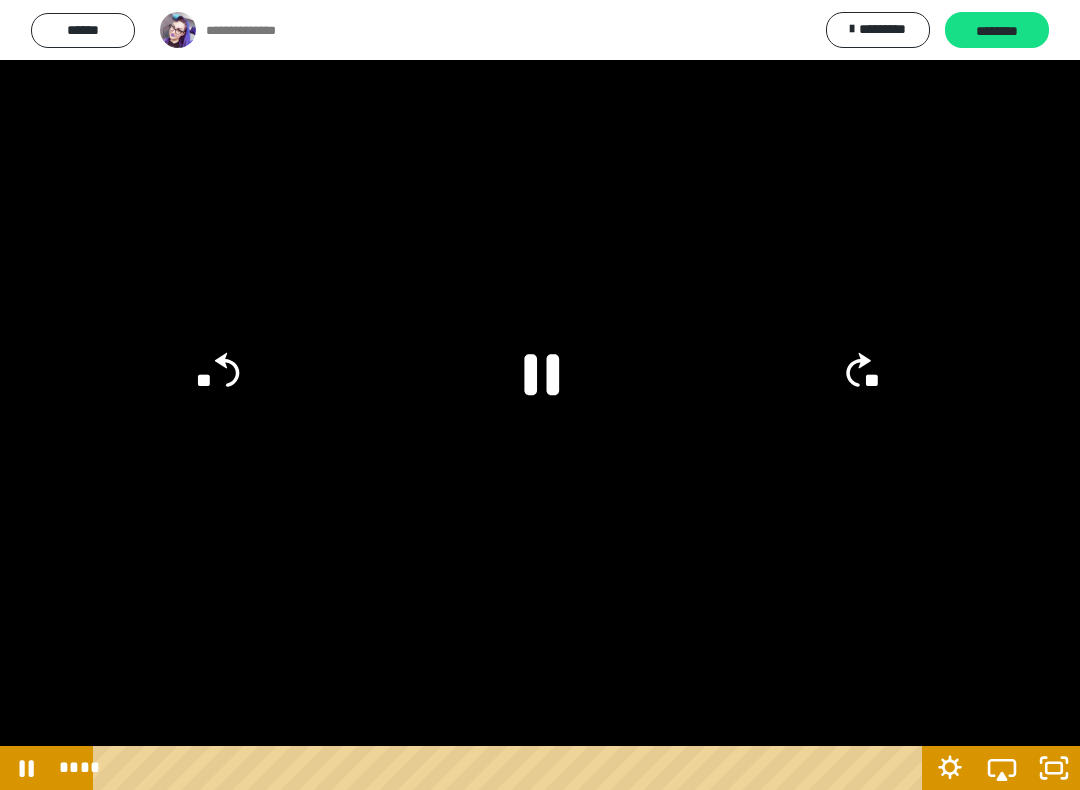 click at bounding box center [540, 395] 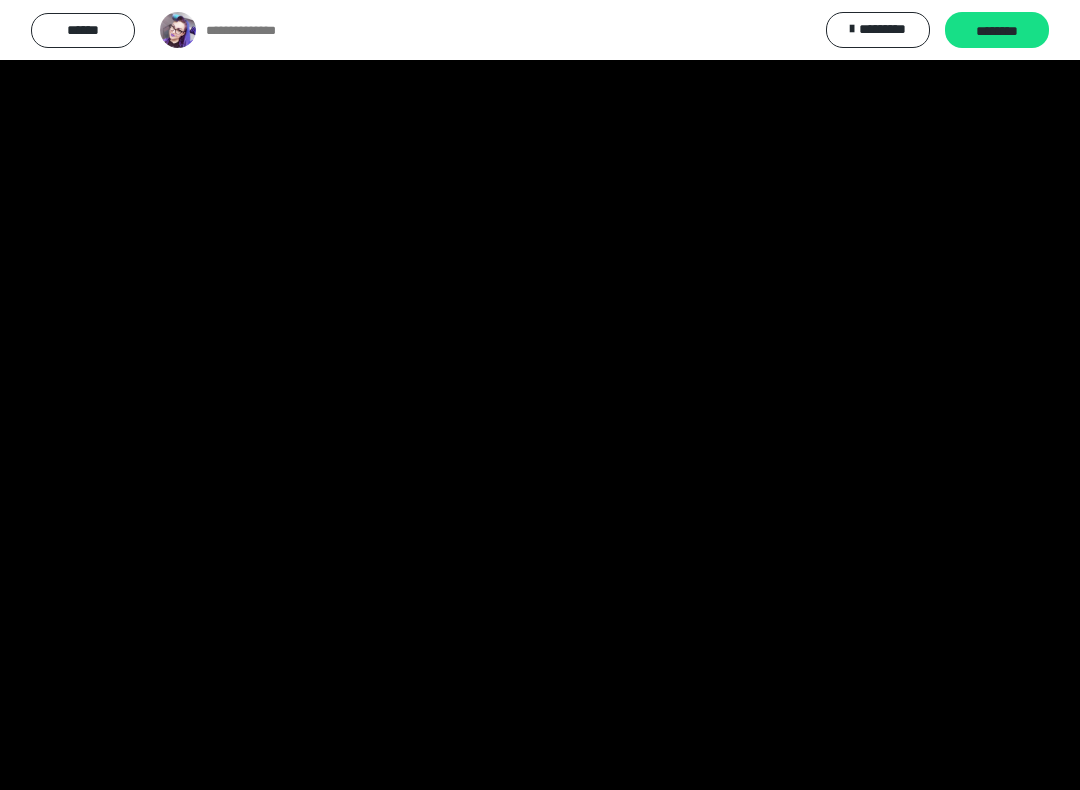 click at bounding box center [540, 395] 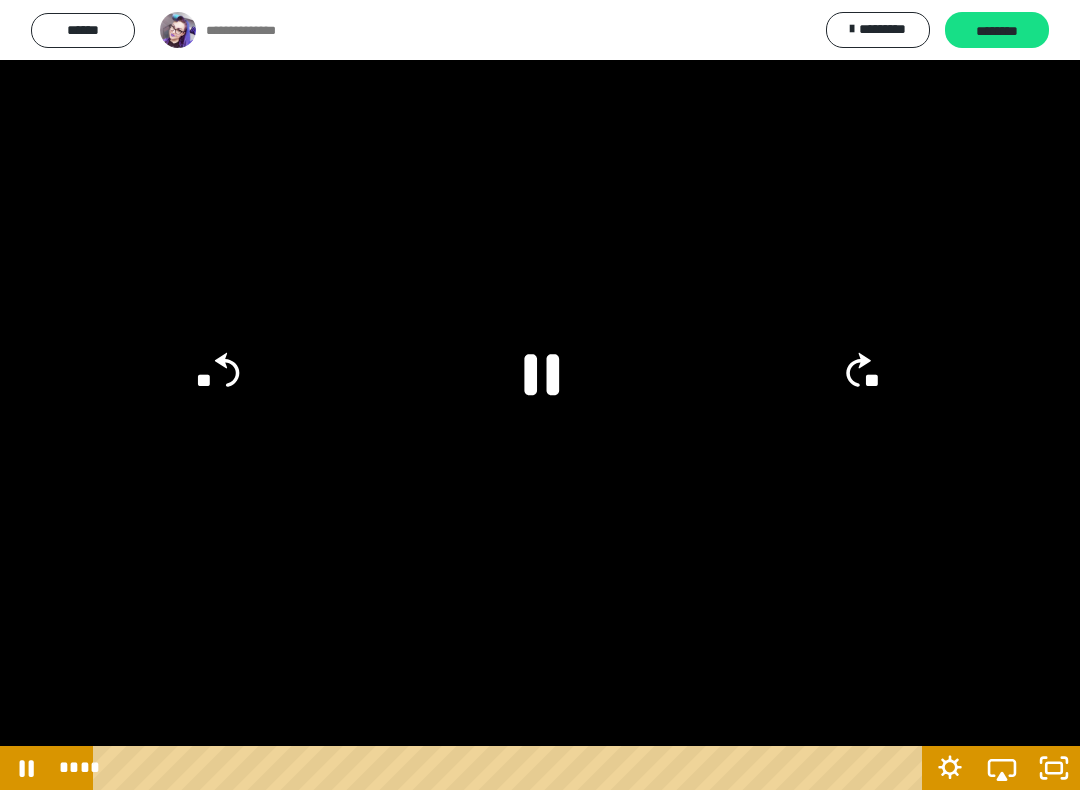 click 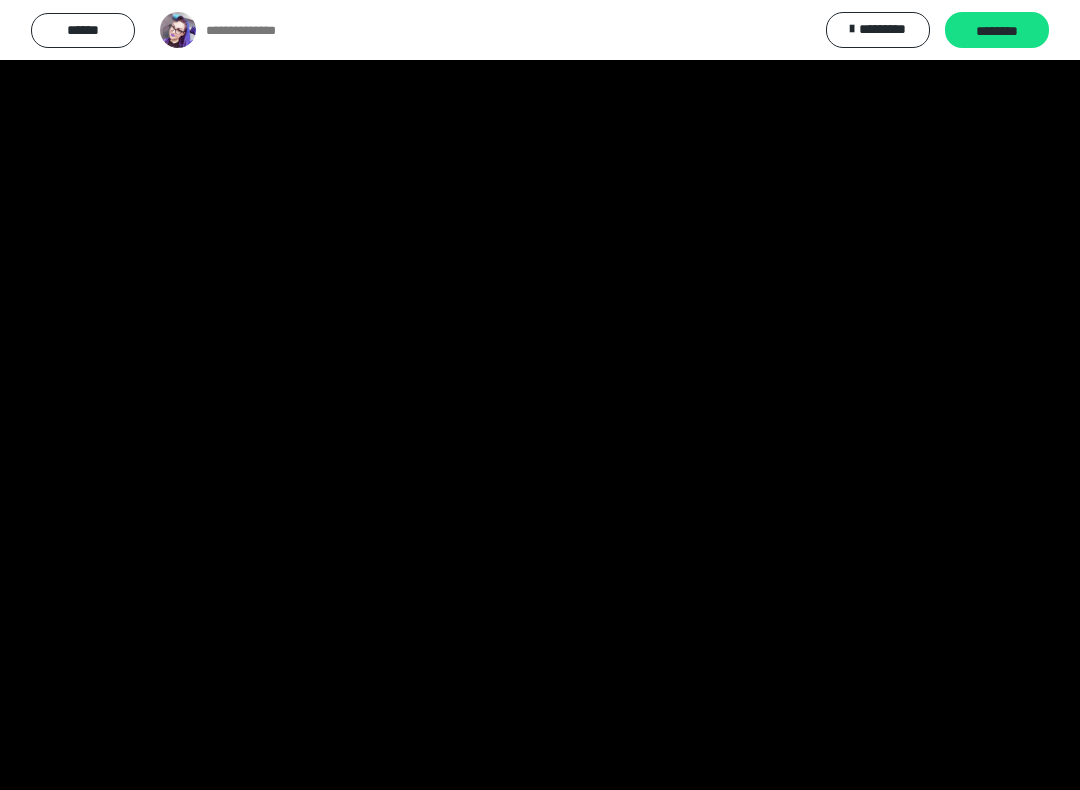 click at bounding box center (540, 395) 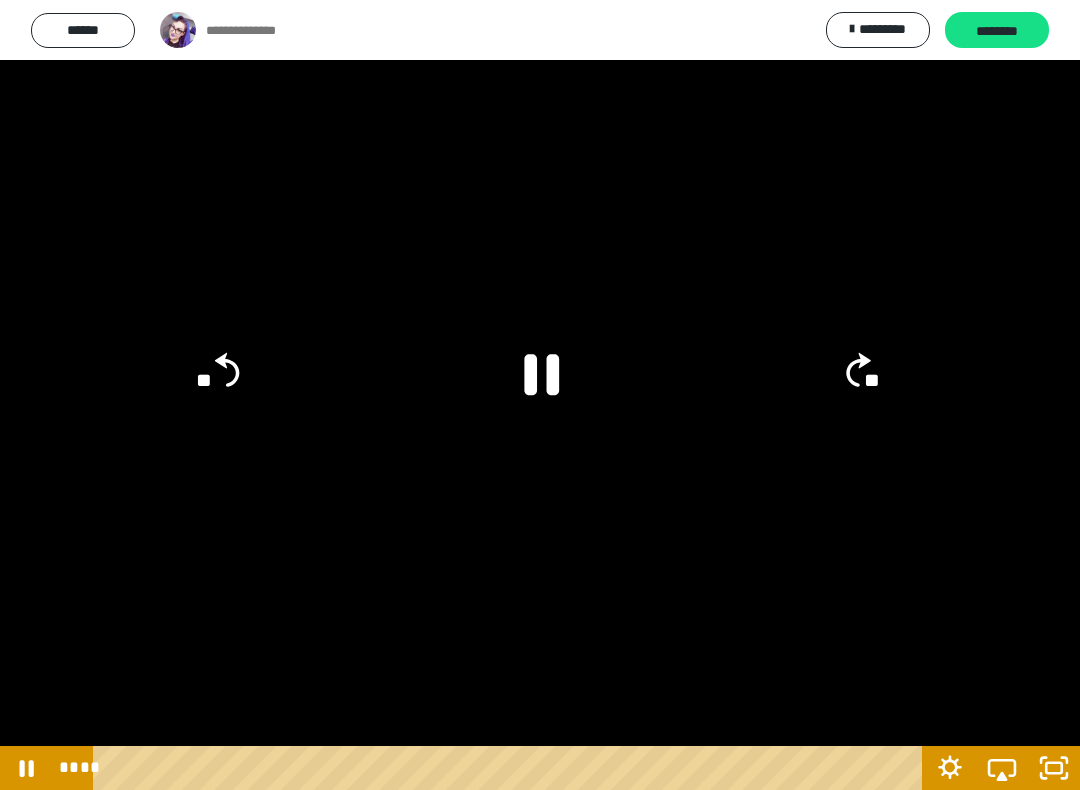 click 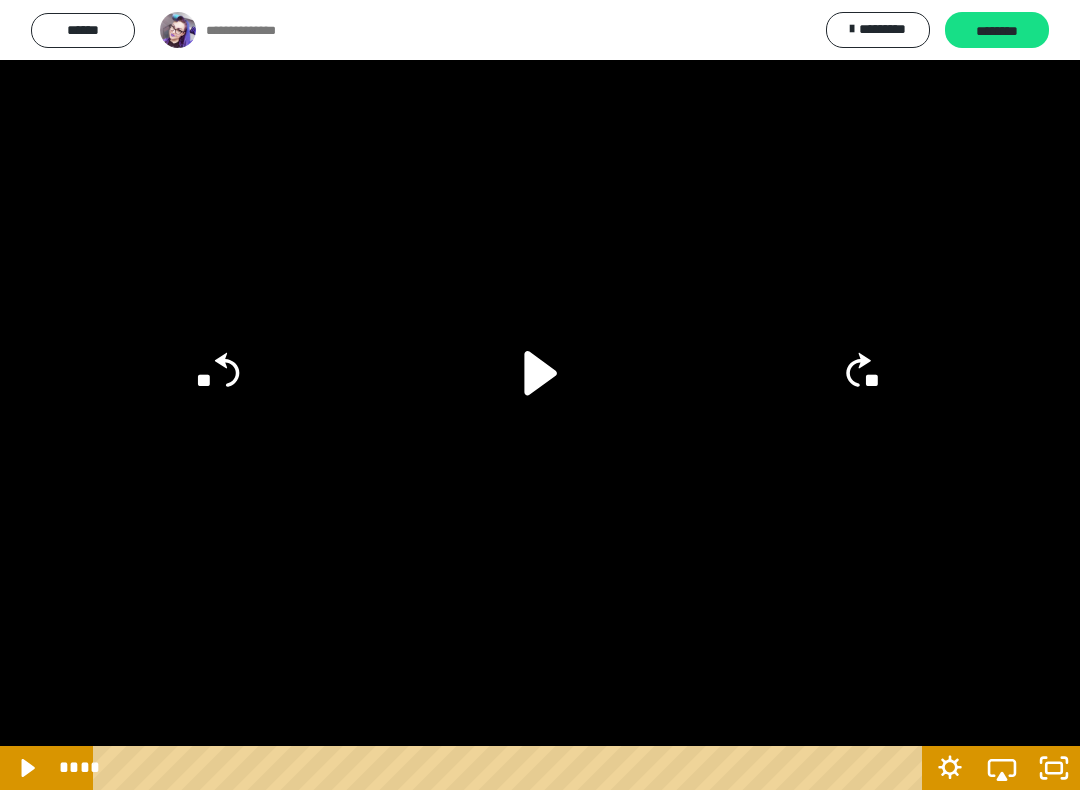click at bounding box center [540, 395] 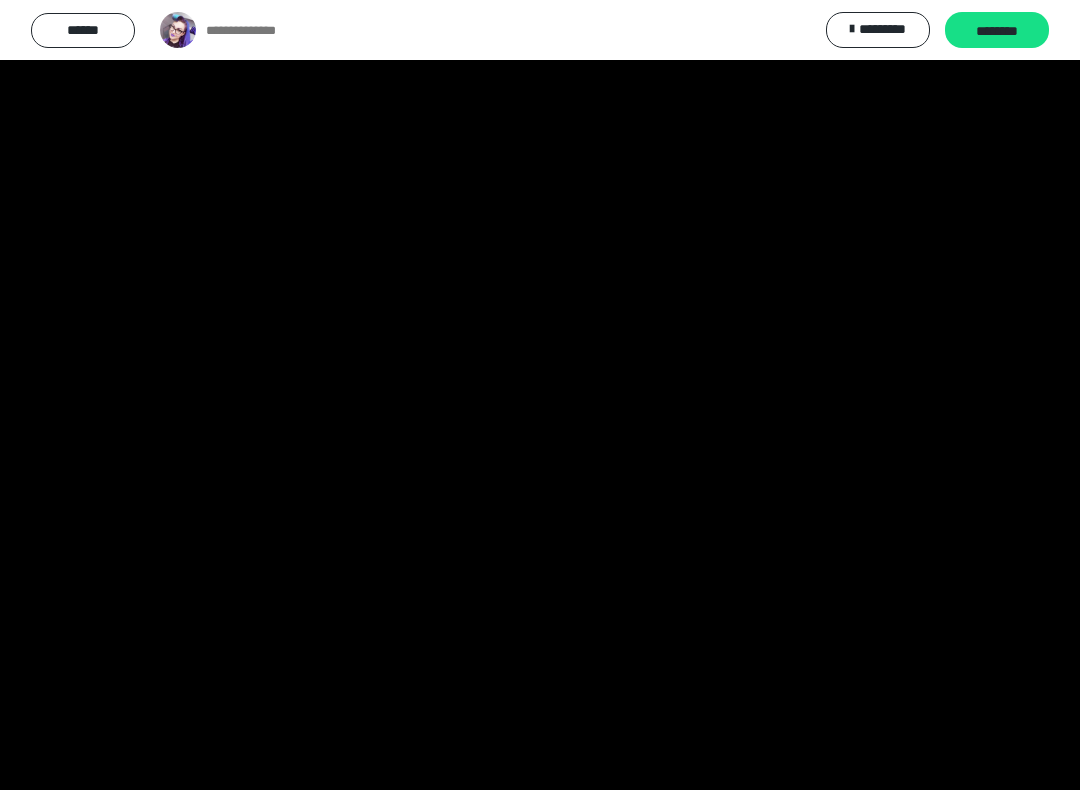 click at bounding box center [540, 395] 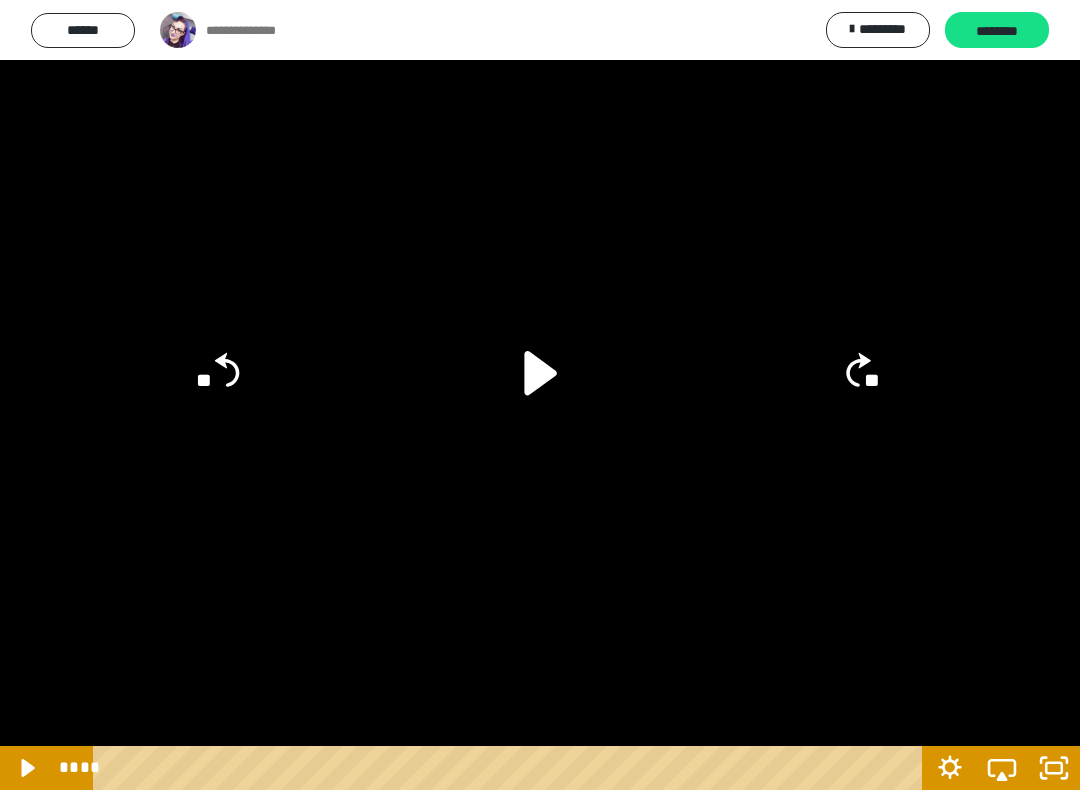 click 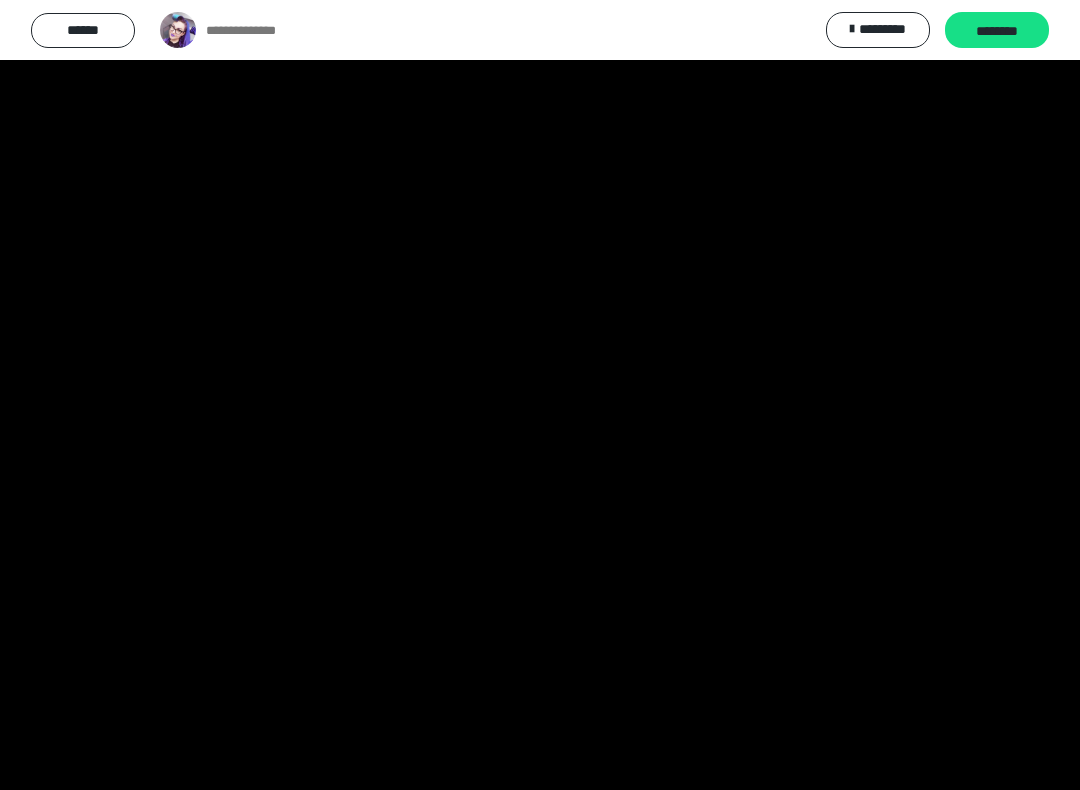 click at bounding box center (540, 395) 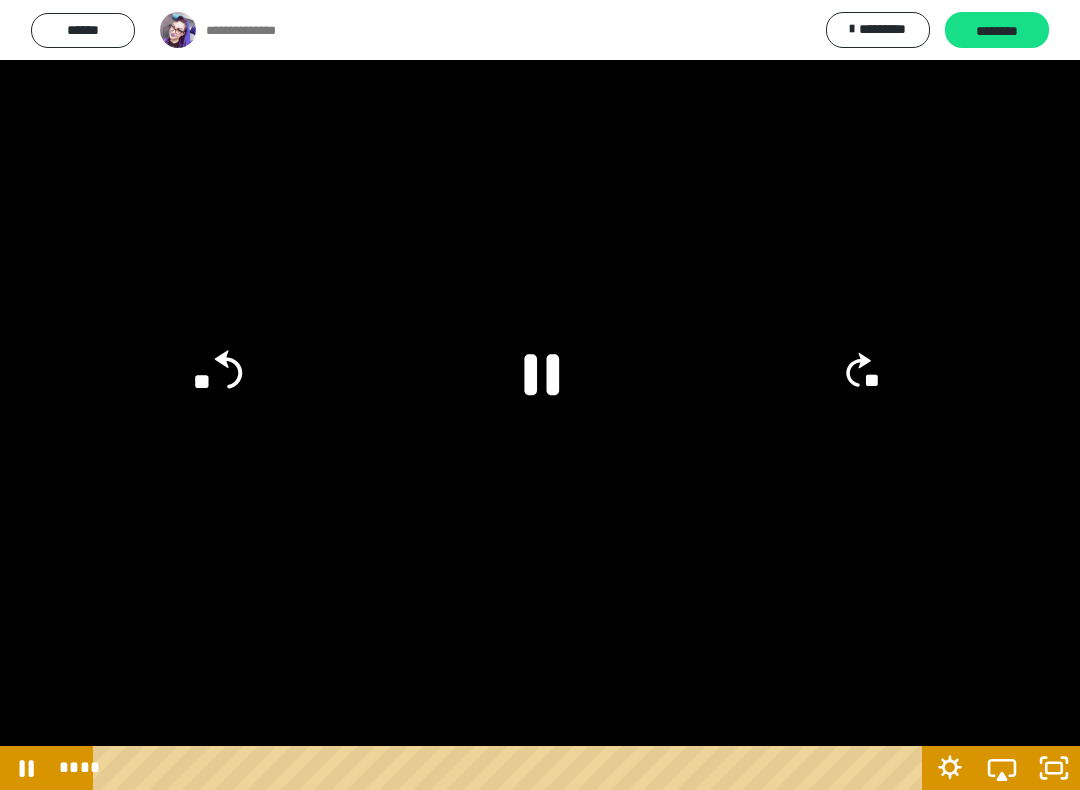 click on "**" 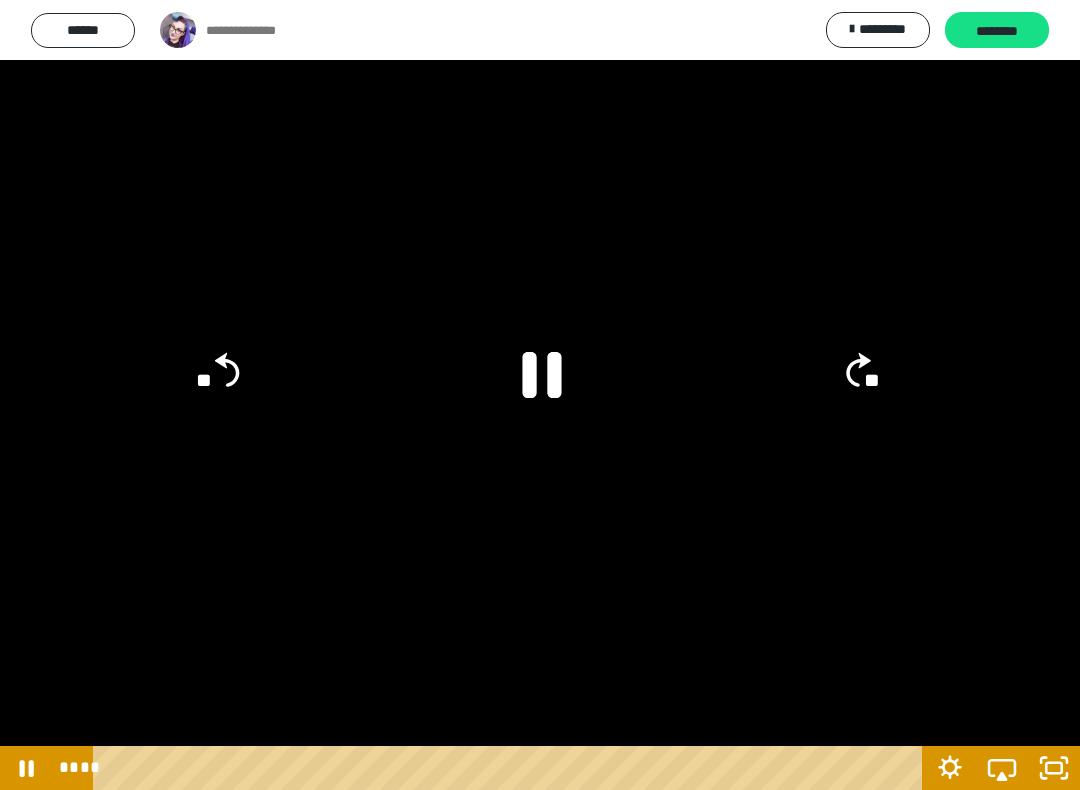 click 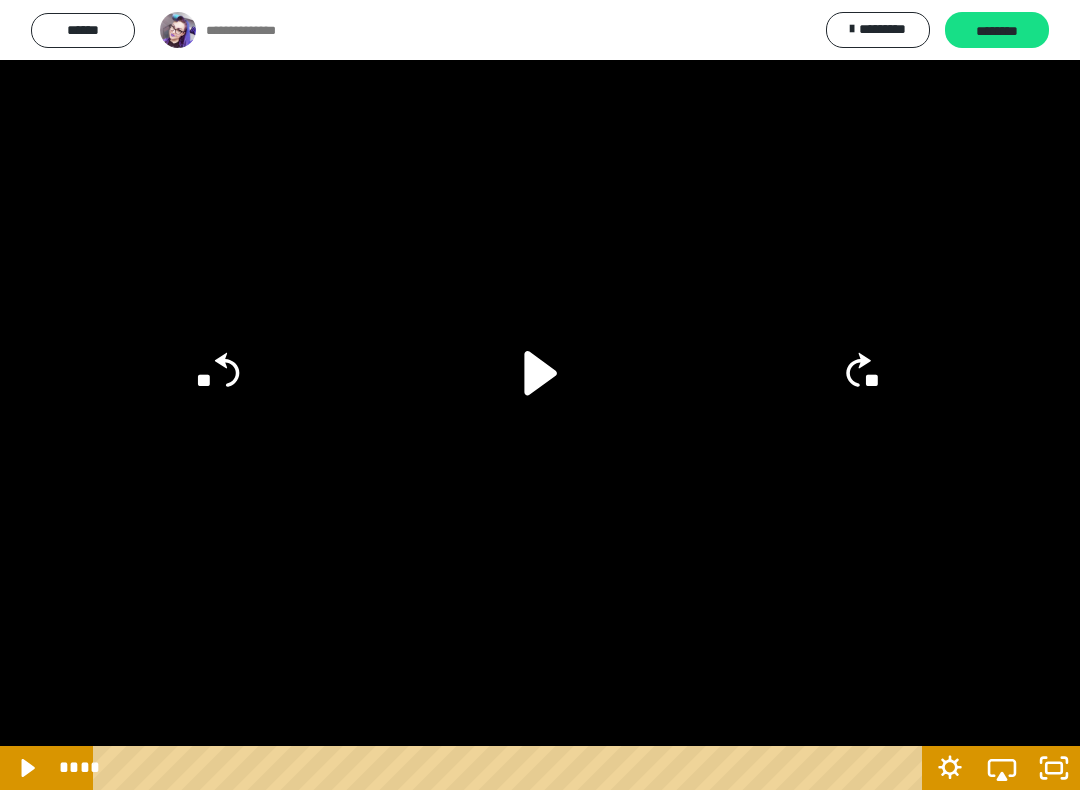 click 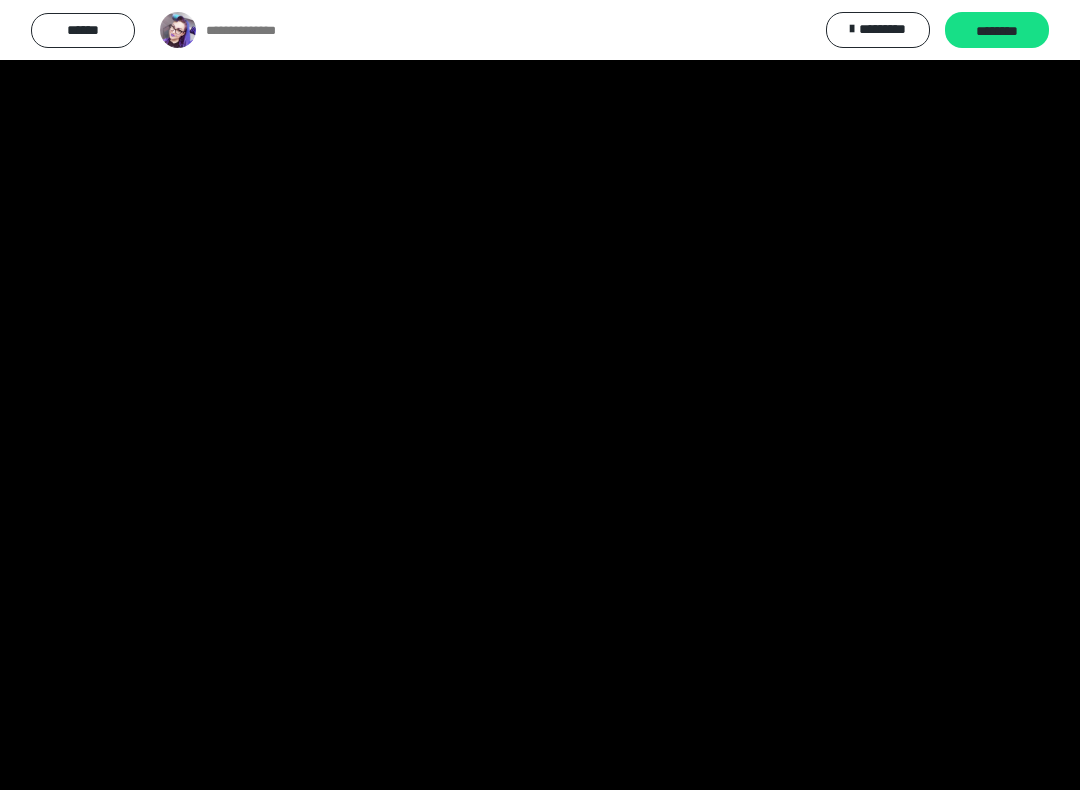 click at bounding box center (540, 395) 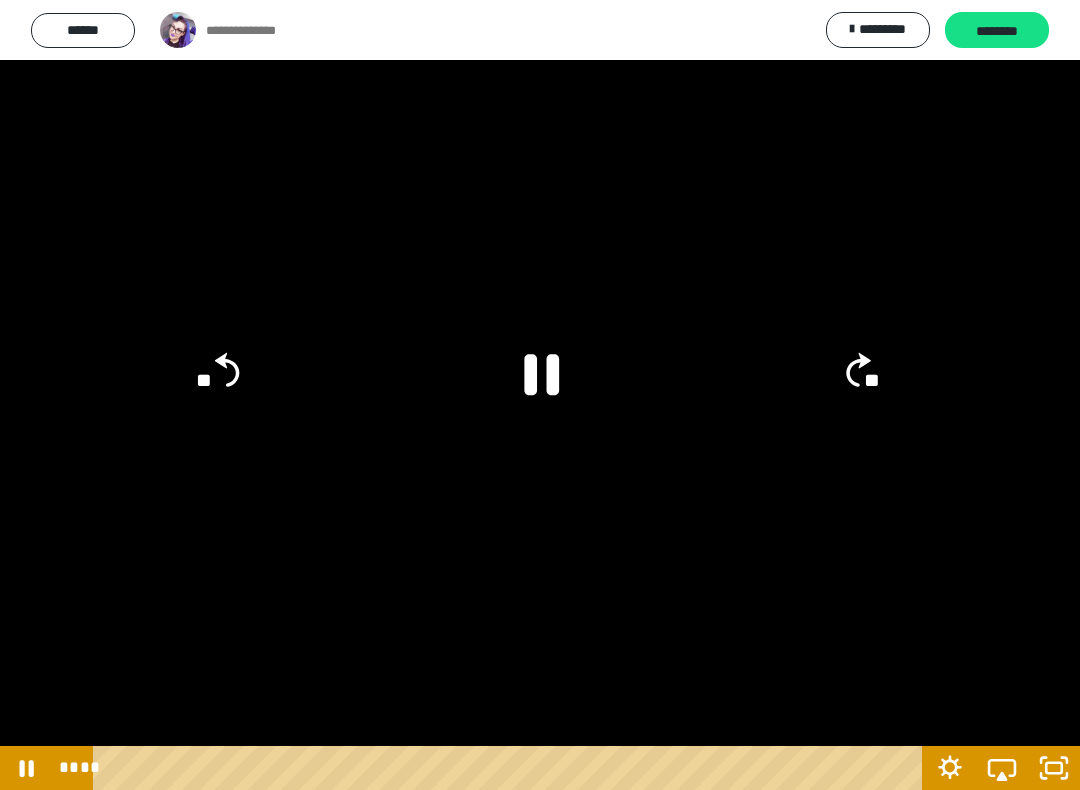 click 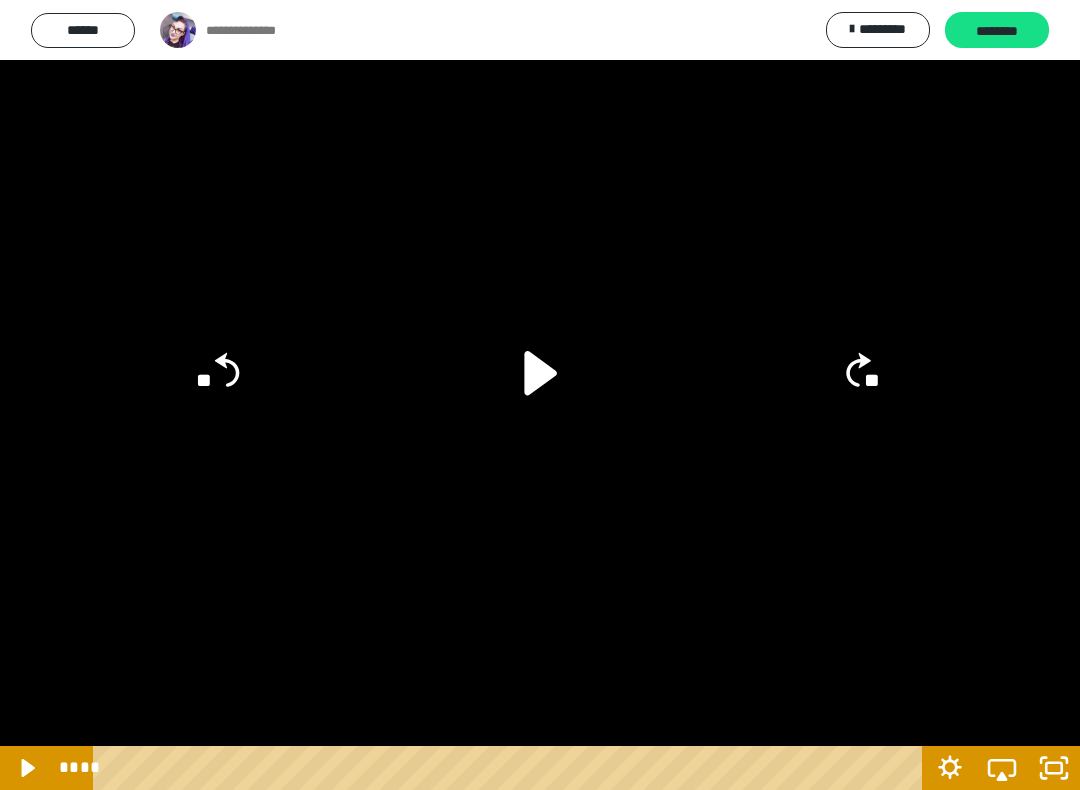 click 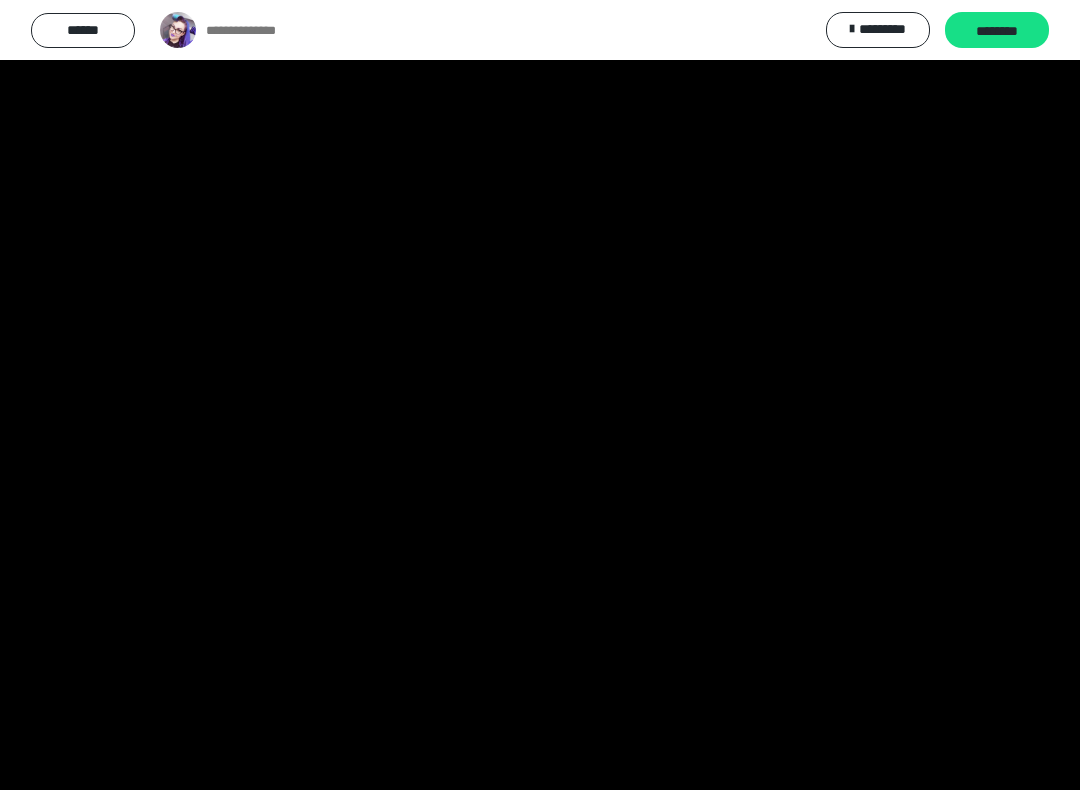 click at bounding box center (540, 395) 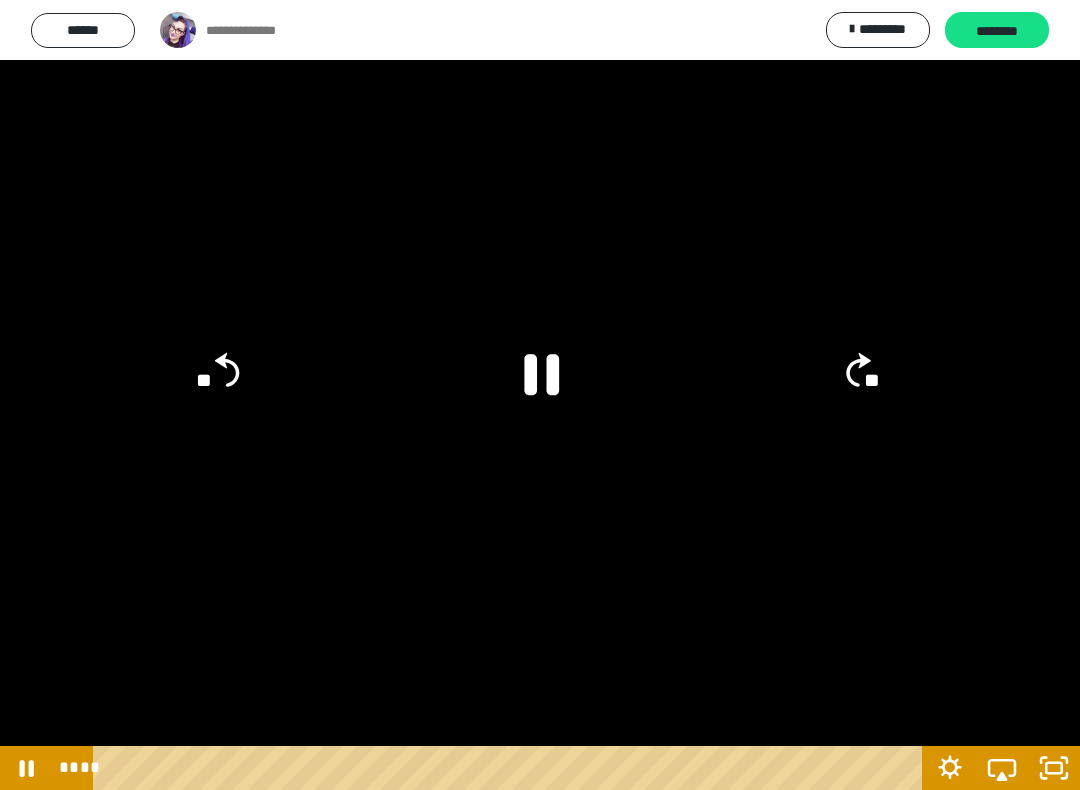 click on "**" 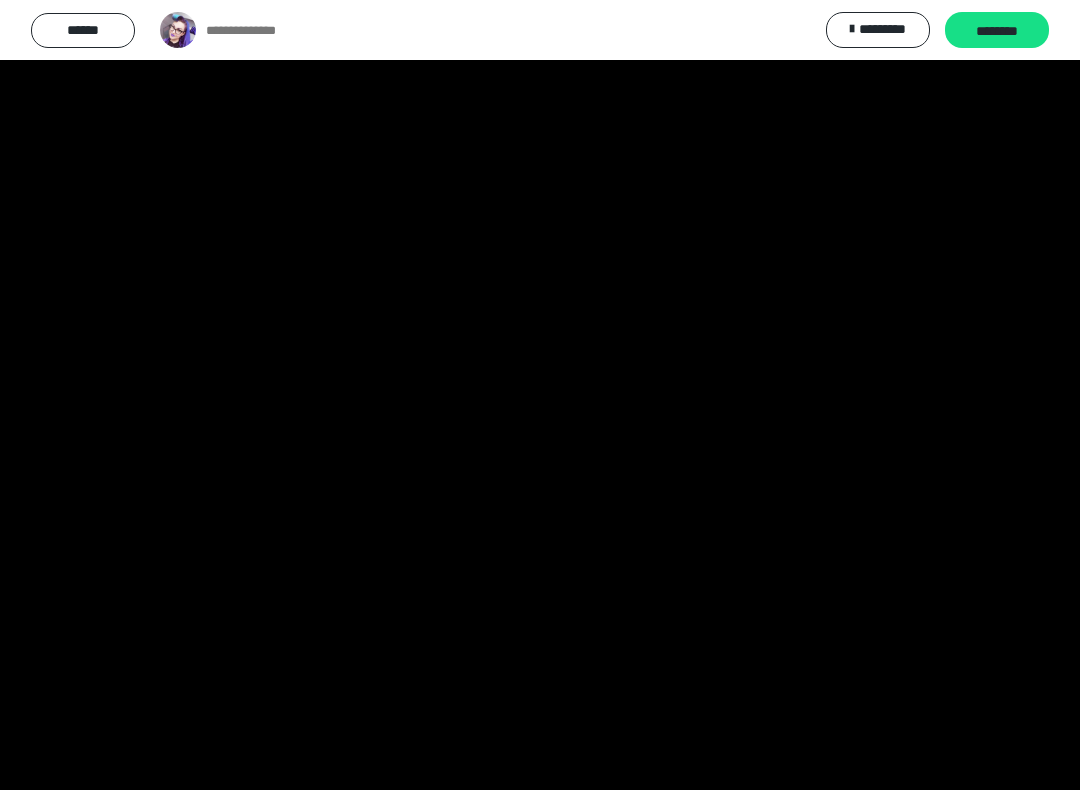 click at bounding box center [540, 395] 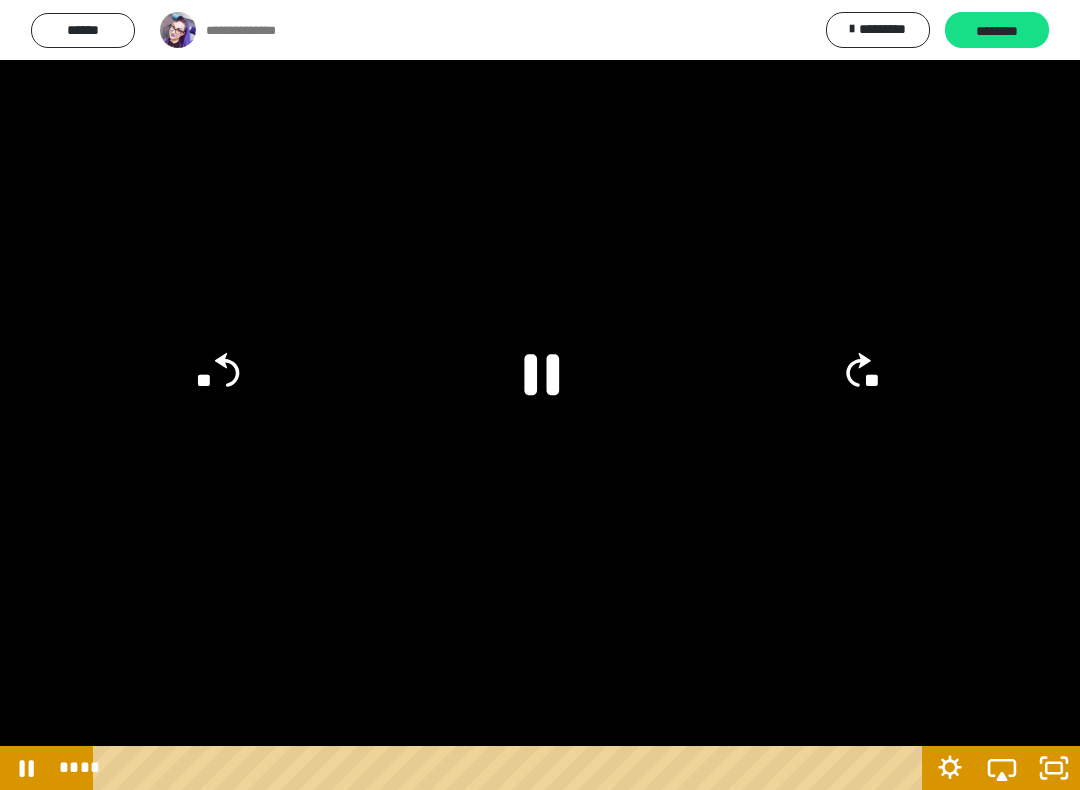 click 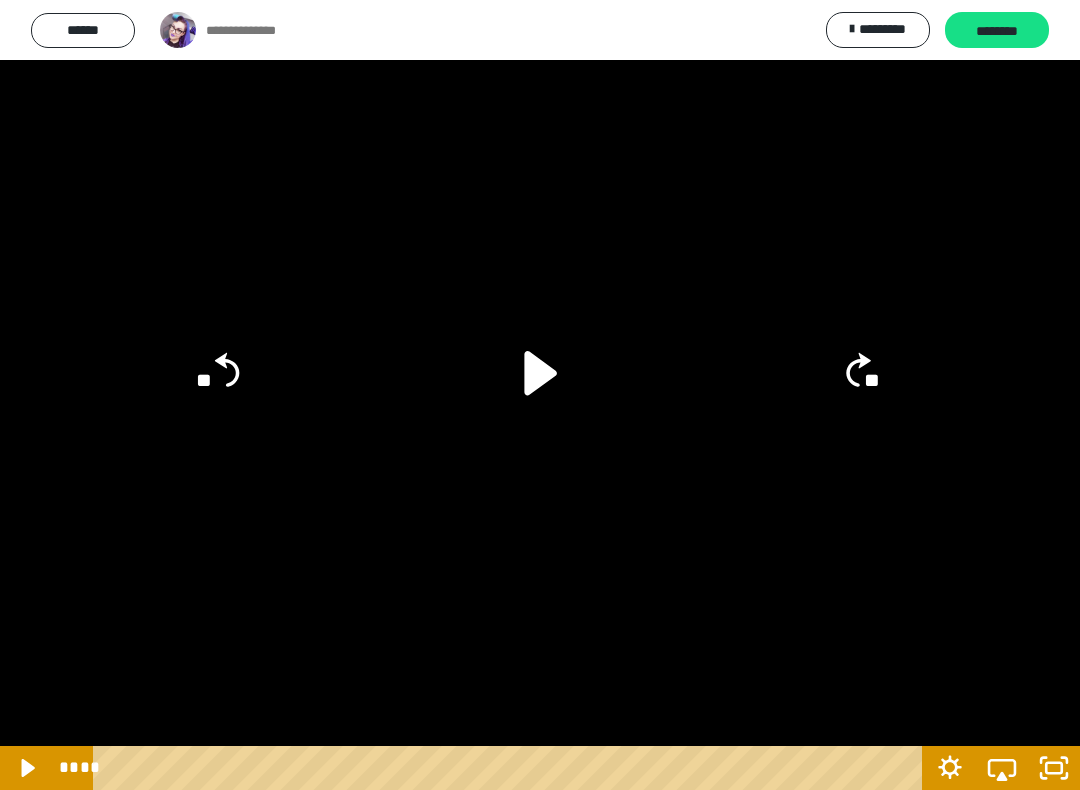 click 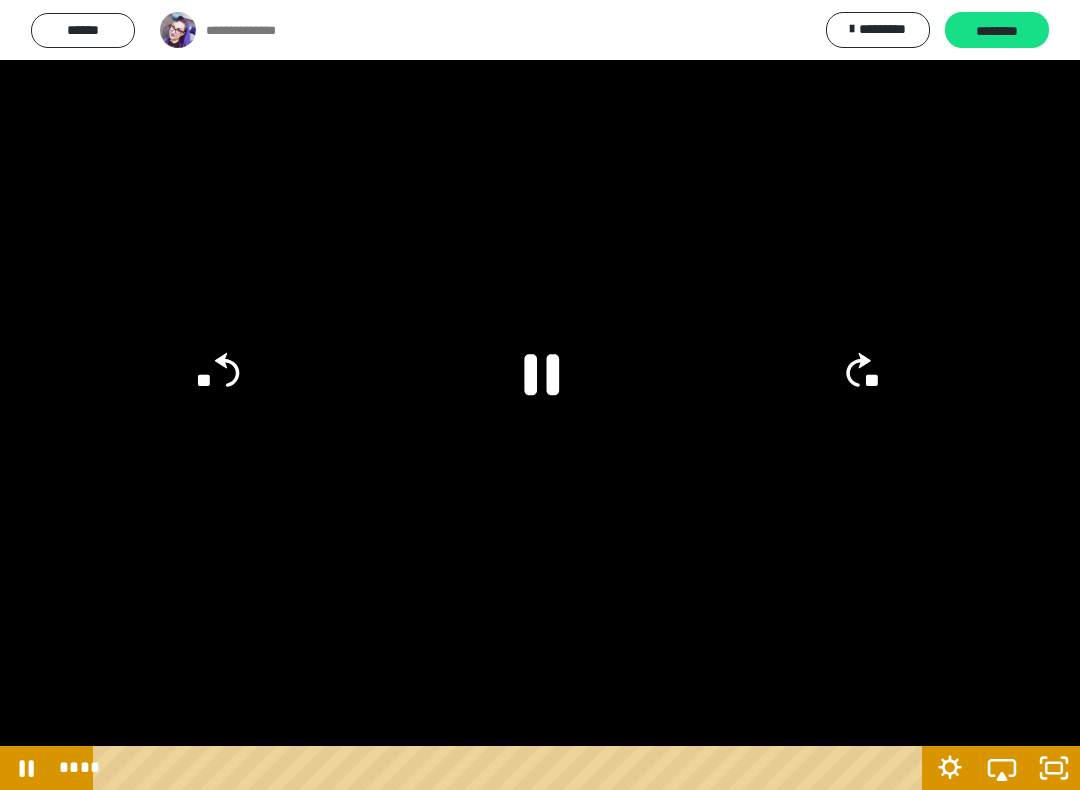 click on "**" 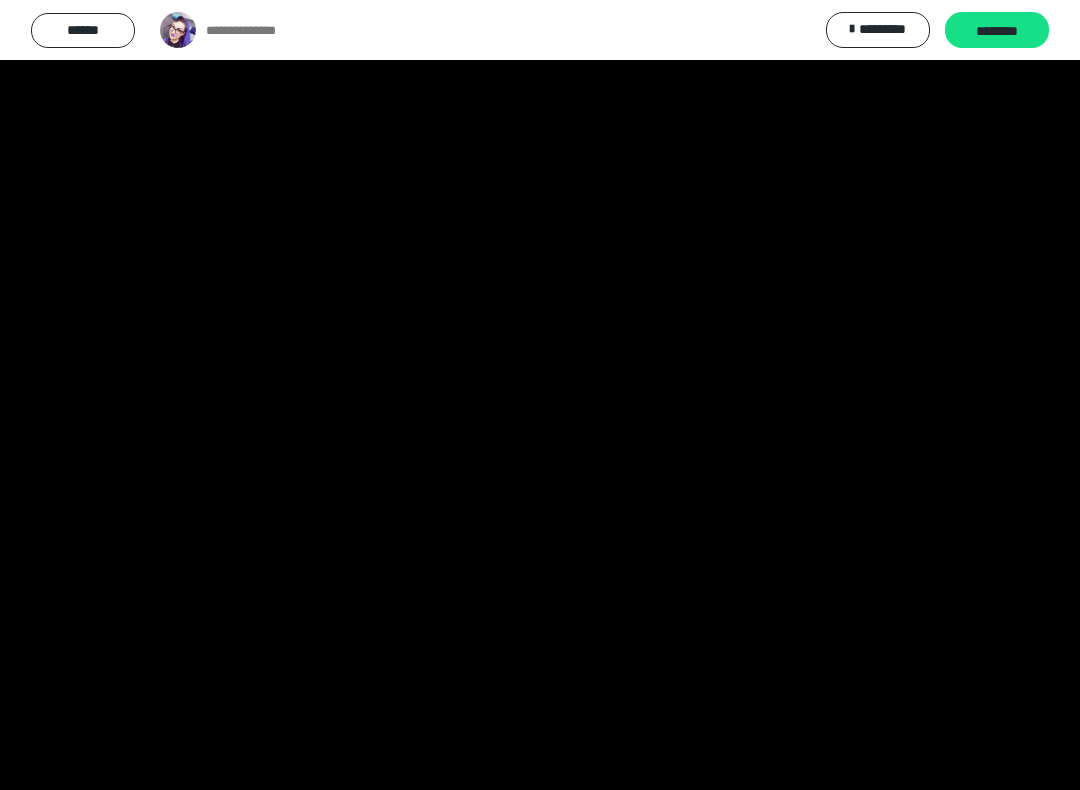 click at bounding box center [540, 395] 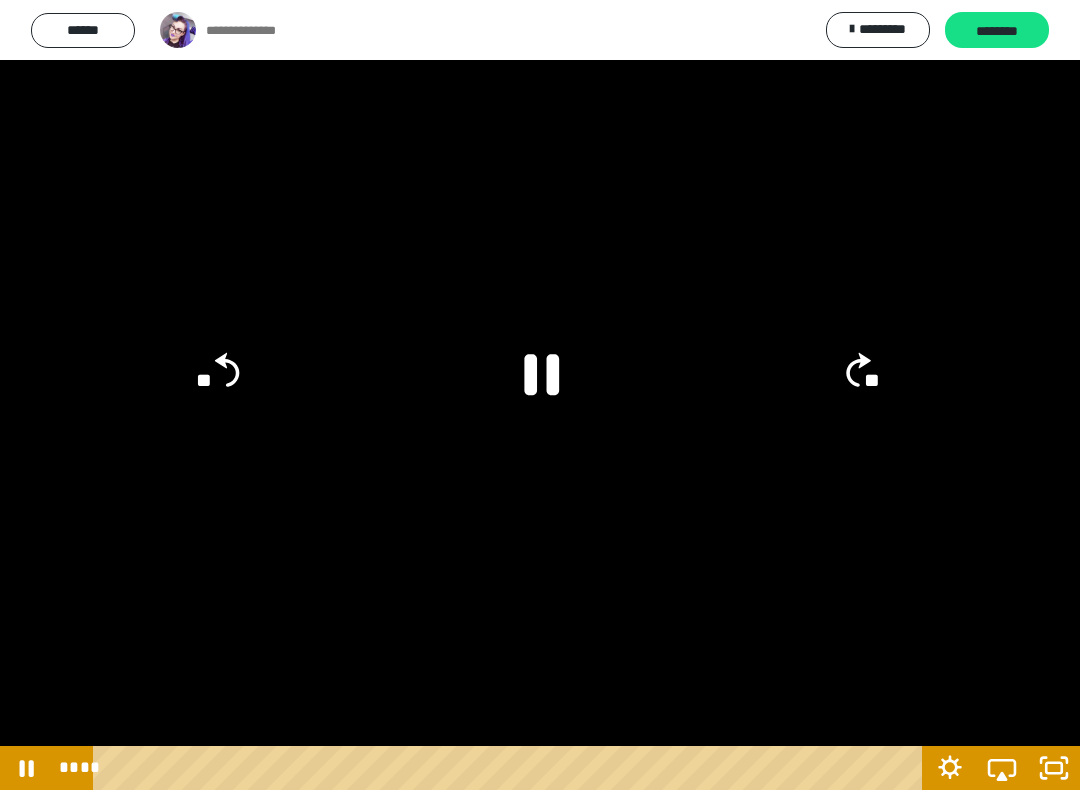 click on "**" 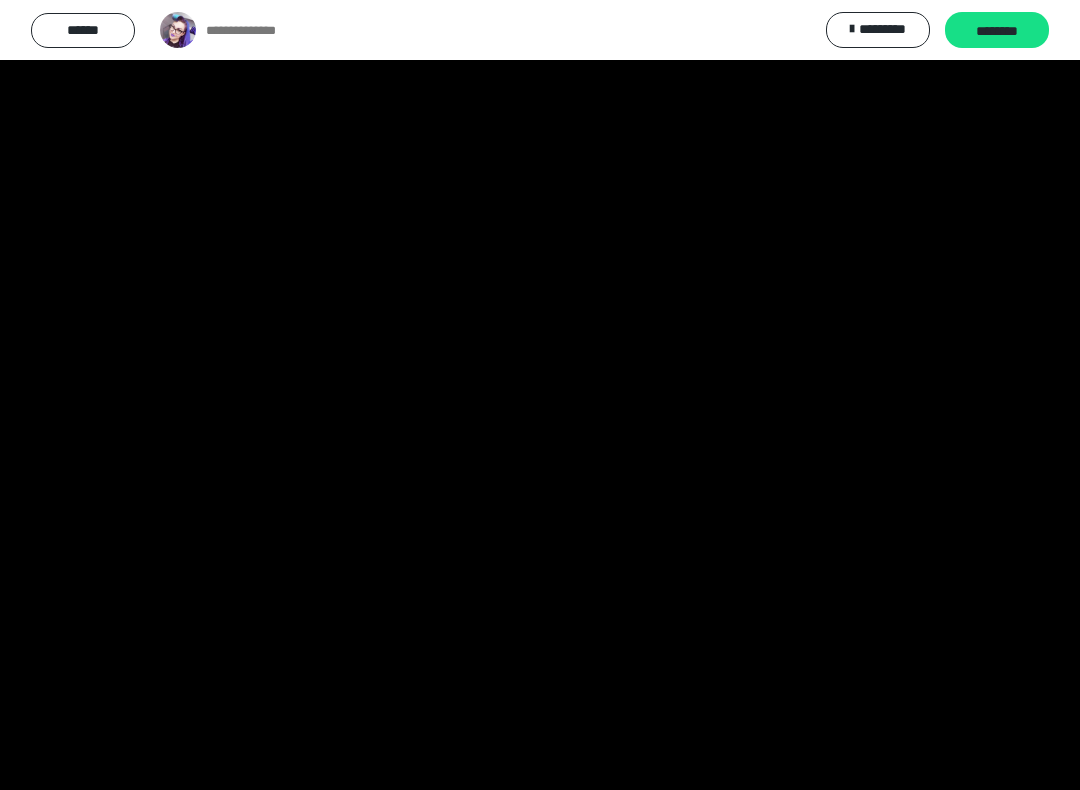 click at bounding box center [540, 395] 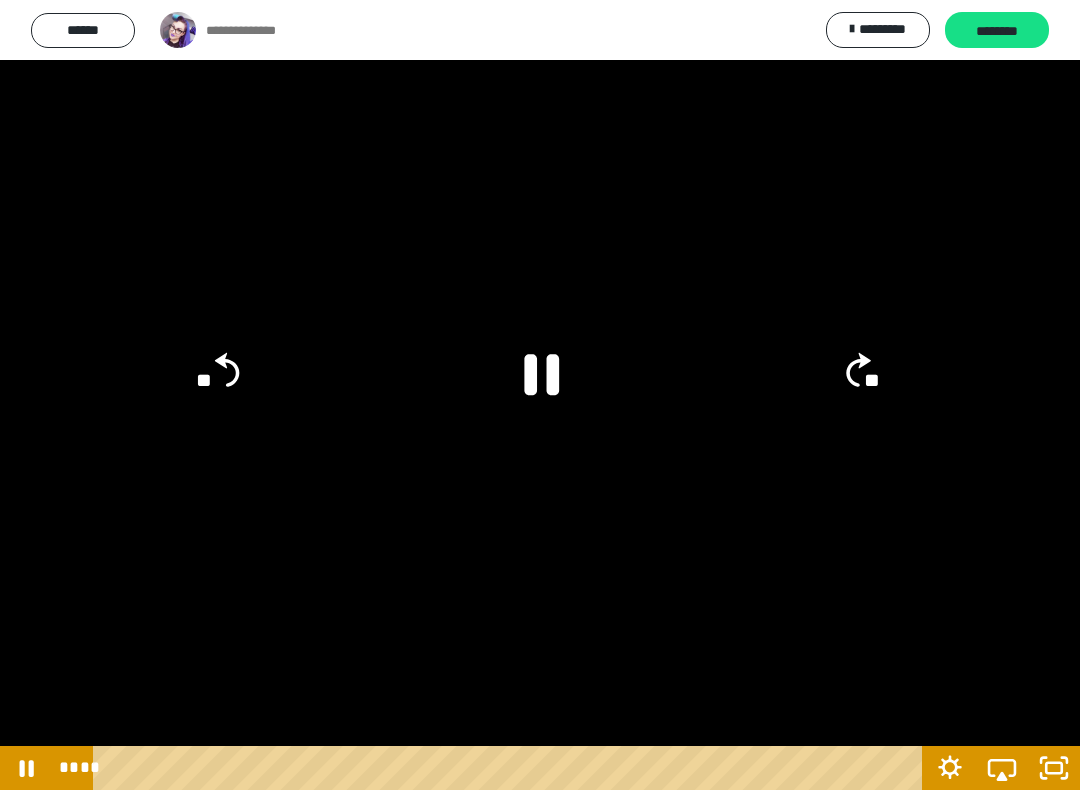 click on "**" 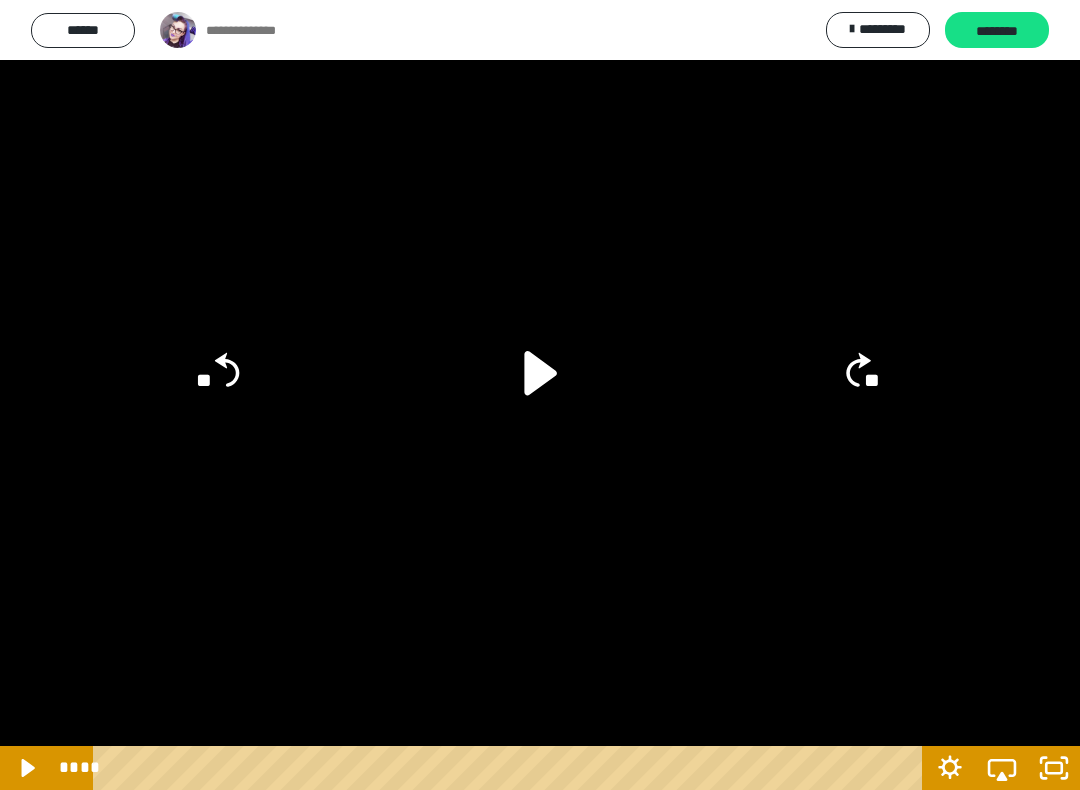 click 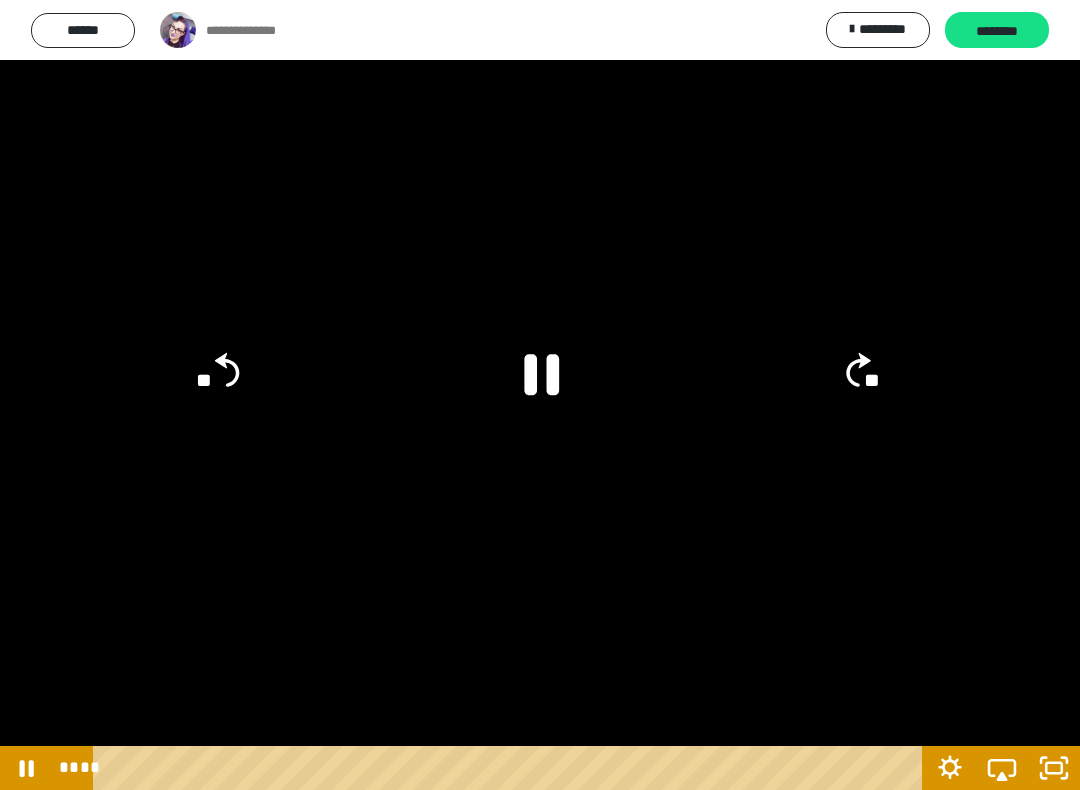 click on "**" 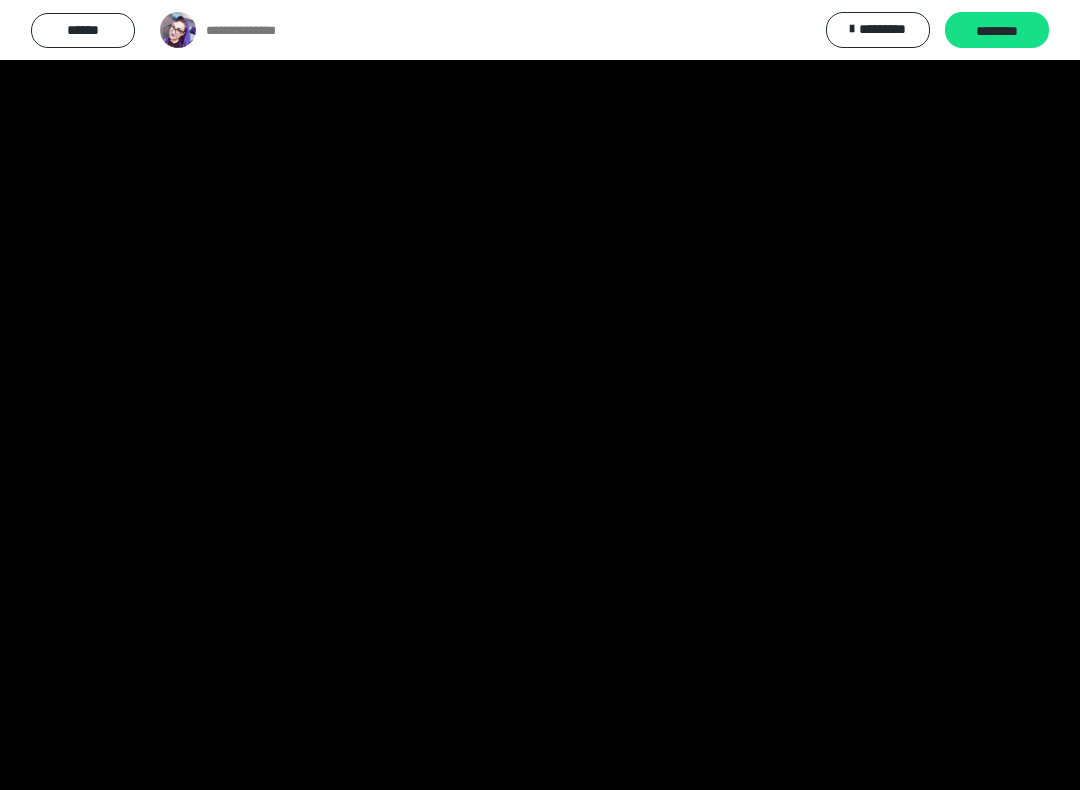 click at bounding box center [540, 395] 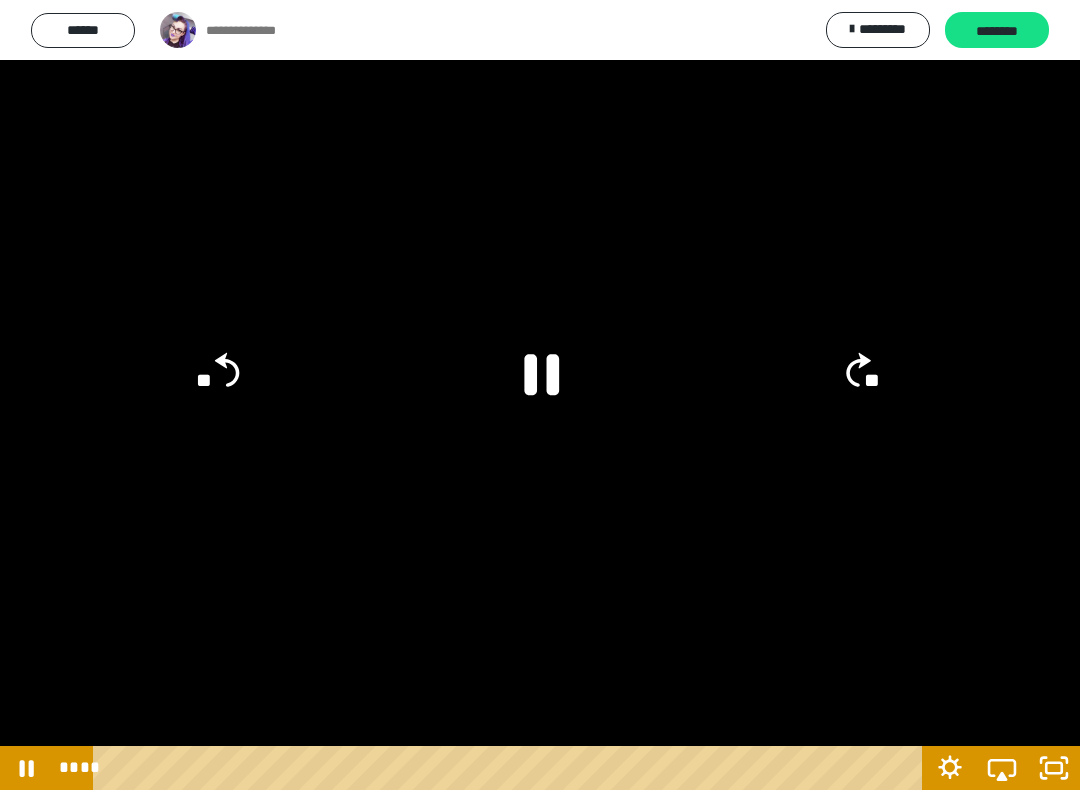 click on "**" 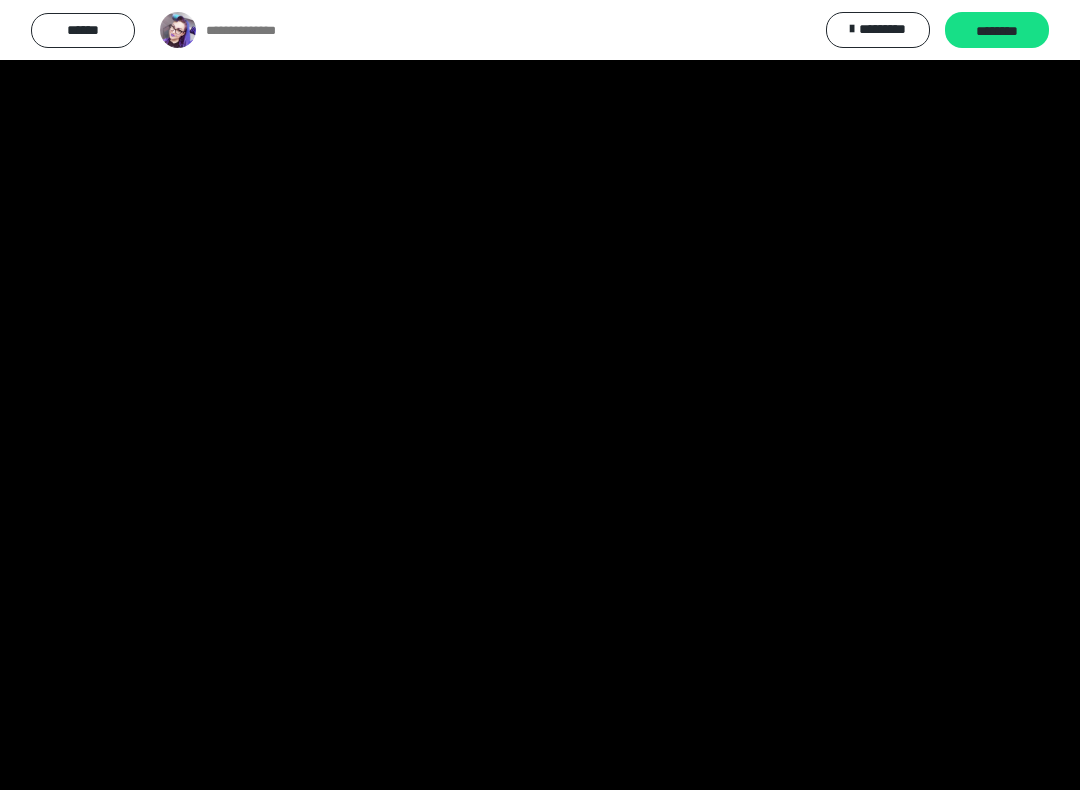 click at bounding box center [540, 395] 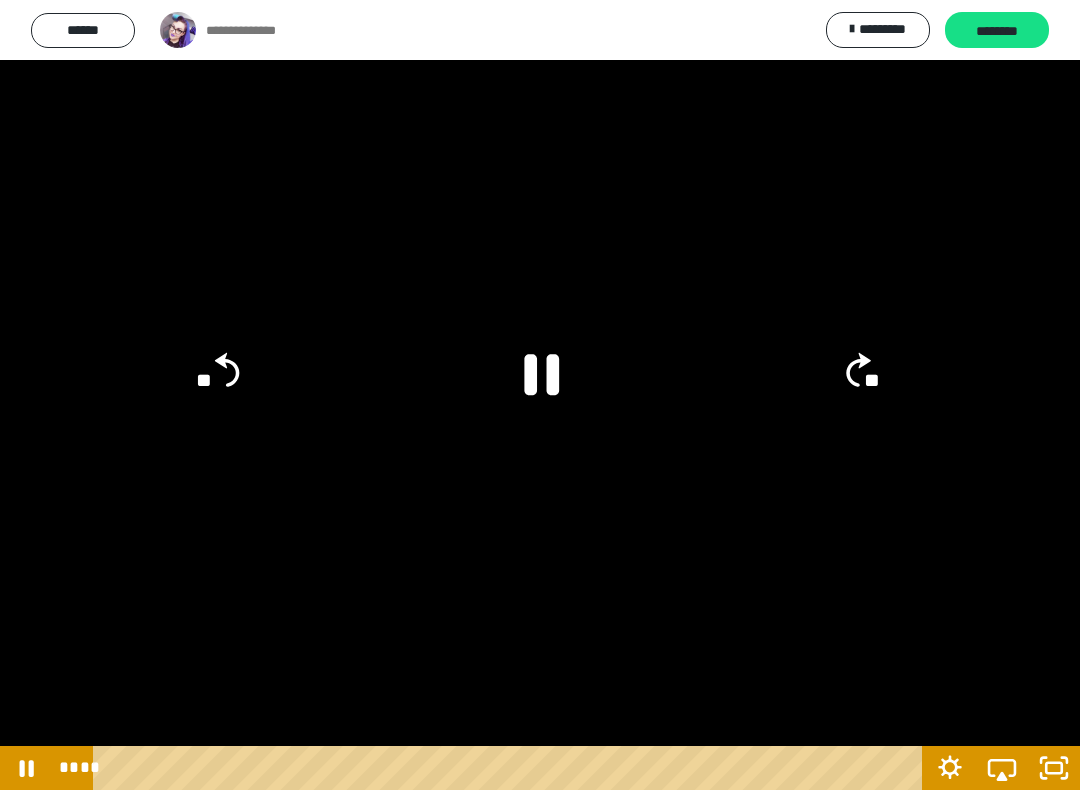 click 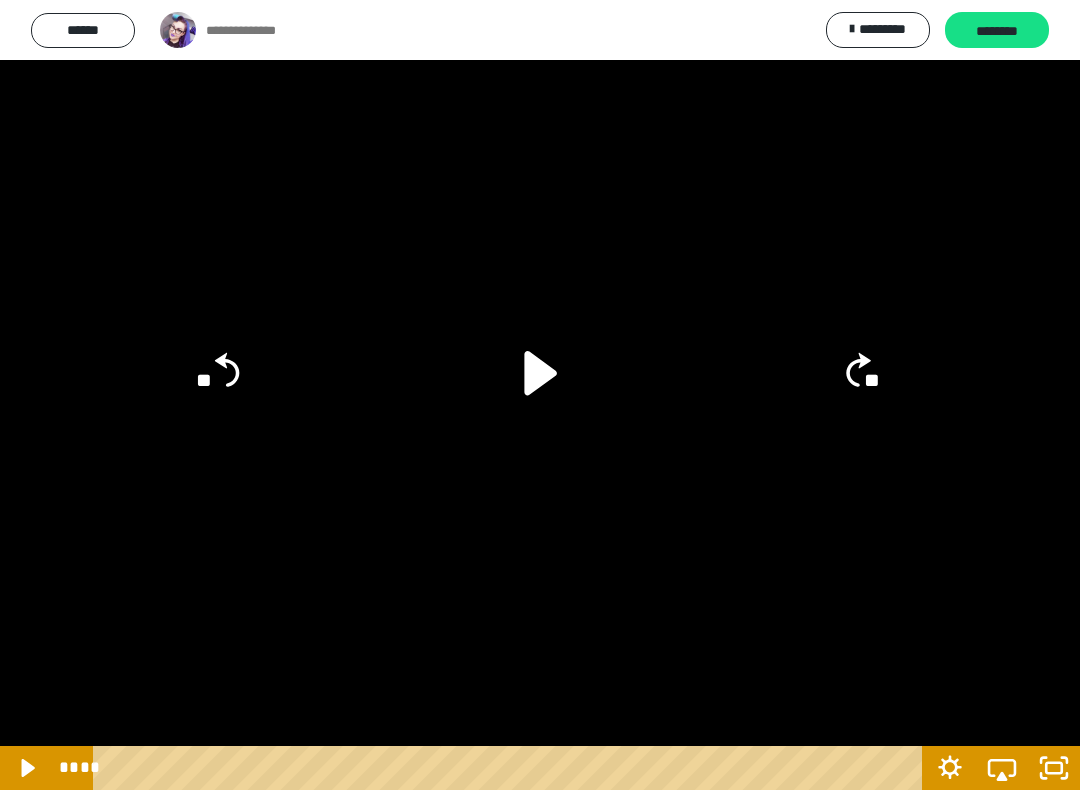 click 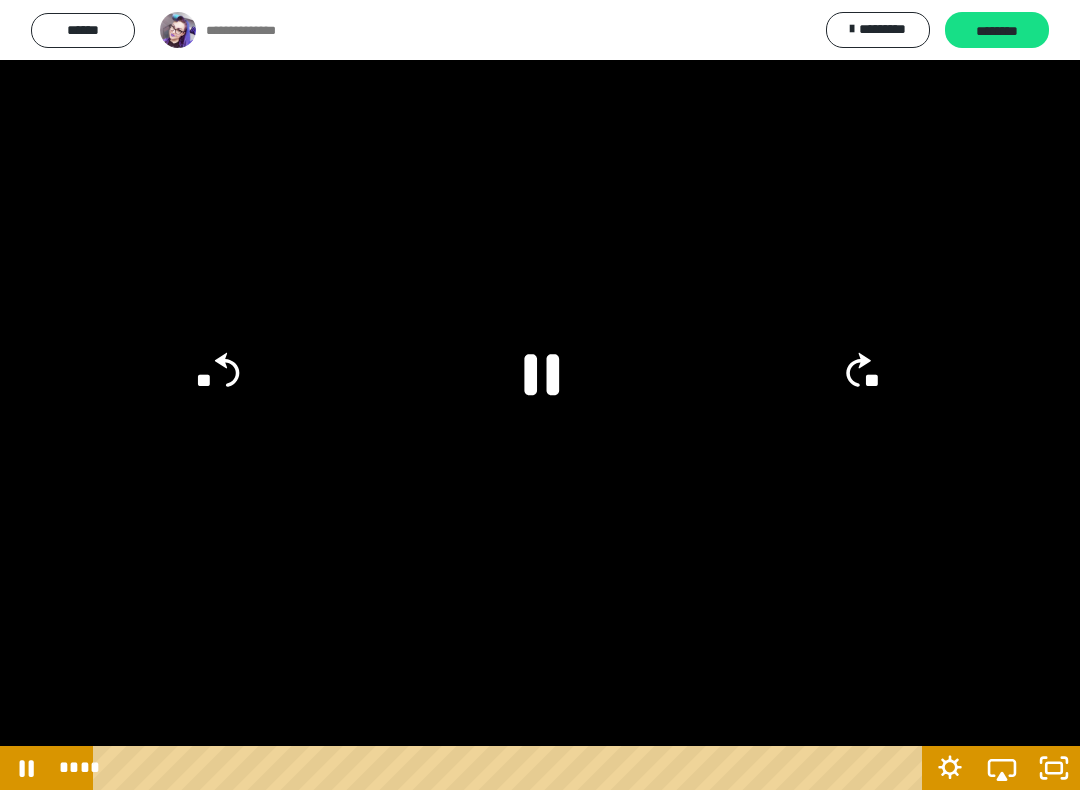 click on "**" 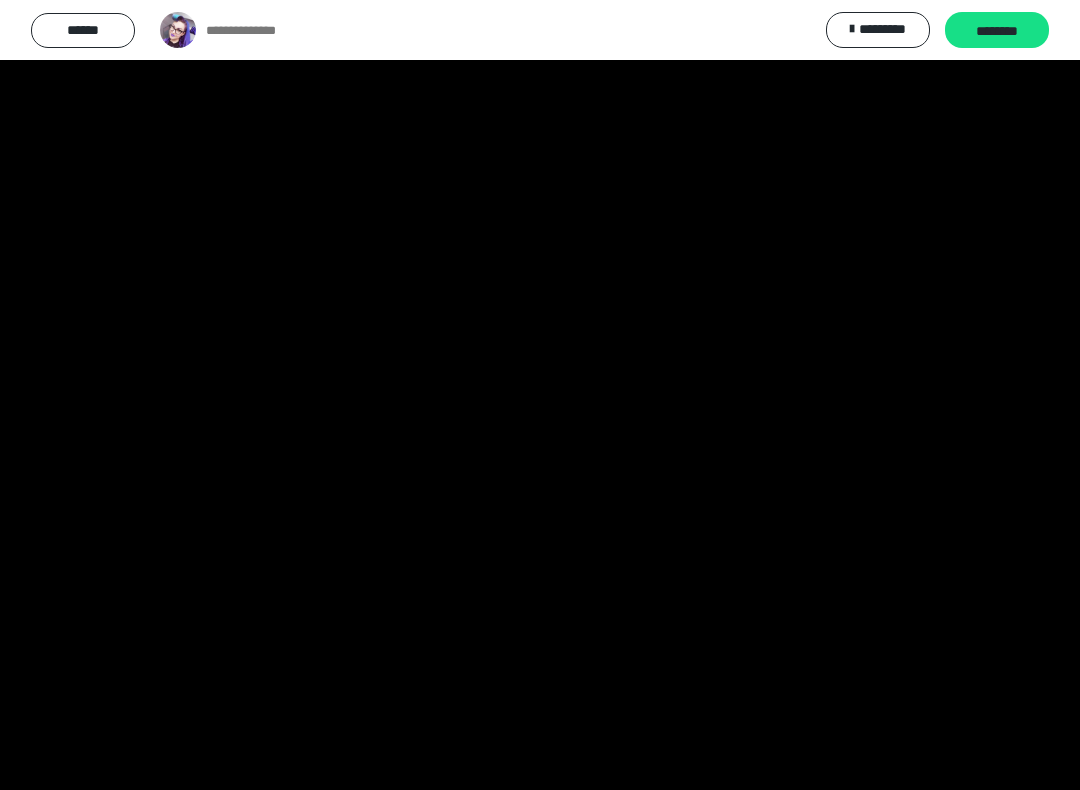 click at bounding box center (540, 395) 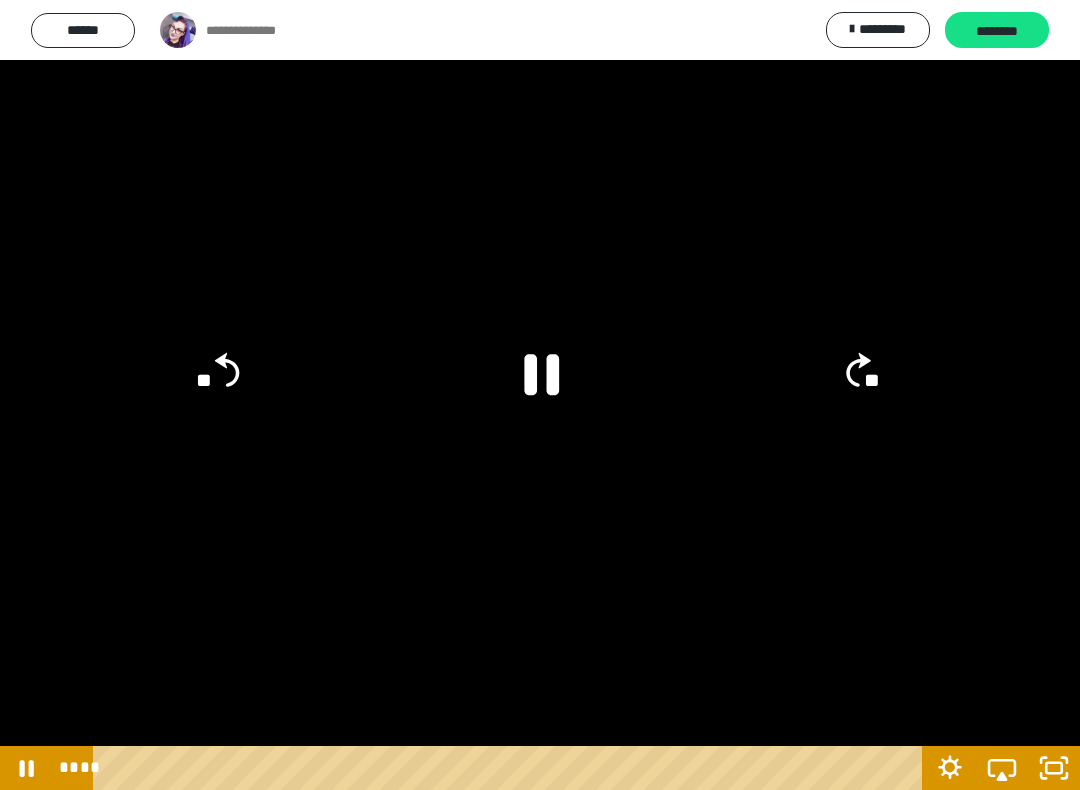 click 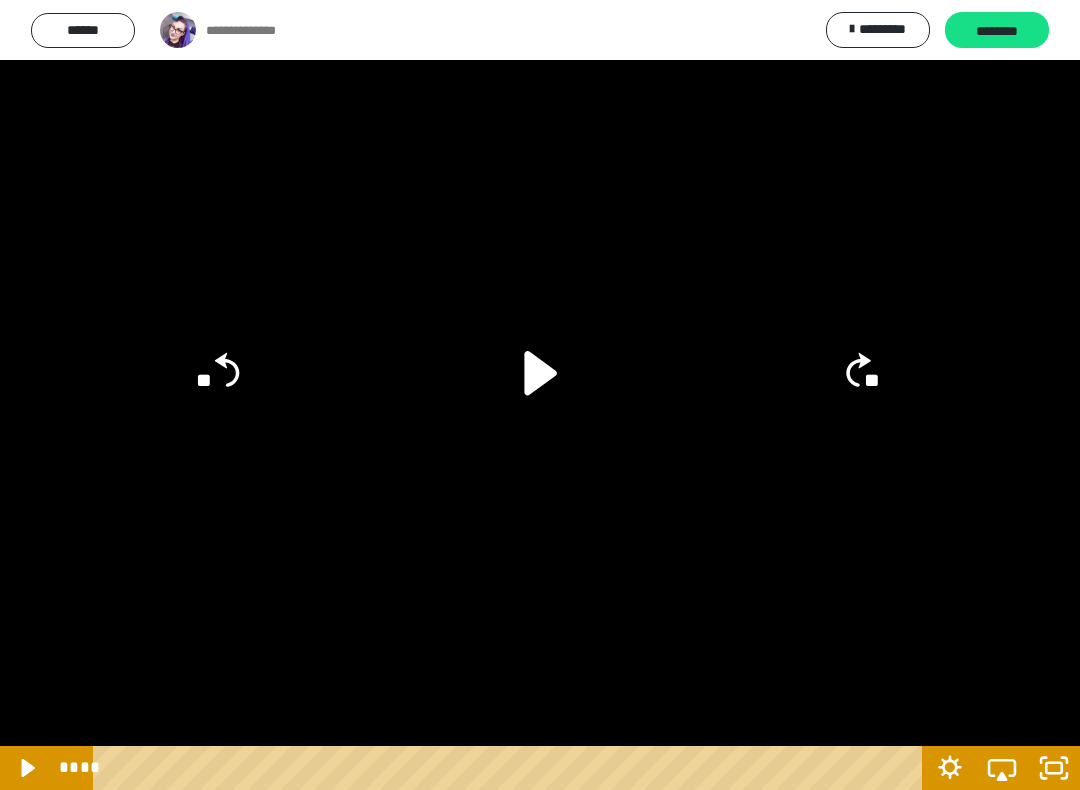 click on "**" 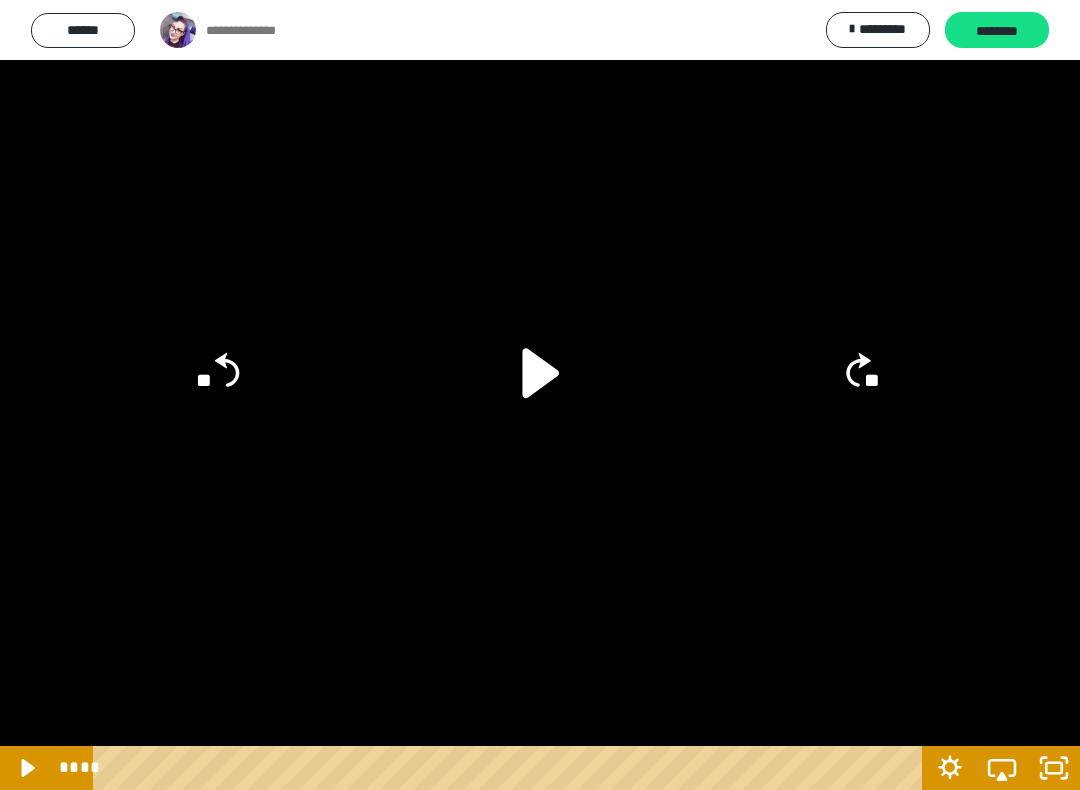 click 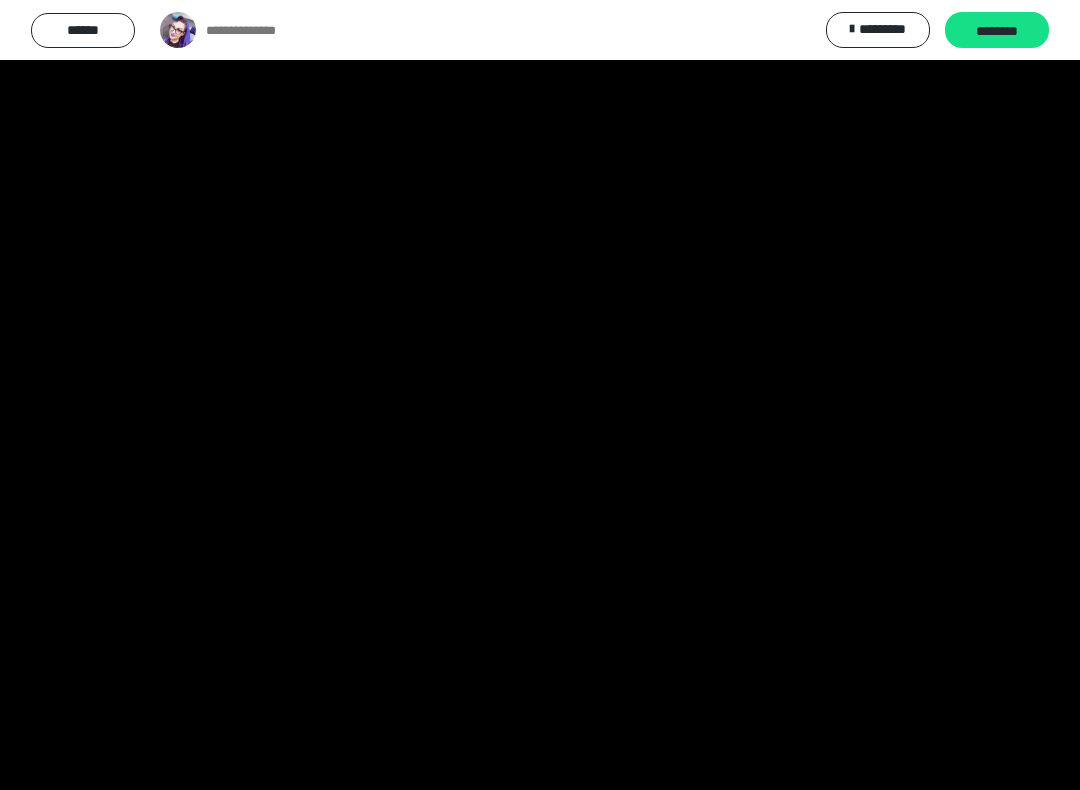 click at bounding box center (540, 395) 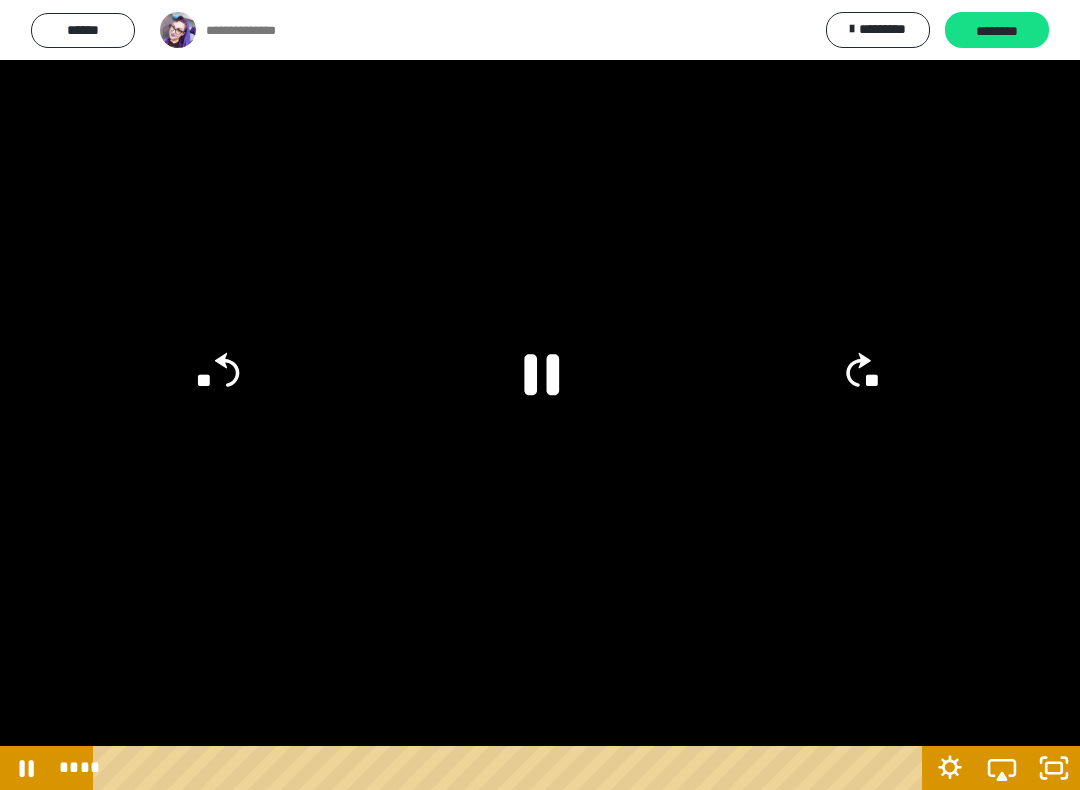 click 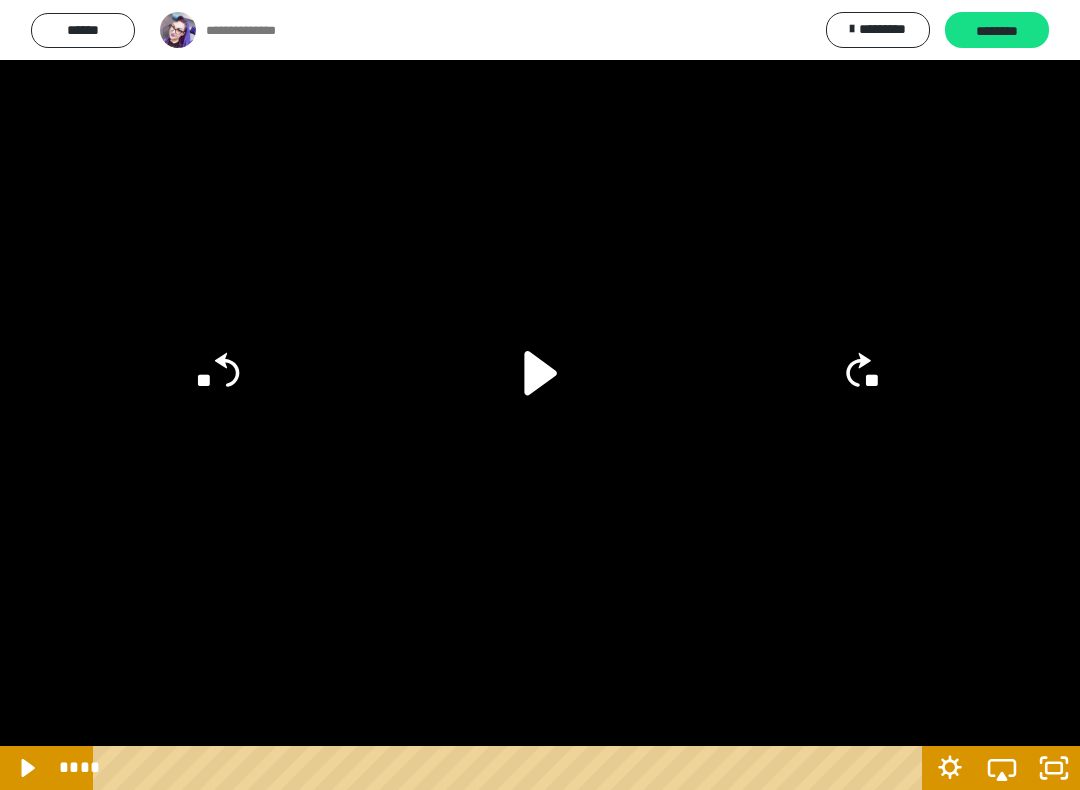 click 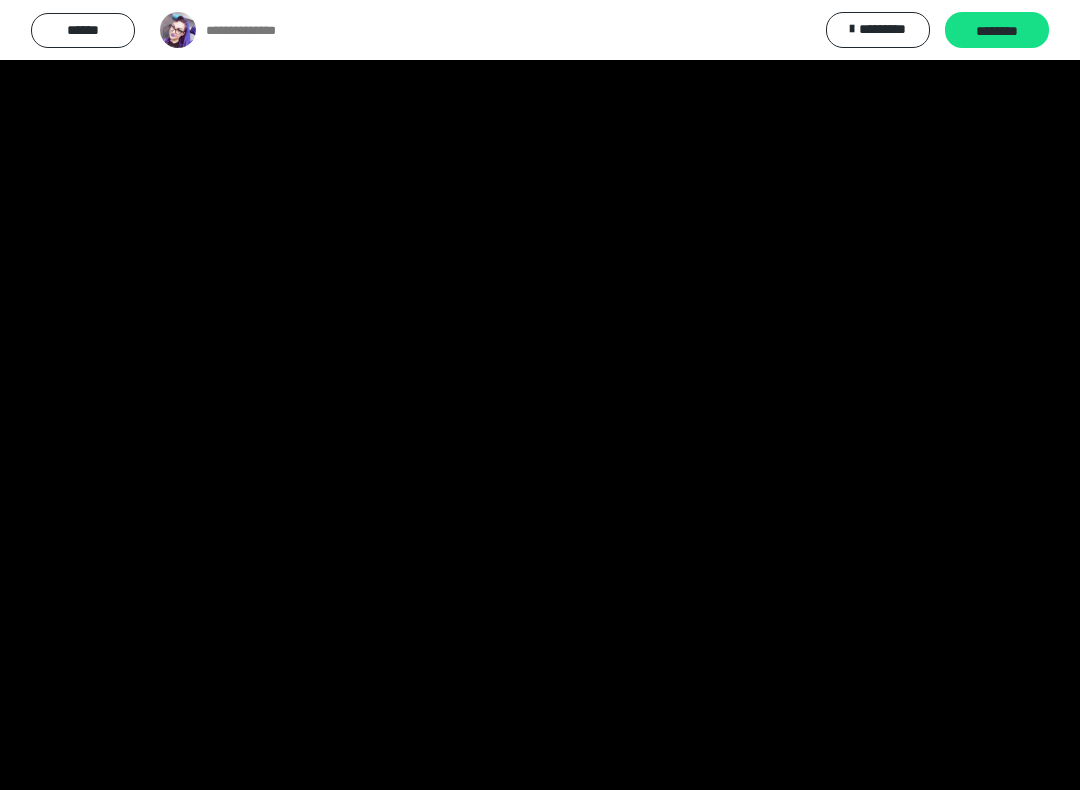 click at bounding box center (540, 395) 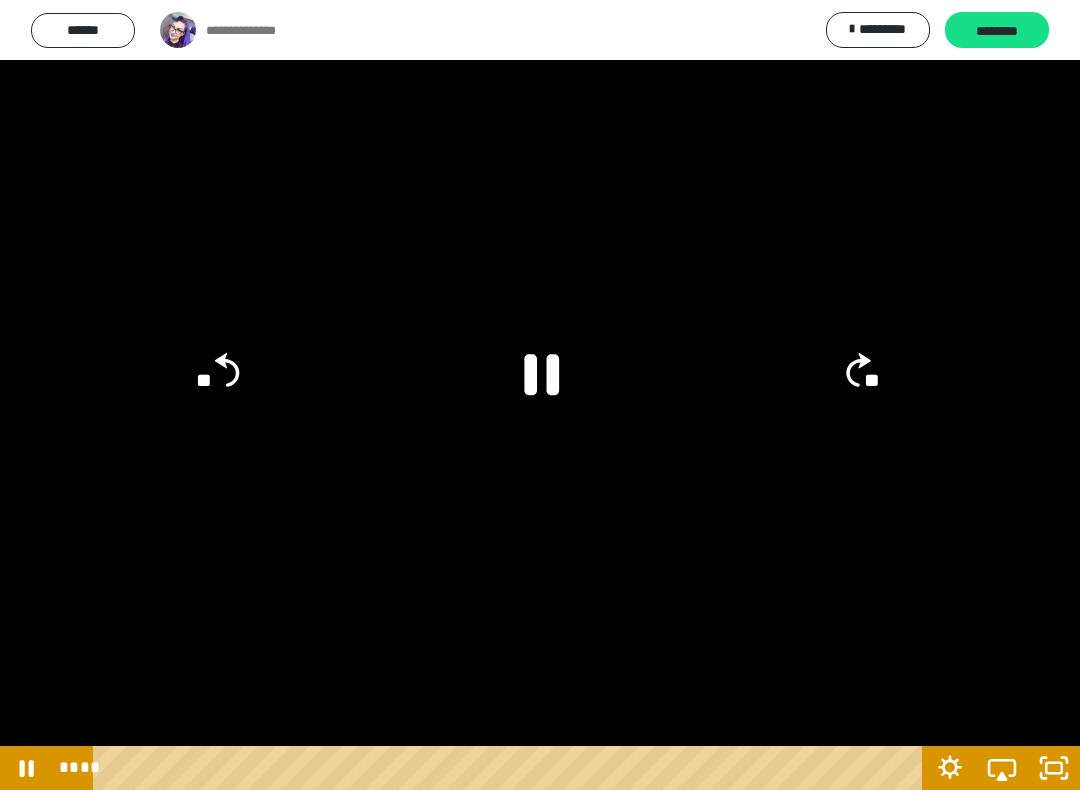 click on "**" 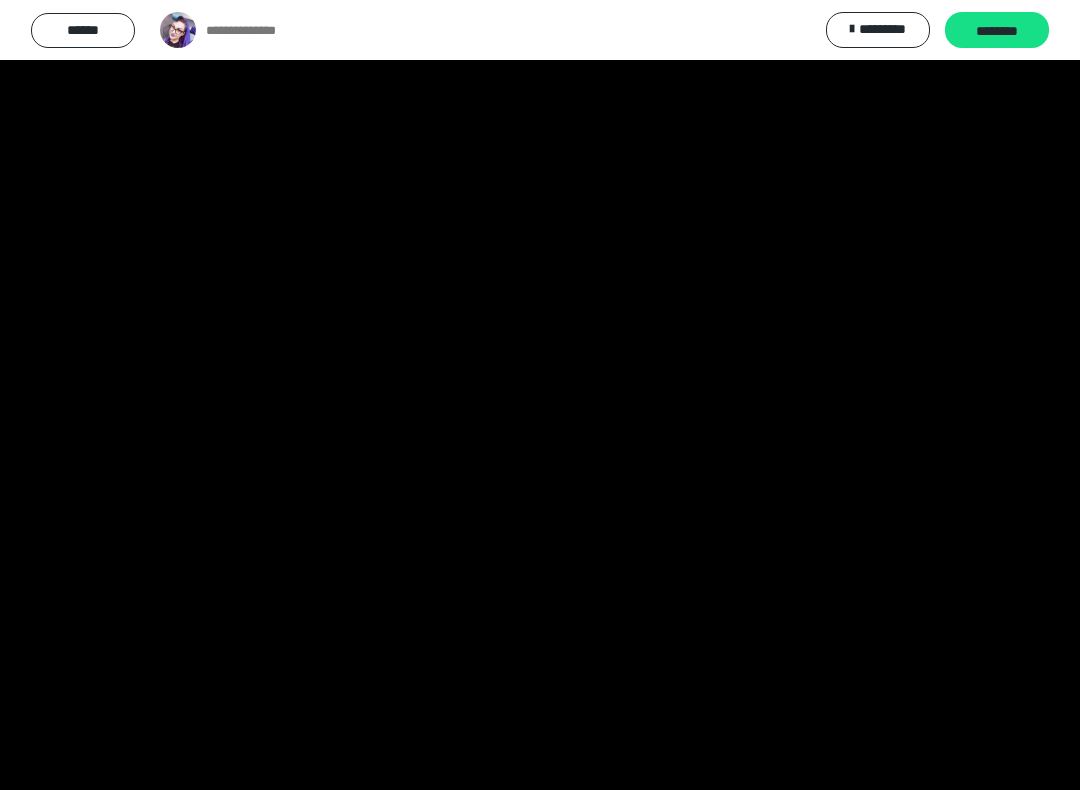 click at bounding box center [540, 395] 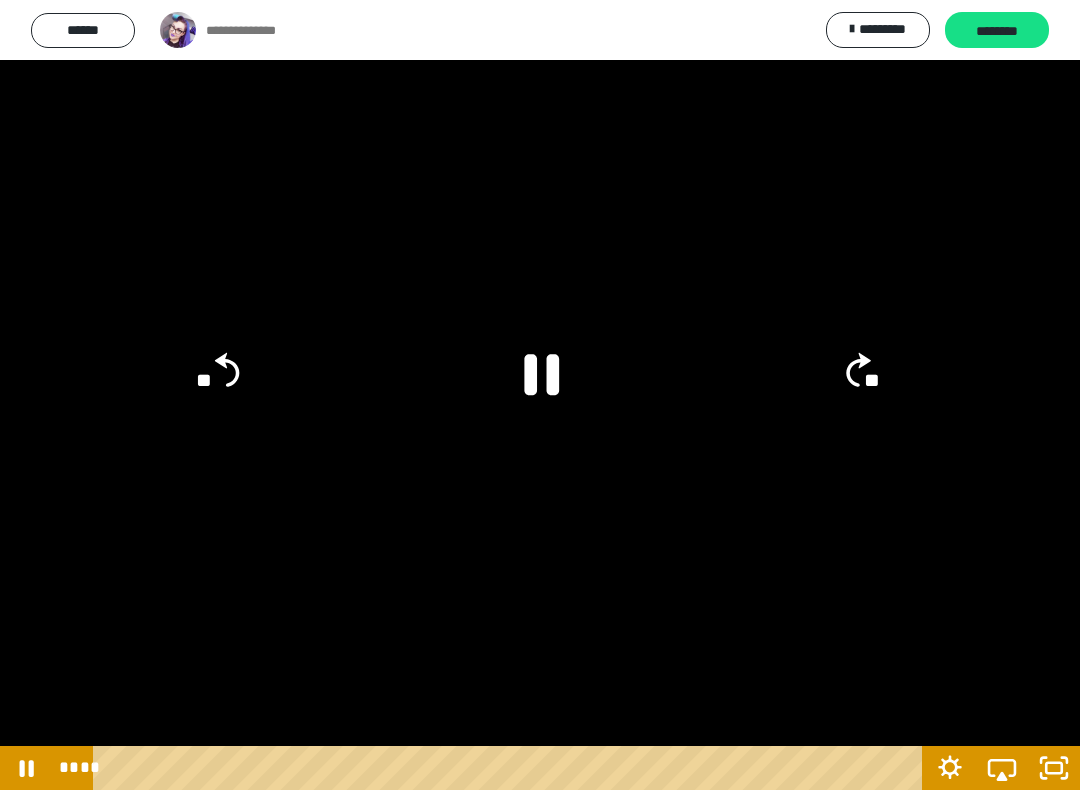 click on "**" 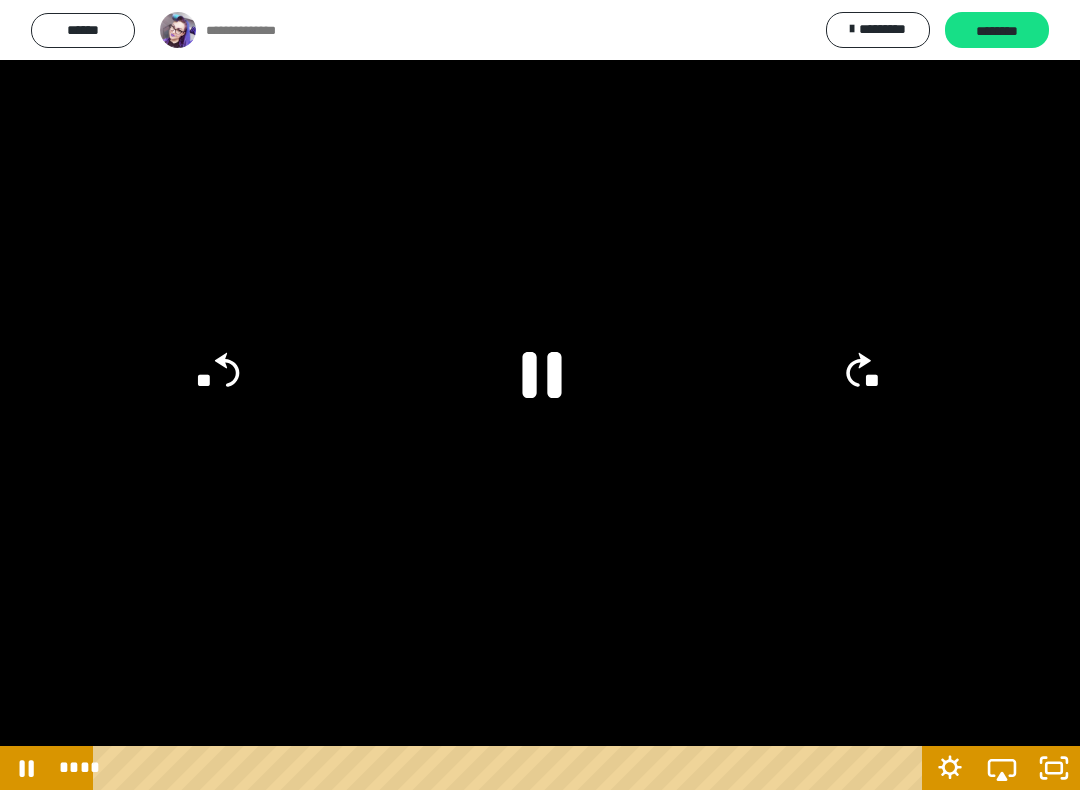 click 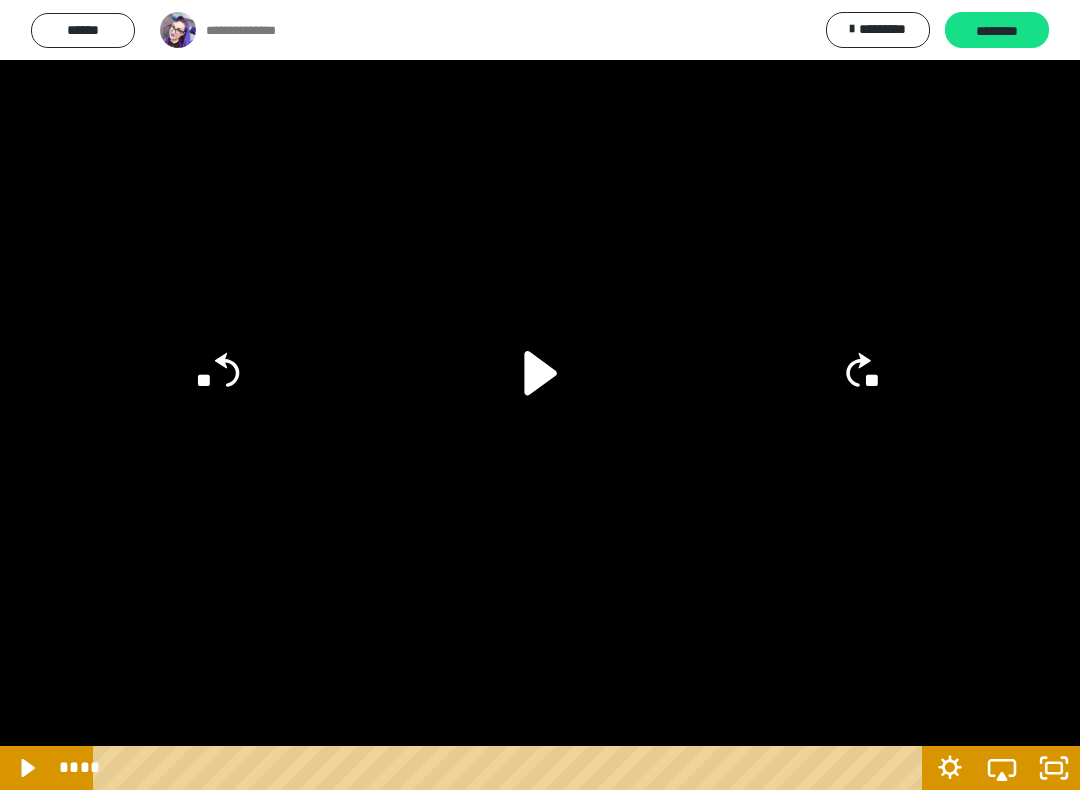 click 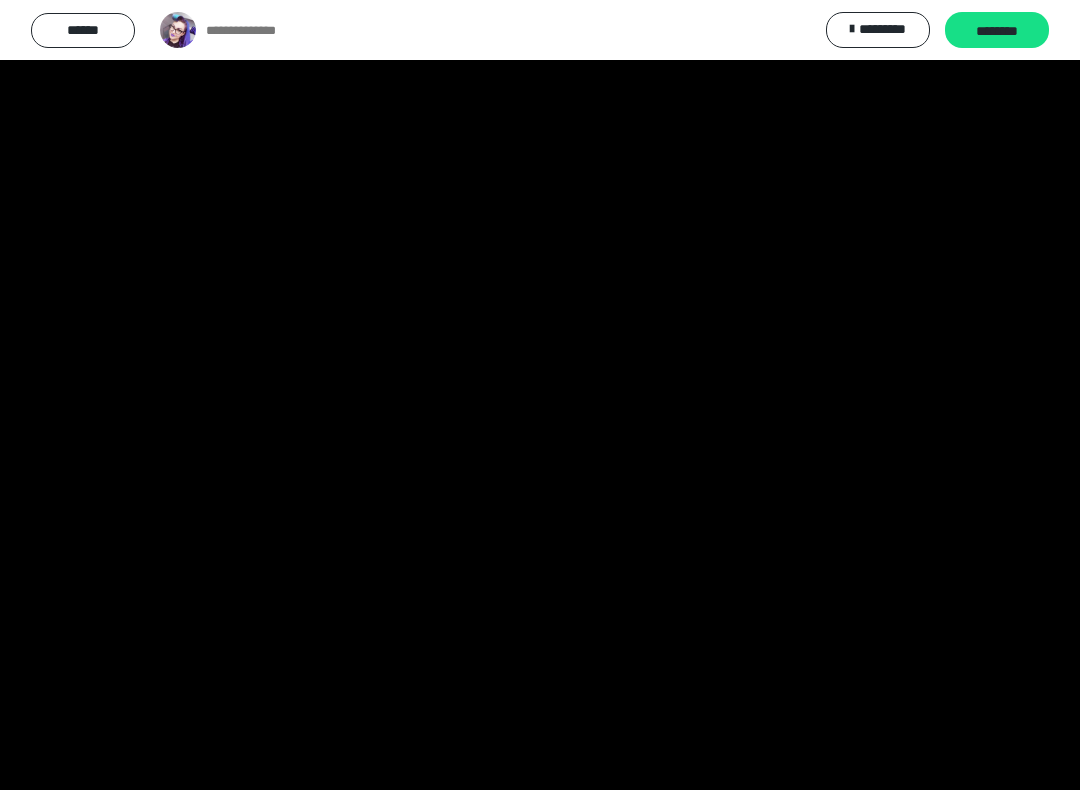 click at bounding box center [540, 395] 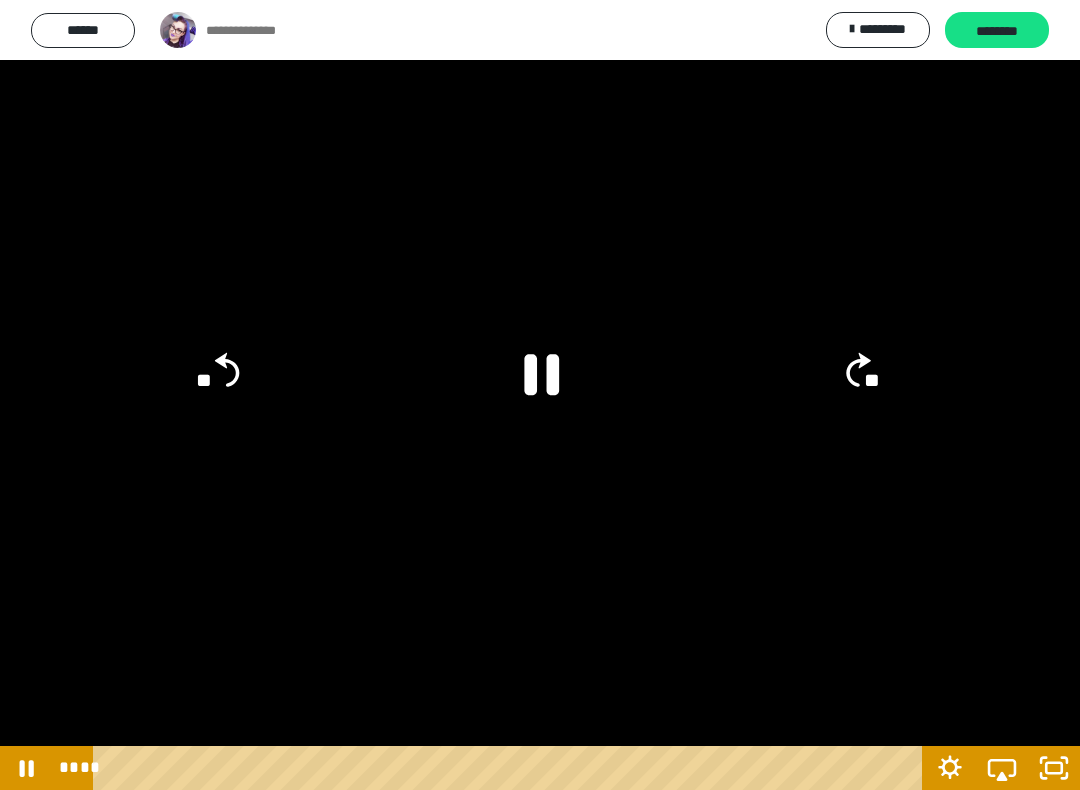 click 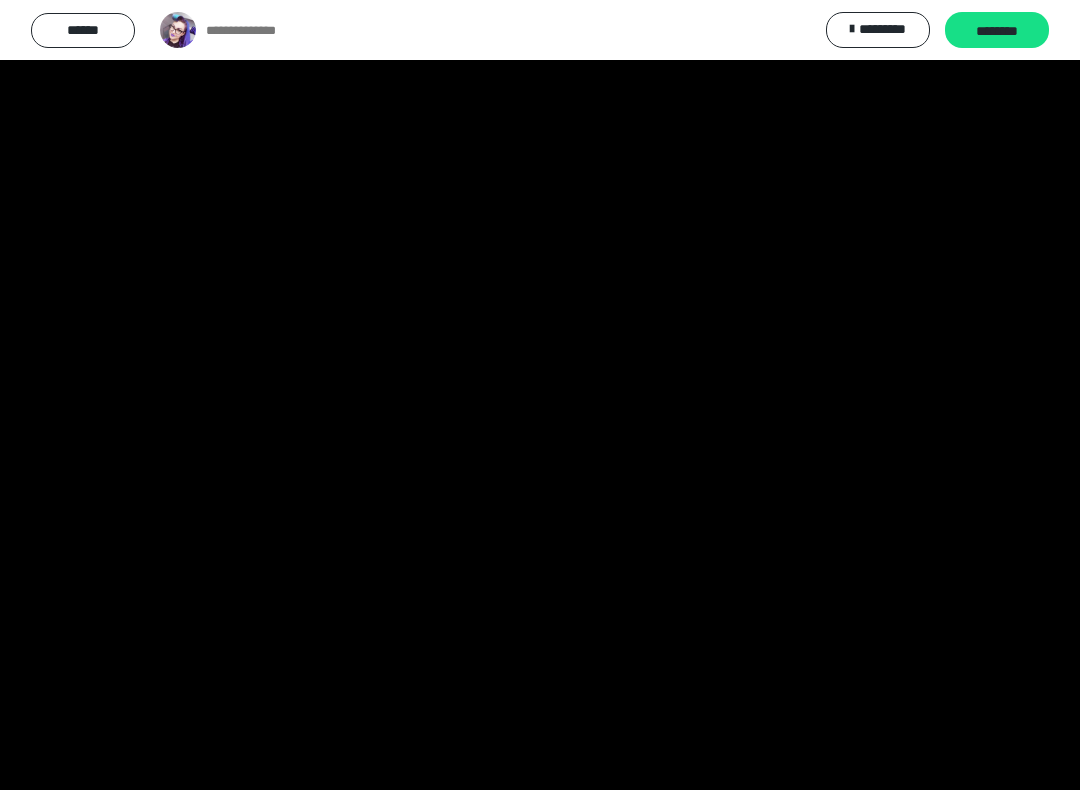 click at bounding box center (540, 395) 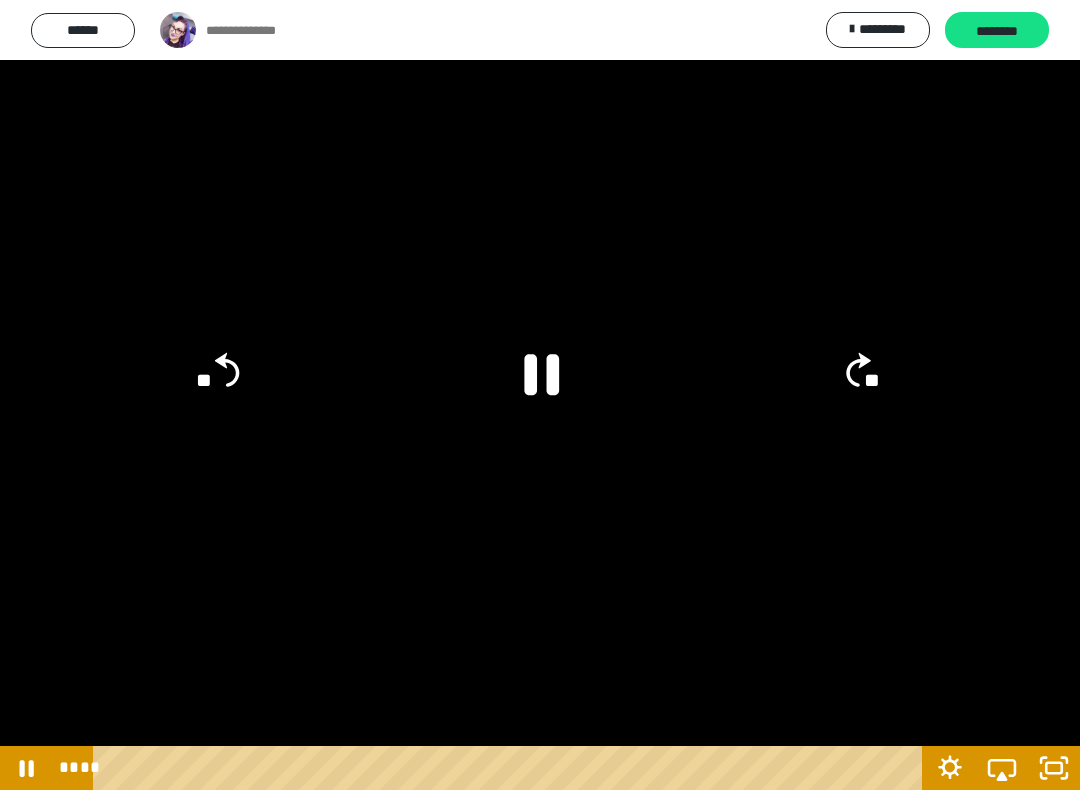 click 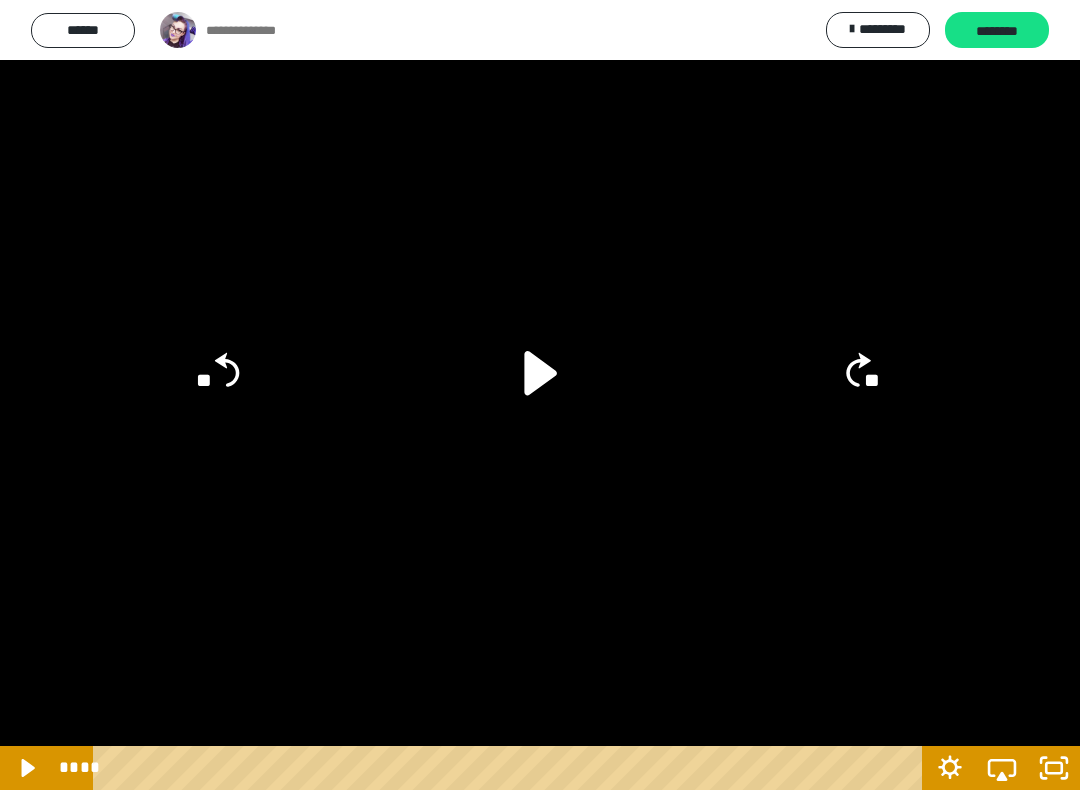 click 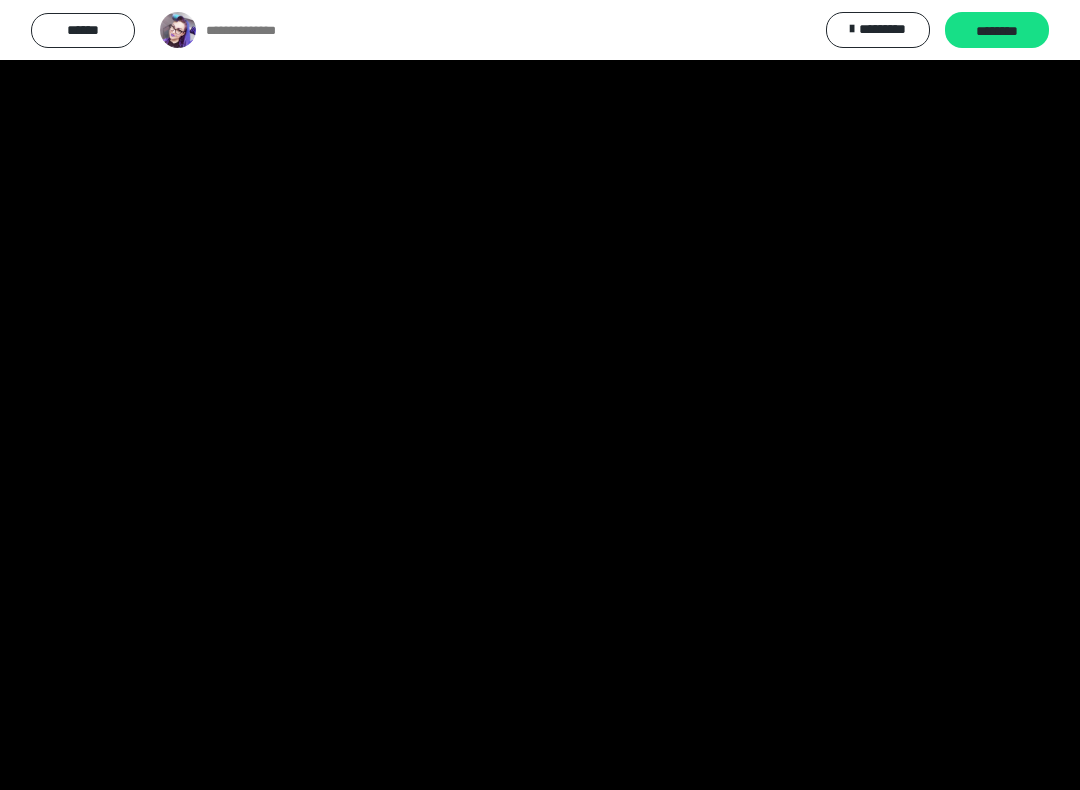 click at bounding box center (540, 395) 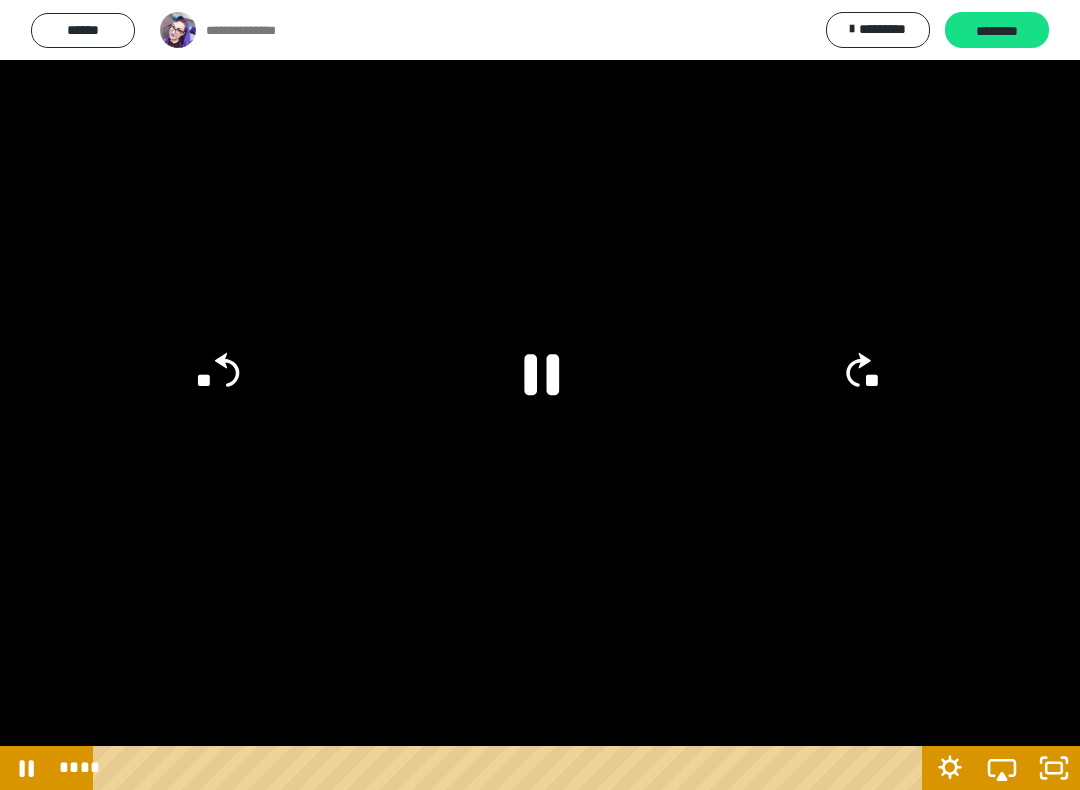 click 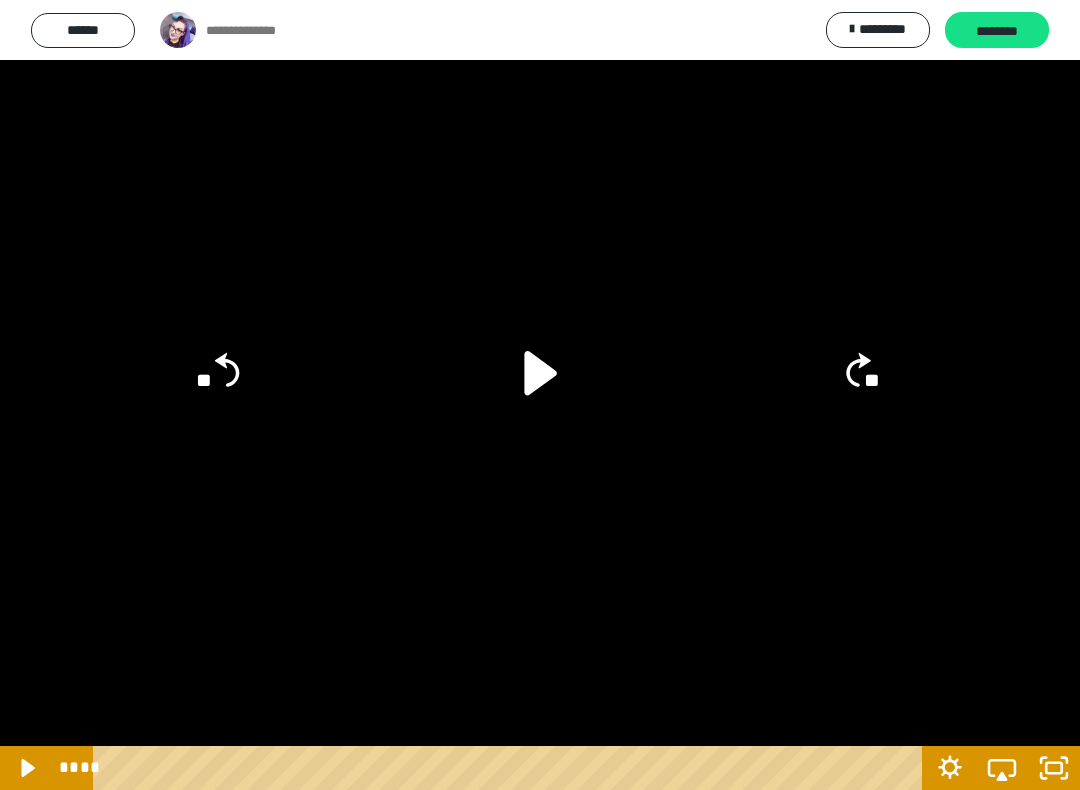 click on "**" 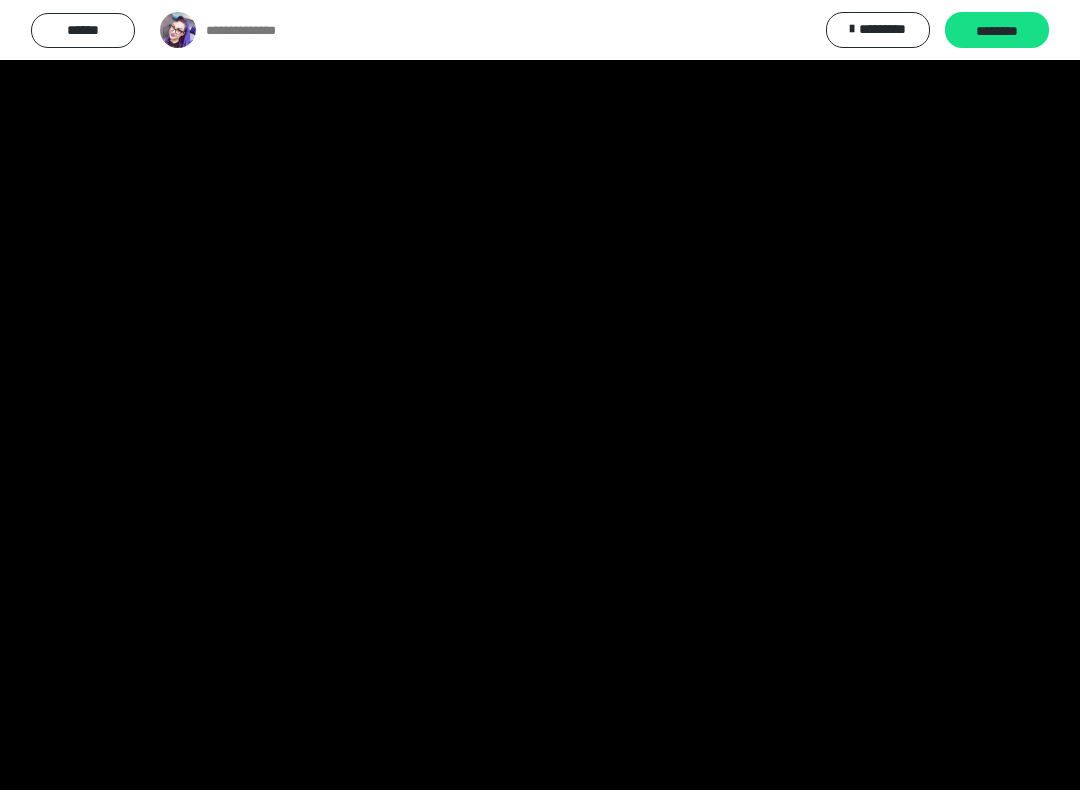 click at bounding box center (540, 395) 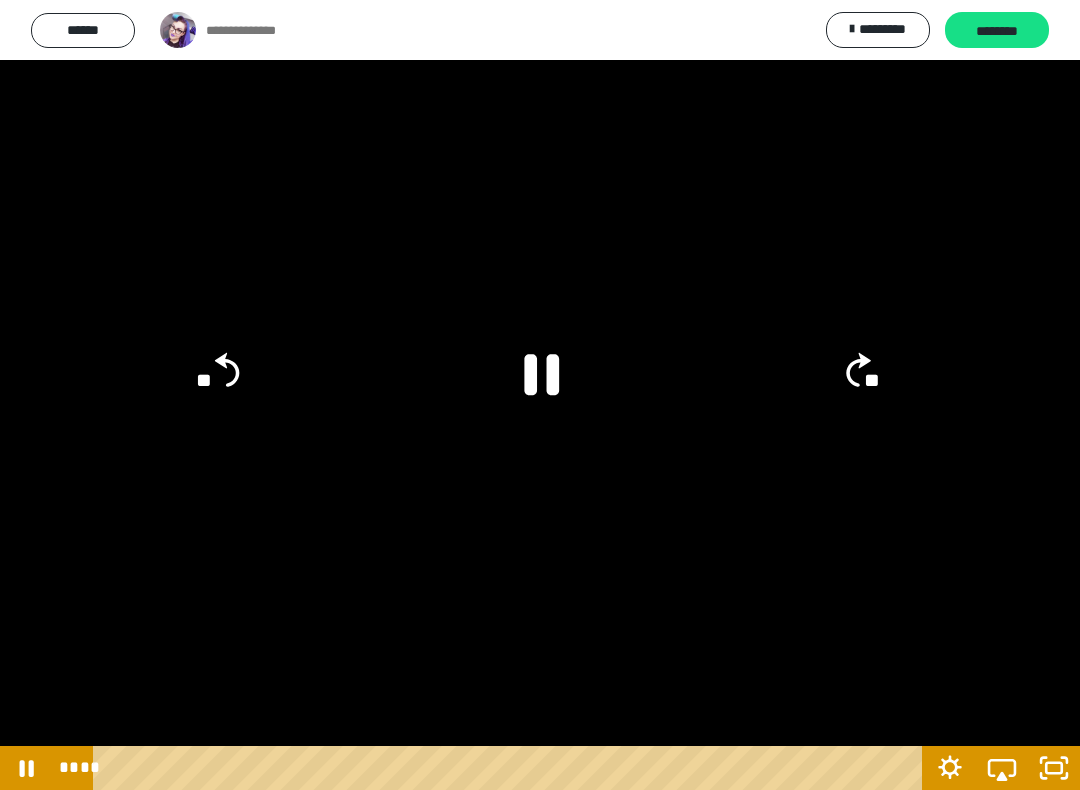 click 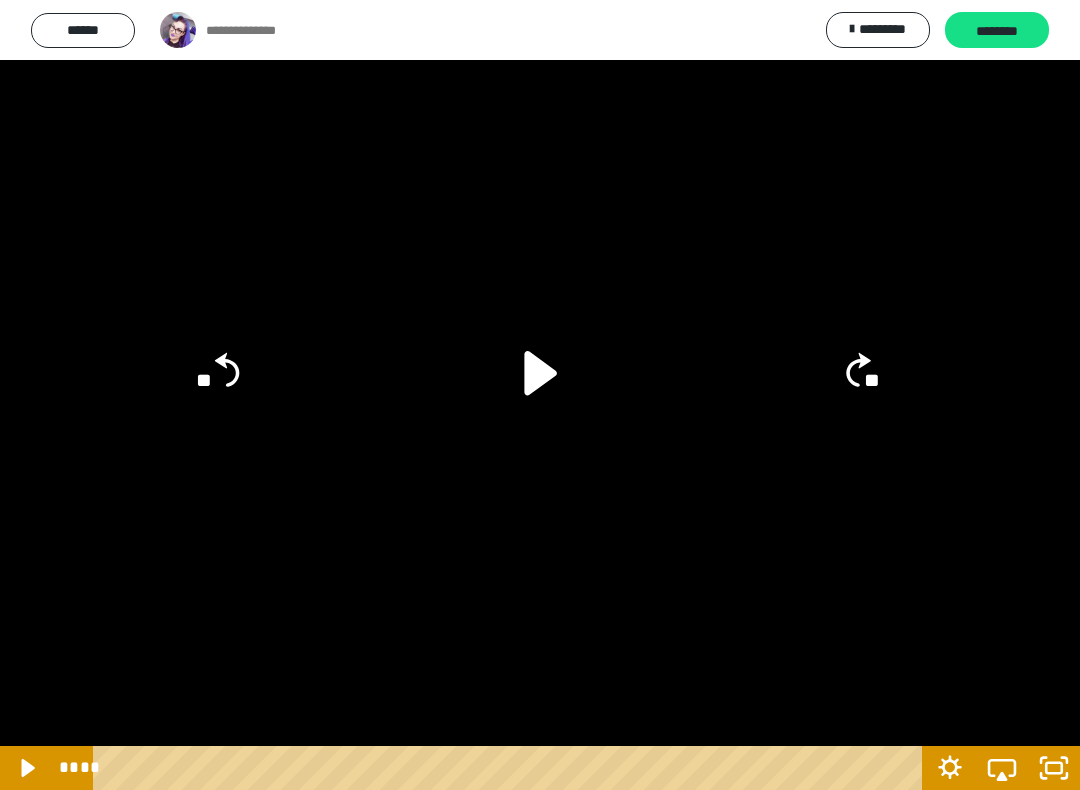 click on "**" 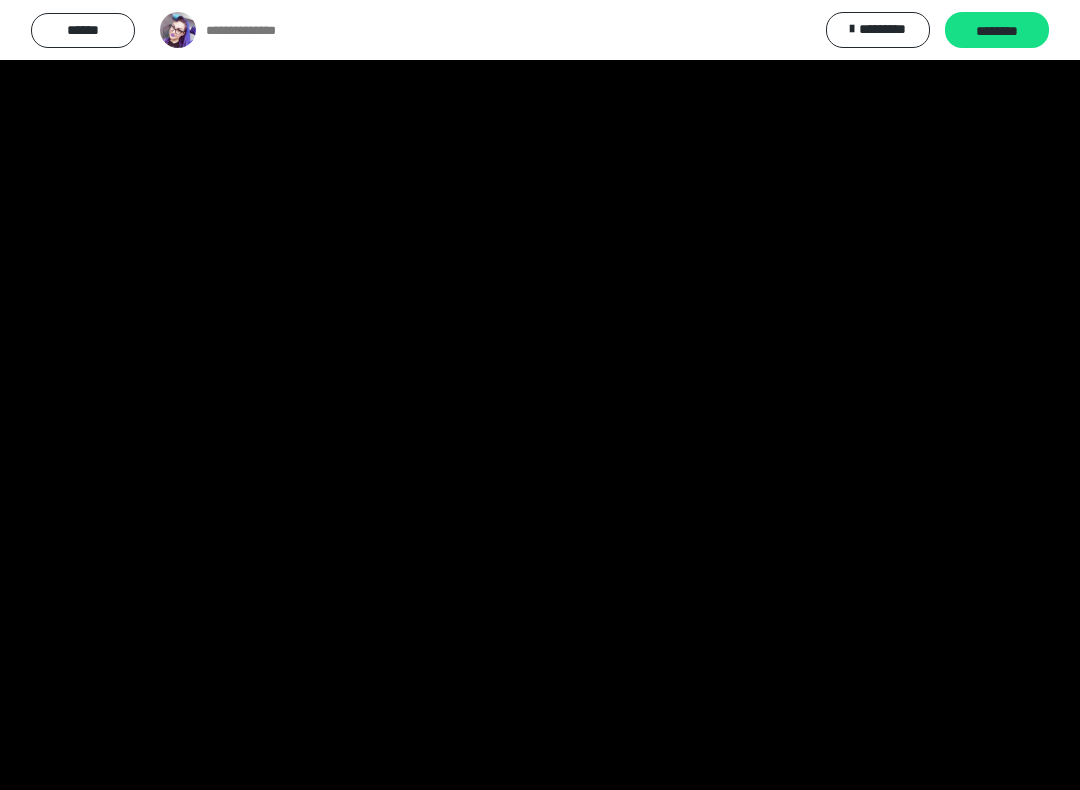 click at bounding box center [540, 395] 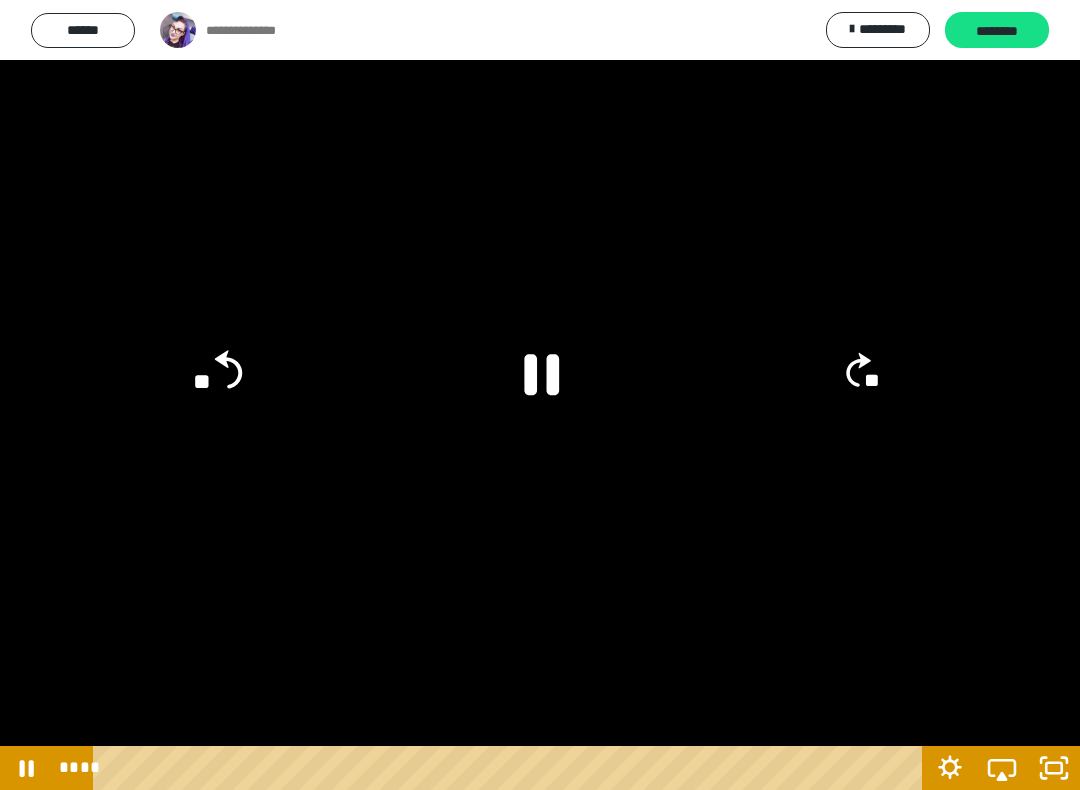 click on "**" 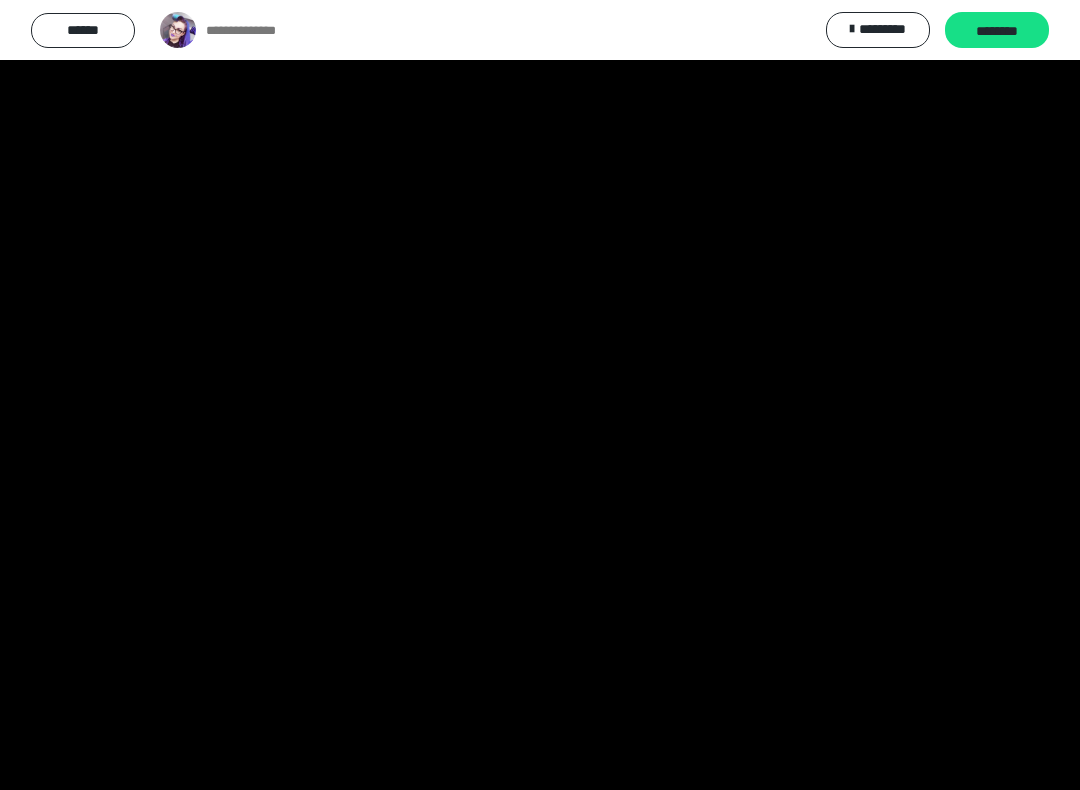 click at bounding box center [540, 395] 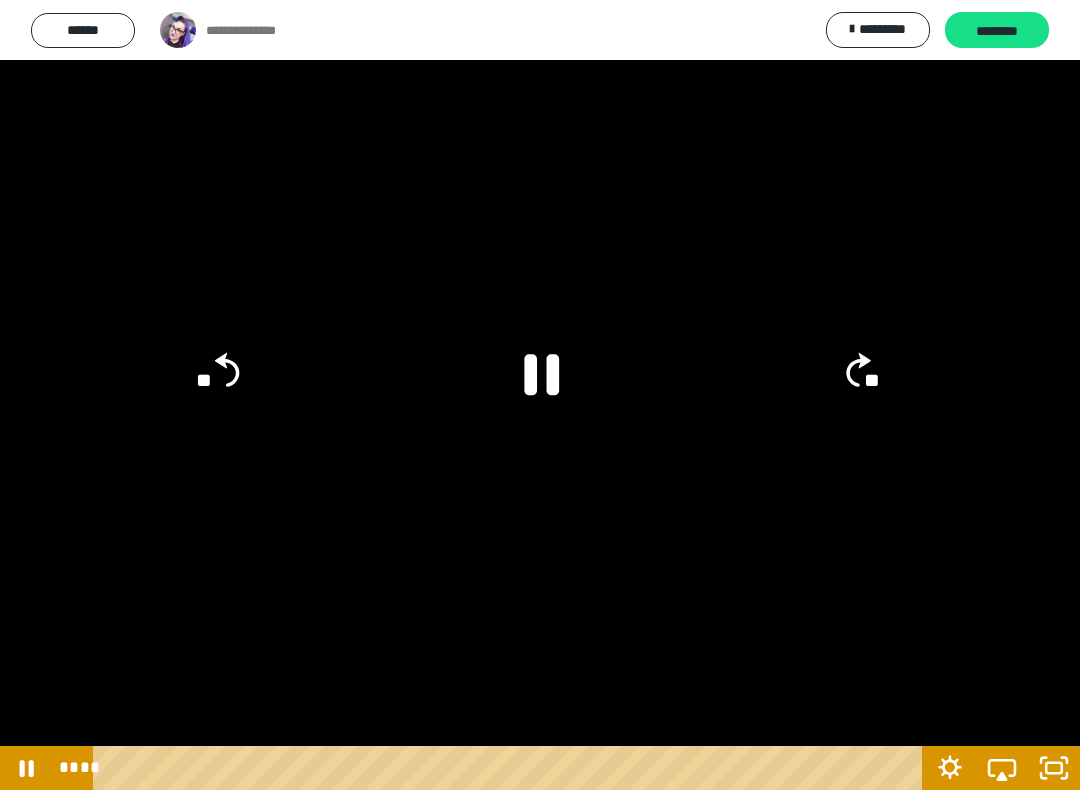 click 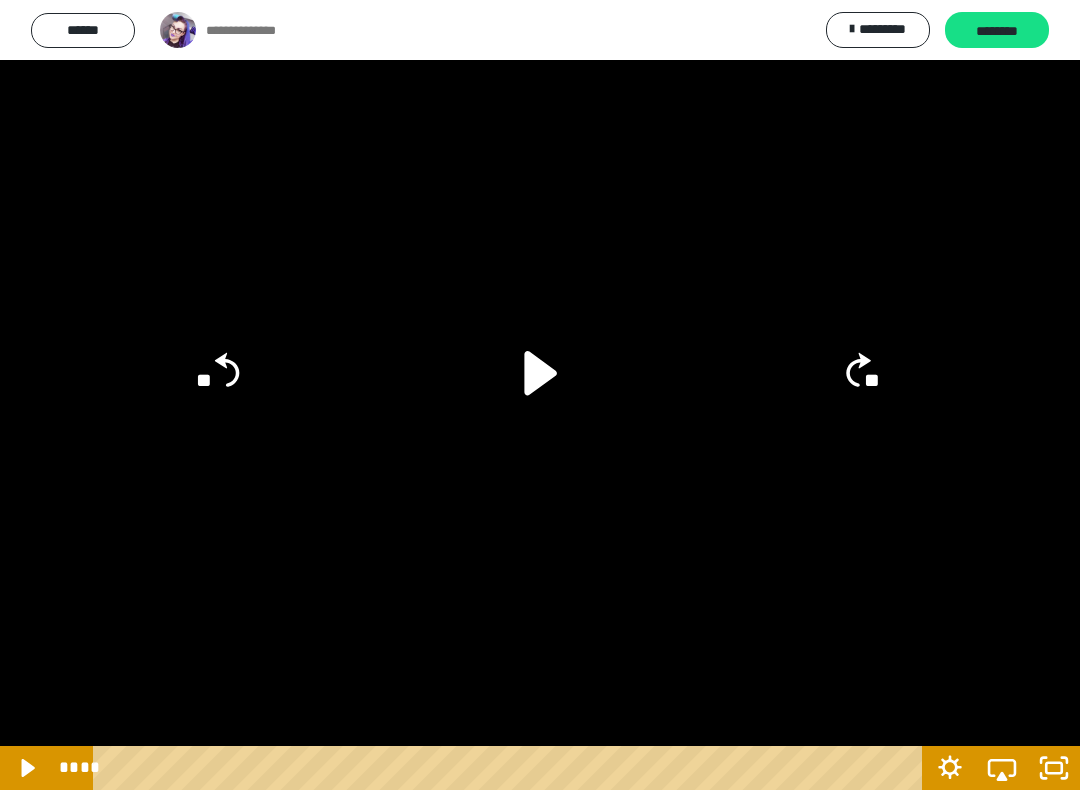 click on "**" 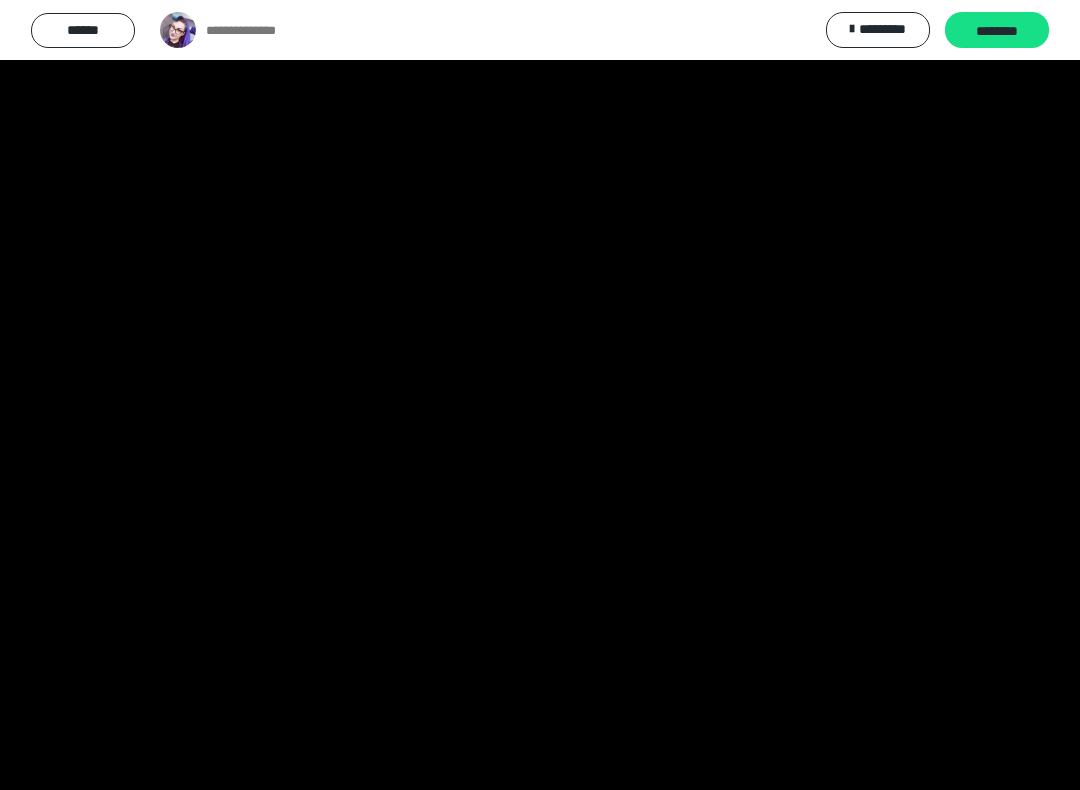 click at bounding box center [540, 395] 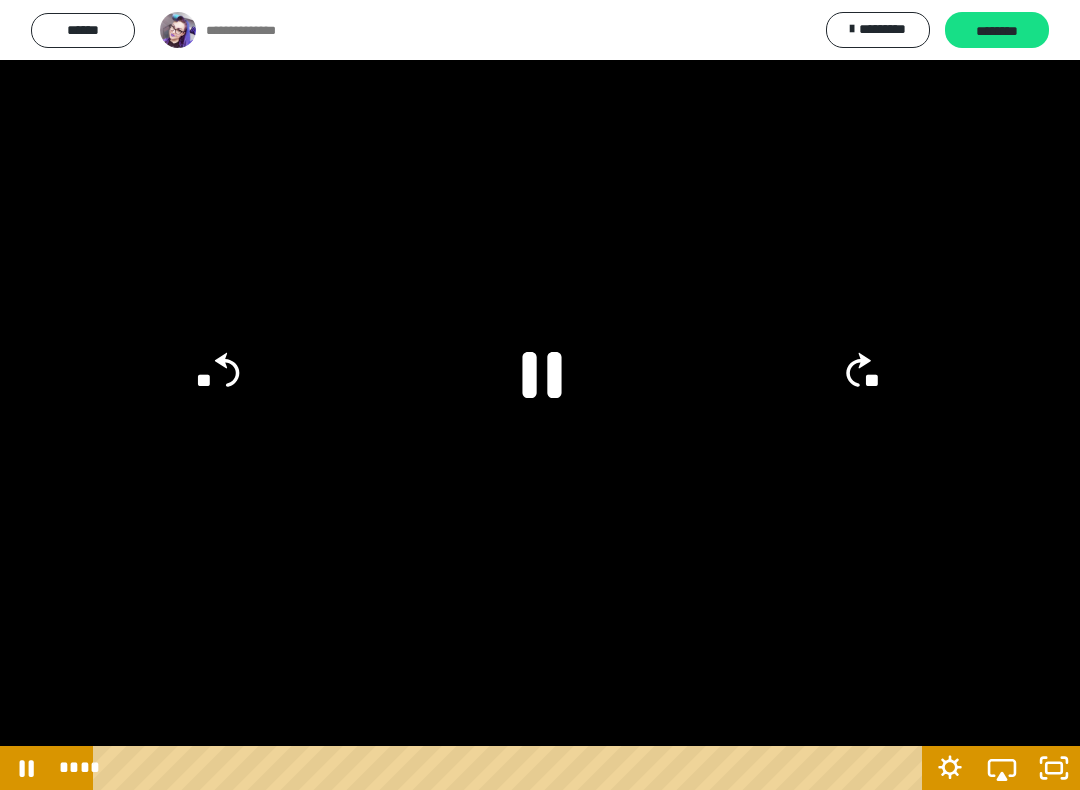 click 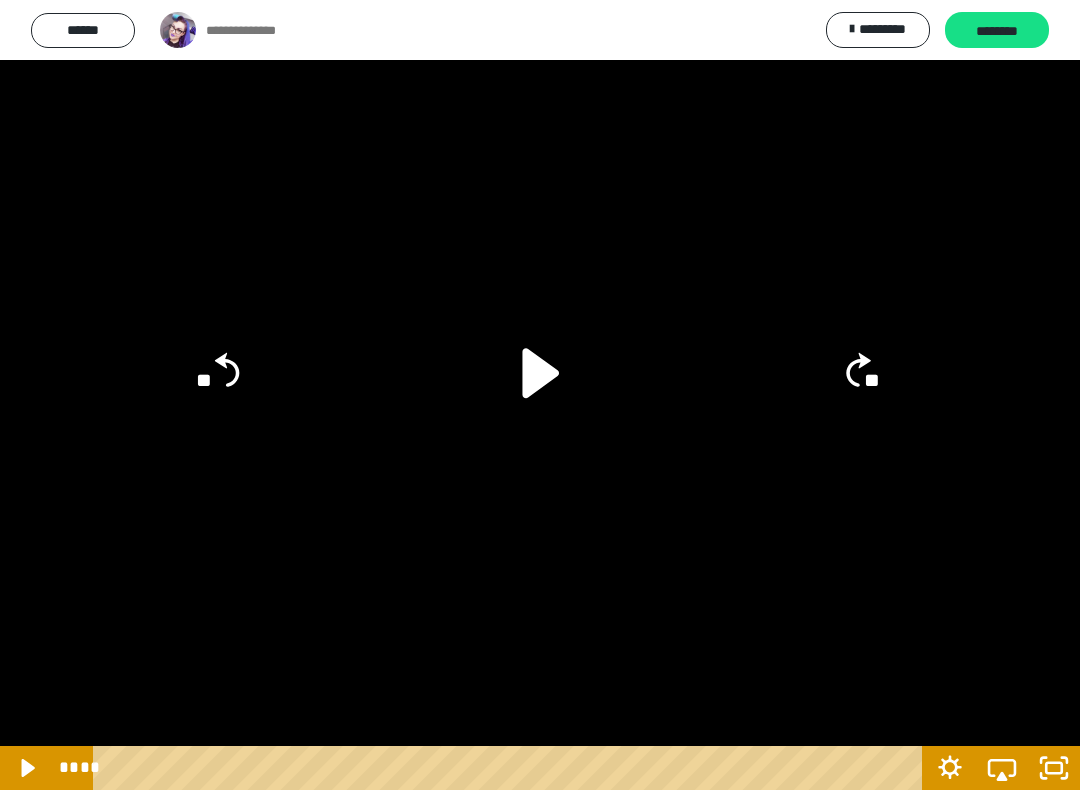 click 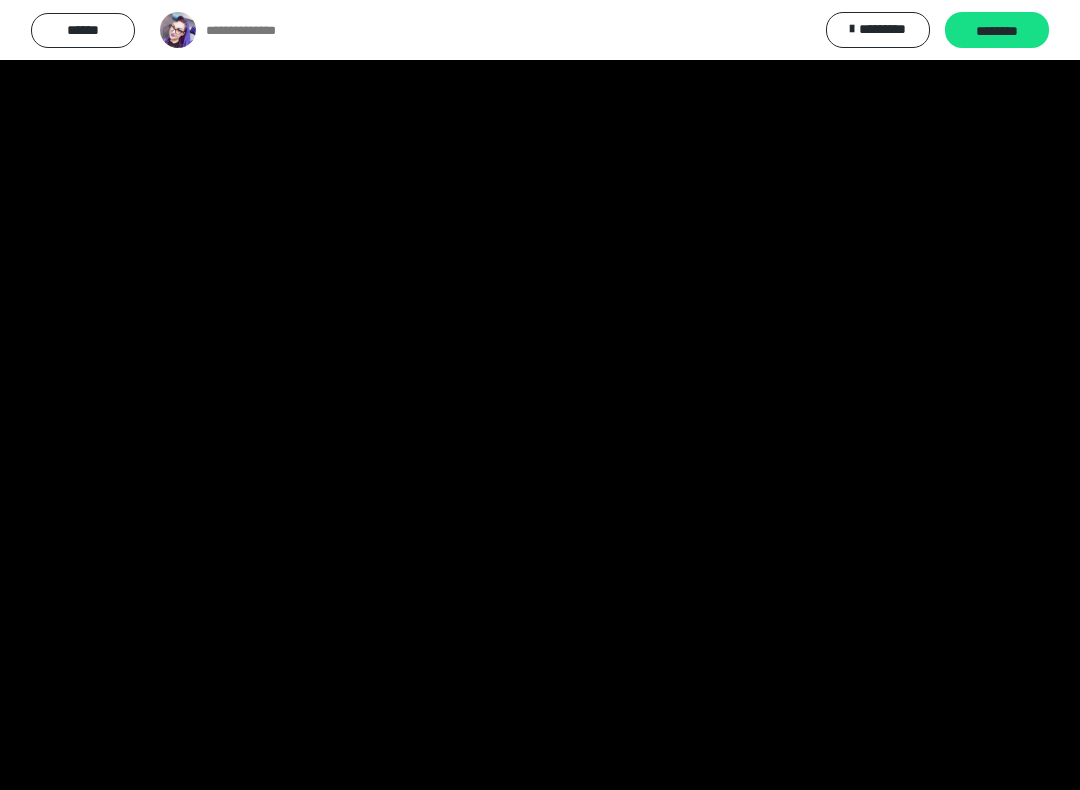 click at bounding box center (540, 395) 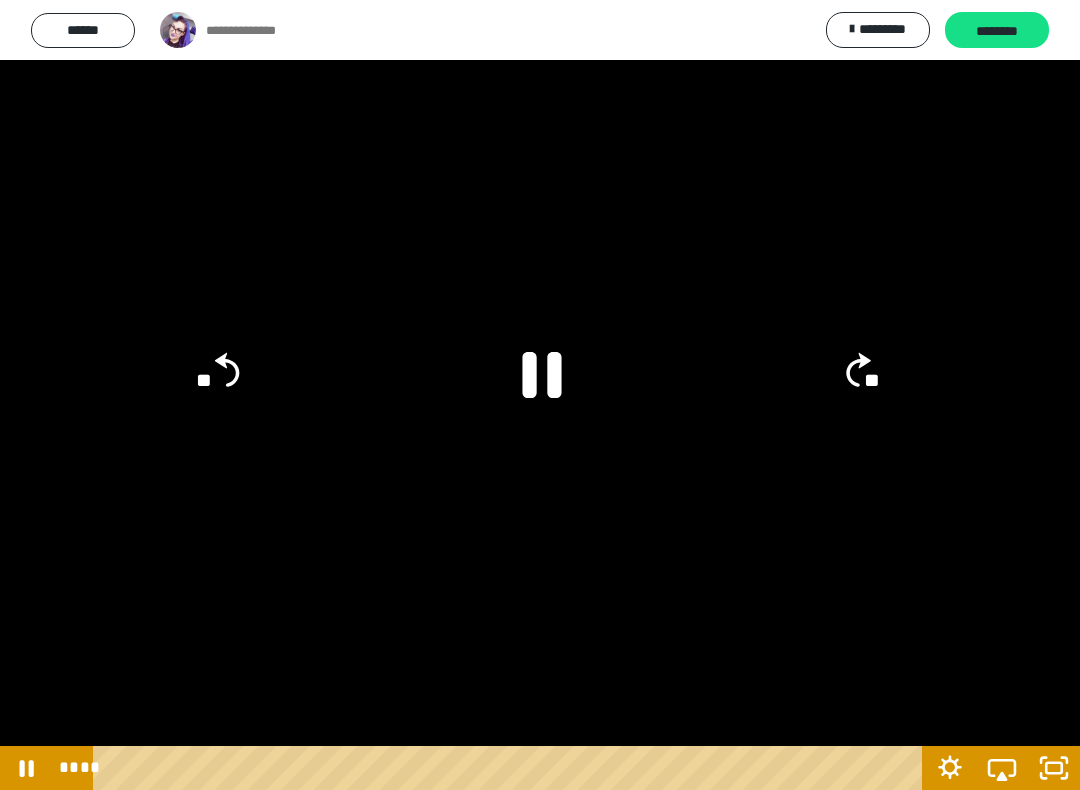click 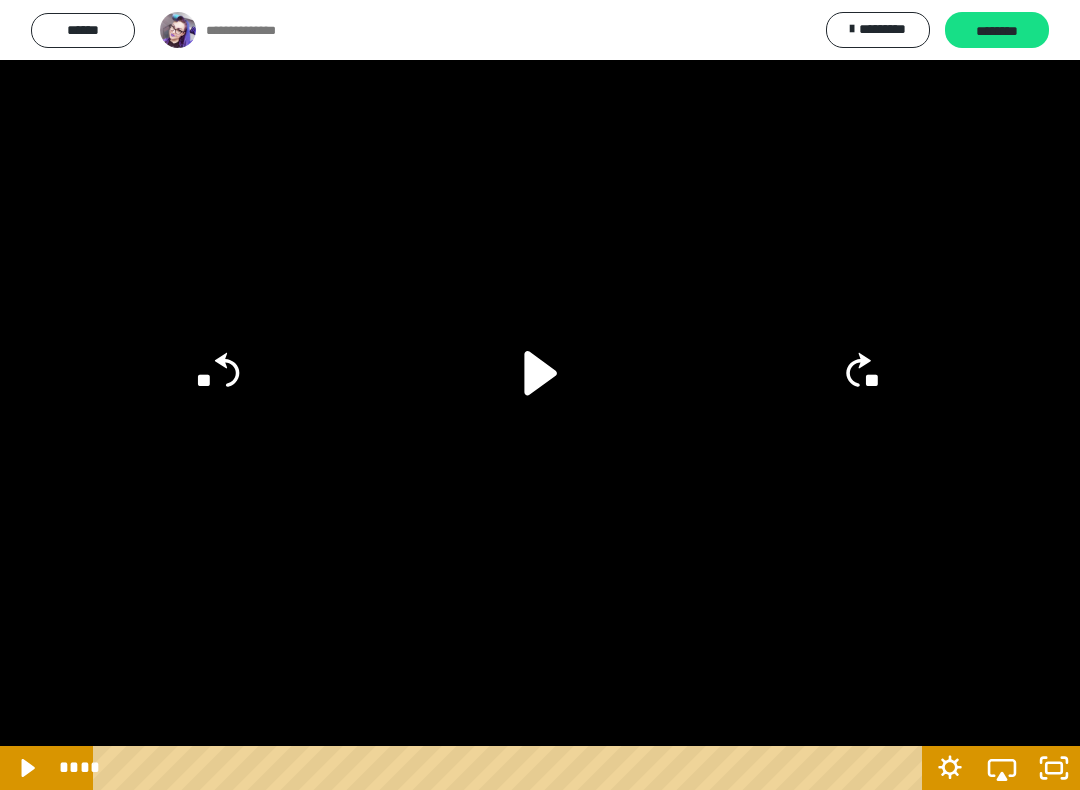 click on "**" 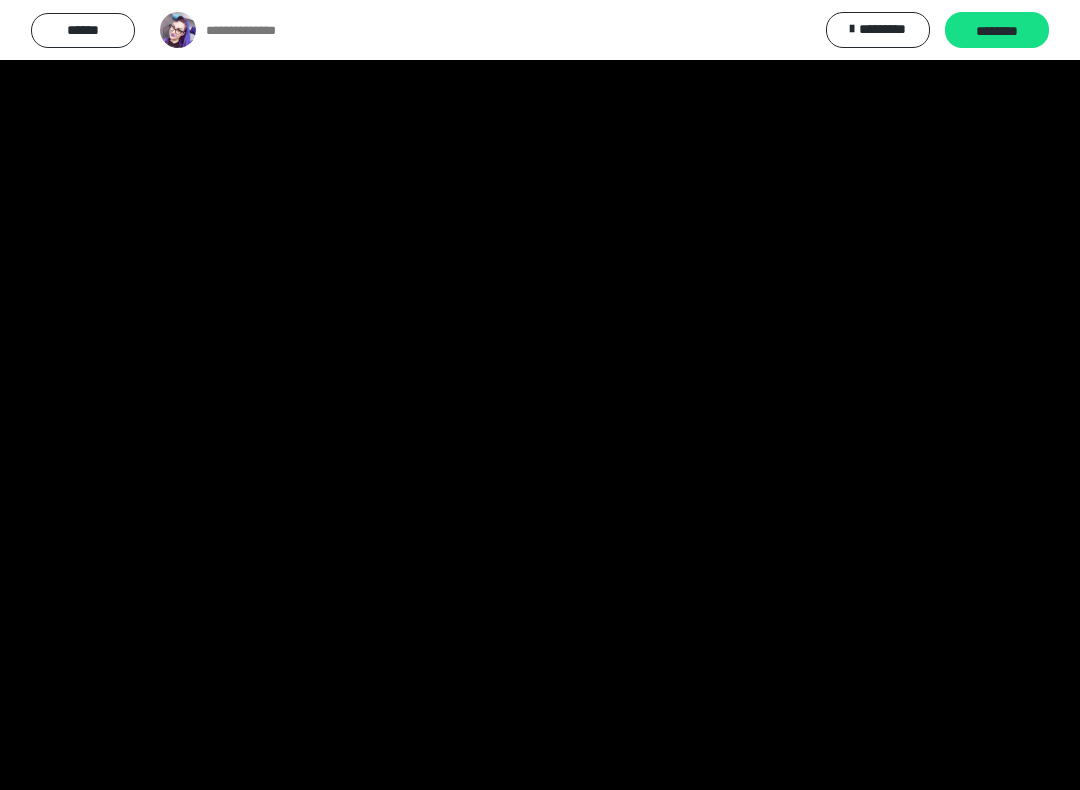 click at bounding box center [540, 395] 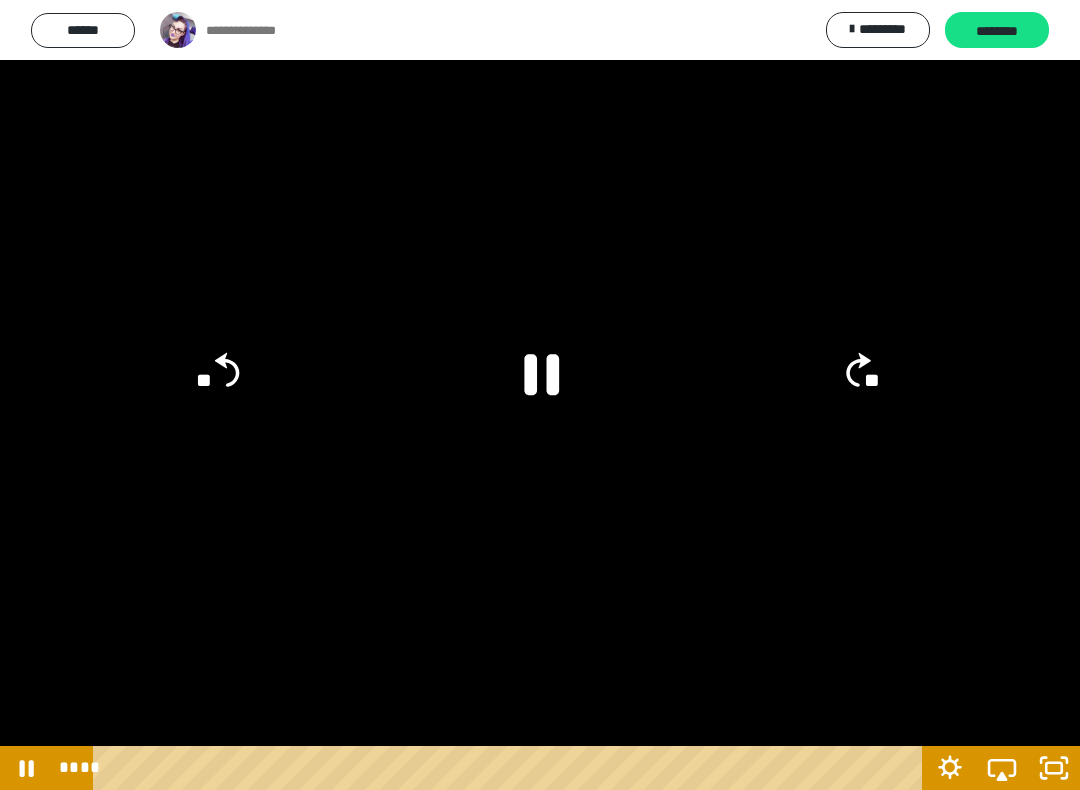 click 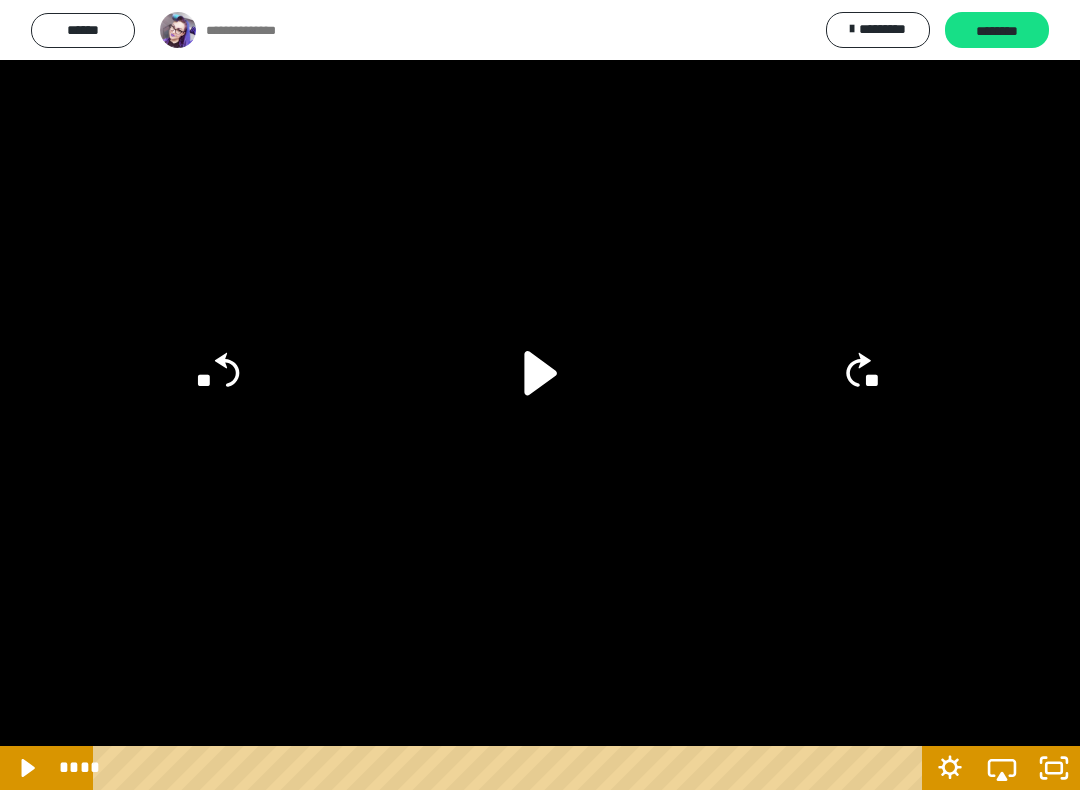 click 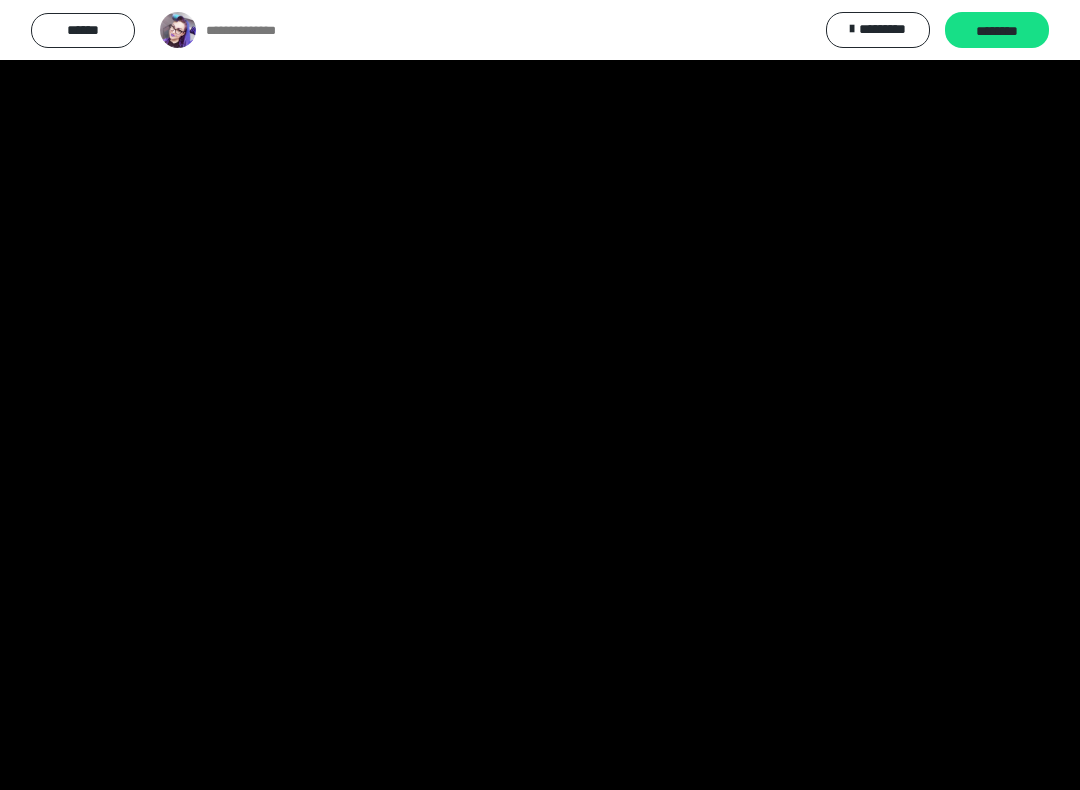 click at bounding box center (540, 395) 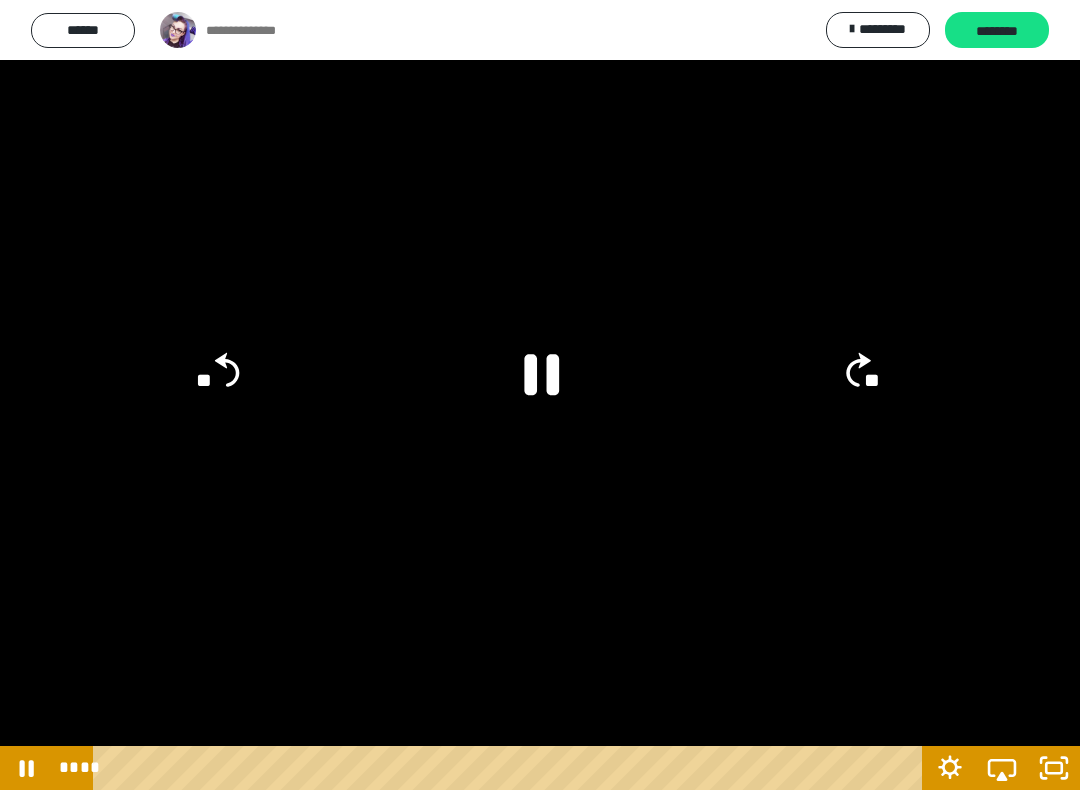 click on "**" 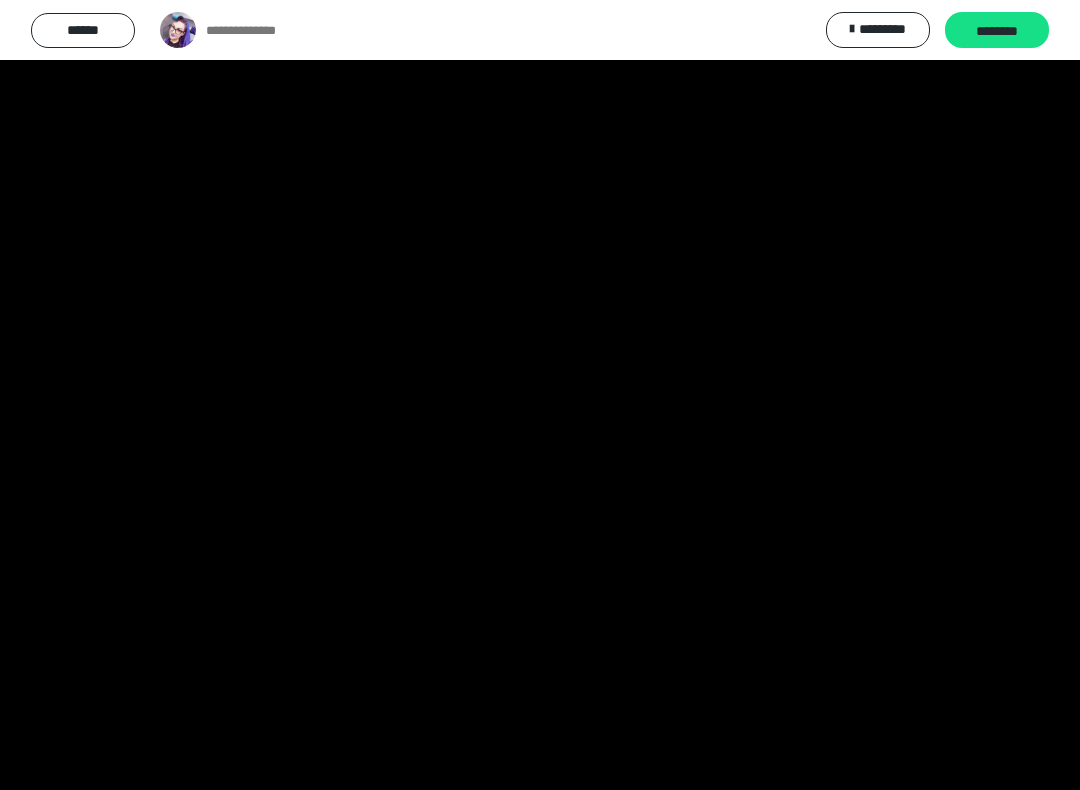 click at bounding box center (540, 395) 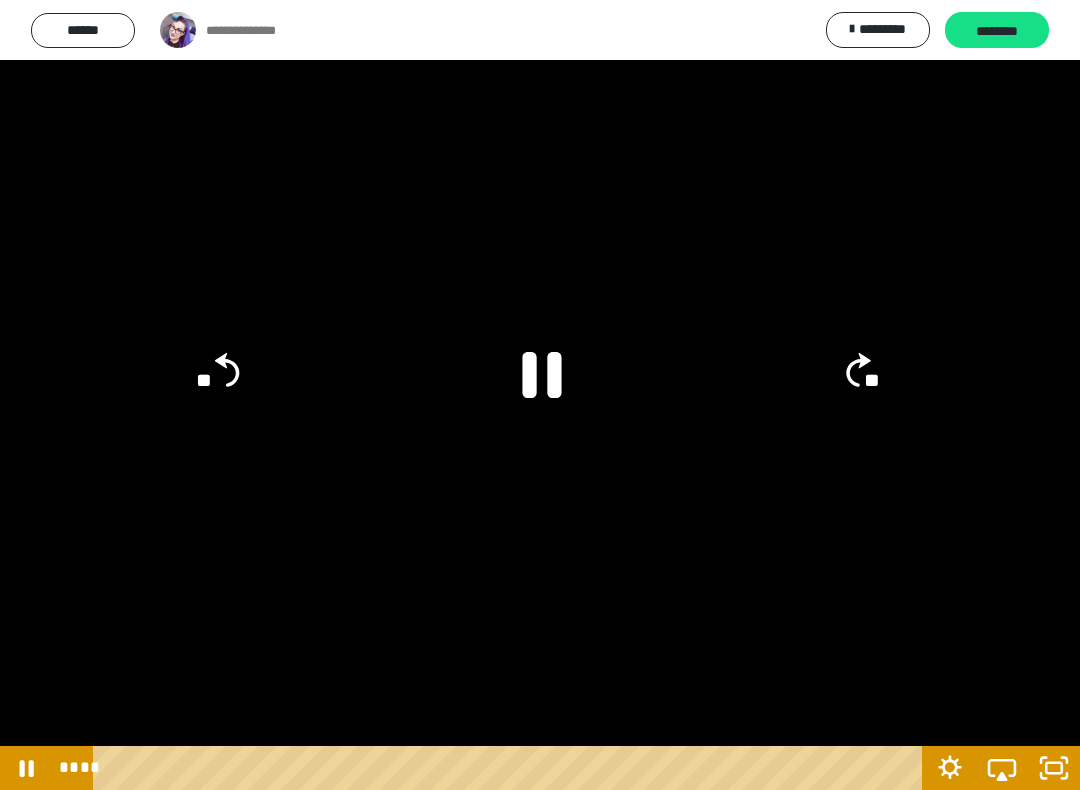 click 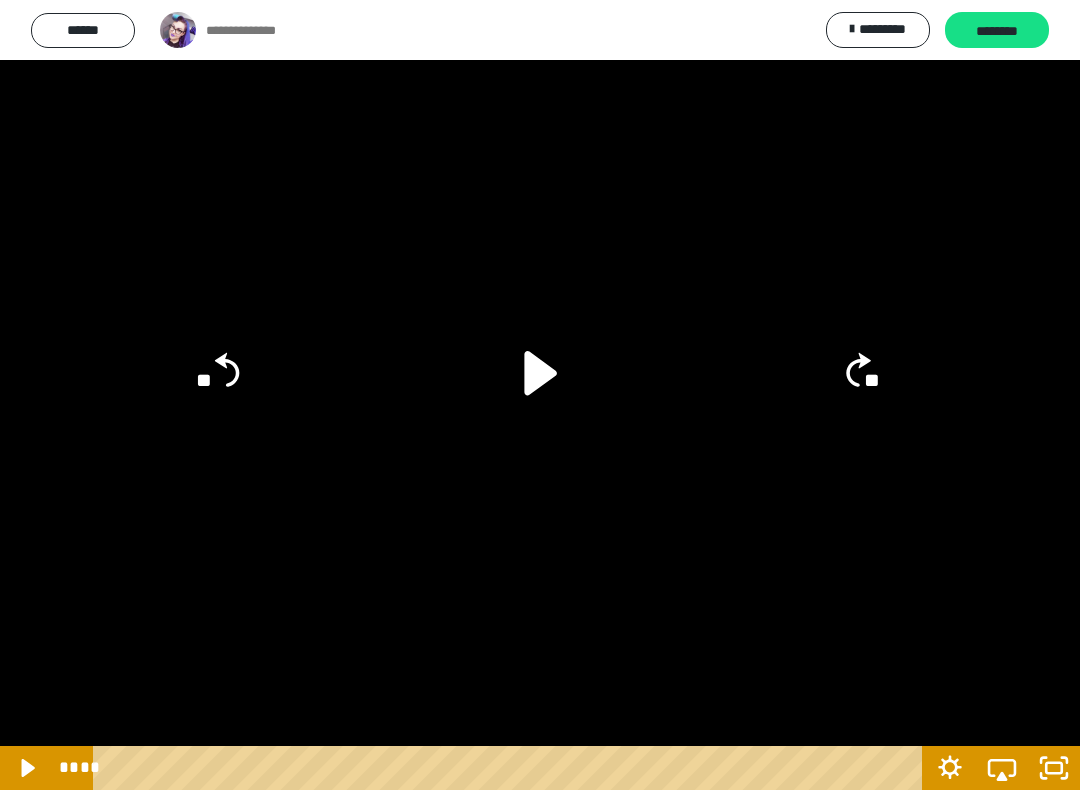 click on "**" 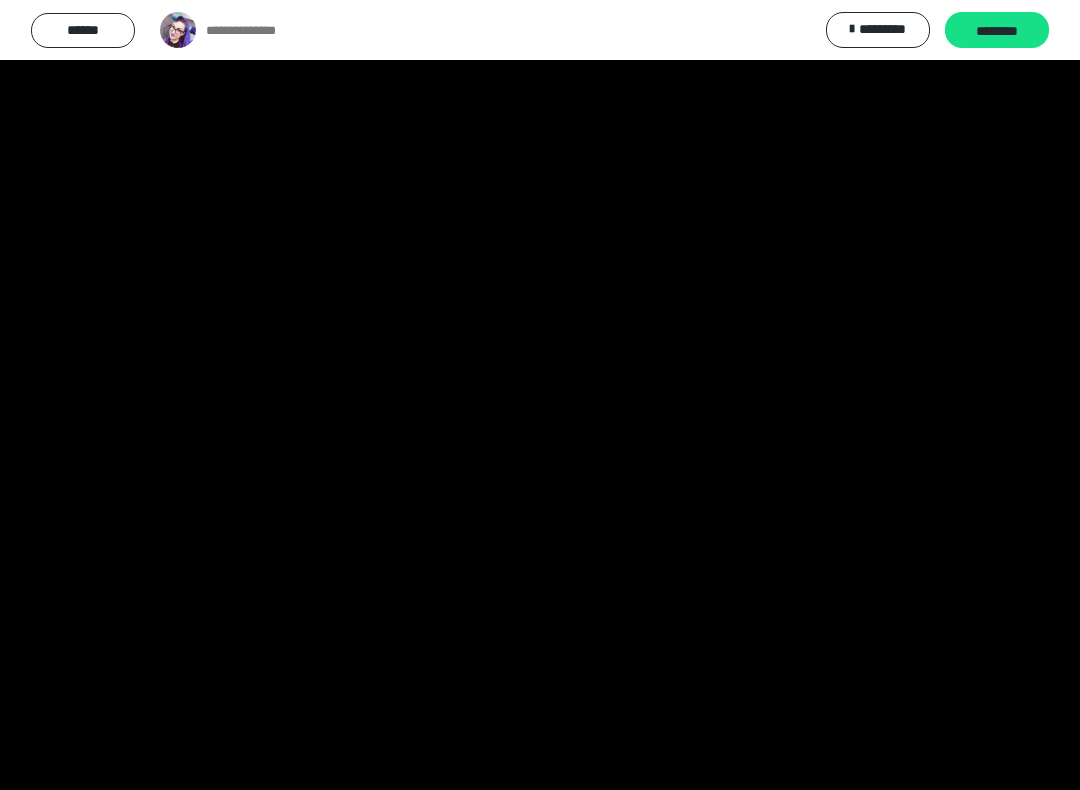 click at bounding box center [540, 395] 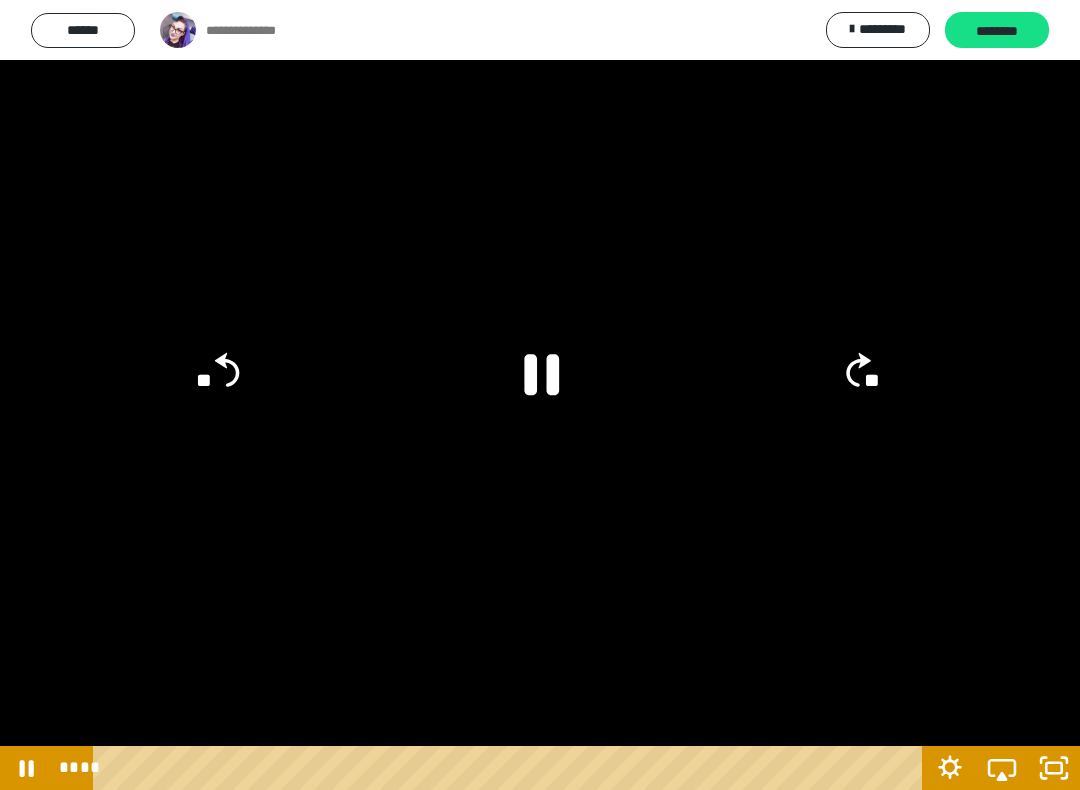click on "**" 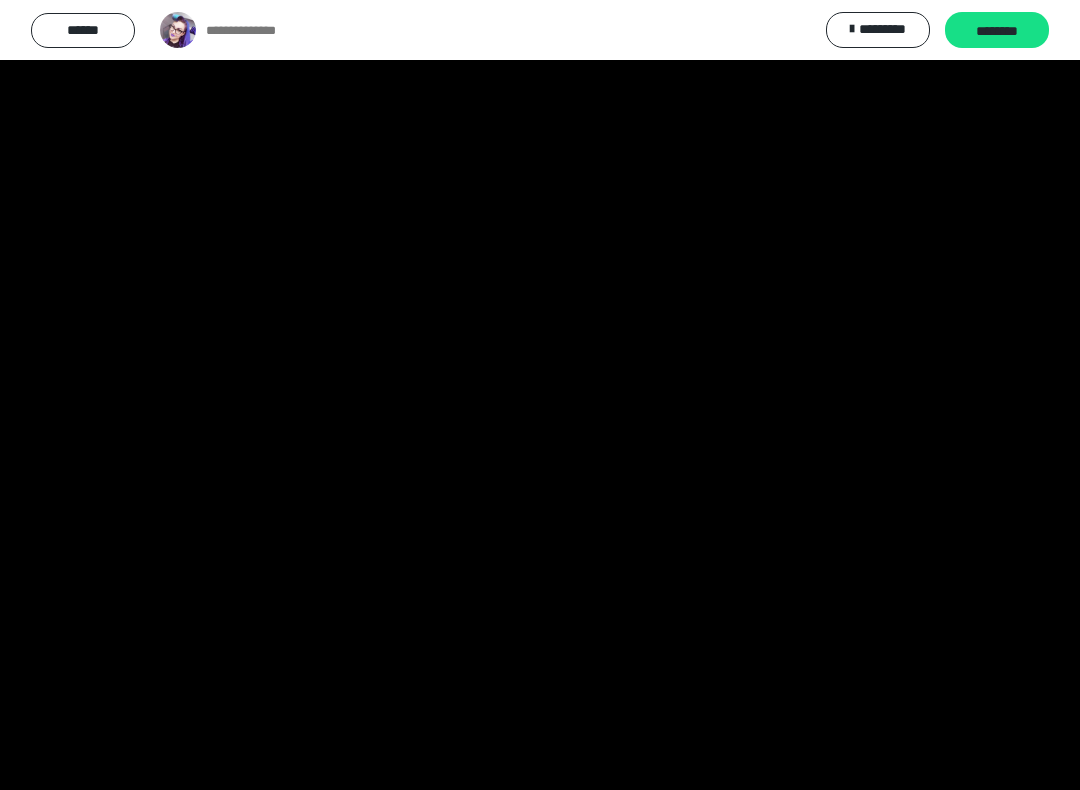 click at bounding box center [540, 395] 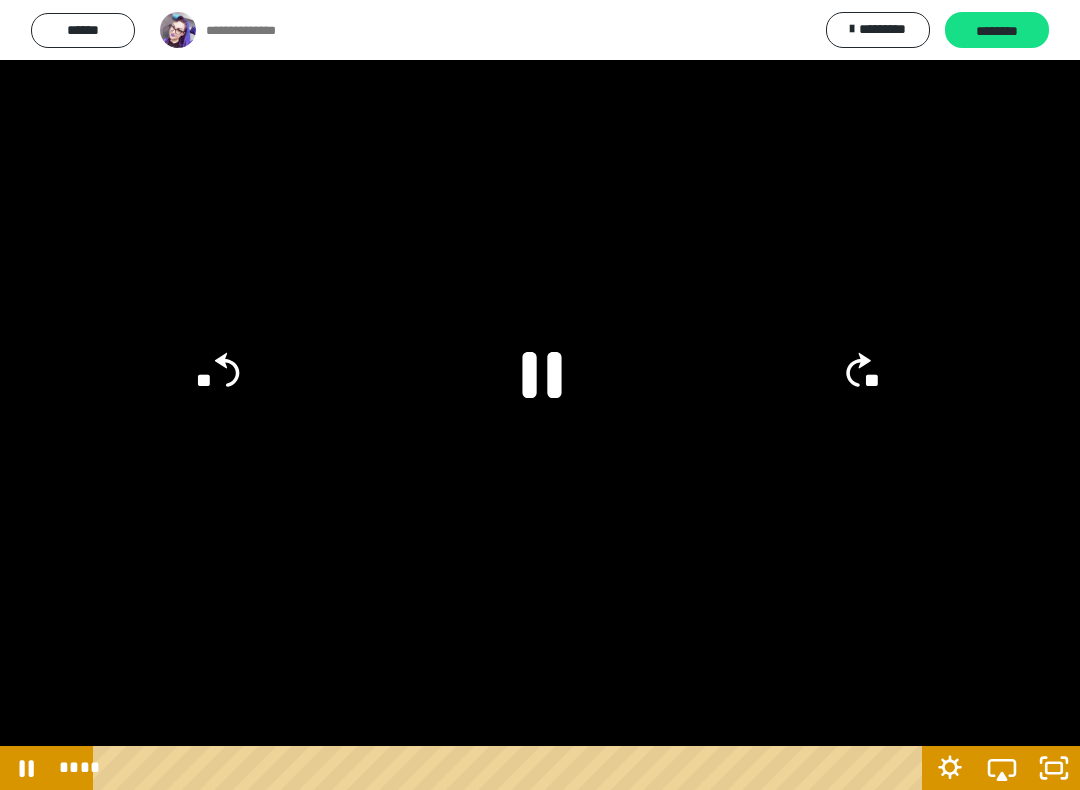 click 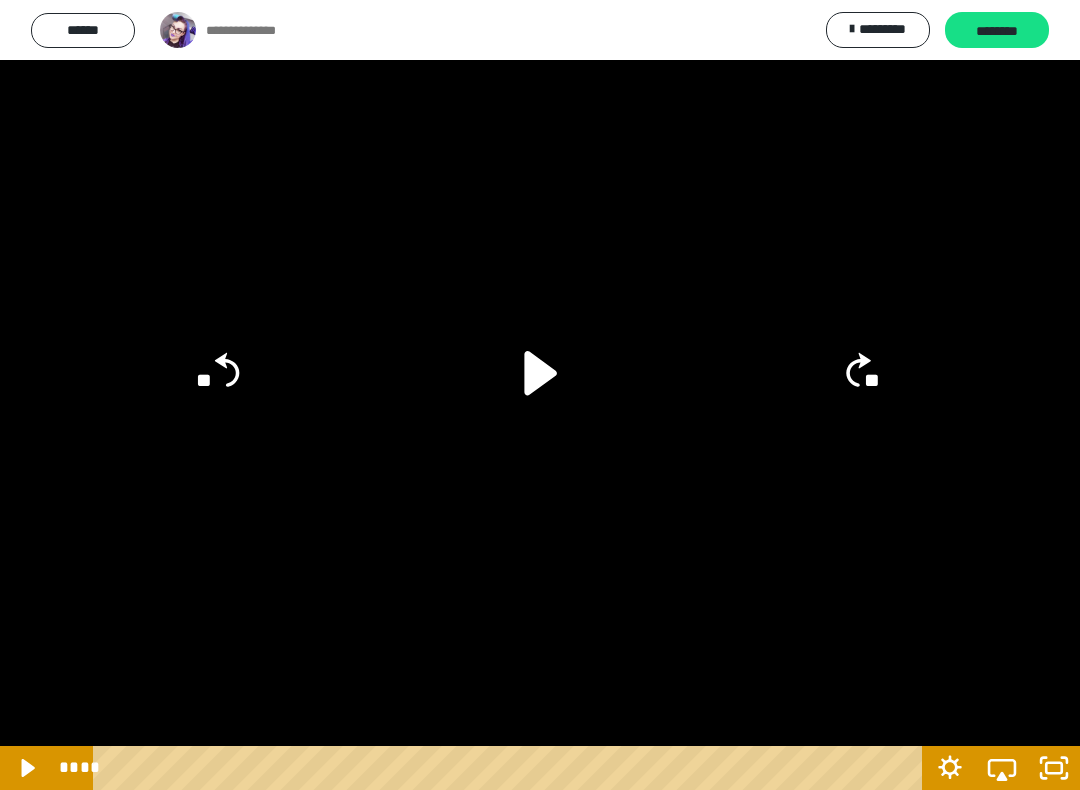 click 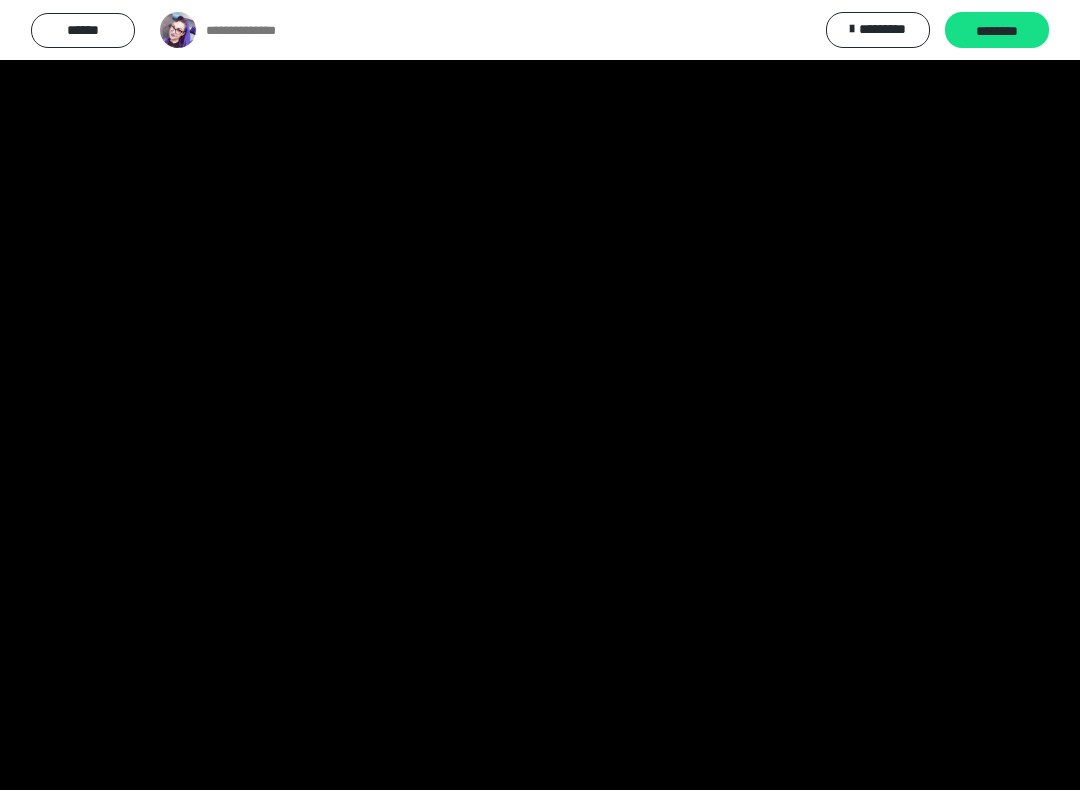click at bounding box center (540, 395) 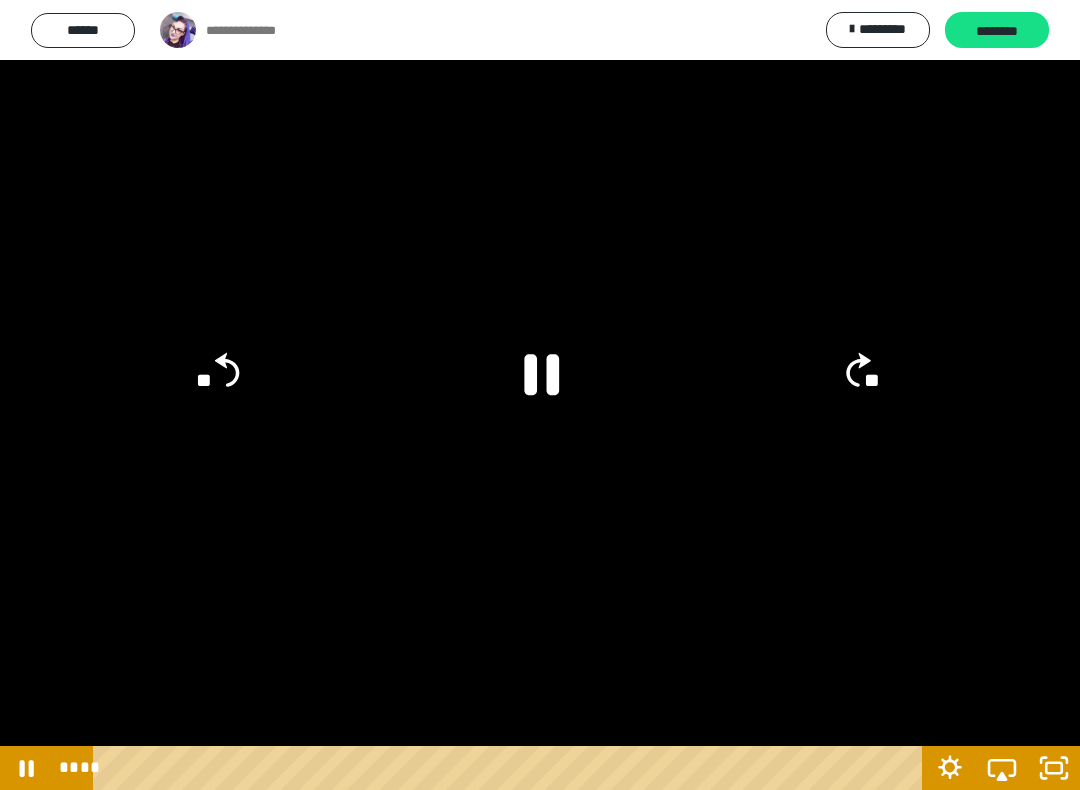 click 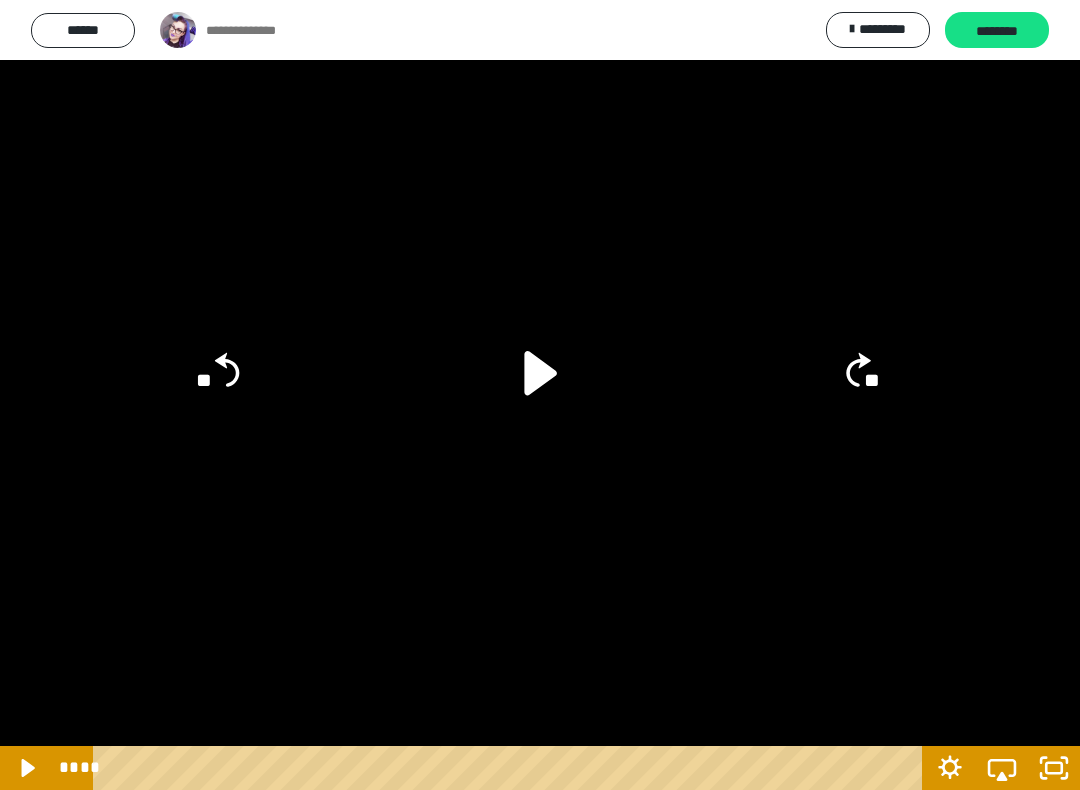 click 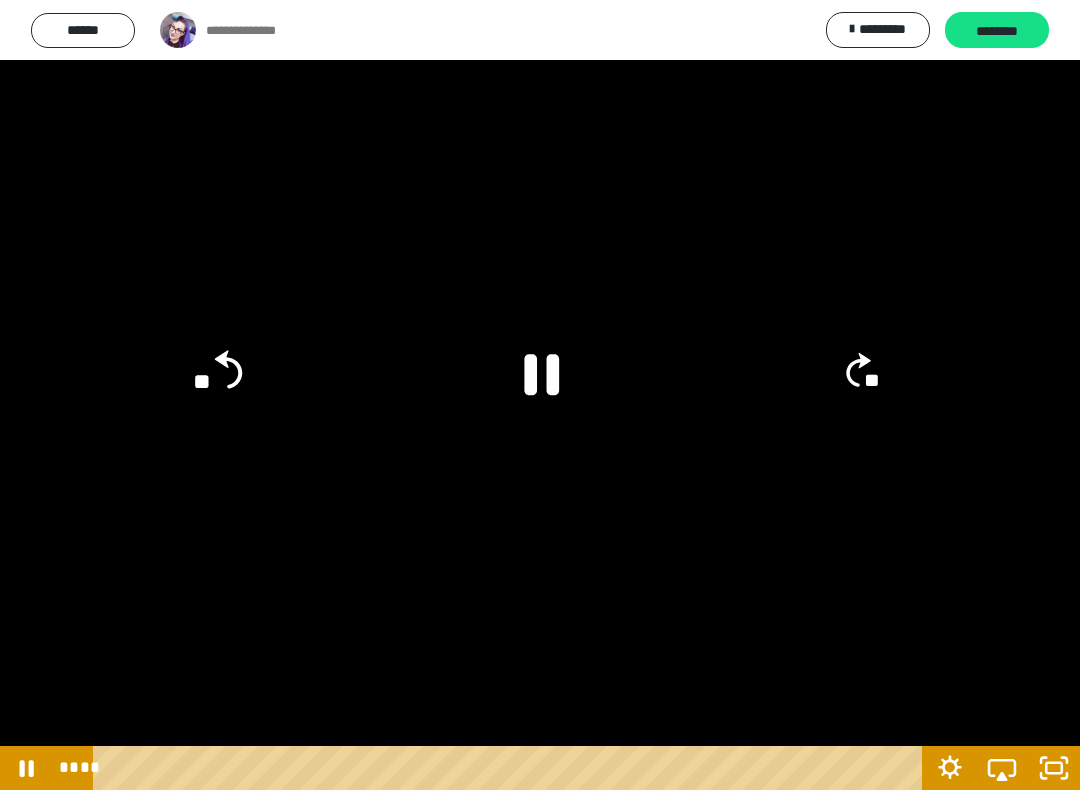 click on "**" 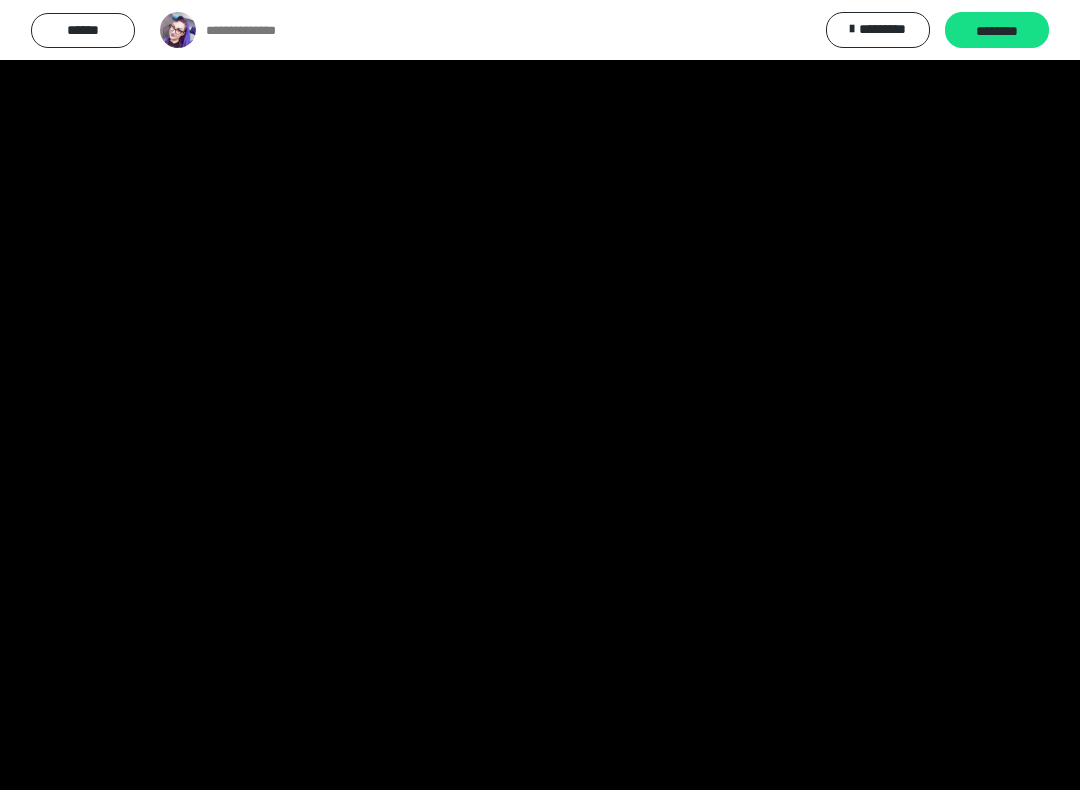 click at bounding box center [540, 395] 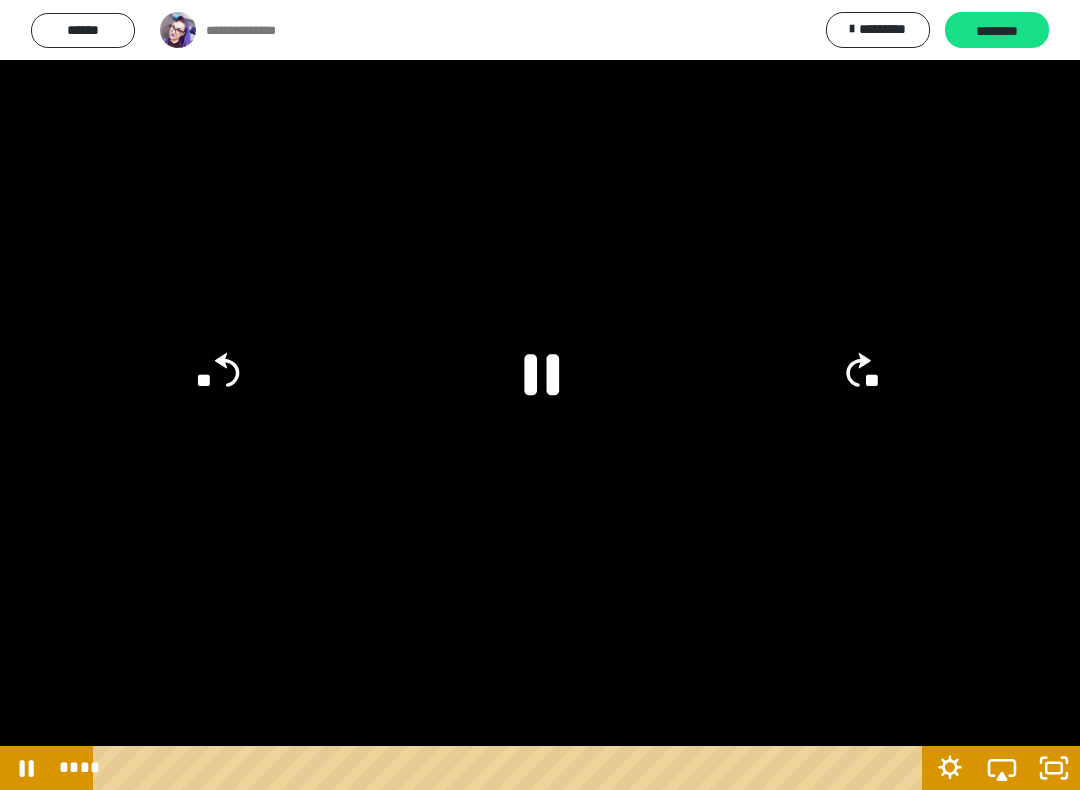 click 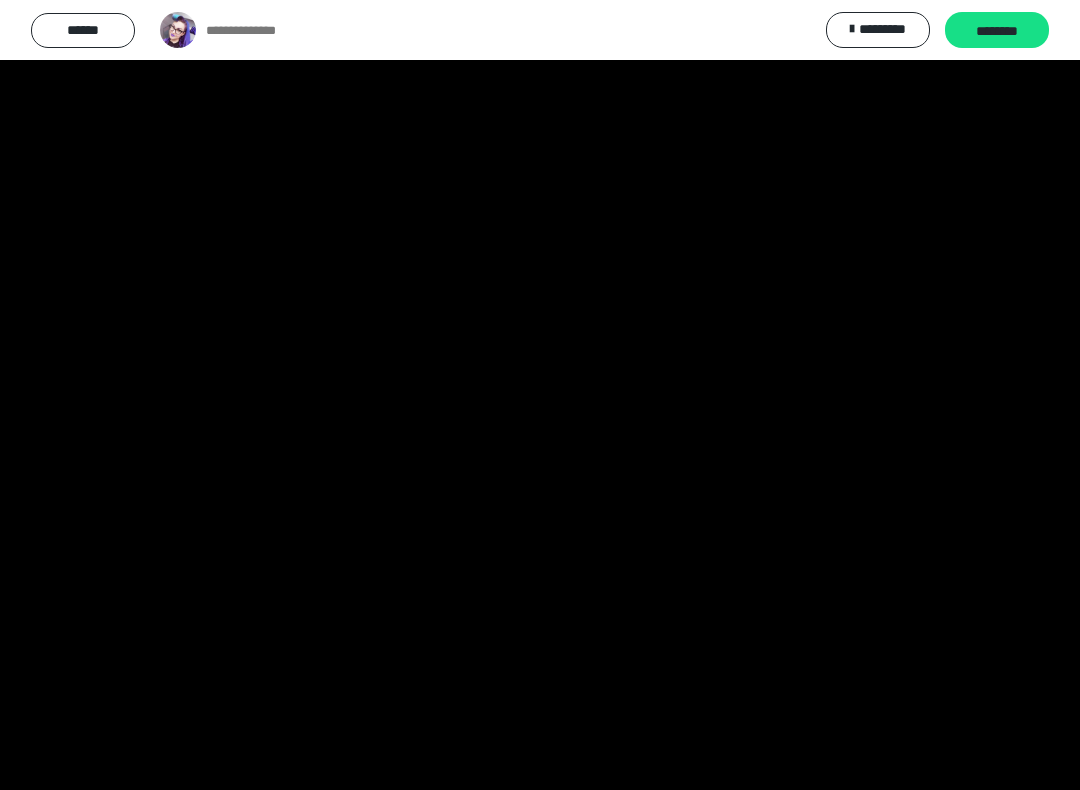 click at bounding box center (540, 395) 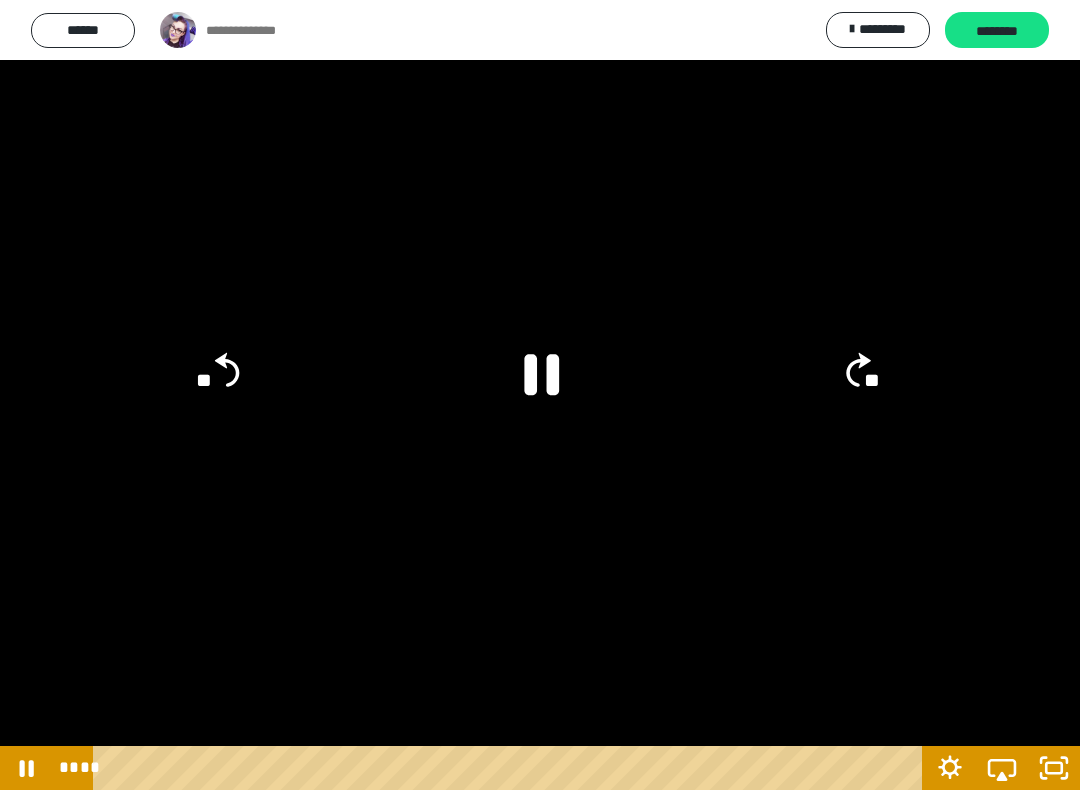 click 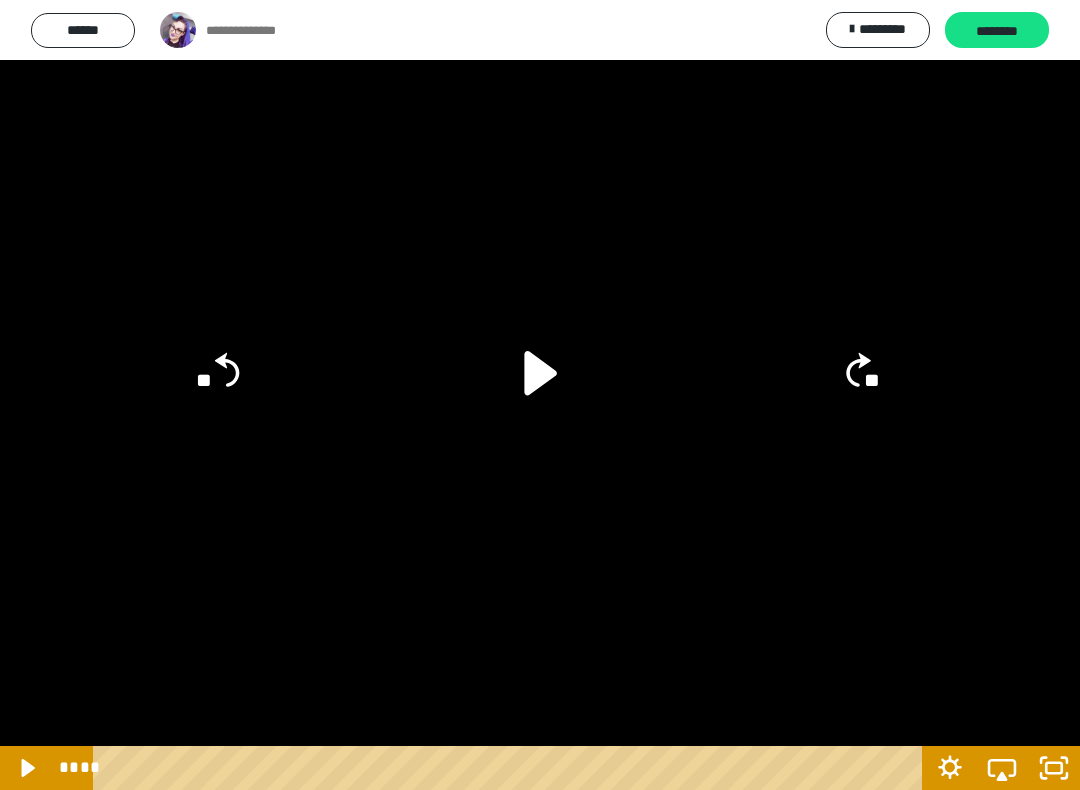 click 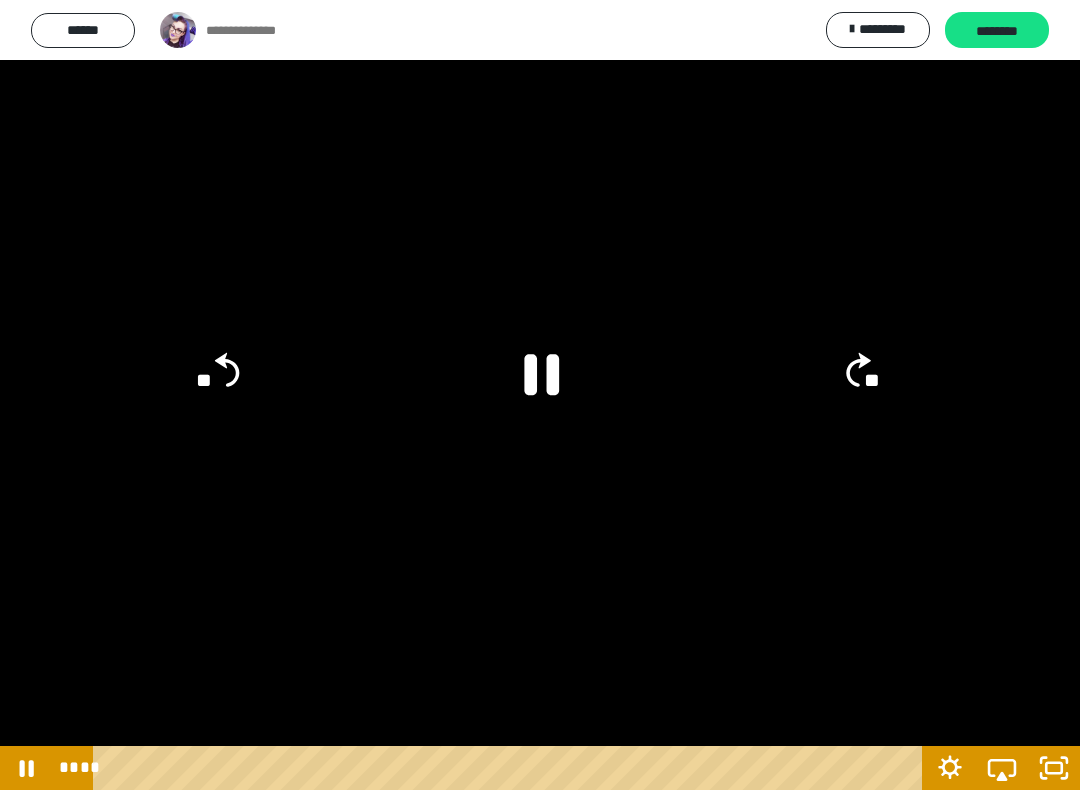 click on "**" 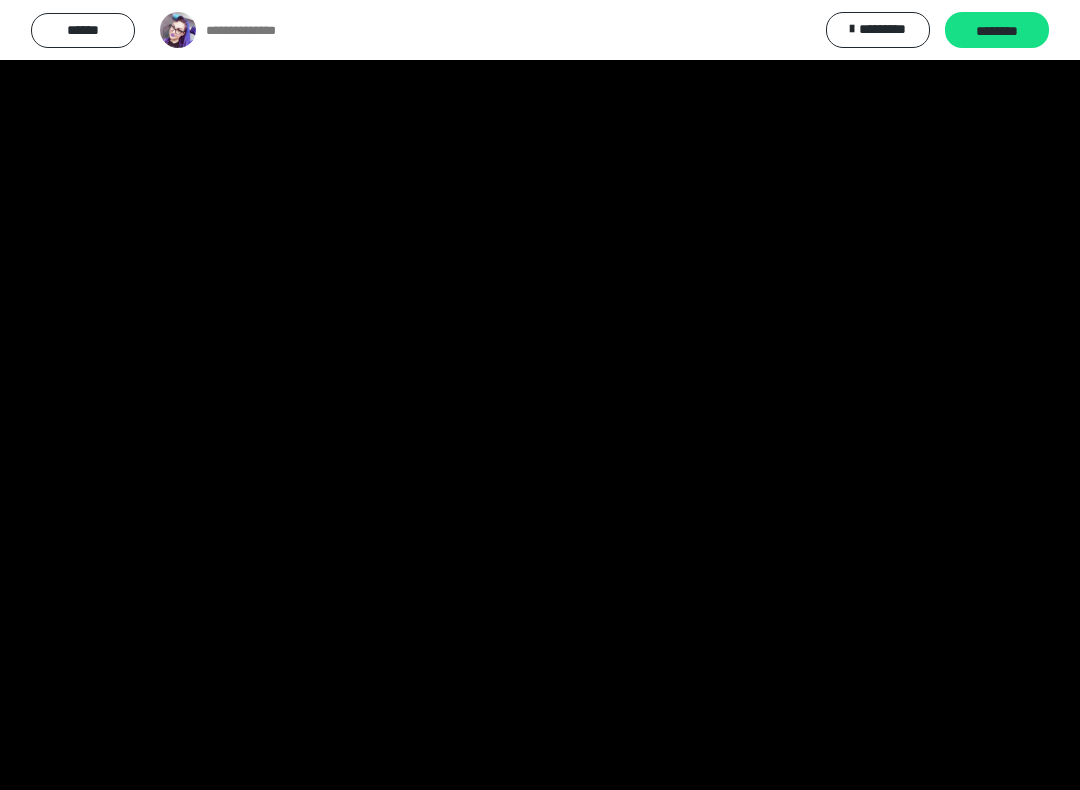 click at bounding box center [540, 395] 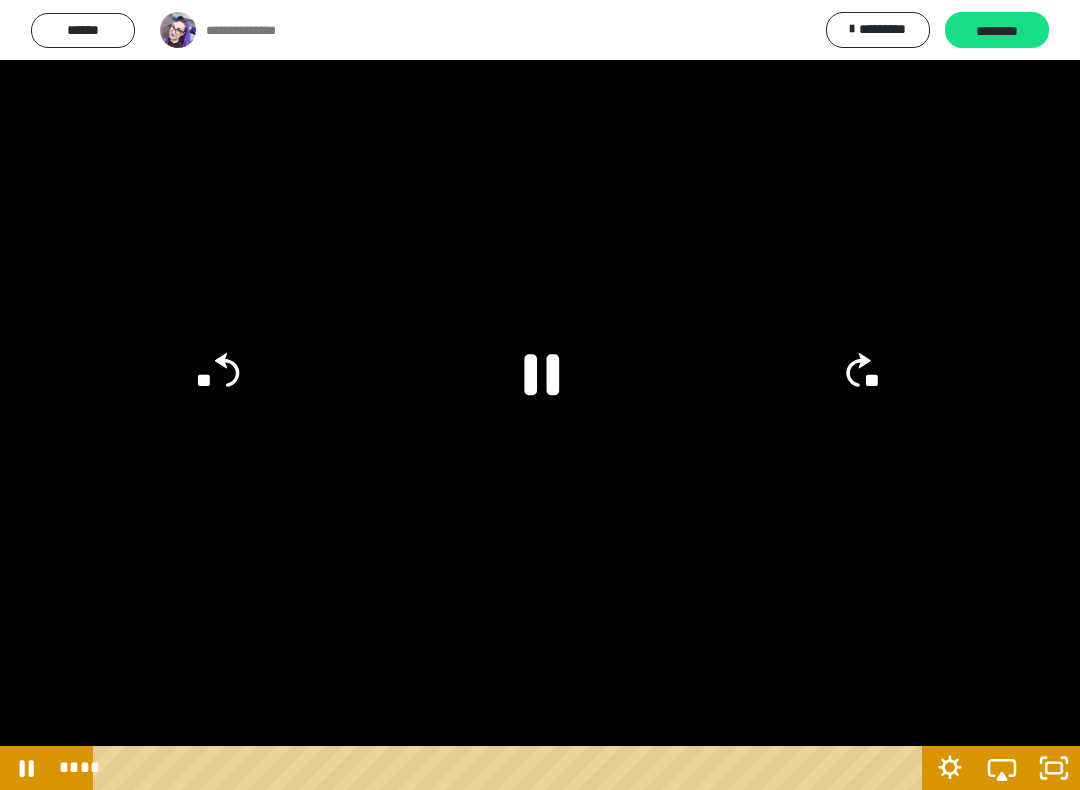 click 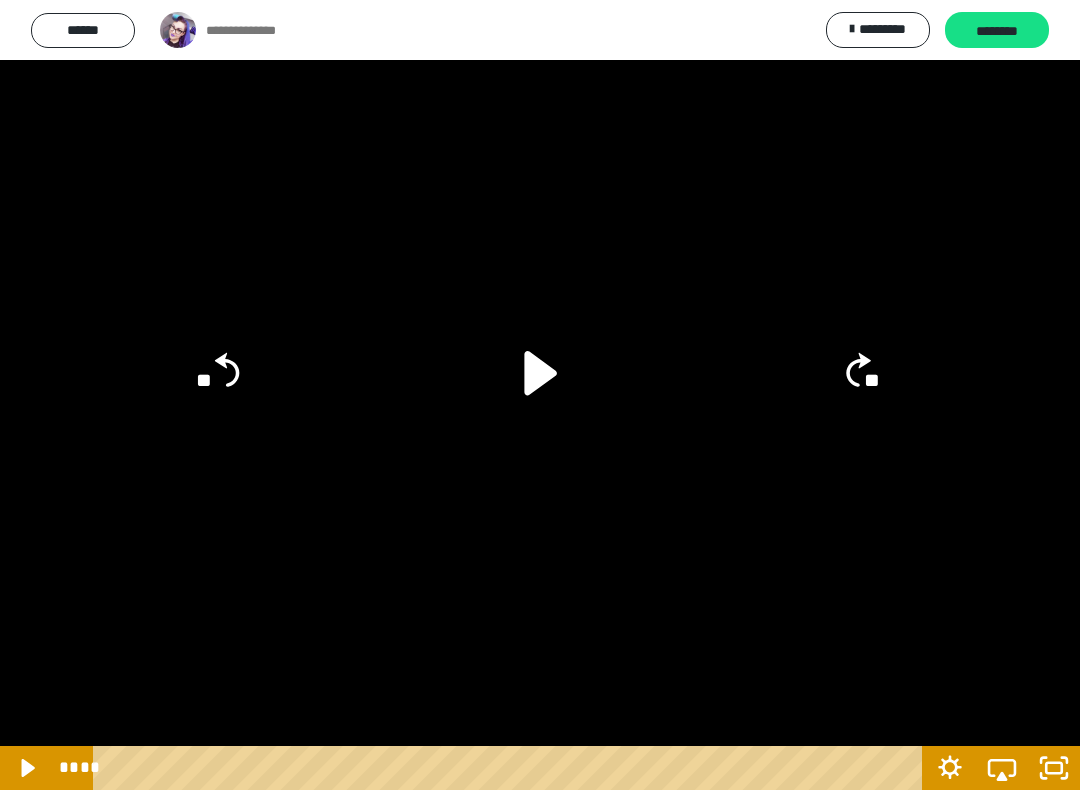 click 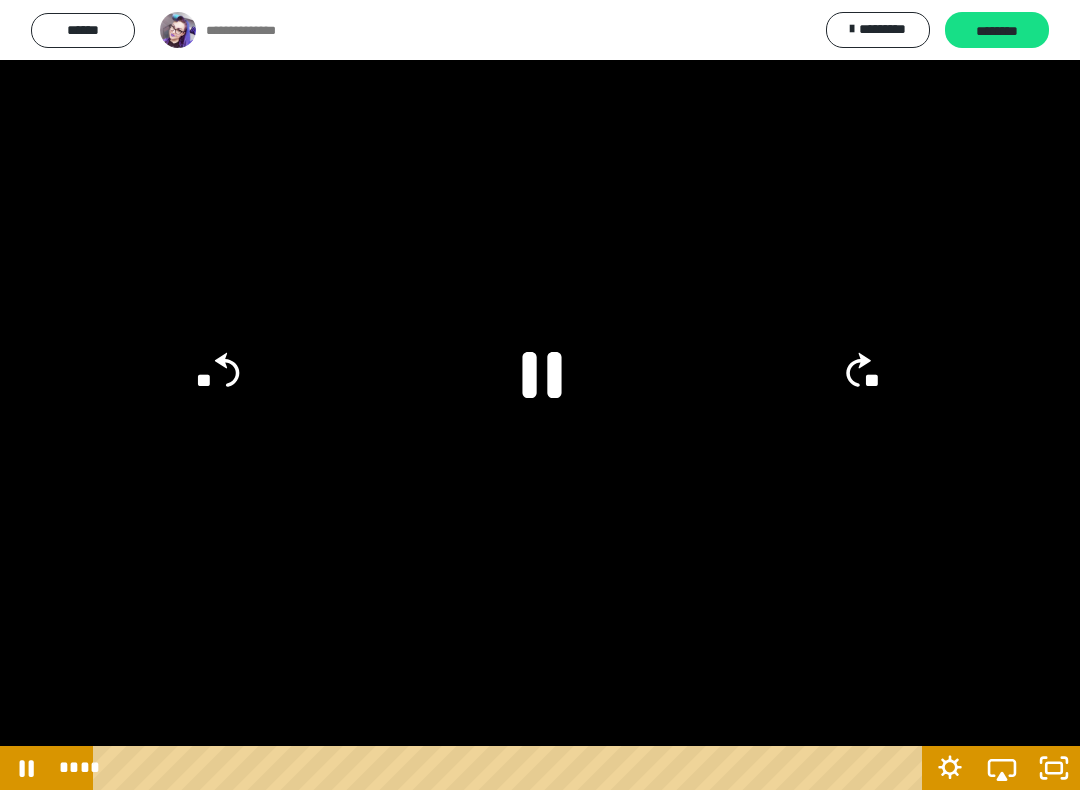 click 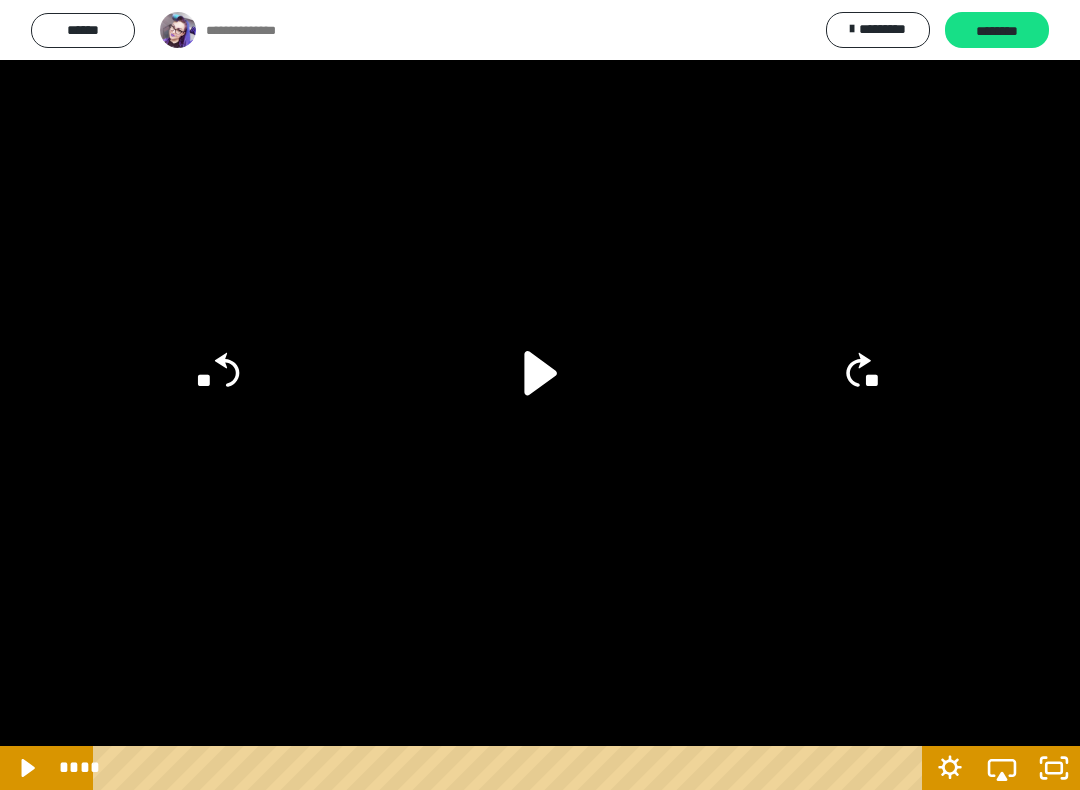click 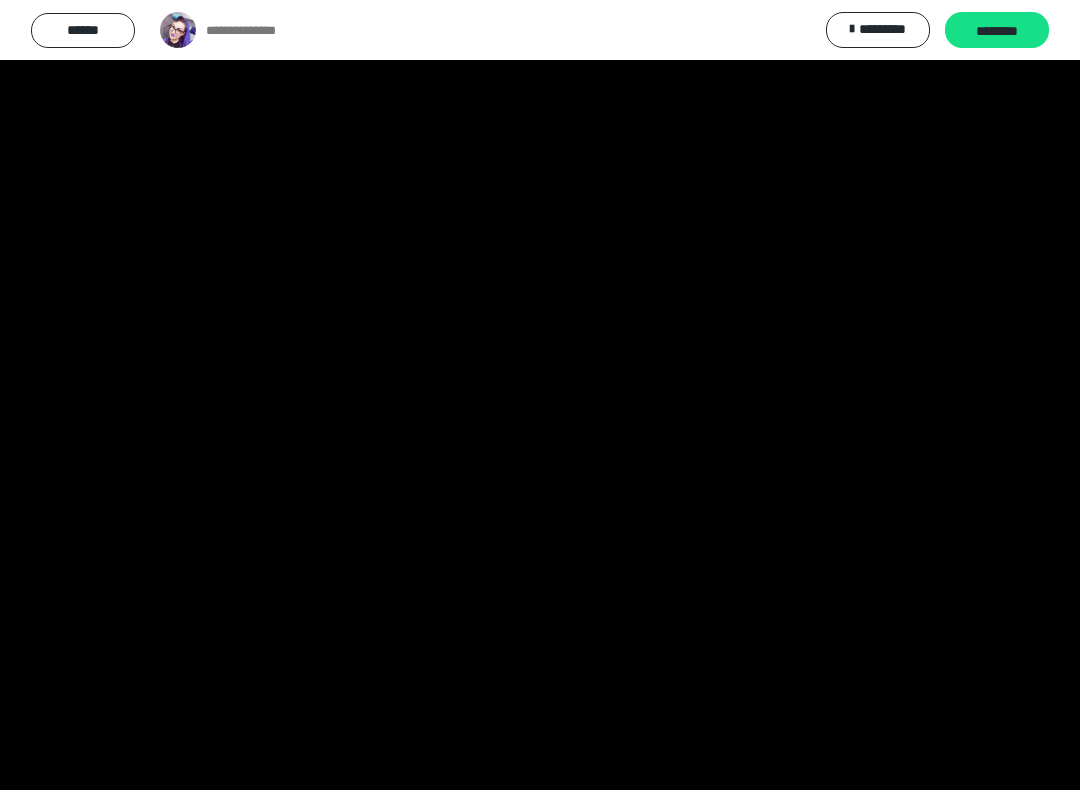 click at bounding box center (540, 395) 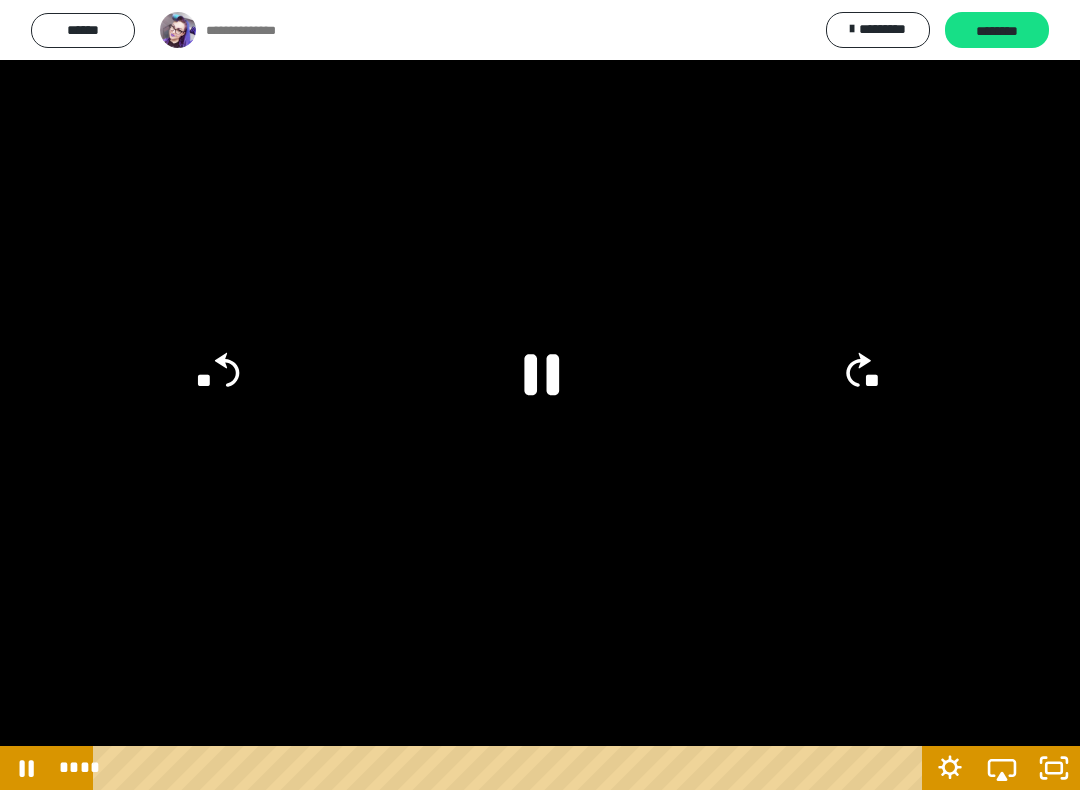 click 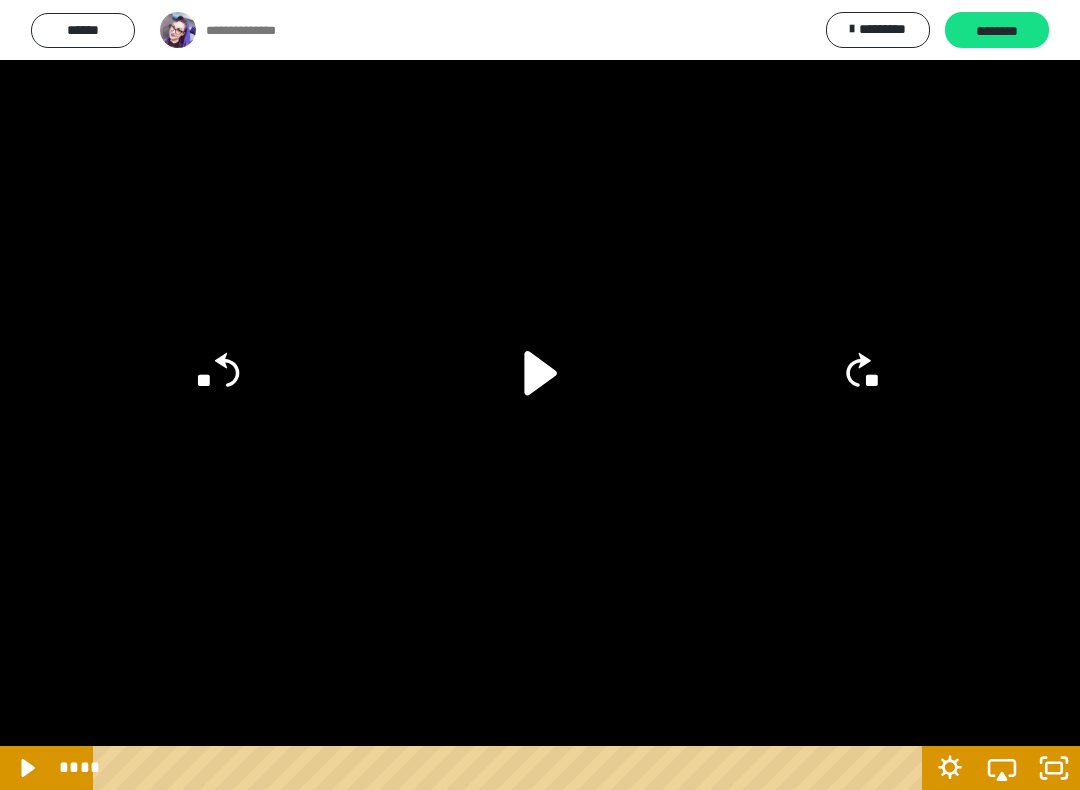 click 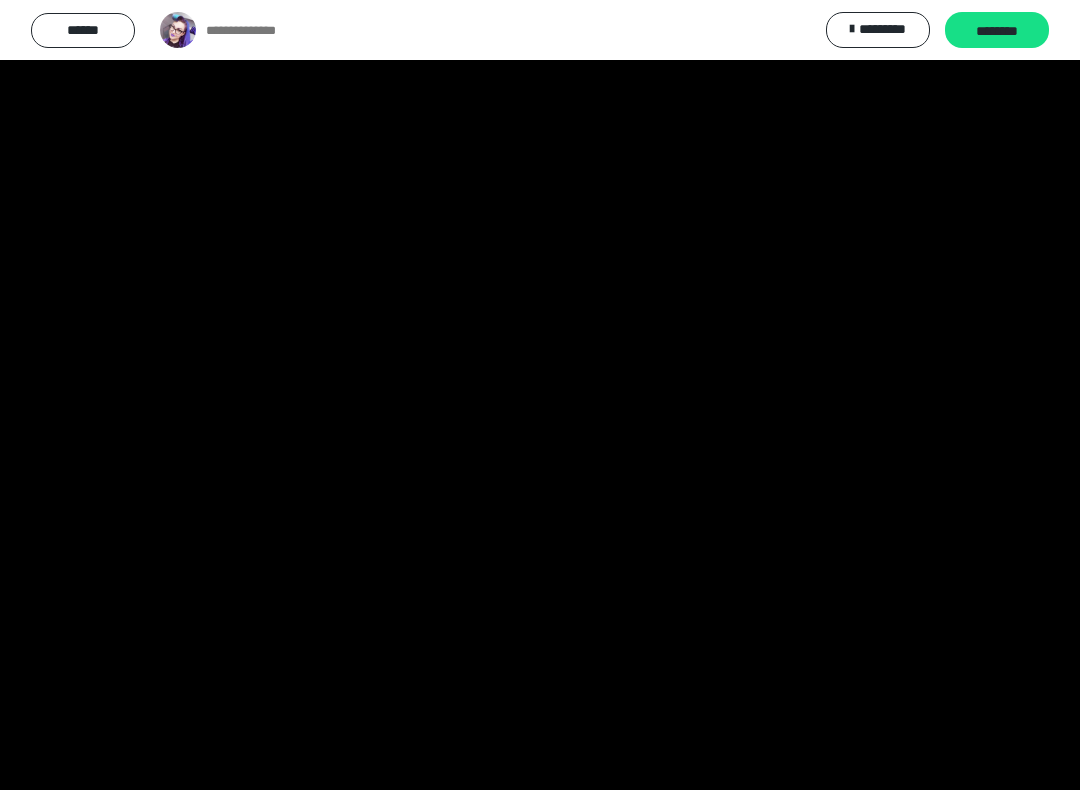 click at bounding box center [540, 395] 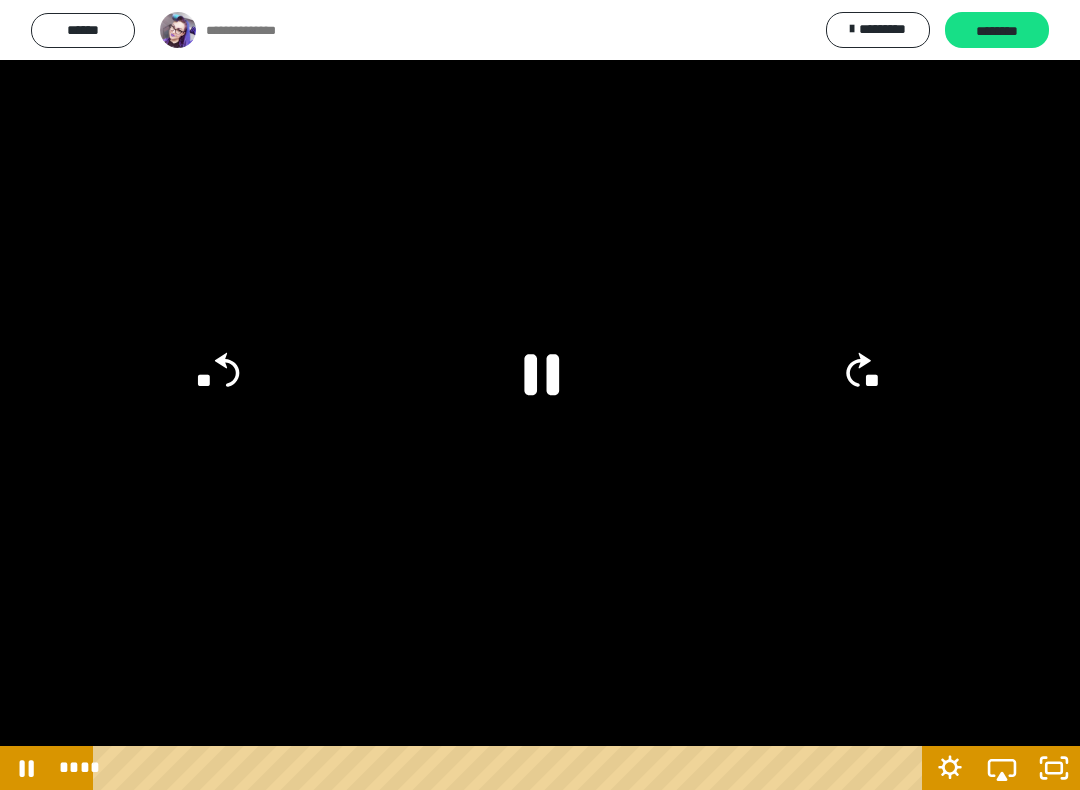 click on "**" 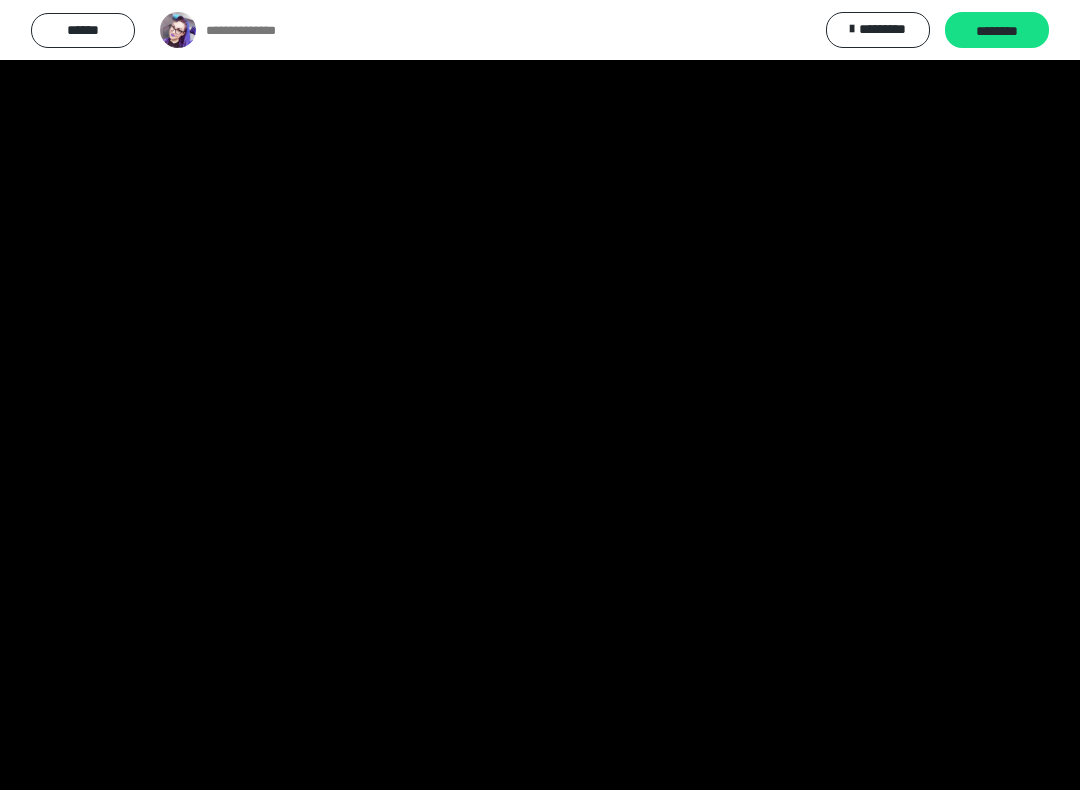 click at bounding box center [540, 395] 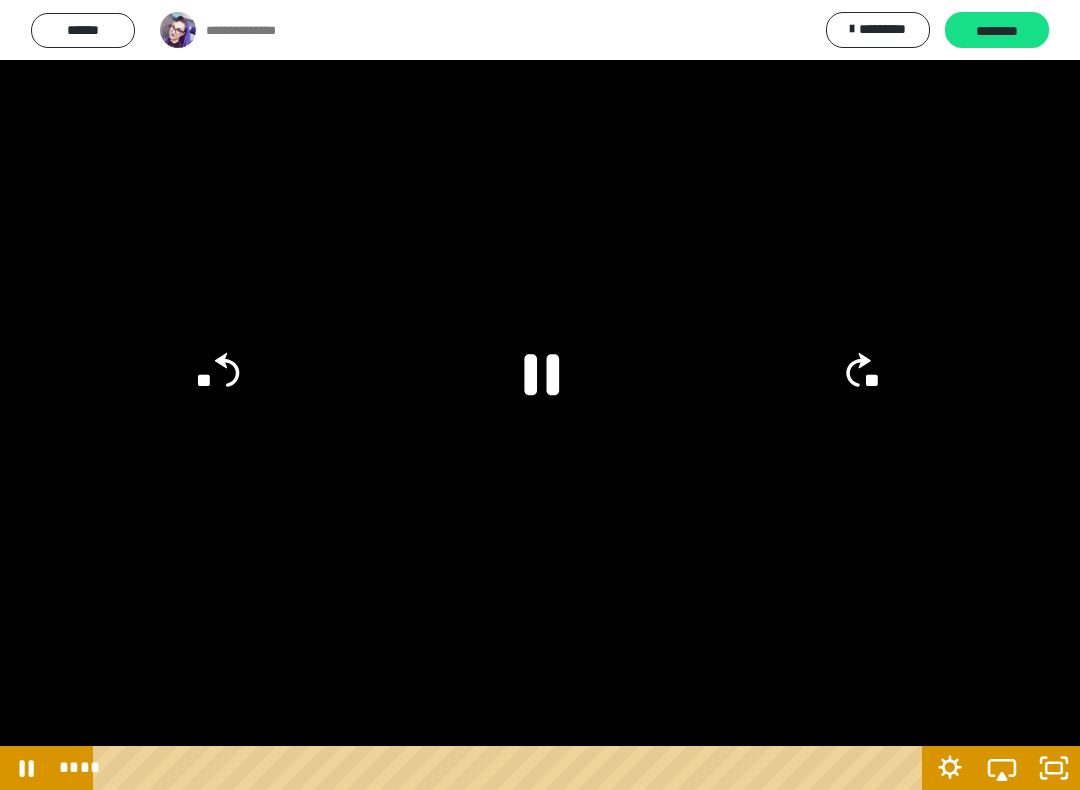 click 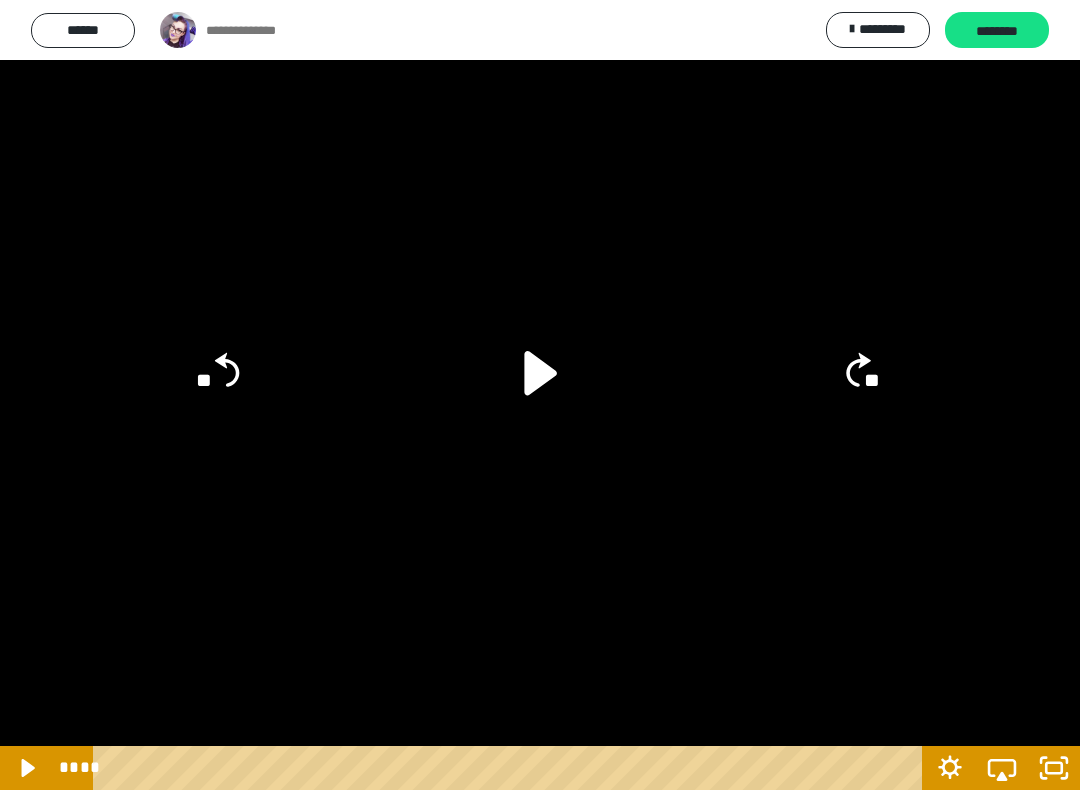 click 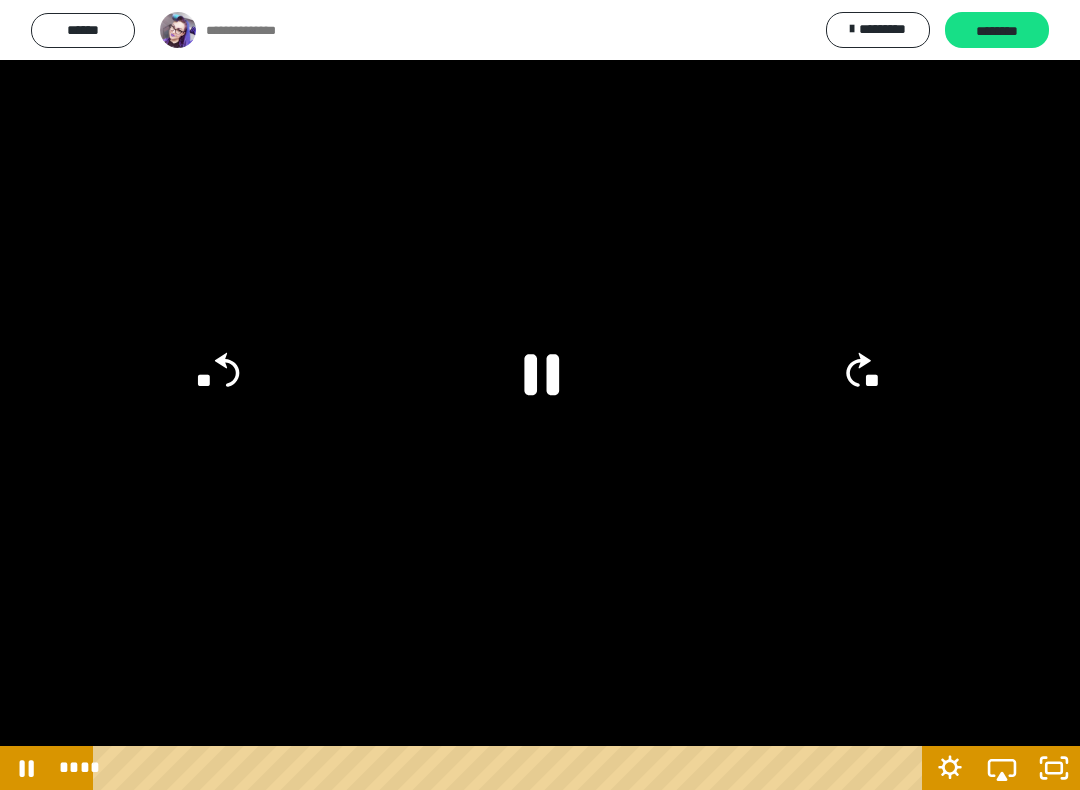 click 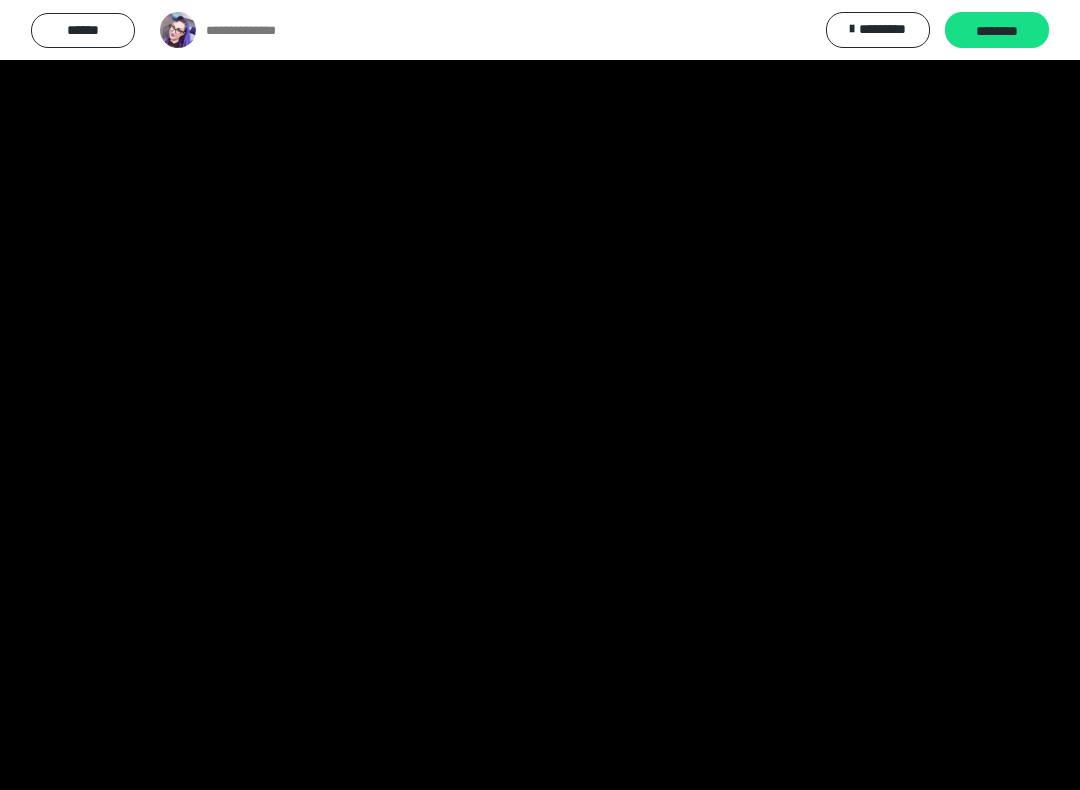 click at bounding box center (540, 395) 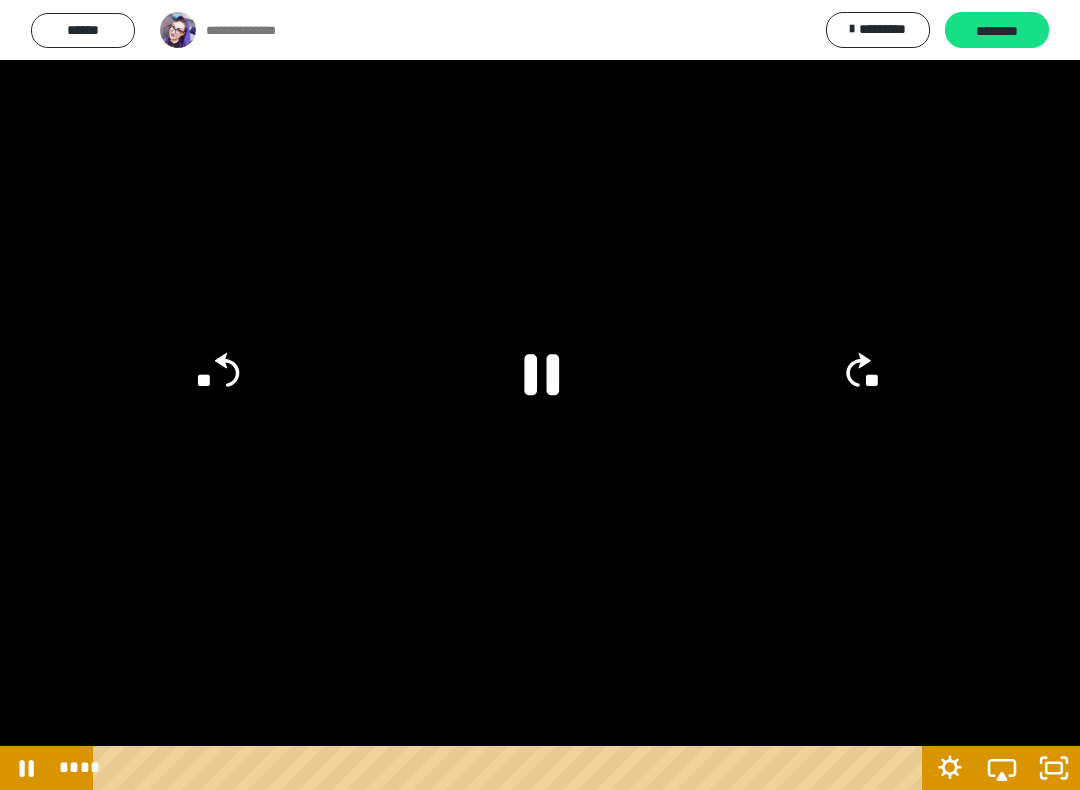 click 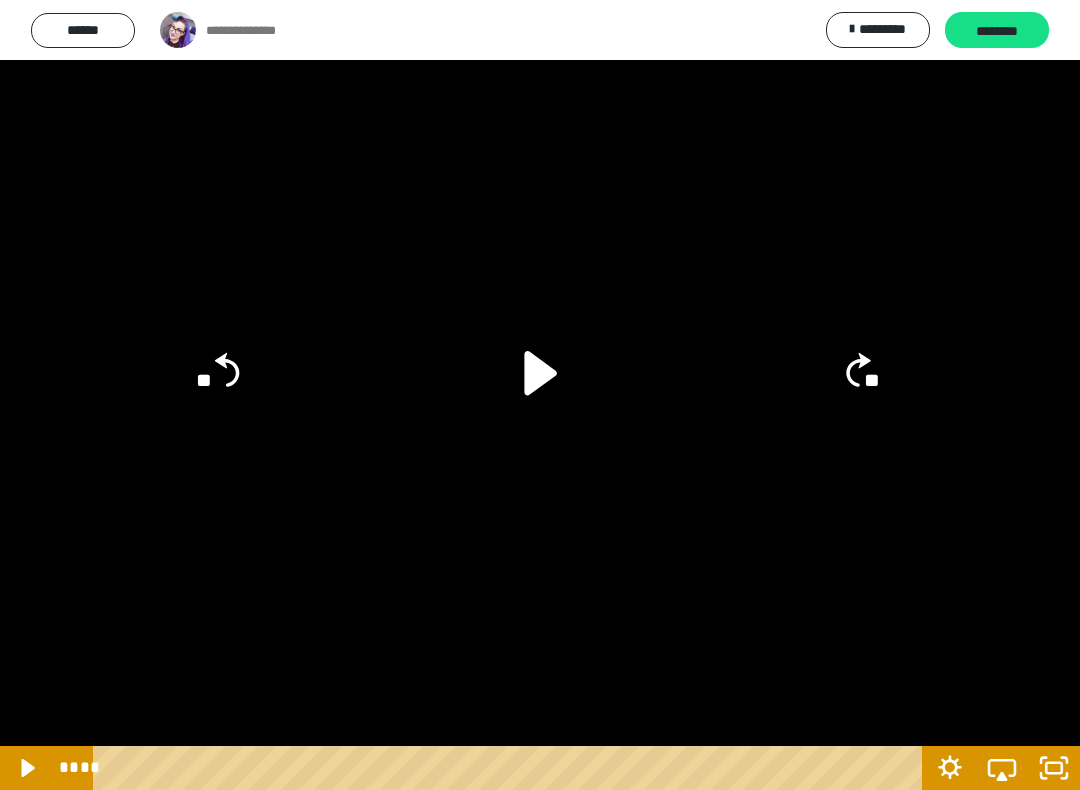 click 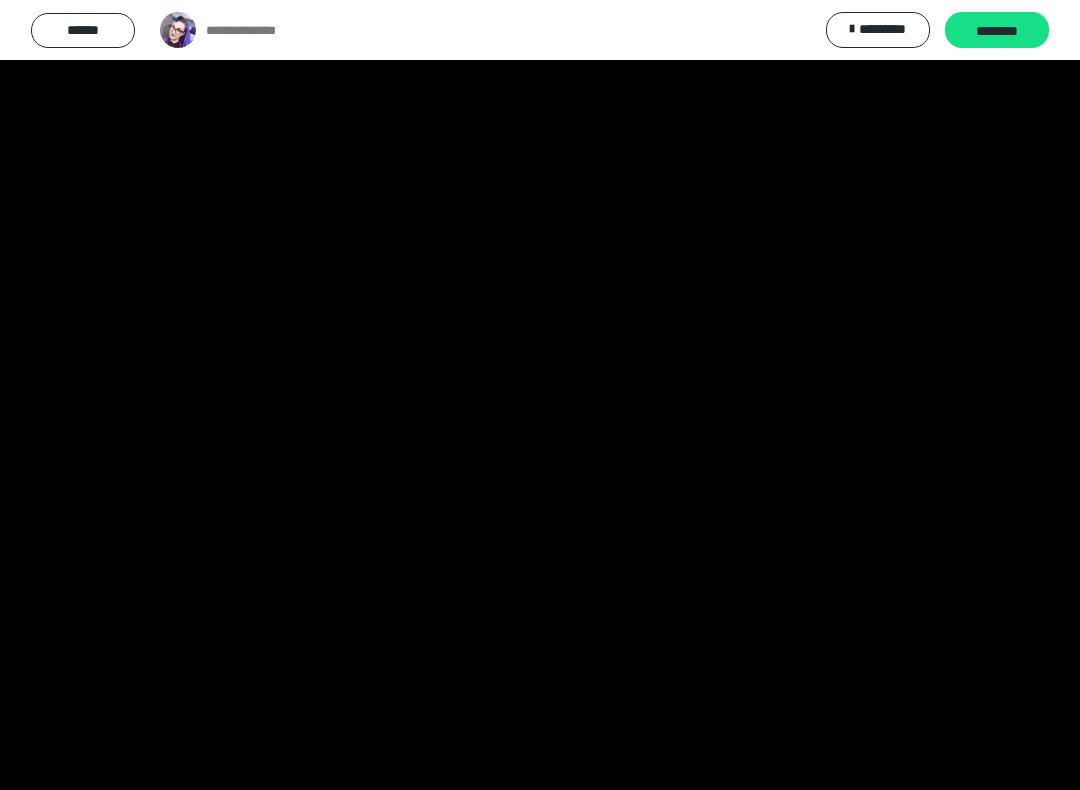 click at bounding box center (540, 395) 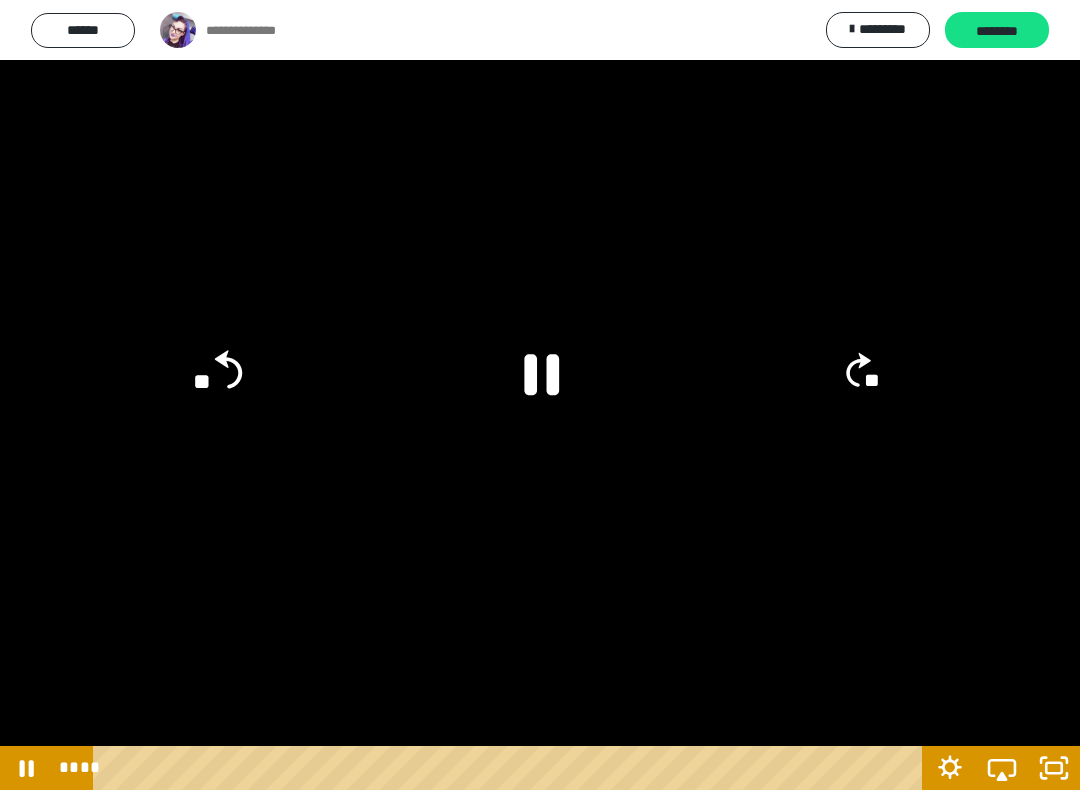click on "**" 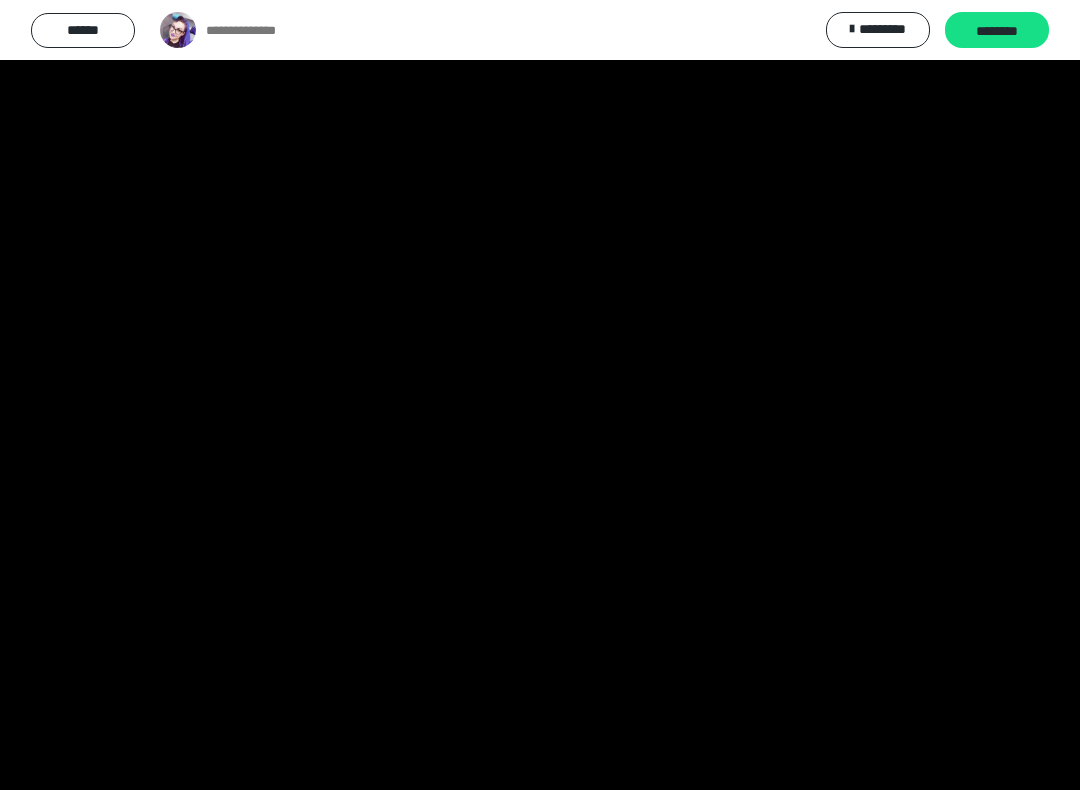 click at bounding box center [540, 395] 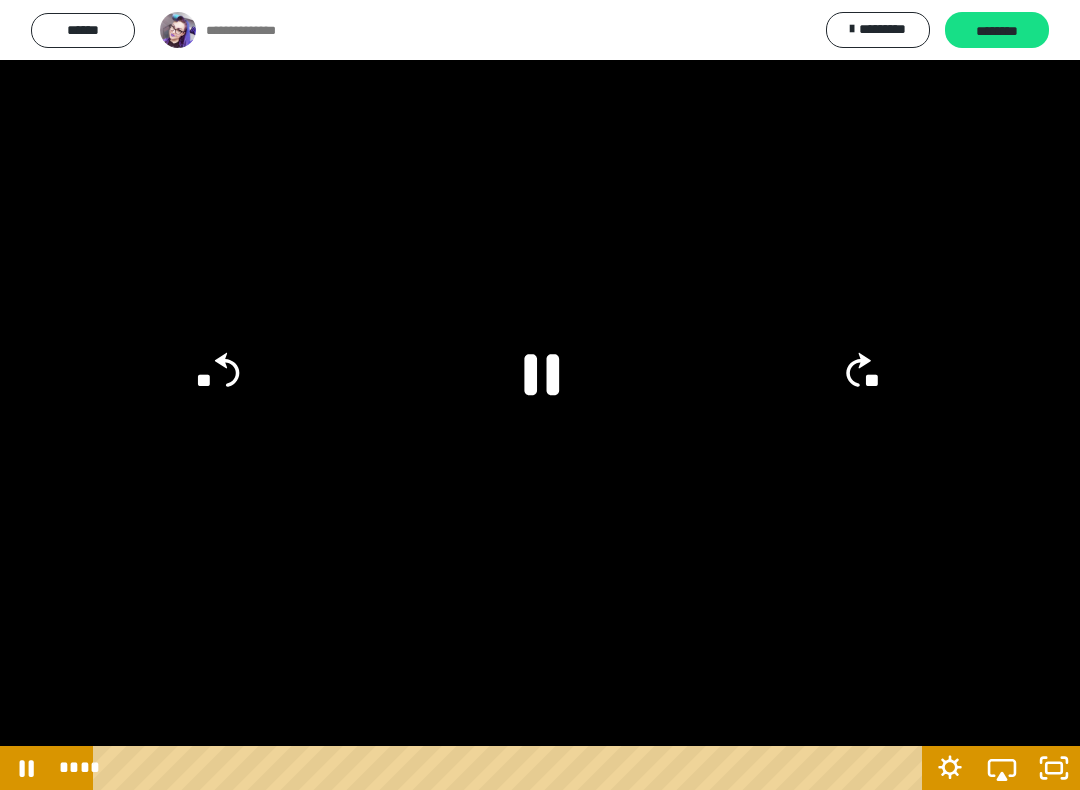 click 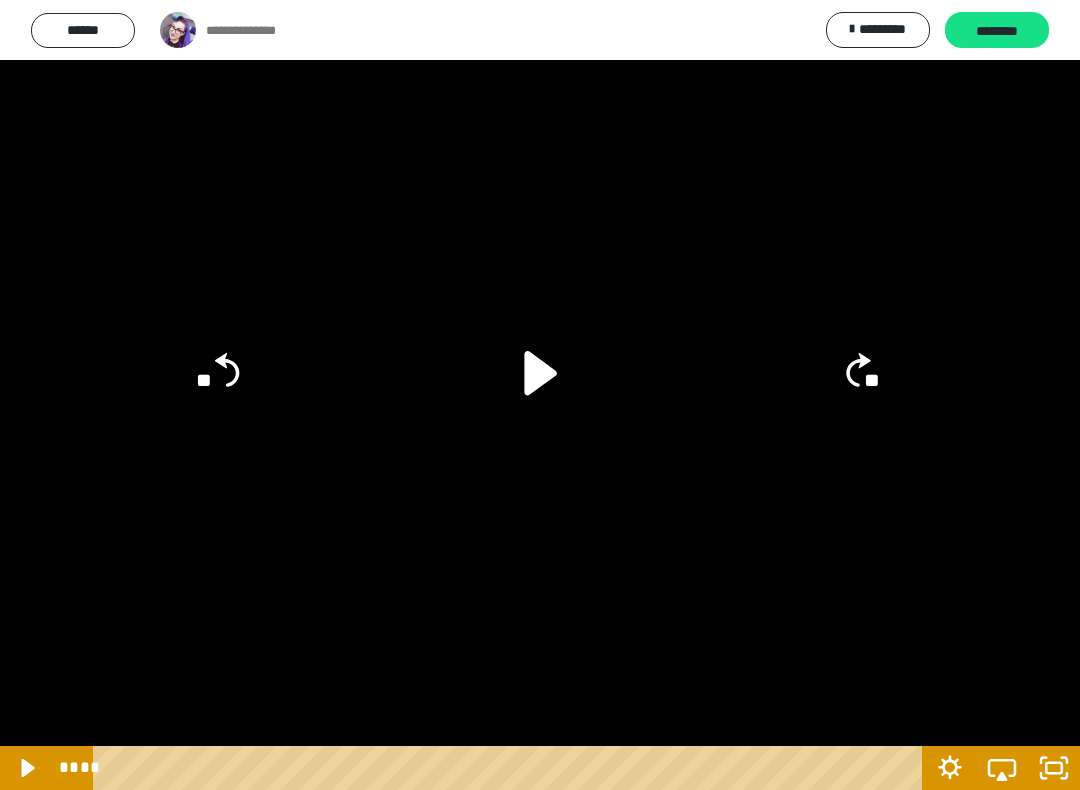 click 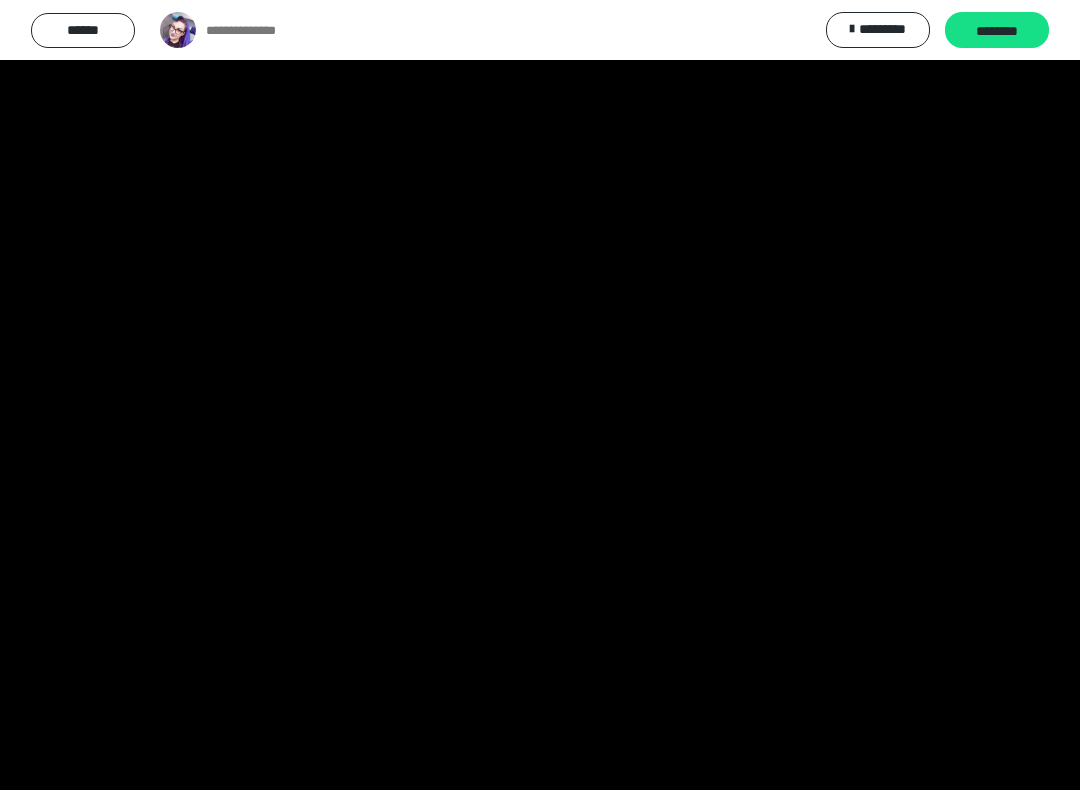 click at bounding box center (540, 395) 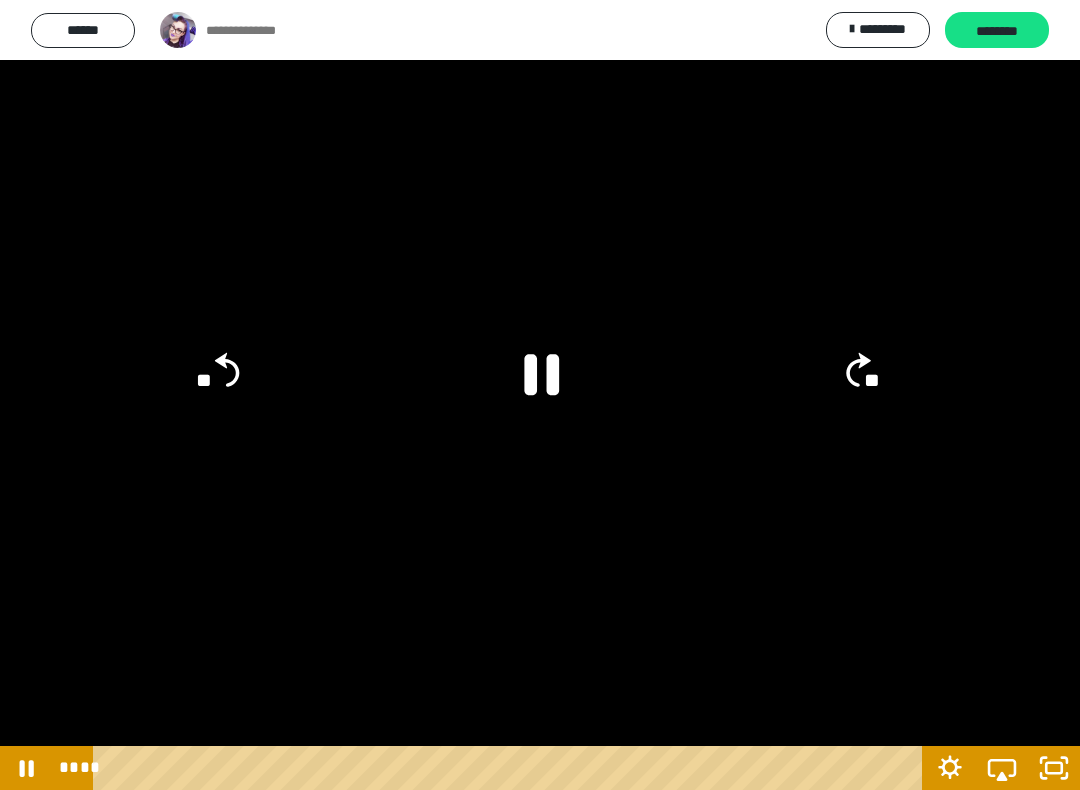 click 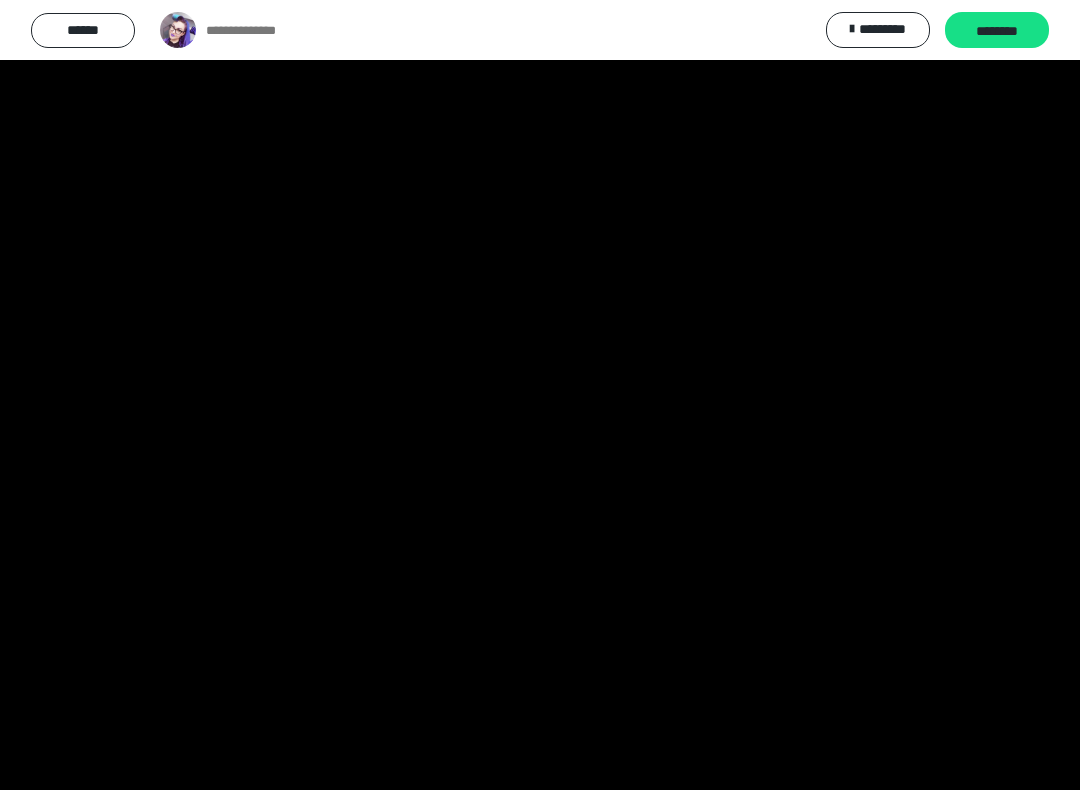 click at bounding box center (540, 395) 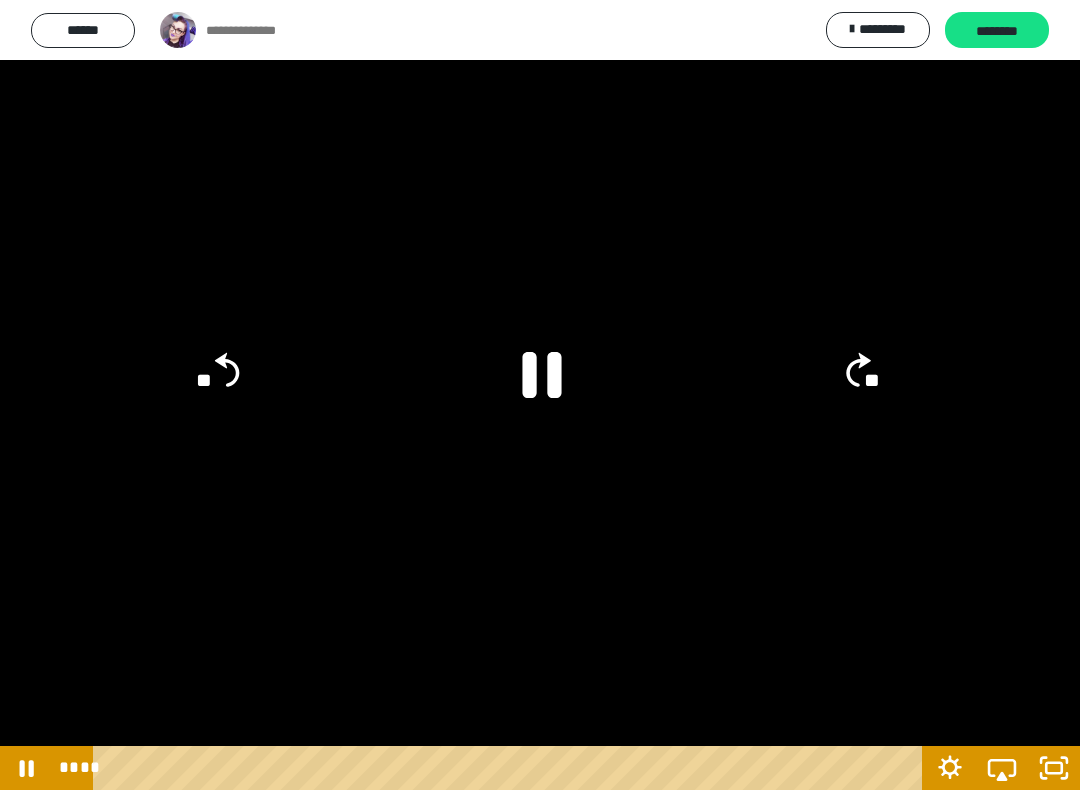 click 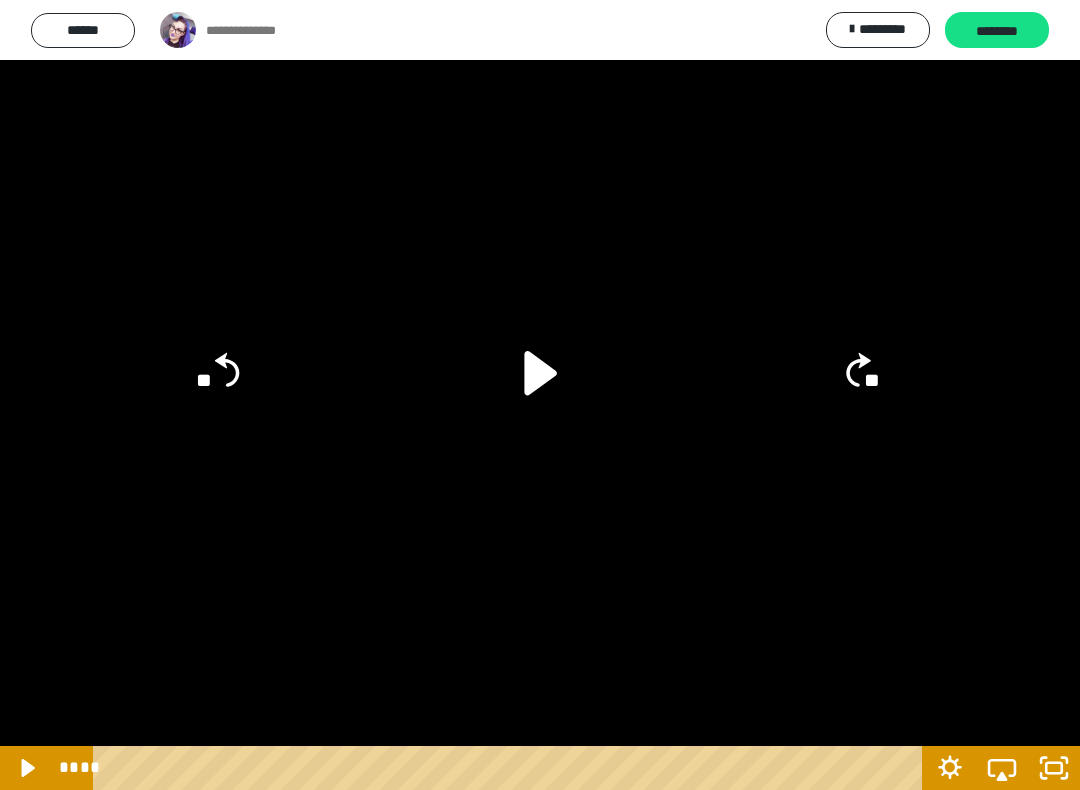 click on "**" 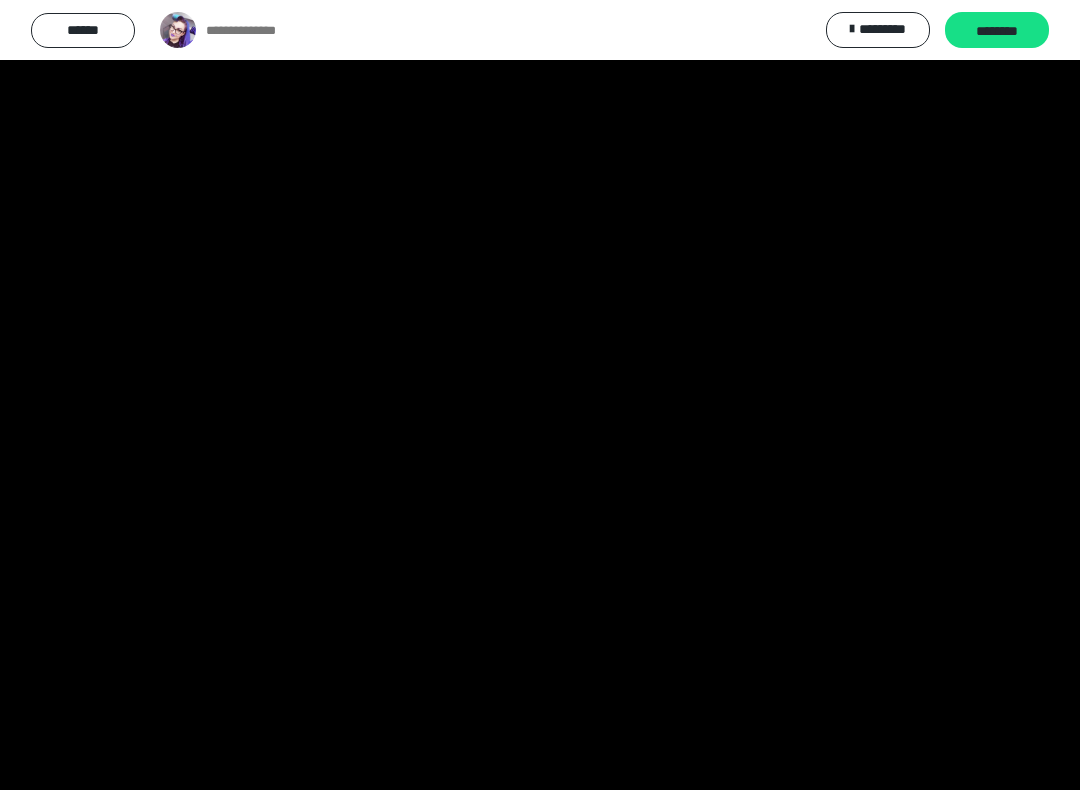 click at bounding box center [540, 395] 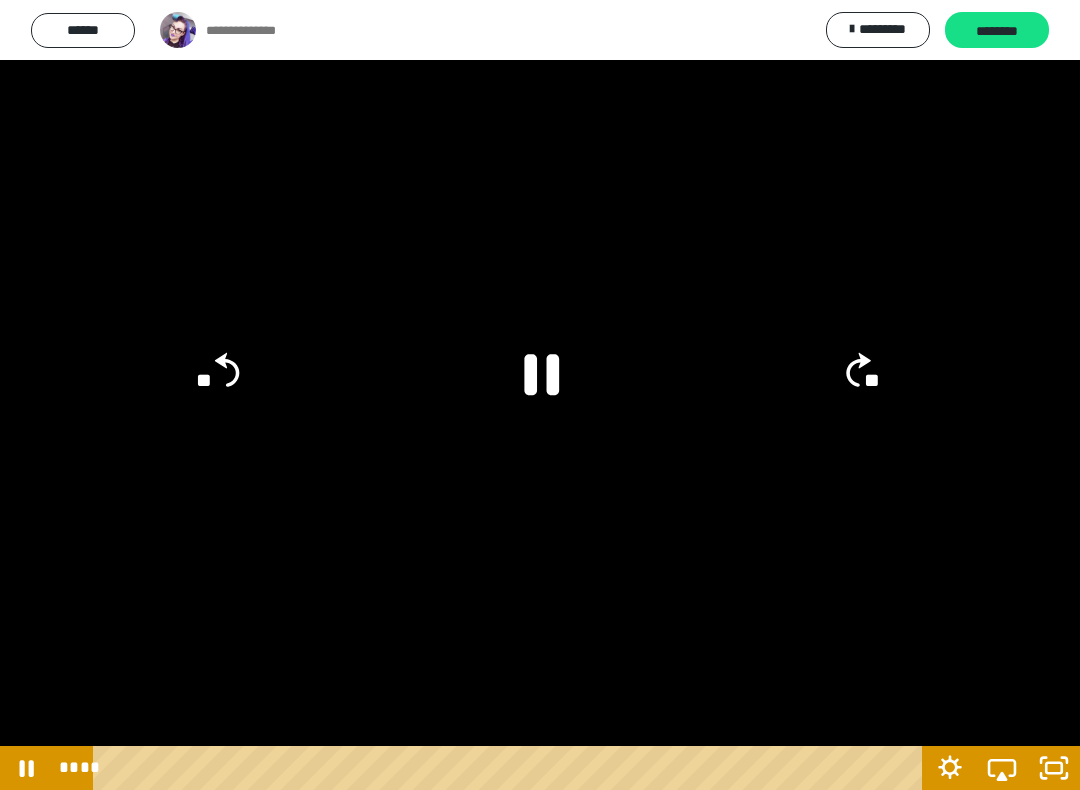 click 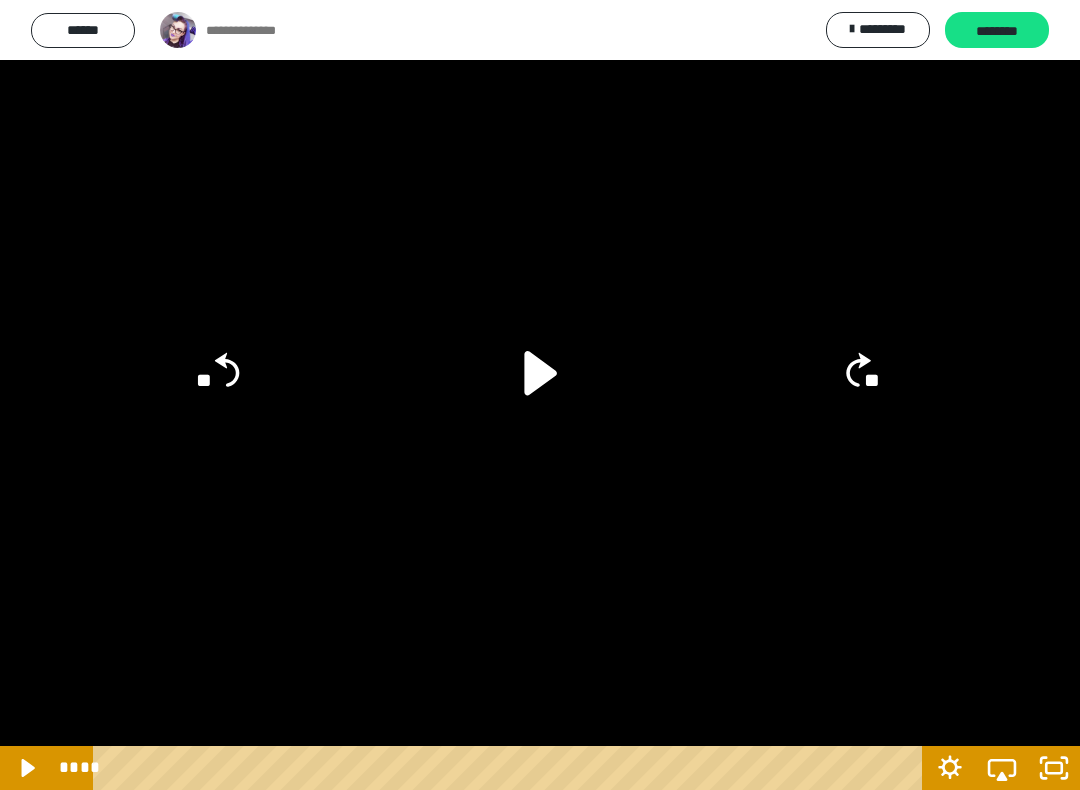 click 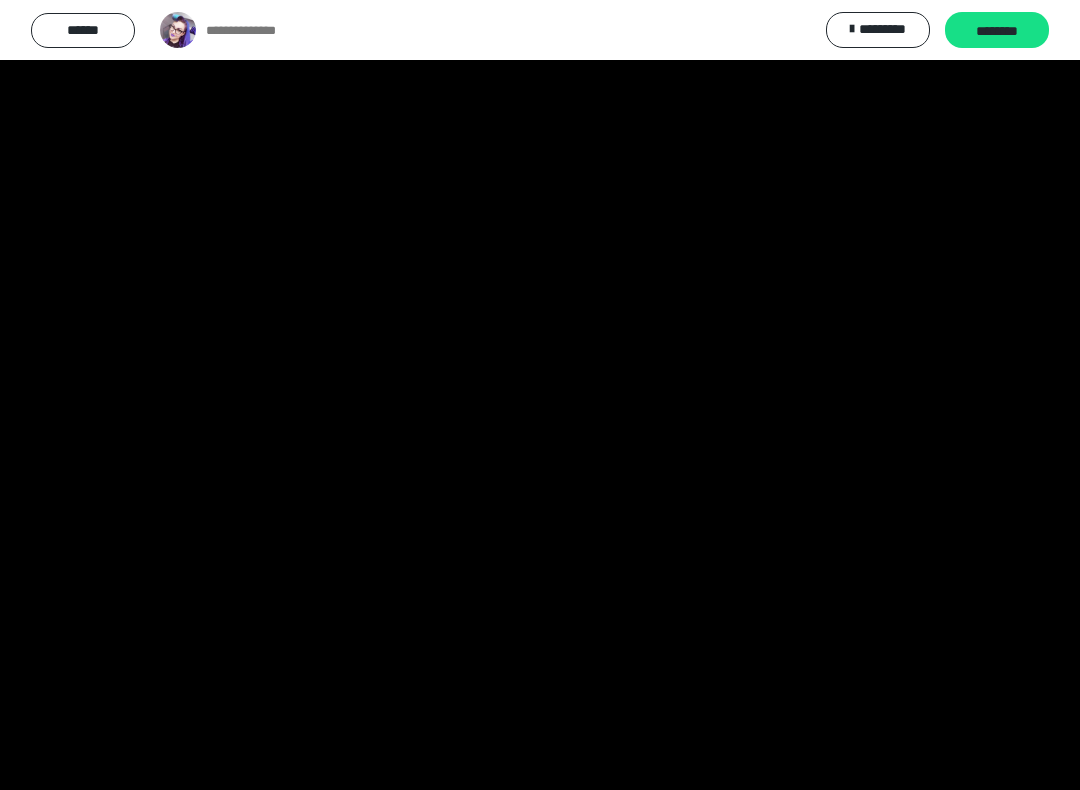 click at bounding box center (540, 395) 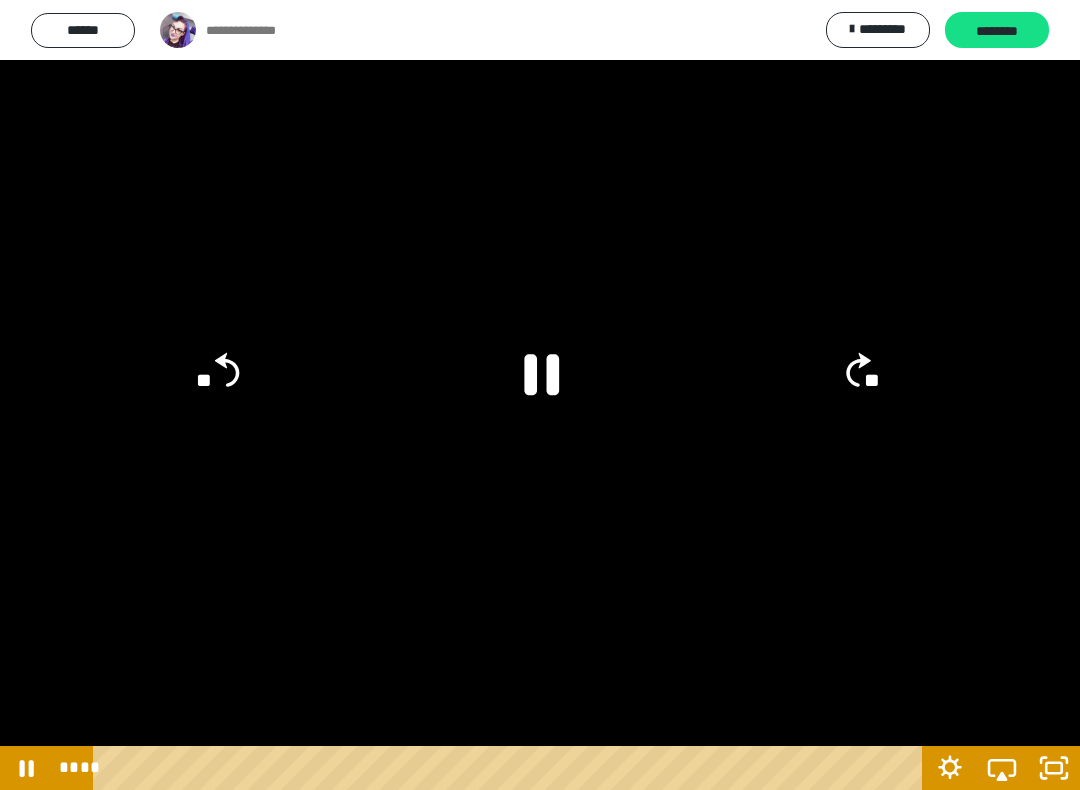 click 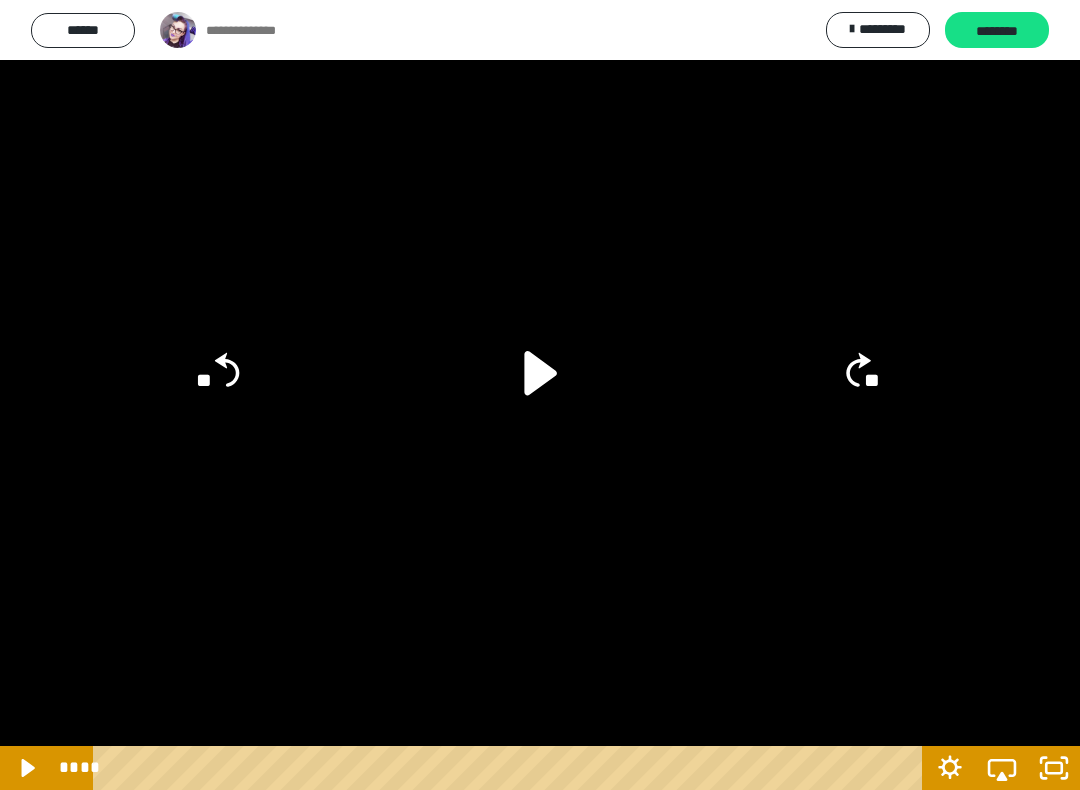 click 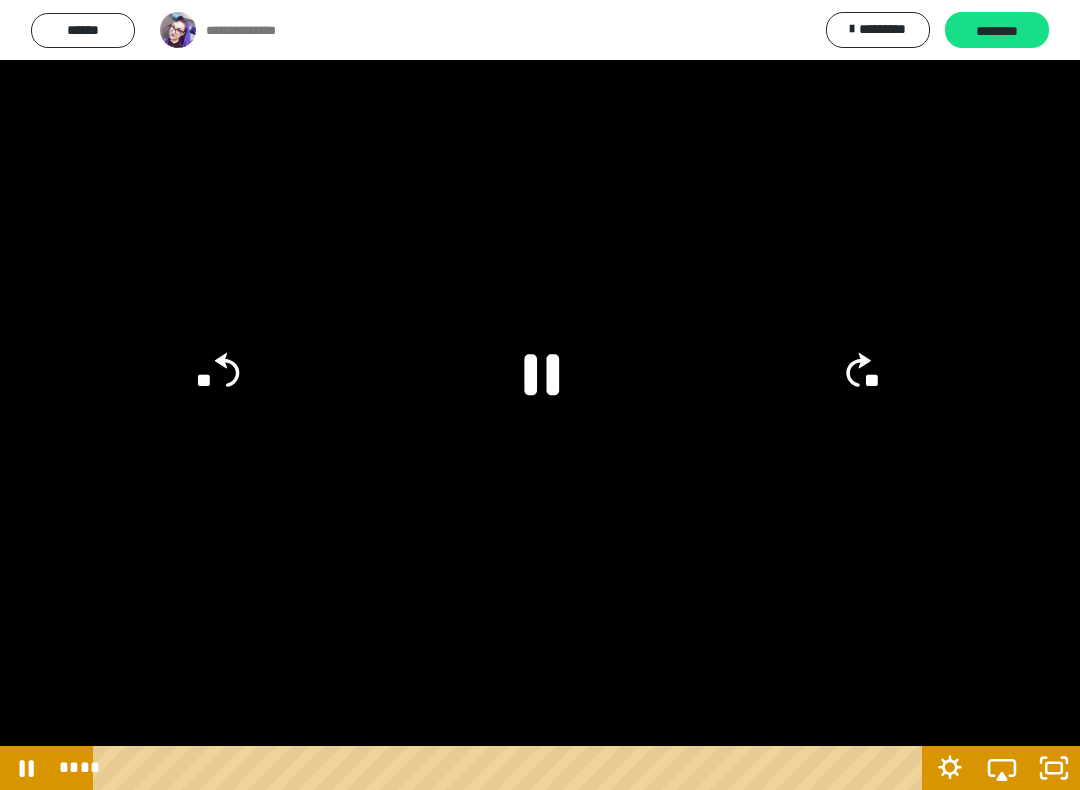 click 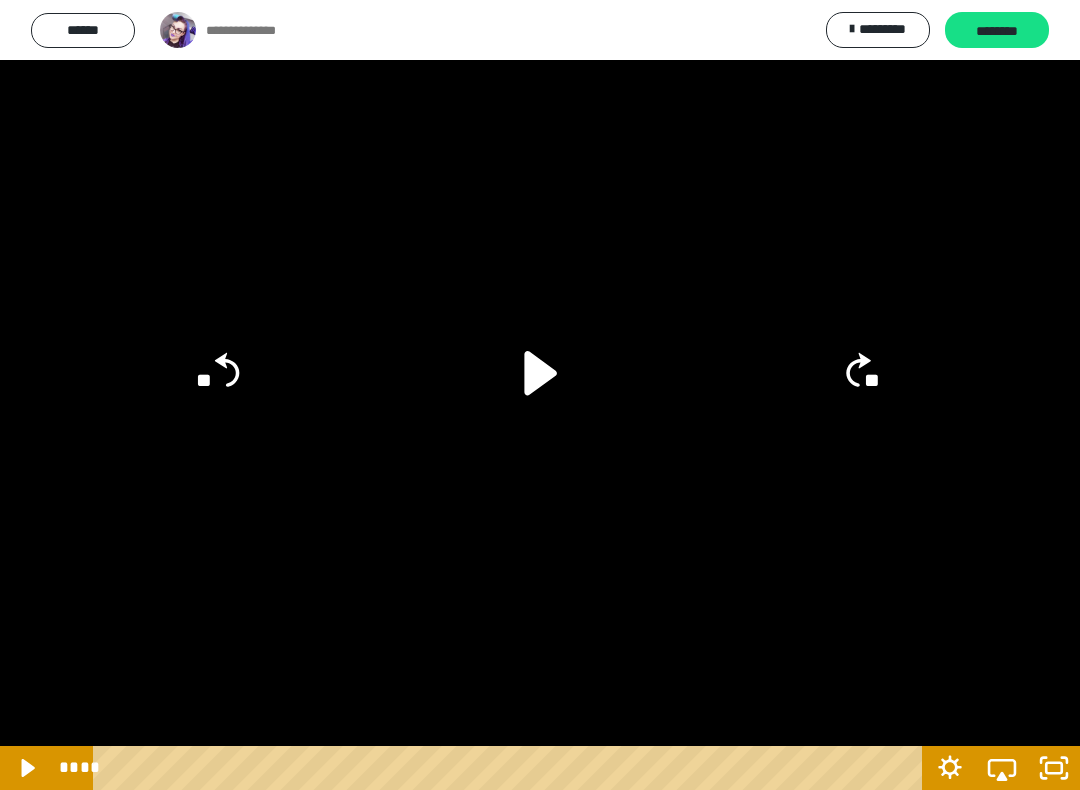 click 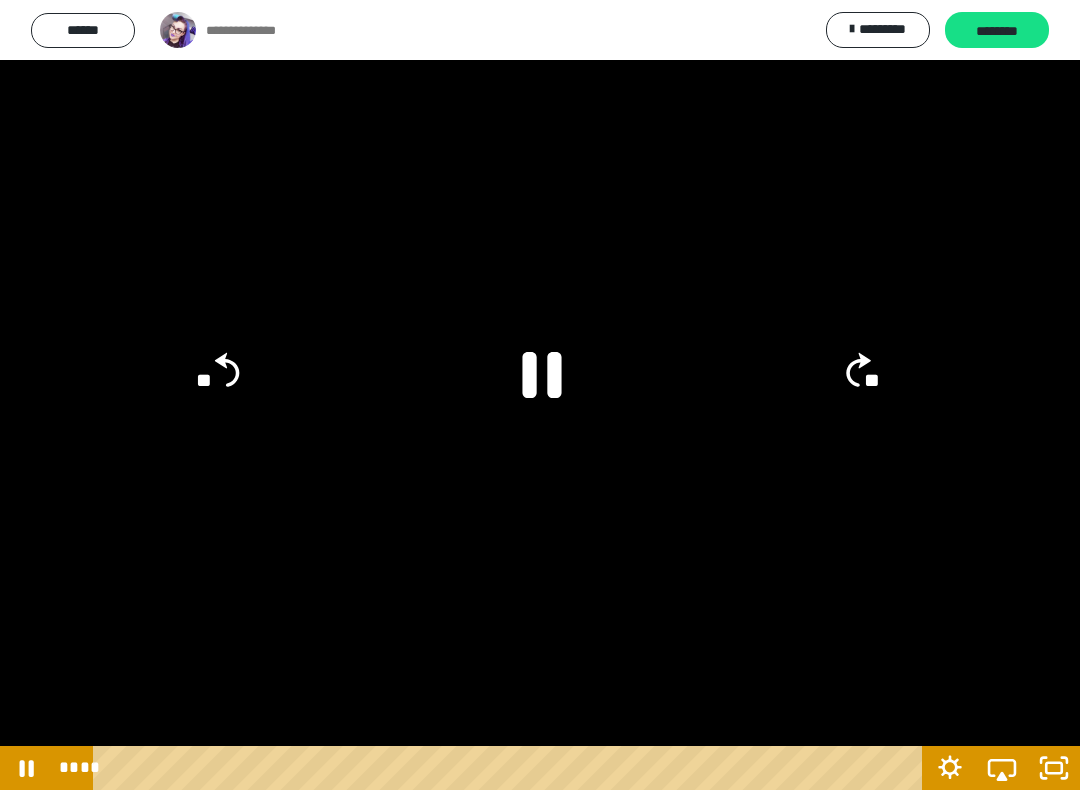 click 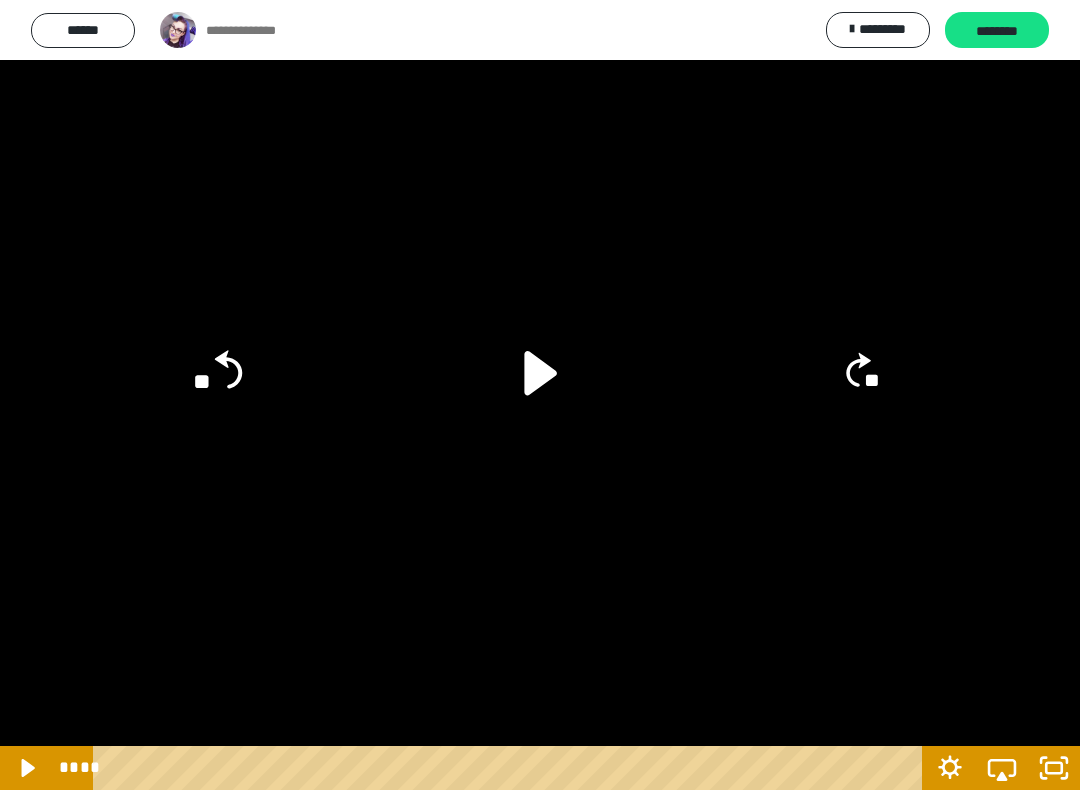 click on "**" 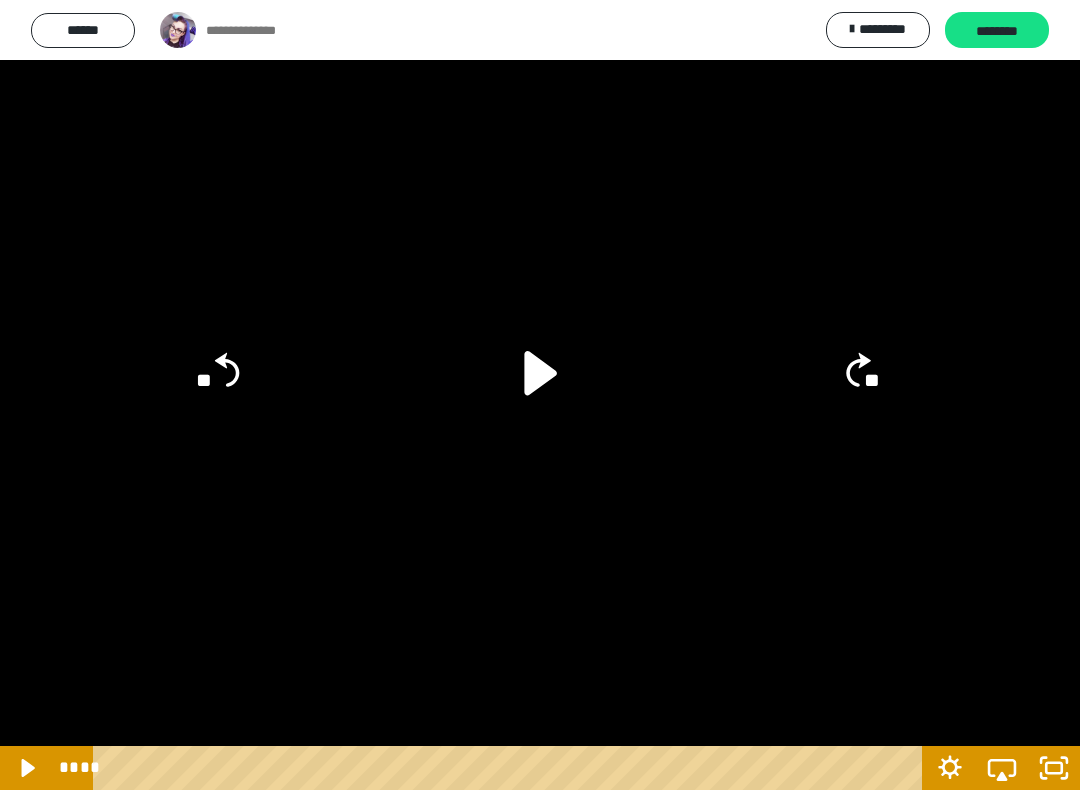 click 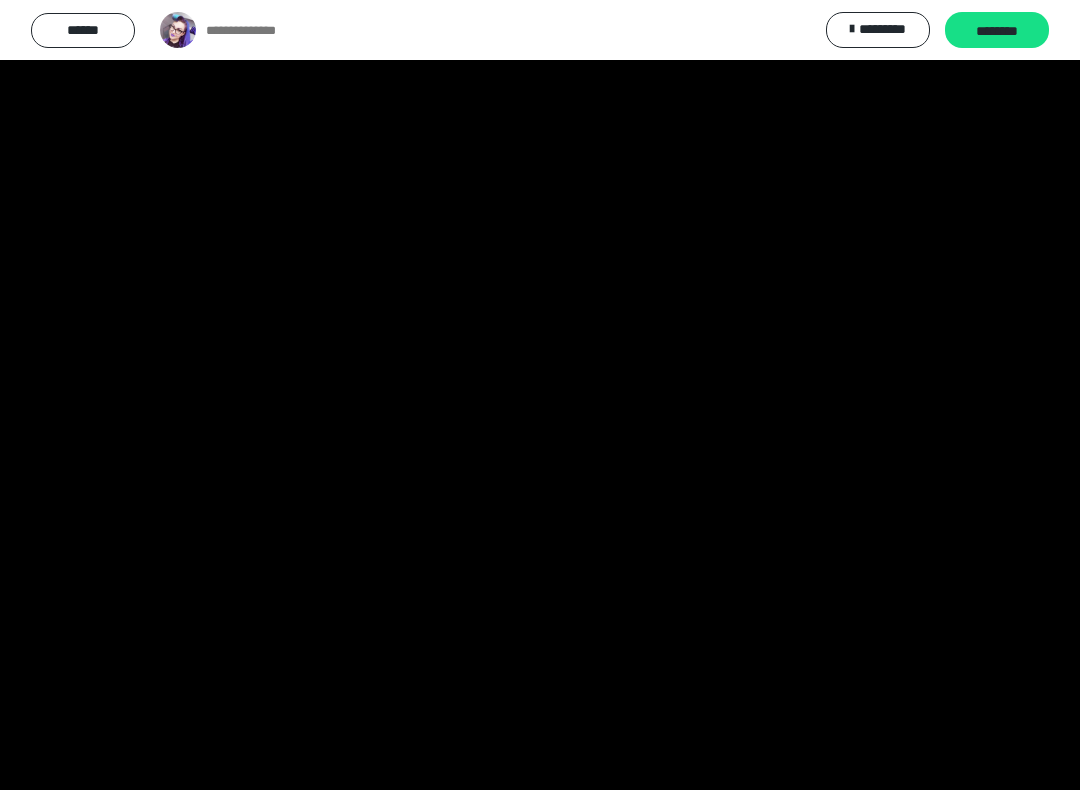 click at bounding box center [540, 395] 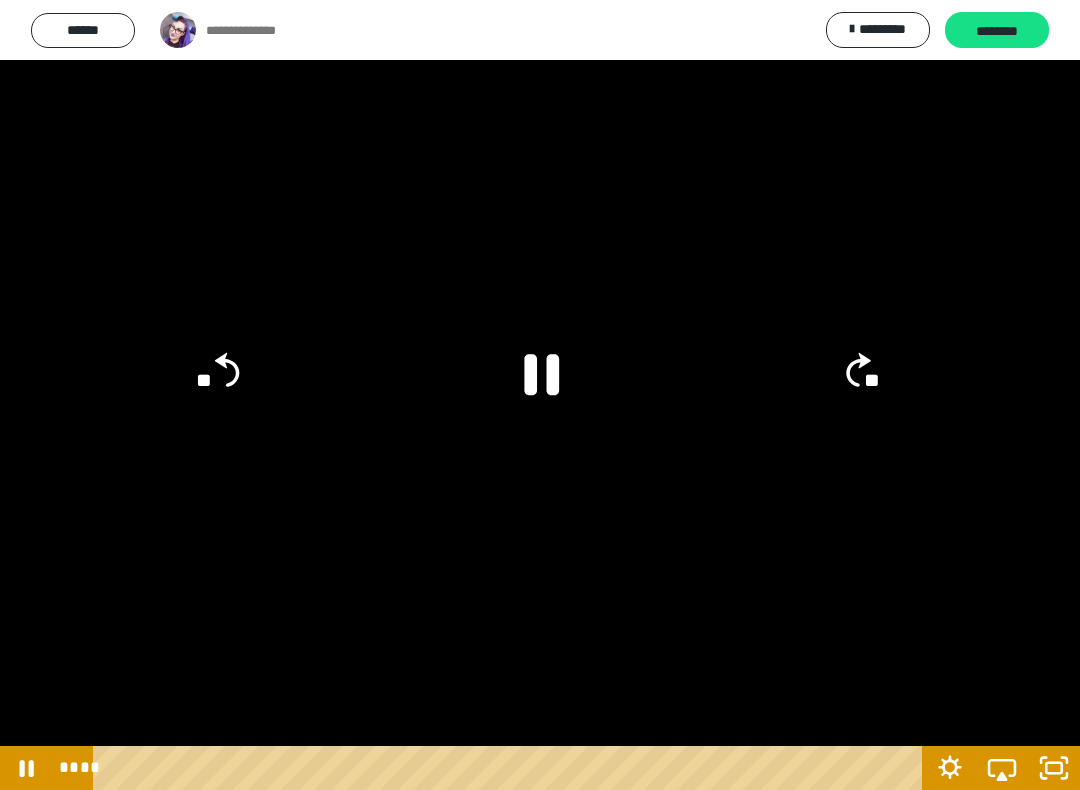 click on "**" 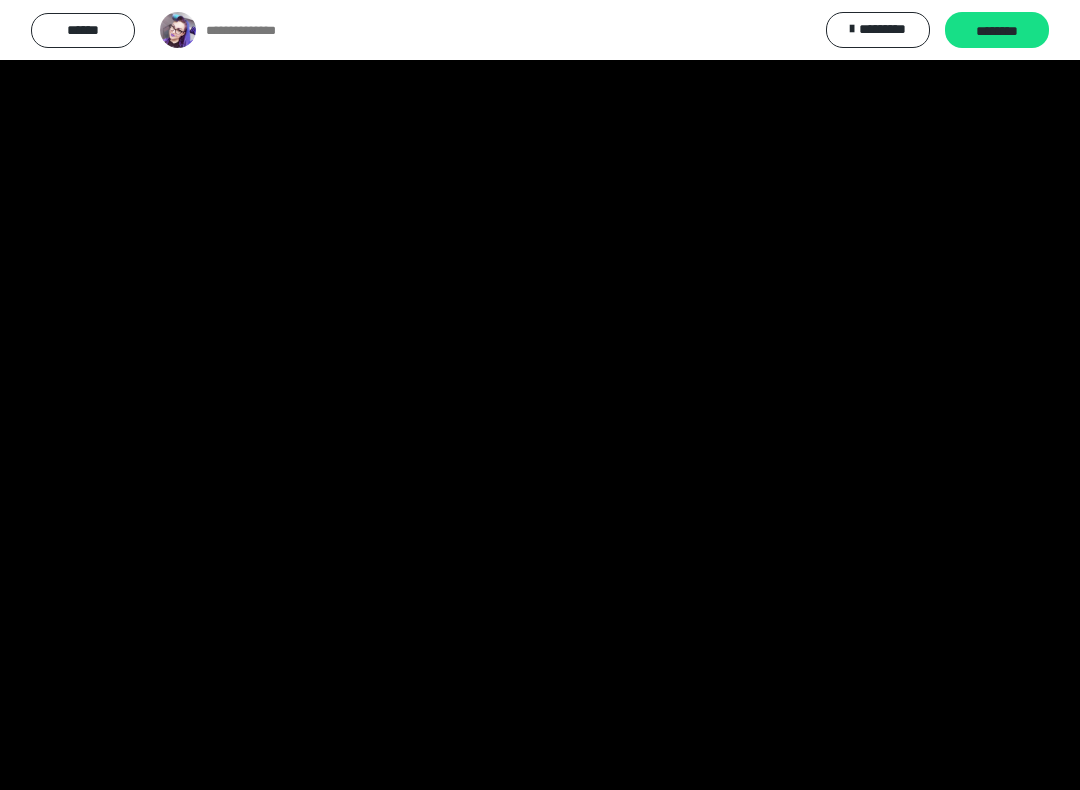 click at bounding box center [540, 395] 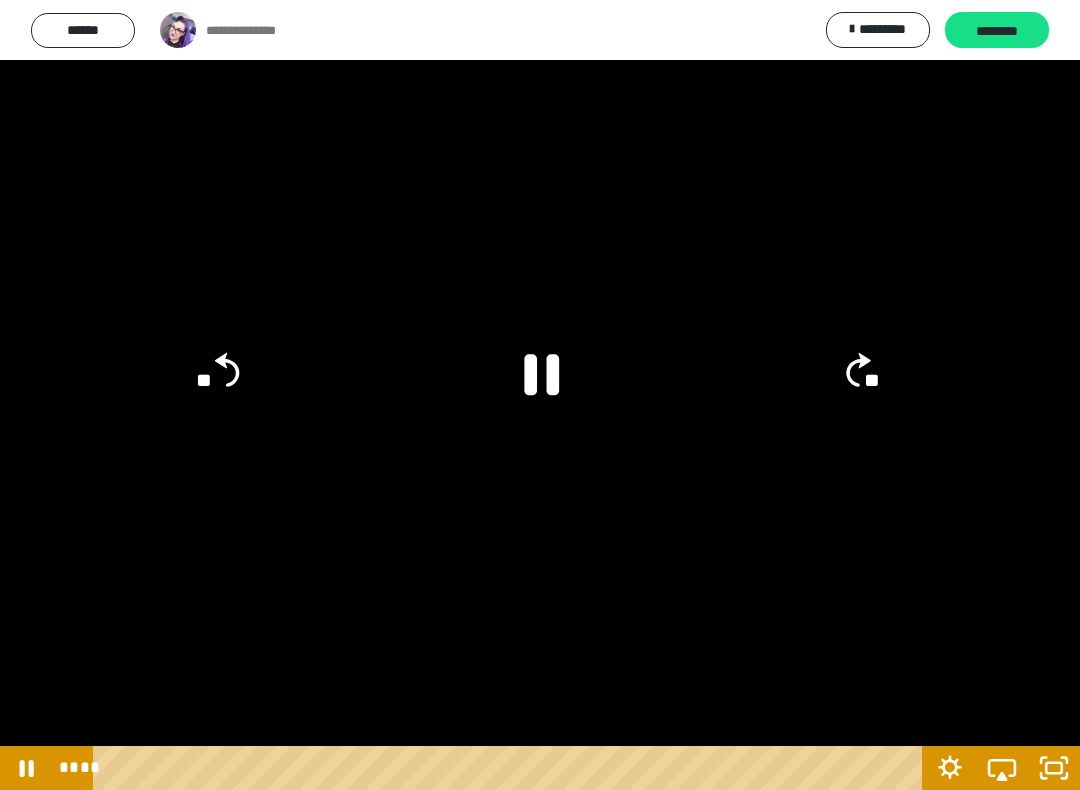 click on "**" 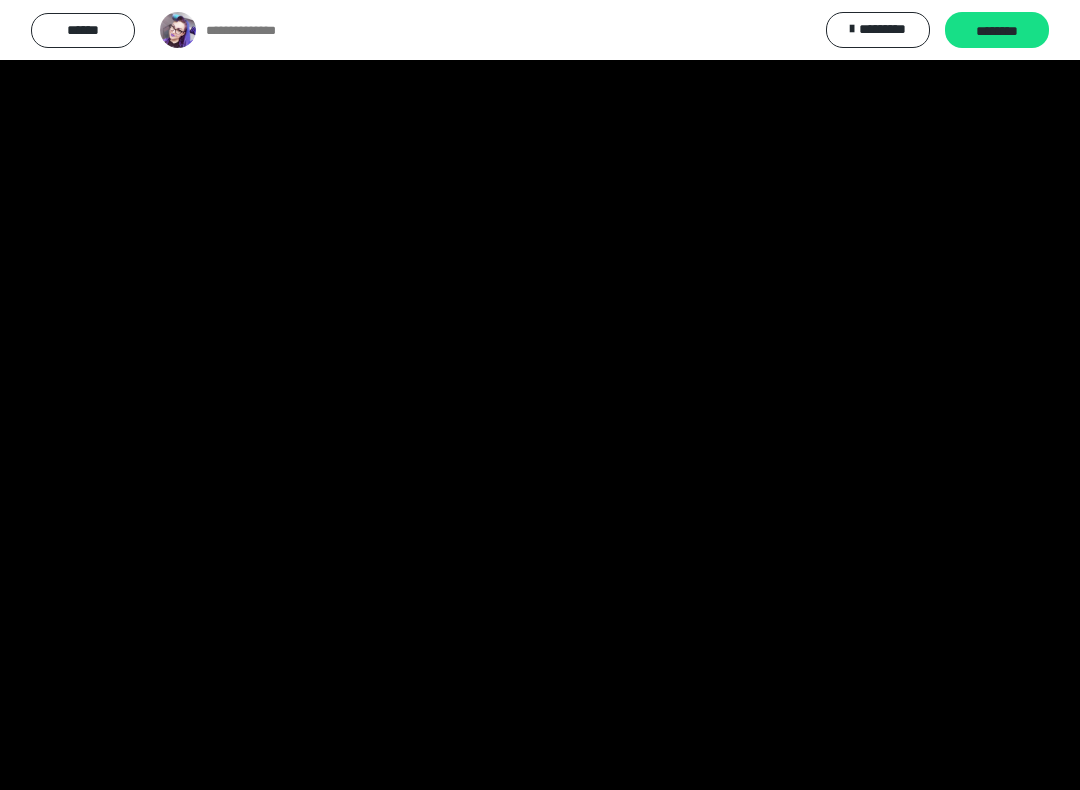 click at bounding box center (540, 395) 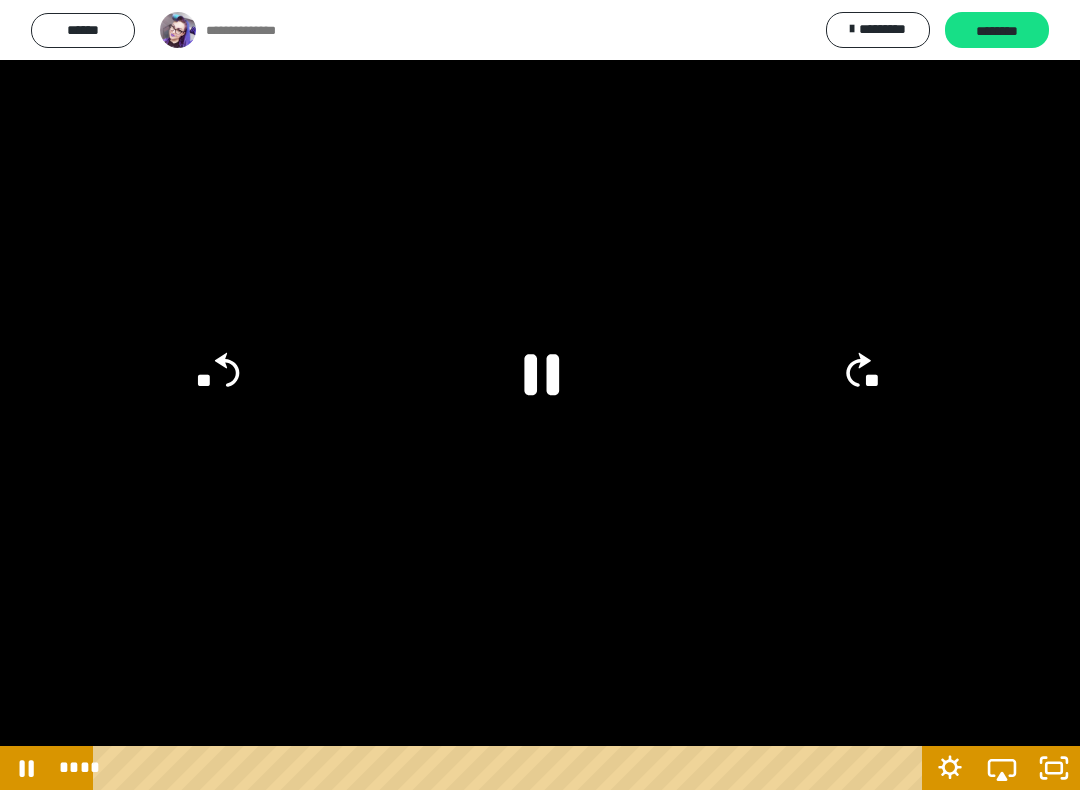 click on "**" 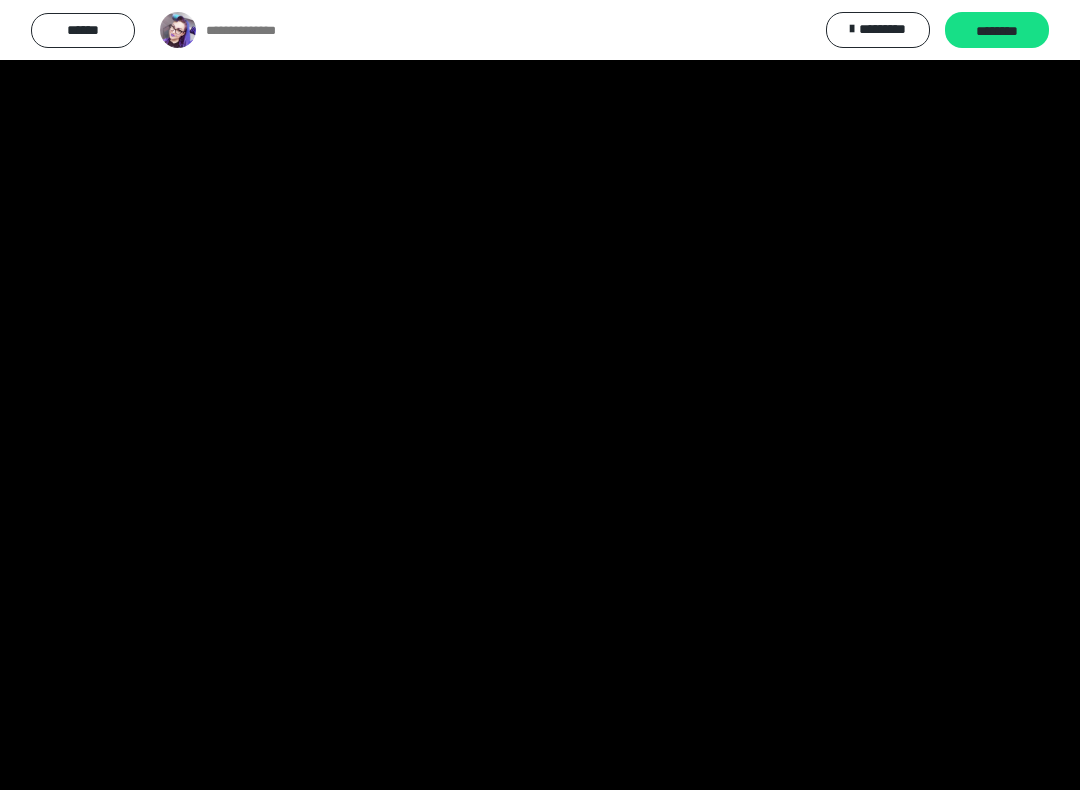 click at bounding box center (540, 395) 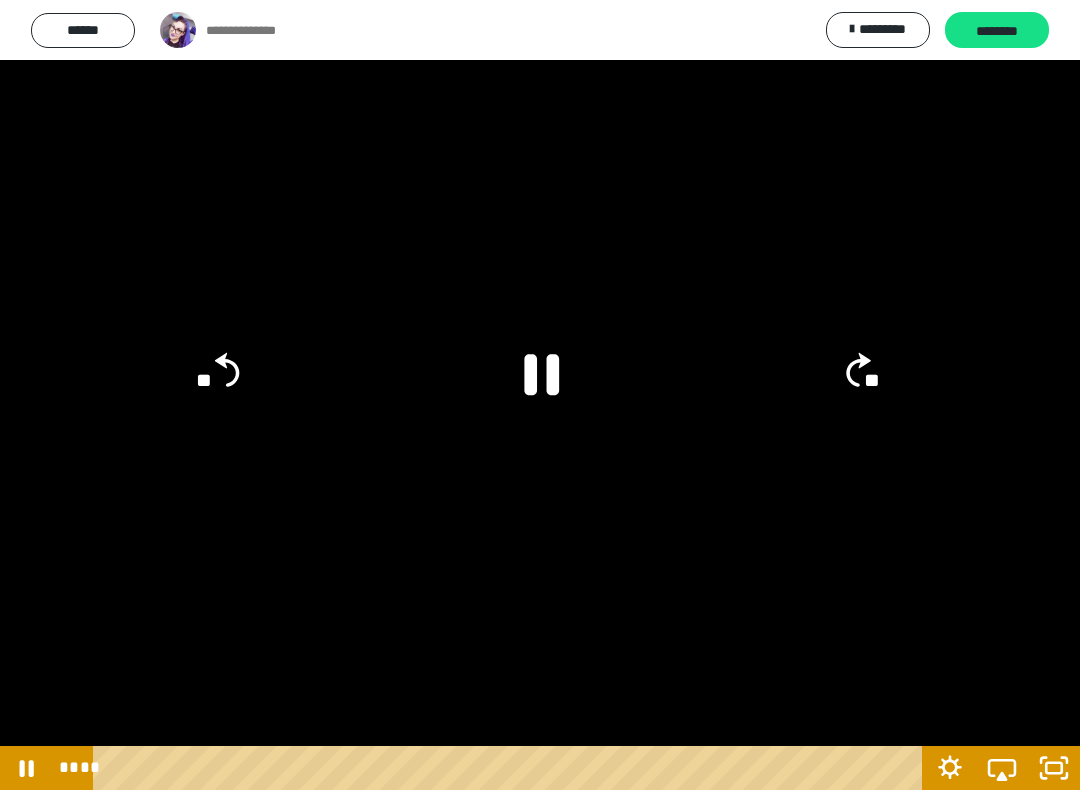 click 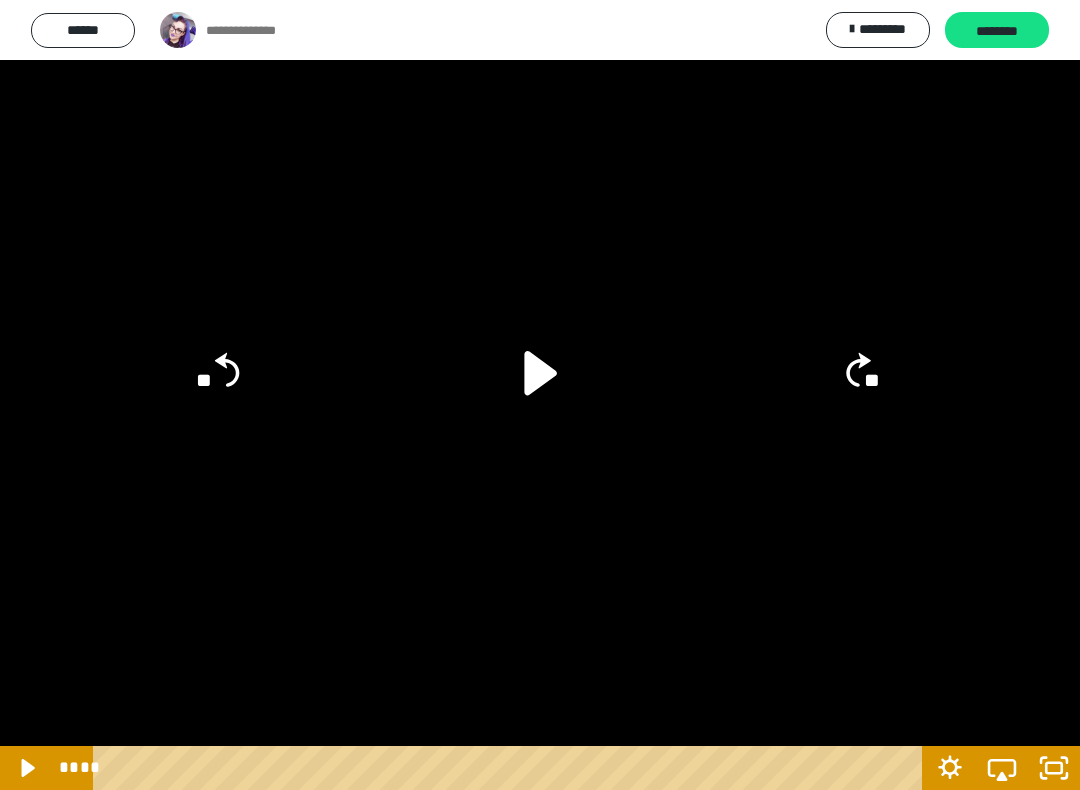 click 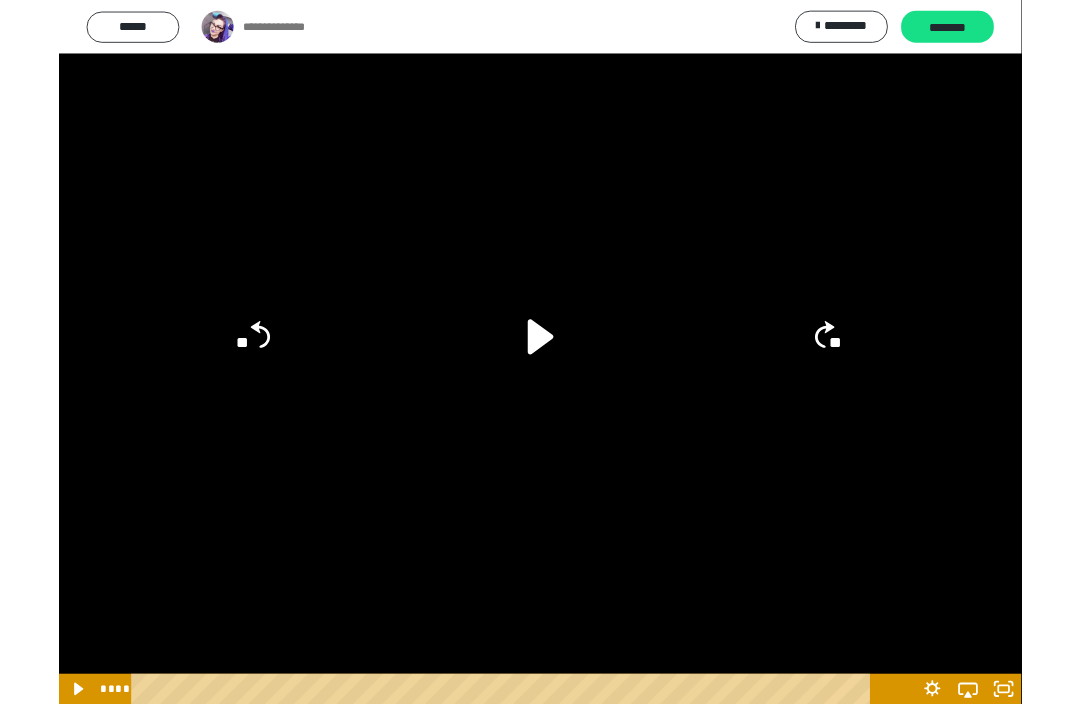 scroll, scrollTop: 954, scrollLeft: 0, axis: vertical 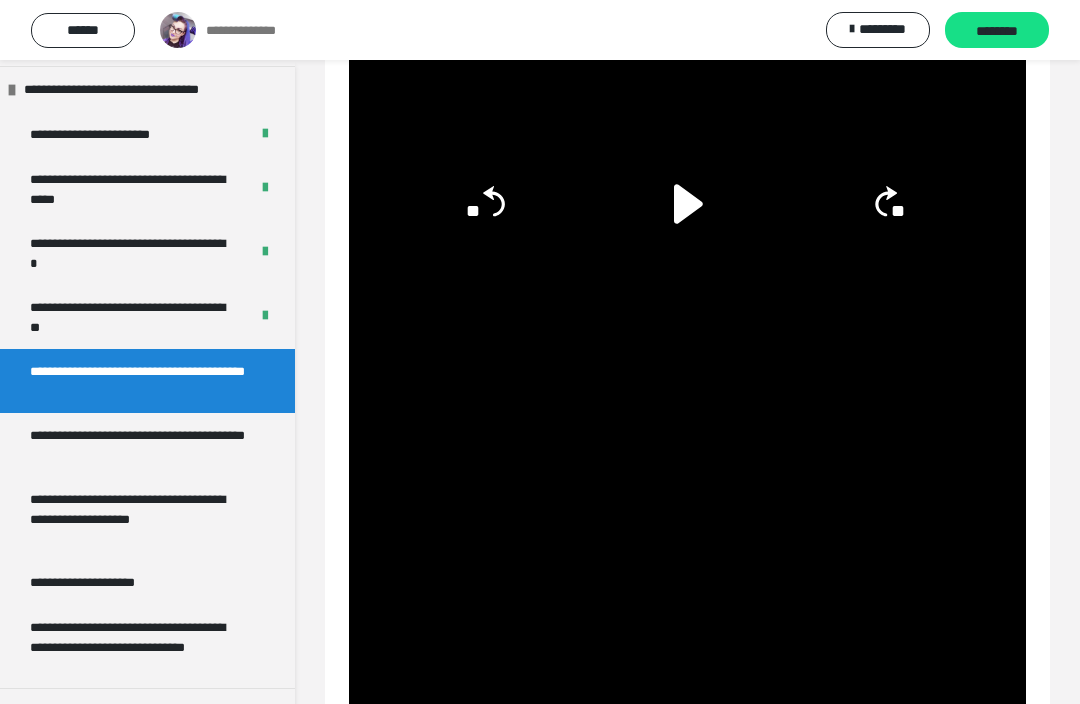 click on "********" at bounding box center [997, 31] 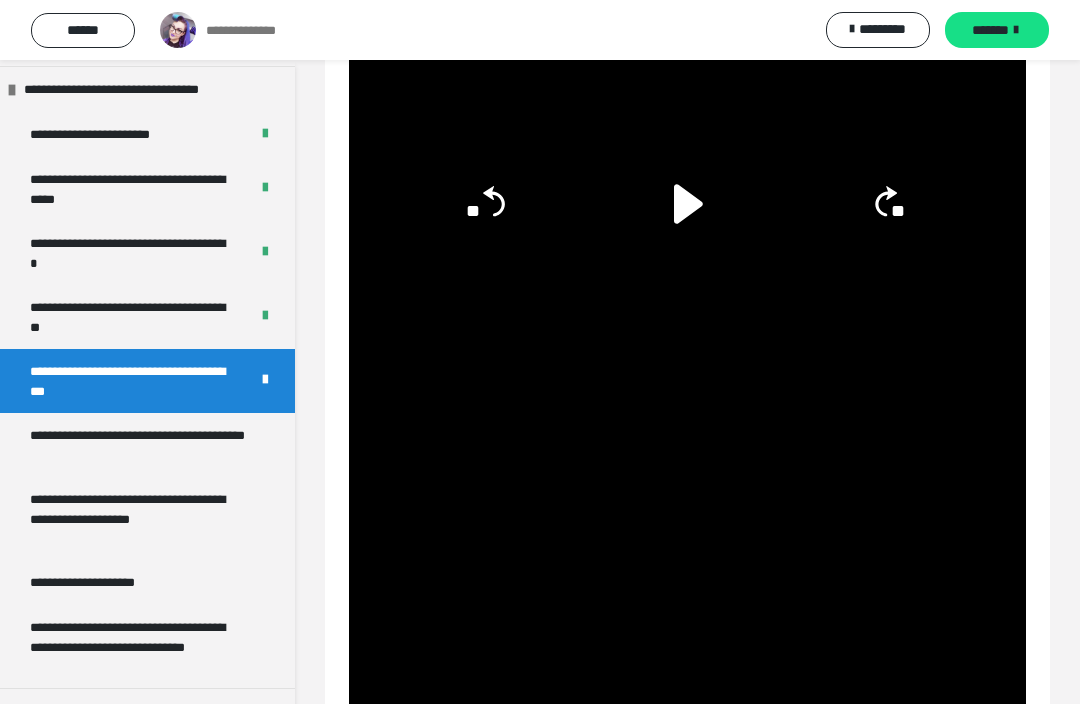 click on "*******" at bounding box center (997, 30) 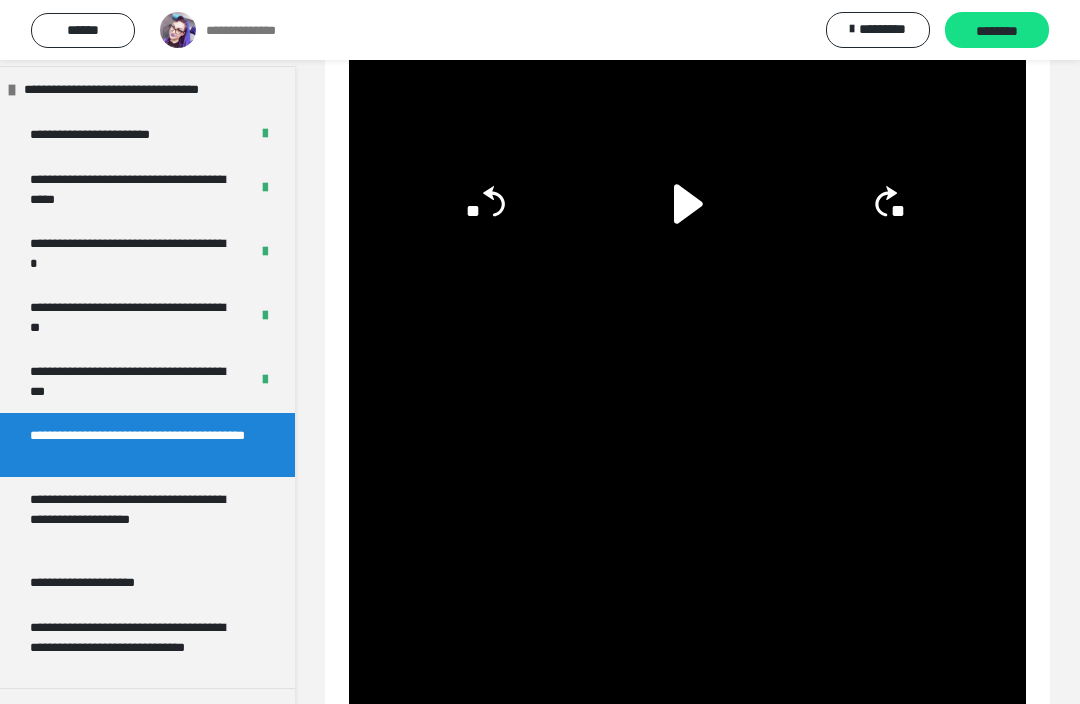 scroll, scrollTop: 126, scrollLeft: 0, axis: vertical 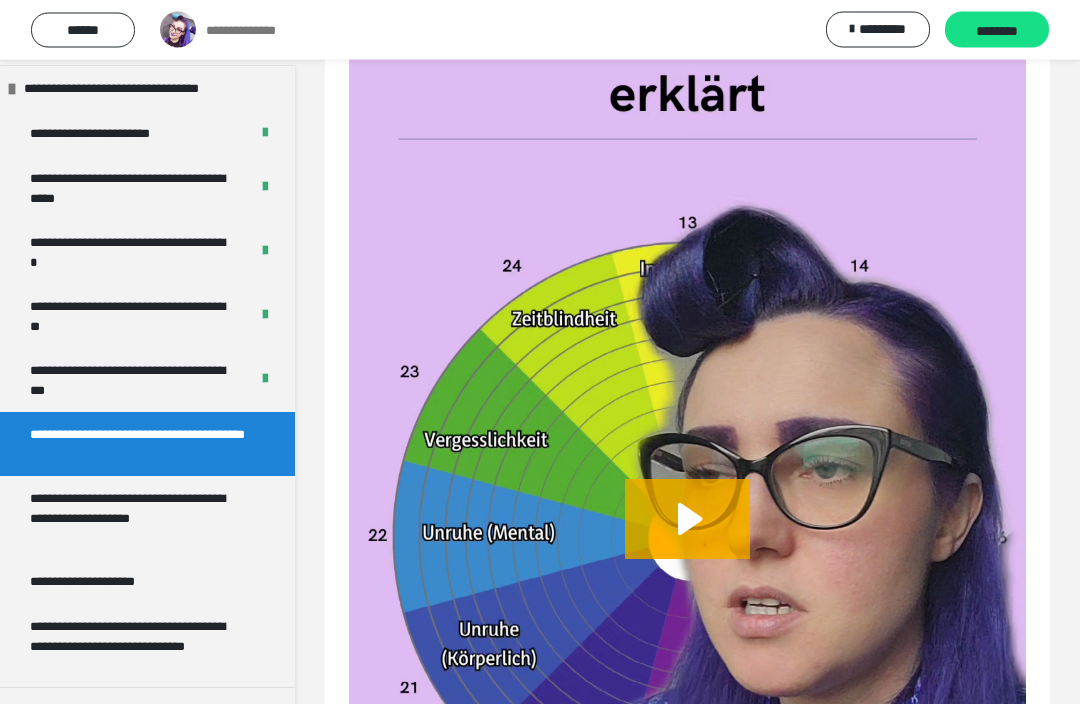 click 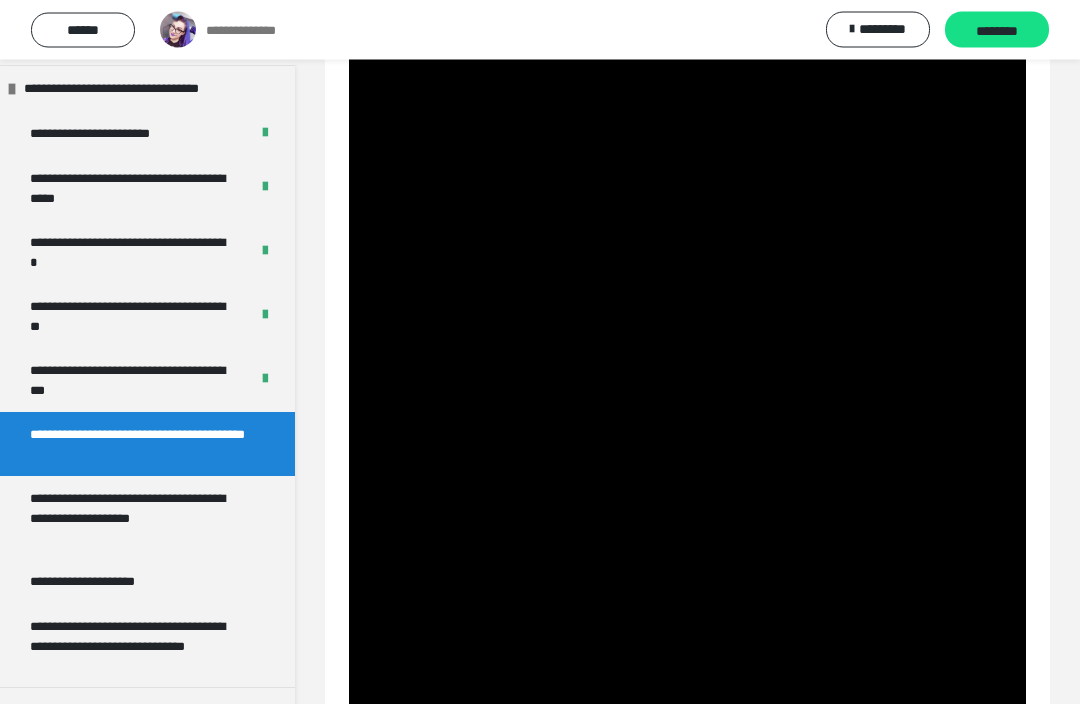 scroll, scrollTop: 403, scrollLeft: 0, axis: vertical 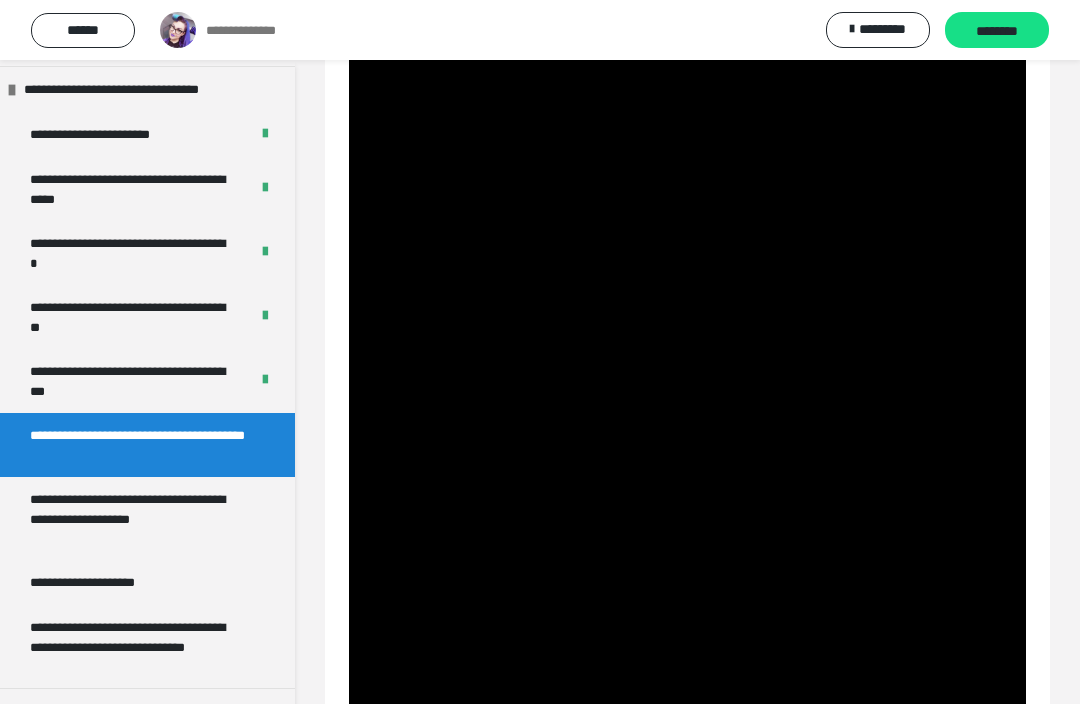 click at bounding box center (687, 537) 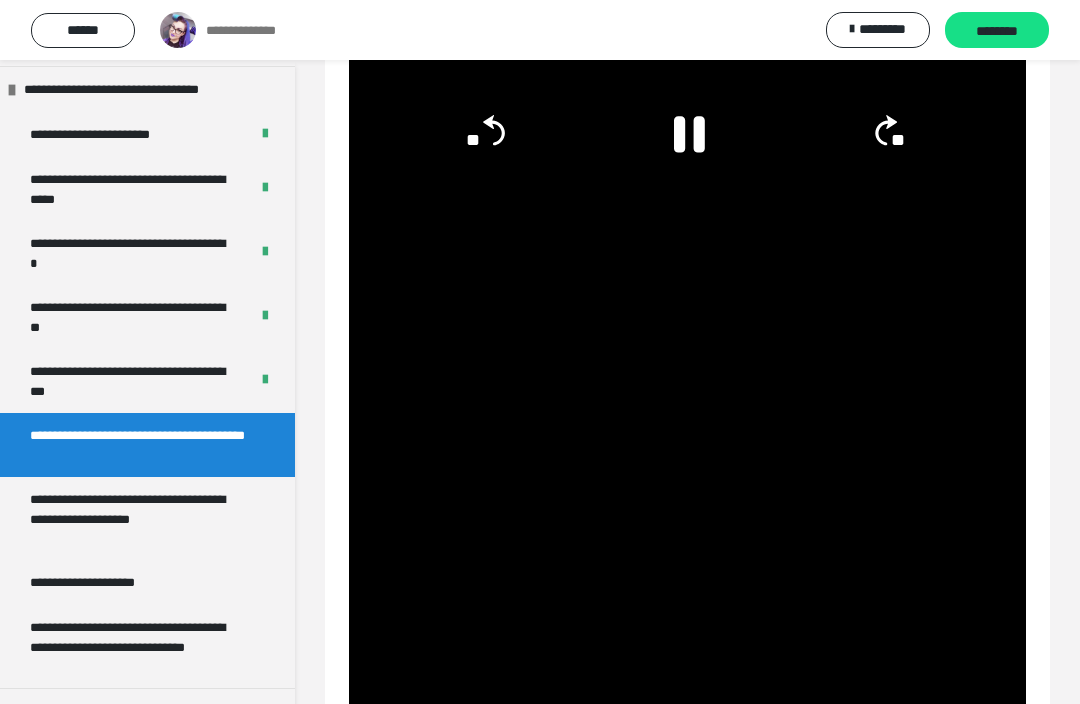 scroll, scrollTop: 808, scrollLeft: 0, axis: vertical 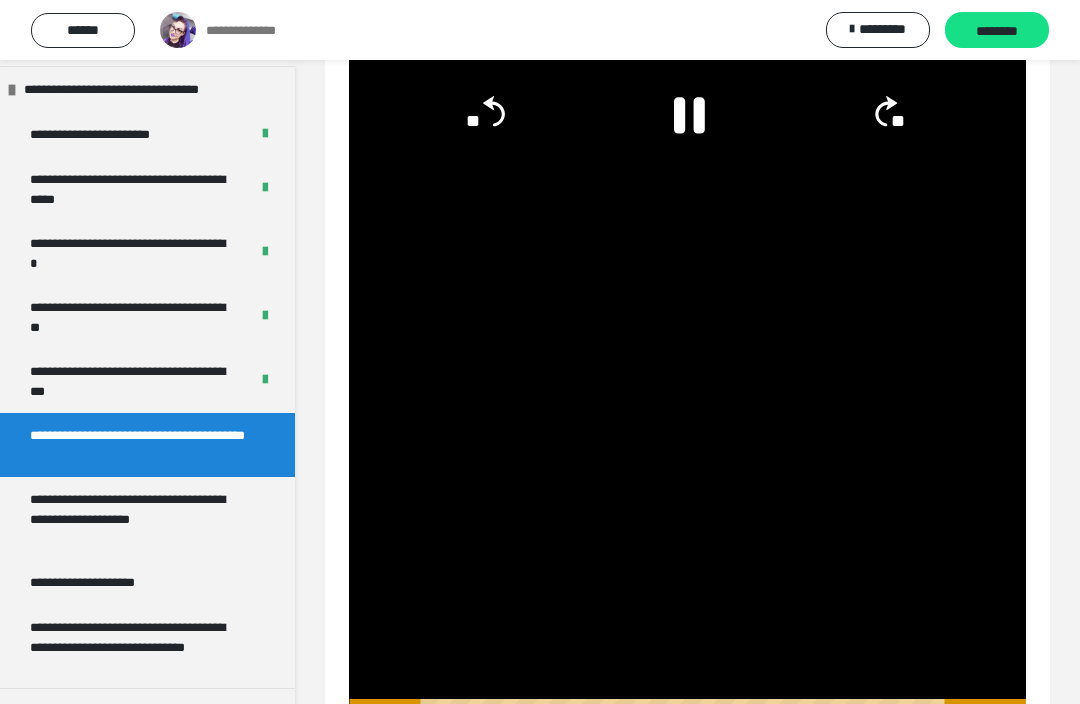 click 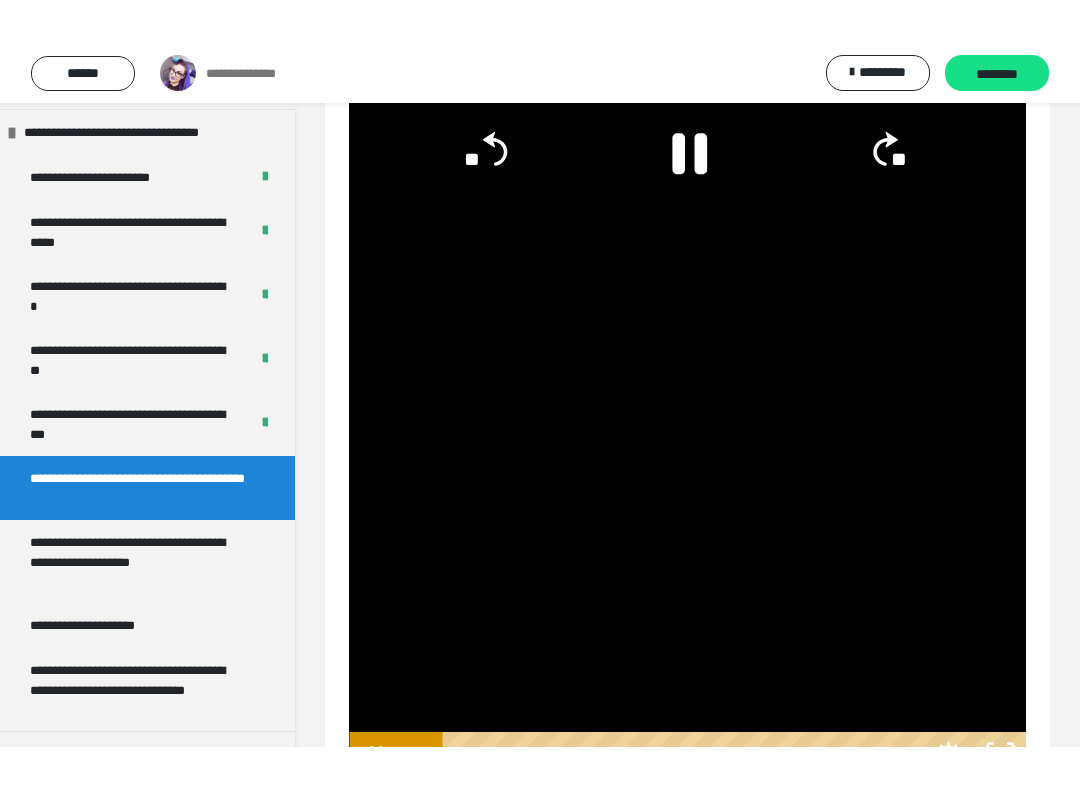 scroll, scrollTop: 20, scrollLeft: 0, axis: vertical 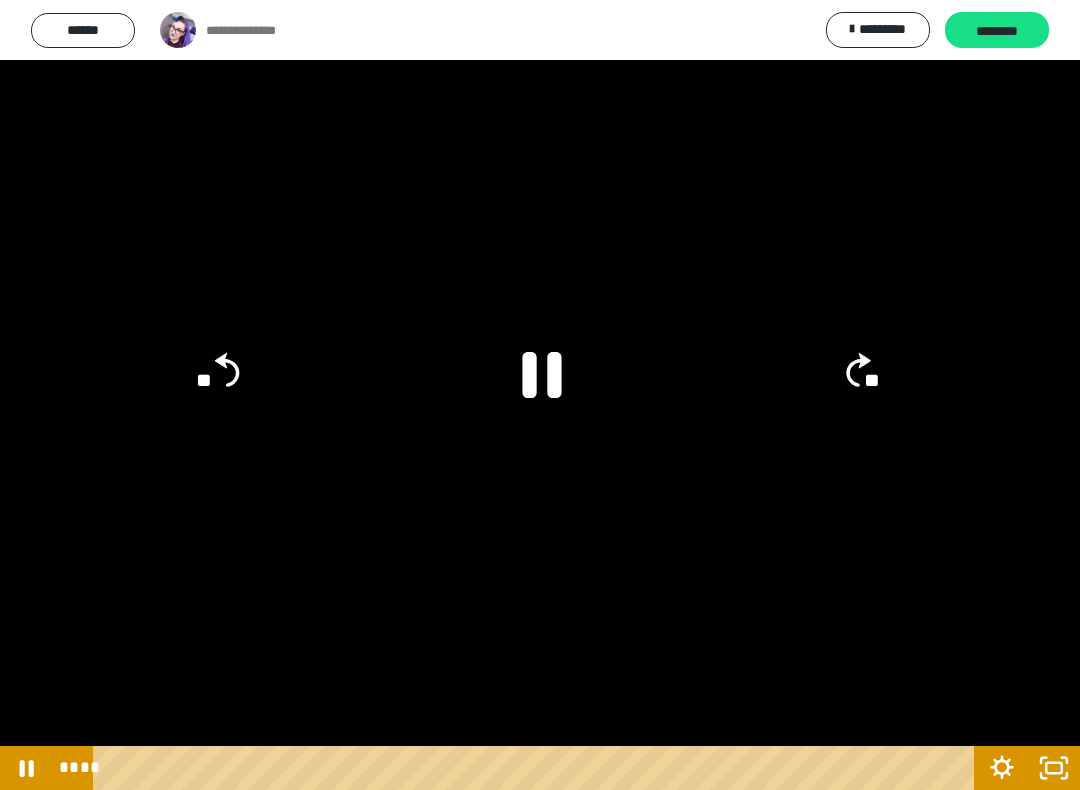 click 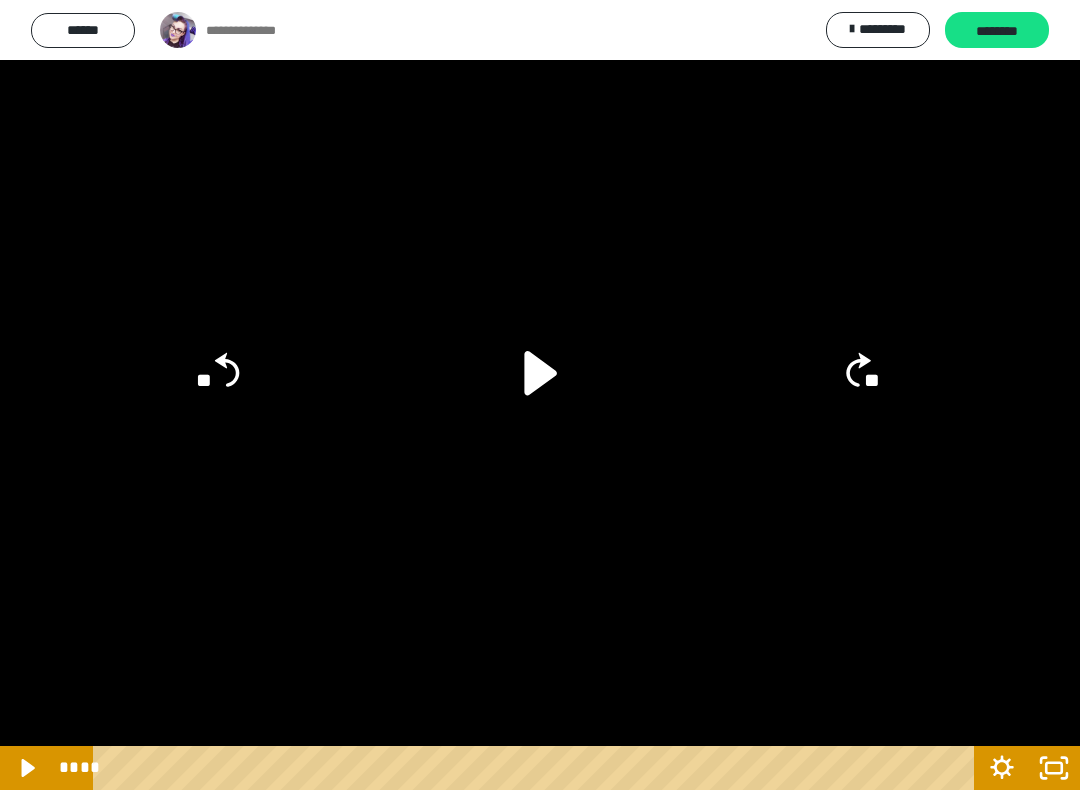click 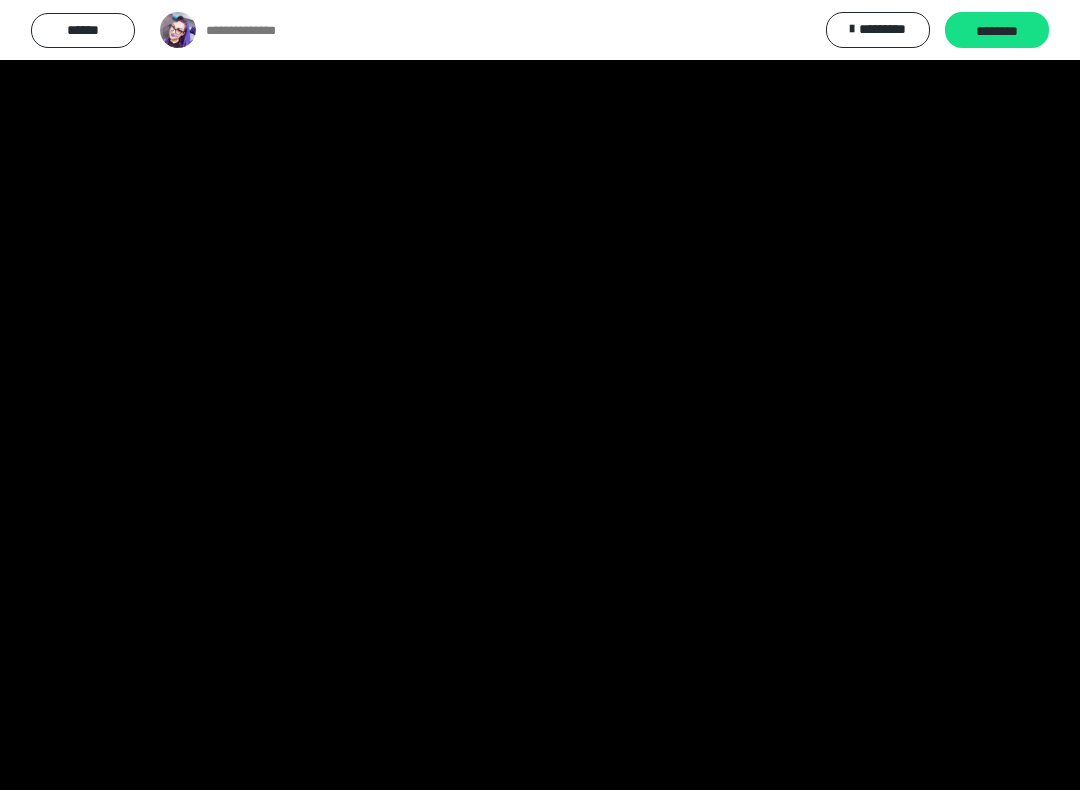 click at bounding box center (540, 395) 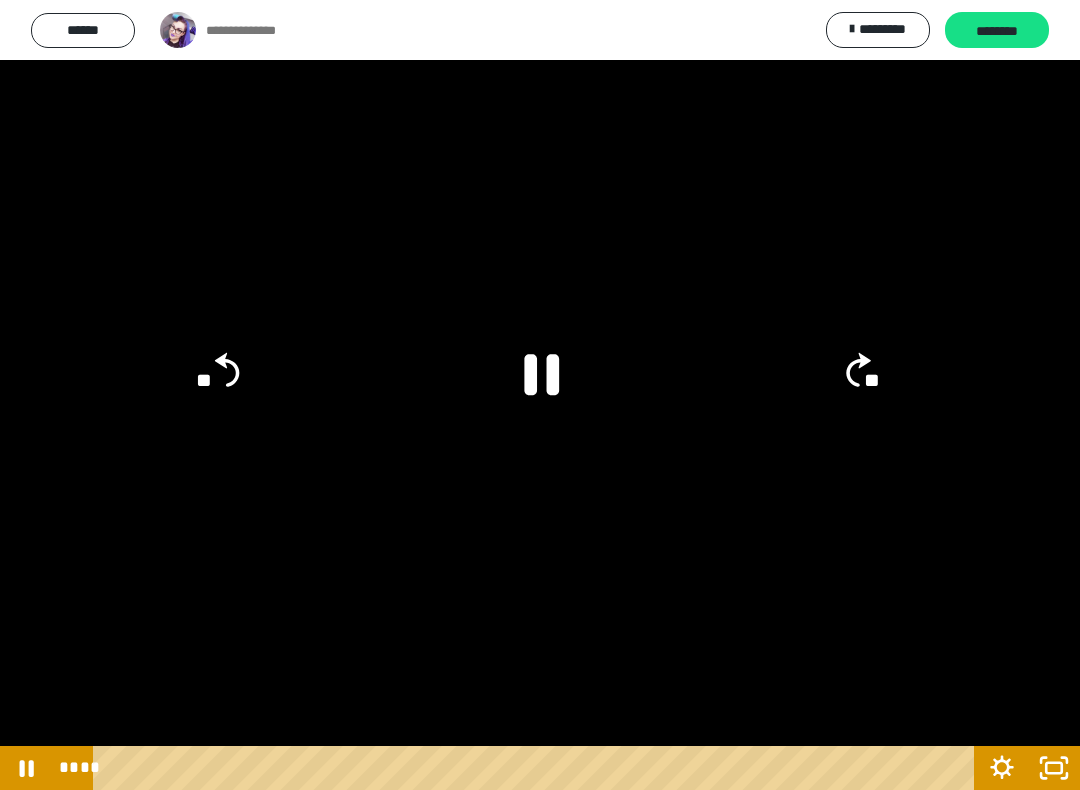 click 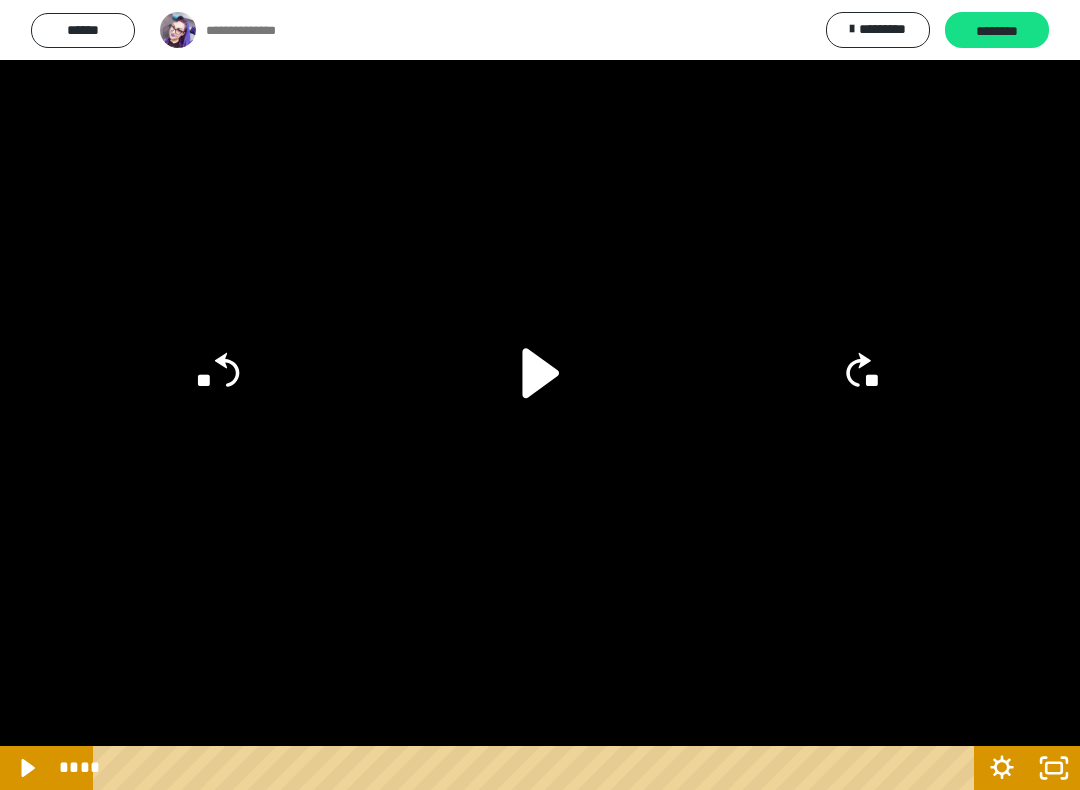 click 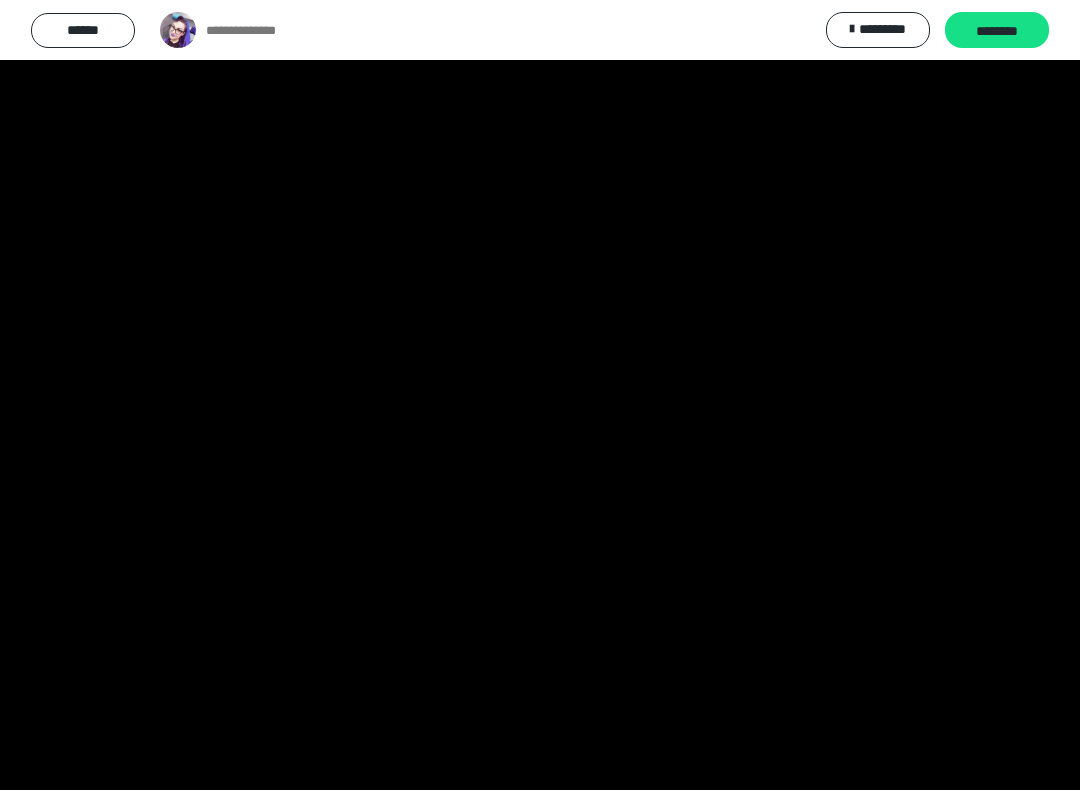 click at bounding box center (540, 395) 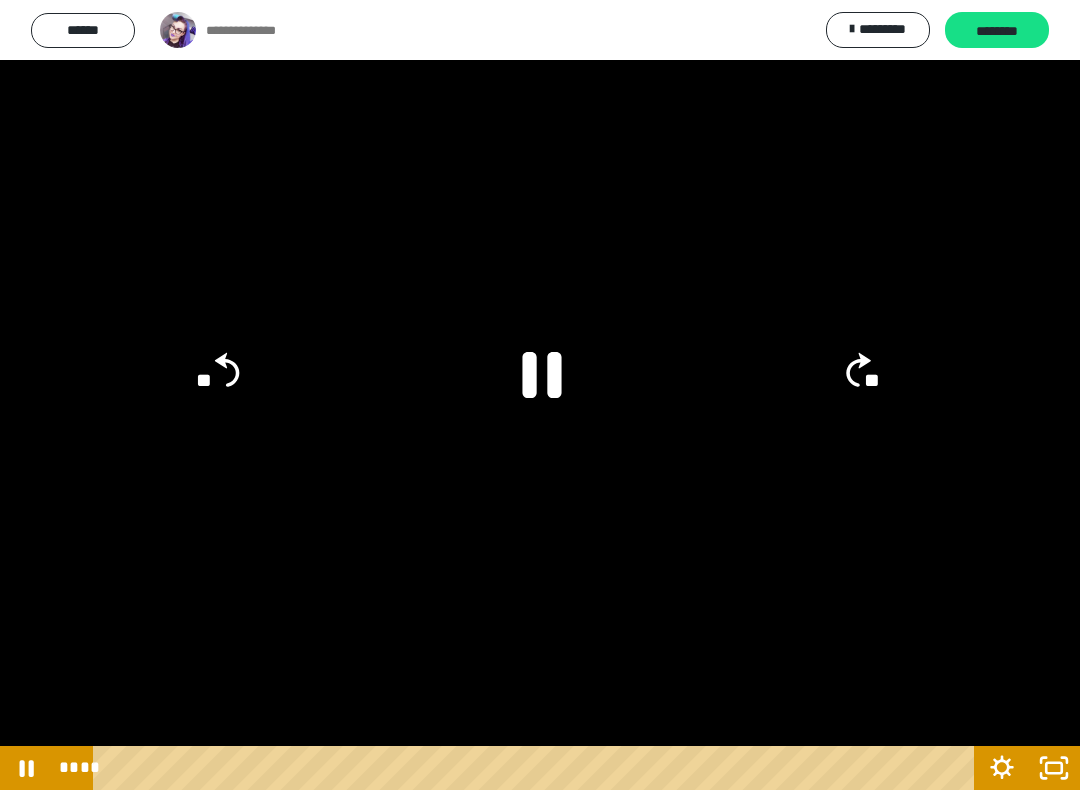 click 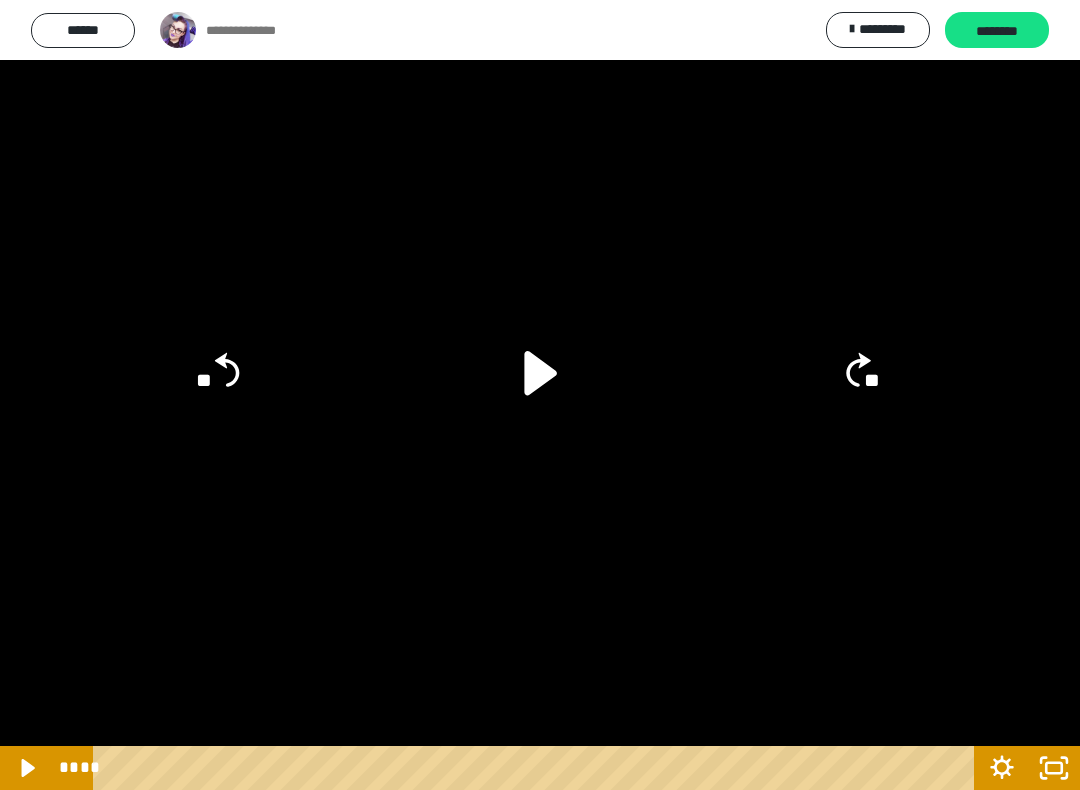 click 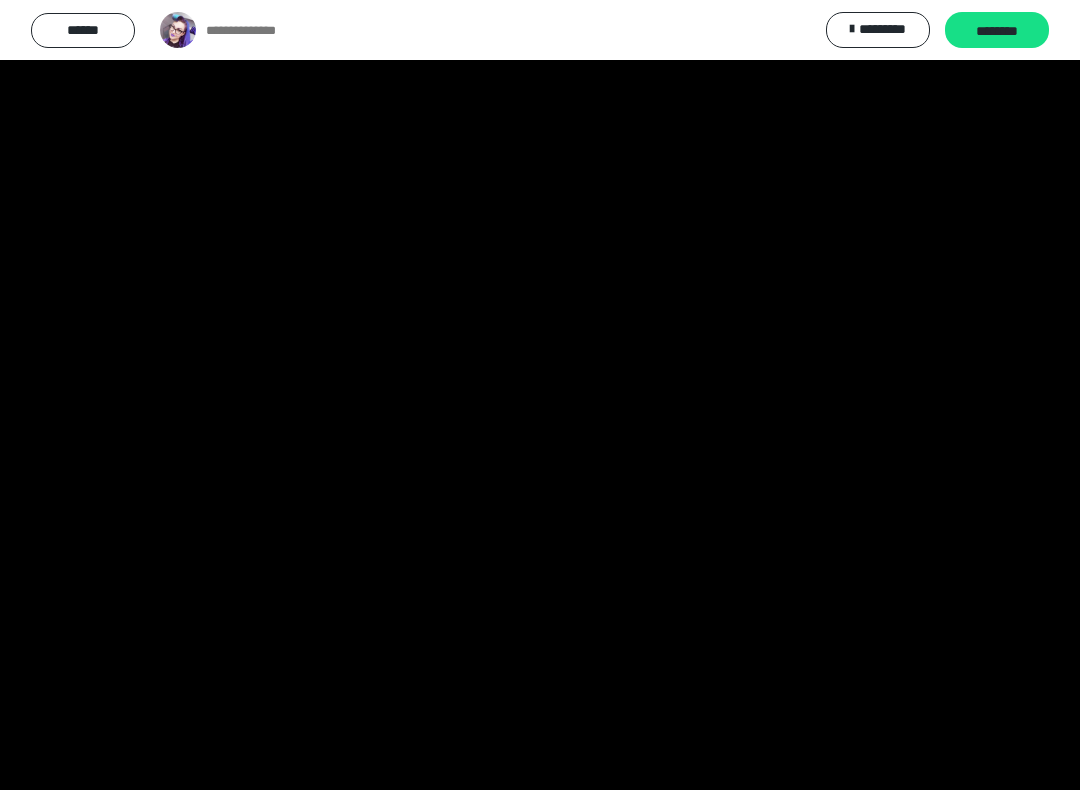 click at bounding box center (540, 395) 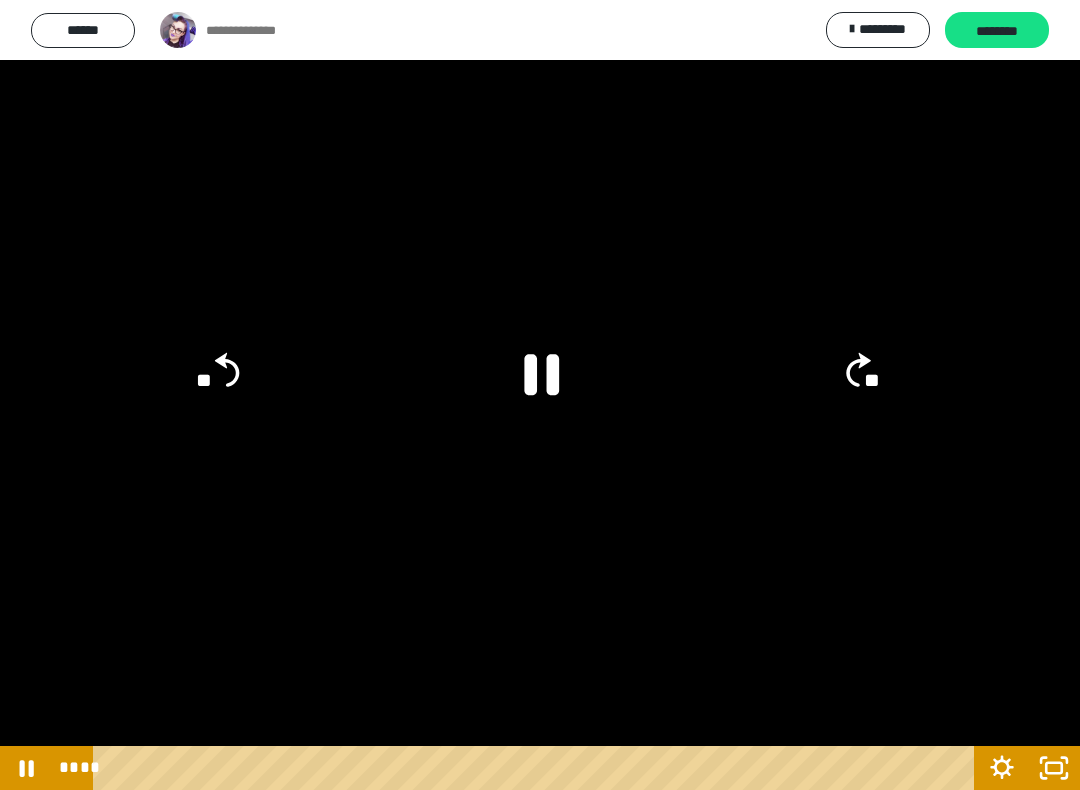 click on "**" 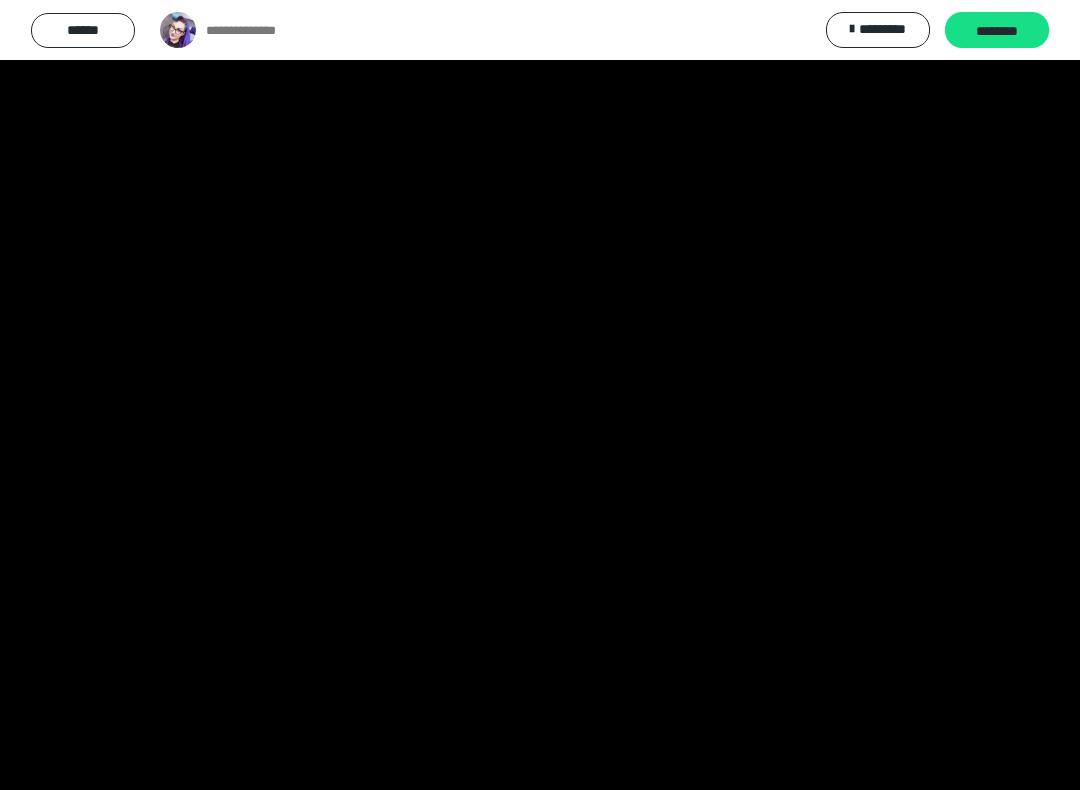 click at bounding box center (540, 395) 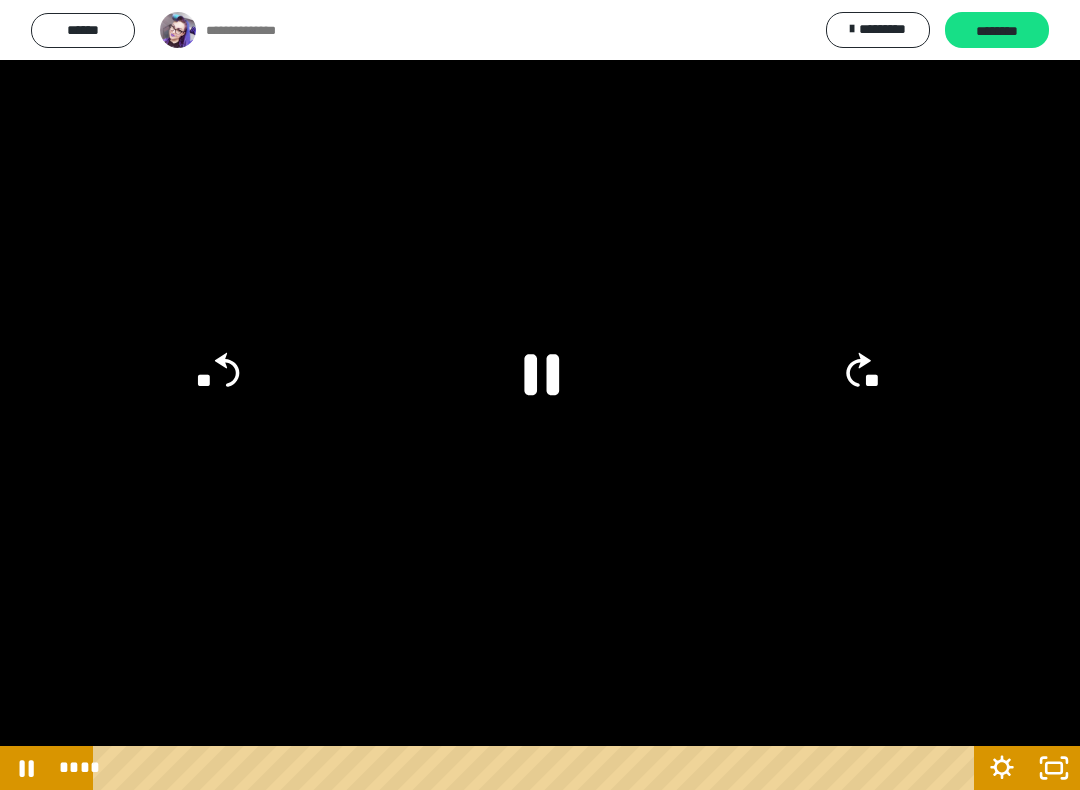click 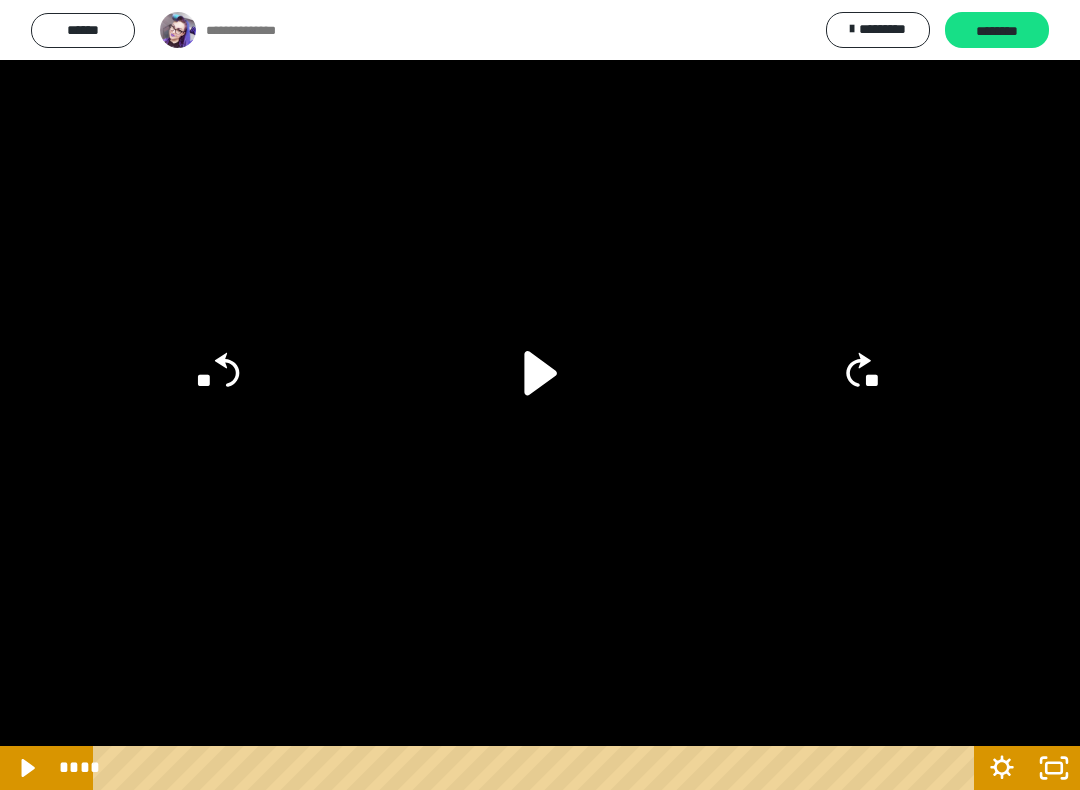 click on "**" 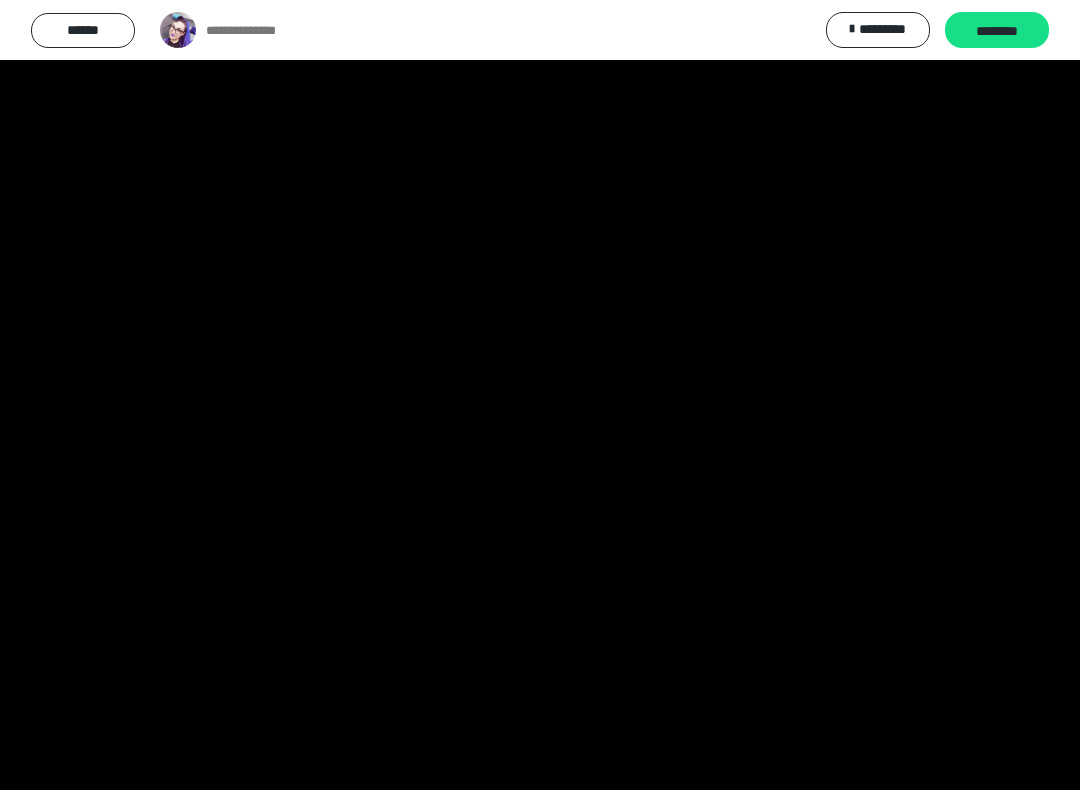 click at bounding box center [540, 395] 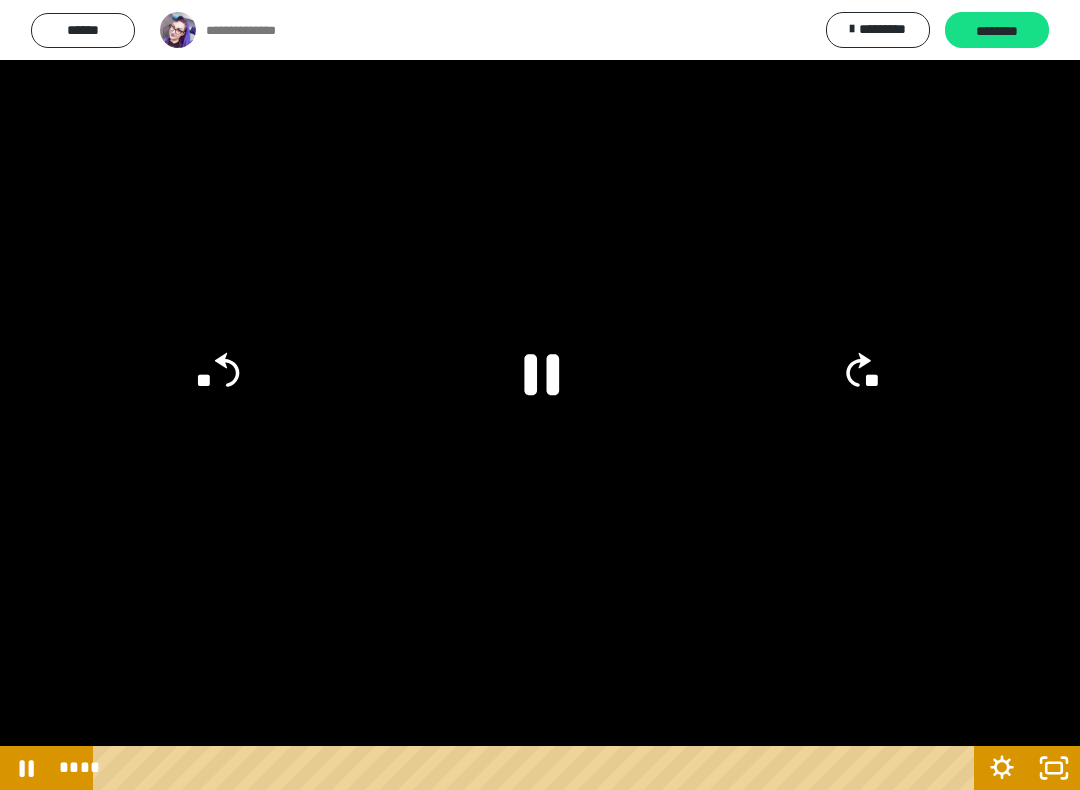 click 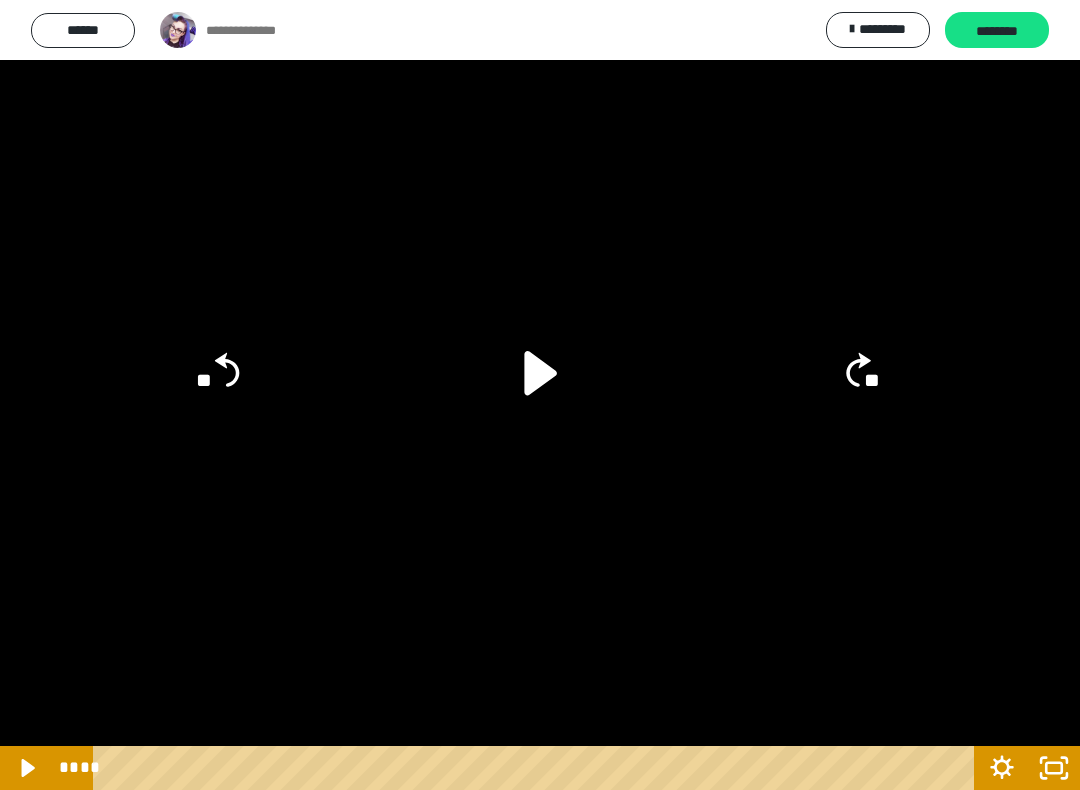 click 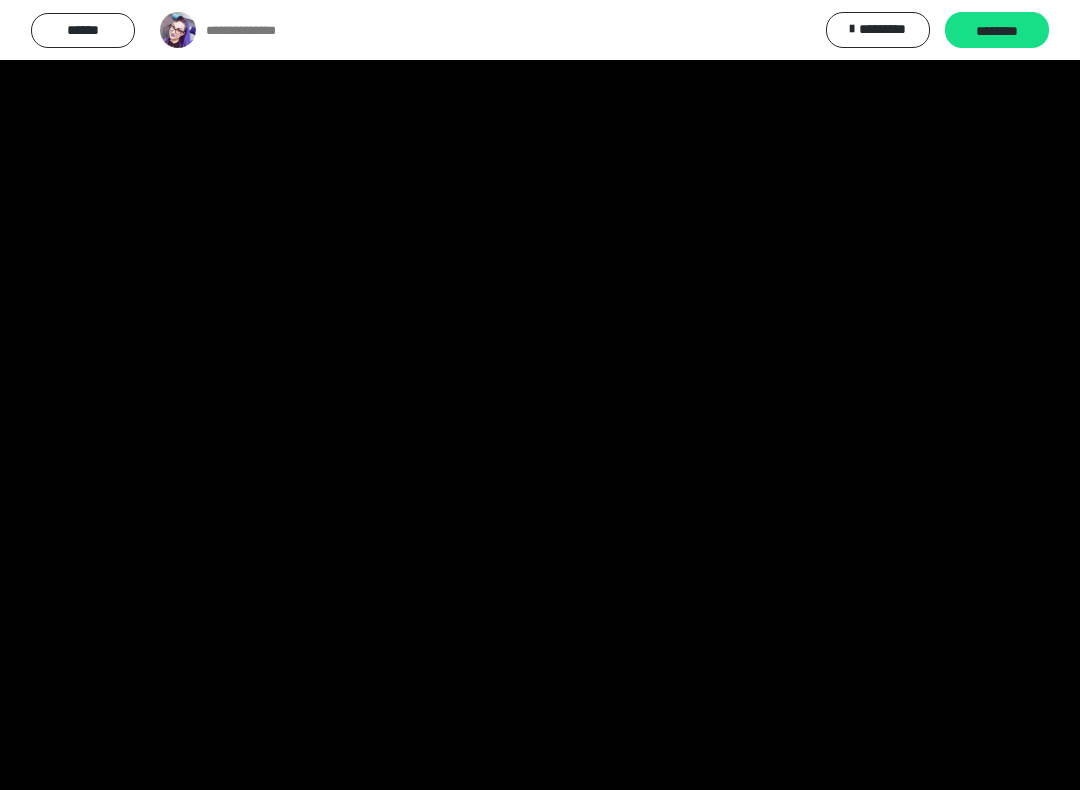click at bounding box center (540, 395) 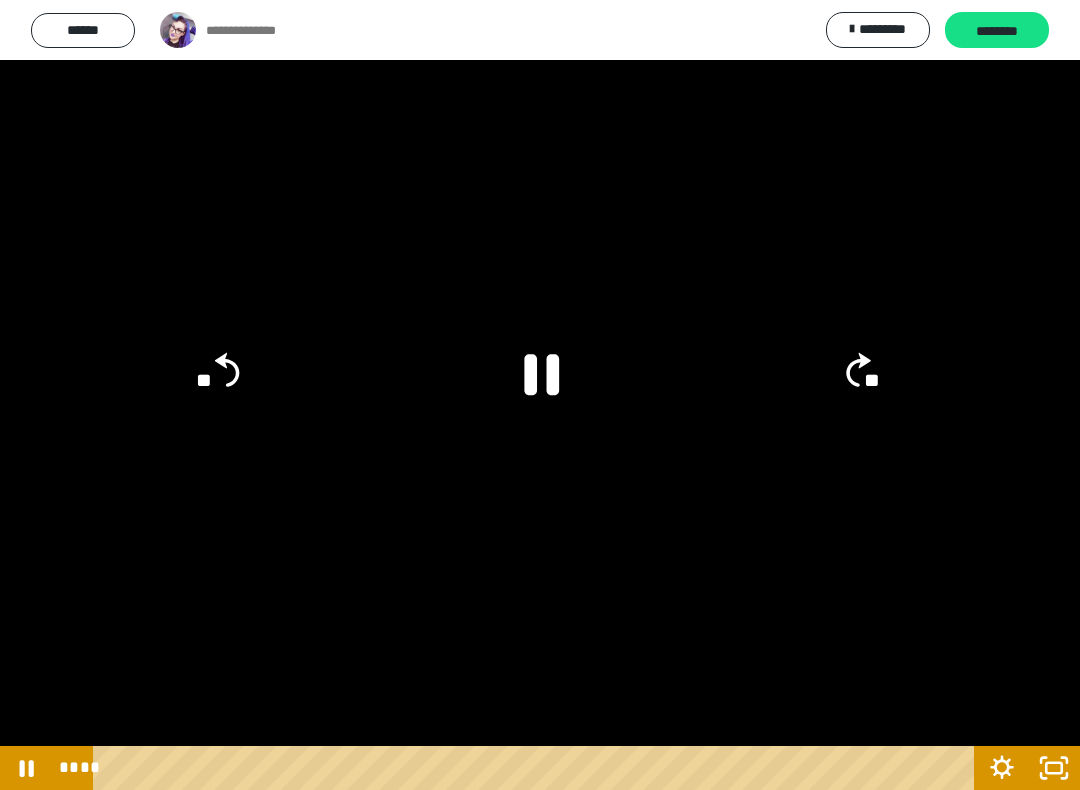click 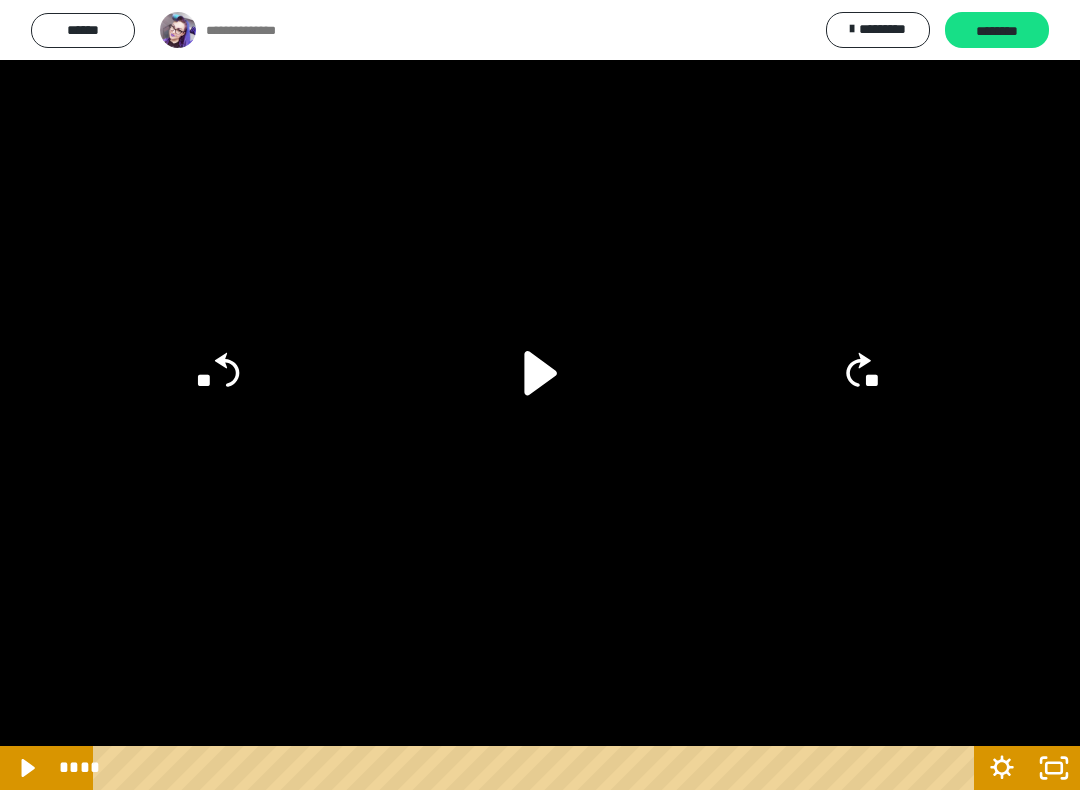 click on "**" 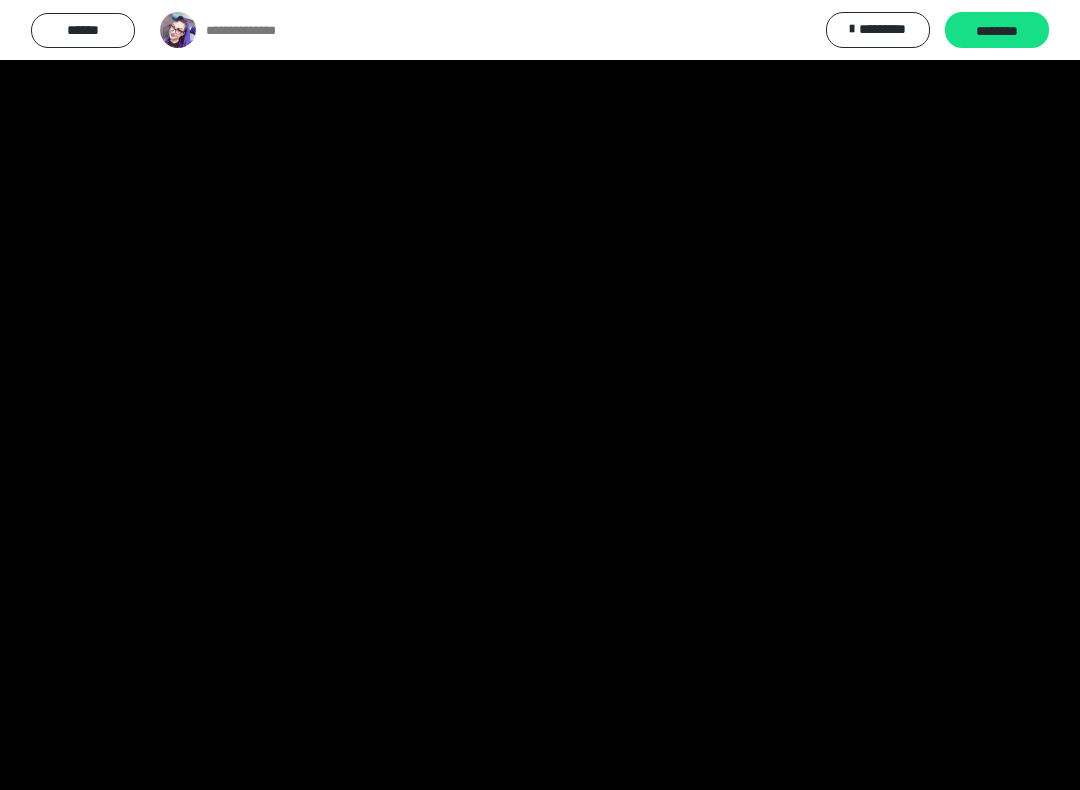 click at bounding box center [540, 395] 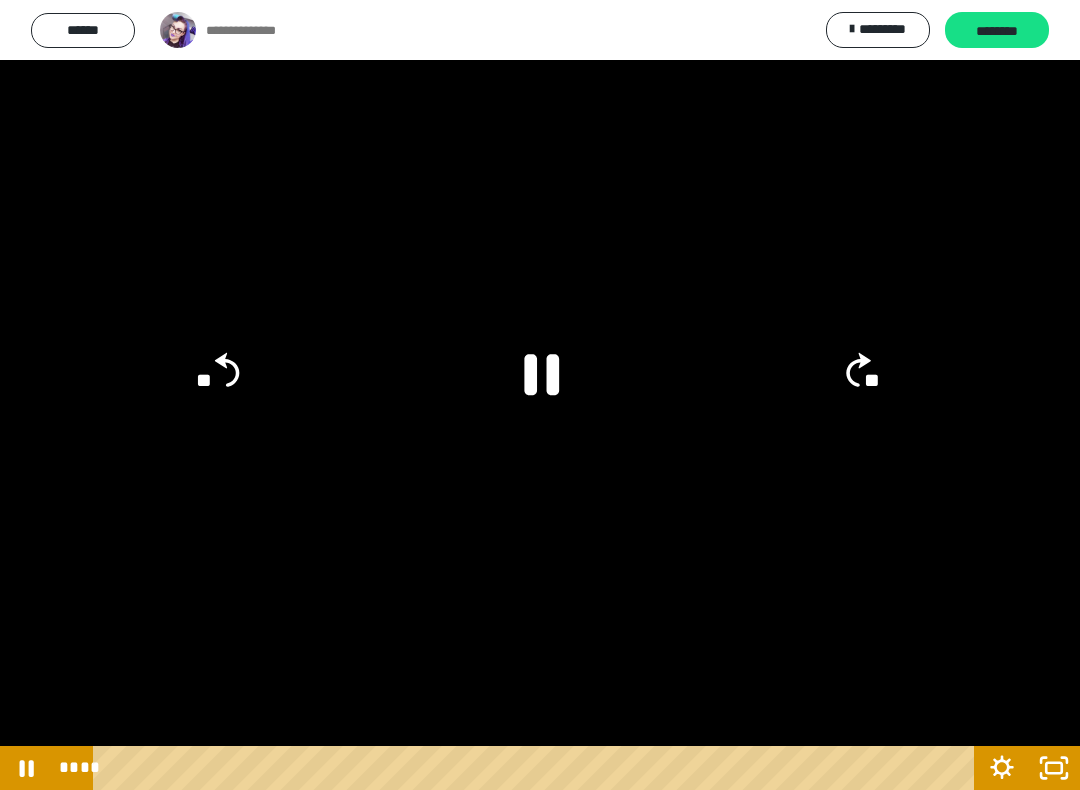 click 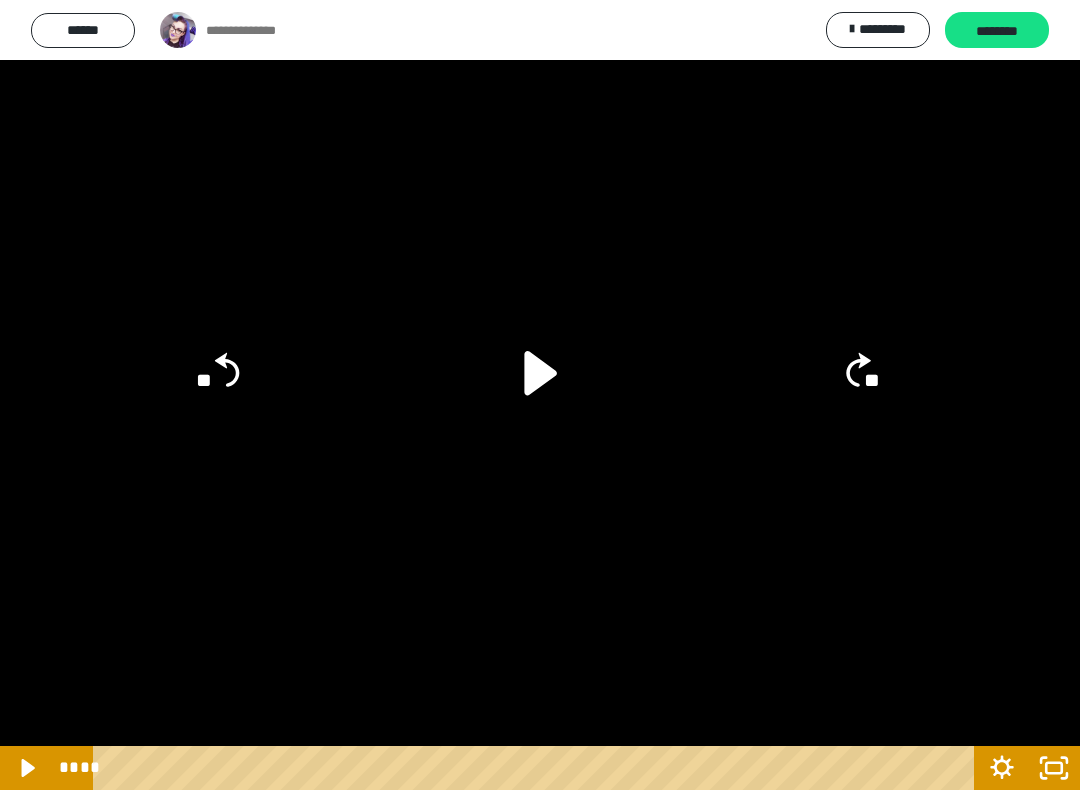 click 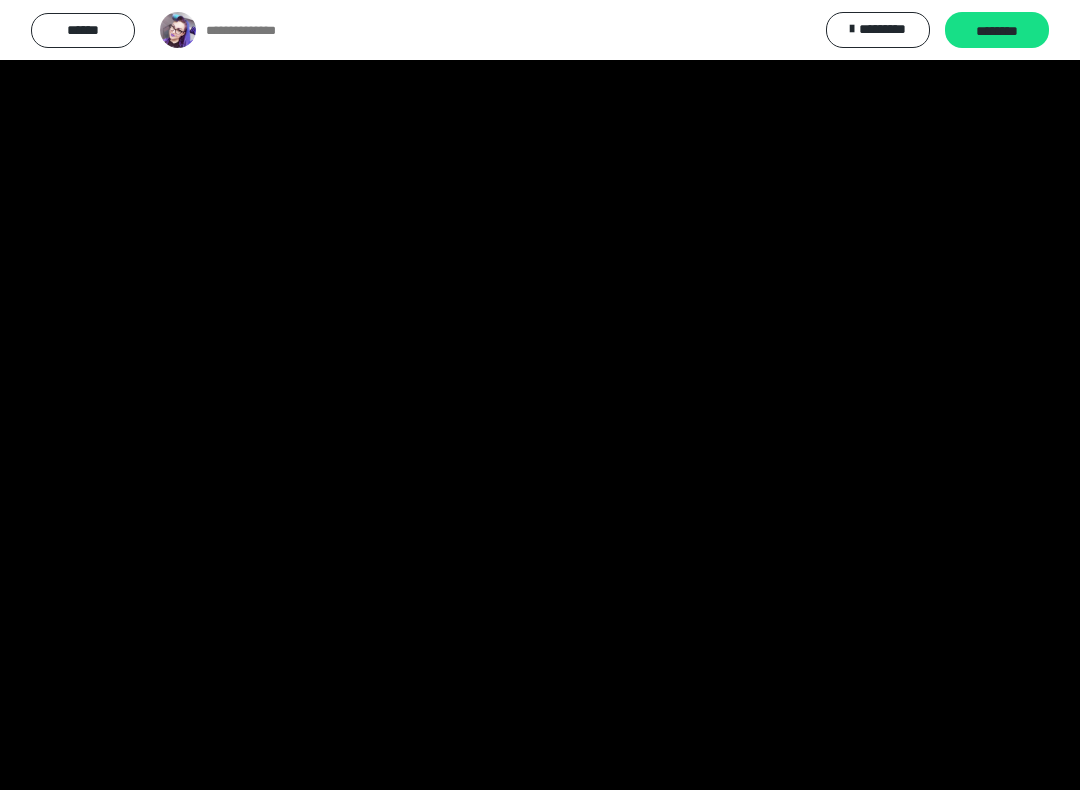 click at bounding box center (540, 395) 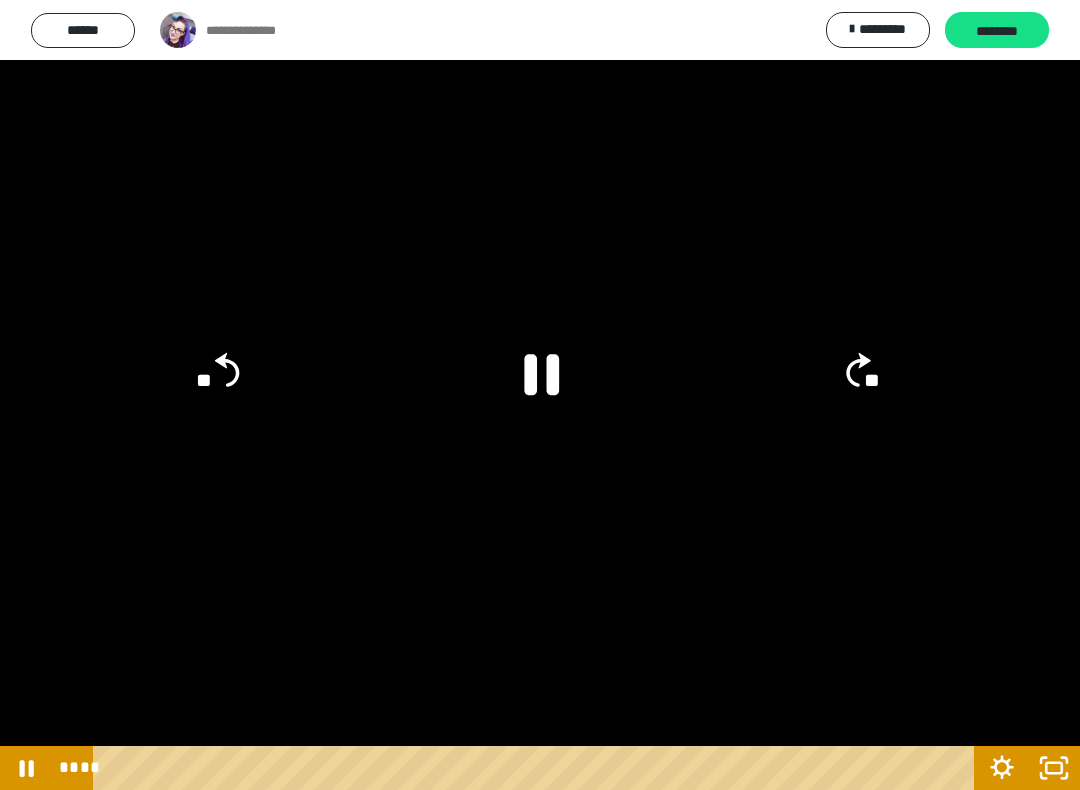 click at bounding box center (540, 395) 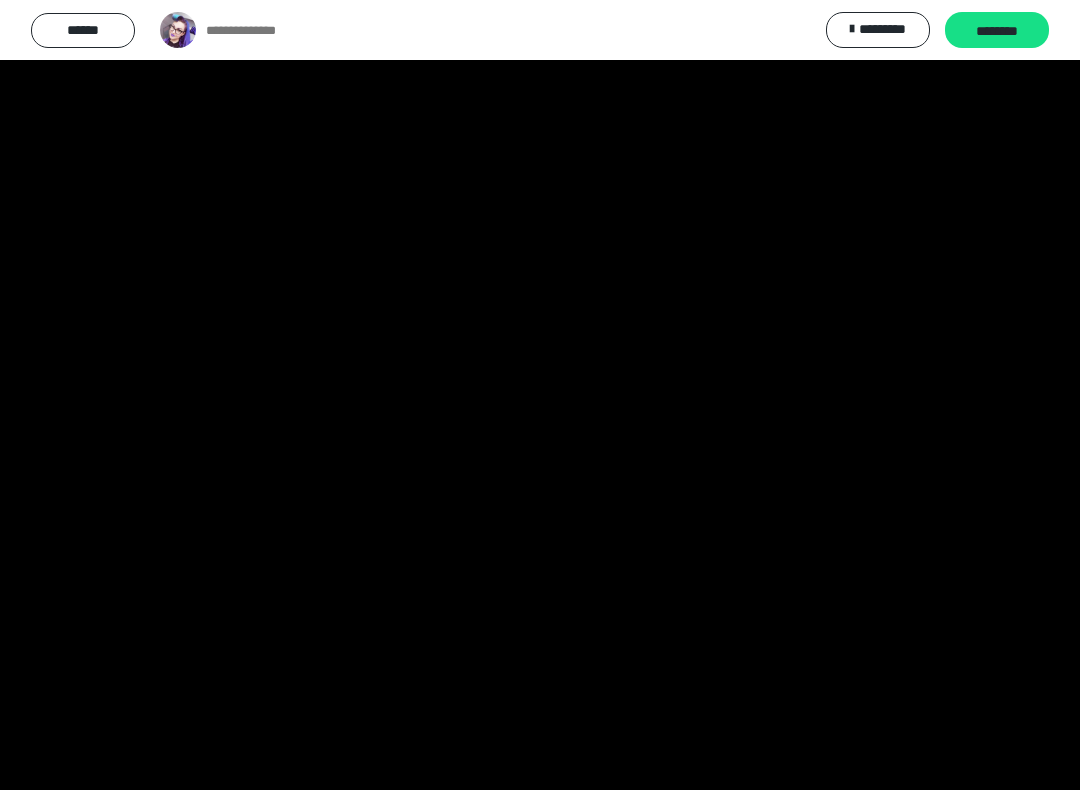 click at bounding box center (540, 395) 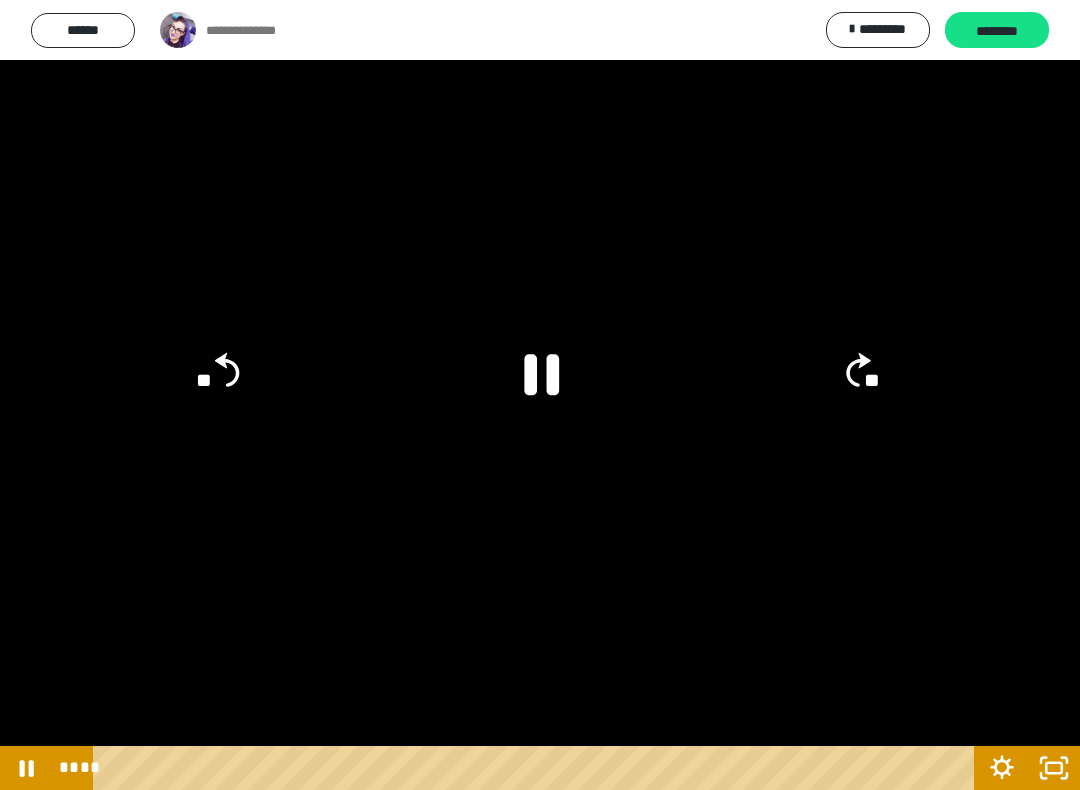 click on "**" 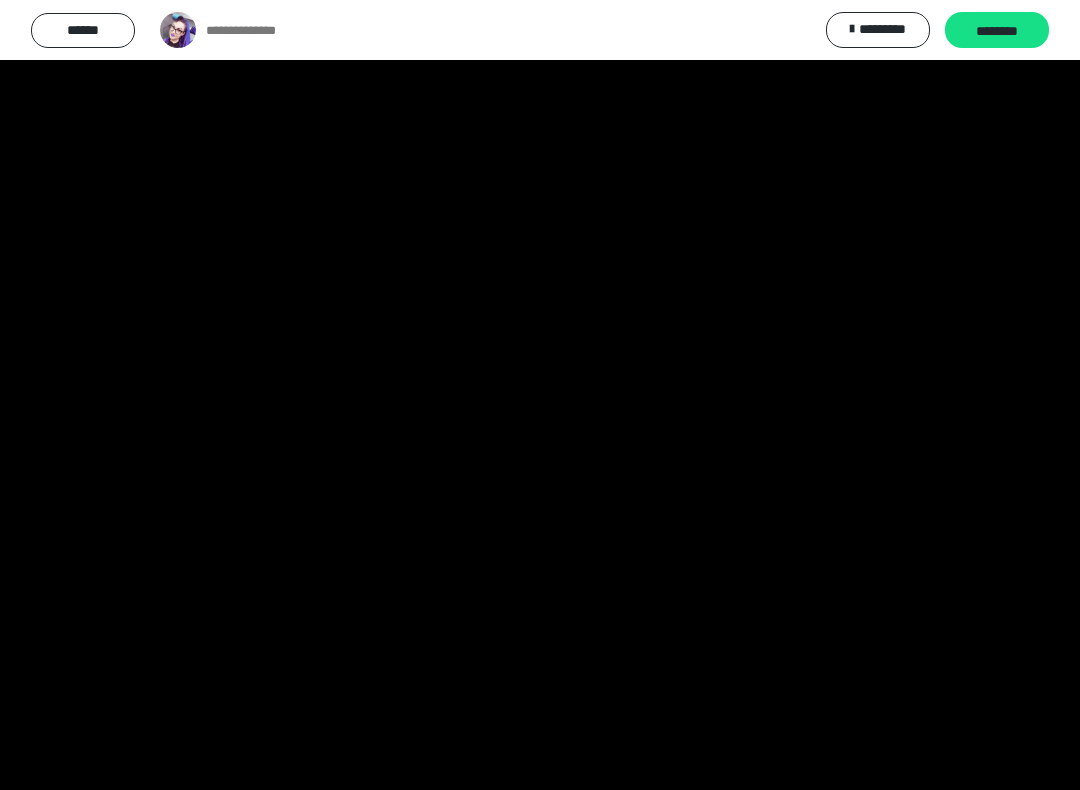 click at bounding box center (540, 395) 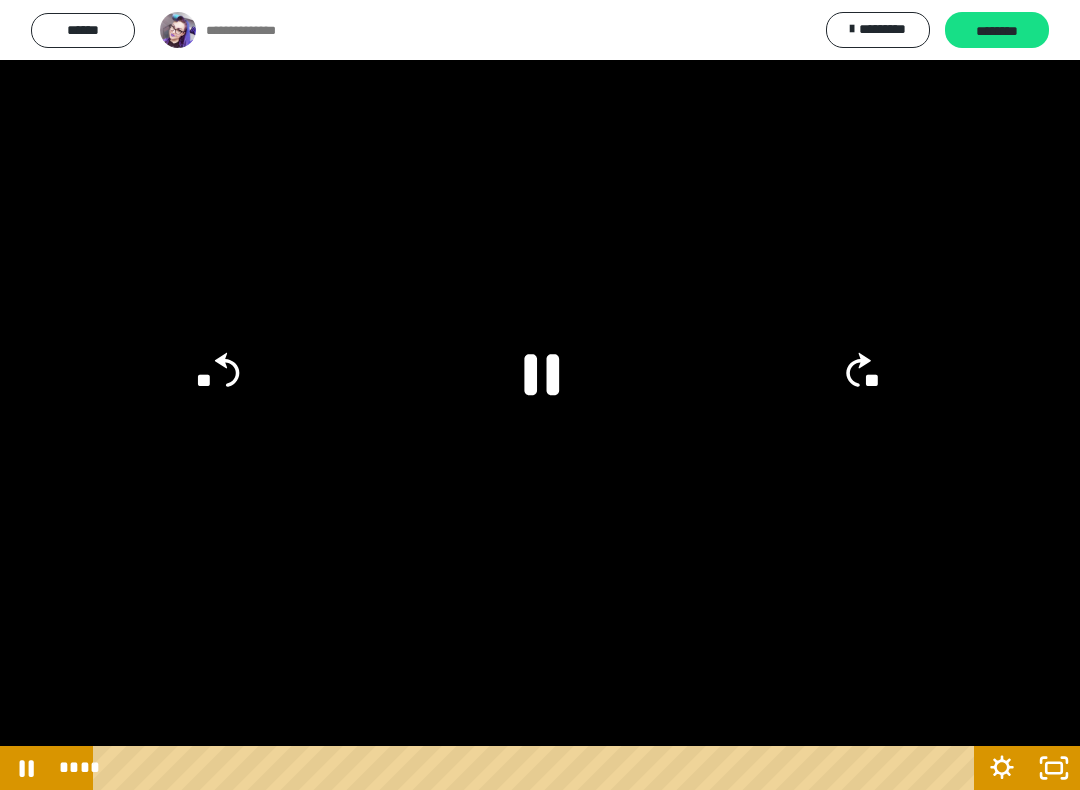 click 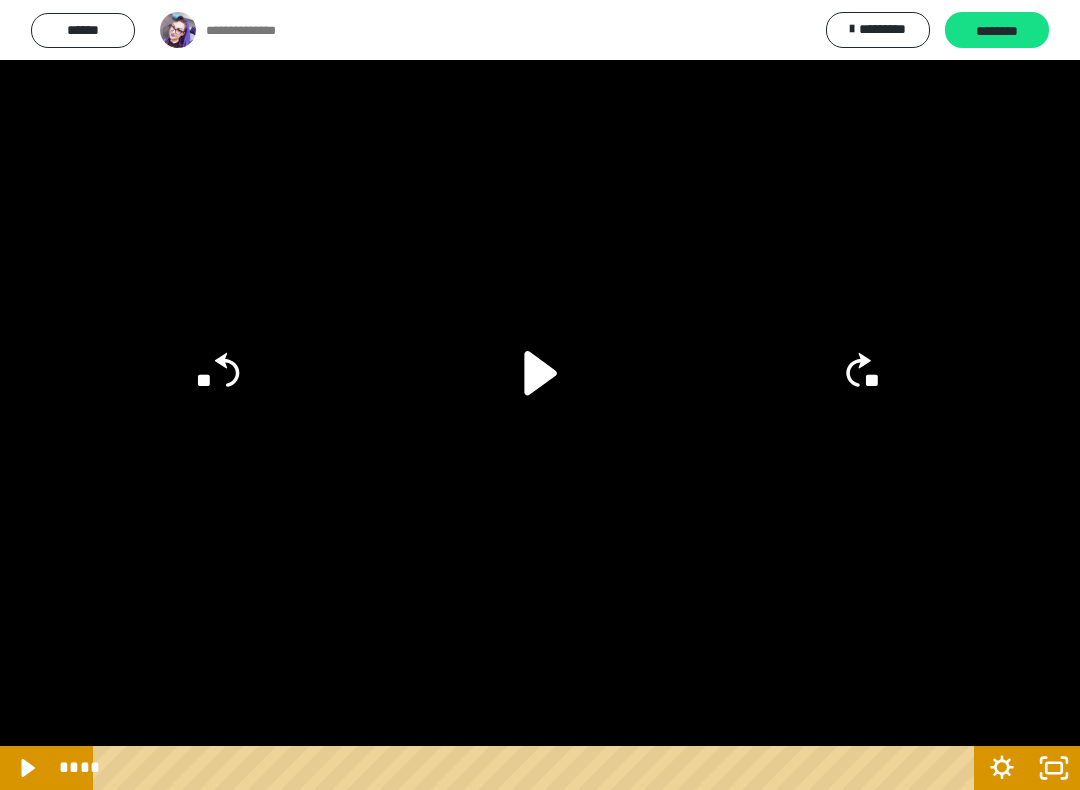click 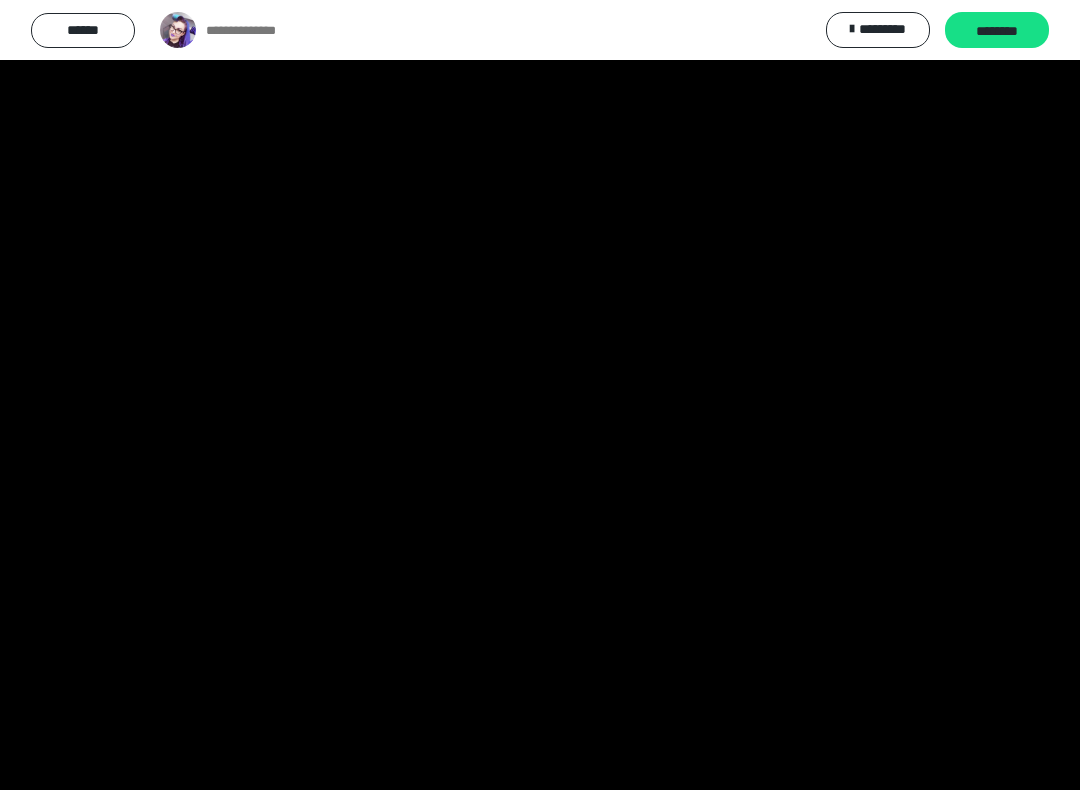 click at bounding box center (540, 395) 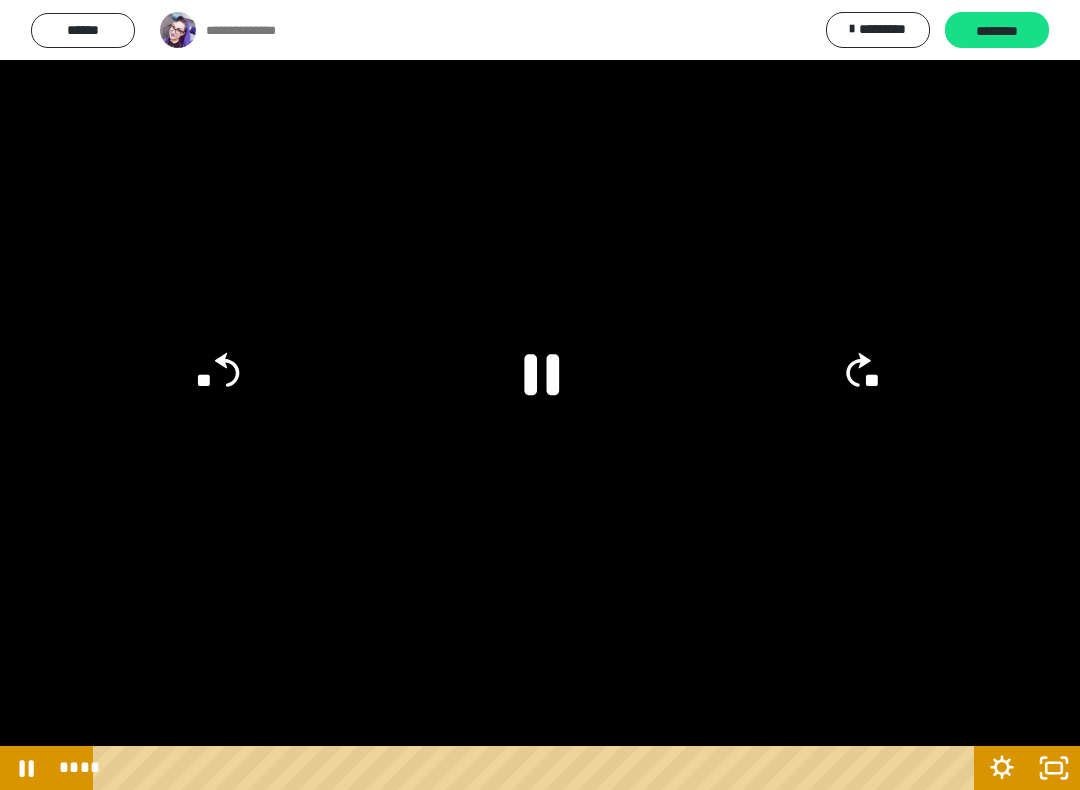 click on "**" 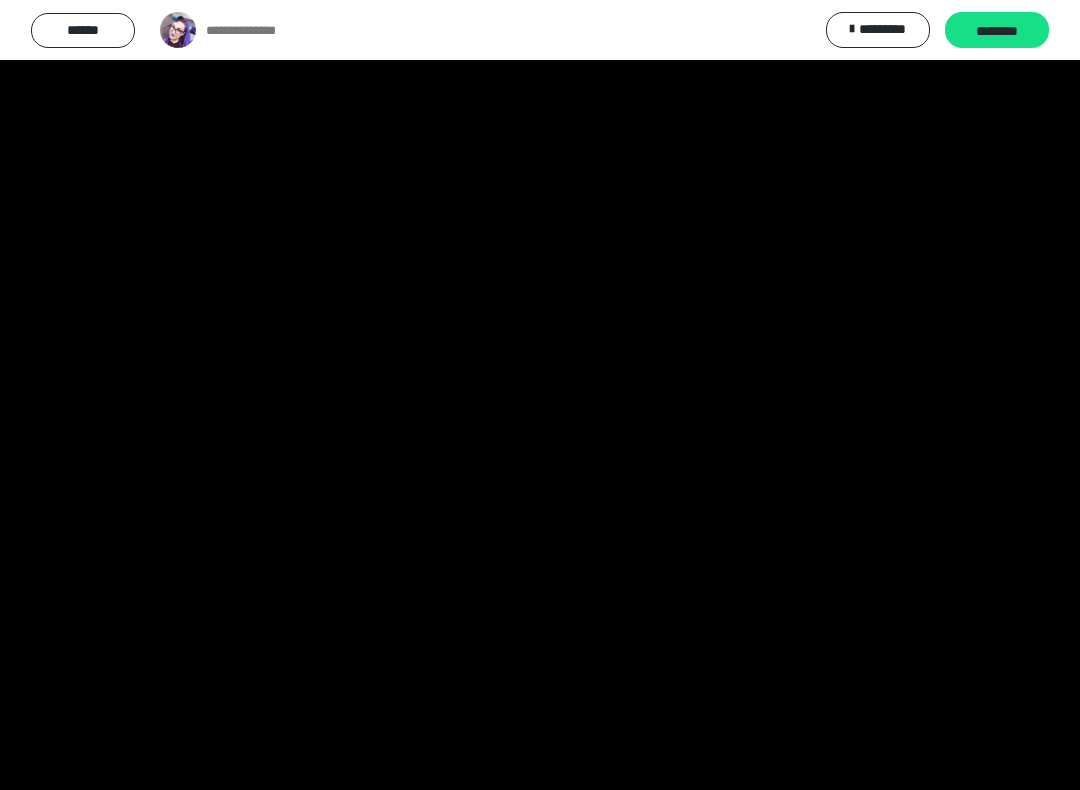 click at bounding box center (540, 395) 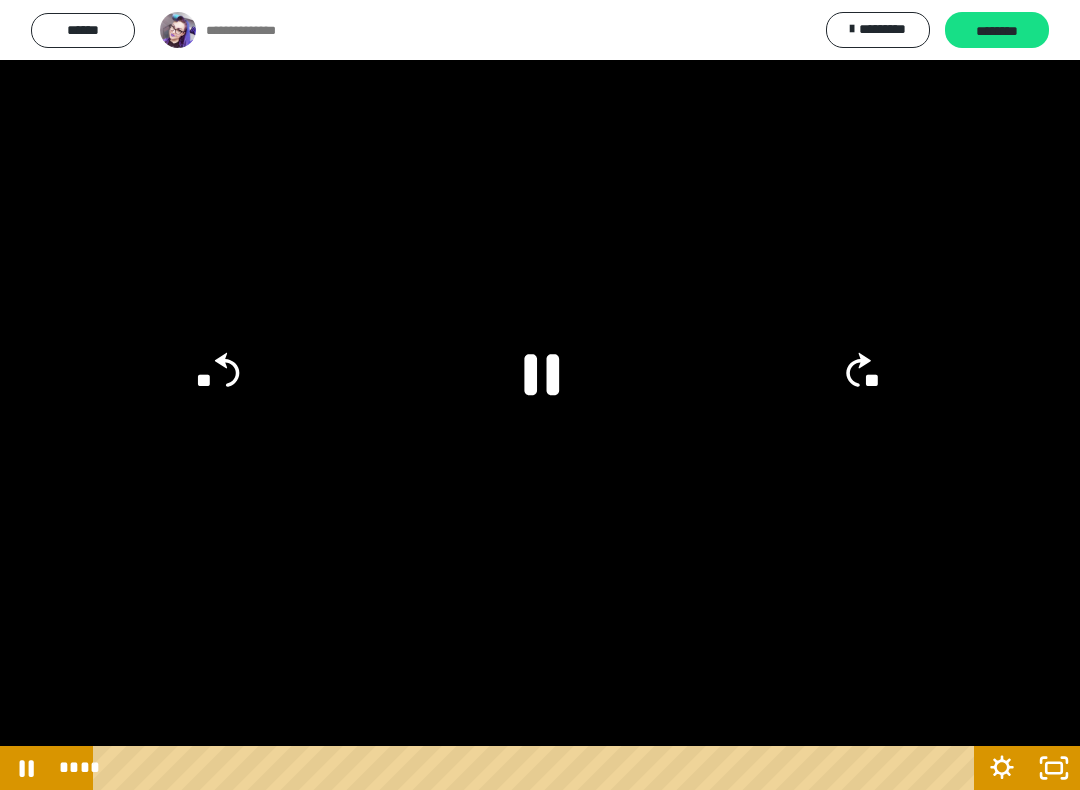 click 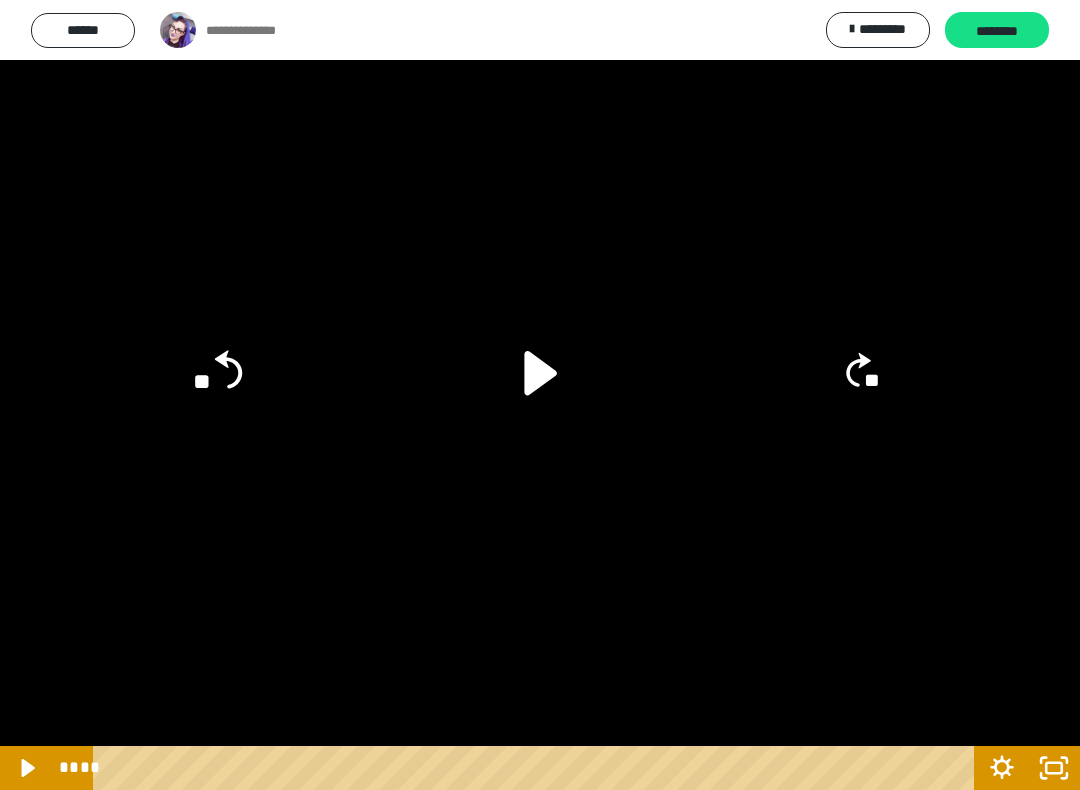 click on "**" 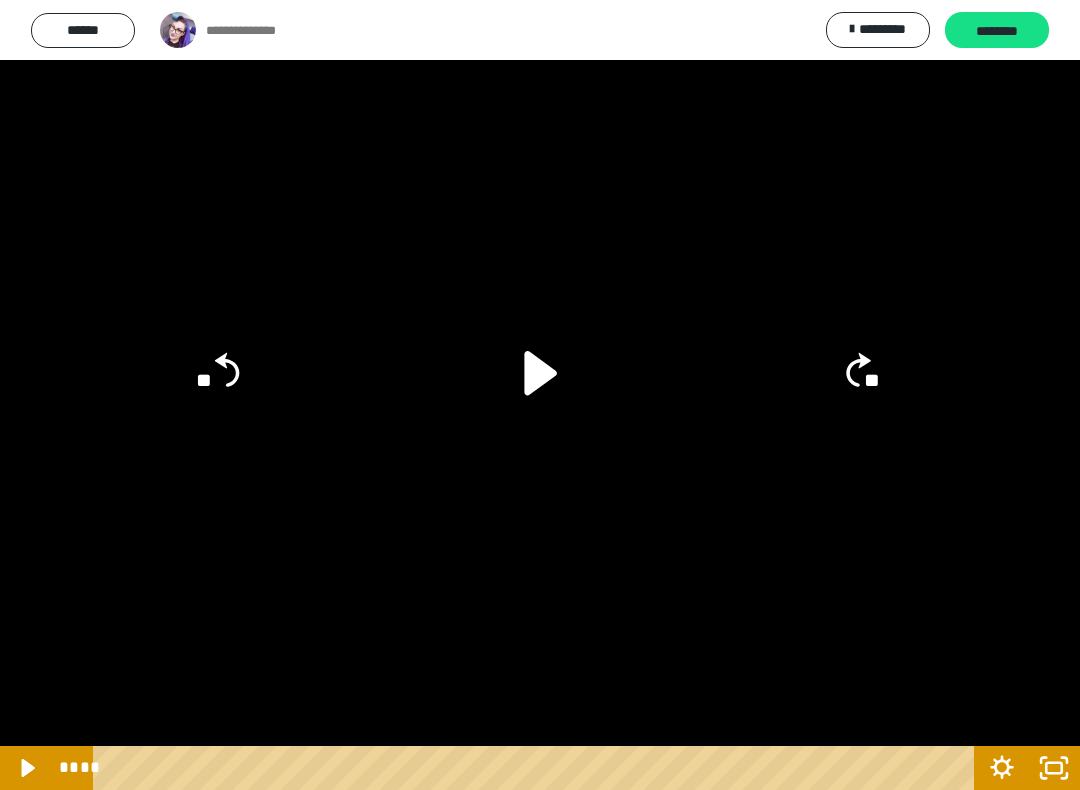 click 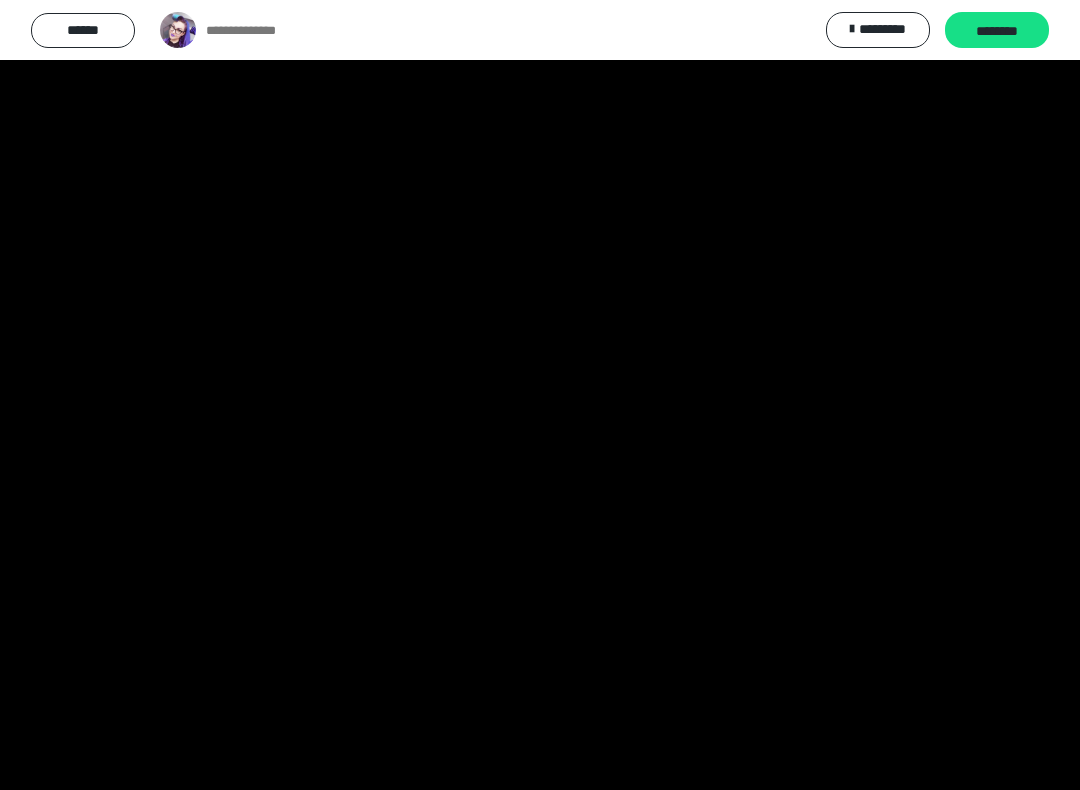 click at bounding box center (540, 395) 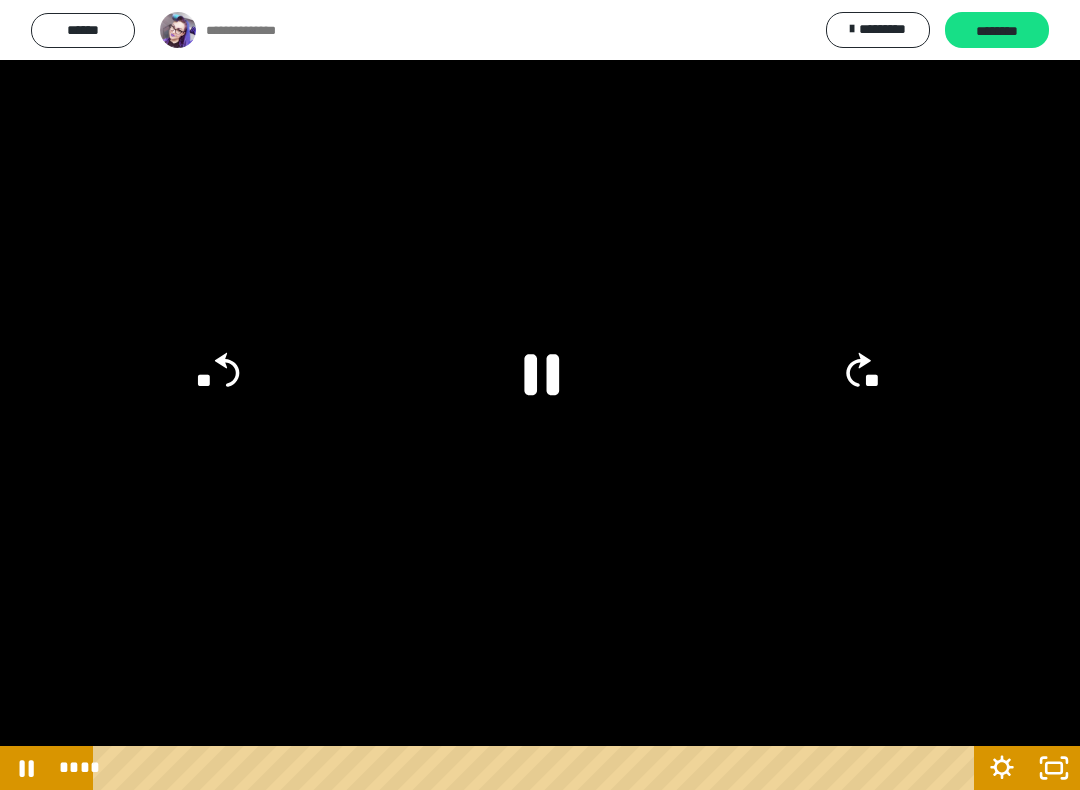 click on "**" 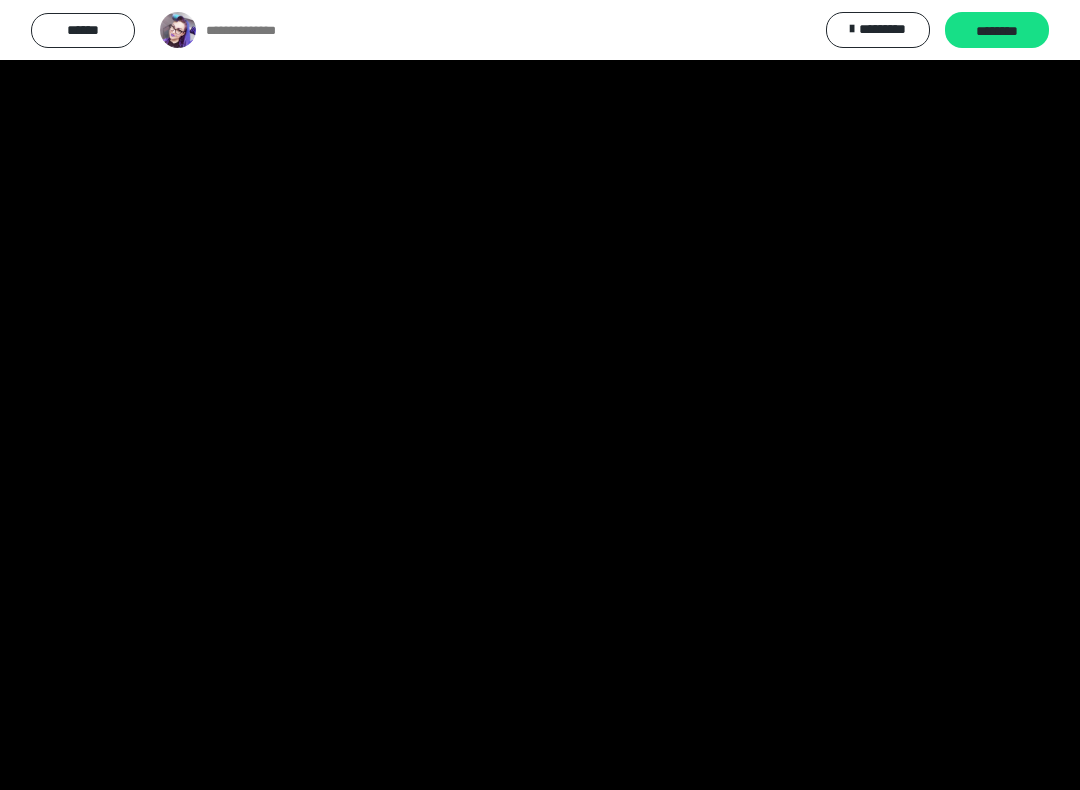 click at bounding box center [540, 395] 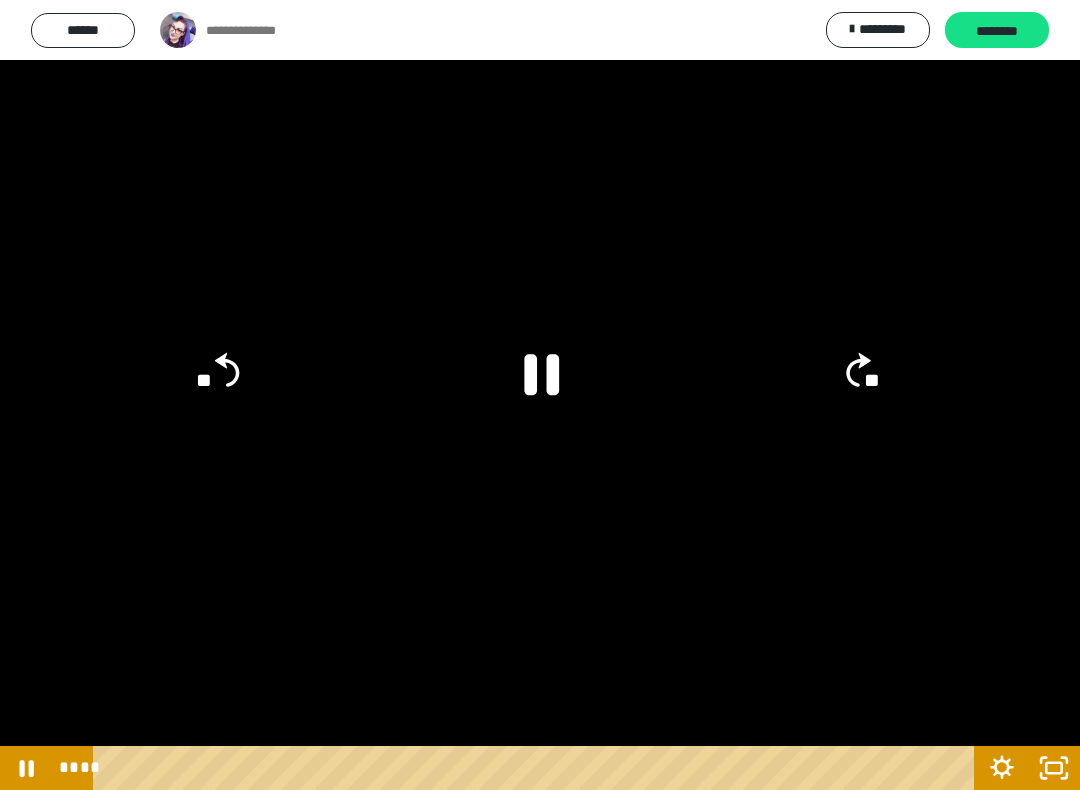 click on "**" 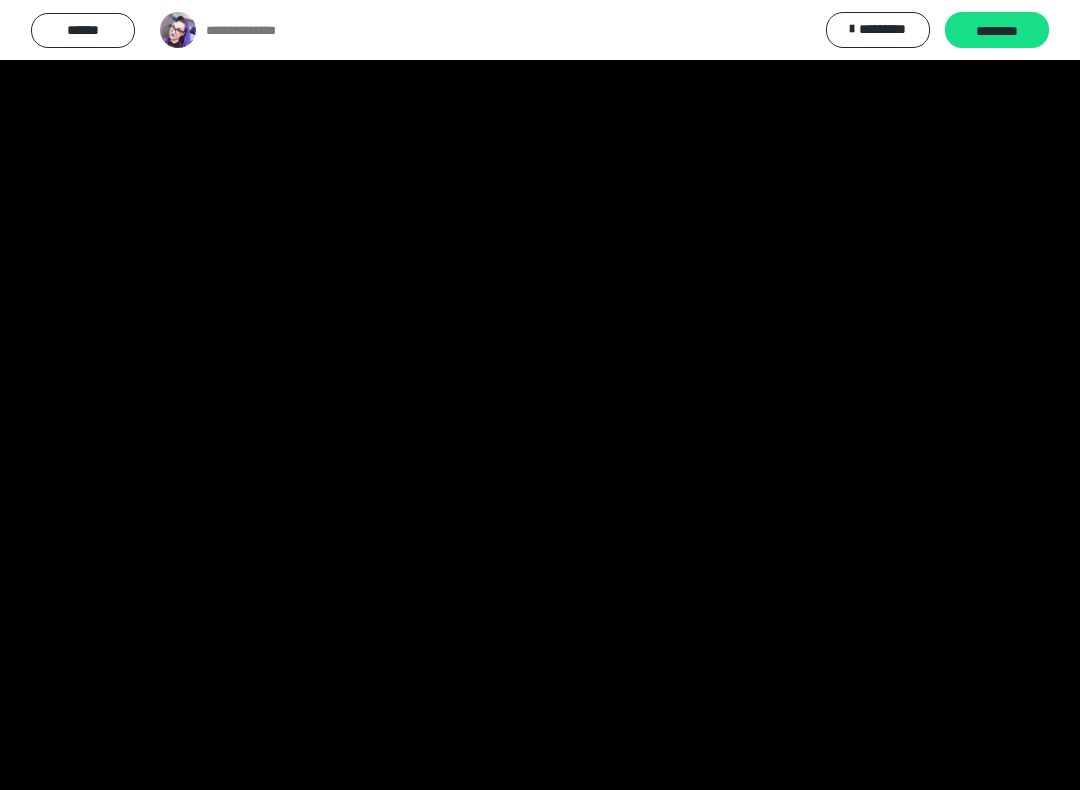 click at bounding box center (540, 395) 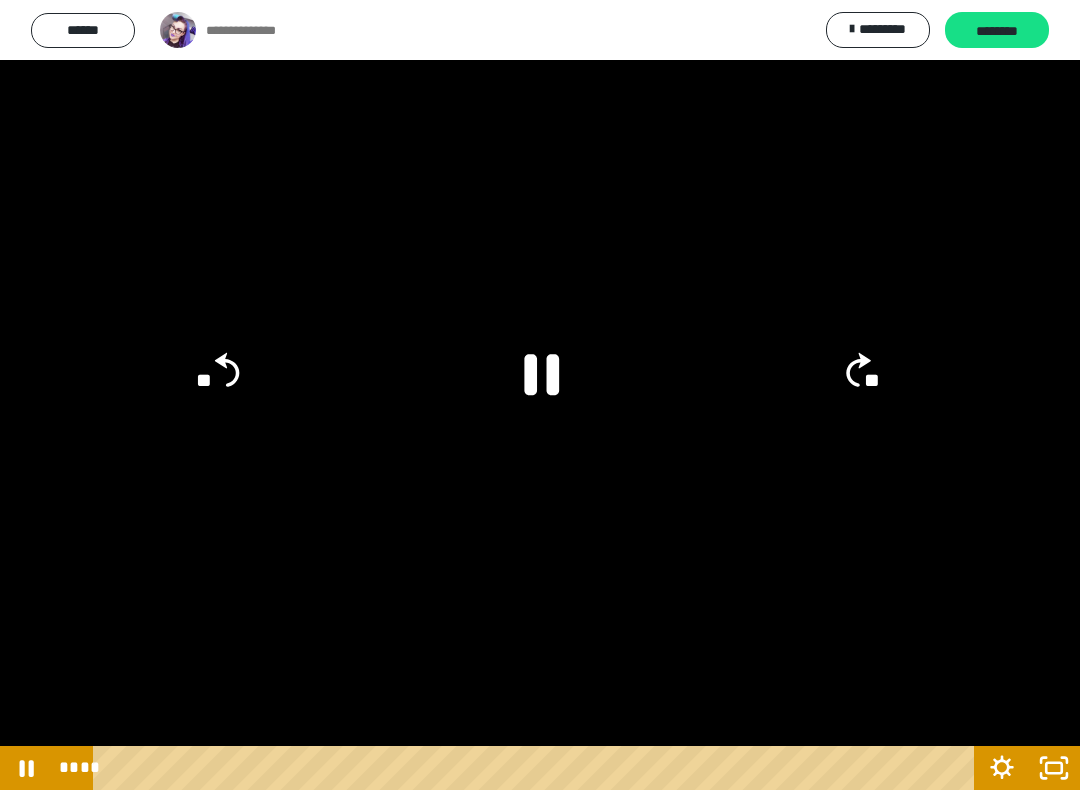 click on "**" 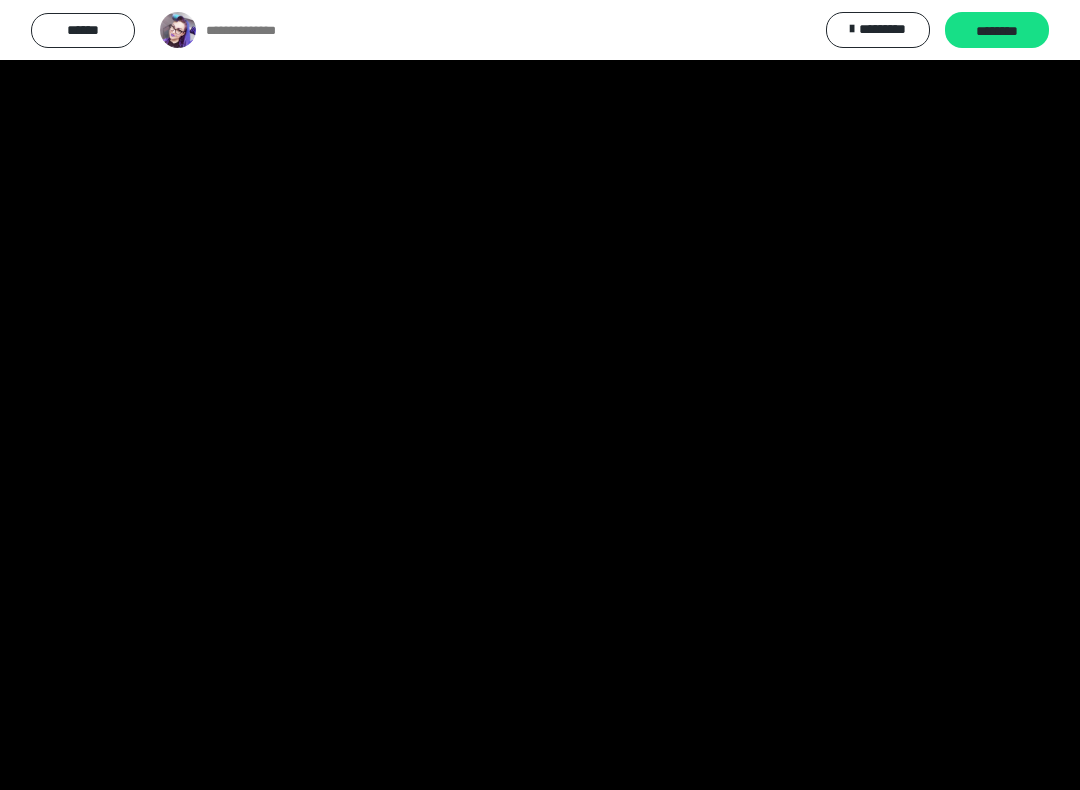 click at bounding box center (540, 395) 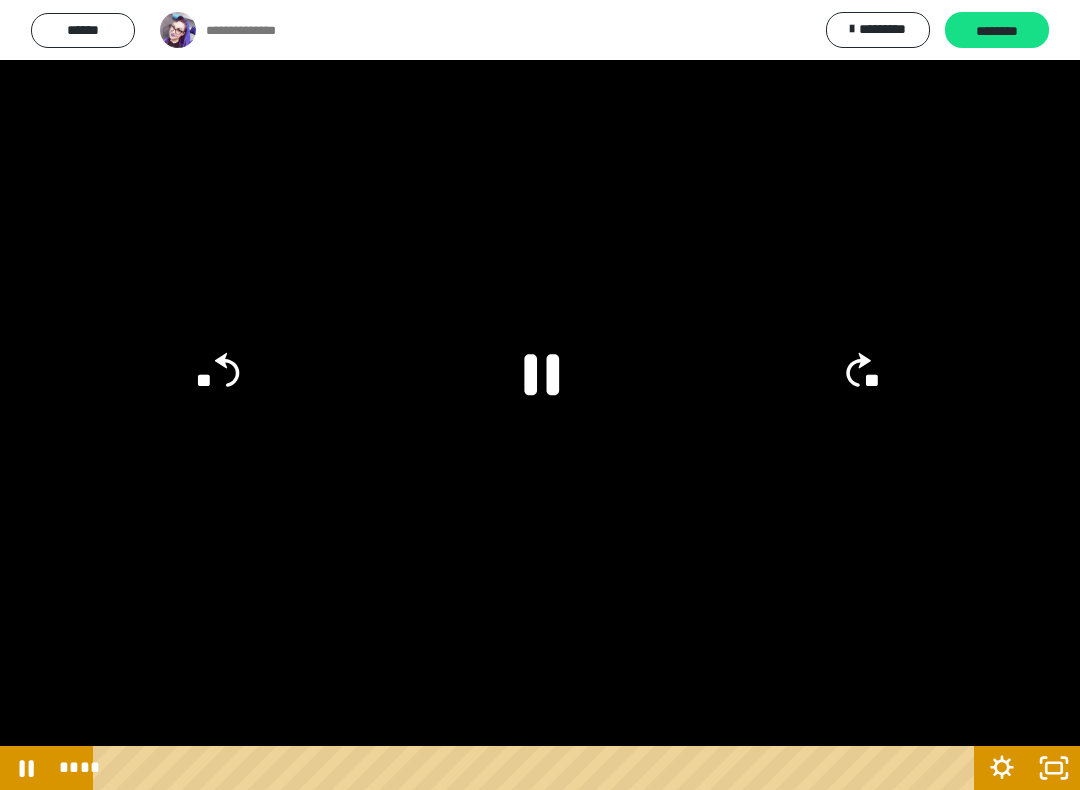 click 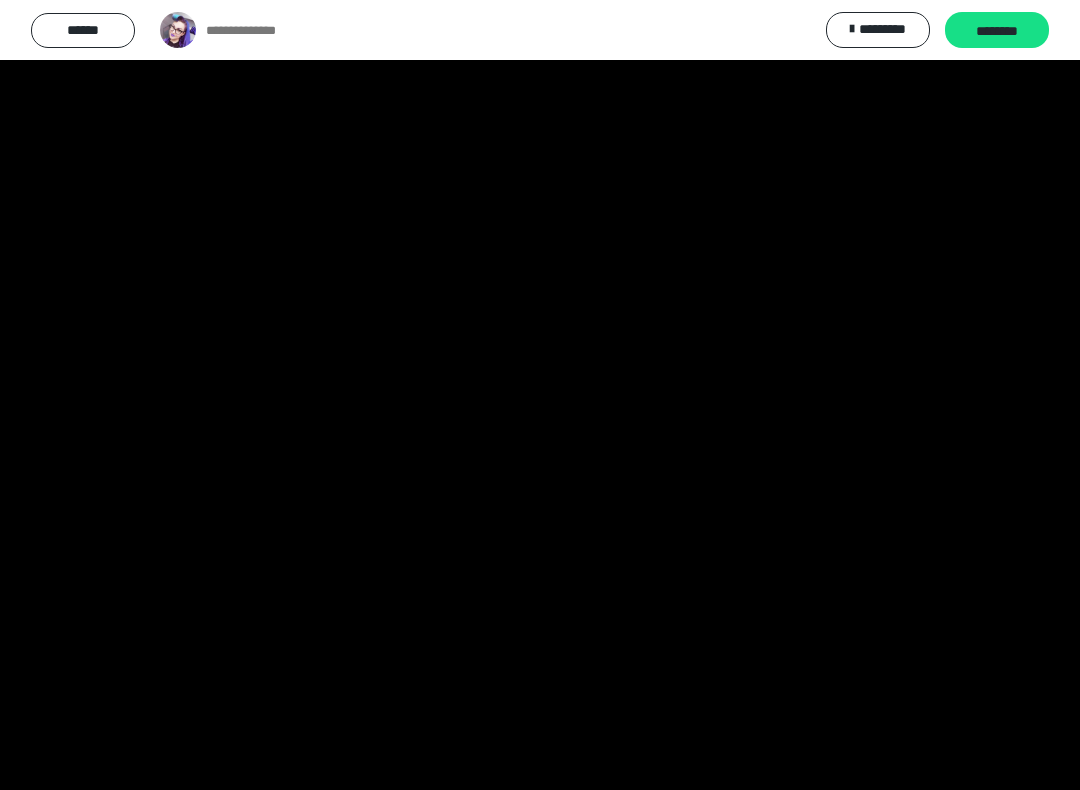 click at bounding box center (540, 395) 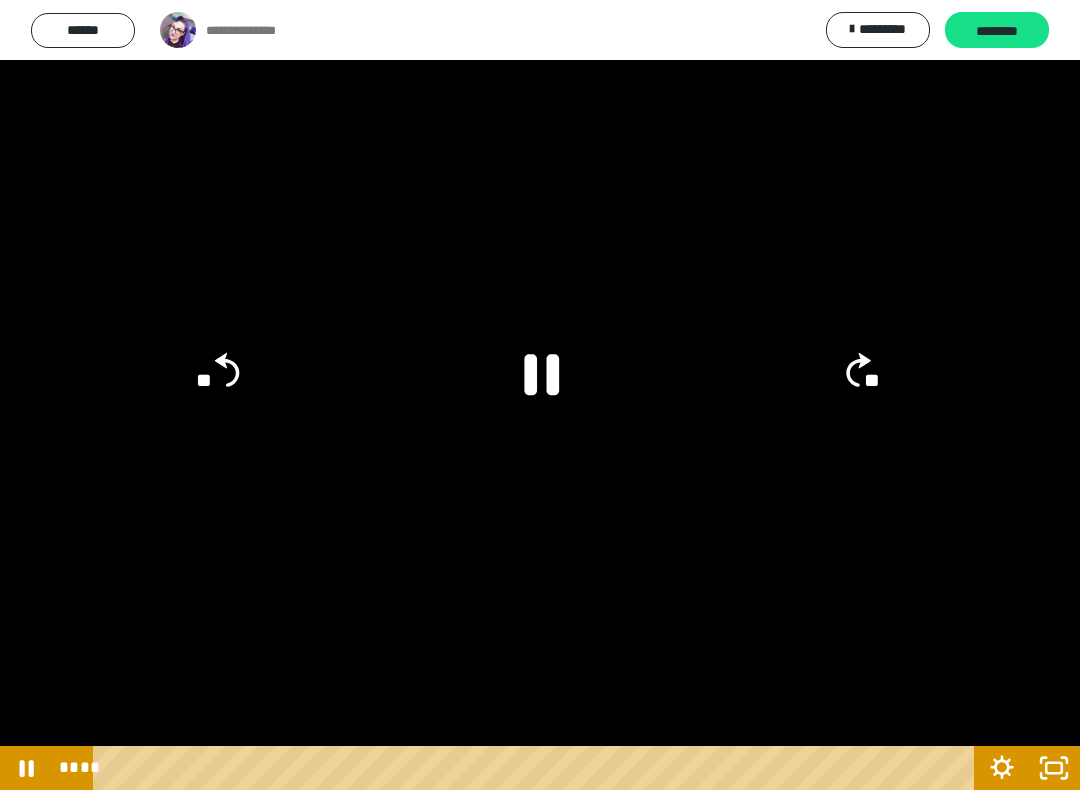 click 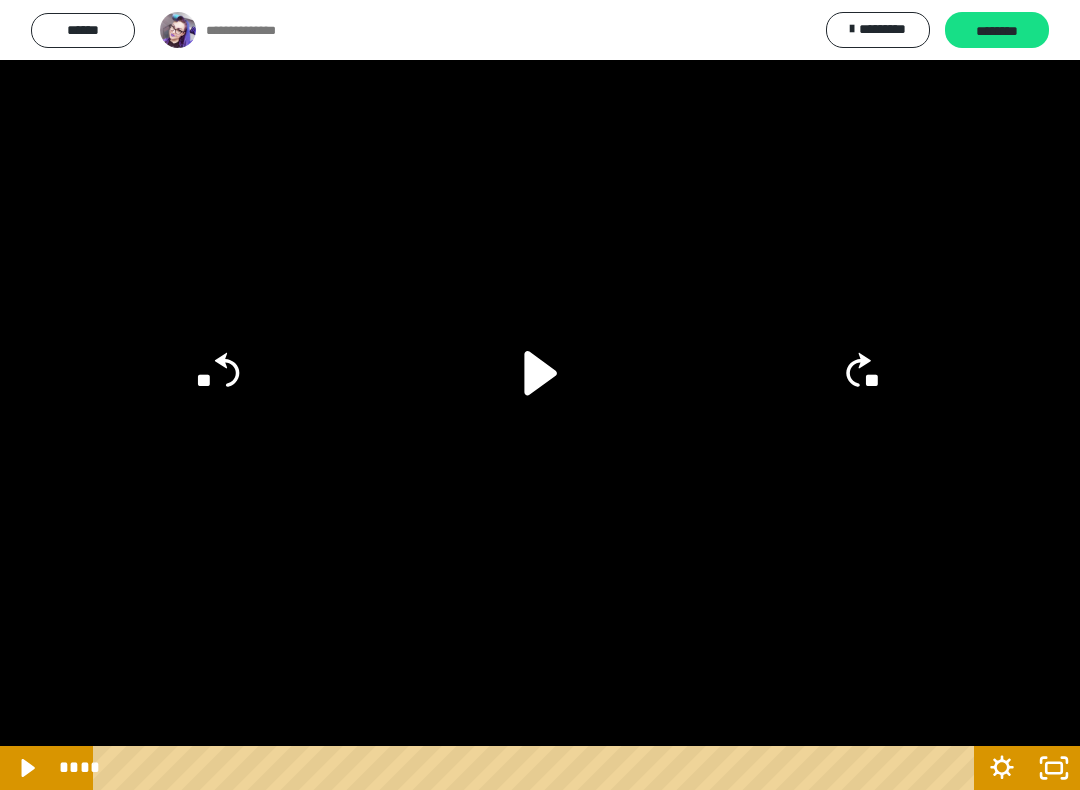 click 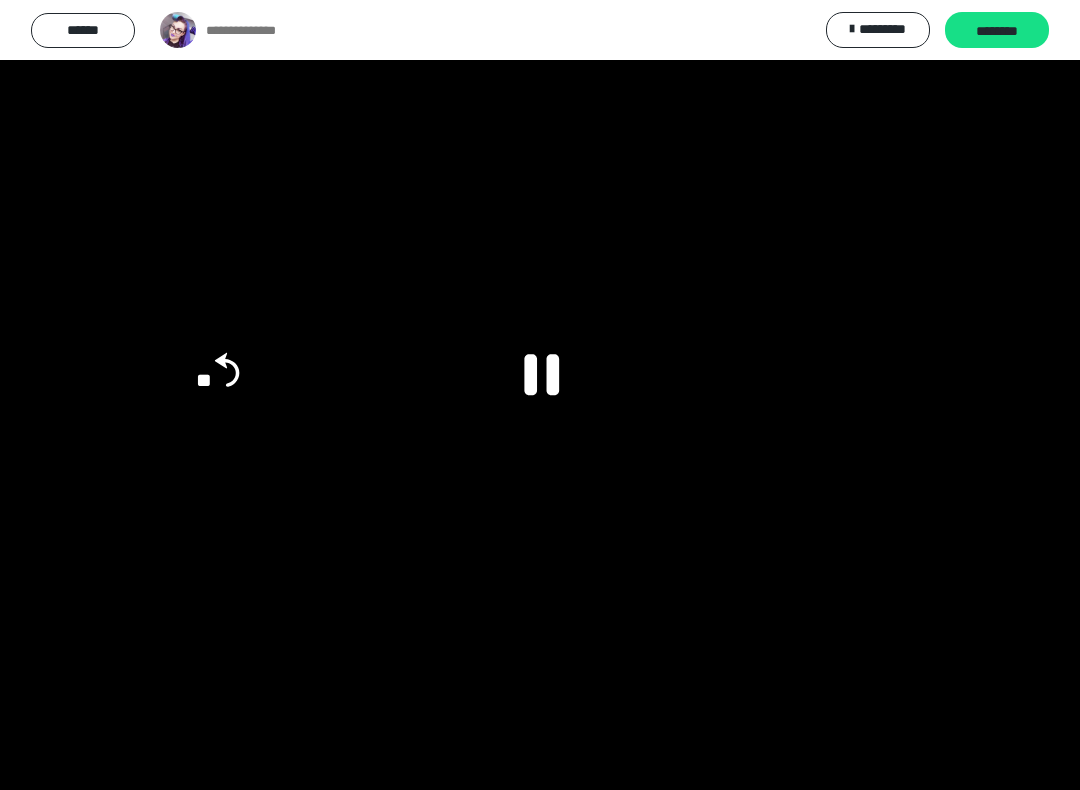click on "**" 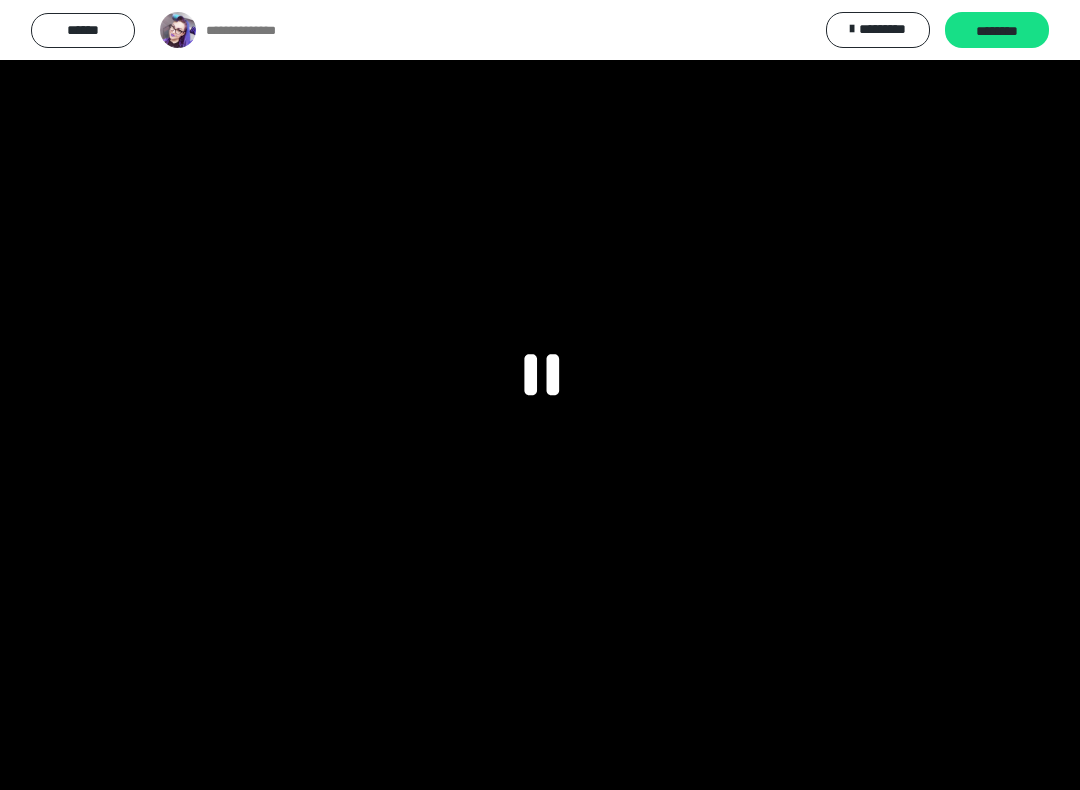 click on "**" 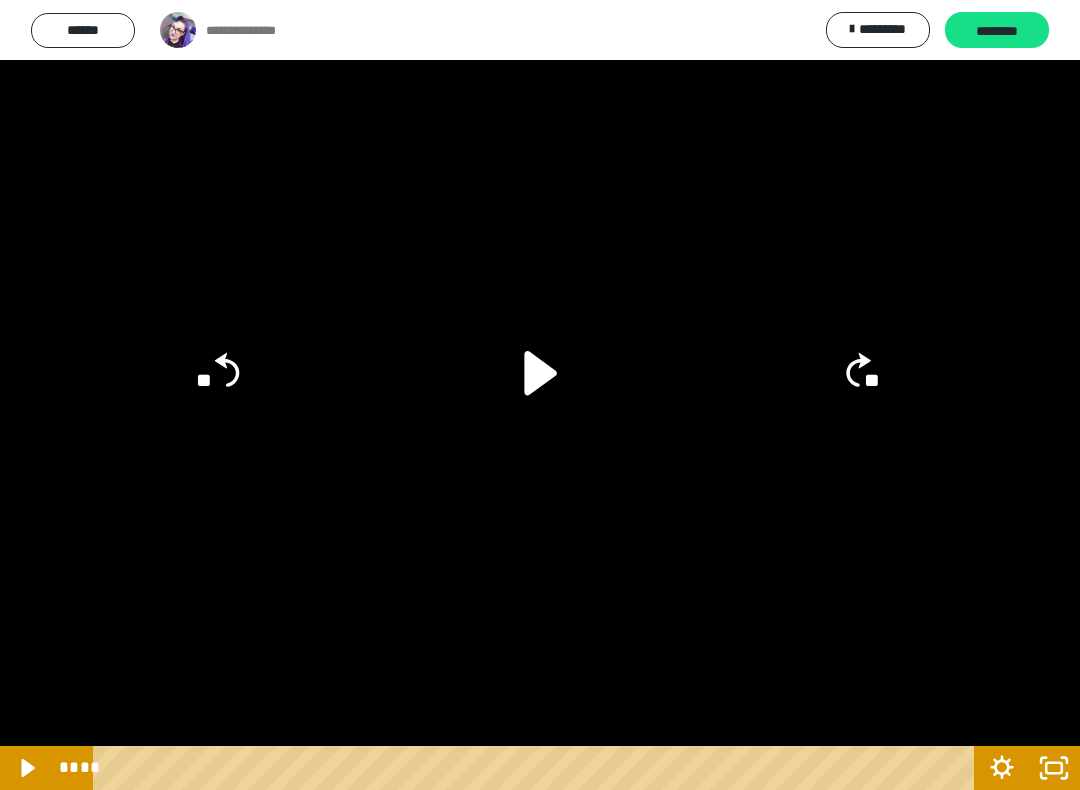 click 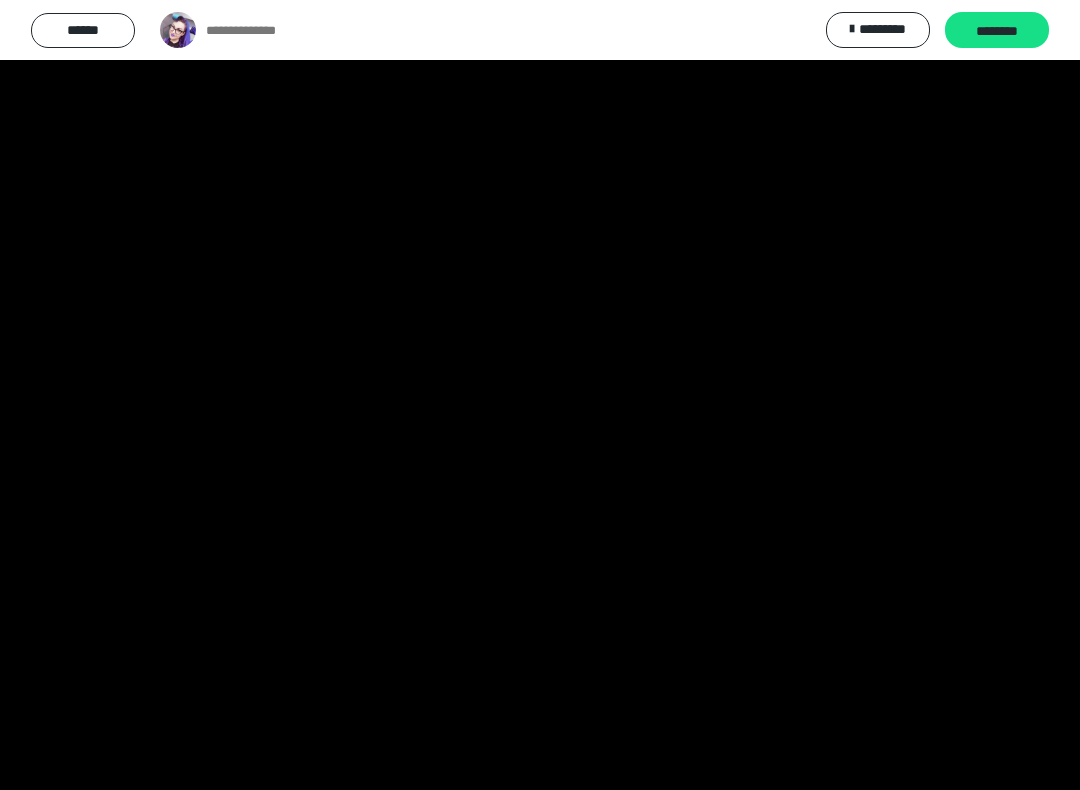 click at bounding box center (540, 395) 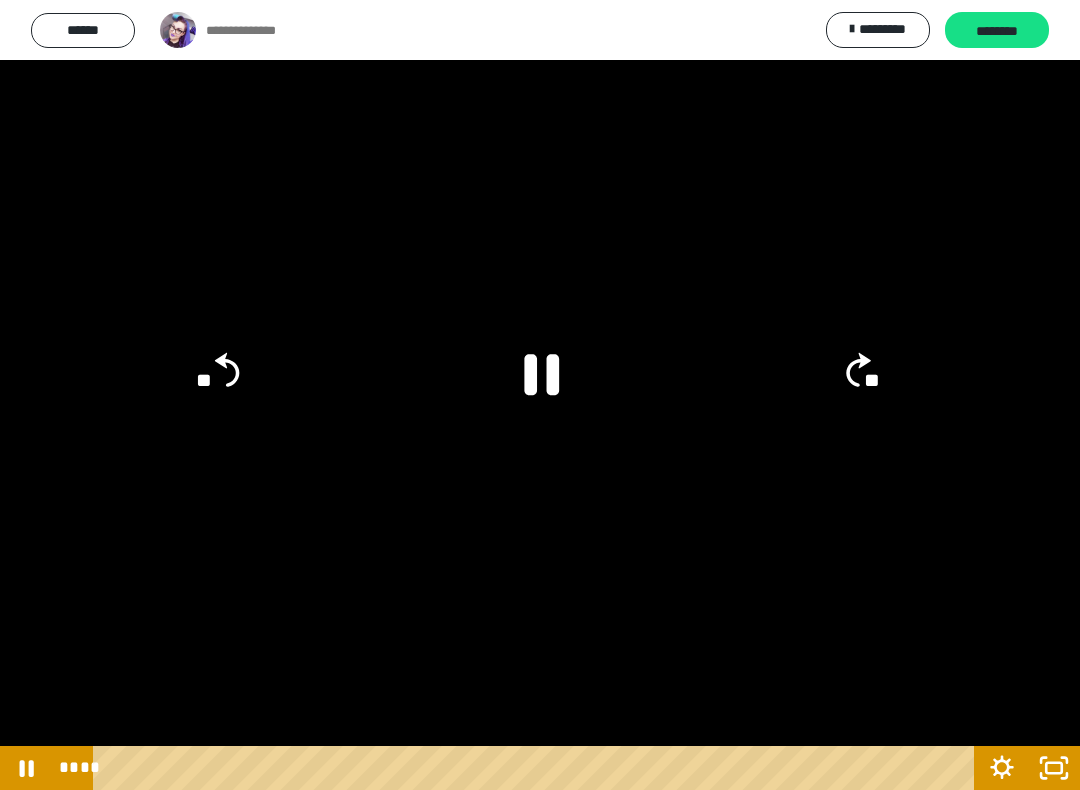 click on "**" 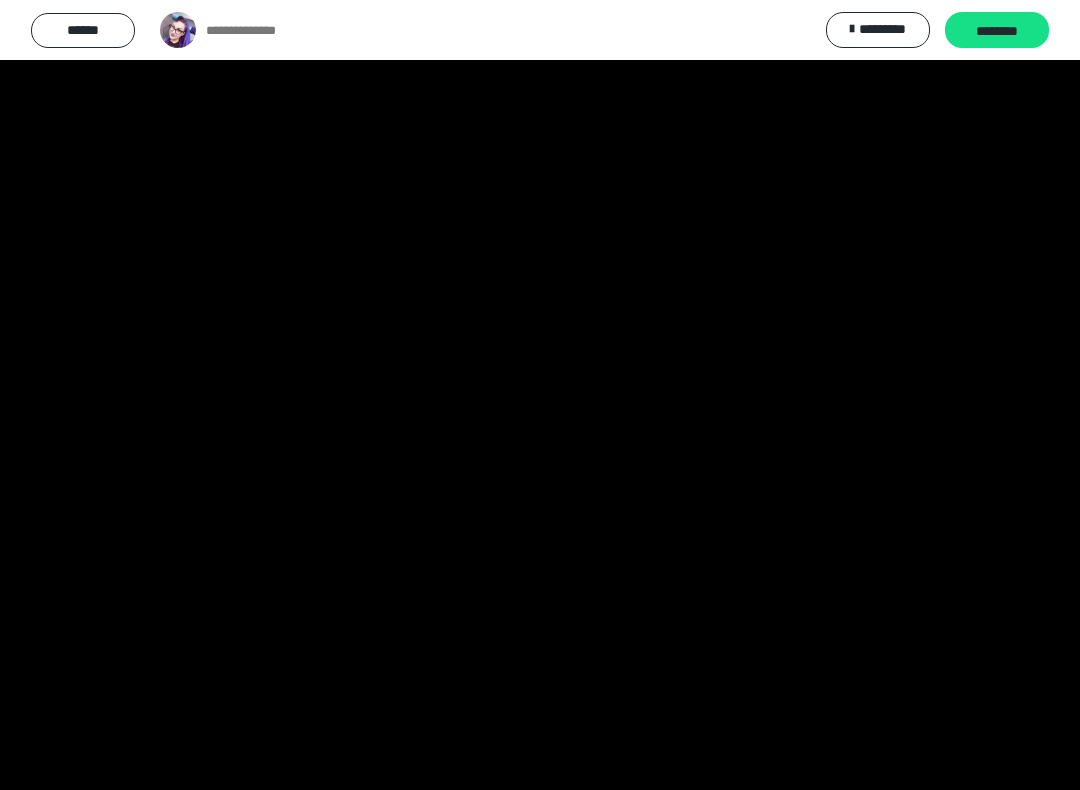 click at bounding box center (540, 395) 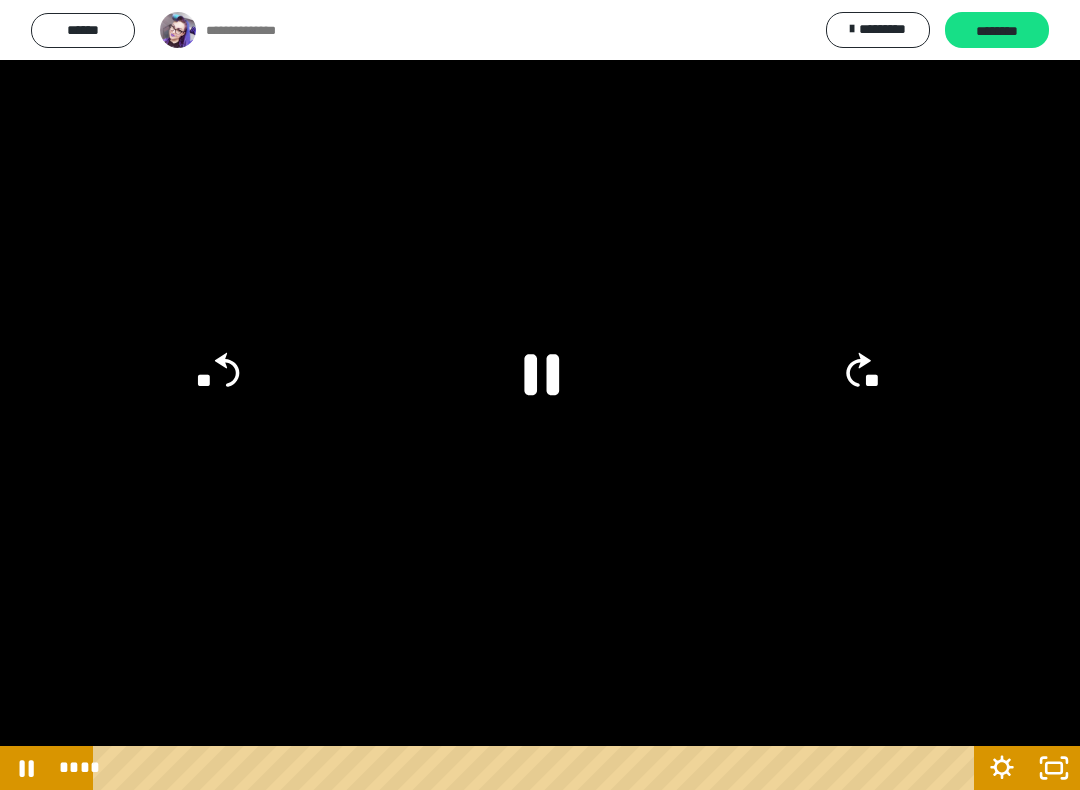click on "**" 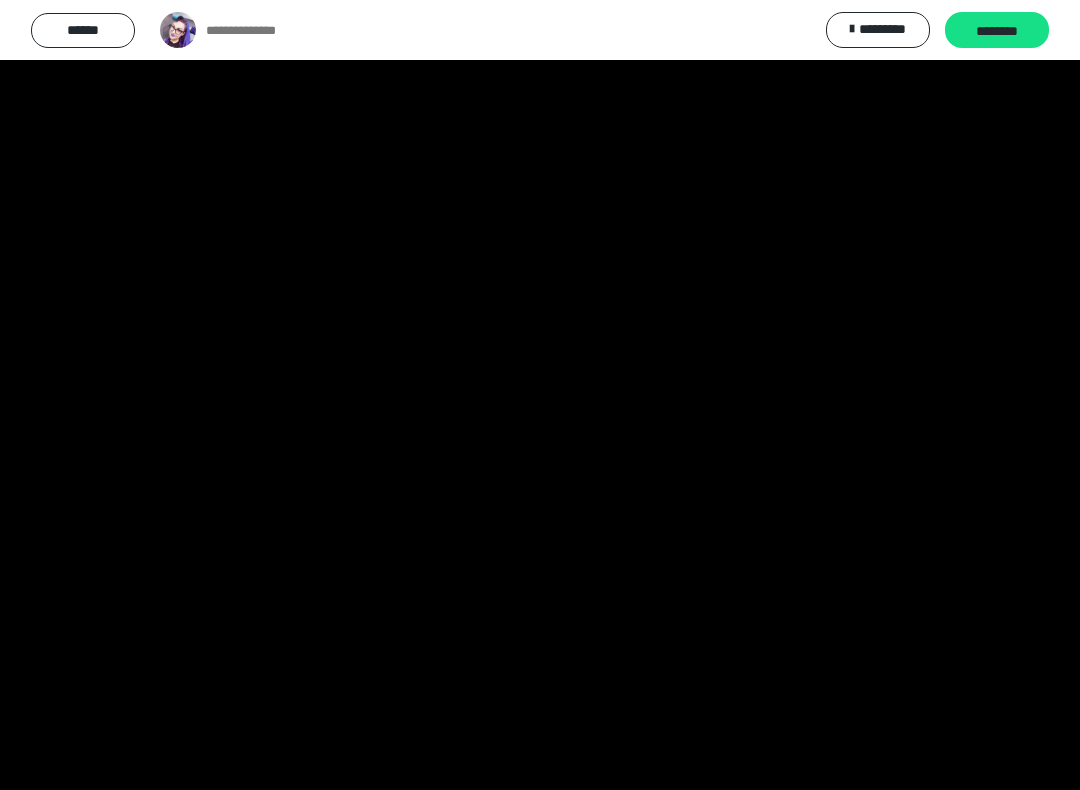 click at bounding box center (540, 395) 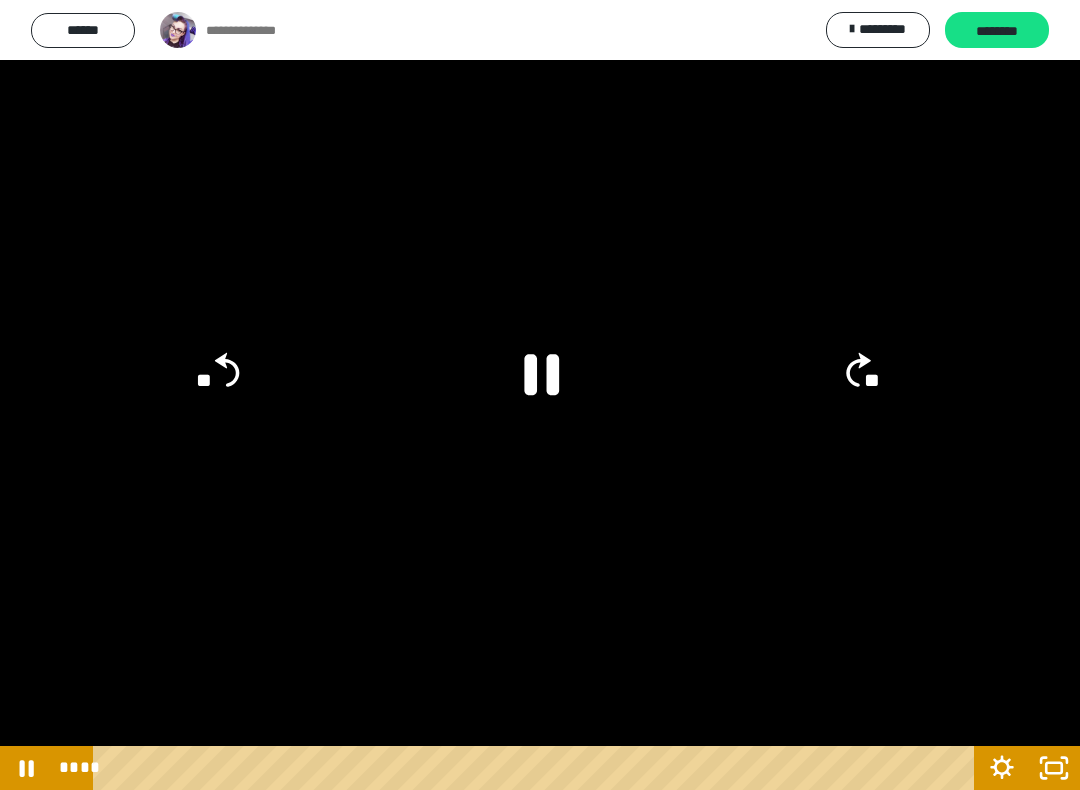 click 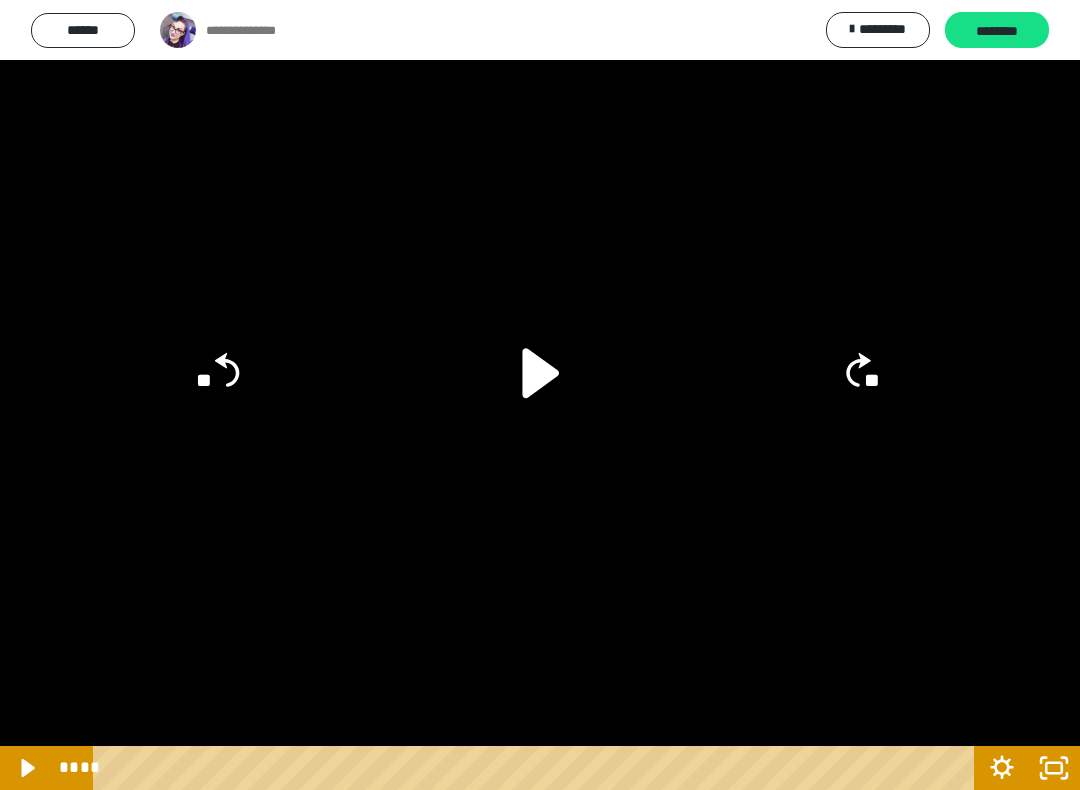 click 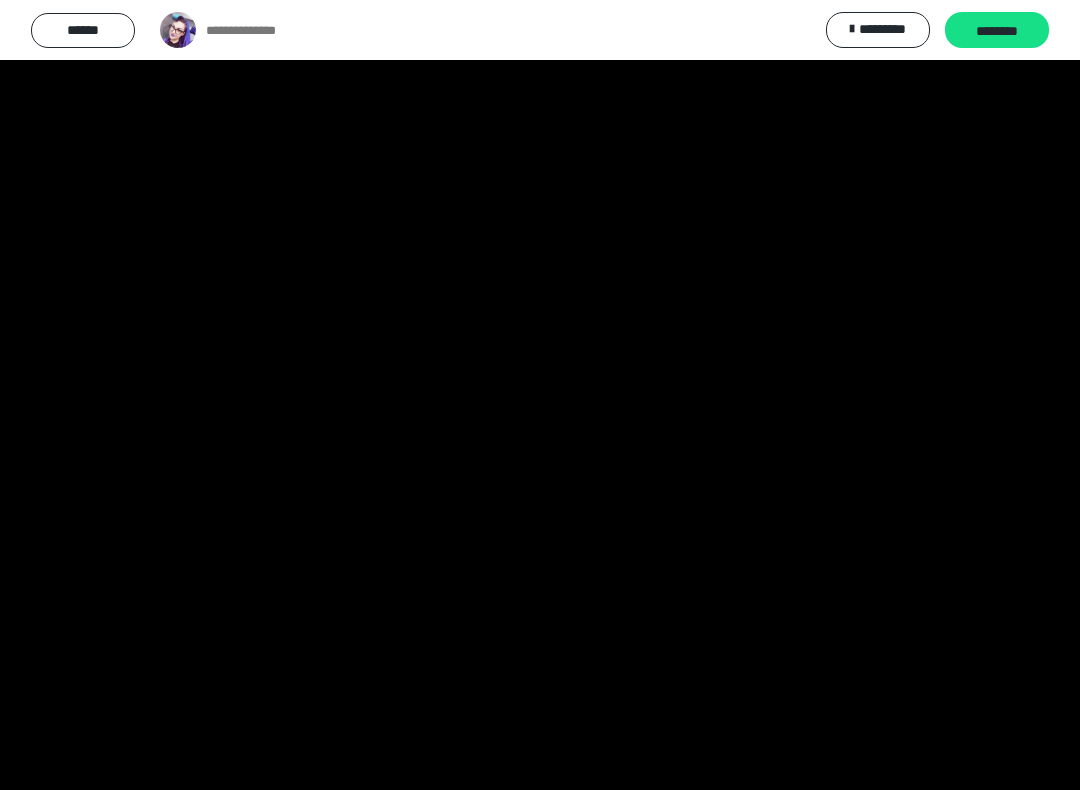 click at bounding box center [540, 395] 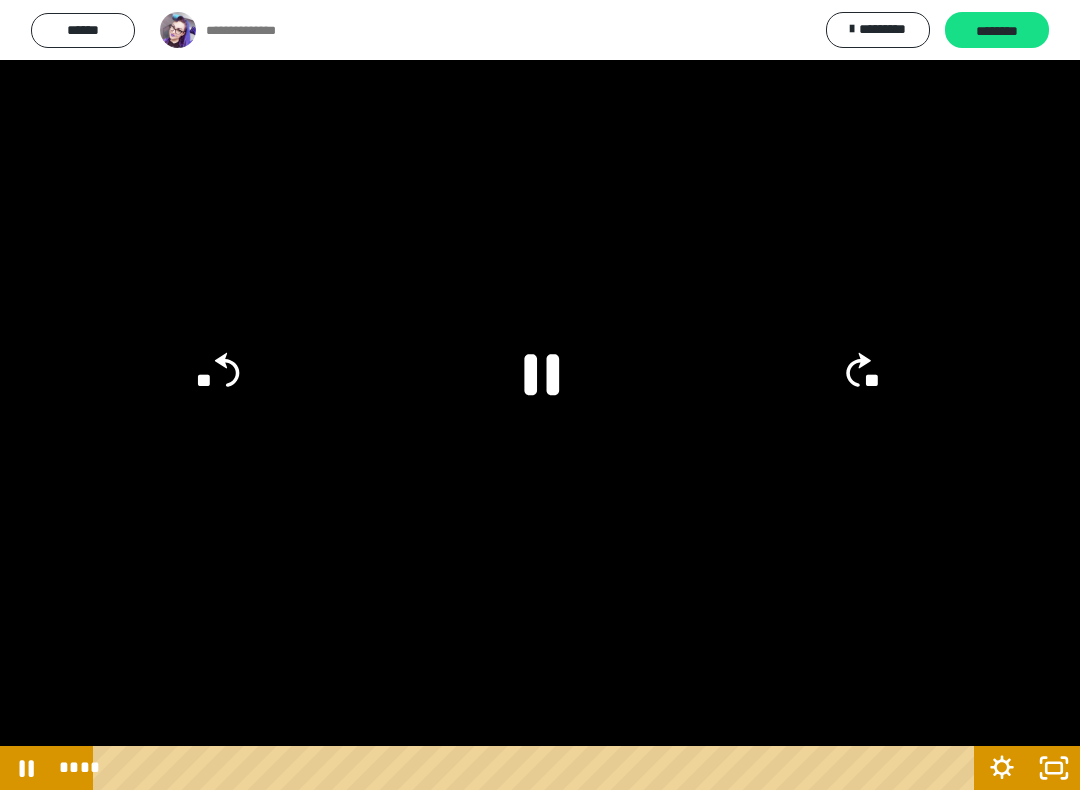click on "**" 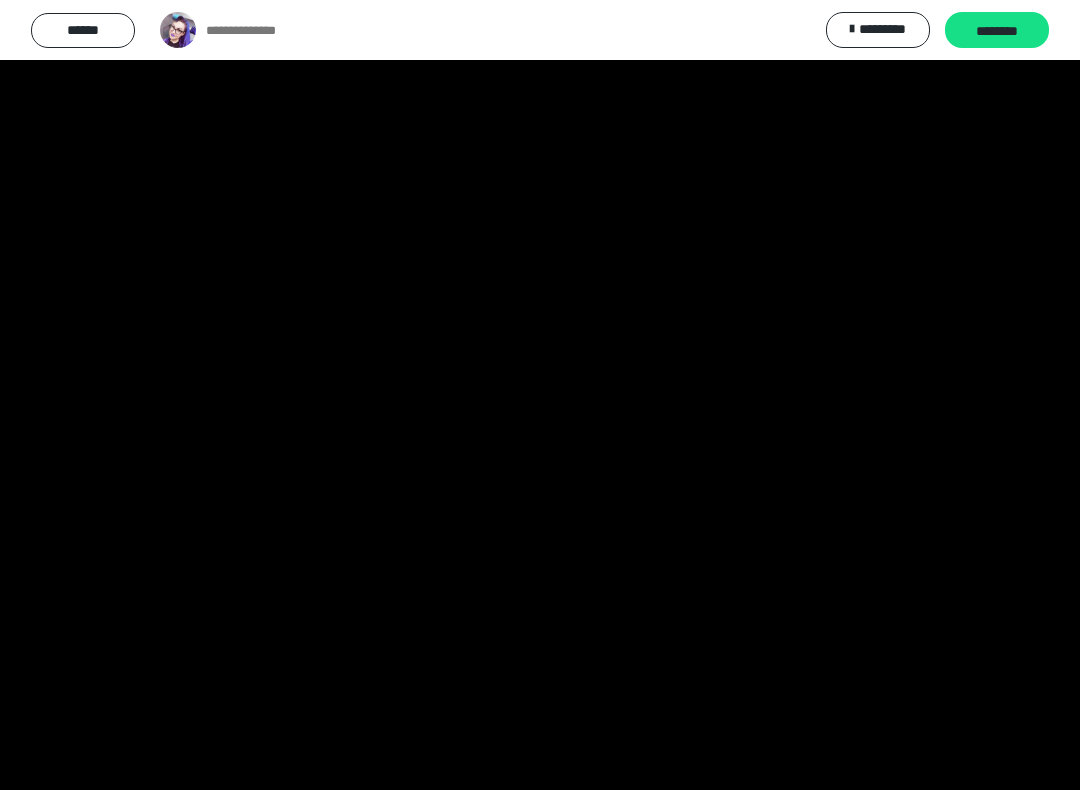 click at bounding box center (540, 395) 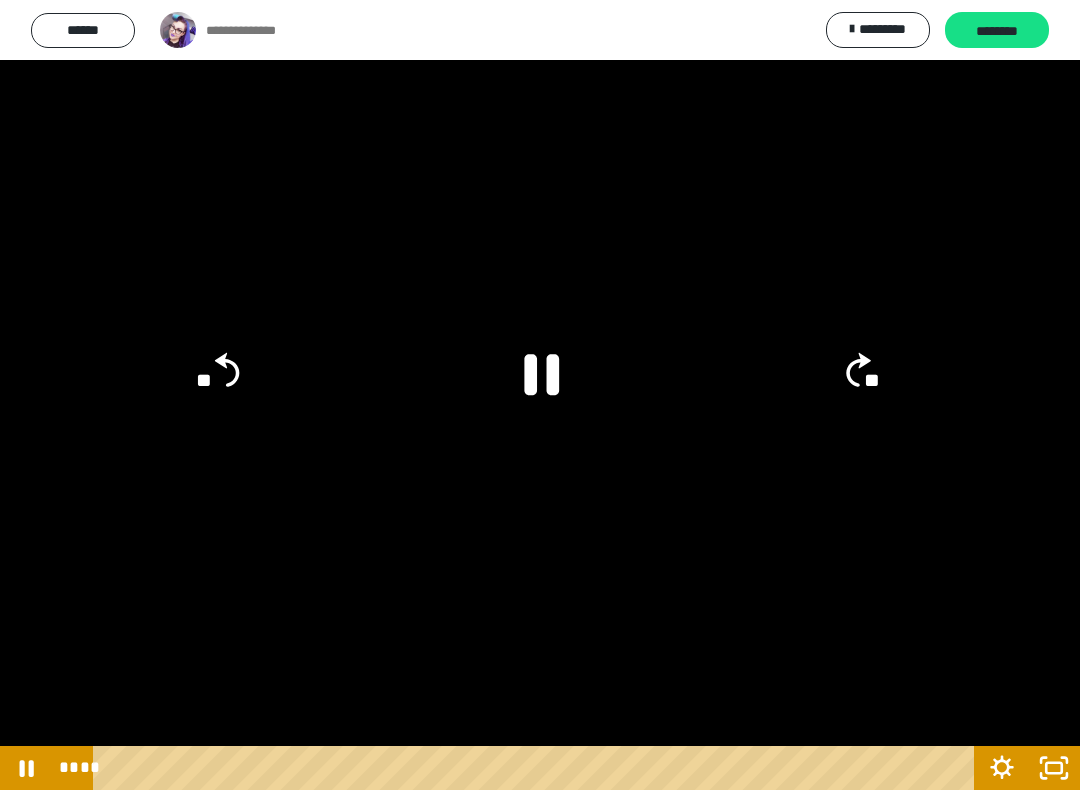 click on "**" 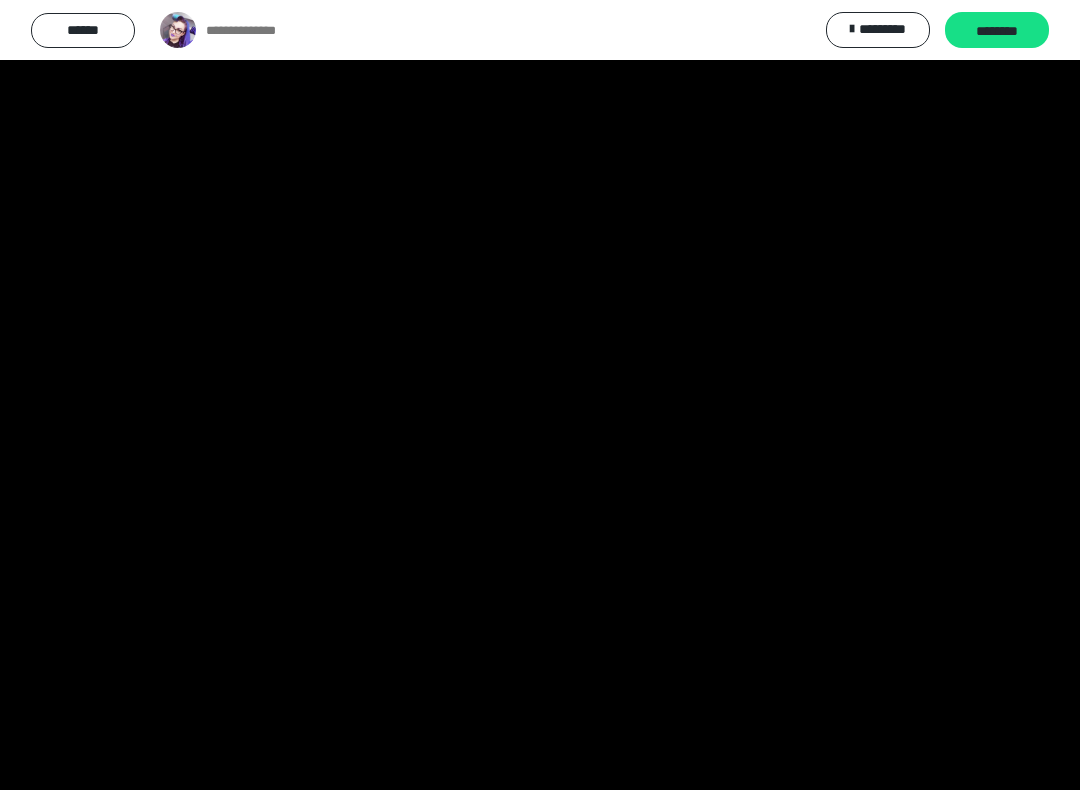 click at bounding box center (540, 395) 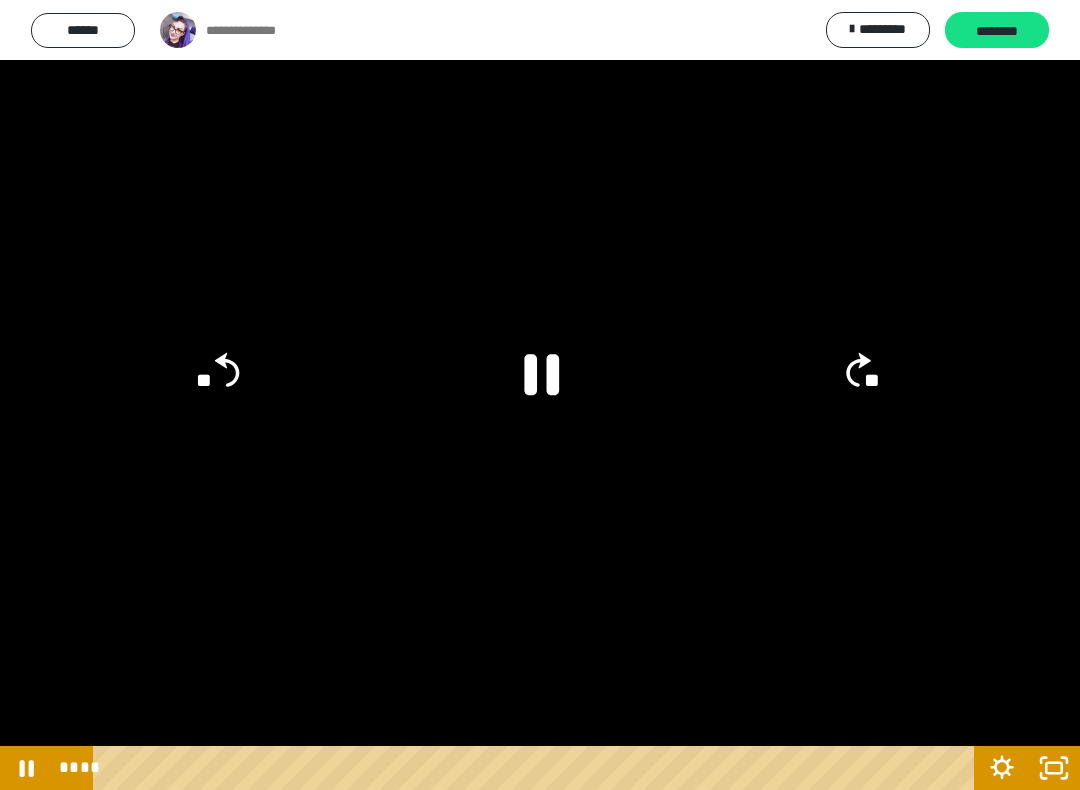 click 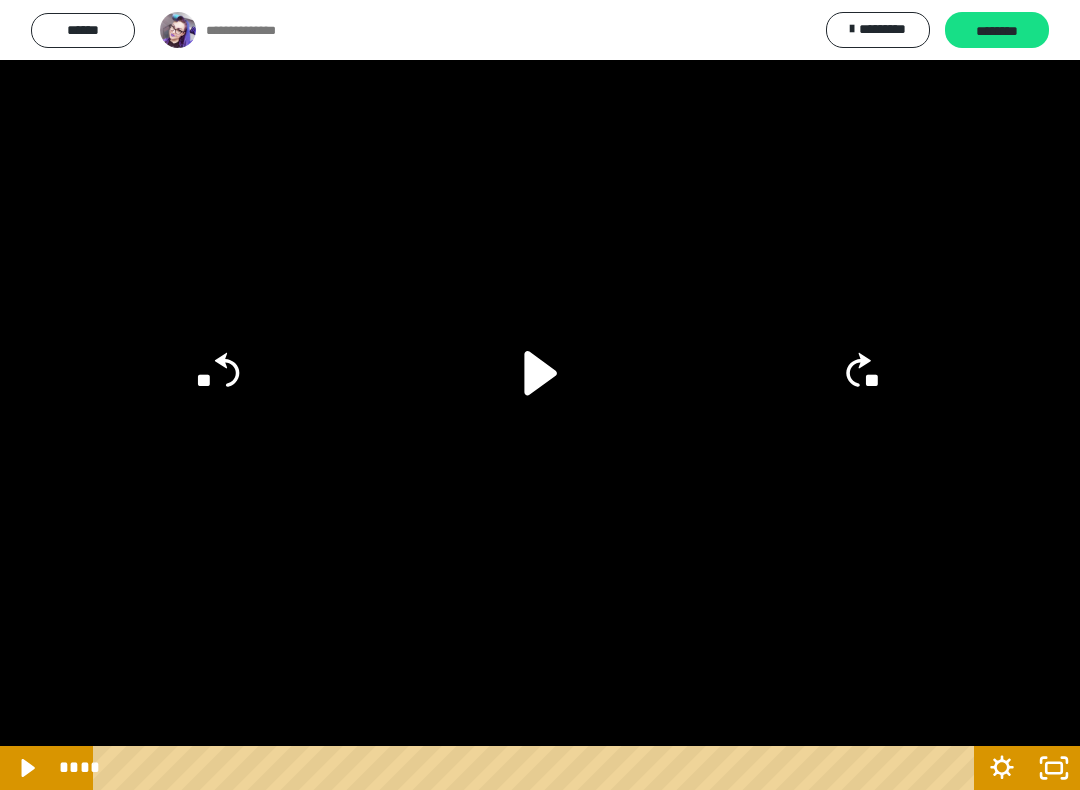 click 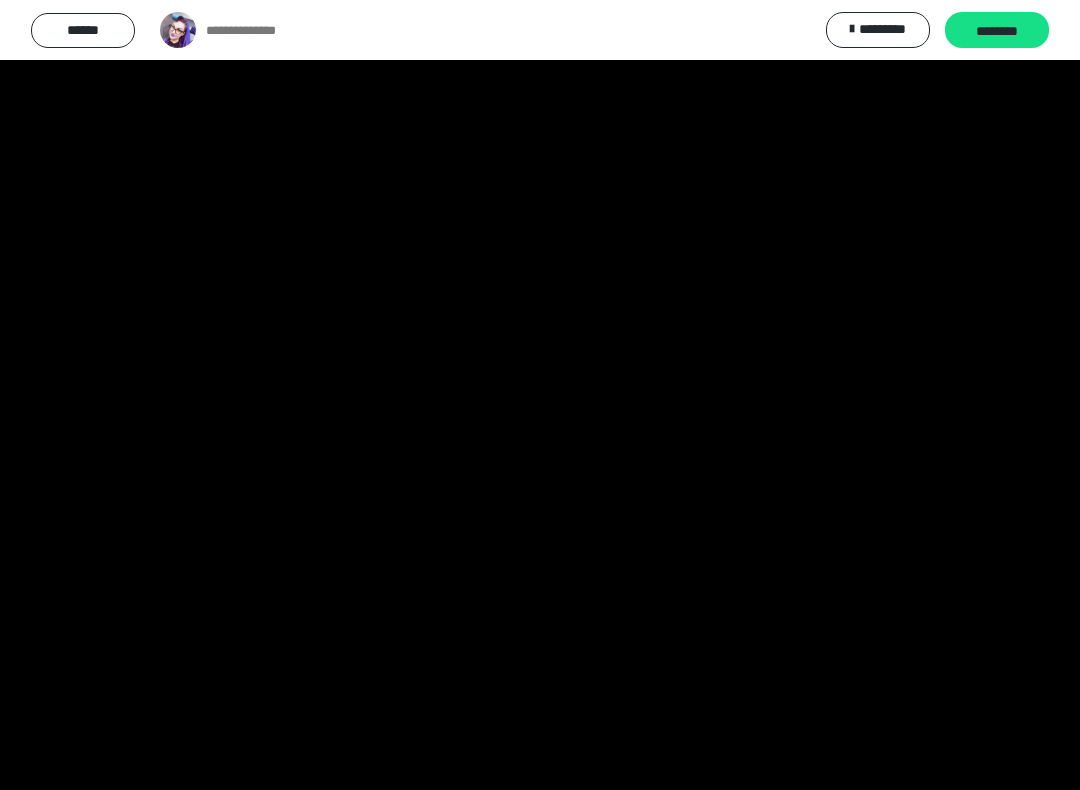 click at bounding box center [540, 395] 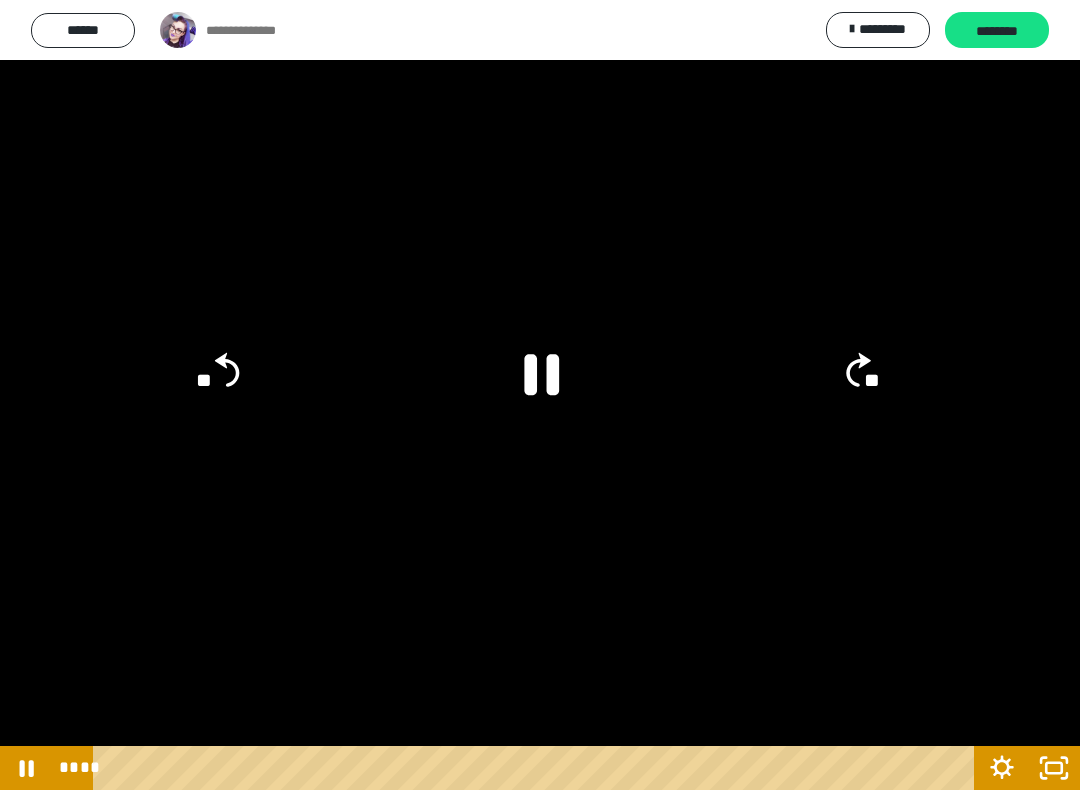 click on "**" 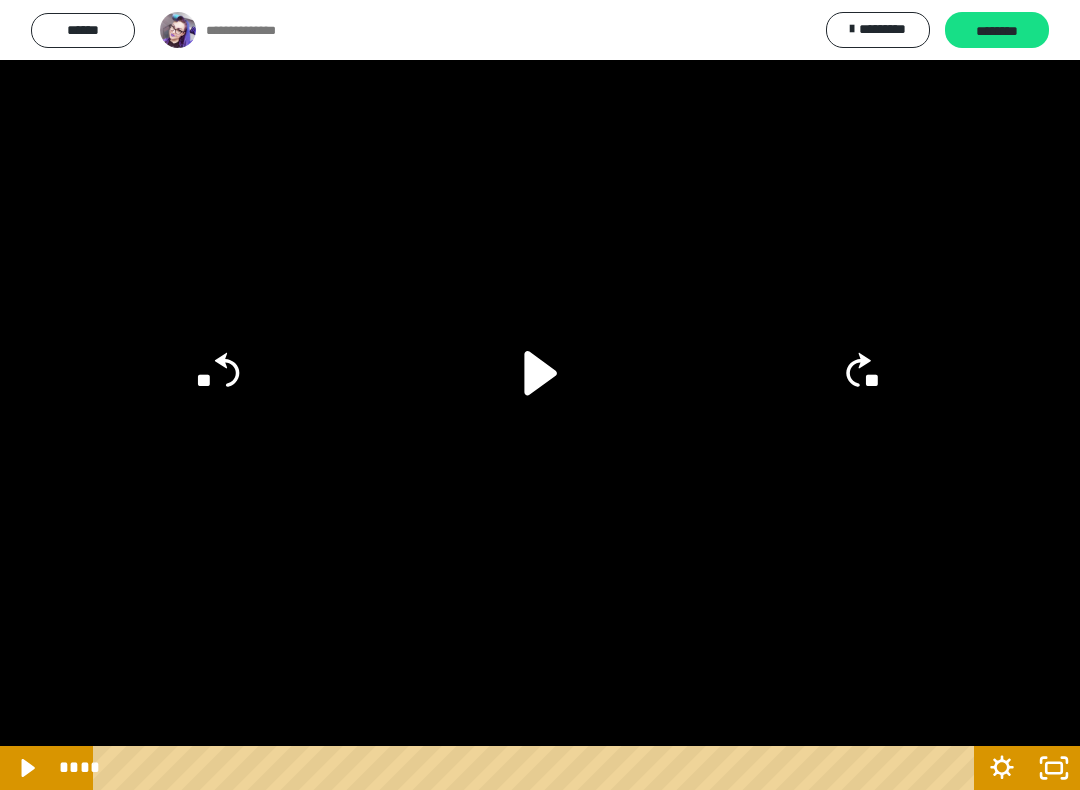 click on "**" 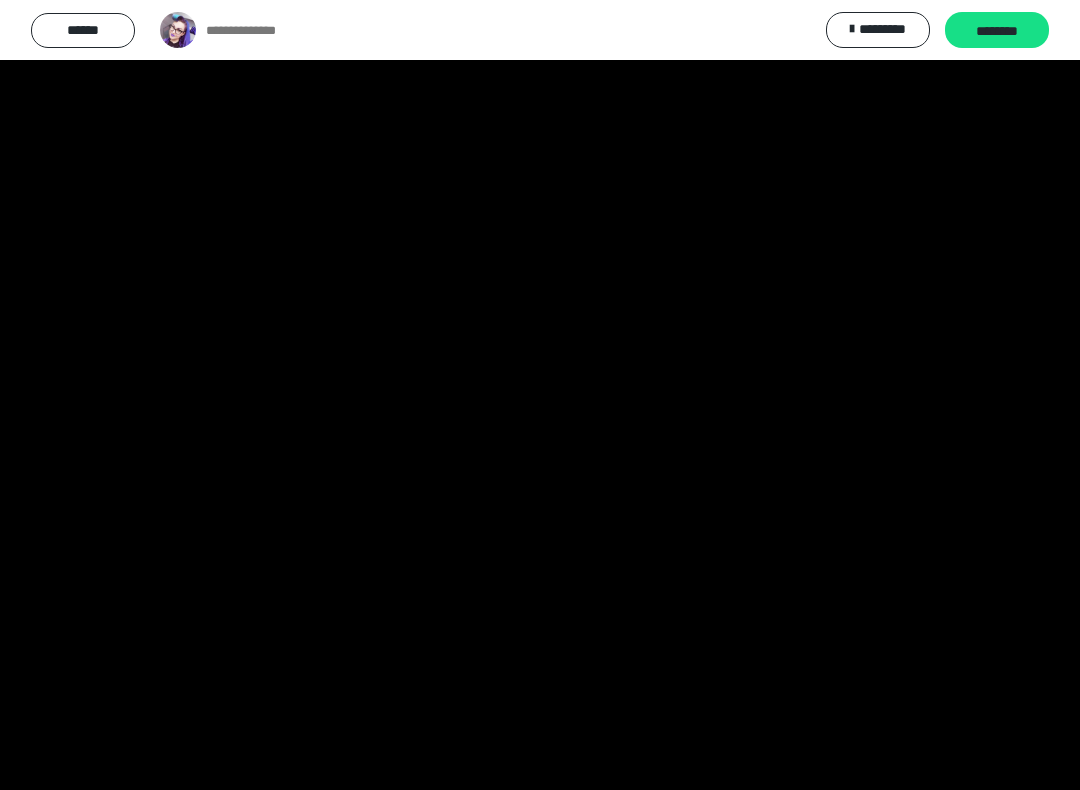 click at bounding box center (540, 395) 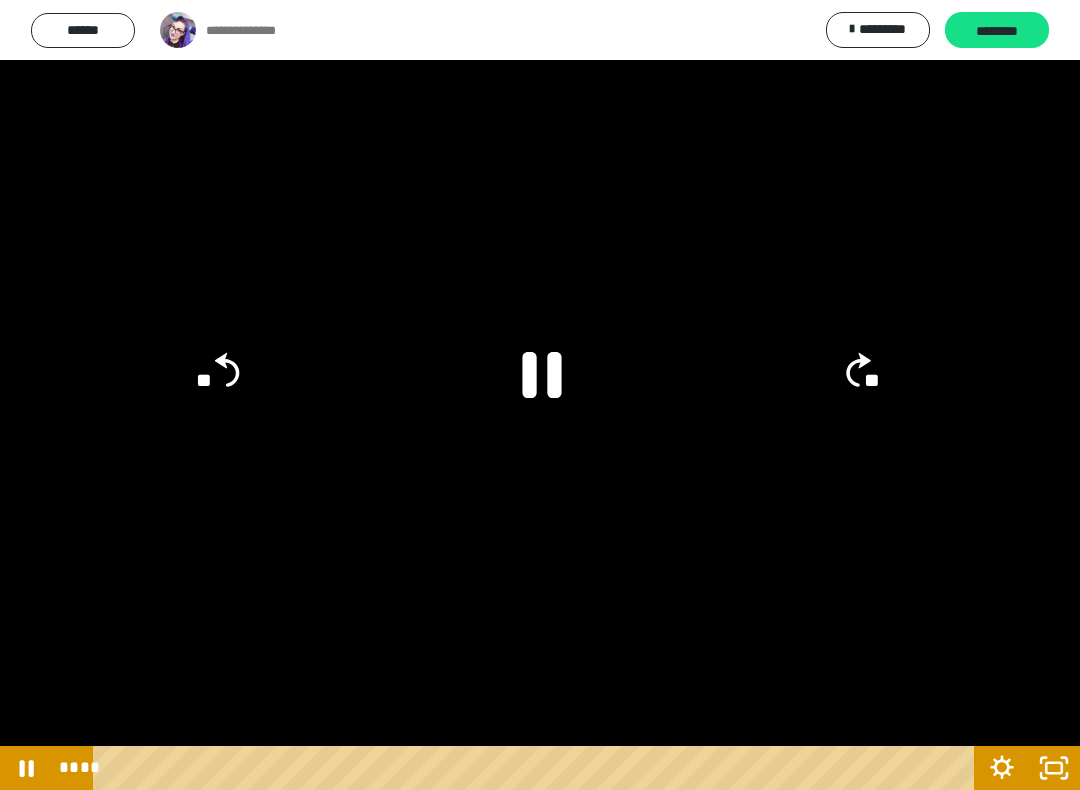 click 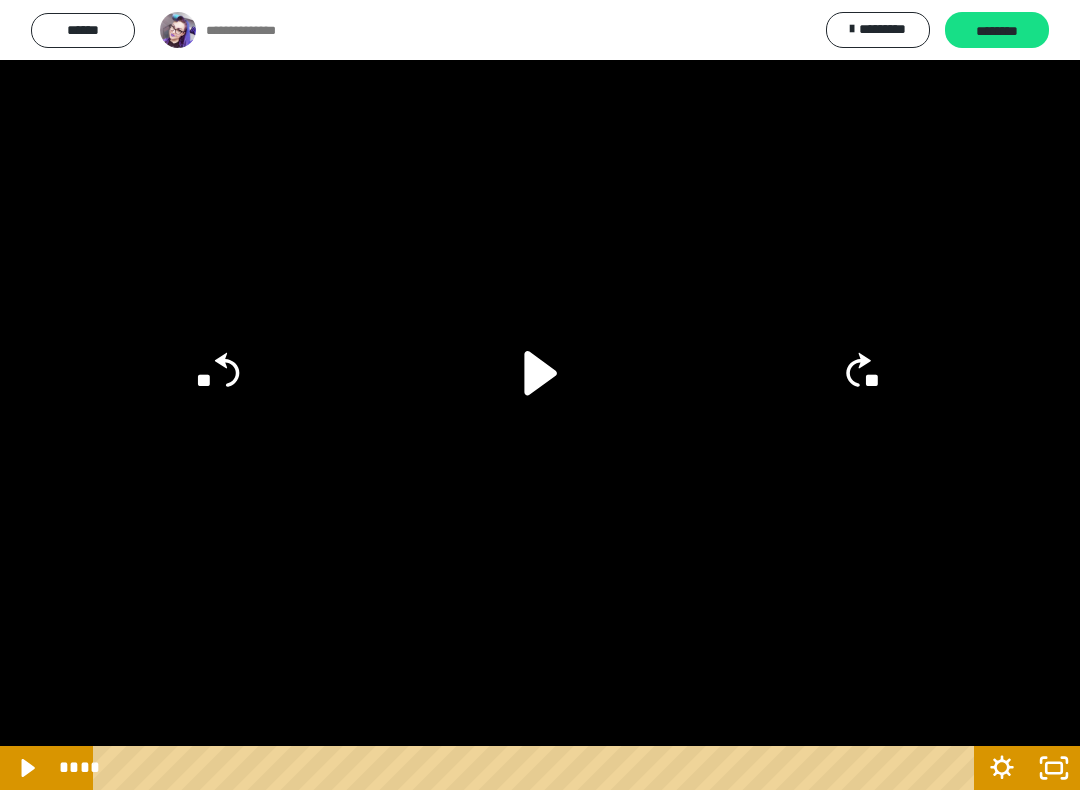 click 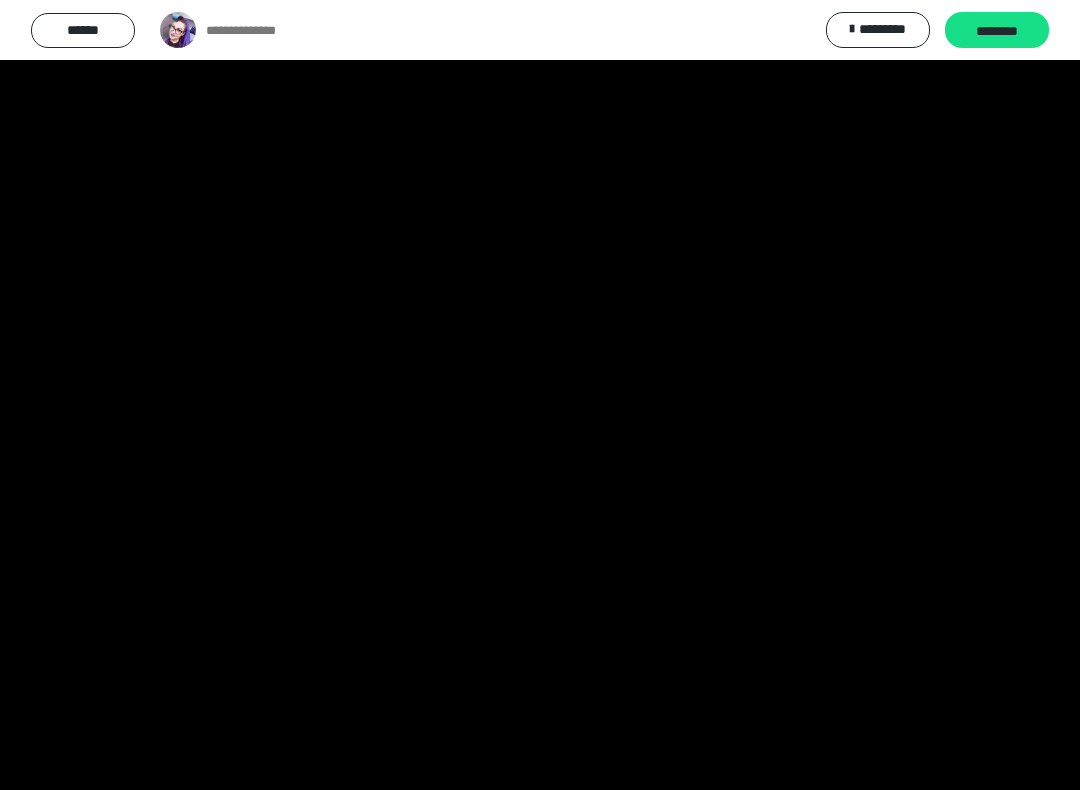 click at bounding box center [540, 395] 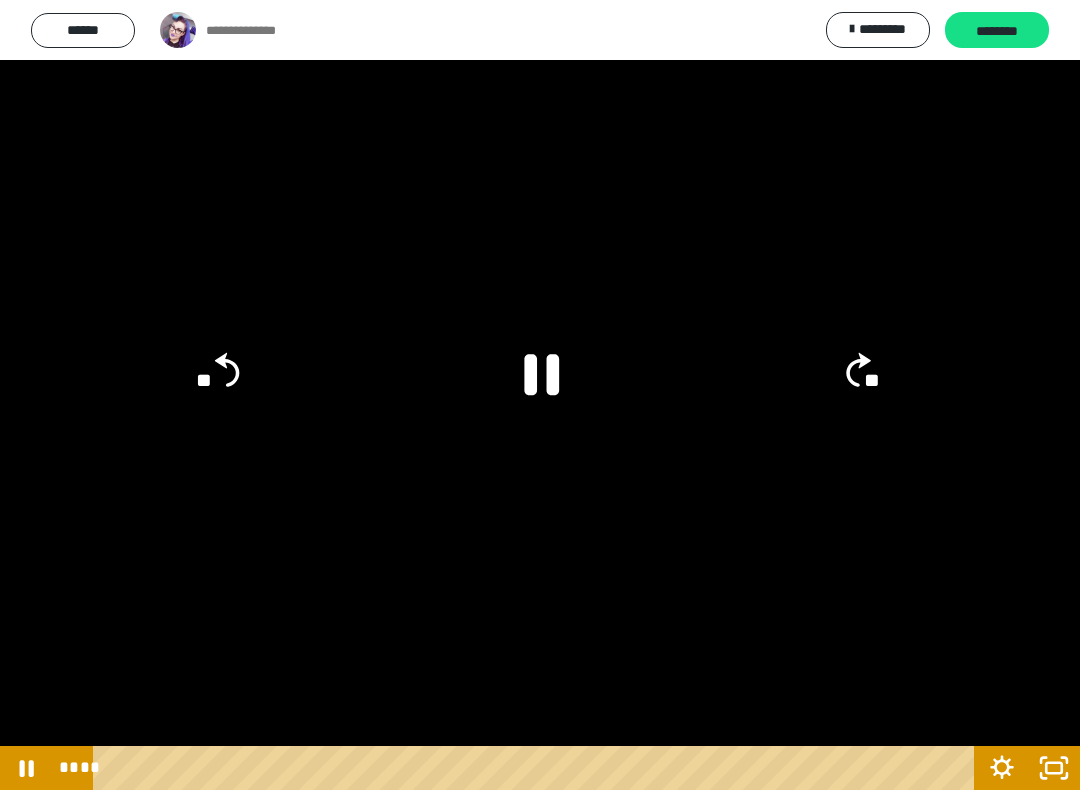click 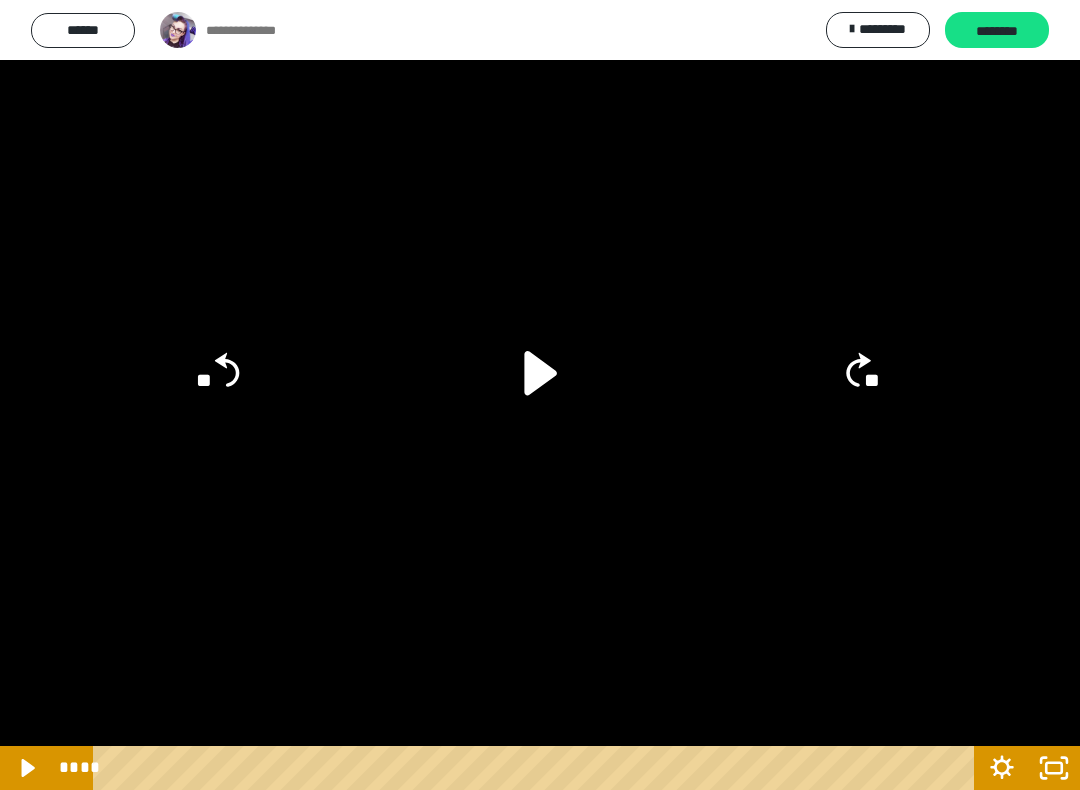 click 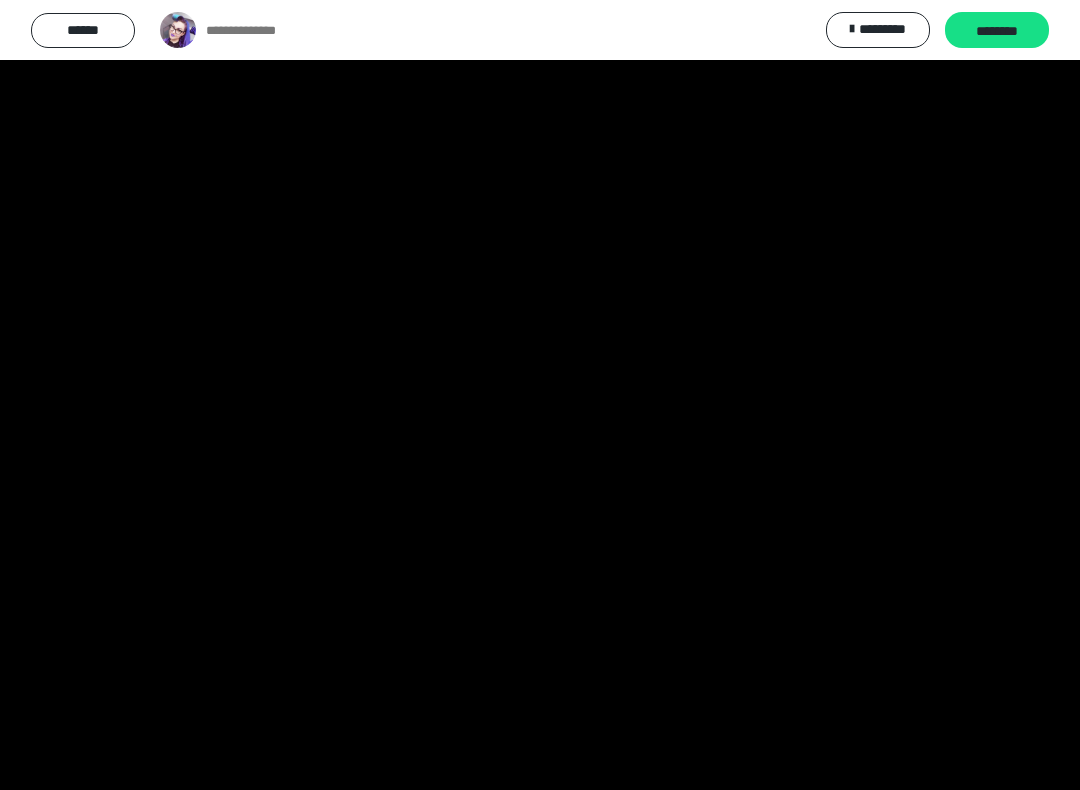 click at bounding box center (540, 395) 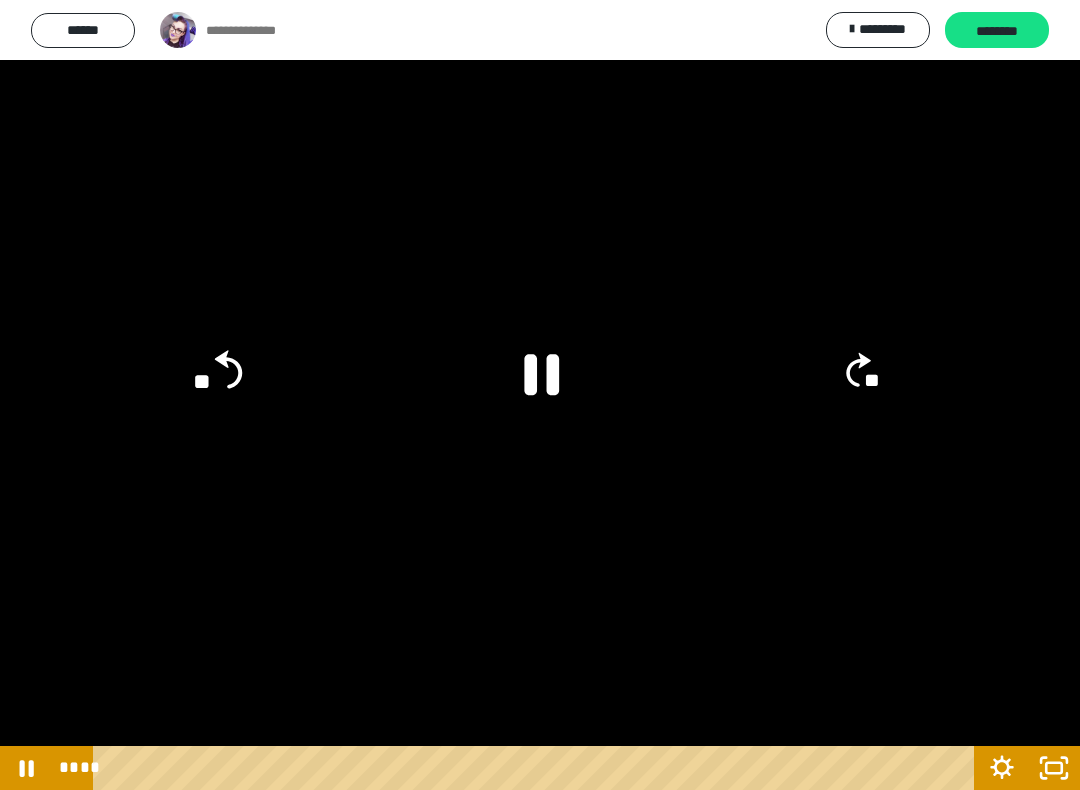 click on "**" 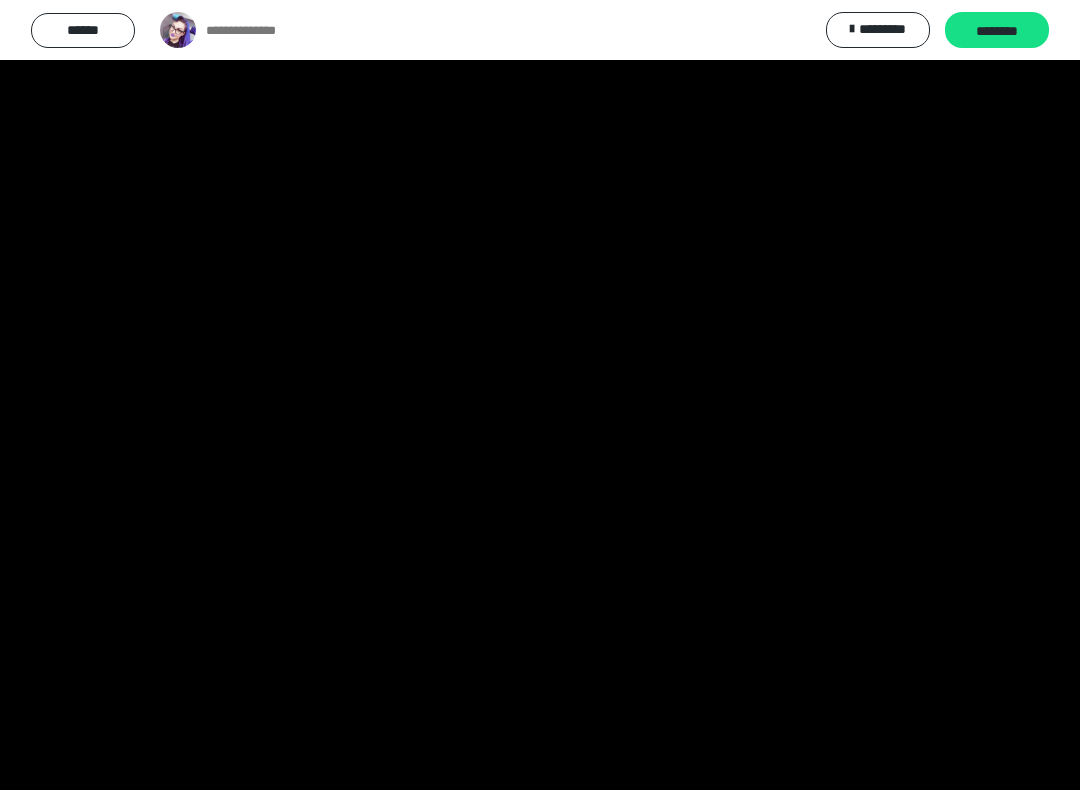 click at bounding box center (540, 395) 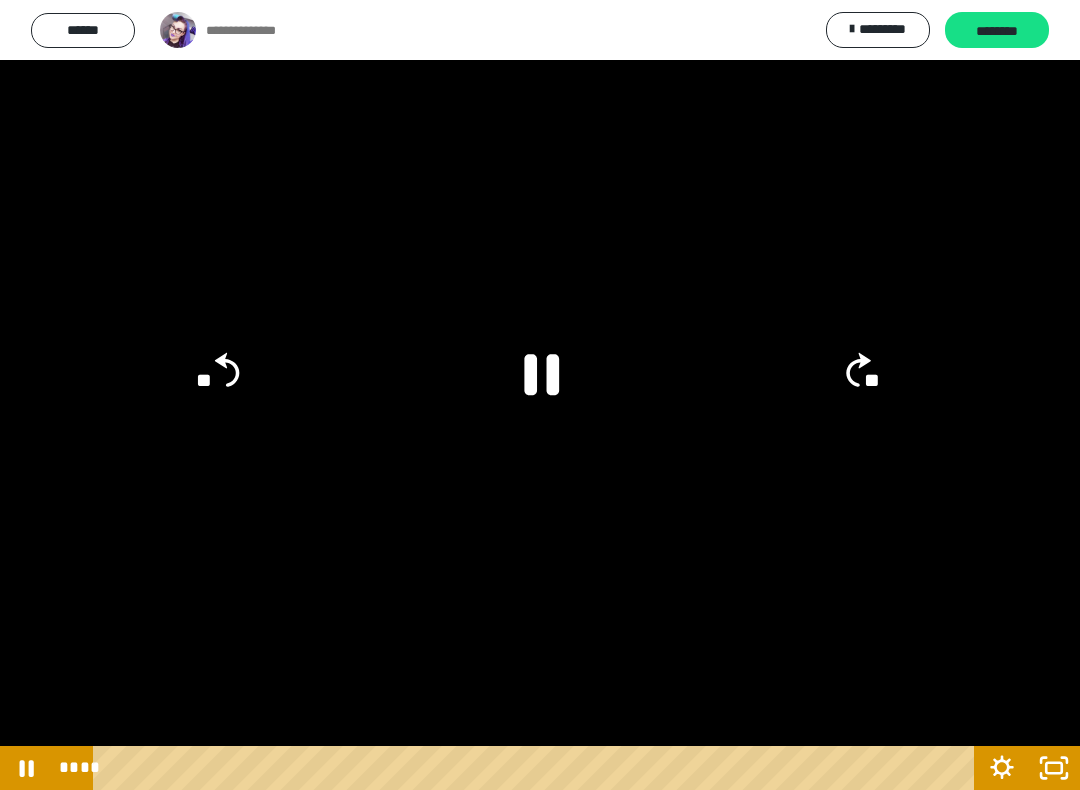 click 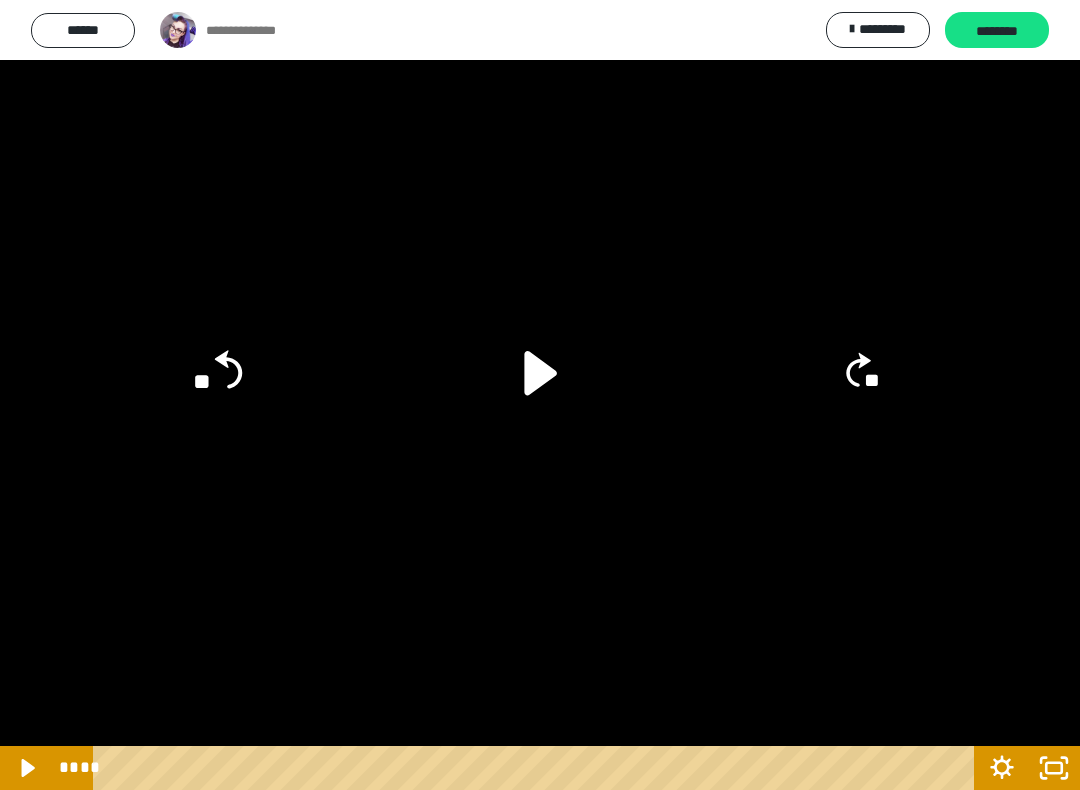 click on "**" 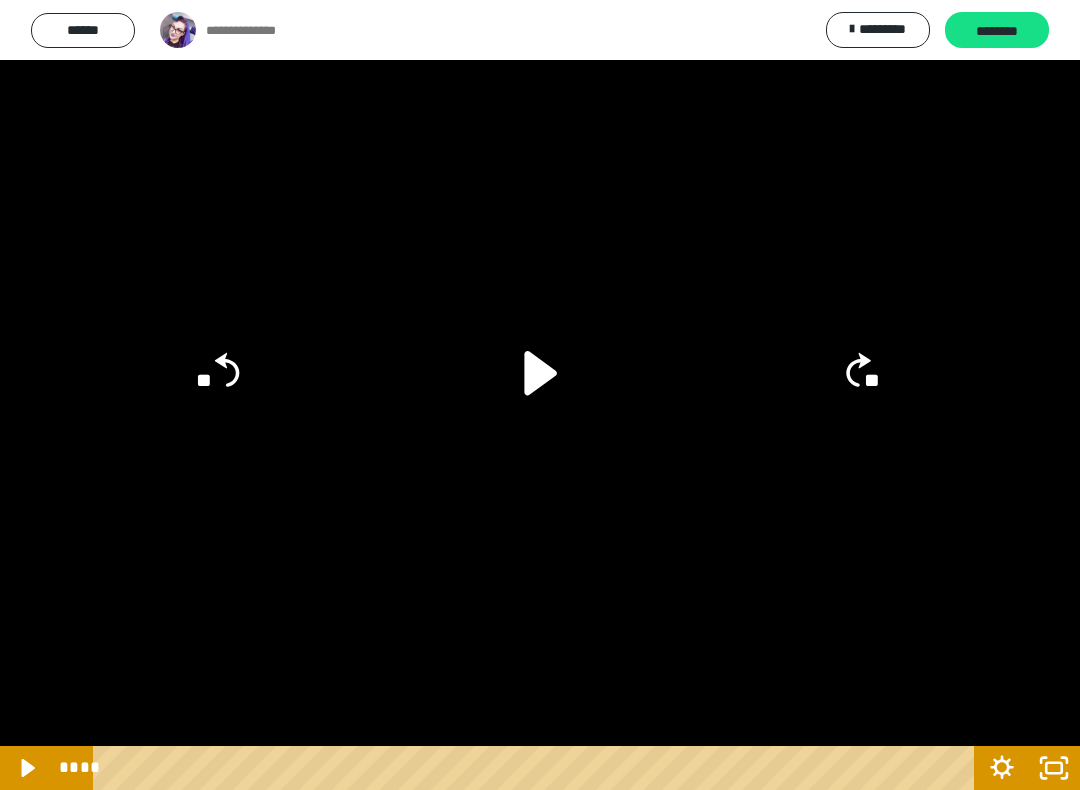 click 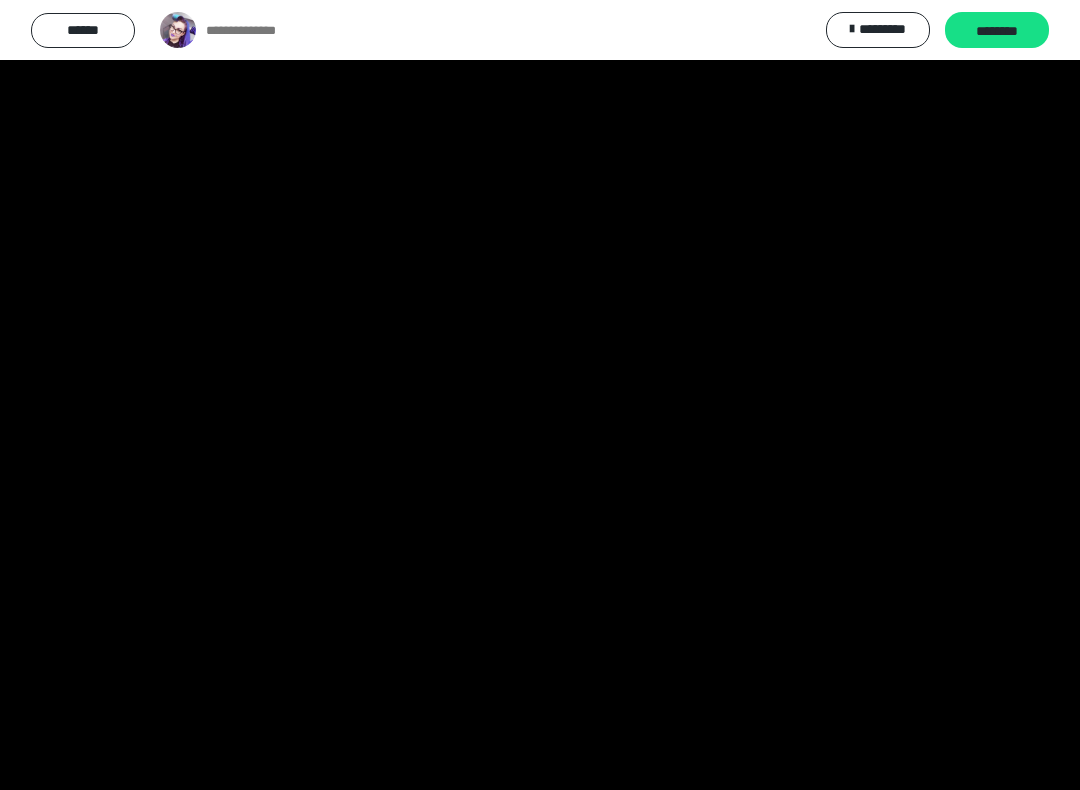 click at bounding box center [540, 395] 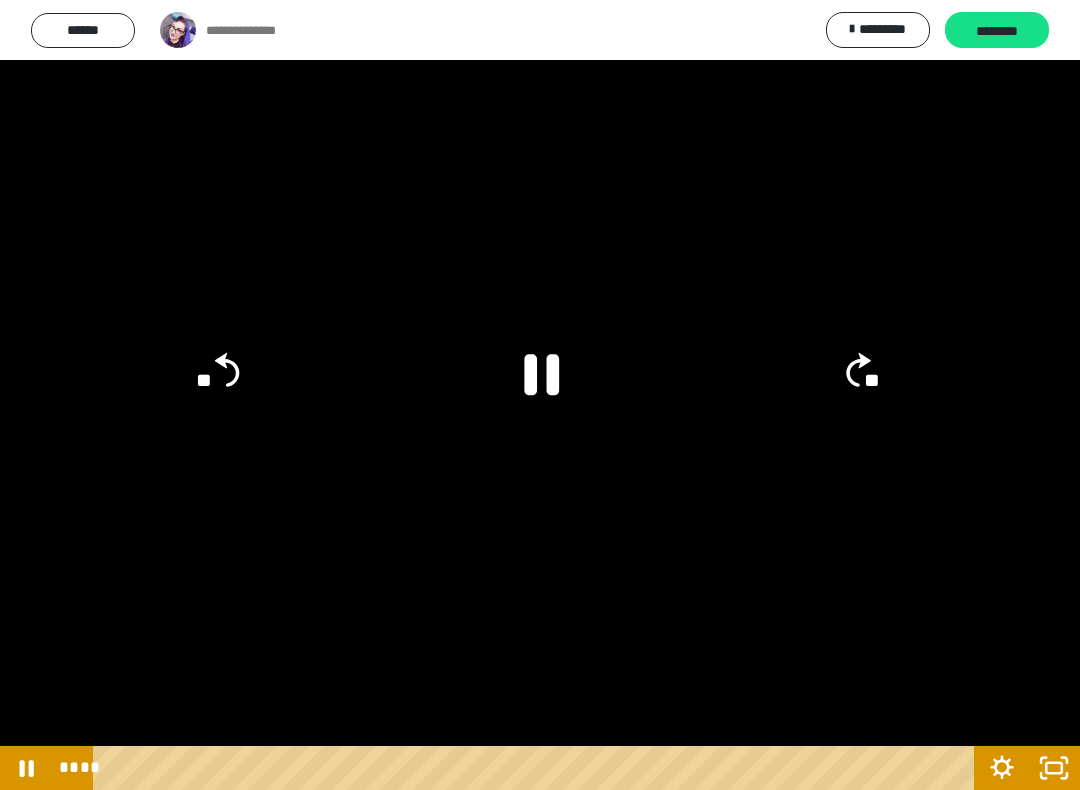 click 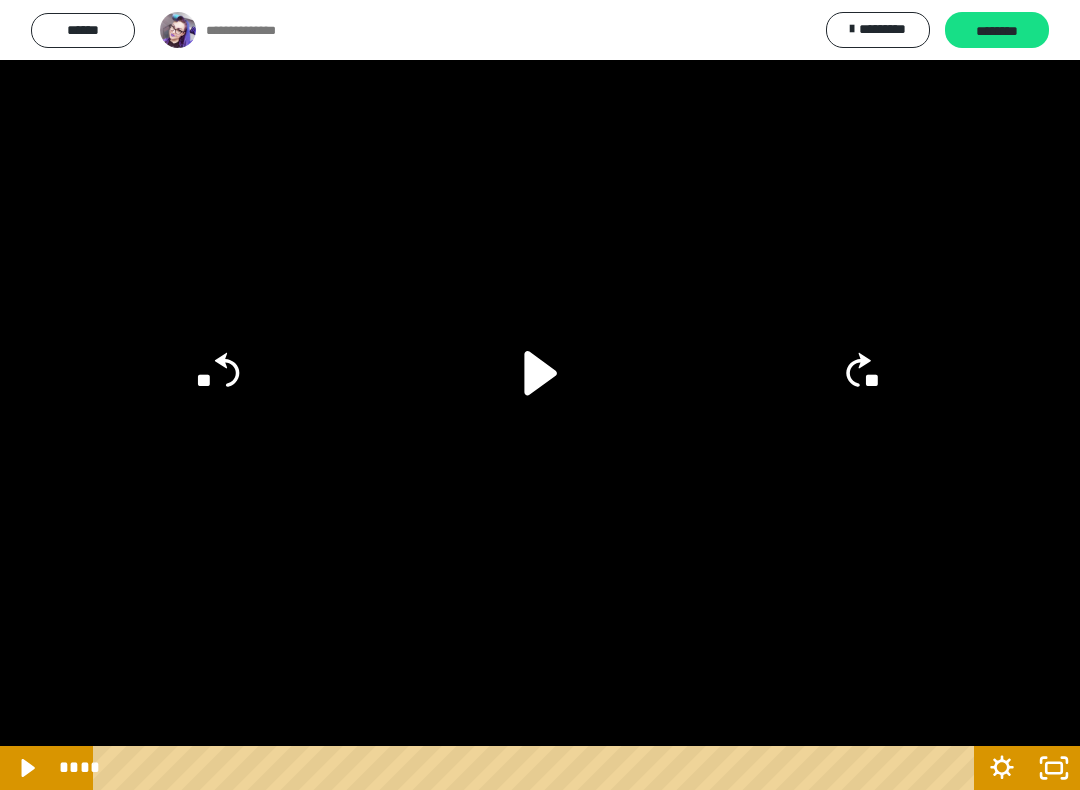 click 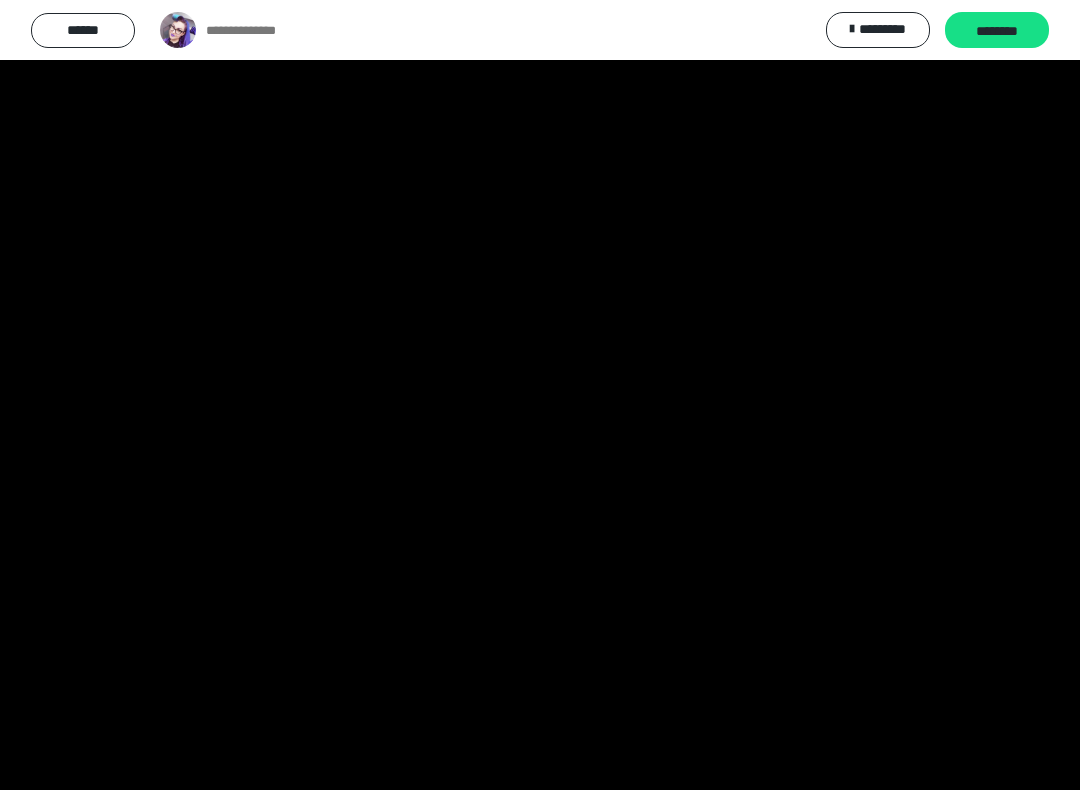 click at bounding box center [540, 395] 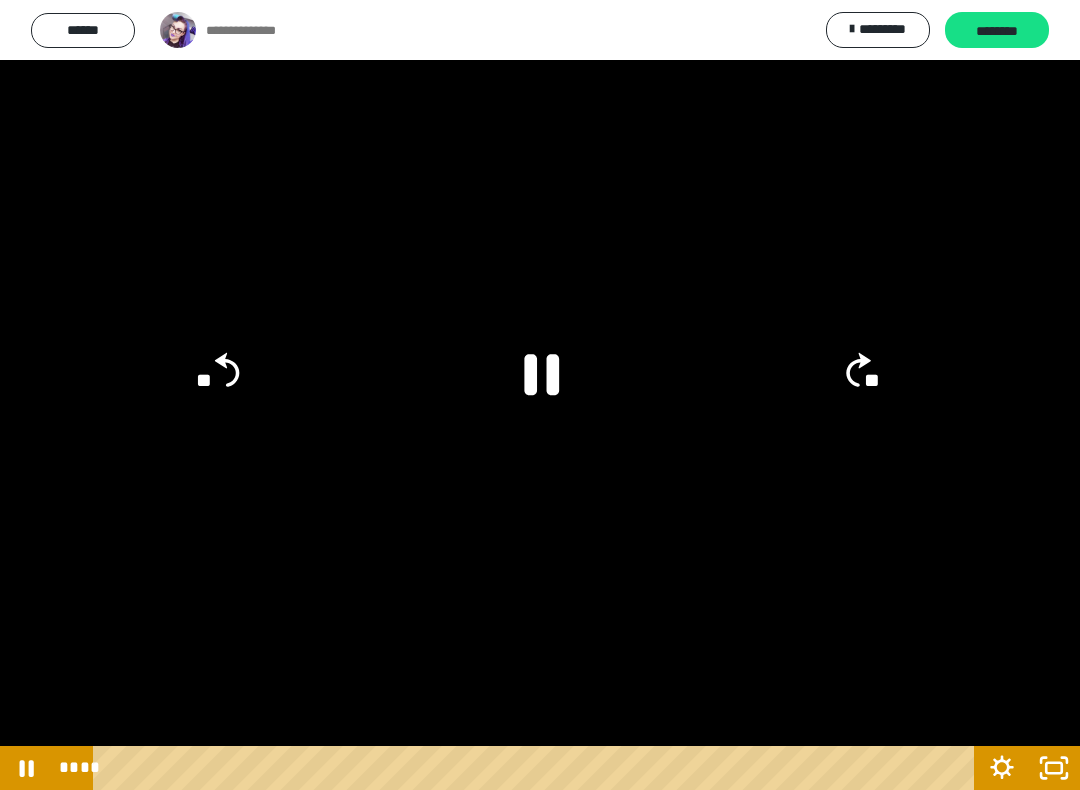 click on "**" 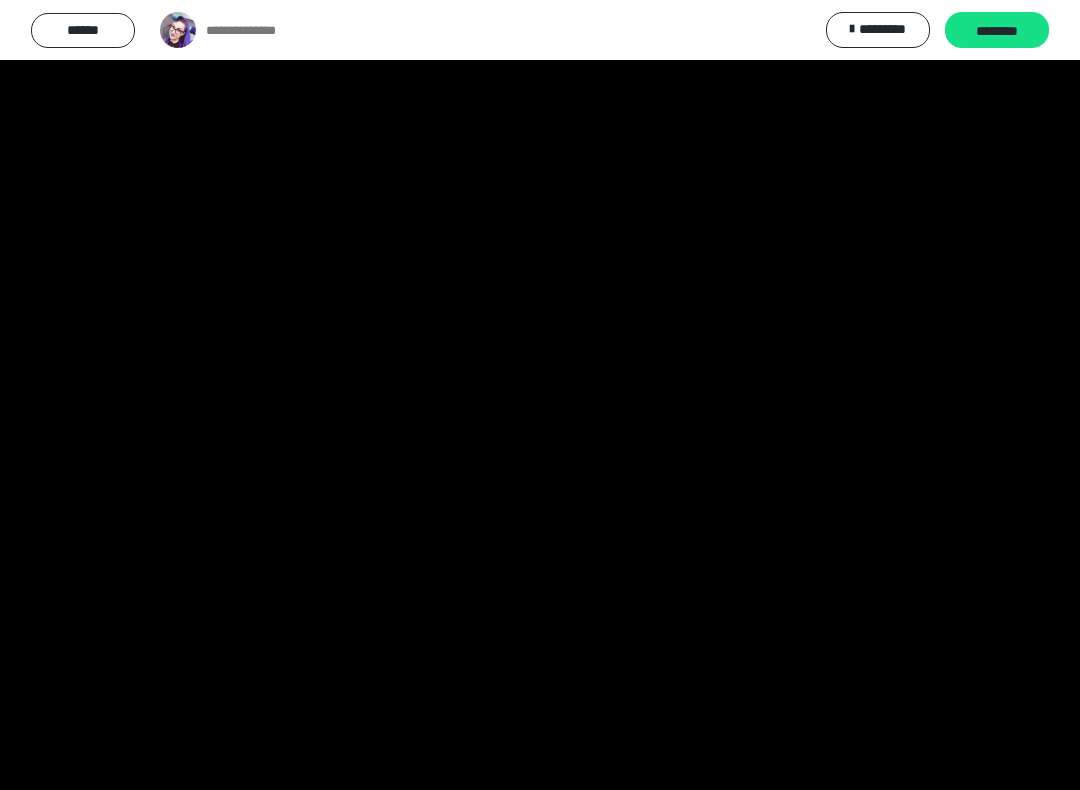 click at bounding box center (540, 395) 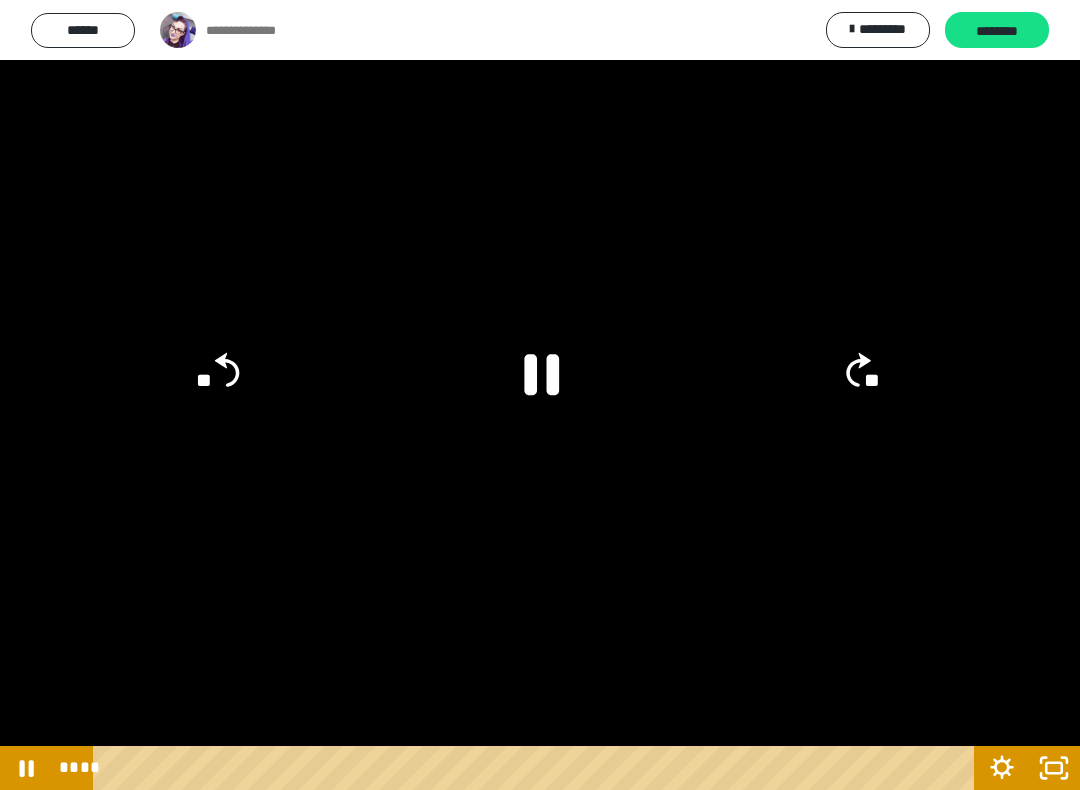 click on "**" 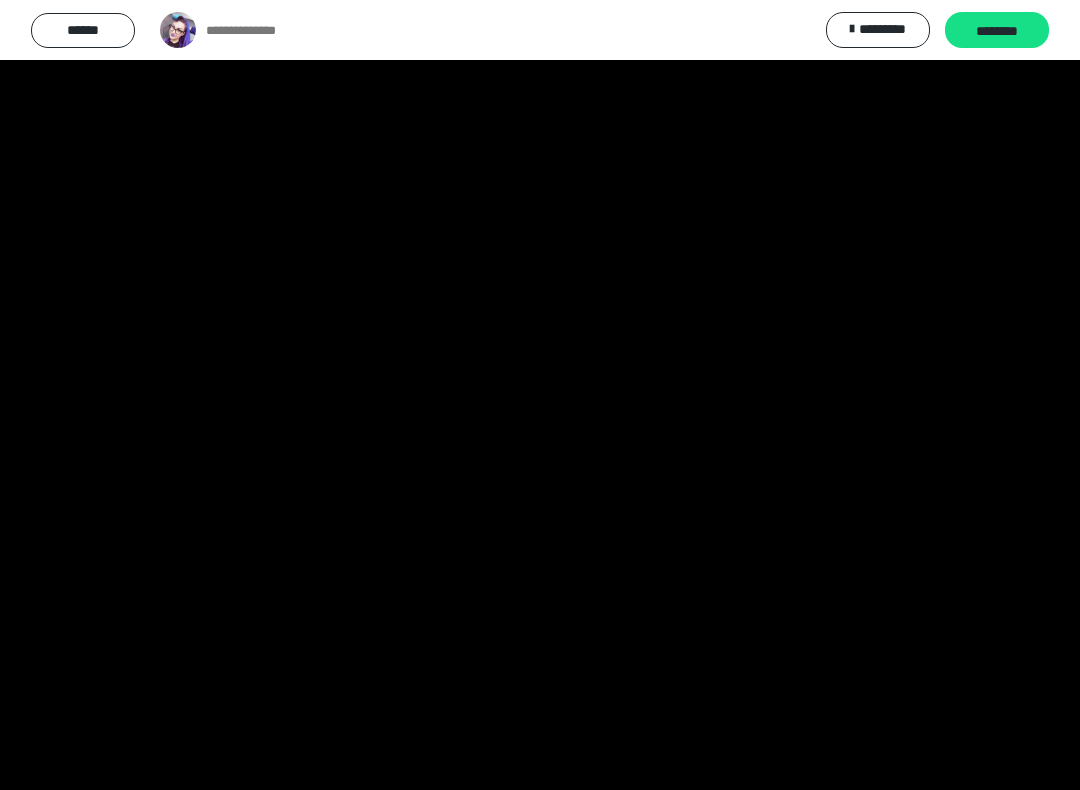 click at bounding box center (540, 395) 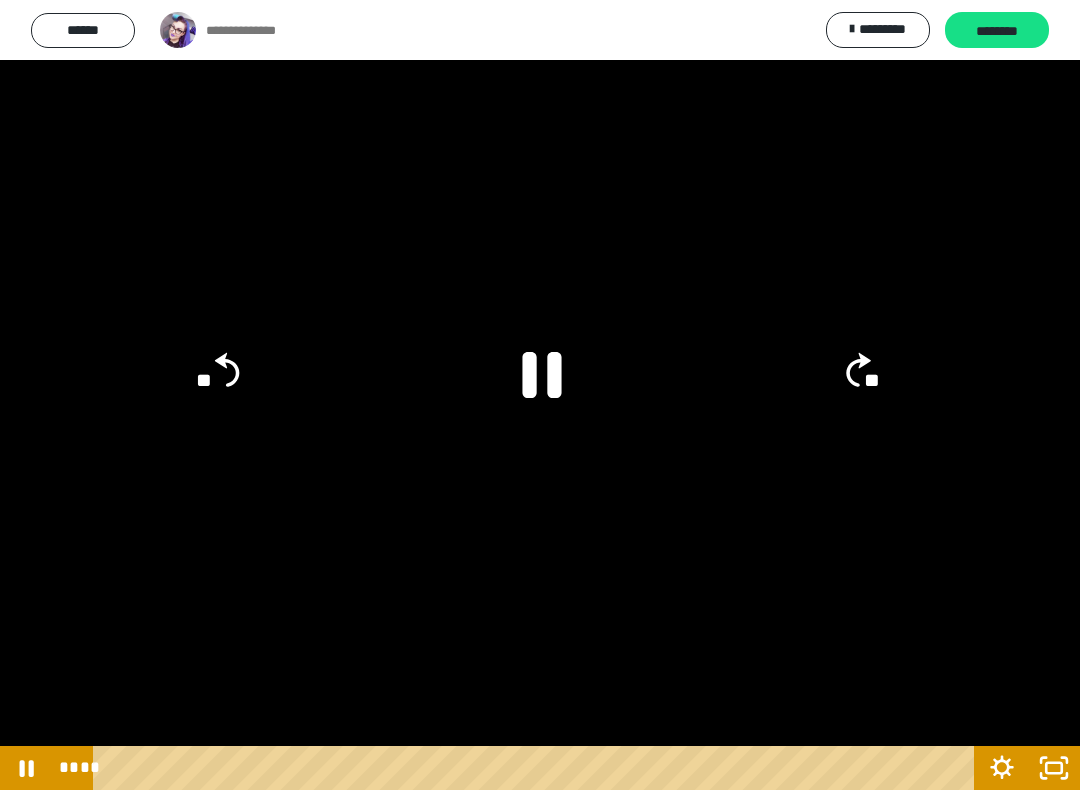click 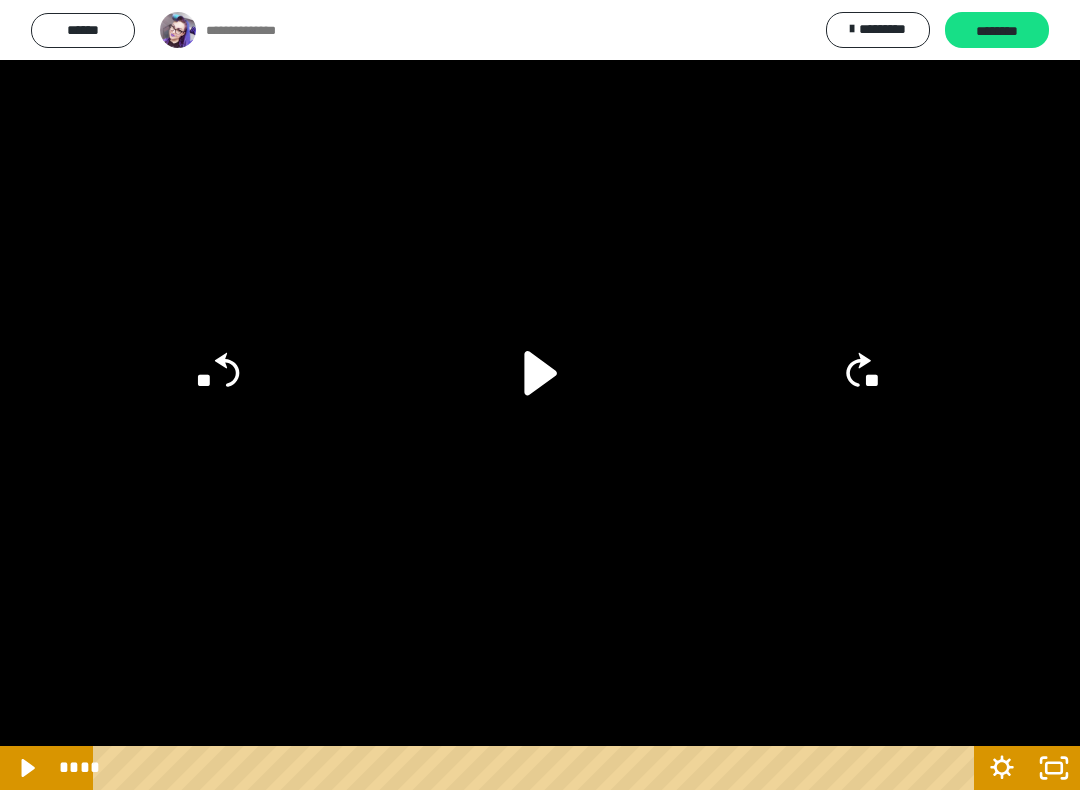 click 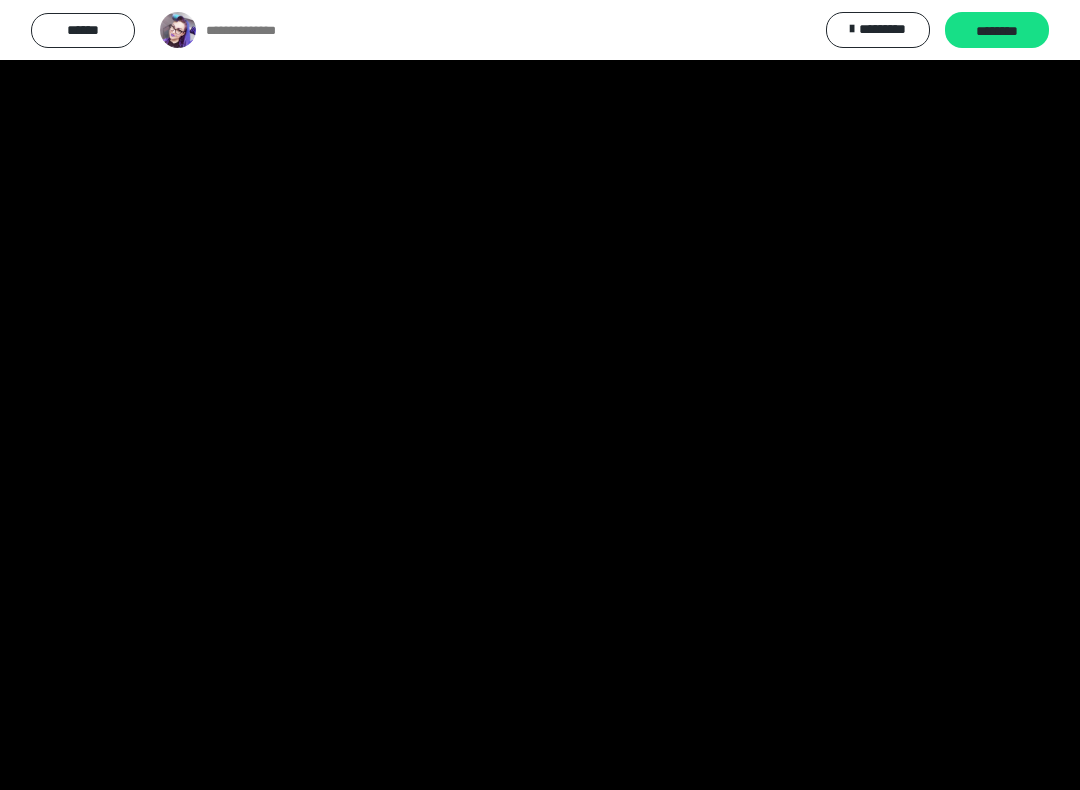 click at bounding box center (540, 395) 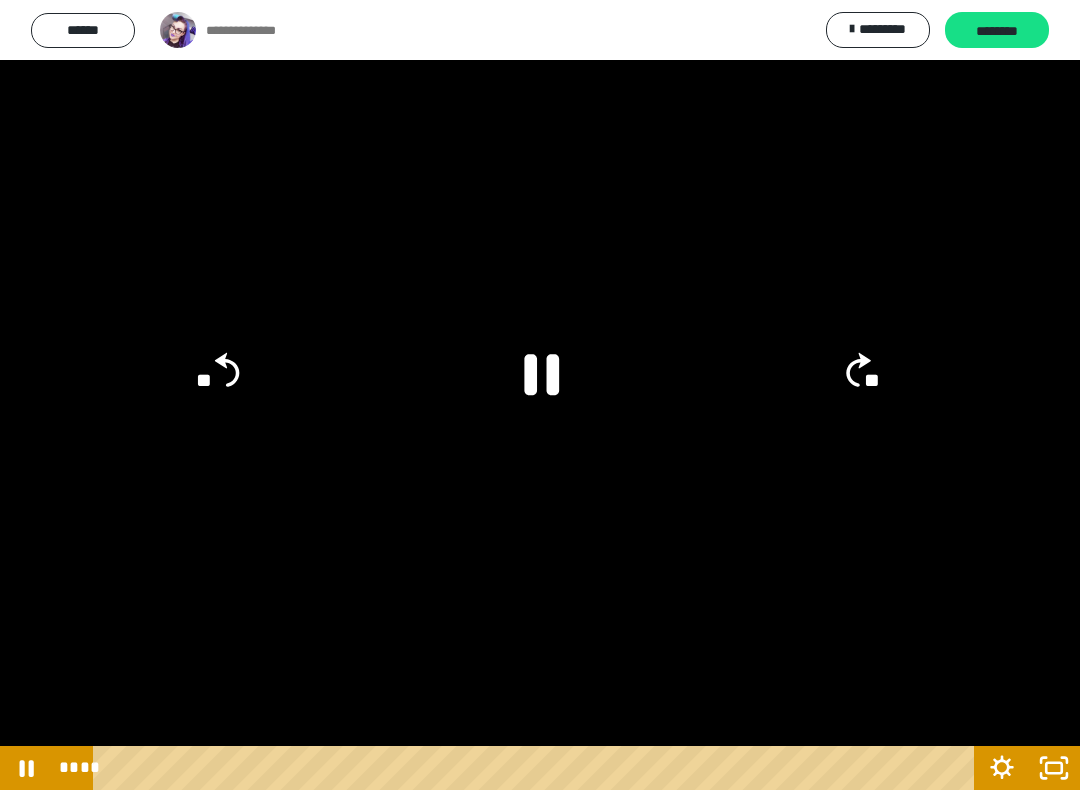 click 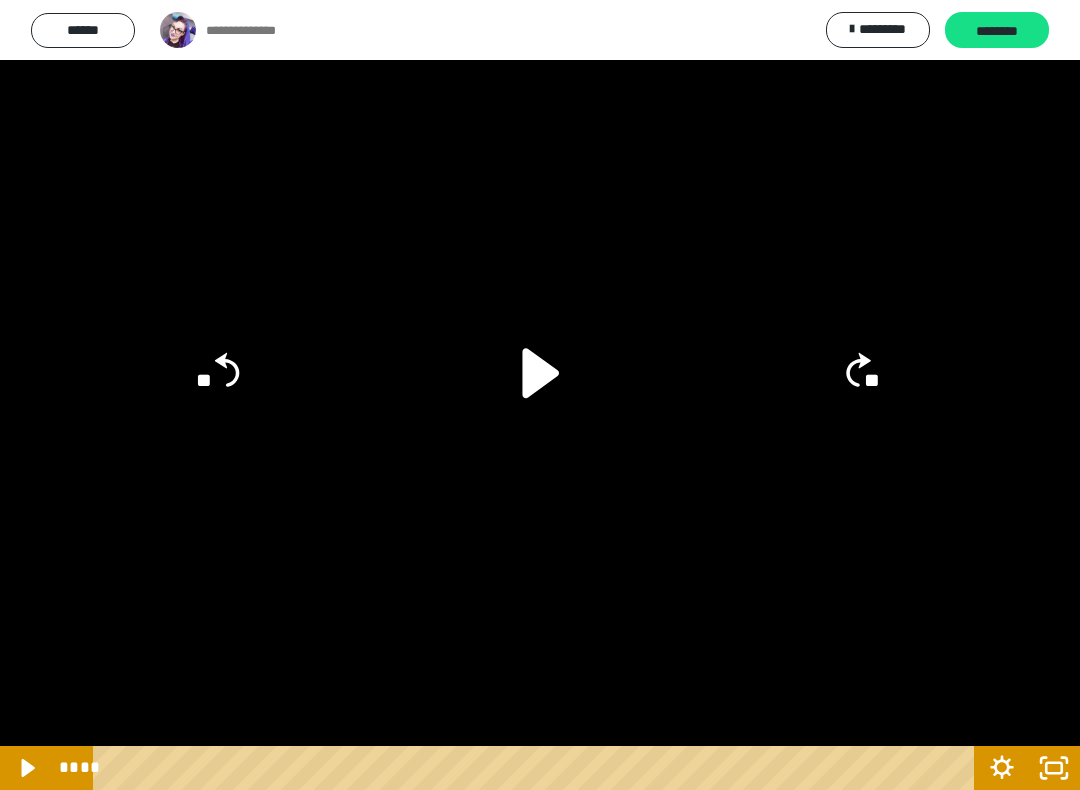 click 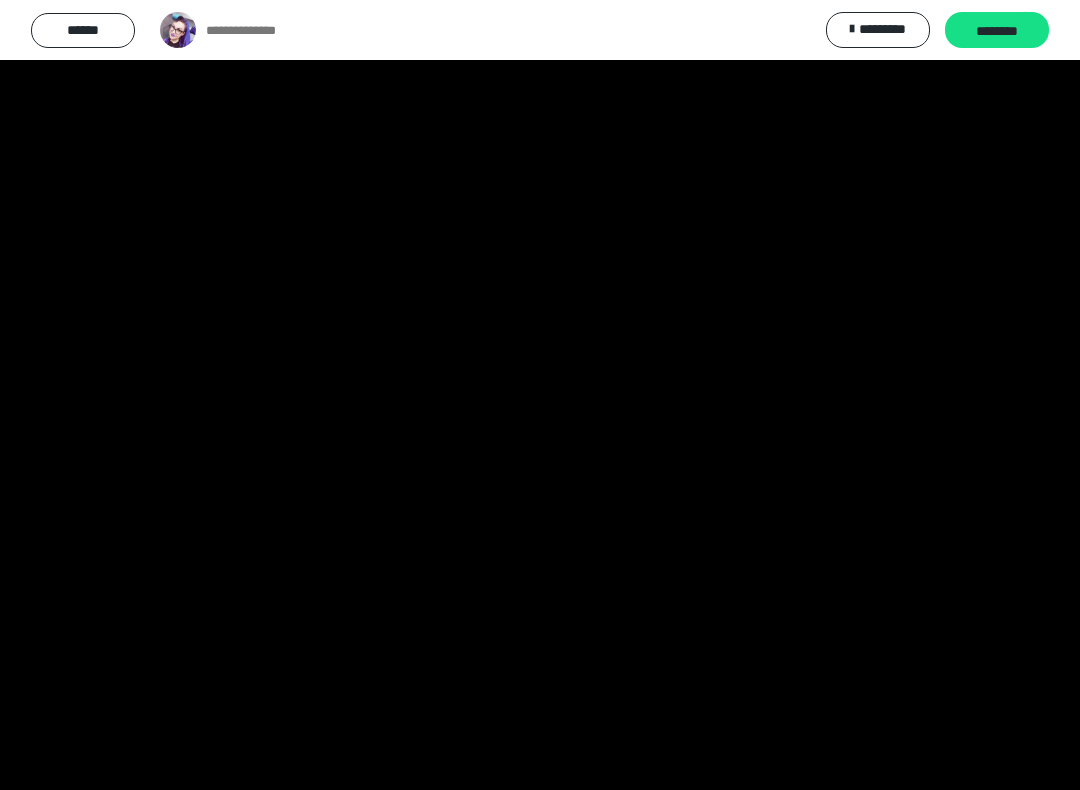 click at bounding box center [540, 395] 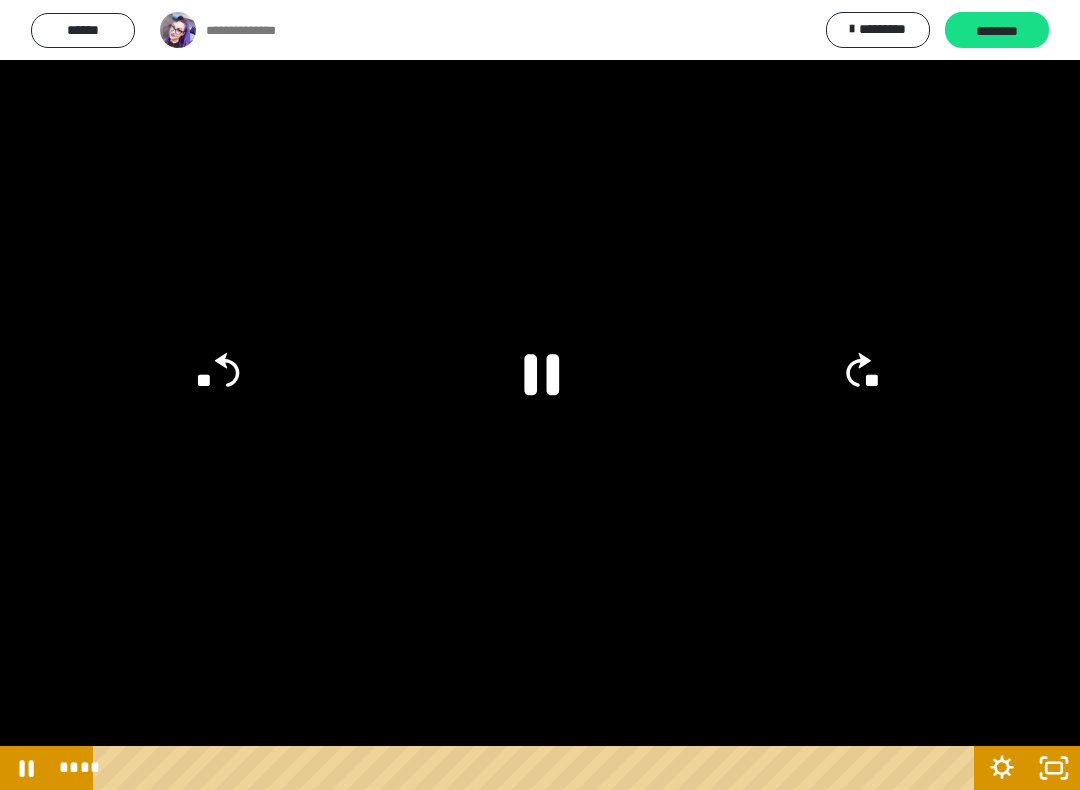 click at bounding box center [540, 395] 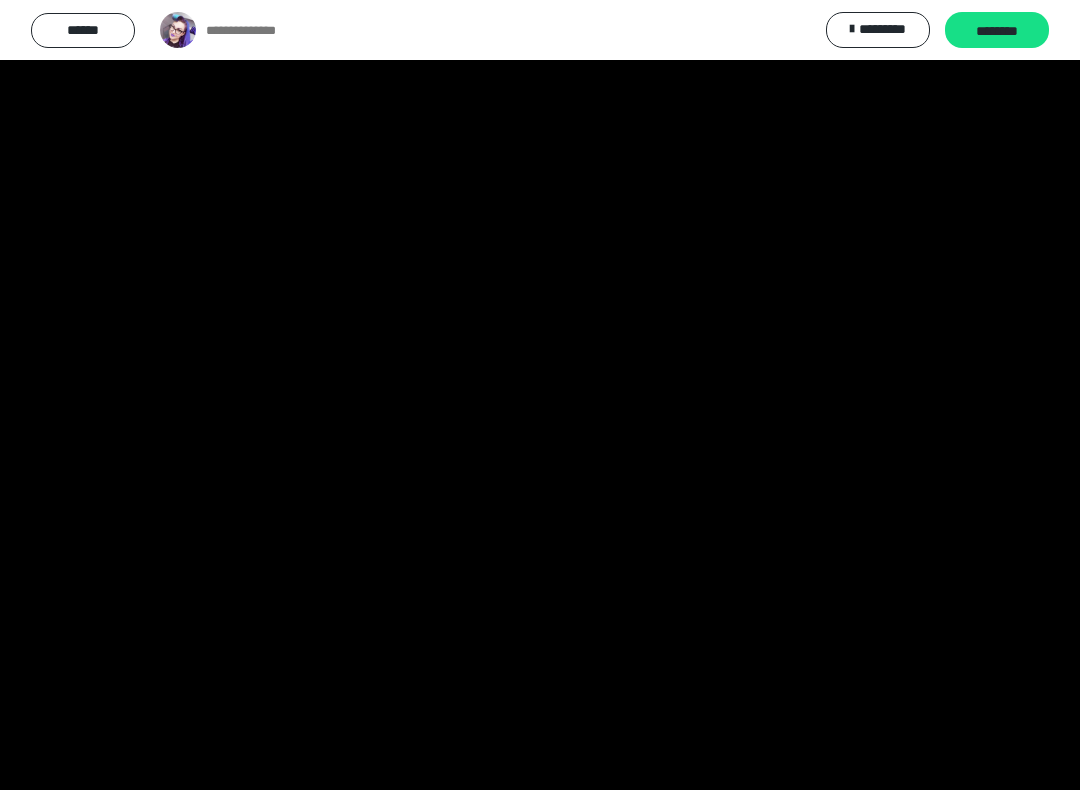 click at bounding box center [540, 395] 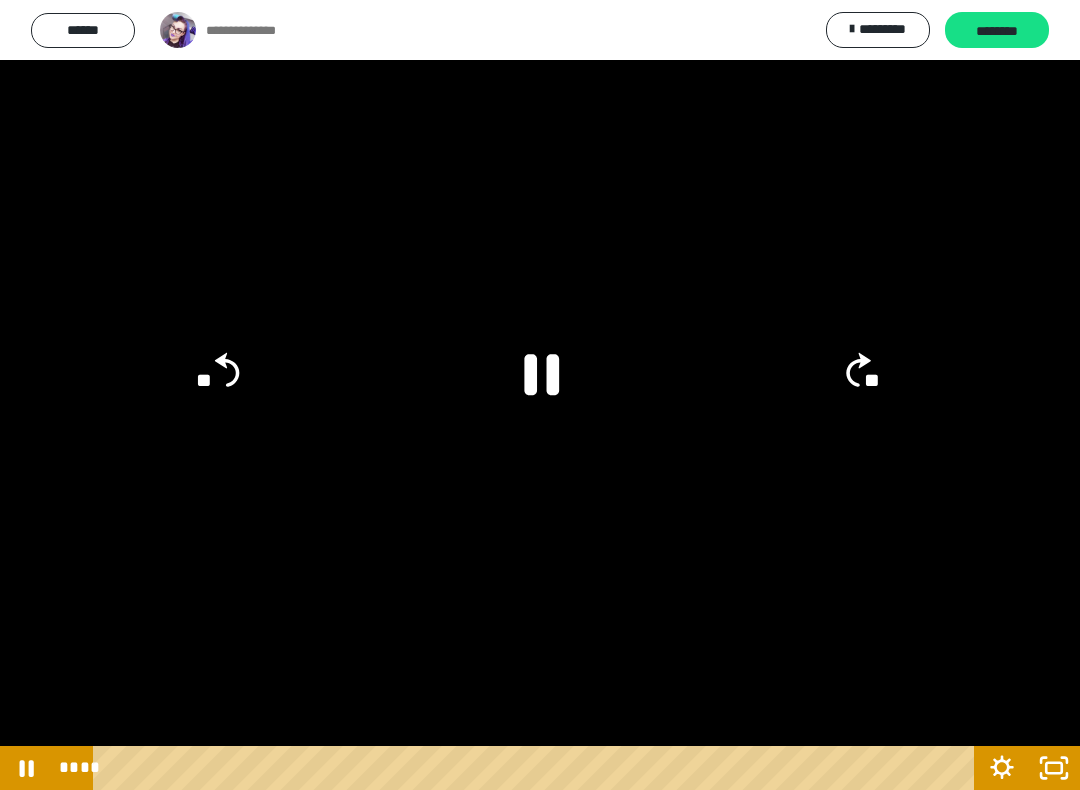 click on "**" 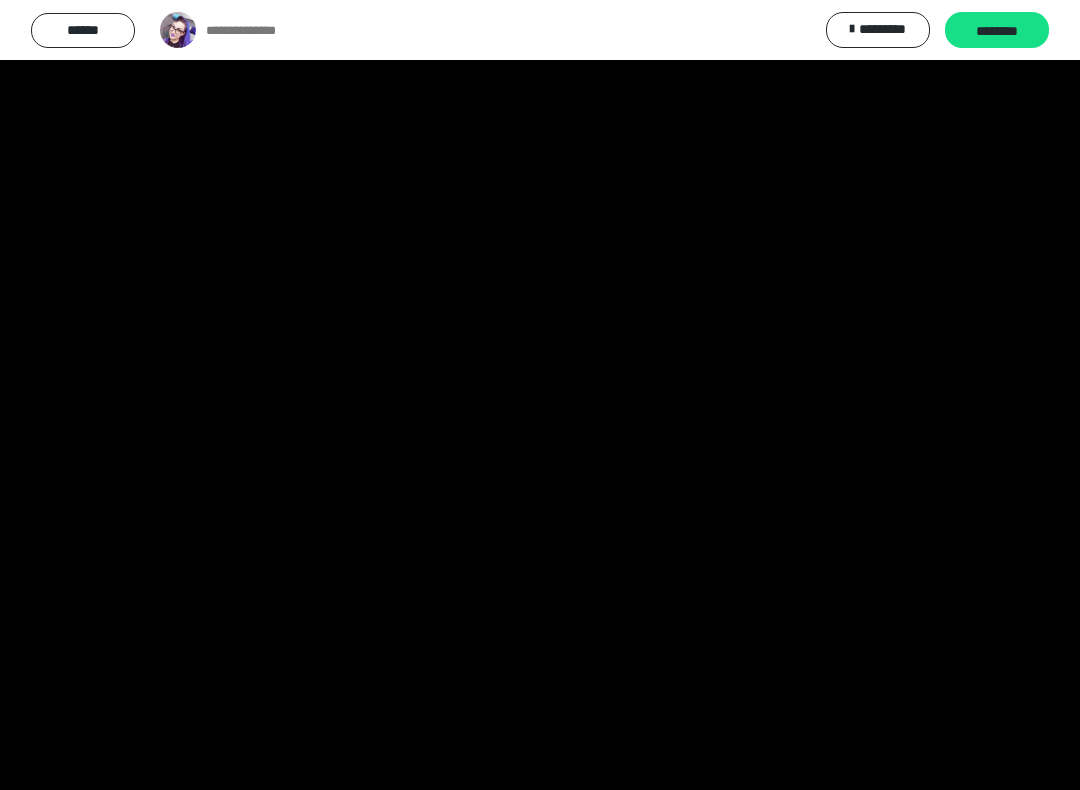 click at bounding box center (540, 395) 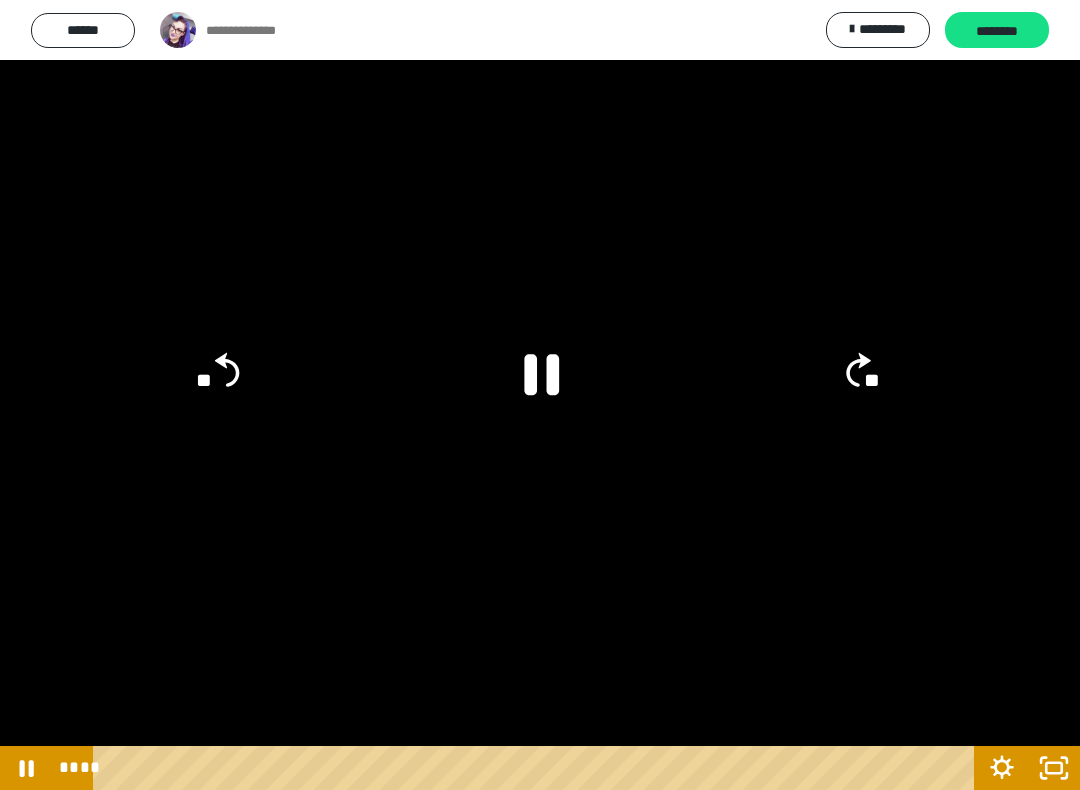 click 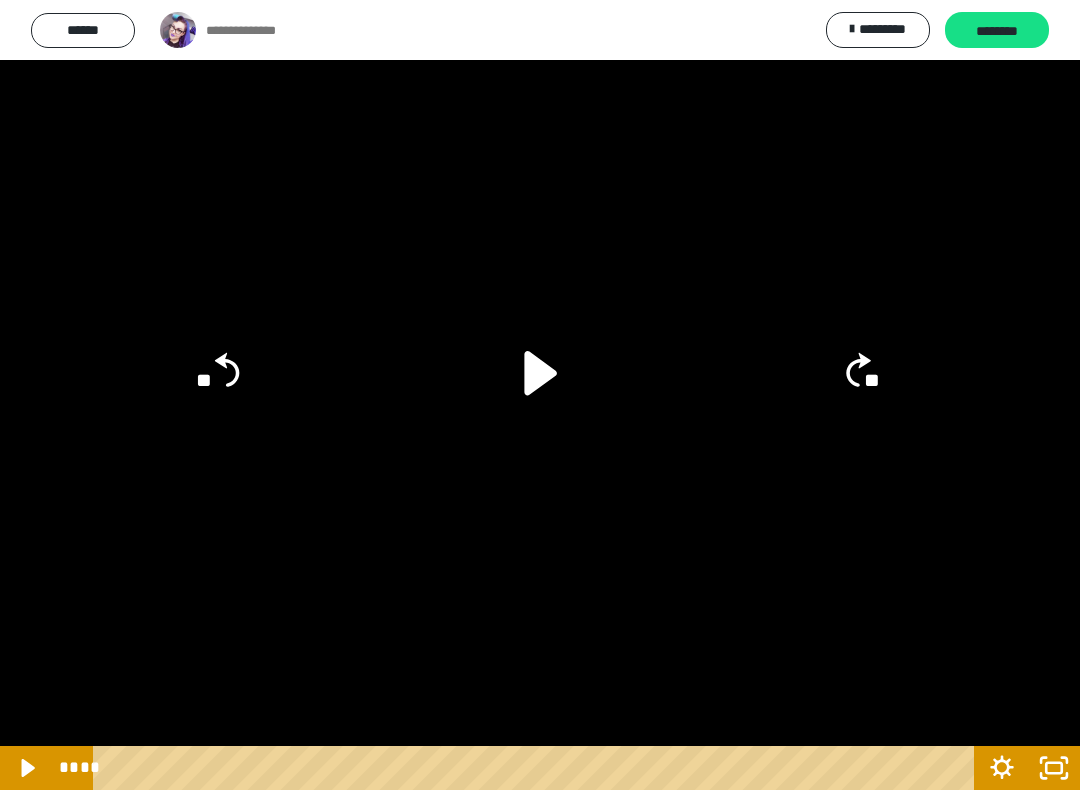 click 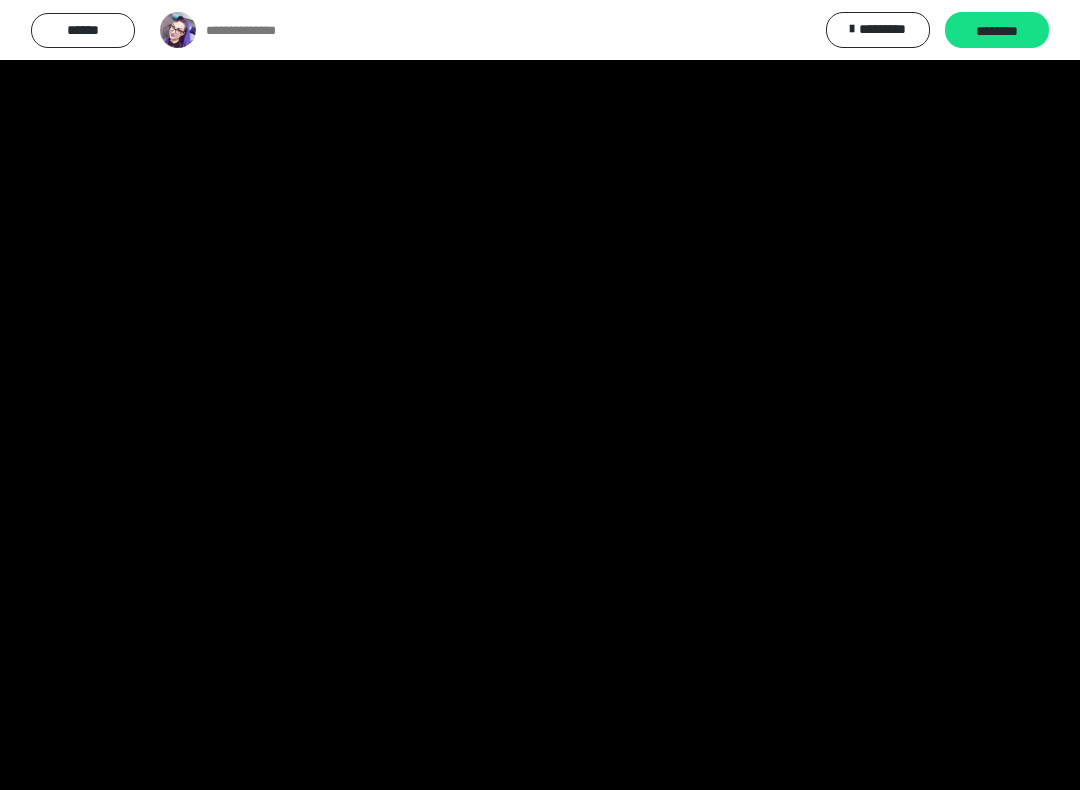 click at bounding box center [540, 395] 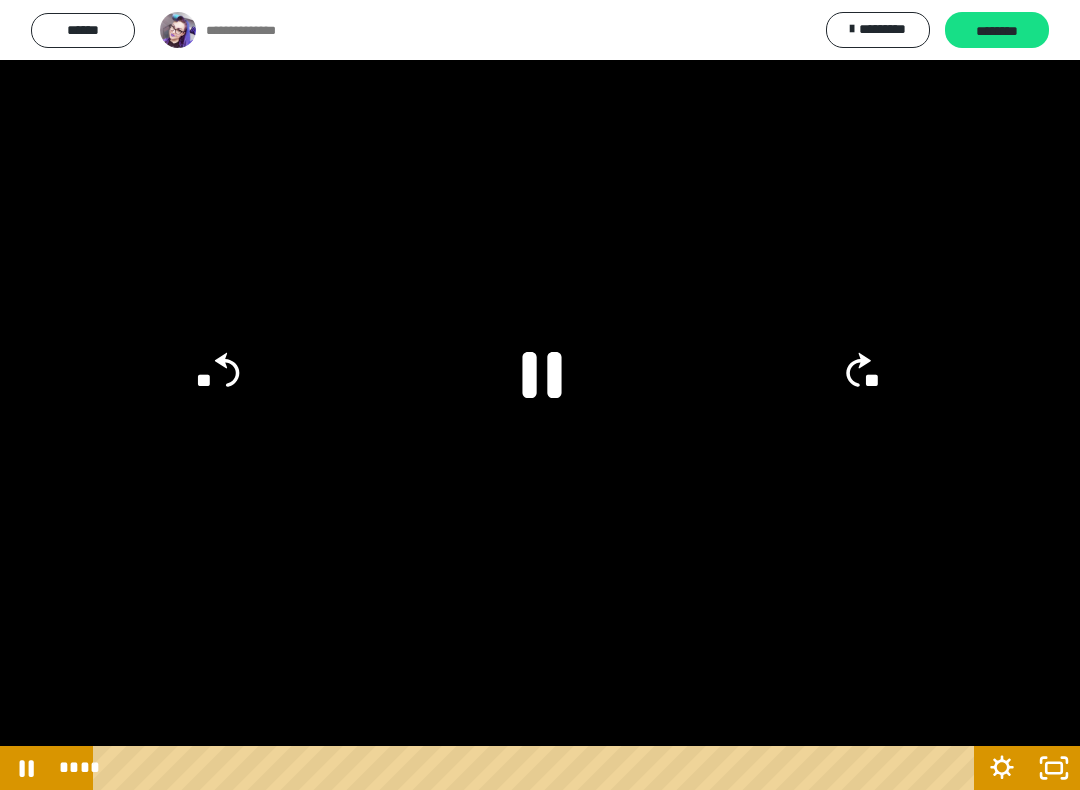 click 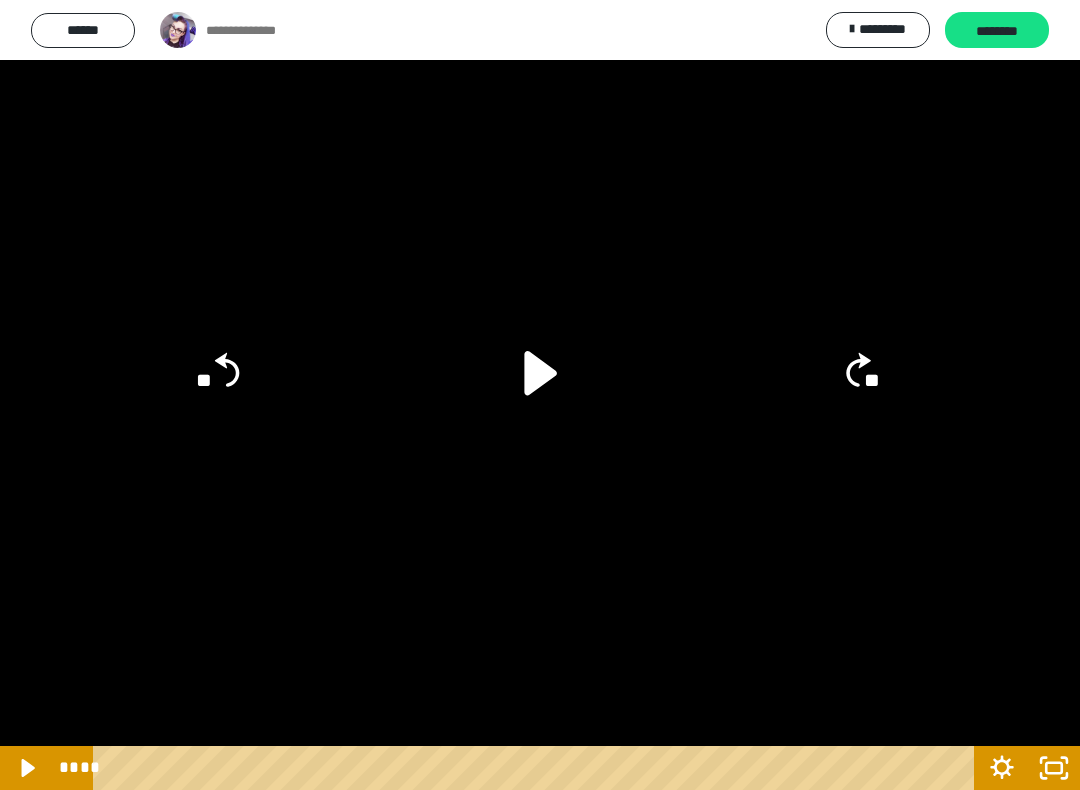 click 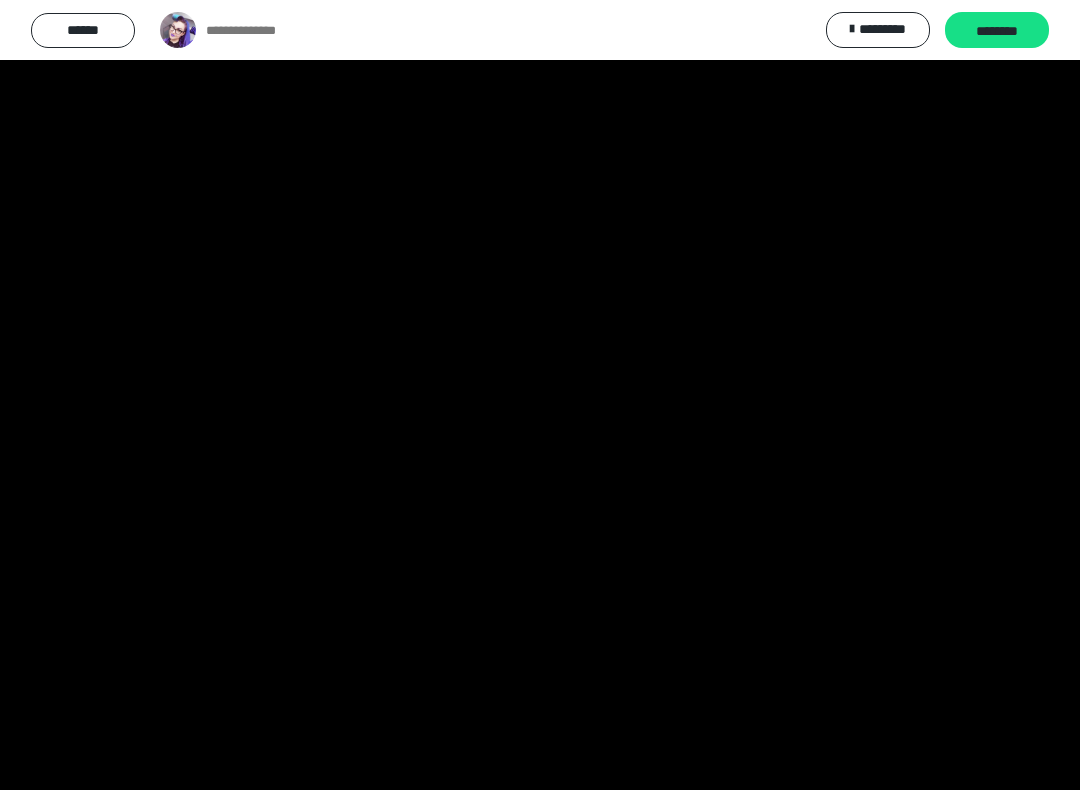 click at bounding box center [540, 395] 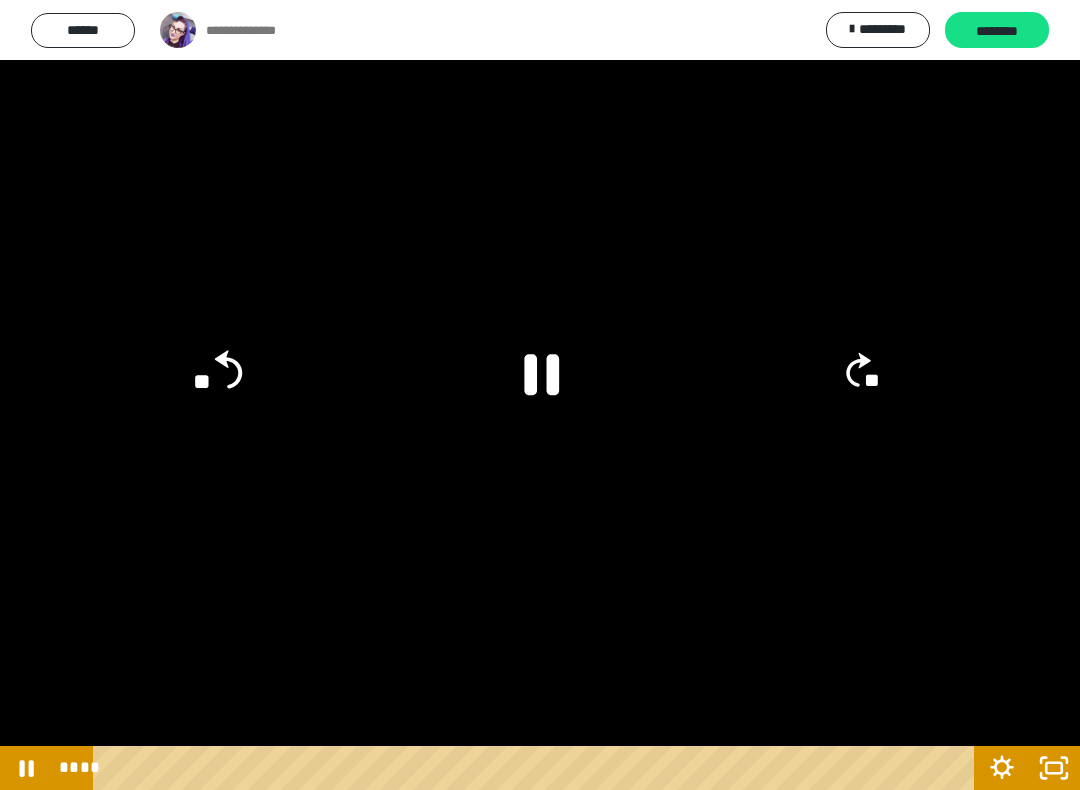 click on "**" 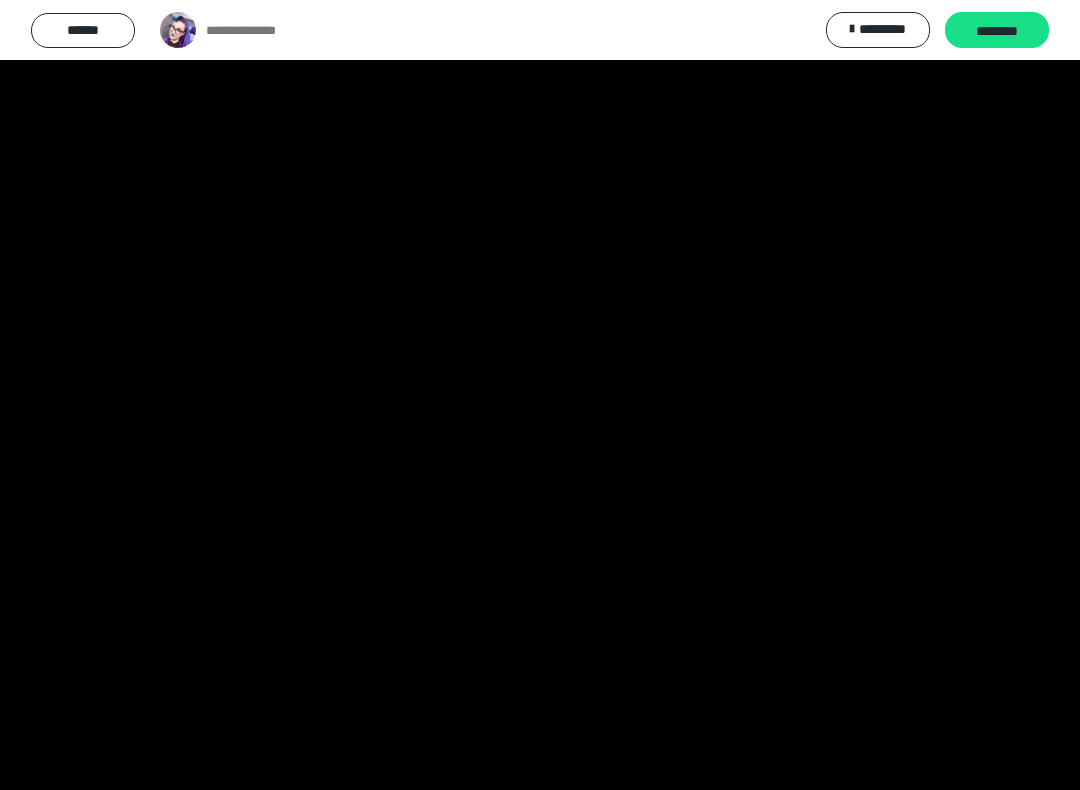 click at bounding box center [540, 395] 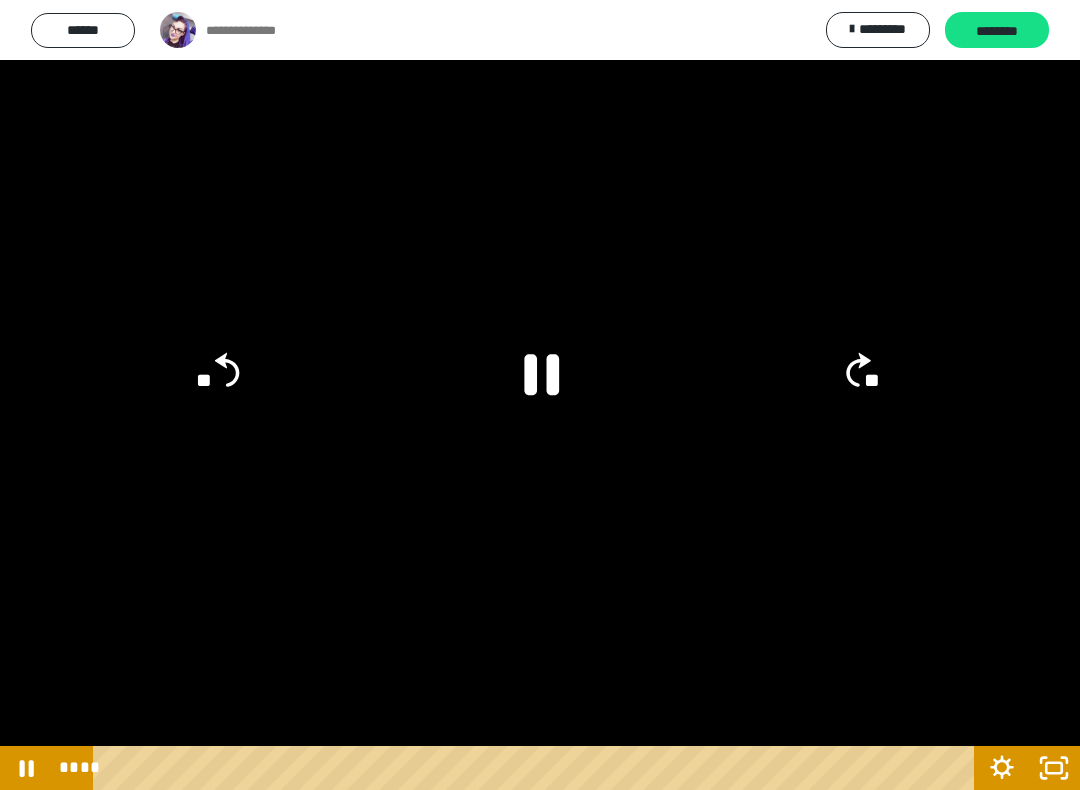 click on "**" 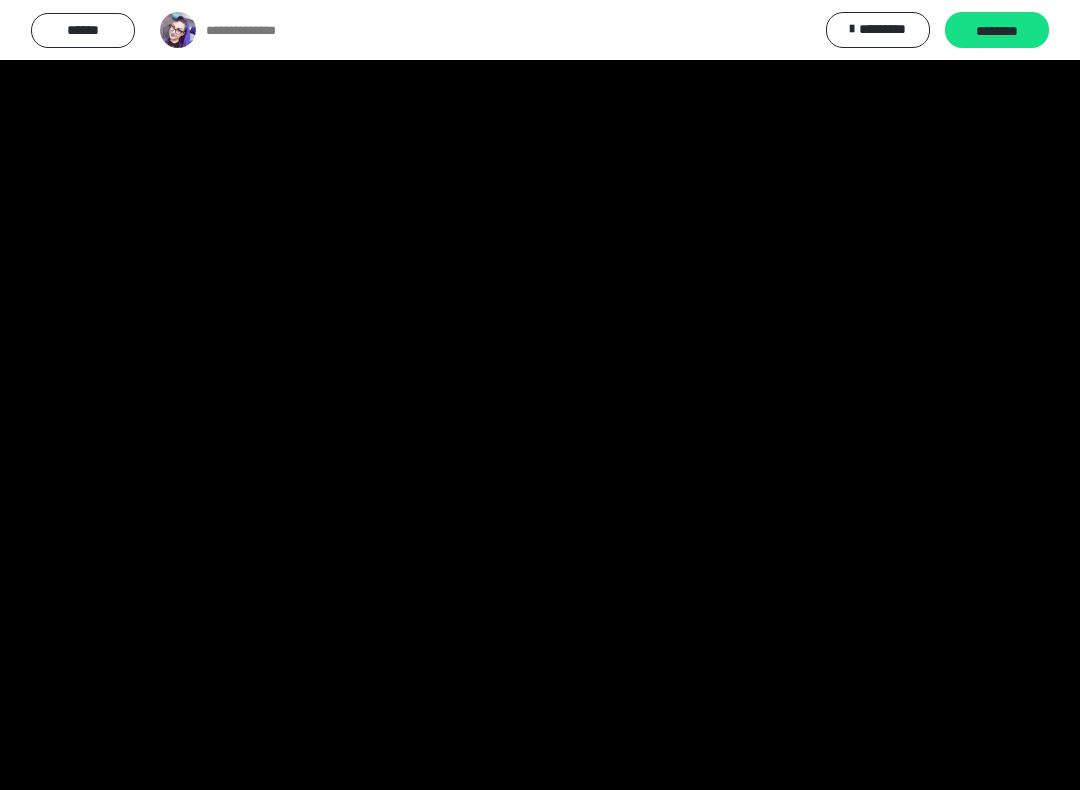 click at bounding box center (540, 395) 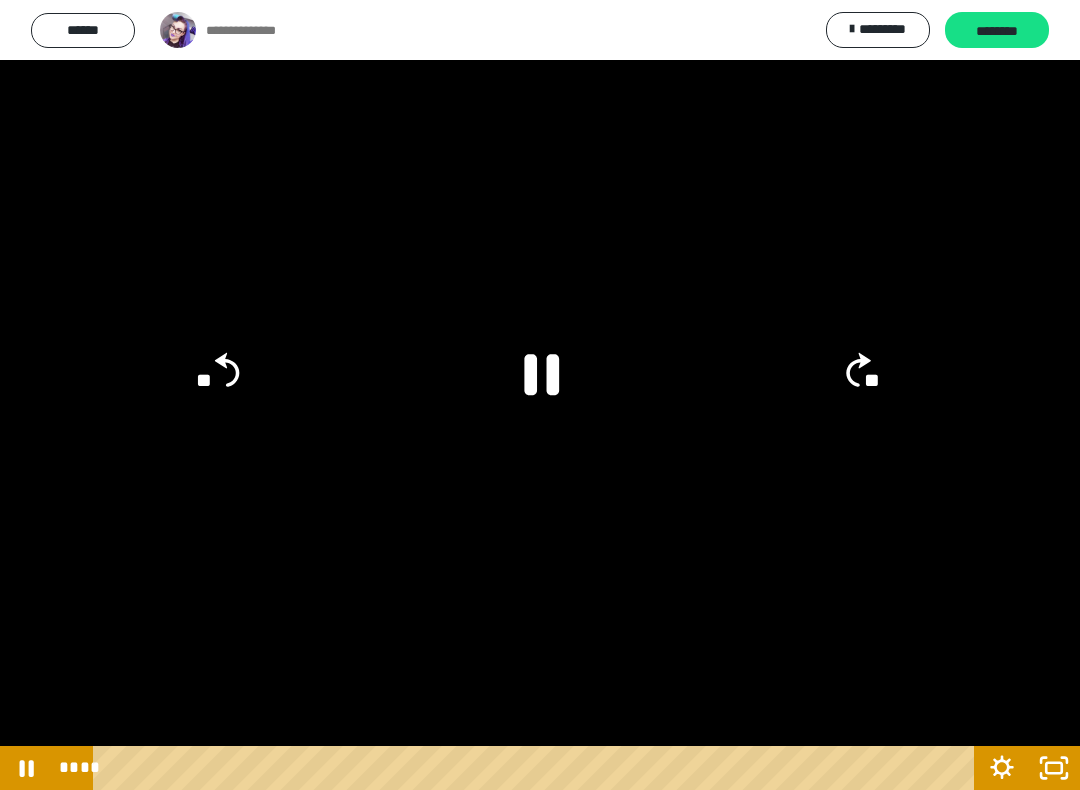 click 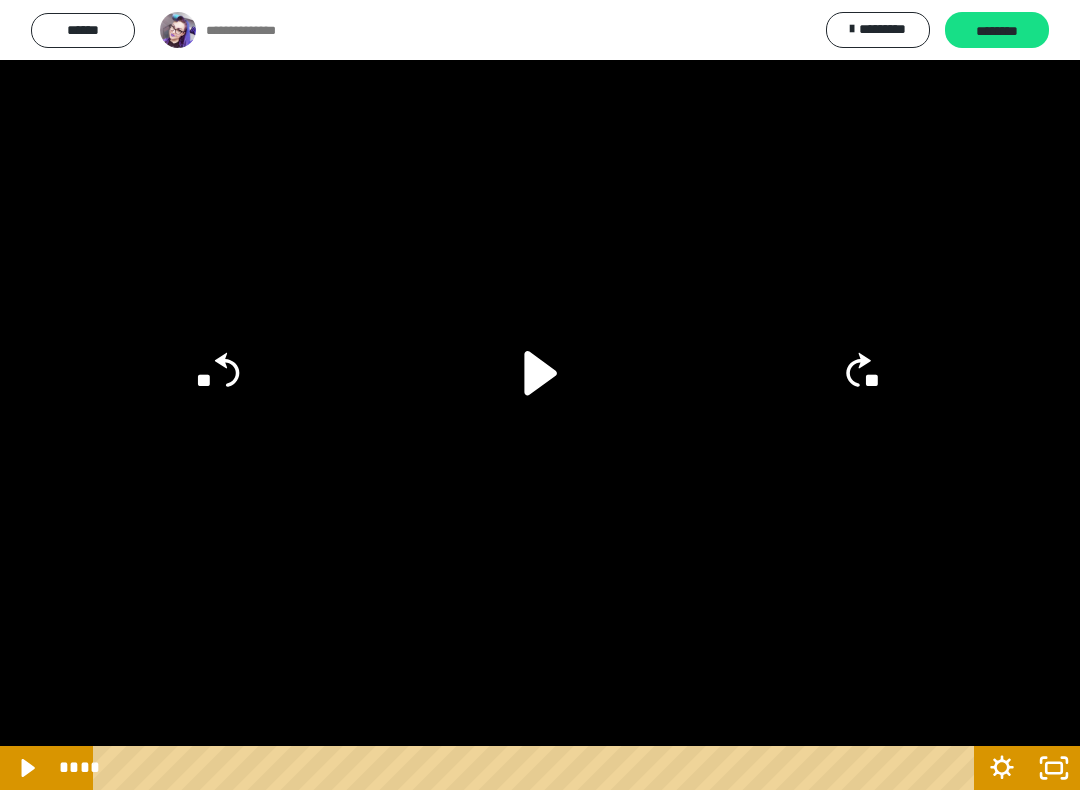 click on "**" 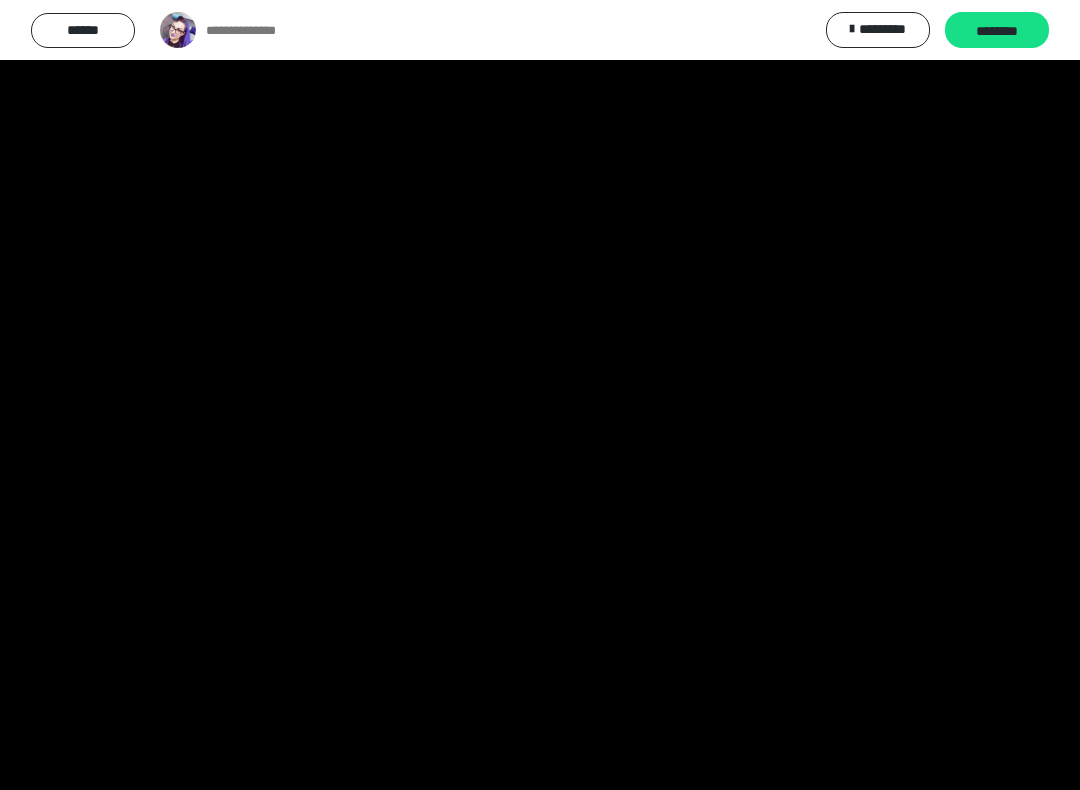 click at bounding box center [540, 395] 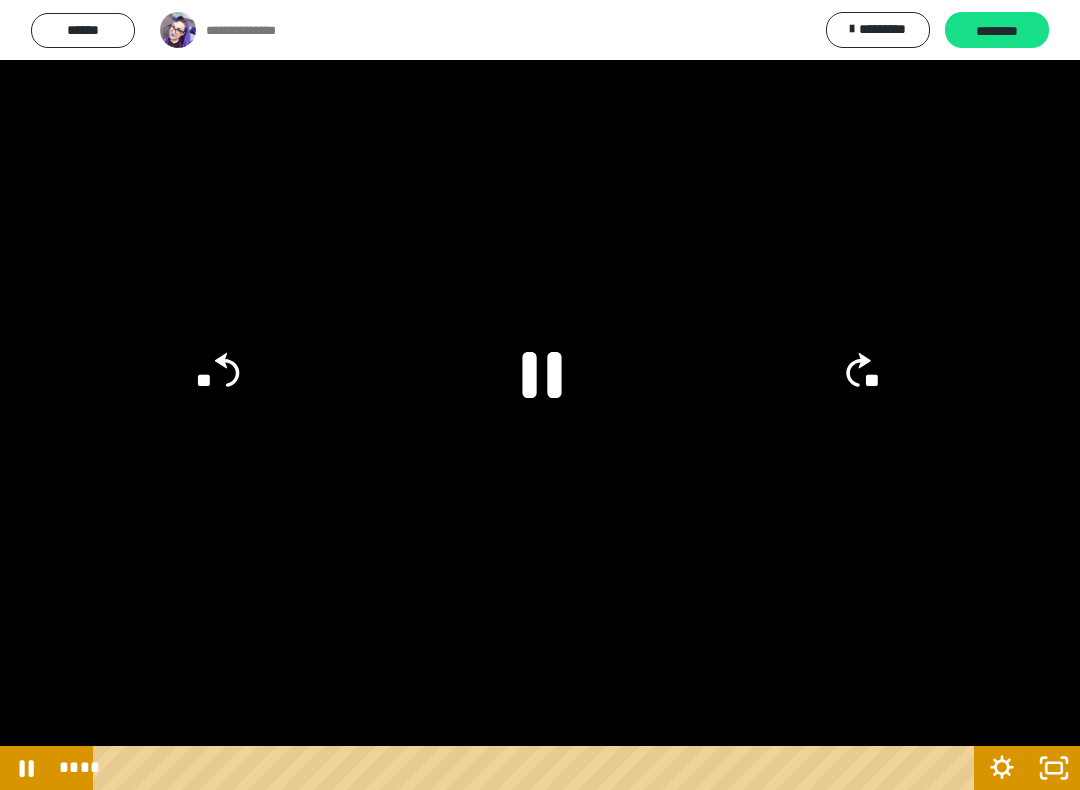click 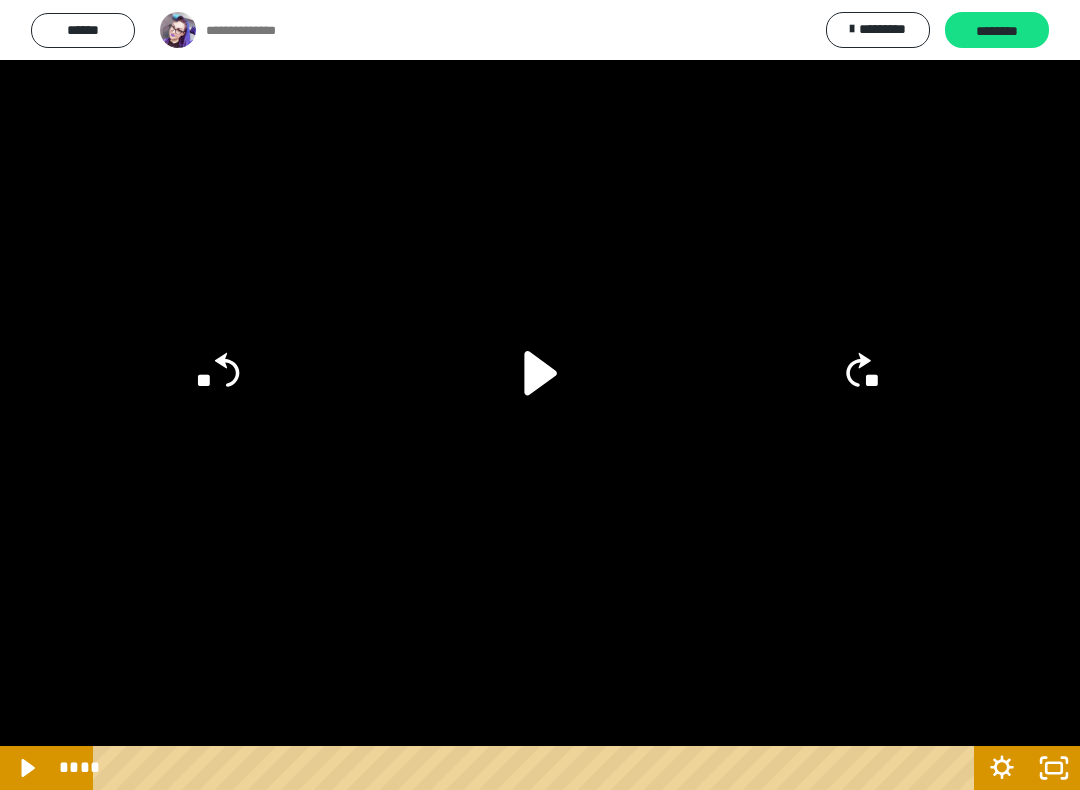 click 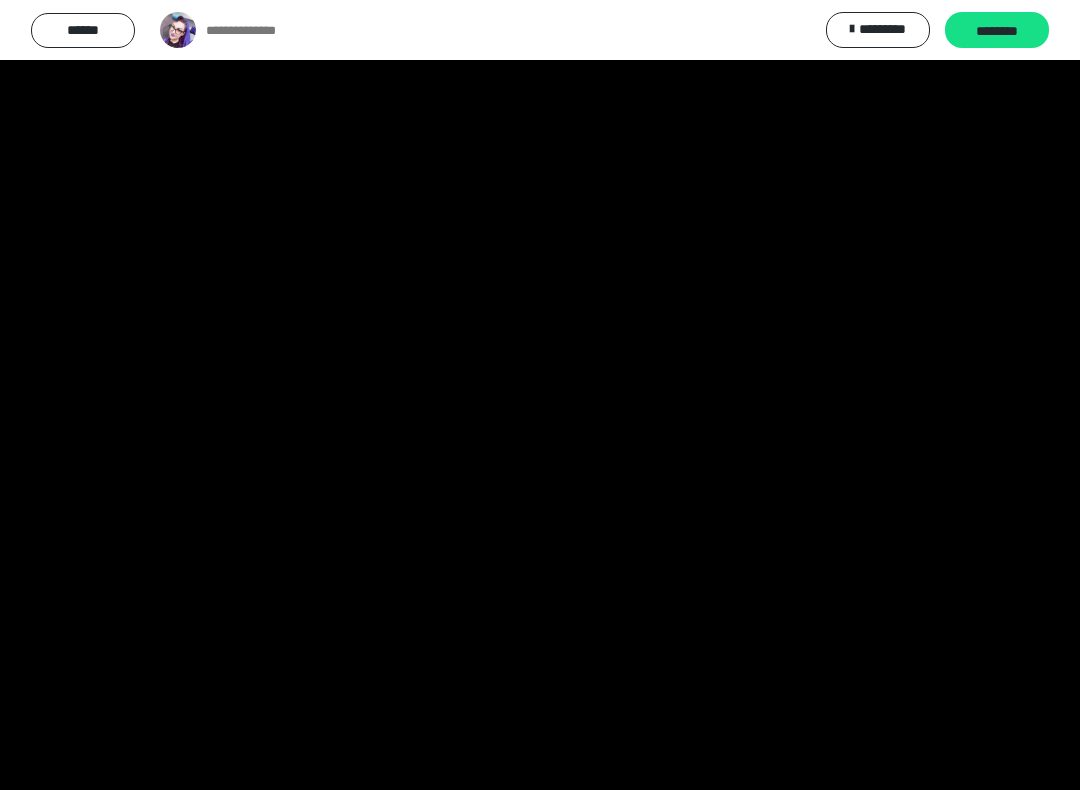click at bounding box center (540, 395) 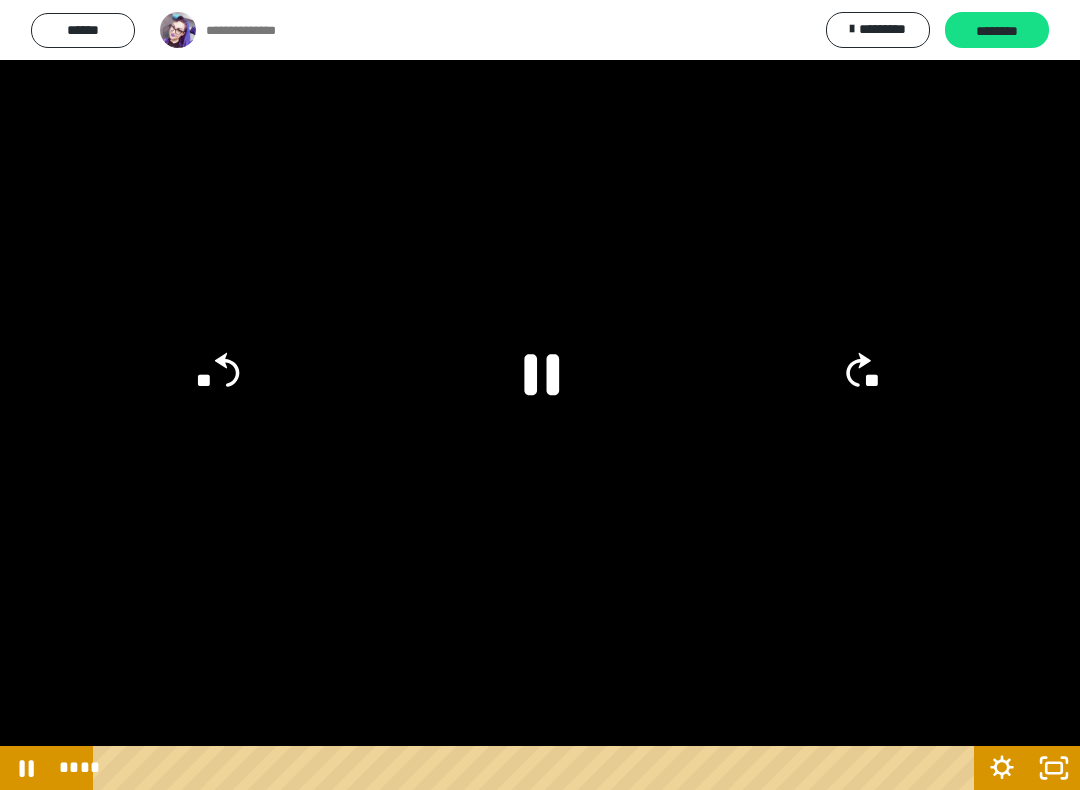 click on "**" 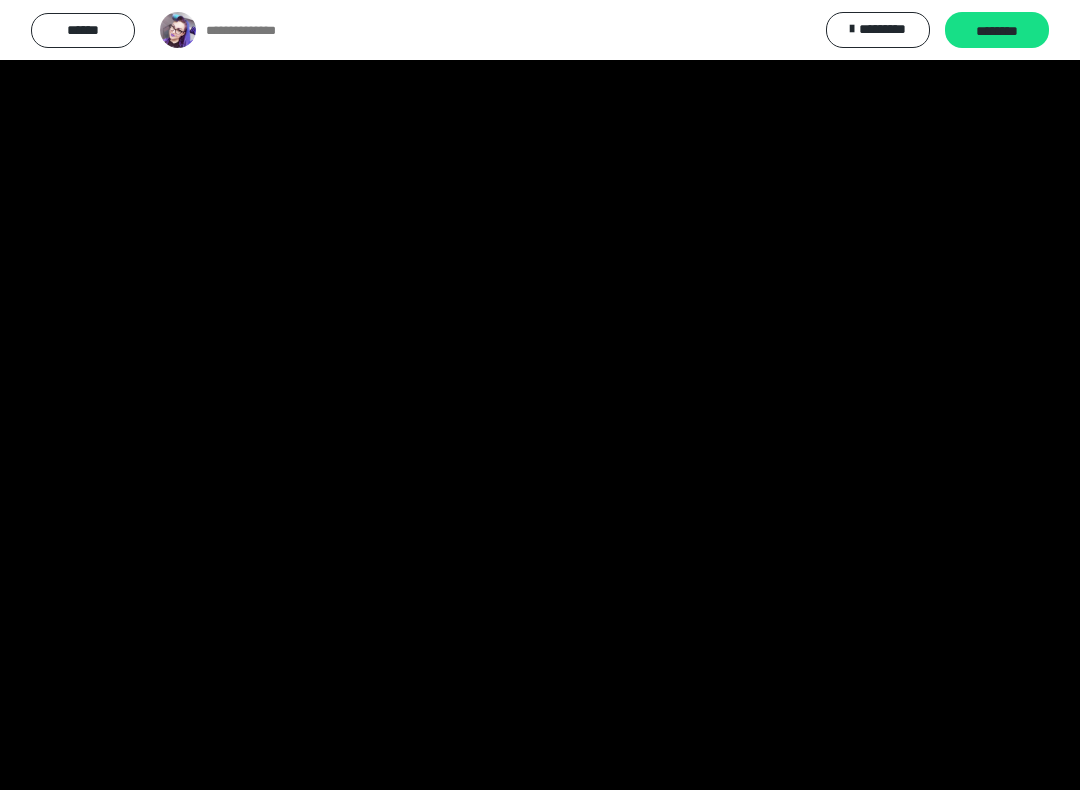click at bounding box center (540, 395) 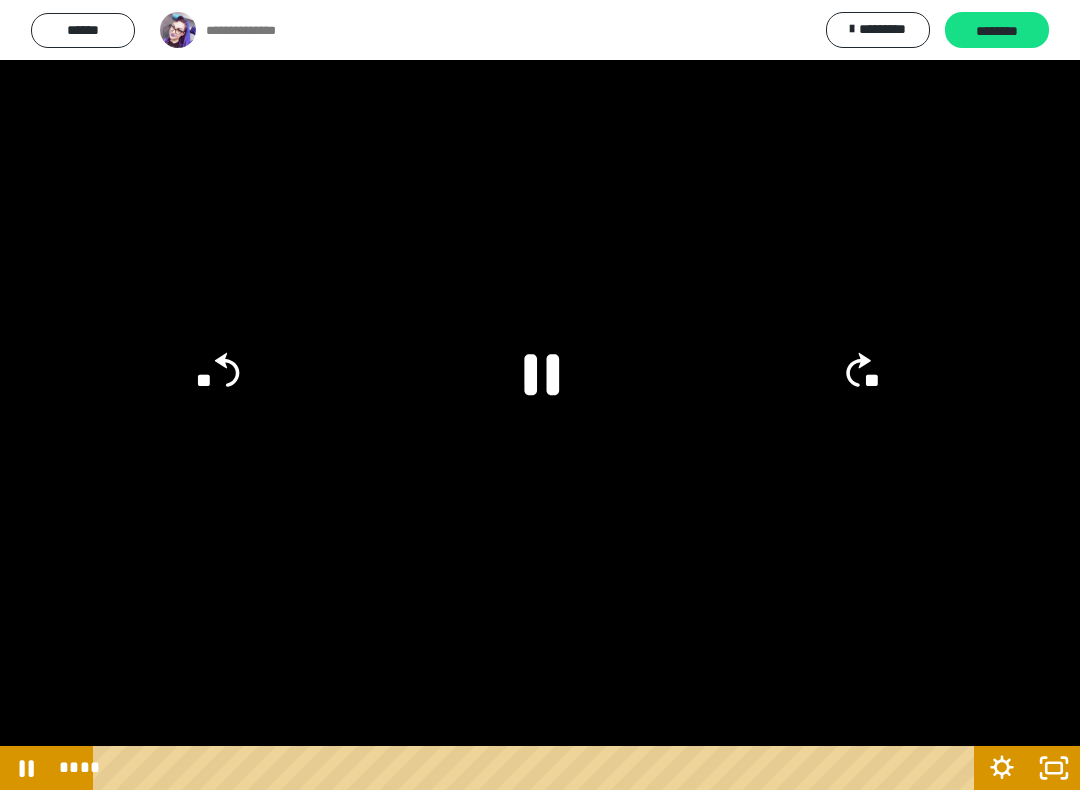 click 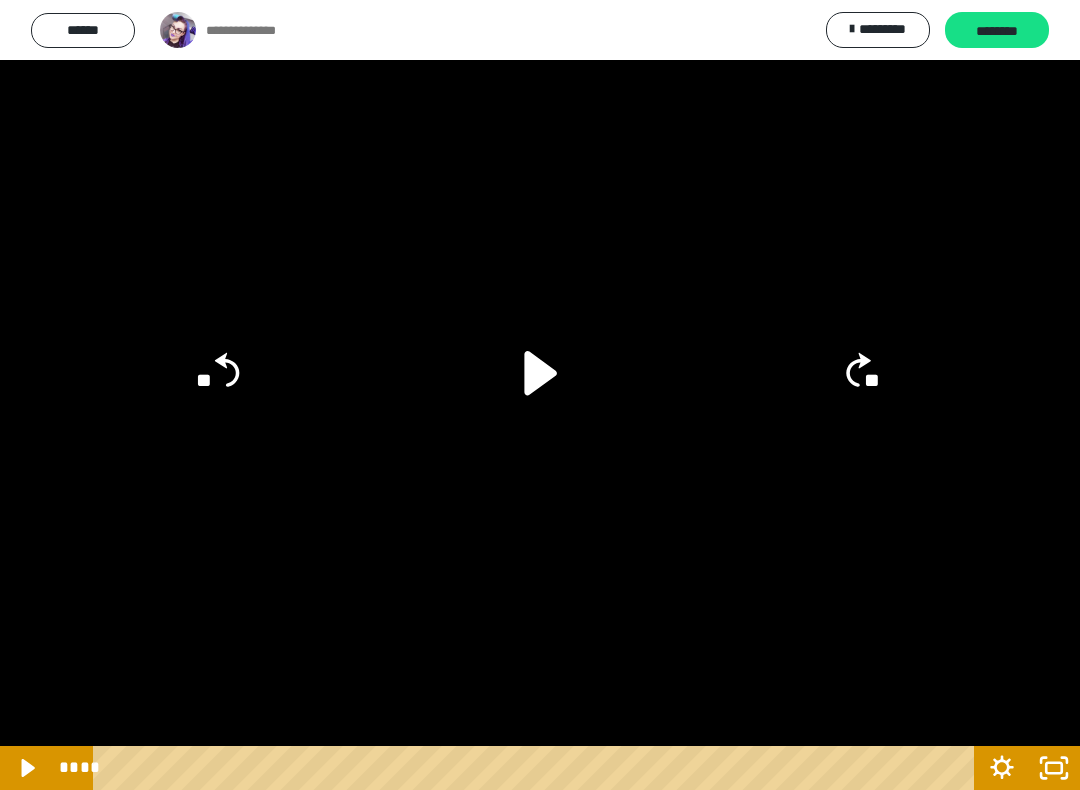 click 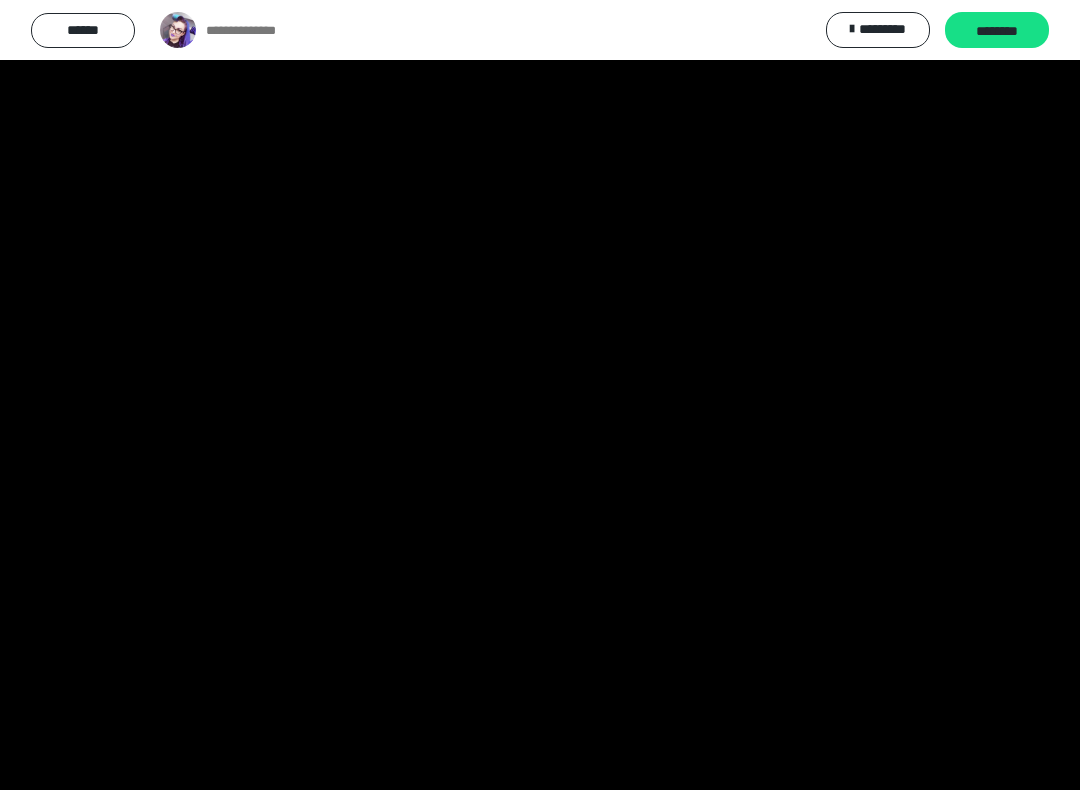 click at bounding box center [540, 395] 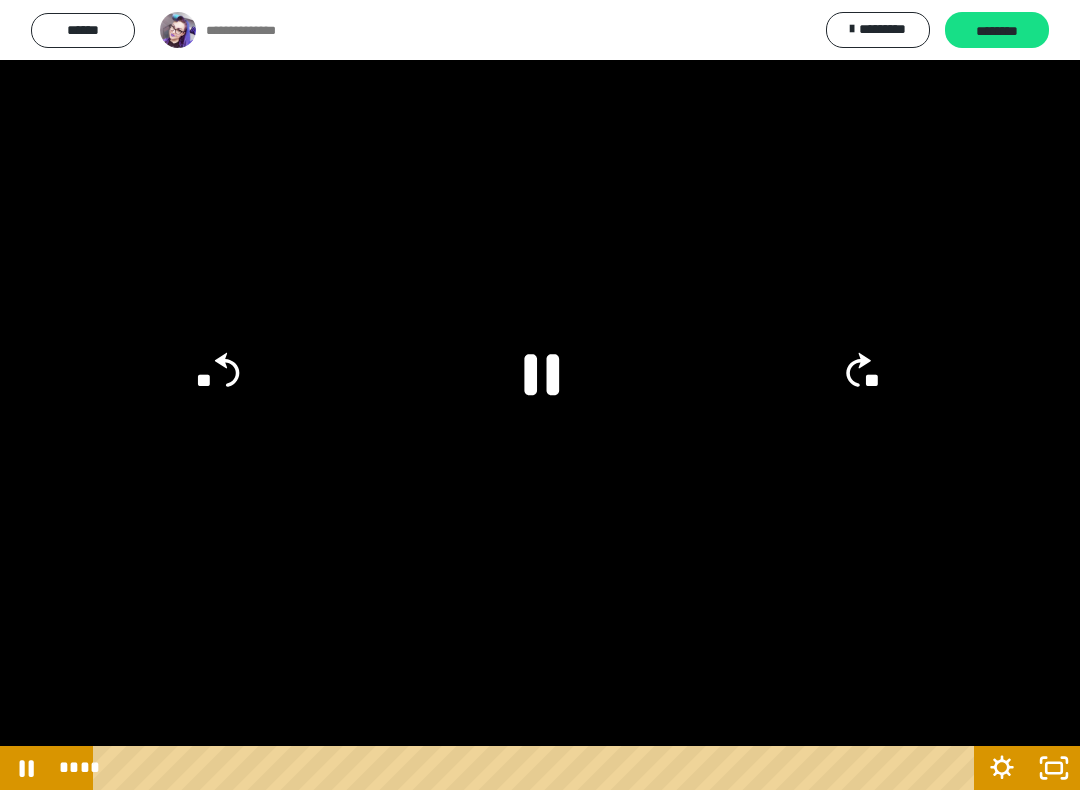 click on "**" 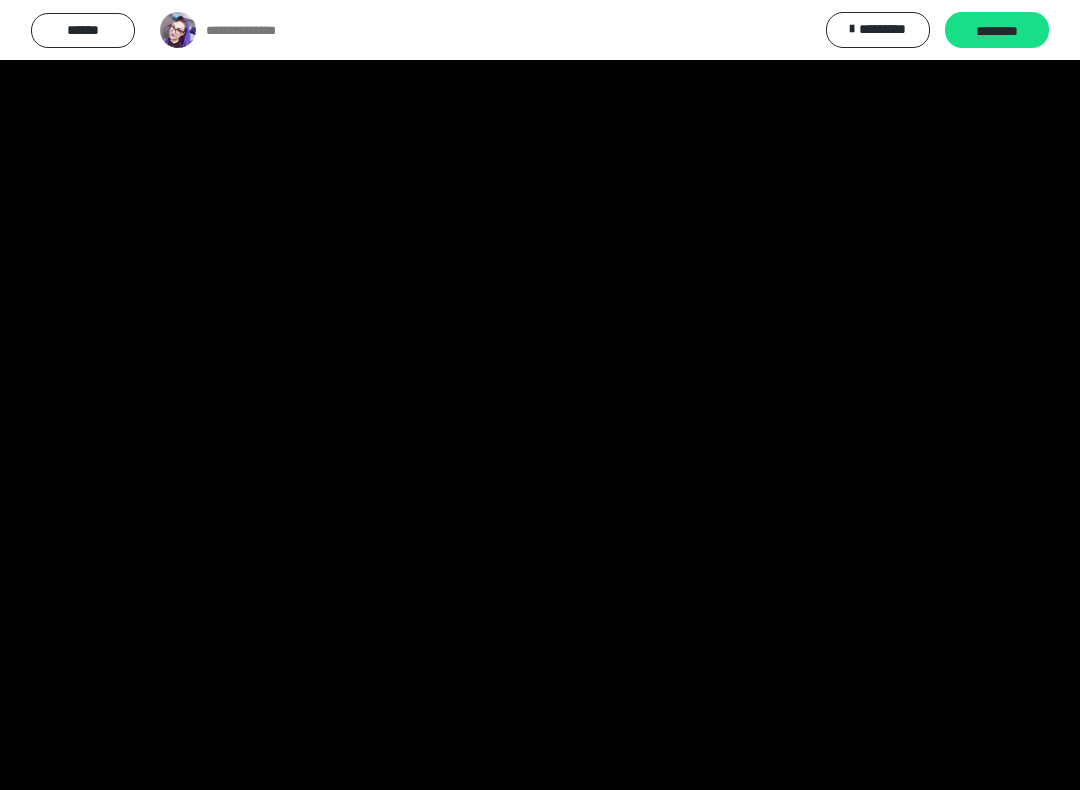 click at bounding box center [540, 395] 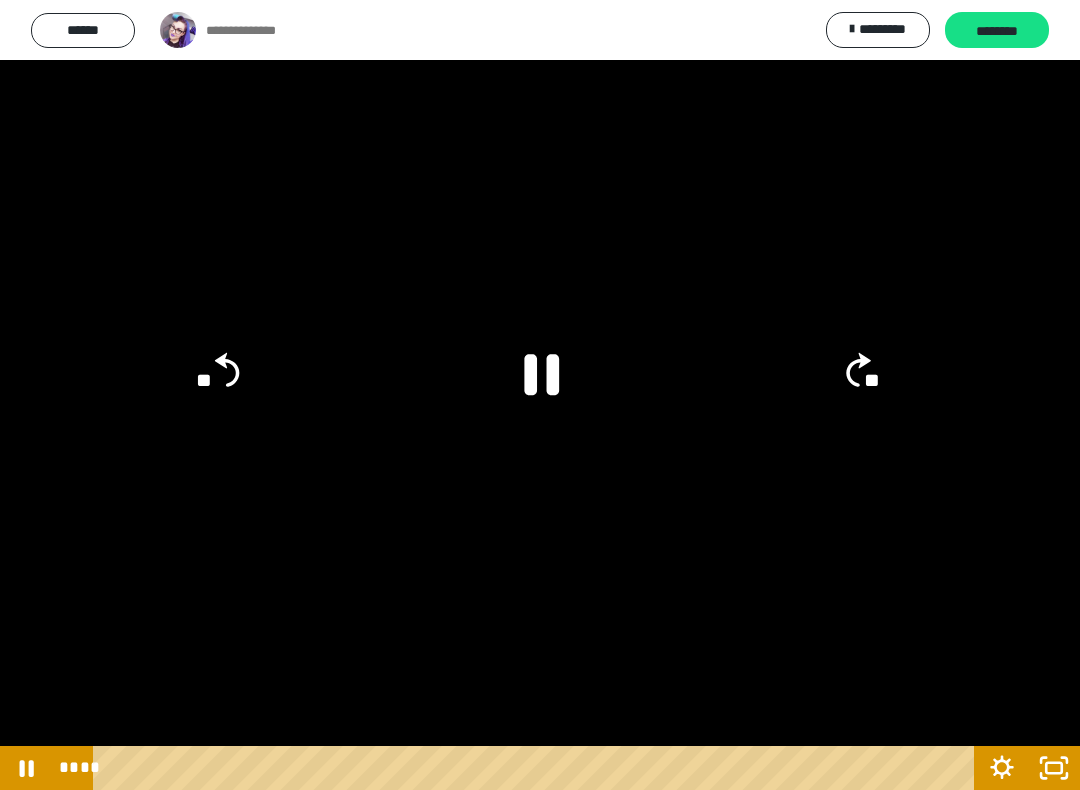 click 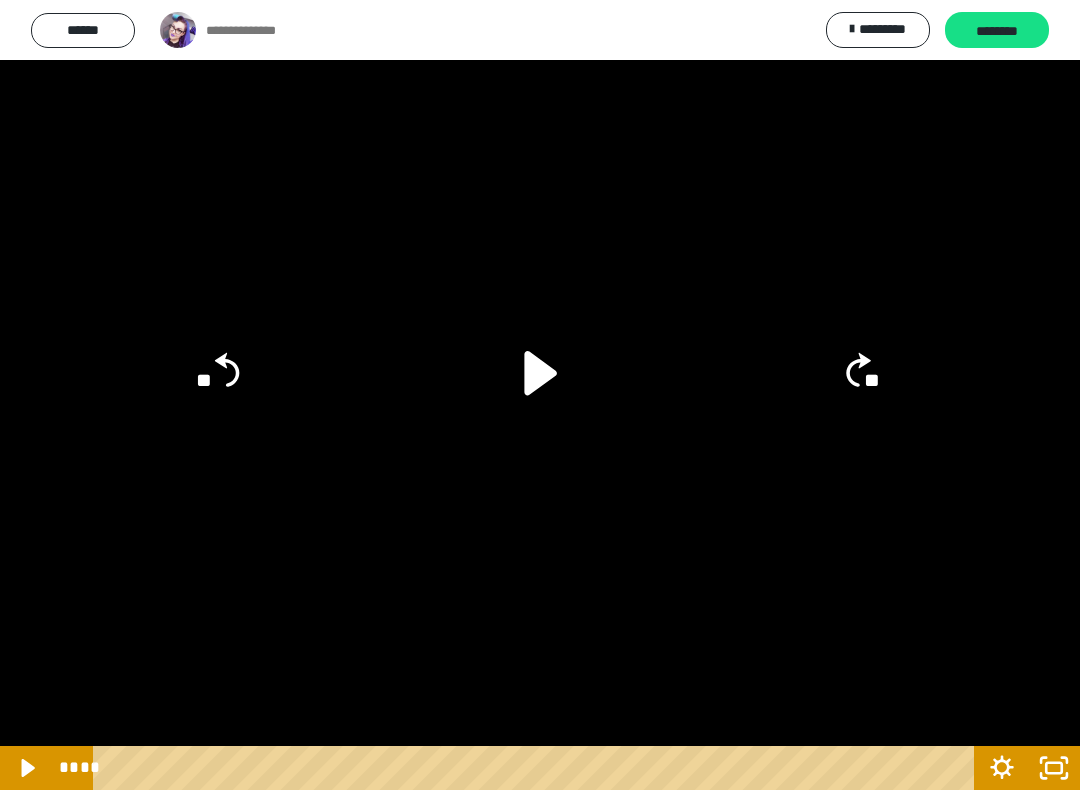 click 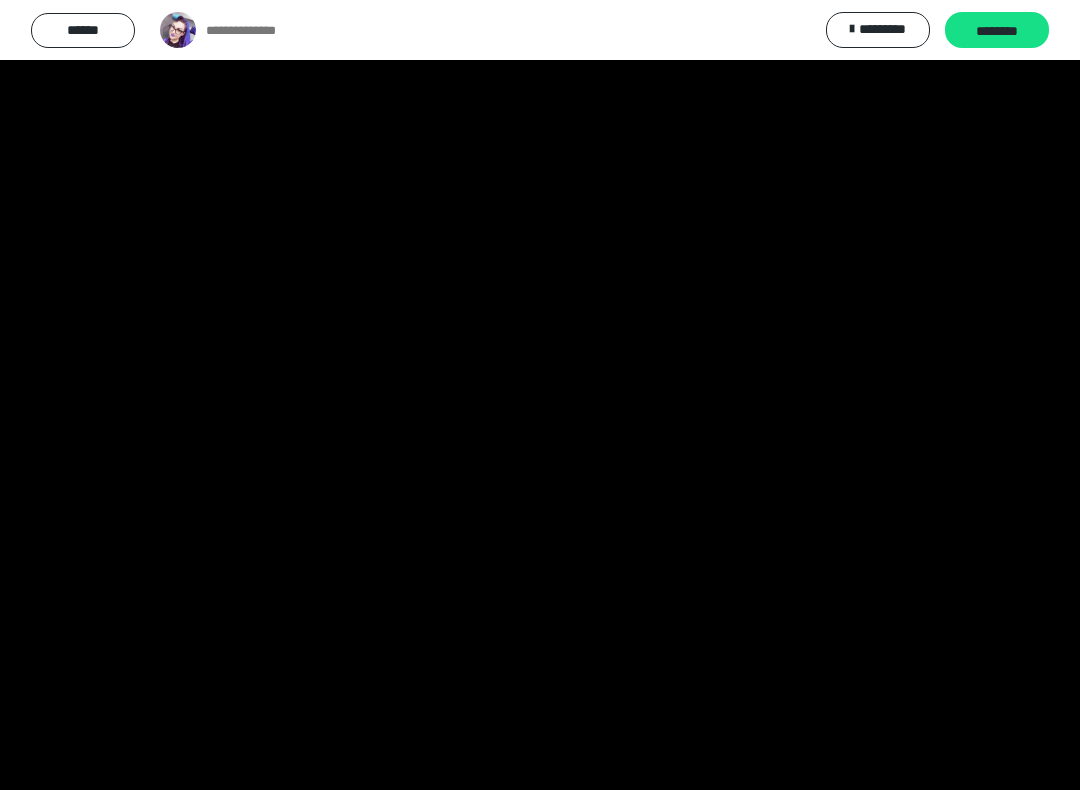 click at bounding box center (540, 395) 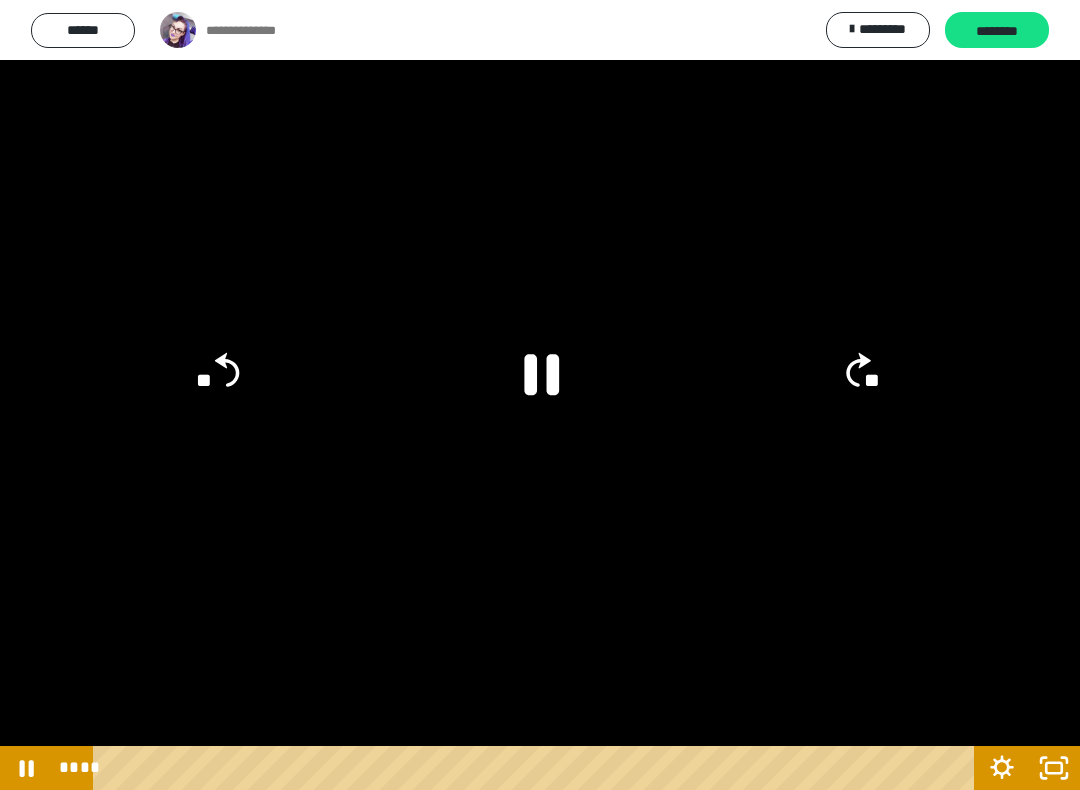 click 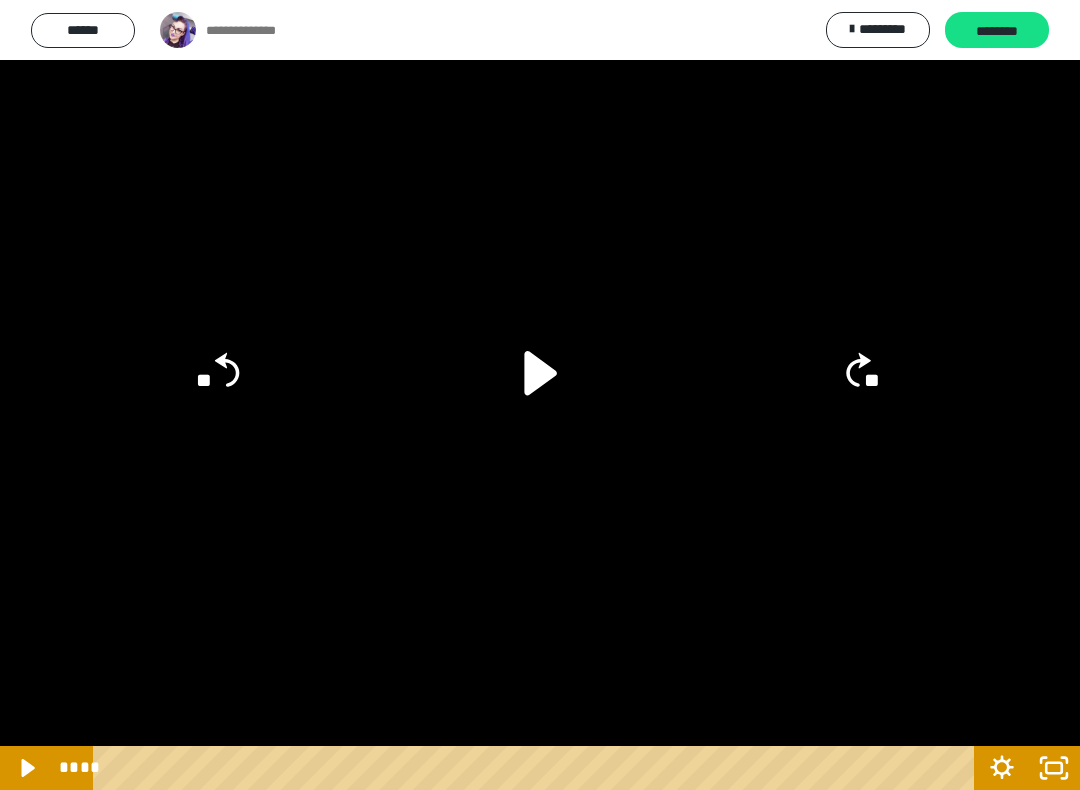 click on "**" 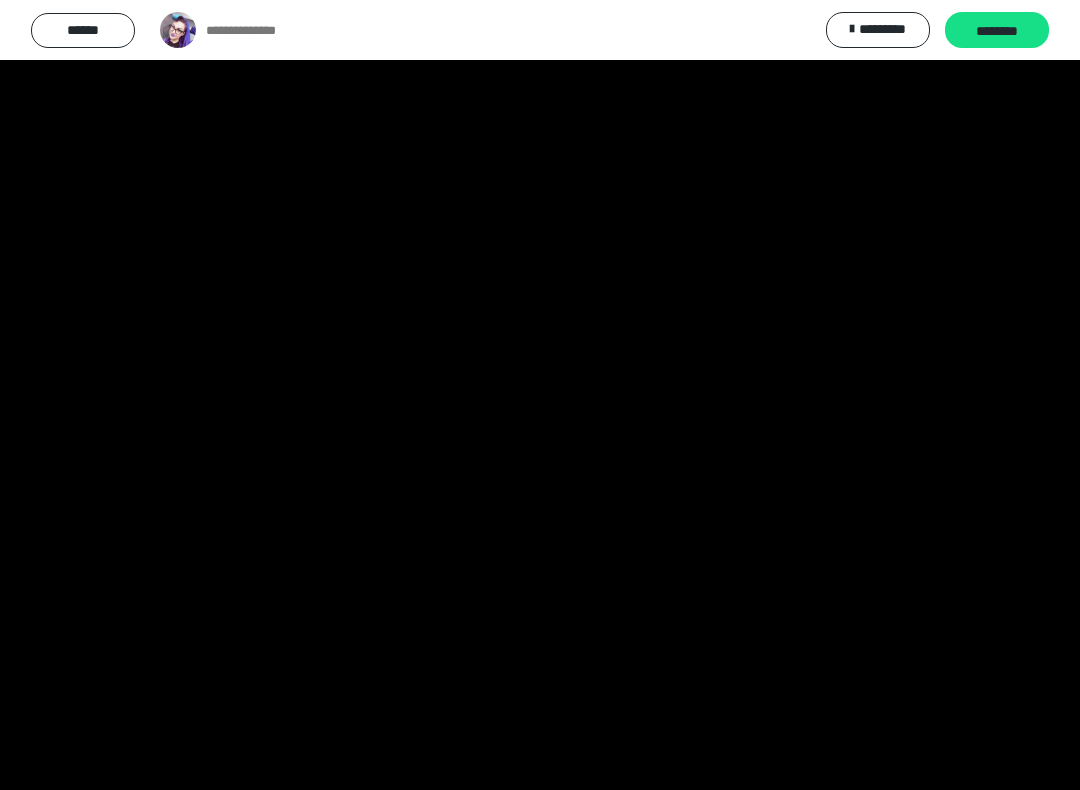 click at bounding box center [540, 395] 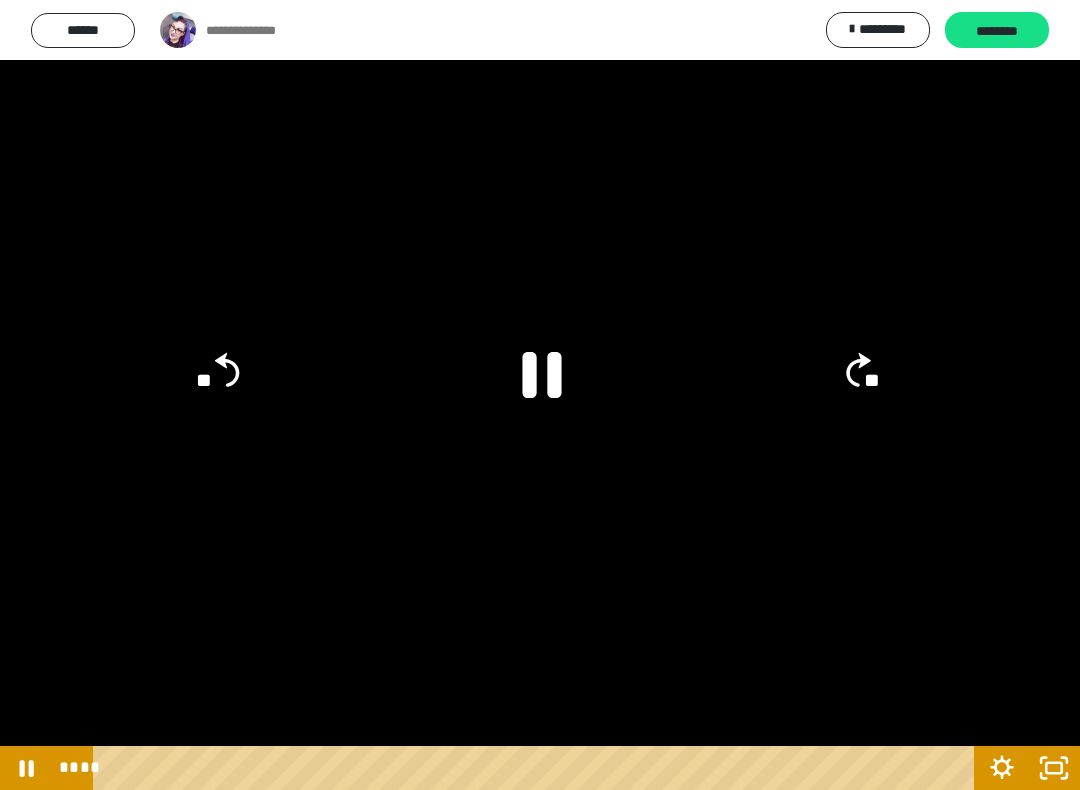 click 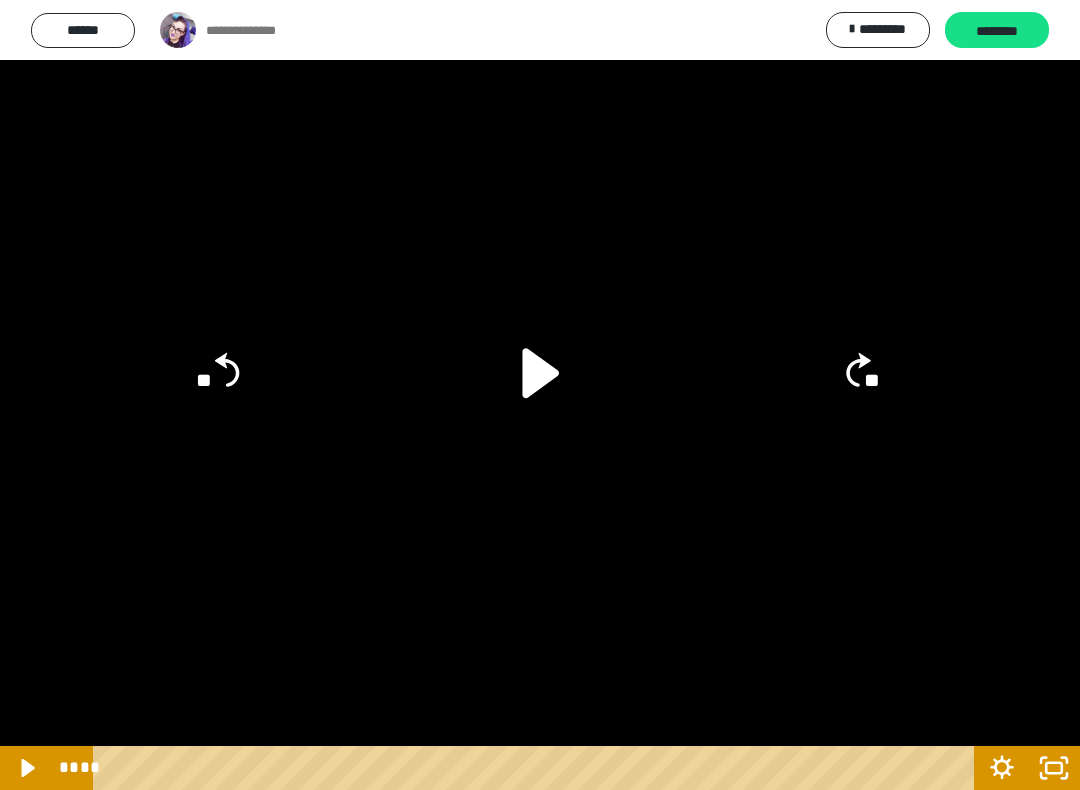 click 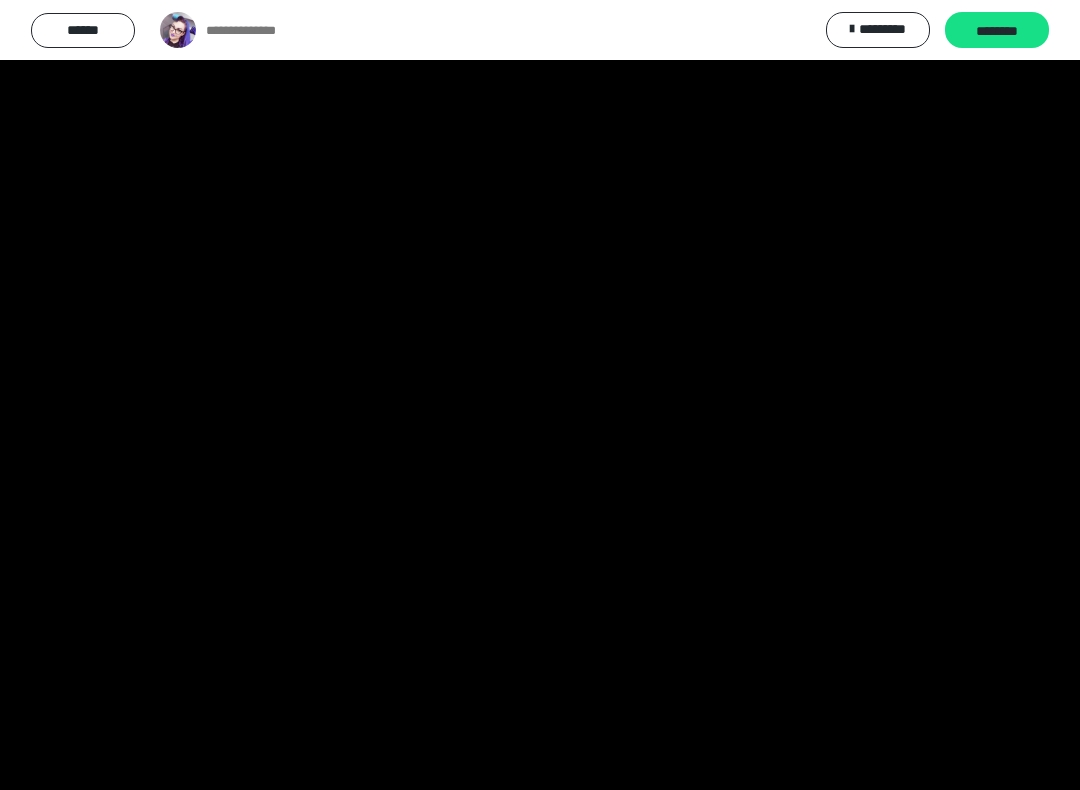 click at bounding box center [540, 395] 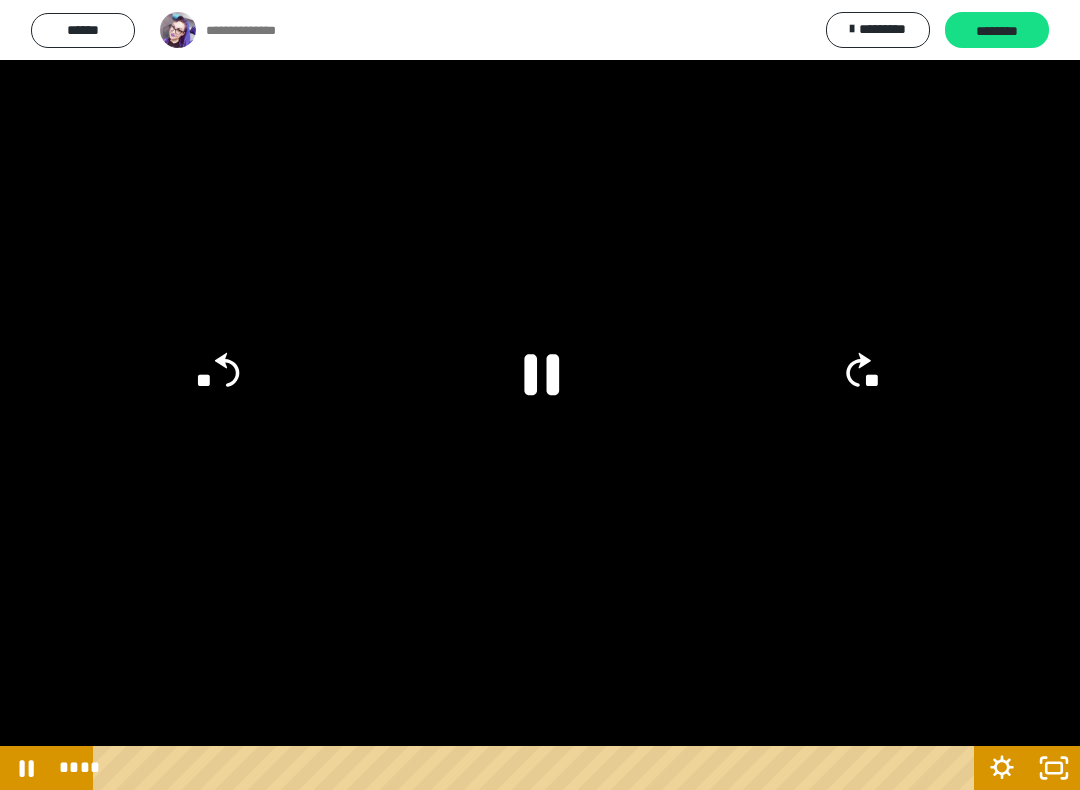 click 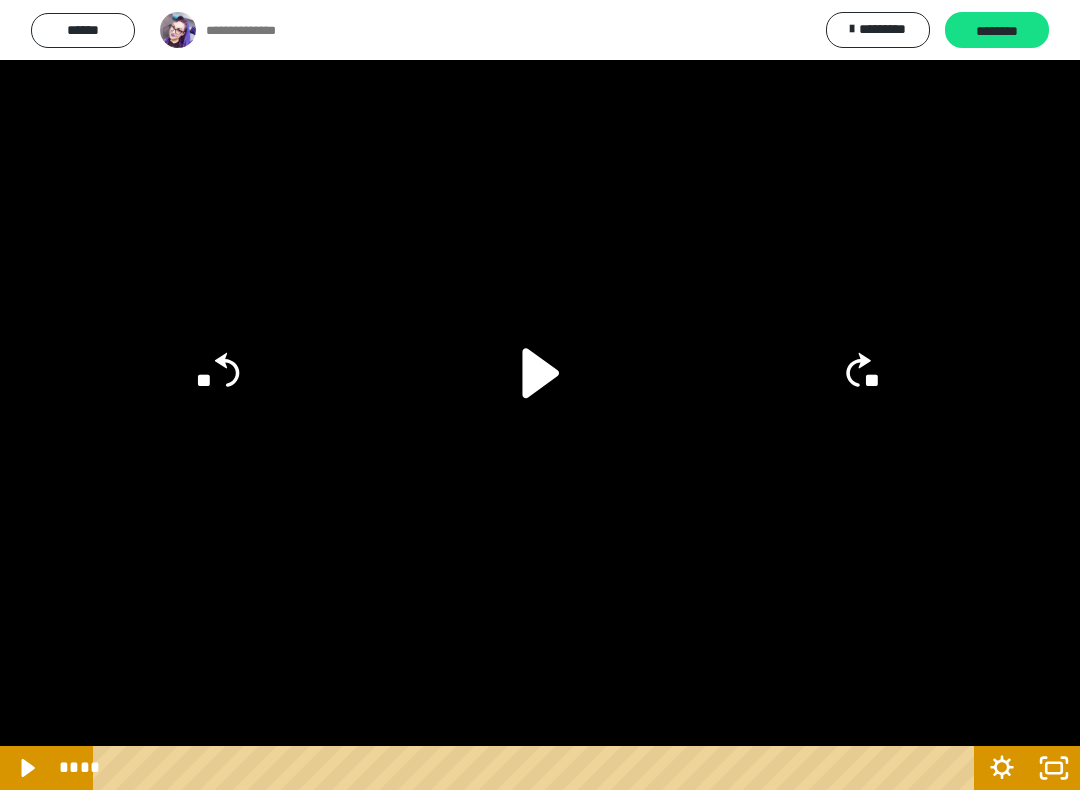 click 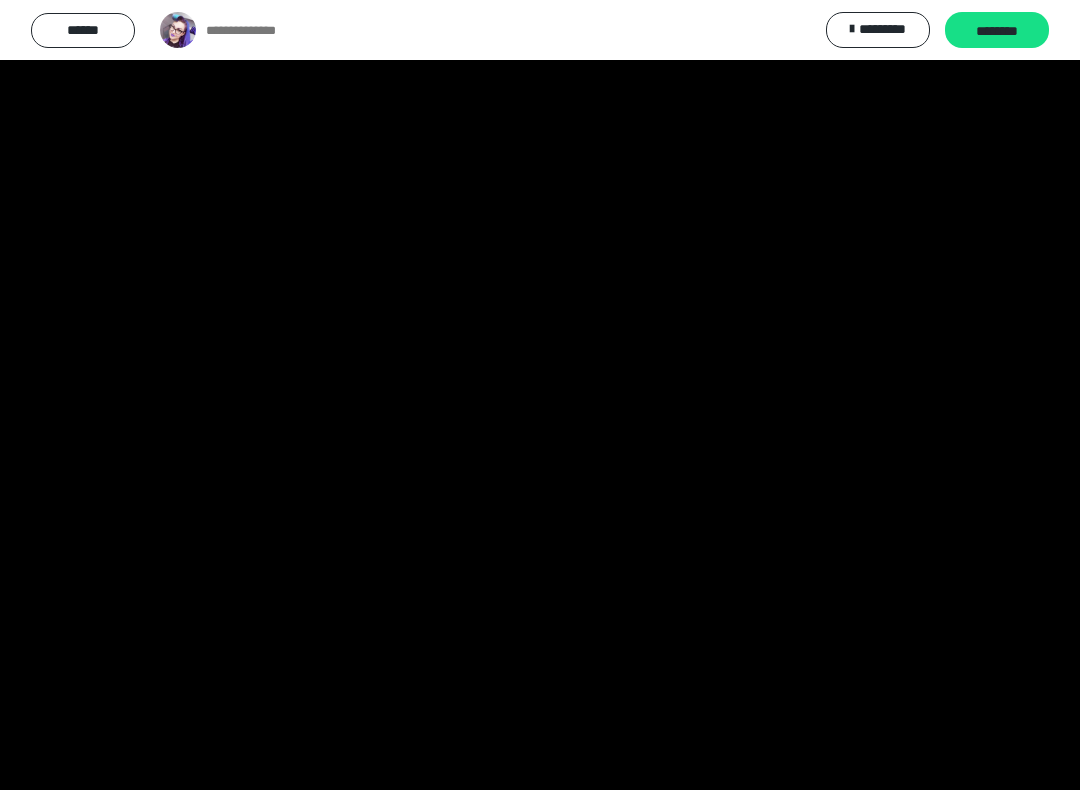 click at bounding box center [540, 395] 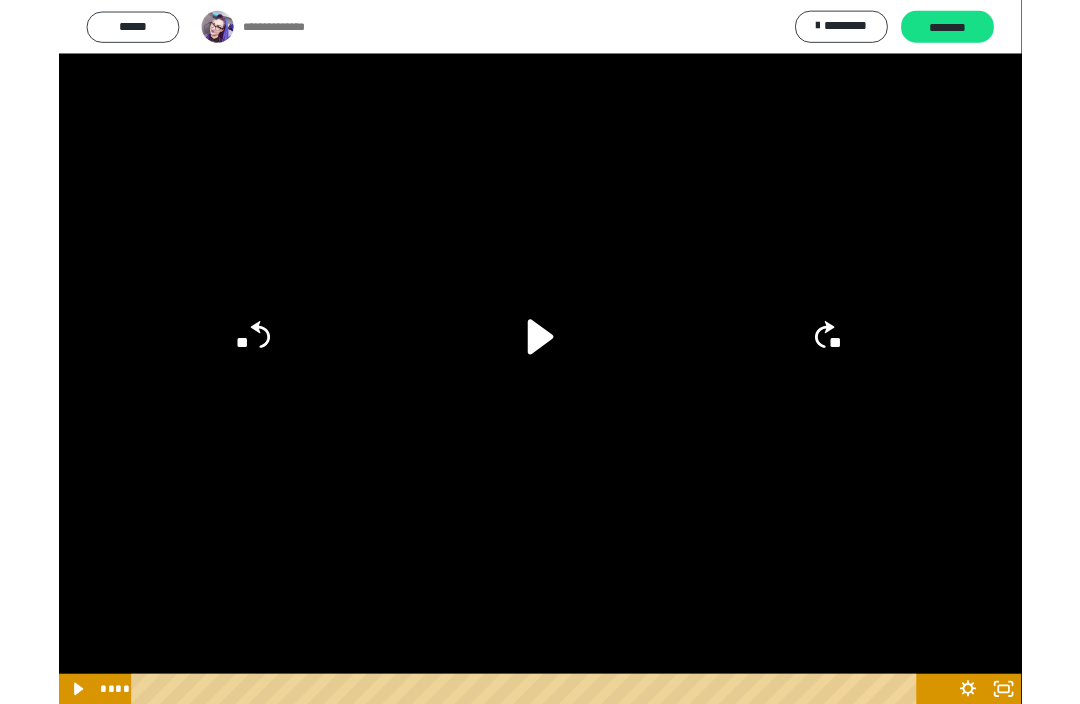 scroll, scrollTop: 808, scrollLeft: 0, axis: vertical 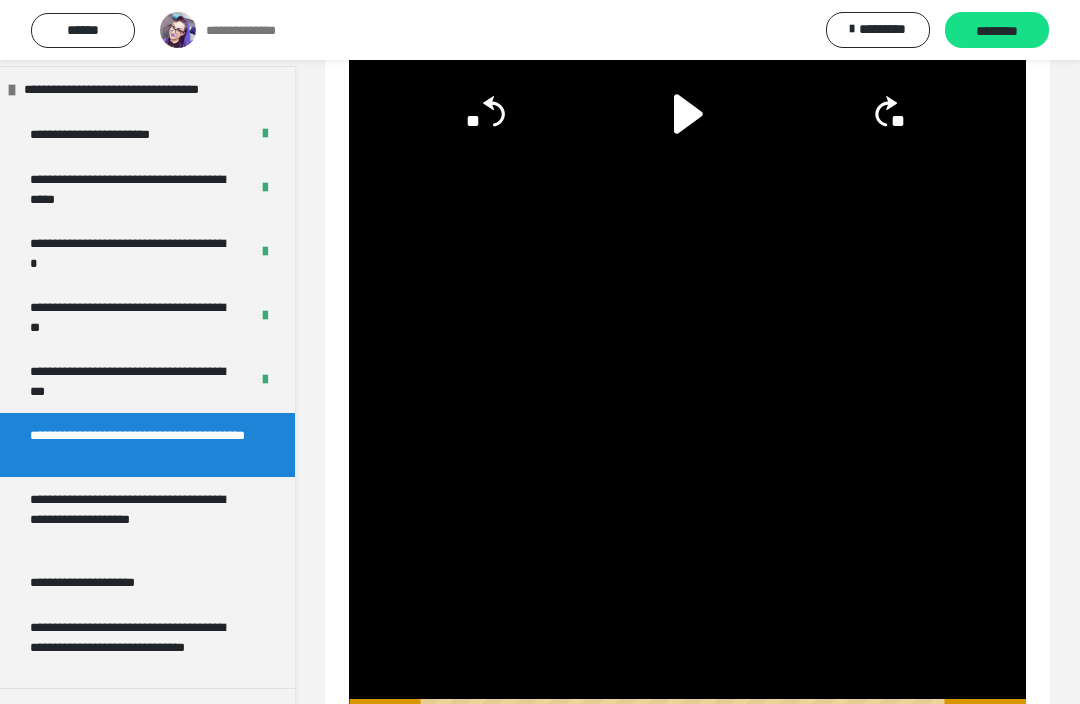 click on "********" at bounding box center (997, 31) 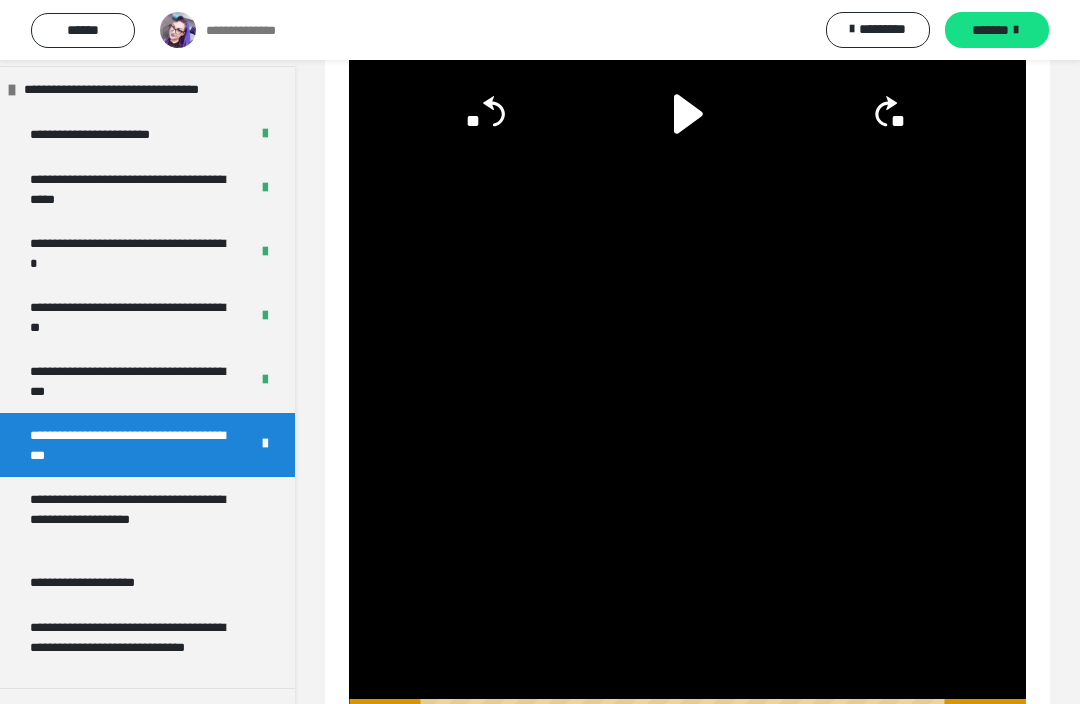 click on "*******" at bounding box center [997, 30] 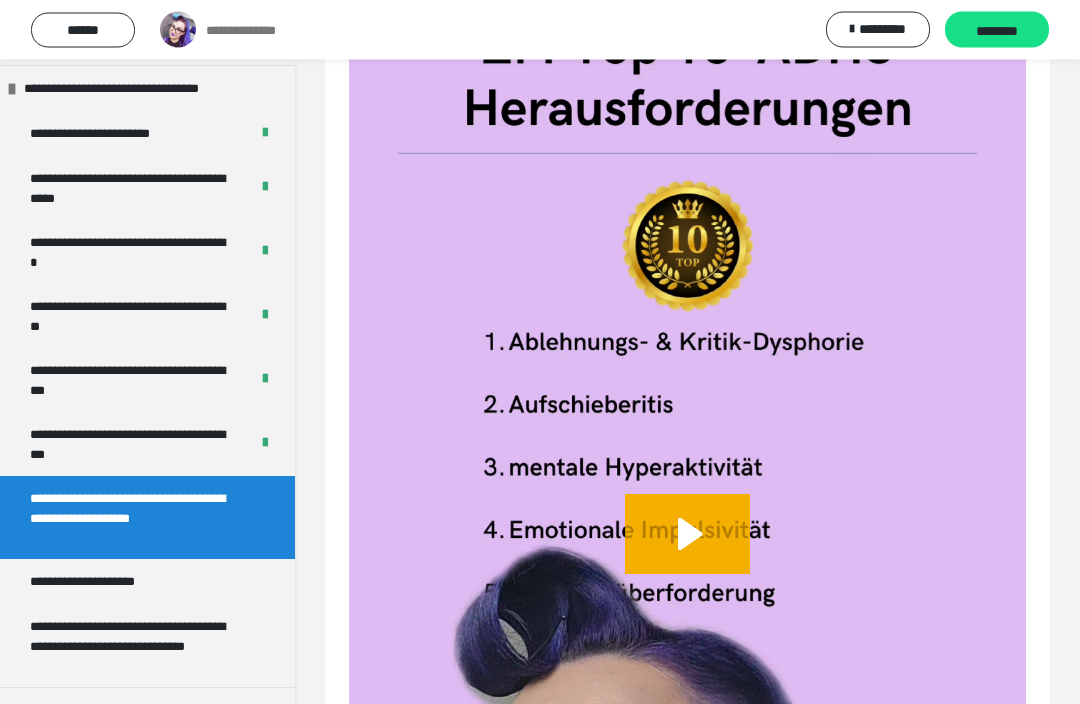 scroll, scrollTop: 612, scrollLeft: 0, axis: vertical 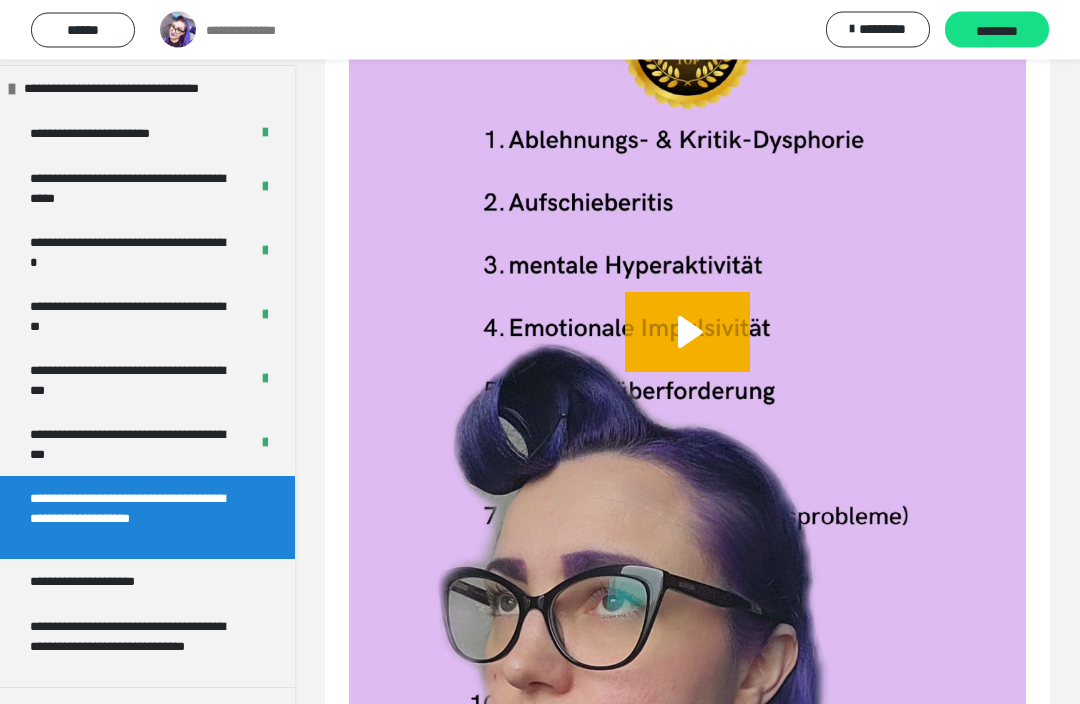 click 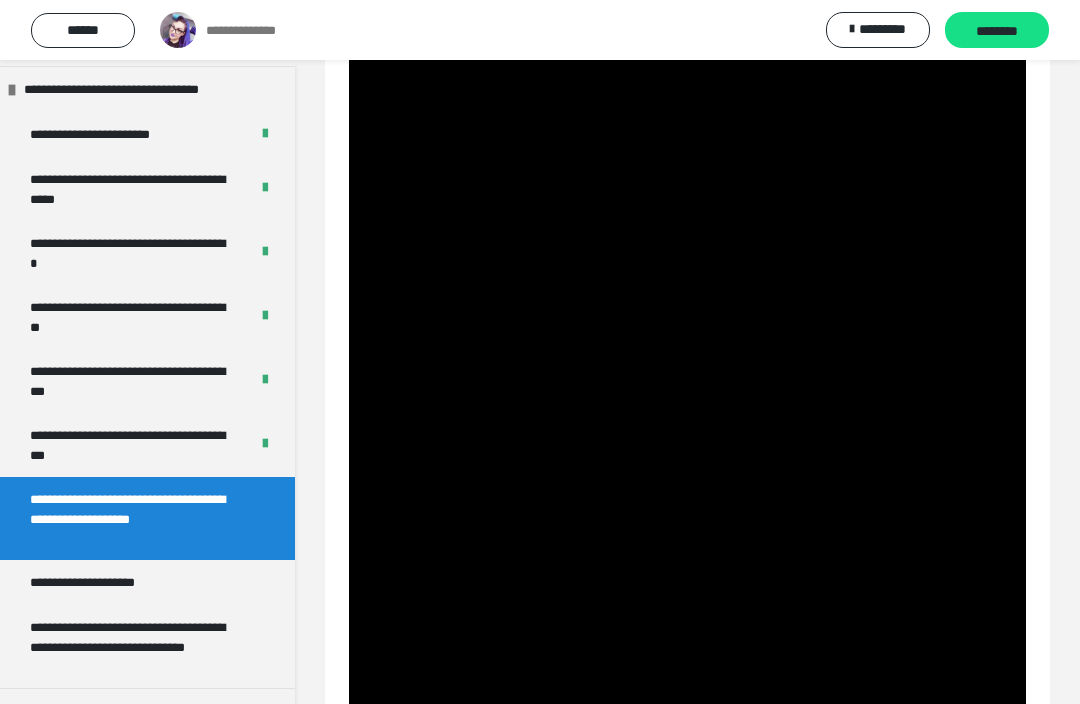 click at bounding box center (687, 349) 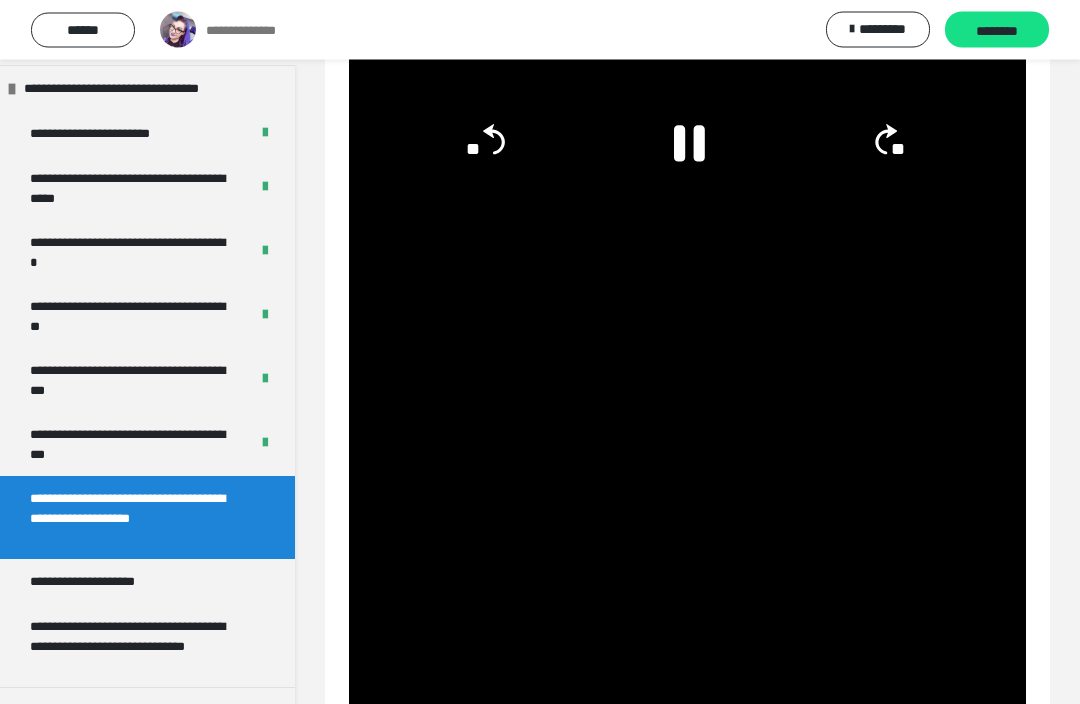scroll, scrollTop: 856, scrollLeft: 0, axis: vertical 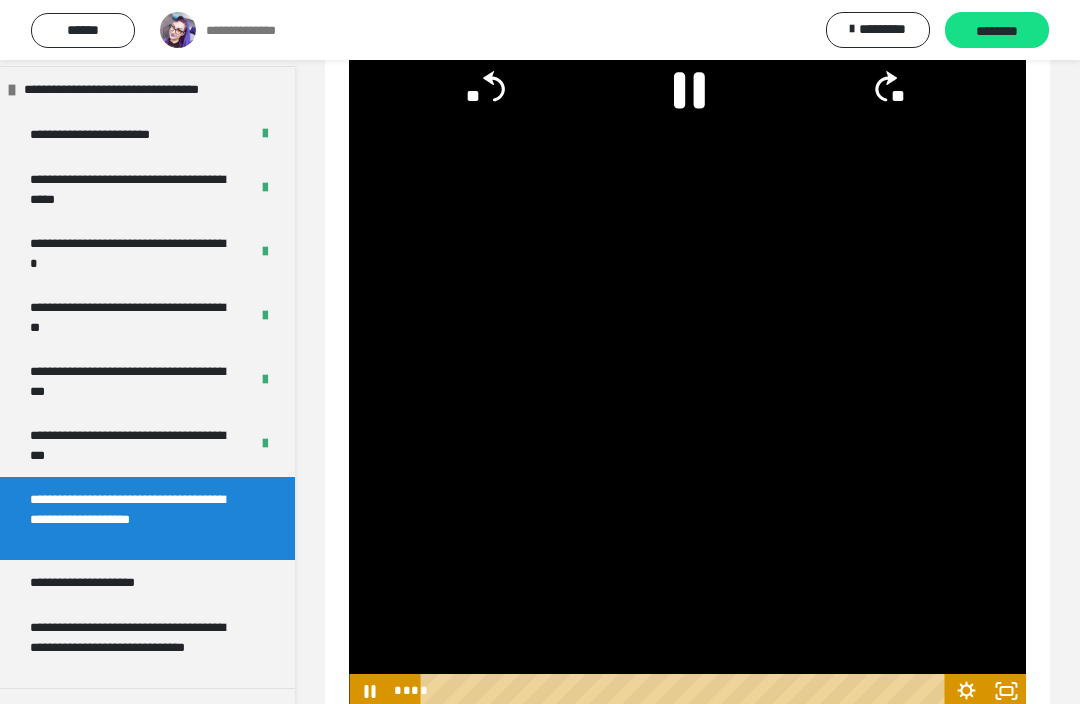 click 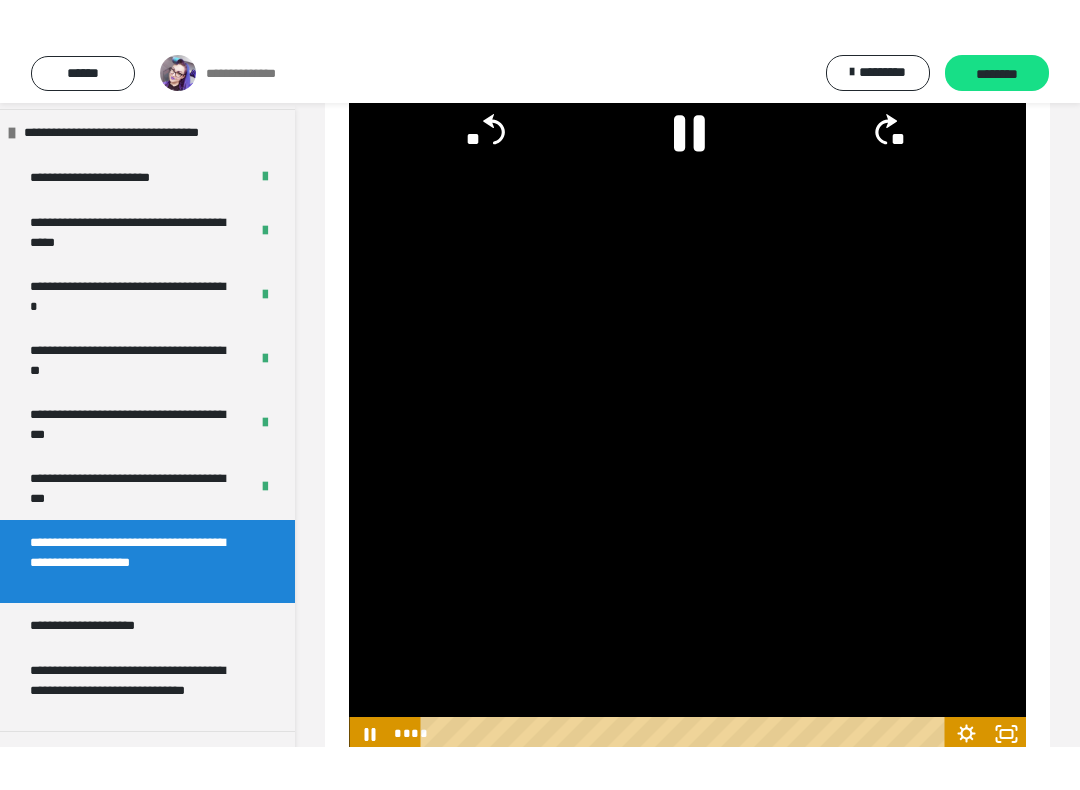 scroll, scrollTop: 20, scrollLeft: 0, axis: vertical 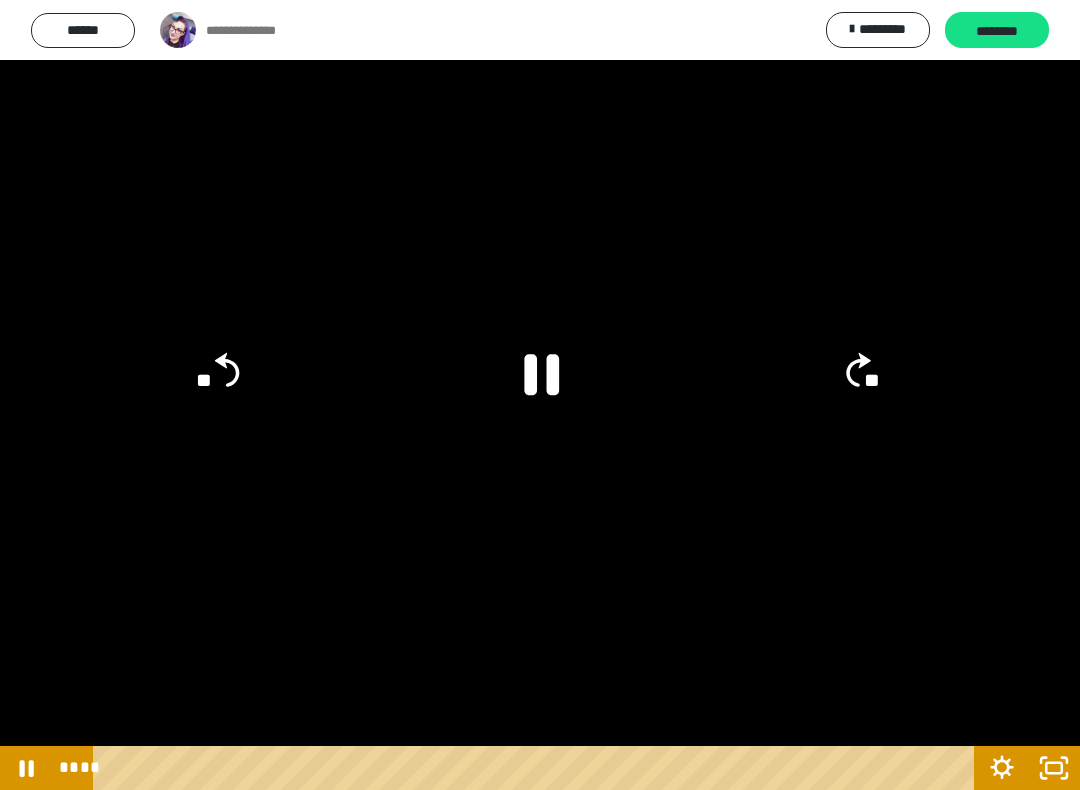 click 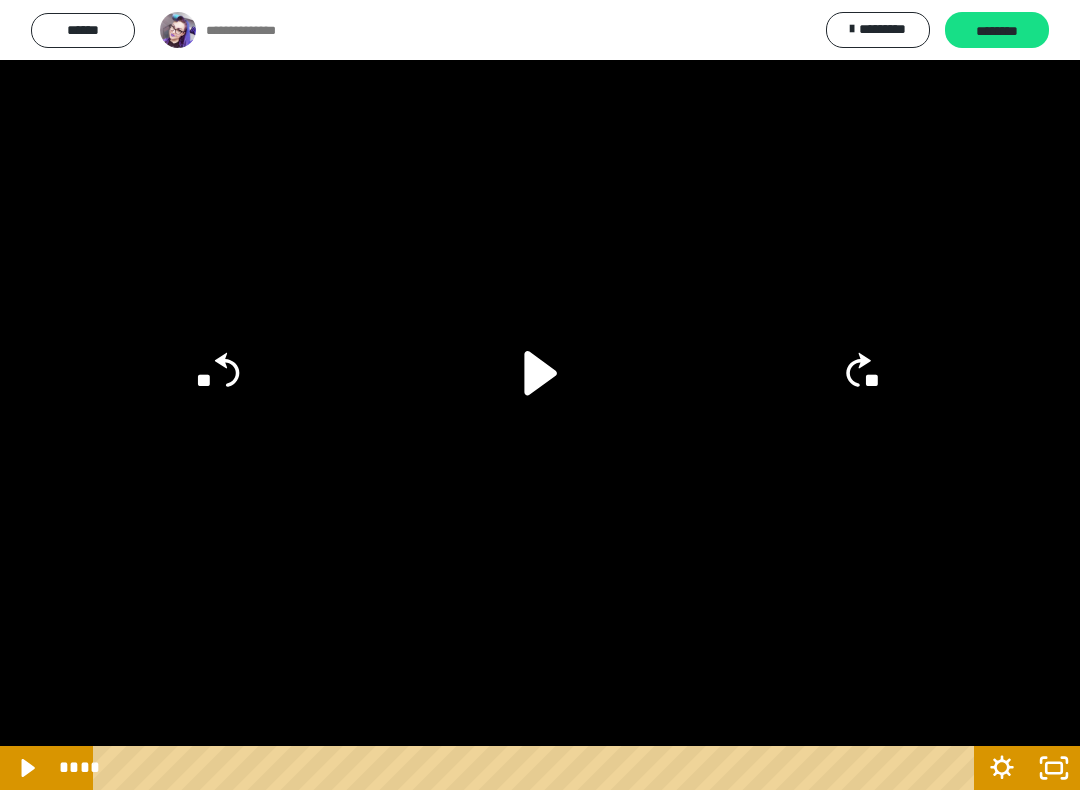 click 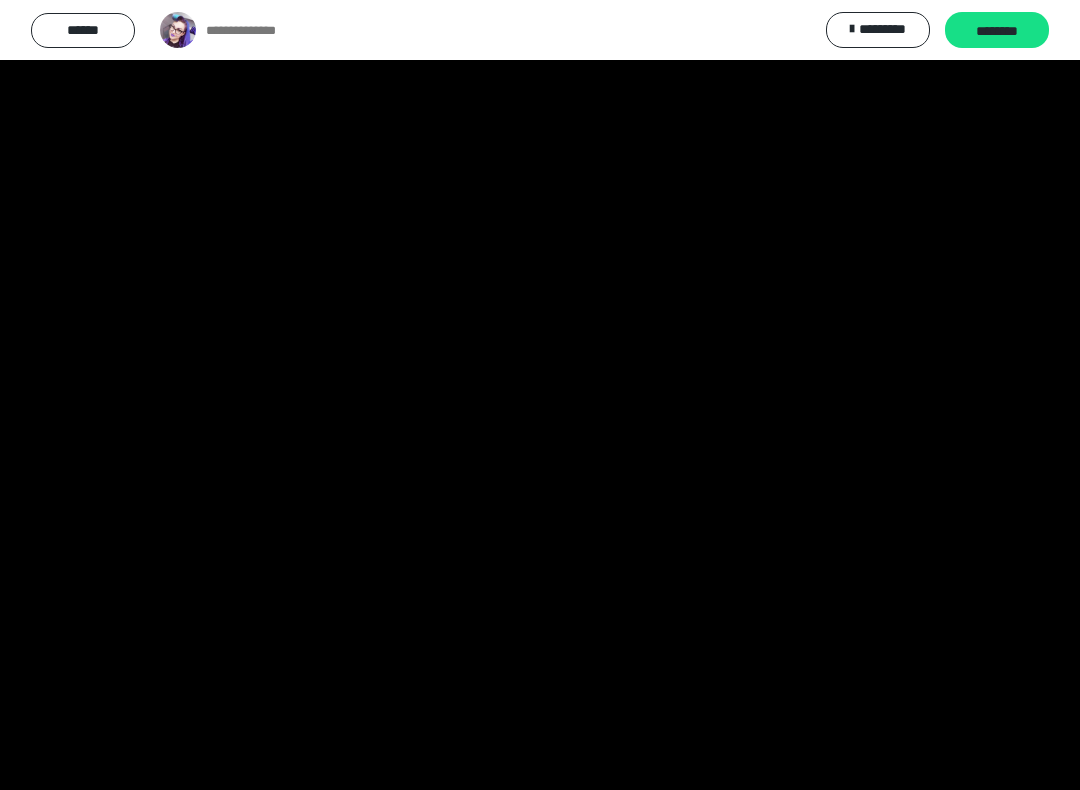 click at bounding box center (540, 395) 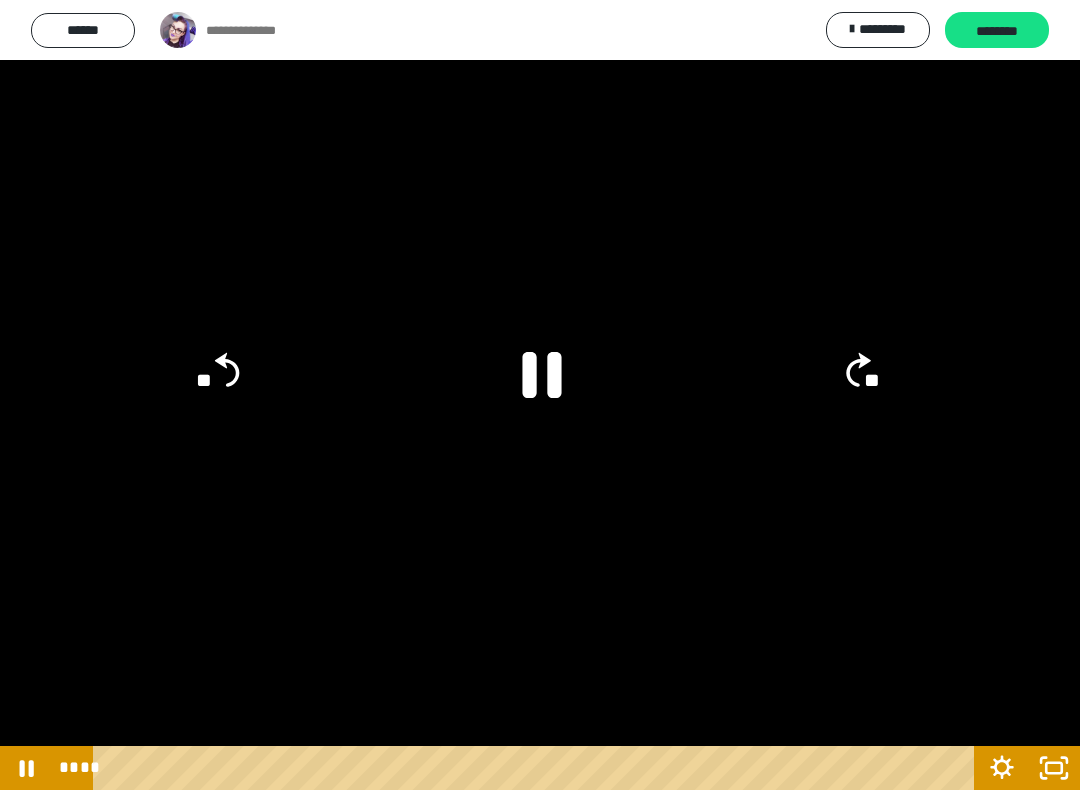 click 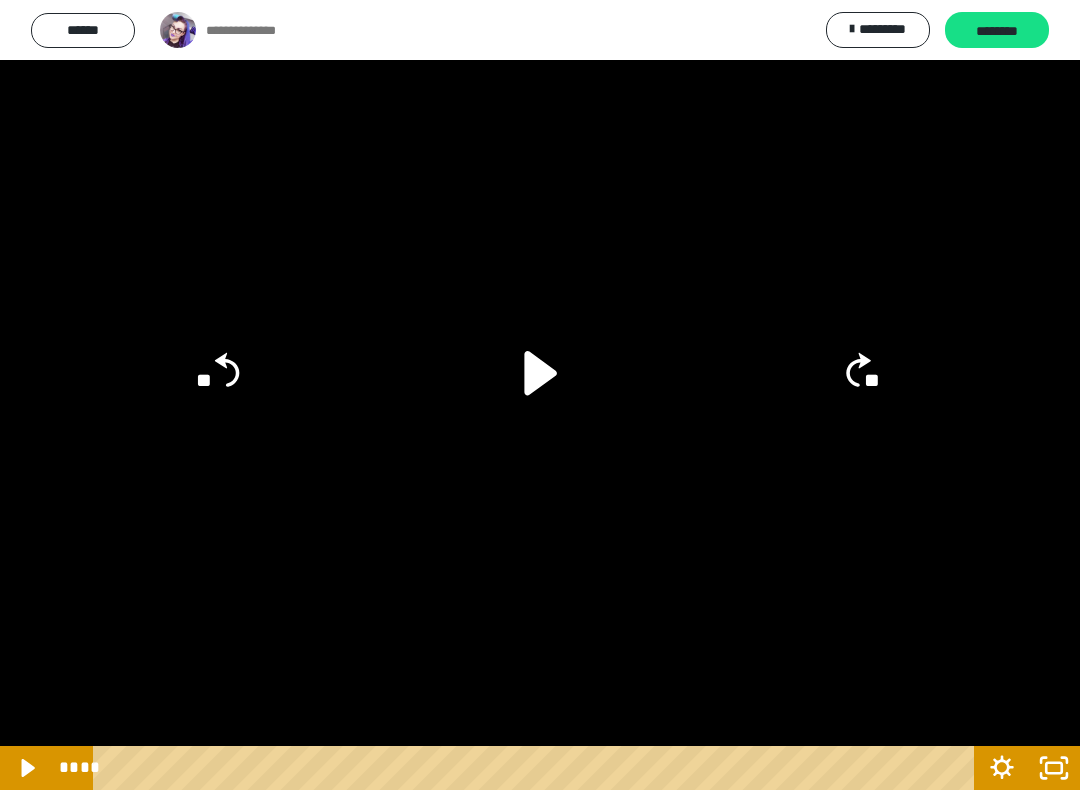 click 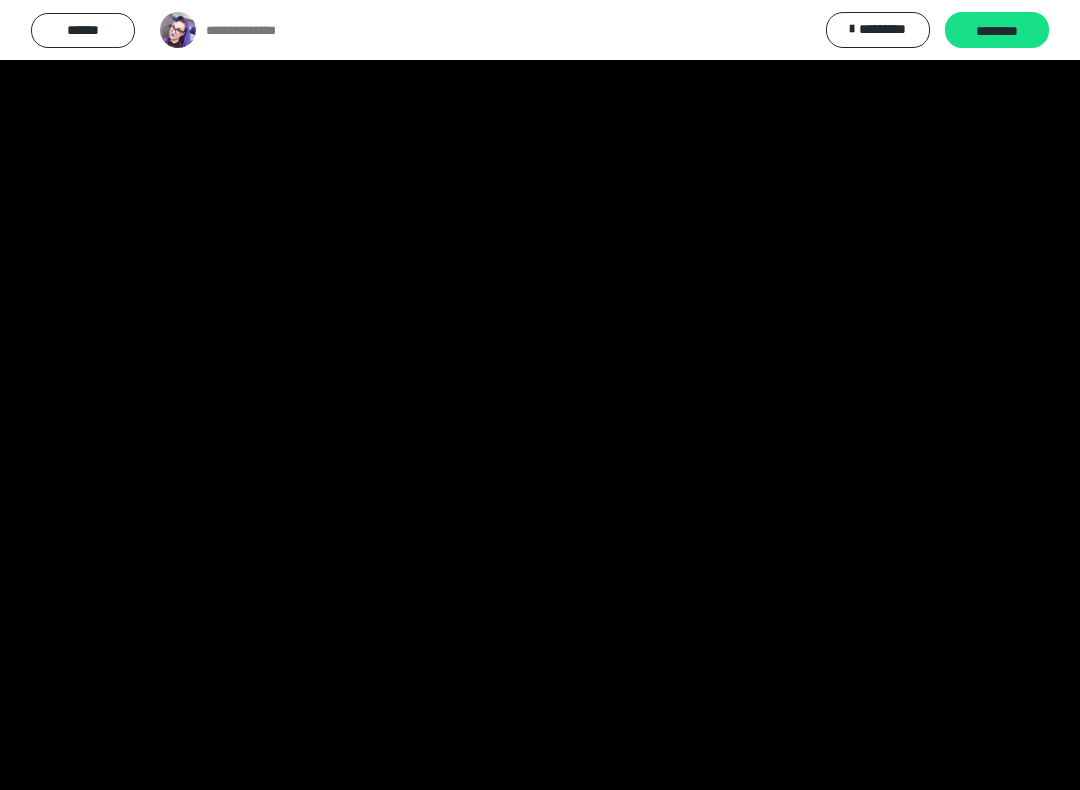 click at bounding box center [540, 395] 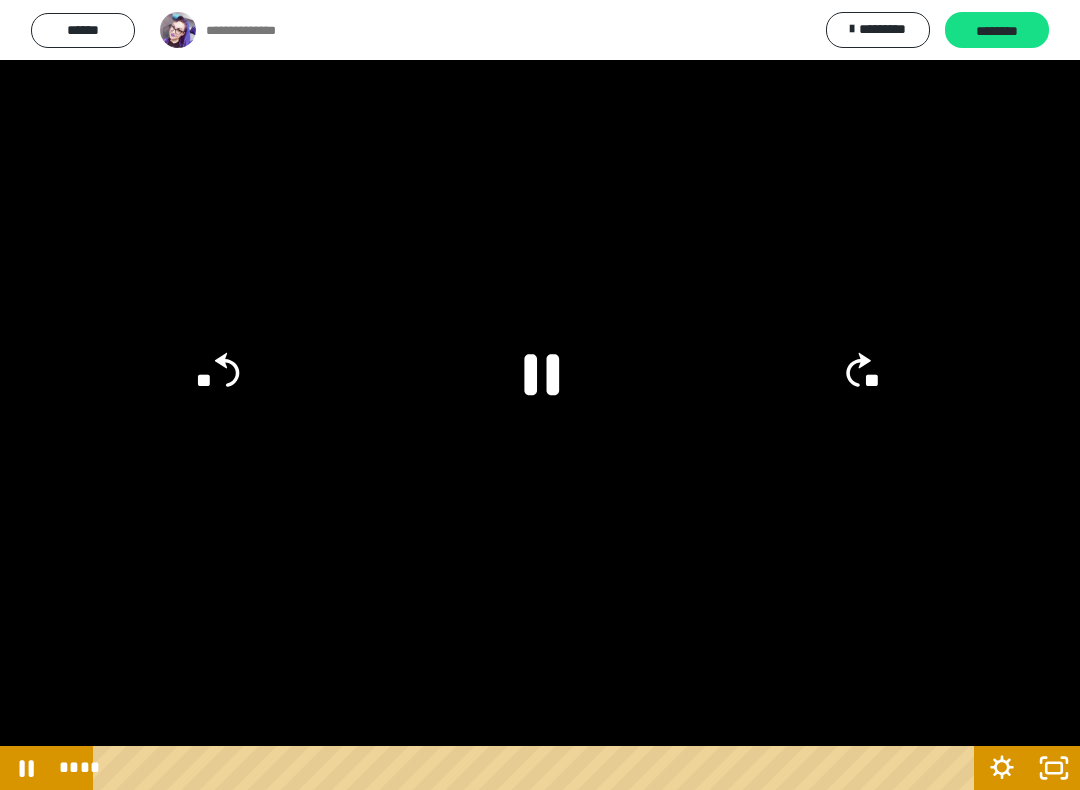 click on "**" 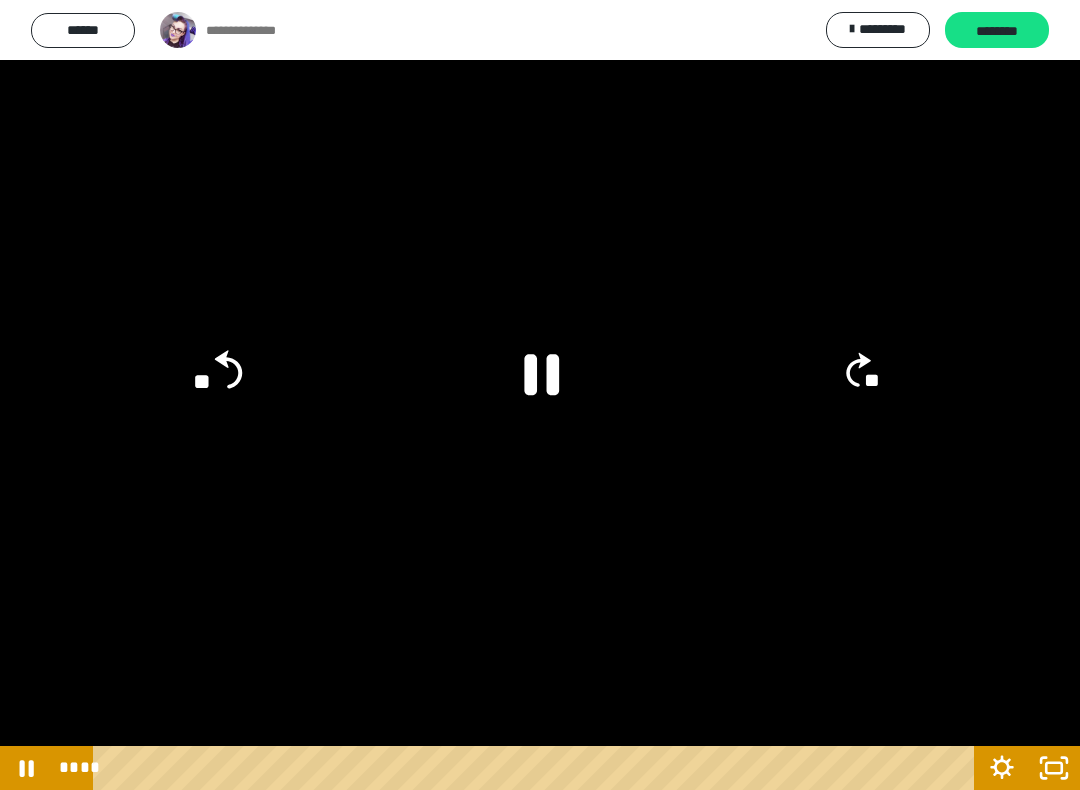 click on "**" 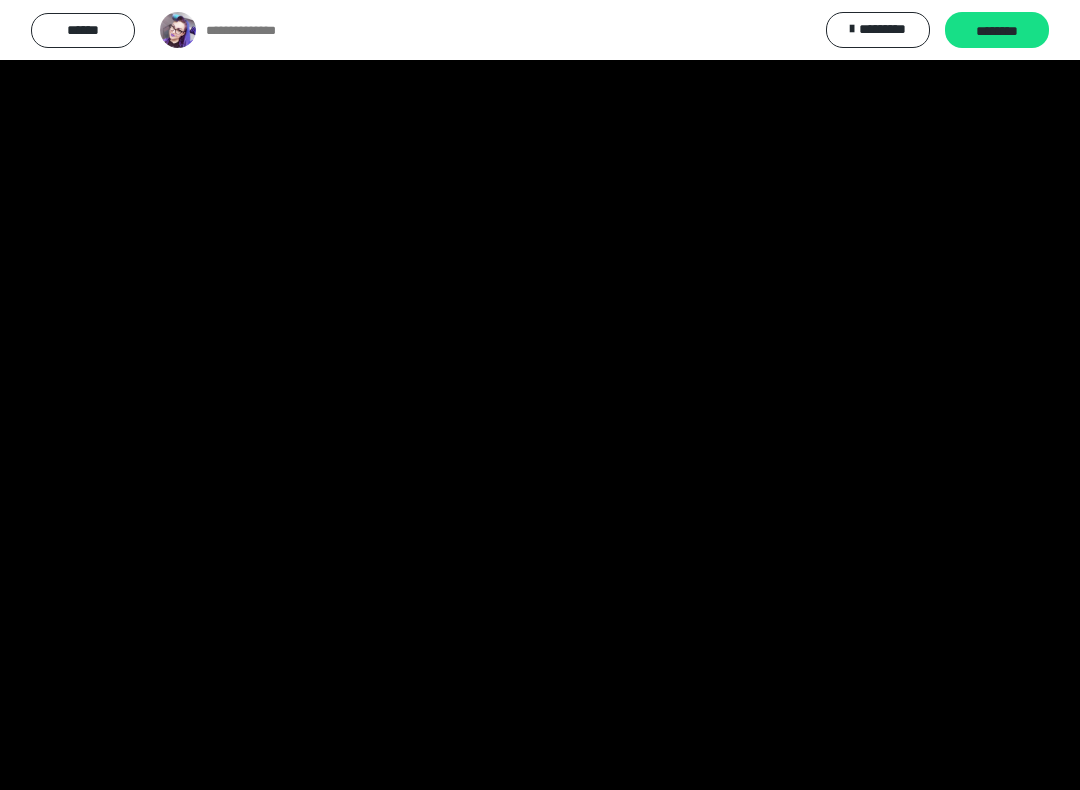 click at bounding box center [540, 395] 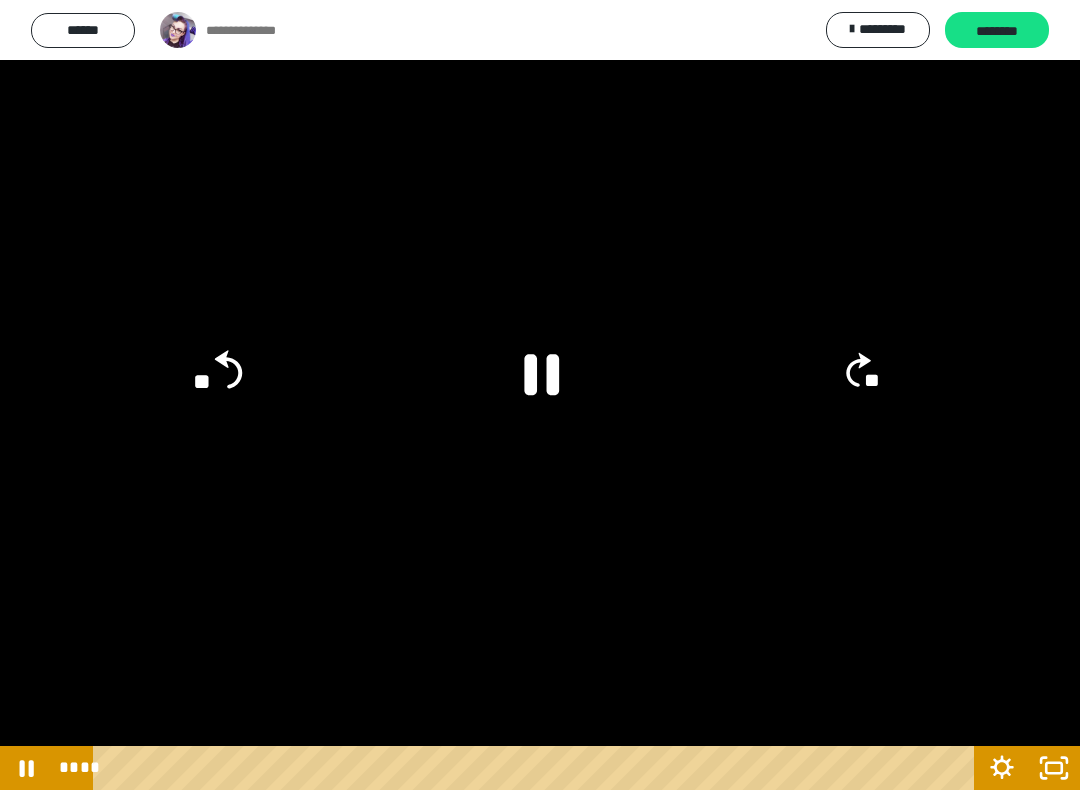 click on "**" 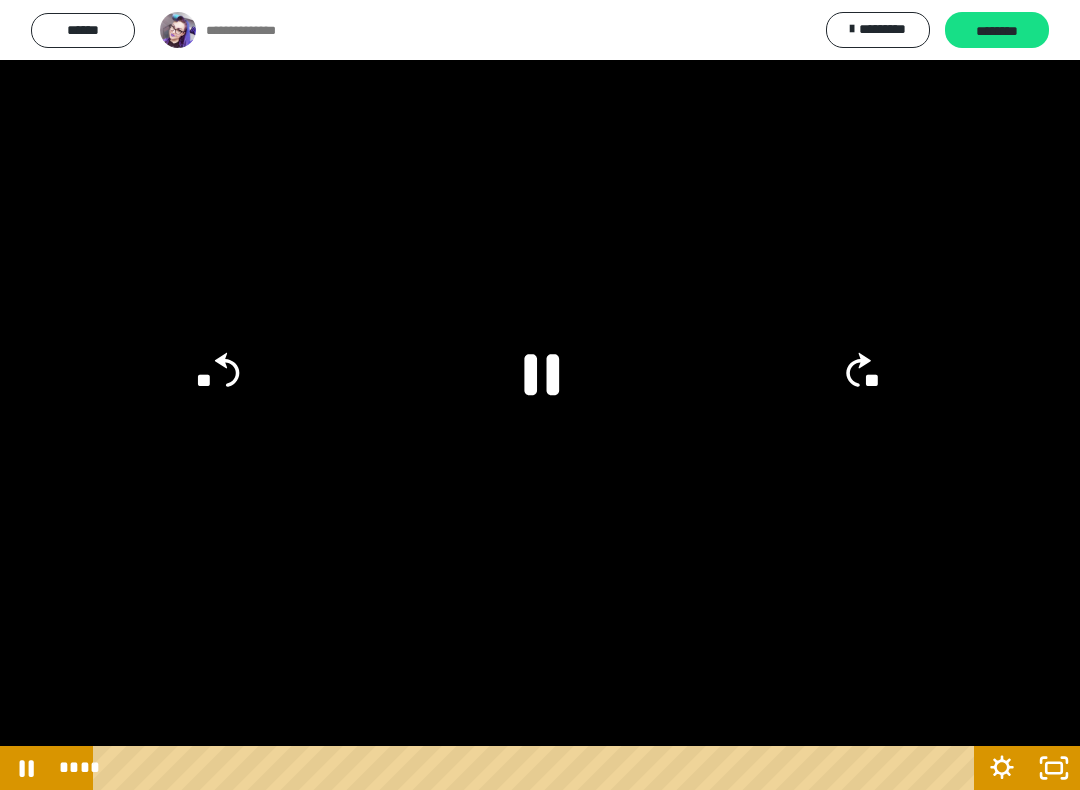 click on "**" 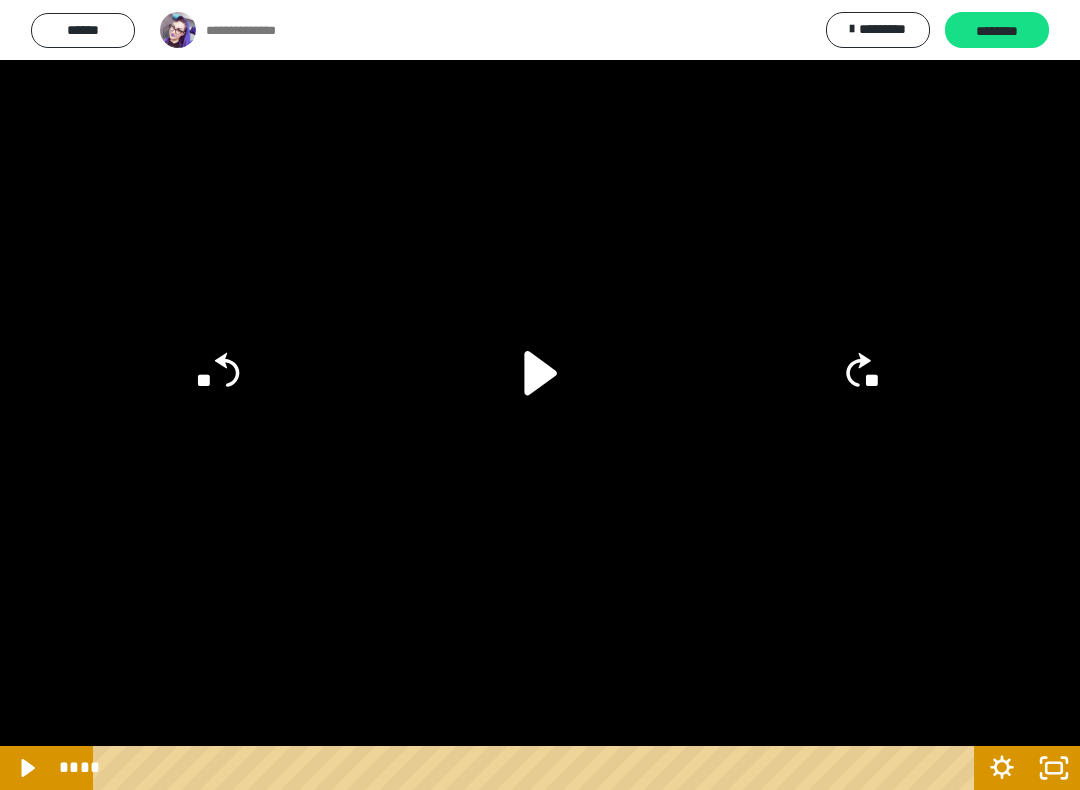 click 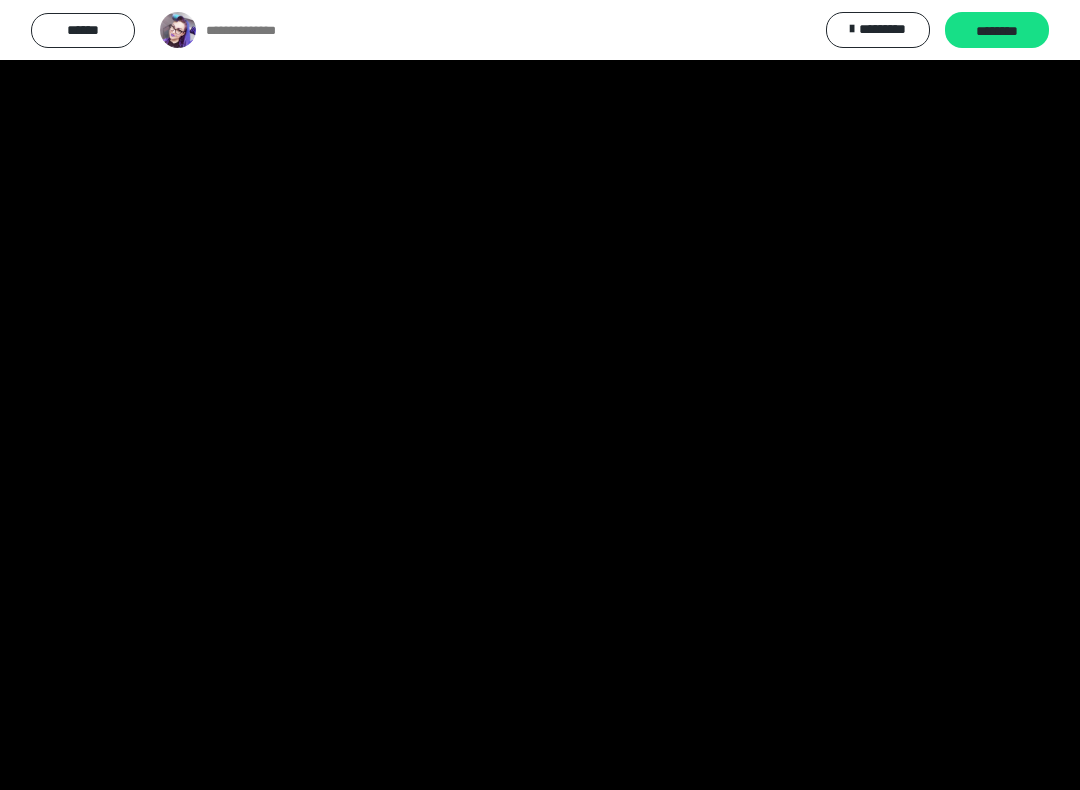 click at bounding box center [540, 395] 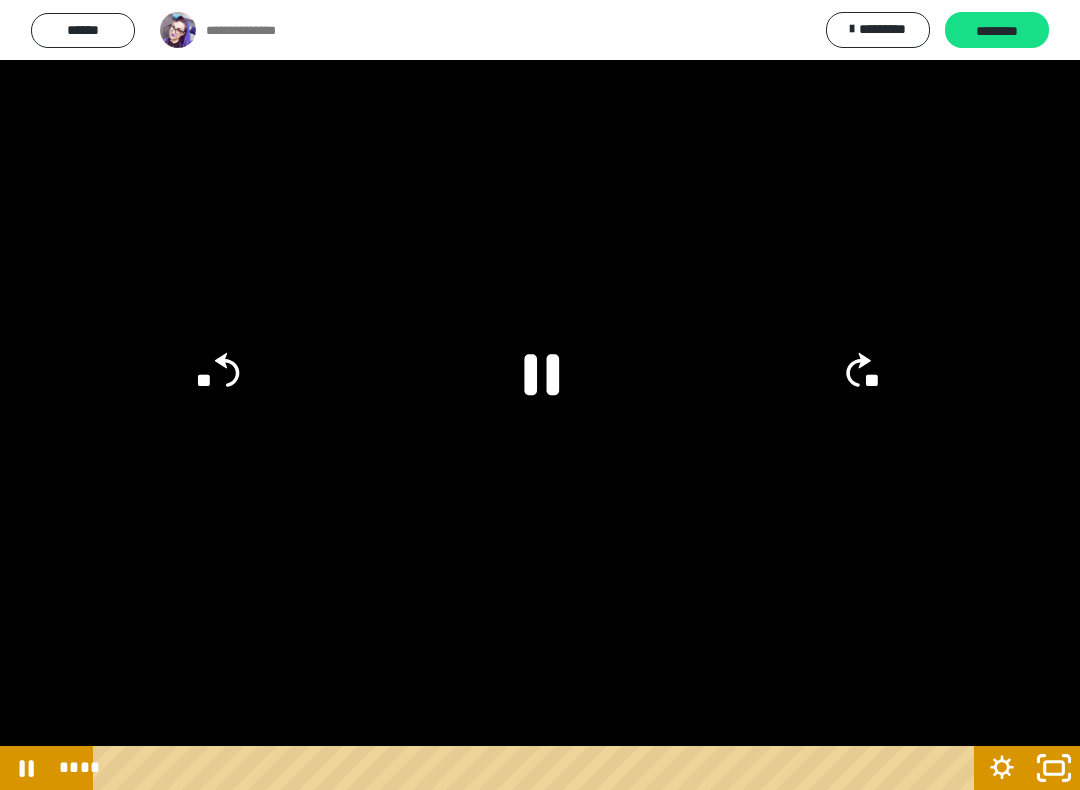 click 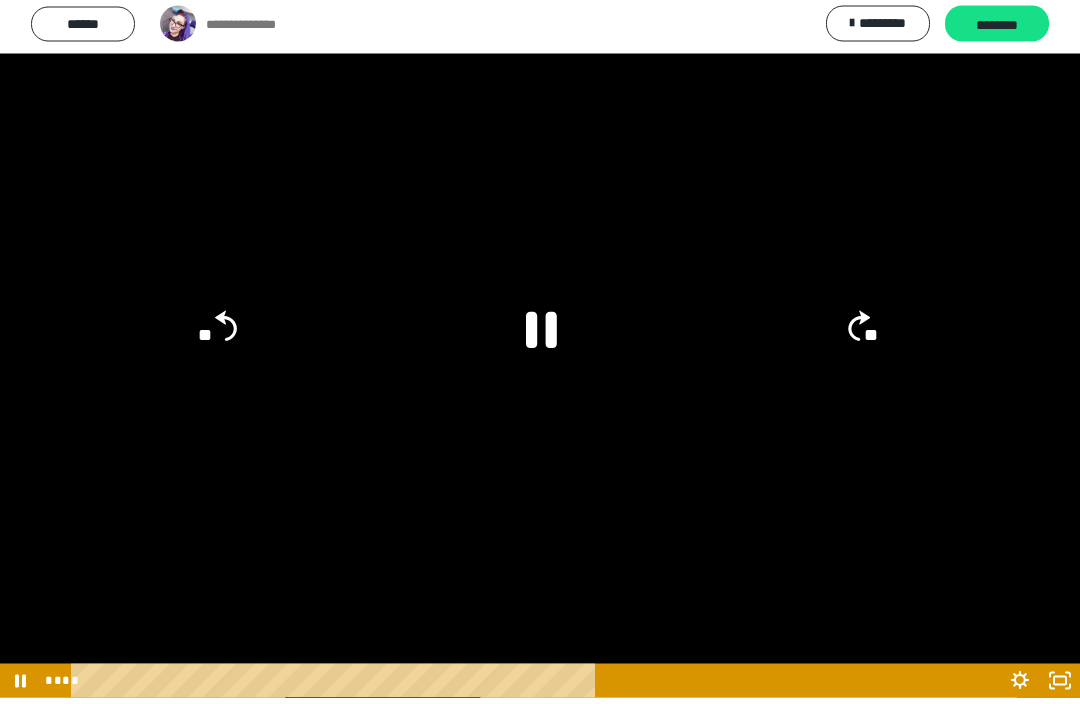scroll, scrollTop: 1036, scrollLeft: 0, axis: vertical 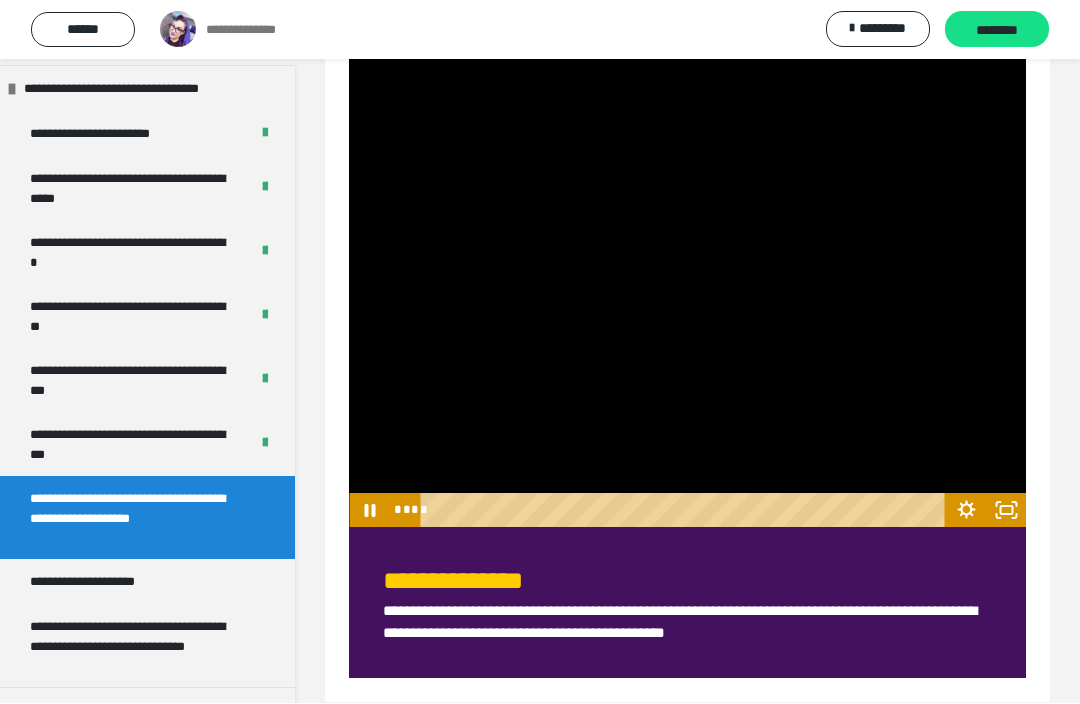 click at bounding box center [687, -74] 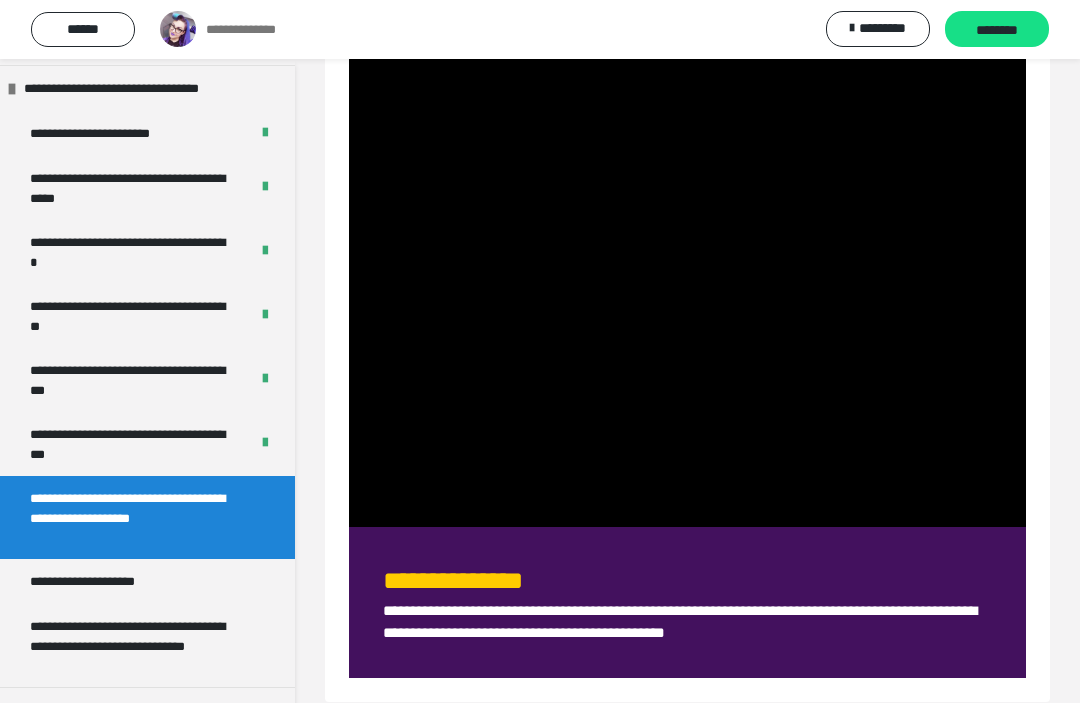 click at bounding box center (687, -74) 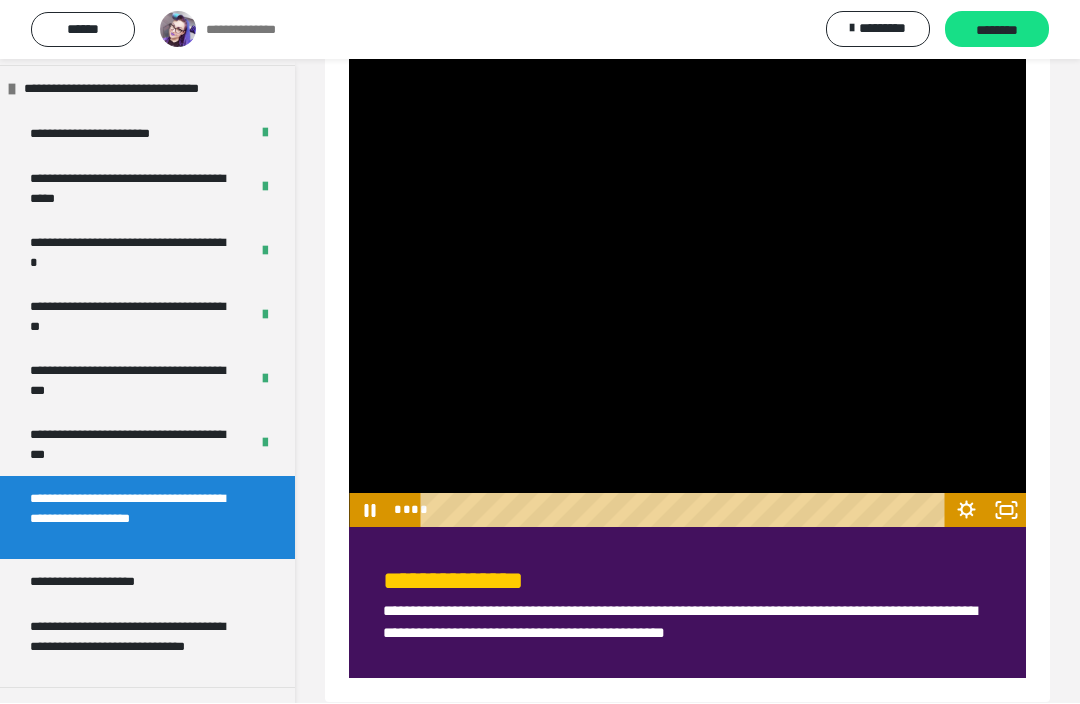 click 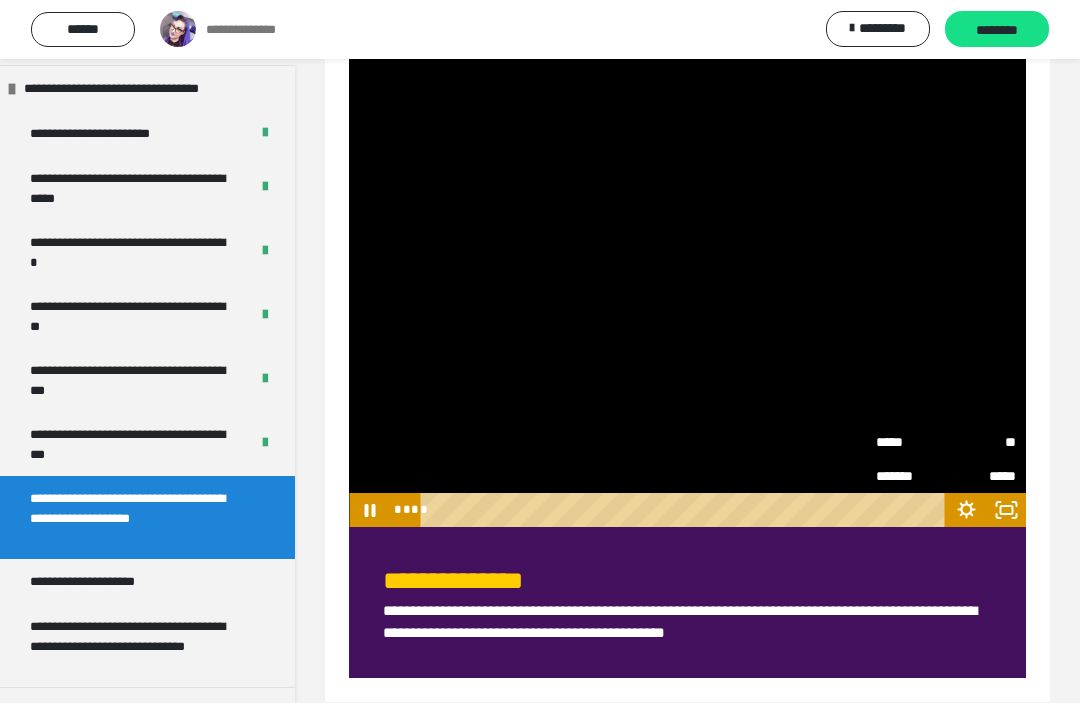click on "*****" at bounding box center (911, 443) 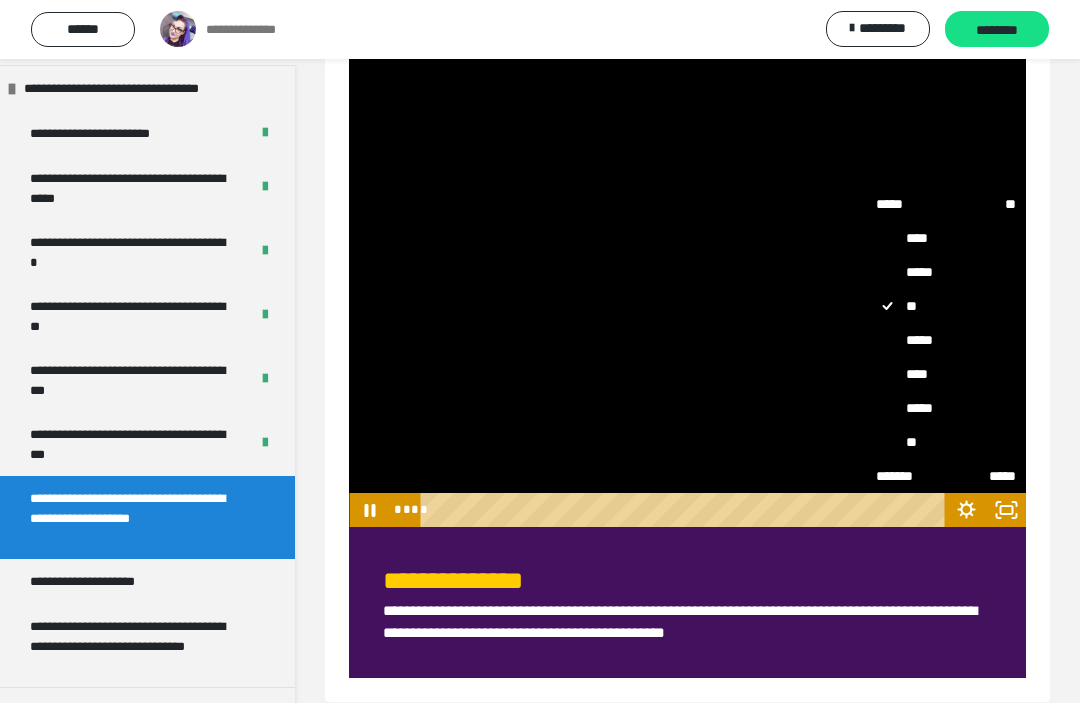 click on "****" at bounding box center [946, 375] 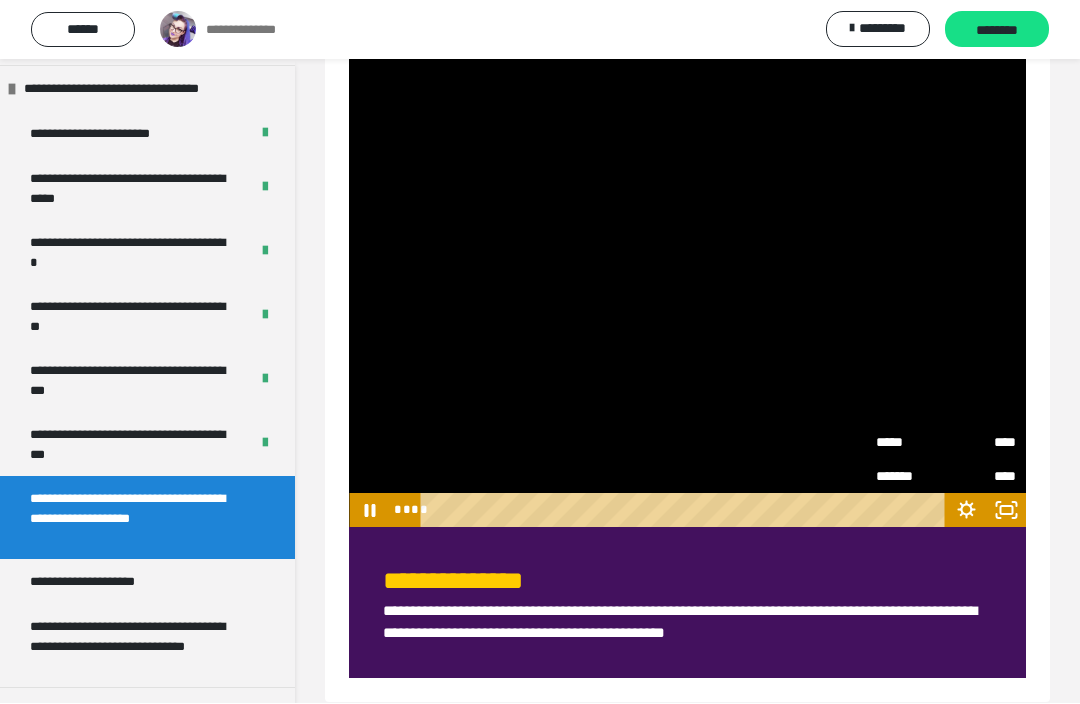 click 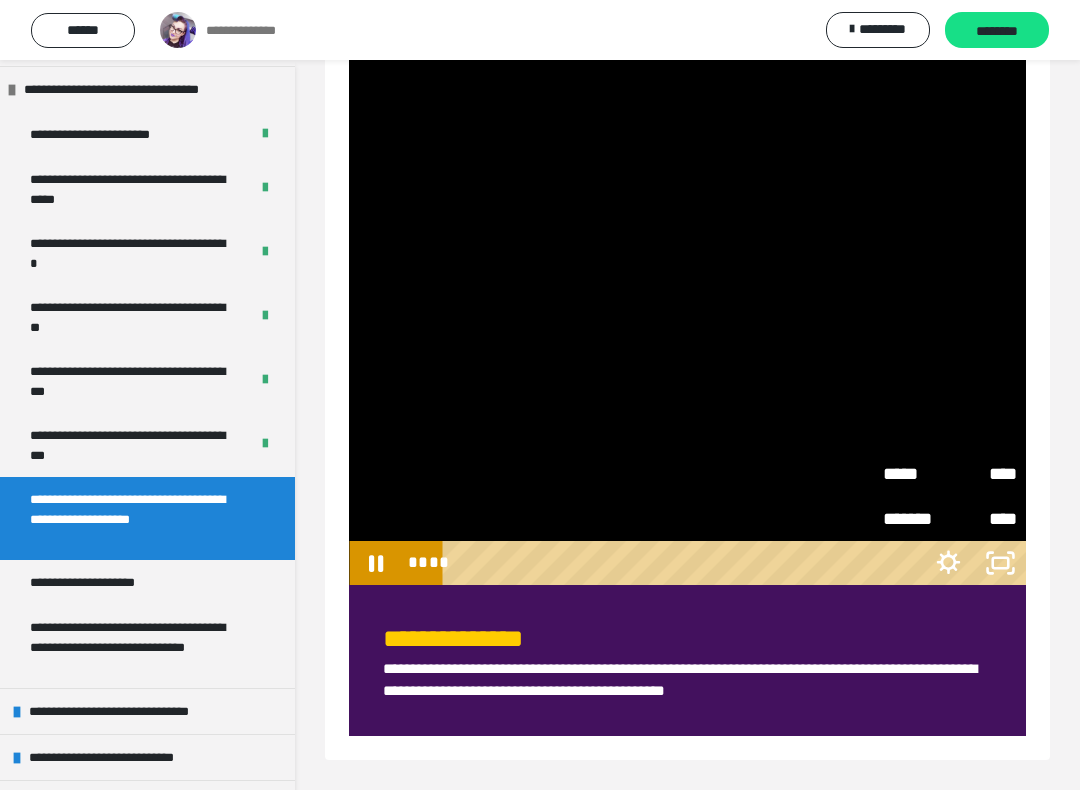 scroll, scrollTop: 20, scrollLeft: 0, axis: vertical 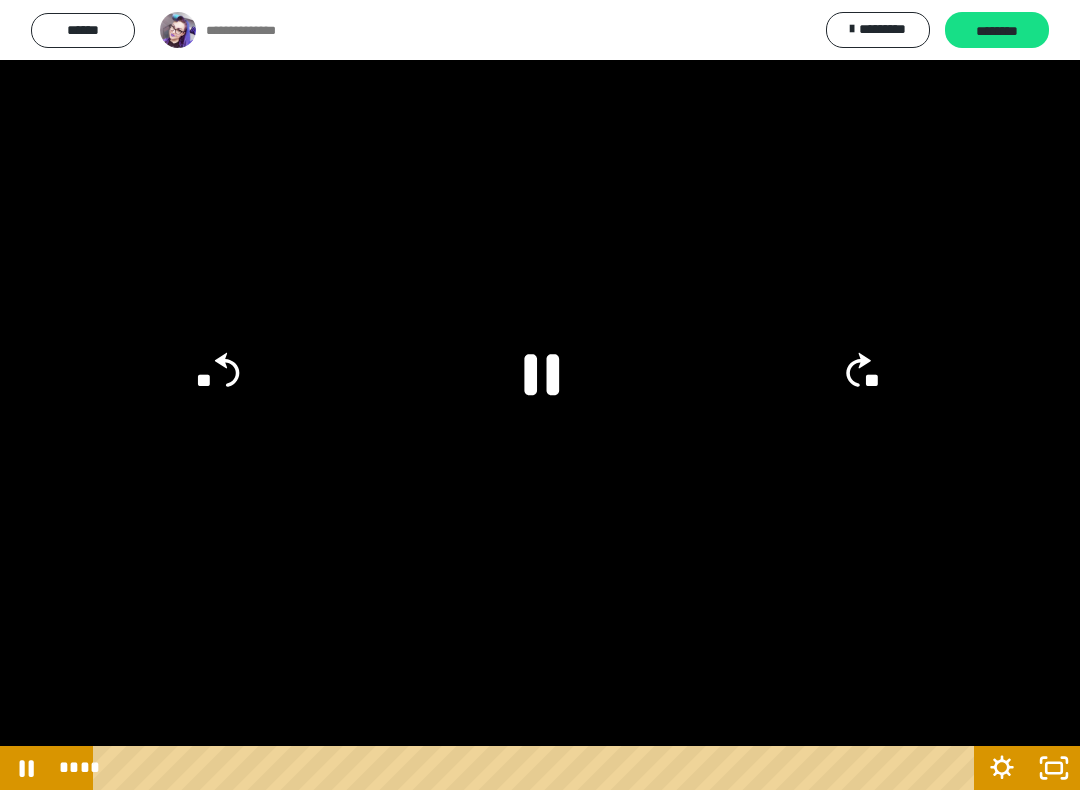 click 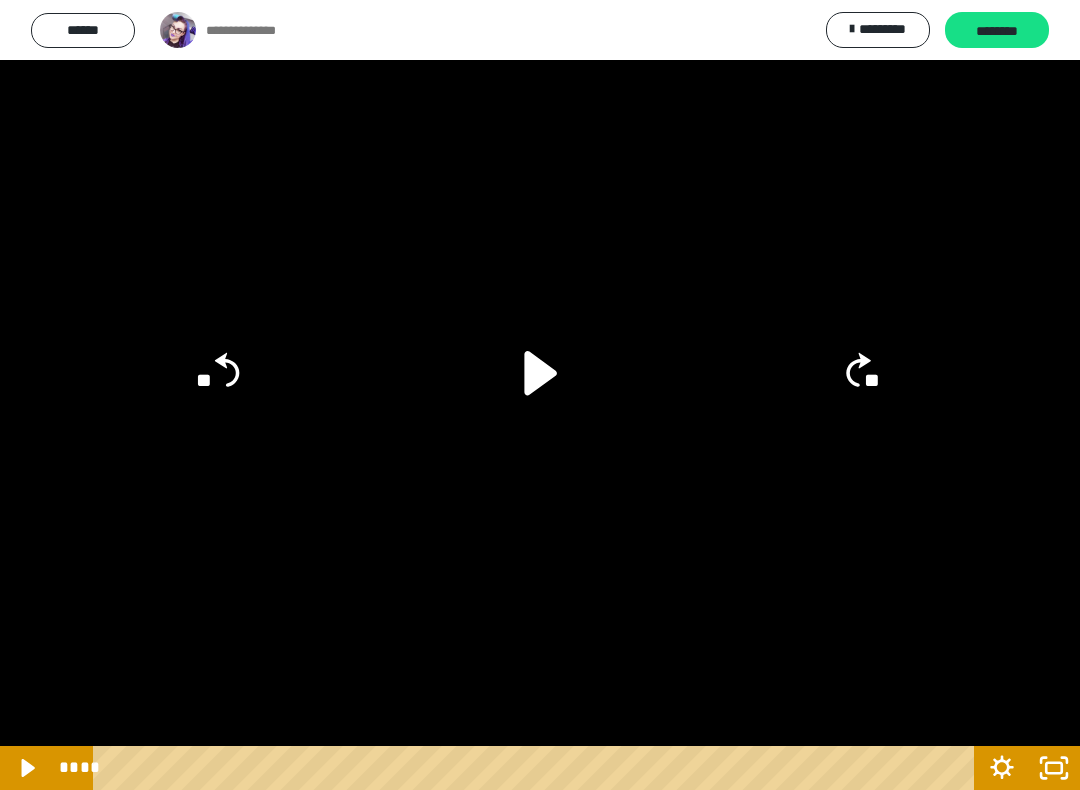 click 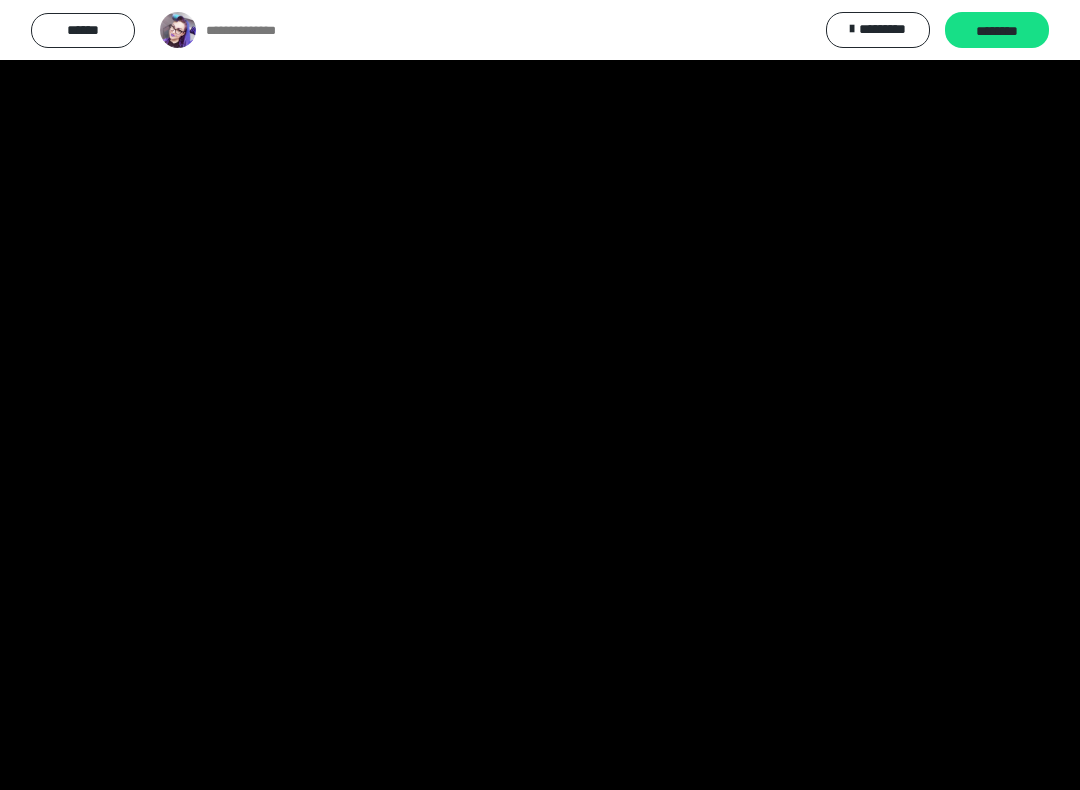 click at bounding box center [540, 395] 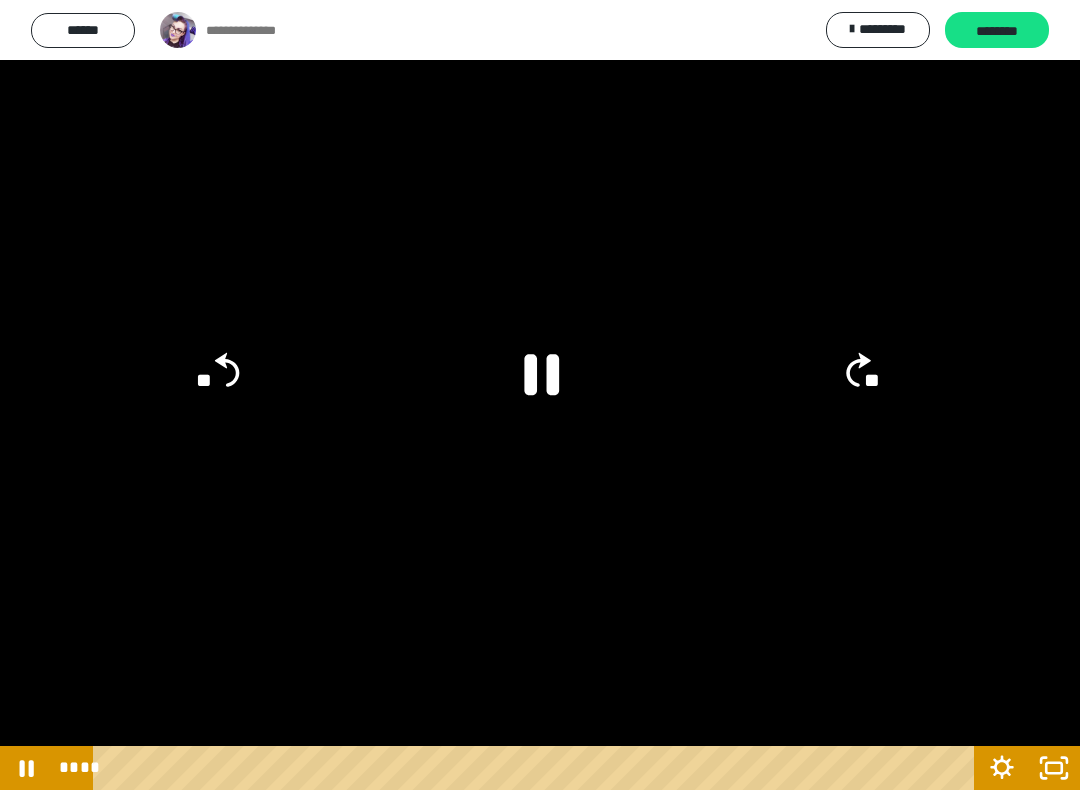 click 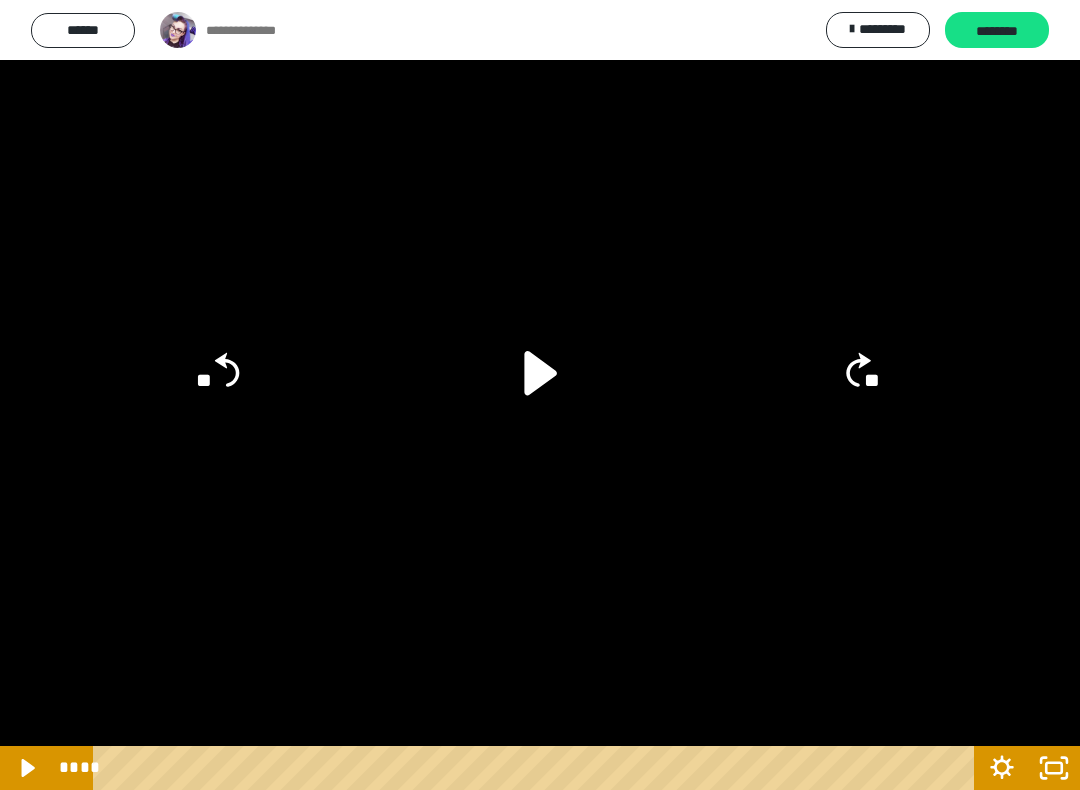 click on "**" 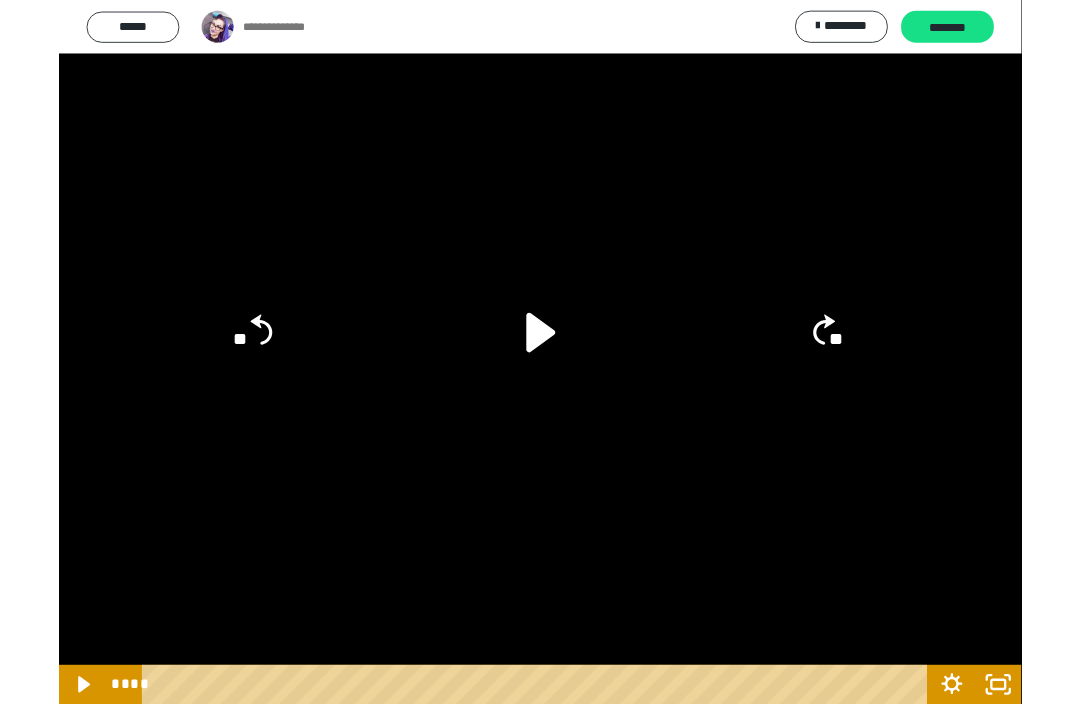 scroll, scrollTop: 1037, scrollLeft: 0, axis: vertical 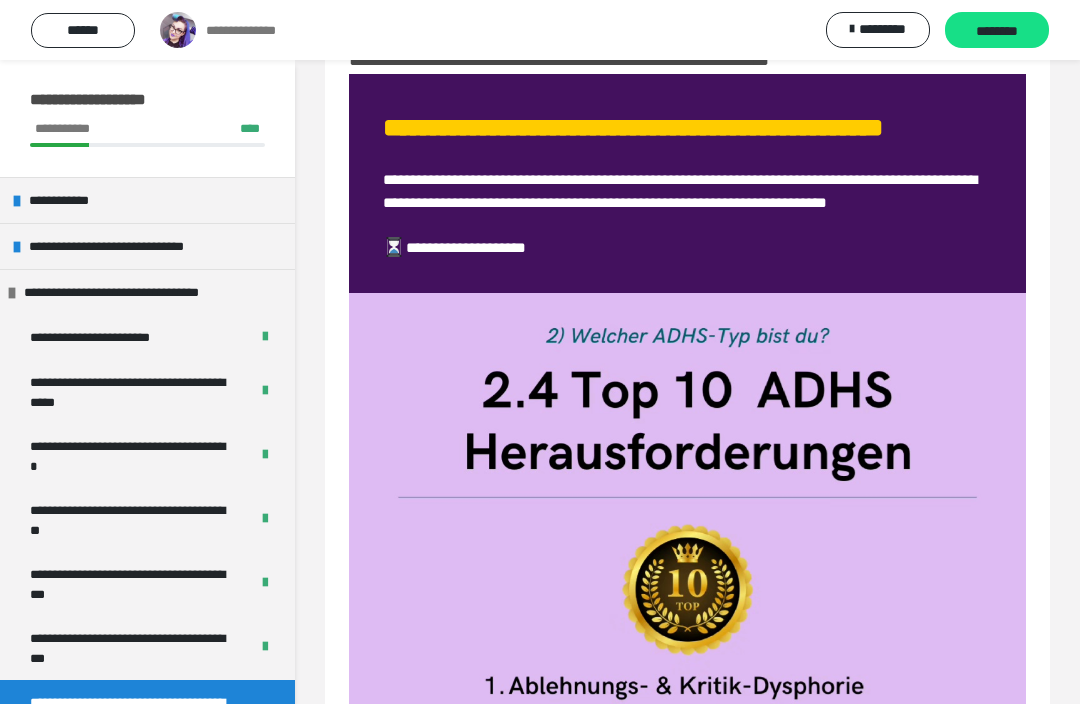 click at bounding box center (687, 895) 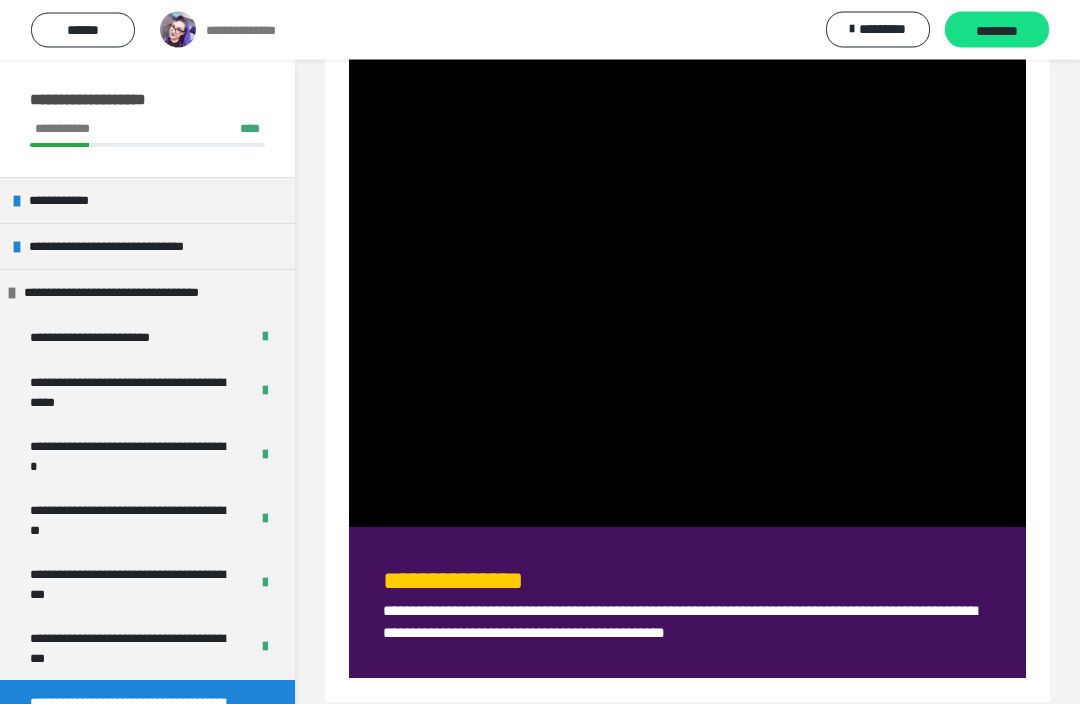 scroll, scrollTop: 1036, scrollLeft: 0, axis: vertical 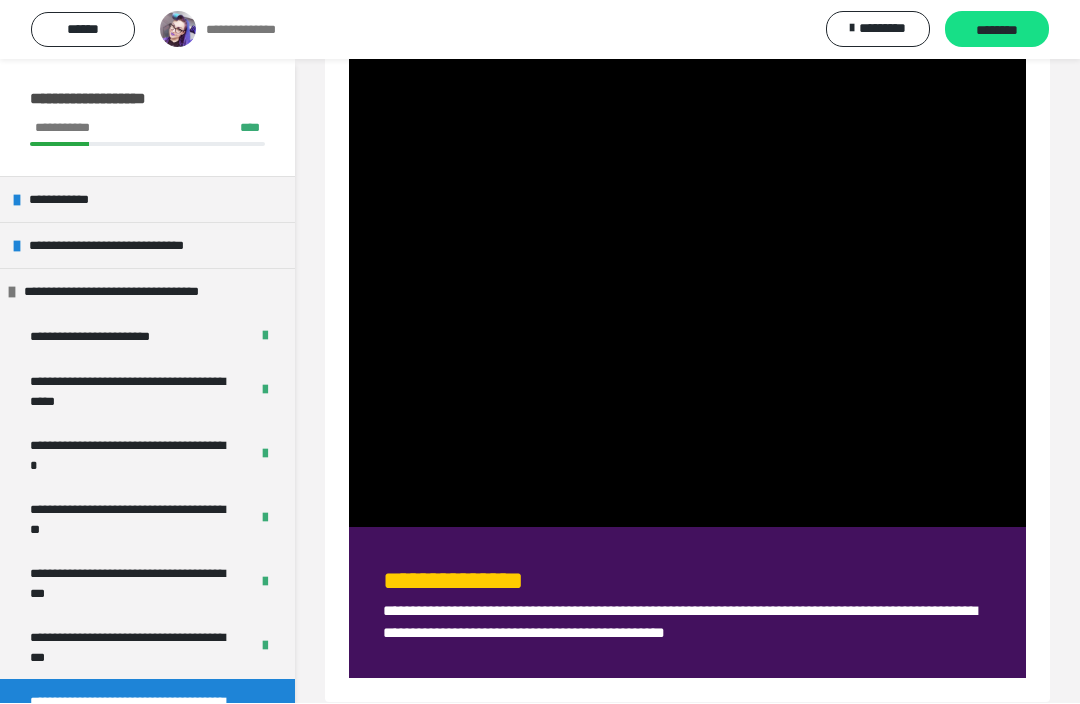 click at bounding box center [687, -74] 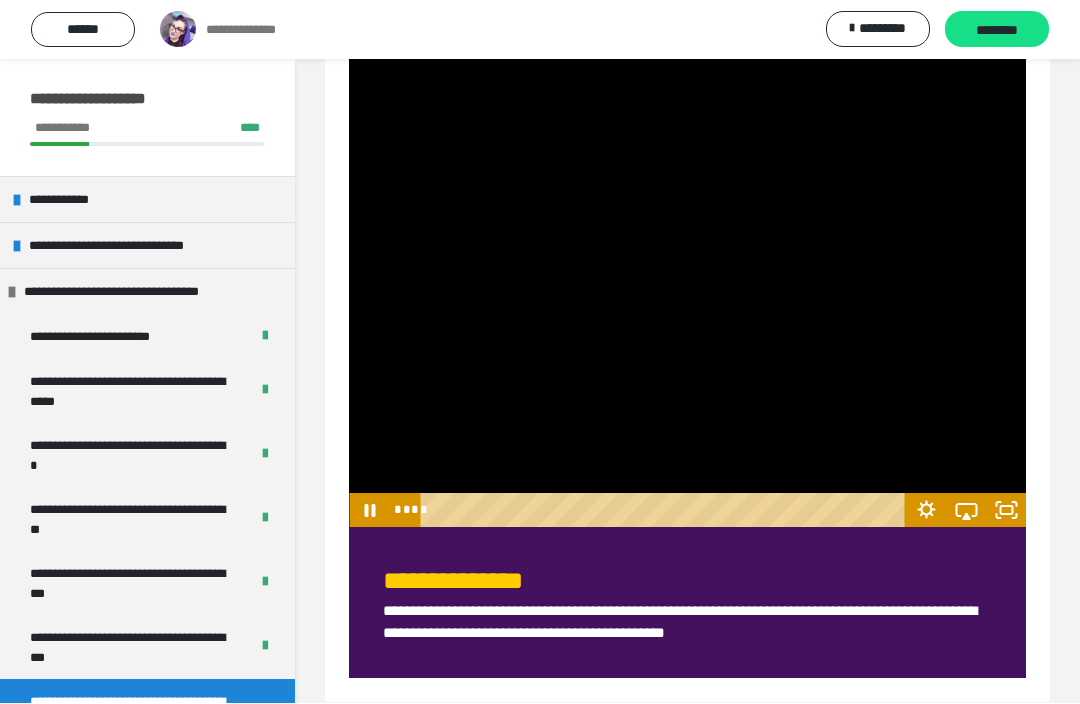 click 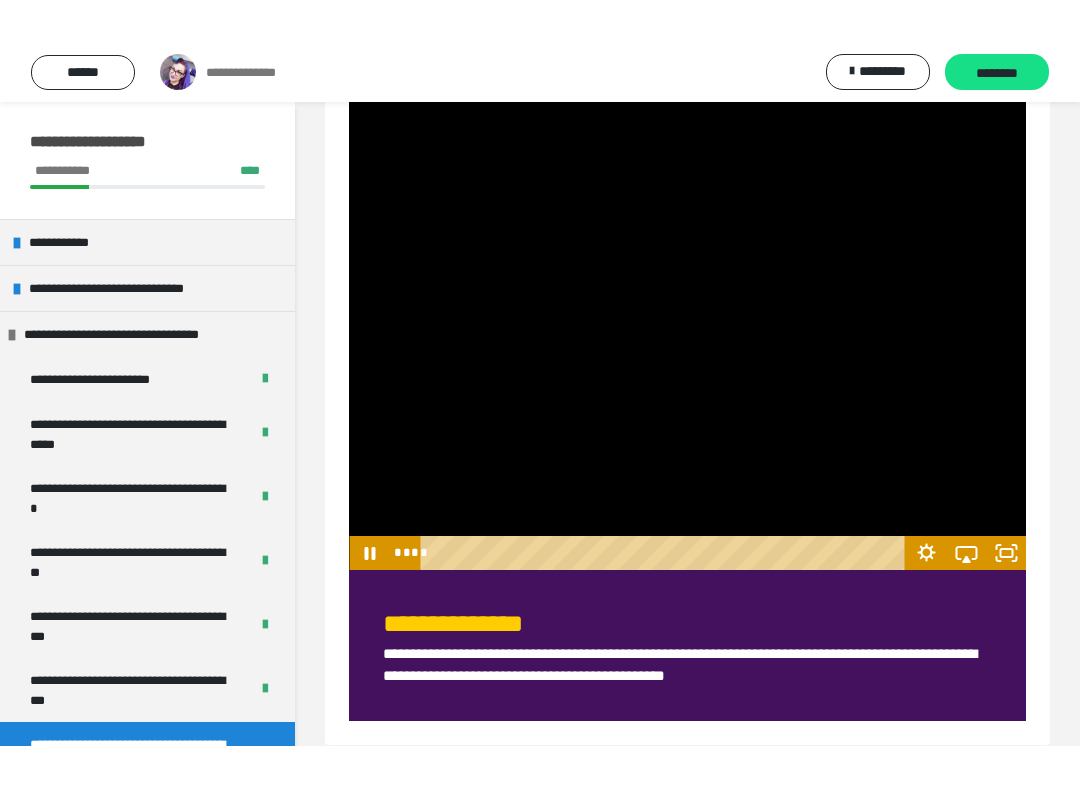 scroll, scrollTop: 20, scrollLeft: 0, axis: vertical 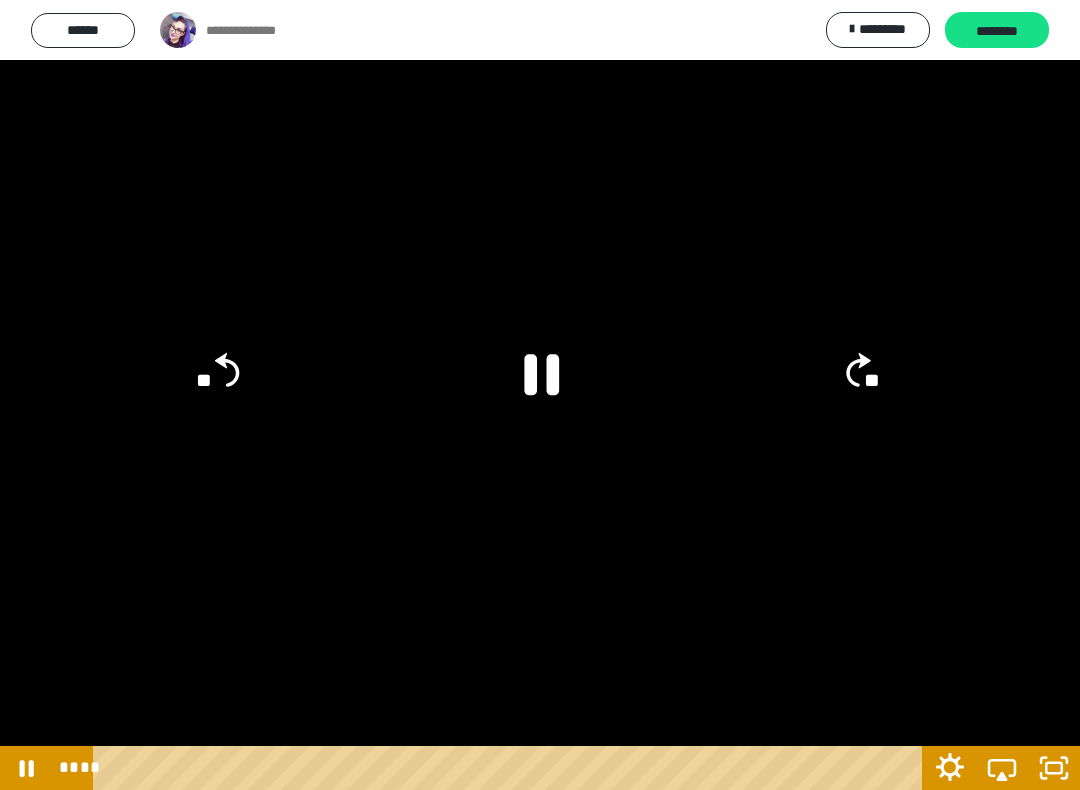 click 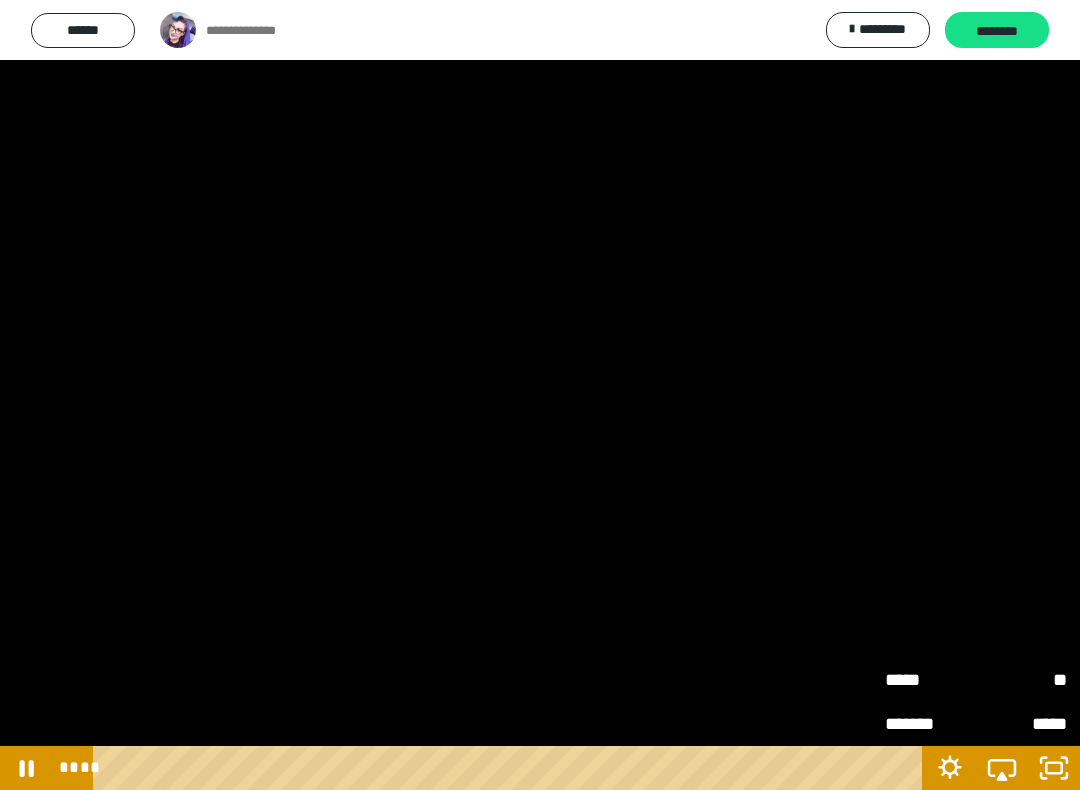 click on "*****" at bounding box center [930, 680] 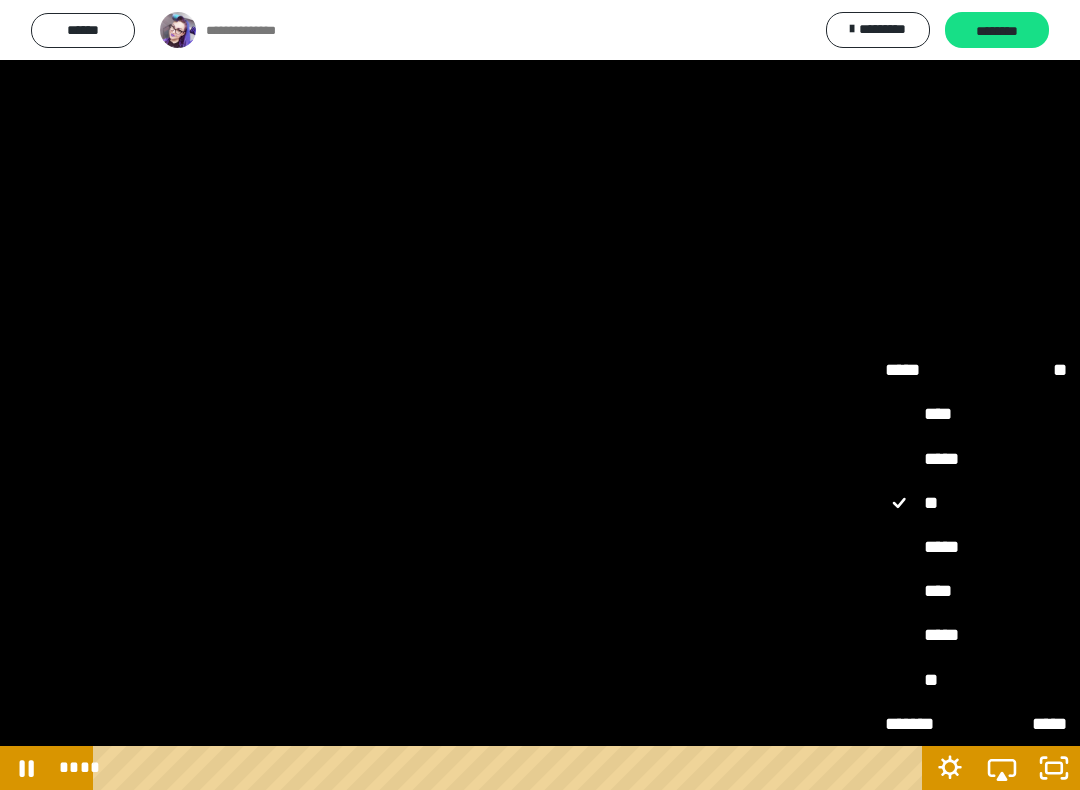 click on "****" at bounding box center [976, 591] 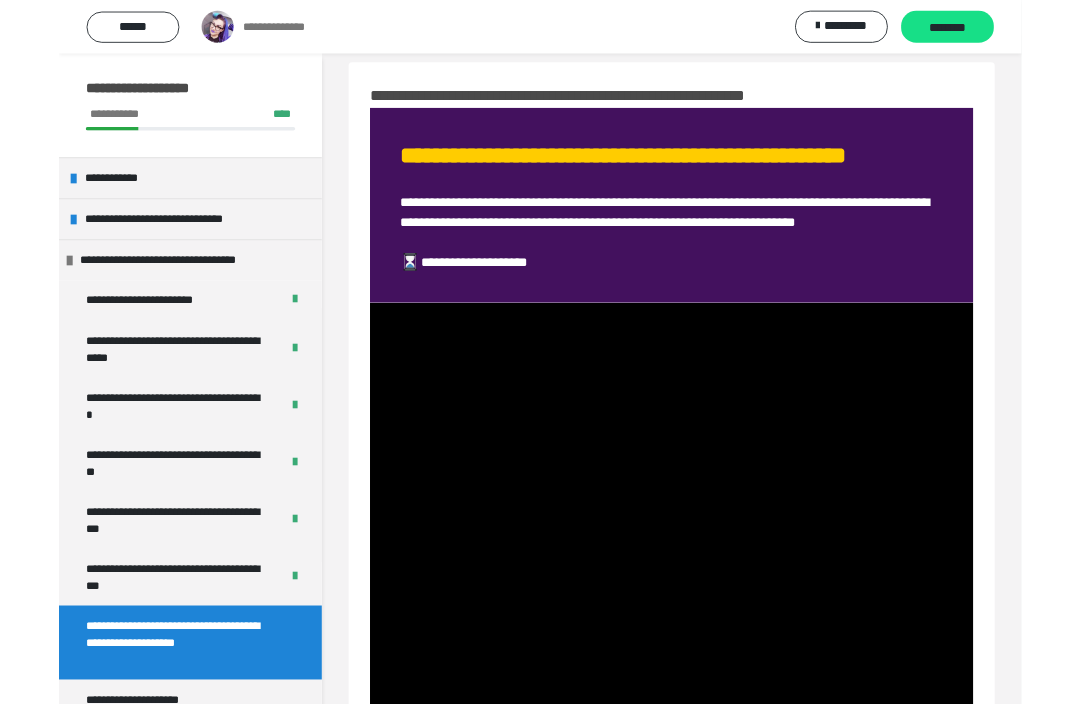 scroll, scrollTop: 1037, scrollLeft: 0, axis: vertical 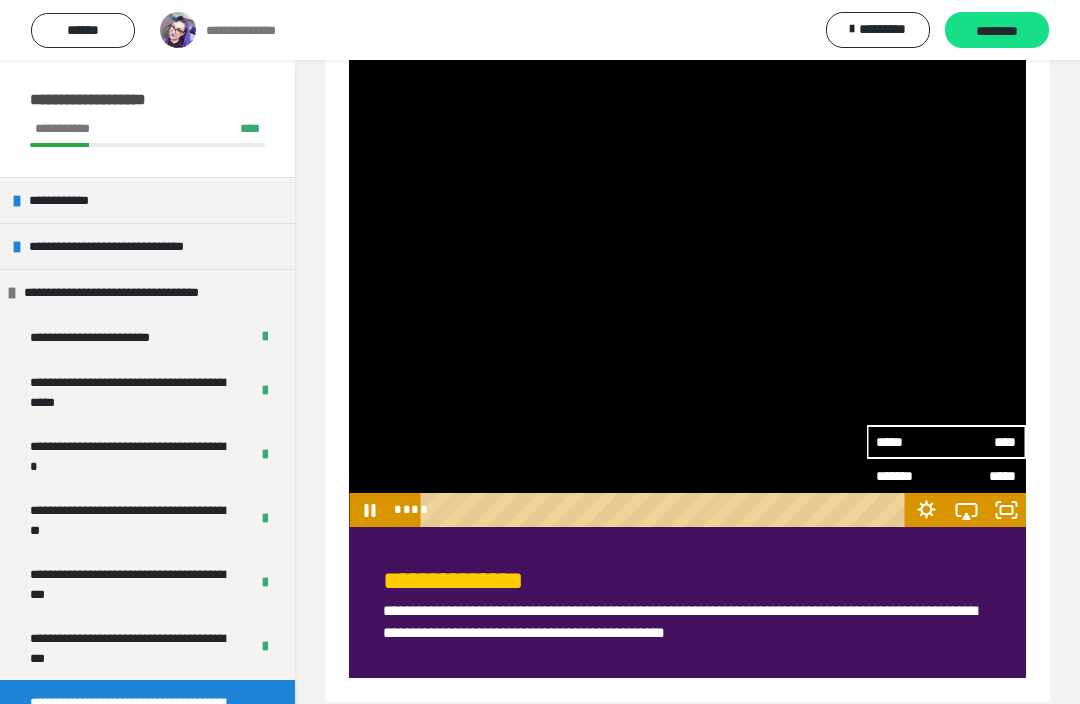 click 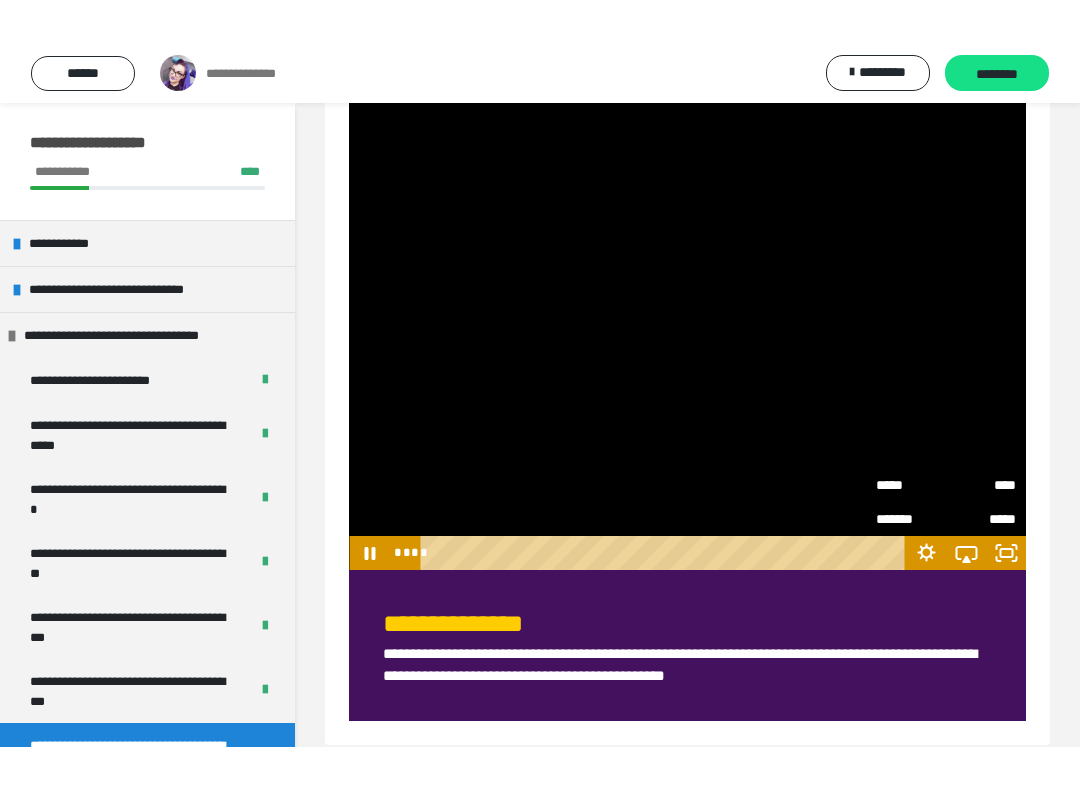 scroll, scrollTop: 20, scrollLeft: 0, axis: vertical 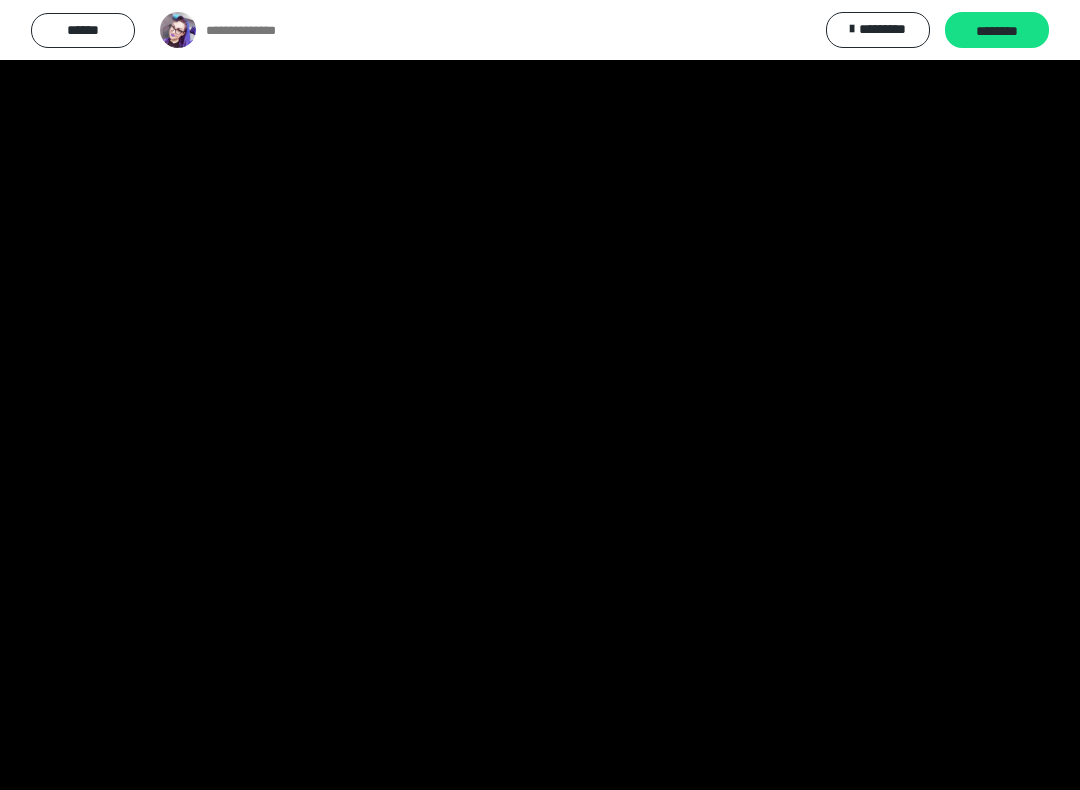 click at bounding box center (540, 395) 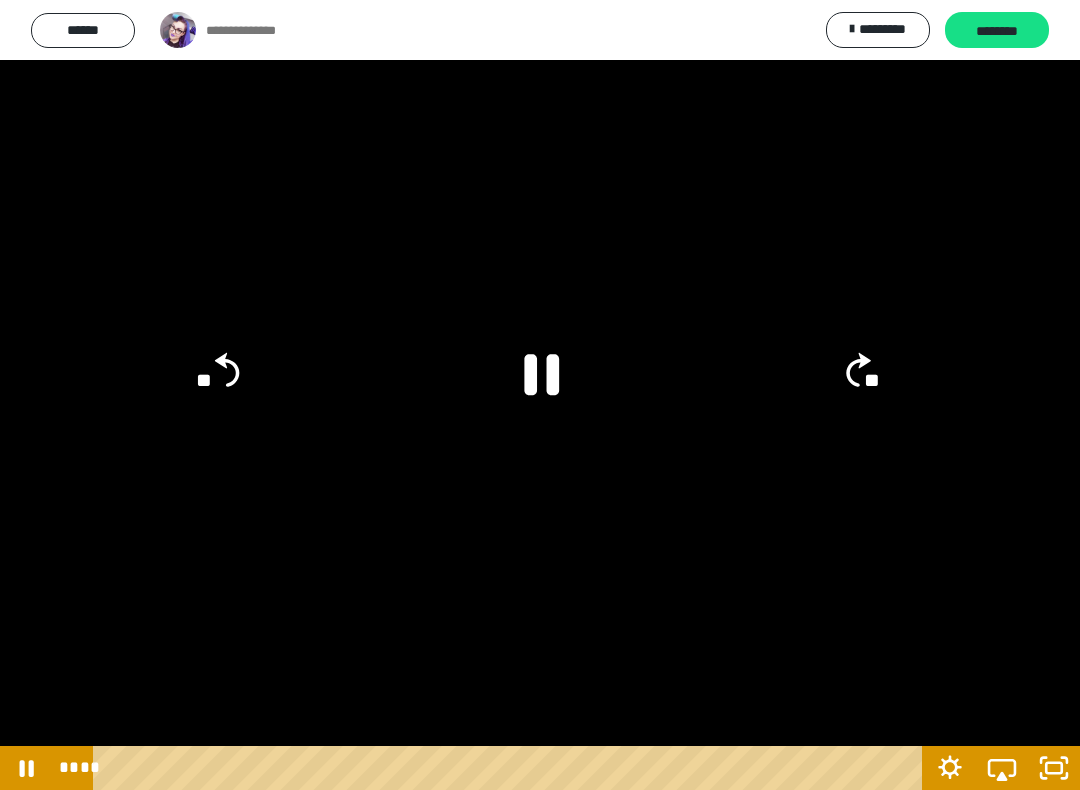 click on "**" 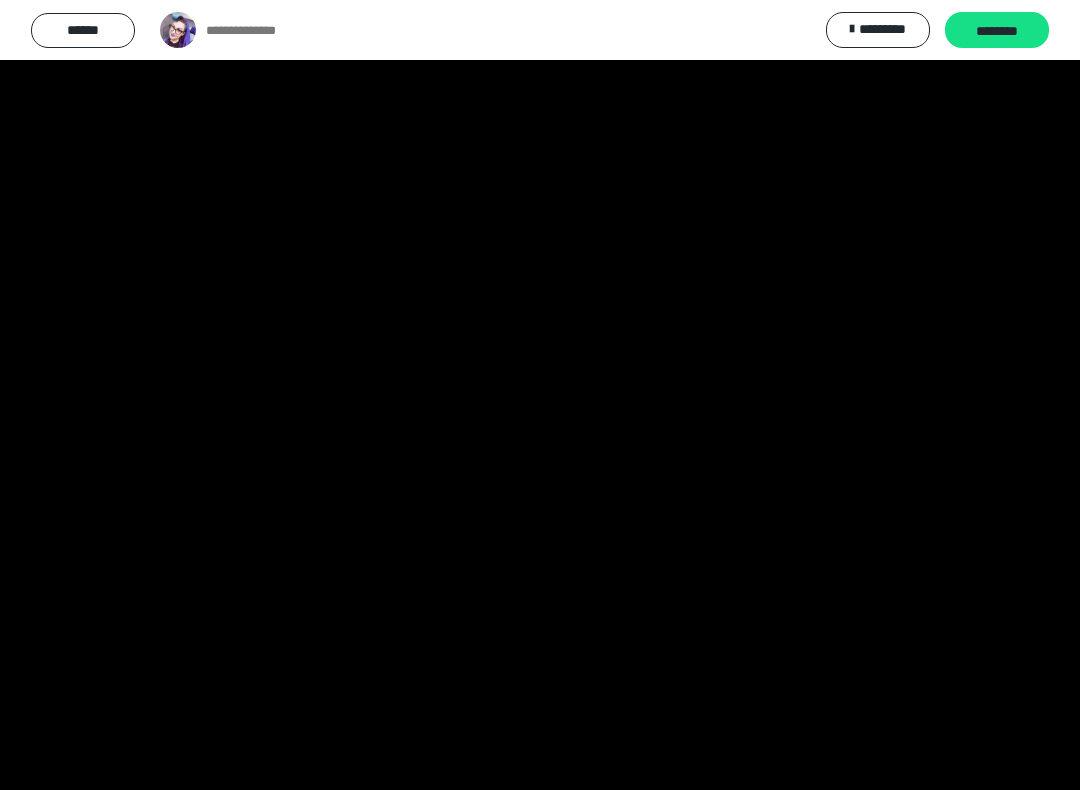 click at bounding box center [540, 395] 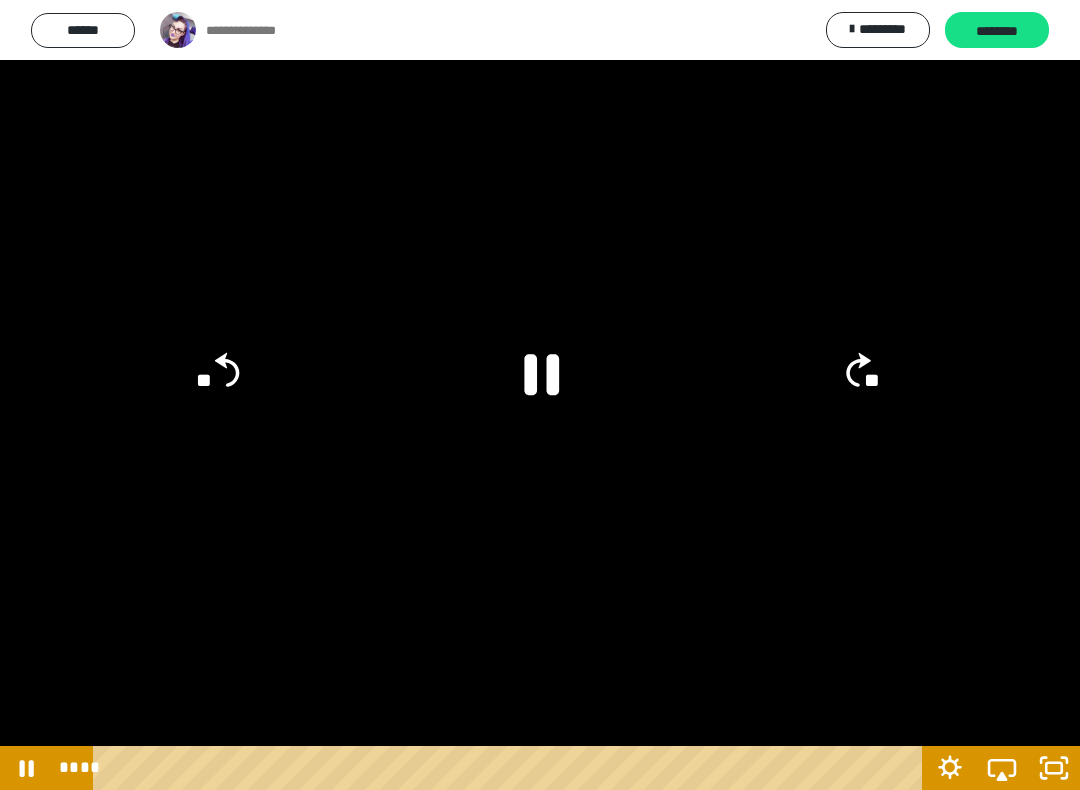 click 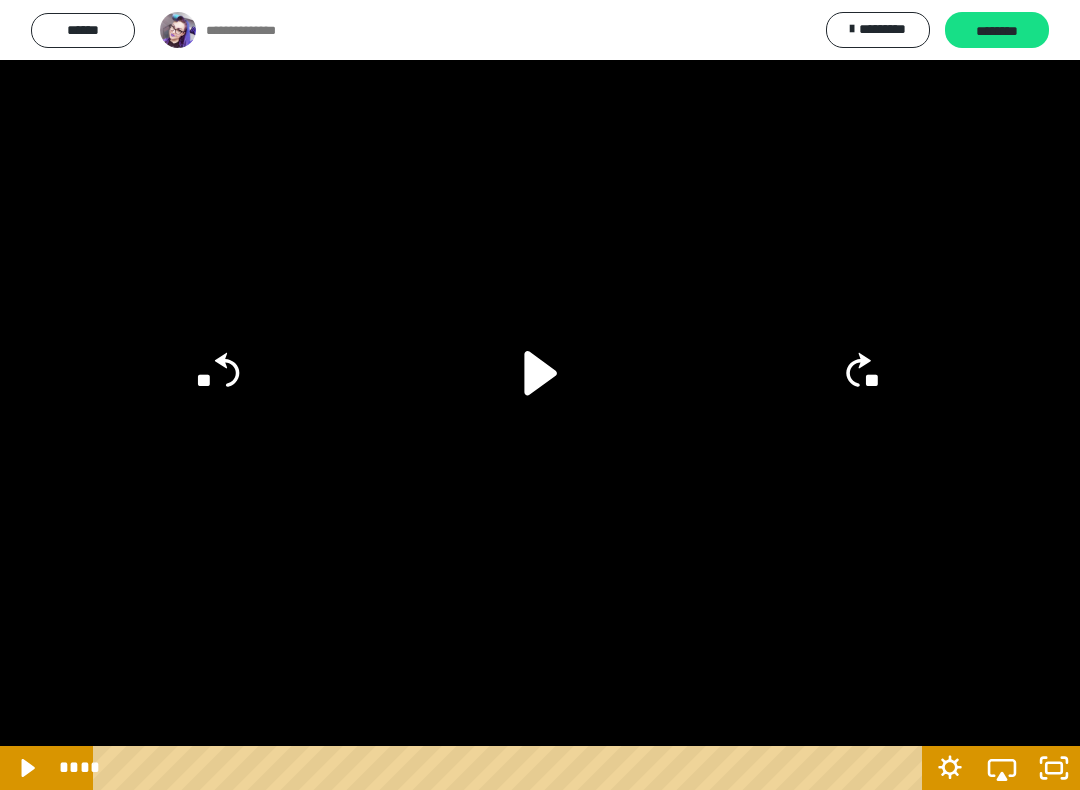 click 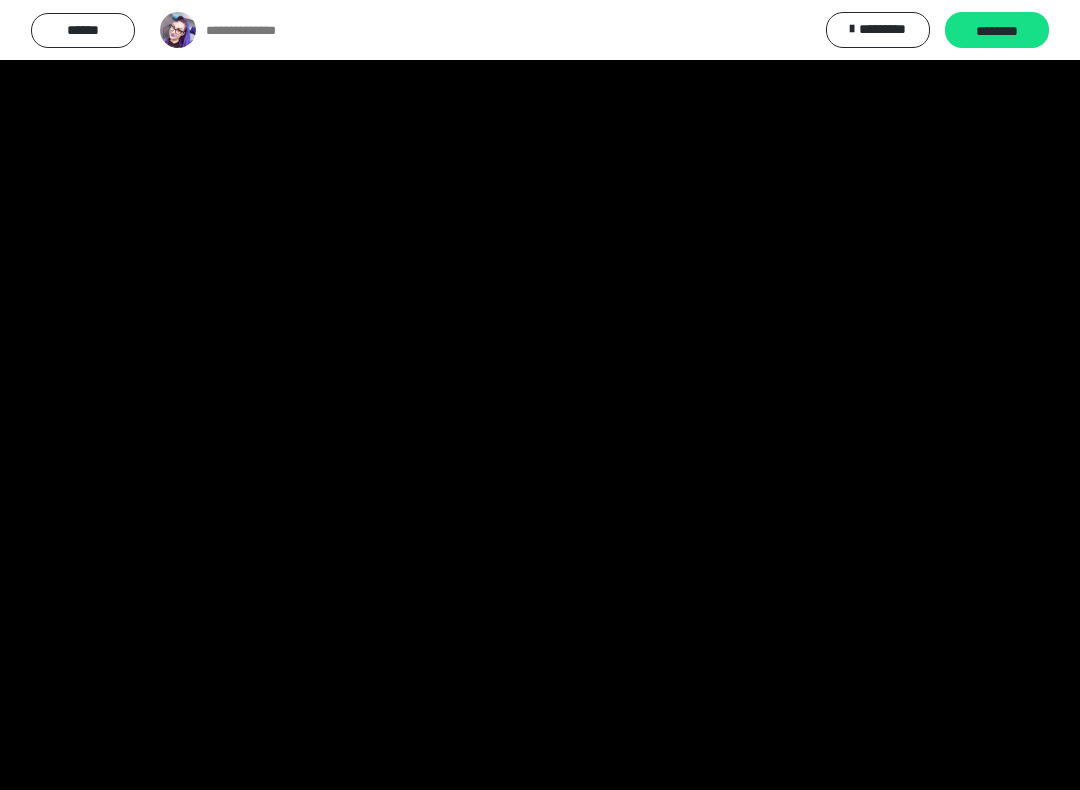 click at bounding box center [540, 395] 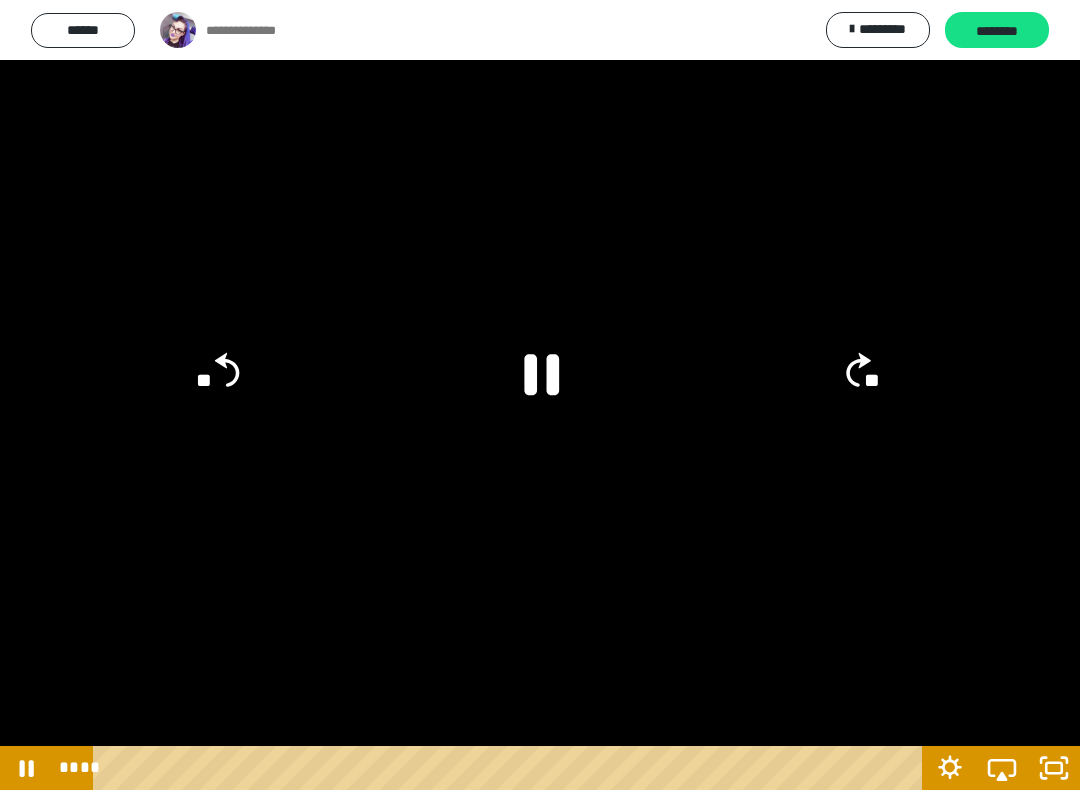 click 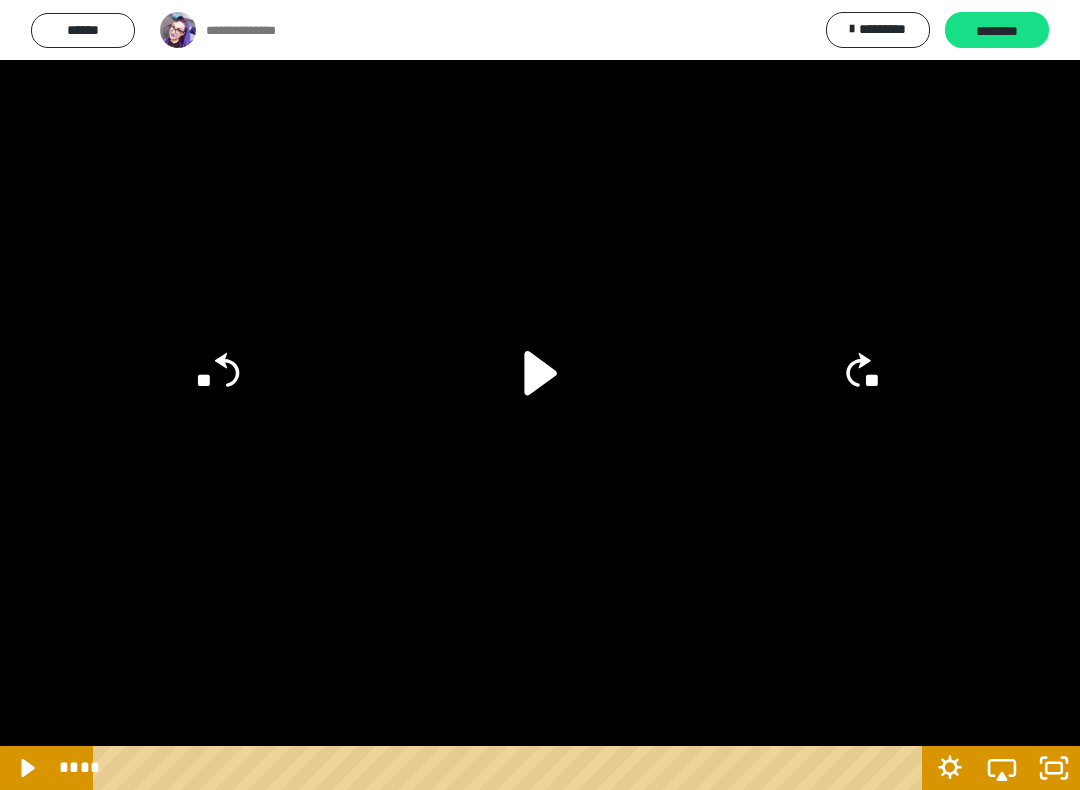 click on "**" 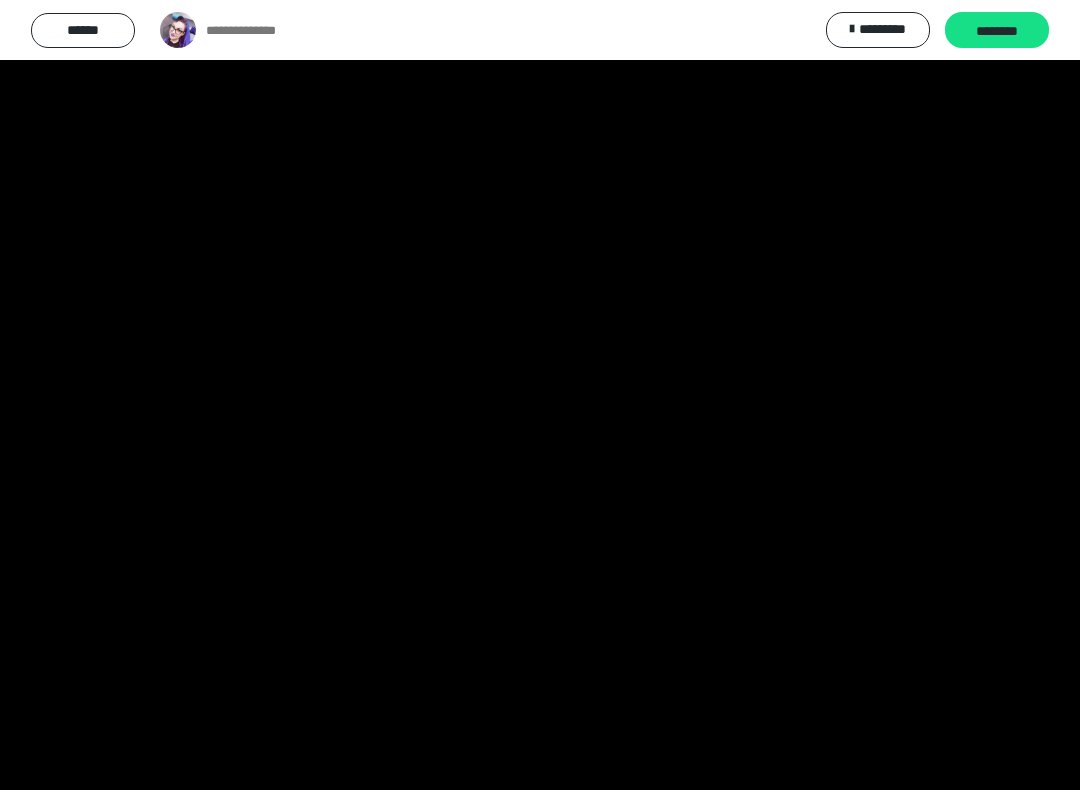 click at bounding box center [540, 395] 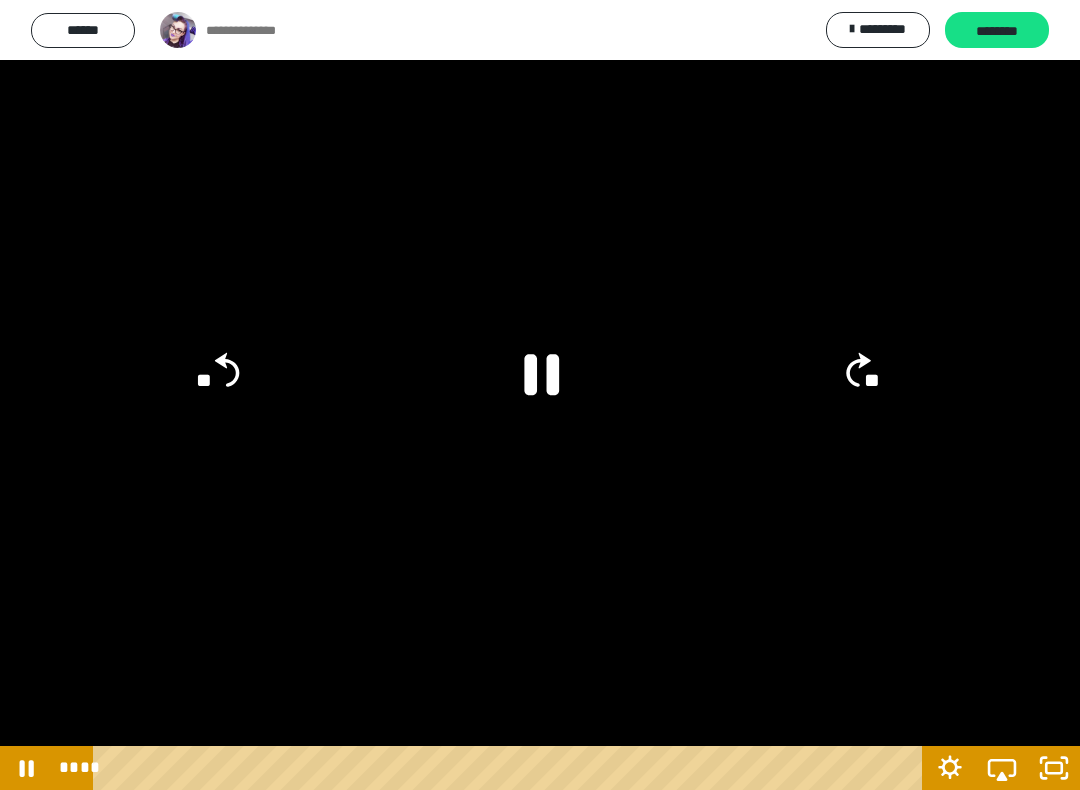 click 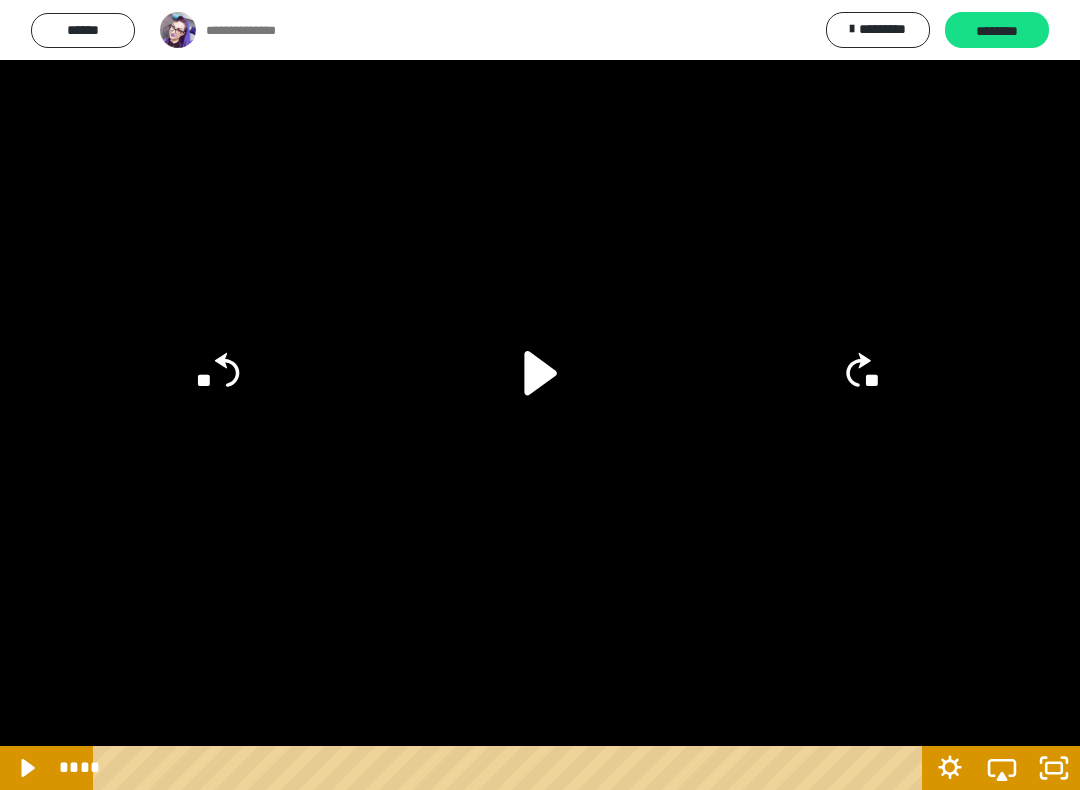 click 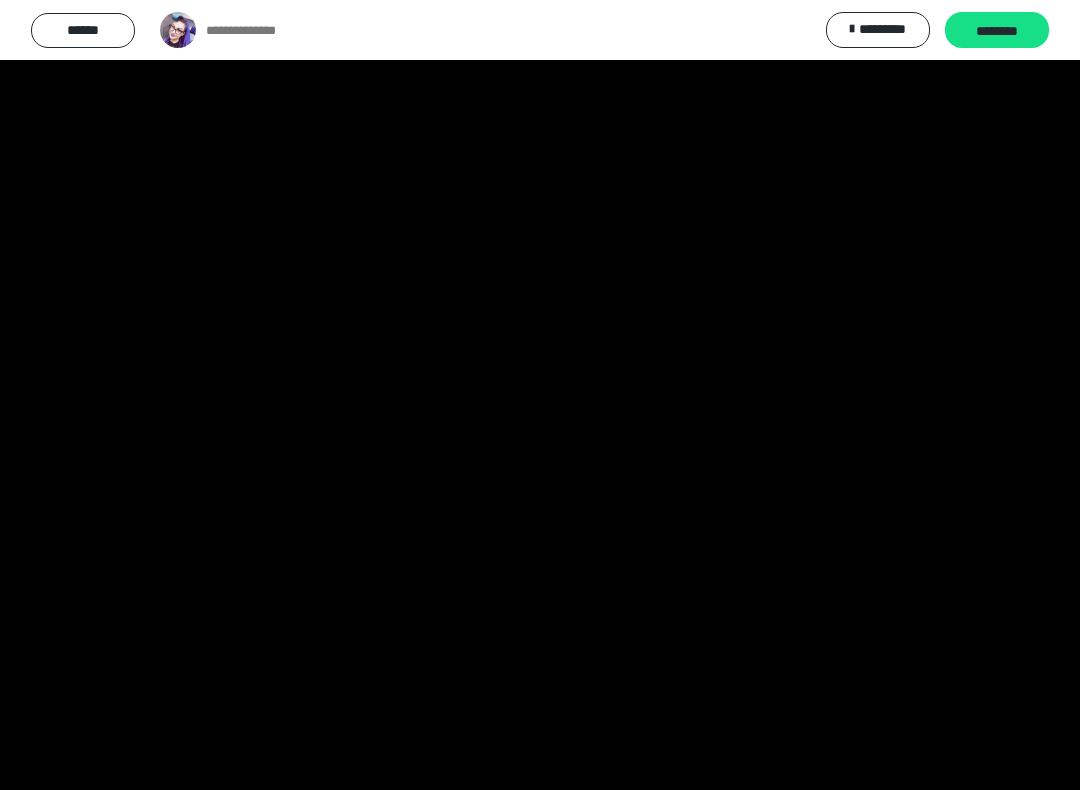 click at bounding box center [540, 395] 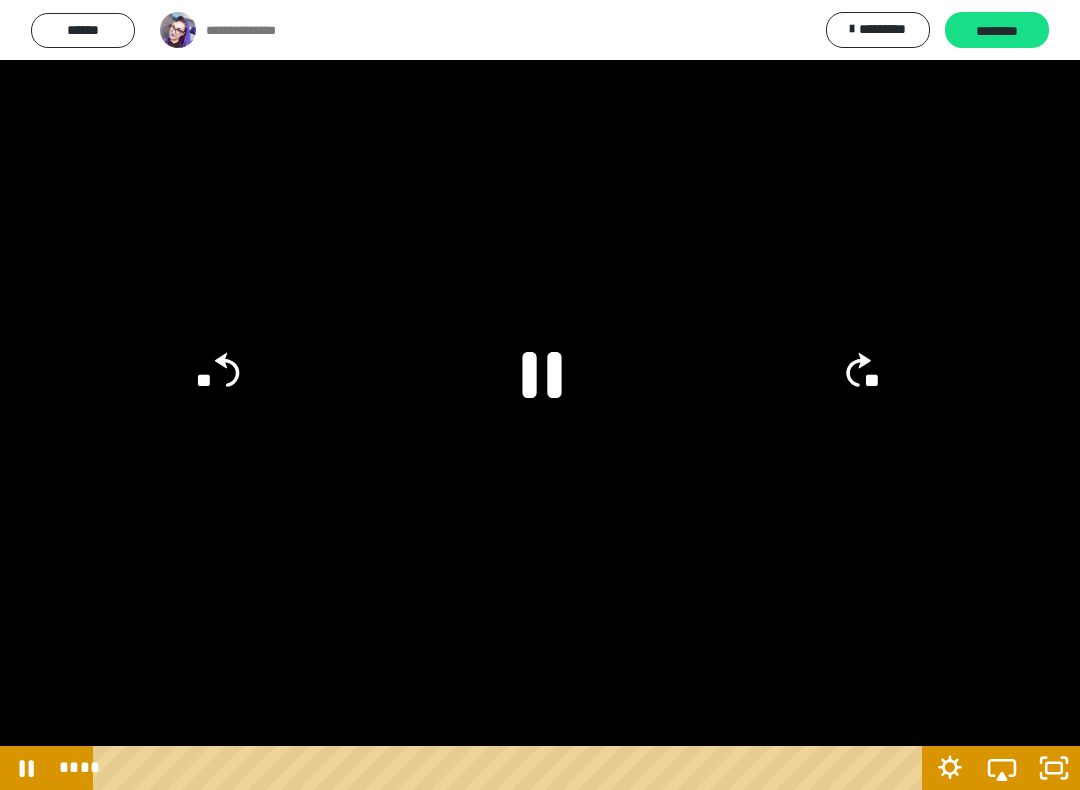 click 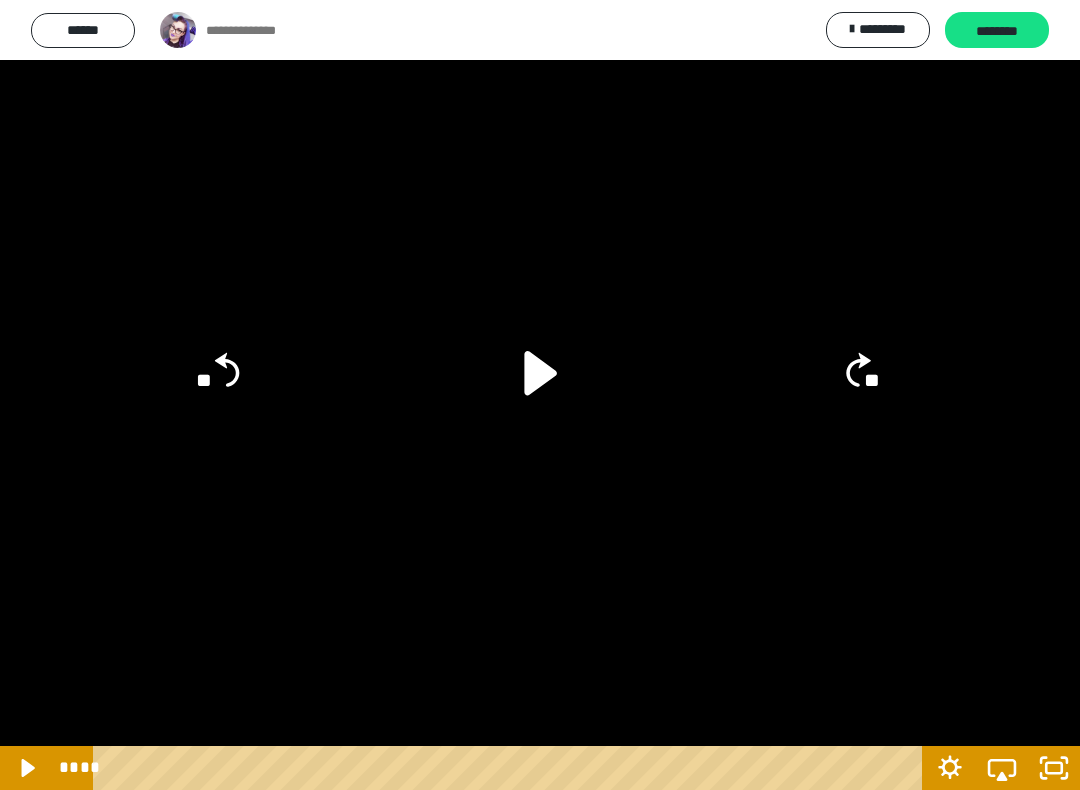 click 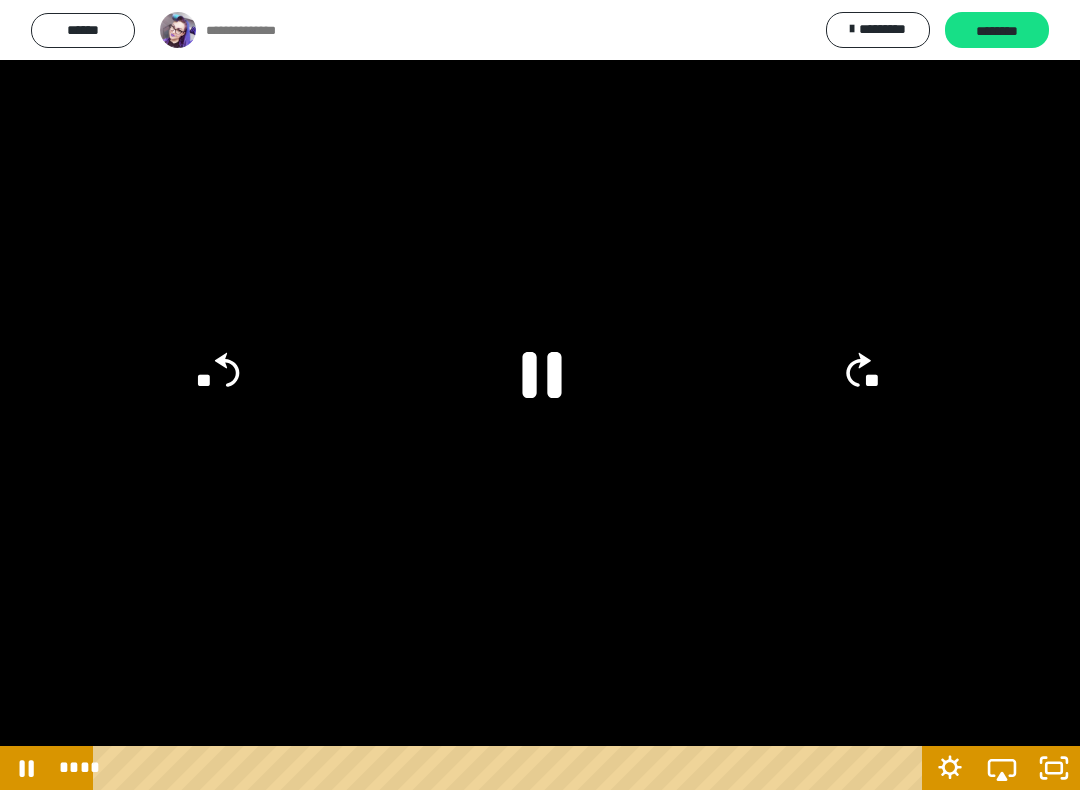 click 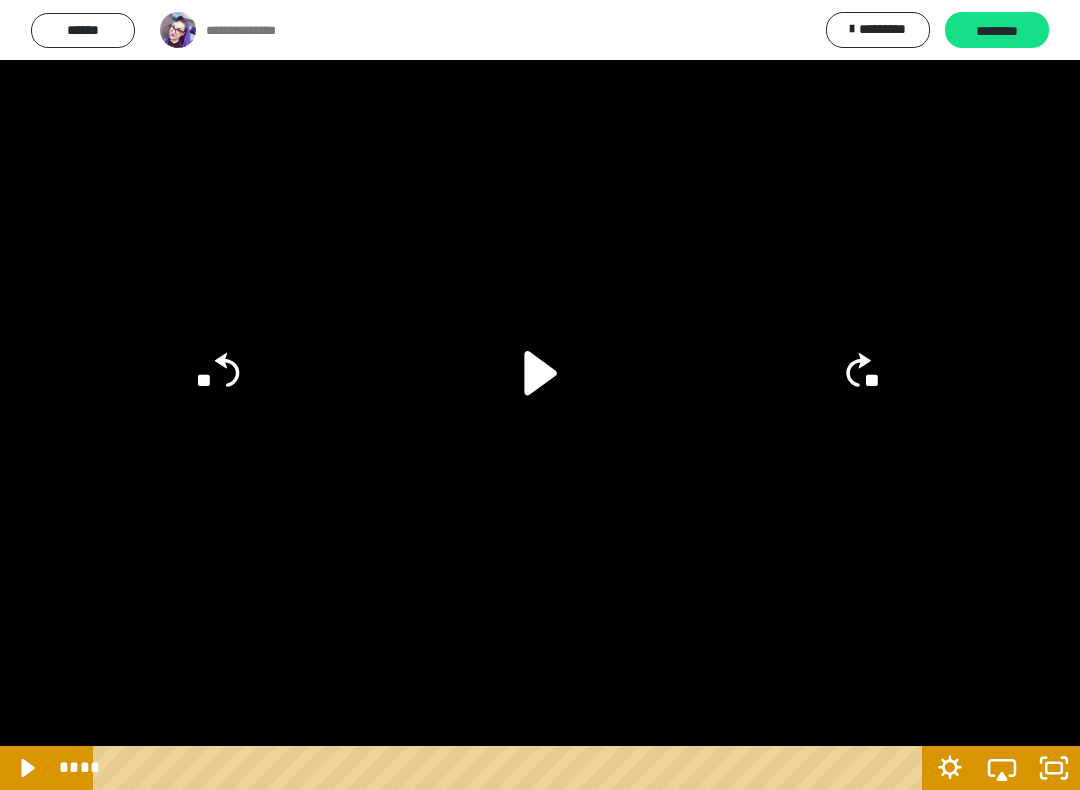 click 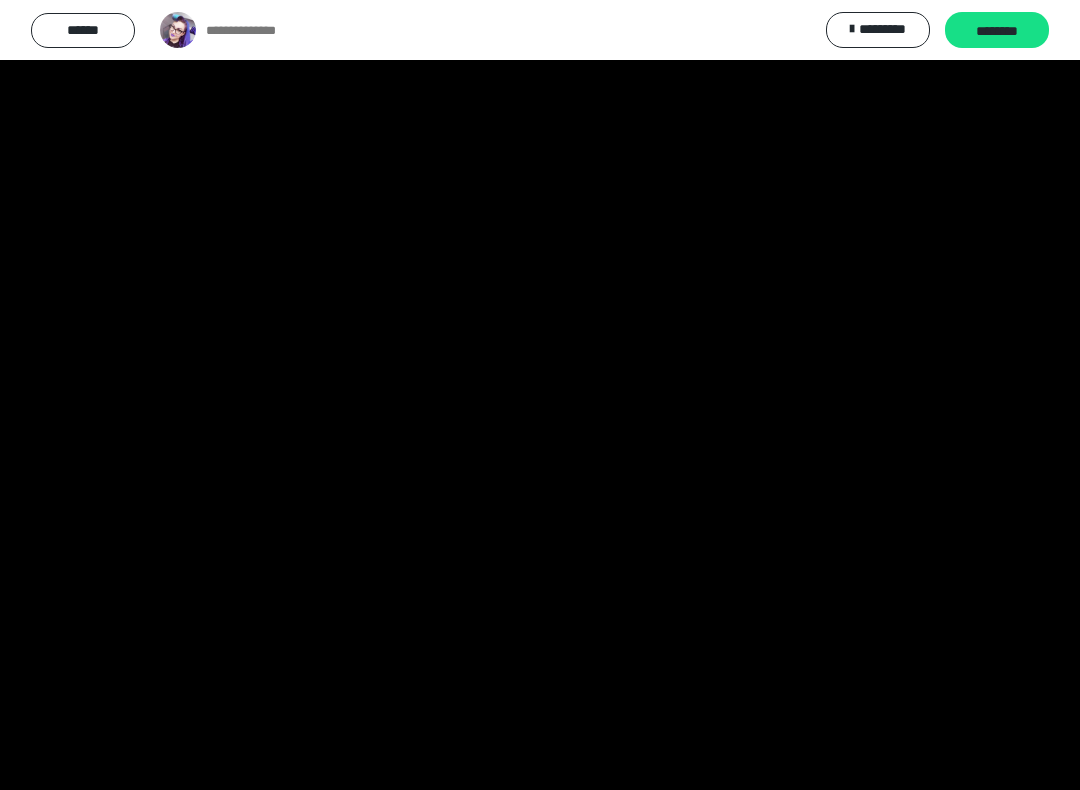 click at bounding box center (540, 395) 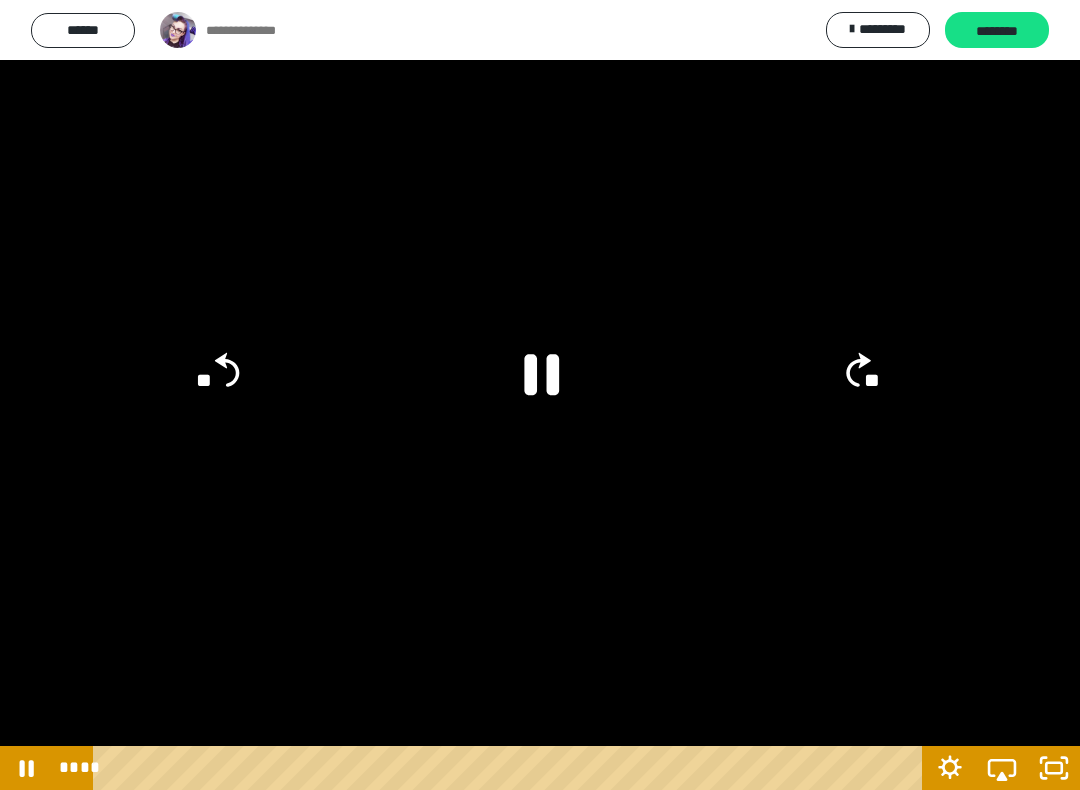 click on "**" 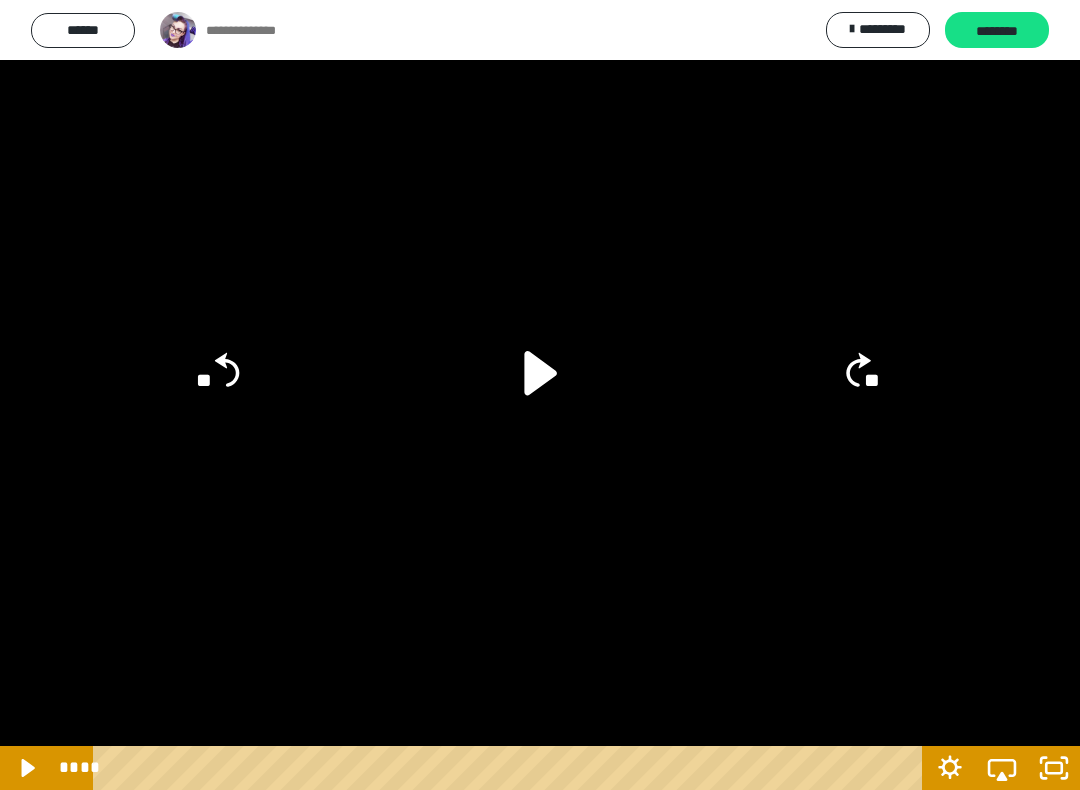 click 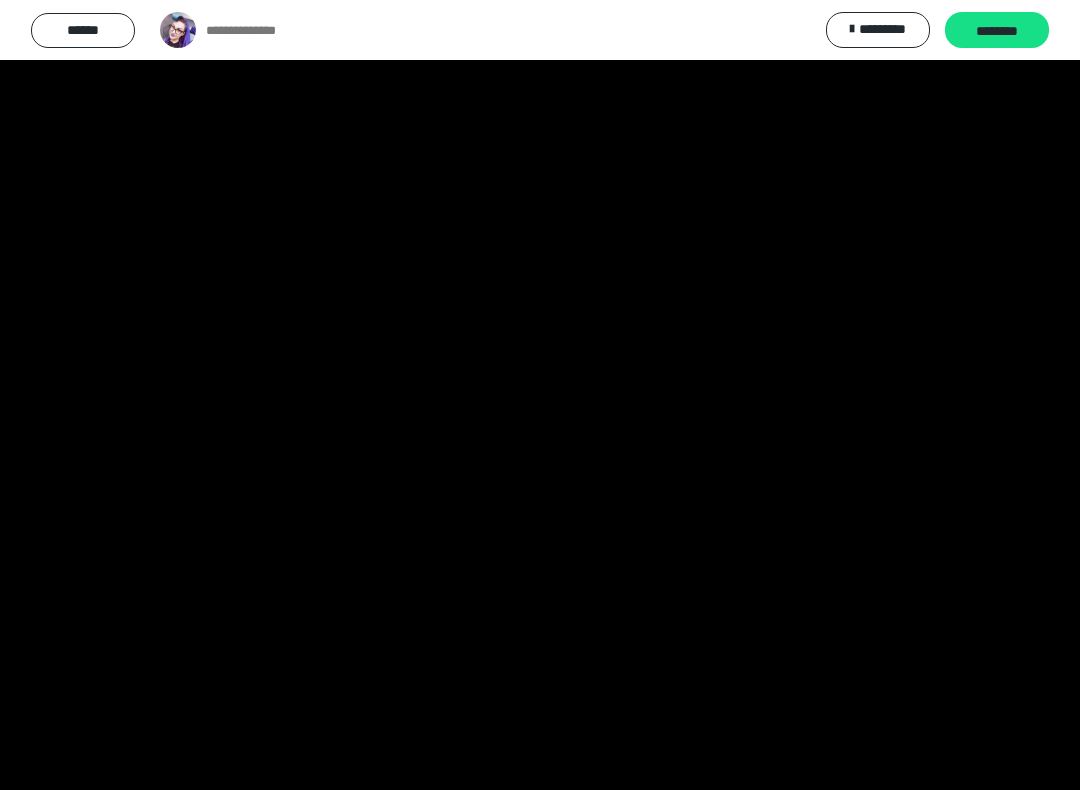 click at bounding box center (540, 395) 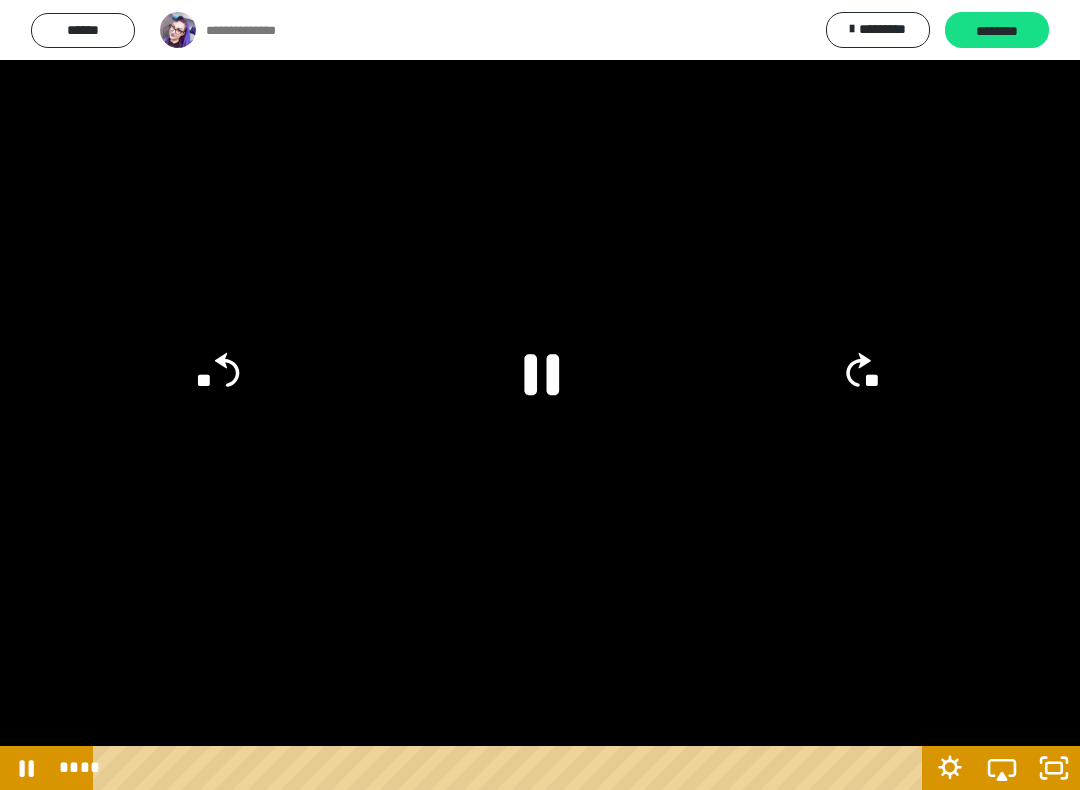 click 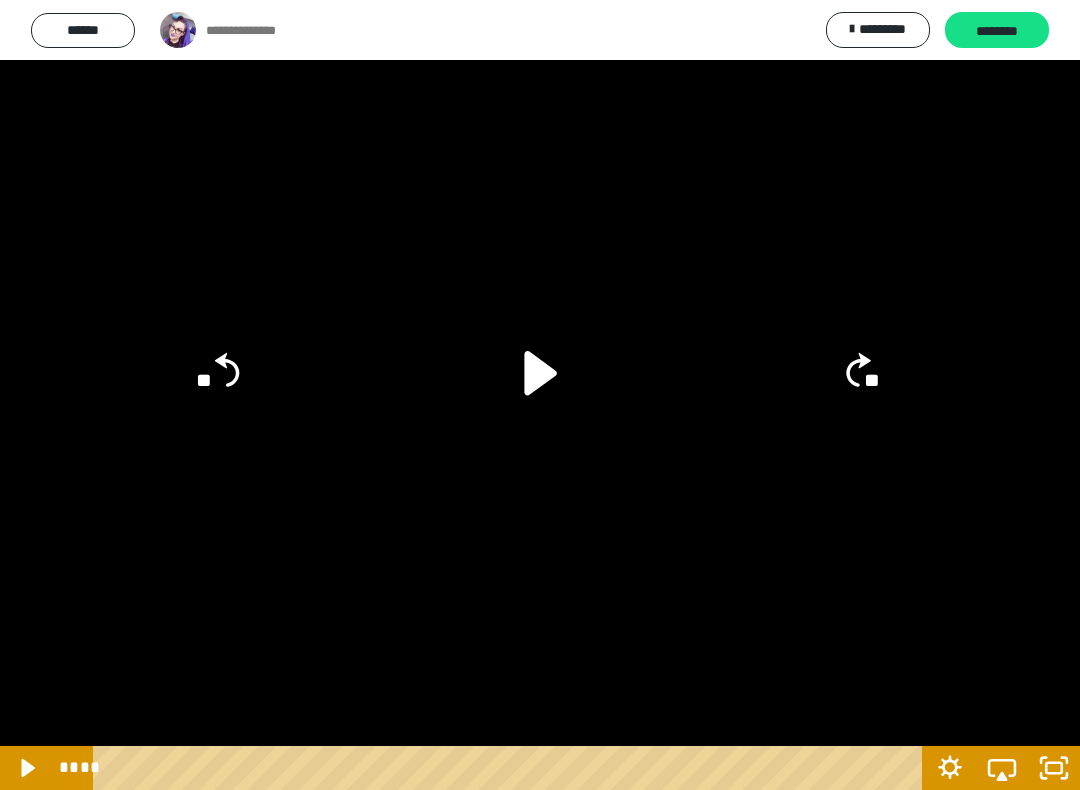 click 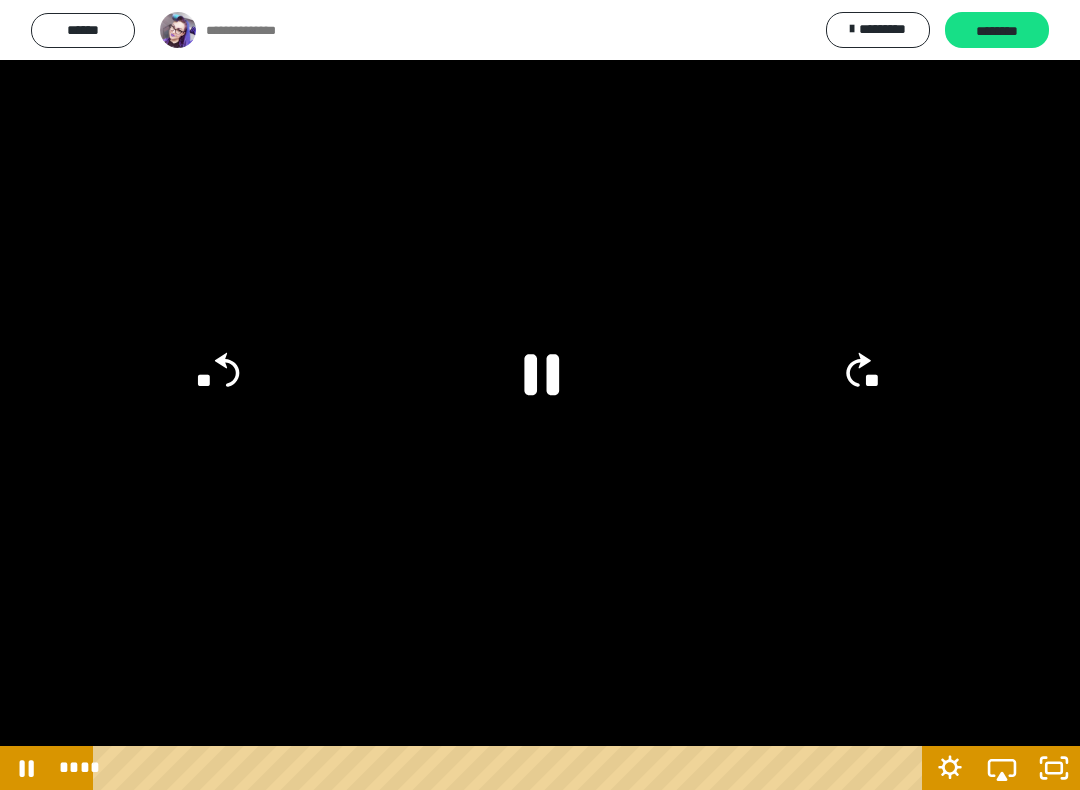 click 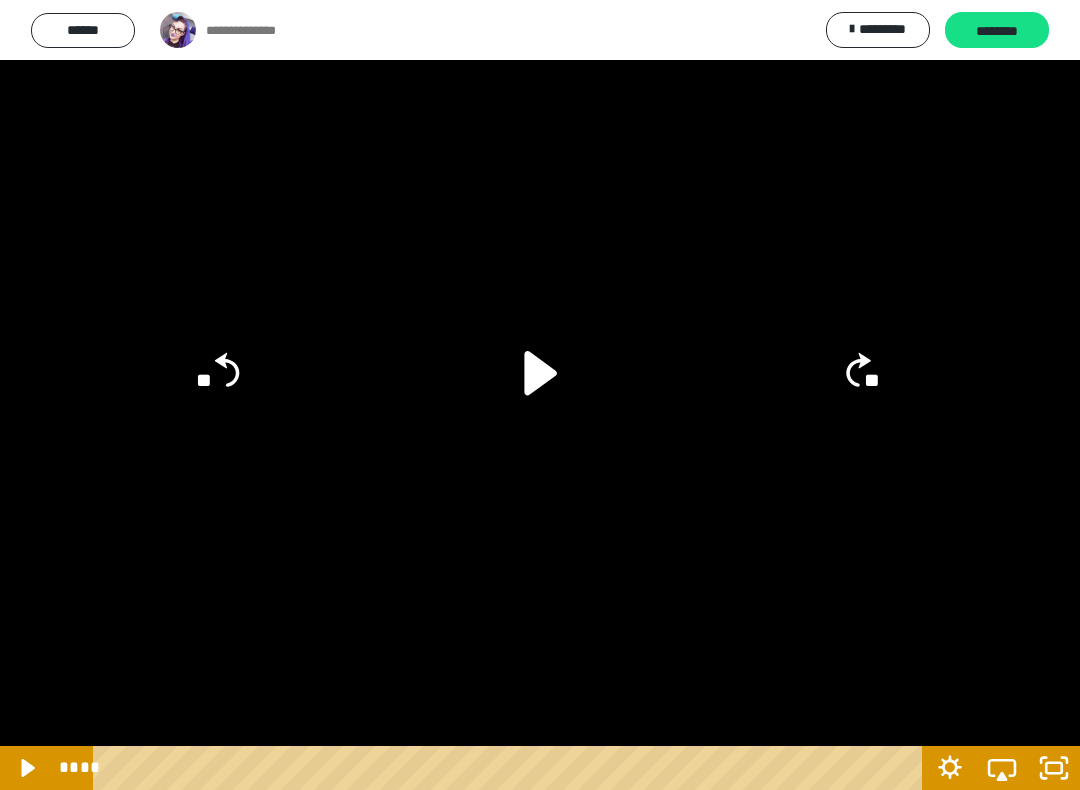 click 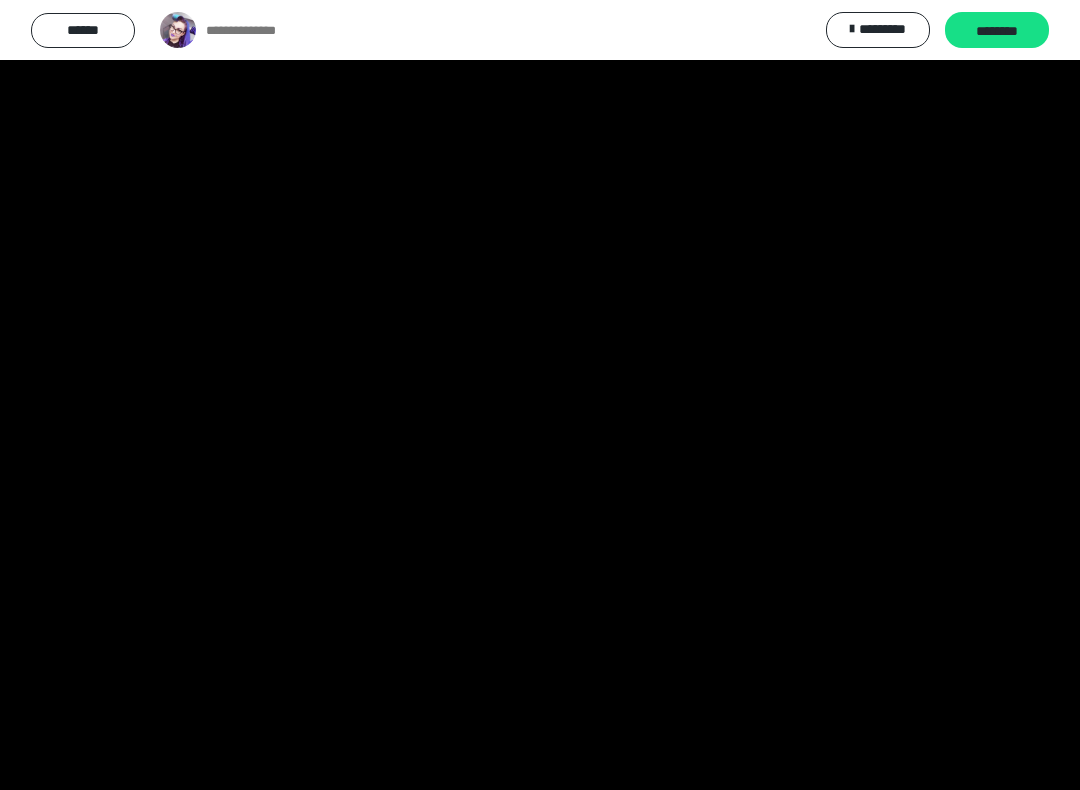 click at bounding box center (540, 395) 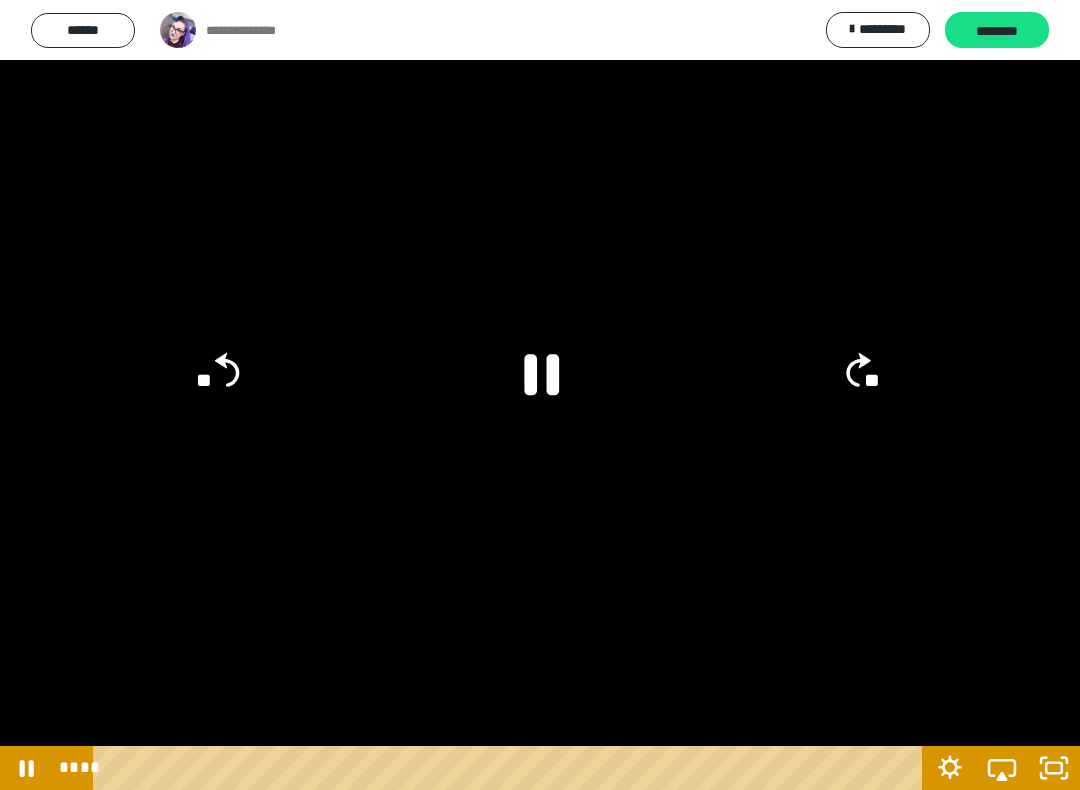 click 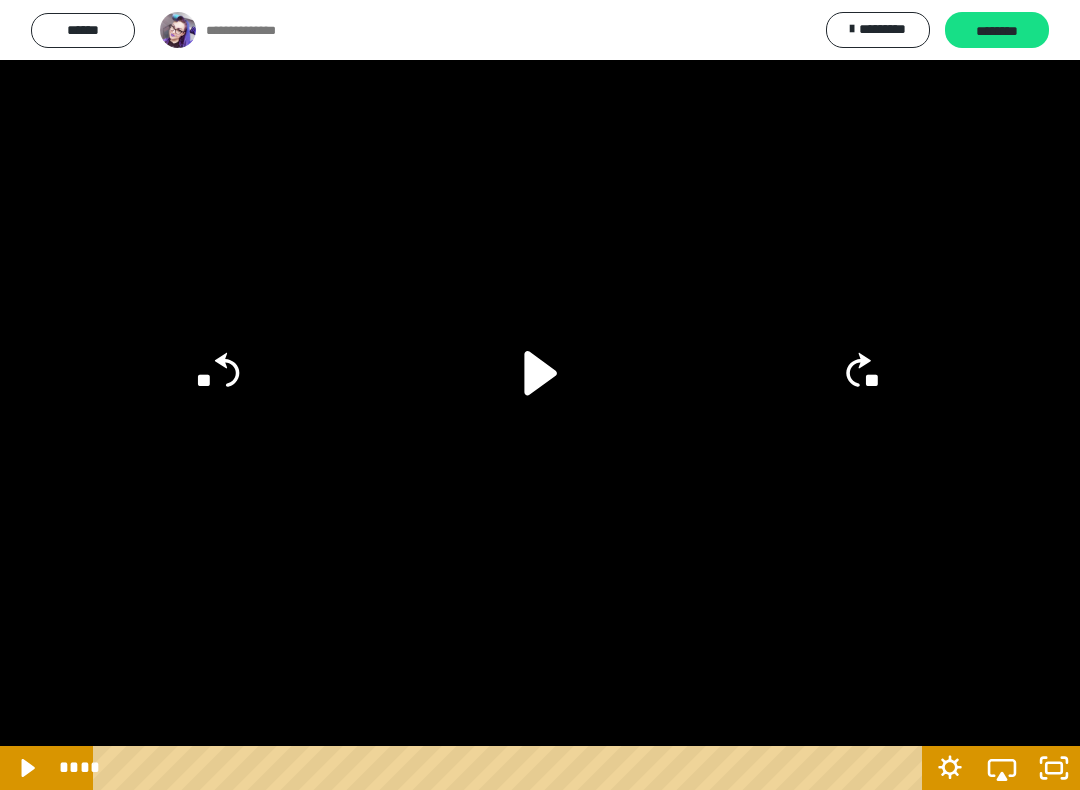 click 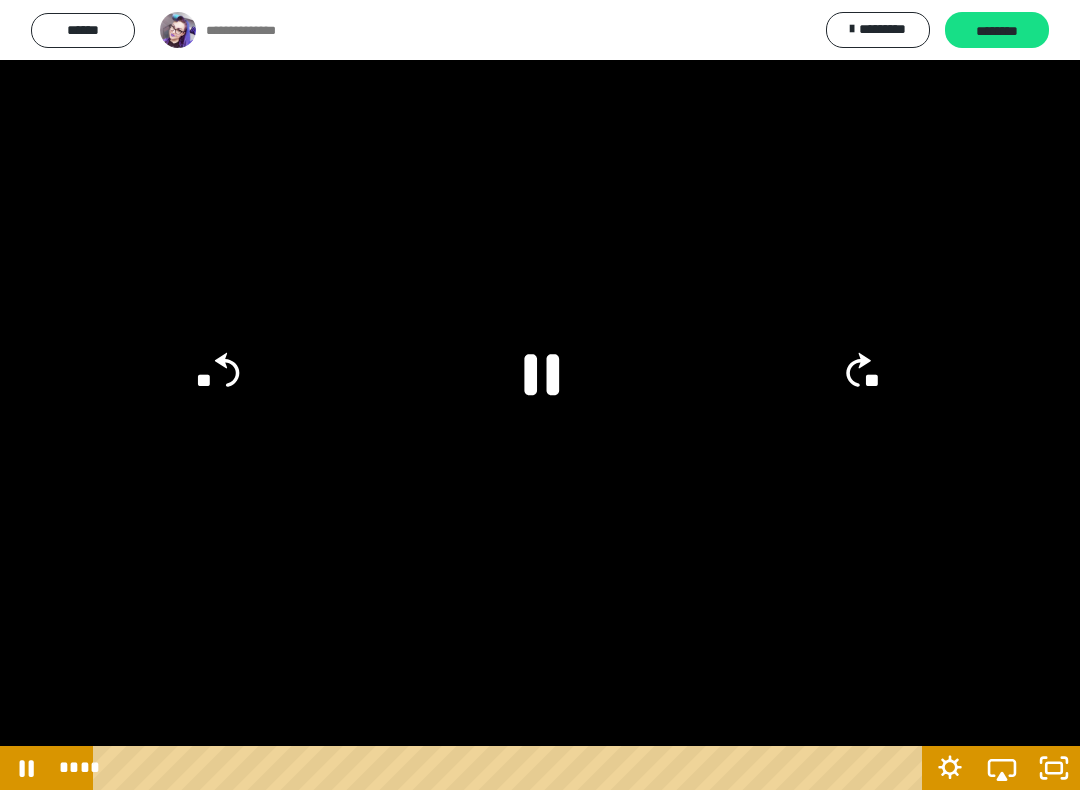 click 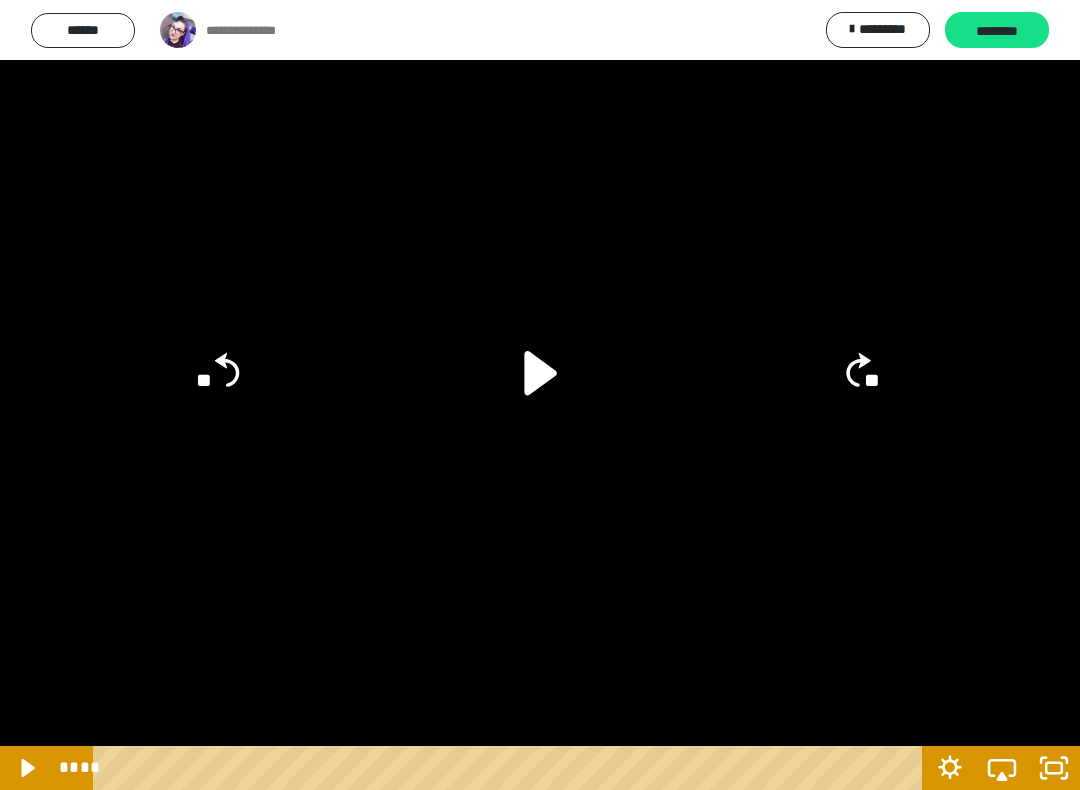 click 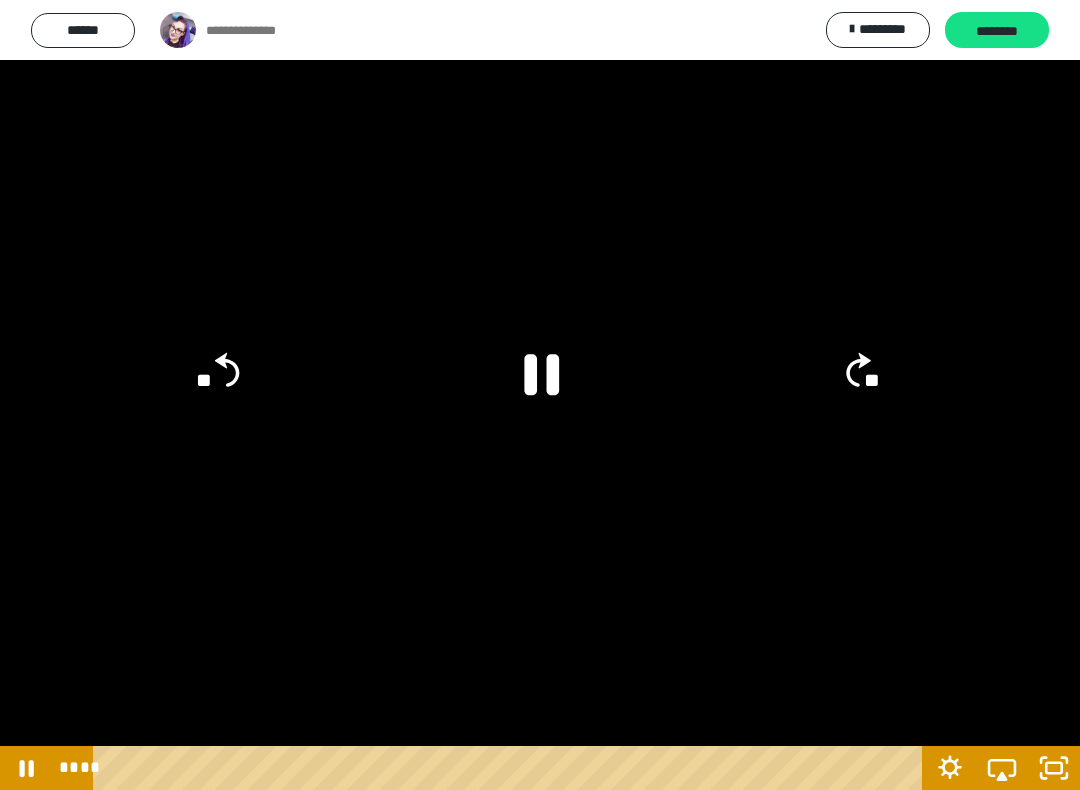click on "**" 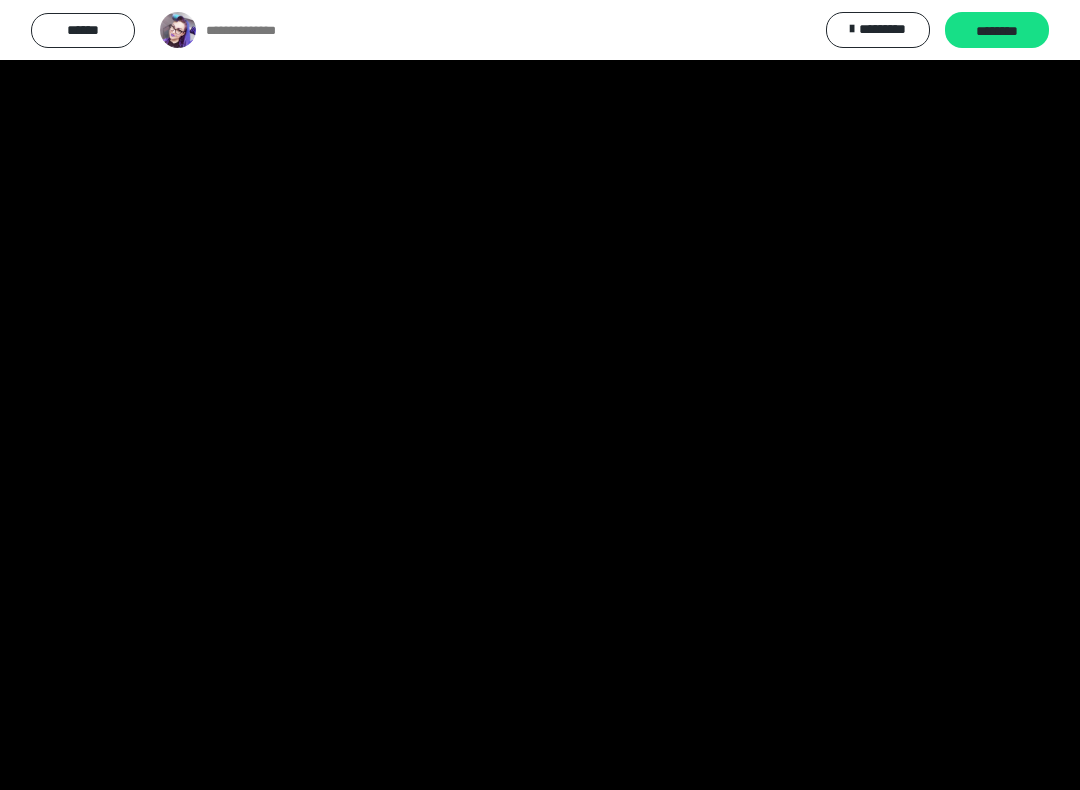 click at bounding box center (540, 395) 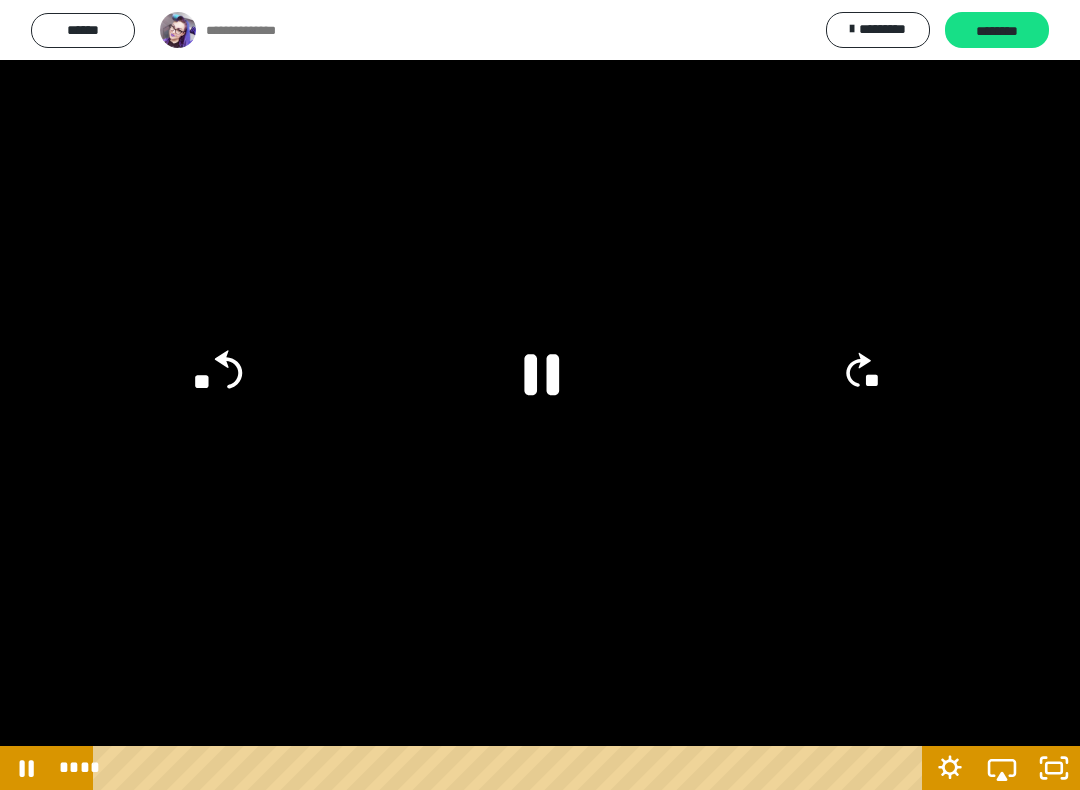 click on "**" 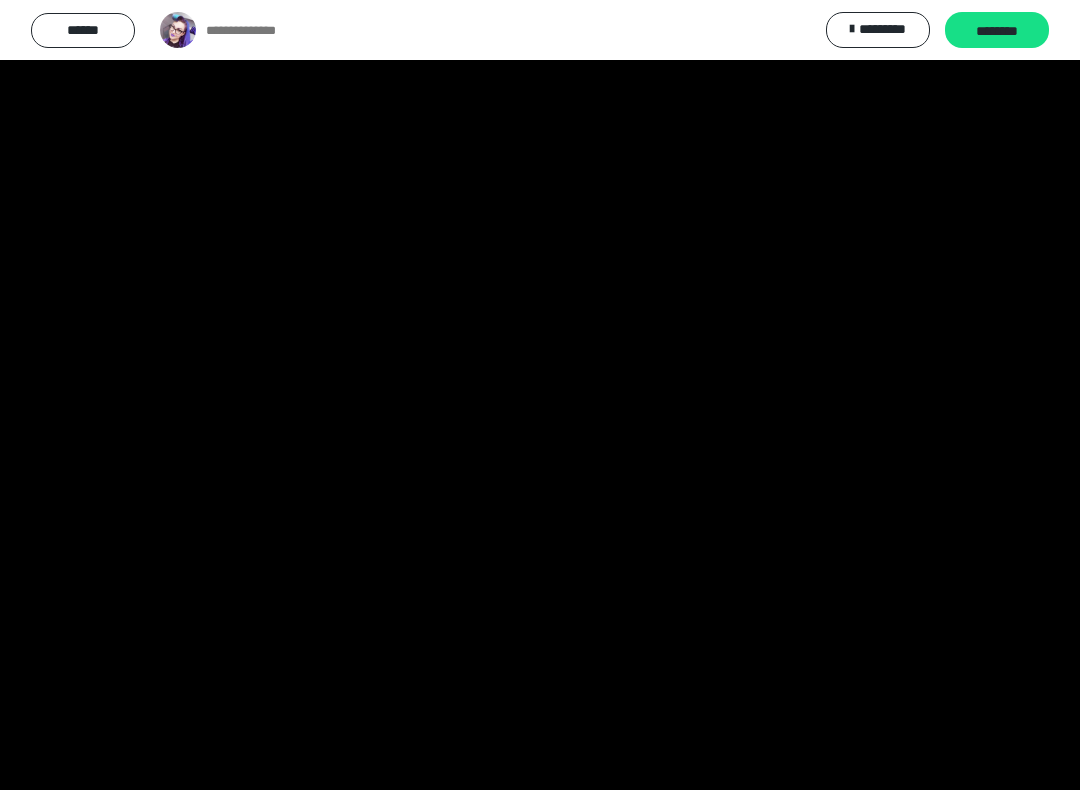 click at bounding box center [540, 395] 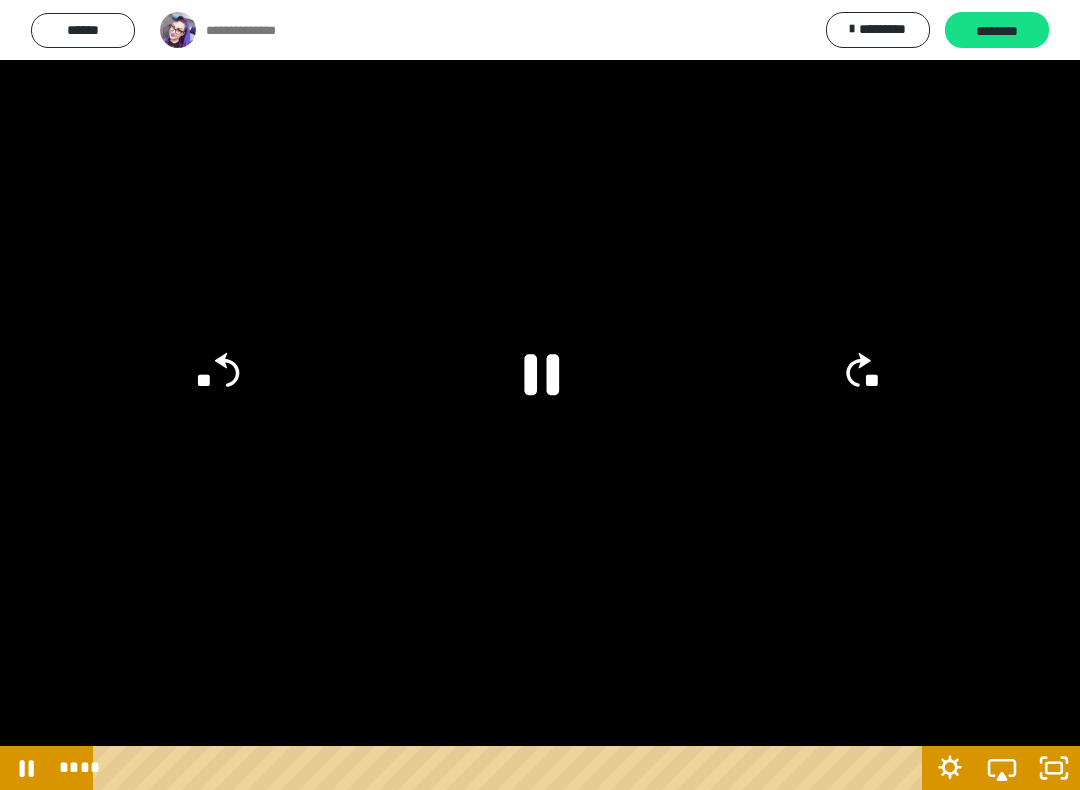 click on "**" 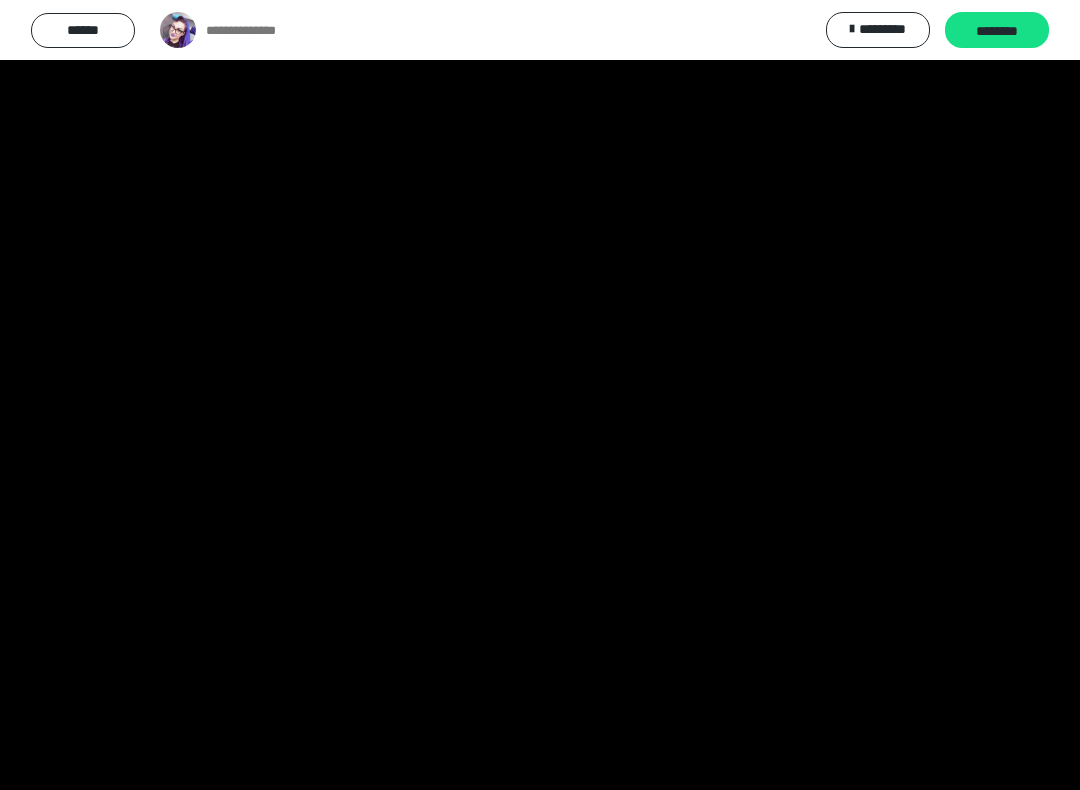 click at bounding box center (540, 395) 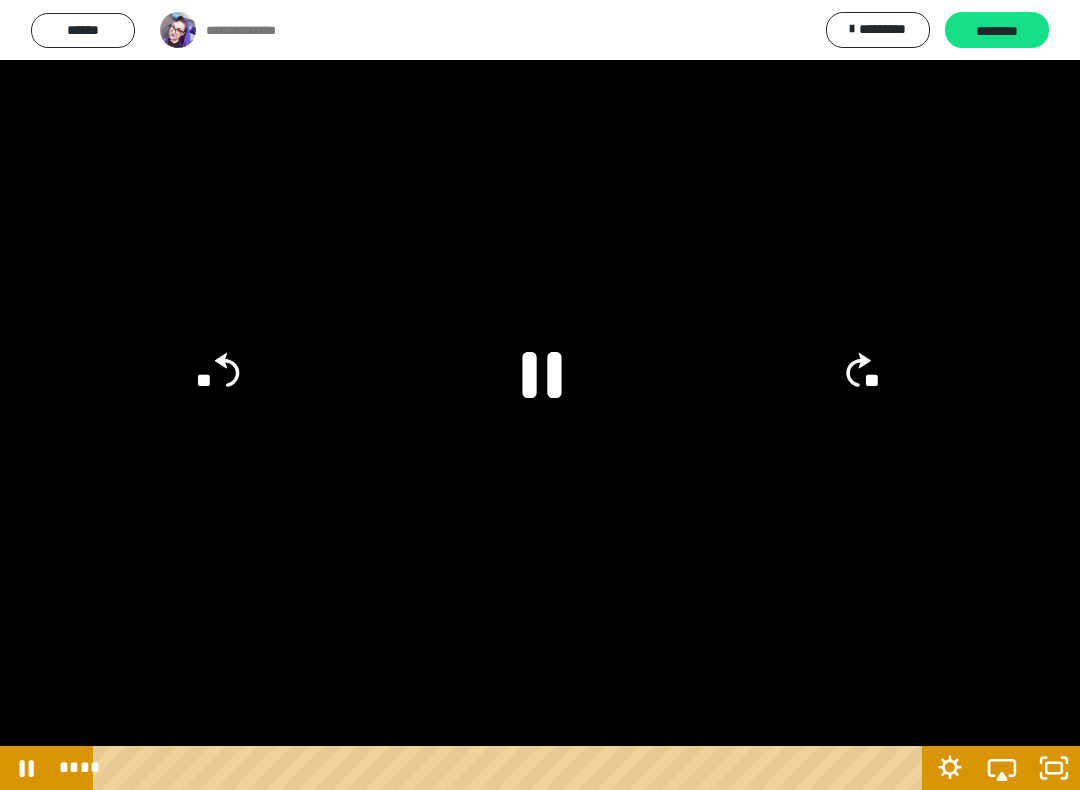 click 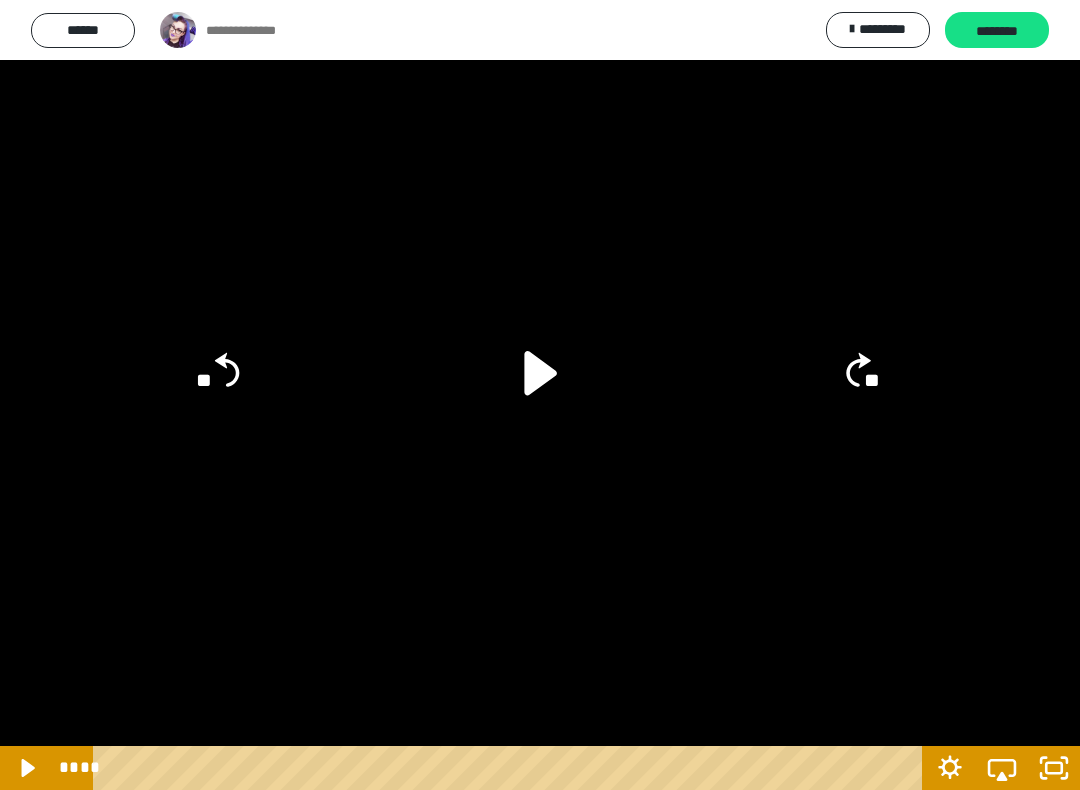 click 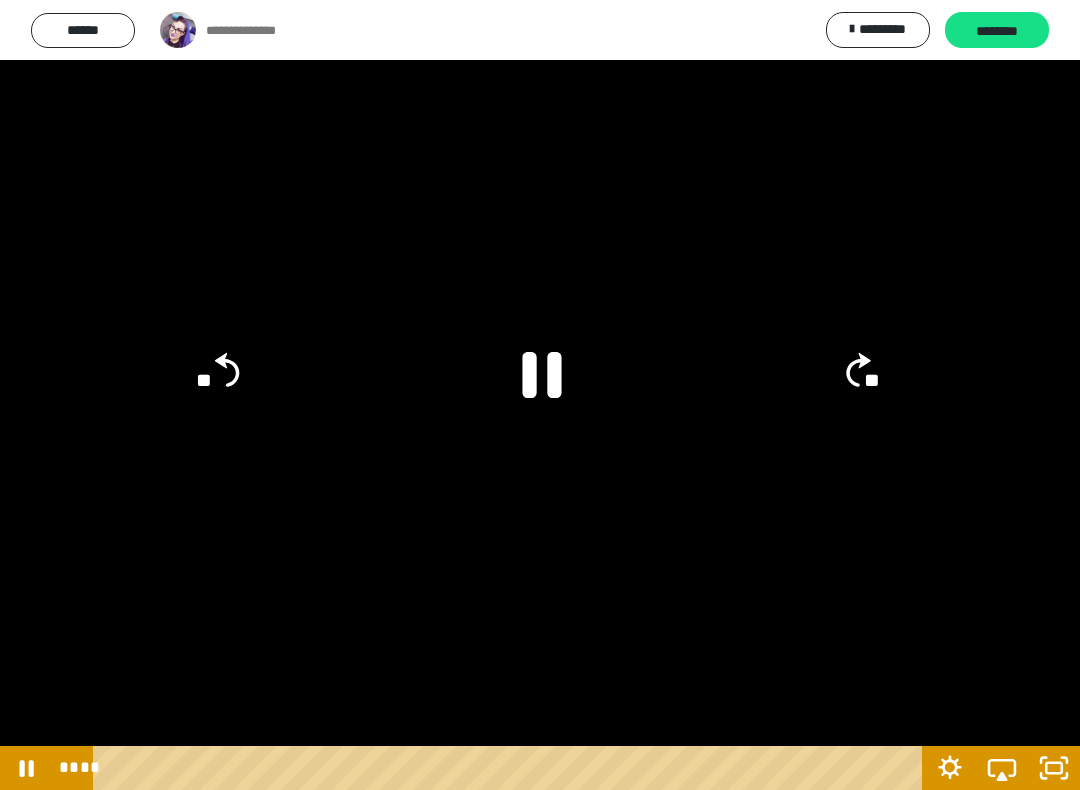 click 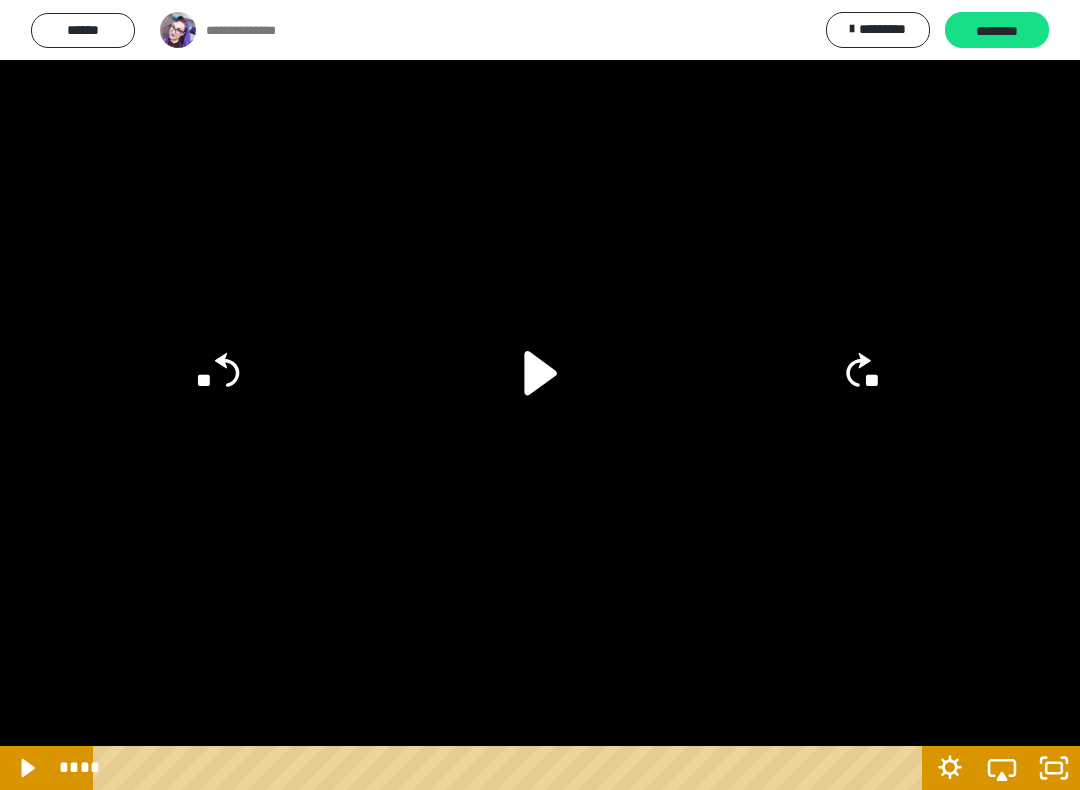 click 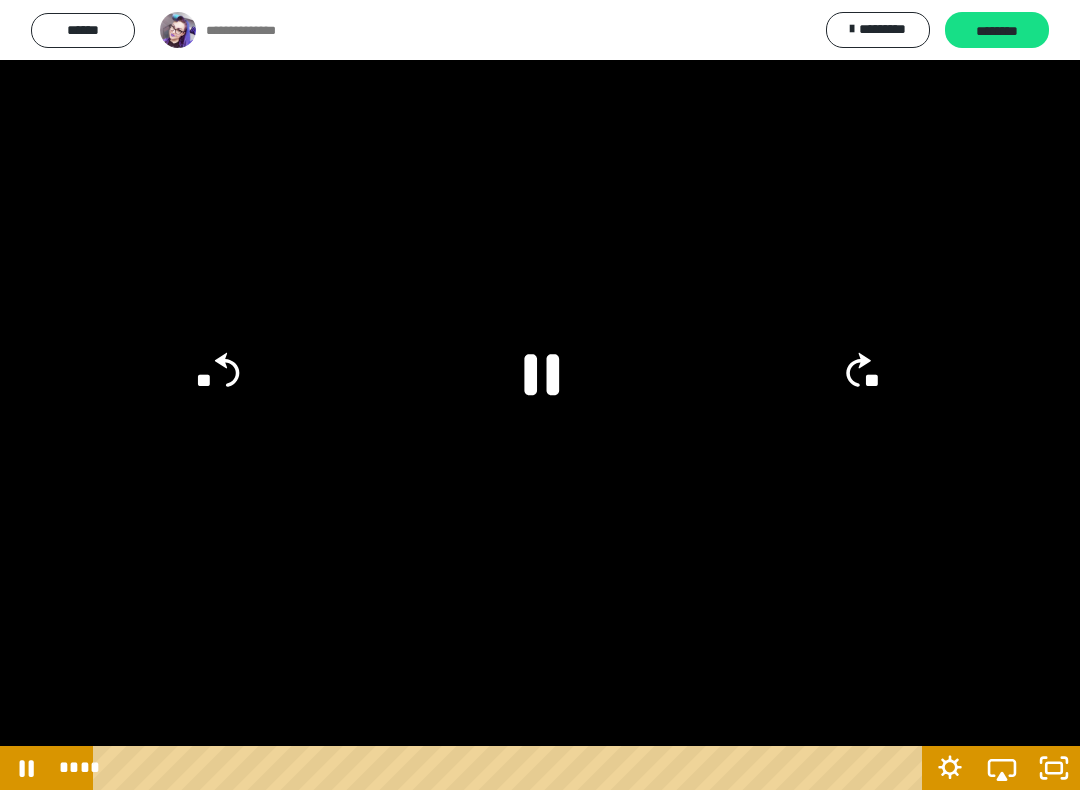 click 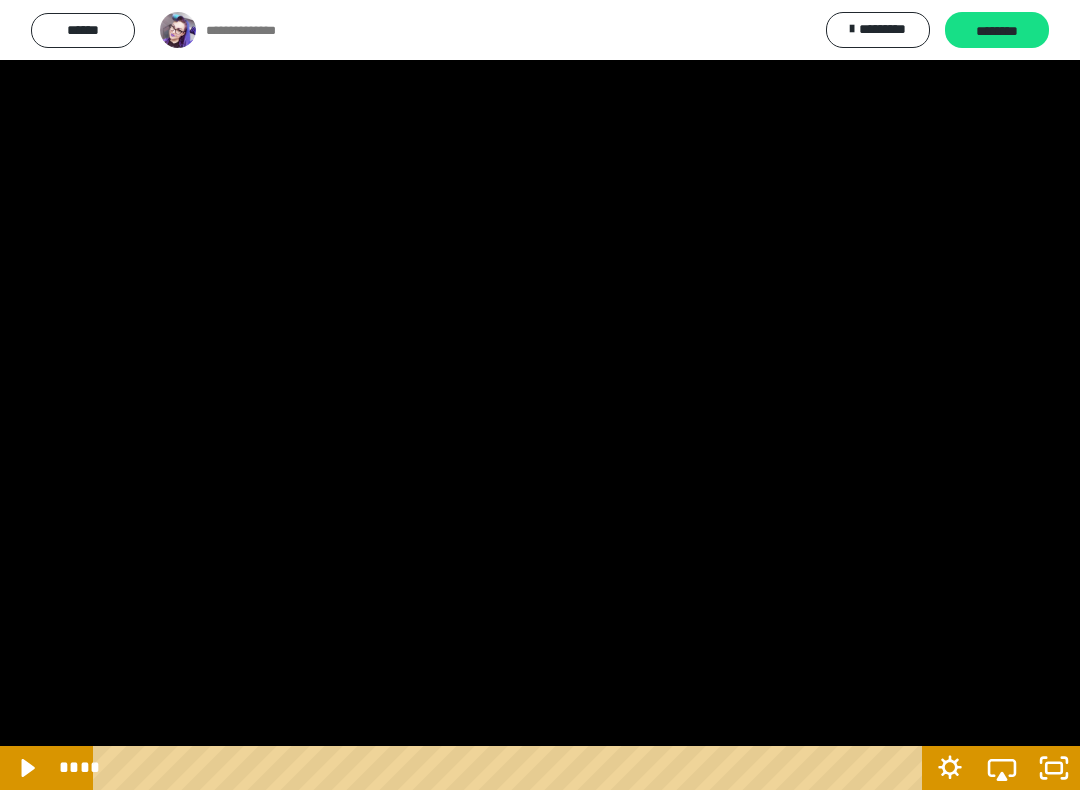 click at bounding box center [540, 395] 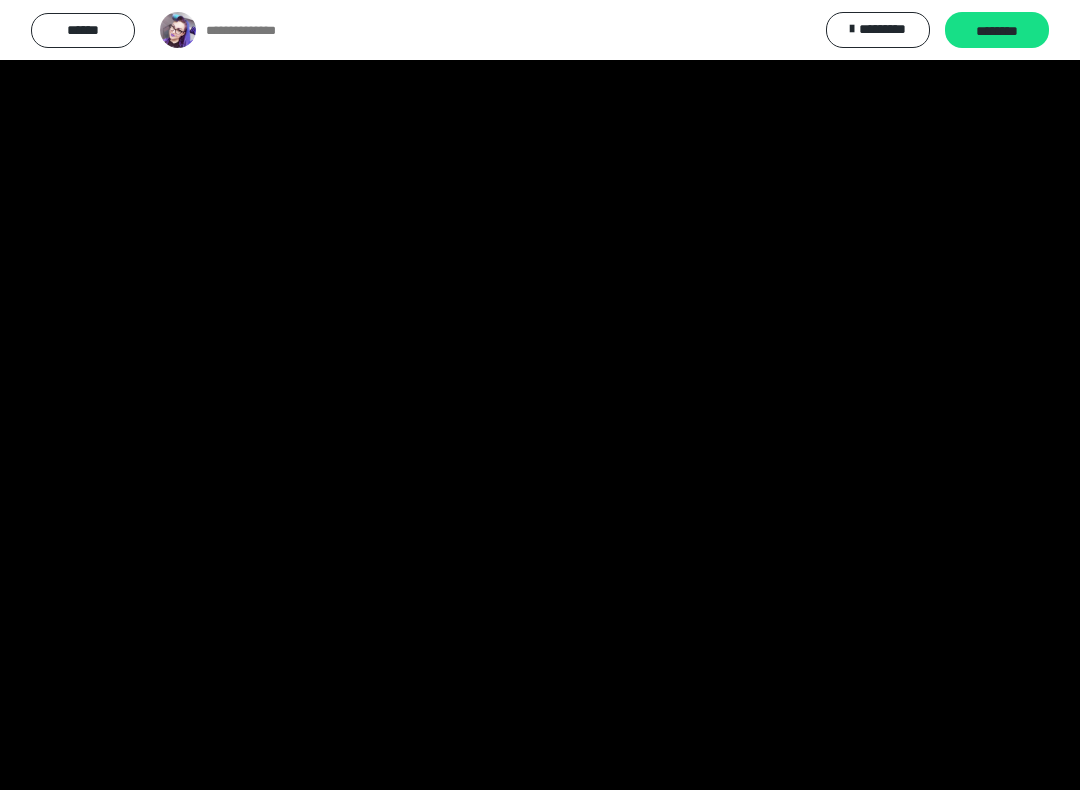 click at bounding box center (540, 395) 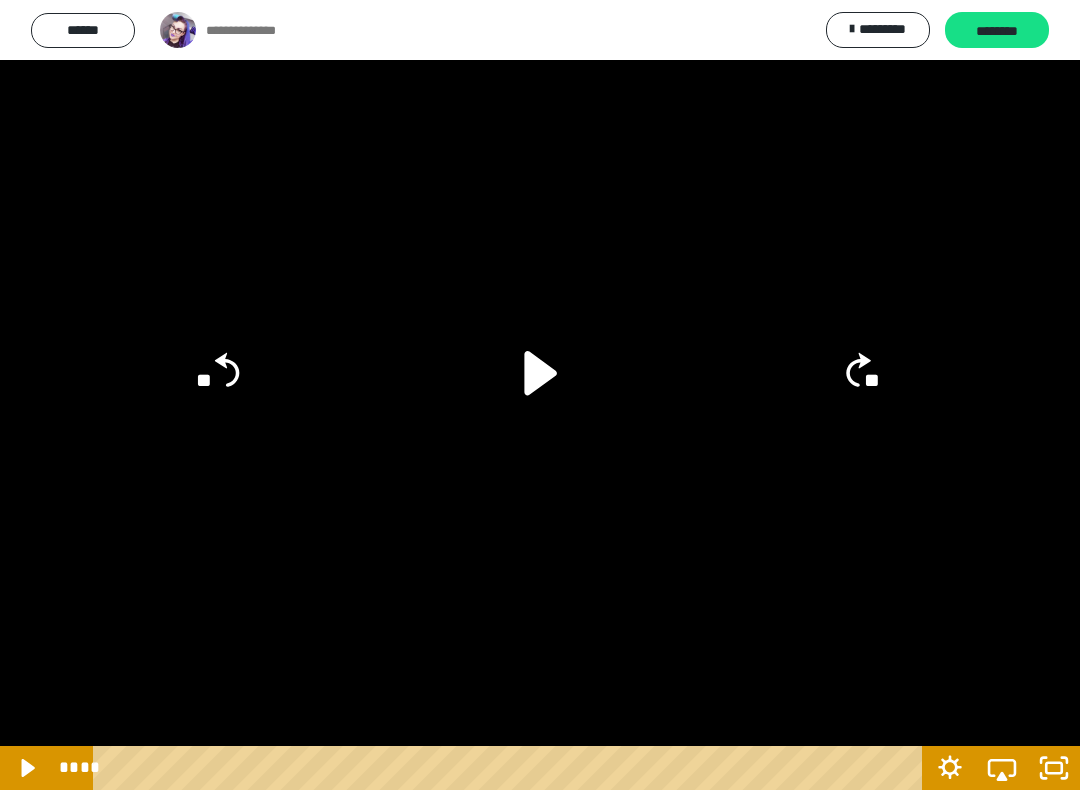 click 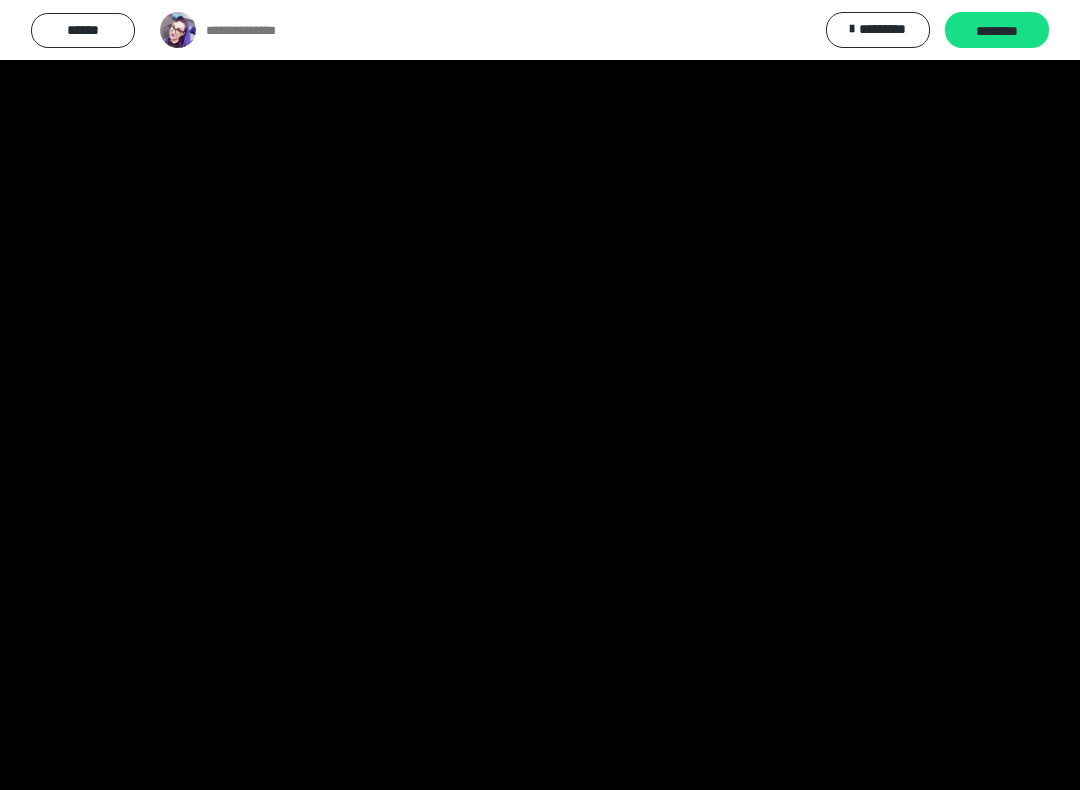 click at bounding box center [540, 395] 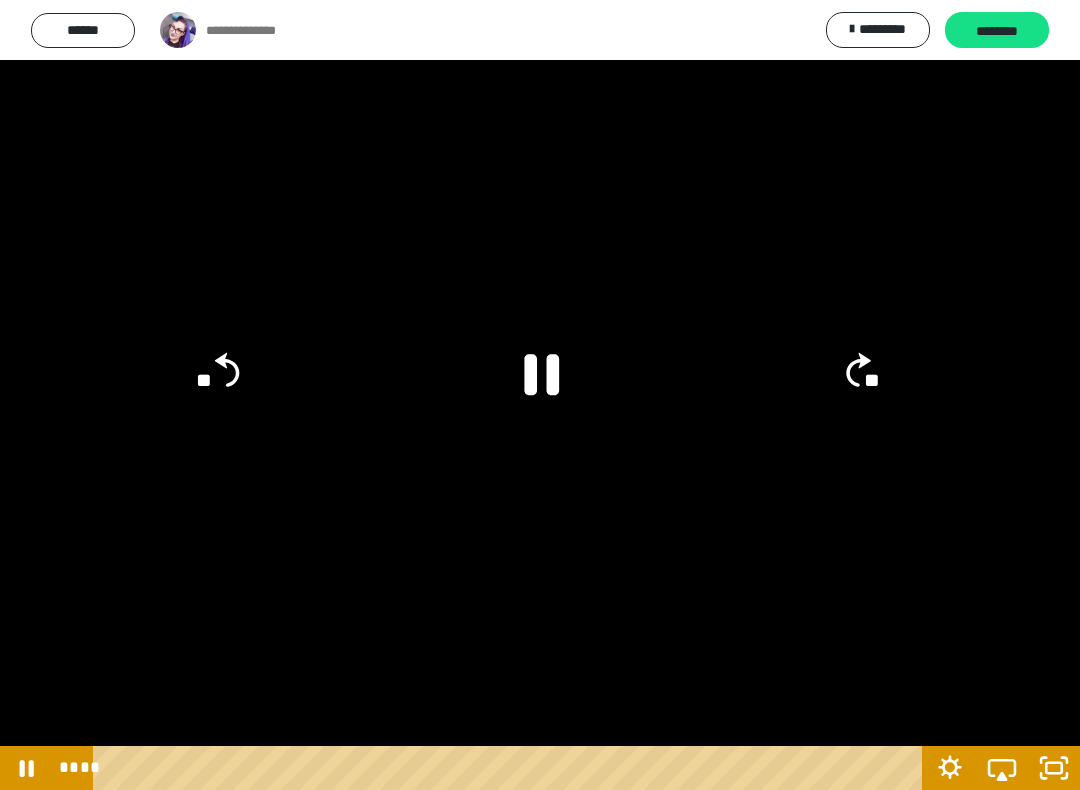 click 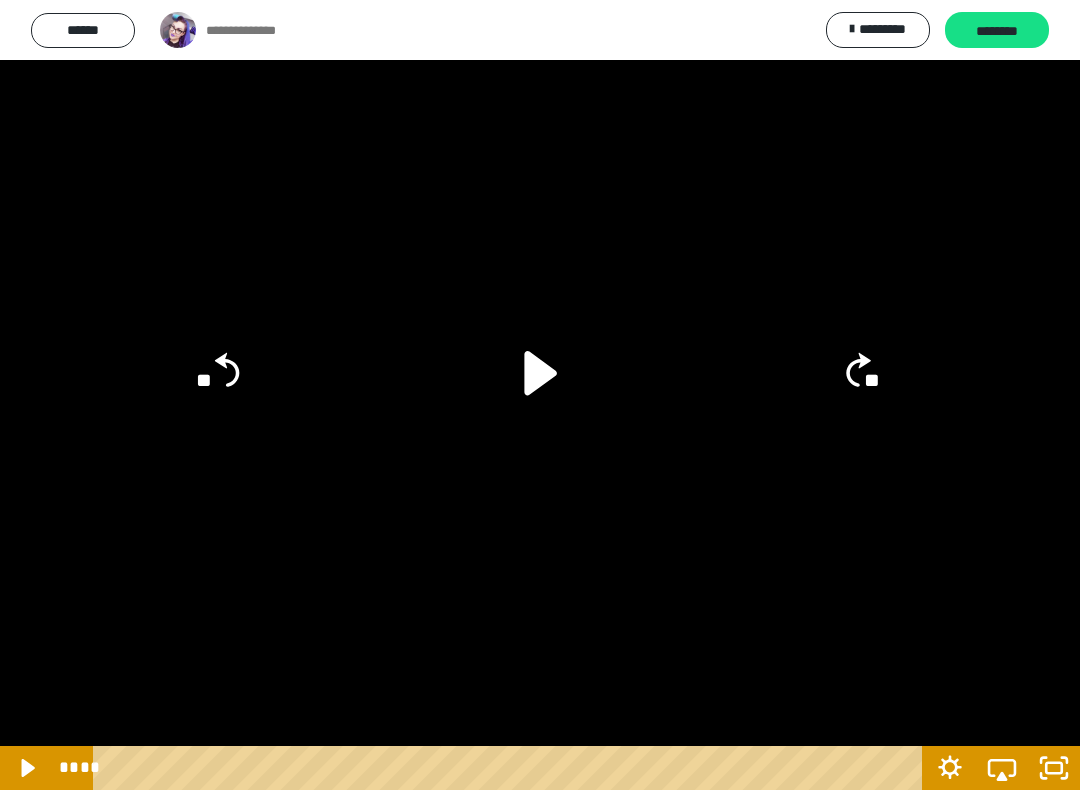 click 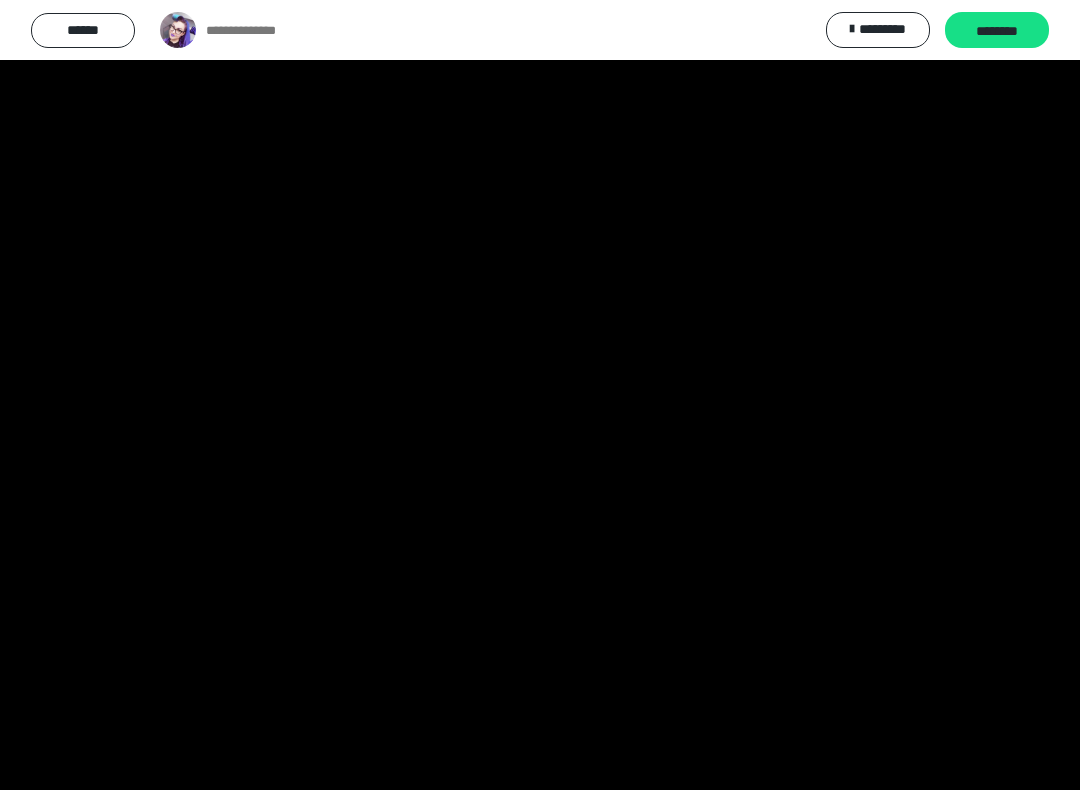 click at bounding box center (540, 395) 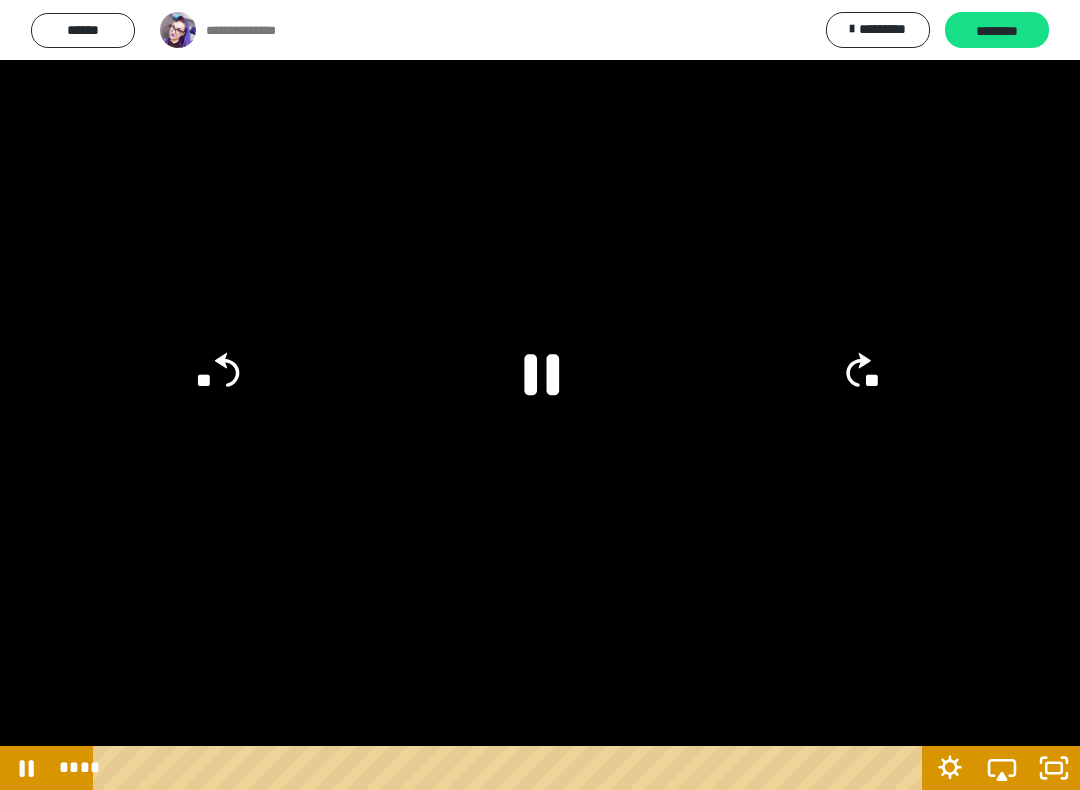 click 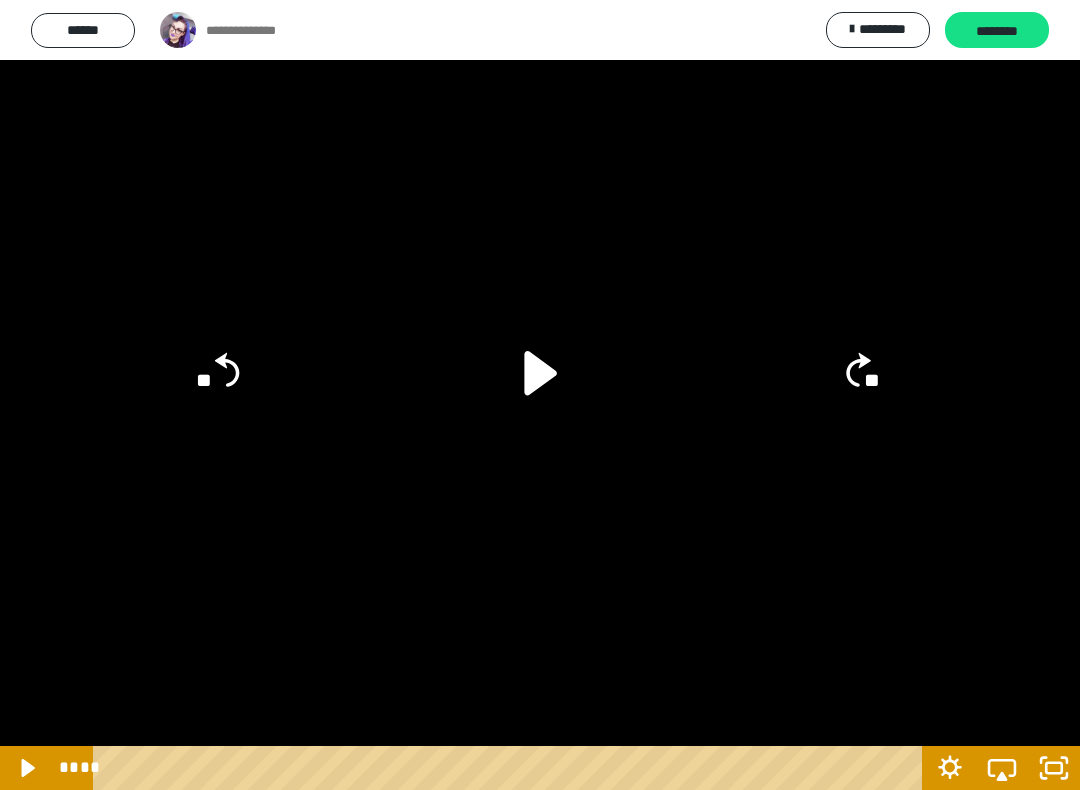 click 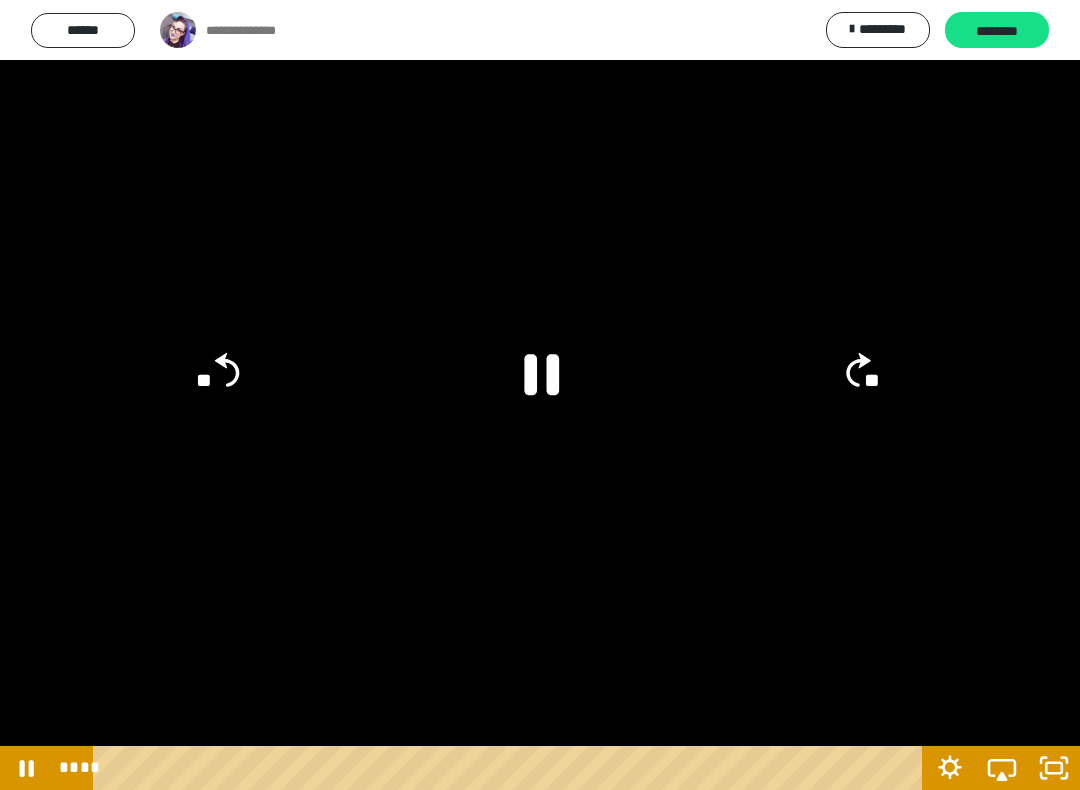 click on "**" 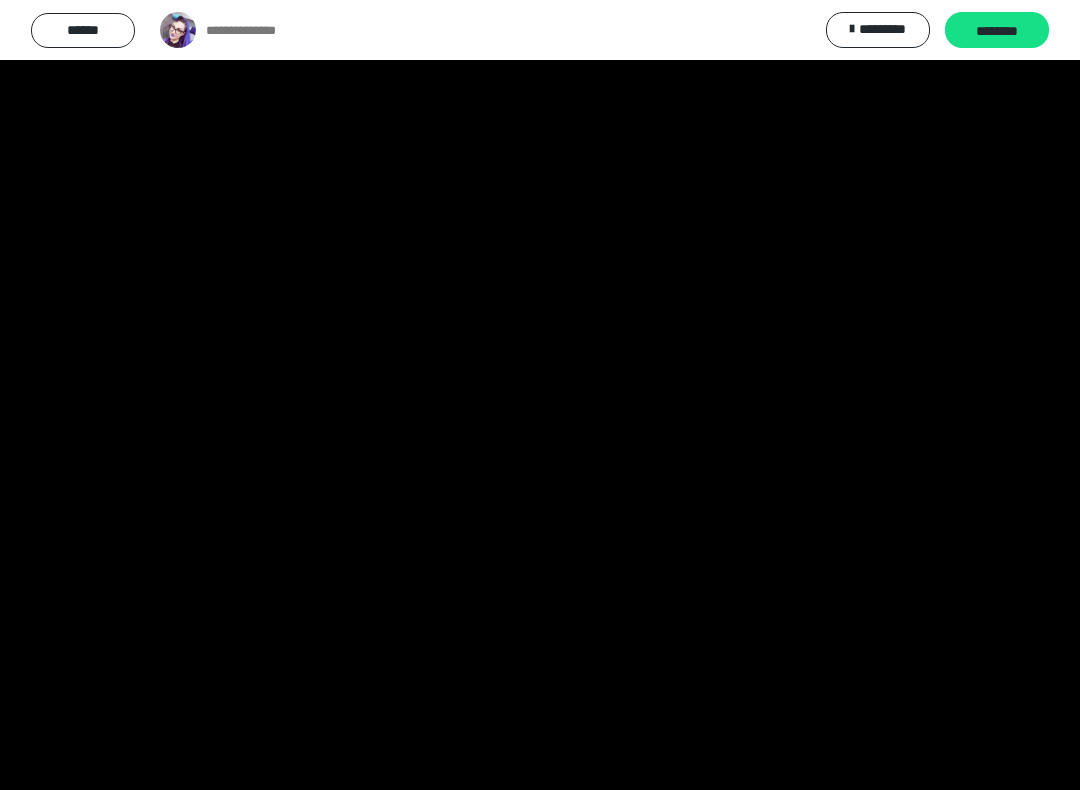 click at bounding box center (540, 395) 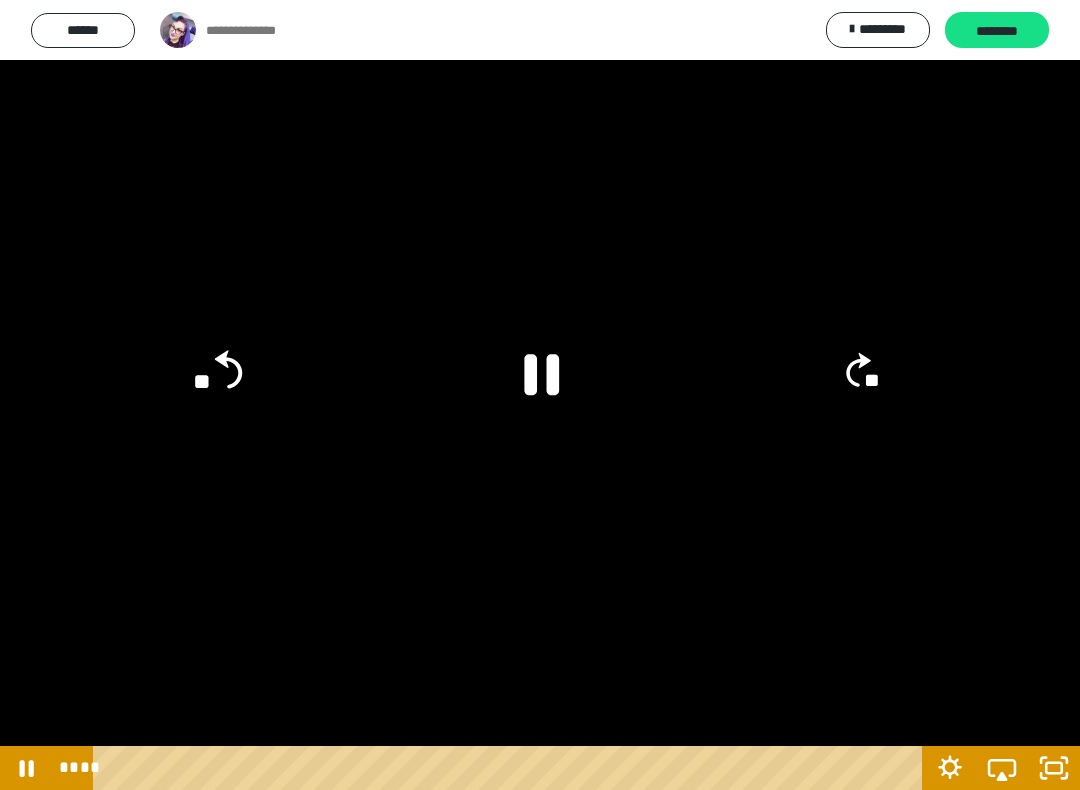 click on "**" 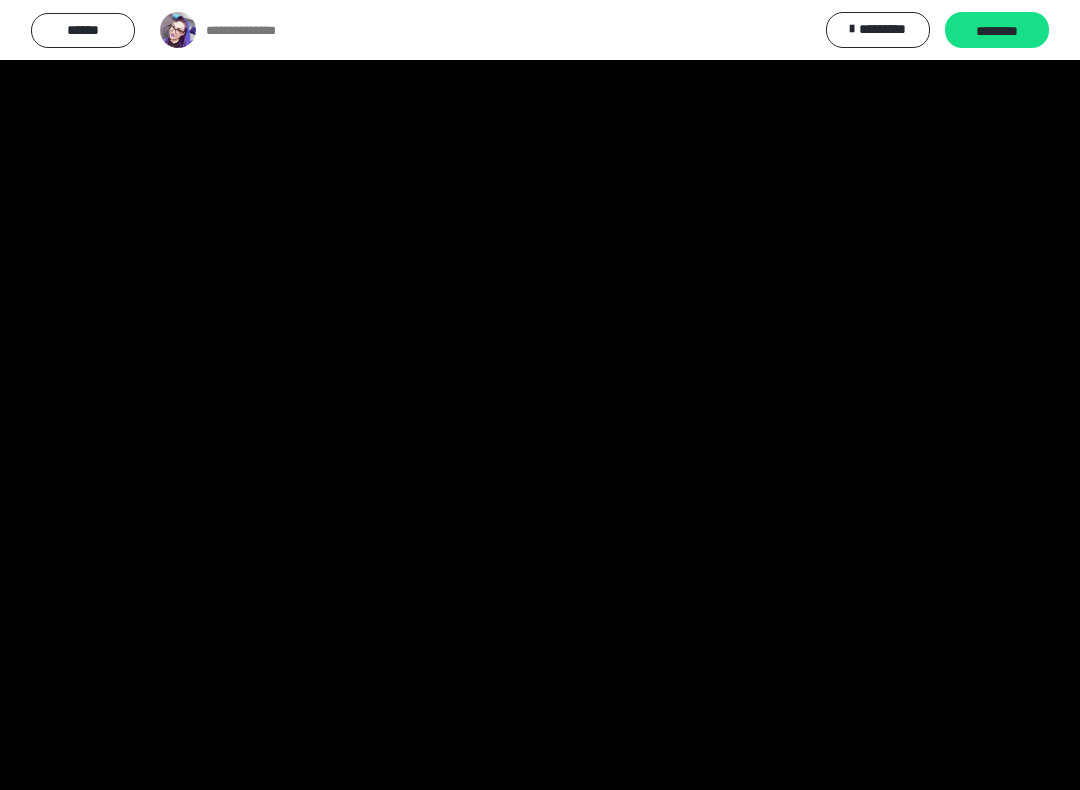 click at bounding box center [540, 395] 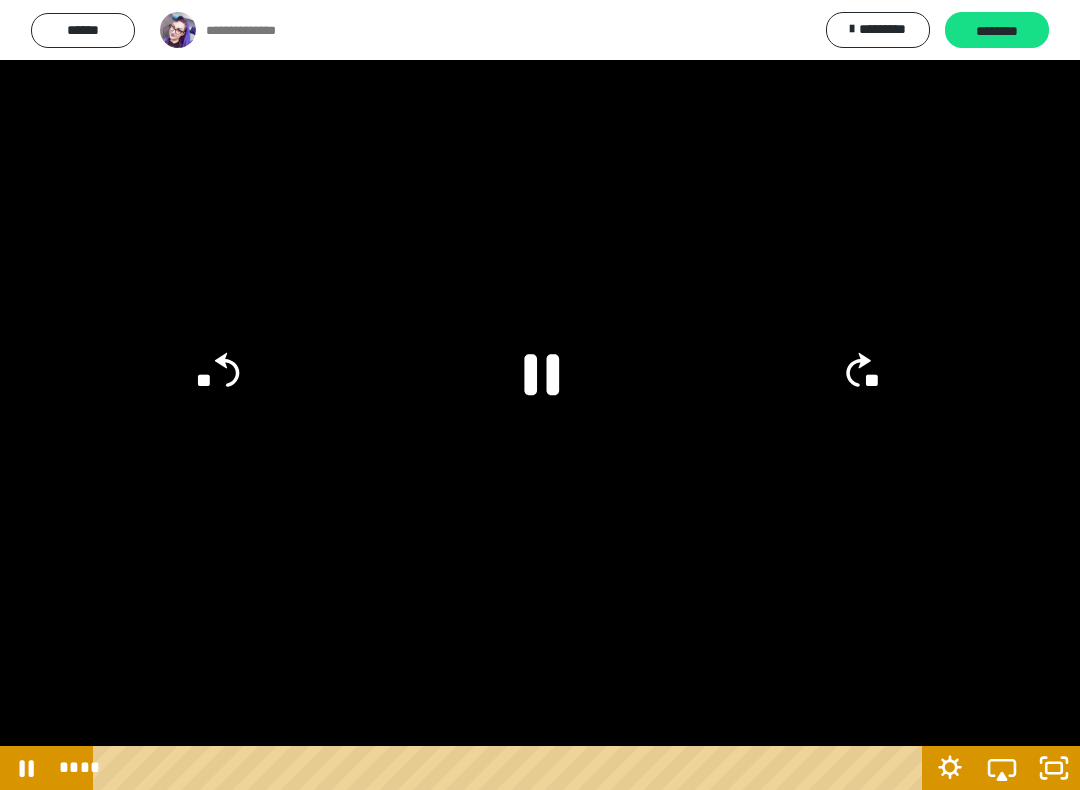 click 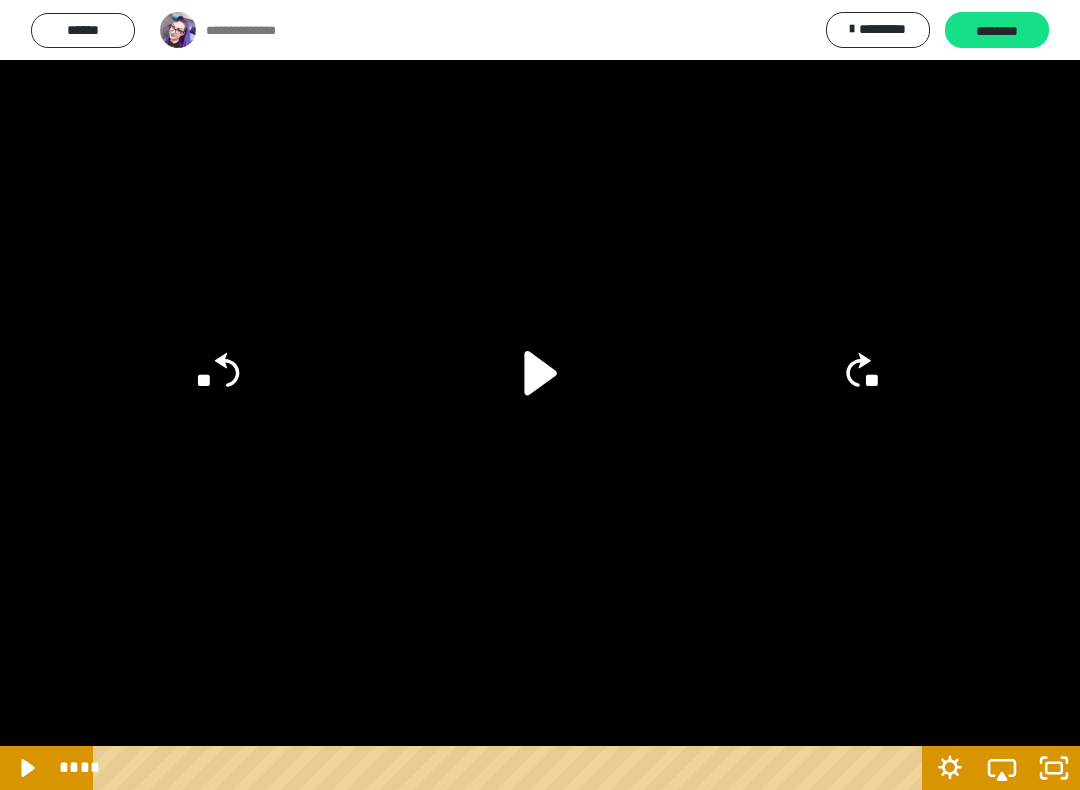 click 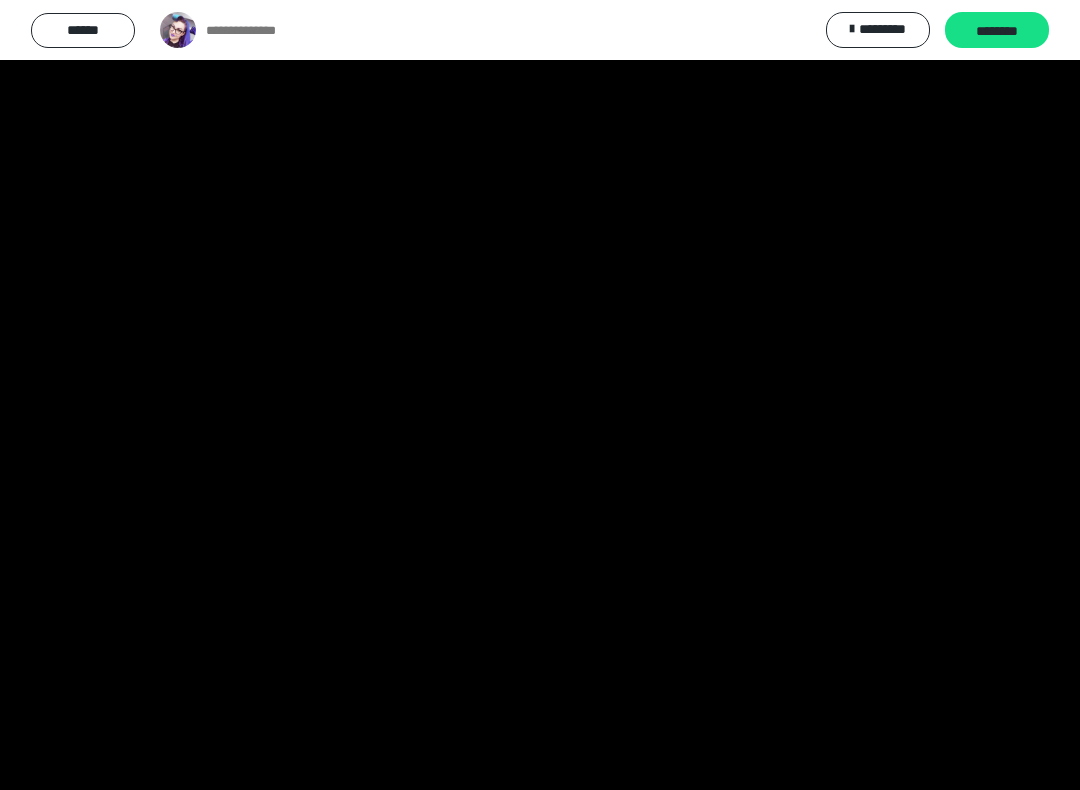 click at bounding box center [540, 395] 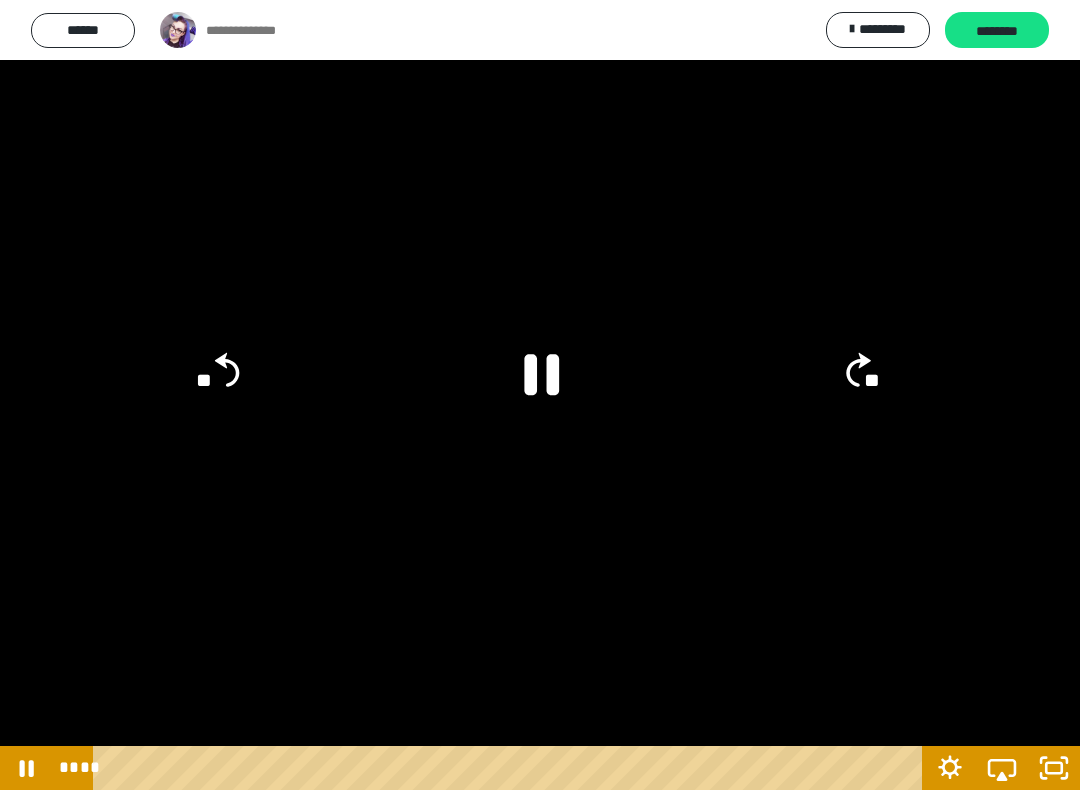 click 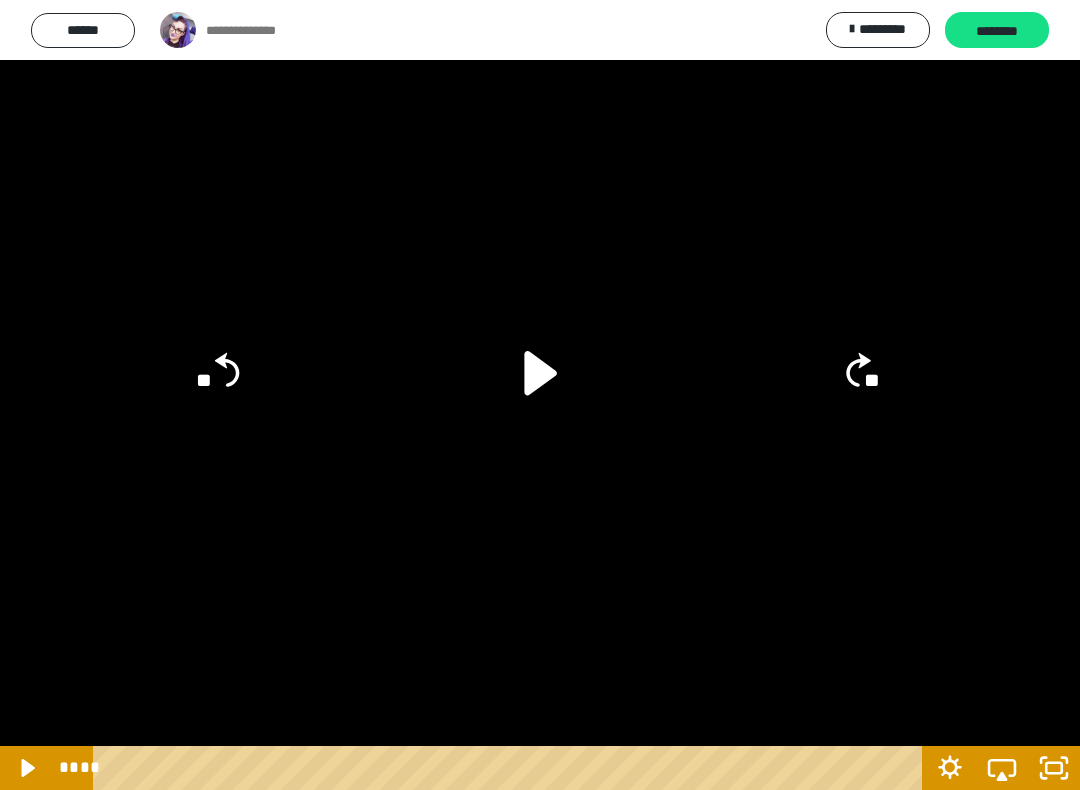 click 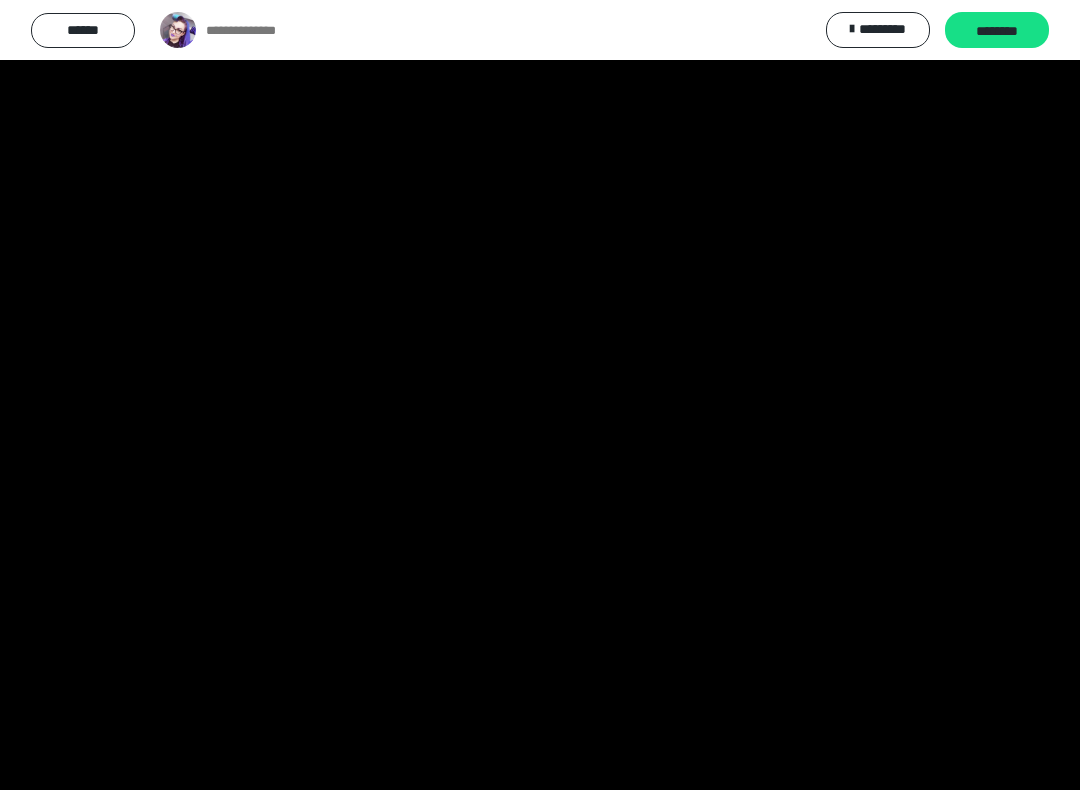 click at bounding box center (540, 395) 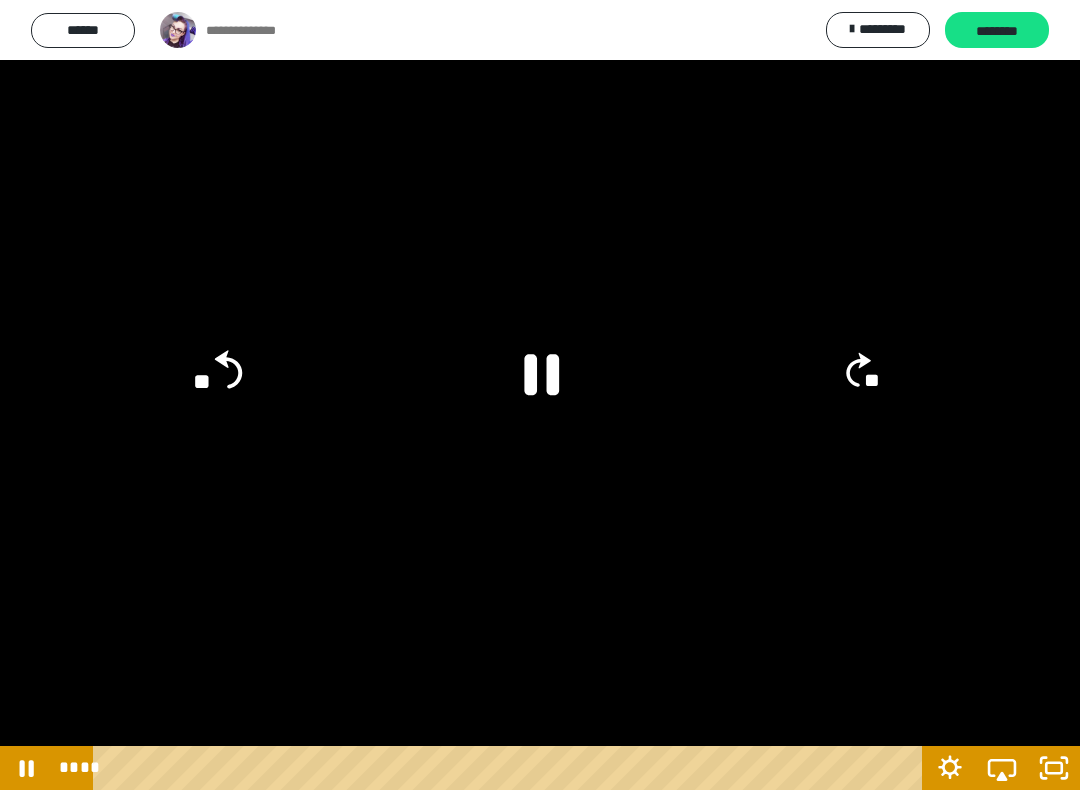 click on "**" 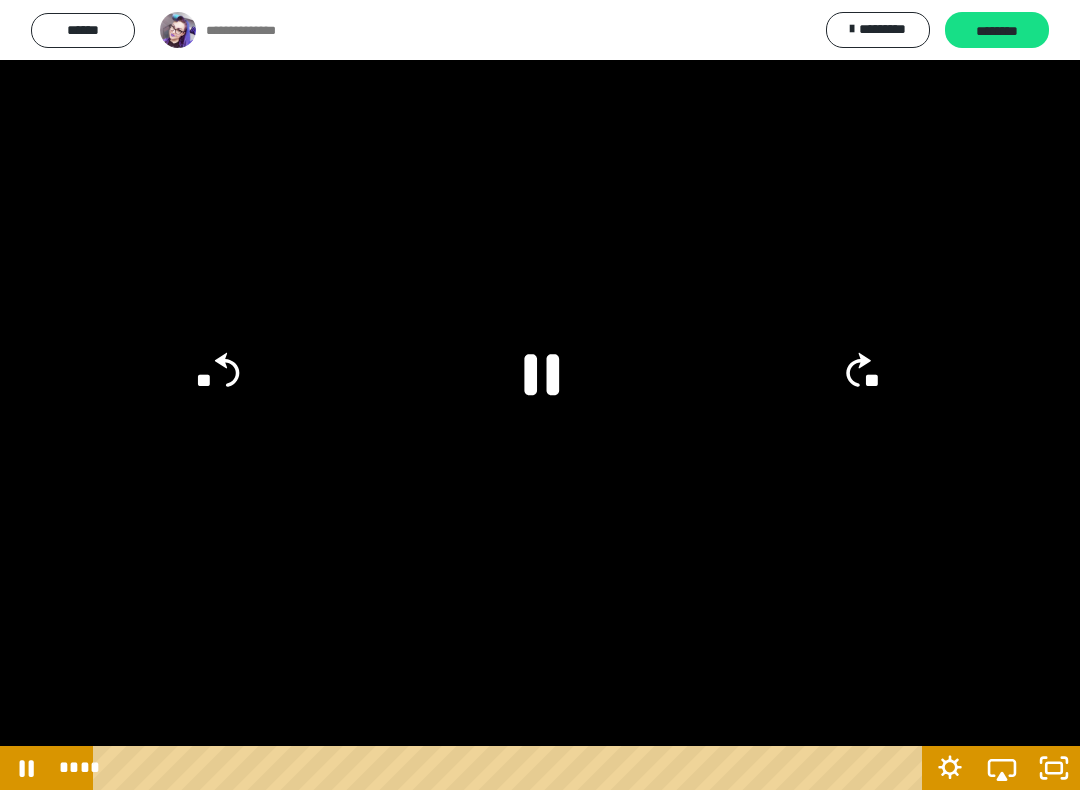 click 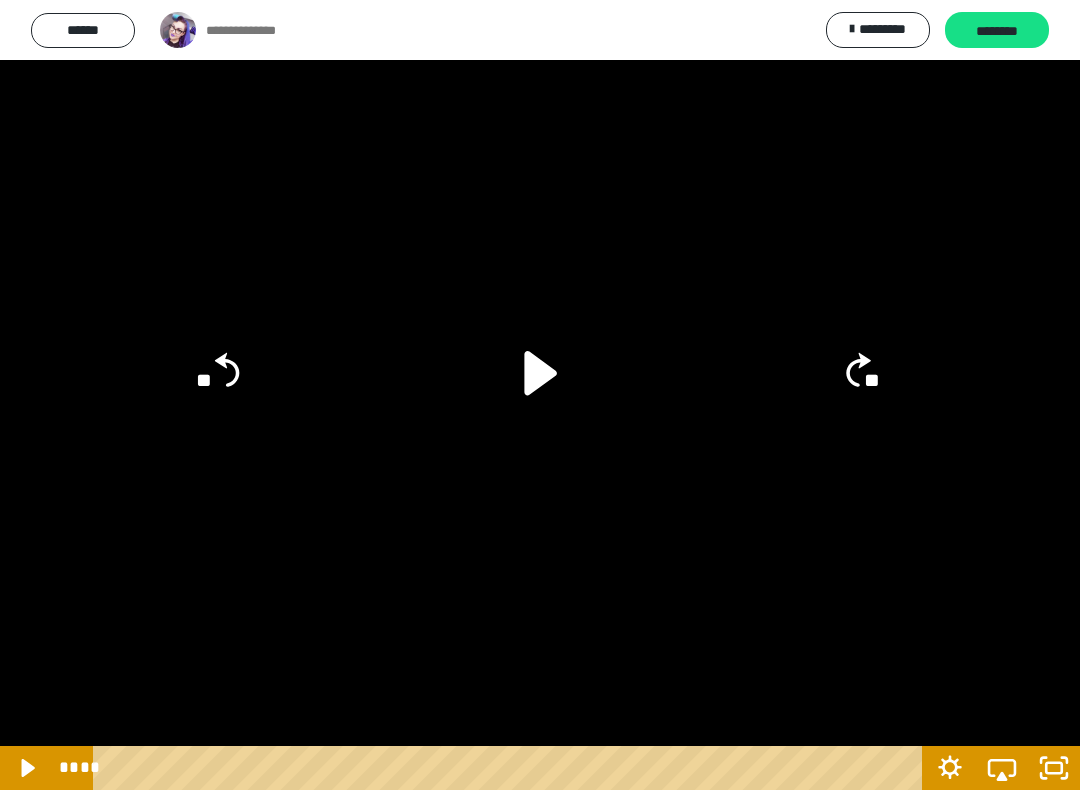 click 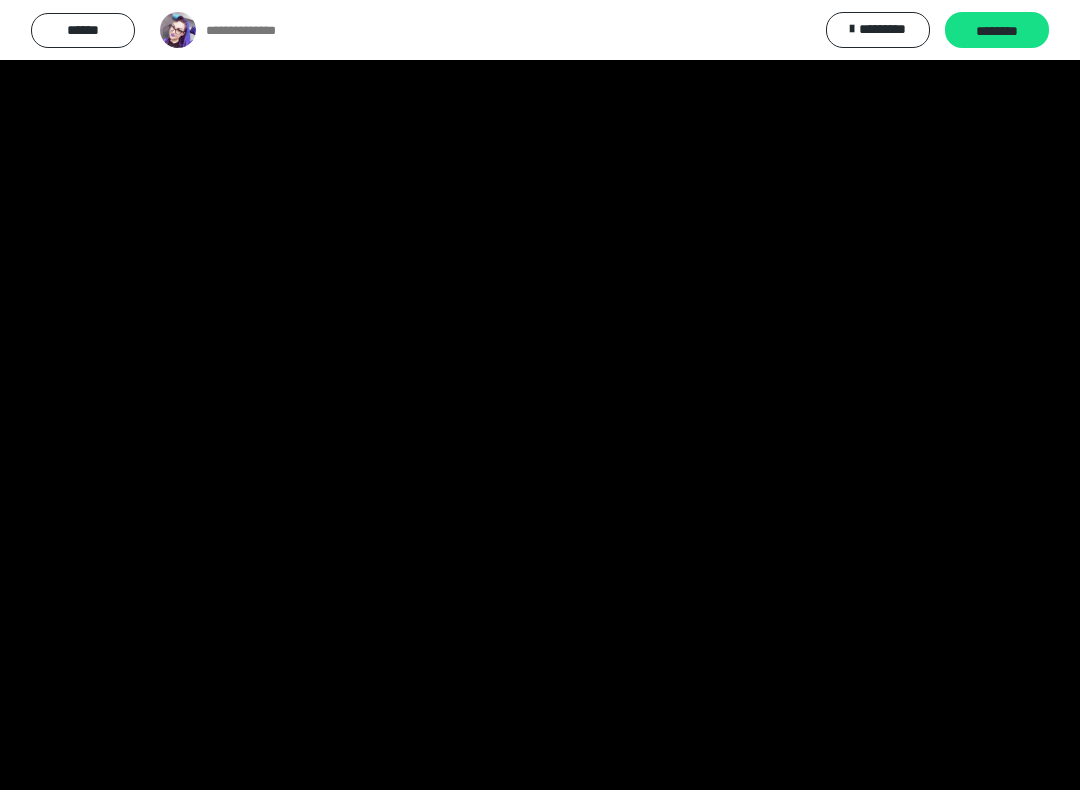 click at bounding box center (540, 395) 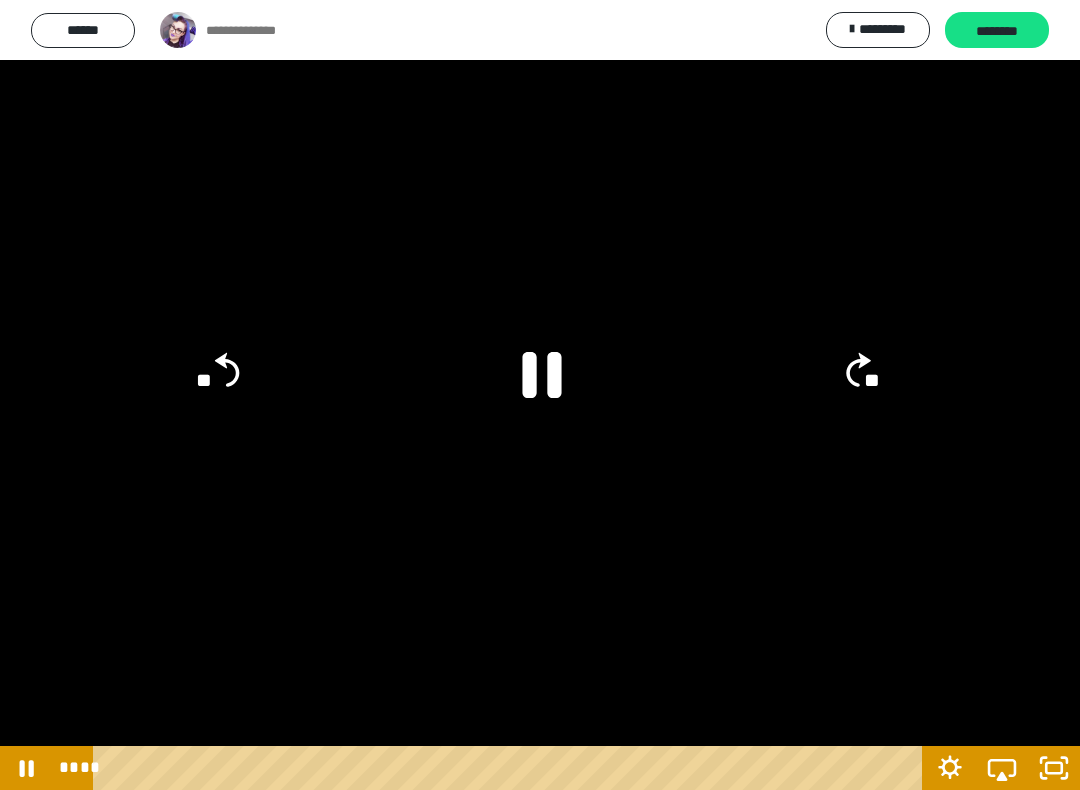 click 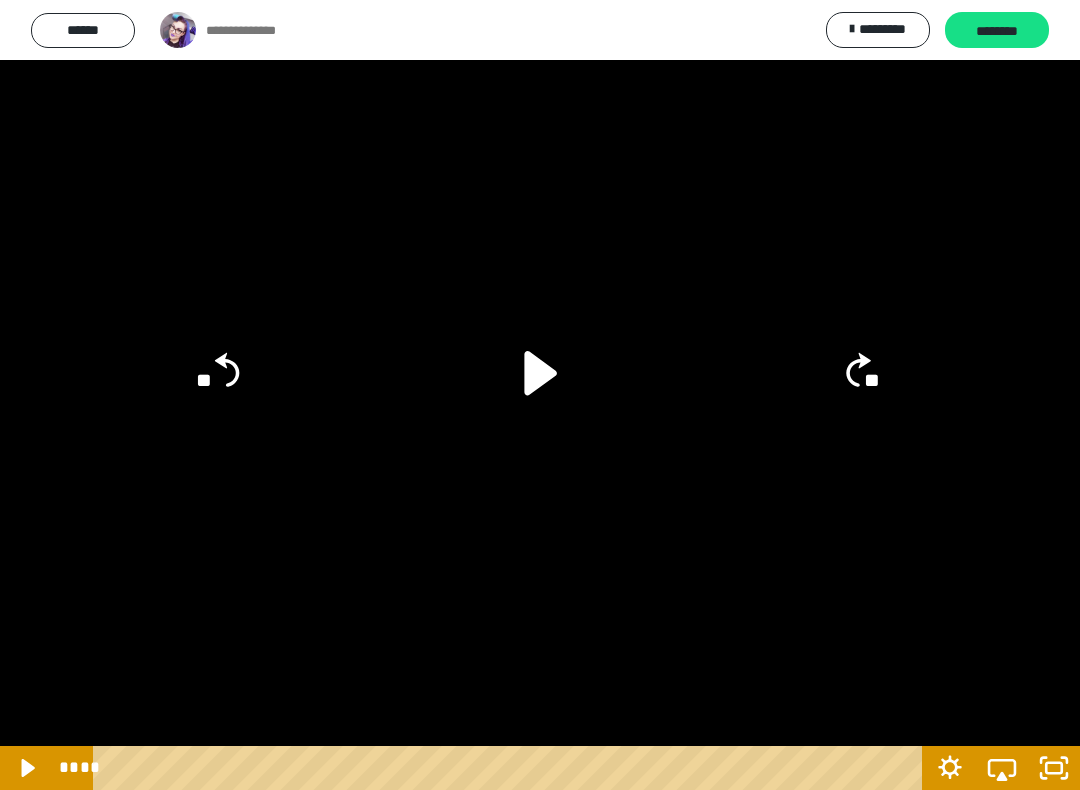 click 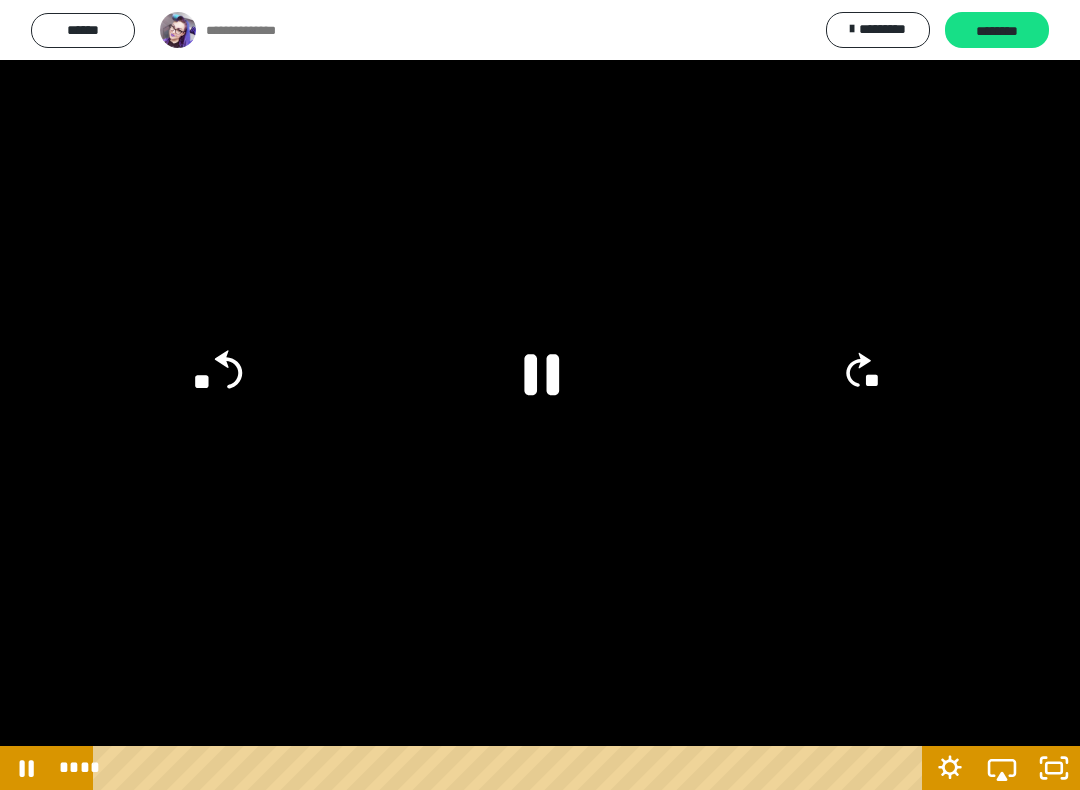 click on "**" 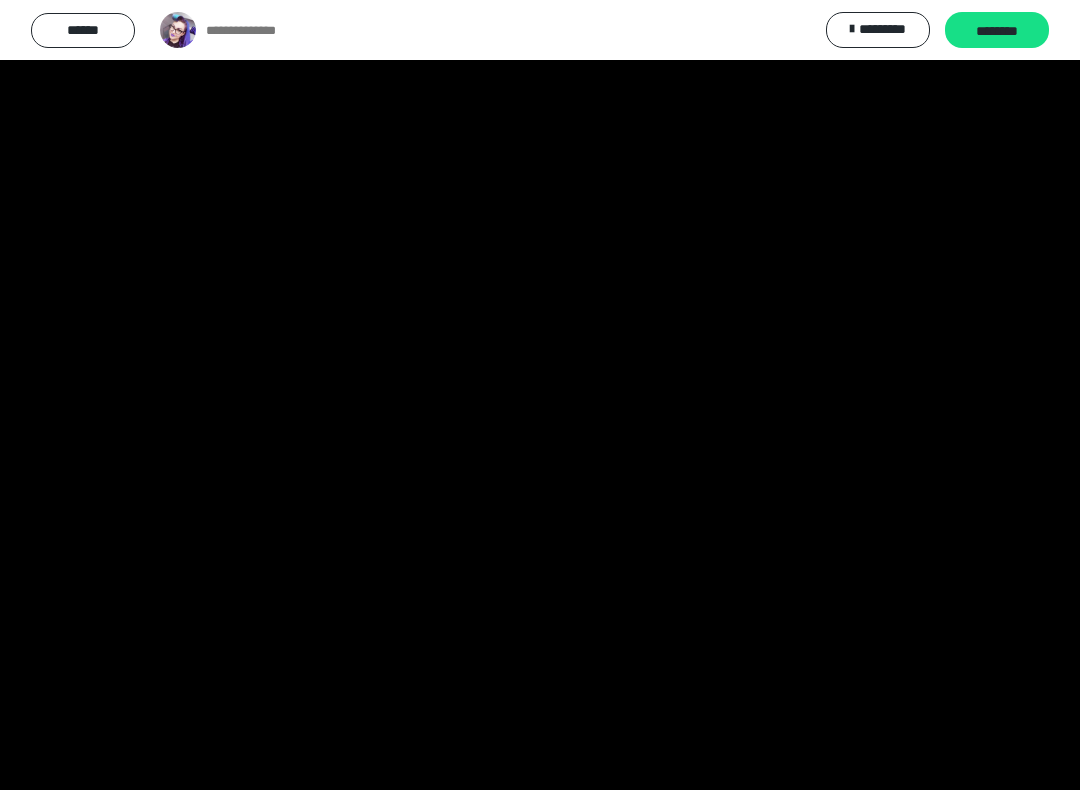click at bounding box center [540, 395] 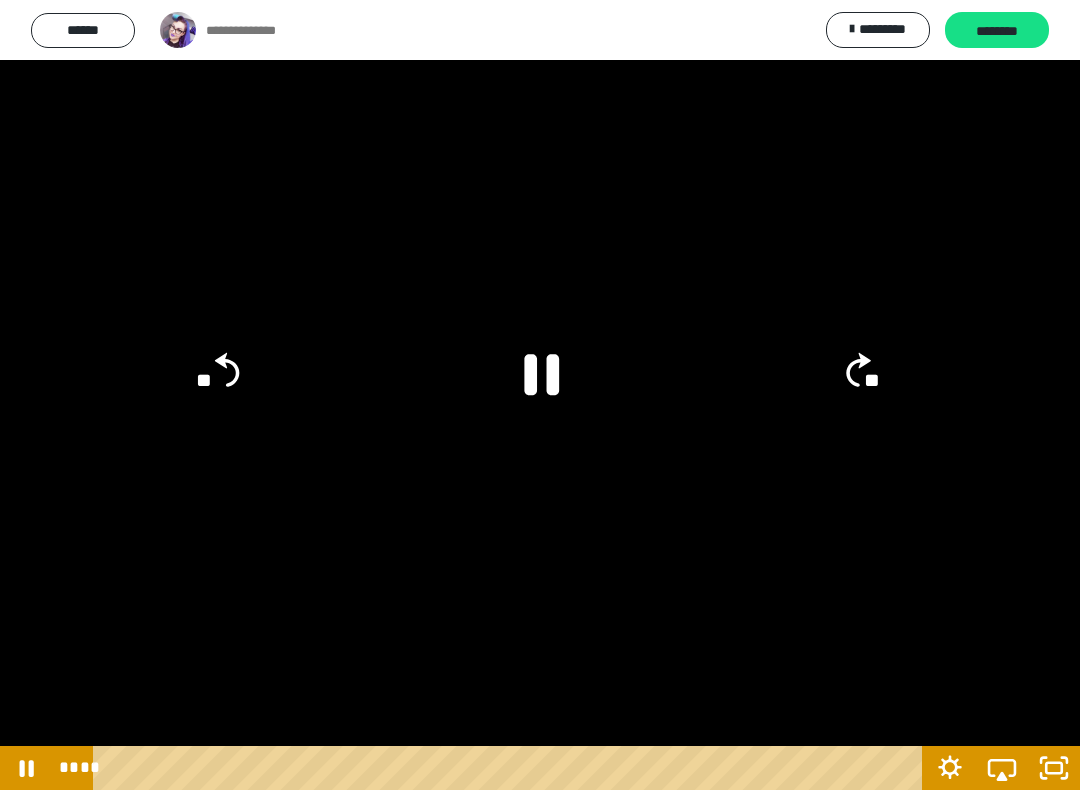 click 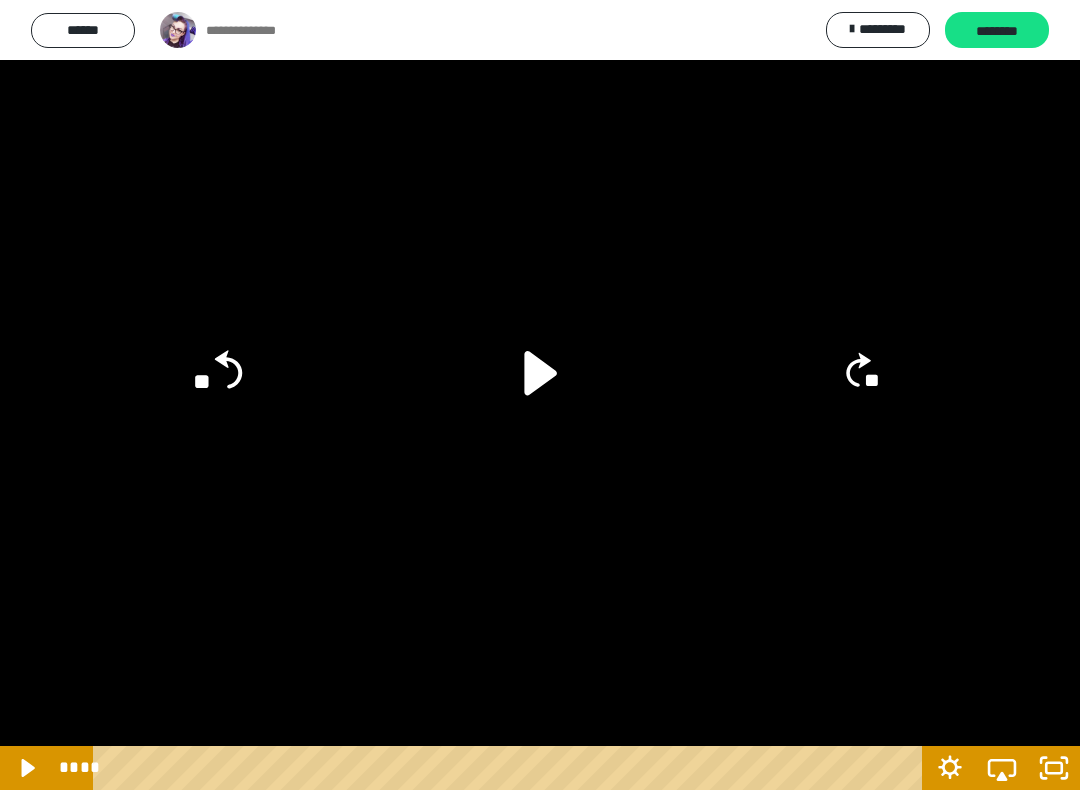 click on "**" 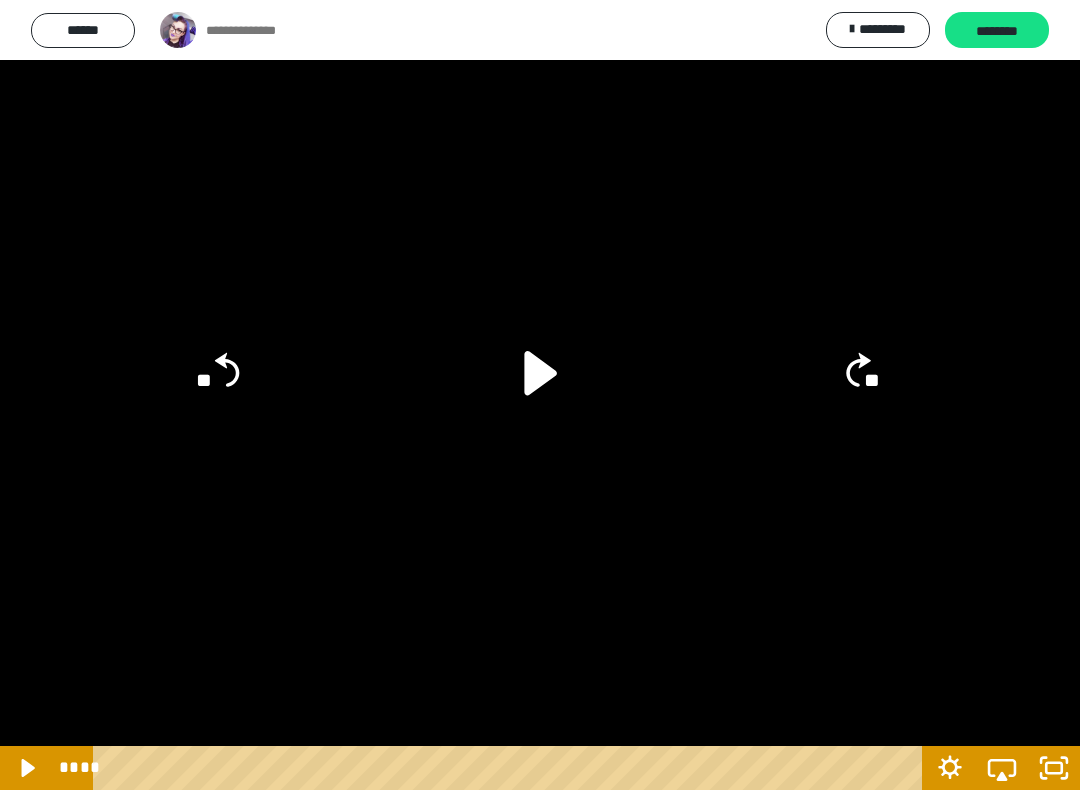 click 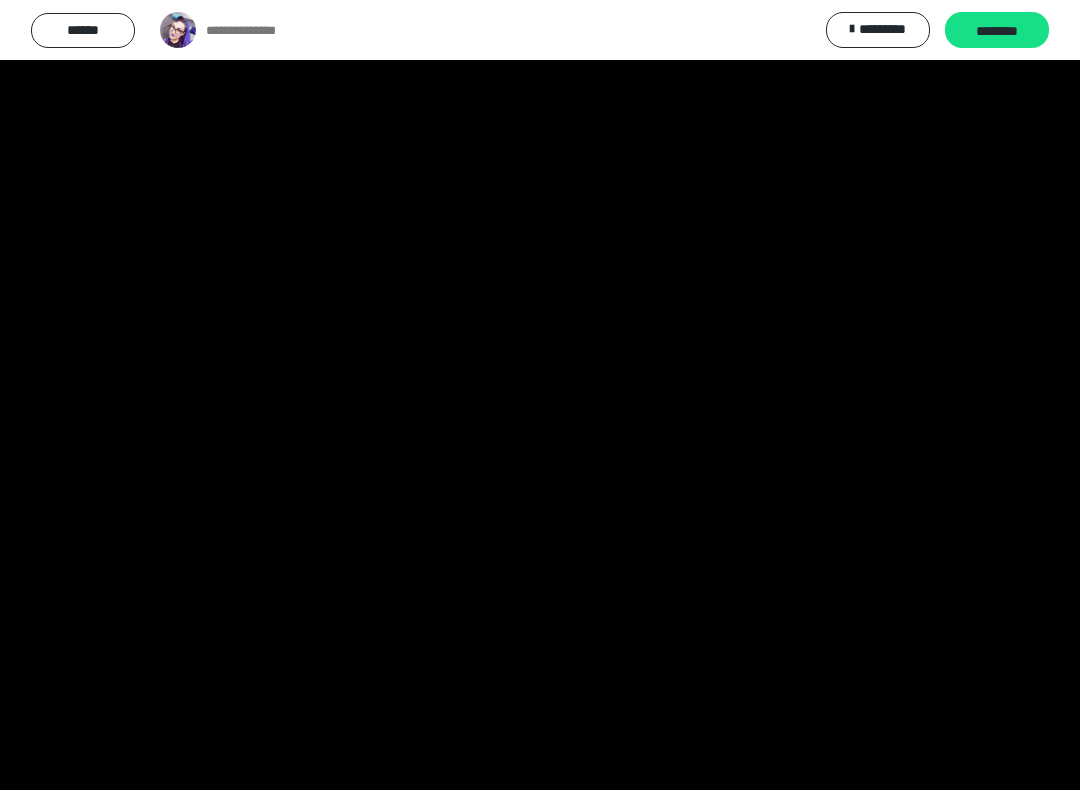 click at bounding box center [540, 395] 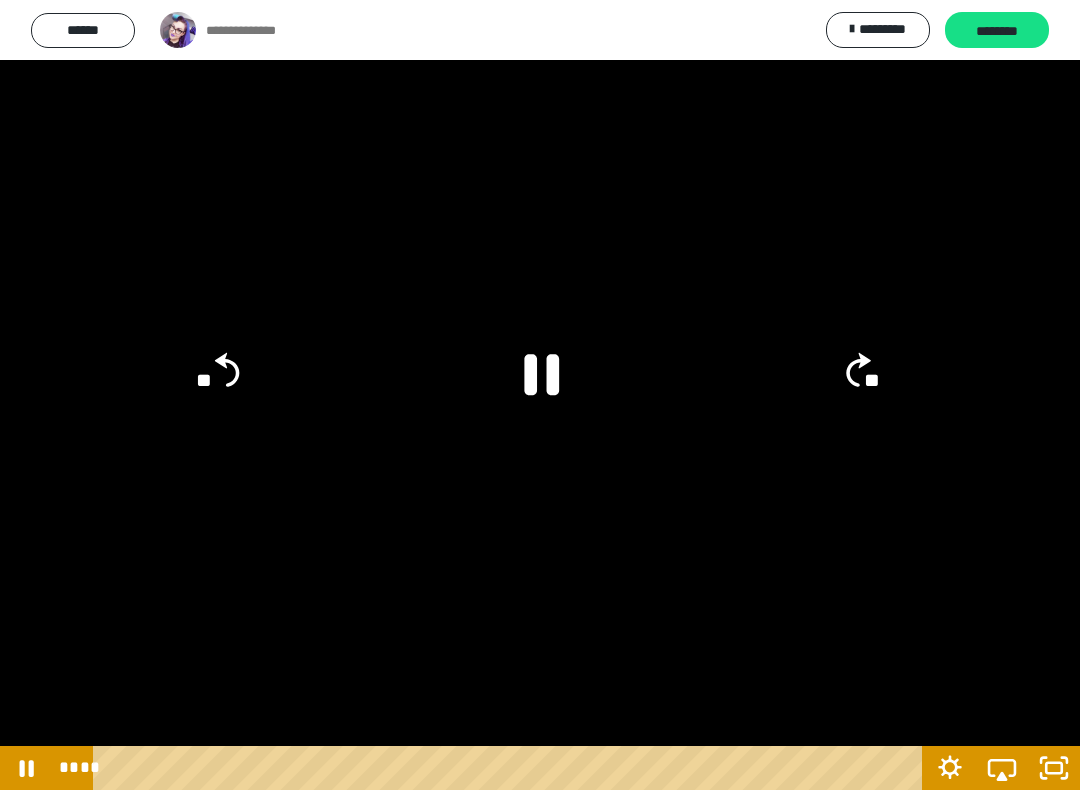 click 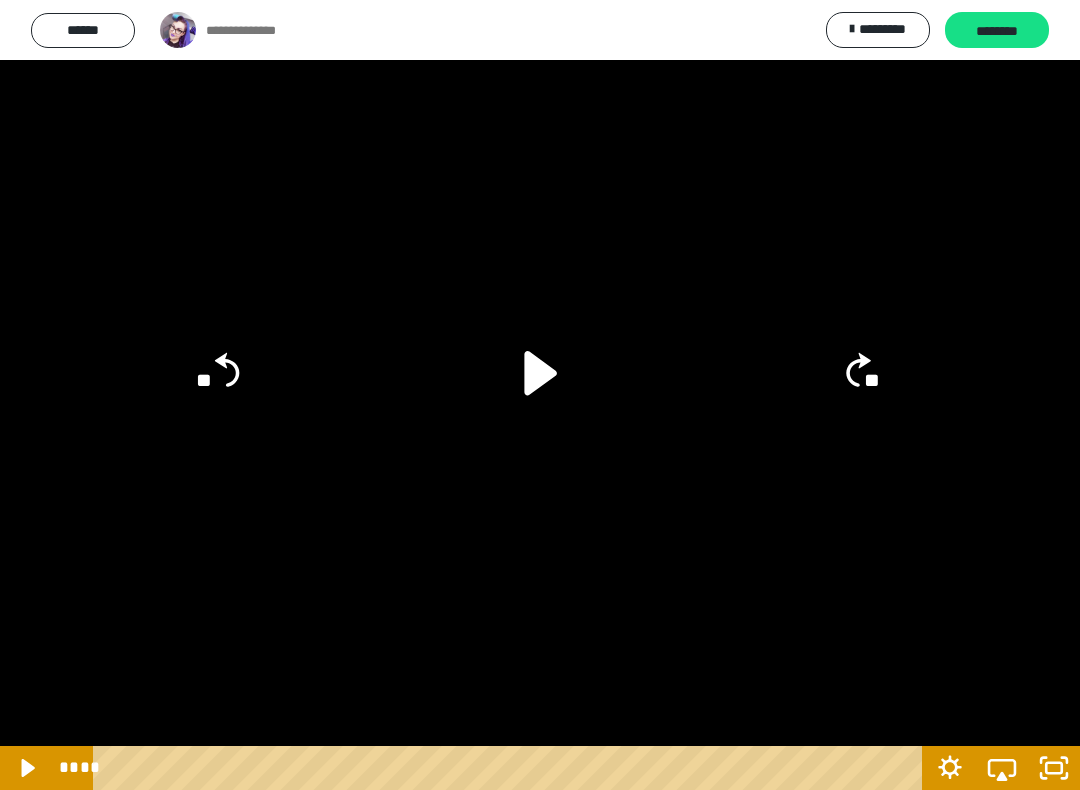 click 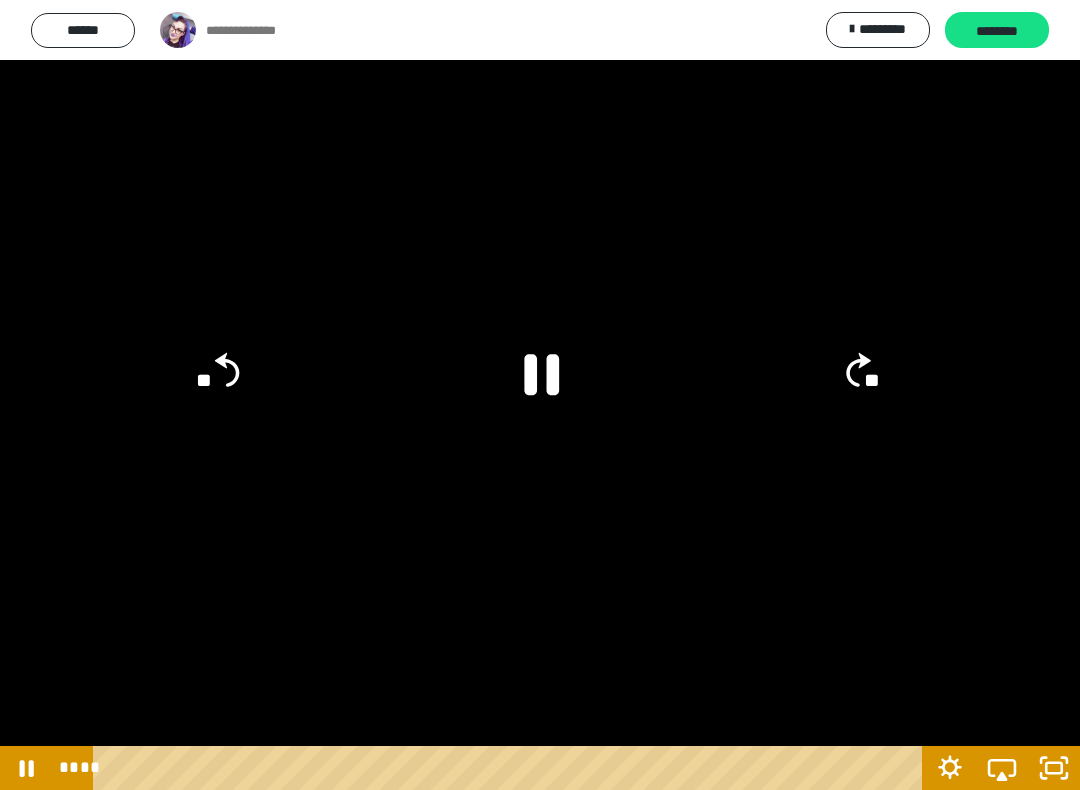 click on "**" 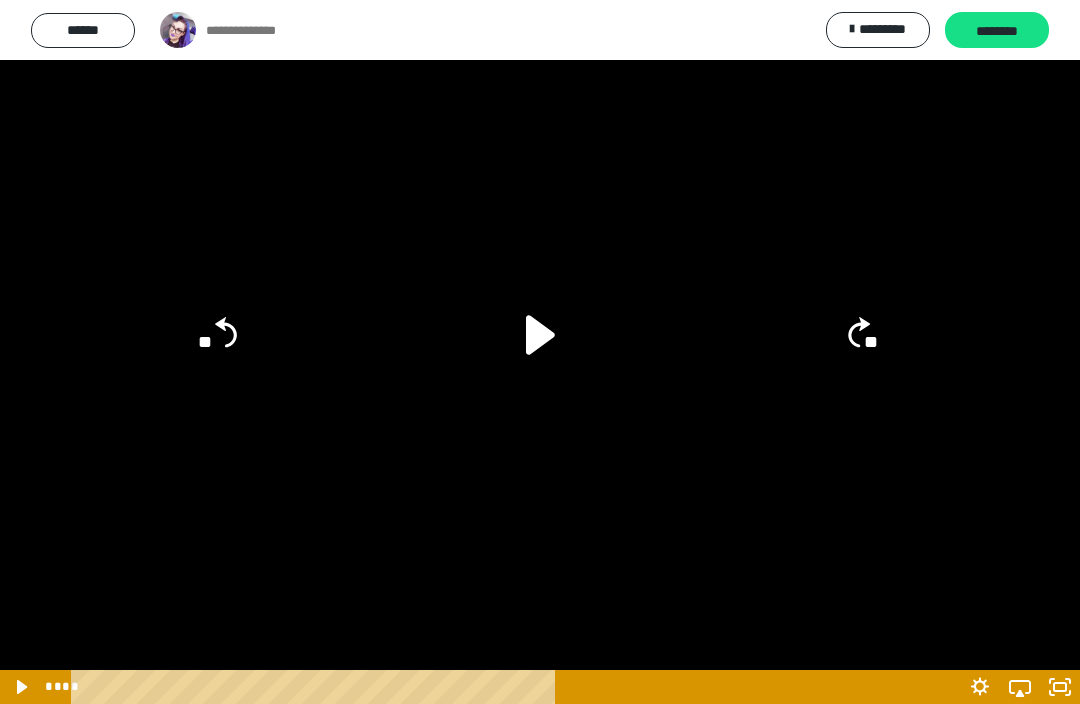 scroll, scrollTop: 498, scrollLeft: 0, axis: vertical 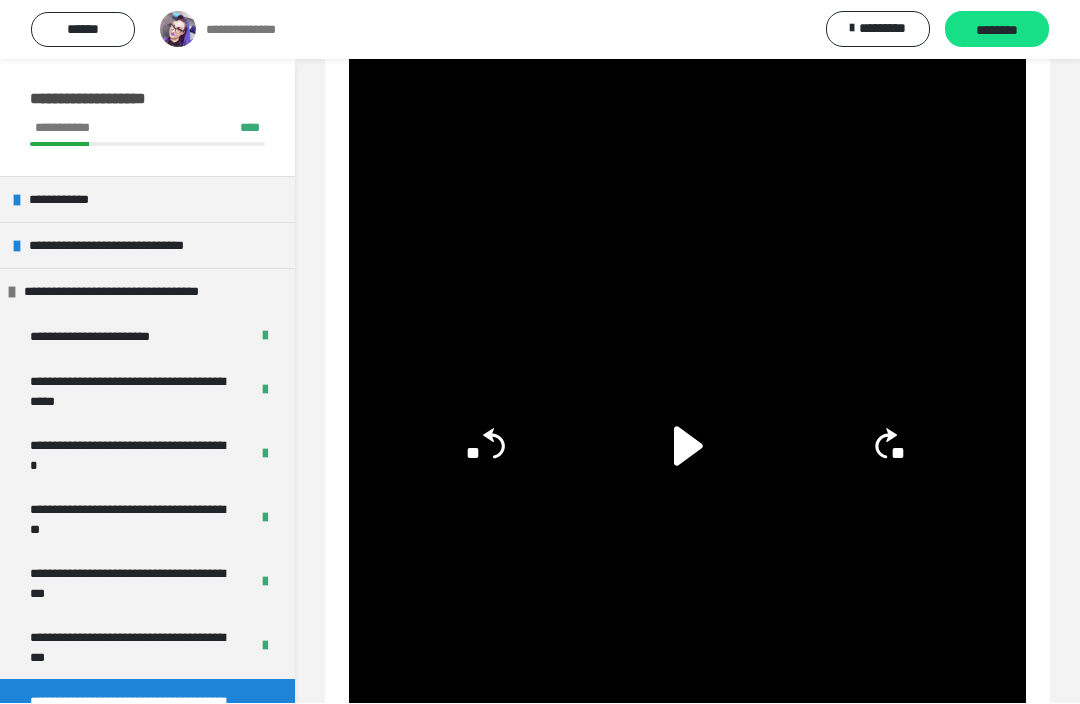 click on "********" at bounding box center [997, 30] 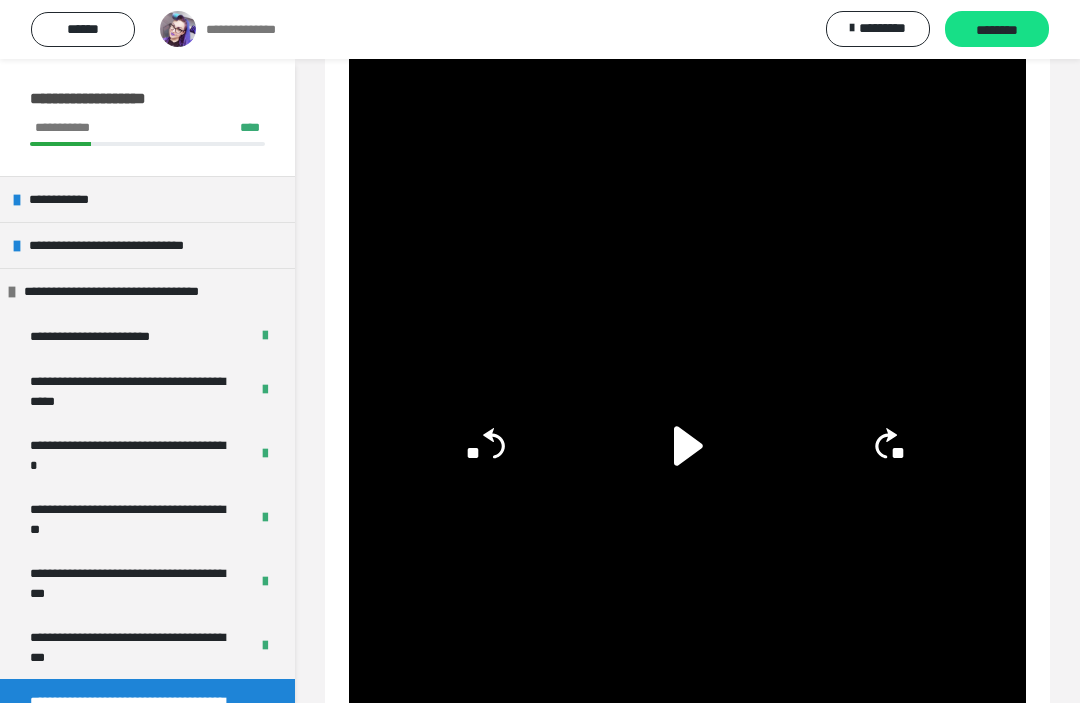 scroll, scrollTop: 499, scrollLeft: 0, axis: vertical 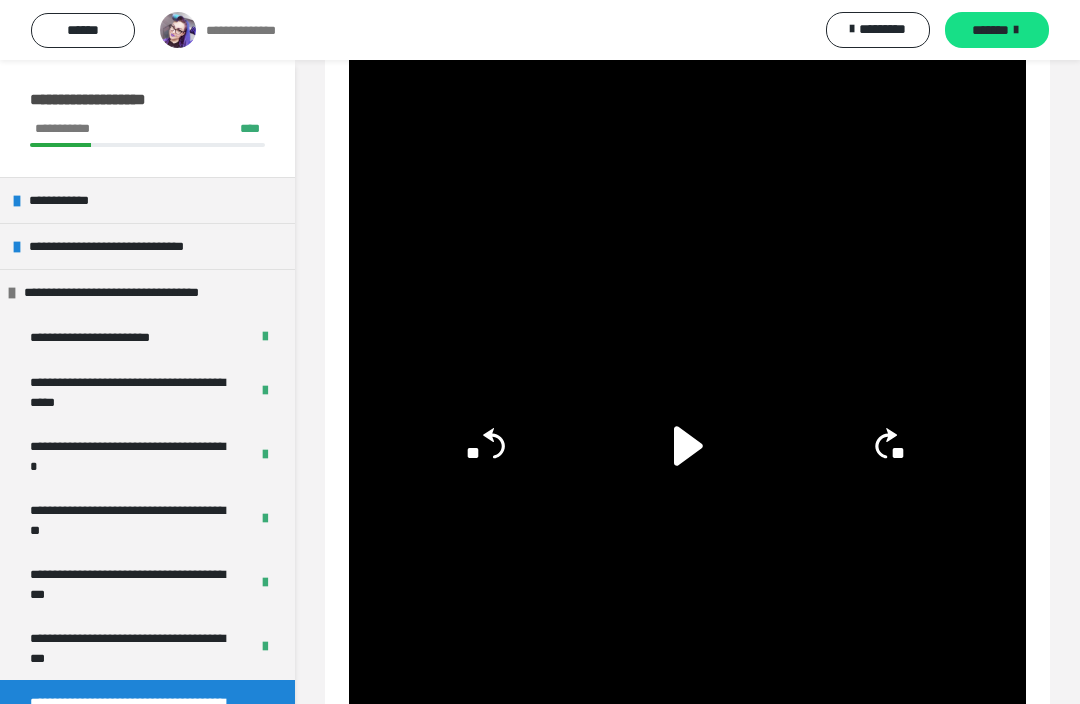 click at bounding box center (1016, 30) 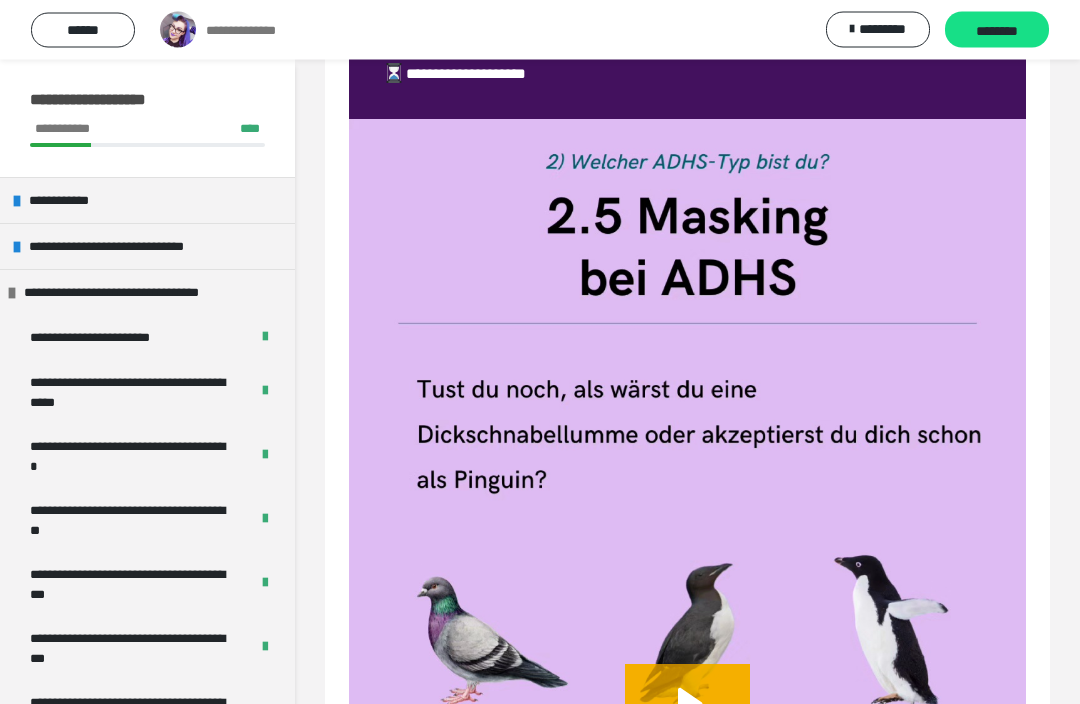scroll, scrollTop: 238, scrollLeft: 0, axis: vertical 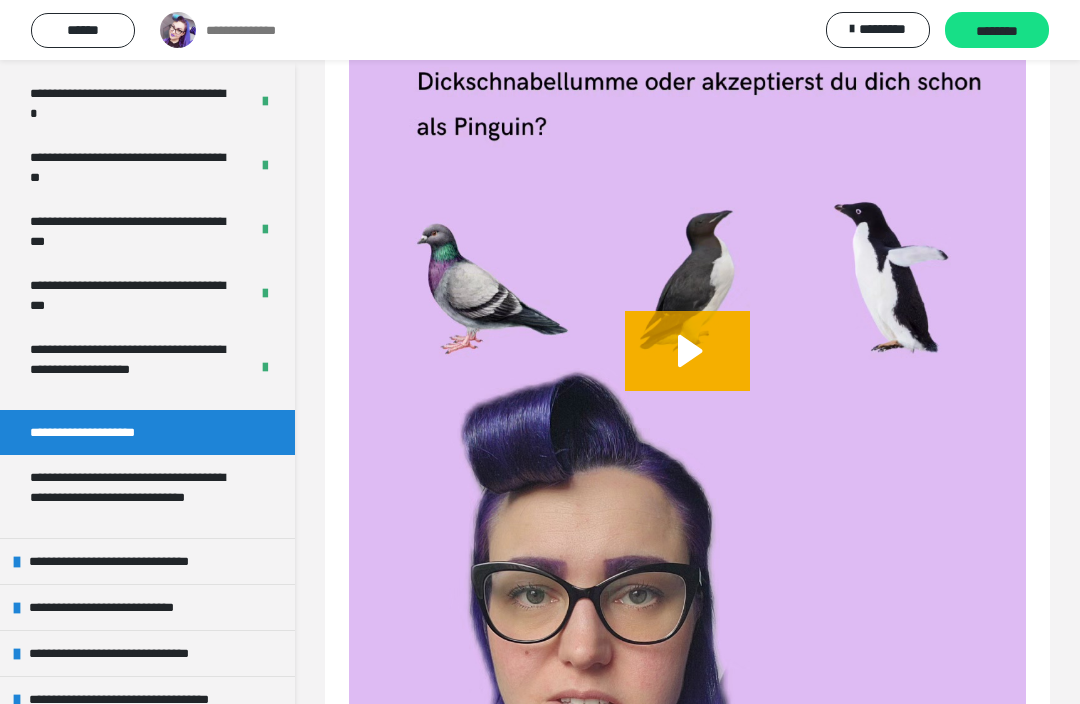 click 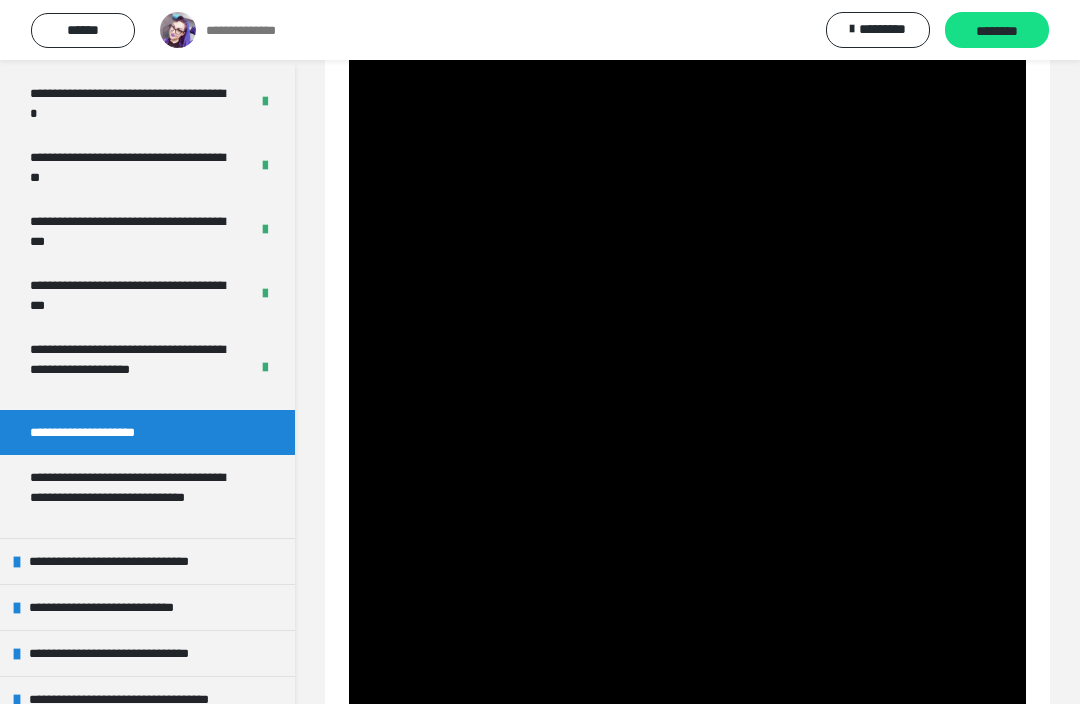 click at bounding box center [687, 368] 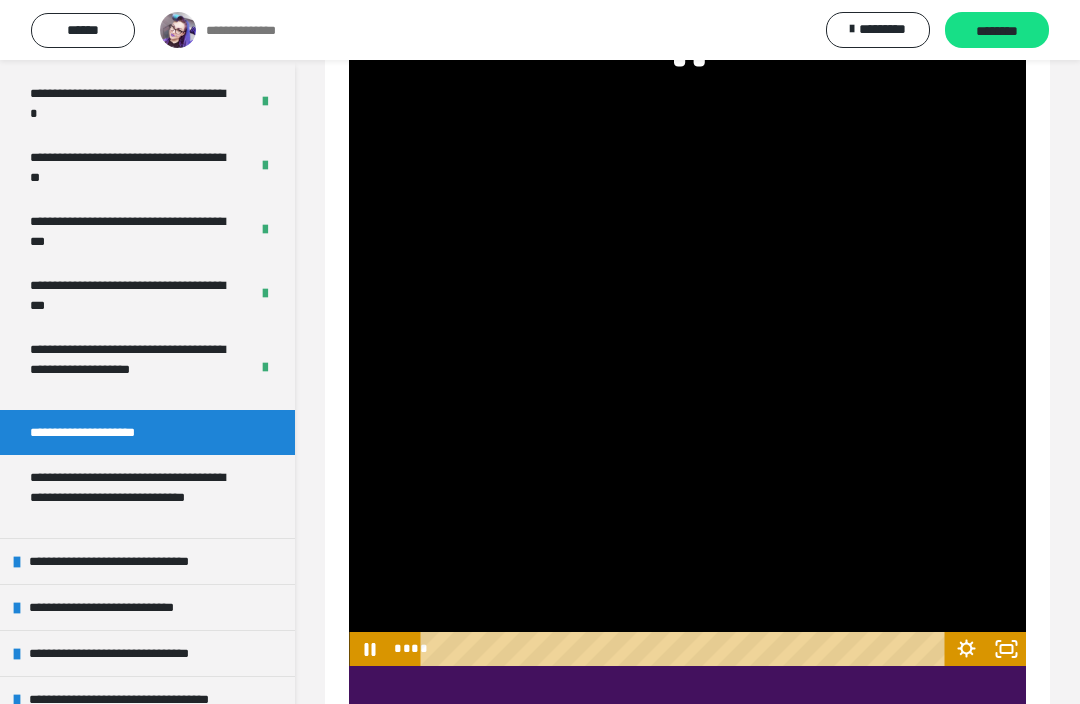 click 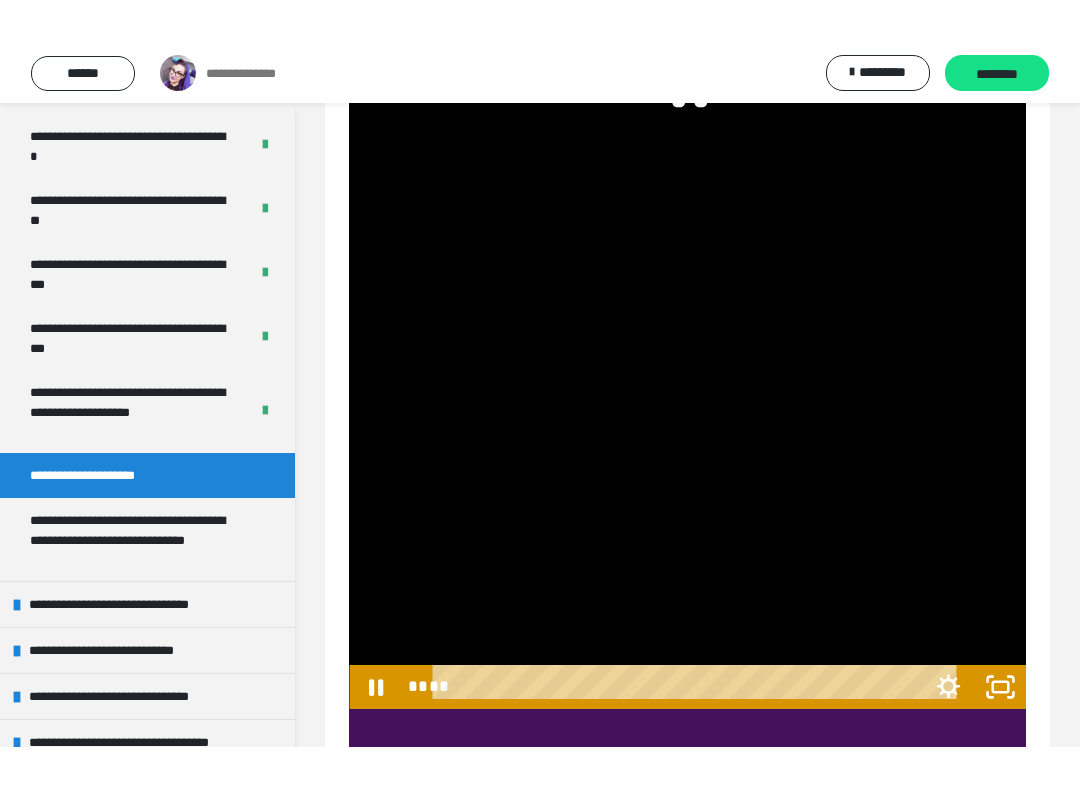 scroll, scrollTop: 20, scrollLeft: 0, axis: vertical 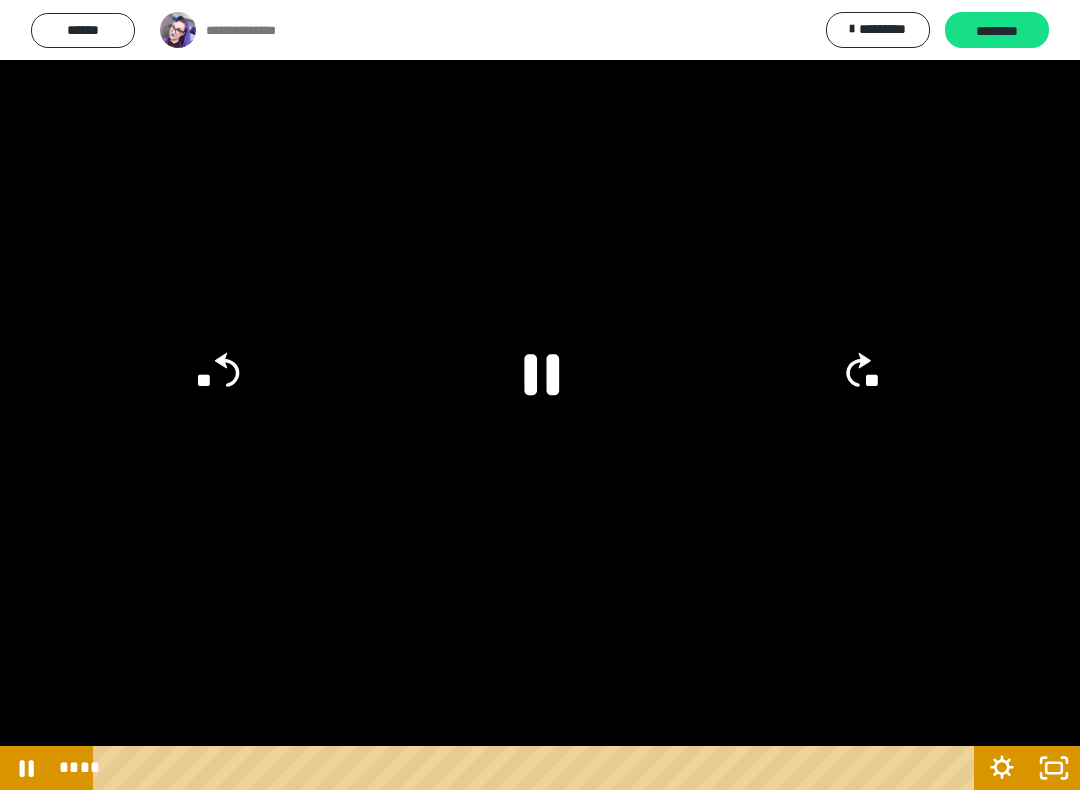 click 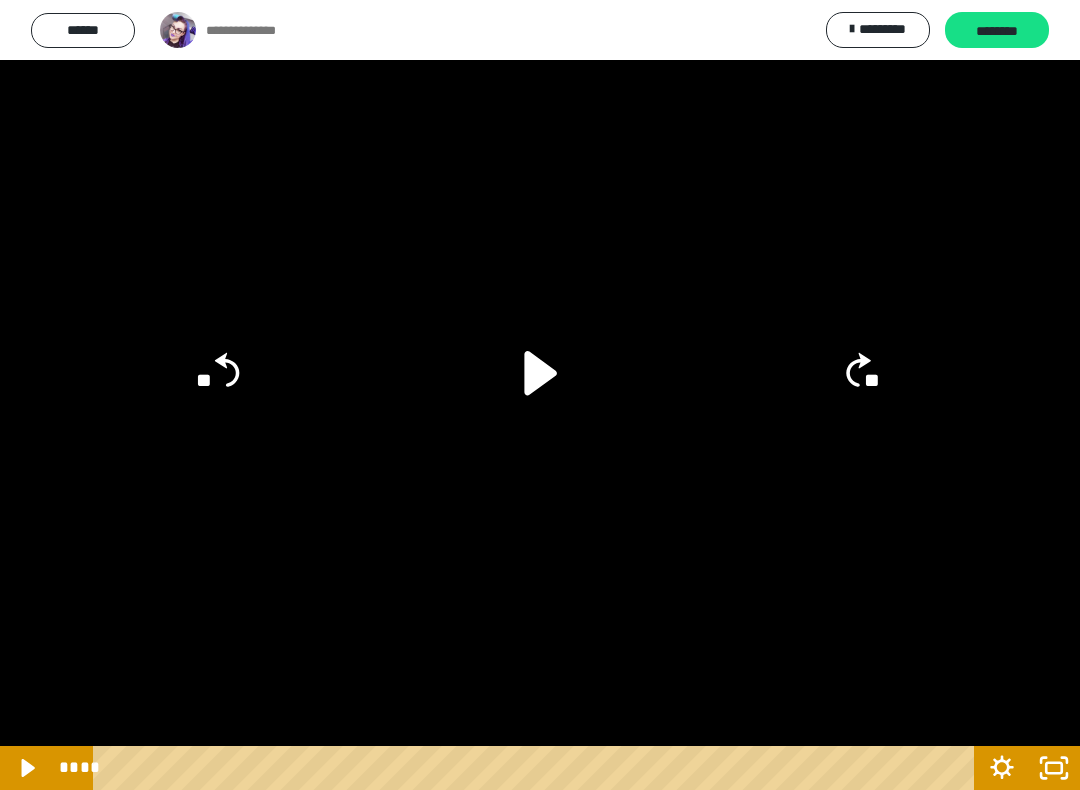 click 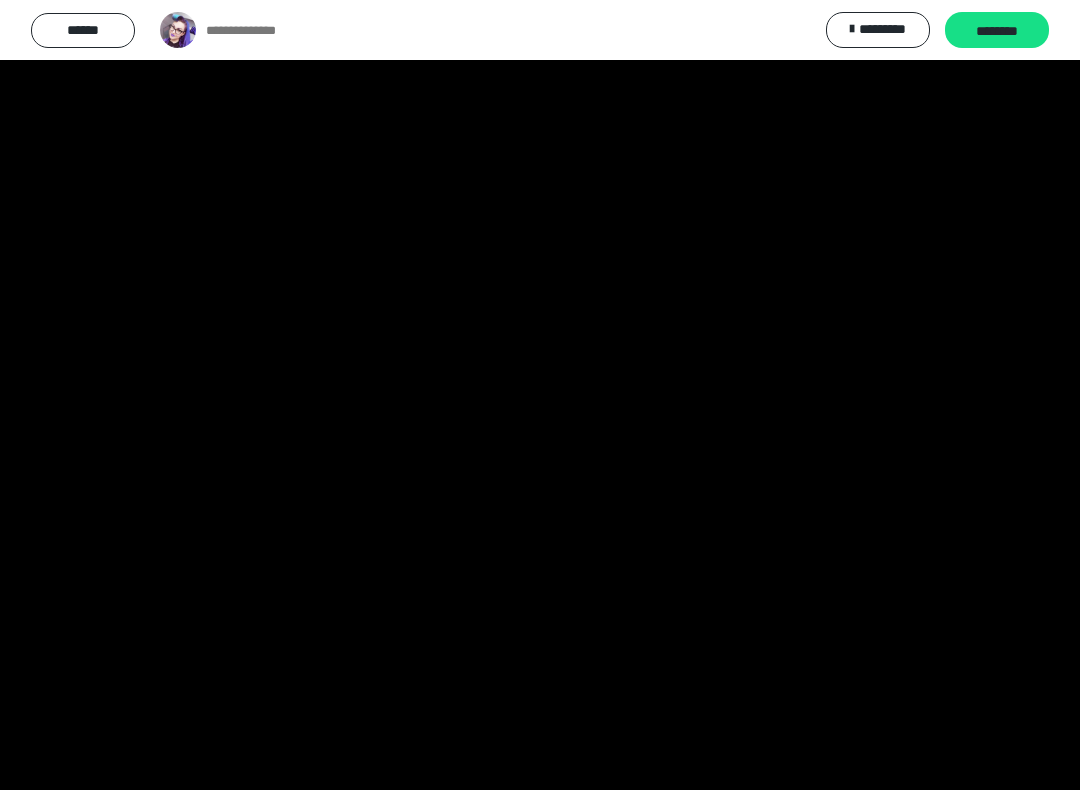 click at bounding box center [540, 395] 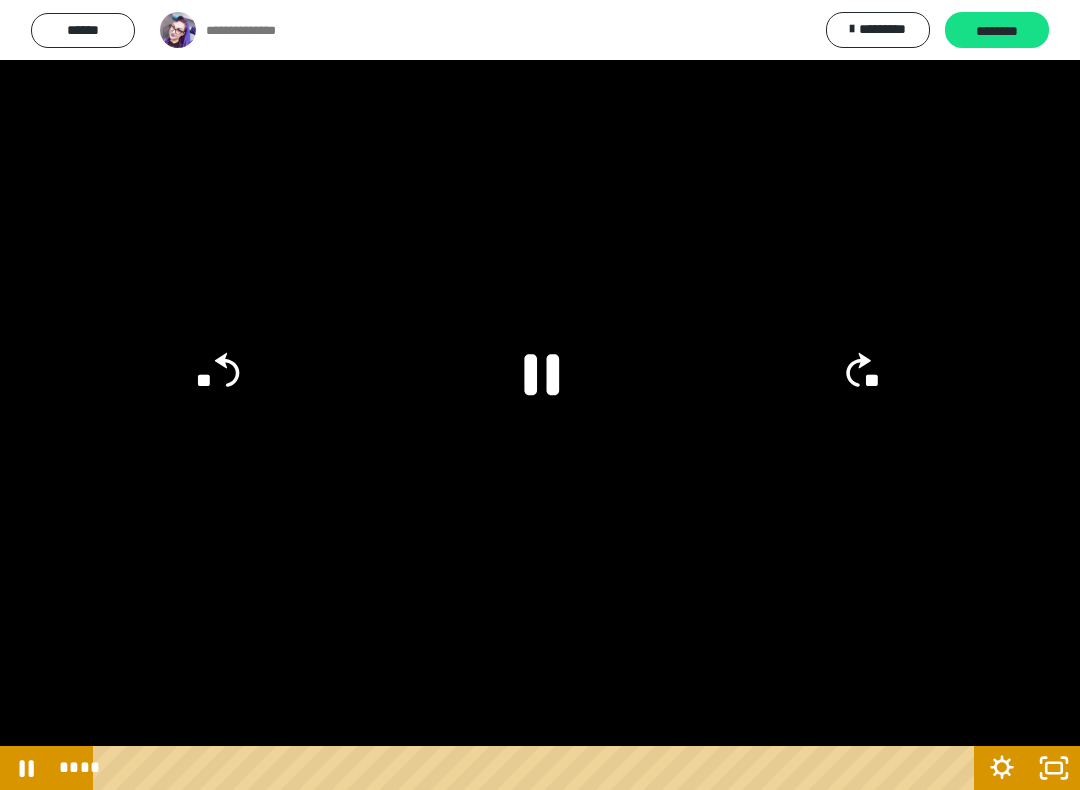 click 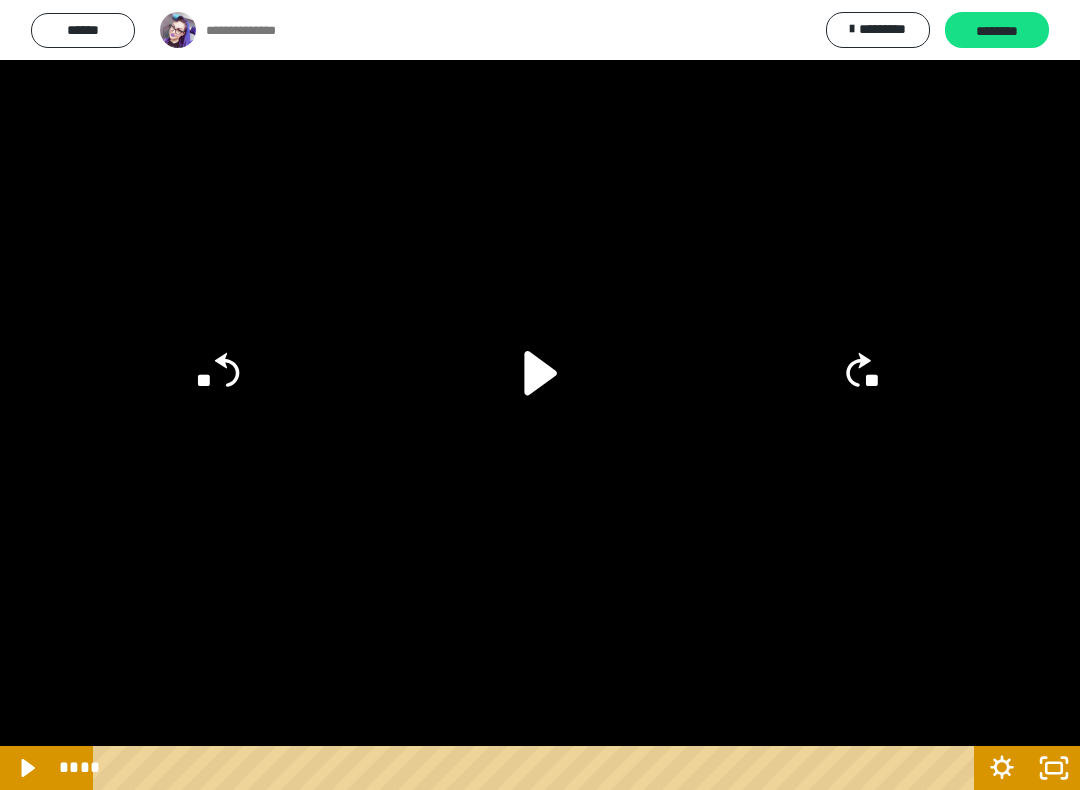 click 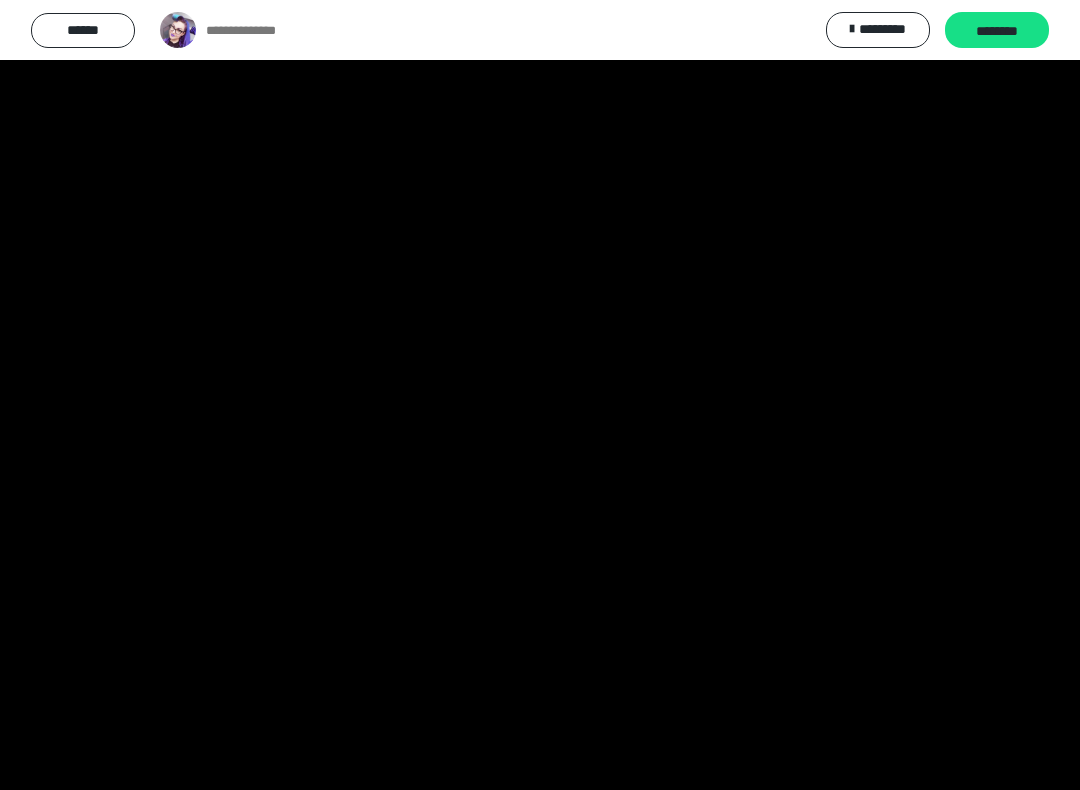 click on "**********" at bounding box center (540, 373) 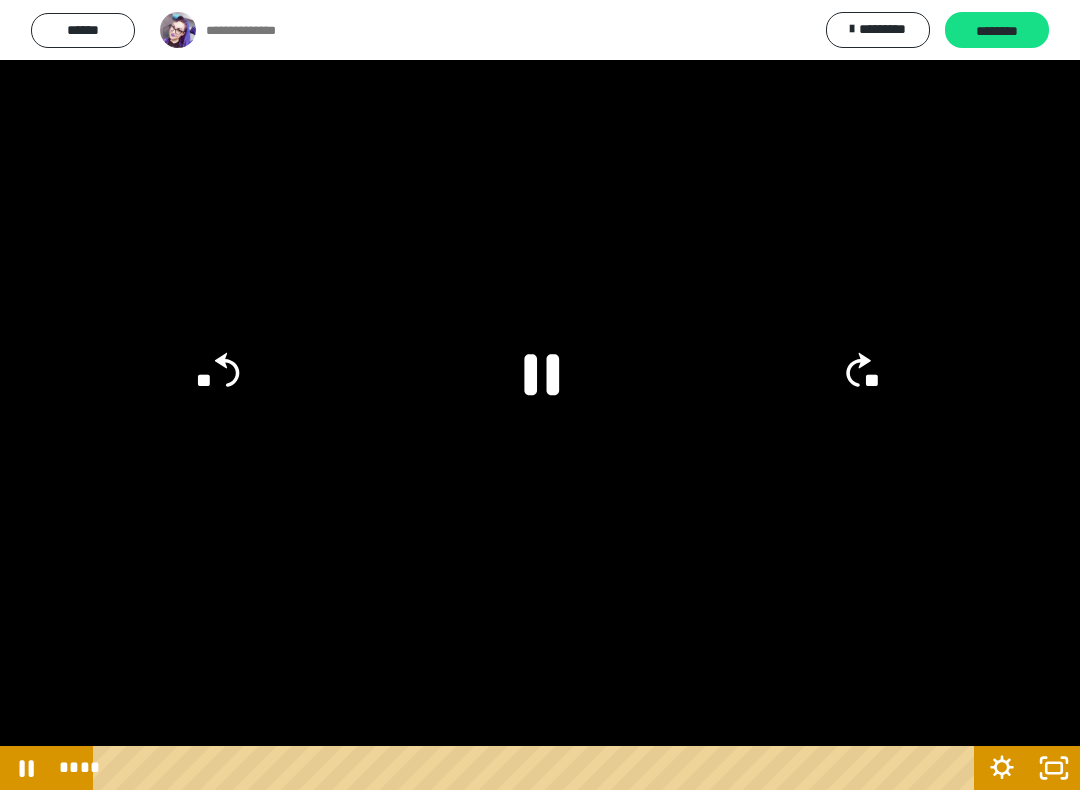 click 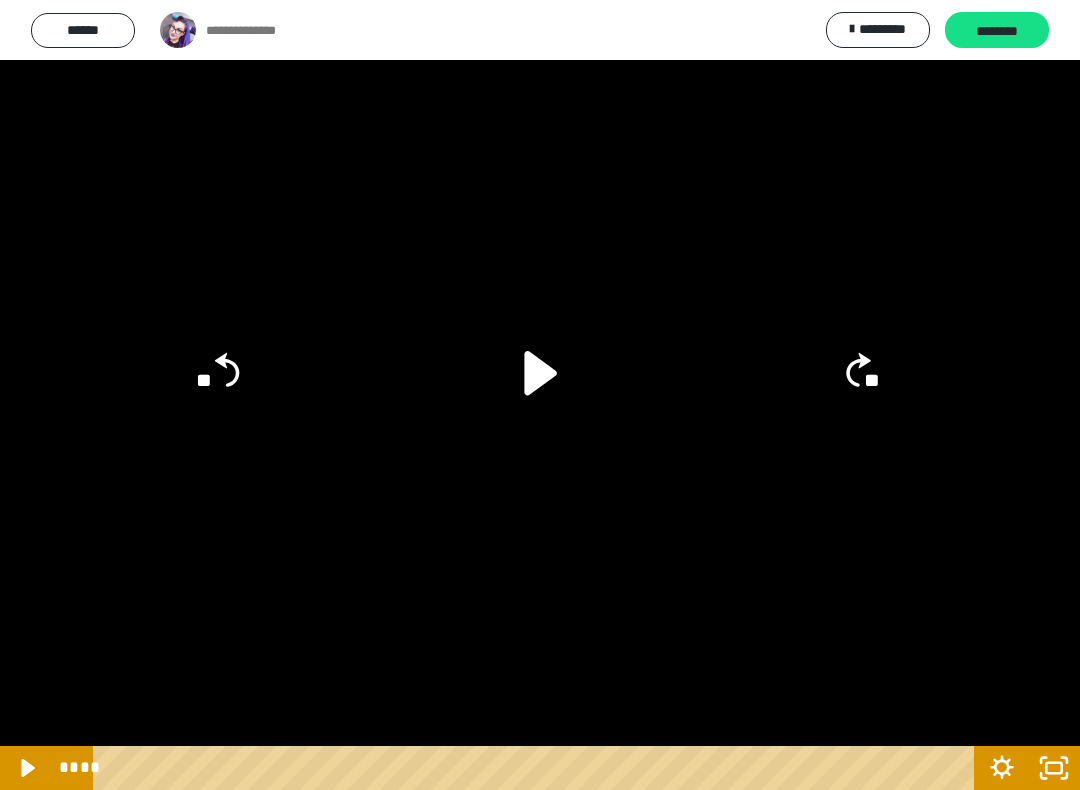 click on "**" 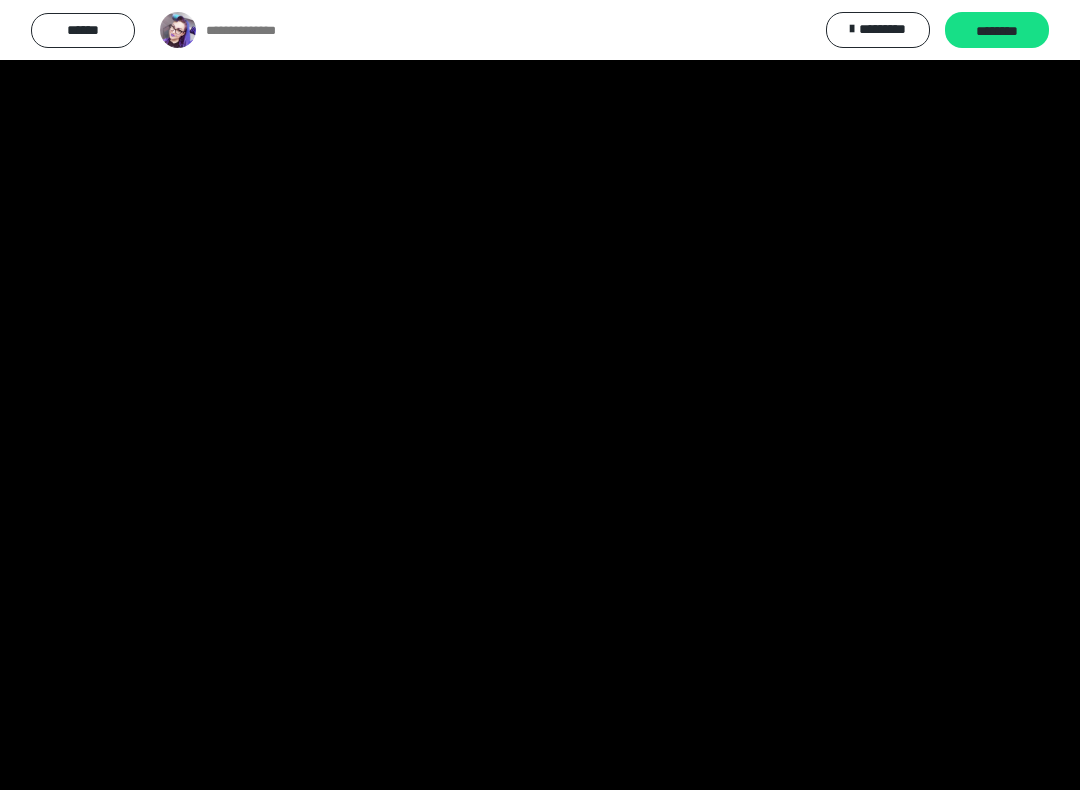 click at bounding box center (540, 395) 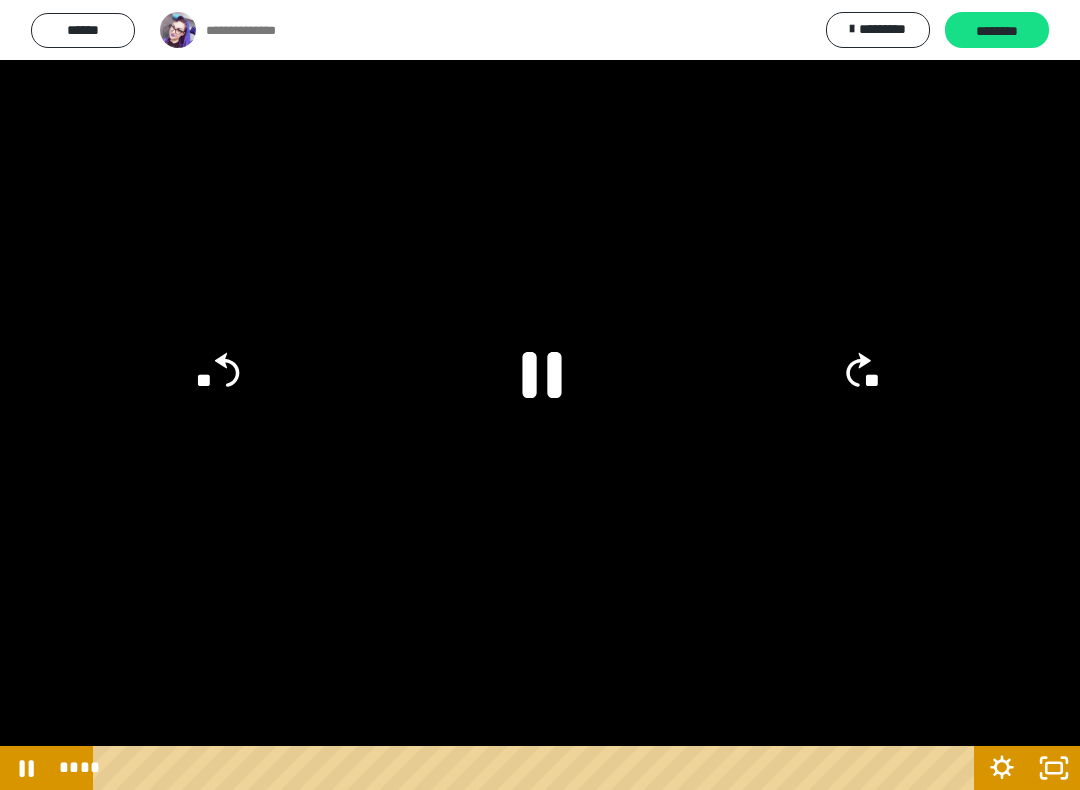 click 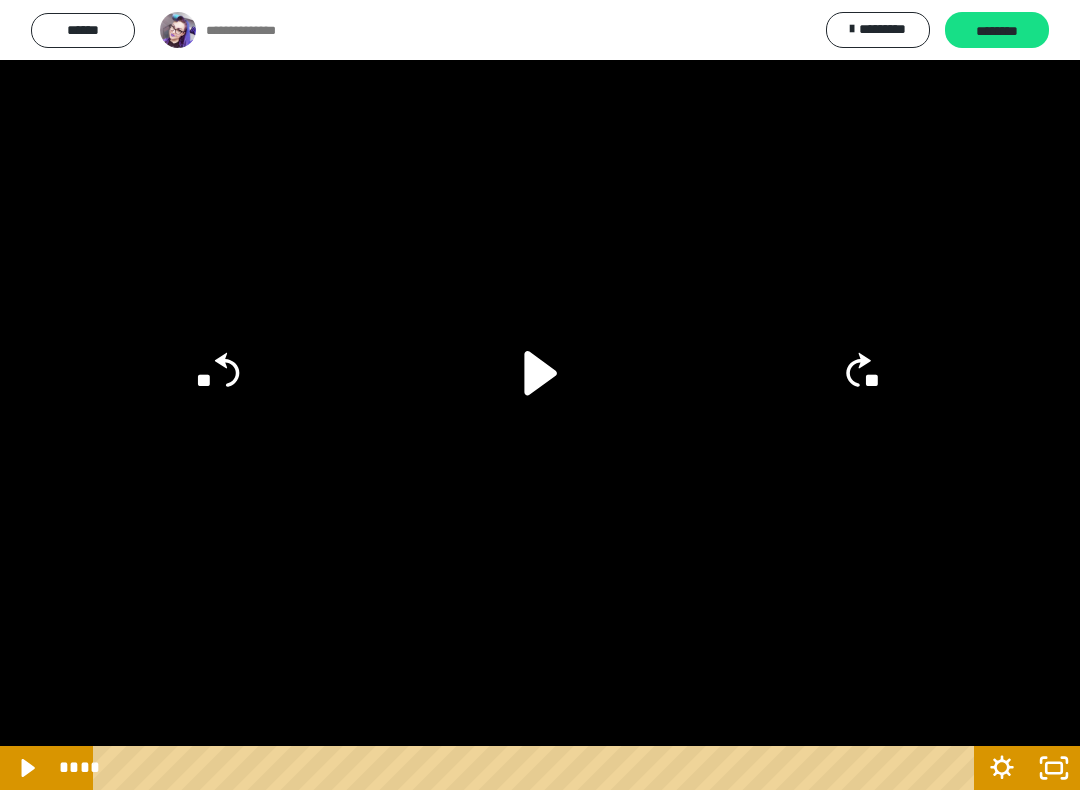 click 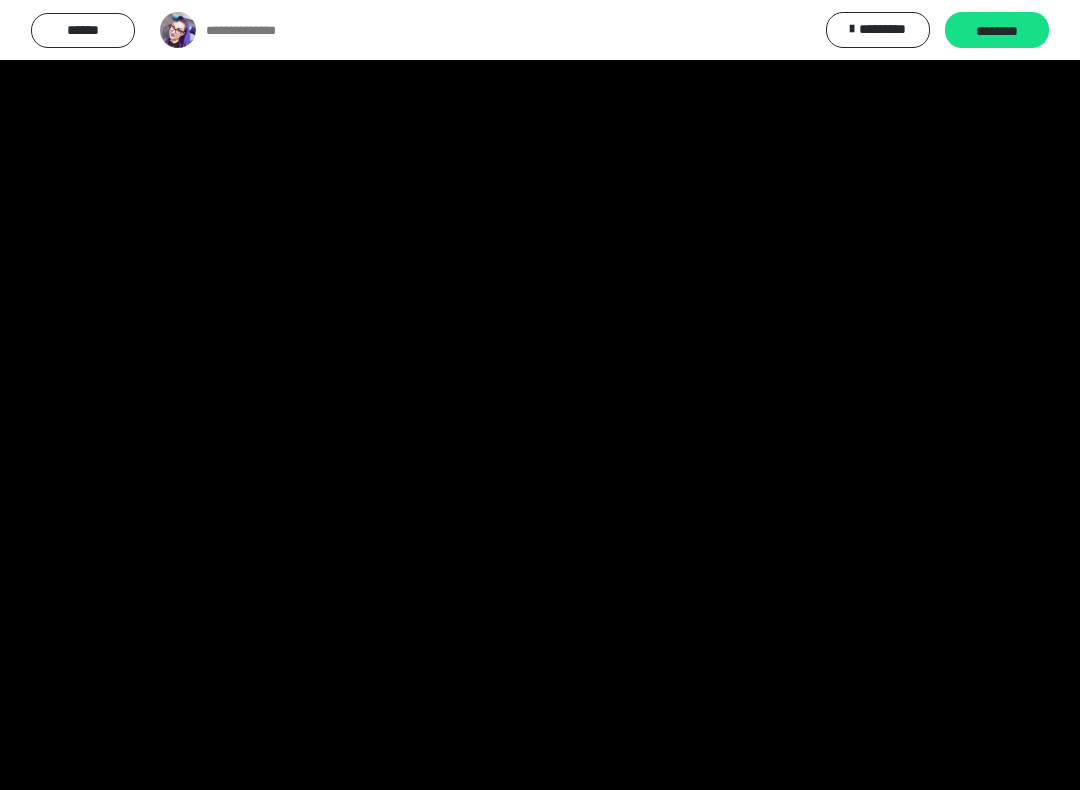 click at bounding box center [540, 395] 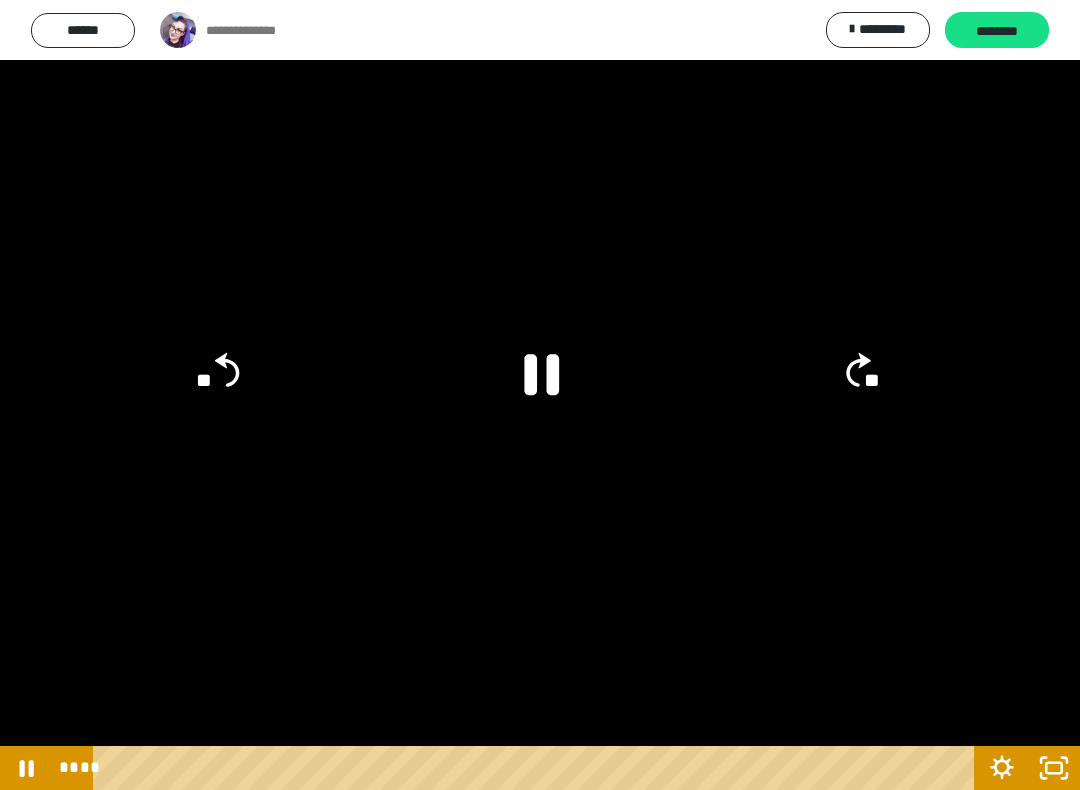 click 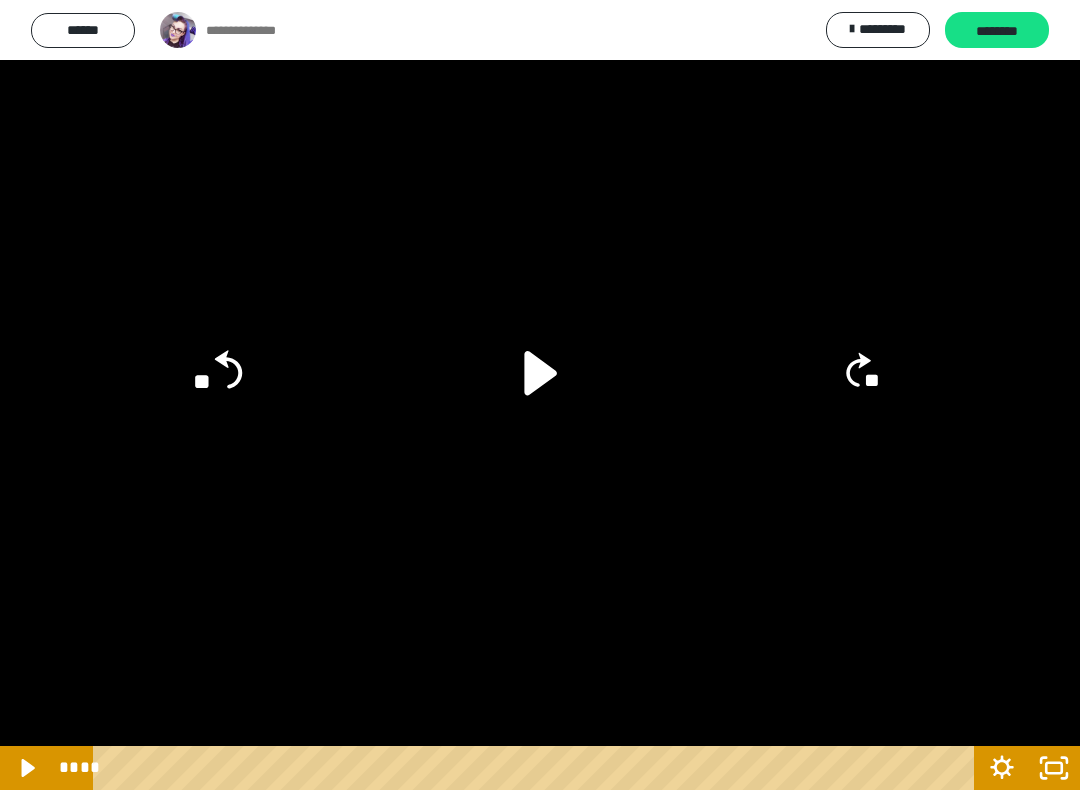 click on "**" 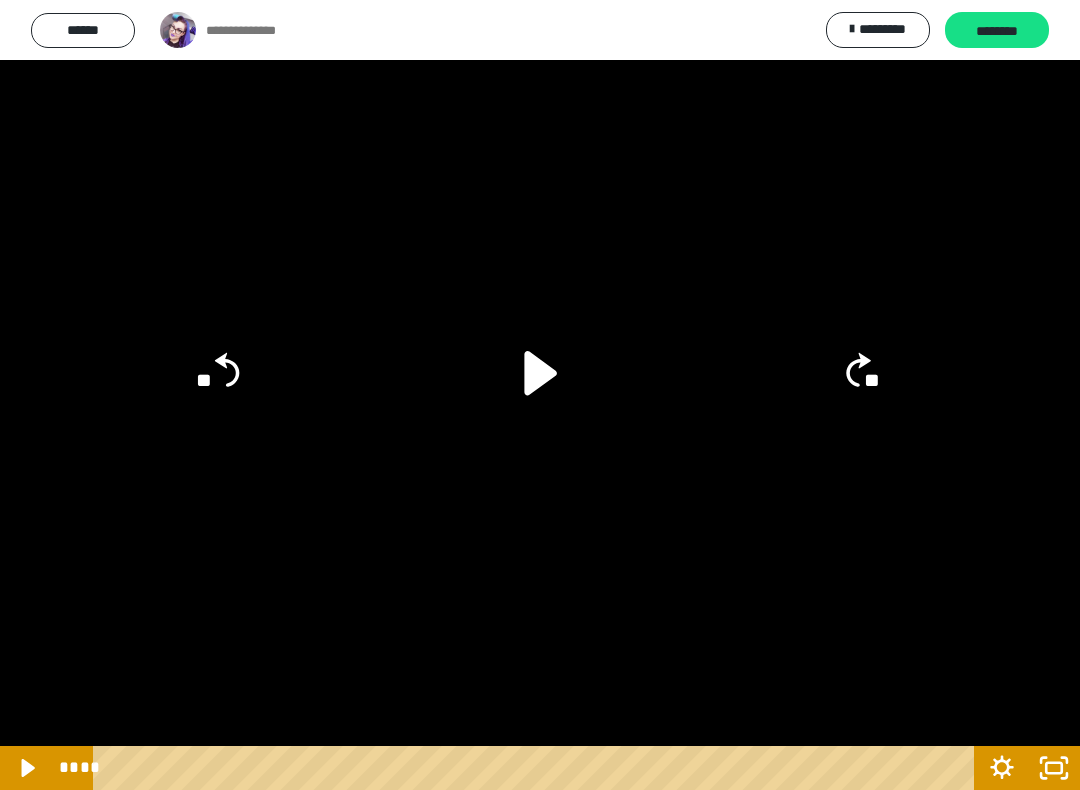 click 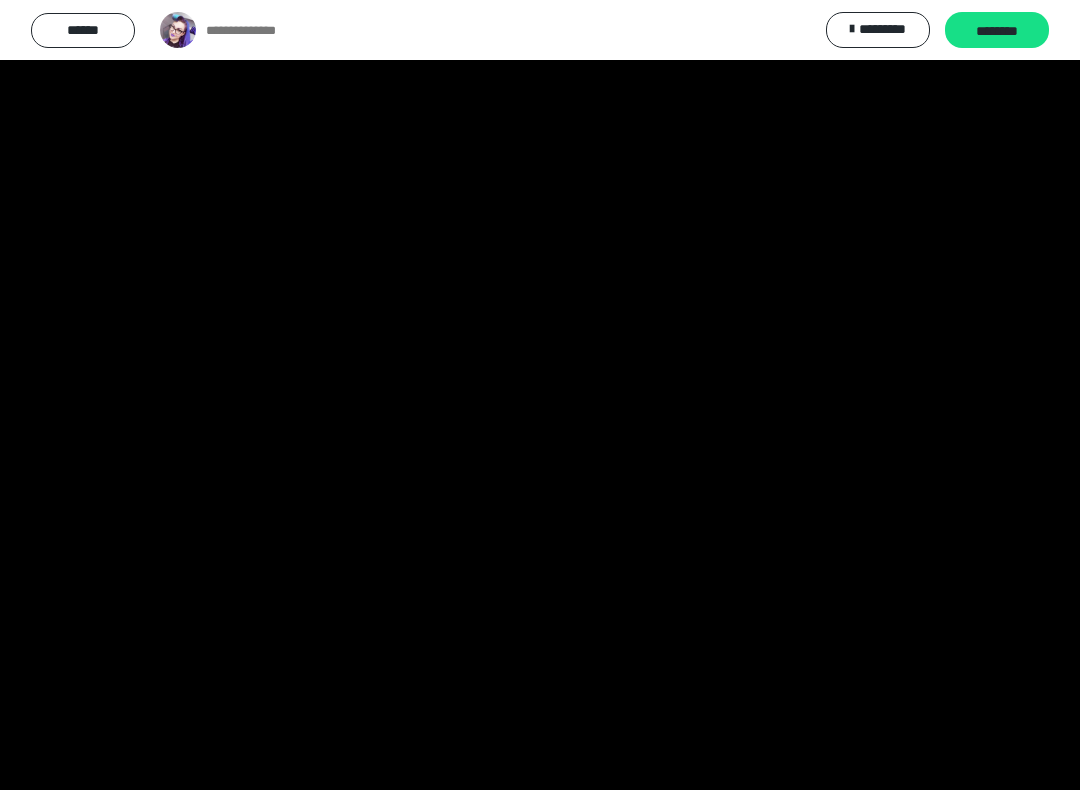 click at bounding box center [540, 395] 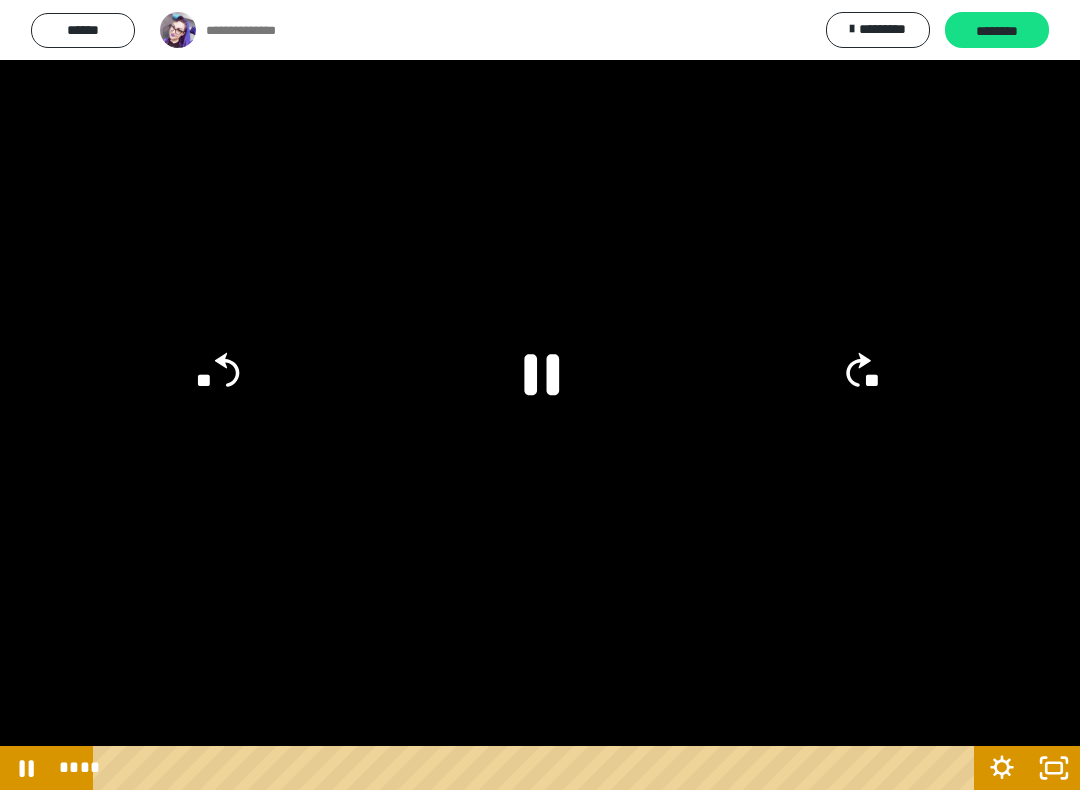 click 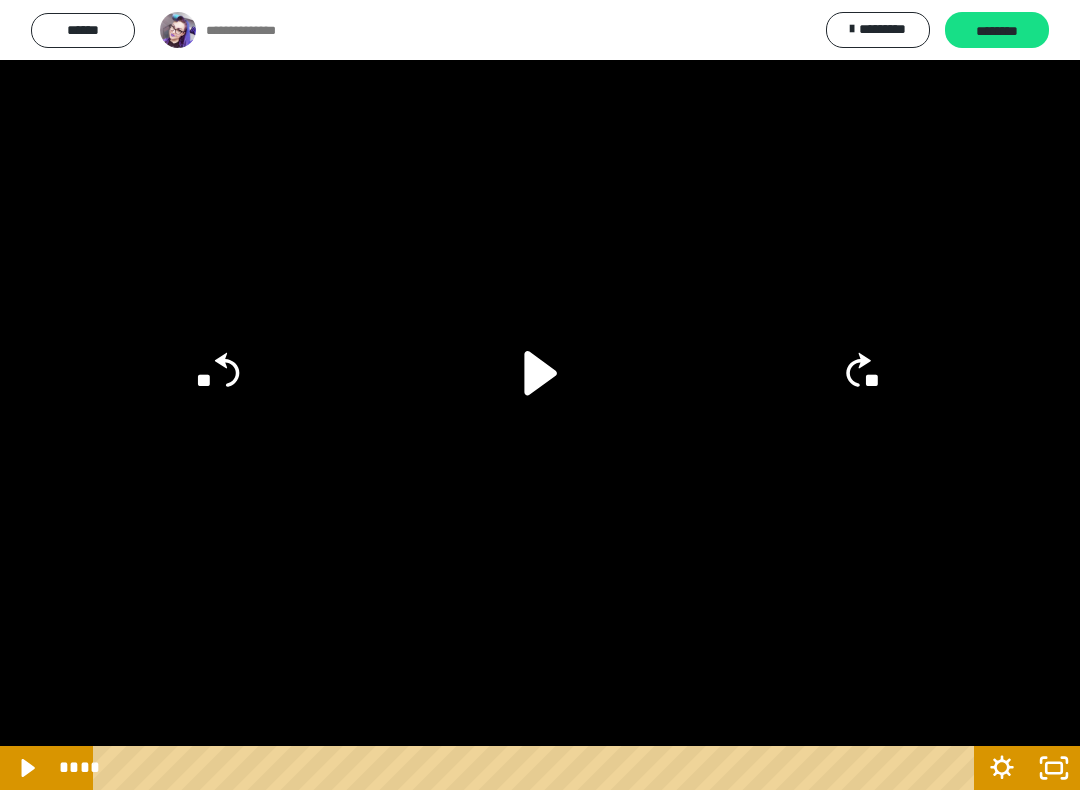 click 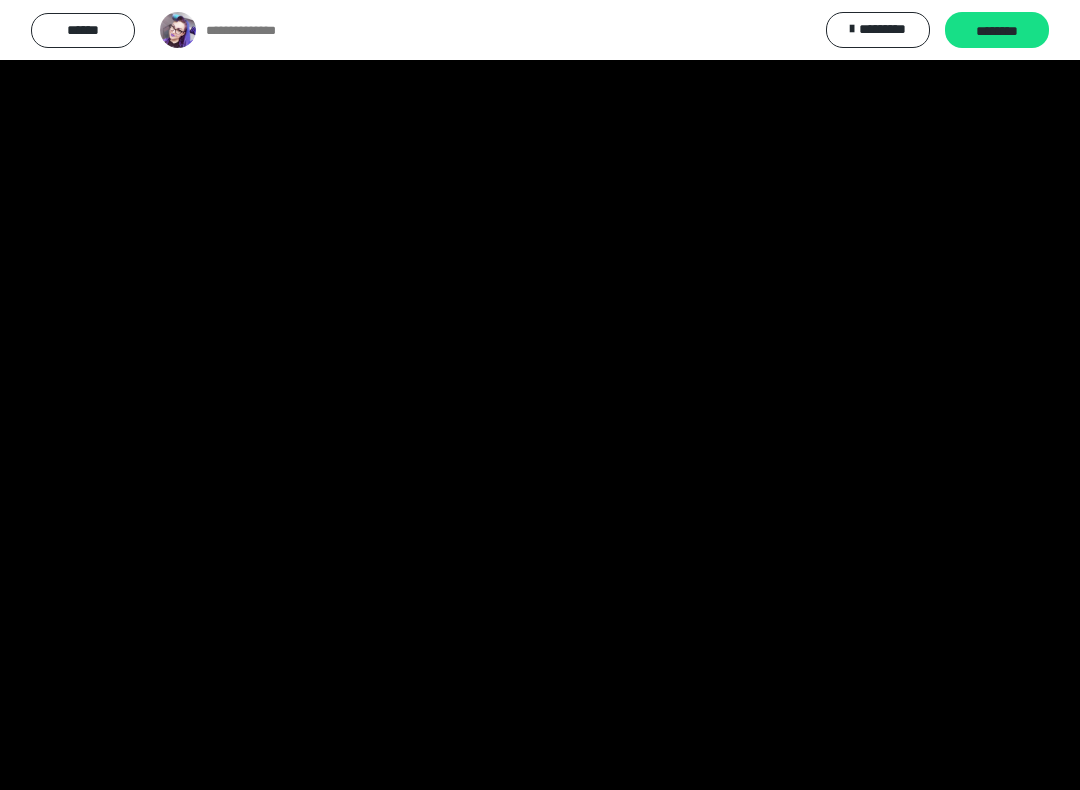 click at bounding box center [540, 395] 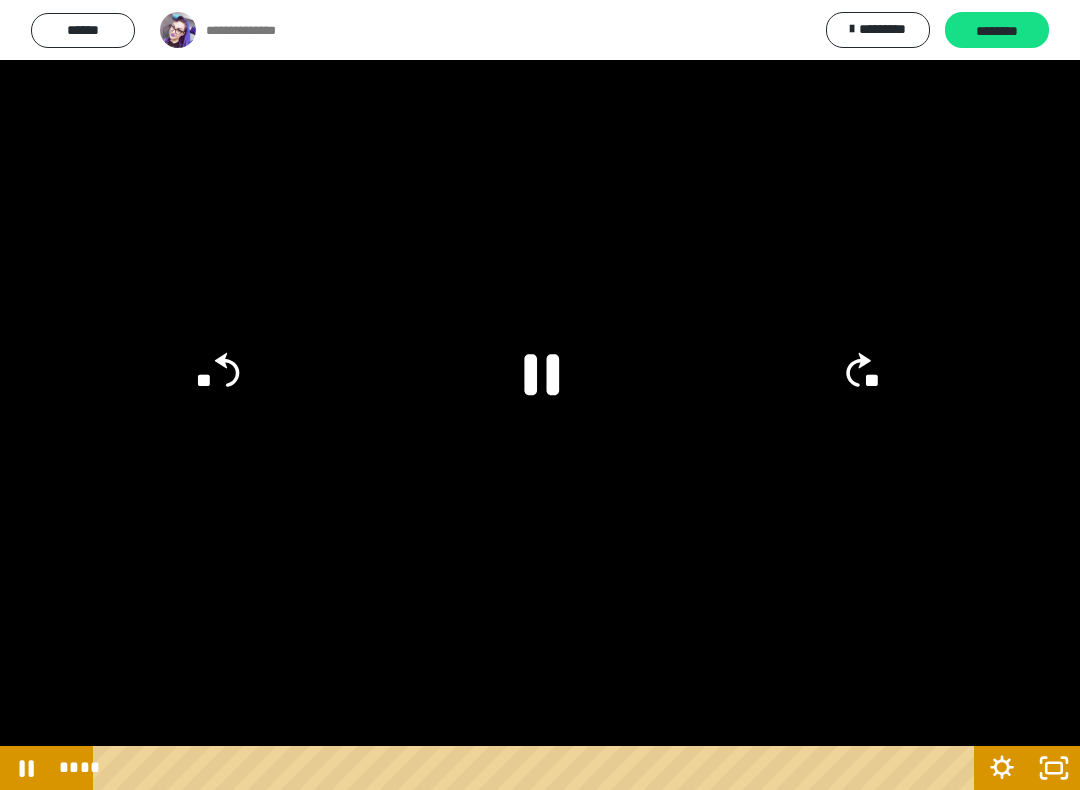 click on "**" 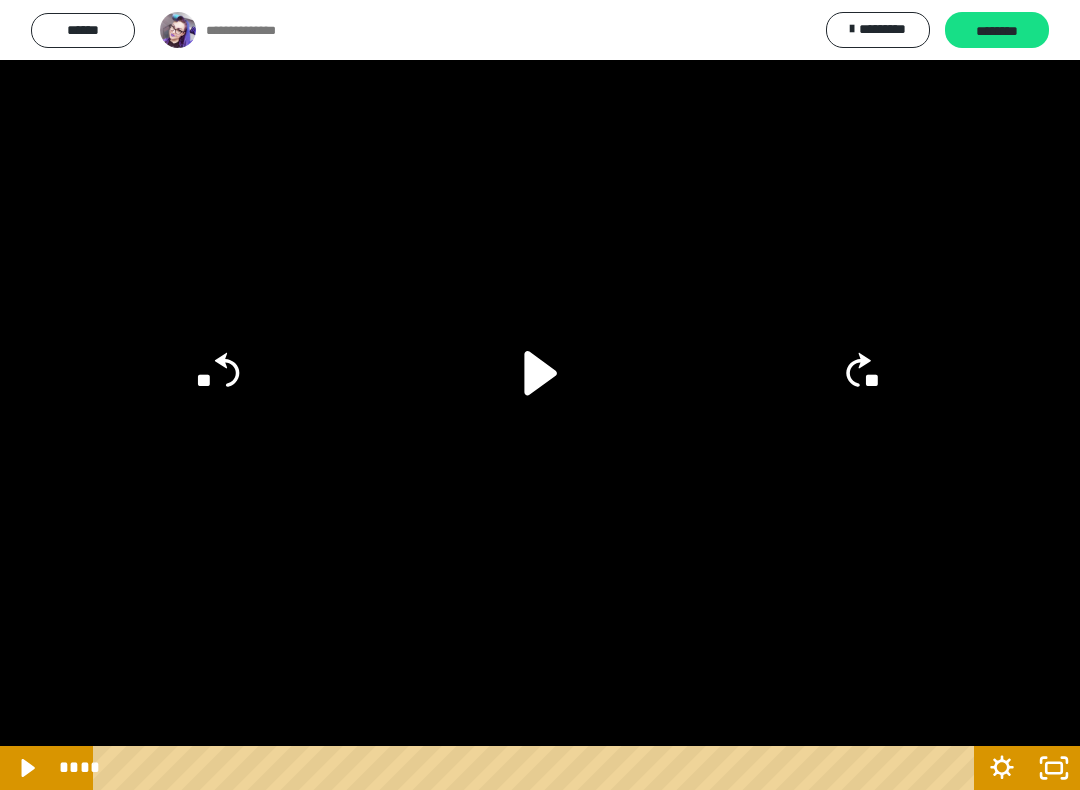 click 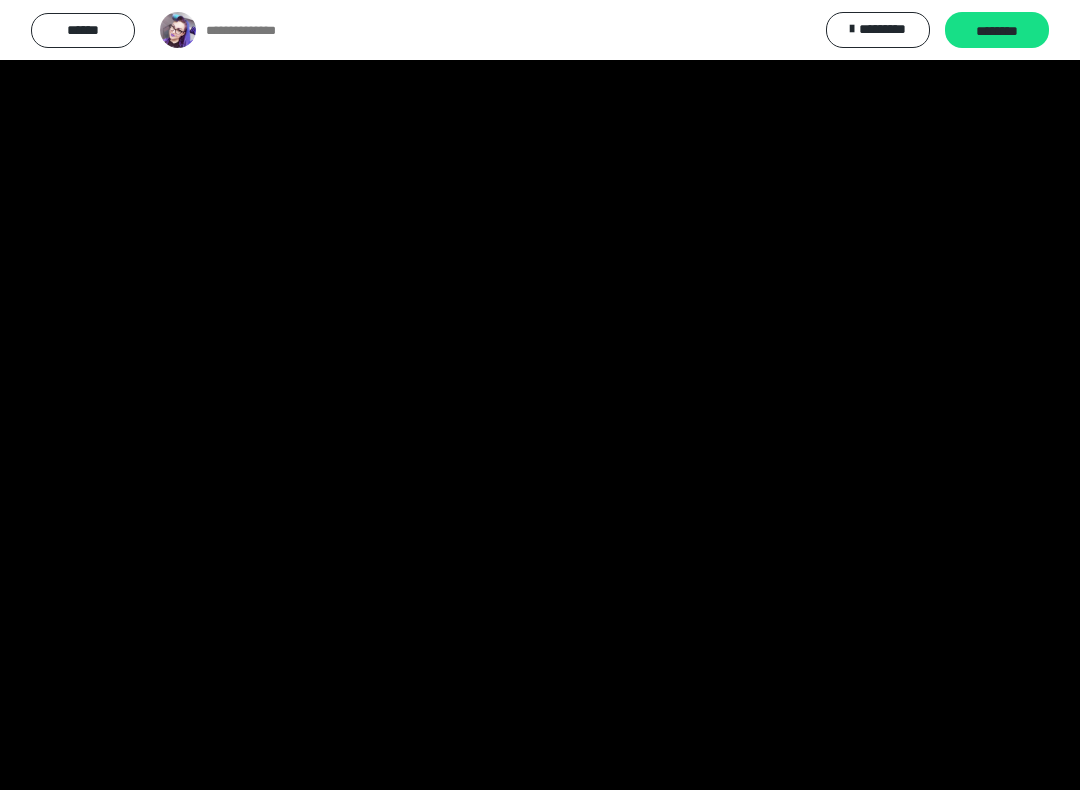 click at bounding box center [540, 395] 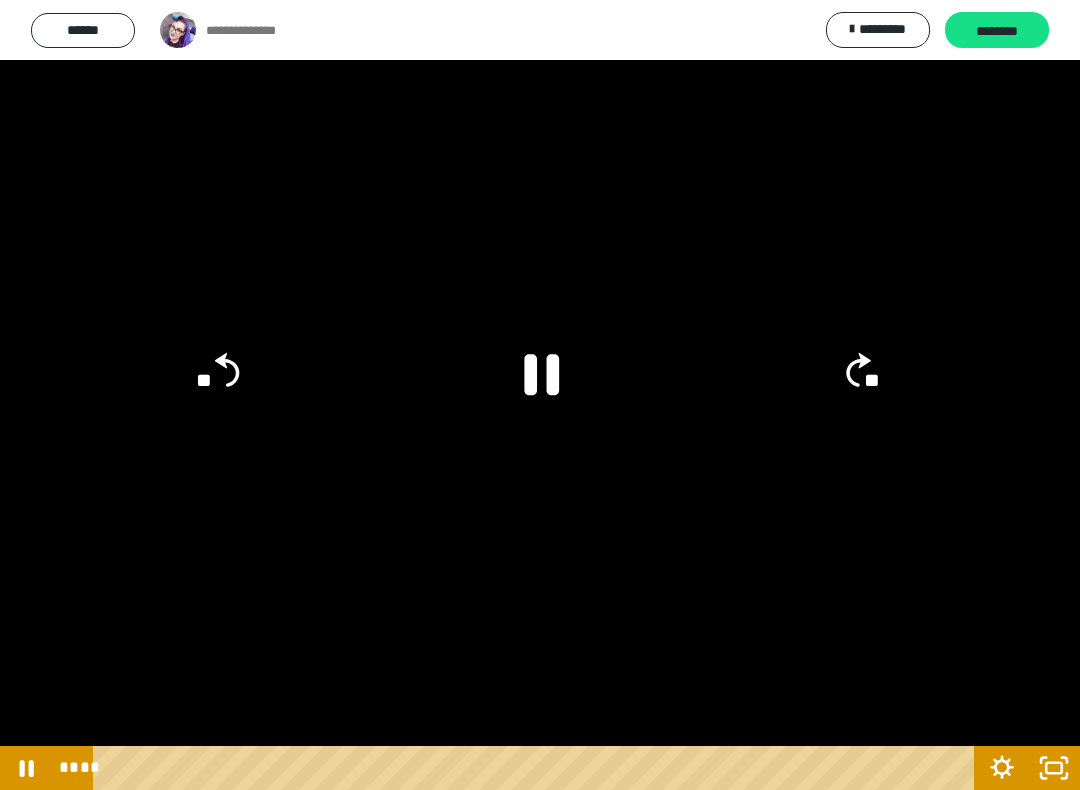 click 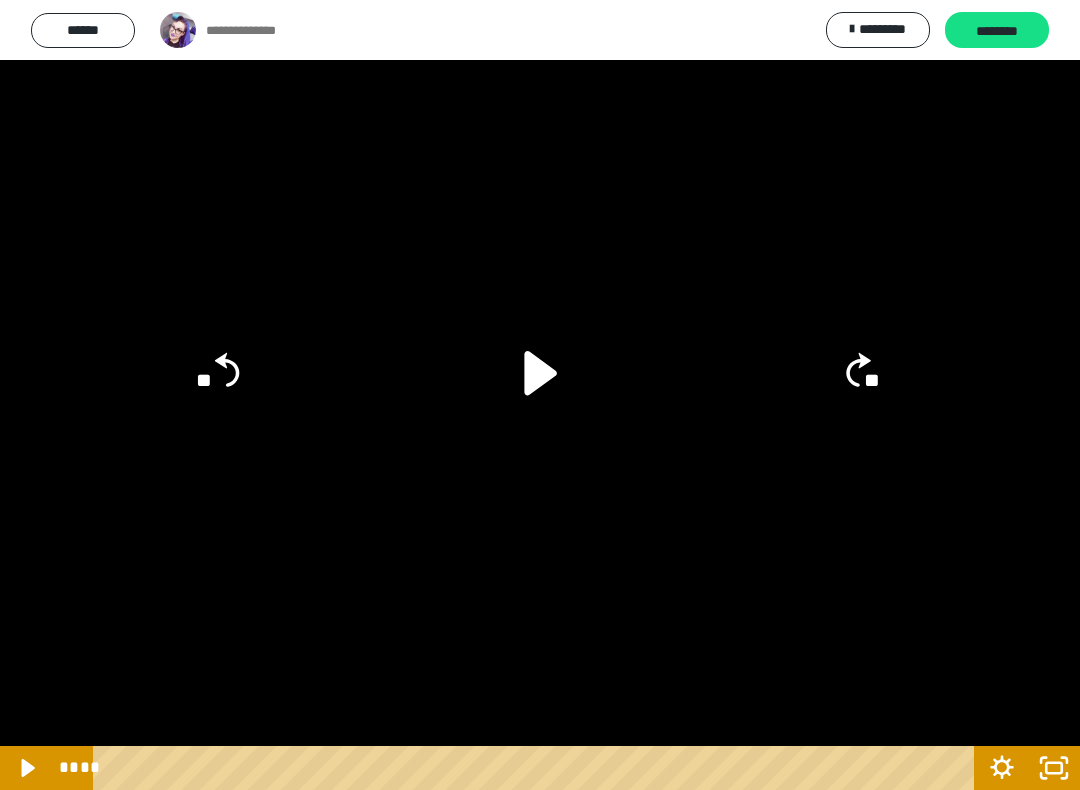 click 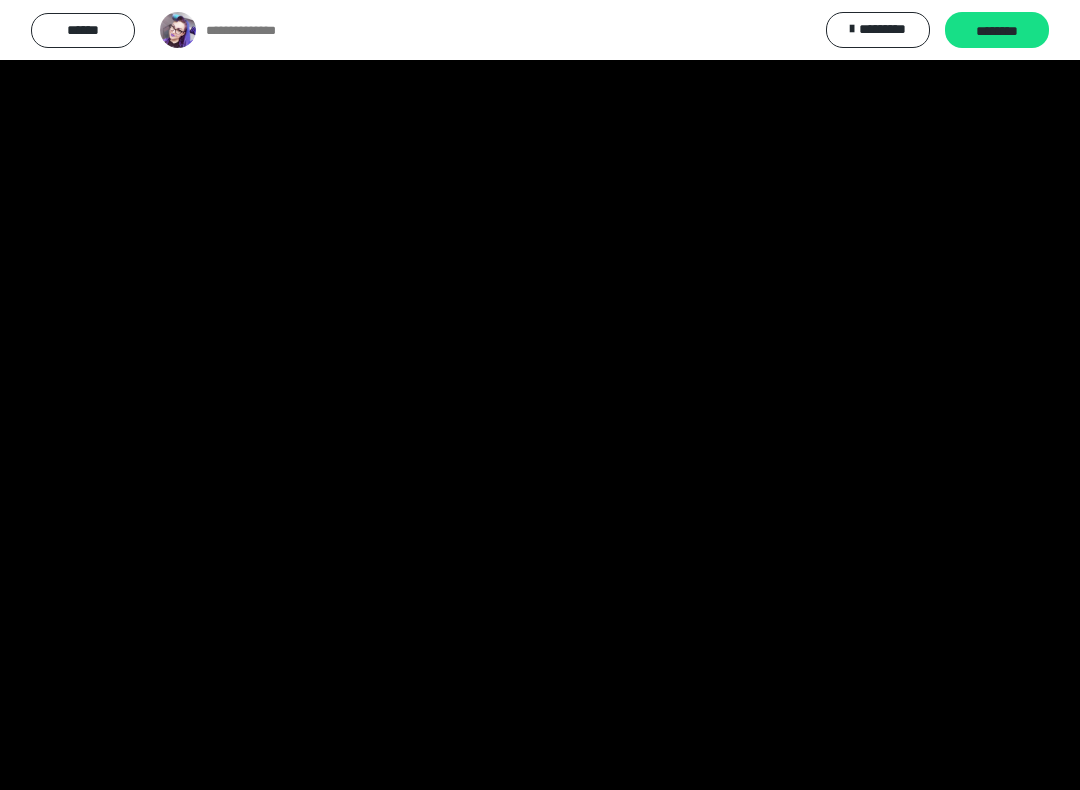 click at bounding box center (540, 395) 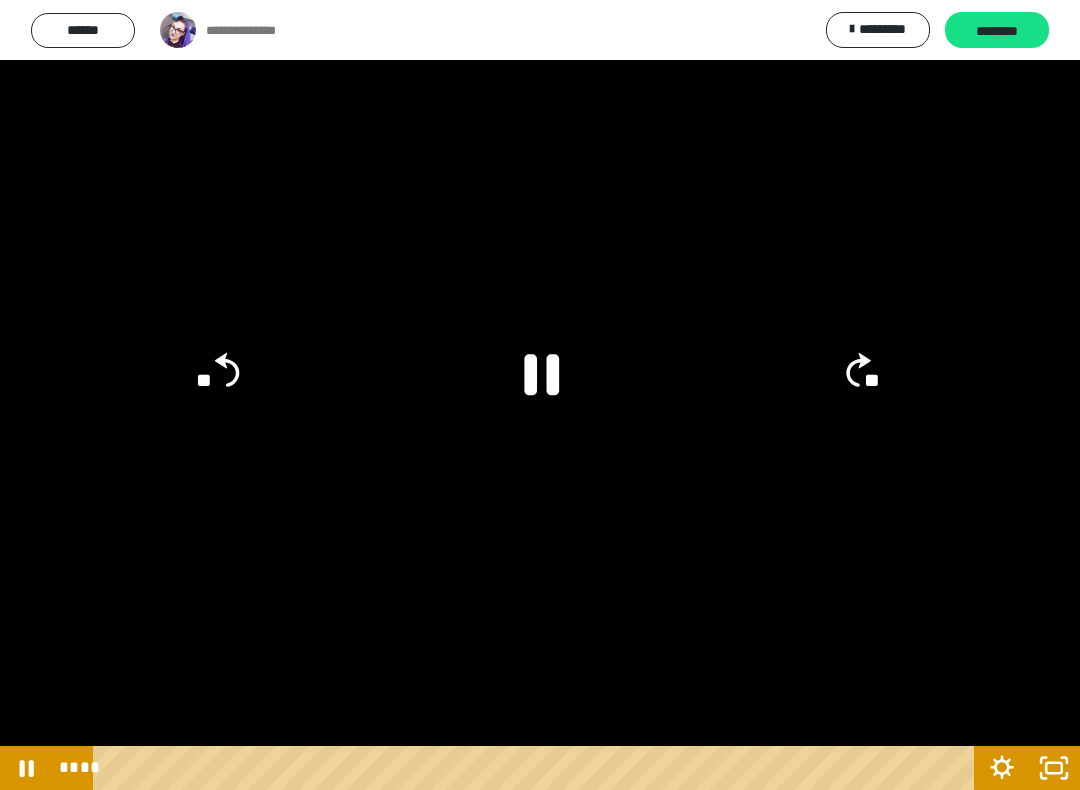 click on "**" 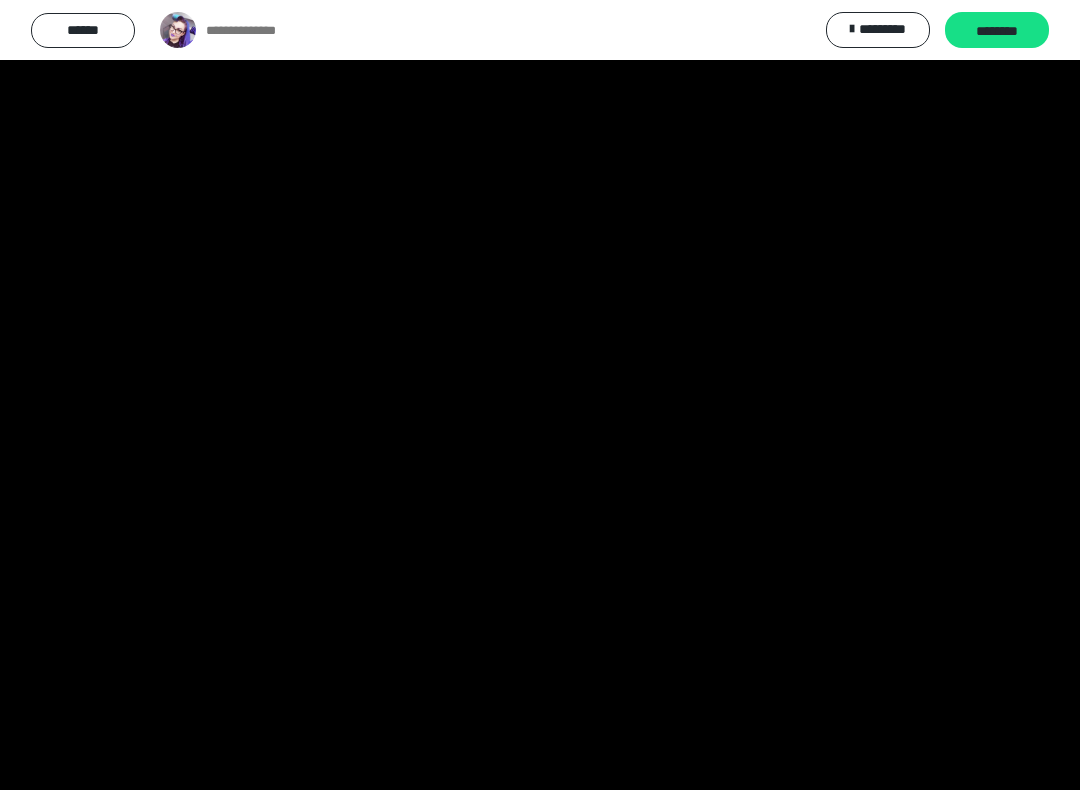 click at bounding box center [540, 395] 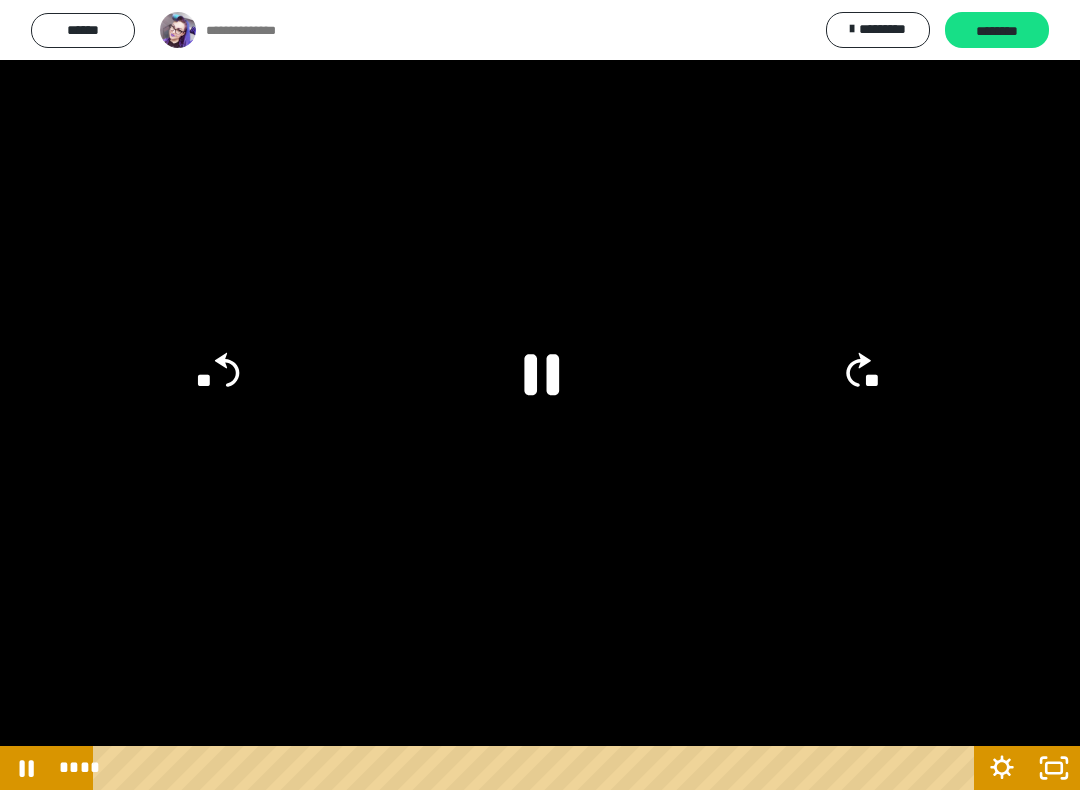 click 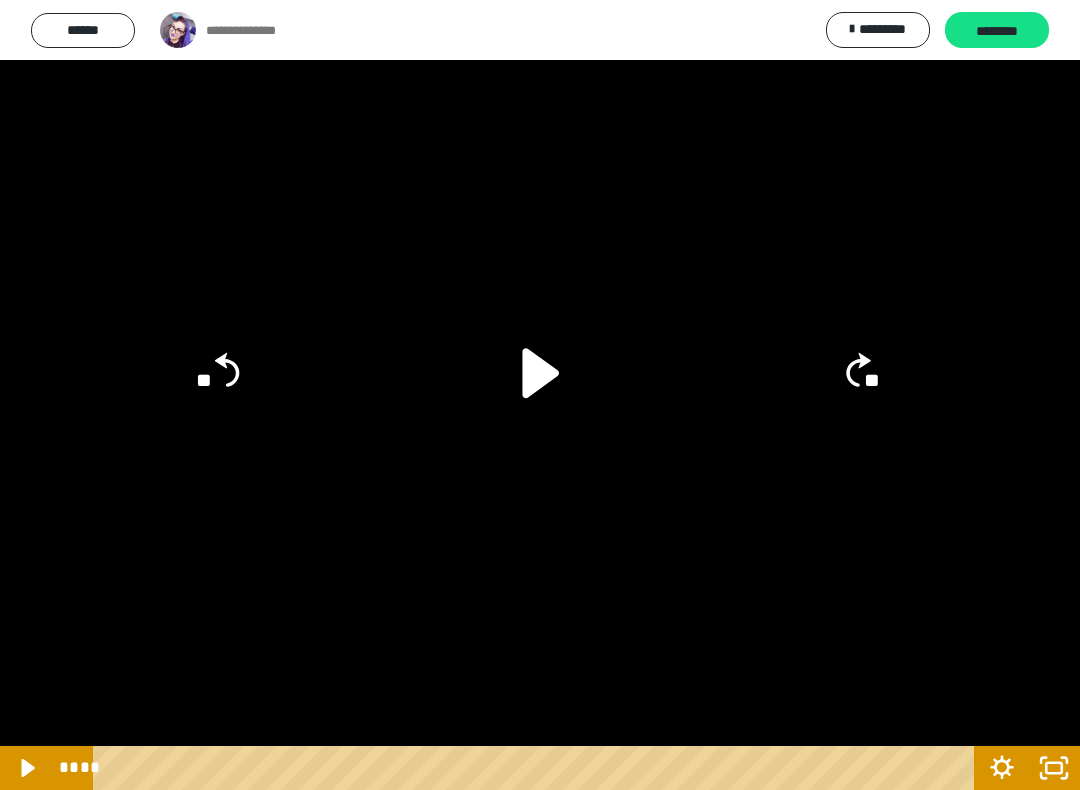 click 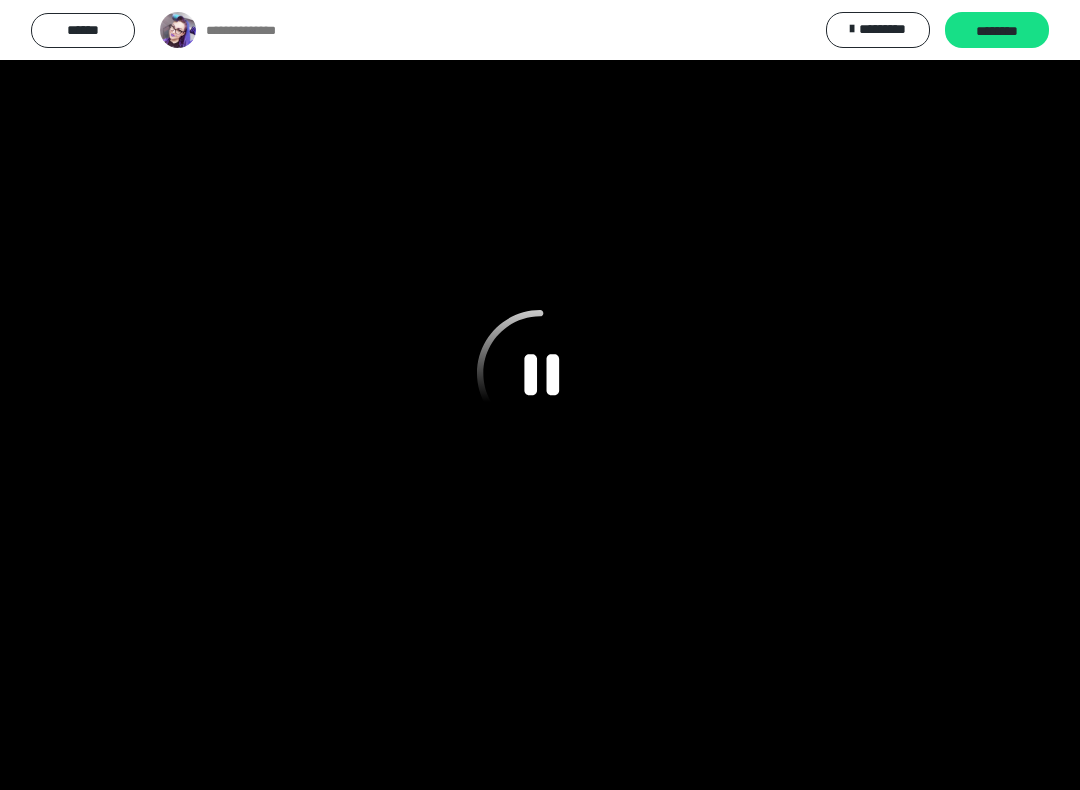 click at bounding box center [540, 395] 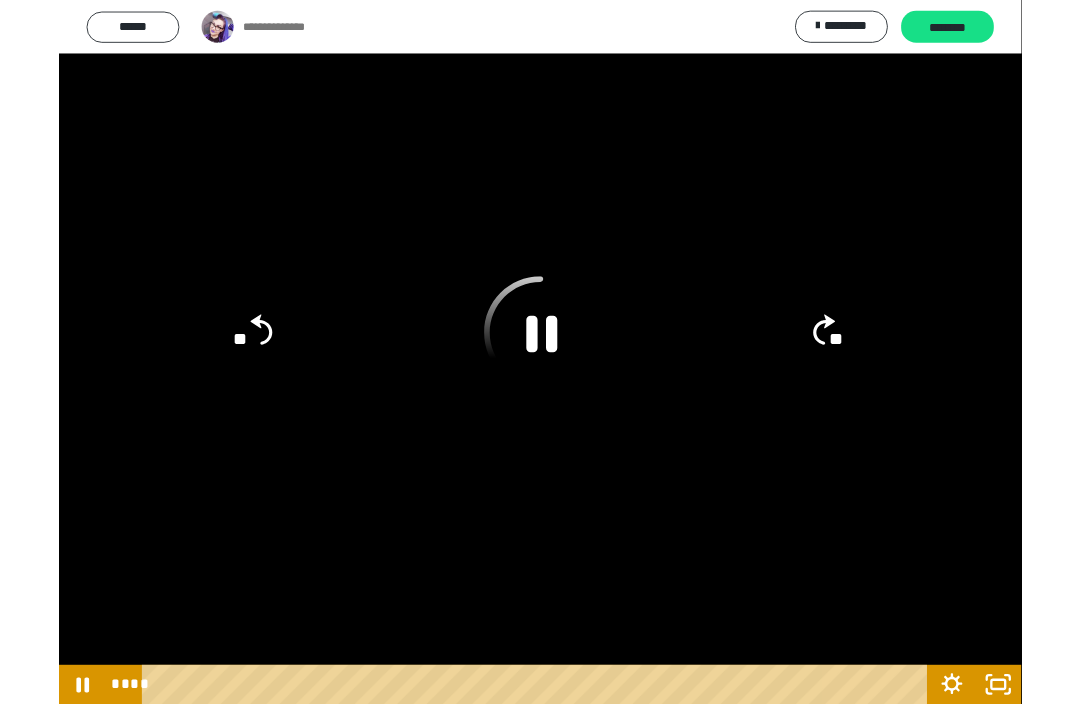scroll, scrollTop: 895, scrollLeft: 0, axis: vertical 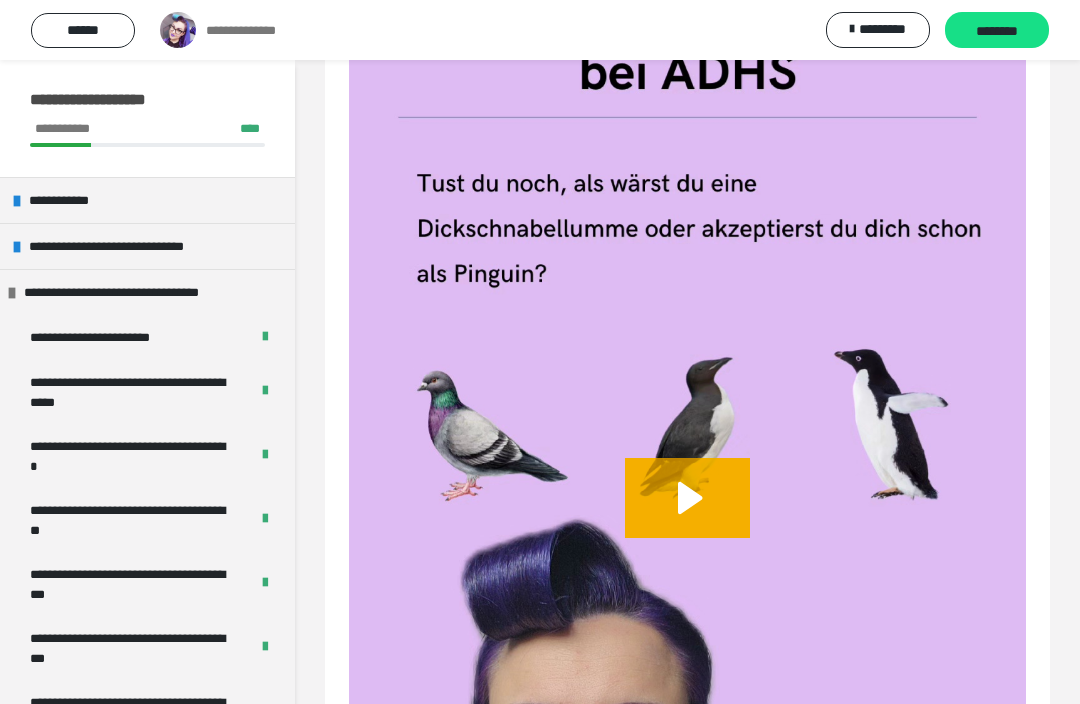 click 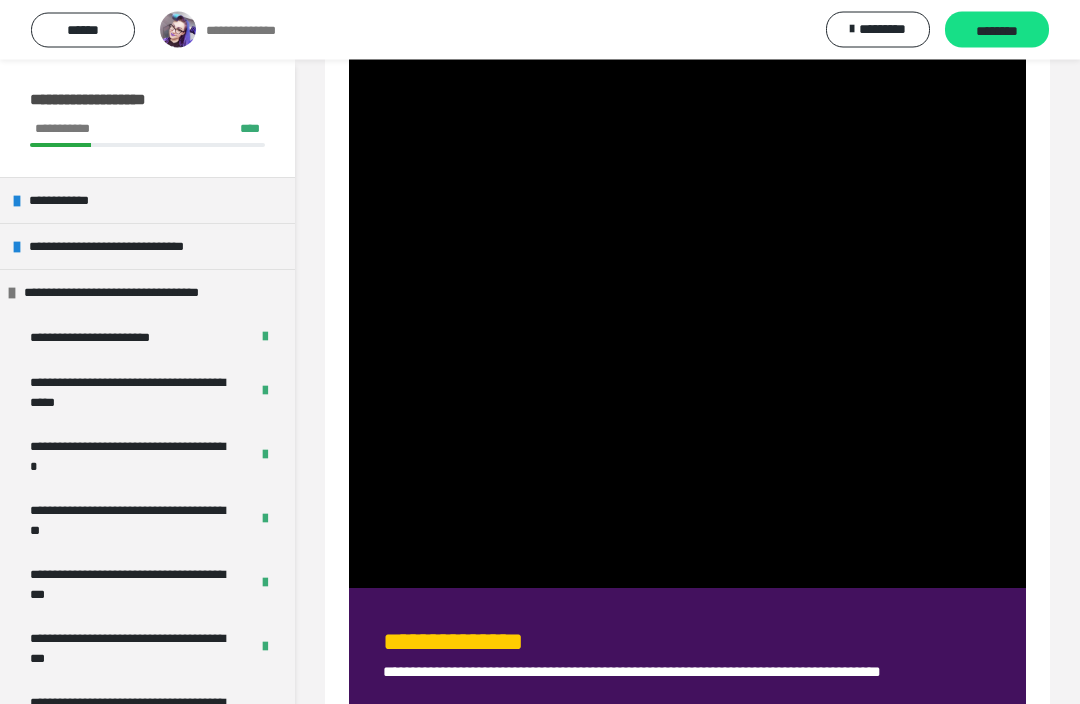 scroll, scrollTop: 972, scrollLeft: 0, axis: vertical 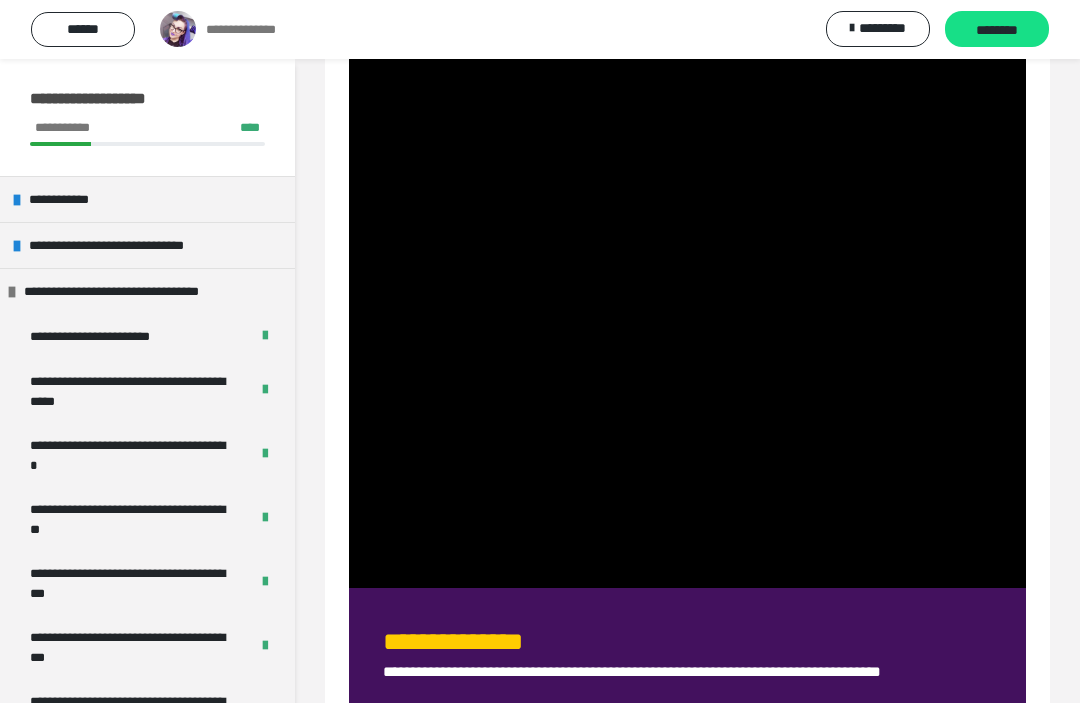 click at bounding box center [687, -13] 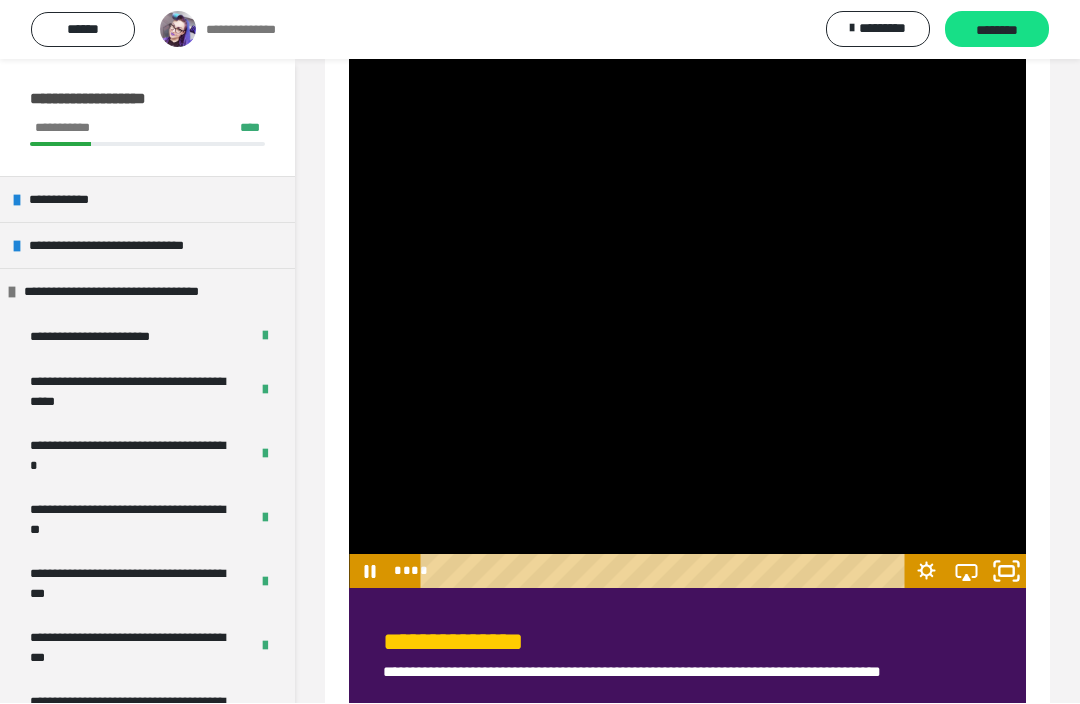 click 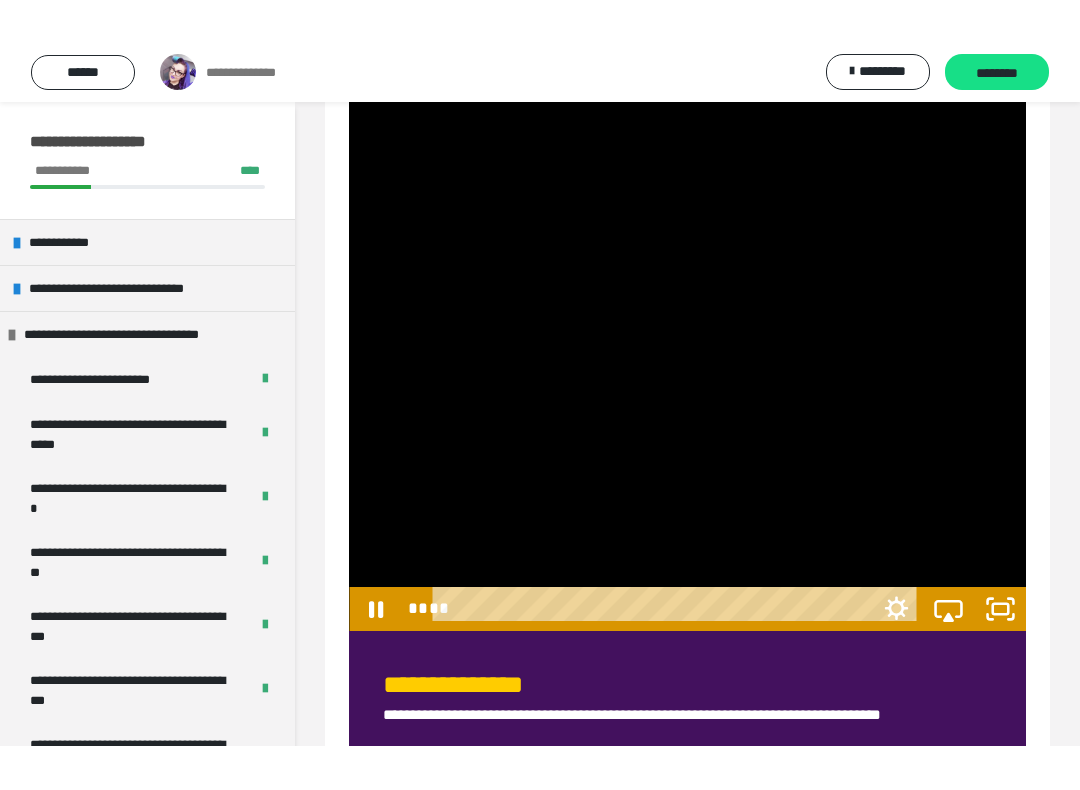scroll, scrollTop: 20, scrollLeft: 0, axis: vertical 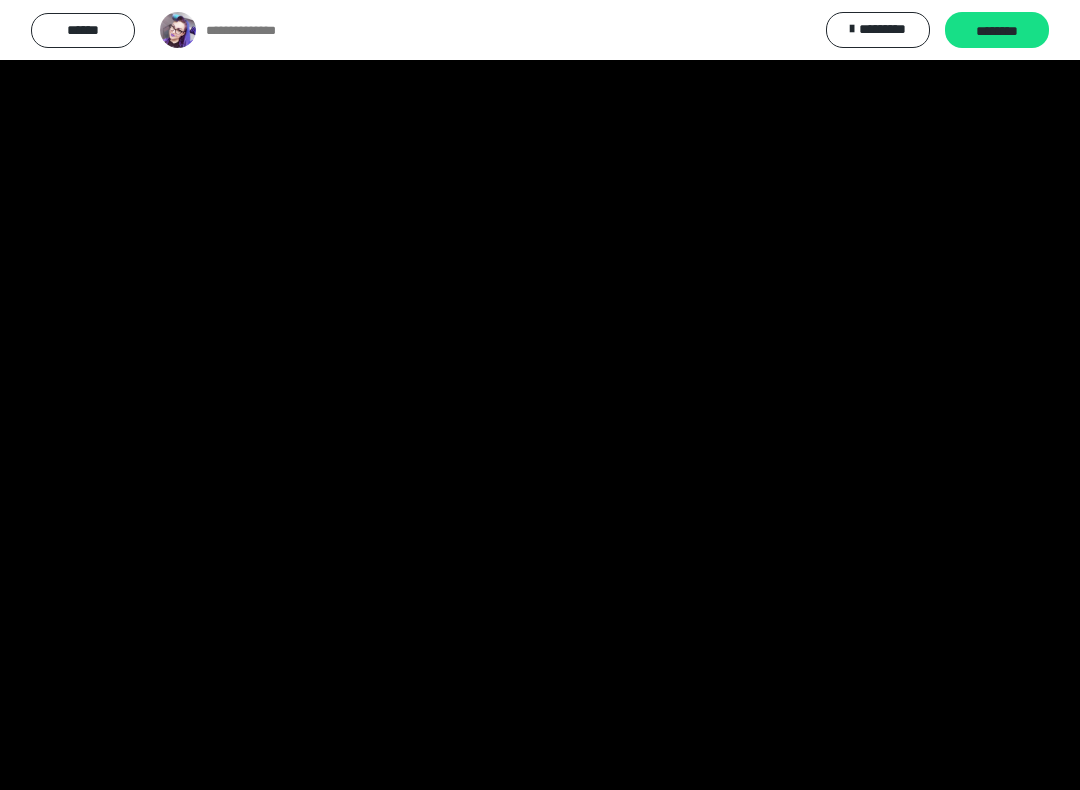 click at bounding box center (540, 395) 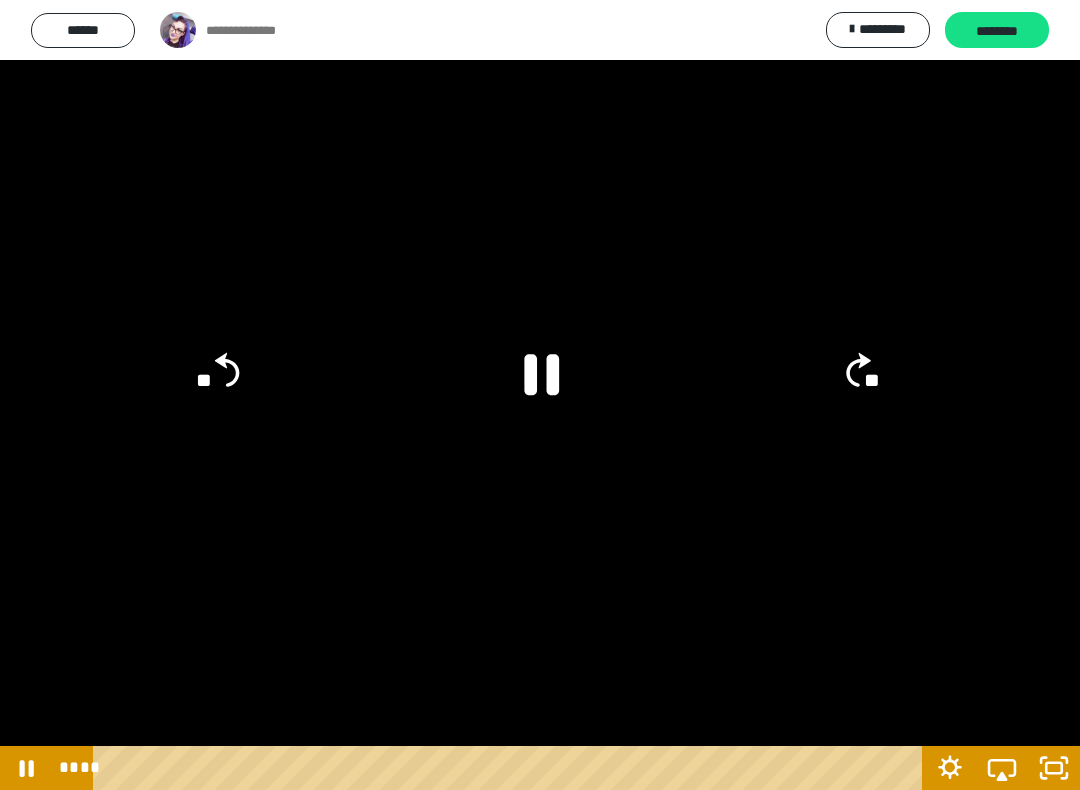 click 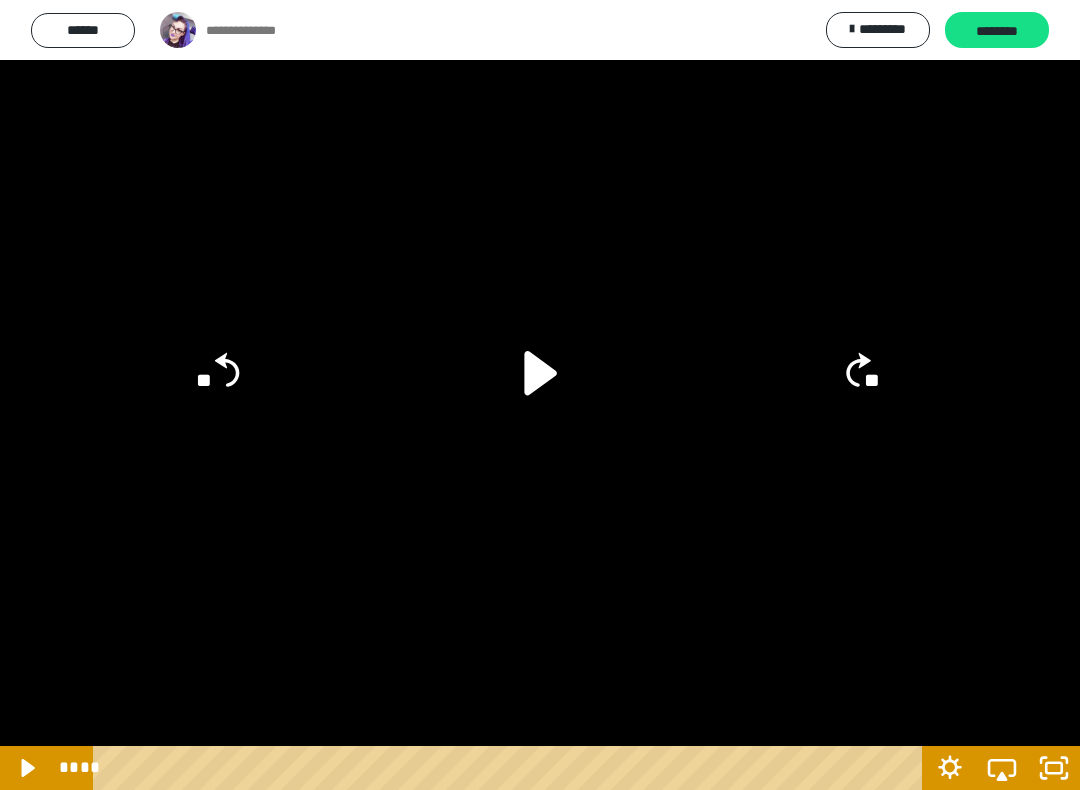 click 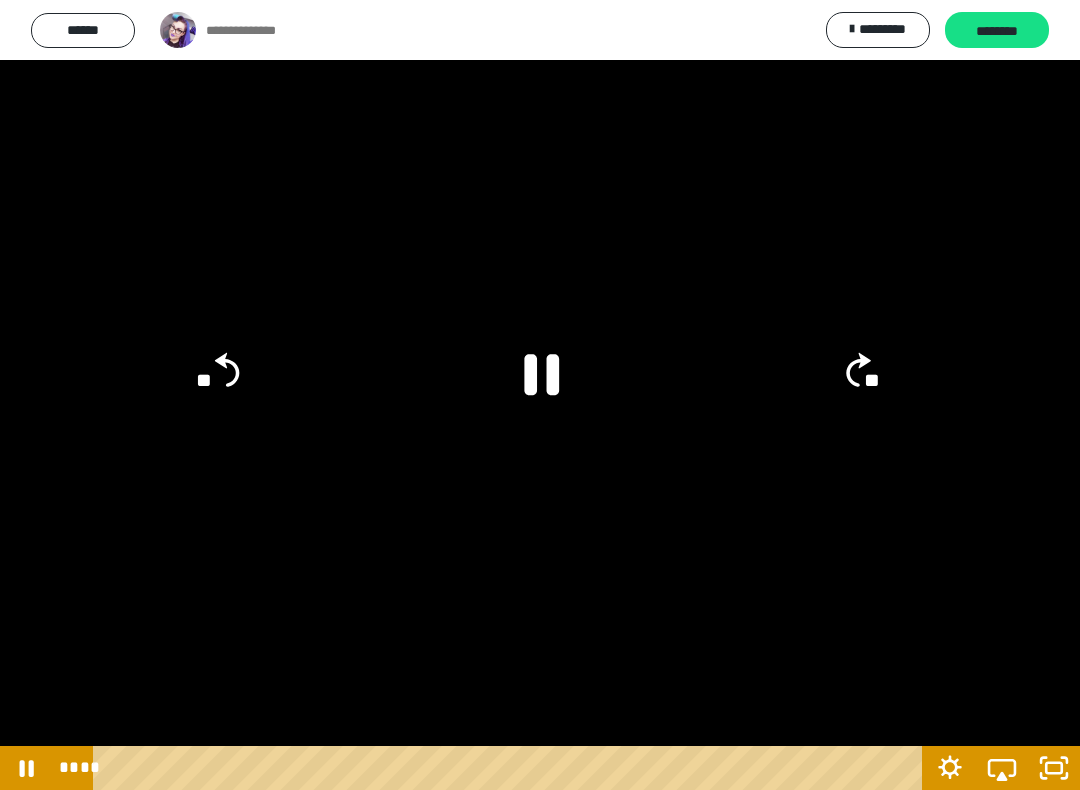 click 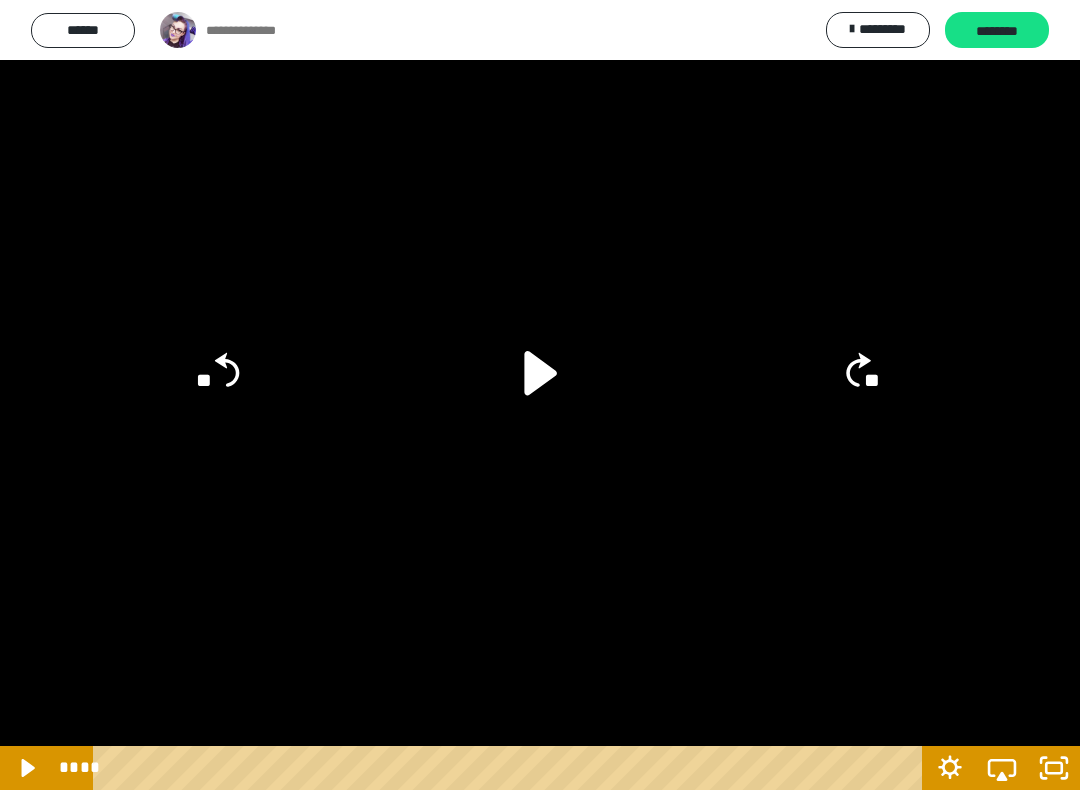 click 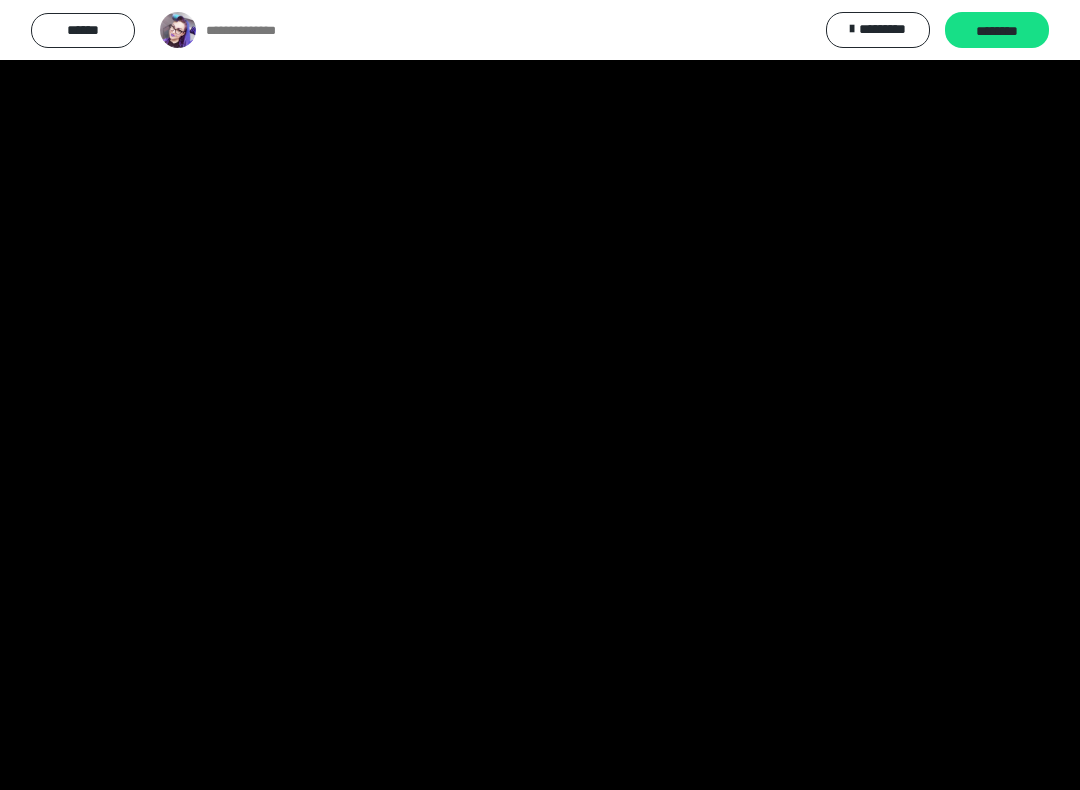 click at bounding box center (540, 395) 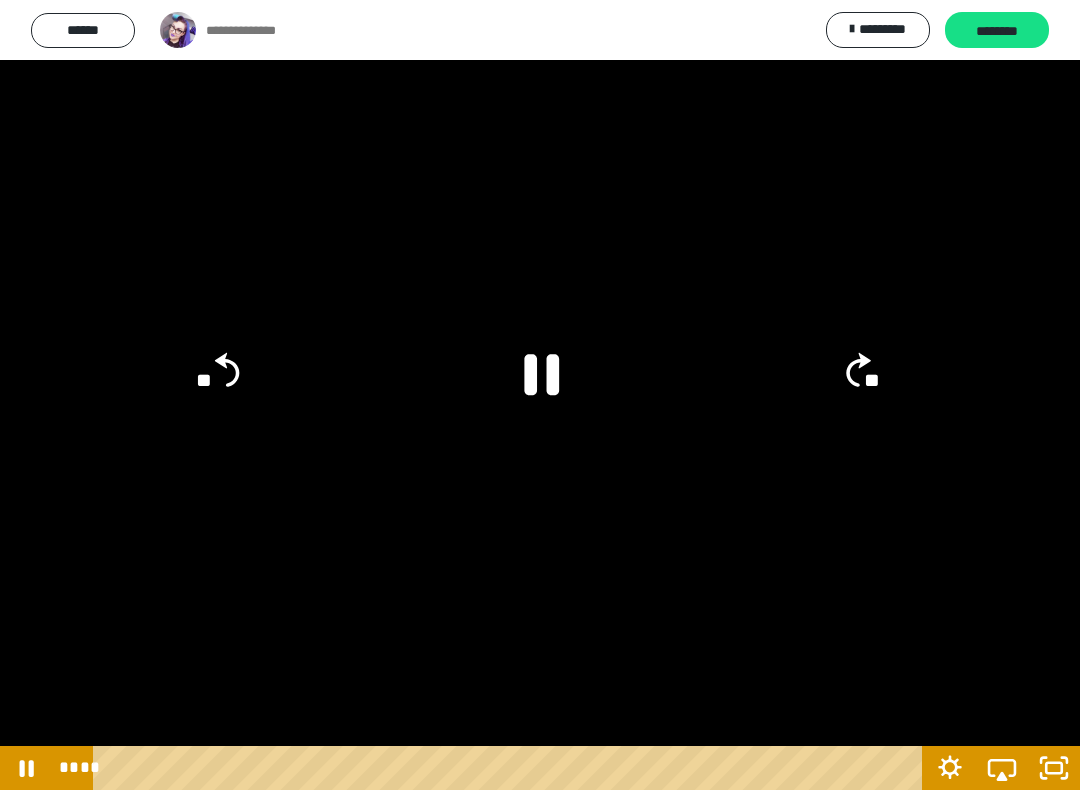 click on "**" 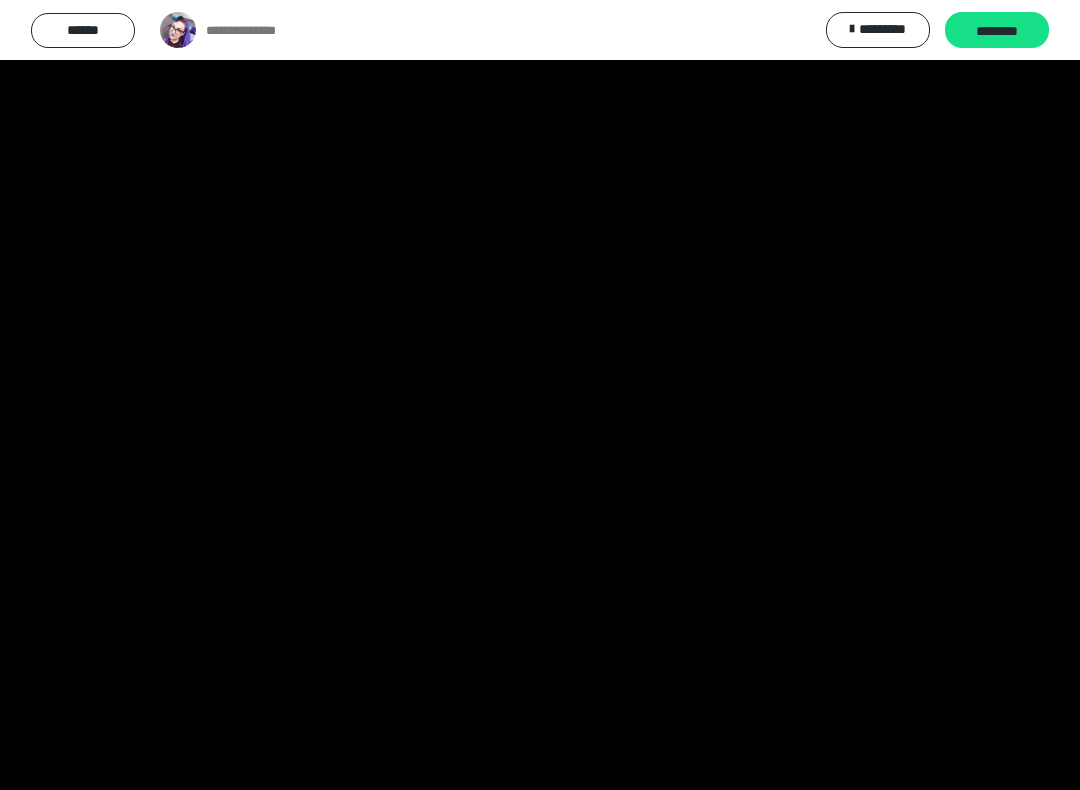 click at bounding box center [540, 395] 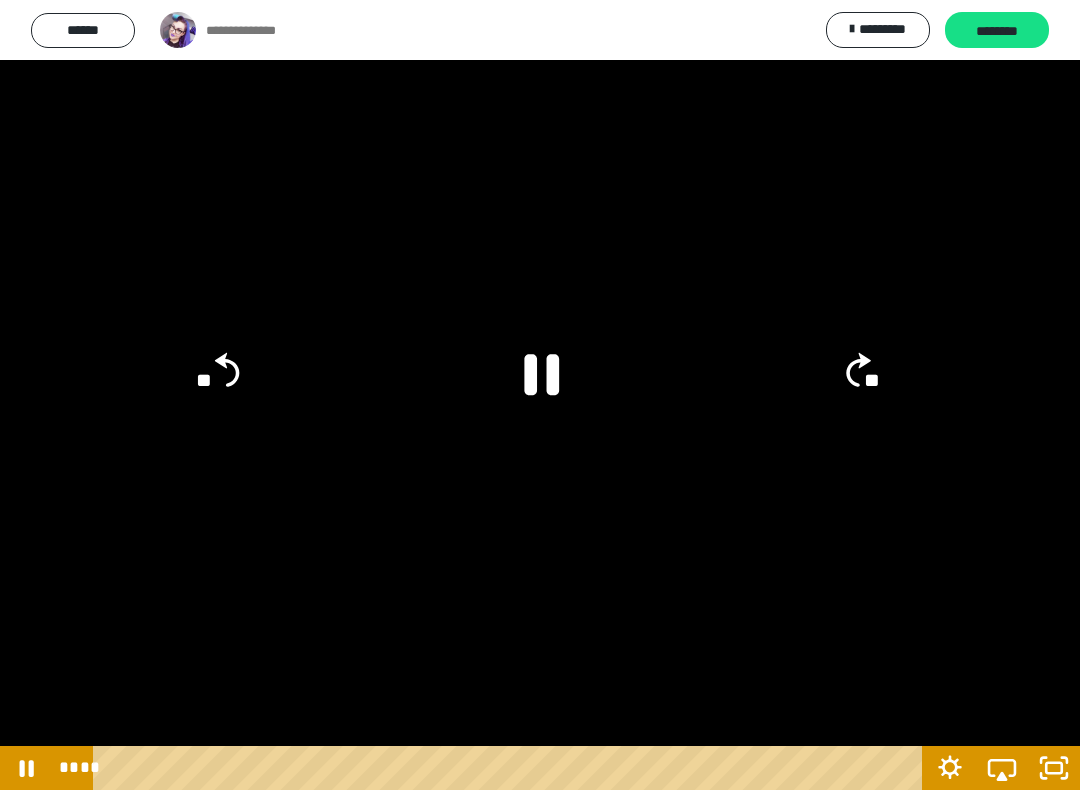 click 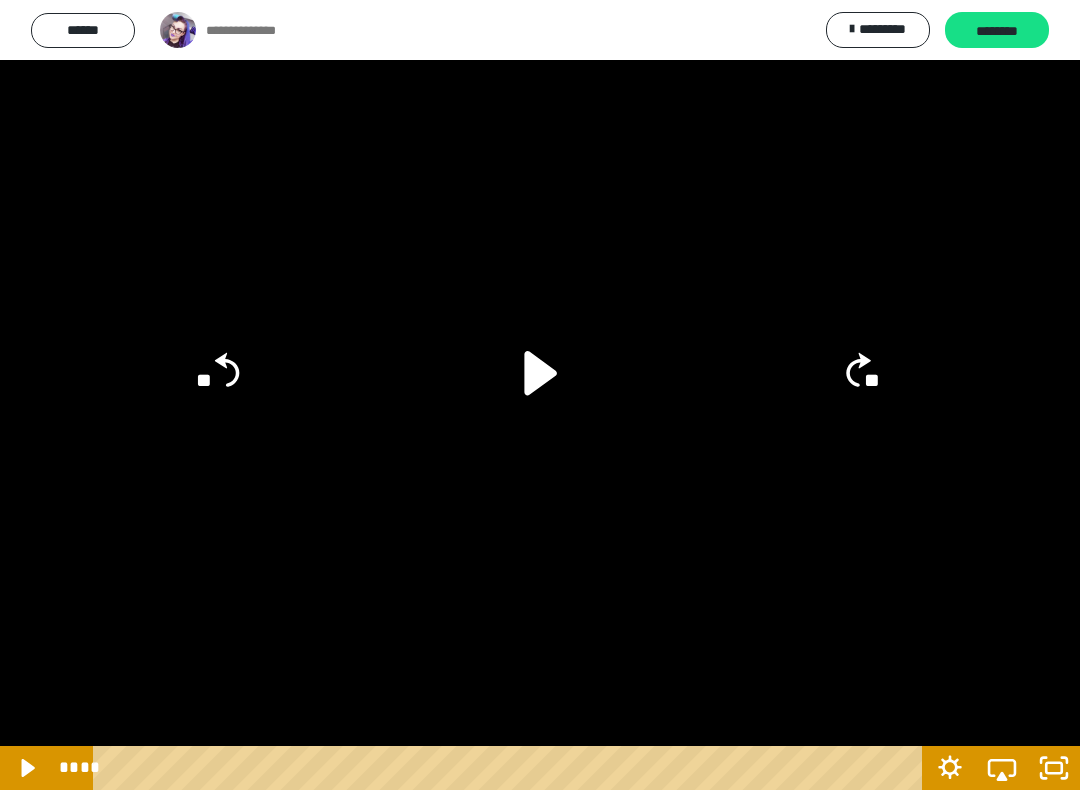 click on "**" 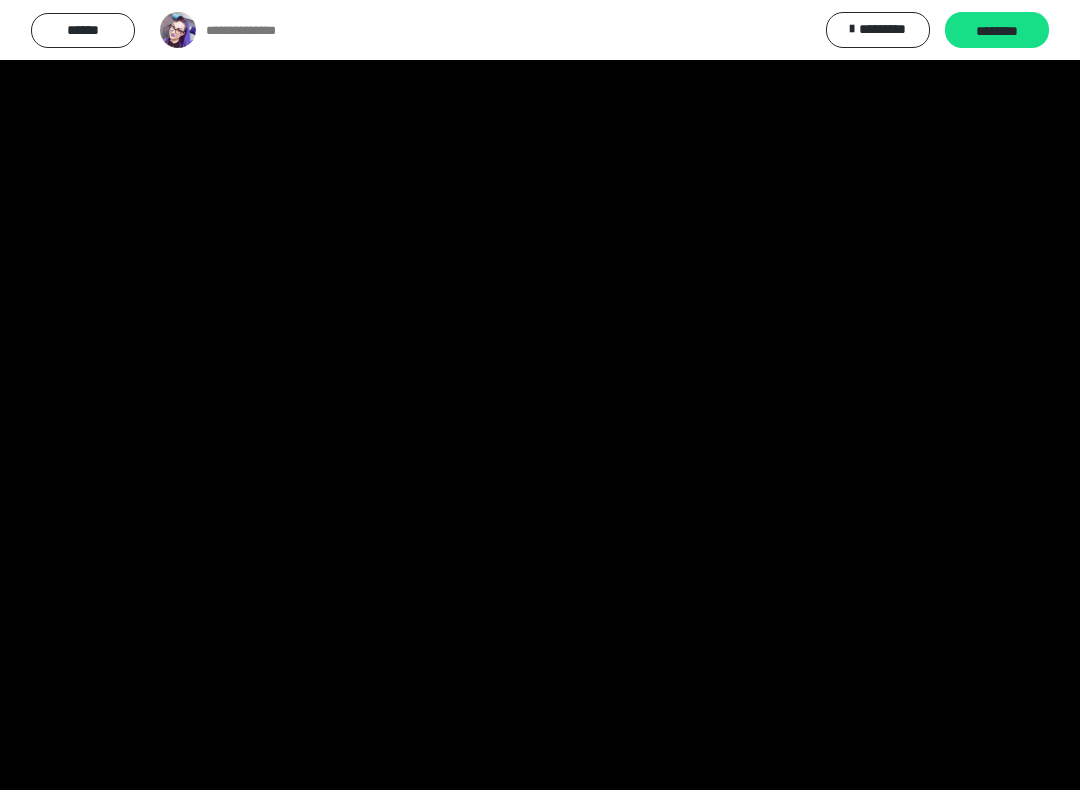 click at bounding box center [540, 395] 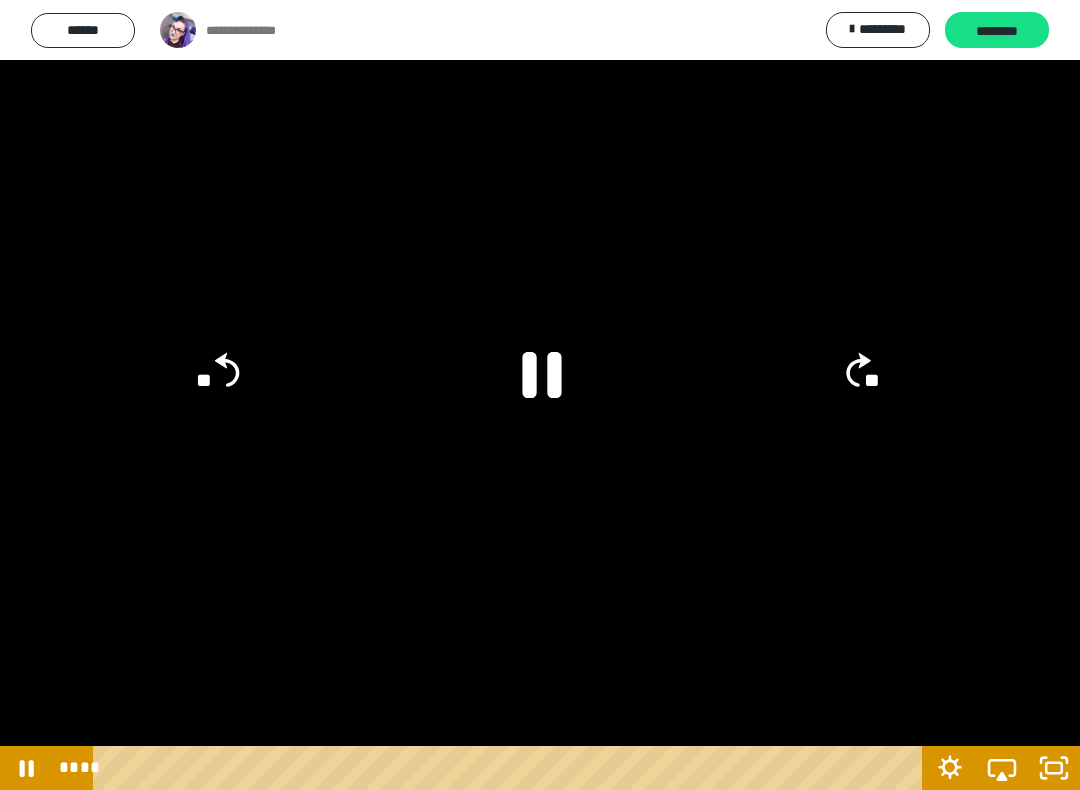 click 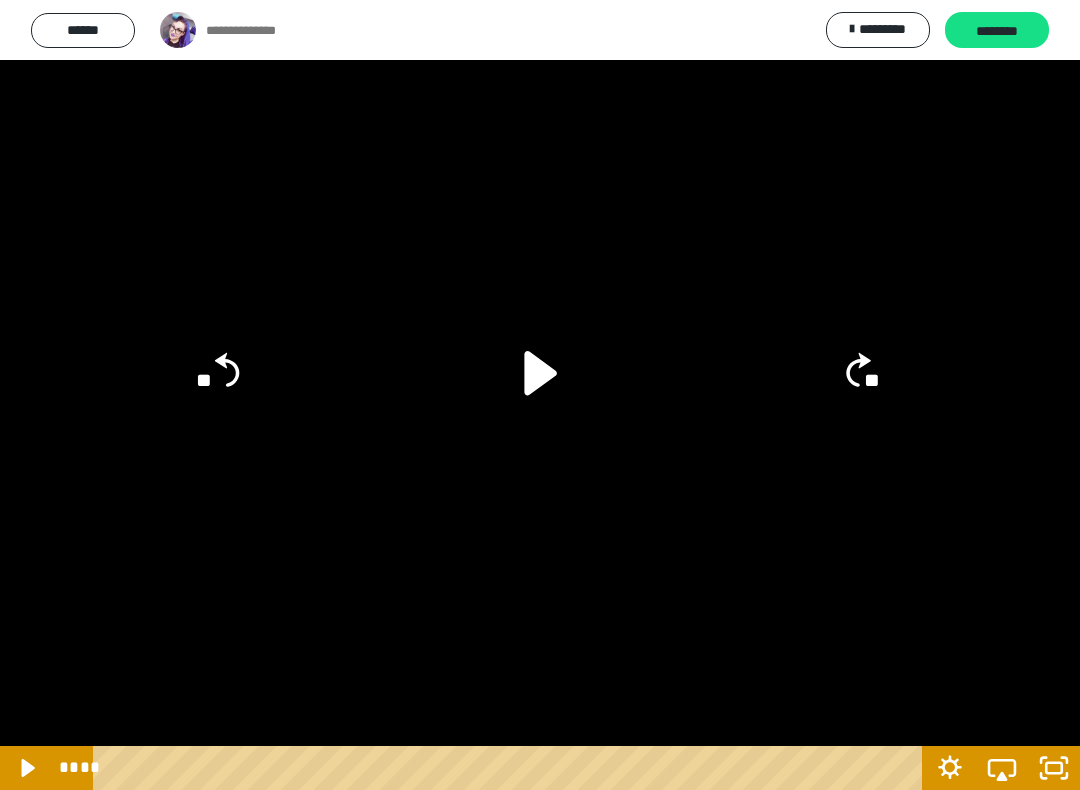 click 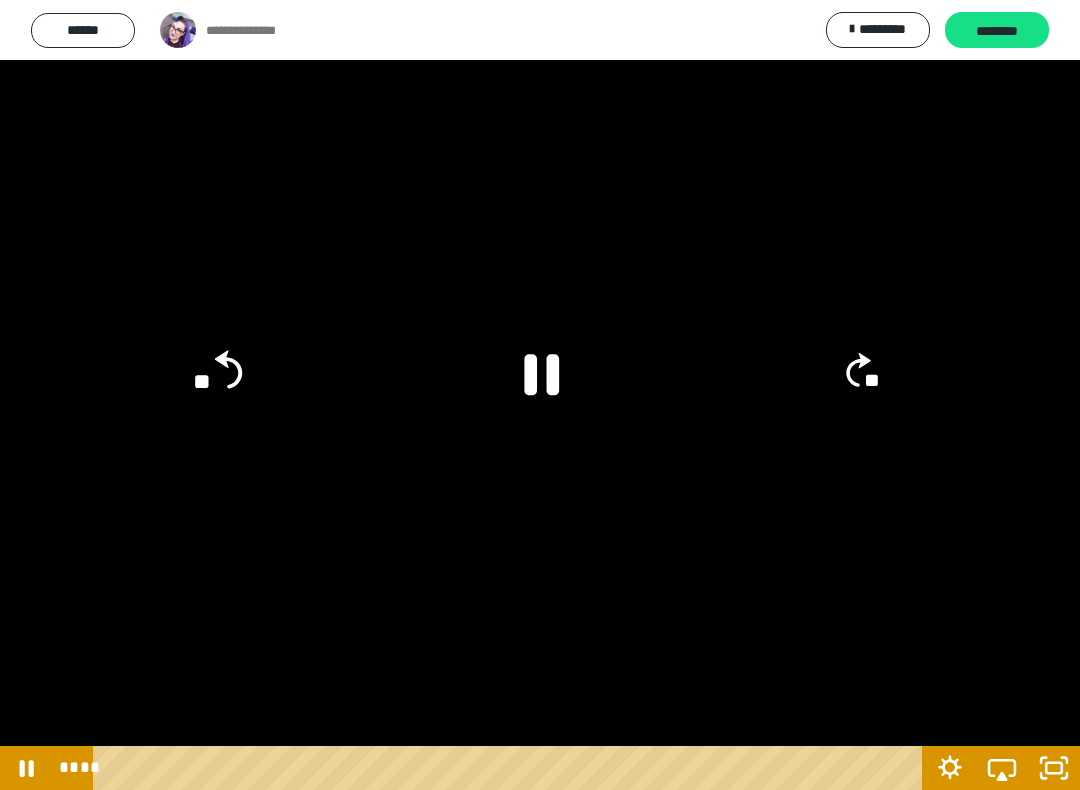 click on "**" 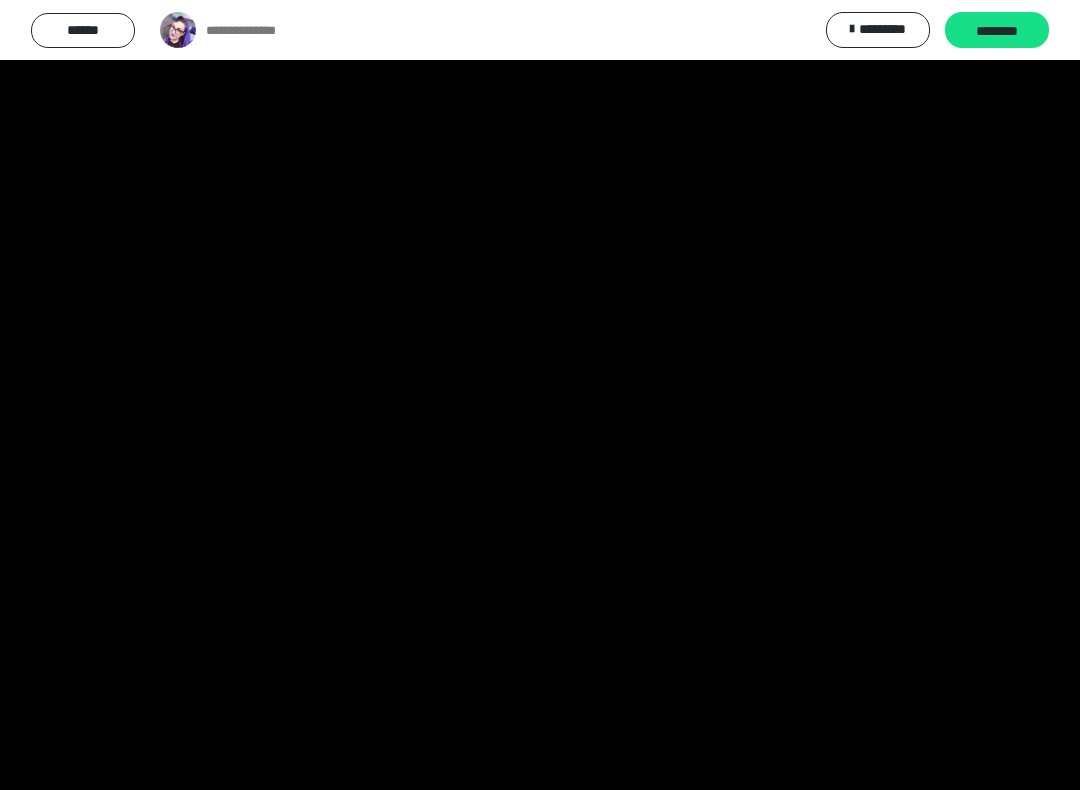 click at bounding box center (540, 395) 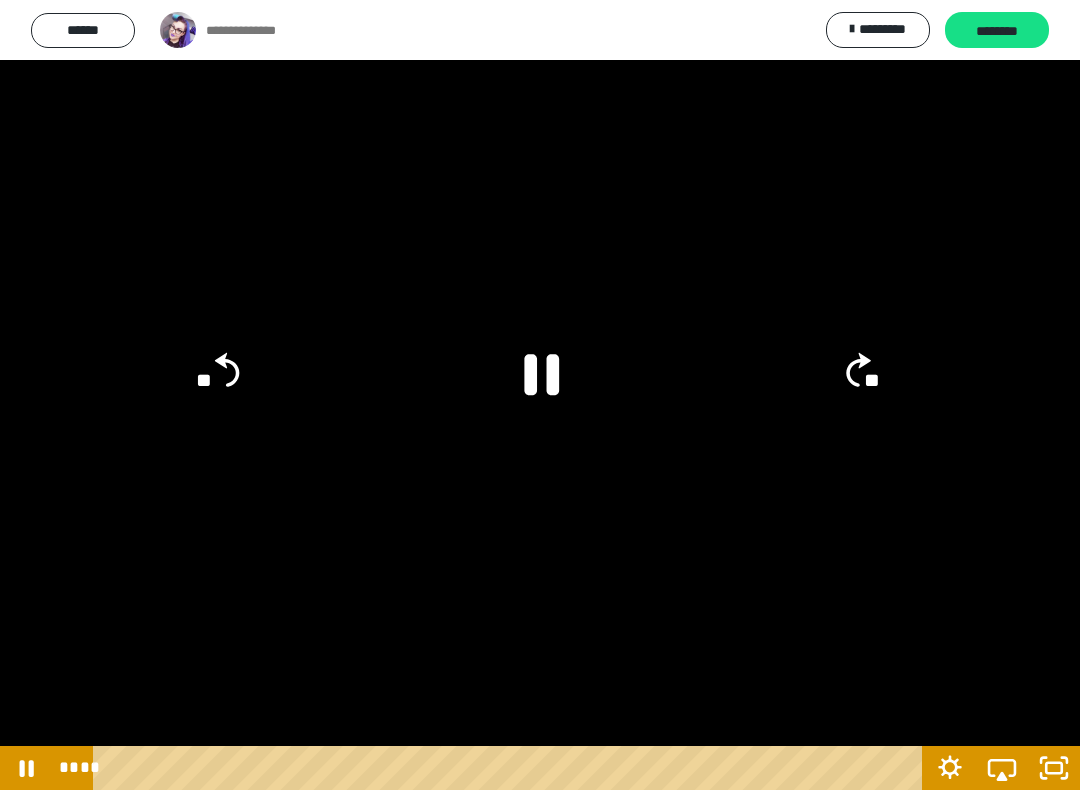 click 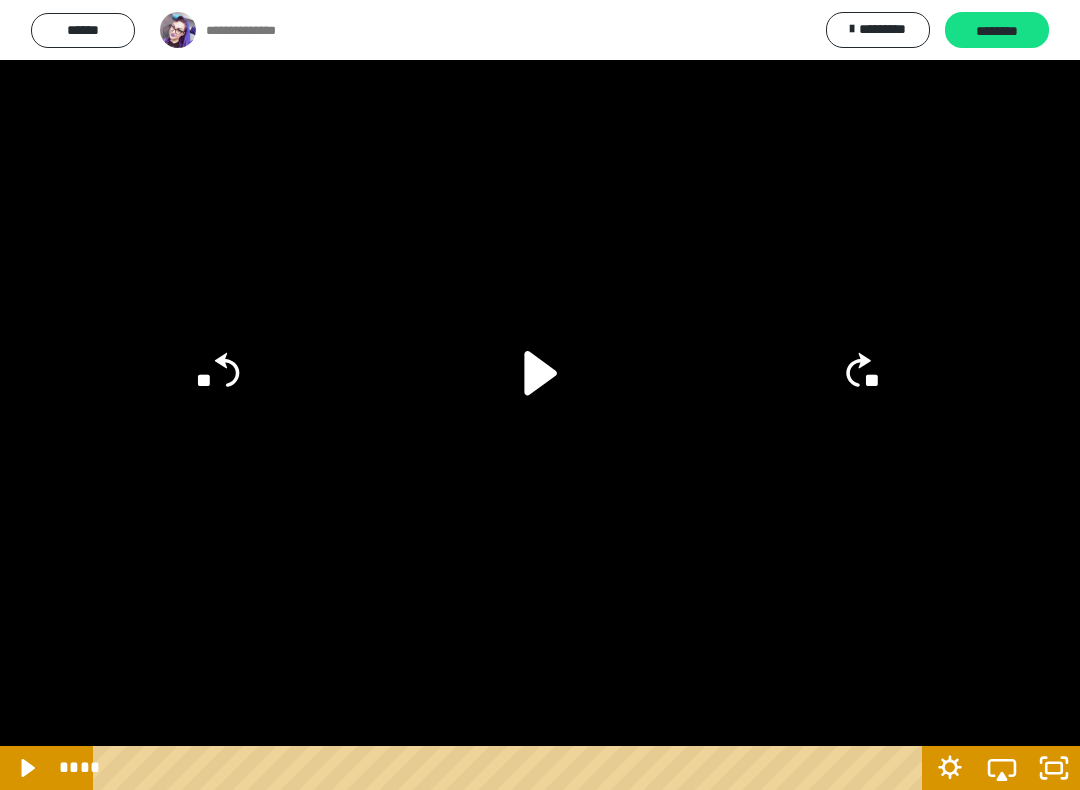 click 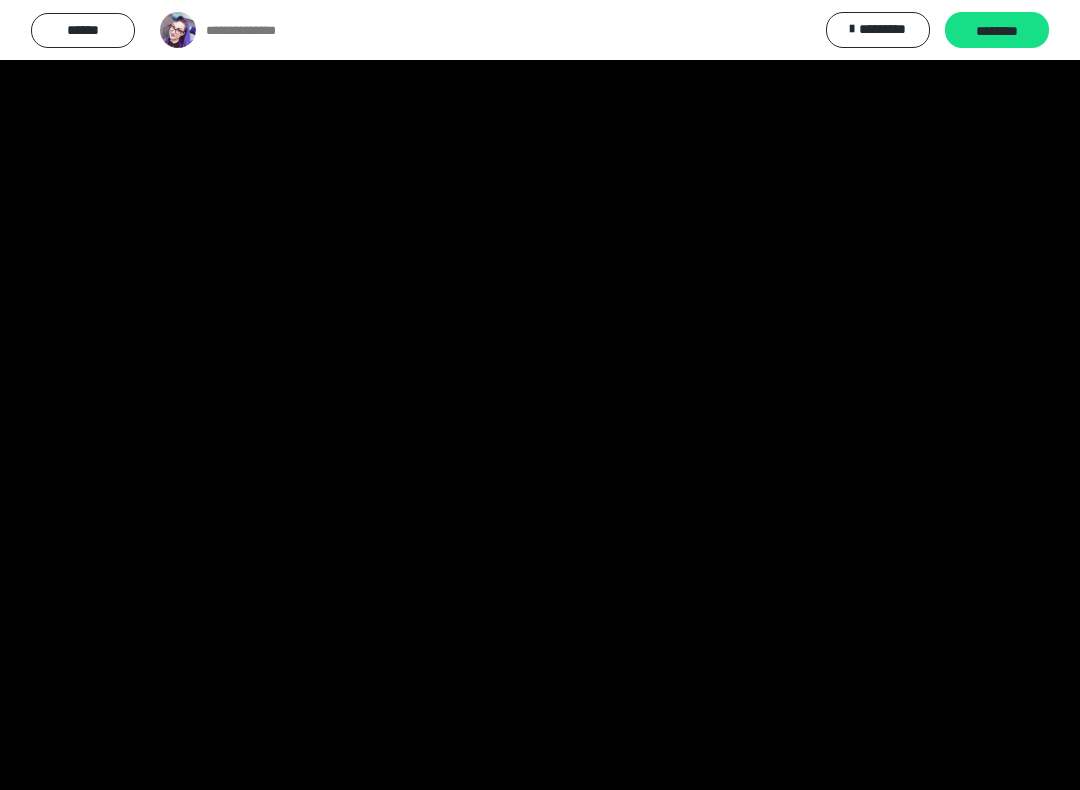 click at bounding box center (540, 395) 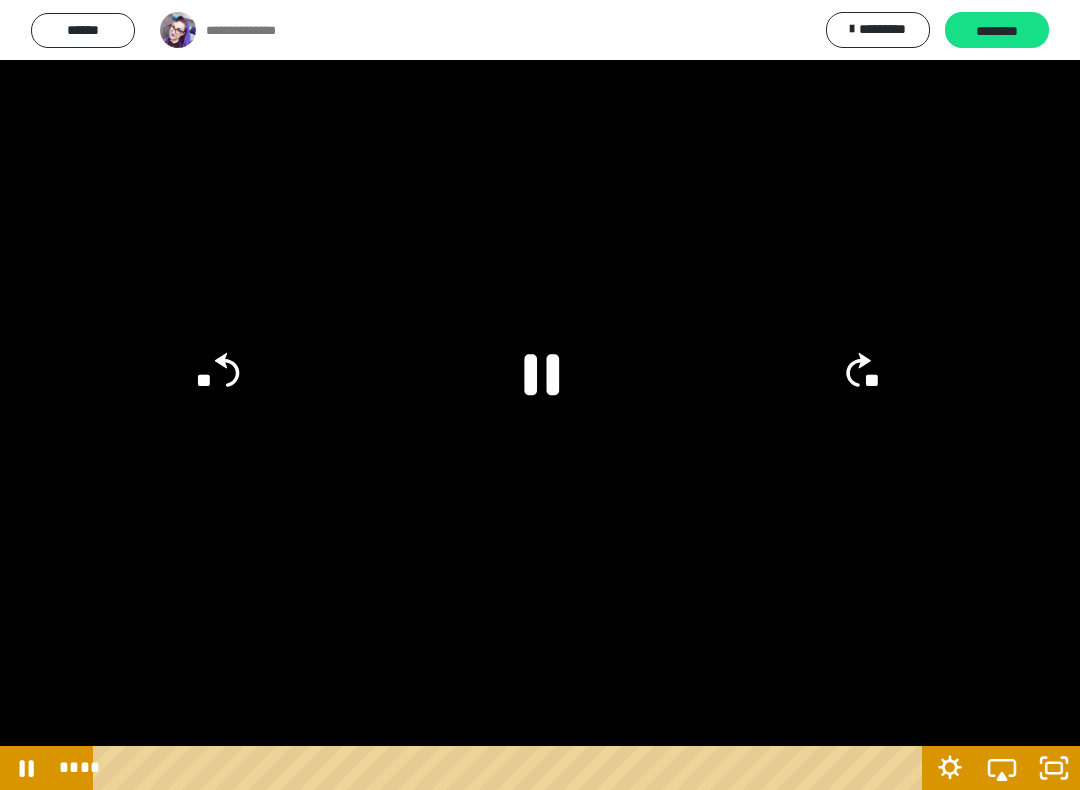 click 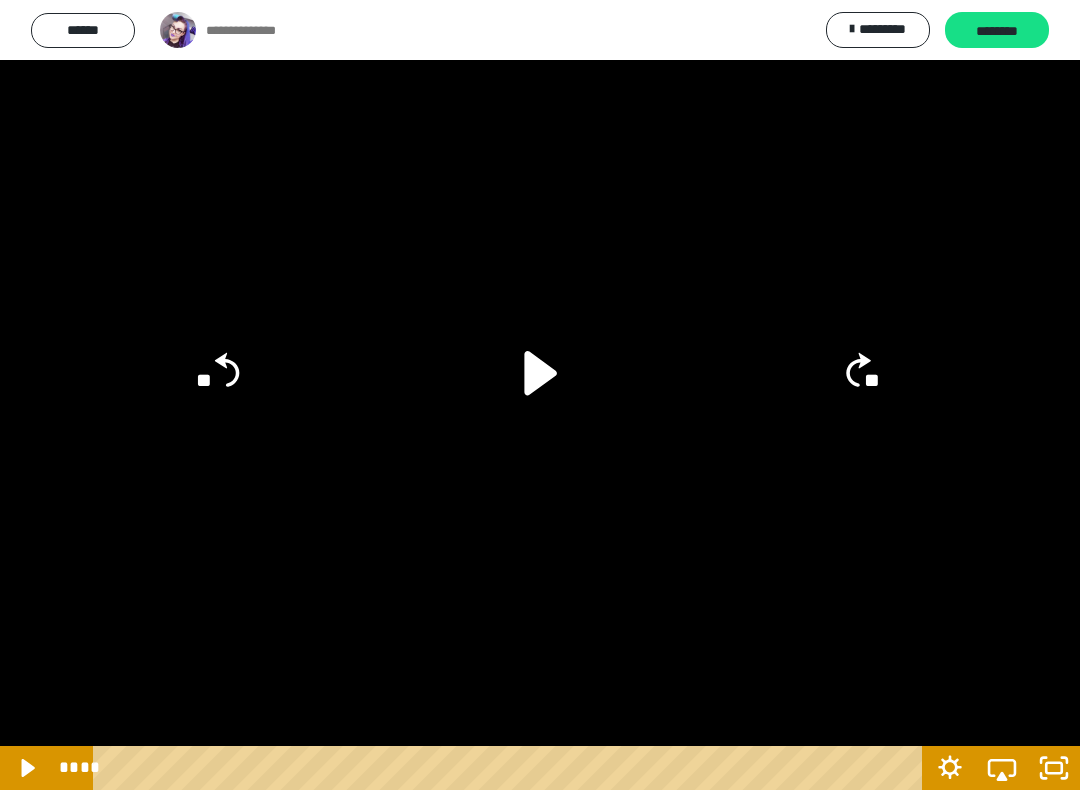 click on "**" 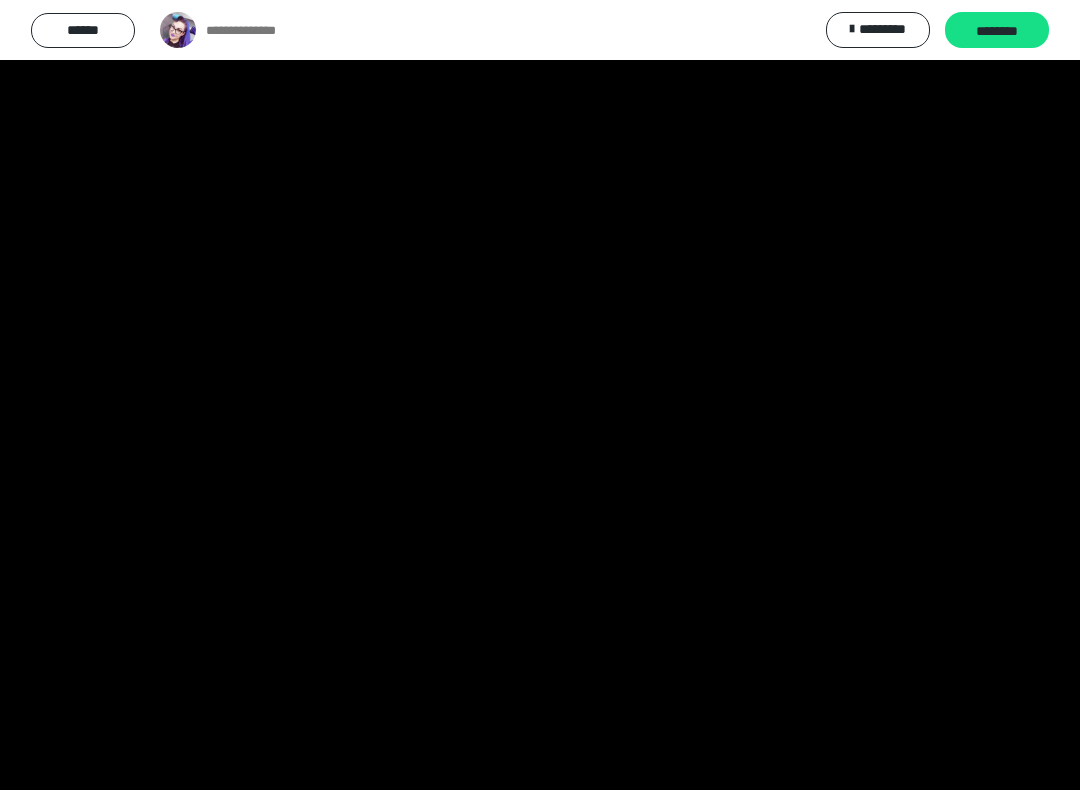click at bounding box center [540, 395] 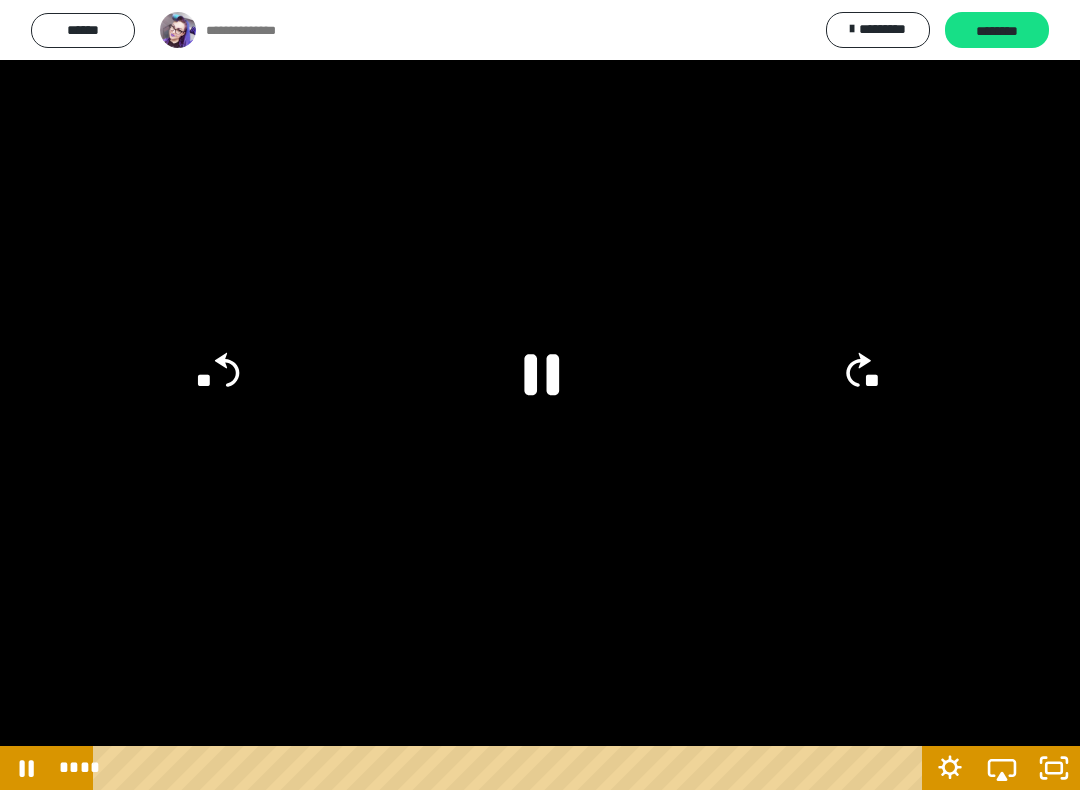 click on "**" 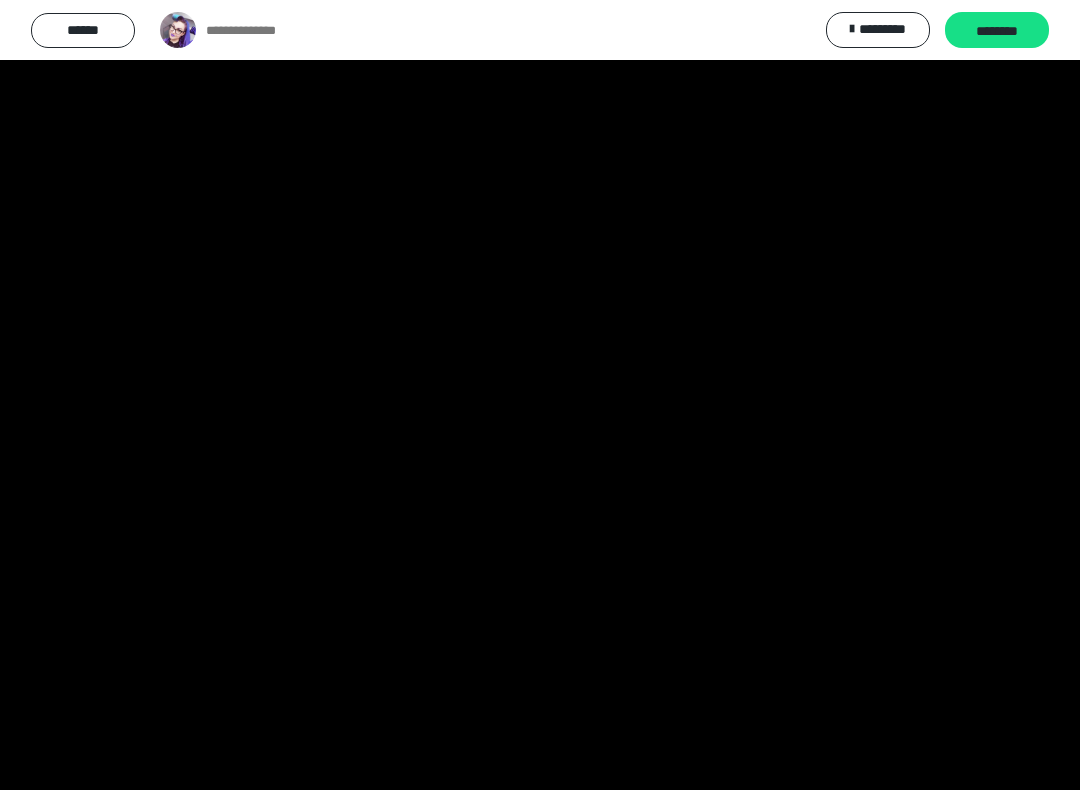 click at bounding box center (540, 395) 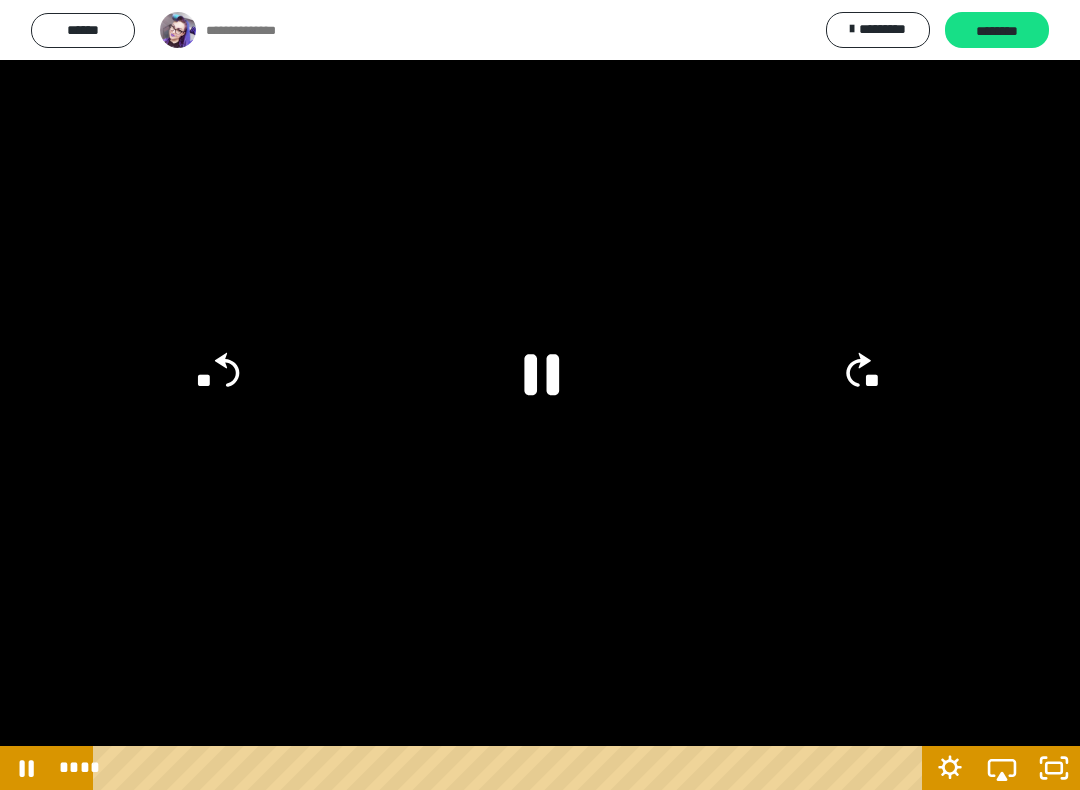 click 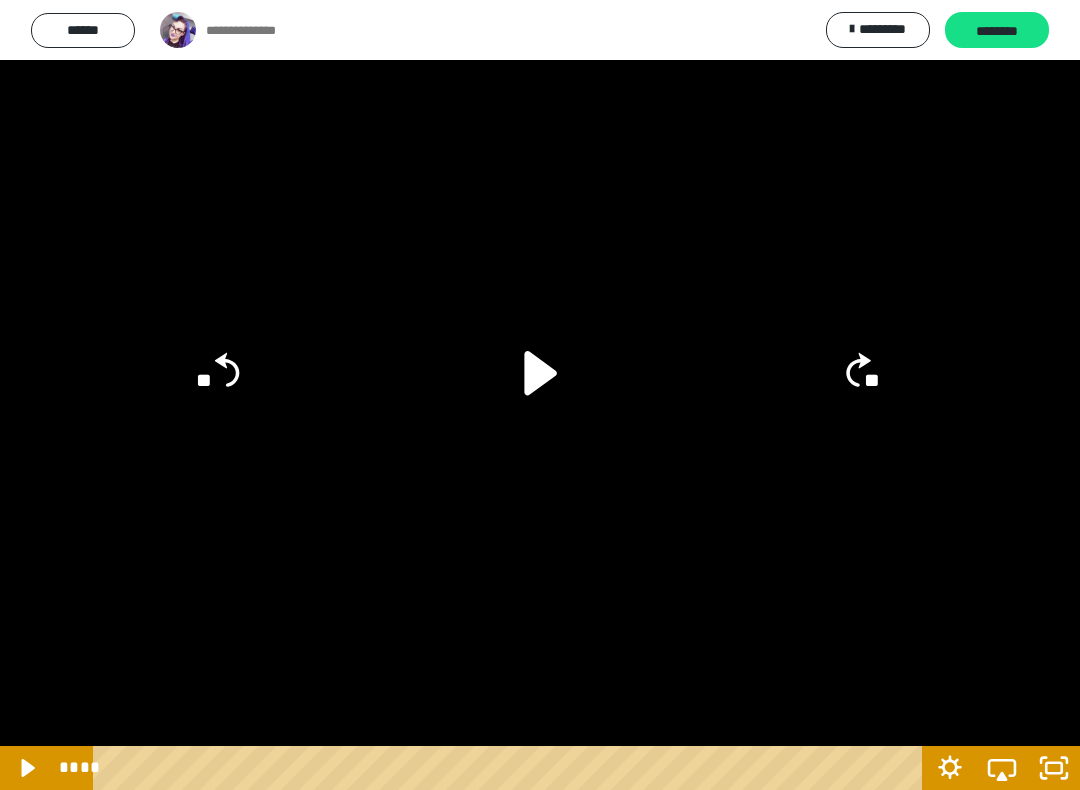 click 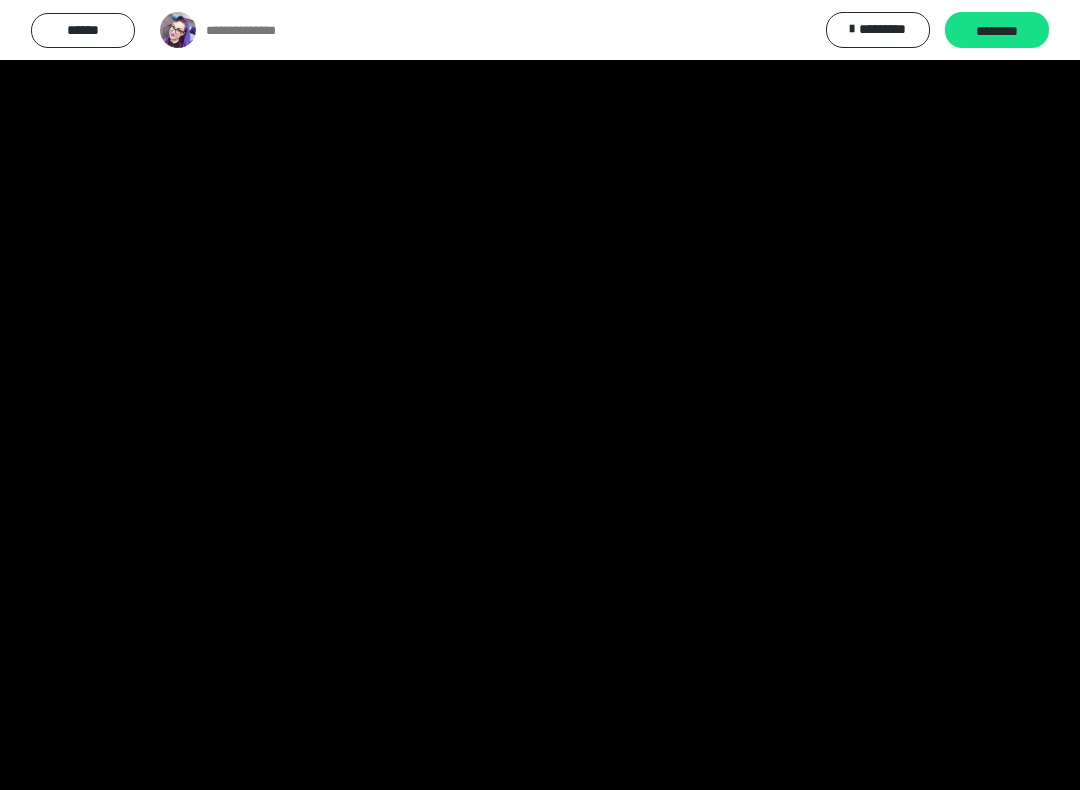 click at bounding box center (540, 395) 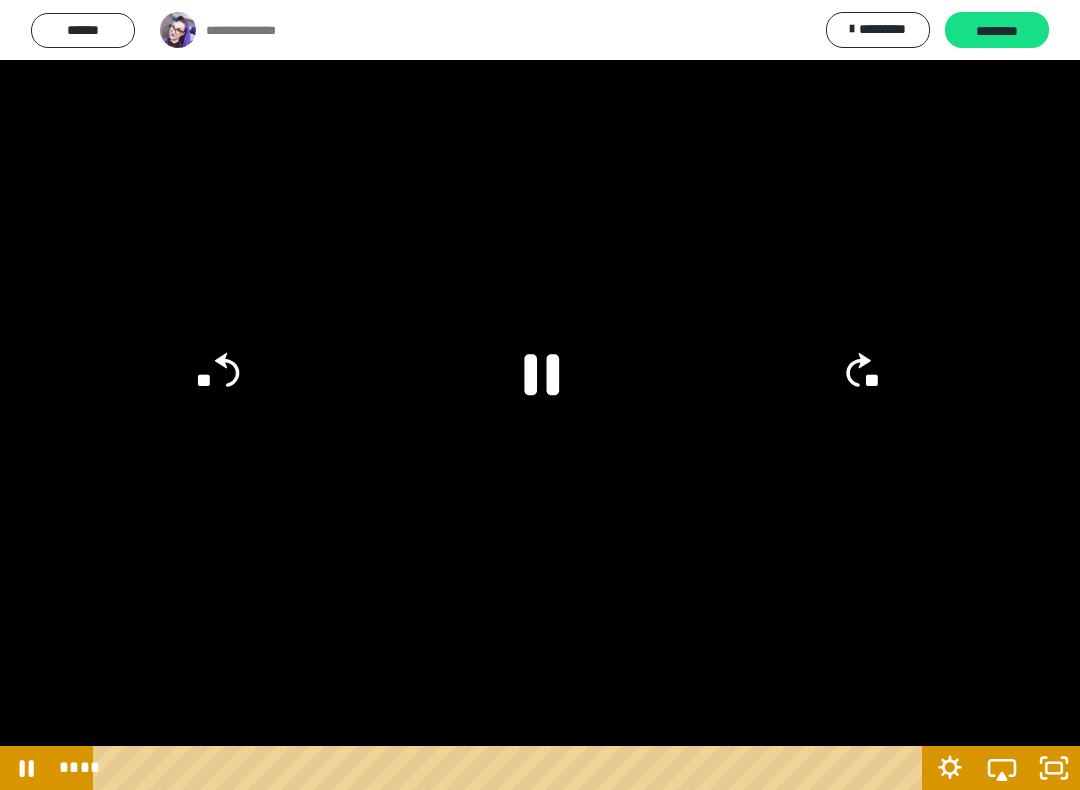 click on "**" 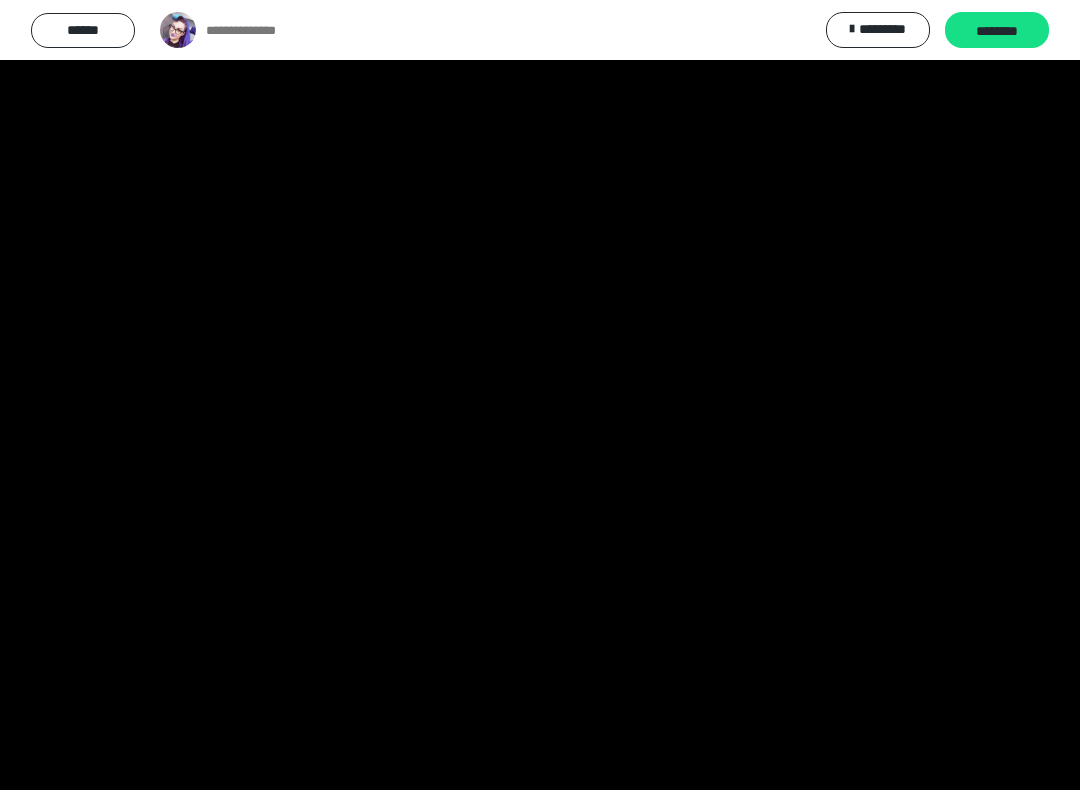 click at bounding box center (540, 395) 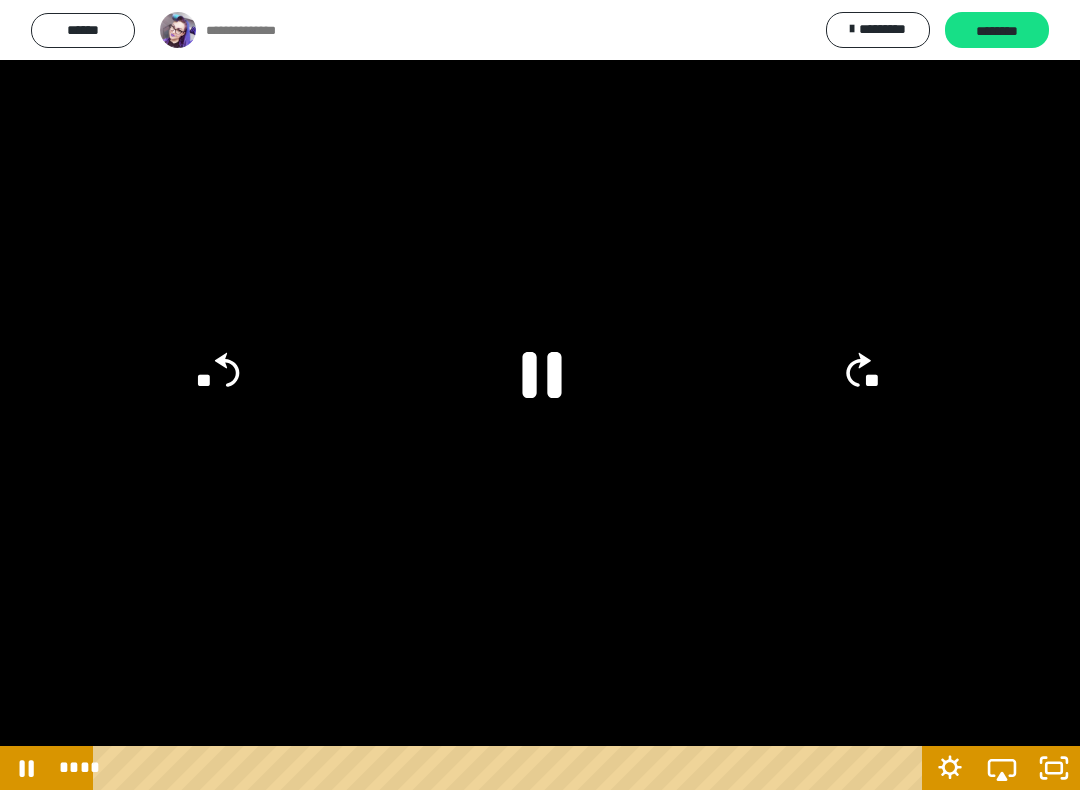click 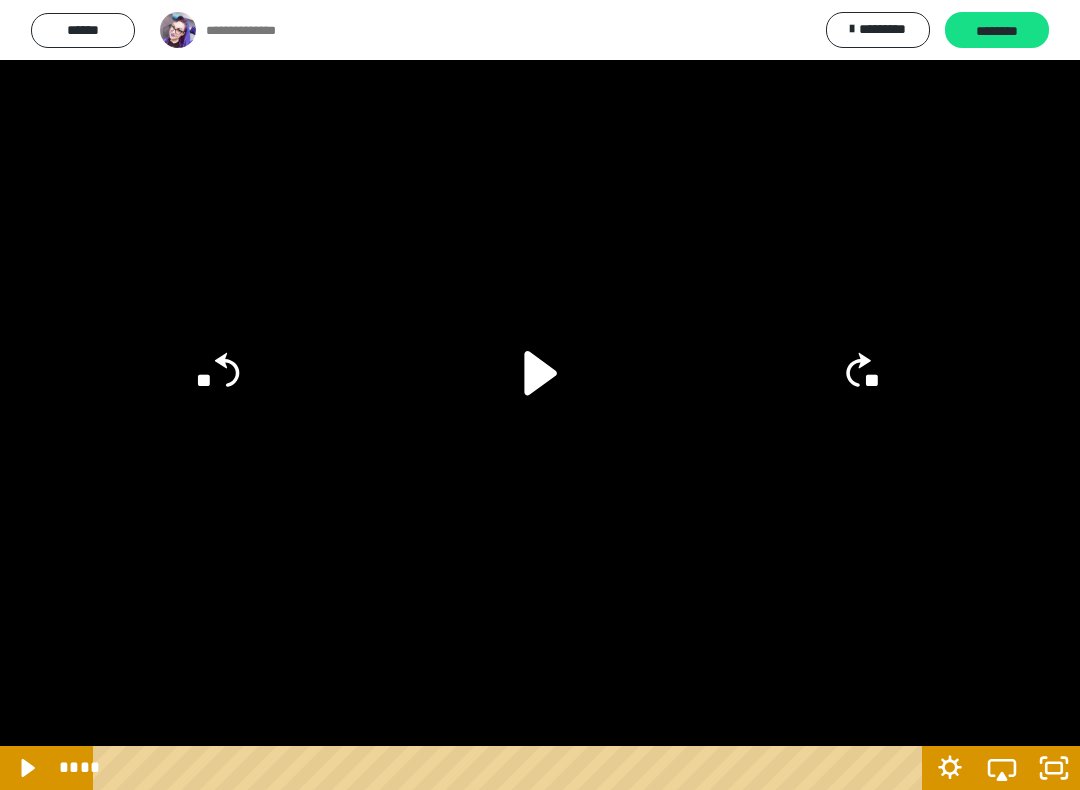 click 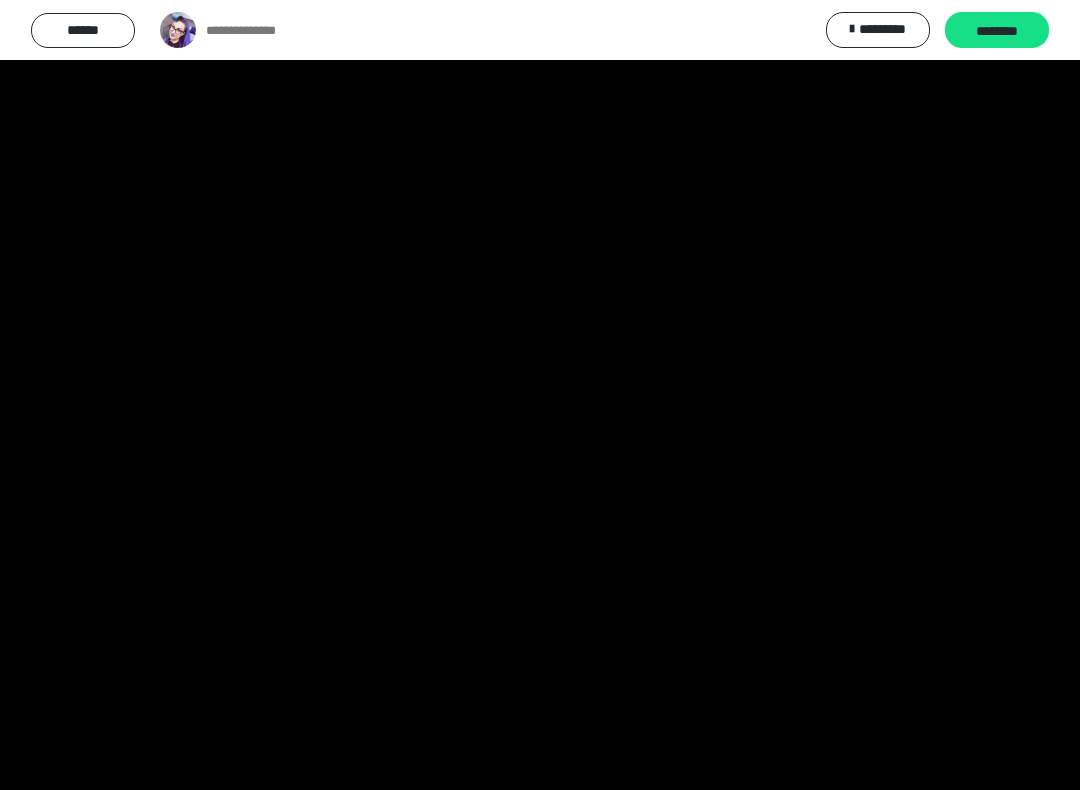 click at bounding box center [540, 395] 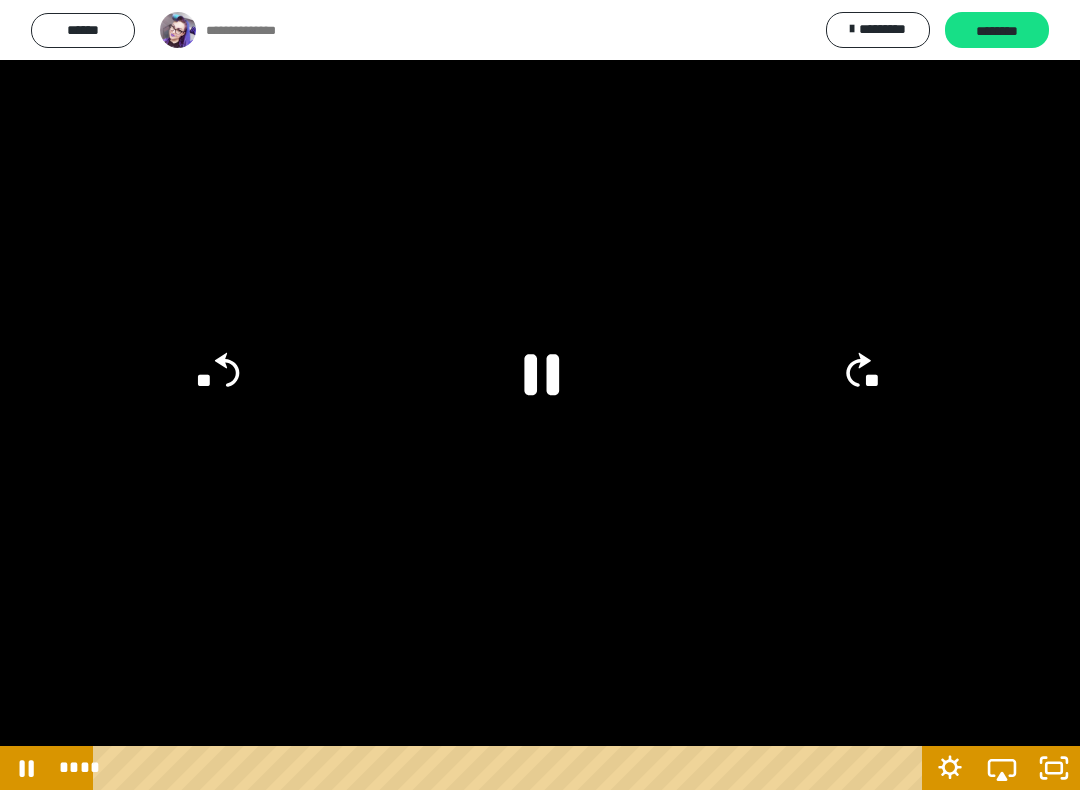 click 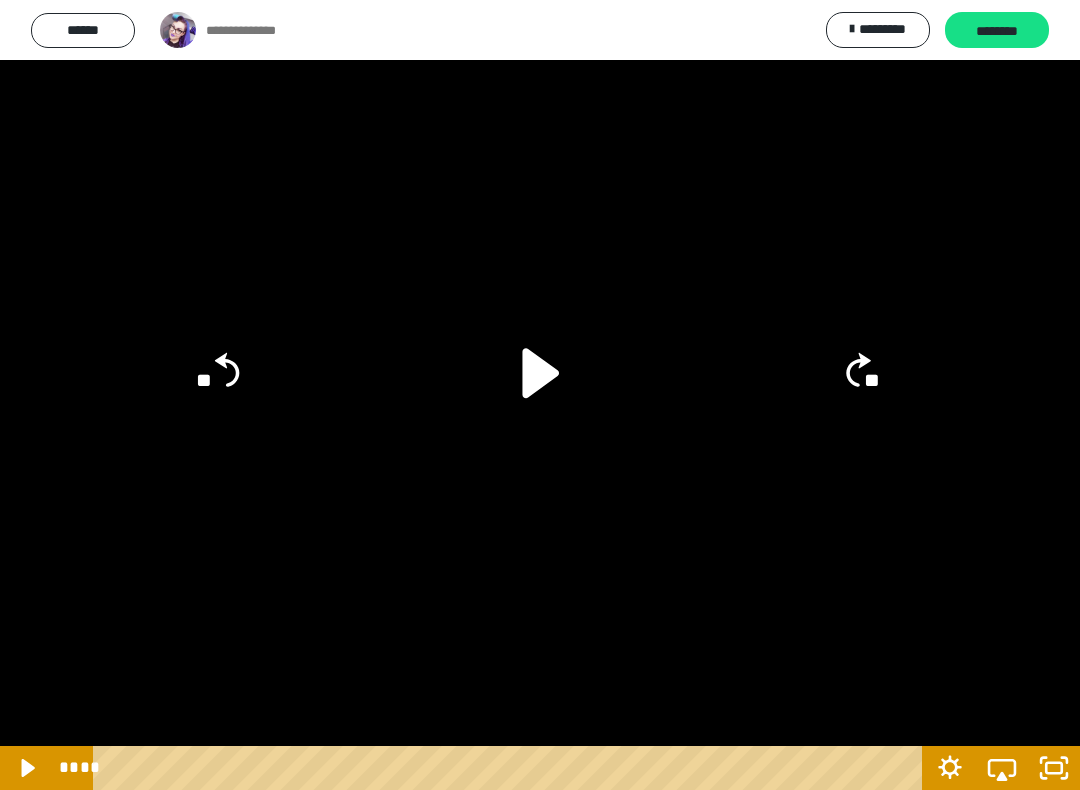 click 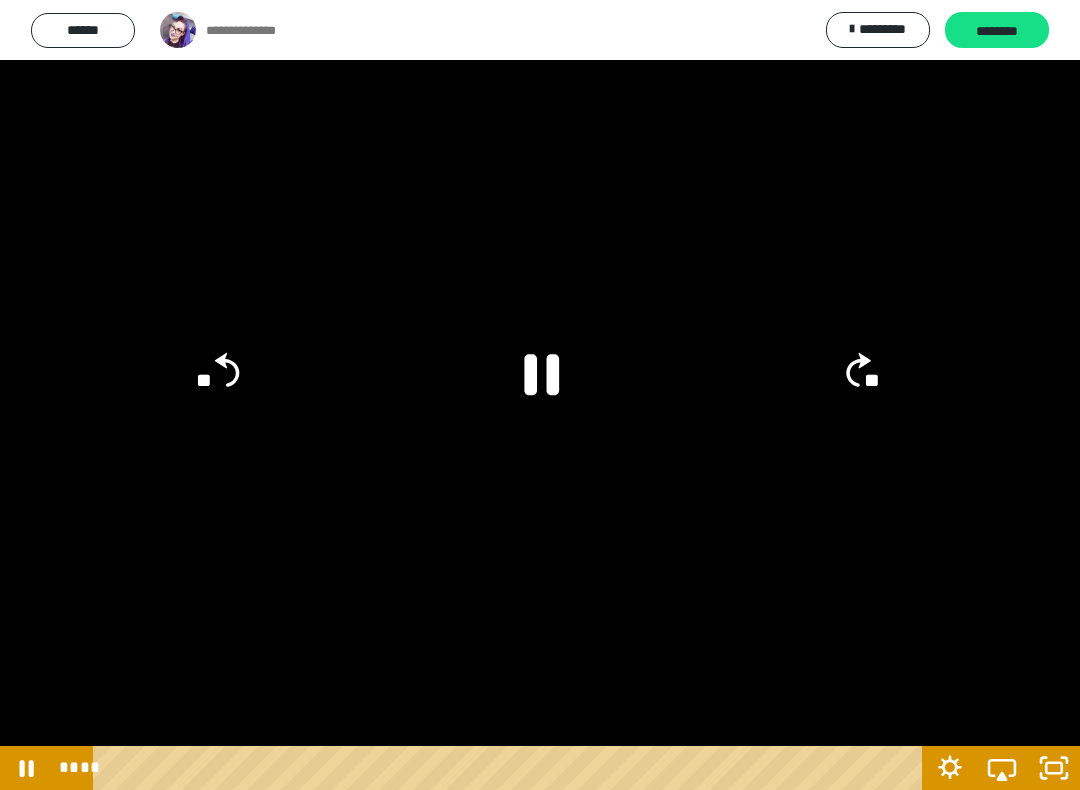 click at bounding box center (540, 395) 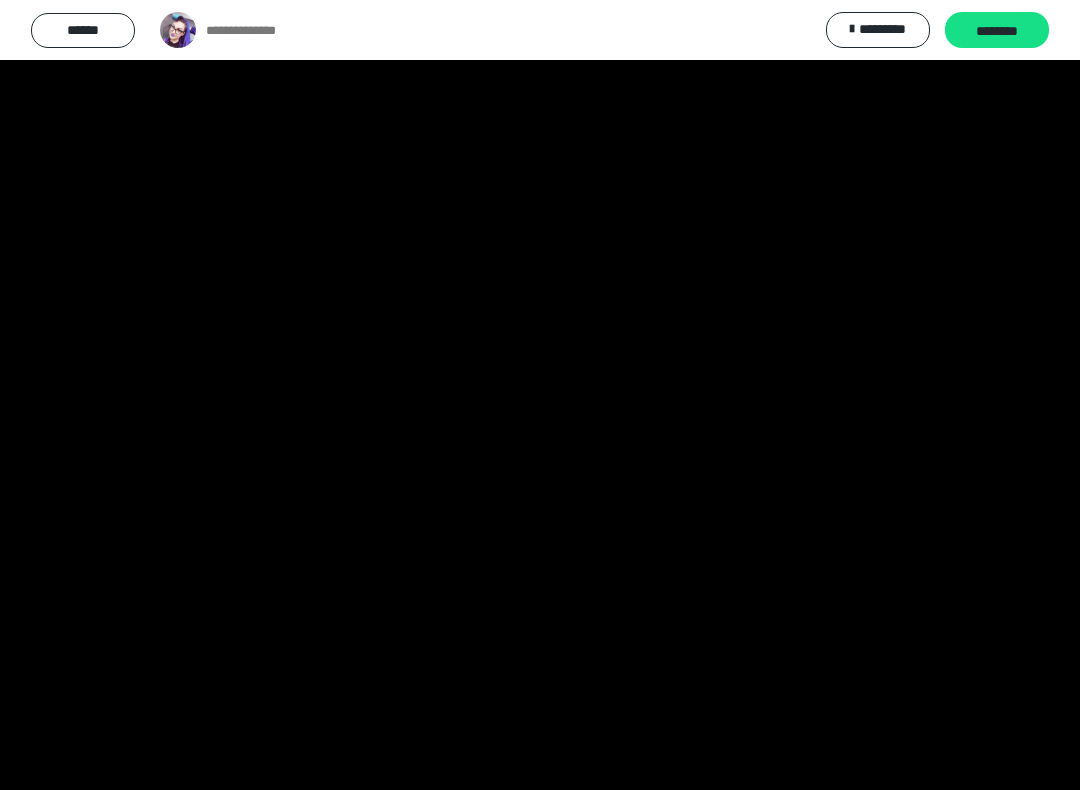 click at bounding box center [540, 395] 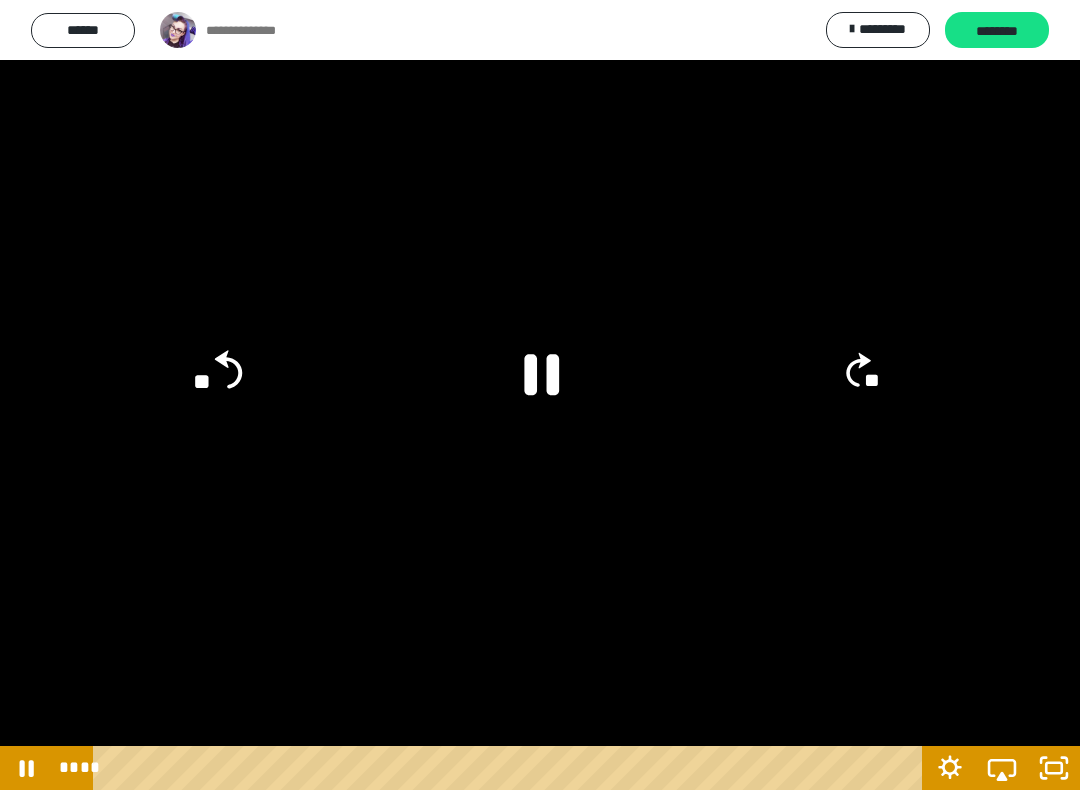 click on "**" 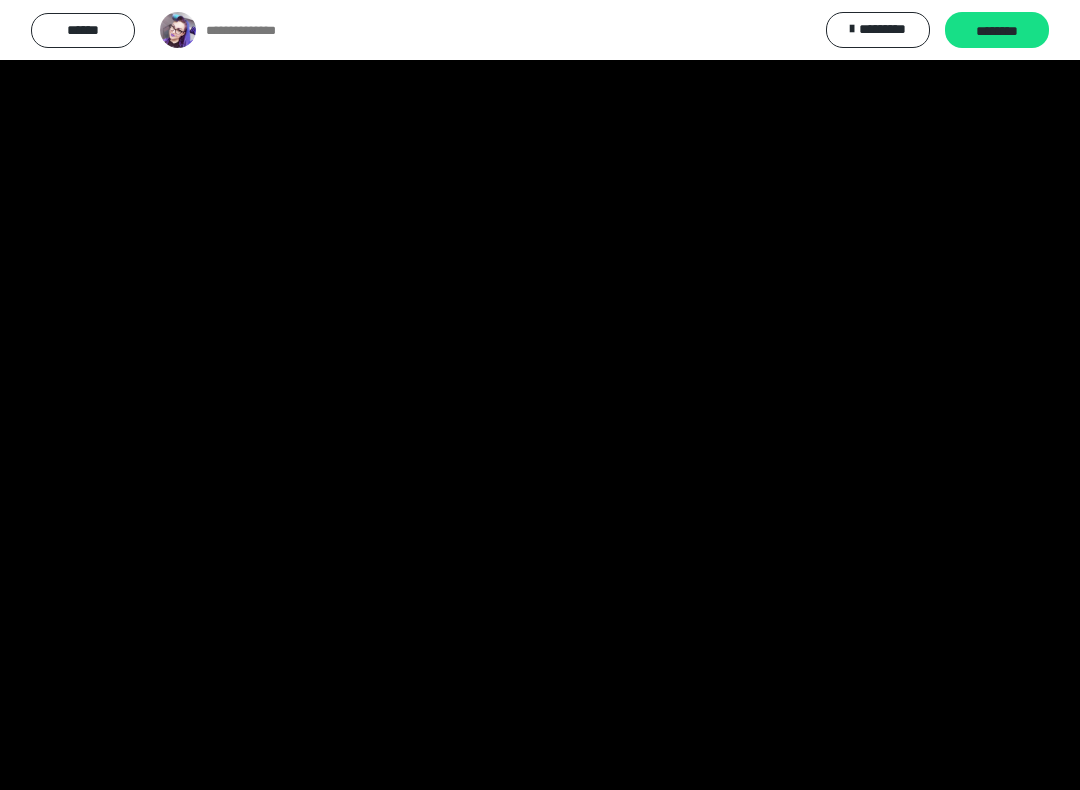 click at bounding box center [540, 395] 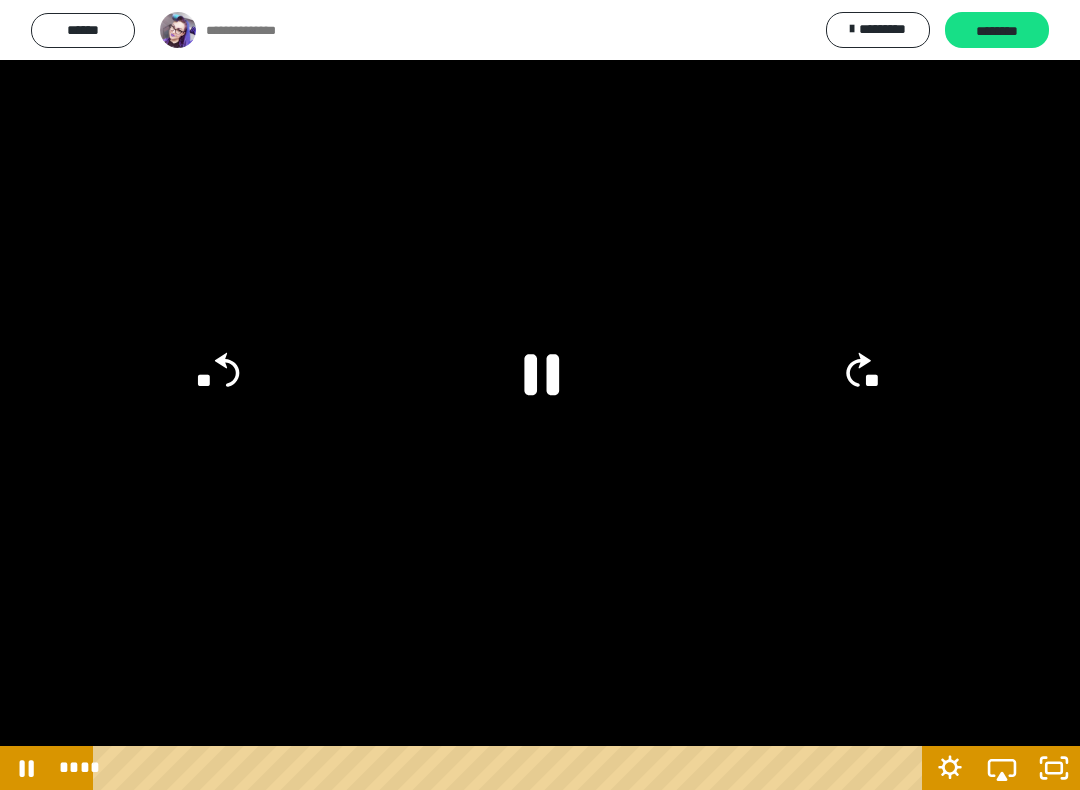 click 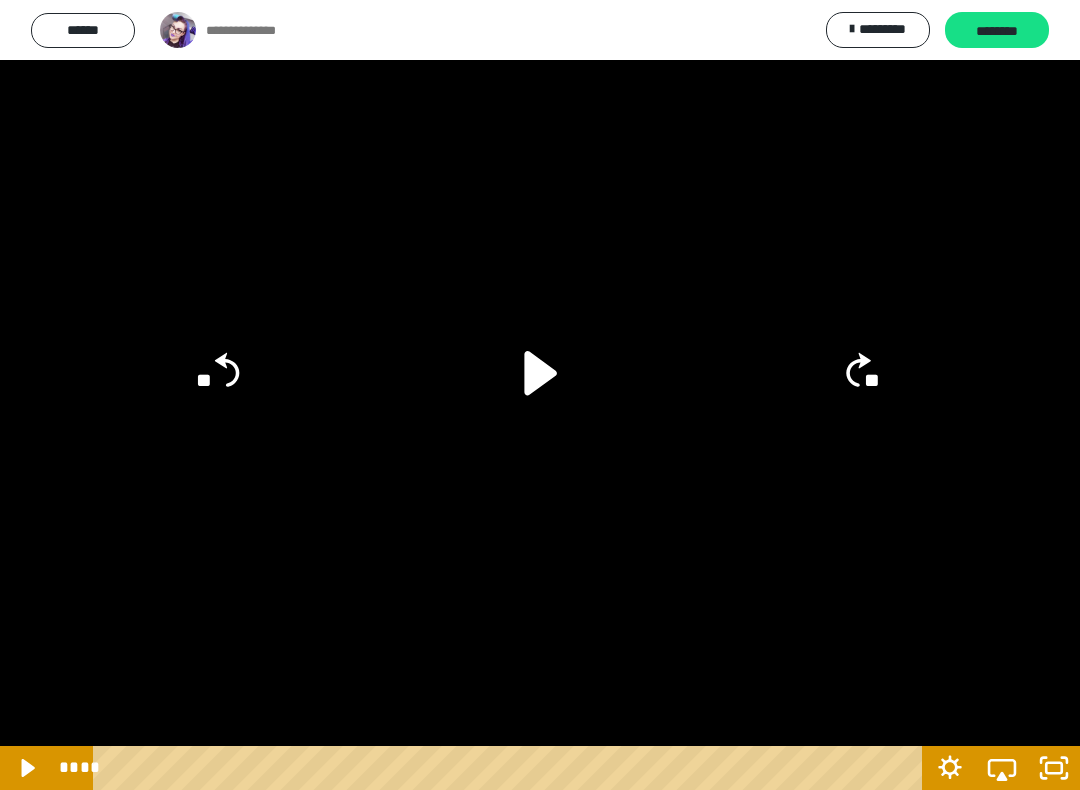 click 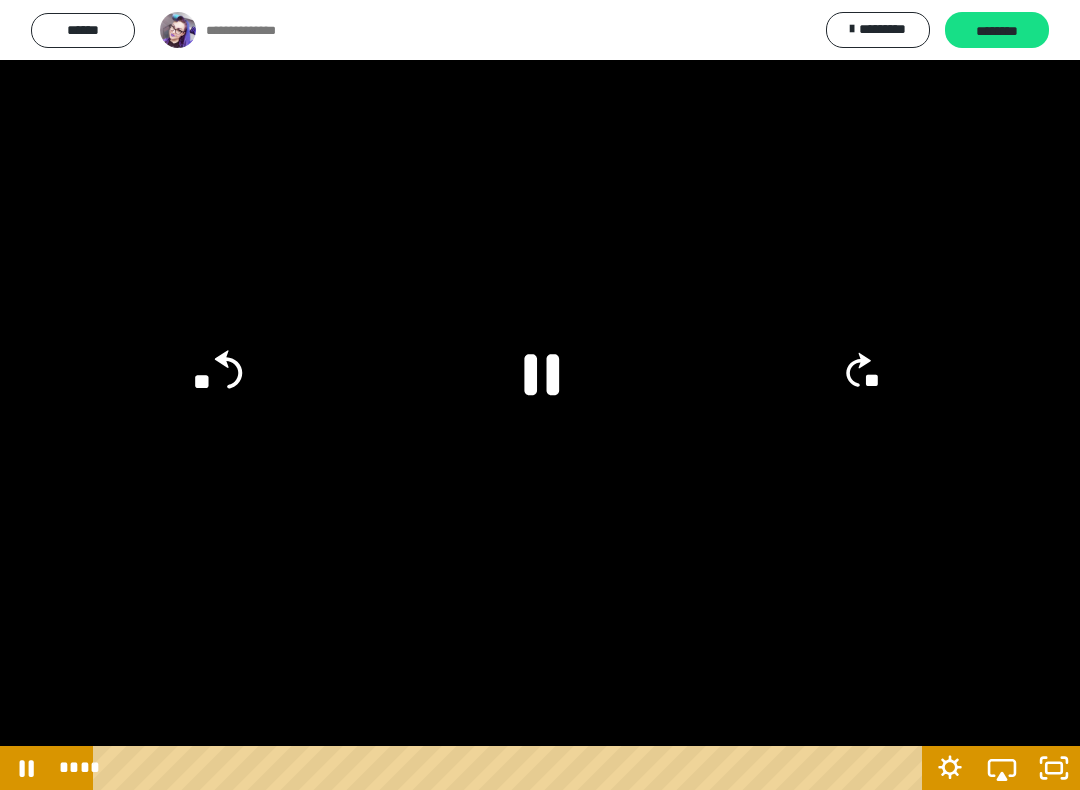 click 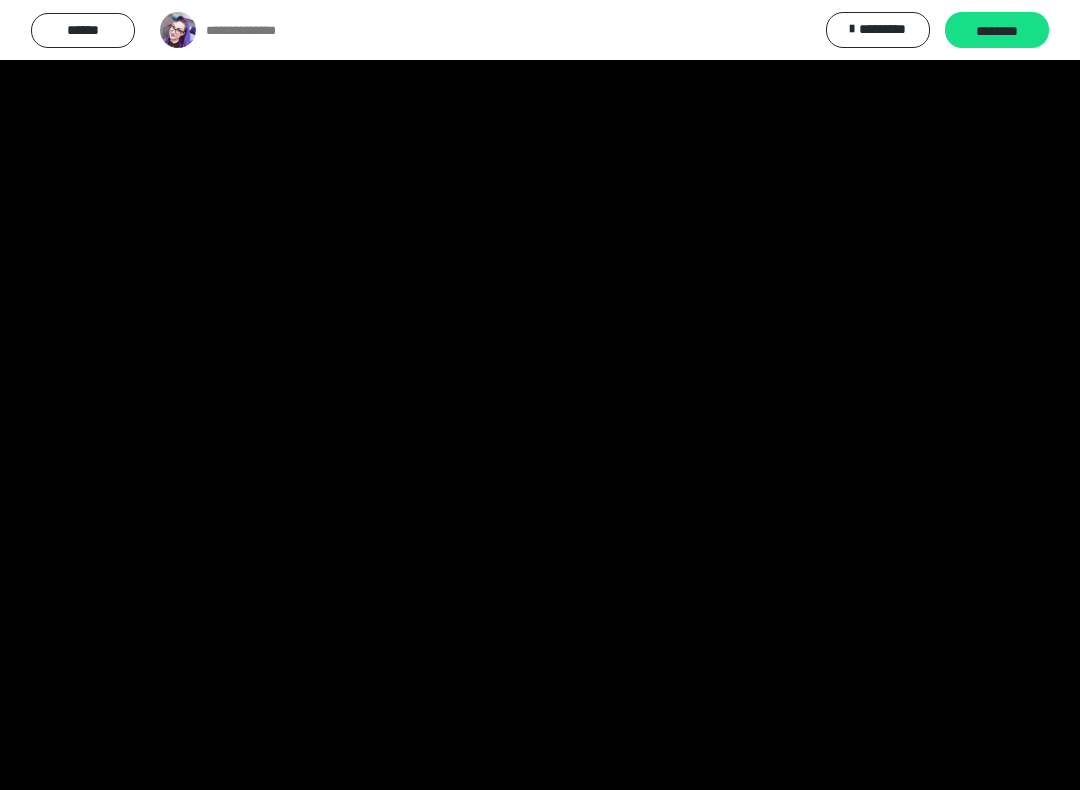 click at bounding box center [540, 395] 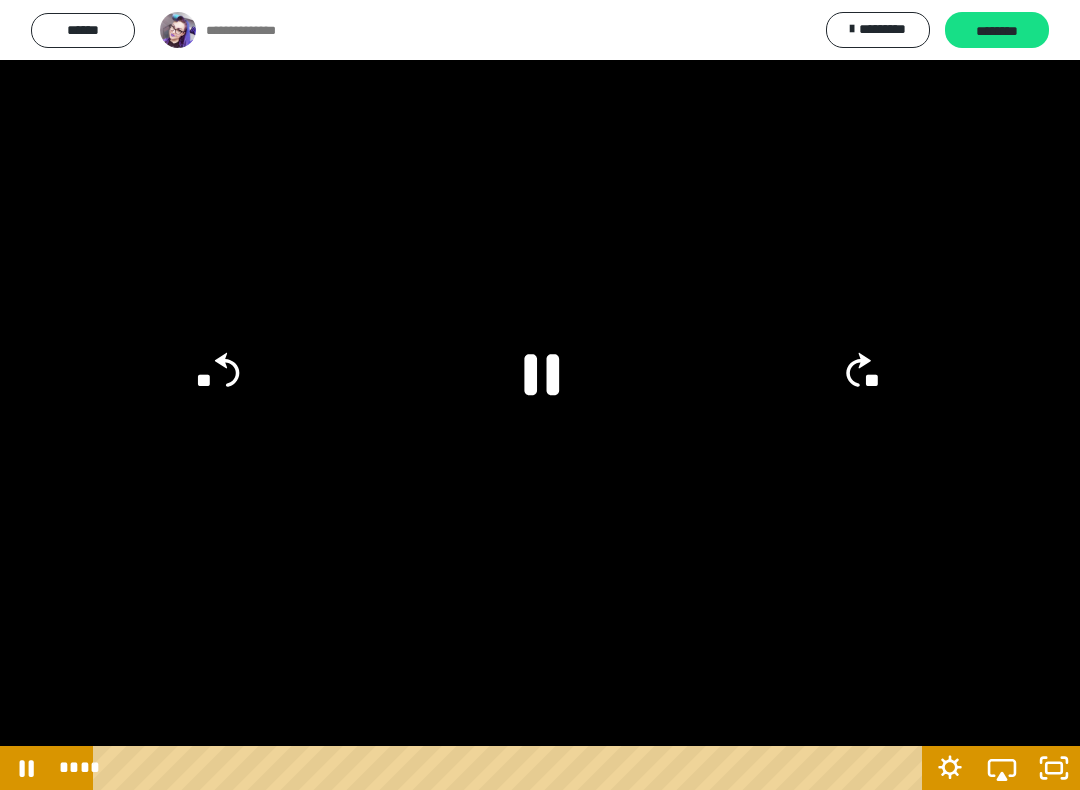 click 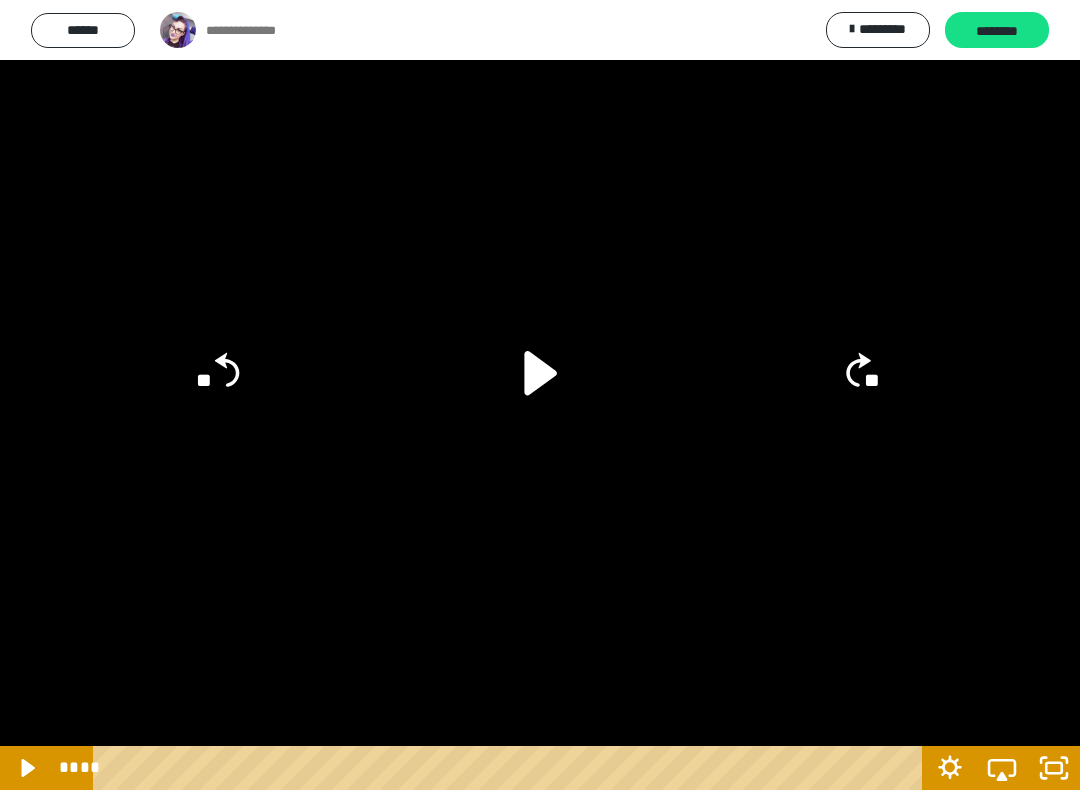 click 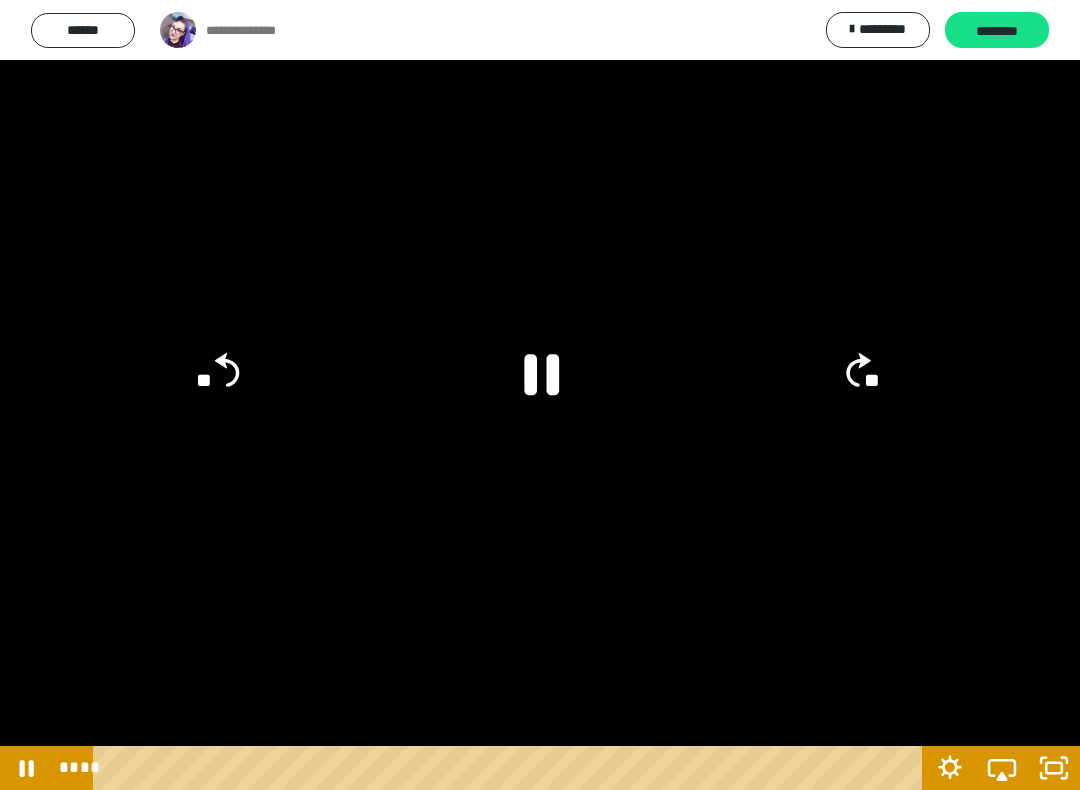 click 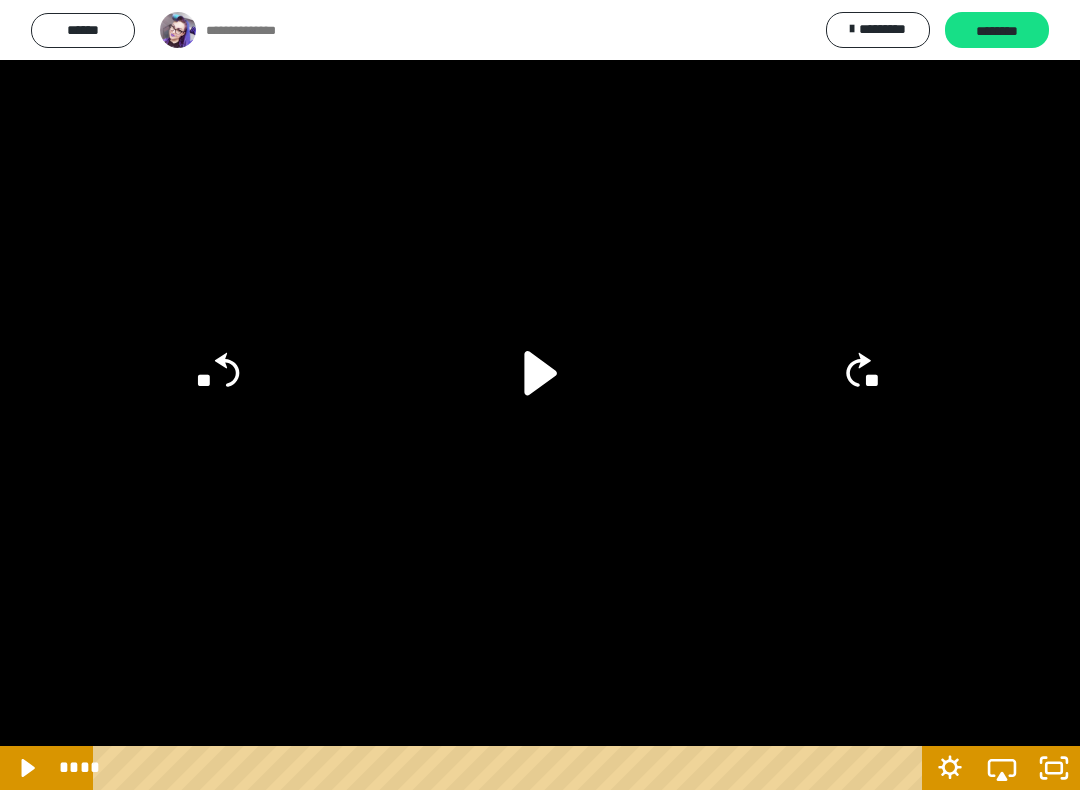 click 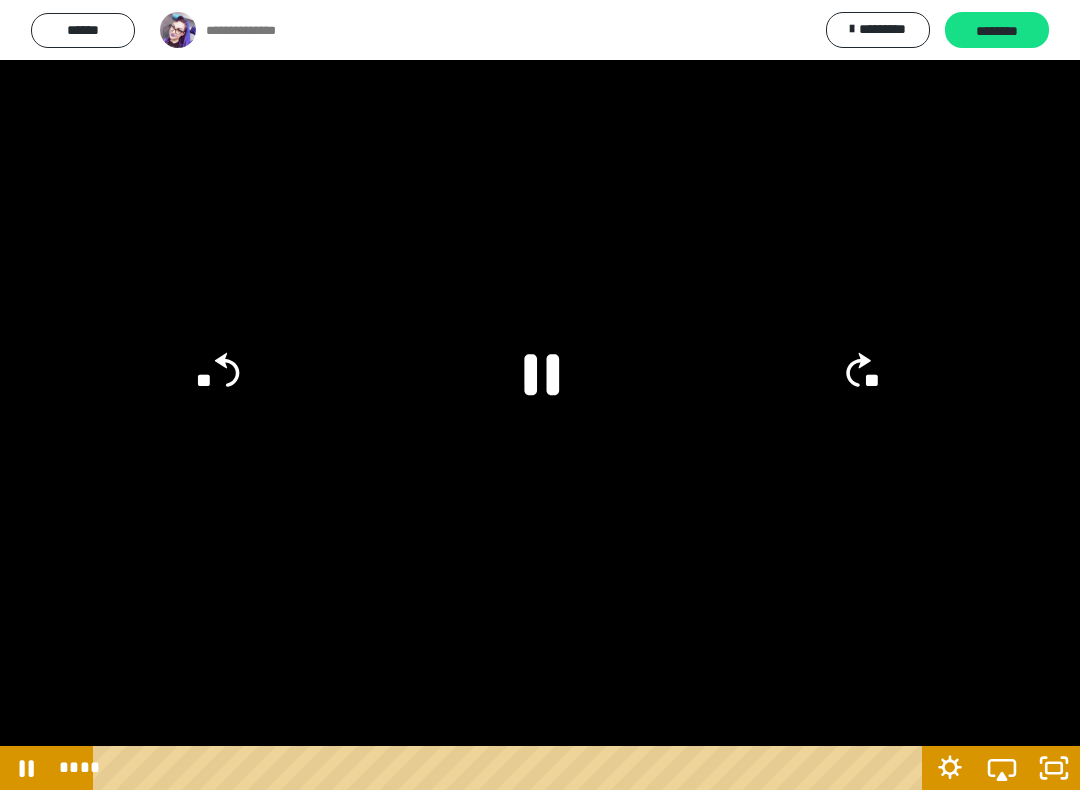 click on "**" 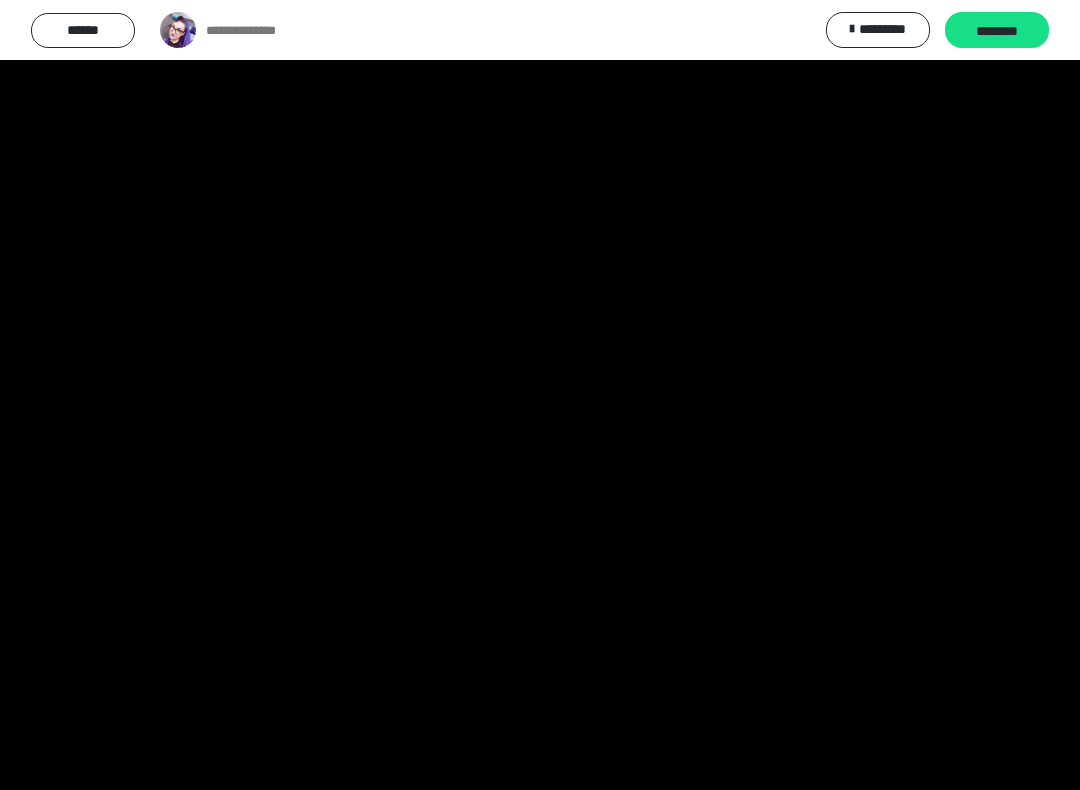click at bounding box center [540, 395] 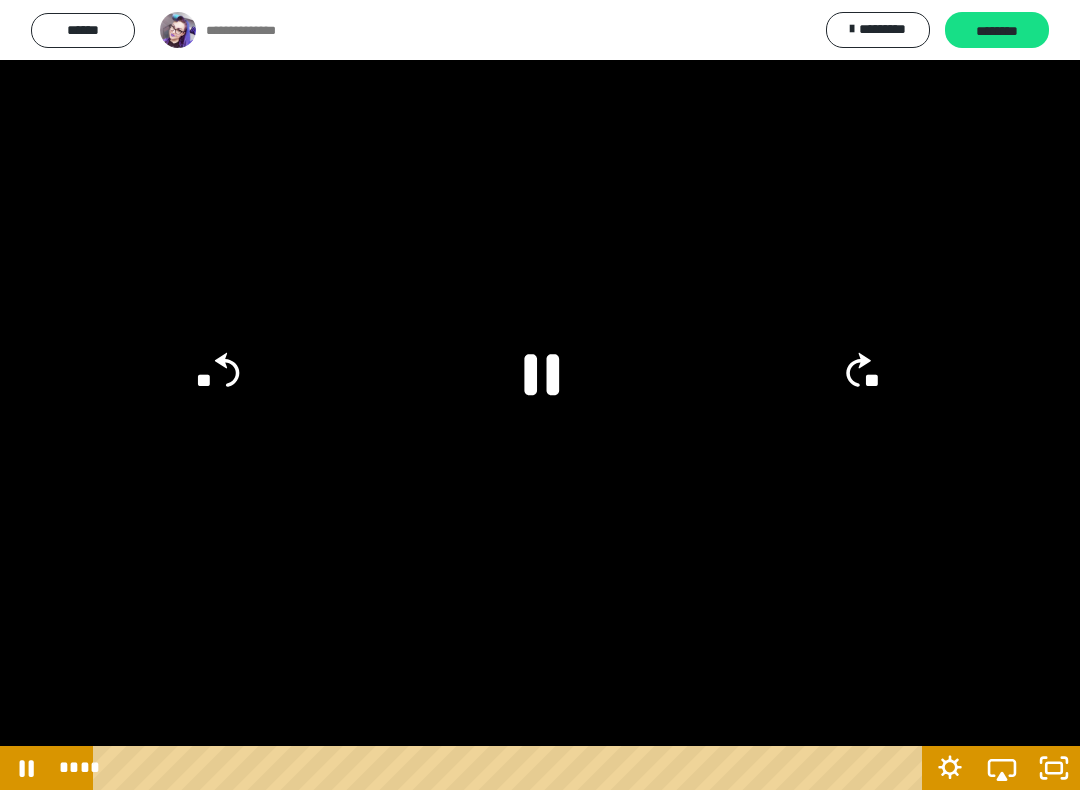 click 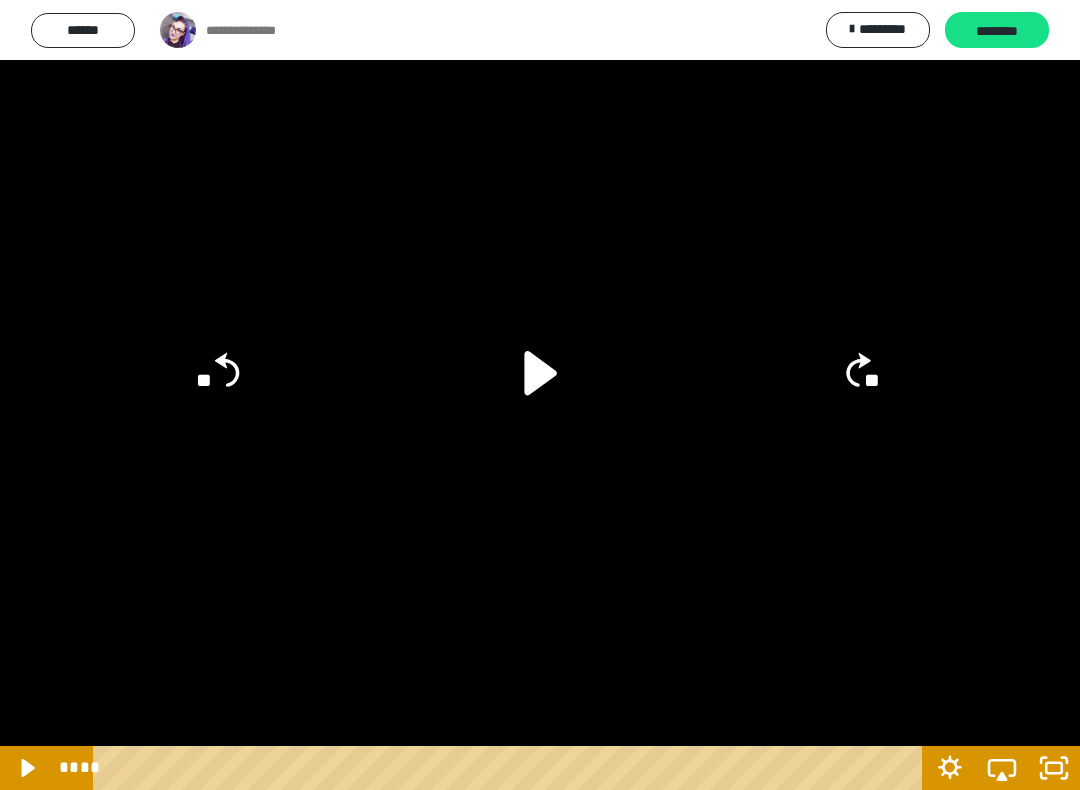 click 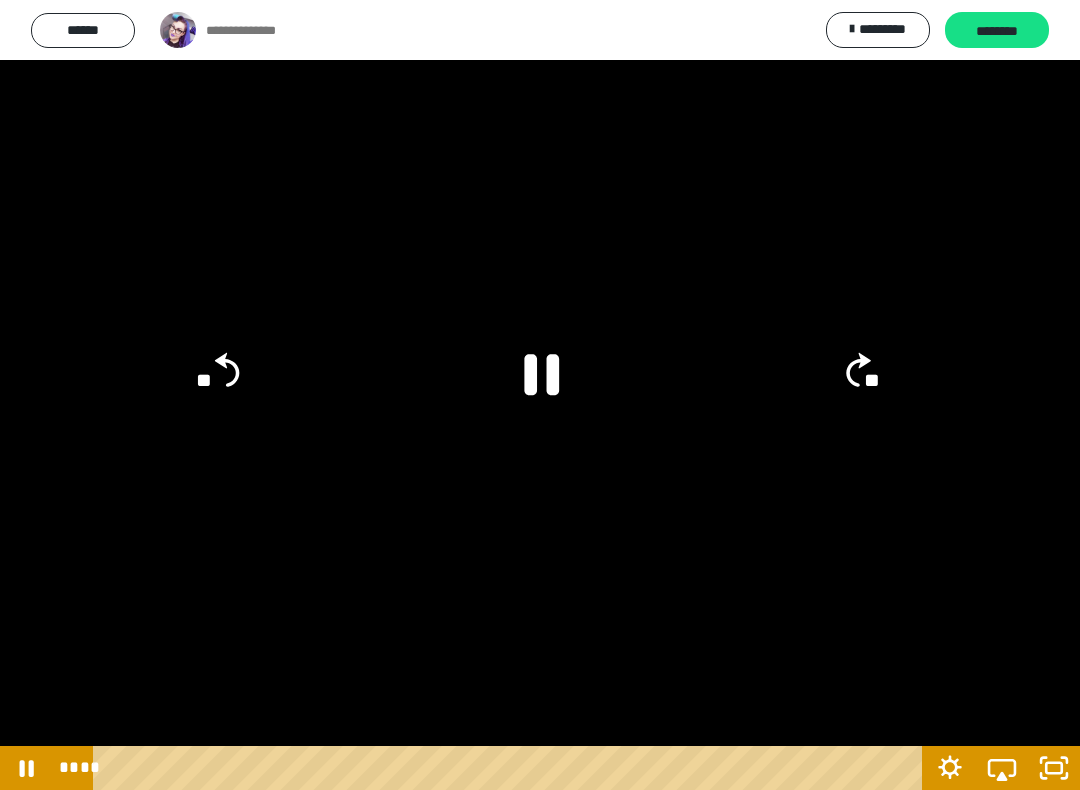 click on "**" 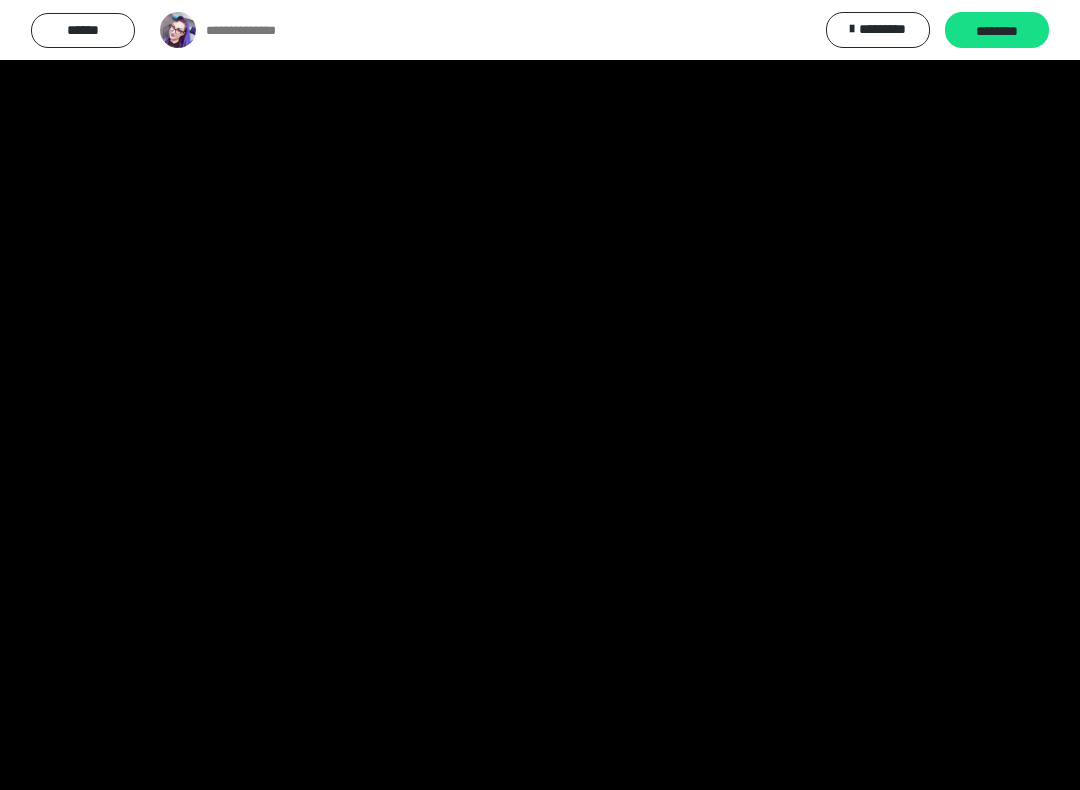 click at bounding box center [540, 395] 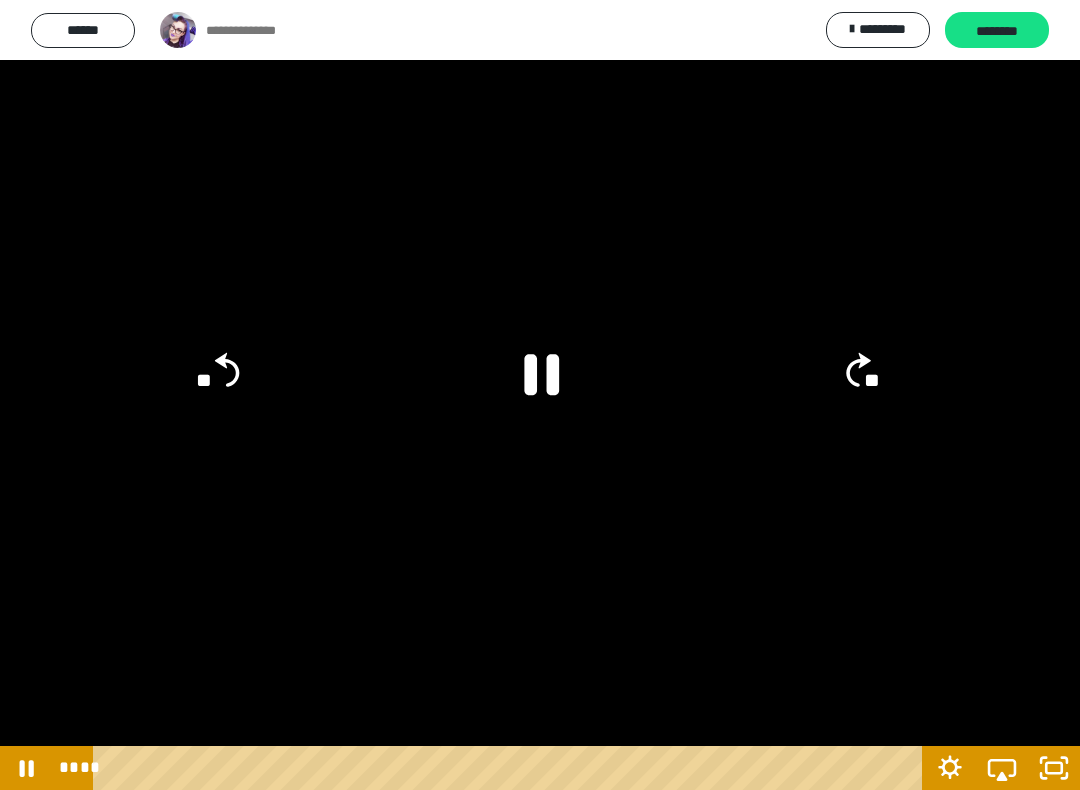click 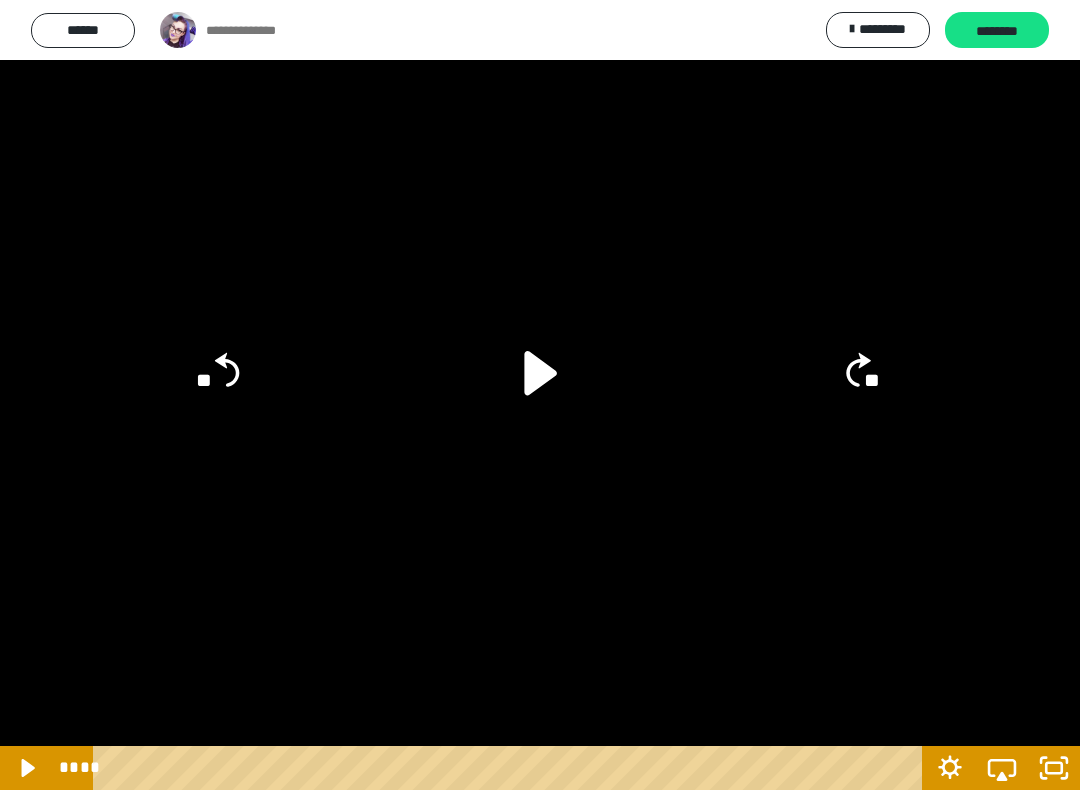 click 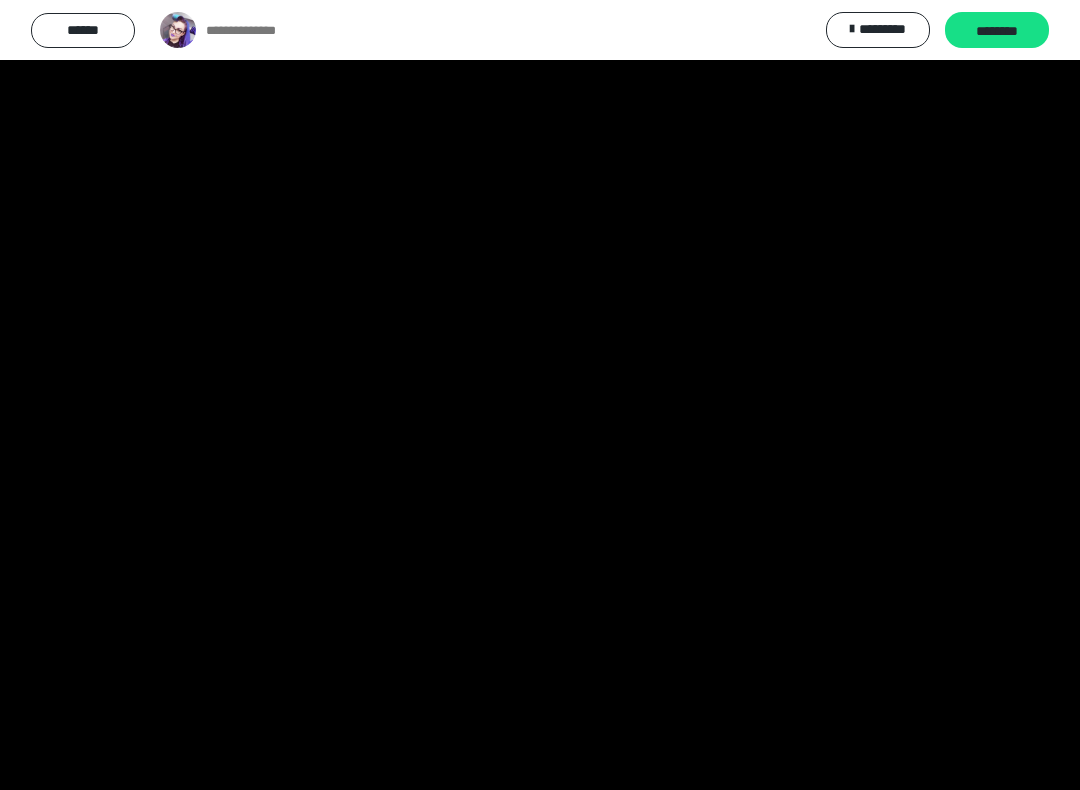click at bounding box center (540, 395) 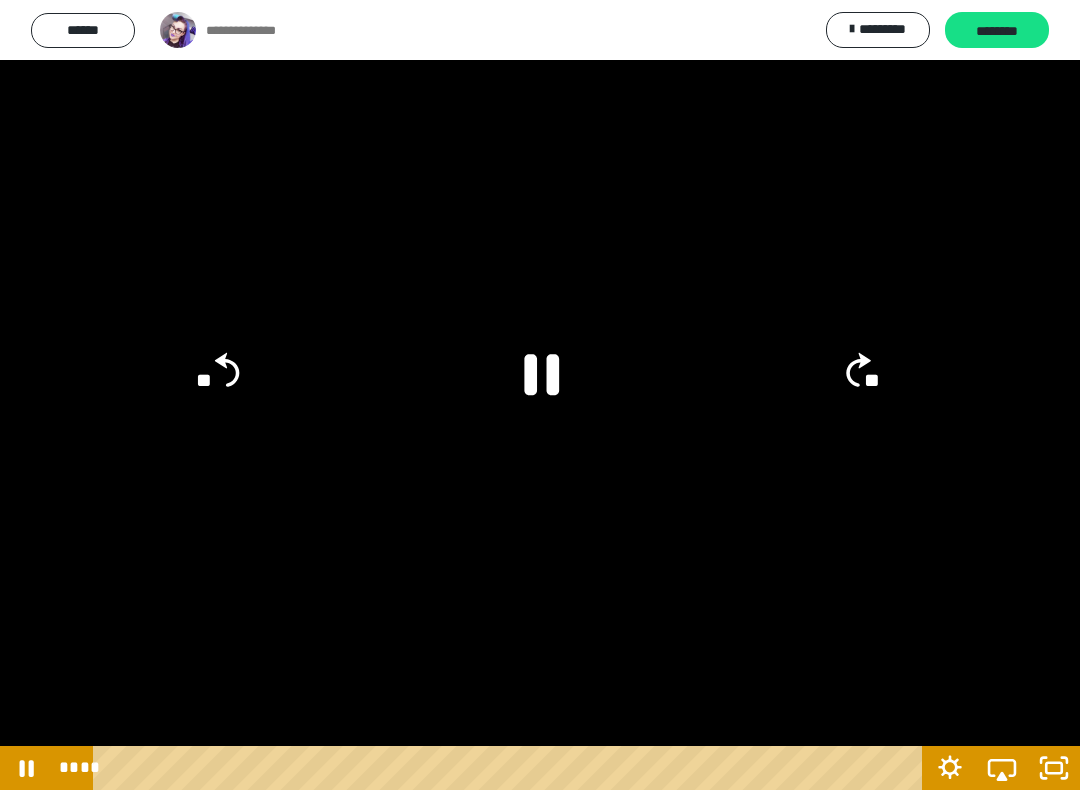 click on "**" 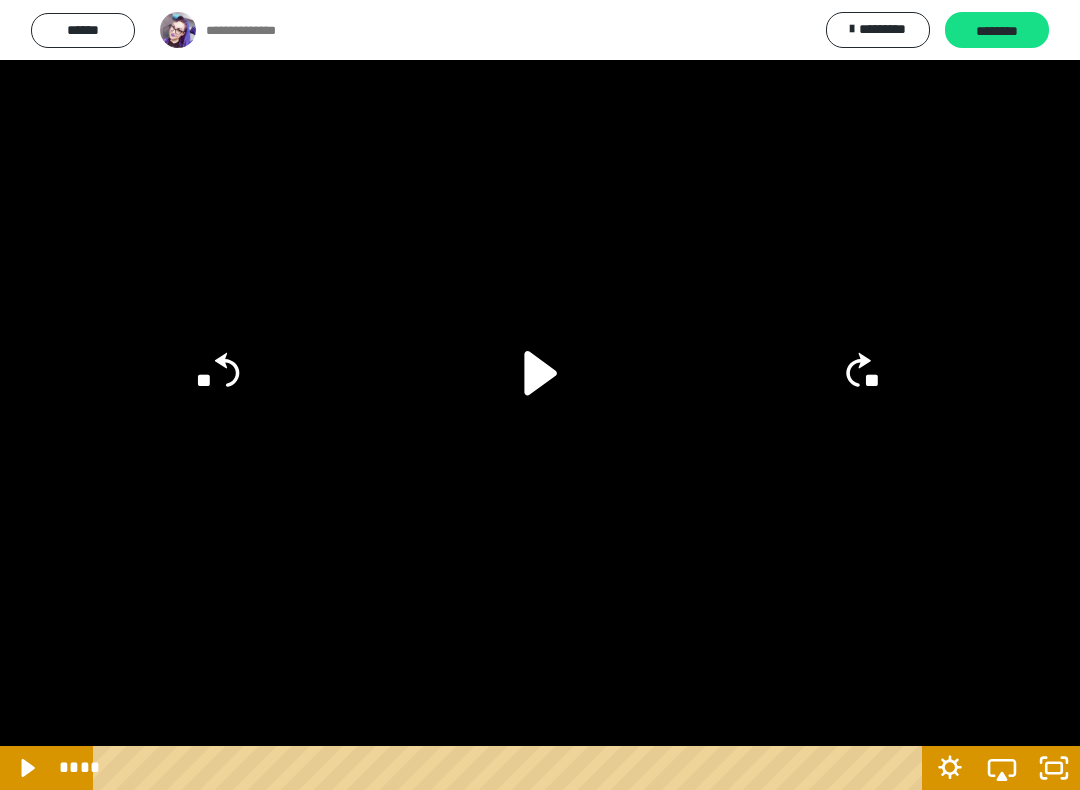 click 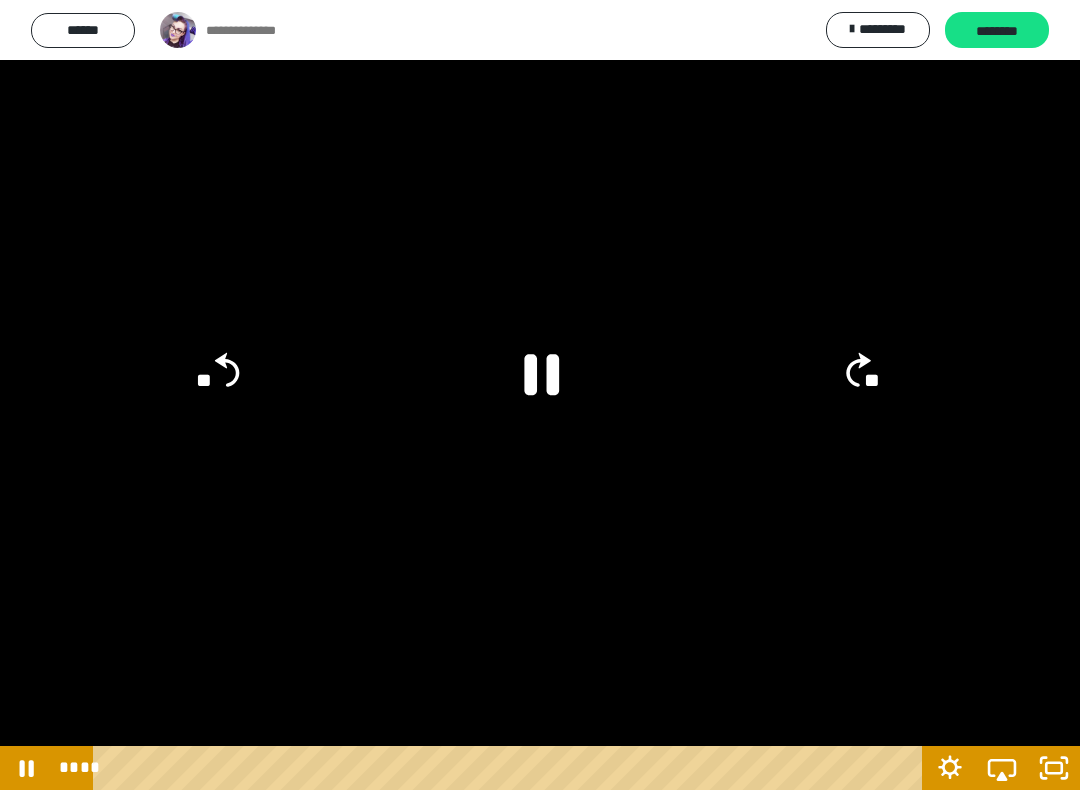 click at bounding box center [540, 395] 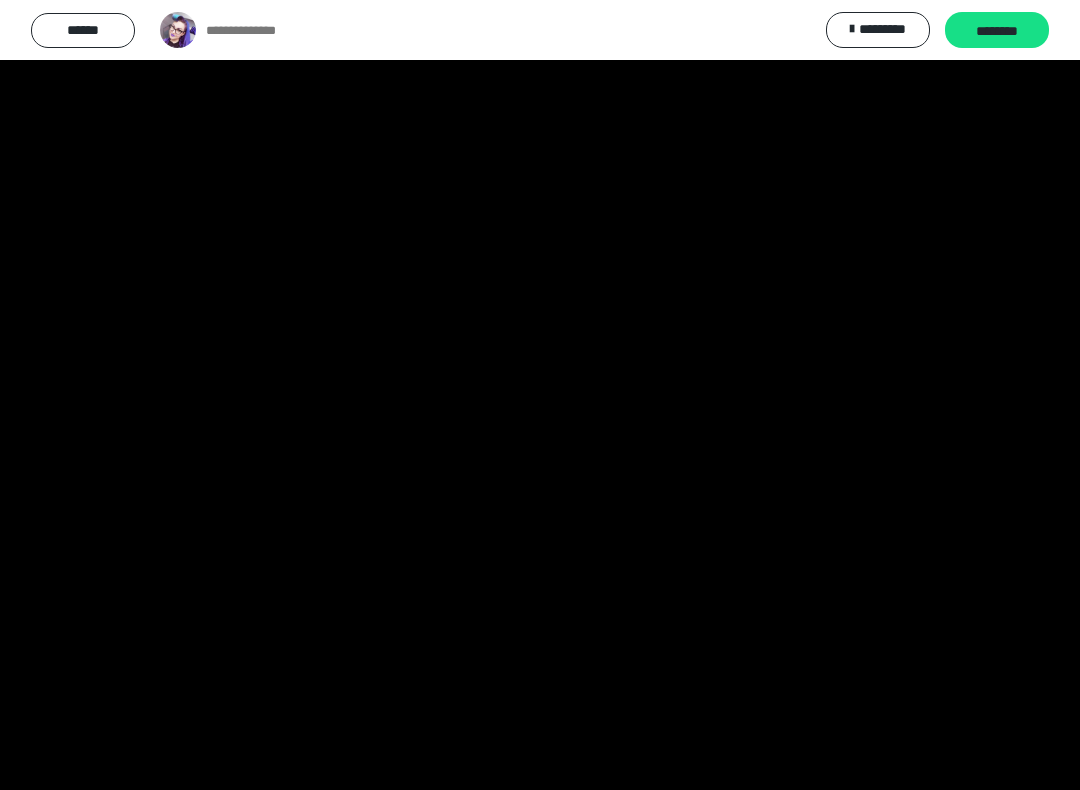 click at bounding box center [540, 395] 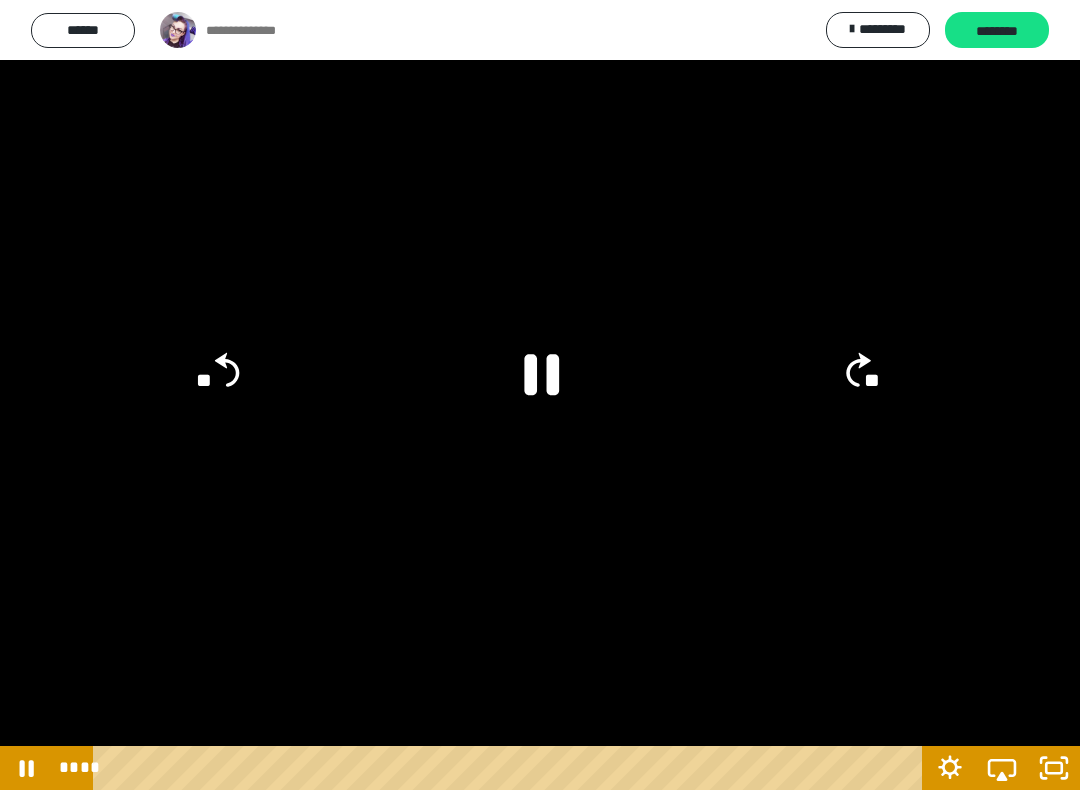 click on "**" 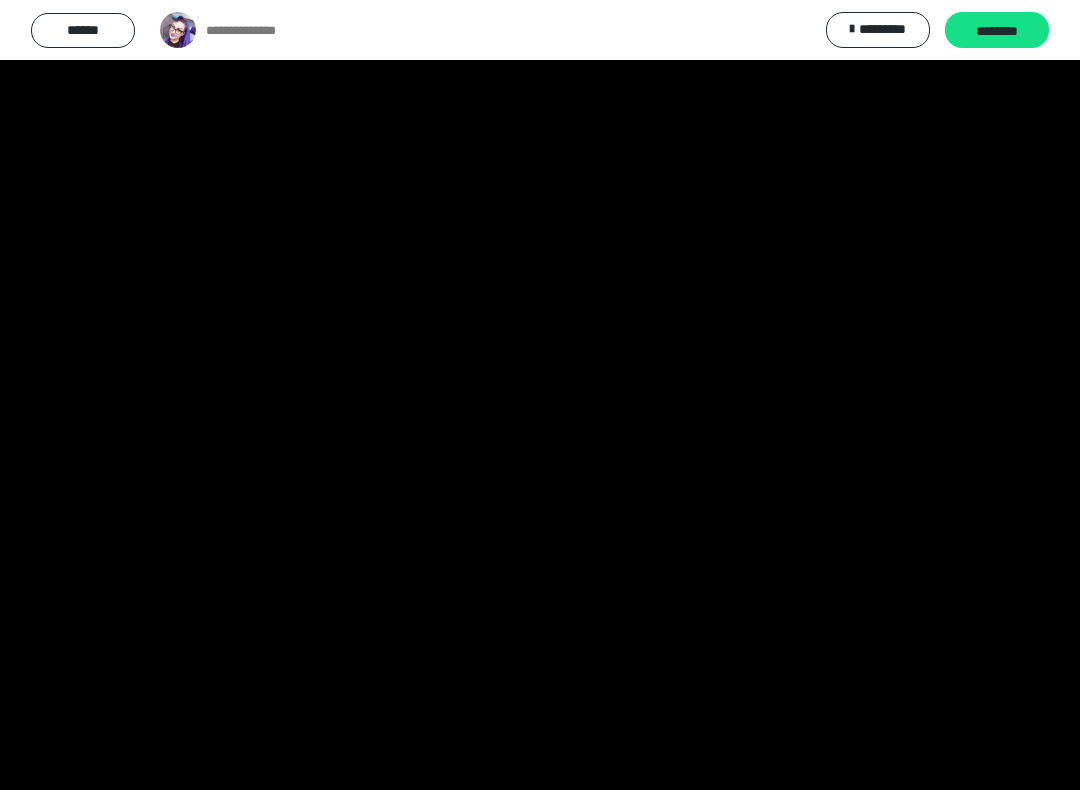 click at bounding box center (540, 395) 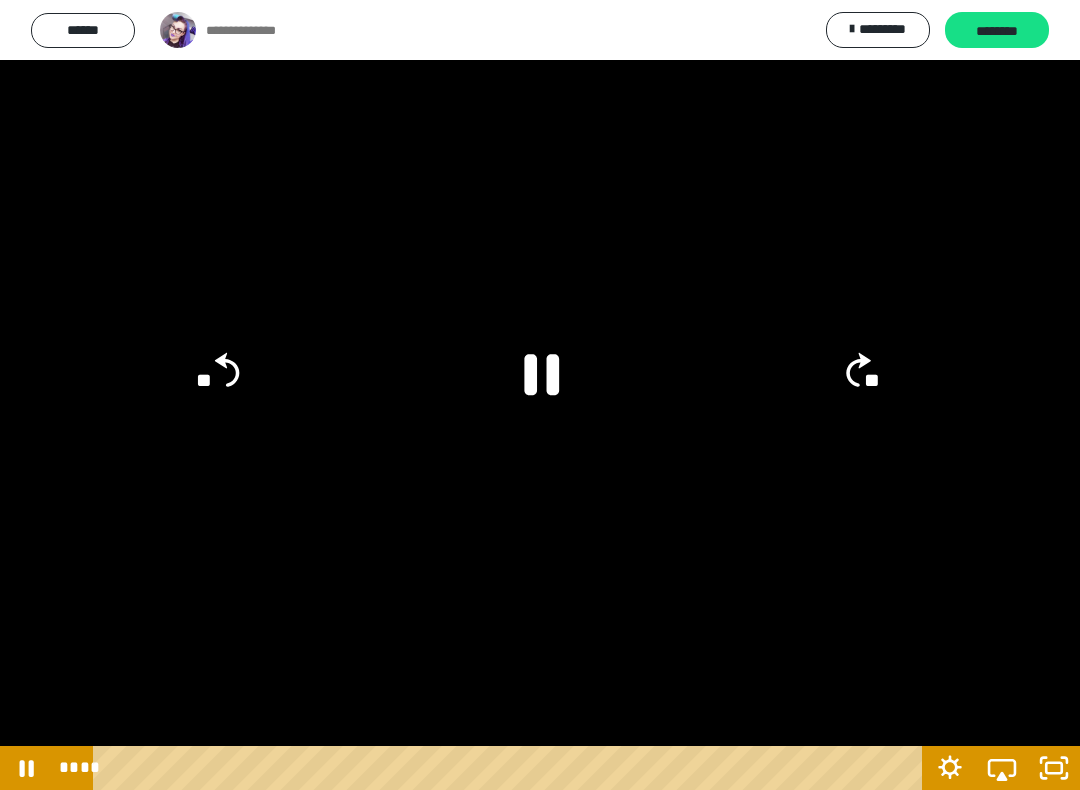 click 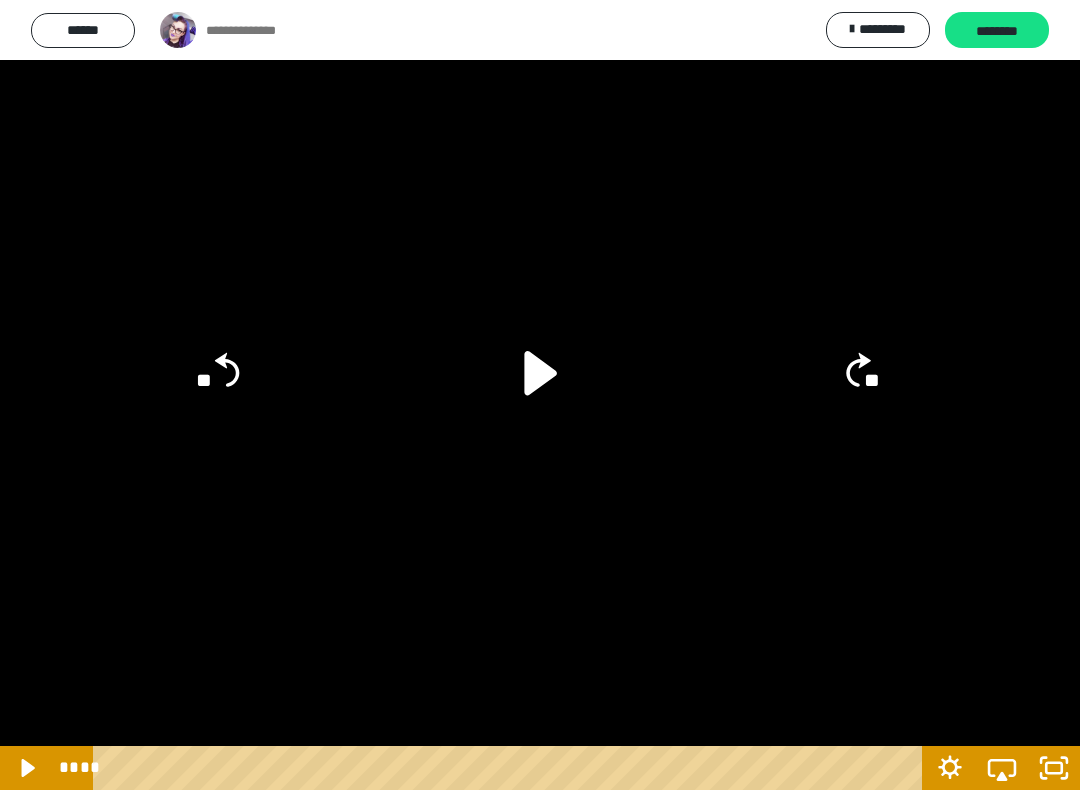 click 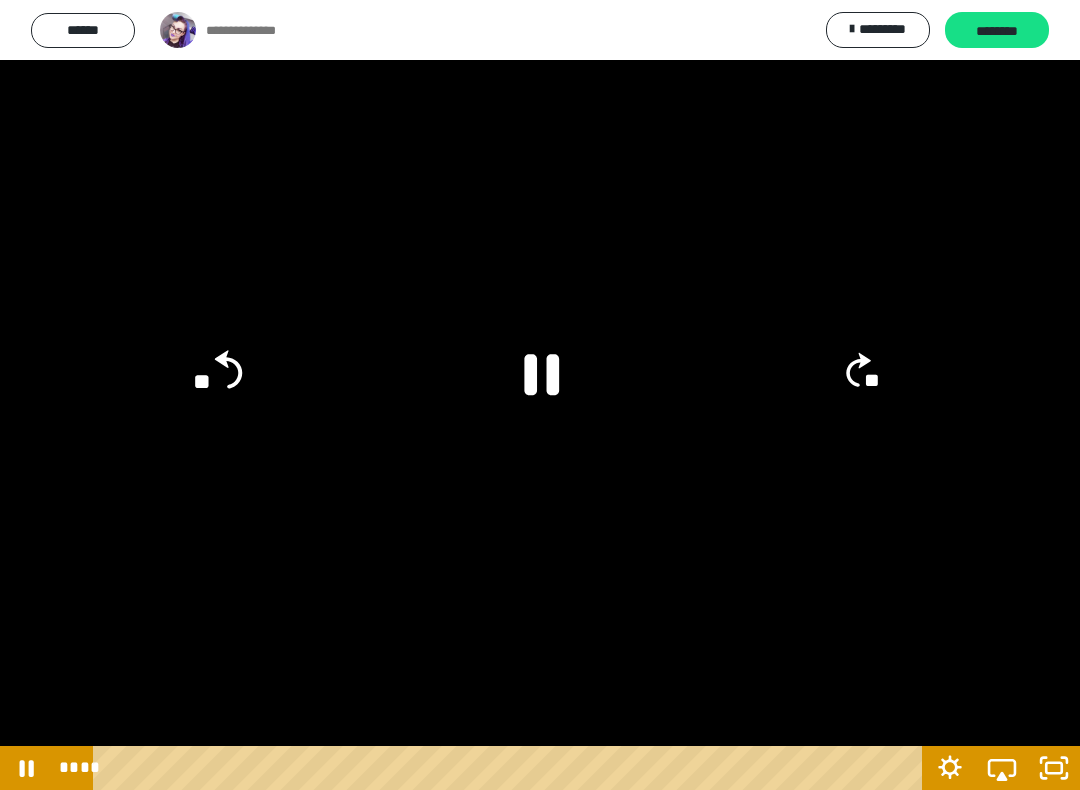 click on "**" 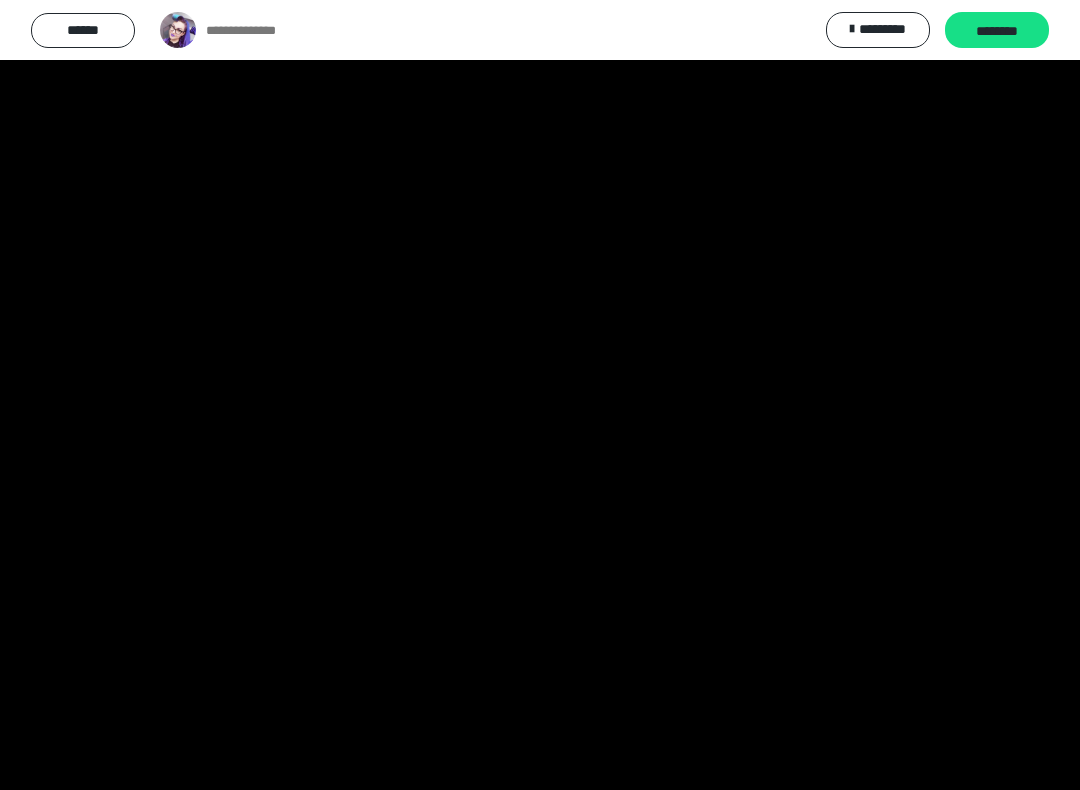click at bounding box center (540, 395) 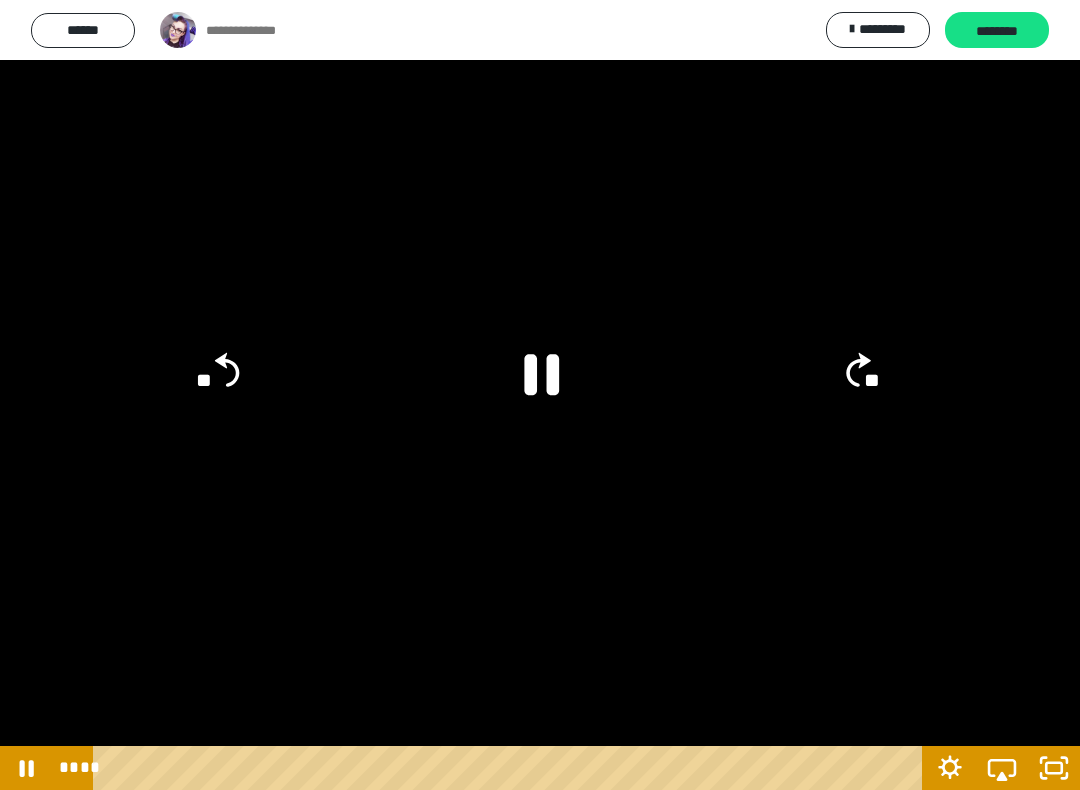click on "**" 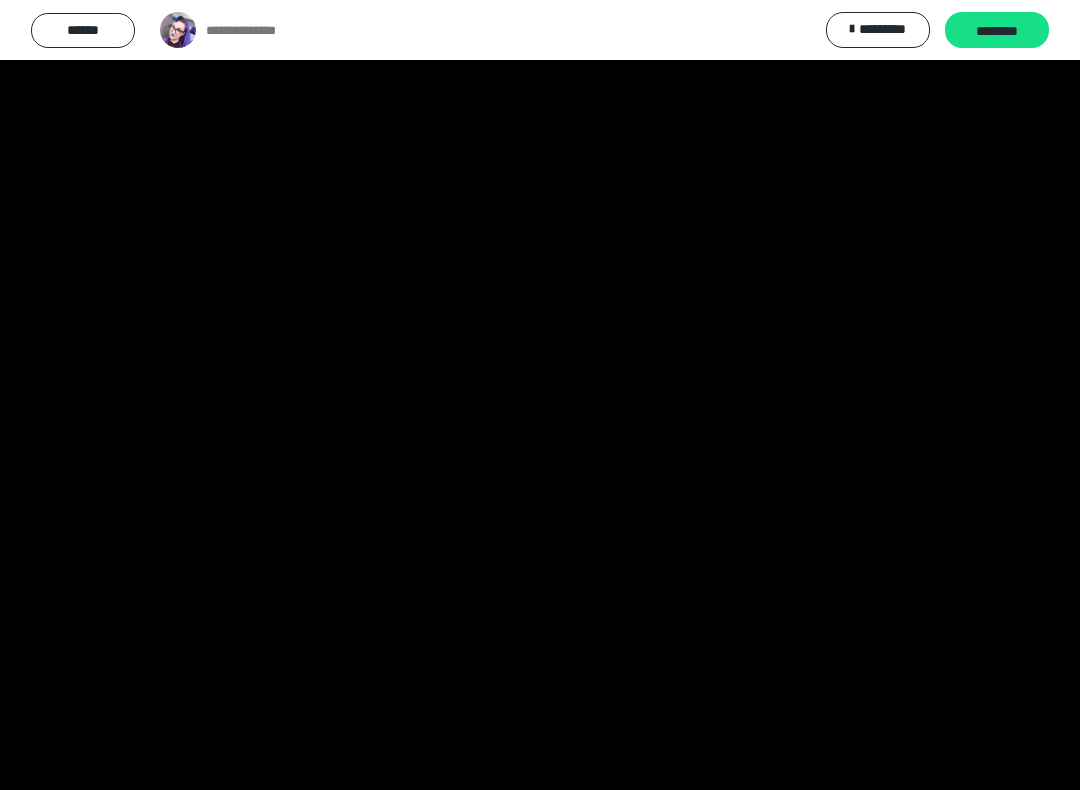 click at bounding box center [540, 395] 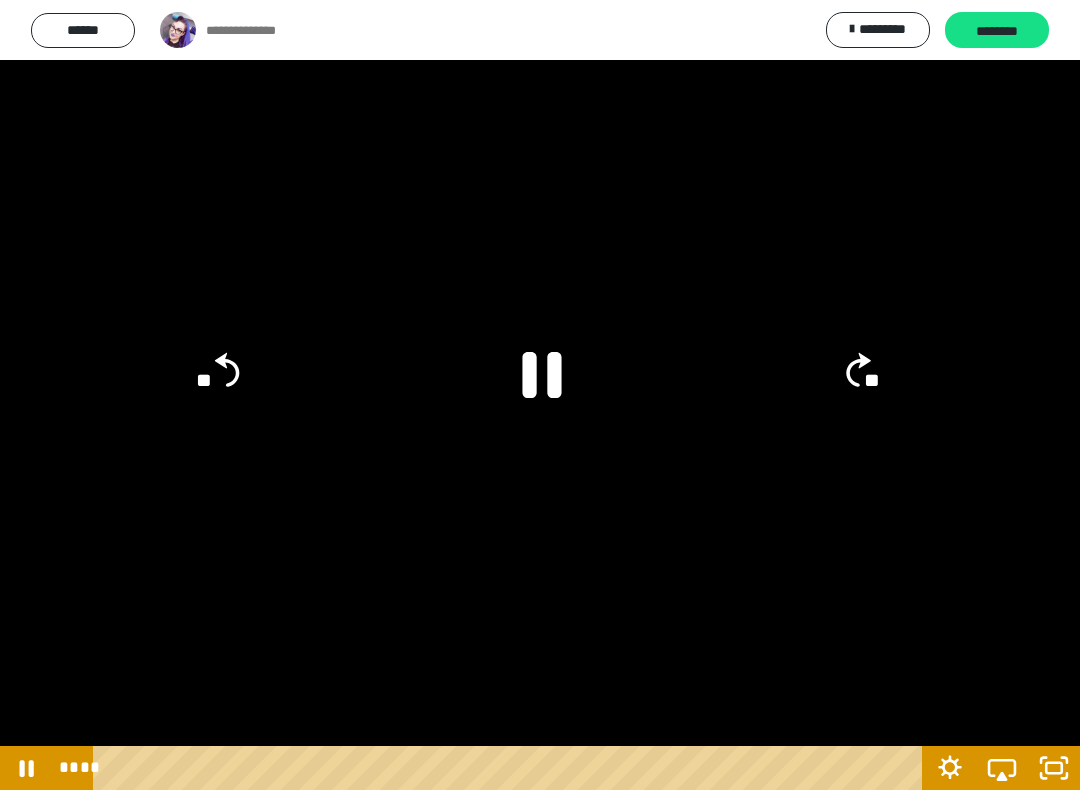 click 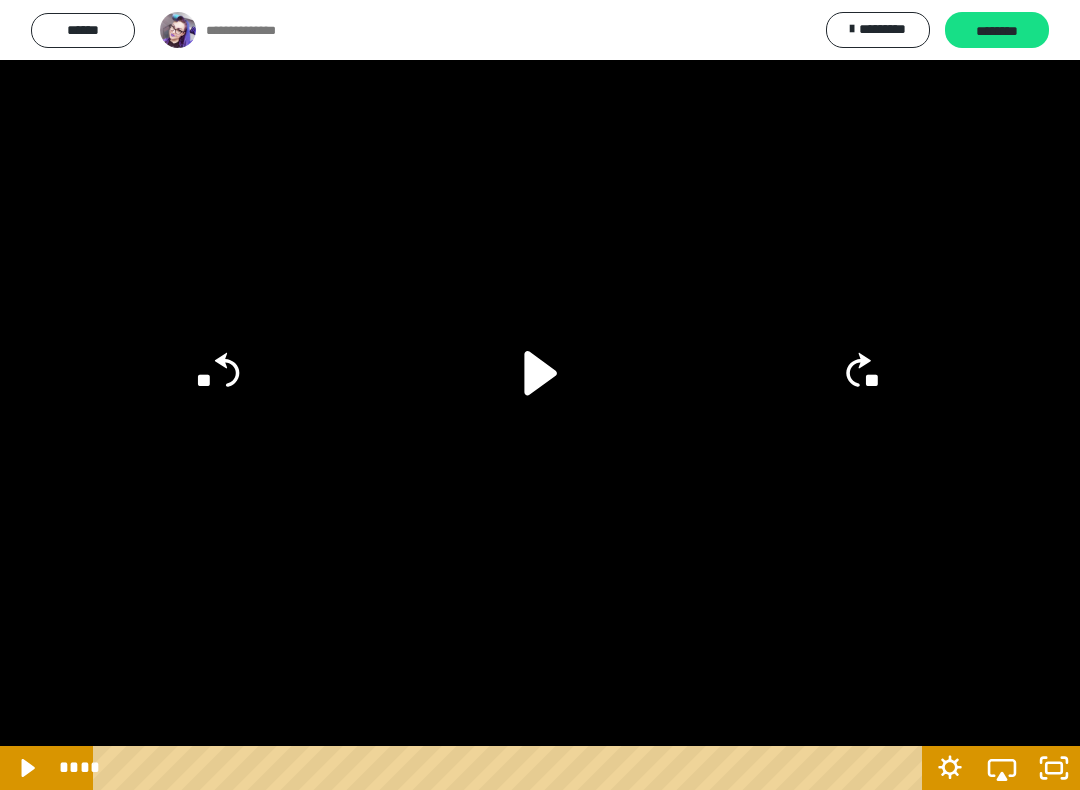 click on "**" 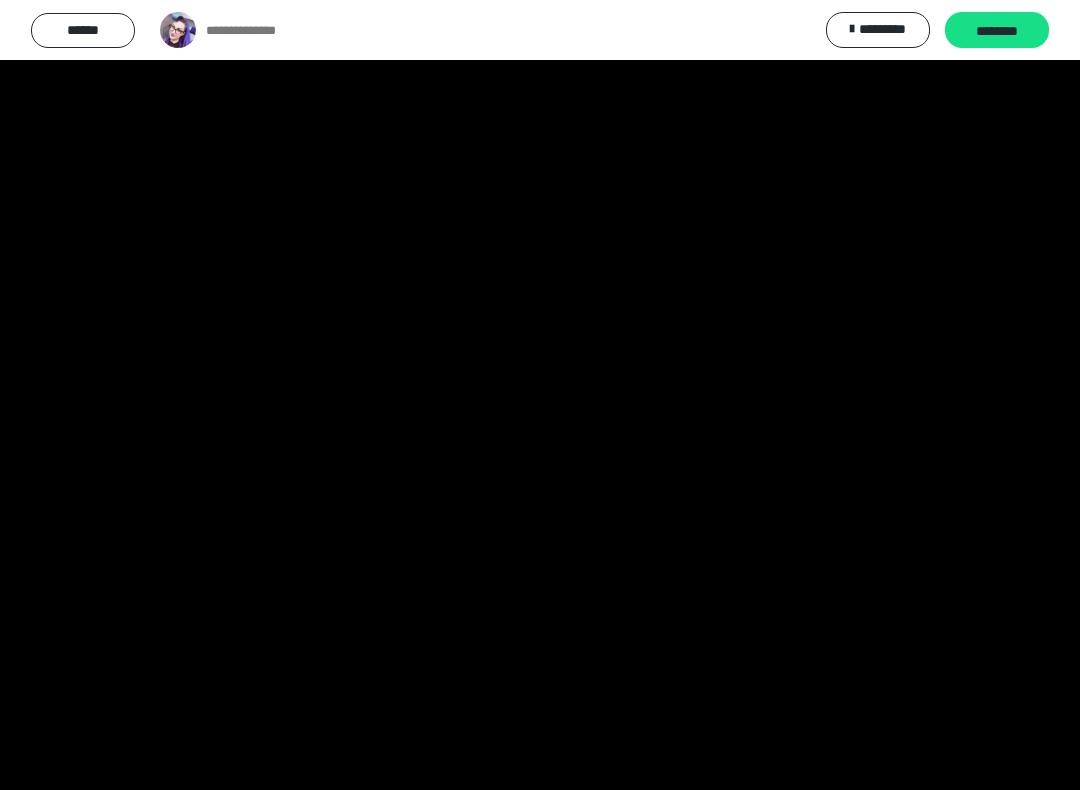 click at bounding box center (540, 395) 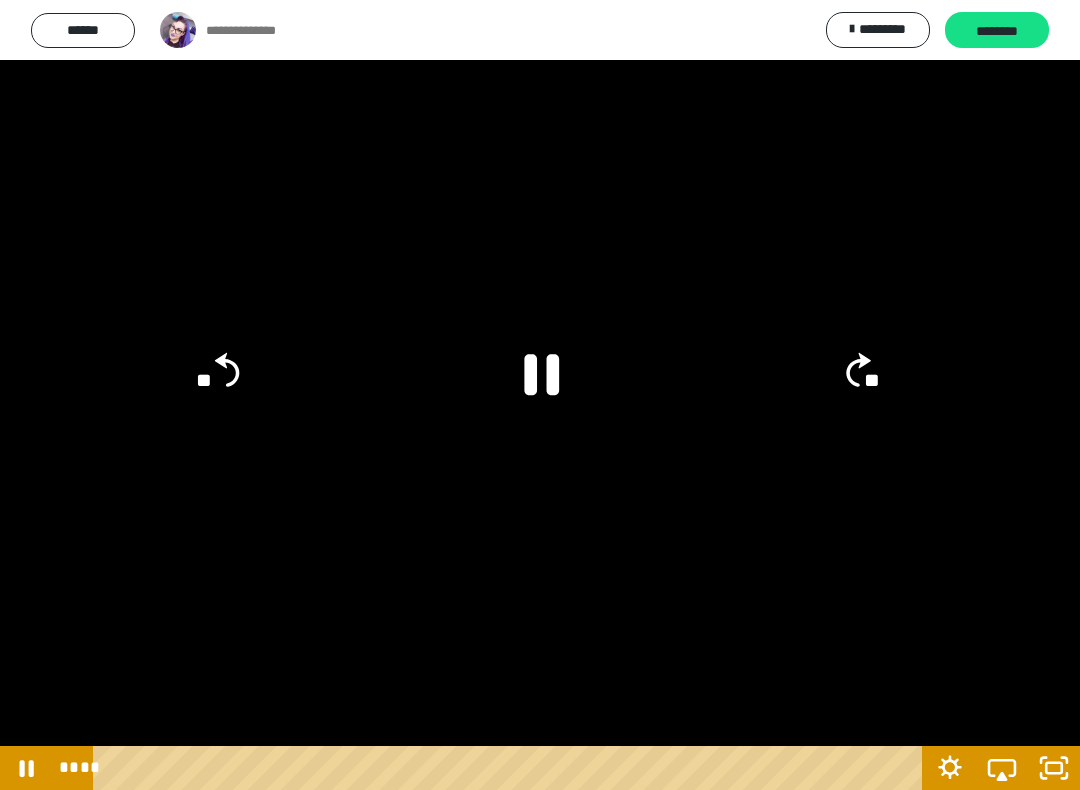 click on "**" 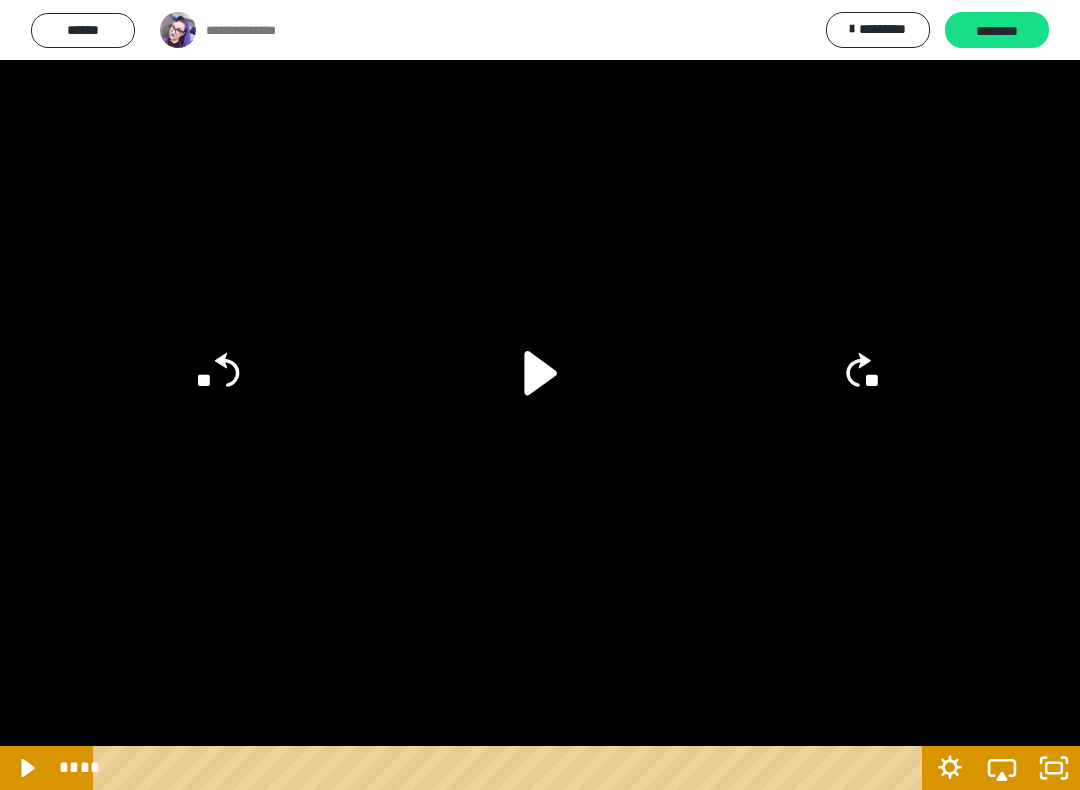 click on "**" 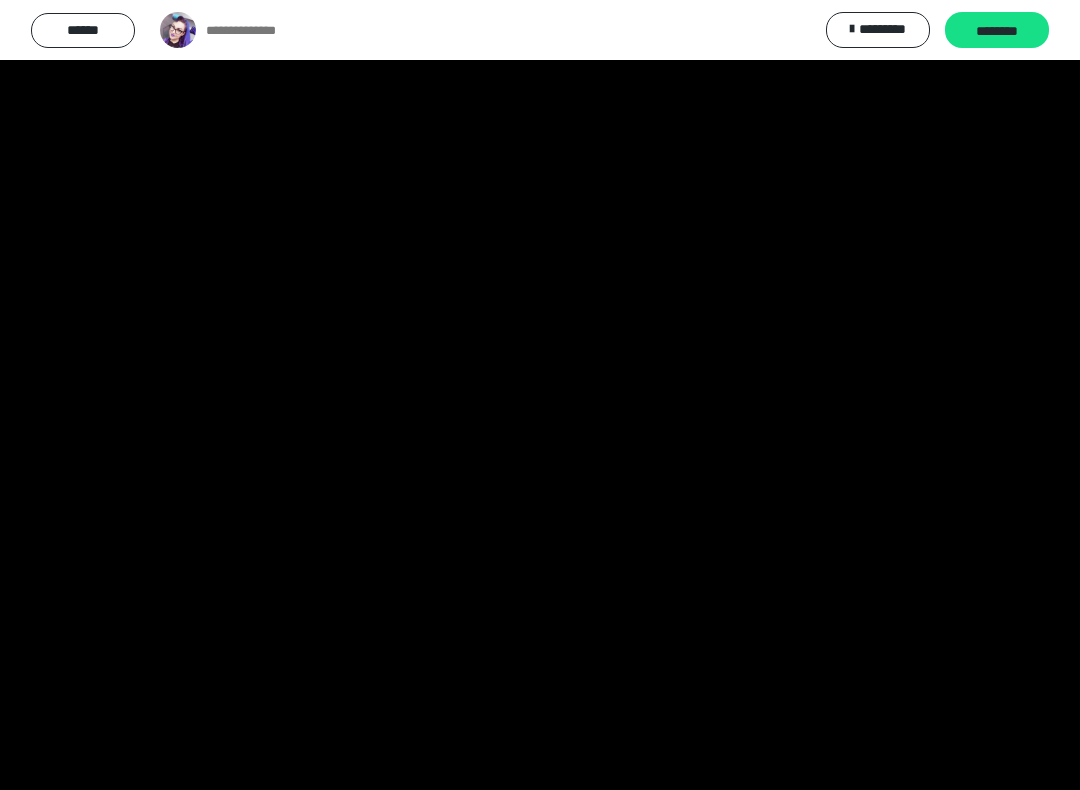 click at bounding box center (540, 395) 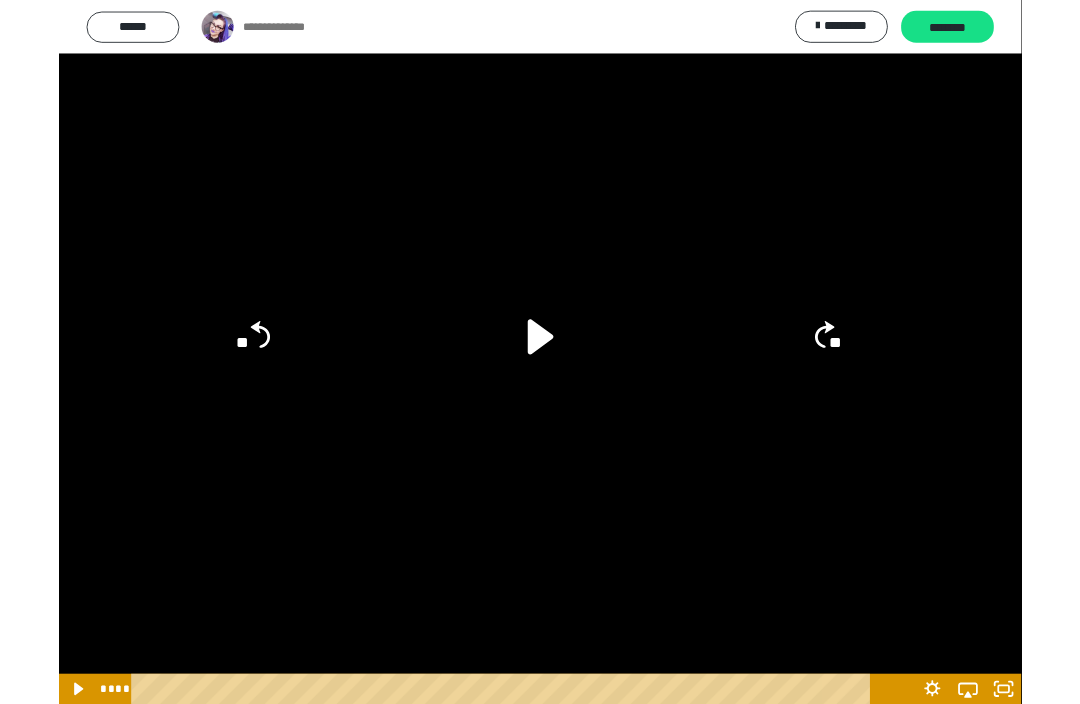 scroll, scrollTop: 973, scrollLeft: 0, axis: vertical 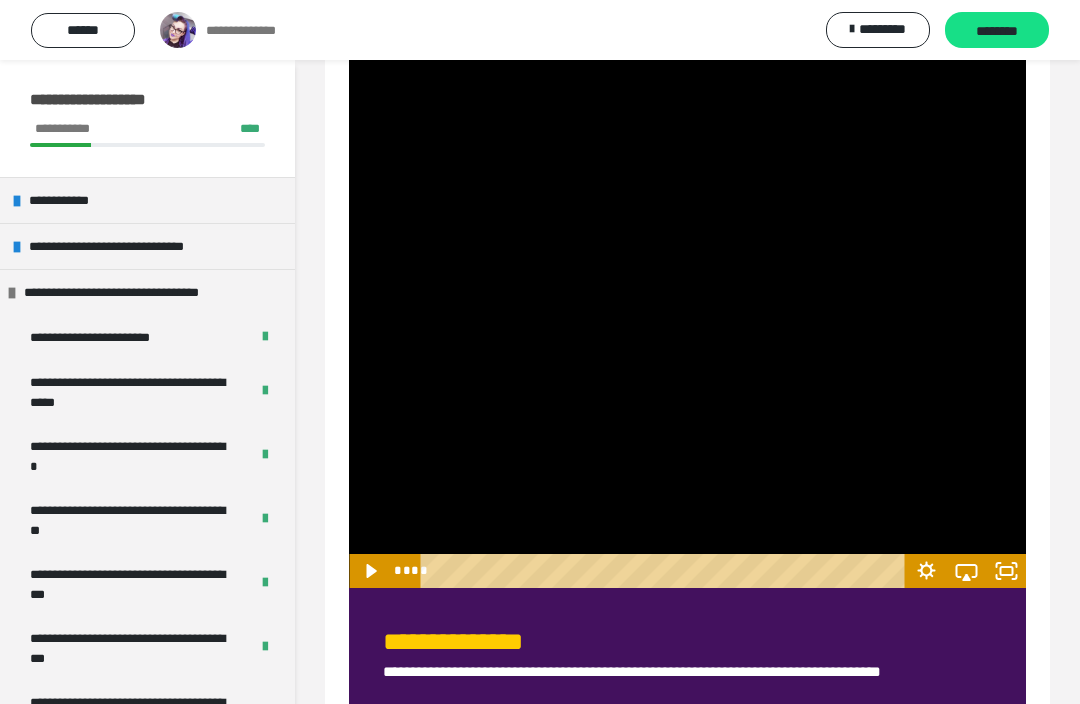 click on "********" at bounding box center [997, 31] 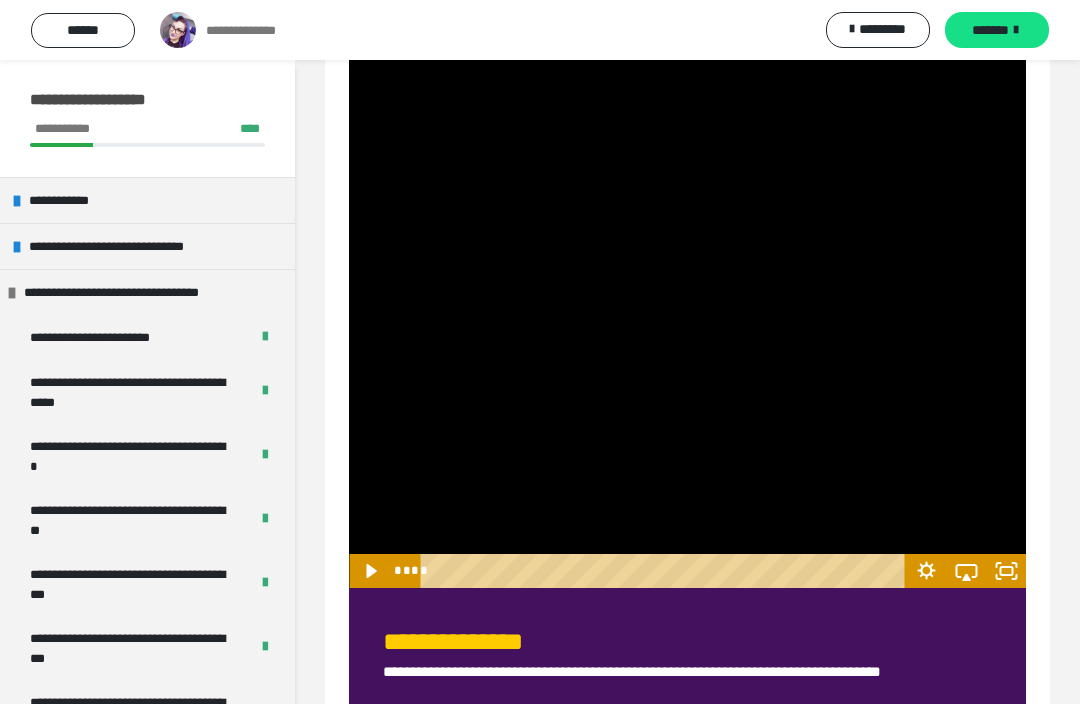 click on "*******" at bounding box center [990, 30] 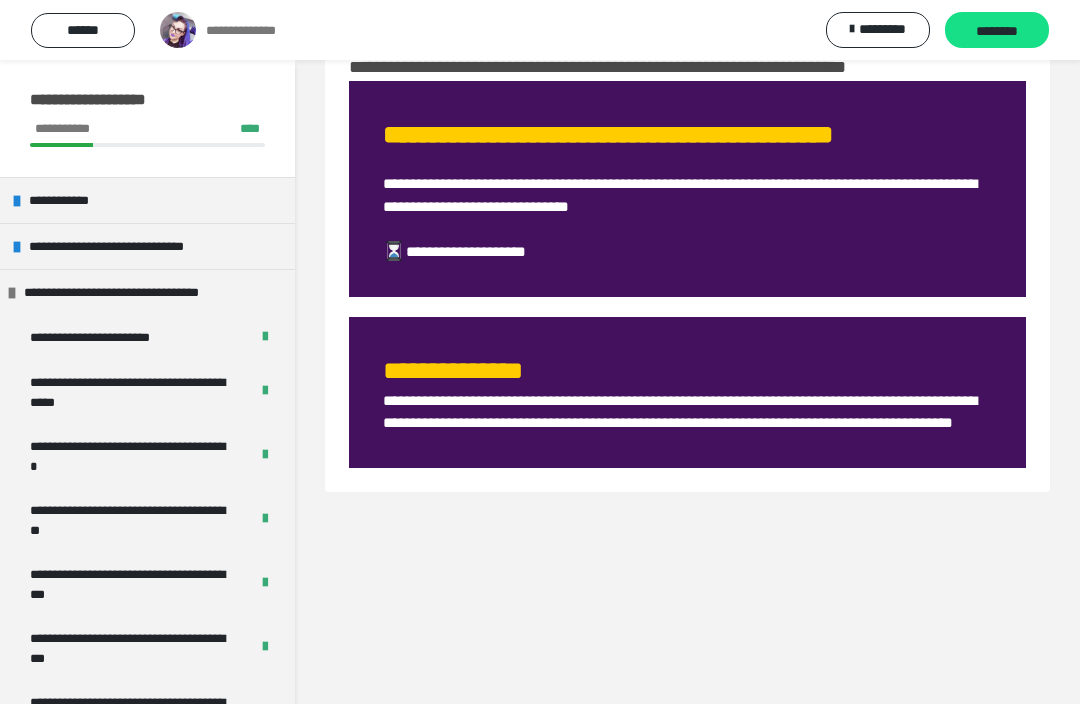 scroll, scrollTop: 126, scrollLeft: 0, axis: vertical 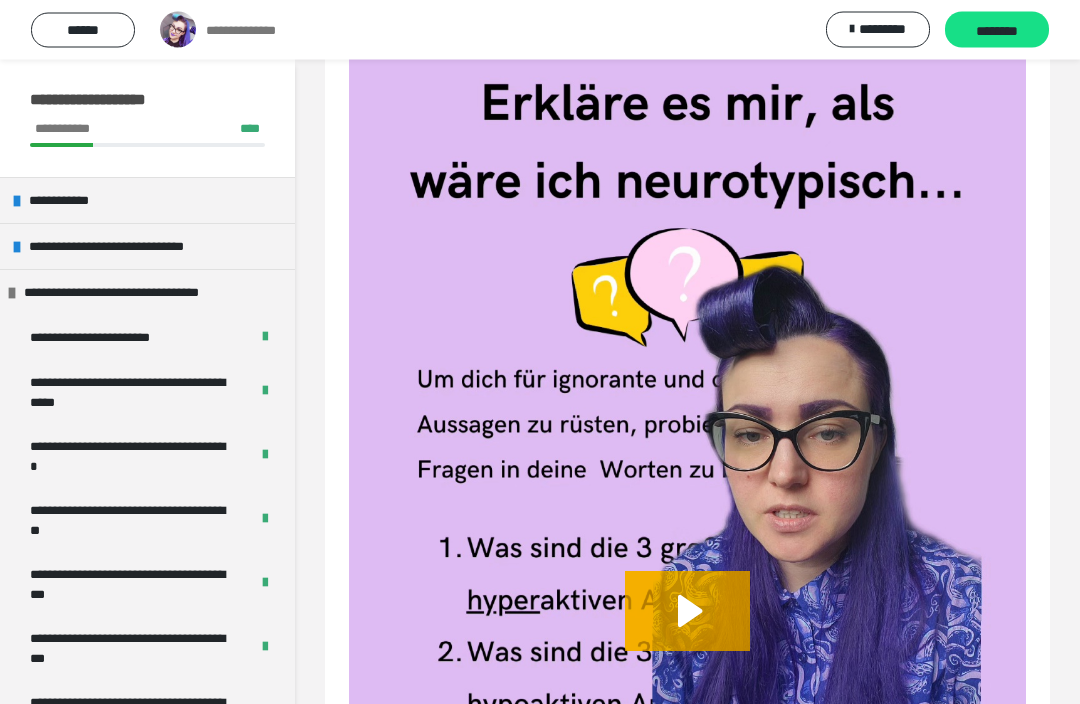 click 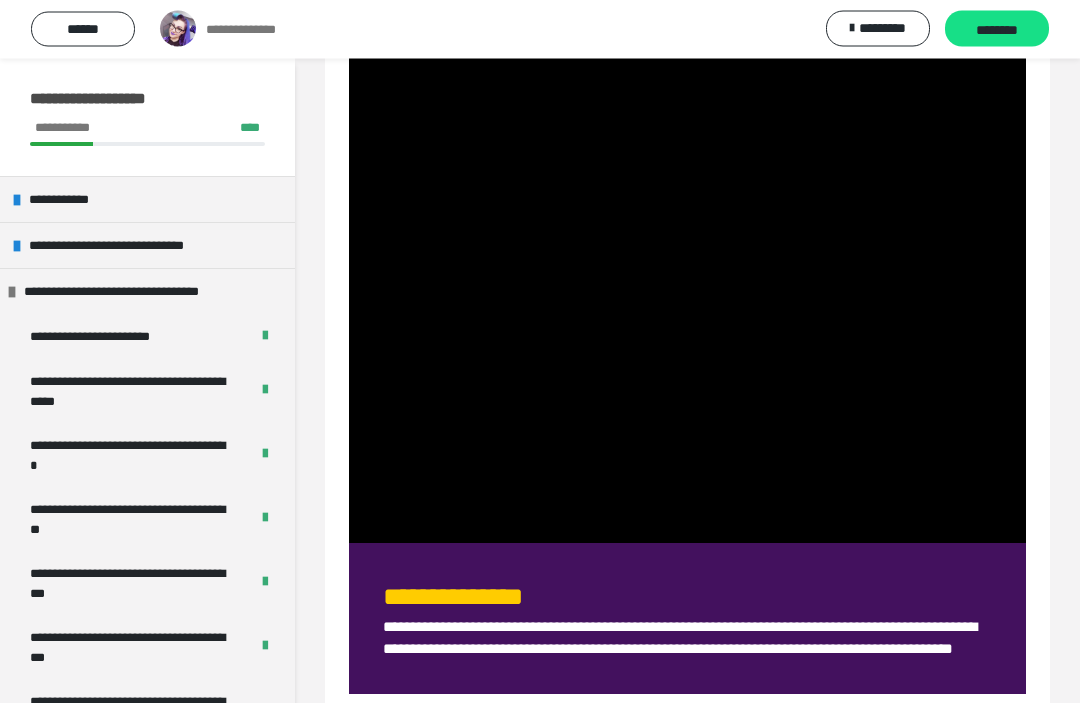 scroll, scrollTop: 1016, scrollLeft: 0, axis: vertical 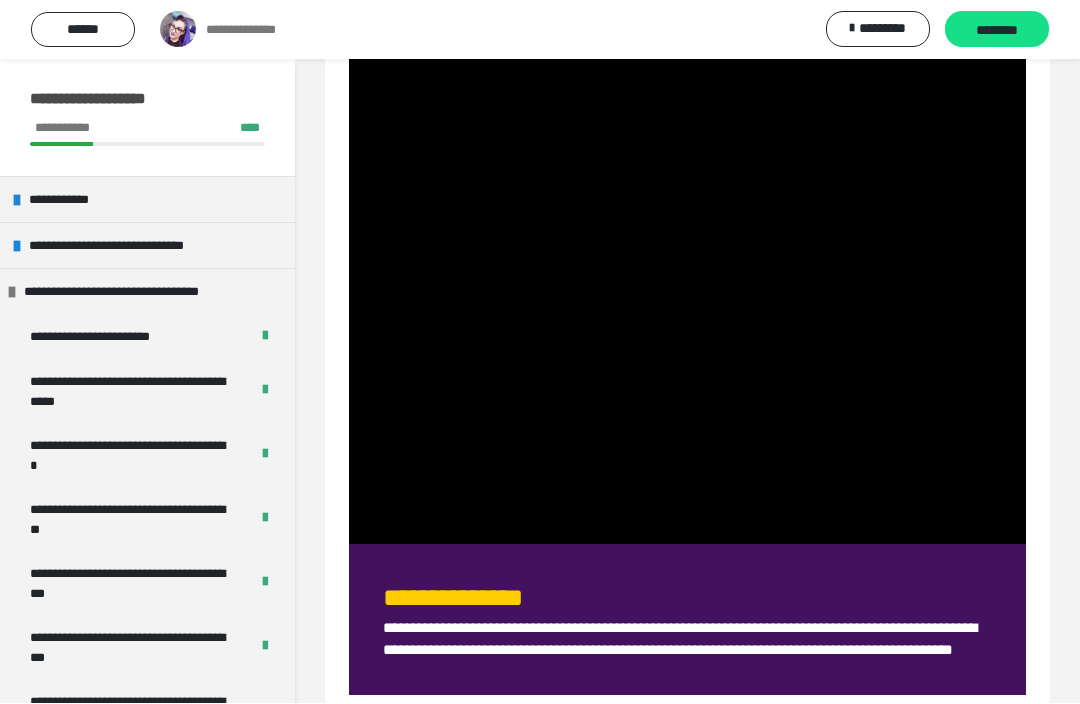 click at bounding box center [687, -57] 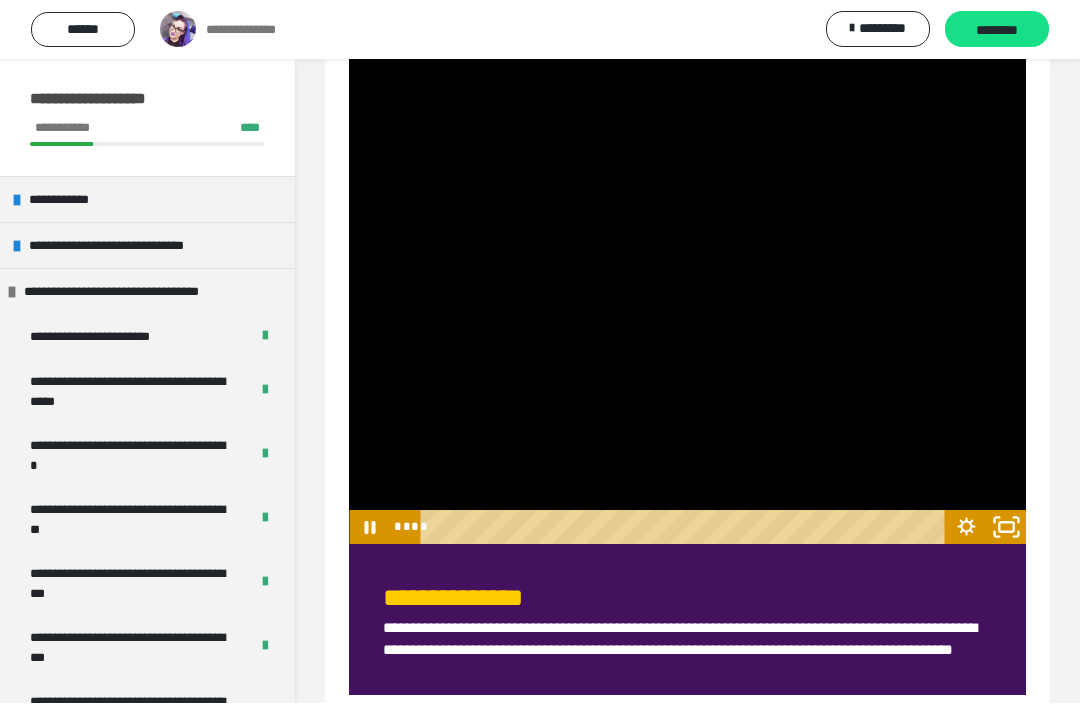 click 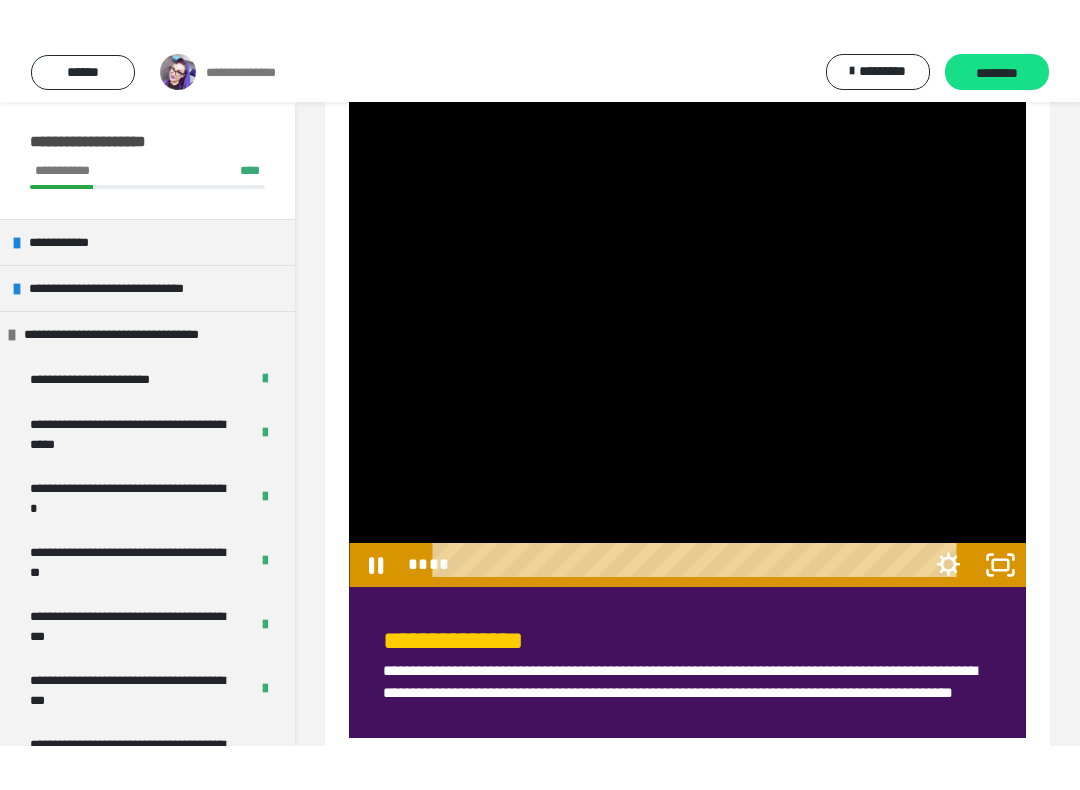 scroll, scrollTop: 20, scrollLeft: 0, axis: vertical 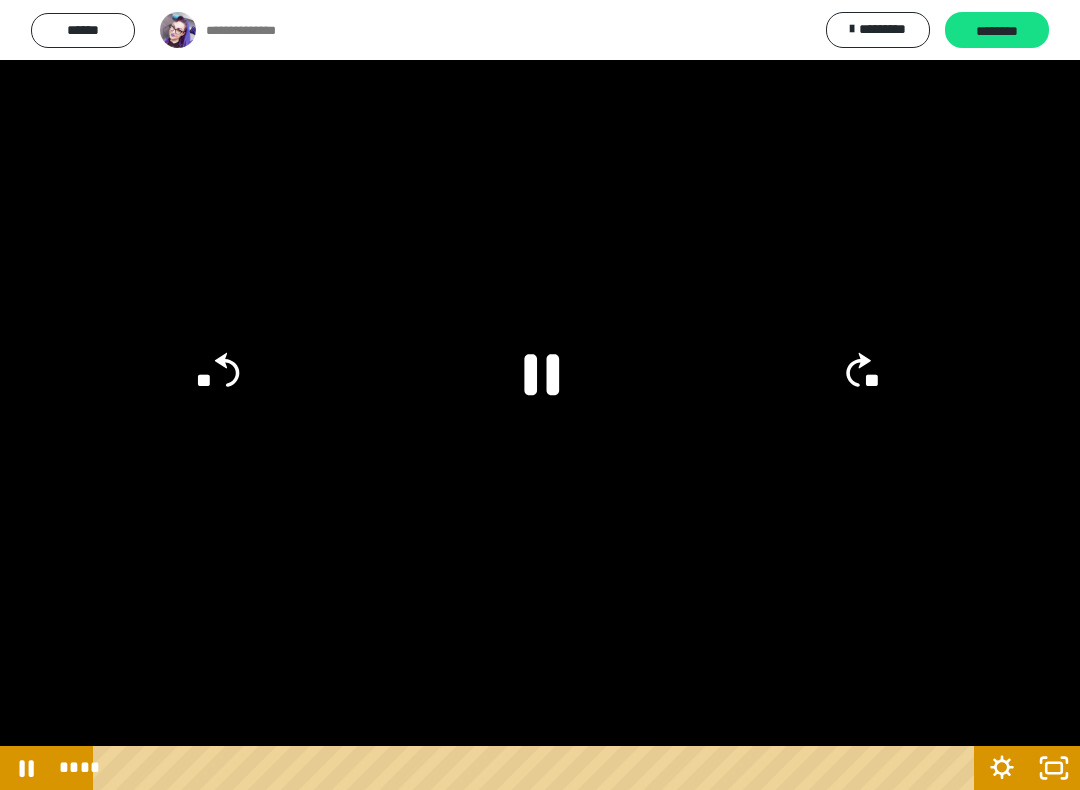 click 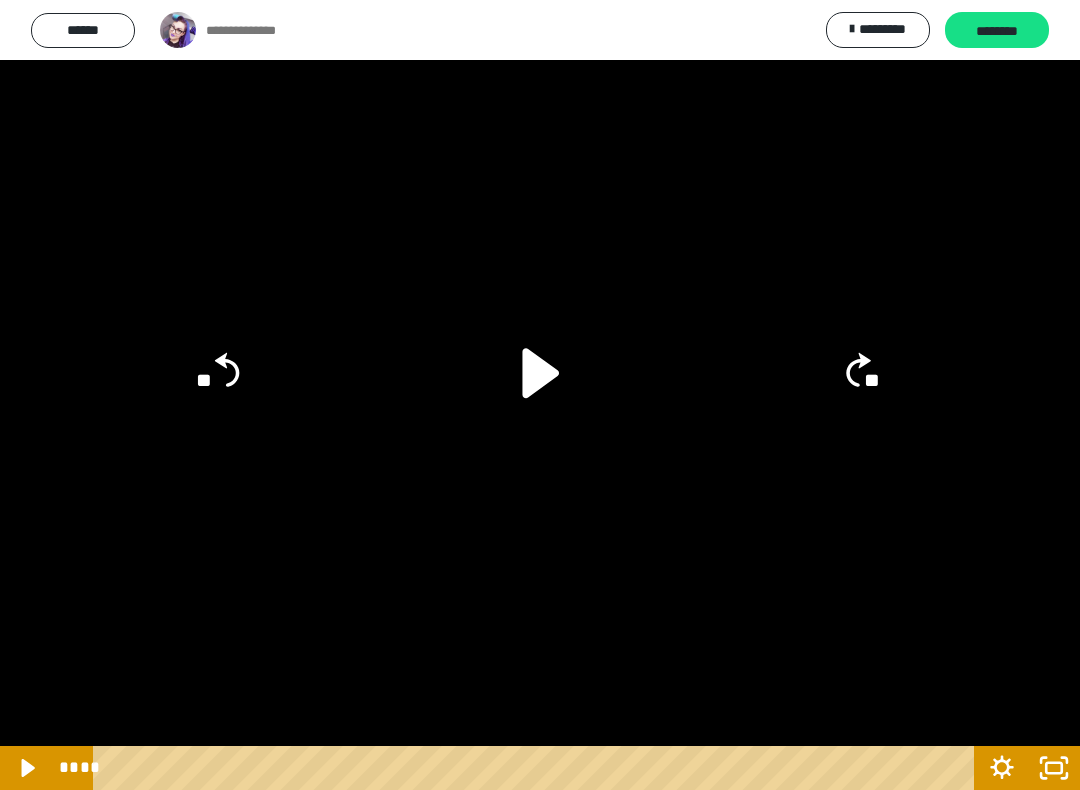 click 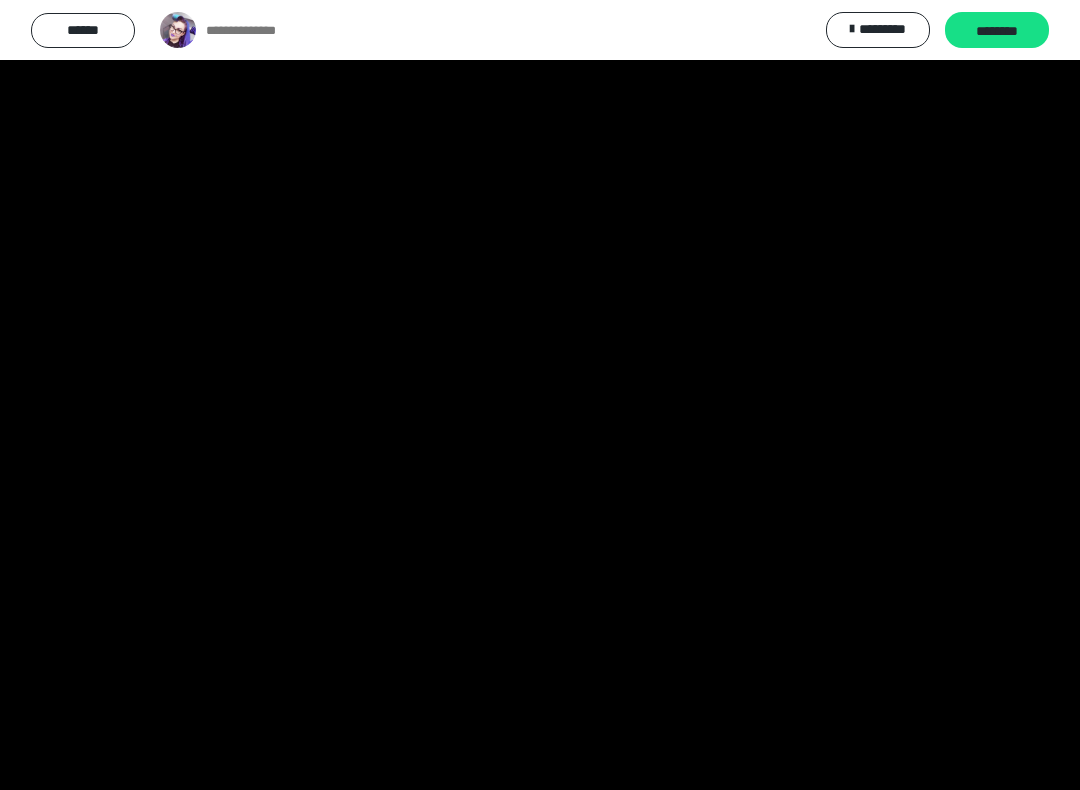 click at bounding box center (540, 395) 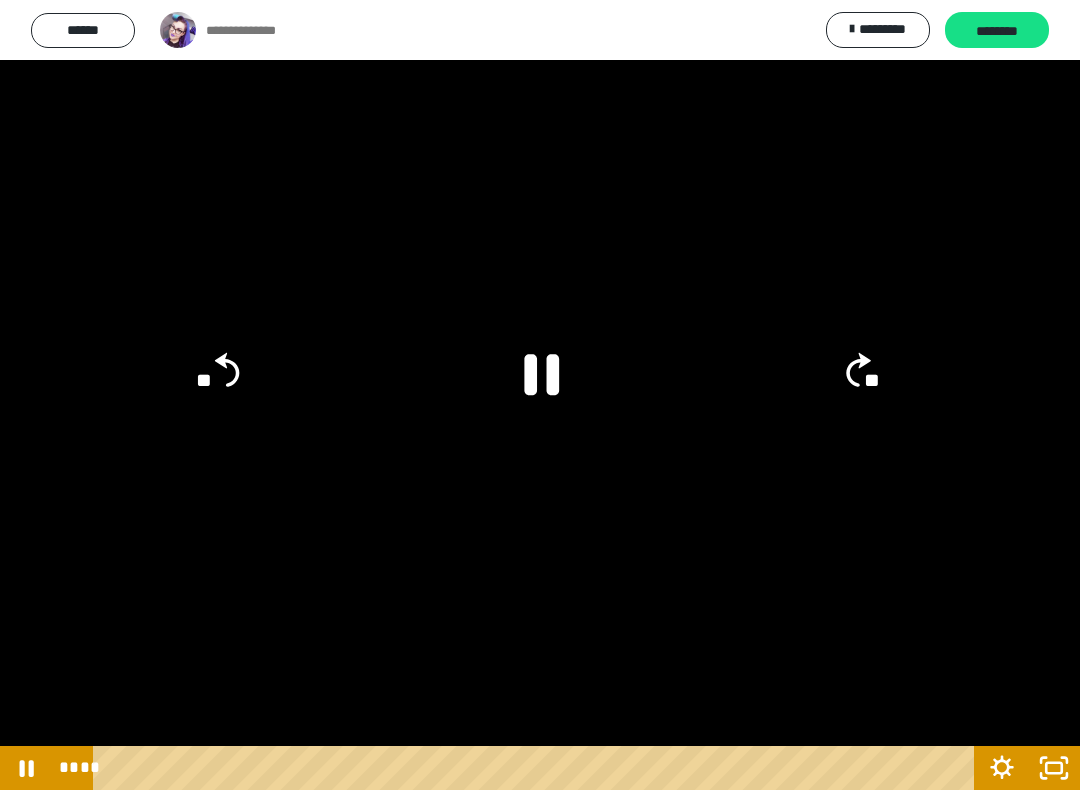 click 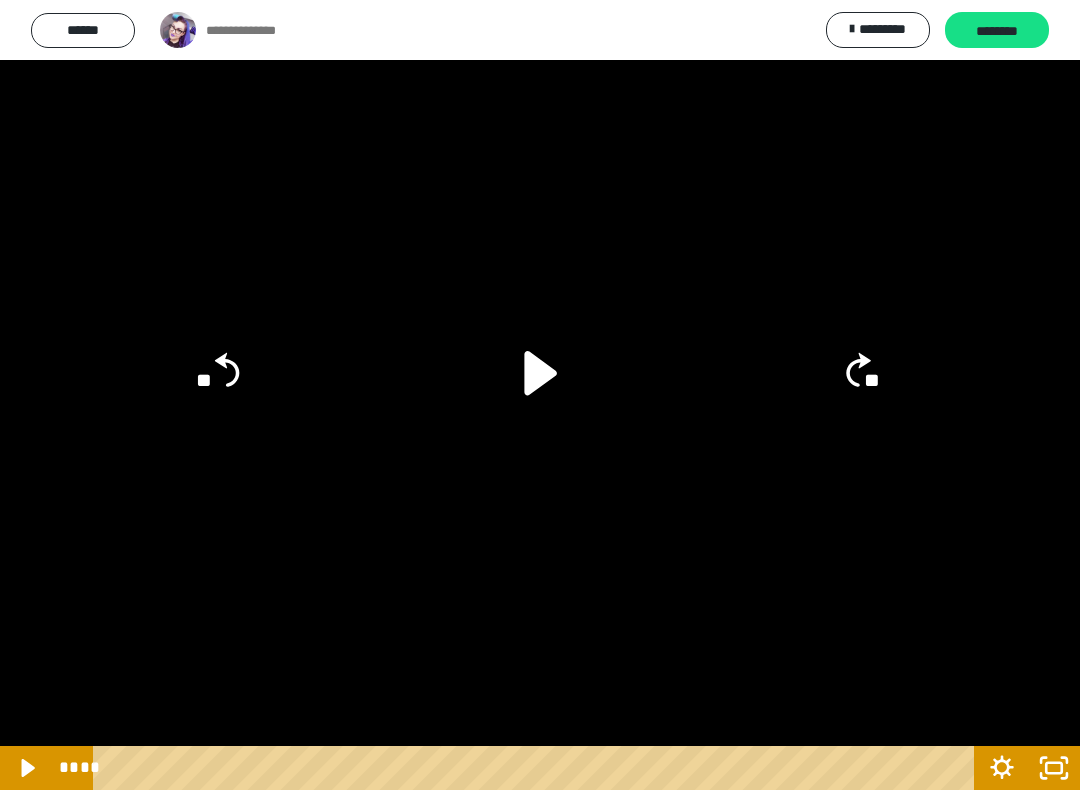 click on "**" 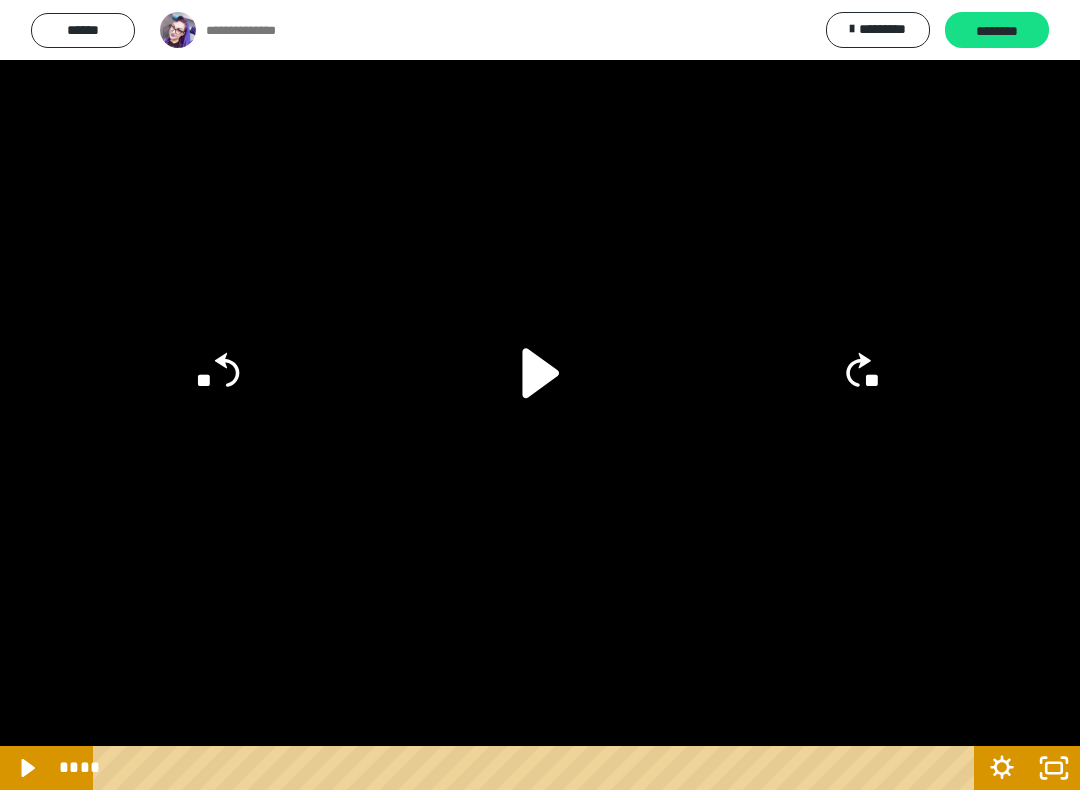 click 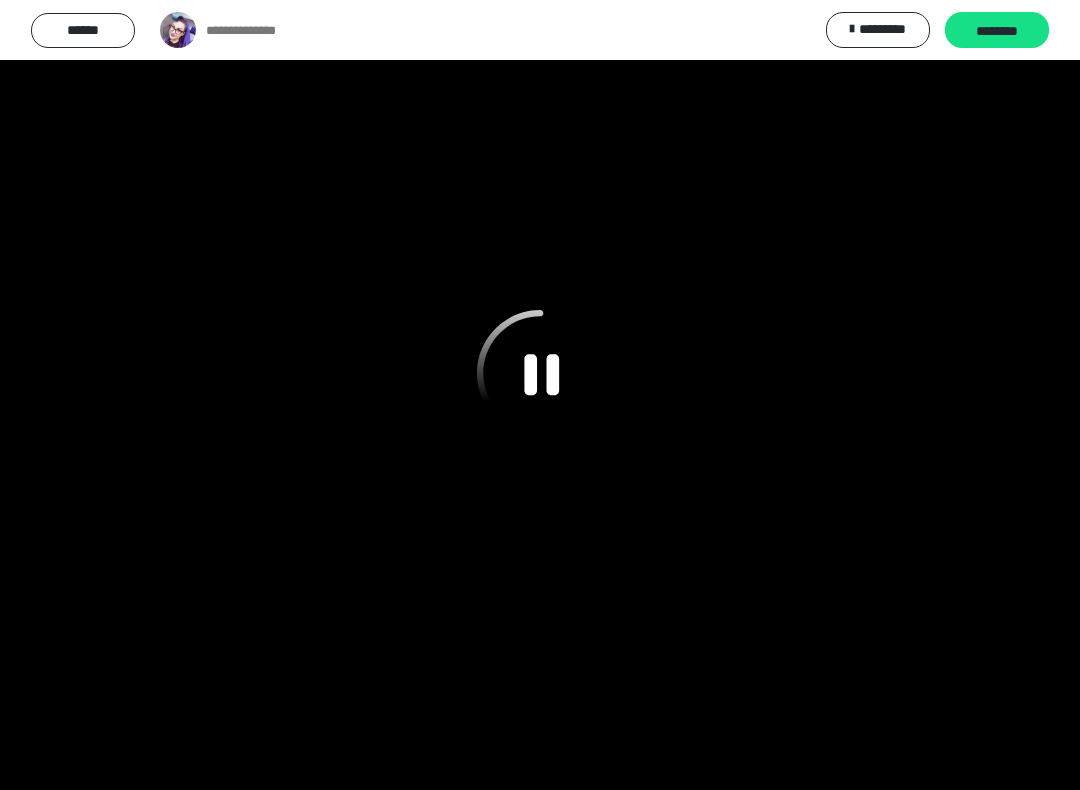 click at bounding box center [540, 395] 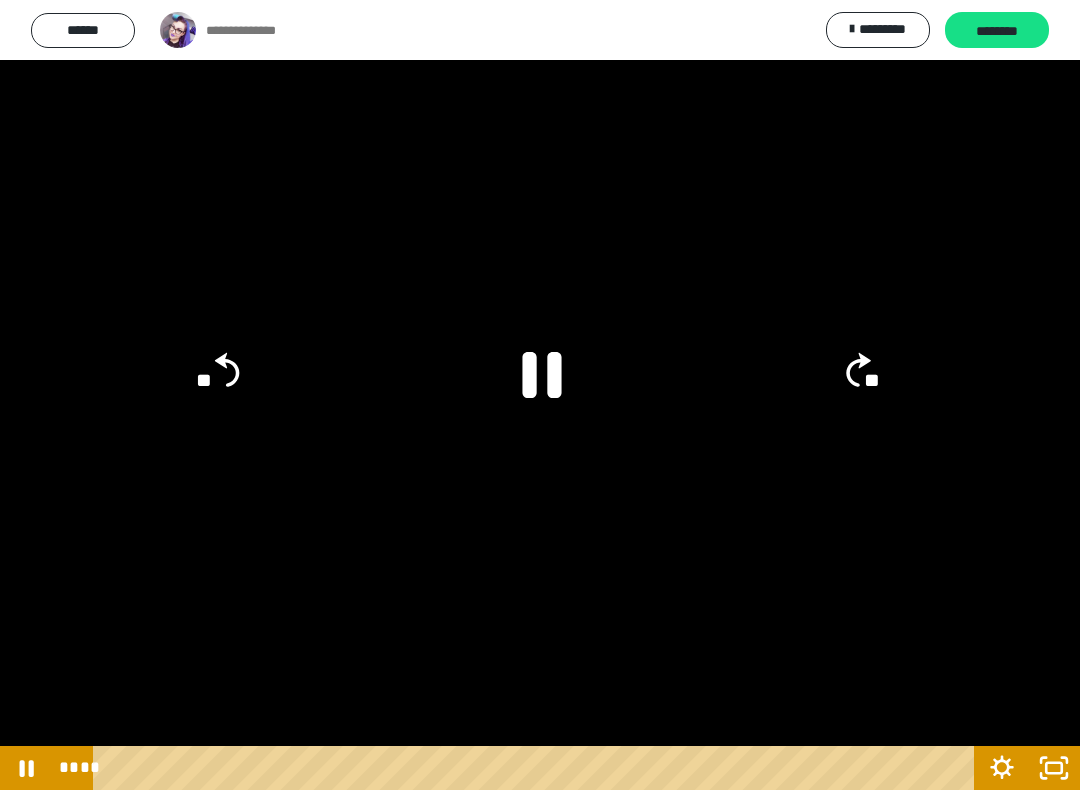 click 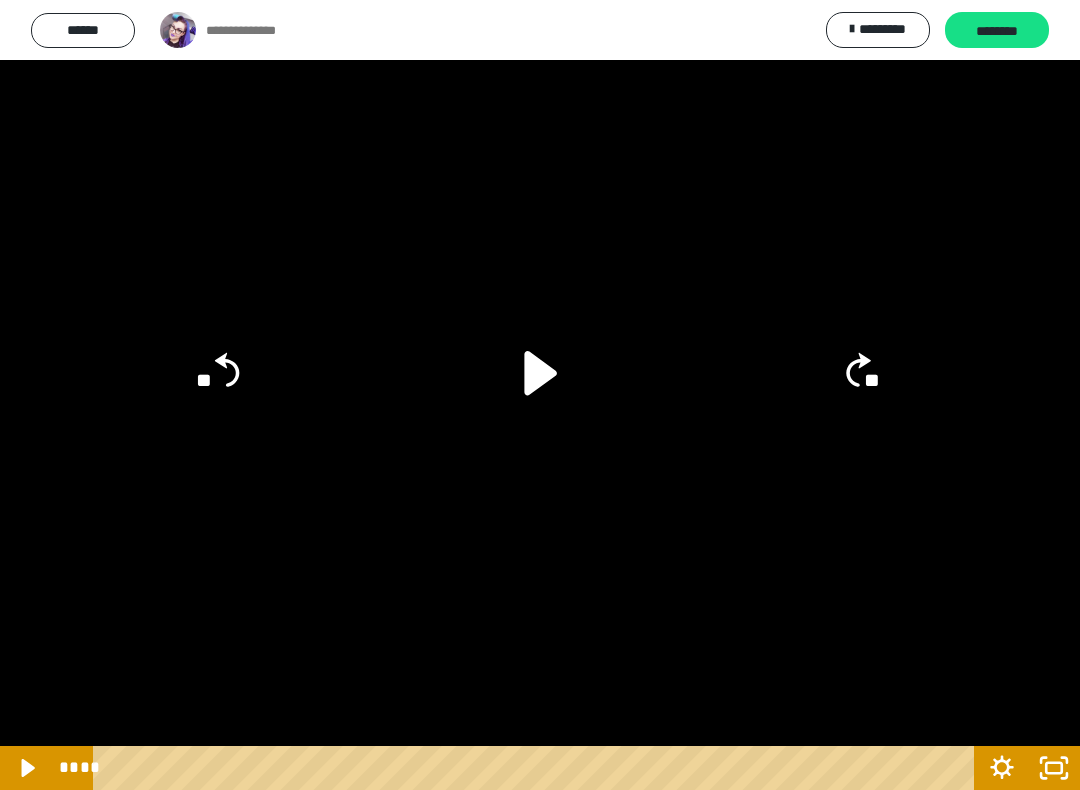 click 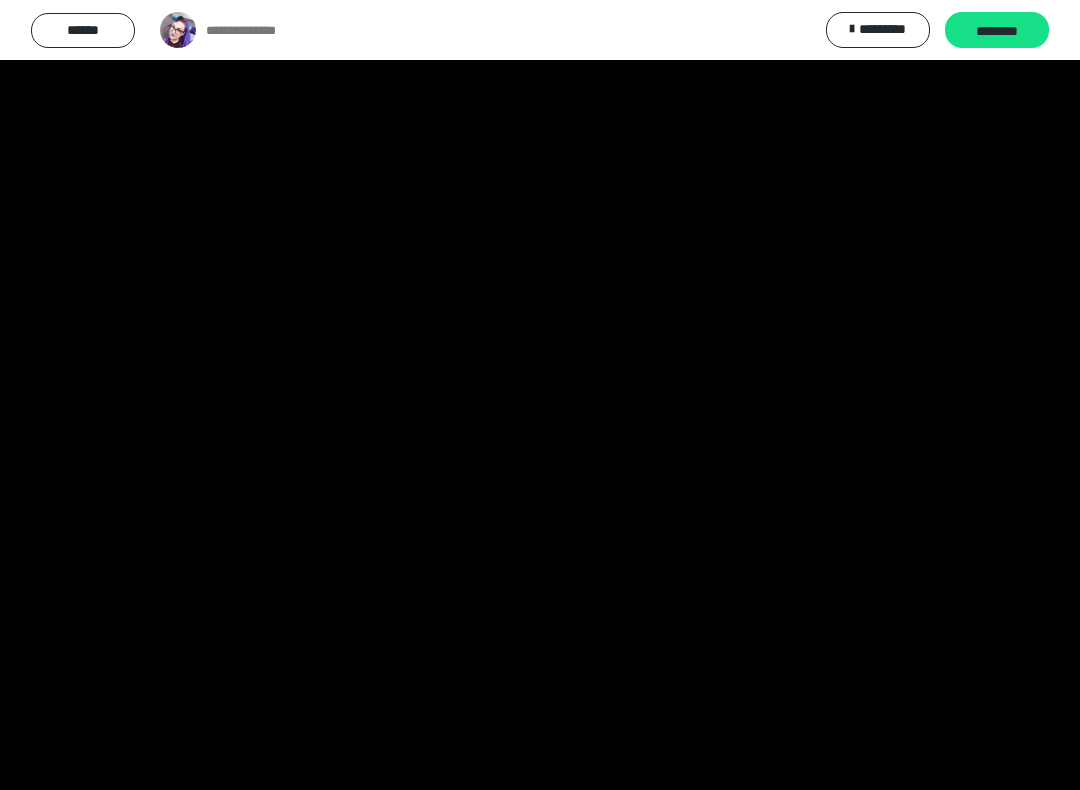 click at bounding box center [540, 395] 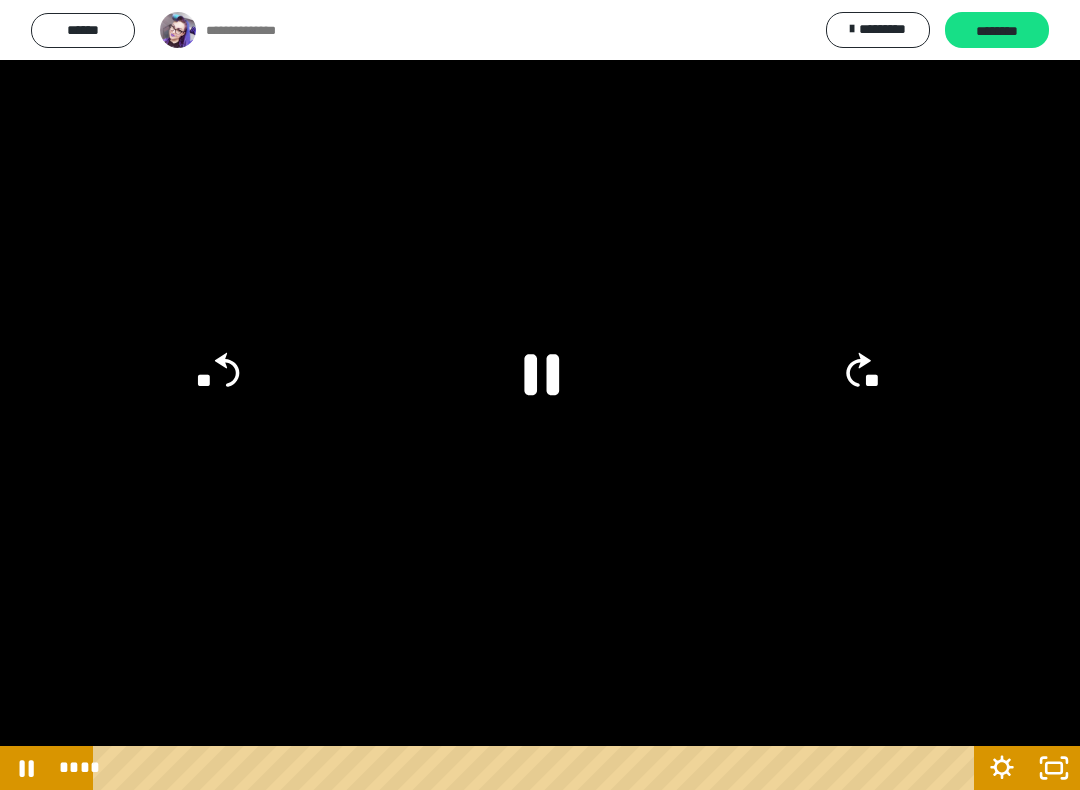 click at bounding box center [540, 395] 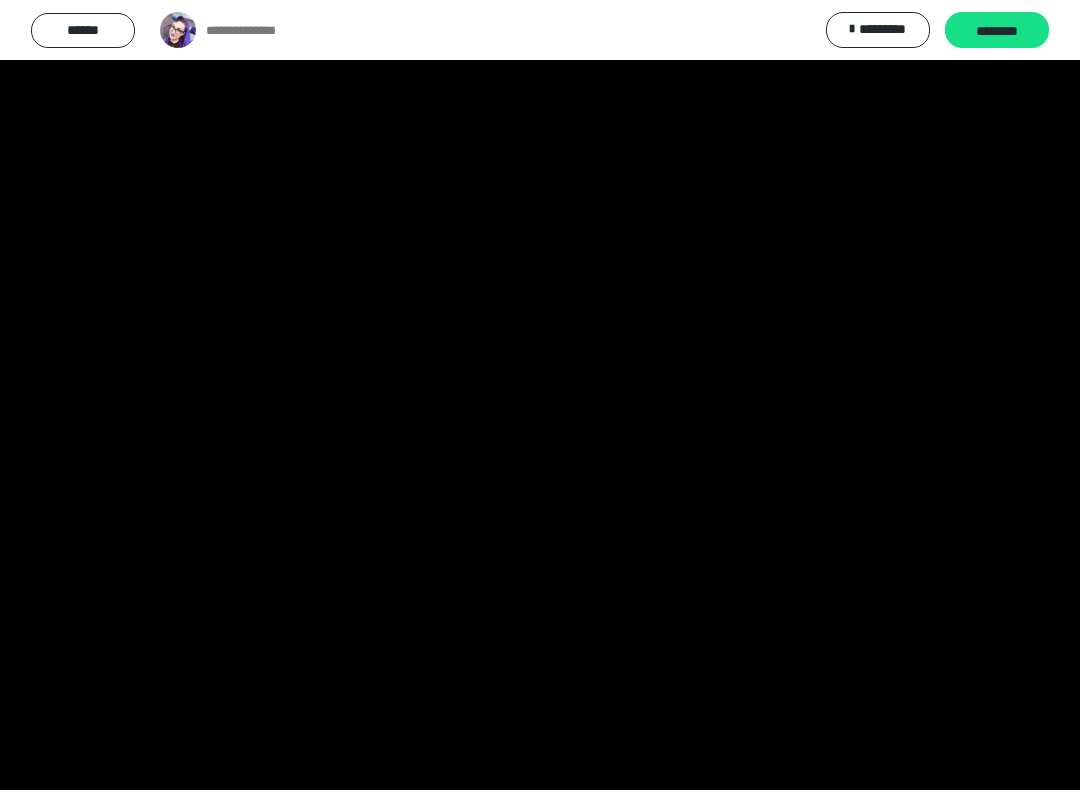 click at bounding box center [540, 395] 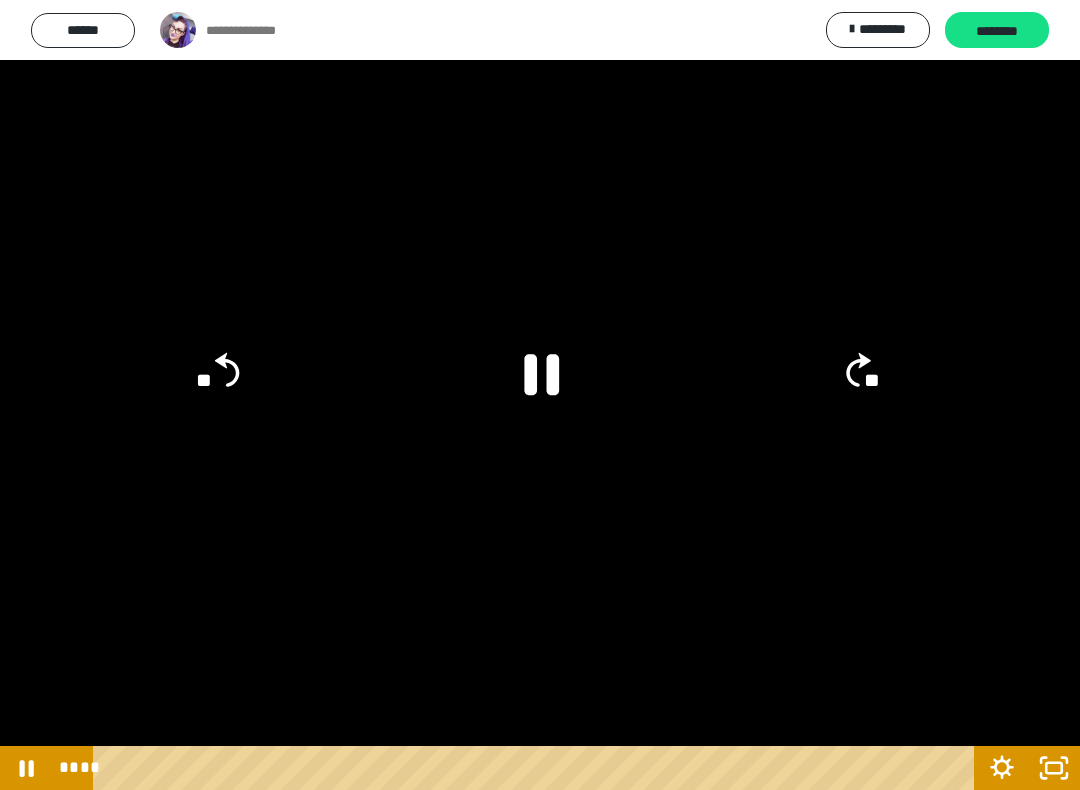 click 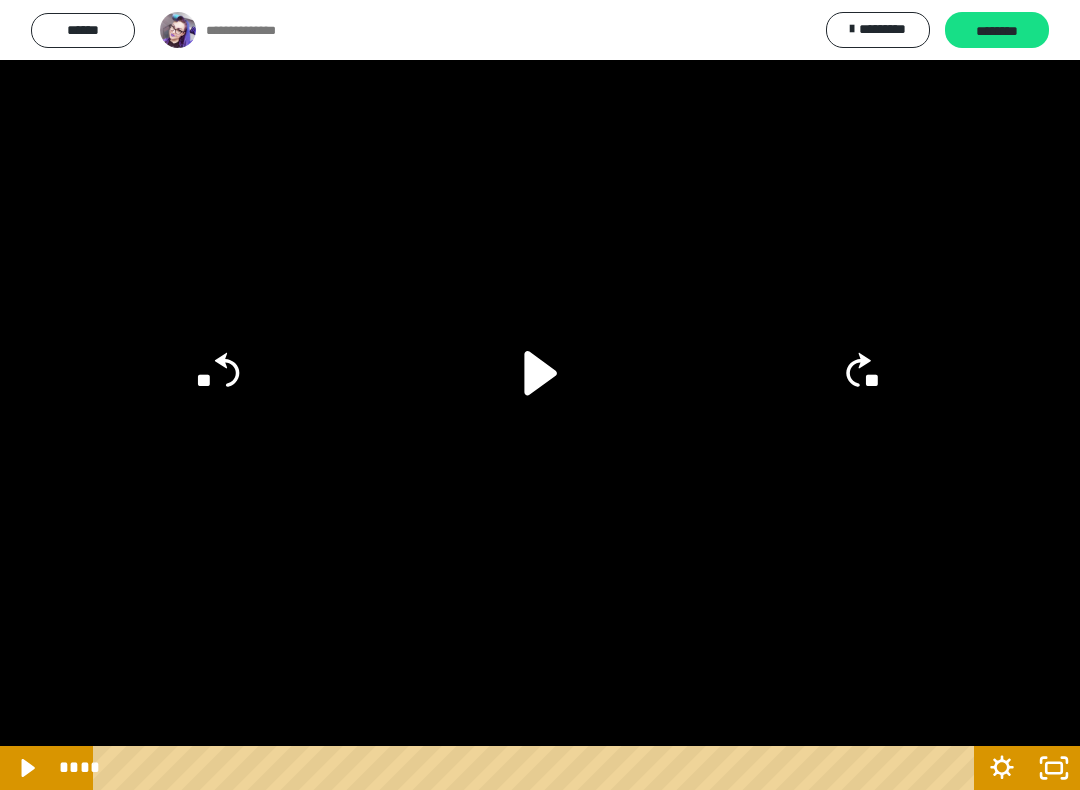 click 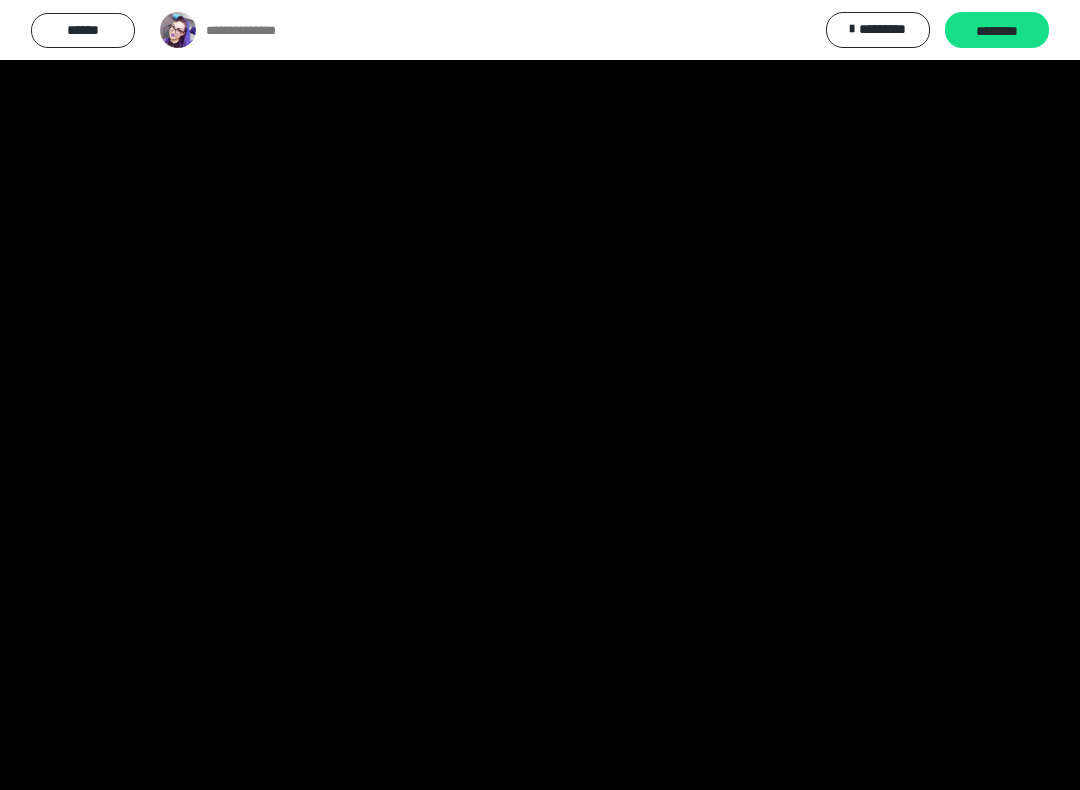 click at bounding box center (540, 395) 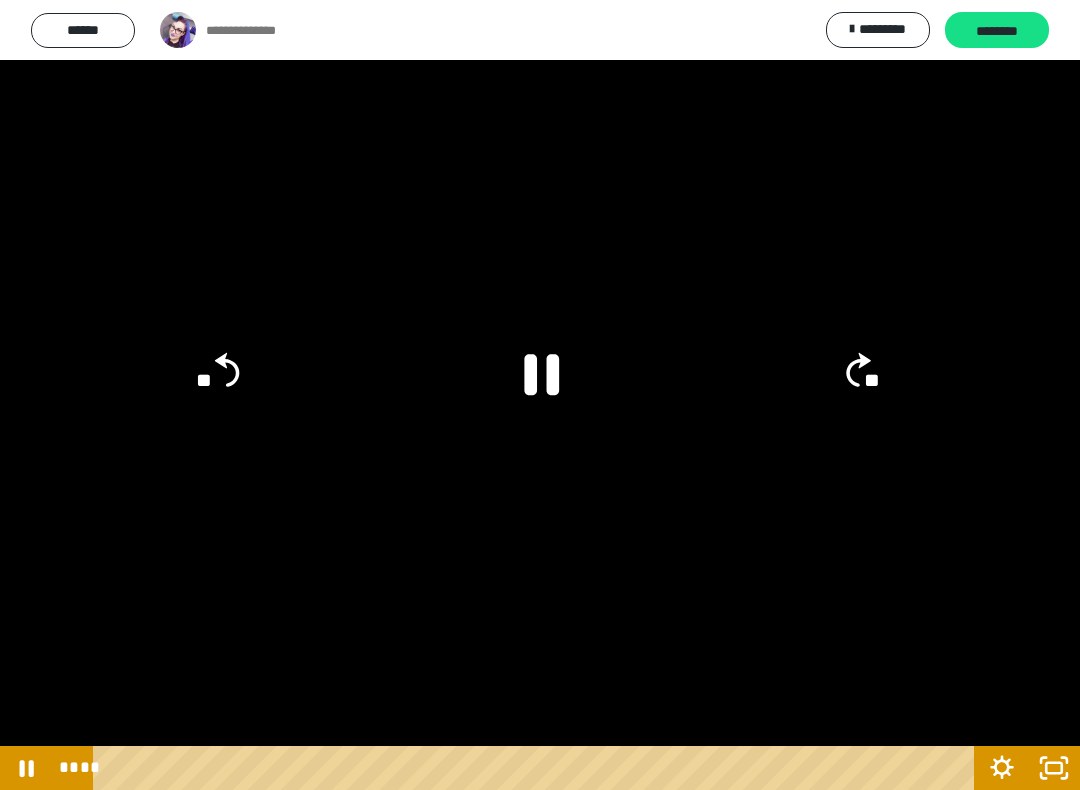 click 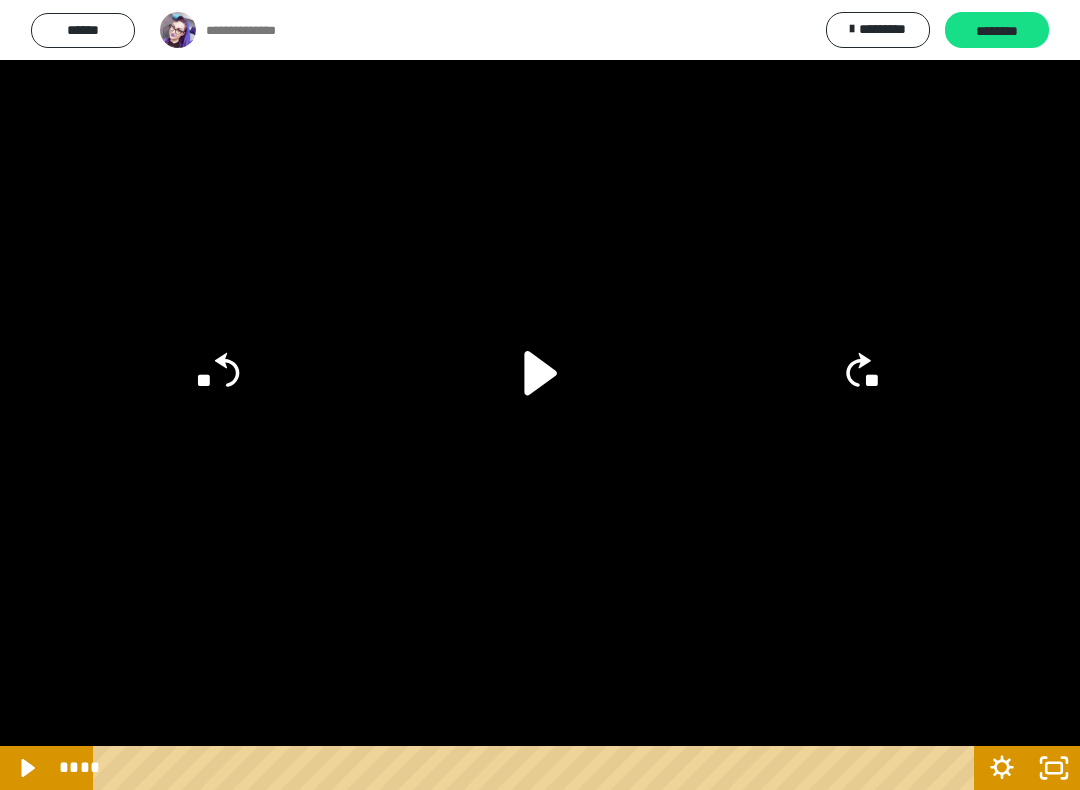 click 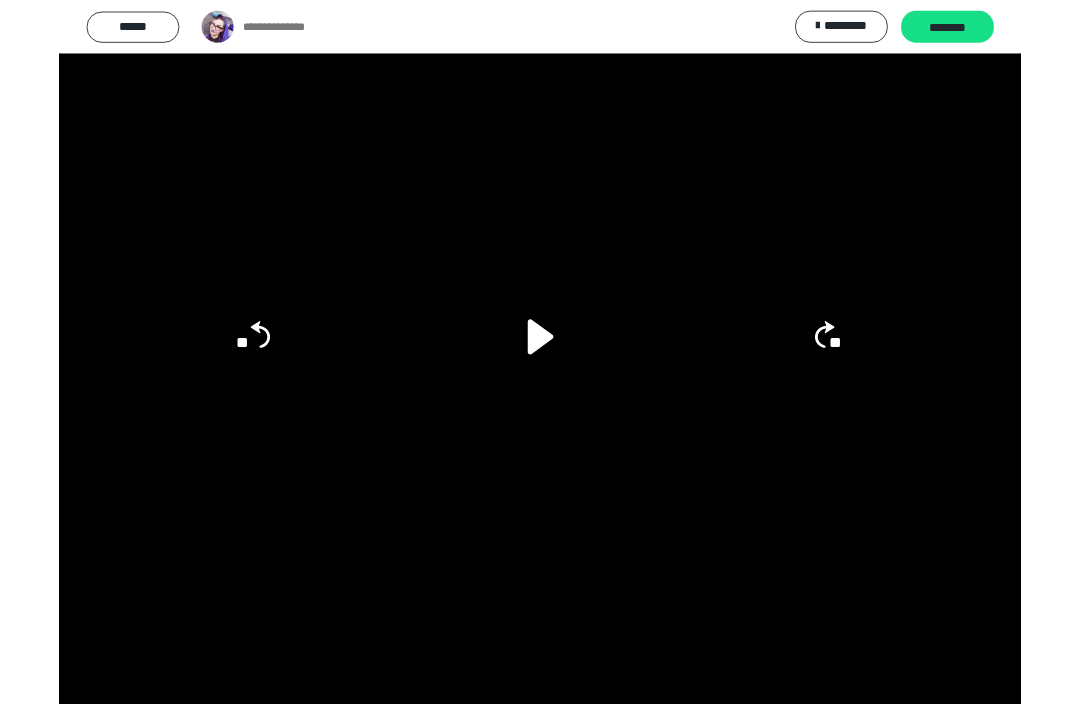scroll, scrollTop: 1017, scrollLeft: 0, axis: vertical 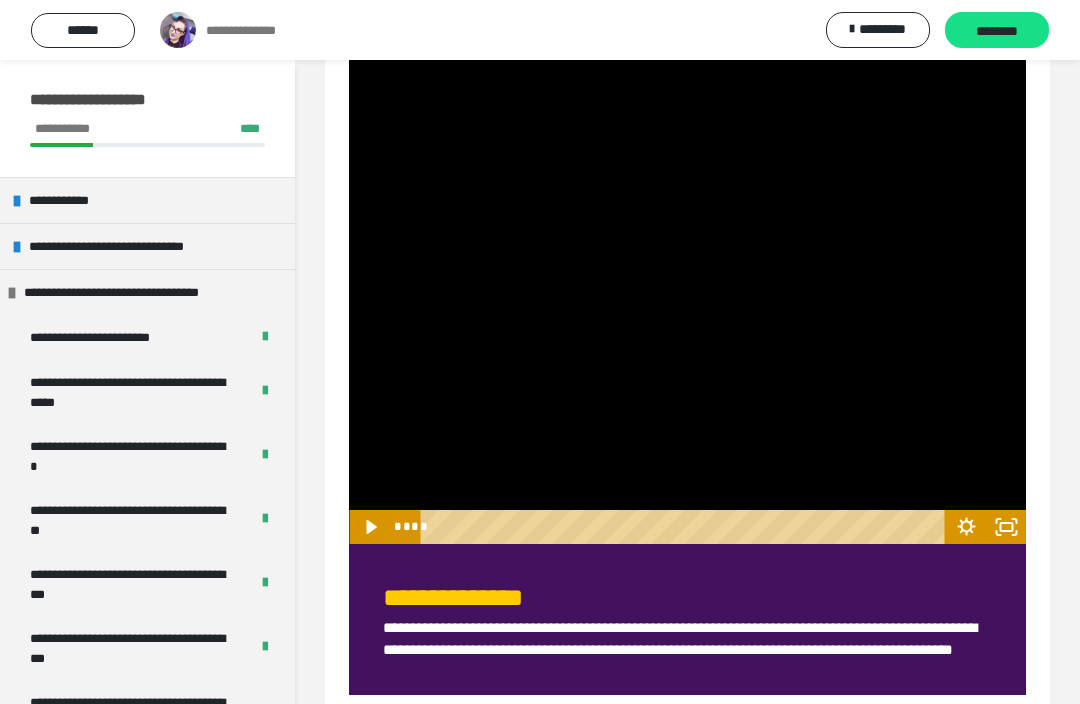 click on "********" at bounding box center [997, 30] 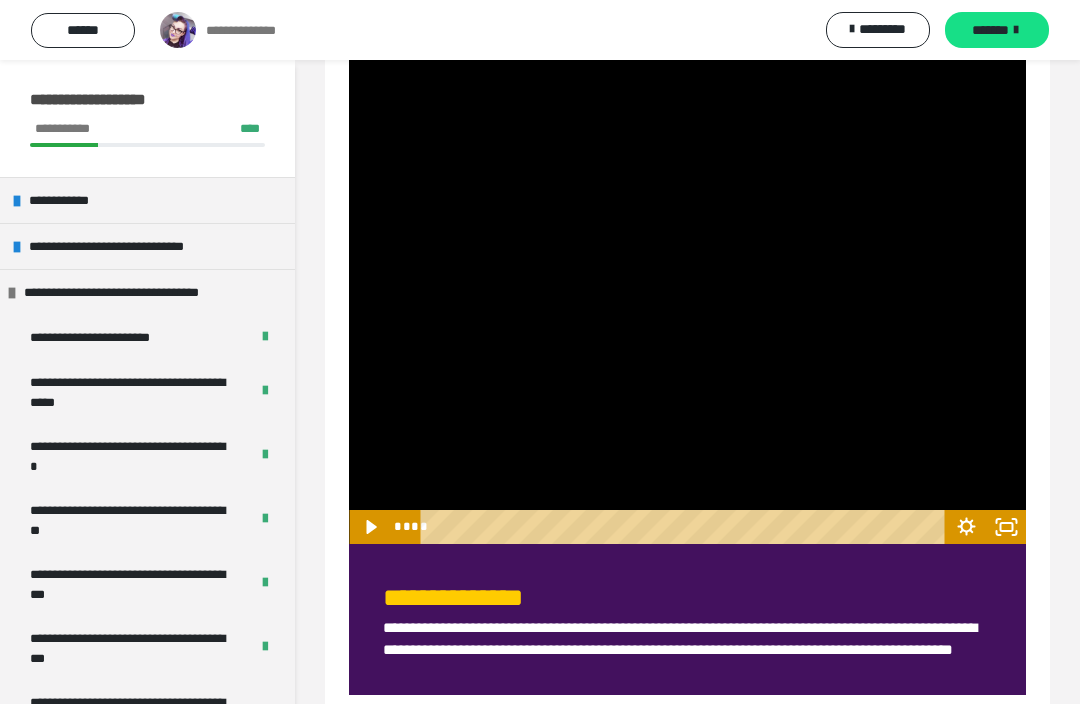 click on "*******" at bounding box center [990, 30] 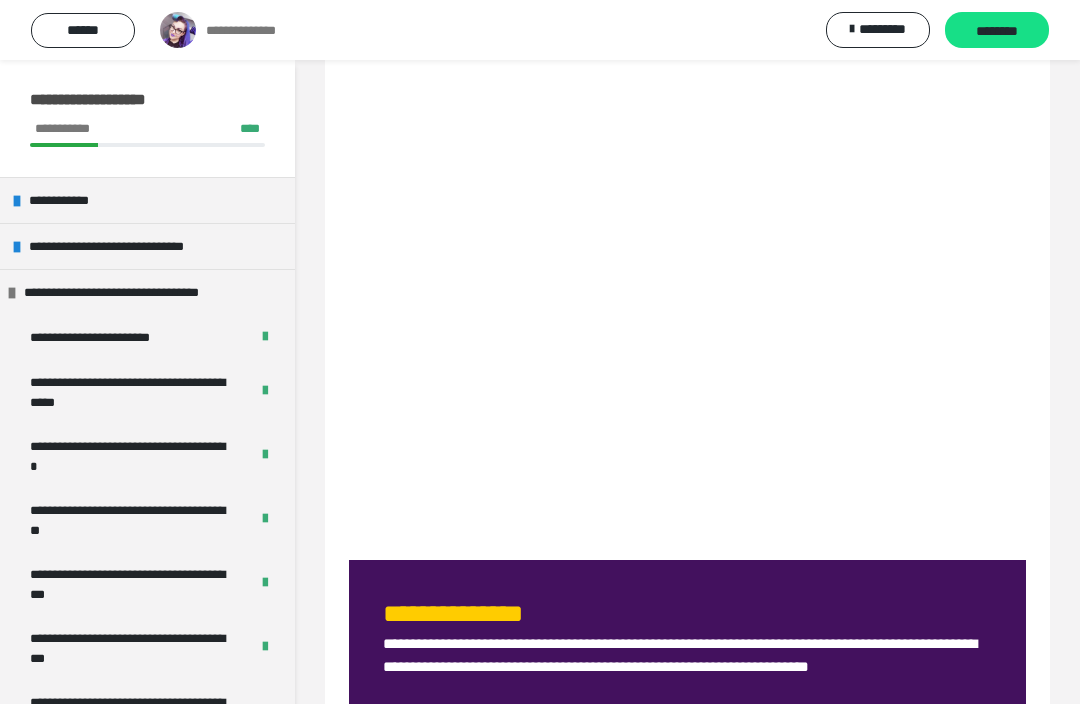 scroll, scrollTop: 126, scrollLeft: 0, axis: vertical 